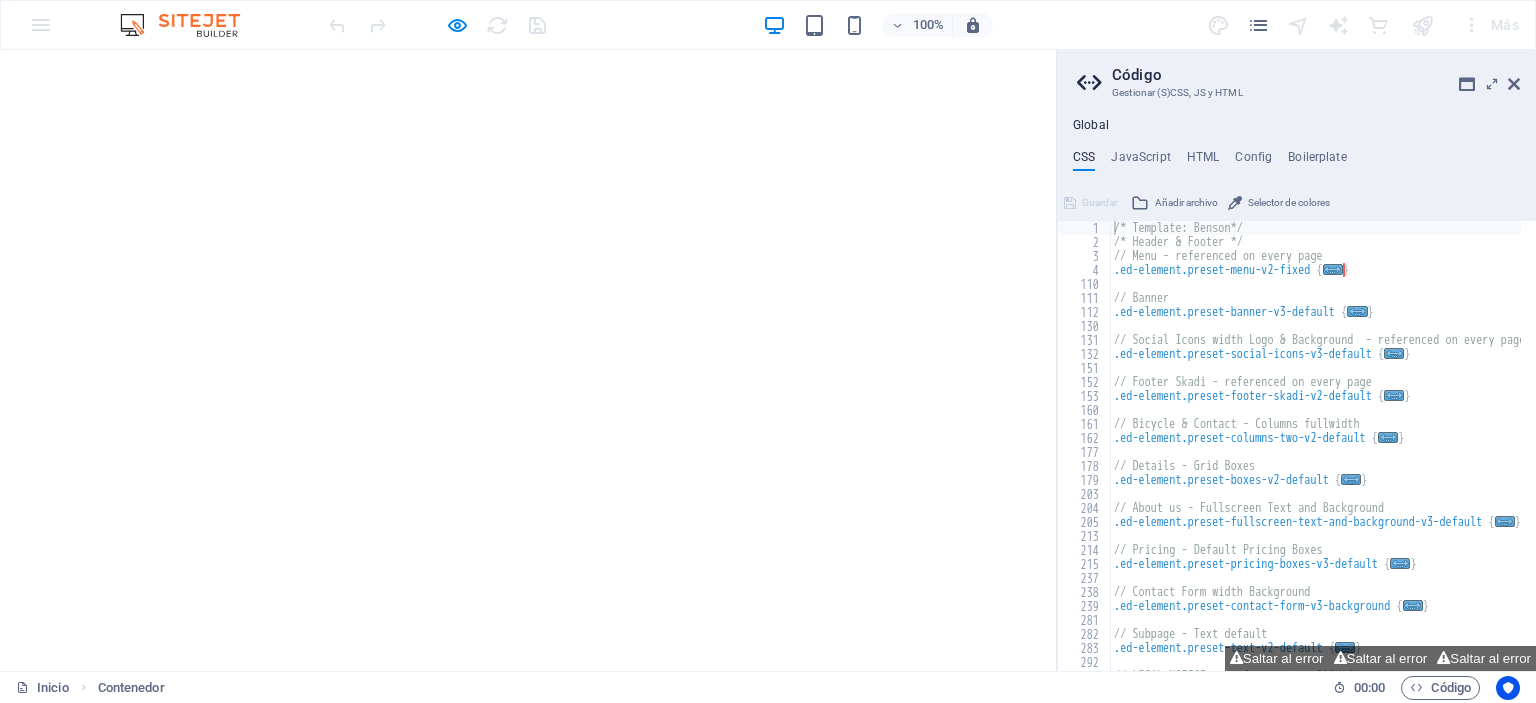scroll, scrollTop: 0, scrollLeft: 0, axis: both 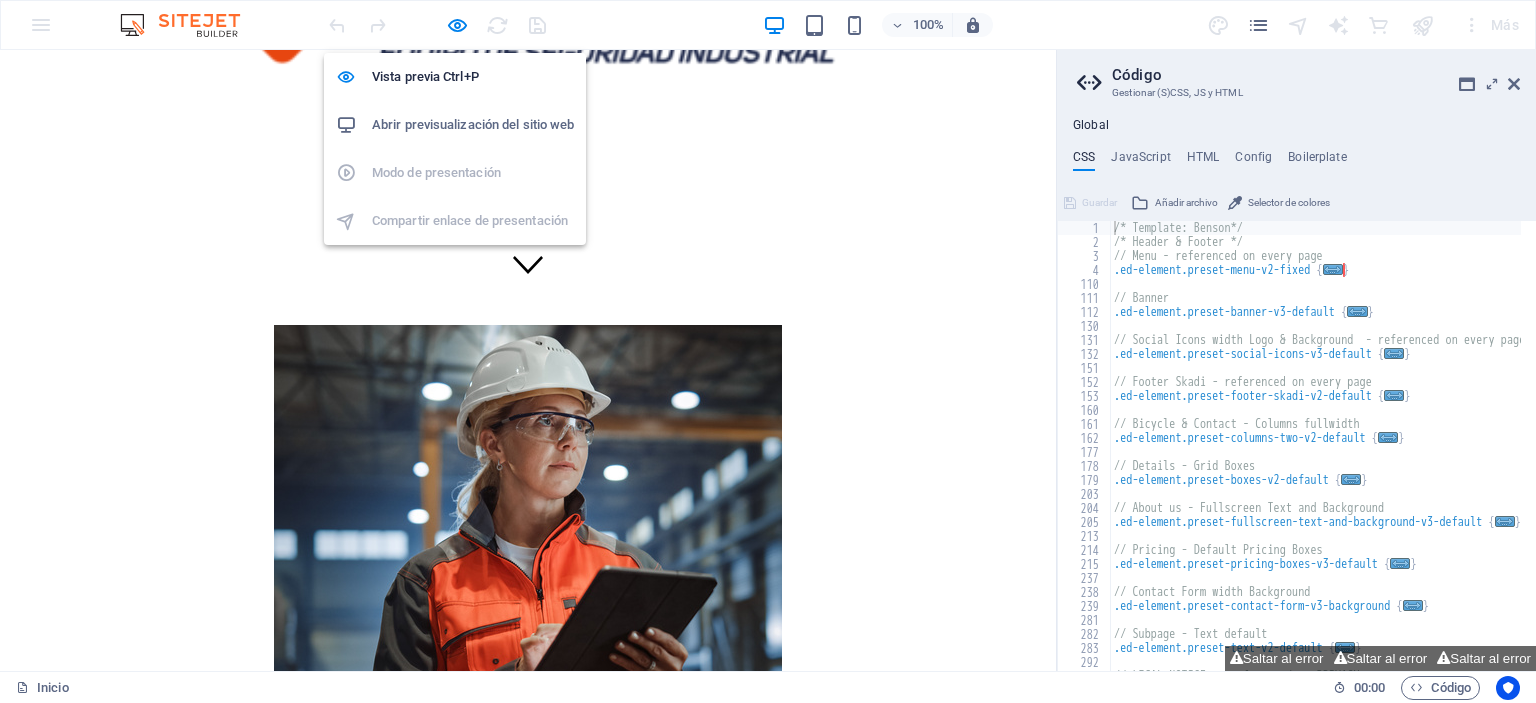 click on "Abrir previsualización del sitio web" at bounding box center [473, 125] 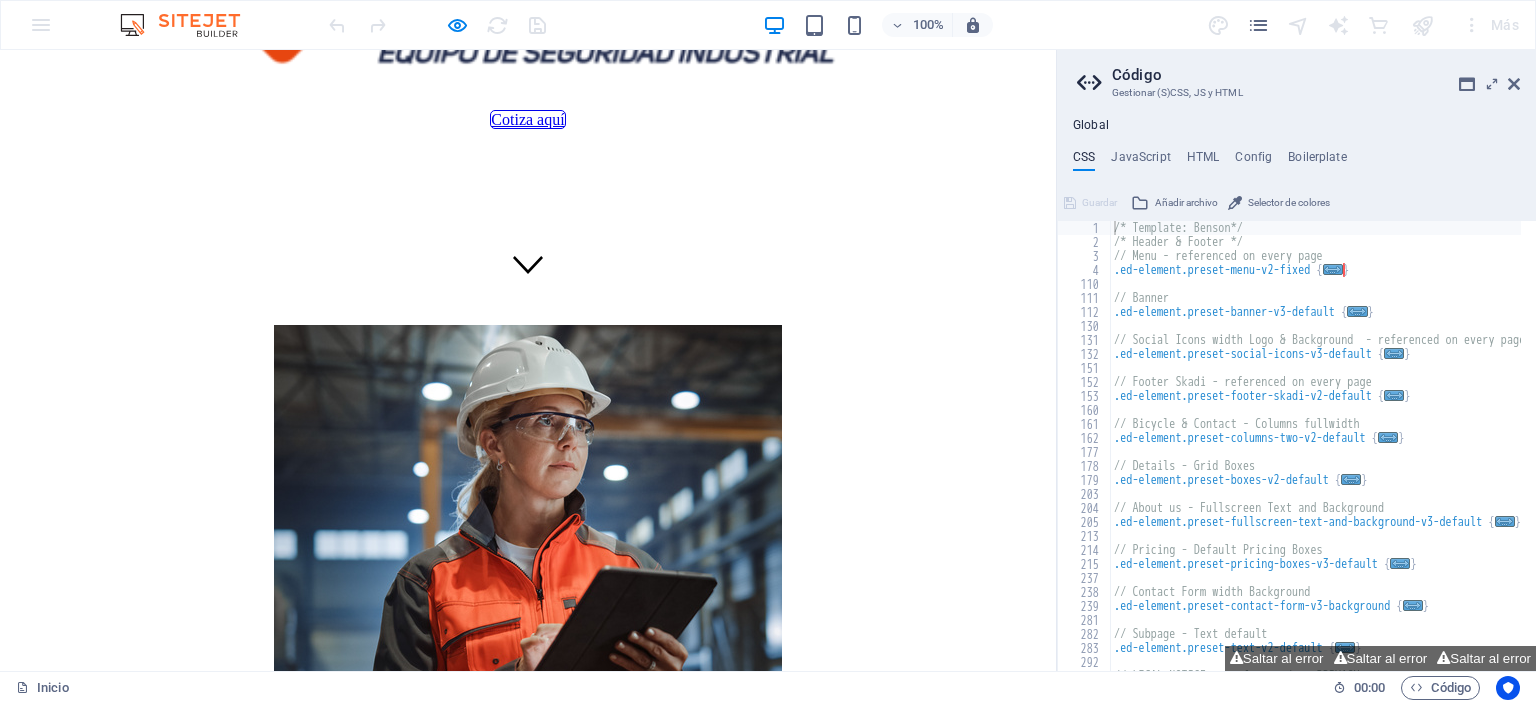 scroll, scrollTop: 0, scrollLeft: 0, axis: both 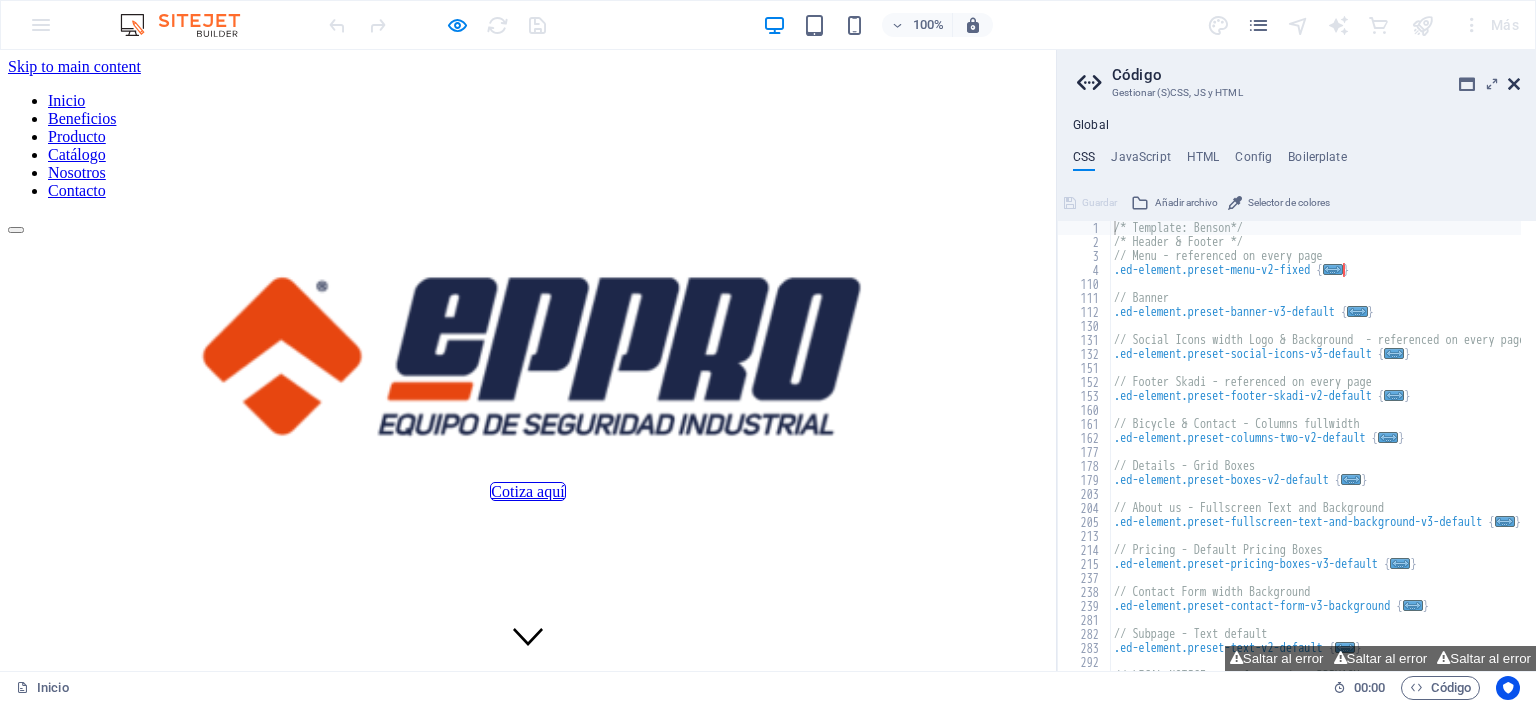 click at bounding box center (1514, 84) 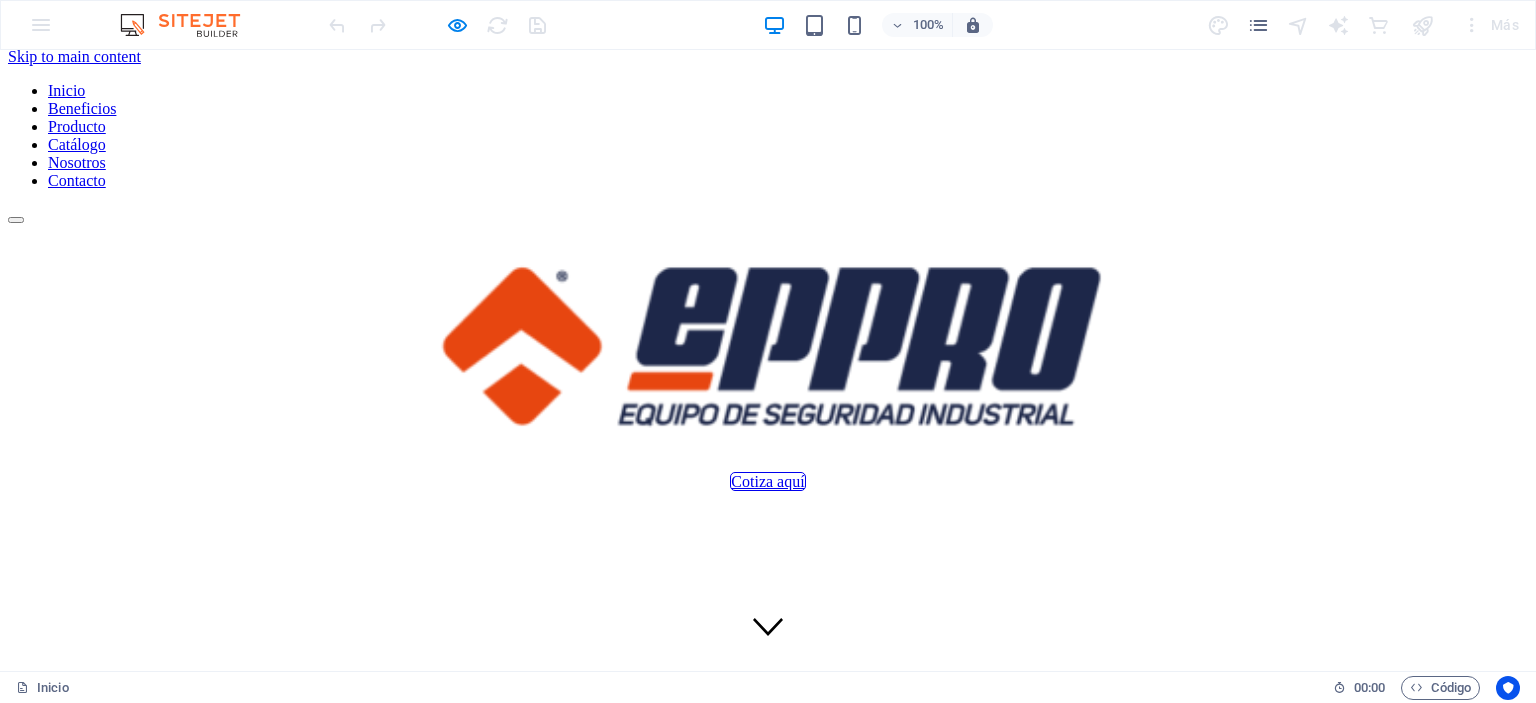 scroll, scrollTop: 0, scrollLeft: 0, axis: both 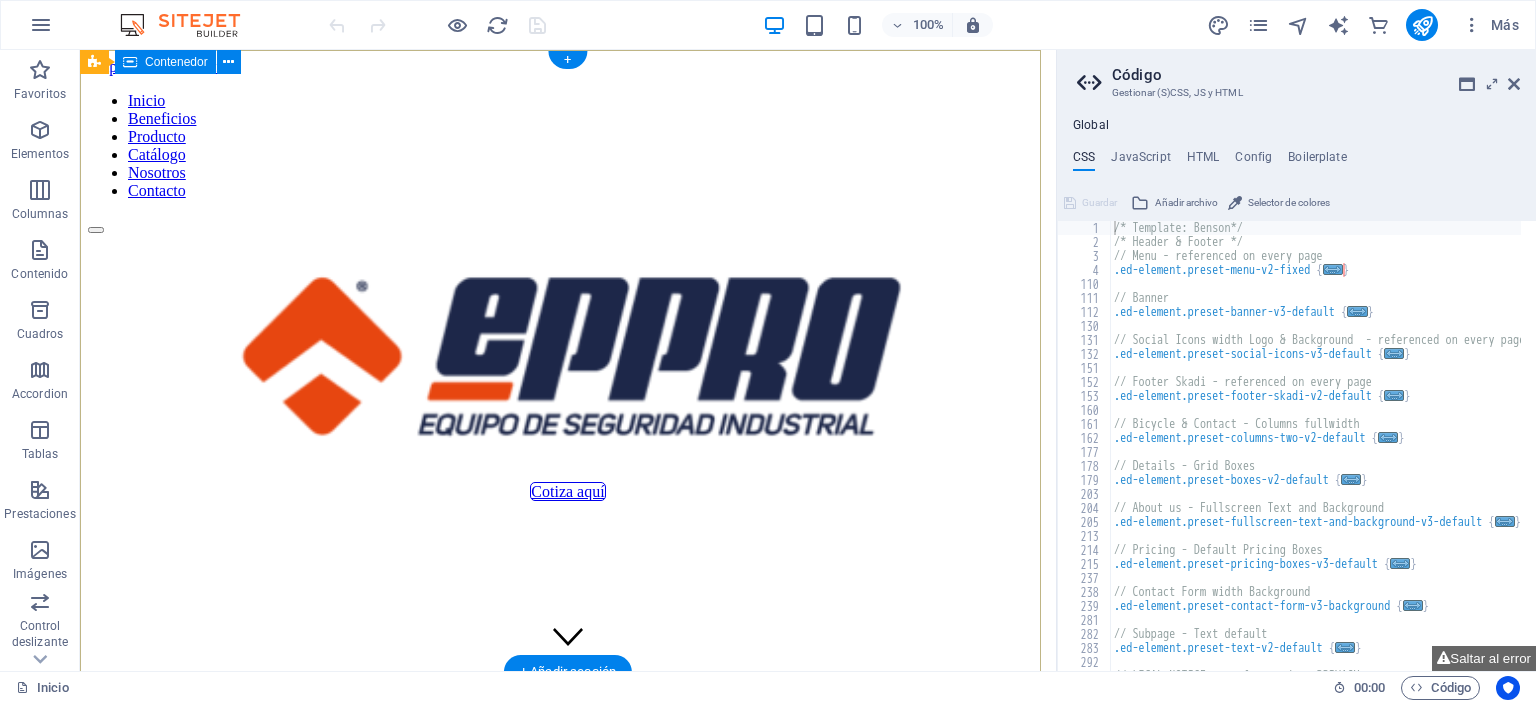 type on "/* Template: Benson*/" 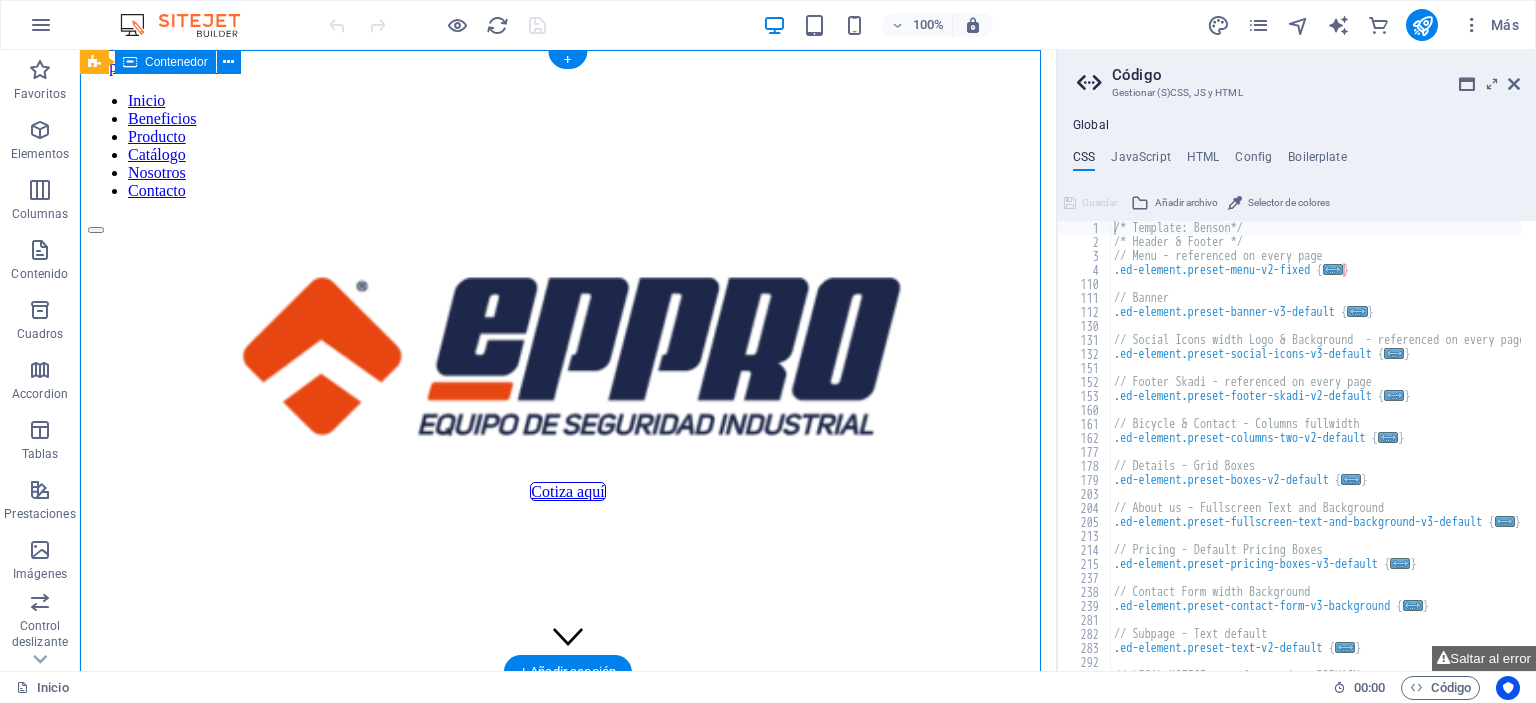 click on "Cotiza aquí" at bounding box center (568, 367) 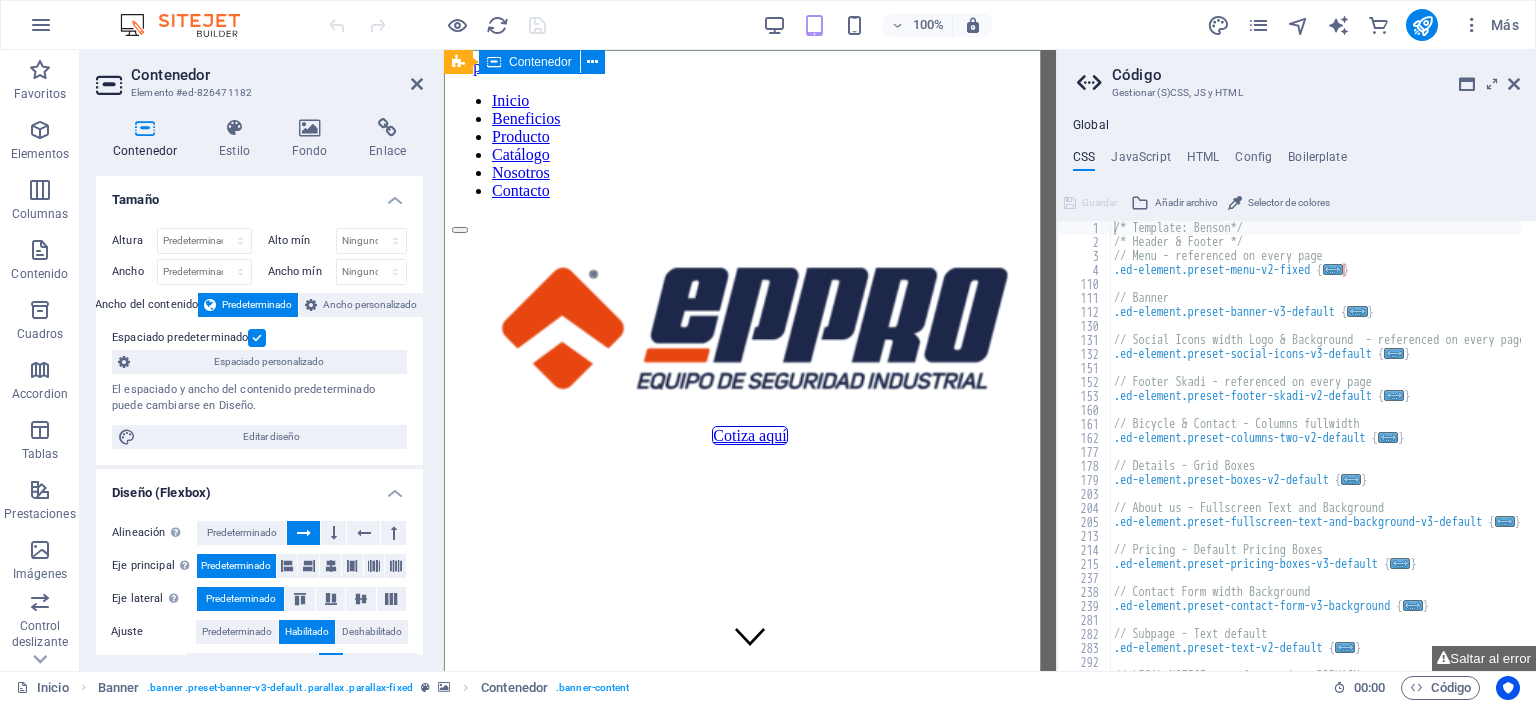 click on "Cotiza aquí" at bounding box center (750, 339) 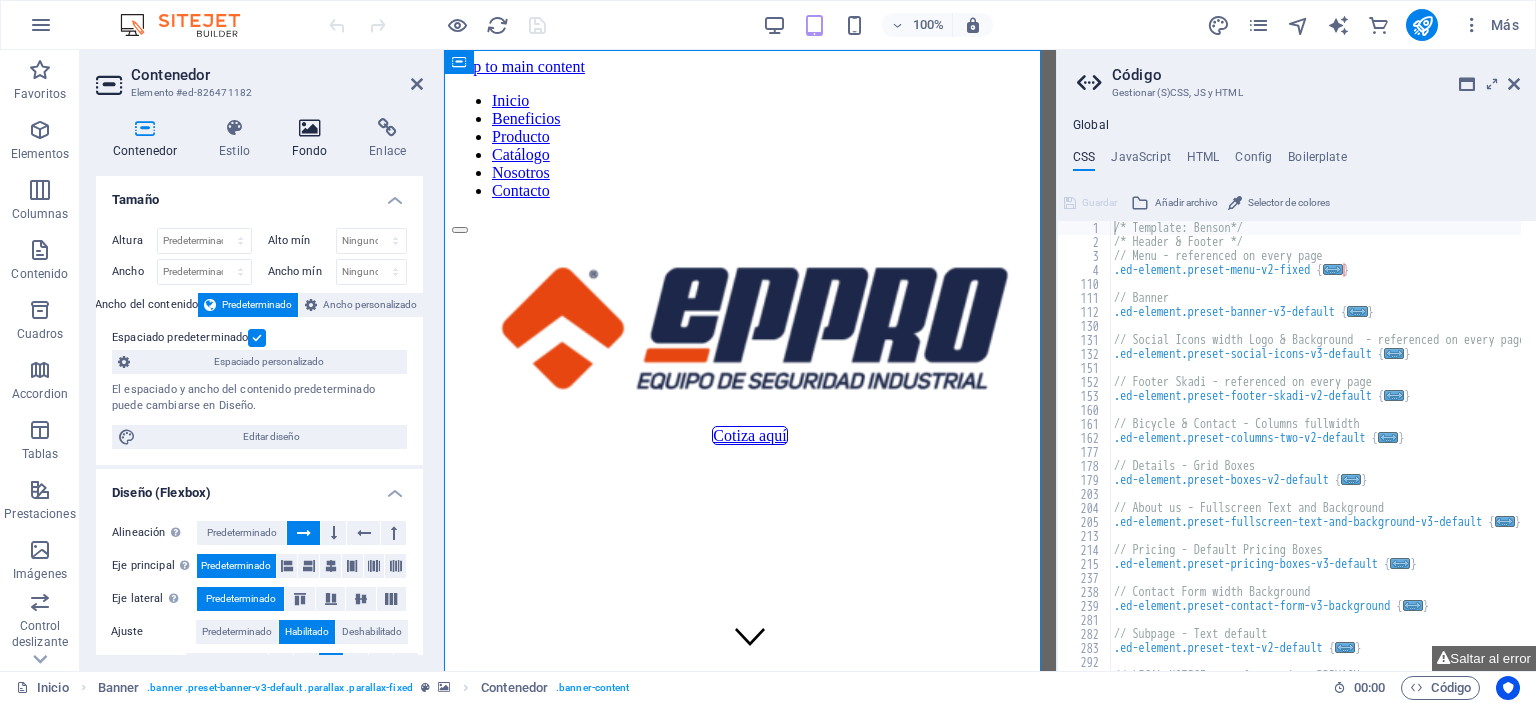 click at bounding box center (310, 128) 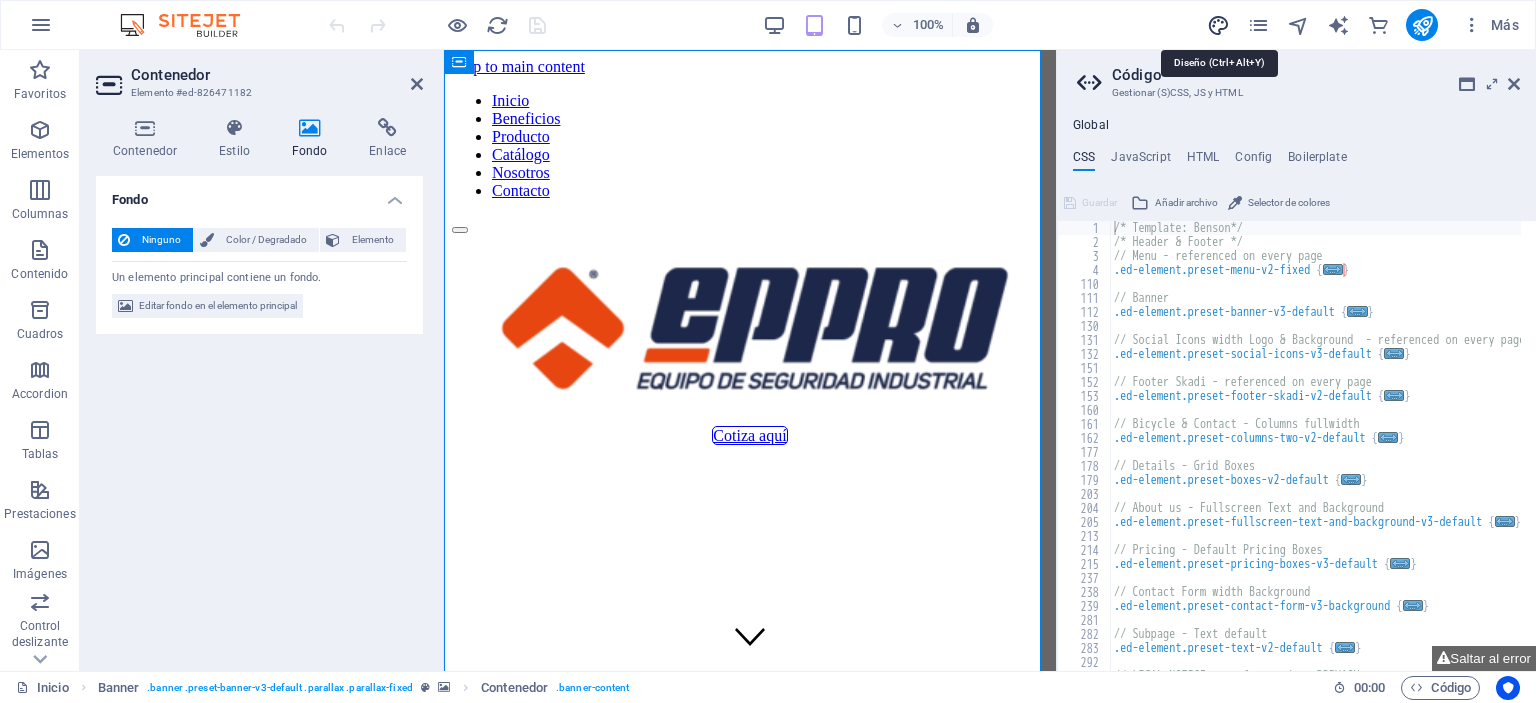 click at bounding box center [1218, 25] 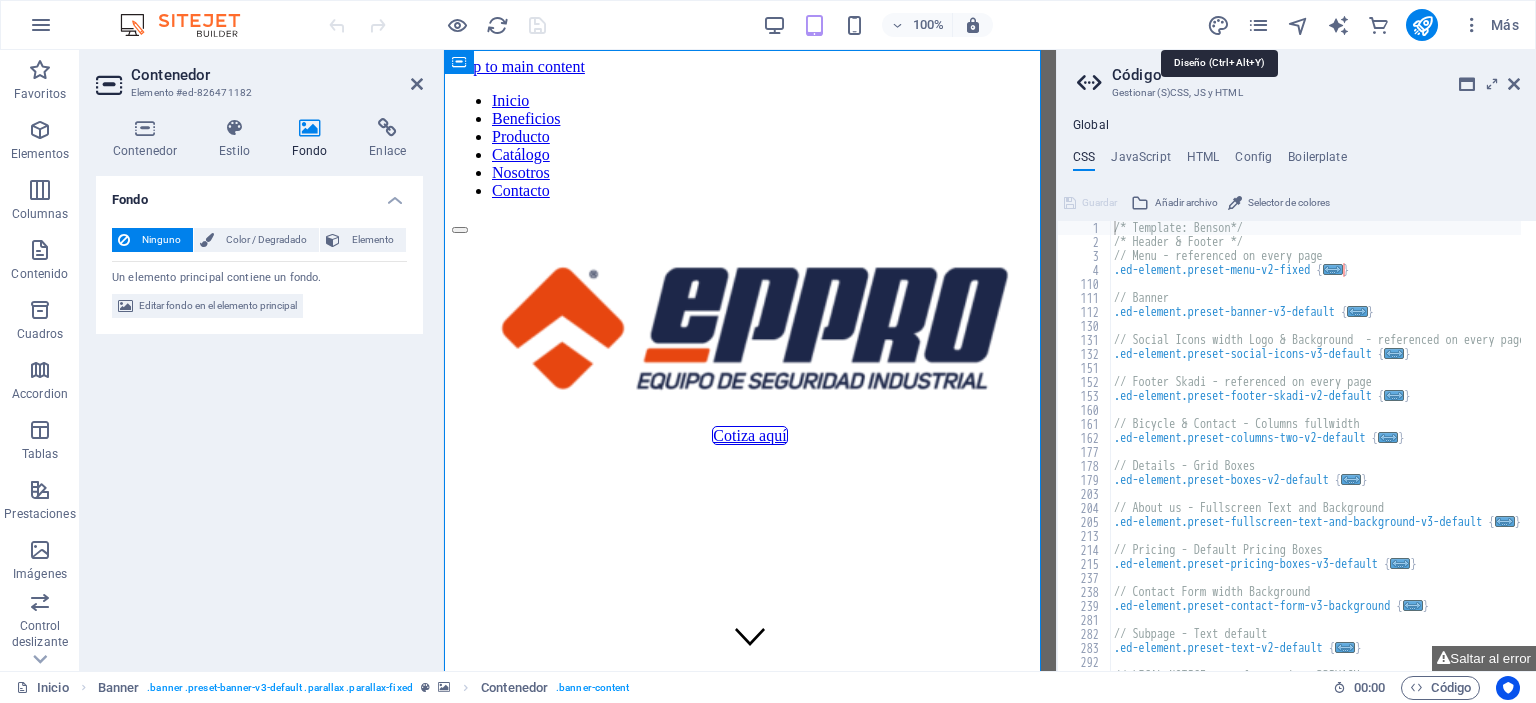 select on "rem" 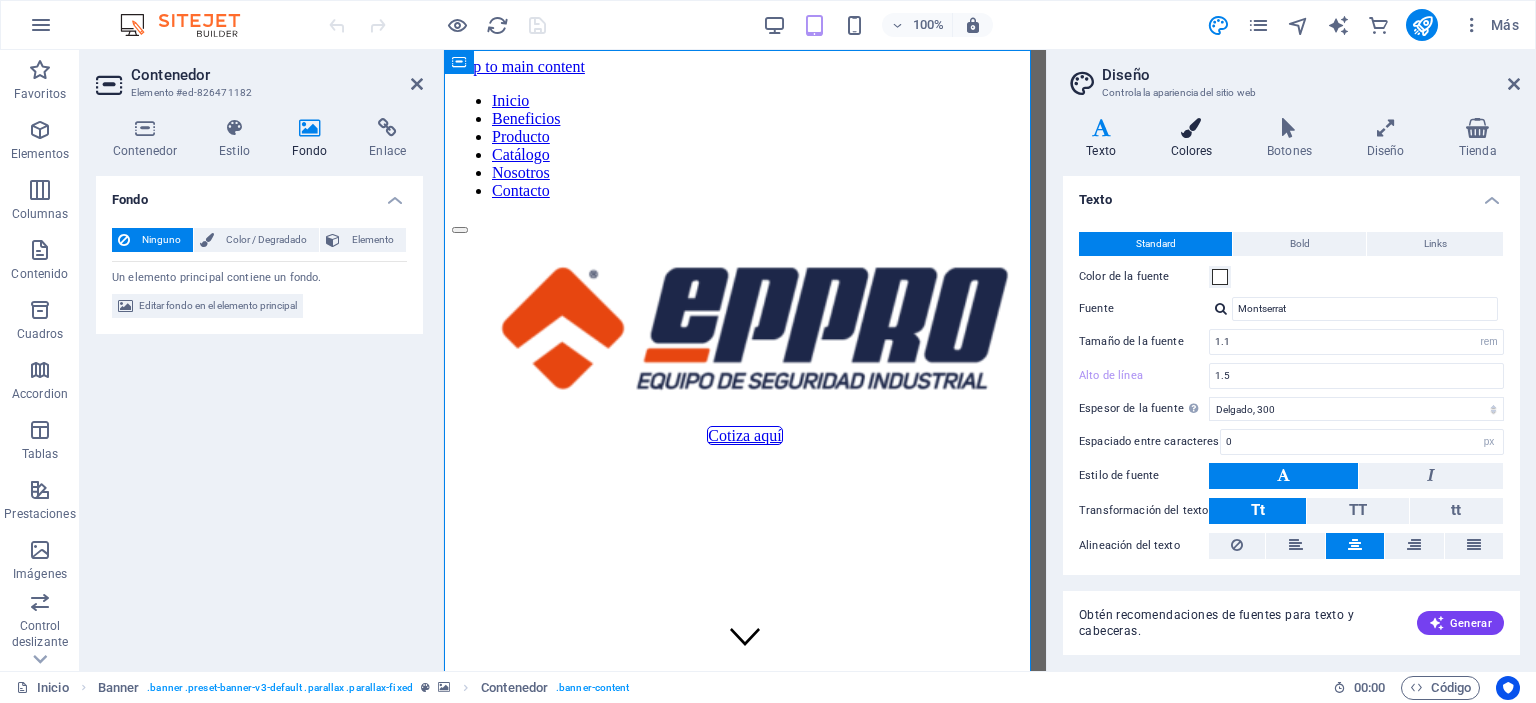 click at bounding box center [1191, 128] 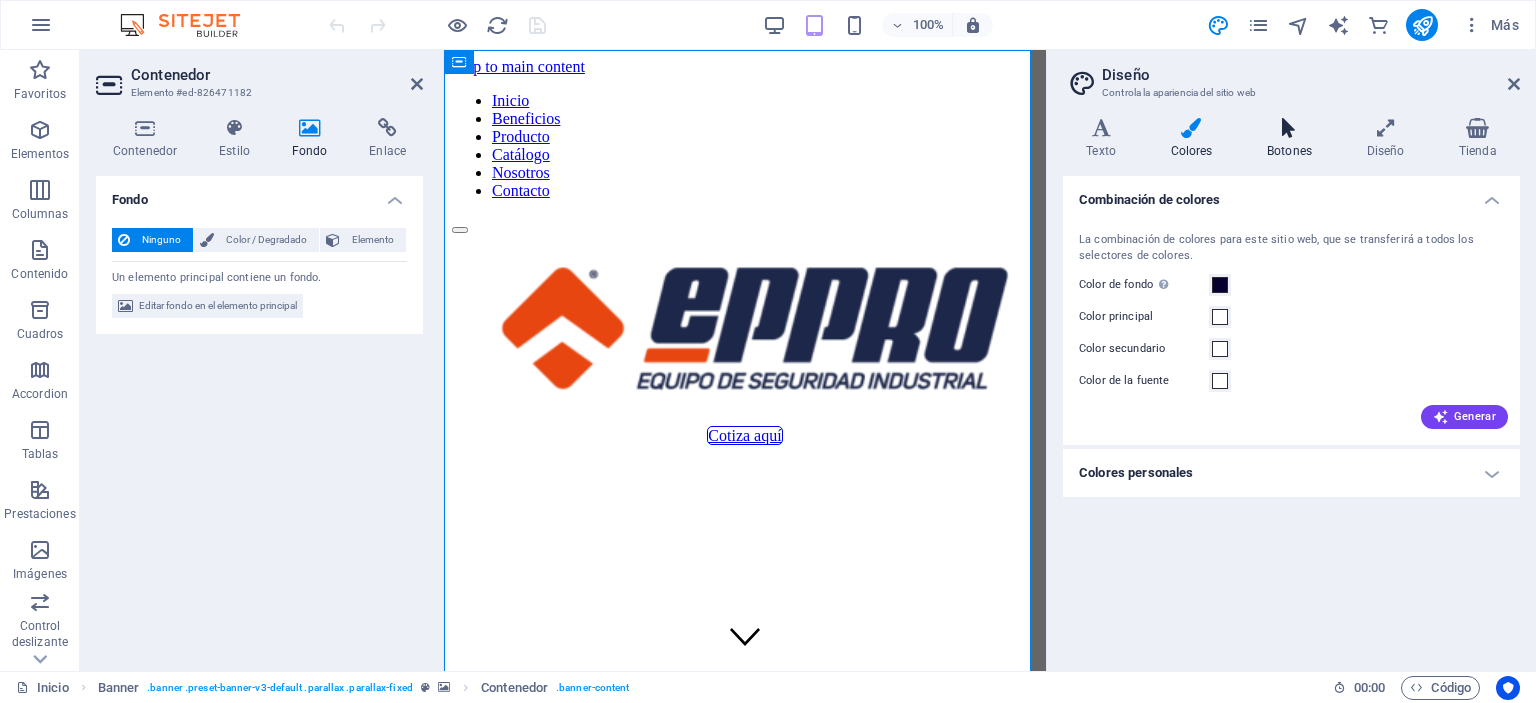 click at bounding box center (1290, 128) 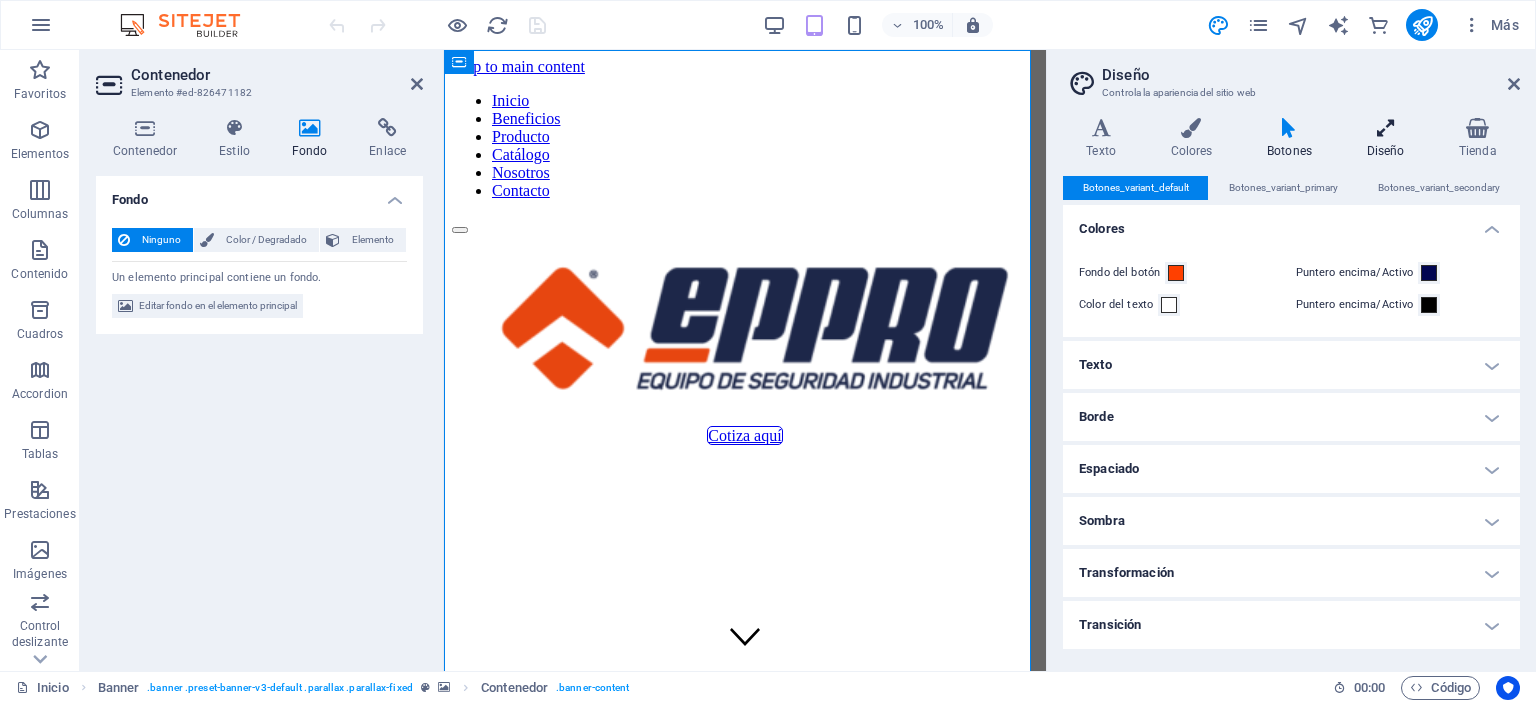 click at bounding box center [1385, 128] 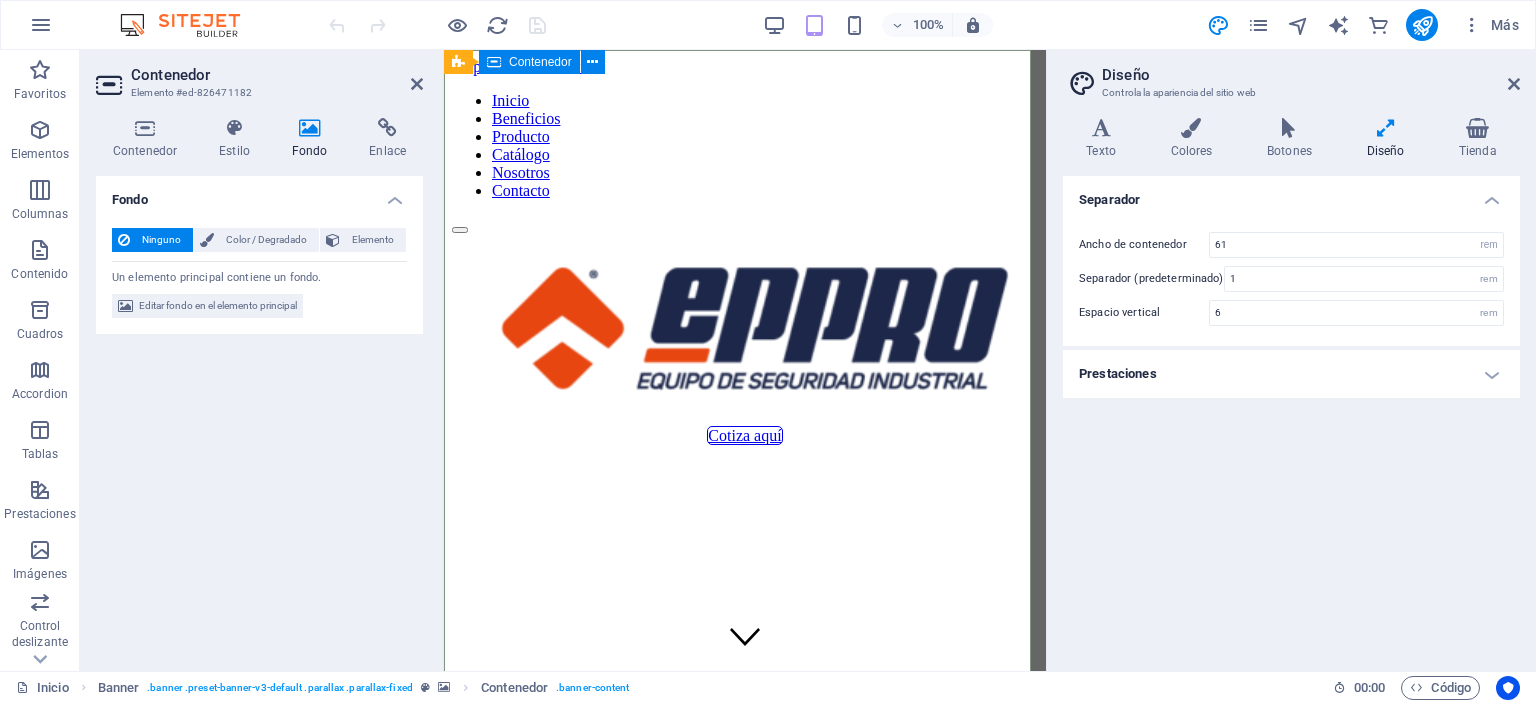 click on "Cotiza aquí" at bounding box center (745, 339) 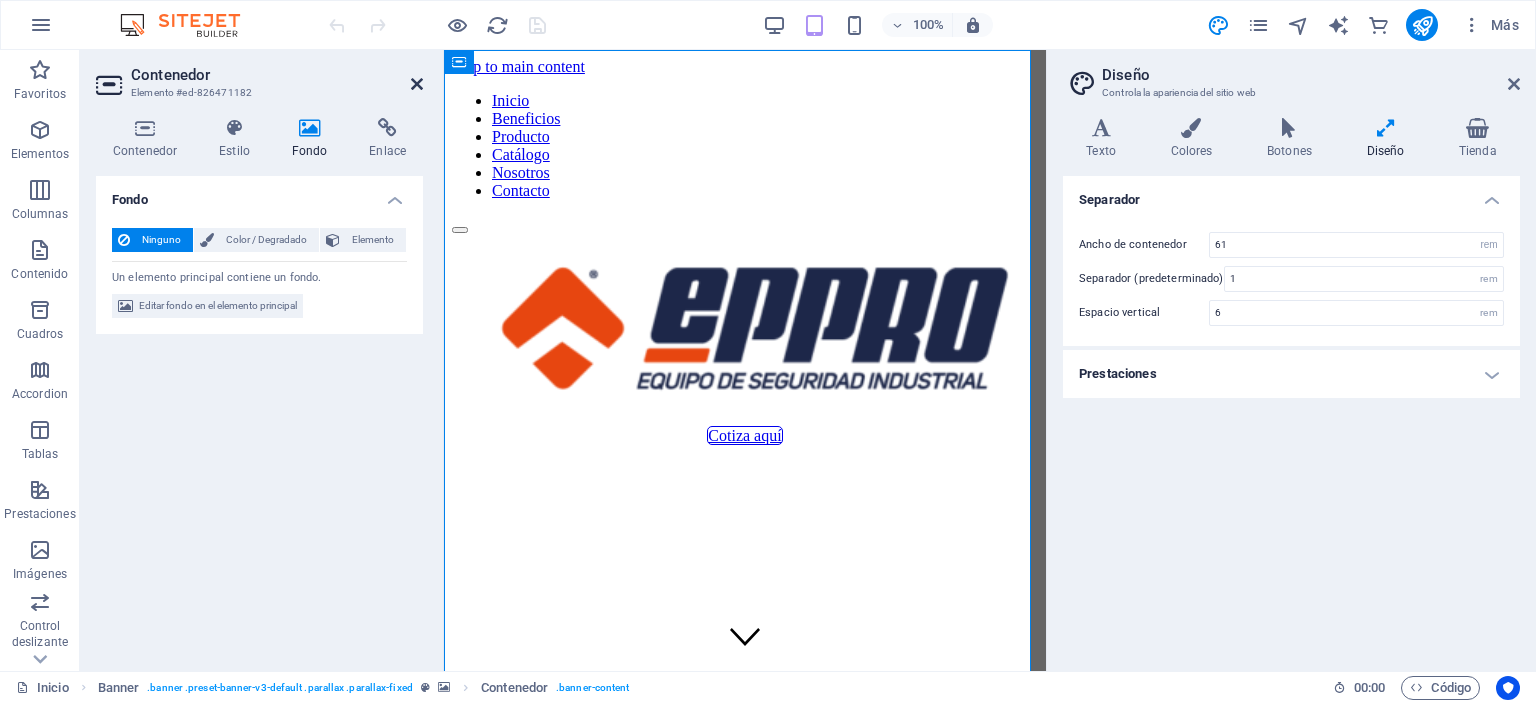 click at bounding box center (417, 84) 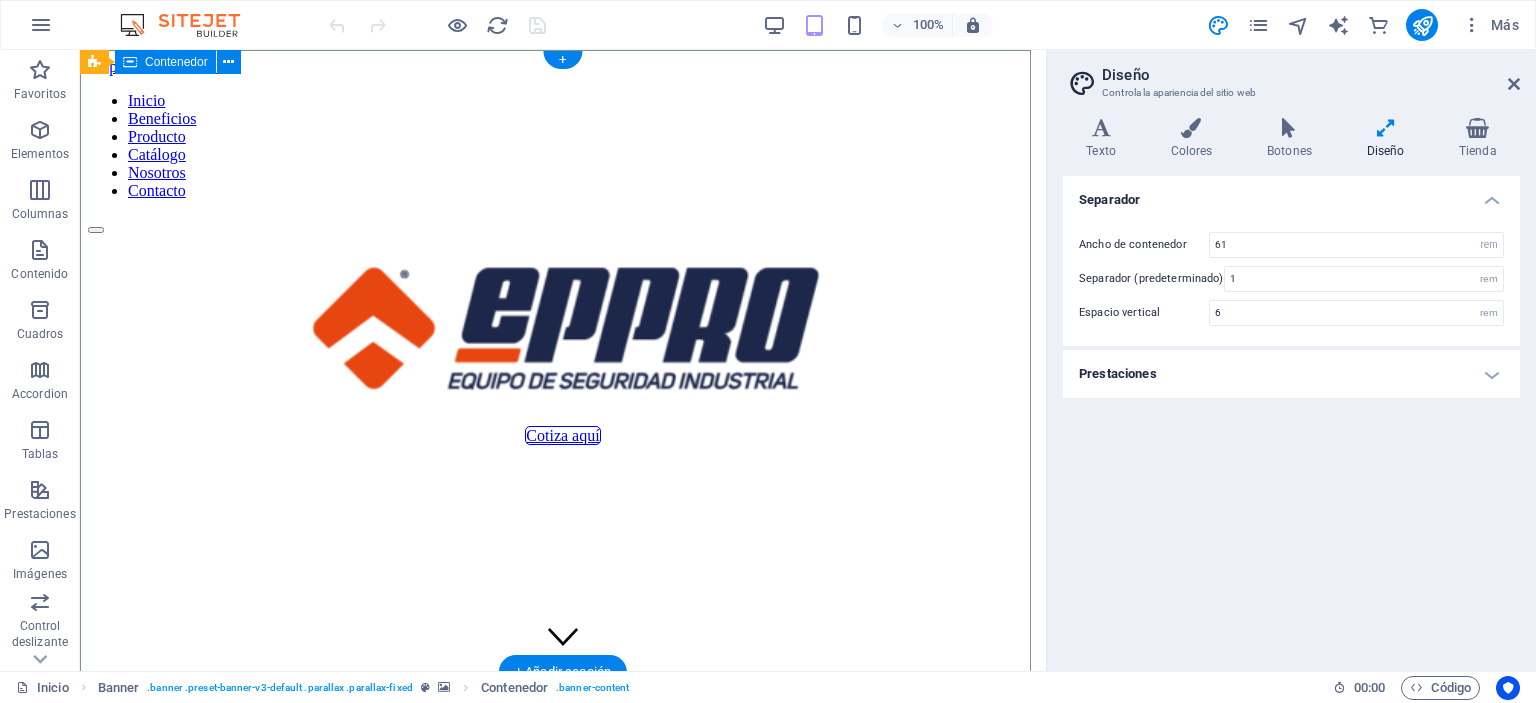 click on "Cotiza aquí" at bounding box center [563, 339] 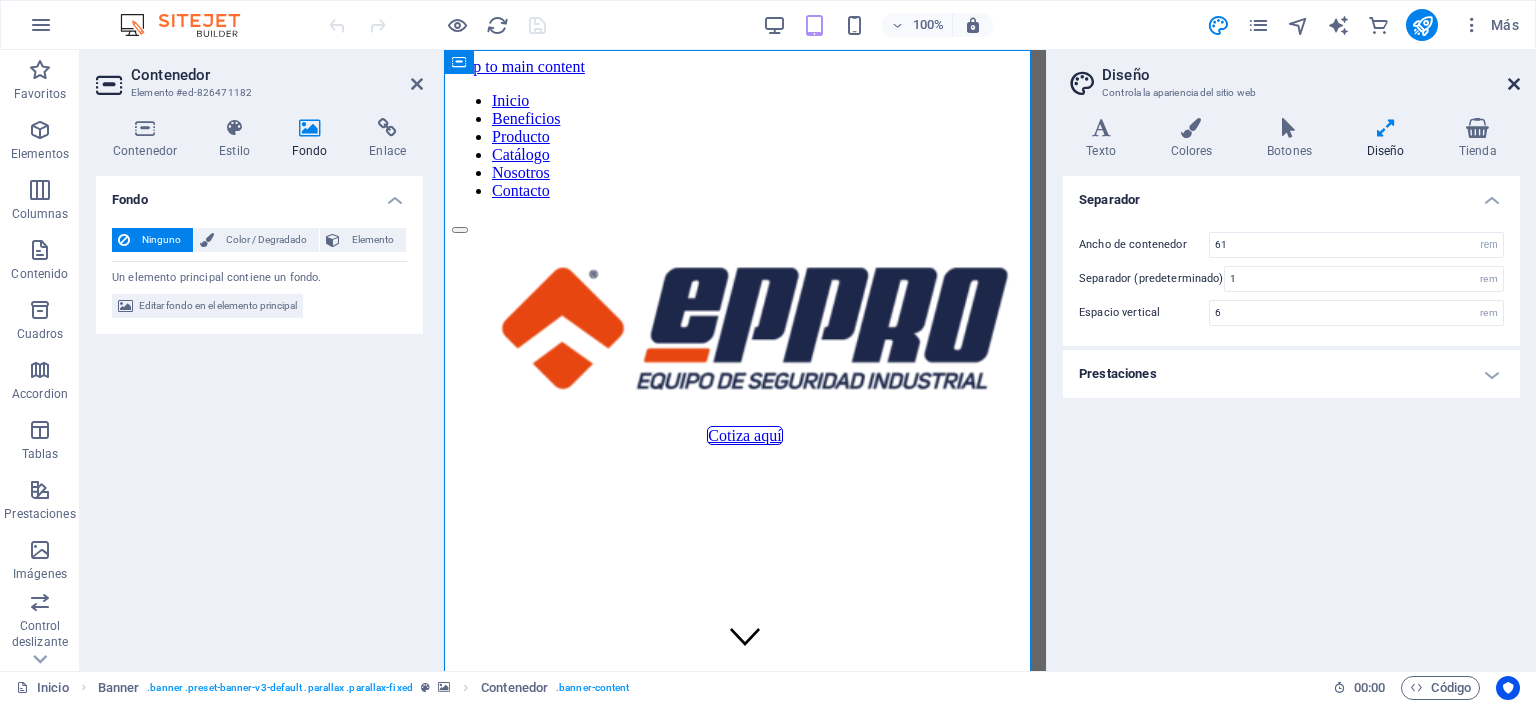 click at bounding box center (1514, 84) 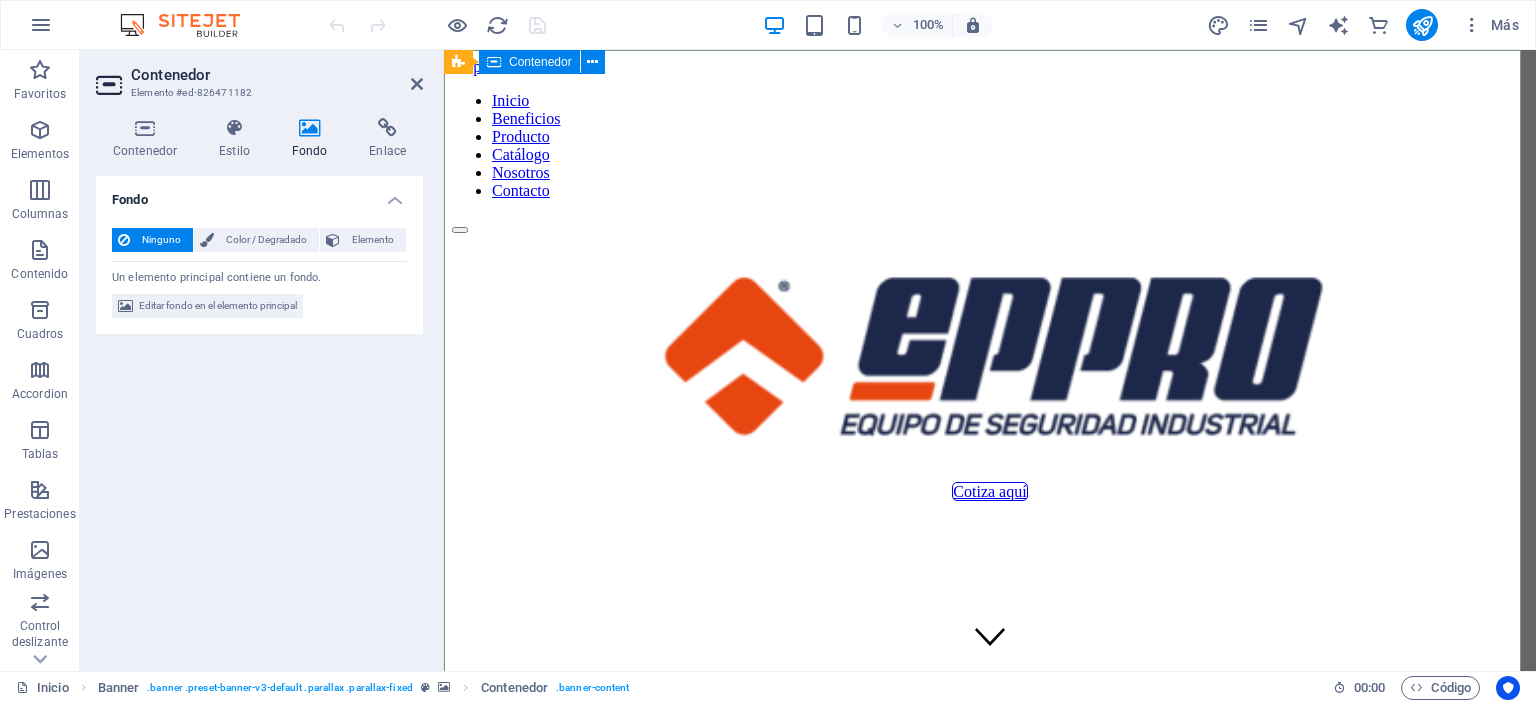 click on "Cotiza aquí" at bounding box center (990, 367) 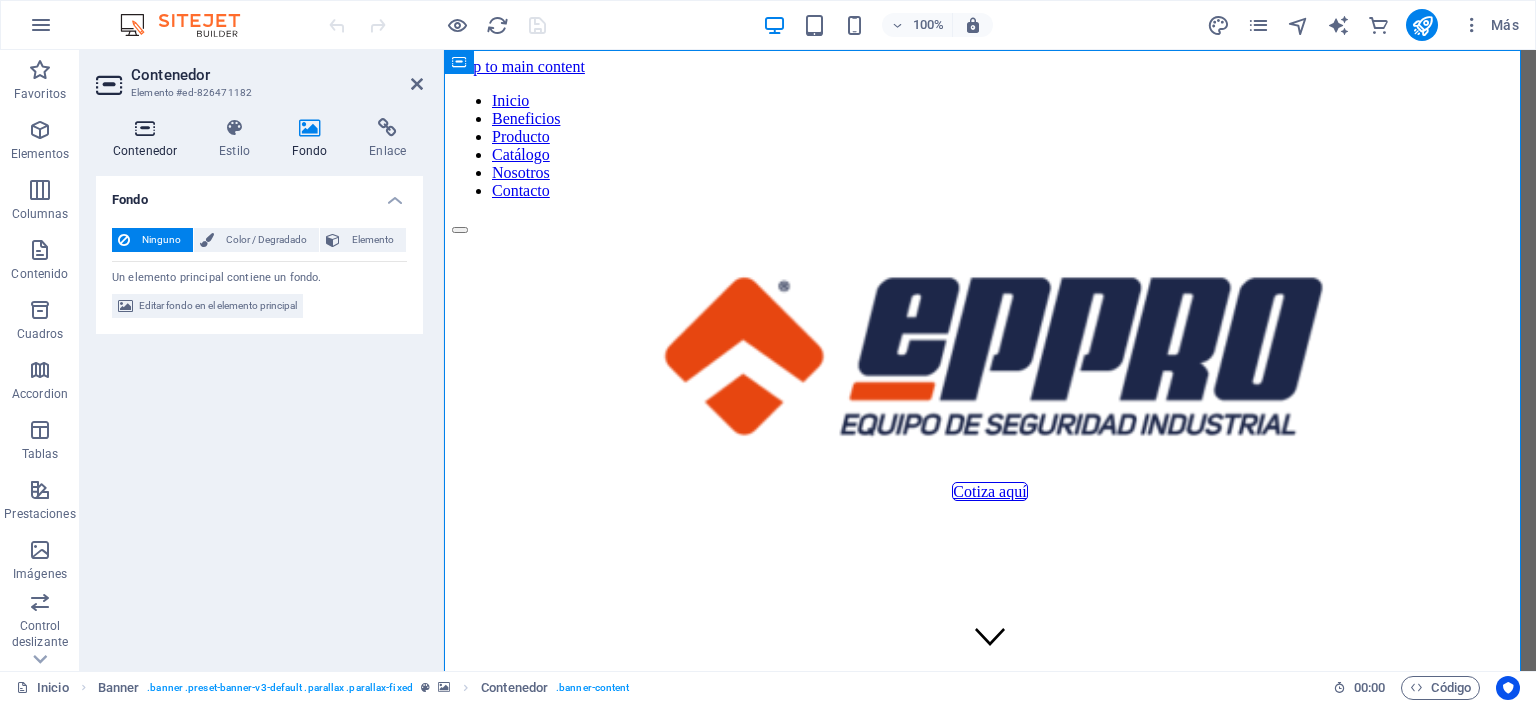 click at bounding box center [145, 128] 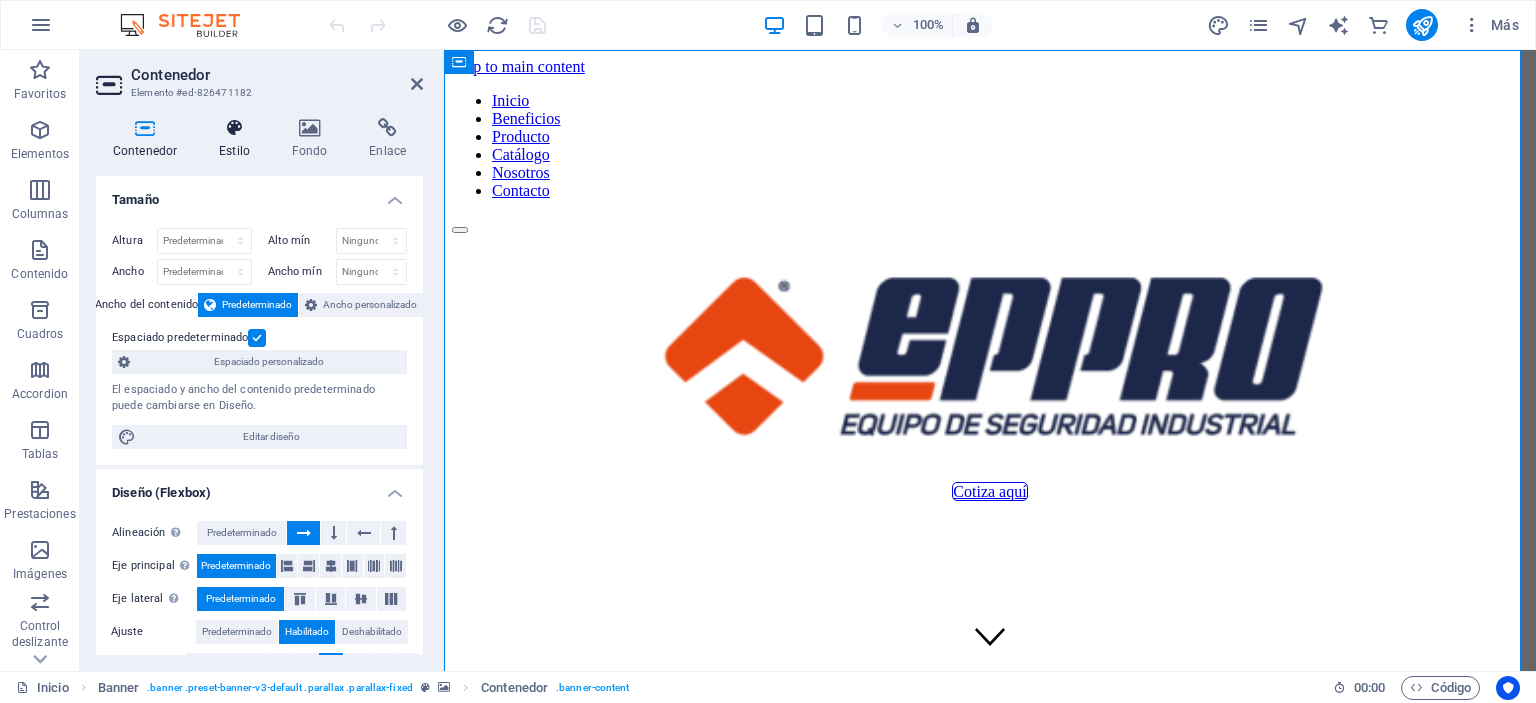 click at bounding box center (234, 128) 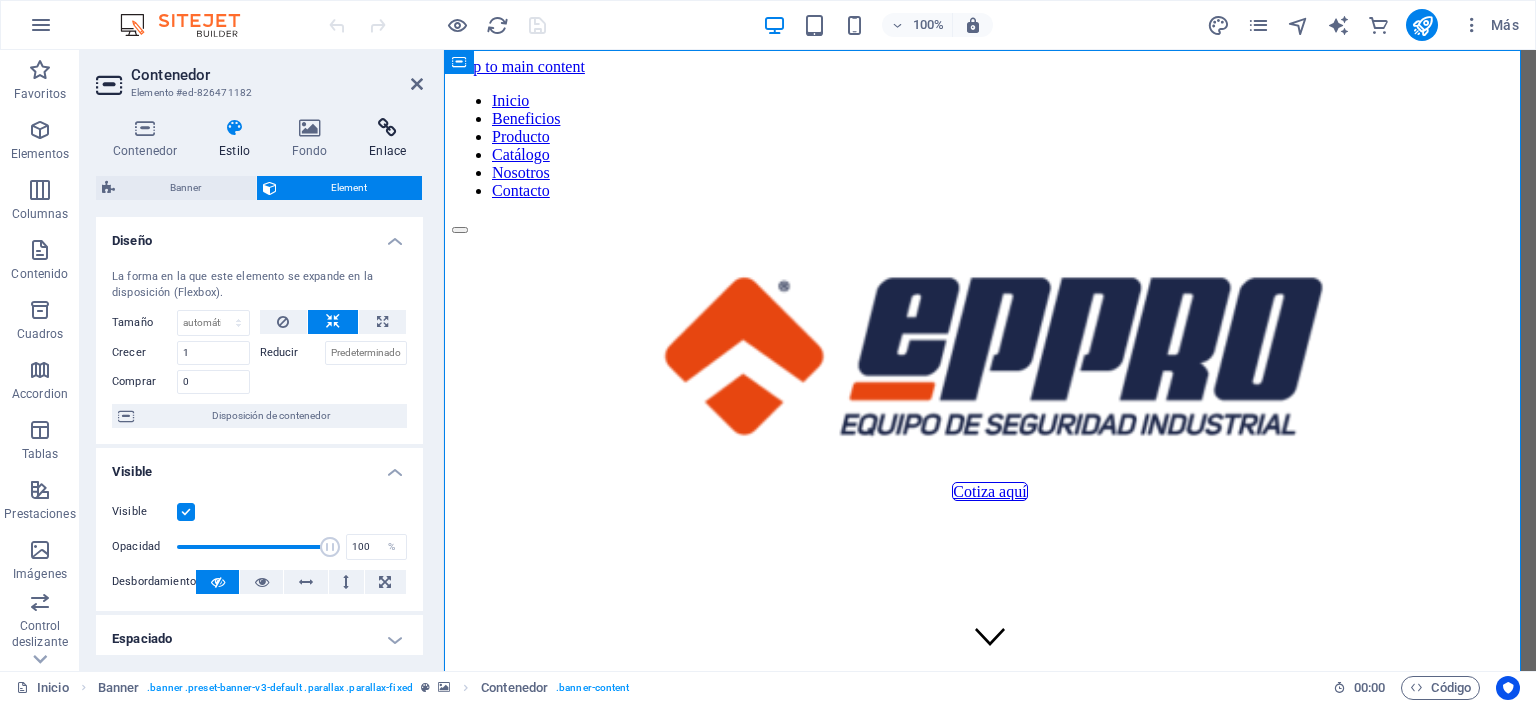 click at bounding box center [387, 128] 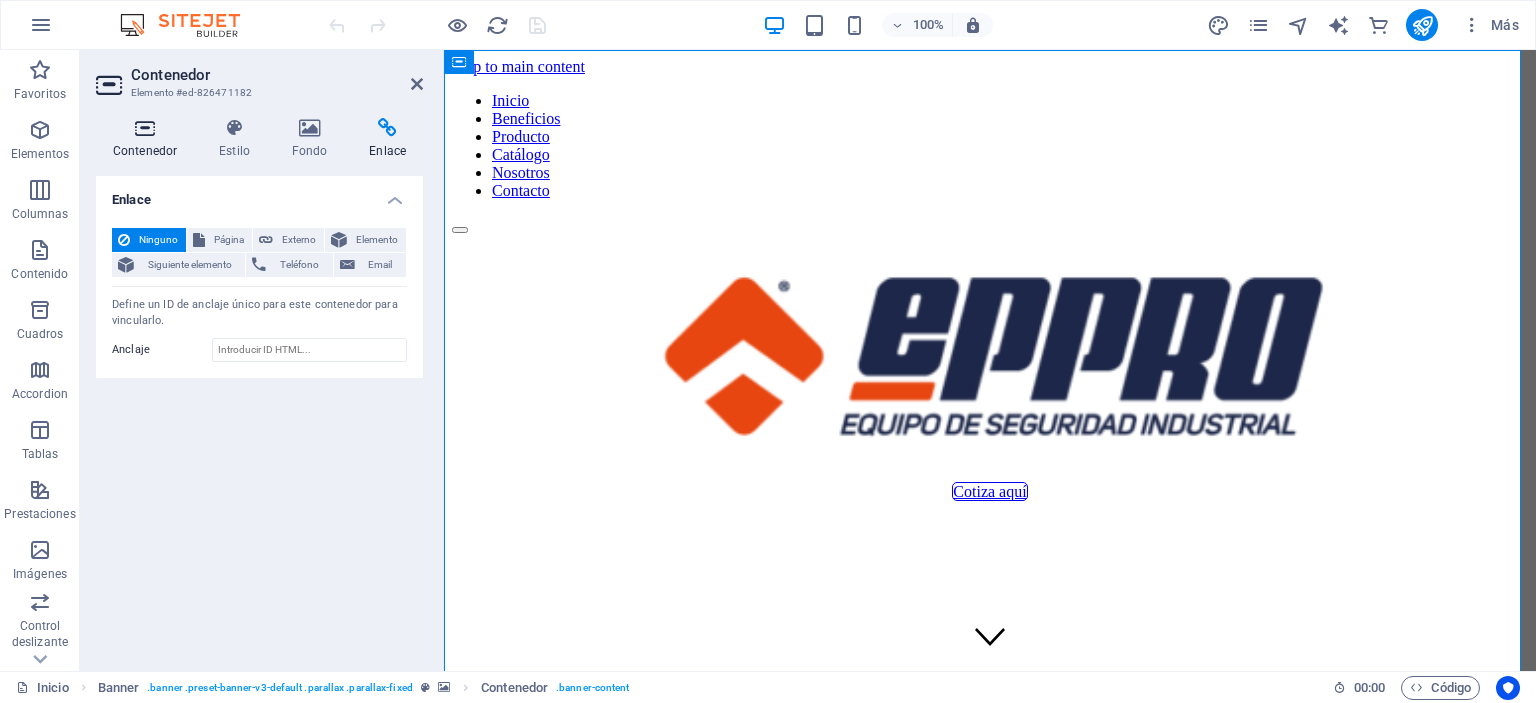click at bounding box center [145, 128] 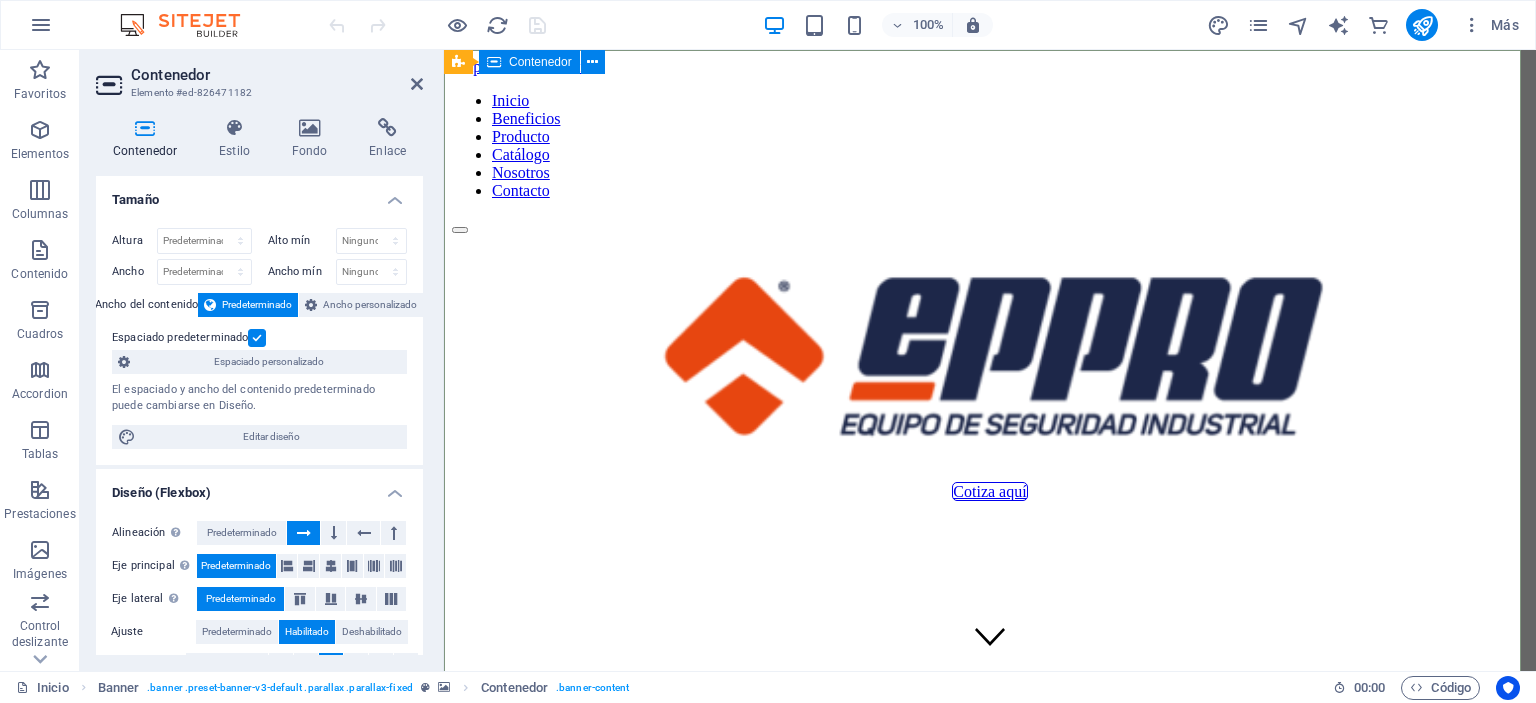 click on "Cotiza aquí" at bounding box center (990, 367) 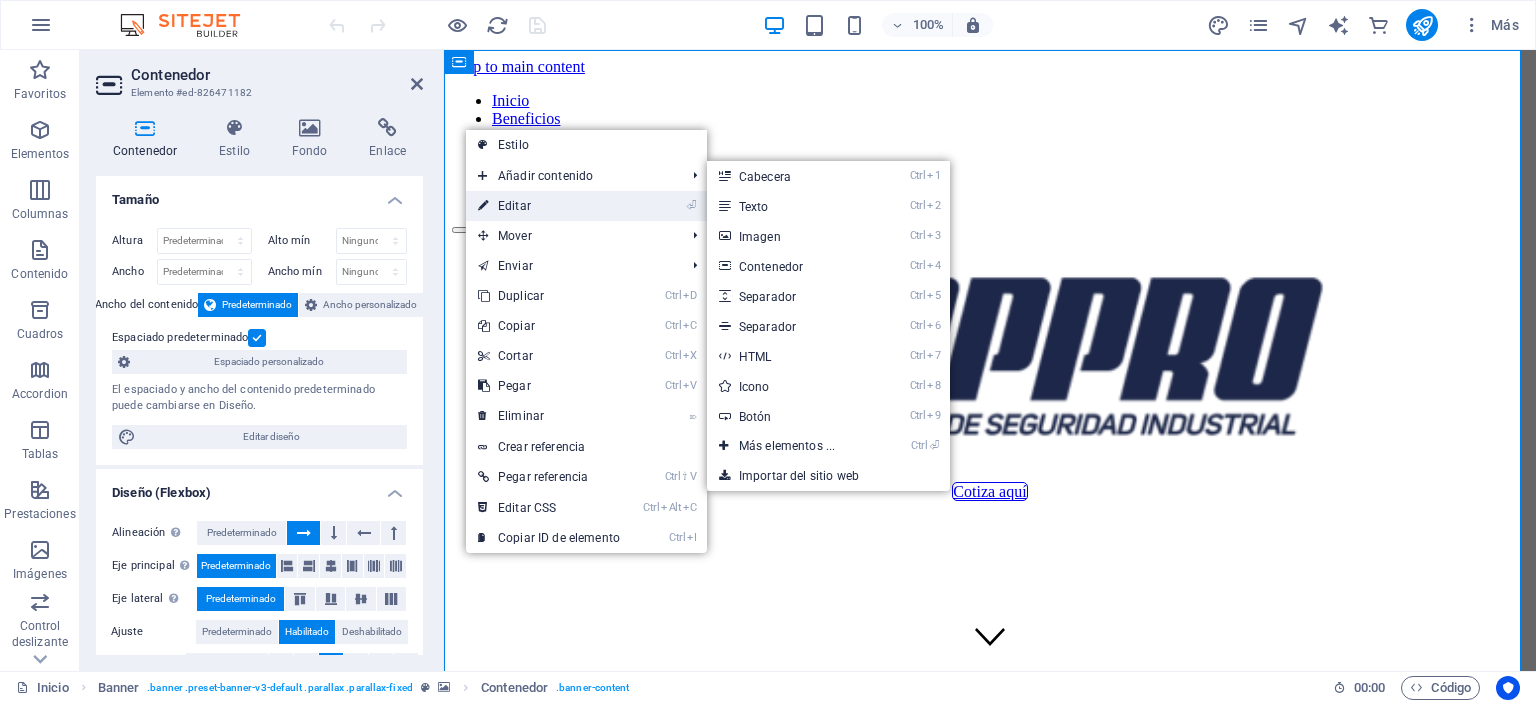 click on "⏎  Editar" at bounding box center (549, 206) 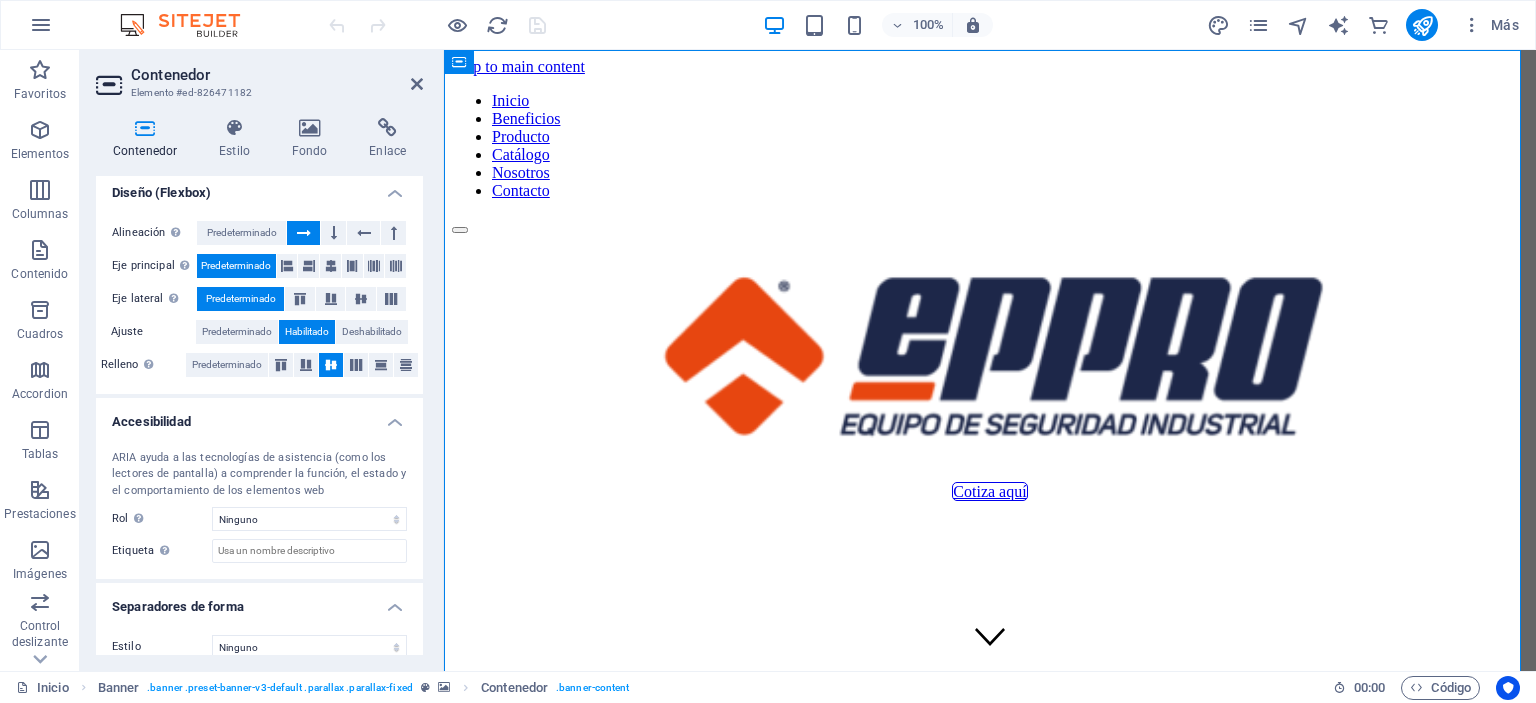 scroll, scrollTop: 318, scrollLeft: 0, axis: vertical 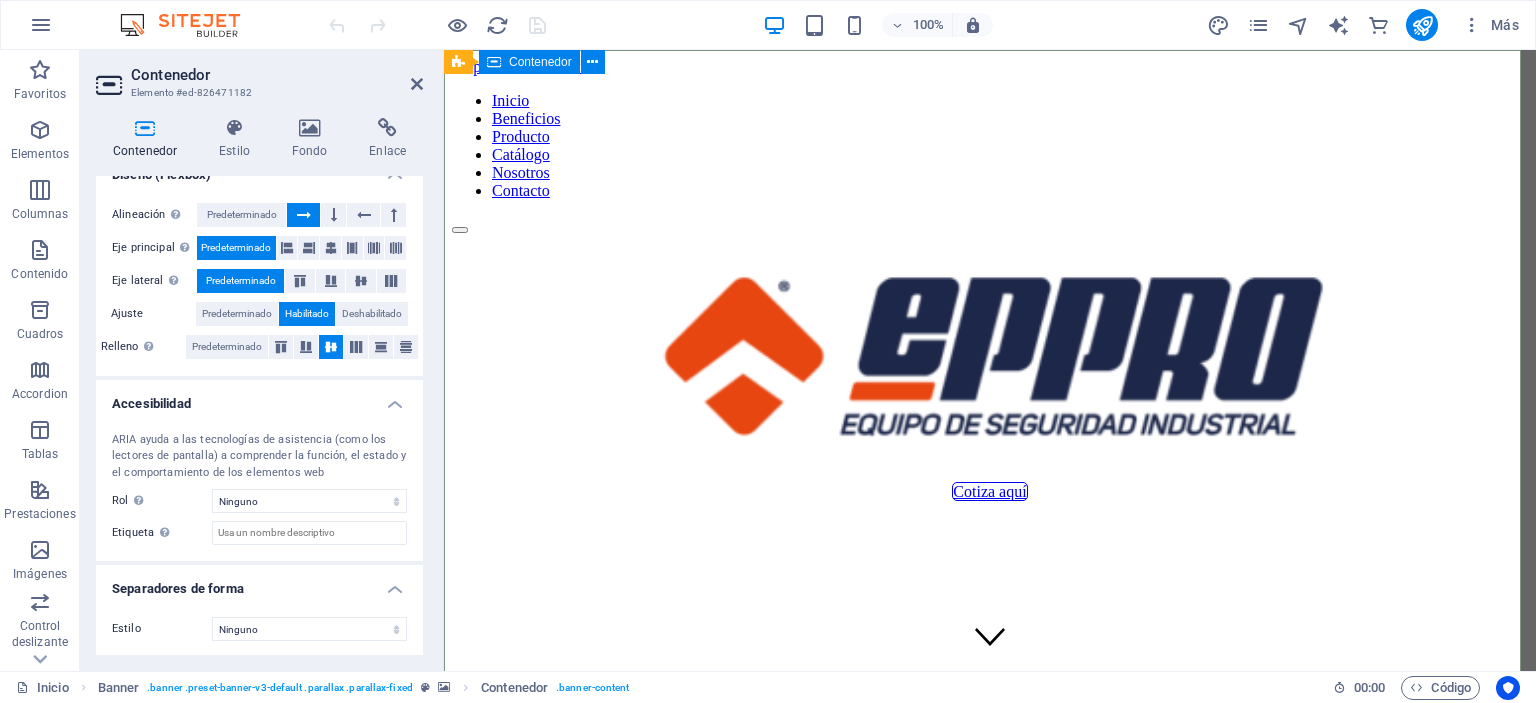 click on "Cotiza aquí" at bounding box center (990, 367) 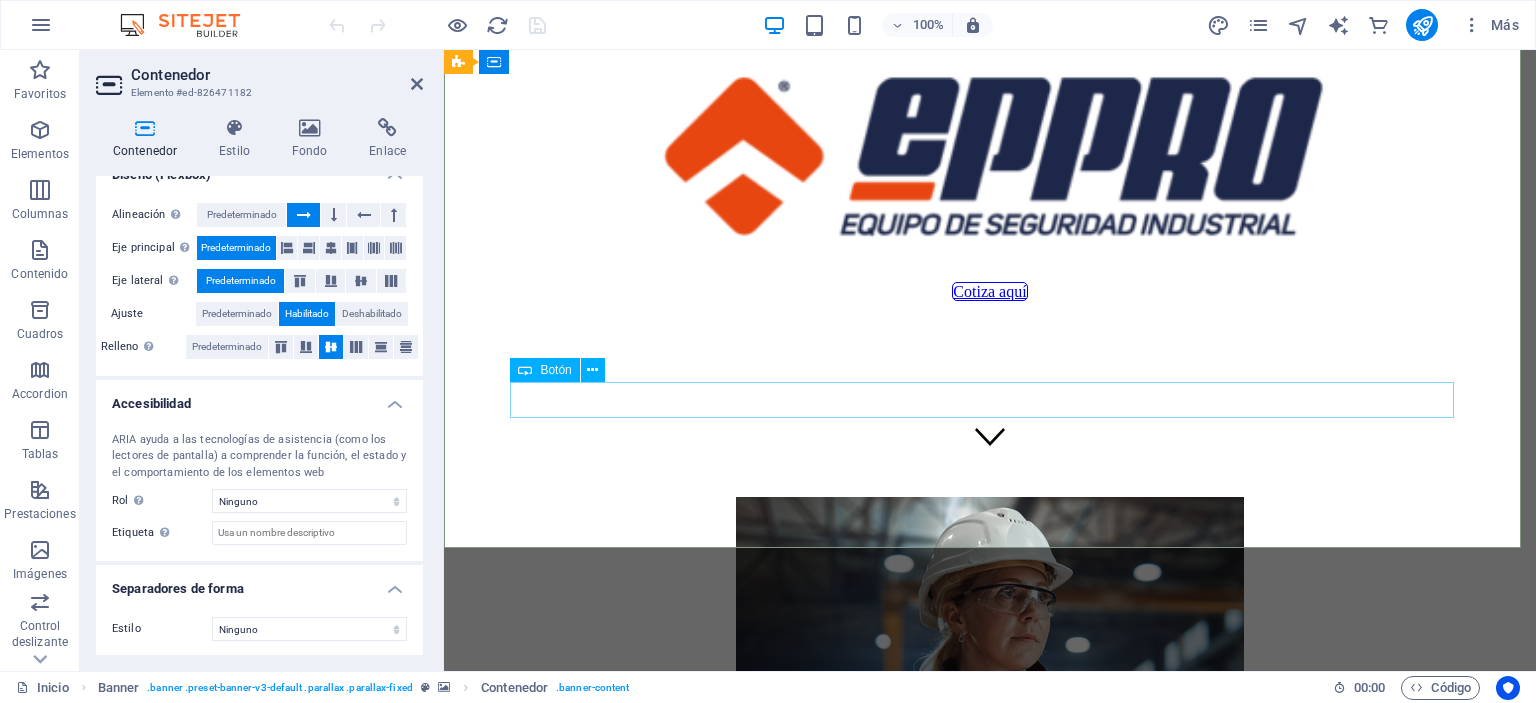 scroll, scrollTop: 0, scrollLeft: 0, axis: both 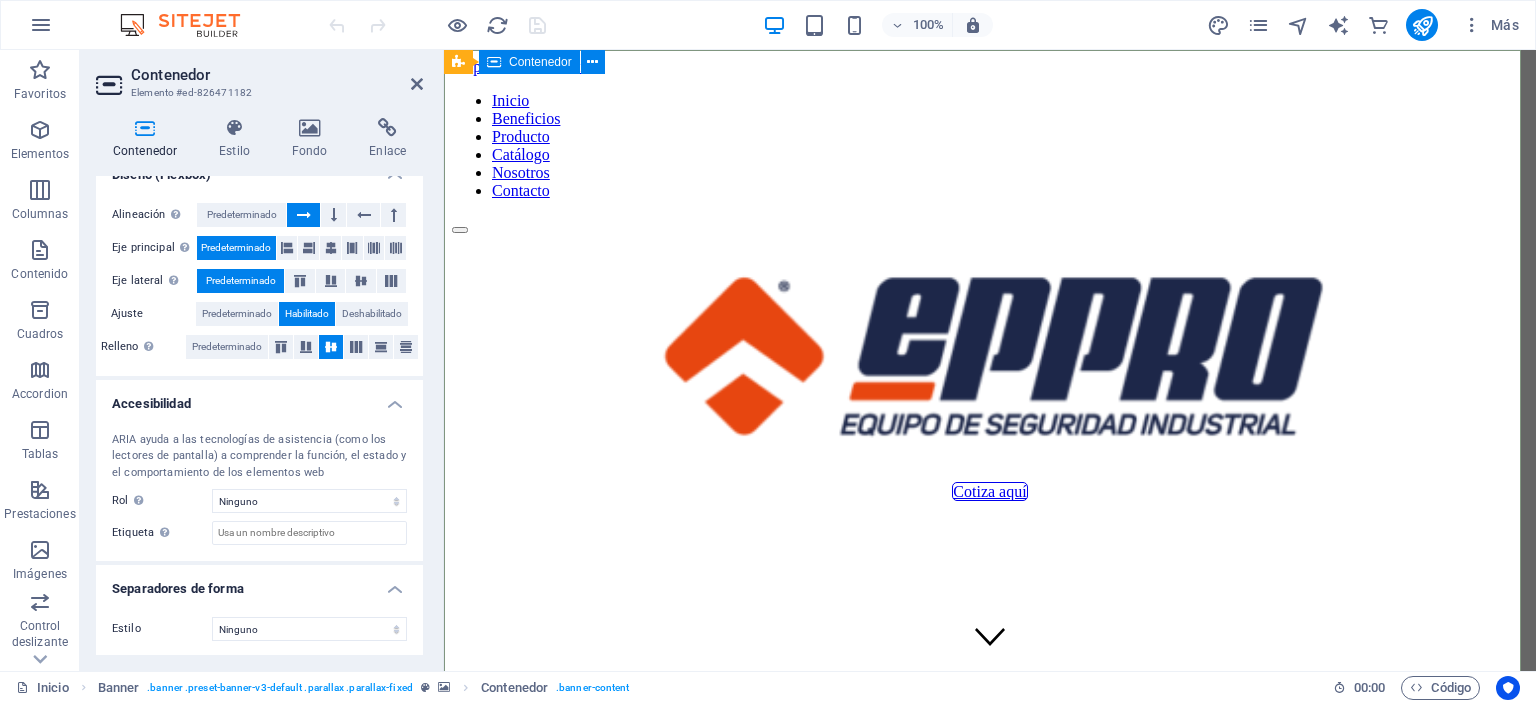 click on "Cotiza aquí" at bounding box center [990, 367] 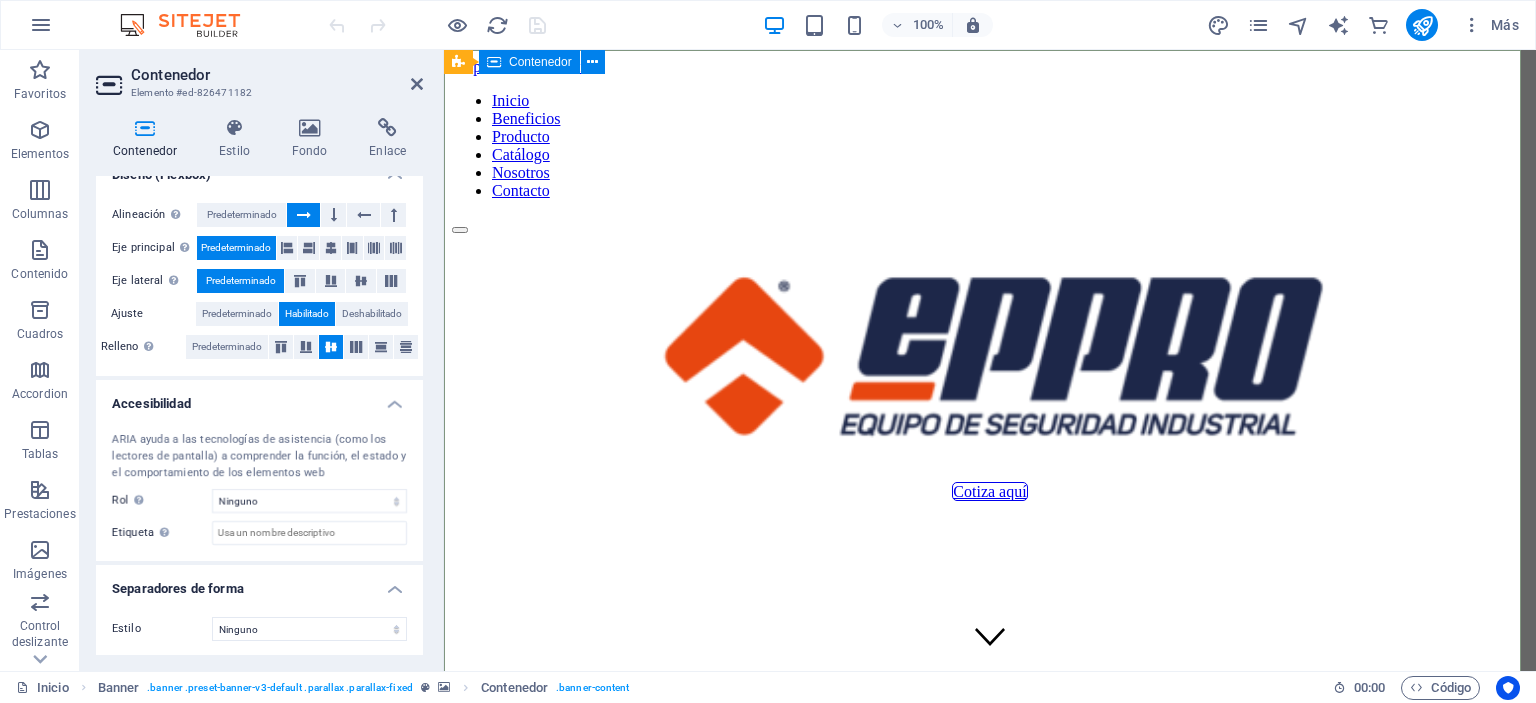 click on "Cotiza aquí" at bounding box center [990, 367] 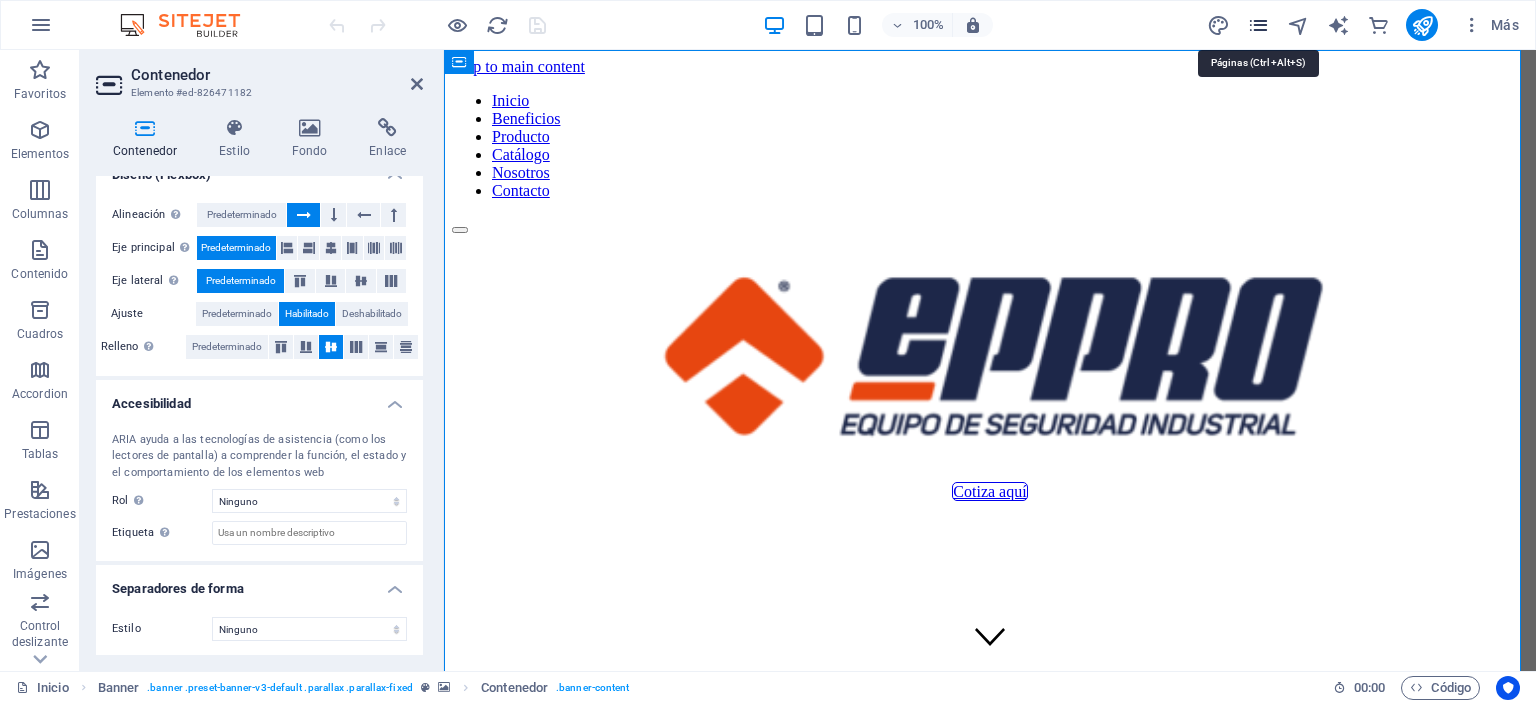click at bounding box center (1258, 25) 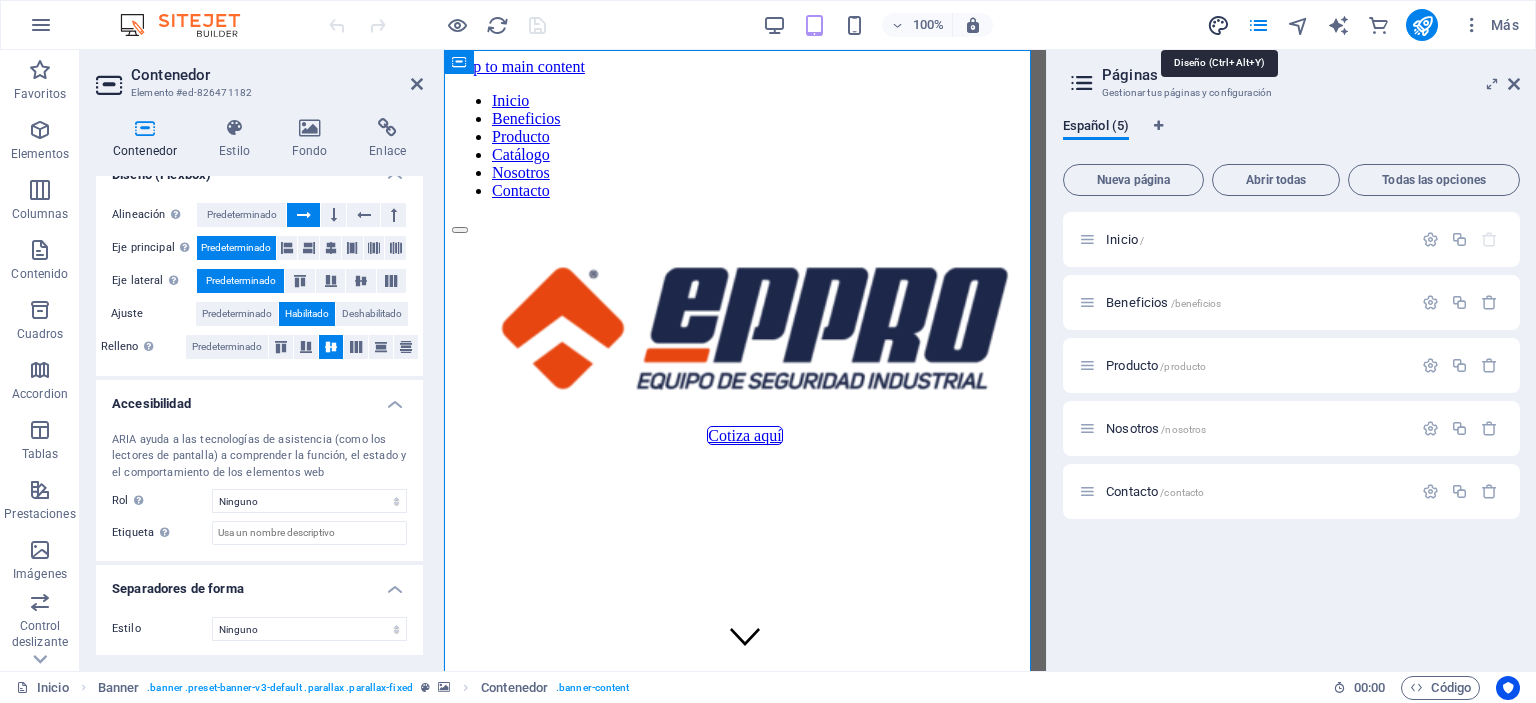 click at bounding box center [1218, 25] 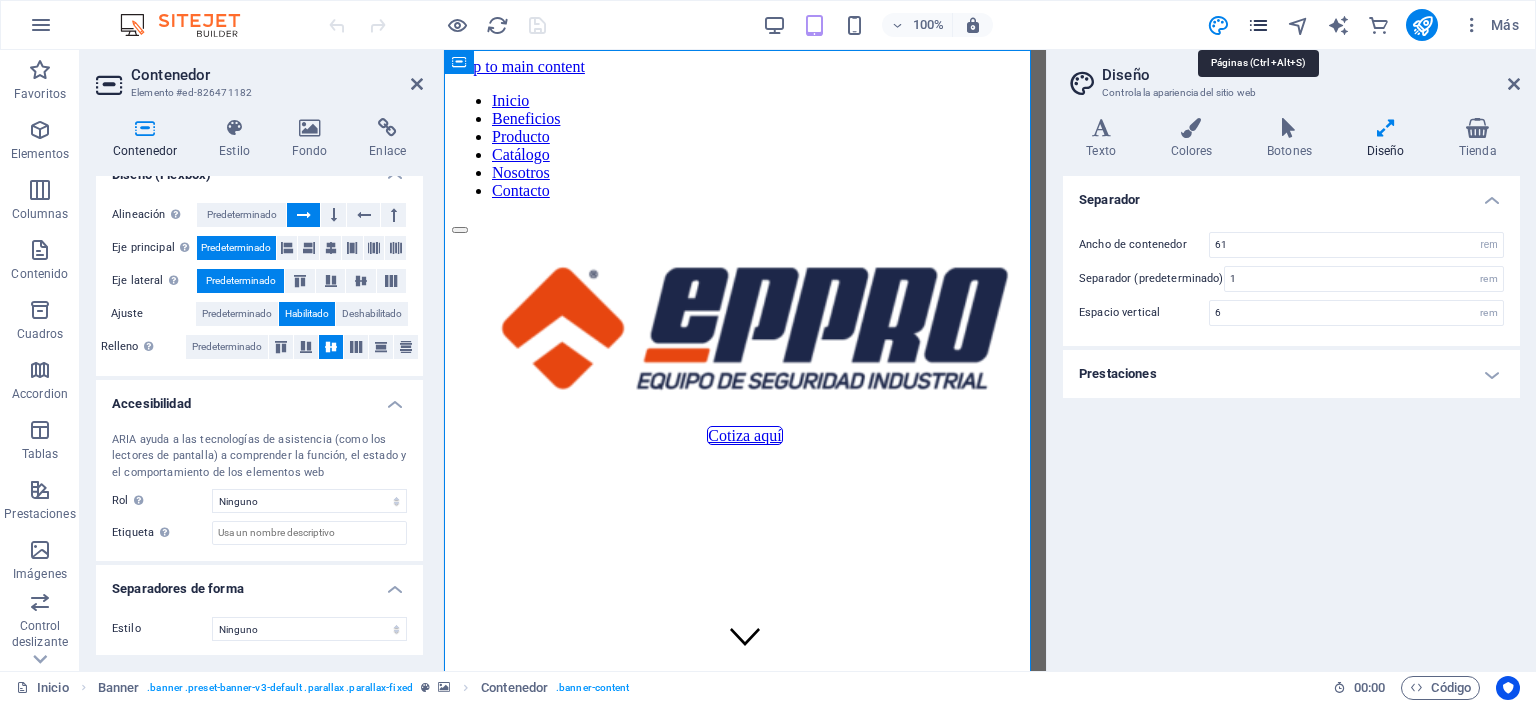 click at bounding box center [1258, 25] 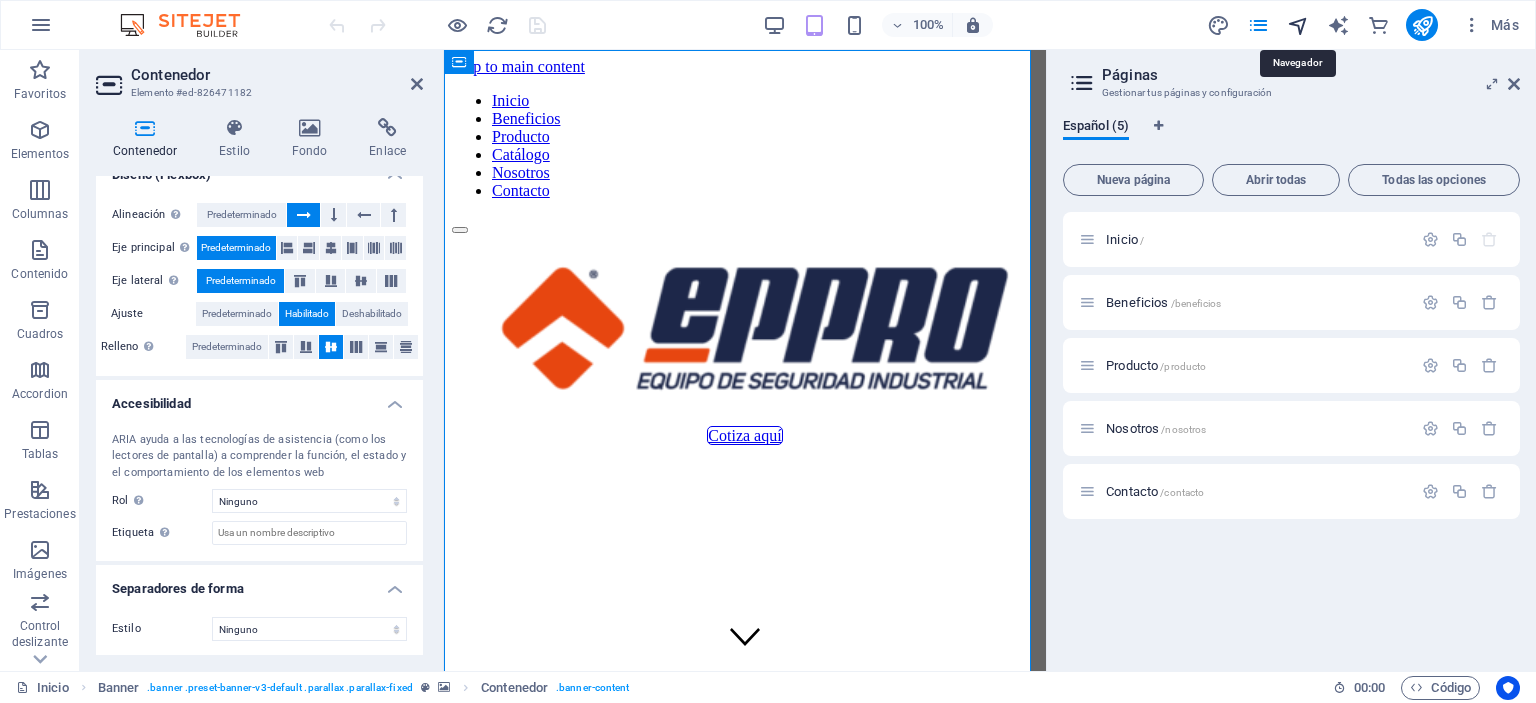 click at bounding box center (1298, 25) 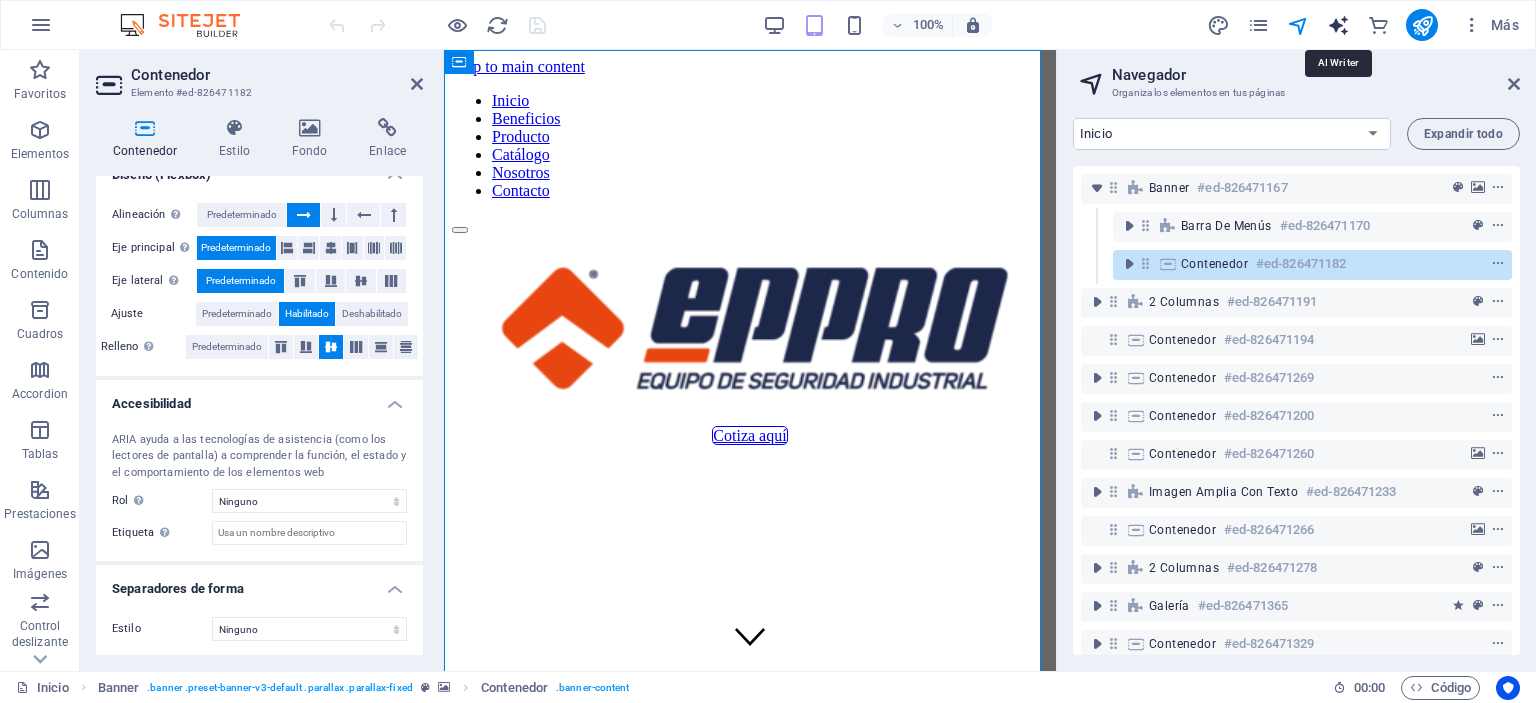 click at bounding box center [1338, 25] 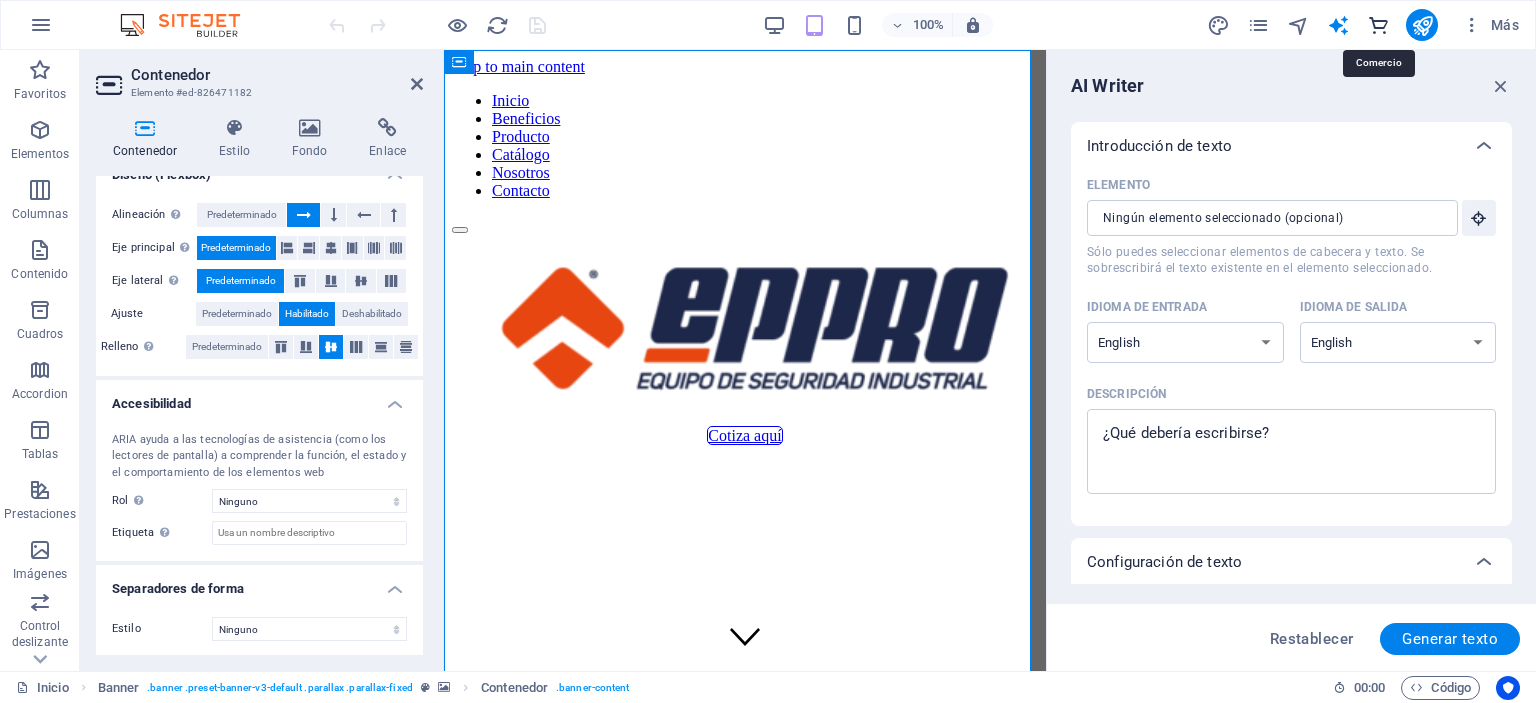click at bounding box center [1378, 25] 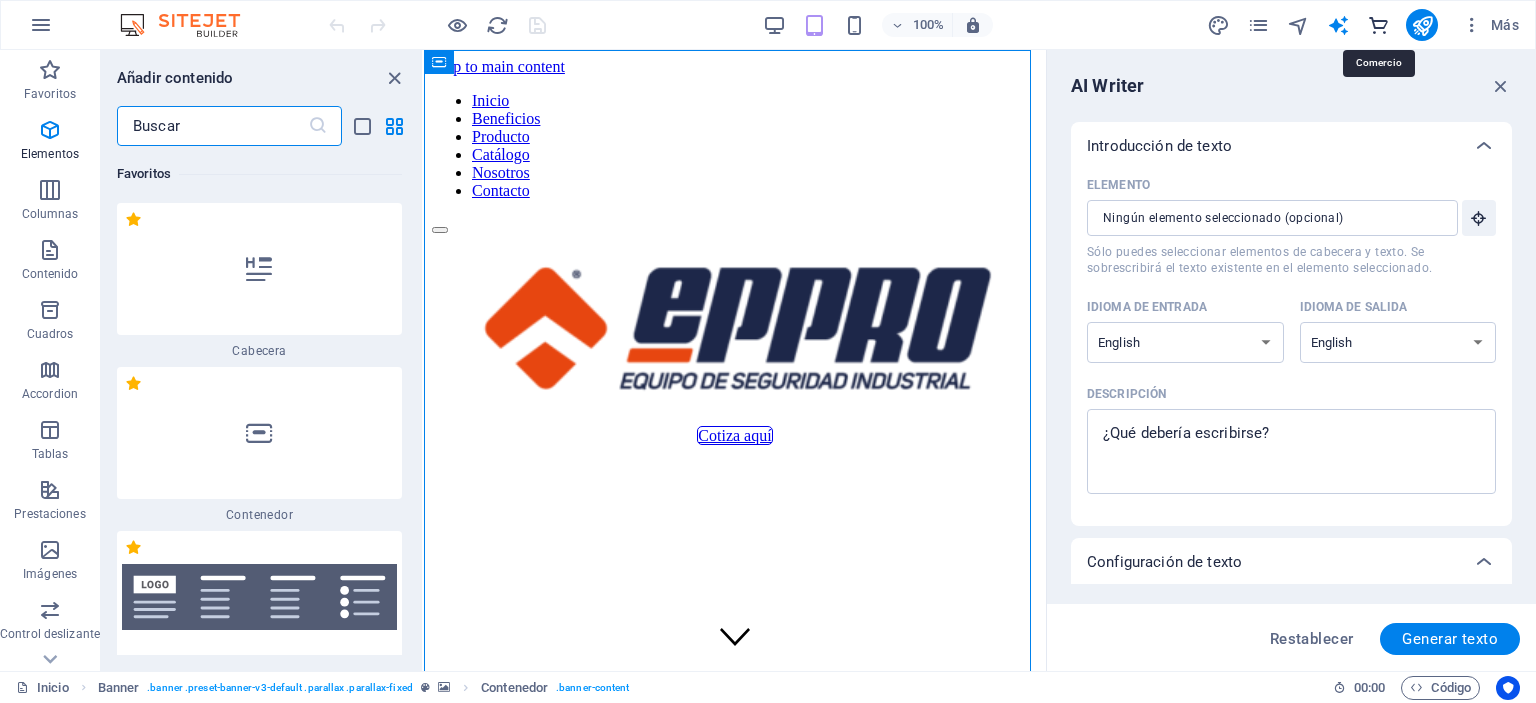 scroll, scrollTop: 35835, scrollLeft: 0, axis: vertical 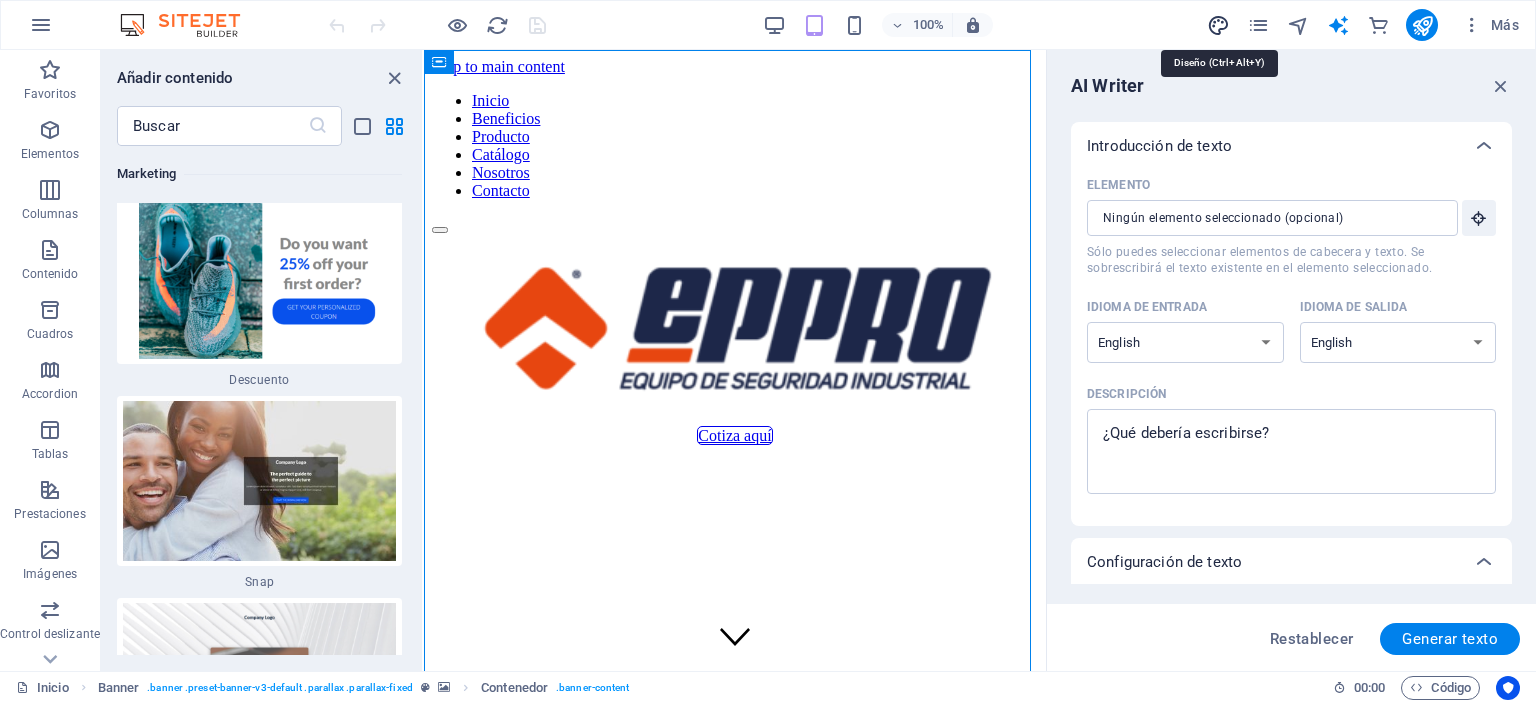click at bounding box center (1218, 25) 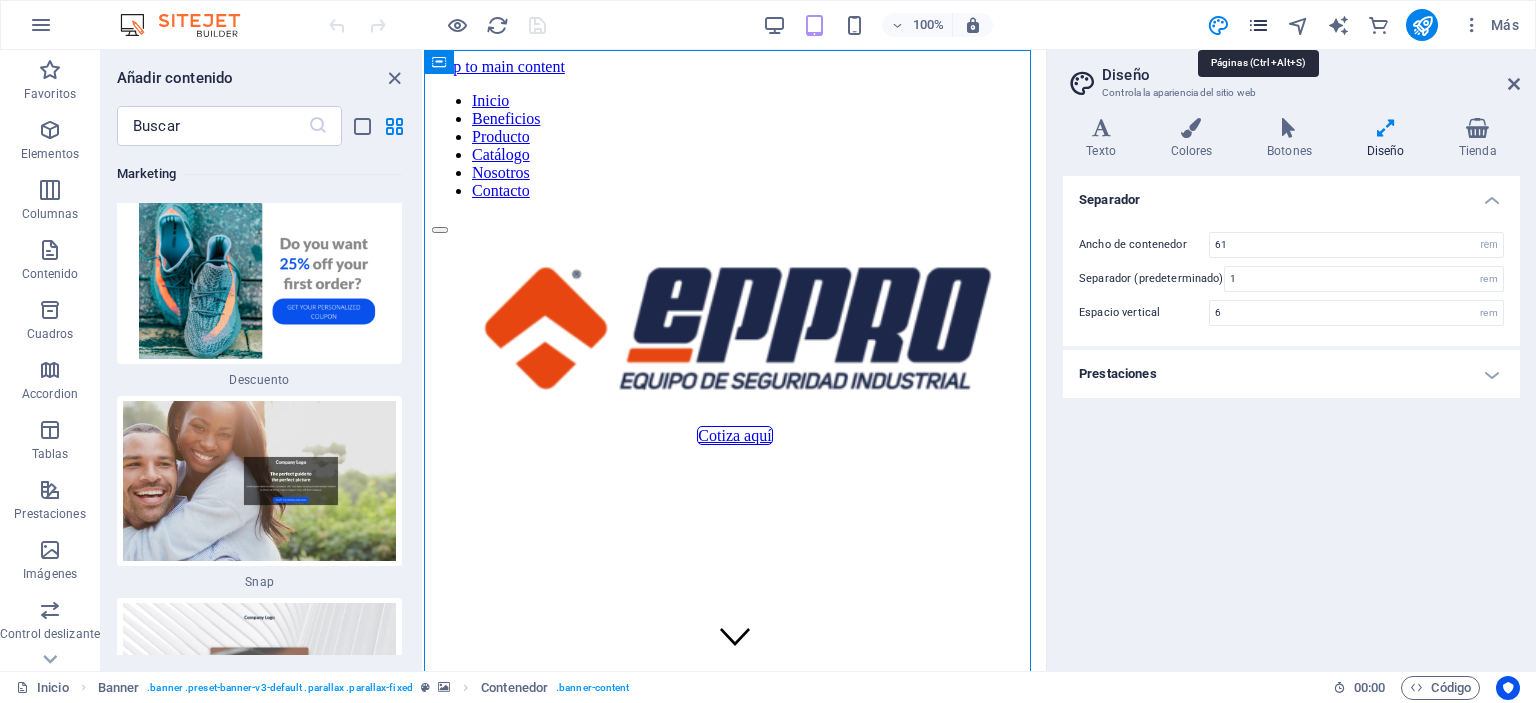 click at bounding box center [1258, 25] 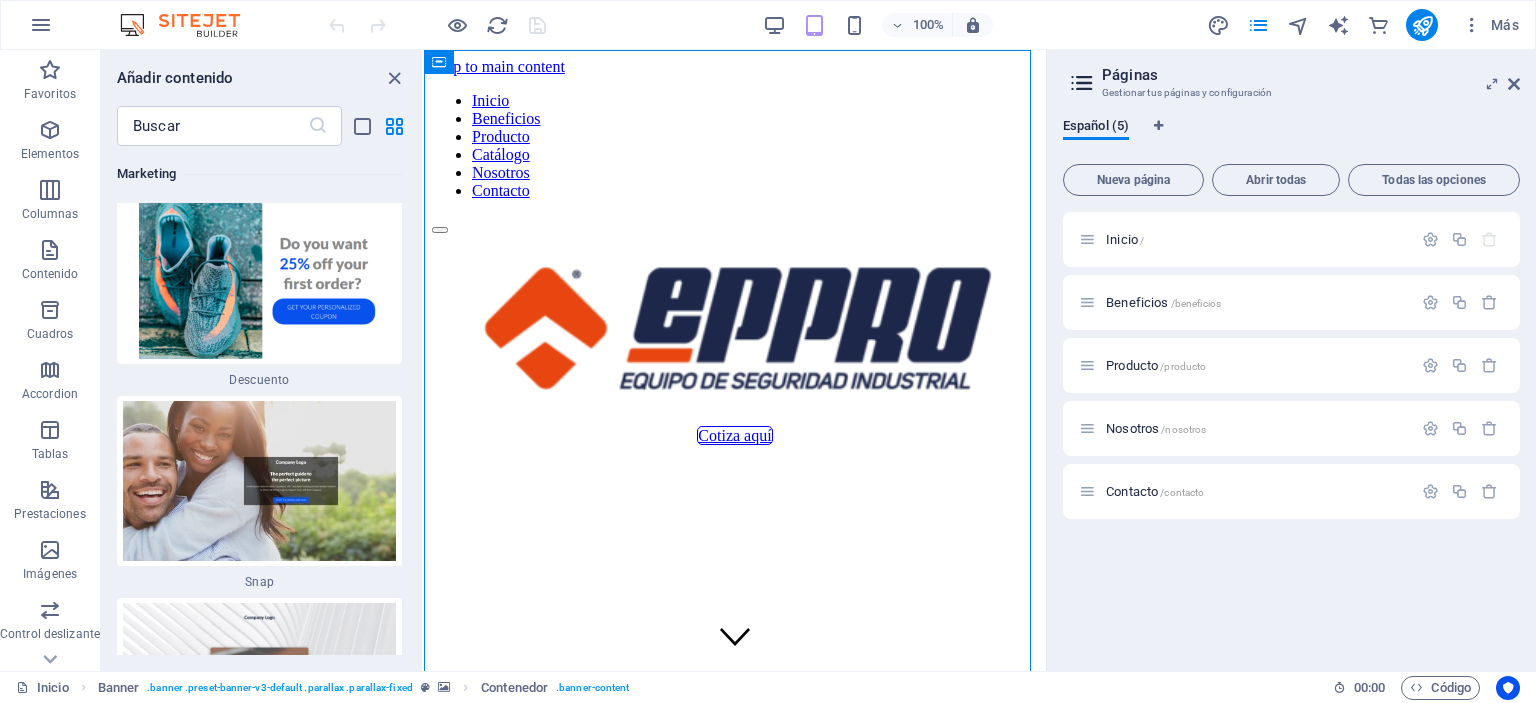 type 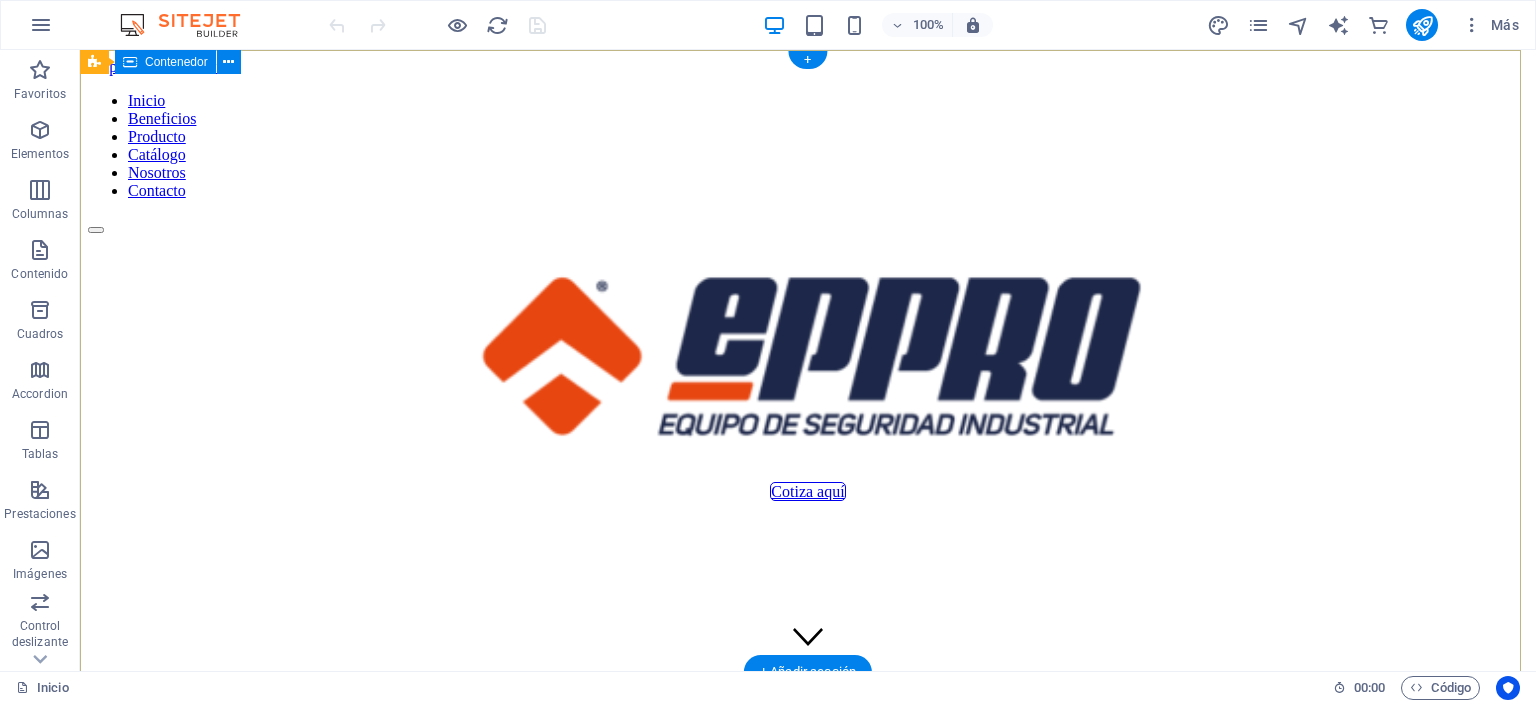 click on "Cotiza aquí" at bounding box center (808, 367) 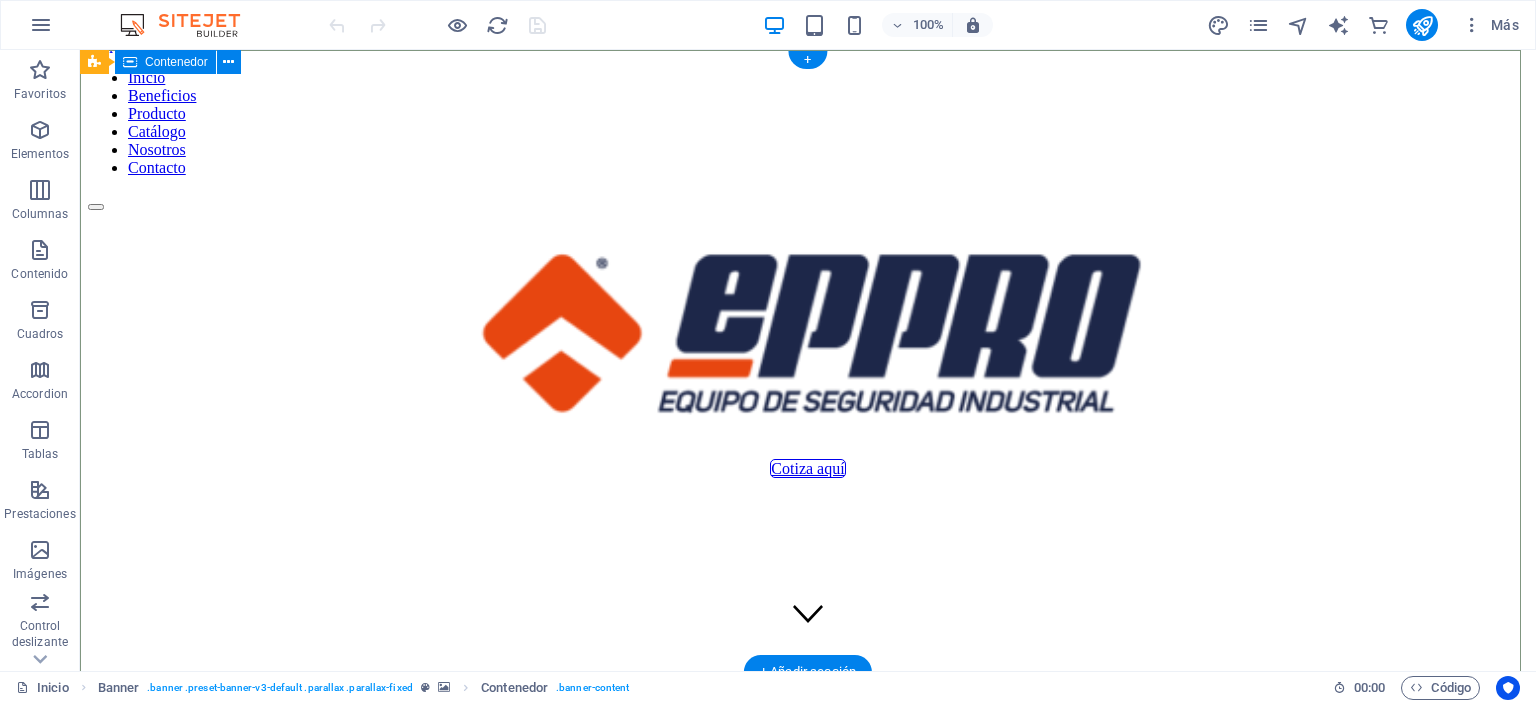 scroll, scrollTop: 0, scrollLeft: 0, axis: both 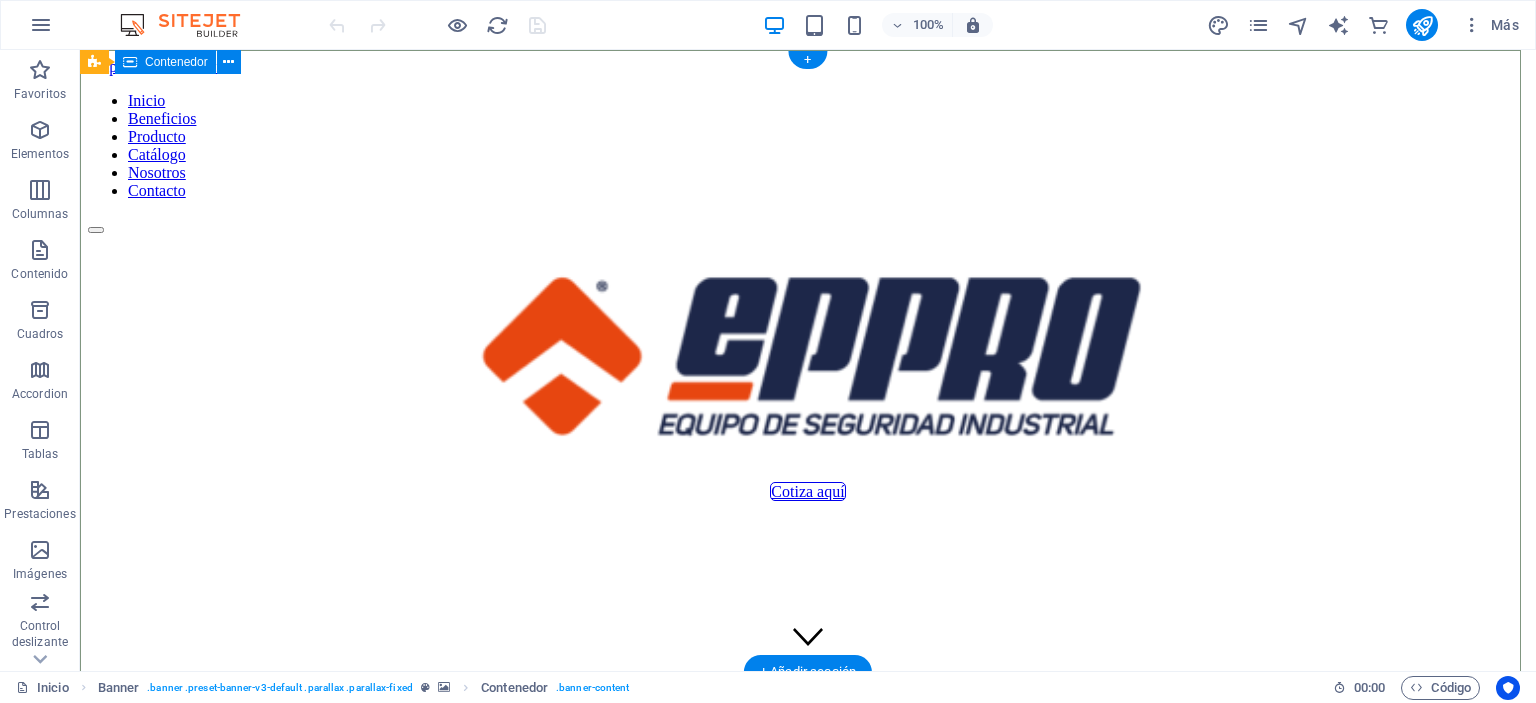 click on "Cotiza aquí" at bounding box center (808, 367) 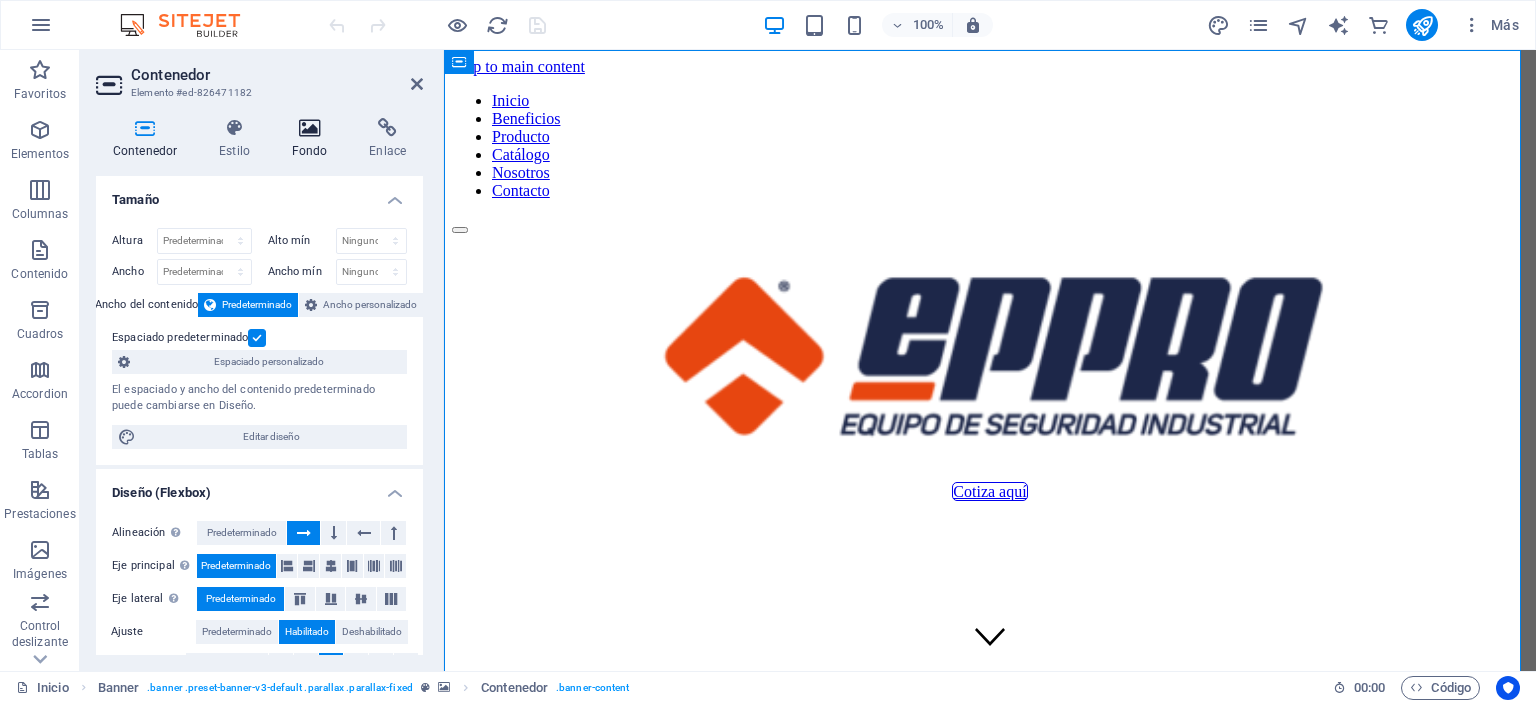 click at bounding box center (310, 128) 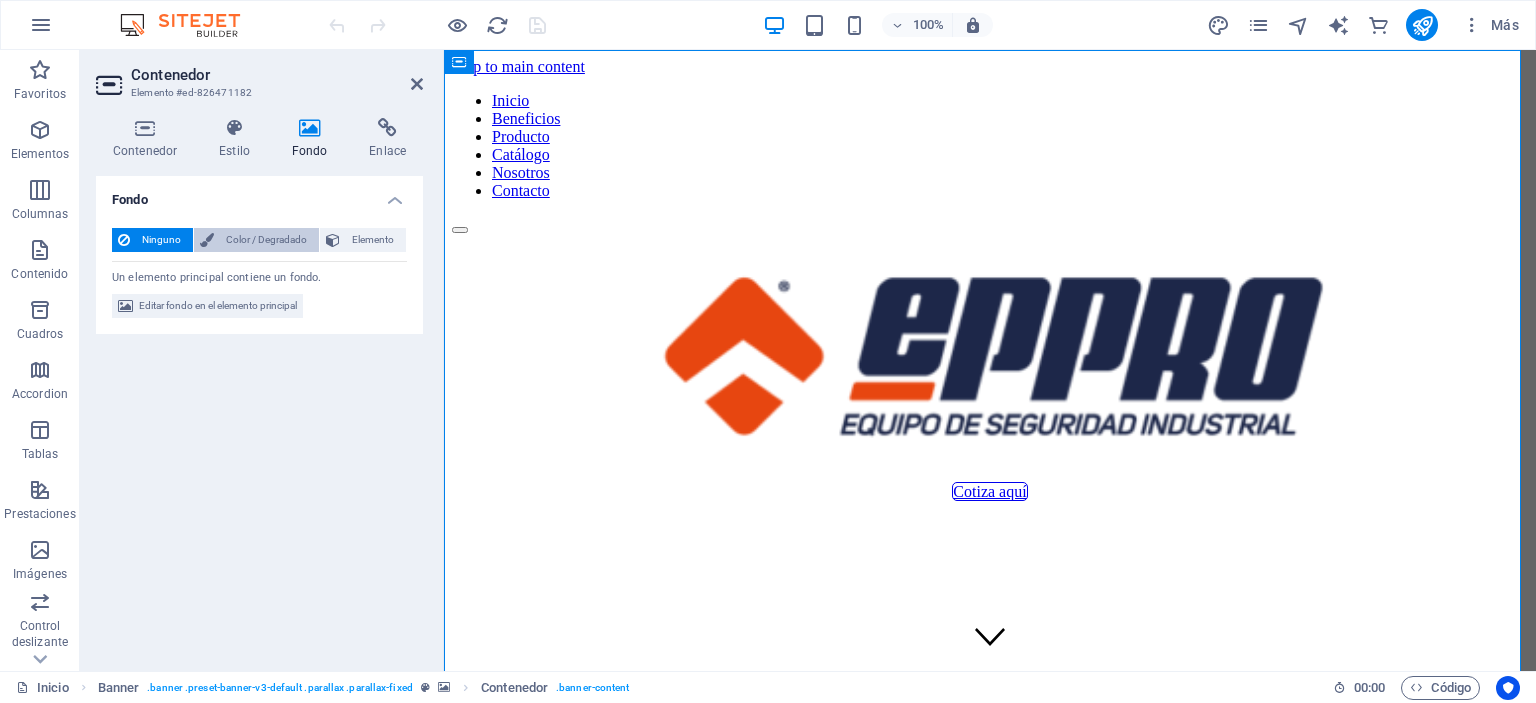click on "Color / Degradado" at bounding box center [266, 240] 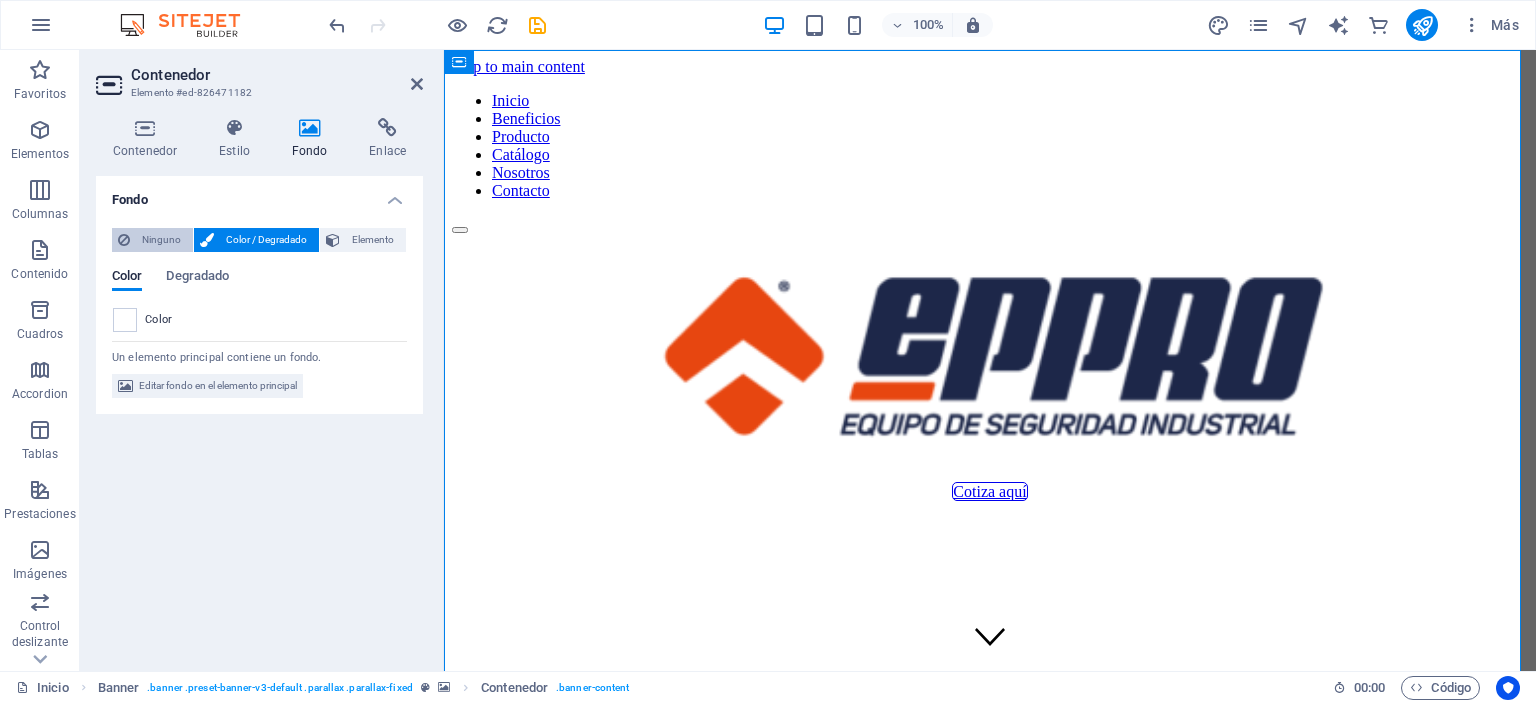 click on "Ninguno" at bounding box center [161, 240] 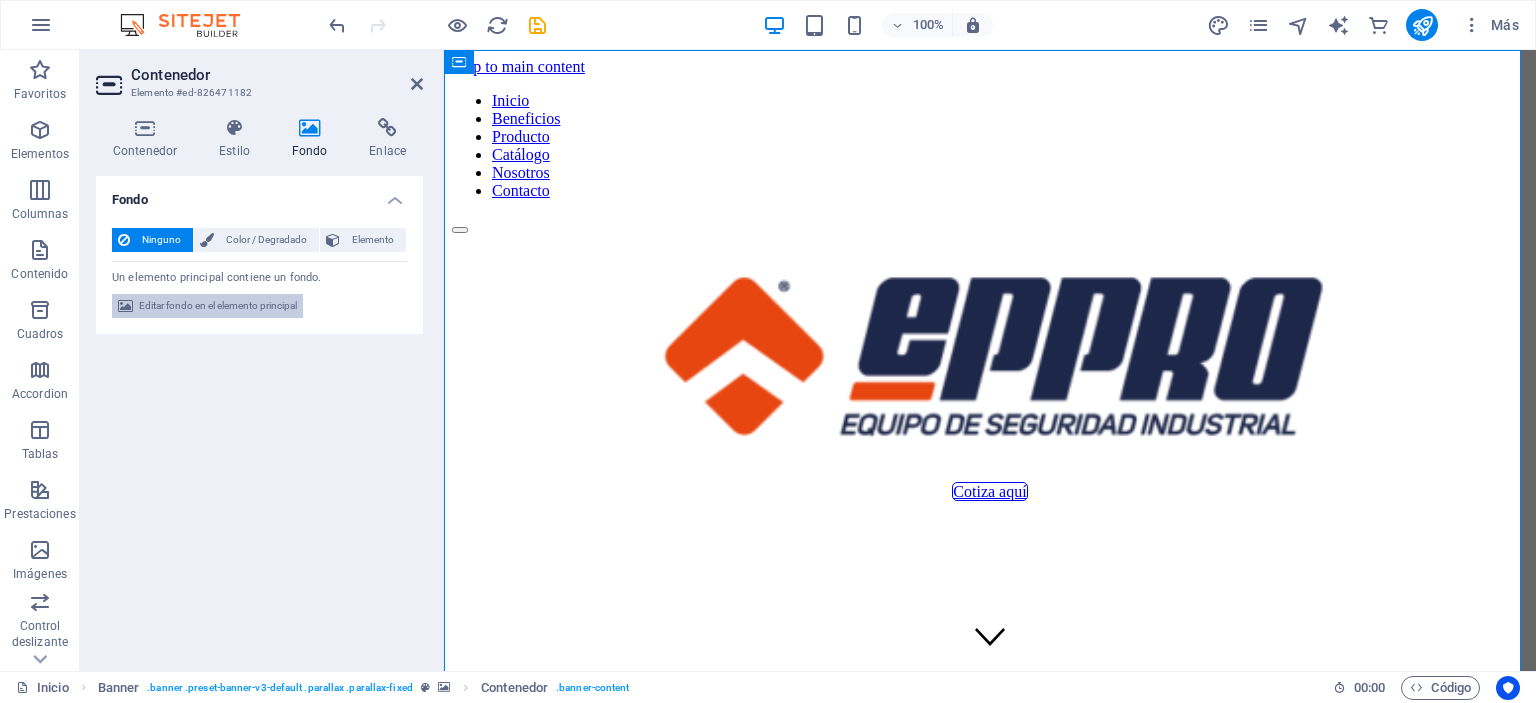 click on "Editar fondo en el elemento principal" at bounding box center (218, 306) 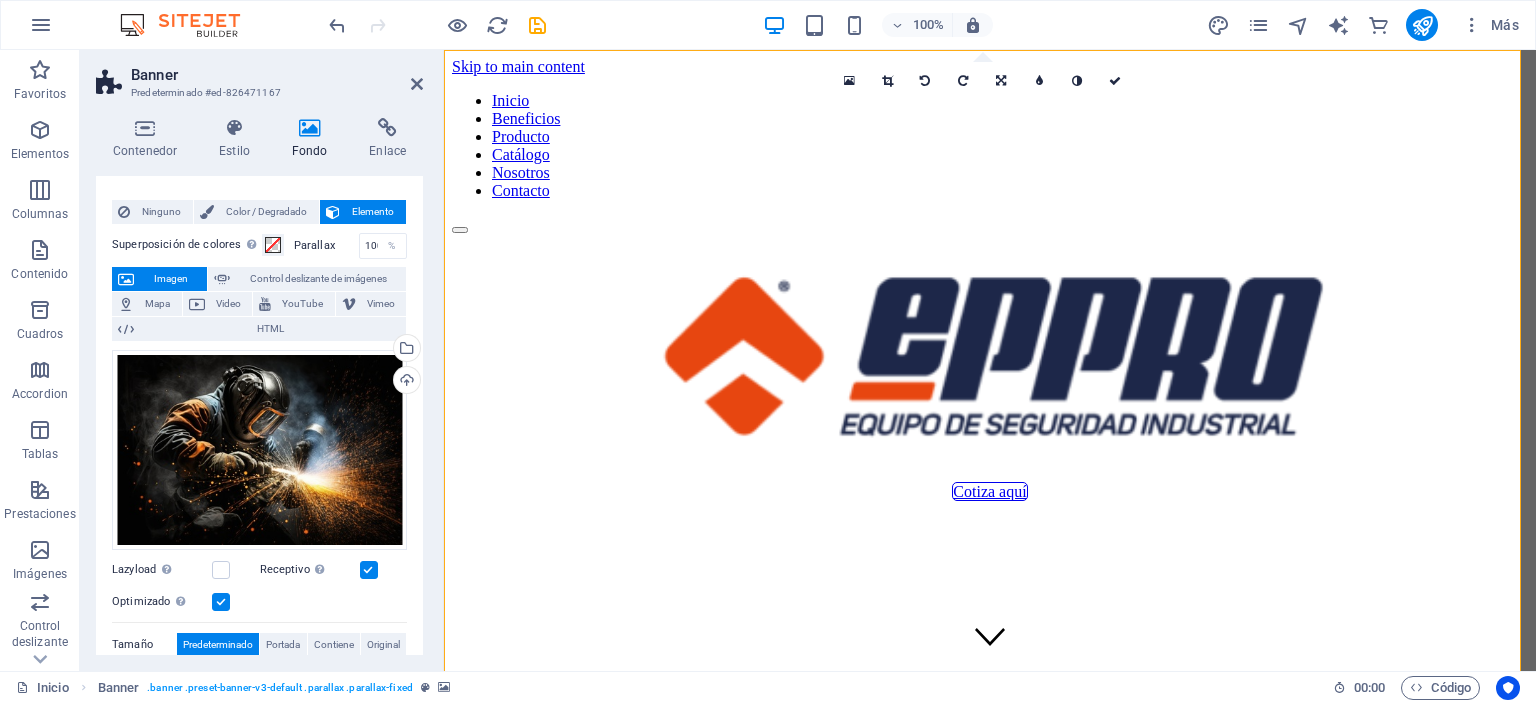 scroll, scrollTop: 0, scrollLeft: 0, axis: both 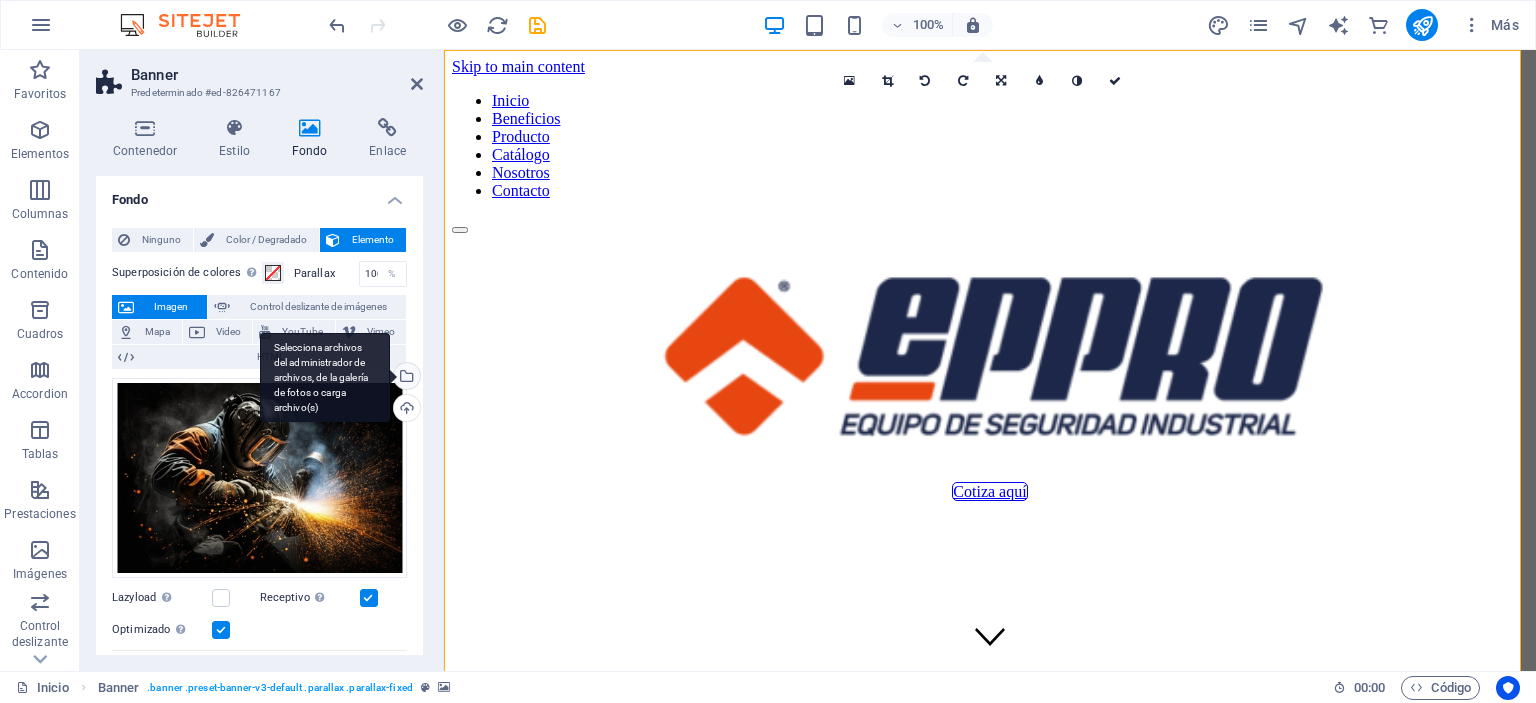 click on "Selecciona archivos del administrador de archivos, de la galería de fotos o carga archivo(s)" at bounding box center (405, 378) 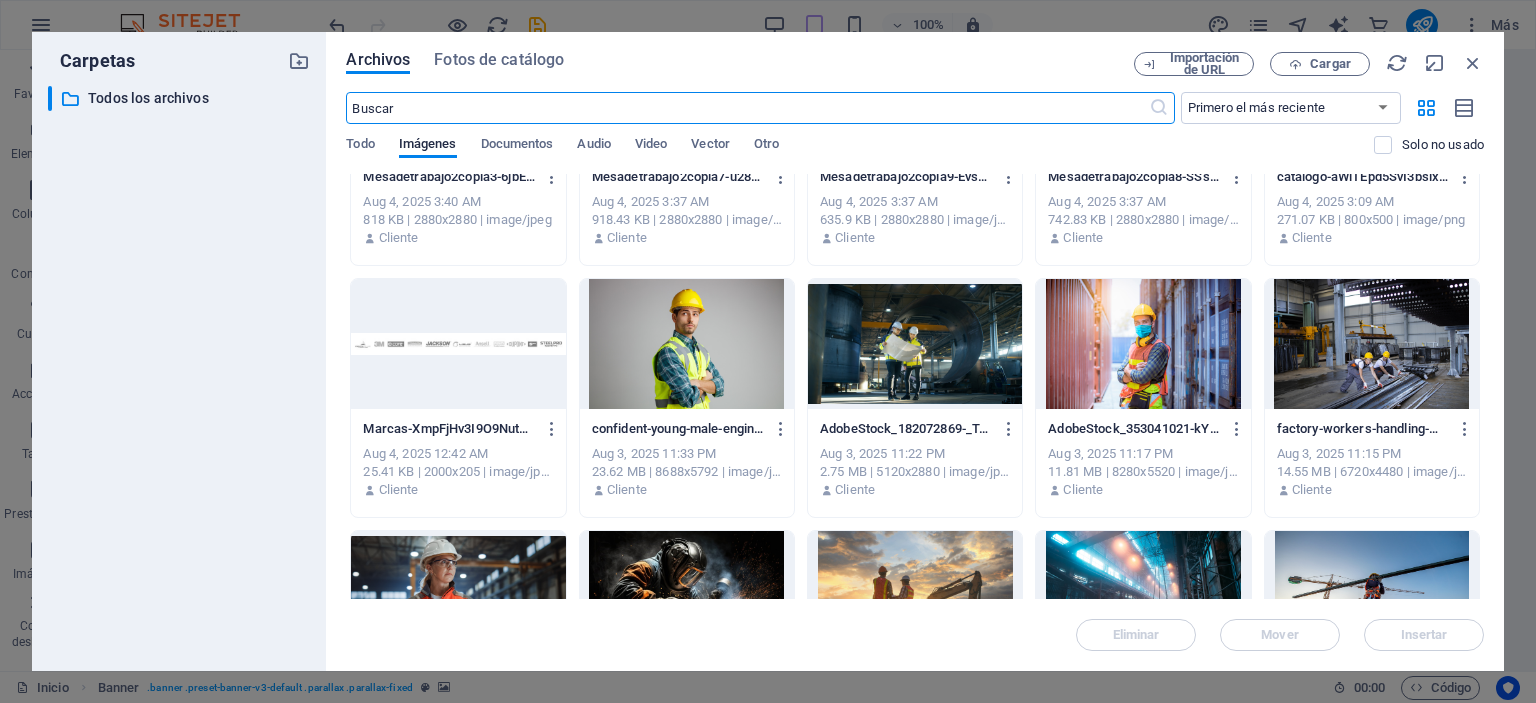 scroll, scrollTop: 800, scrollLeft: 0, axis: vertical 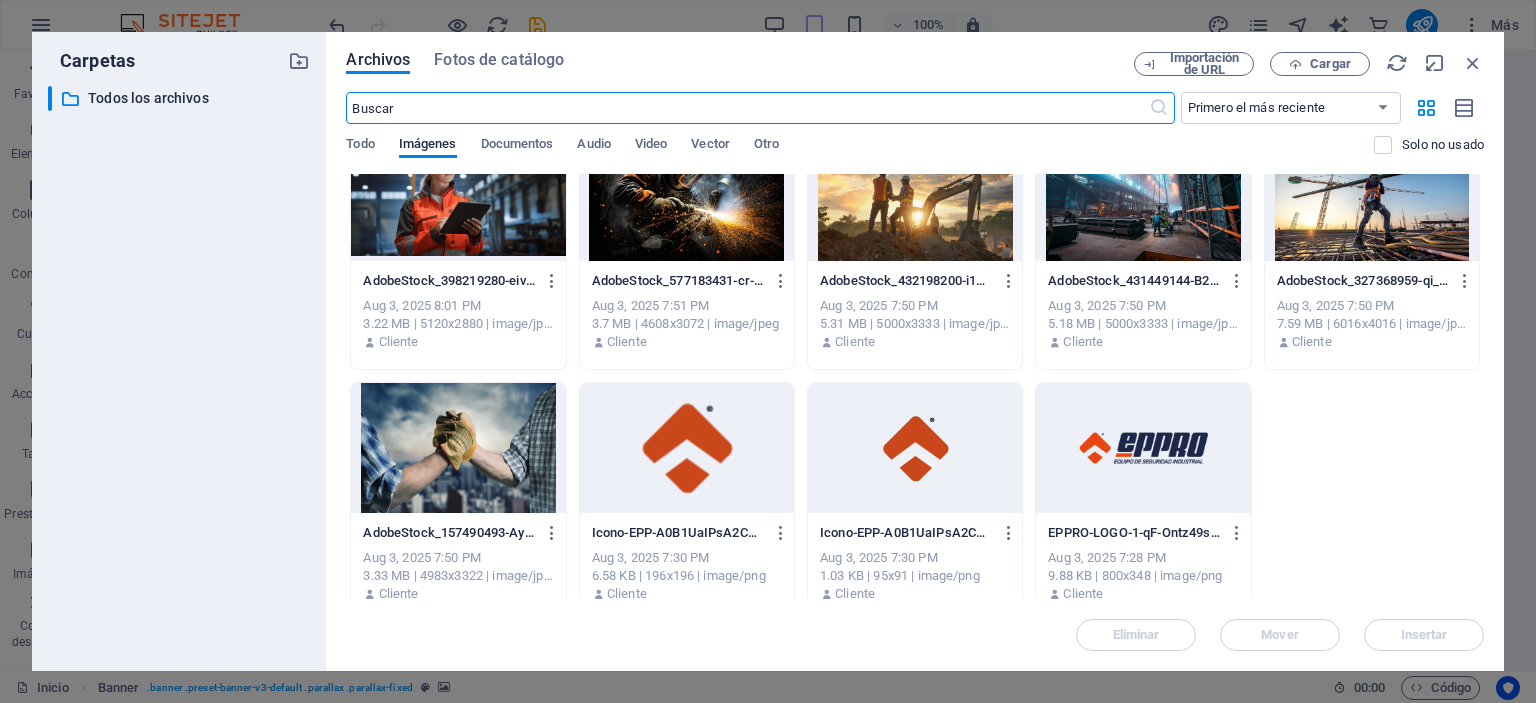click at bounding box center [687, 196] 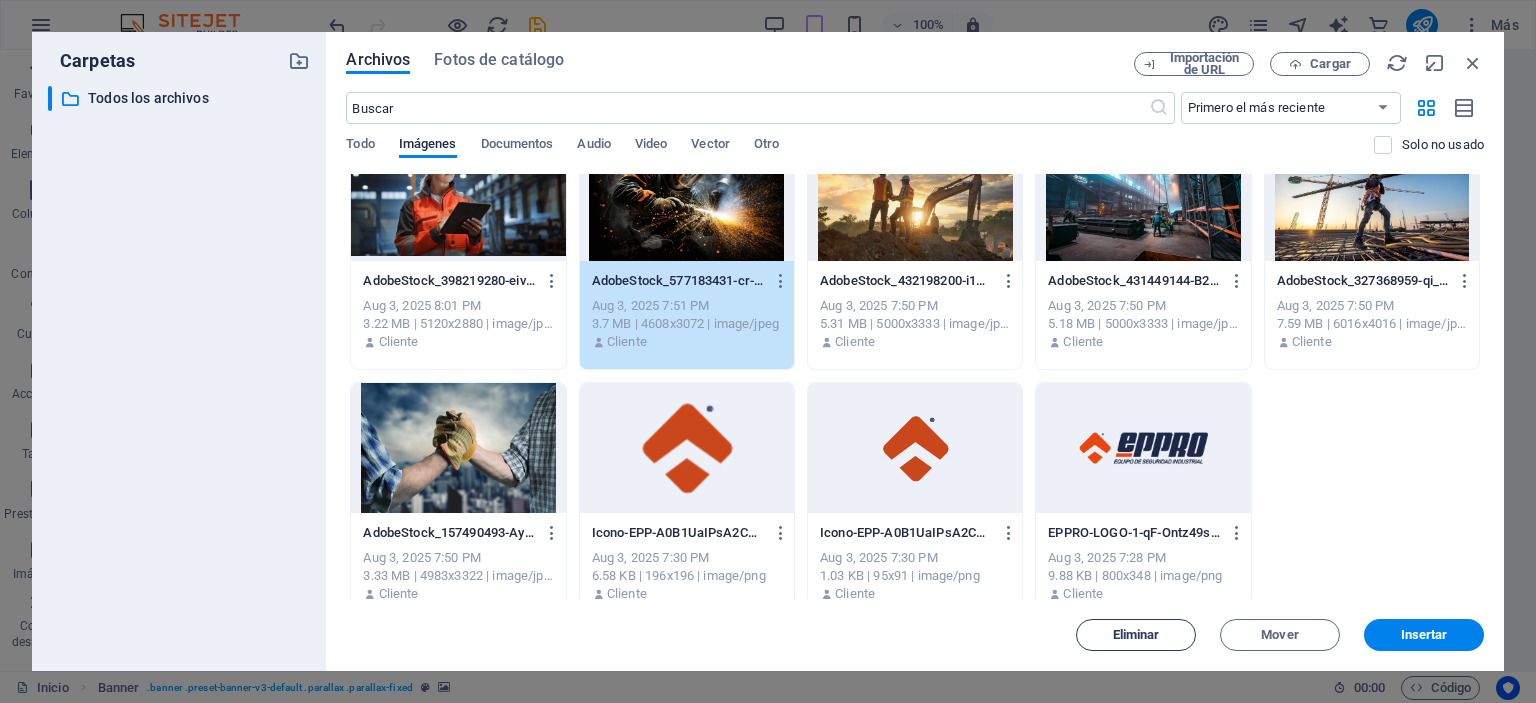 click on "Eliminar" at bounding box center [1136, 635] 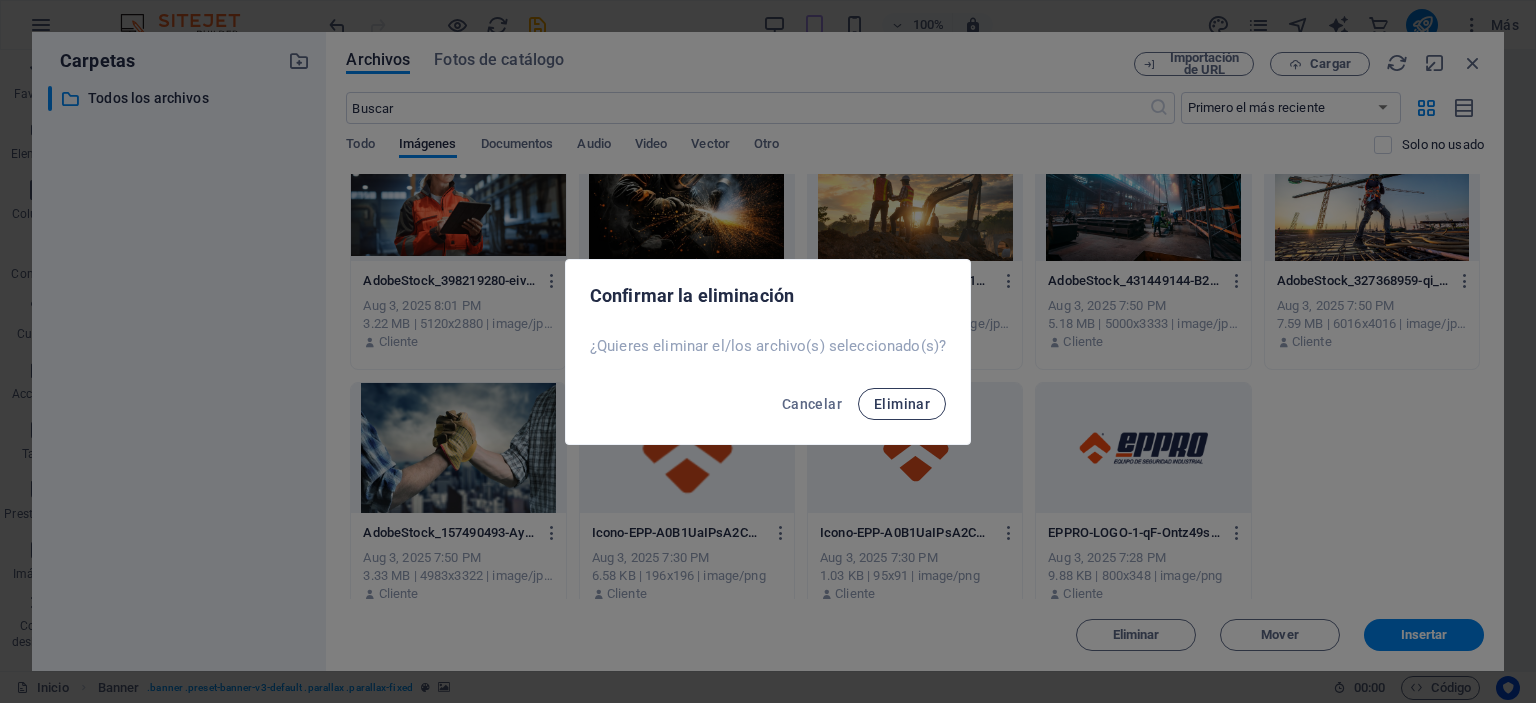 click on "Eliminar" at bounding box center (902, 404) 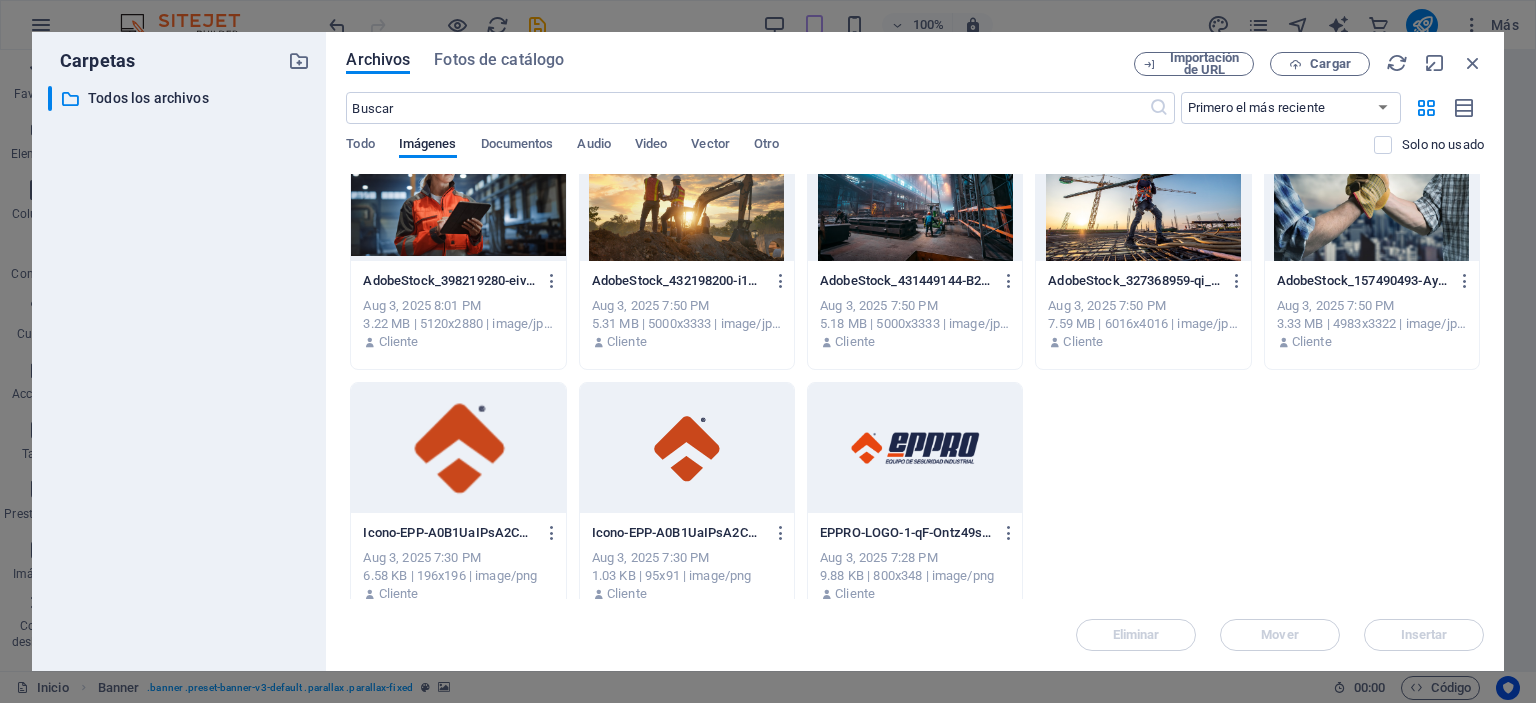 scroll, scrollTop: 600, scrollLeft: 0, axis: vertical 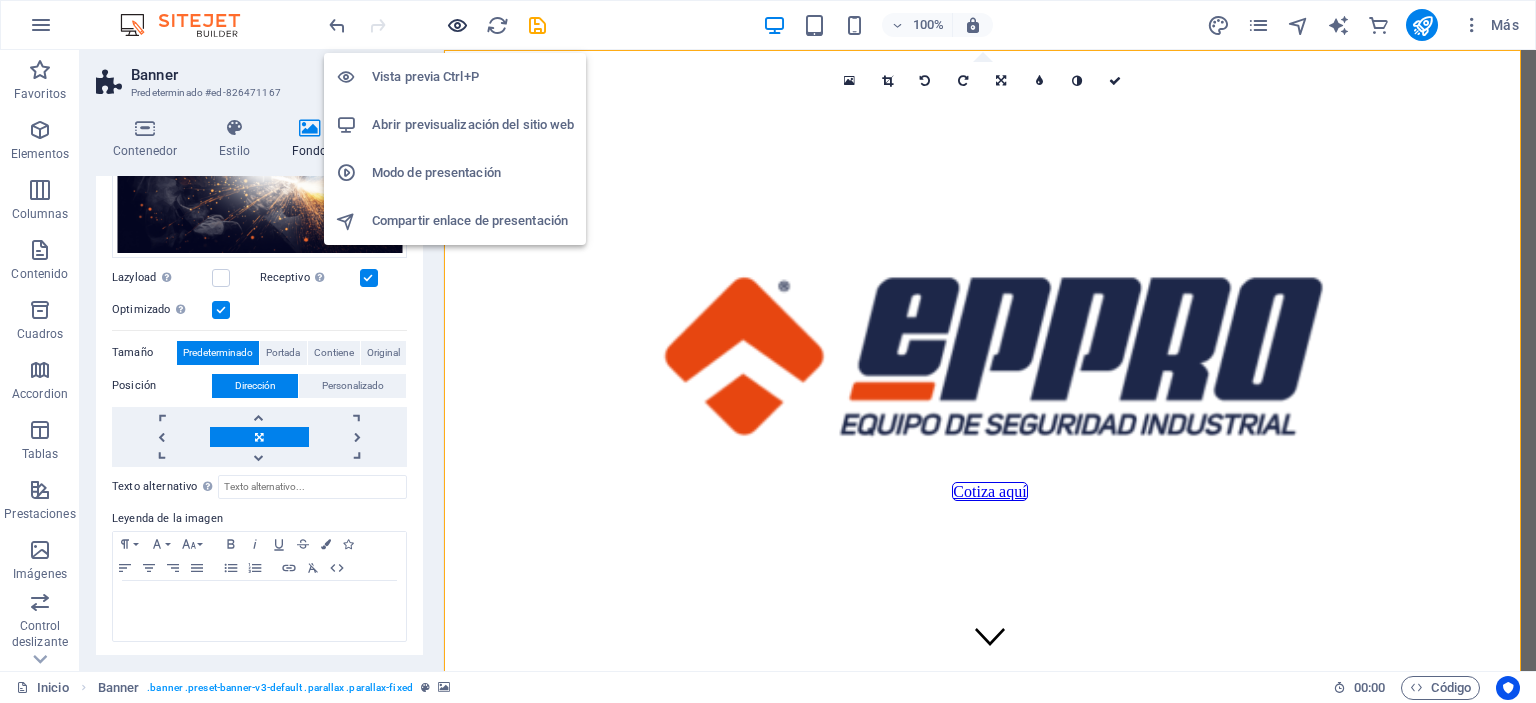 click at bounding box center (457, 25) 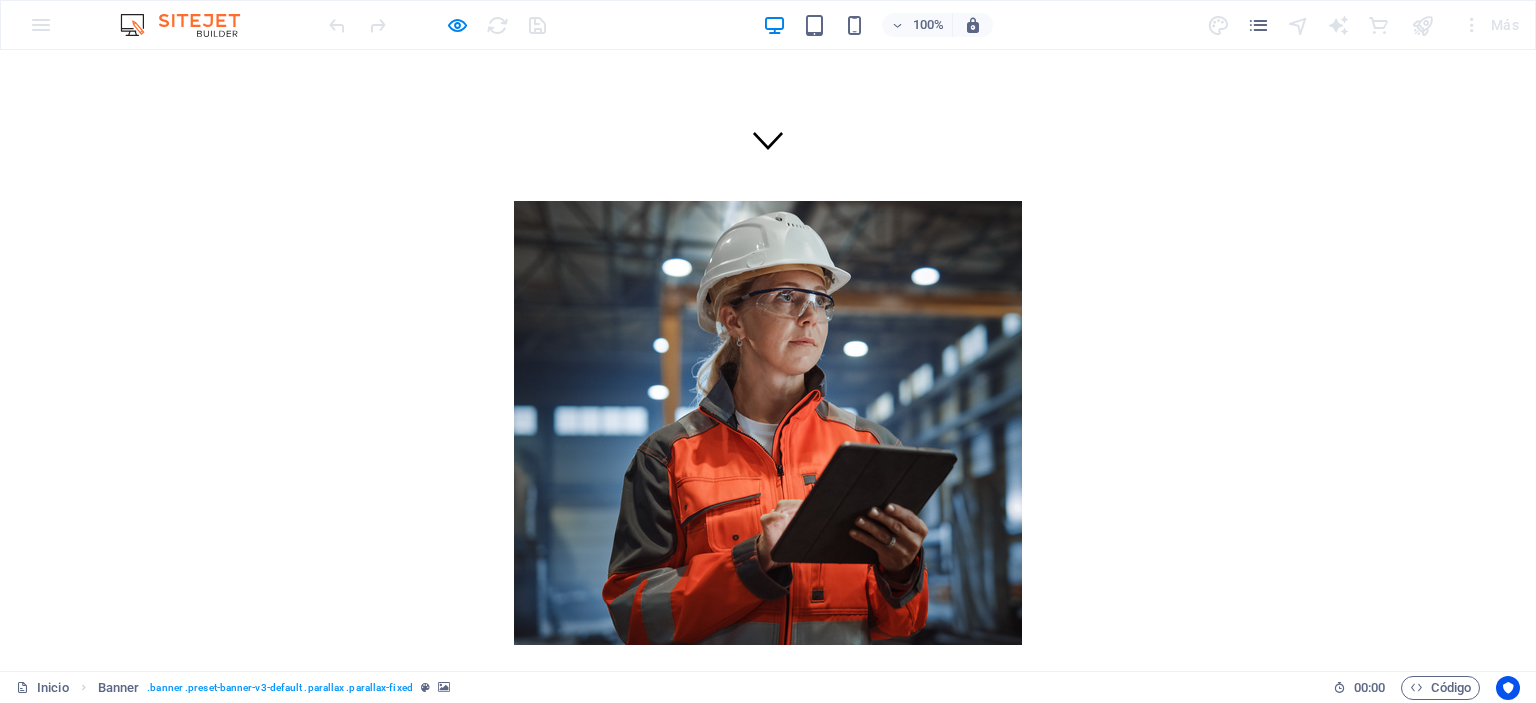 scroll, scrollTop: 0, scrollLeft: 0, axis: both 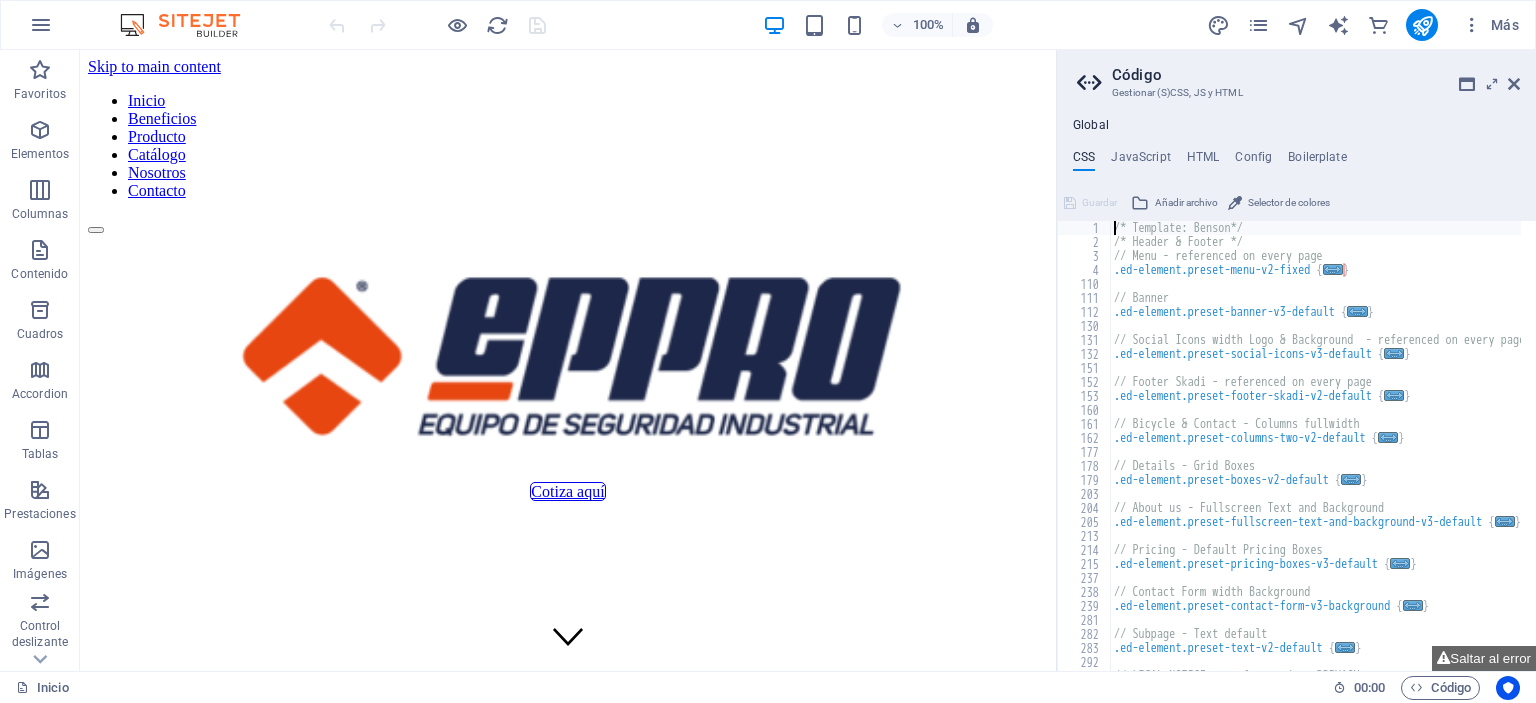 type on "/* Template: Benson*/" 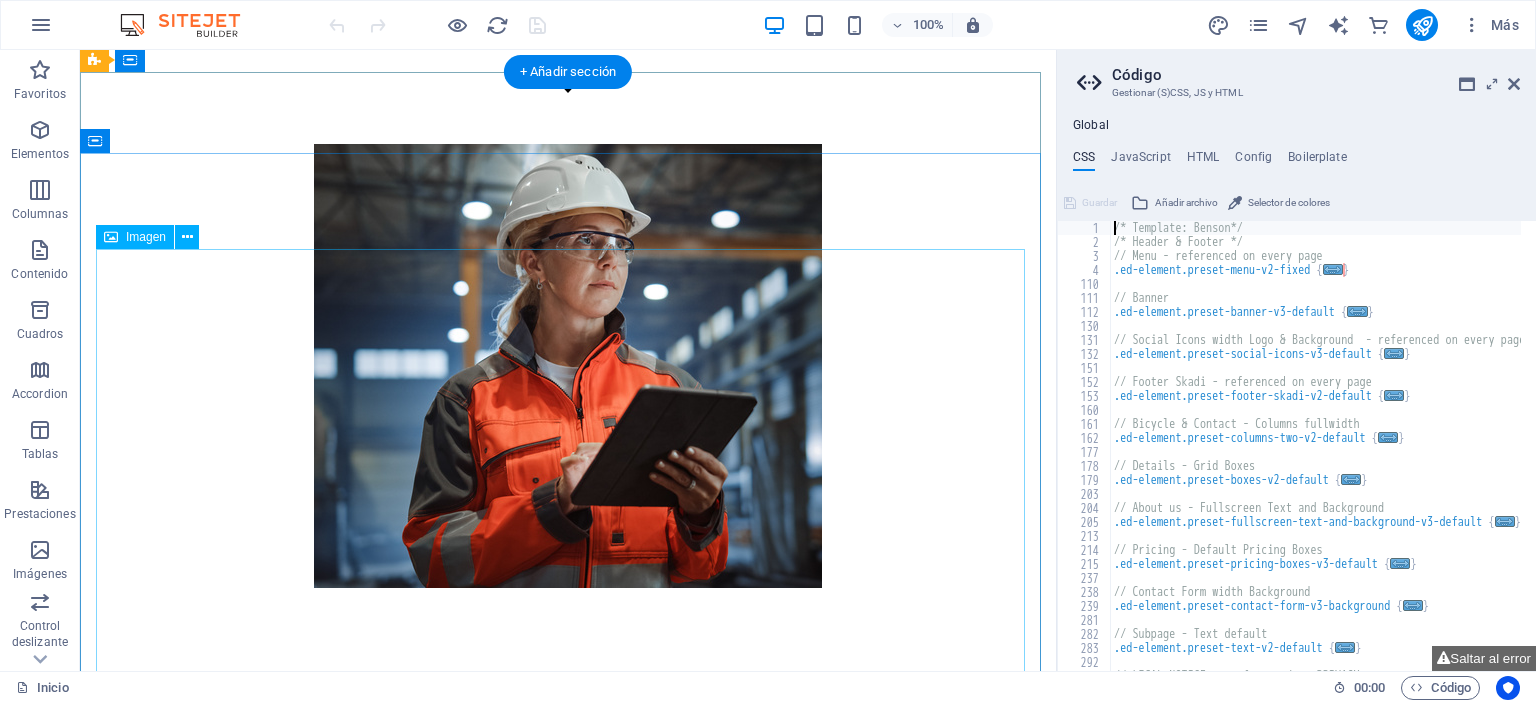 scroll, scrollTop: 200, scrollLeft: 0, axis: vertical 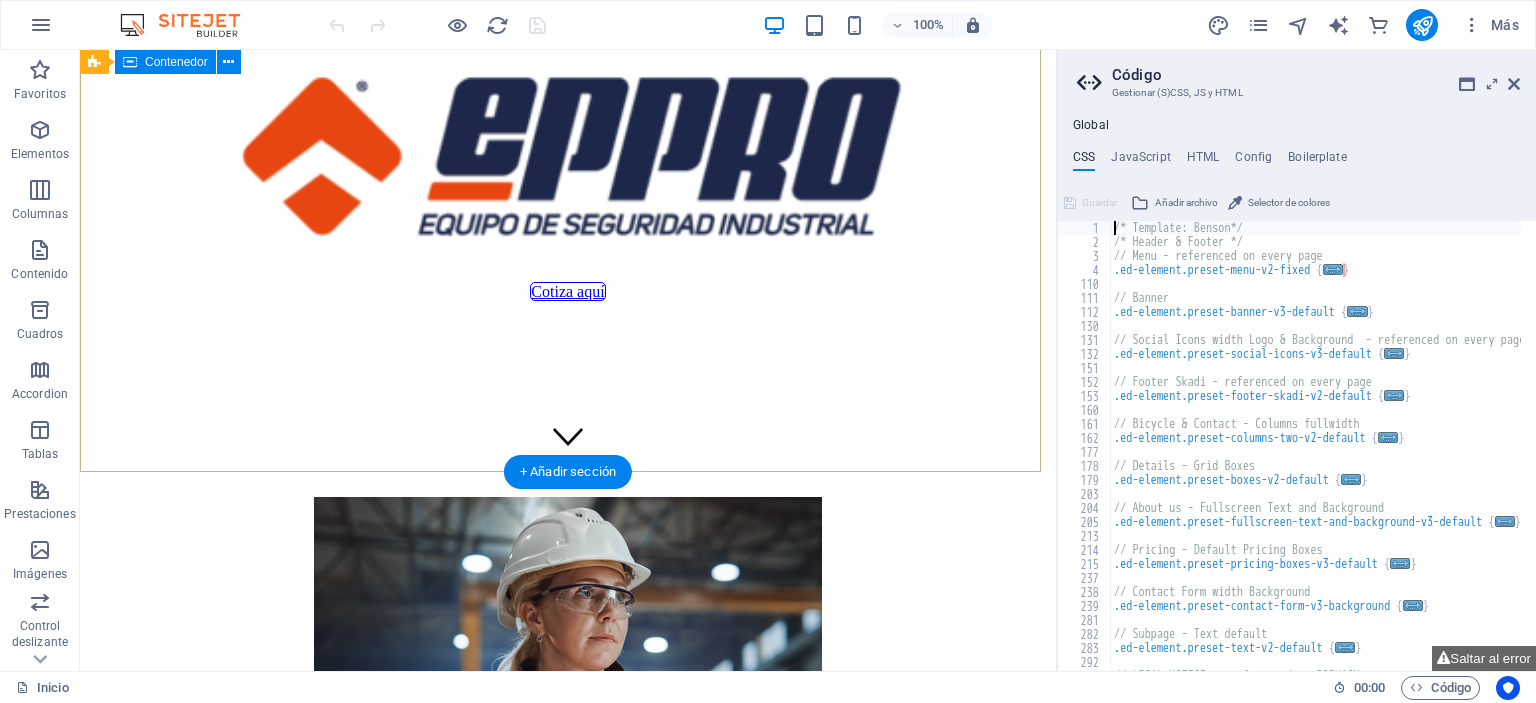 click on "Cotiza aquí" at bounding box center (568, 167) 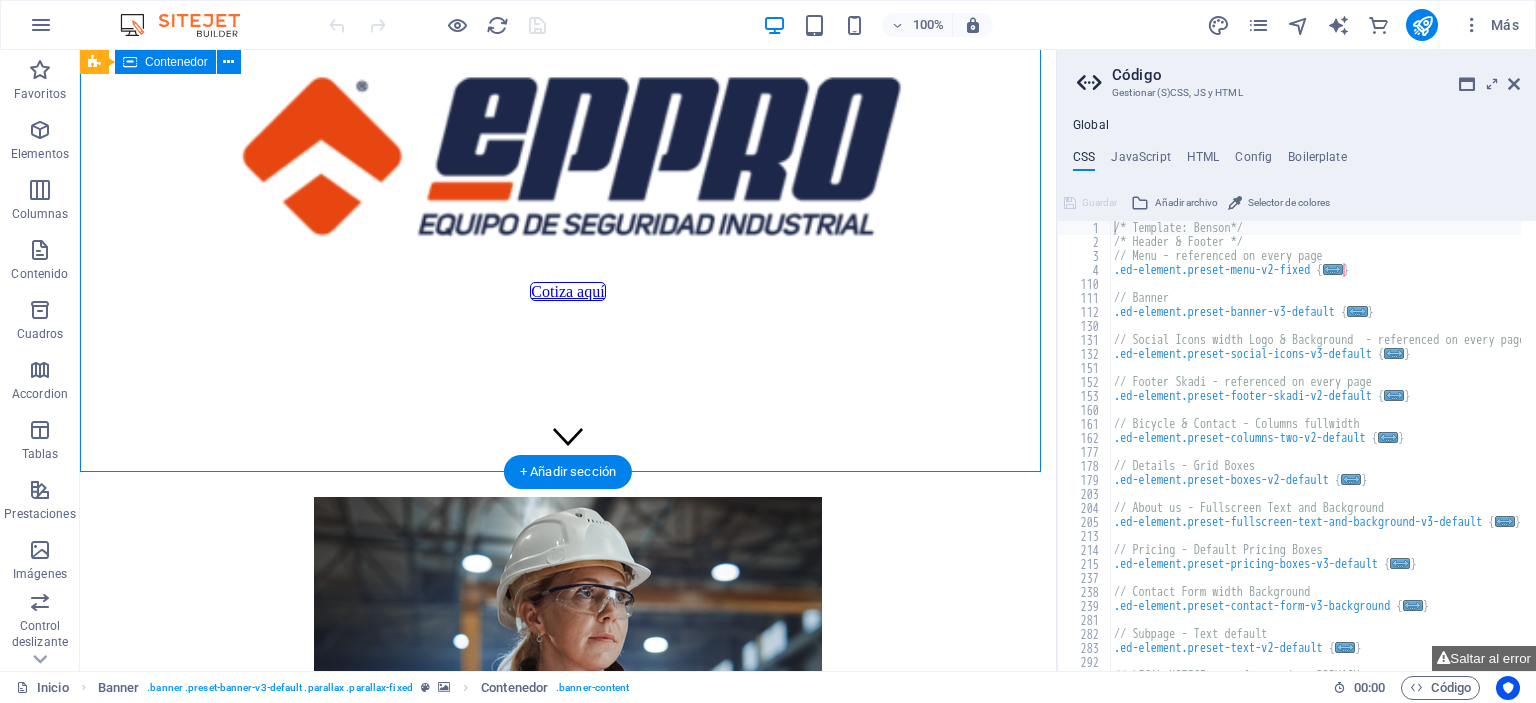 click on "Cotiza aquí" at bounding box center [568, 167] 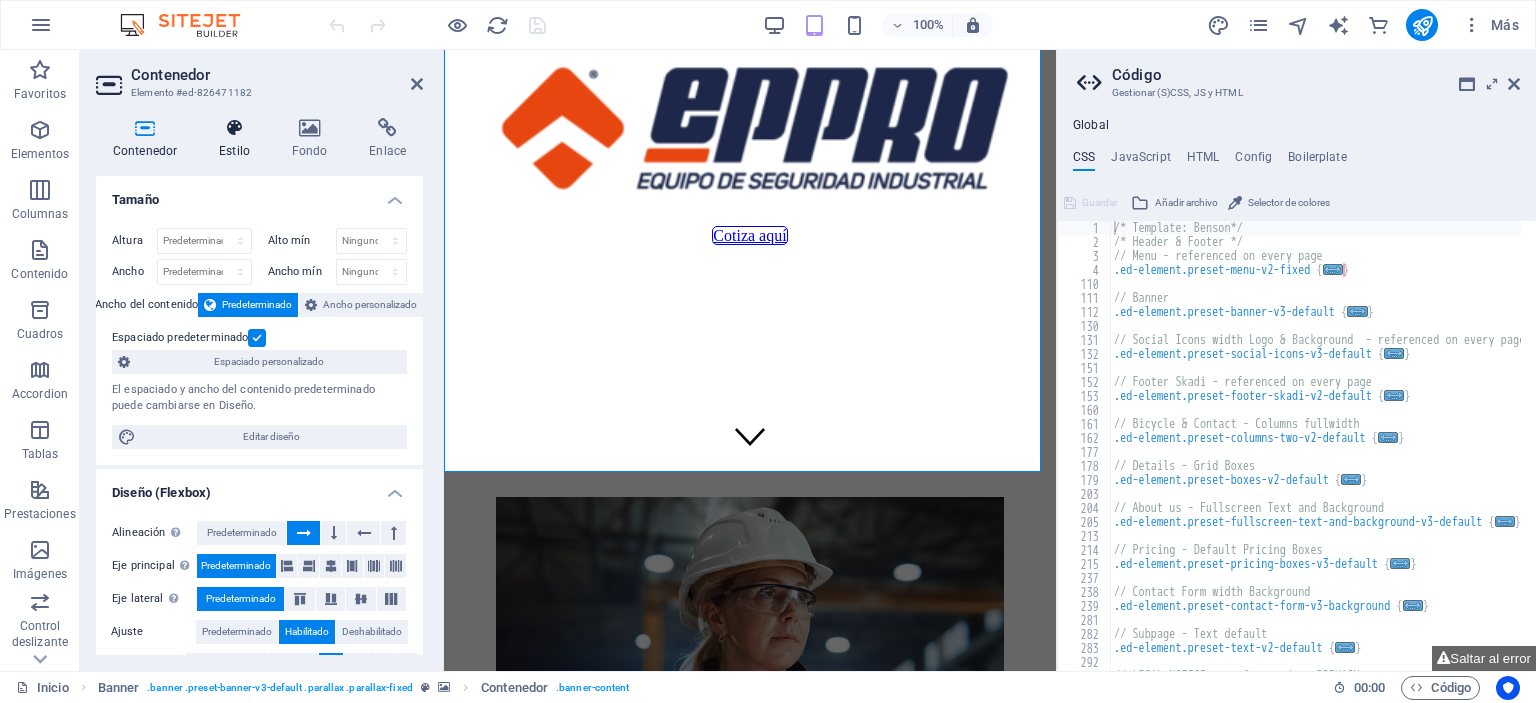click at bounding box center [234, 128] 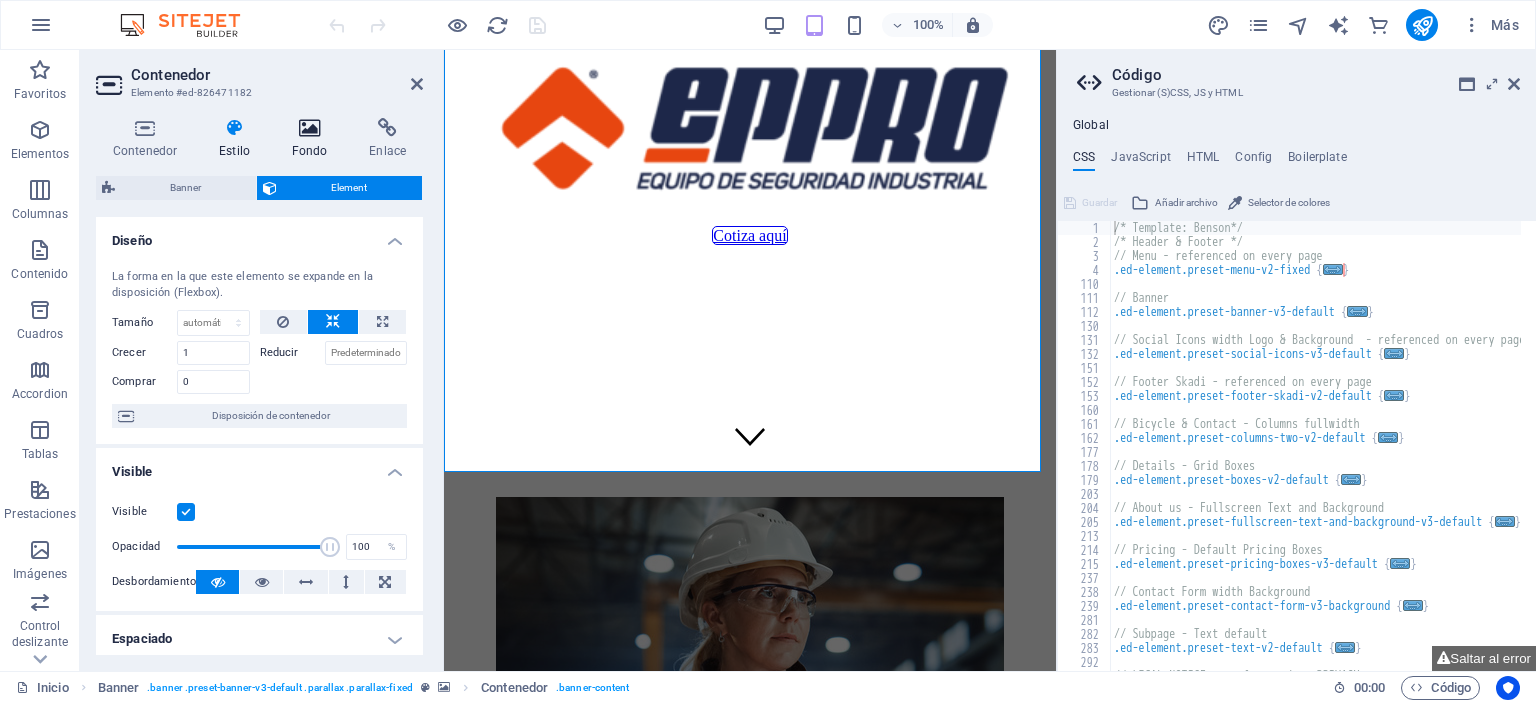 click at bounding box center [310, 128] 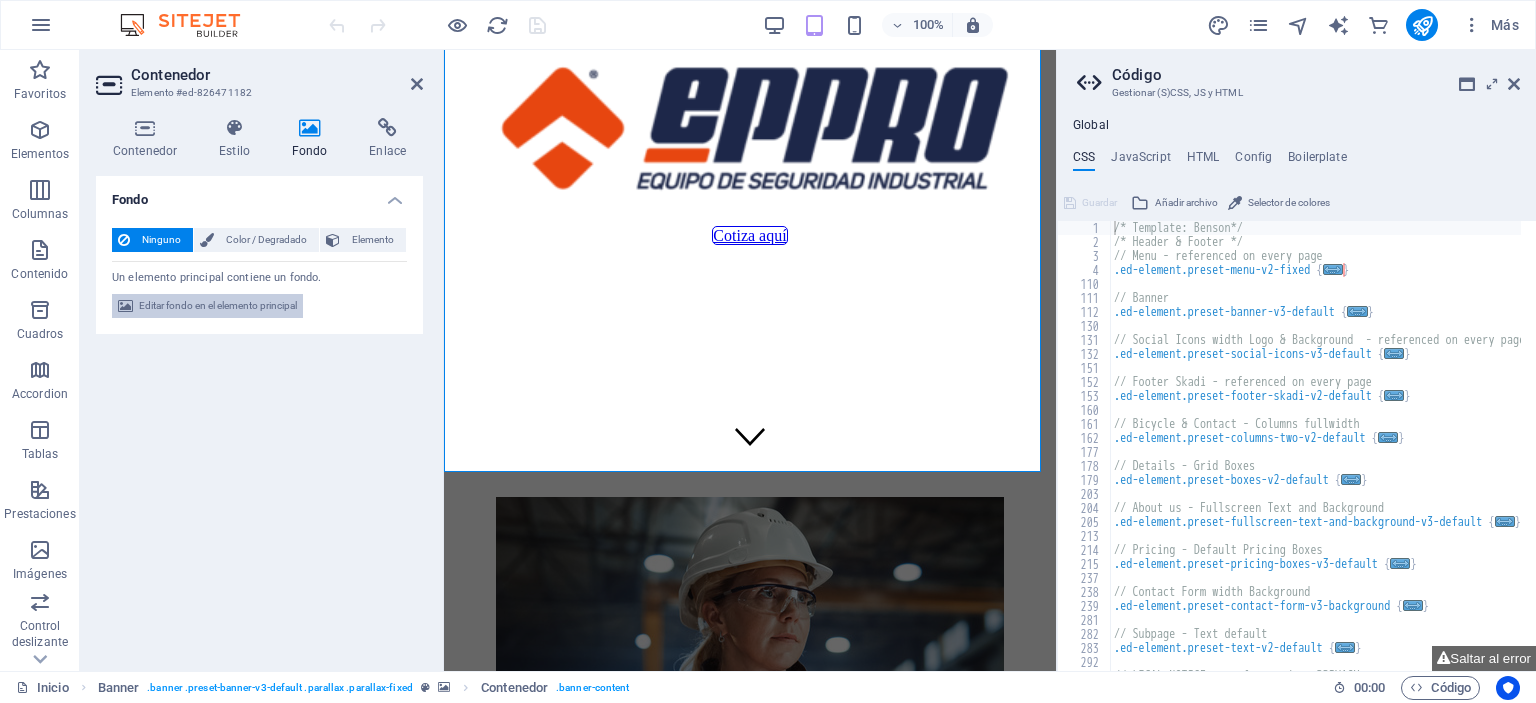 click on "Editar fondo en el elemento principal" at bounding box center [218, 306] 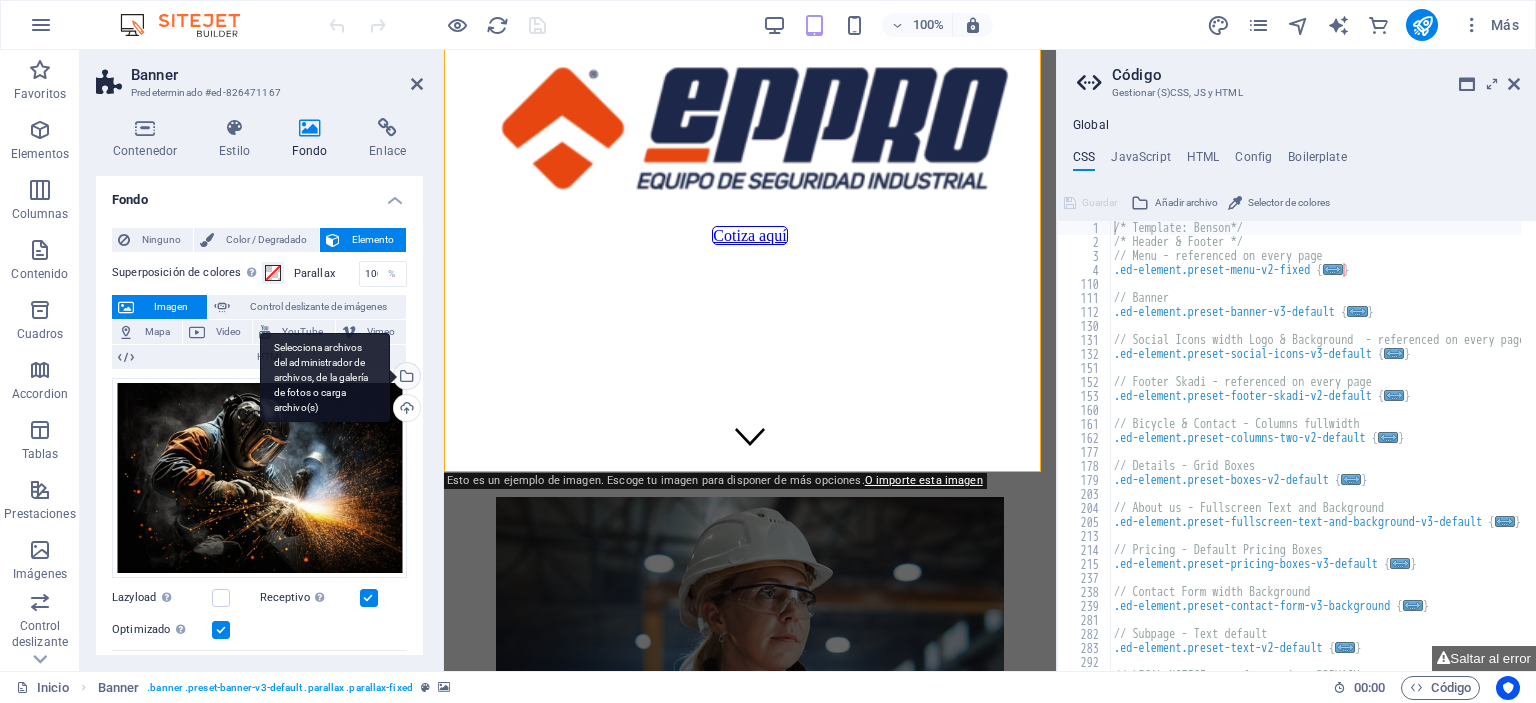 click on "Selecciona archivos del administrador de archivos, de la galería de fotos o carga archivo(s)" at bounding box center [325, 378] 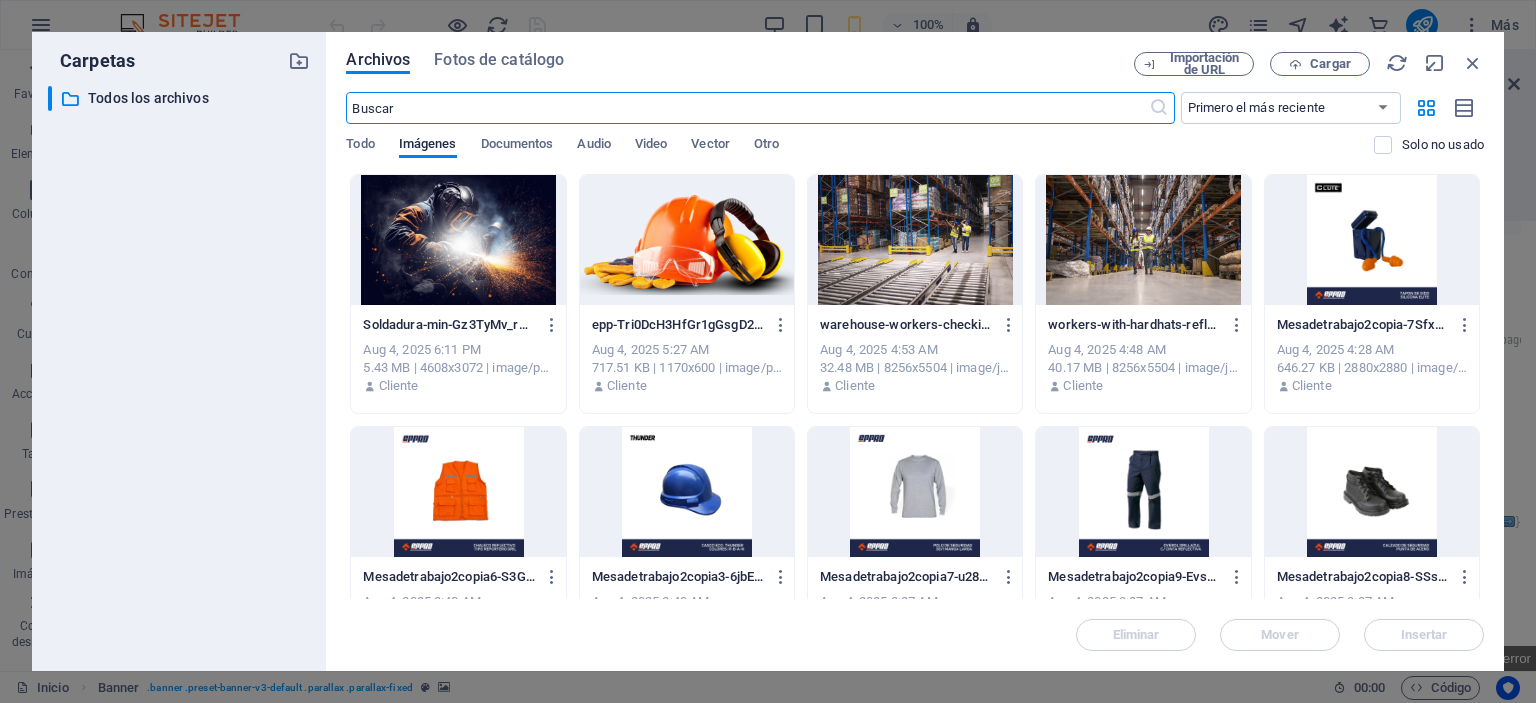 click at bounding box center [458, 240] 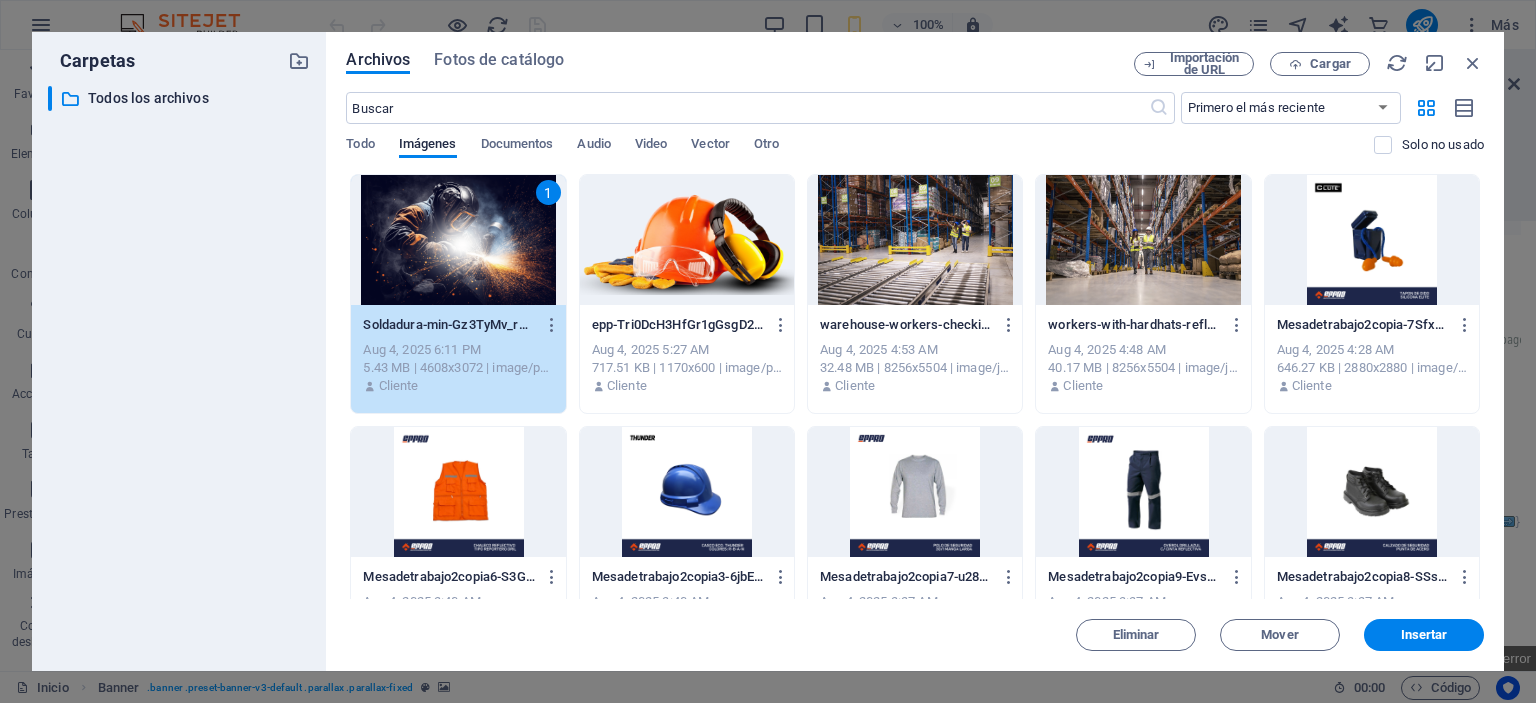 click on "1" at bounding box center (458, 240) 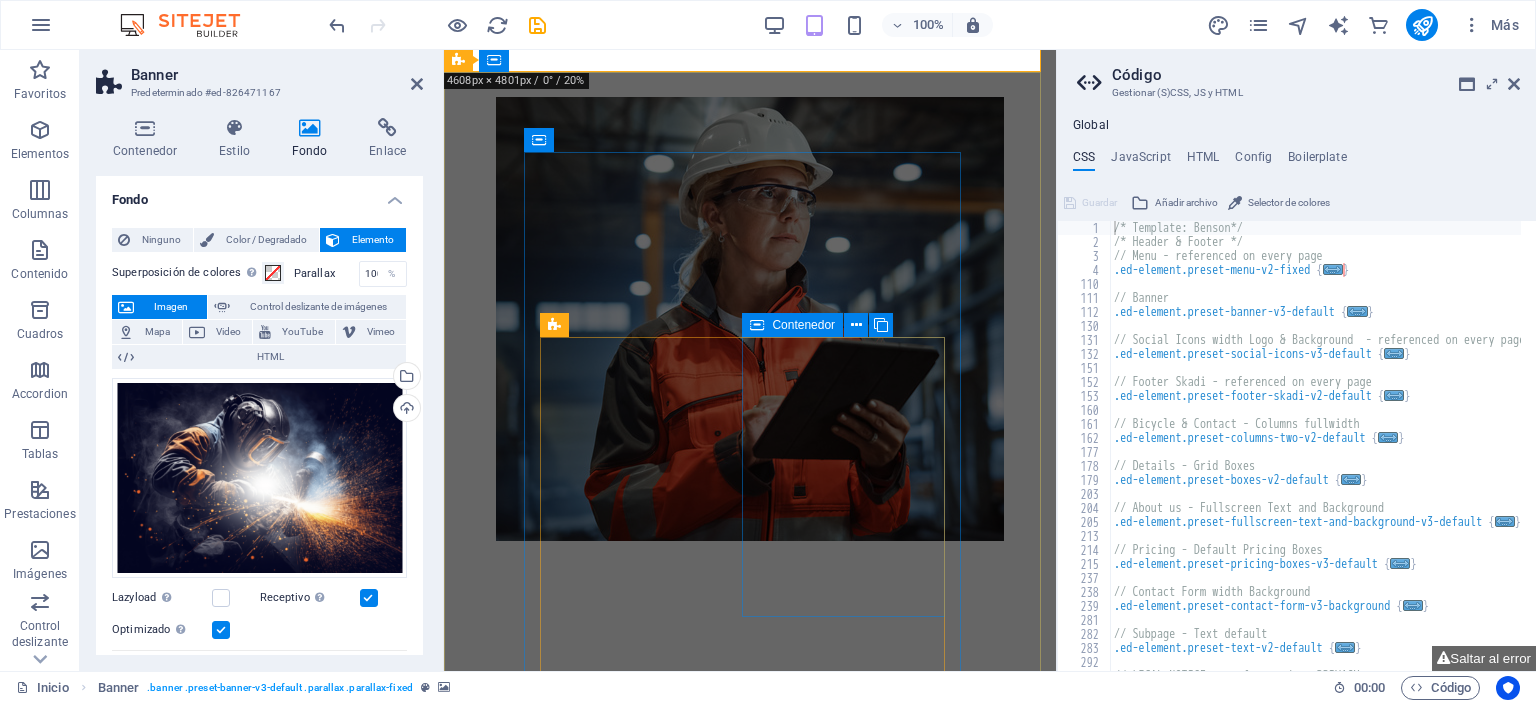 scroll, scrollTop: 0, scrollLeft: 0, axis: both 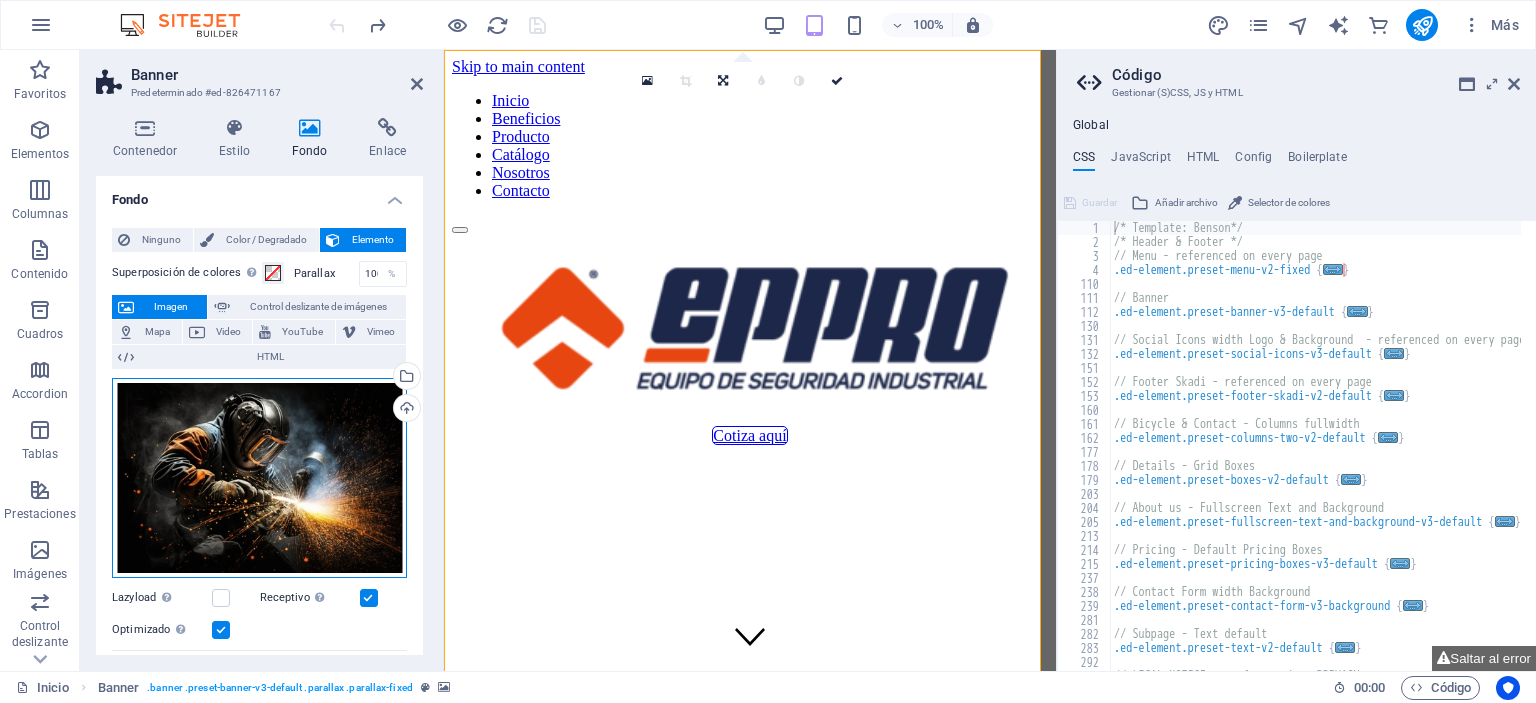 click on "Arrastra archivos aquí, haz clic para escoger archivos o  selecciona archivos de Archivos o de nuestra galería gratuita de fotos y vídeos" at bounding box center (259, 478) 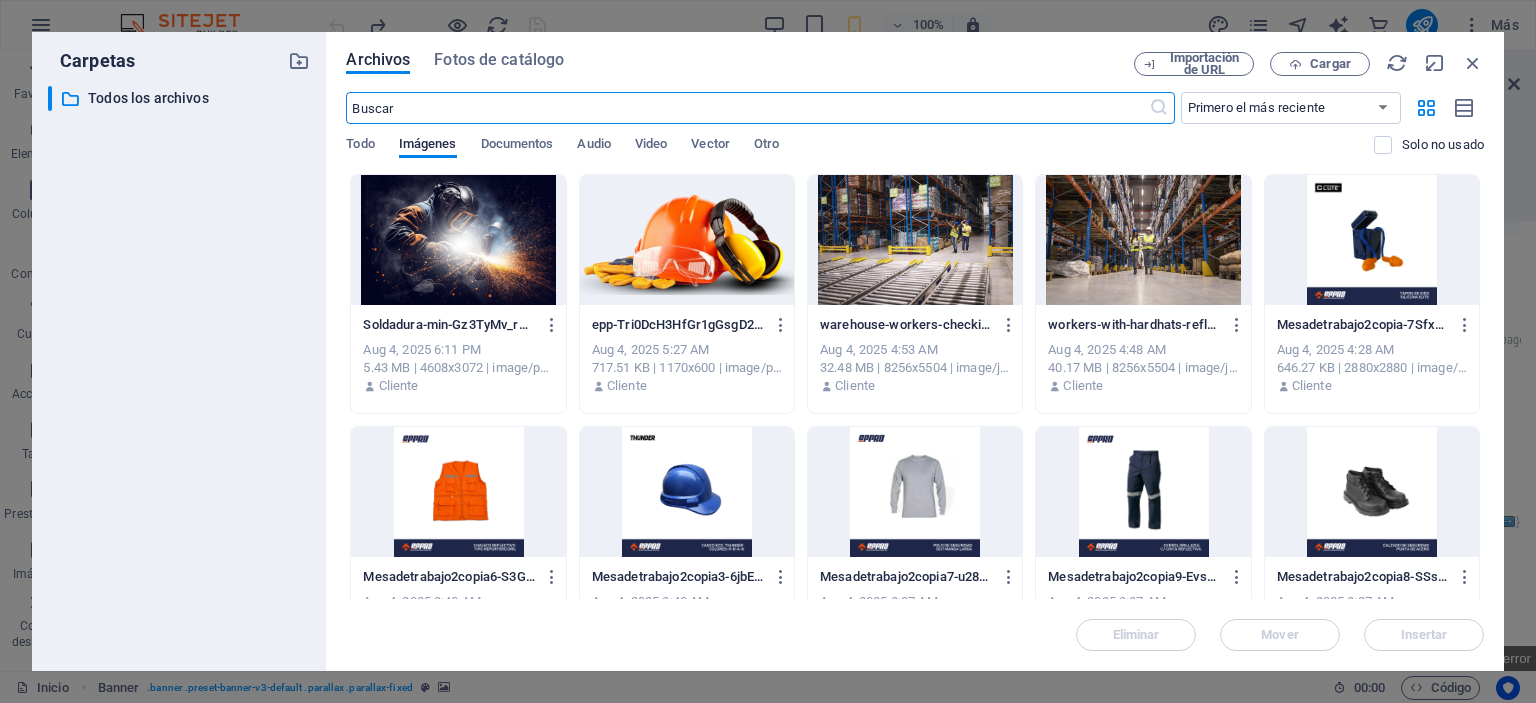 click at bounding box center (458, 240) 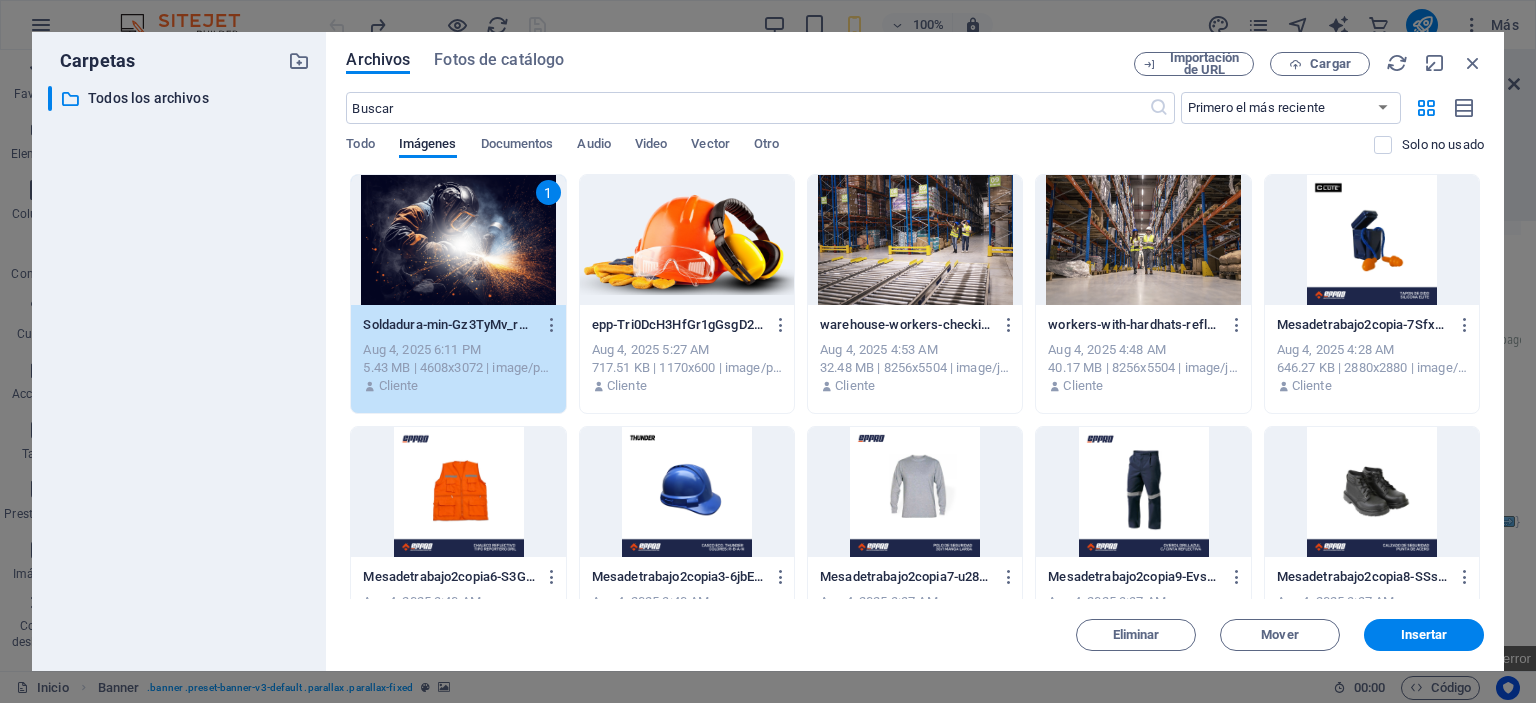 click on "1" at bounding box center [458, 240] 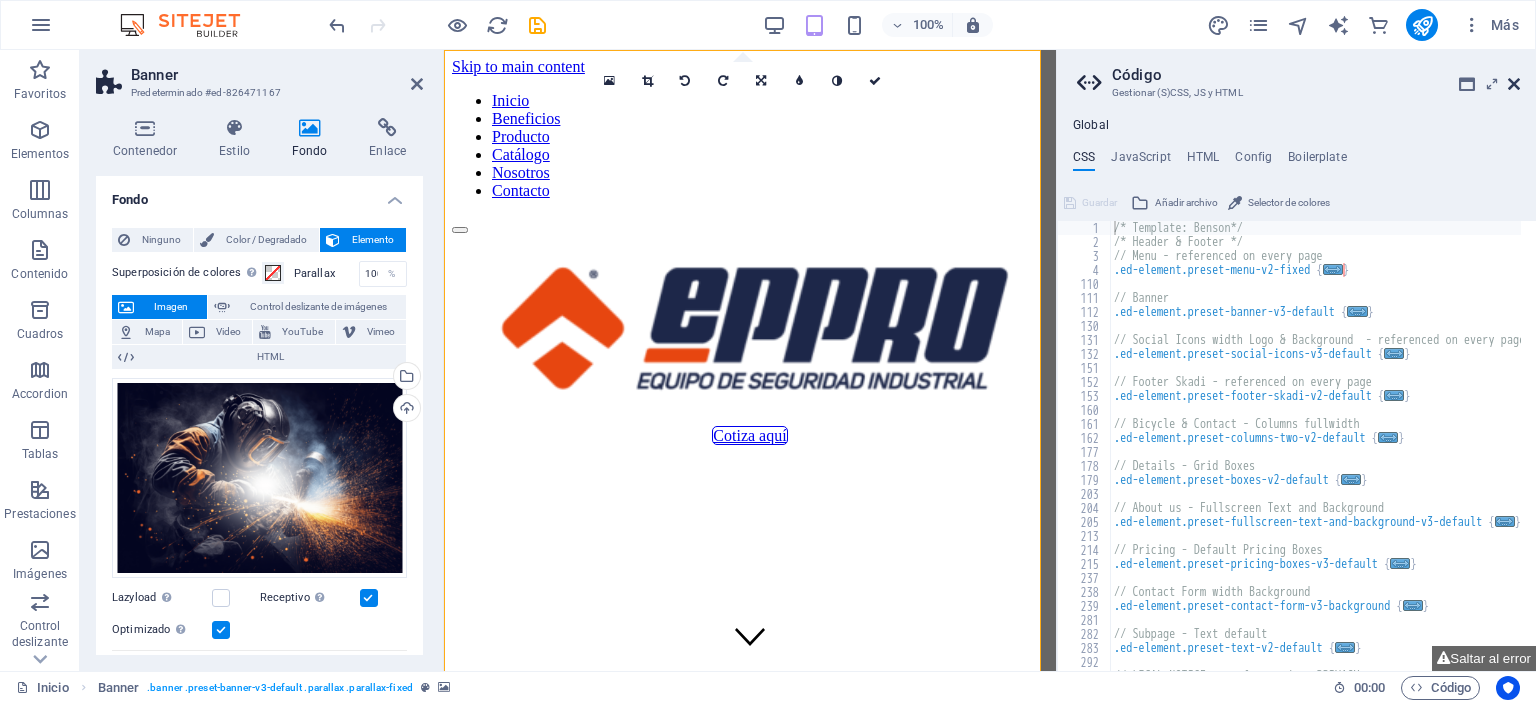 click at bounding box center [1514, 84] 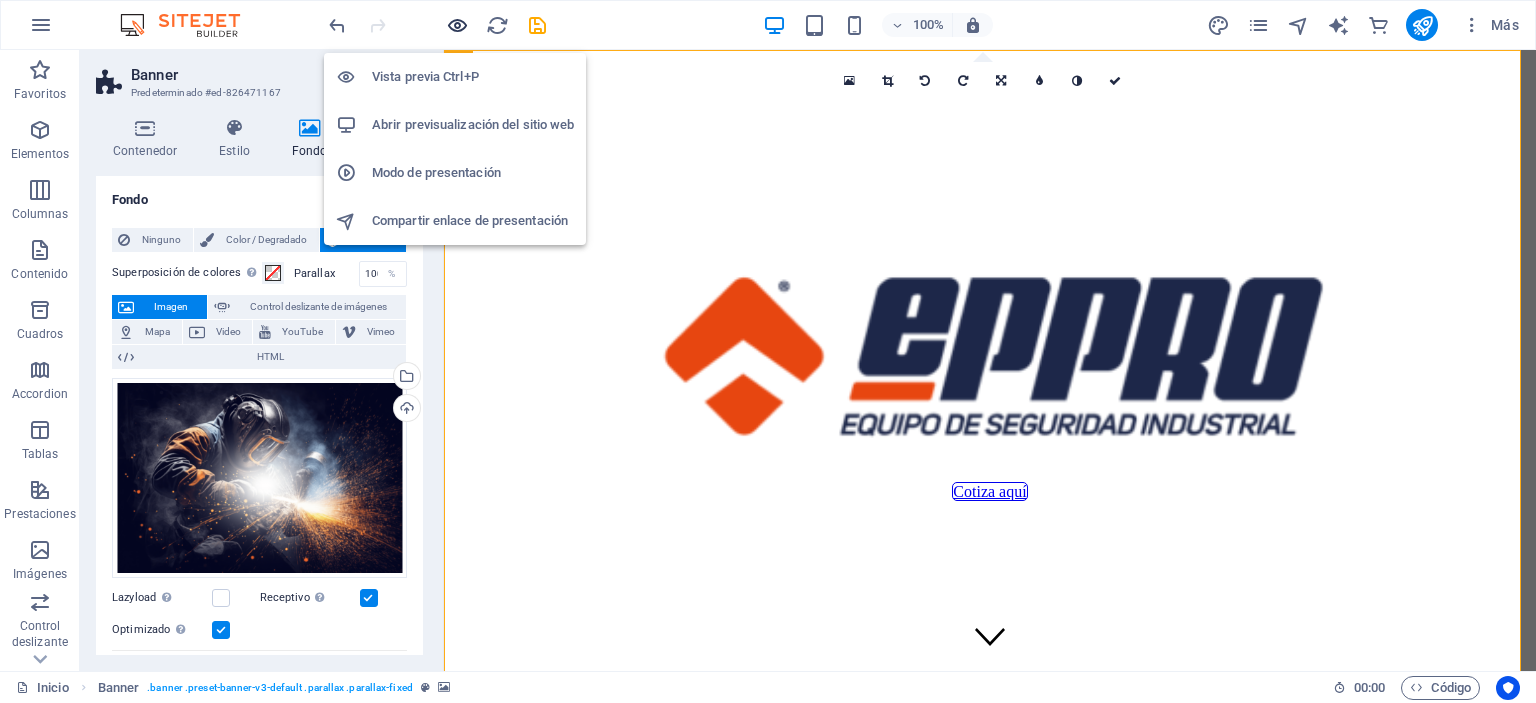click at bounding box center [457, 25] 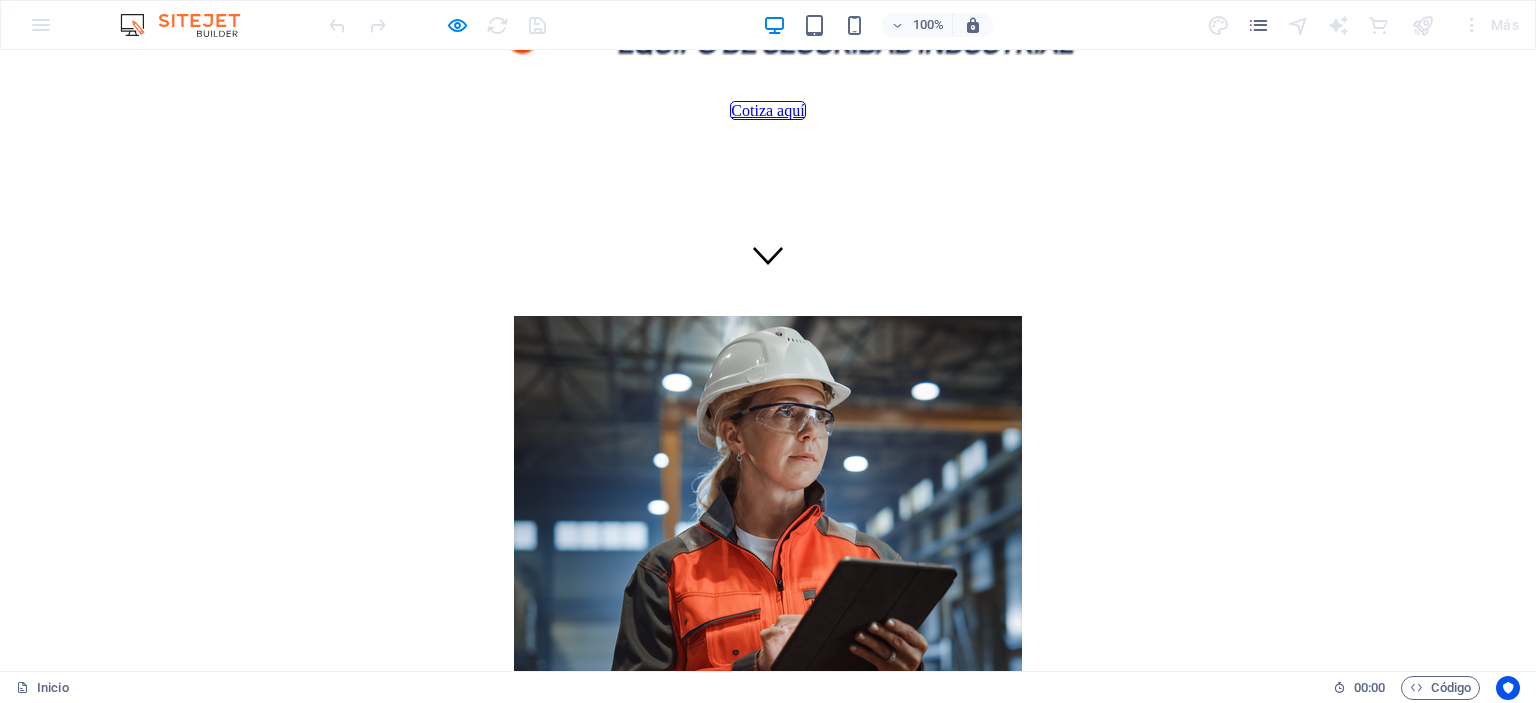 scroll, scrollTop: 0, scrollLeft: 0, axis: both 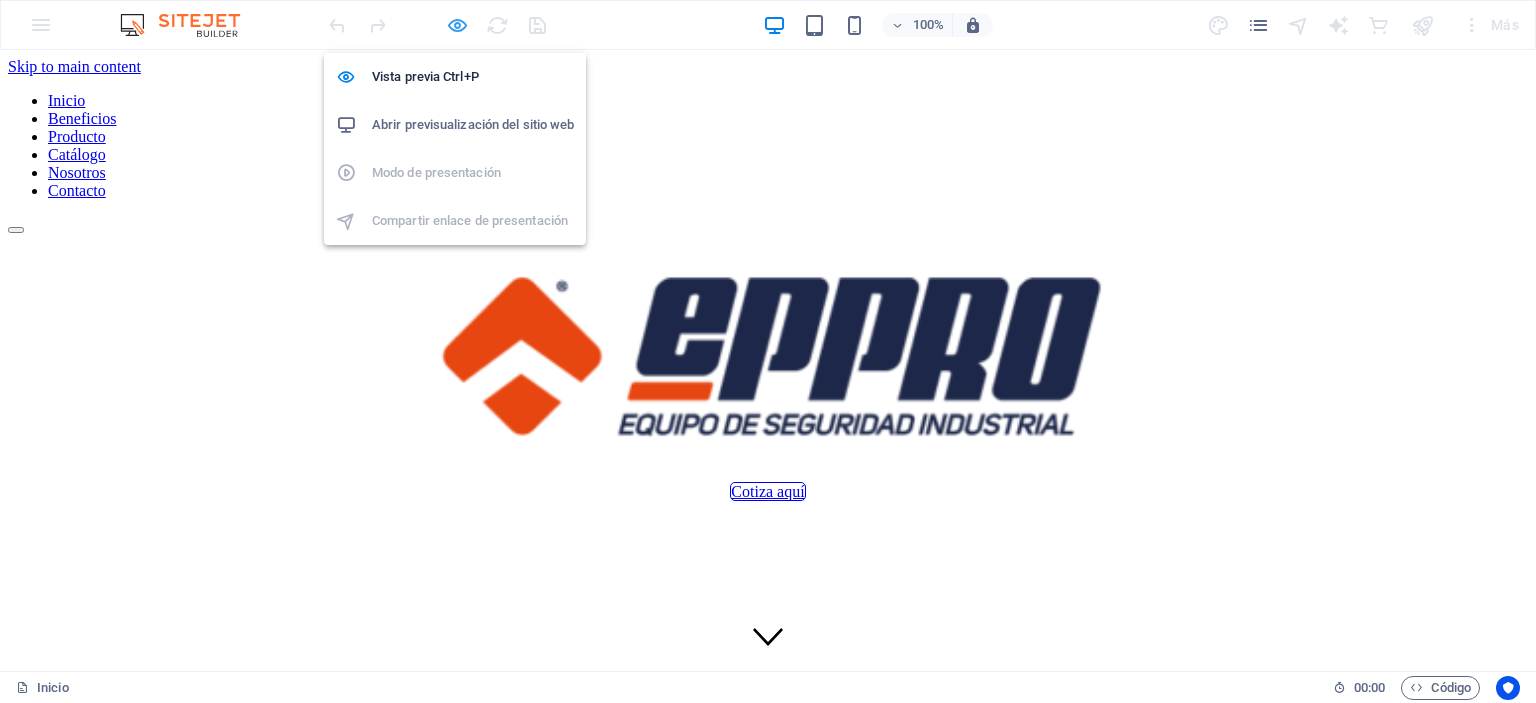 click at bounding box center (457, 25) 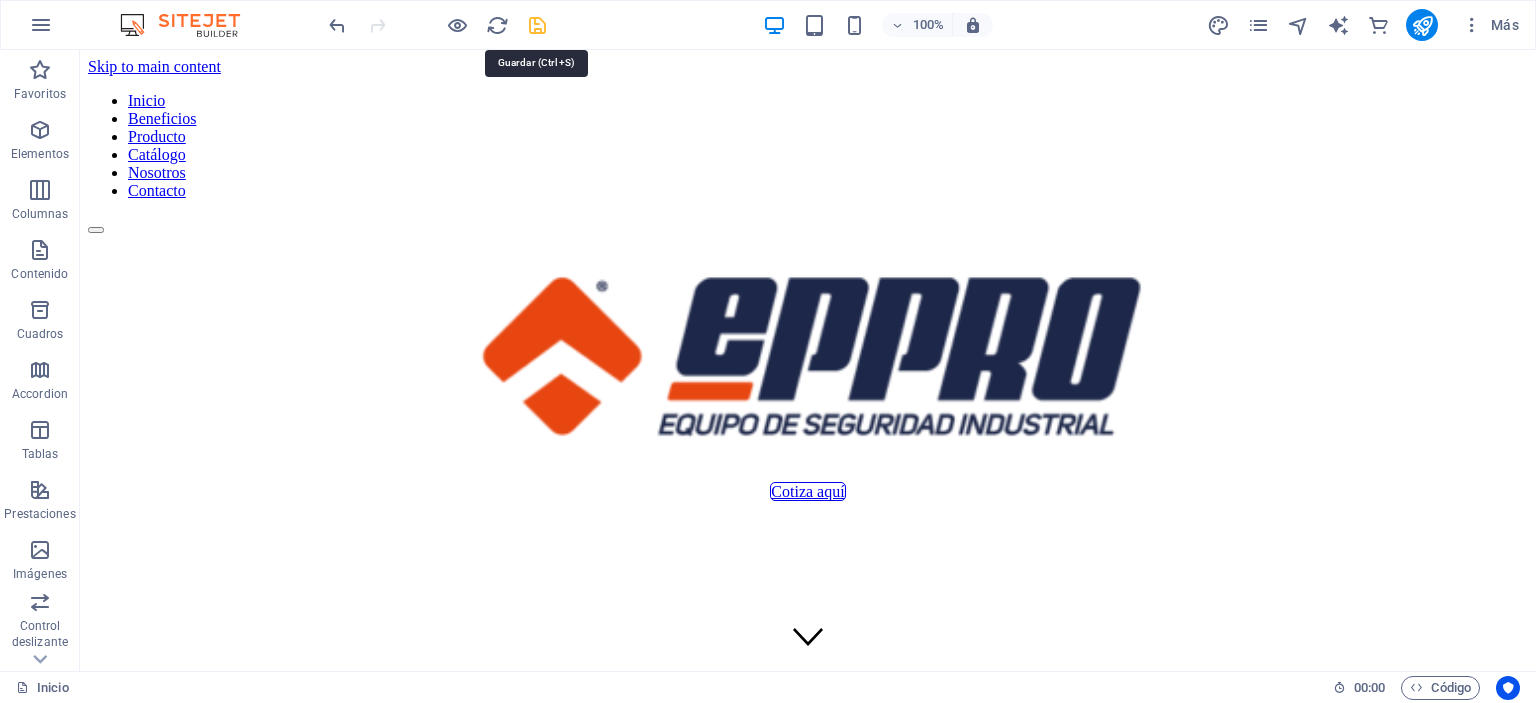 click at bounding box center (537, 25) 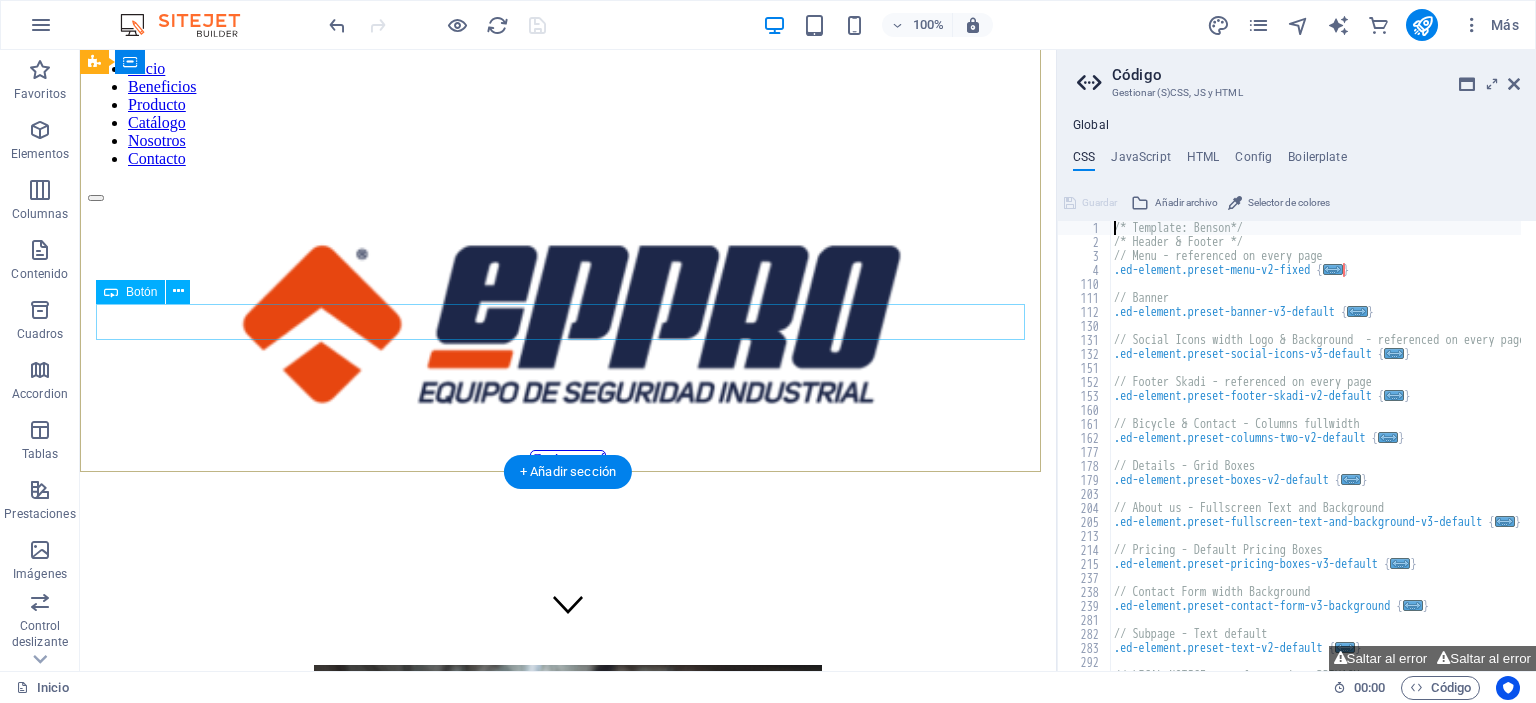 scroll, scrollTop: 0, scrollLeft: 0, axis: both 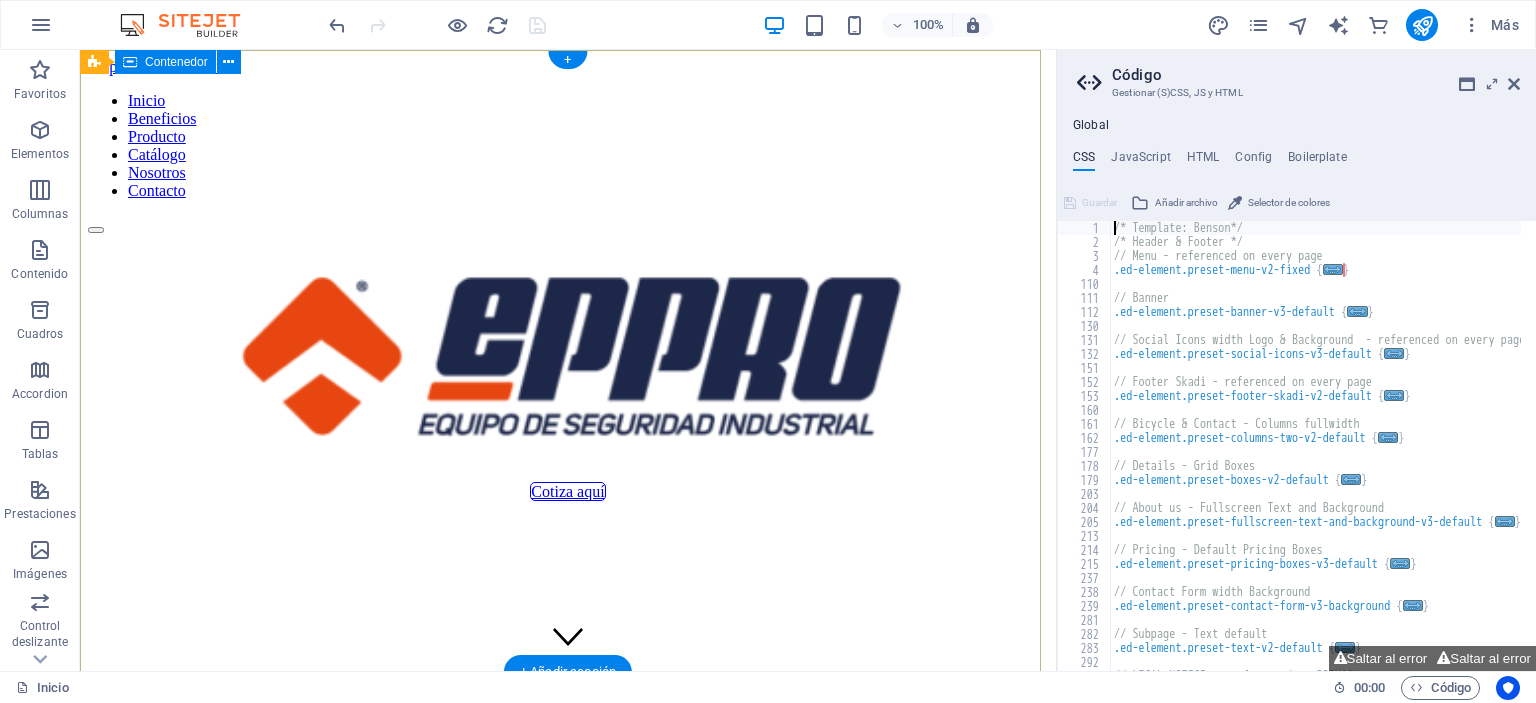 click on "Cotiza aquí" at bounding box center [568, 367] 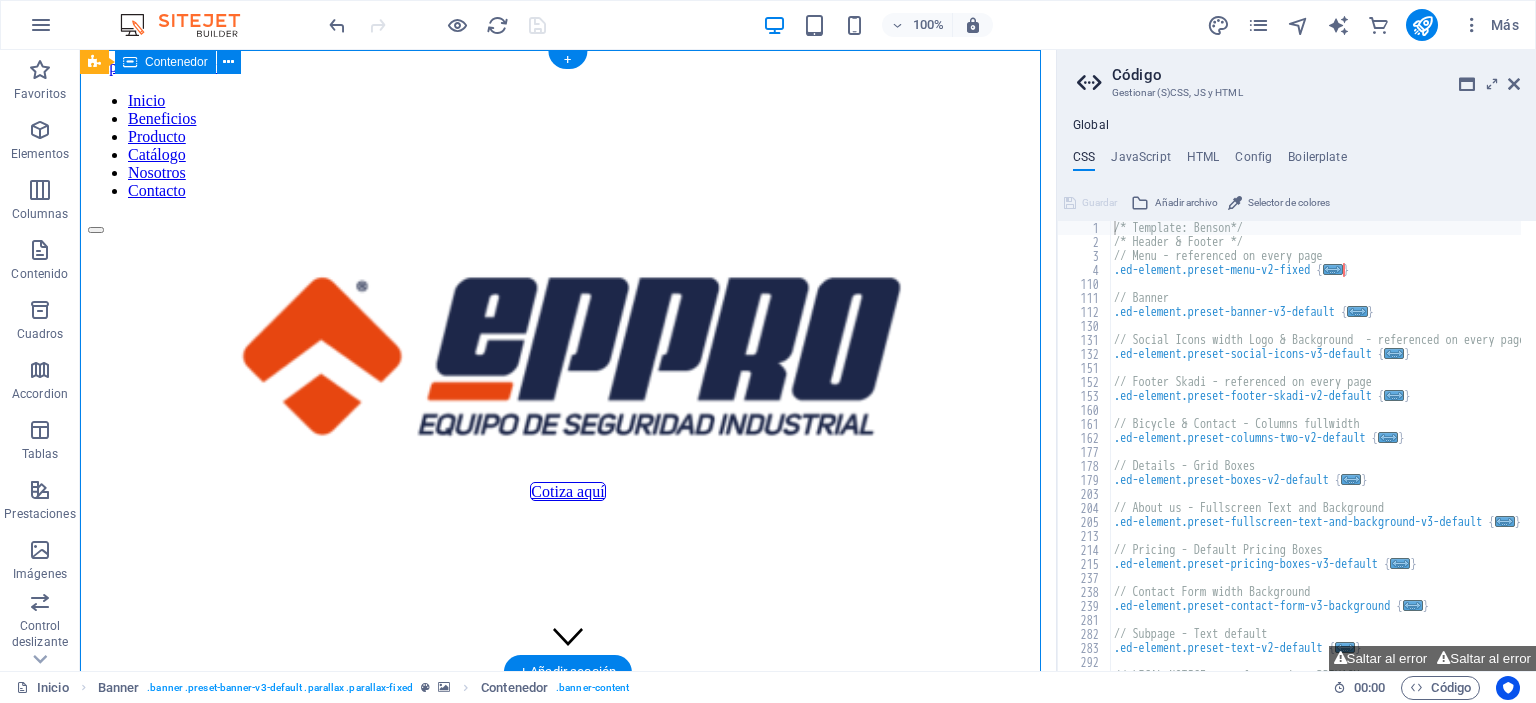 click on "Cotiza aquí" at bounding box center [568, 367] 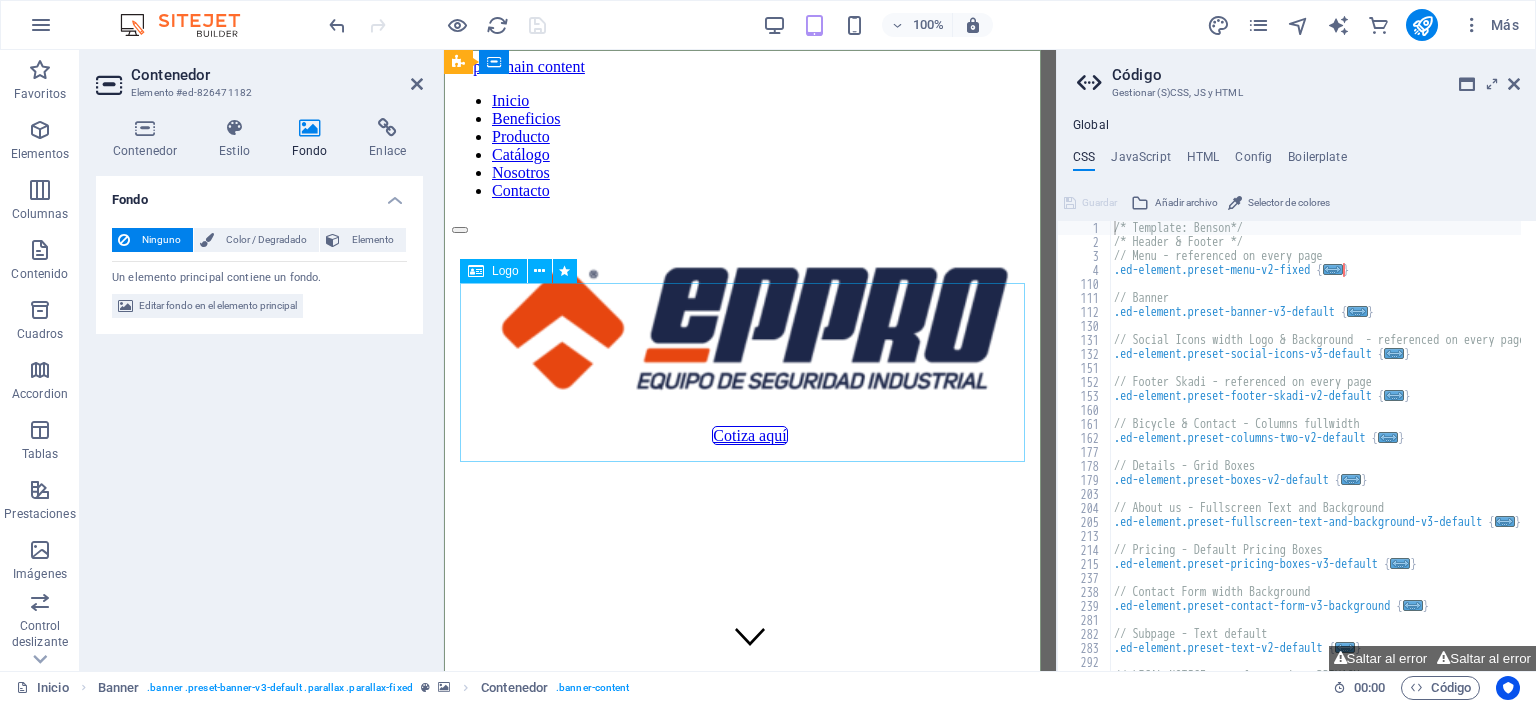 click at bounding box center [750, 330] 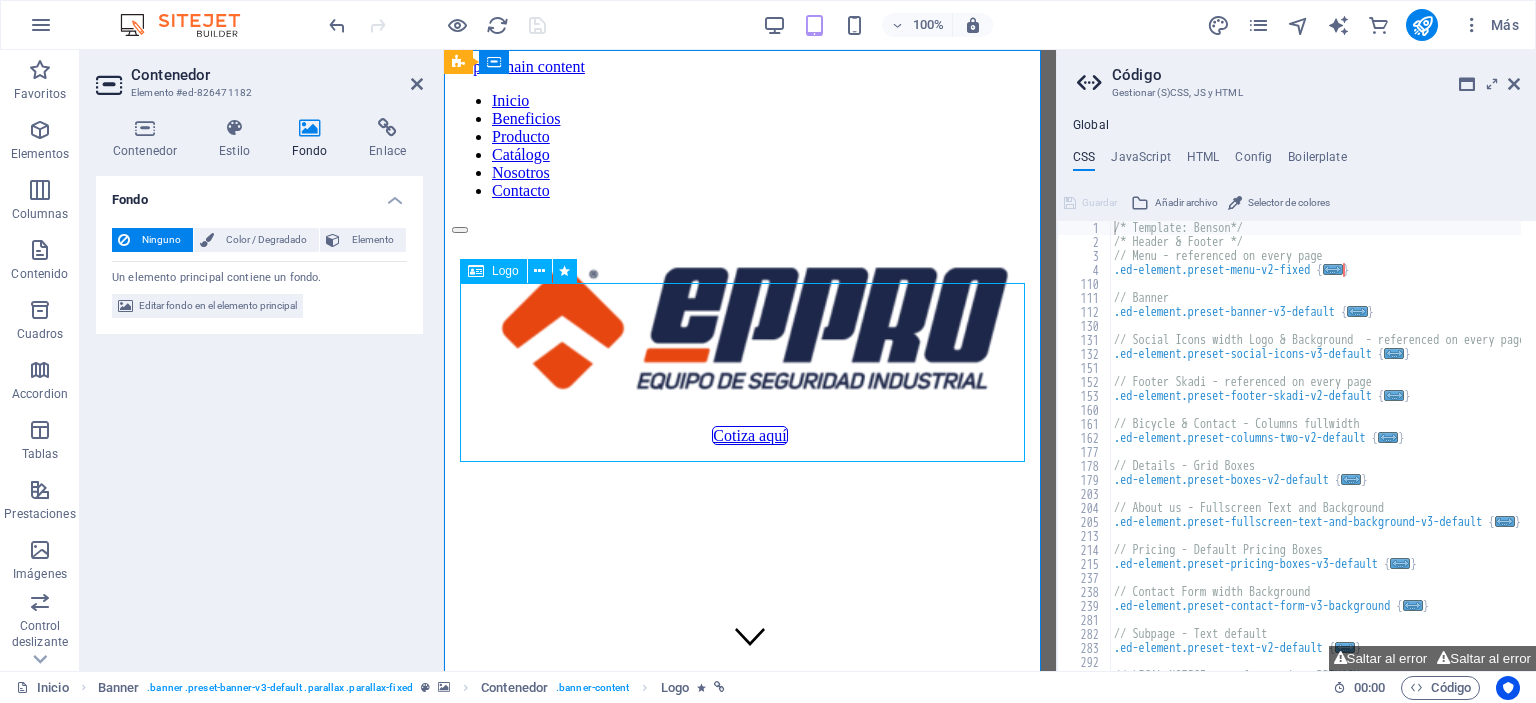 click at bounding box center [750, 330] 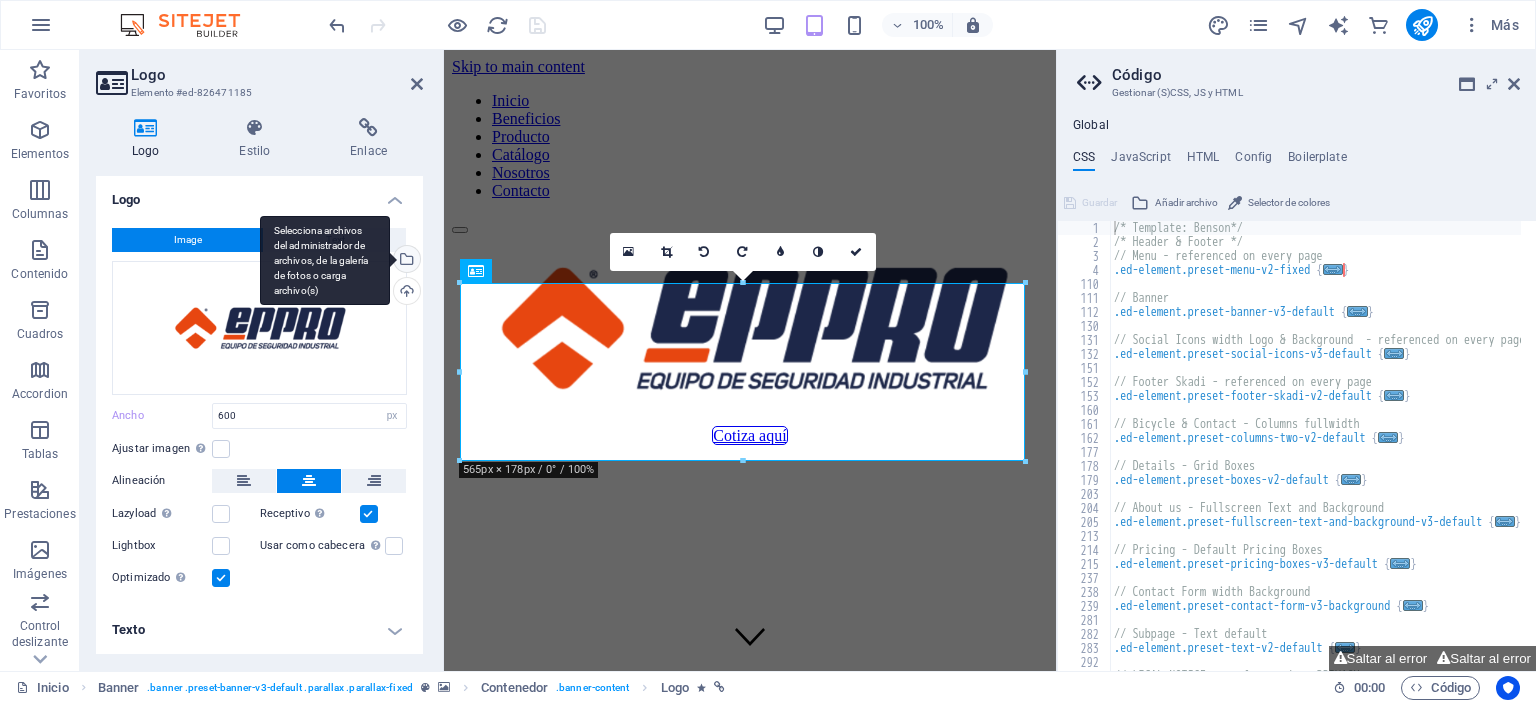click on "Selecciona archivos del administrador de archivos, de la galería de fotos o carga archivo(s)" at bounding box center [405, 261] 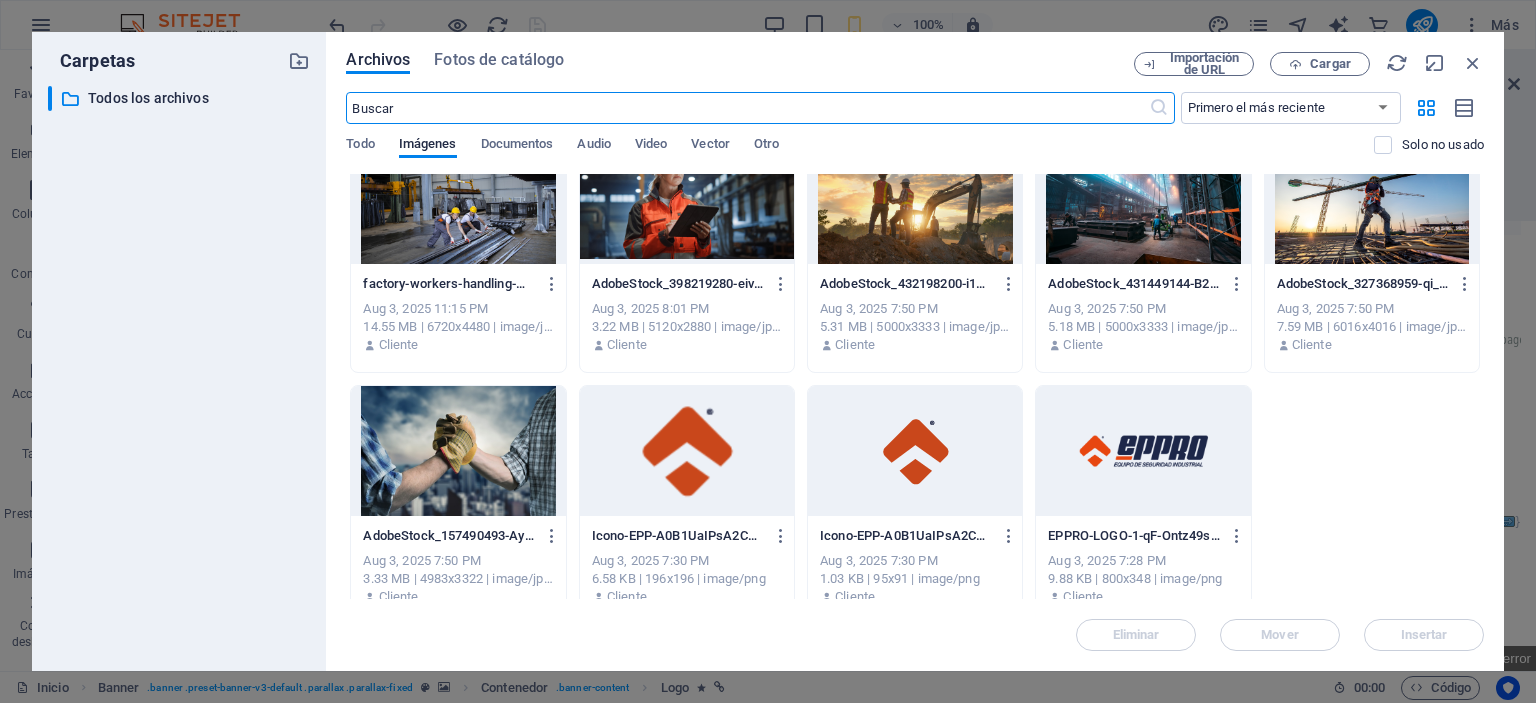 scroll, scrollTop: 822, scrollLeft: 0, axis: vertical 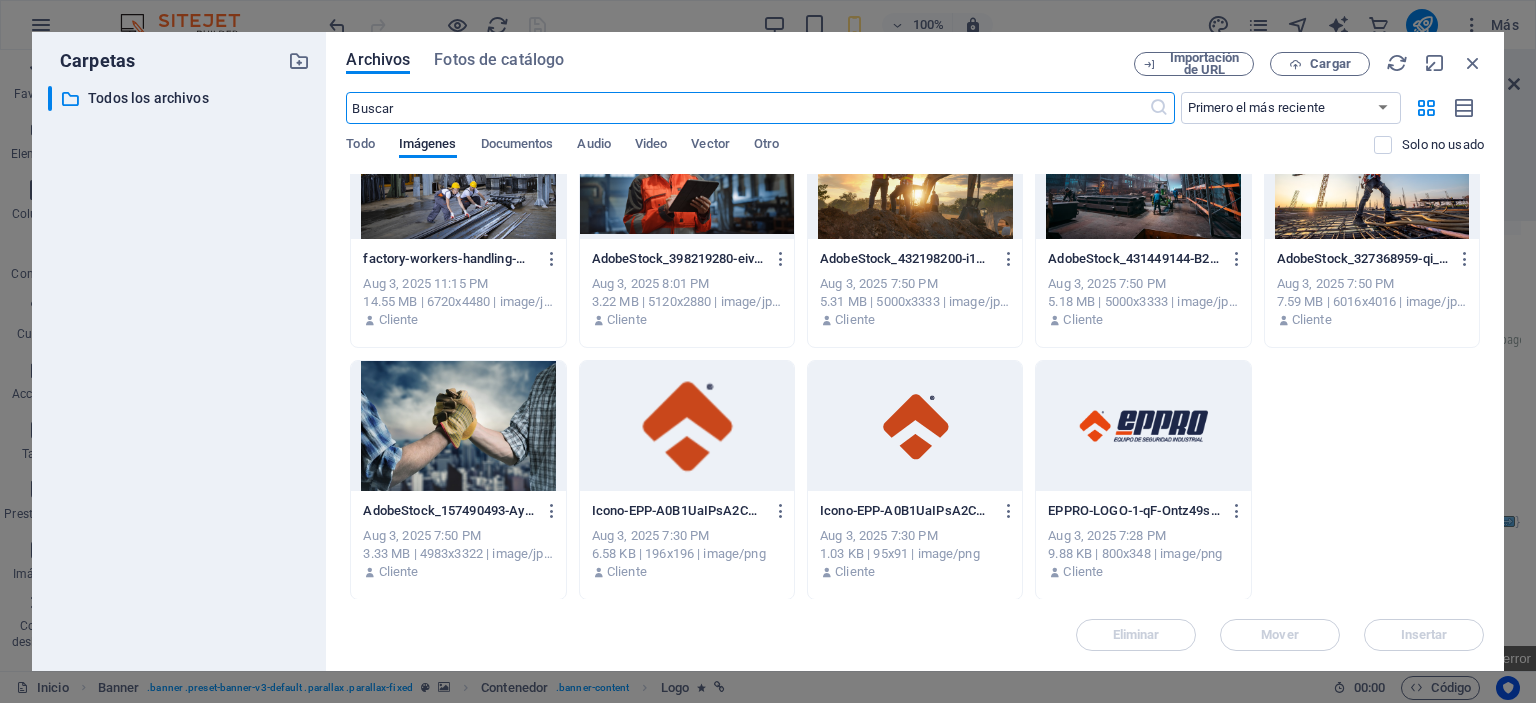 click at bounding box center (687, 426) 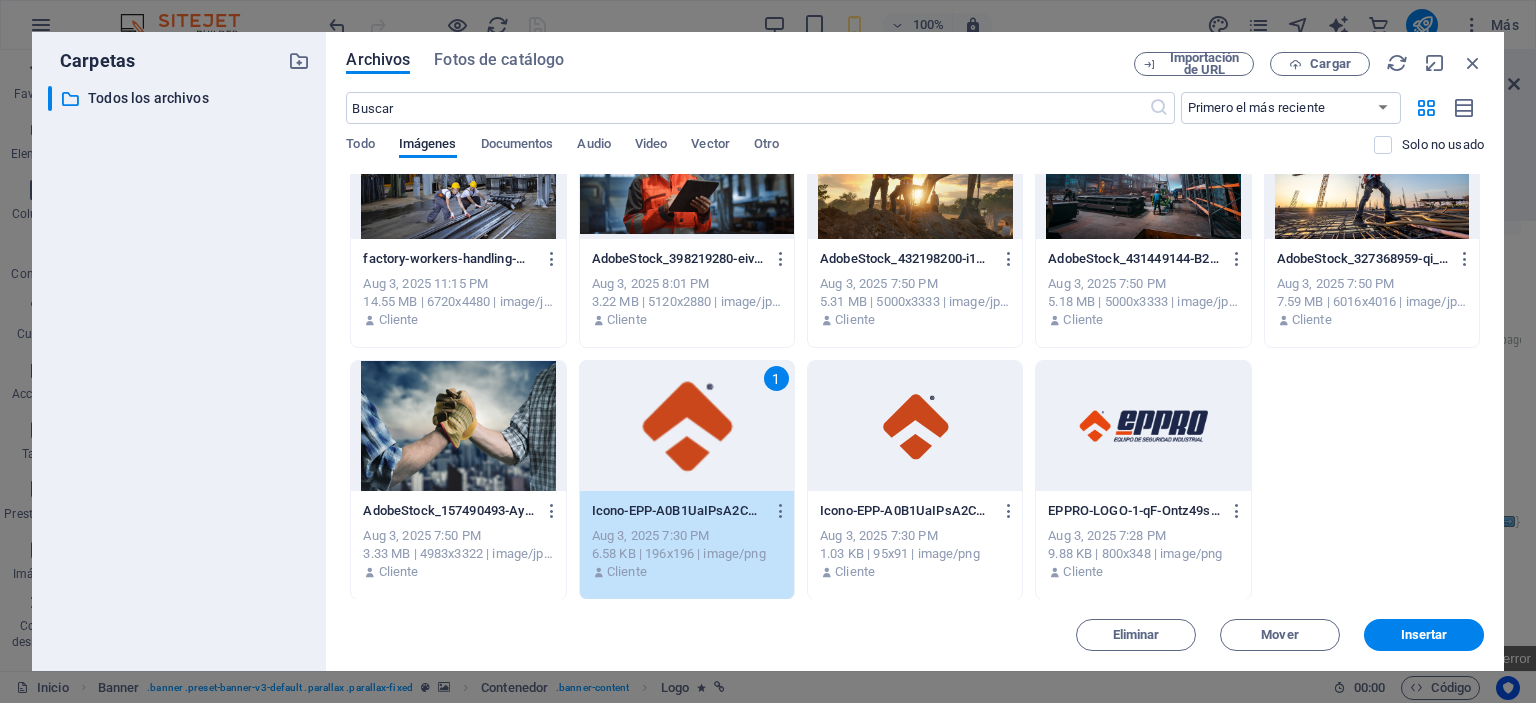 click at bounding box center (915, 426) 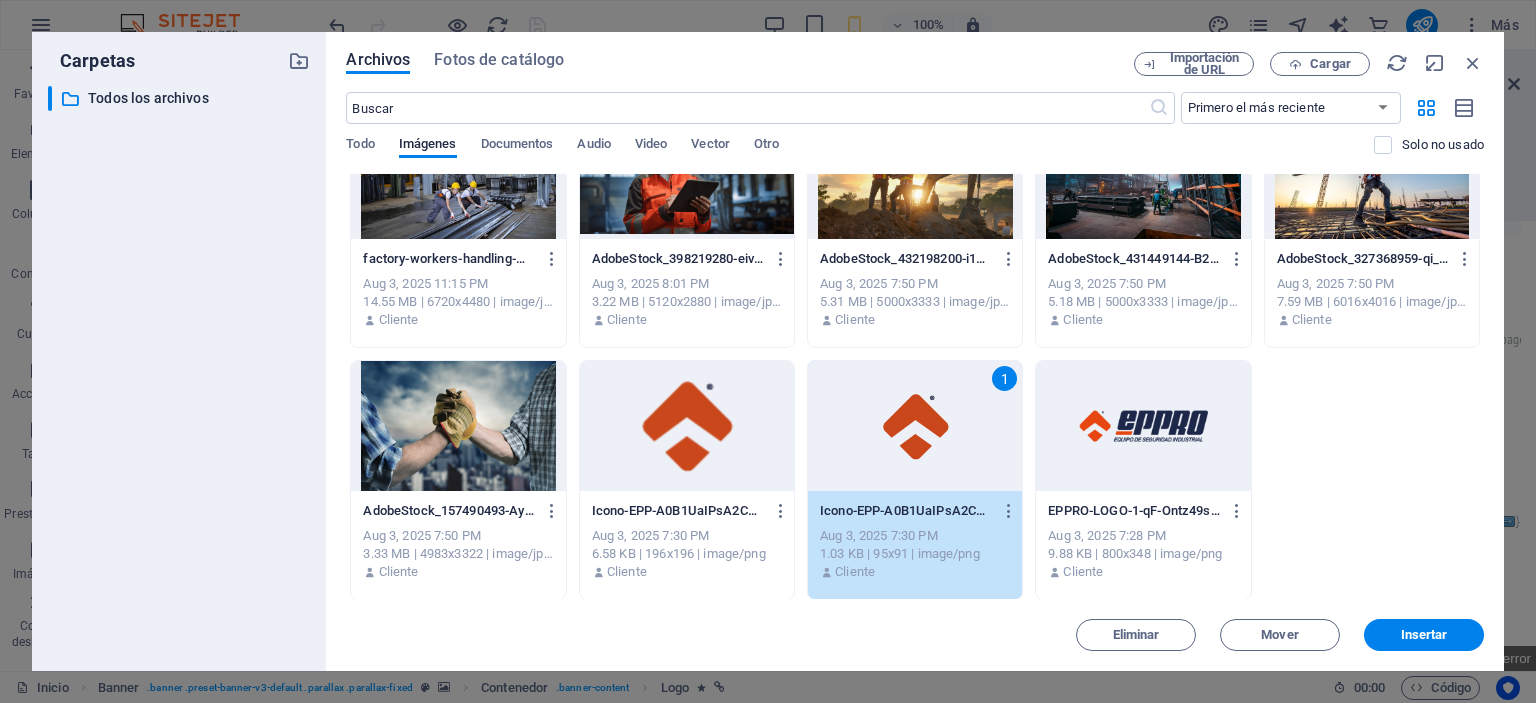 click at bounding box center (1143, 426) 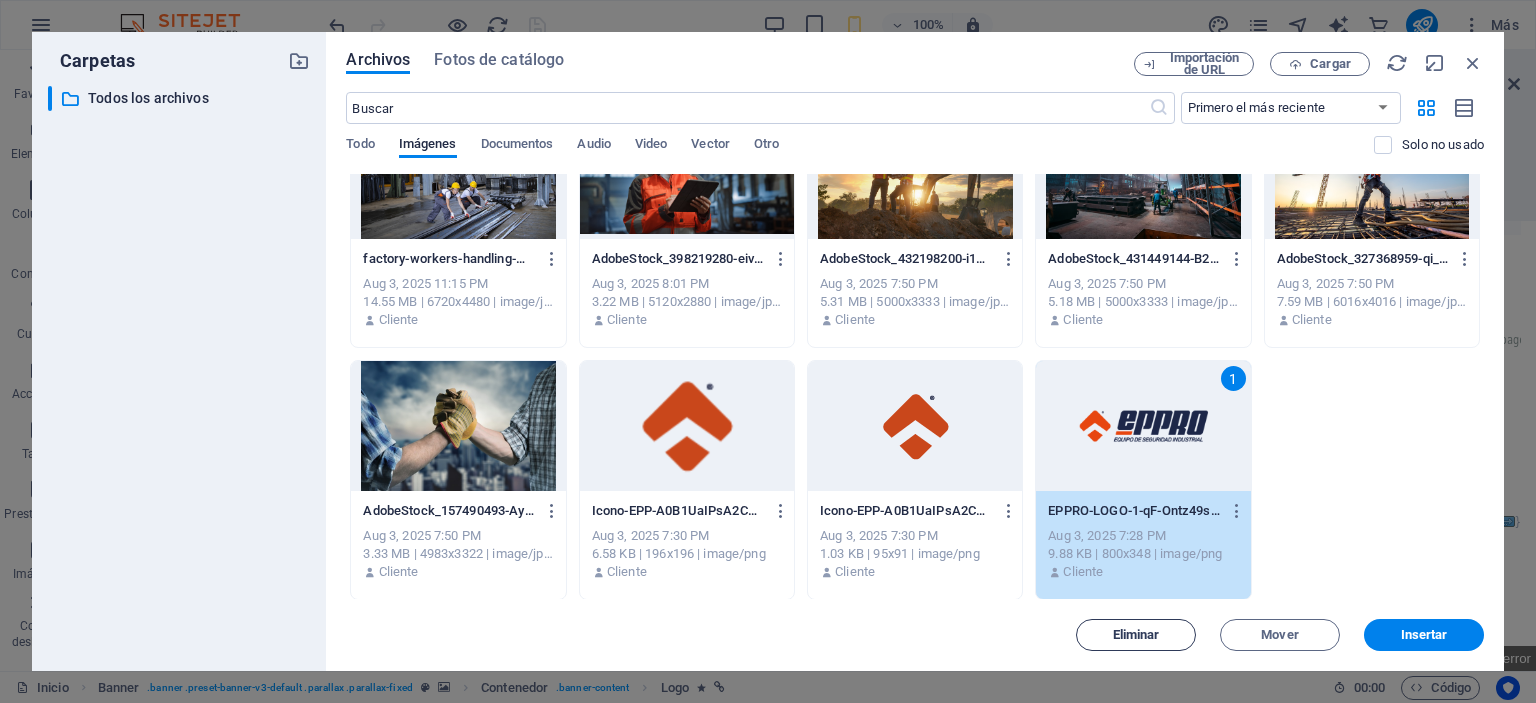 click on "Eliminar" at bounding box center [1136, 635] 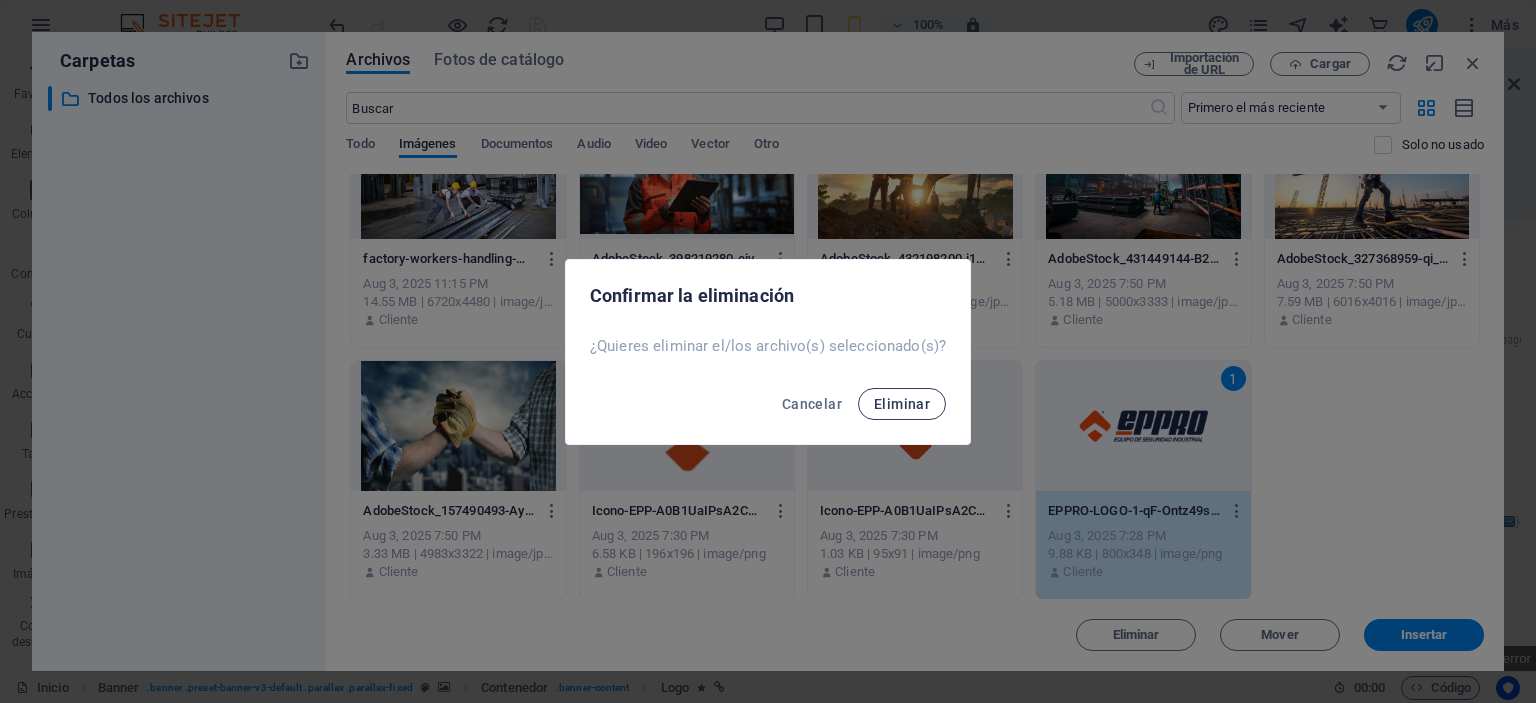 click on "Eliminar" at bounding box center [902, 404] 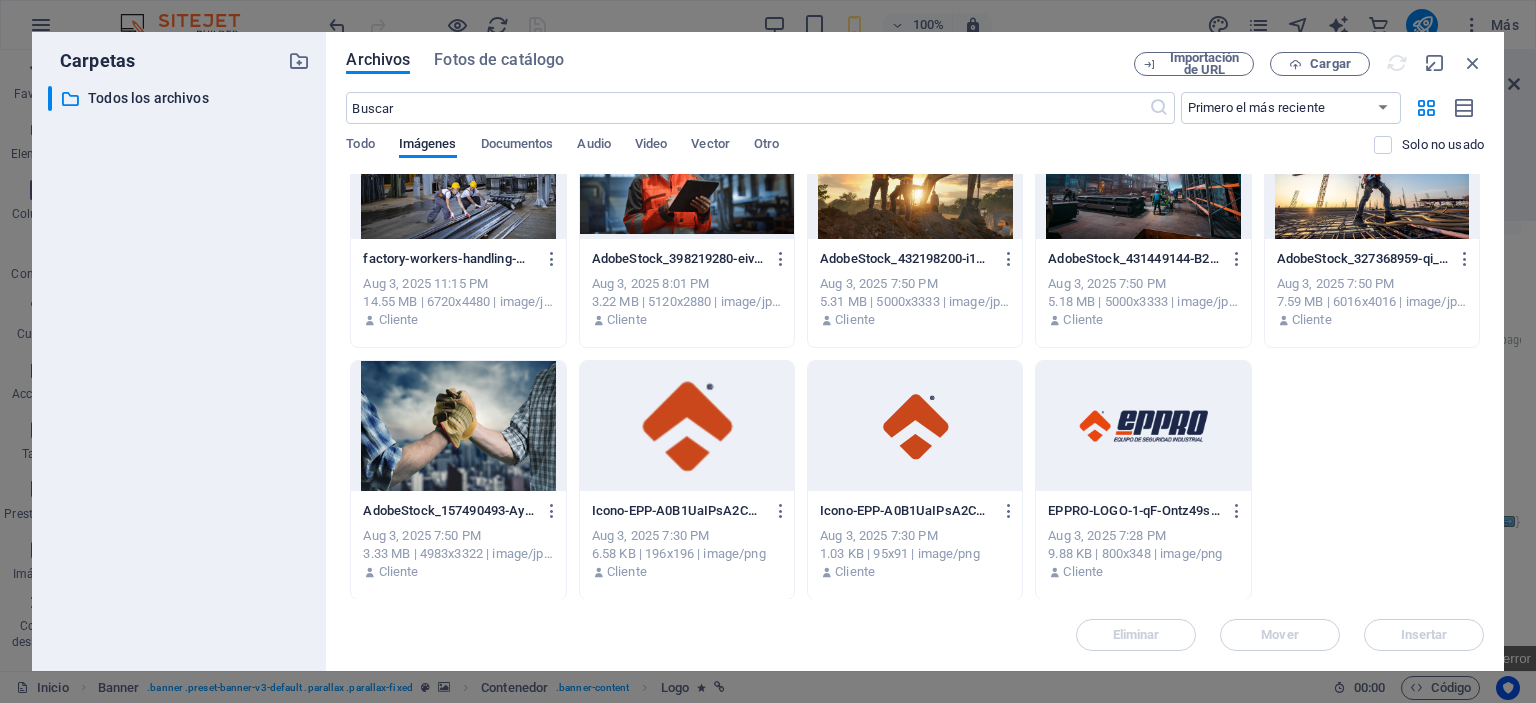 click at bounding box center [915, 426] 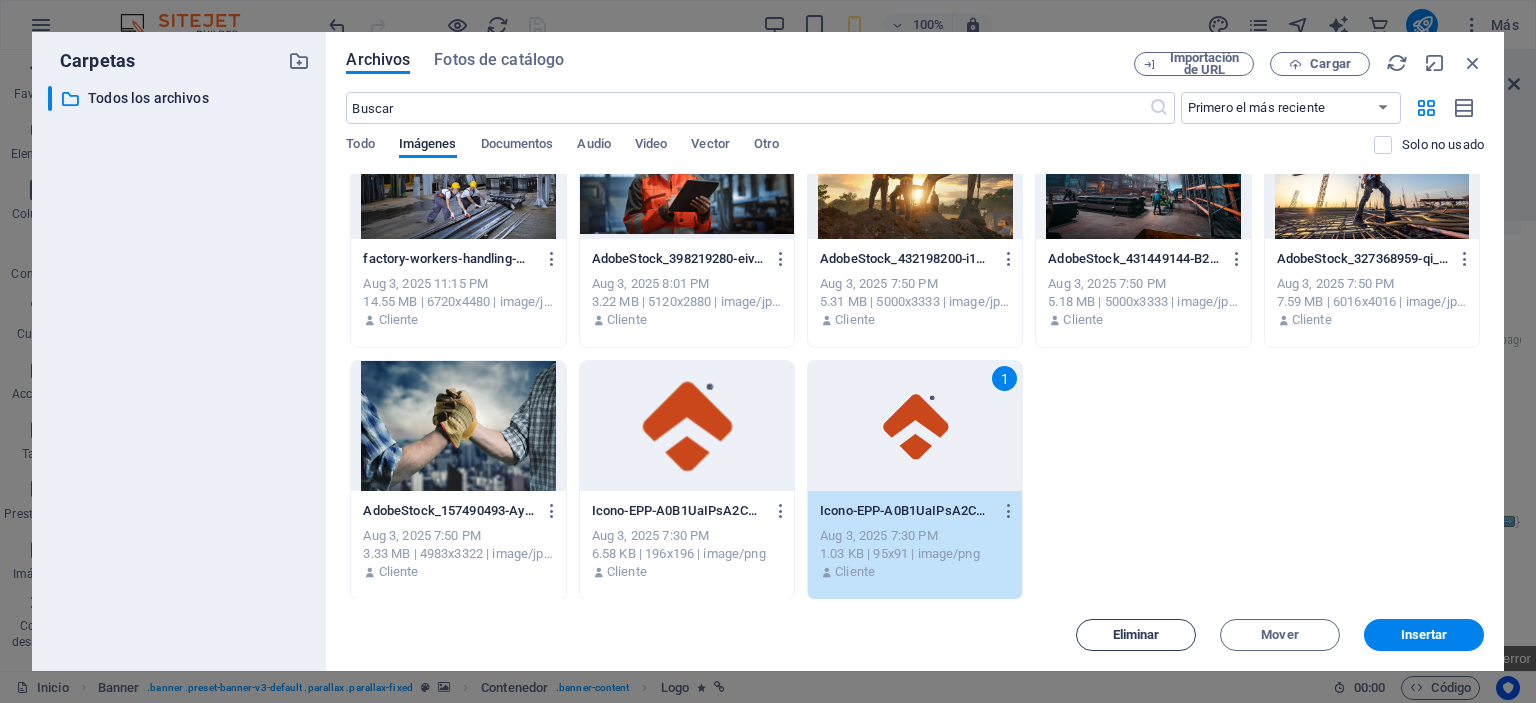 click on "Eliminar" at bounding box center [1136, 635] 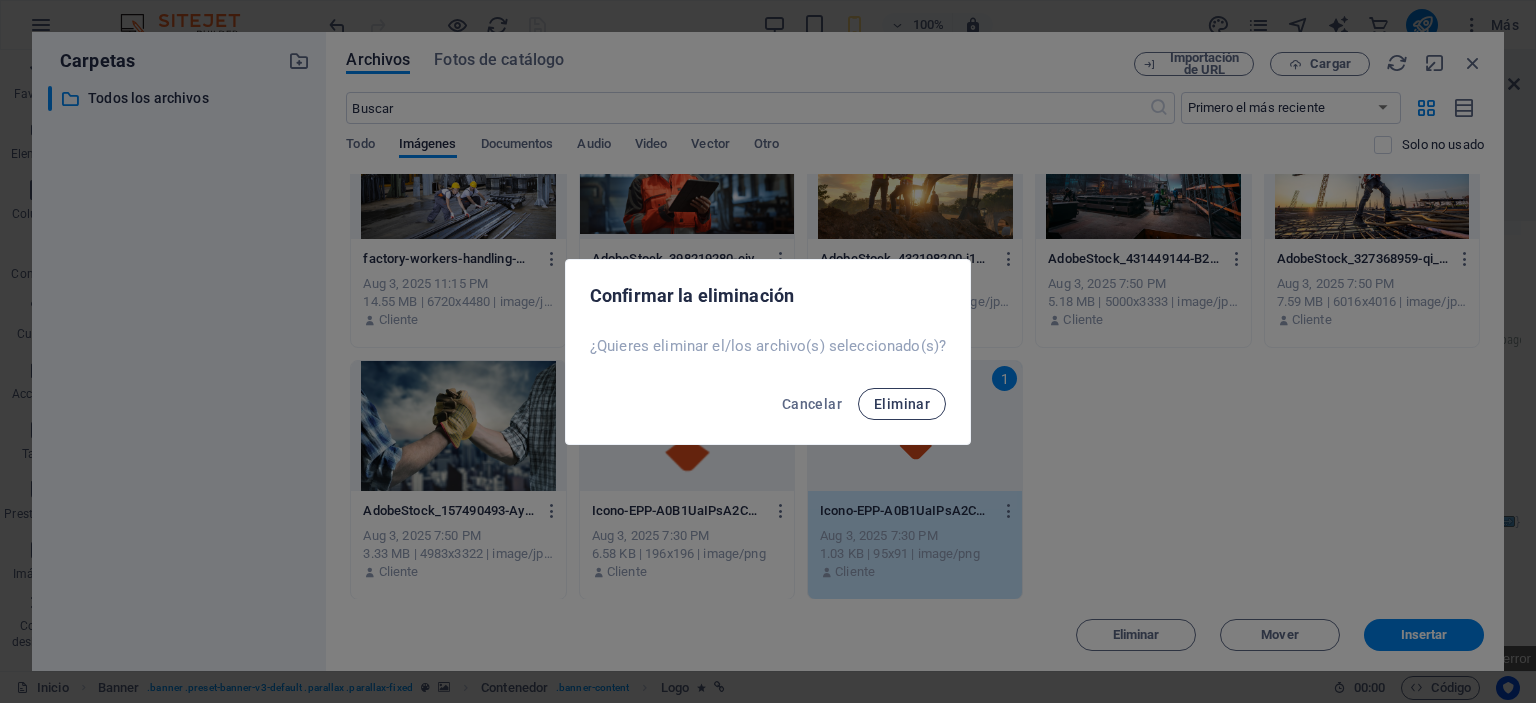 click on "Eliminar" at bounding box center (902, 404) 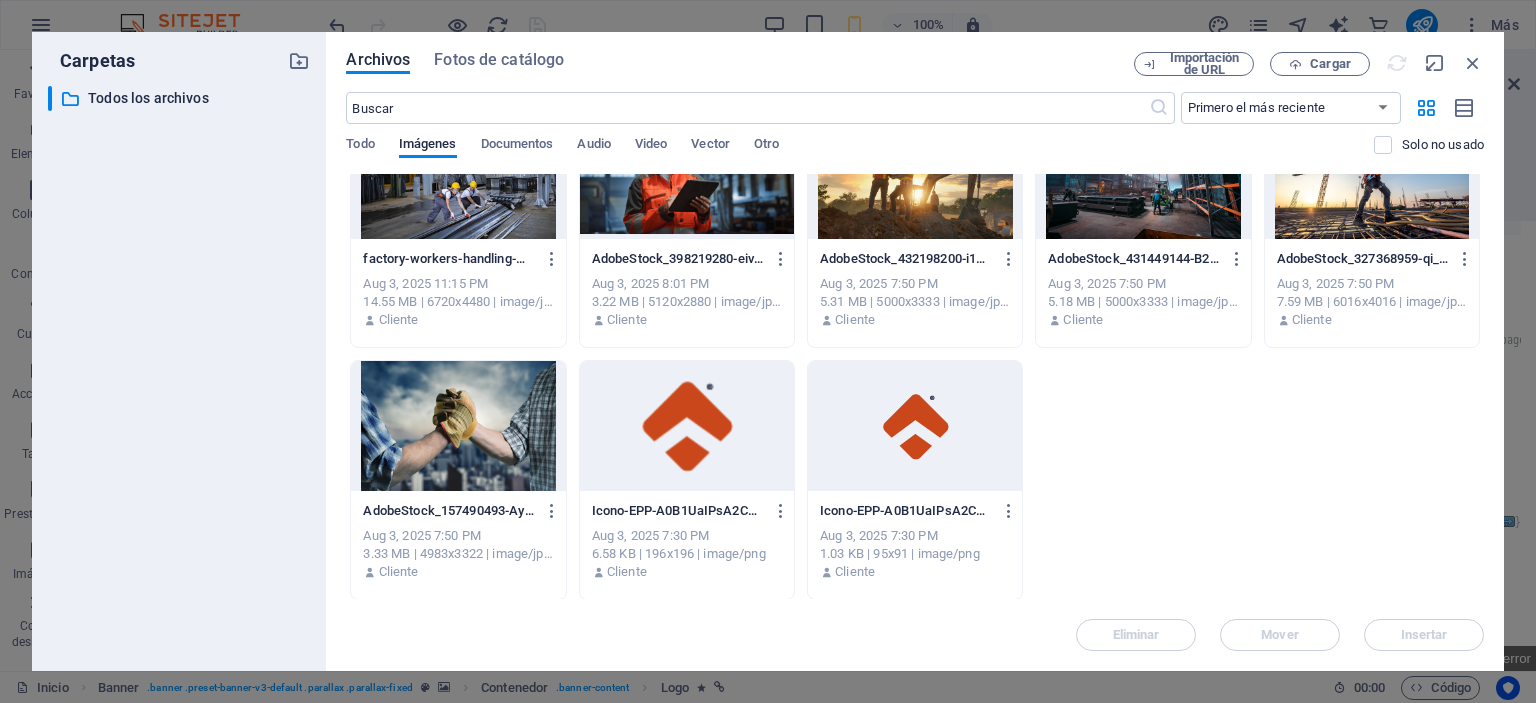 click at bounding box center [687, 426] 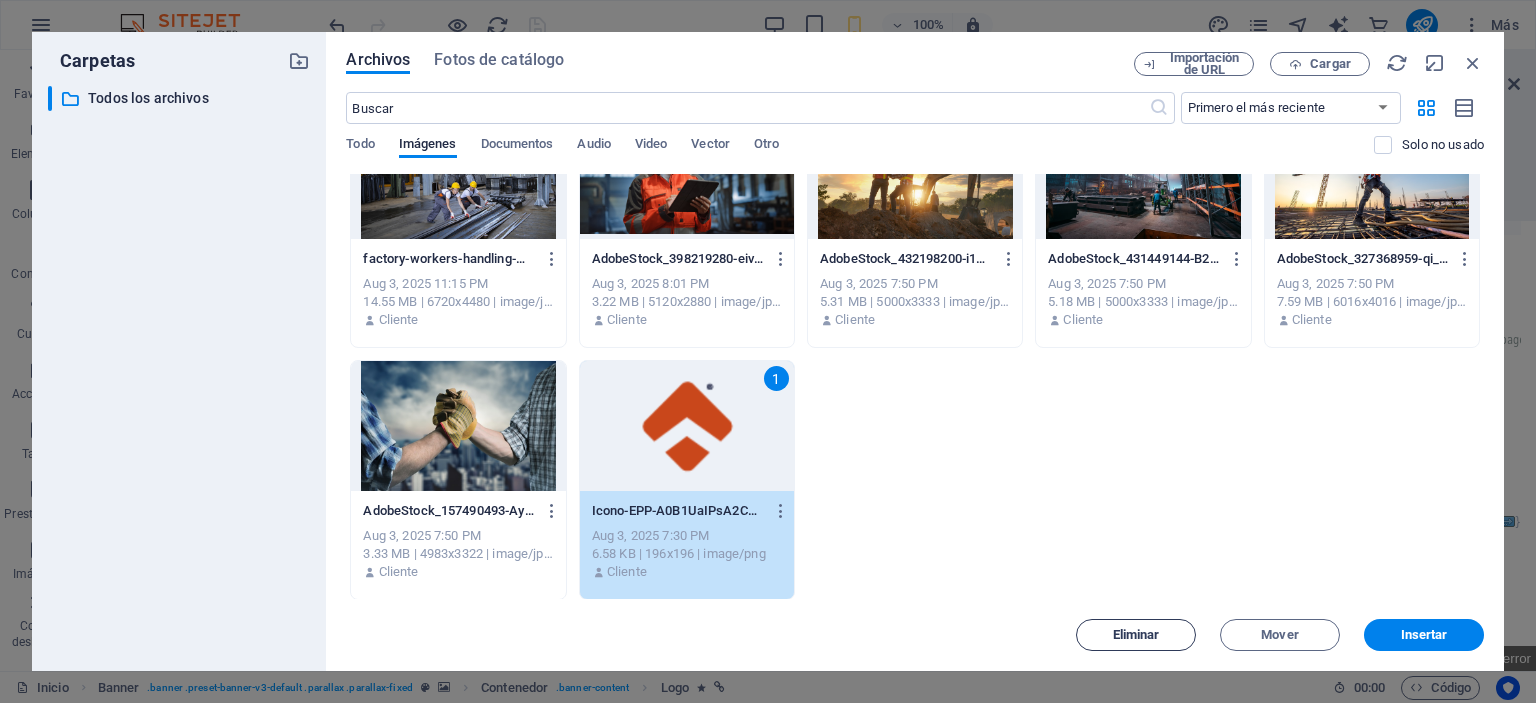 click on "Eliminar" at bounding box center (1136, 635) 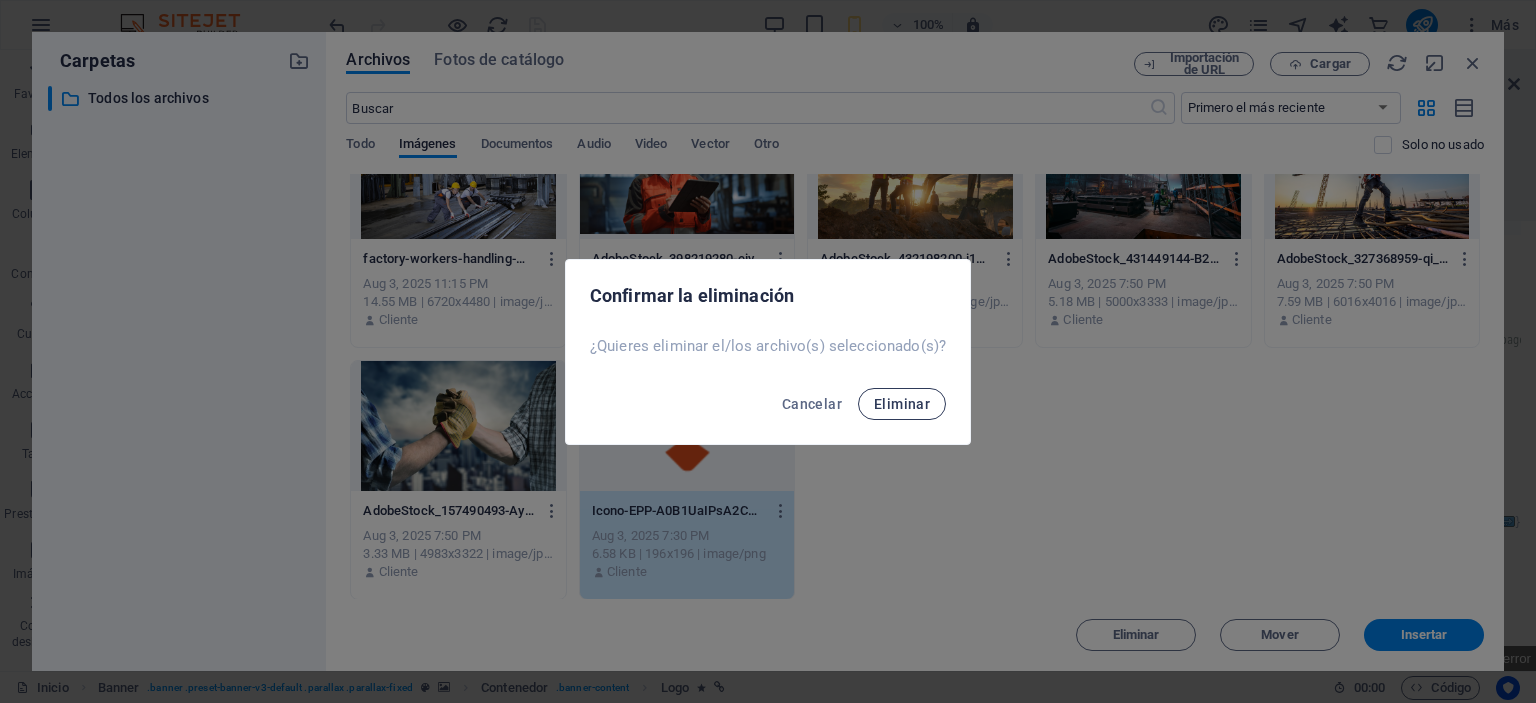 click on "Eliminar" at bounding box center (902, 404) 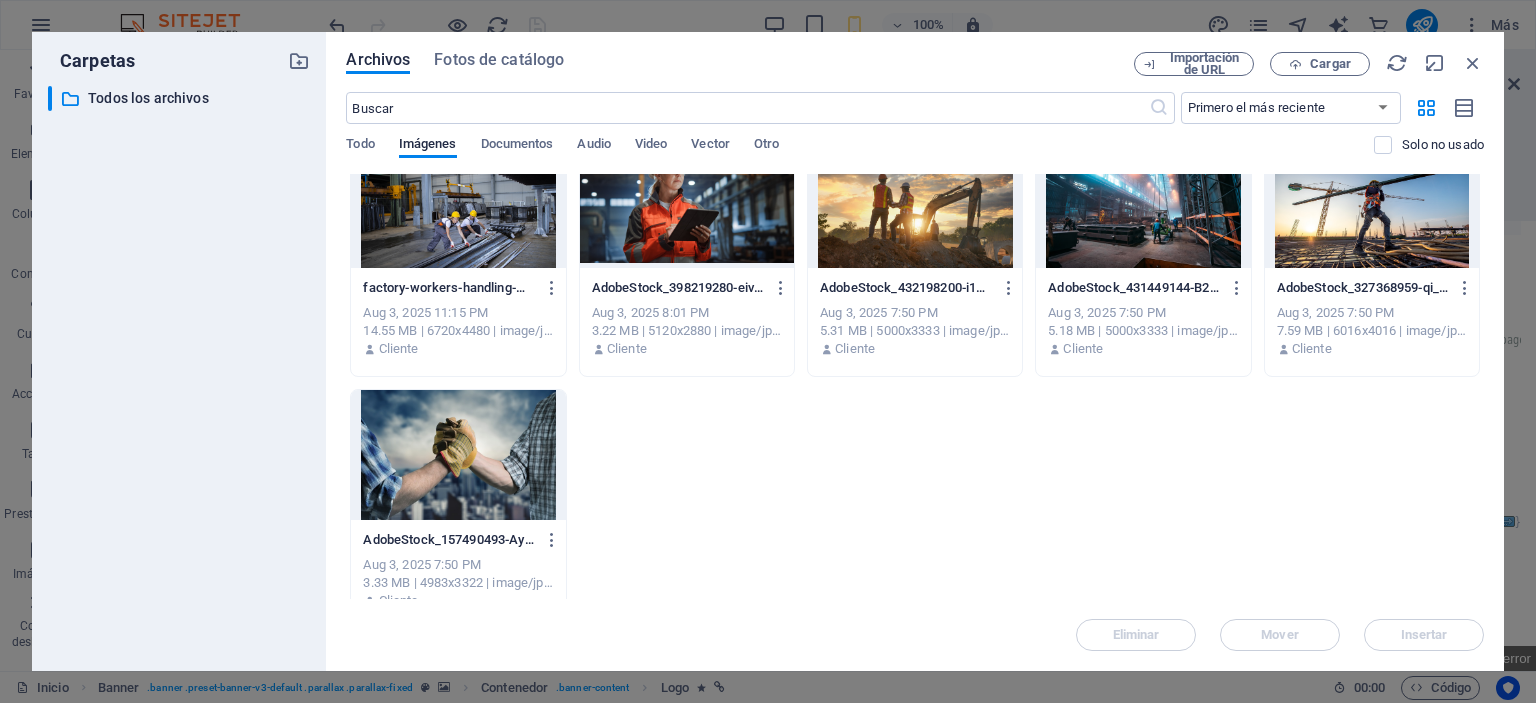 scroll, scrollTop: 822, scrollLeft: 0, axis: vertical 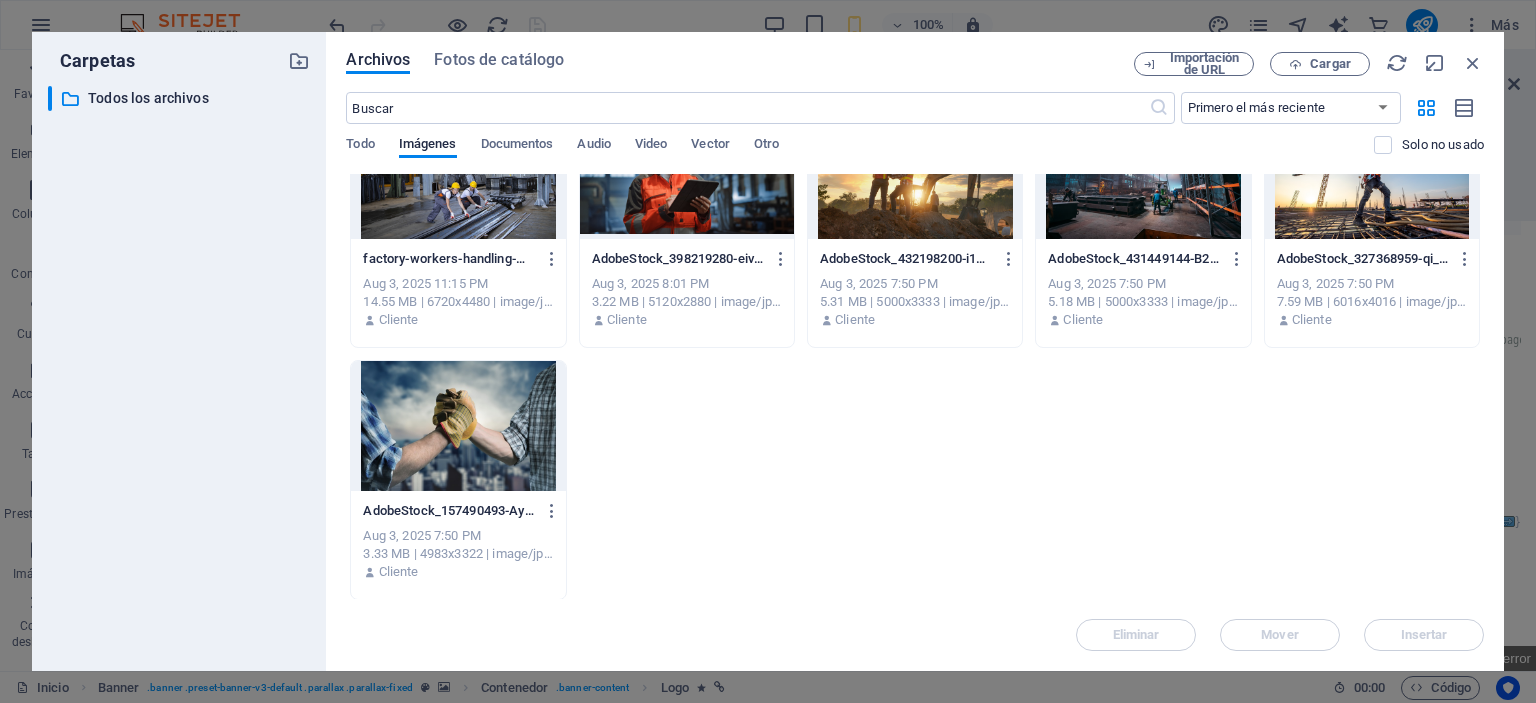 click on "Soldadura-min-Gz3TyMv_rGw78PlImexrAA.png Soldadura-min-Gz3TyMv_rGw78PlImexrAA.png Aug 4, 2025 6:11 PM 5.43 MB | 4608x3072 | image/png Cliente epp-Tri0DcH3HfGr1gGsgD2bGw.png epp-Tri0DcH3HfGr1gGsgD2bGw.png Aug 4, 2025 5:27 AM 717.51 KB | 1170x600 | image/png Cliente warehouse-workers-checking-inventory-goods-distribution-large-storehouse-bbSbHEBUgPh6qIqYxK6Jvg.jpg warehouse-workers-checking-inventory-goods-distribution-large-storehouse-bbSbHEBUgPh6qIqYxK6Jvg.jpg Aug 4, 2025 4:53 AM 32.48 MB | 8256x5504 | image/jpeg Cliente workers-with-hardhats-reflective-jackets-walking-through-big-warehouse-aisle-checking-goods-condition-aDB12S1Pt5bgPC85uQwO1A.jpg workers-with-hardhats-reflective-jackets-walking-through-big-warehouse-aisle-checking-goods-condition-aDB12S1Pt5bgPC85uQwO1A.jpg Aug 4, 2025 4:48 AM 40.17 MB | 8256x5504 | image/jpeg Cliente Mesadetrabajo2copia-7SfxPlYJPMcW4hiQ-bWM3w.jpg Mesadetrabajo2copia-7SfxPlYJPMcW4hiQ-bWM3w.jpg Aug 4, 2025 4:28 AM 646.27 KB | 2880x2880 | image/jpeg Cliente Aug 4, 2025 3:40 AM" at bounding box center [915, -24] 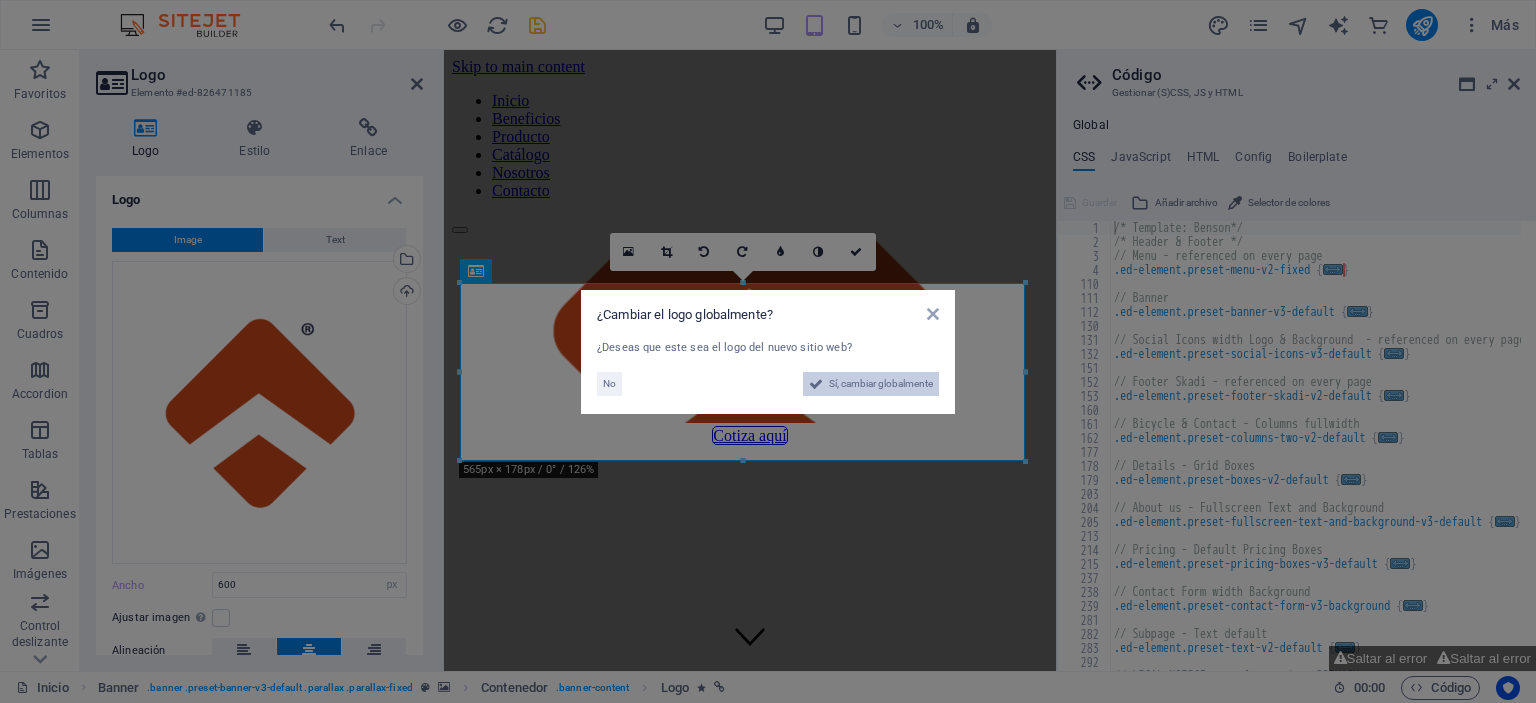 click on "Sí, cambiar globalmente" at bounding box center (881, 384) 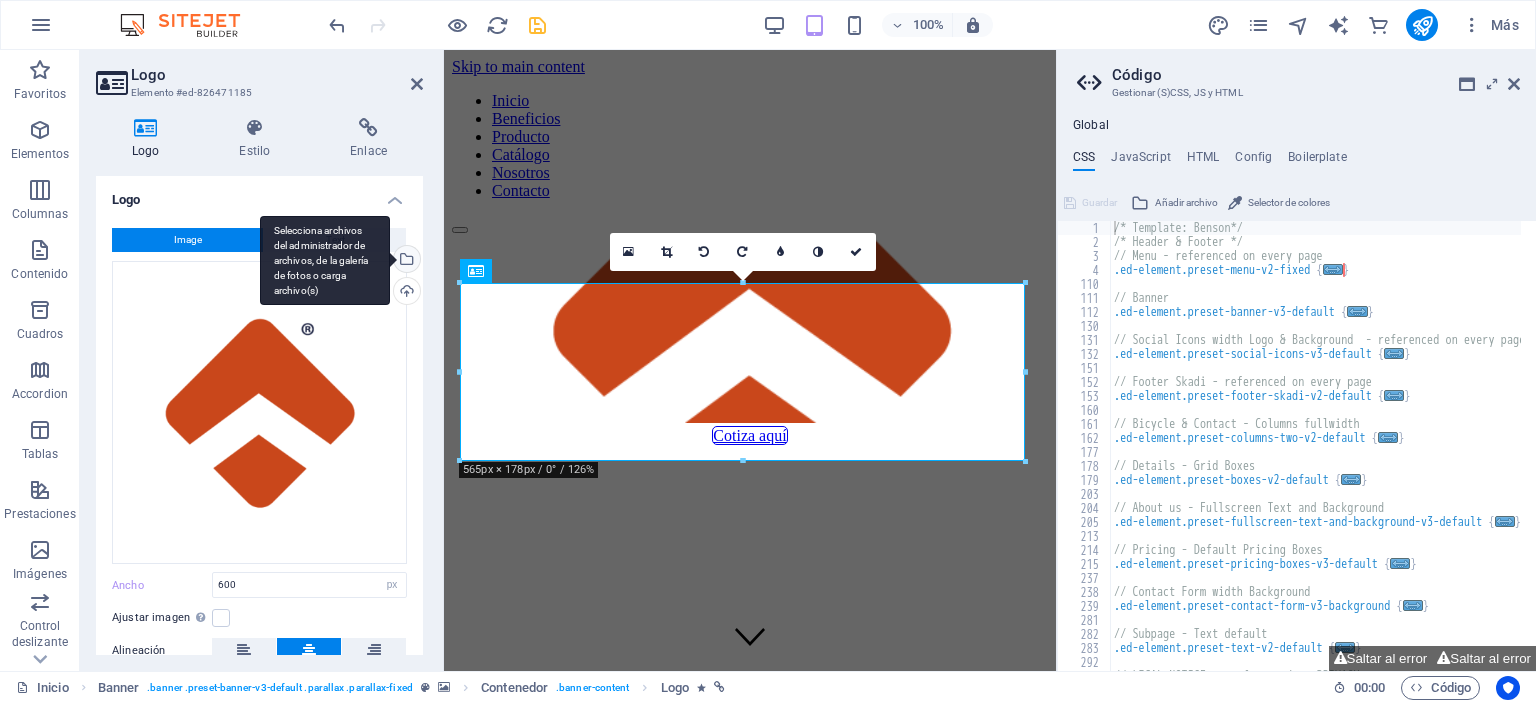 click on "Selecciona archivos del administrador de archivos, de la galería de fotos o carga archivo(s)" at bounding box center (325, 261) 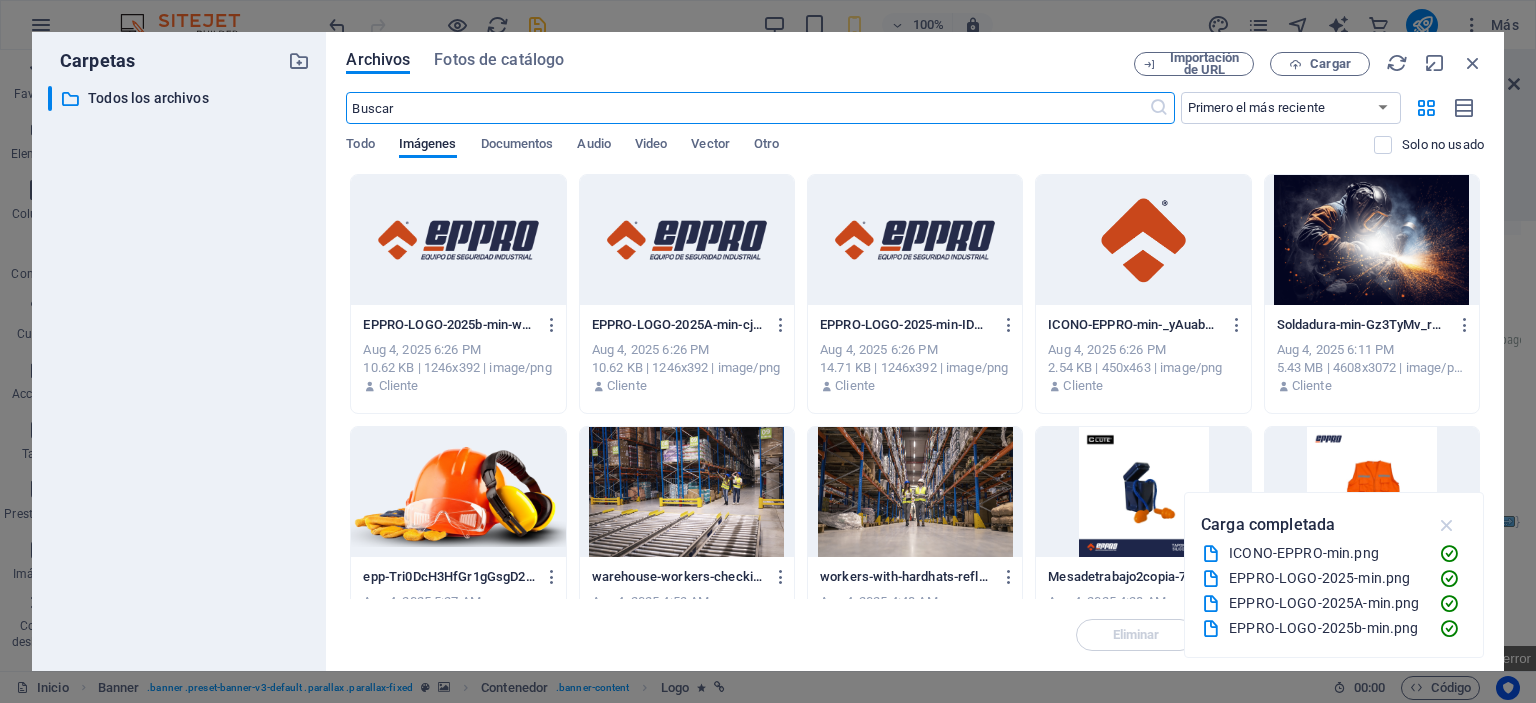 click at bounding box center [1447, 525] 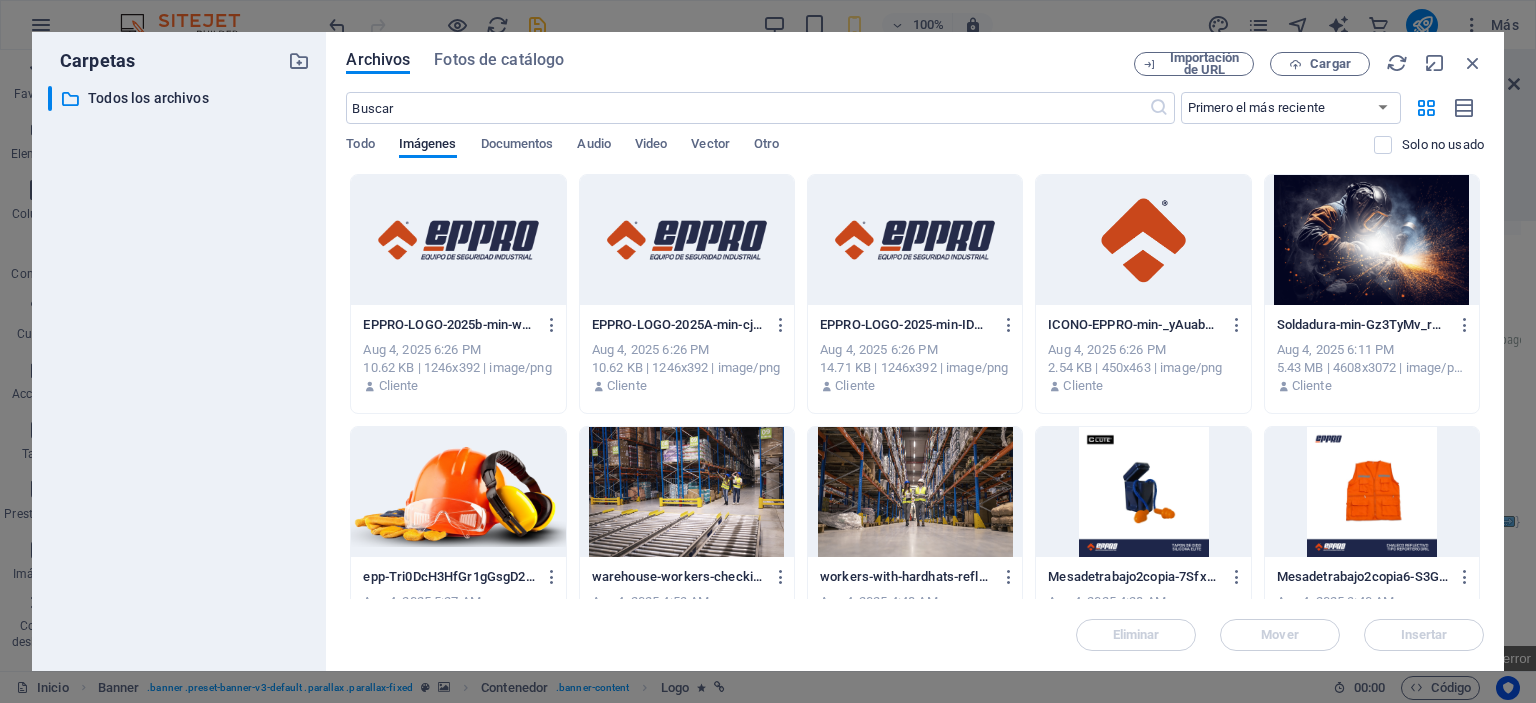 click at bounding box center (458, 240) 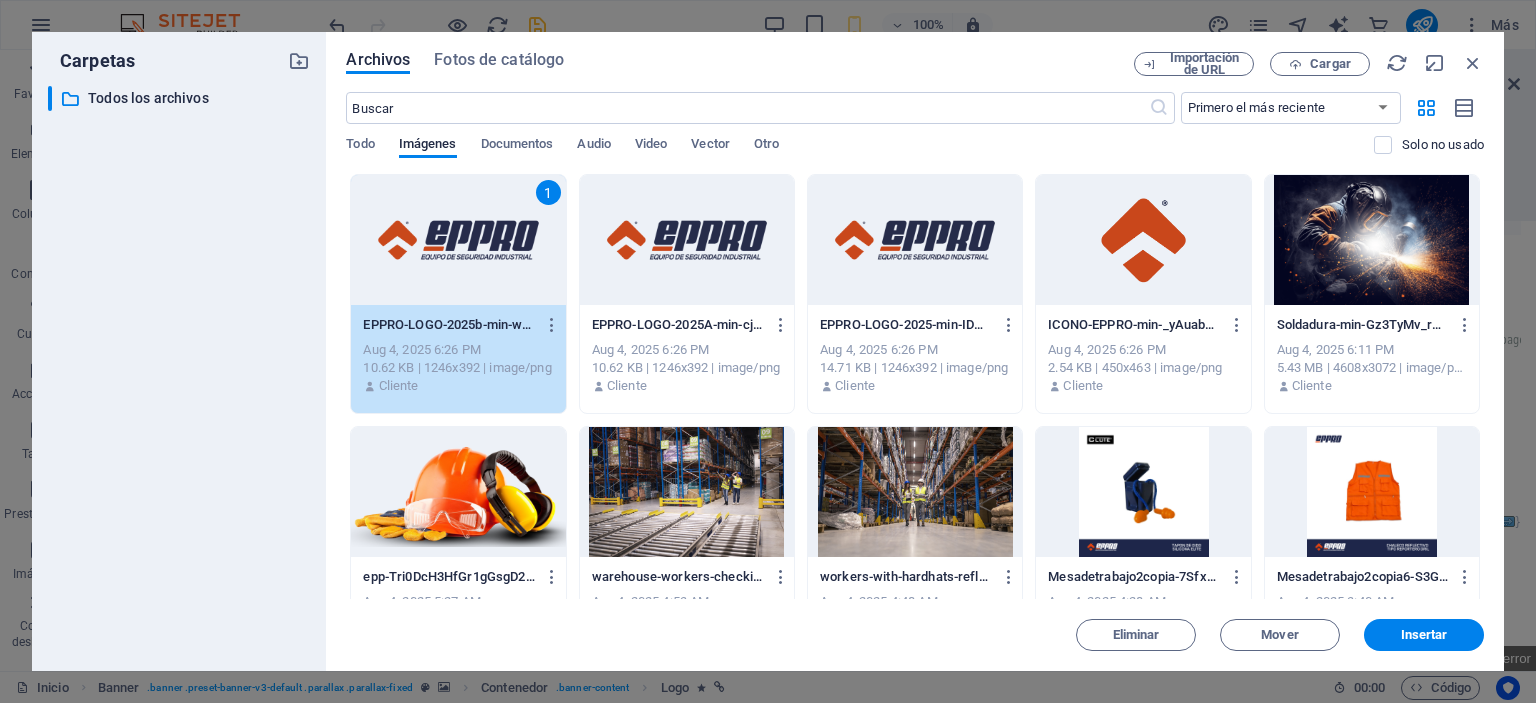 click on "1" at bounding box center (458, 240) 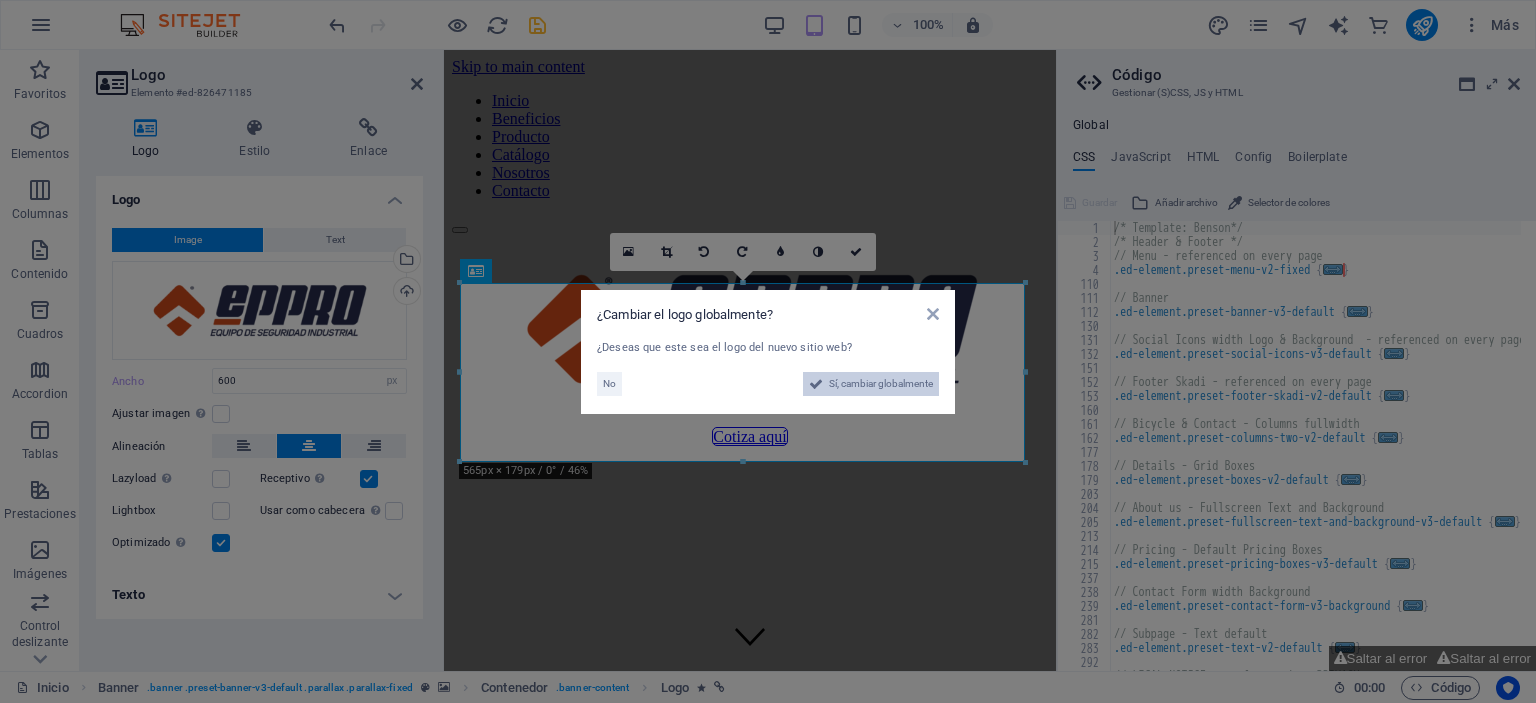 click on "Sí, cambiar globalmente" at bounding box center (881, 384) 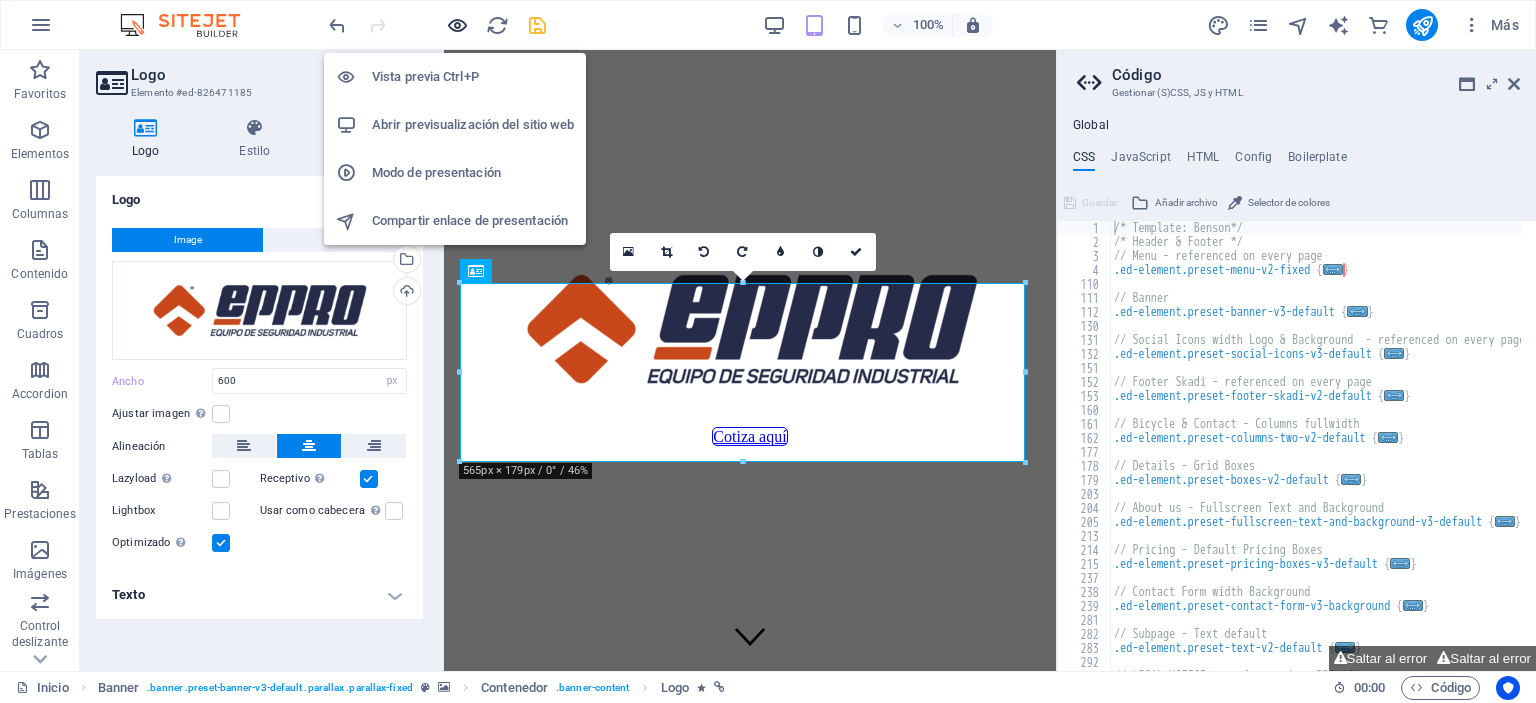 click at bounding box center (457, 25) 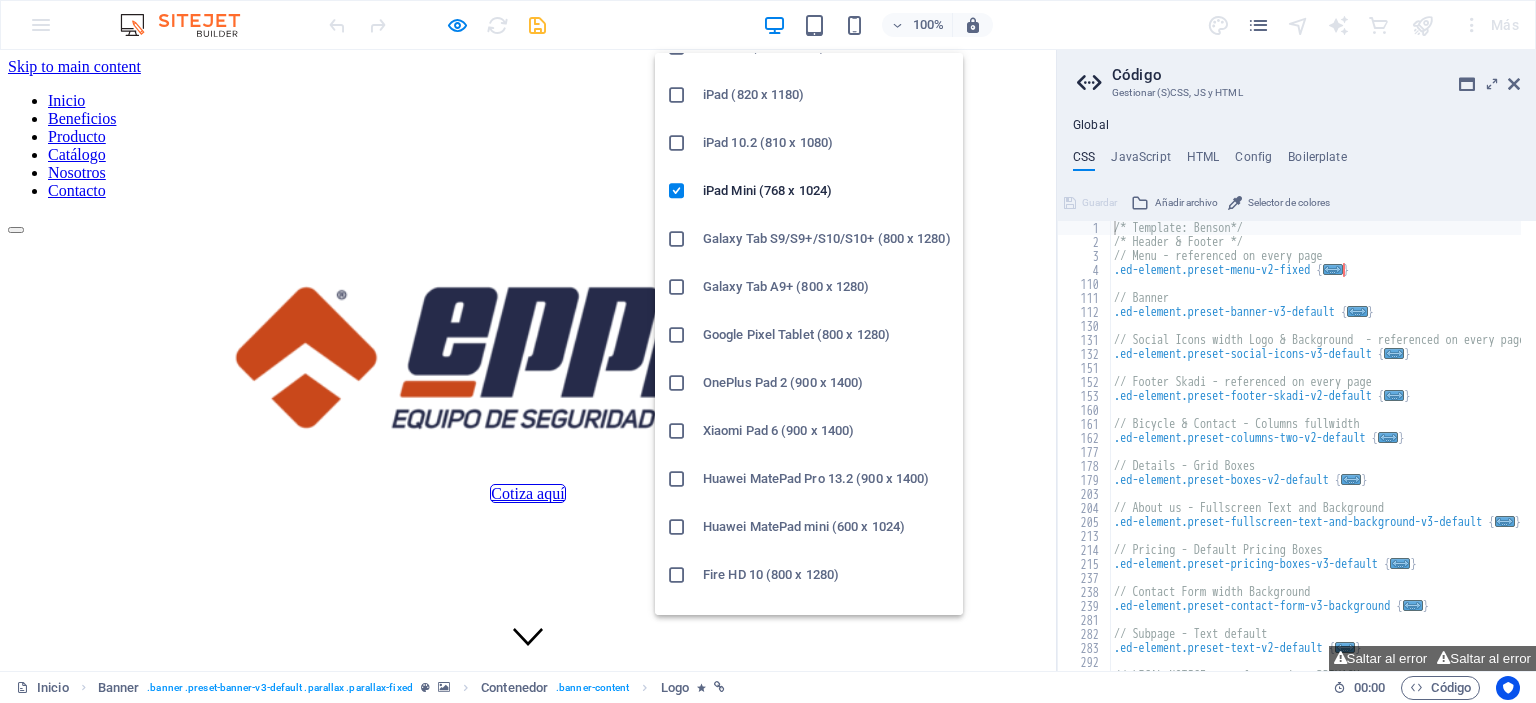 scroll, scrollTop: 0, scrollLeft: 0, axis: both 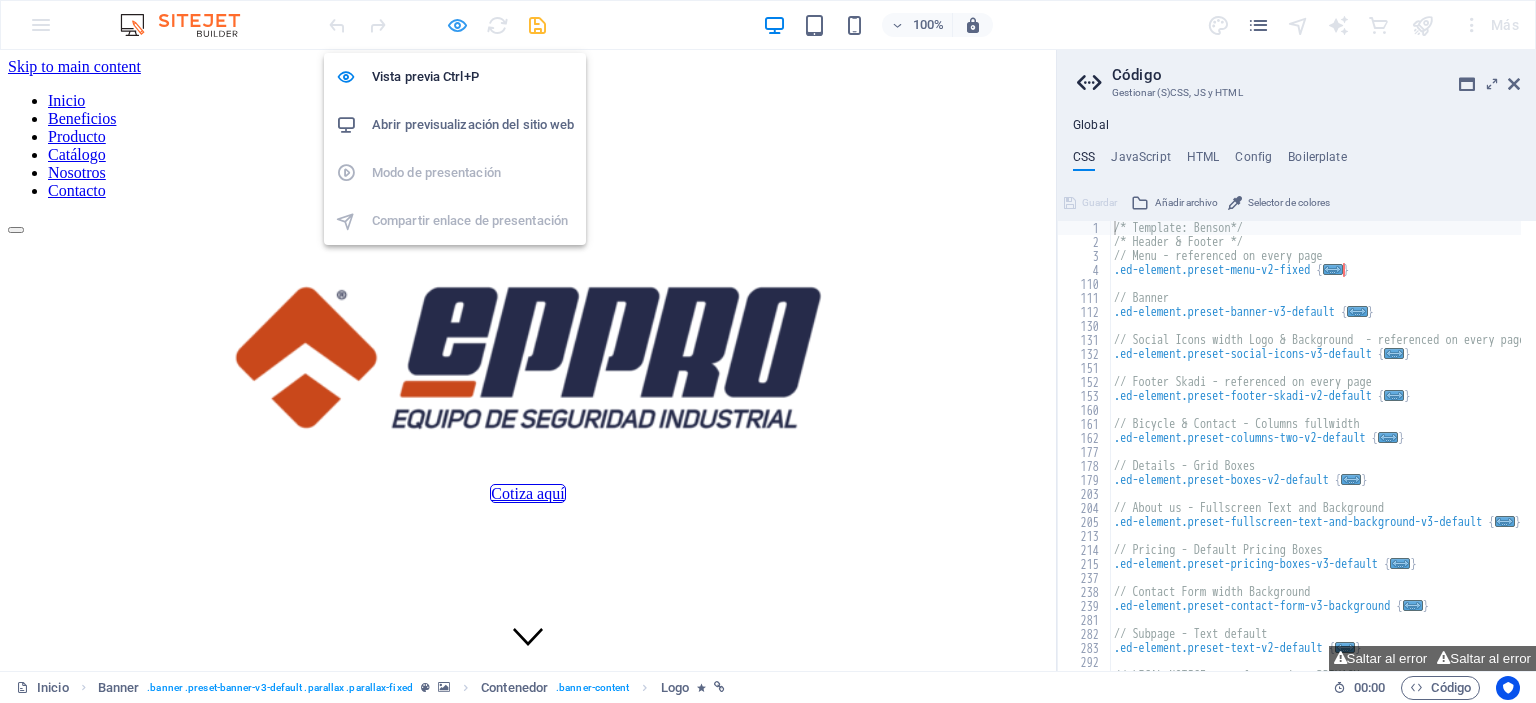 click at bounding box center (457, 25) 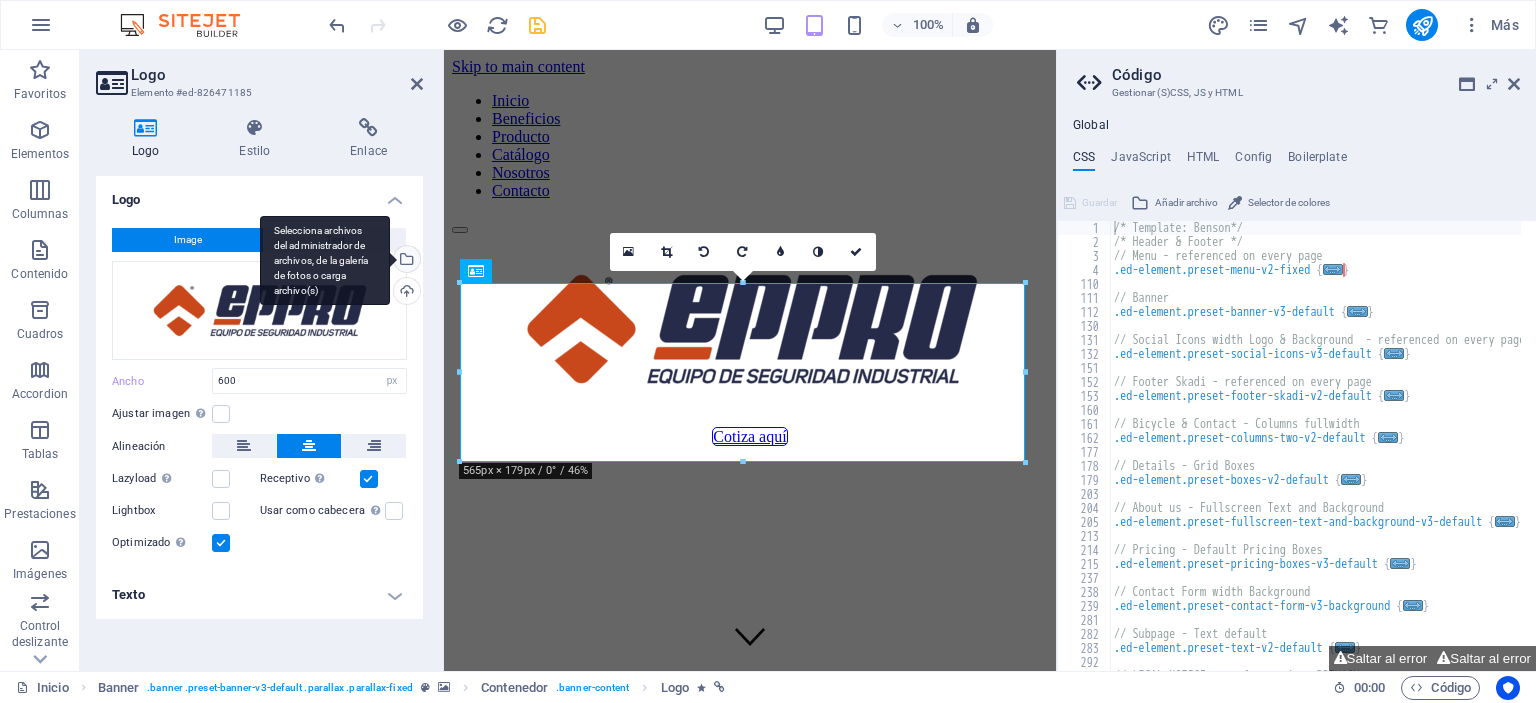 click on "Selecciona archivos del administrador de archivos, de la galería de fotos o carga archivo(s)" at bounding box center [405, 261] 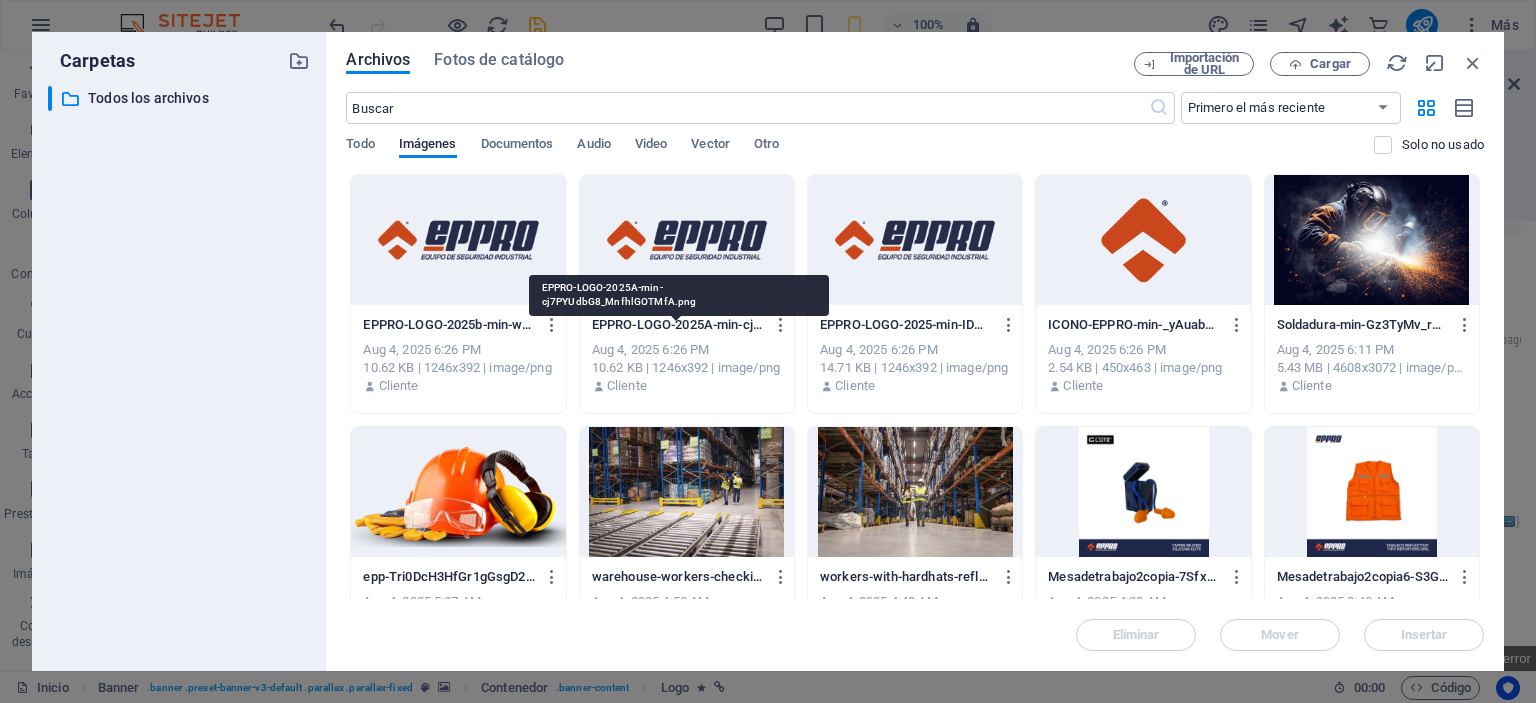 click on "EPPRO-LOGO-2025A-min-cj7PYUdbG8_MnfhlGOTMfA.png" at bounding box center (678, 325) 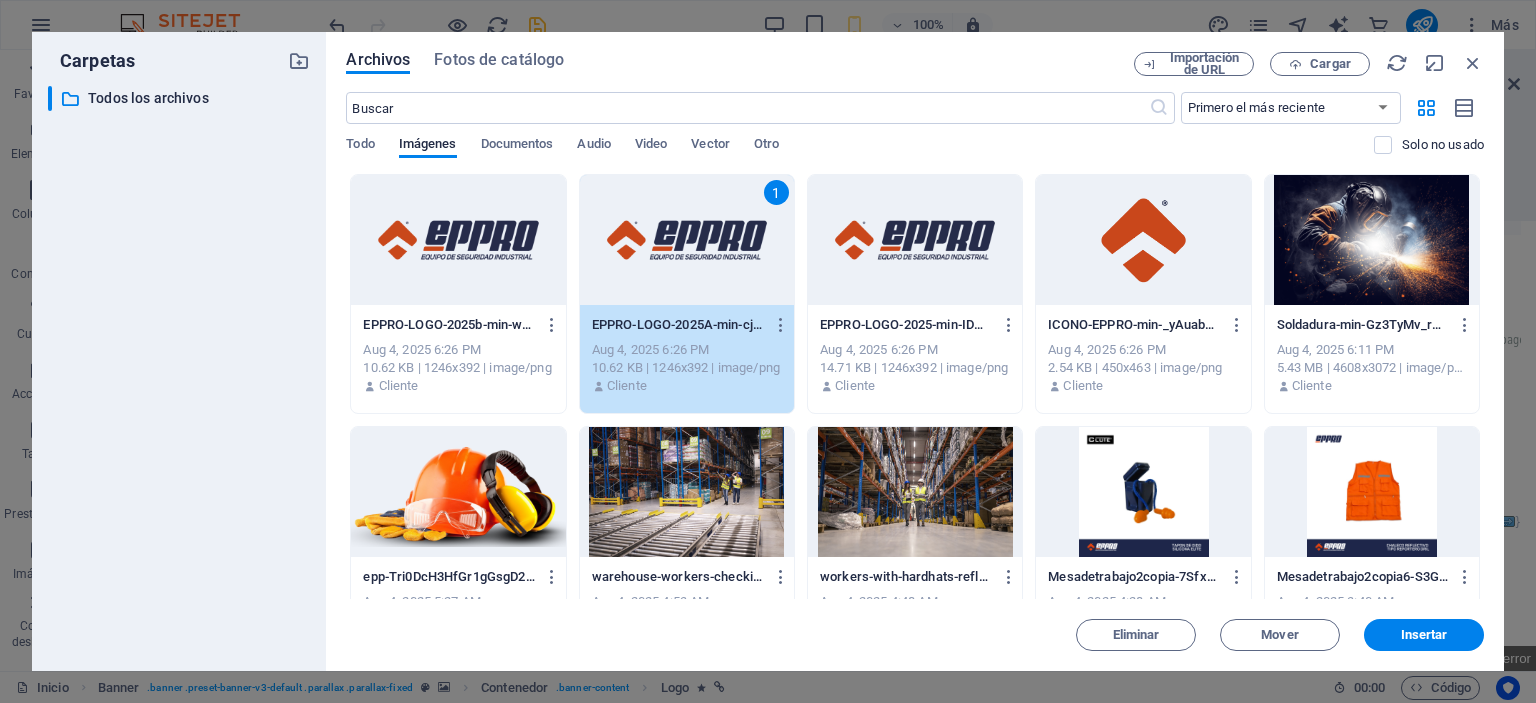 click on "1" at bounding box center (687, 240) 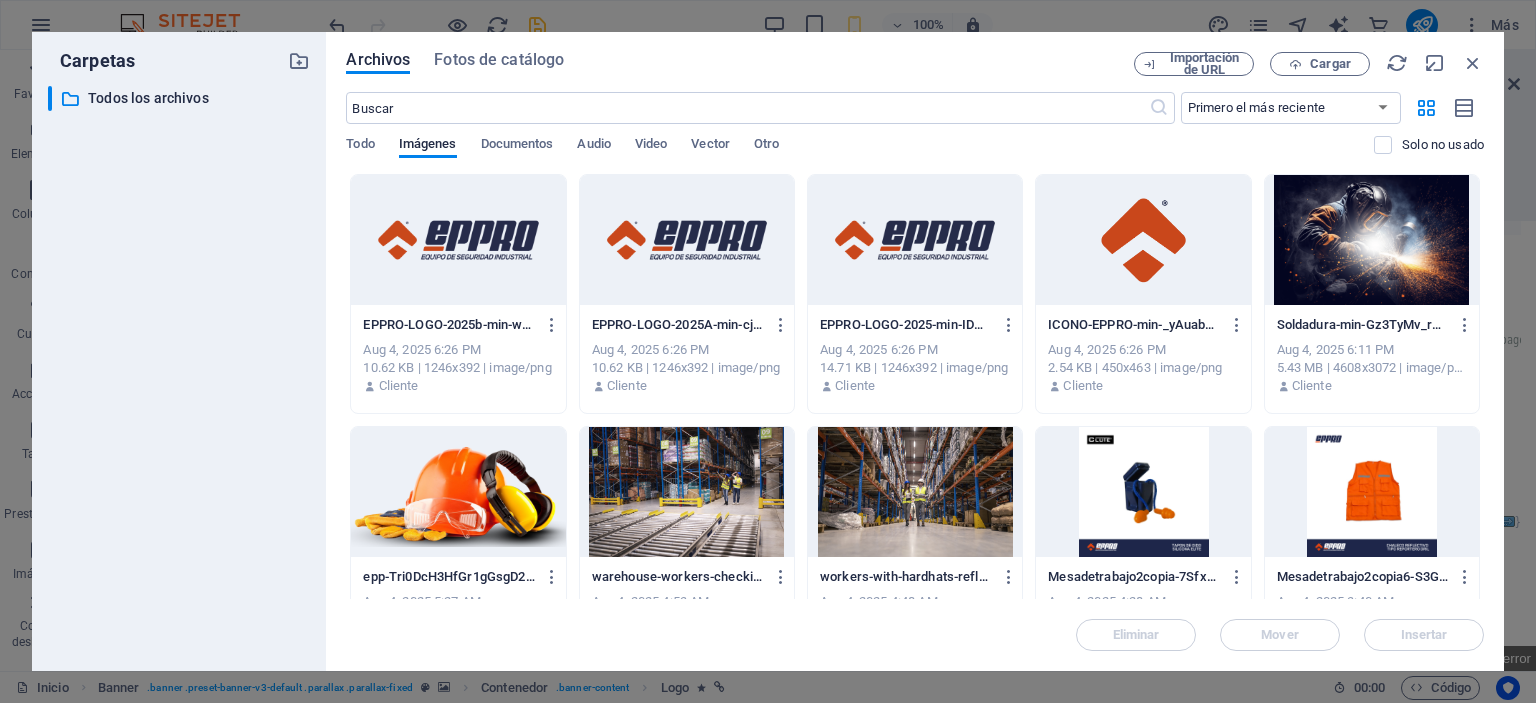 click at bounding box center (687, 240) 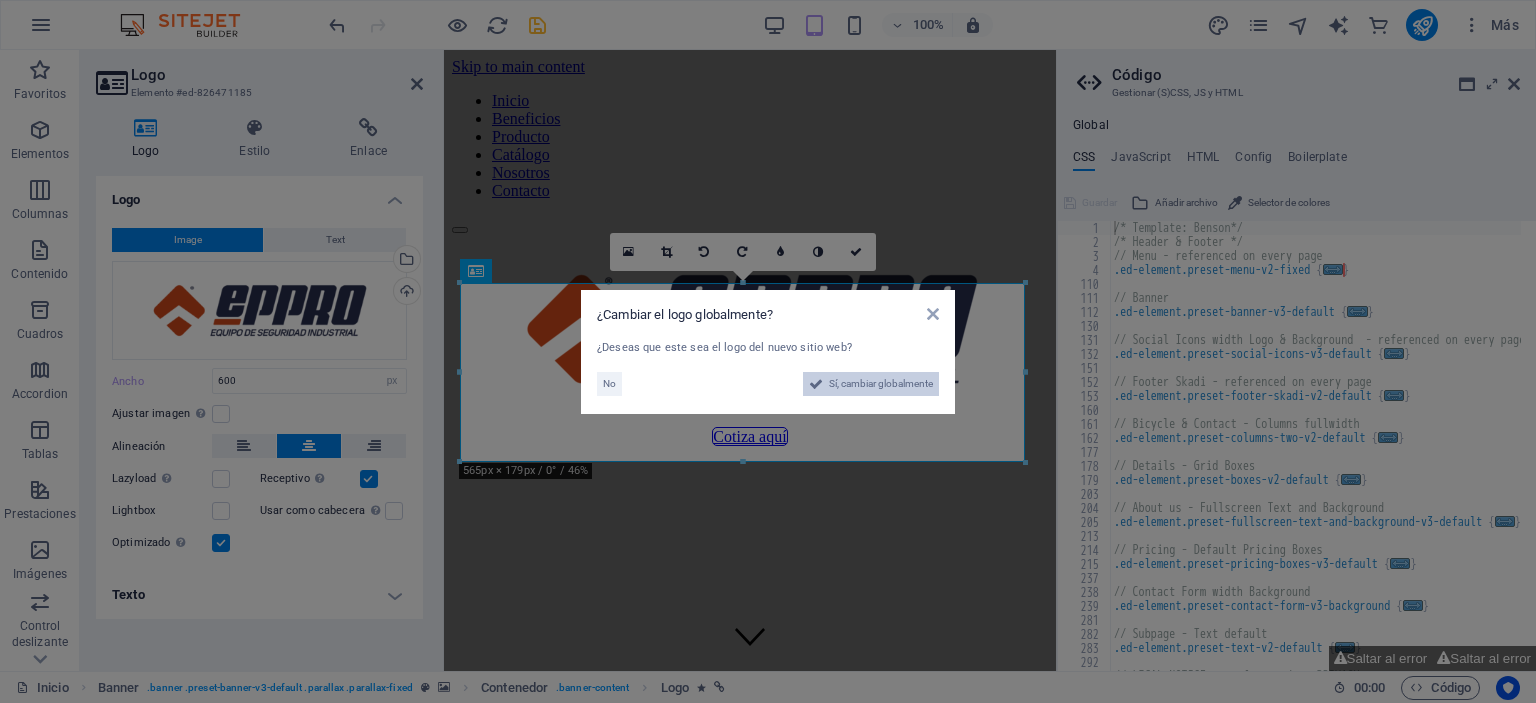 click on "Sí, cambiar globalmente" at bounding box center [881, 384] 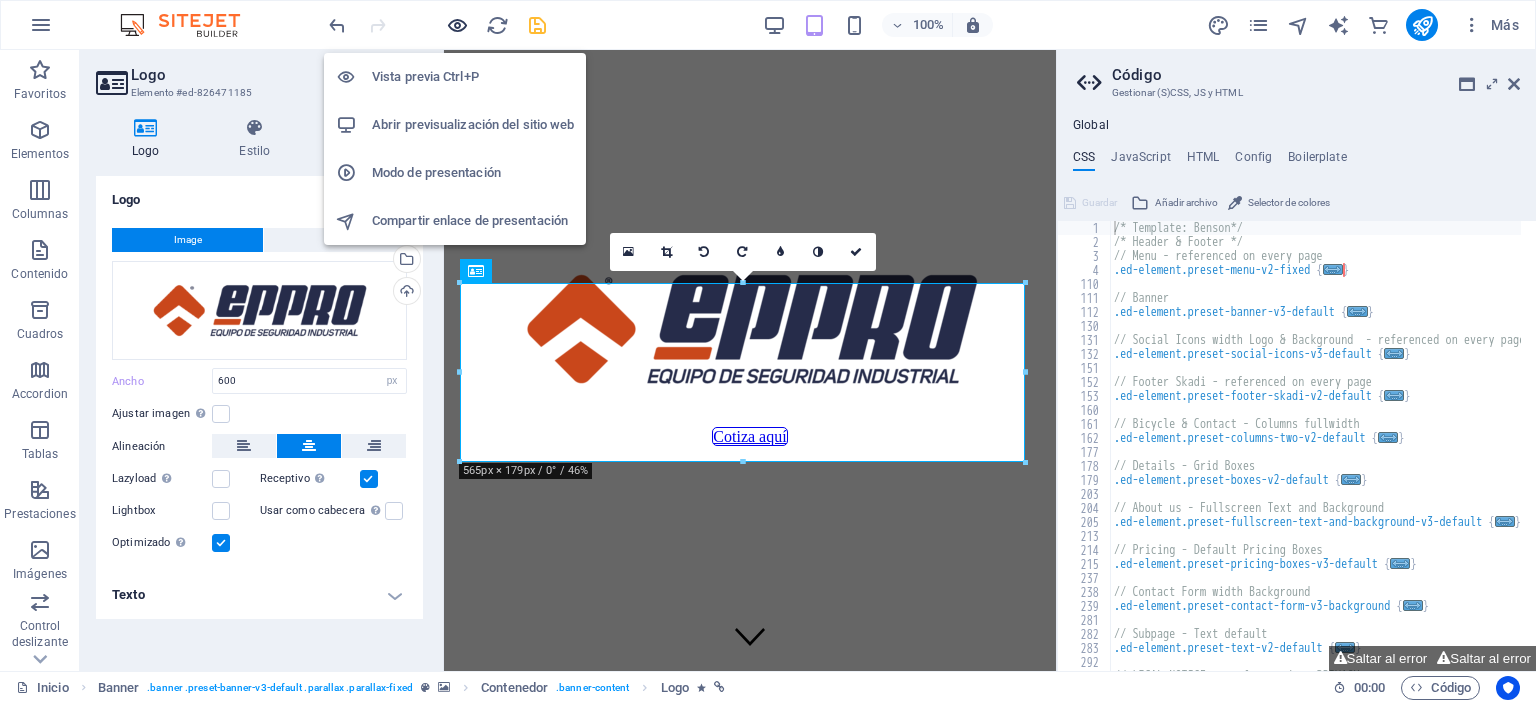 click at bounding box center [457, 25] 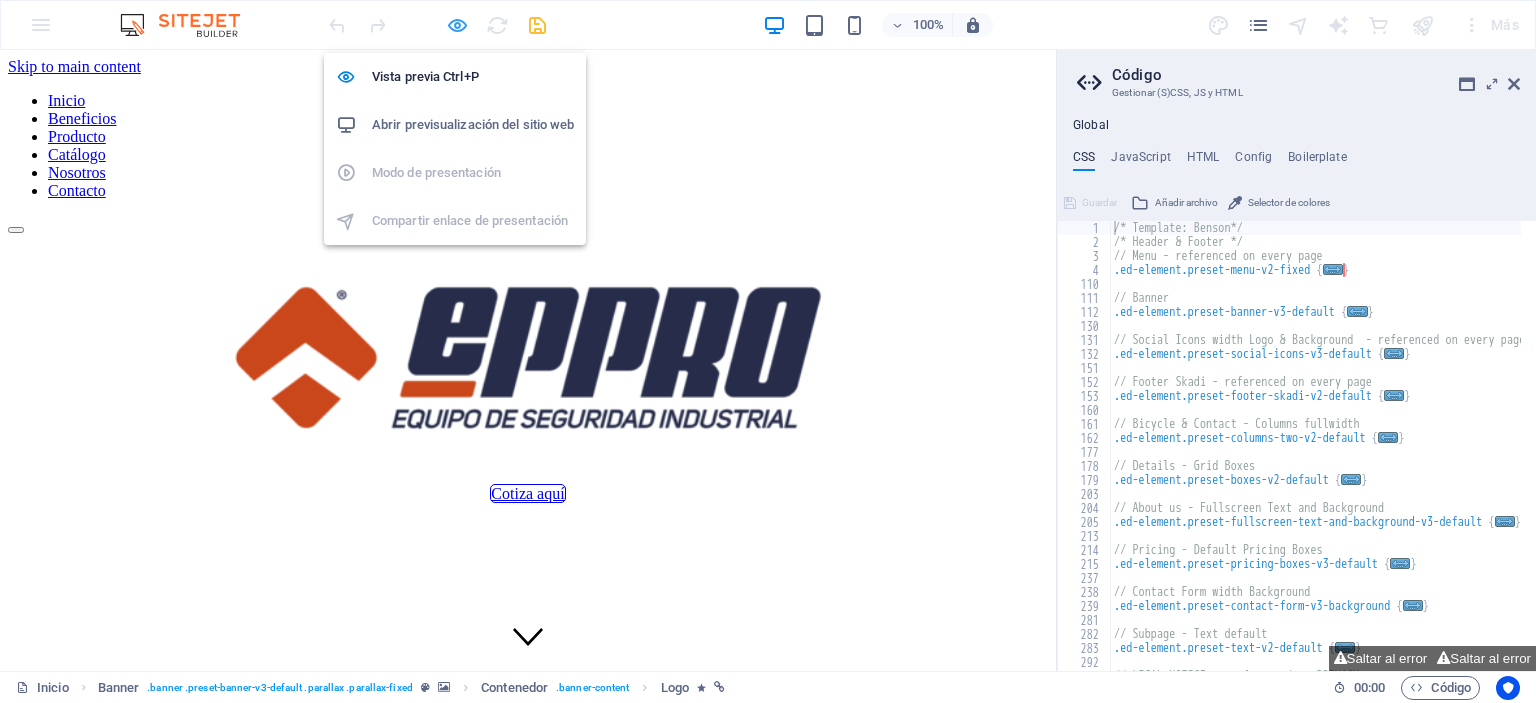 click at bounding box center [457, 25] 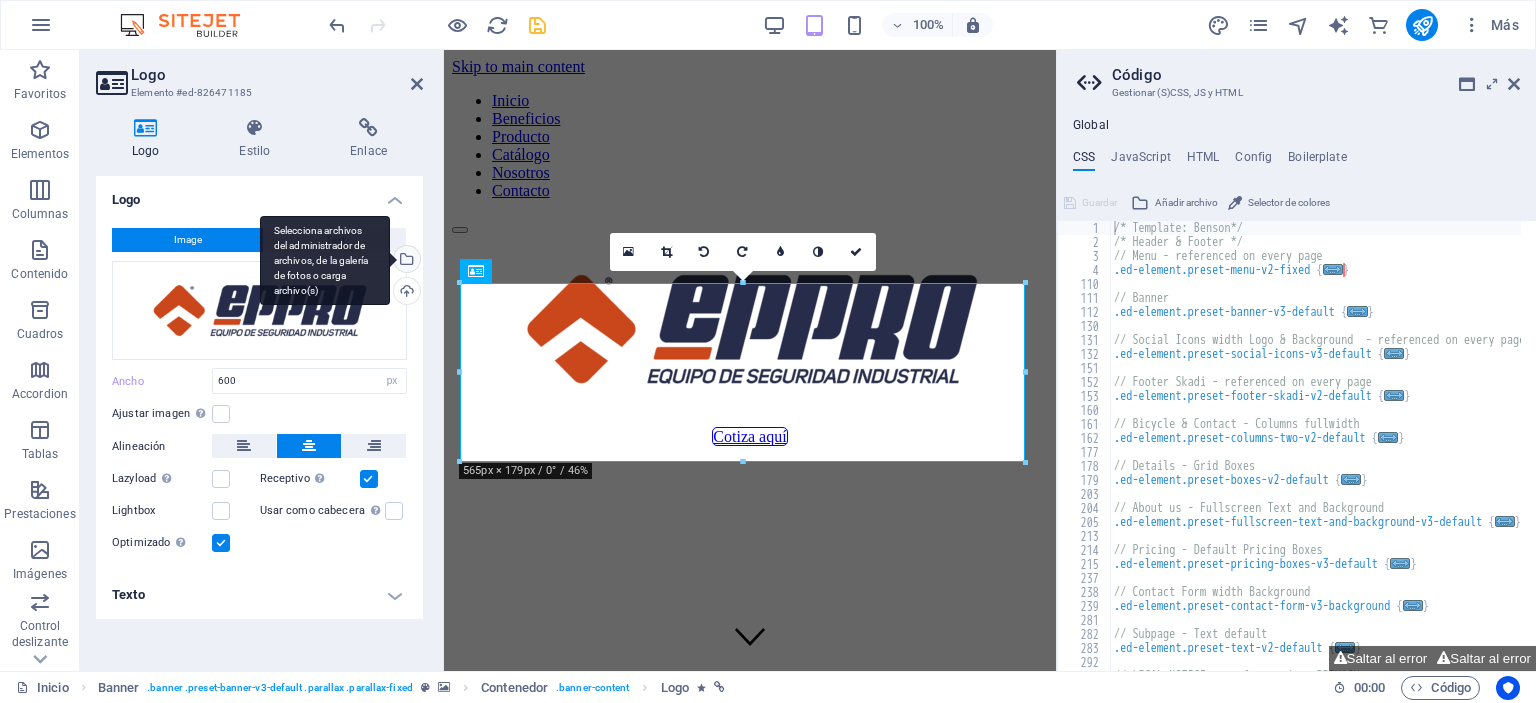 click on "Selecciona archivos del administrador de archivos, de la galería de fotos o carga archivo(s)" at bounding box center [405, 261] 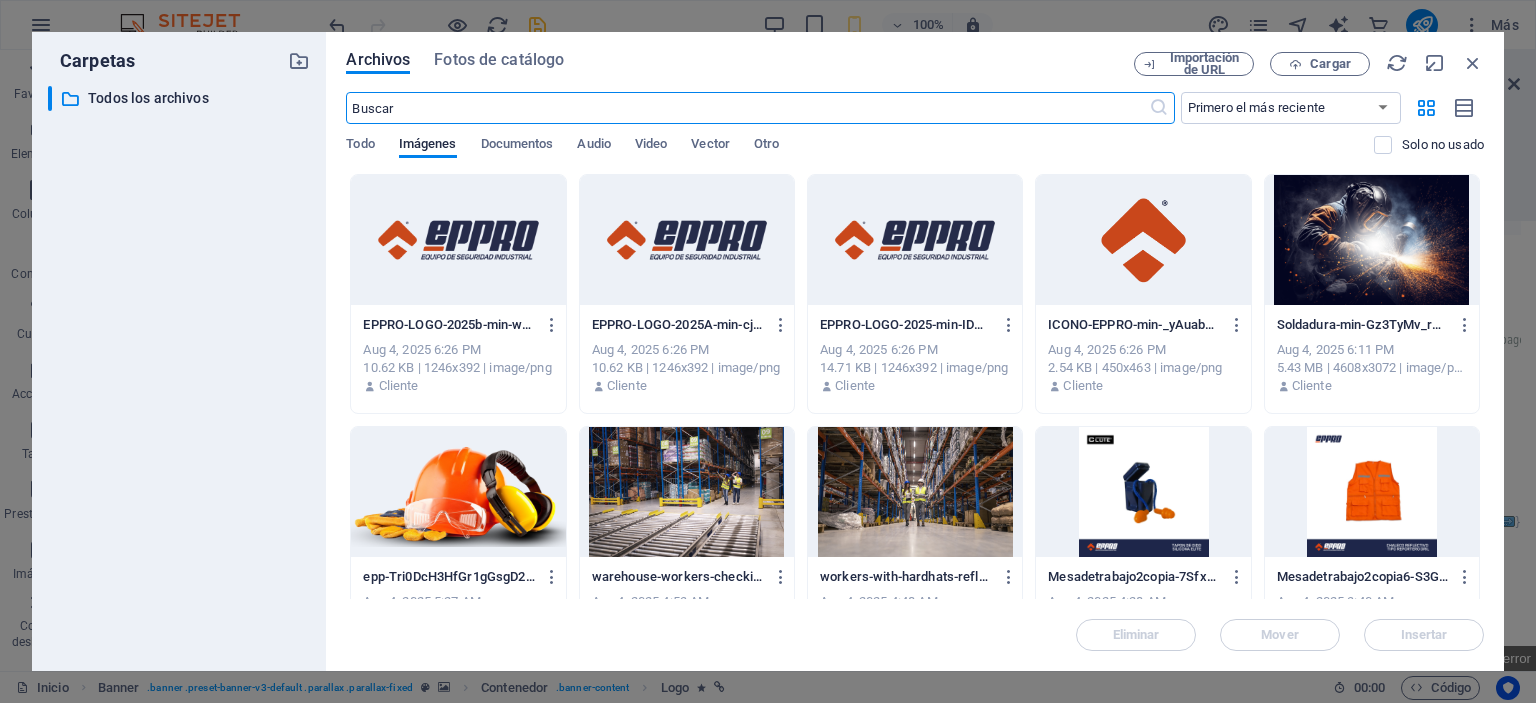 click at bounding box center (915, 240) 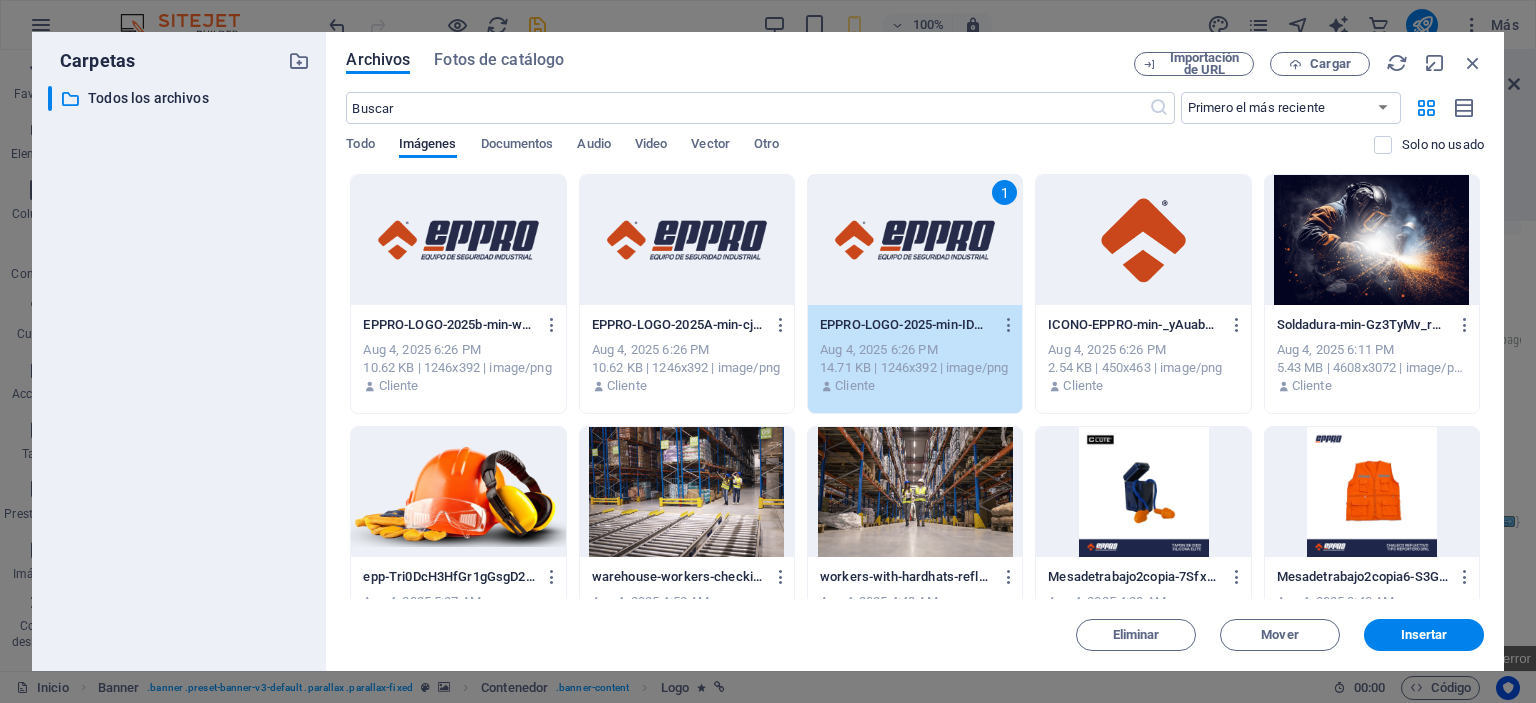 click on "1" at bounding box center [915, 240] 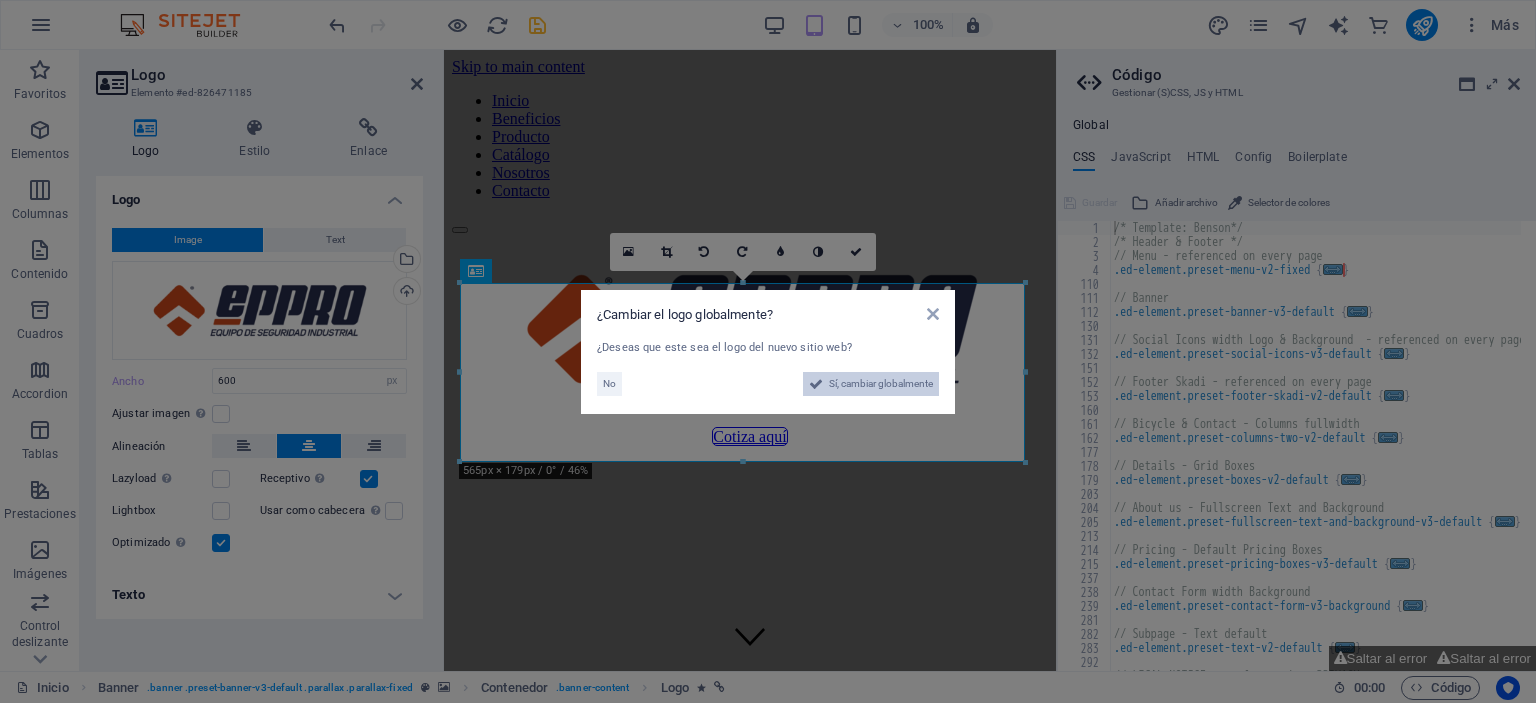 click on "Sí, cambiar globalmente" at bounding box center (881, 384) 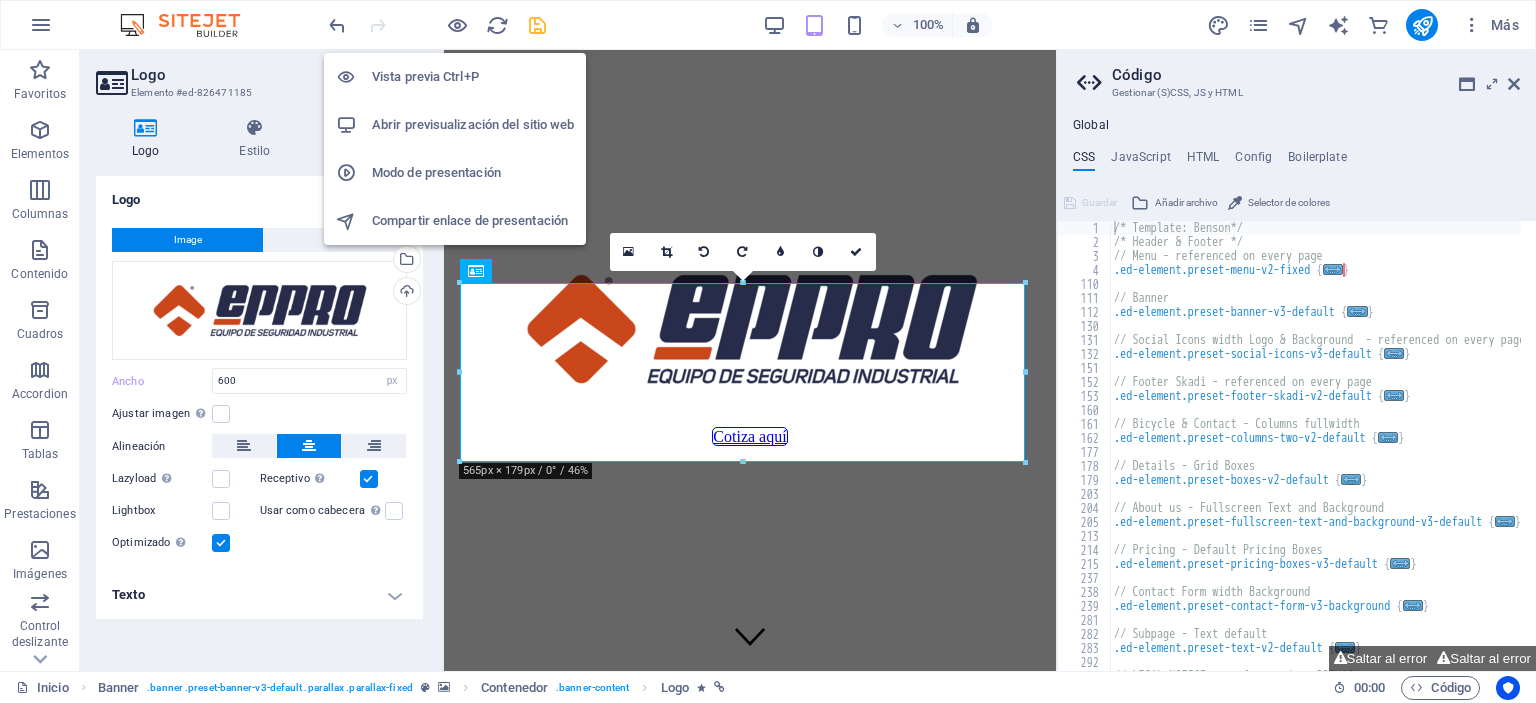 click on "Abrir previsualización del sitio web" at bounding box center [473, 125] 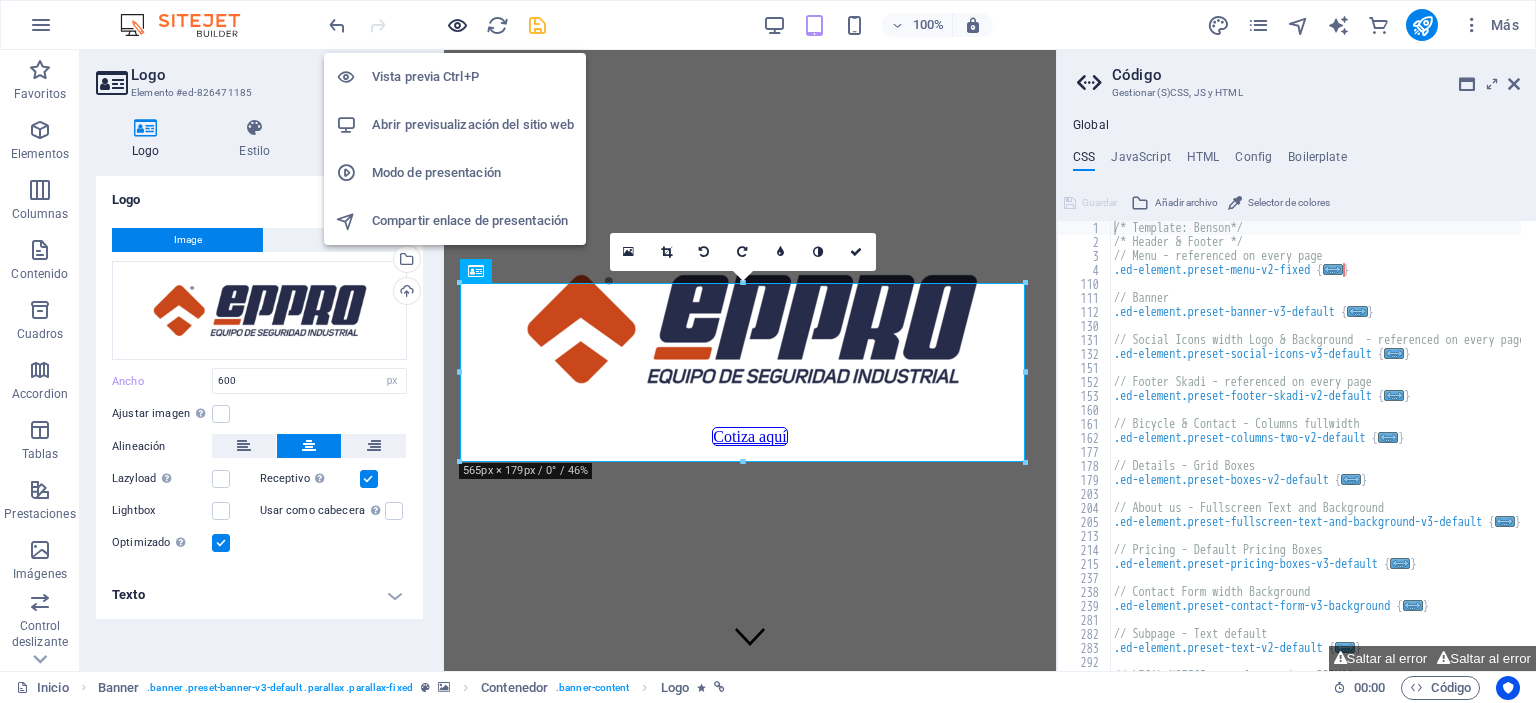click at bounding box center [457, 25] 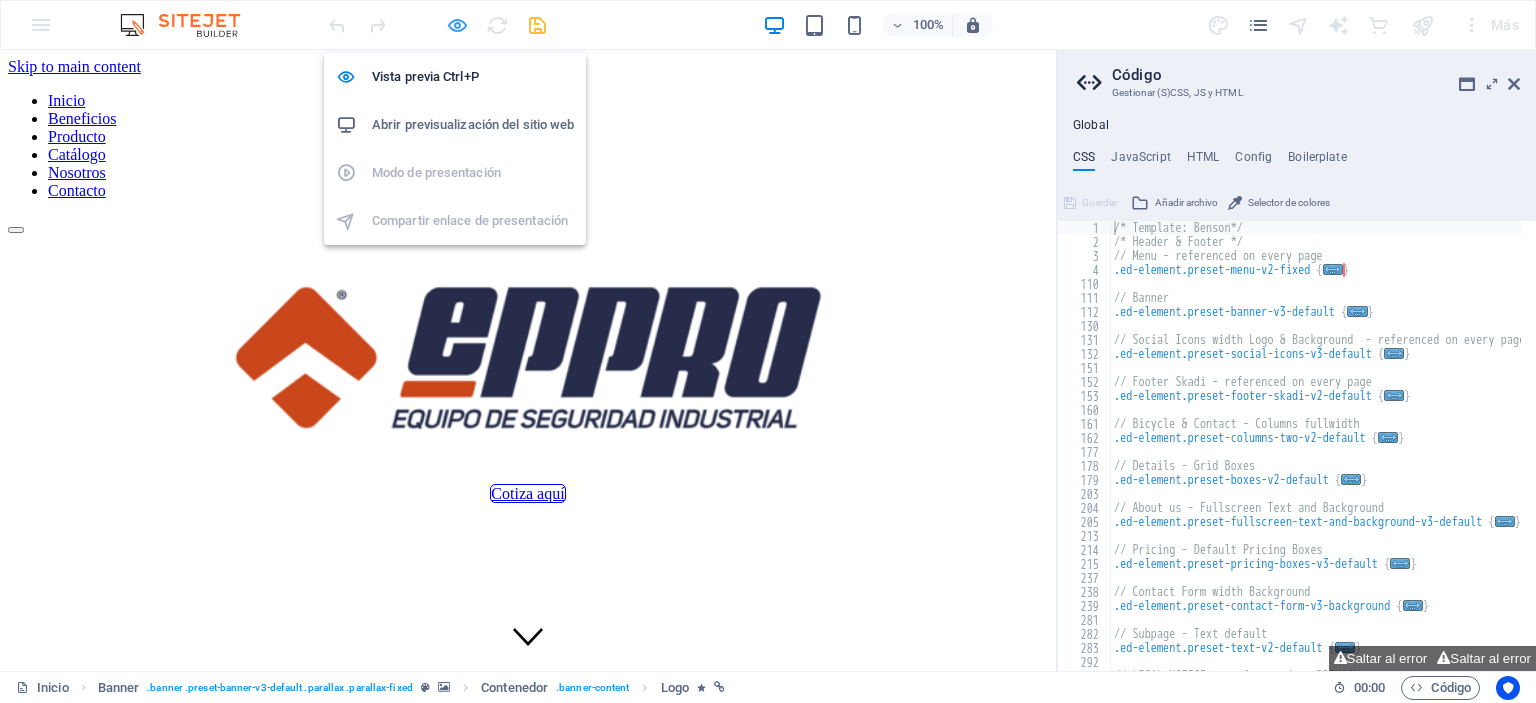 click at bounding box center (457, 25) 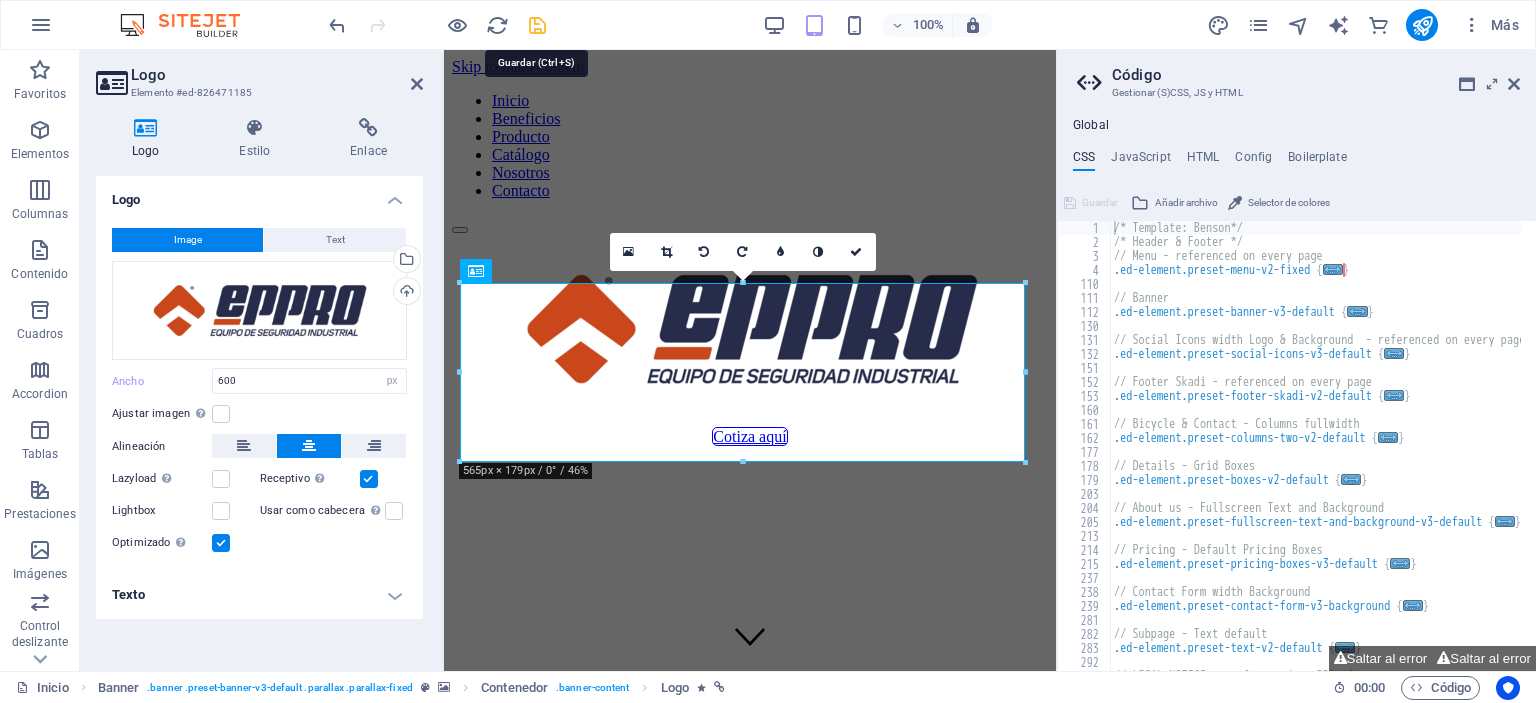 click at bounding box center [537, 25] 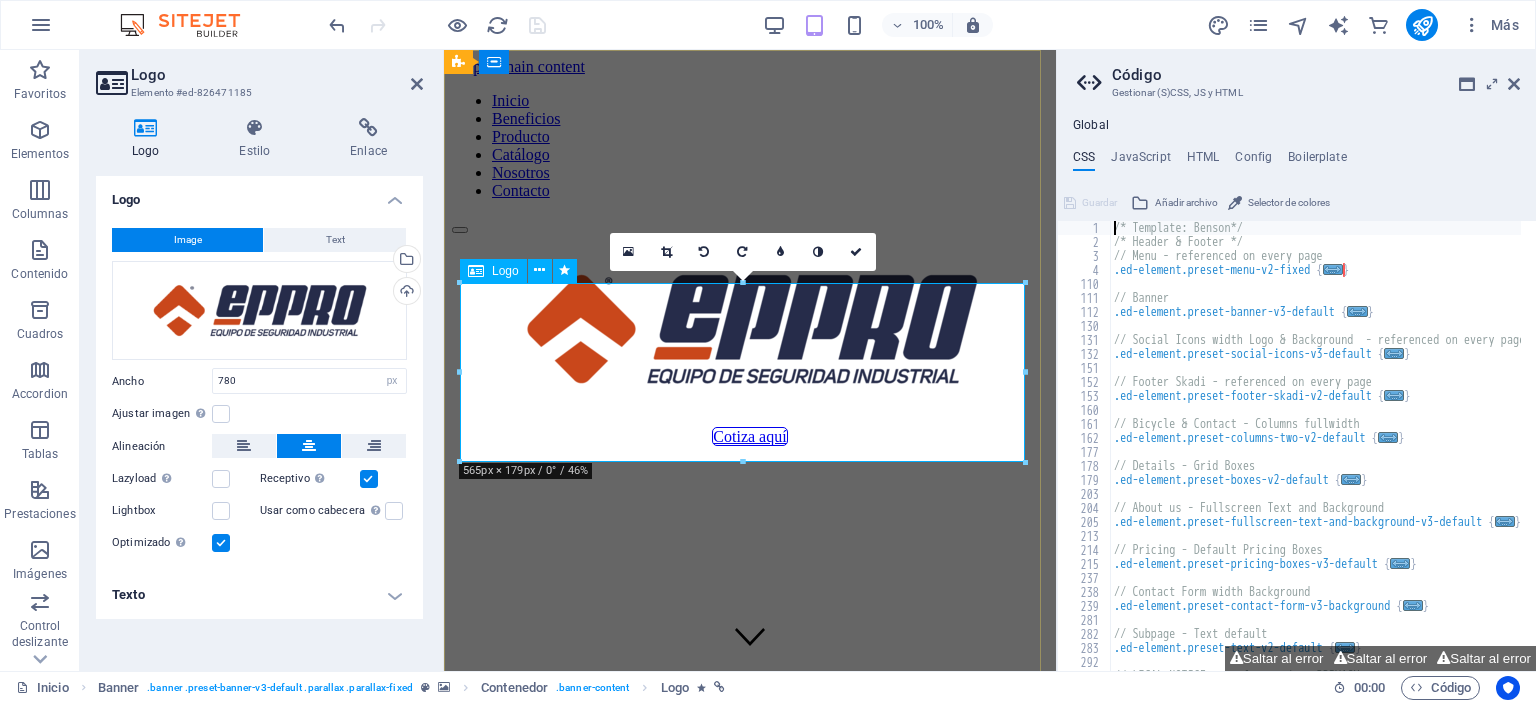 type on "600" 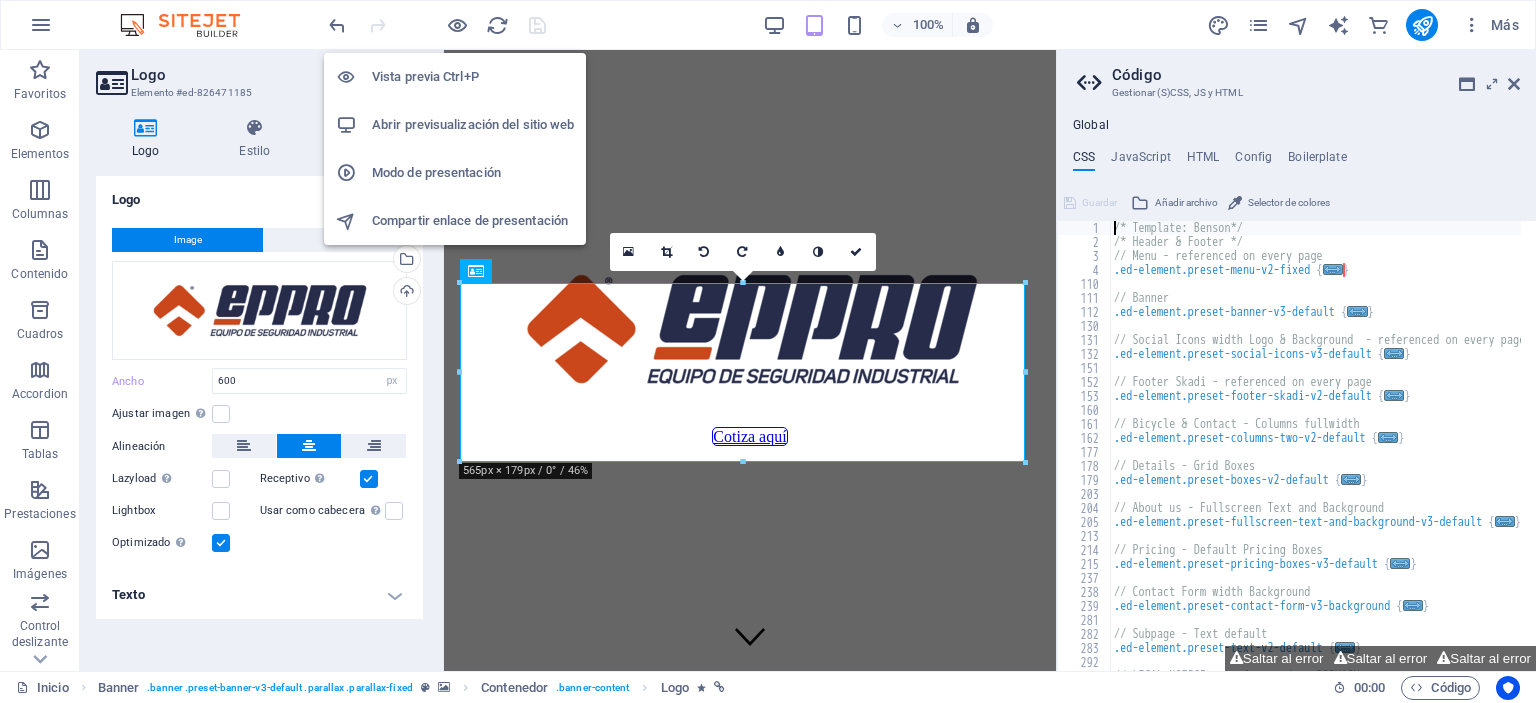 click on "Abrir previsualización del sitio web" at bounding box center (473, 125) 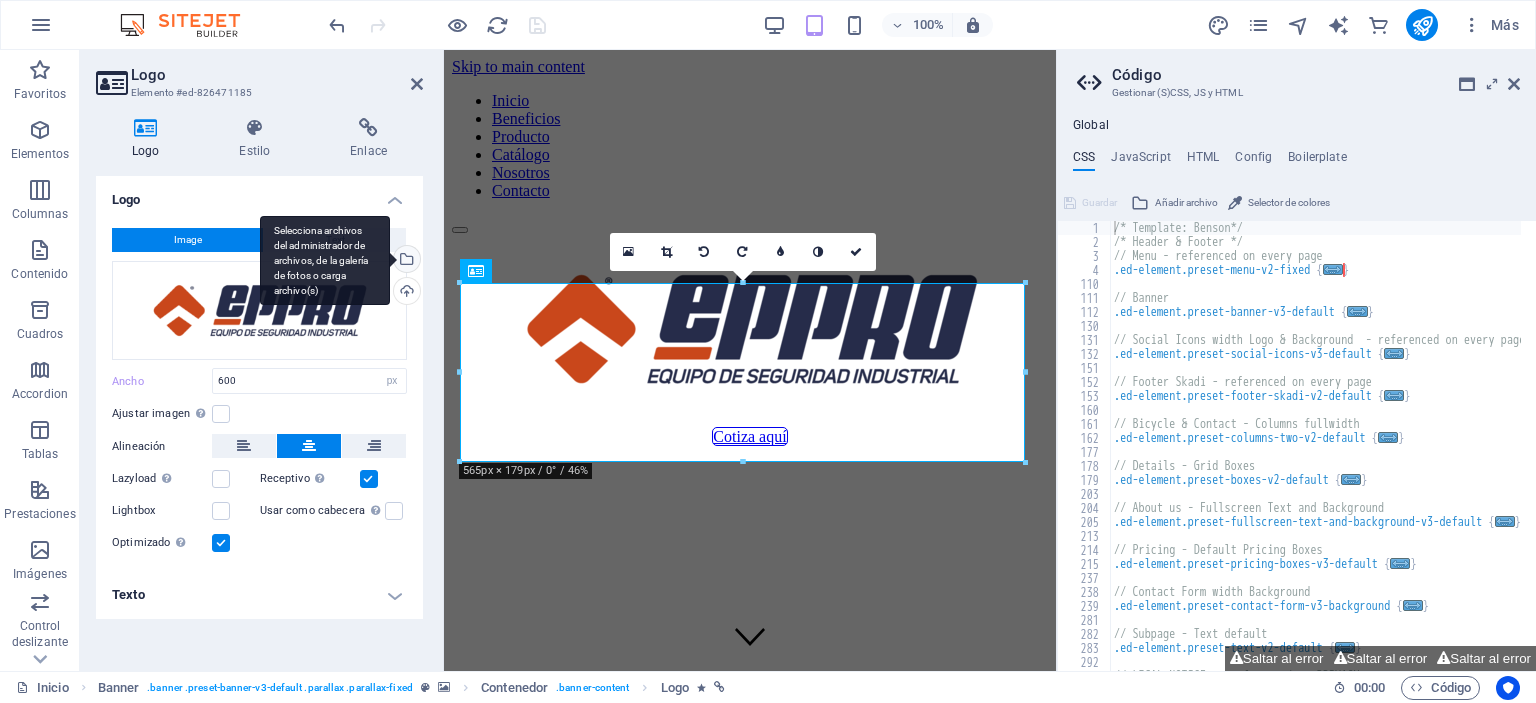 click on "Selecciona archivos del administrador de archivos, de la galería de fotos o carga archivo(s)" at bounding box center [325, 261] 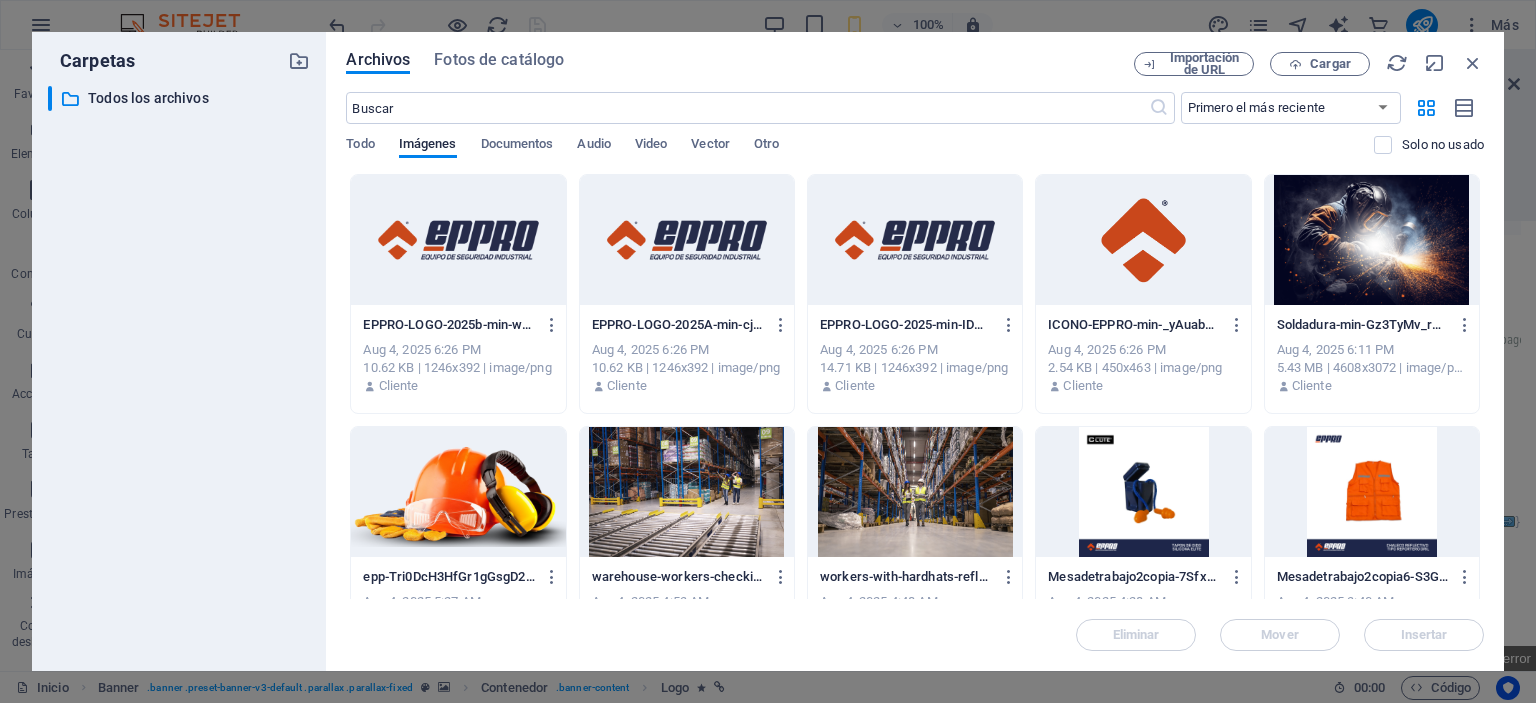 click at bounding box center [458, 240] 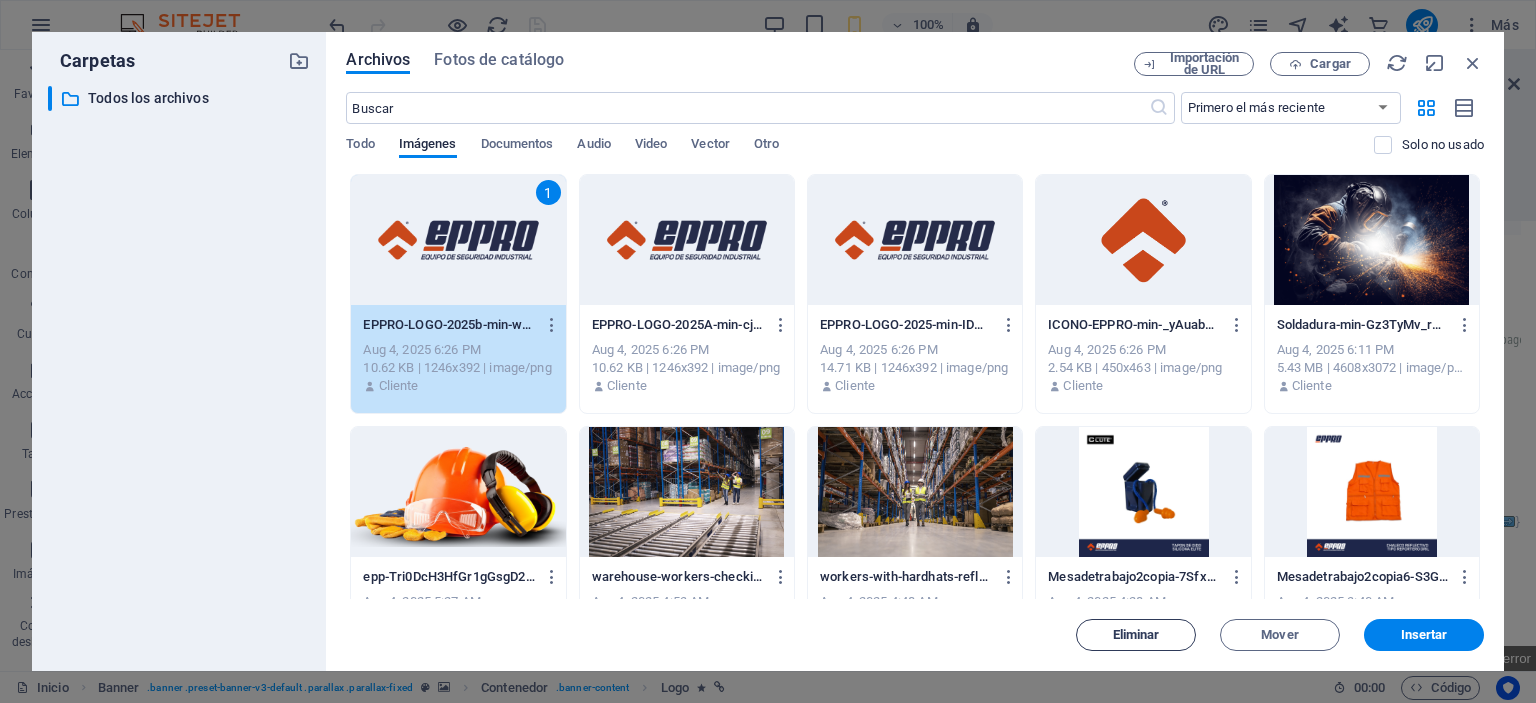 click on "Eliminar" at bounding box center [1136, 635] 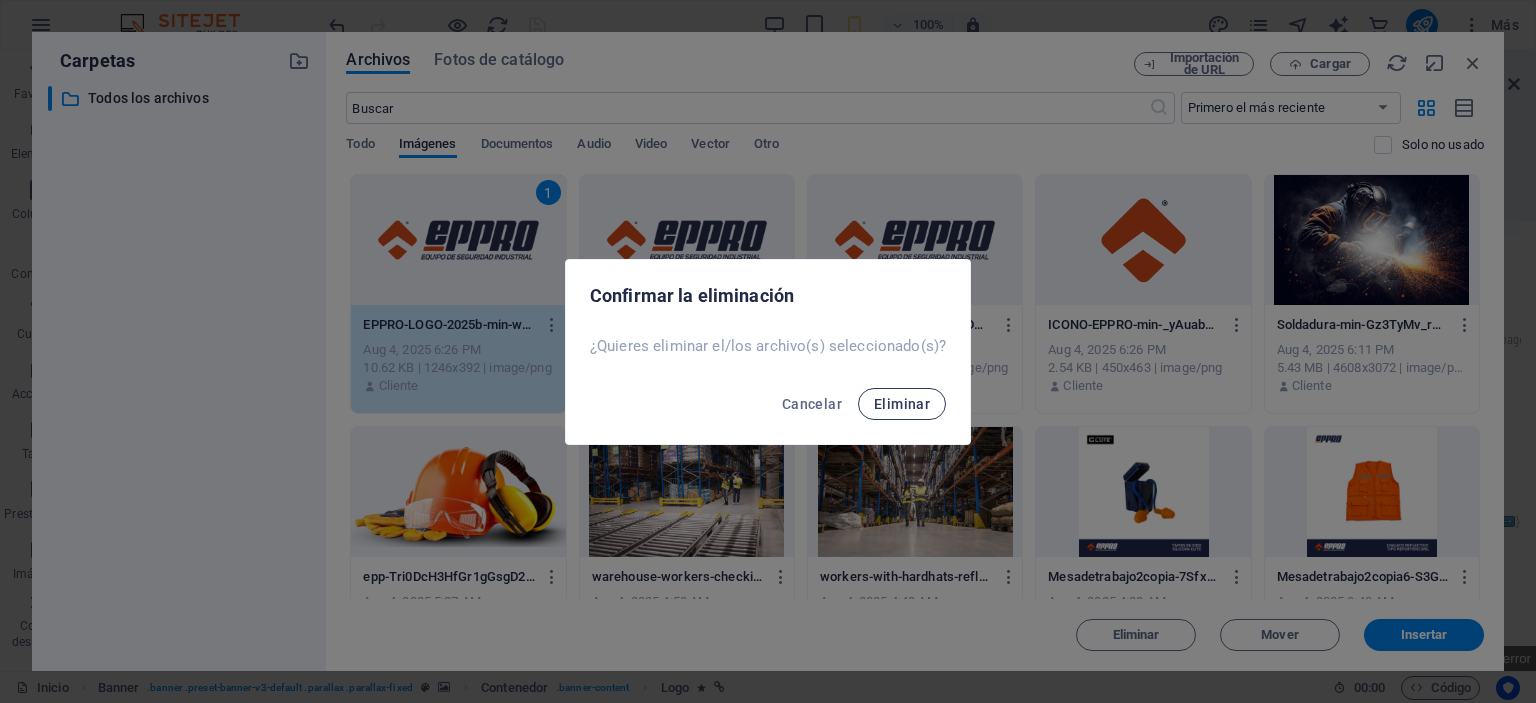 click on "Eliminar" at bounding box center (902, 404) 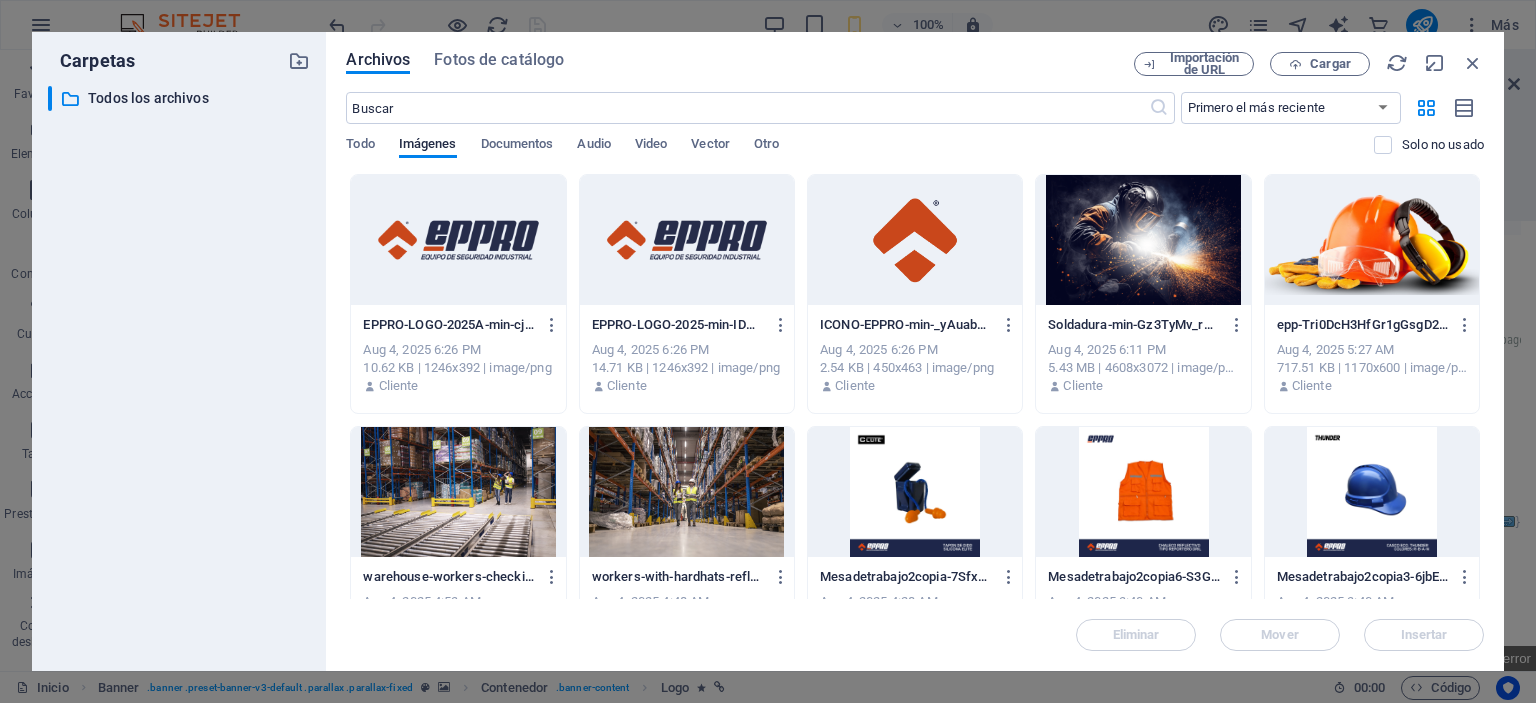 click at bounding box center [687, 240] 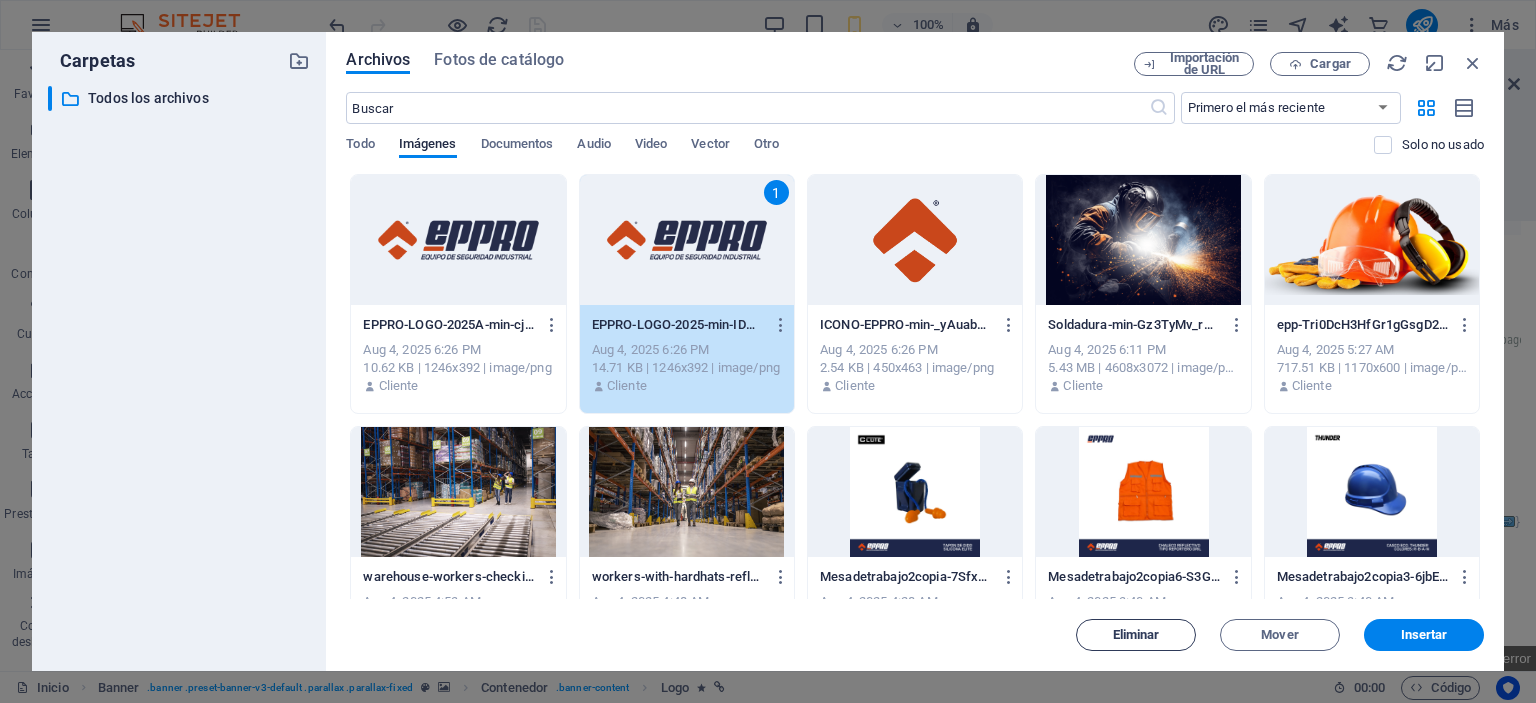click on "Eliminar" at bounding box center (1136, 635) 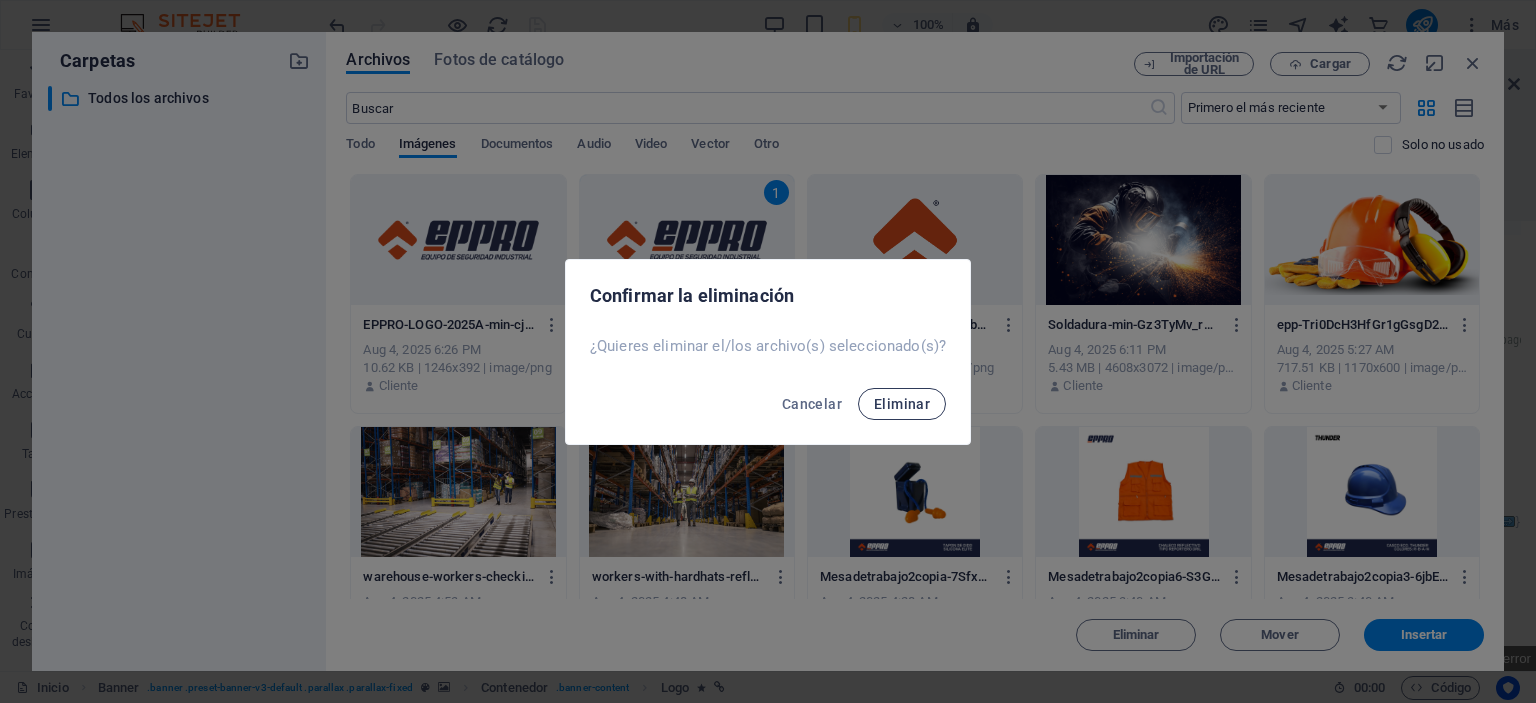drag, startPoint x: 886, startPoint y: 408, endPoint x: 670, endPoint y: 339, distance: 226.75317 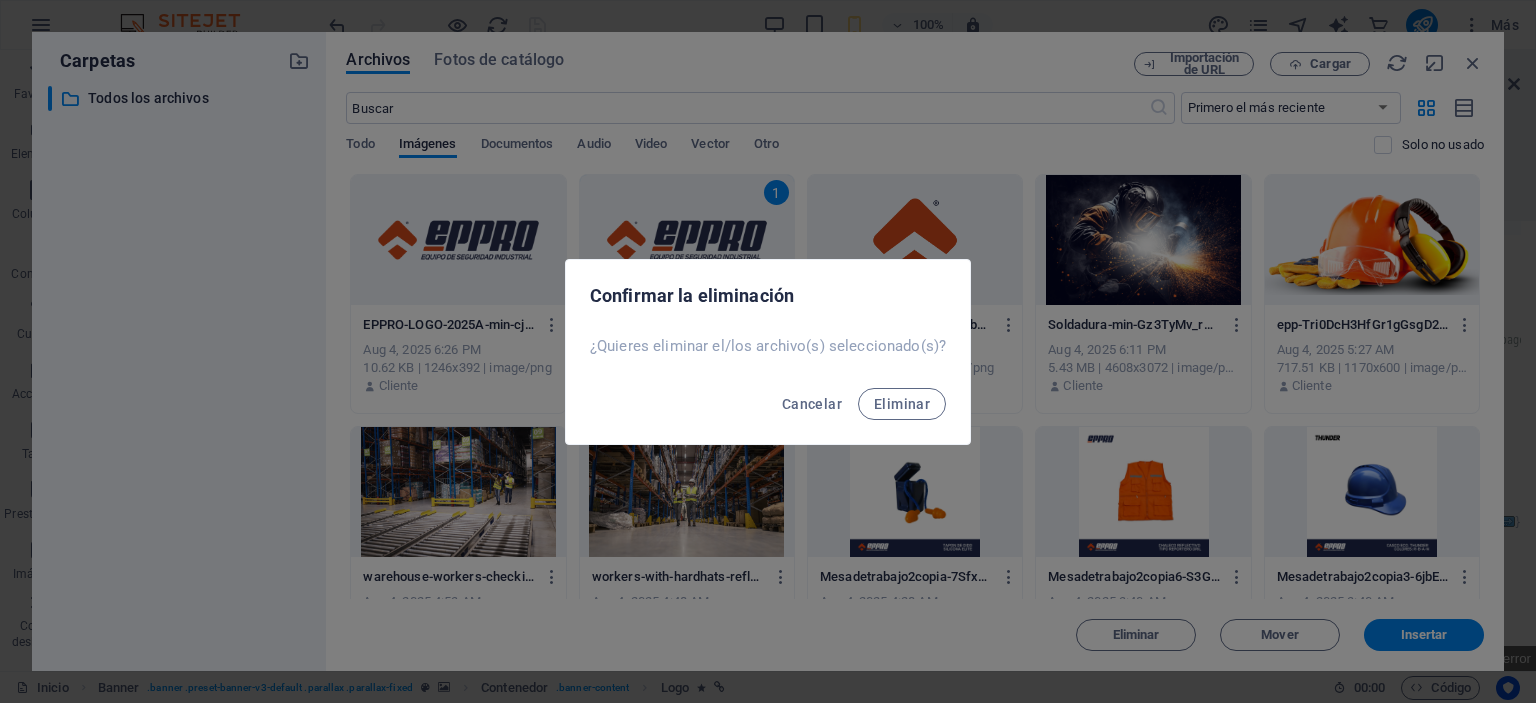 click on "Eliminar" at bounding box center (902, 404) 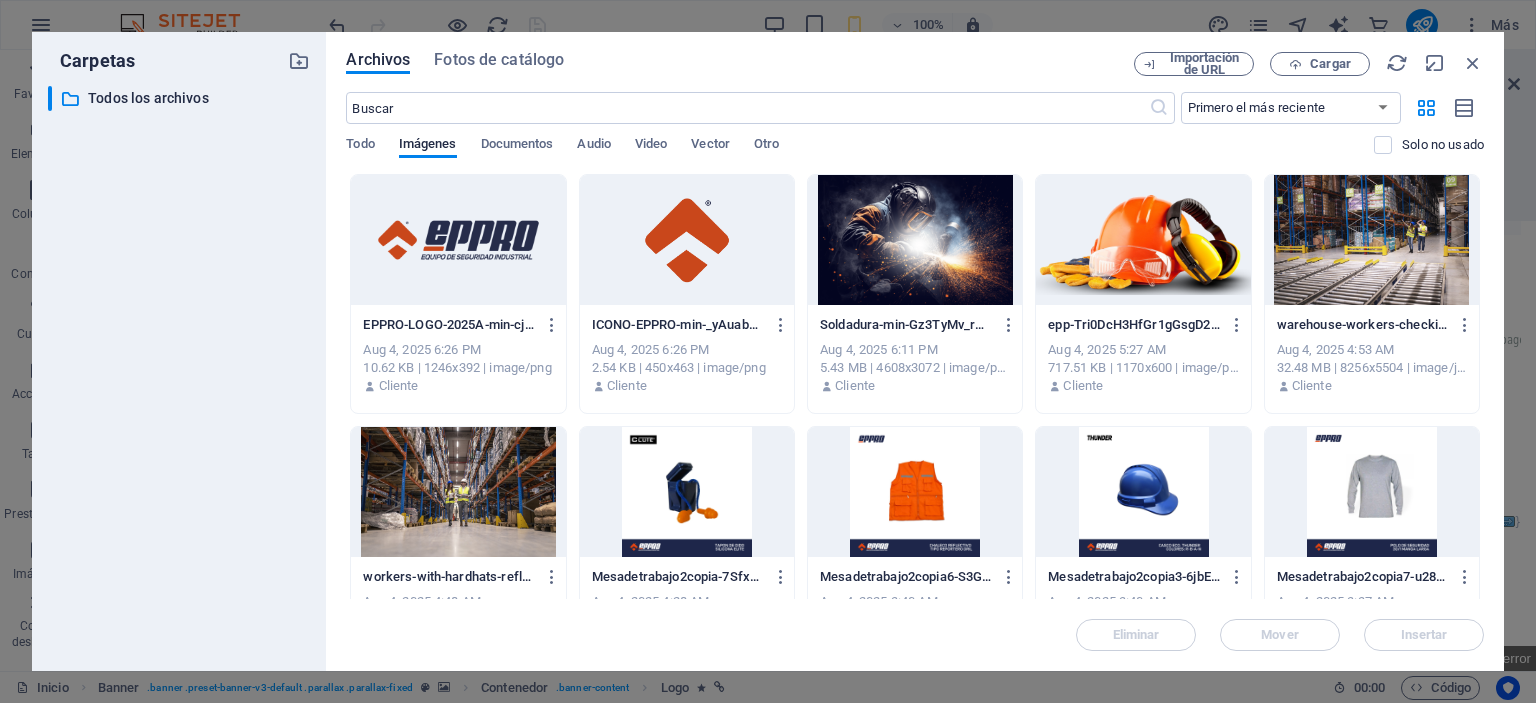 click at bounding box center (458, 240) 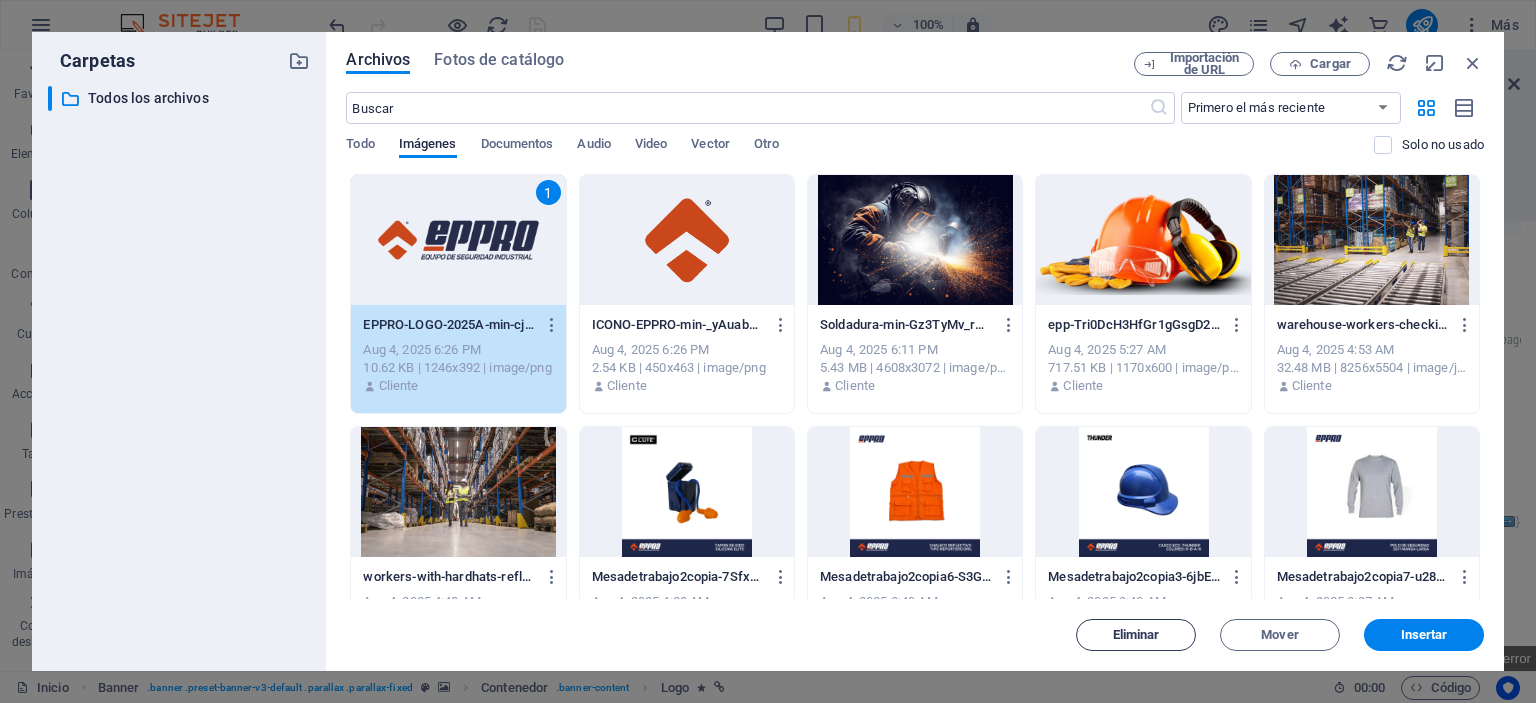 click on "Eliminar" at bounding box center [1136, 635] 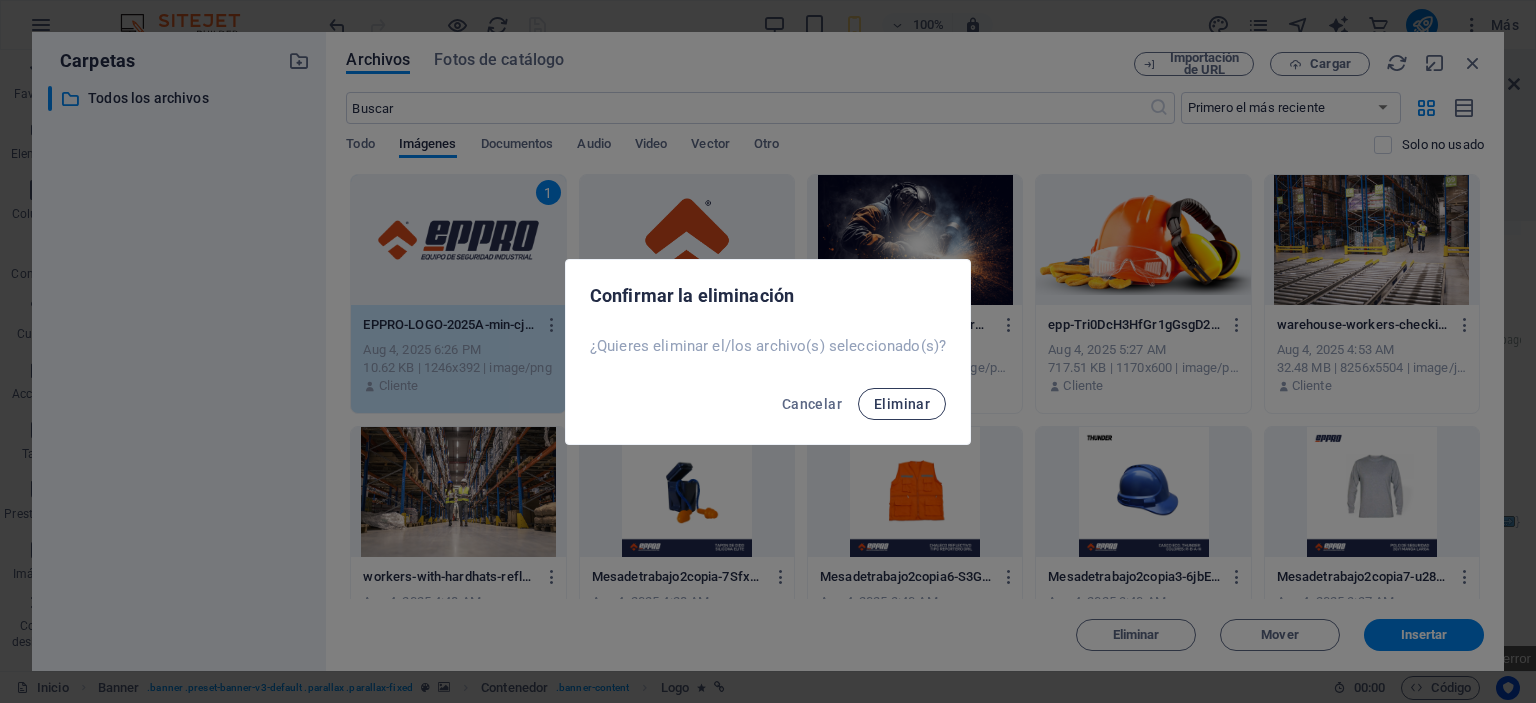 click on "Eliminar" at bounding box center (902, 404) 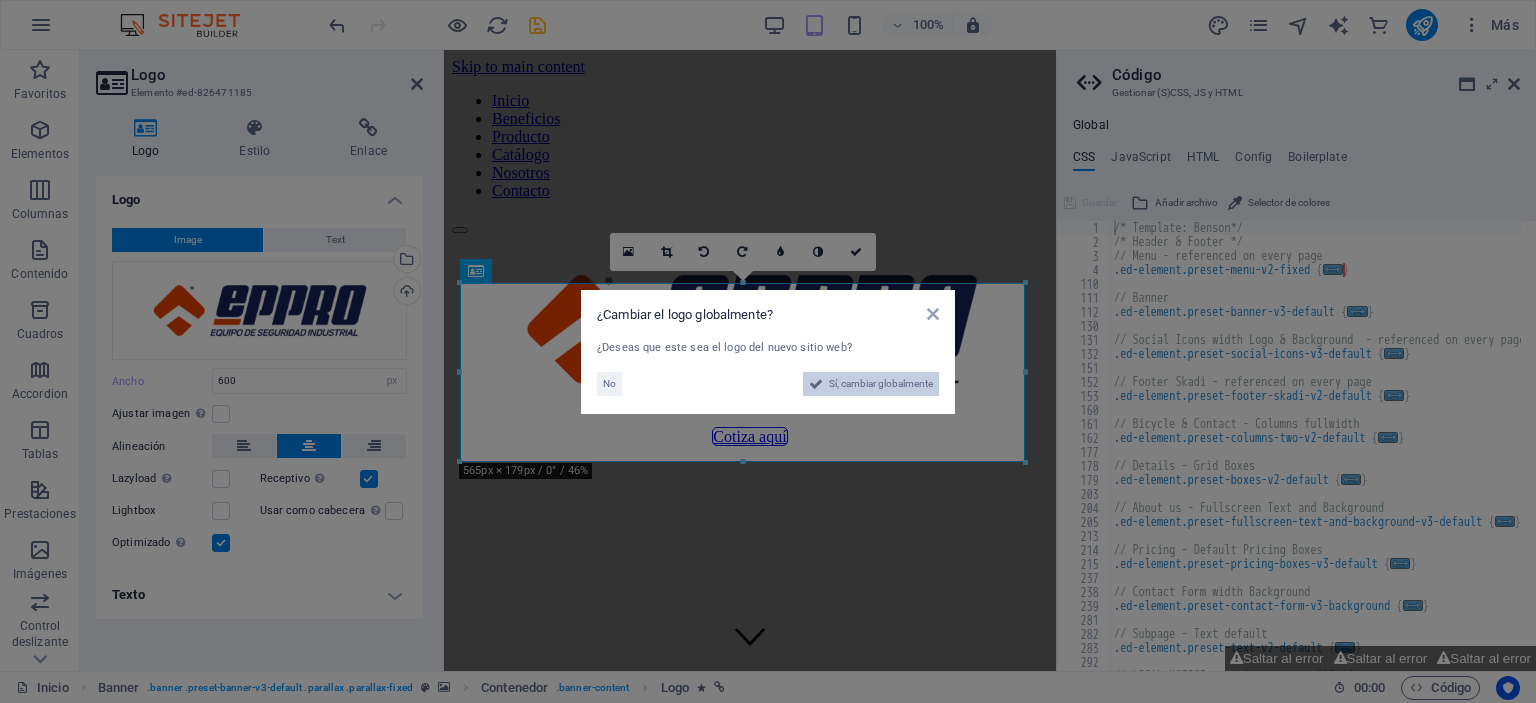 click on "Sí, cambiar globalmente" at bounding box center [881, 384] 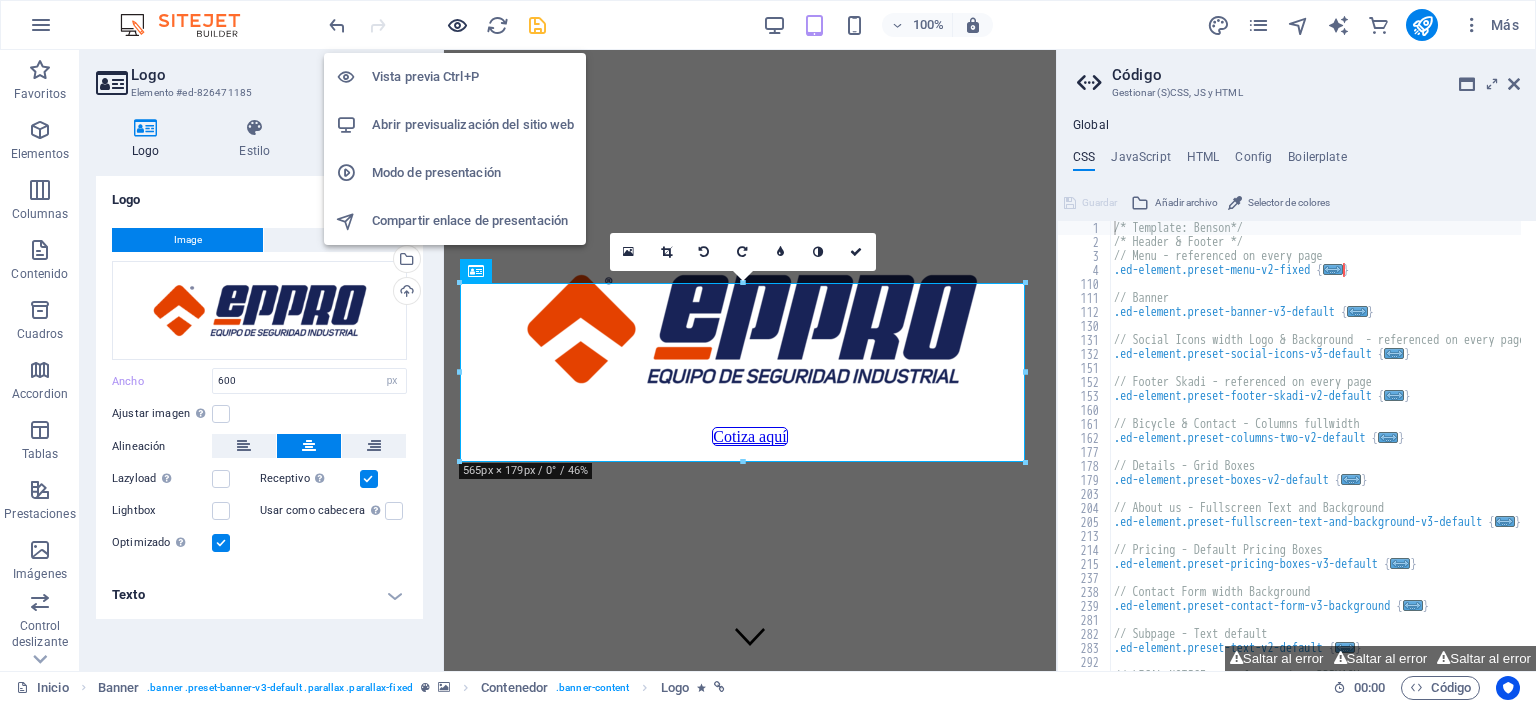 click at bounding box center (457, 25) 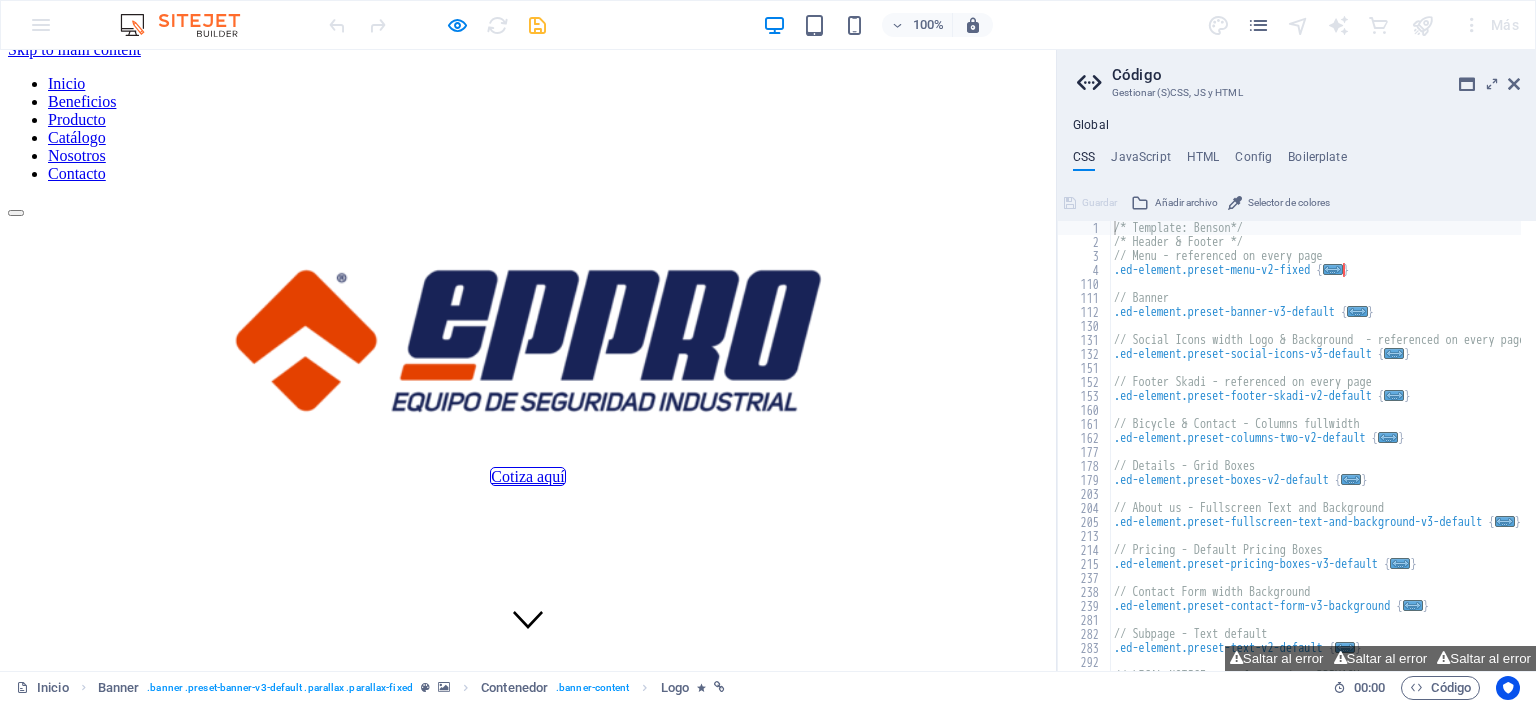 scroll, scrollTop: 0, scrollLeft: 0, axis: both 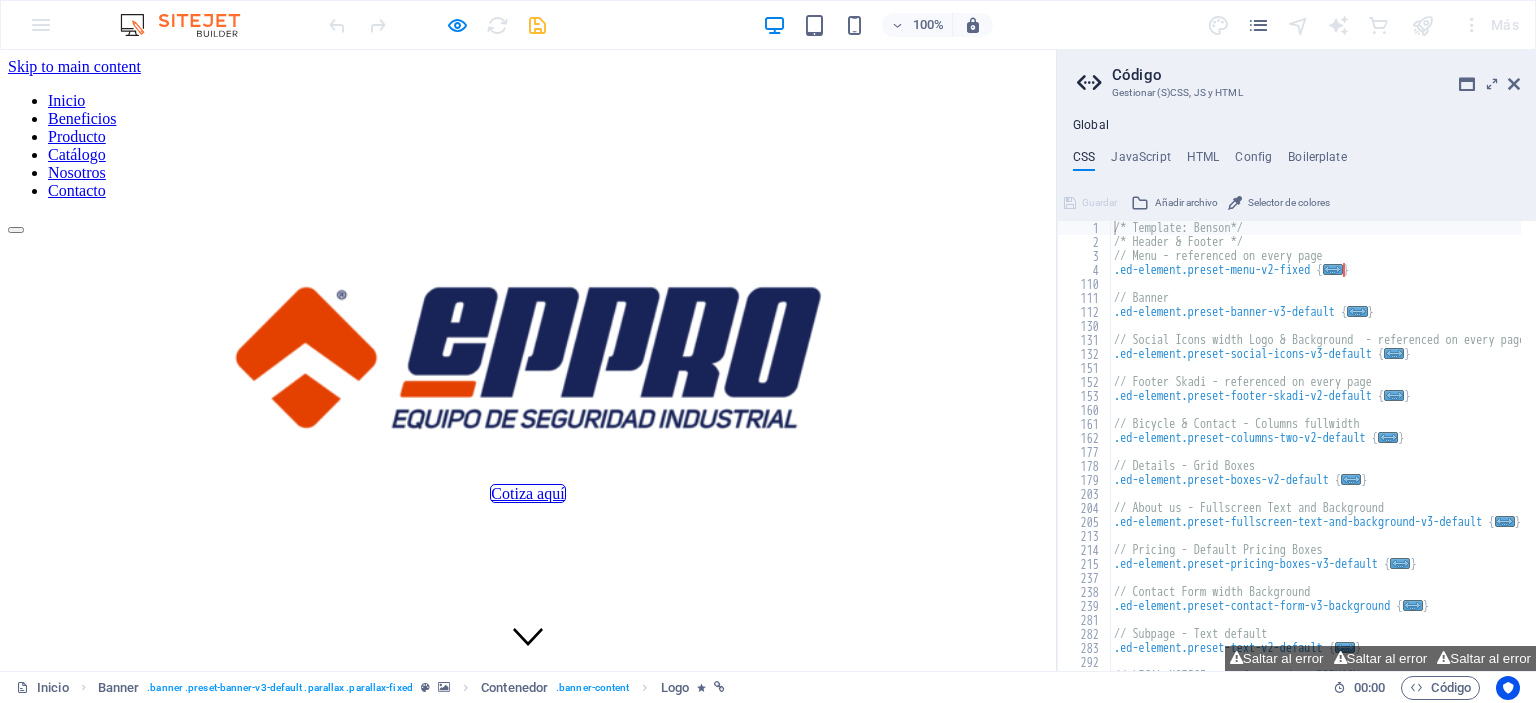click at bounding box center (528, 357) 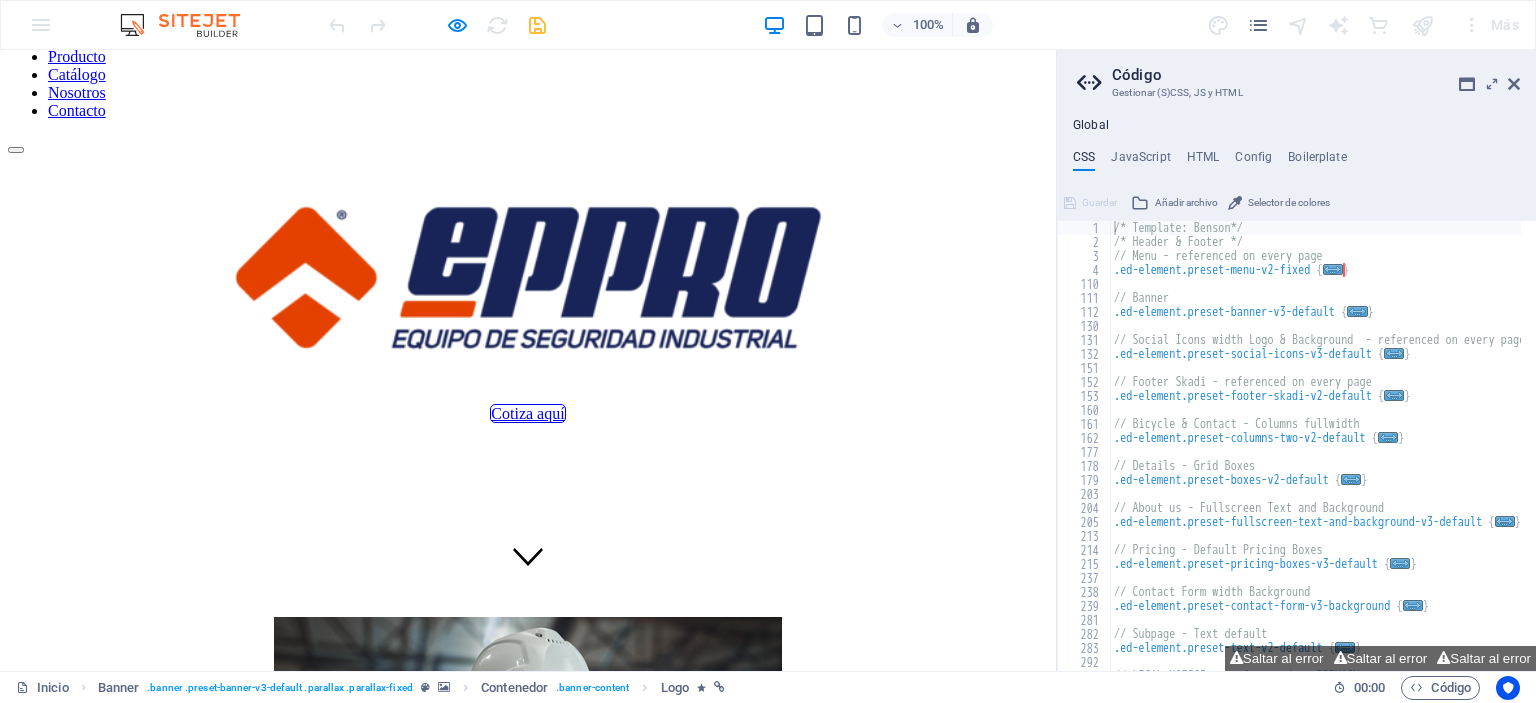 click on "Cotiza aquí" at bounding box center (528, 288) 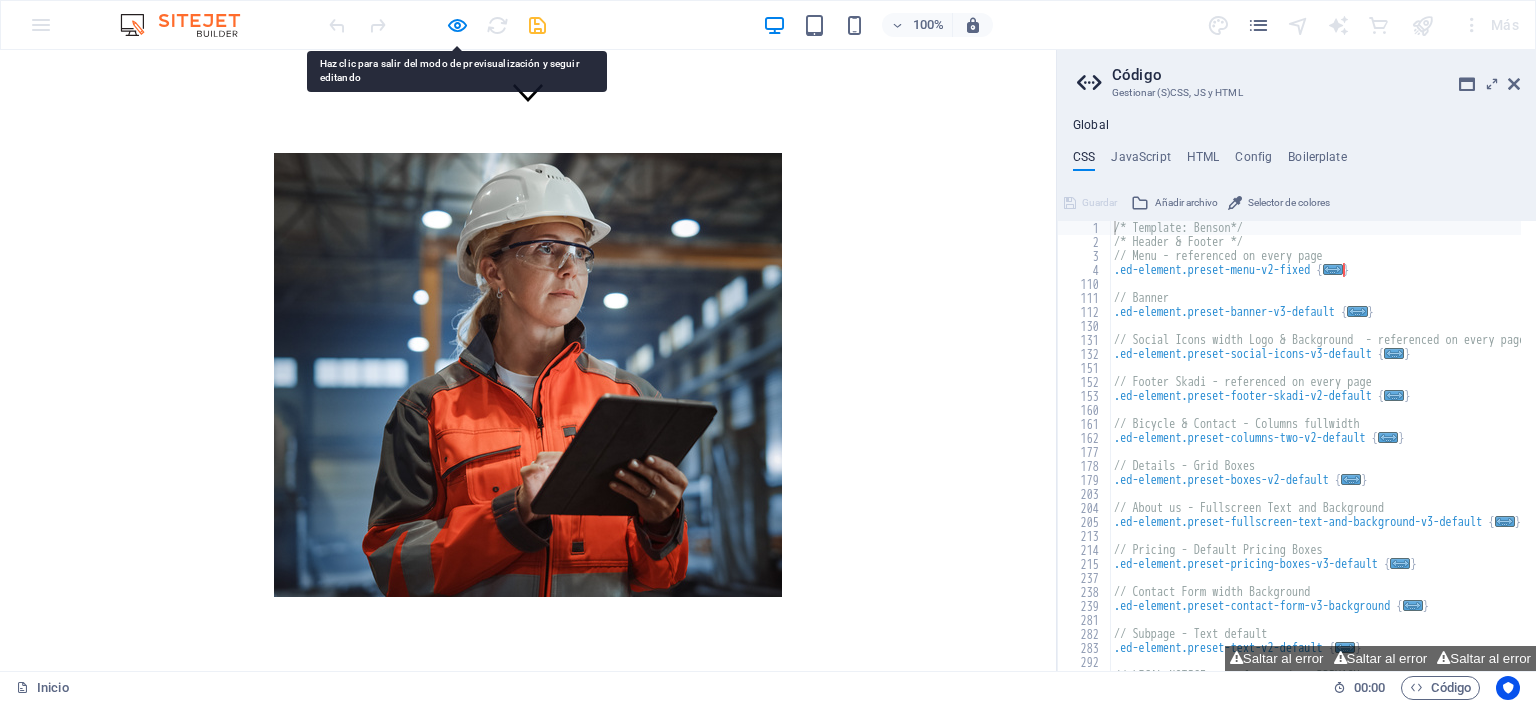 scroll, scrollTop: 0, scrollLeft: 0, axis: both 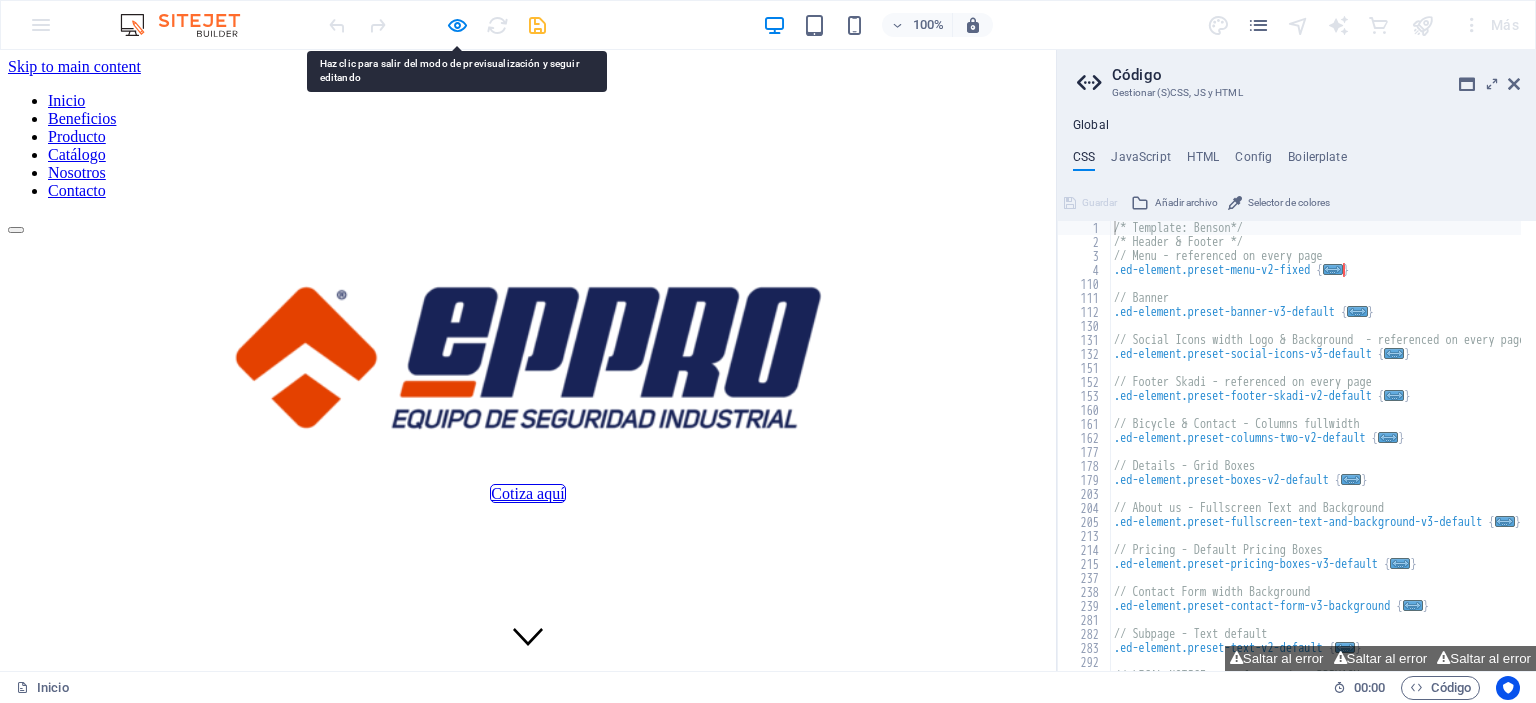 click at bounding box center (528, 357) 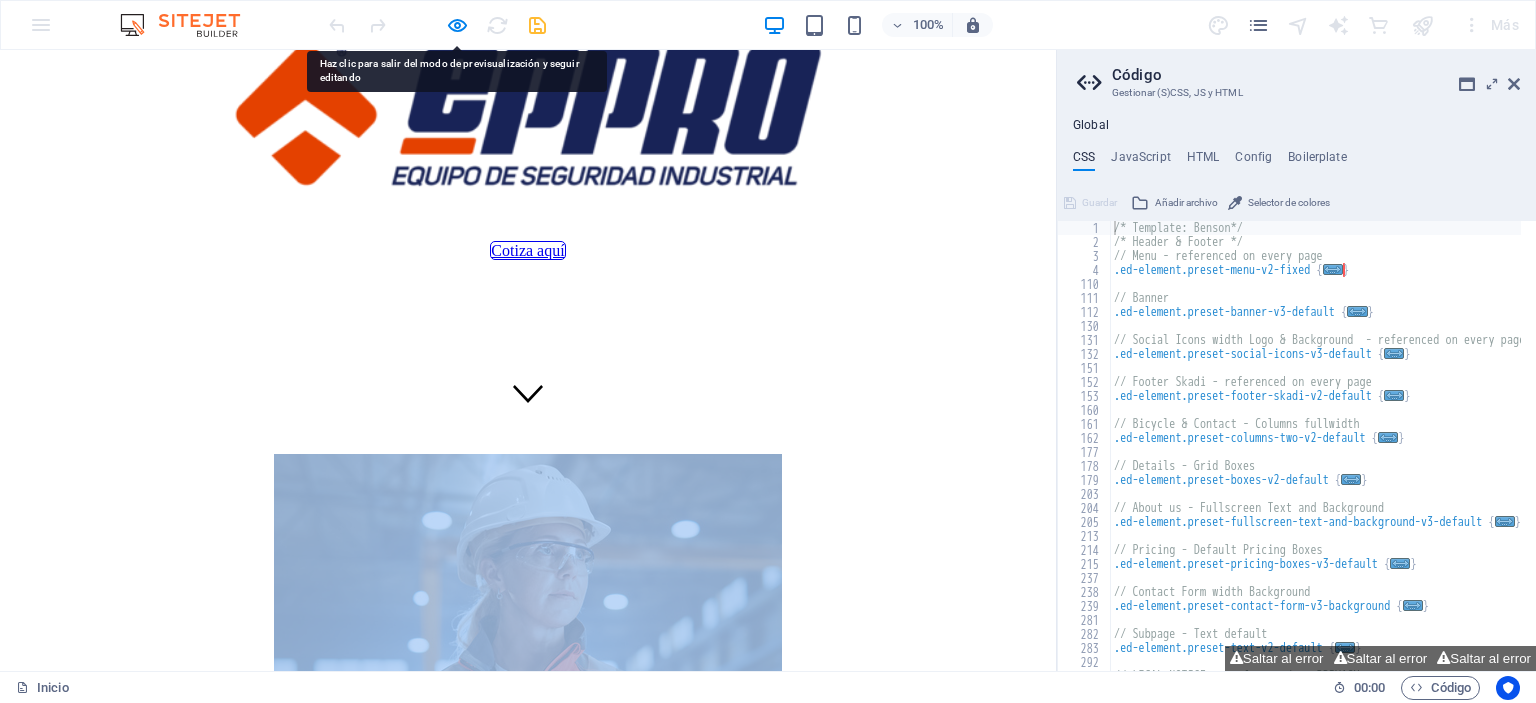 click on "Cotiza aquí" at bounding box center [528, 125] 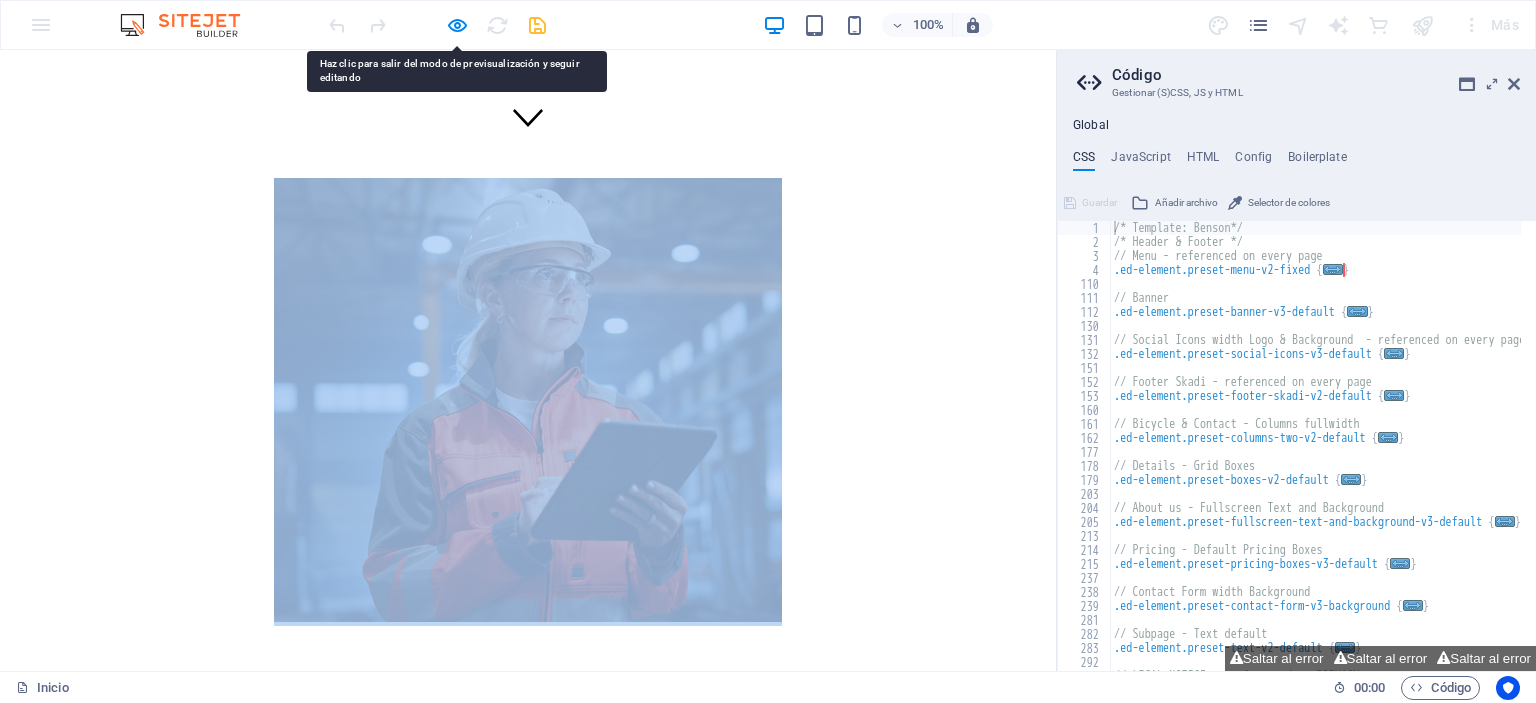 scroll, scrollTop: 544, scrollLeft: 0, axis: vertical 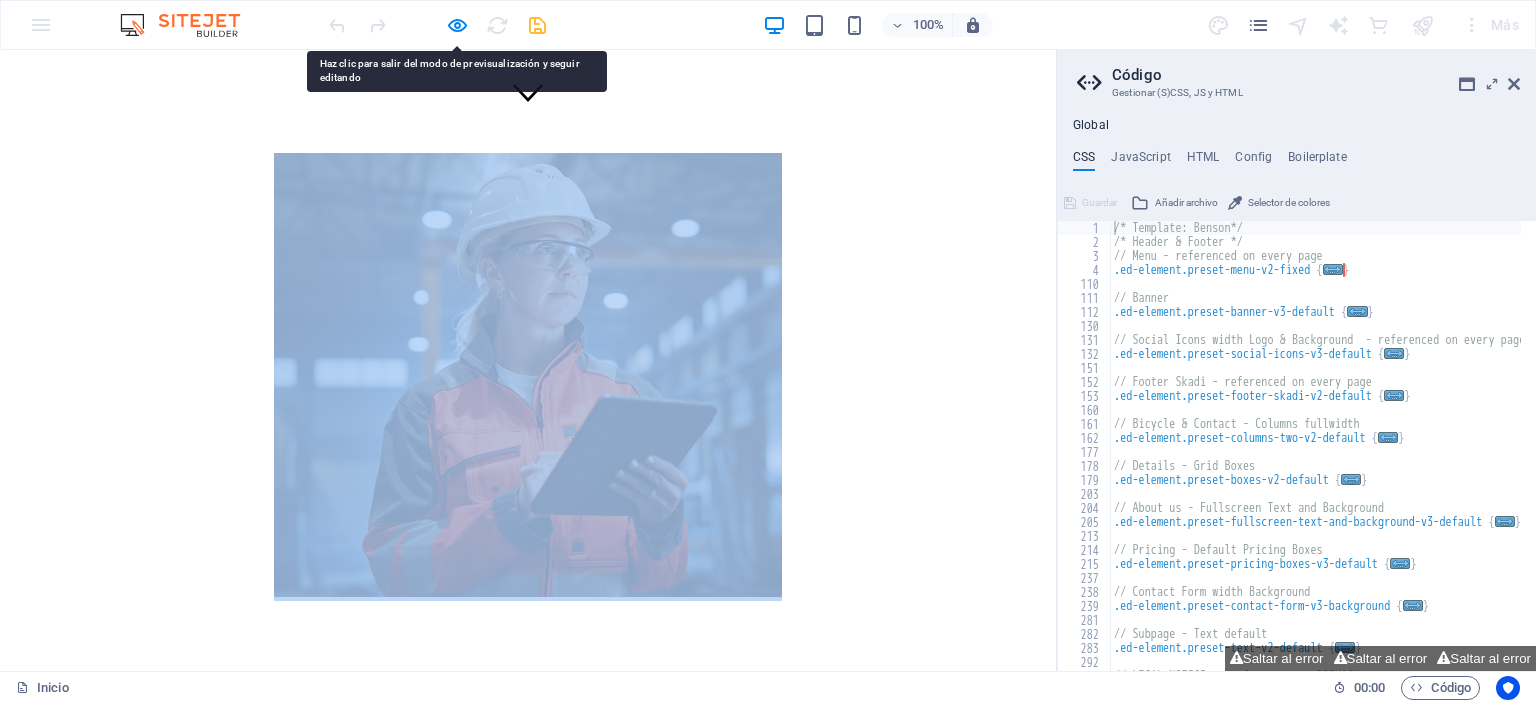 click at bounding box center (528, 375) 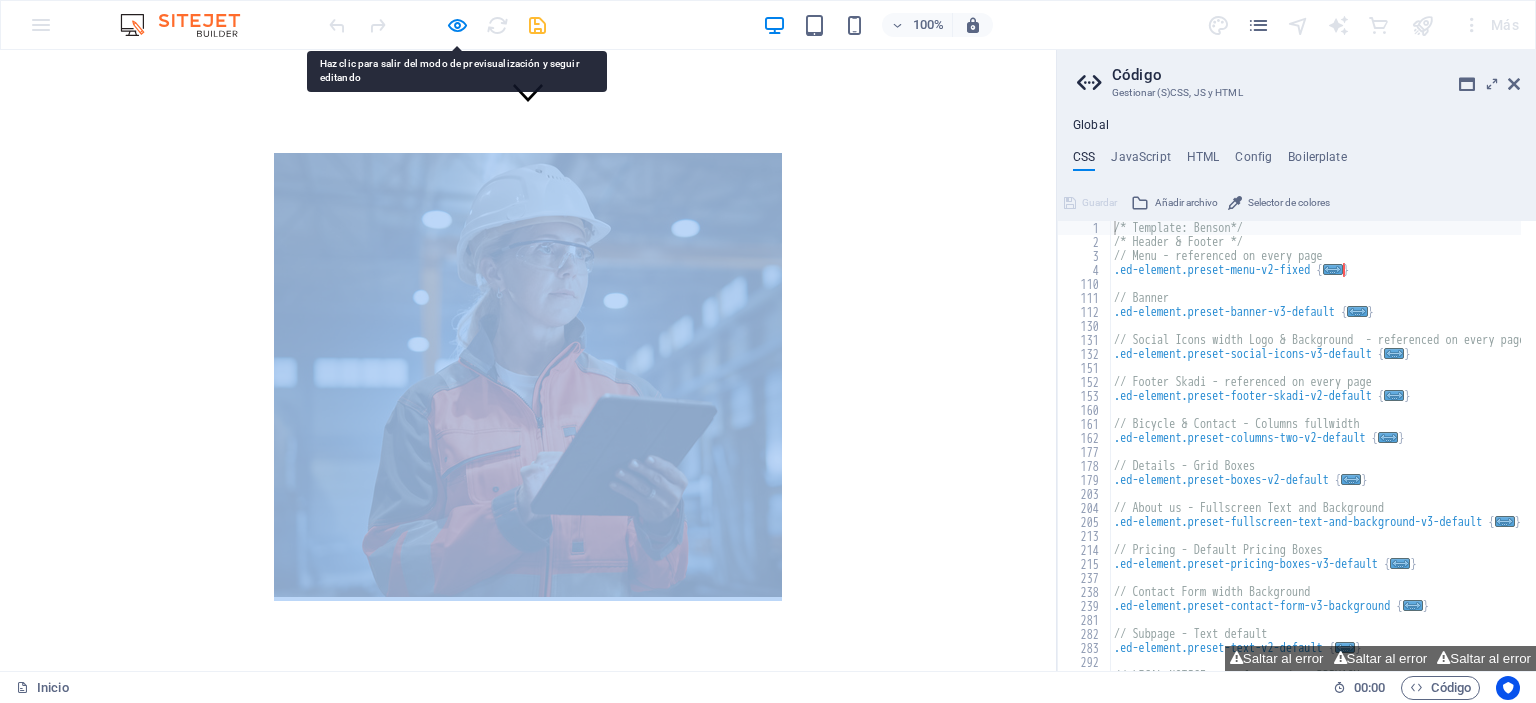 click at bounding box center [528, 375] 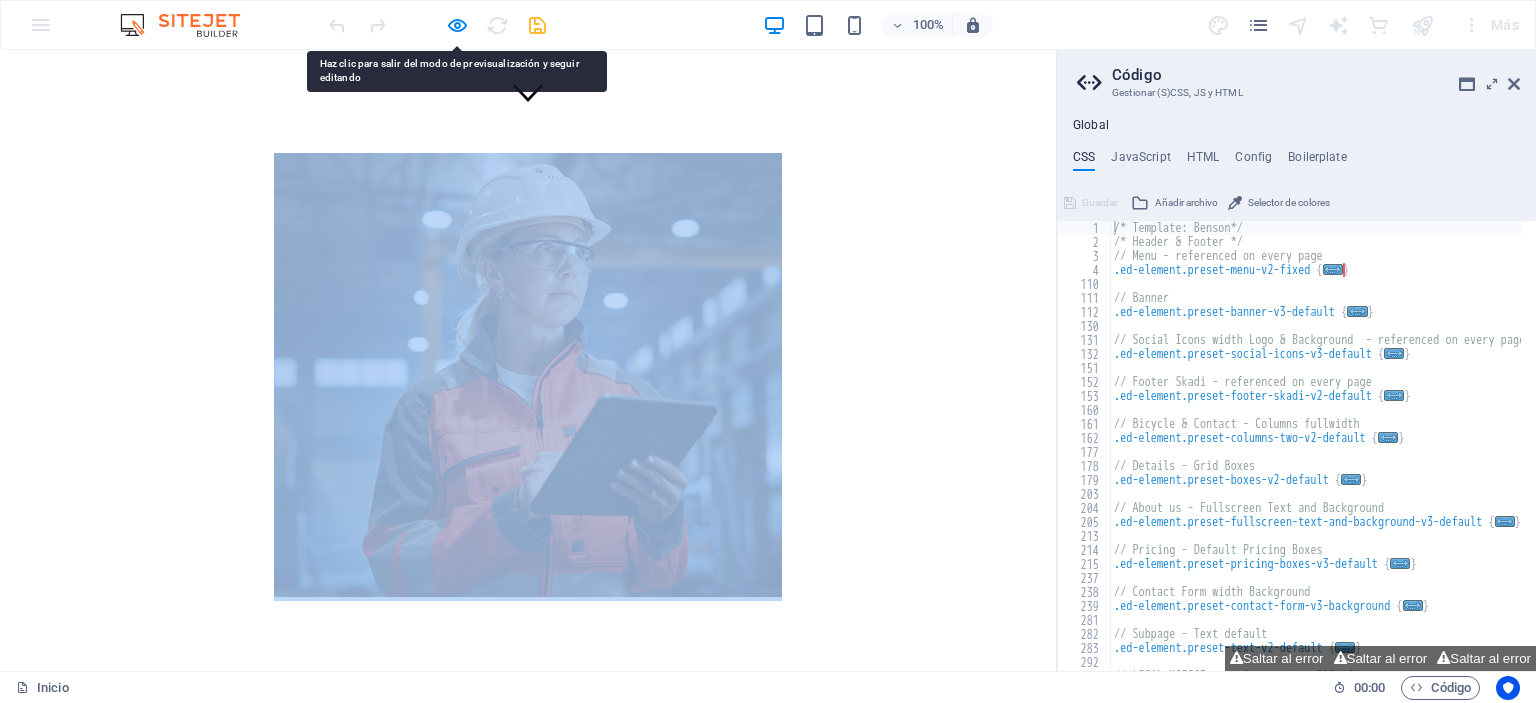 click at bounding box center [528, 375] 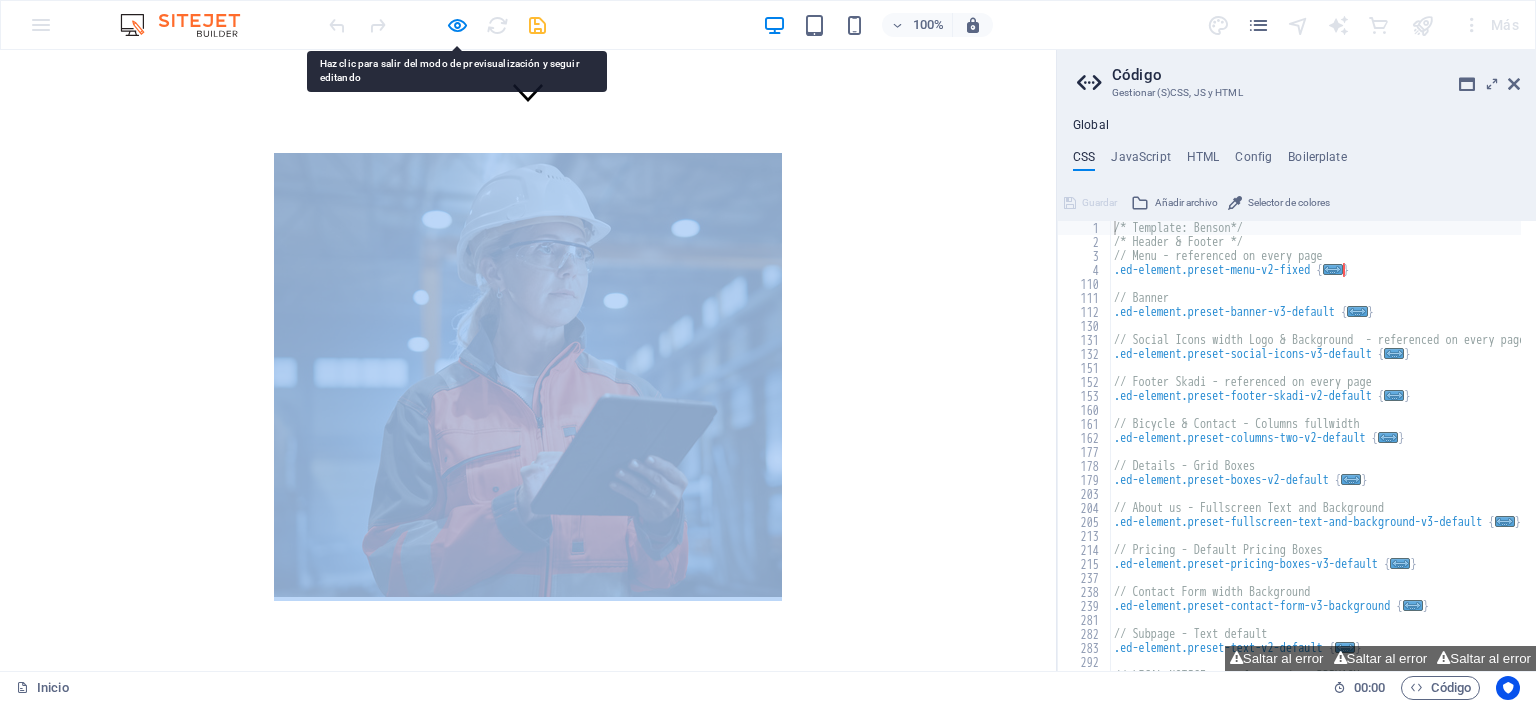 click at bounding box center (528, 375) 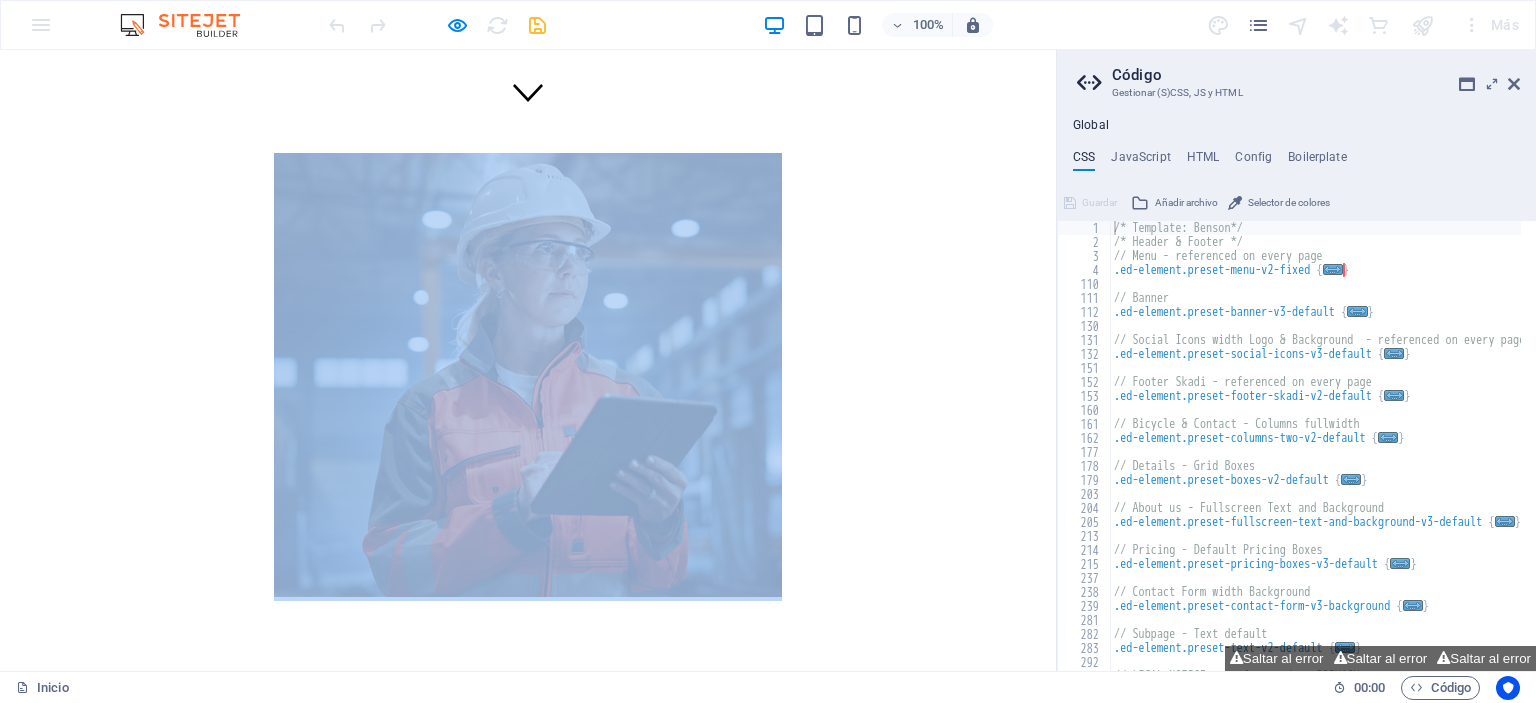 click at bounding box center [528, 375] 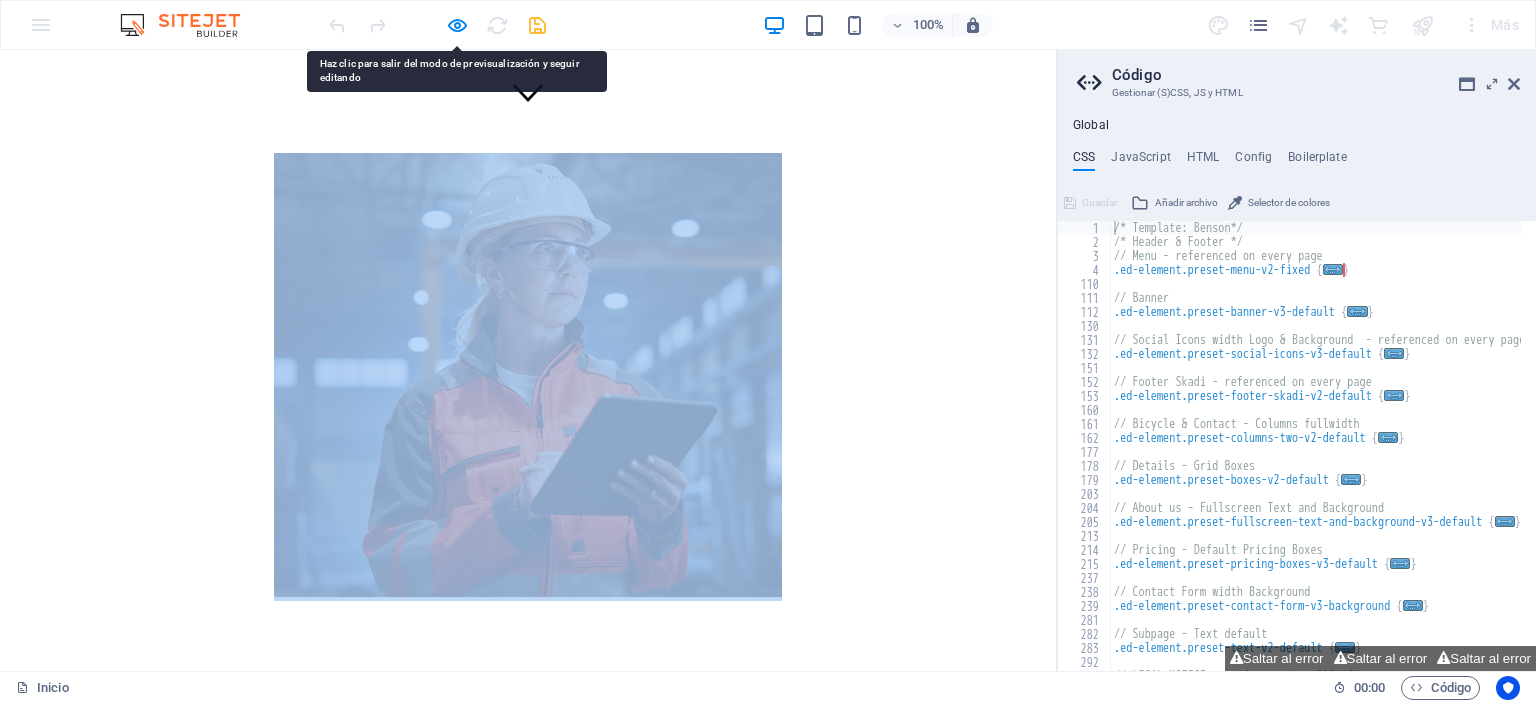 scroll, scrollTop: 0, scrollLeft: 0, axis: both 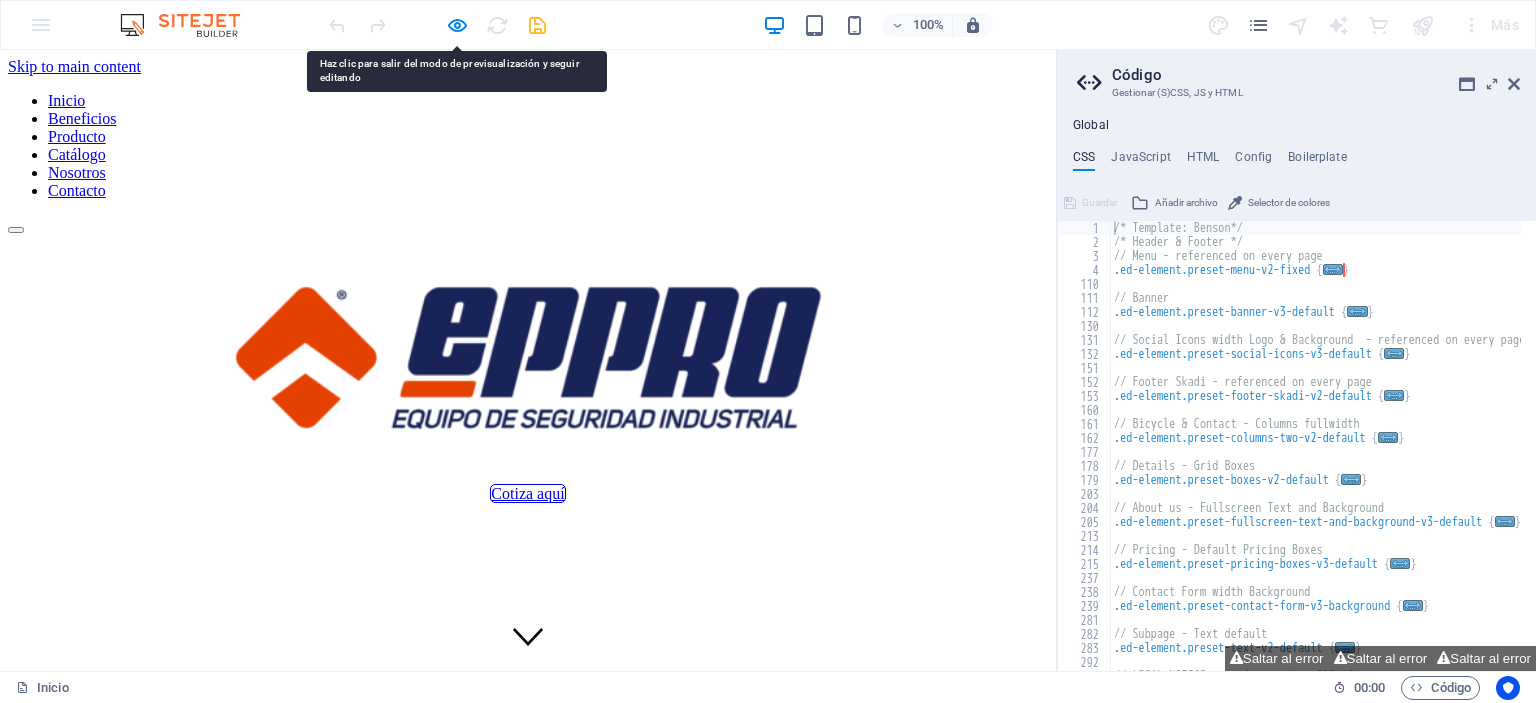 click on "Cotiza aquí" at bounding box center (527, 493) 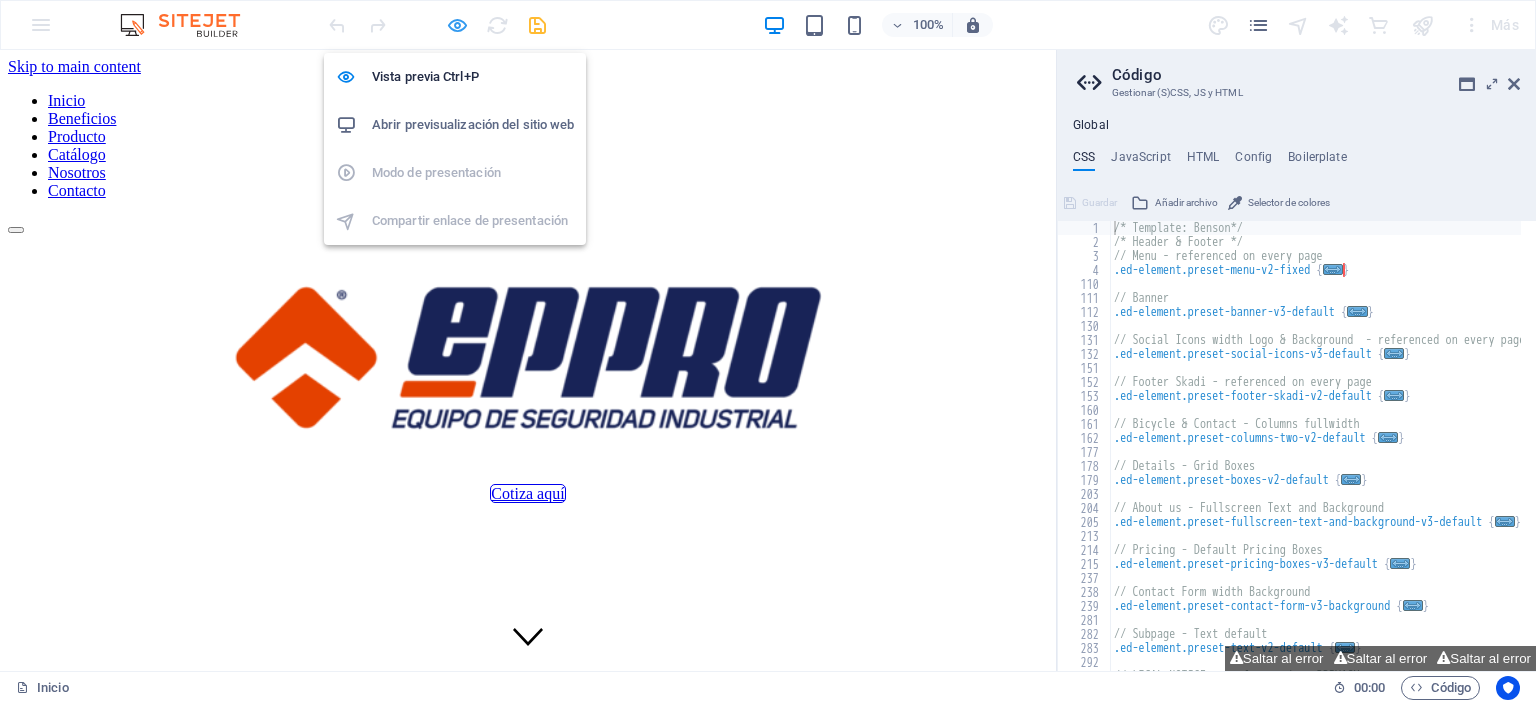 click at bounding box center [457, 25] 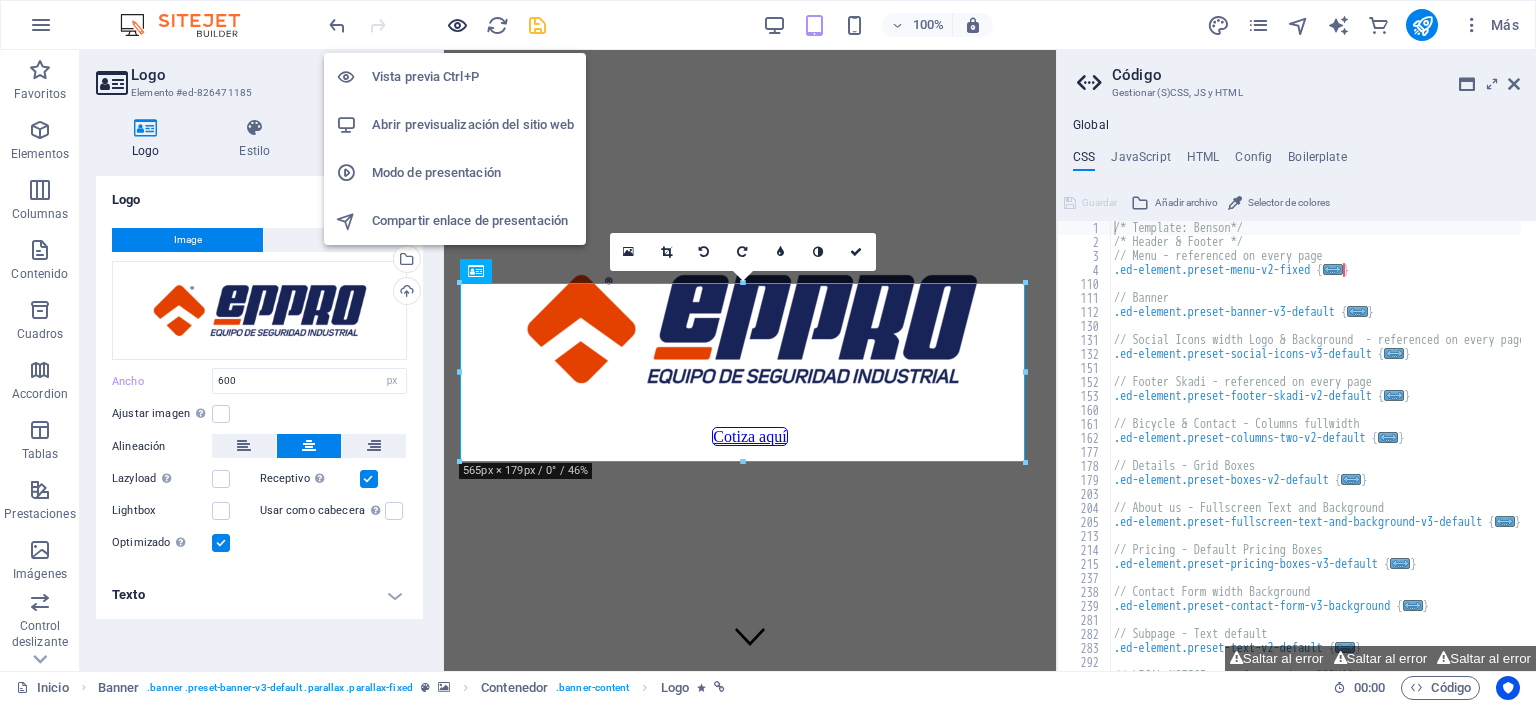 click at bounding box center (457, 25) 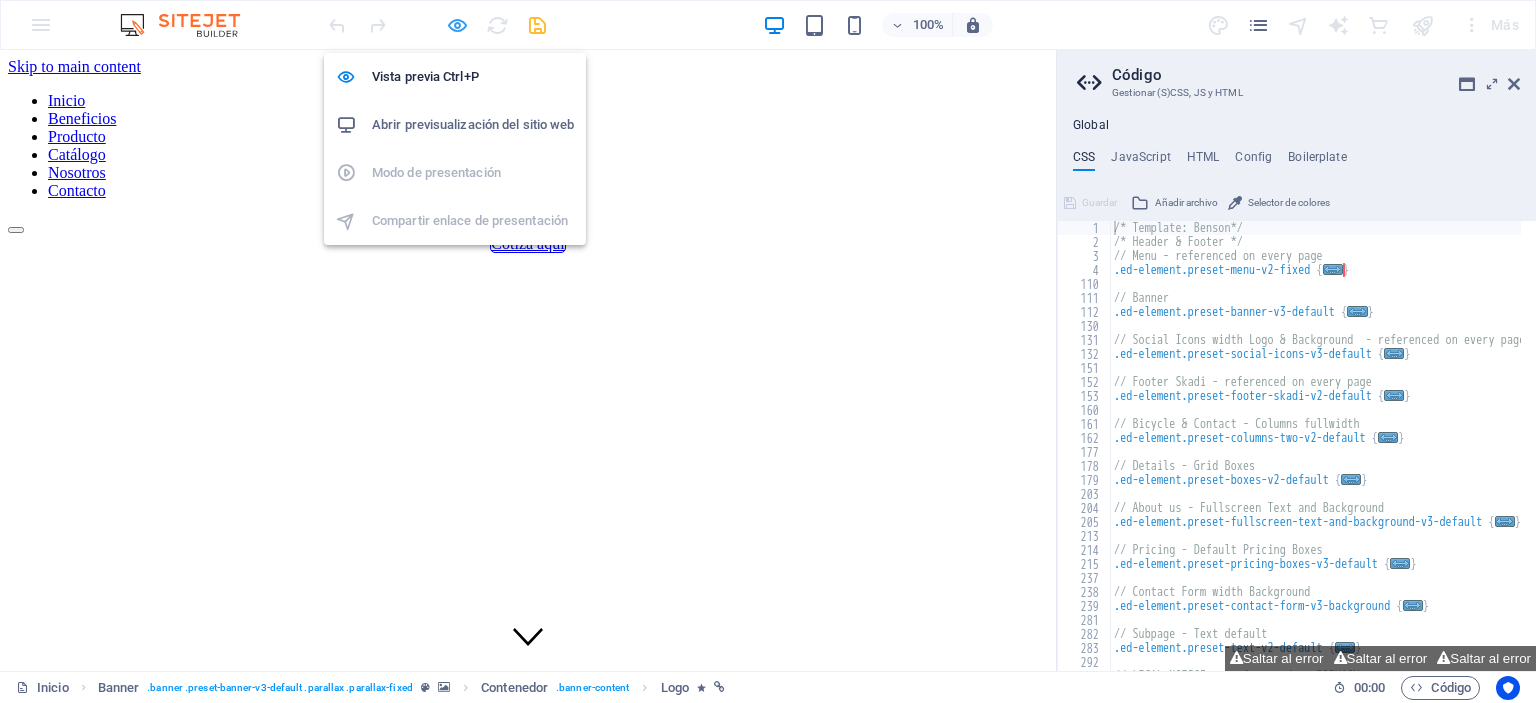 click at bounding box center [457, 25] 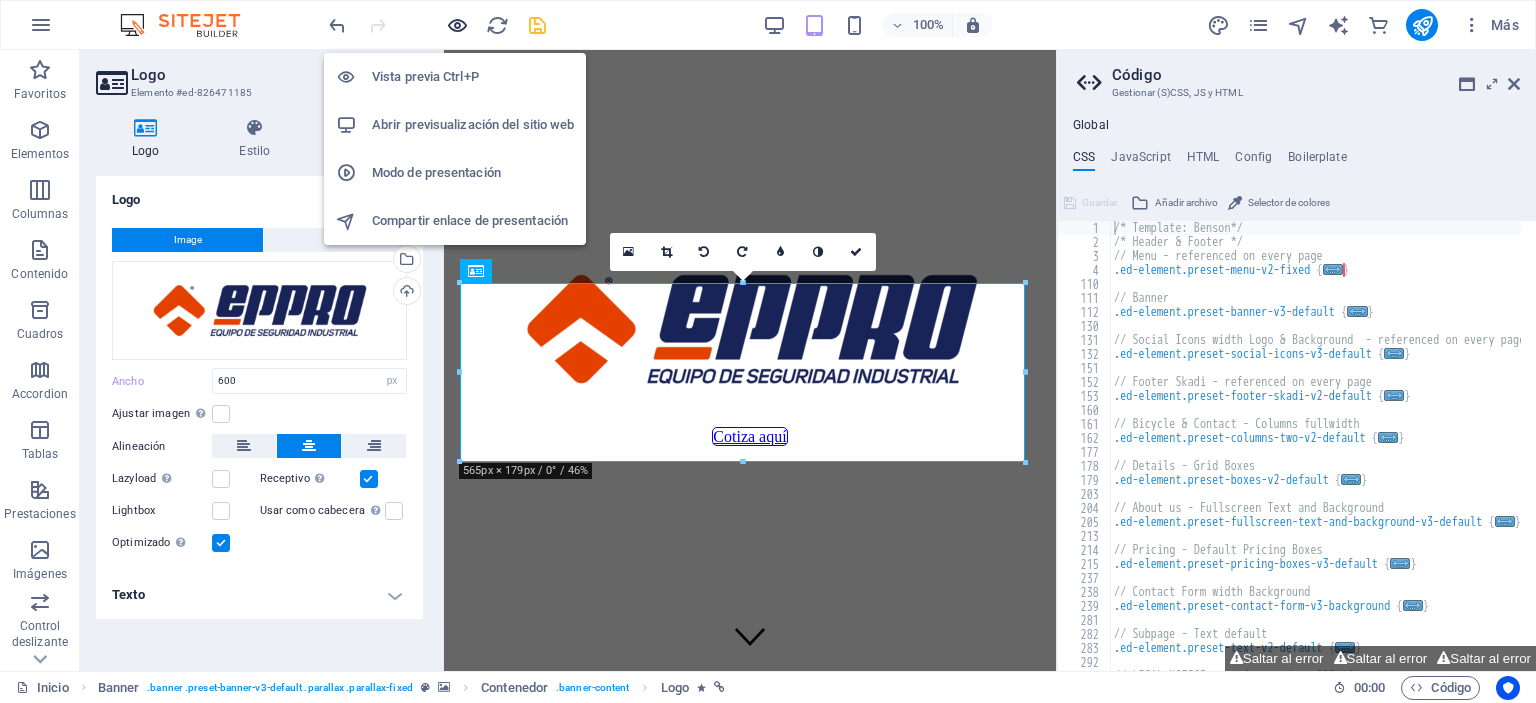 click at bounding box center (457, 25) 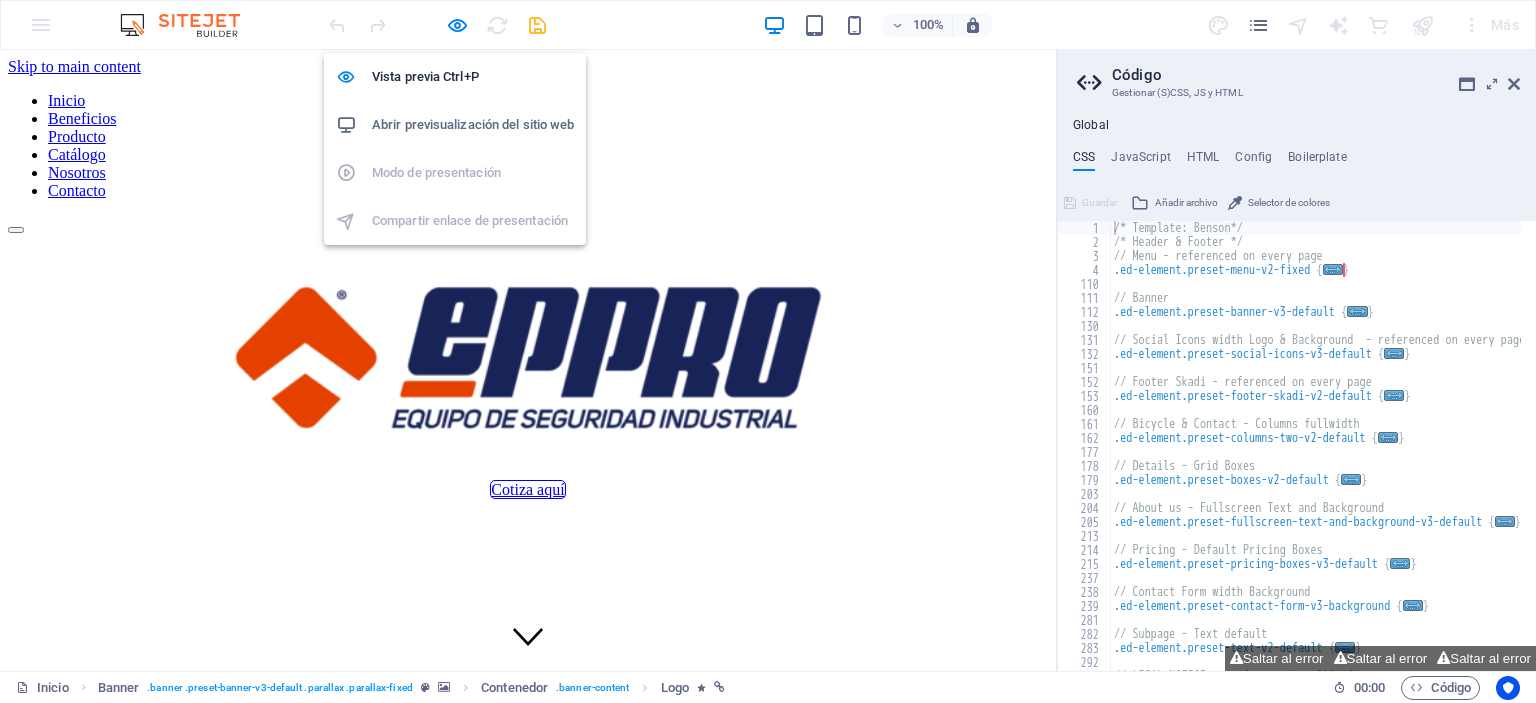 click on "Abrir previsualización del sitio web" at bounding box center (473, 125) 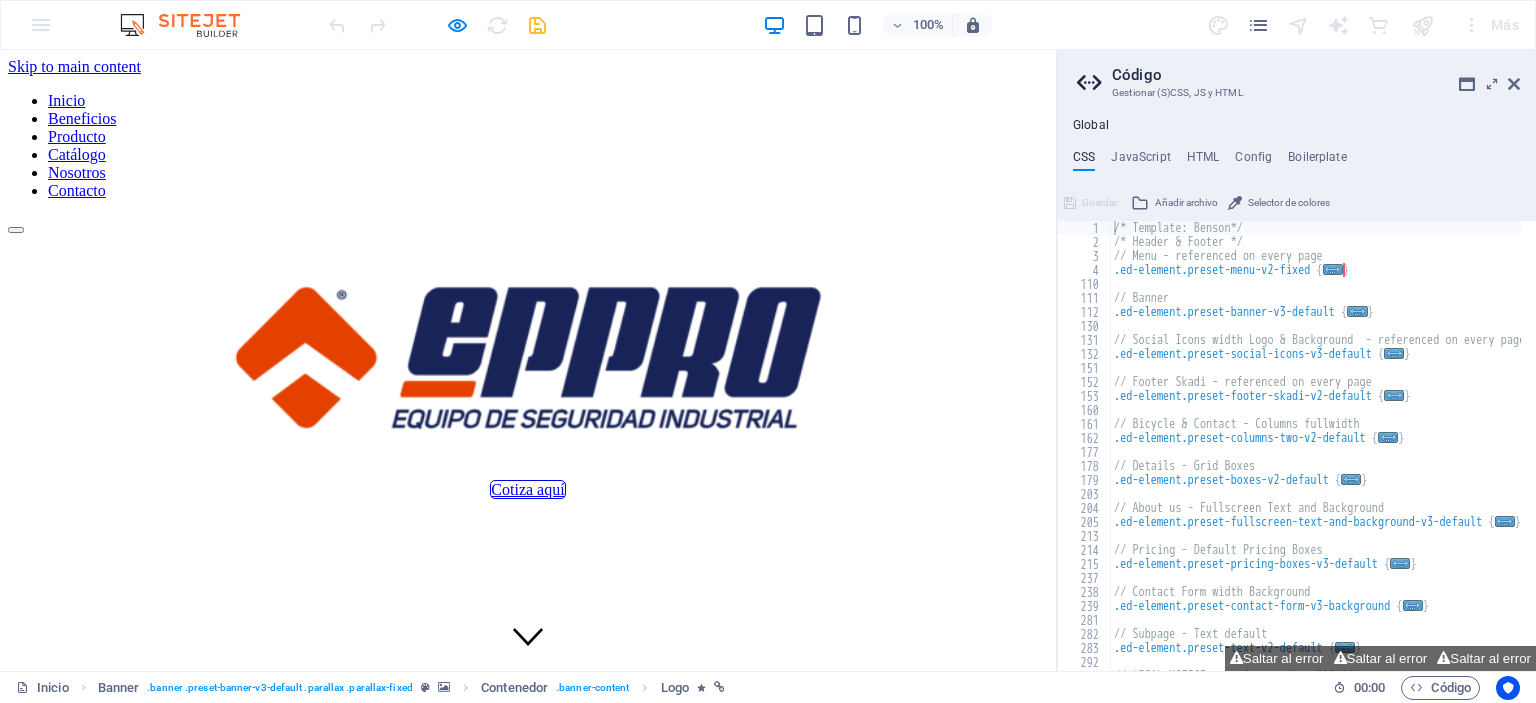 click at bounding box center (437, 25) 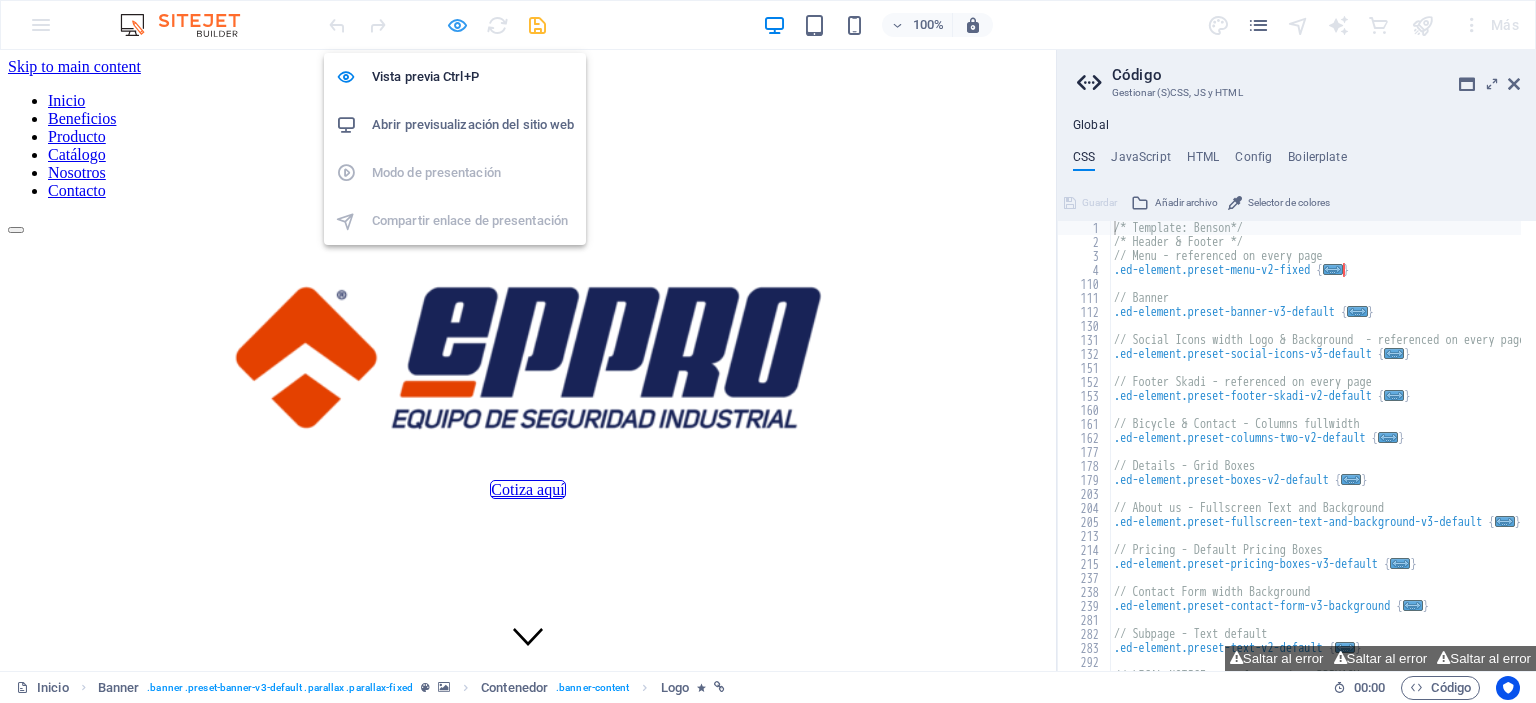 click at bounding box center (457, 25) 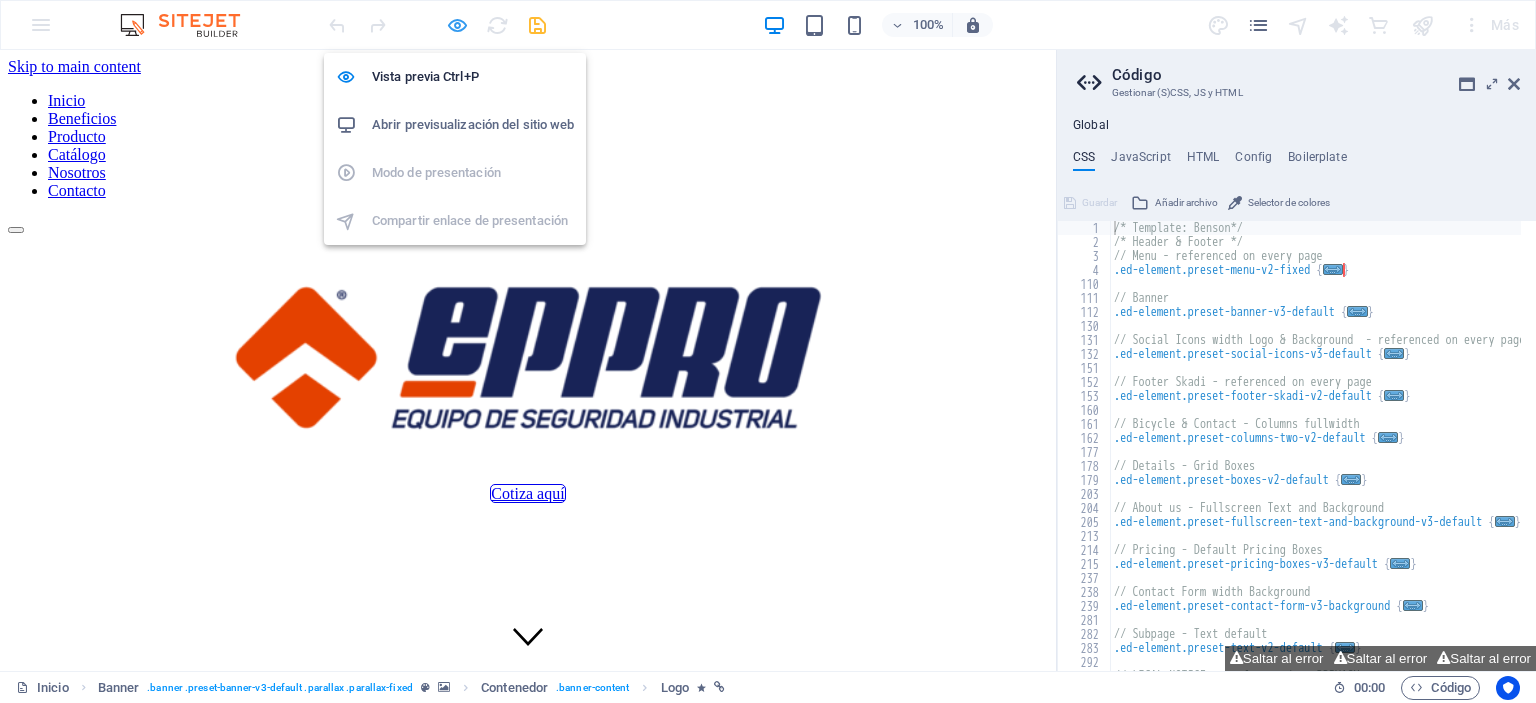 select on "px" 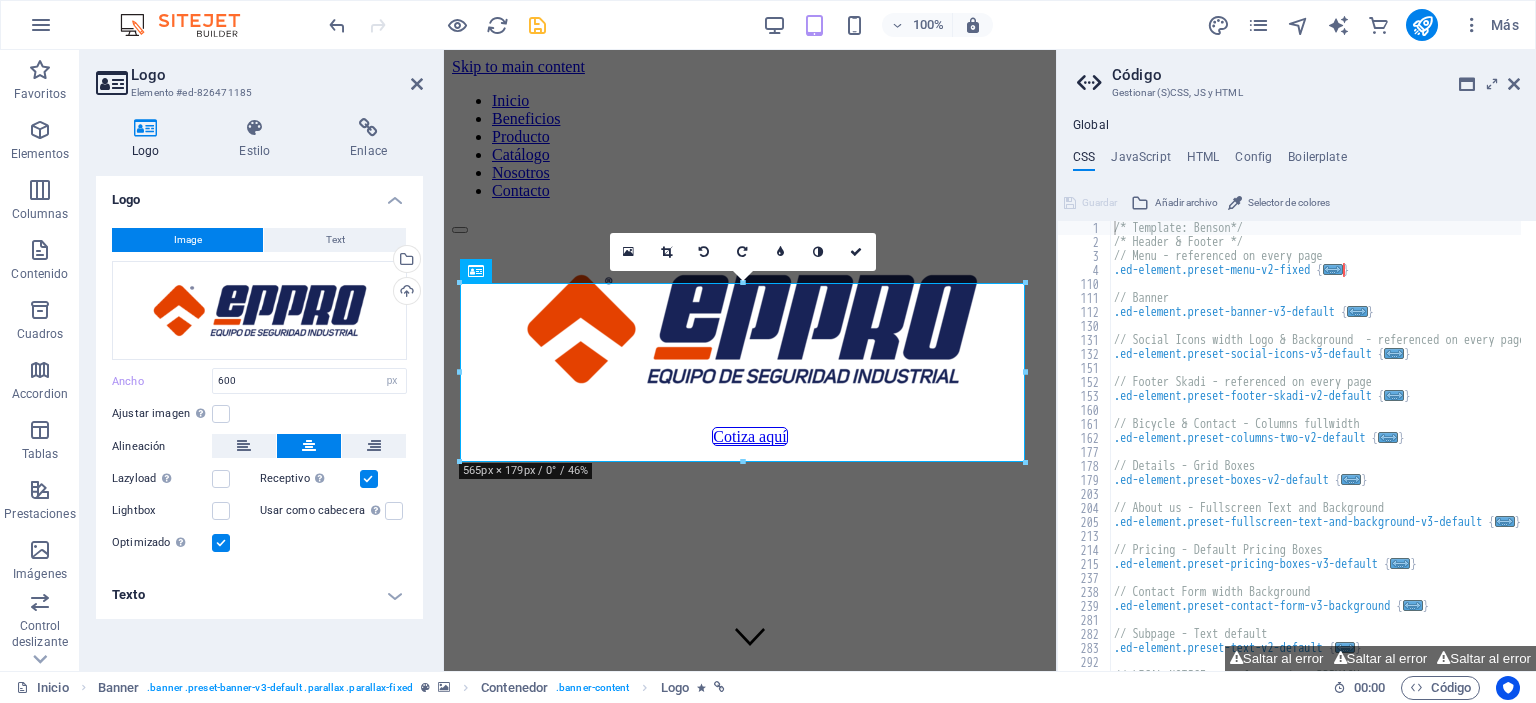 click on "100% Más" at bounding box center (926, 25) 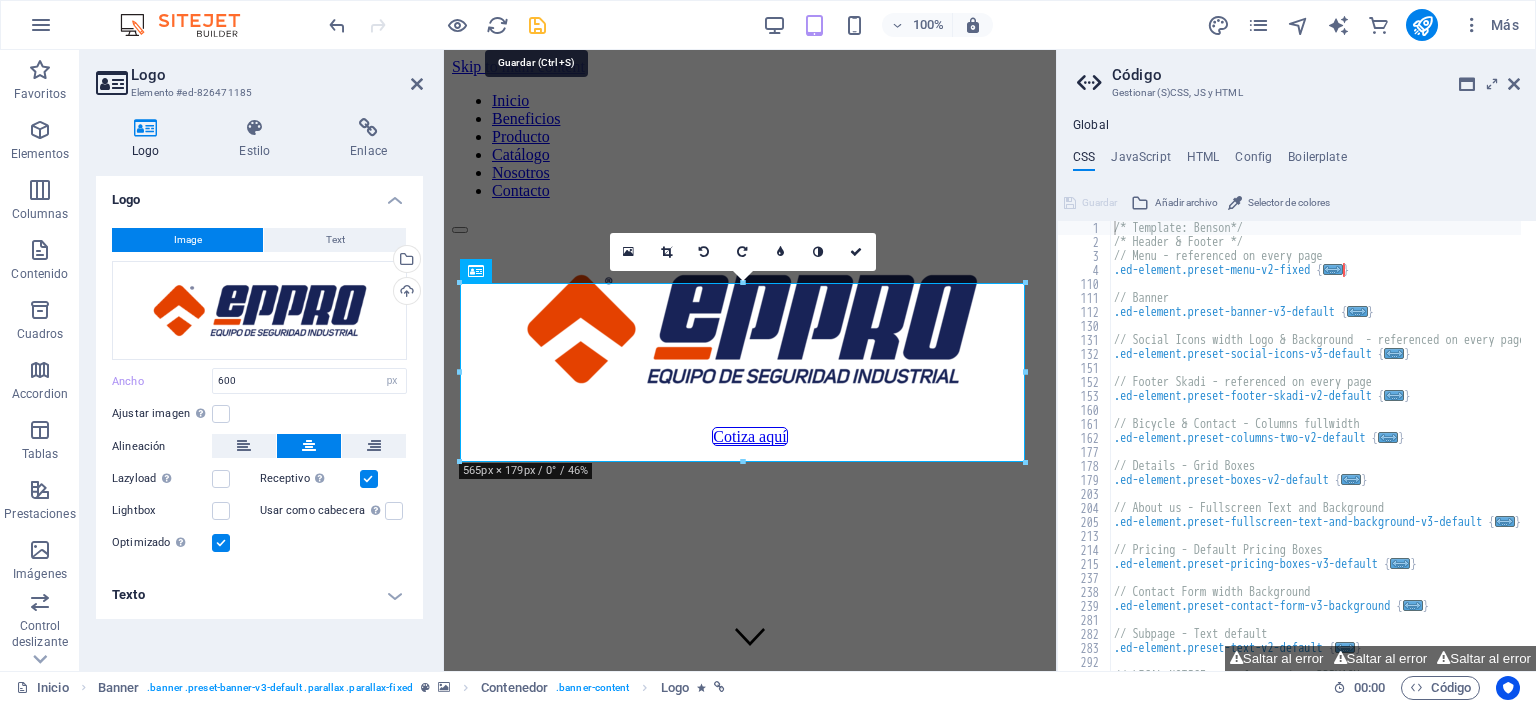 click at bounding box center [537, 25] 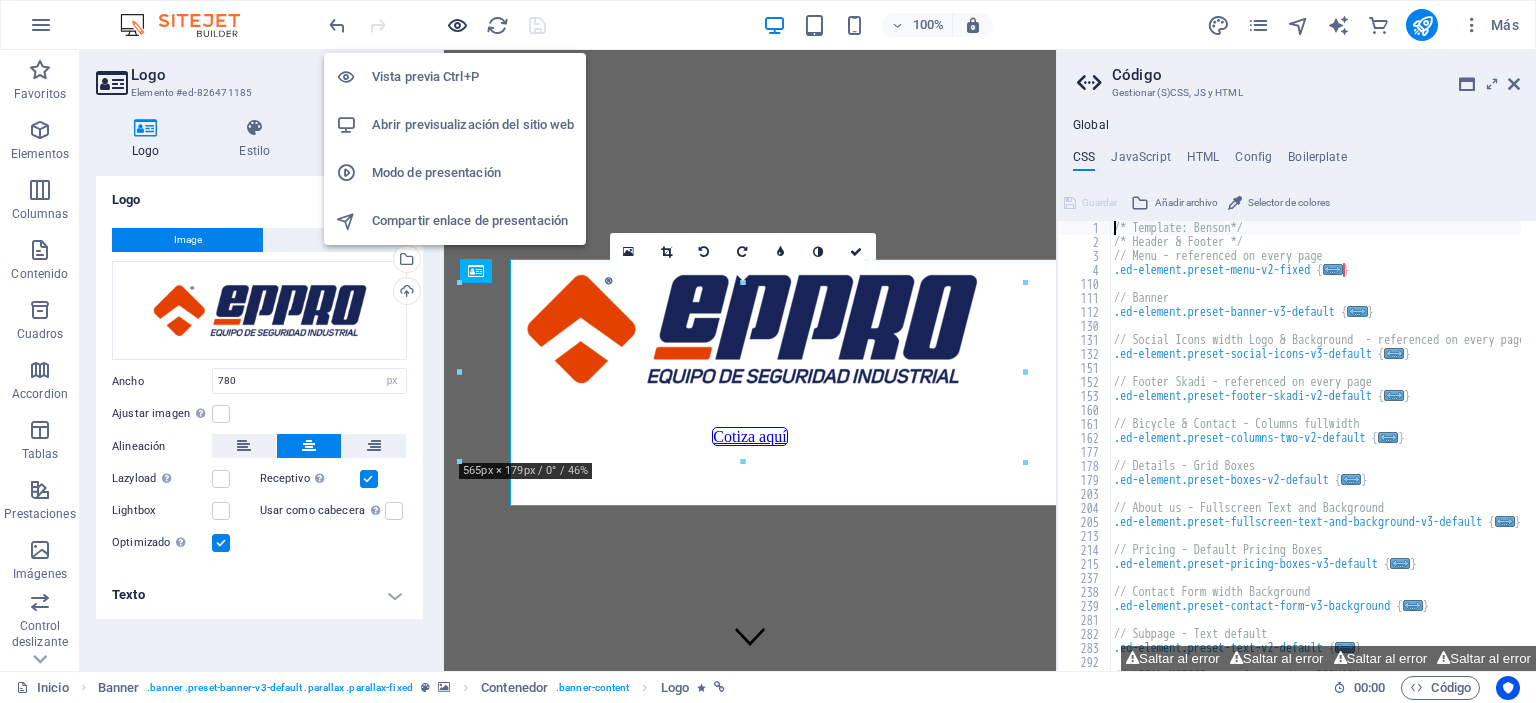 type on "600" 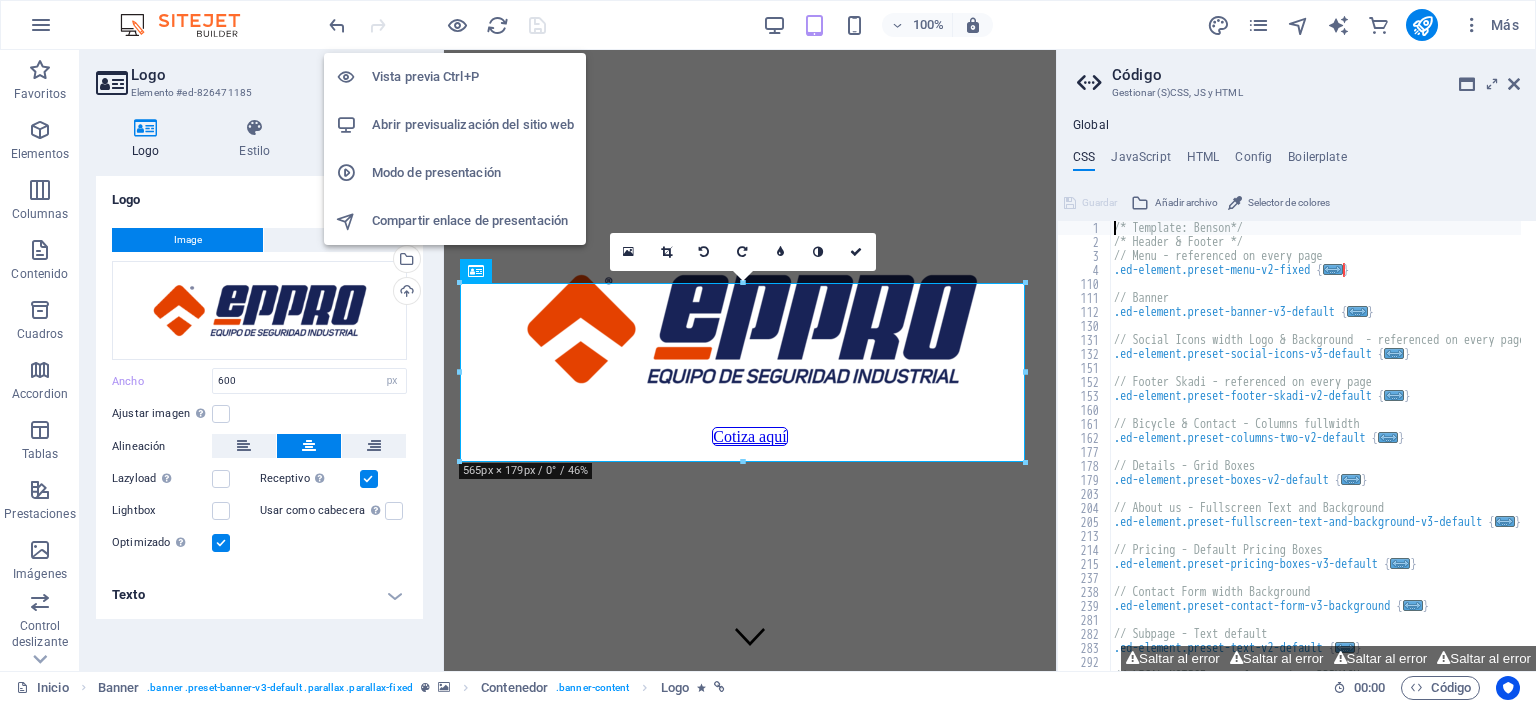 click on "Abrir previsualización del sitio web" at bounding box center (473, 125) 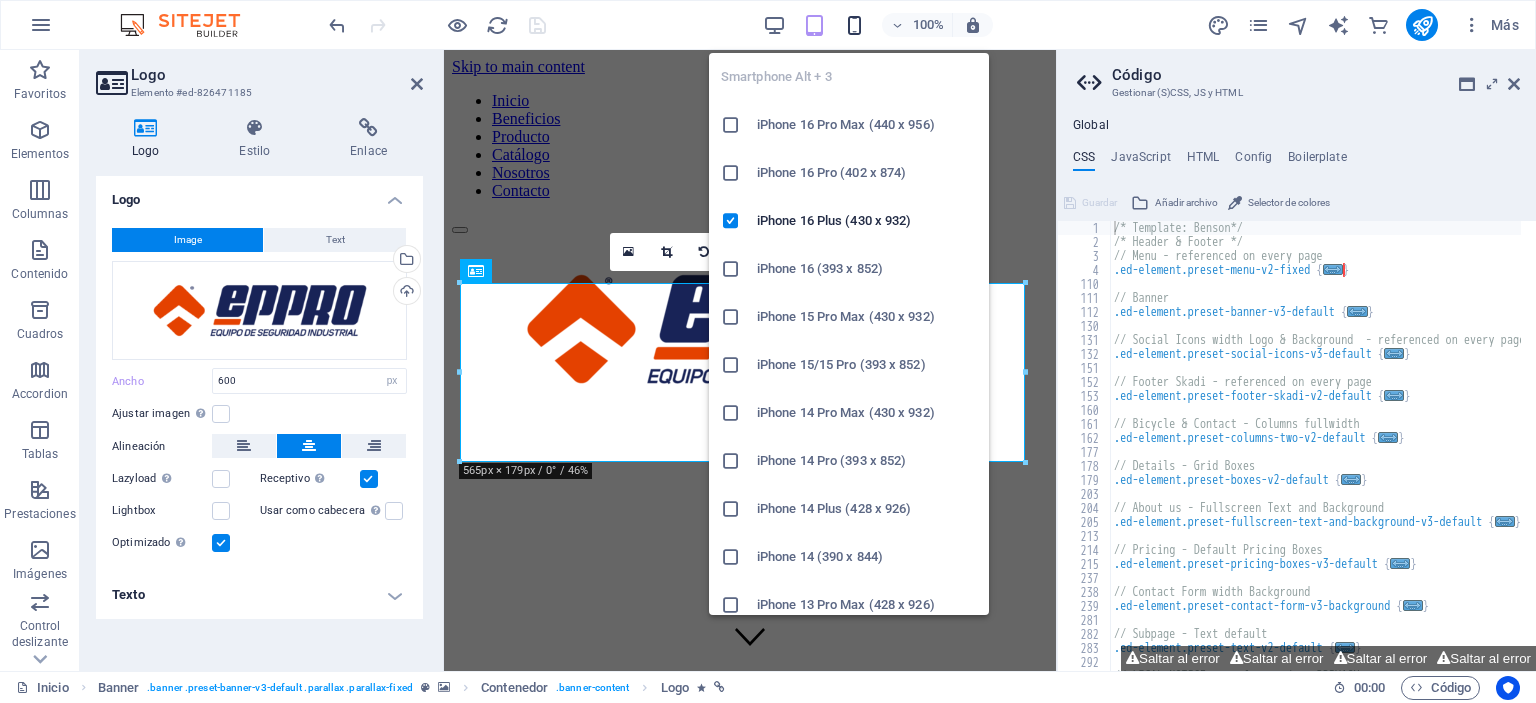 click at bounding box center (854, 25) 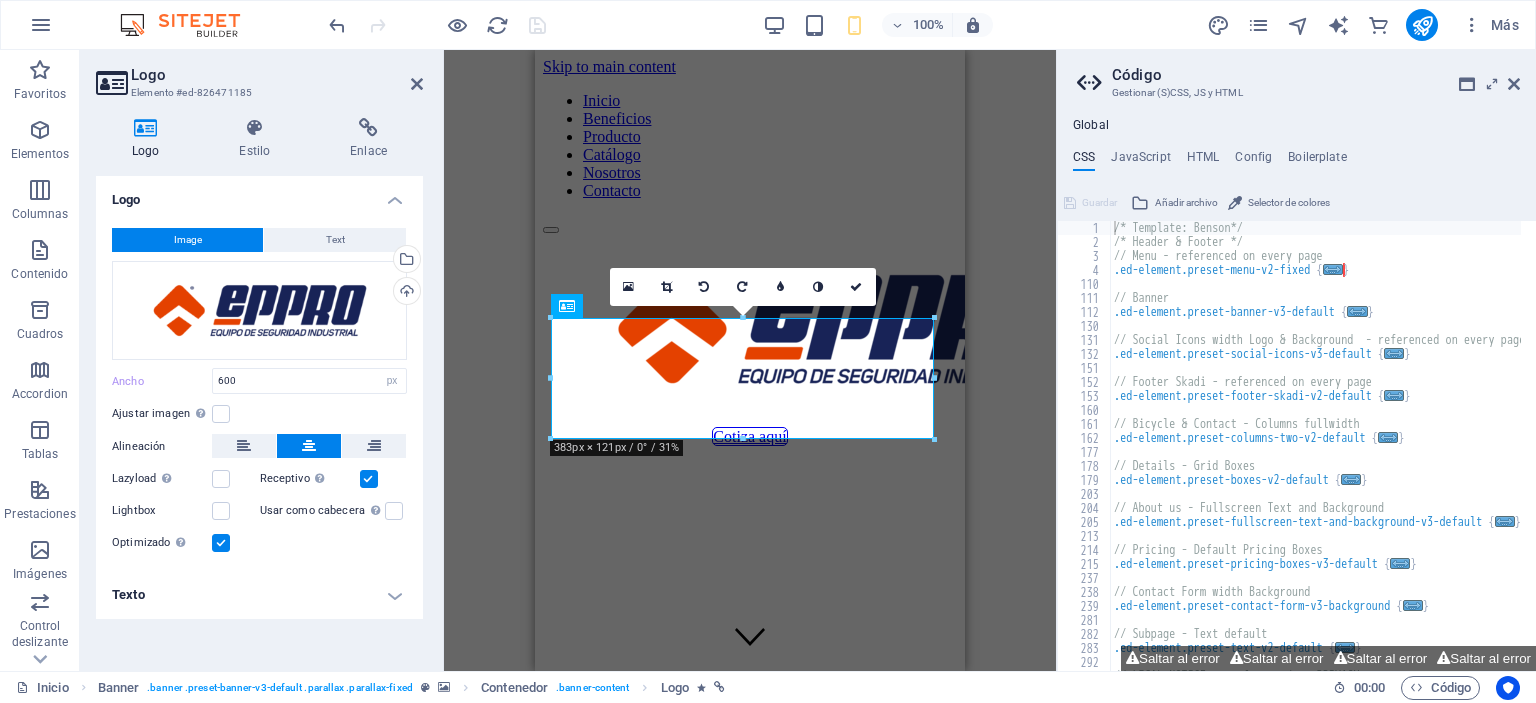 click on "Arrastra aquí para reemplazar el contenido existente. Si quieres crear un elemento nuevo, pulsa “Ctrl”.
H3   2 columnas   2 columnas   Contenedor   Contenedor   Imagen   2 columnas   Contenedor   Contenedor   Banner   Contenedor   Banner   Logo   Banner   Barra de menús   HTML   Barra de menús   Contenedor   Botón   Contenedor   Cuadrícula   Separador 180 170 160 150 140 130 120 110 100 90 80 70 60 50 40 30 20 10 0 -10 -20 -30 -40 -50 -60 -70 -80 -90 -100 -110 -120 -130 -140 -150 -160 -170 383px × 121px / 0° / 31% 16:10 16:9 4:3 1:1 1:2 0" at bounding box center (750, 360) 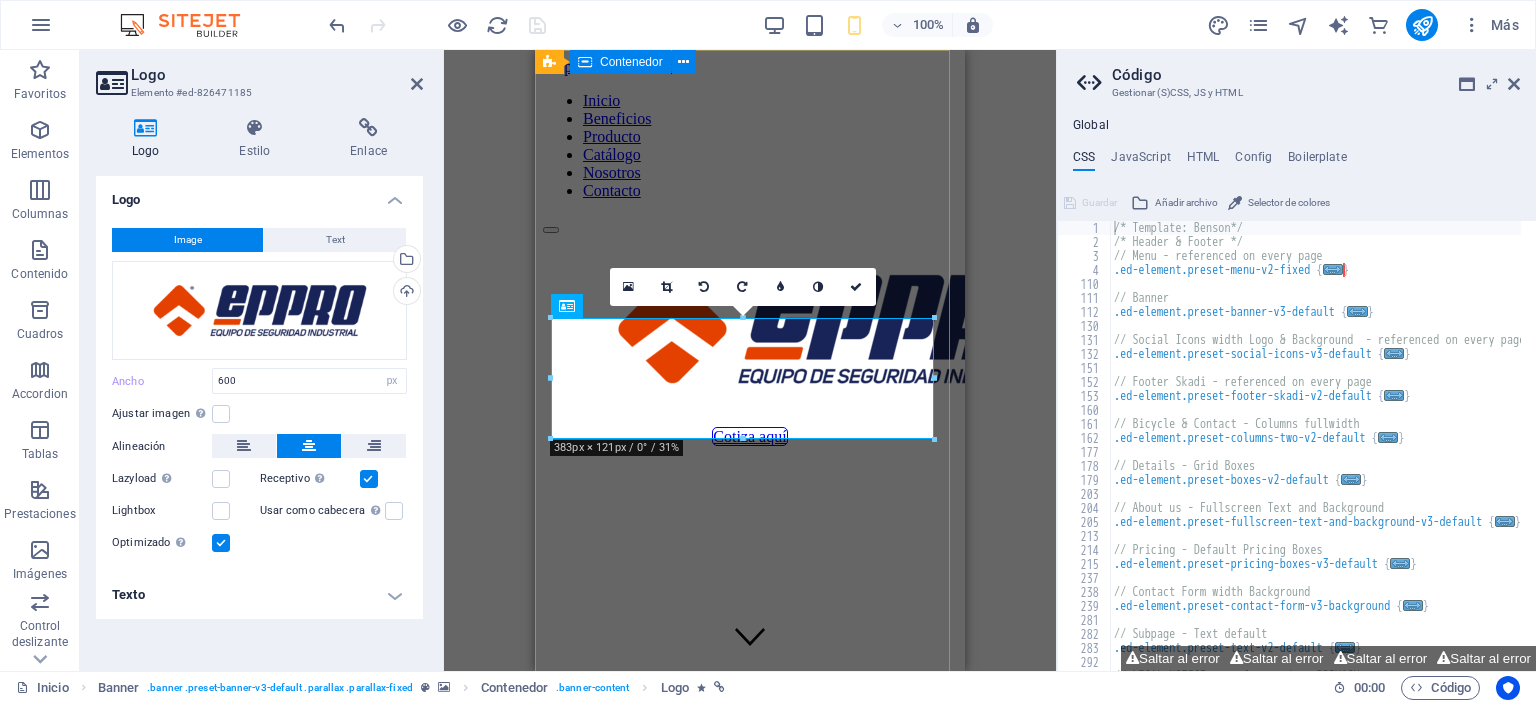 click on "Cotiza aquí" at bounding box center (750, 340) 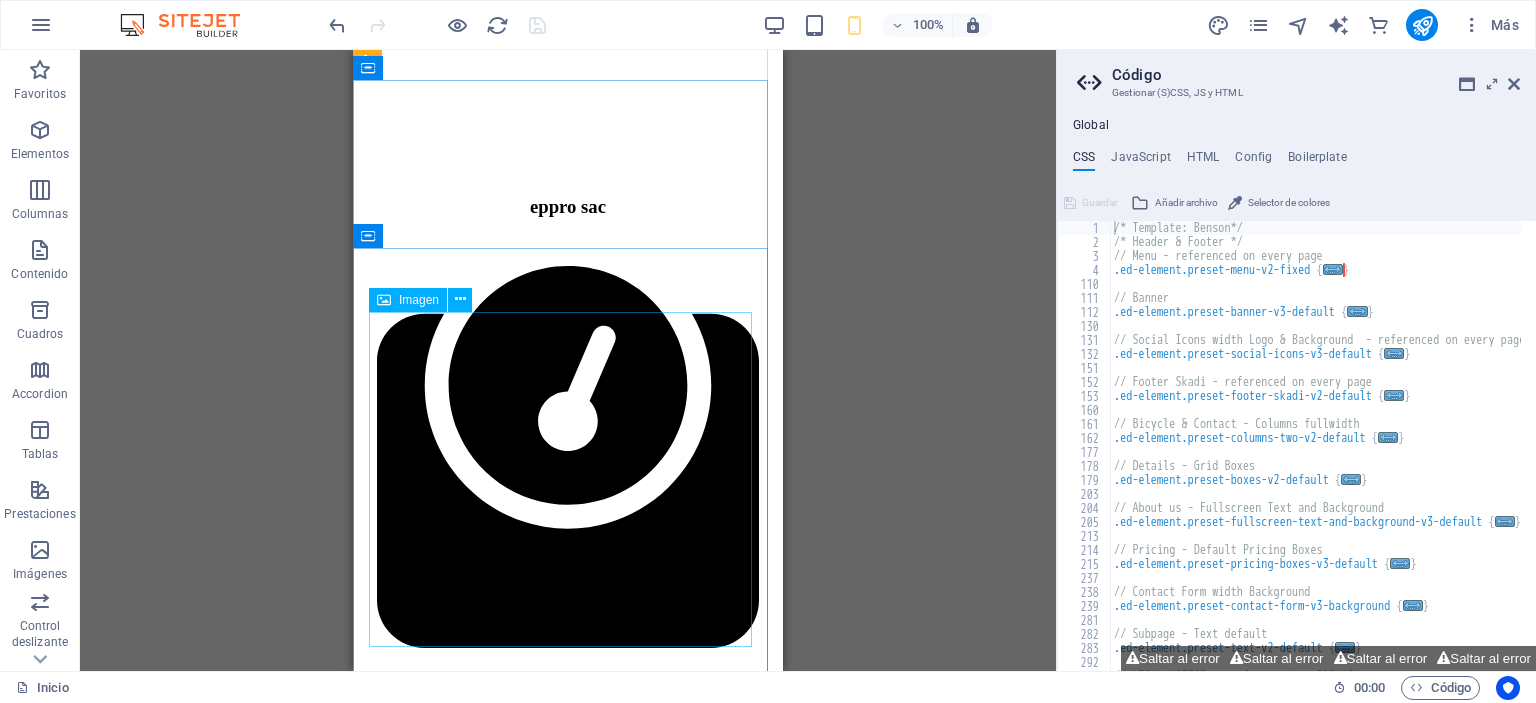 scroll, scrollTop: 400, scrollLeft: 0, axis: vertical 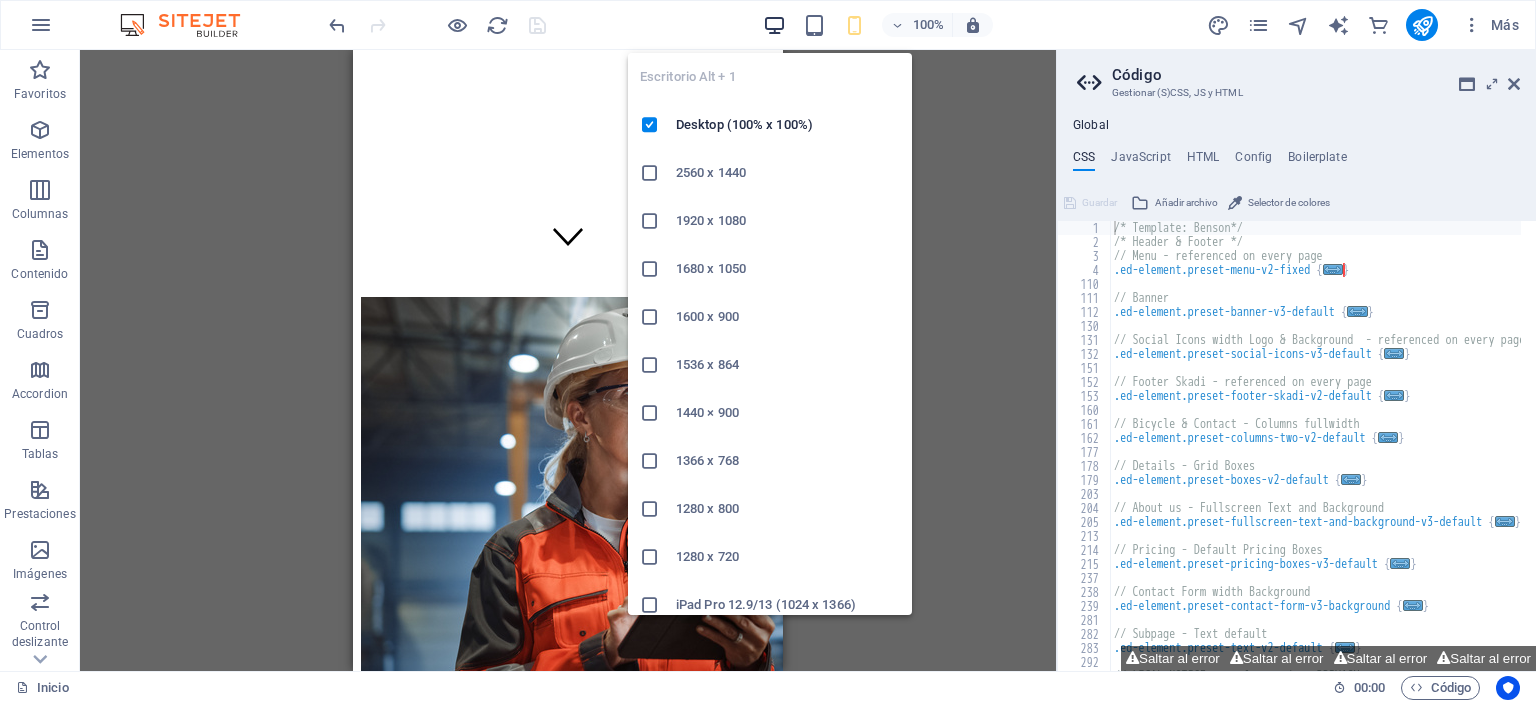 click at bounding box center (774, 25) 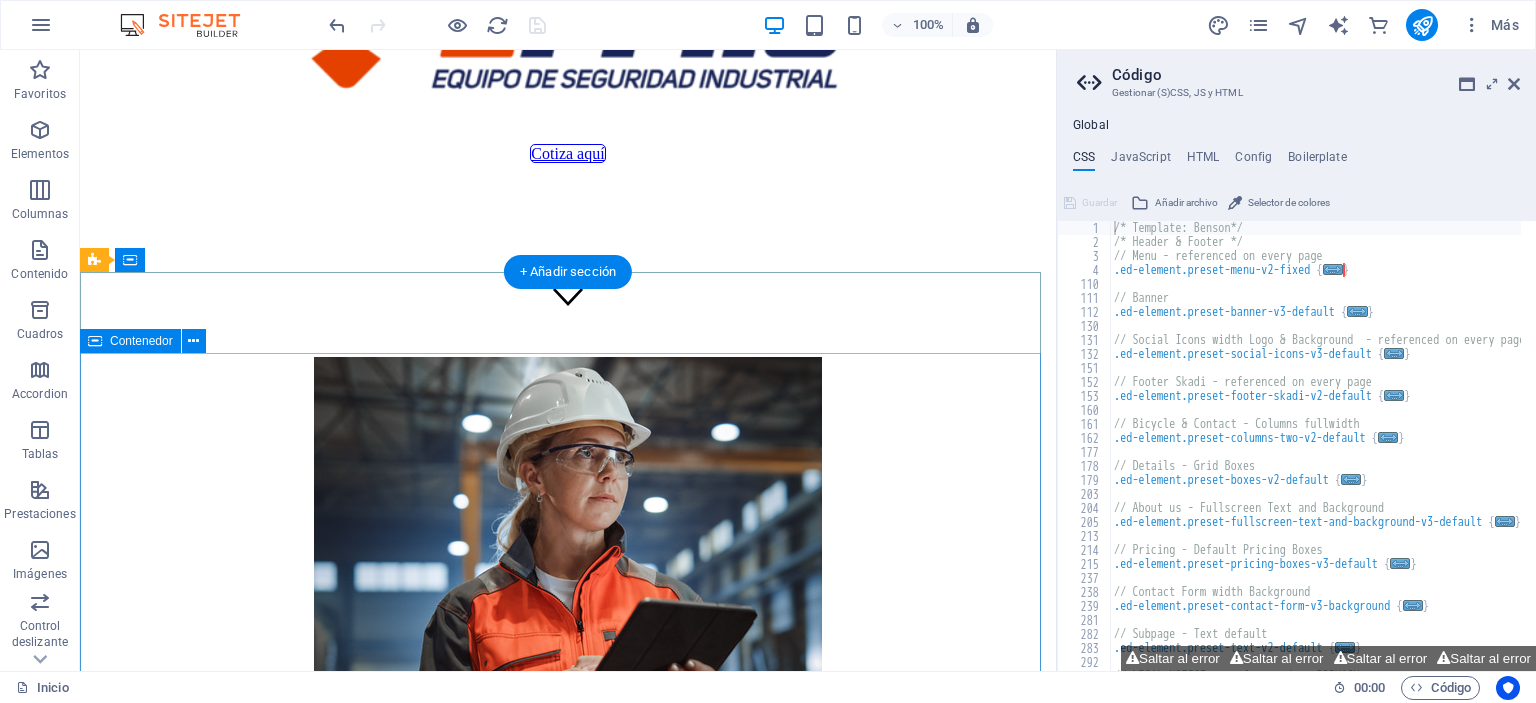 scroll, scrollTop: 0, scrollLeft: 0, axis: both 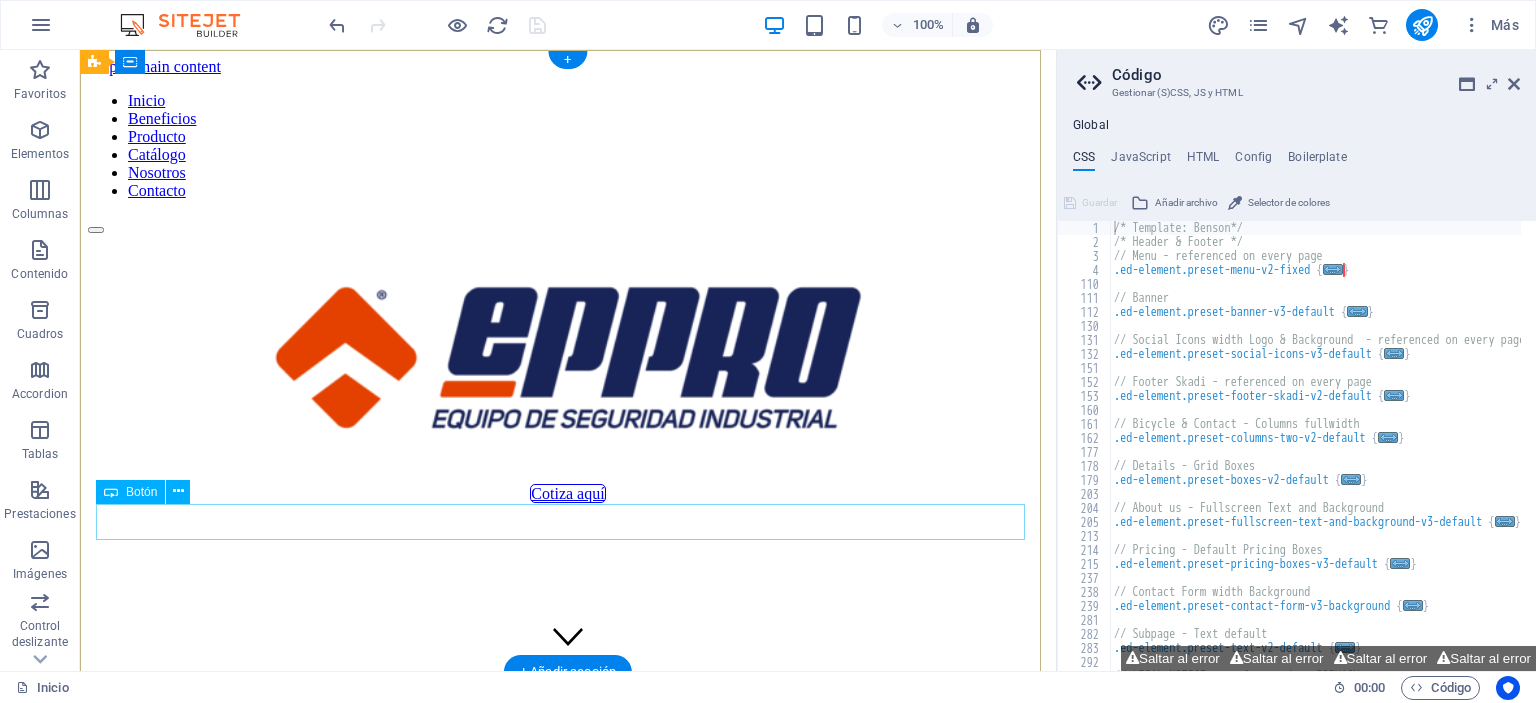 click on "Cotiza aquí" at bounding box center [568, 494] 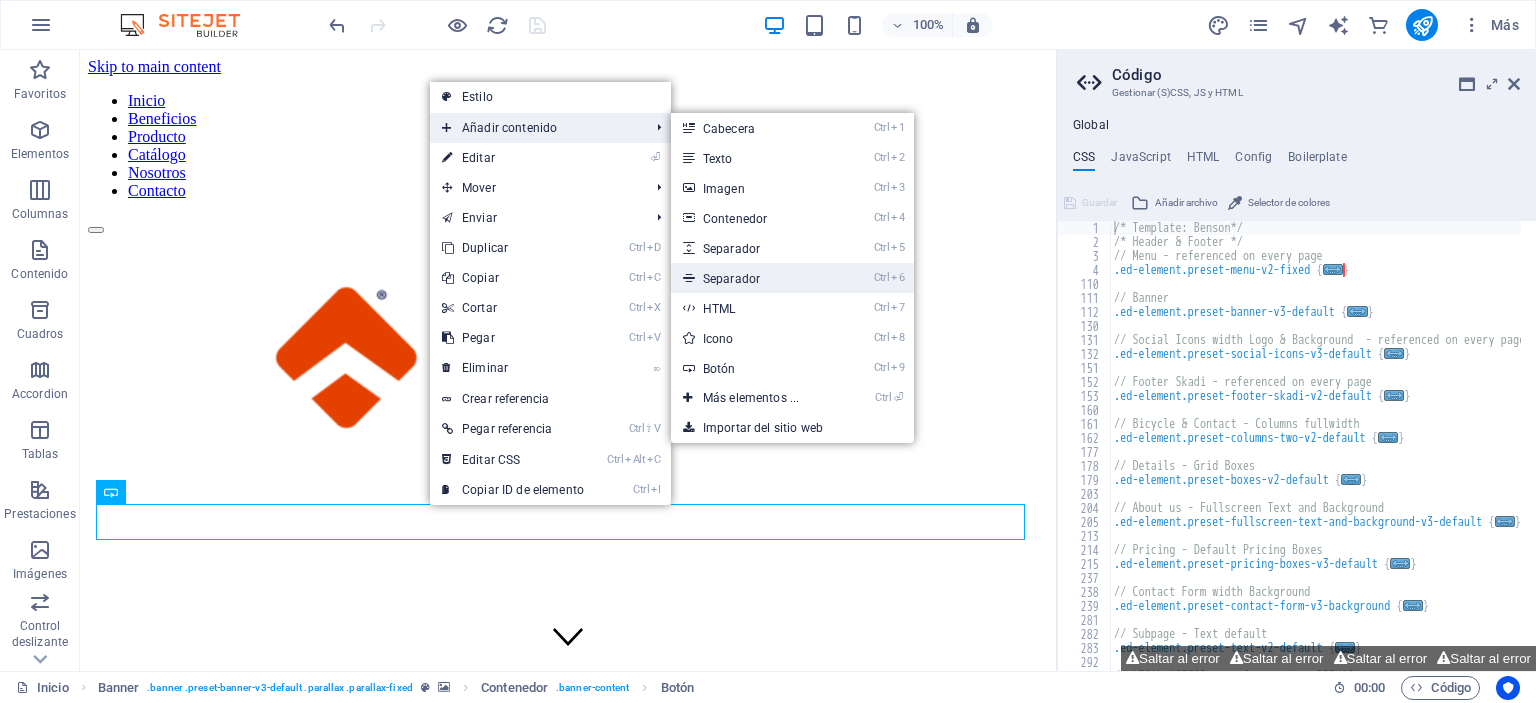 click on "Ctrl 6  Separador" at bounding box center [755, 278] 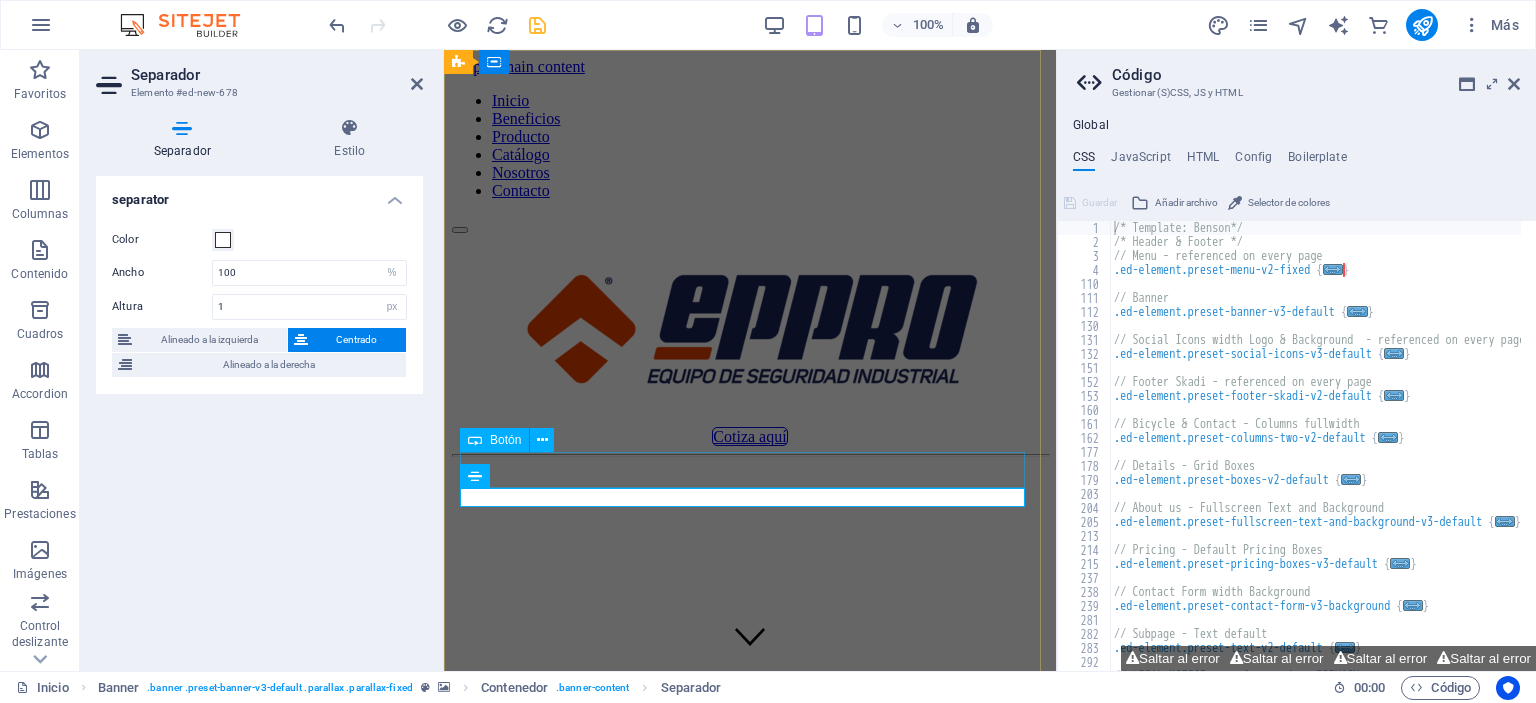 click on "Cotiza aquí" at bounding box center [750, 437] 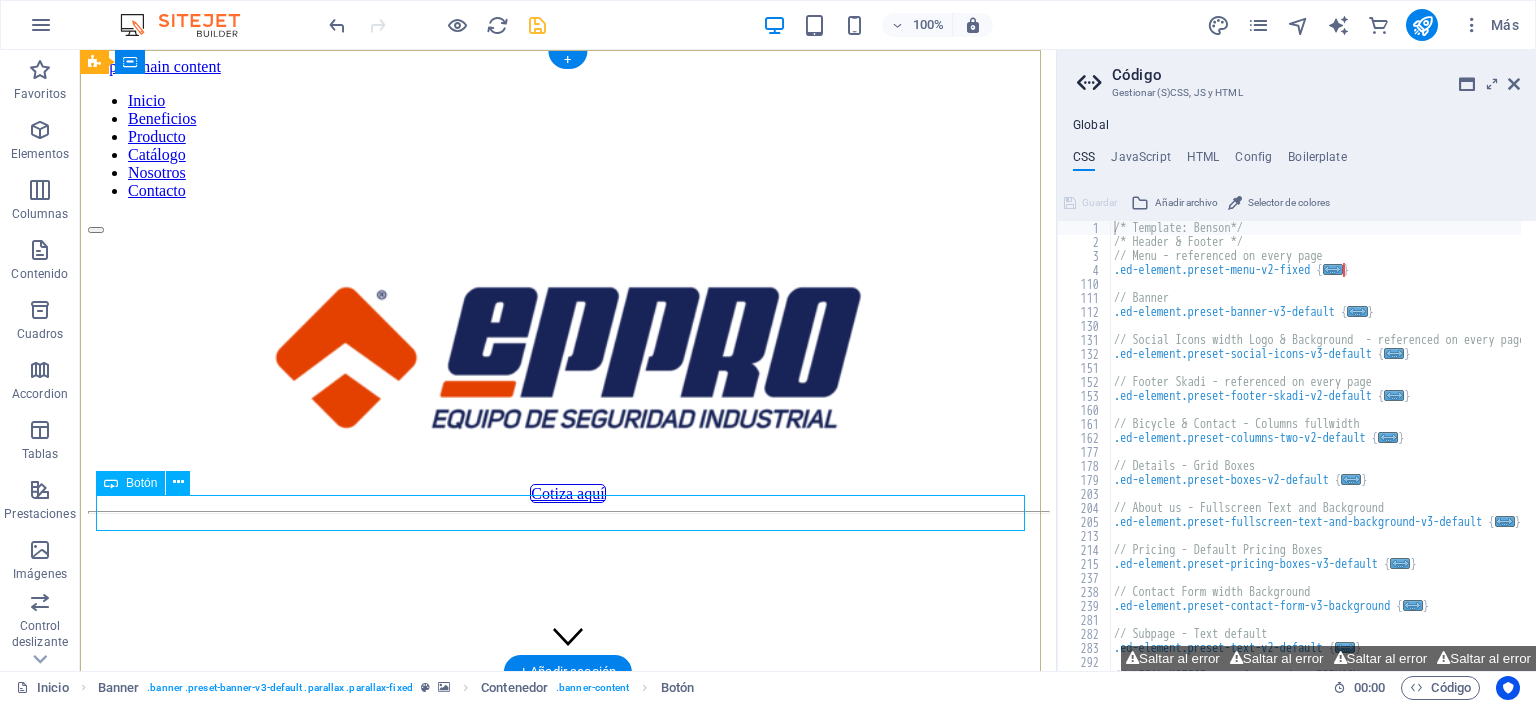 click on "Cotiza aquí" at bounding box center [568, 494] 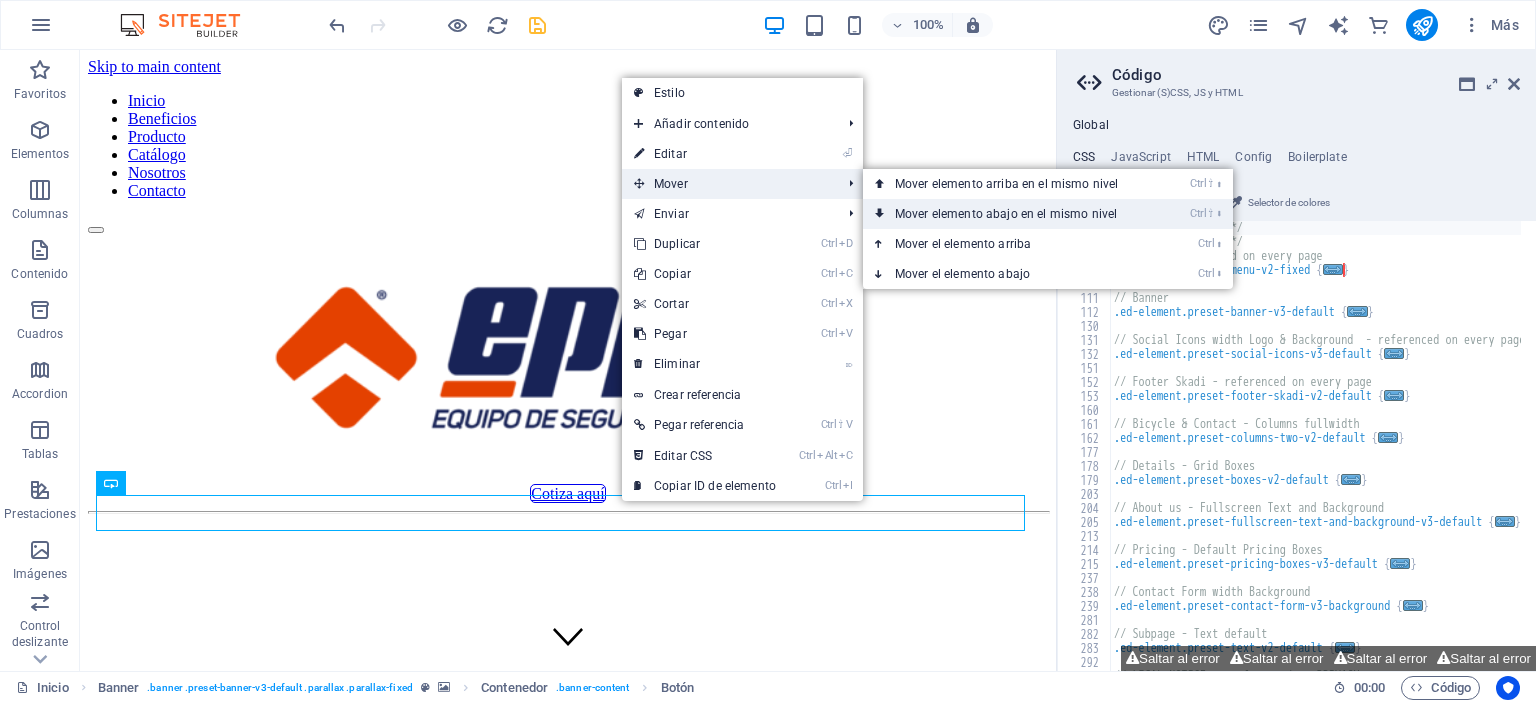 click on "Ctrl ⇧ ⬇  Mover elemento abajo en el mismo nivel" at bounding box center (1010, 214) 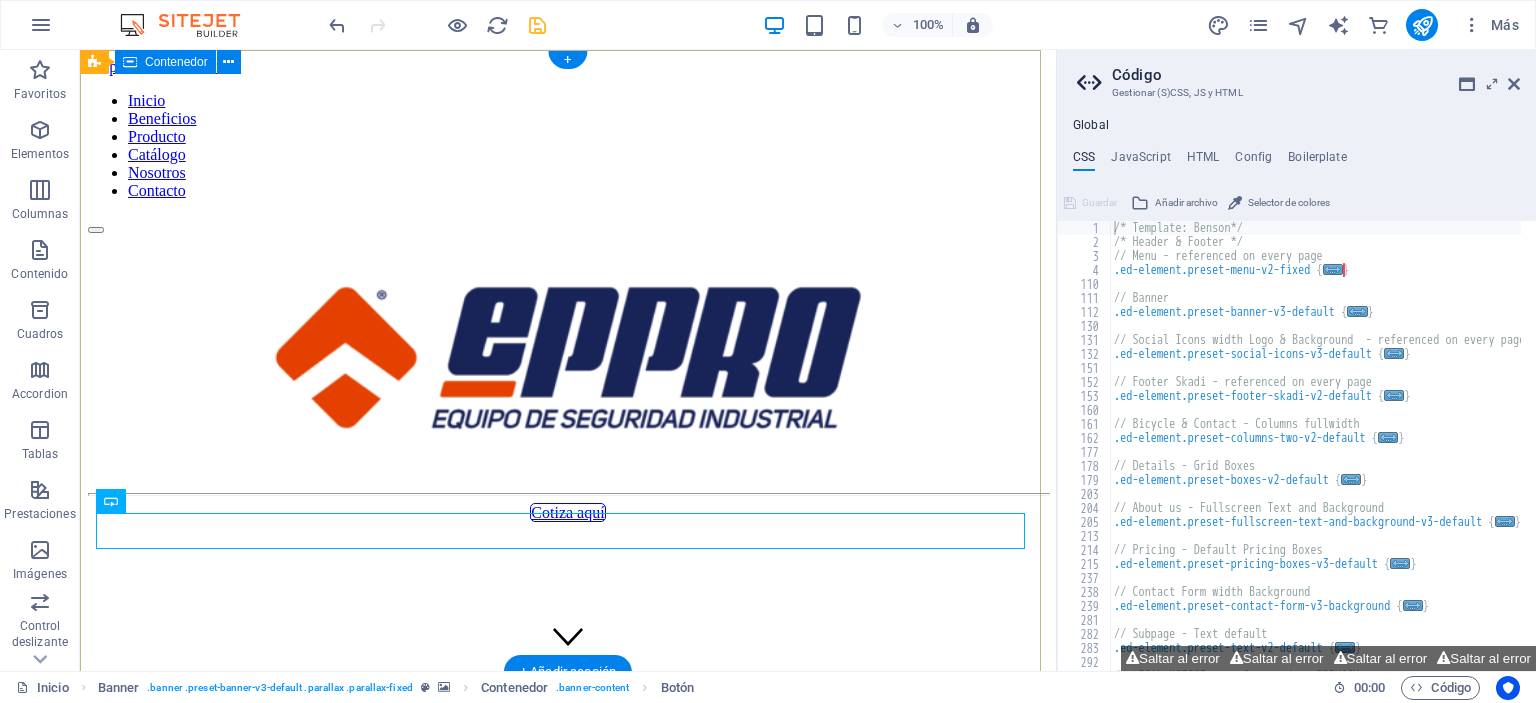 click on "Cotiza aquí" at bounding box center (568, 378) 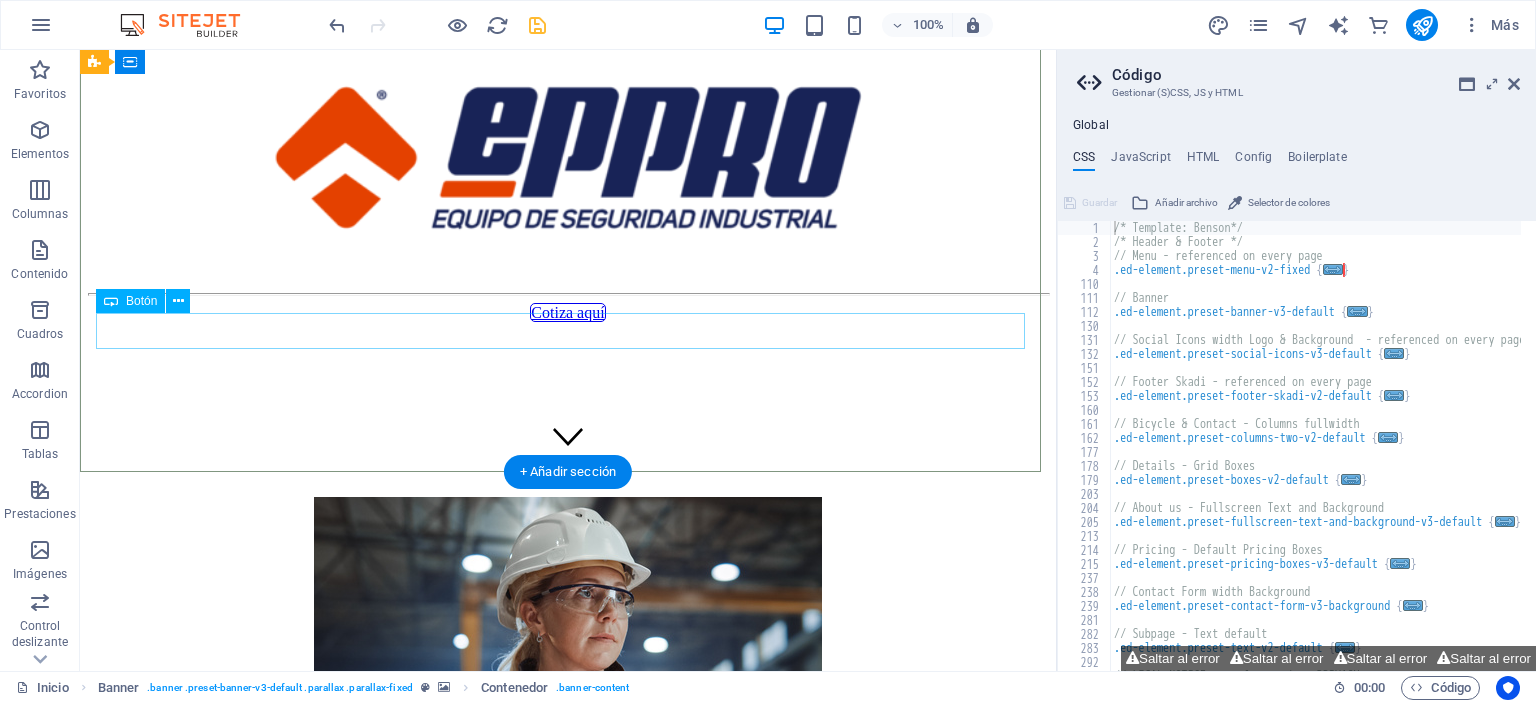 scroll, scrollTop: 0, scrollLeft: 0, axis: both 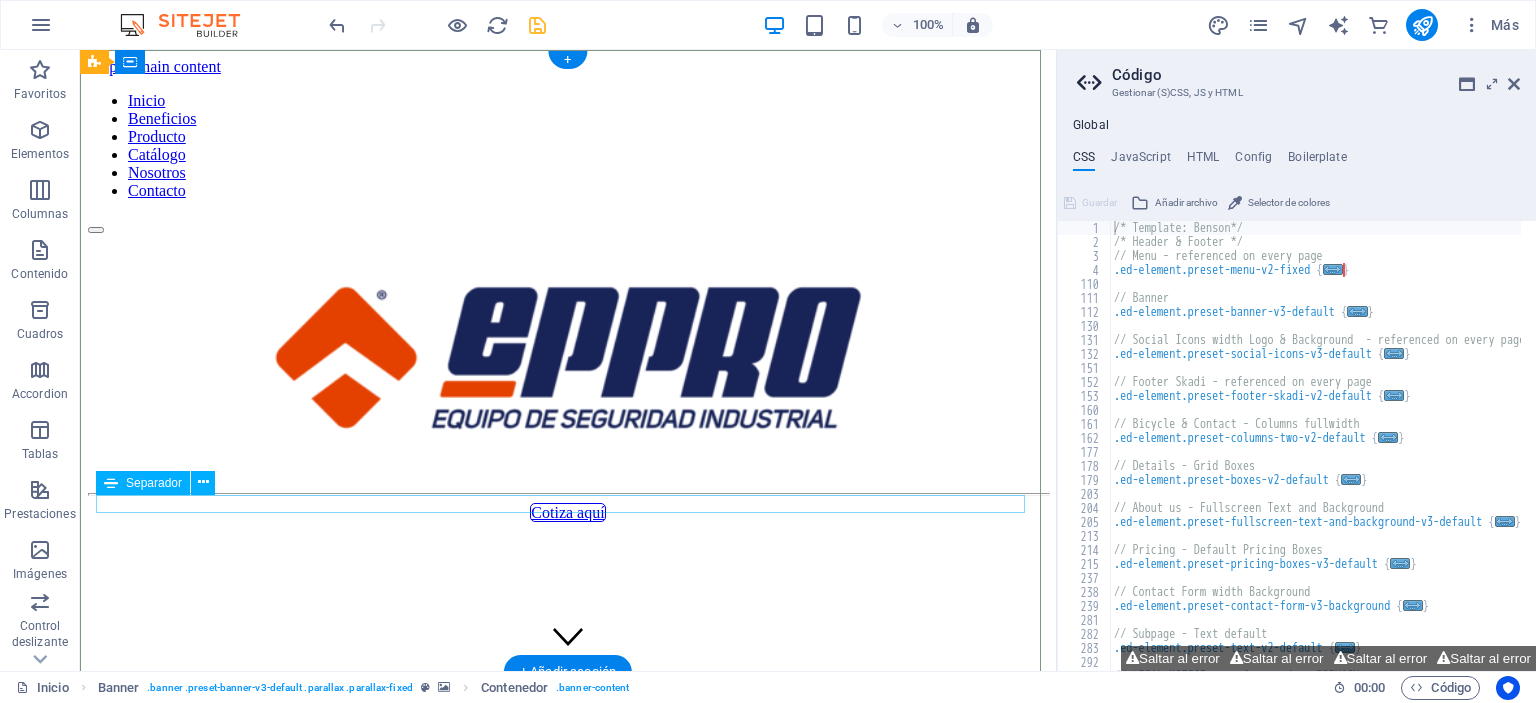 click at bounding box center [568, 494] 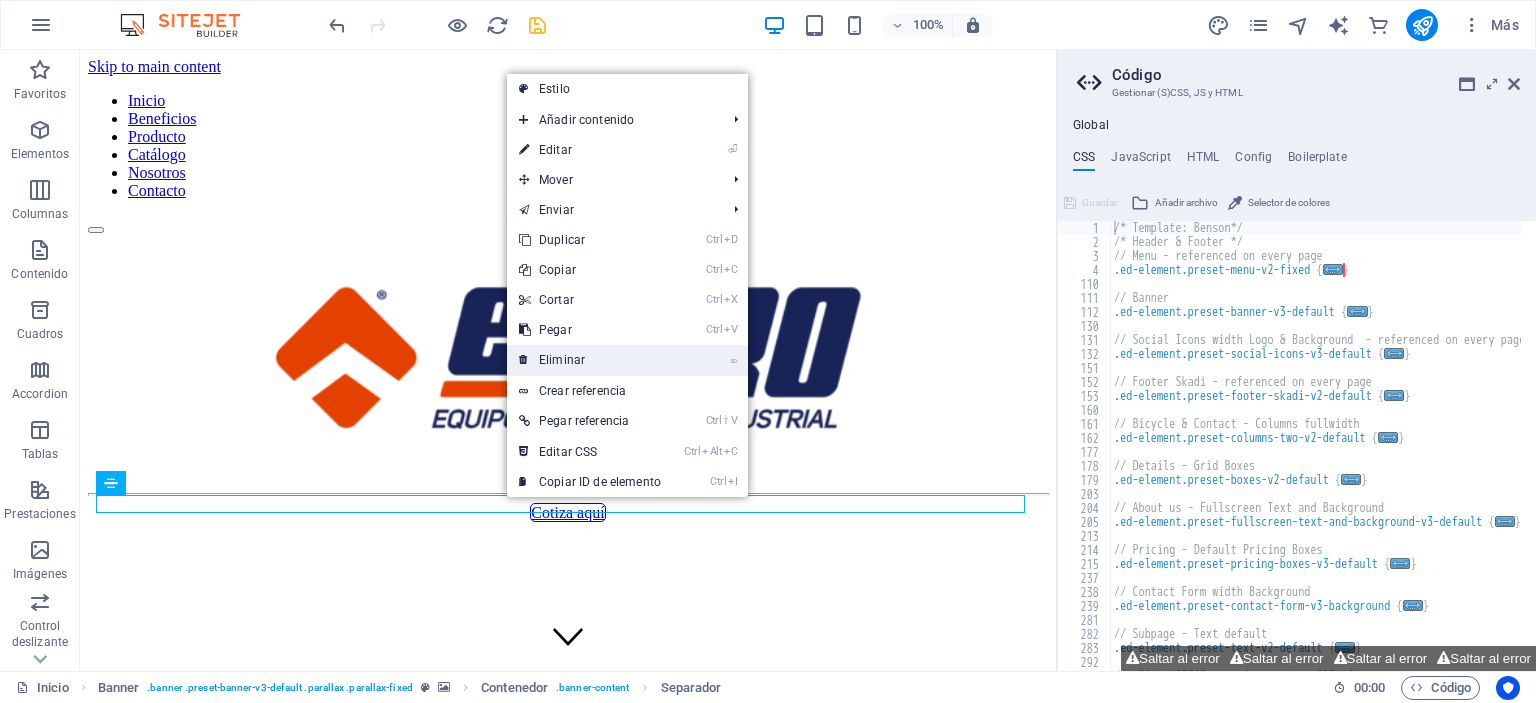 click on "⌦  Eliminar" at bounding box center [590, 360] 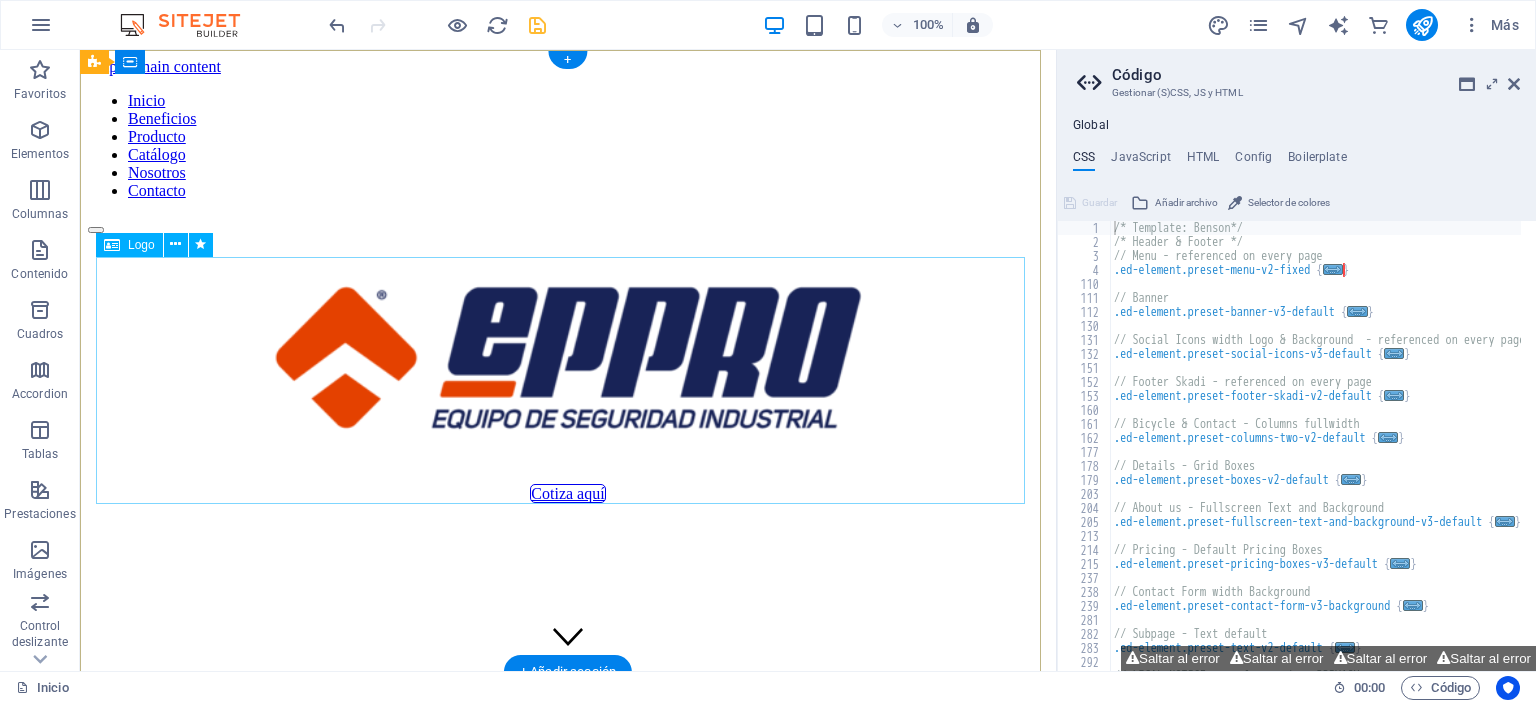 click at bounding box center [568, 359] 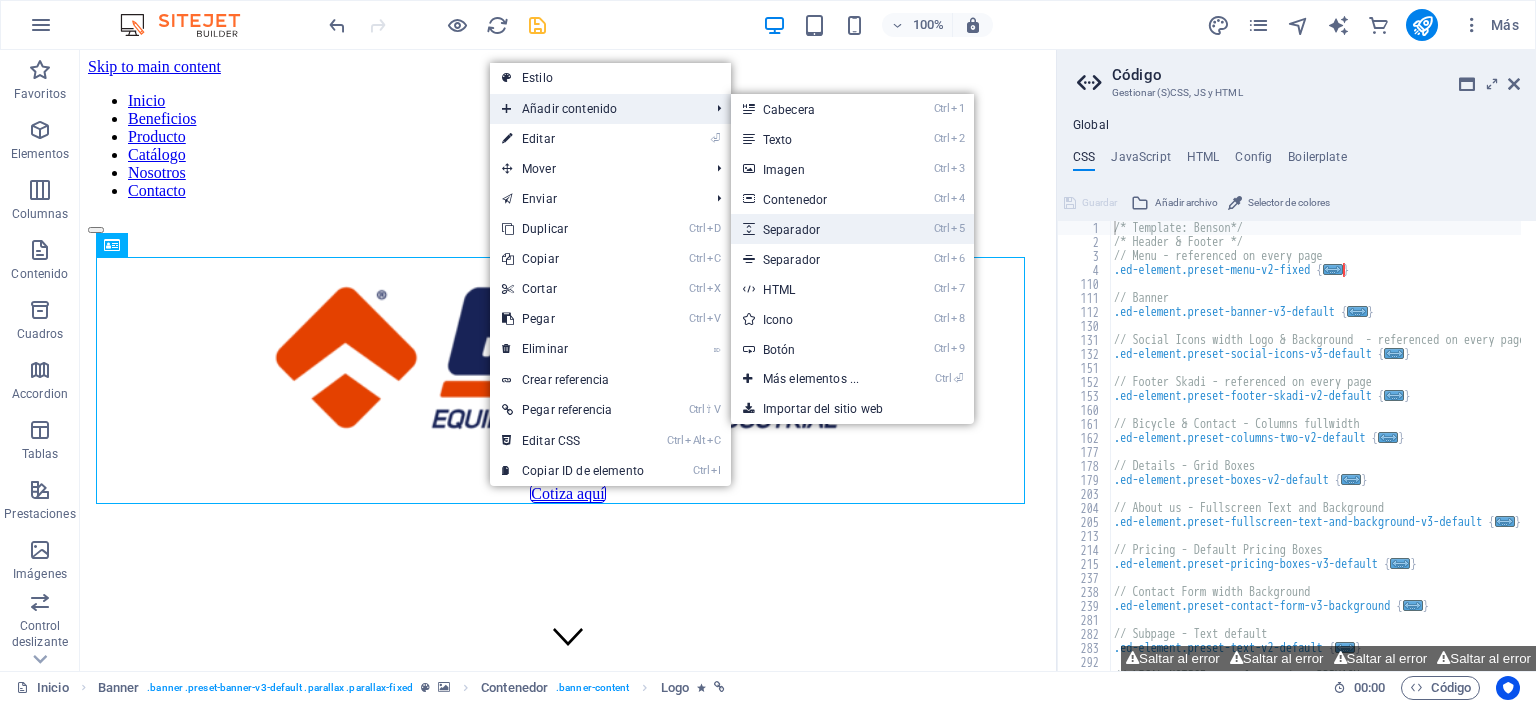 click on "Ctrl 5  Separador" at bounding box center [815, 229] 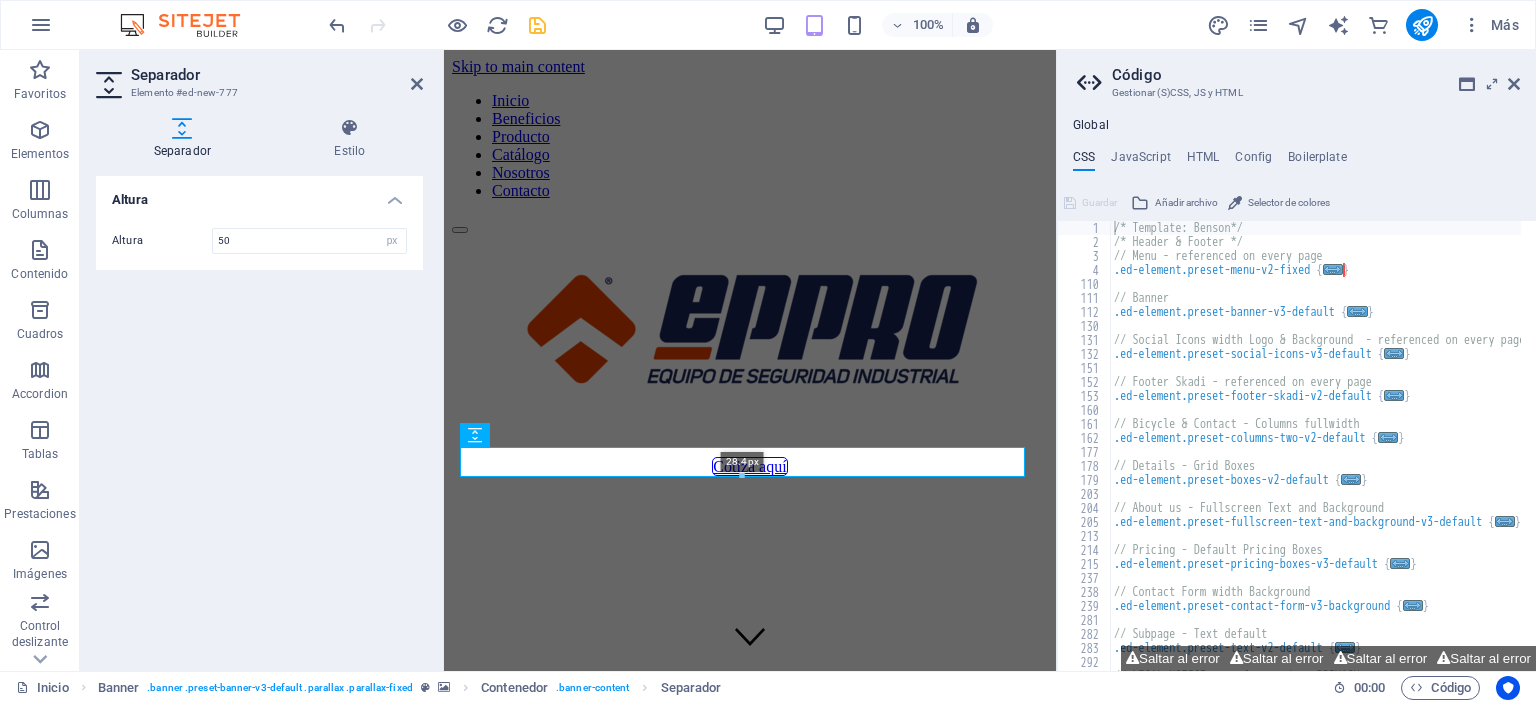drag, startPoint x: 742, startPoint y: 487, endPoint x: 744, endPoint y: 467, distance: 20.09975 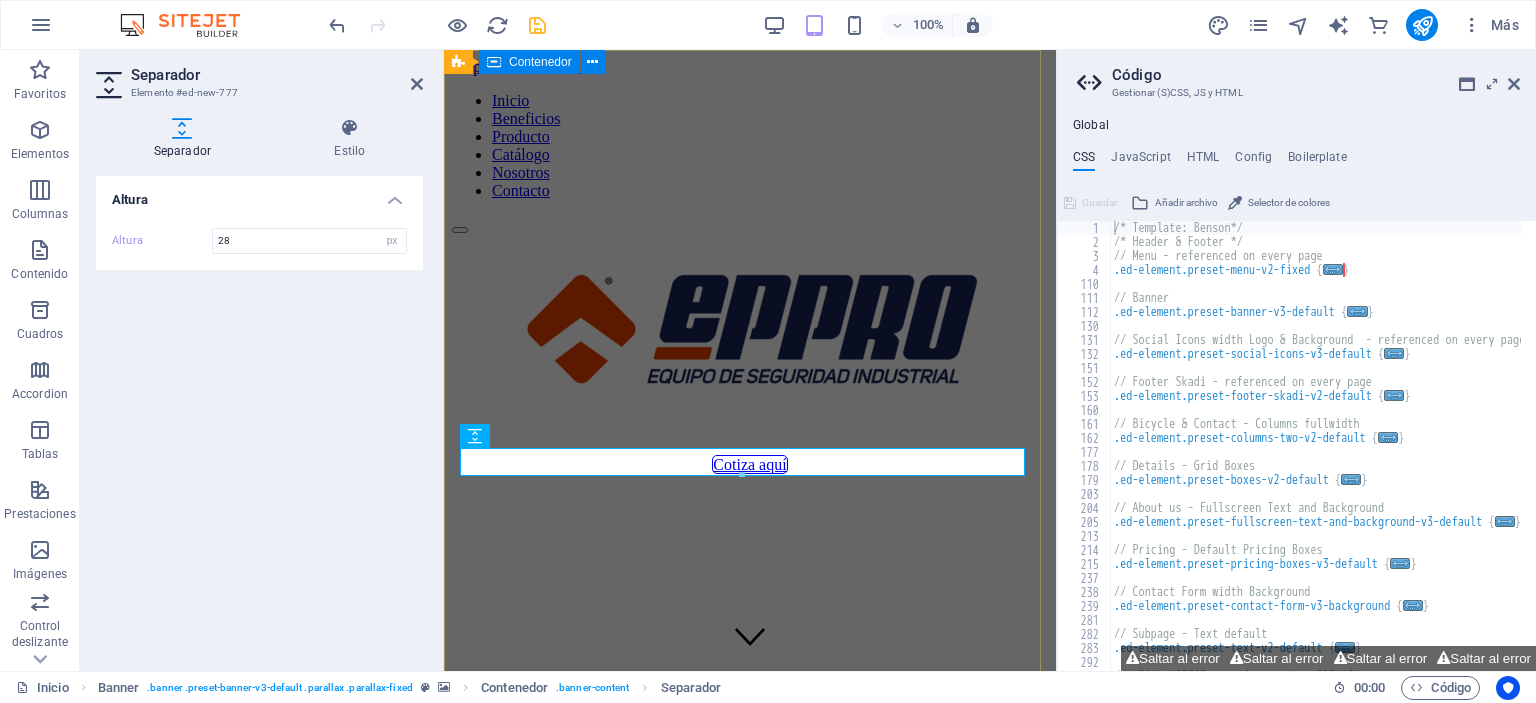 click on "Cotiza aquí" at bounding box center [750, 354] 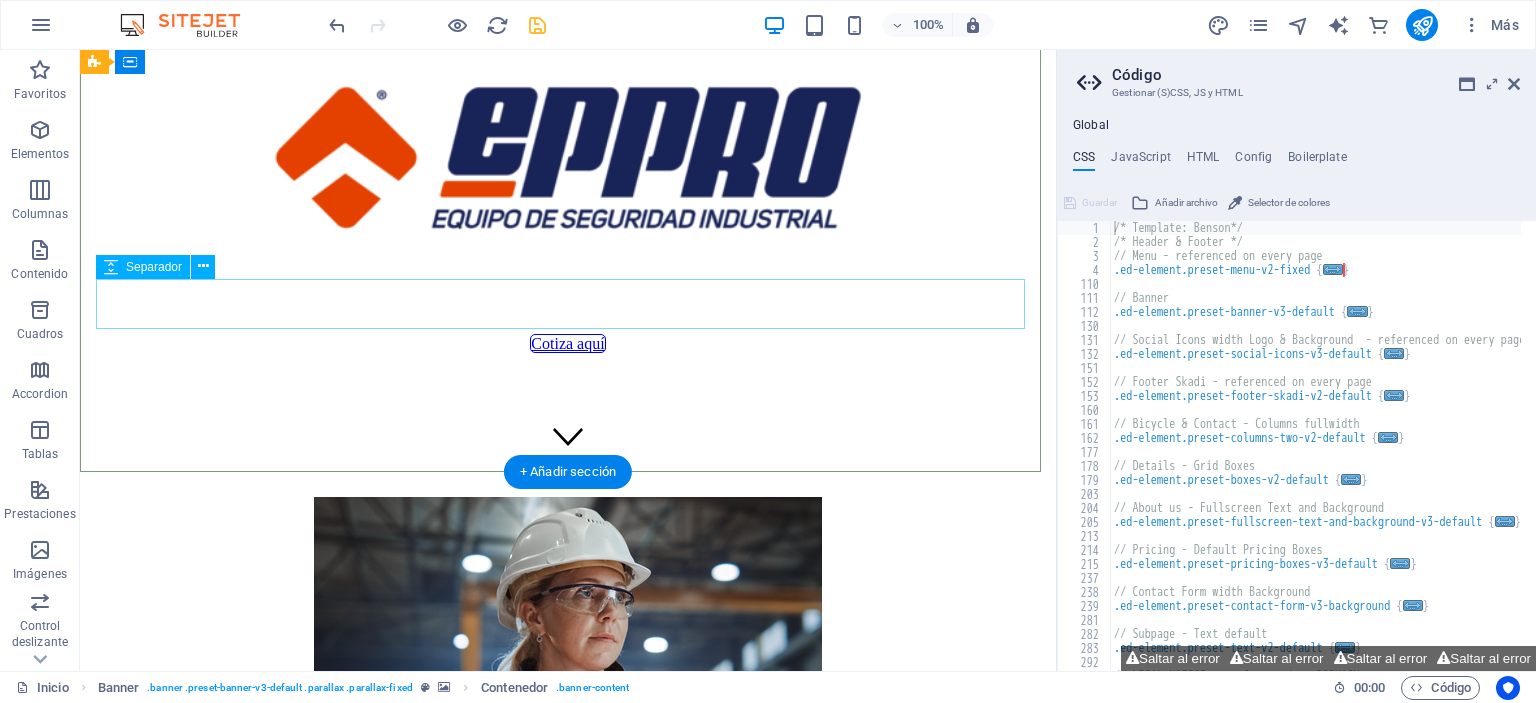 scroll, scrollTop: 0, scrollLeft: 0, axis: both 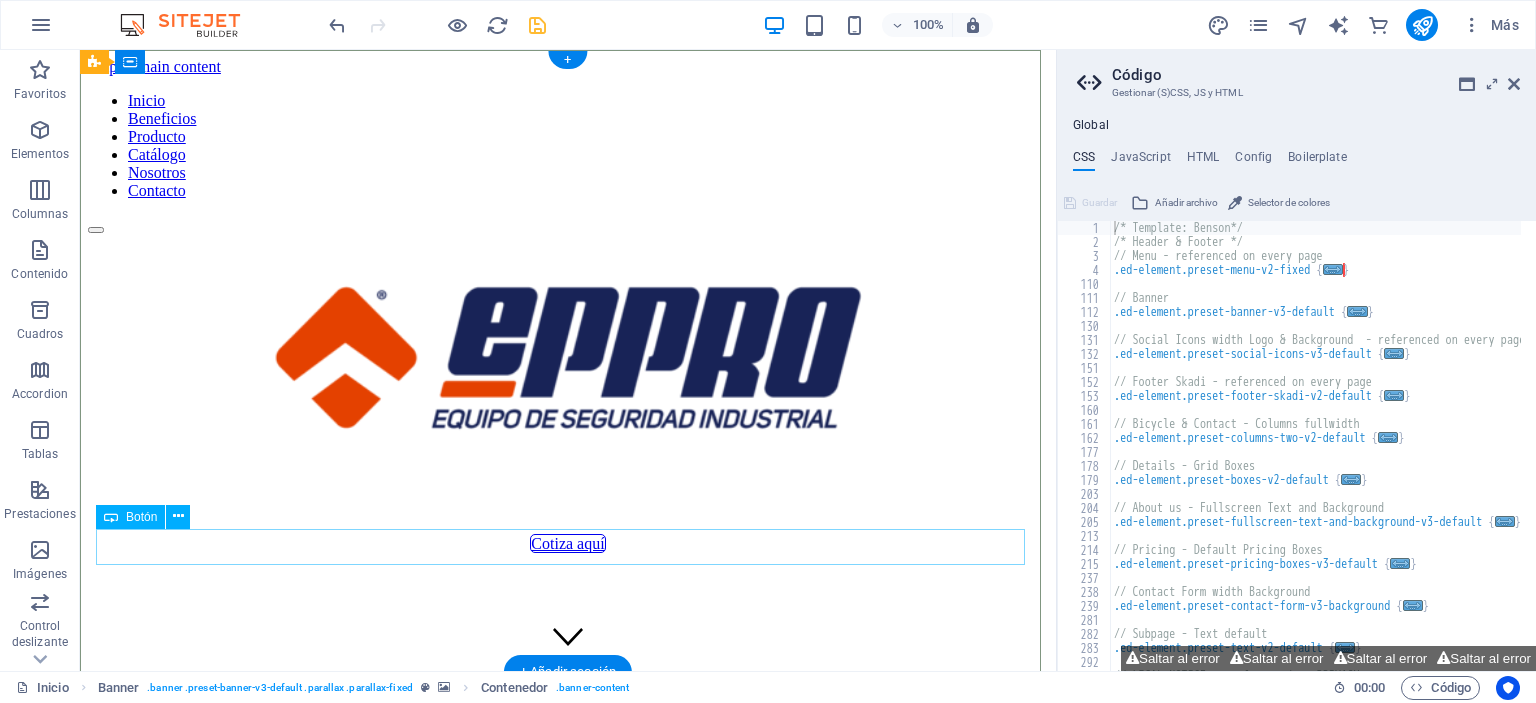 click on "Cotiza aquí" at bounding box center [568, 544] 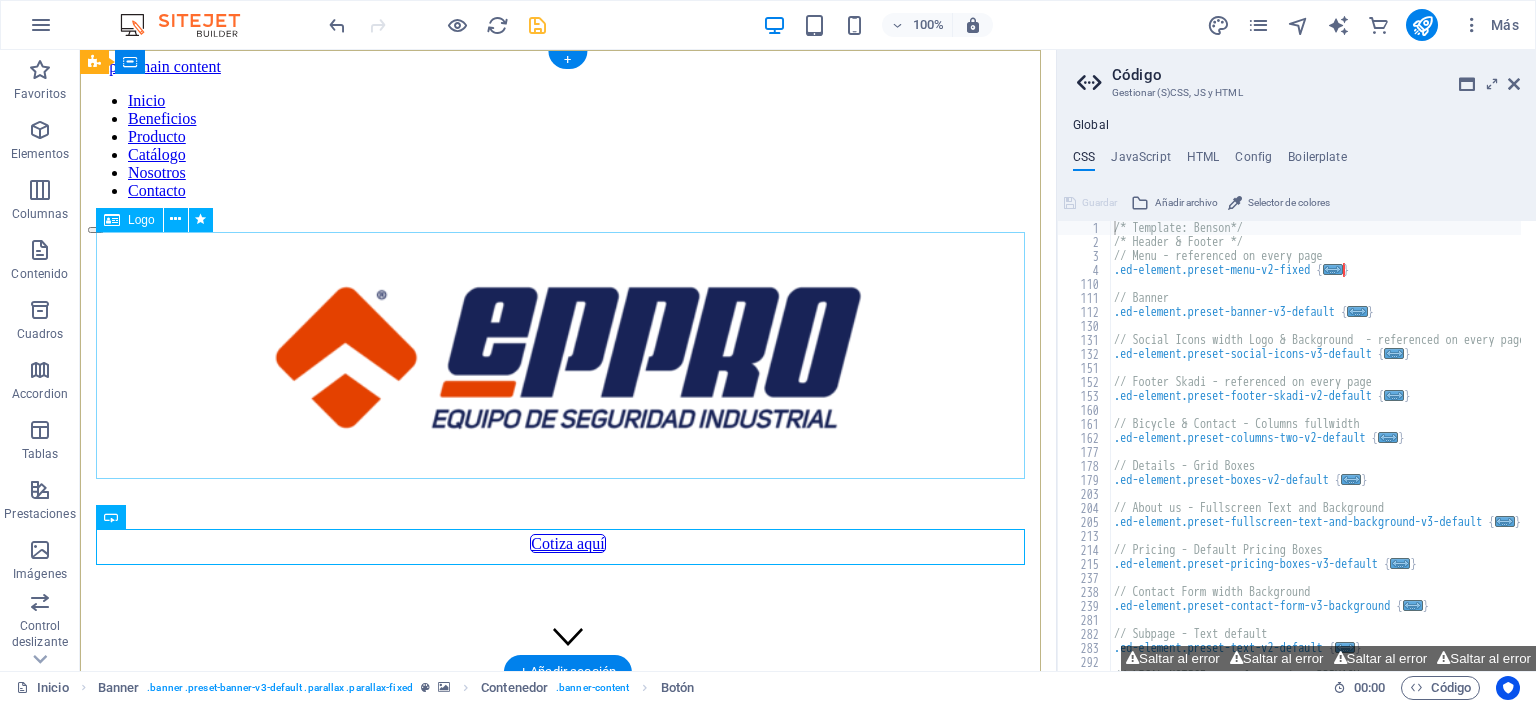 click at bounding box center [568, 359] 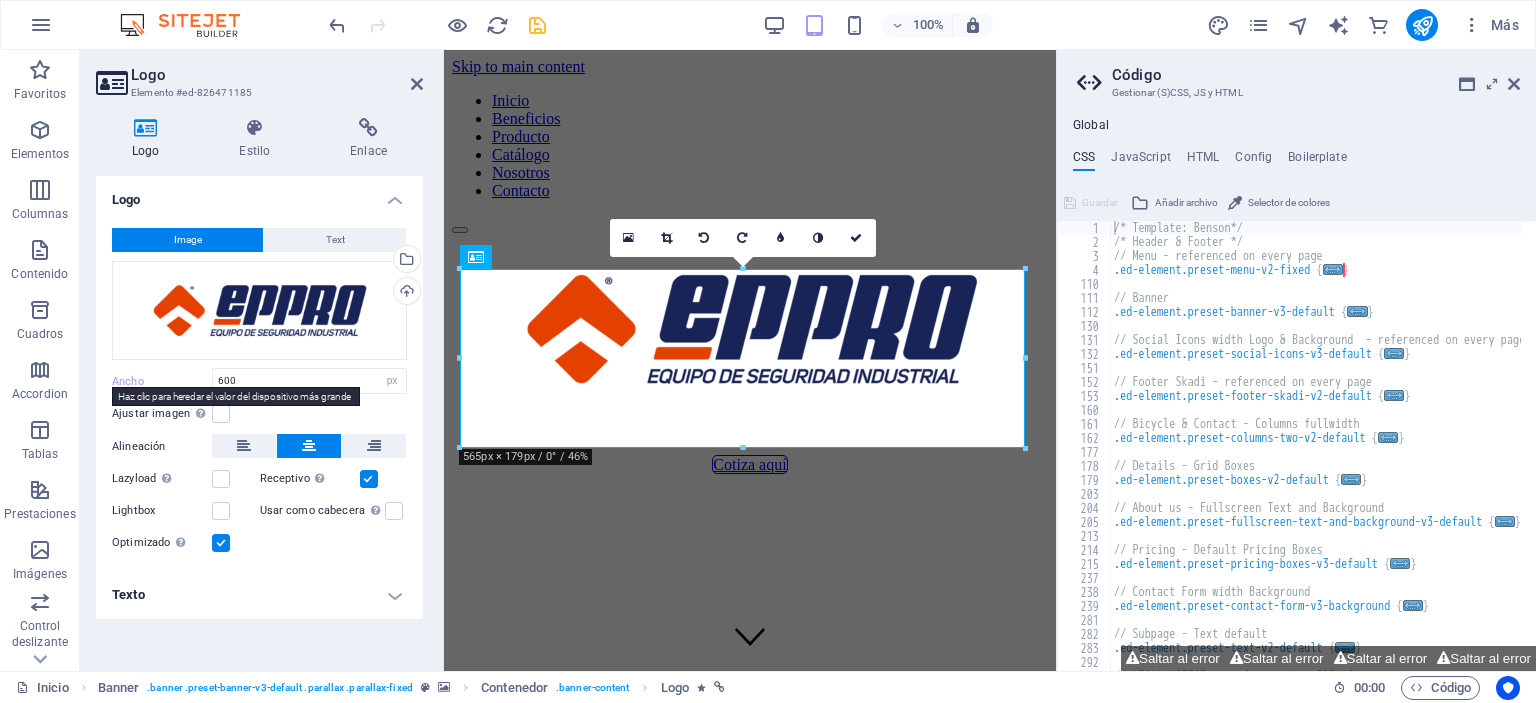 click on "Ancho" at bounding box center (162, 381) 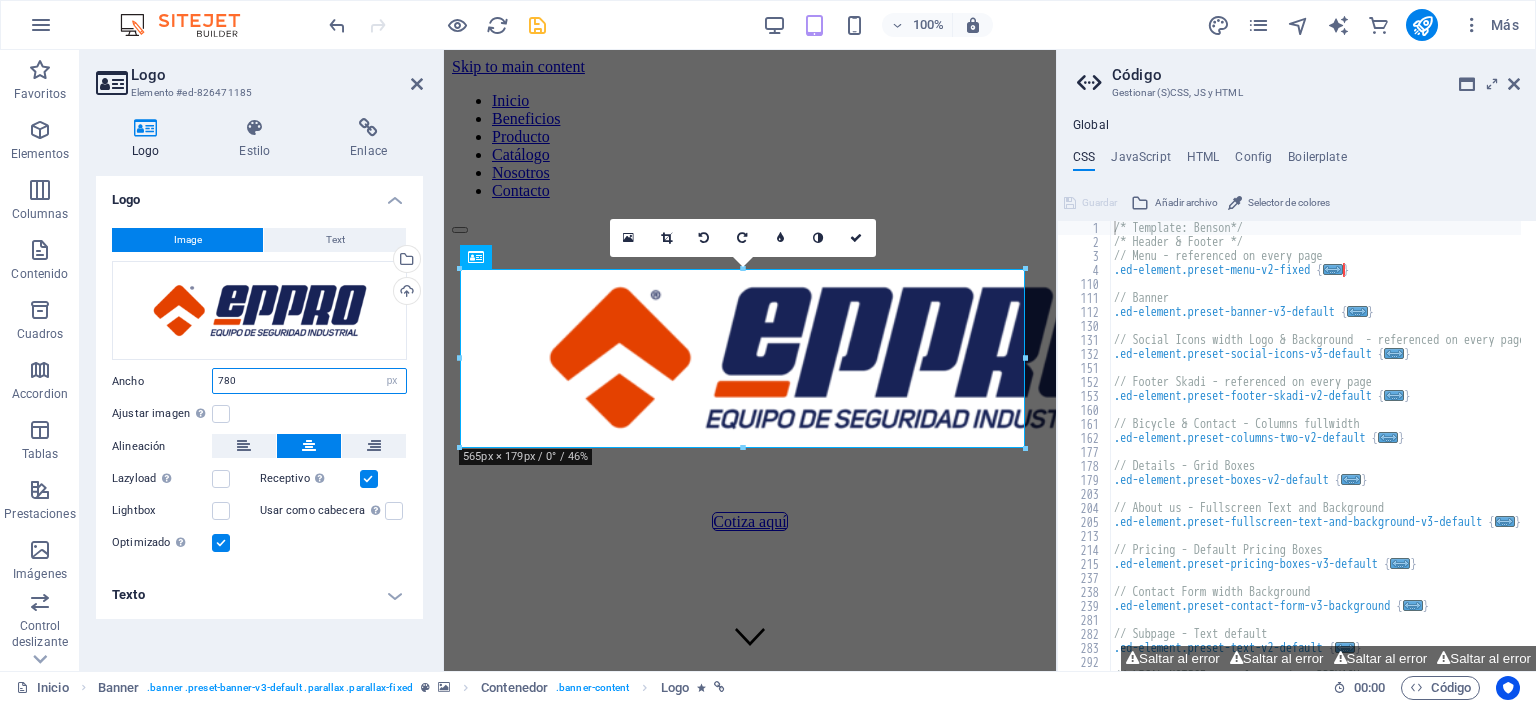 click on "780" at bounding box center [309, 381] 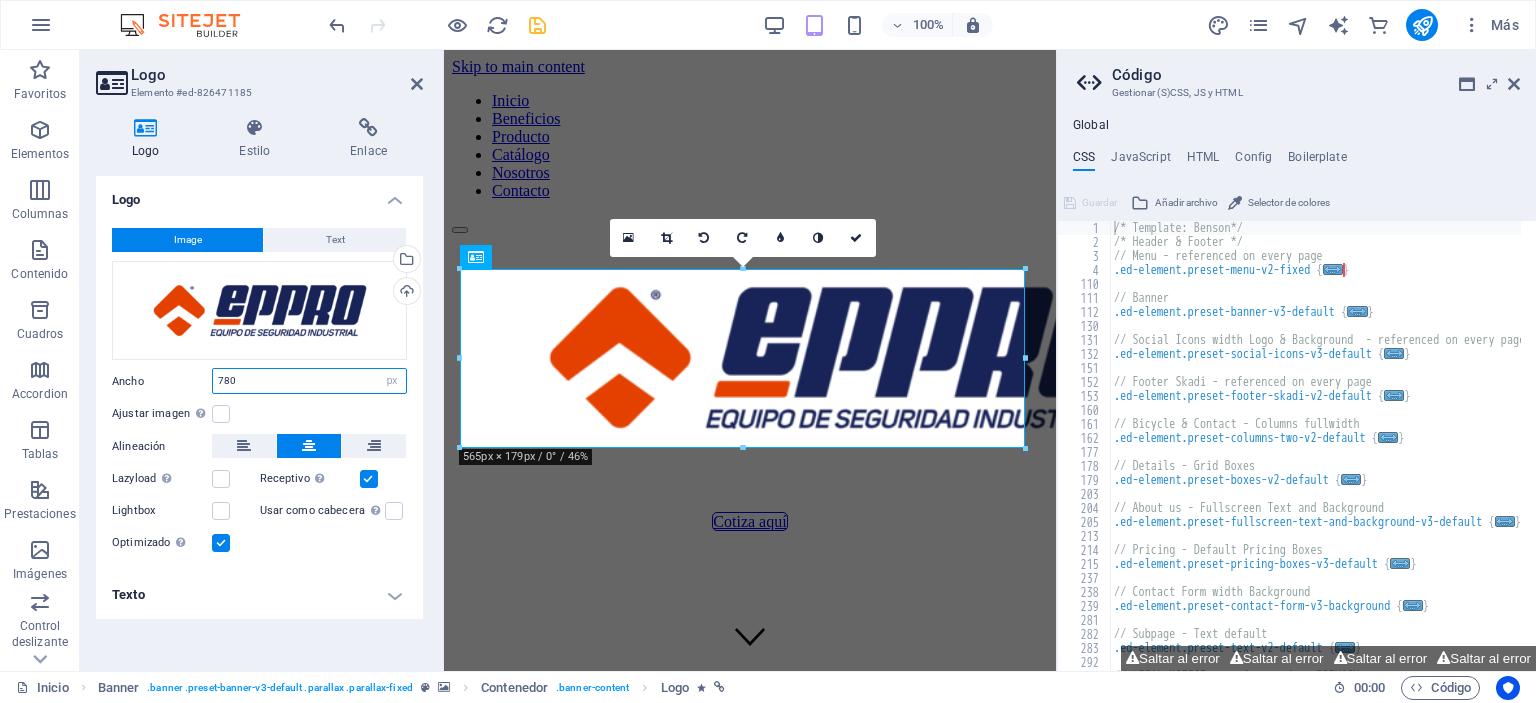drag, startPoint x: 272, startPoint y: 375, endPoint x: 180, endPoint y: 375, distance: 92 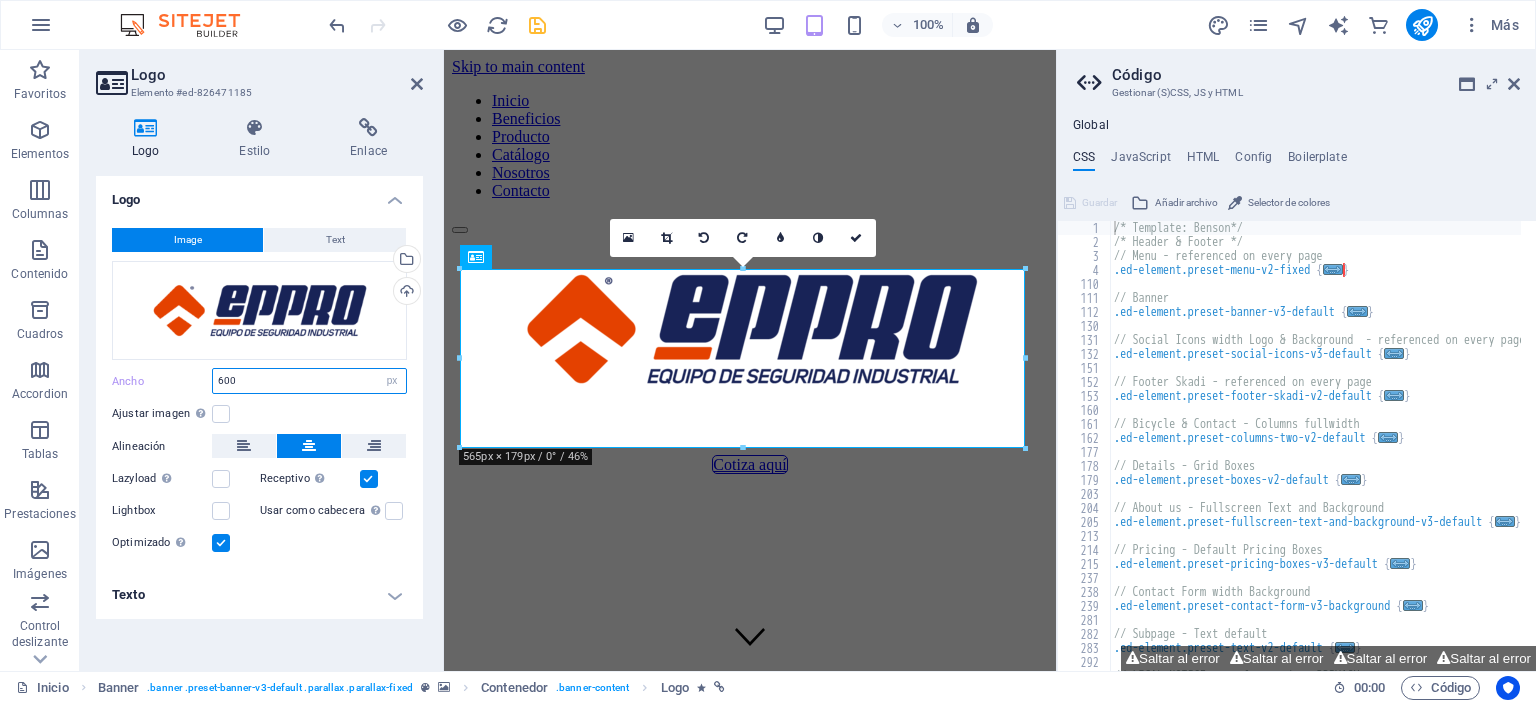 click on "600" at bounding box center (309, 381) 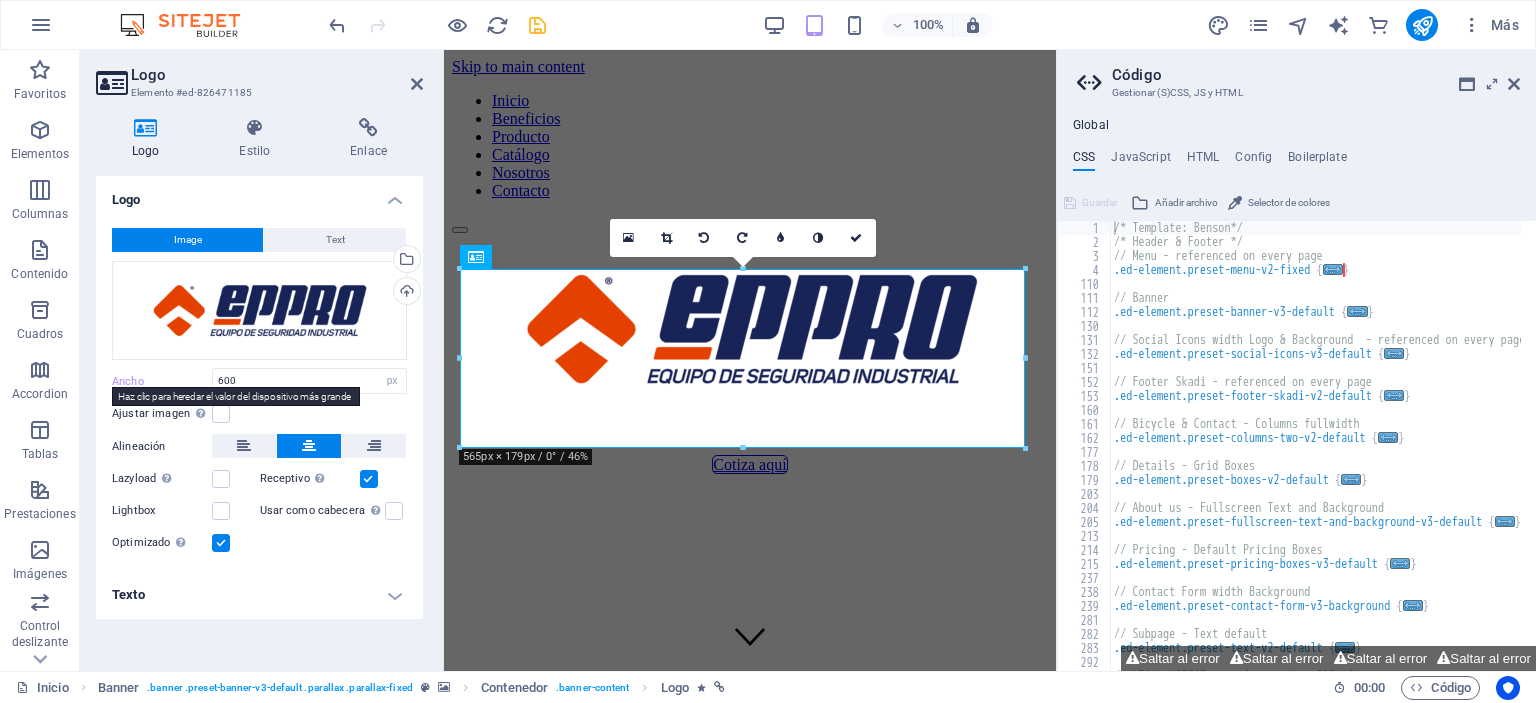 click on "Ancho" at bounding box center [162, 381] 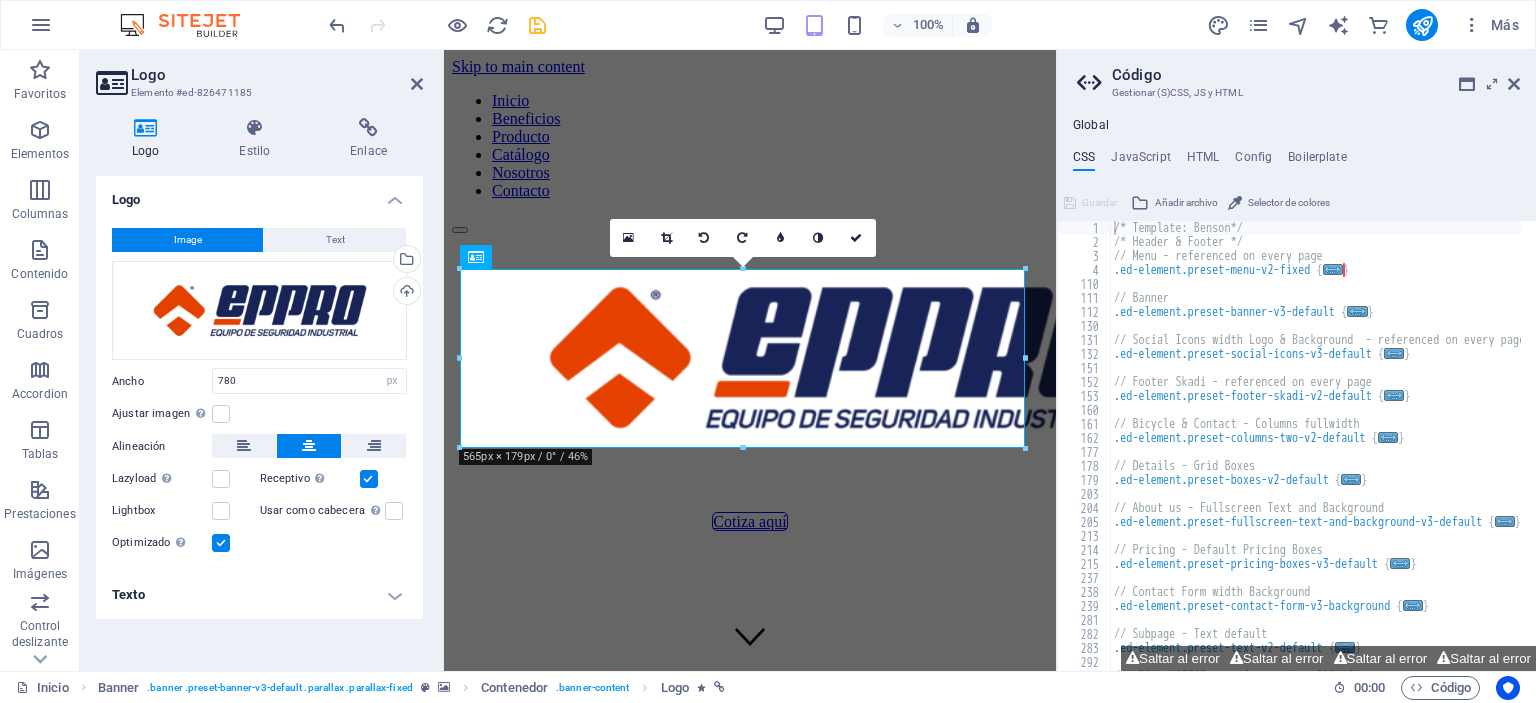 click on "Ancho" at bounding box center (162, 381) 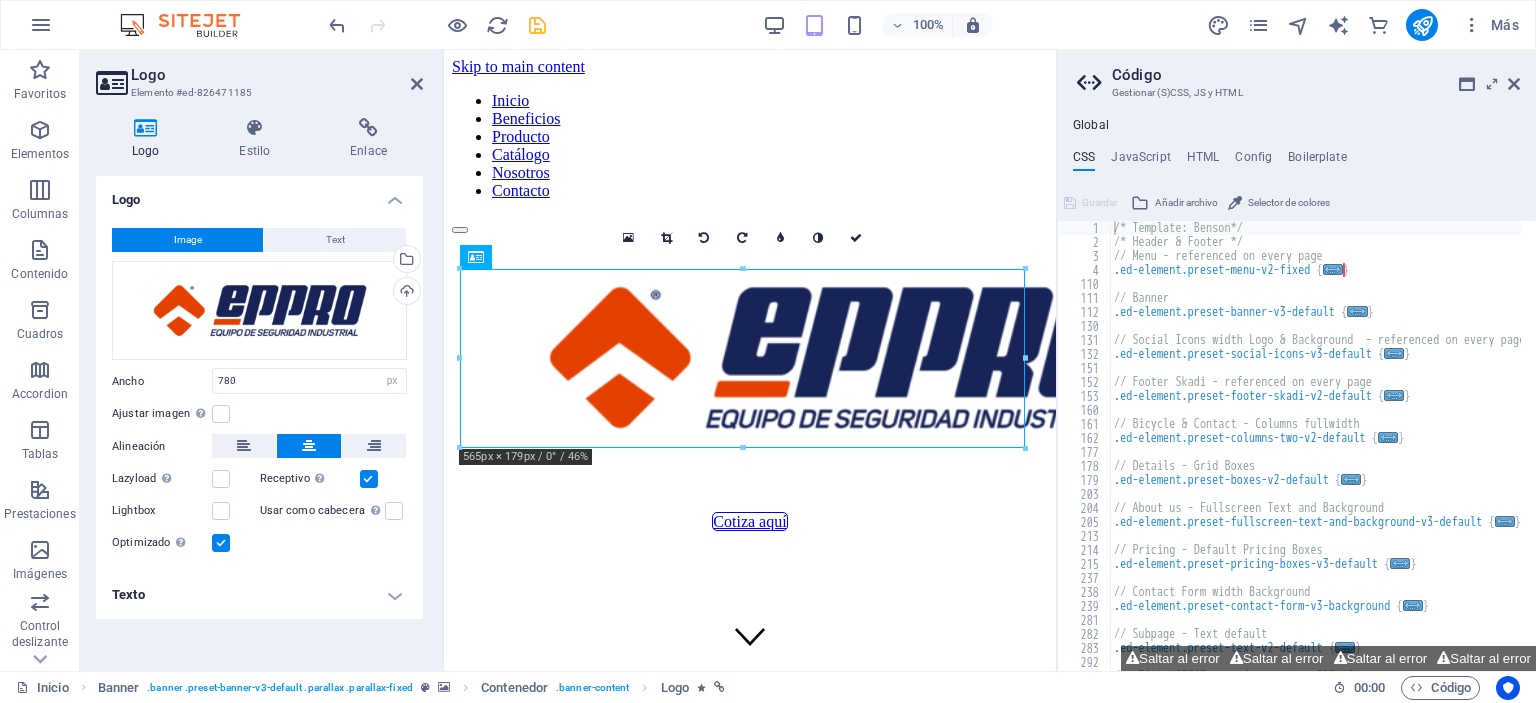 click on "Código Gestionar (S)CSS, JS y HTML Global CSS JavaScript HTML Config Boilerplate /* Template: Benson*/ 1 2 3 4 110 111 112 130 131 132 151 152 153 160 161 162 177 178 179 203 204 205 213 214 215 237 238 239 281 282 283 292 293 294 /* Template: Benson*/ /* Header & Footer */ // Menu - referenced on every page .ed-element.preset-menu-v2-fixed   { ... } // Banner .ed-element.preset-banner-v3-default   { ... } // Social Icons width Logo & Background  - referenced on every page .ed-element.preset-social-icons-v3-default   { ... } // Footer Skadi - referenced on every page .ed-element.preset-footer-skadi-v2-default   { ... } // Bicycle & Contact - Columns fullwidth .ed-element.preset-columns-two-v2-default   { ... } // Details - Grid Boxes  .ed-element.preset-boxes-v2-default   { ... } // About us - Fullscreen Text and Background .ed-element.preset-fullscreen-text-and-background-v3-default   { ... } // Pricing - Default Pricing Boxes .ed-element.preset-pricing-boxes-v3-default   { ... }   { ... }   { ... }" at bounding box center [1296, 360] 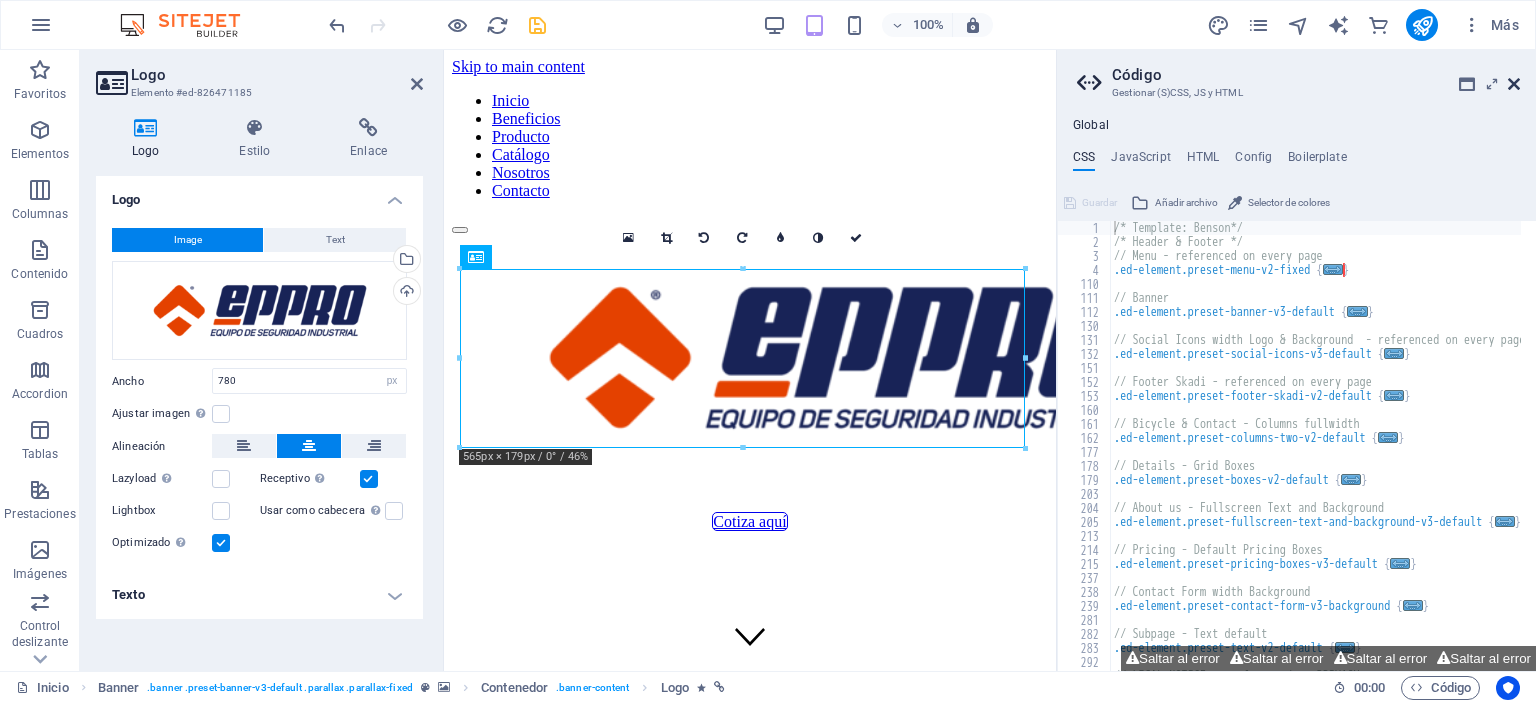 click at bounding box center (1514, 84) 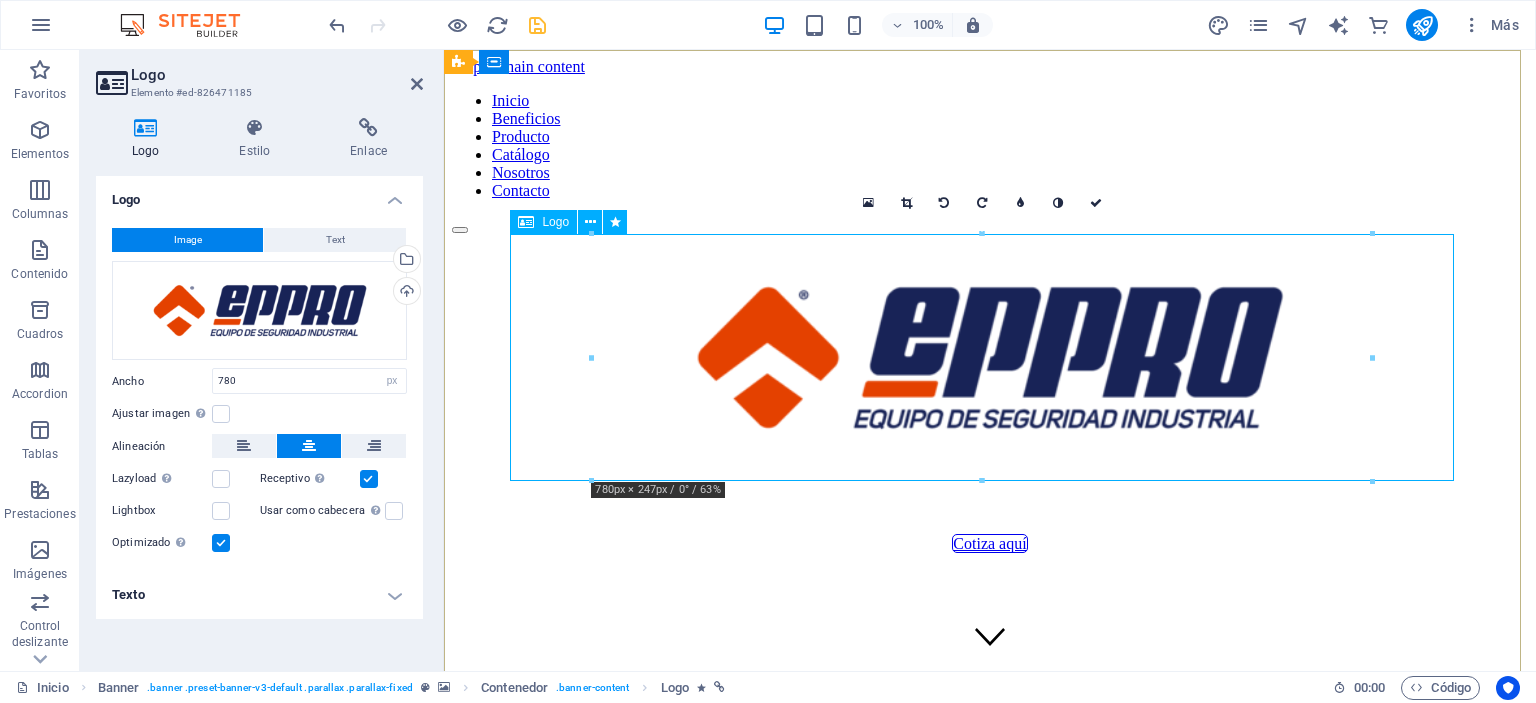 click at bounding box center [990, 359] 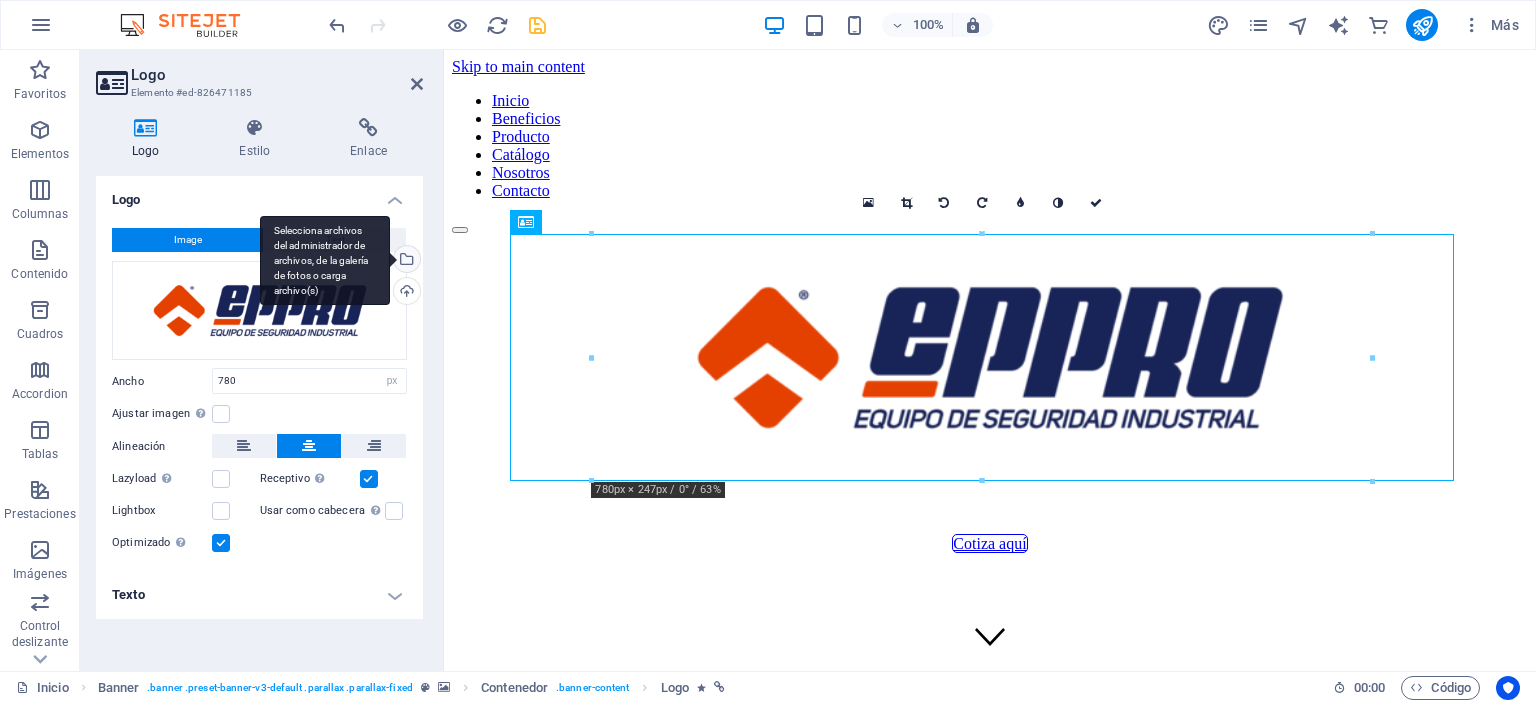 click on "Selecciona archivos del administrador de archivos, de la galería de fotos o carga archivo(s)" at bounding box center [405, 261] 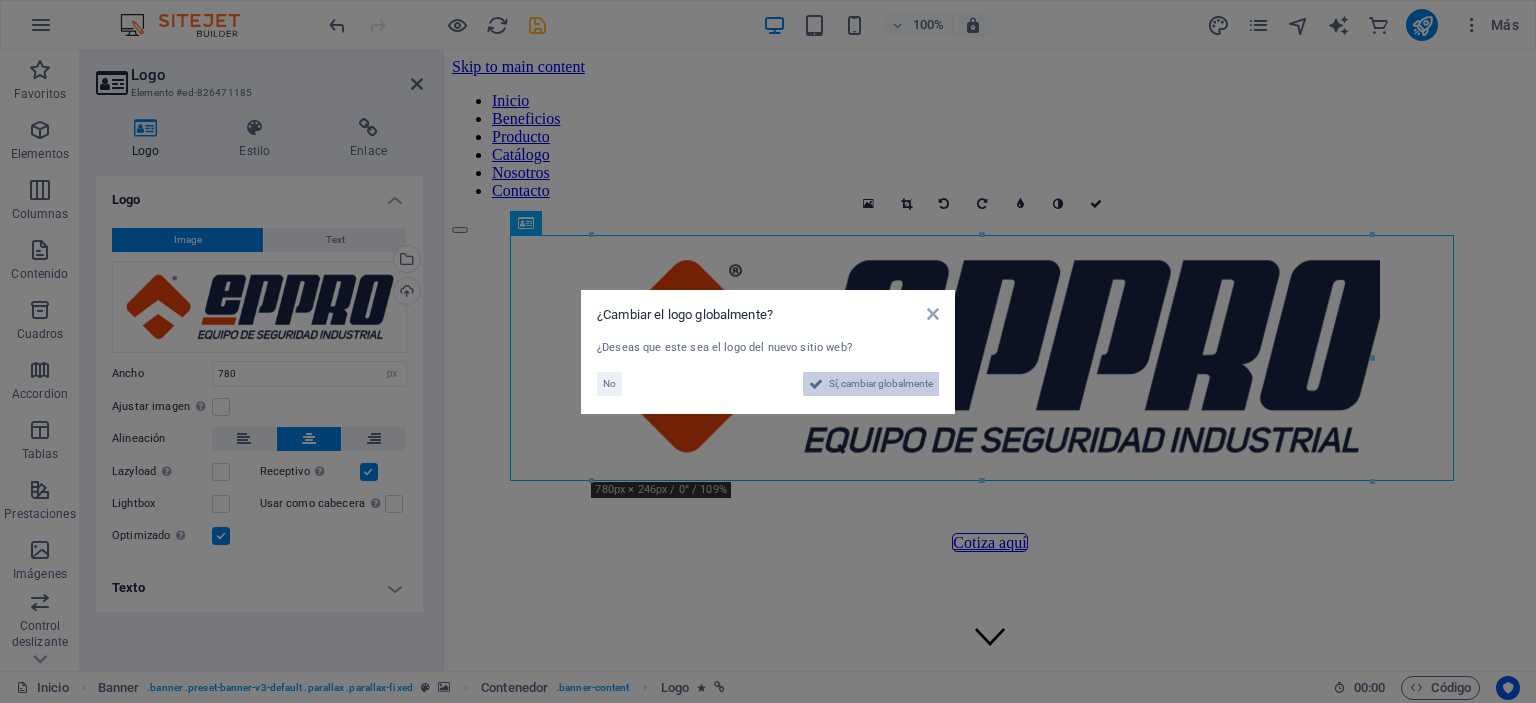 click on "Sí, cambiar globalmente" at bounding box center (881, 384) 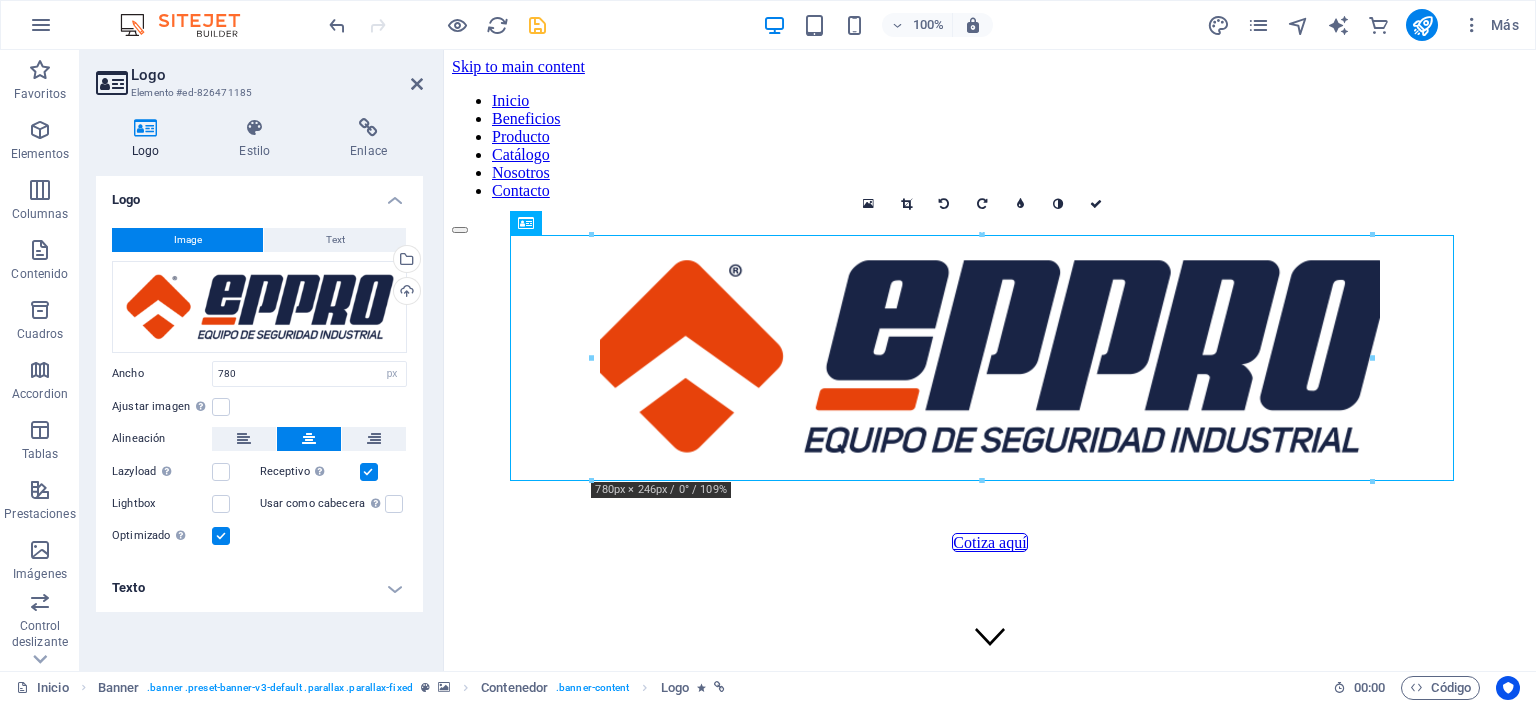 click on "Ancho" at bounding box center [162, 373] 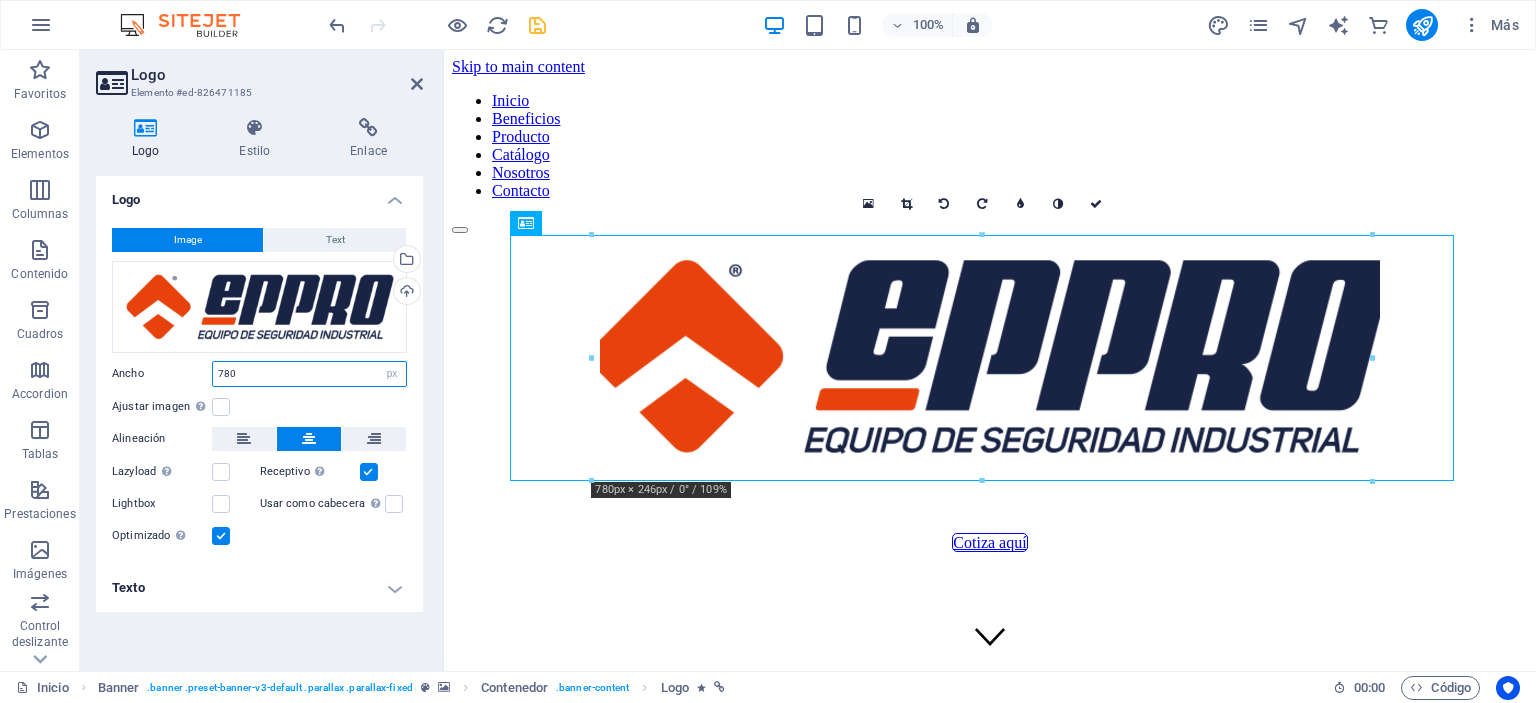 drag, startPoint x: 238, startPoint y: 371, endPoint x: 172, endPoint y: 371, distance: 66 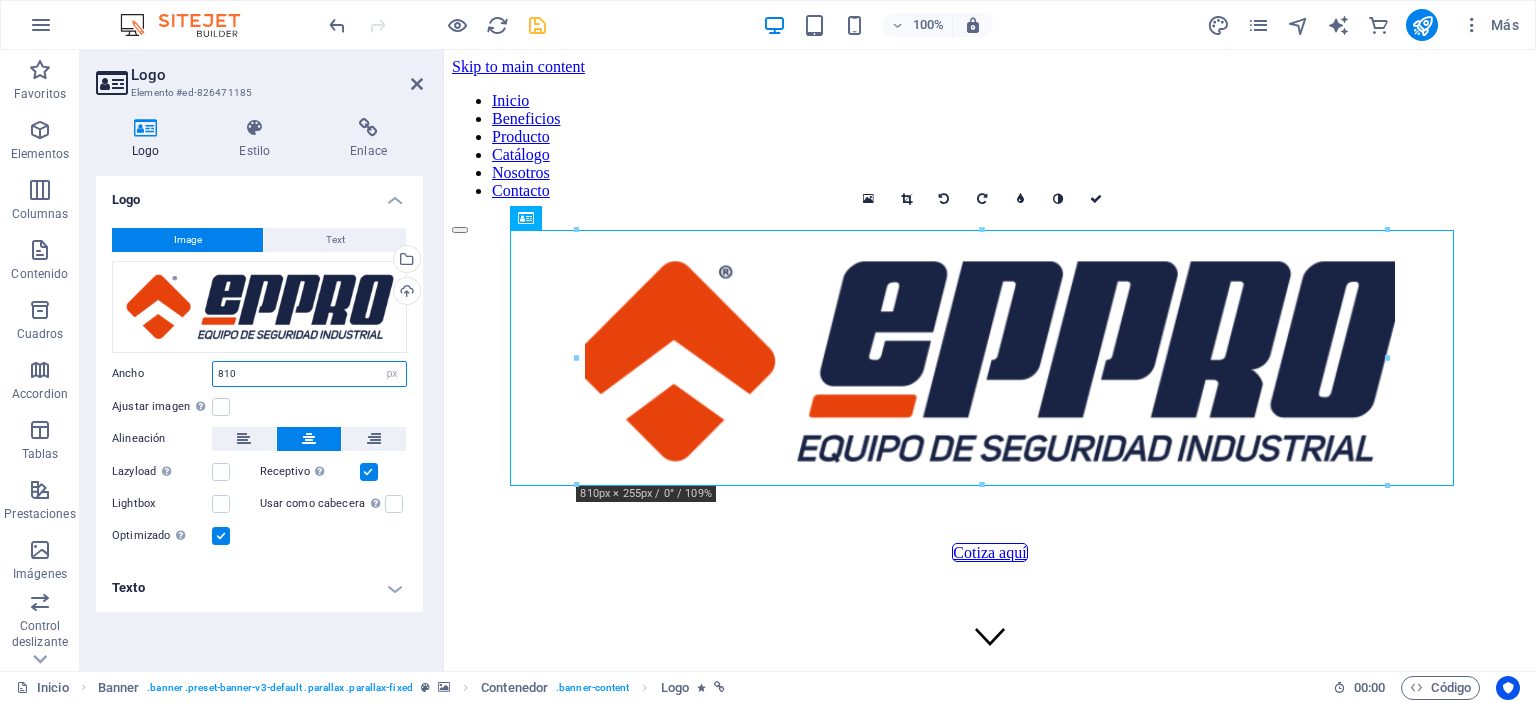 drag, startPoint x: 242, startPoint y: 375, endPoint x: 192, endPoint y: 373, distance: 50.039986 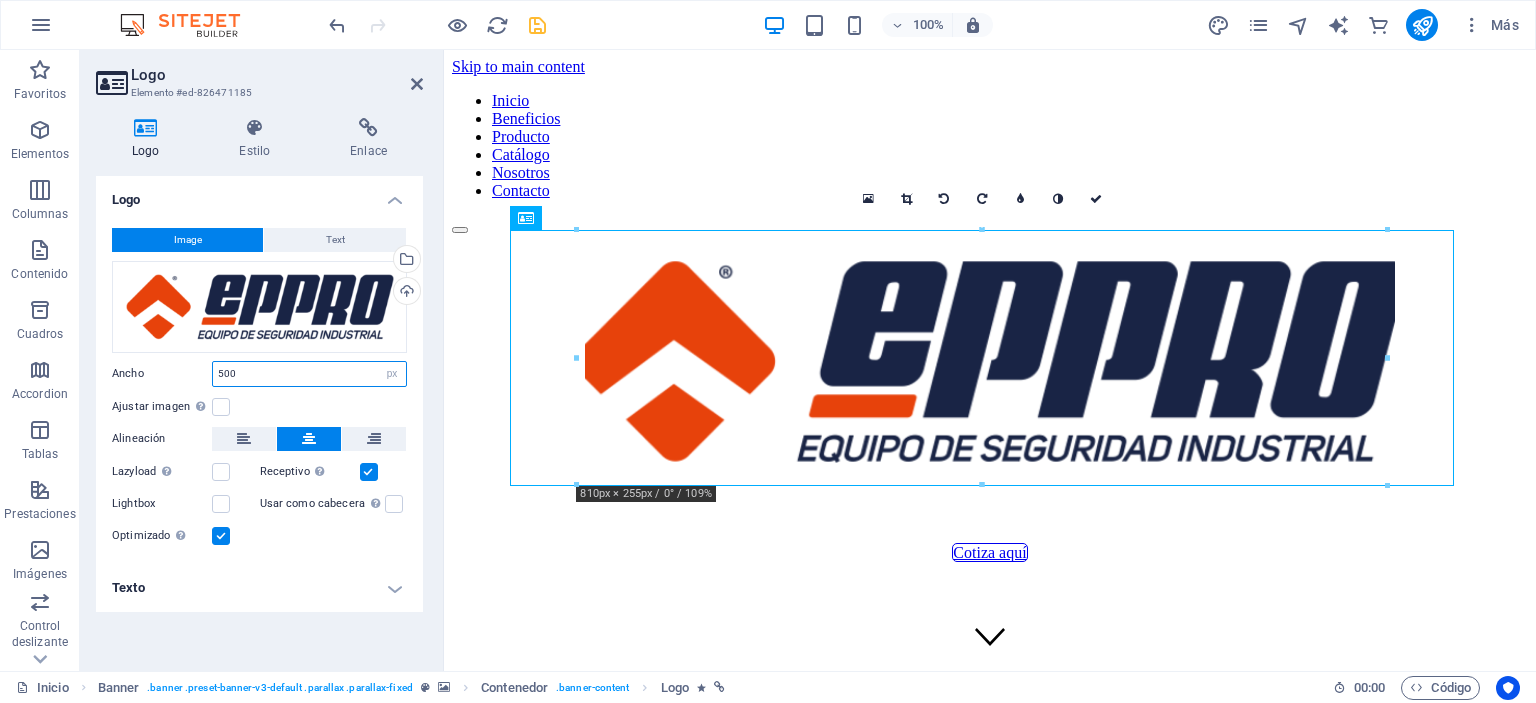 type on "500" 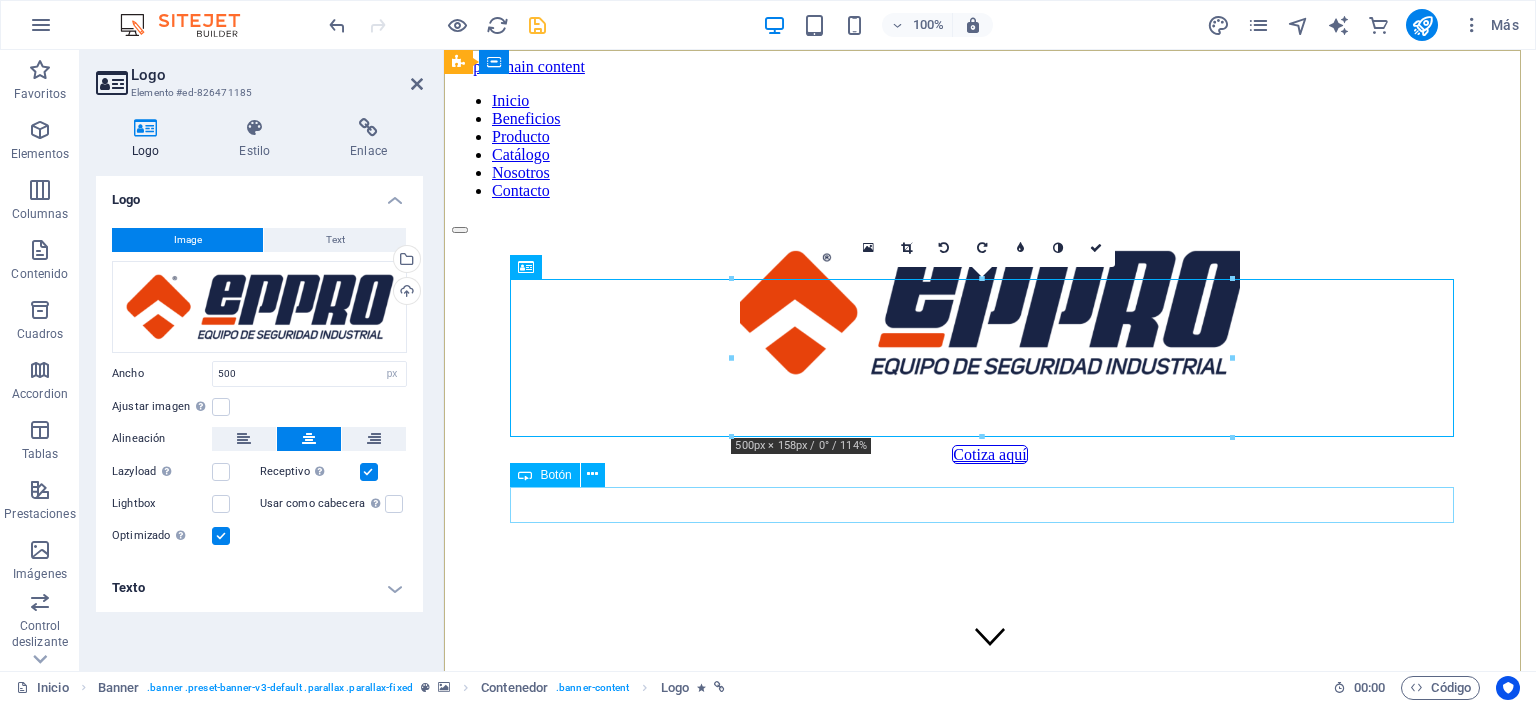 click on "Cotiza aquí" at bounding box center [990, 455] 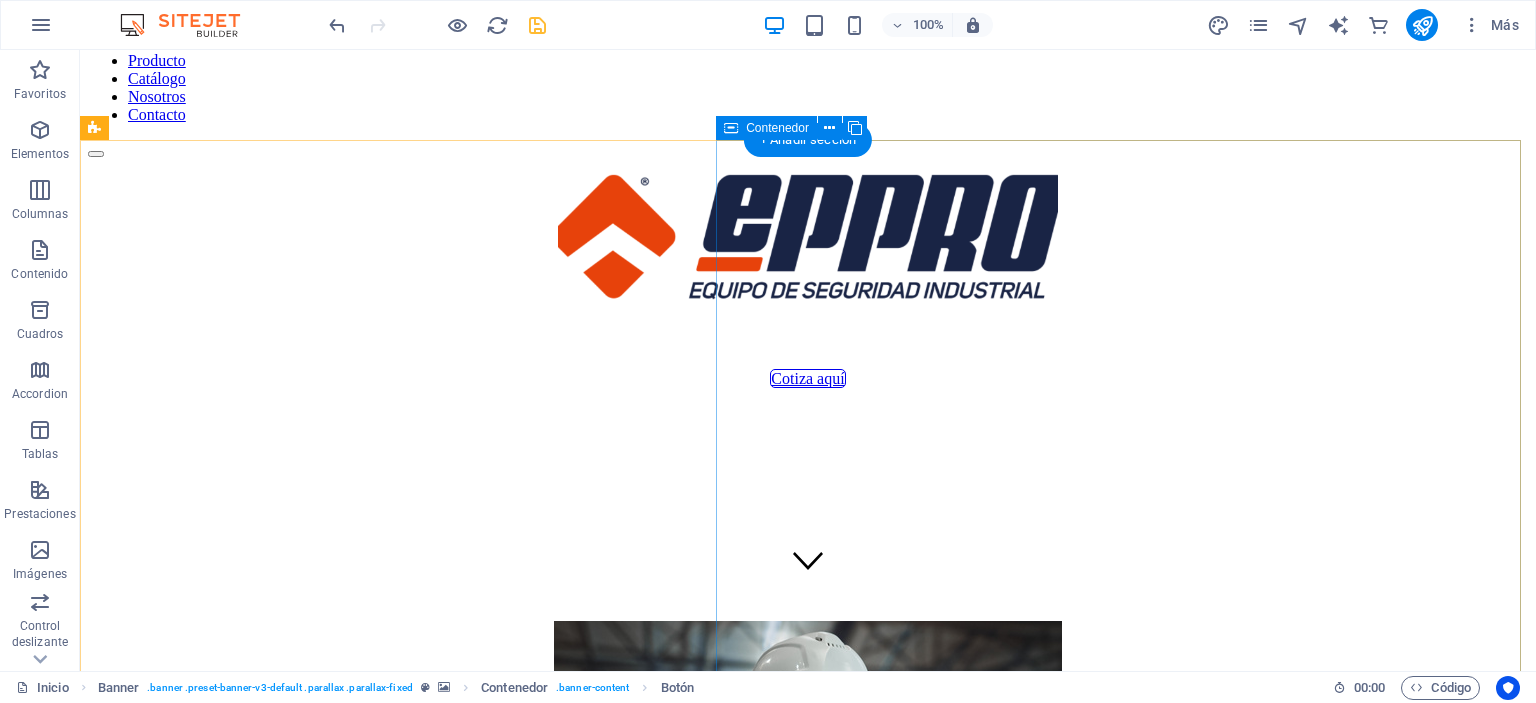 scroll, scrollTop: 0, scrollLeft: 0, axis: both 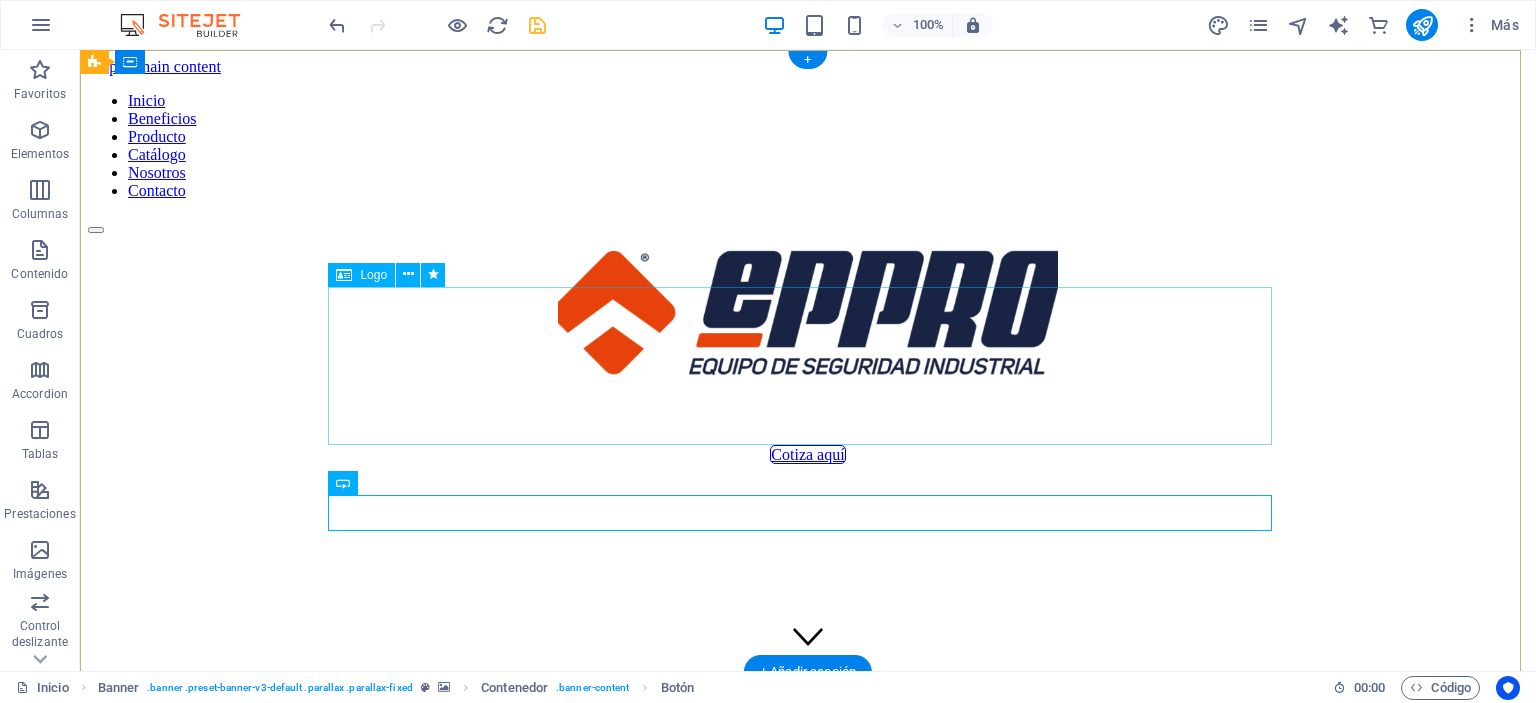 click at bounding box center (808, 315) 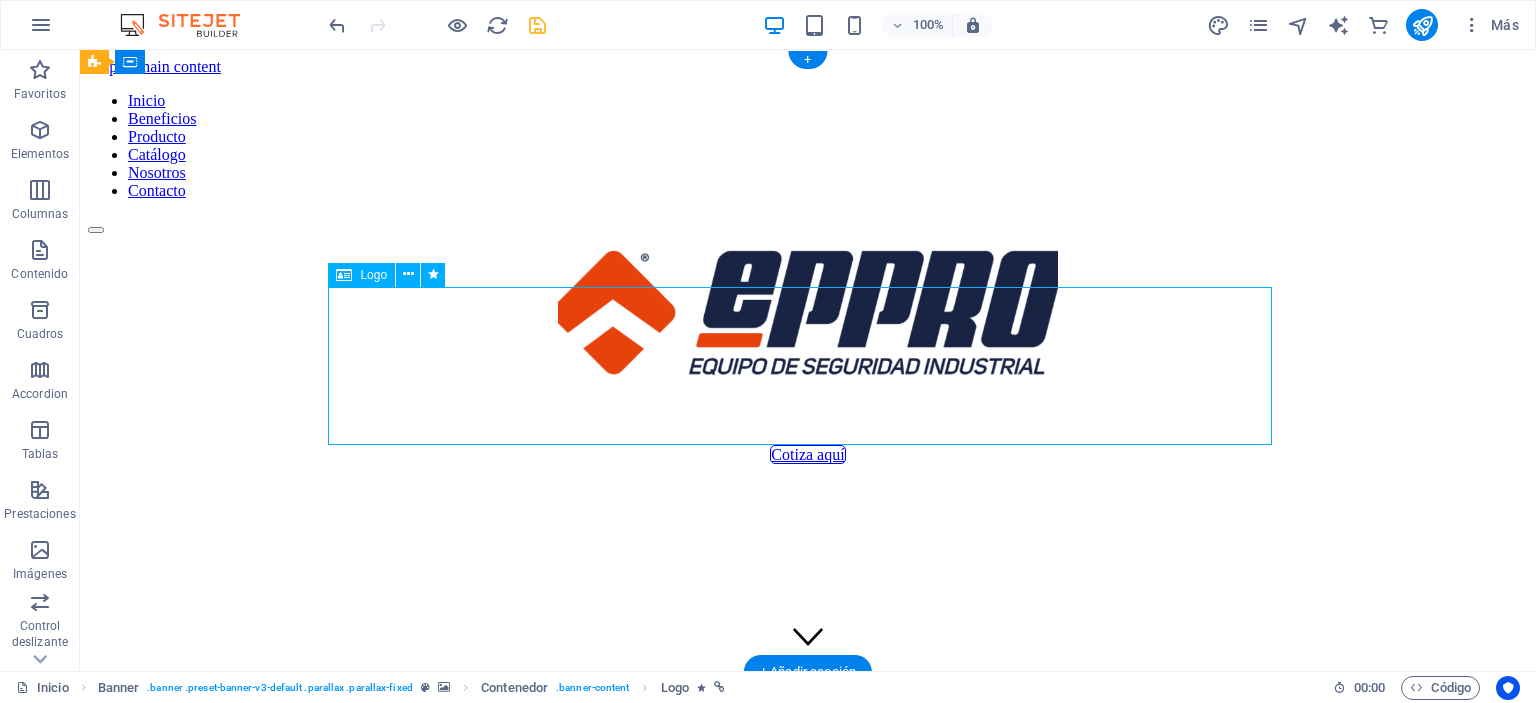click at bounding box center (808, 315) 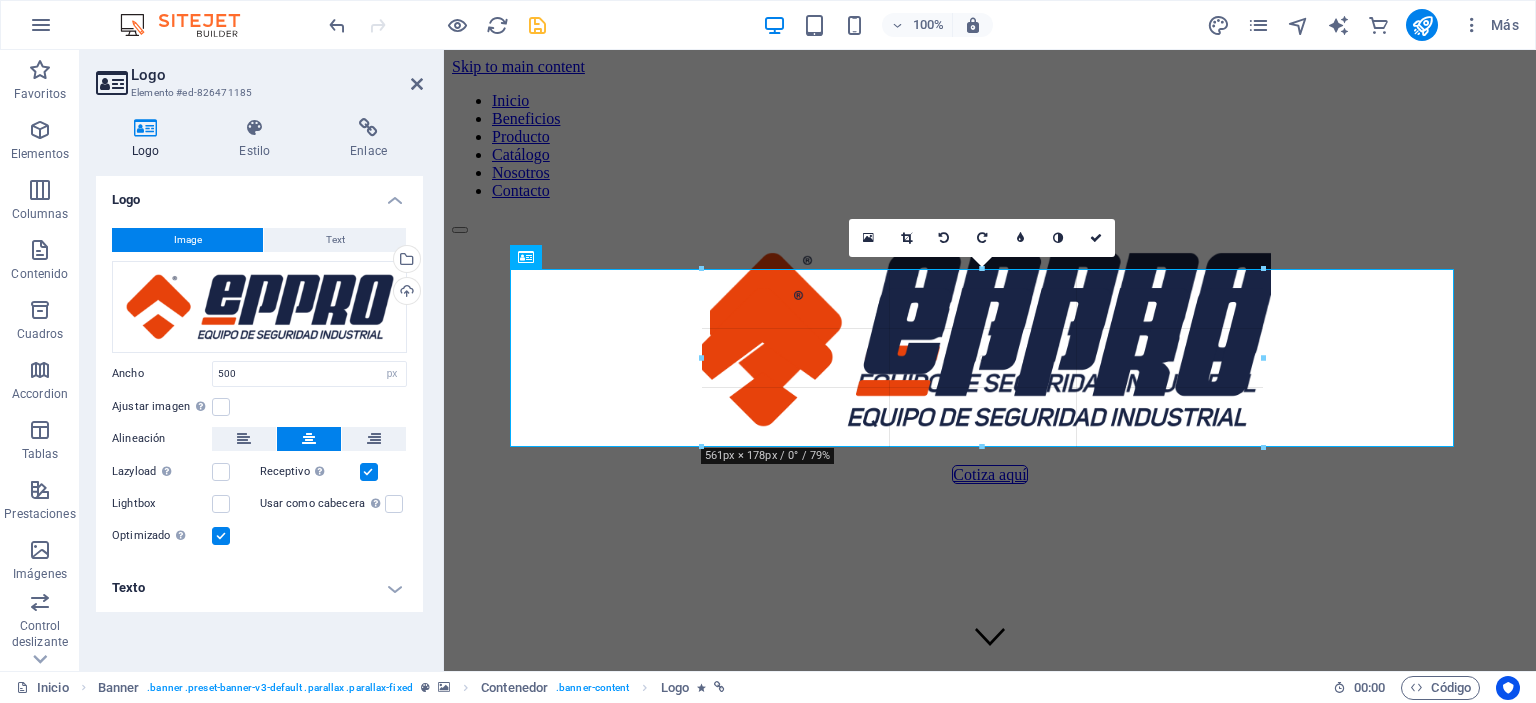 drag, startPoint x: 284, startPoint y: 309, endPoint x: 669, endPoint y: 359, distance: 388.2332 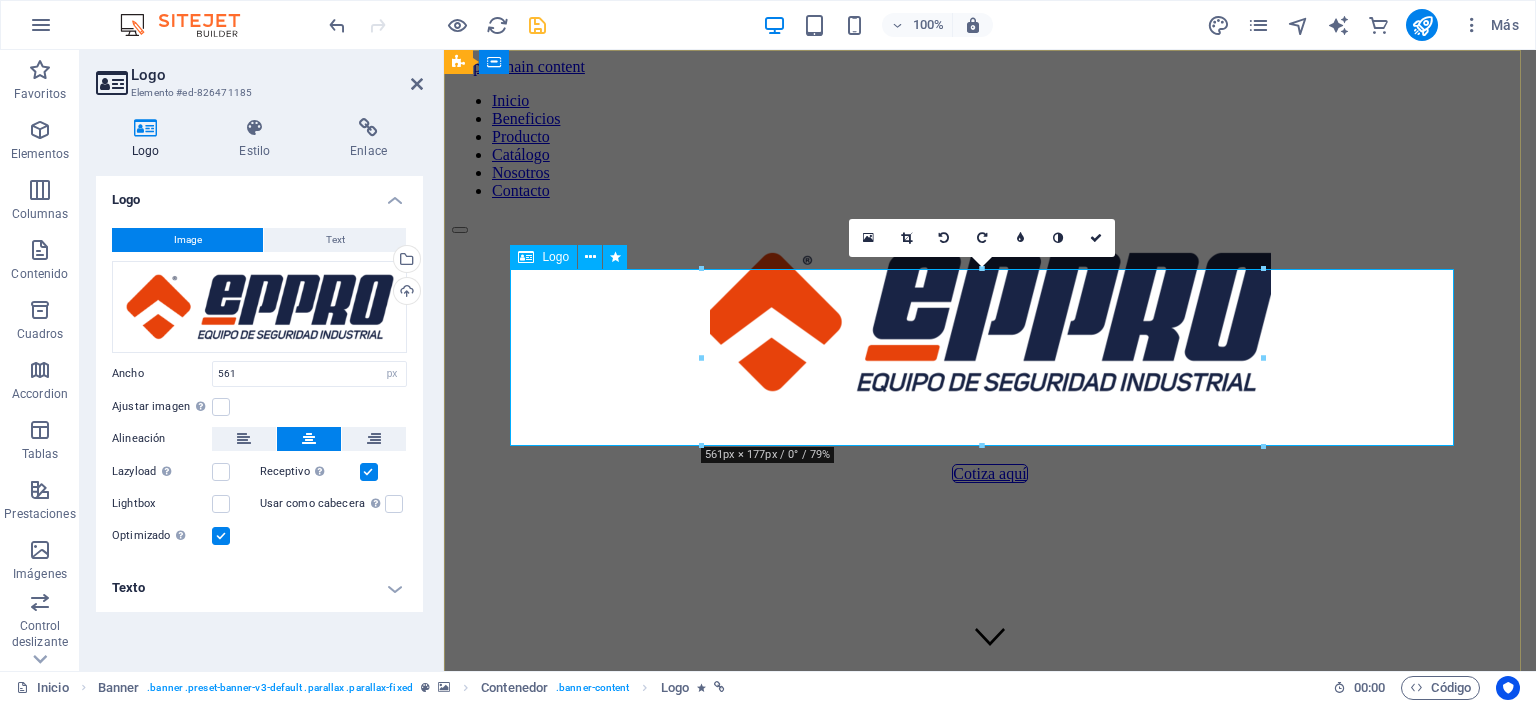 type on "500" 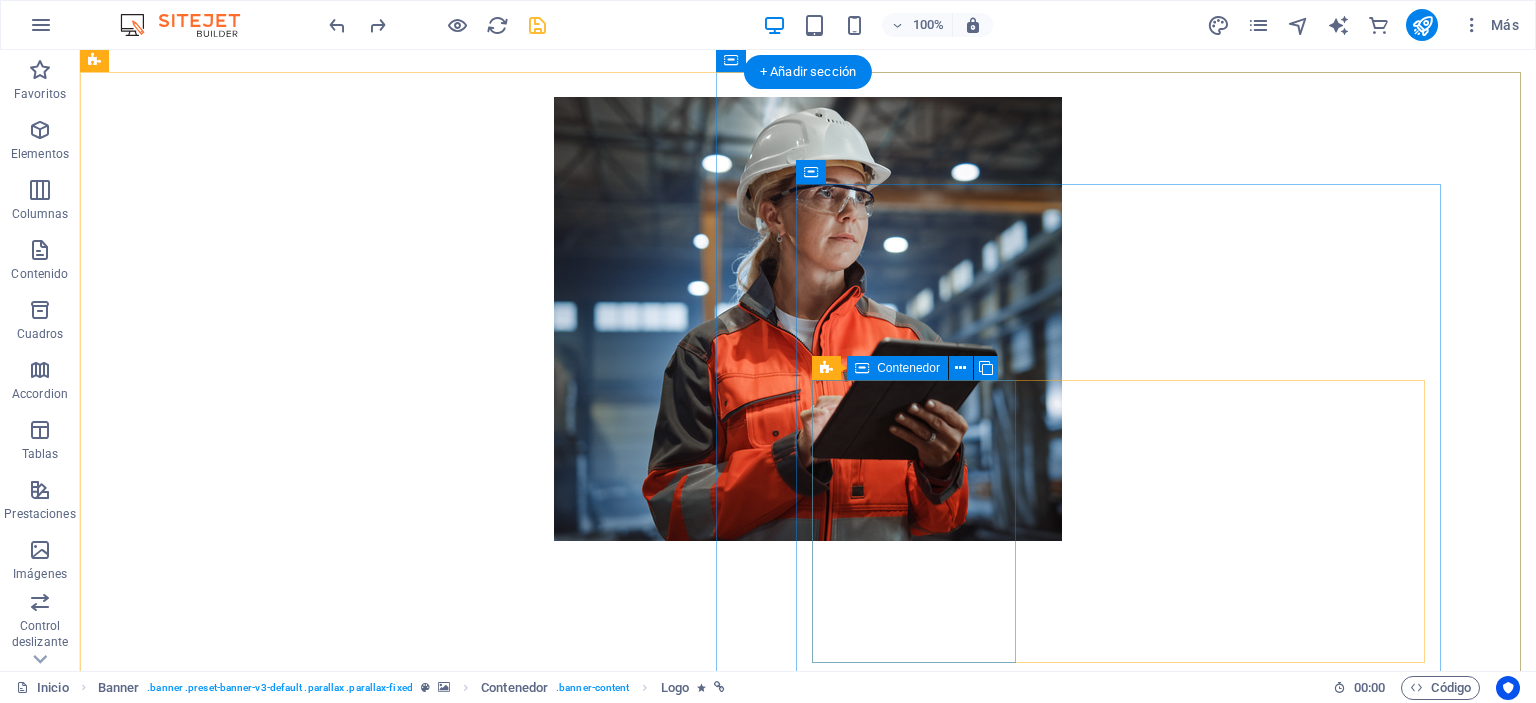 scroll, scrollTop: 0, scrollLeft: 0, axis: both 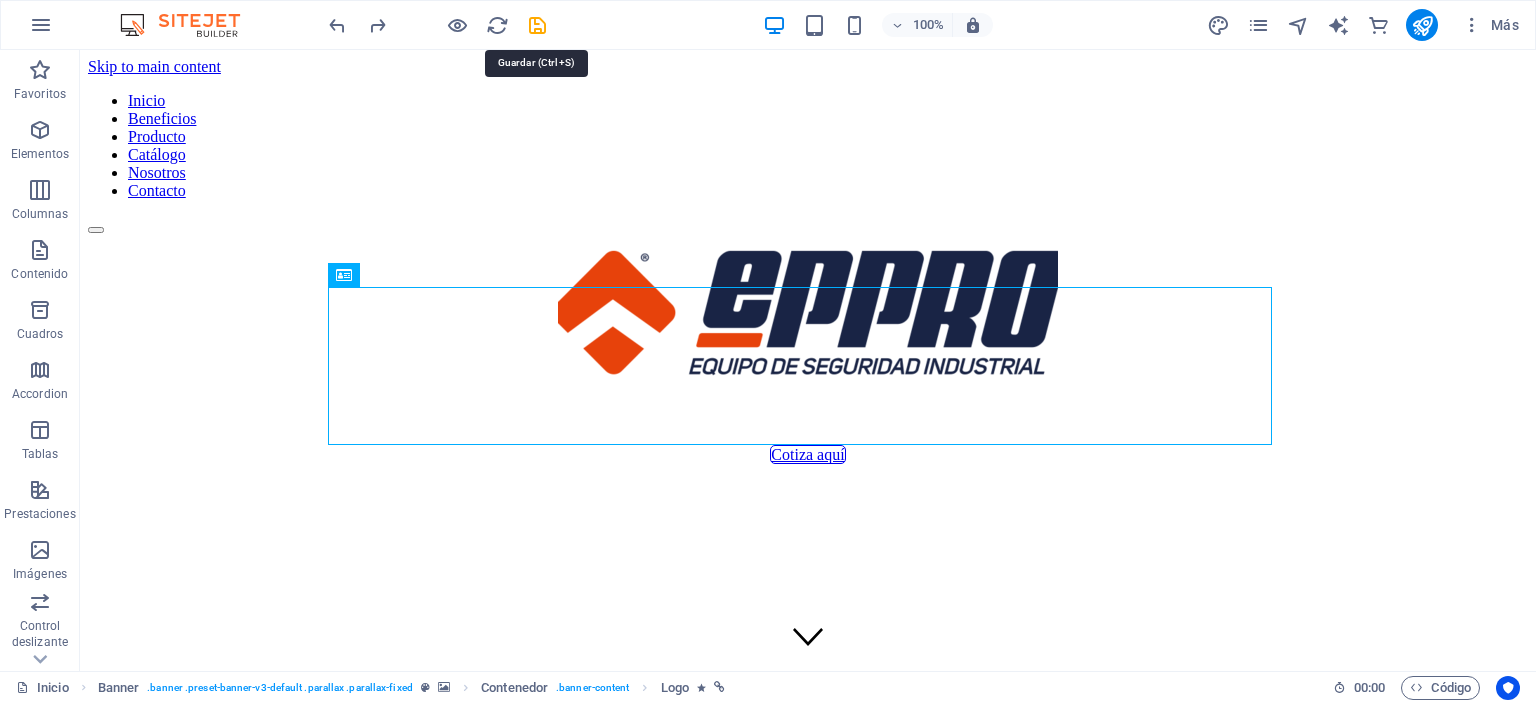 click at bounding box center [537, 25] 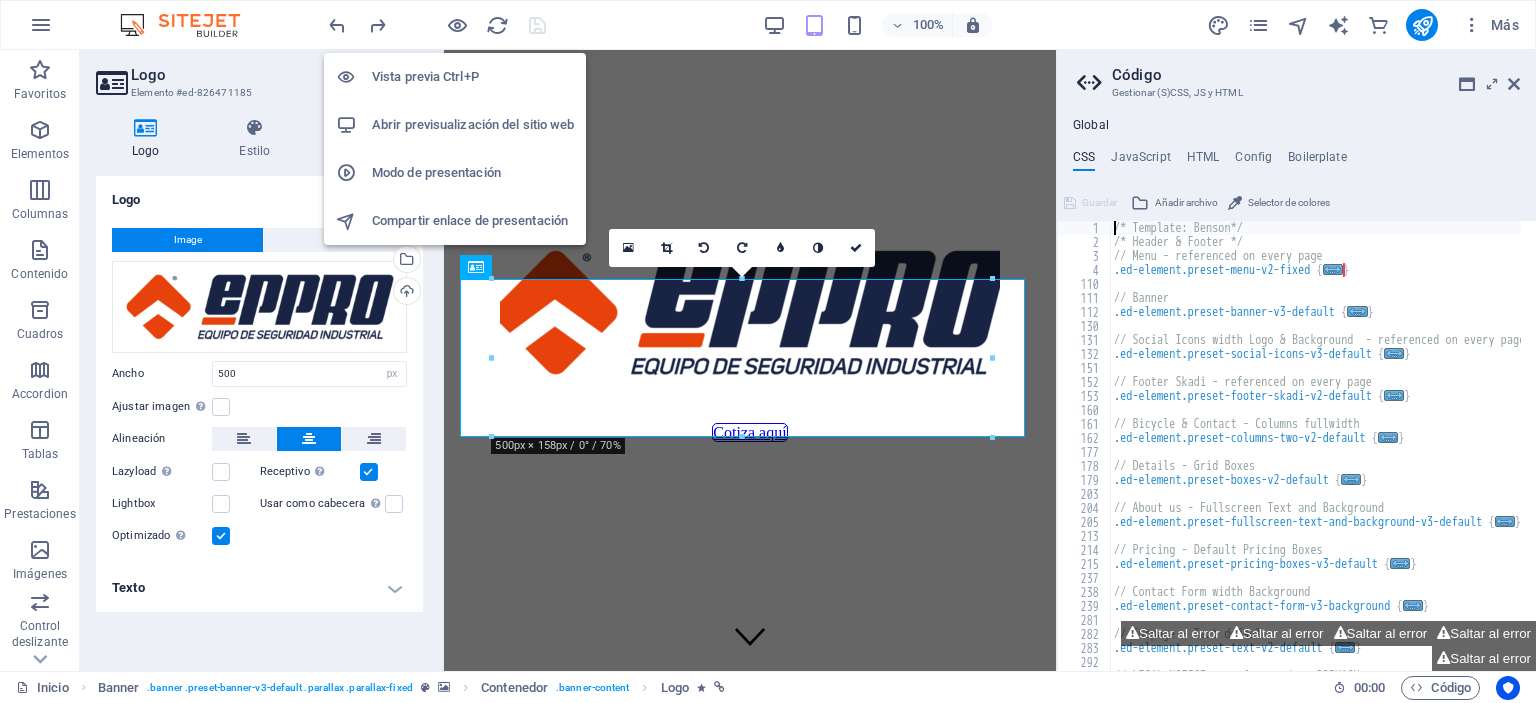 click on "Abrir previsualización del sitio web" at bounding box center (473, 125) 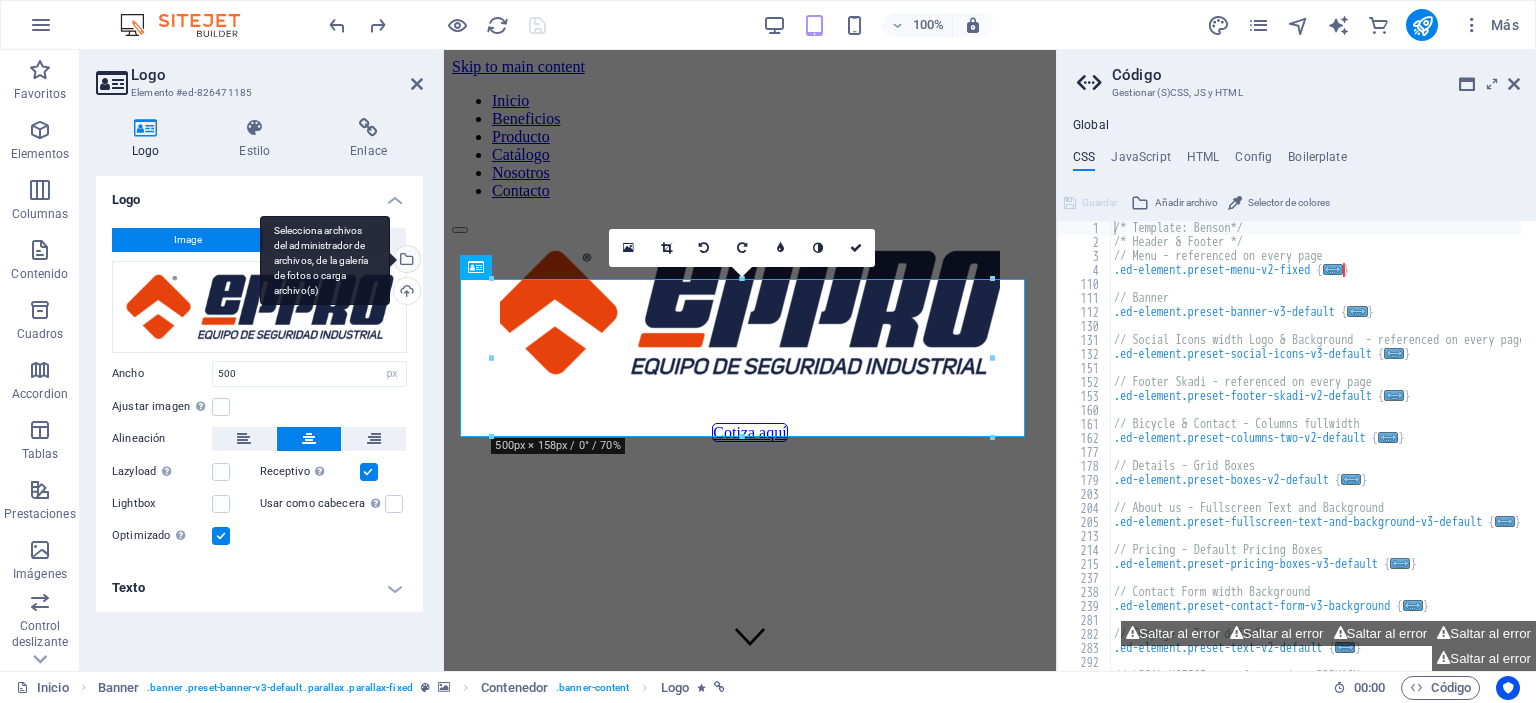 click on "Selecciona archivos del administrador de archivos, de la galería de fotos o carga archivo(s)" at bounding box center [405, 261] 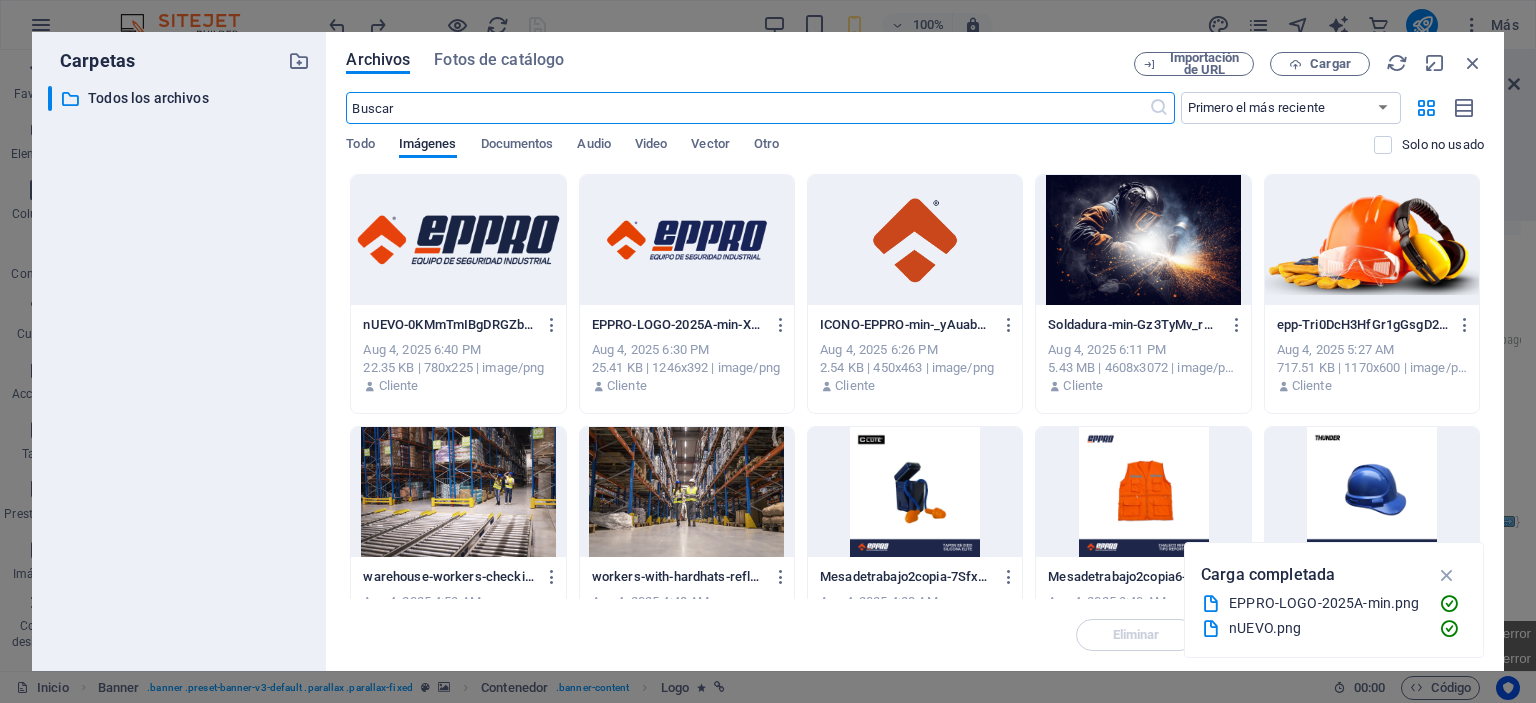 click at bounding box center [458, 240] 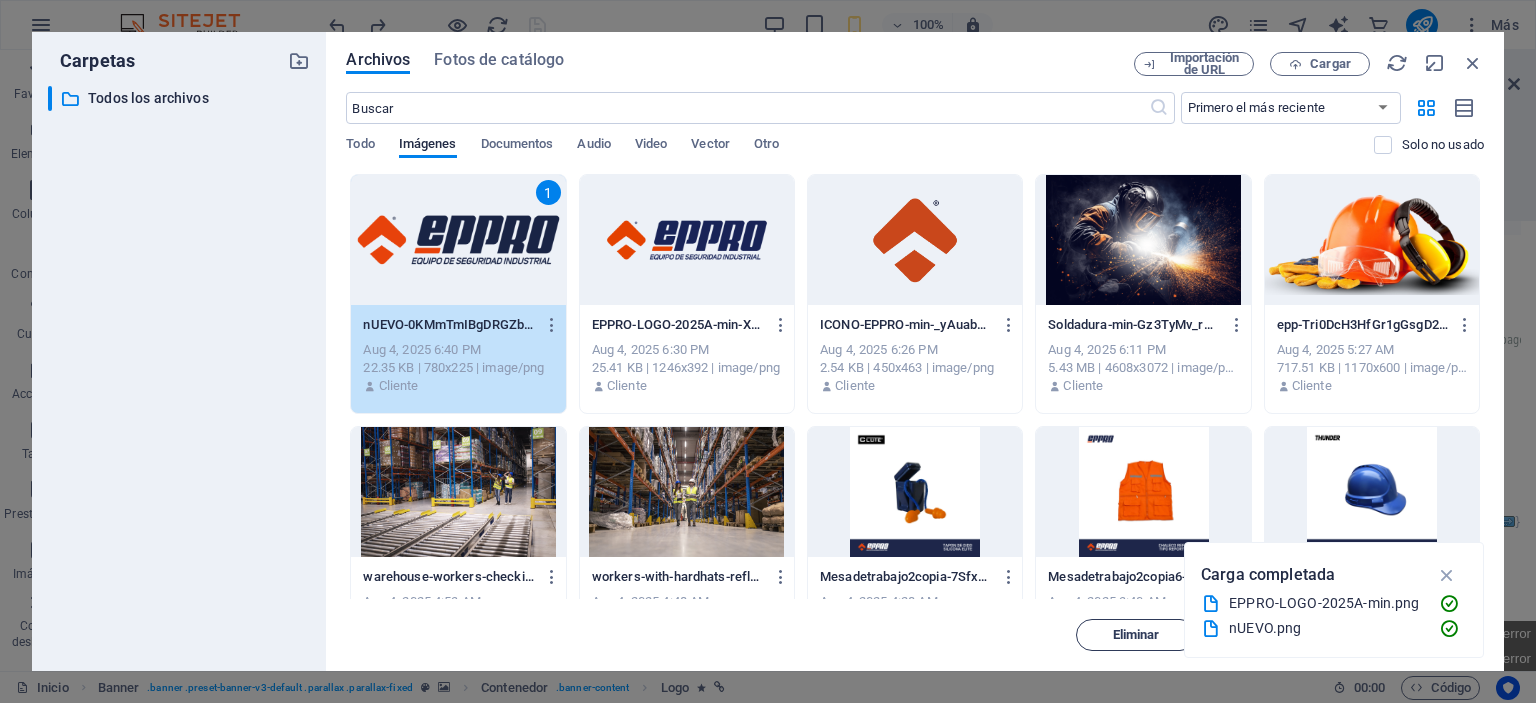 click on "Eliminar" at bounding box center (1136, 635) 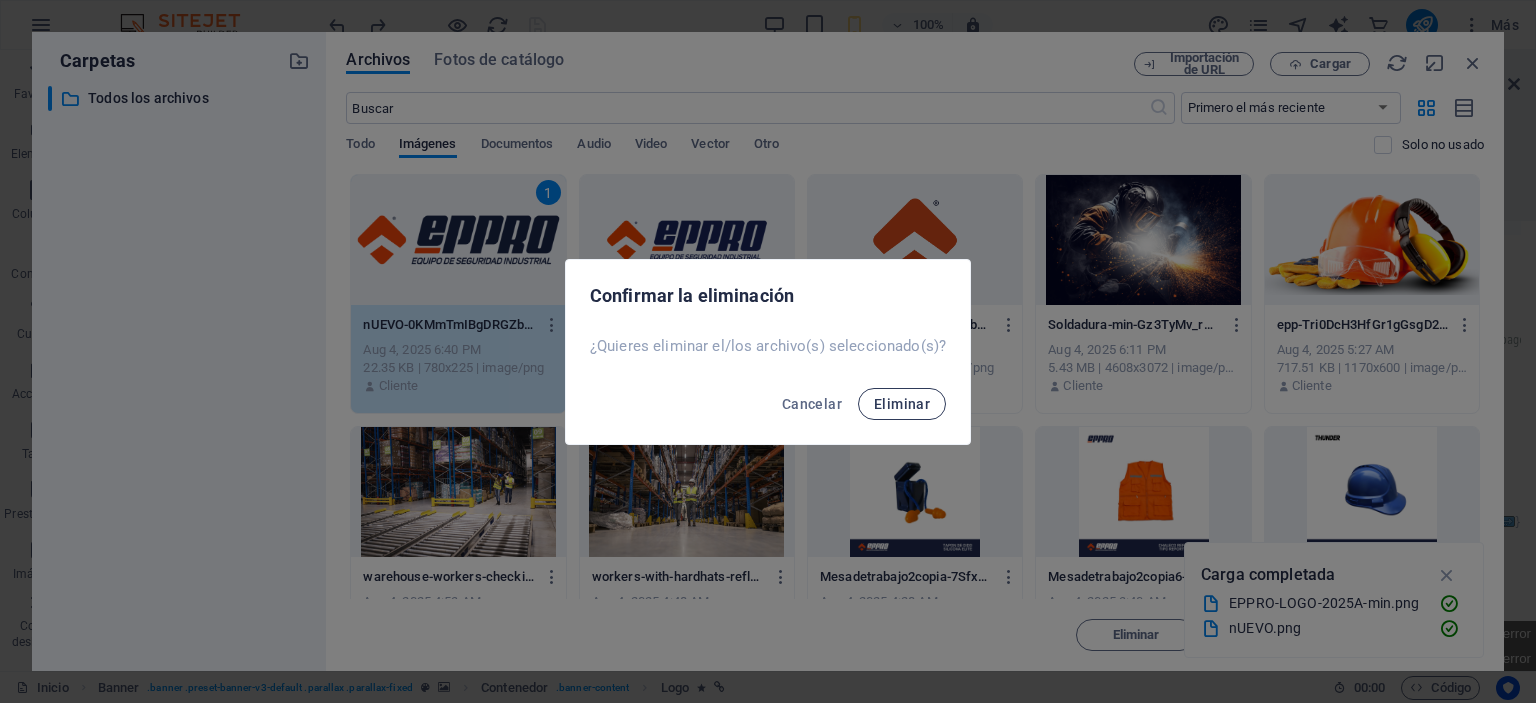 click on "Eliminar" at bounding box center [902, 404] 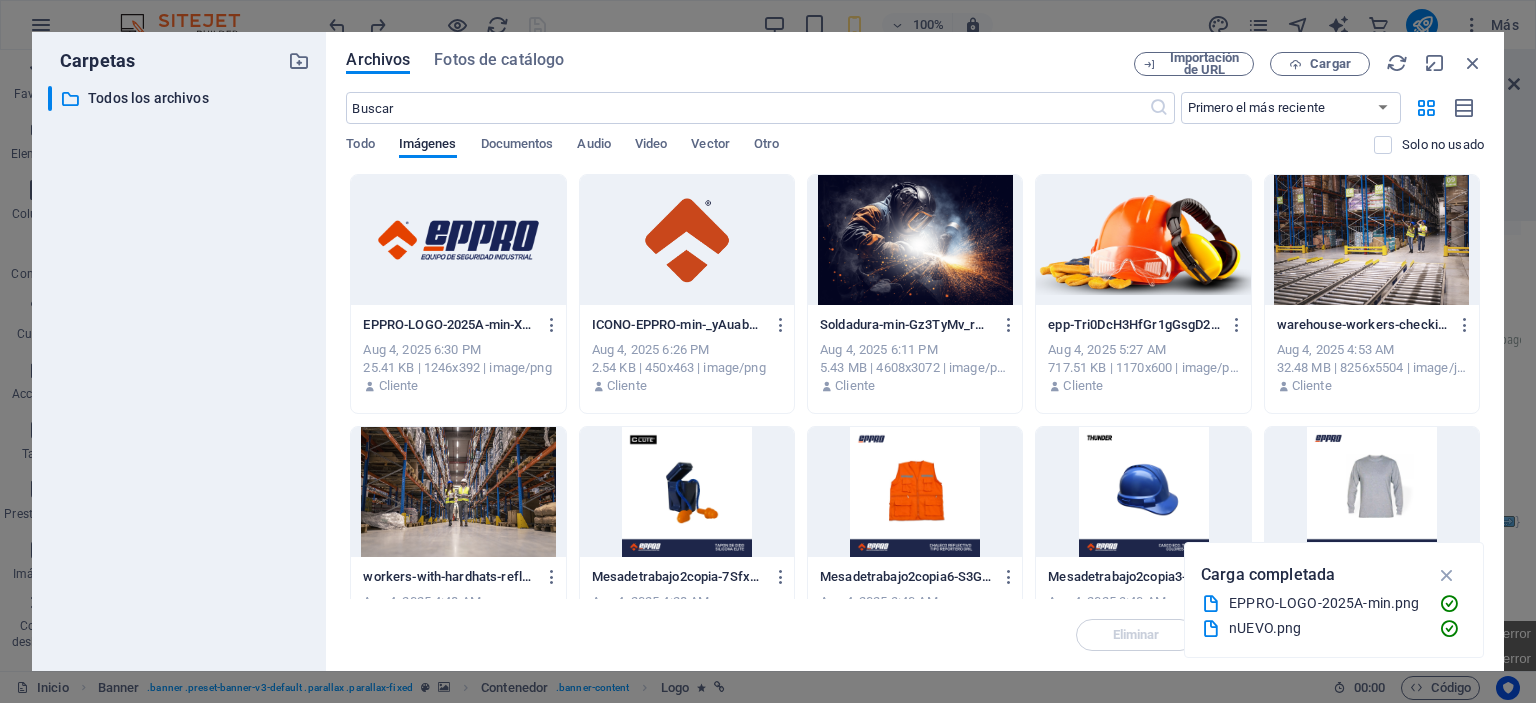 click at bounding box center (458, 240) 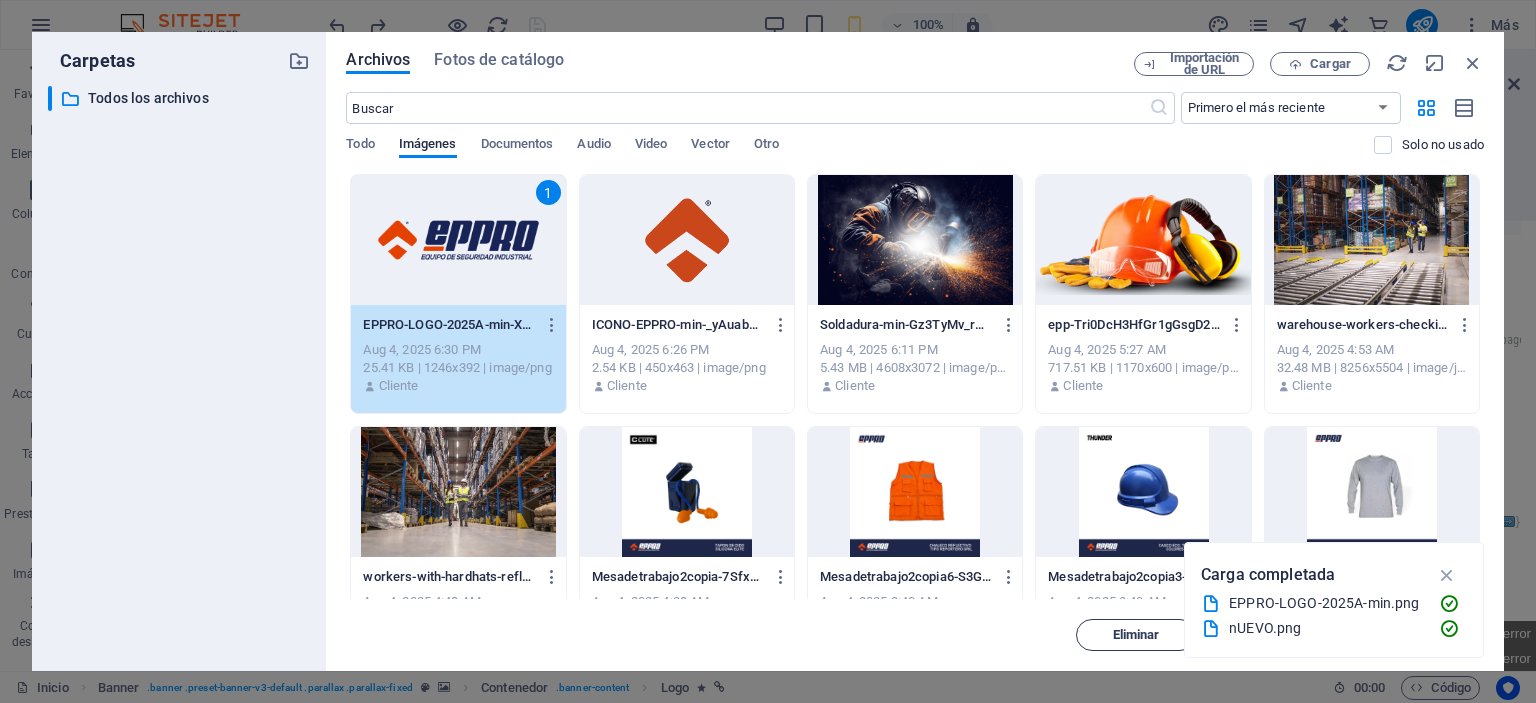 click on "Eliminar" at bounding box center (1136, 635) 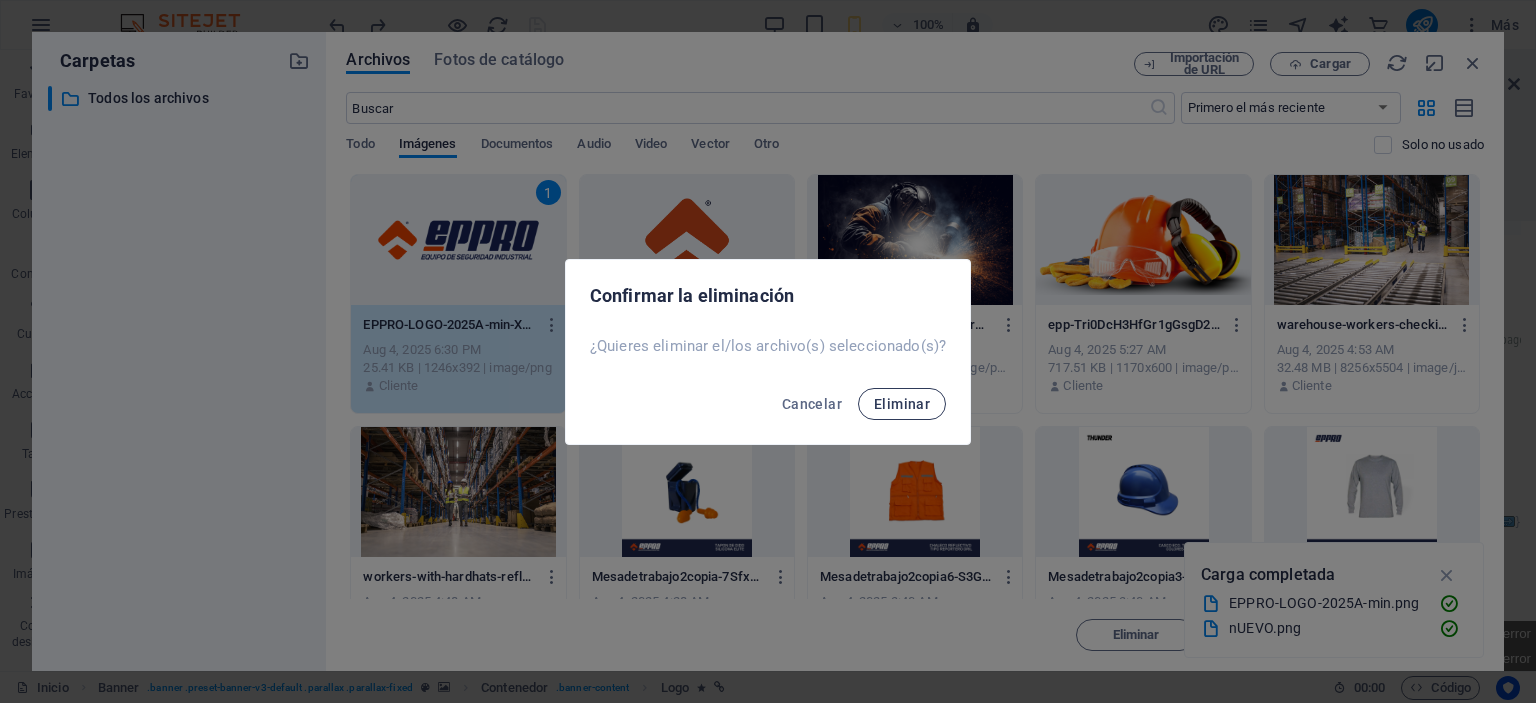 click on "Eliminar" at bounding box center (902, 404) 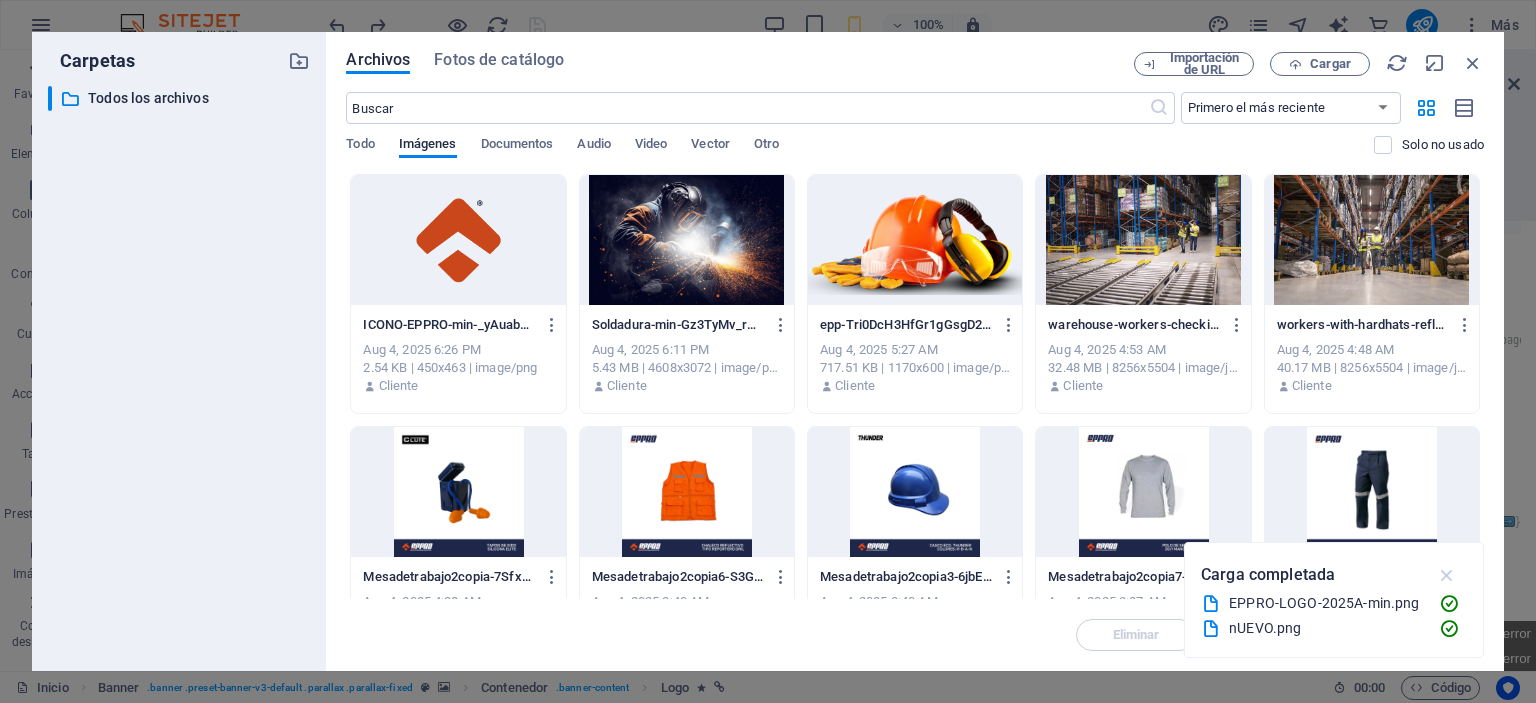 click at bounding box center (1447, 575) 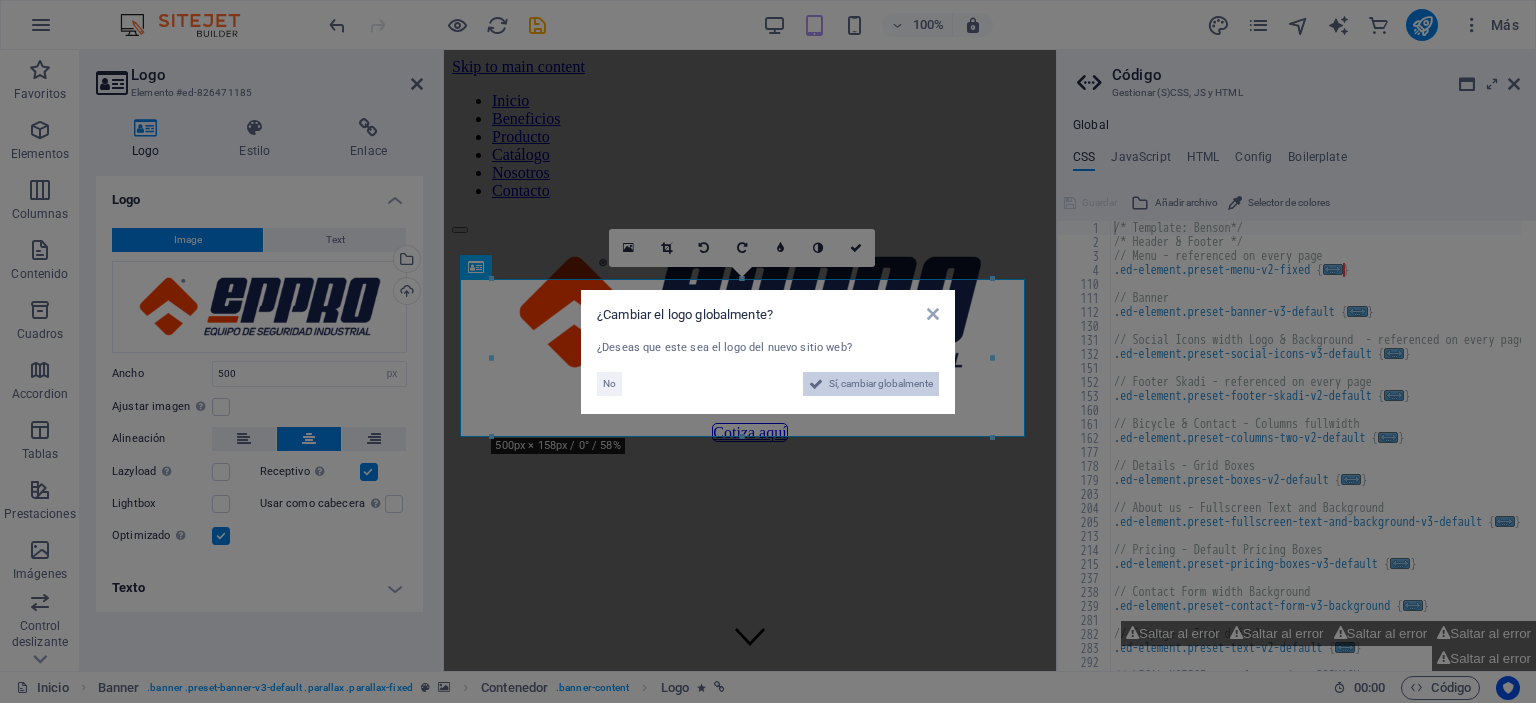 click on "Sí, cambiar globalmente" at bounding box center [881, 384] 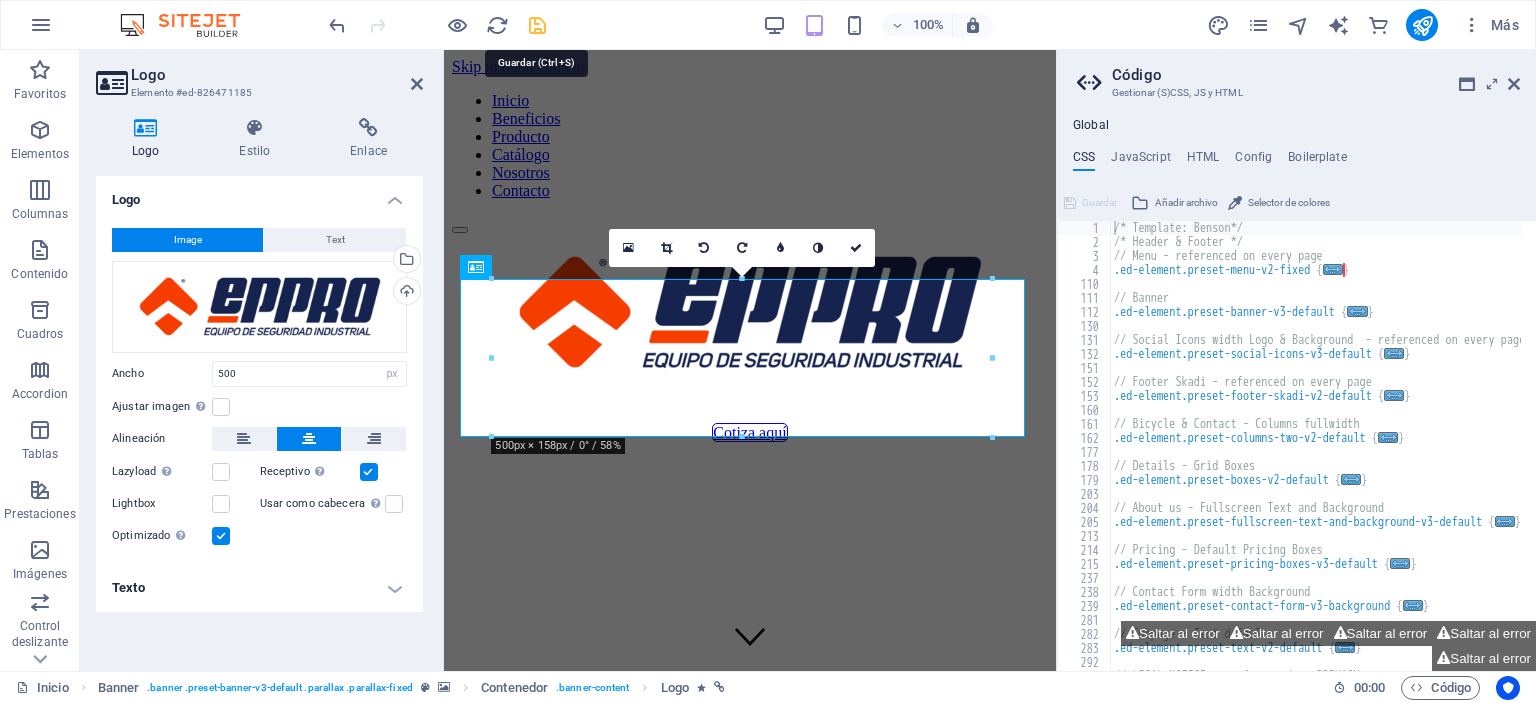 click at bounding box center (537, 25) 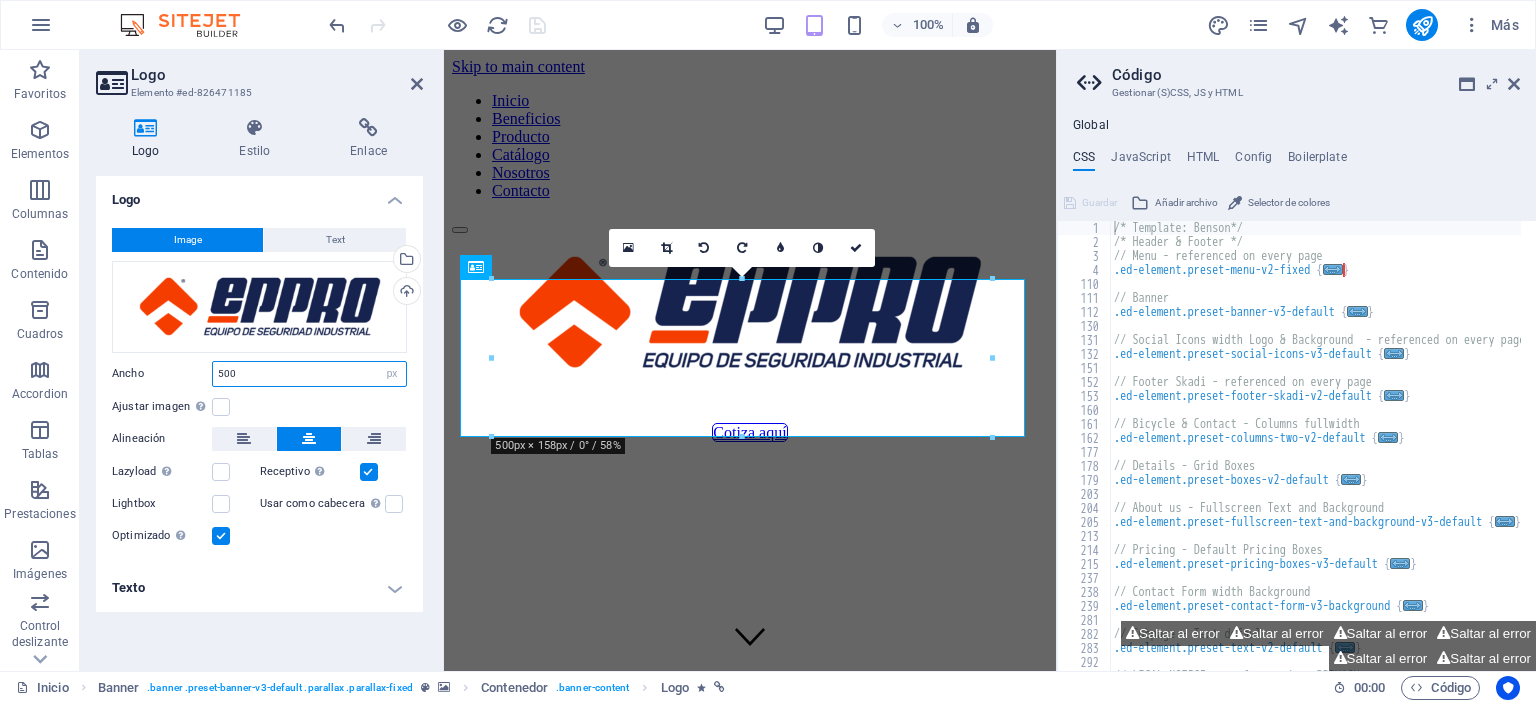drag, startPoint x: 240, startPoint y: 371, endPoint x: 200, endPoint y: 372, distance: 40.012497 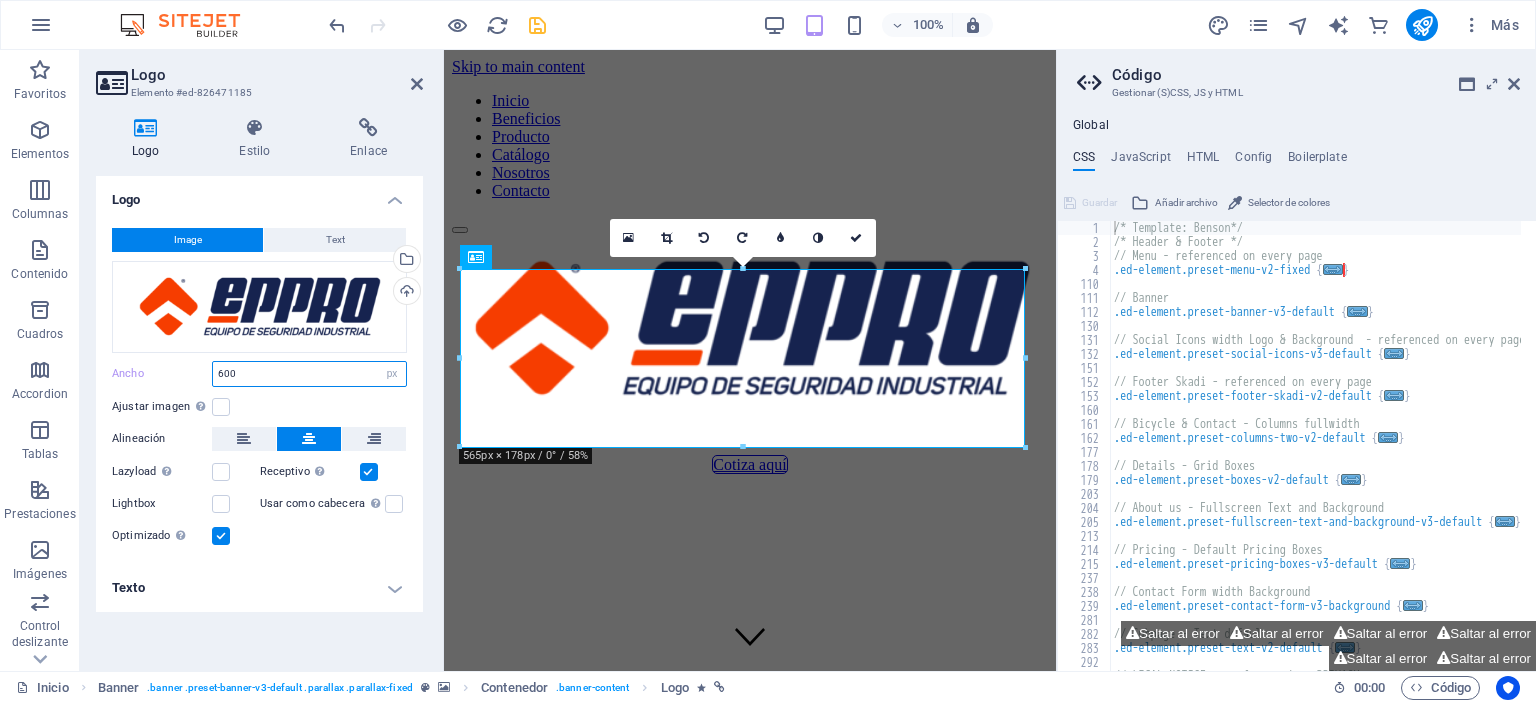 click on "Ancho 600 Predeterminado automático px rem % em vh vw" at bounding box center (259, 374) 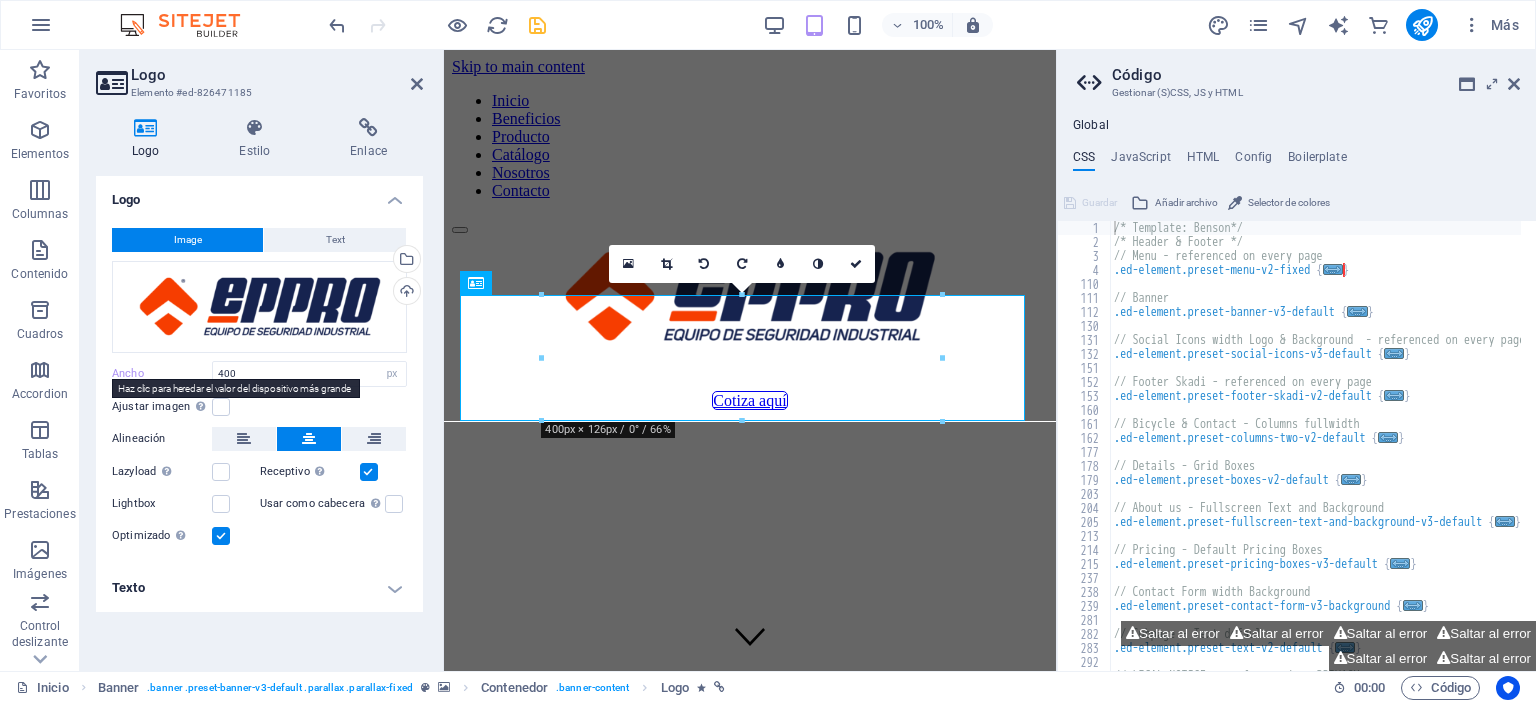 click on "Ancho" at bounding box center [162, 373] 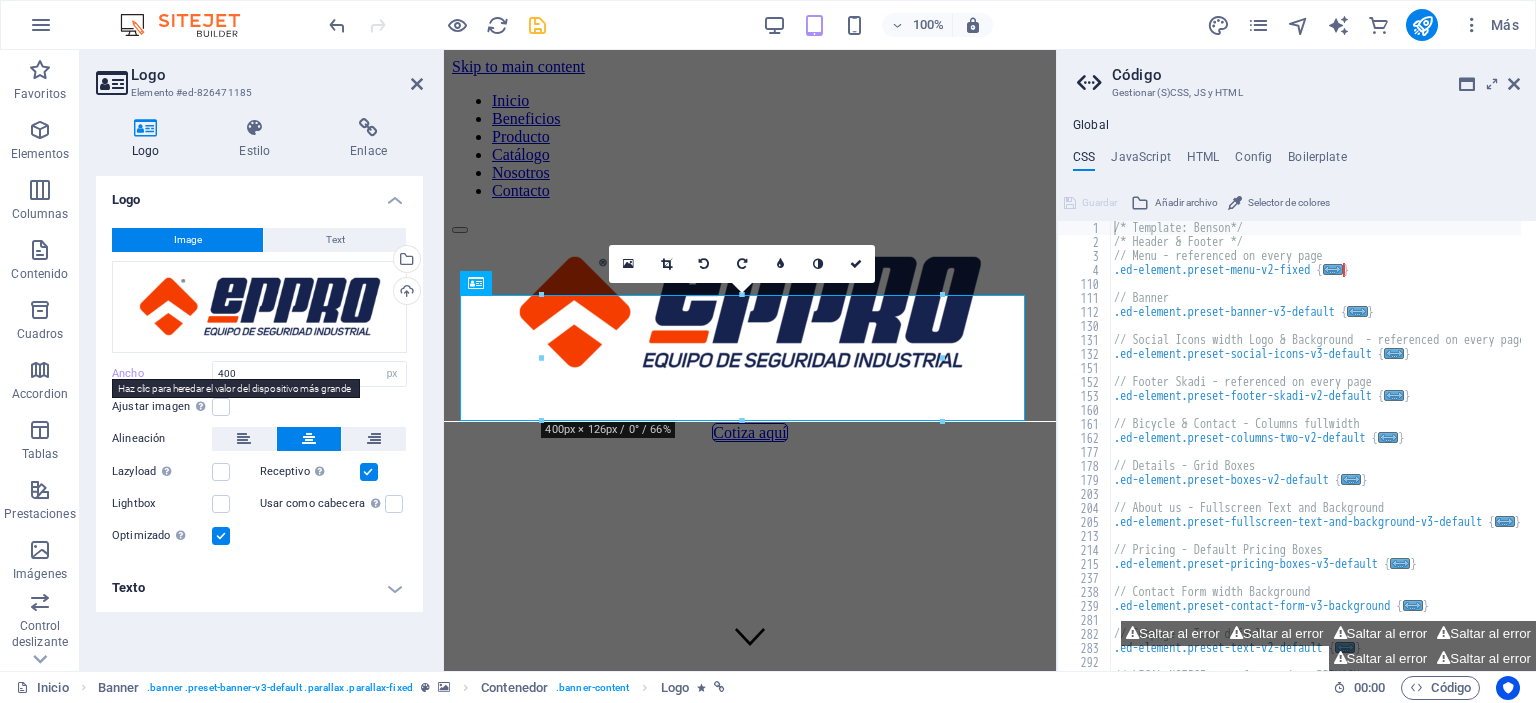 type on "500" 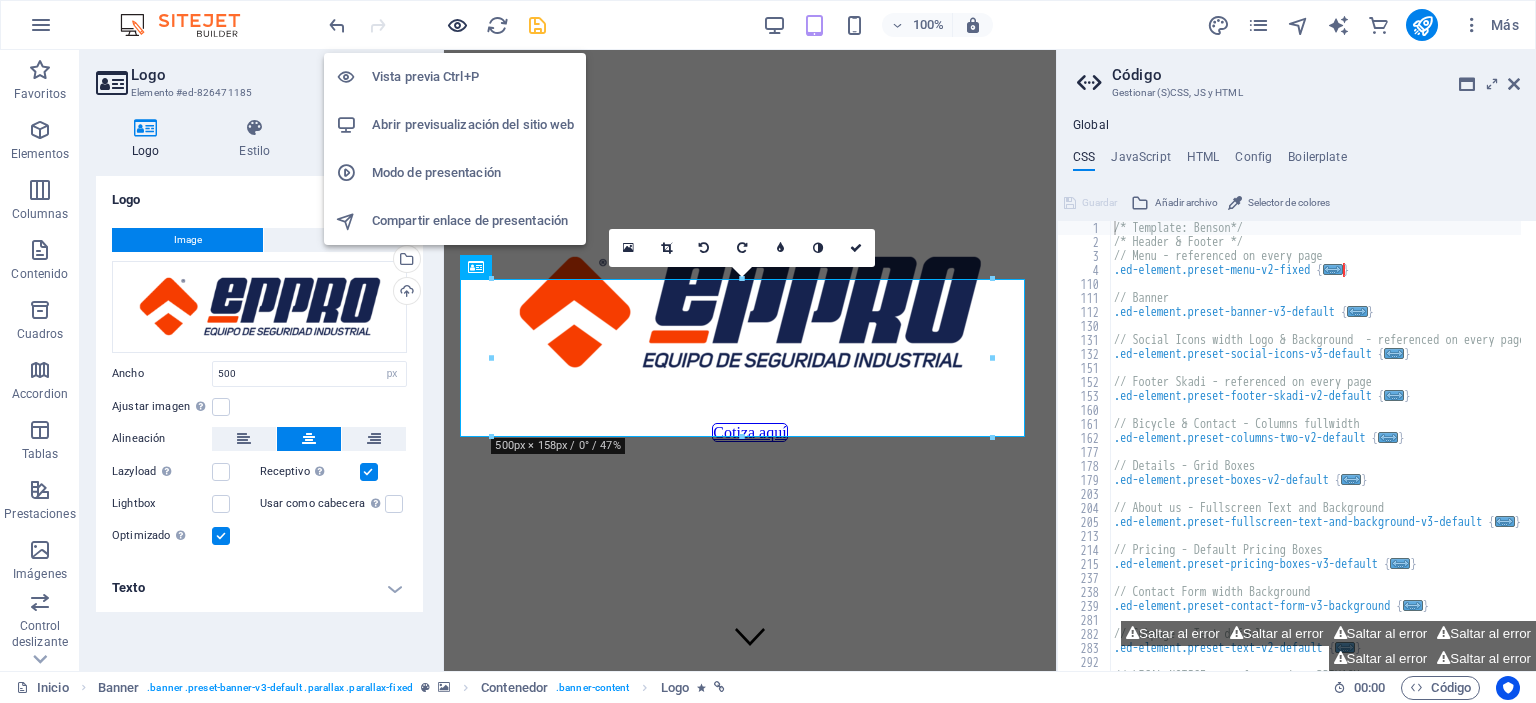 click at bounding box center (457, 25) 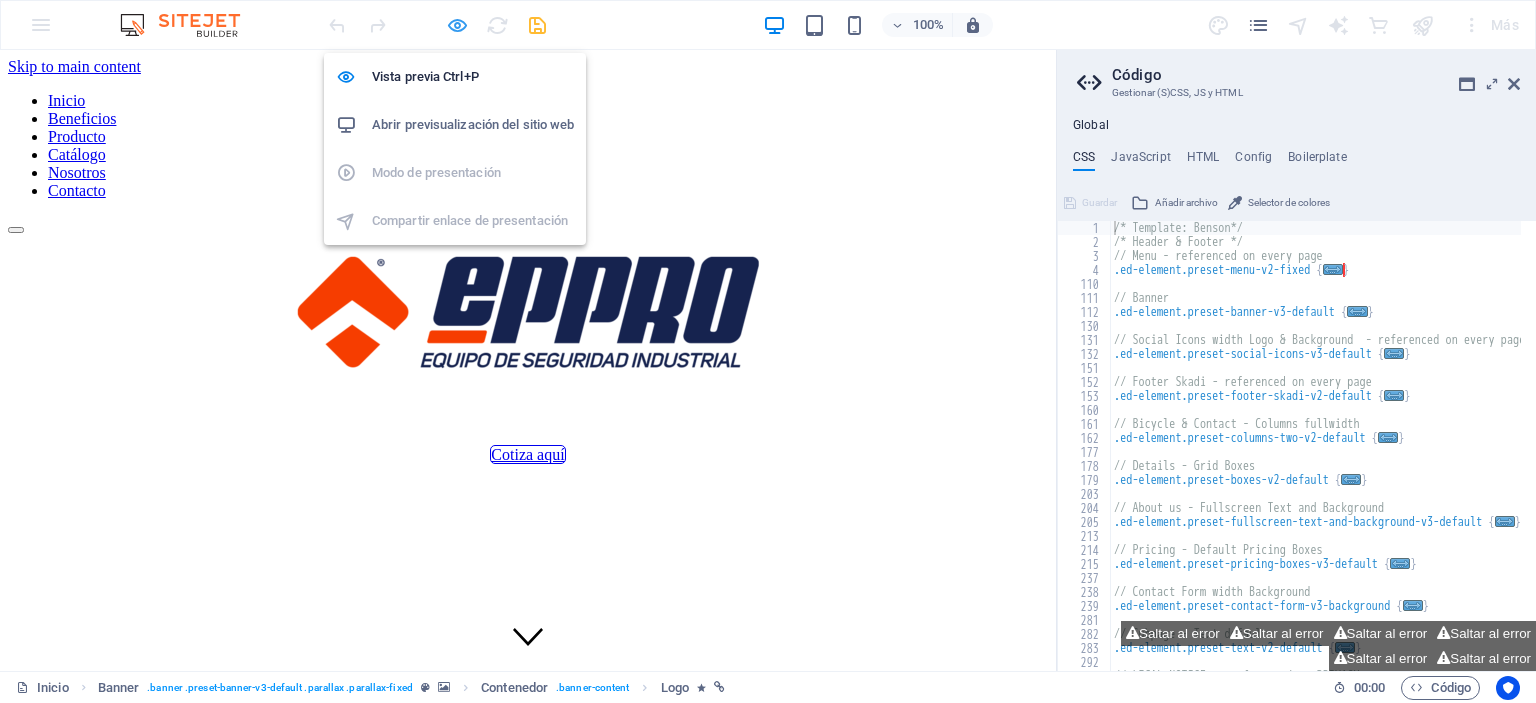 click at bounding box center [457, 25] 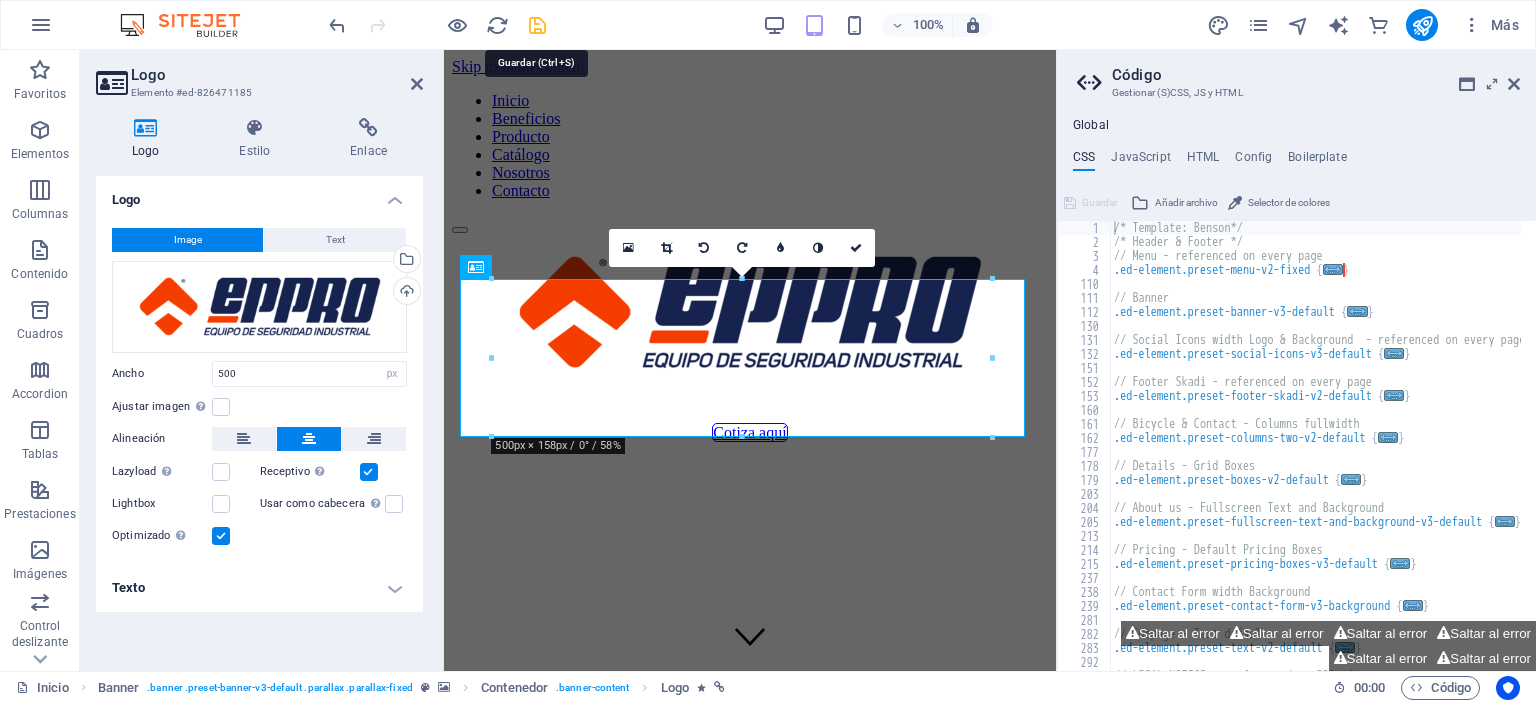 click at bounding box center [537, 25] 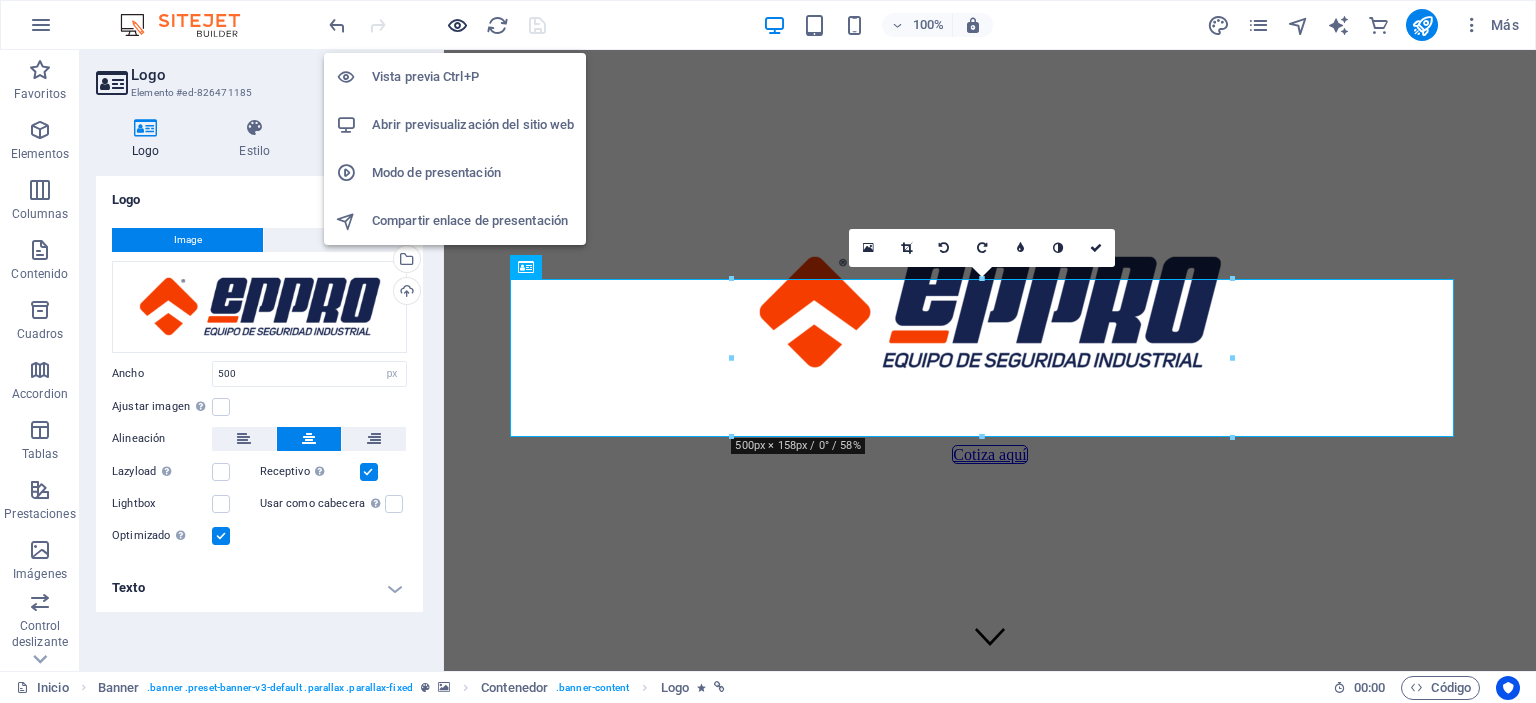 click at bounding box center [457, 25] 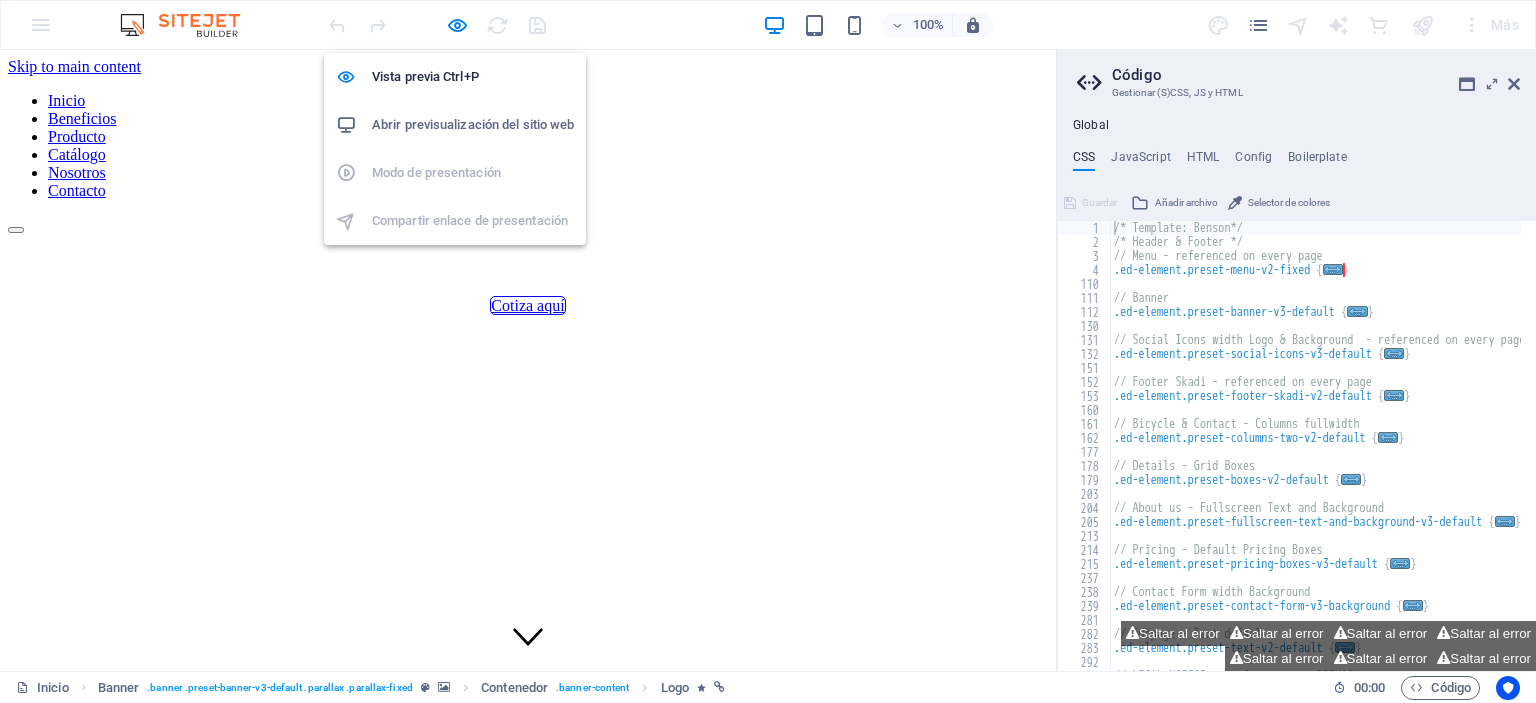 click on "Abrir previsualización del sitio web" at bounding box center [455, 125] 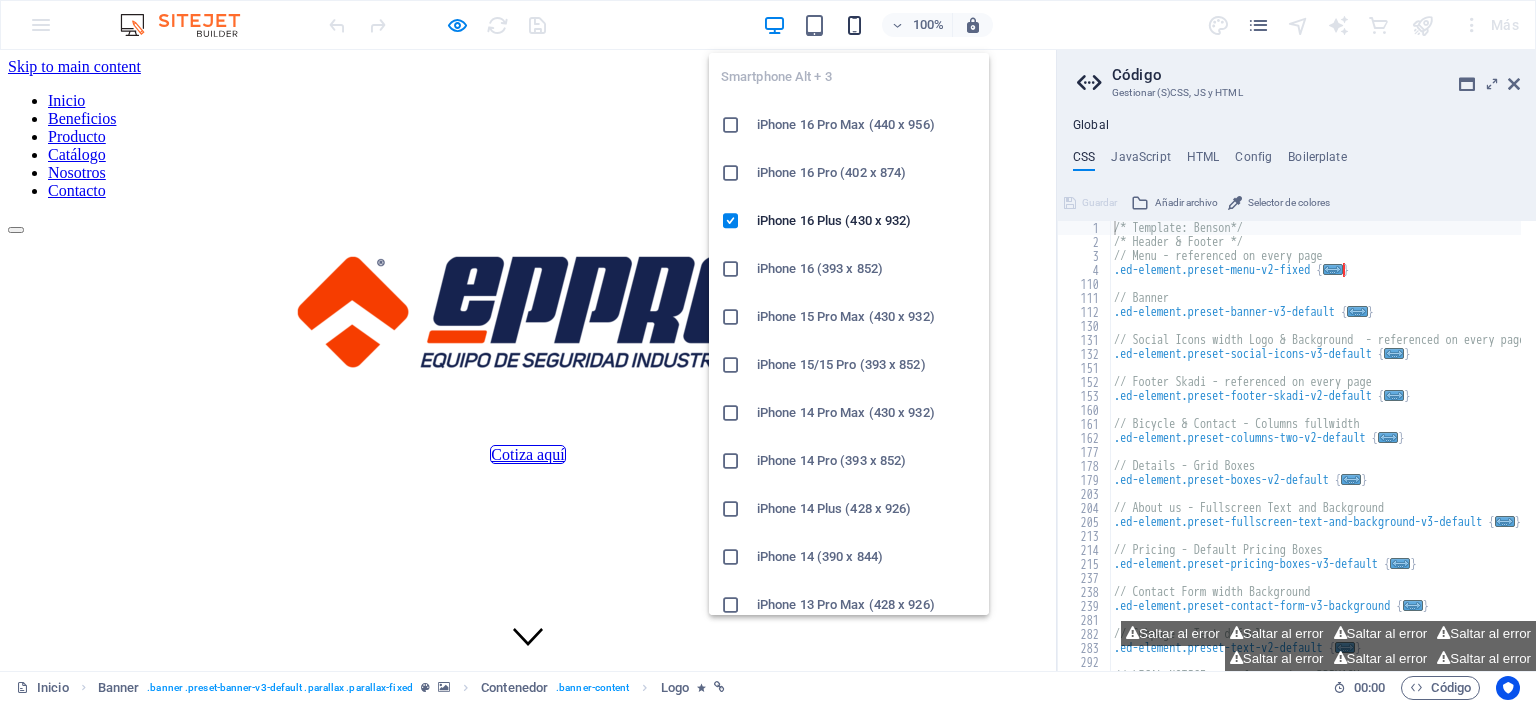 click at bounding box center (854, 25) 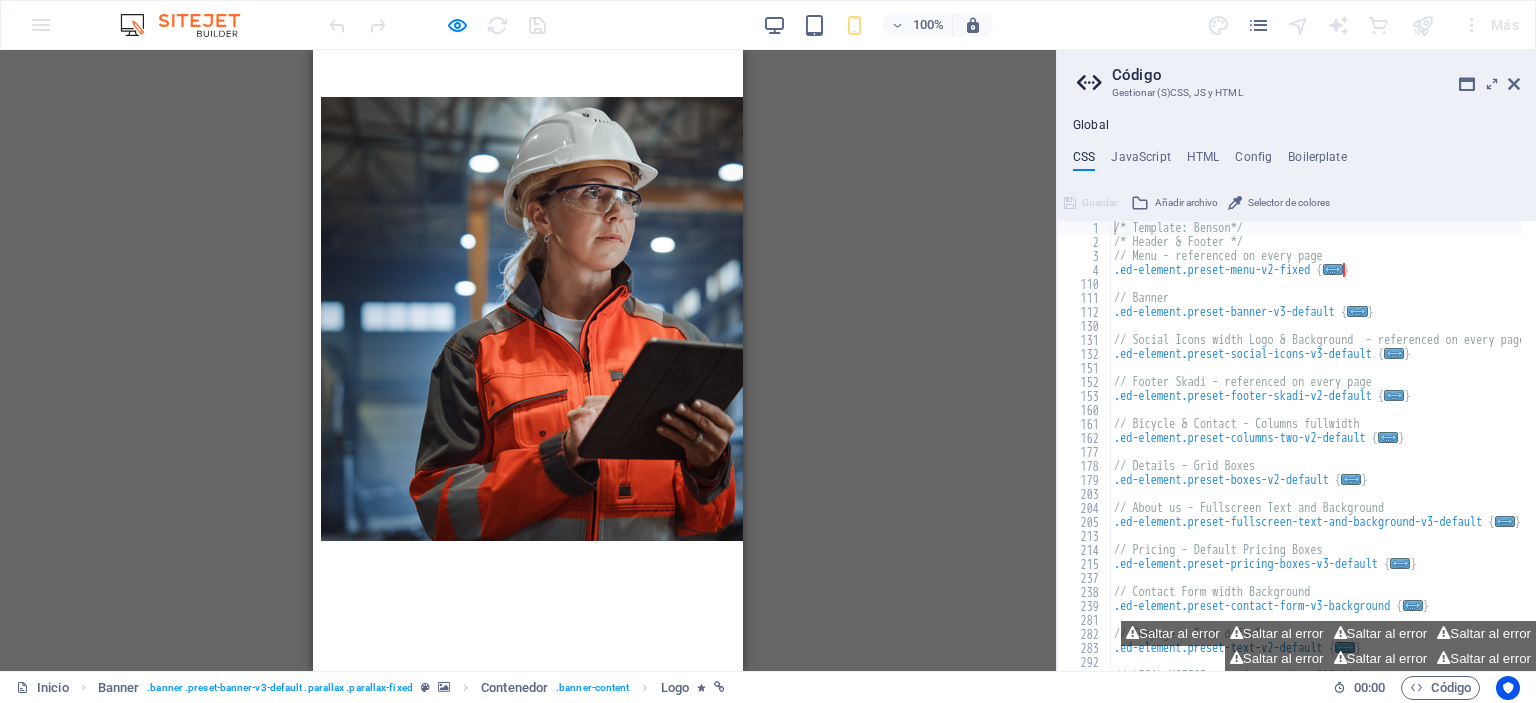 scroll, scrollTop: 0, scrollLeft: 0, axis: both 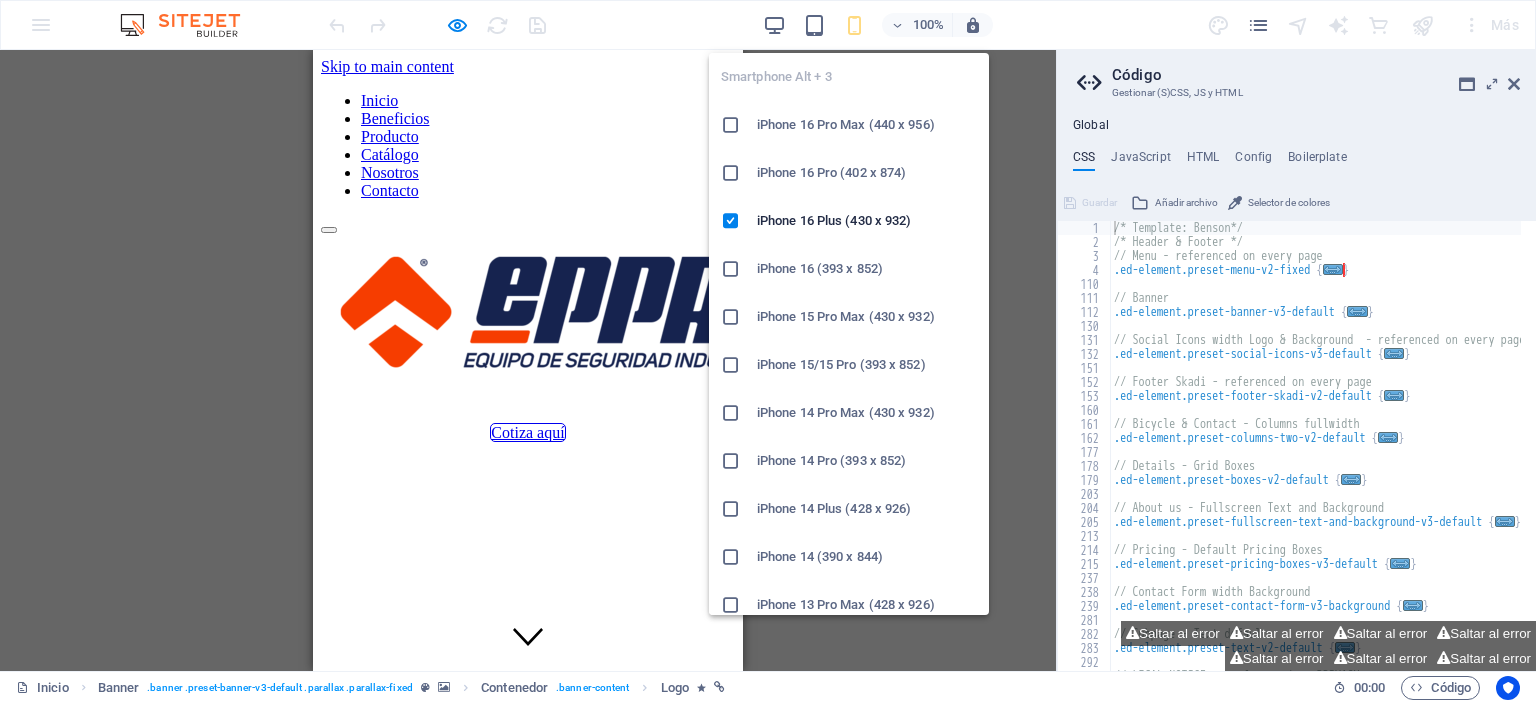 click at bounding box center [854, 25] 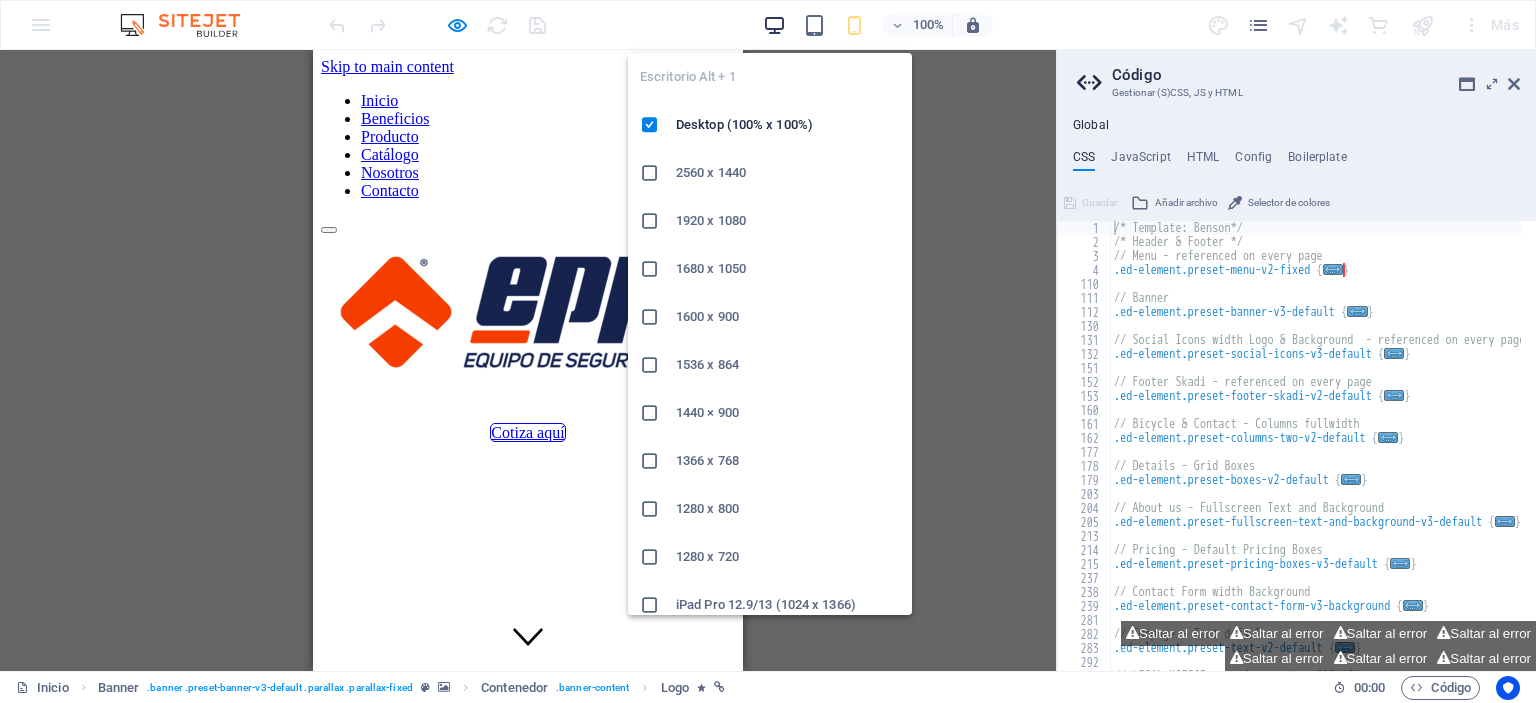 click at bounding box center [774, 25] 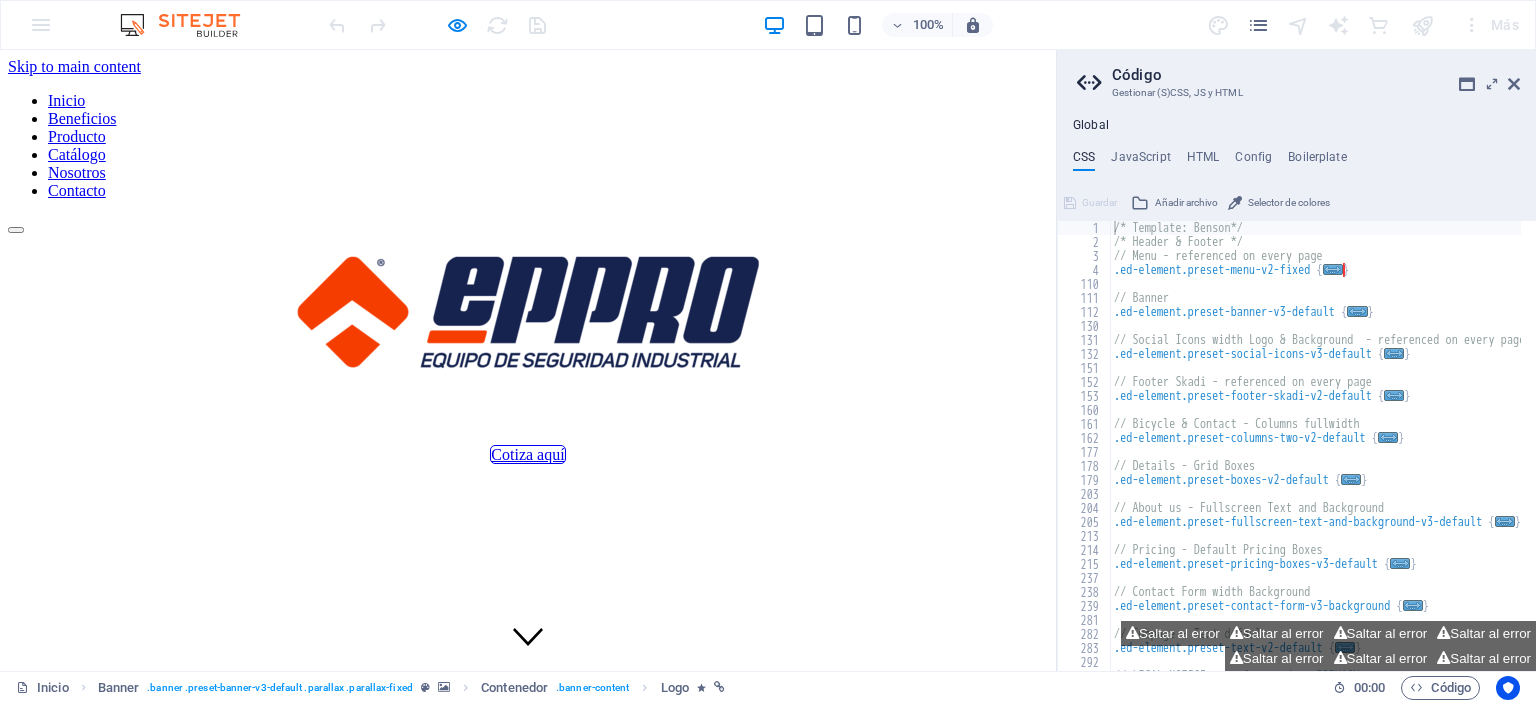 click at bounding box center (528, 313) 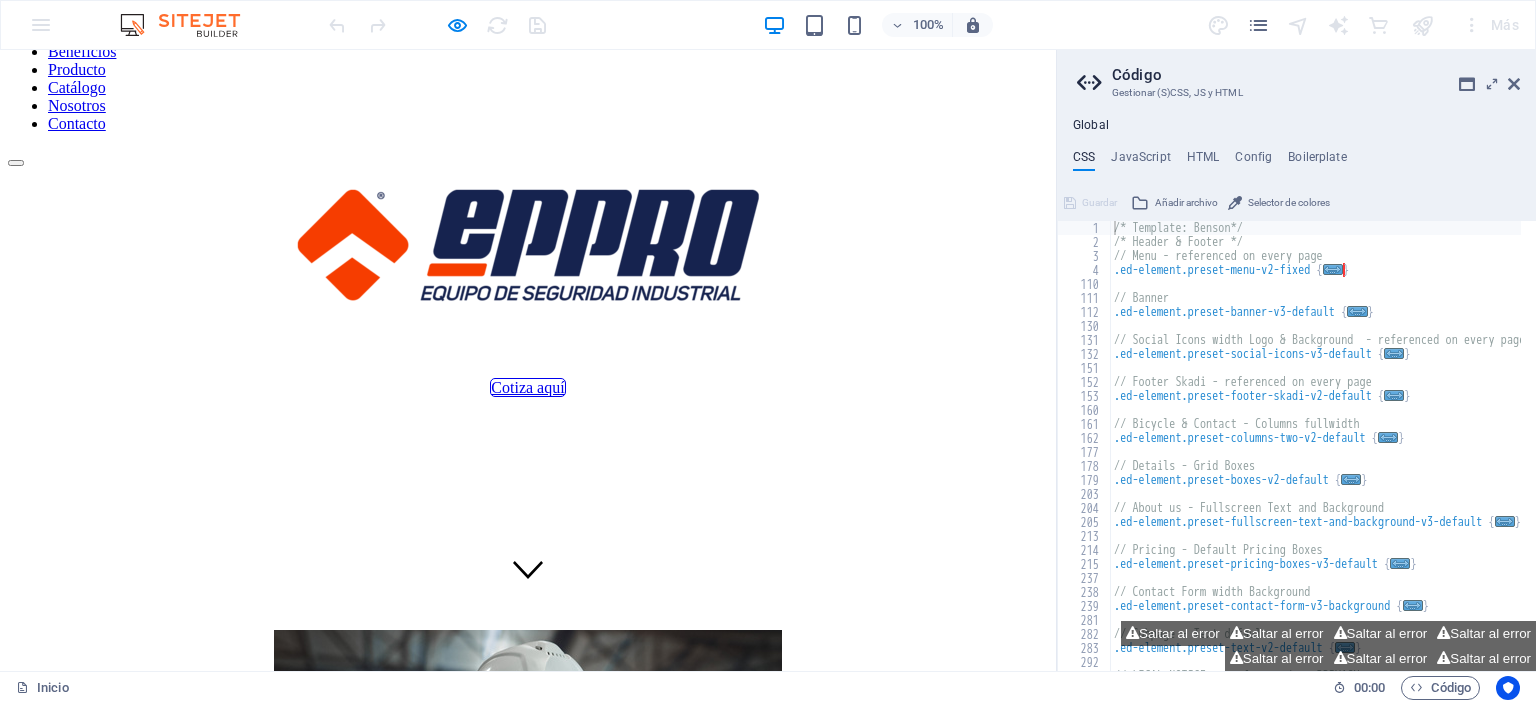 scroll, scrollTop: 0, scrollLeft: 0, axis: both 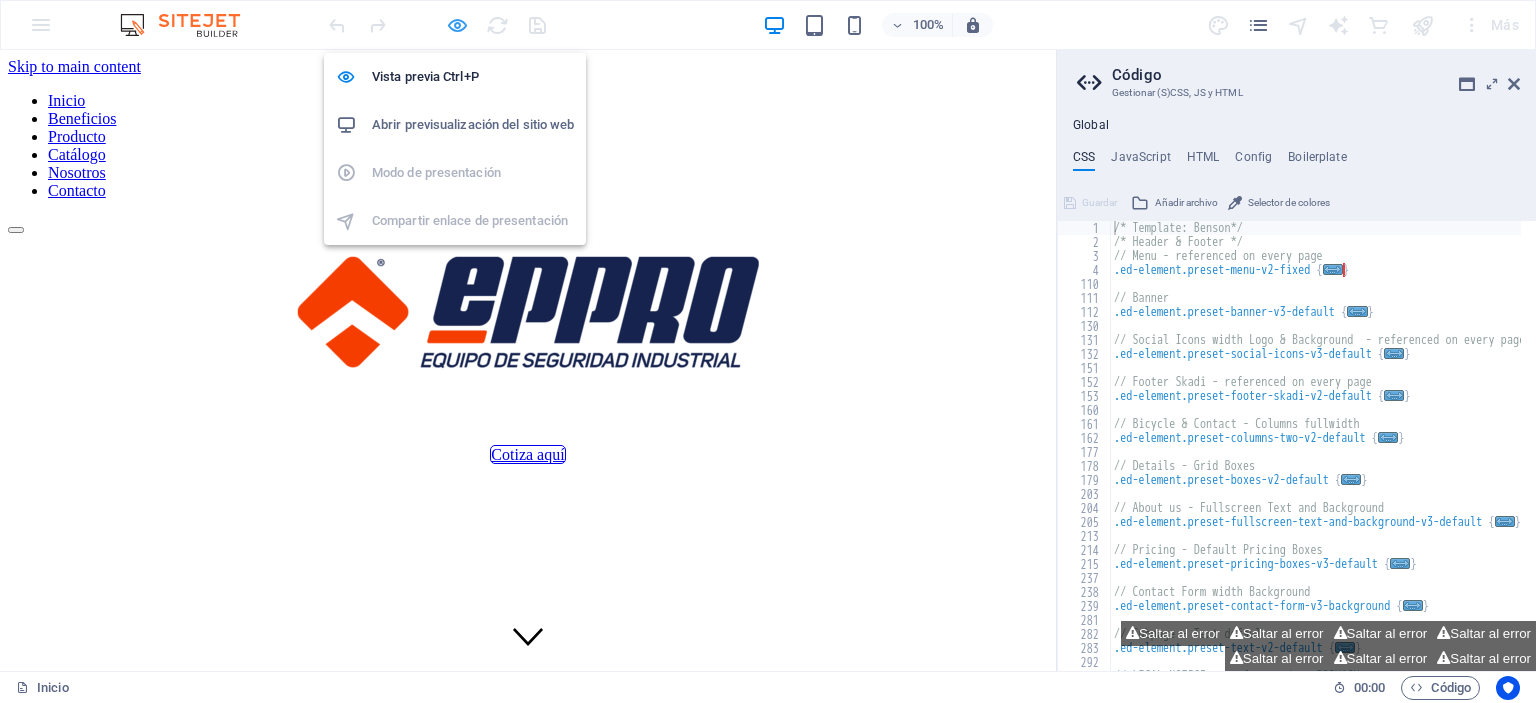 click at bounding box center (457, 25) 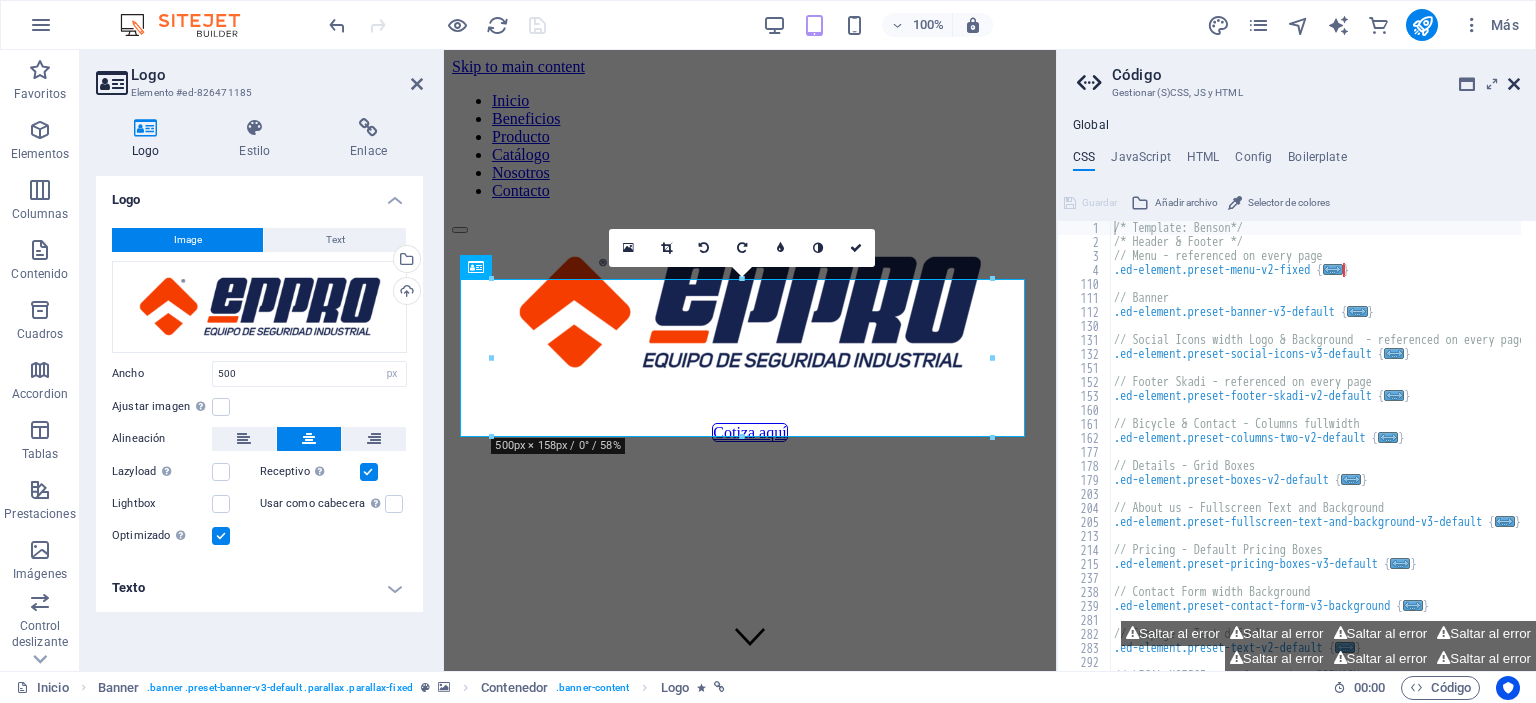 click at bounding box center [1514, 84] 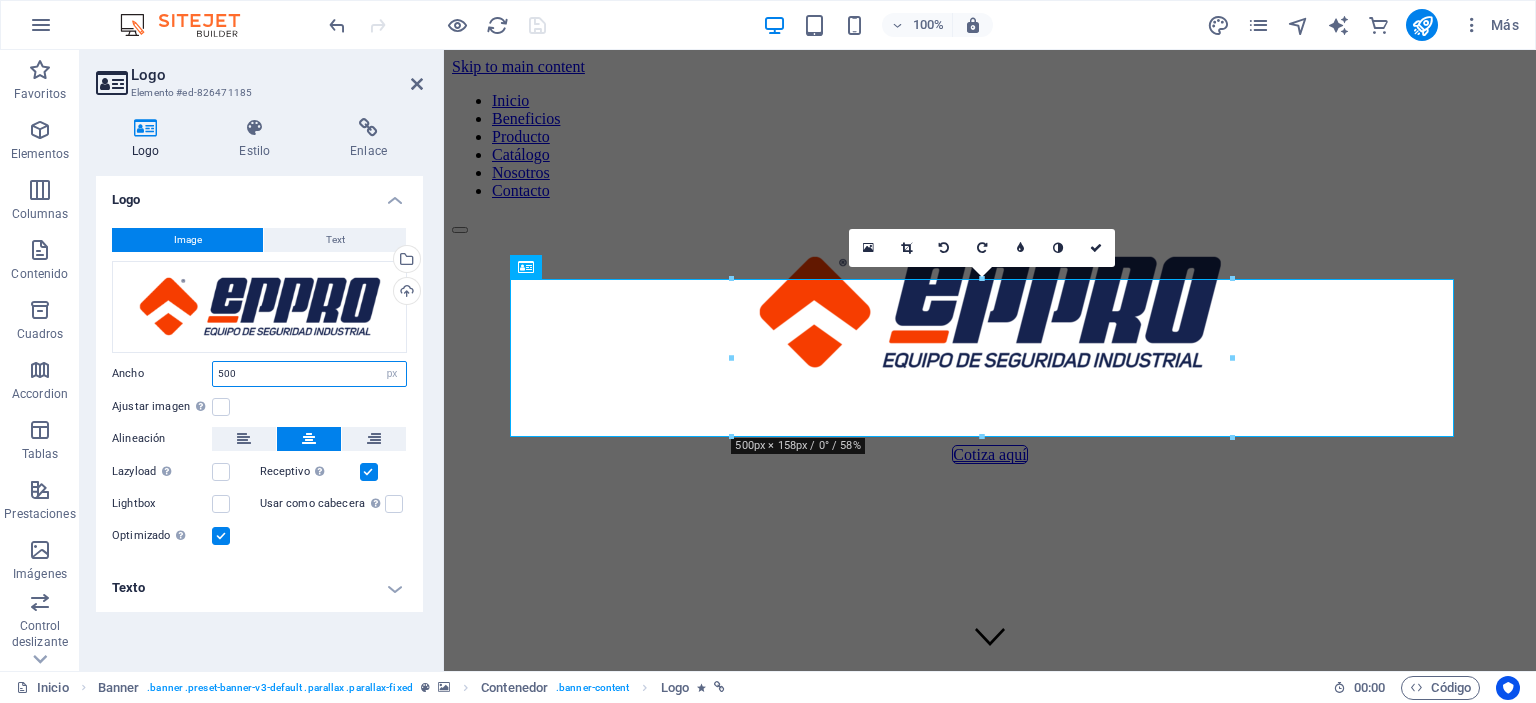 drag, startPoint x: 237, startPoint y: 373, endPoint x: 183, endPoint y: 368, distance: 54.230988 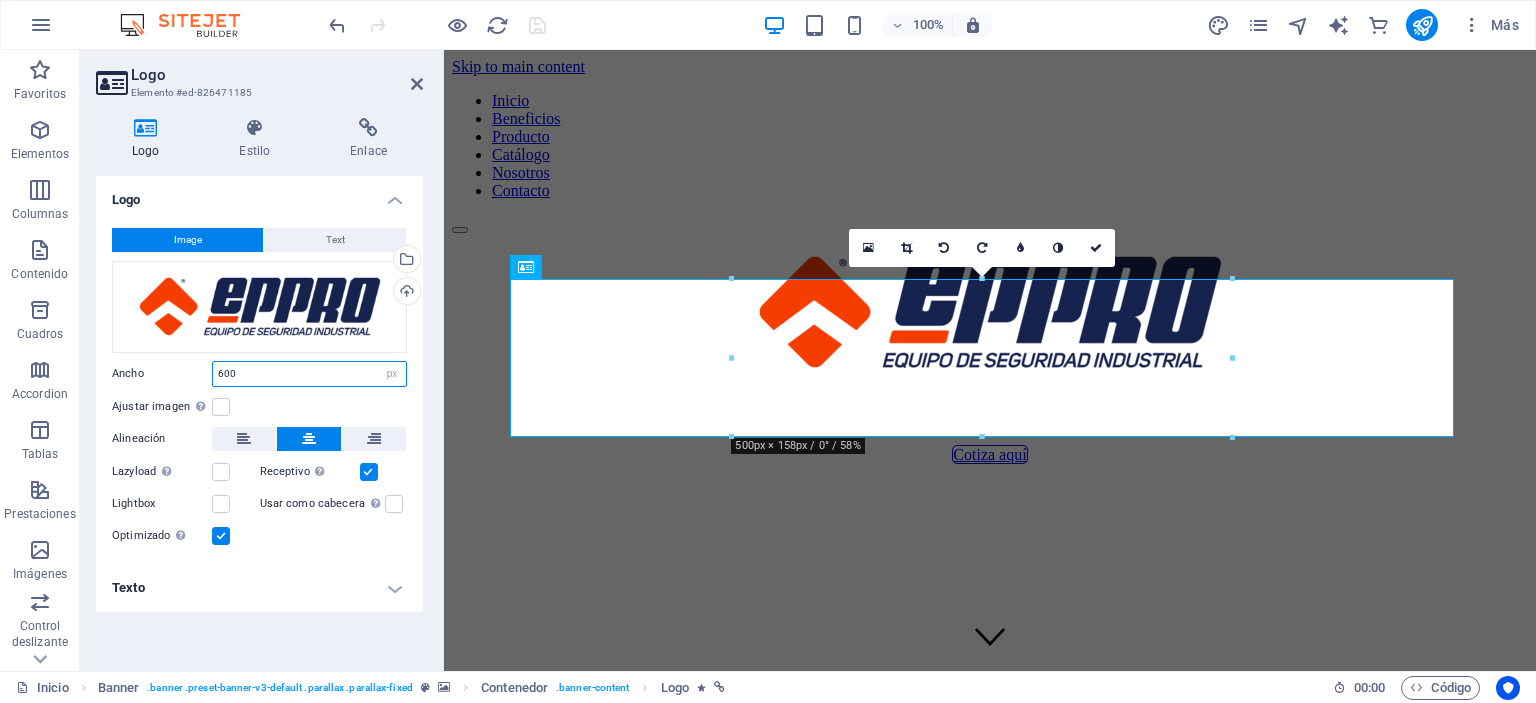 type on "600" 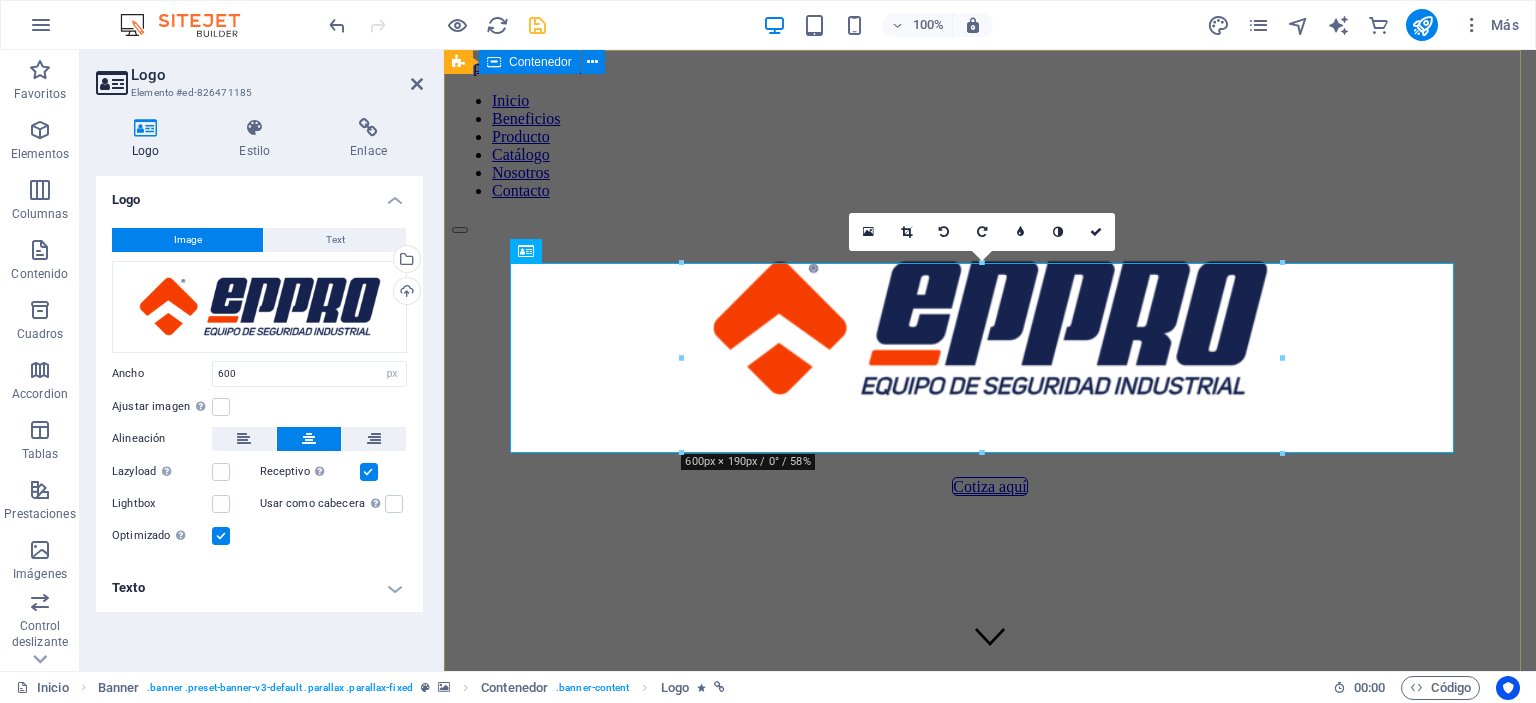click on "Cotiza aquí" at bounding box center [990, 365] 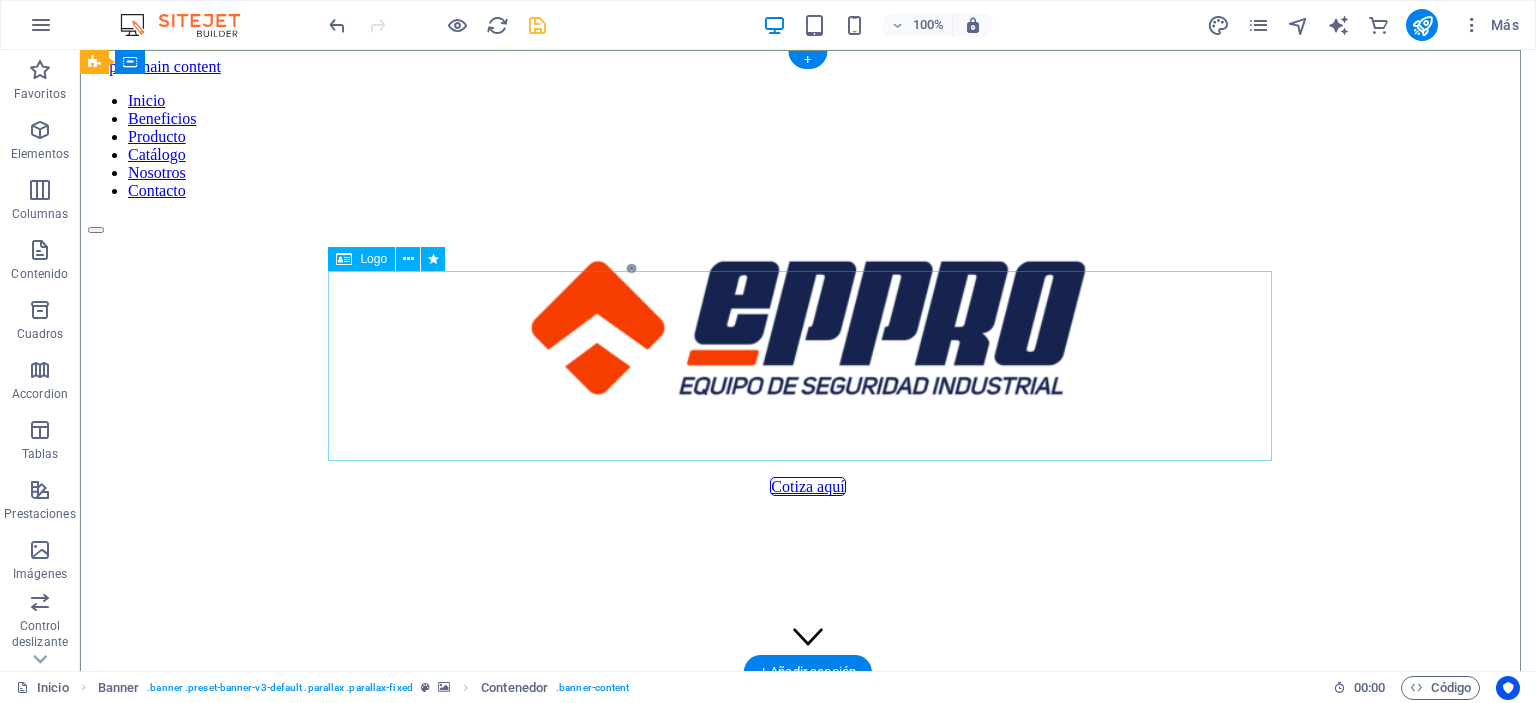 click at bounding box center [808, 331] 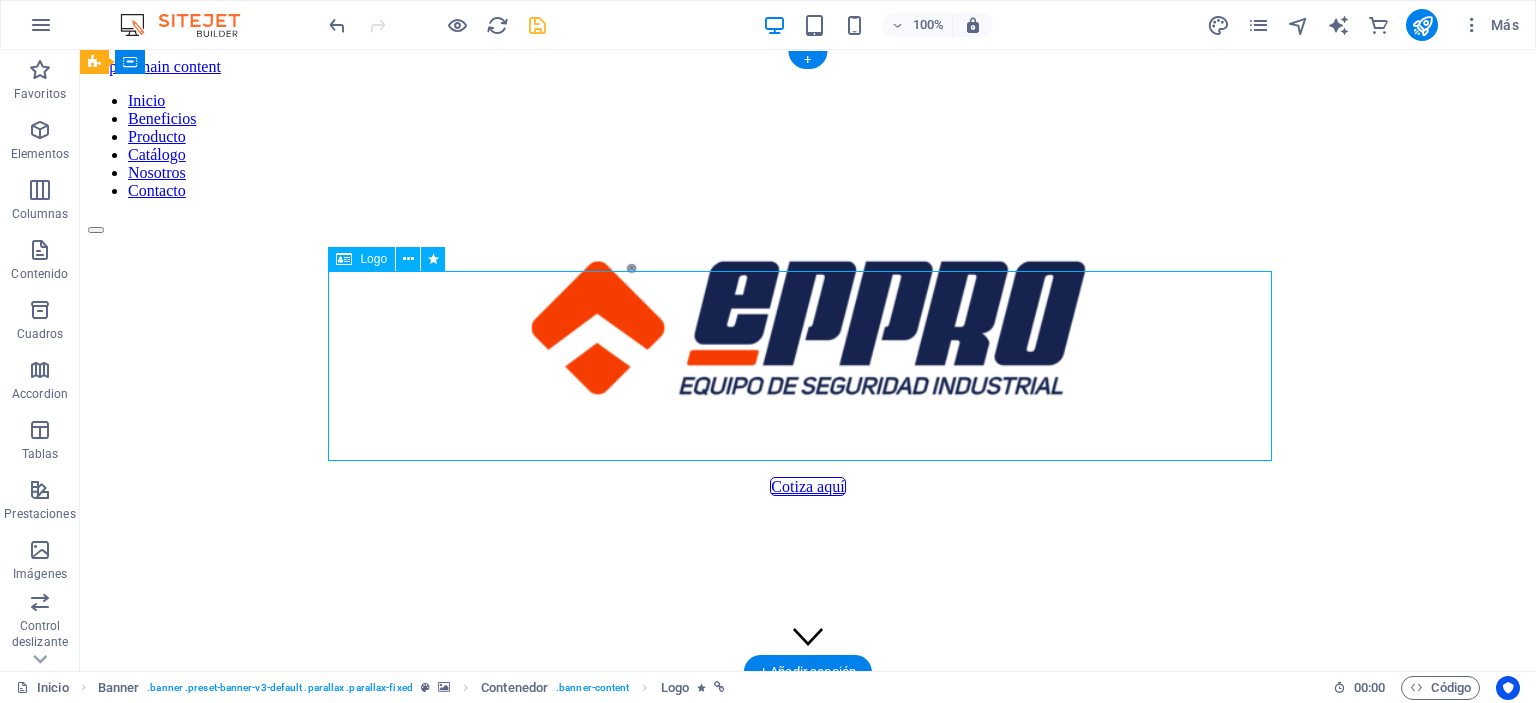click at bounding box center (808, 331) 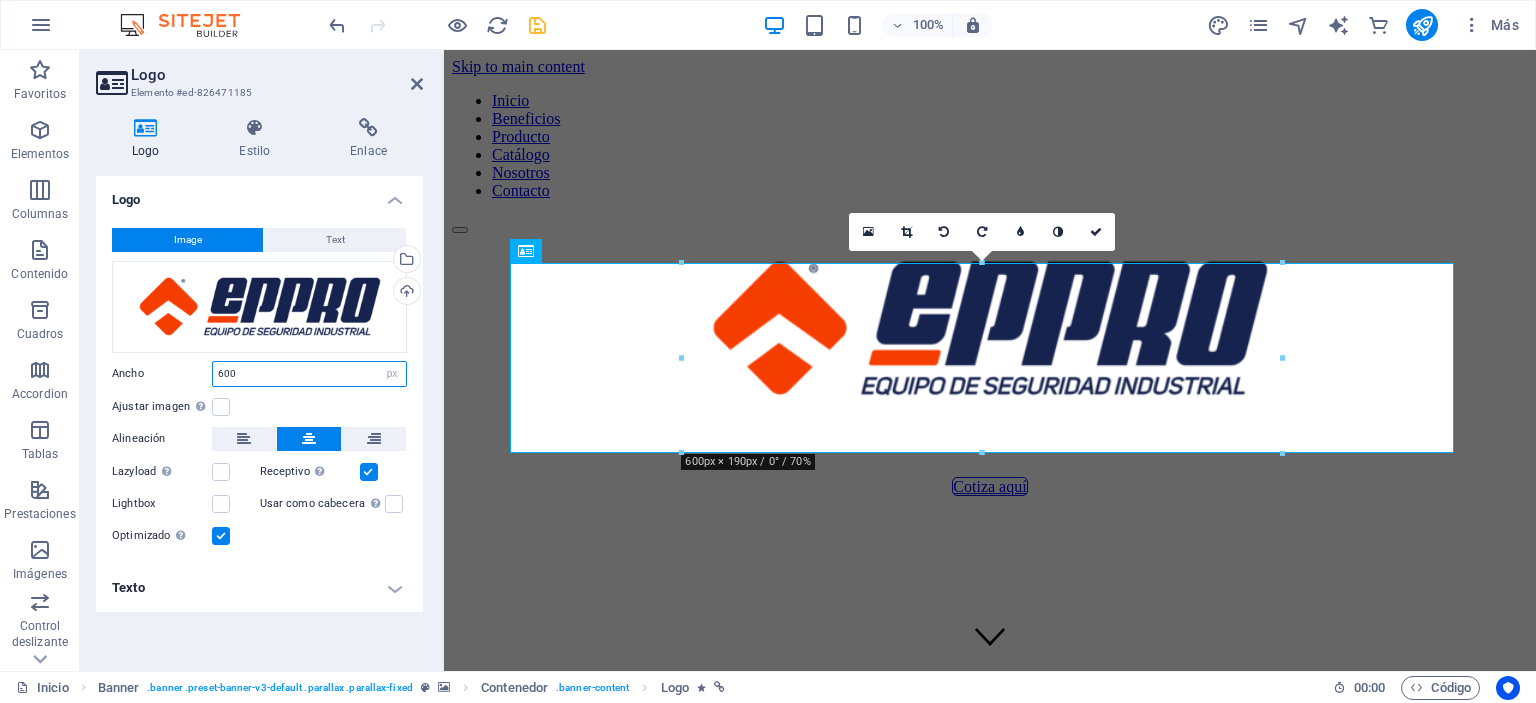 drag, startPoint x: 246, startPoint y: 374, endPoint x: 151, endPoint y: 374, distance: 95 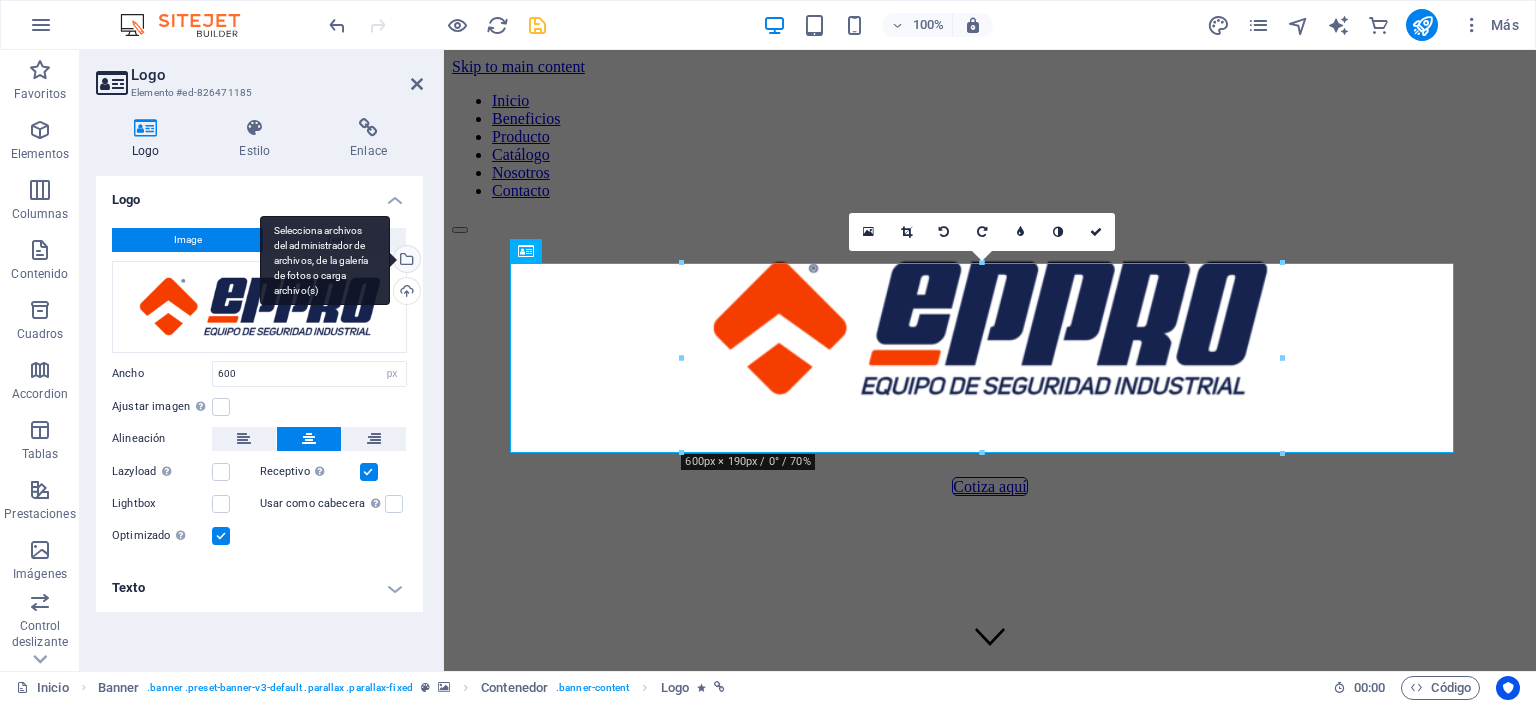 click on "Selecciona archivos del administrador de archivos, de la galería de fotos o carga archivo(s)" at bounding box center [405, 261] 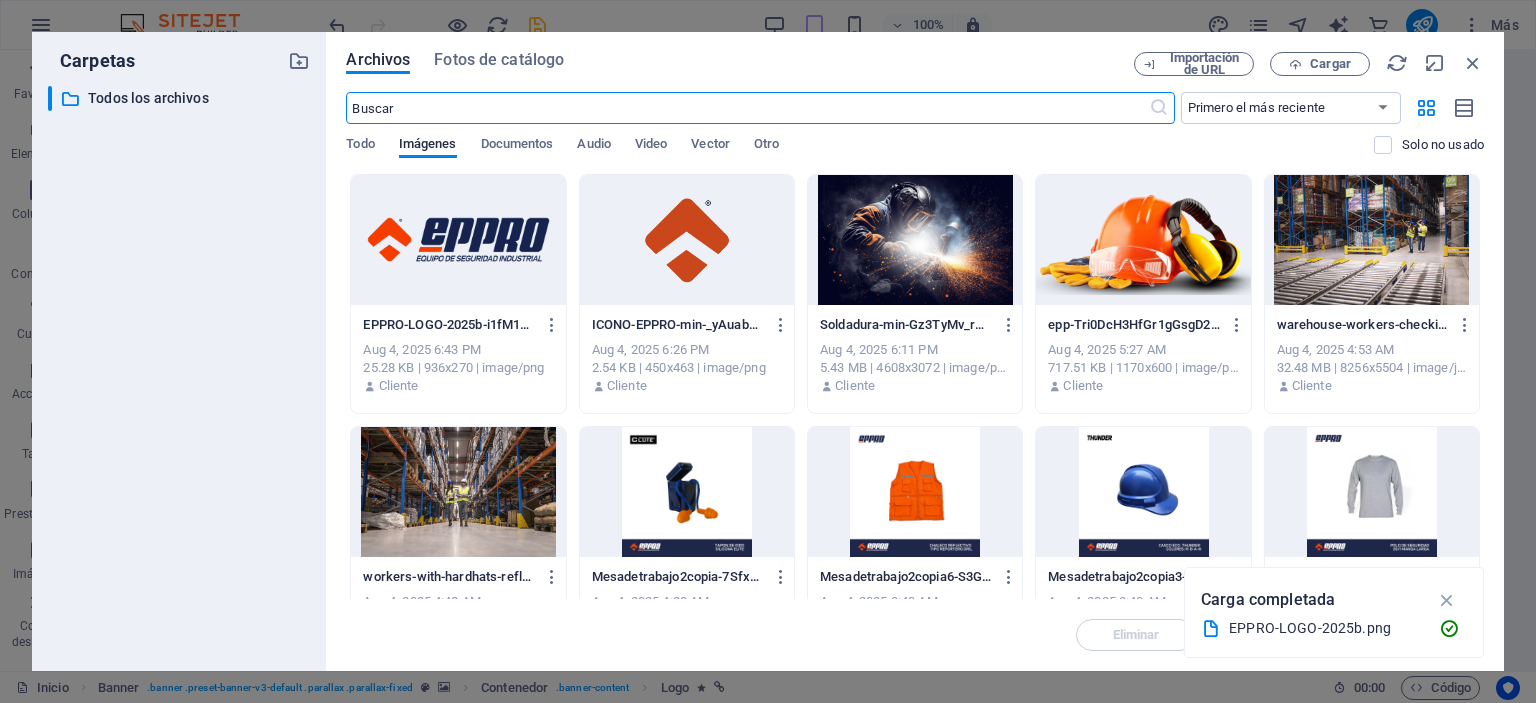 click at bounding box center (458, 240) 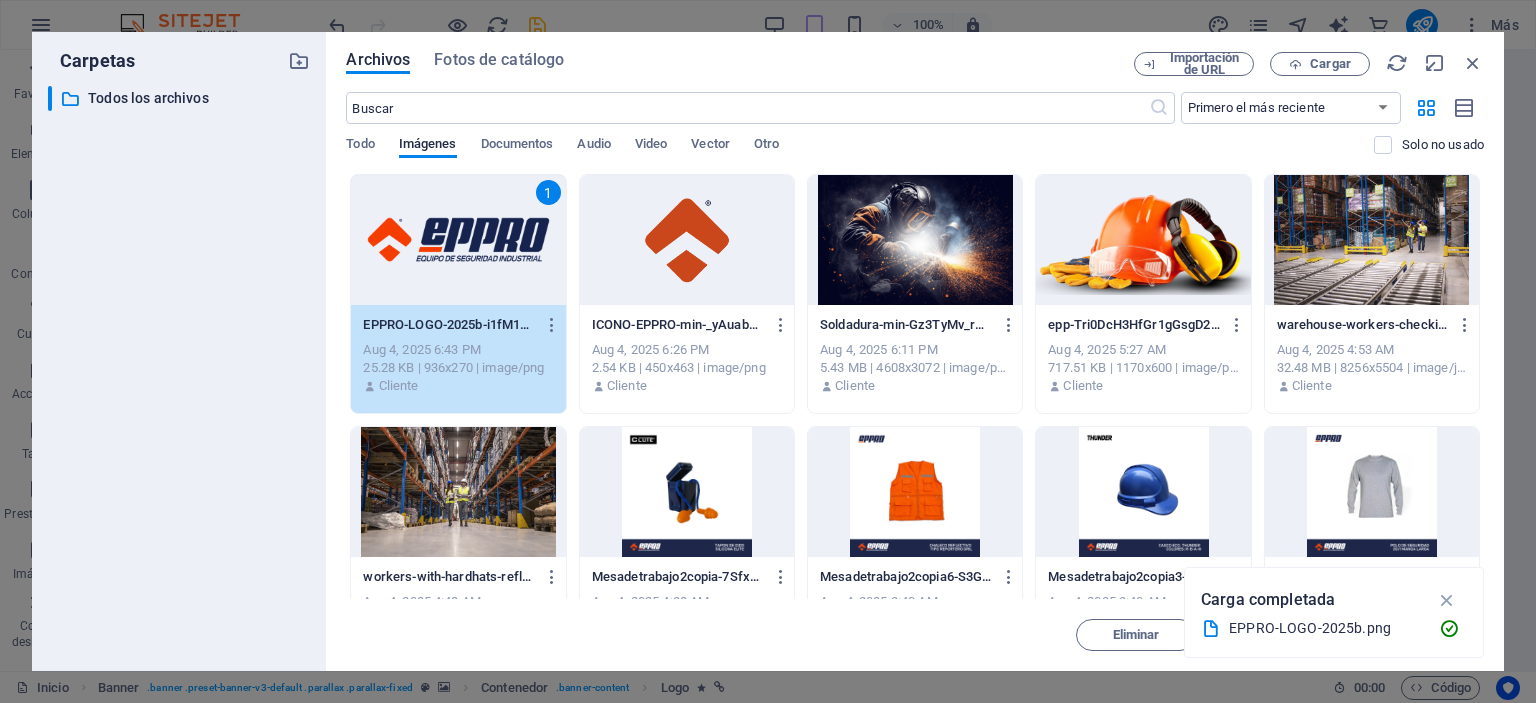 click on "1" at bounding box center [458, 240] 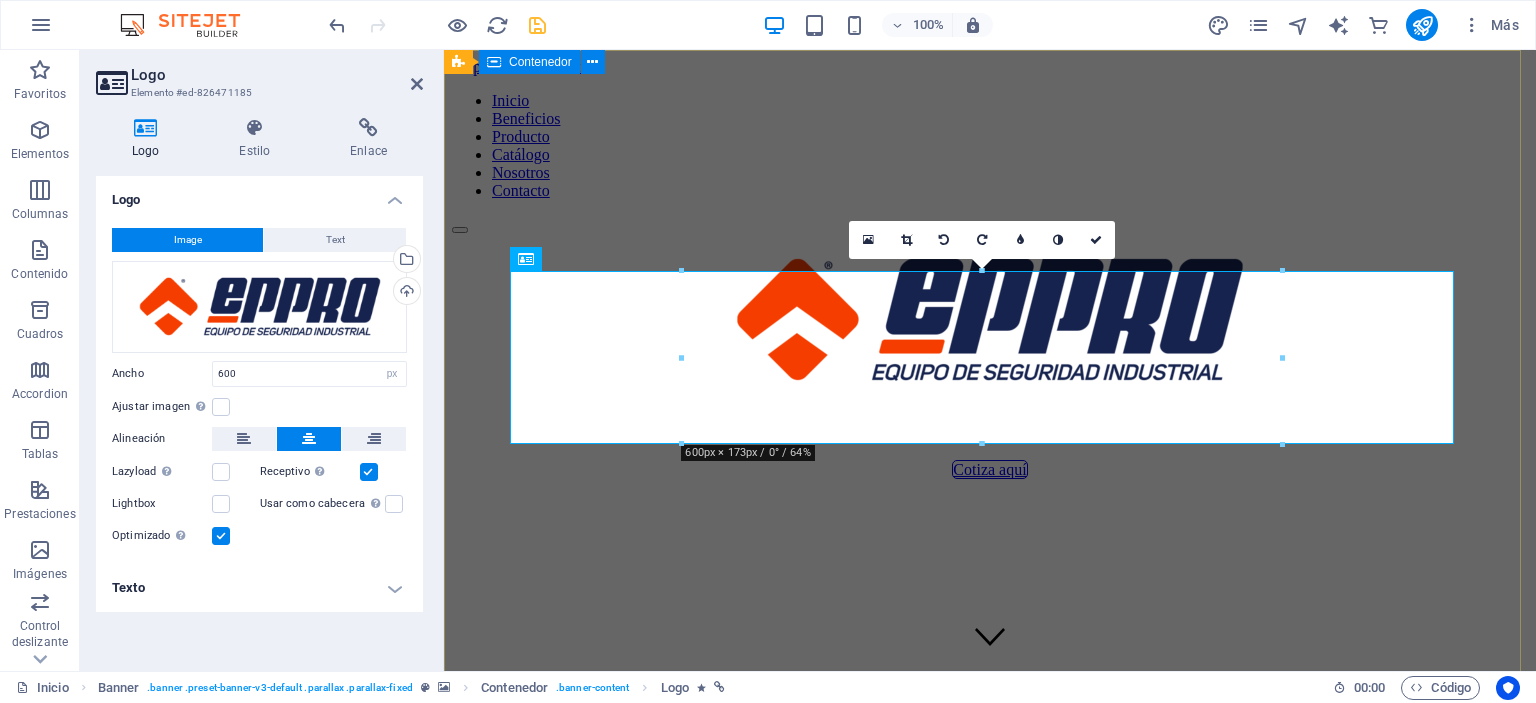 click on "Cotiza aquí" at bounding box center (990, 356) 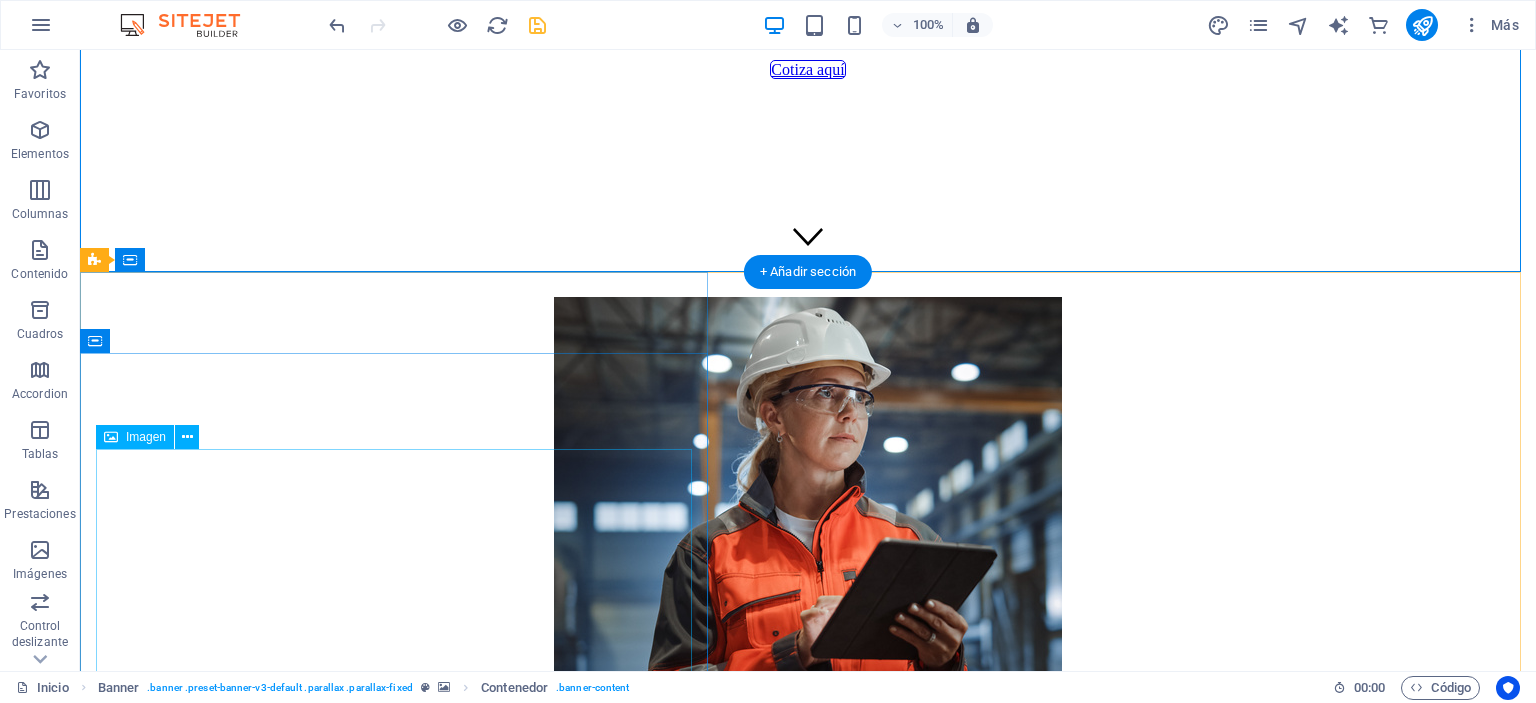 scroll, scrollTop: 0, scrollLeft: 0, axis: both 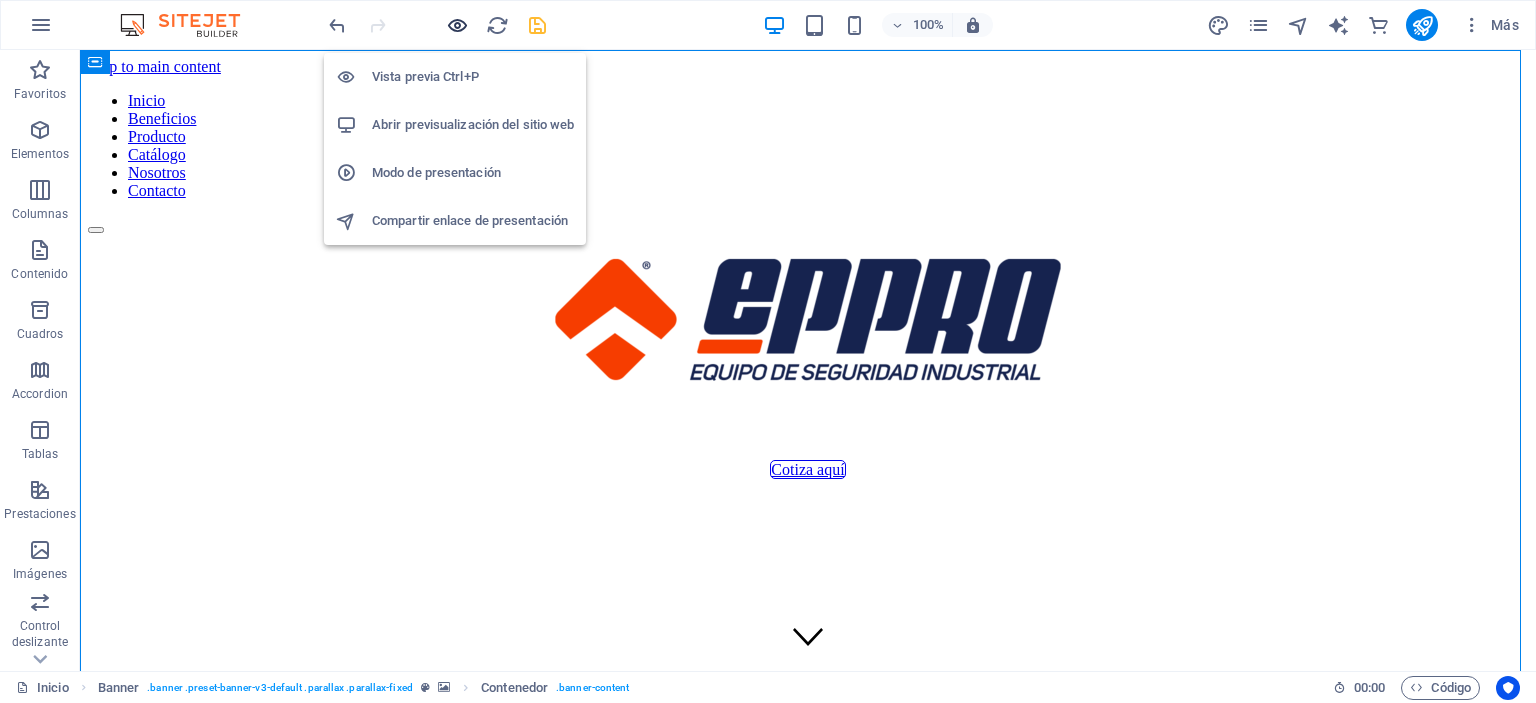 click at bounding box center (457, 25) 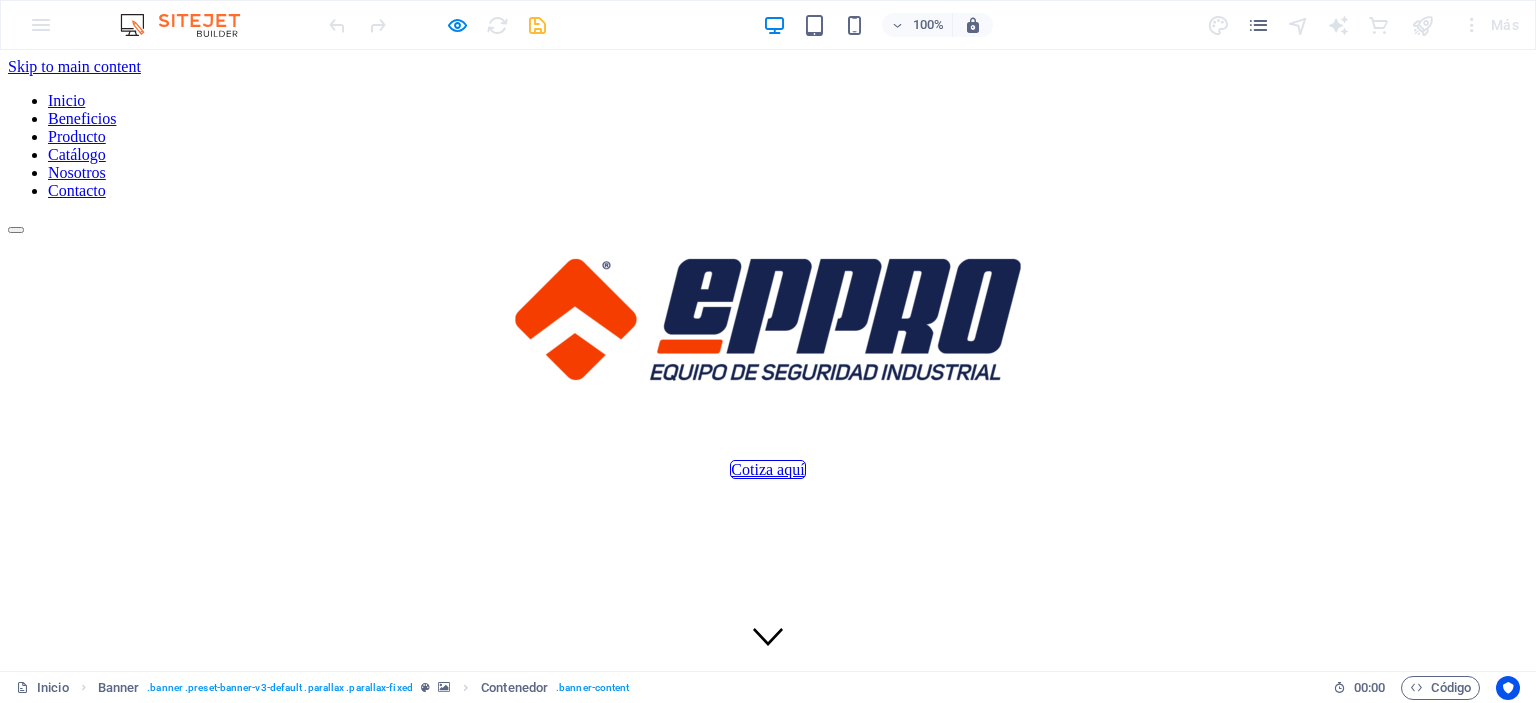 type 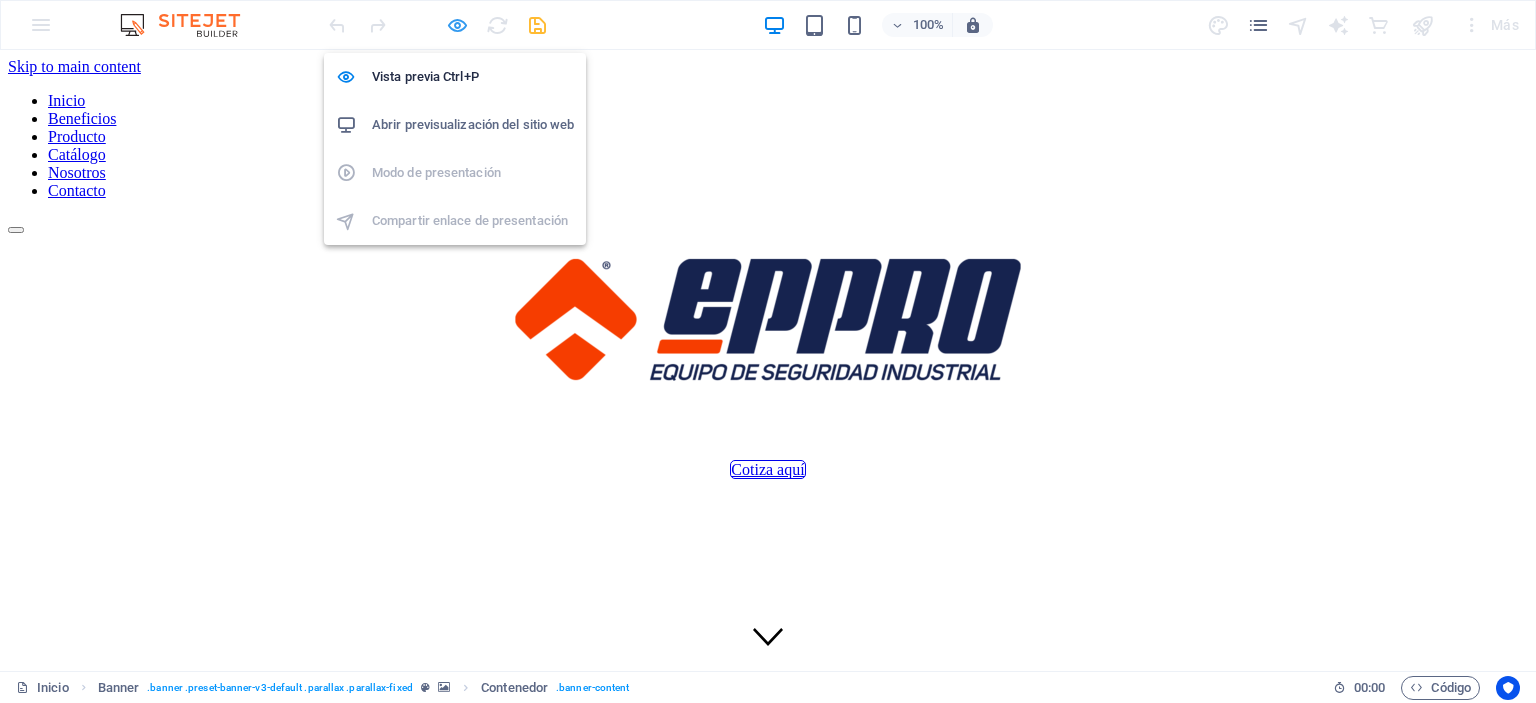 click at bounding box center (457, 25) 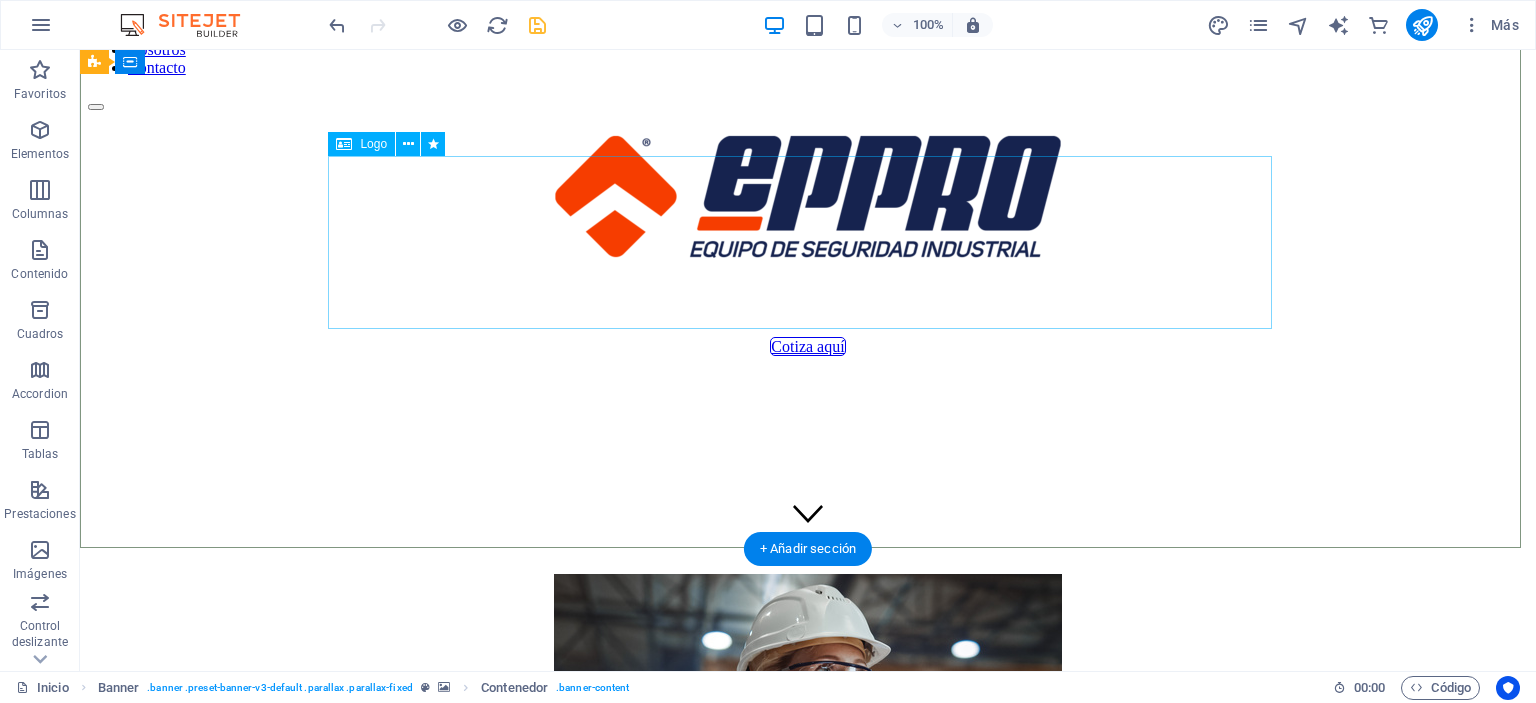 scroll, scrollTop: 0, scrollLeft: 0, axis: both 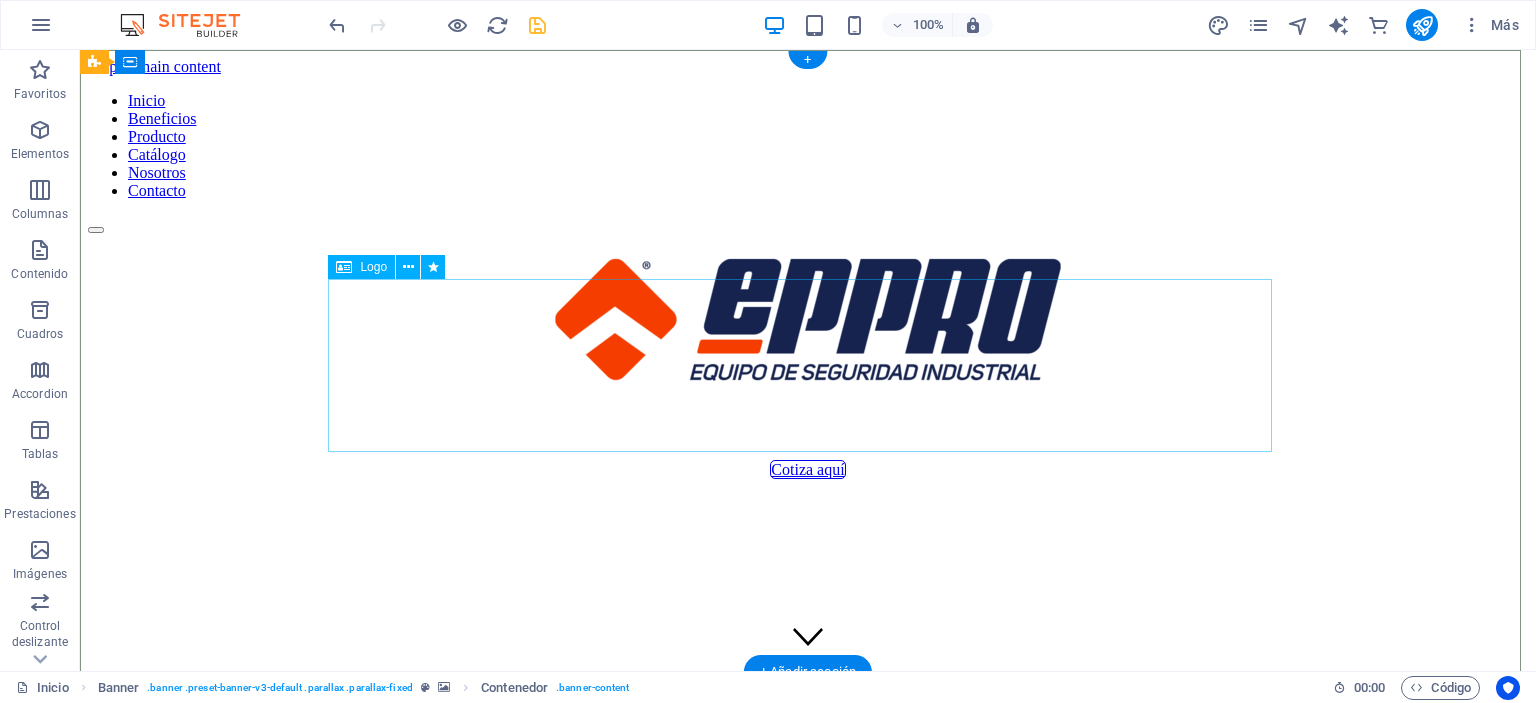 click at bounding box center [808, 322] 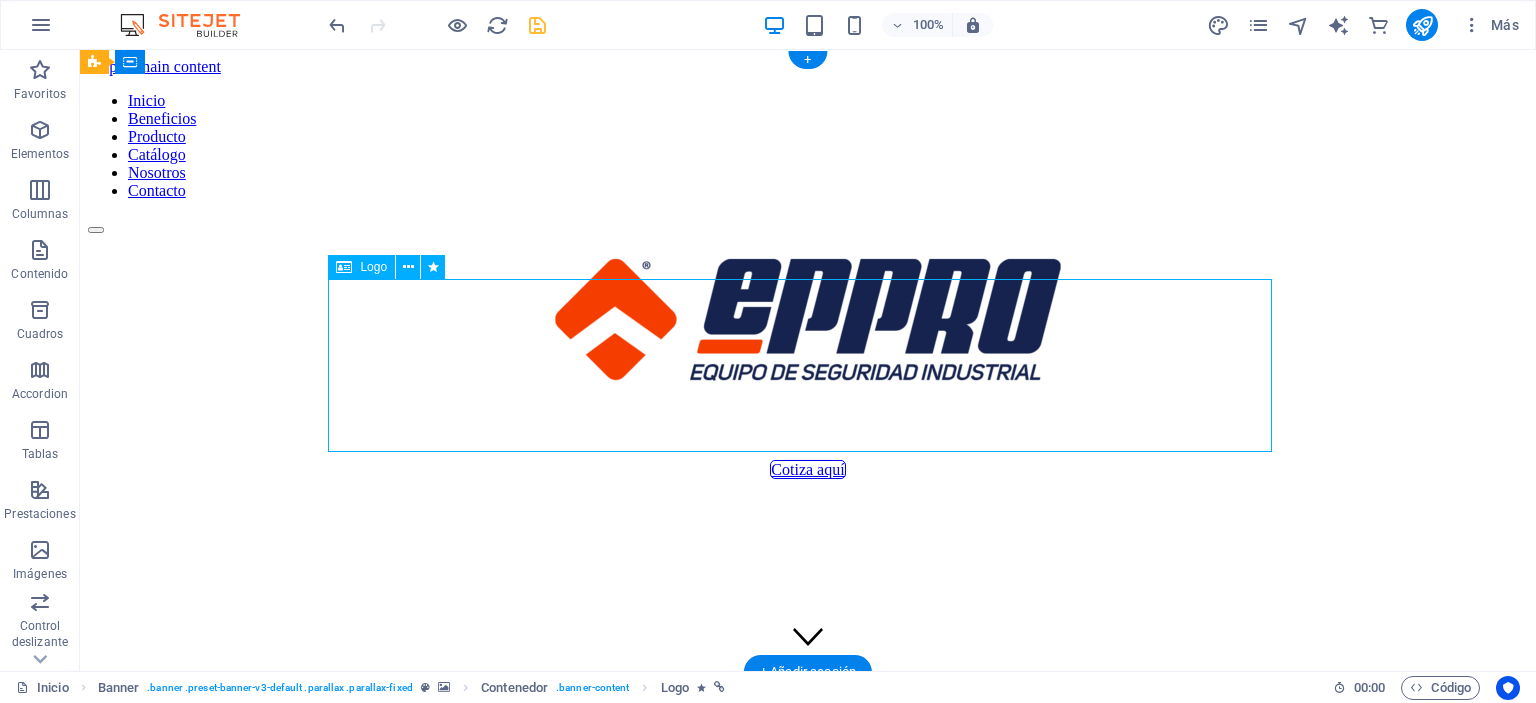 click at bounding box center [808, 322] 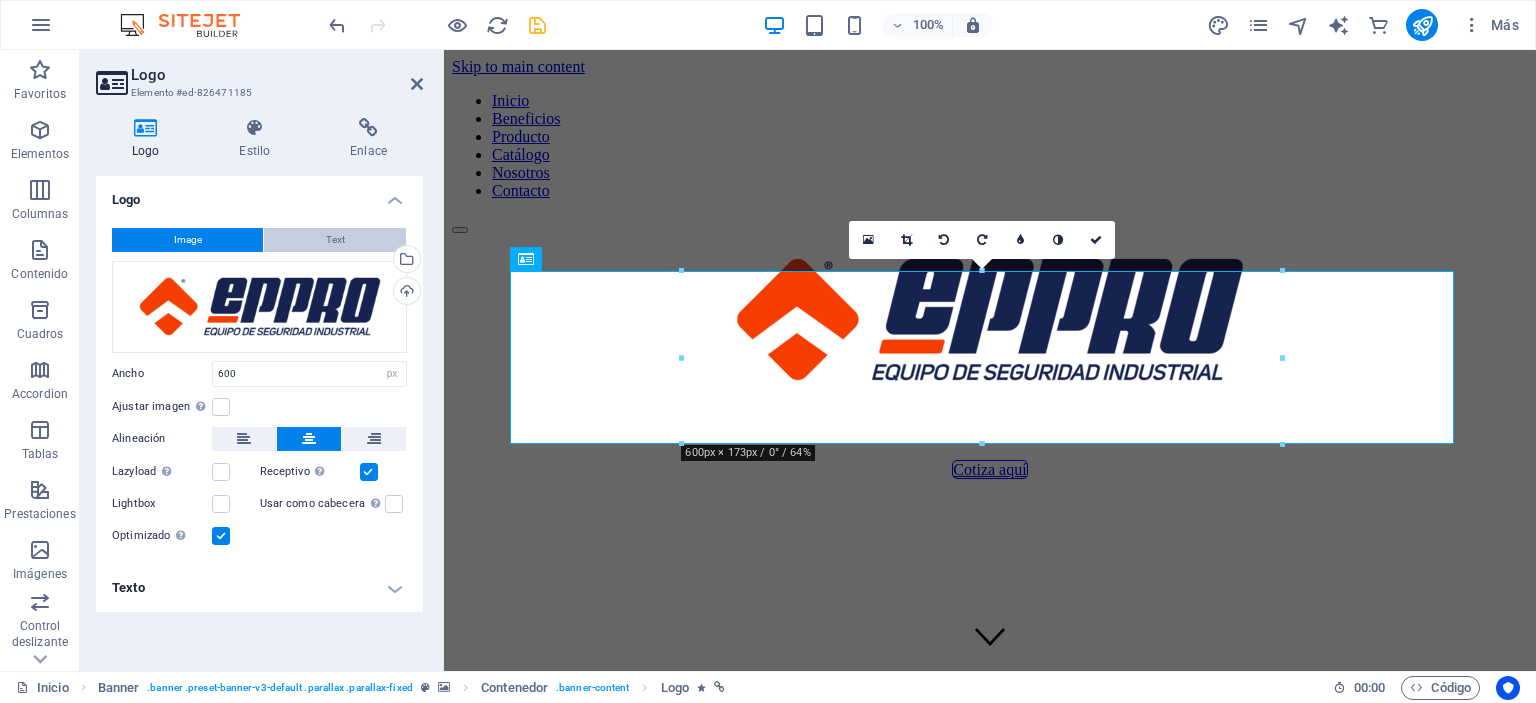 click on "Text" at bounding box center (335, 240) 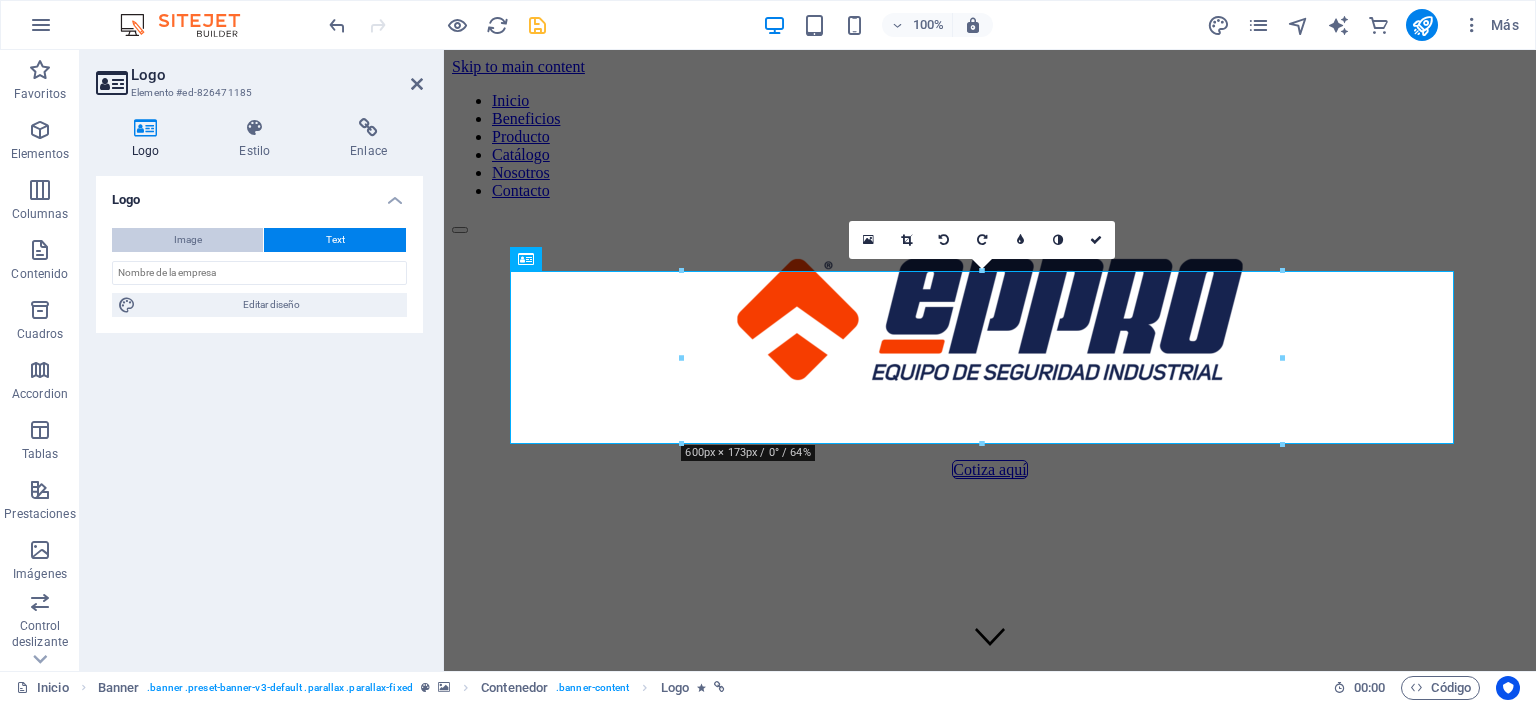 click on "Image" at bounding box center [187, 240] 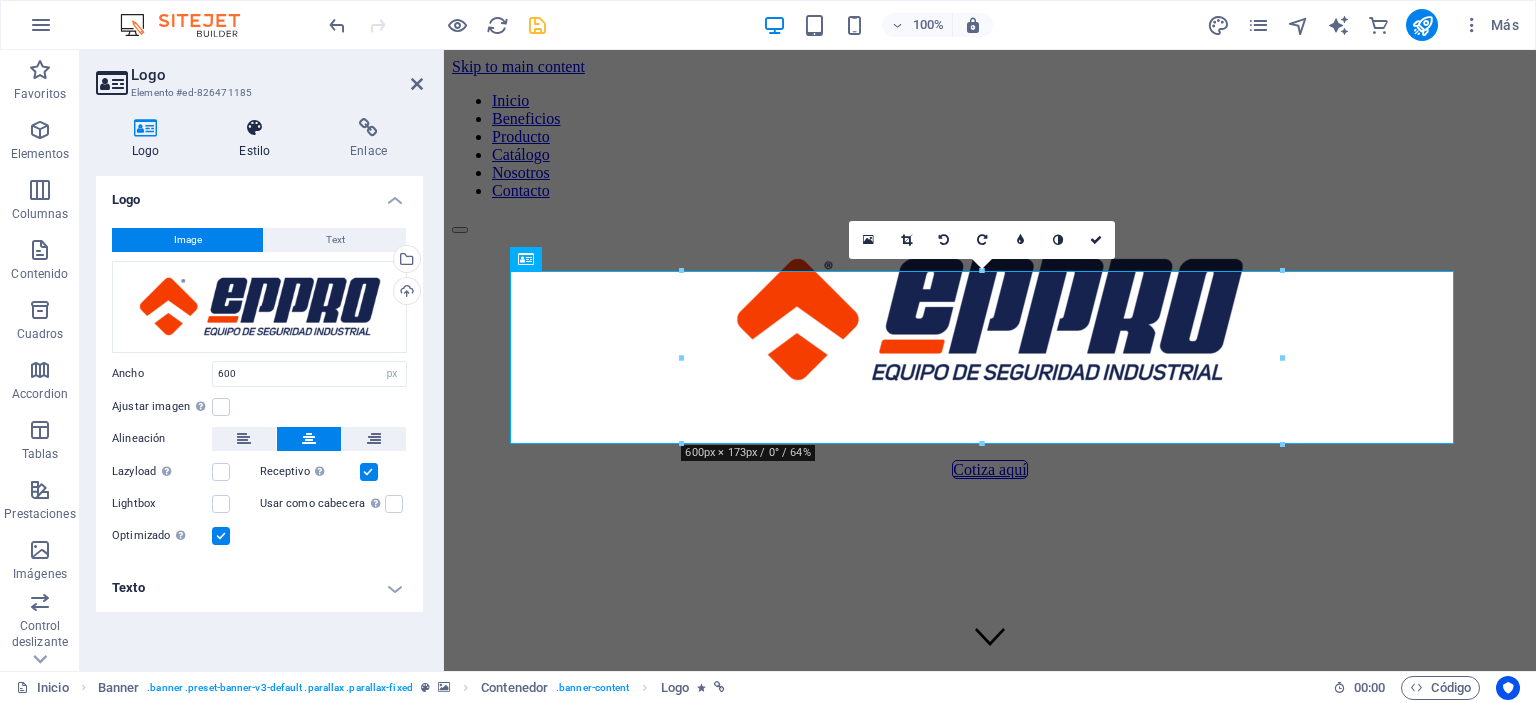 click at bounding box center [254, 128] 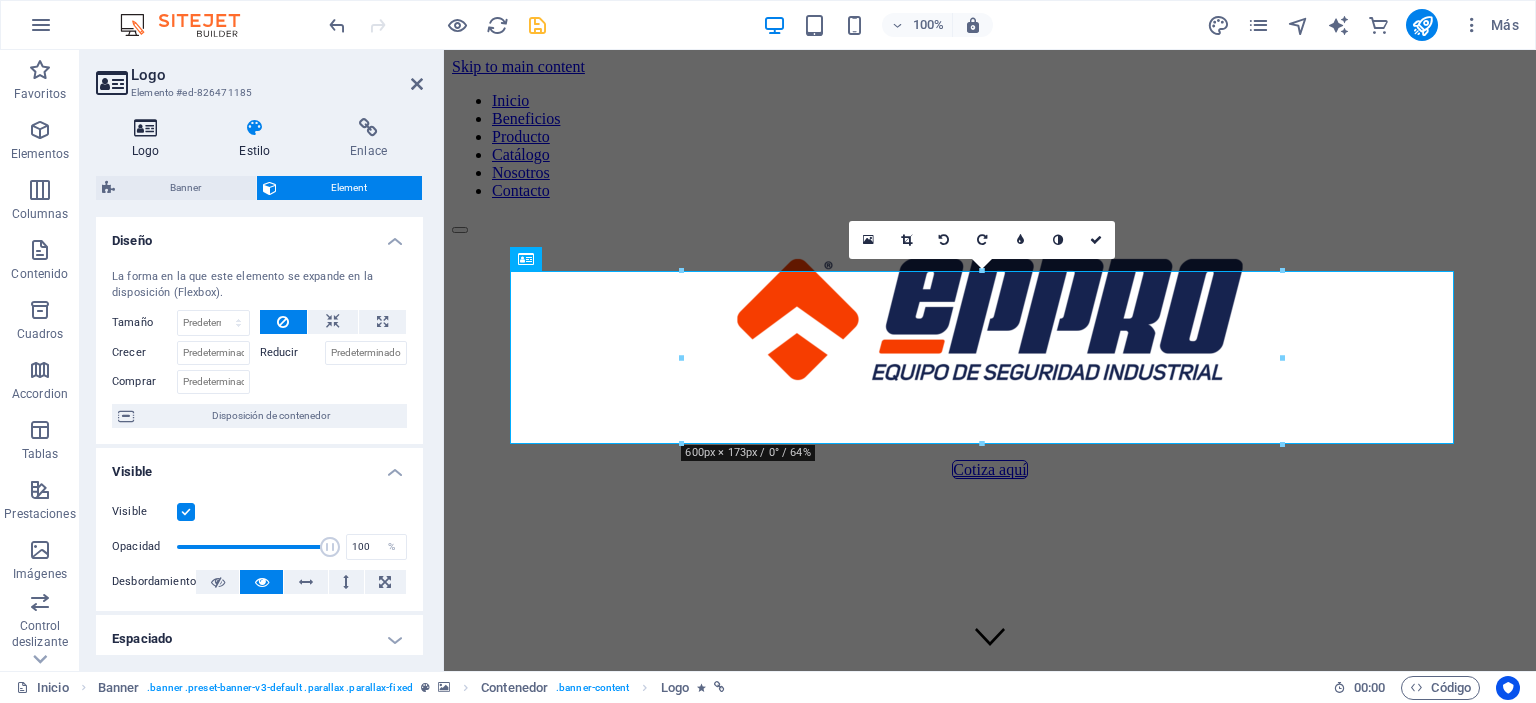 click at bounding box center (145, 128) 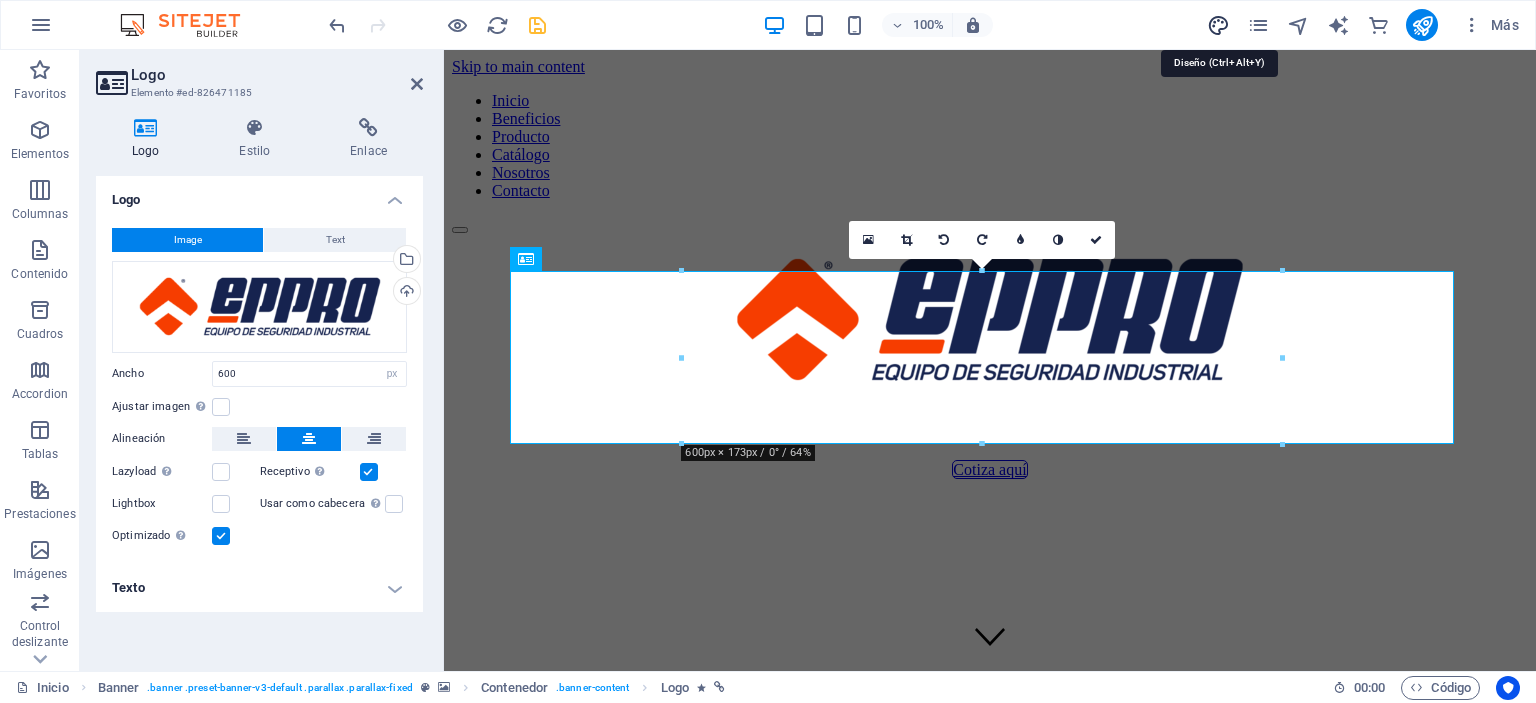 click at bounding box center [1218, 25] 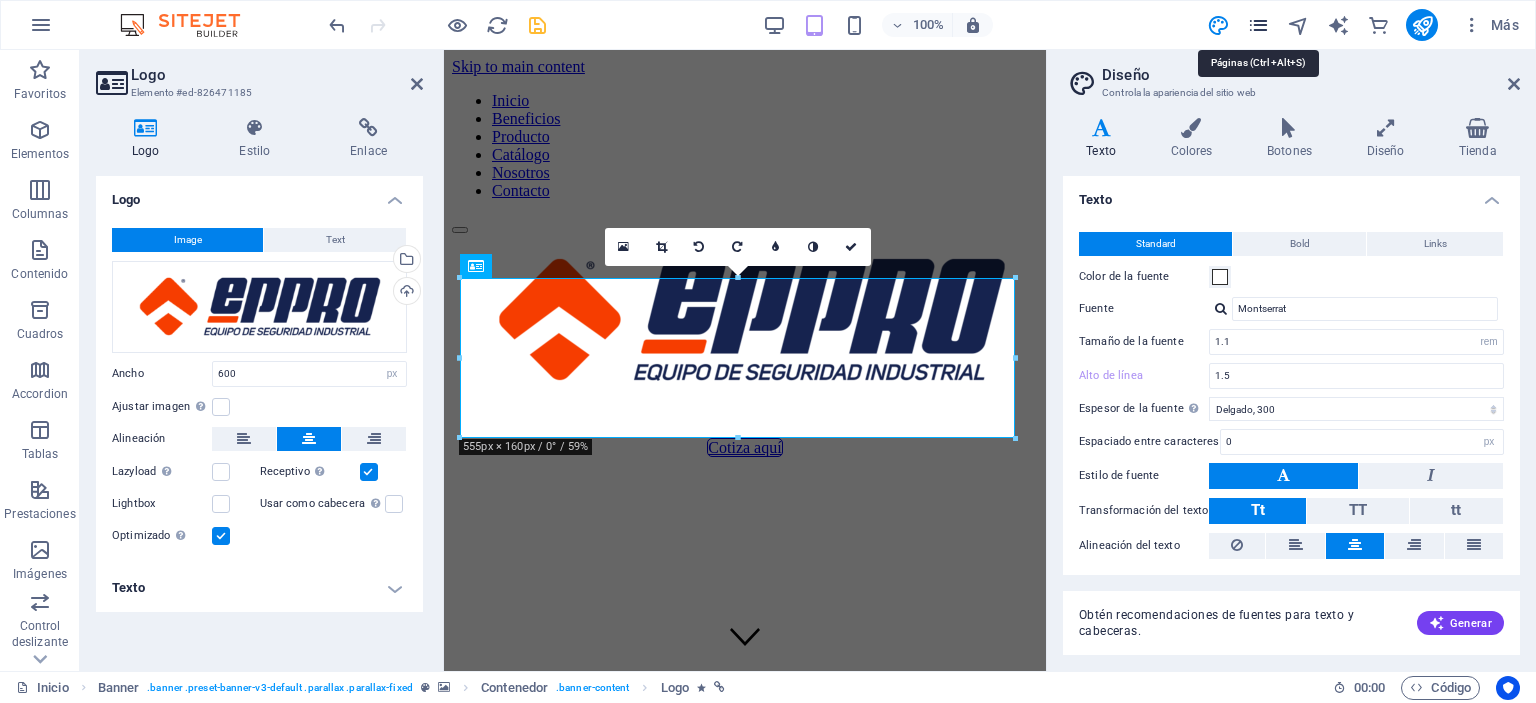 click at bounding box center (1258, 25) 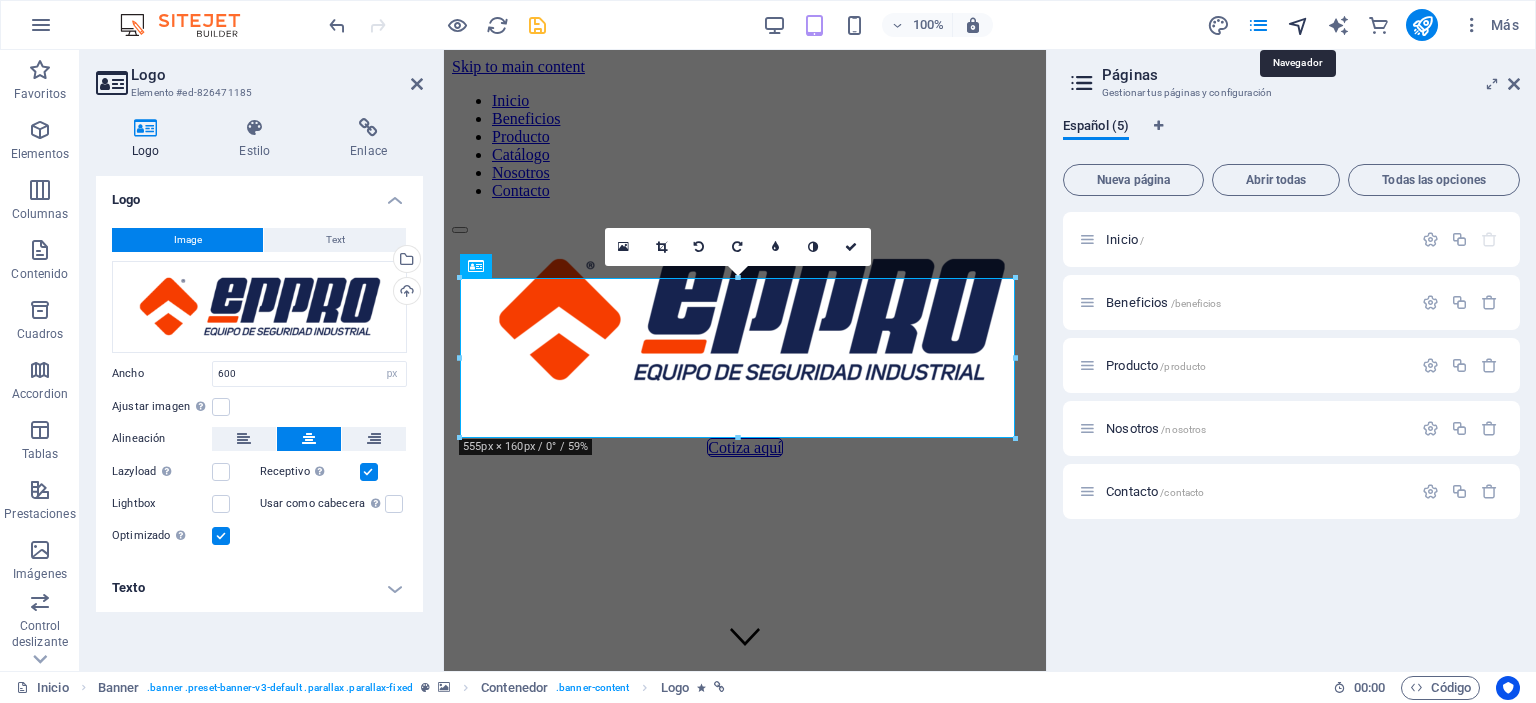 click at bounding box center (1298, 25) 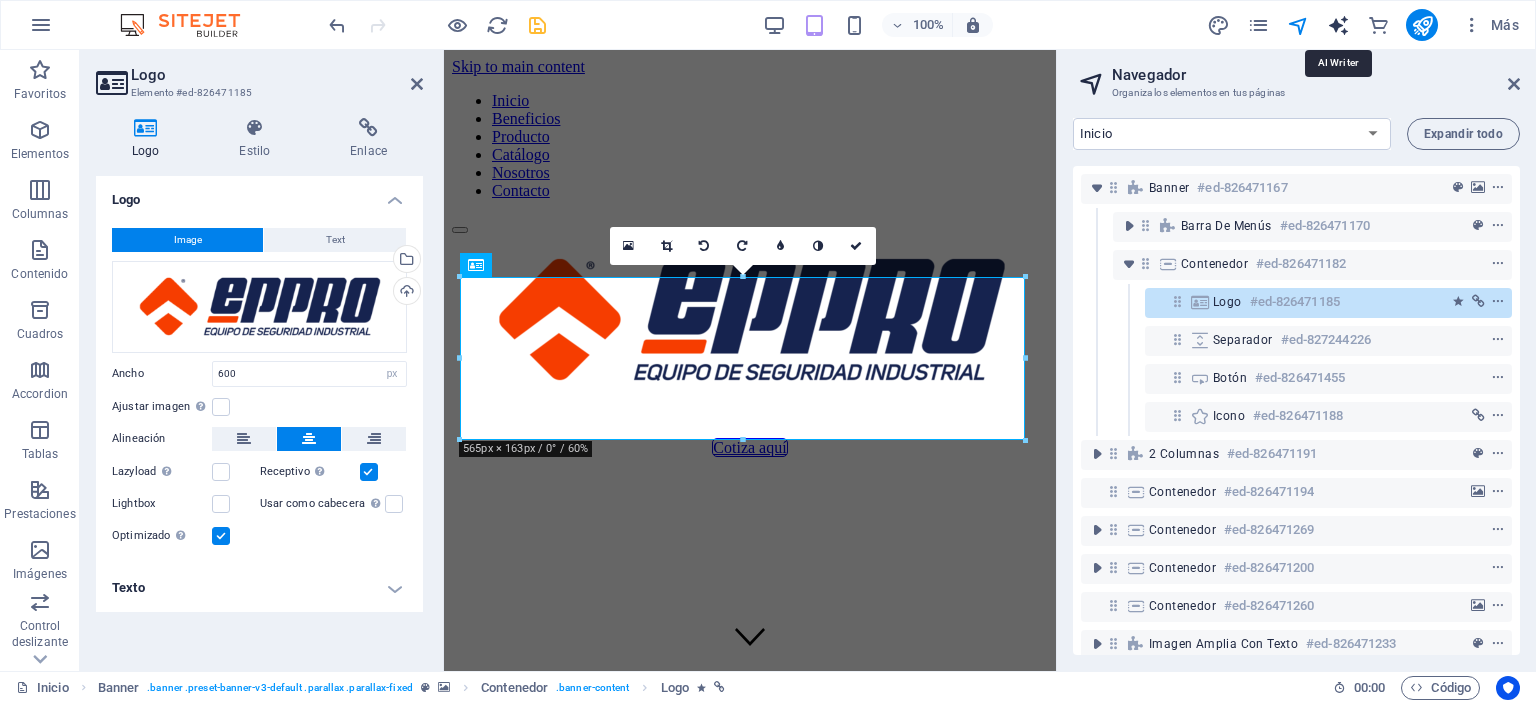 click at bounding box center [1338, 25] 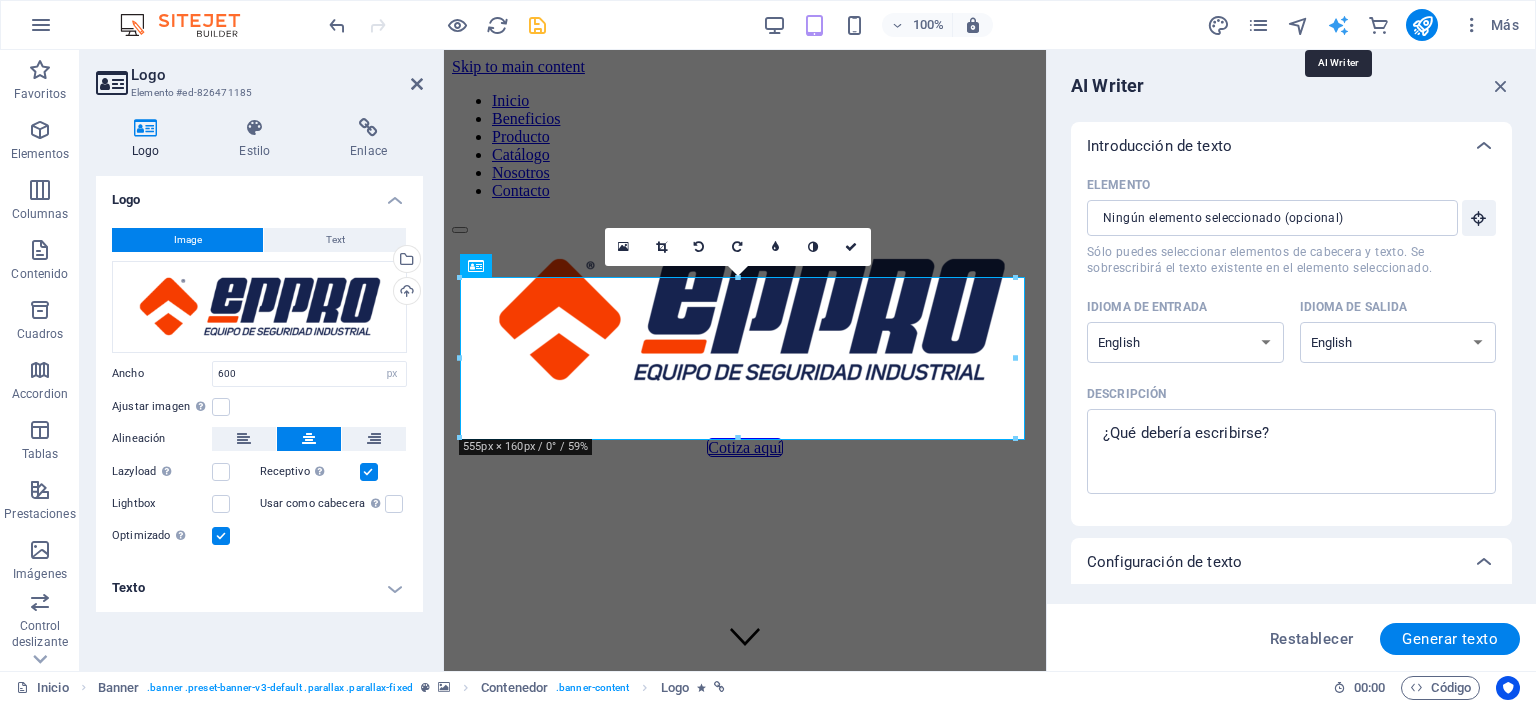scroll, scrollTop: 0, scrollLeft: 0, axis: both 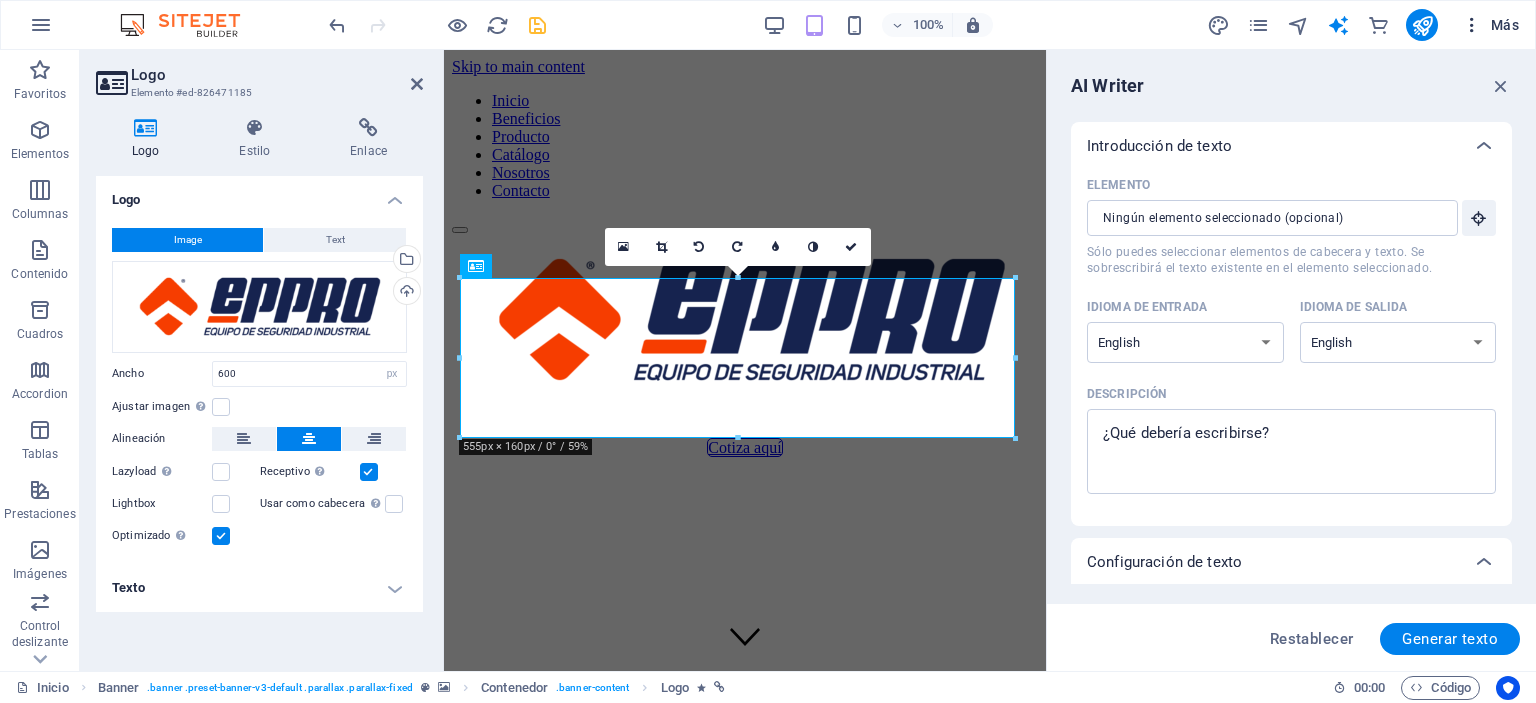 click on "Más" at bounding box center (1490, 25) 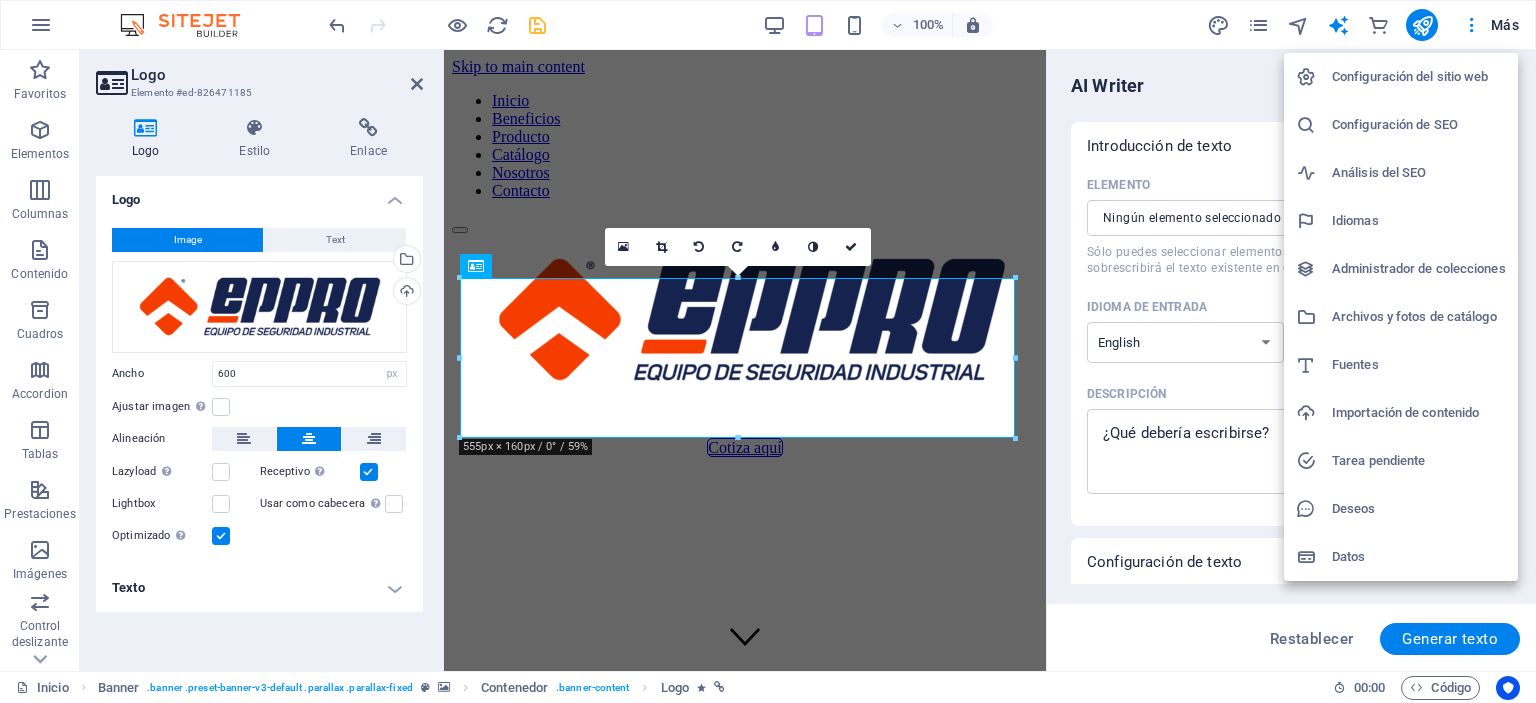 click on "Configuración del sitio web" at bounding box center [1419, 77] 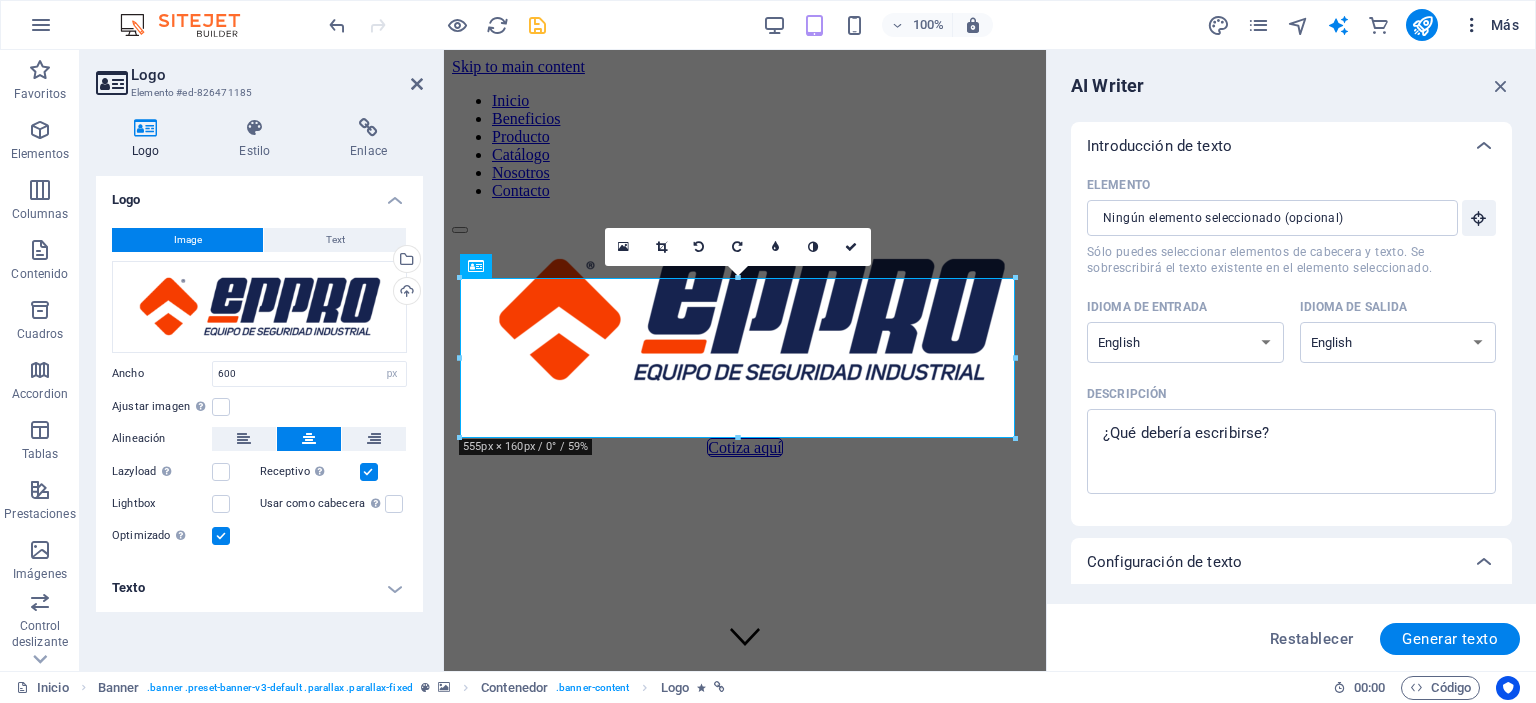 click on "Más" at bounding box center (1490, 25) 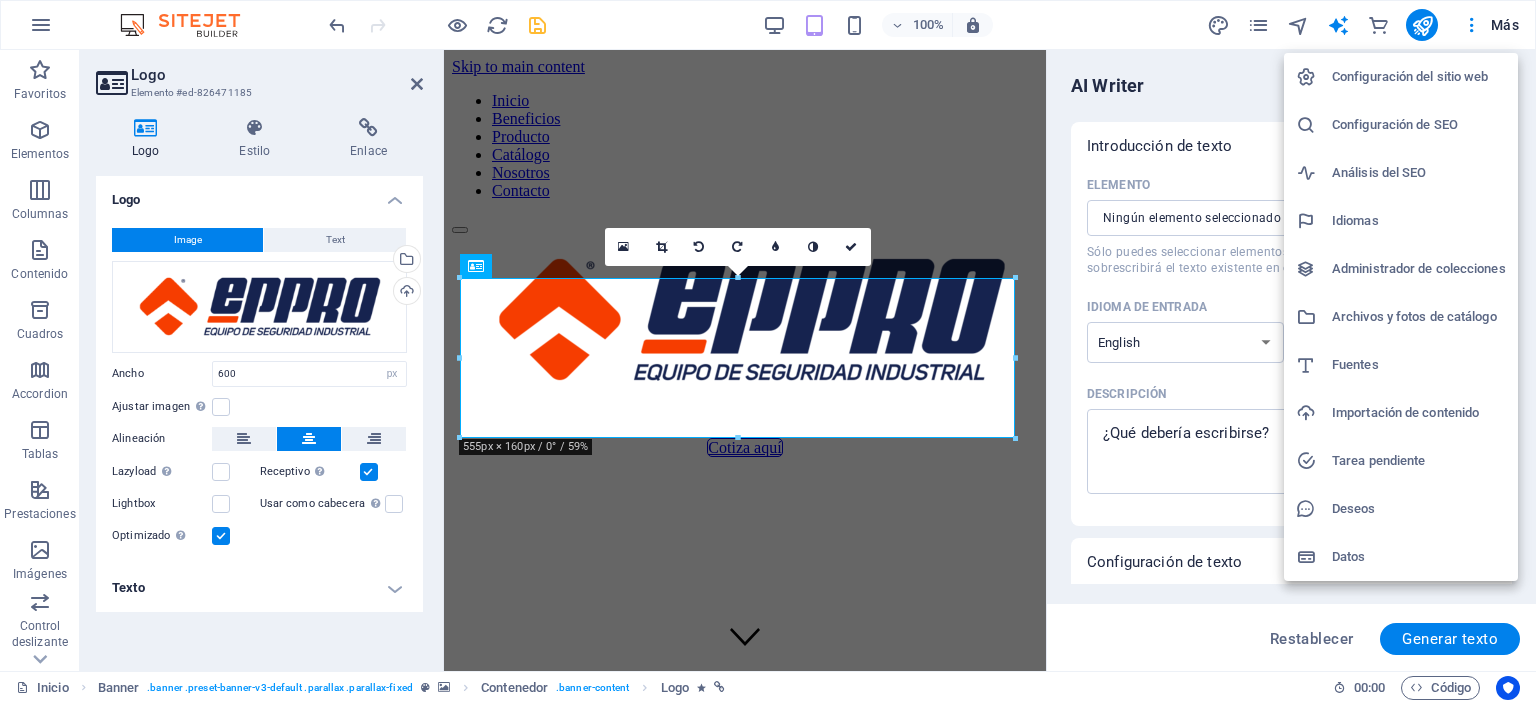 click on "Configuración de SEO" at bounding box center (1419, 125) 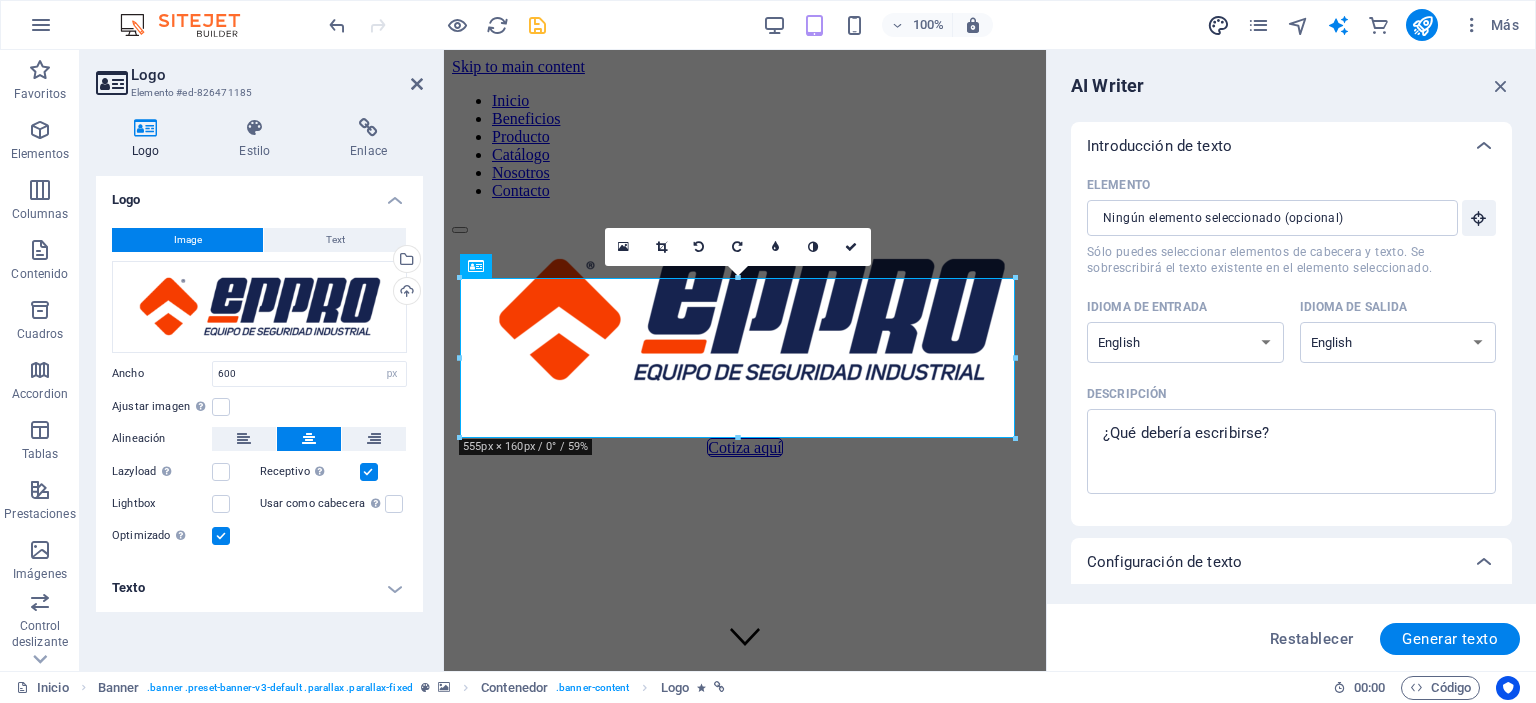 click at bounding box center (1218, 25) 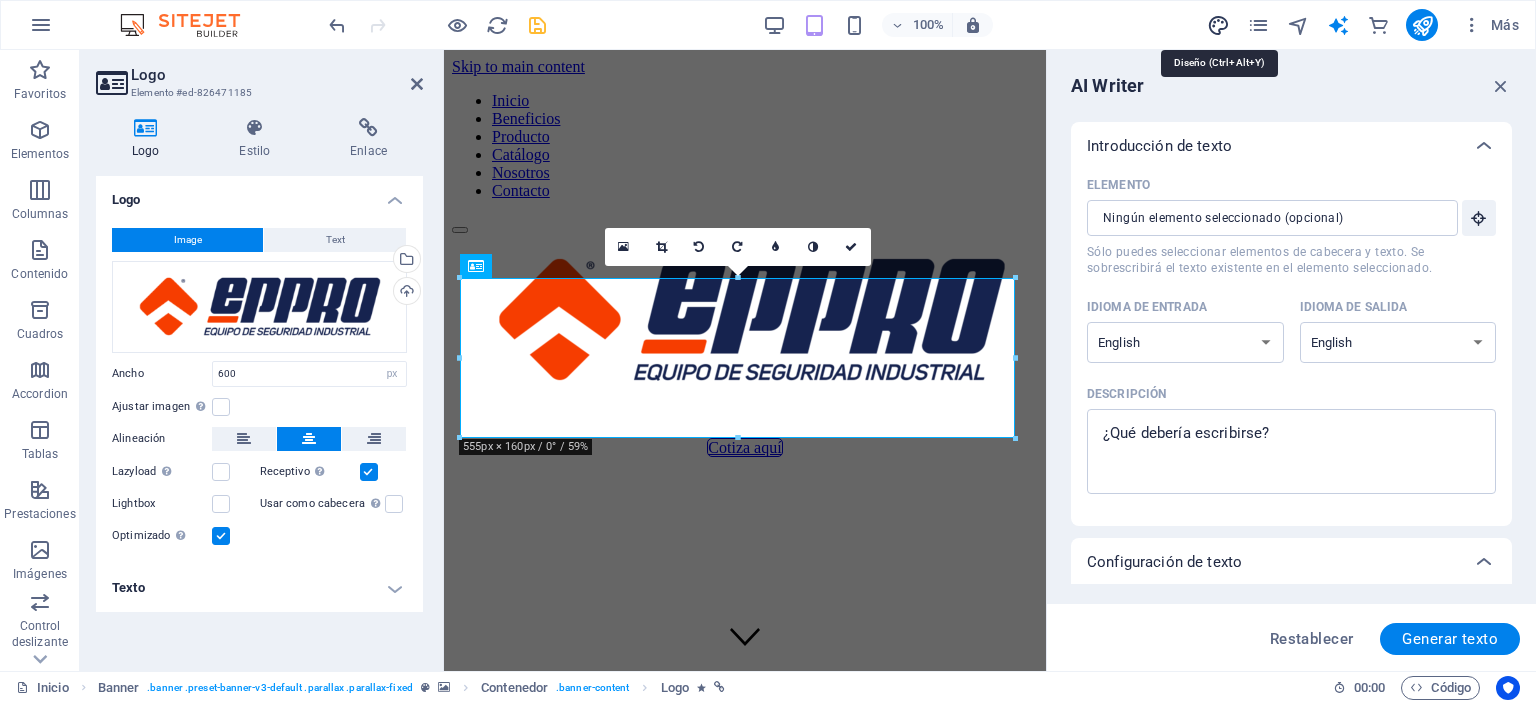 click at bounding box center [1218, 25] 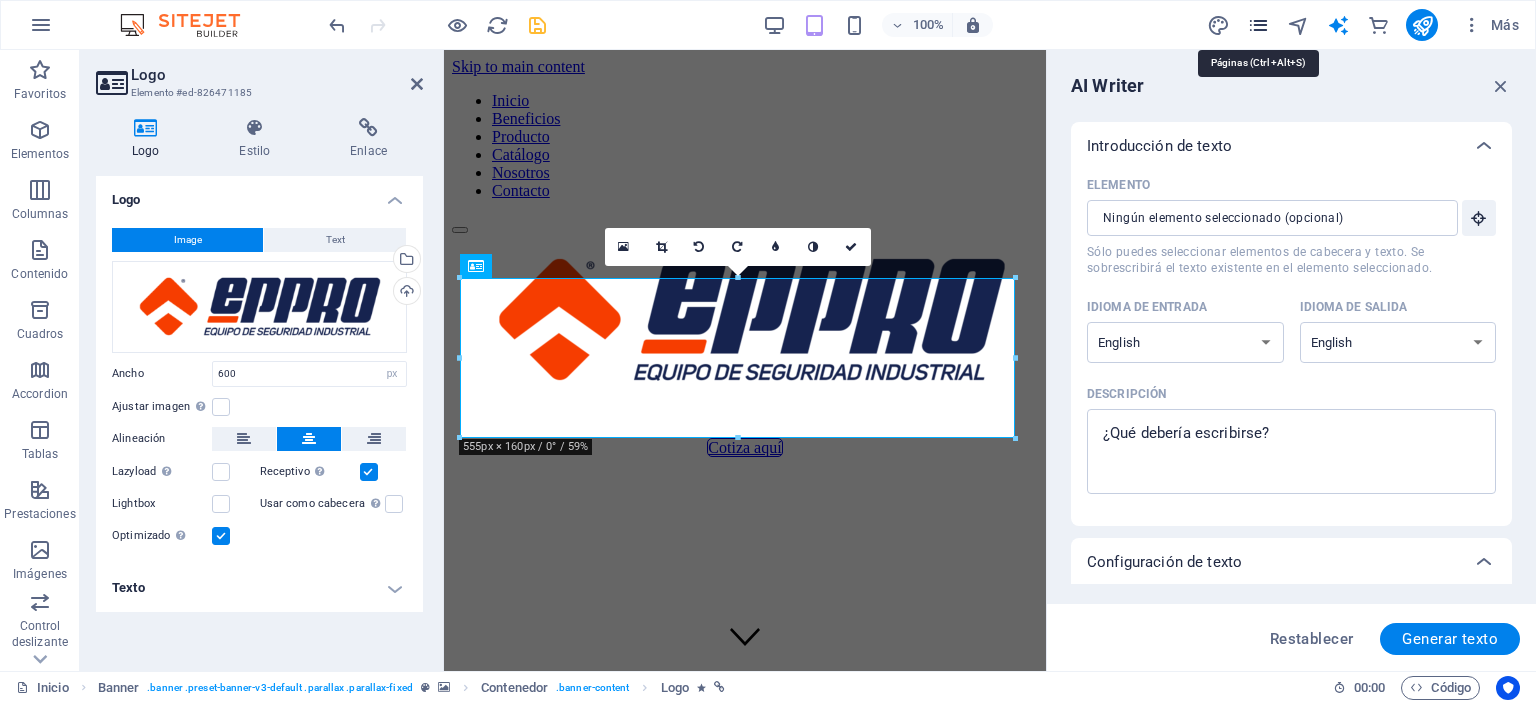 click at bounding box center (1258, 25) 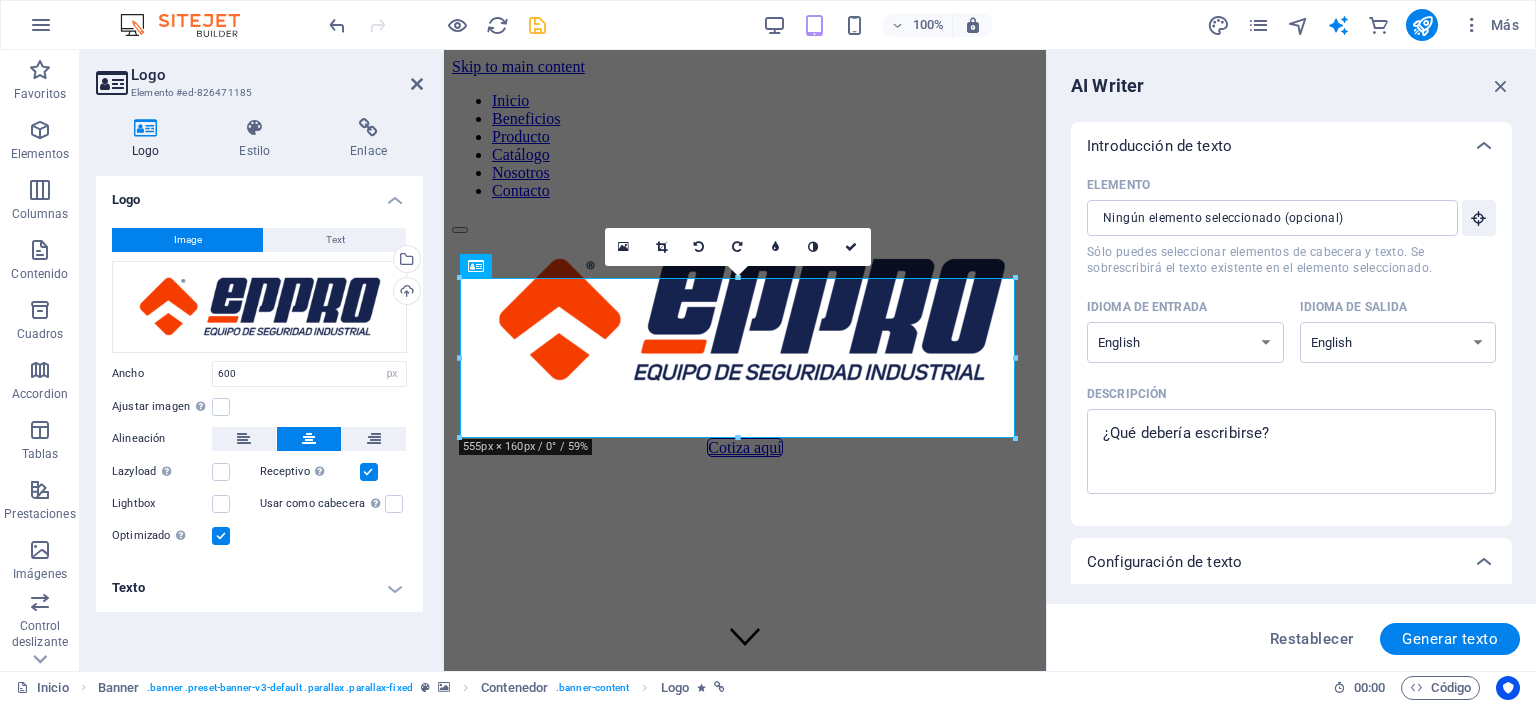 click on "Logo Image Text Arrastra archivos aquí, haz clic para escoger archivos o  selecciona archivos de Archivos o de nuestra galería gratuita de fotos y vídeos Selecciona archivos del administrador de archivos, de la galería de fotos o carga archivo(s) Cargar Ancho 600 Predeterminado automático px rem % em vh vw Ajustar imagen Ajustar imagen automáticamente a un ancho y alto fijo Altura Predeterminado automático px Alineación Lazyload La carga de imágenes tras la carga de la página mejora la velocidad de la página. Receptivo Automáticamente cargar tamaños optimizados de smartphone e imagen retina. Lightbox Usar como cabecera La imagen se ajustará en una etiqueta de cabecera H1. Resulta útil para dar al texto alternativo el peso de una cabecera H1, por ejemplo, para el logo. En caso de duda, dejar deseleccionado. Optimizado Las imágenes se comprimen para así mejorar la velocidad de las páginas. Posición Dirección Personalizado X offset 50 px rem % vh vw Y offset 50 px rem % vh vw Editar diseño 8" at bounding box center [259, 415] 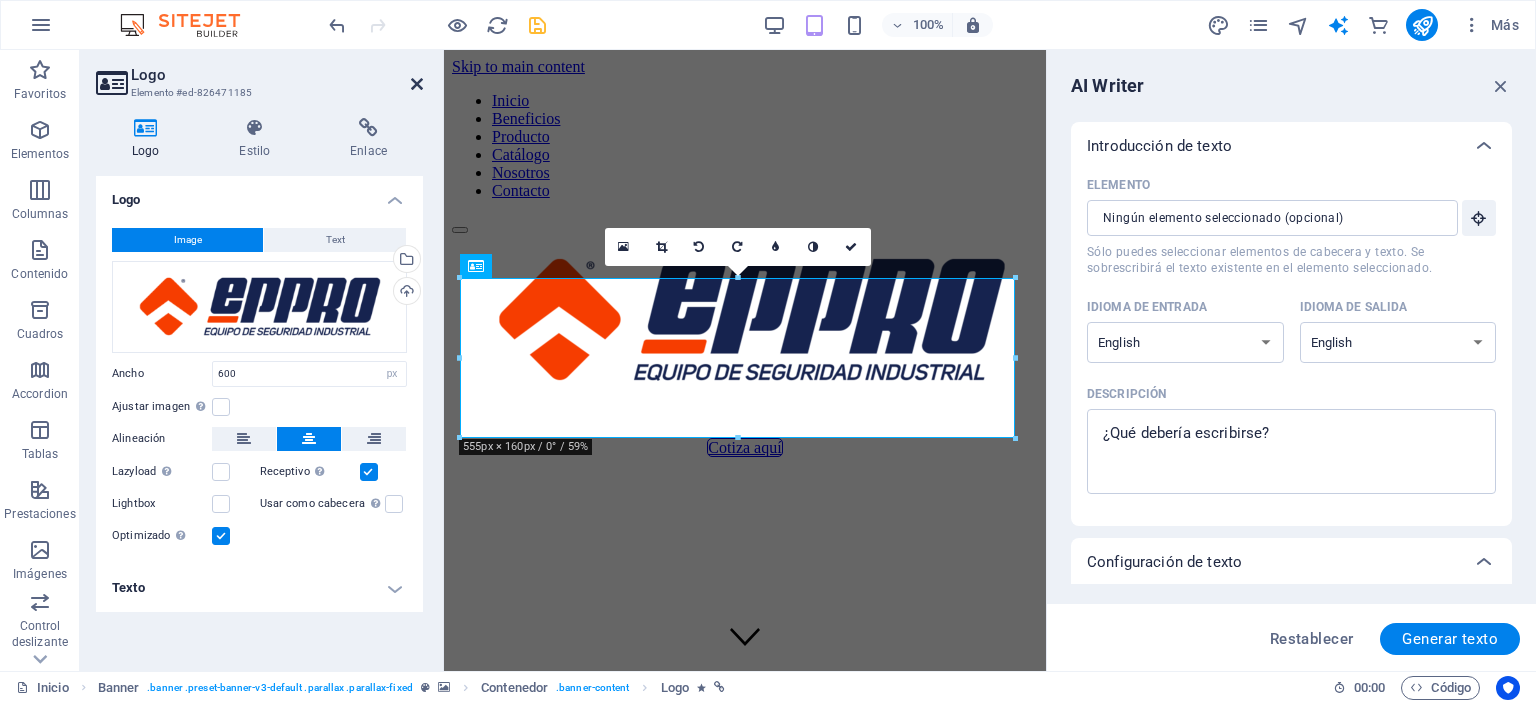 click at bounding box center [417, 84] 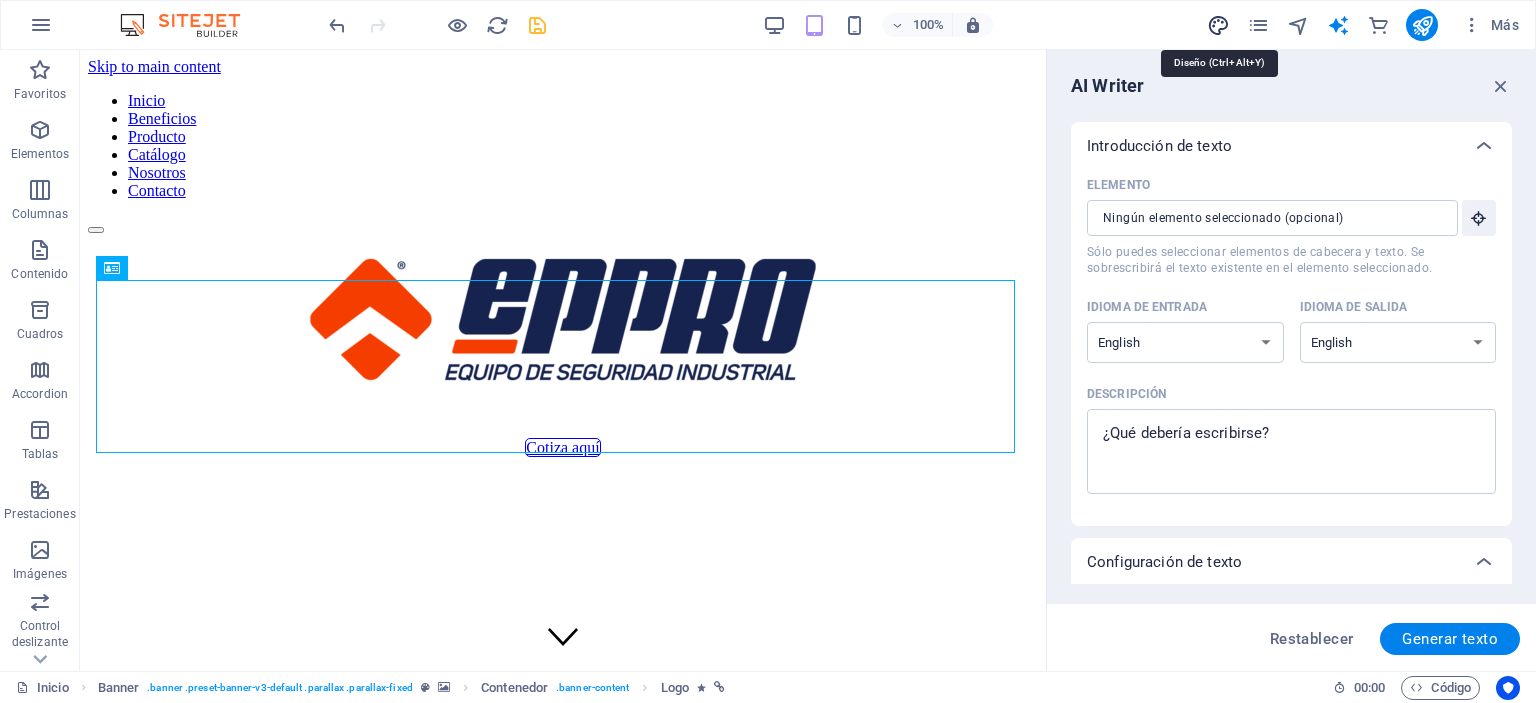 click at bounding box center (1218, 25) 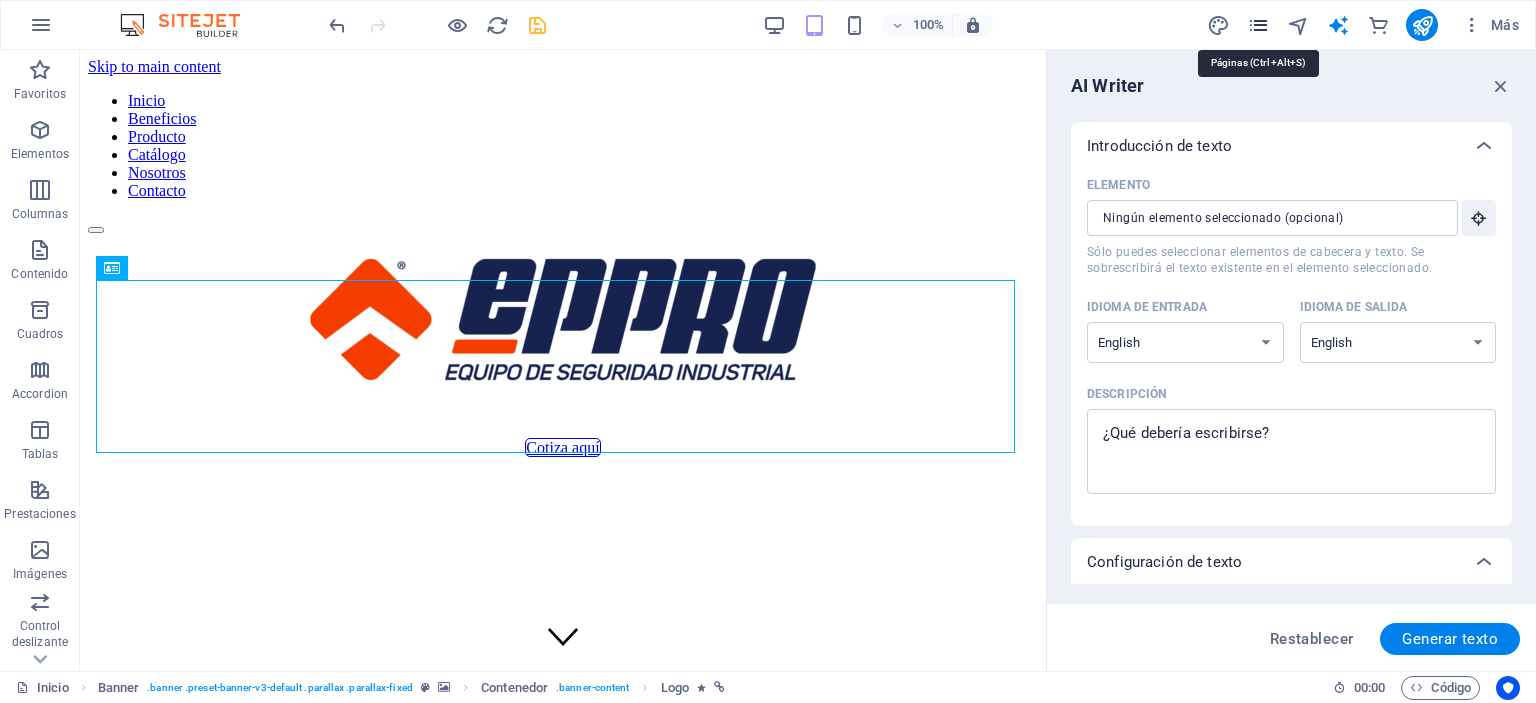 click at bounding box center (1258, 25) 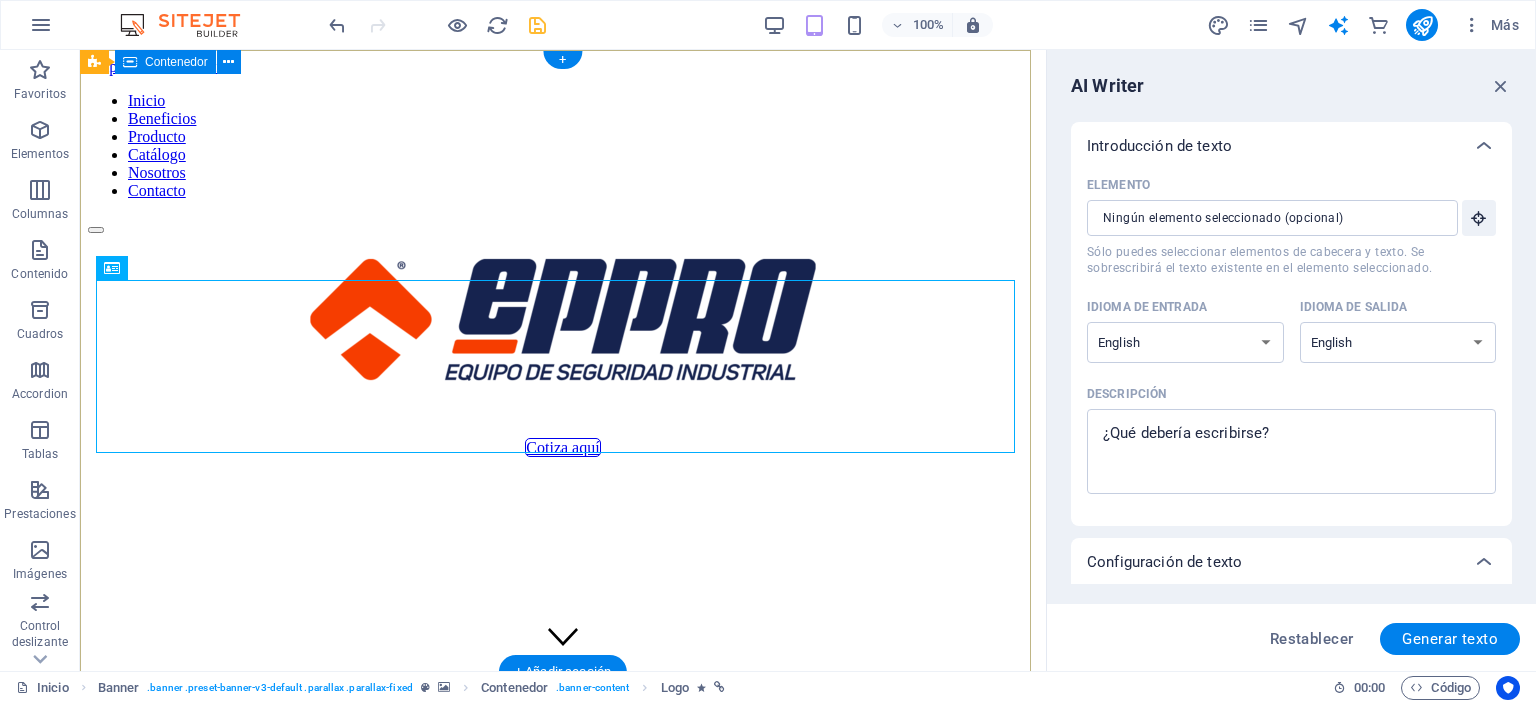 click on "Cotiza aquí" at bounding box center (563, 345) 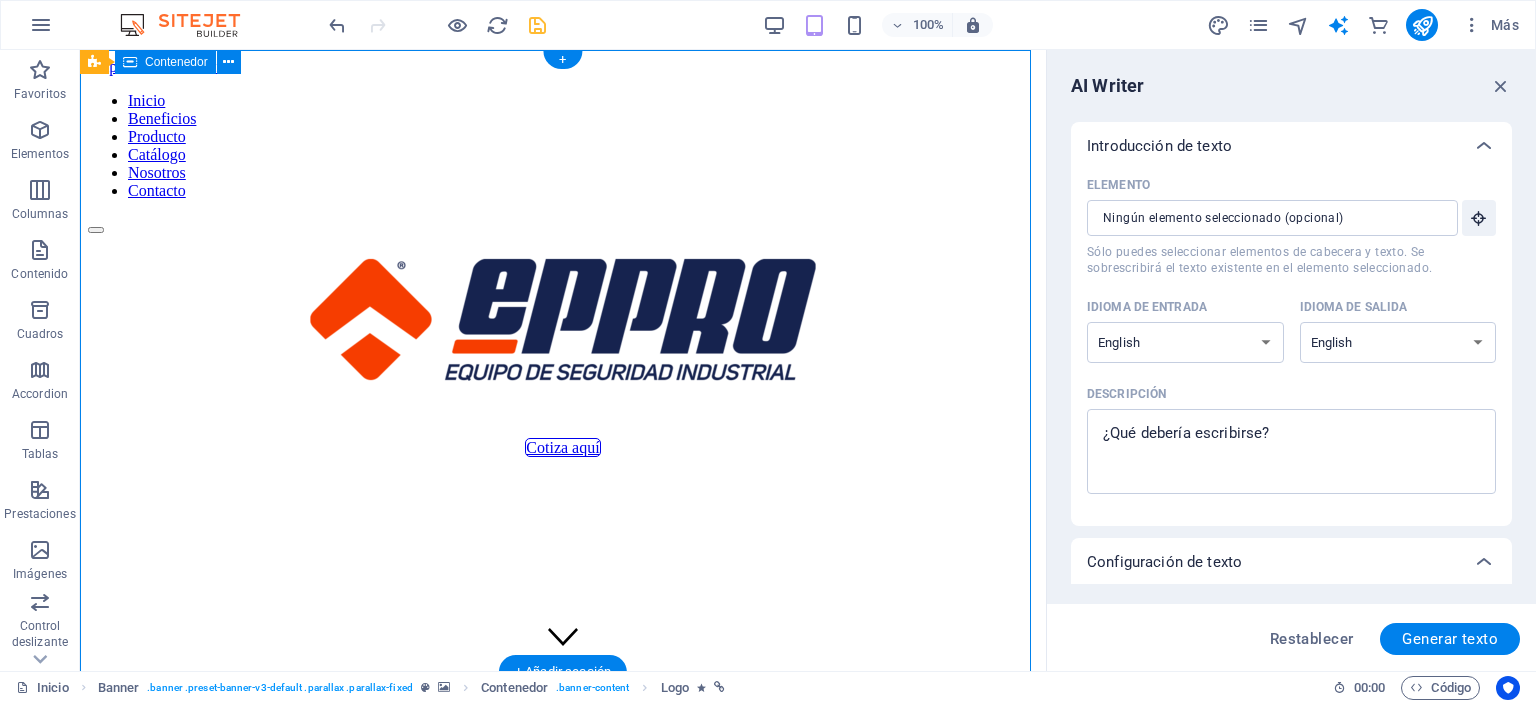 click on "Cotiza aquí" at bounding box center (563, 345) 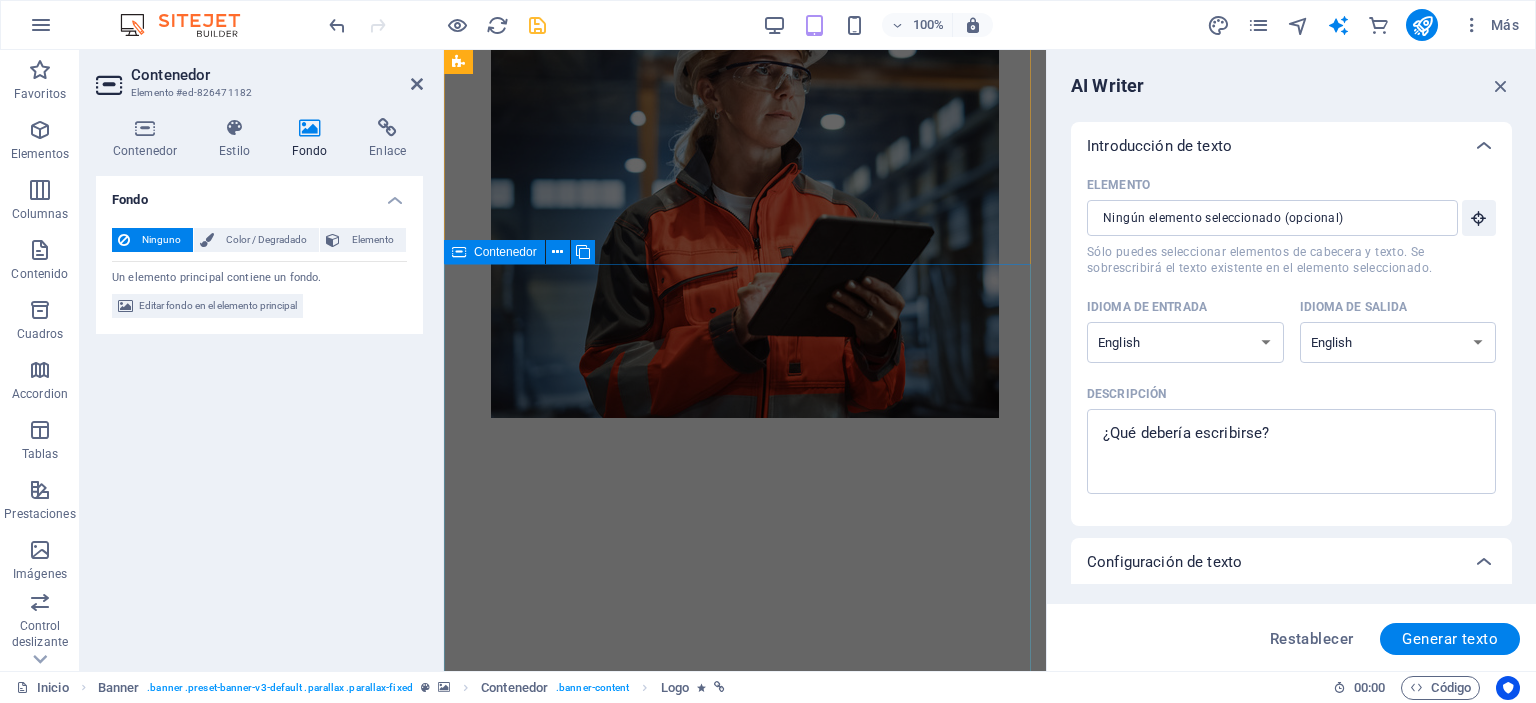 scroll, scrollTop: 600, scrollLeft: 0, axis: vertical 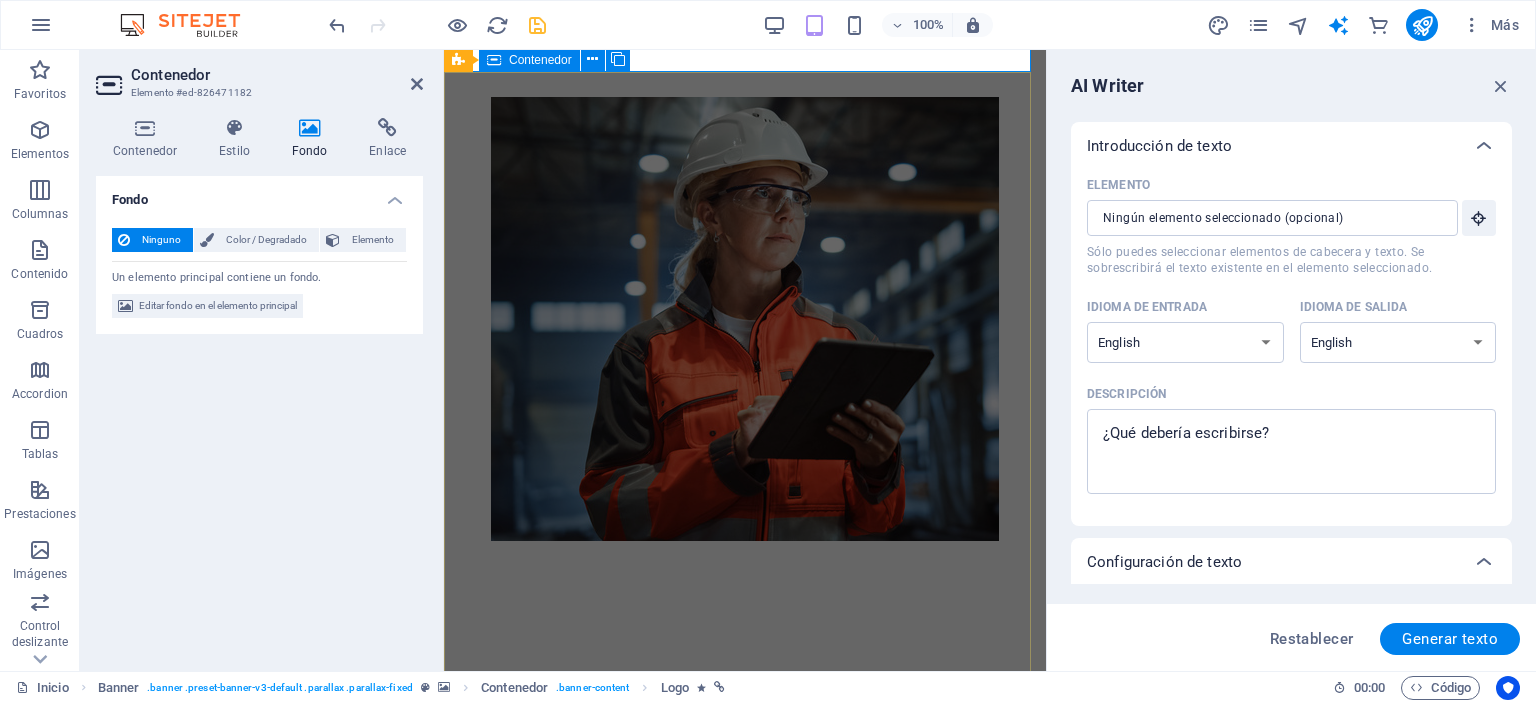 click on "eppro sac Seguridad Garantizada Productos con respaldo técnico y certificaciones nacionales e internacionales,  garantizando seguridad, calidad y durabilidad.   Soluciones especializadas Asesoría experta y equipamiento especializado para minería, construcción, agroindustria, manufactura y más.    Cobertura Total Cotización en línea y compra con atención rápida y personalizada. Enviamos a todo el Perú, en las agencias de su preferencia." at bounding box center [745, 1297] 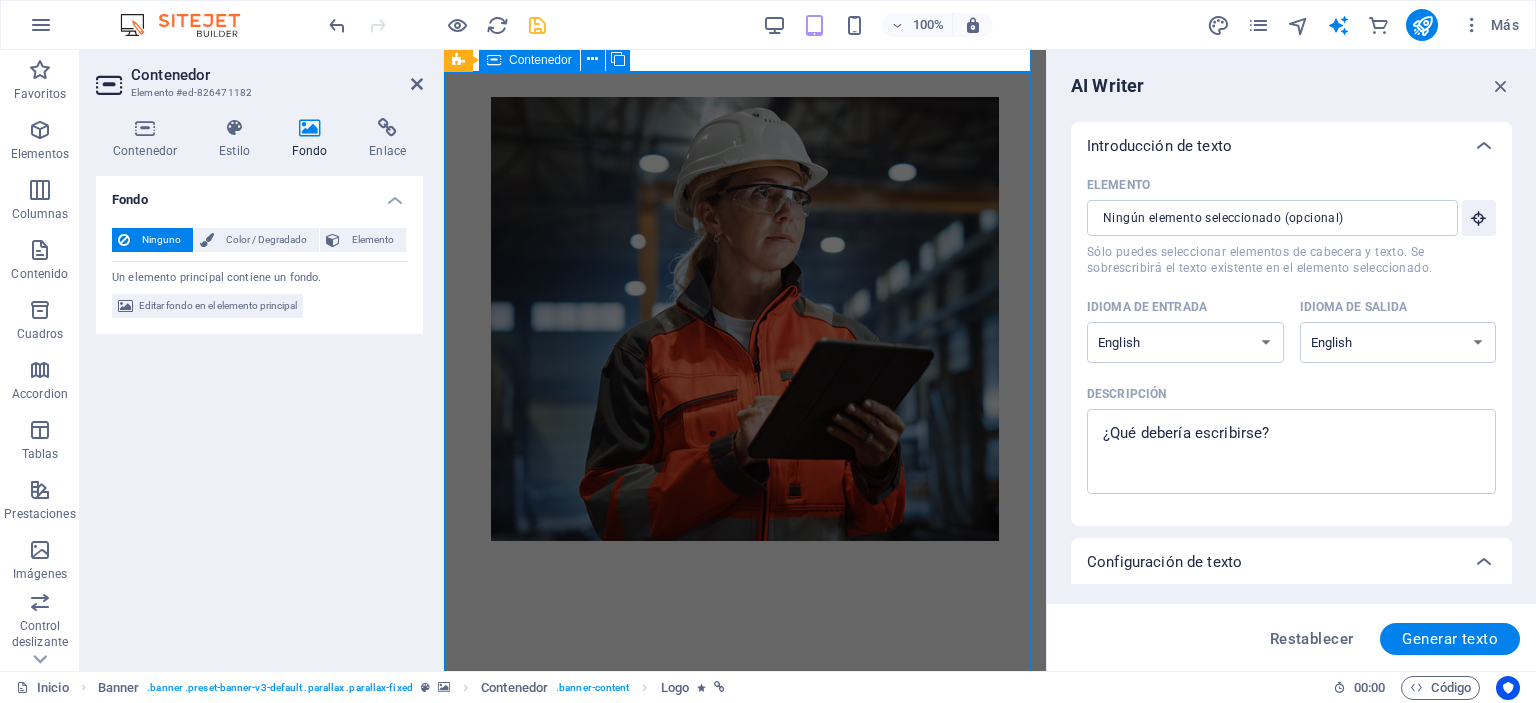 click on "eppro sac Seguridad Garantizada Productos con respaldo técnico y certificaciones nacionales e internacionales,  garantizando seguridad, calidad y durabilidad.   Soluciones especializadas Asesoría experta y equipamiento especializado para minería, construcción, agroindustria, manufactura y más.    Cobertura Total Cotización en línea y compra con atención rápida y personalizada. Enviamos a todo el Perú, en las agencias de su preferencia." at bounding box center (745, 1297) 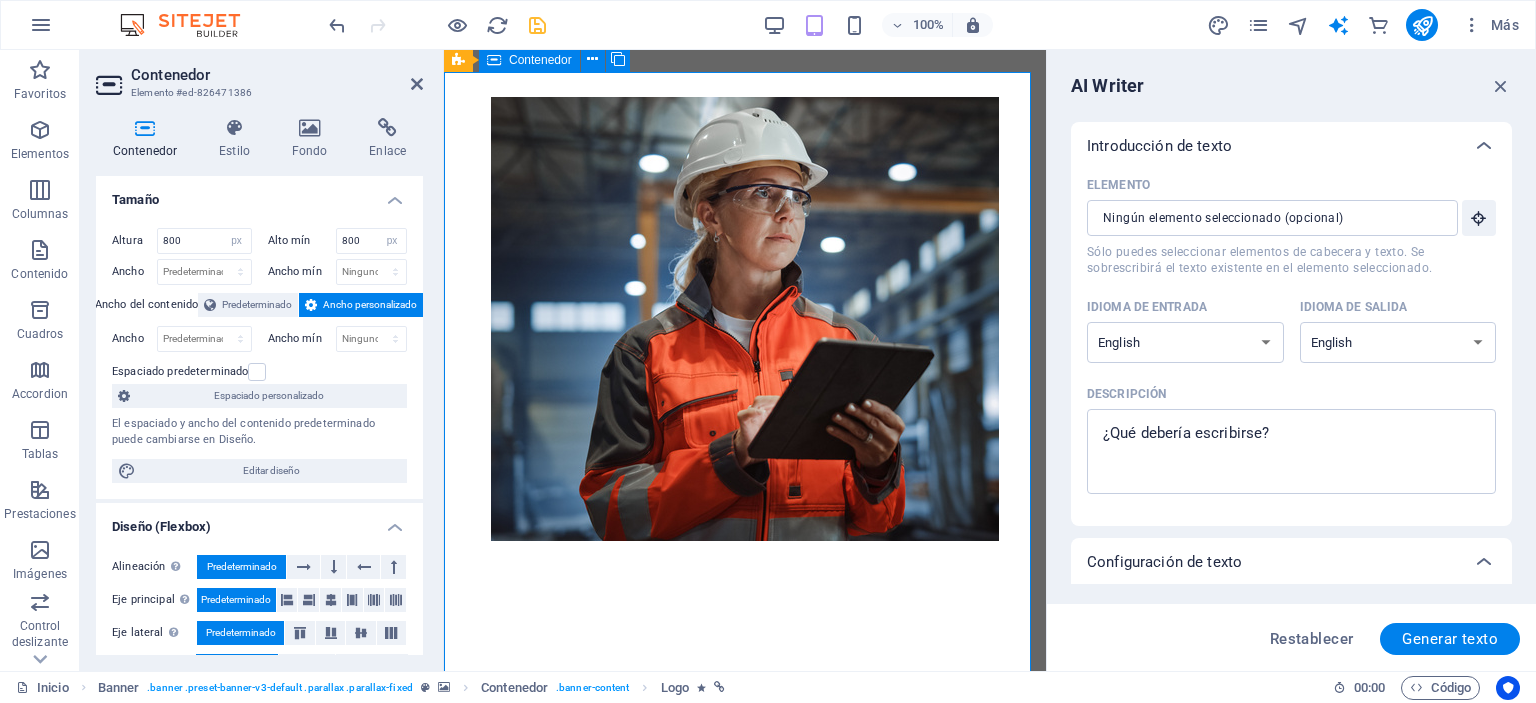 scroll, scrollTop: 0, scrollLeft: 0, axis: both 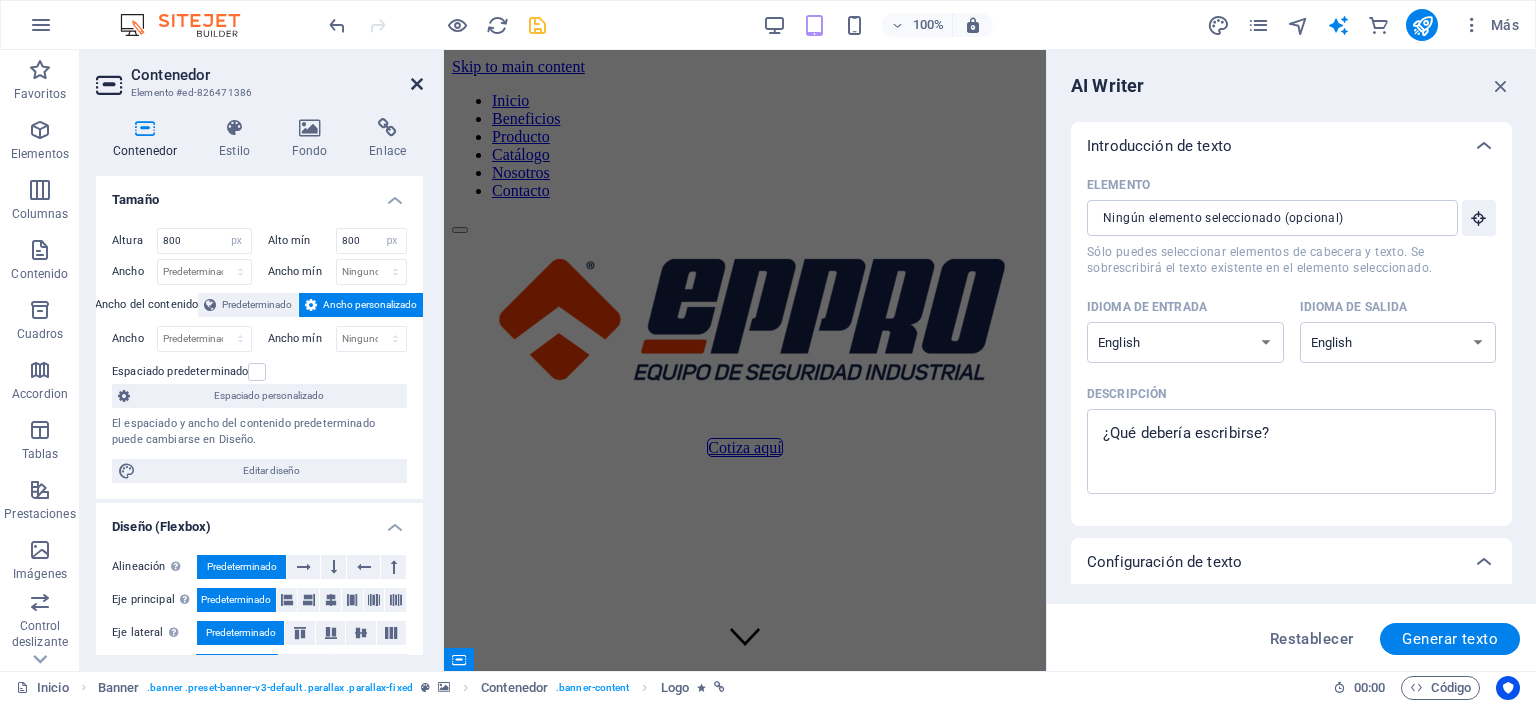 click at bounding box center (417, 84) 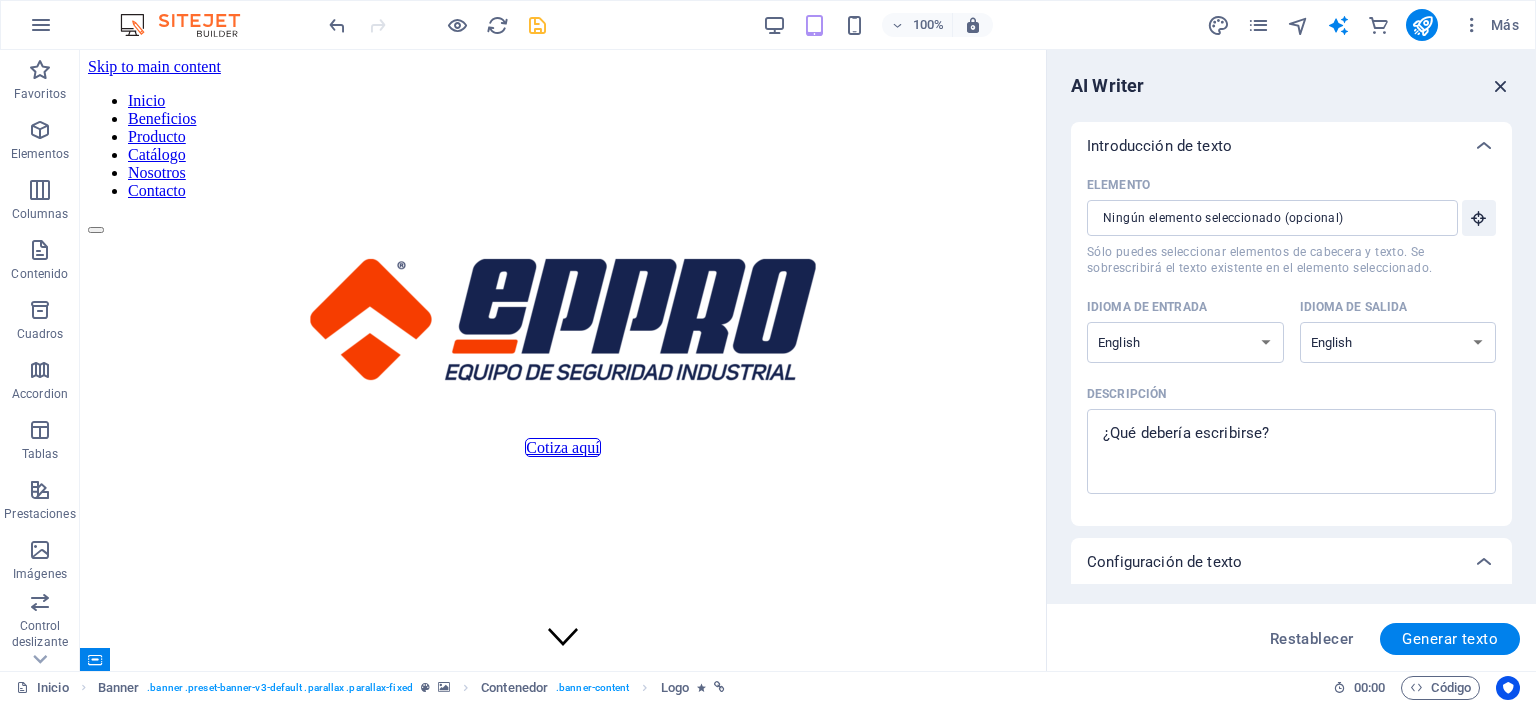 click at bounding box center (1501, 86) 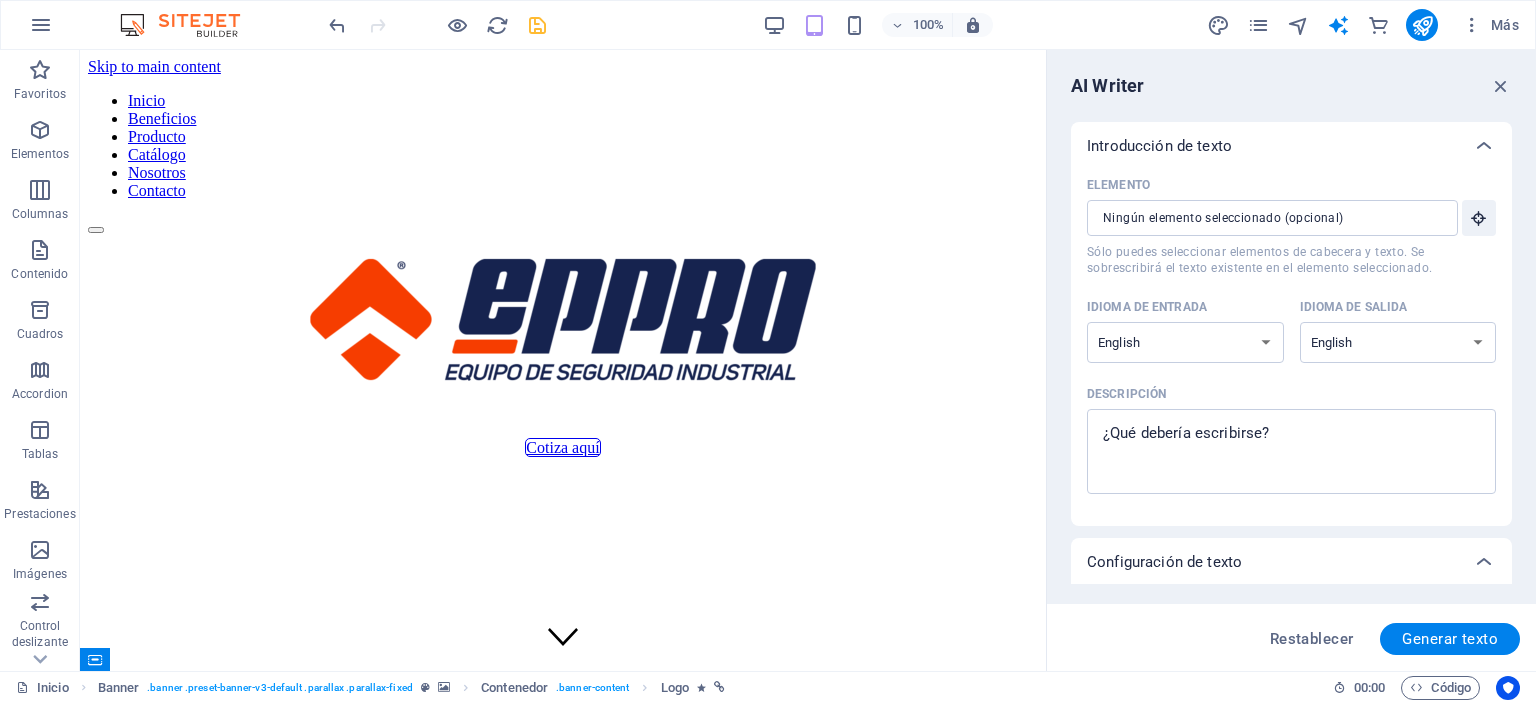 type 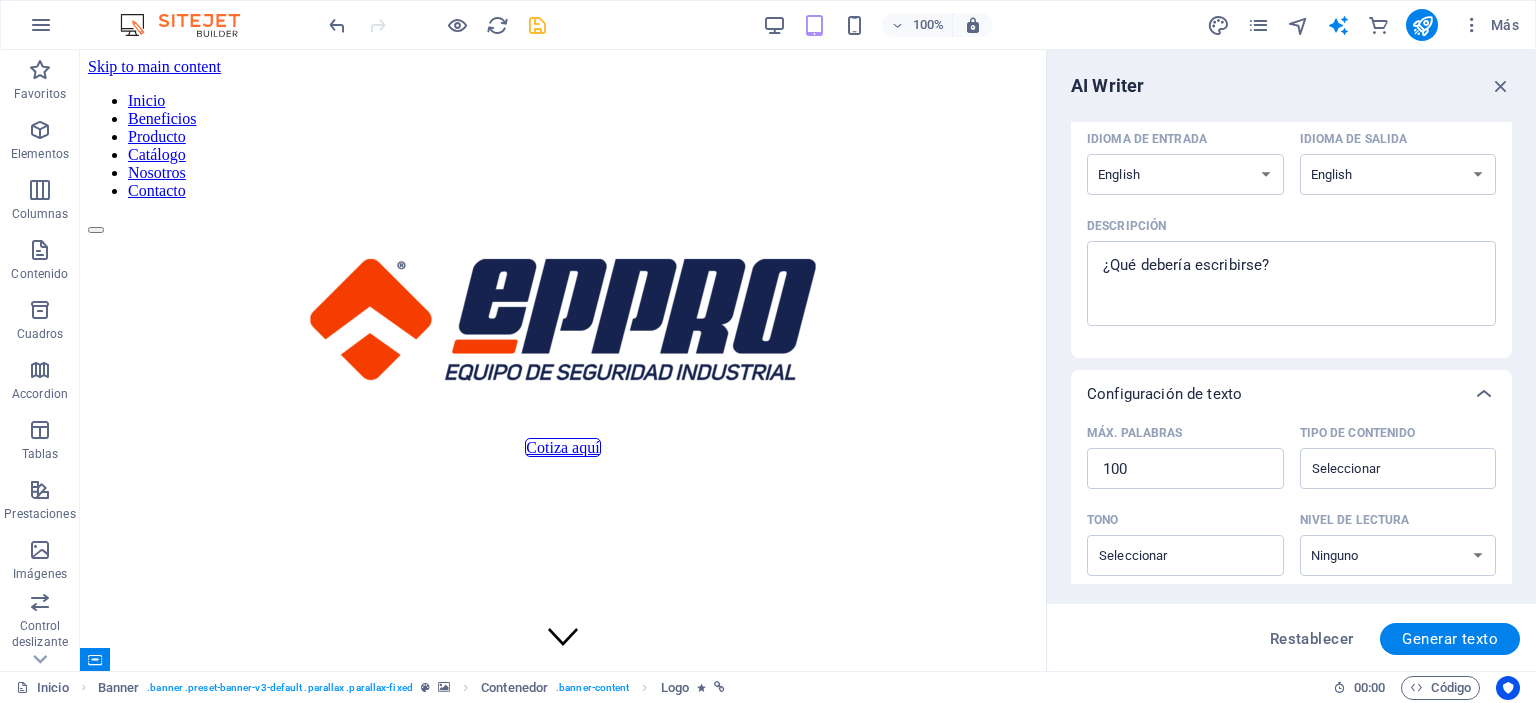scroll, scrollTop: 200, scrollLeft: 0, axis: vertical 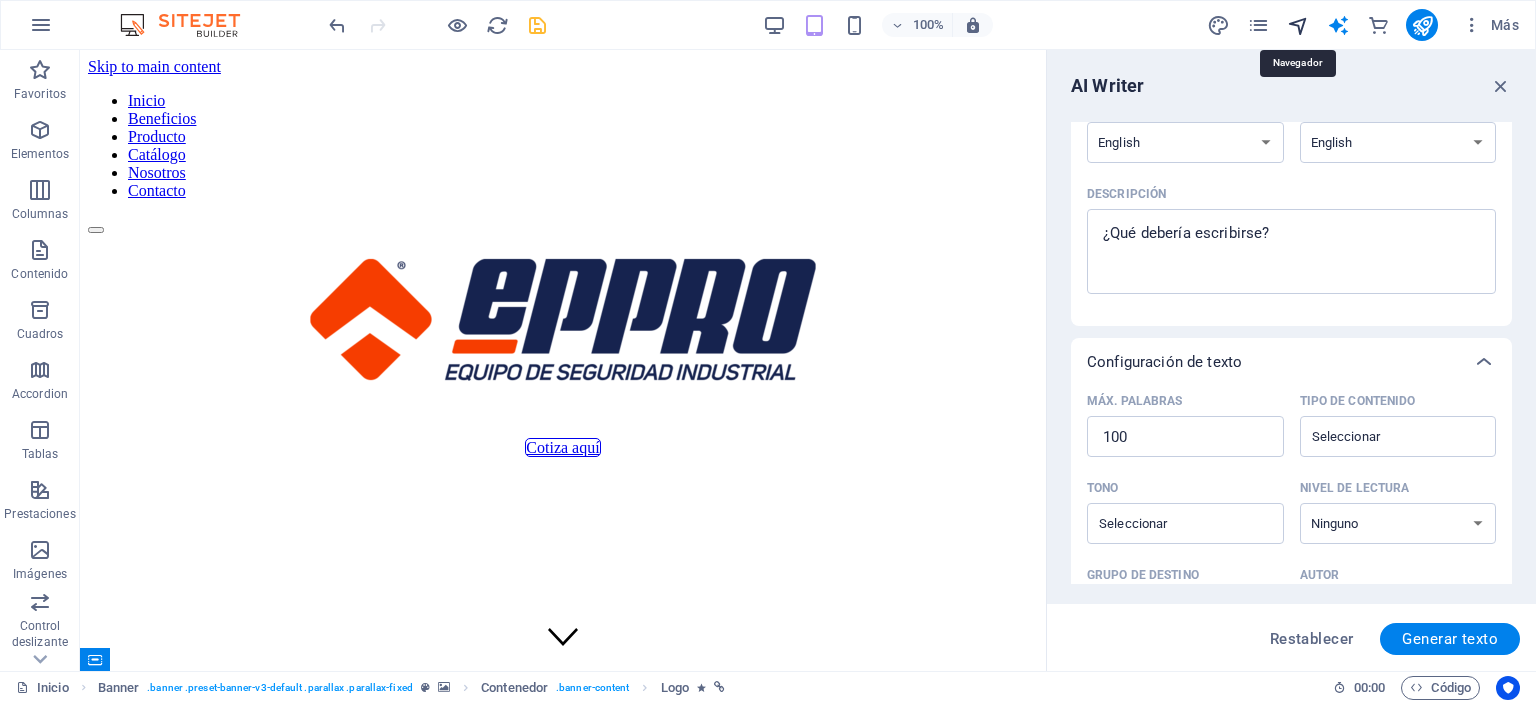click at bounding box center (1298, 25) 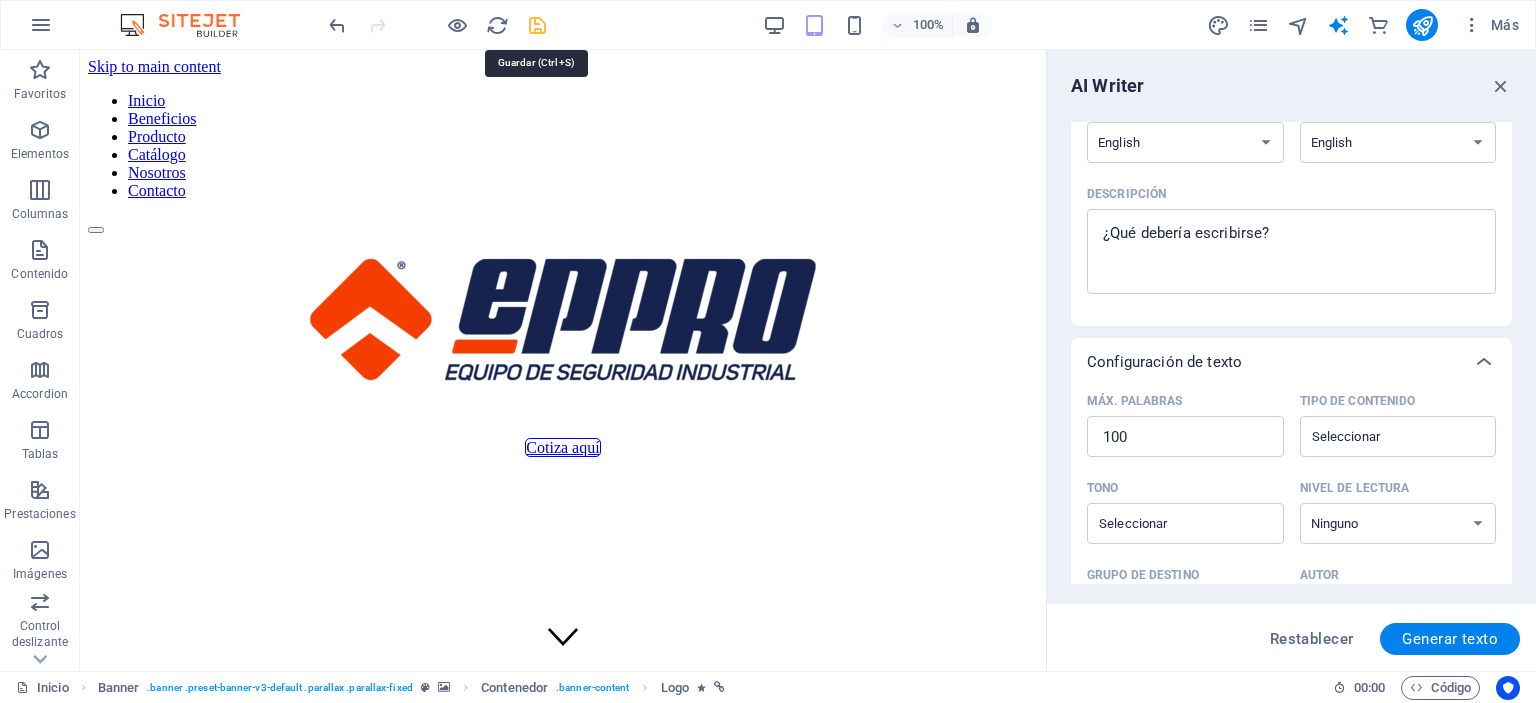 click at bounding box center [537, 25] 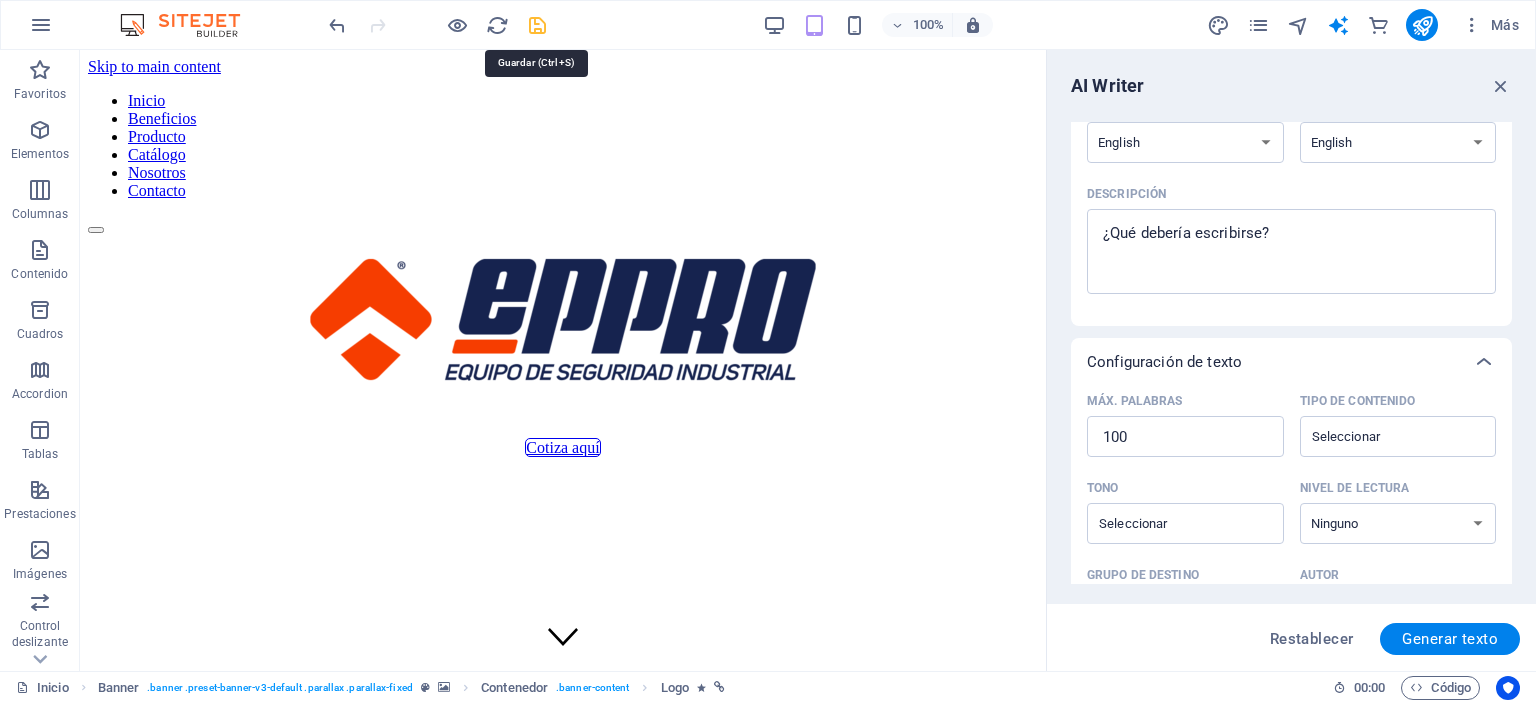 click at bounding box center [537, 25] 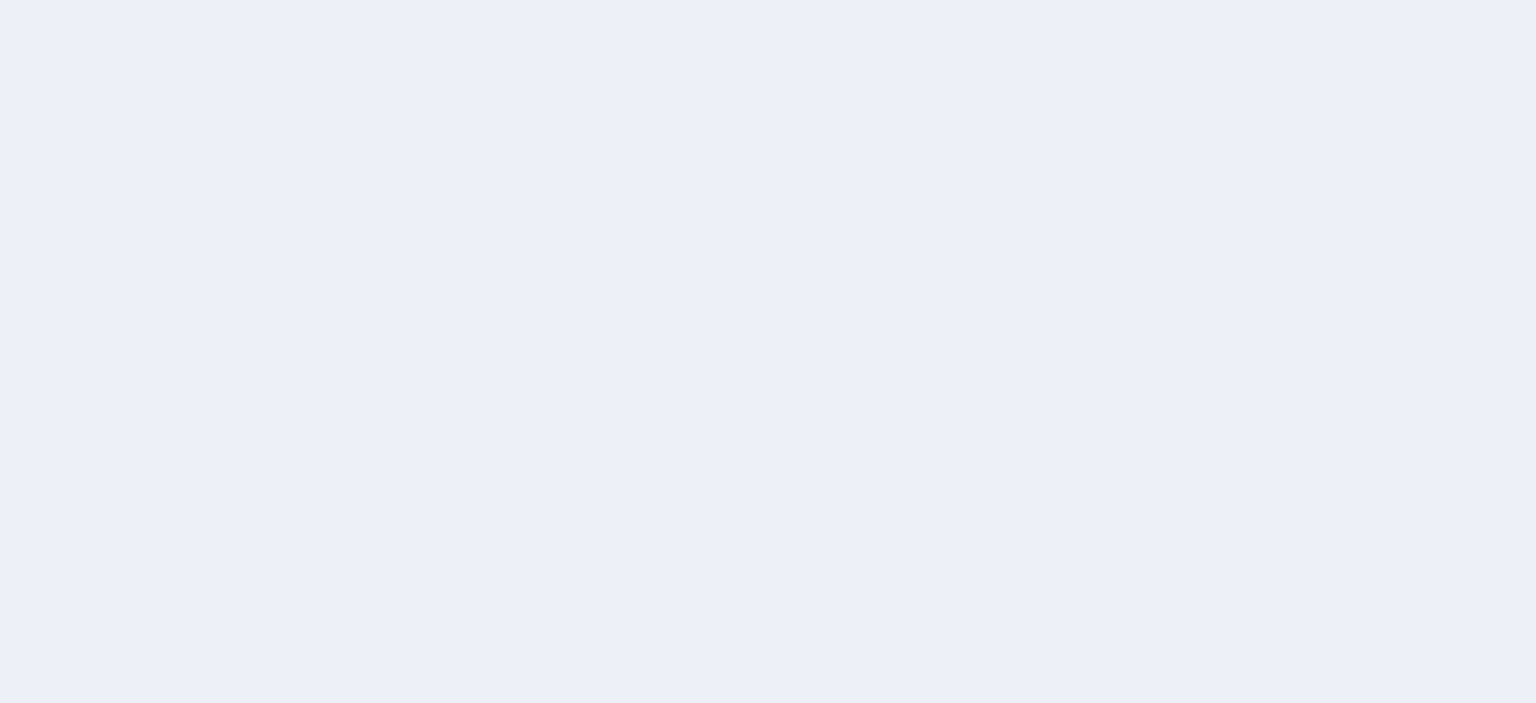 scroll, scrollTop: 0, scrollLeft: 0, axis: both 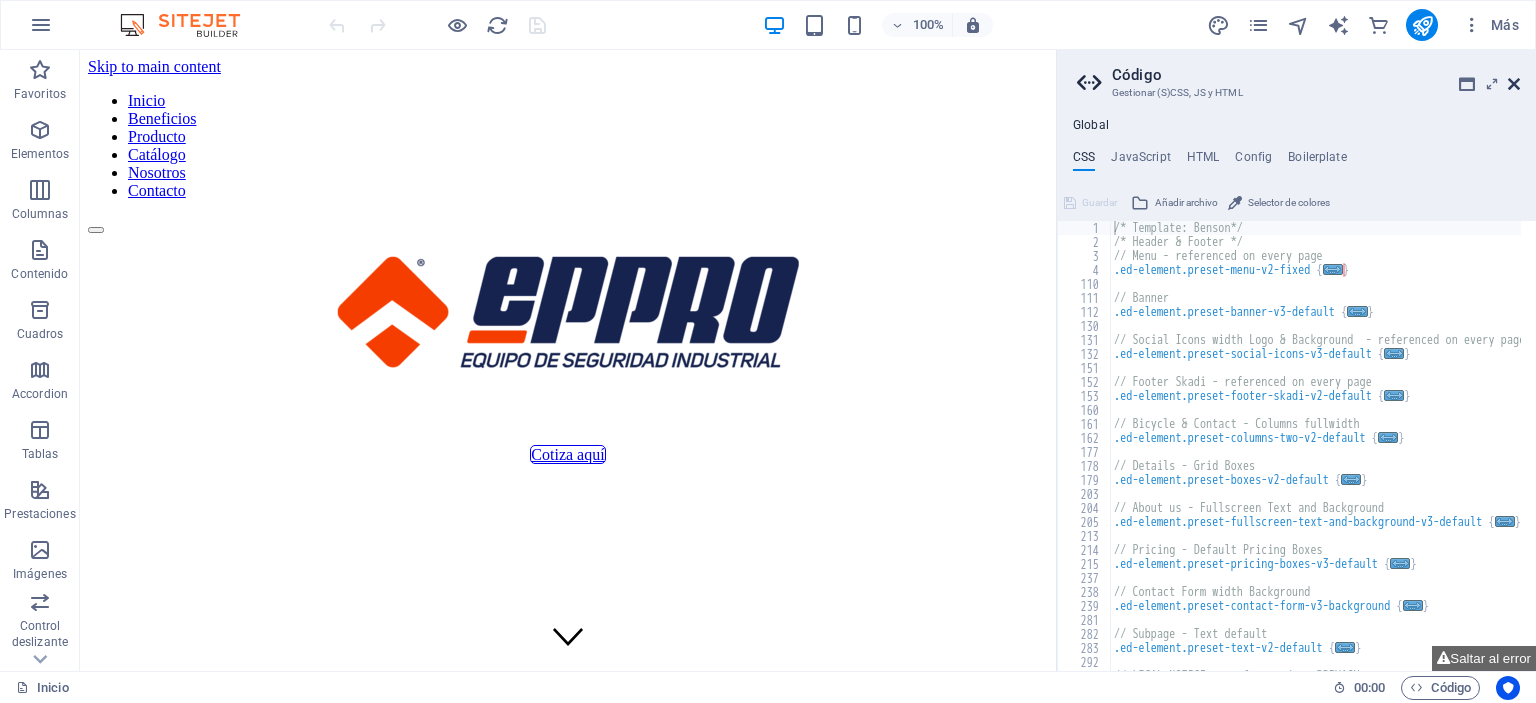 click at bounding box center [1514, 84] 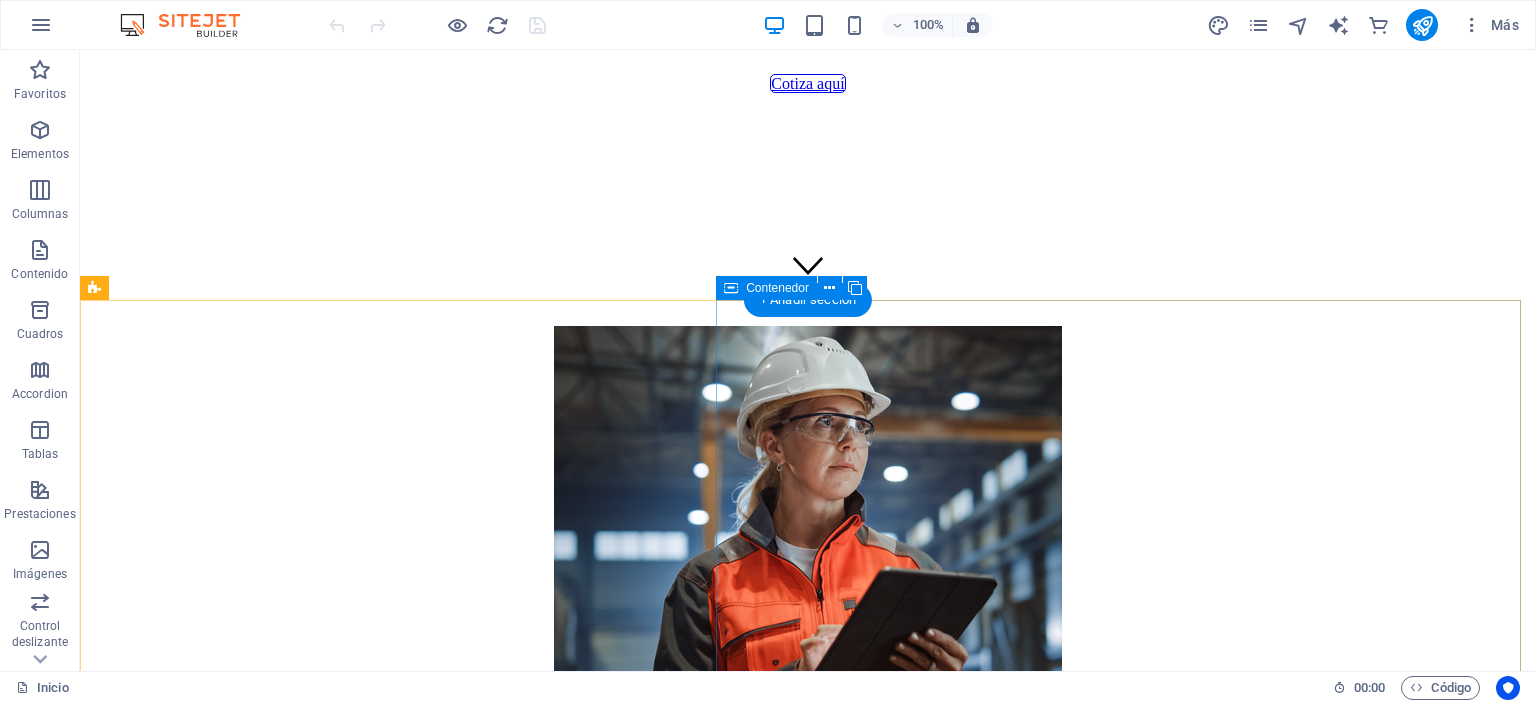 scroll, scrollTop: 0, scrollLeft: 0, axis: both 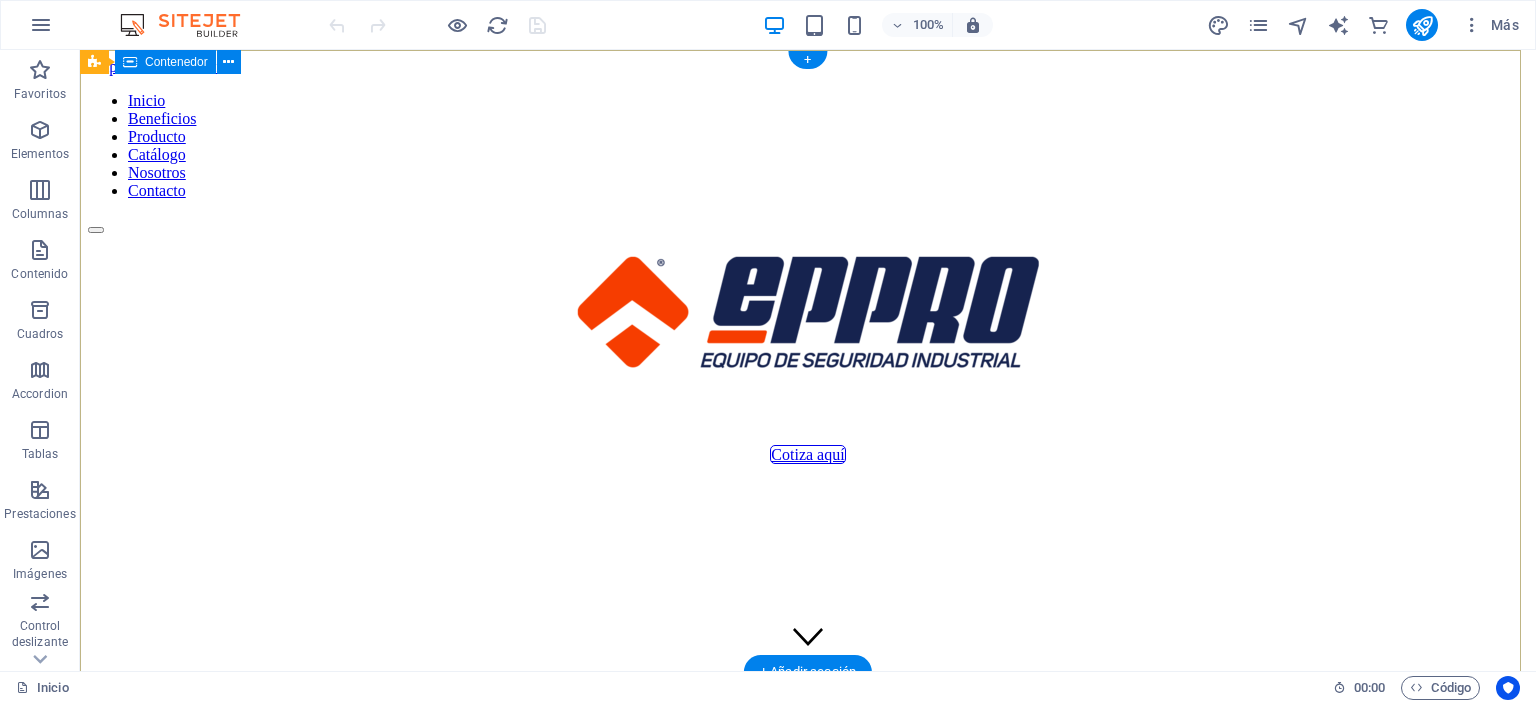 click on "Cotiza aquí" at bounding box center (808, 349) 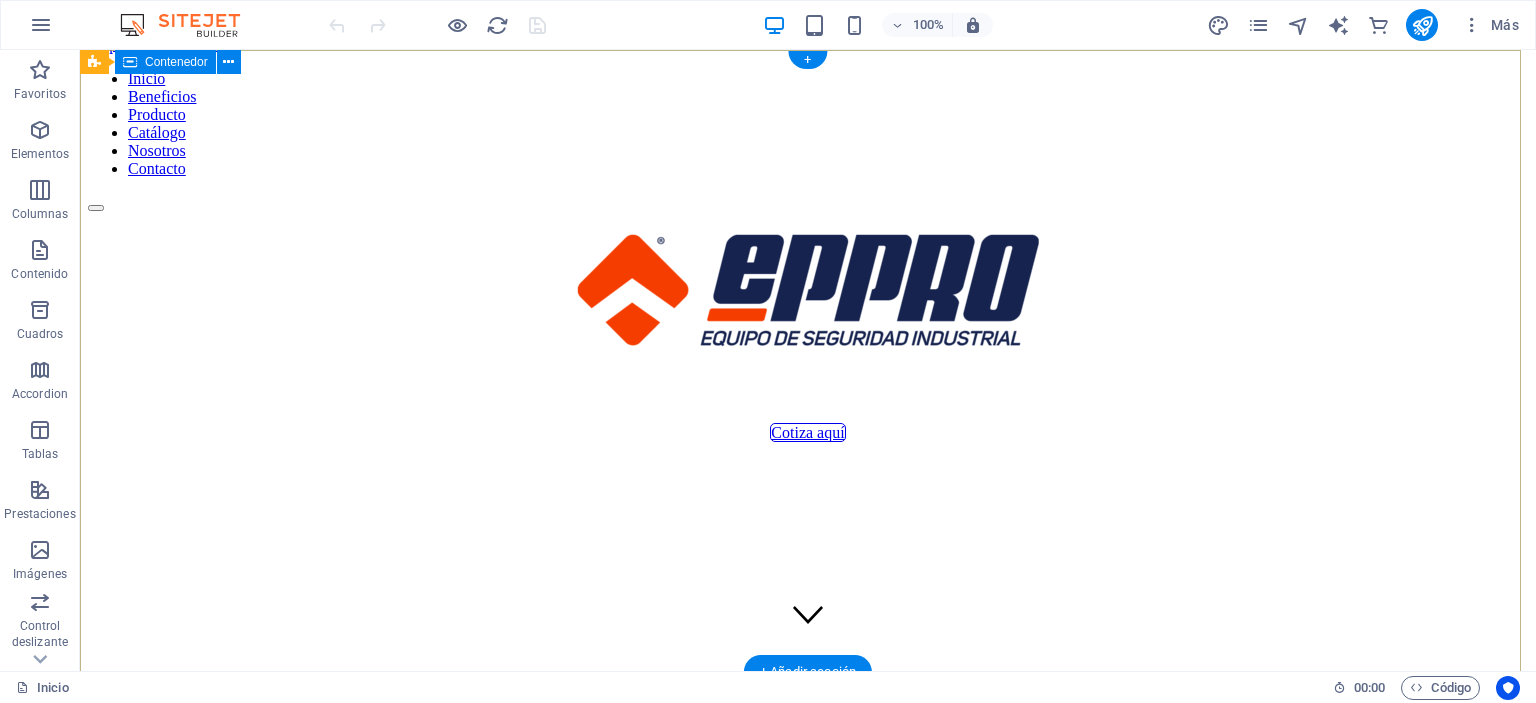 scroll, scrollTop: 0, scrollLeft: 0, axis: both 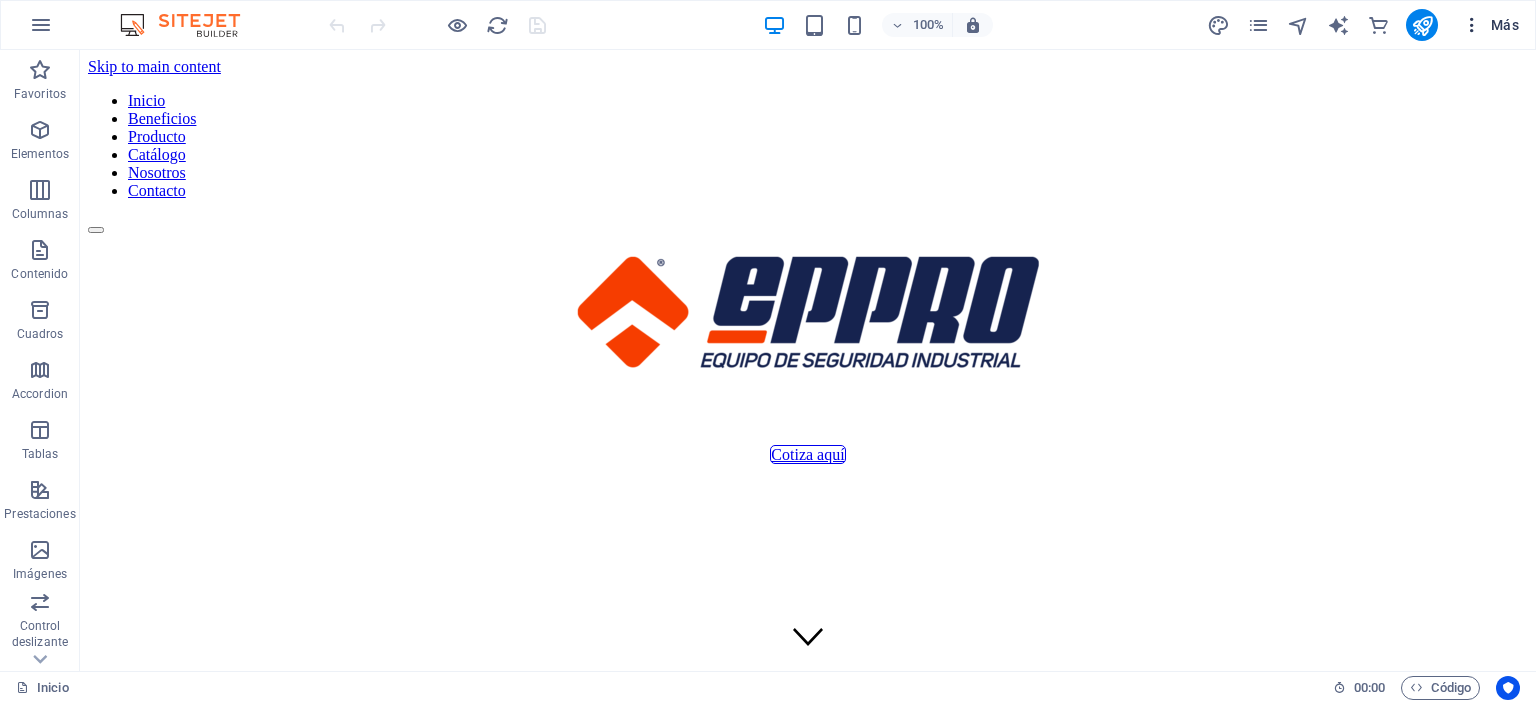 click on "Más" at bounding box center [1490, 25] 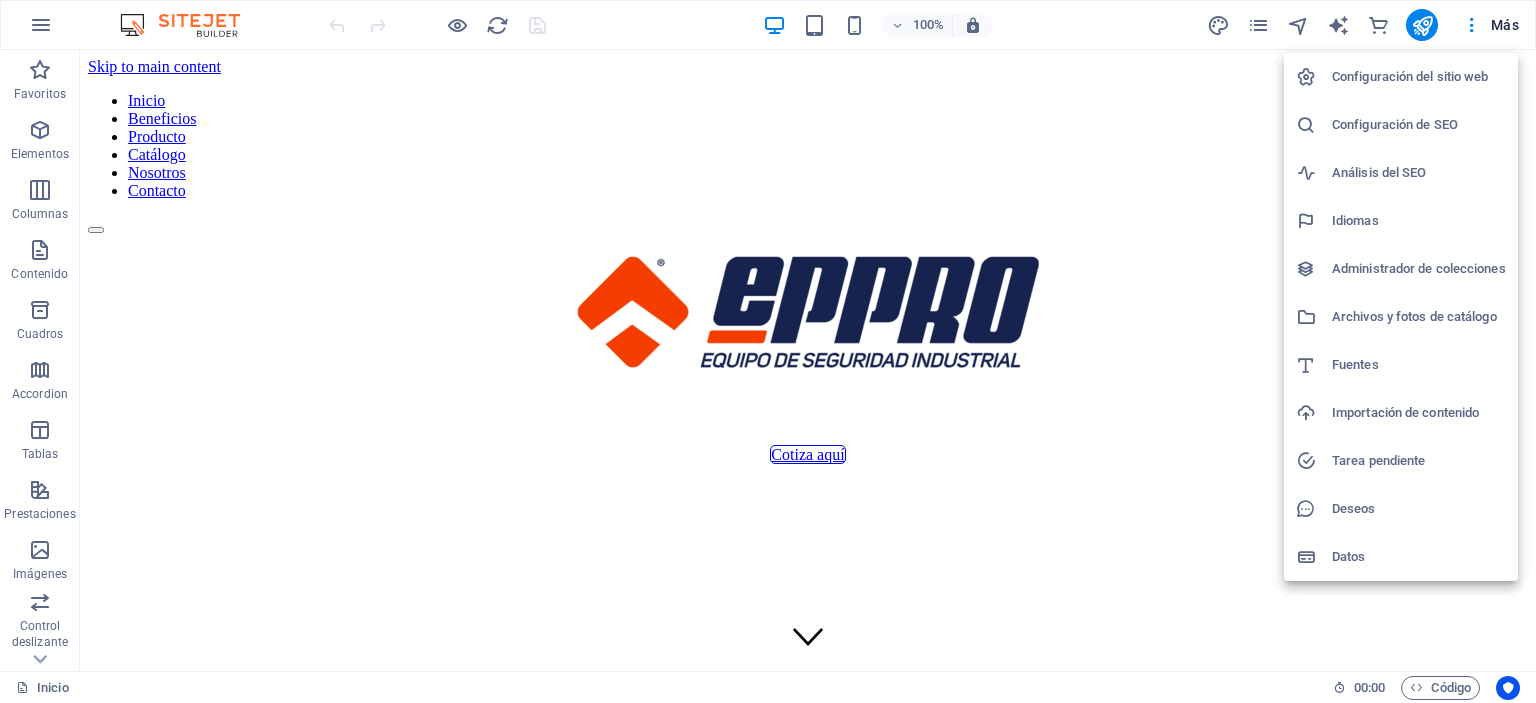 click on "Configuración del sitio web" at bounding box center (1419, 77) 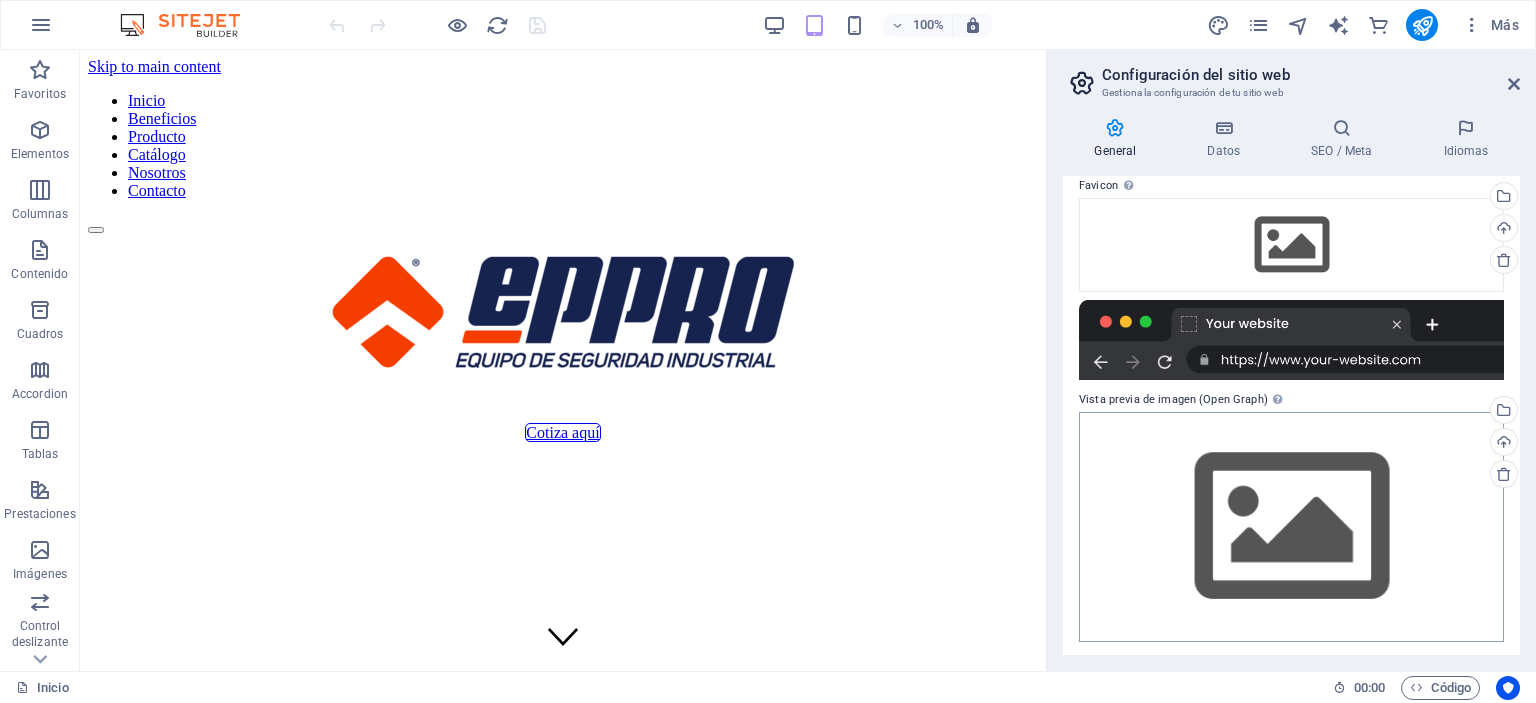scroll, scrollTop: 0, scrollLeft: 0, axis: both 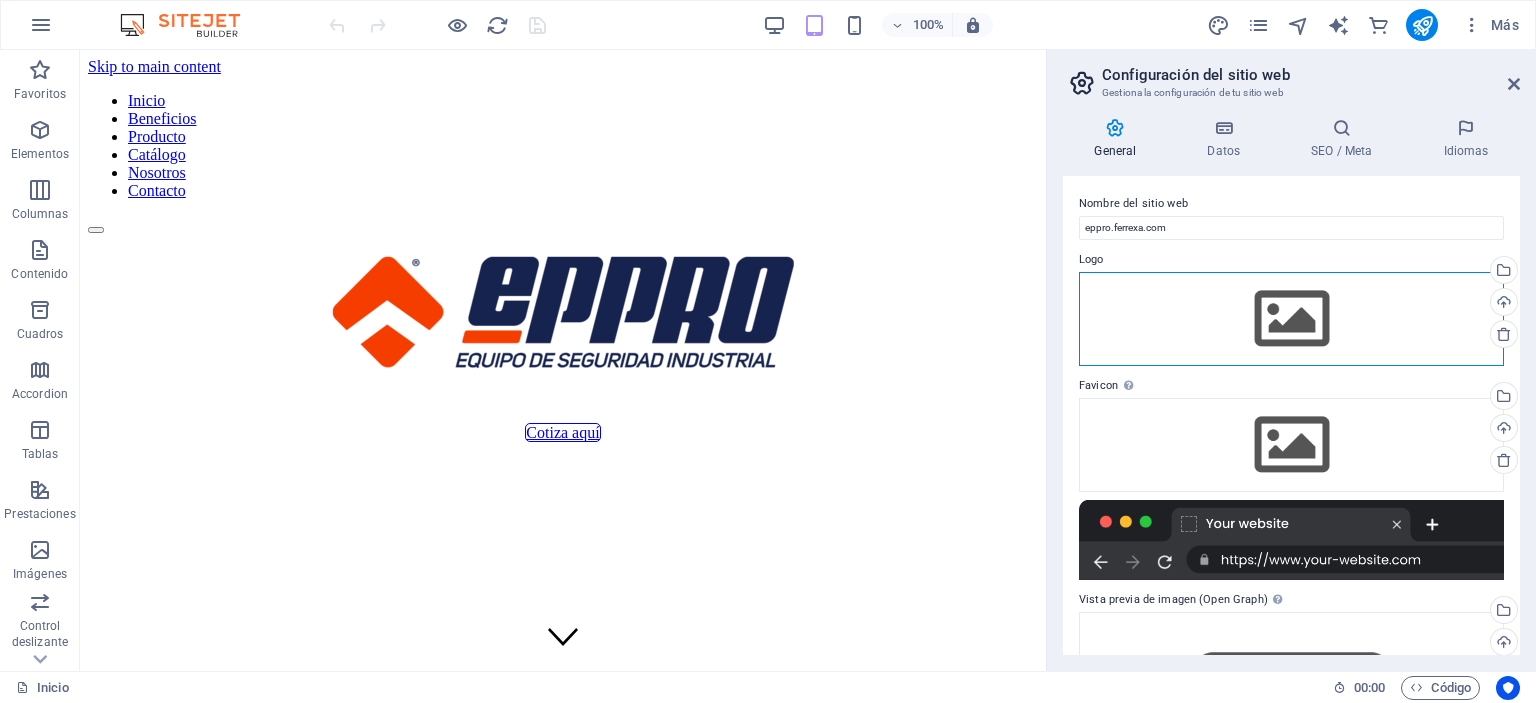 click on "Arrastra archivos aquí, haz clic para escoger archivos o  selecciona archivos de Archivos o de nuestra galería gratuita de fotos y vídeos" at bounding box center [1291, 319] 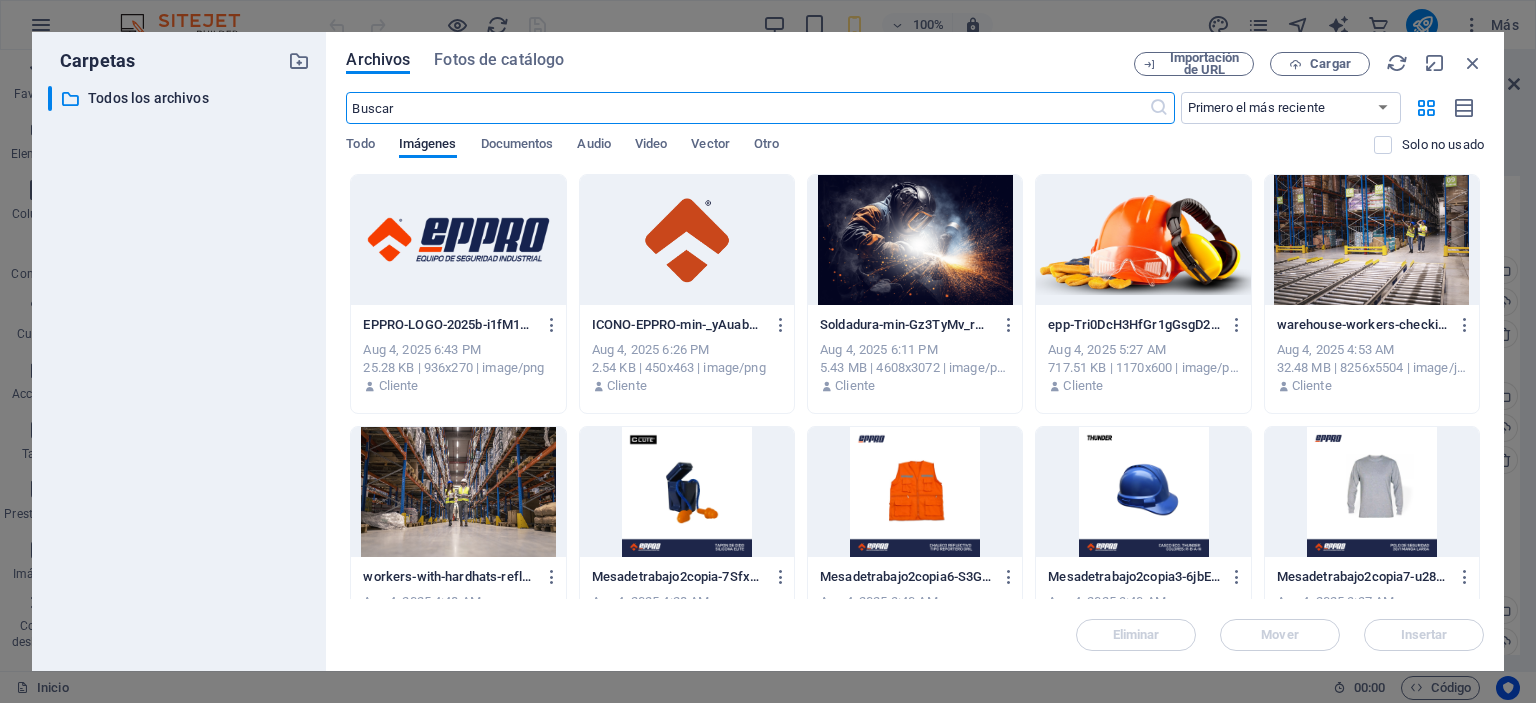 click at bounding box center [687, 240] 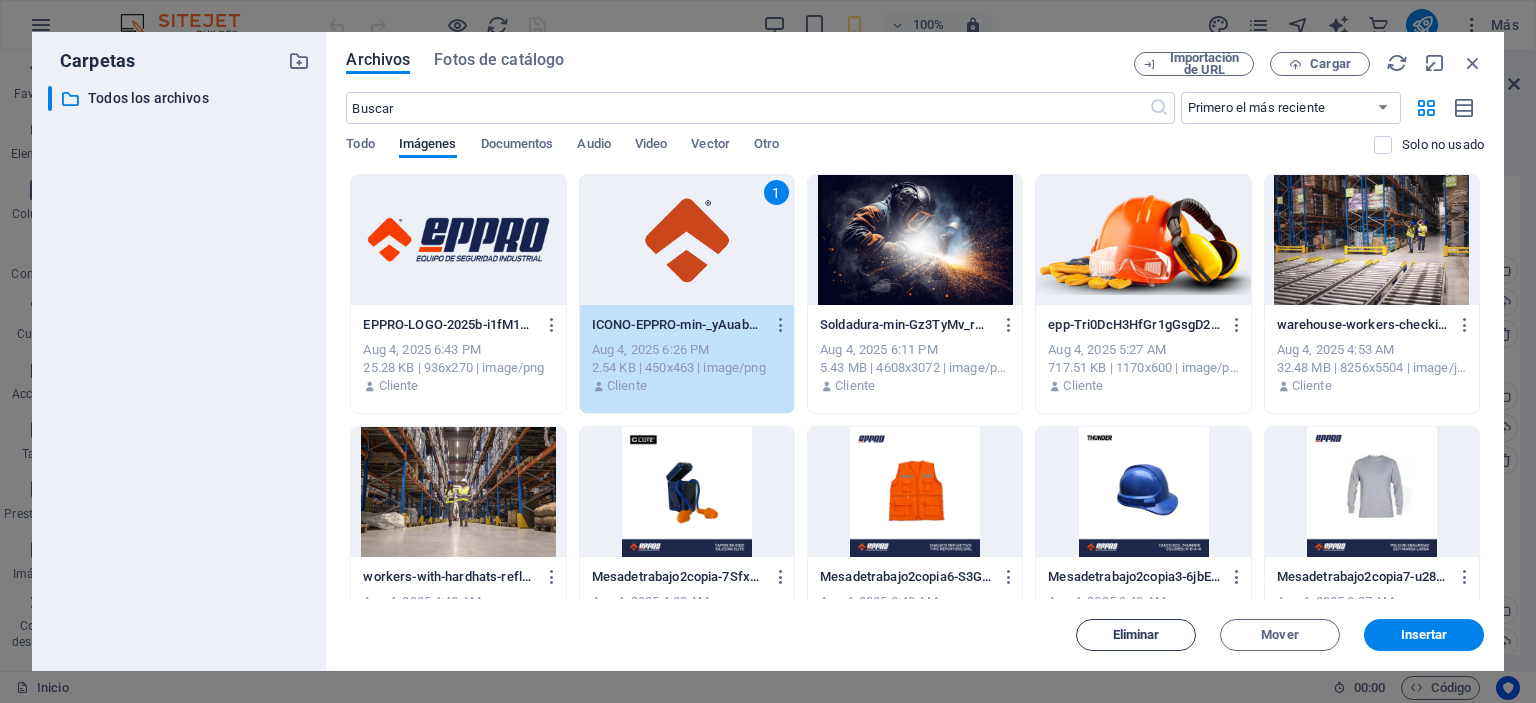 click on "Eliminar" at bounding box center [1136, 635] 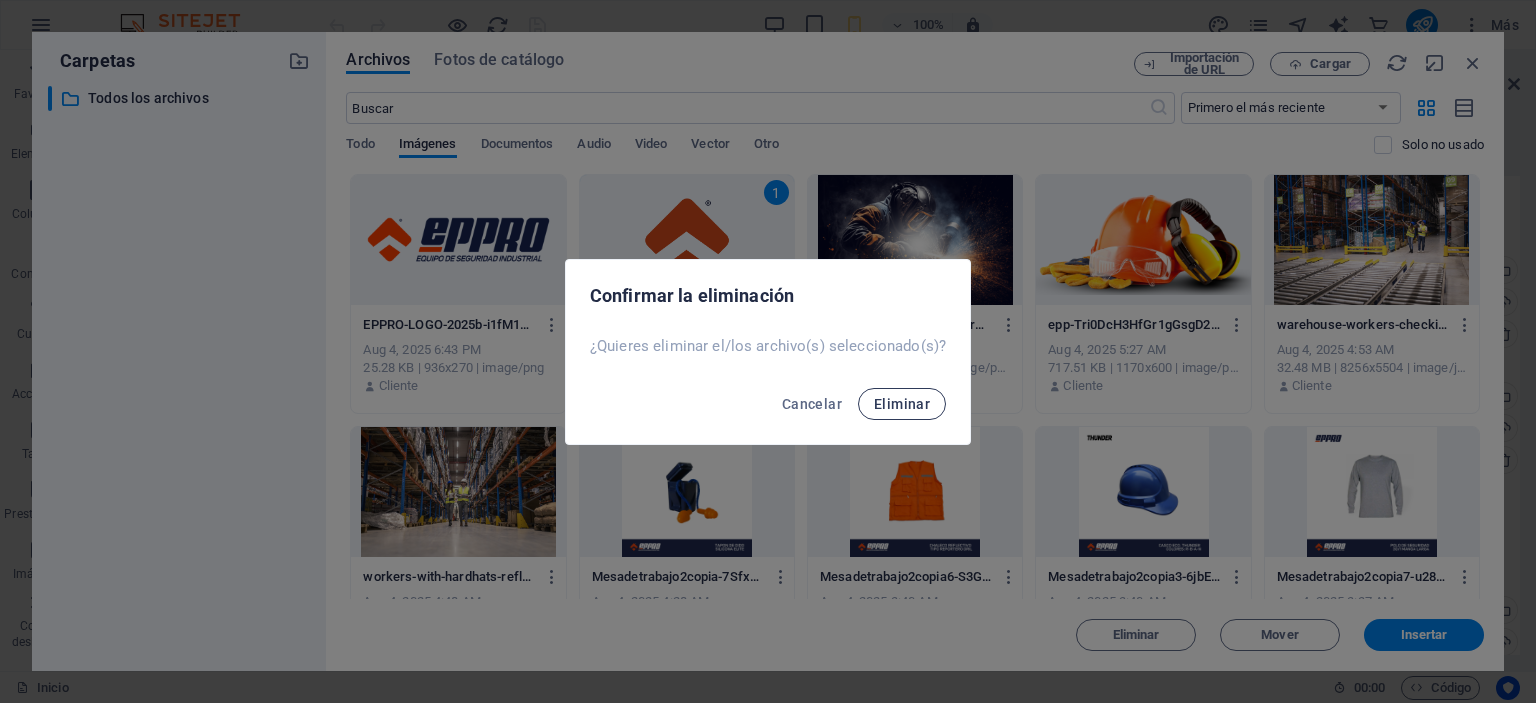 click on "Eliminar" at bounding box center (902, 404) 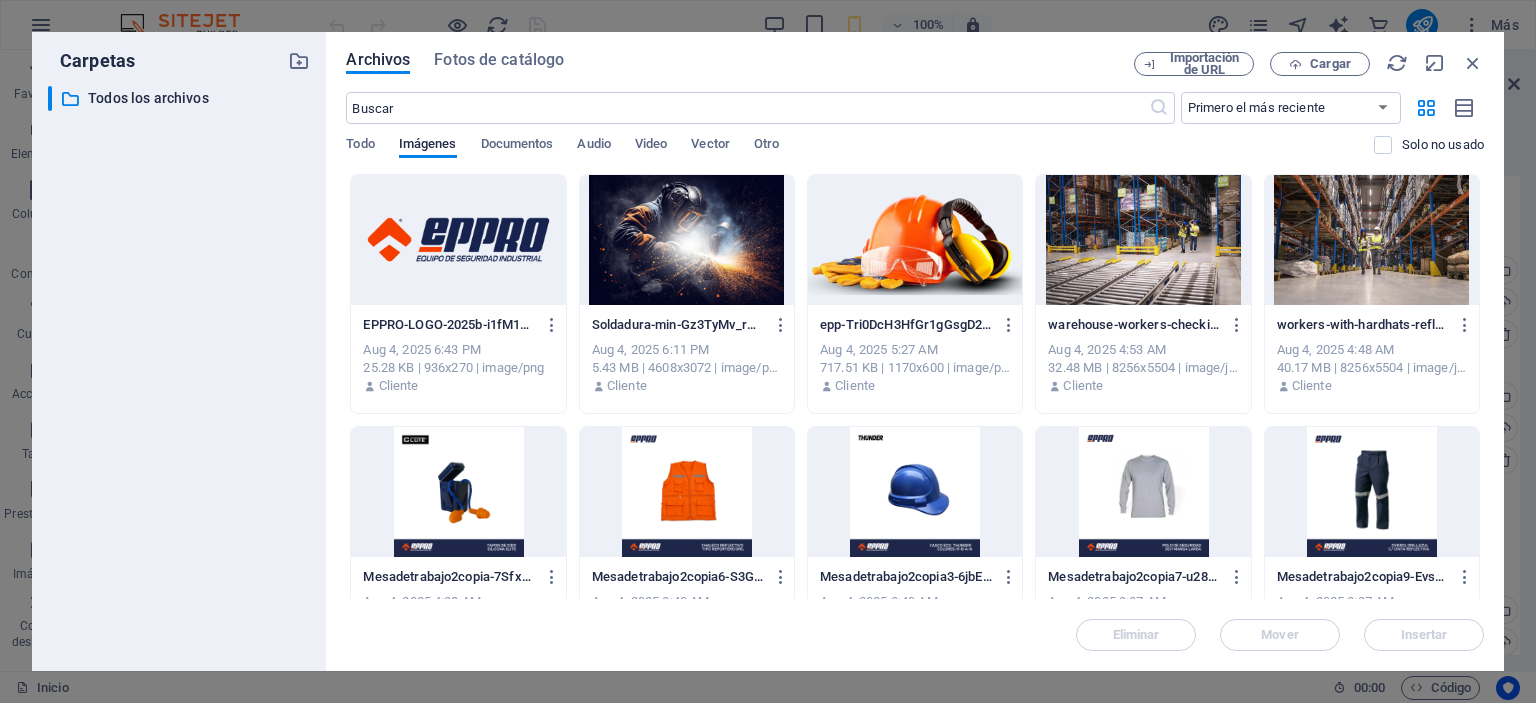 click at bounding box center [458, 240] 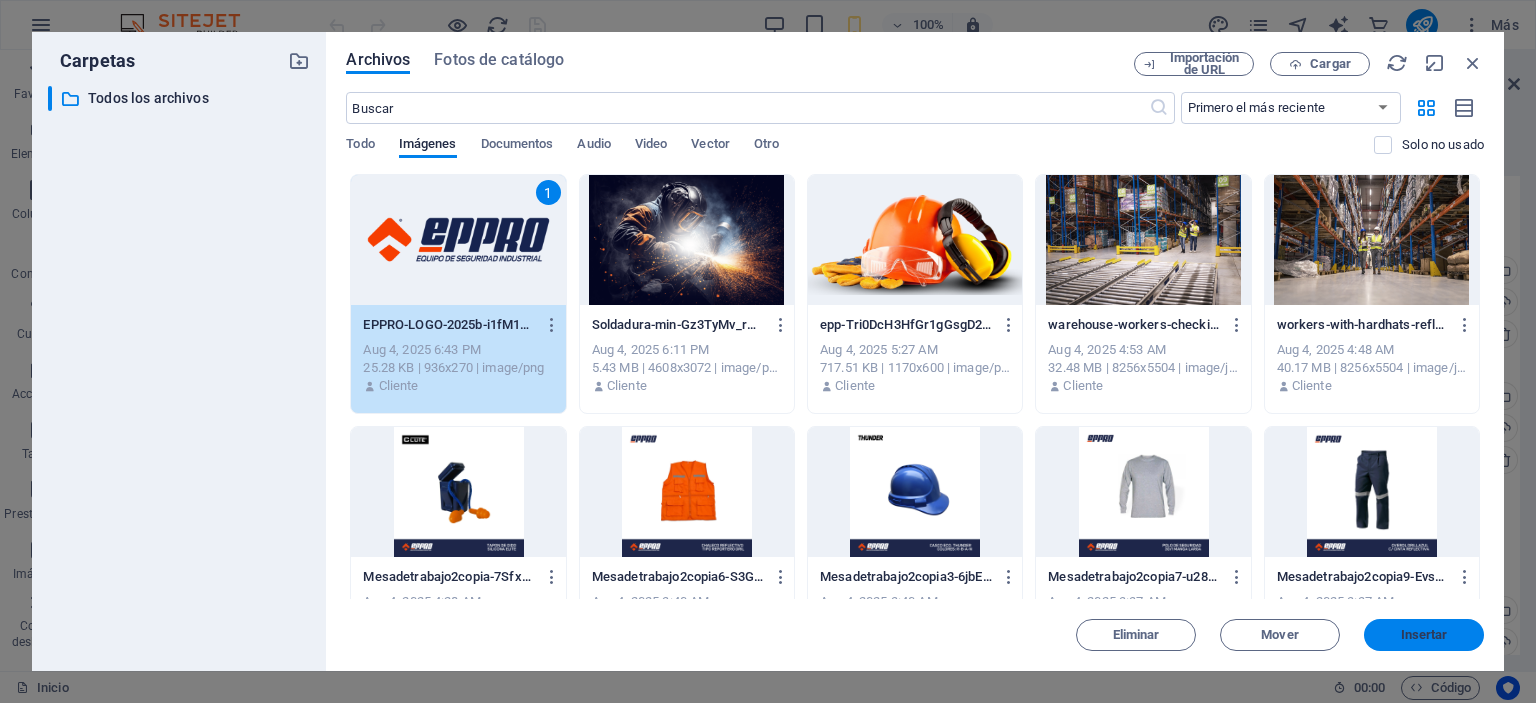 click on "Insertar" at bounding box center [1424, 635] 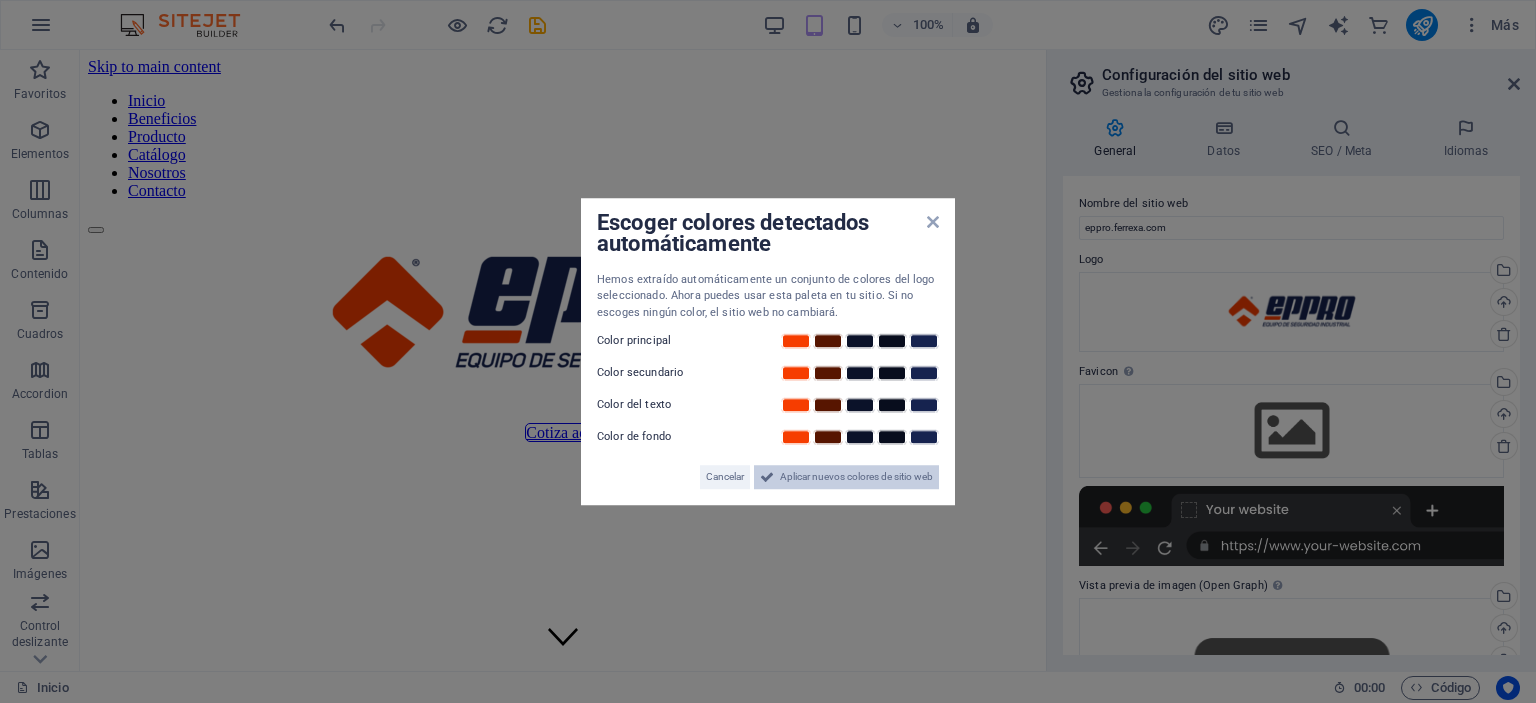 click on "Aplicar nuevos colores de sitio web" at bounding box center (856, 477) 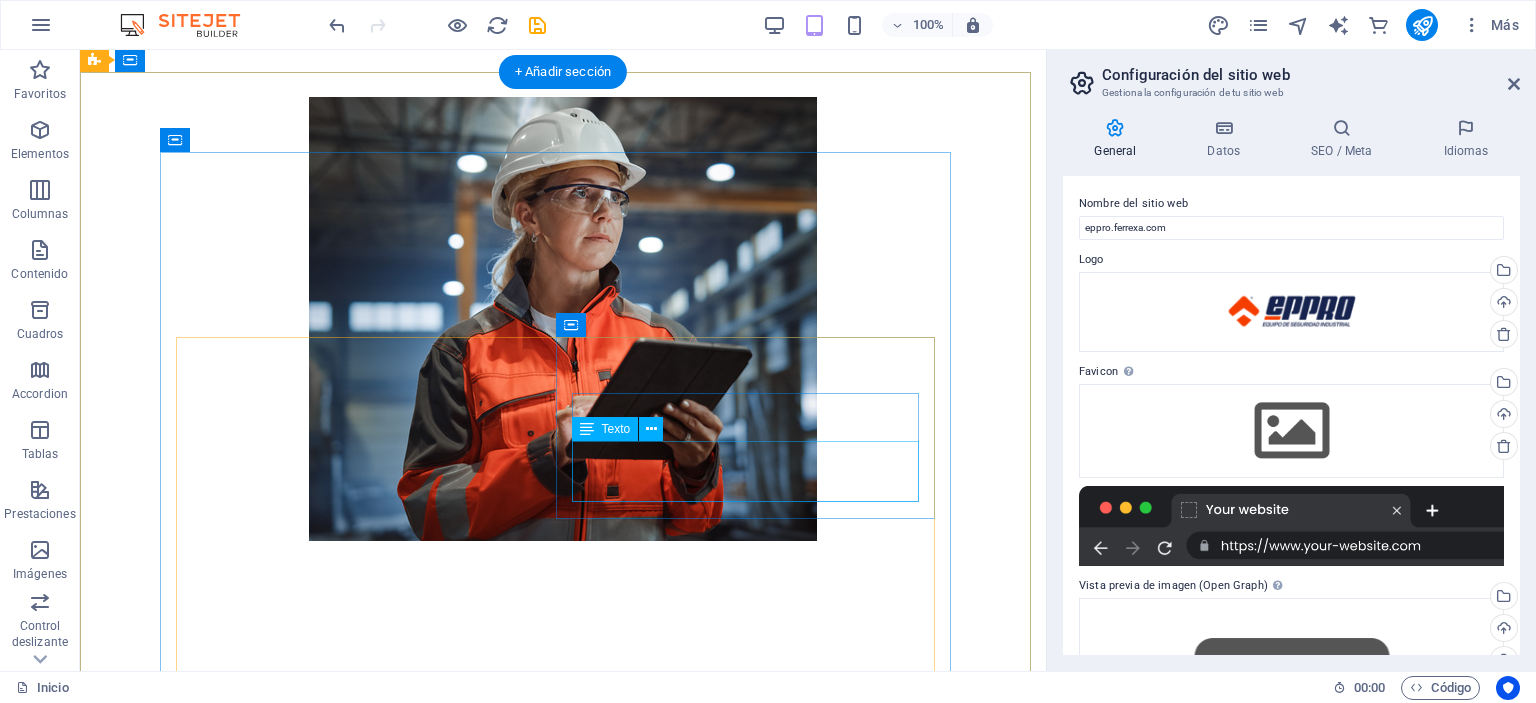 scroll, scrollTop: 400, scrollLeft: 0, axis: vertical 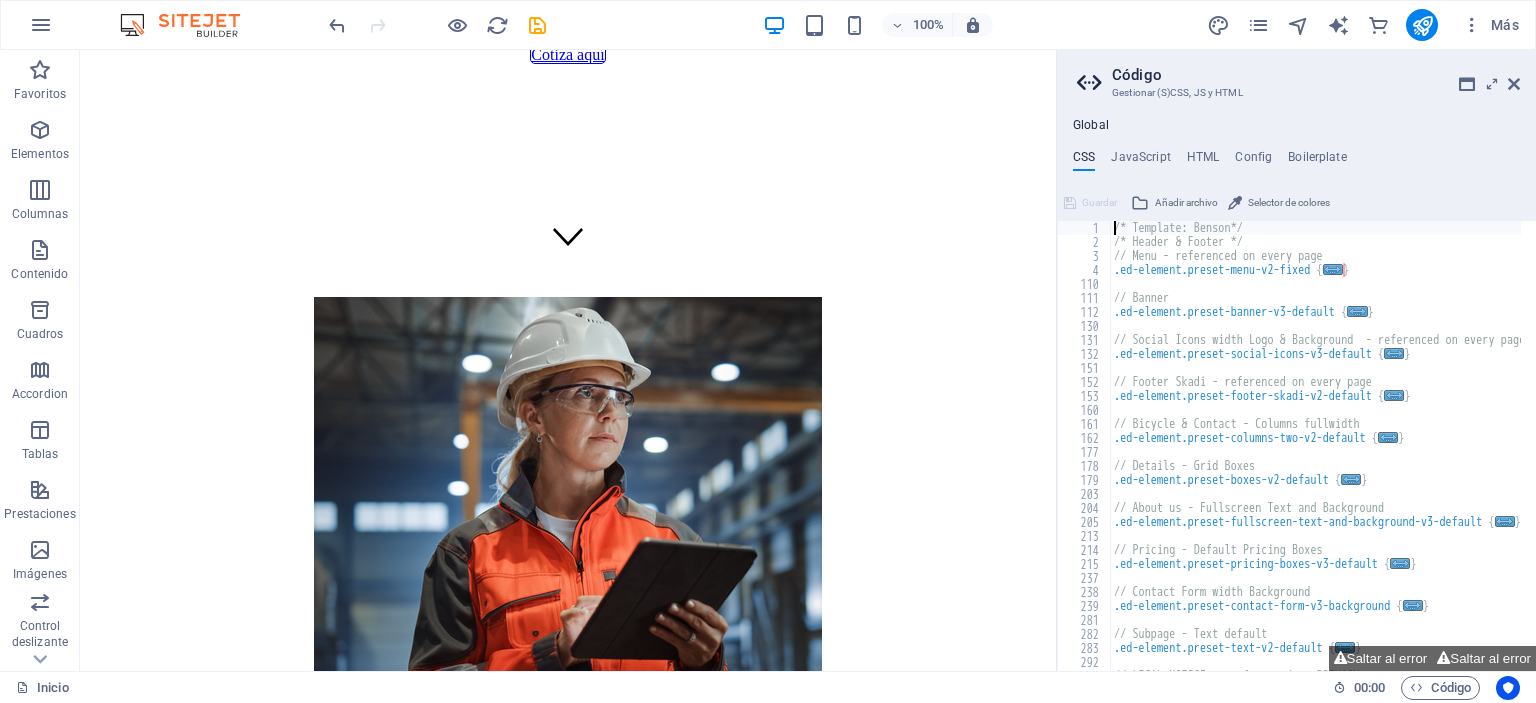 click on "/* Template: Benson*/ /* Header & Footer */ // Menu - referenced on every page .ed-element.preset-menu-v2-fixed   { ... } // Banner .ed-element.preset-banner-v3-default   { ... } // Social Icons width Logo & Background  - referenced on every page .ed-element.preset-social-icons-v3-default   { ... } // Footer Skadi - referenced on every page .ed-element.preset-footer-skadi-v2-default   { ... } // Bicycle & Contact - Columns fullwidth .ed-element.preset-columns-two-v2-default   { ... } // Details - Grid Boxes  .ed-element.preset-boxes-v2-default   { ... } // About us - Fullscreen Text and Background .ed-element.preset-fullscreen-text-and-background-v3-default   { ... } // Pricing - Default Pricing Boxes .ed-element.preset-pricing-boxes-v3-default   { ... } // Contact Form width Background .ed-element.preset-contact-form-v3-background   { ... } // Subpage - Text default .ed-element.preset-text-v2-default   { ... } // LEGAL NOTICE  - referenced on PRIVACY" at bounding box center (1491, 452) 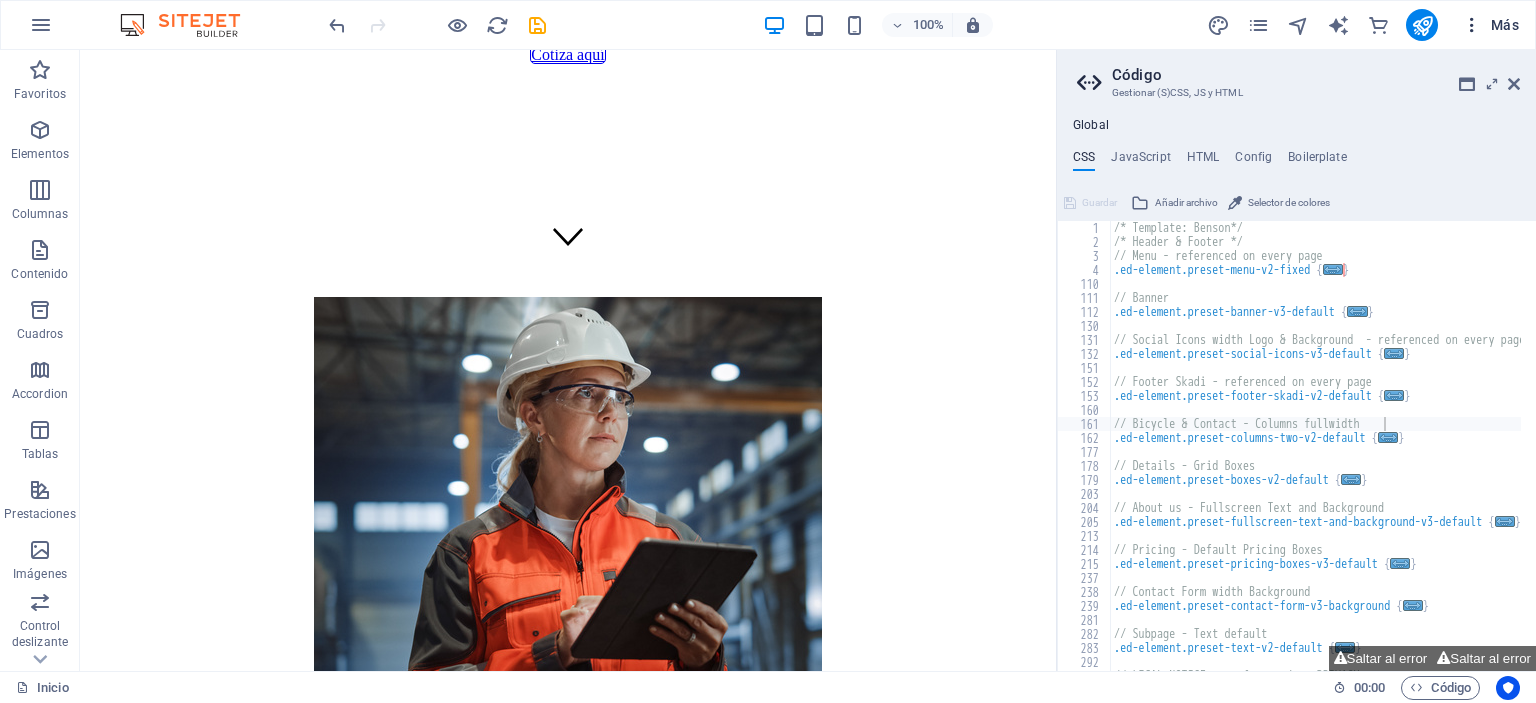 click on "Más" at bounding box center [1490, 25] 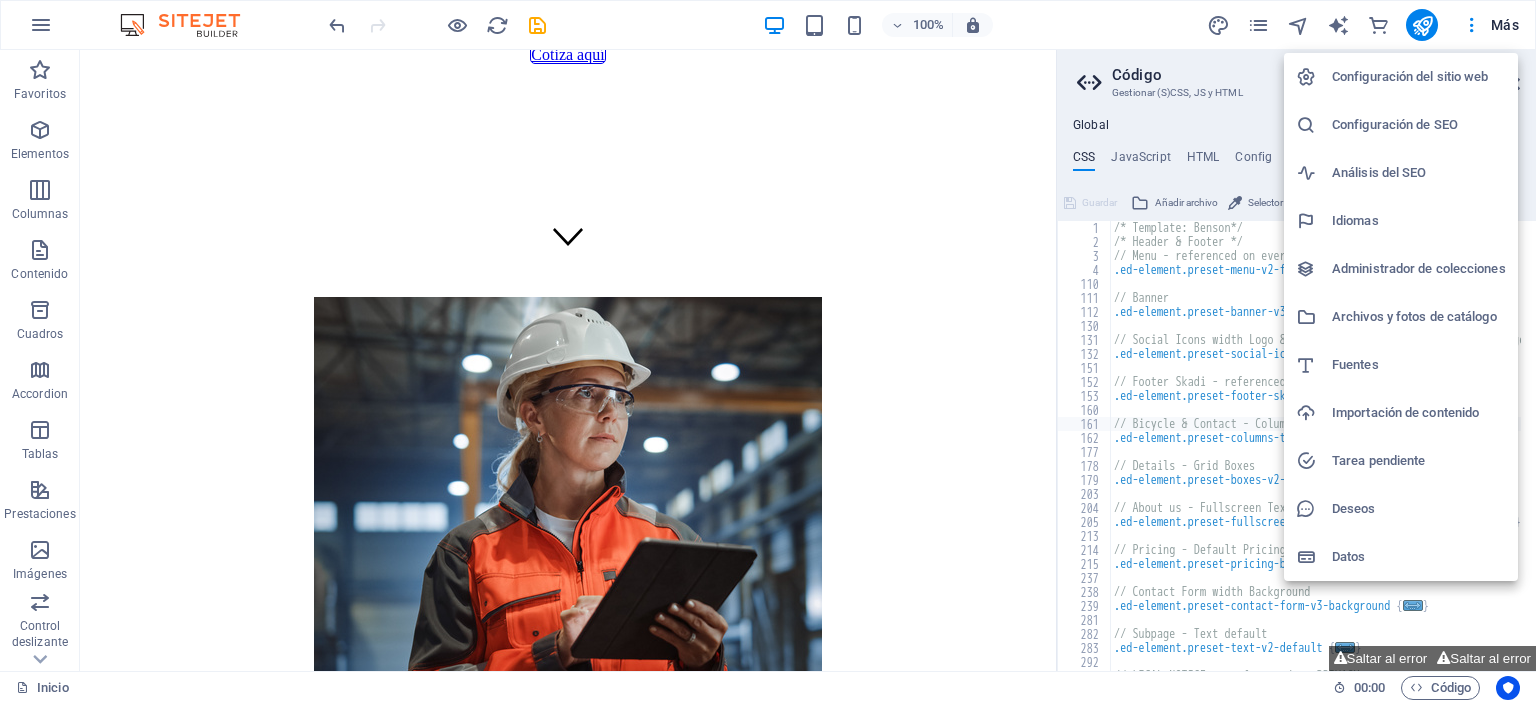 click on "Configuración del sitio web" at bounding box center (1419, 77) 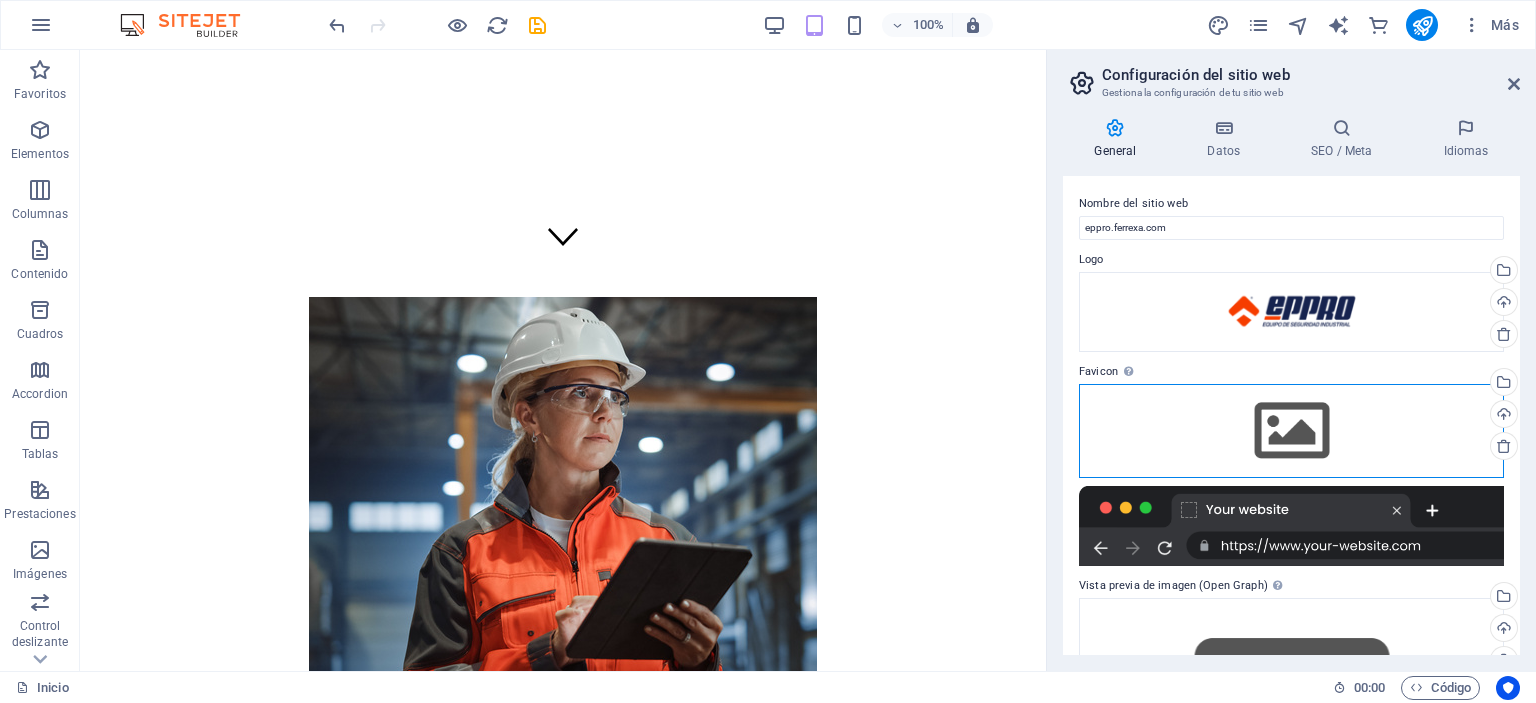 click on "Arrastra archivos aquí, haz clic para escoger archivos o  selecciona archivos de Archivos o de nuestra galería gratuita de fotos y vídeos" at bounding box center [1291, 431] 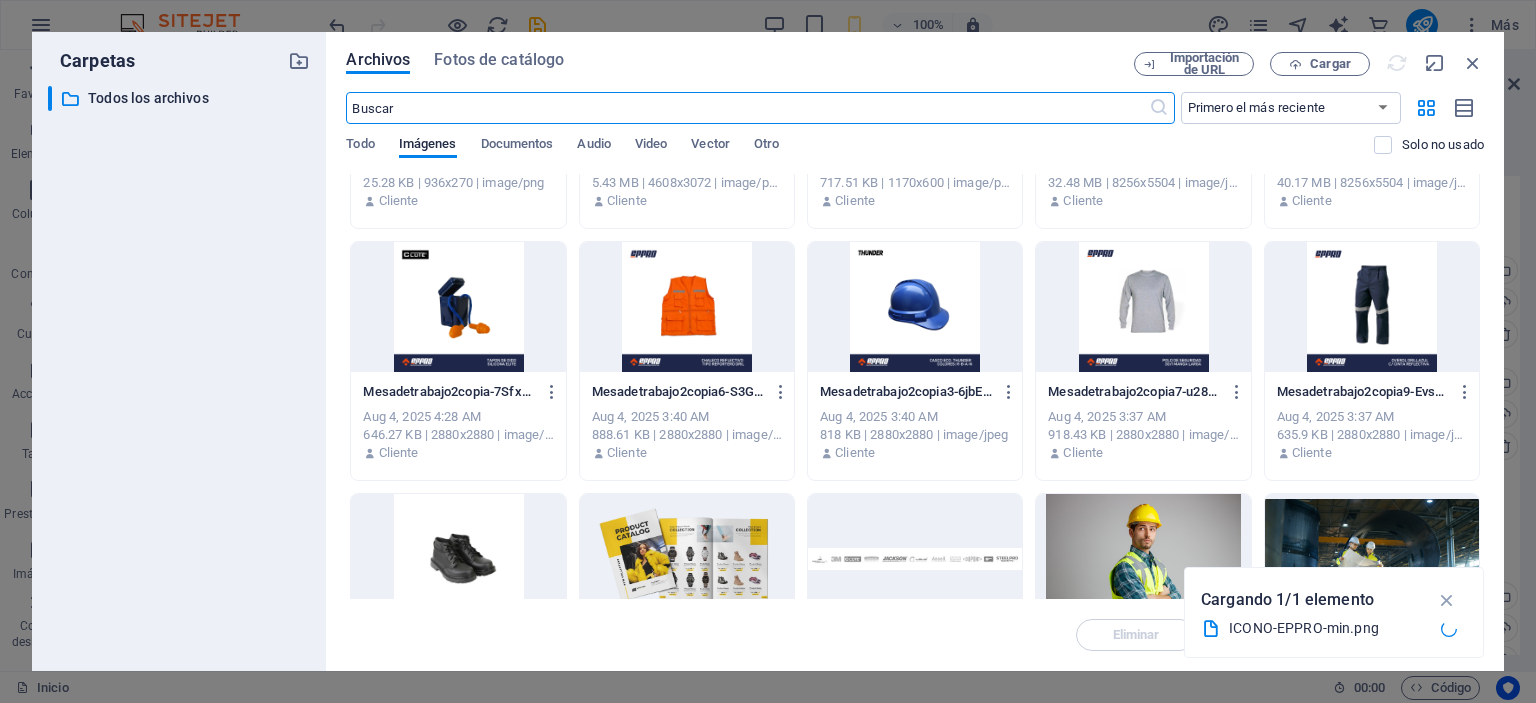scroll, scrollTop: 200, scrollLeft: 0, axis: vertical 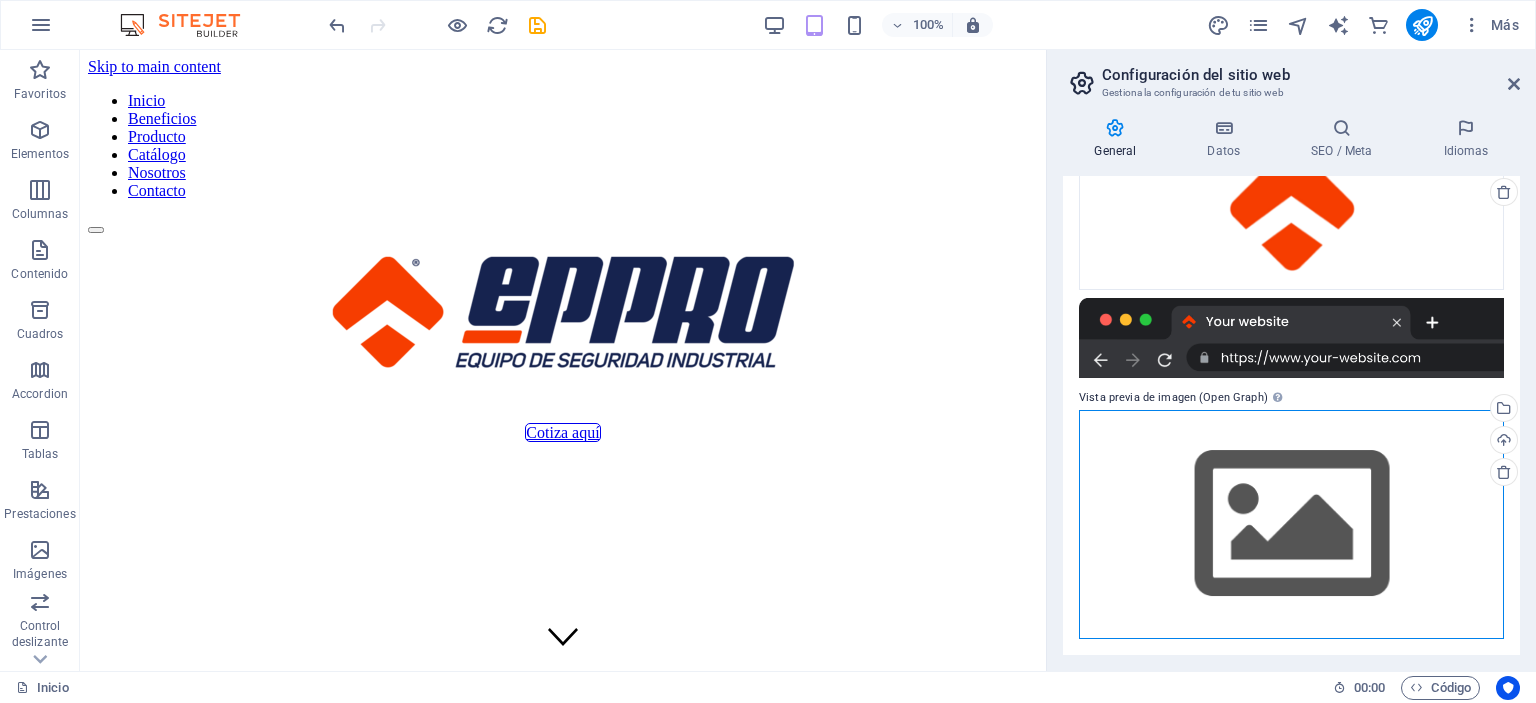 click on "Arrastra archivos aquí, haz clic para escoger archivos o  selecciona archivos de Archivos o de nuestra galería gratuita de fotos y vídeos" at bounding box center (1291, 524) 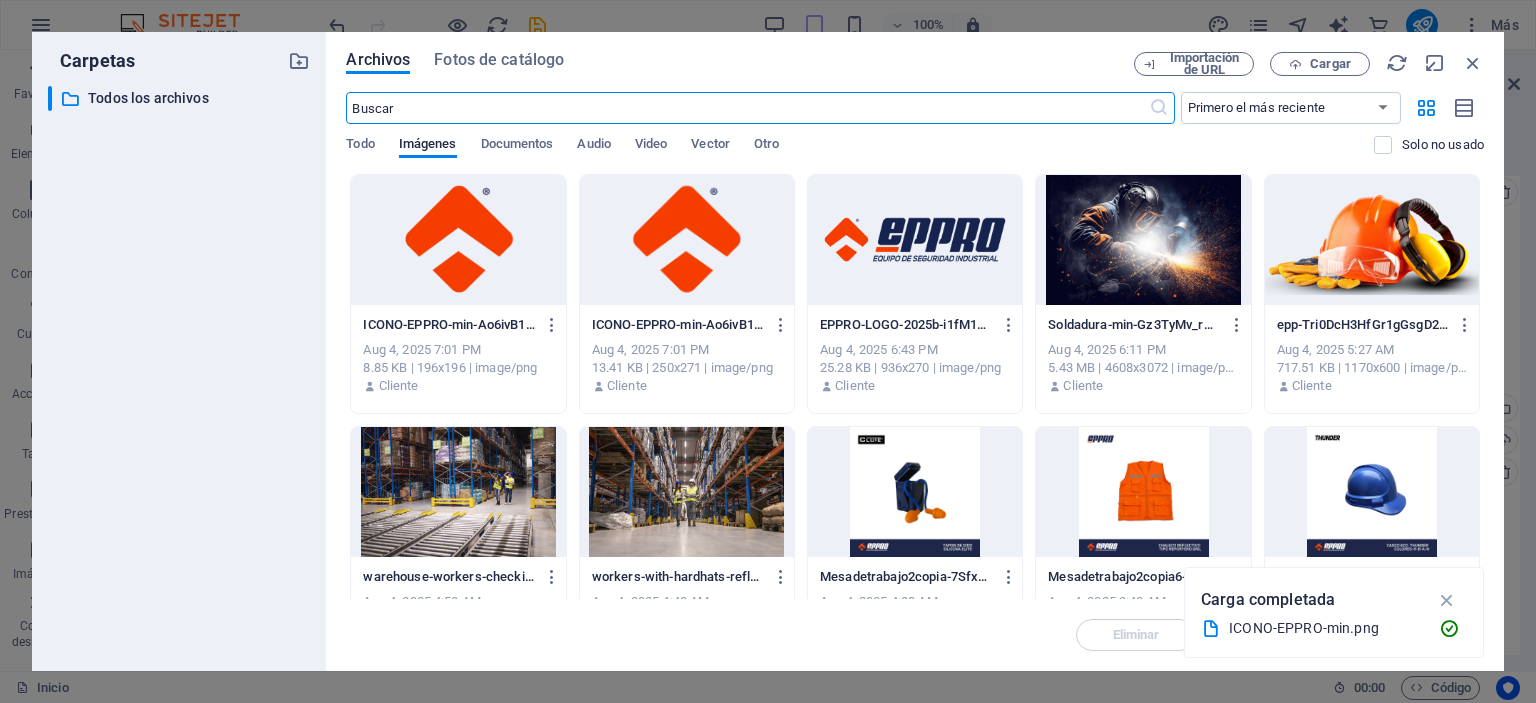 scroll, scrollTop: 253, scrollLeft: 0, axis: vertical 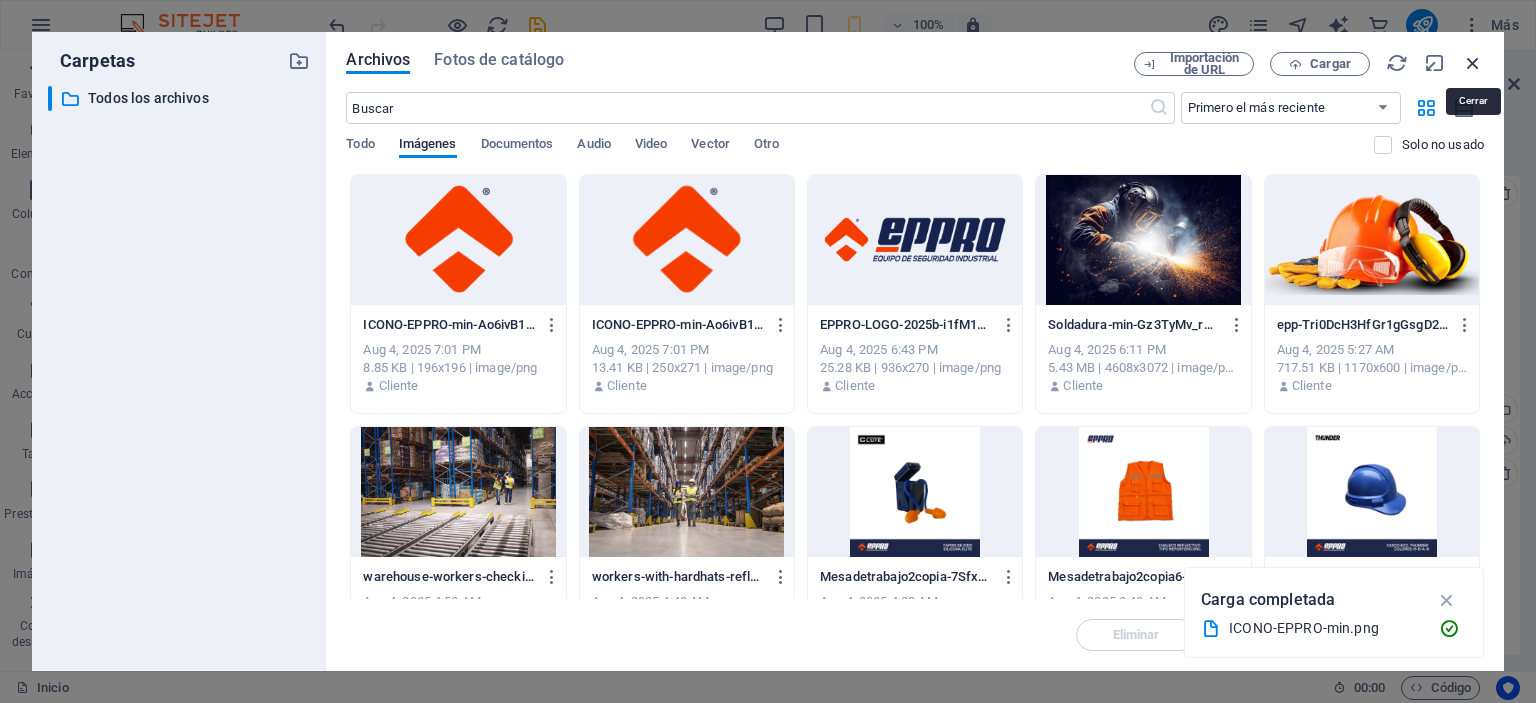 click at bounding box center (1473, 63) 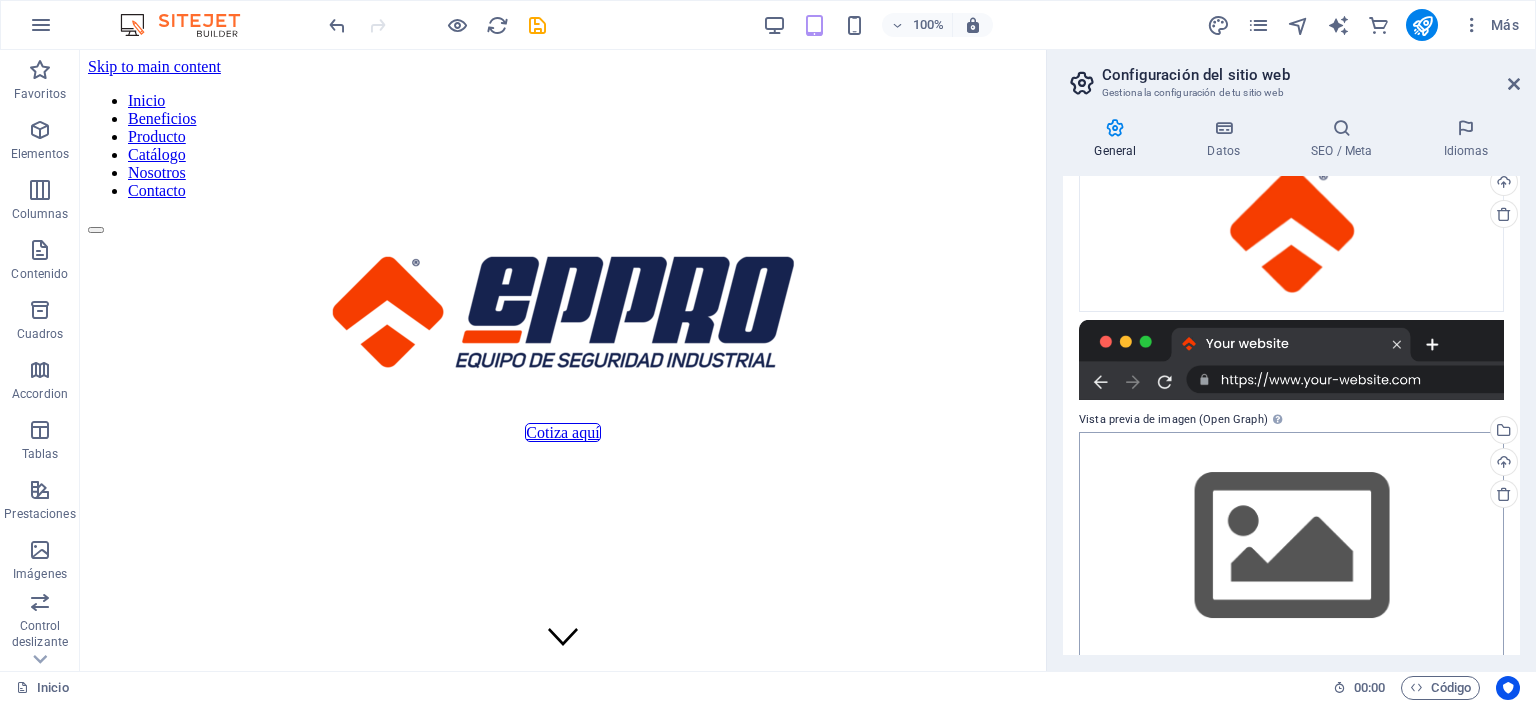 scroll, scrollTop: 253, scrollLeft: 0, axis: vertical 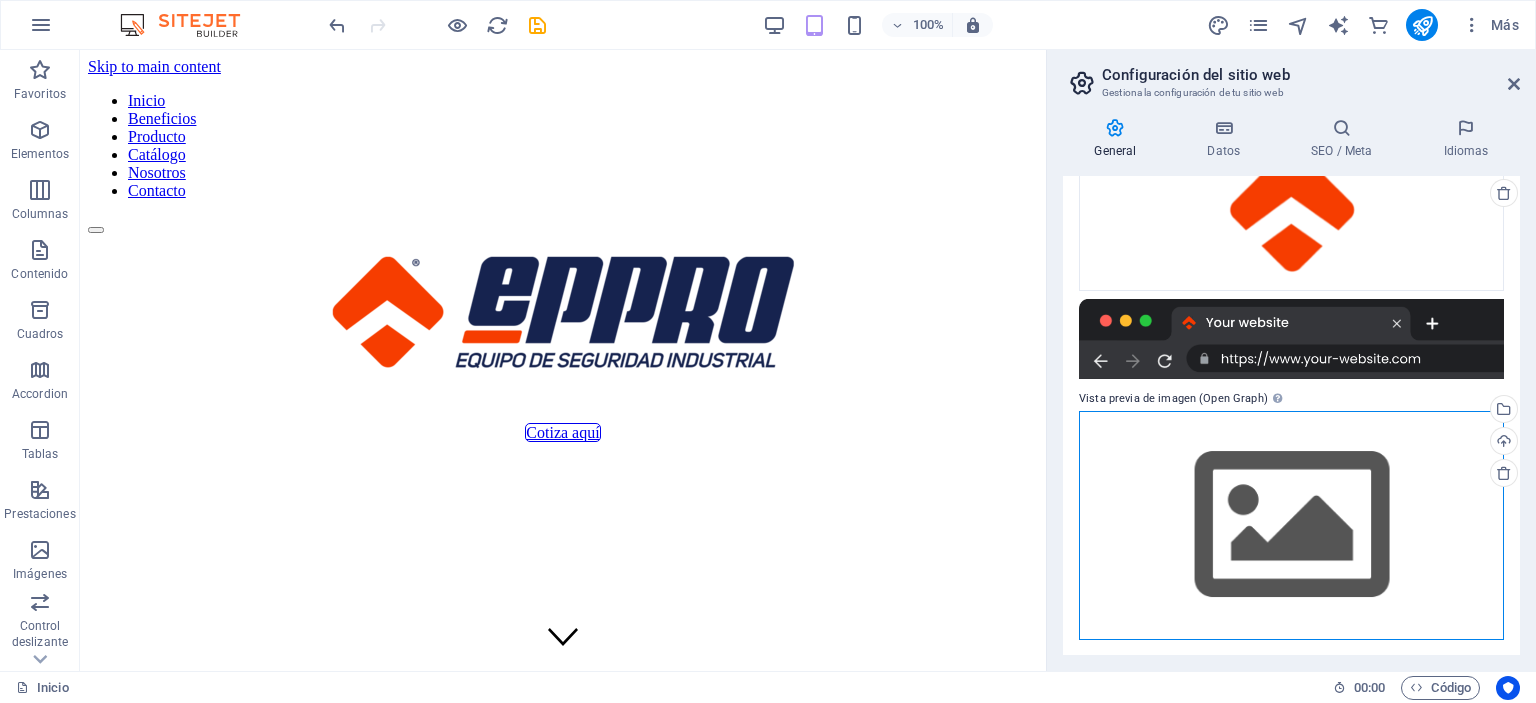 click on "Arrastra archivos aquí, haz clic para escoger archivos o  selecciona archivos de Archivos o de nuestra galería gratuita de fotos y vídeos" at bounding box center [1291, 525] 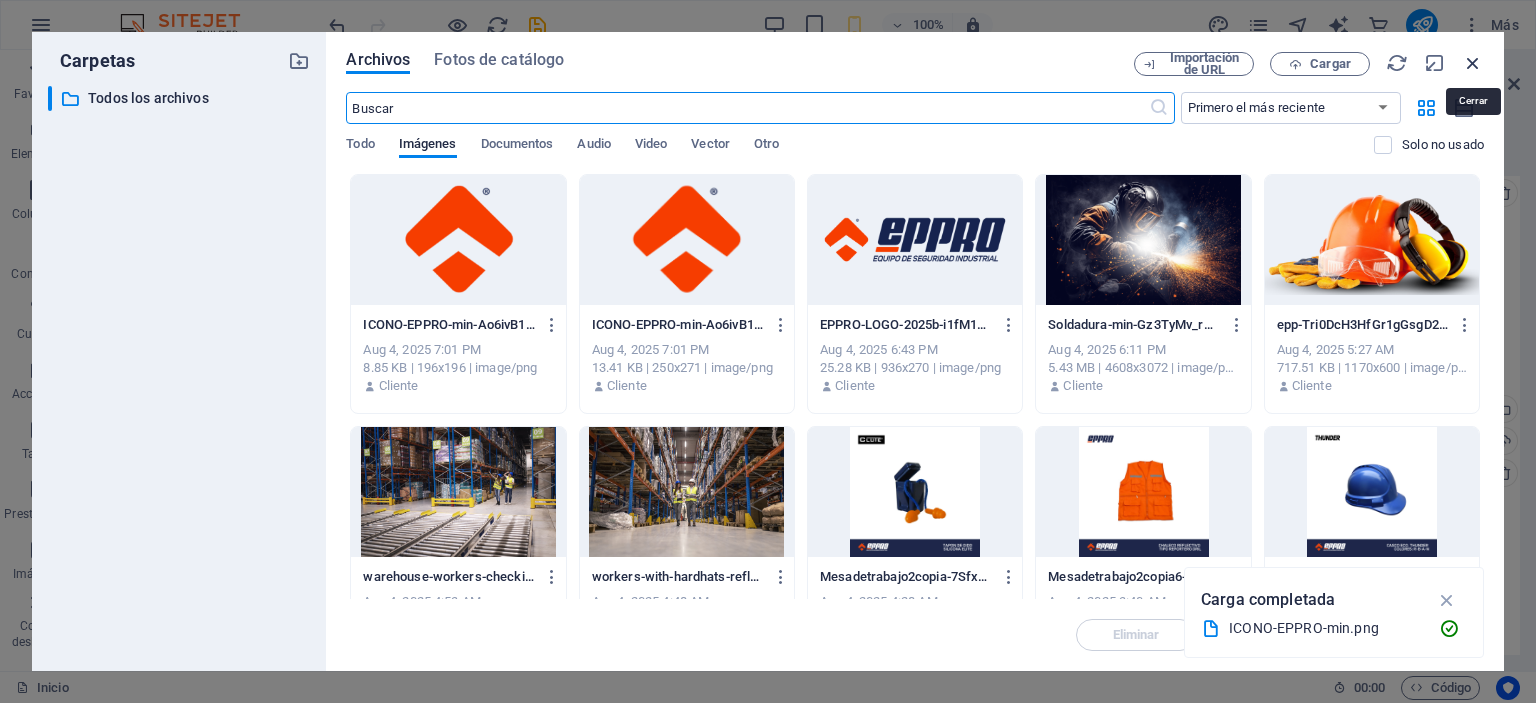 click at bounding box center (1473, 63) 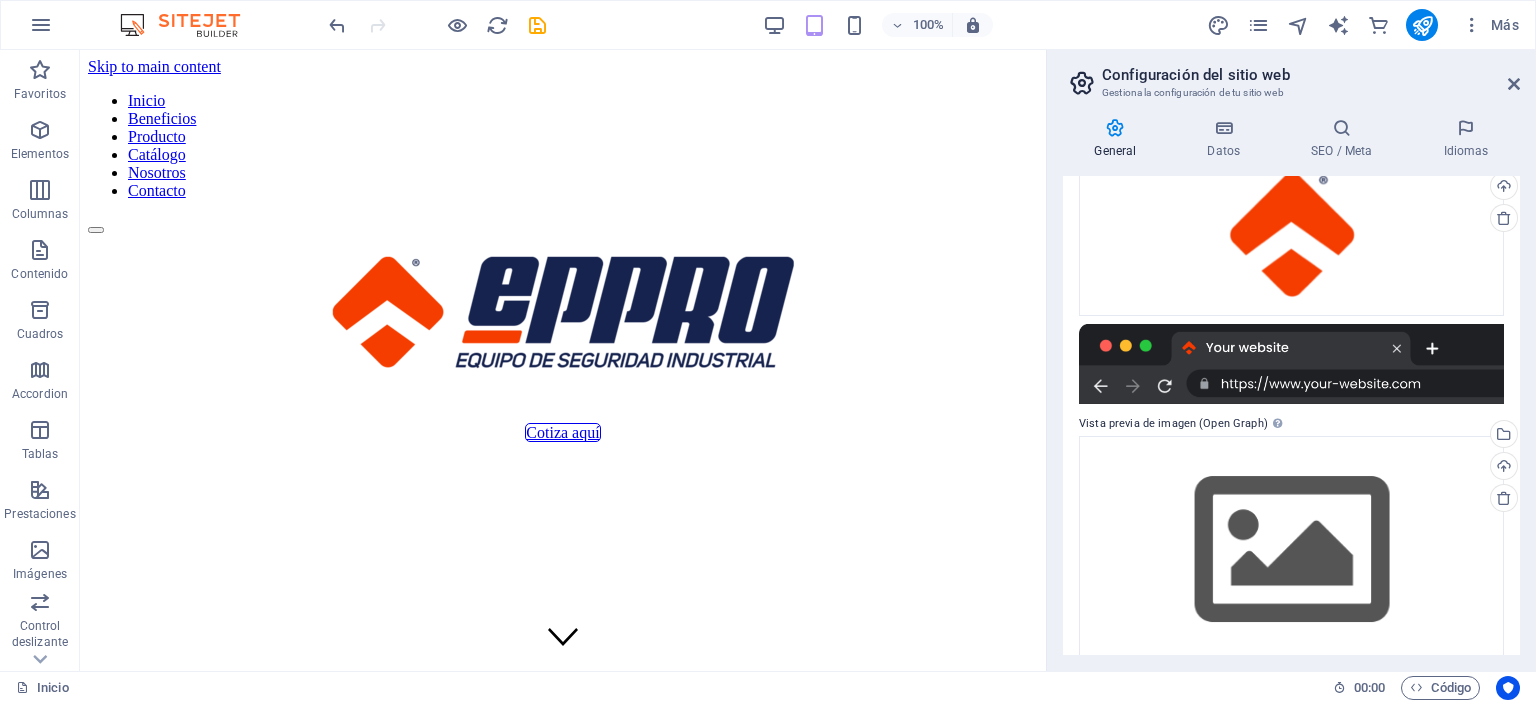 scroll, scrollTop: 253, scrollLeft: 0, axis: vertical 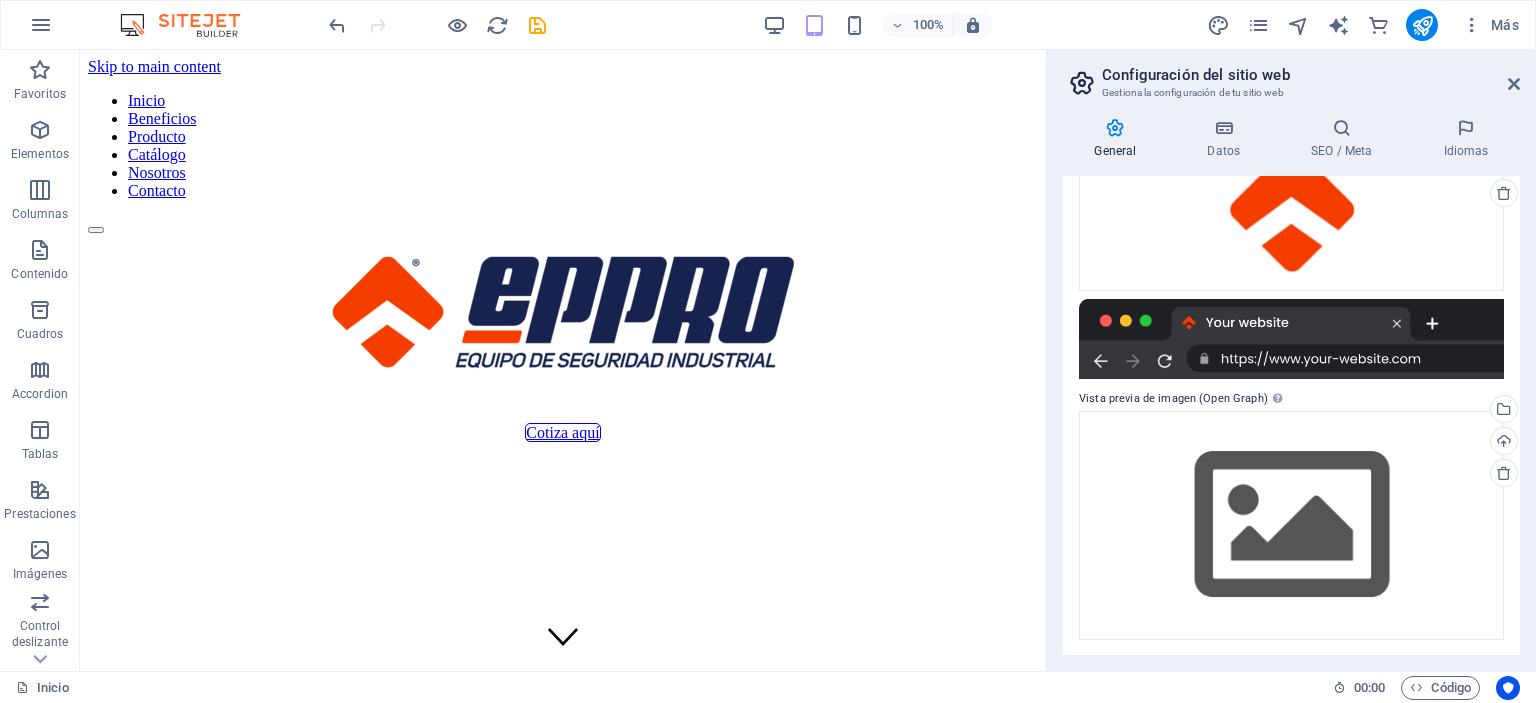 drag, startPoint x: 1080, startPoint y: 399, endPoint x: 1240, endPoint y: 398, distance: 160.00313 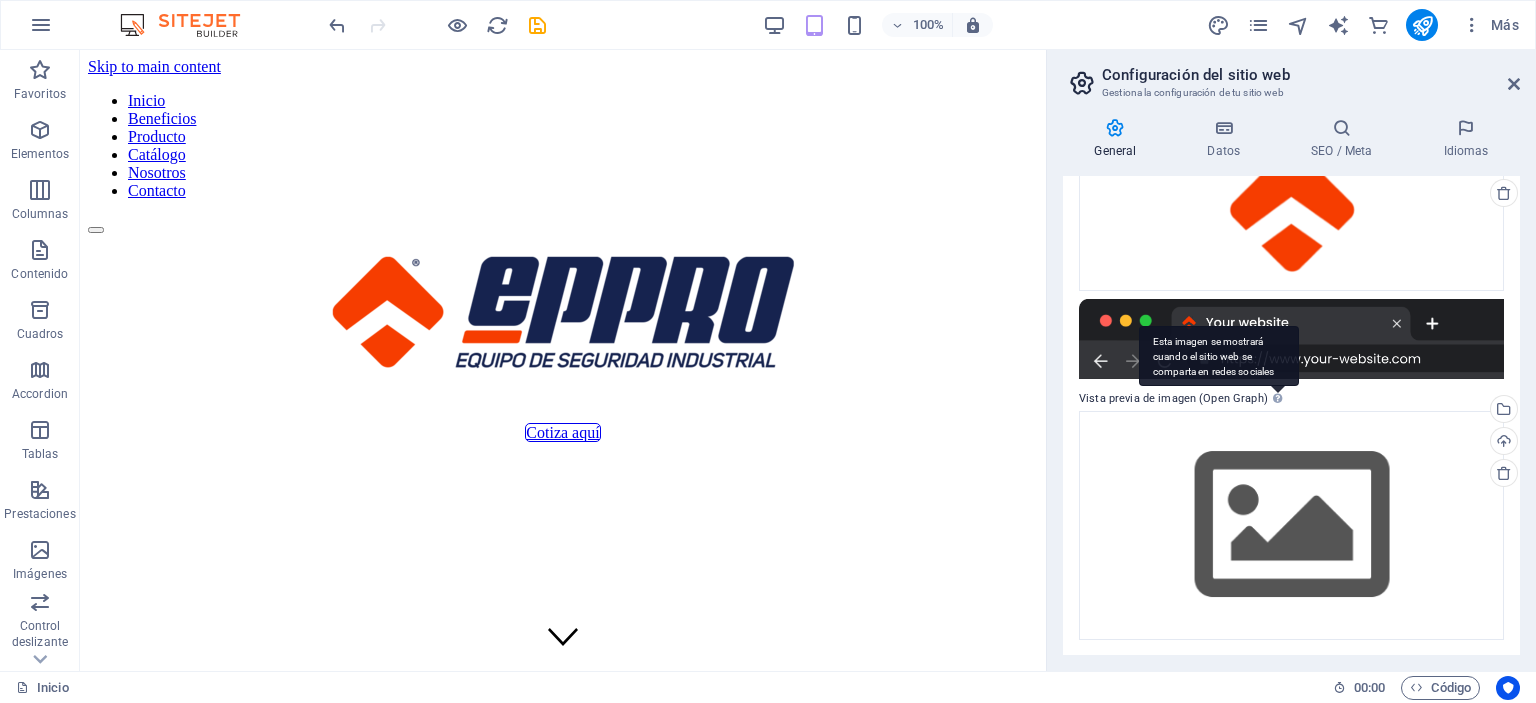 click on "Esta imagen se mostrará cuando el sitio web se comparta en redes sociales" at bounding box center (1219, 356) 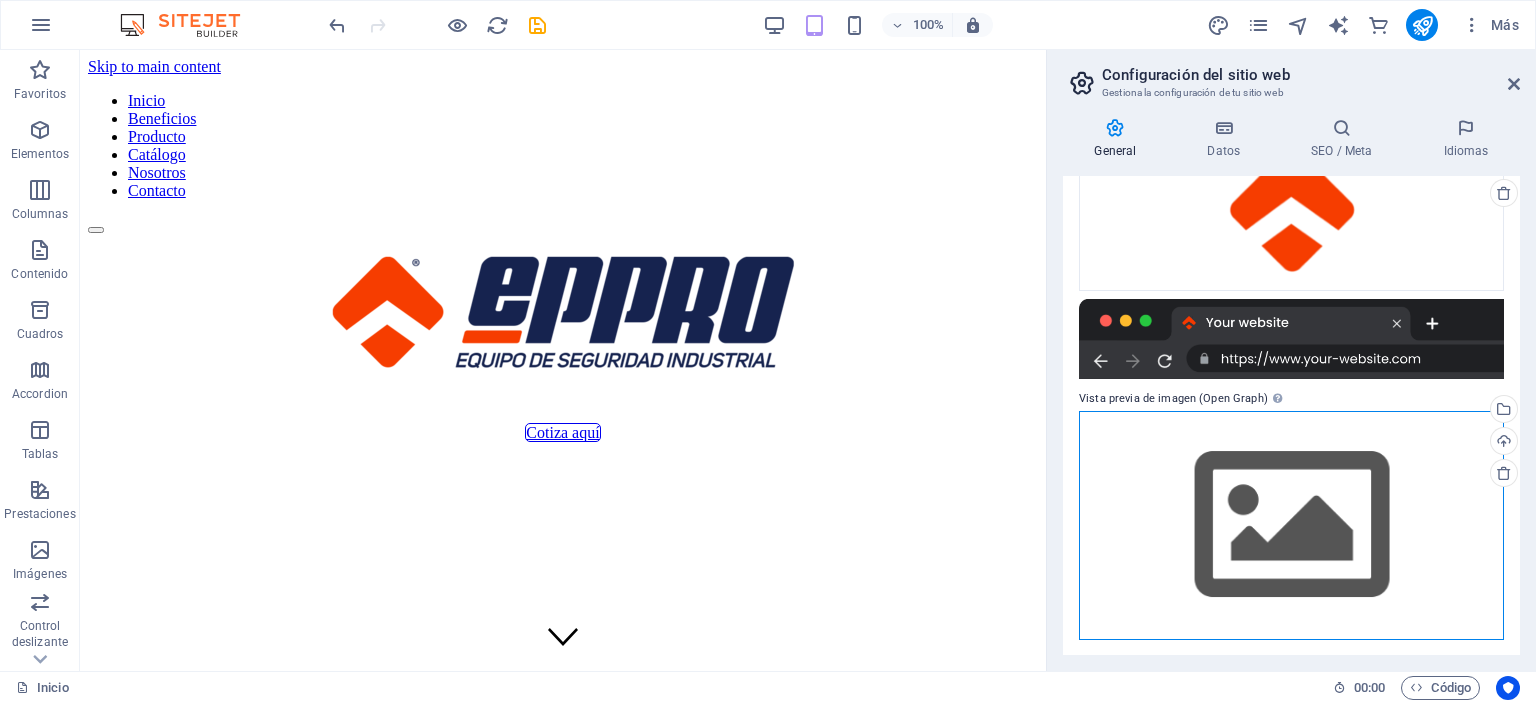 click on "Arrastra archivos aquí, haz clic para escoger archivos o  selecciona archivos de Archivos o de nuestra galería gratuita de fotos y vídeos" at bounding box center [1291, 525] 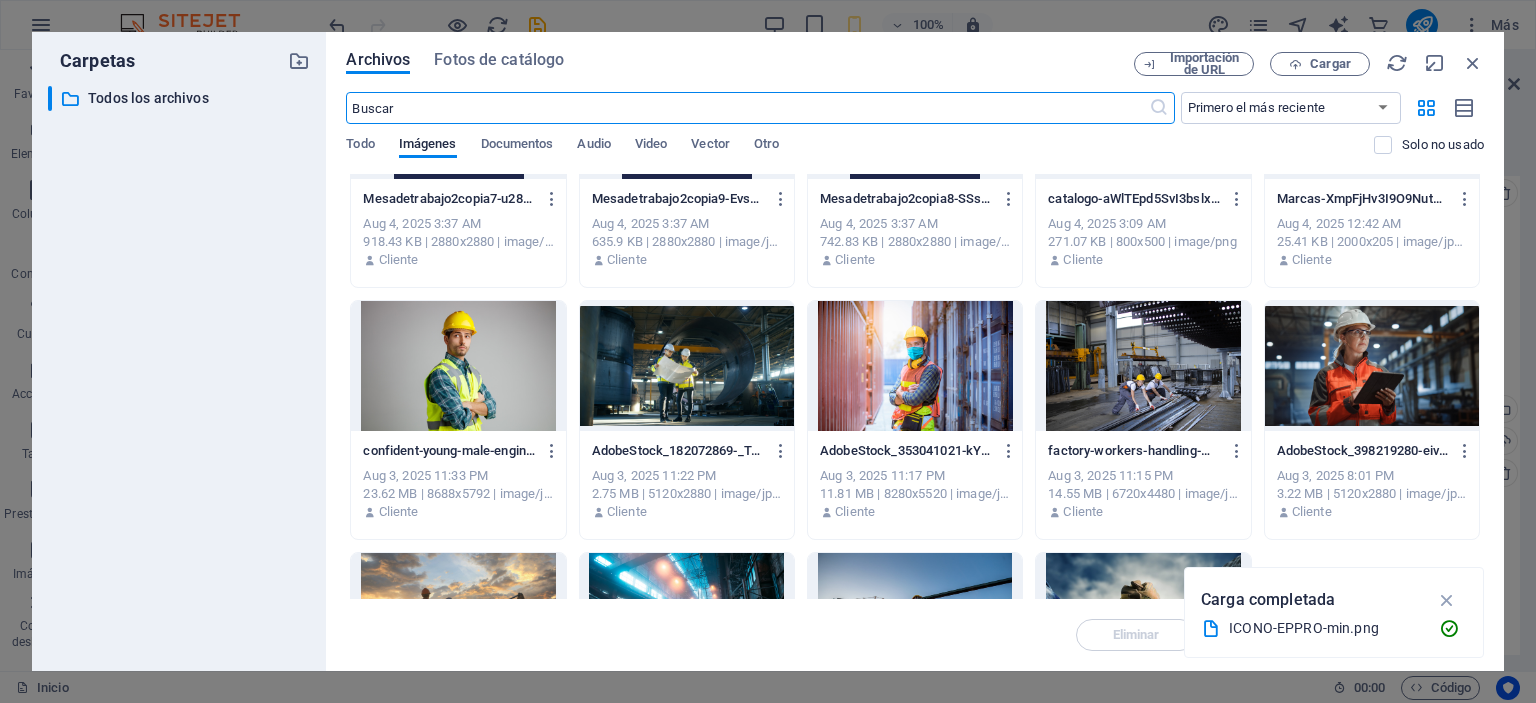 scroll, scrollTop: 600, scrollLeft: 0, axis: vertical 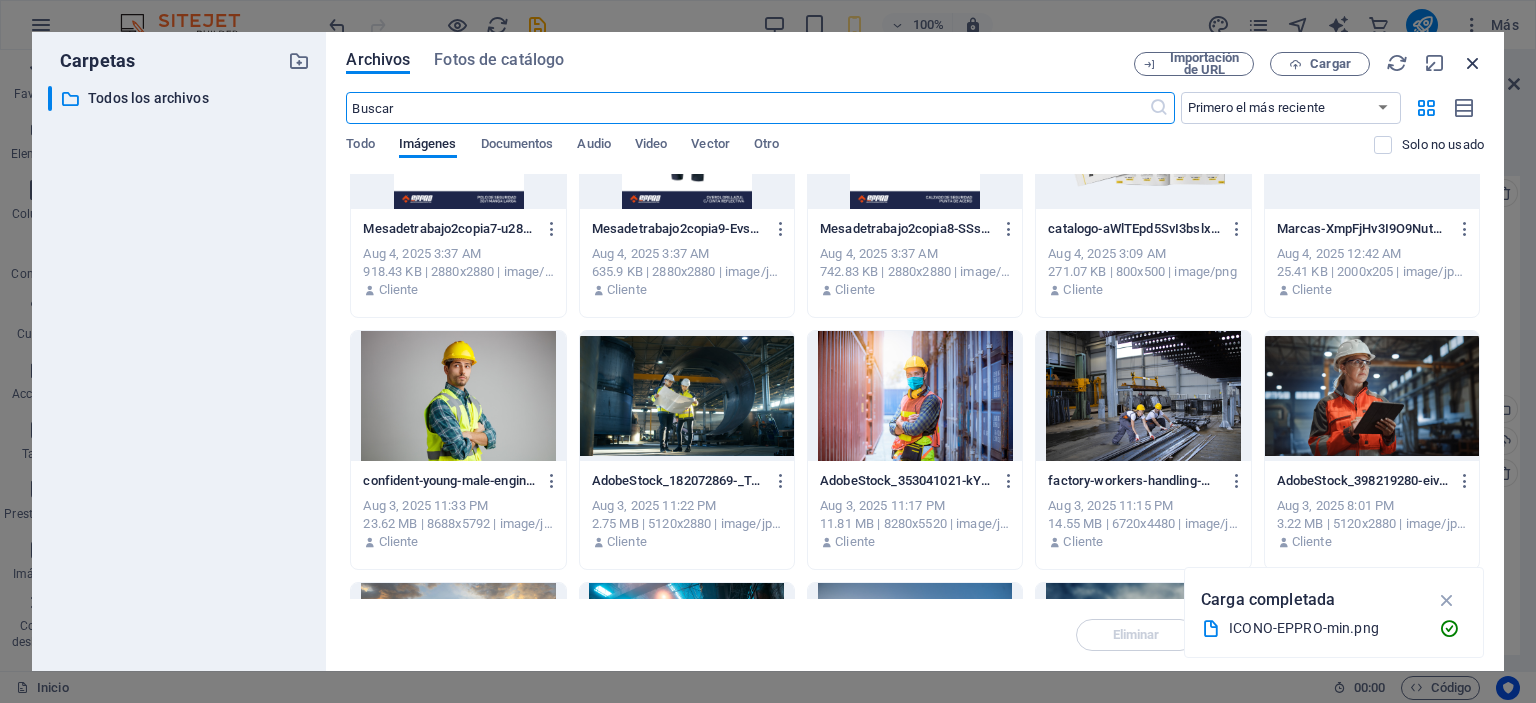 click at bounding box center (1473, 63) 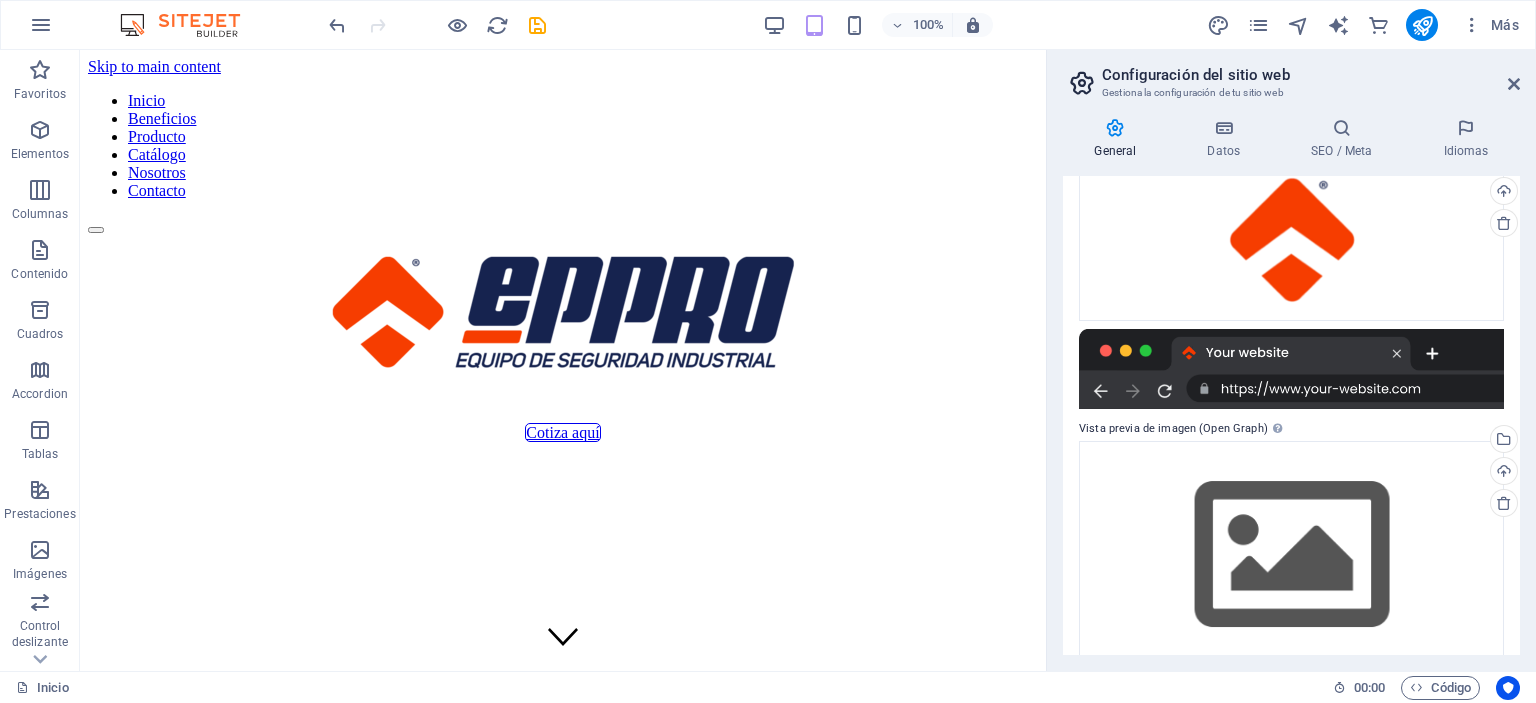 scroll, scrollTop: 253, scrollLeft: 0, axis: vertical 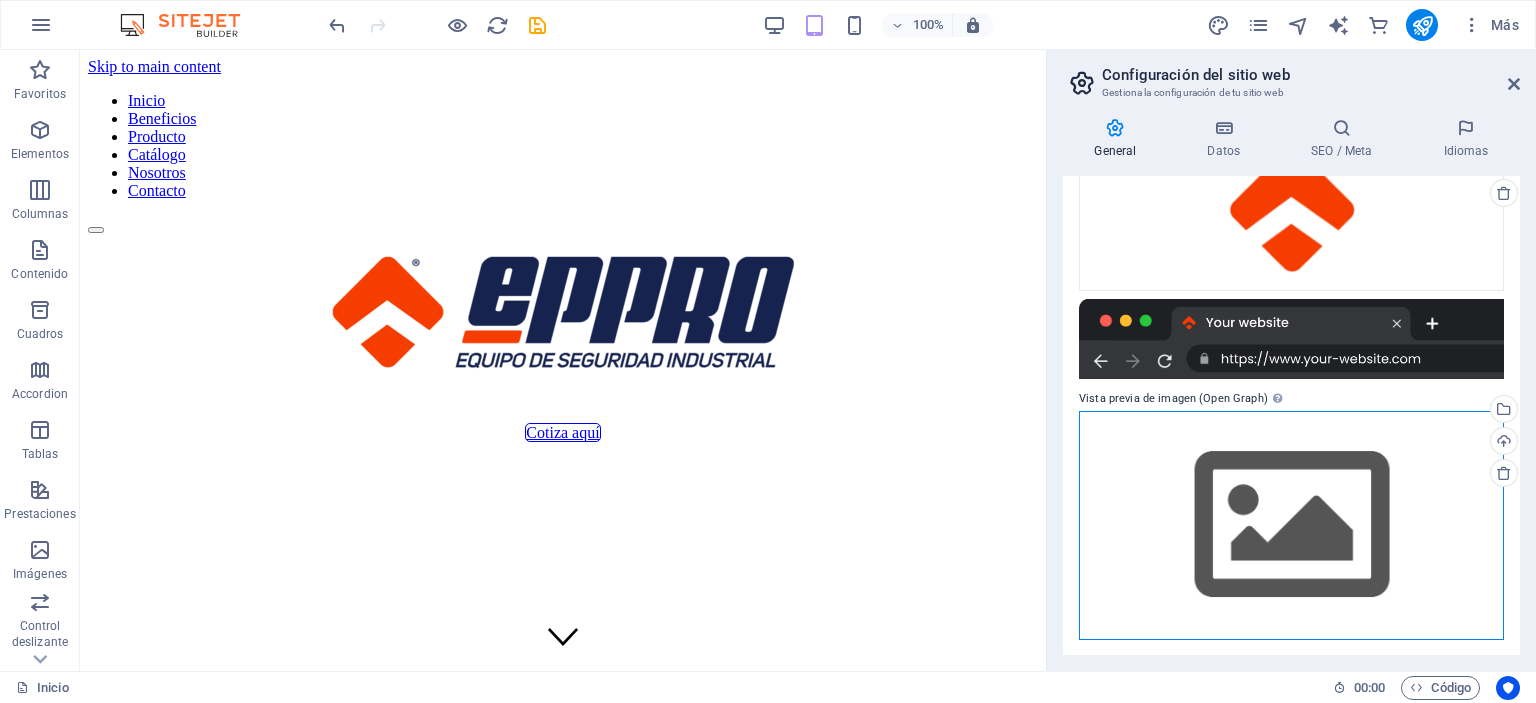 click on "Arrastra archivos aquí, haz clic para escoger archivos o  selecciona archivos de Archivos o de nuestra galería gratuita de fotos y vídeos" at bounding box center (1291, 525) 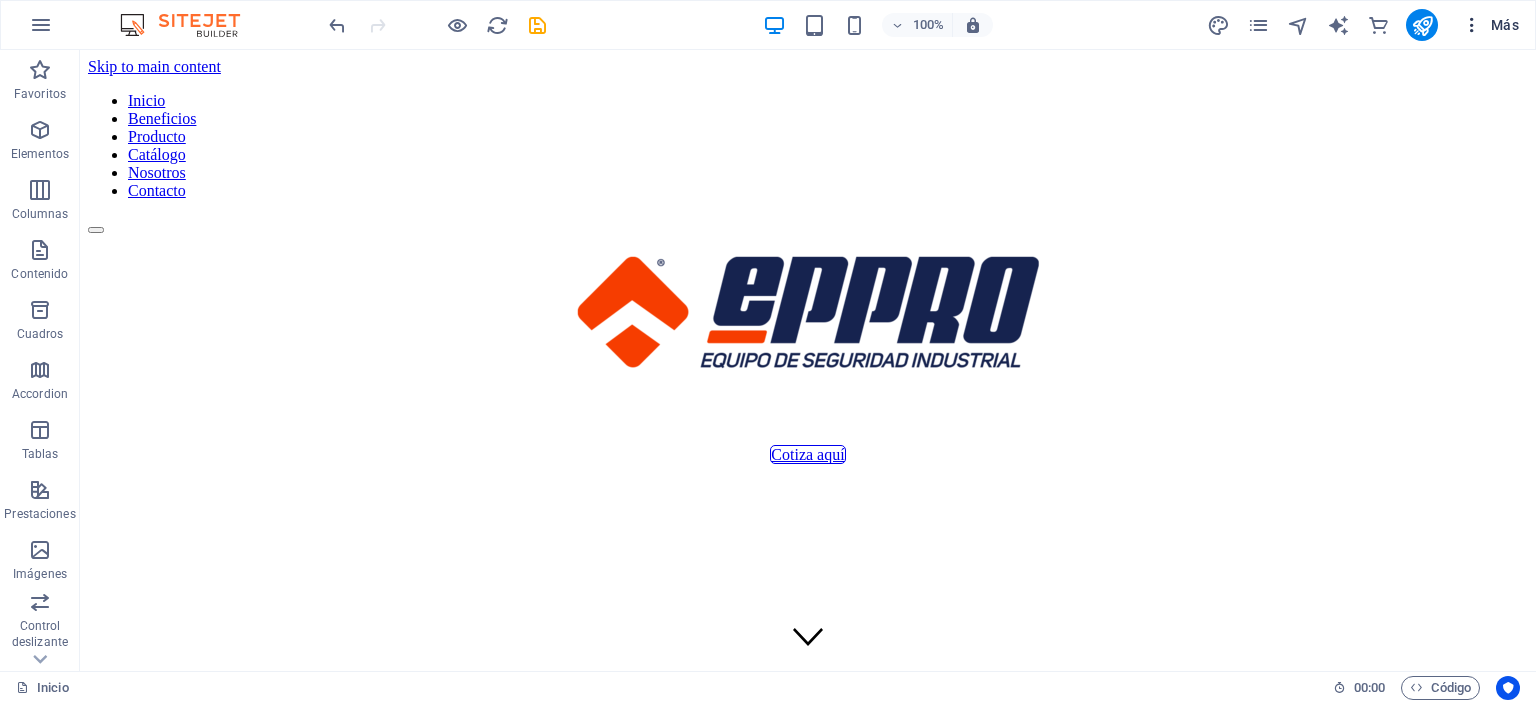 click on "Más" at bounding box center [1490, 25] 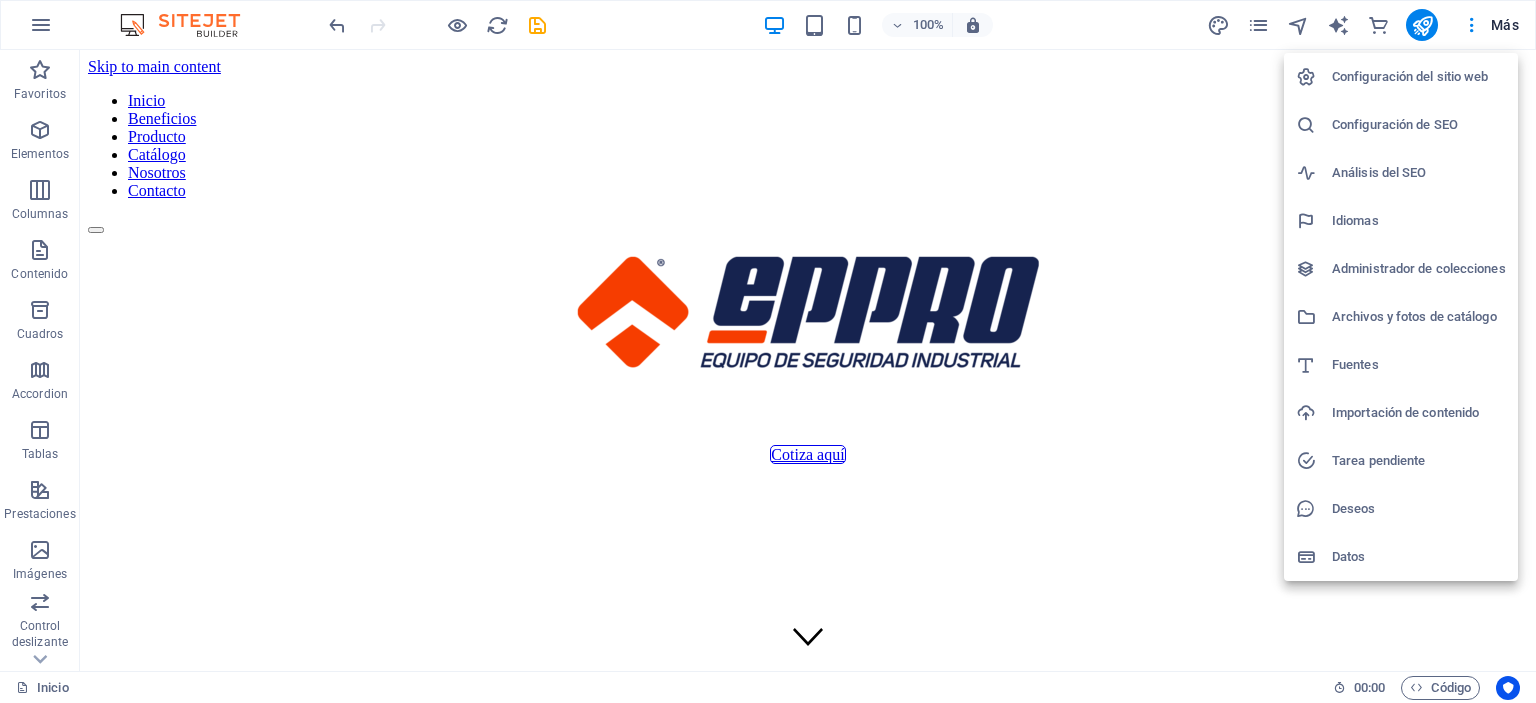 click on "Configuración del sitio web" at bounding box center (1419, 77) 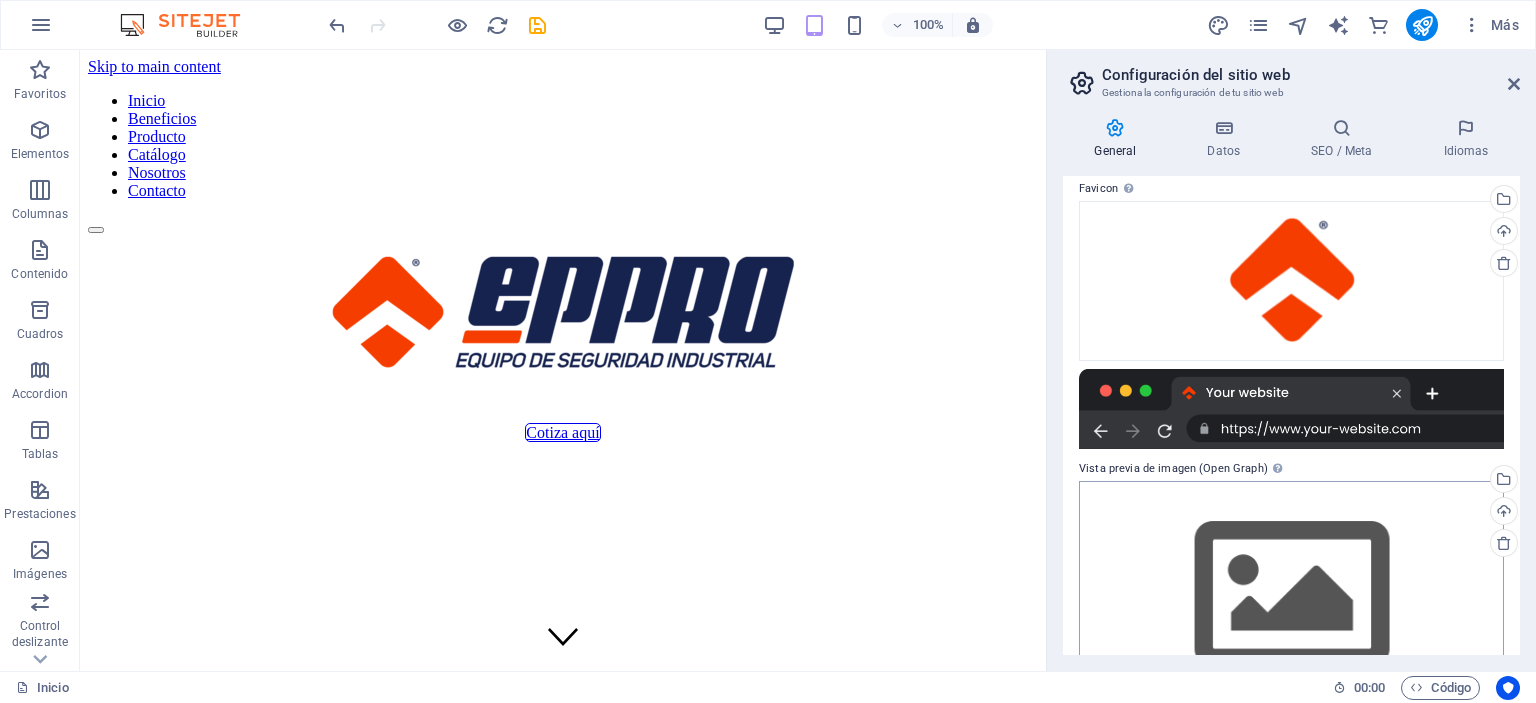 scroll, scrollTop: 253, scrollLeft: 0, axis: vertical 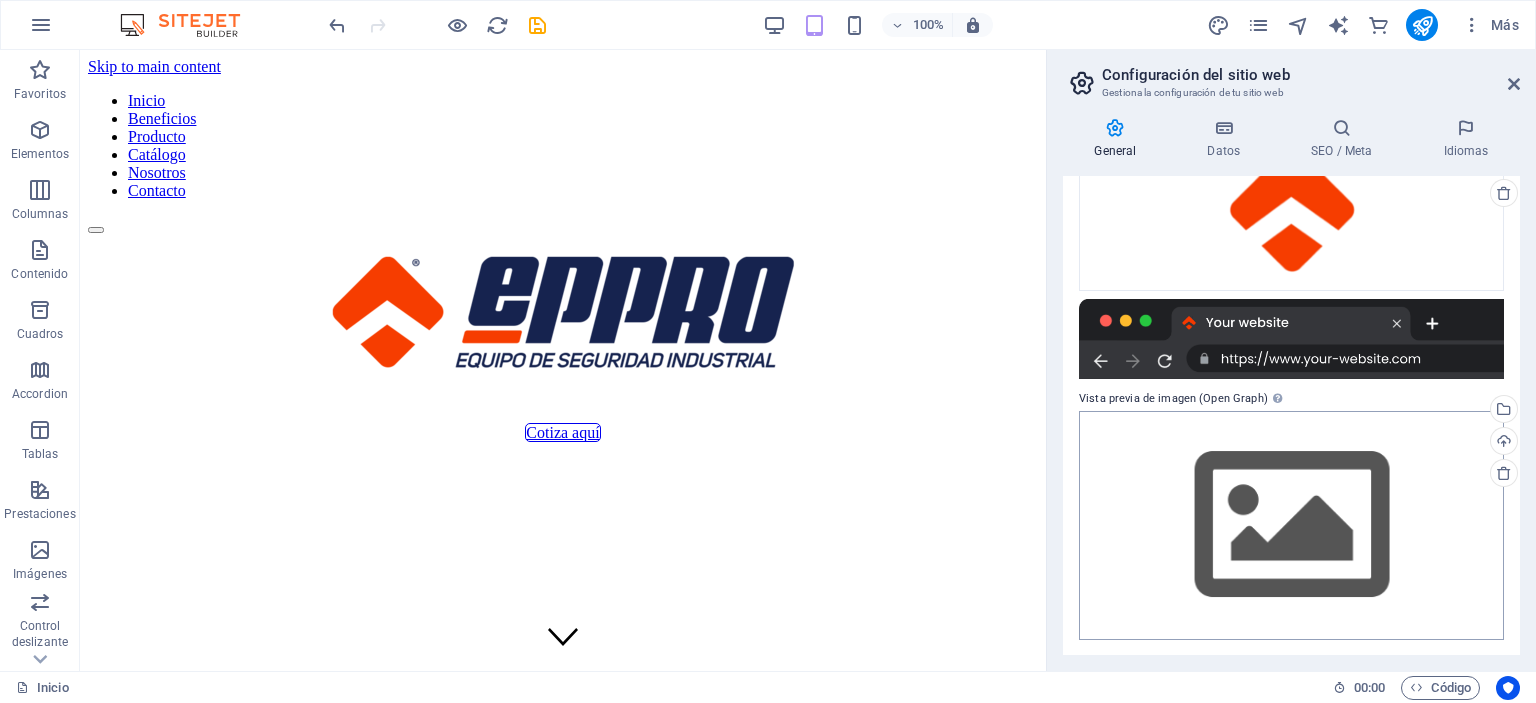 click on "Nombre del sitio web eppro.ferrexa.com Logo Arrastra archivos aquí, haz clic para escoger archivos o  selecciona archivos de Archivos o de nuestra galería gratuita de fotos y vídeos Selecciona archivos del administrador de archivos, de la galería de fotos o carga archivo(s) Cargar Favicon Define aquí el favicon de tu sitio web. Un favicon es un pequeño icono que se muestra en la pestaña del navegador al lado del título de tu sitio web. Este ayuda a los visitantes a identificar tu sitio web. Arrastra archivos aquí, haz clic para escoger archivos o  selecciona archivos de Archivos o de nuestra galería gratuita de fotos y vídeos Selecciona archivos del administrador de archivos, de la galería de fotos o carga archivo(s) Cargar Vista previa de imagen (Open Graph) Esta imagen se mostrará cuando el sitio web se comparta en redes sociales Arrastra archivos aquí, haz clic para escoger archivos o  selecciona archivos de Archivos o de nuestra galería gratuita de fotos y vídeos Cargar" at bounding box center (1291, 415) 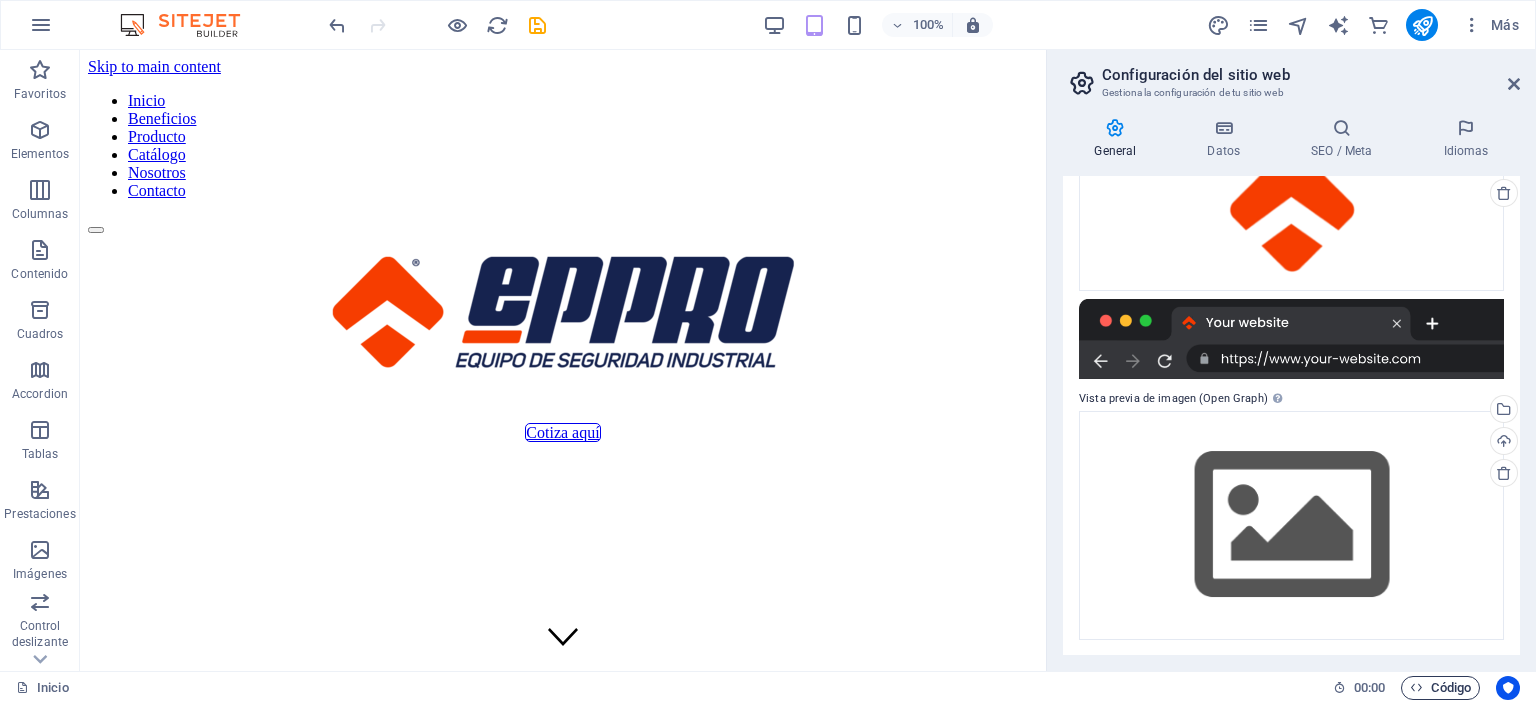 click on "Código" at bounding box center (1440, 688) 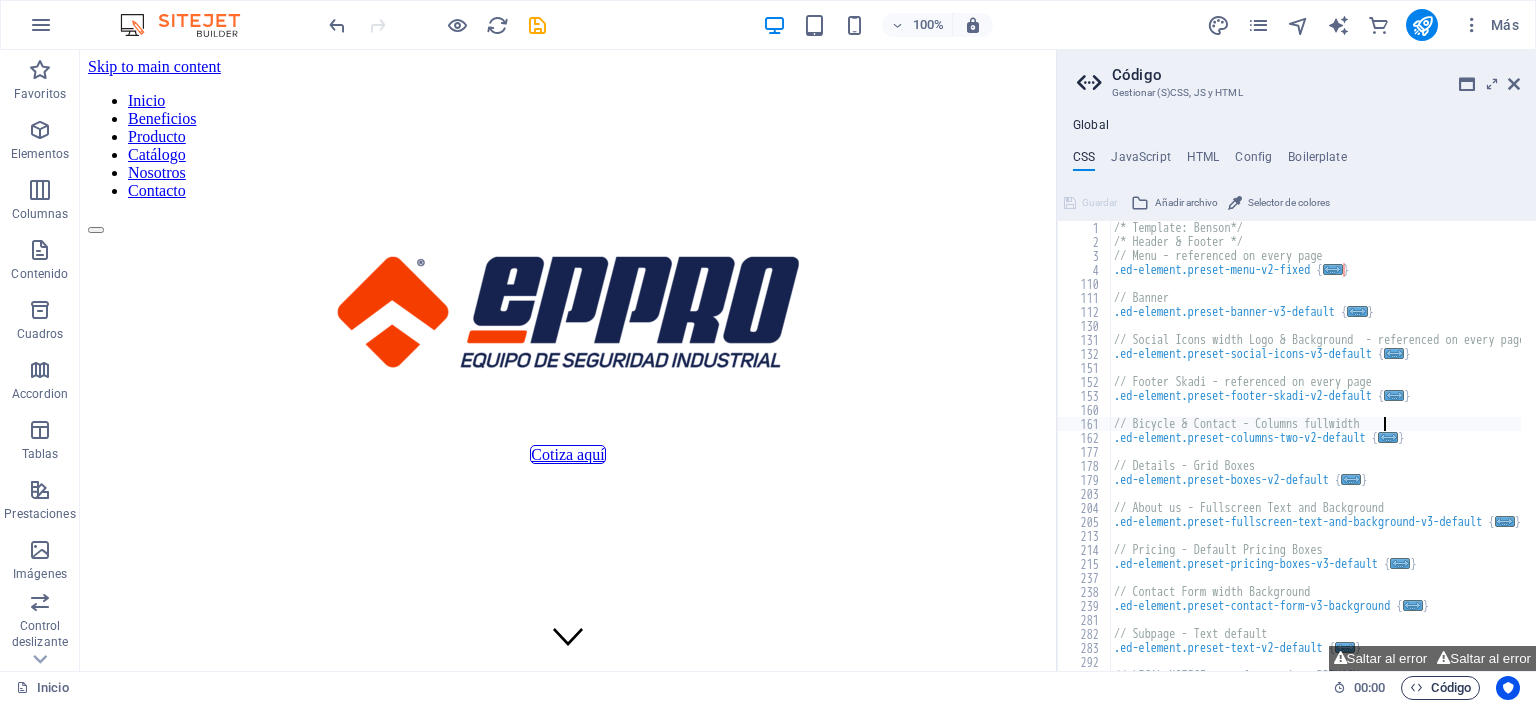 click on "Código" at bounding box center [1440, 688] 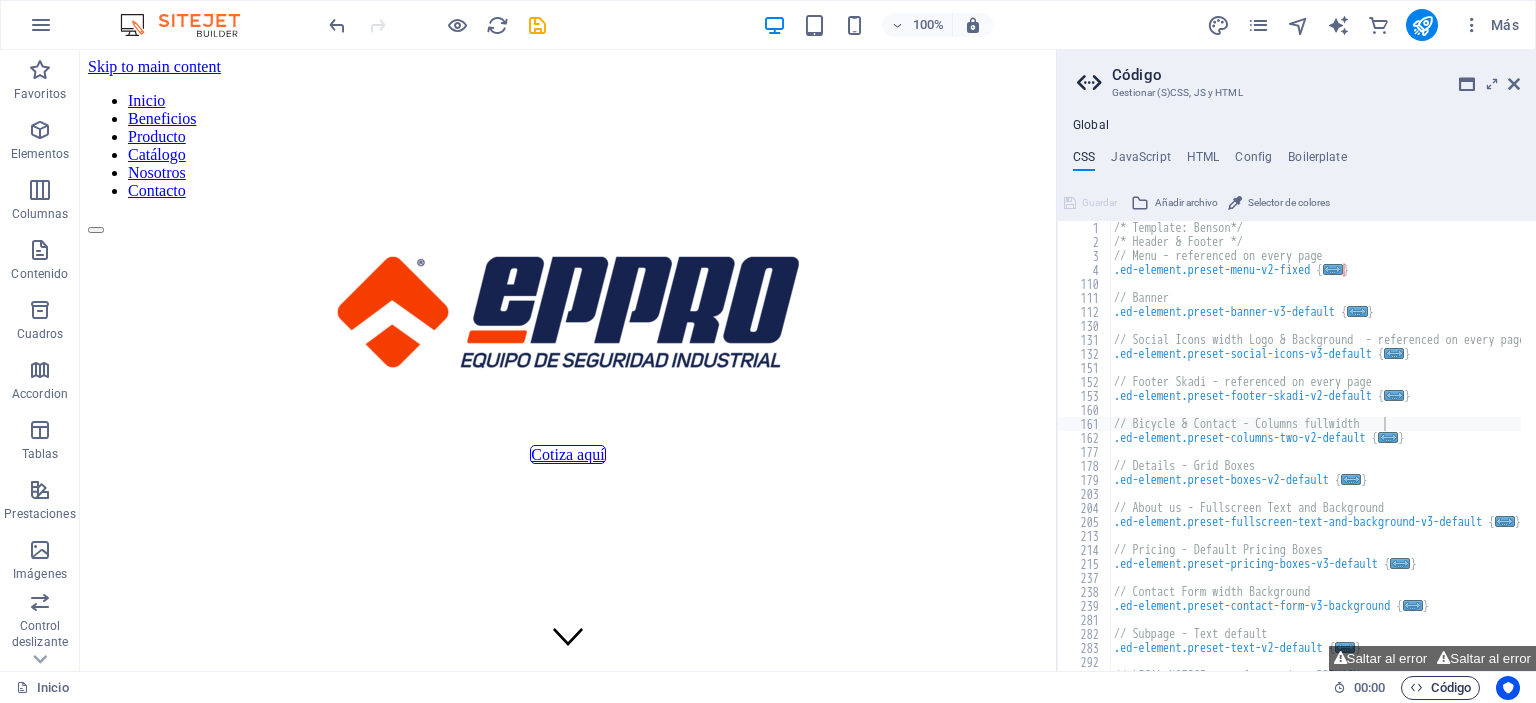 click on "Código" at bounding box center (1440, 688) 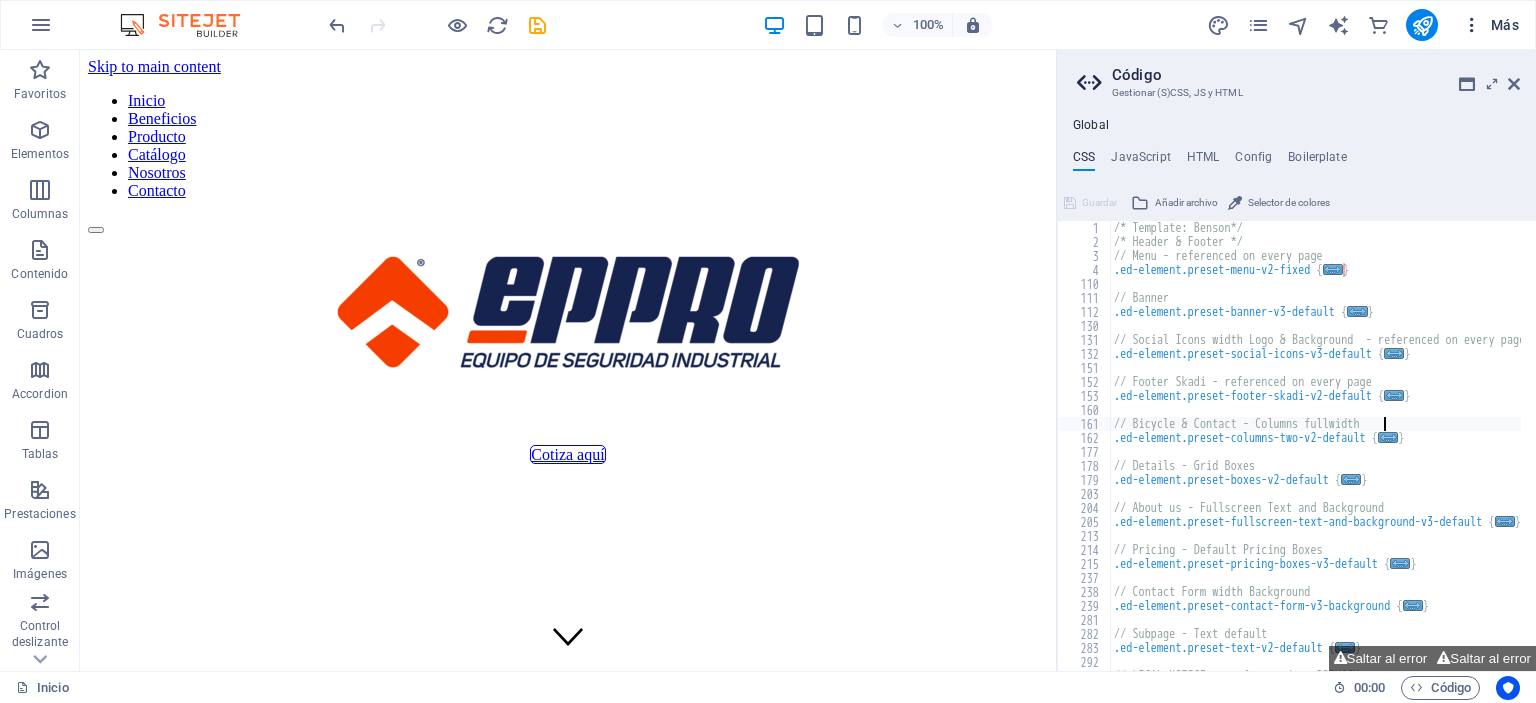 click on "Más" at bounding box center (1490, 25) 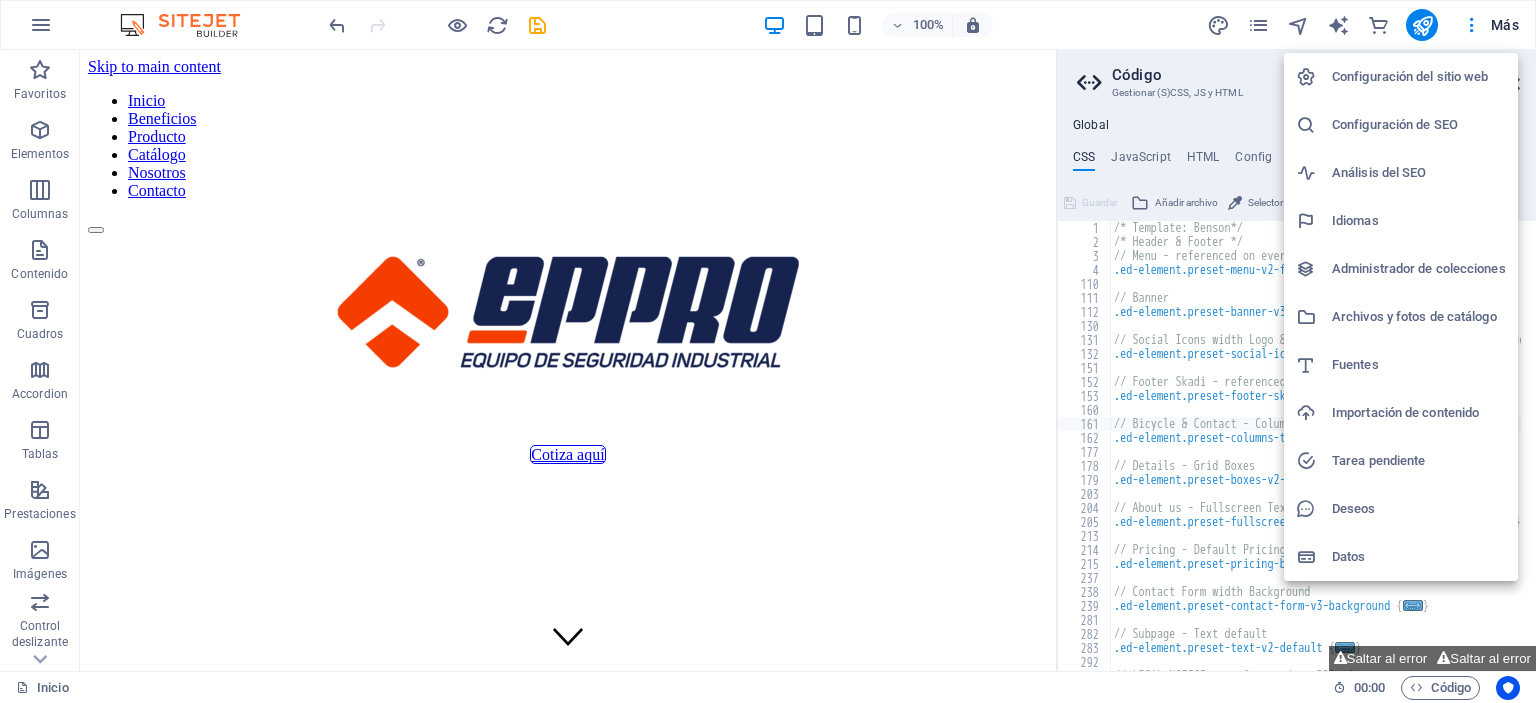 click on "Configuración del sitio web" at bounding box center [1419, 77] 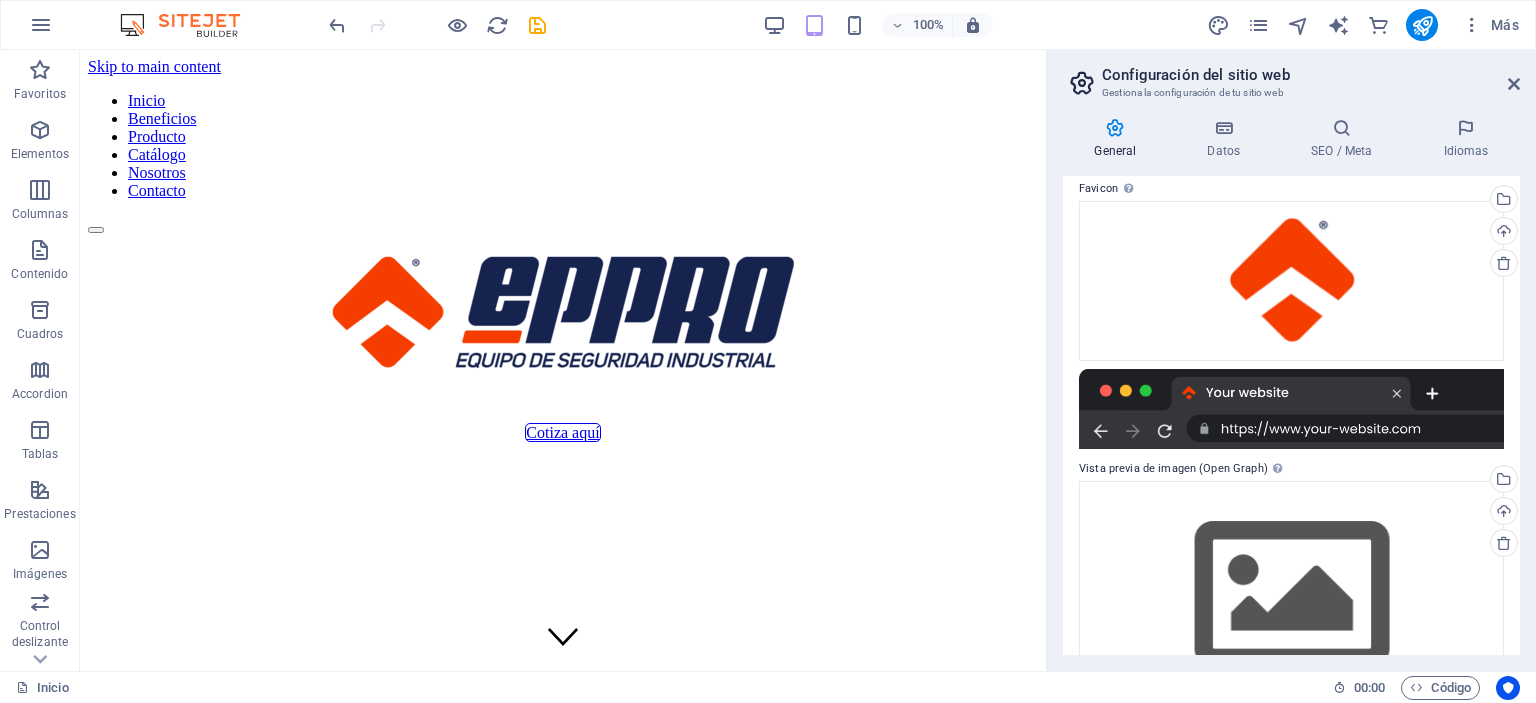 scroll, scrollTop: 253, scrollLeft: 0, axis: vertical 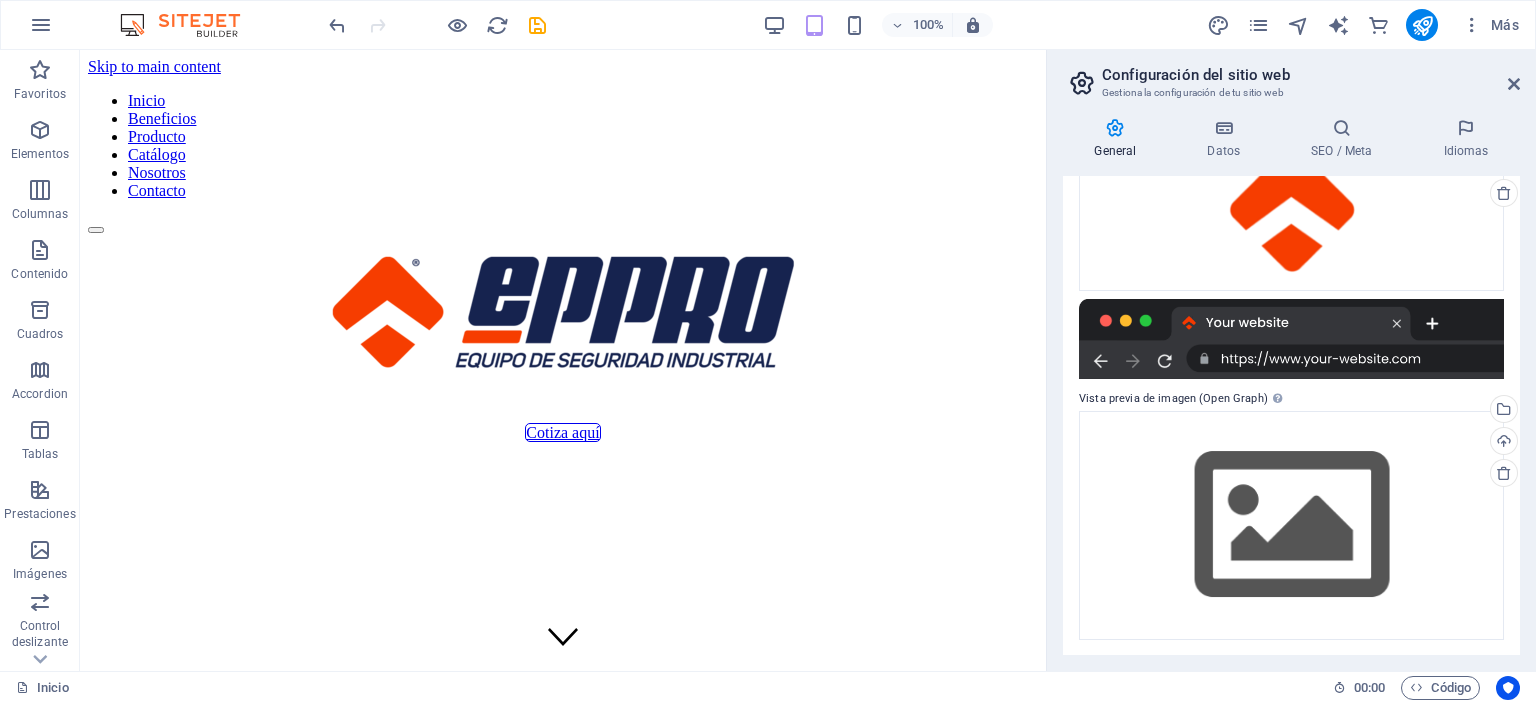 click on "Vista previa de imagen (Open Graph) Esta imagen se mostrará cuando el sitio web se comparta en redes sociales" at bounding box center (1291, 399) 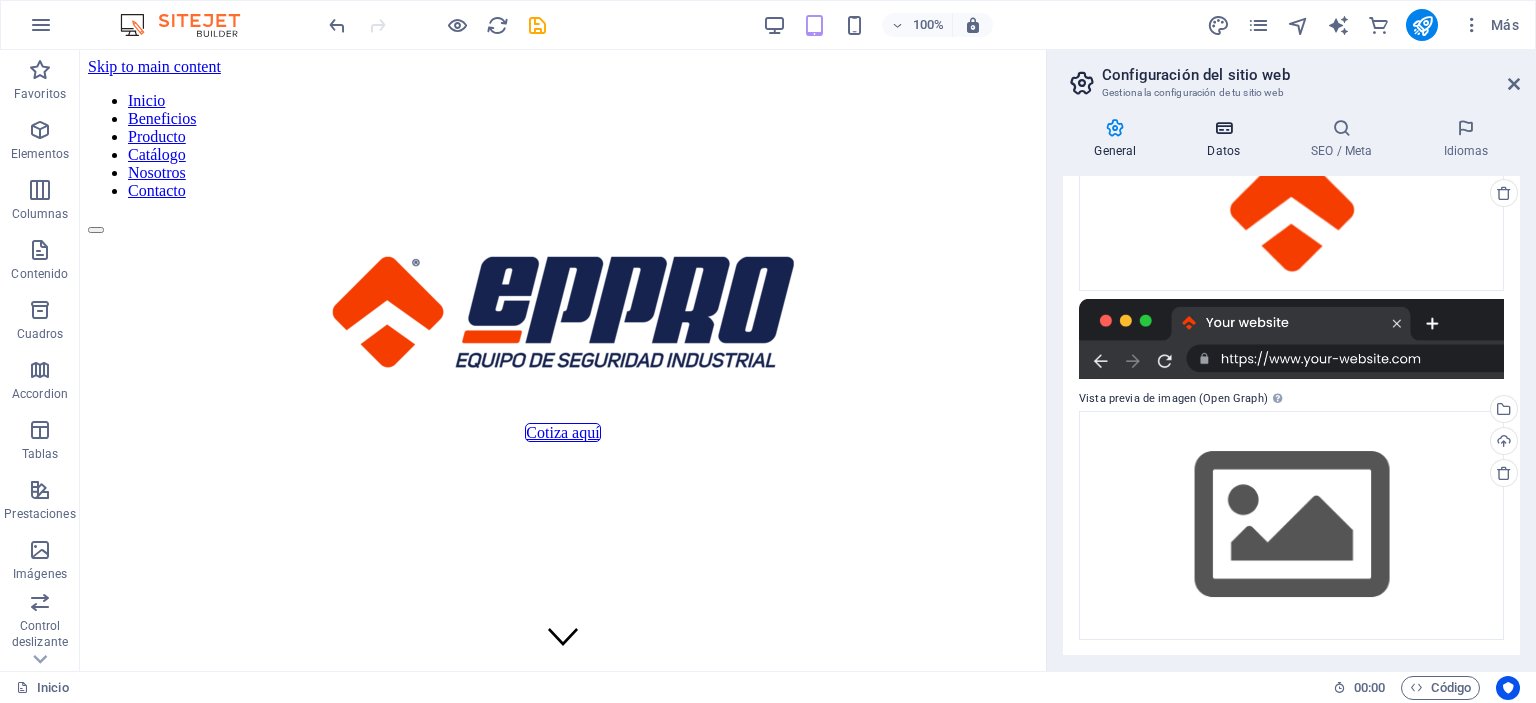 click at bounding box center (1224, 128) 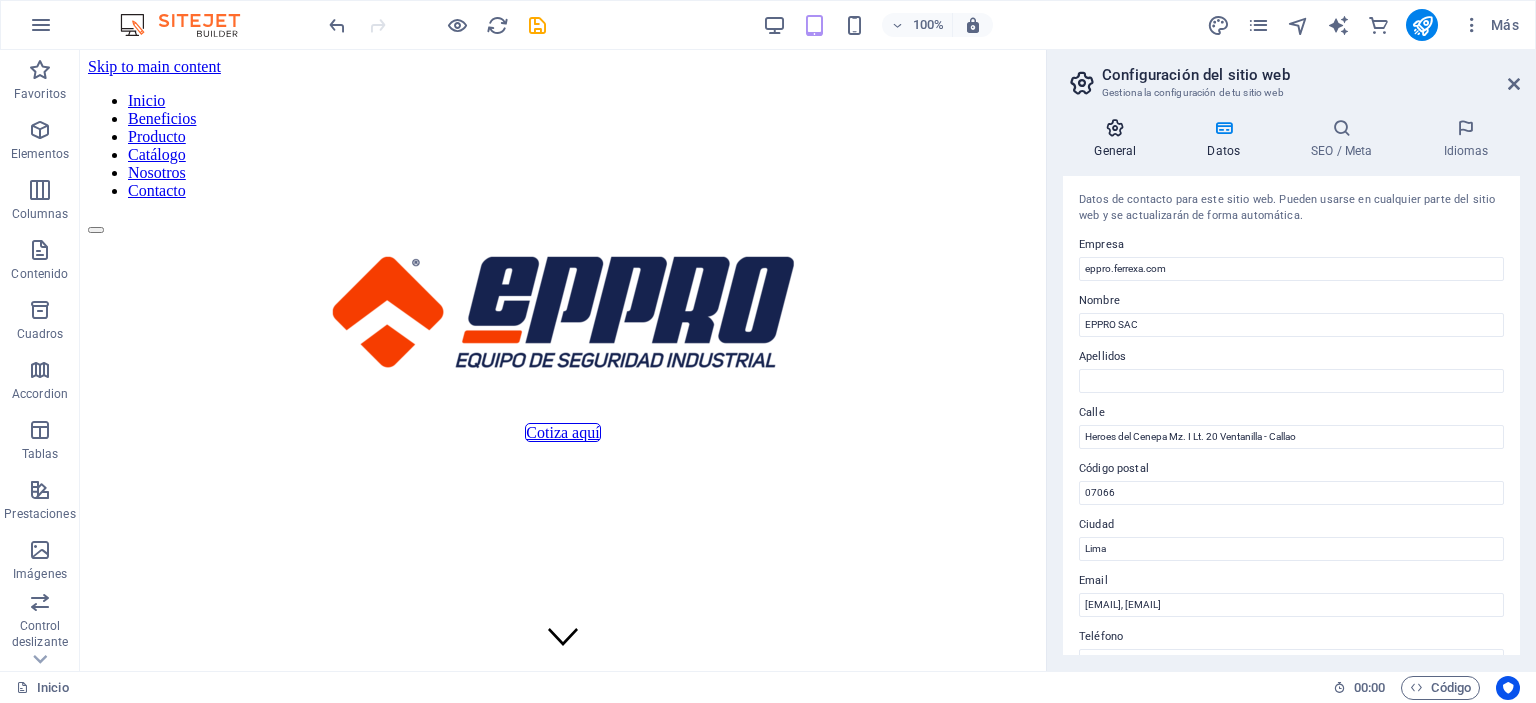 click at bounding box center (1115, 128) 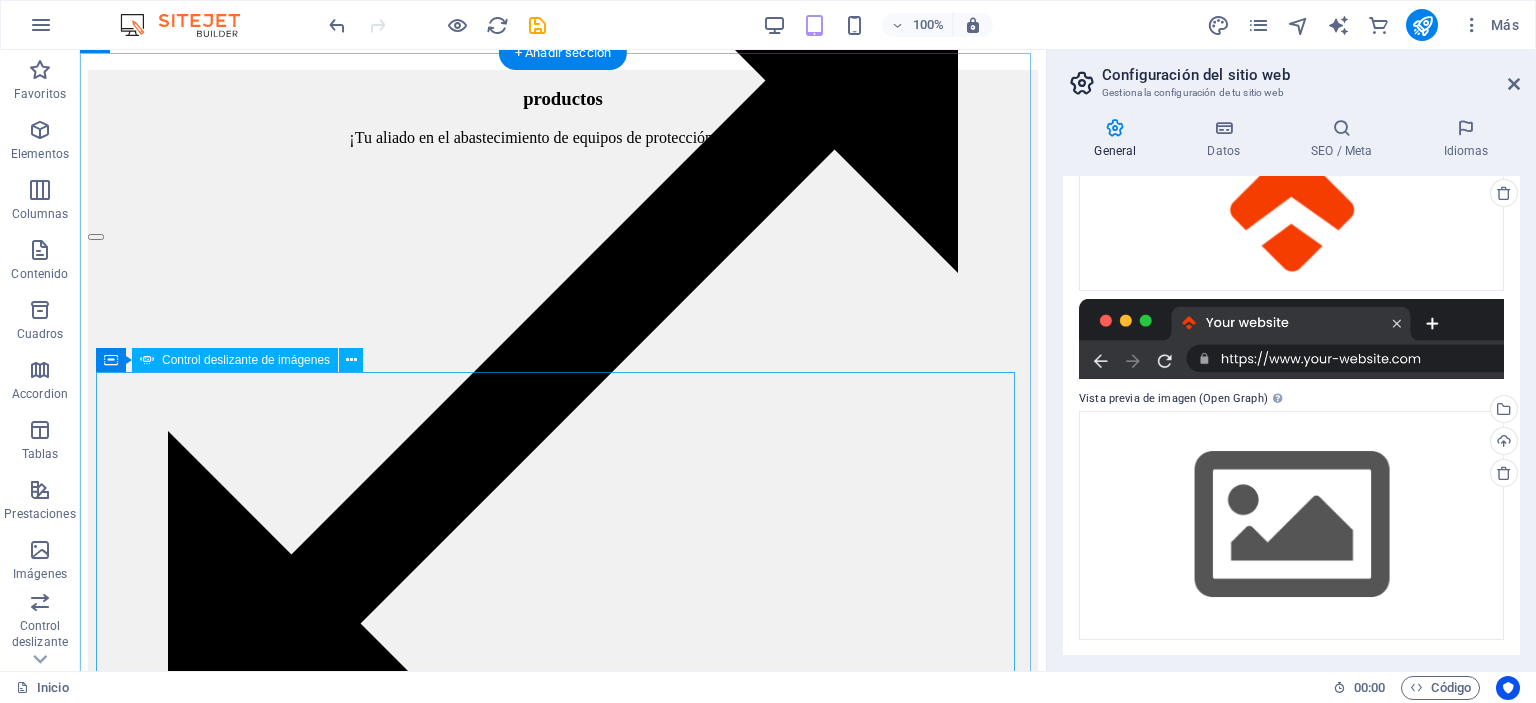 scroll, scrollTop: 2800, scrollLeft: 0, axis: vertical 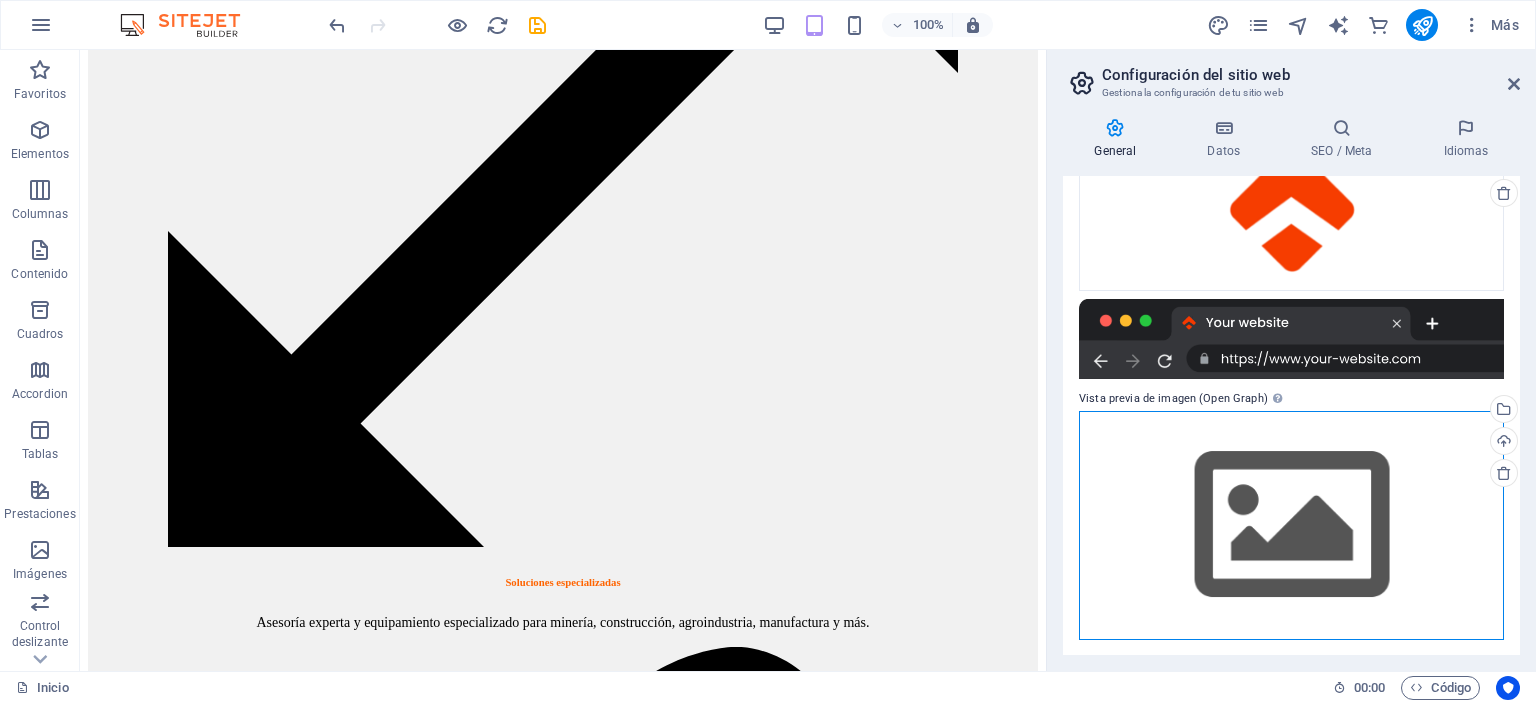 click on "Arrastra archivos aquí, haz clic para escoger archivos o  selecciona archivos de Archivos o de nuestra galería gratuita de fotos y vídeos" at bounding box center (1291, 525) 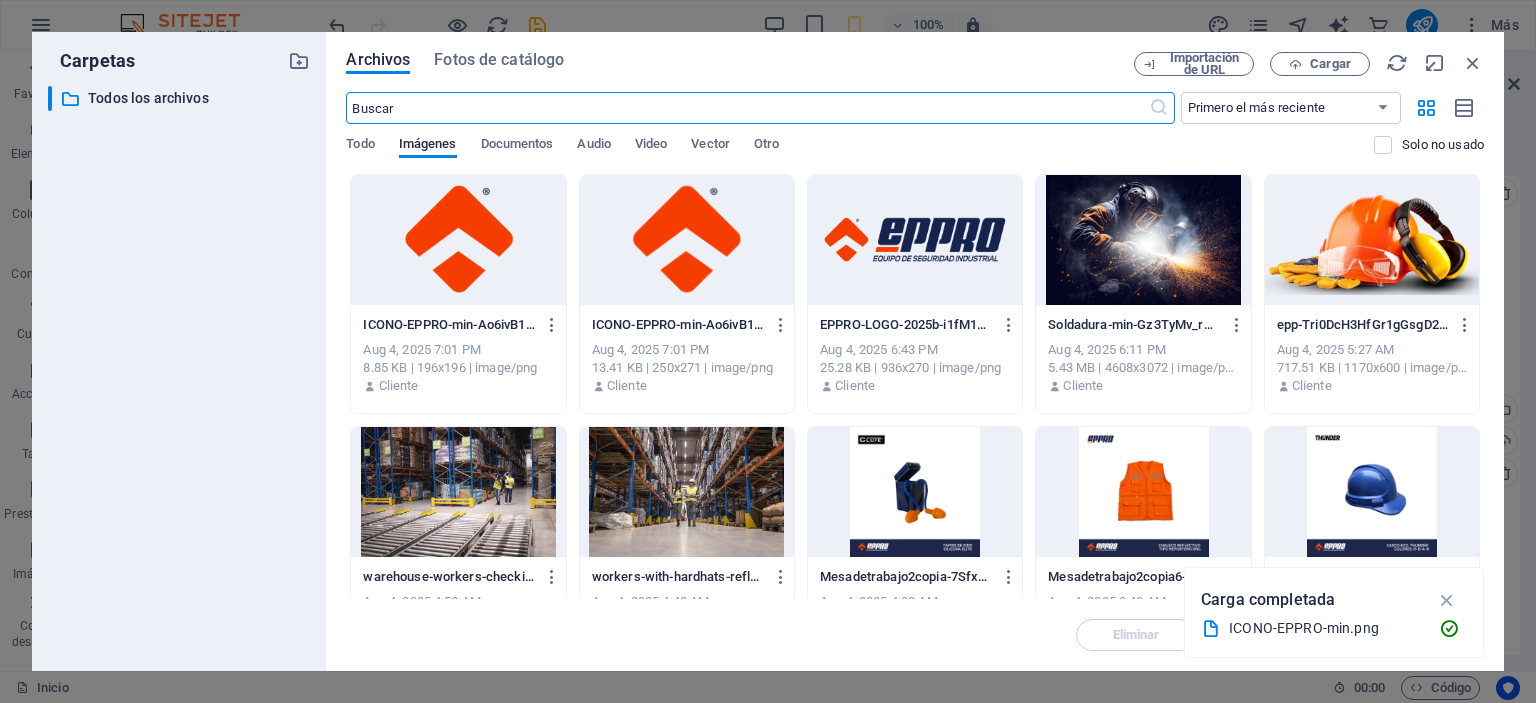 scroll, scrollTop: 2882, scrollLeft: 0, axis: vertical 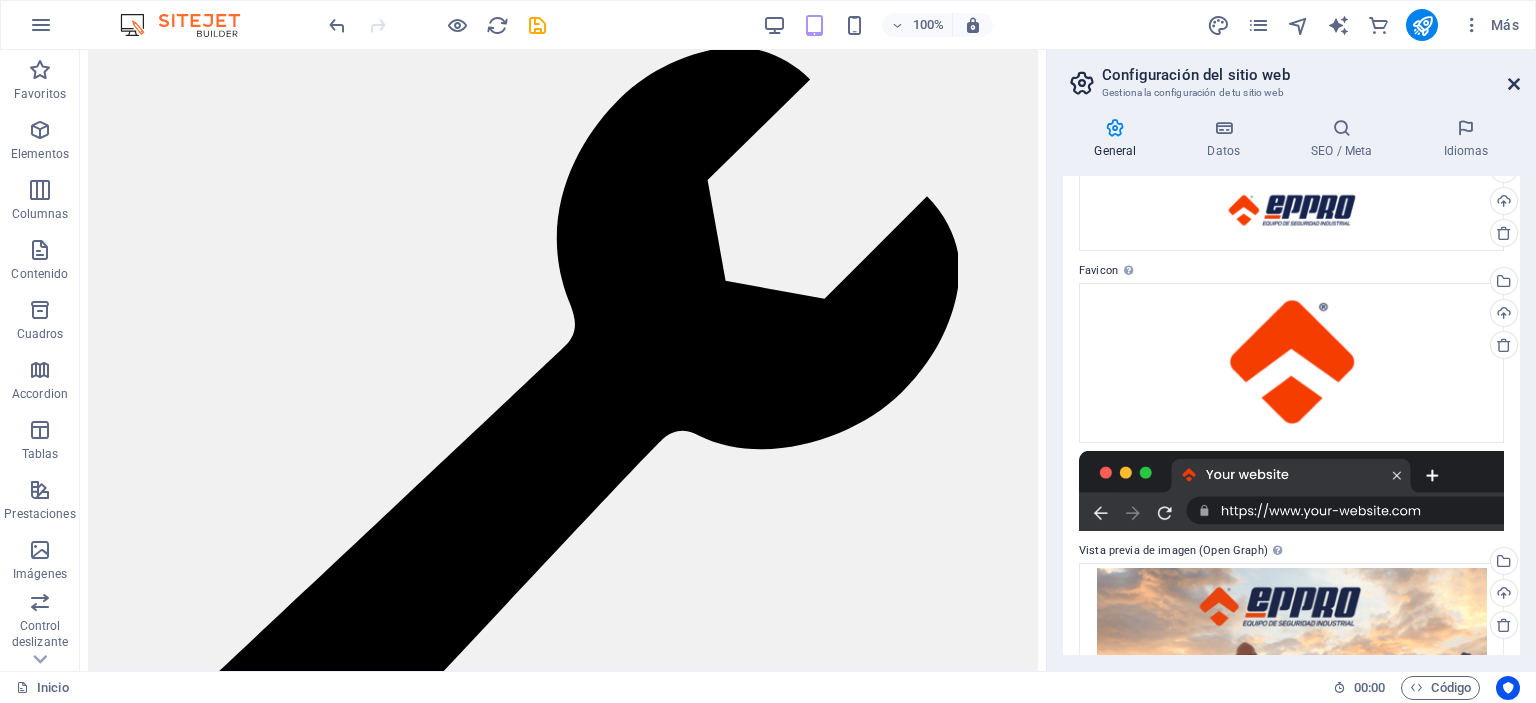 click at bounding box center (1514, 84) 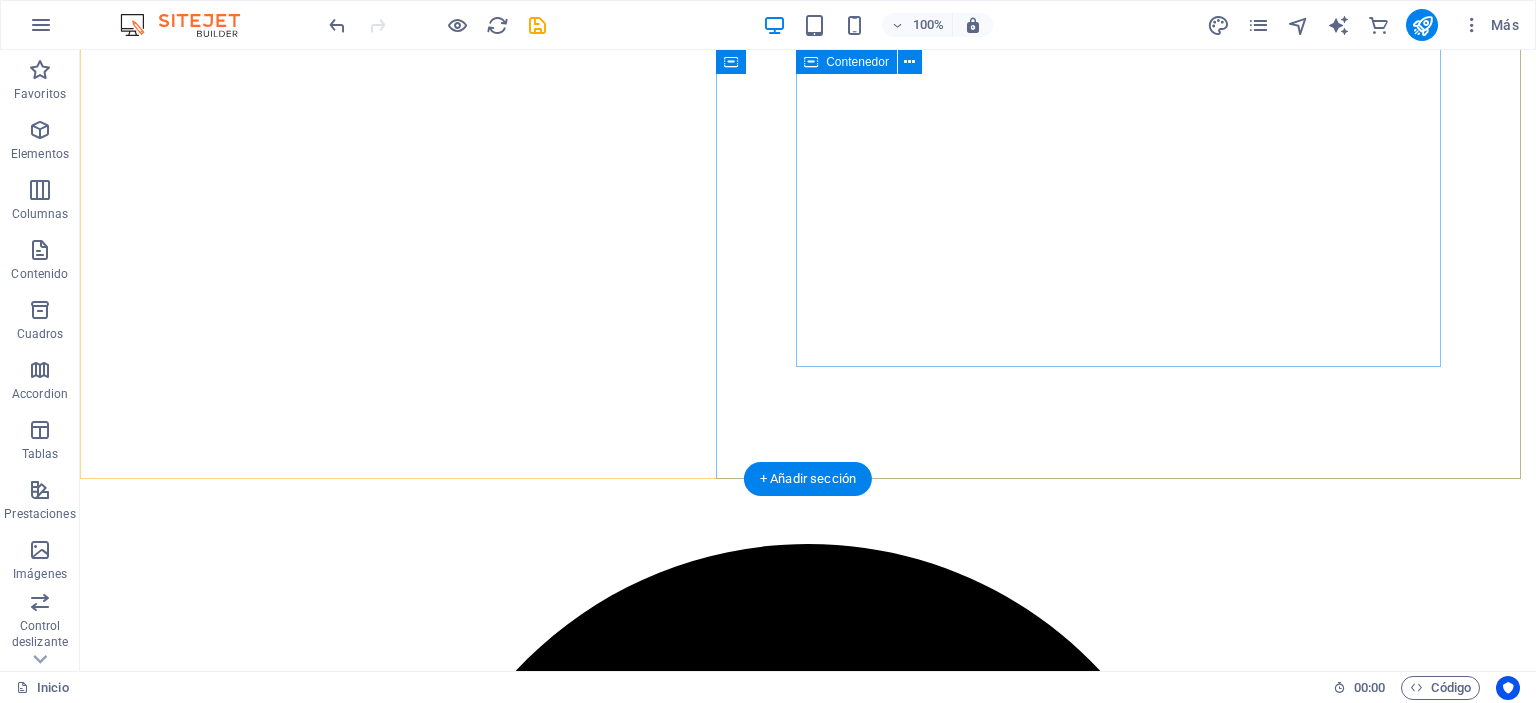 scroll, scrollTop: 992, scrollLeft: 0, axis: vertical 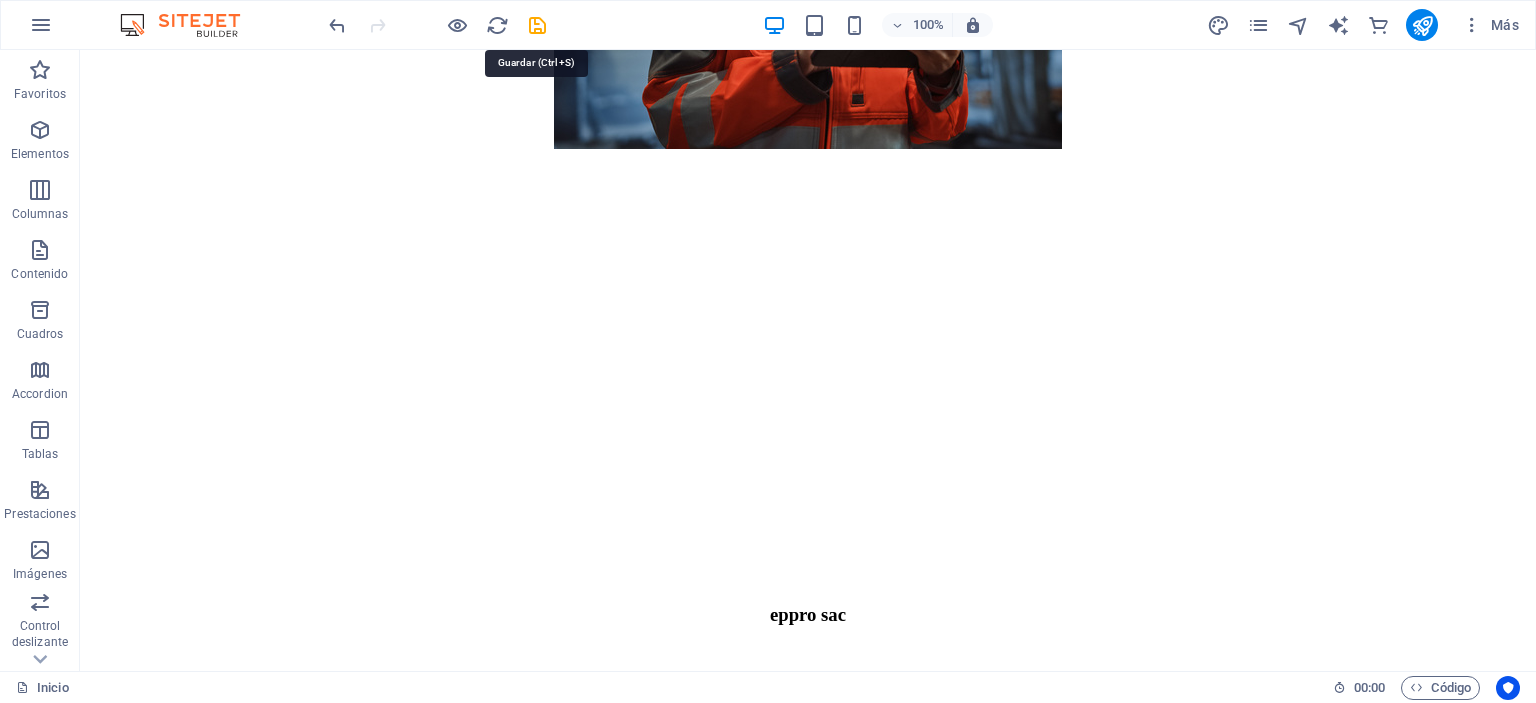 click at bounding box center [537, 25] 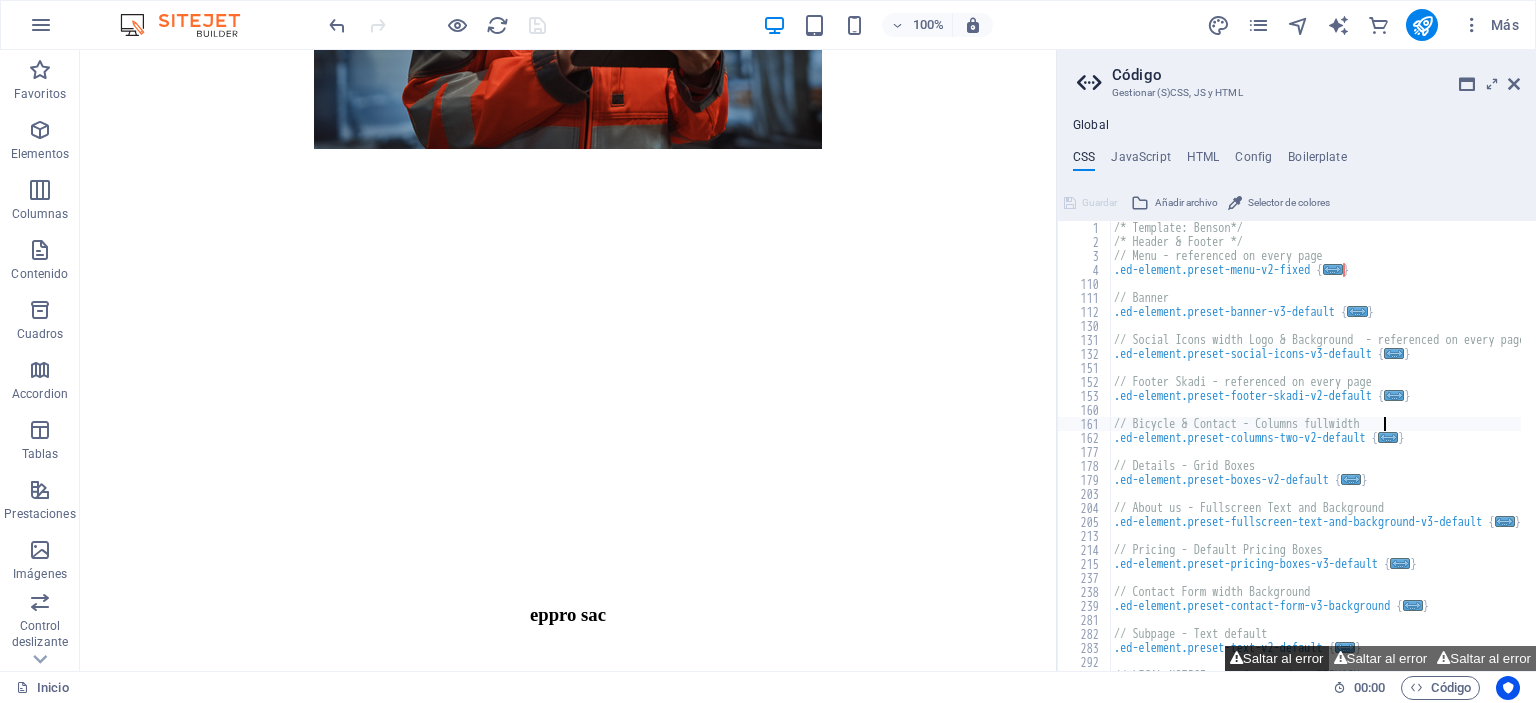 click on "Saltar al error" at bounding box center (1277, 658) 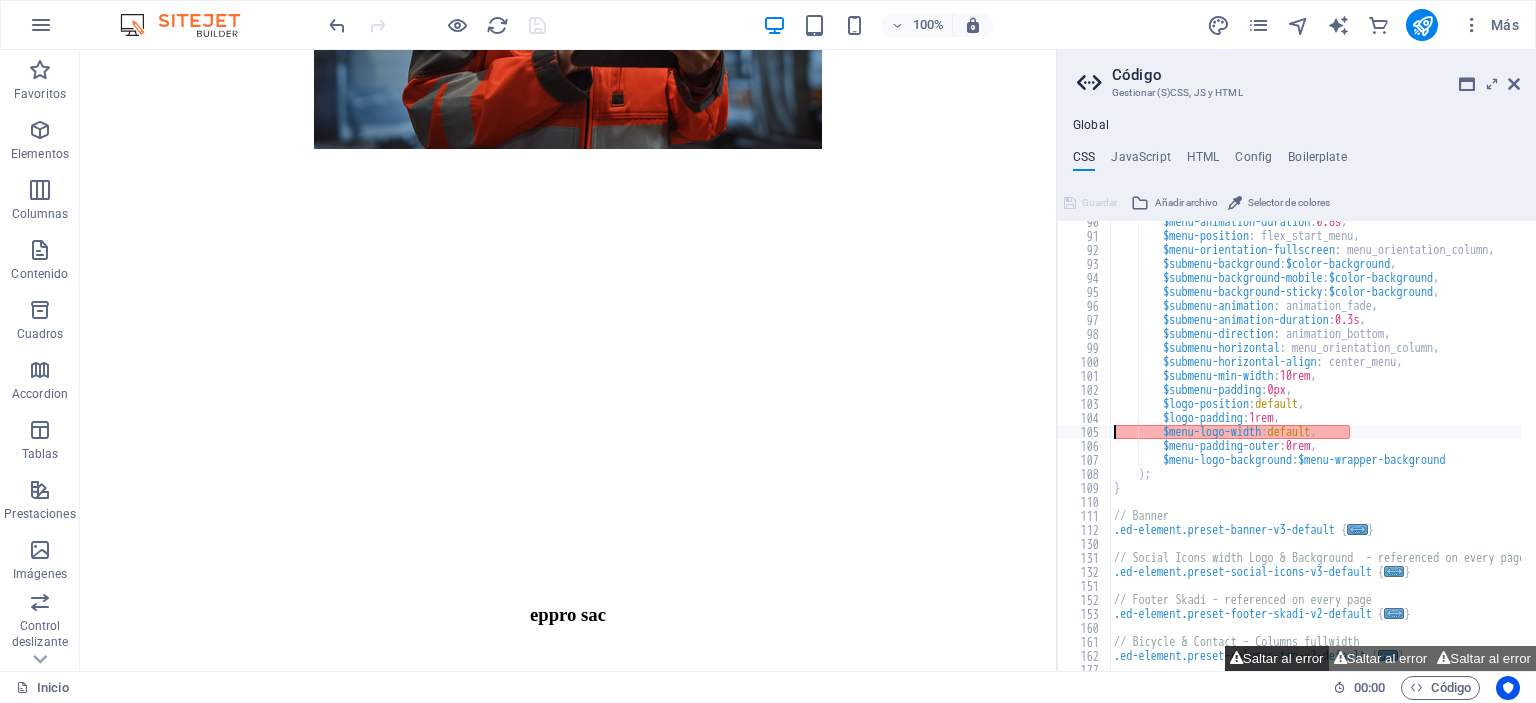 scroll, scrollTop: 1252, scrollLeft: 0, axis: vertical 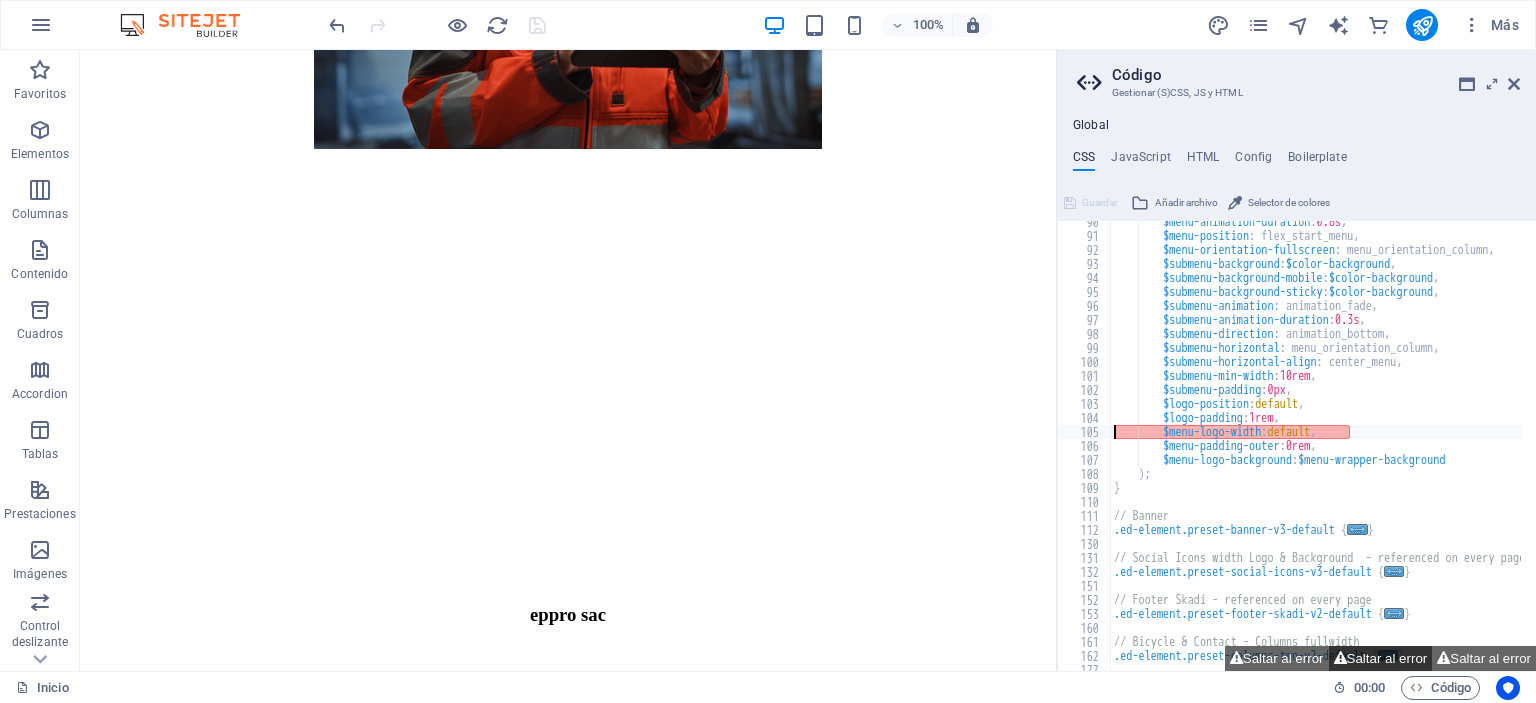 click on "Saltar al error" at bounding box center [1381, 658] 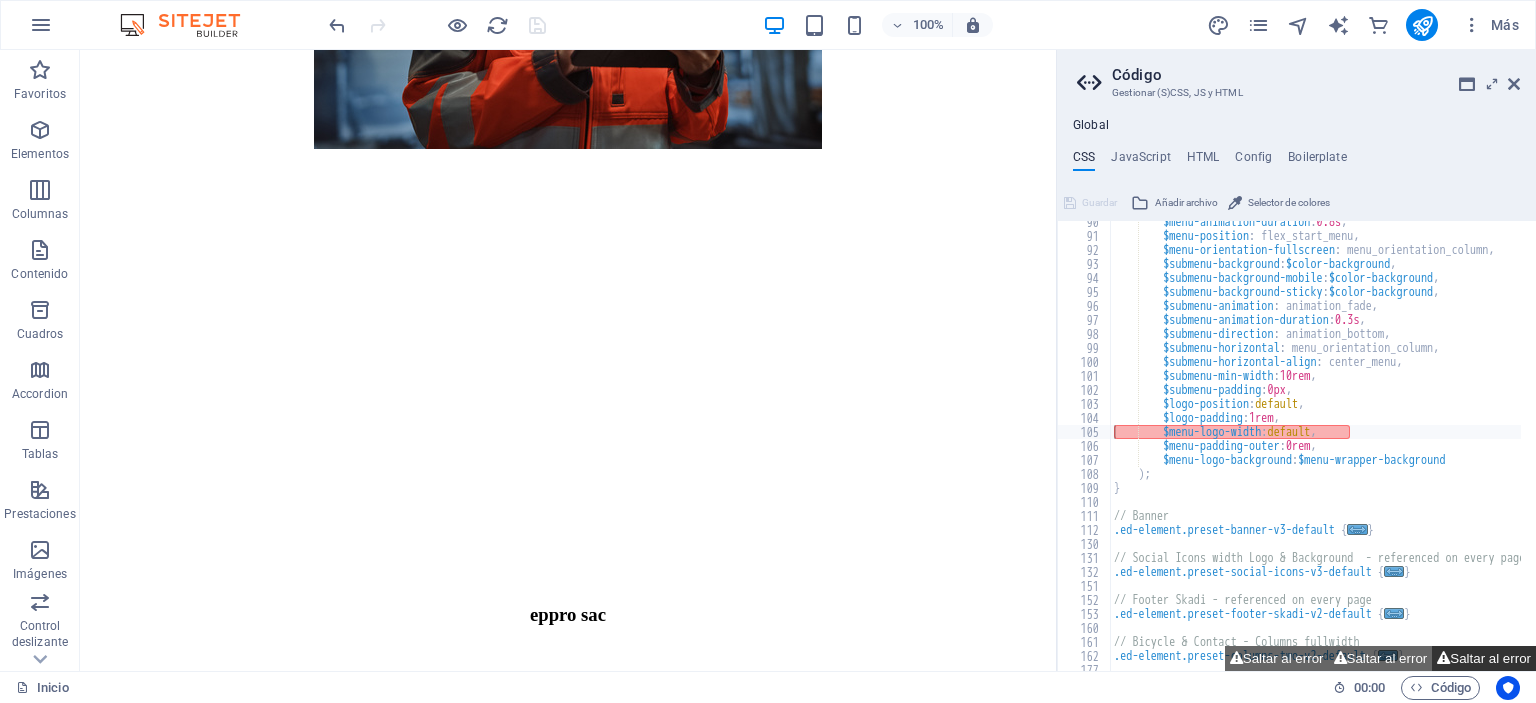 click on "Saltar al error" at bounding box center (1484, 658) 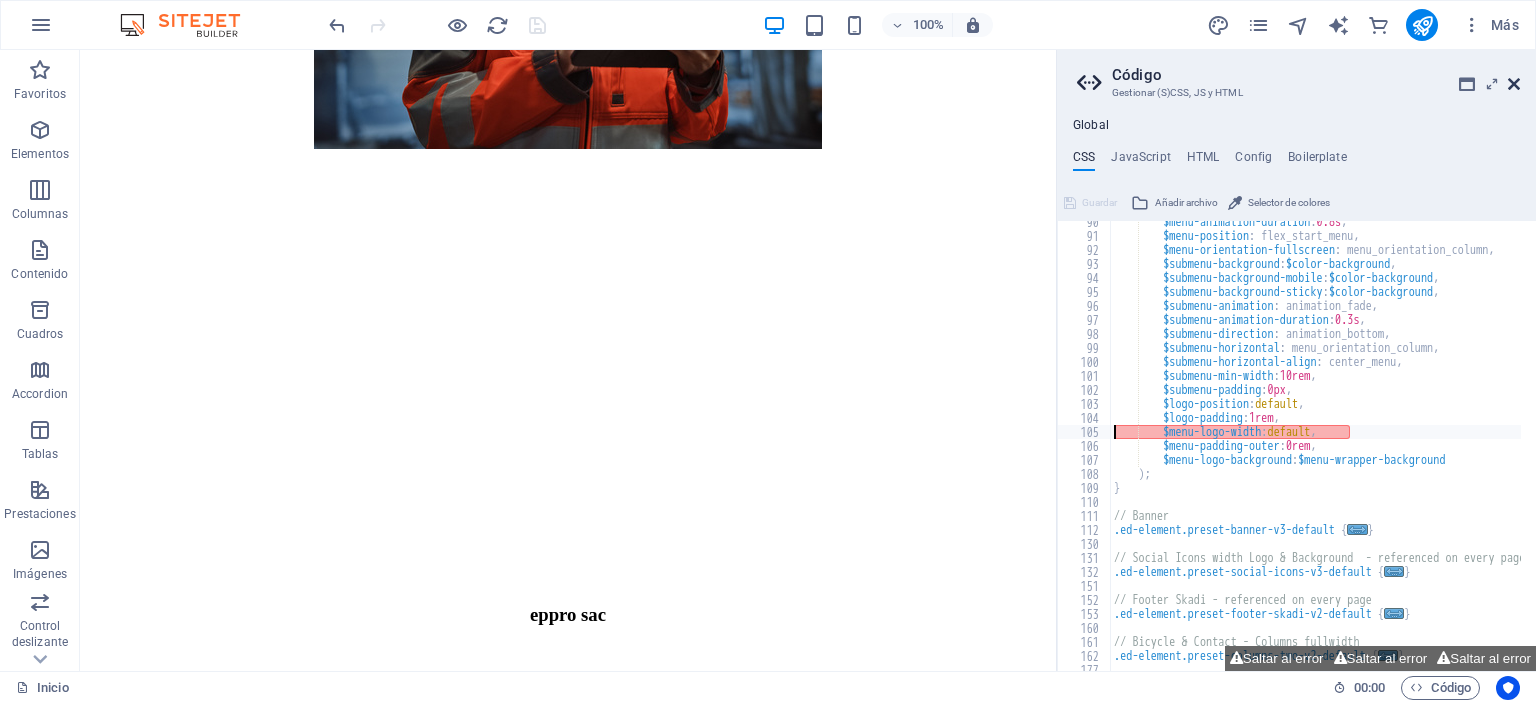 click at bounding box center (1514, 84) 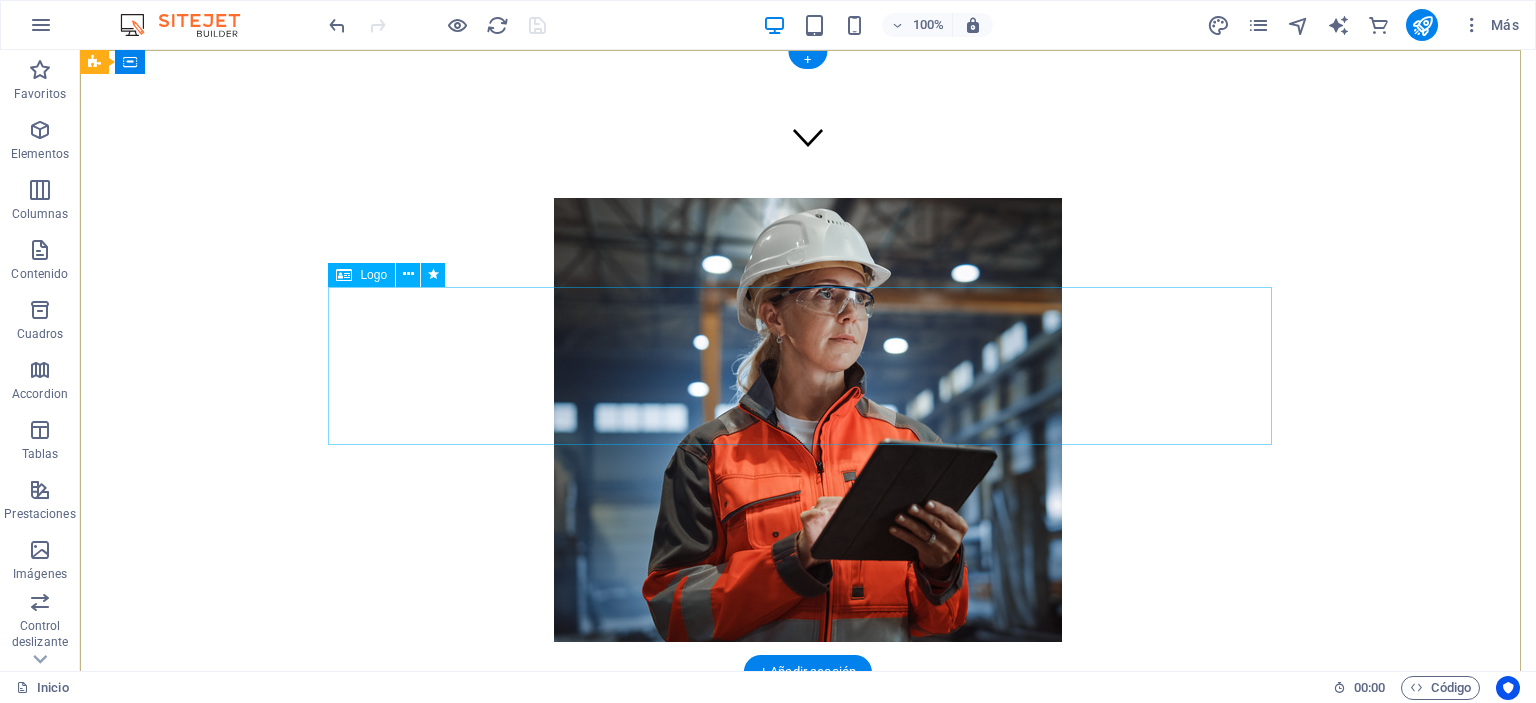 scroll, scrollTop: 0, scrollLeft: 0, axis: both 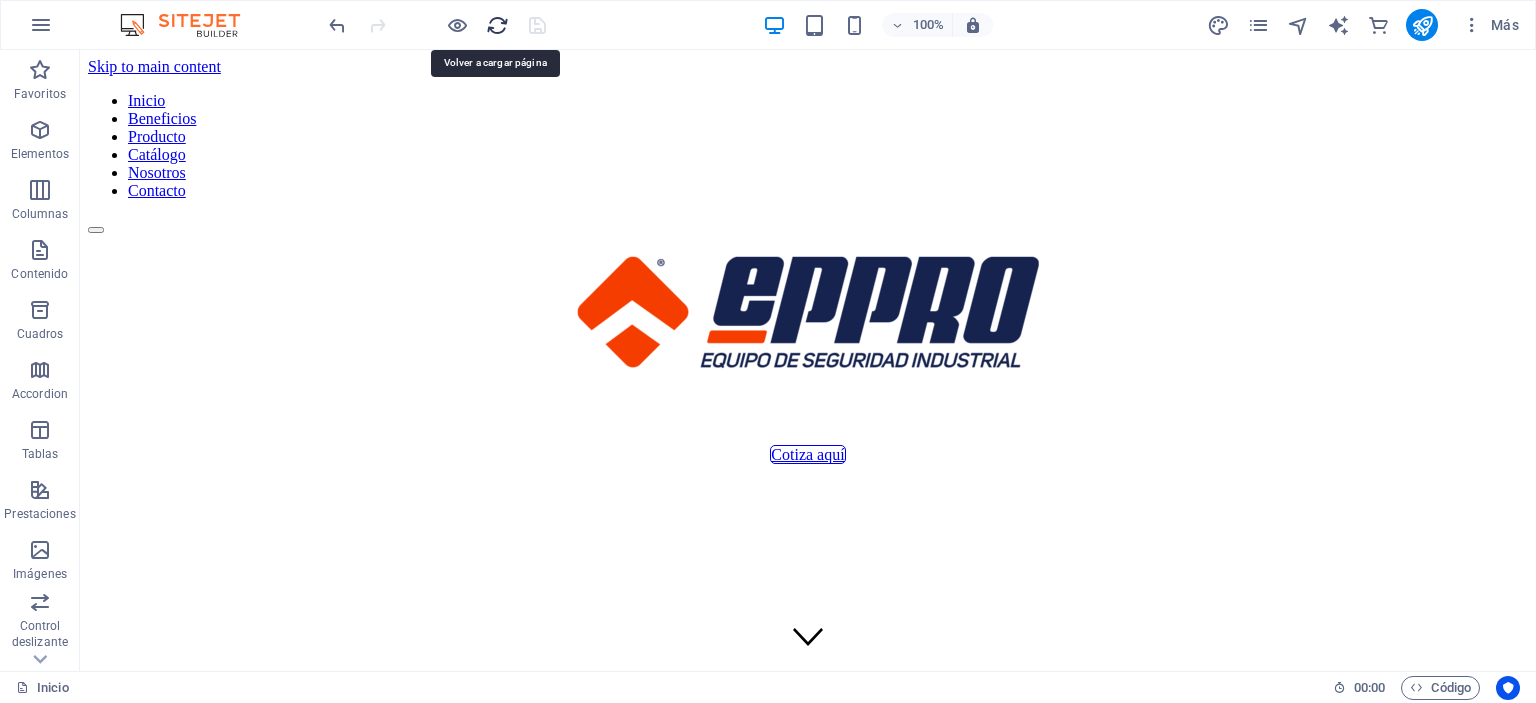 click at bounding box center (497, 25) 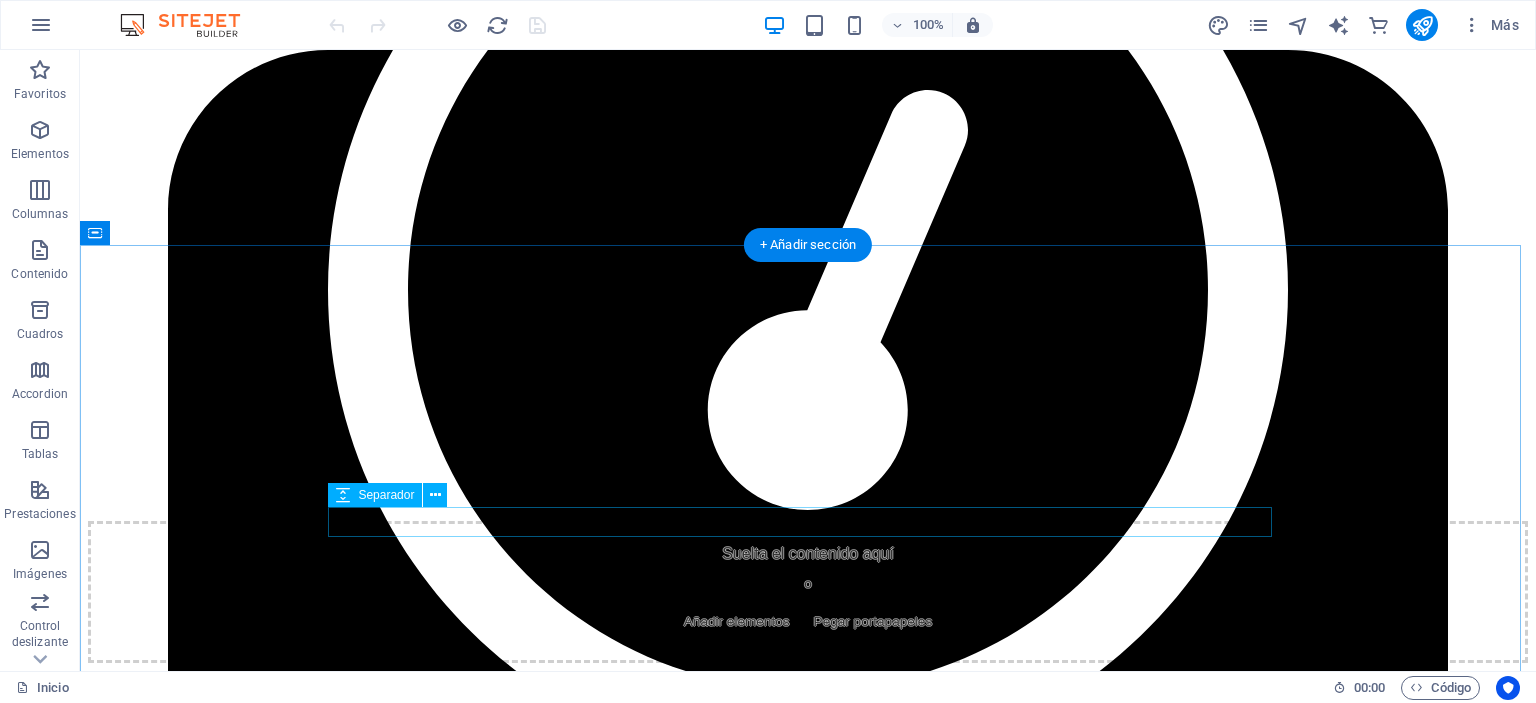 scroll, scrollTop: 1800, scrollLeft: 0, axis: vertical 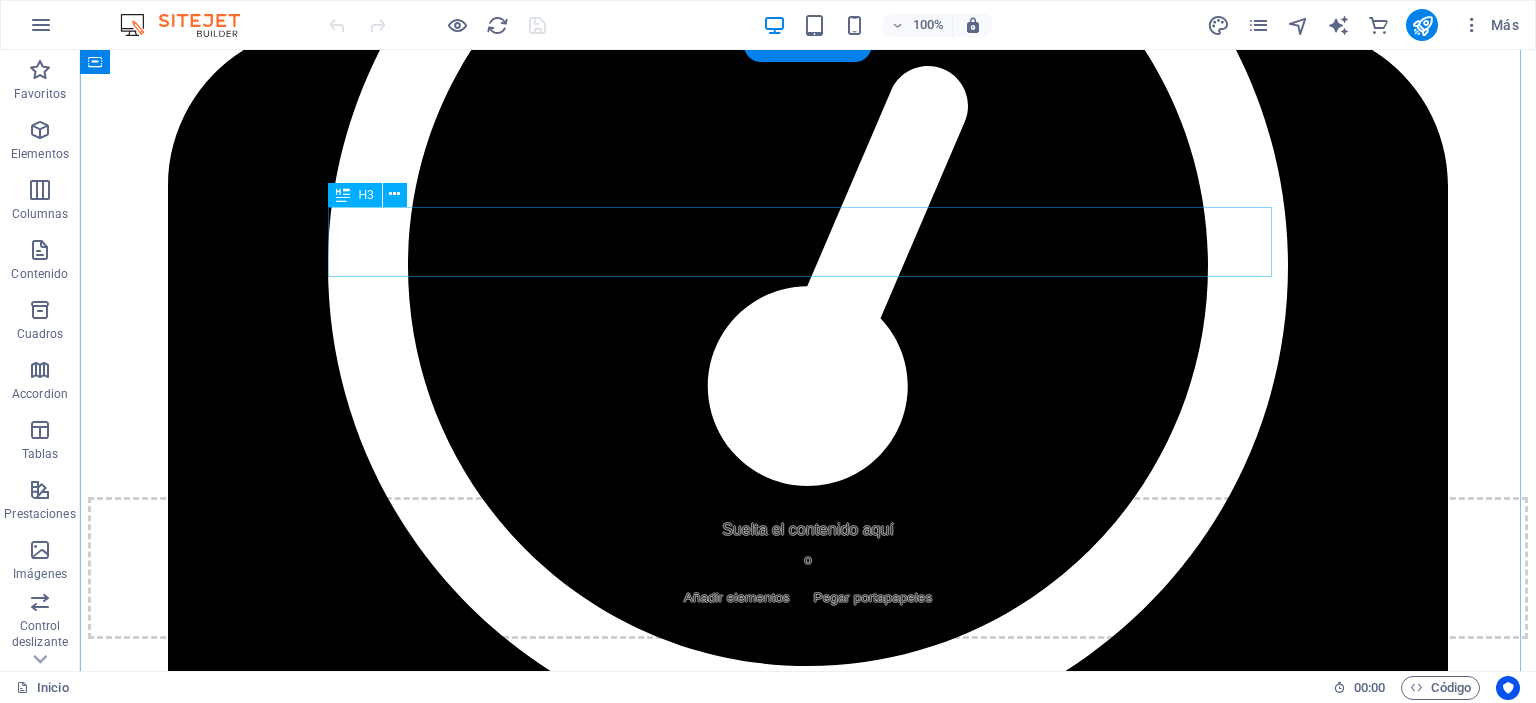 click on "productos" at bounding box center [808, 899] 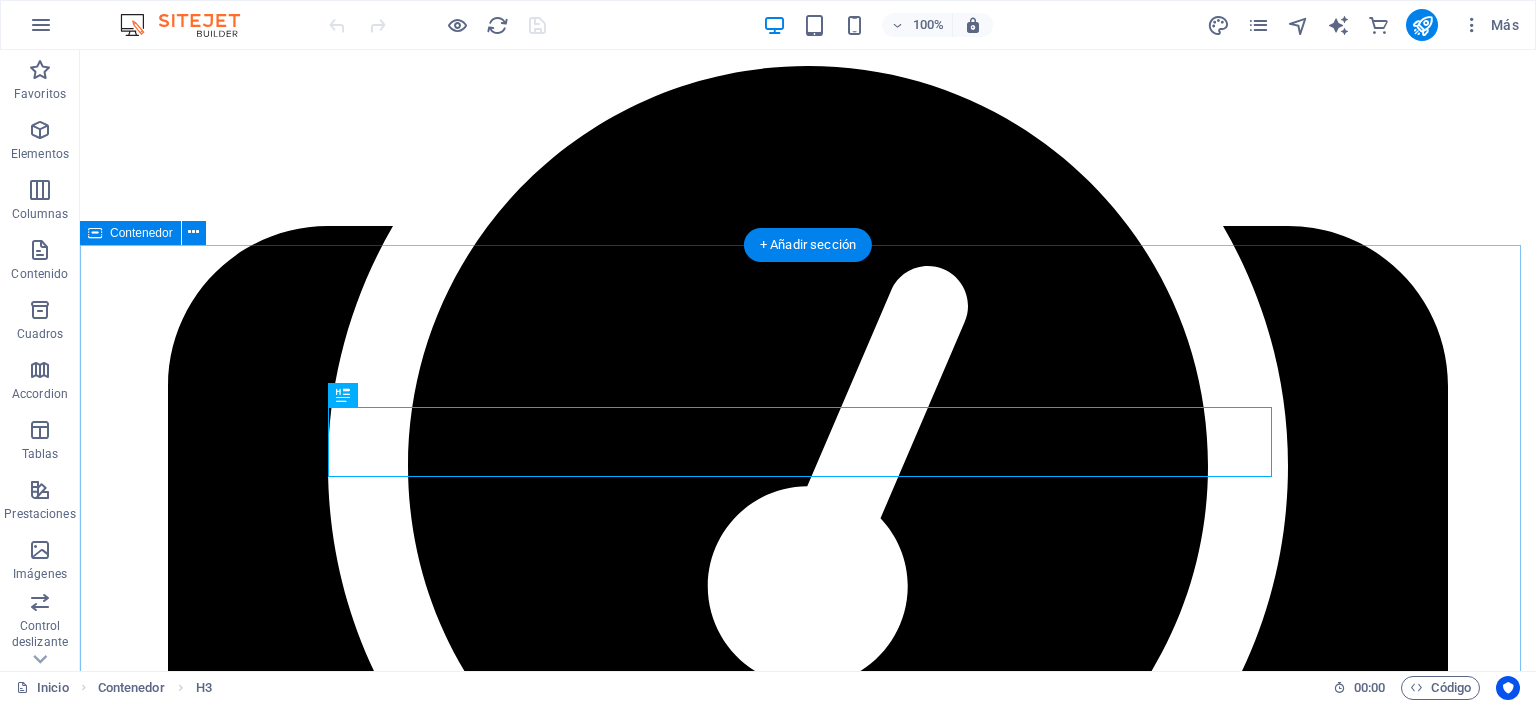 scroll, scrollTop: 1800, scrollLeft: 0, axis: vertical 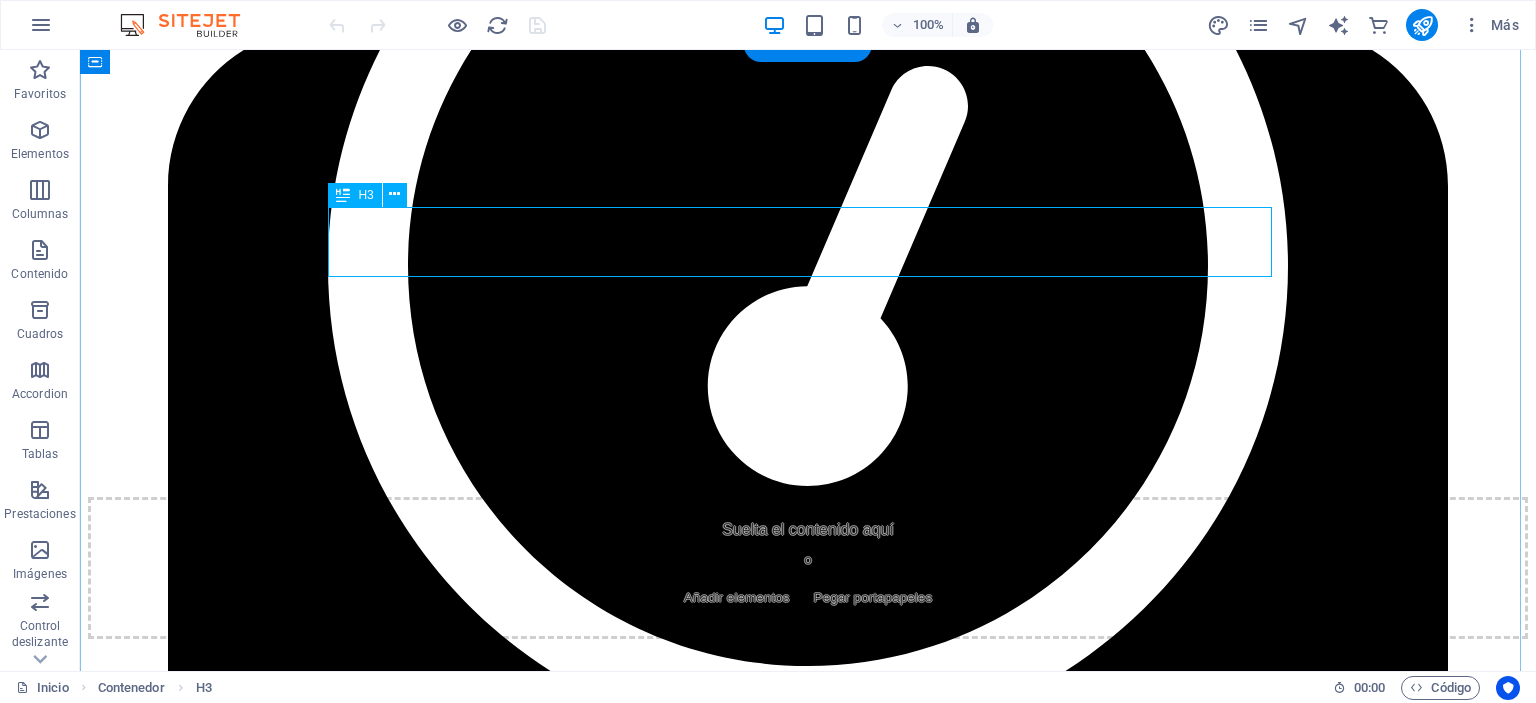 click on "productos" at bounding box center (808, 899) 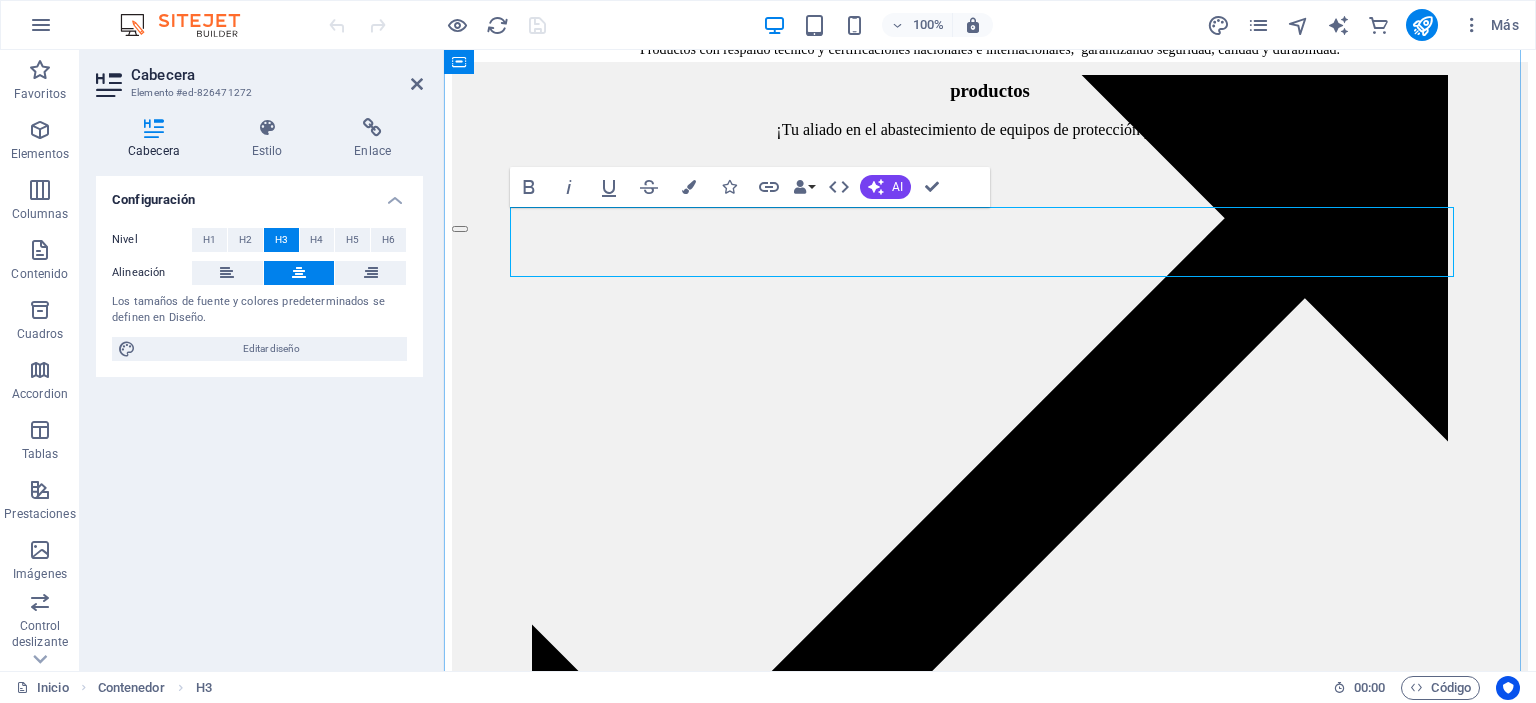 click on "productos" at bounding box center (990, 90) 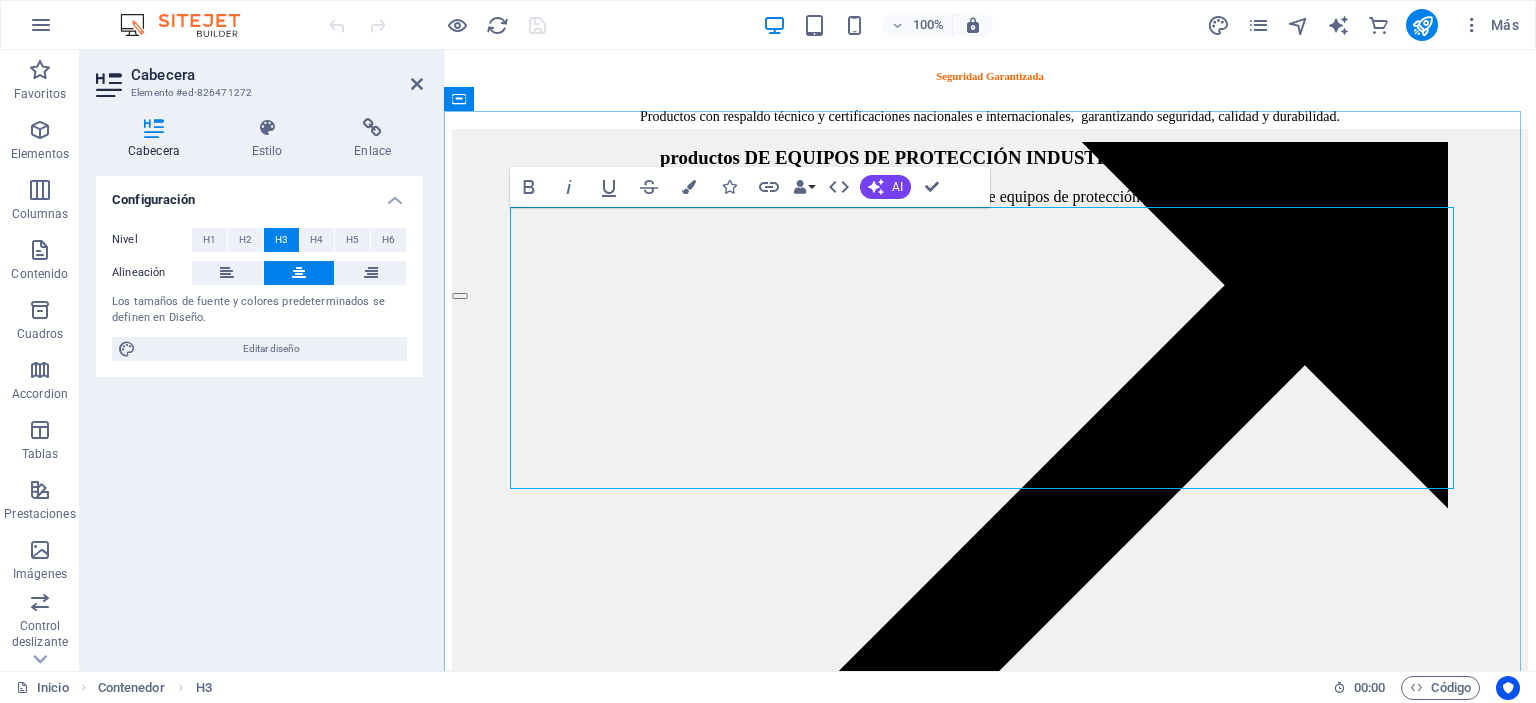 scroll, scrollTop: 485, scrollLeft: 9, axis: both 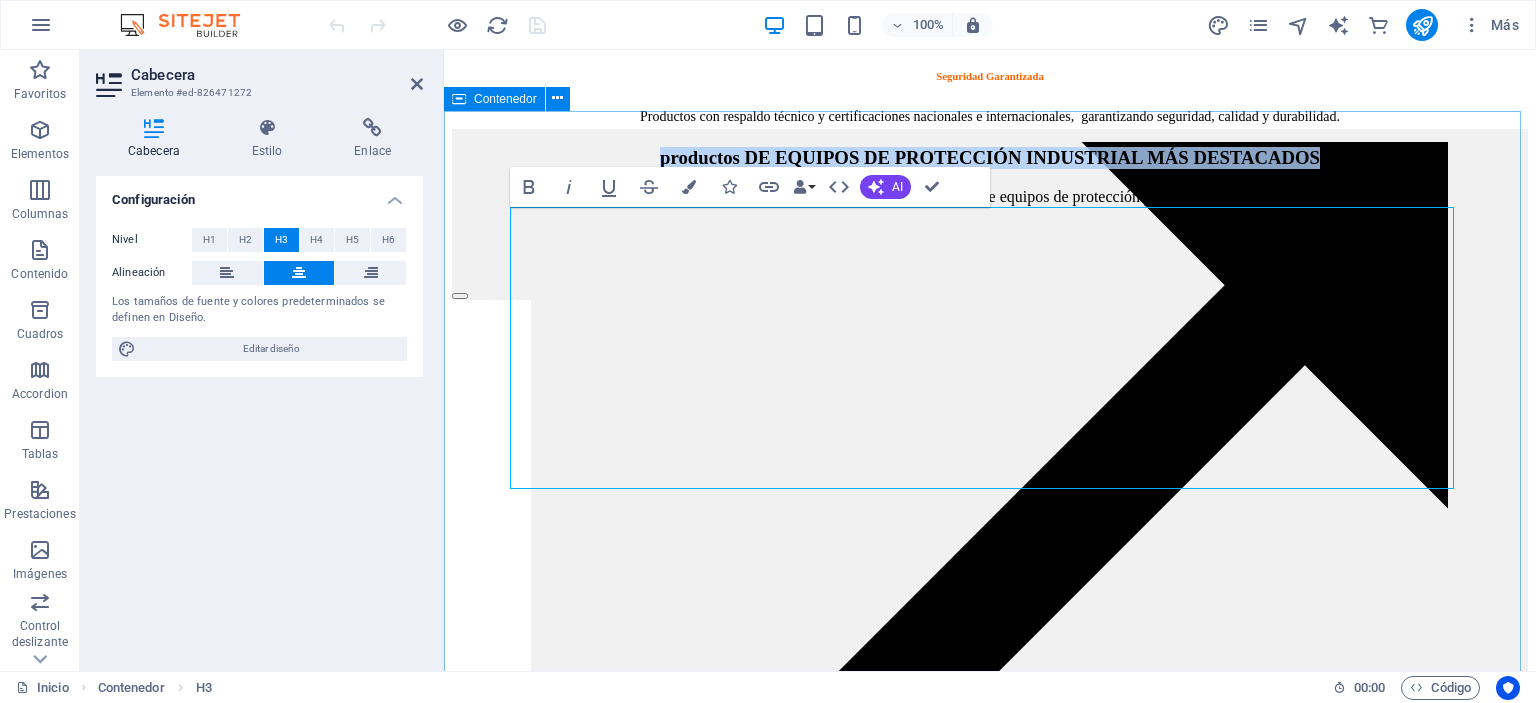 drag, startPoint x: 1165, startPoint y: 452, endPoint x: 504, endPoint y: 241, distance: 693.8602 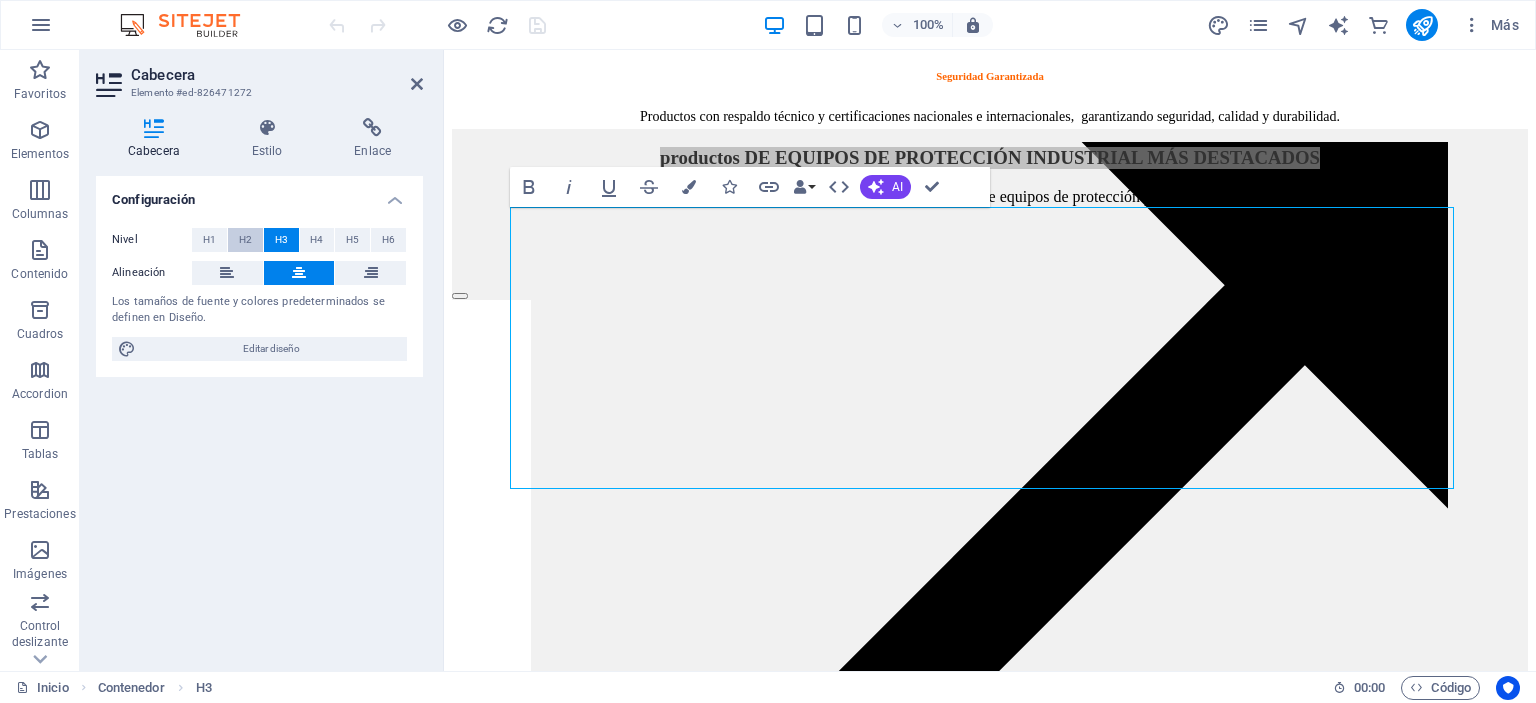 click on "H2" at bounding box center [245, 240] 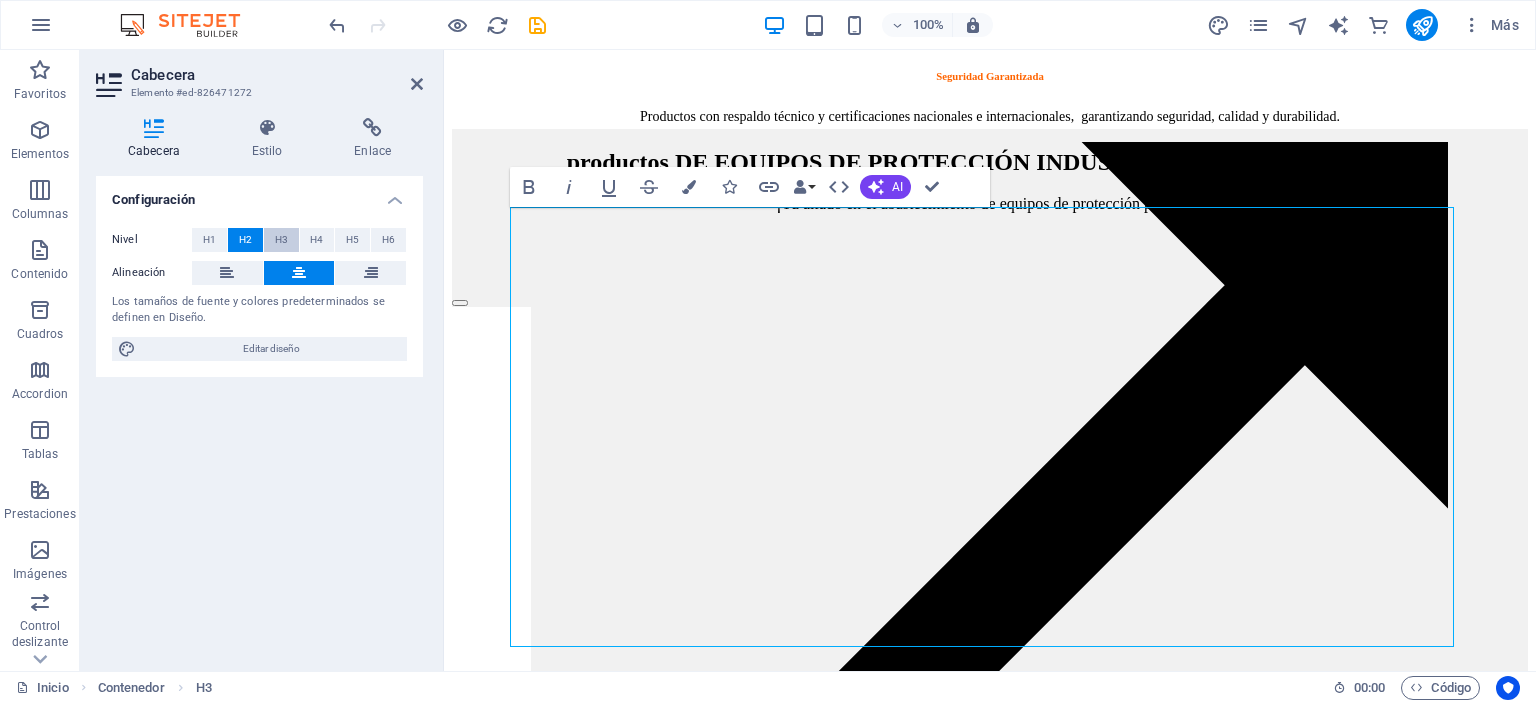 click on "H3" at bounding box center (281, 240) 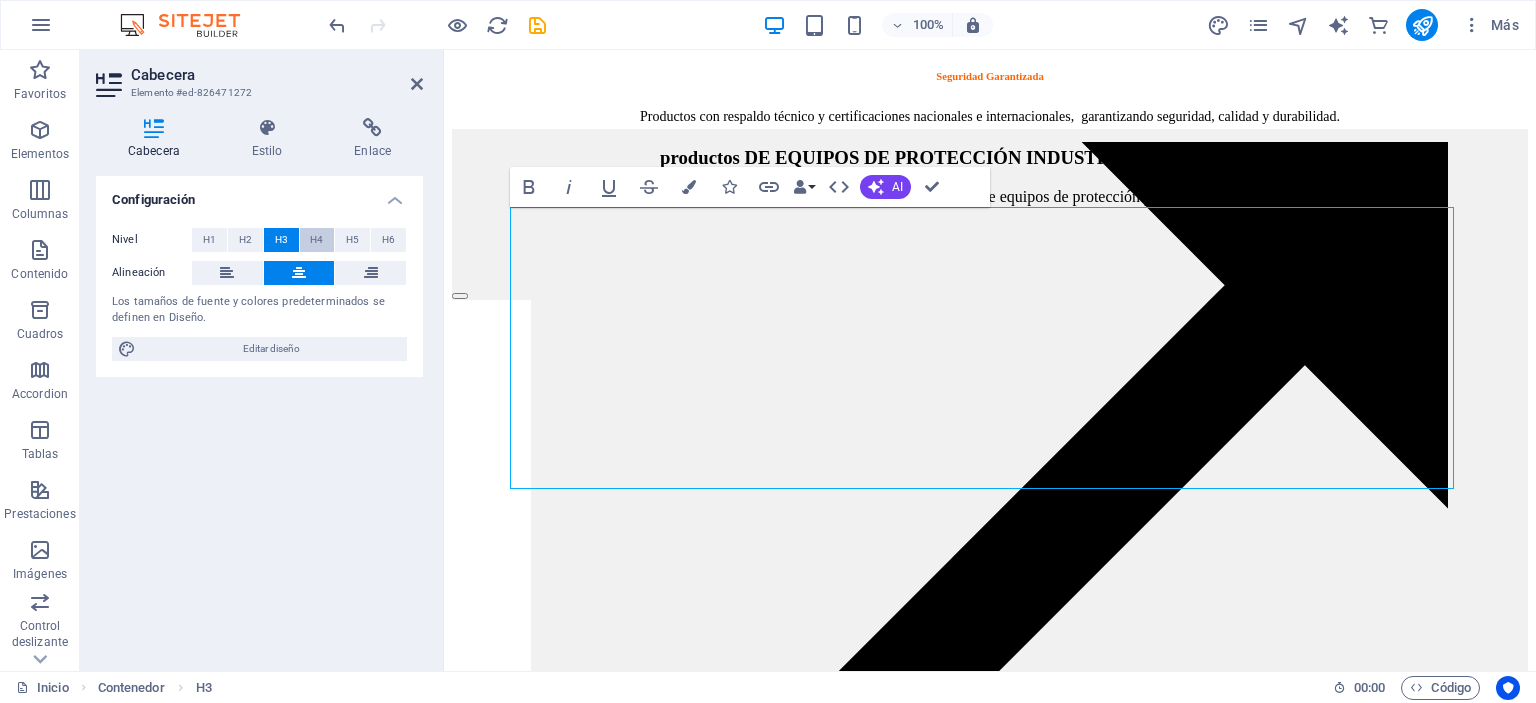 click on "H4" at bounding box center (316, 240) 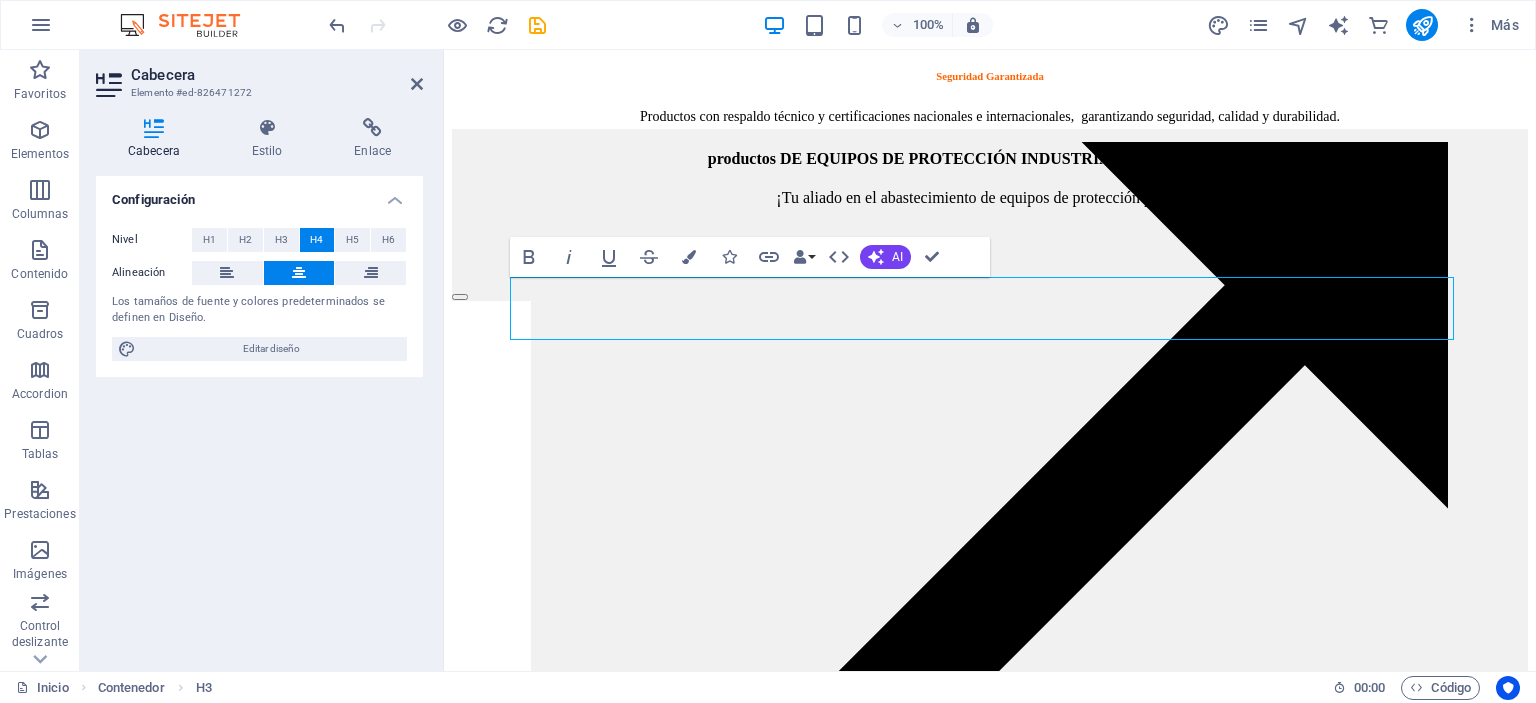 click on "Nivel" at bounding box center (152, 240) 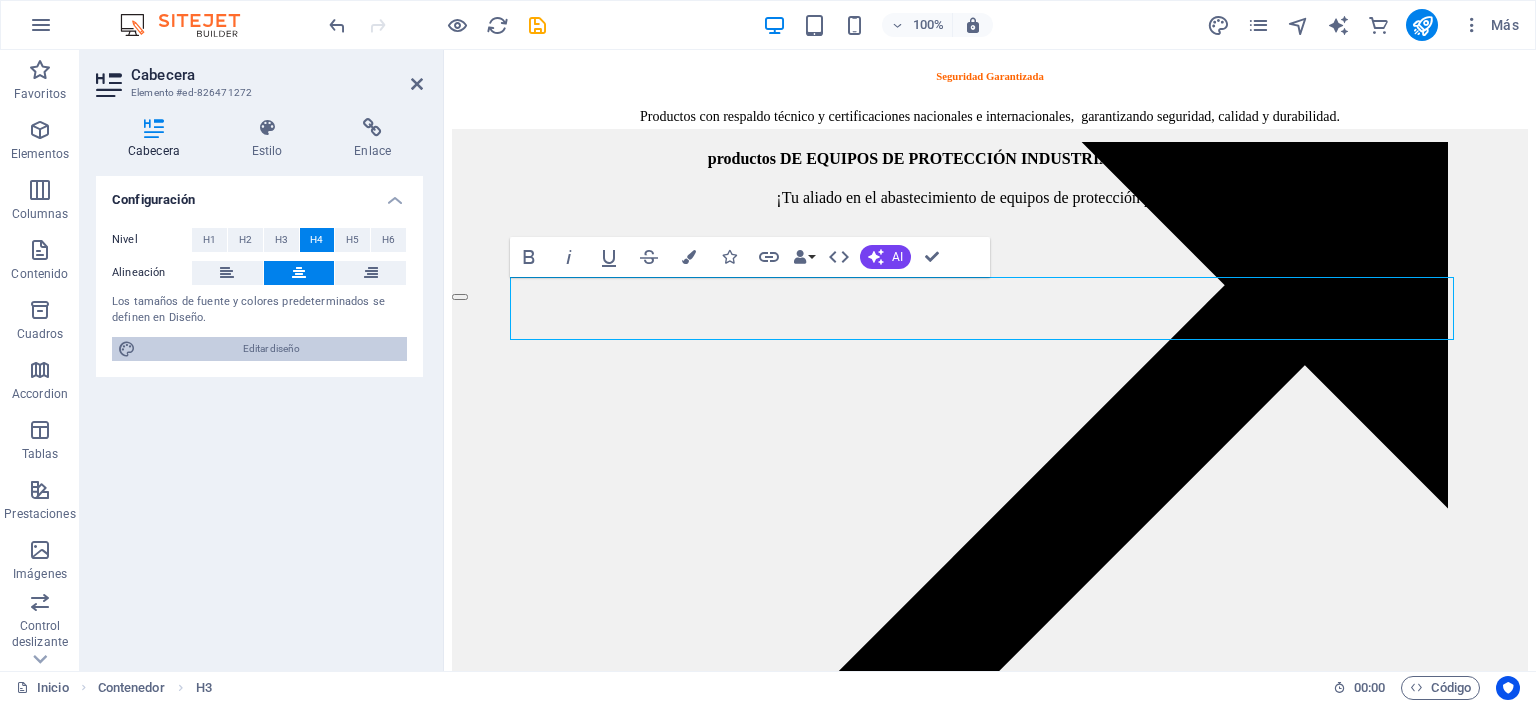 click on "Editar diseño" at bounding box center [271, 349] 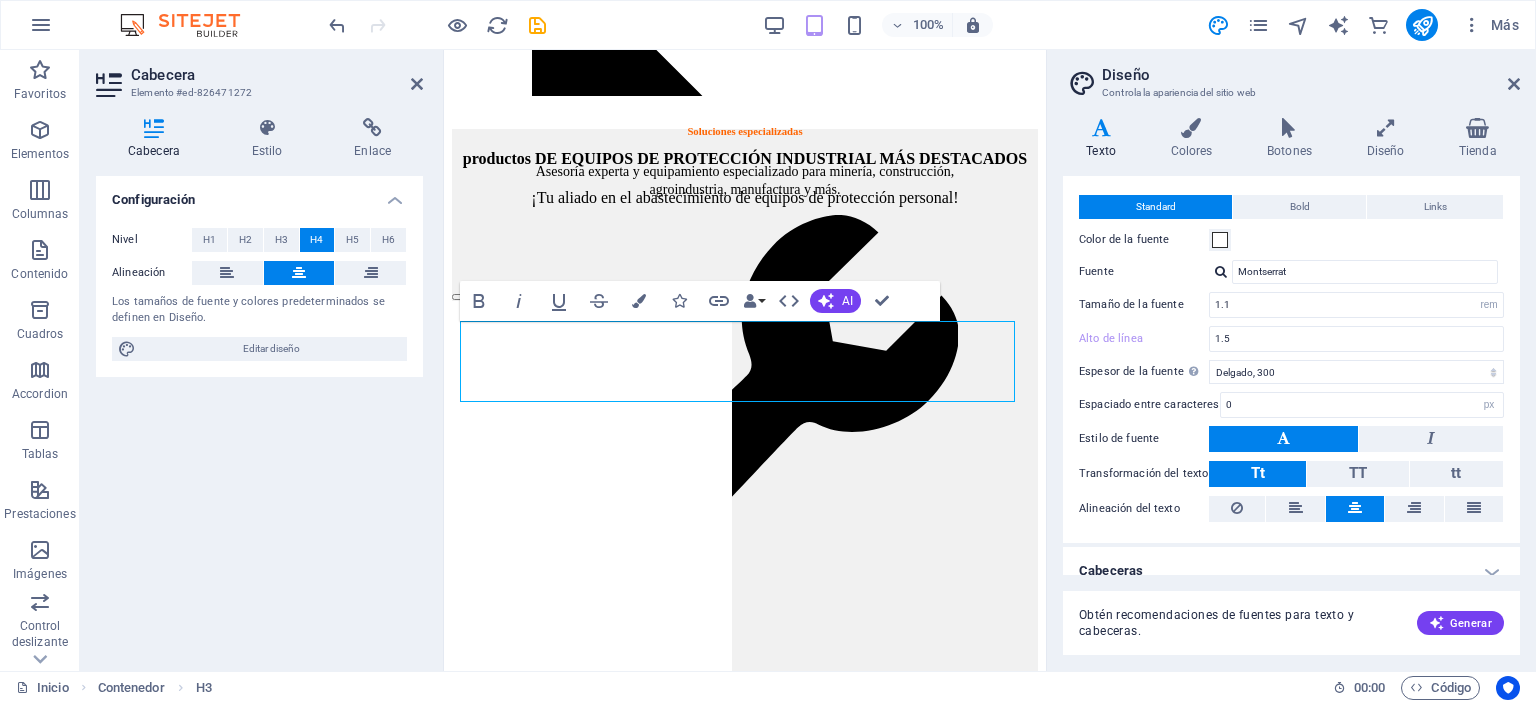scroll, scrollTop: 53, scrollLeft: 0, axis: vertical 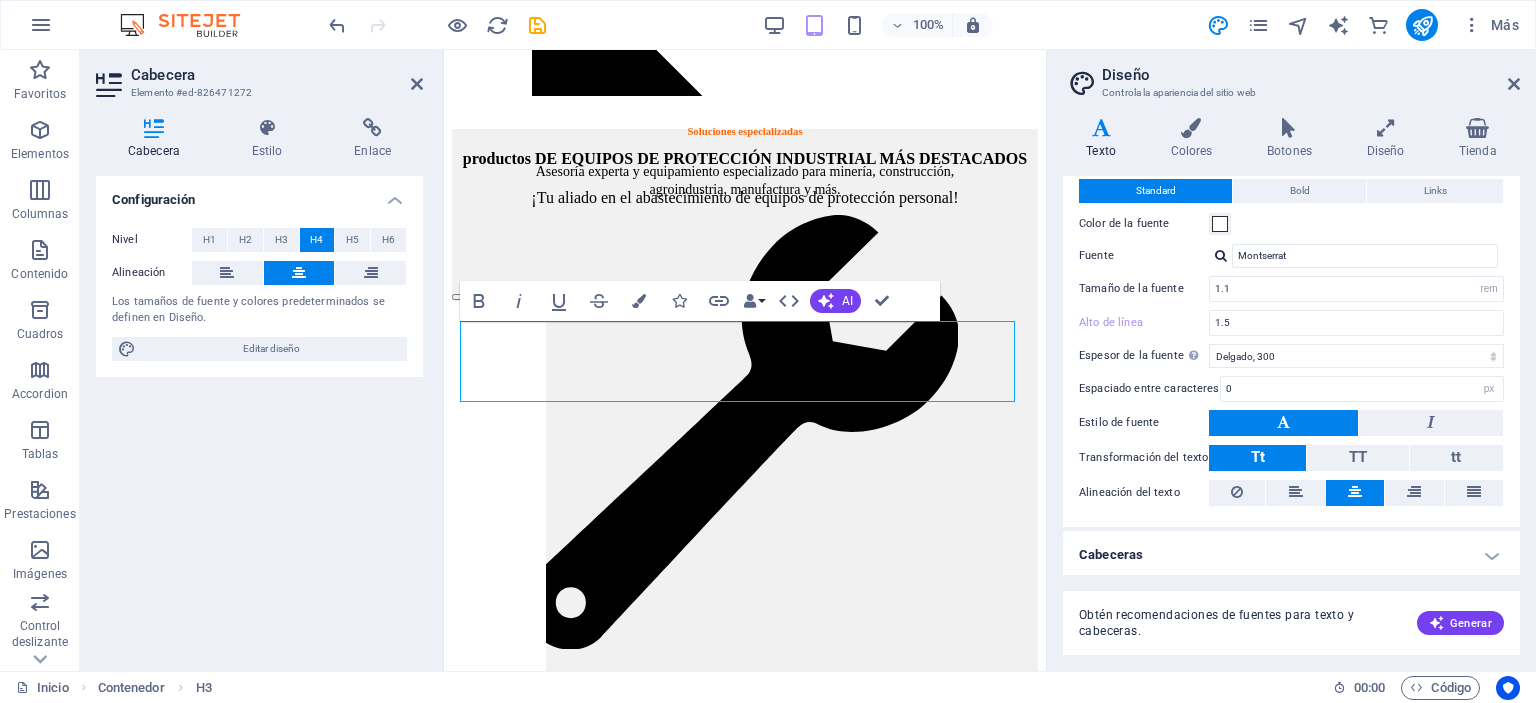click on "Cabeceras" at bounding box center (1291, 555) 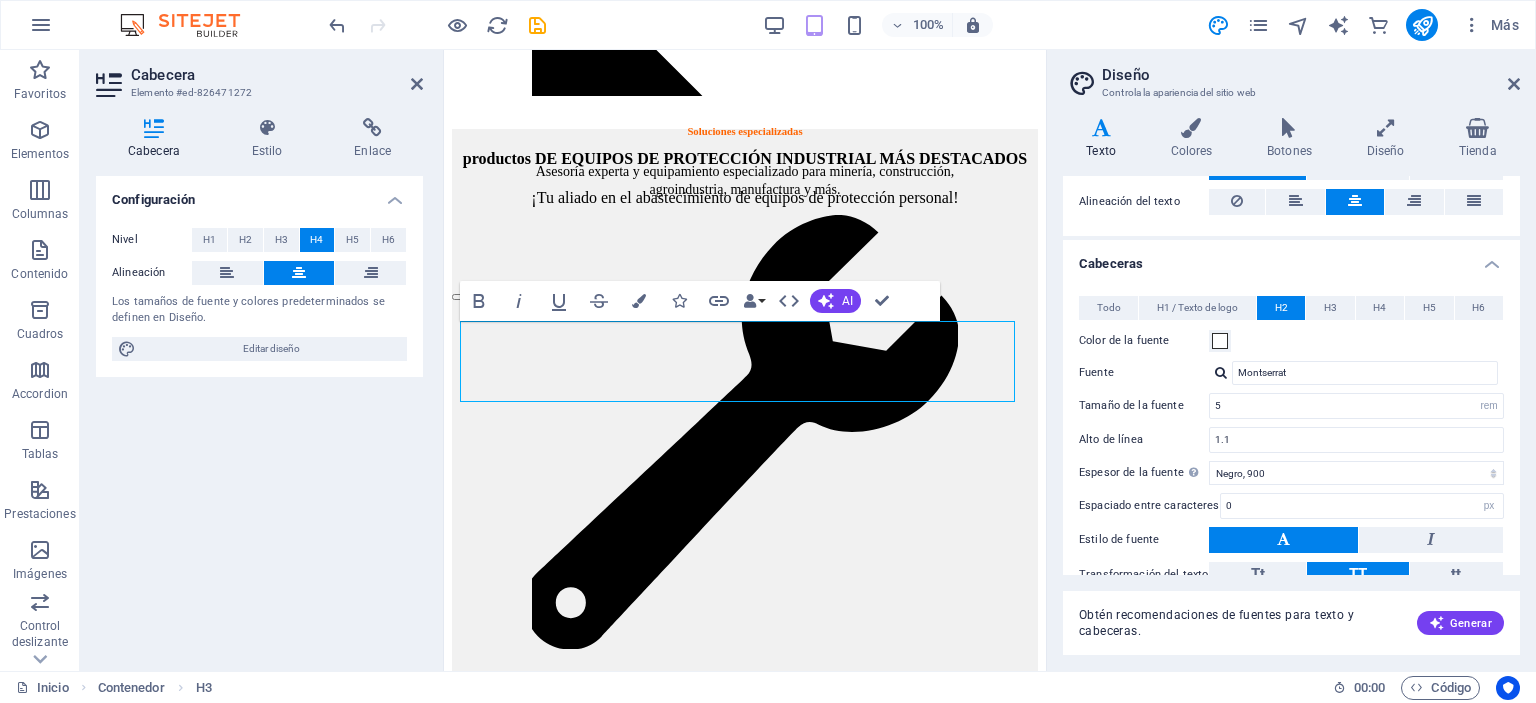 scroll, scrollTop: 400, scrollLeft: 0, axis: vertical 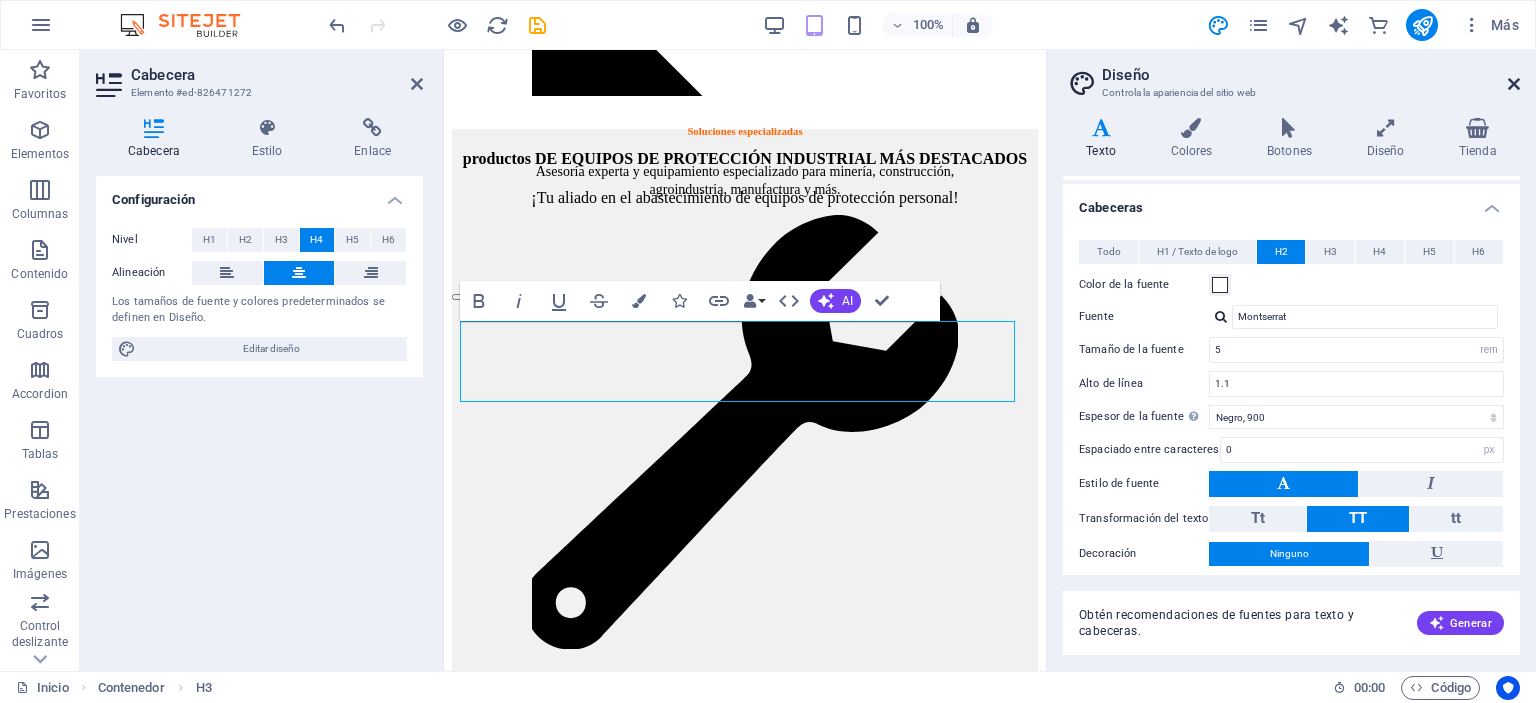 click at bounding box center (1514, 84) 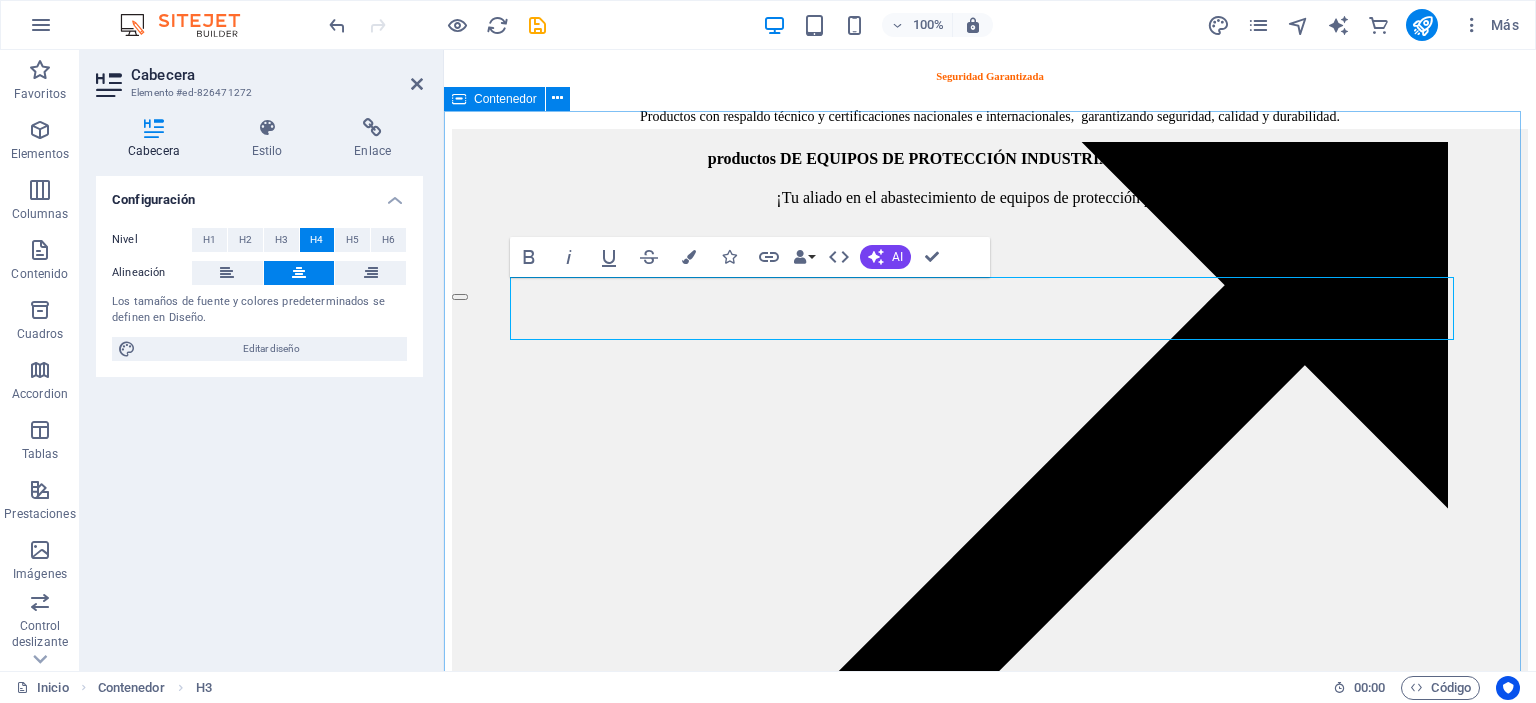 click on "productos DE EQUIPOS DE PROTECCIÓN INDUSTRIAL MÁS DESTACADOS DE EQUIPOS DE PROTECCIÓN  INDUSTRIAL MÁS DESTACADOS ¡Tu aliado en el abastecimiento de equipos de protección personal!" at bounding box center [990, 4514] 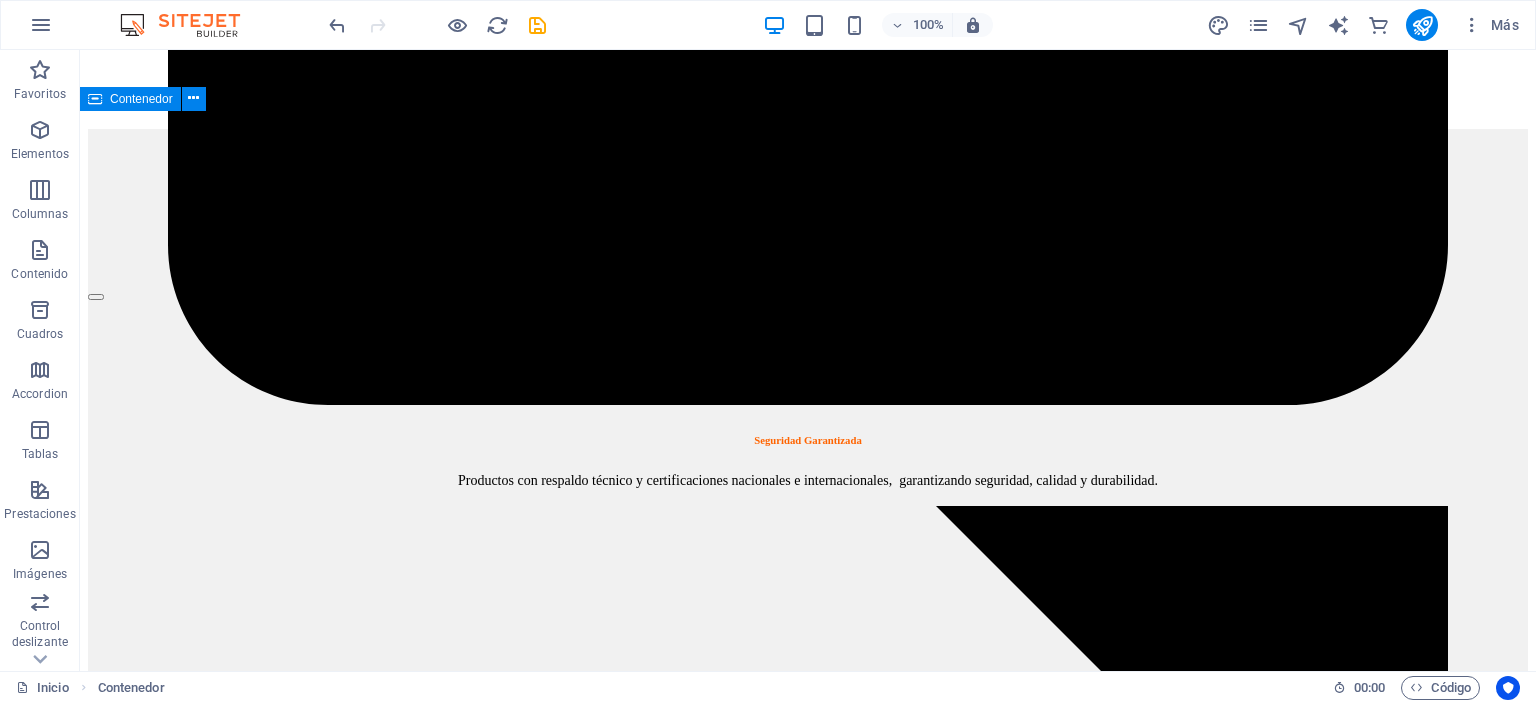 scroll, scrollTop: 1733, scrollLeft: 0, axis: vertical 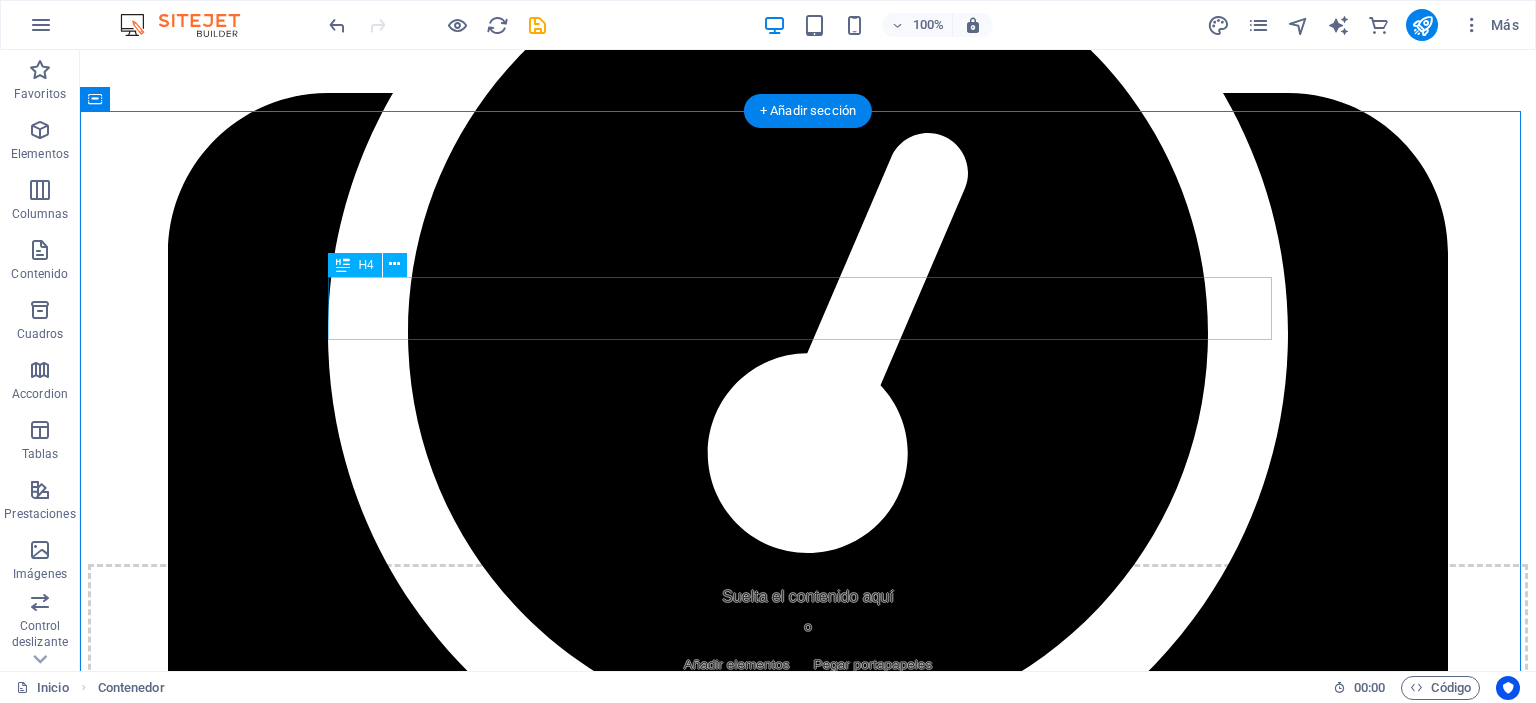 click on "productos DE EQUIPOS DE PROTECCIÓN INDUSTRIAL MÁS DESTACADOS" at bounding box center (808, 967) 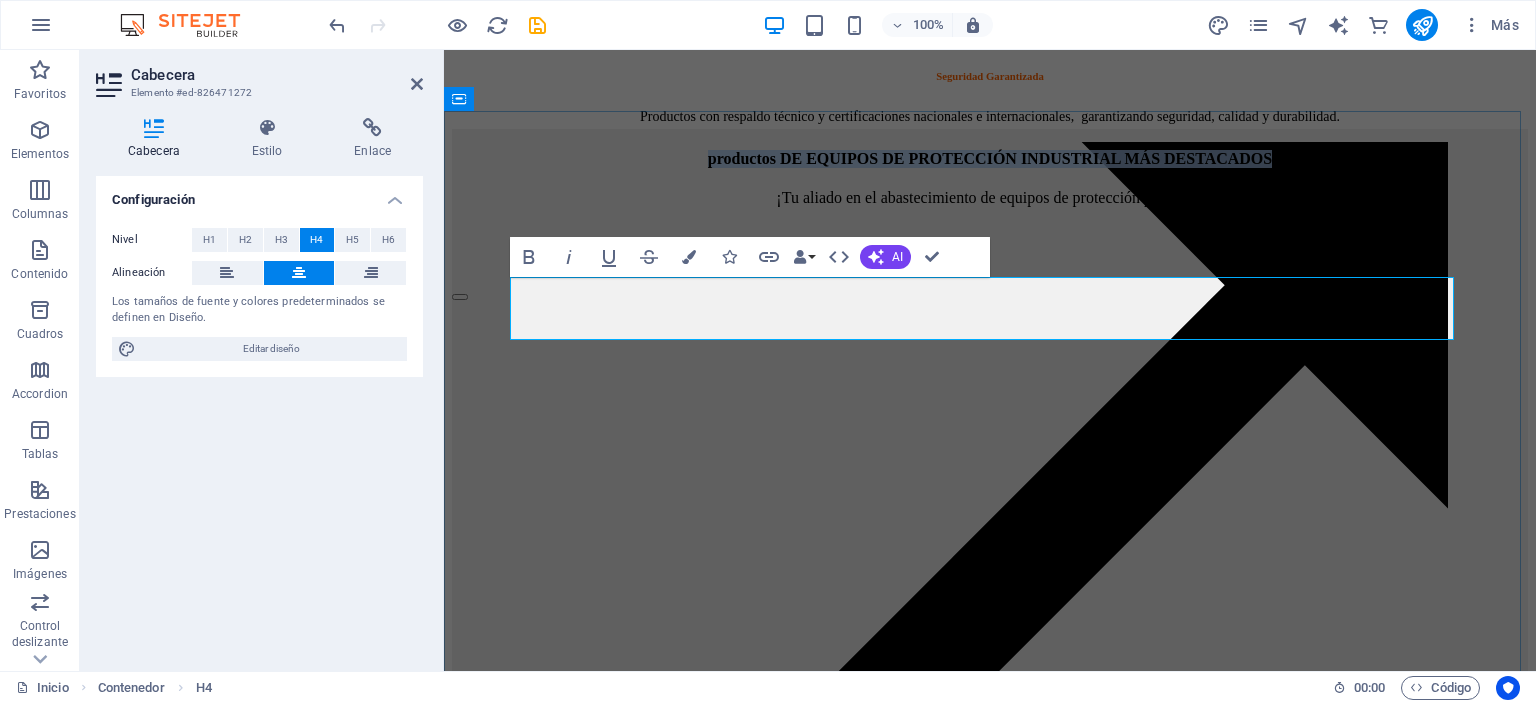 click on "productos DE EQUIPOS DE PROTECCIÓN INDUSTRIAL MÁS DESTACADOS" at bounding box center [990, 158] 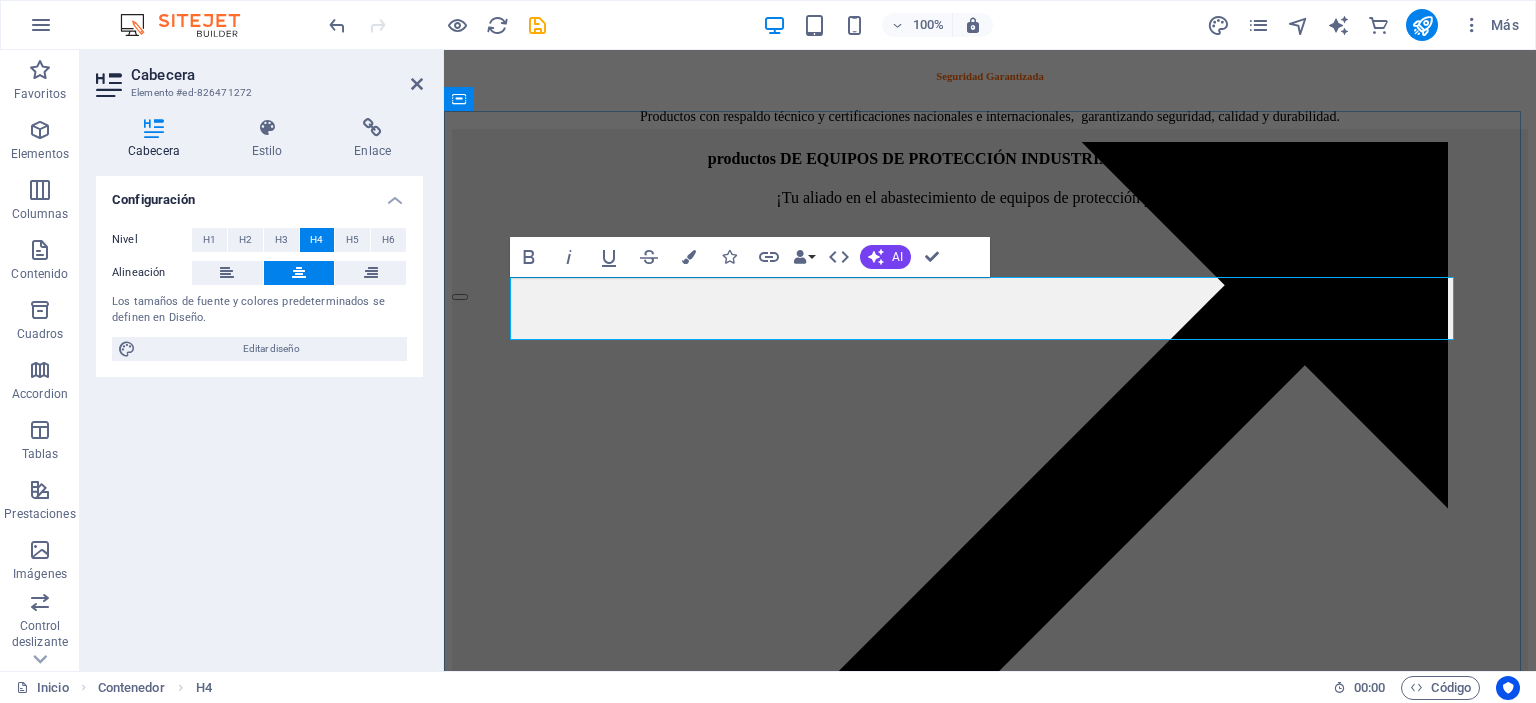 click on "productos DE EQUIPOS DE PROTECCIÓN INDUSTRIAL MÁS DESTACADOS" at bounding box center (990, 158) 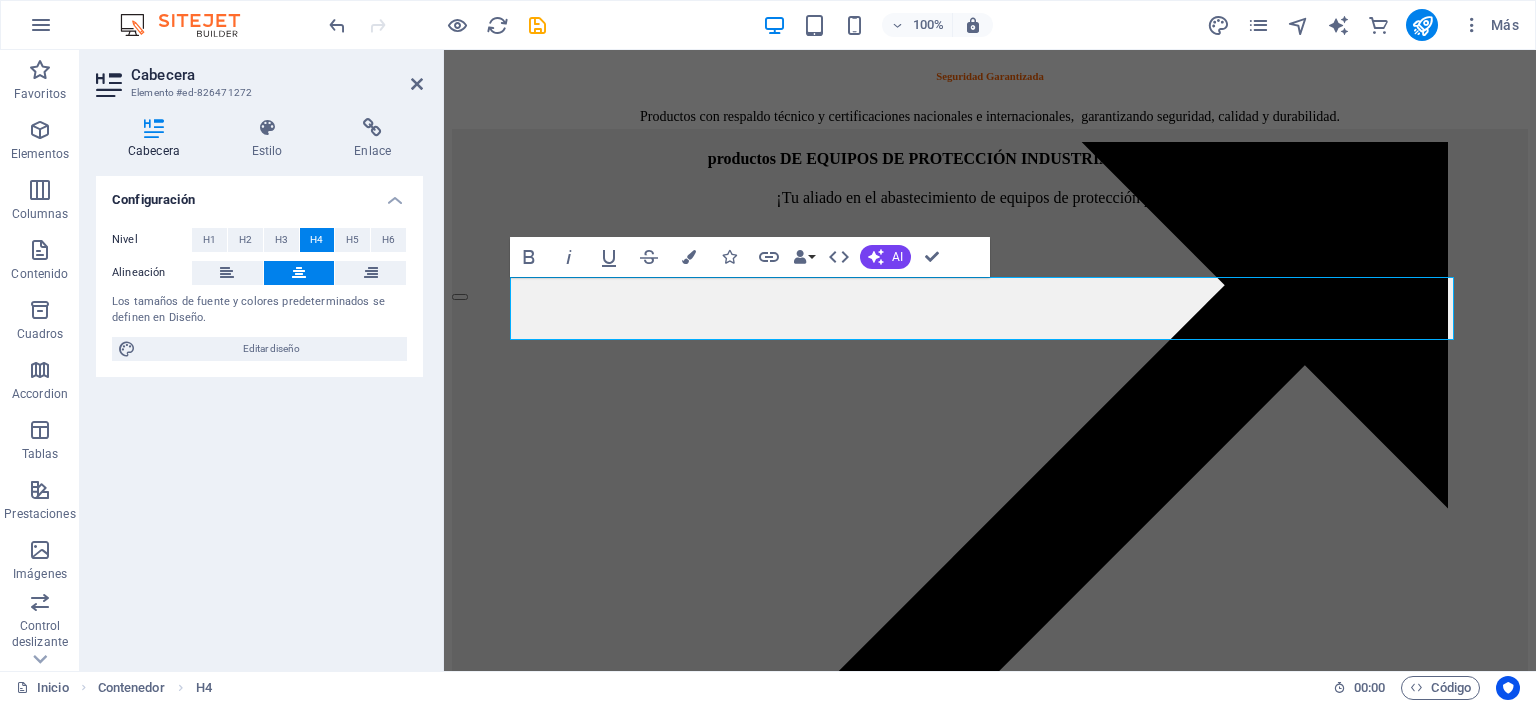 click on "P roductos" 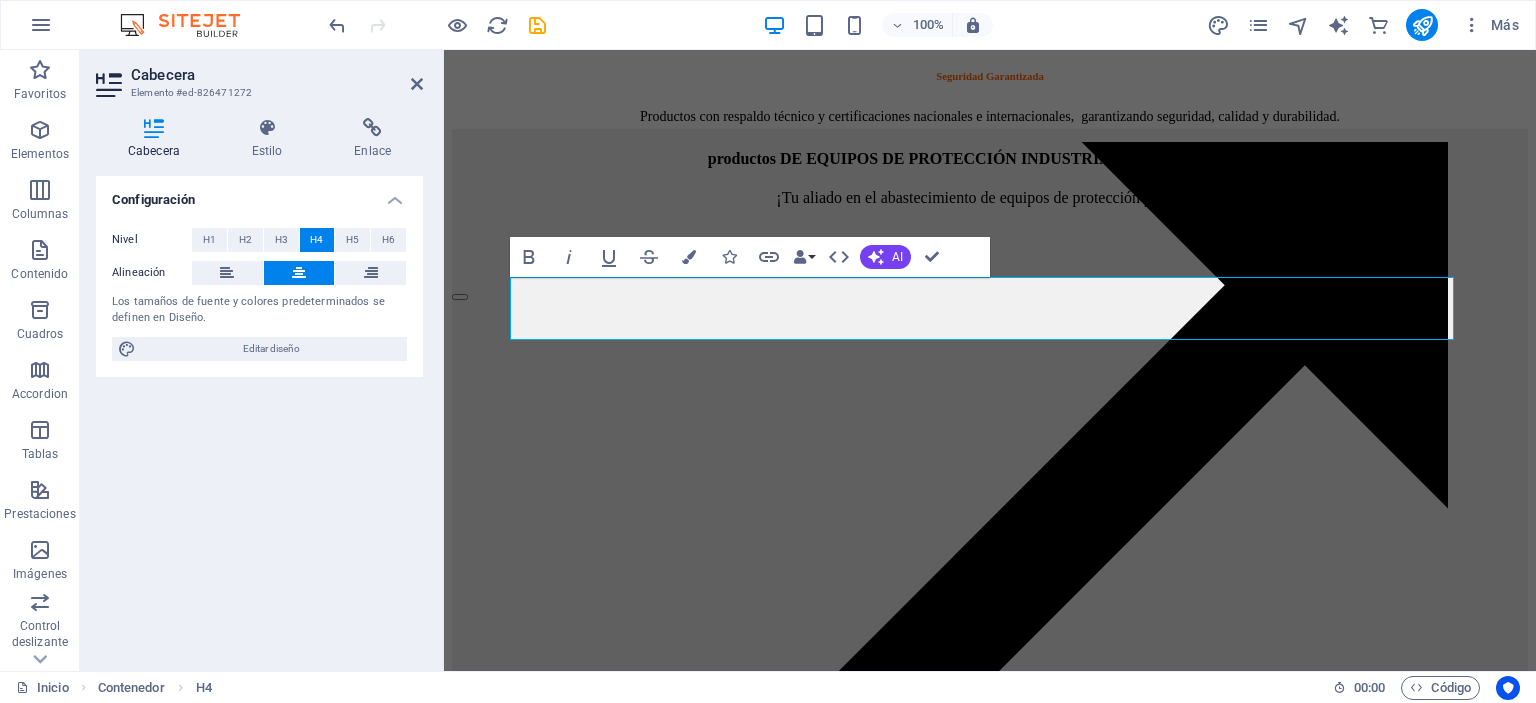 type 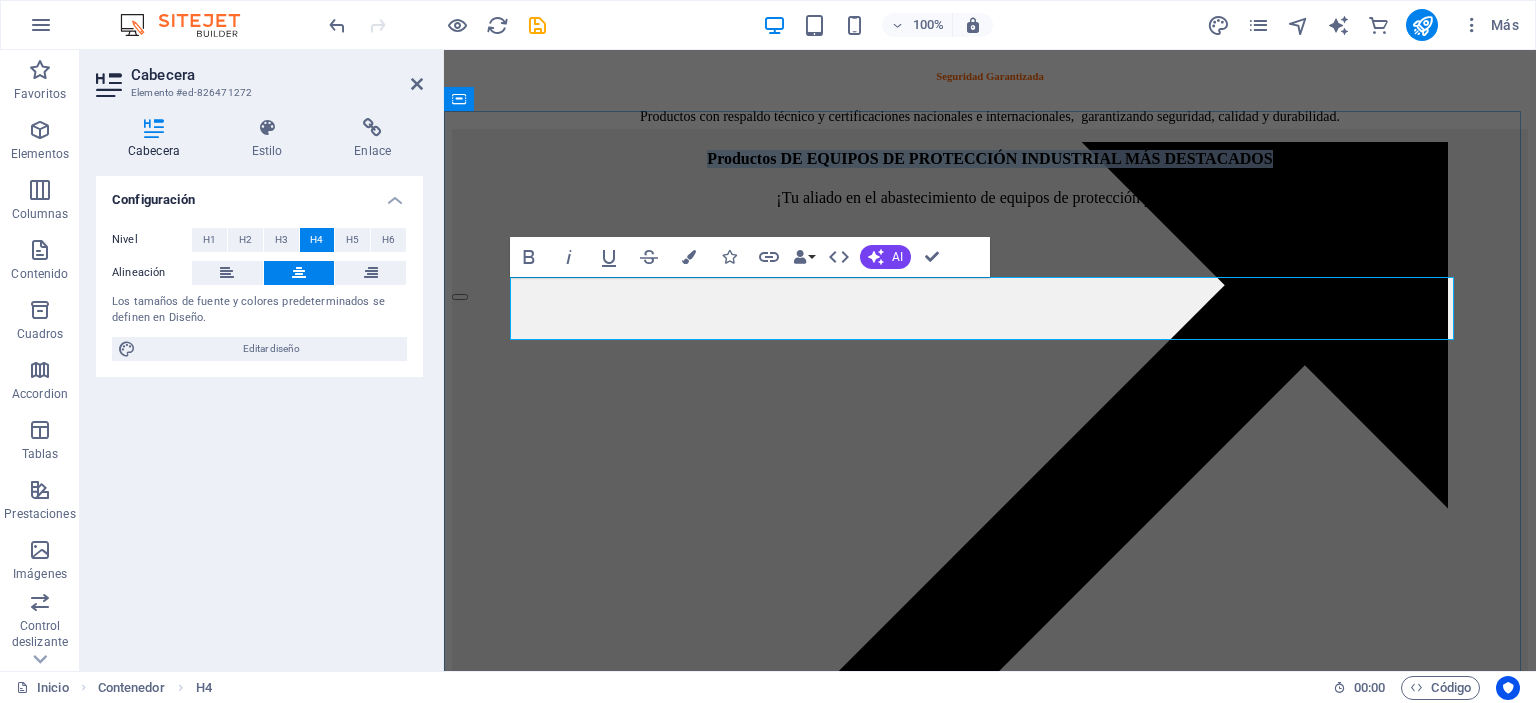 drag, startPoint x: 957, startPoint y: 320, endPoint x: 520, endPoint y: 283, distance: 438.56357 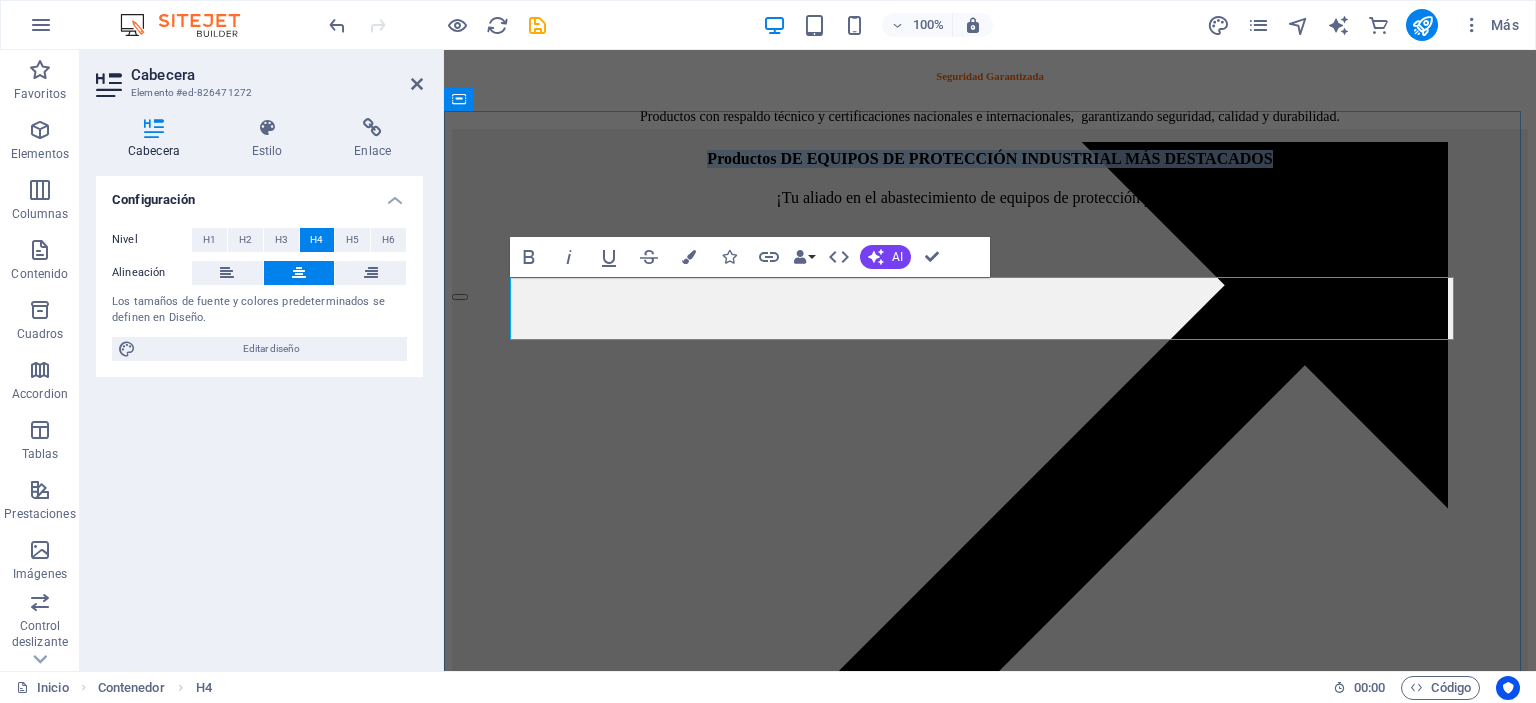 click on "Productos DE EQUIPOS DE PROTECCIÓN INDUSTRIAL MÁS DESTACADOS" at bounding box center (990, 159) 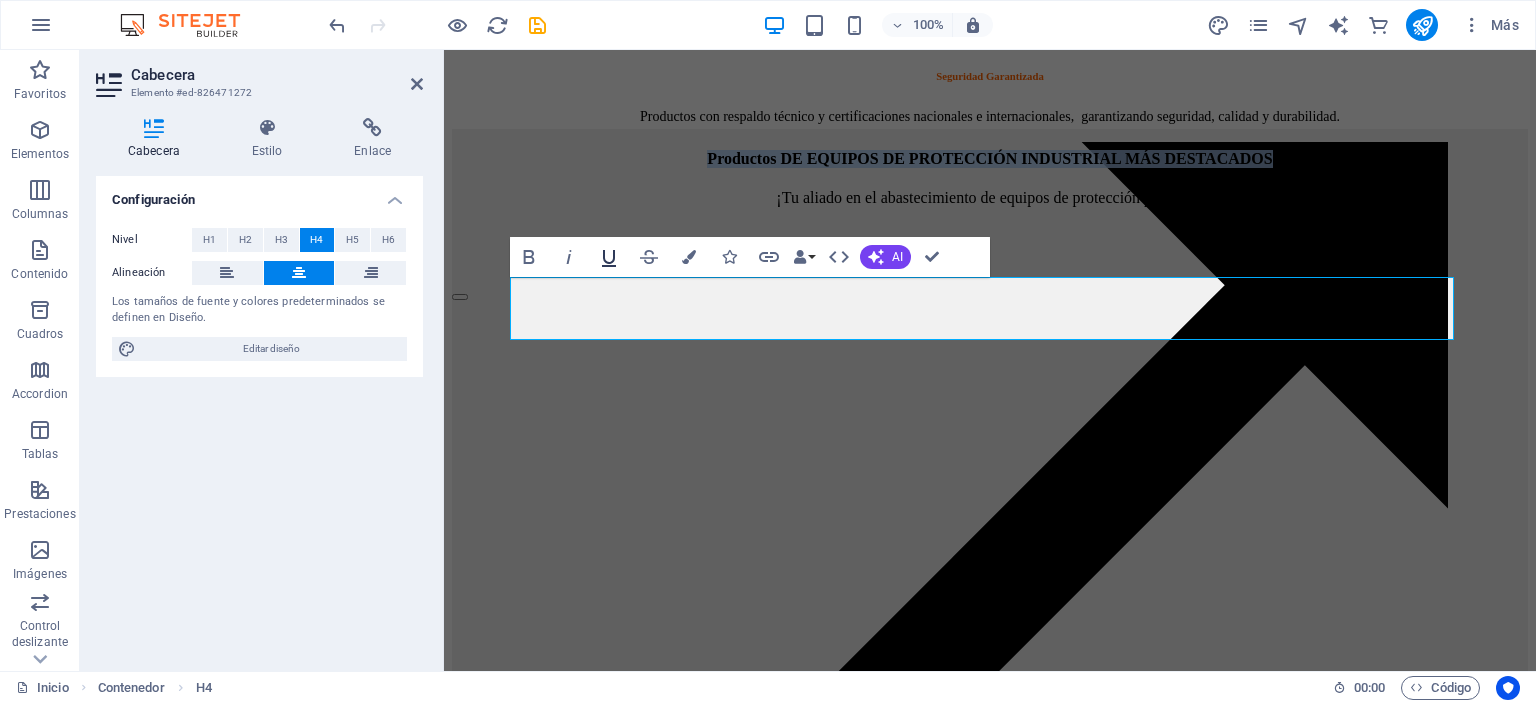 click 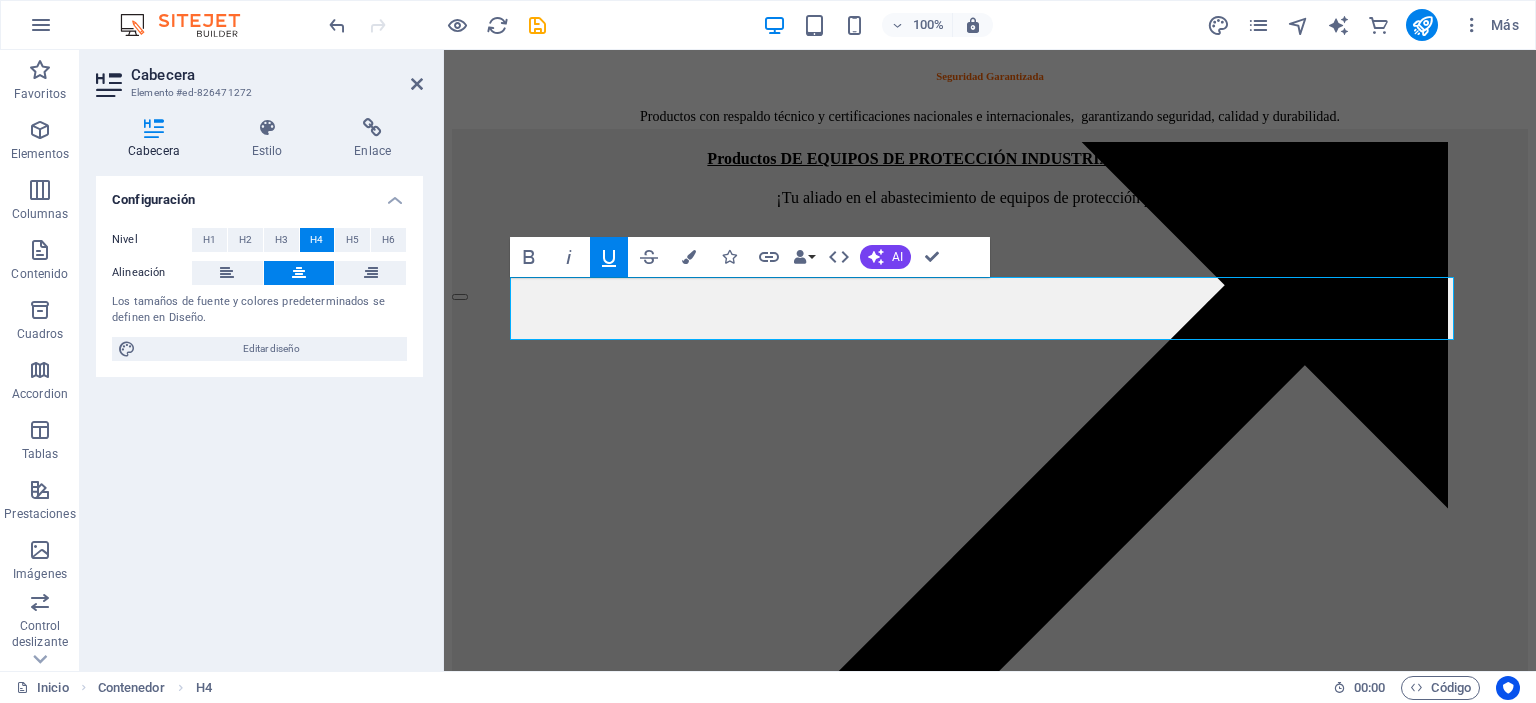 click 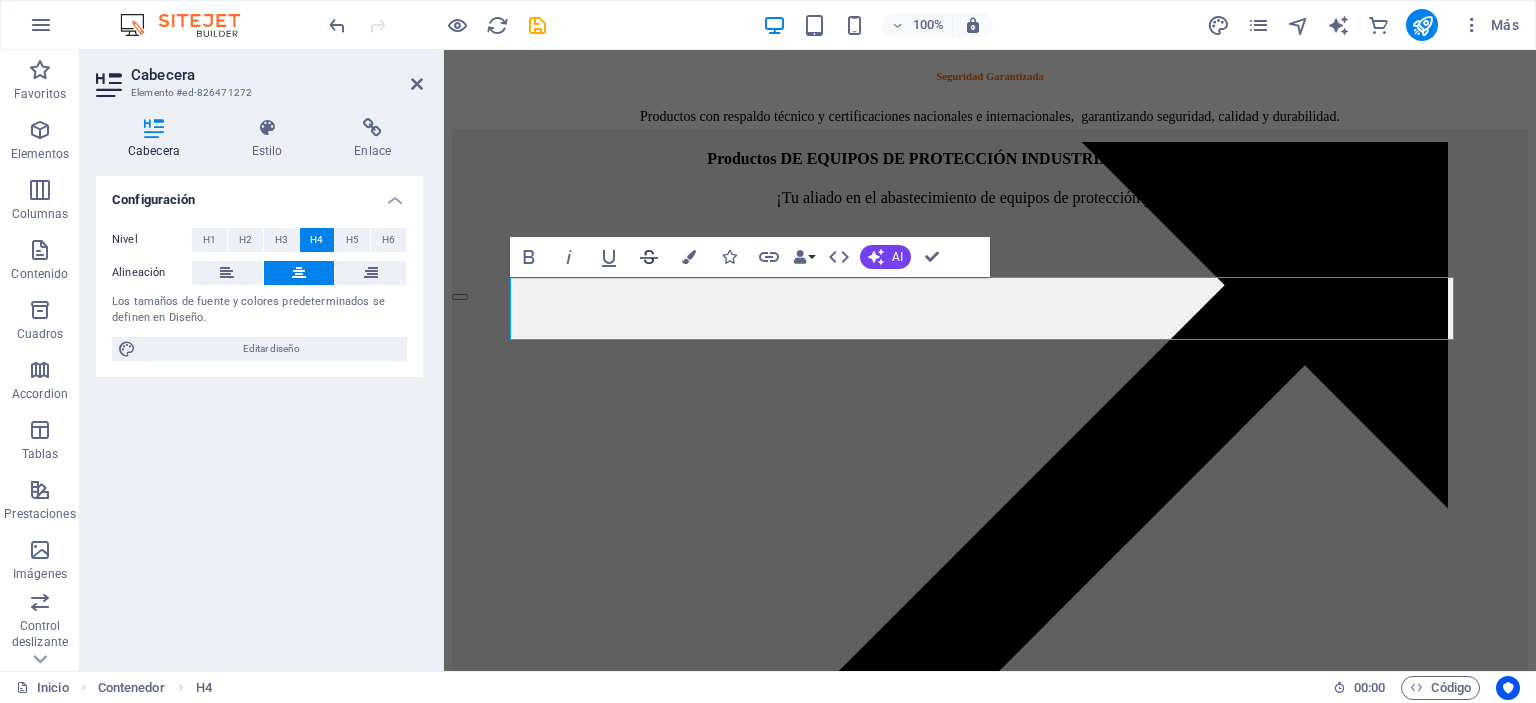 click 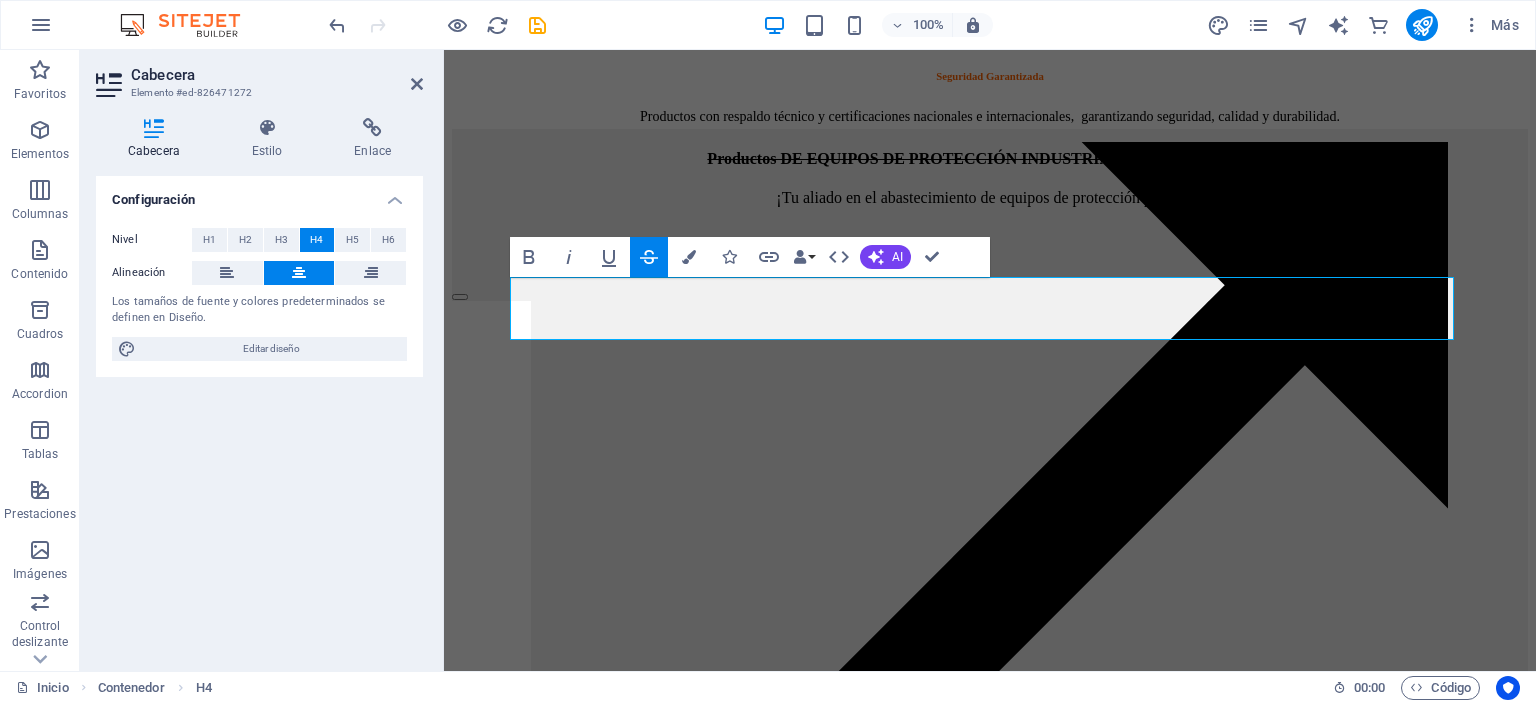 click 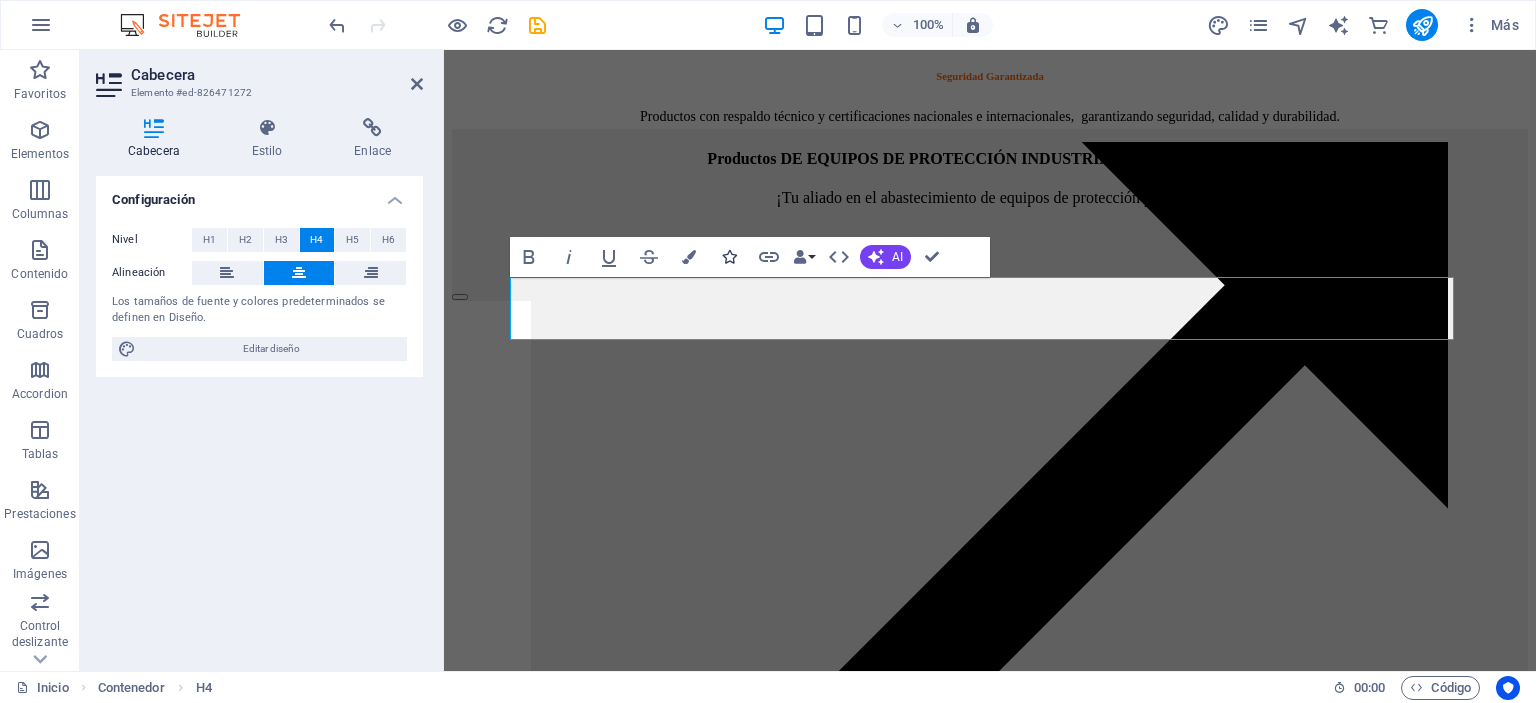 click at bounding box center (729, 257) 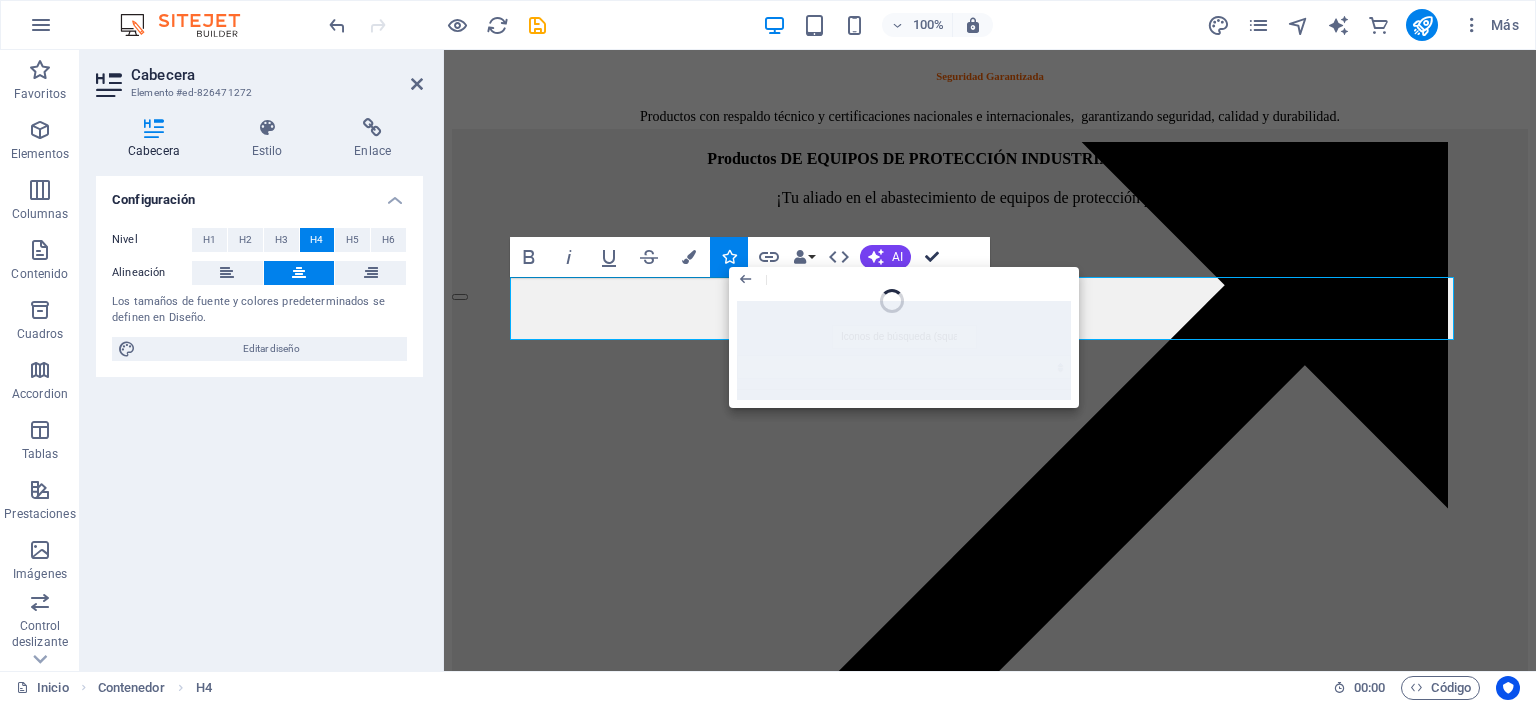 scroll, scrollTop: 1733, scrollLeft: 0, axis: vertical 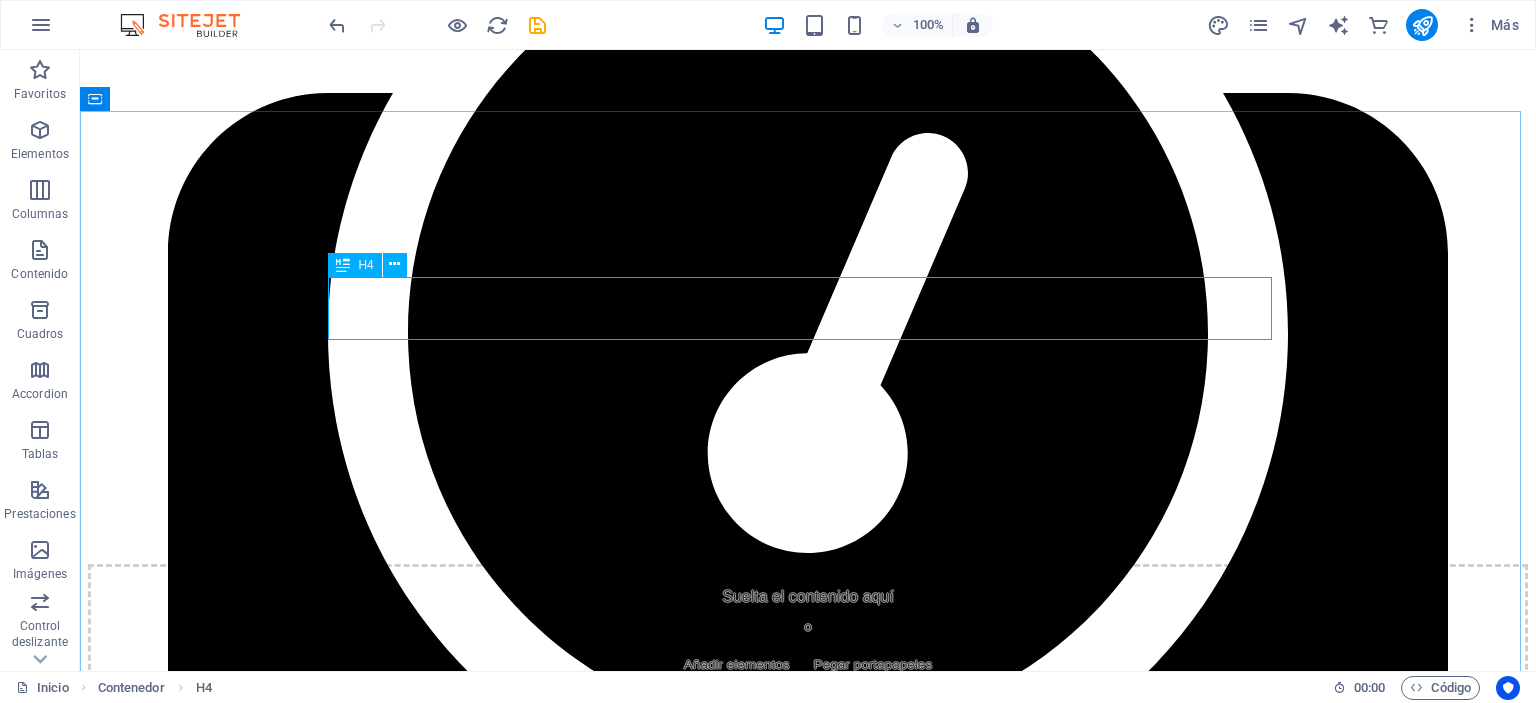 click on "H4" at bounding box center (365, 265) 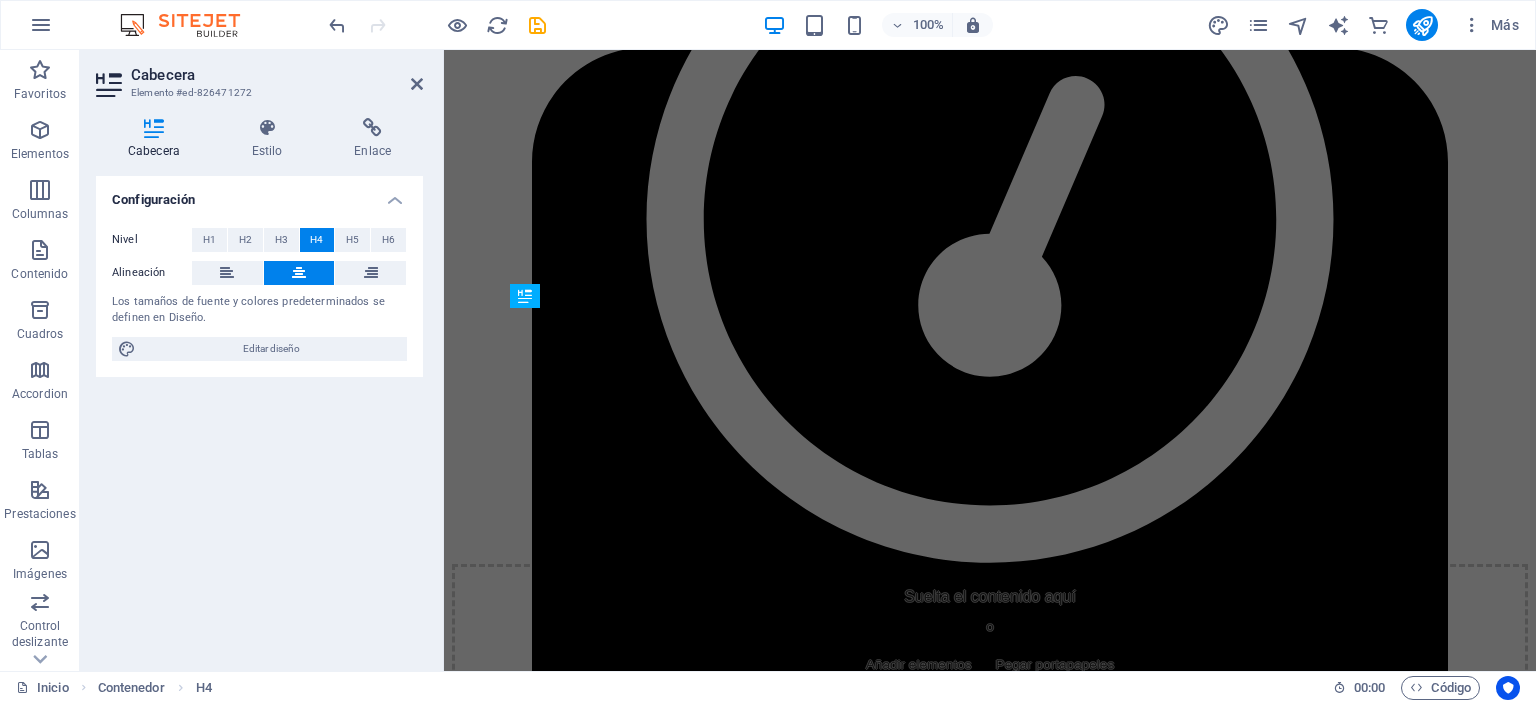 scroll, scrollTop: 2541, scrollLeft: 0, axis: vertical 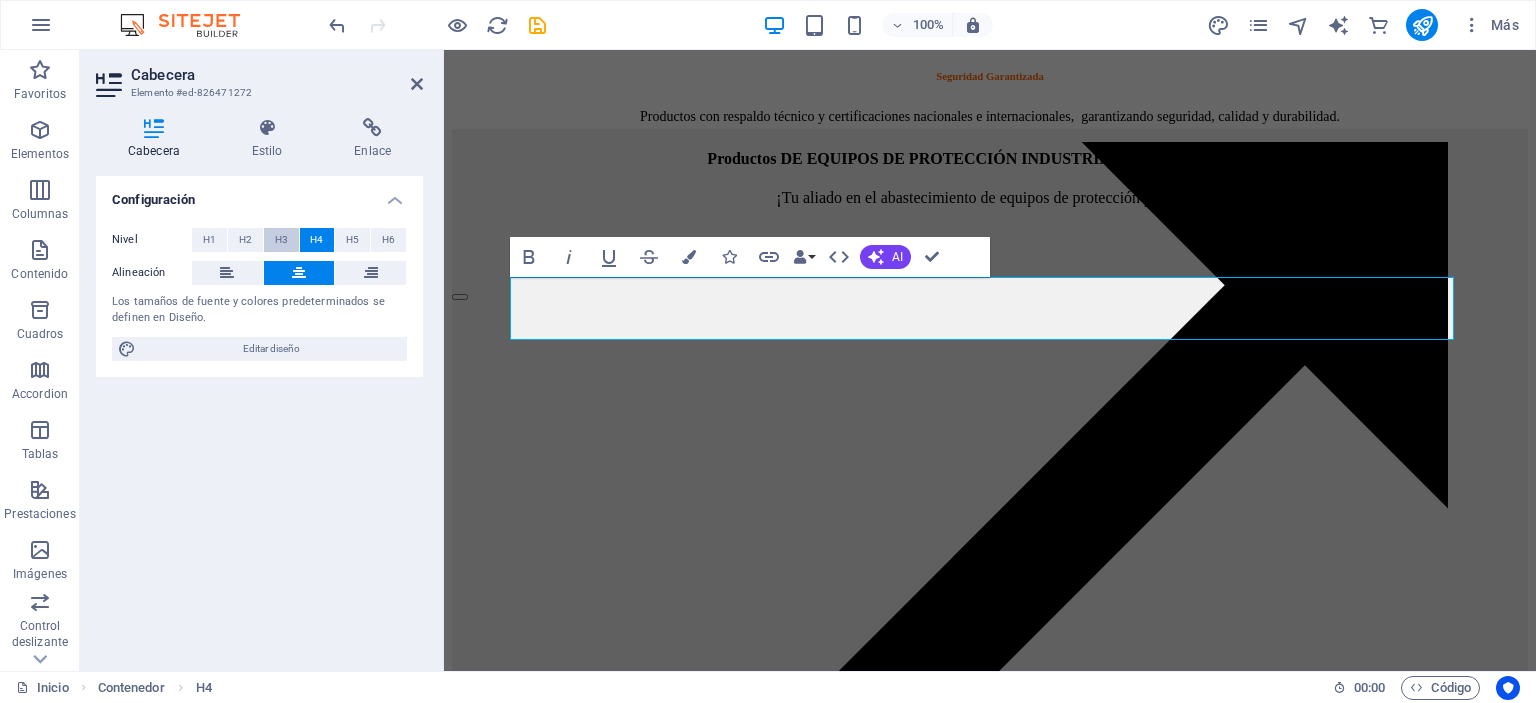 click on "H3" at bounding box center [281, 240] 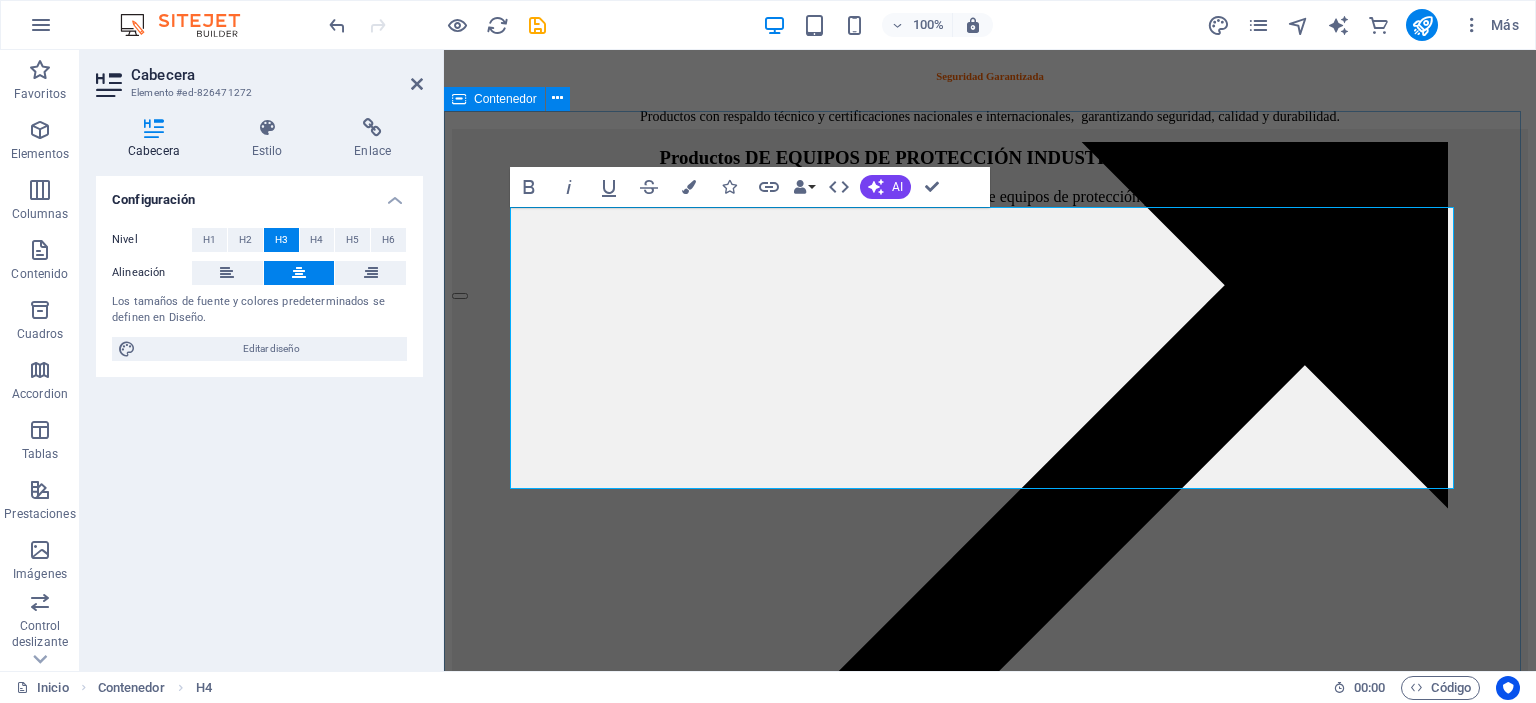 click on "Productos DE EQUIPOS DE PROTECCIÓN INDUSTRIAL MÁS DESTACADOS ¡Tu aliado en el abastecimiento de equipos de protección personal!" at bounding box center (990, 4513) 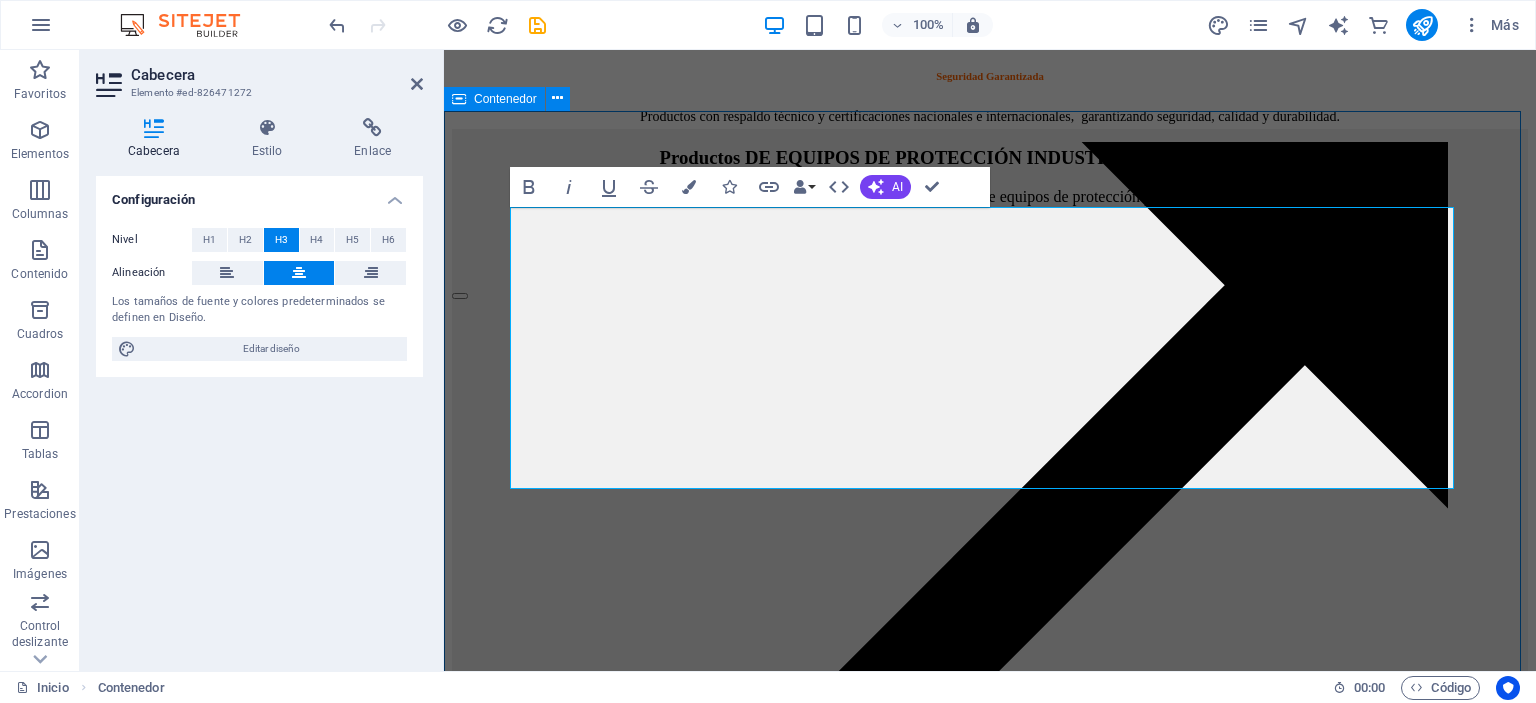 scroll, scrollTop: 1733, scrollLeft: 0, axis: vertical 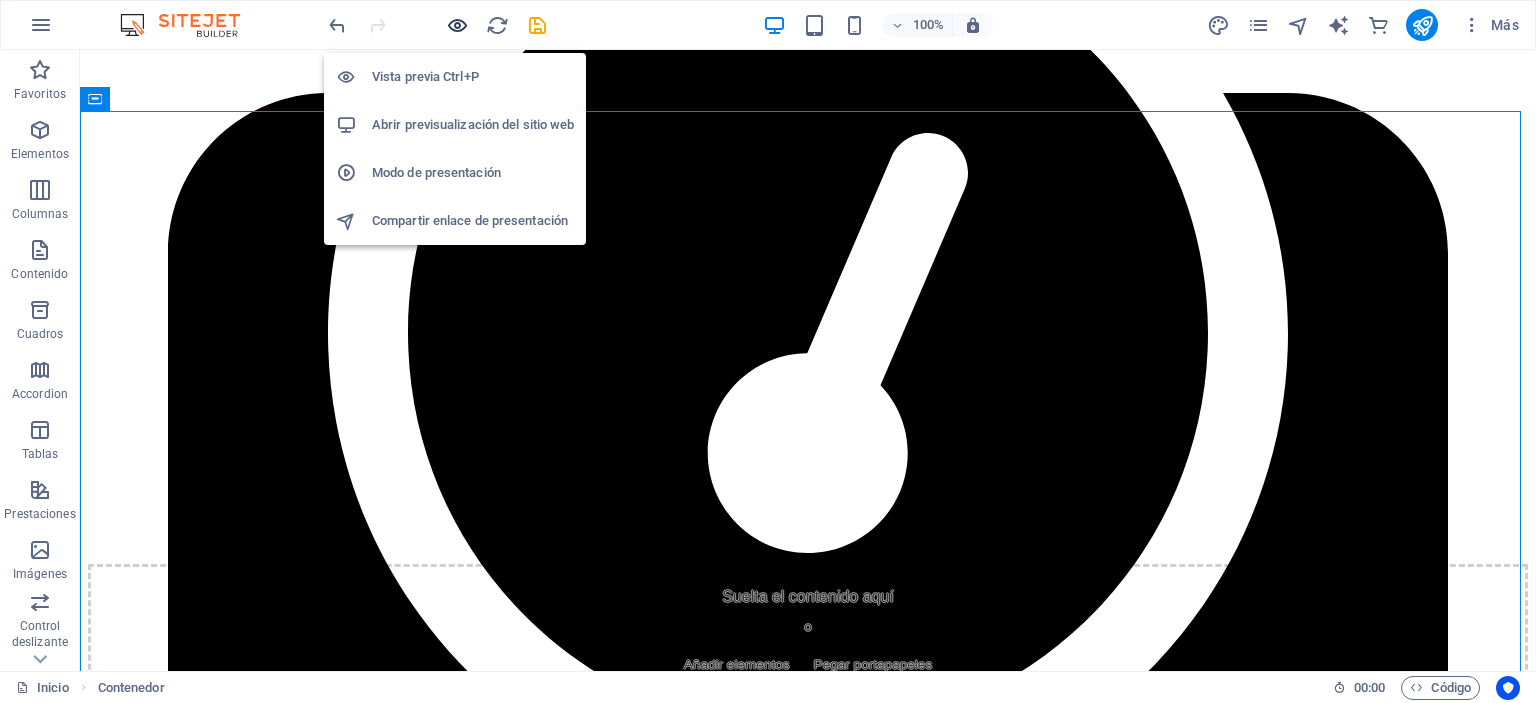 click at bounding box center (457, 25) 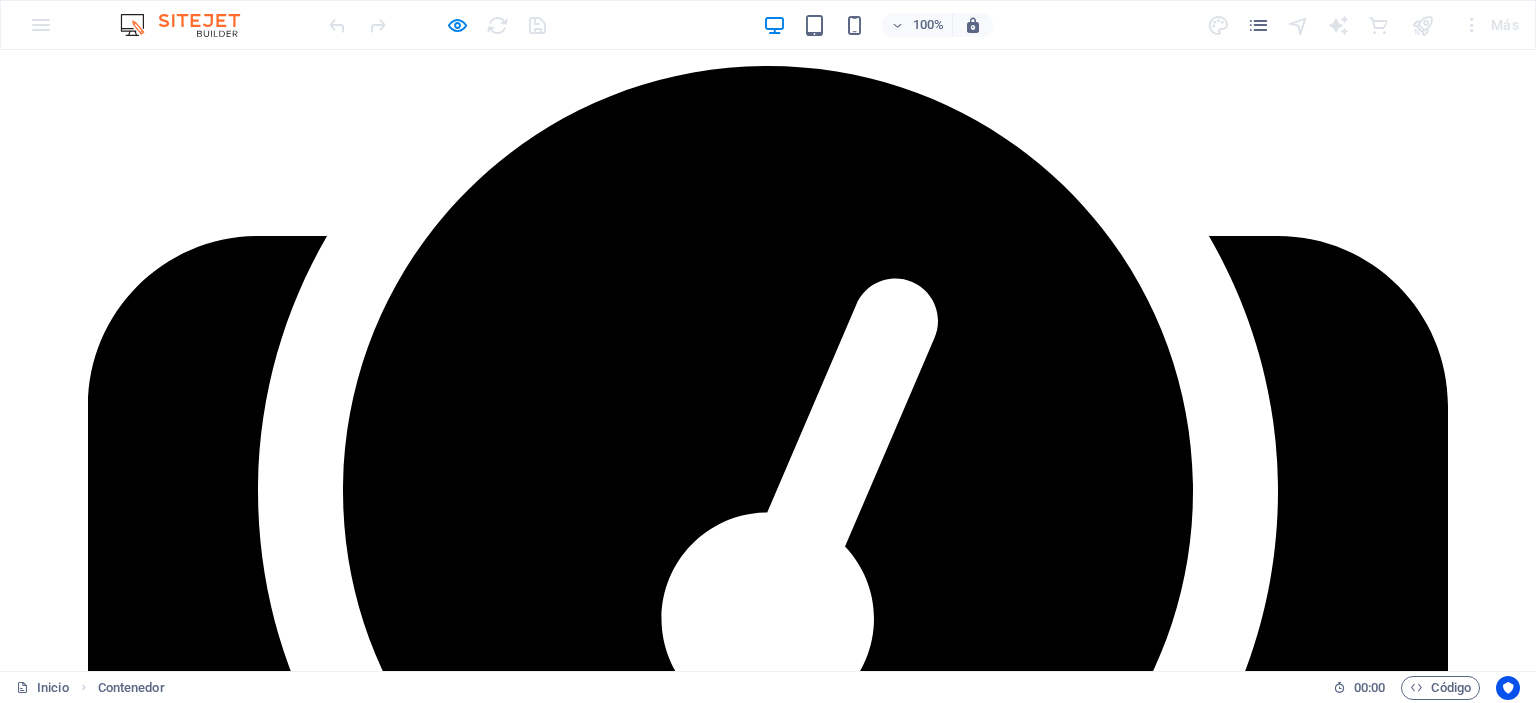 scroll, scrollTop: 1800, scrollLeft: 0, axis: vertical 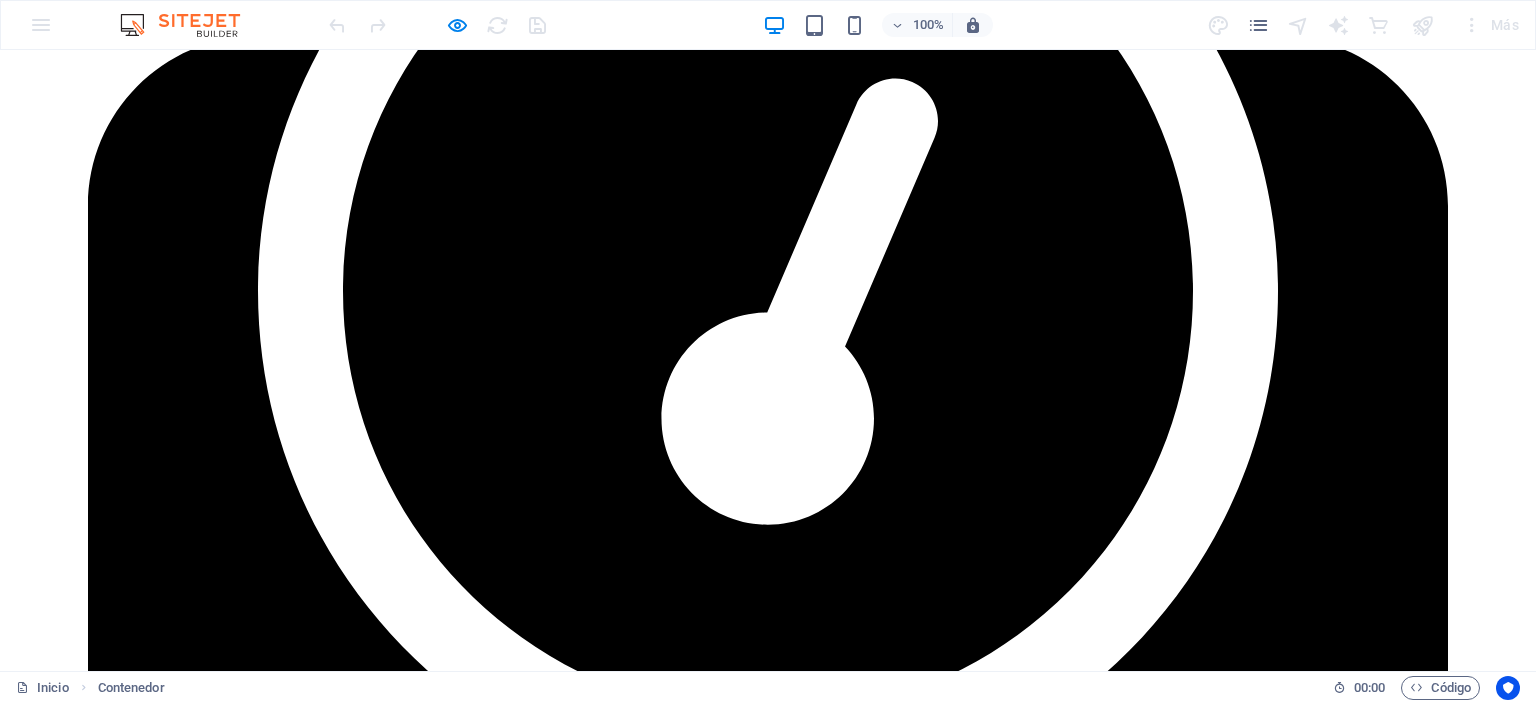 click on "Productos DE EQUIPOS DE PROTECCIÓN INDUSTRIAL MÁS DESTACADOS" at bounding box center [768, 898] 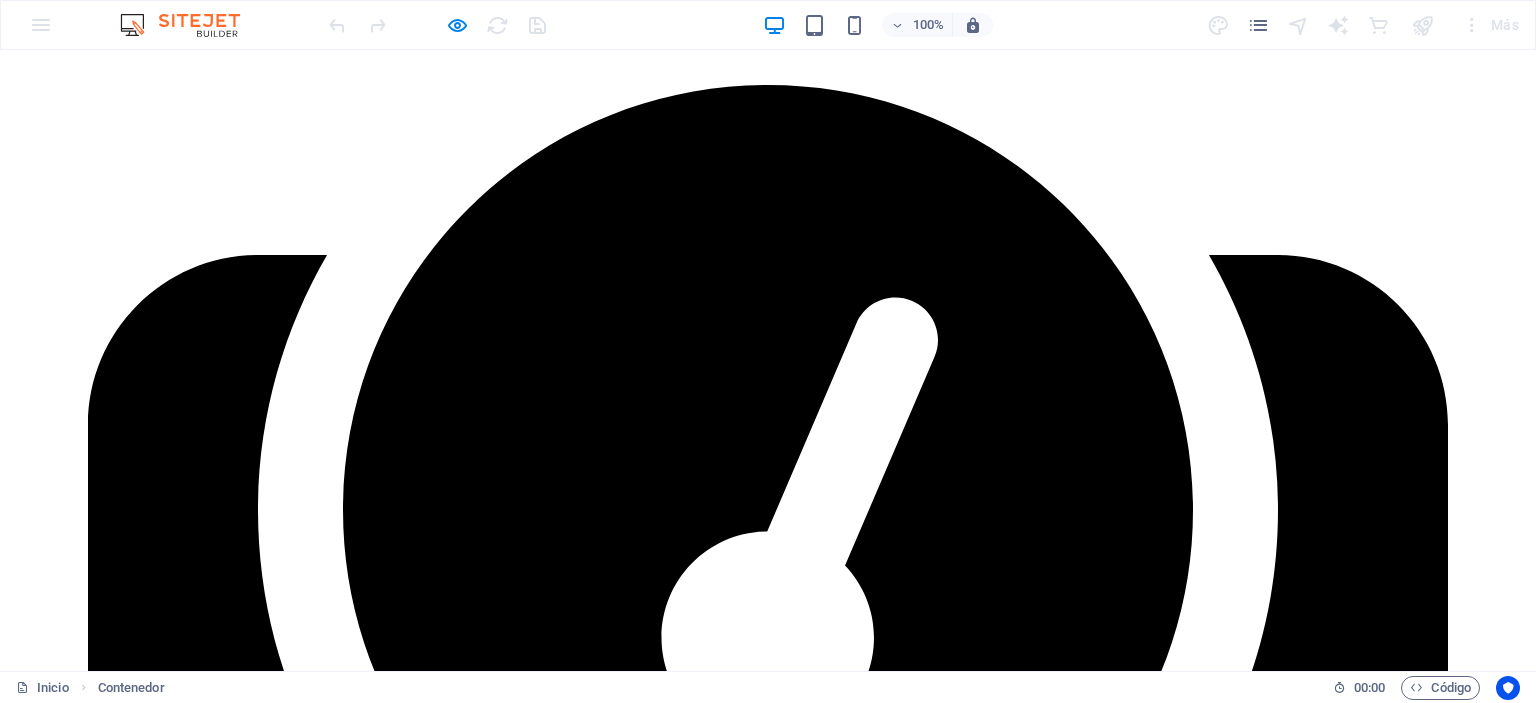 scroll, scrollTop: 1600, scrollLeft: 0, axis: vertical 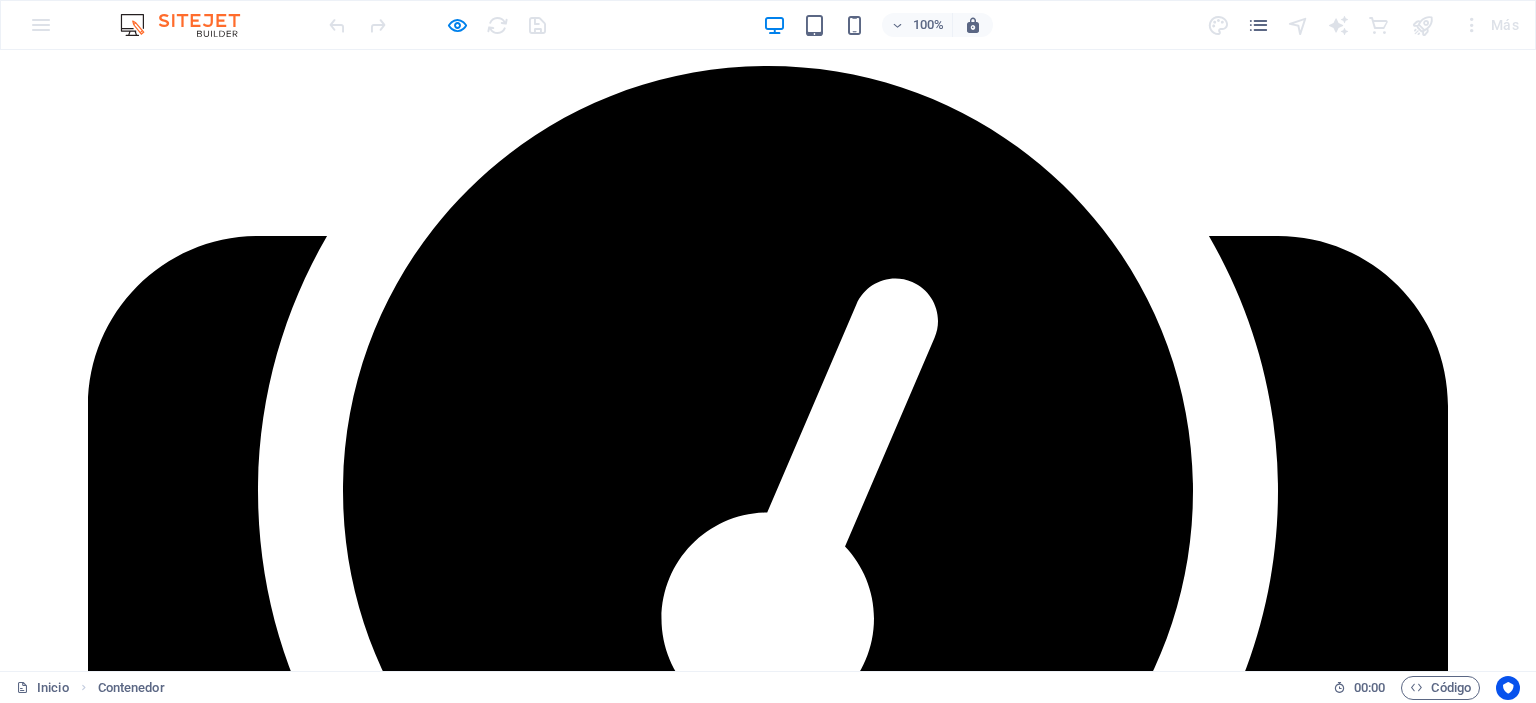 click on "Productos DE EQUIPOS DE PROTECCIÓN INDUSTRIAL MÁS DESTACADOS" at bounding box center (768, 1098) 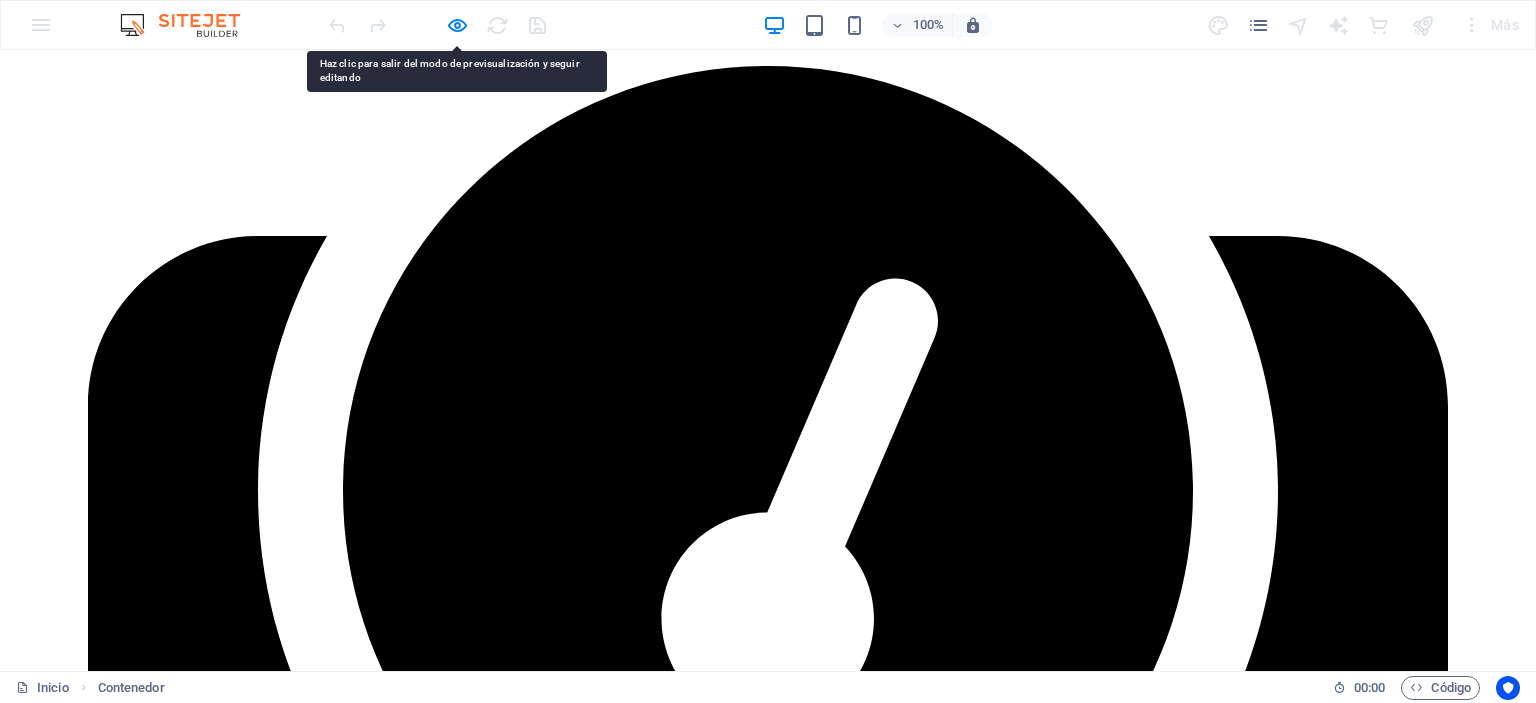 click on "Productos DE EQUIPOS DE PROTECCIÓN INDUSTRIAL MÁS DESTACADOS" at bounding box center [768, 1098] 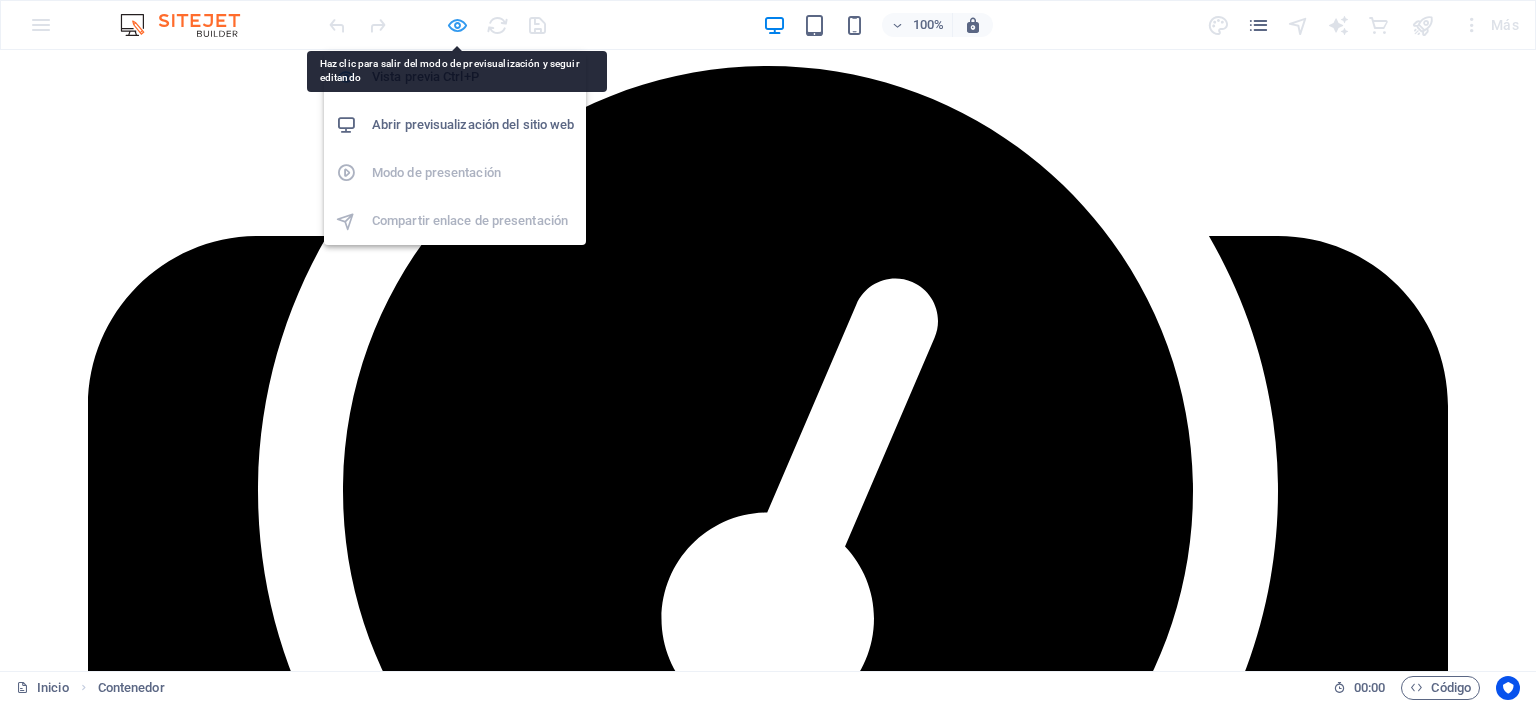 click at bounding box center [457, 25] 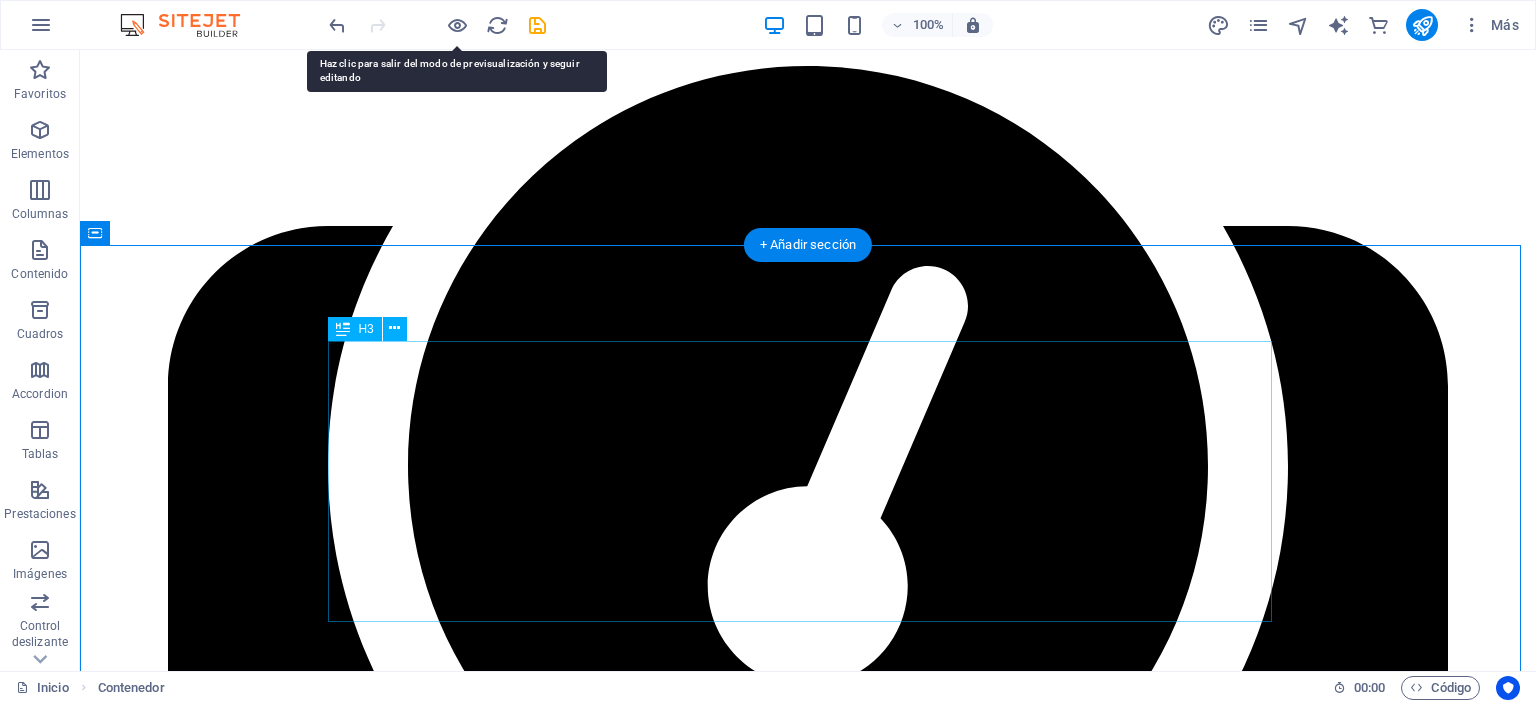 click on "Productos DE EQUIPOS DE PROTECCIÓN INDUSTRIAL MÁS DESTACADOS" at bounding box center (808, 1099) 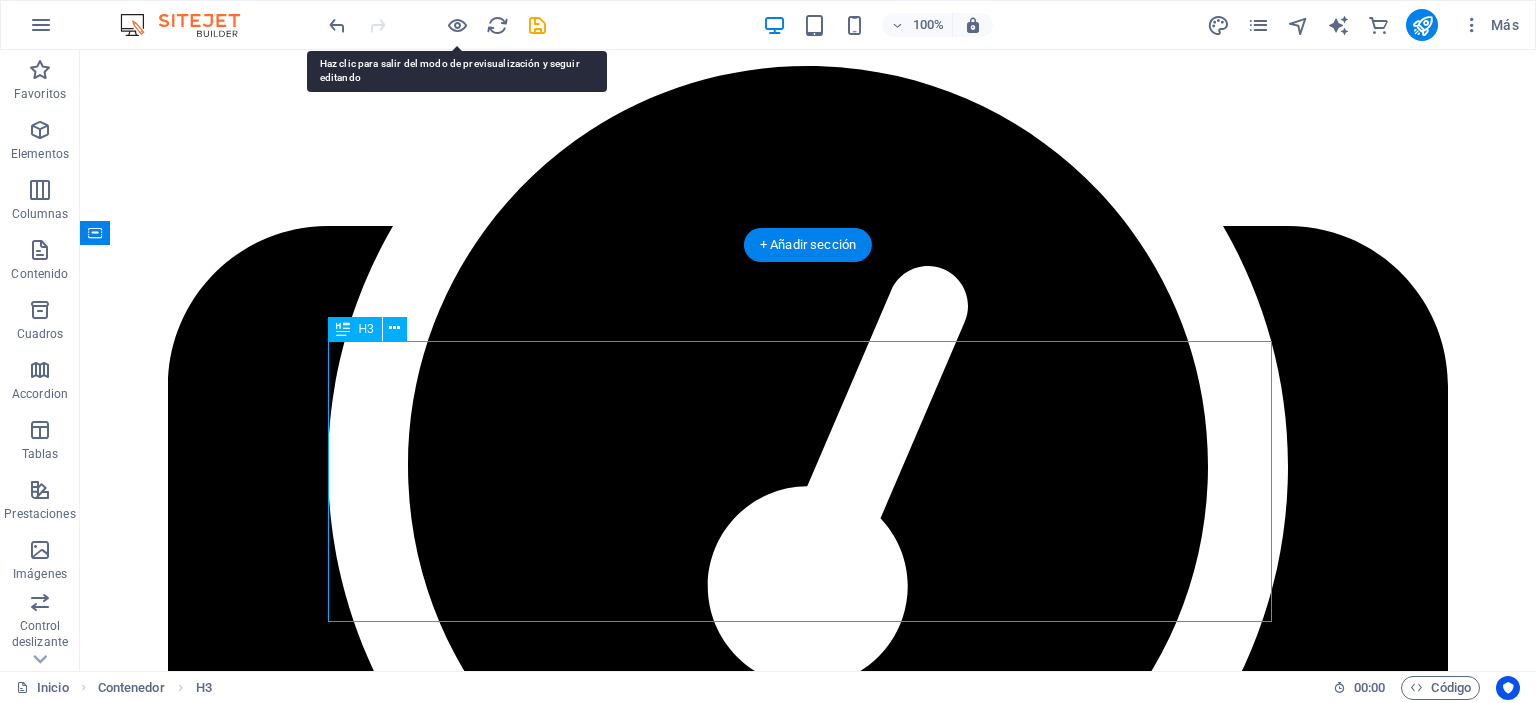 click on "Productos DE EQUIPOS DE PROTECCIÓN INDUSTRIAL MÁS DESTACADOS" at bounding box center [808, 1099] 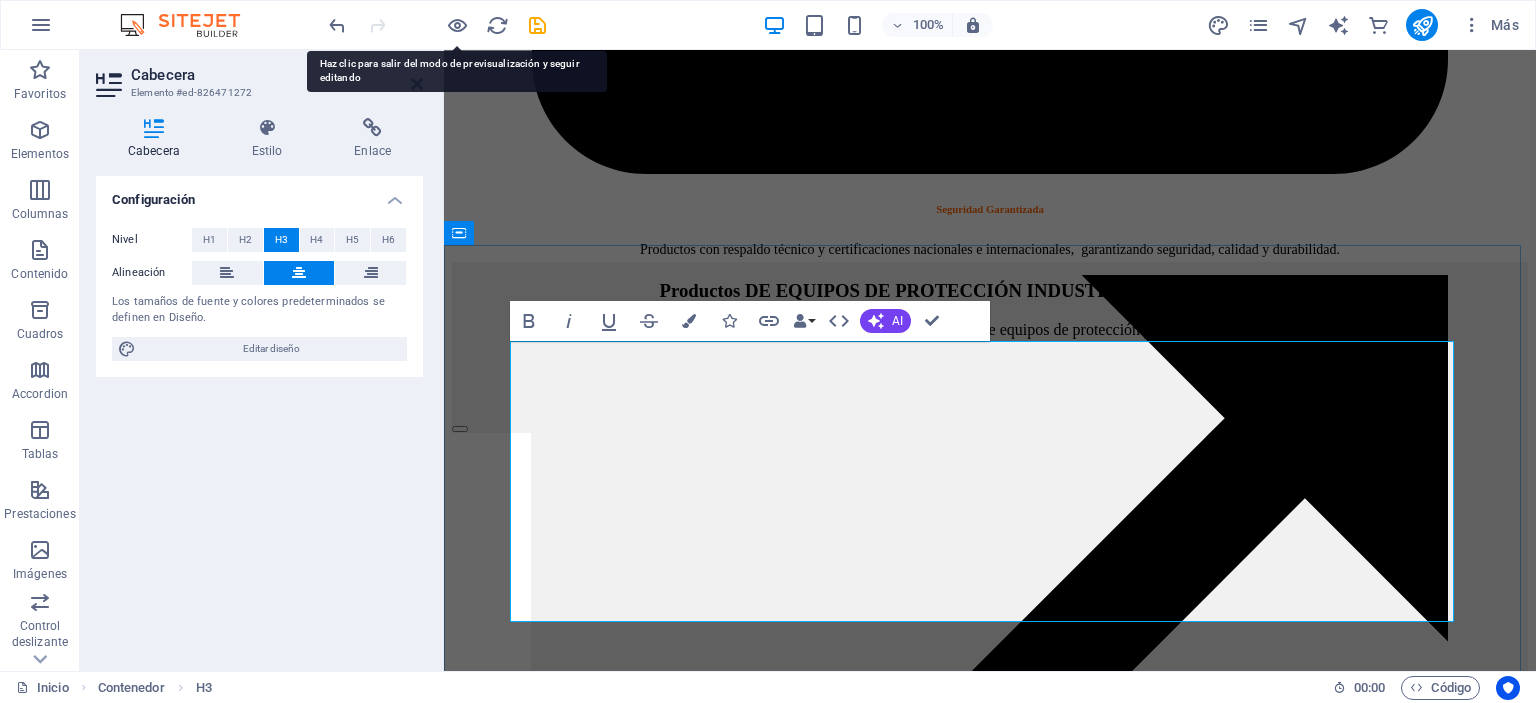 click on "Productos DE EQUIPOS DE PROTECCIÓN INDUSTRIAL MÁS DESTACADOS" at bounding box center (990, 290) 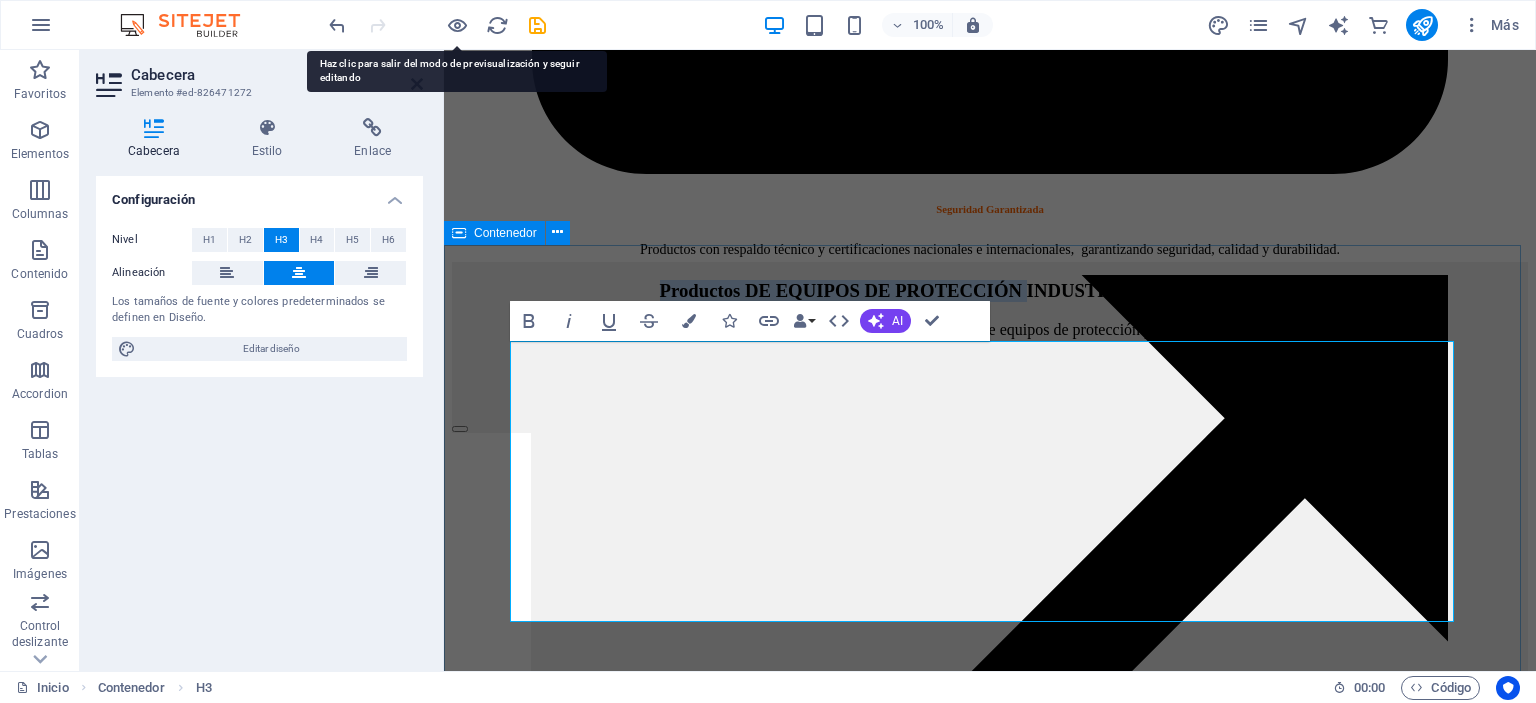 drag, startPoint x: 689, startPoint y: 518, endPoint x: 488, endPoint y: 367, distance: 251.40009 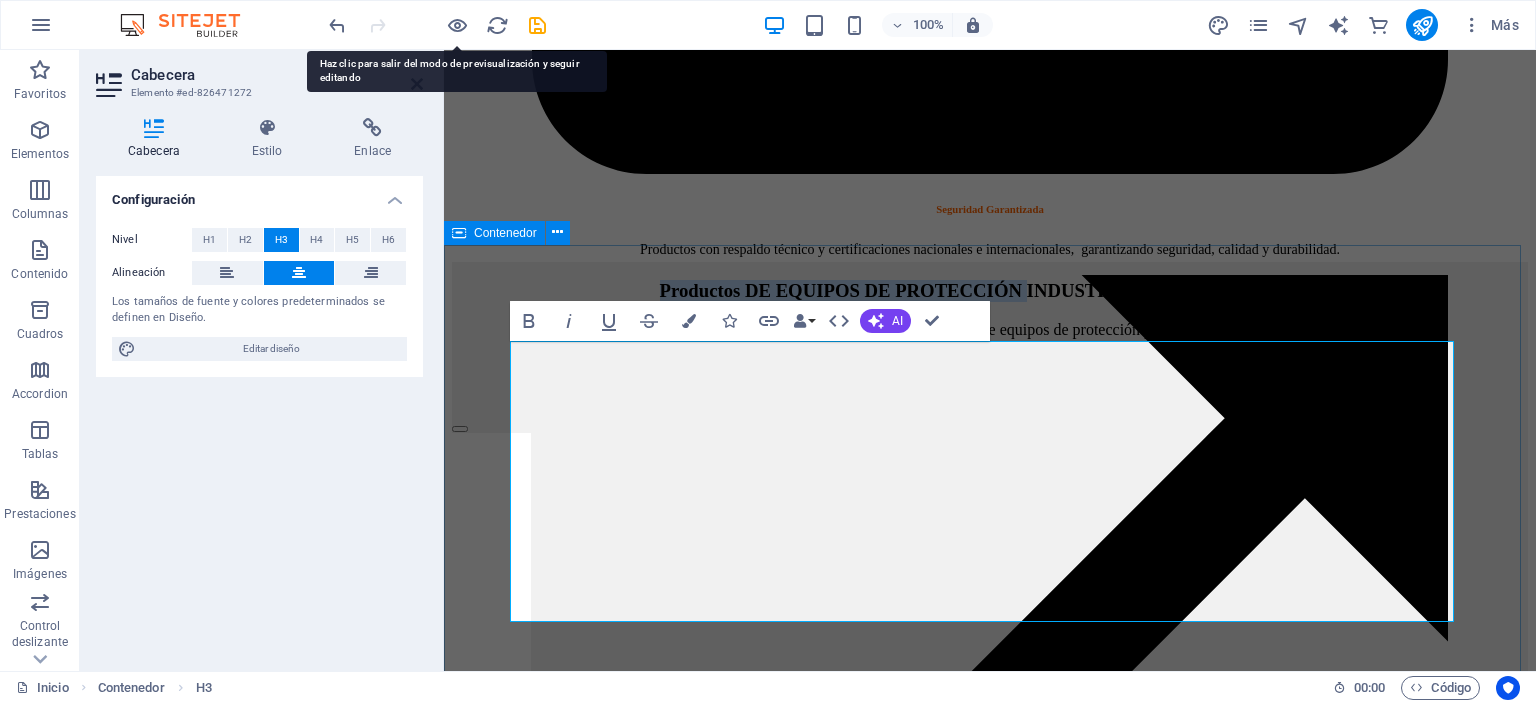 click on "Productos DE EQUIPOS DE PROTECCIÓN INDUSTRIAL MÁS DESTACADOS ¡Tu aliado en el abastecimiento de equipos de protección personal!" at bounding box center [990, 4646] 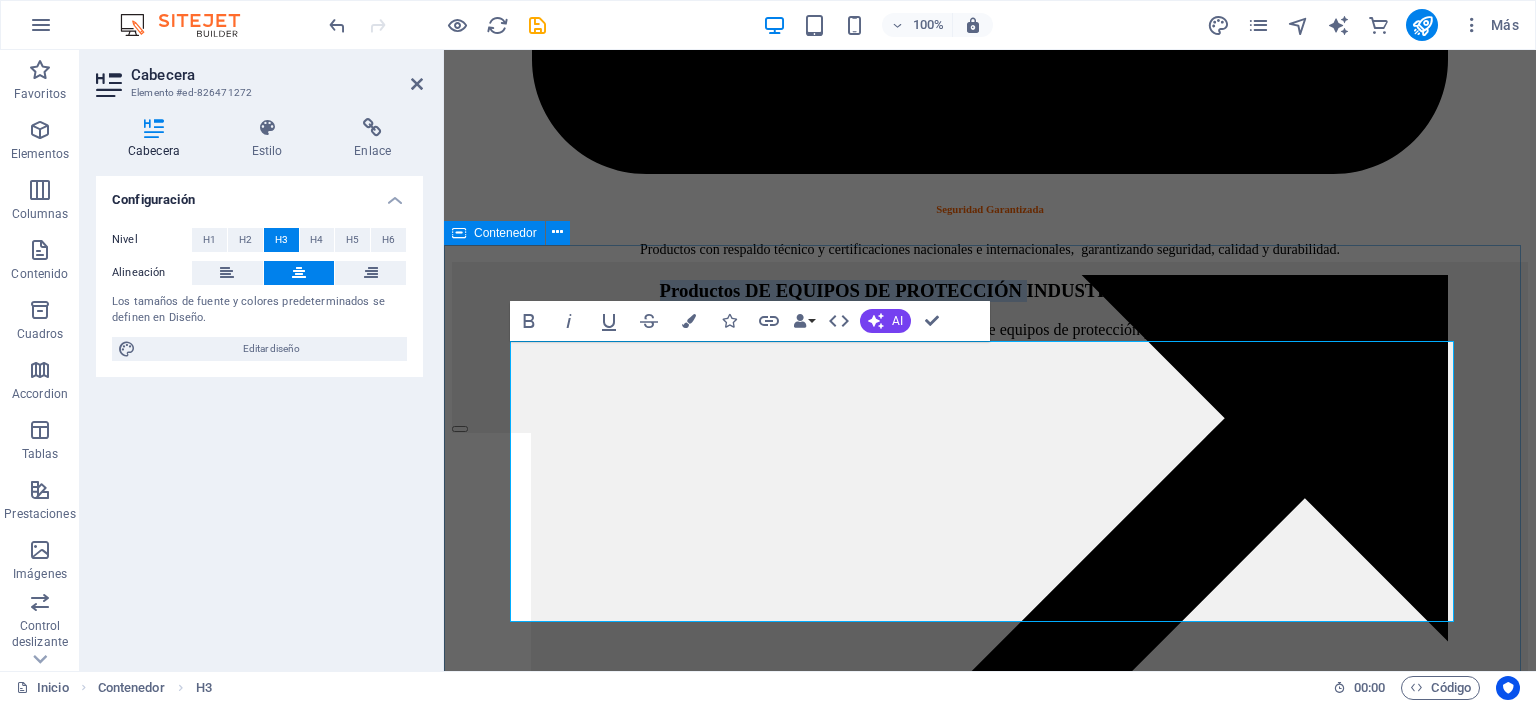 type 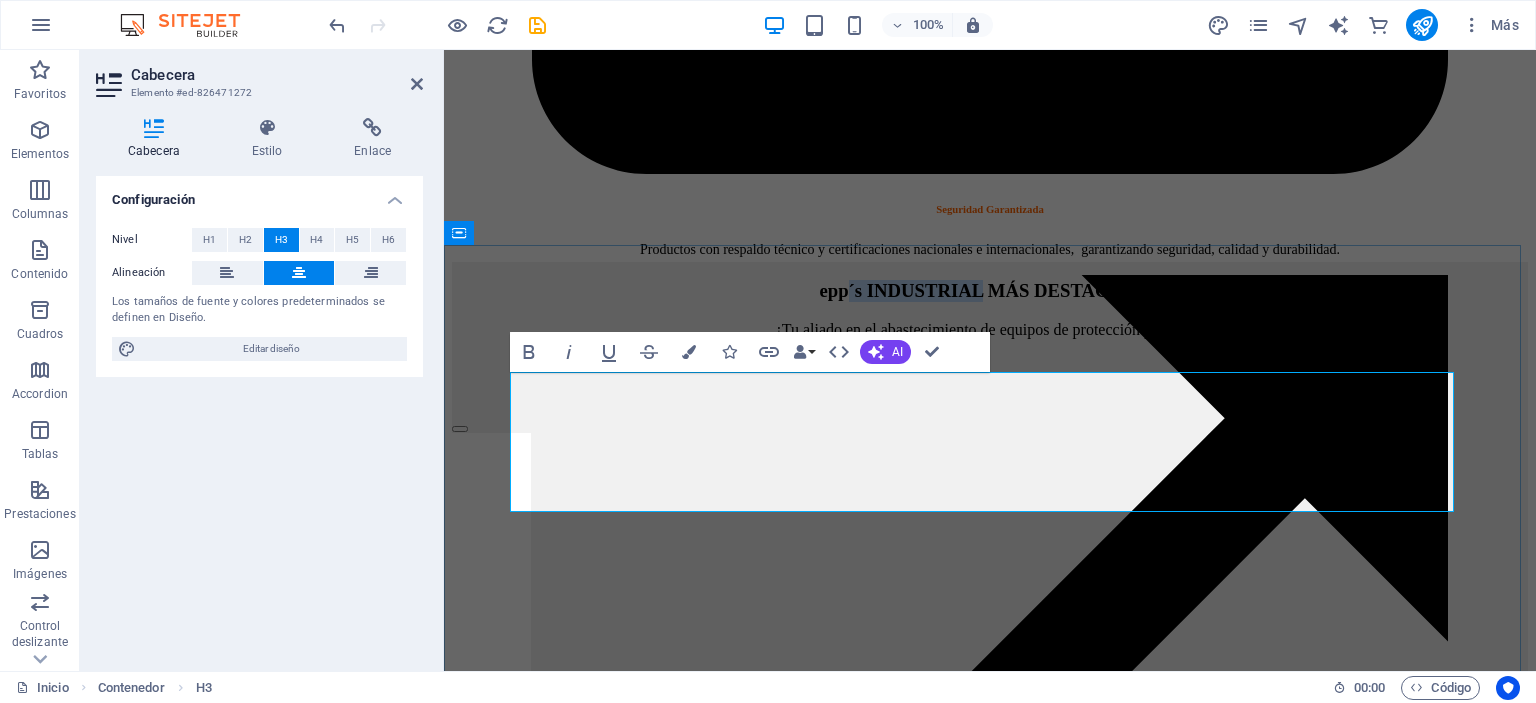 drag, startPoint x: 1212, startPoint y: 407, endPoint x: 699, endPoint y: 427, distance: 513.3897 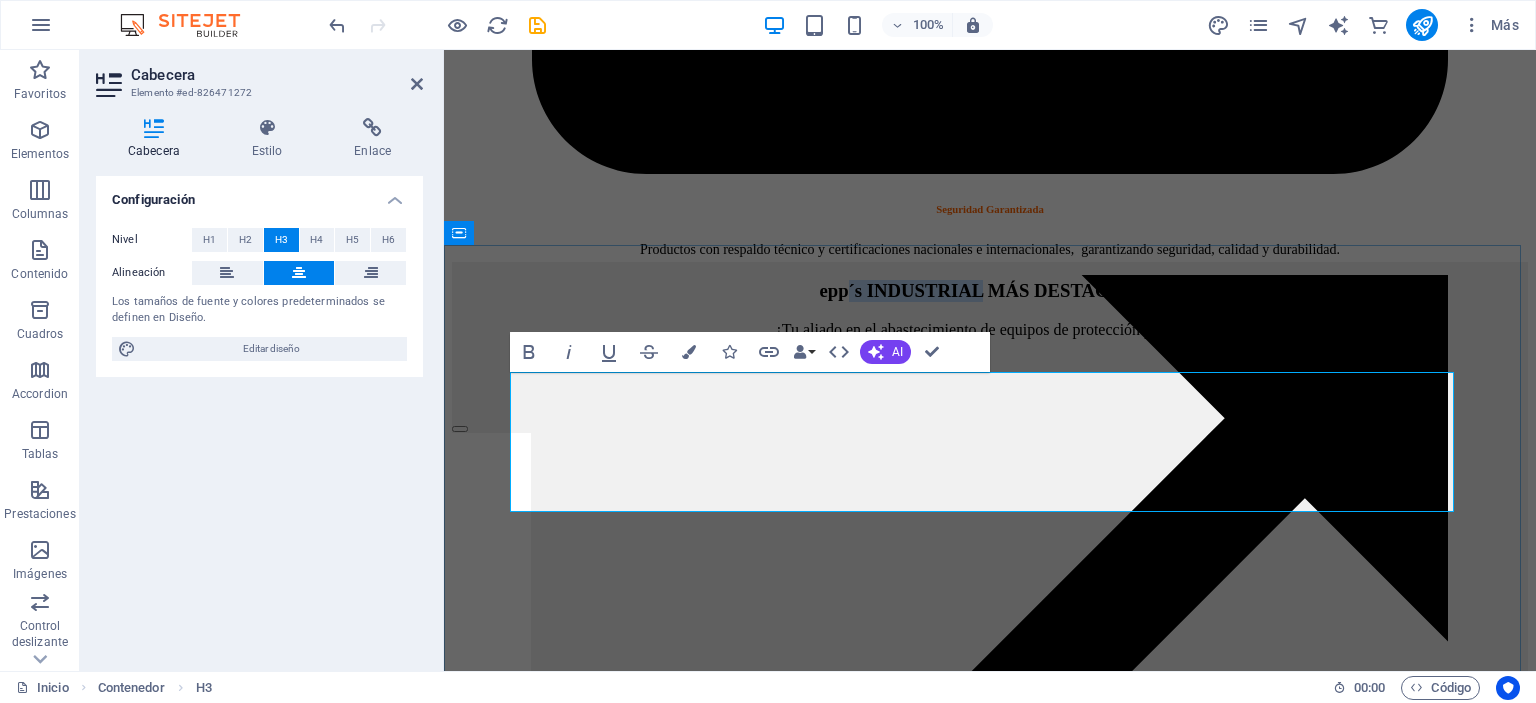 click on "epp´s INDUSTRIAL MÁS DESTACADOS" at bounding box center [989, 290] 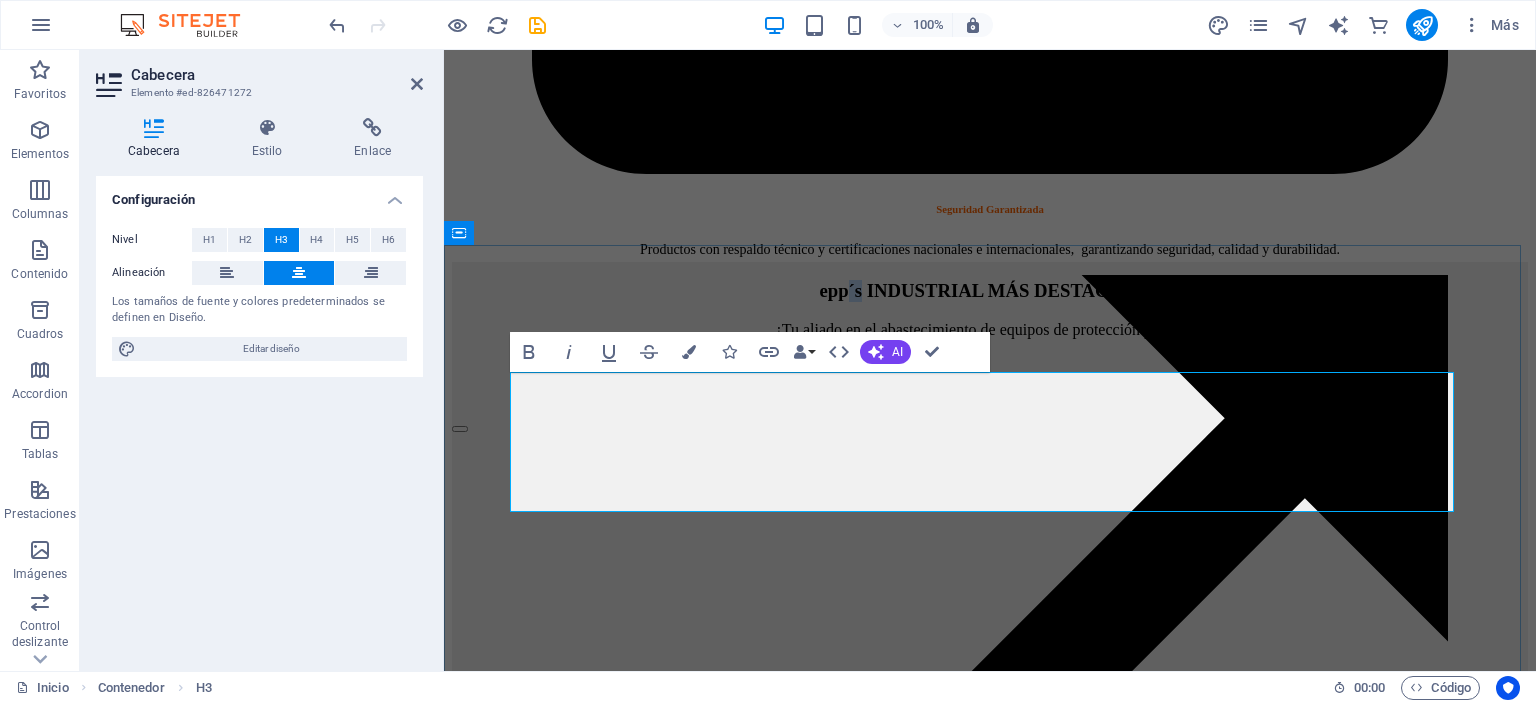 drag, startPoint x: 772, startPoint y: 407, endPoint x: 717, endPoint y: 407, distance: 55 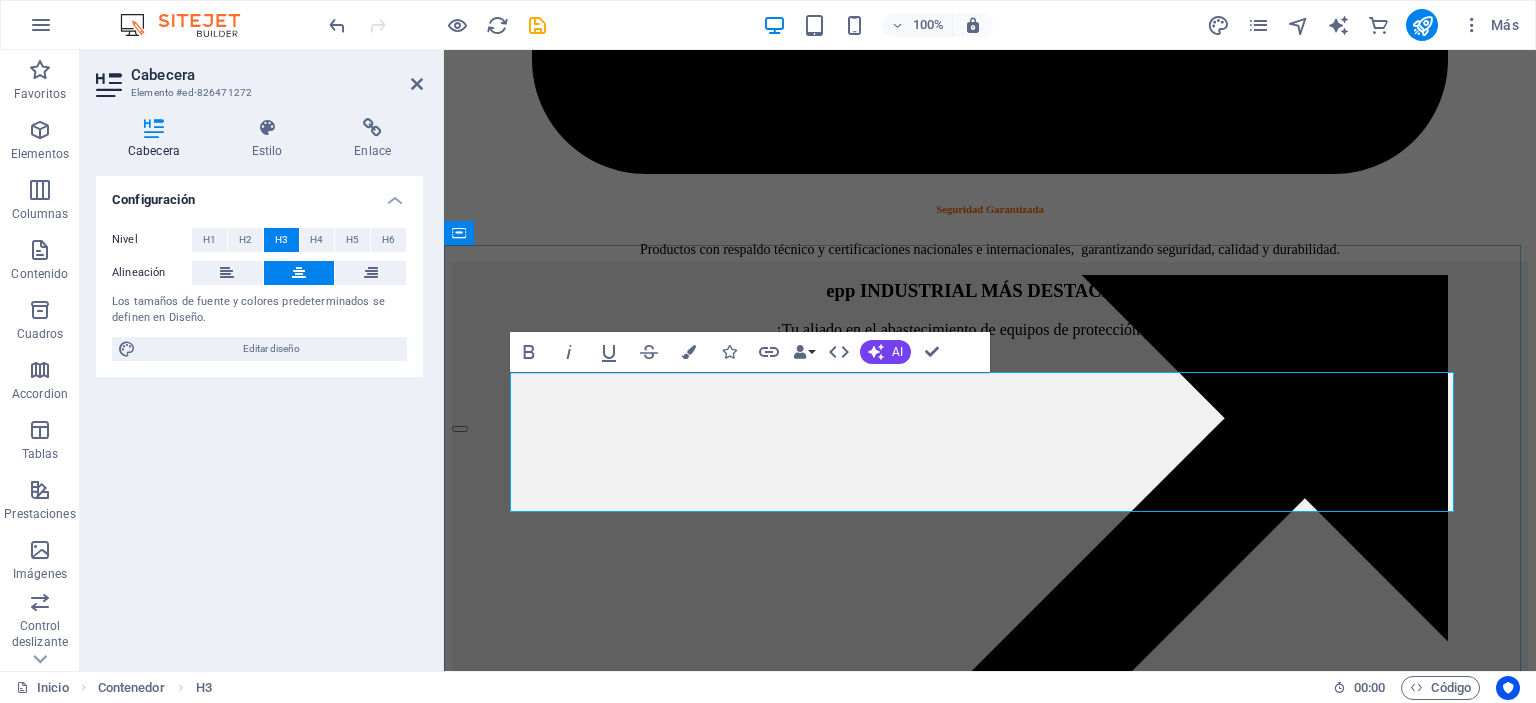 click on "epp INDUSTRIAL MÁS DESTACADOS" at bounding box center [990, 290] 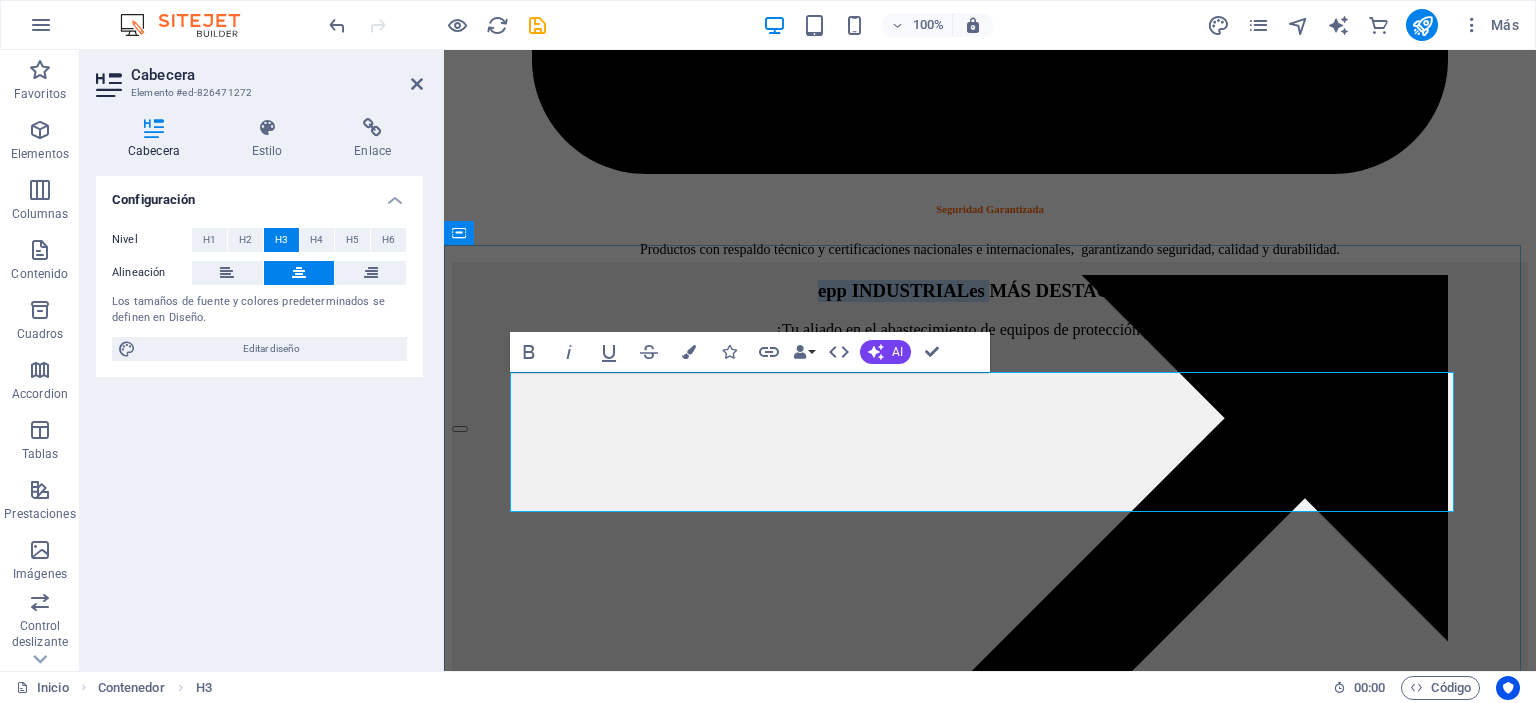 drag, startPoint x: 1244, startPoint y: 403, endPoint x: 520, endPoint y: 407, distance: 724.01105 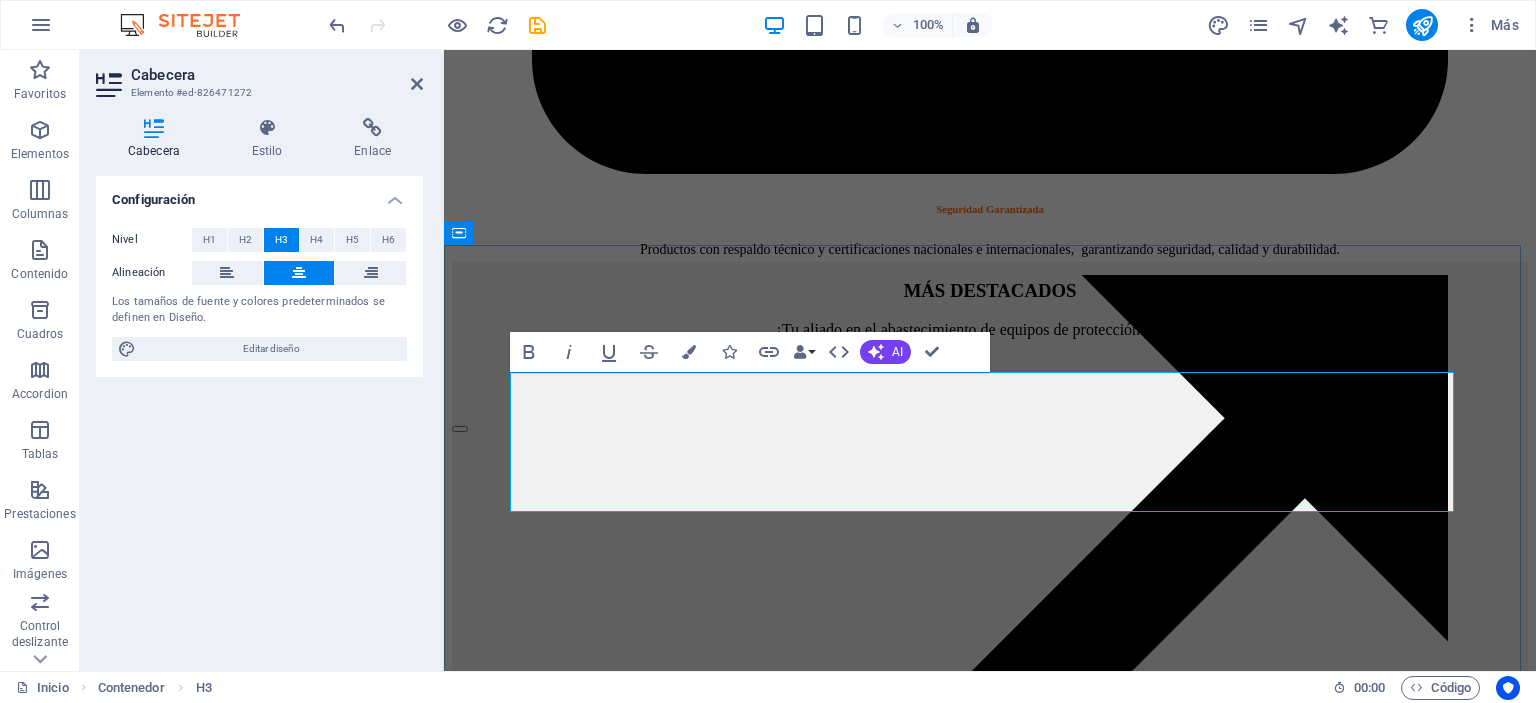 scroll, scrollTop: 2443, scrollLeft: 0, axis: vertical 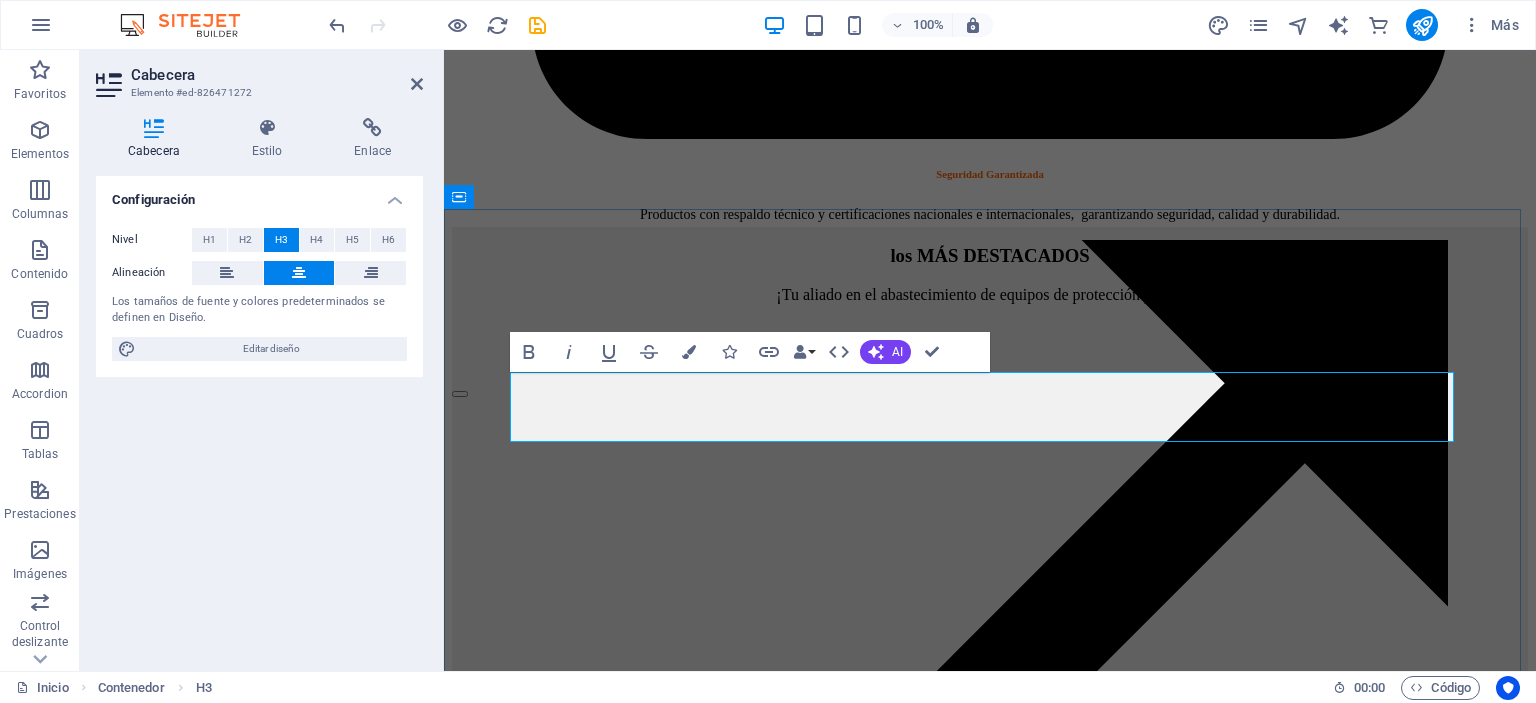 click on "los MÁS DESTACADOS" at bounding box center (989, 255) 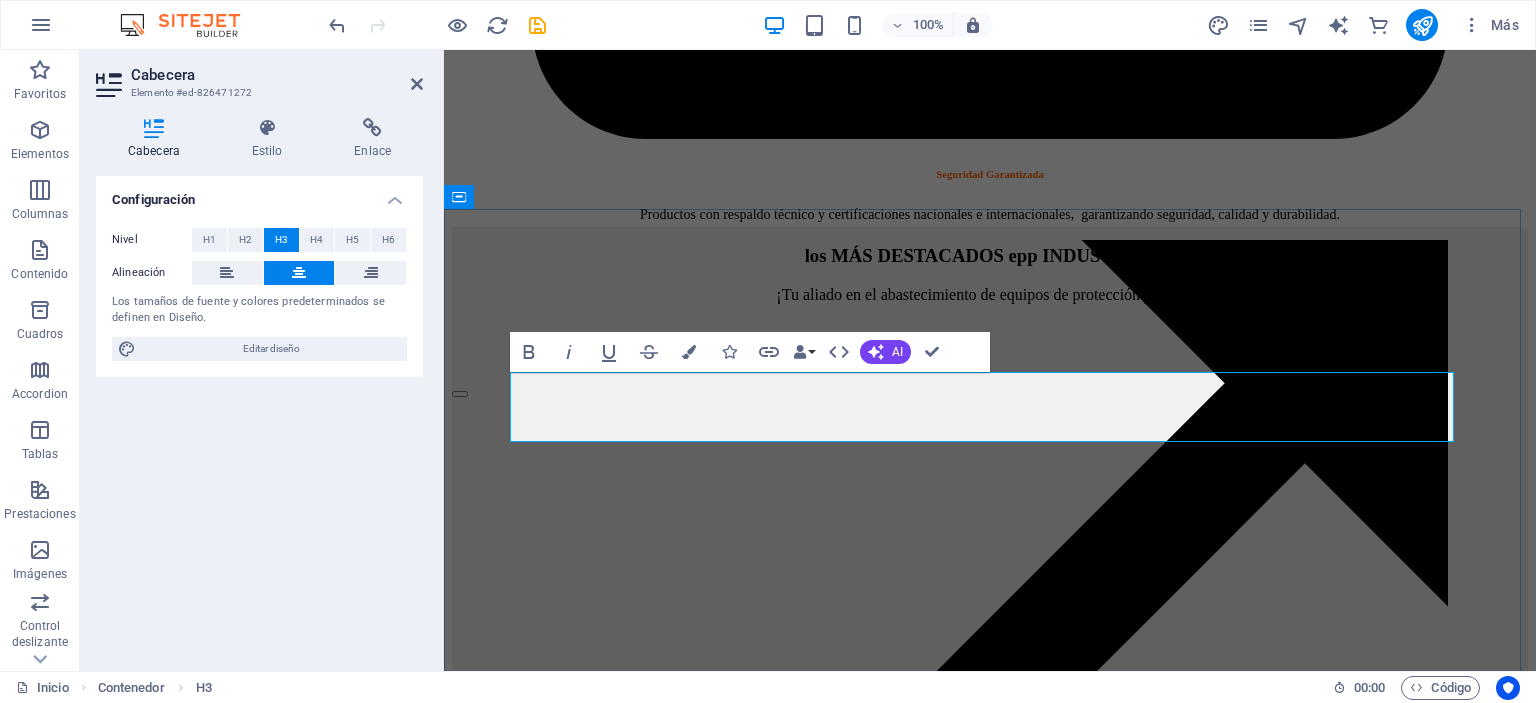 scroll, scrollTop: 2408, scrollLeft: 0, axis: vertical 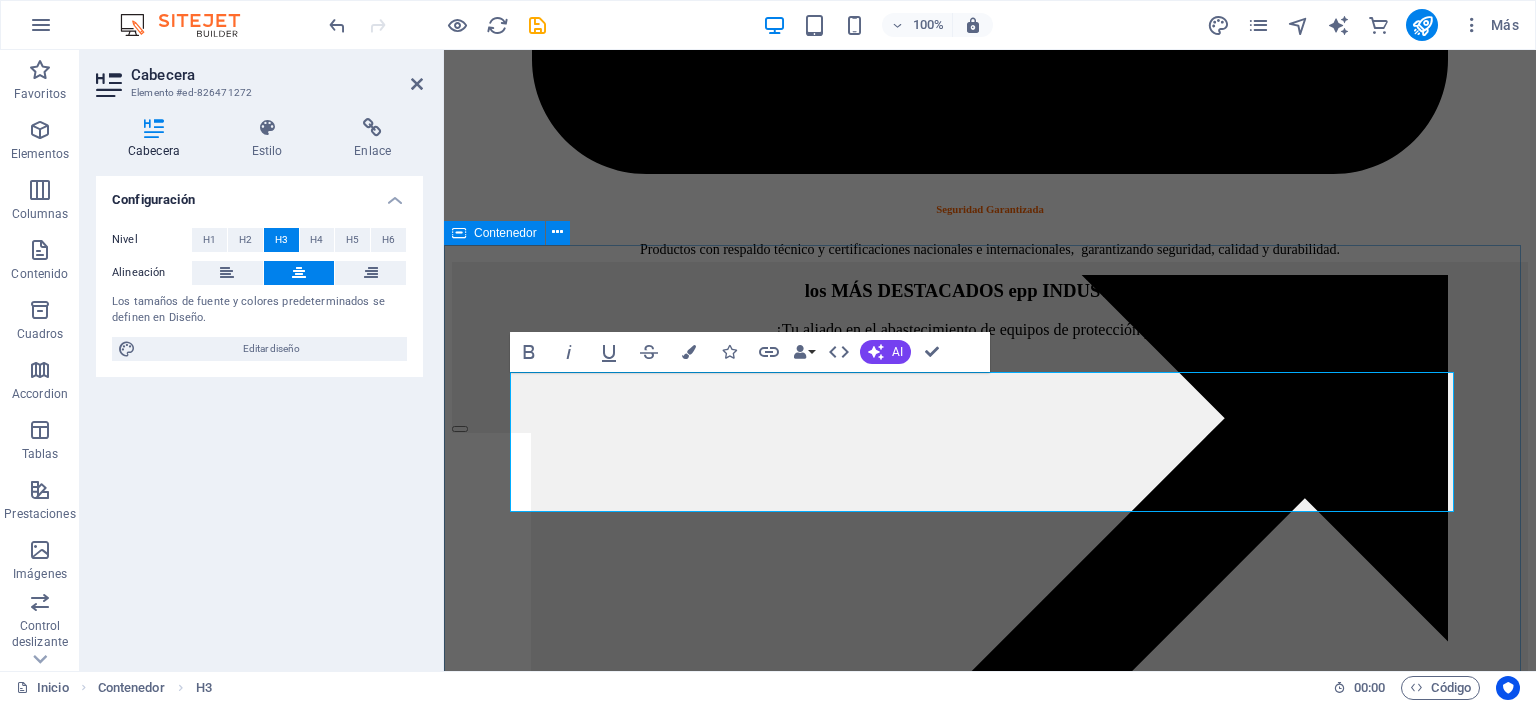 click on "los MÁS DESTACADOS epp INDUSTRIALes ¡Tu aliado en el abastecimiento de equipos de protección personal!" at bounding box center [990, 4646] 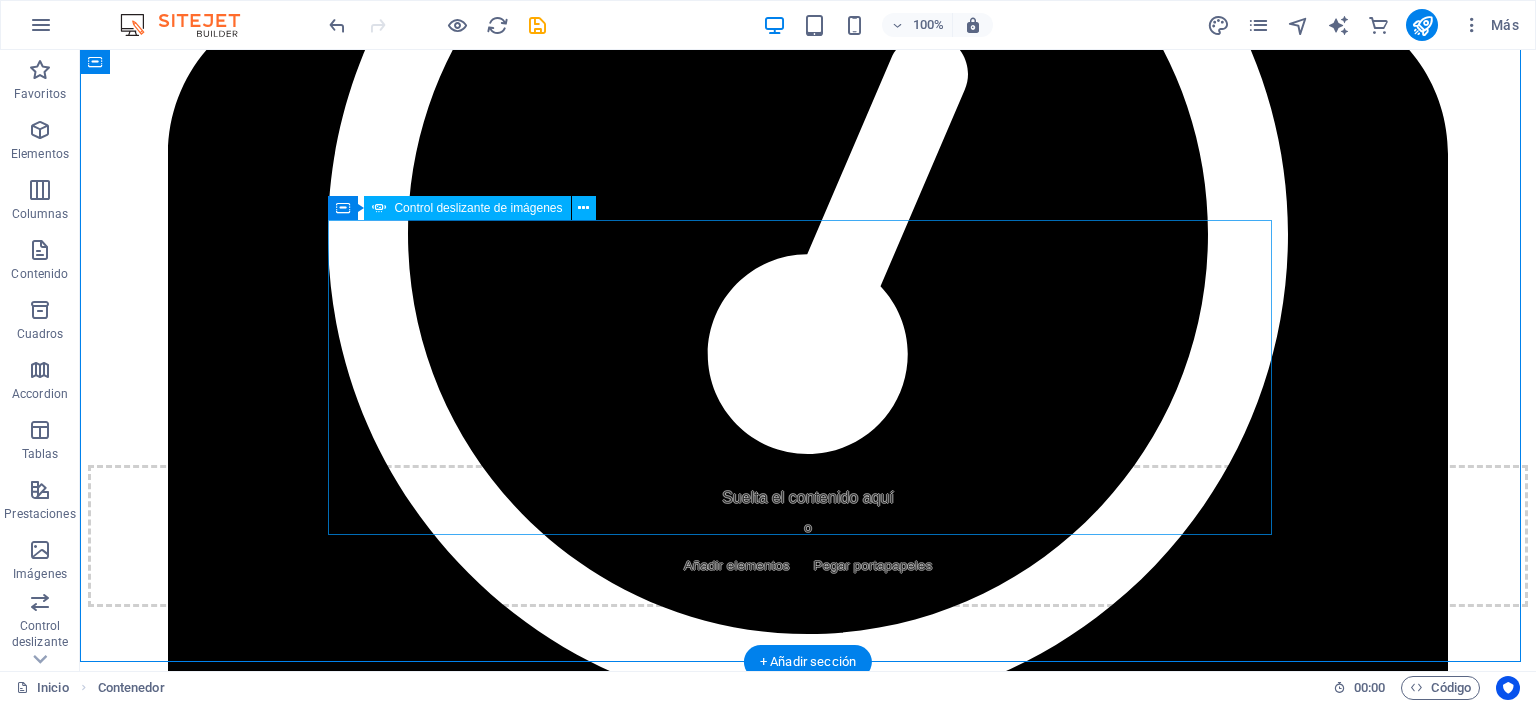 scroll, scrollTop: 1800, scrollLeft: 0, axis: vertical 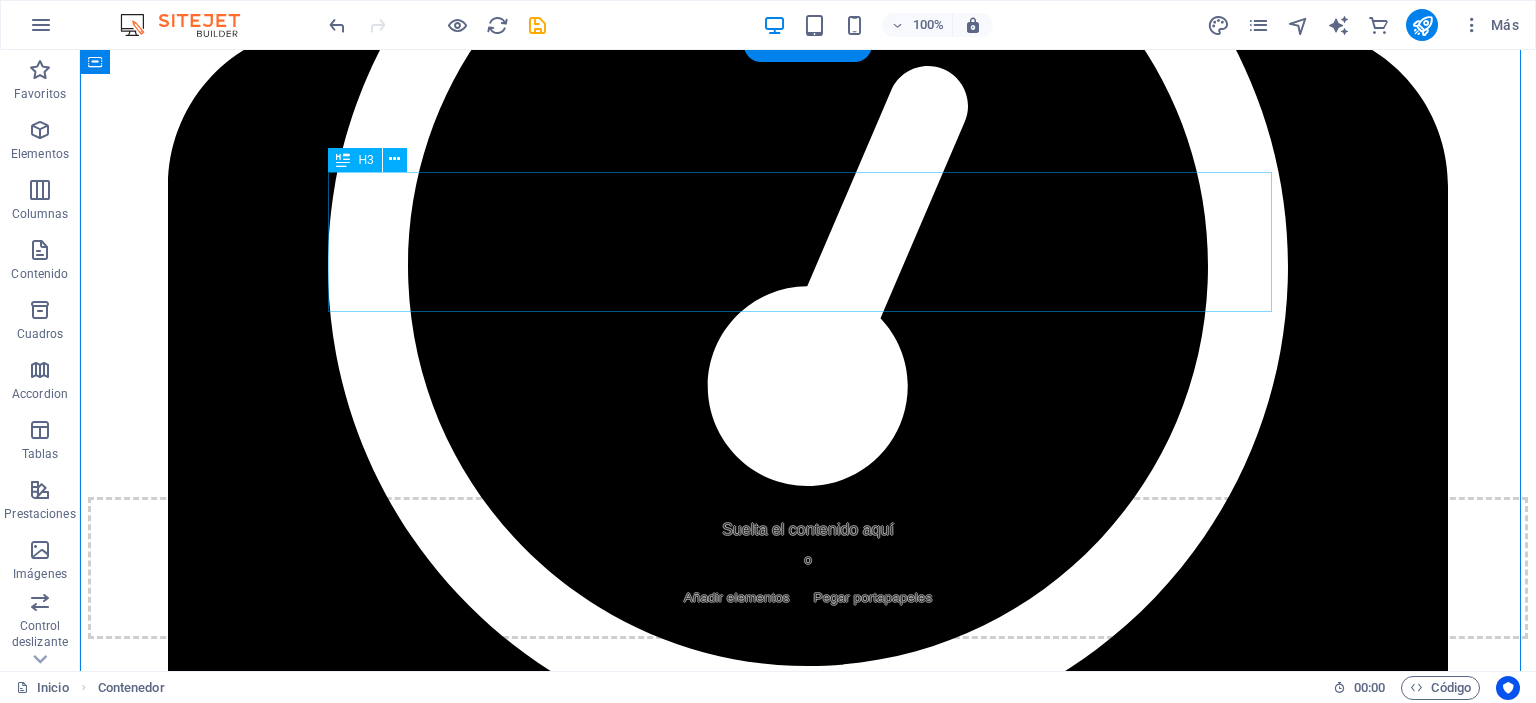 click on "los MÁS DESTACADOS epp INDUSTRIALes" at bounding box center [808, 899] 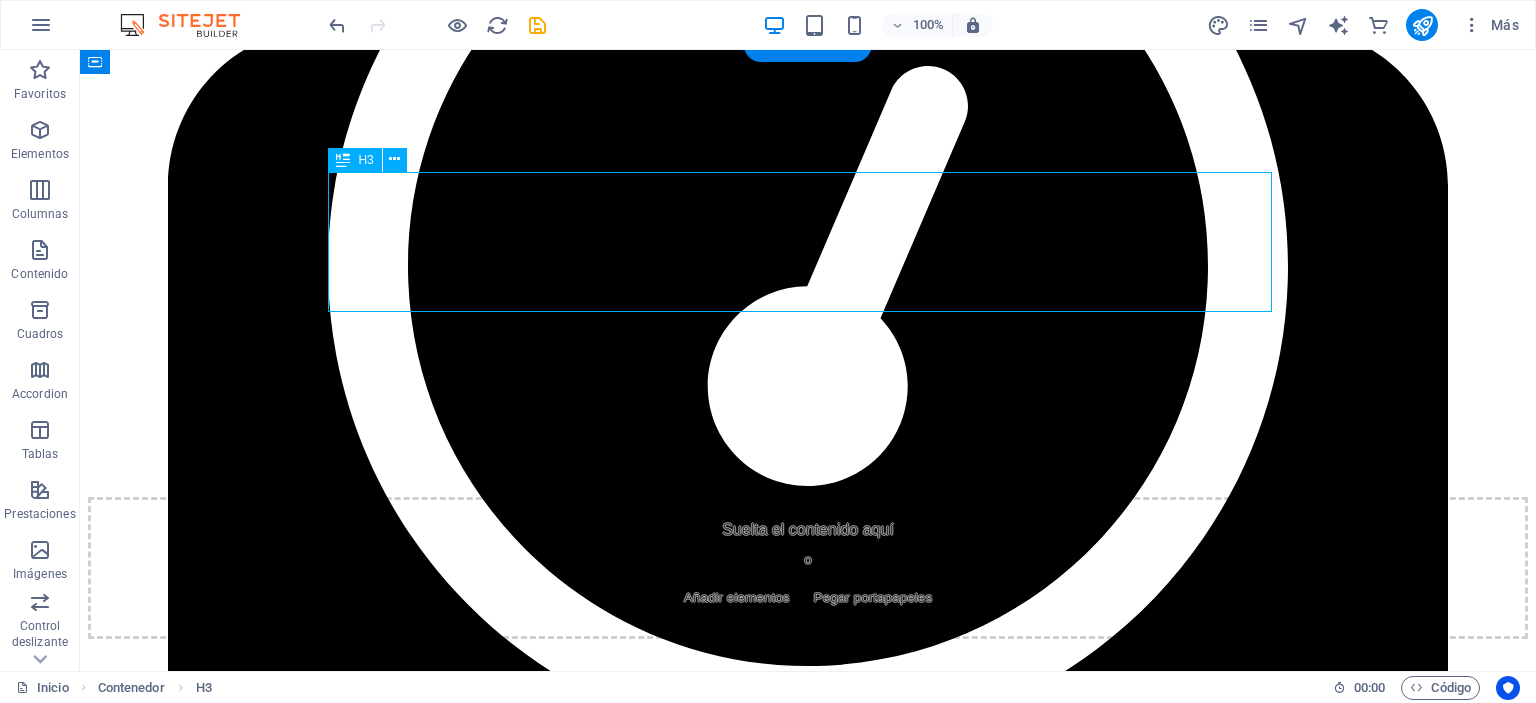 click on "los MÁS DESTACADOS epp INDUSTRIALes" at bounding box center (808, 899) 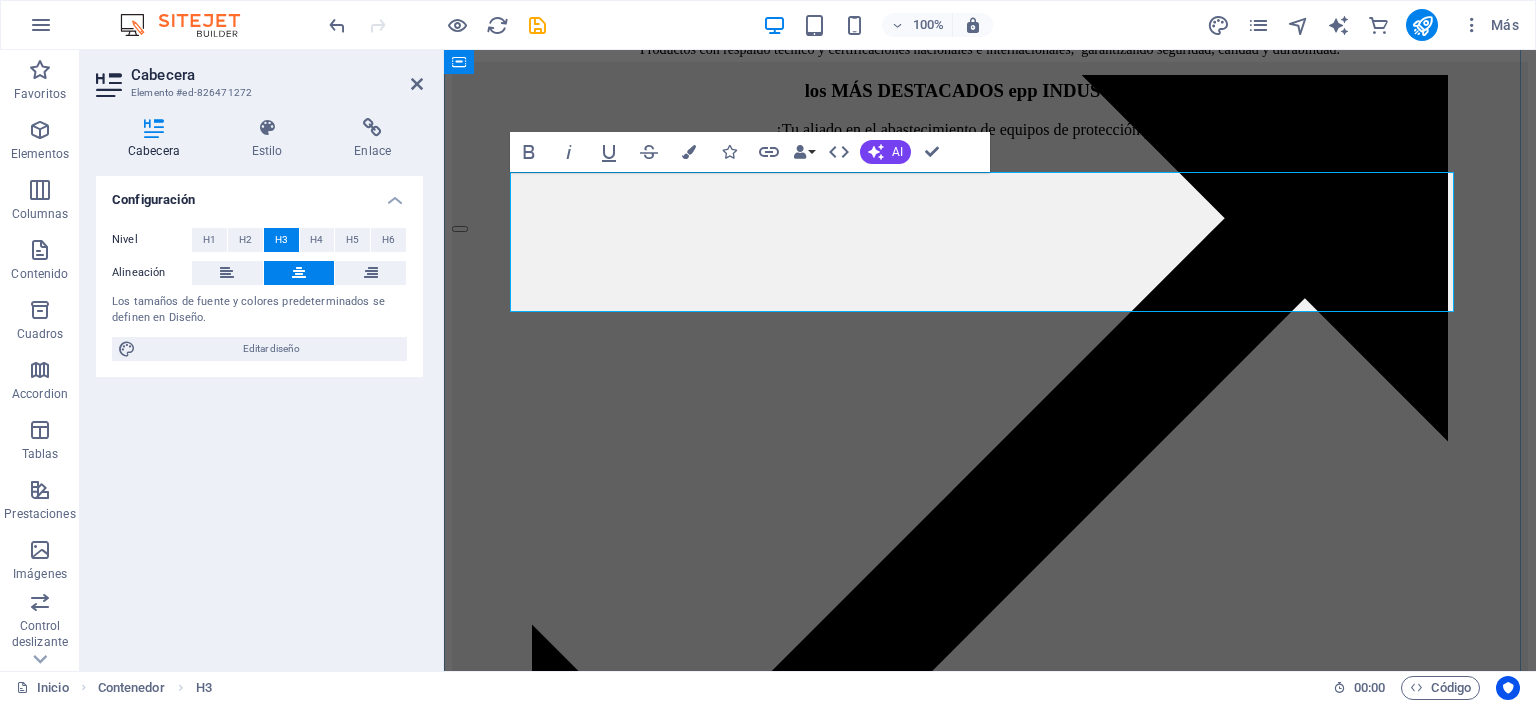 click on "los MÁS DESTACADOS epp INDUSTRIALes" at bounding box center [990, 90] 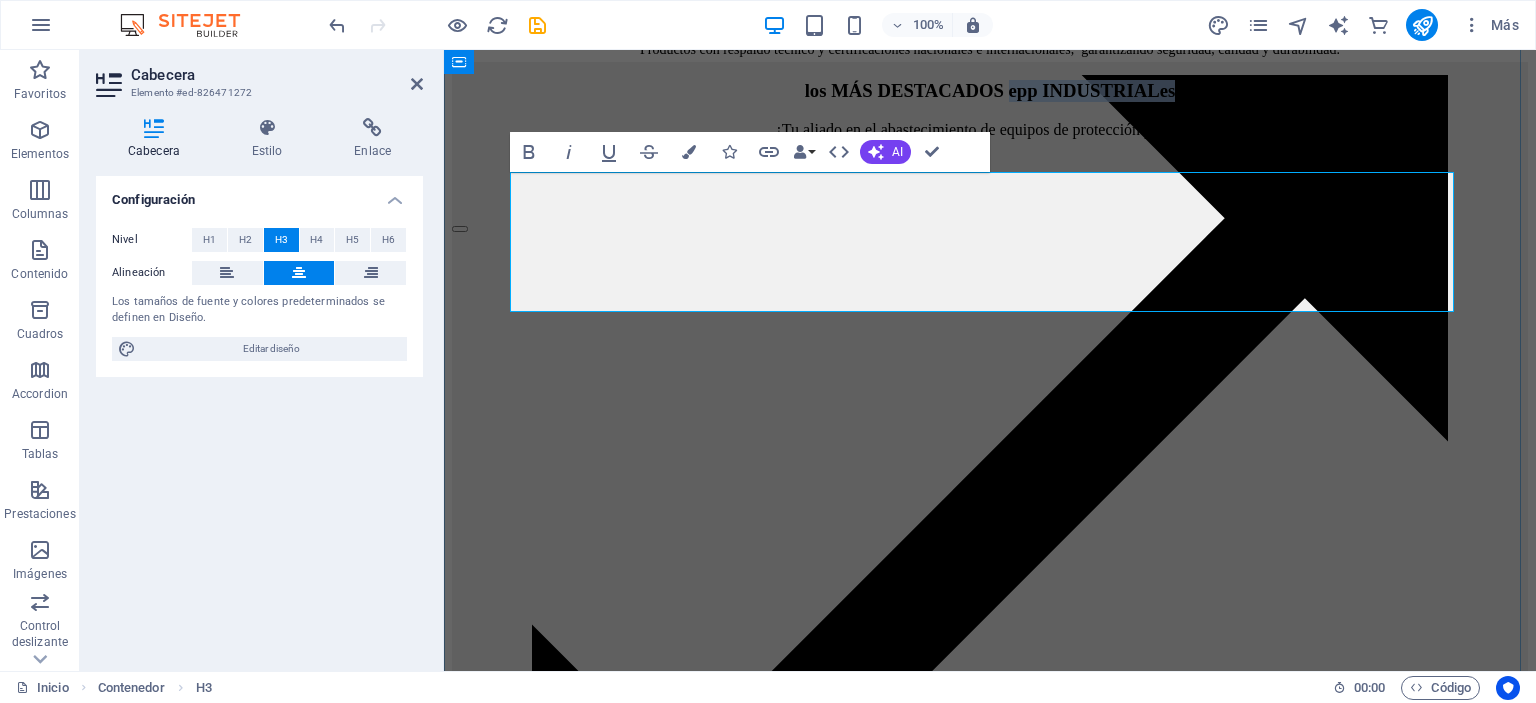 drag, startPoint x: 656, startPoint y: 272, endPoint x: 1352, endPoint y: 287, distance: 696.1616 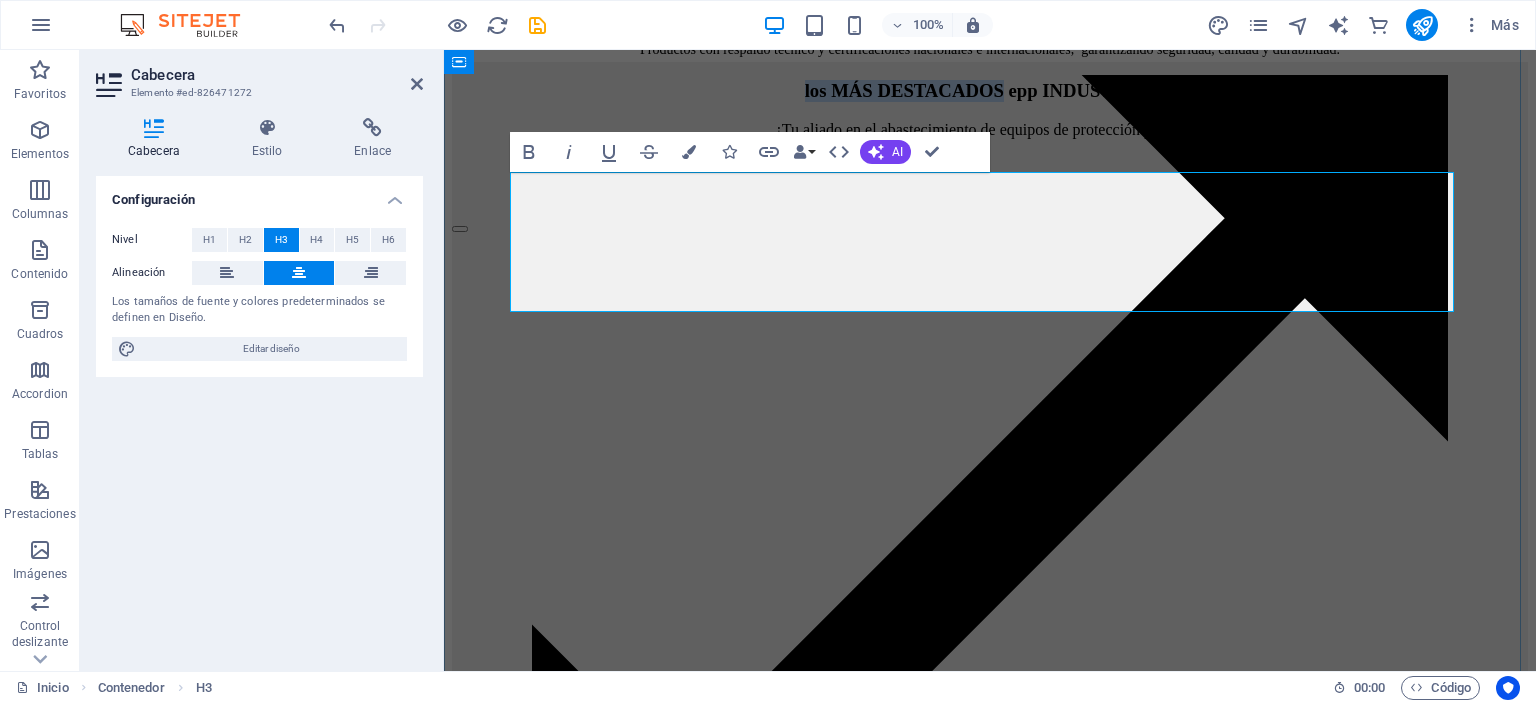 drag, startPoint x: 586, startPoint y: 202, endPoint x: 1369, endPoint y: 202, distance: 783 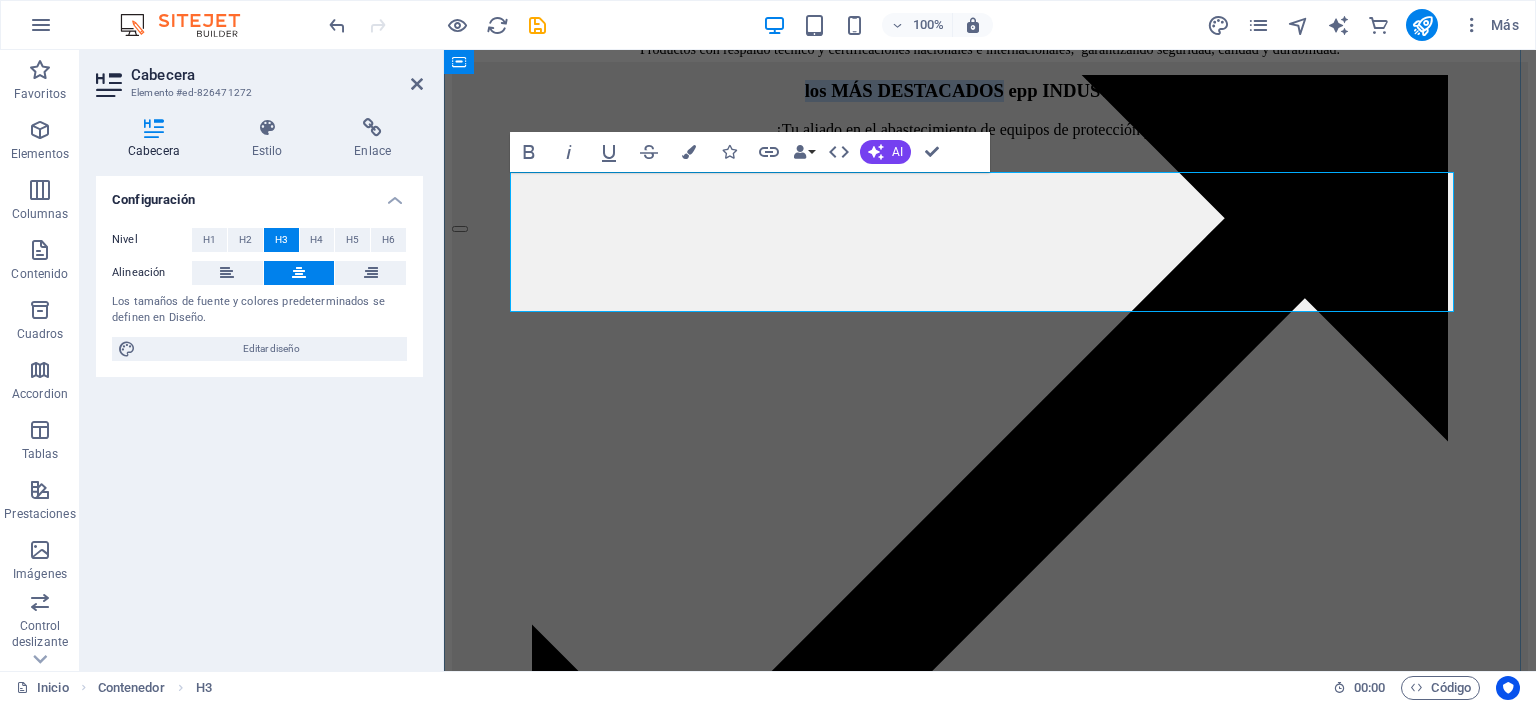 click on "los MÁS DESTACADOS epp INDUSTRIALes" at bounding box center [990, 90] 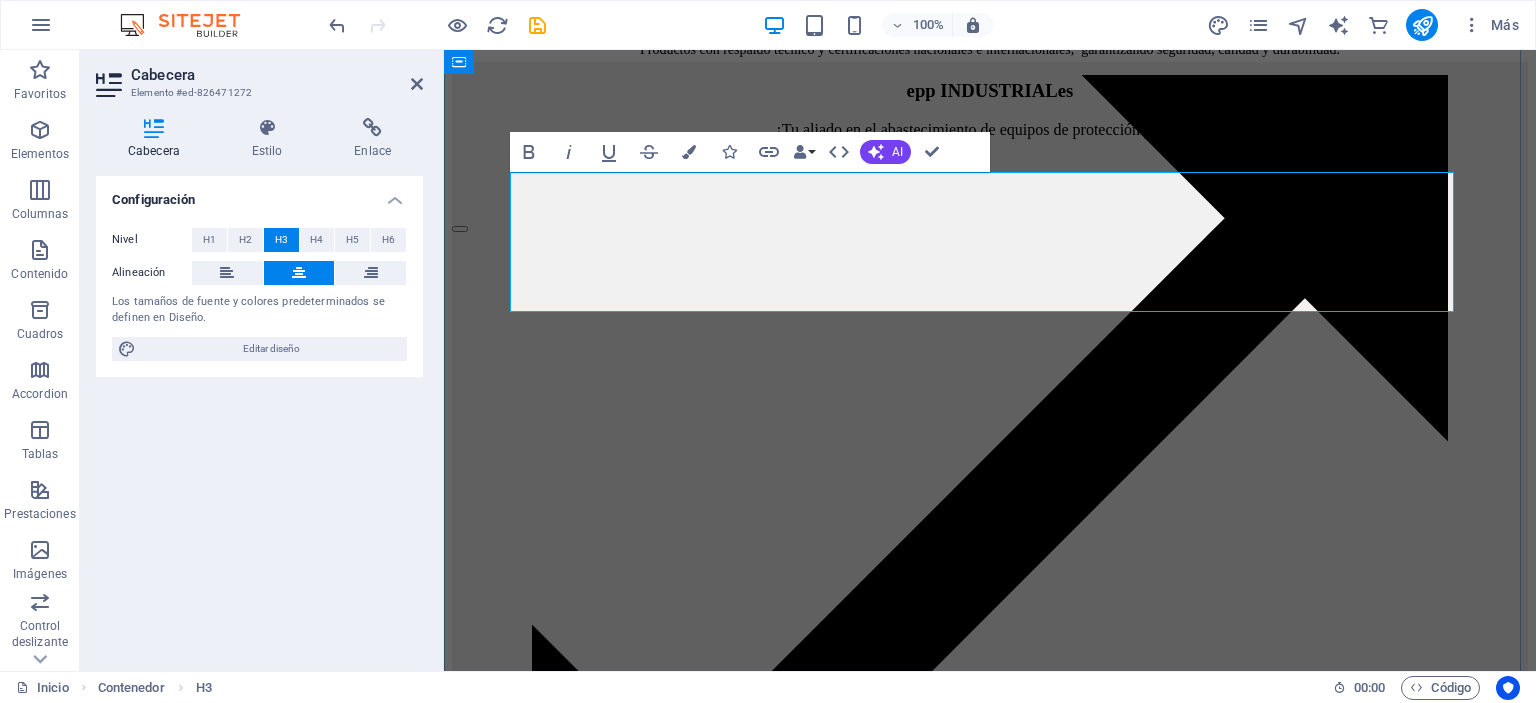 scroll, scrollTop: 2643, scrollLeft: 0, axis: vertical 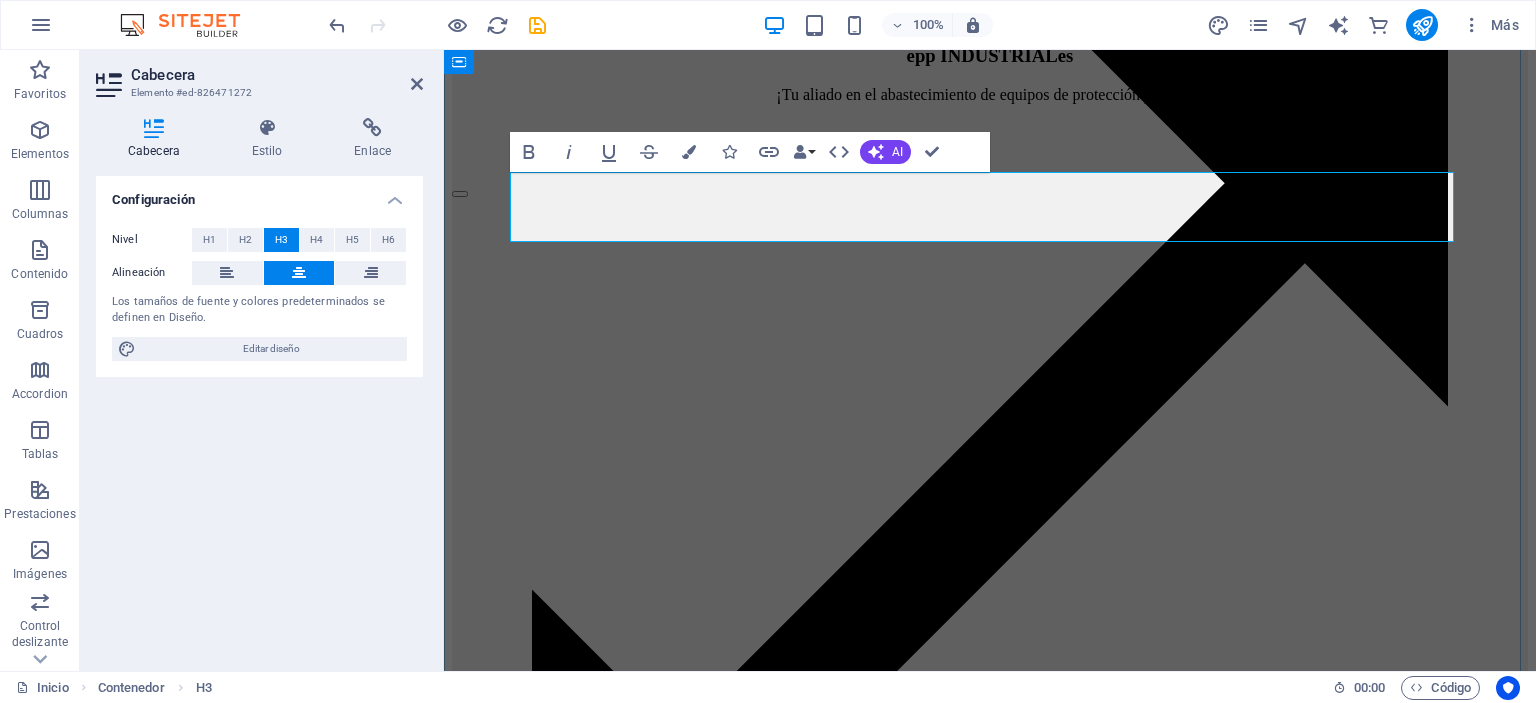 click on "epp INDUSTRIALes" at bounding box center [990, 55] 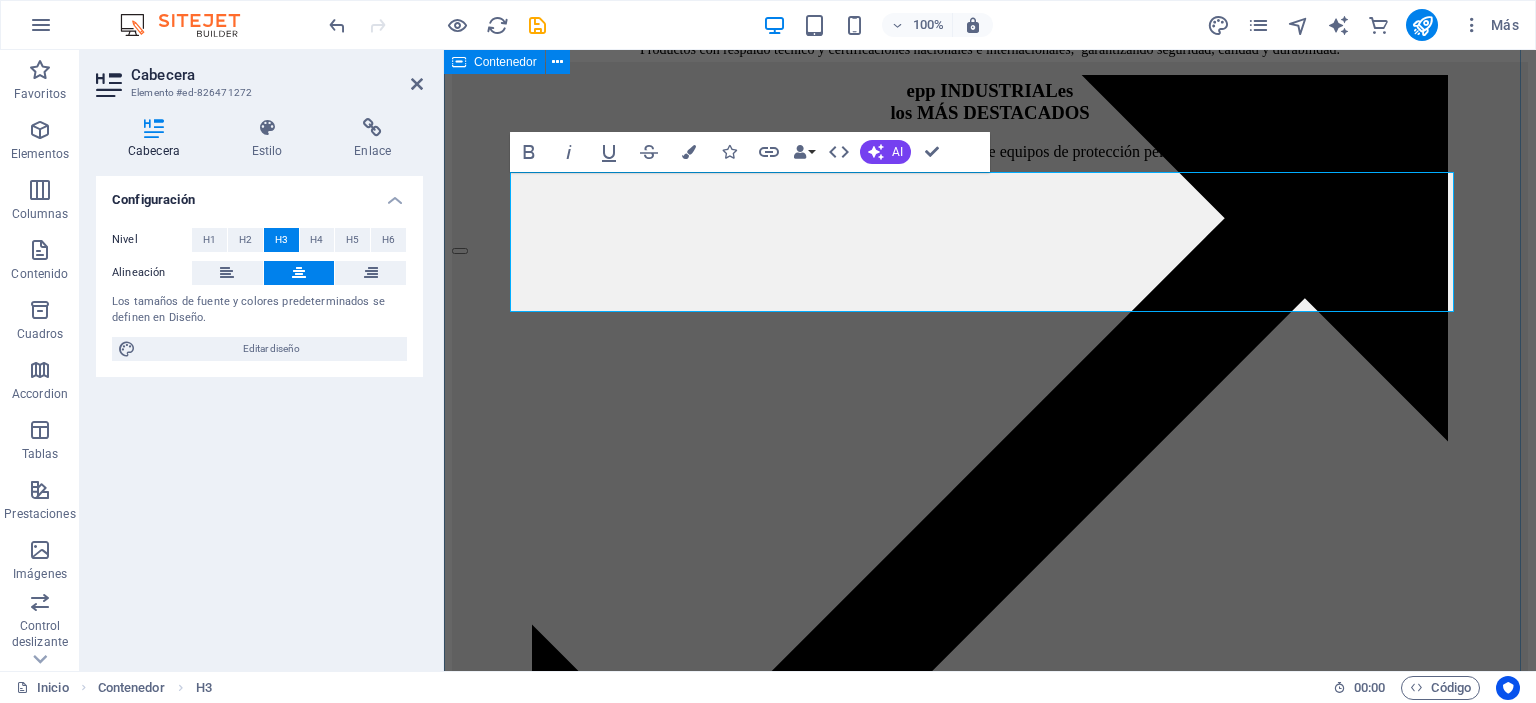 click on "epp INDUSTRIALes ‌los MÁS DESTACADOS ¡Tu aliado en el abastecimiento de equipos de protección personal!" at bounding box center [990, 4457] 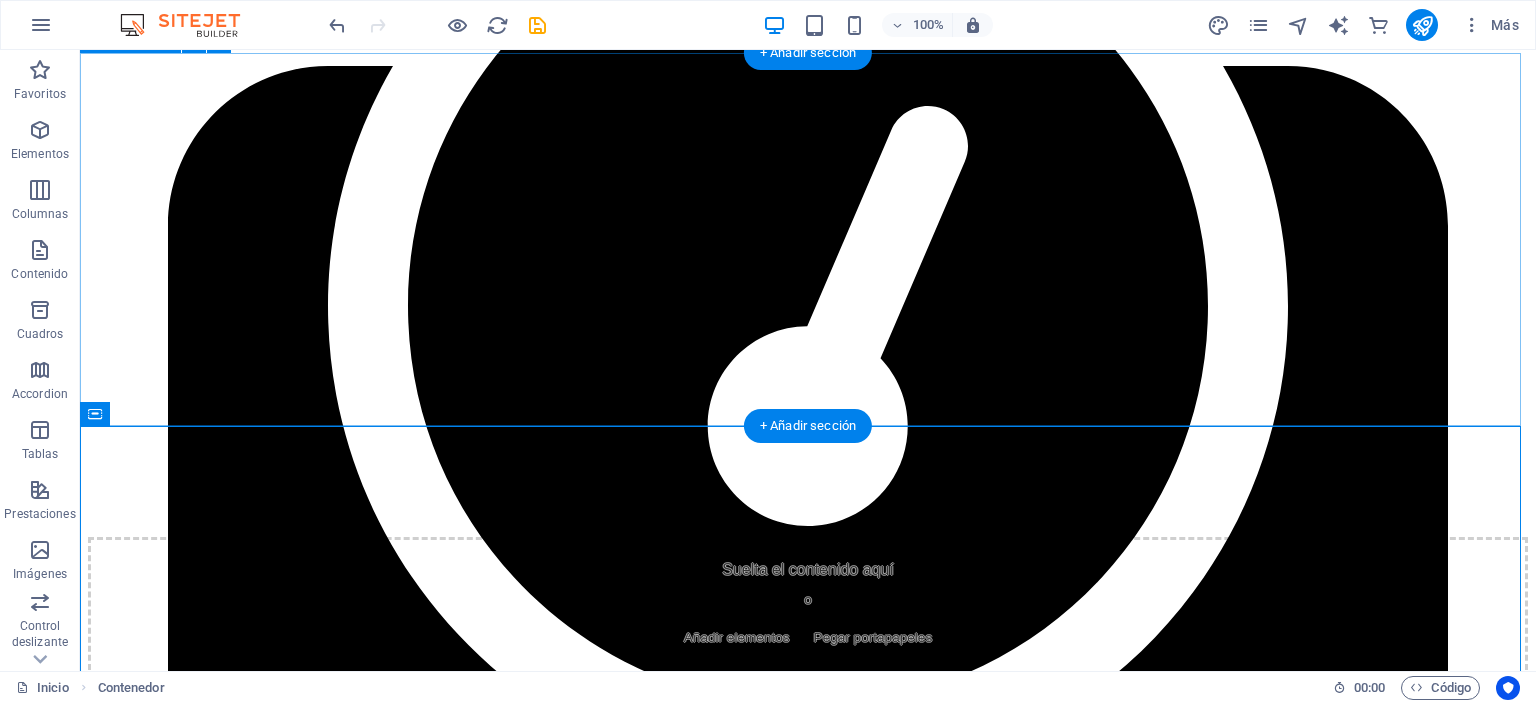 scroll, scrollTop: 1800, scrollLeft: 0, axis: vertical 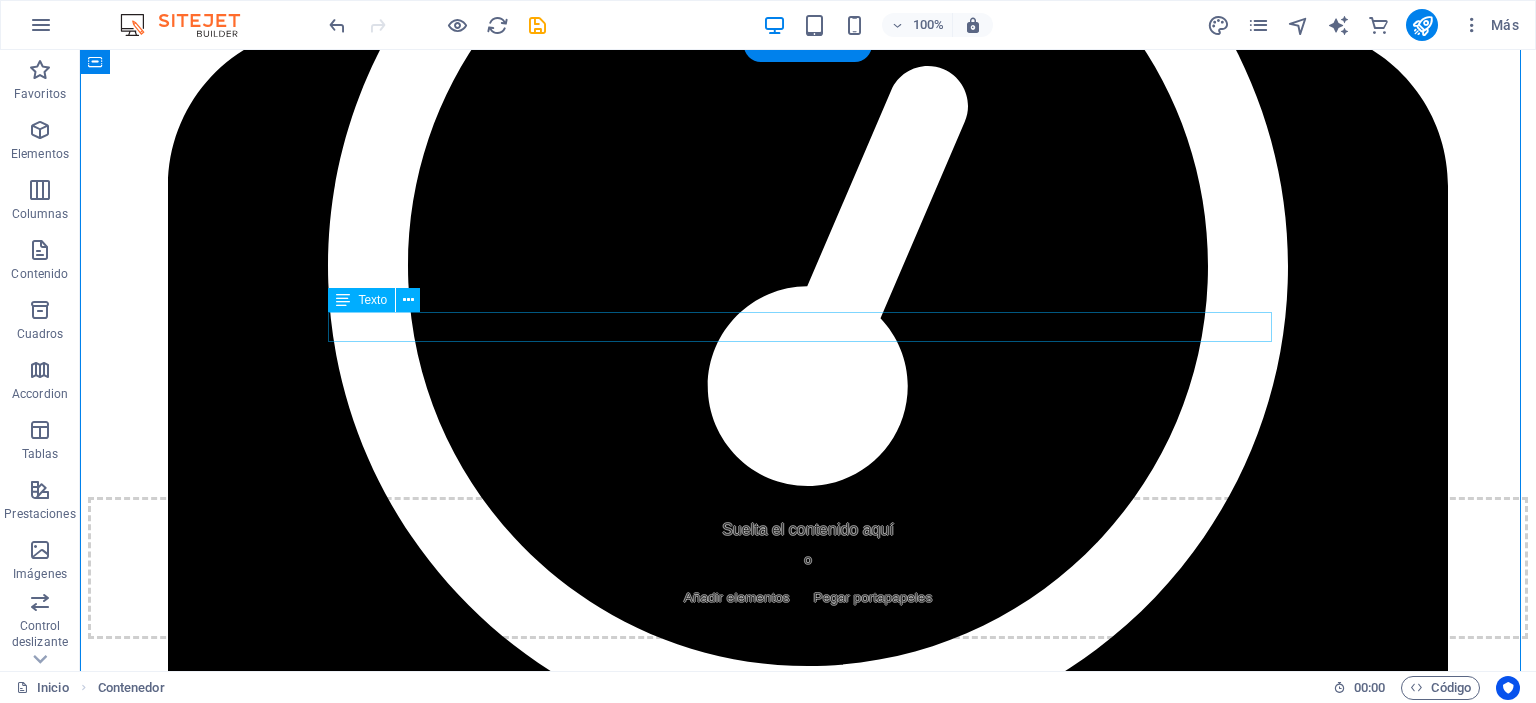 click on "¡Tu aliado en el abastecimiento de equipos de protección personal!" at bounding box center [808, 960] 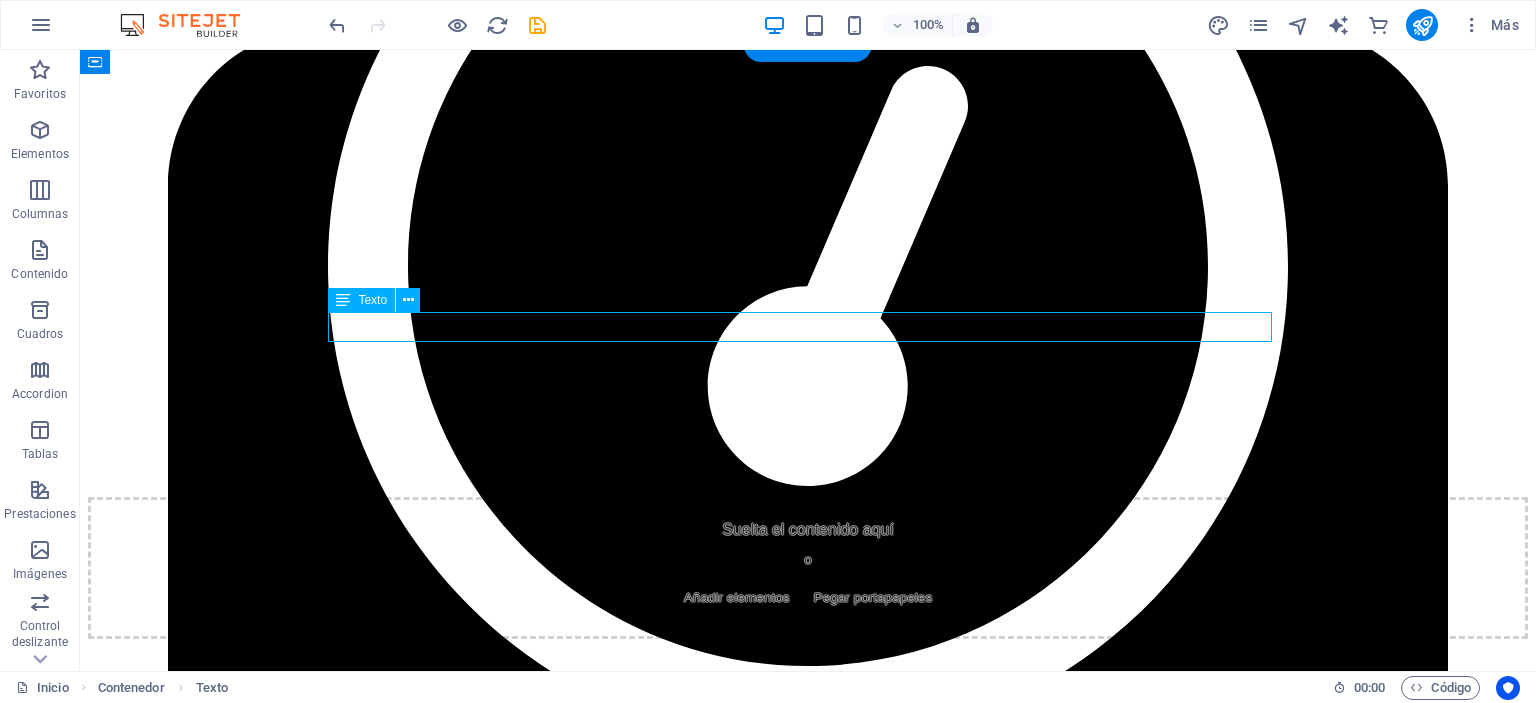 click on "¡Tu aliado en el abastecimiento de equipos de protección personal!" at bounding box center (808, 960) 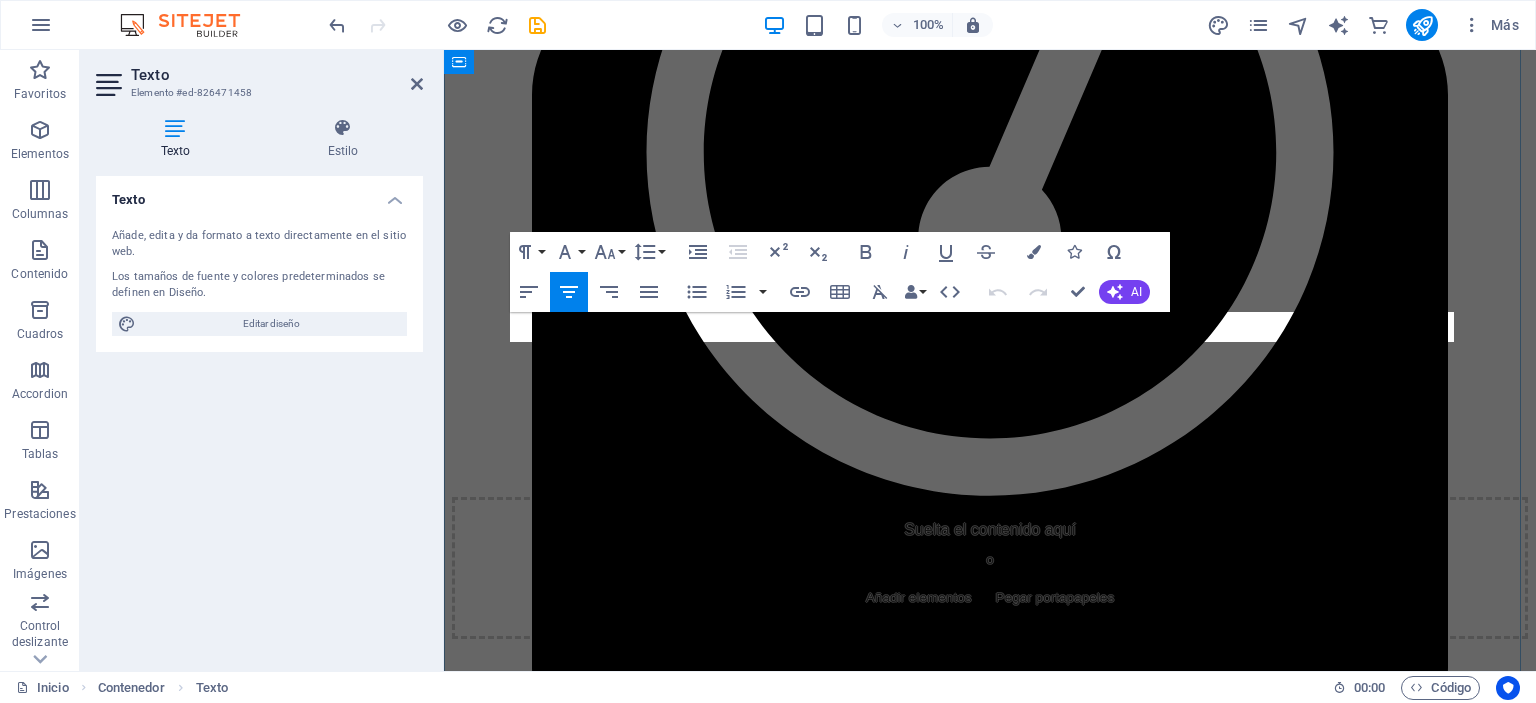 scroll, scrollTop: 2608, scrollLeft: 0, axis: vertical 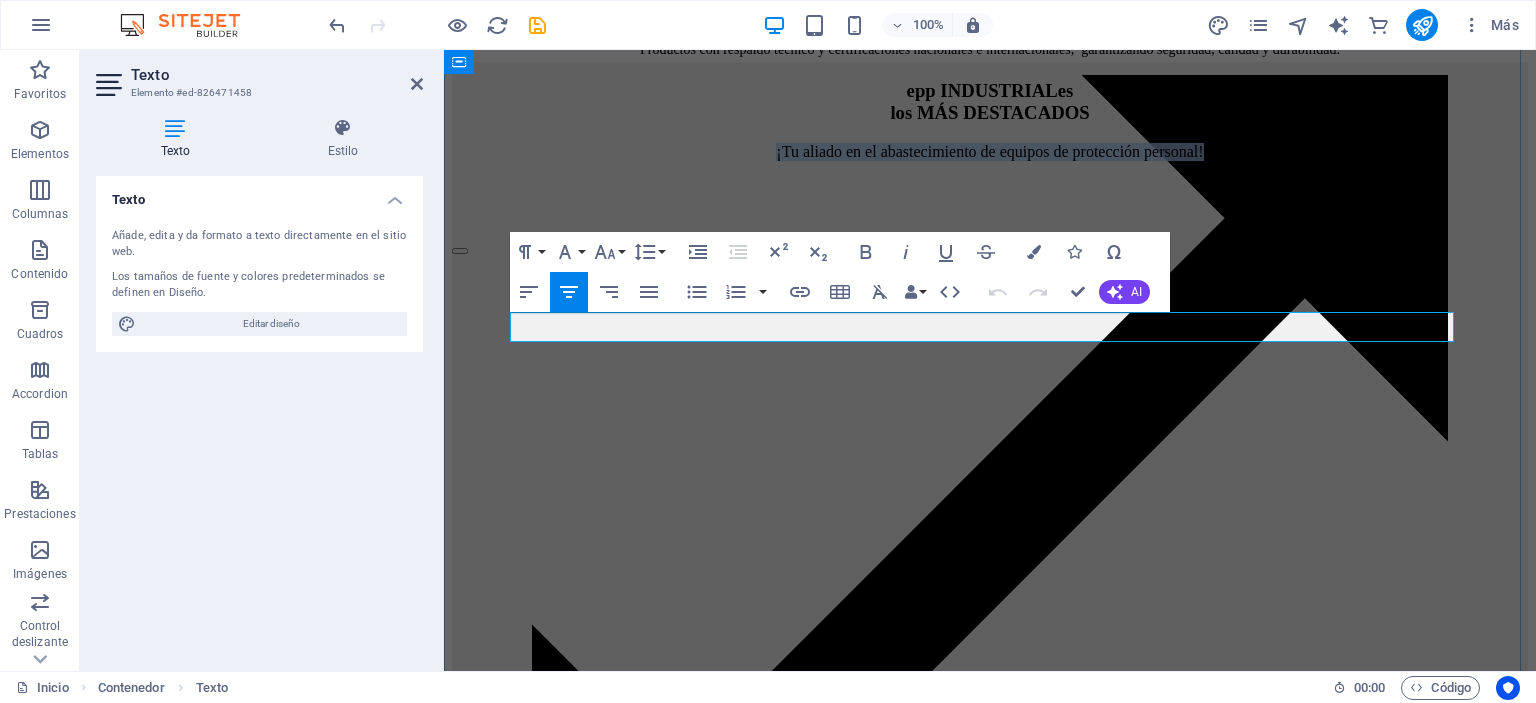 drag, startPoint x: 688, startPoint y: 330, endPoint x: 1288, endPoint y: 327, distance: 600.0075 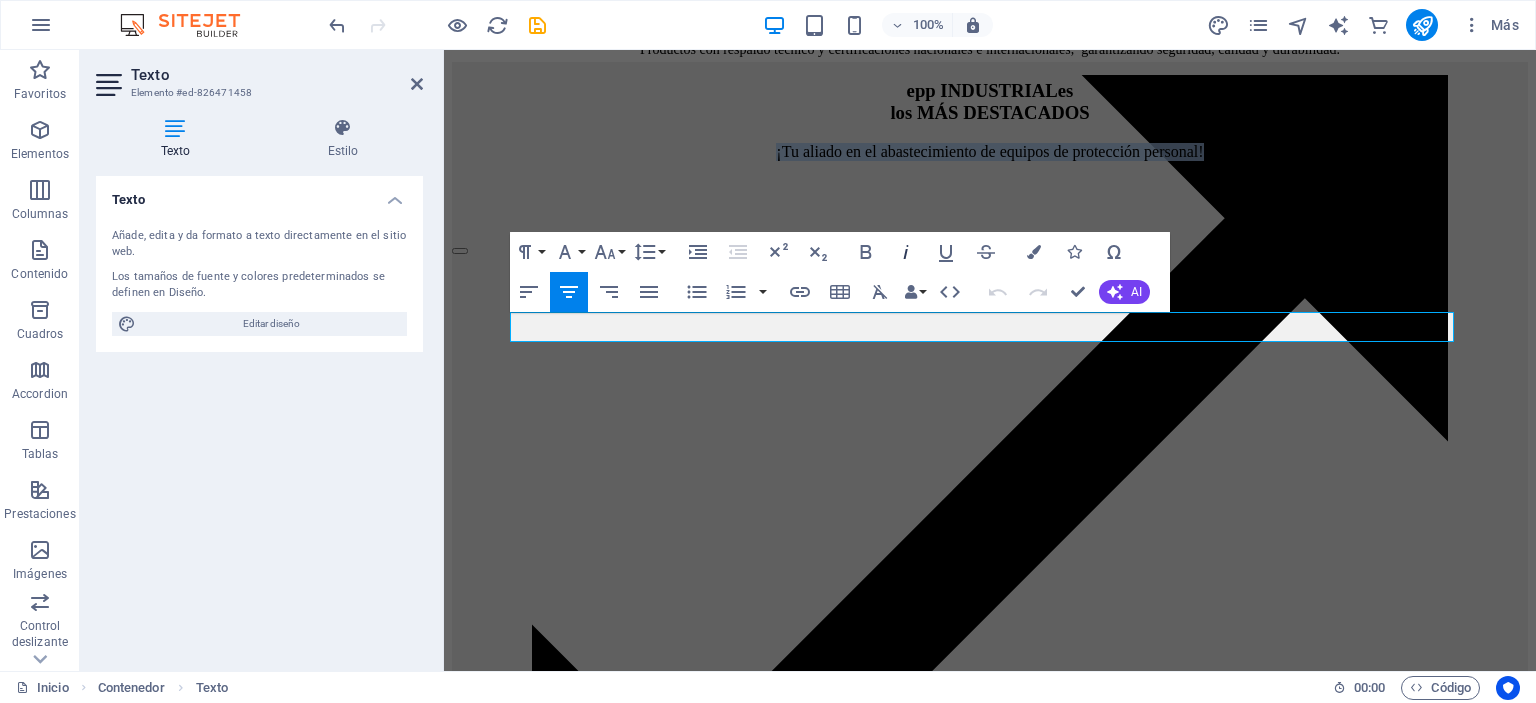 click 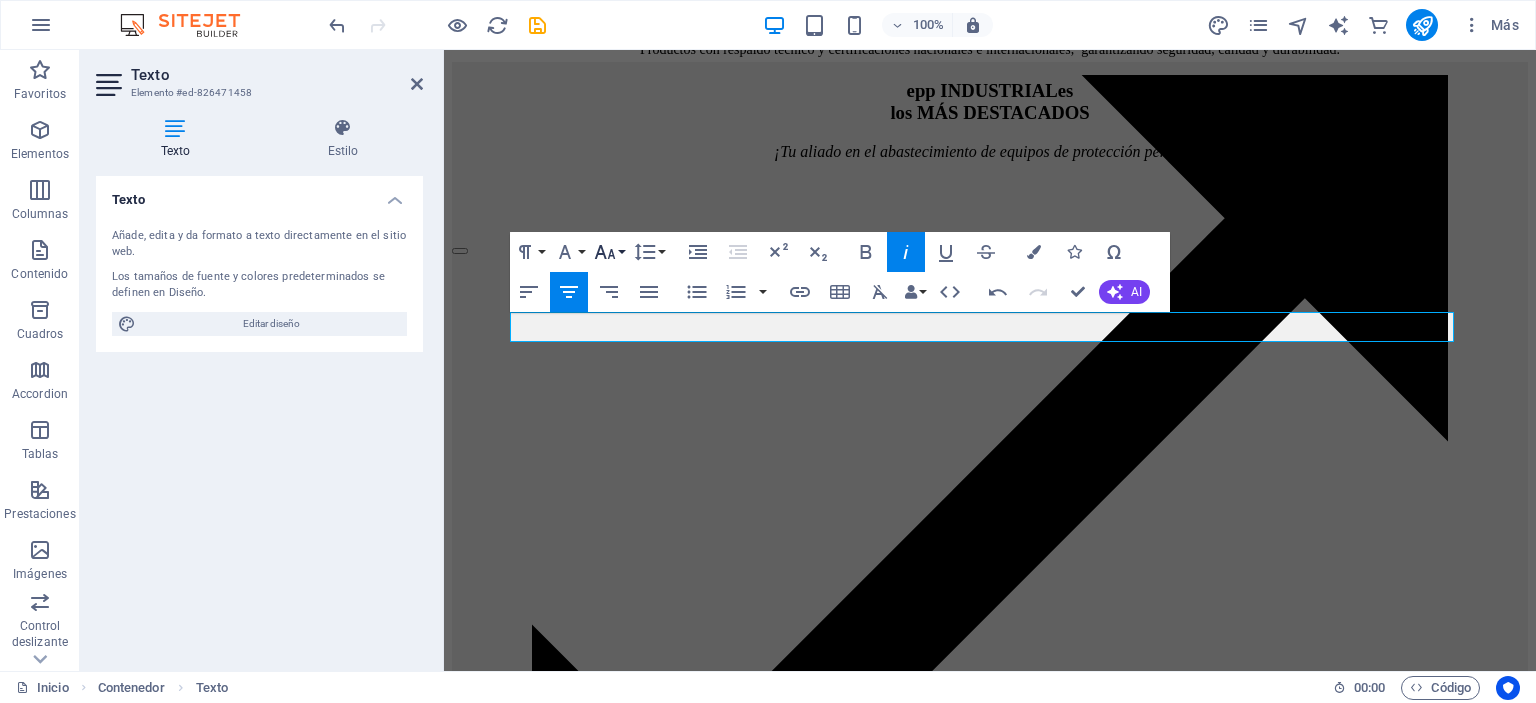 click 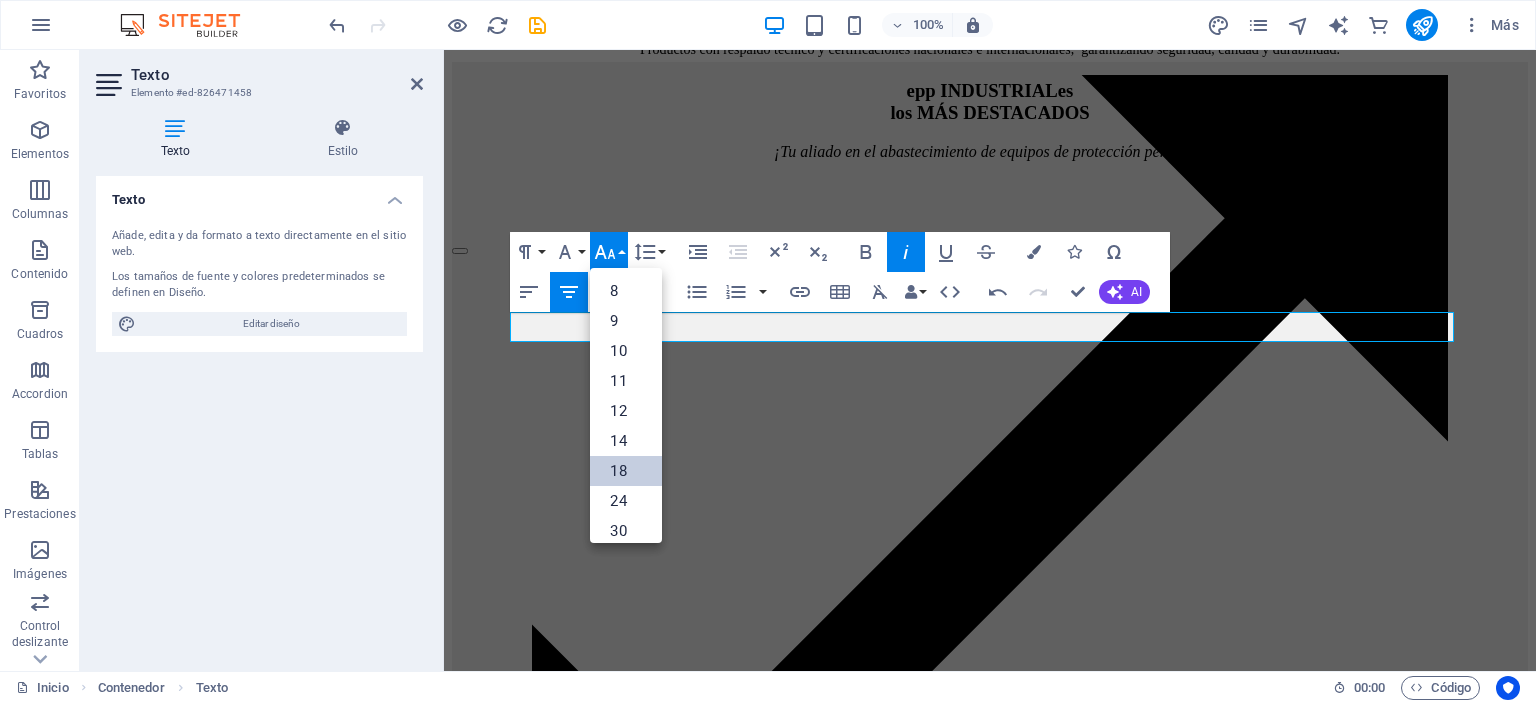 click on "18" at bounding box center (626, 471) 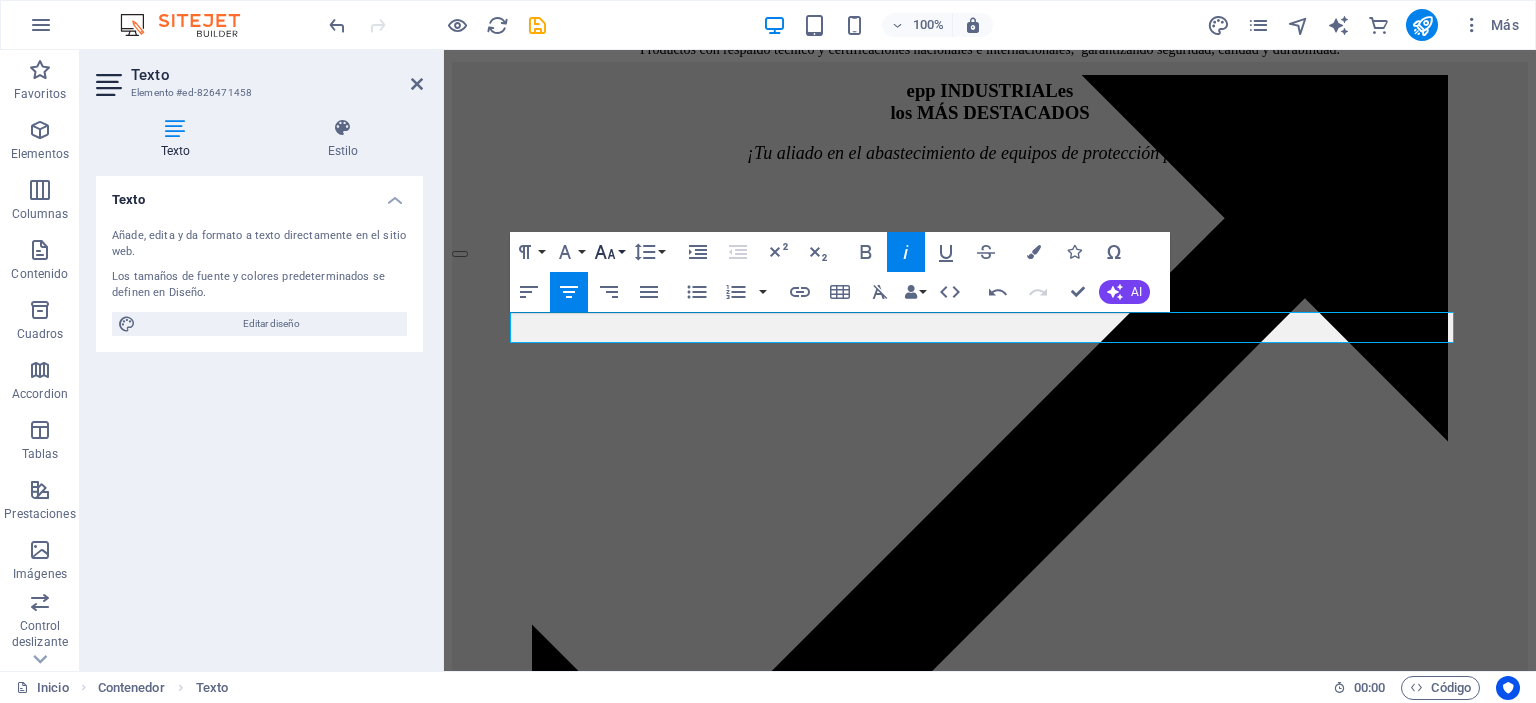 click on "Font Size" at bounding box center (609, 252) 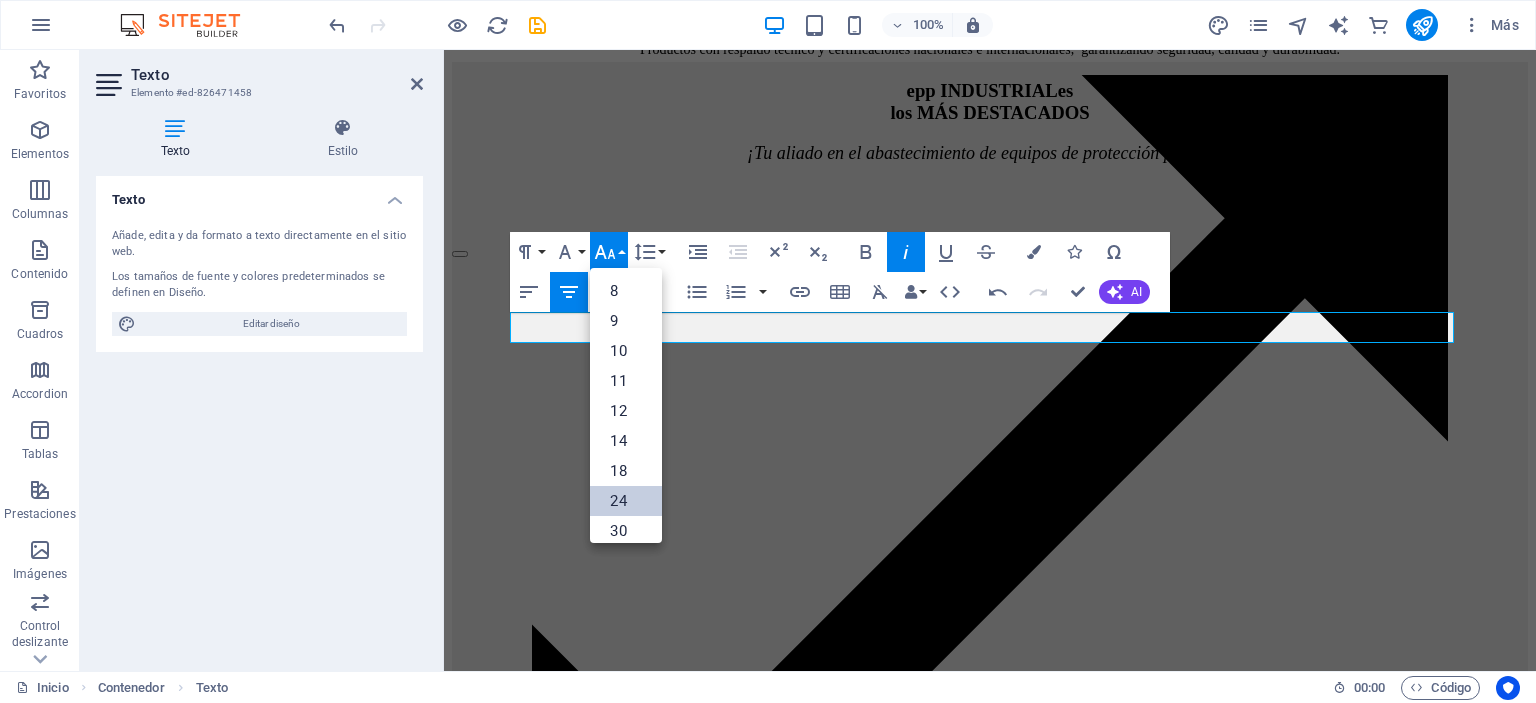 click on "24" at bounding box center [626, 501] 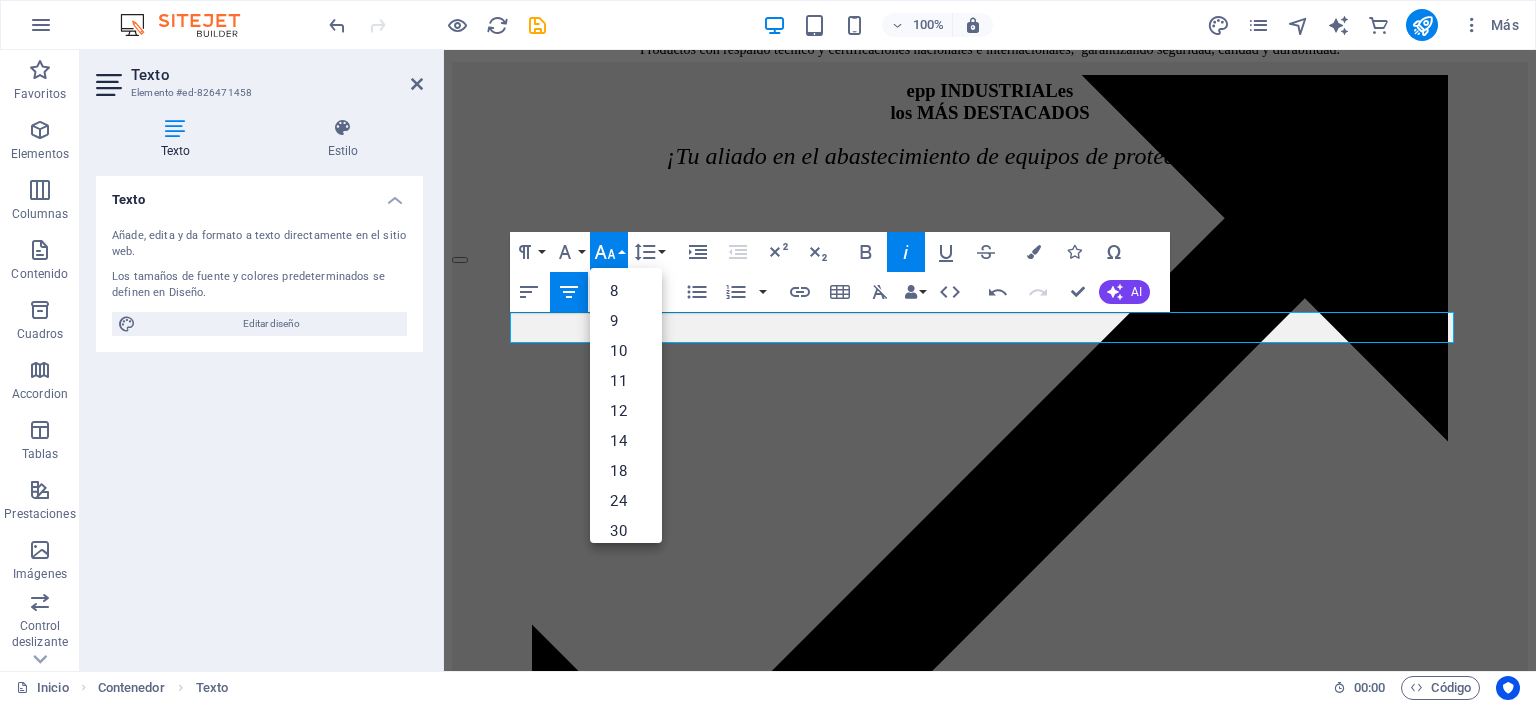 scroll, scrollTop: 2602, scrollLeft: 0, axis: vertical 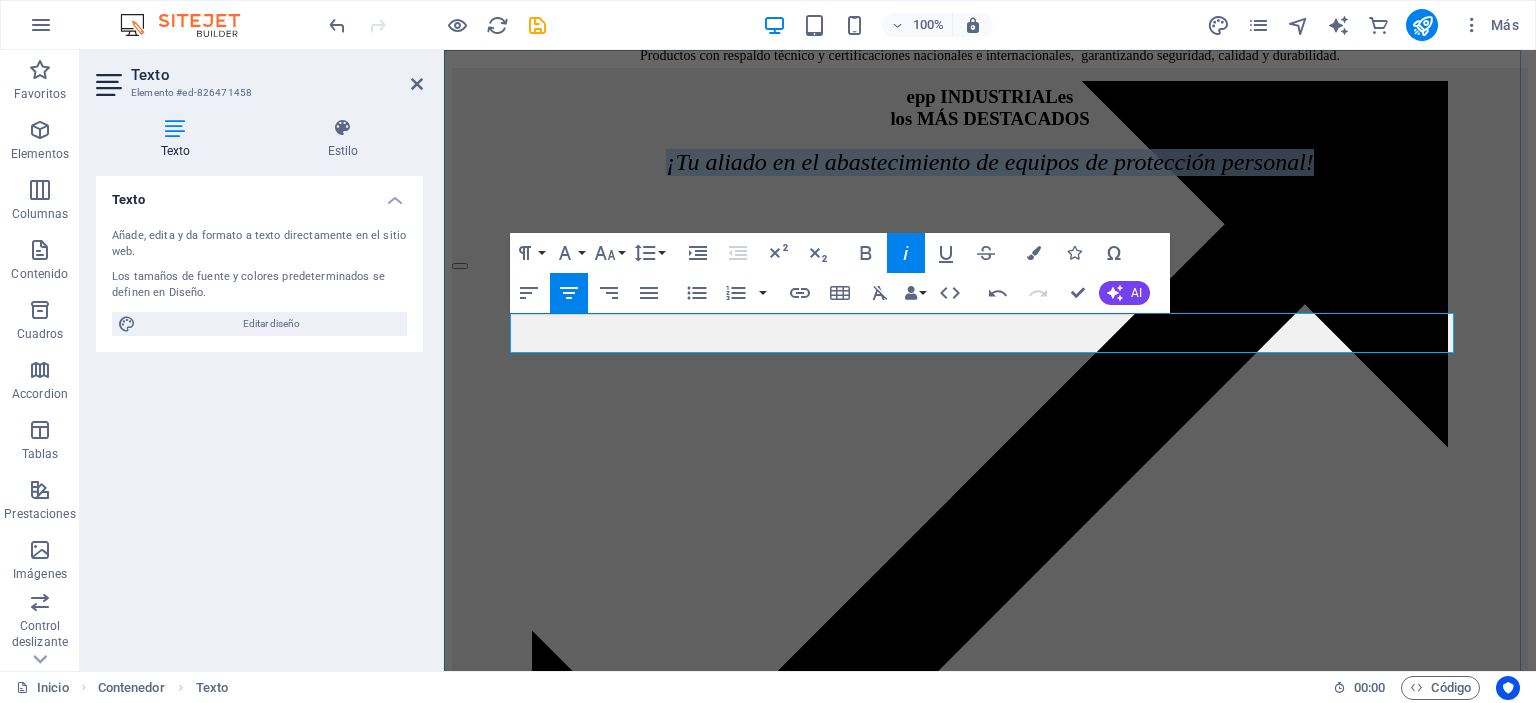 click on "epp INDUSTRIALes los MÁS DESTACADOS ¡Tu aliado en el abastecimiento de equipos de protección personal!" at bounding box center [990, 4468] 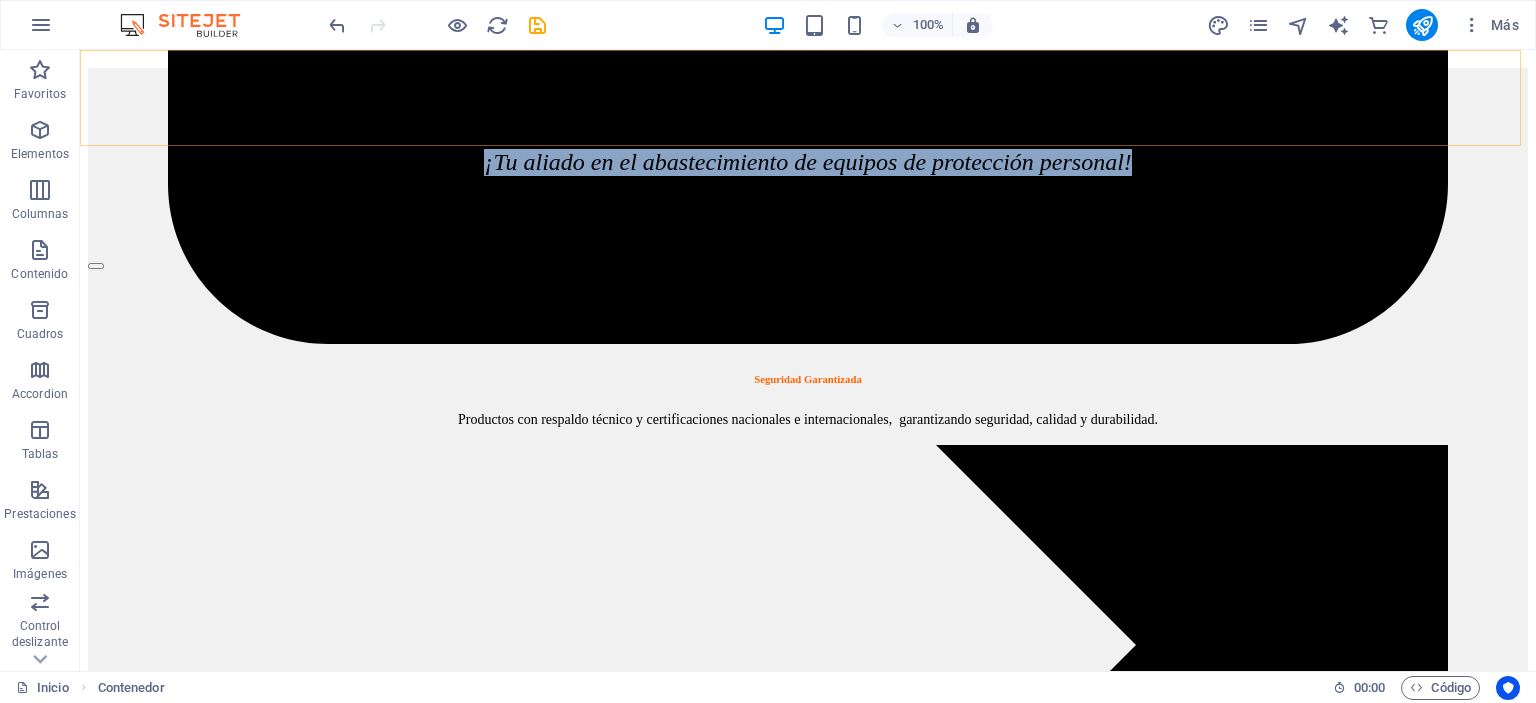 scroll, scrollTop: 1794, scrollLeft: 0, axis: vertical 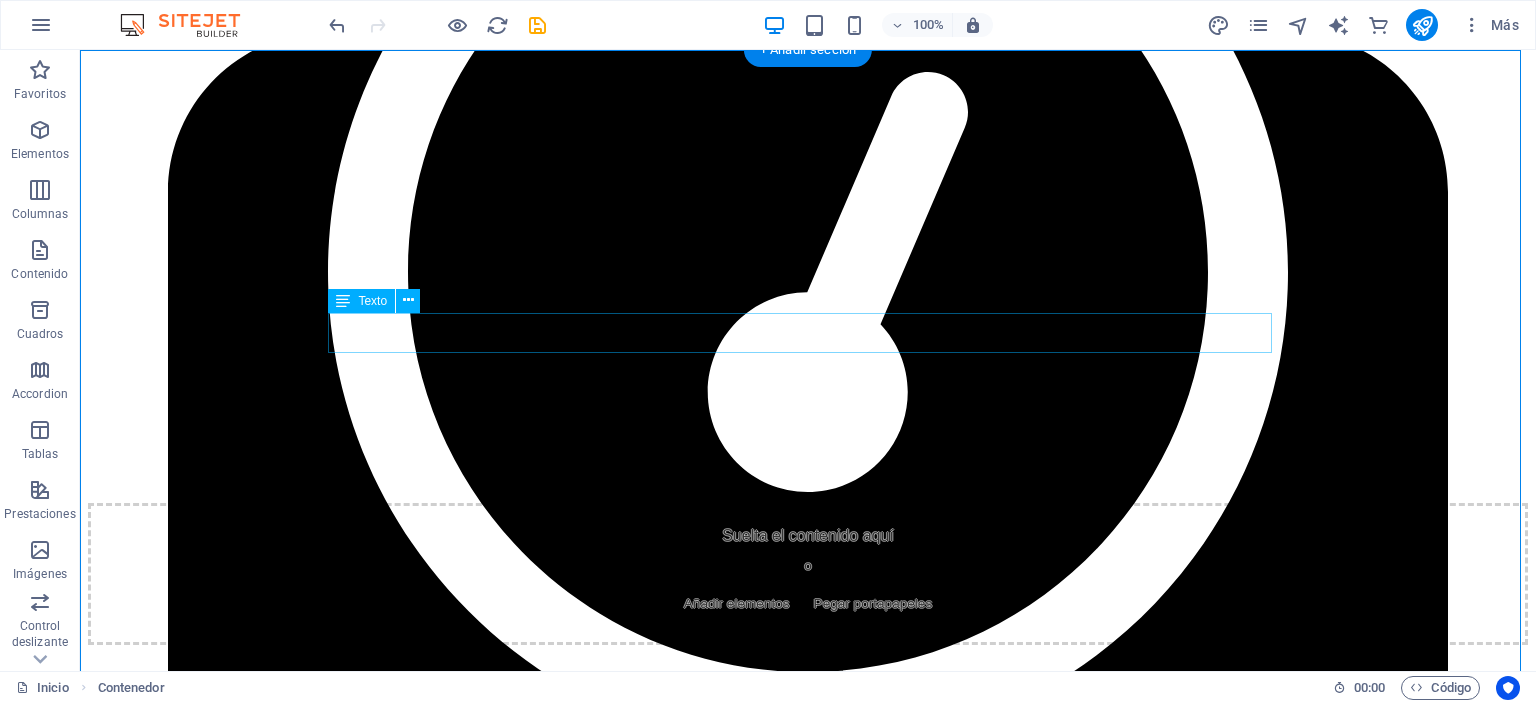 click on "¡Tu aliado en el abastecimiento de equipos de protección personal!" at bounding box center (808, 970) 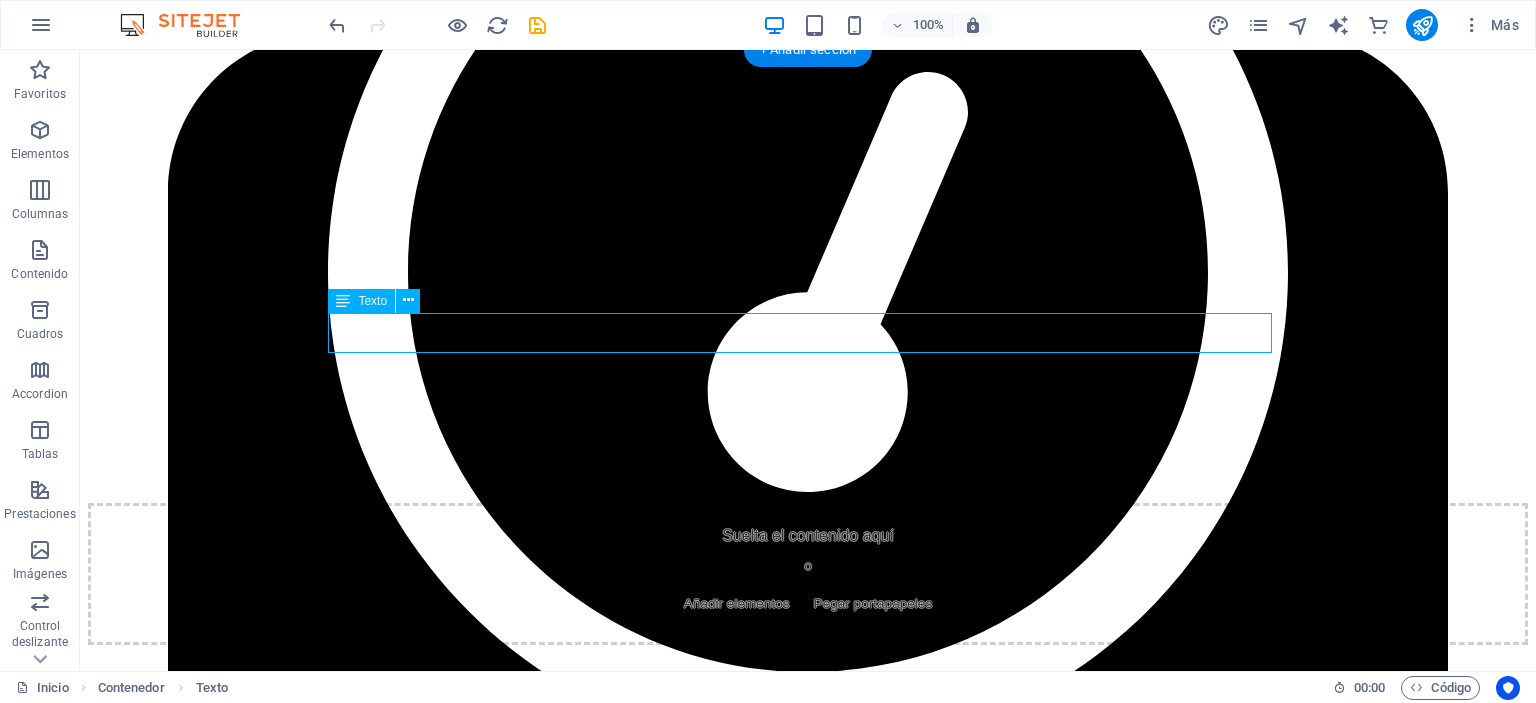 click on "¡Tu aliado en el abastecimiento de equipos de protección personal!" at bounding box center [808, 970] 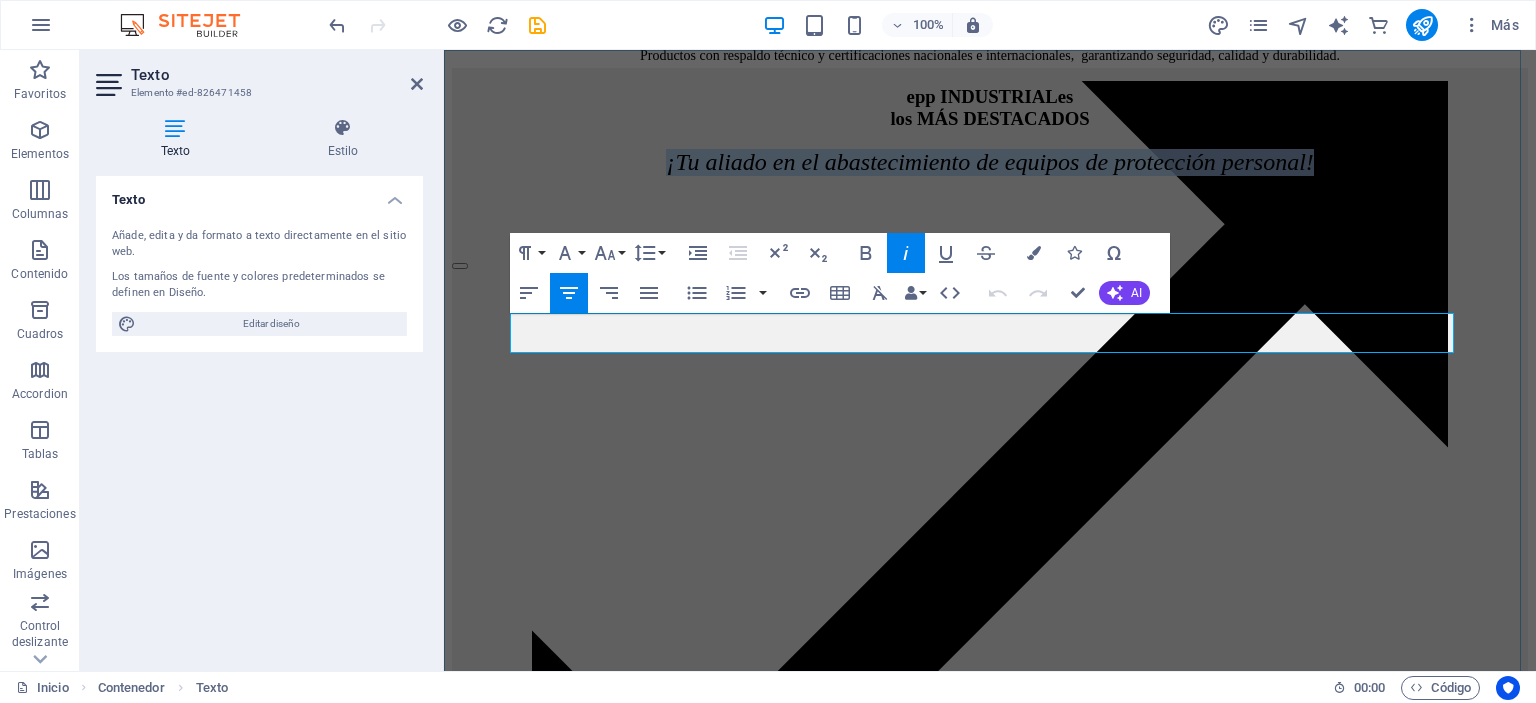 drag, startPoint x: 1382, startPoint y: 327, endPoint x: 548, endPoint y: 319, distance: 834.0384 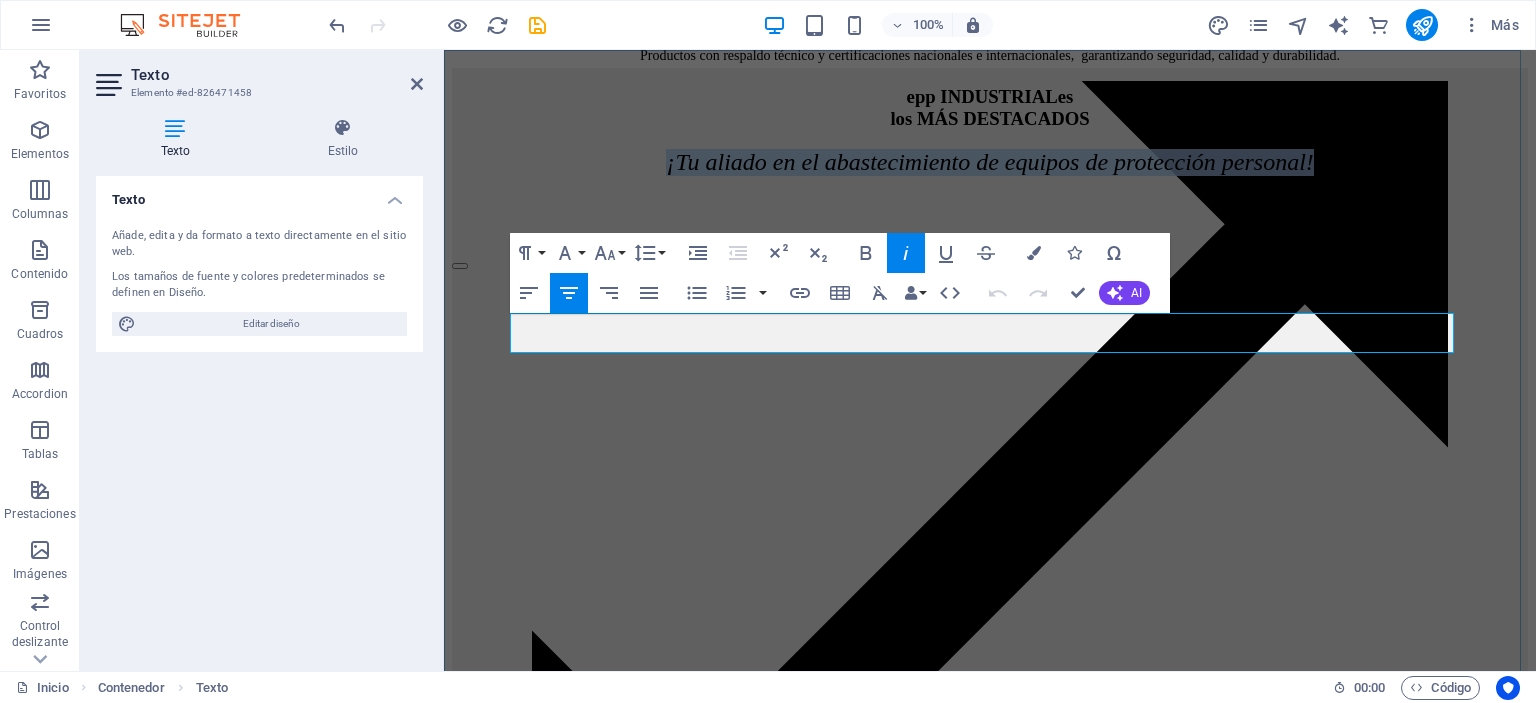 click on "¡Tu aliado en el abastecimiento de equipos de protección personal!" at bounding box center [990, 162] 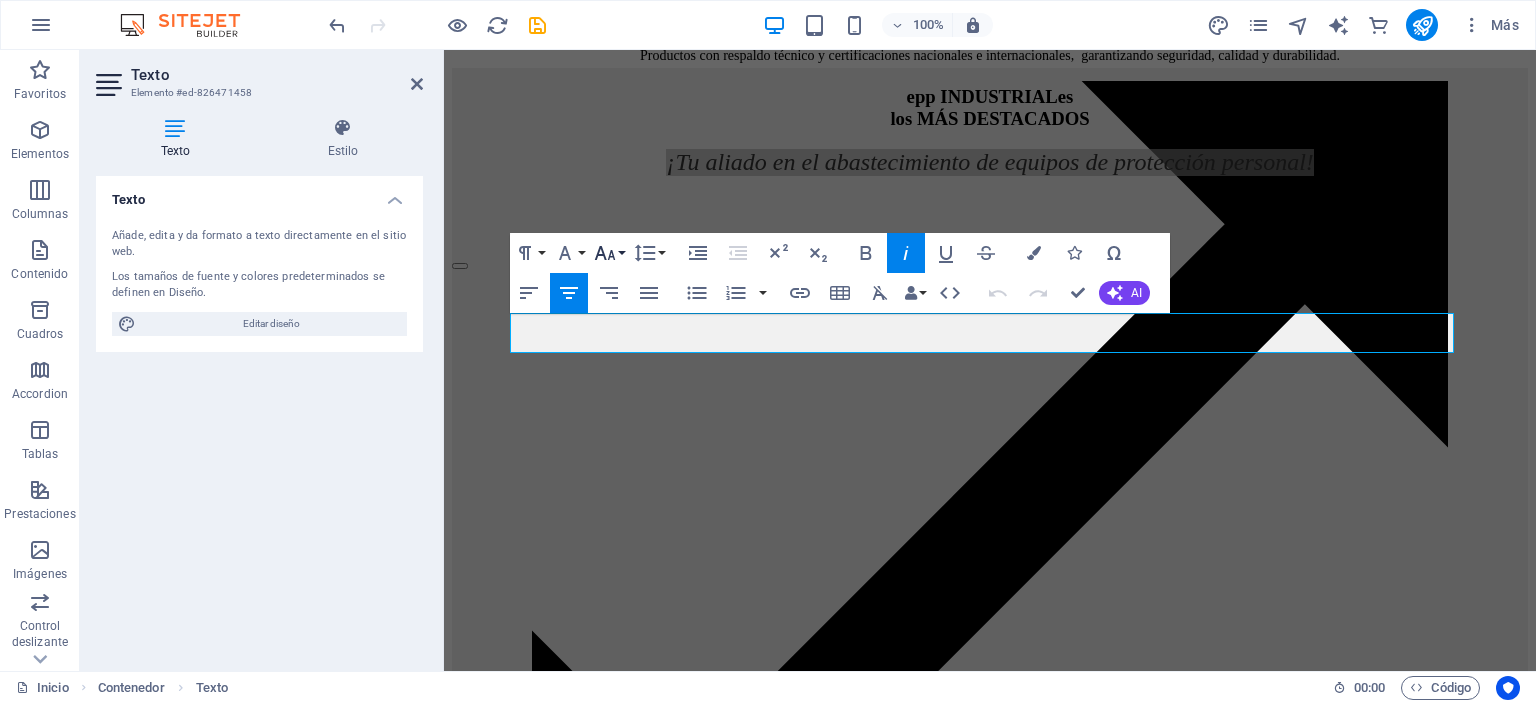 click 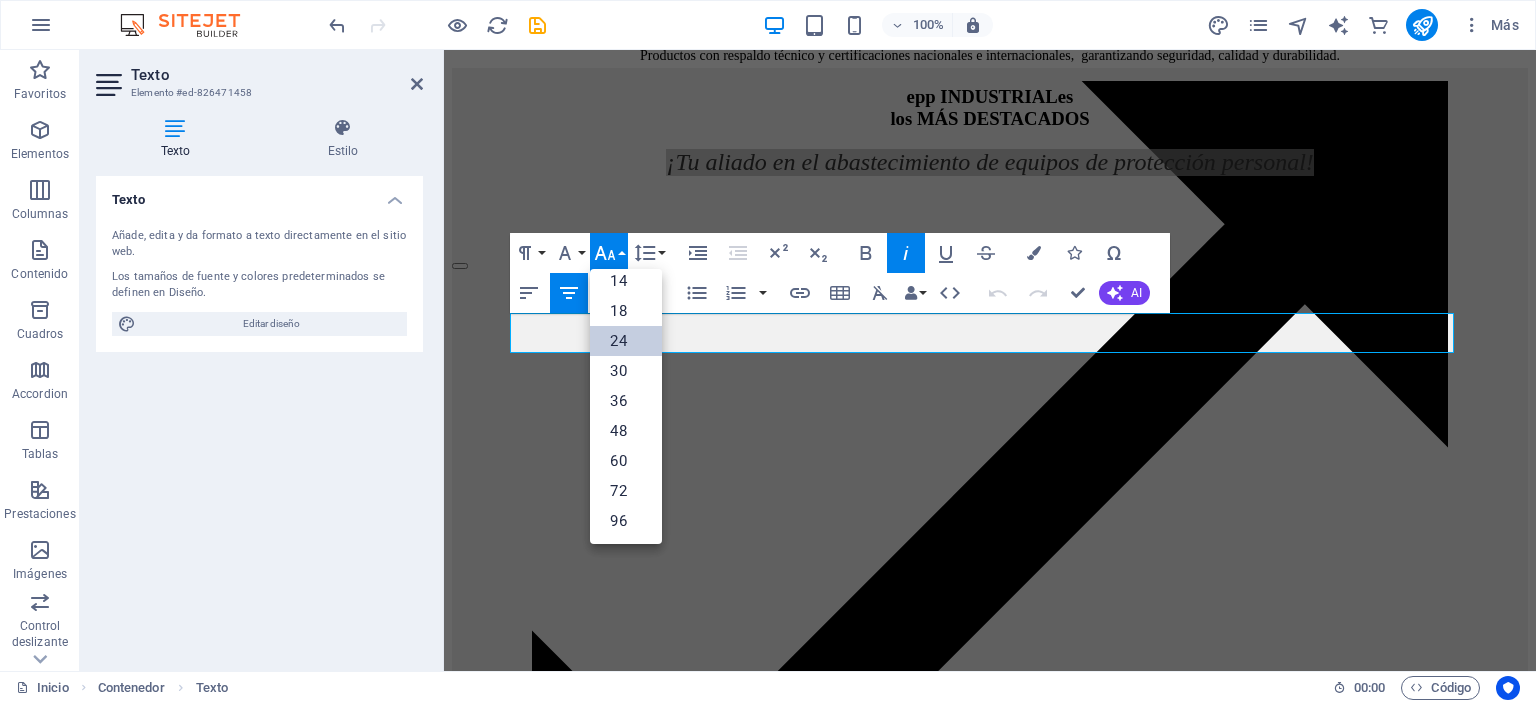 scroll, scrollTop: 160, scrollLeft: 0, axis: vertical 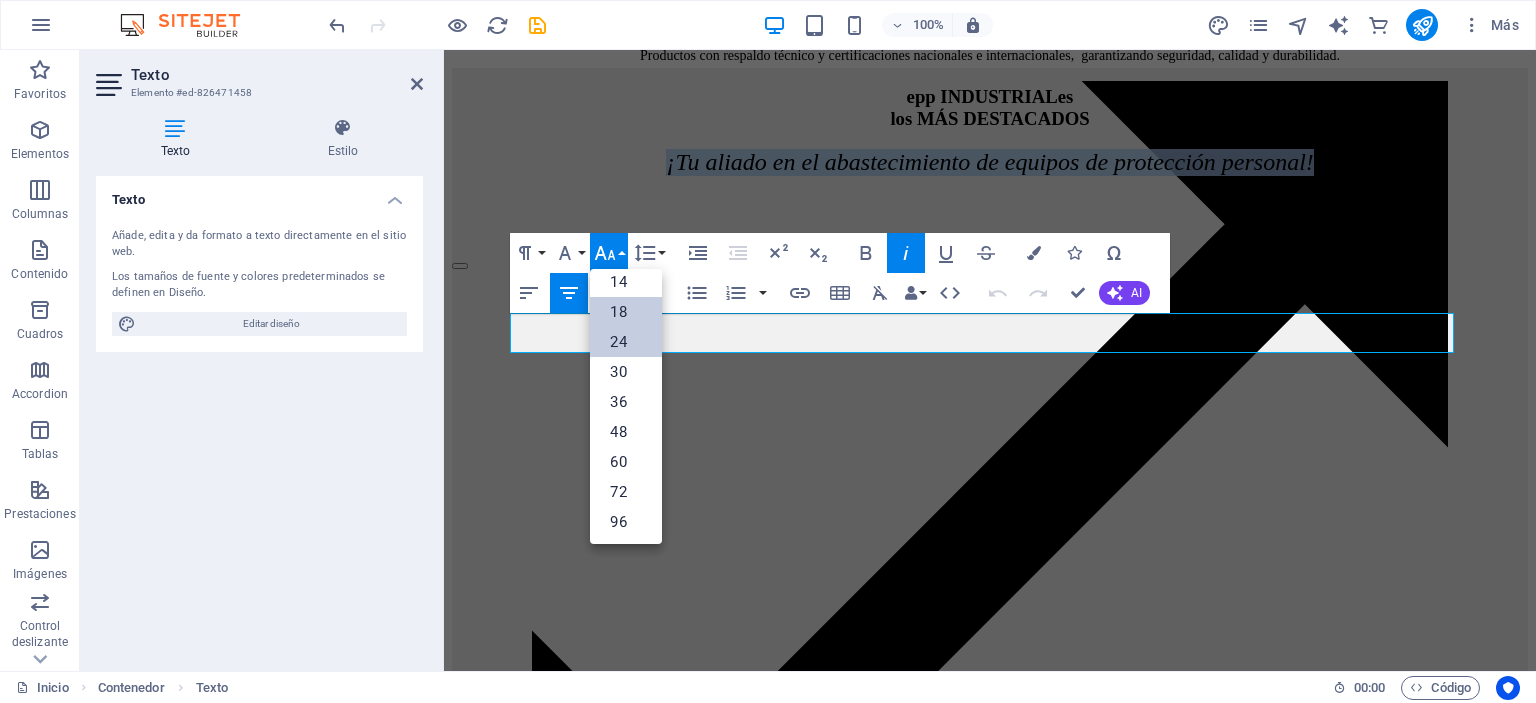 click on "18" at bounding box center (626, 312) 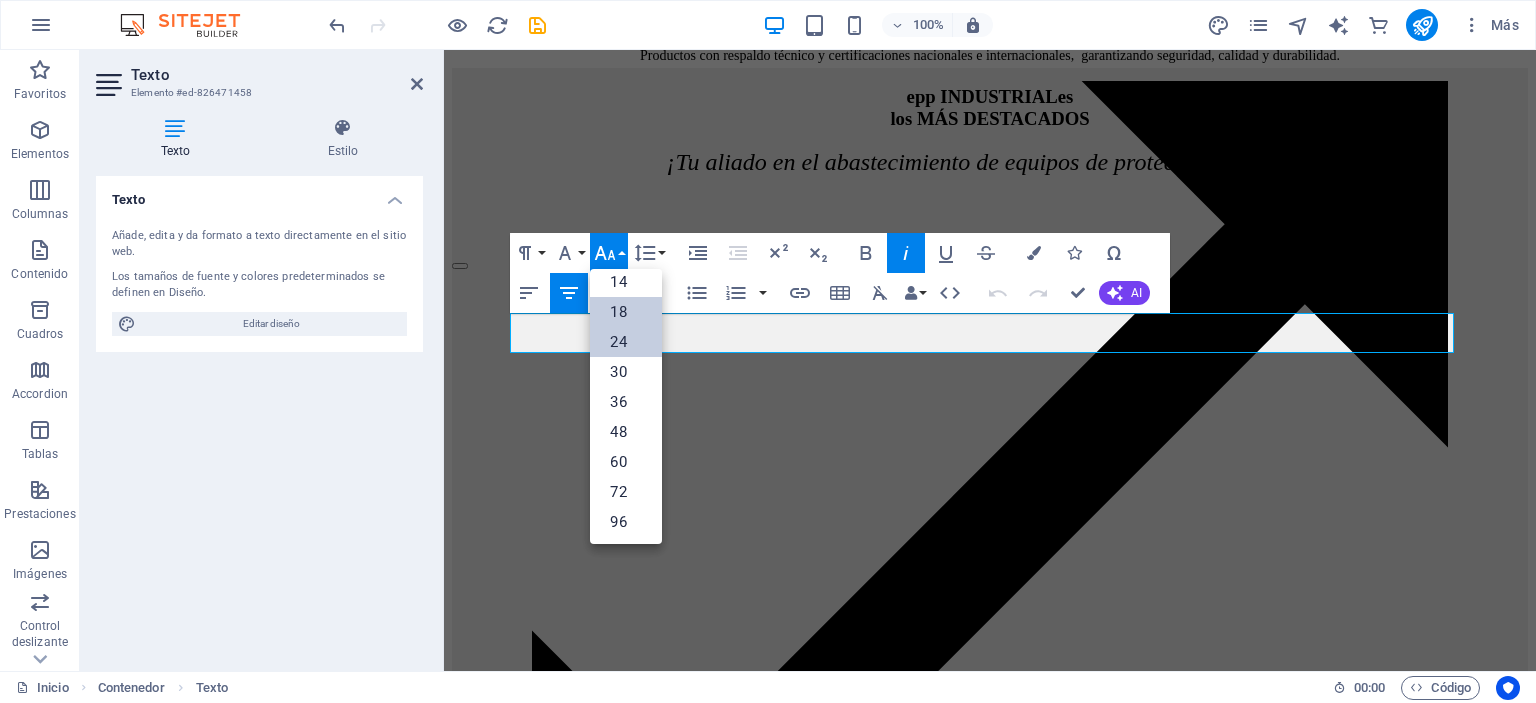 scroll, scrollTop: 2608, scrollLeft: 0, axis: vertical 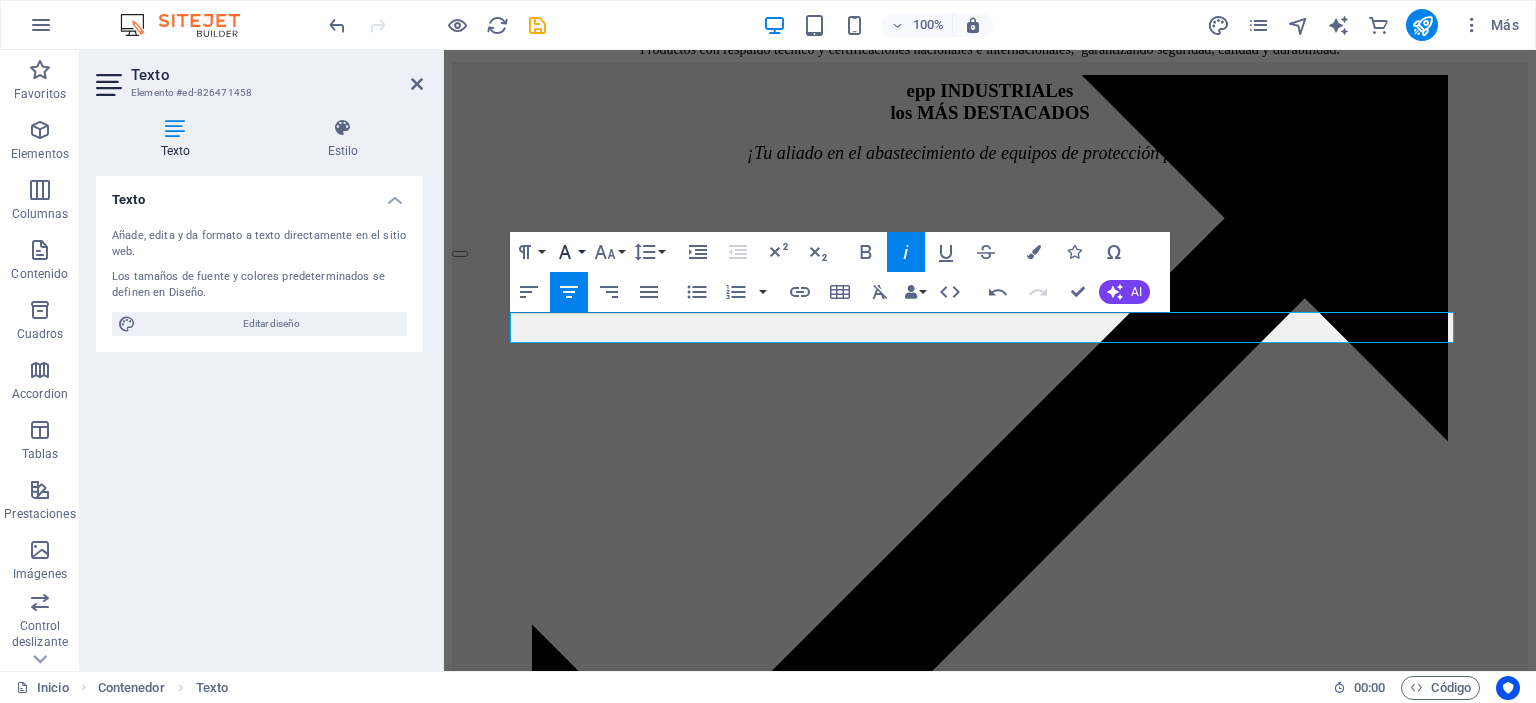 click on "Font Family" at bounding box center (569, 252) 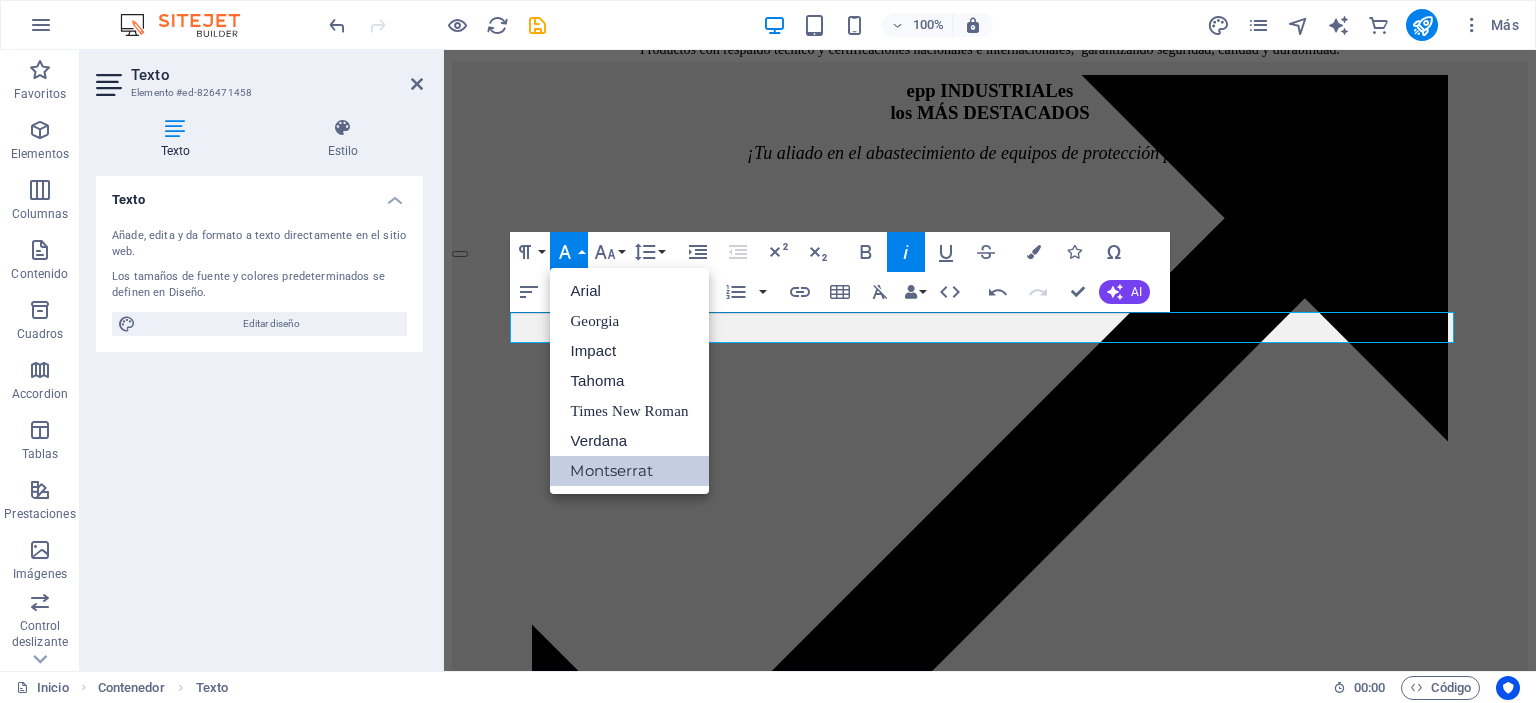 scroll, scrollTop: 0, scrollLeft: 0, axis: both 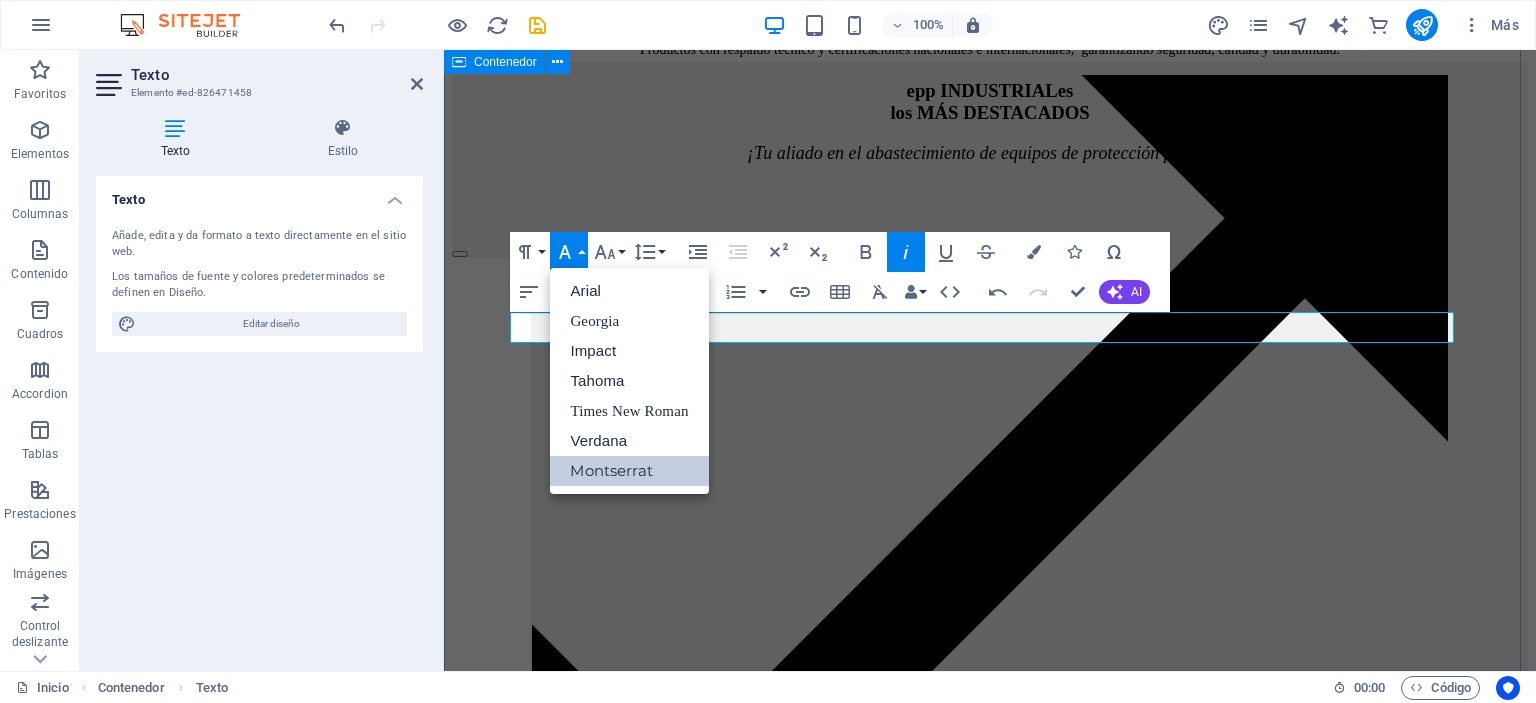 click on "epp INDUSTRIALes los MÁS DESTACADOS ¡Tu aliado en el abastecimiento de equipos de protección personal!" at bounding box center (990, 4459) 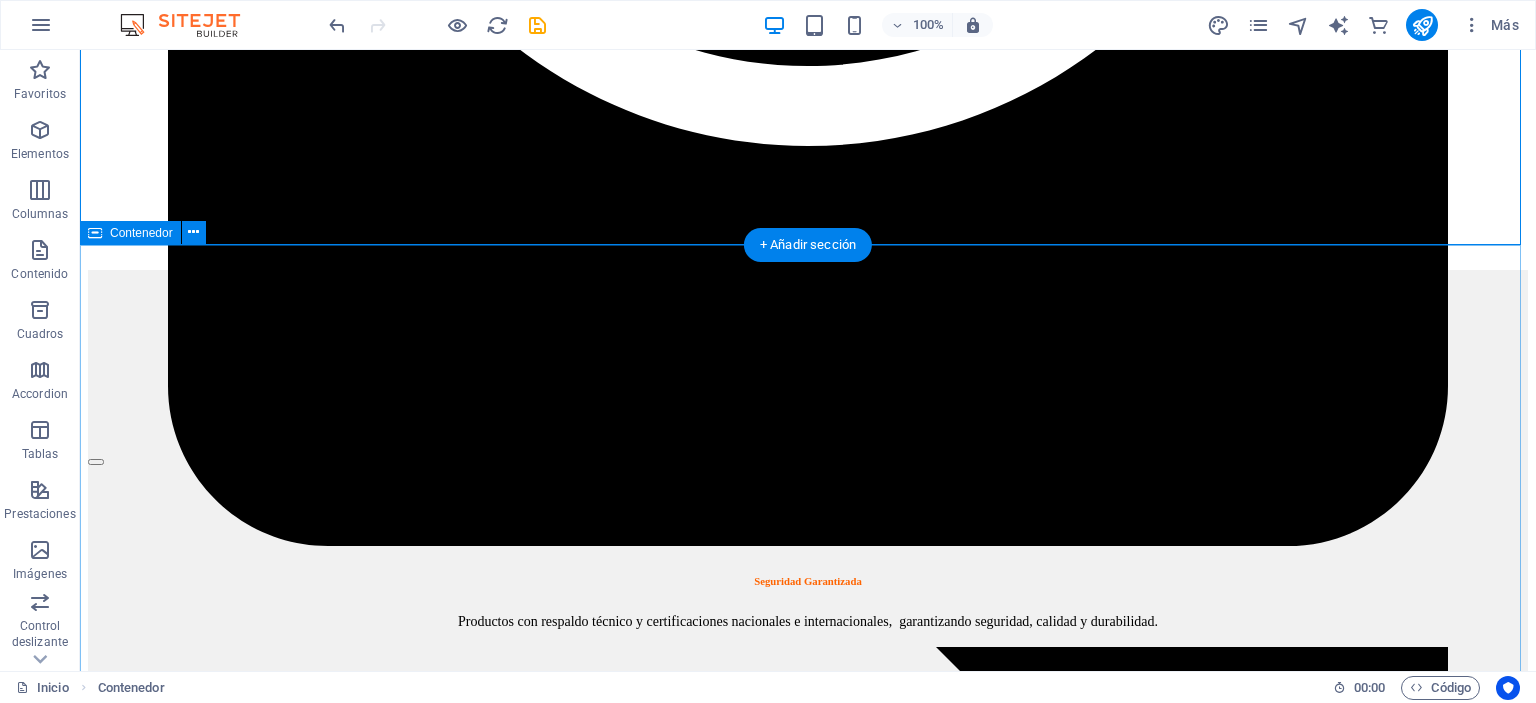 scroll, scrollTop: 2600, scrollLeft: 0, axis: vertical 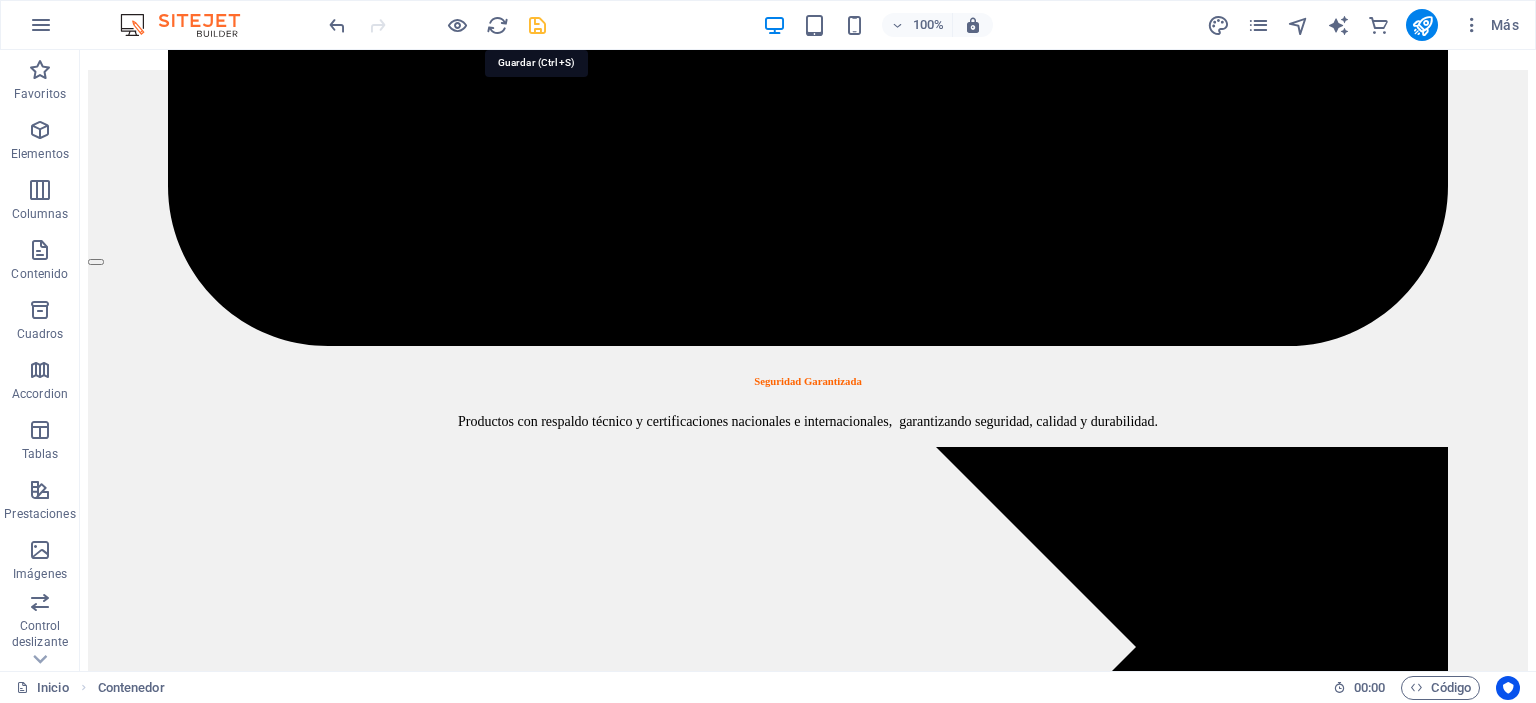 click at bounding box center [537, 25] 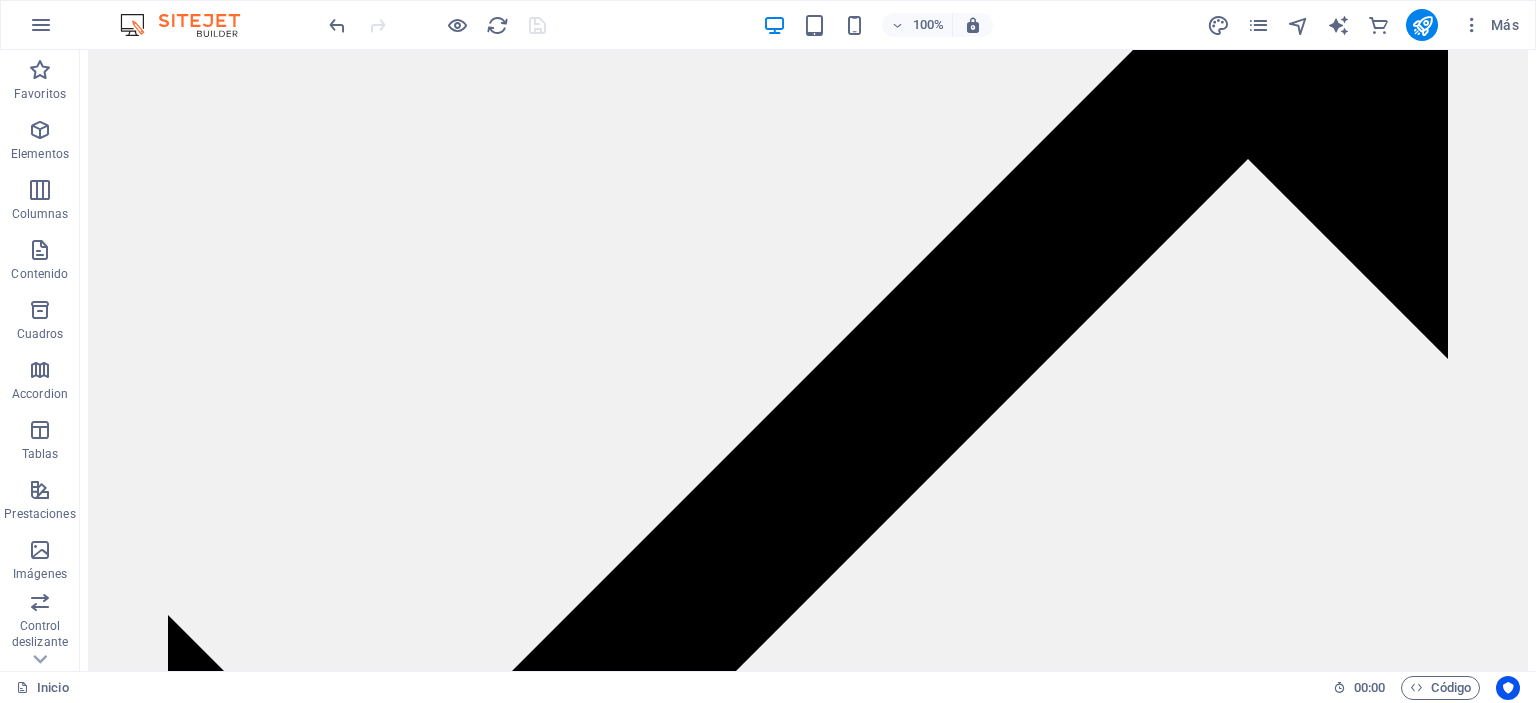 scroll, scrollTop: 4008, scrollLeft: 0, axis: vertical 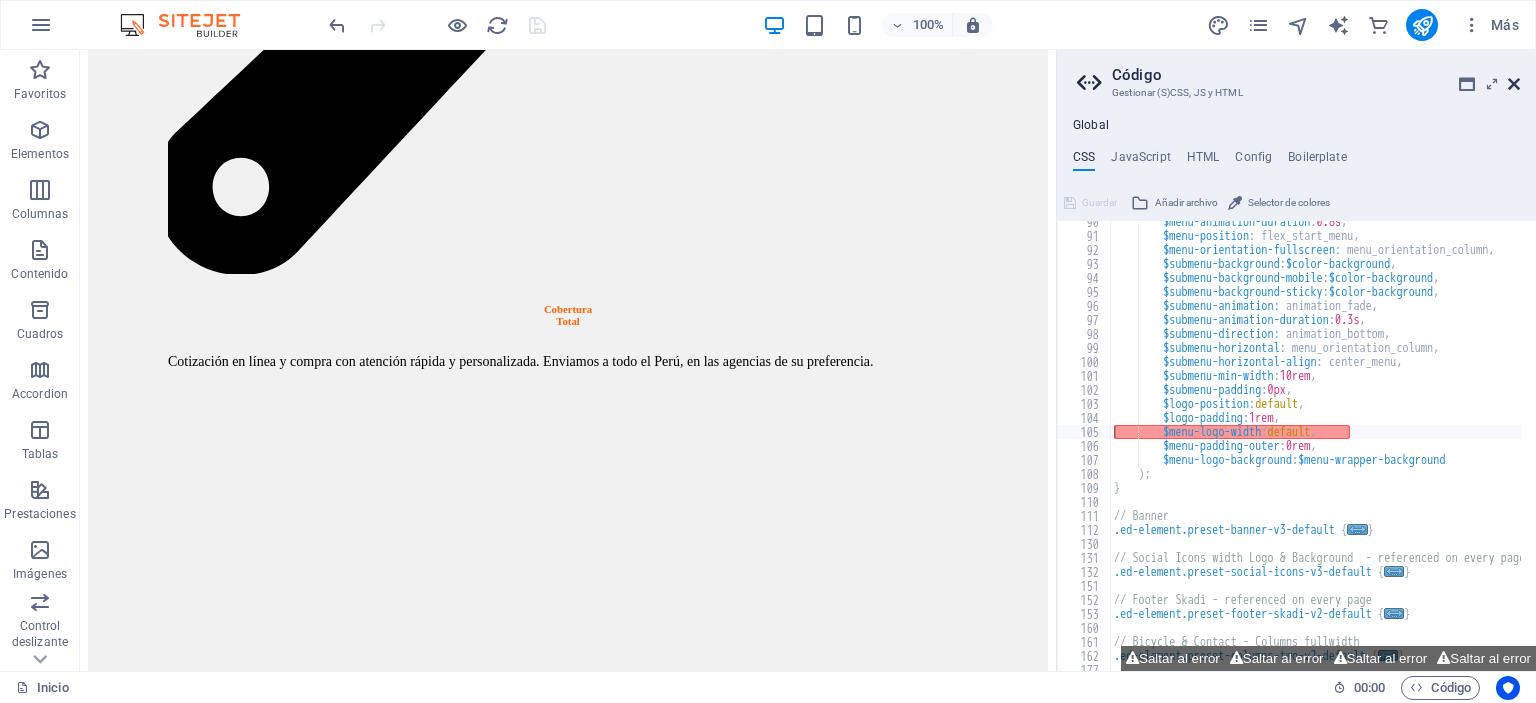 drag, startPoint x: 1510, startPoint y: 83, endPoint x: 1423, endPoint y: 39, distance: 97.49359 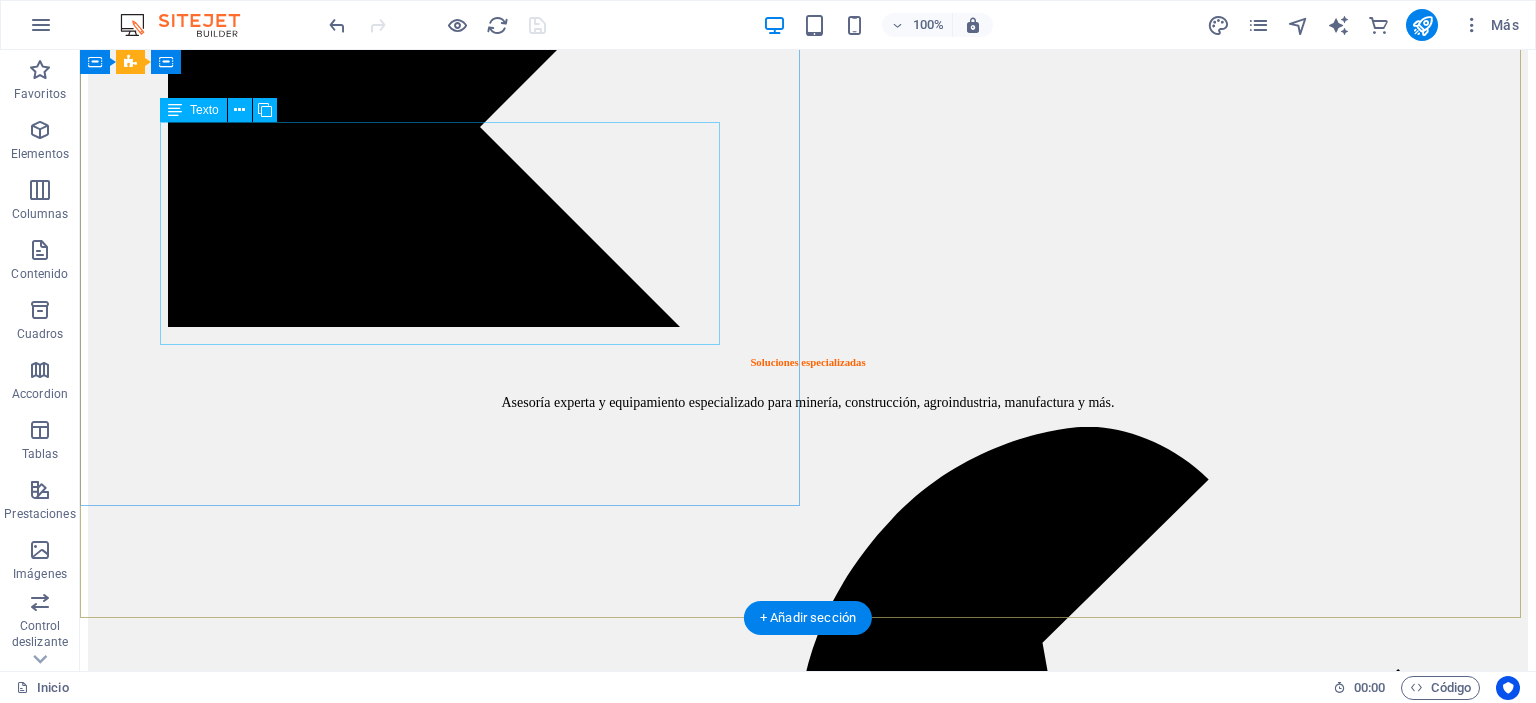 scroll, scrollTop: 3800, scrollLeft: 0, axis: vertical 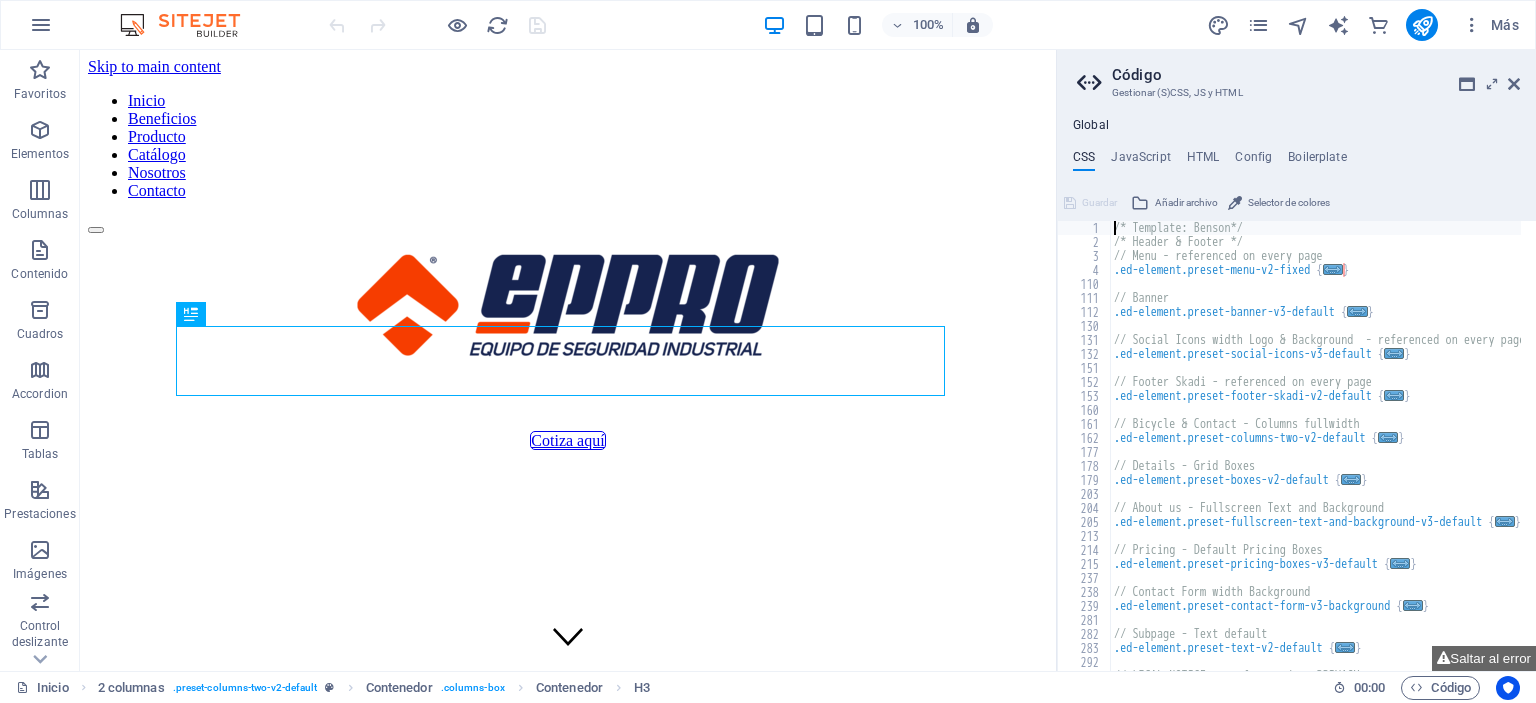 type on "/* Template: Benson*/" 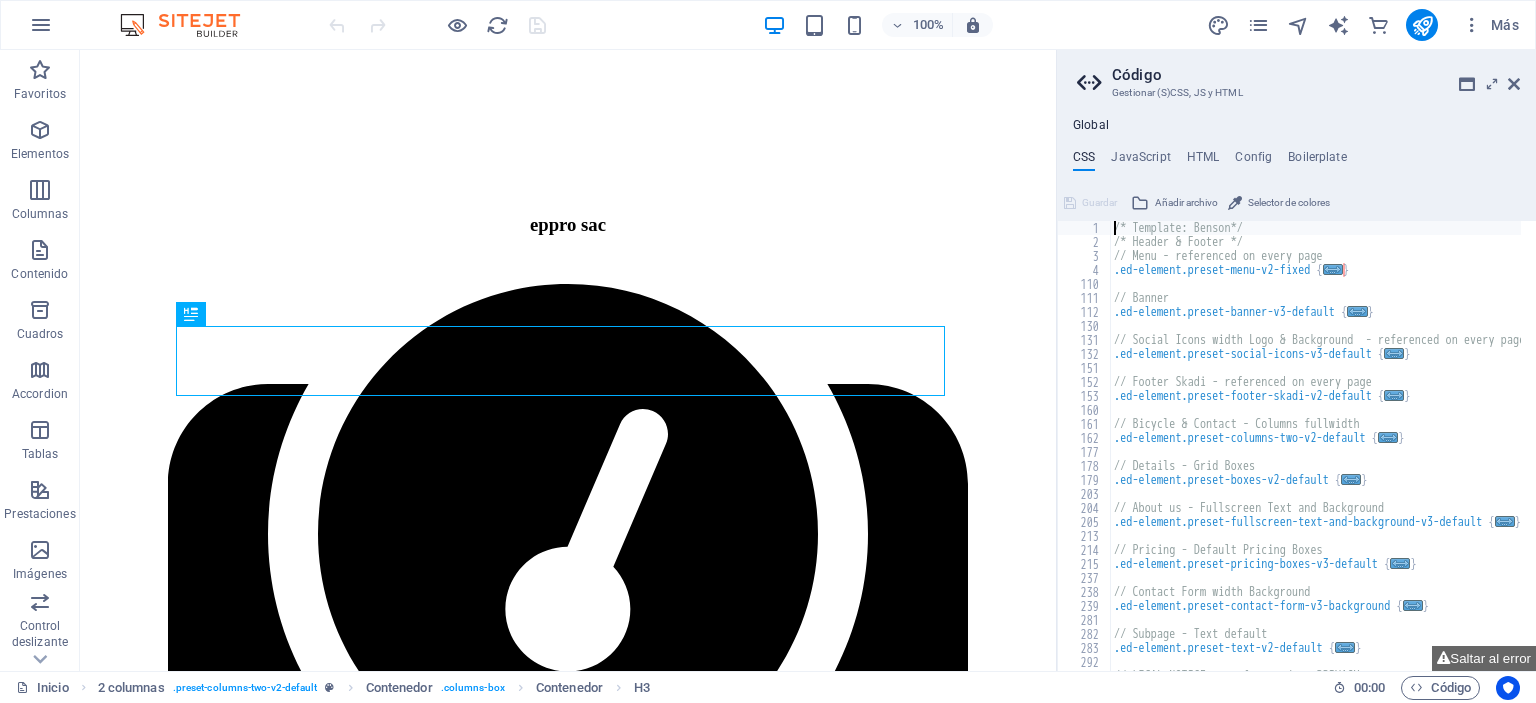 scroll, scrollTop: 1382, scrollLeft: 0, axis: vertical 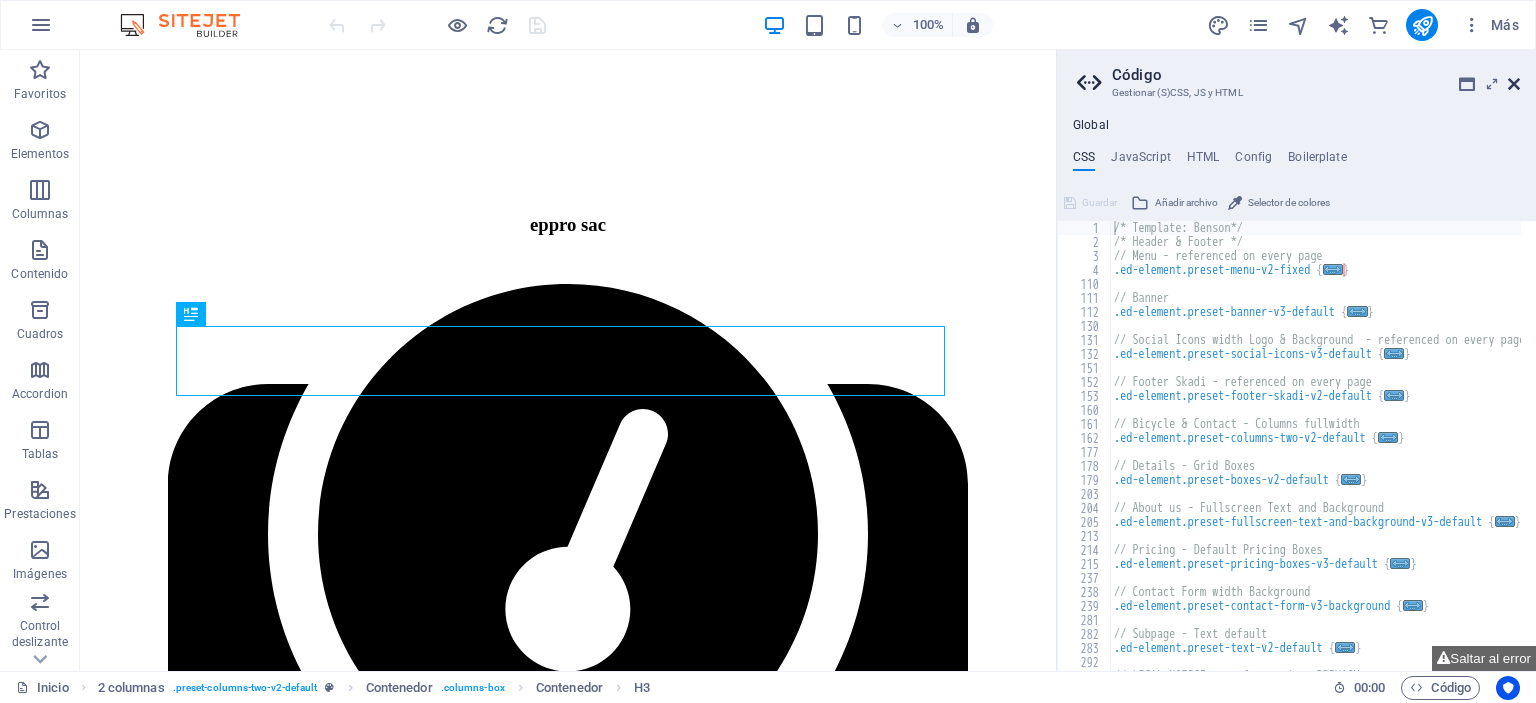 click at bounding box center (1514, 84) 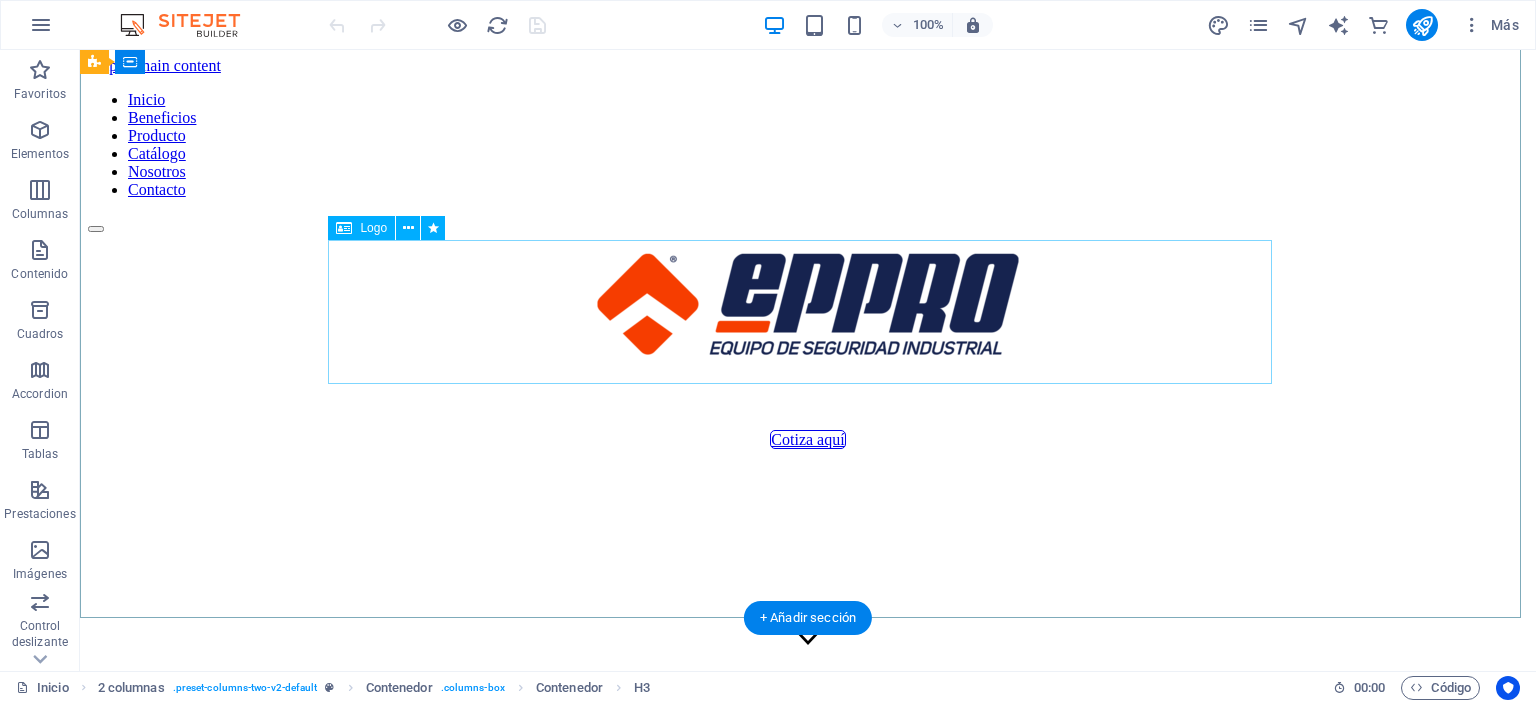 scroll, scrollTop: 0, scrollLeft: 0, axis: both 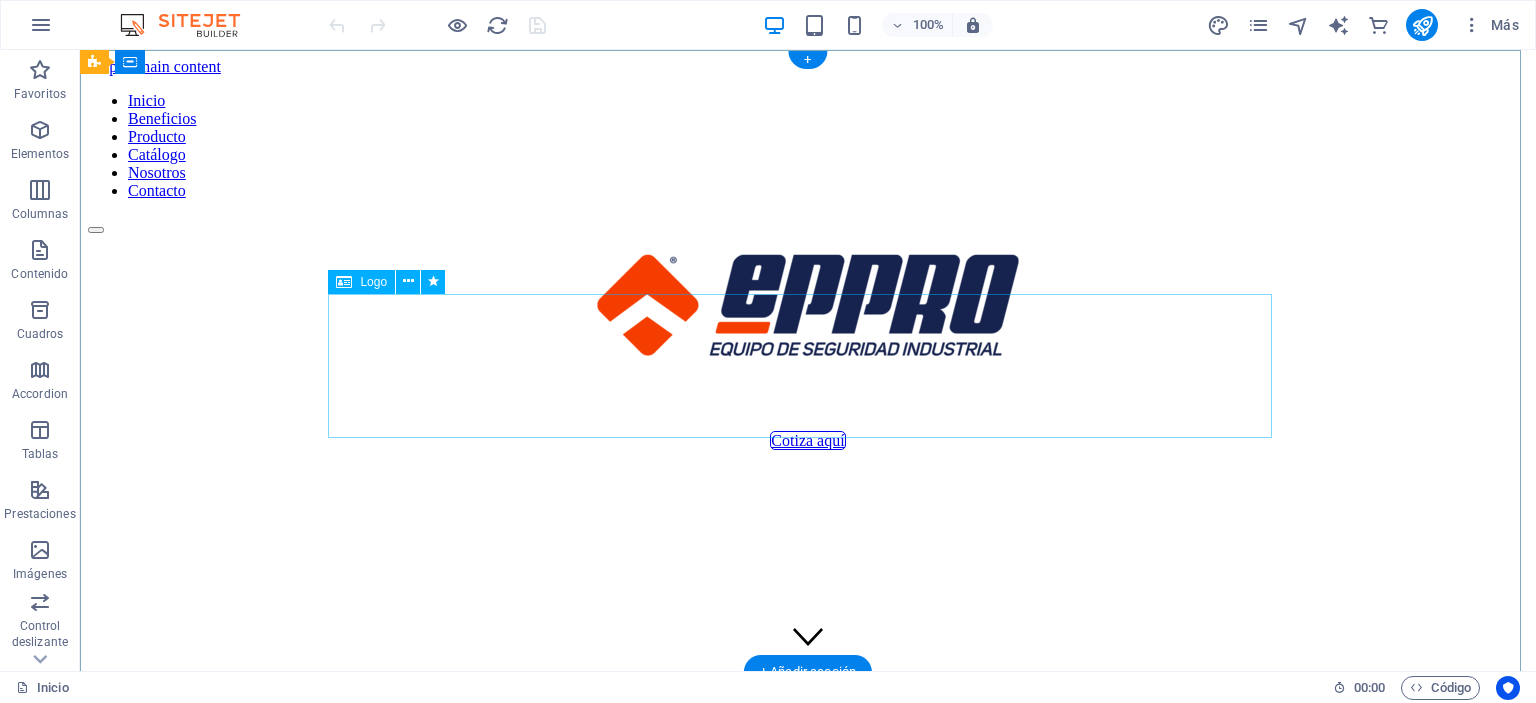 click at bounding box center [808, 308] 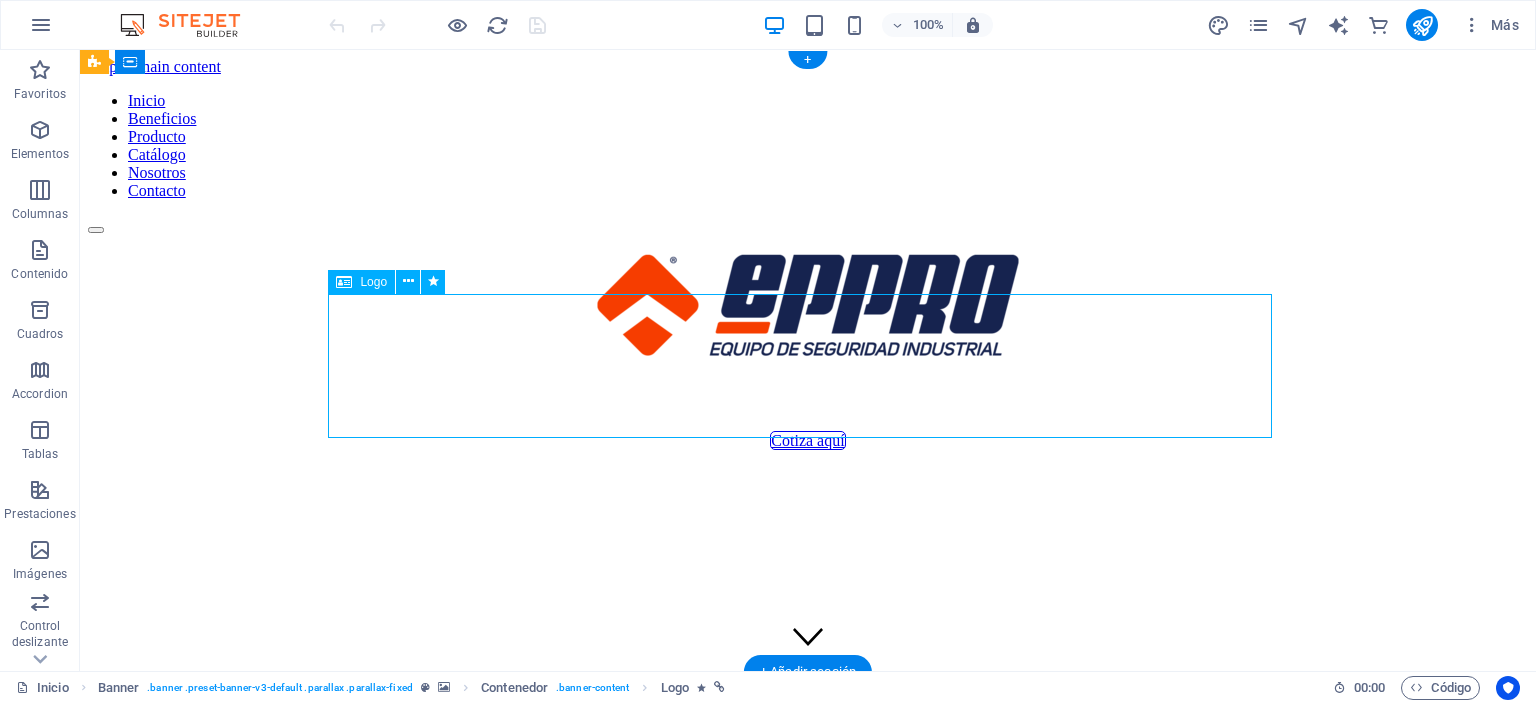 click at bounding box center [808, 308] 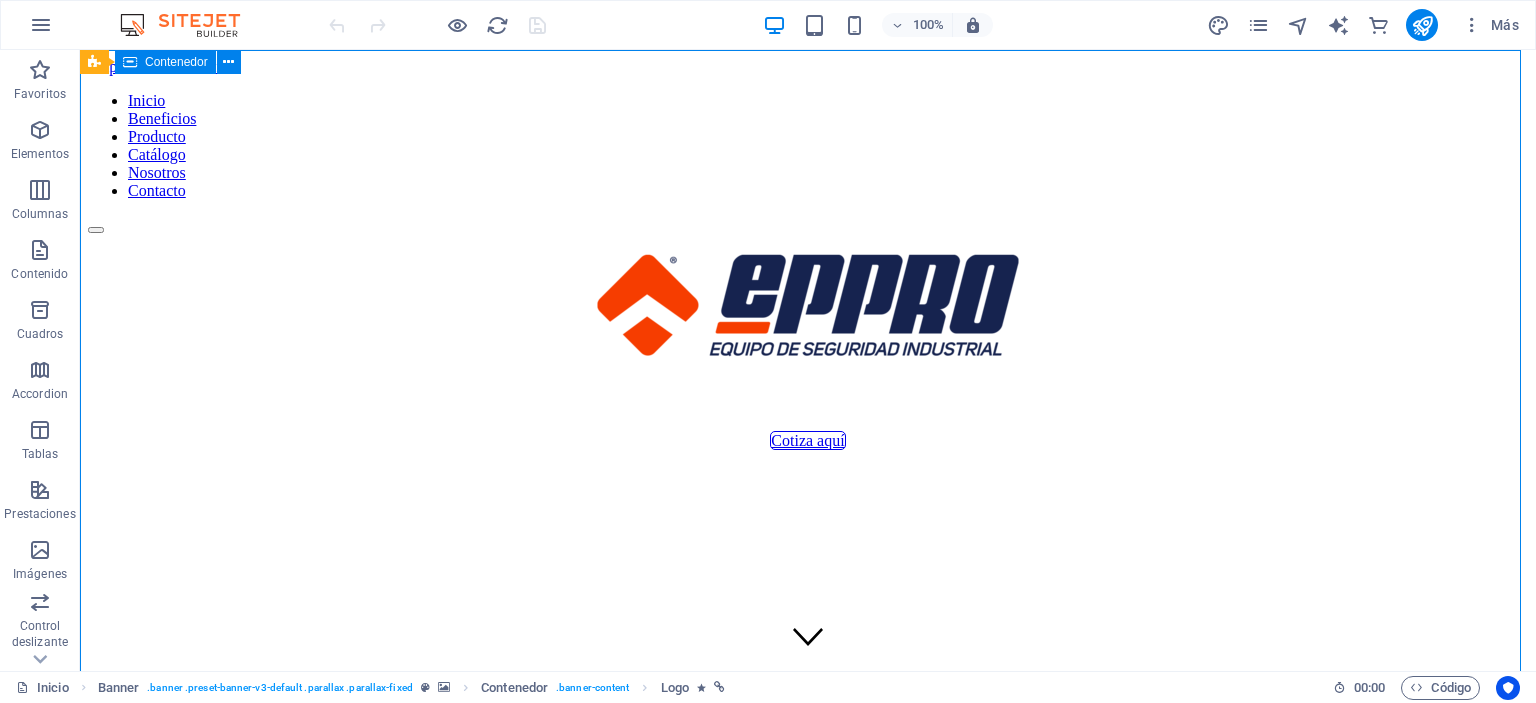 drag, startPoint x: 120, startPoint y: 536, endPoint x: 484, endPoint y: 538, distance: 364.0055 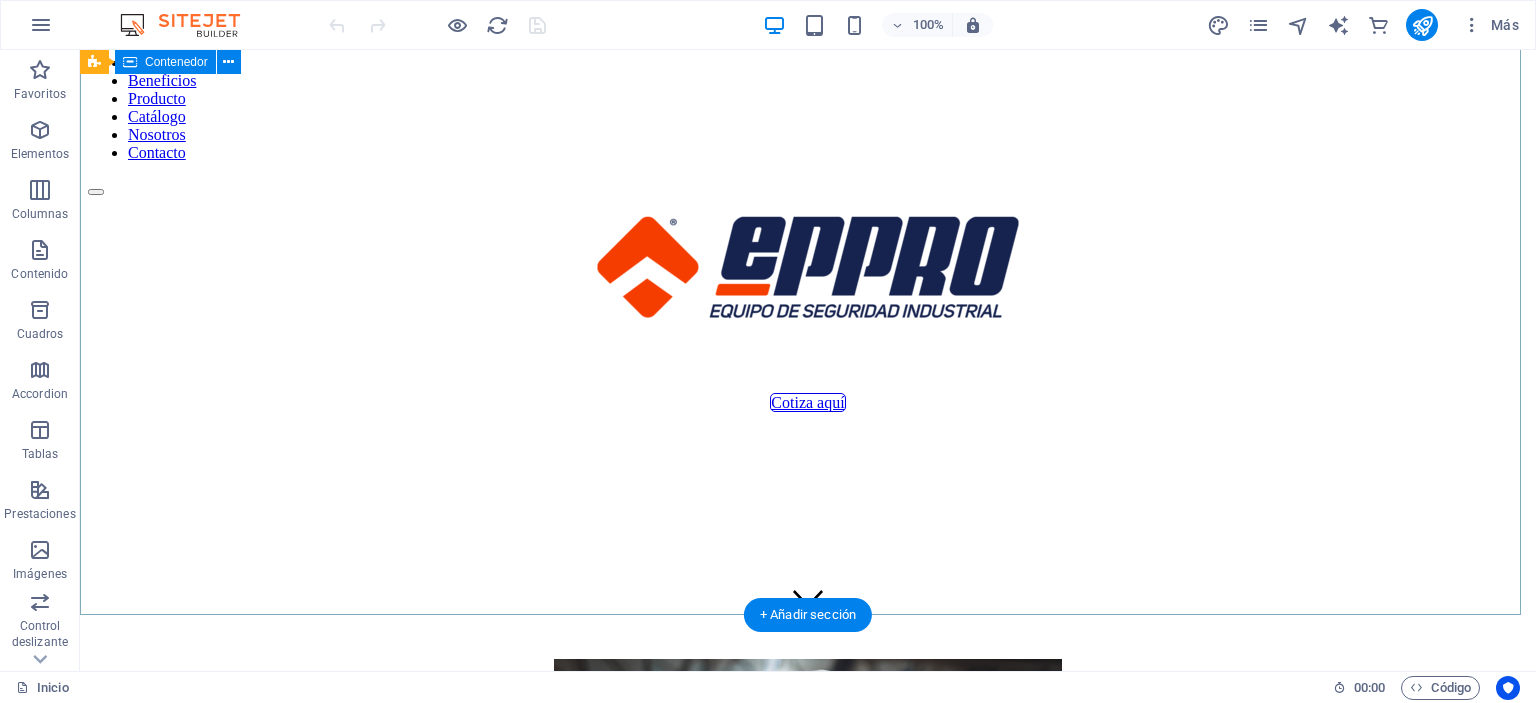 scroll, scrollTop: 0, scrollLeft: 0, axis: both 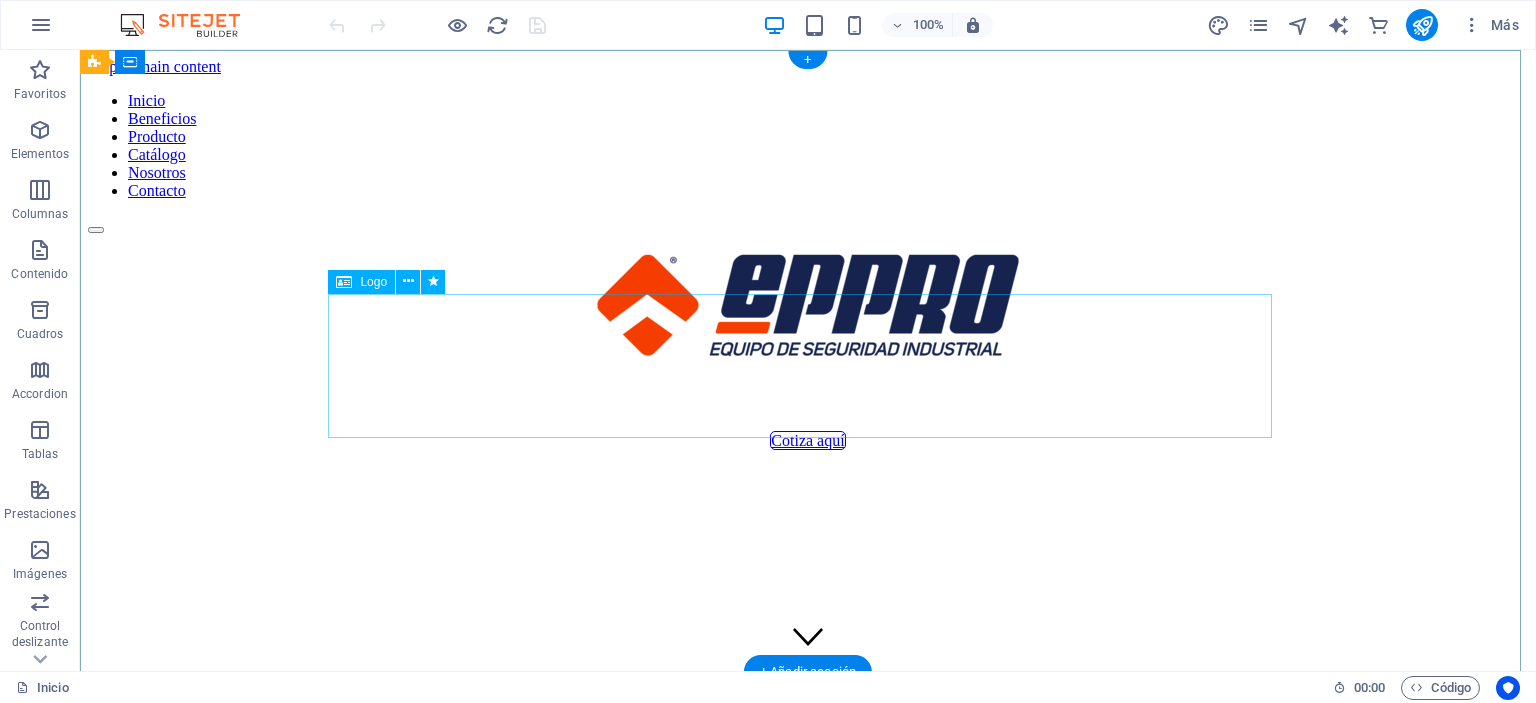 click at bounding box center (808, 308) 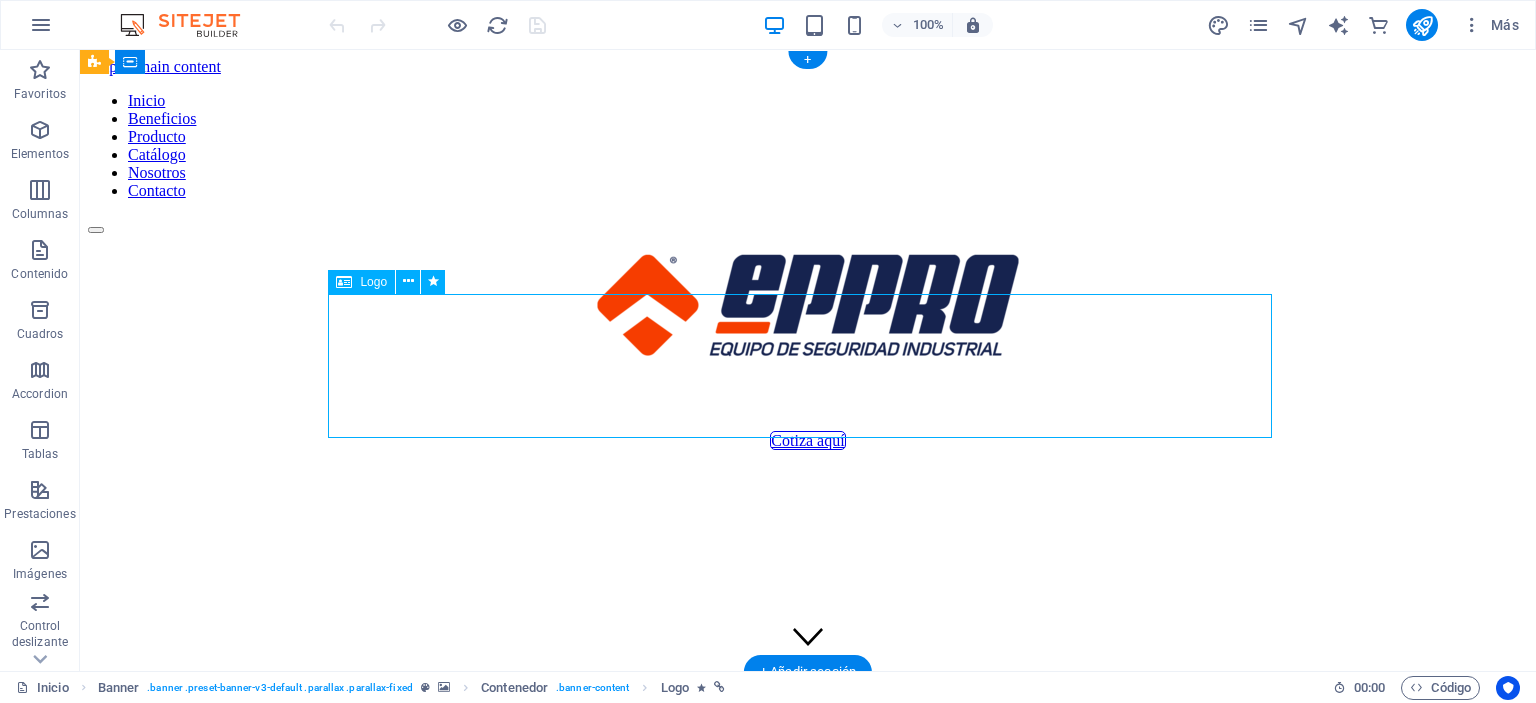 click at bounding box center [808, 308] 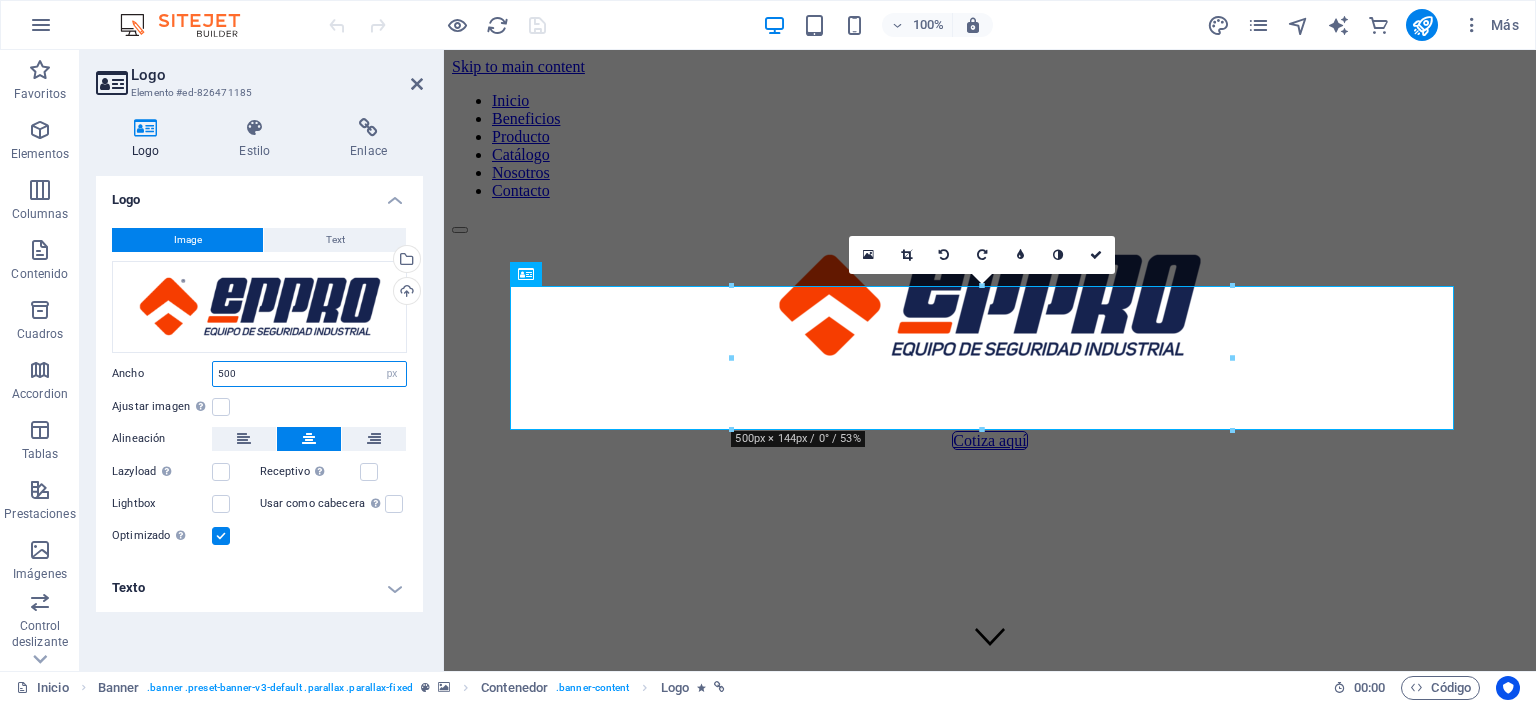 drag, startPoint x: 266, startPoint y: 367, endPoint x: 105, endPoint y: 351, distance: 161.79308 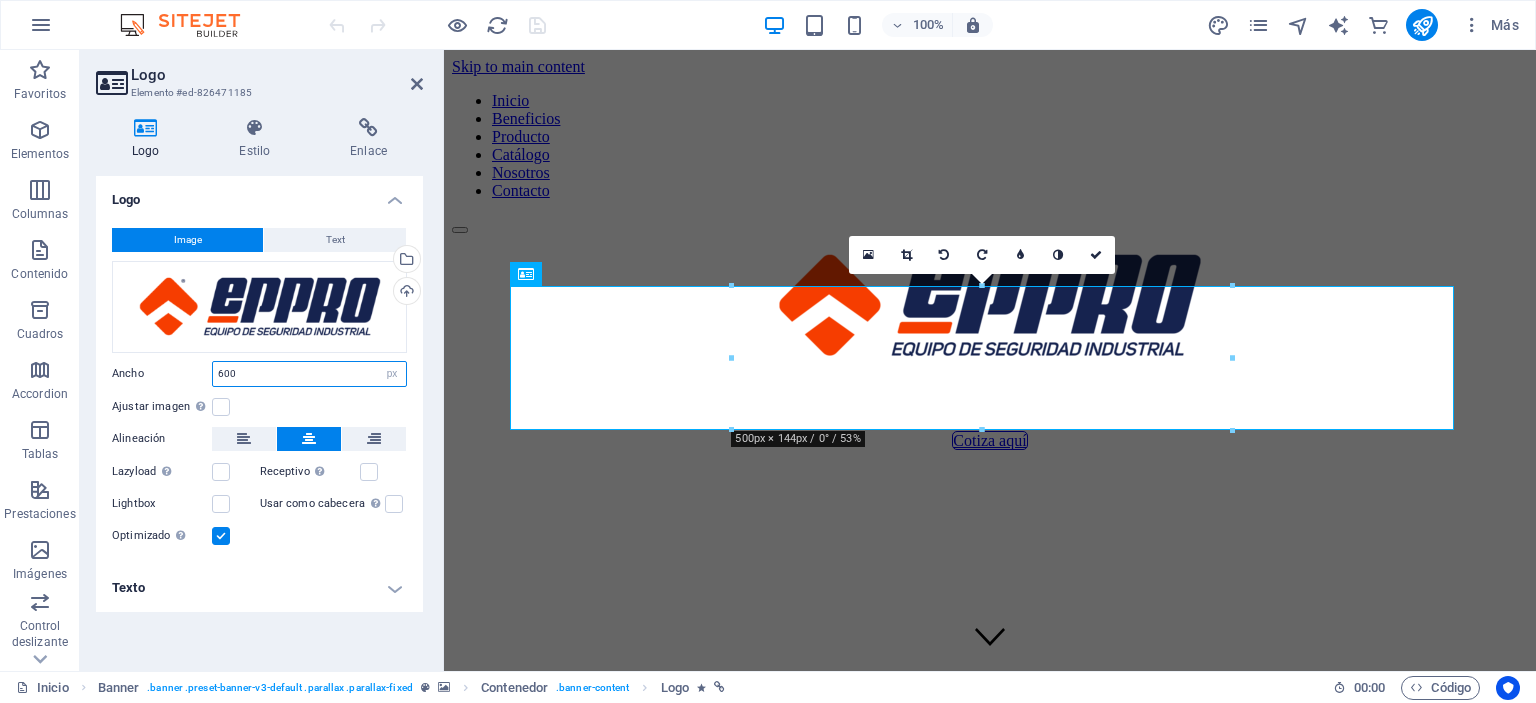 type on "600" 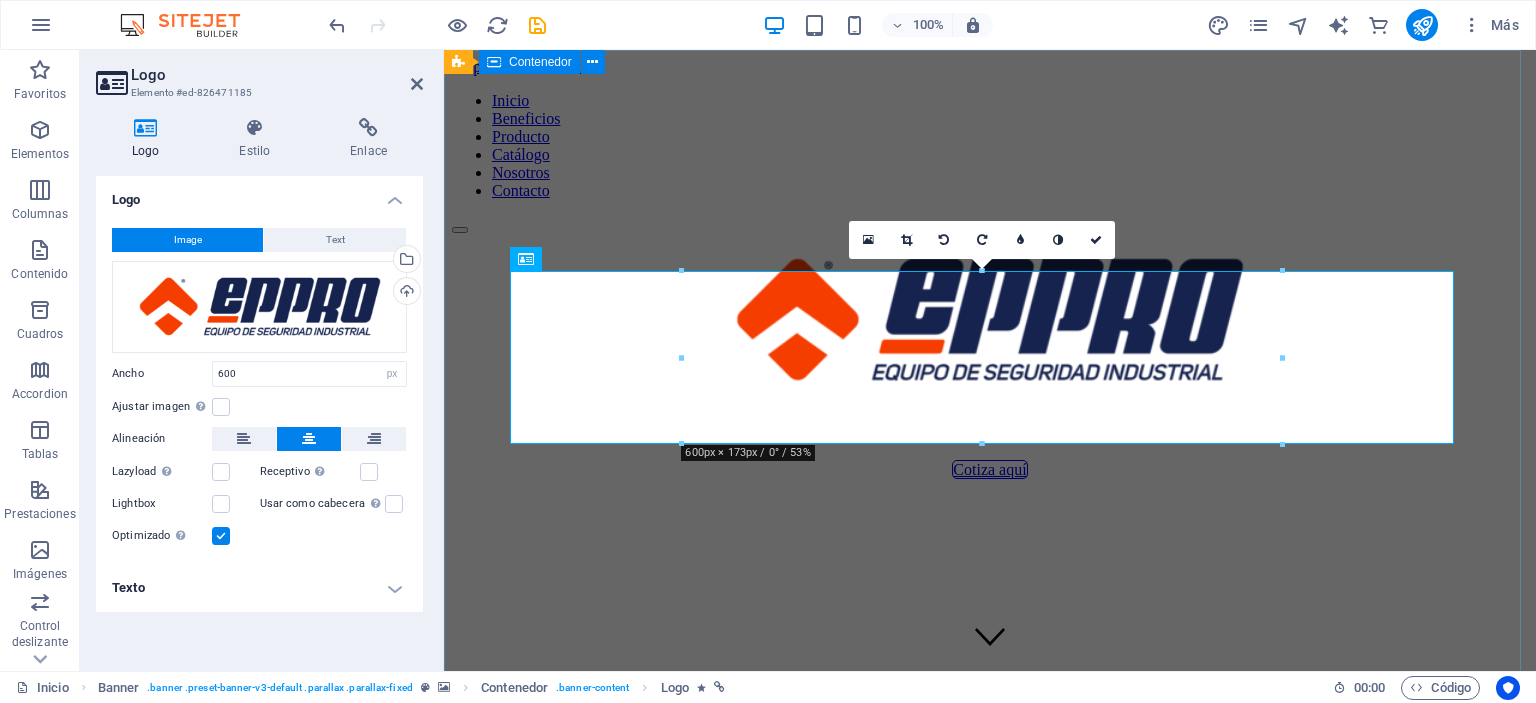 click on "Cotiza aquí" at bounding box center (990, 356) 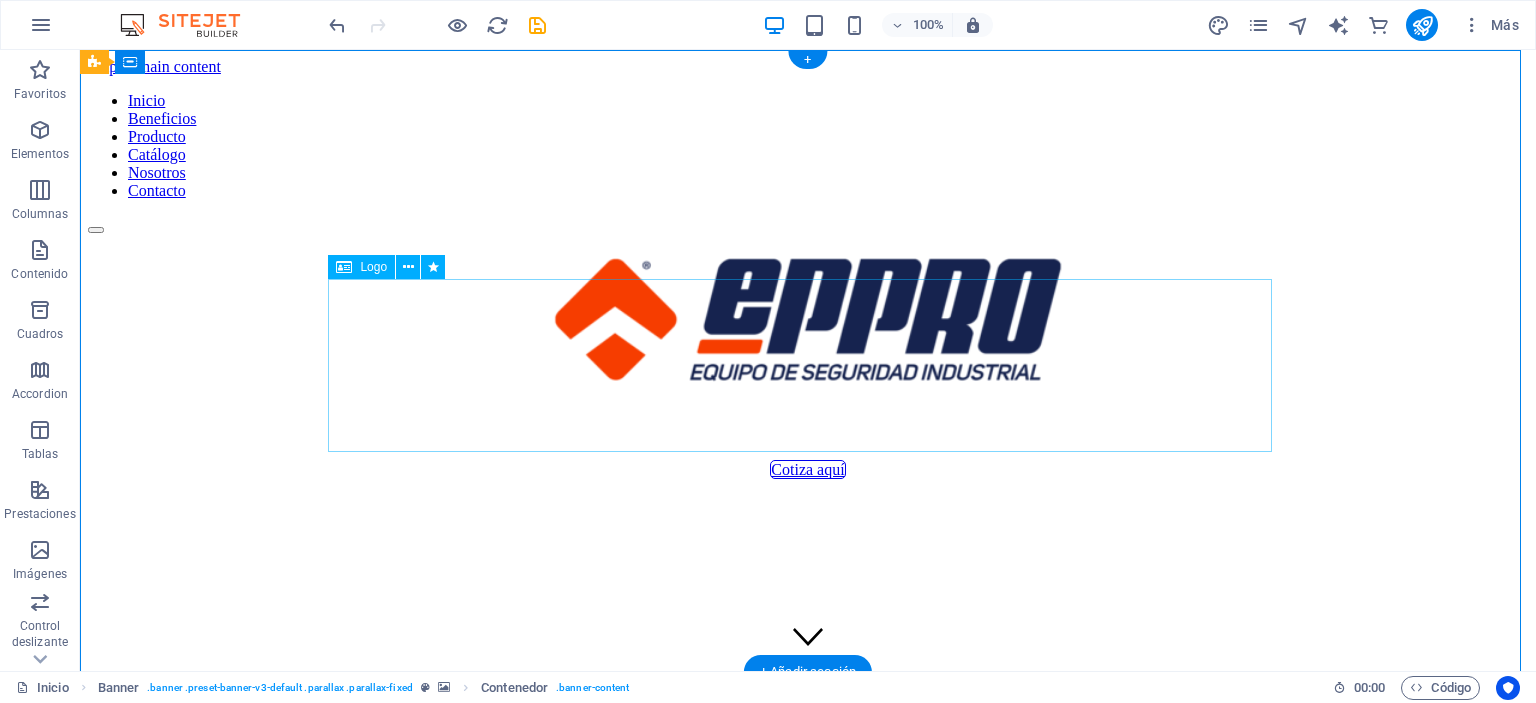click at bounding box center (808, 322) 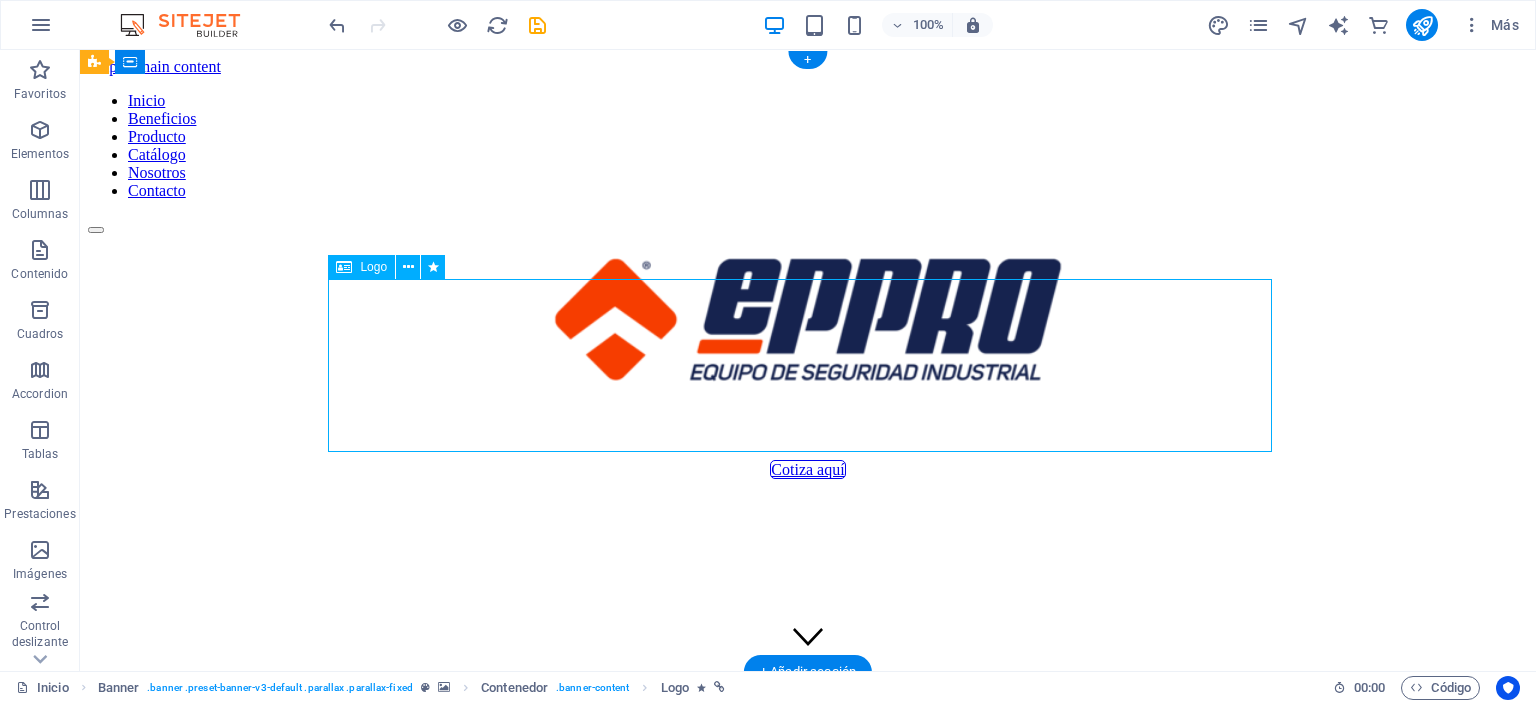 click at bounding box center [808, 322] 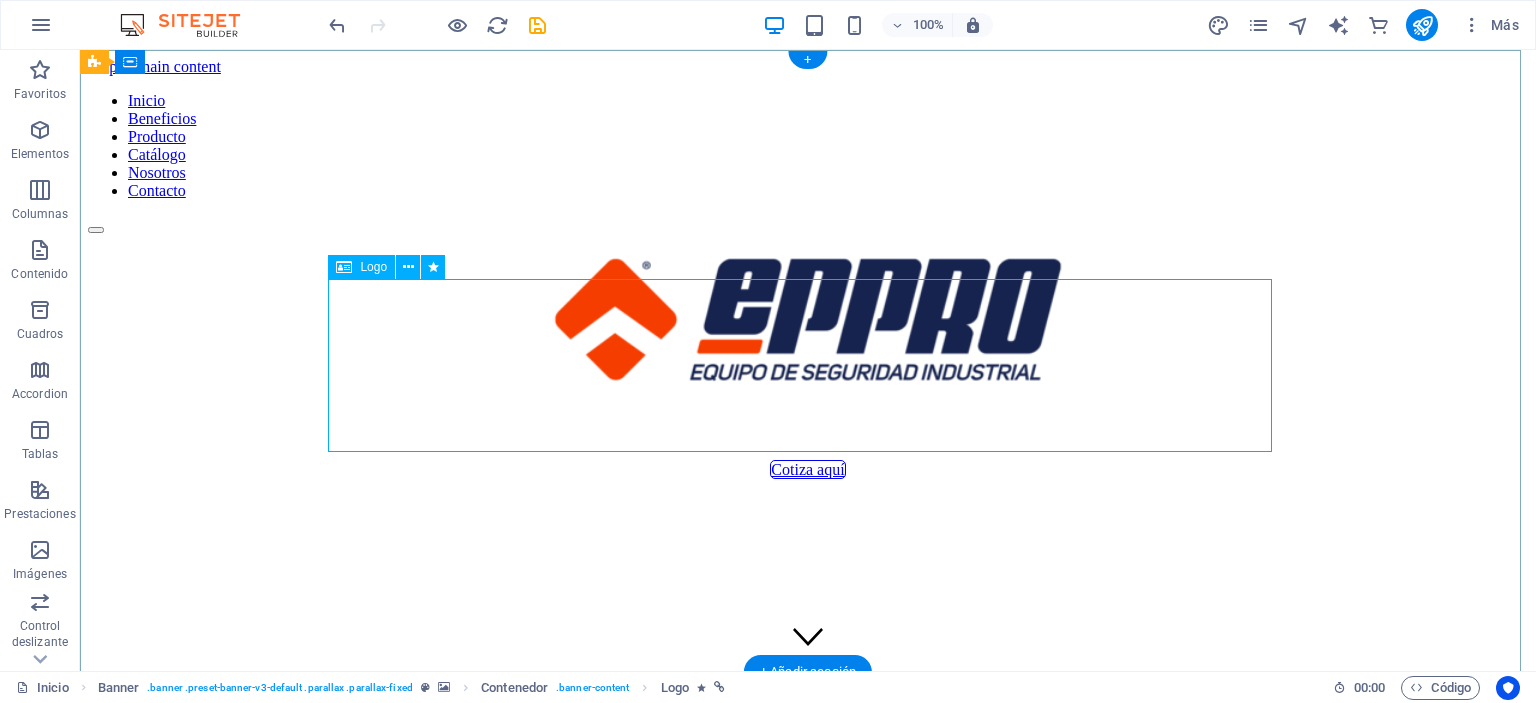 click at bounding box center [808, 322] 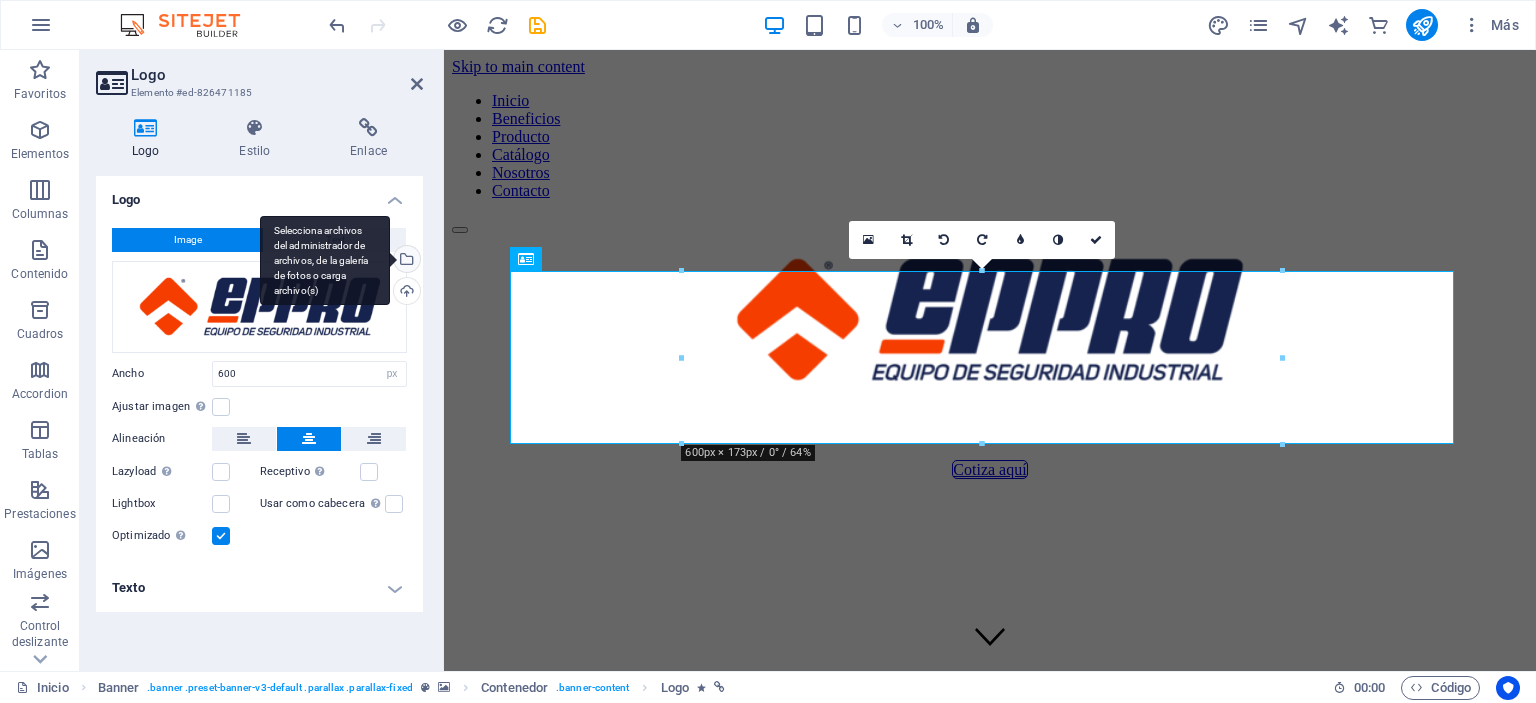 click on "Selecciona archivos del administrador de archivos, de la galería de fotos o carga archivo(s)" at bounding box center [405, 261] 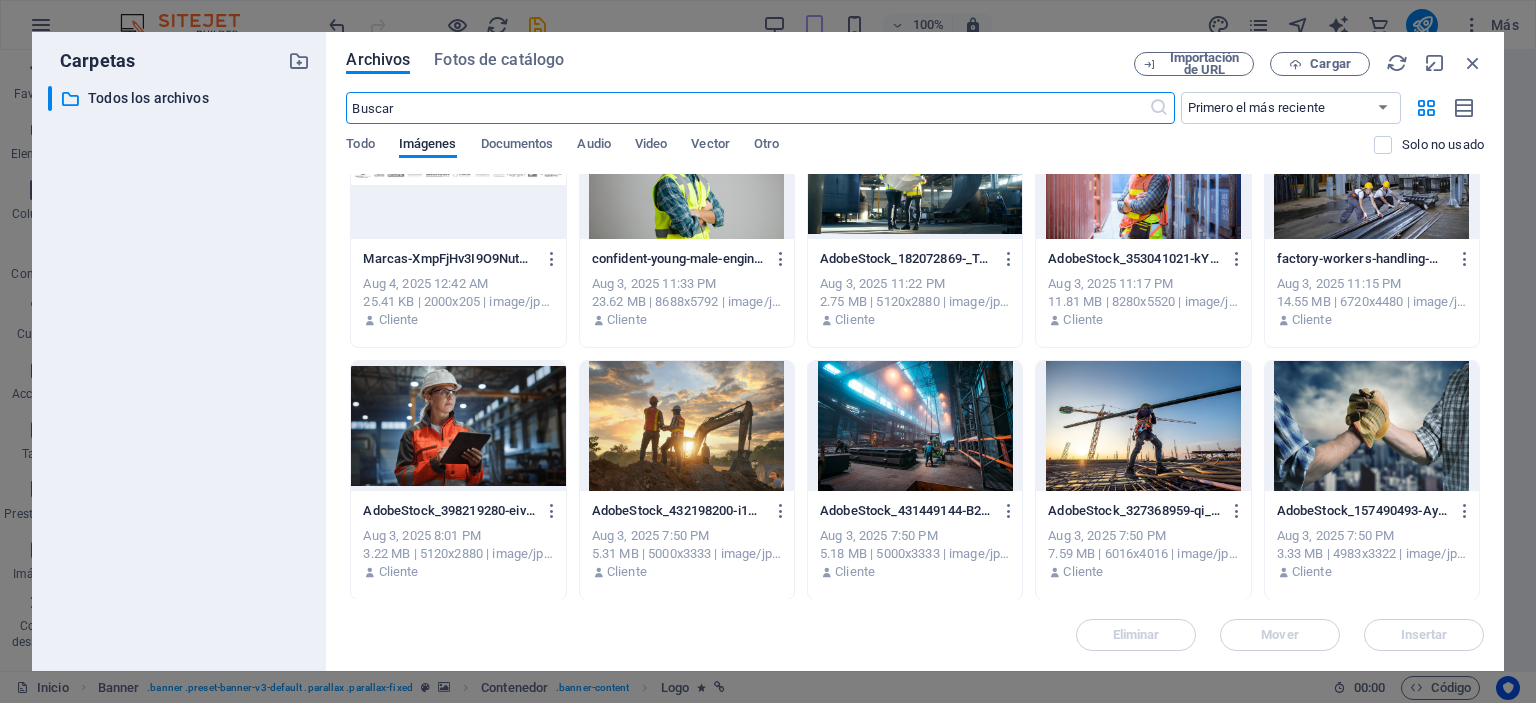 scroll, scrollTop: 0, scrollLeft: 0, axis: both 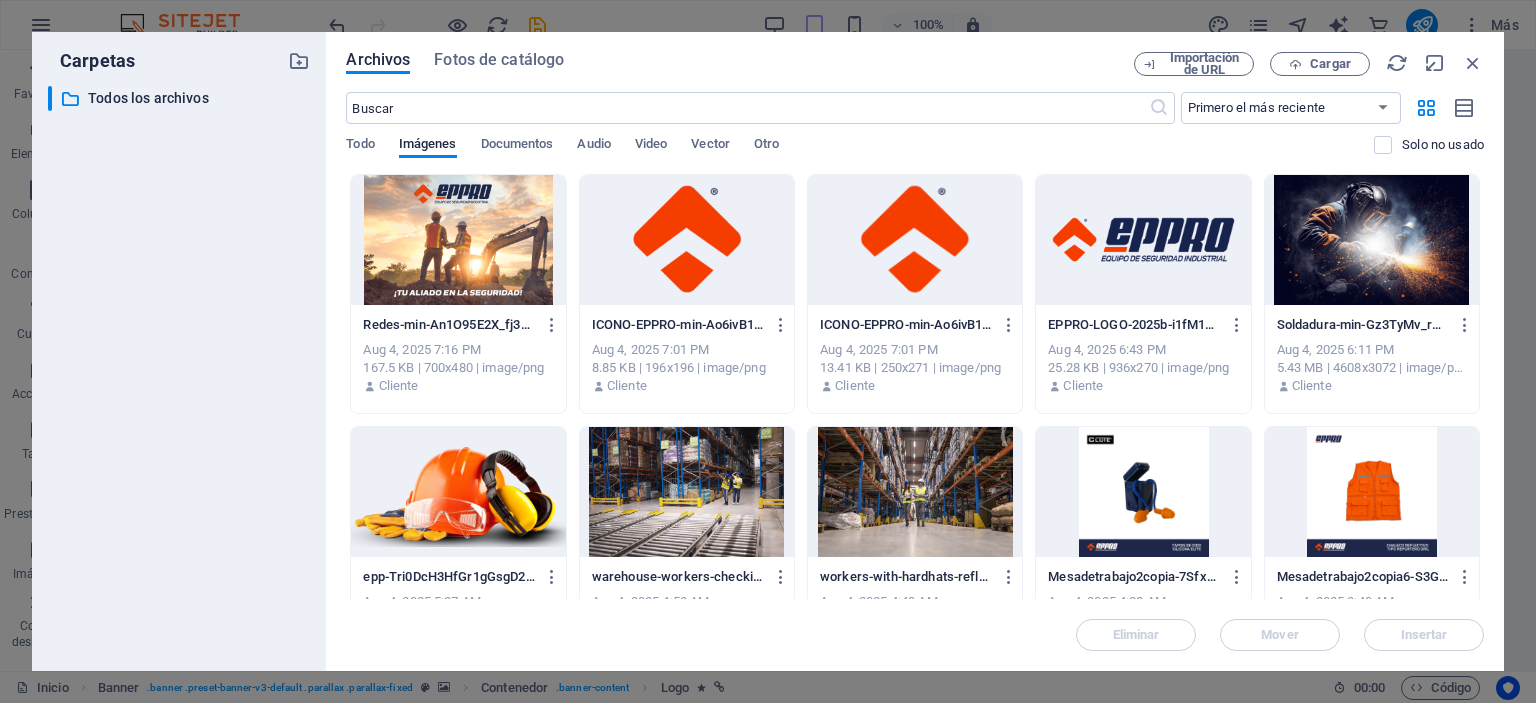 click at bounding box center [1143, 240] 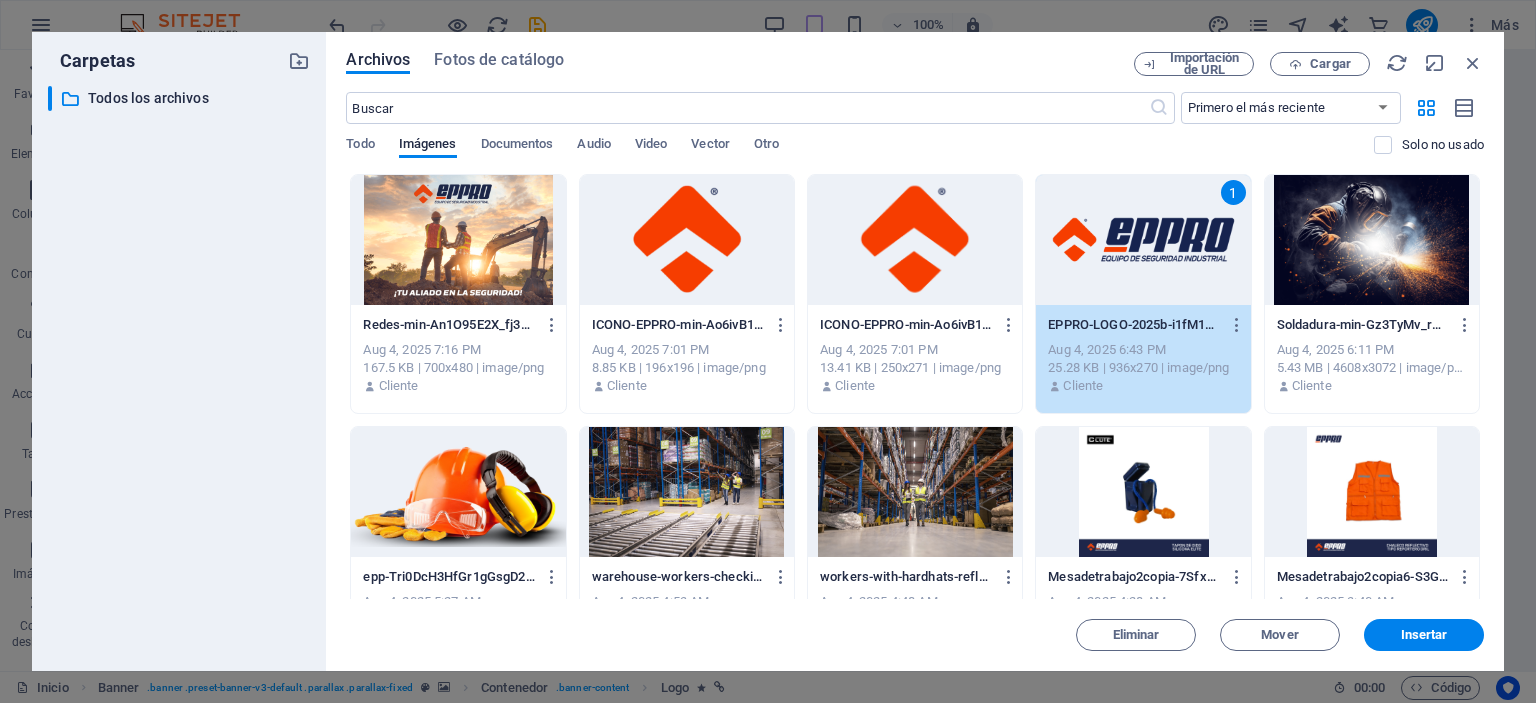 click on "1" at bounding box center (1143, 240) 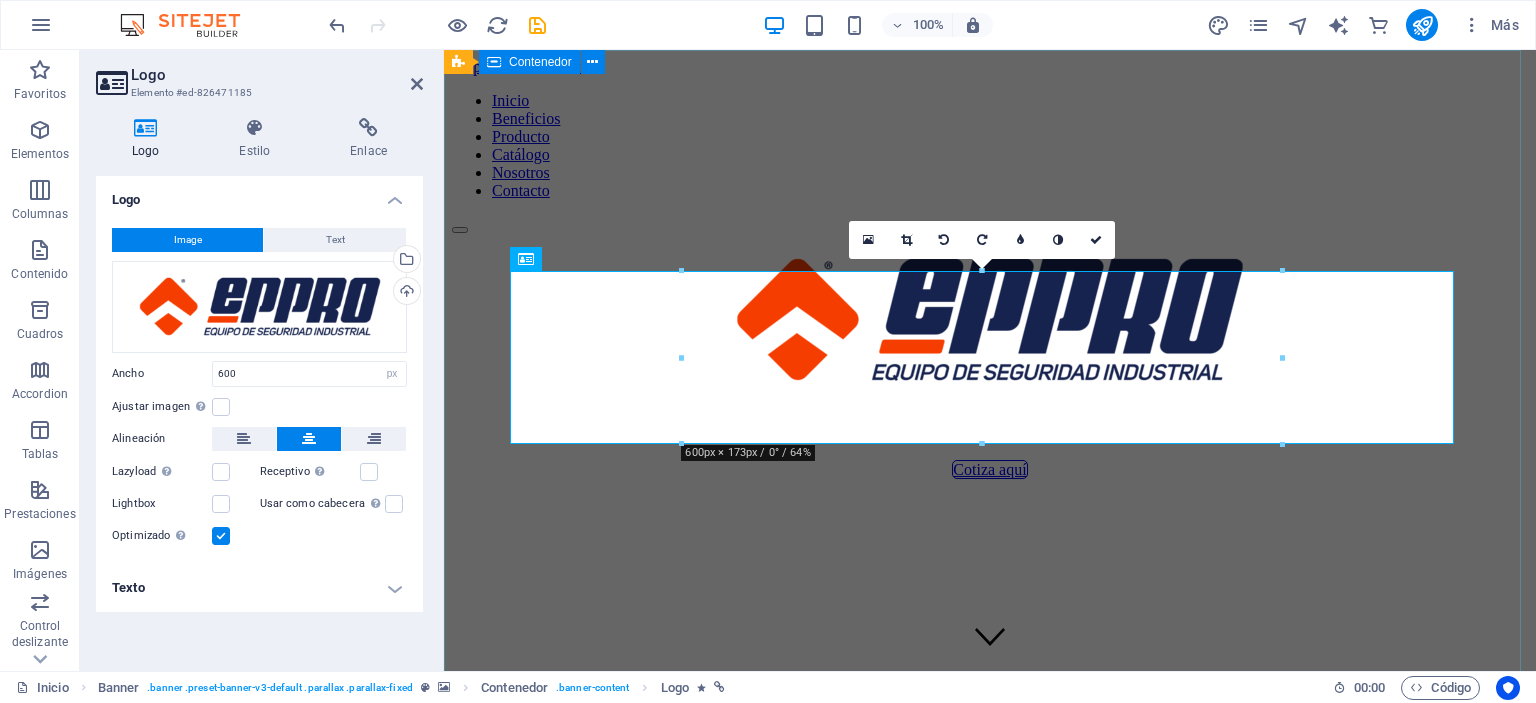 click on "Cotiza aquí" at bounding box center [990, 356] 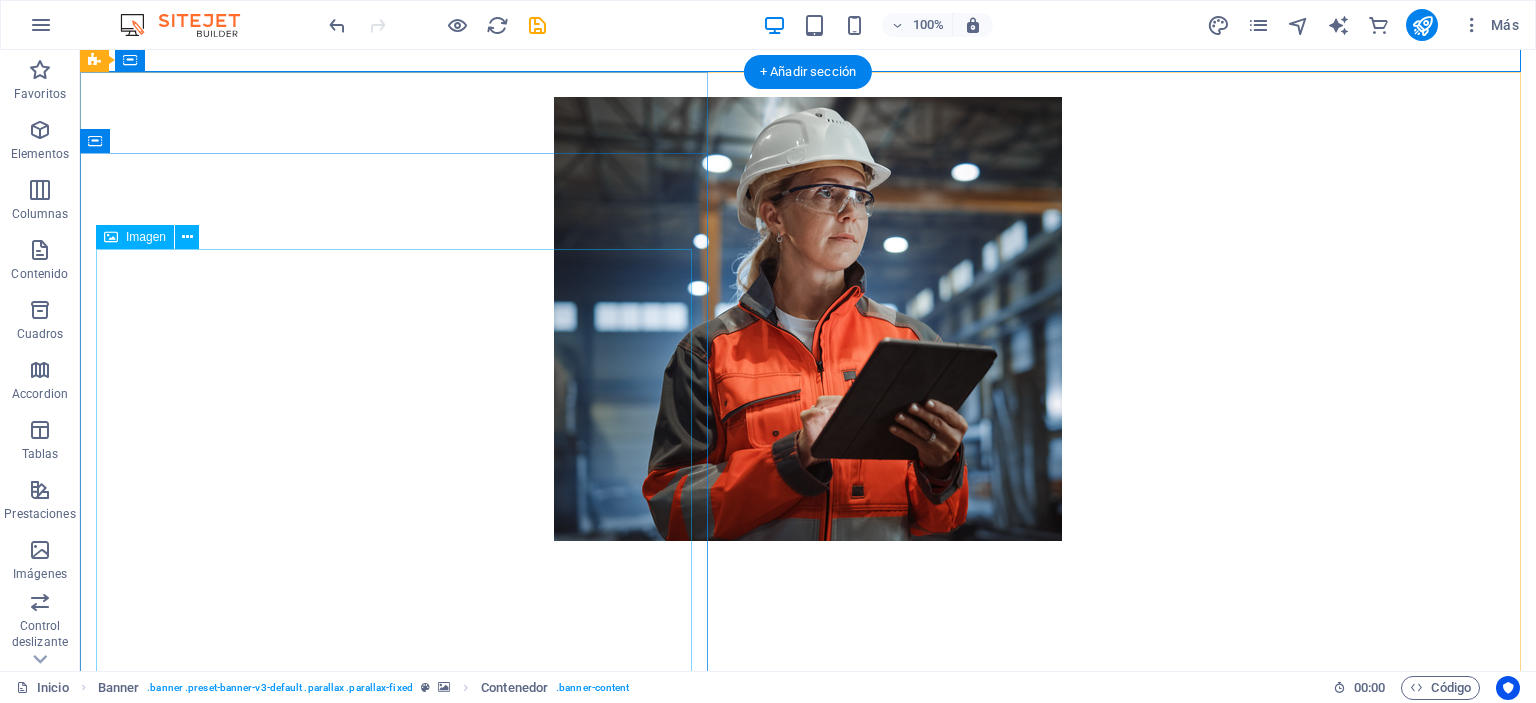 scroll, scrollTop: 0, scrollLeft: 0, axis: both 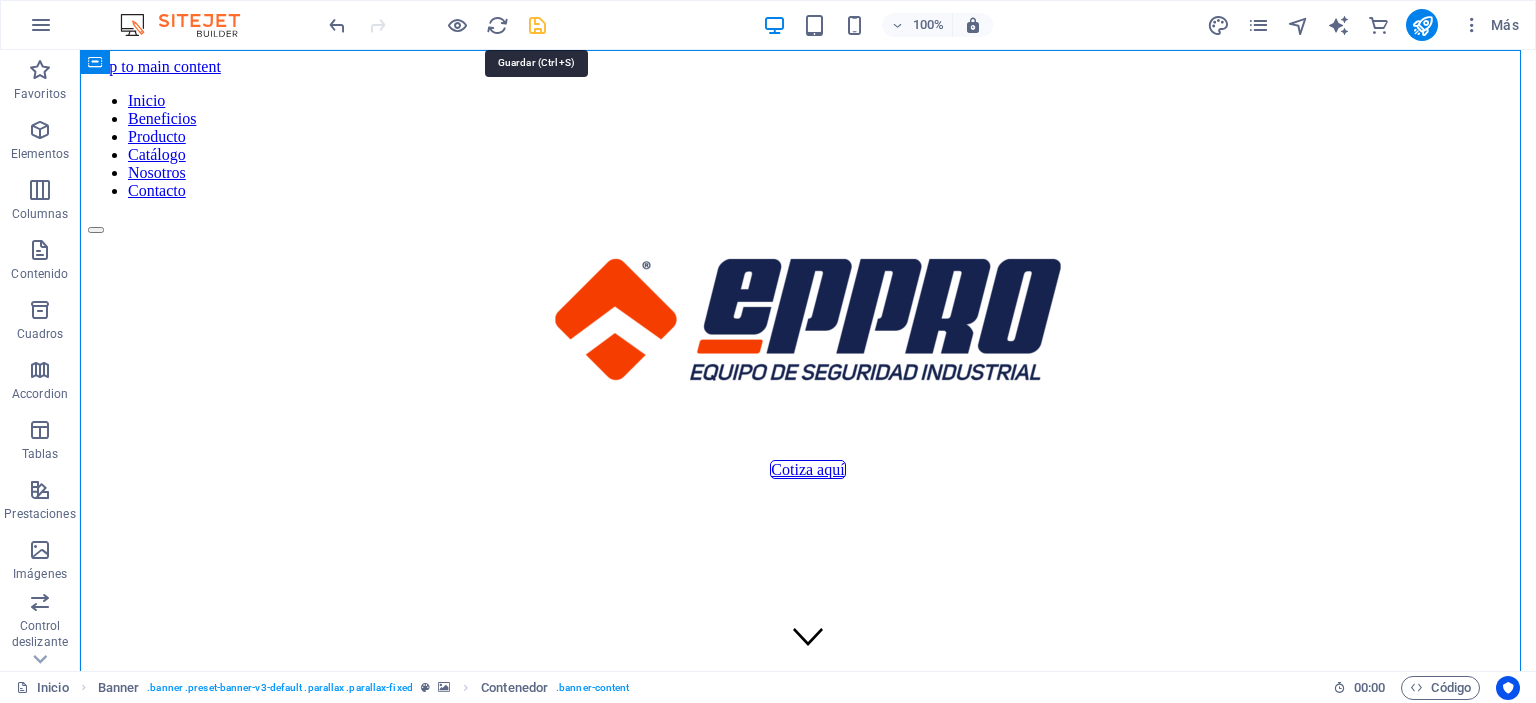 click at bounding box center (537, 25) 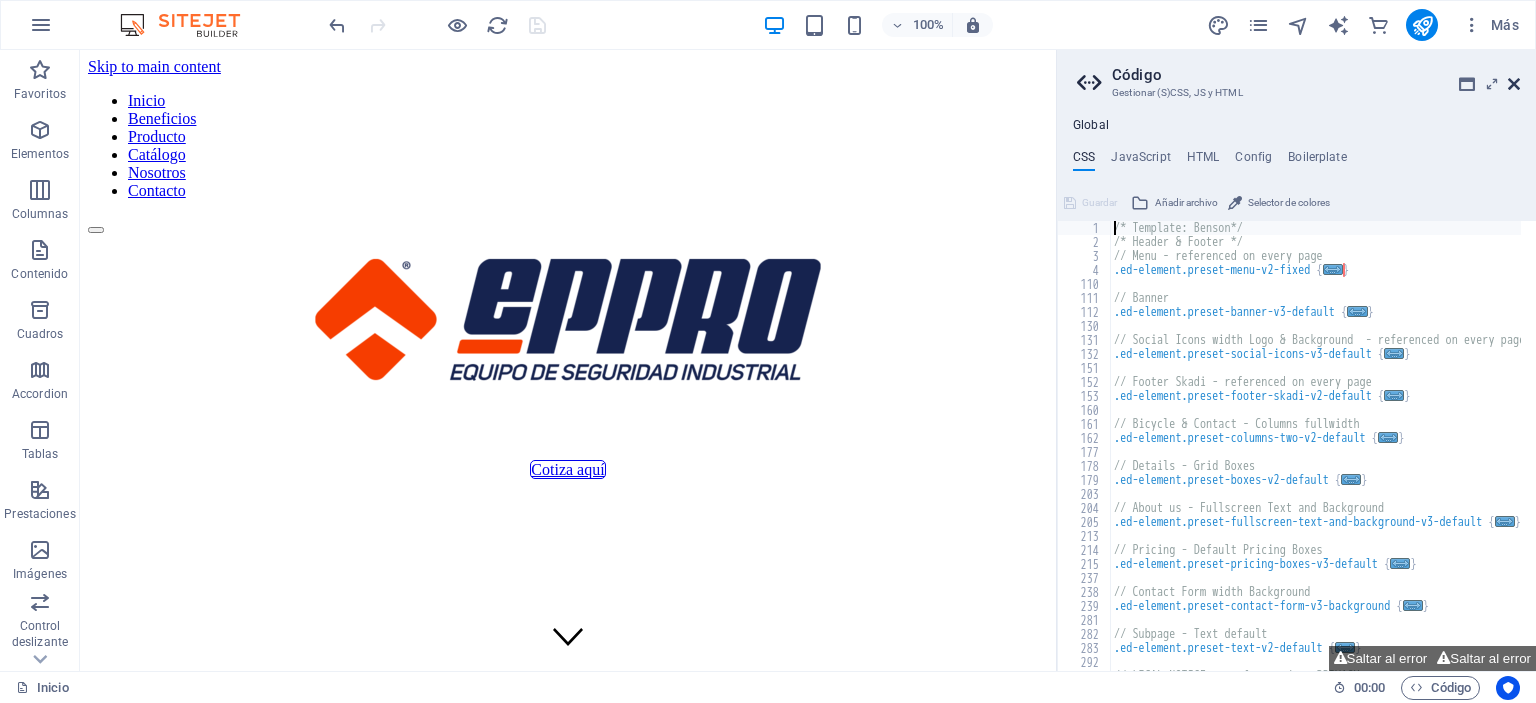 click at bounding box center [1514, 84] 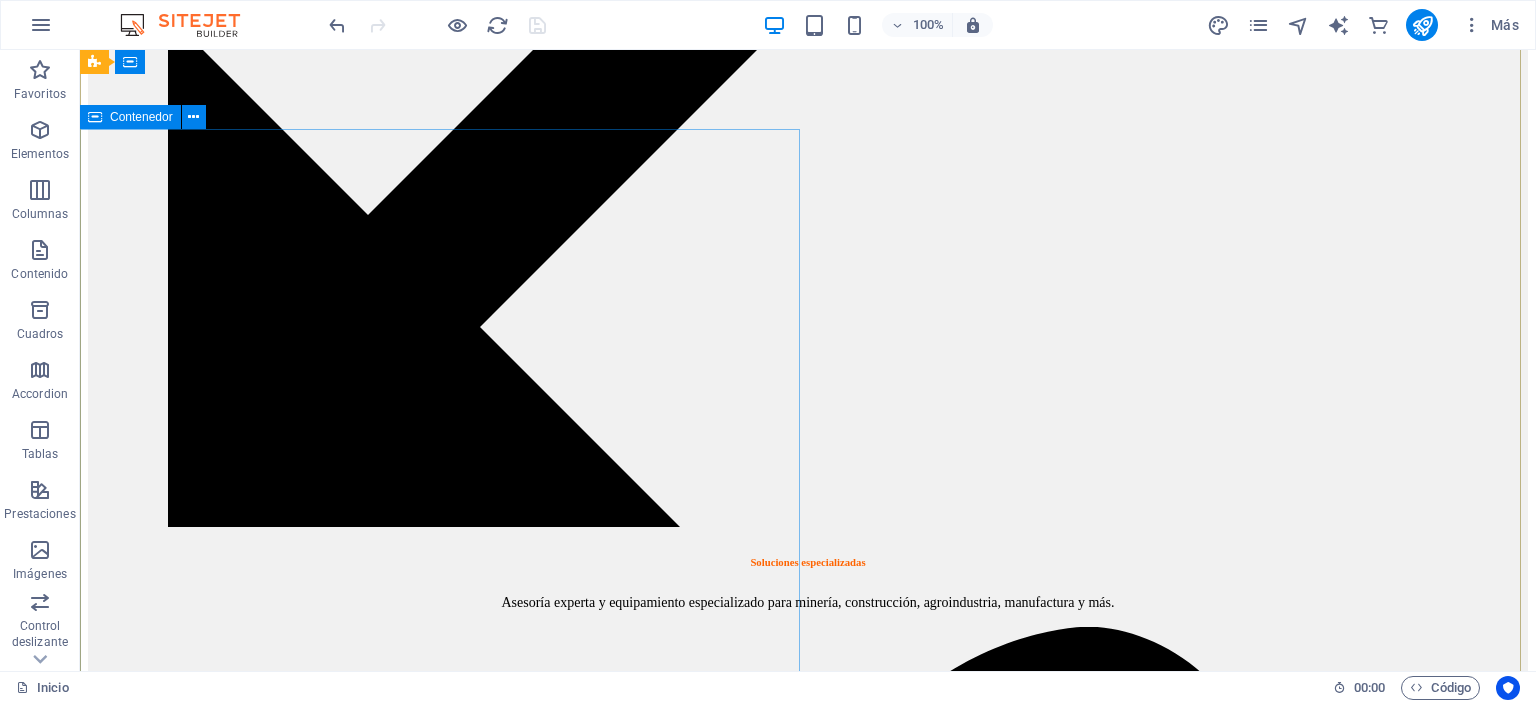 scroll, scrollTop: 3600, scrollLeft: 0, axis: vertical 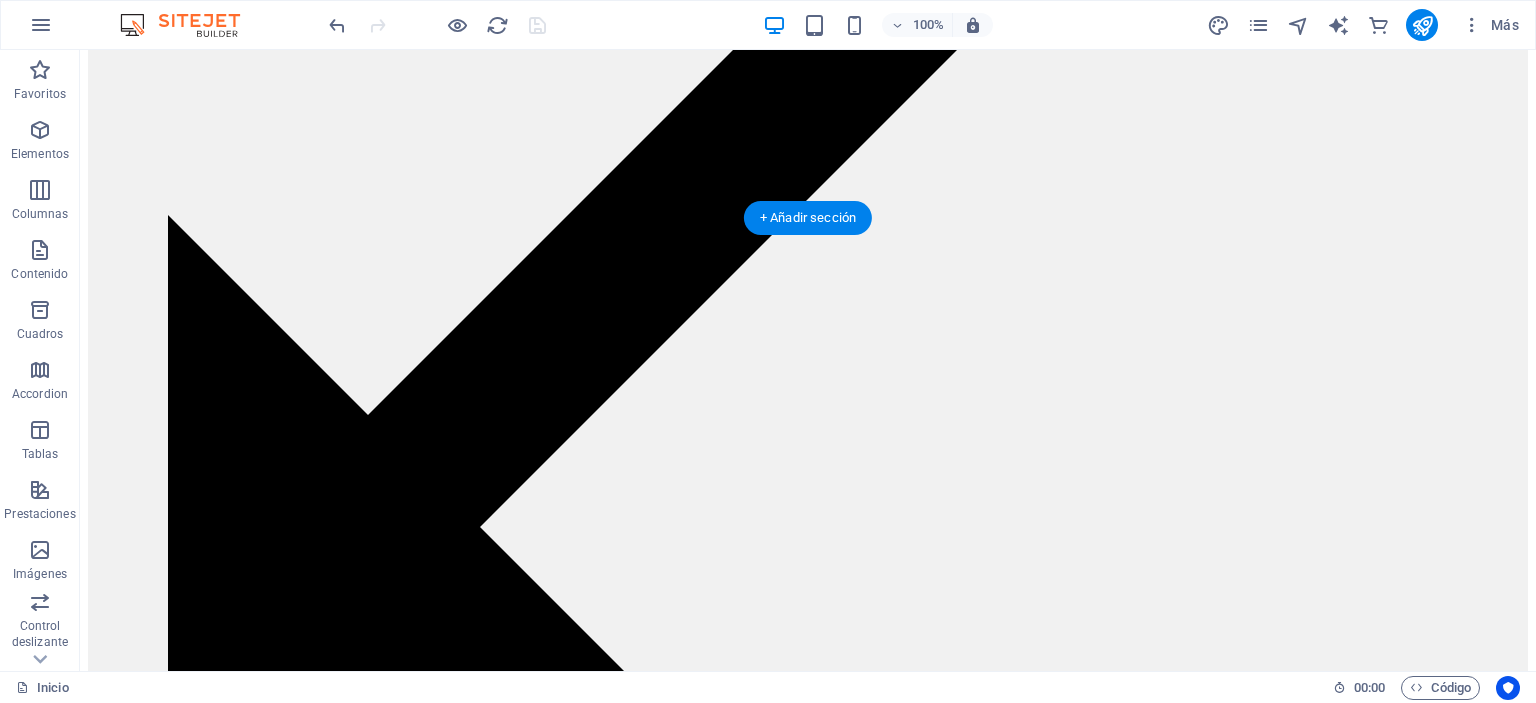 click at bounding box center [808, 9037] 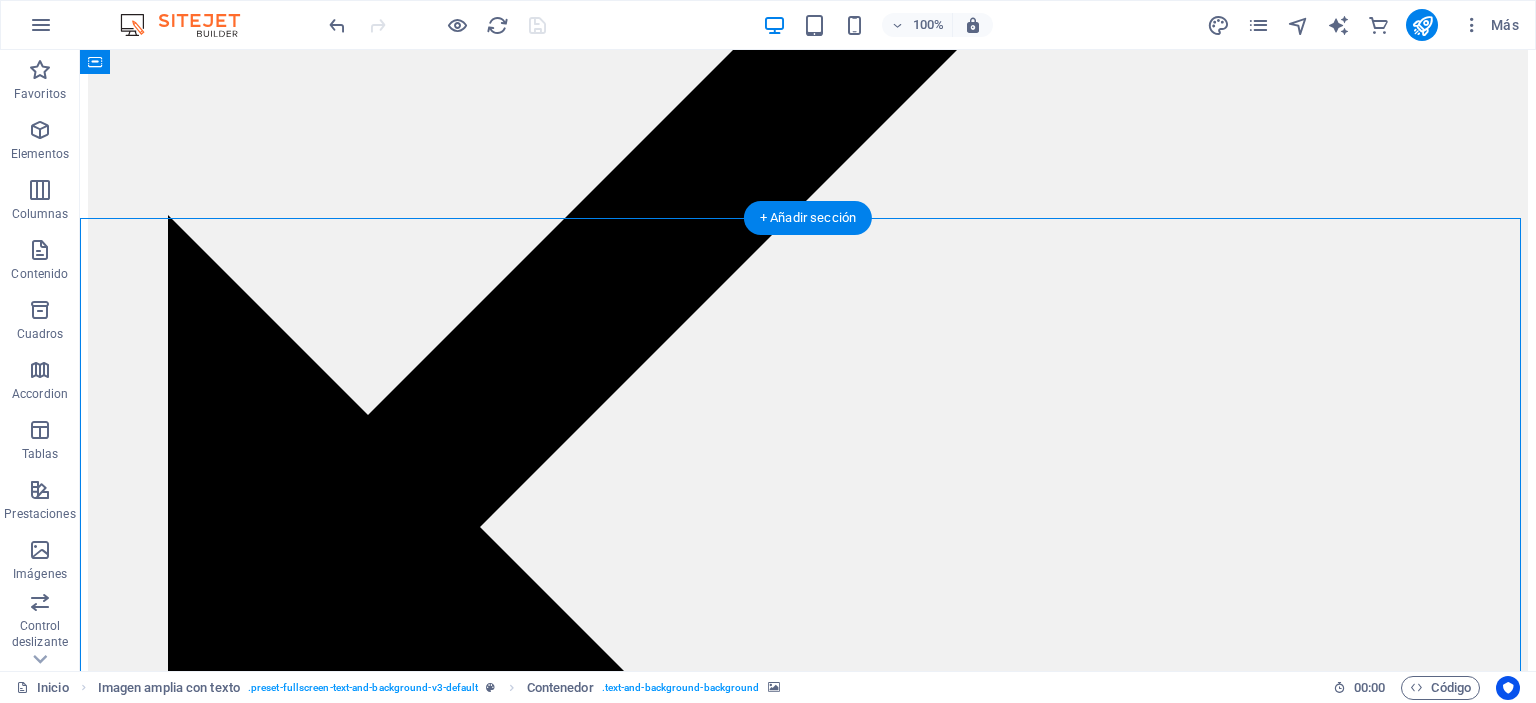 click at bounding box center (808, 9037) 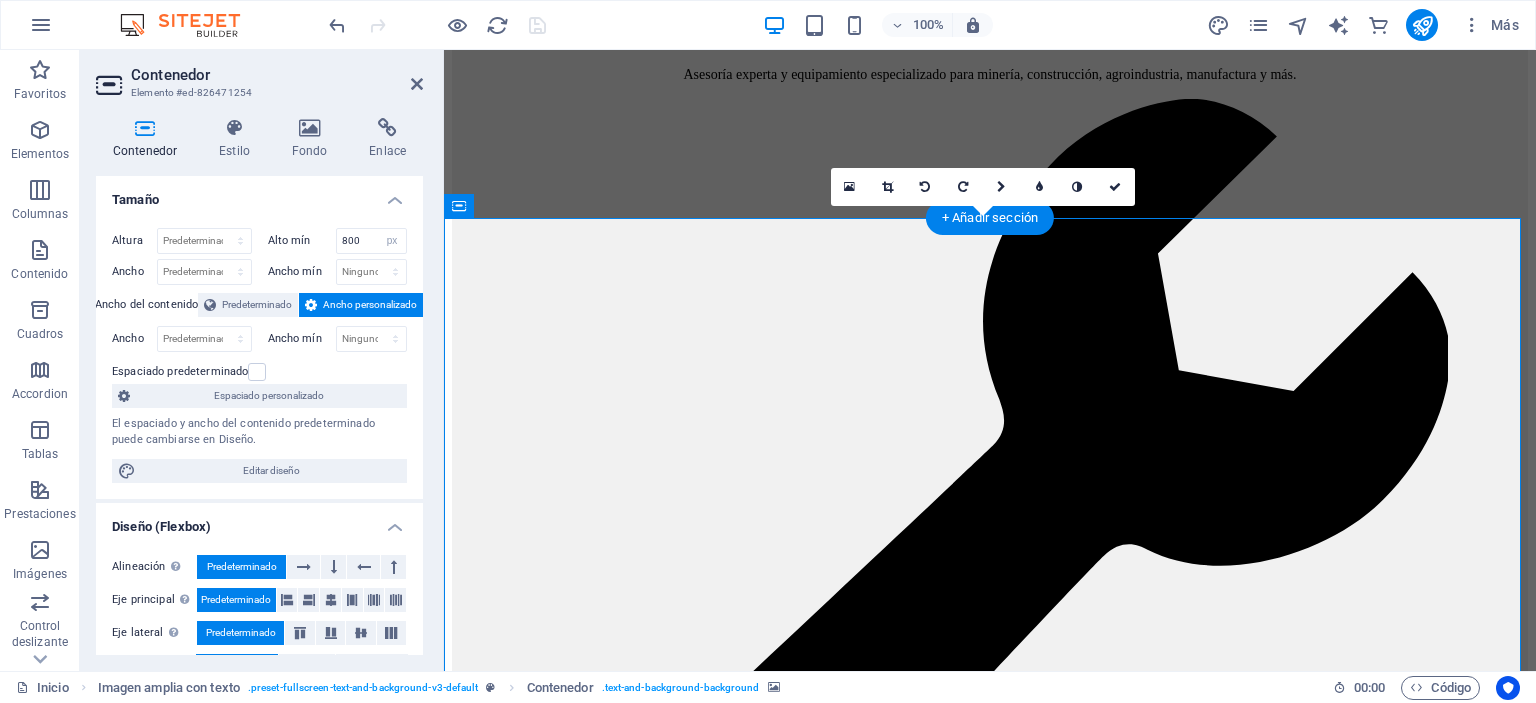 scroll, scrollTop: 4408, scrollLeft: 0, axis: vertical 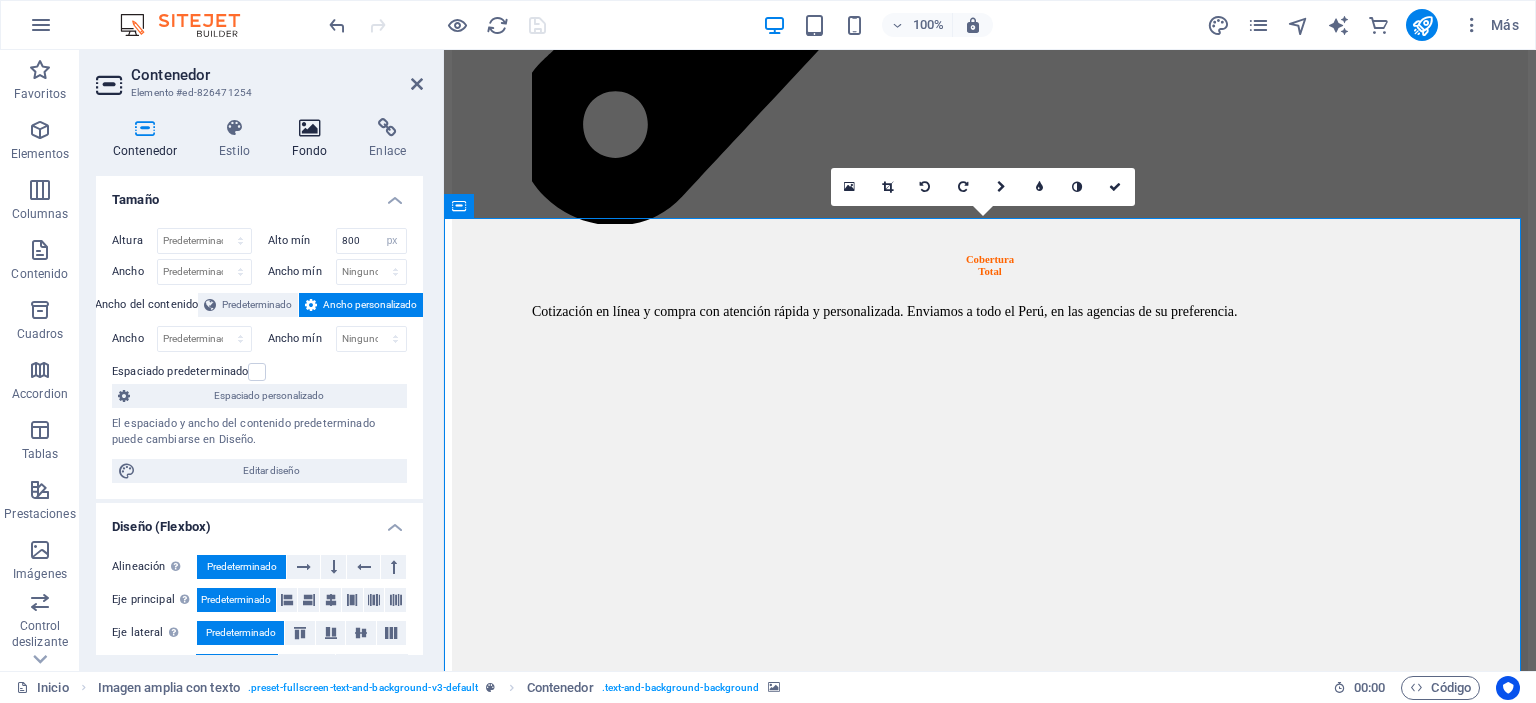 click at bounding box center (310, 128) 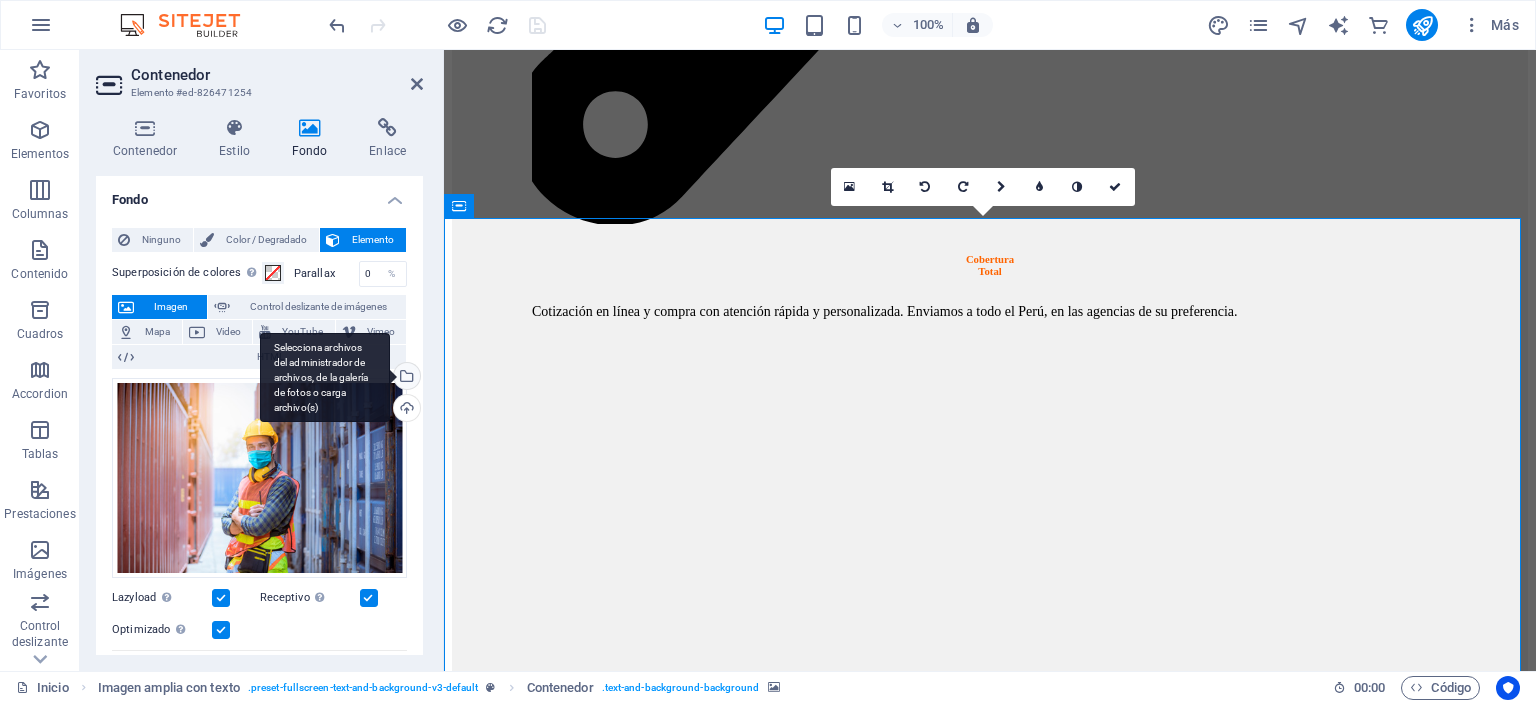 click on "Selecciona archivos del administrador de archivos, de la galería de fotos o carga archivo(s)" at bounding box center [405, 378] 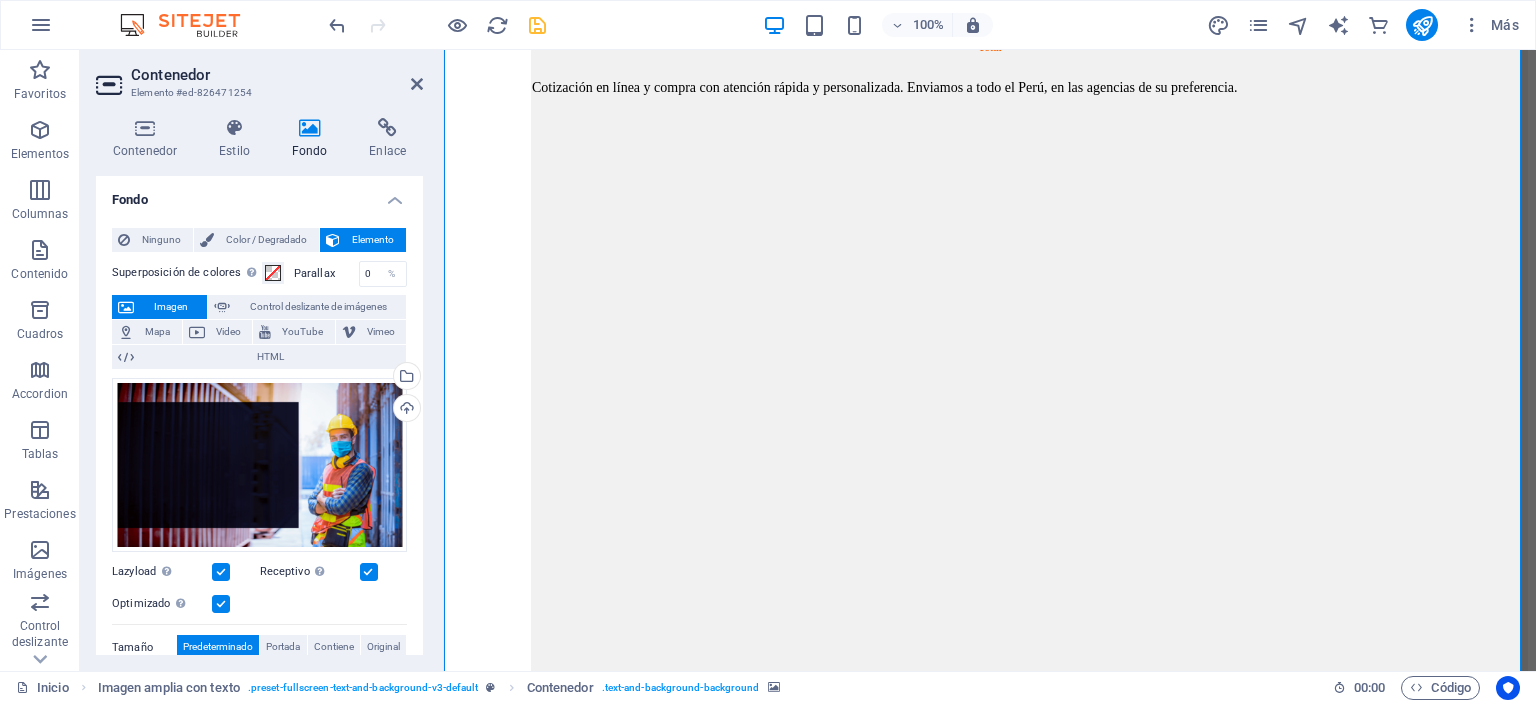 scroll, scrollTop: 4608, scrollLeft: 0, axis: vertical 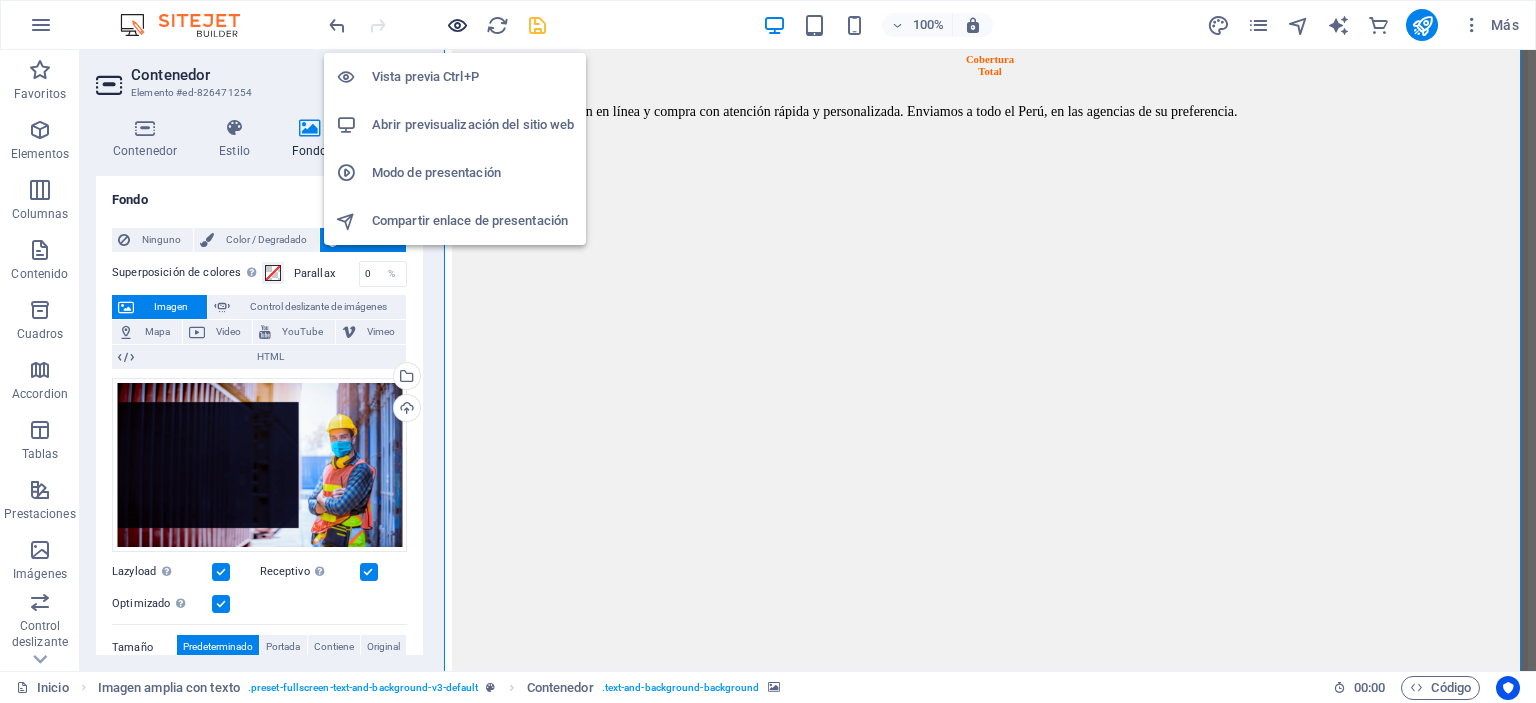 click at bounding box center (457, 25) 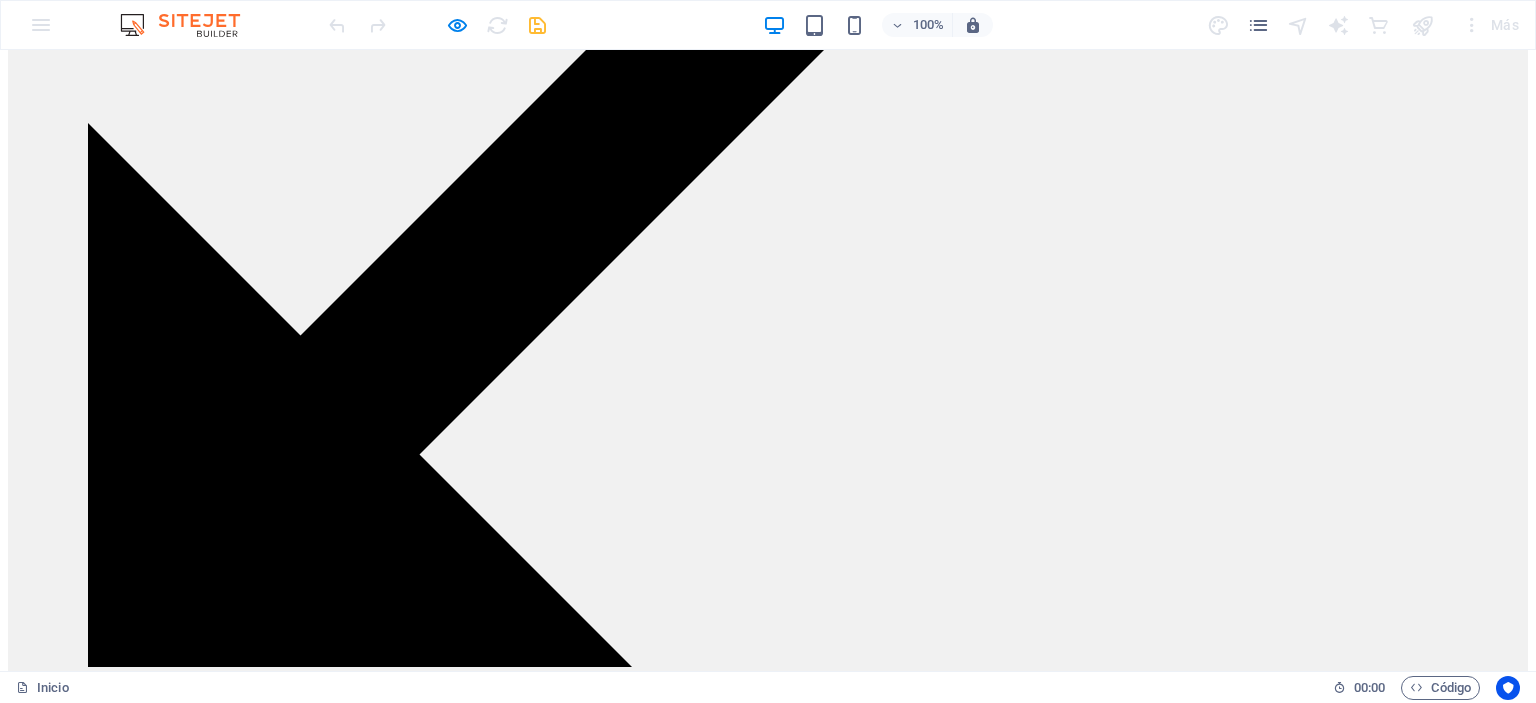 scroll, scrollTop: 3800, scrollLeft: 0, axis: vertical 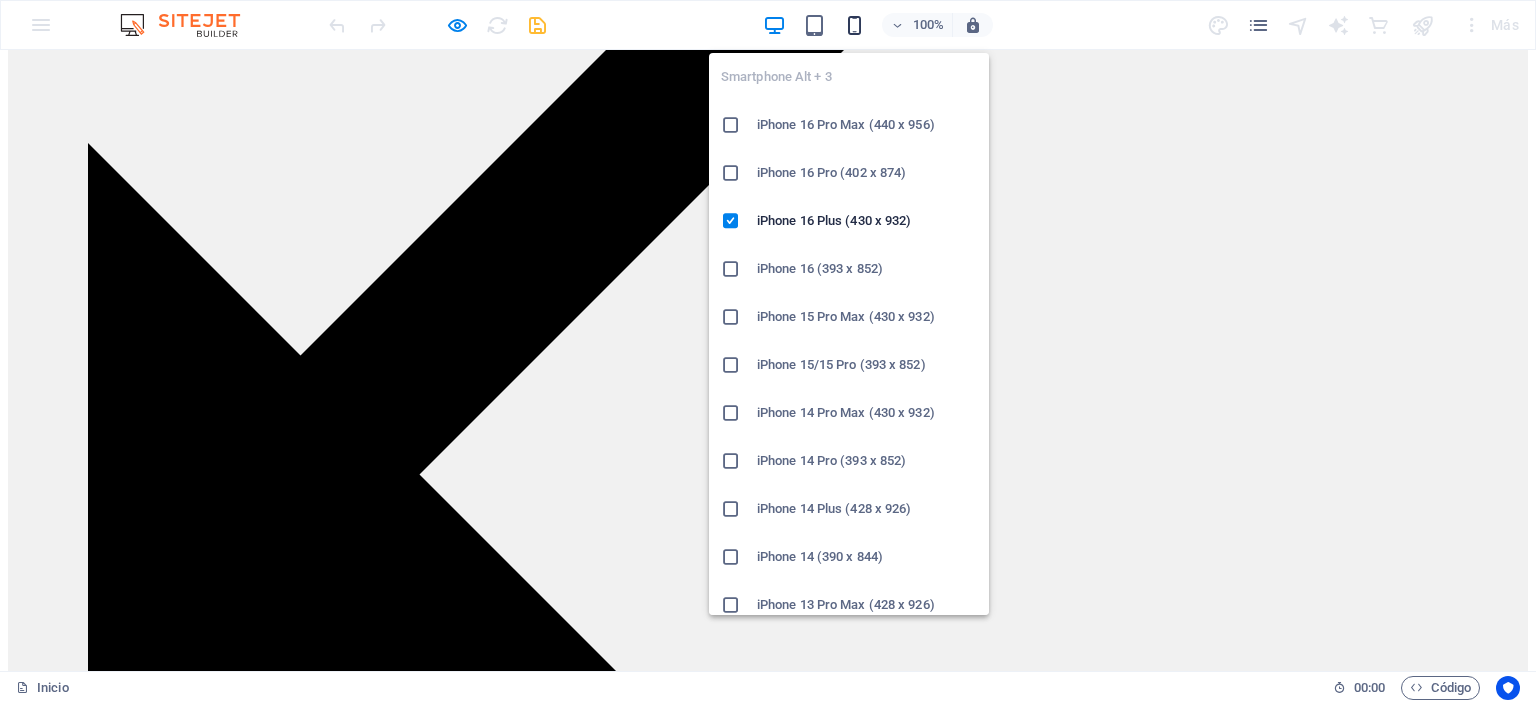 click at bounding box center (854, 25) 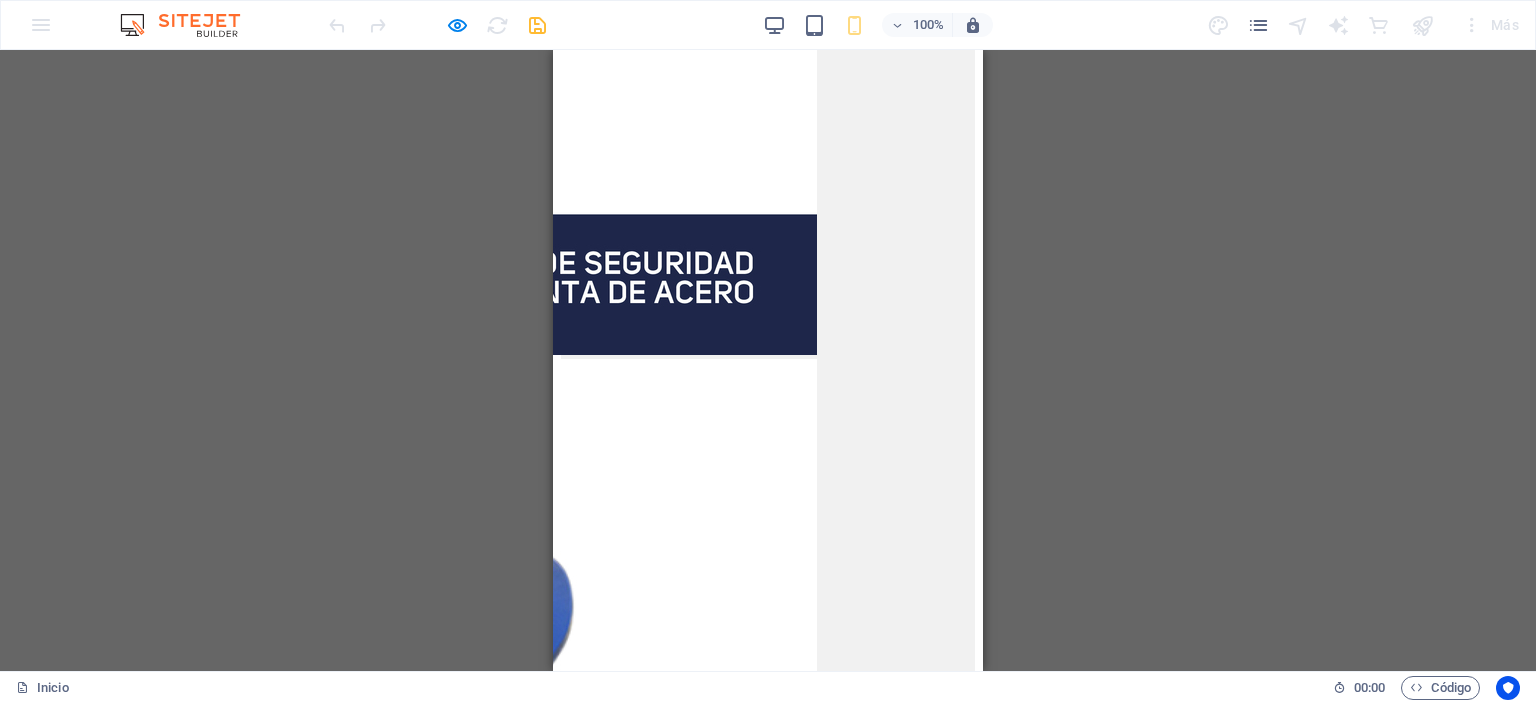scroll, scrollTop: 3680, scrollLeft: 0, axis: vertical 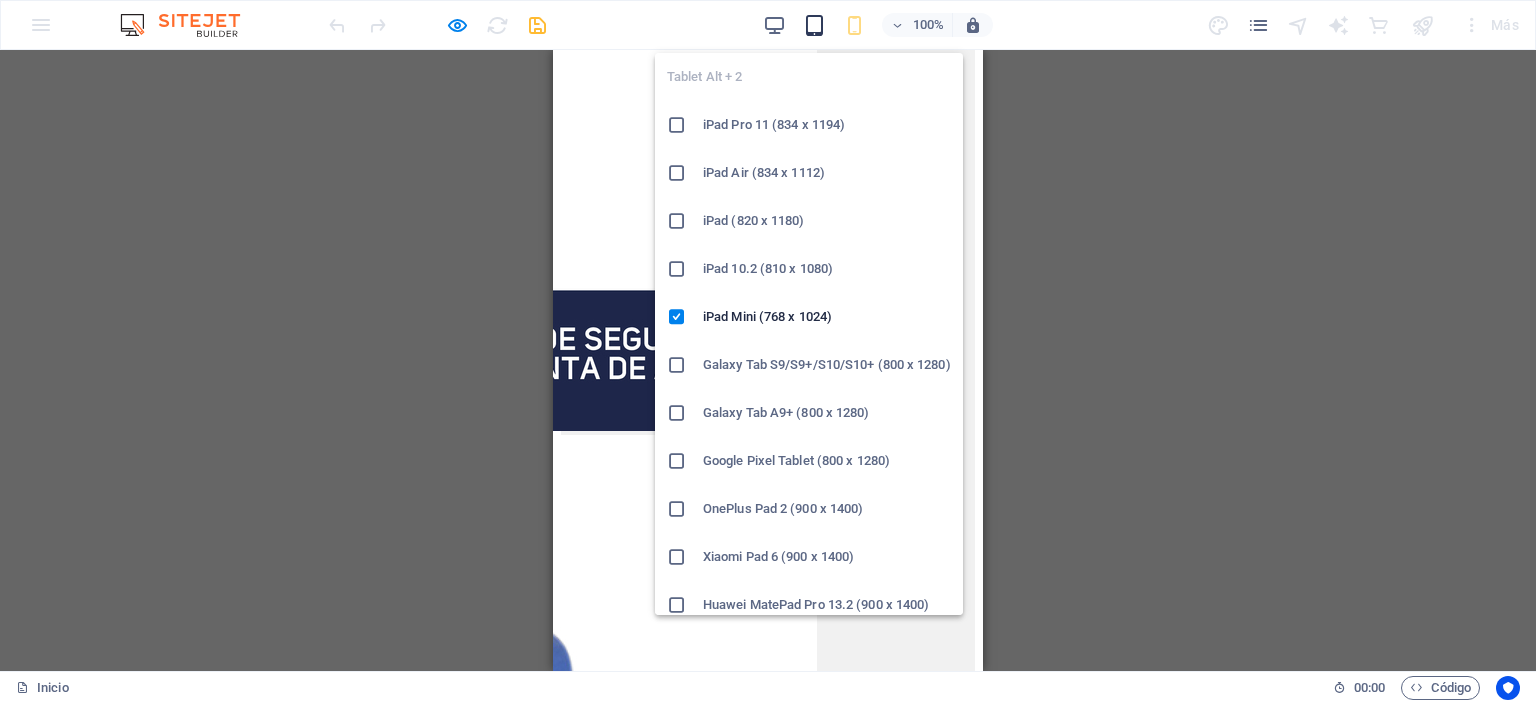 click at bounding box center (814, 25) 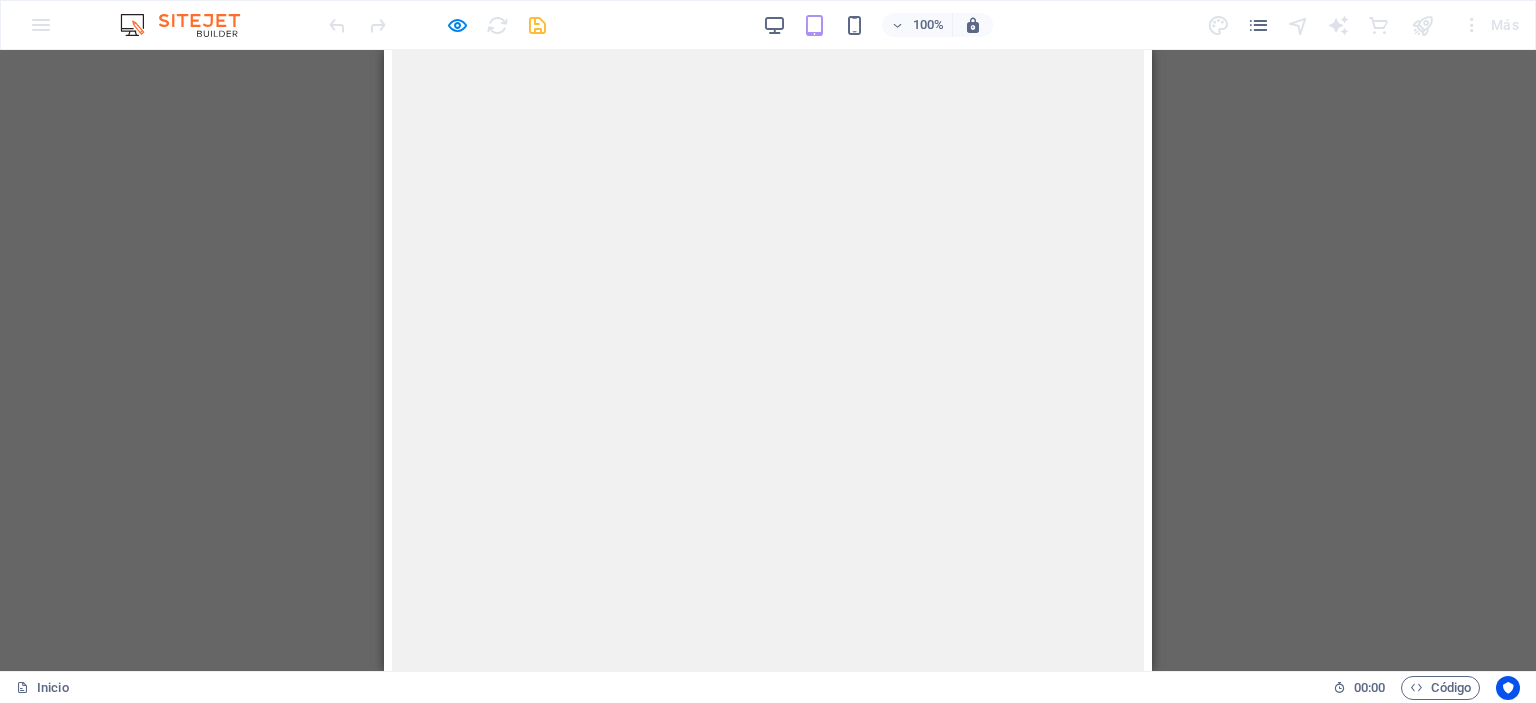 scroll, scrollTop: 3382, scrollLeft: 0, axis: vertical 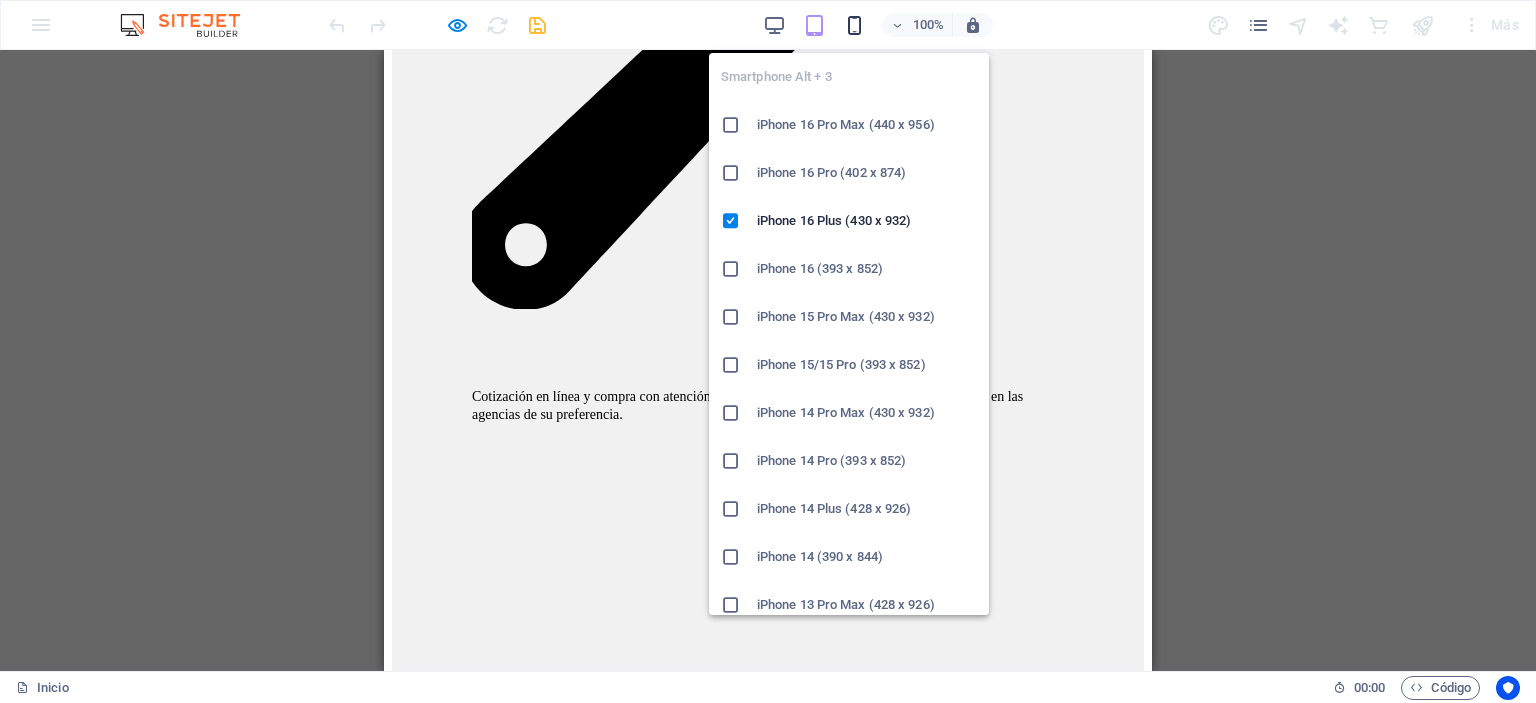 click at bounding box center (854, 25) 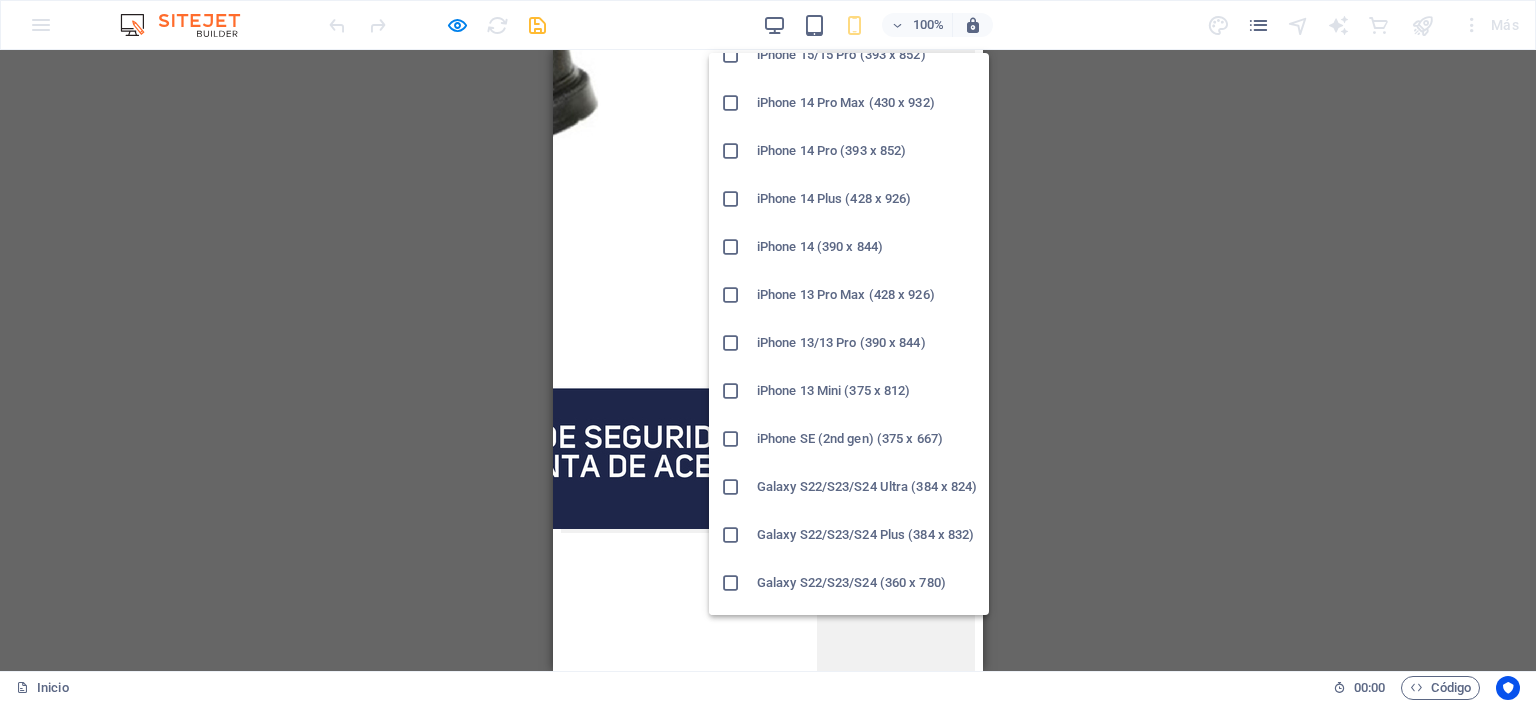 scroll, scrollTop: 400, scrollLeft: 0, axis: vertical 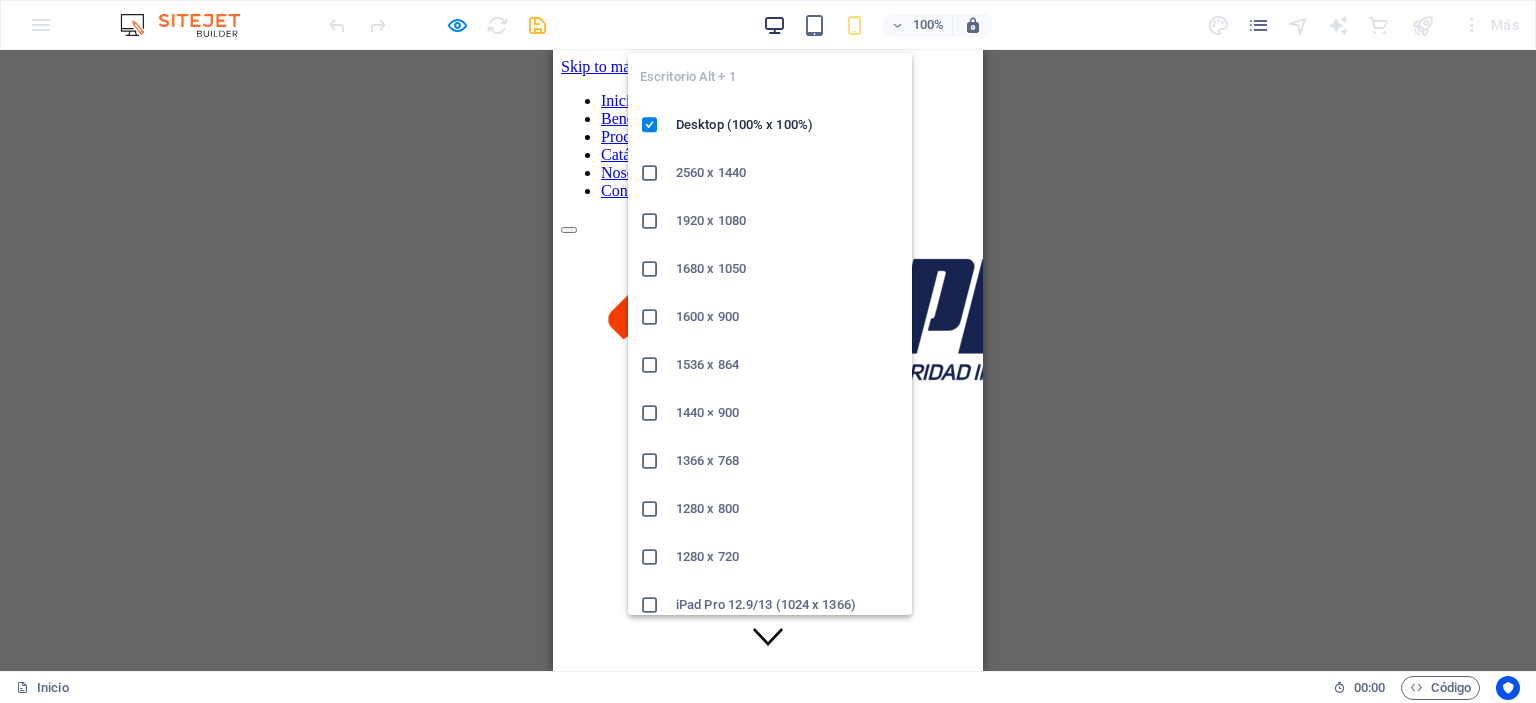 click at bounding box center [774, 25] 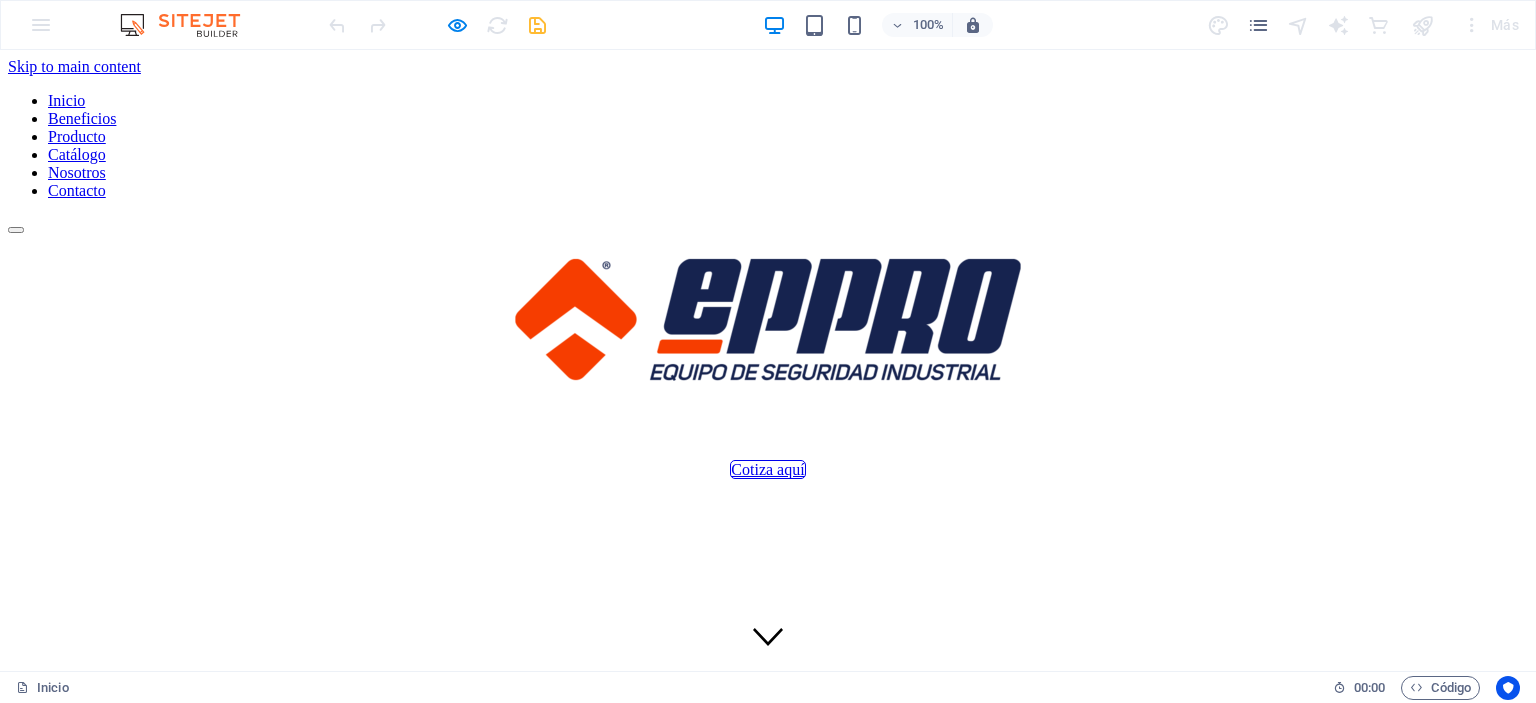 click on "Cotiza aquí" at bounding box center [768, 356] 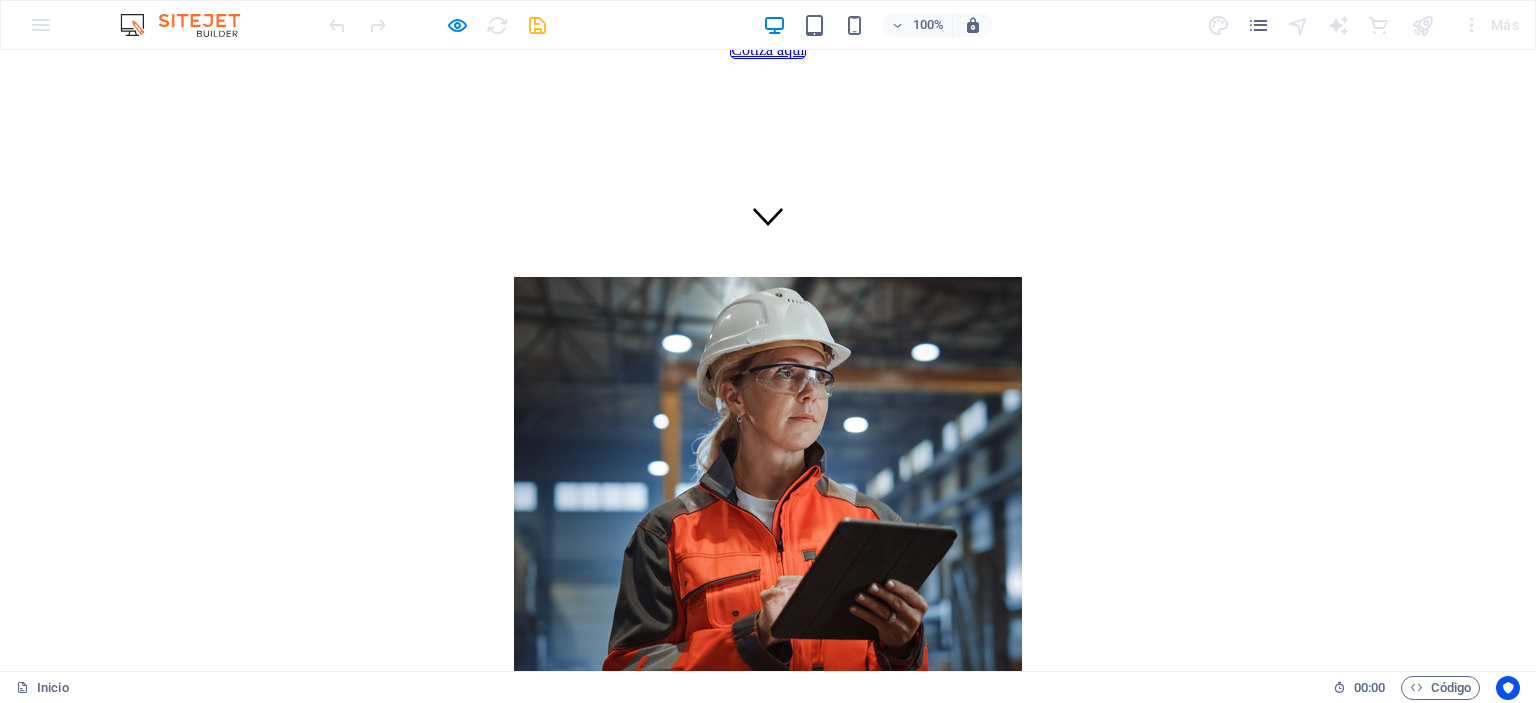 scroll, scrollTop: 200, scrollLeft: 0, axis: vertical 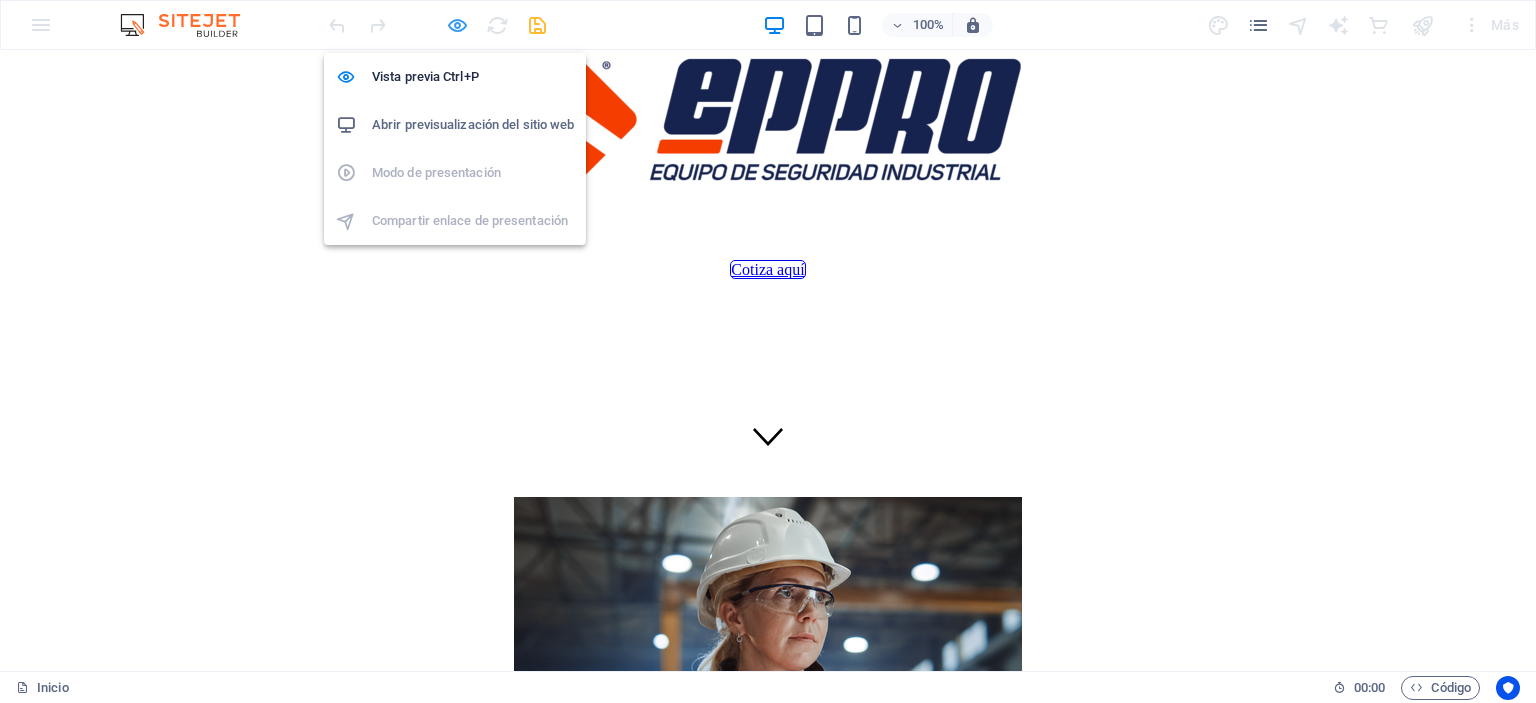 click at bounding box center [457, 25] 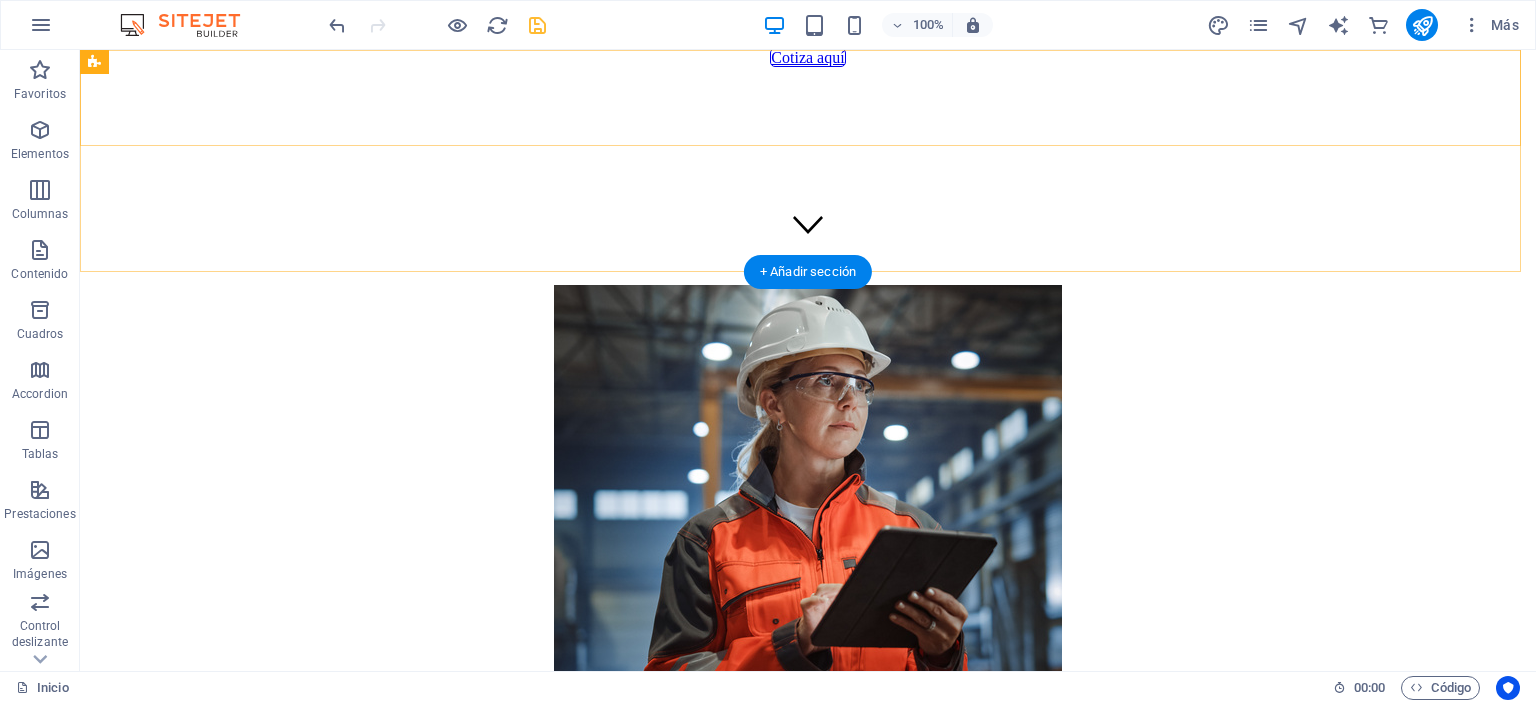 scroll, scrollTop: 400, scrollLeft: 0, axis: vertical 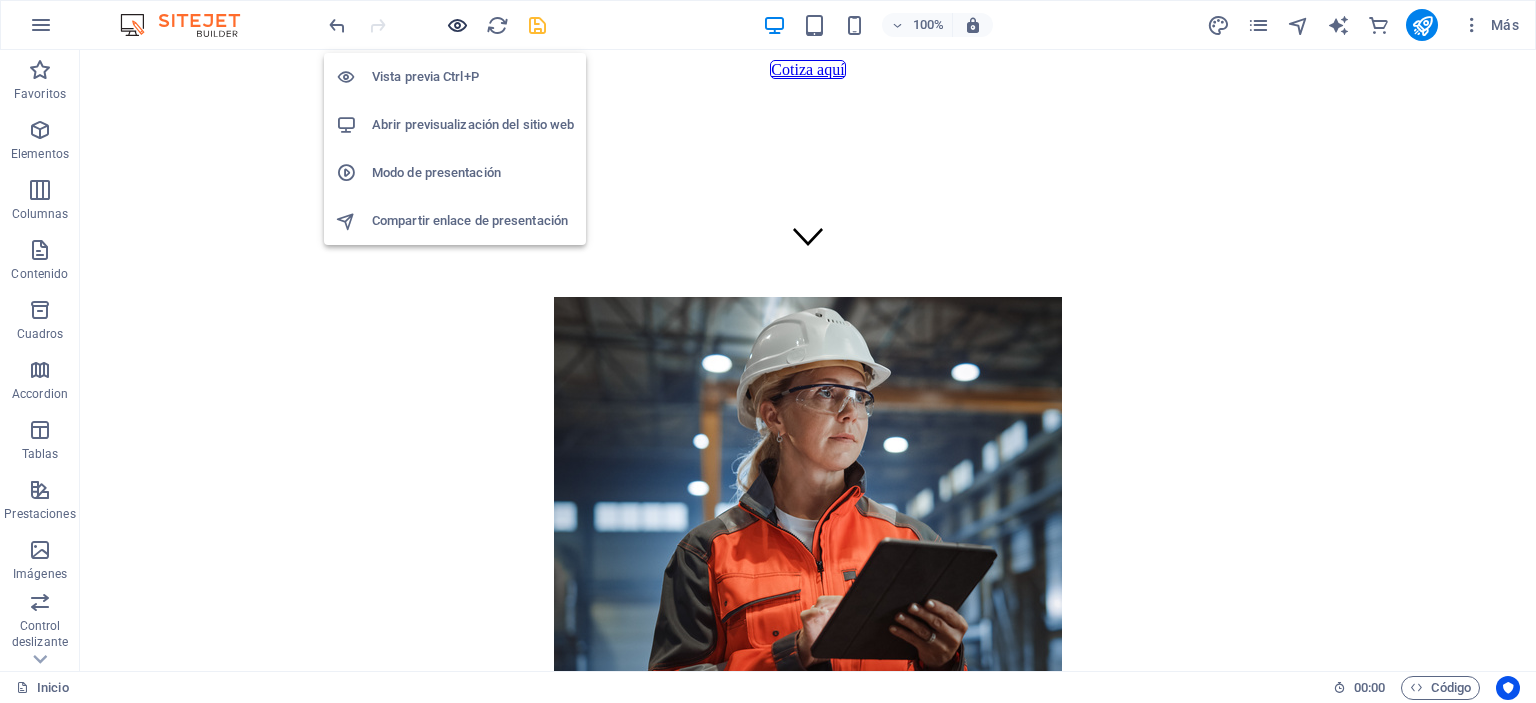 click at bounding box center (457, 25) 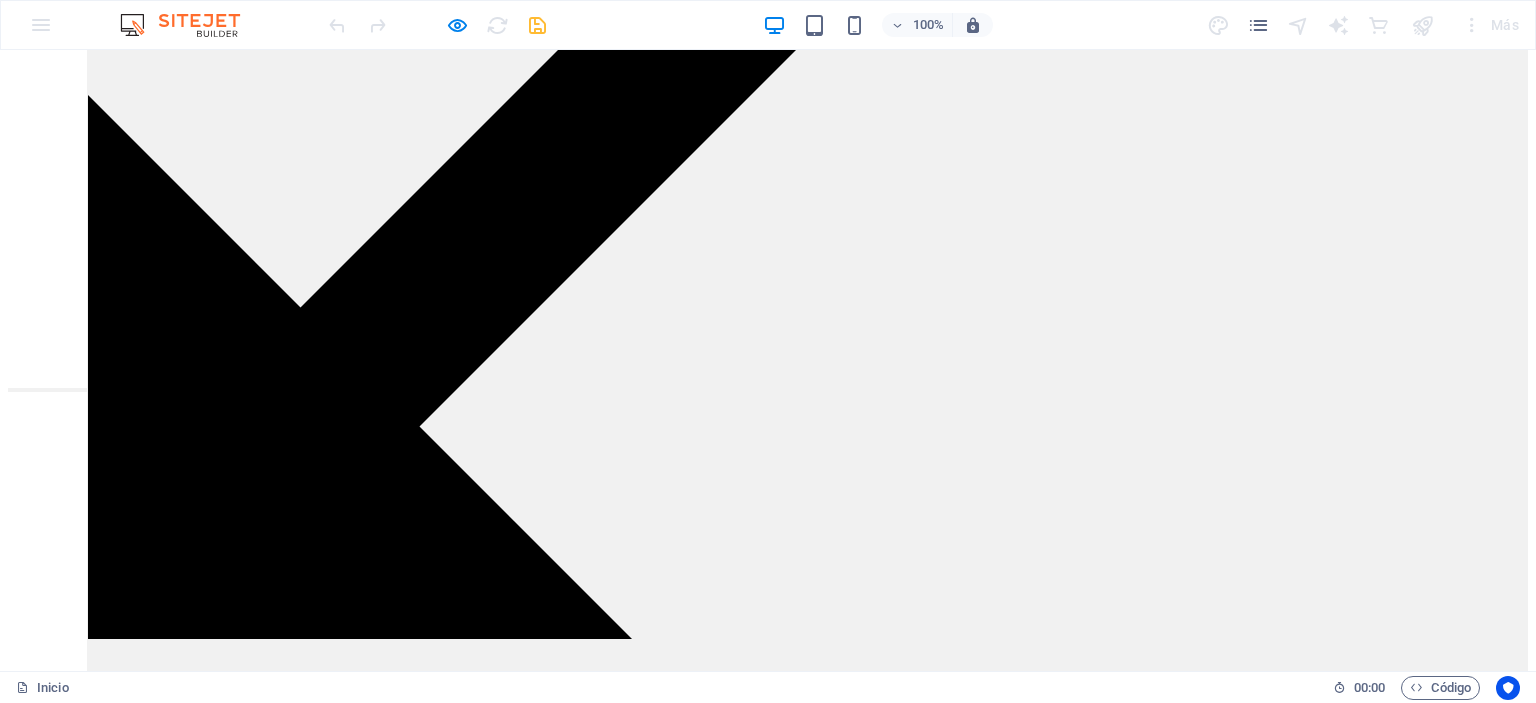 scroll, scrollTop: 3800, scrollLeft: 0, axis: vertical 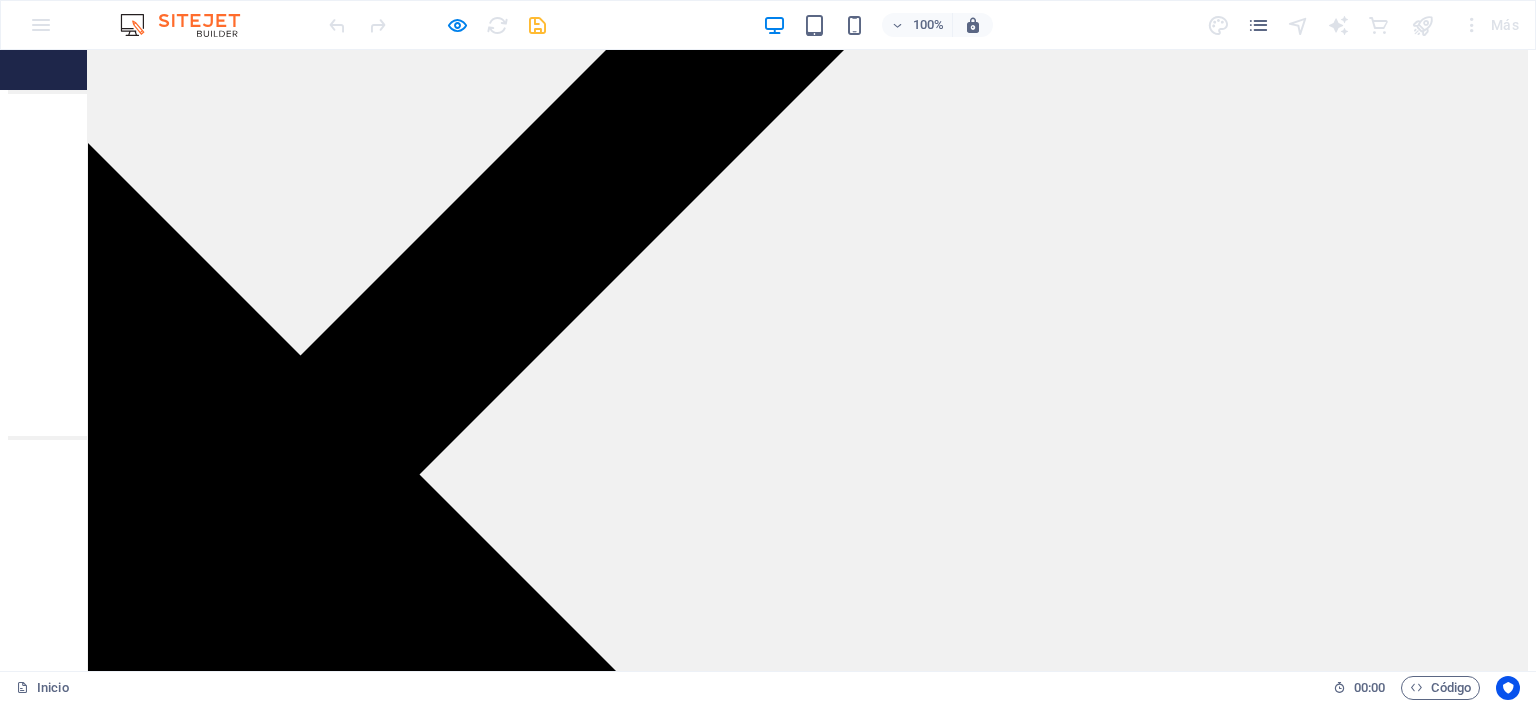 click on "En un mundo donde la seguridad no puede esperar, EPPRO SAC, nace con el propósito de ser tu aliado estratégico en la seguridad." at bounding box center [375, 9753] 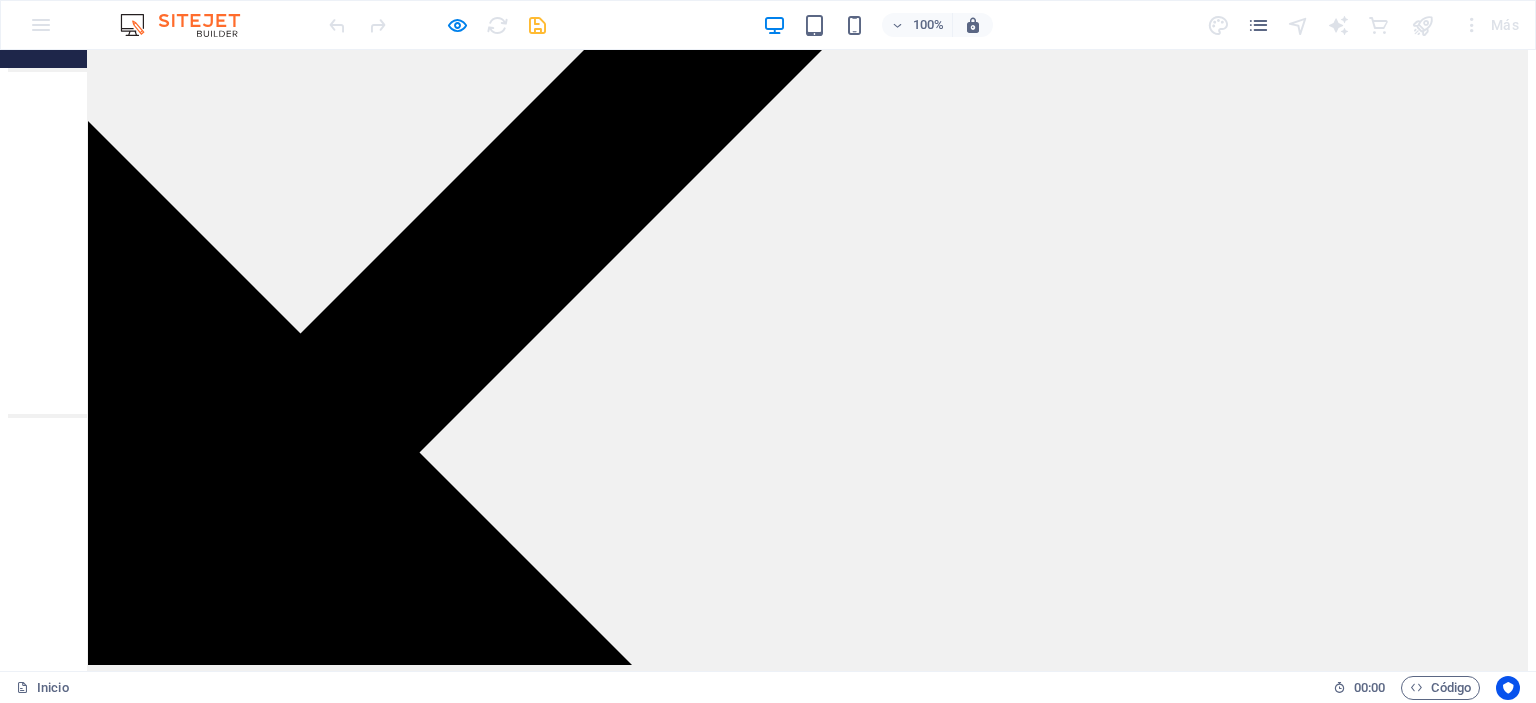 scroll, scrollTop: 3800, scrollLeft: 0, axis: vertical 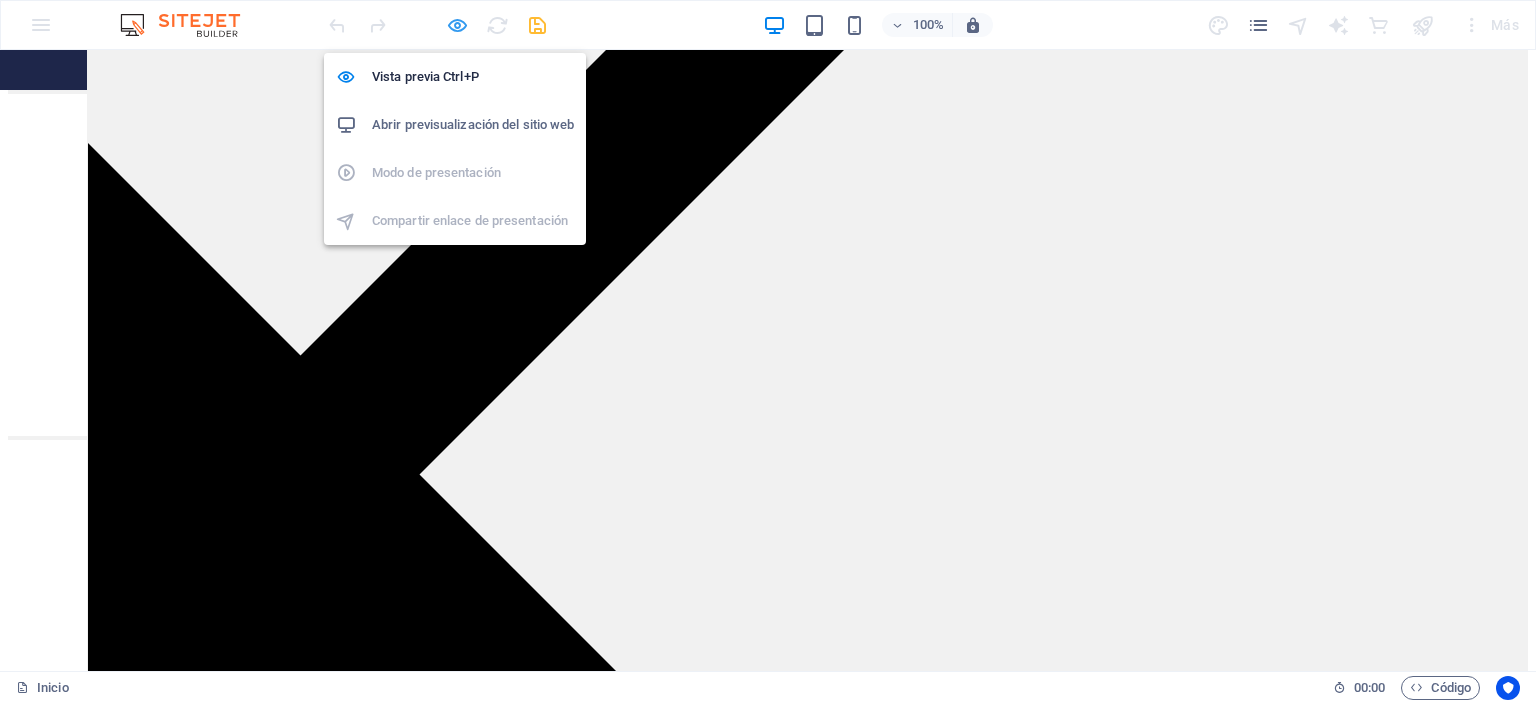 click at bounding box center (457, 25) 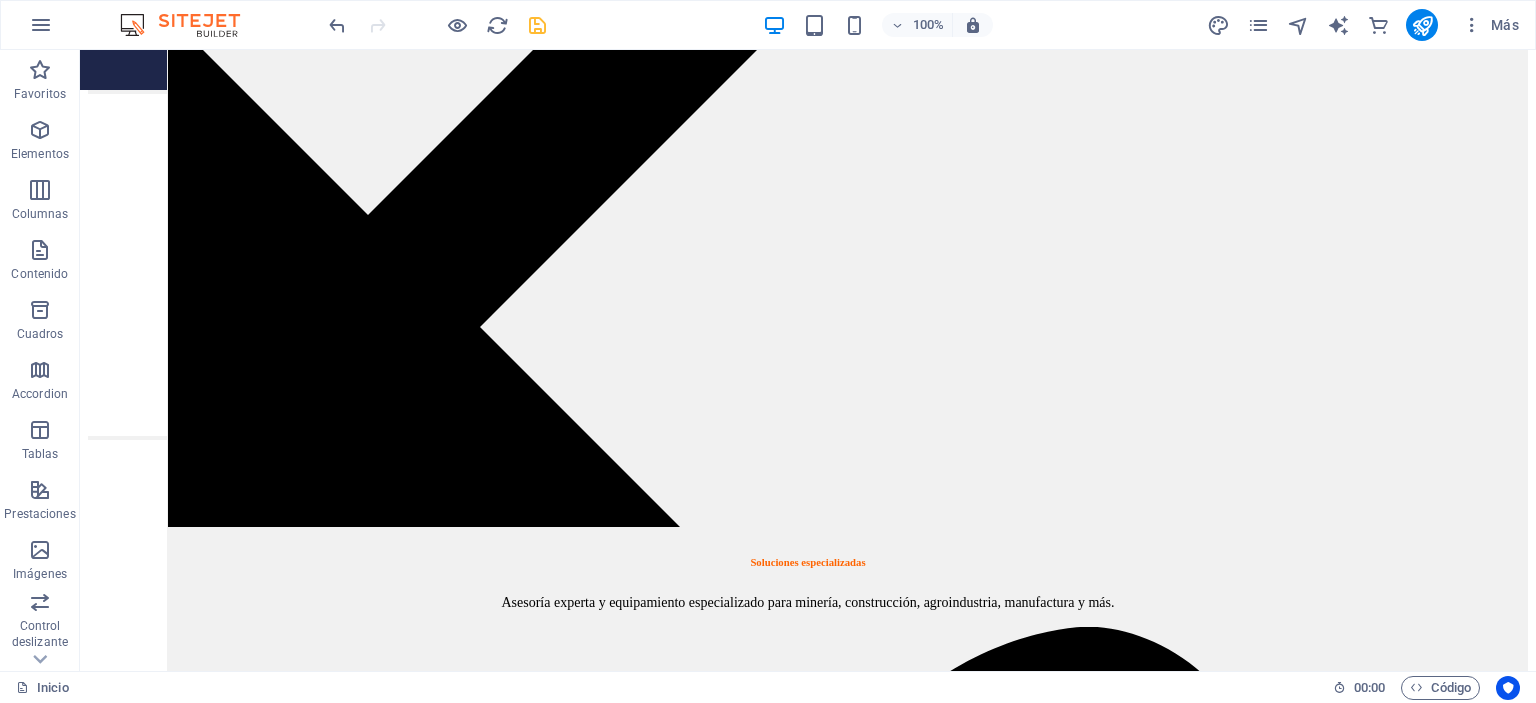 click at bounding box center (808, 8837) 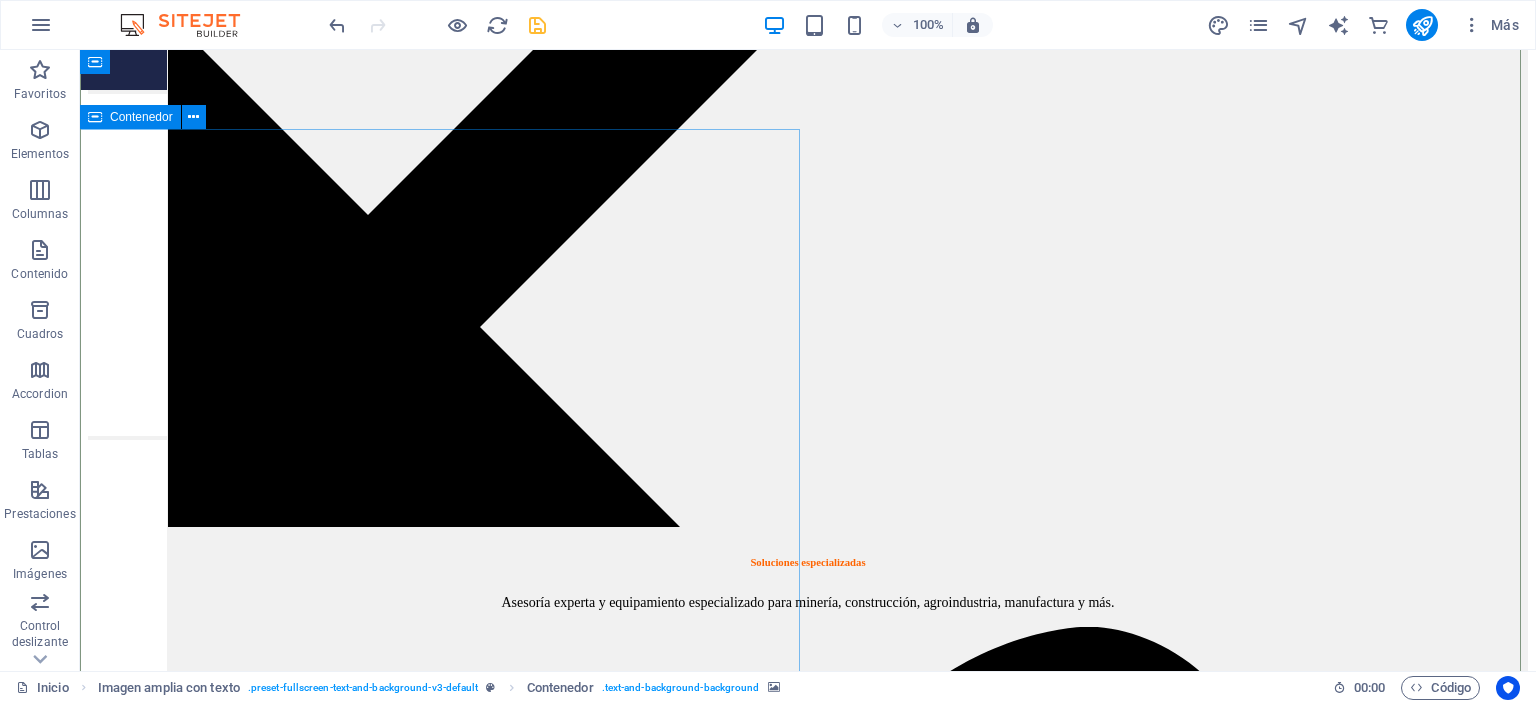 click on "Nosotros En un mundo donde la seguridad no puede esperar, EPPRO SAC, nace con el propósito de ser tu aliado estratégico en la seguridad. Con más de 5 años de experiencia, somos una empresa peruana especializada en la comercialización, fabricación e importación de Equipos de Protección Personal (EPP). Formamos parte de FERREXA, grupo especializado en soluciones integrales para el sector ferretero e industrial en el Perú. Este respaldo nos permite ofrecer no solo productos certificados y con garantía técnica, sino también una atención ágil, asesoría personalizada y cobertura nacional. Queremos asesorarte" at bounding box center [808, 9817] 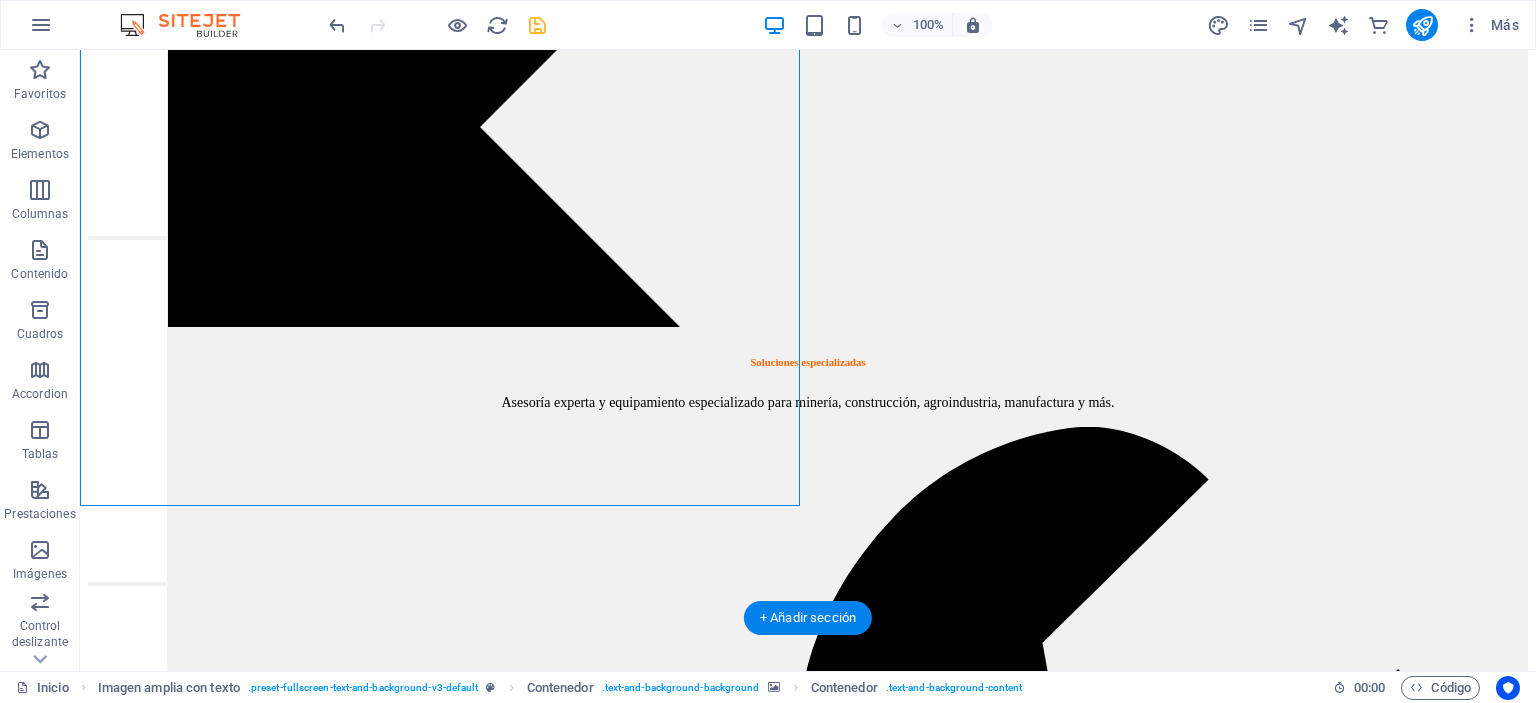 scroll, scrollTop: 3800, scrollLeft: 0, axis: vertical 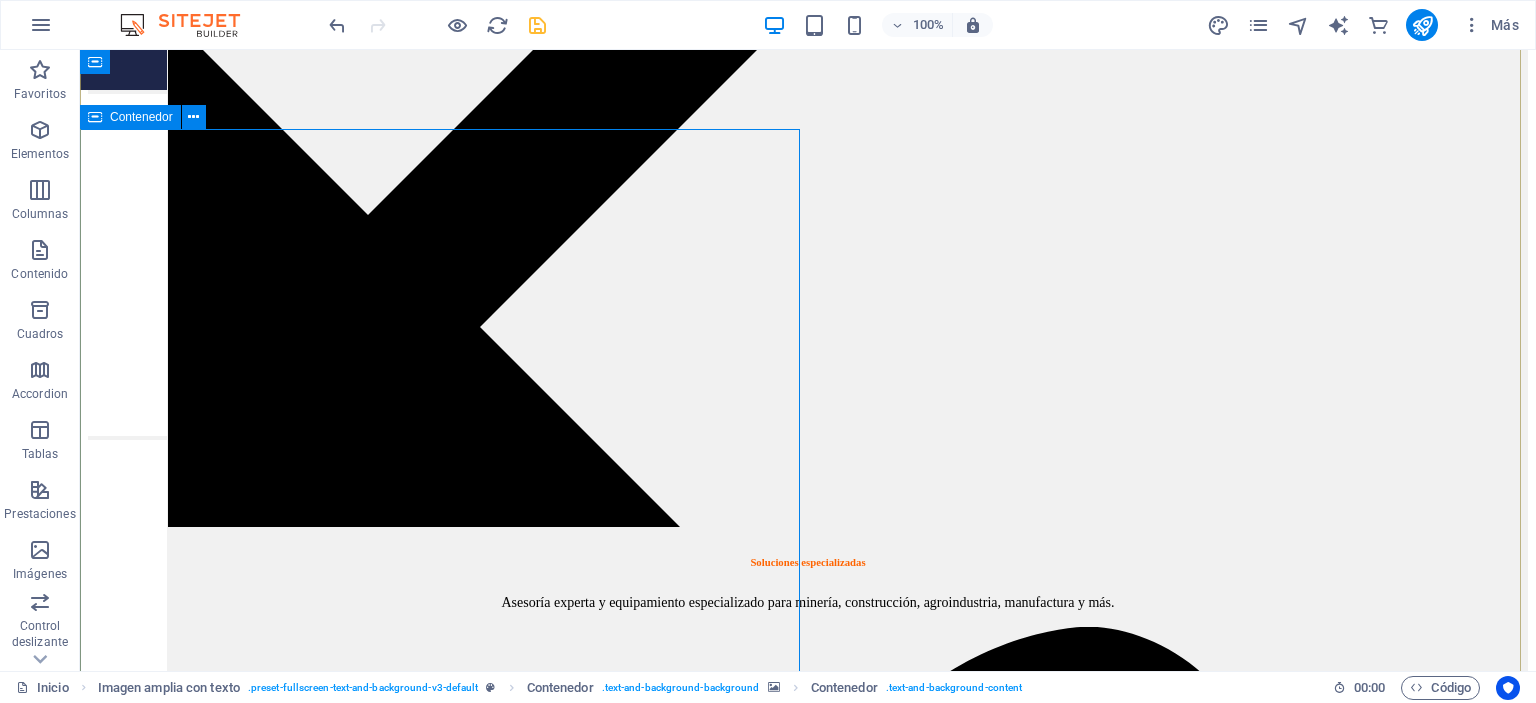 click on "Nosotros En un mundo donde la seguridad no puede esperar, EPPRO SAC, nace con el propósito de ser tu aliado estratégico en la seguridad. Con más de 5 años de experiencia, somos una empresa peruana especializada en la comercialización, fabricación e importación de Equipos de Protección Personal (EPP). Formamos parte de FERREXA, grupo especializado en soluciones integrales para el sector ferretero e industrial en el Perú. Este respaldo nos permite ofrecer no solo productos certificados y con garantía técnica, sino también una atención ágil, asesoría personalizada y cobertura nacional. Queremos asesorarte" at bounding box center (808, 9817) 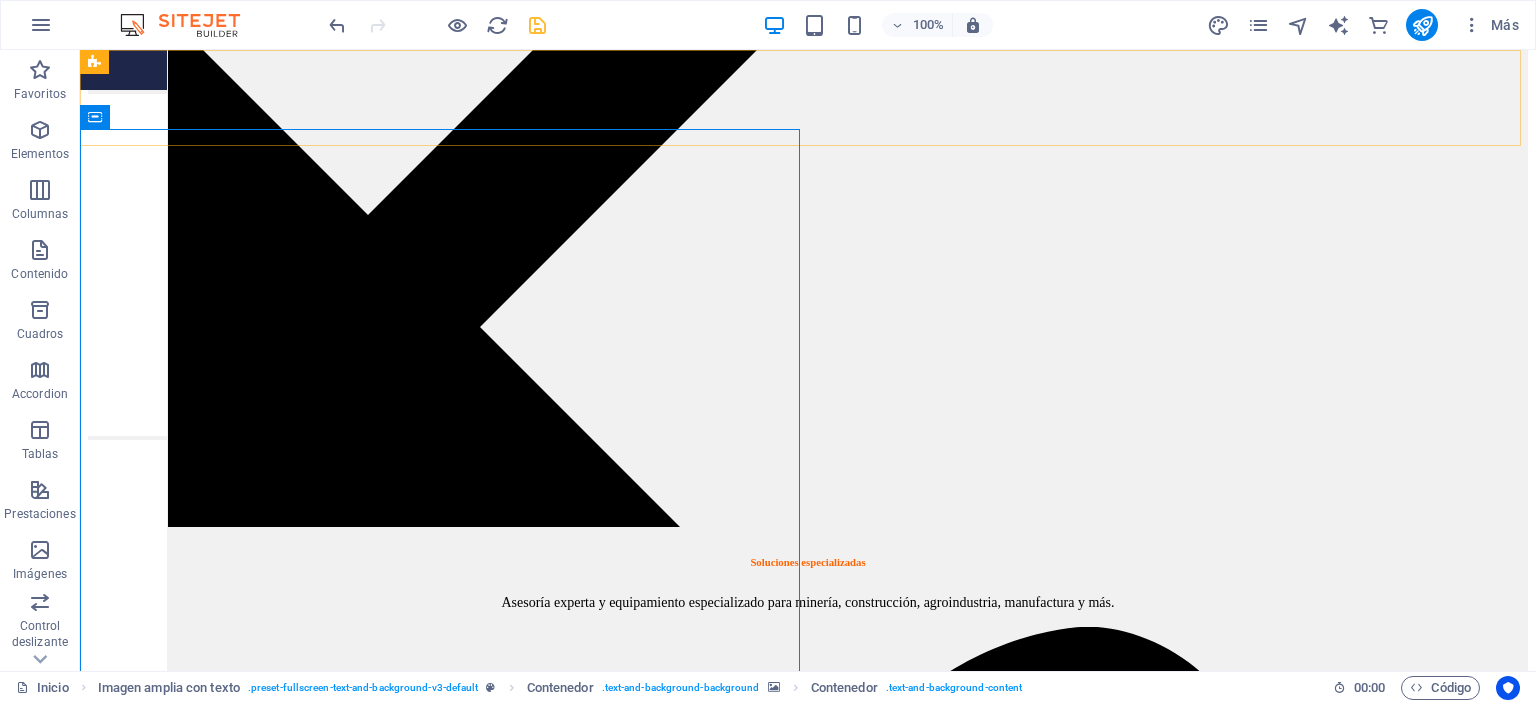 click on "Inicio Beneficios Producto Catálogo Nosotros Contacto" at bounding box center [808, -3637] 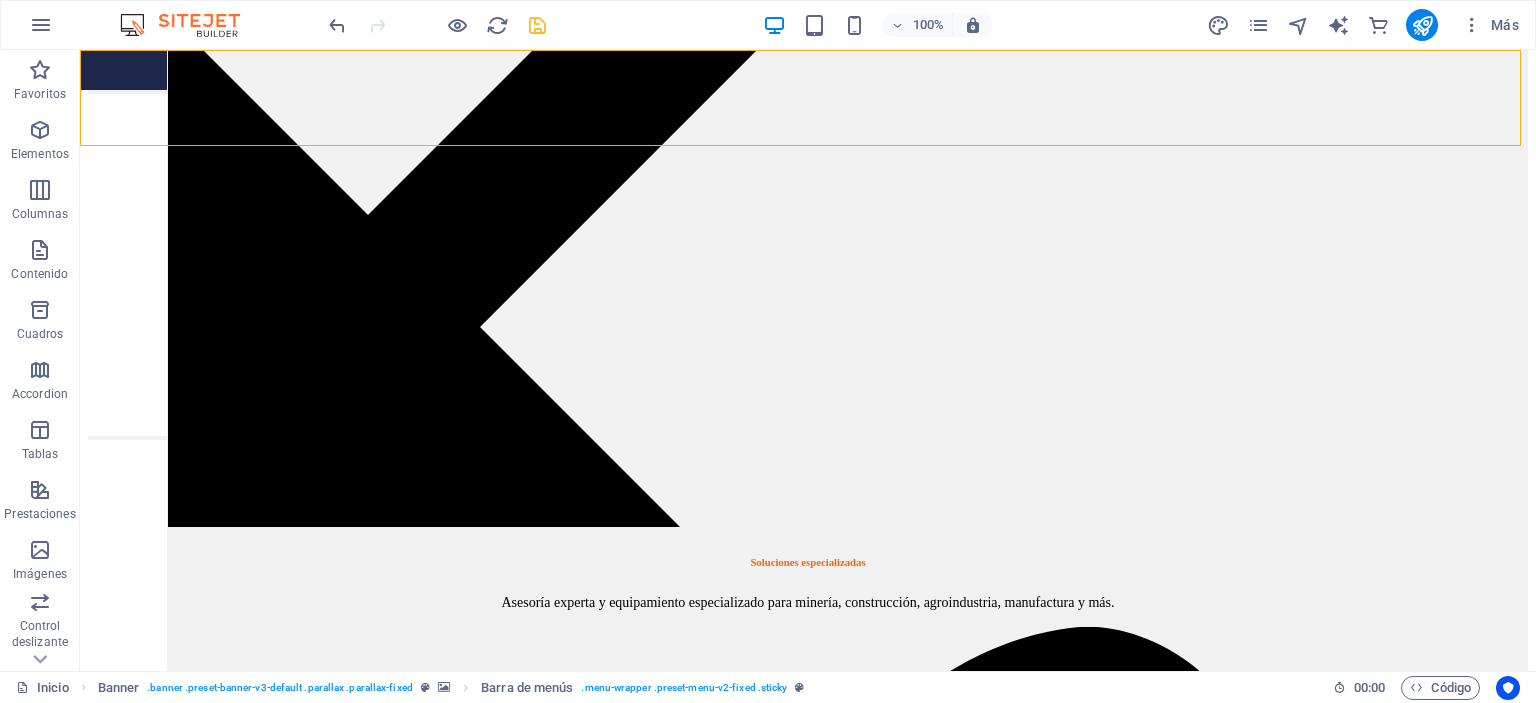 click at bounding box center (808, 8837) 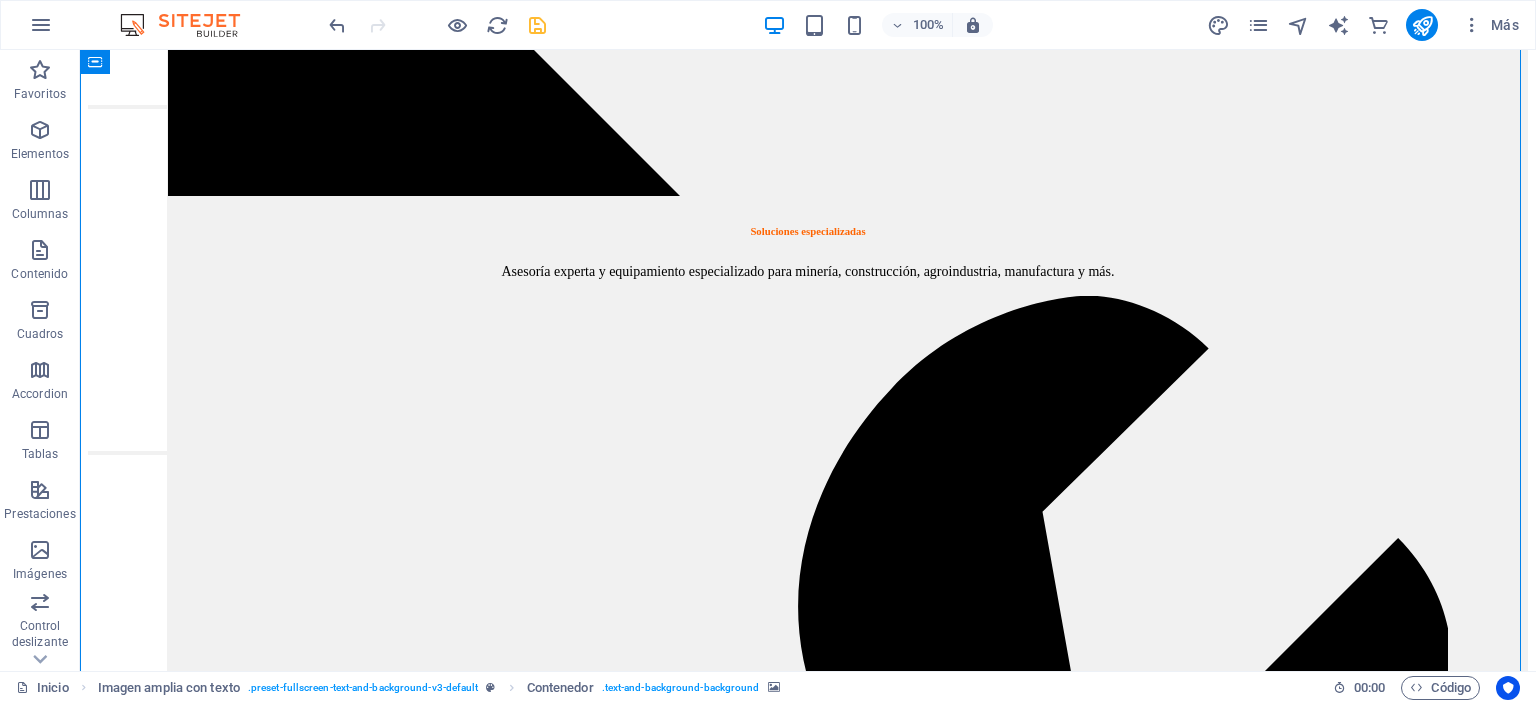 scroll, scrollTop: 4200, scrollLeft: 0, axis: vertical 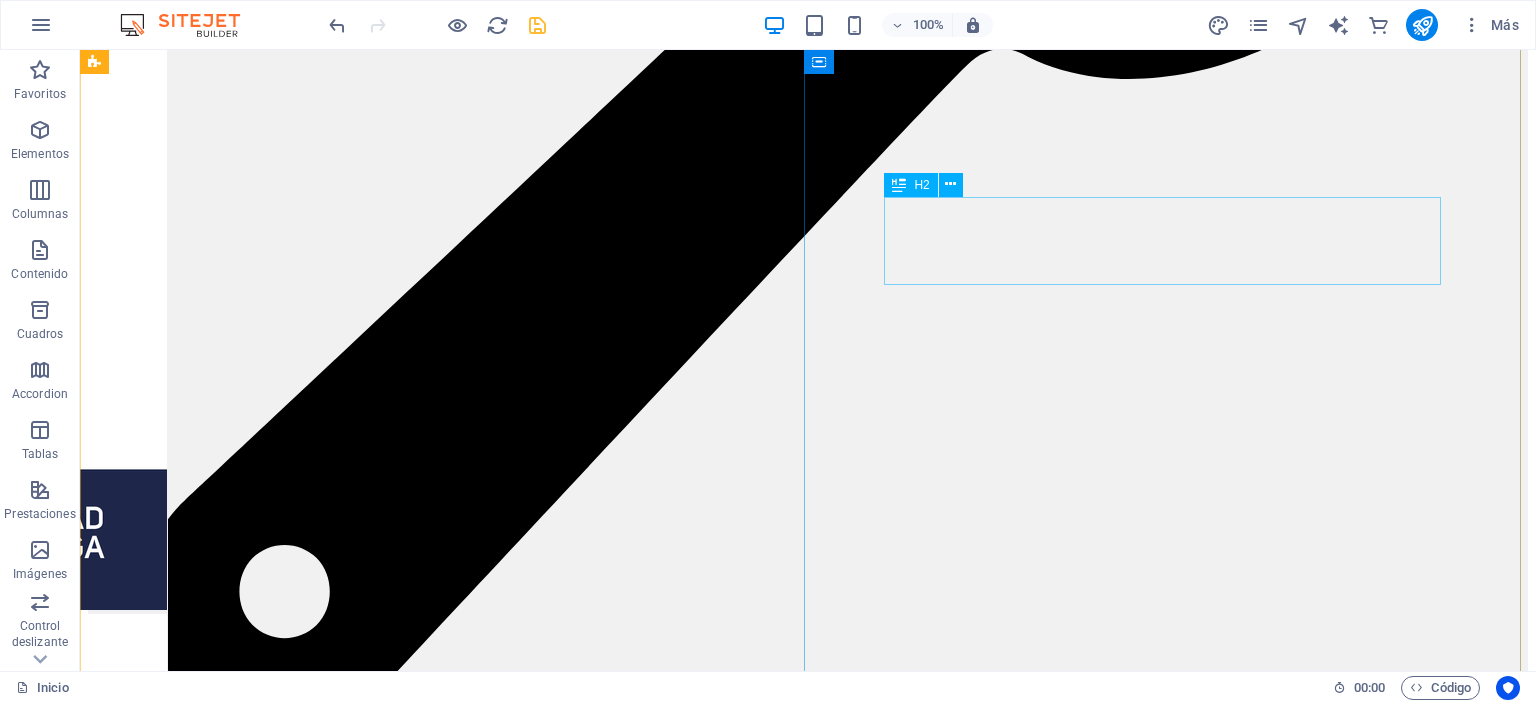 click on "Contacto" at bounding box center (808, 10083) 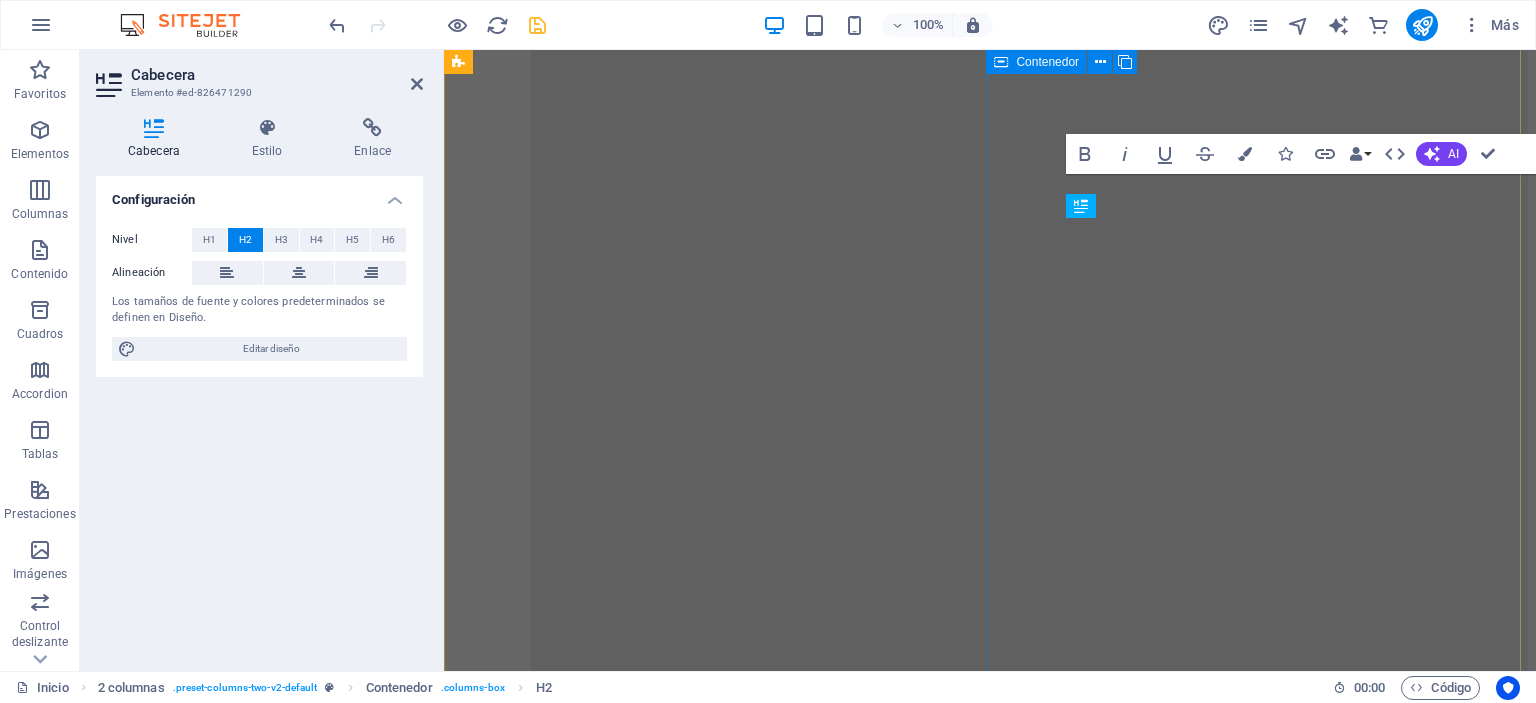 click on "Contacto
Choose a bicycle
Aluminium bicyle - $1199
Carbon bicyle - $1499
Fibreglass bicyle - $1799
I have read and understand the privacy policy. ¿Ilegible? Cargar nuevo Submit" at bounding box center (990, 9562) 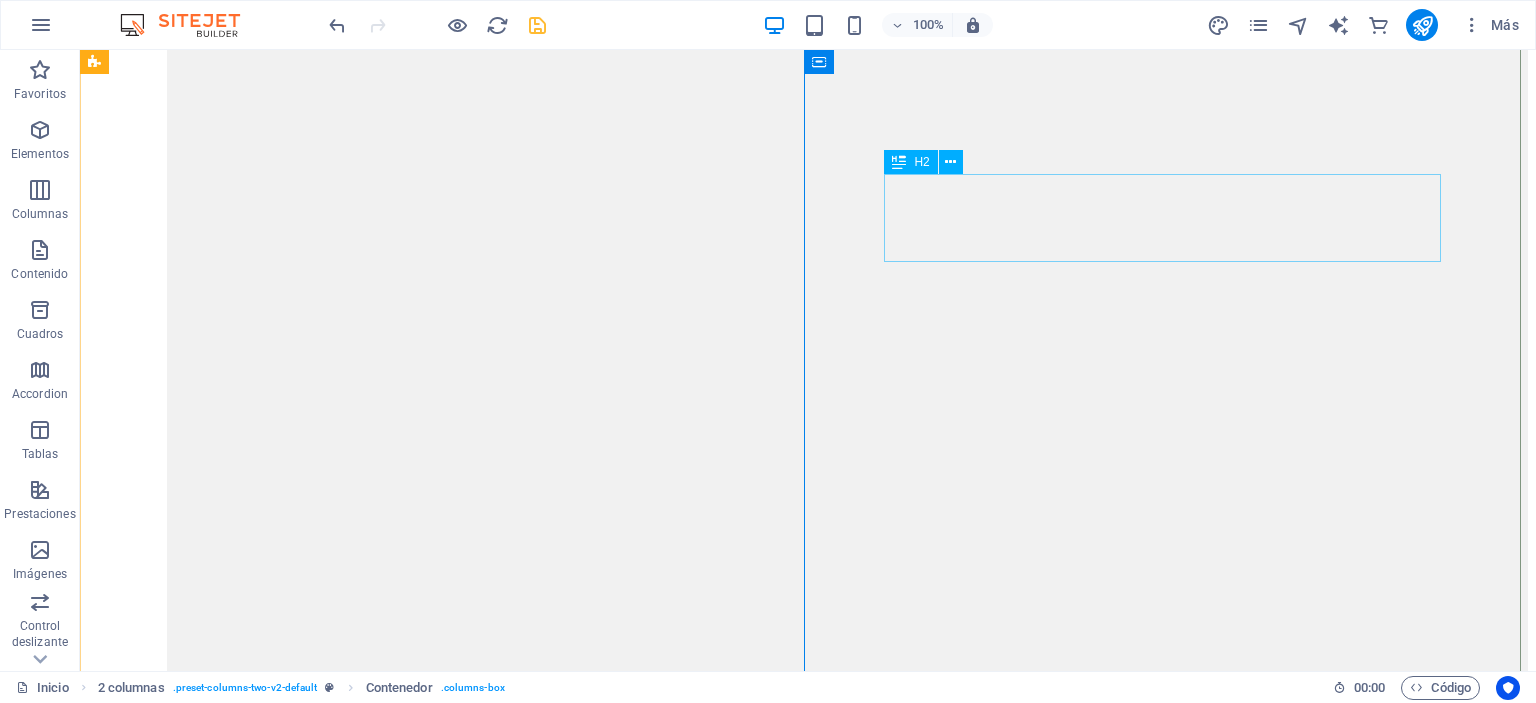 scroll, scrollTop: 5022, scrollLeft: 0, axis: vertical 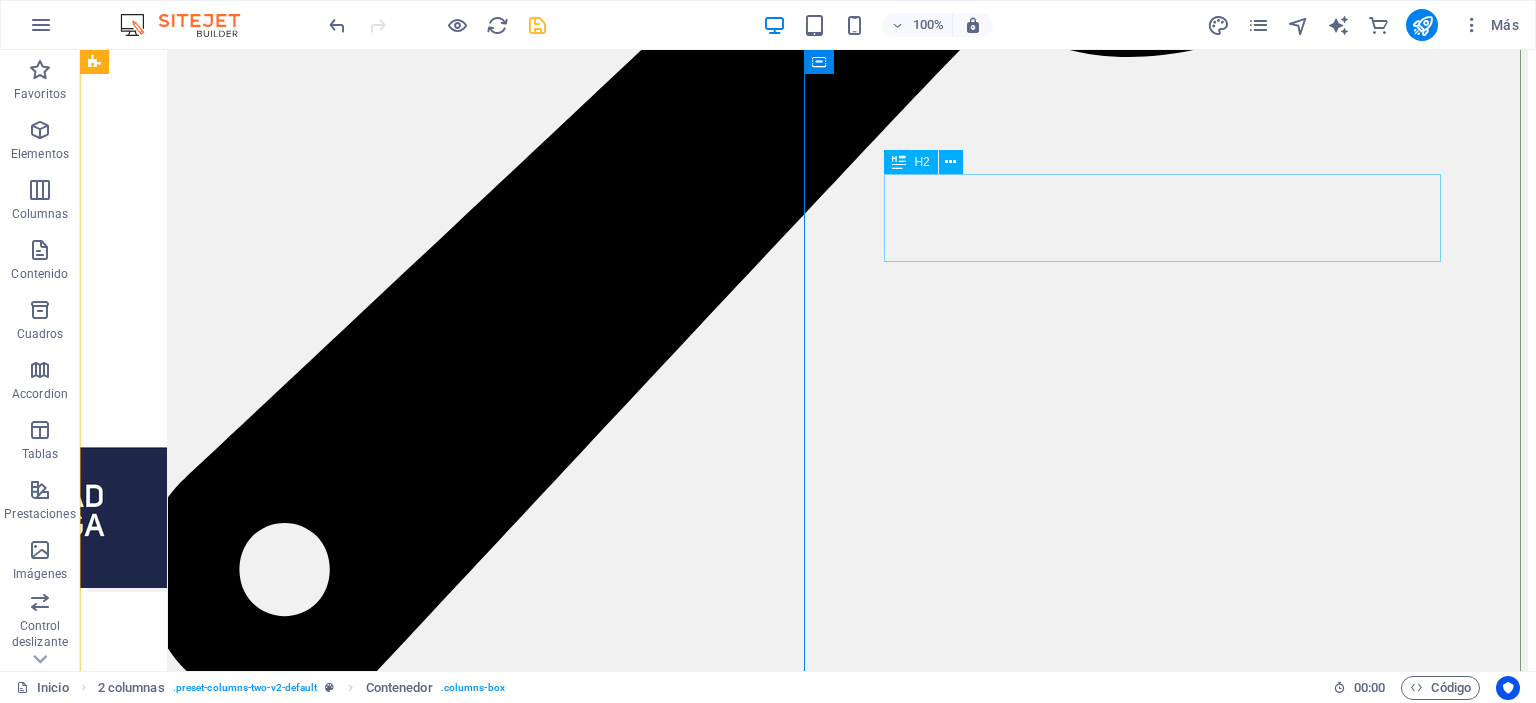 click on "Contacto" at bounding box center [808, 10061] 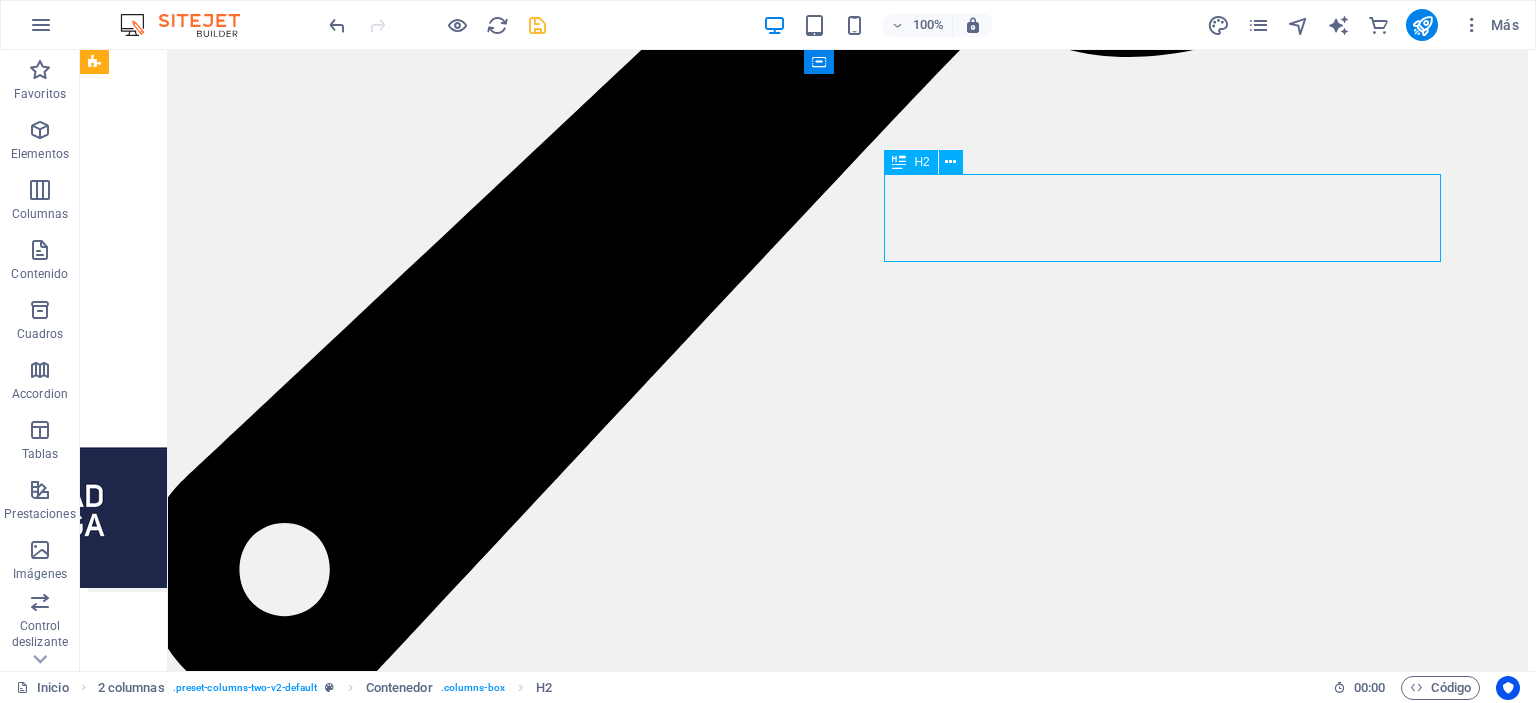 click on "Contacto" at bounding box center [808, 10061] 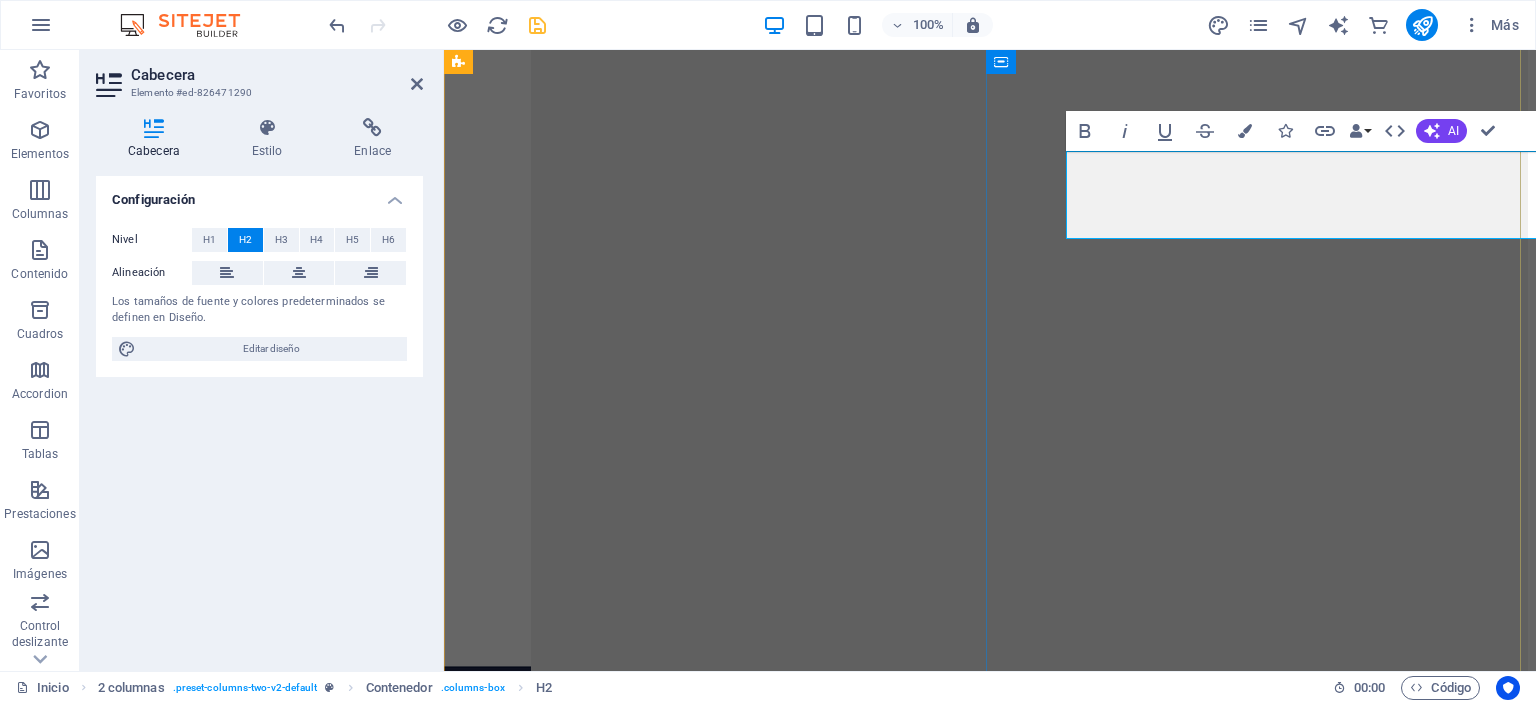 click on "Contacto" at bounding box center (990, 9252) 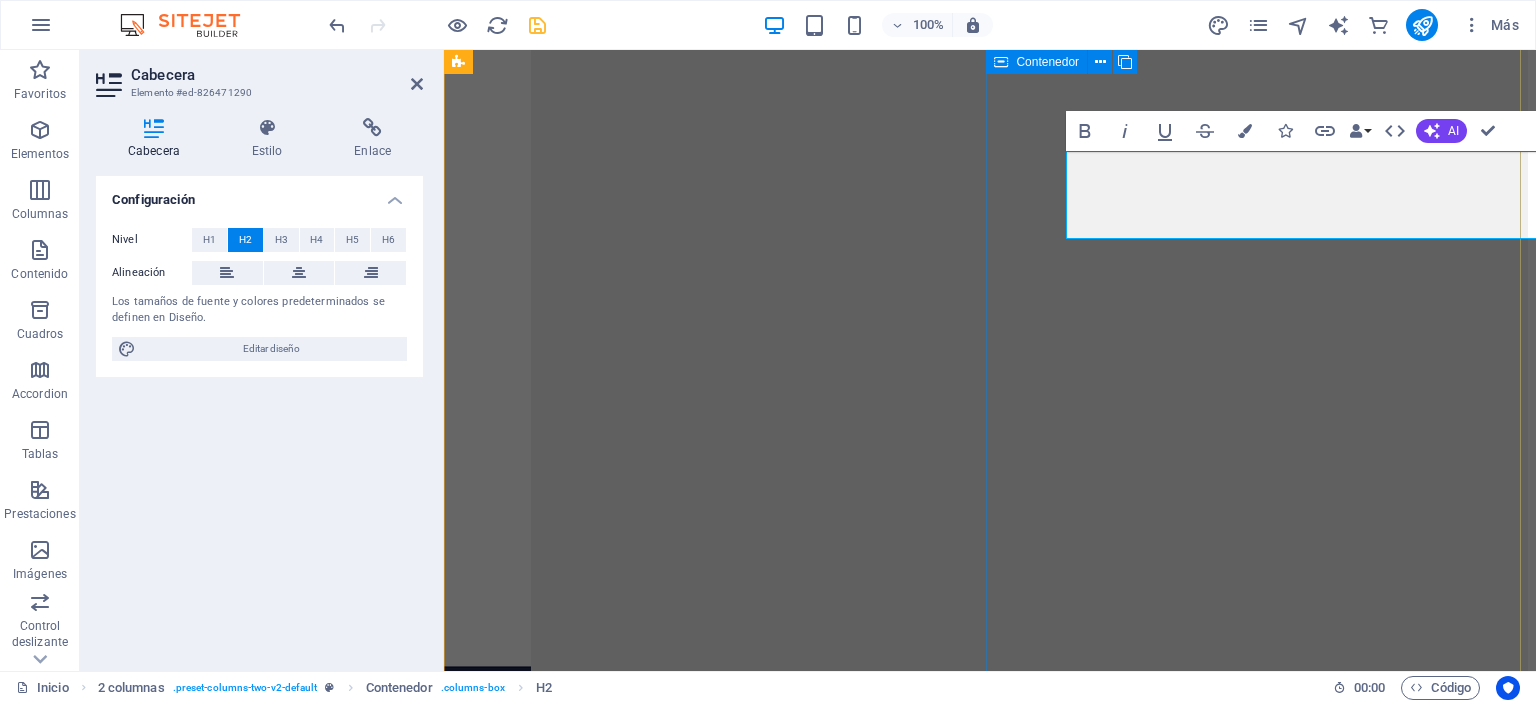 type 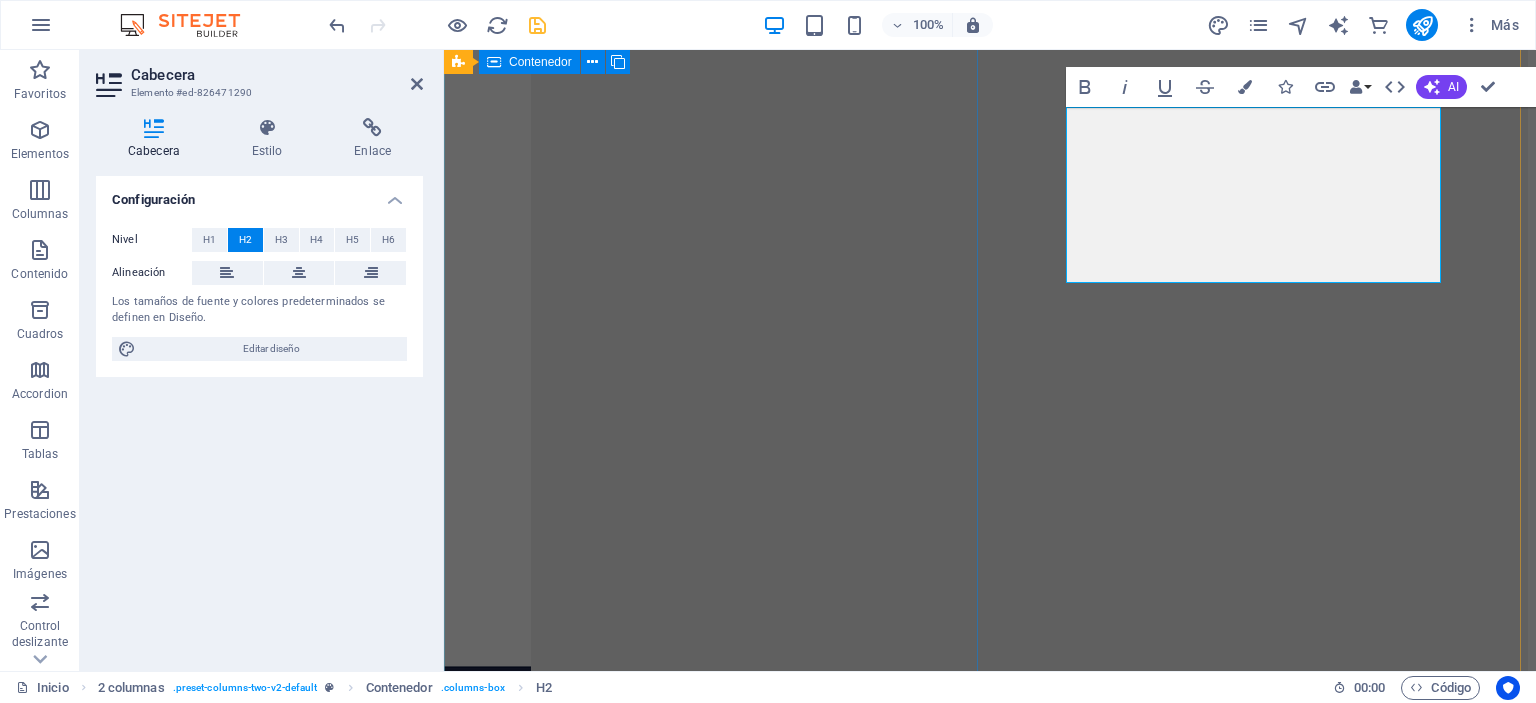 click at bounding box center (990, 8739) 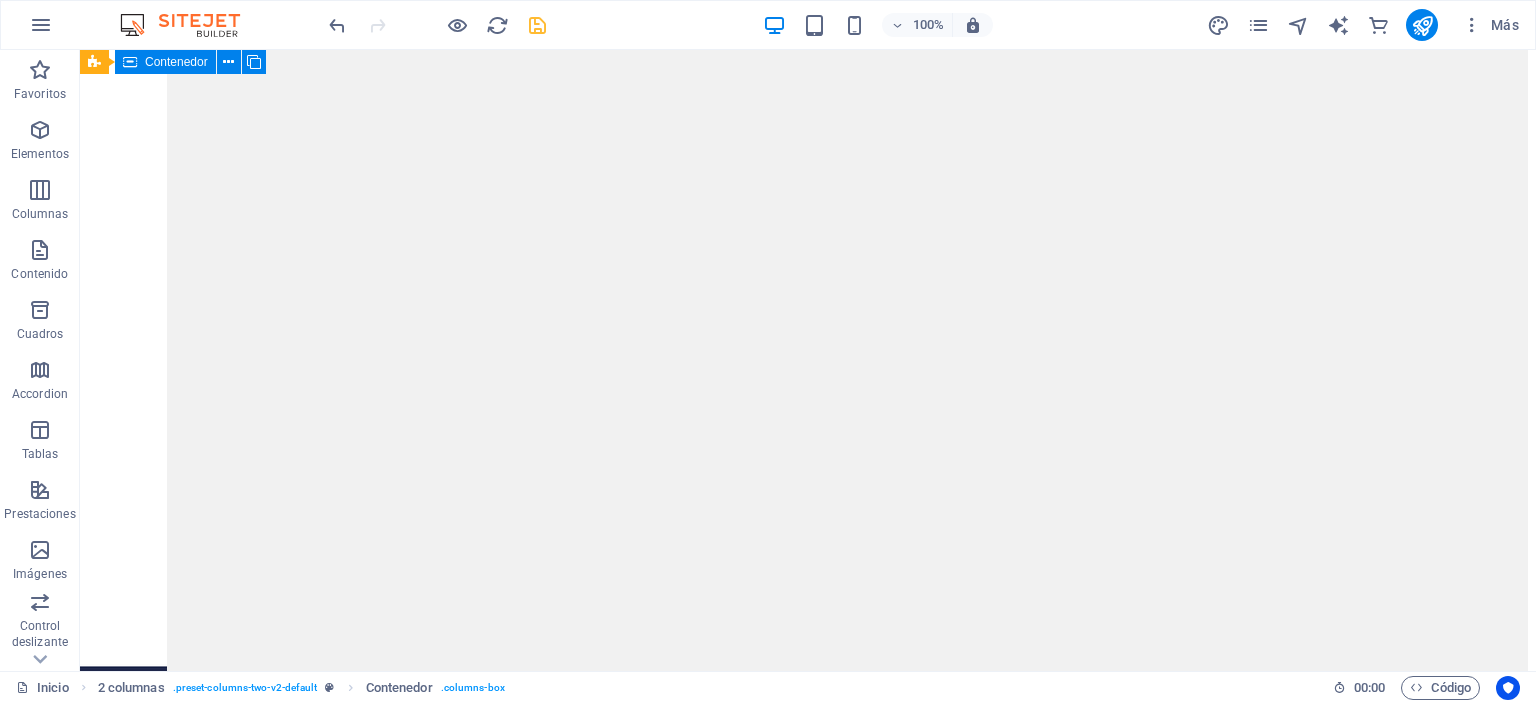 scroll, scrollTop: 5022, scrollLeft: 0, axis: vertical 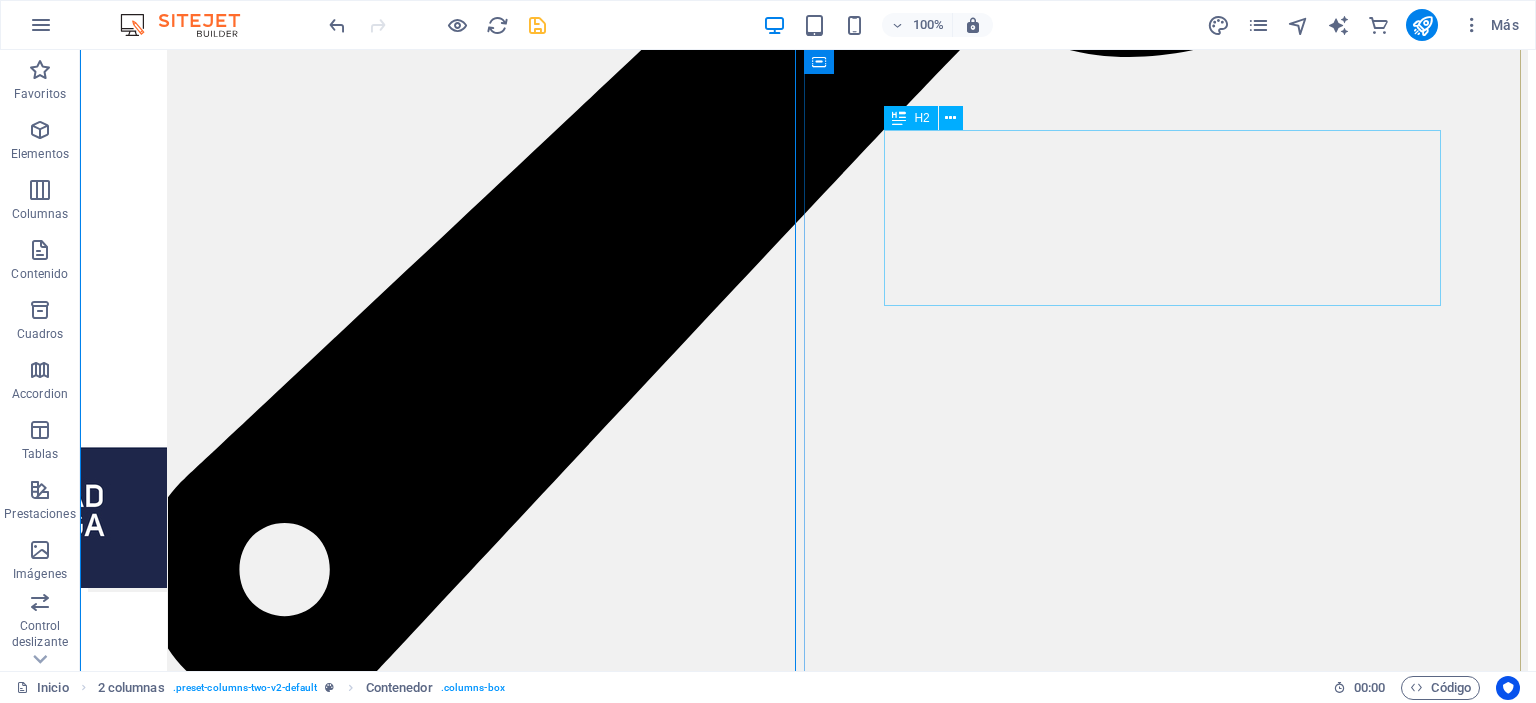 click on "cotiza aquí" at bounding box center (808, 10061) 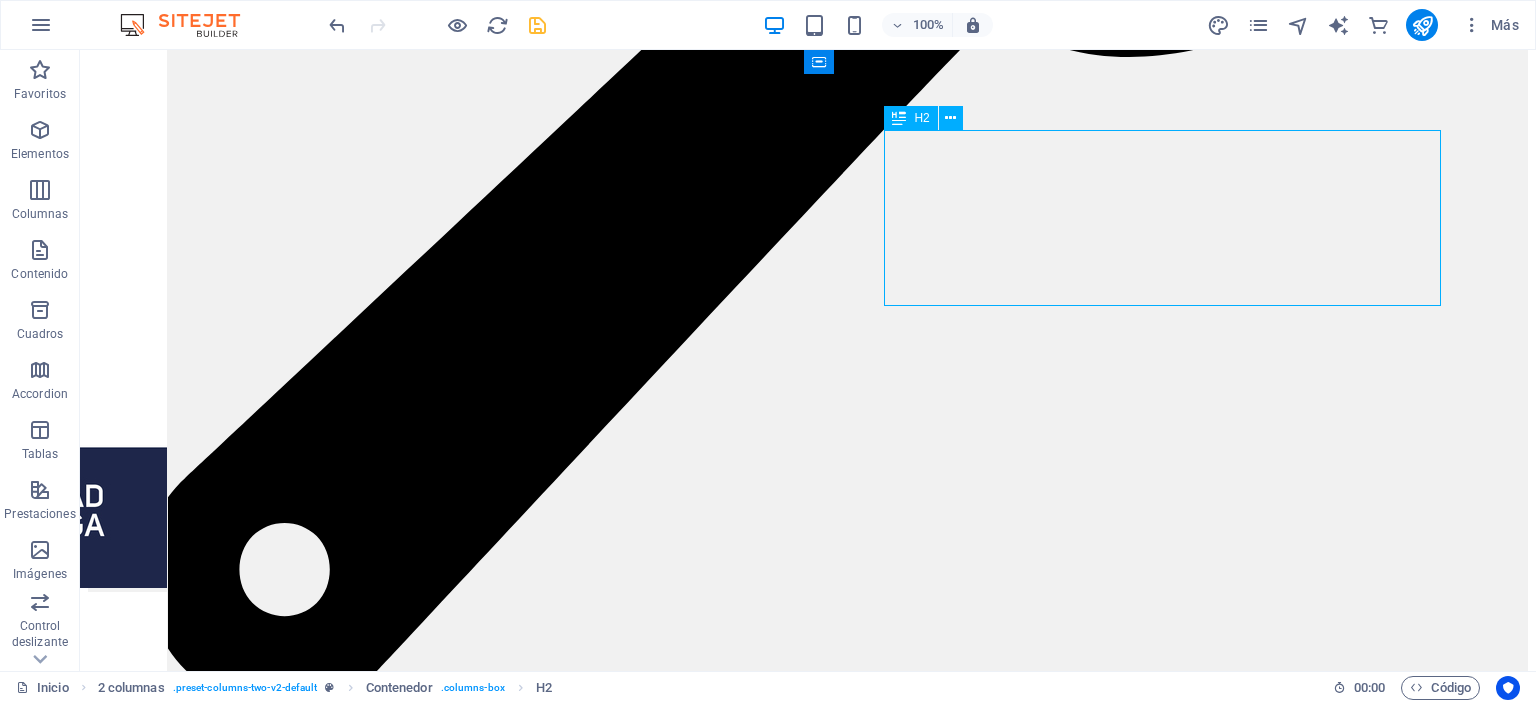 click on "cotiza aquí" at bounding box center [808, 10061] 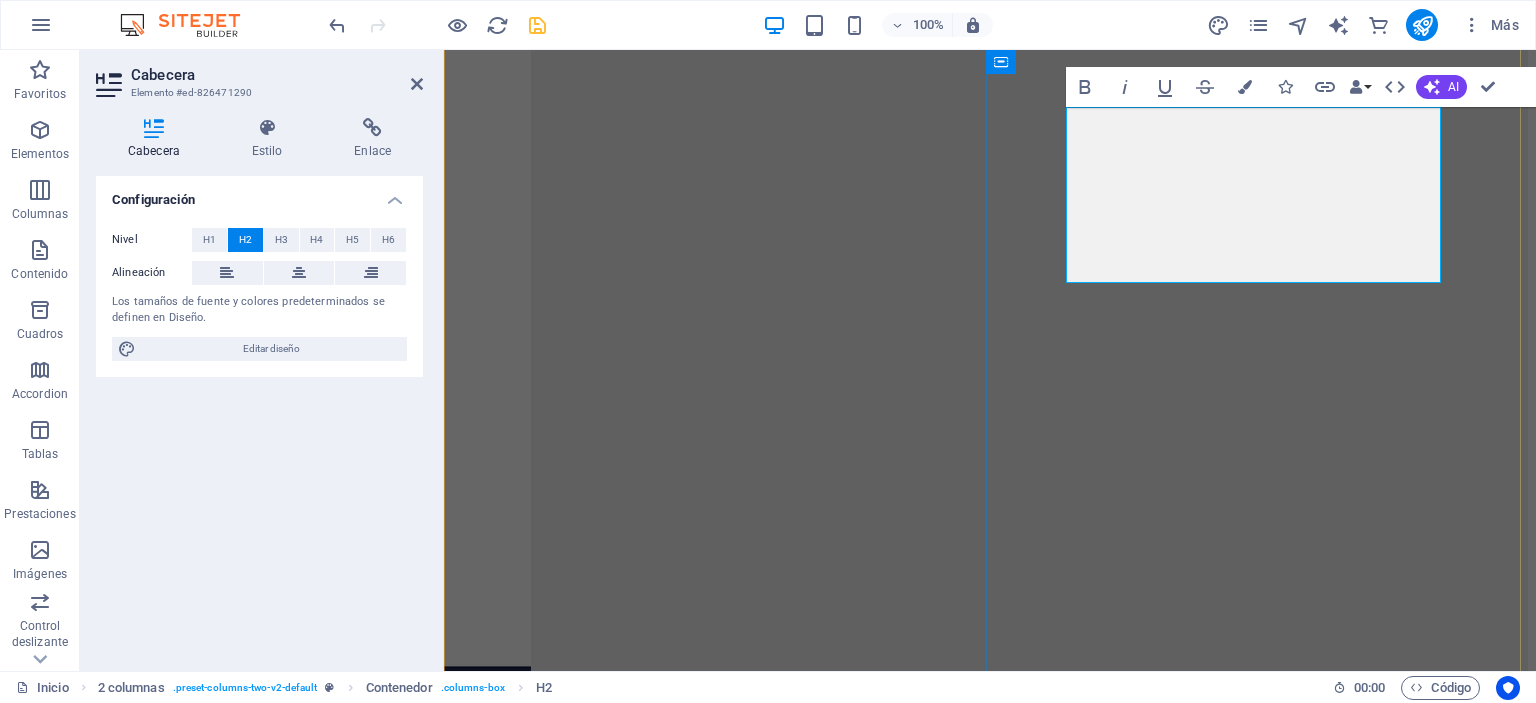 click on "cotiza aquí" at bounding box center [990, 9252] 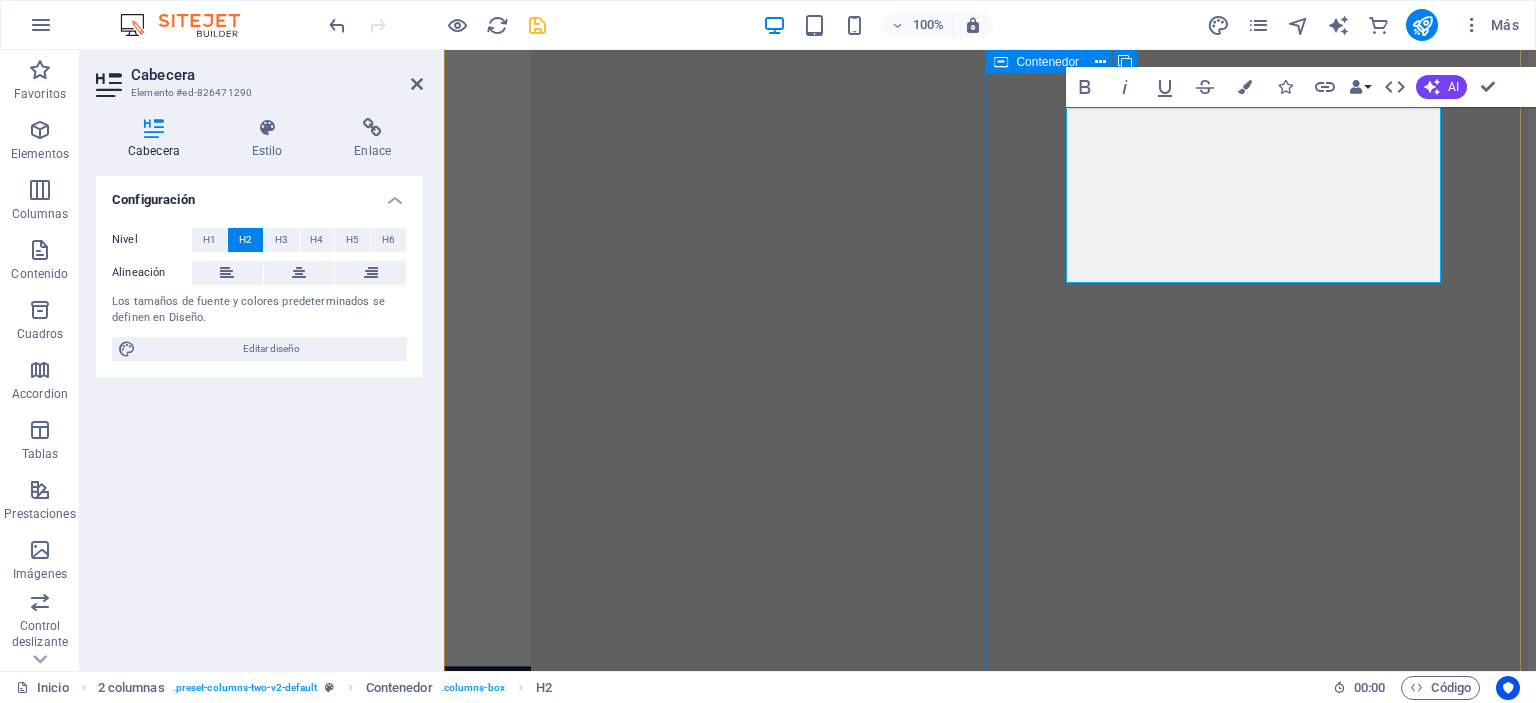 drag, startPoint x: 1309, startPoint y: 249, endPoint x: 1053, endPoint y: 185, distance: 263.87875 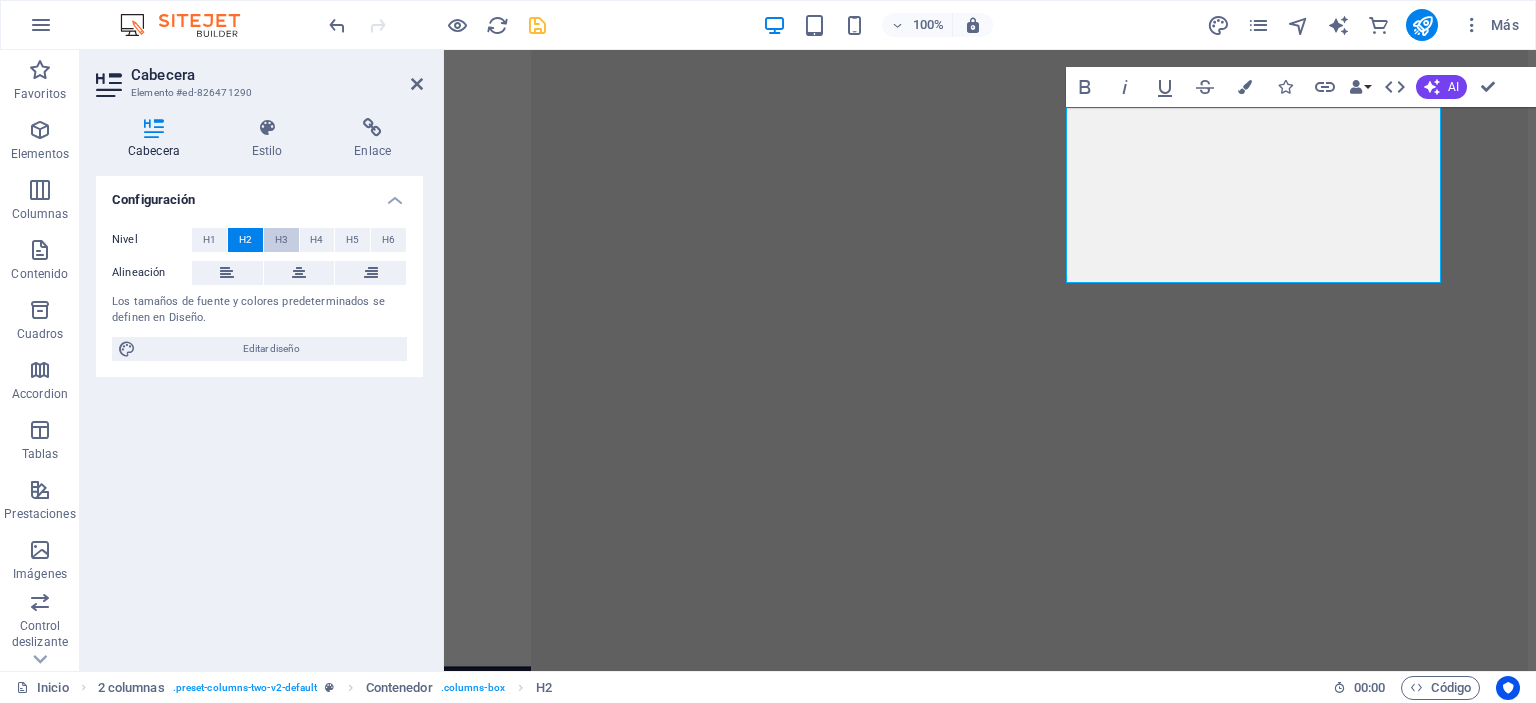 click on "H3" at bounding box center (281, 240) 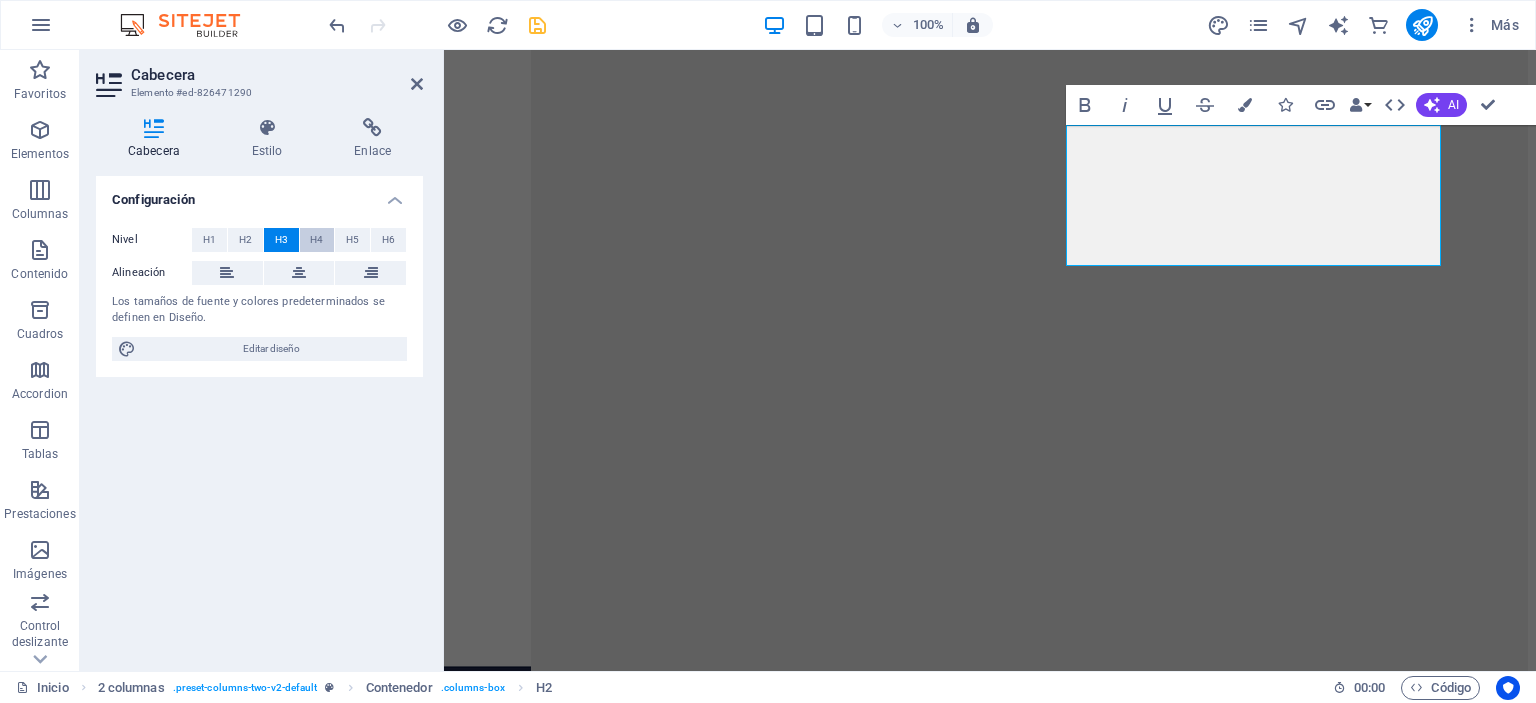 click on "H4" at bounding box center (316, 240) 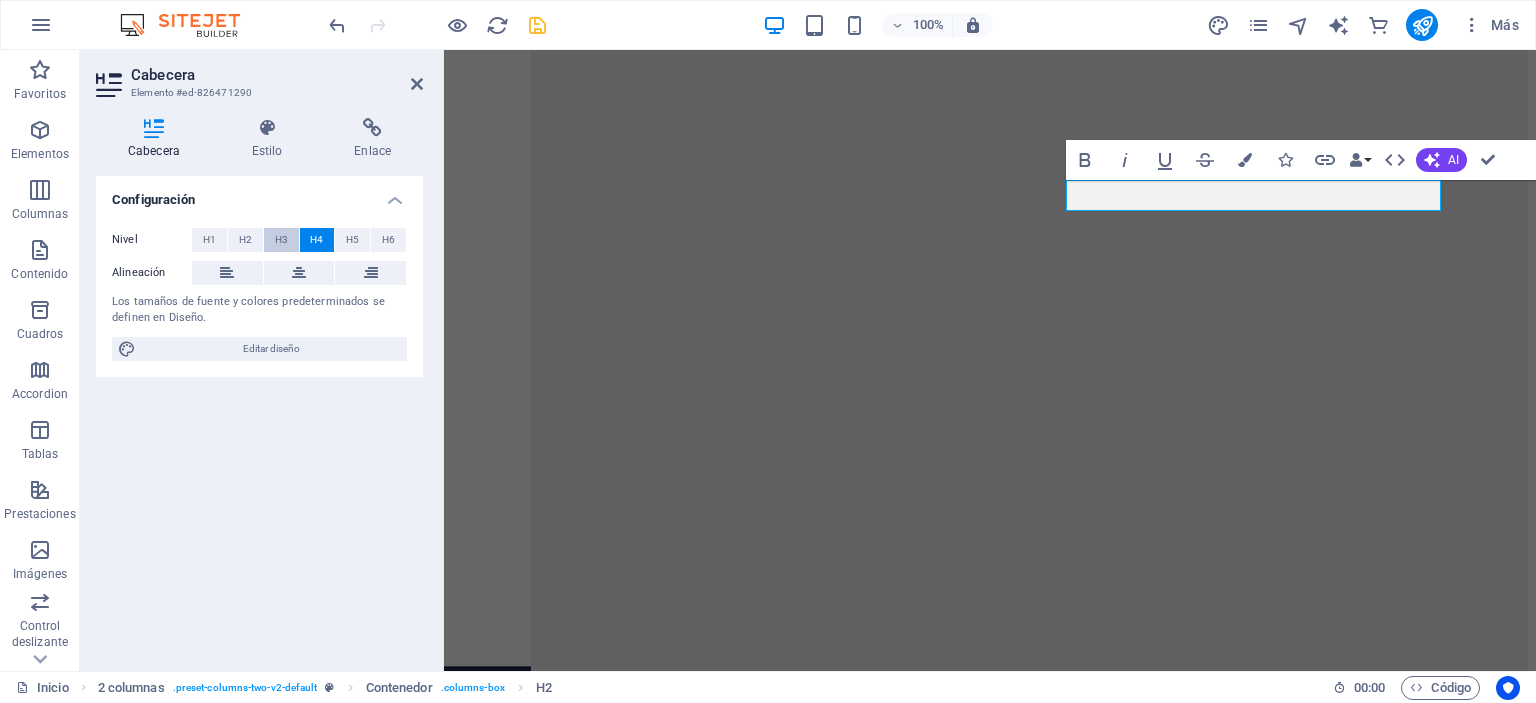 click on "H3" at bounding box center (281, 240) 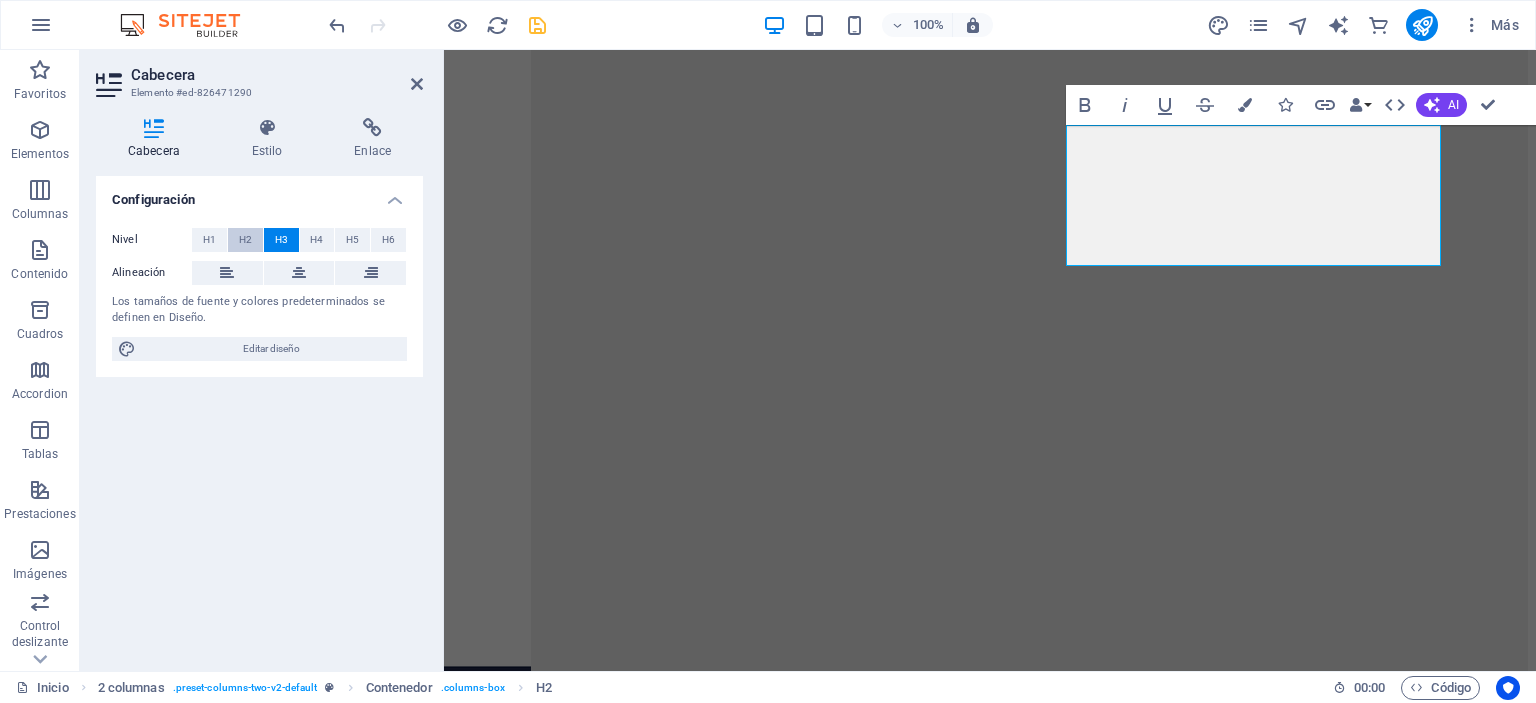 click on "H2" at bounding box center (245, 240) 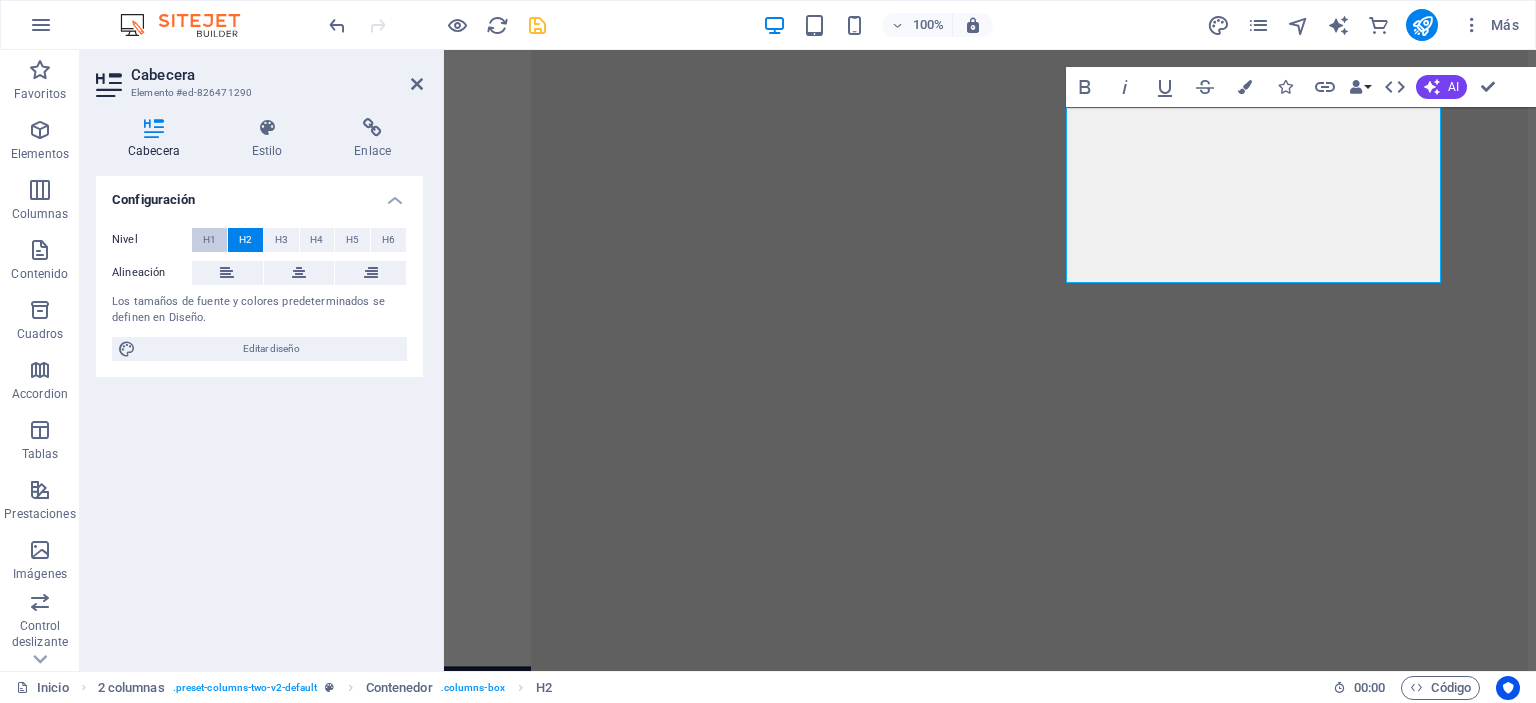 click on "H1" at bounding box center (209, 240) 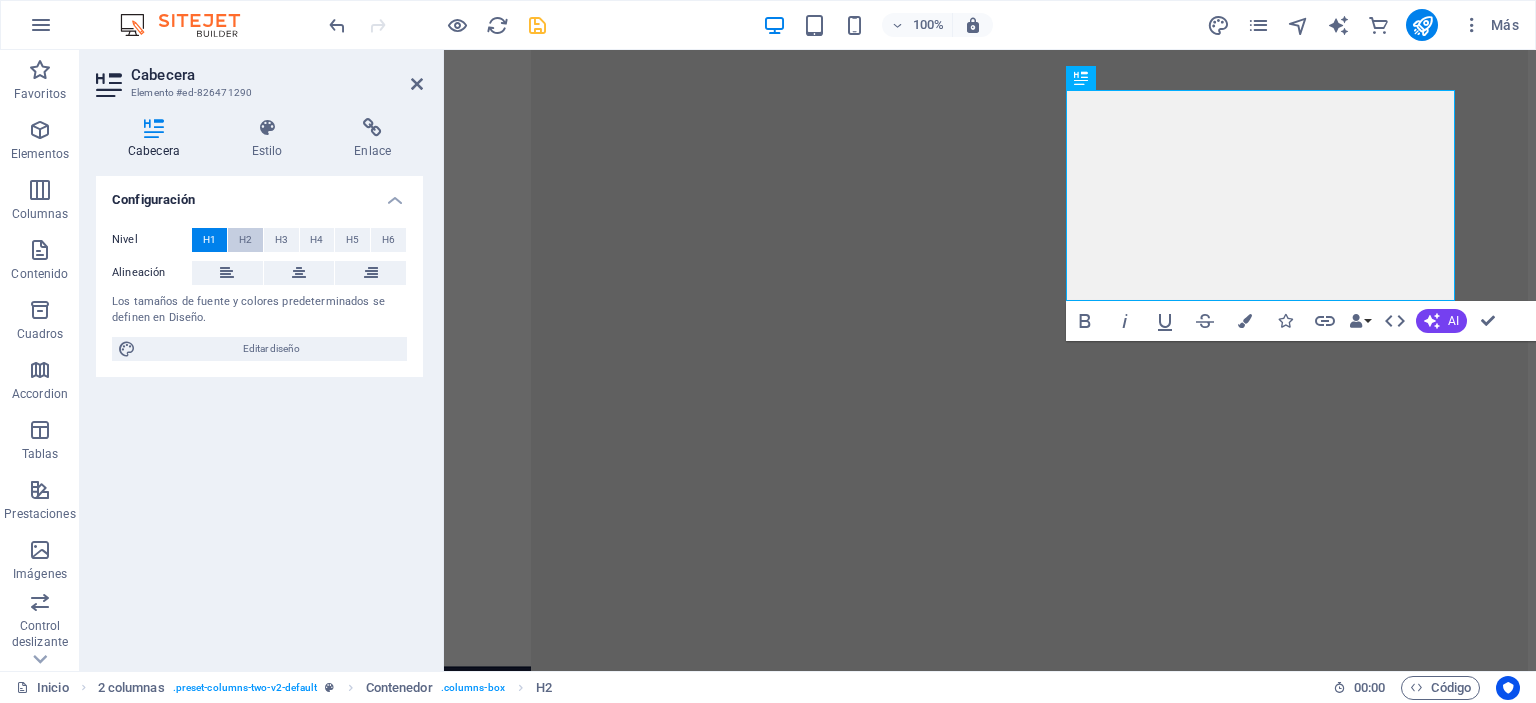 click on "H2" at bounding box center (245, 240) 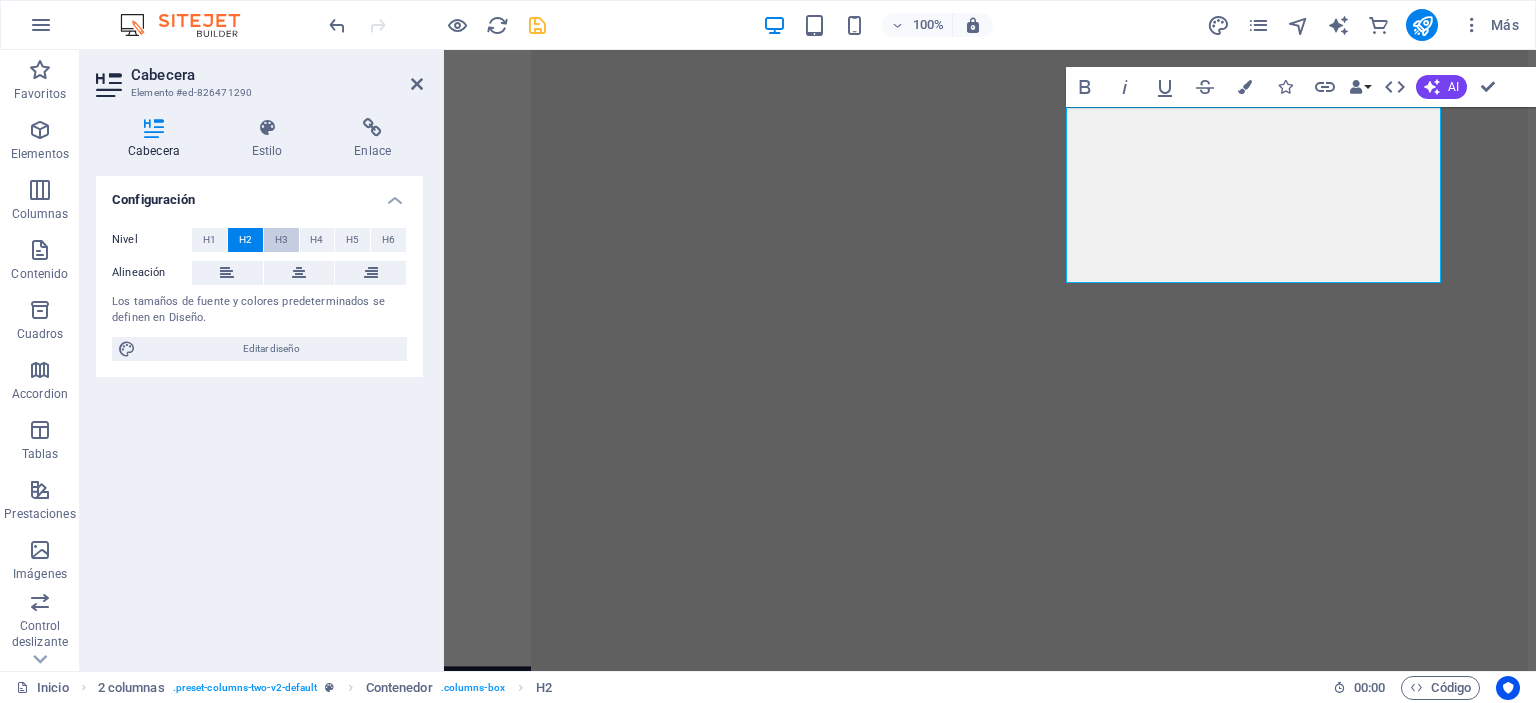 click on "H3" at bounding box center (281, 240) 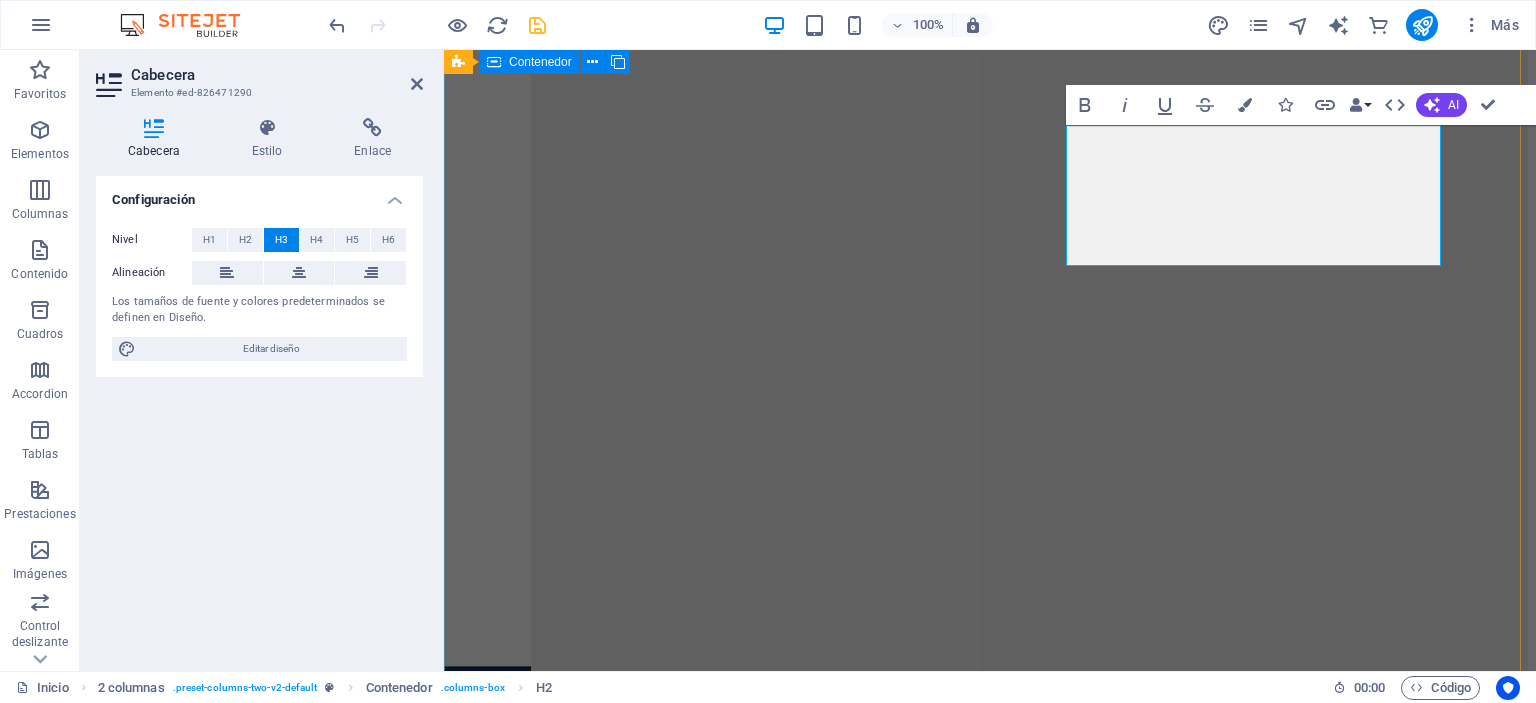 click at bounding box center [990, 8739] 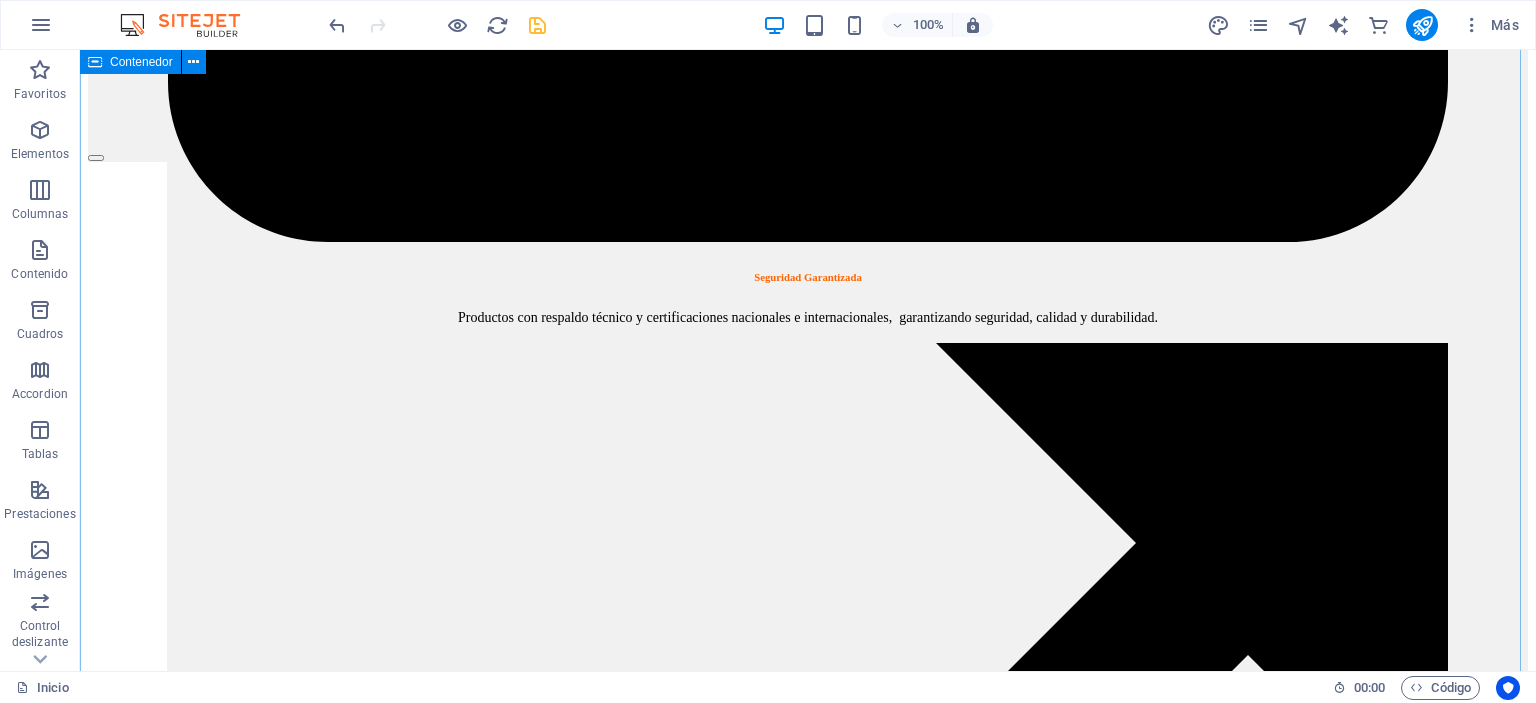 scroll, scrollTop: 2727, scrollLeft: 0, axis: vertical 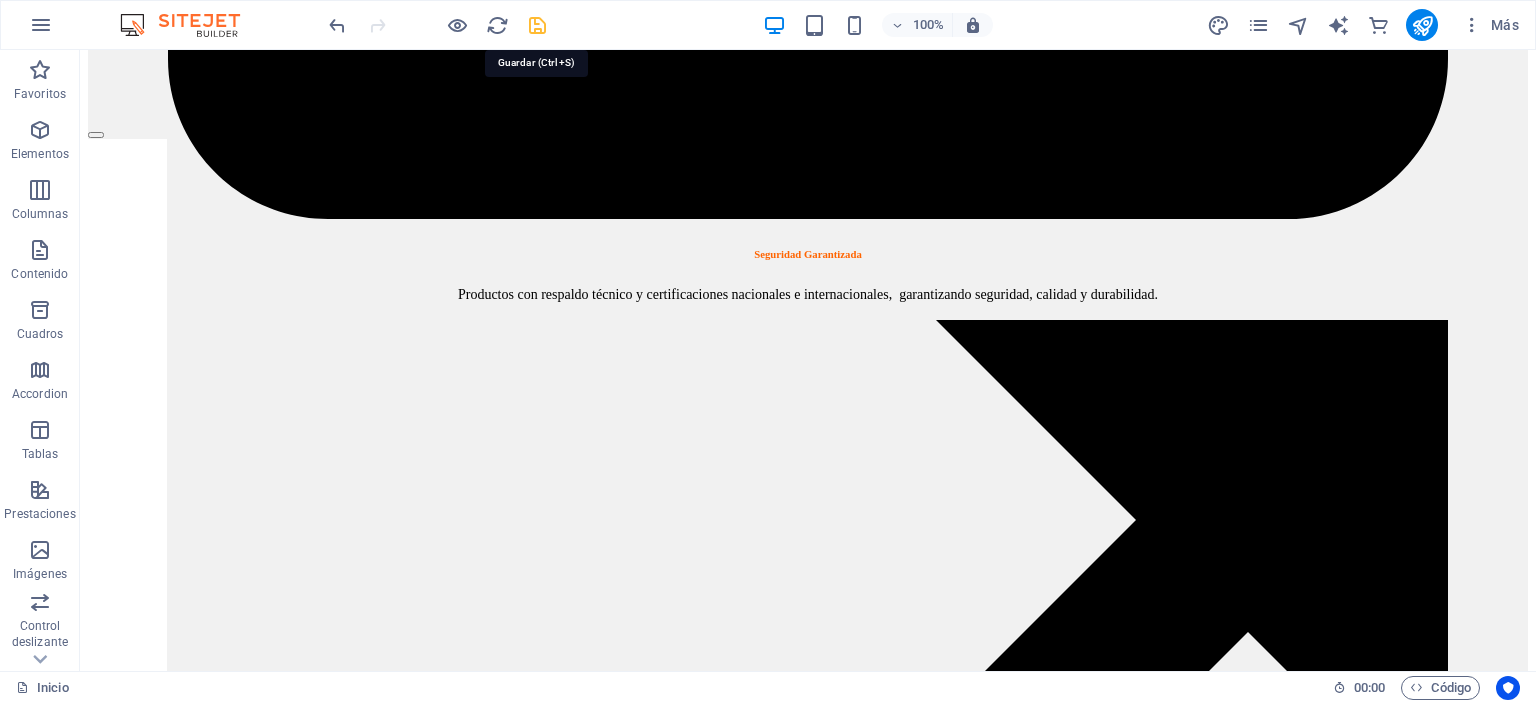click at bounding box center (537, 25) 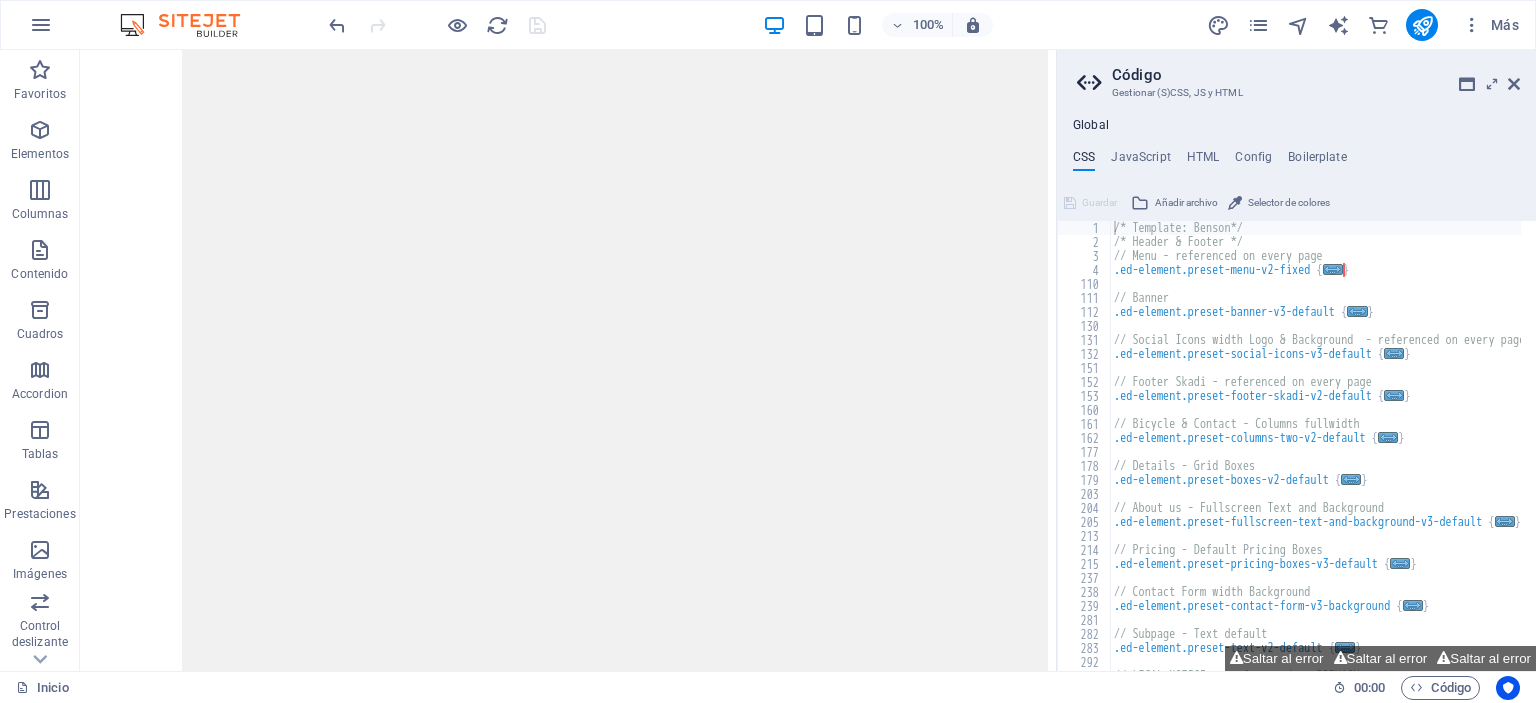 scroll, scrollTop: 4536, scrollLeft: 0, axis: vertical 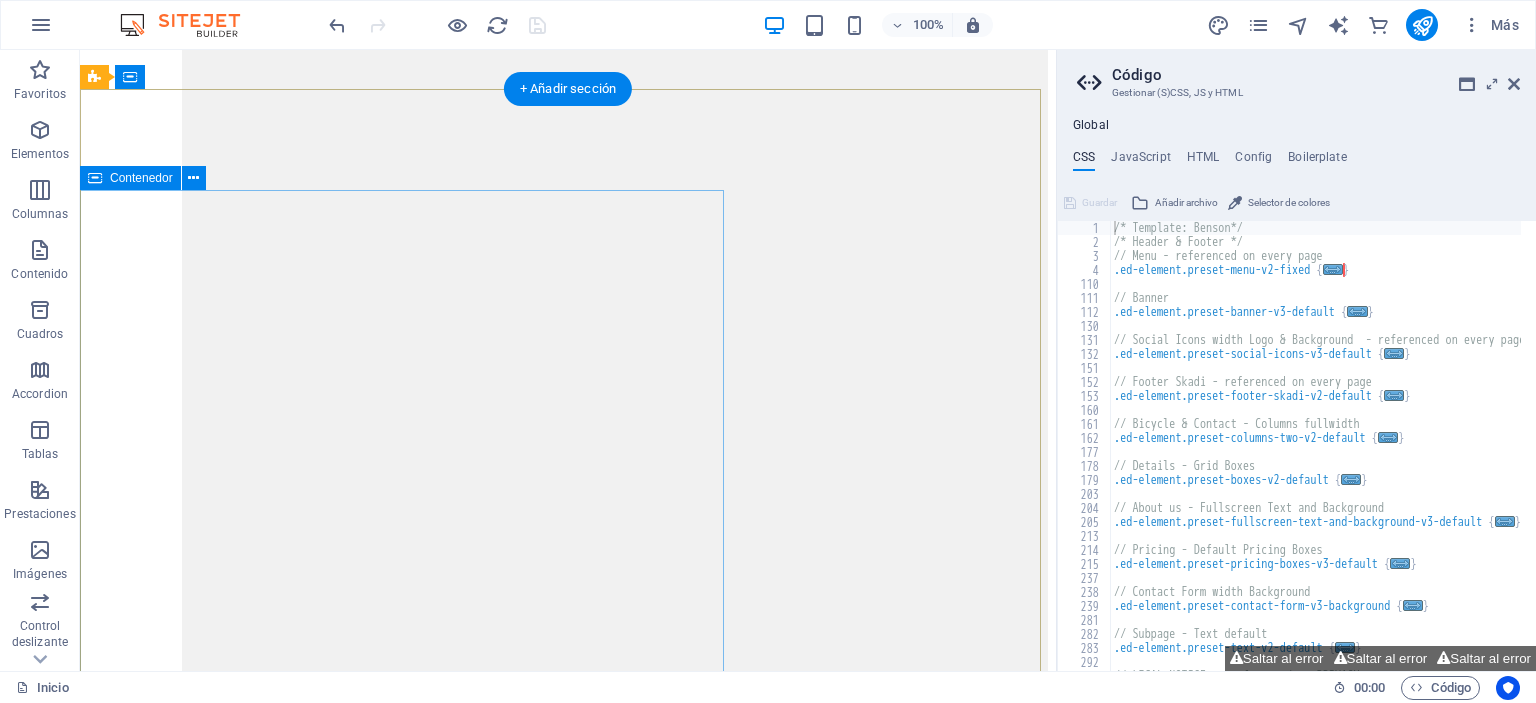 click on "Nosotros En un mundo donde la seguridad no puede esperar, EPPRO SAC, nace con el propósito de ser tu aliado estratégico en la seguridad. Con más de 5 años de experiencia, somos una empresa peruana especializada en la comercialización, fabricación e importación de Equipos de Protección Personal (EPP). Formamos parte de FERREXA, grupo especializado en soluciones integrales para el sector ferretero e industrial en el Perú. Este respaldo nos permite ofrecer no solo productos certificados y con garantía técnica, sino también una atención ágil, asesoría personalizada y cobertura nacional. Queremos asesorarte" at bounding box center [568, 9081] 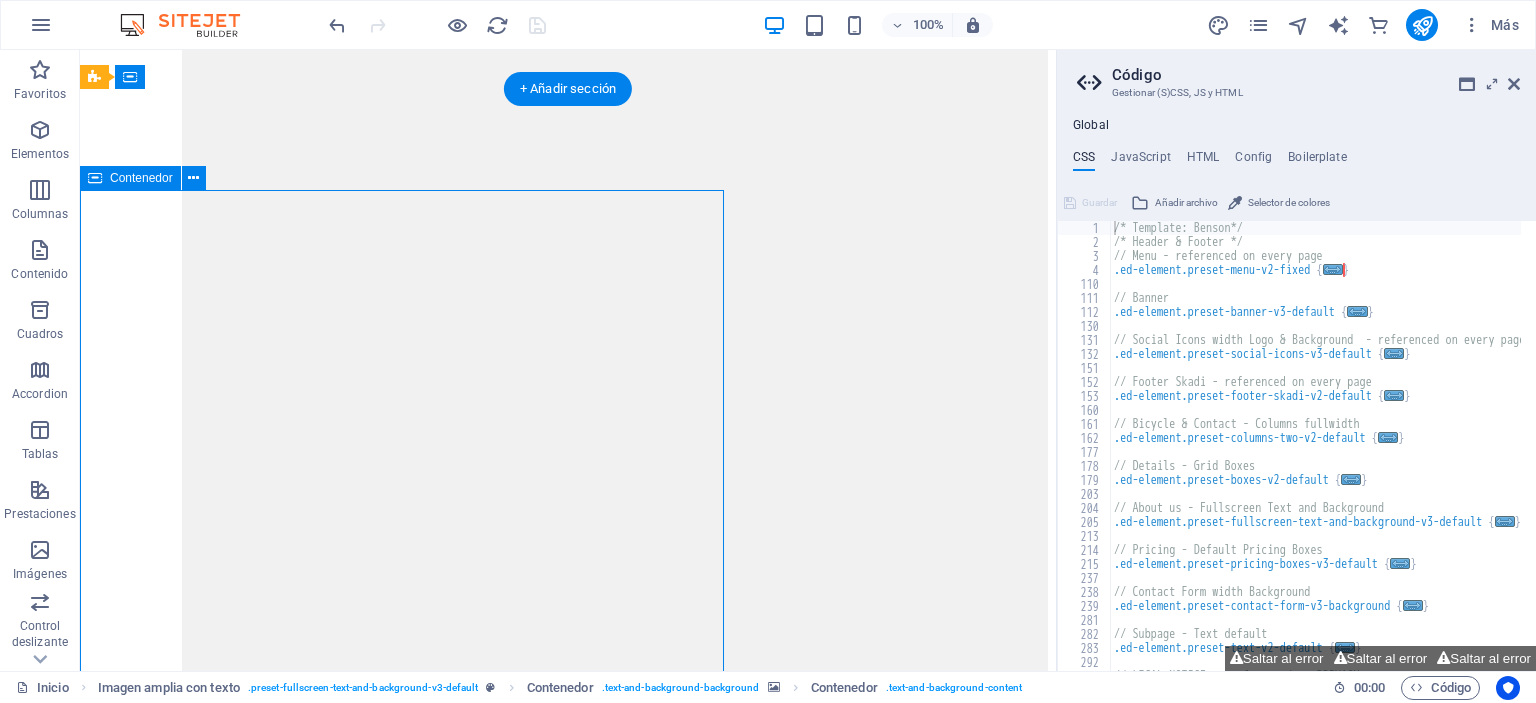 click on "Nosotros En un mundo donde la seguridad no puede esperar, EPPRO SAC, nace con el propósito de ser tu aliado estratégico en la seguridad. Con más de 5 años de experiencia, somos una empresa peruana especializada en la comercialización, fabricación e importación de Equipos de Protección Personal (EPP). Formamos parte de FERREXA, grupo especializado en soluciones integrales para el sector ferretero e industrial en el Perú. Este respaldo nos permite ofrecer no solo productos certificados y con garantía técnica, sino también una atención ágil, asesoría personalizada y cobertura nacional. Queremos asesorarte" at bounding box center [568, 9081] 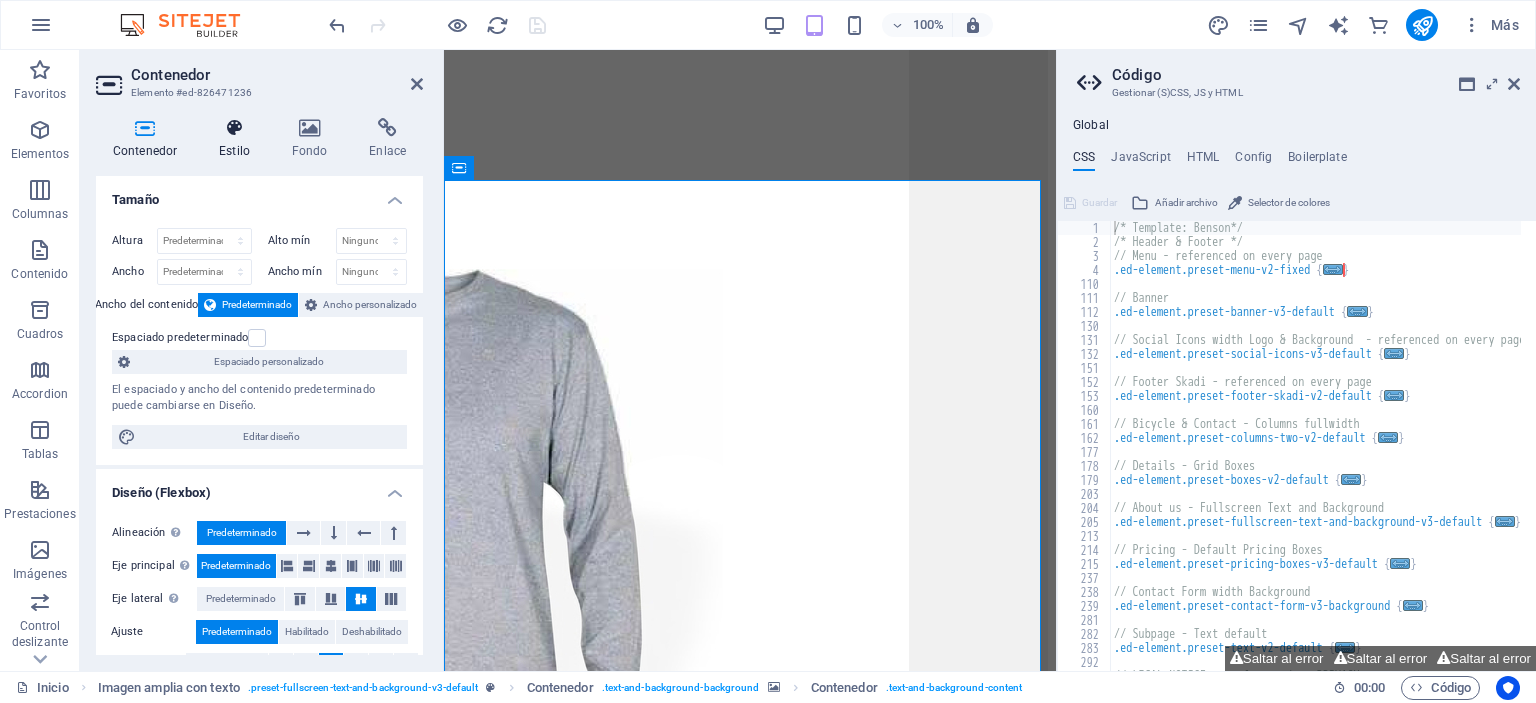 click at bounding box center [234, 128] 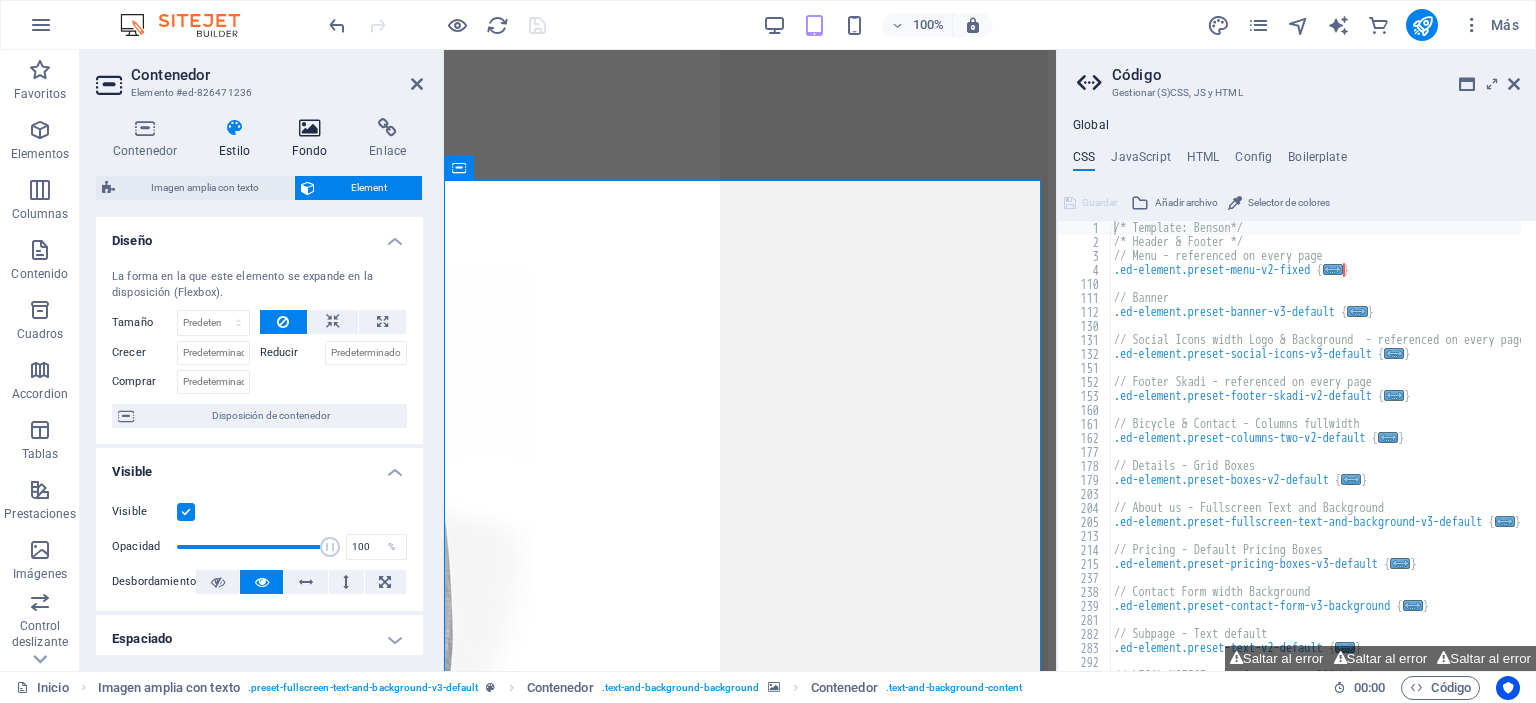 click at bounding box center [310, 128] 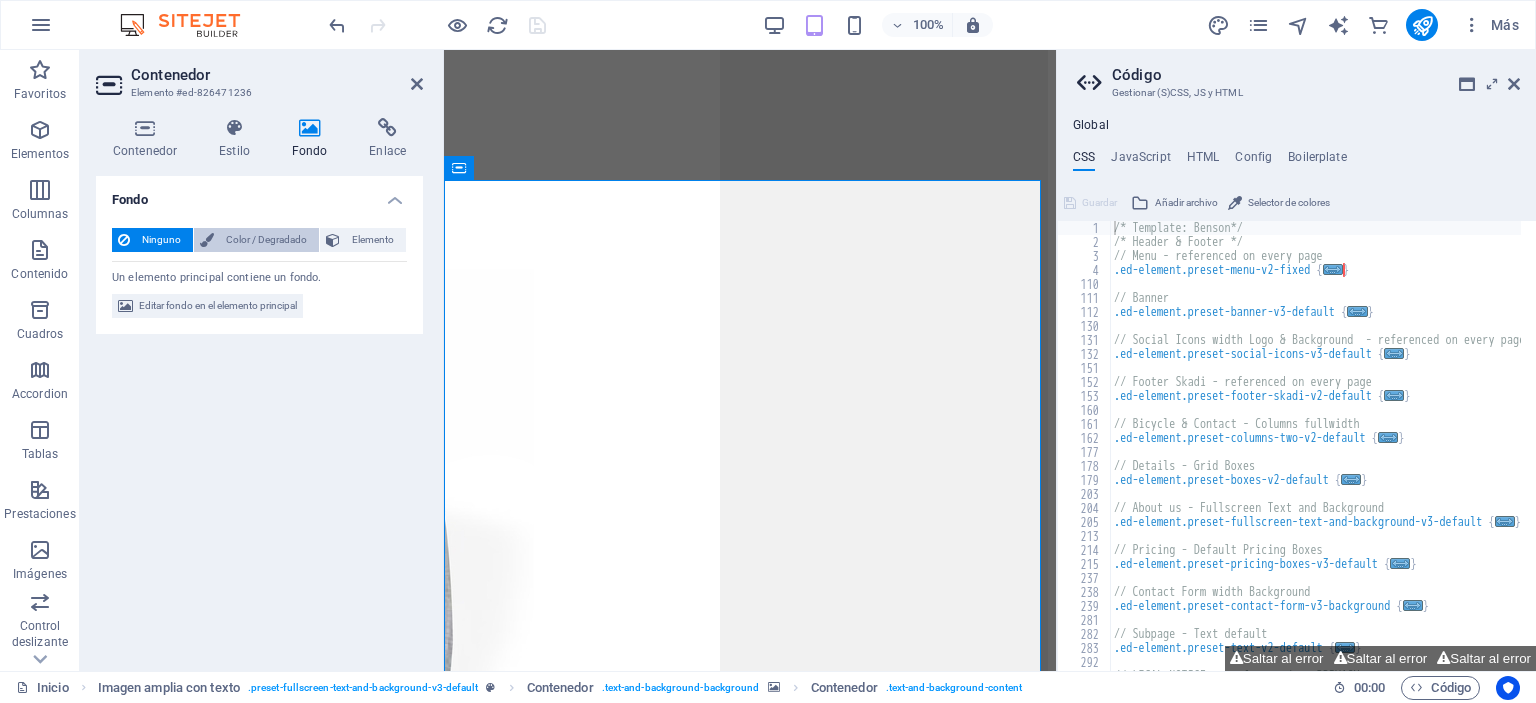 click on "Color / Degradado" at bounding box center (266, 240) 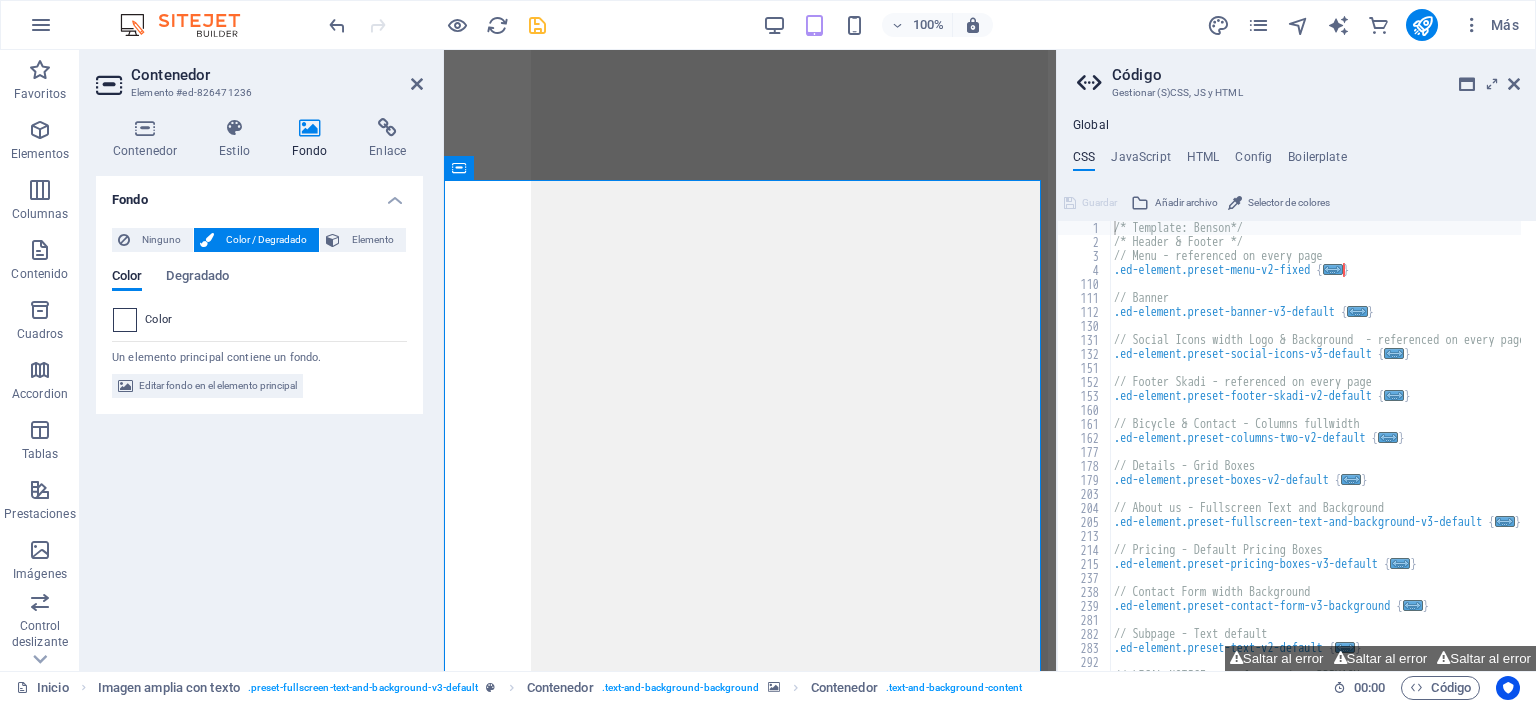 click at bounding box center [125, 320] 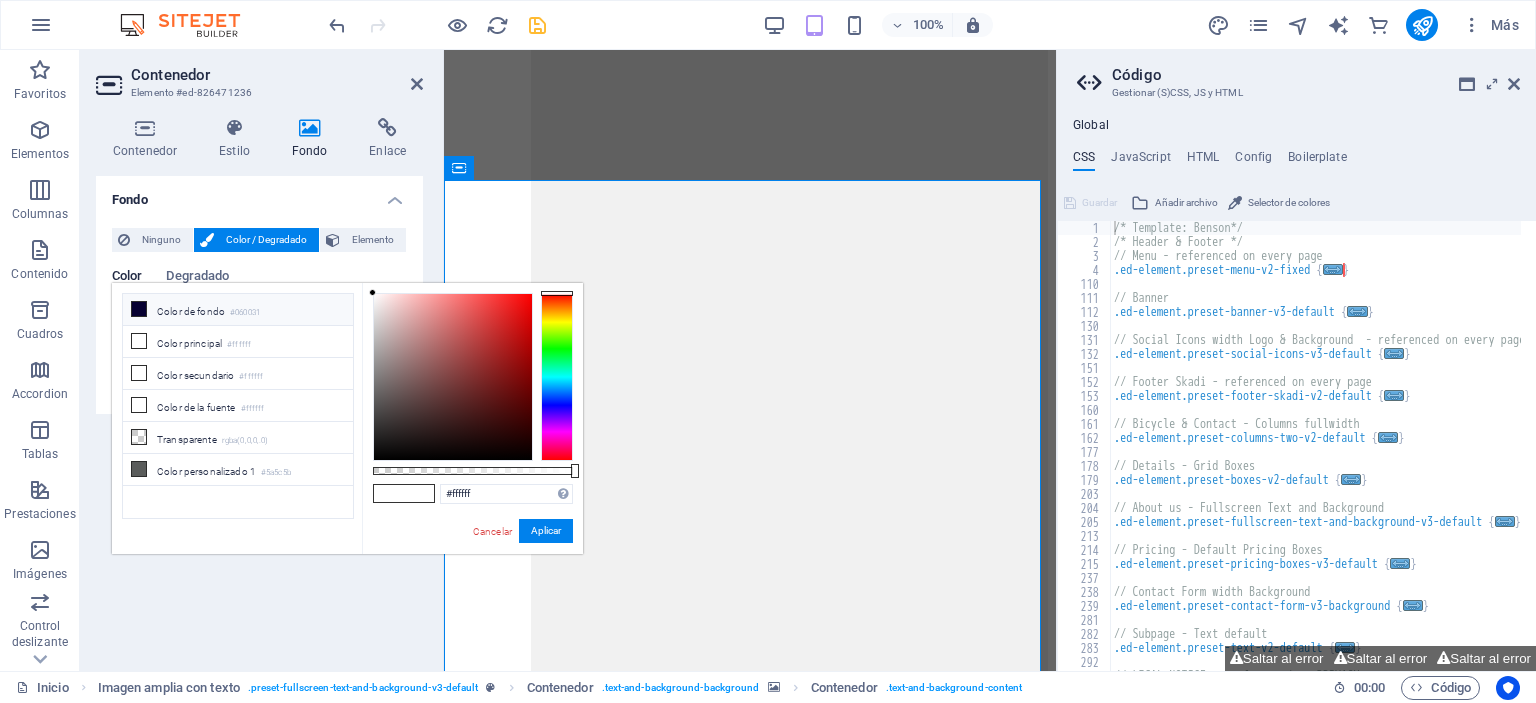 click on "Color de fondo
#060031" at bounding box center [238, 310] 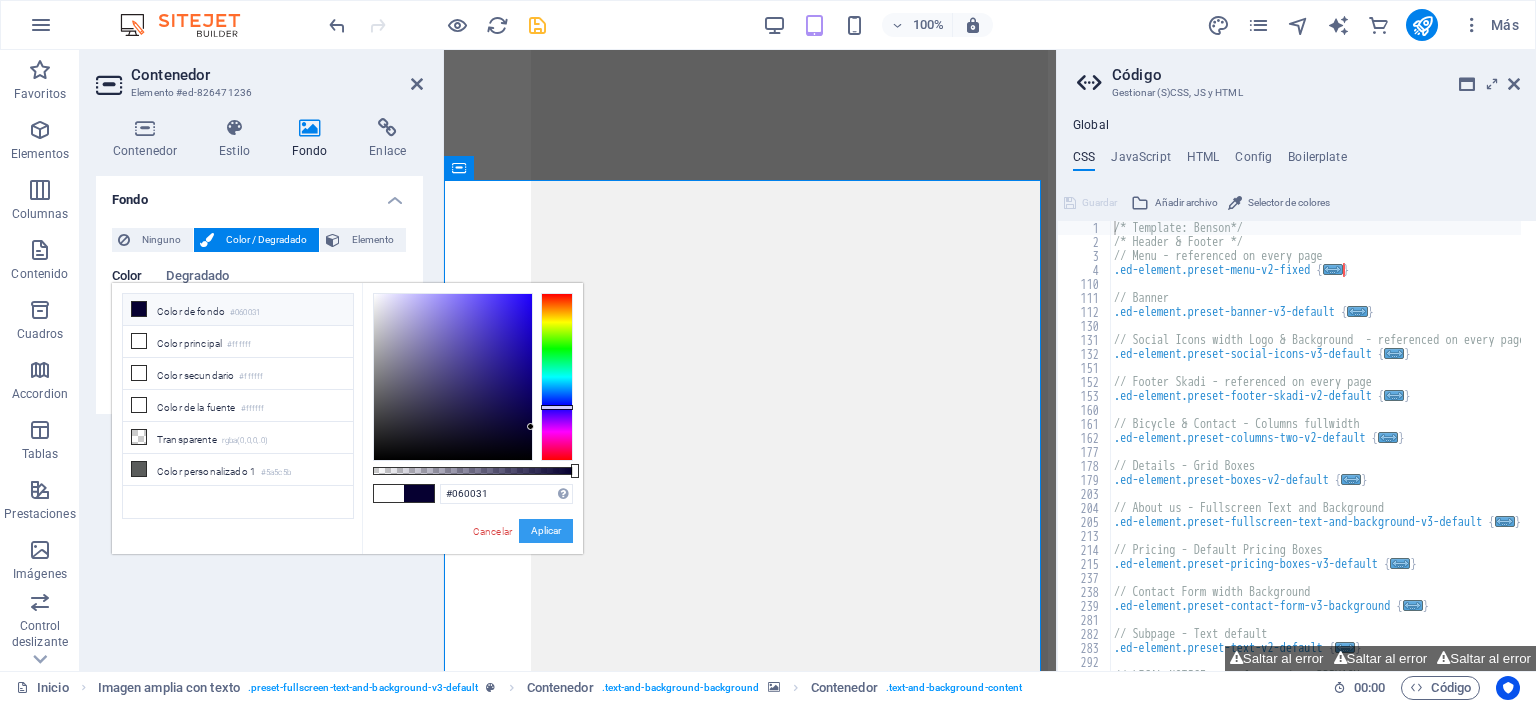 drag, startPoint x: 533, startPoint y: 528, endPoint x: 123, endPoint y: 443, distance: 418.7183 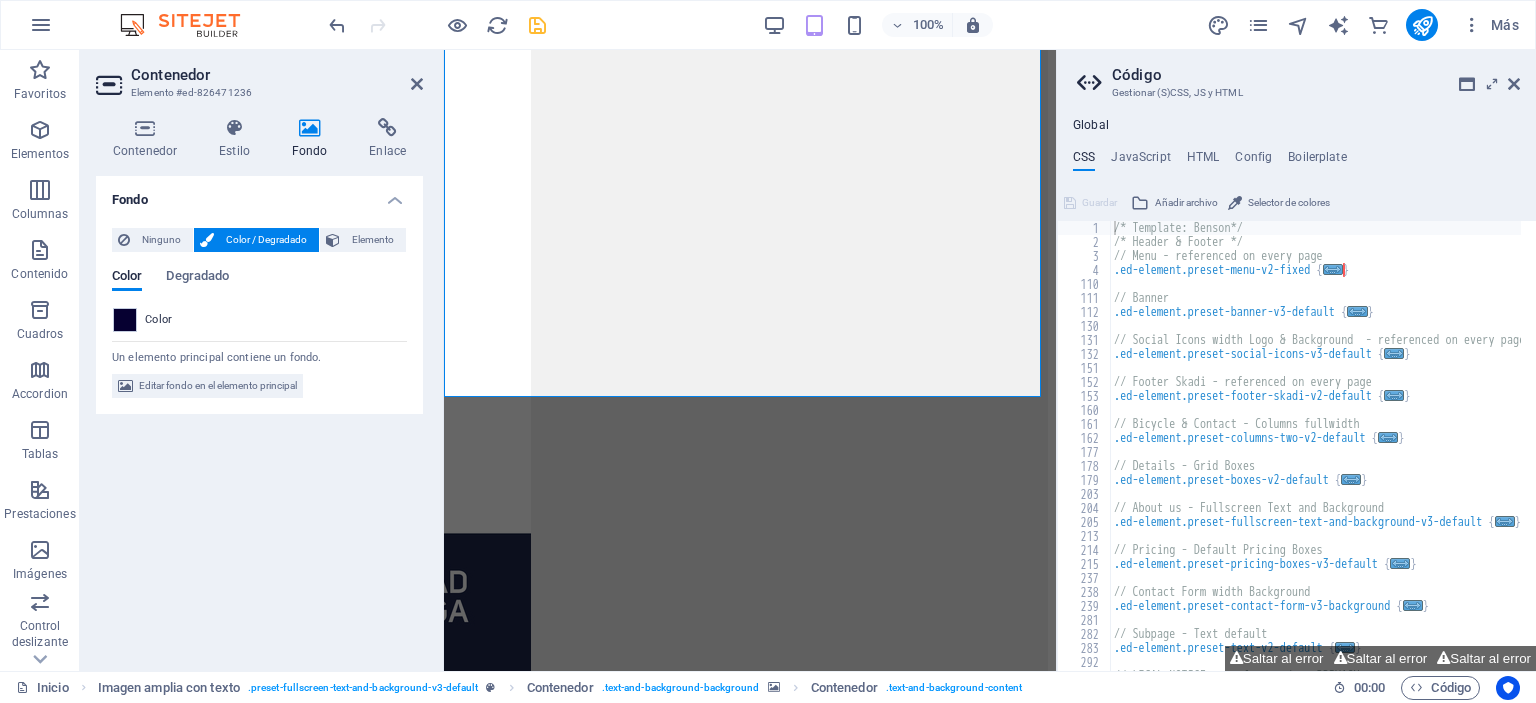 scroll, scrollTop: 4736, scrollLeft: 0, axis: vertical 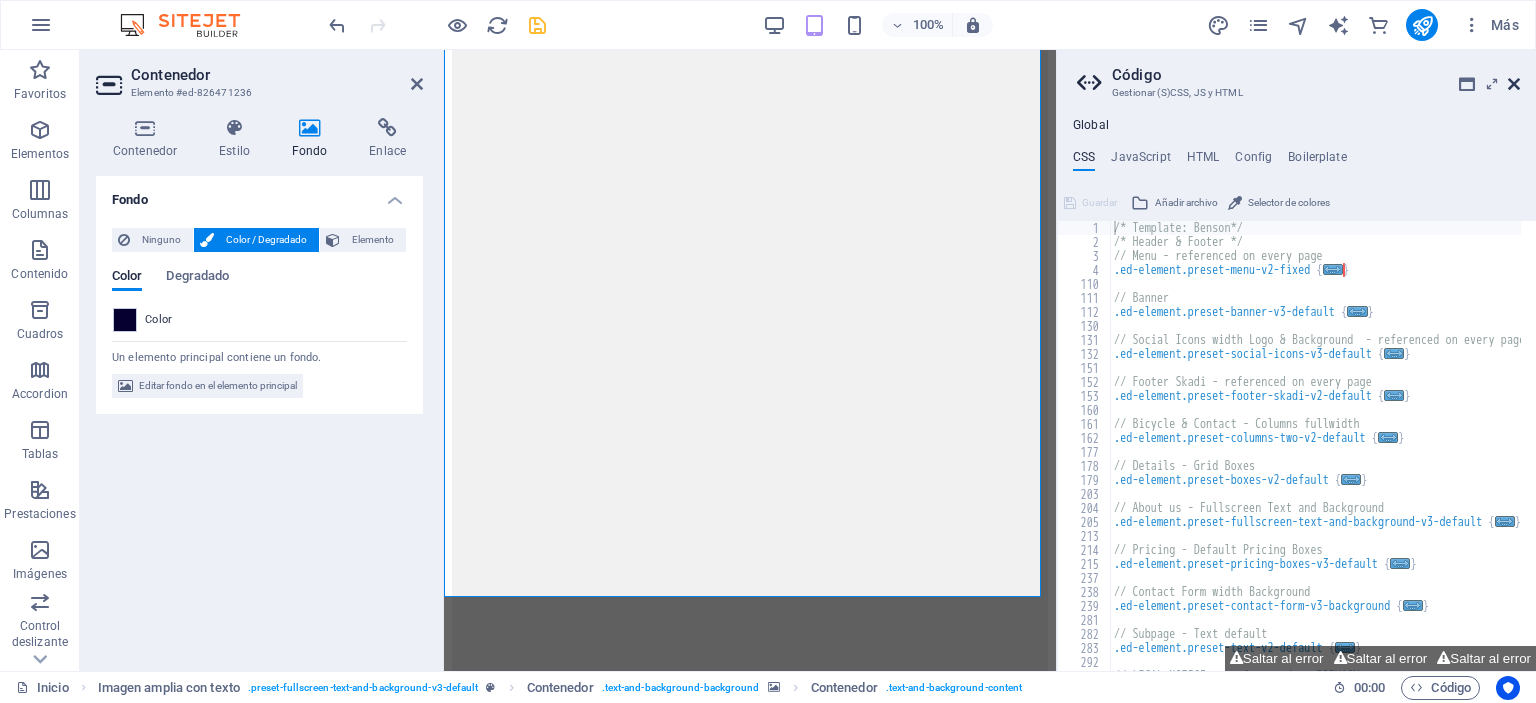 click at bounding box center [1514, 84] 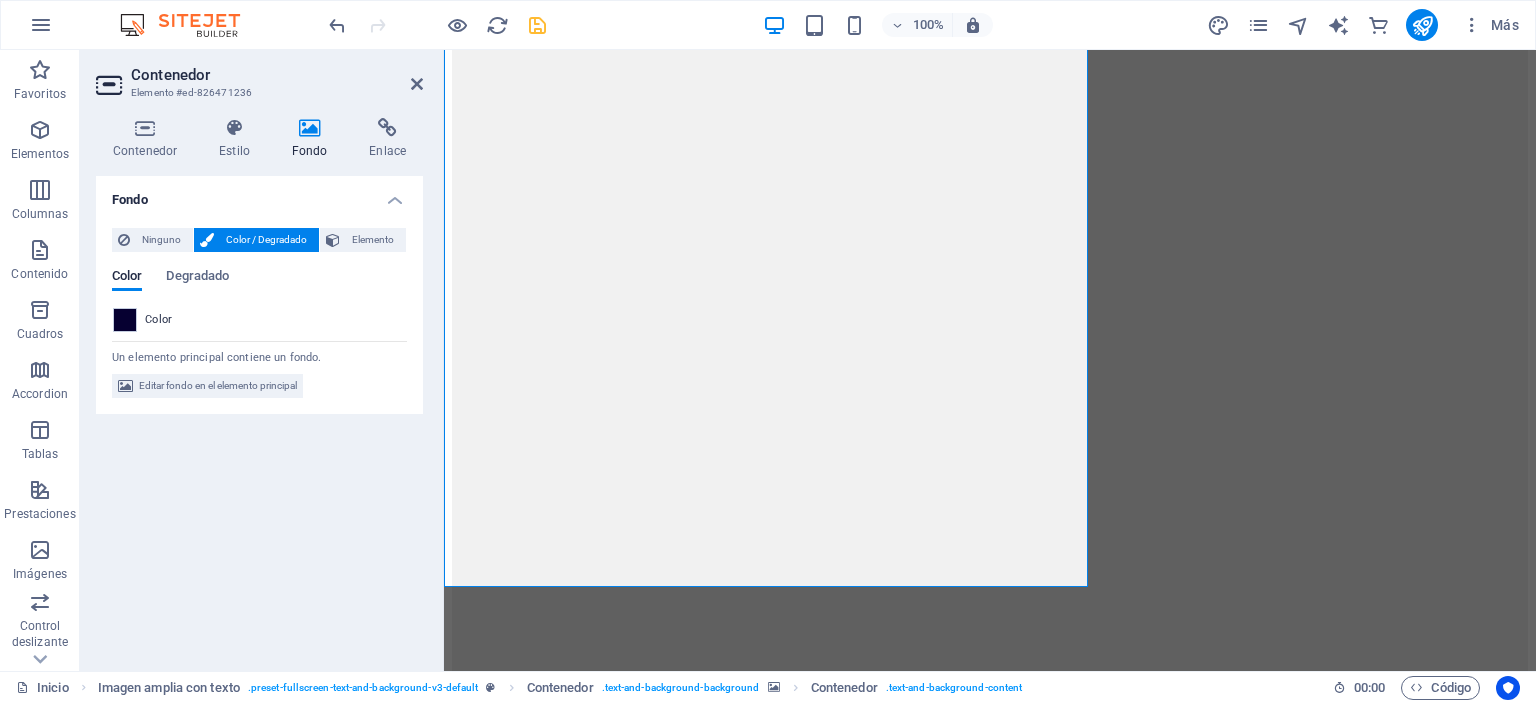 scroll, scrollTop: 4536, scrollLeft: 0, axis: vertical 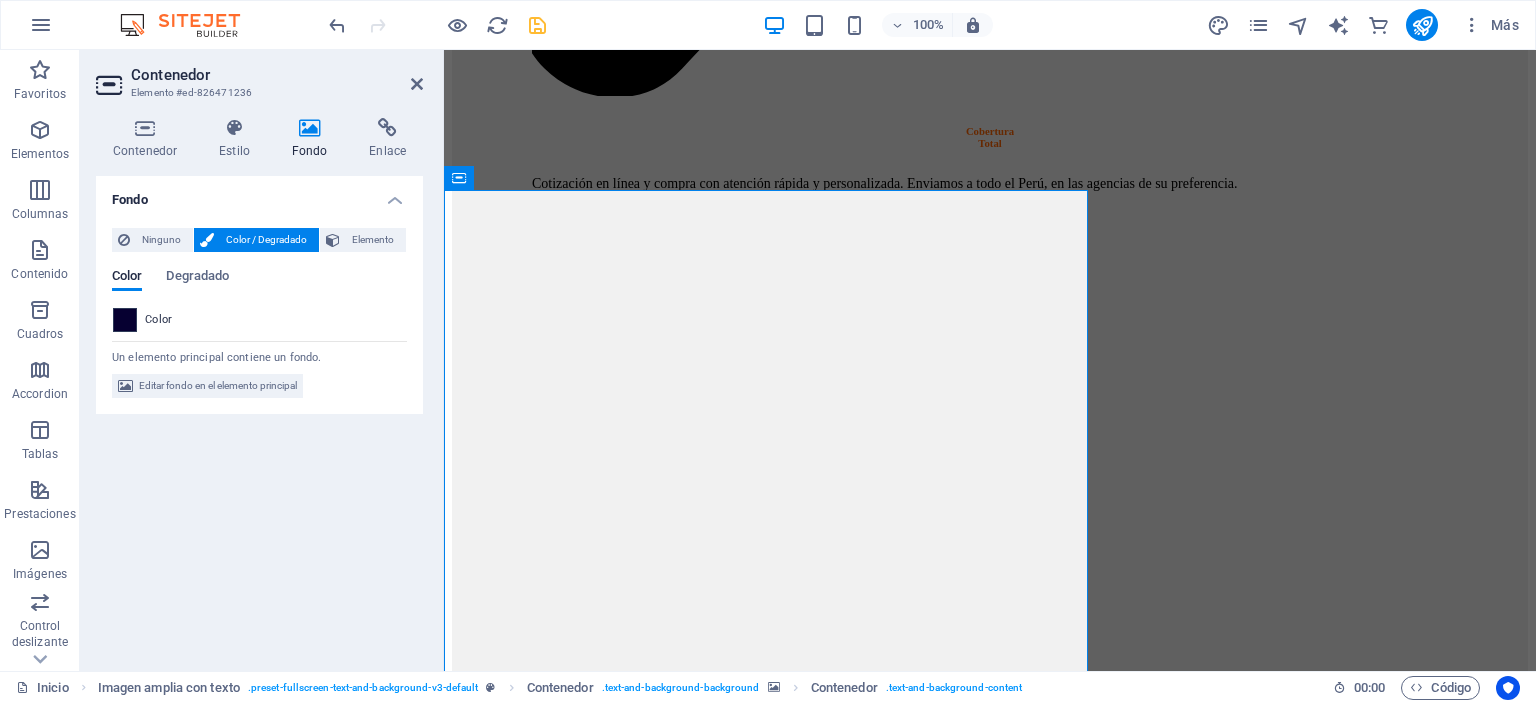 click at bounding box center (125, 320) 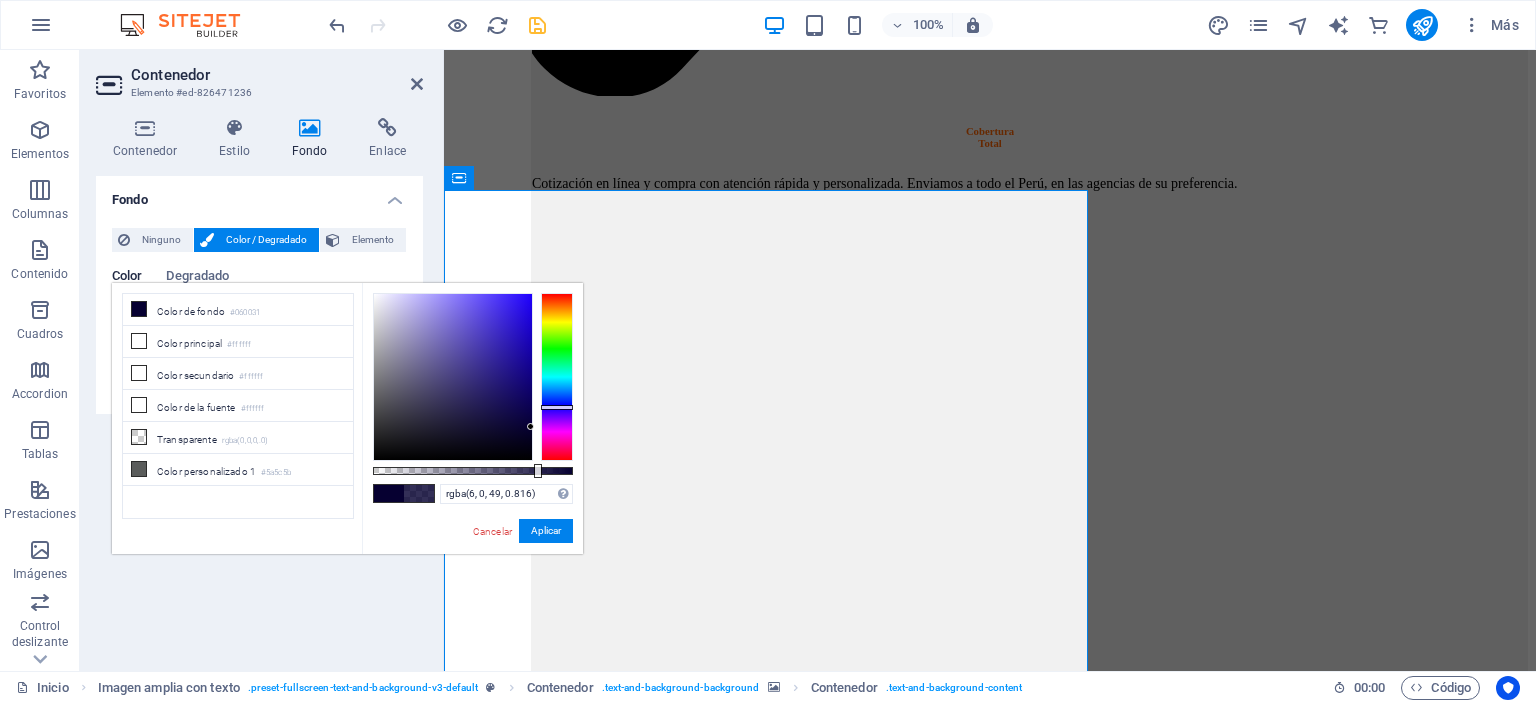 drag, startPoint x: 571, startPoint y: 471, endPoint x: 536, endPoint y: 471, distance: 35 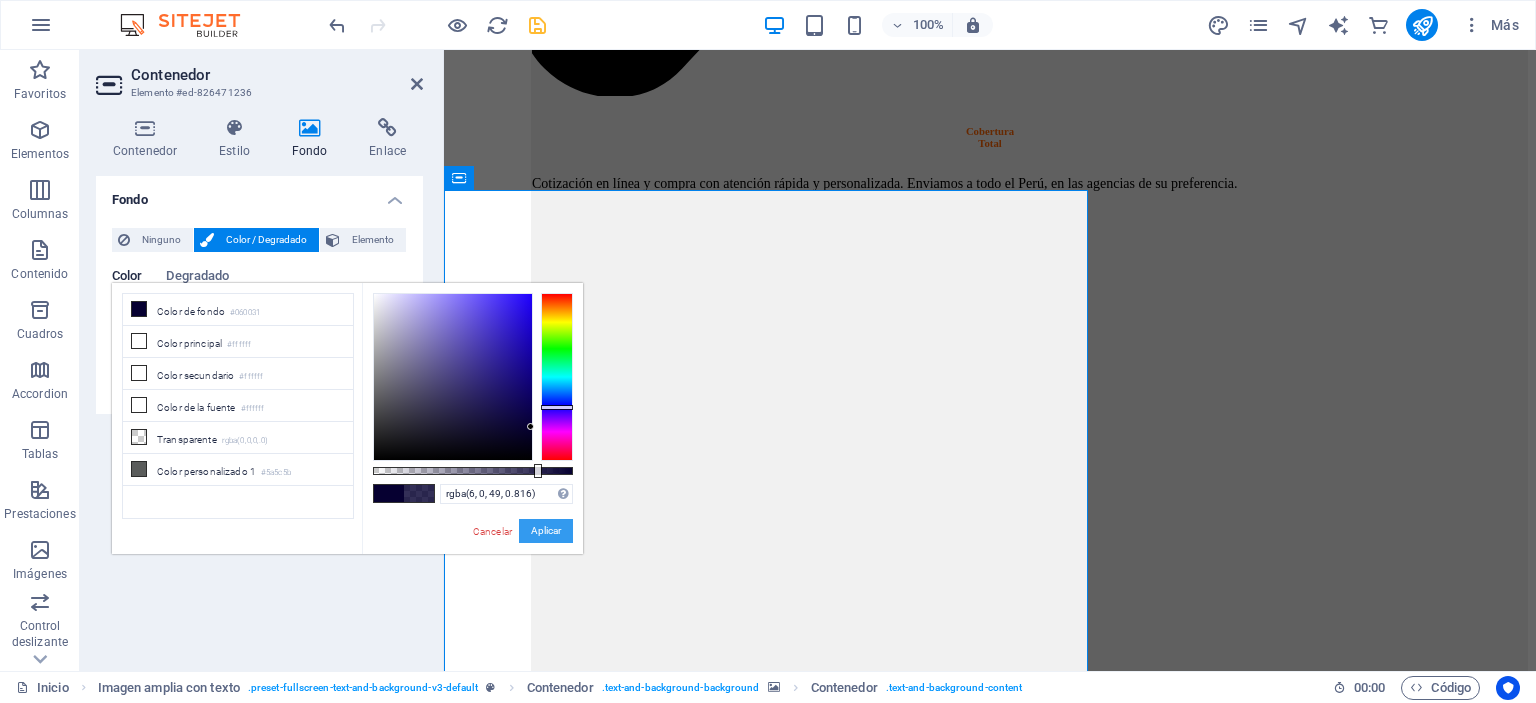 click on "Aplicar" at bounding box center [546, 531] 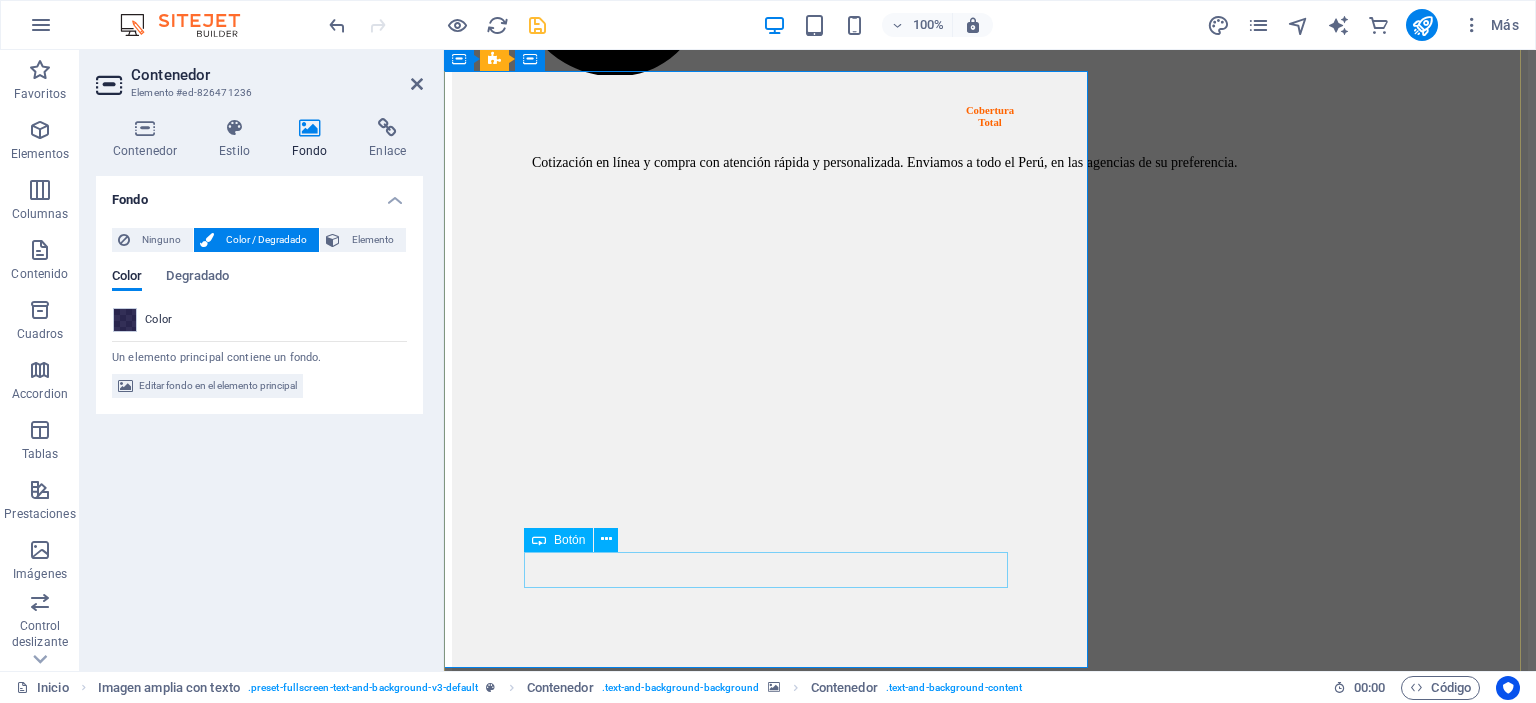 scroll, scrollTop: 4536, scrollLeft: 0, axis: vertical 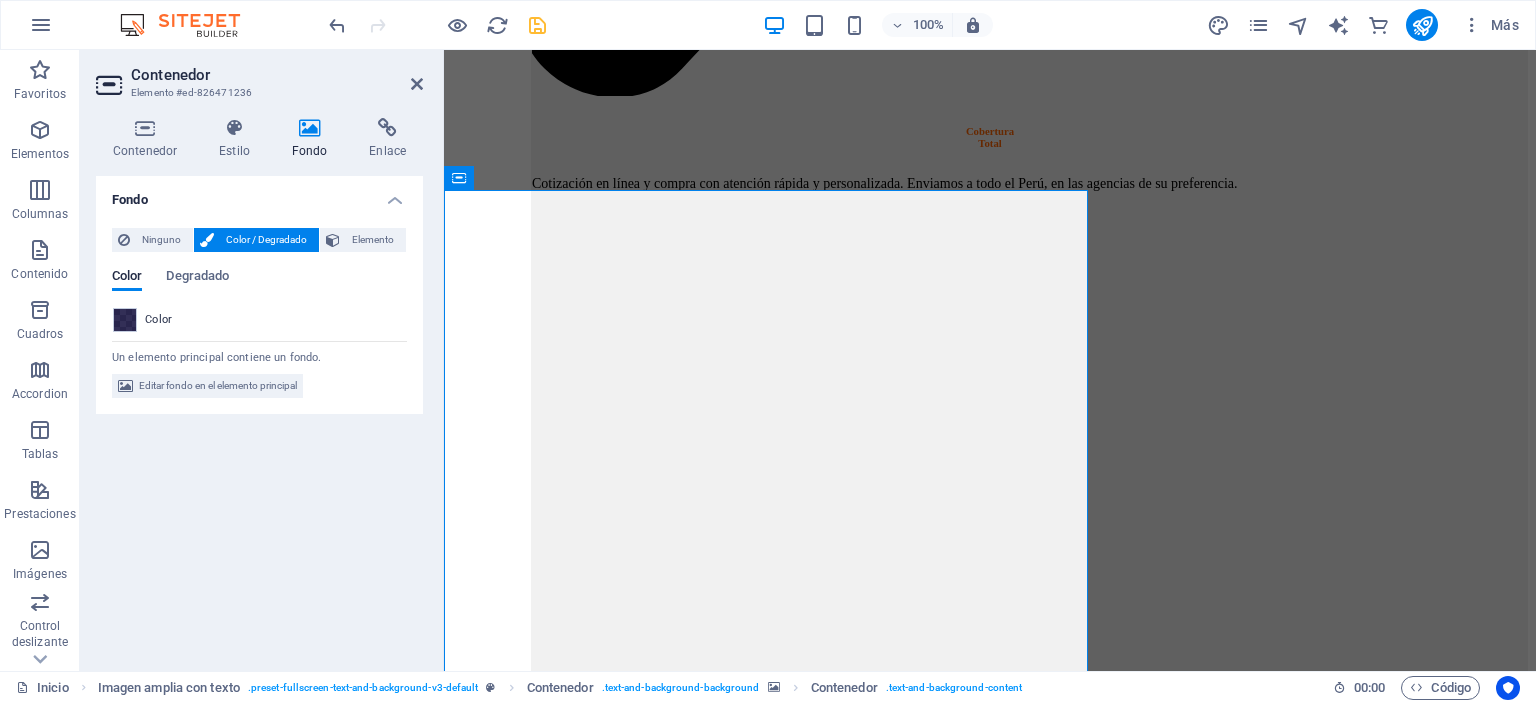 click at bounding box center [990, 8101] 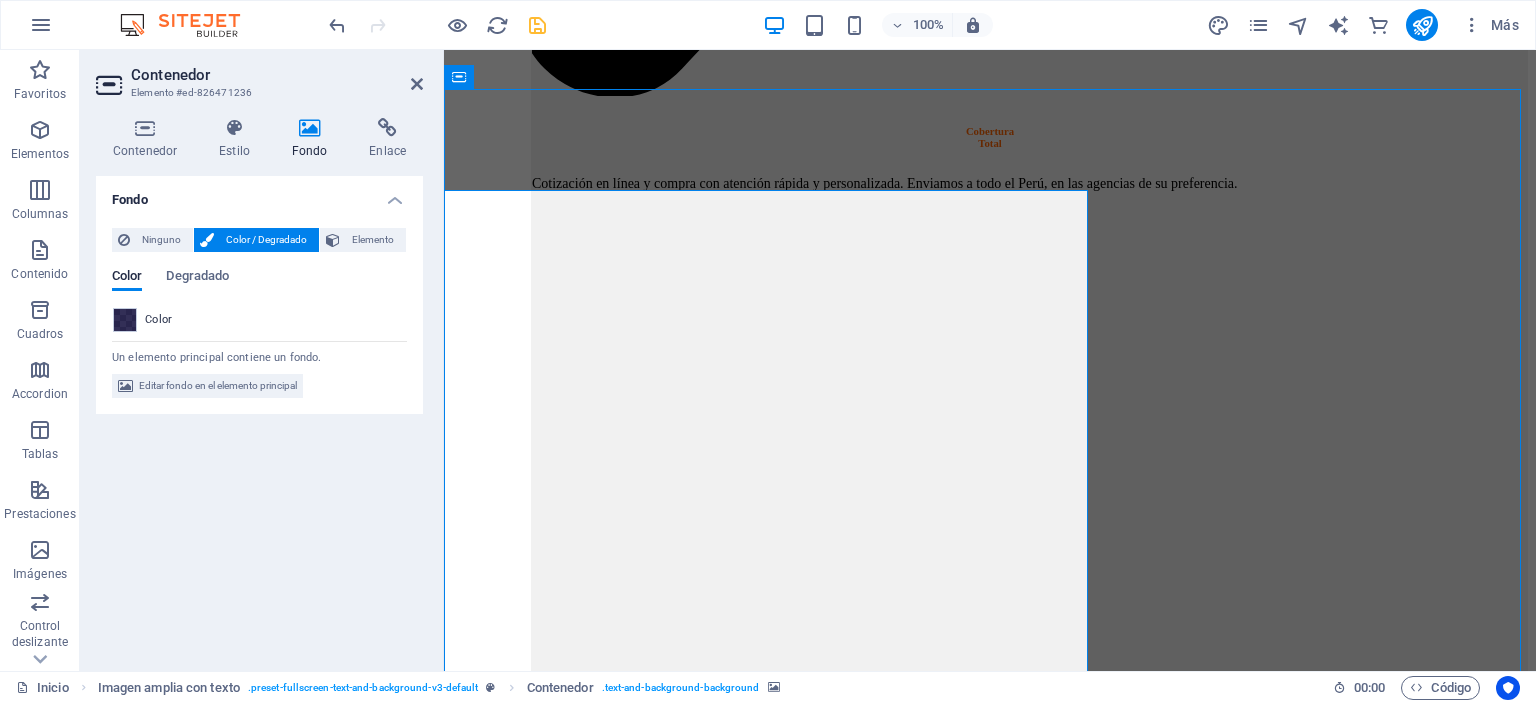click at bounding box center [990, 8101] 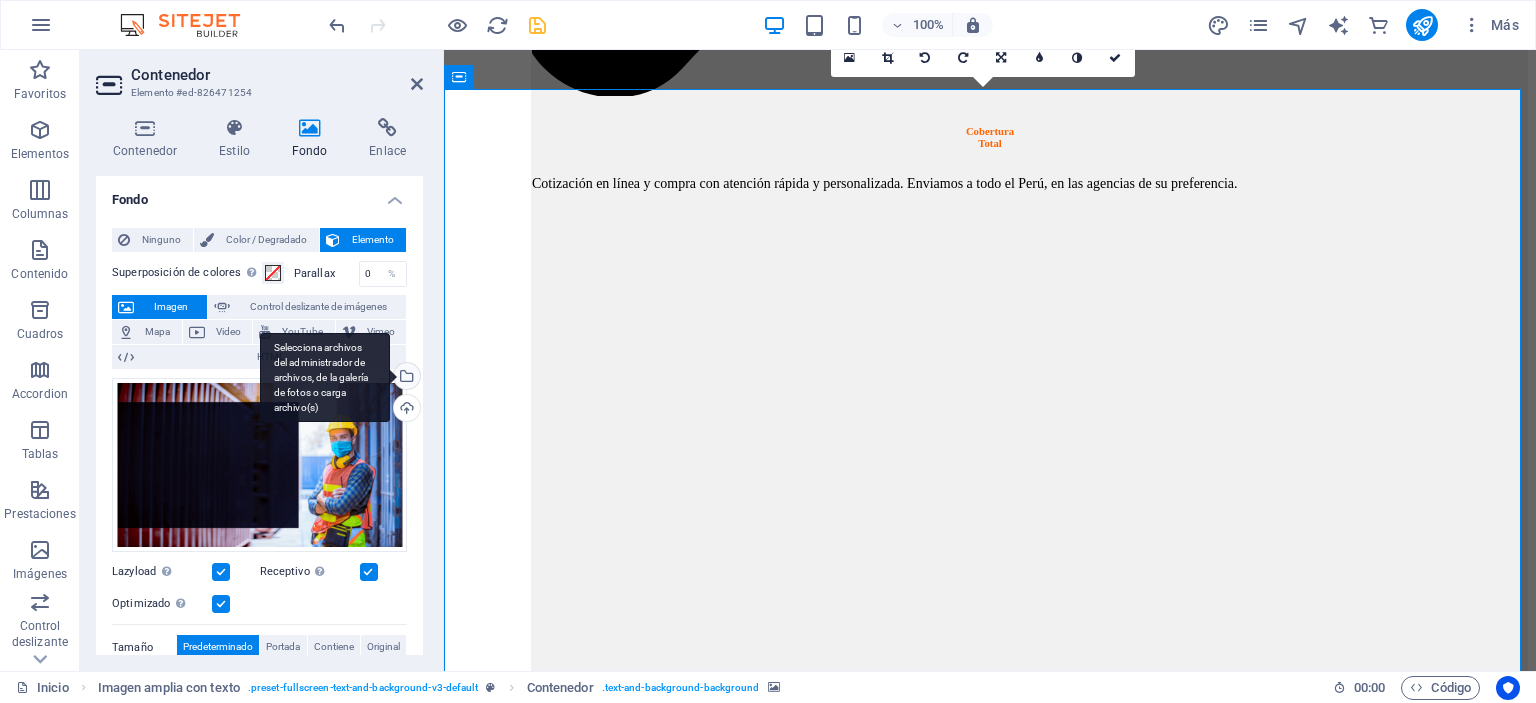 click on "Selecciona archivos del administrador de archivos, de la galería de fotos o carga archivo(s)" at bounding box center [405, 378] 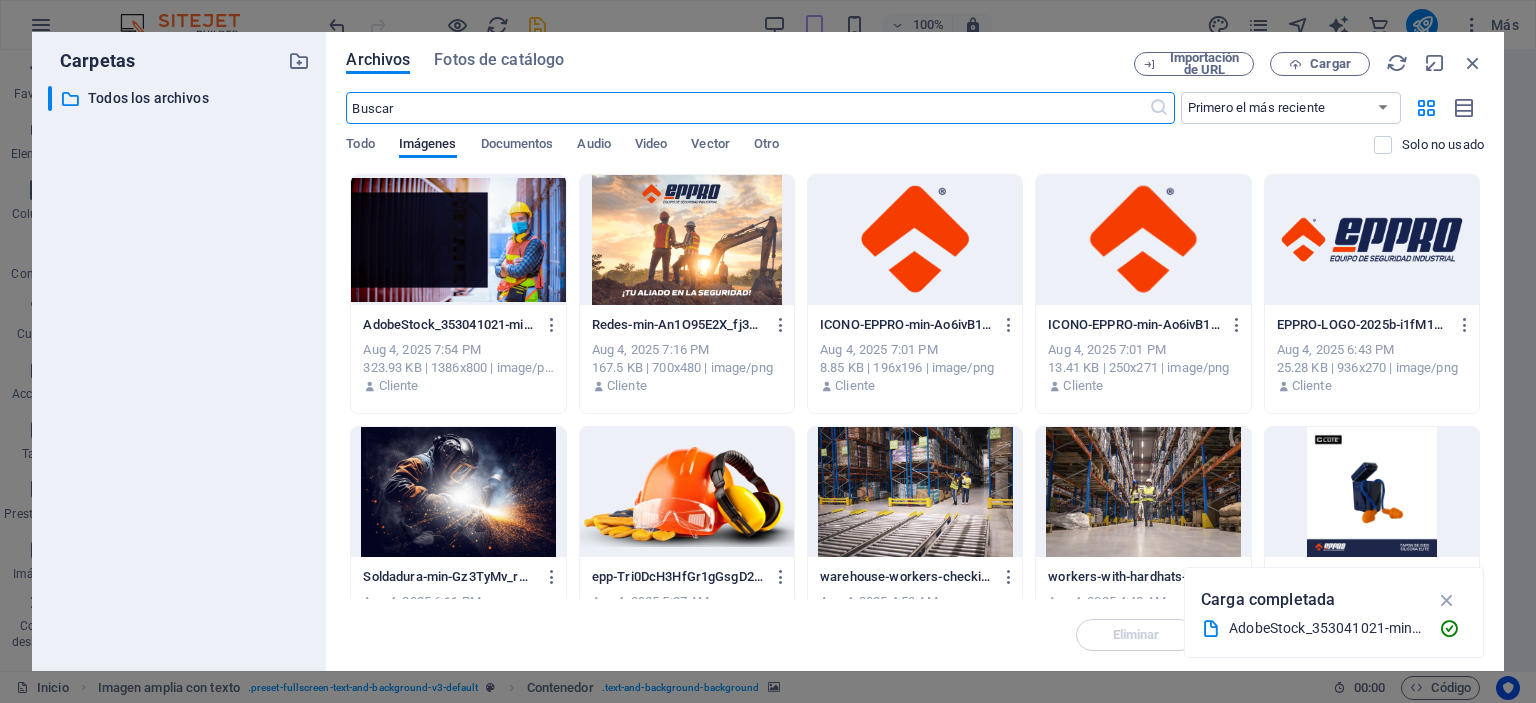 click at bounding box center [458, 240] 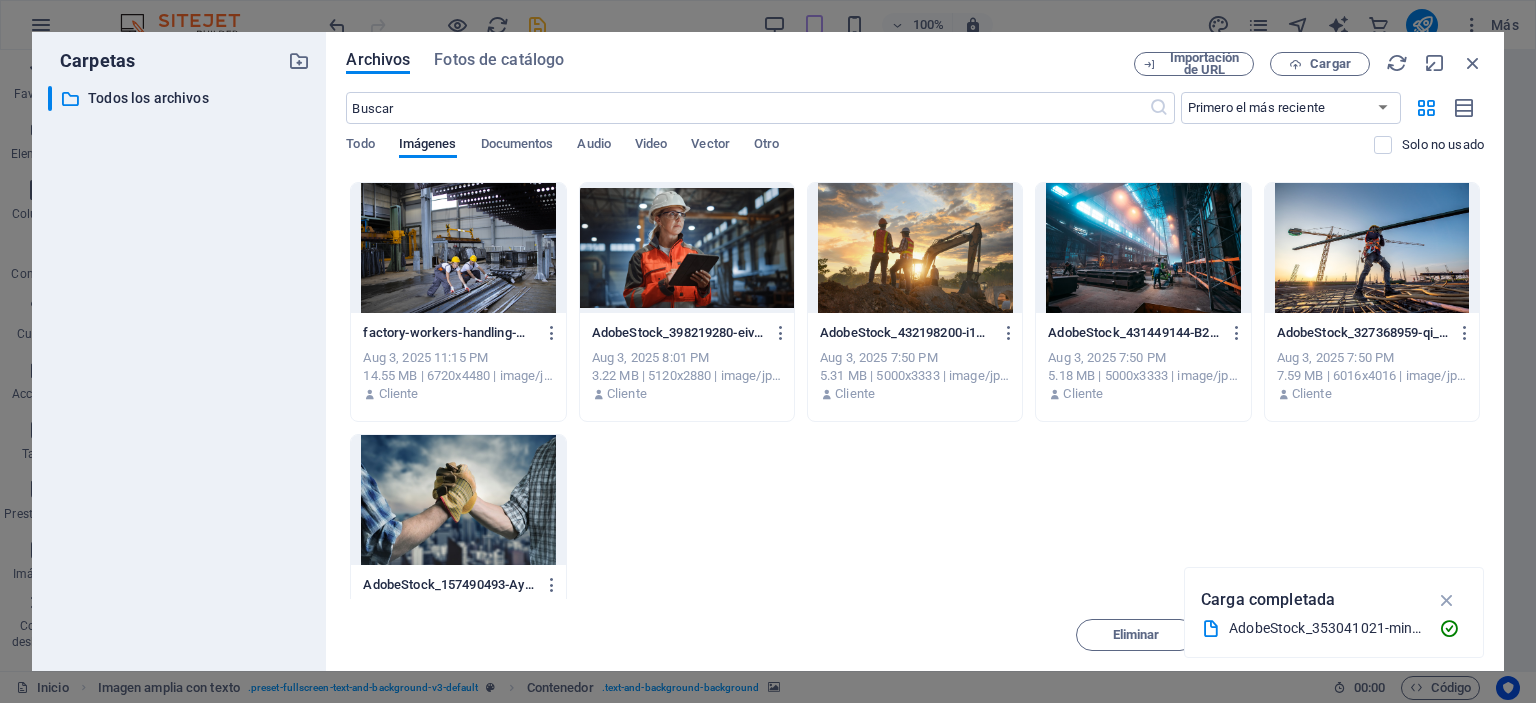 scroll, scrollTop: 800, scrollLeft: 0, axis: vertical 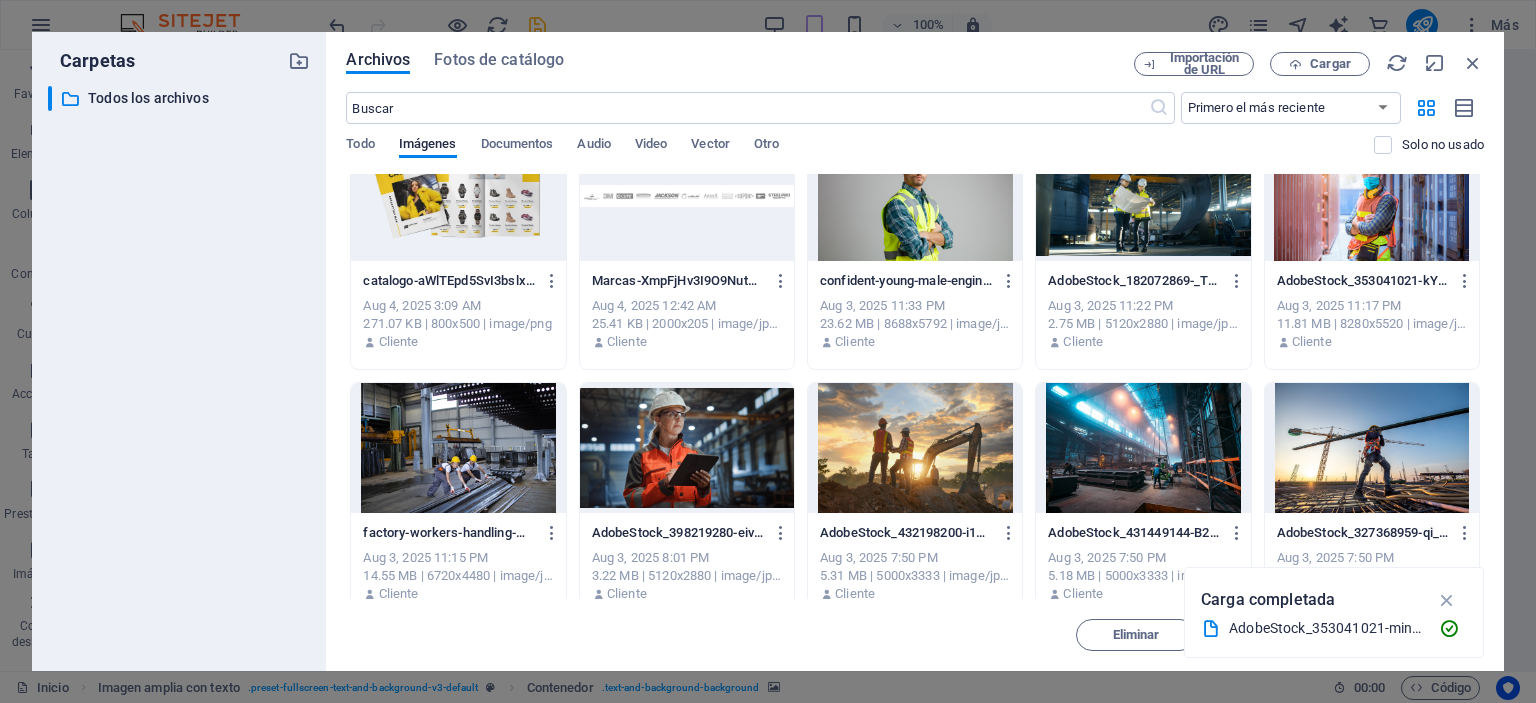 click at bounding box center (1372, 196) 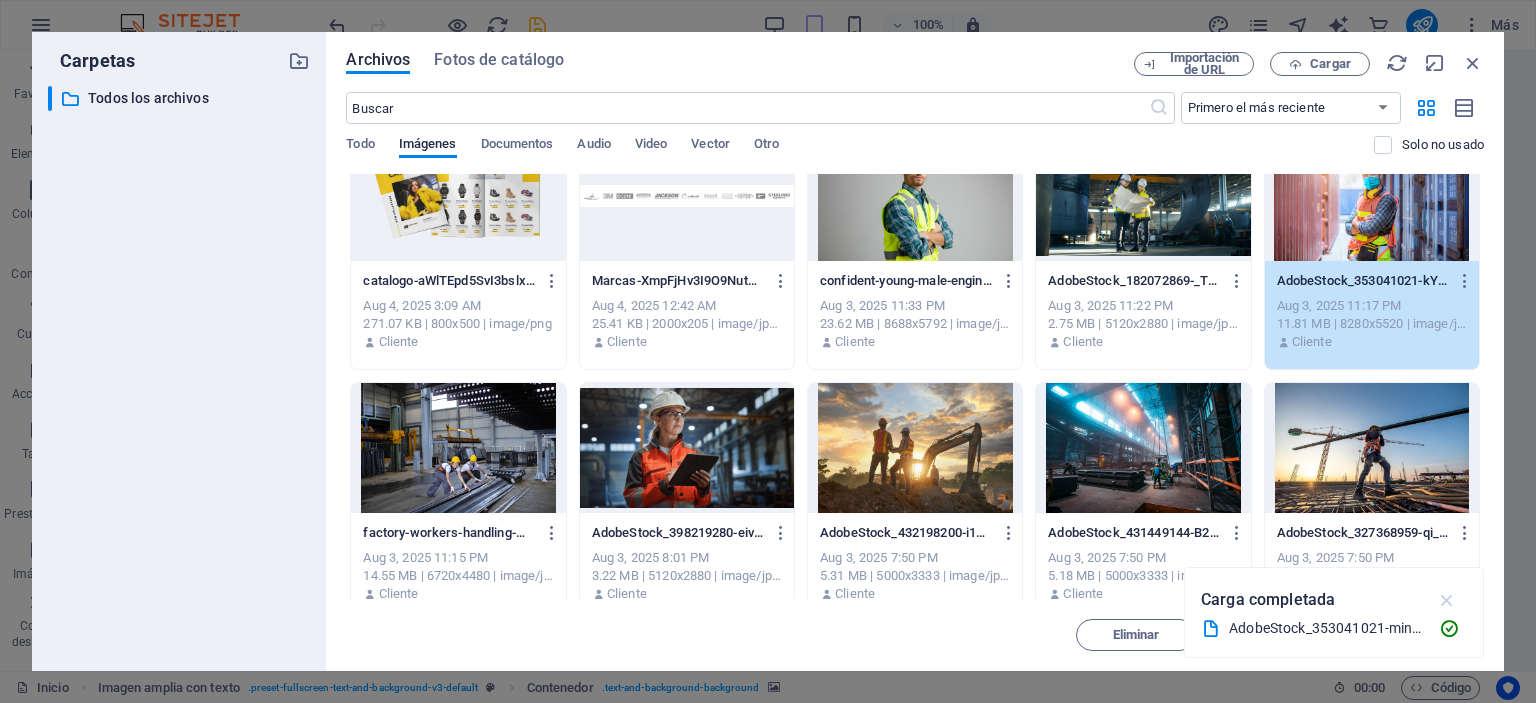 click at bounding box center (1447, 600) 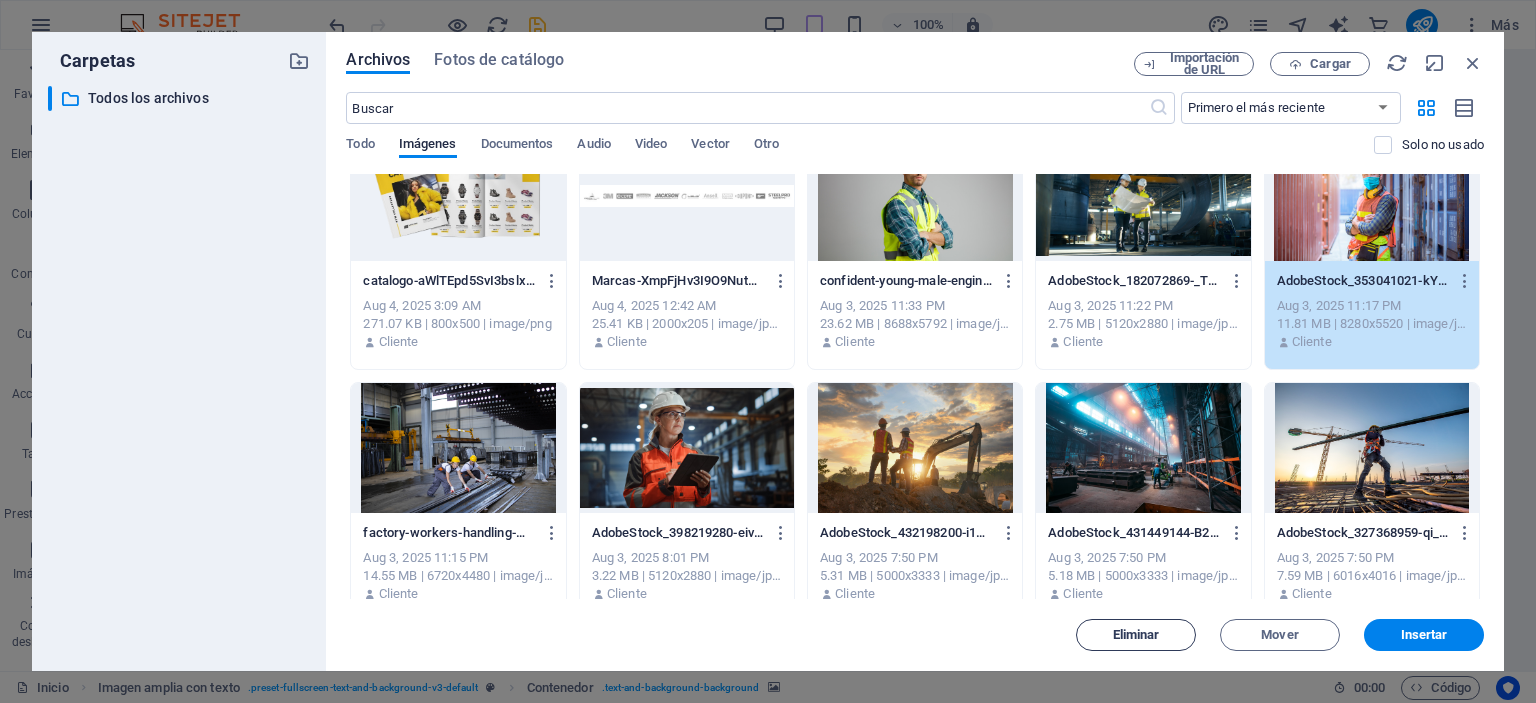 click on "Eliminar" at bounding box center (1136, 635) 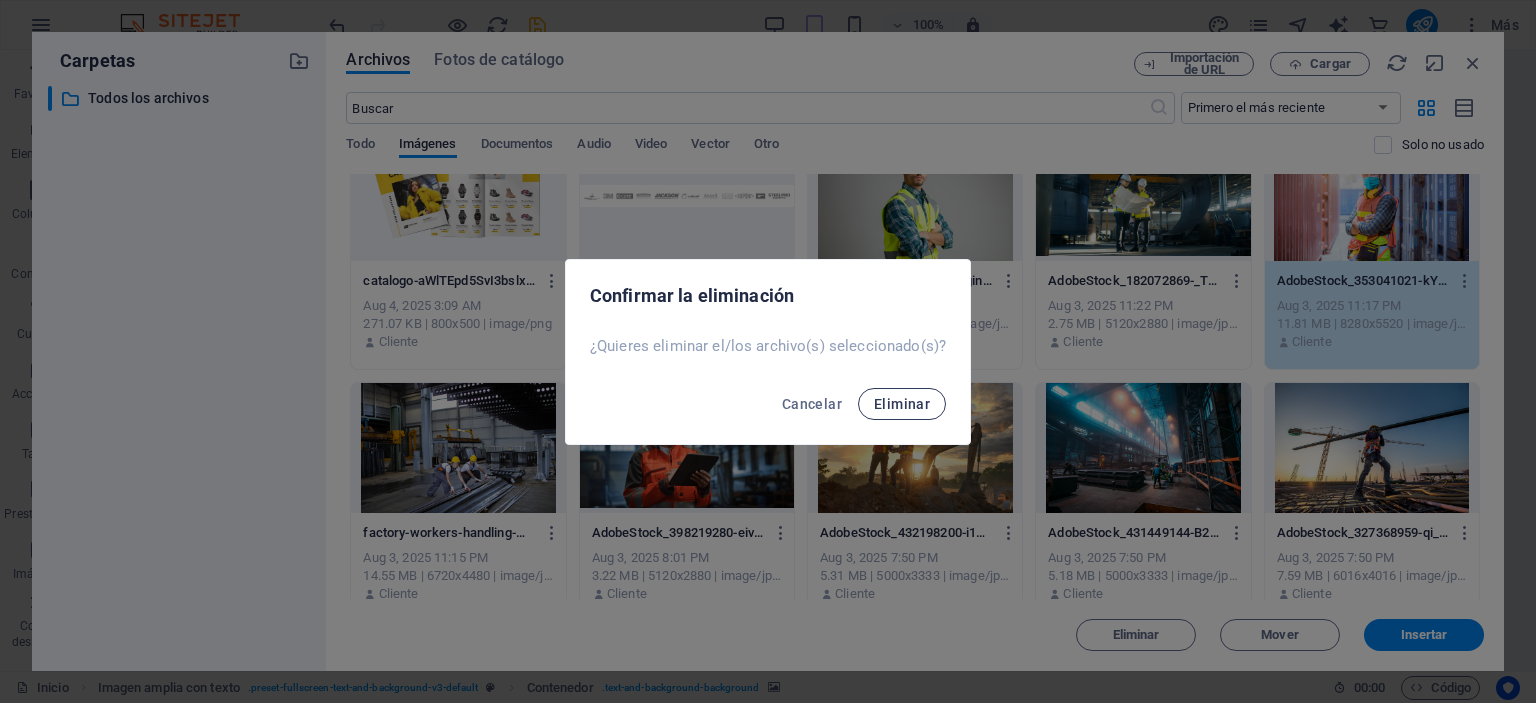 click on "Eliminar" at bounding box center [902, 404] 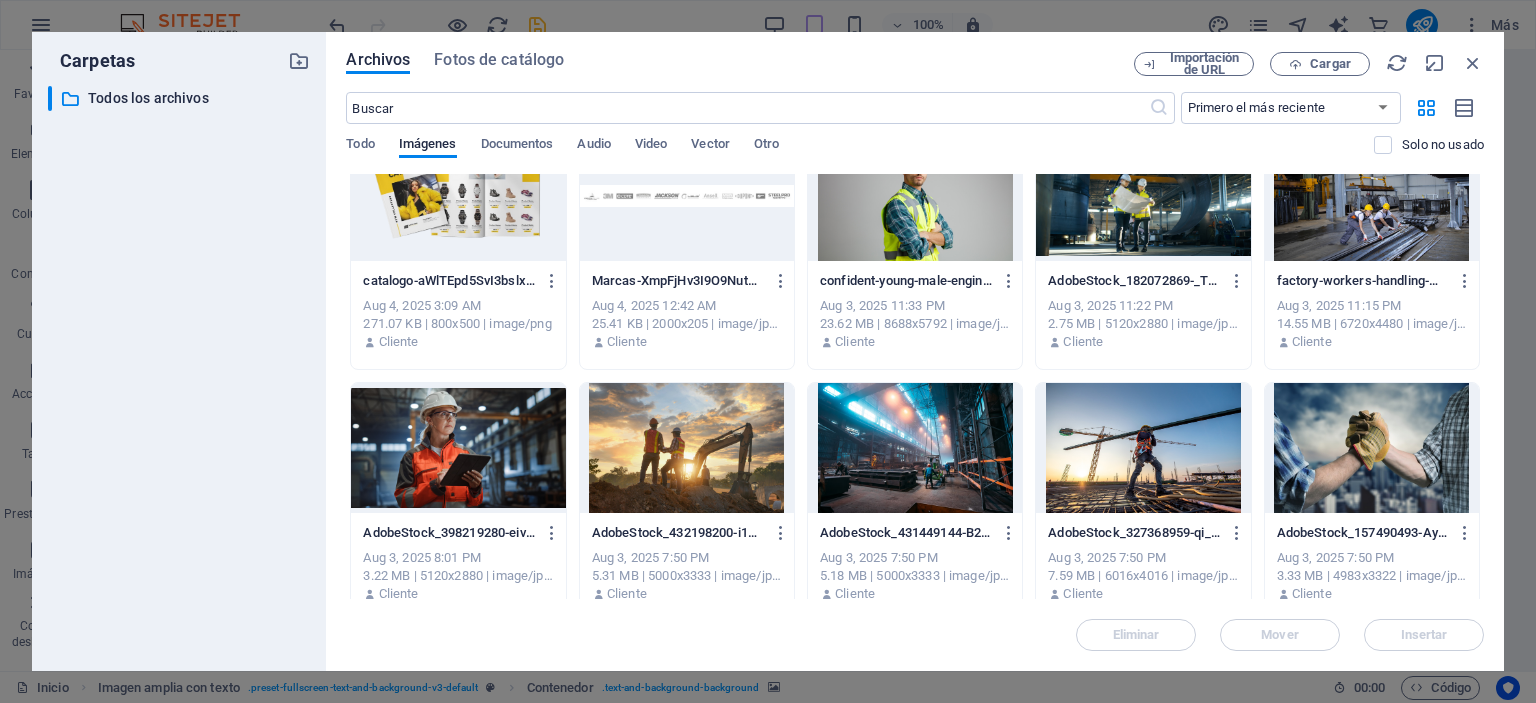 scroll, scrollTop: 822, scrollLeft: 0, axis: vertical 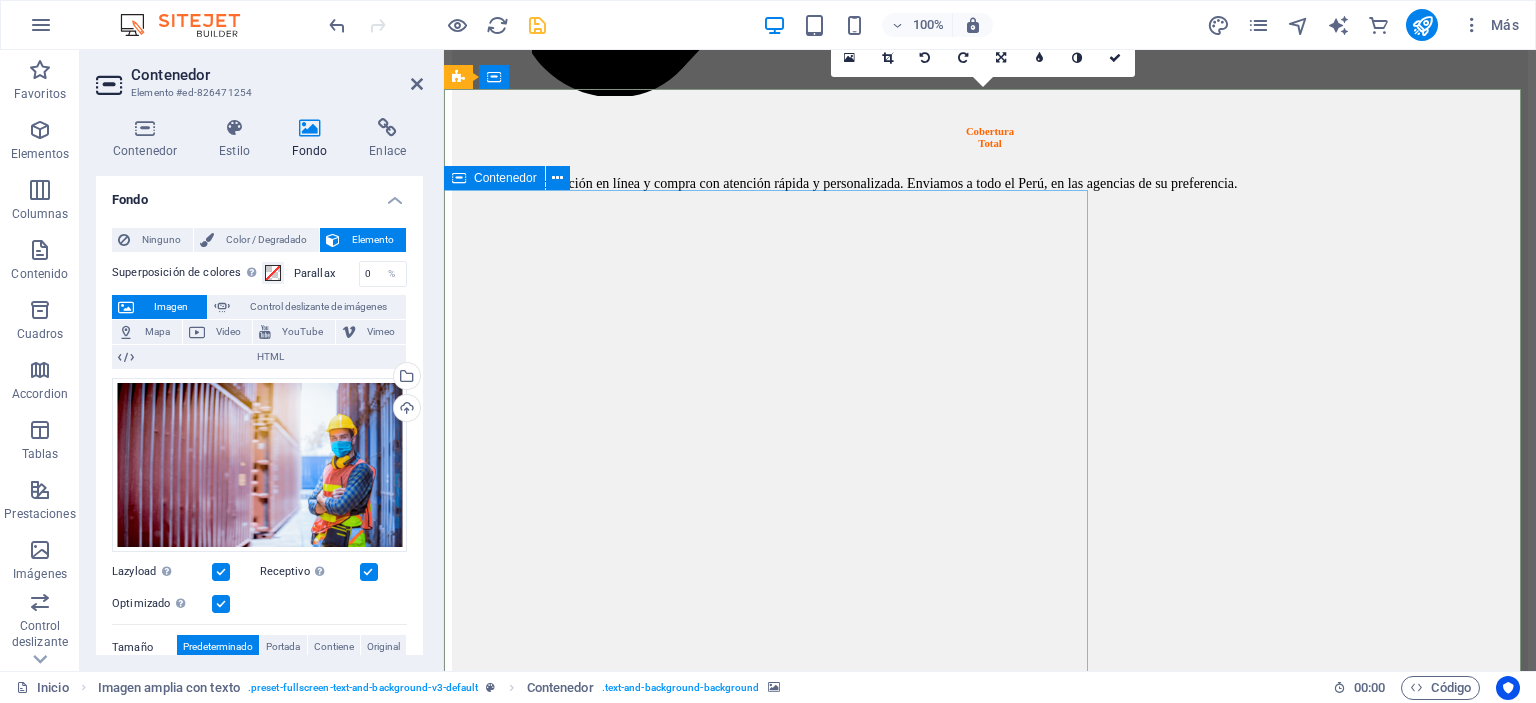 click on "Nosotros En un mundo donde la seguridad no puede esperar, EPPRO SAC, nace con el propósito de ser tu aliado estratégico en la seguridad. Con más de 5 años de experiencia, somos una empresa peruana especializada en la comercialización, fabricación e importación de Equipos de Protección Personal (EPP). Formamos parte de FERREXA, grupo especializado en soluciones integrales para el sector ferretero e industrial en el Perú. Este respaldo nos permite ofrecer no solo productos certificados y con garantía técnica, sino también una atención ágil, asesoría personalizada y cobertura nacional. Queremos asesorarte" at bounding box center [990, 9081] 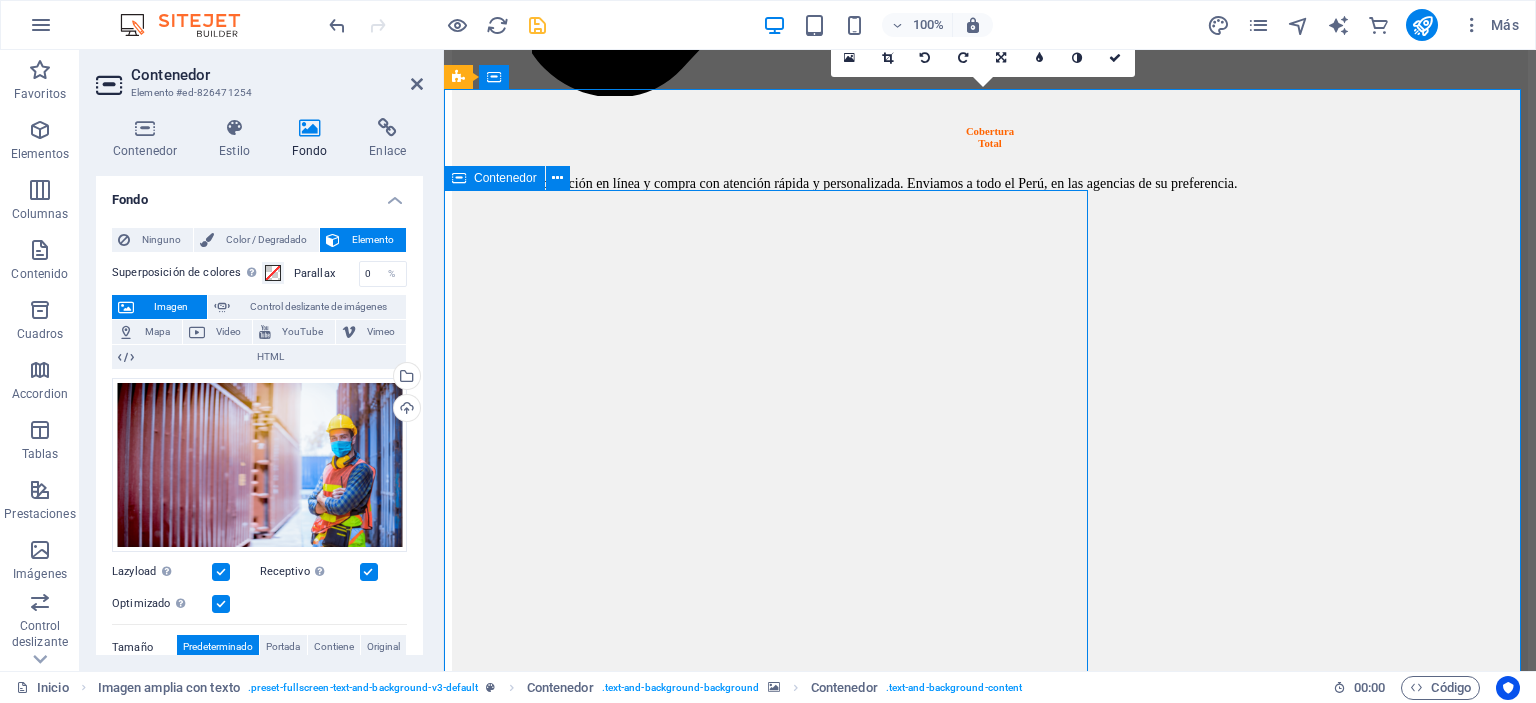 click on "Nosotros En un mundo donde la seguridad no puede esperar, EPPRO SAC, nace con el propósito de ser tu aliado estratégico en la seguridad. Con más de 5 años de experiencia, somos una empresa peruana especializada en la comercialización, fabricación e importación de Equipos de Protección Personal (EPP). Formamos parte de FERREXA, grupo especializado en soluciones integrales para el sector ferretero e industrial en el Perú. Este respaldo nos permite ofrecer no solo productos certificados y con garantía técnica, sino también una atención ágil, asesoría personalizada y cobertura nacional. Queremos asesorarte" at bounding box center (990, 9081) 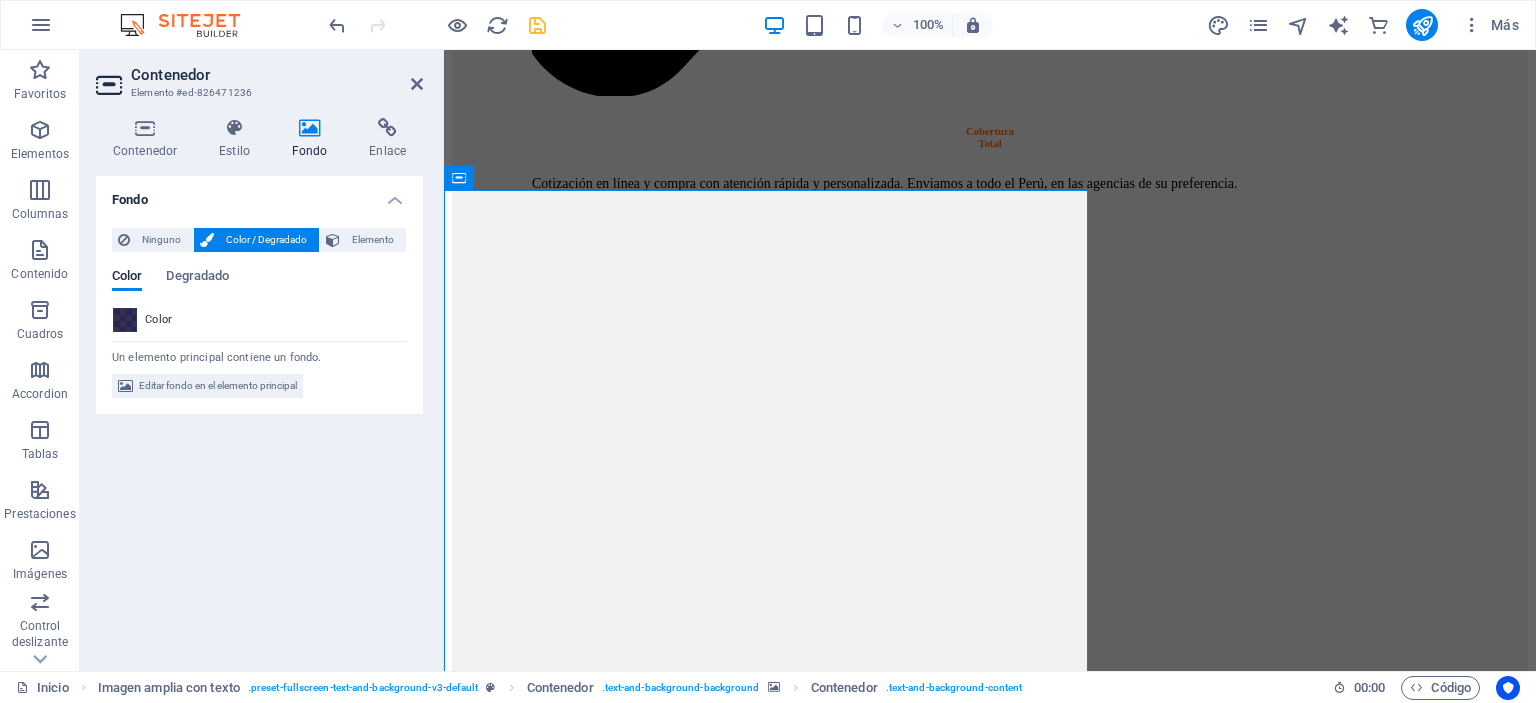 click at bounding box center (125, 320) 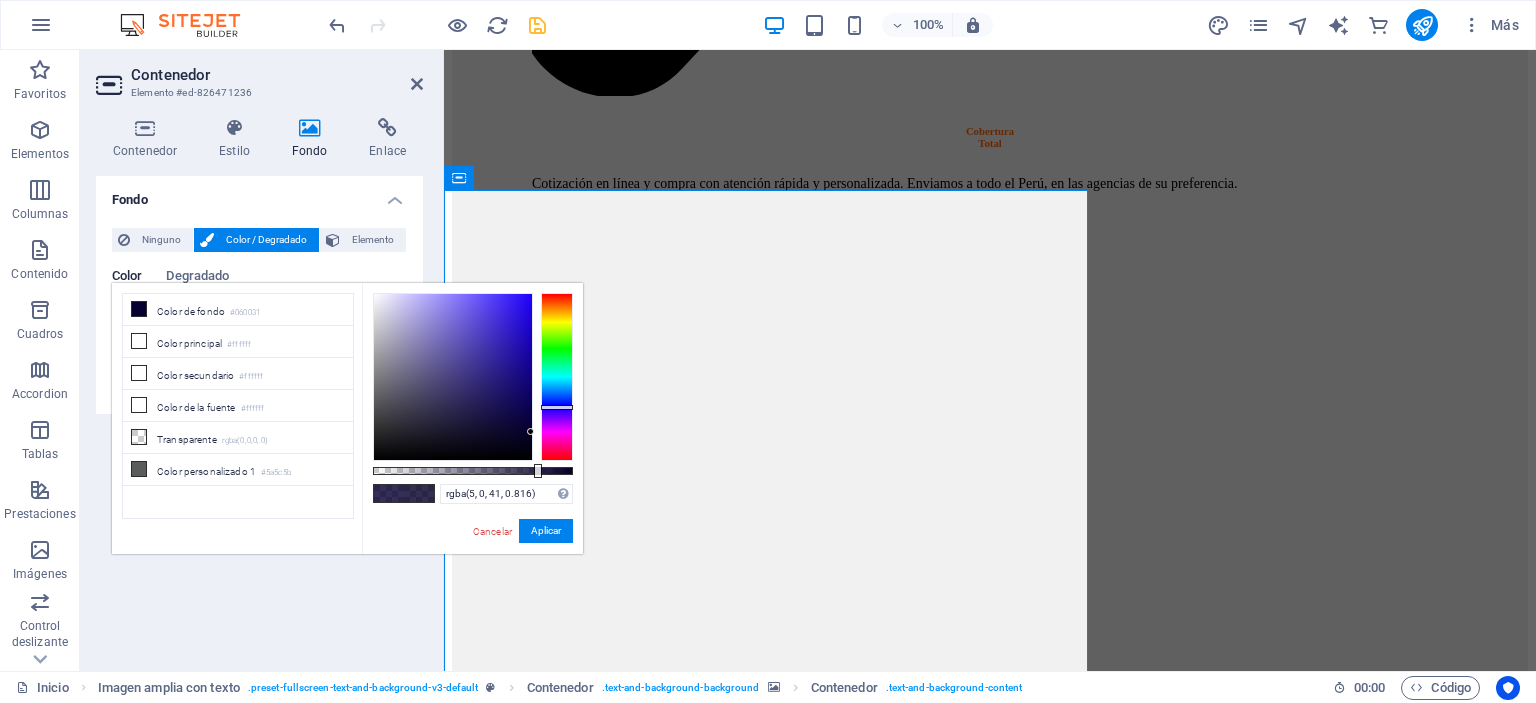 drag, startPoint x: 530, startPoint y: 425, endPoint x: 543, endPoint y: 431, distance: 14.3178215 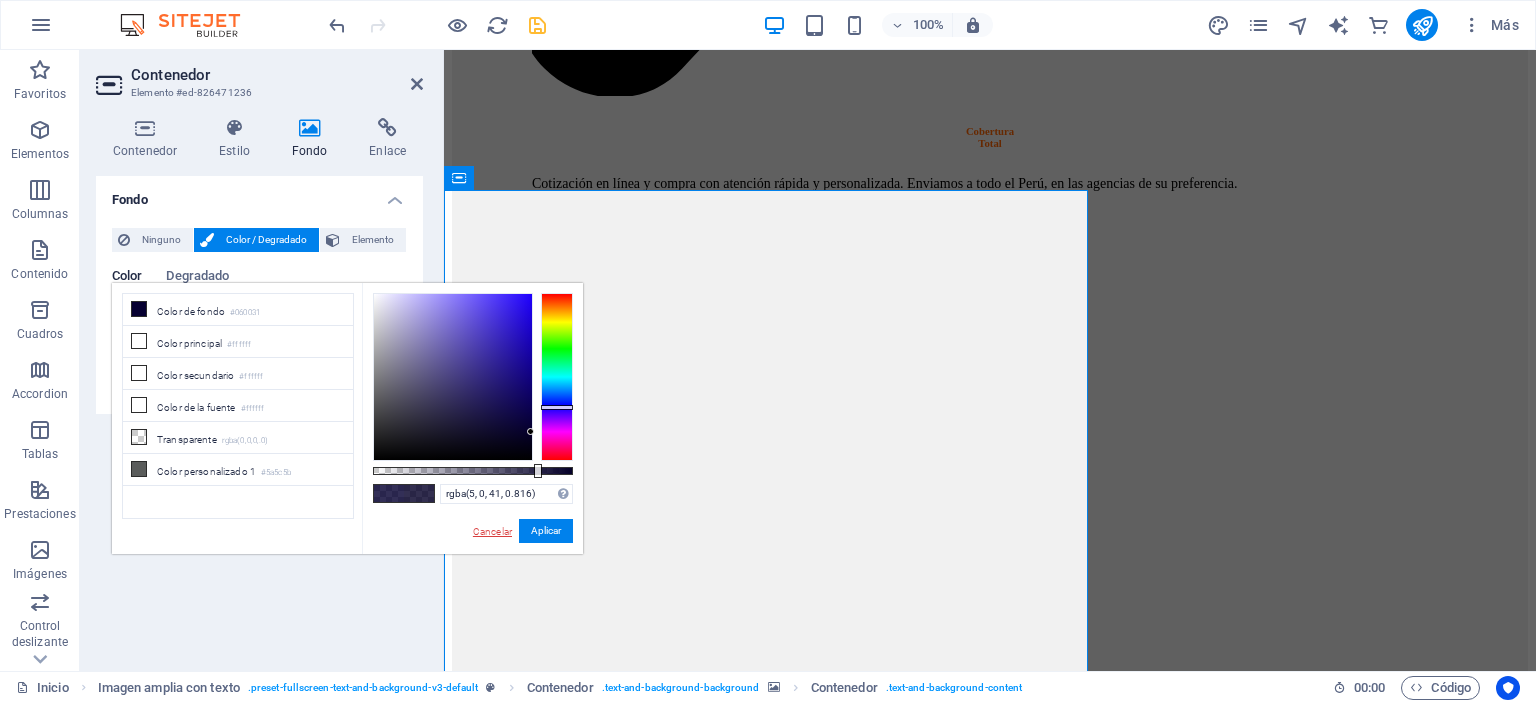 click on "Cancelar" at bounding box center (492, 531) 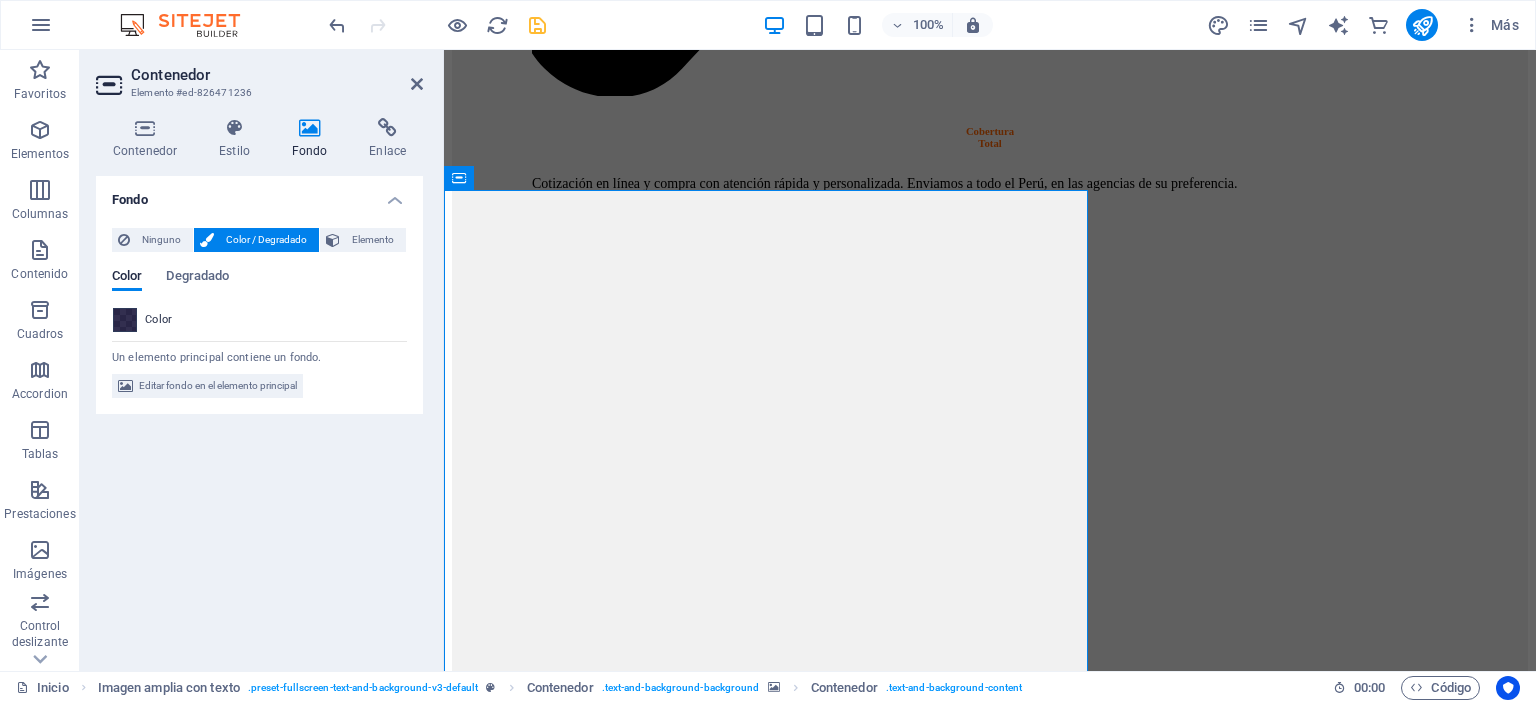 click at bounding box center [125, 320] 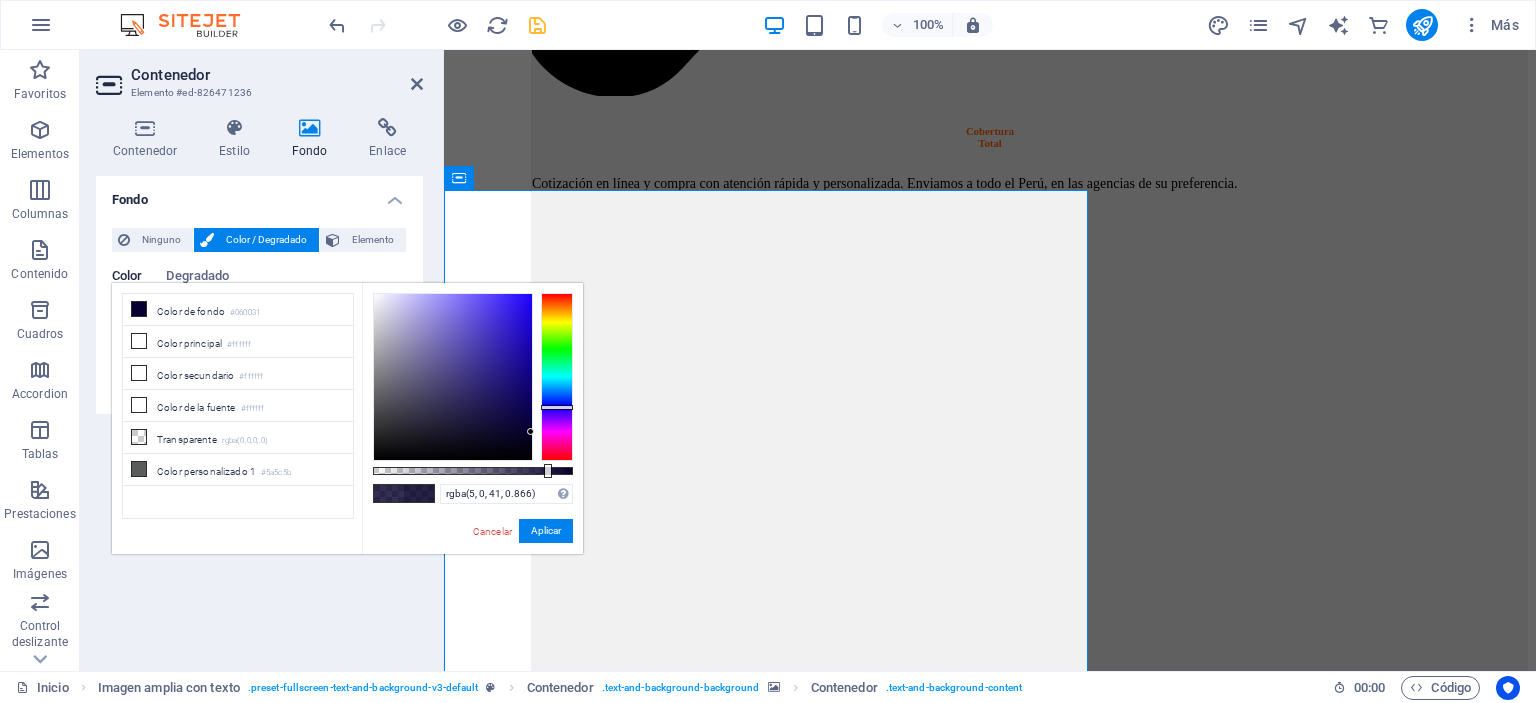 click at bounding box center (548, 471) 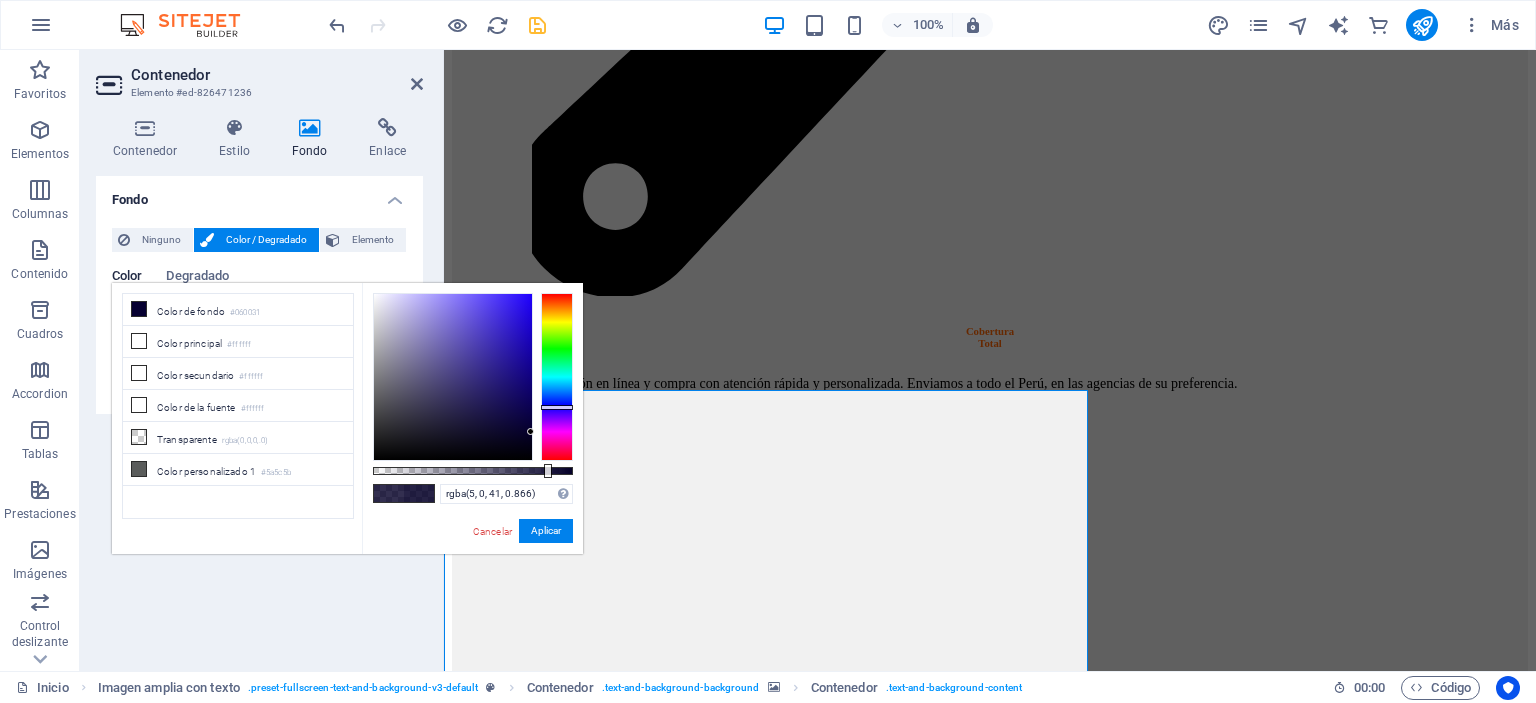 scroll, scrollTop: 4736, scrollLeft: 0, axis: vertical 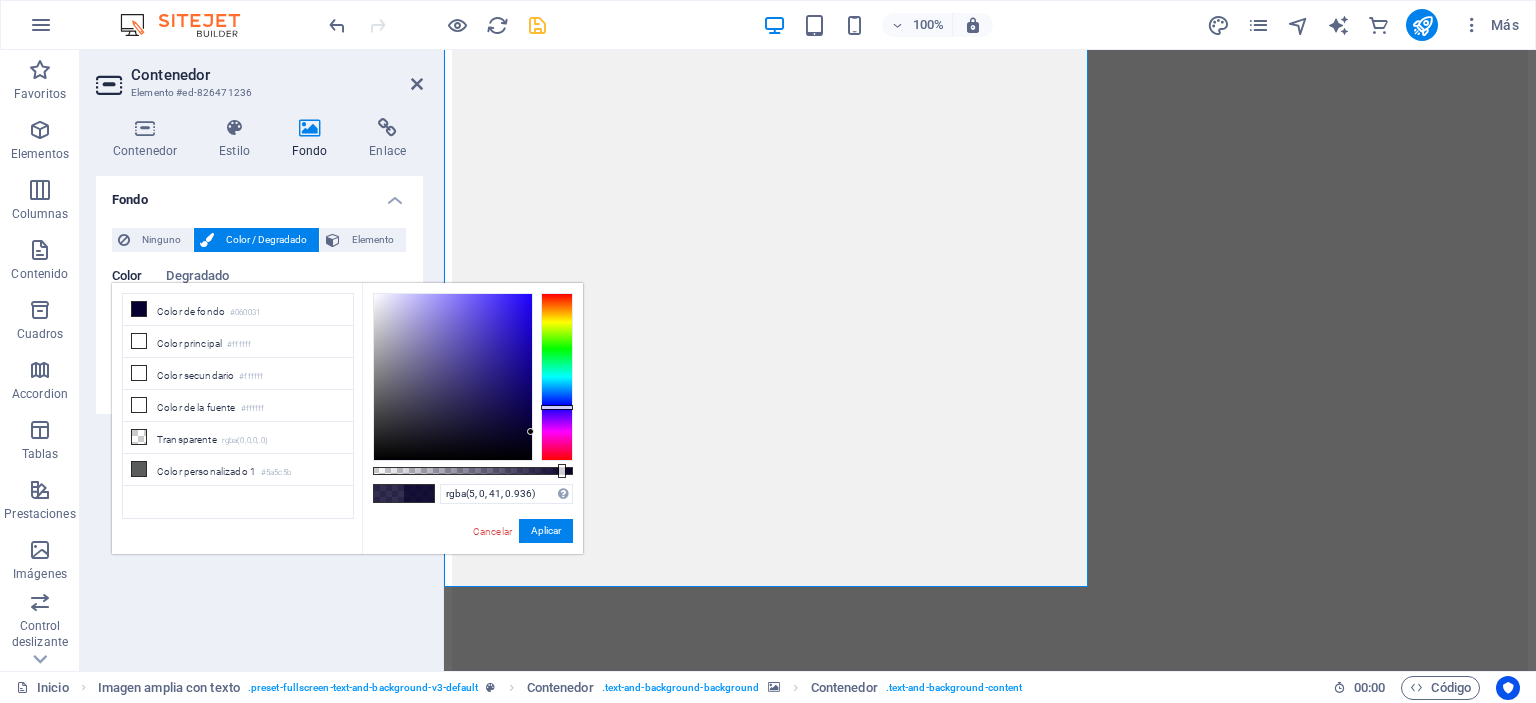 drag, startPoint x: 548, startPoint y: 469, endPoint x: 560, endPoint y: 471, distance: 12.165525 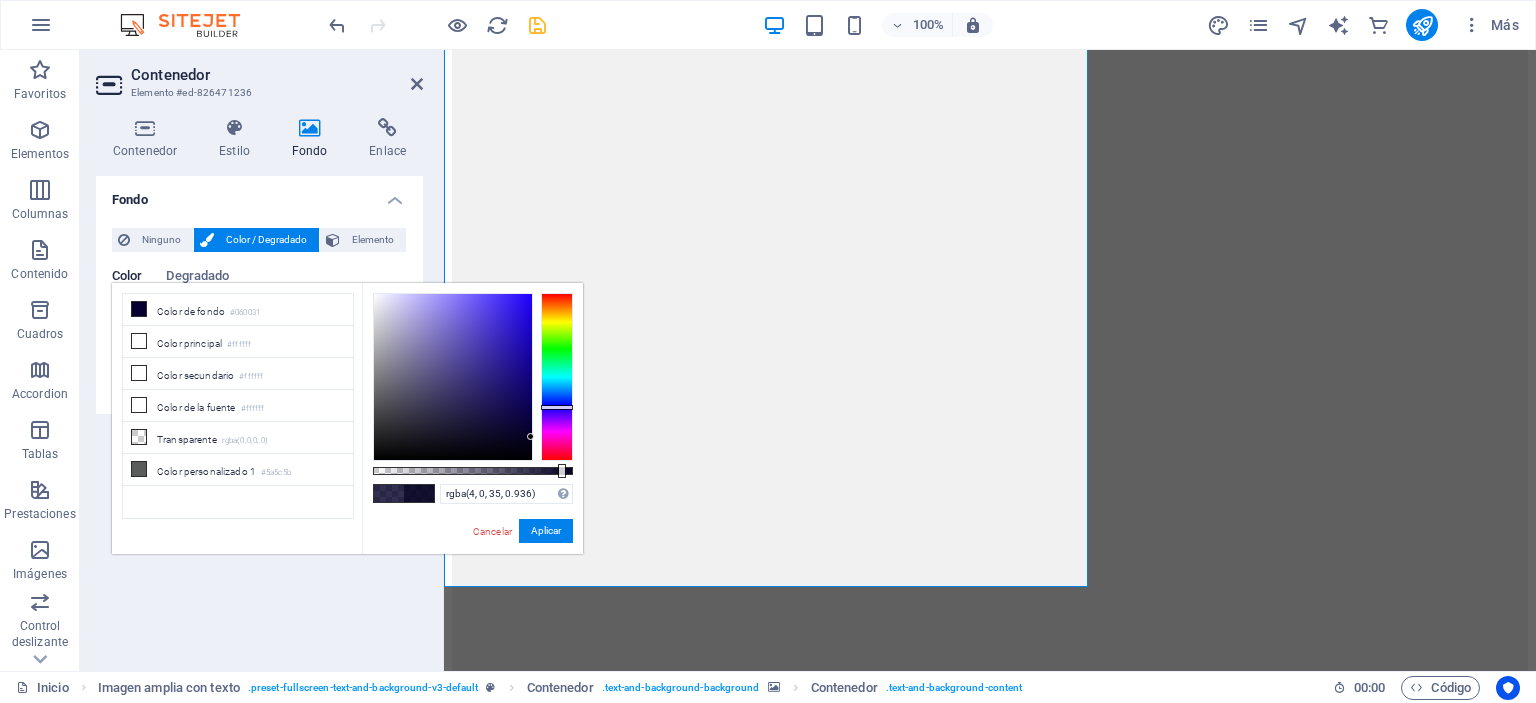 type on "rgba(4, 0, 37, 0.936)" 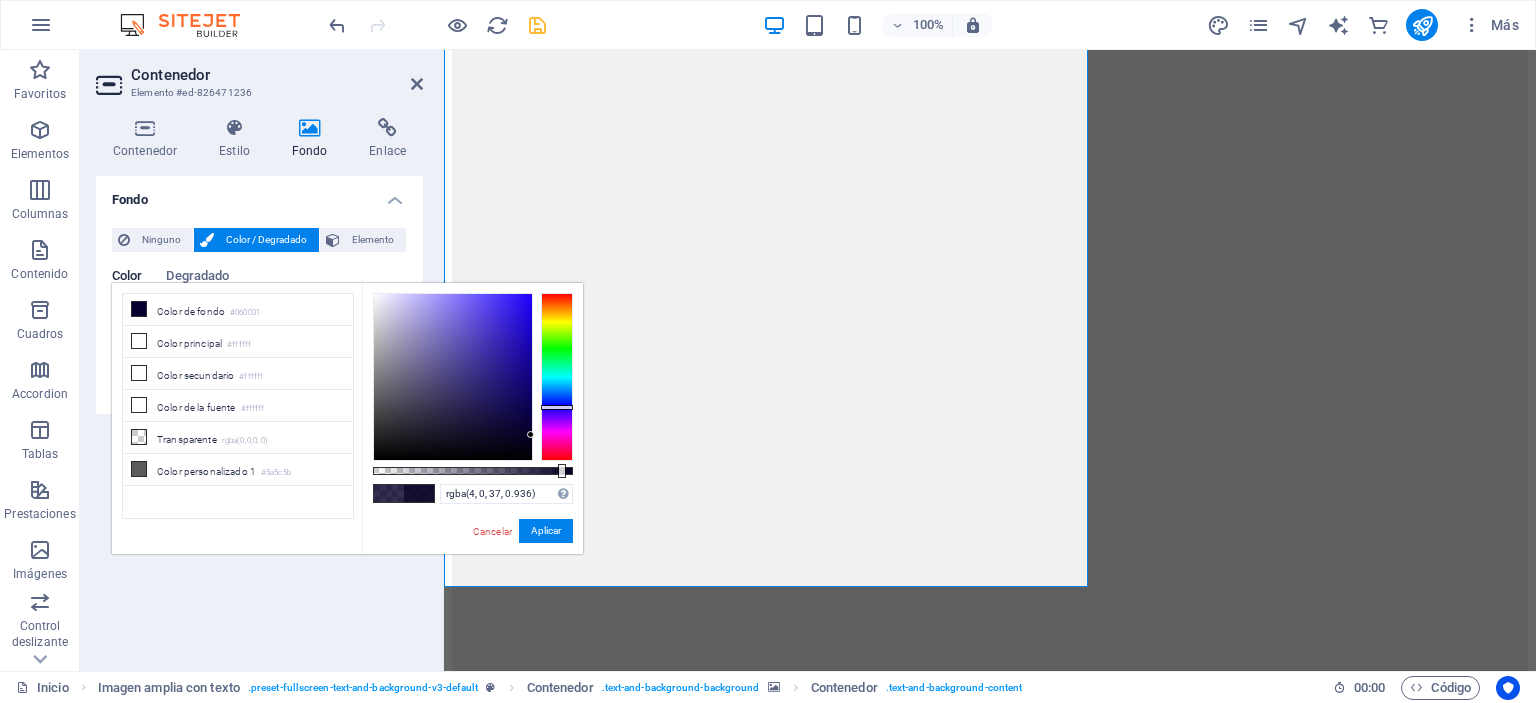 click at bounding box center (530, 434) 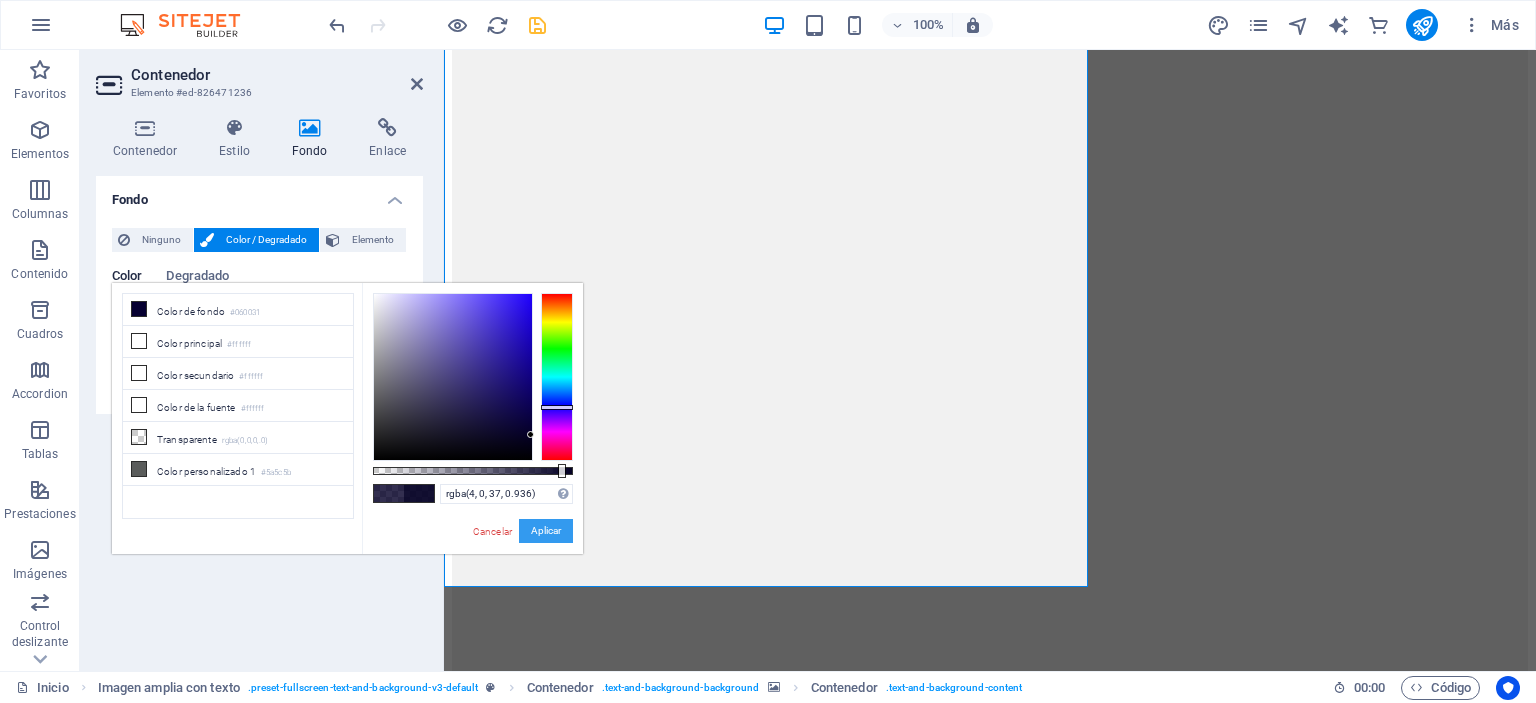 click on "Aplicar" at bounding box center [546, 531] 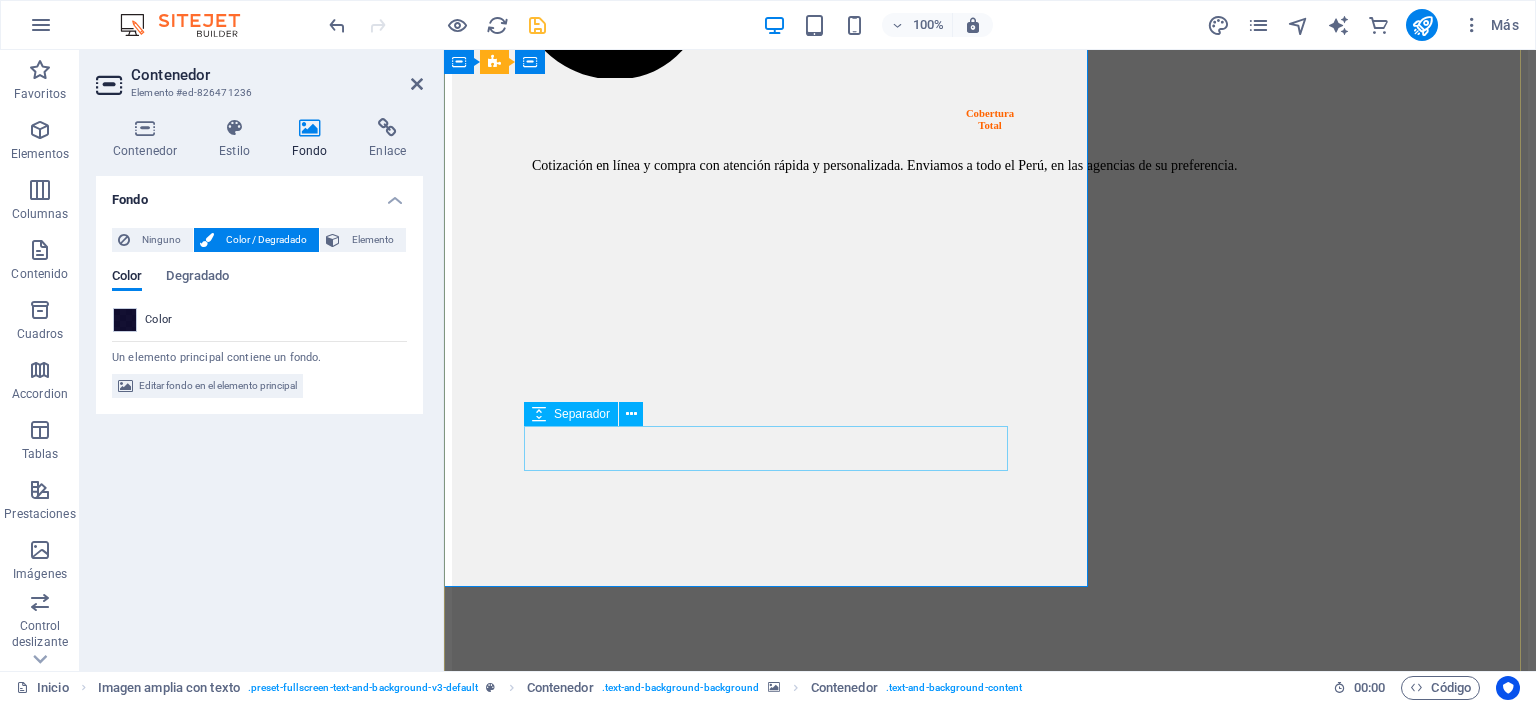 scroll, scrollTop: 4536, scrollLeft: 0, axis: vertical 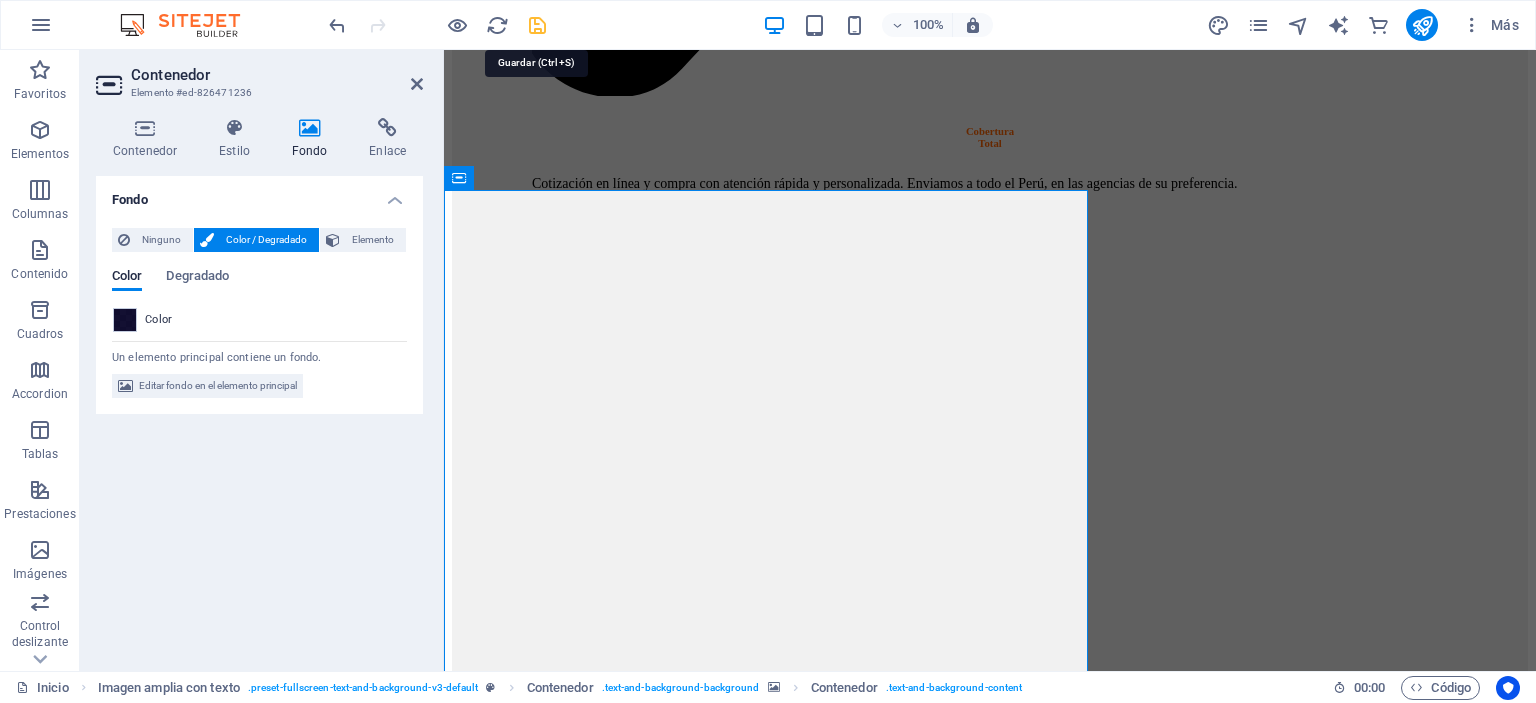 click at bounding box center [537, 25] 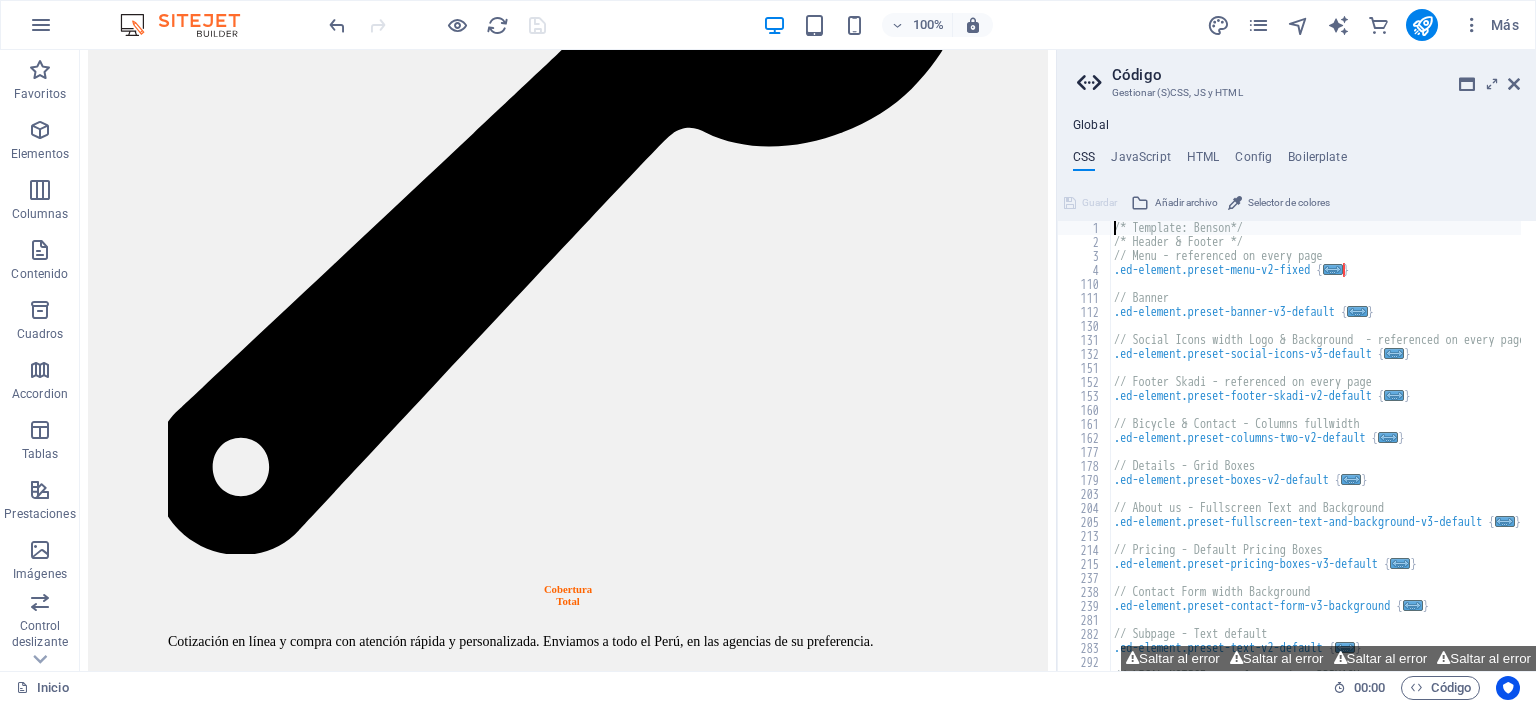 scroll, scrollTop: 4536, scrollLeft: 0, axis: vertical 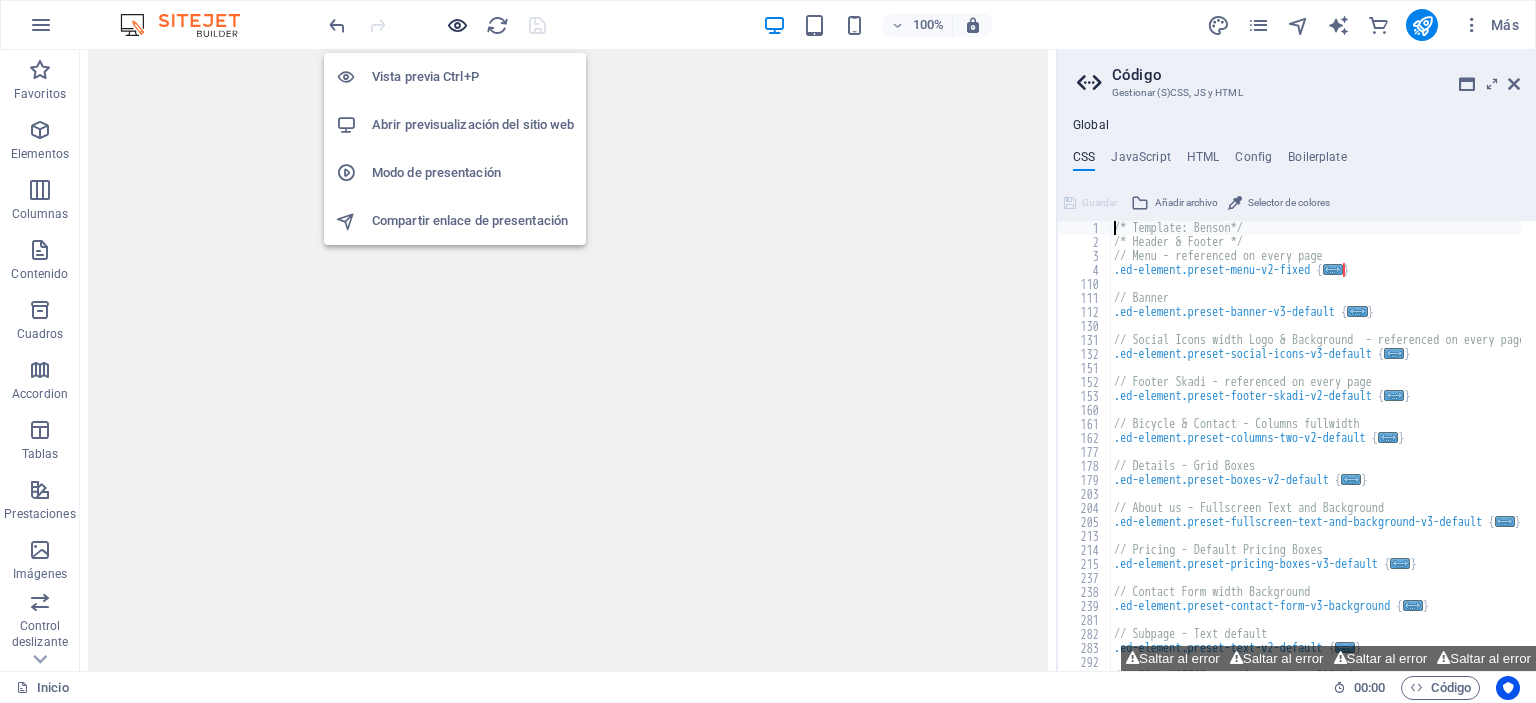 click at bounding box center (457, 25) 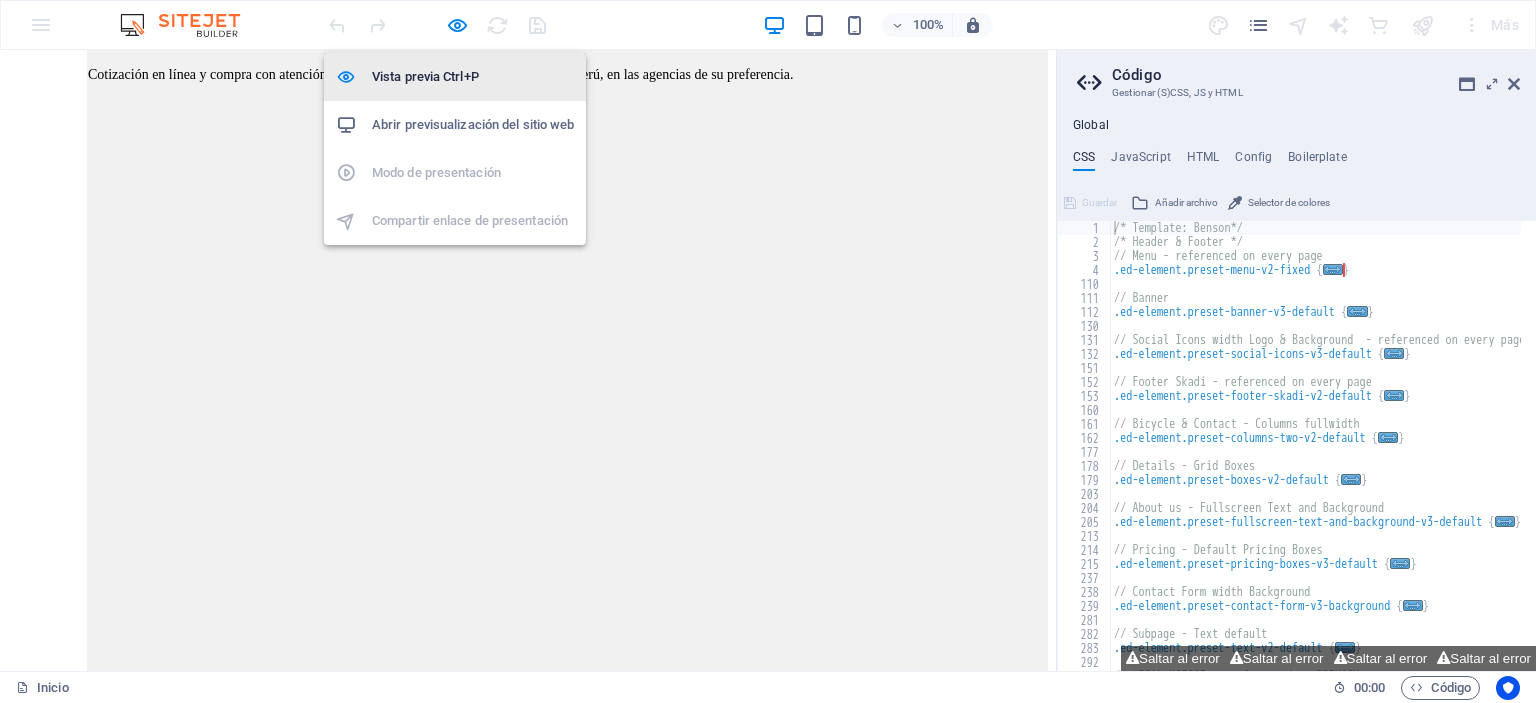 click on "Vista previa Ctrl+P" at bounding box center [473, 77] 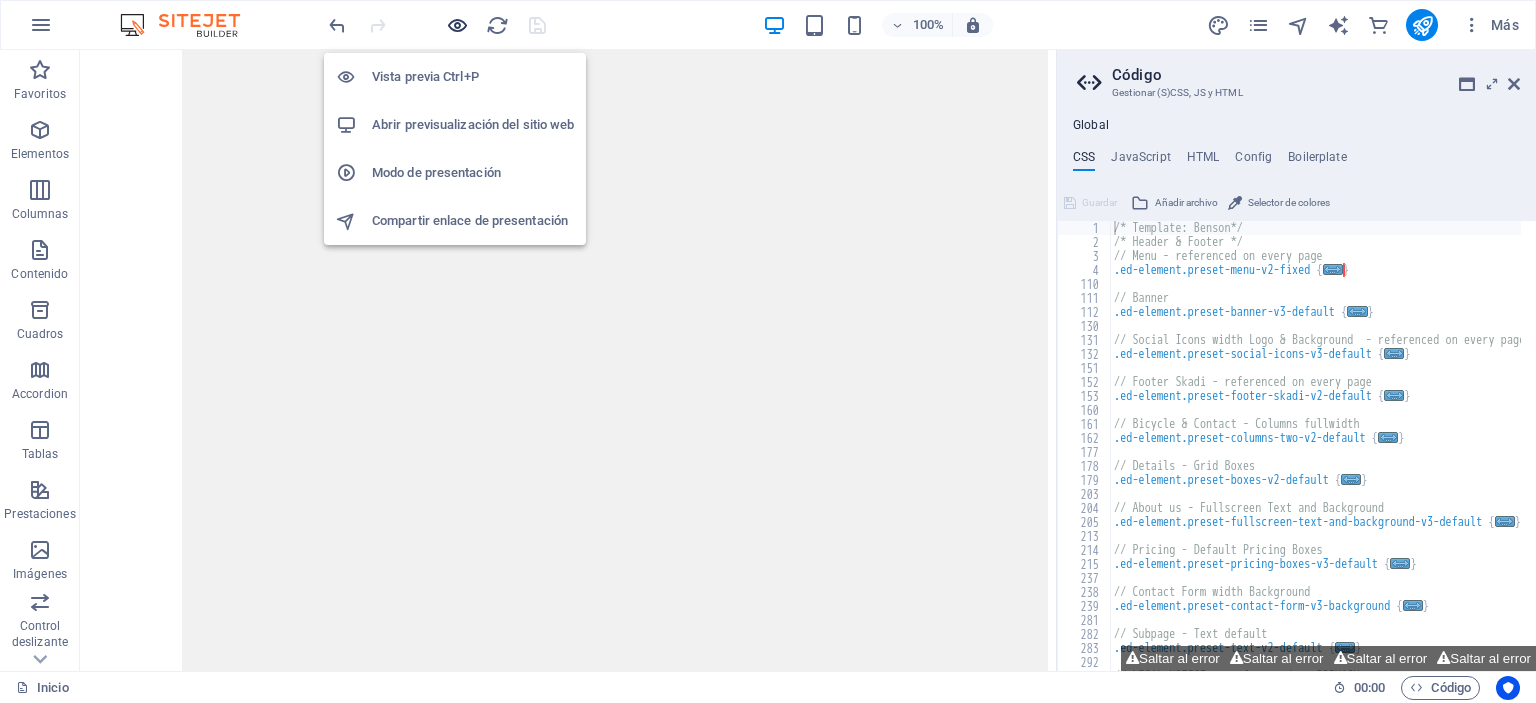 click at bounding box center (457, 25) 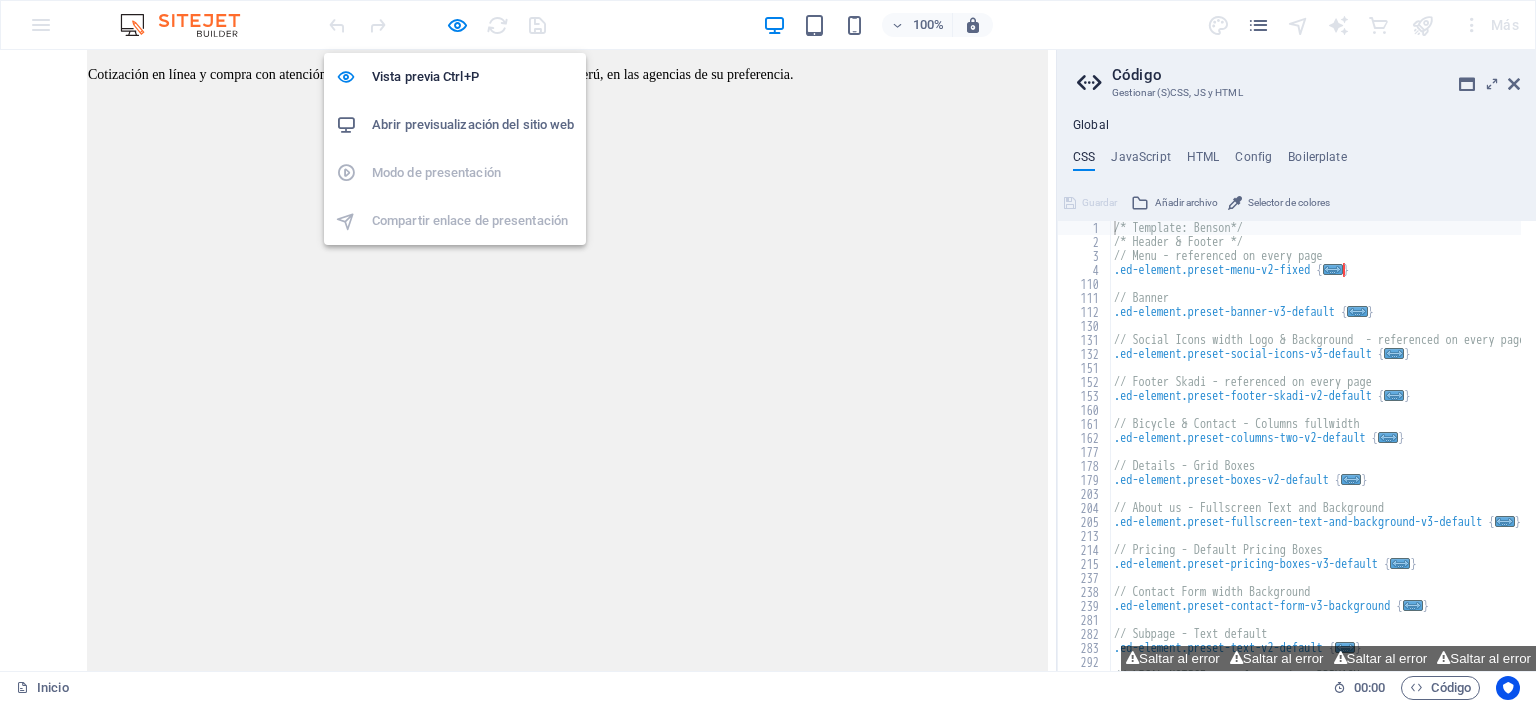click on "Abrir previsualización del sitio web" at bounding box center (473, 125) 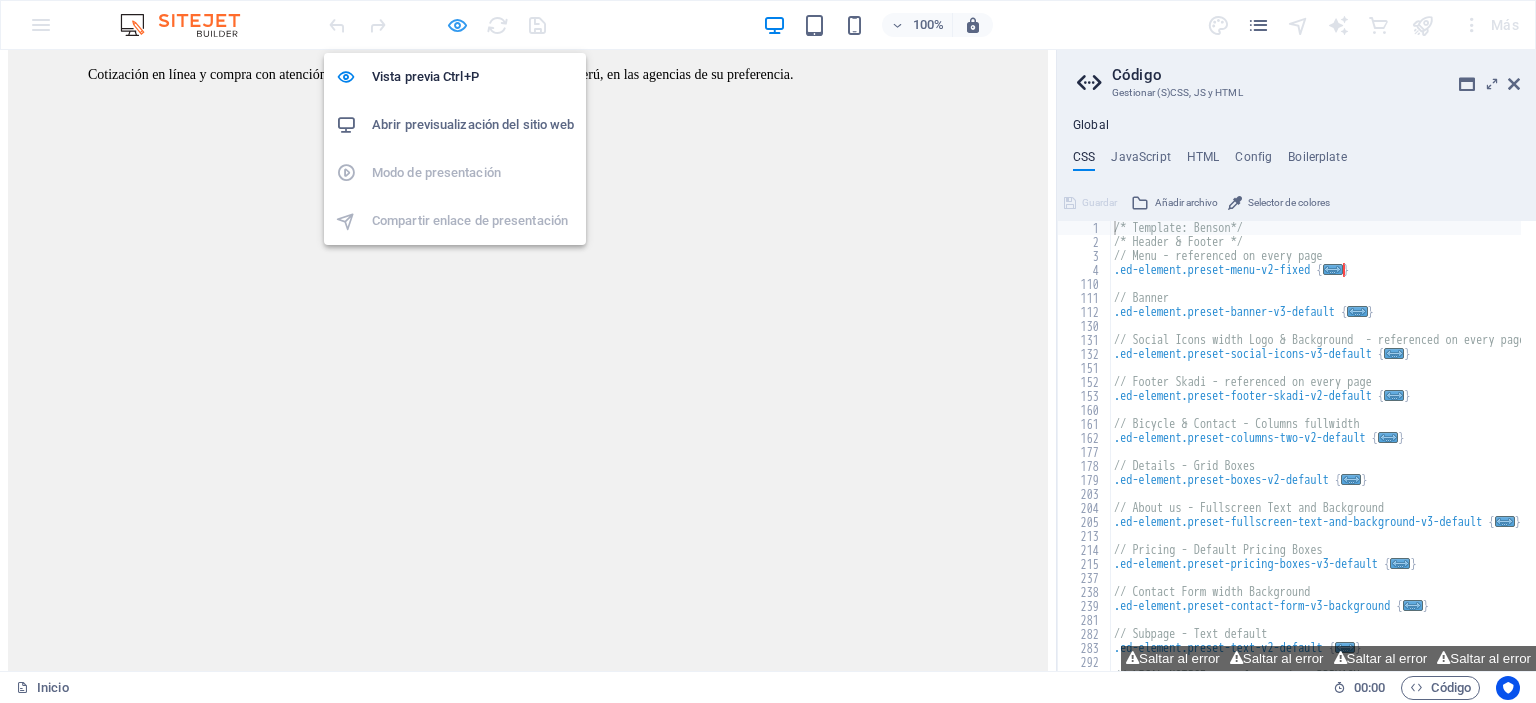 click at bounding box center (457, 25) 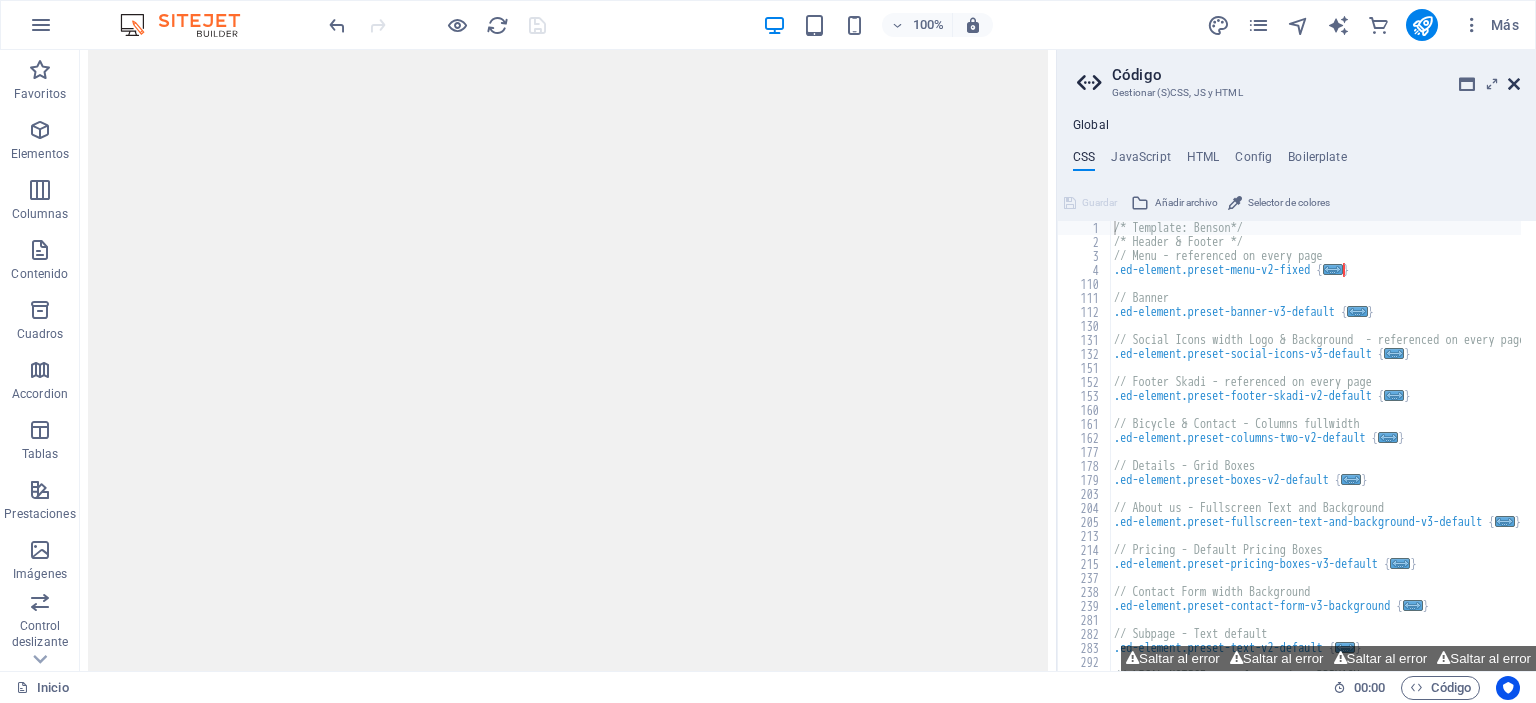 click at bounding box center [1514, 84] 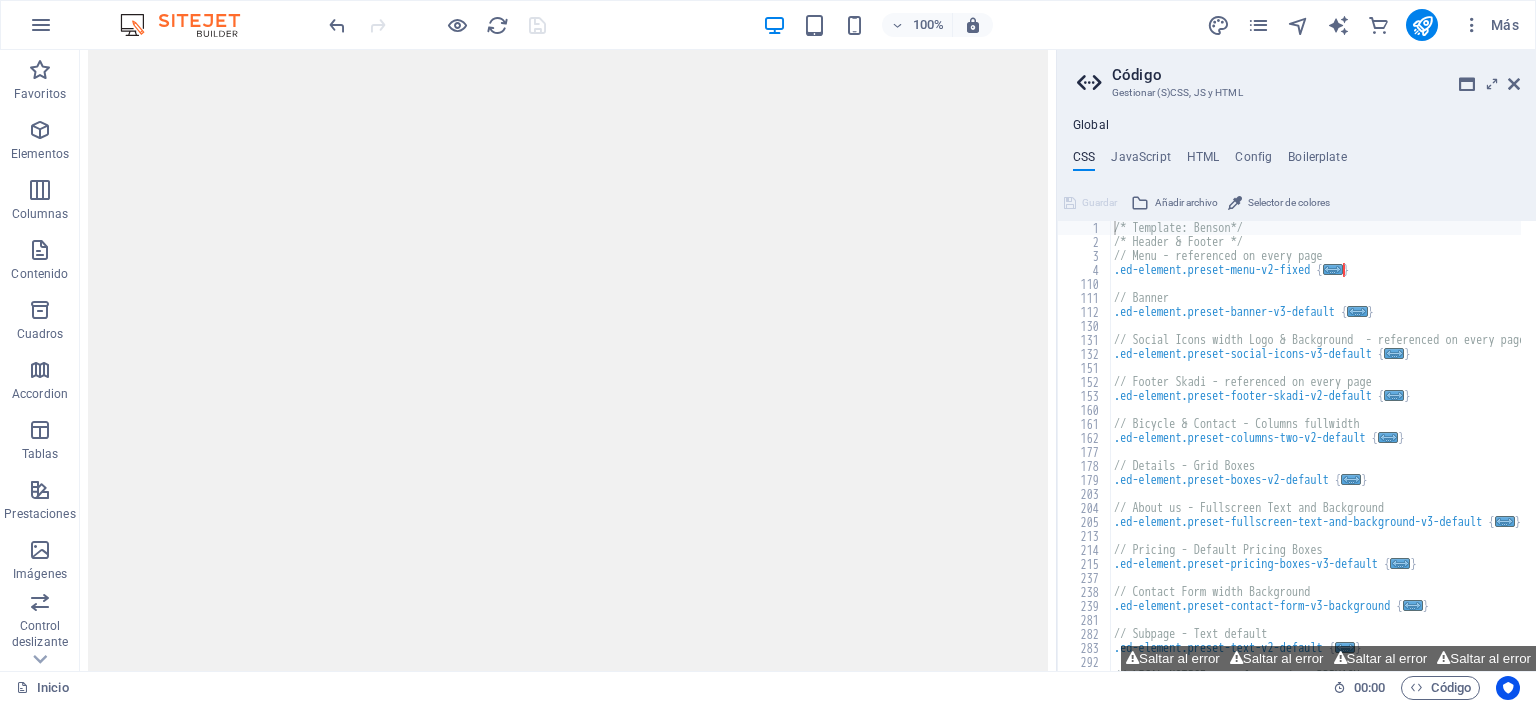 scroll, scrollTop: 3728, scrollLeft: 0, axis: vertical 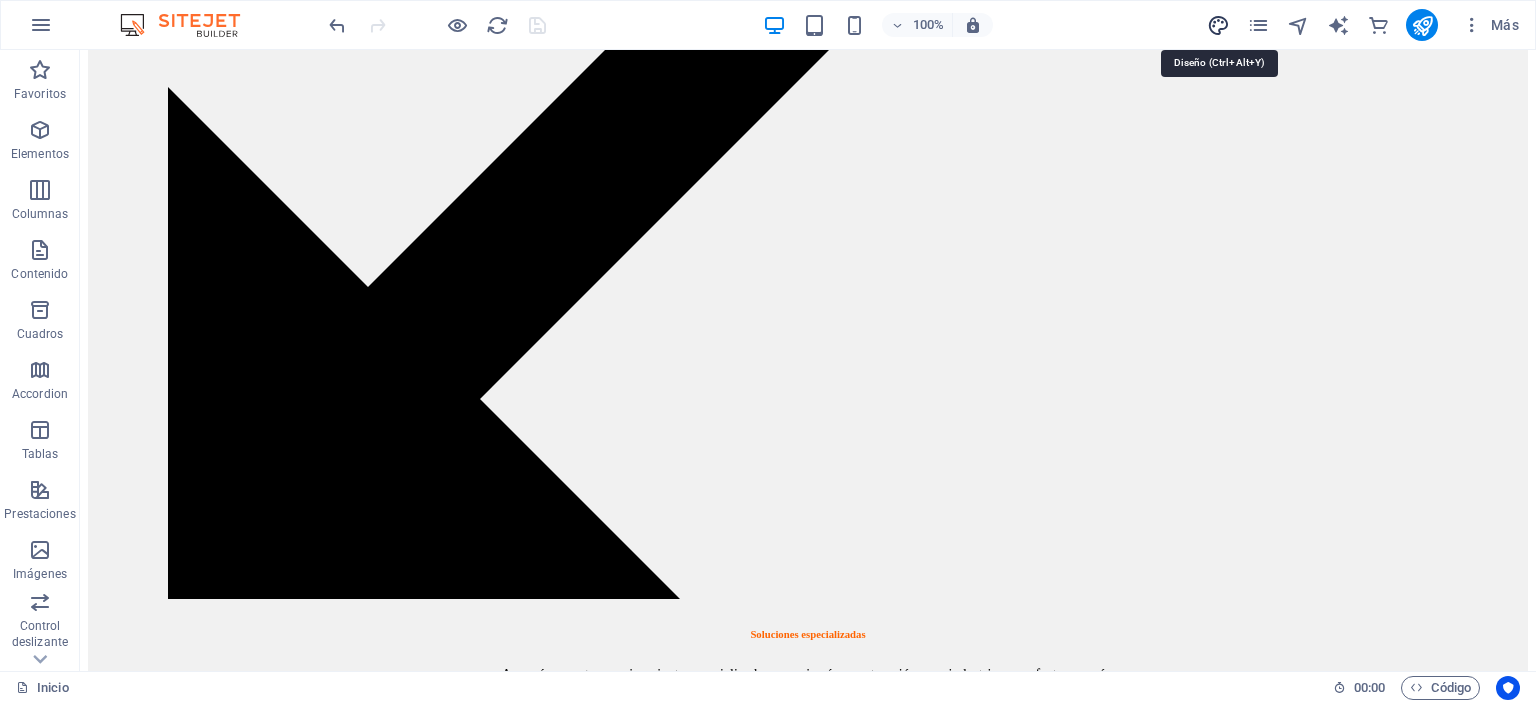 click at bounding box center (1218, 25) 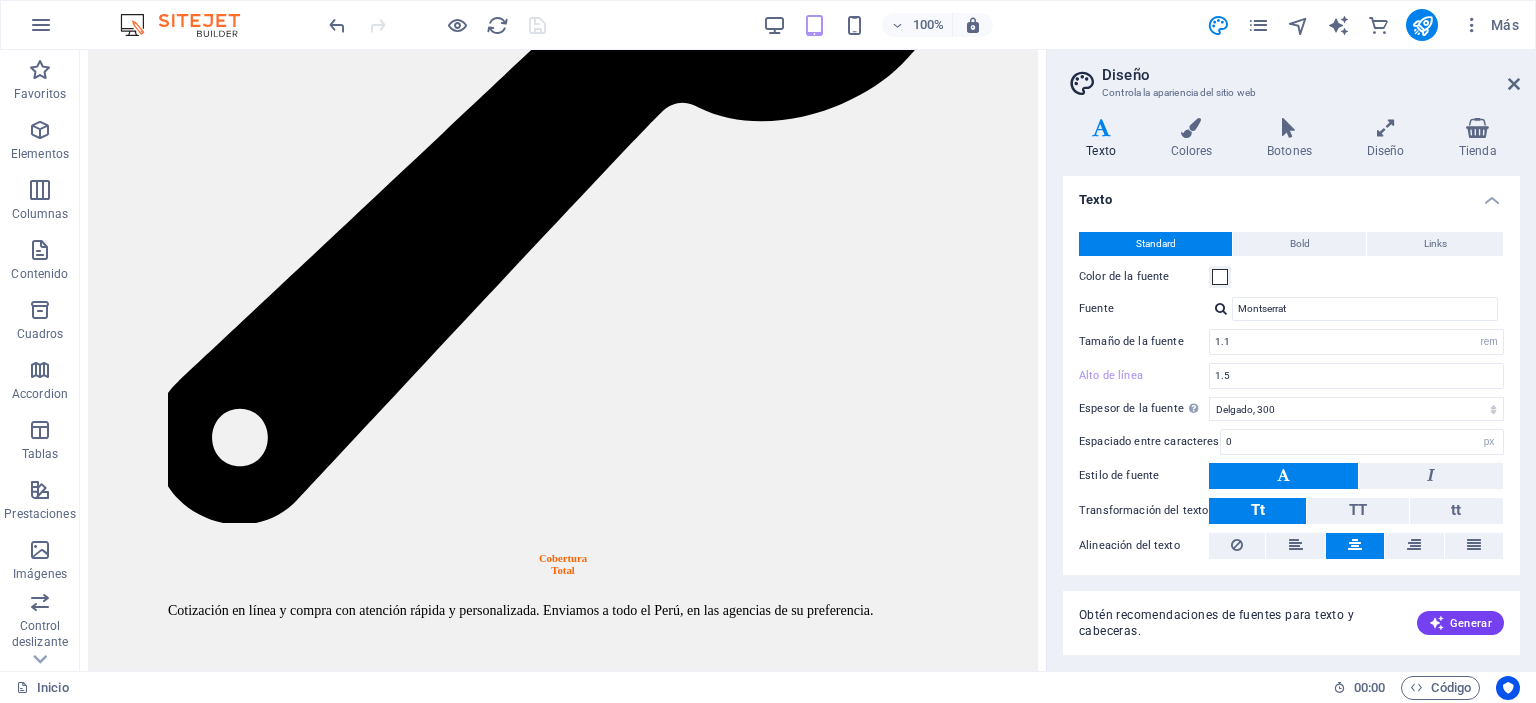 scroll, scrollTop: 4536, scrollLeft: 0, axis: vertical 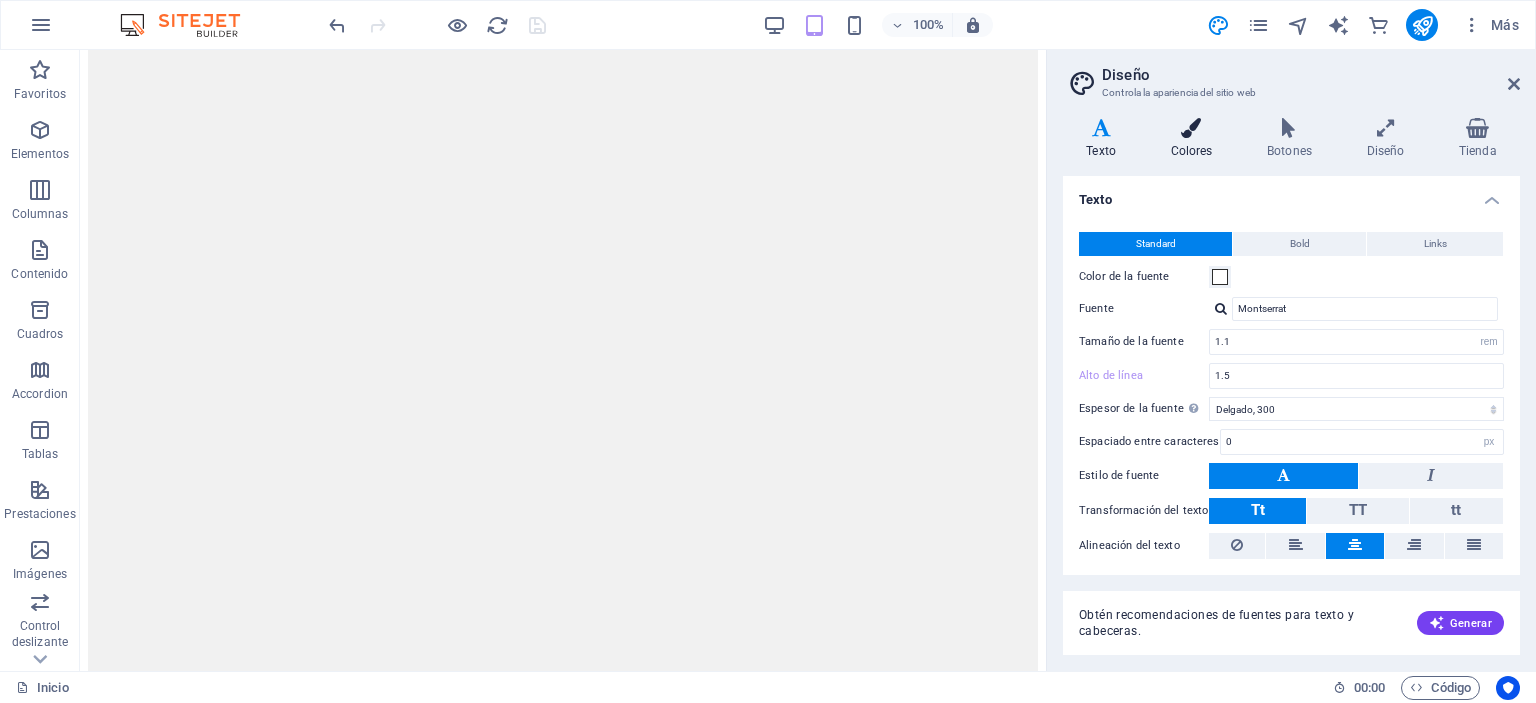 click at bounding box center [1191, 128] 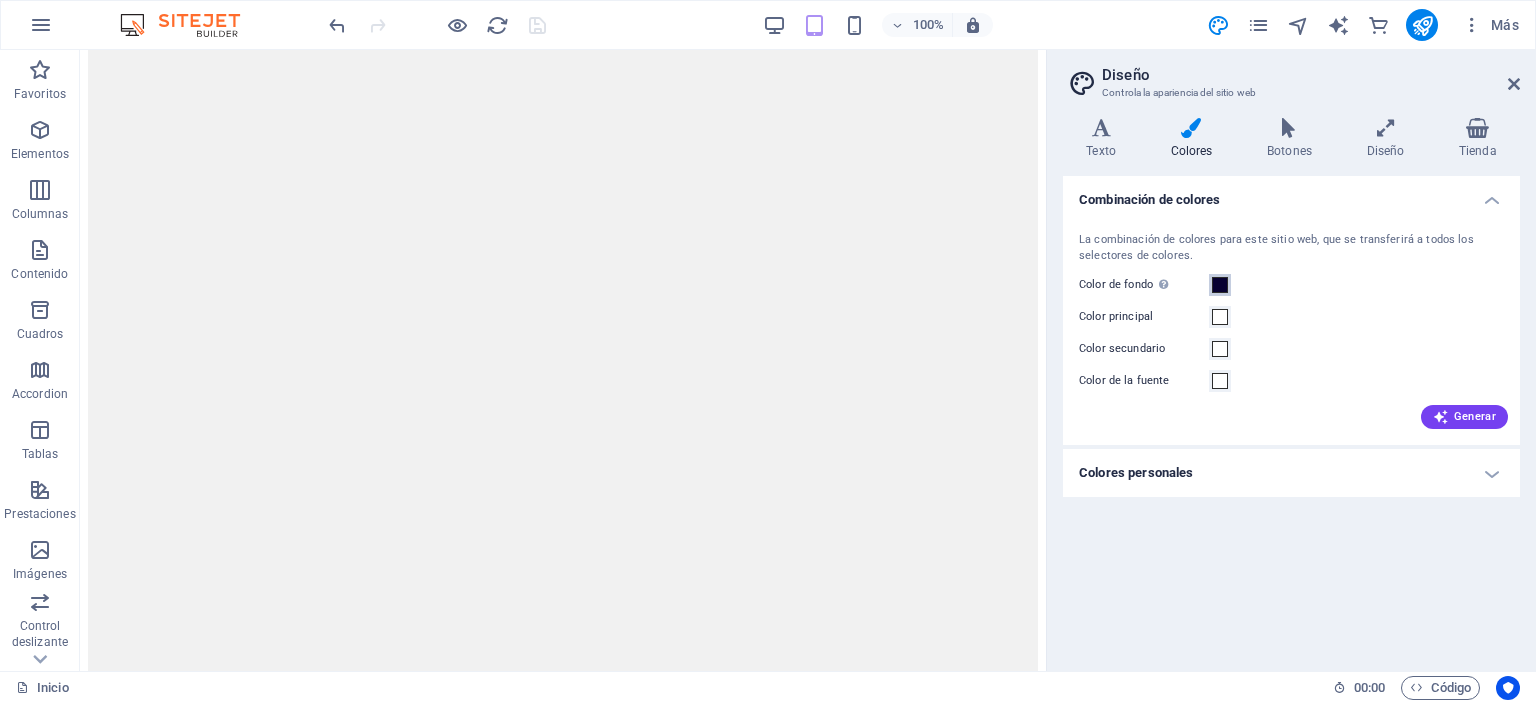 click at bounding box center [1220, 285] 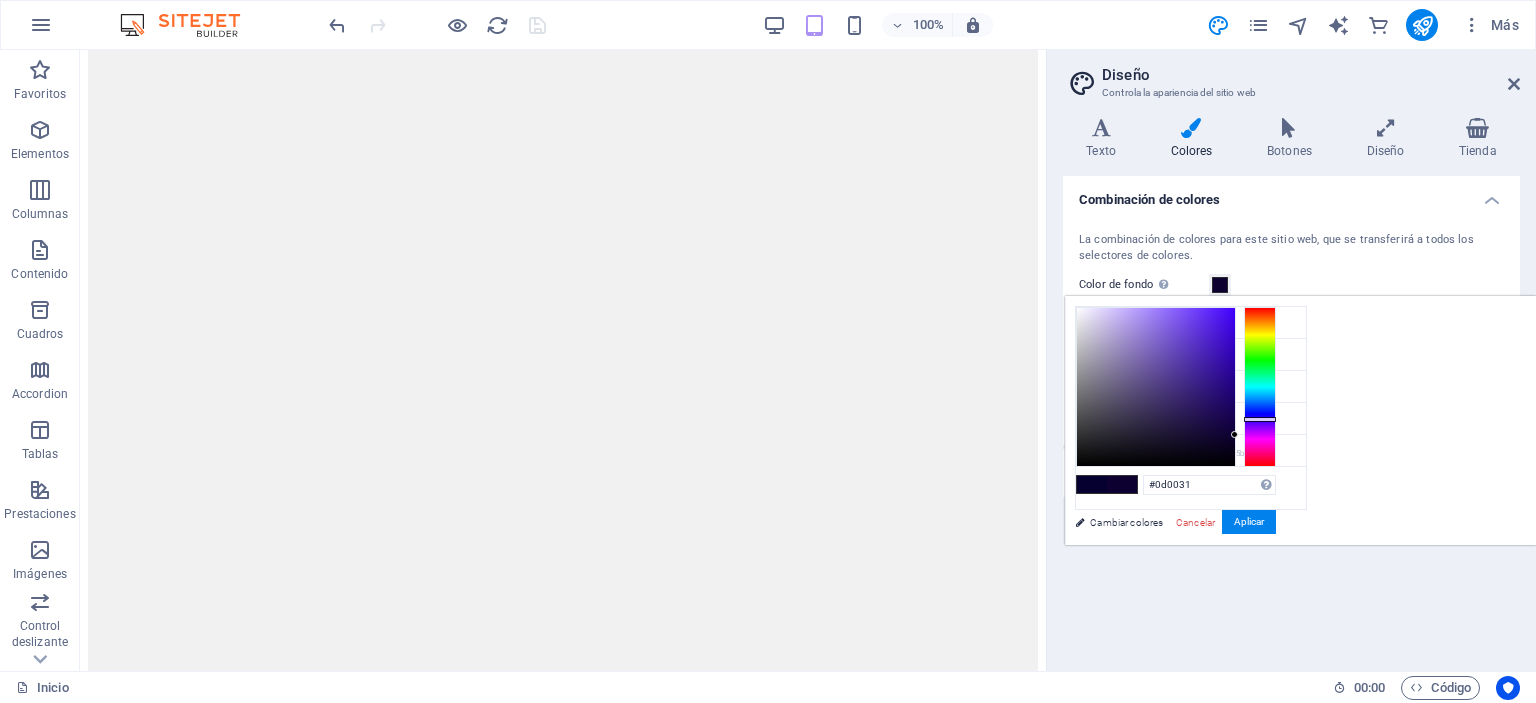 click at bounding box center [1260, 419] 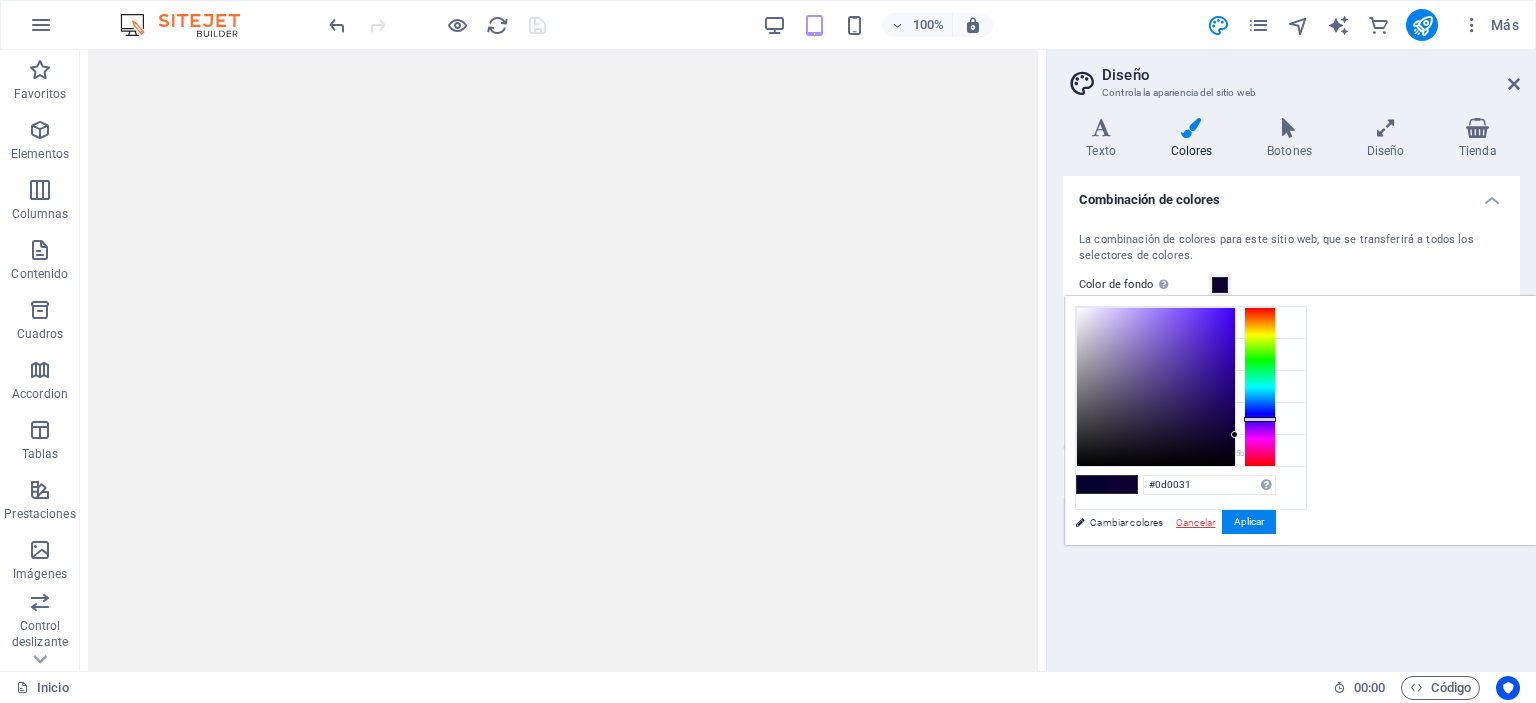 click on "Cancelar" at bounding box center (1195, 522) 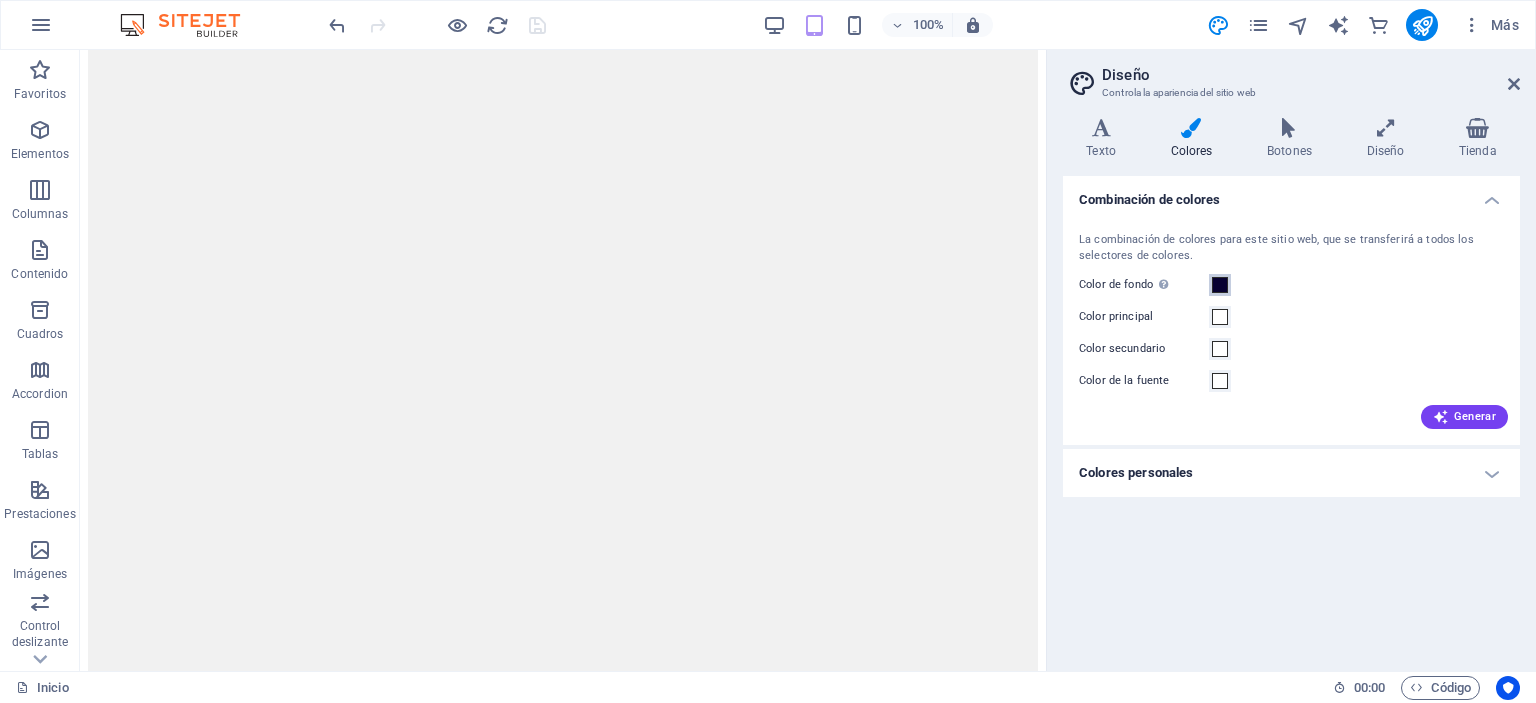 click at bounding box center (1220, 285) 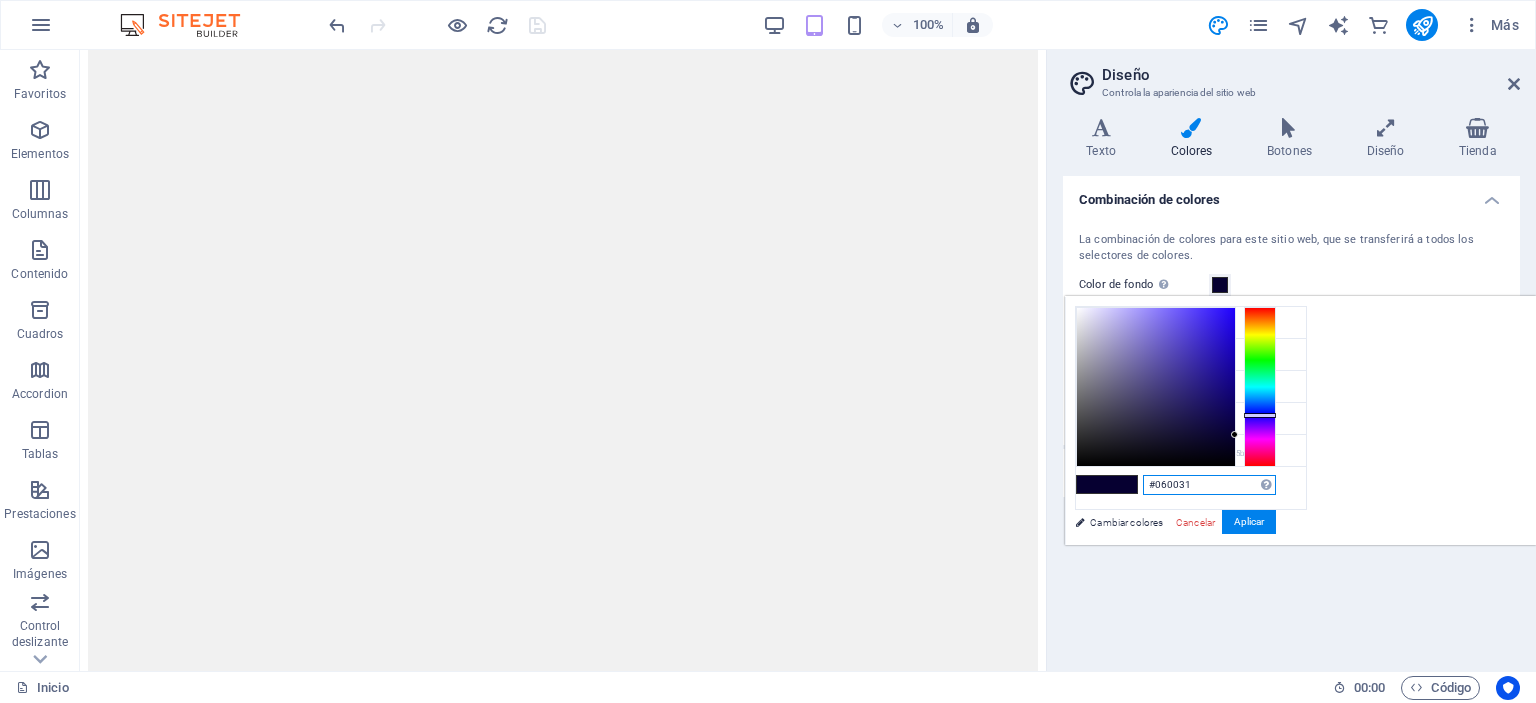 drag, startPoint x: 1447, startPoint y: 478, endPoint x: 1300, endPoint y: 470, distance: 147.21753 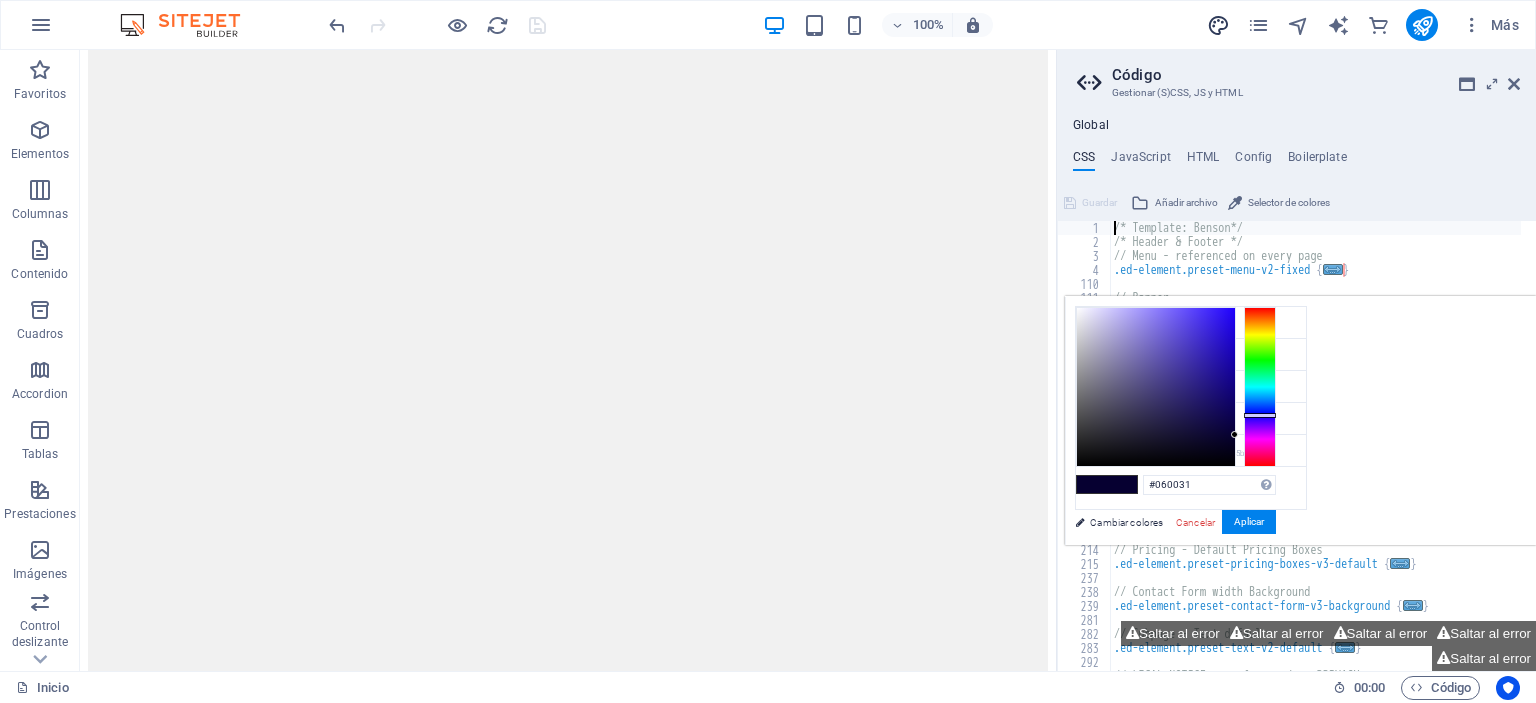 click at bounding box center [1218, 25] 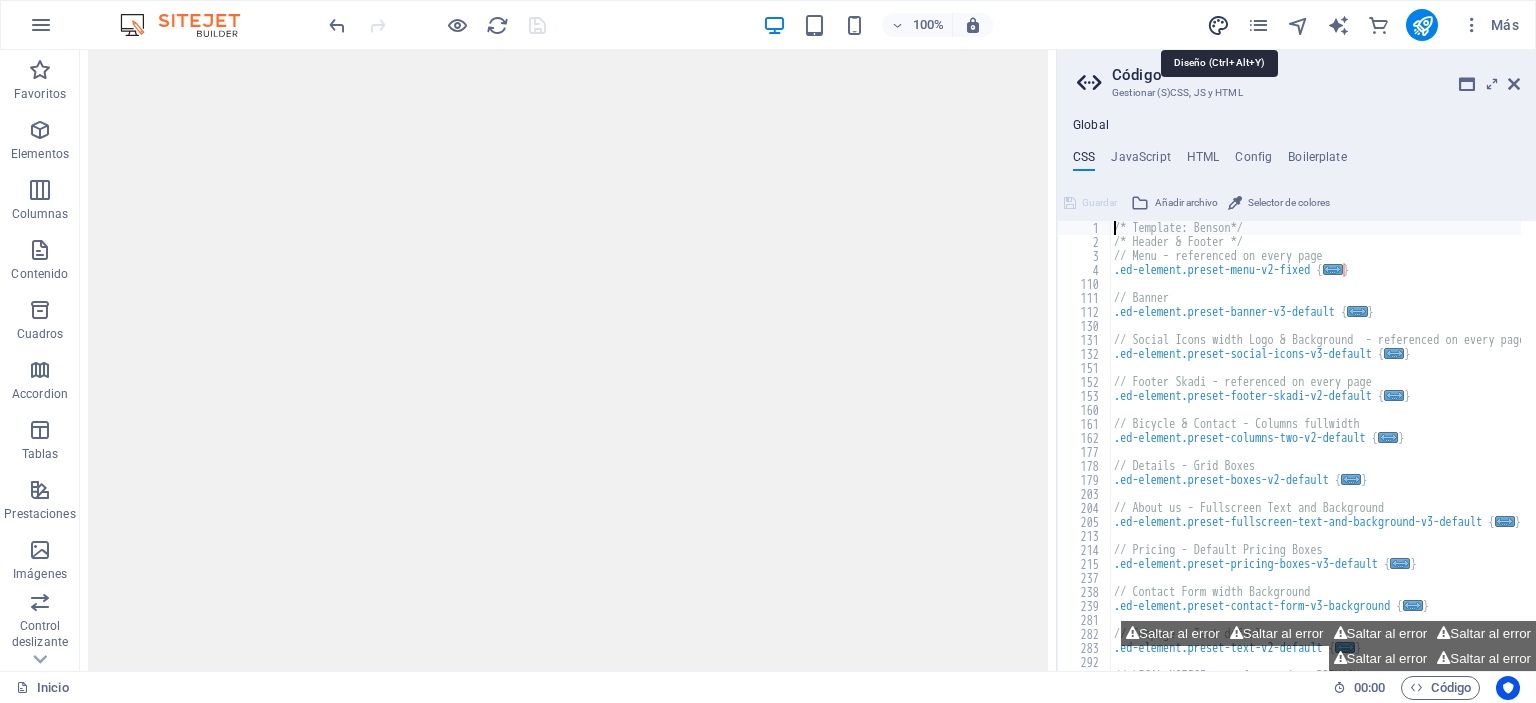 click at bounding box center (1218, 25) 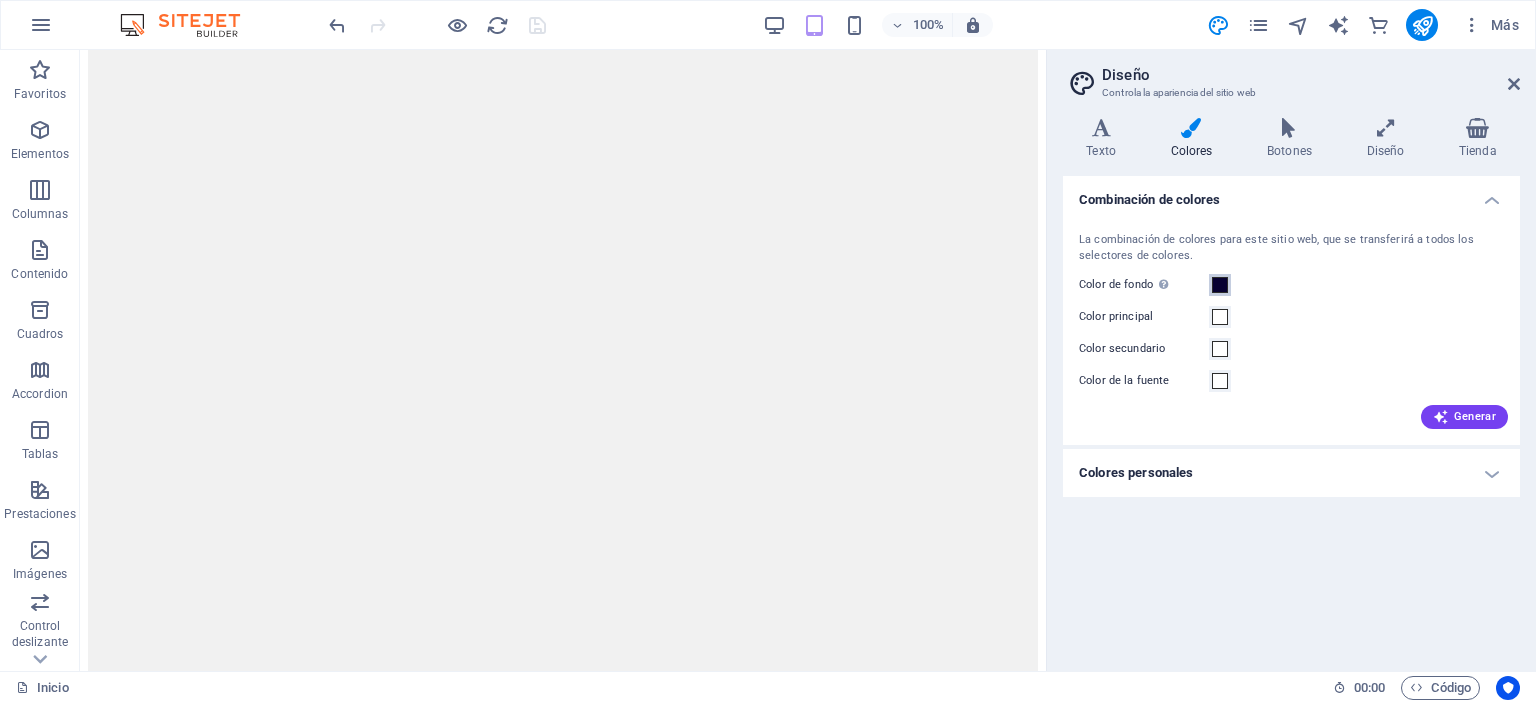 click at bounding box center (1220, 285) 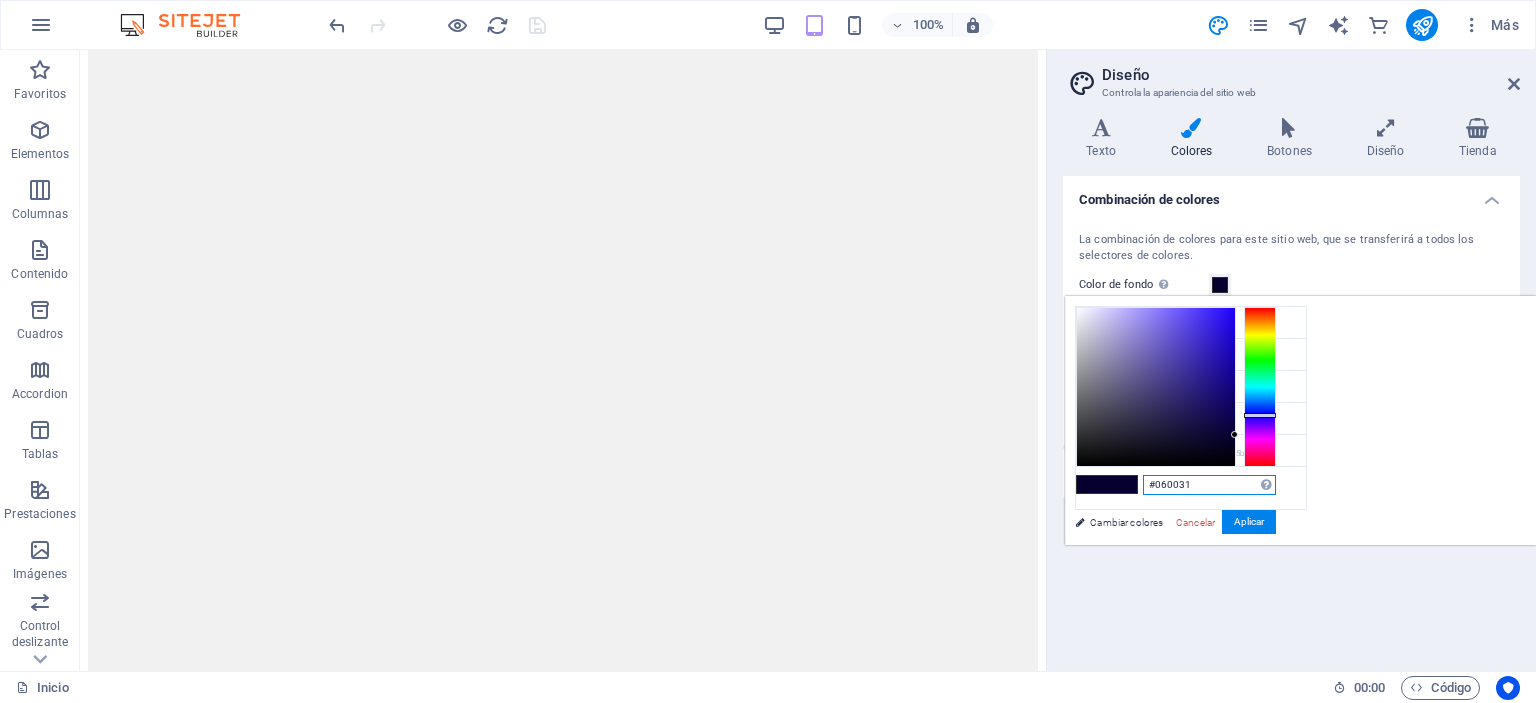 drag, startPoint x: 1197, startPoint y: 485, endPoint x: 1127, endPoint y: 485, distance: 70 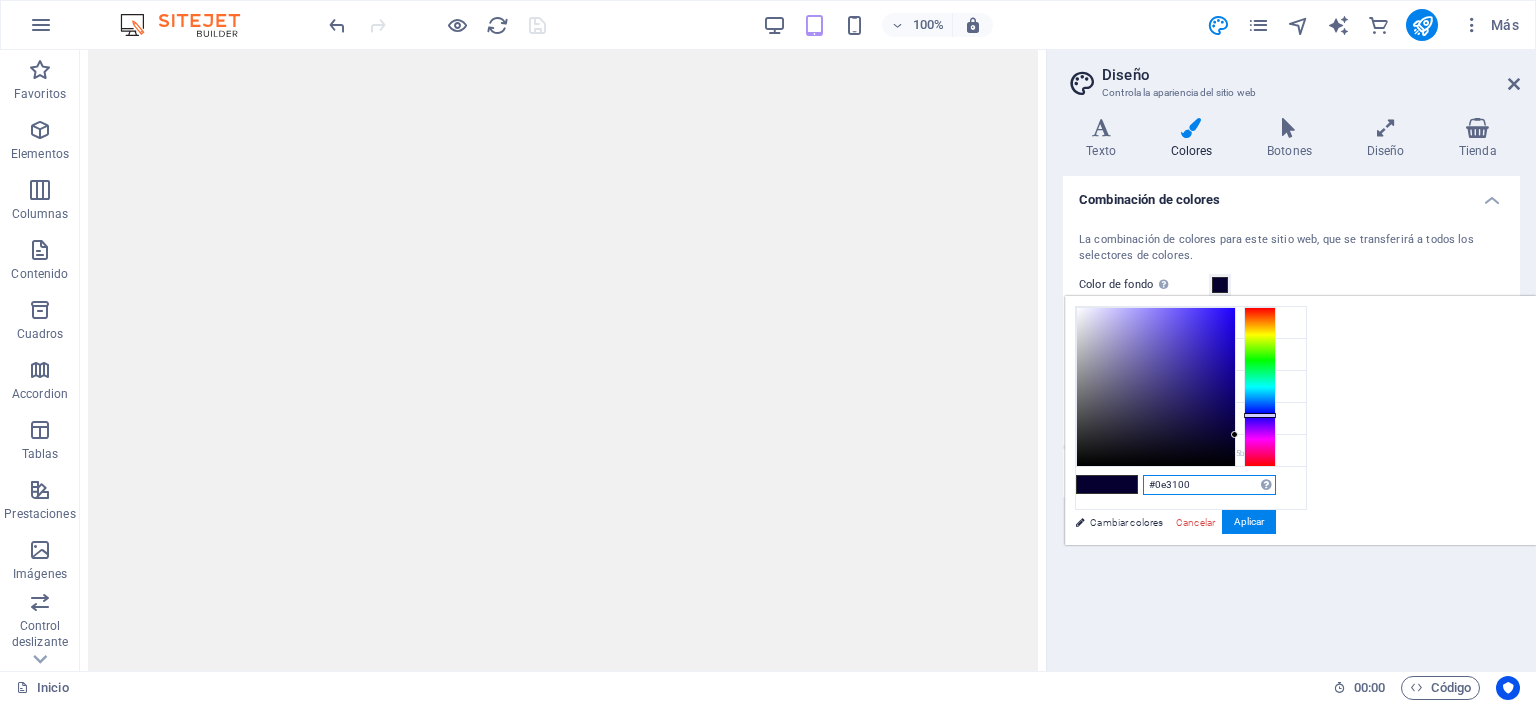click at bounding box center (1260, 387) 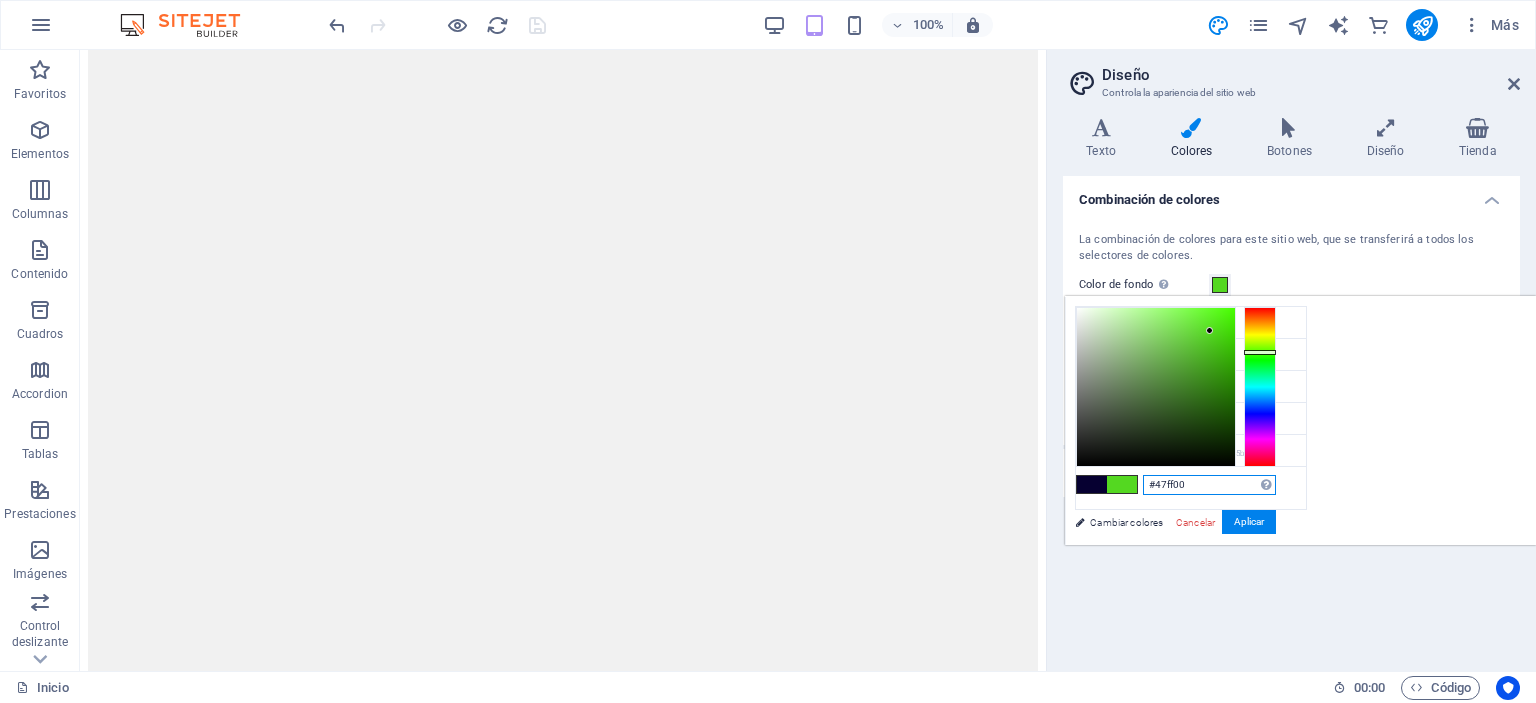 drag, startPoint x: 1210, startPoint y: 331, endPoint x: 1240, endPoint y: 295, distance: 46.8615 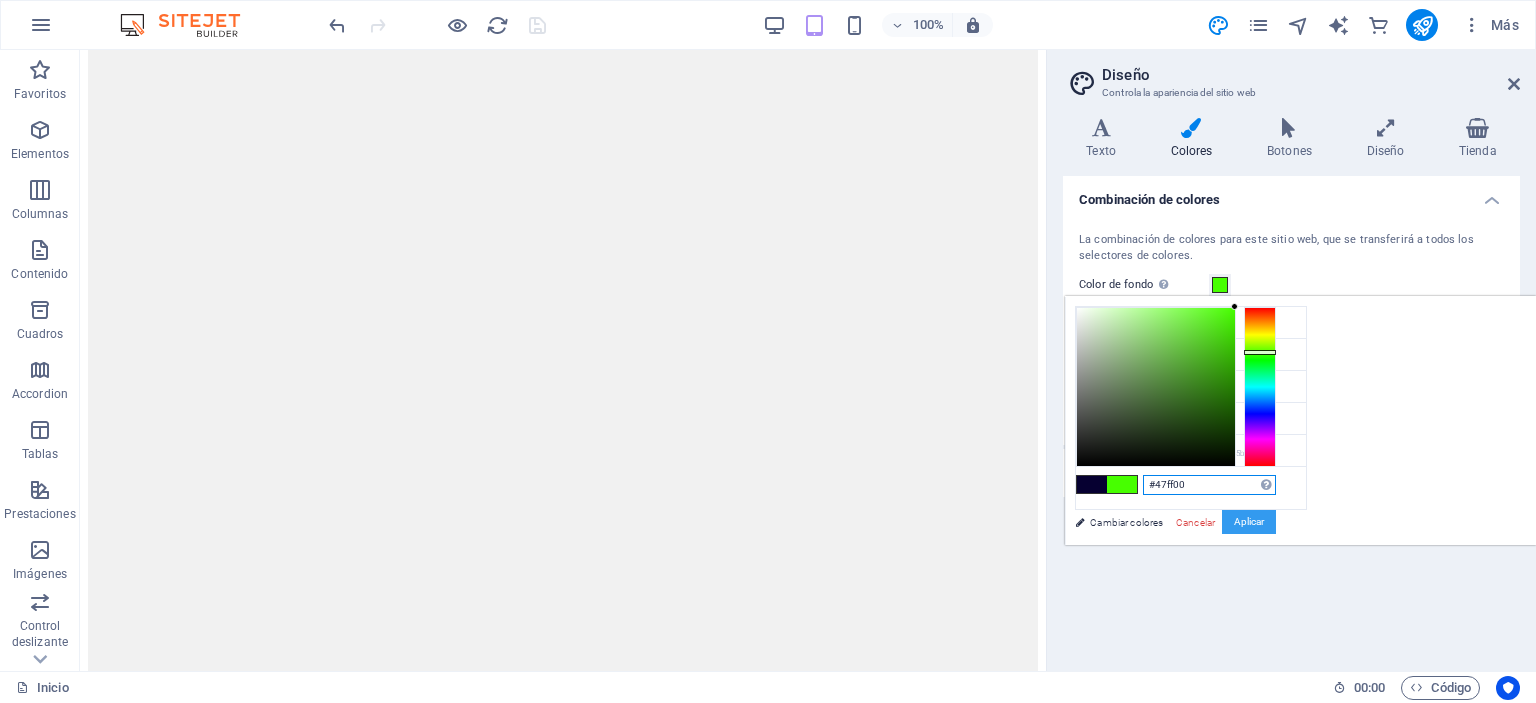 type on "#47ff00" 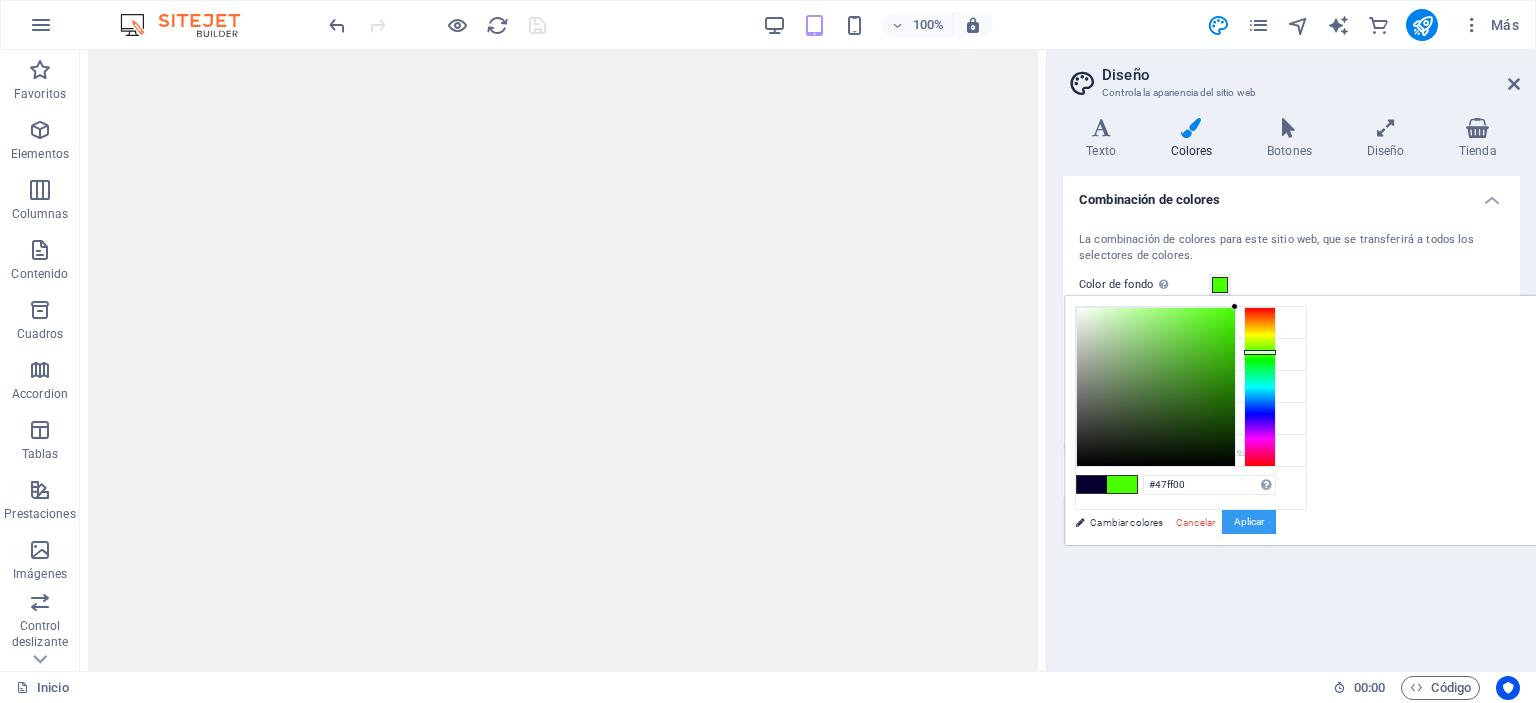 click on "Aplicar" at bounding box center [1249, 522] 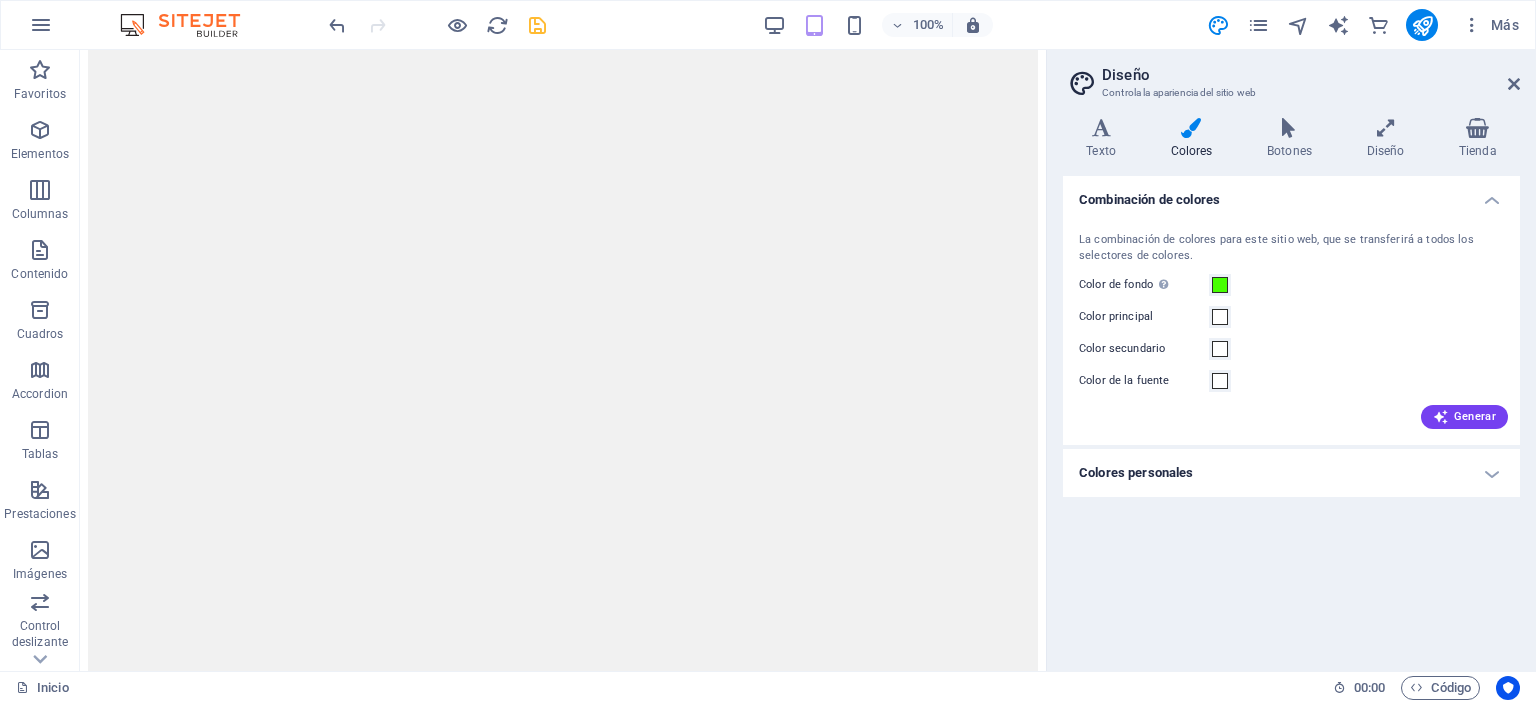 click on "Combinación de colores La combinación de colores para este sitio web, que se transferirá a todos los selectores de colores. Color de fondo Solo visible si no se encuentra cubierto por otros fondos. Color principal Color secundario Color de la fuente Generar Colores personales Color personalizado 1 Color personalizado 2 Color personalizado 3 Color personalizado 4 Color personalizado 5" at bounding box center [1291, 415] 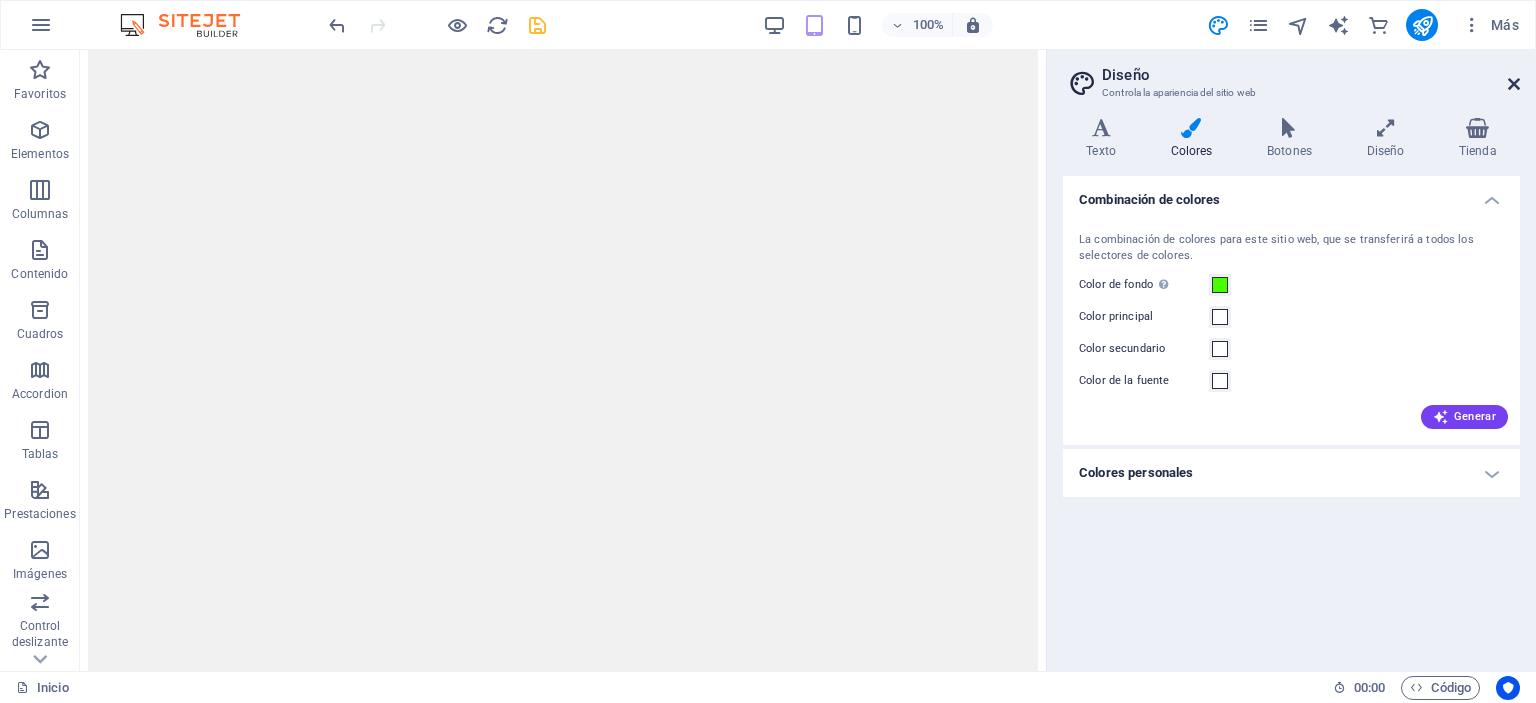 click at bounding box center [1514, 84] 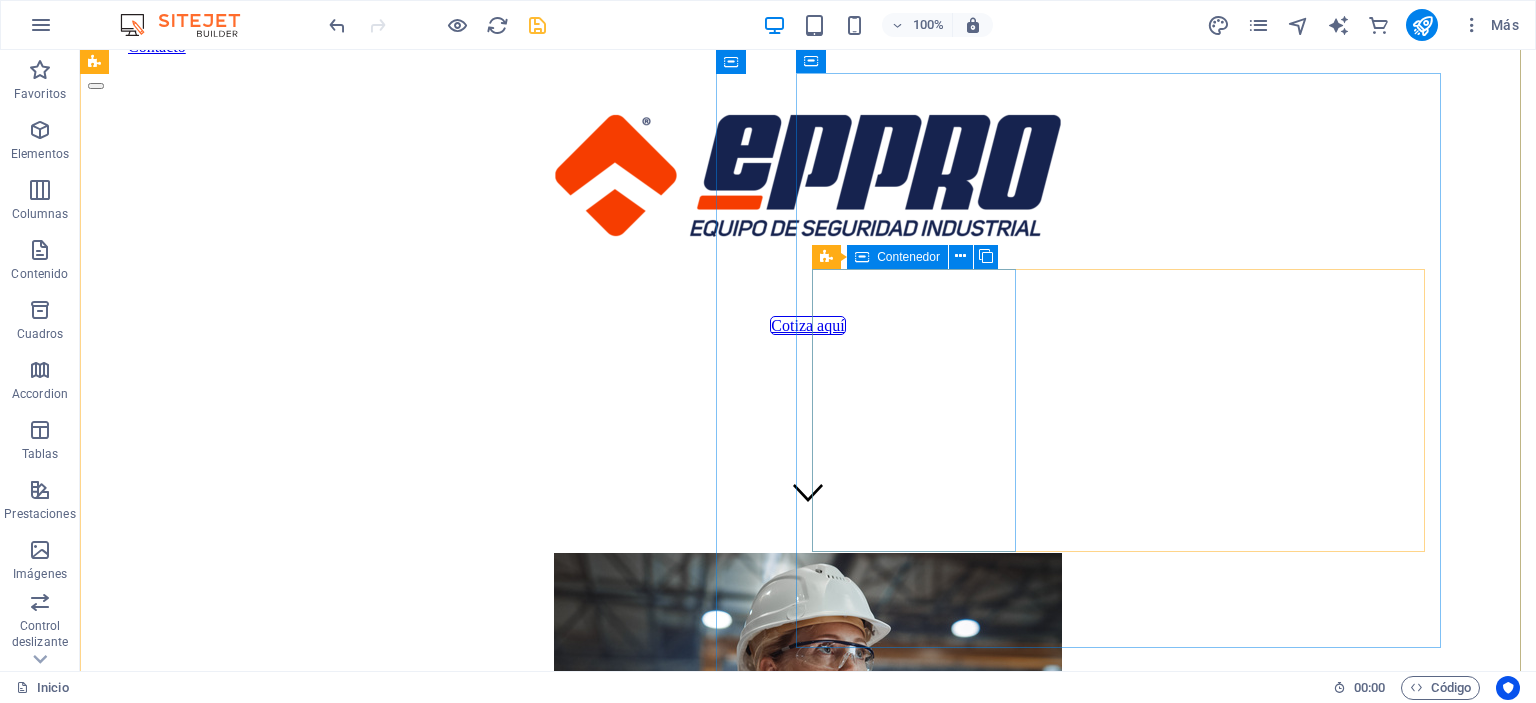 scroll, scrollTop: 0, scrollLeft: 0, axis: both 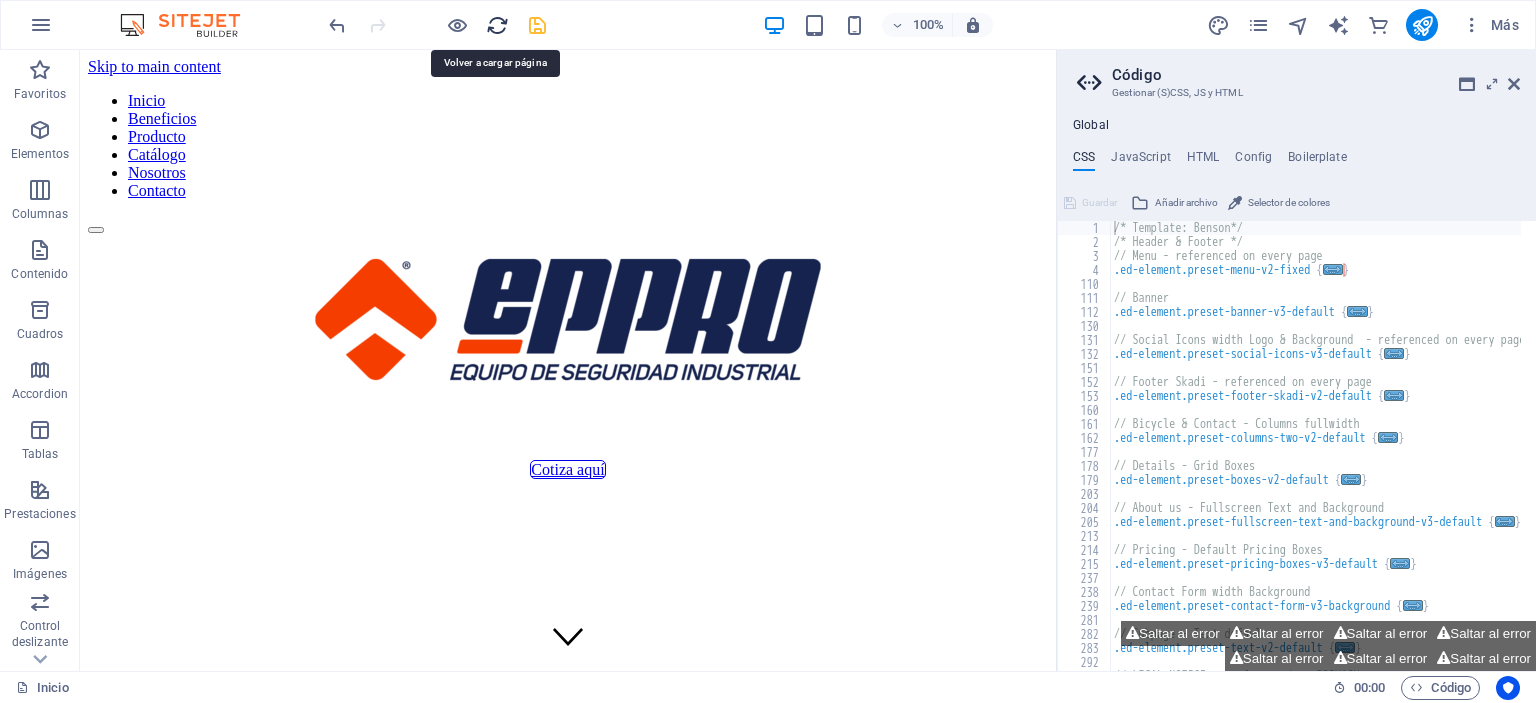 click at bounding box center (497, 25) 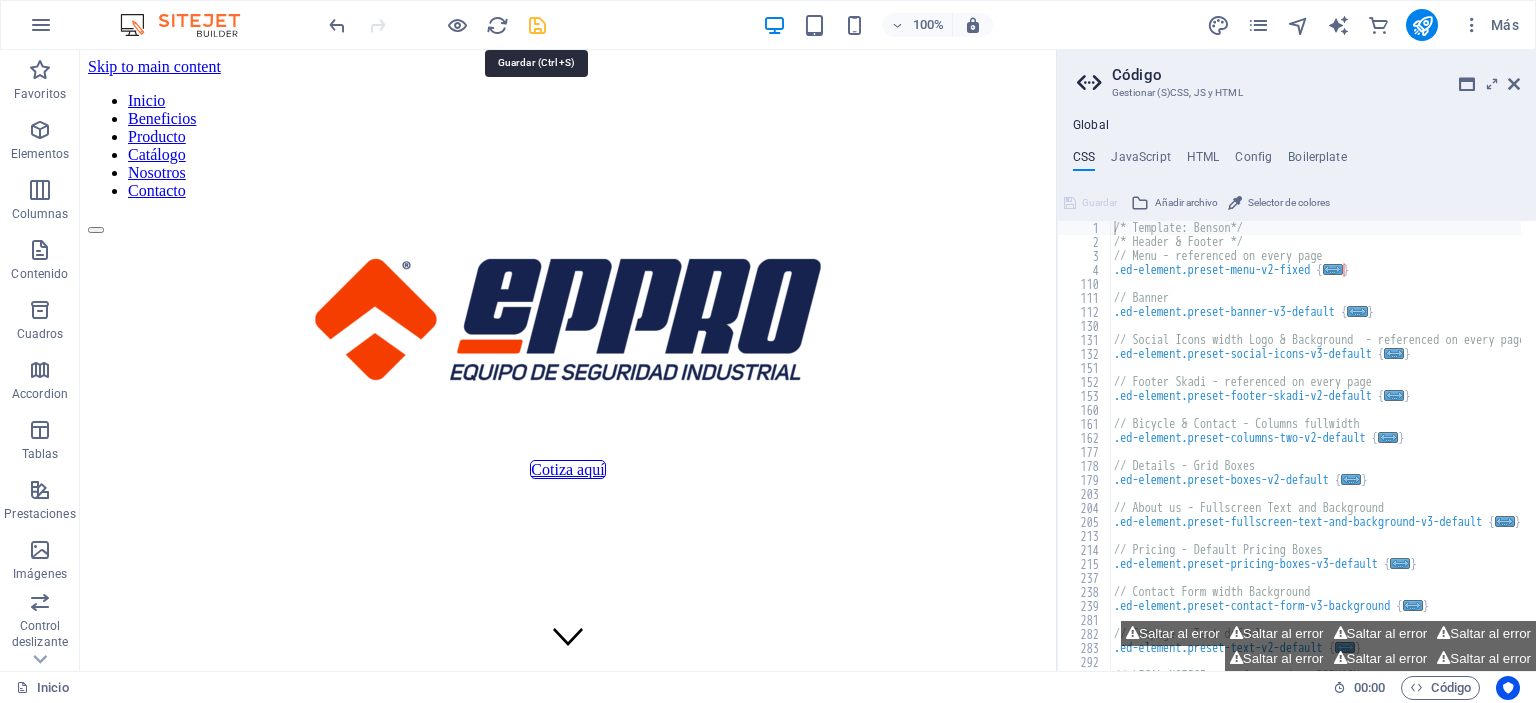 click at bounding box center (537, 25) 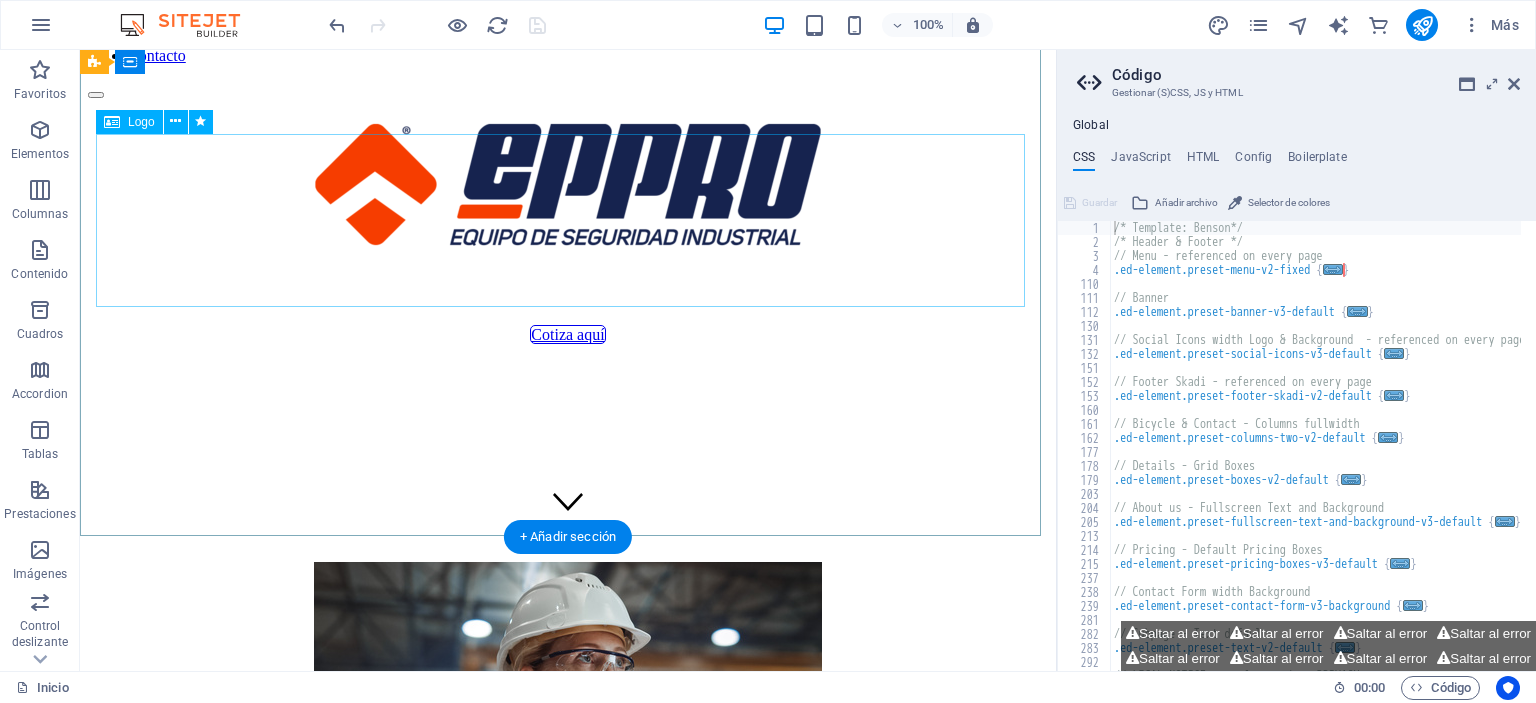 scroll, scrollTop: 0, scrollLeft: 0, axis: both 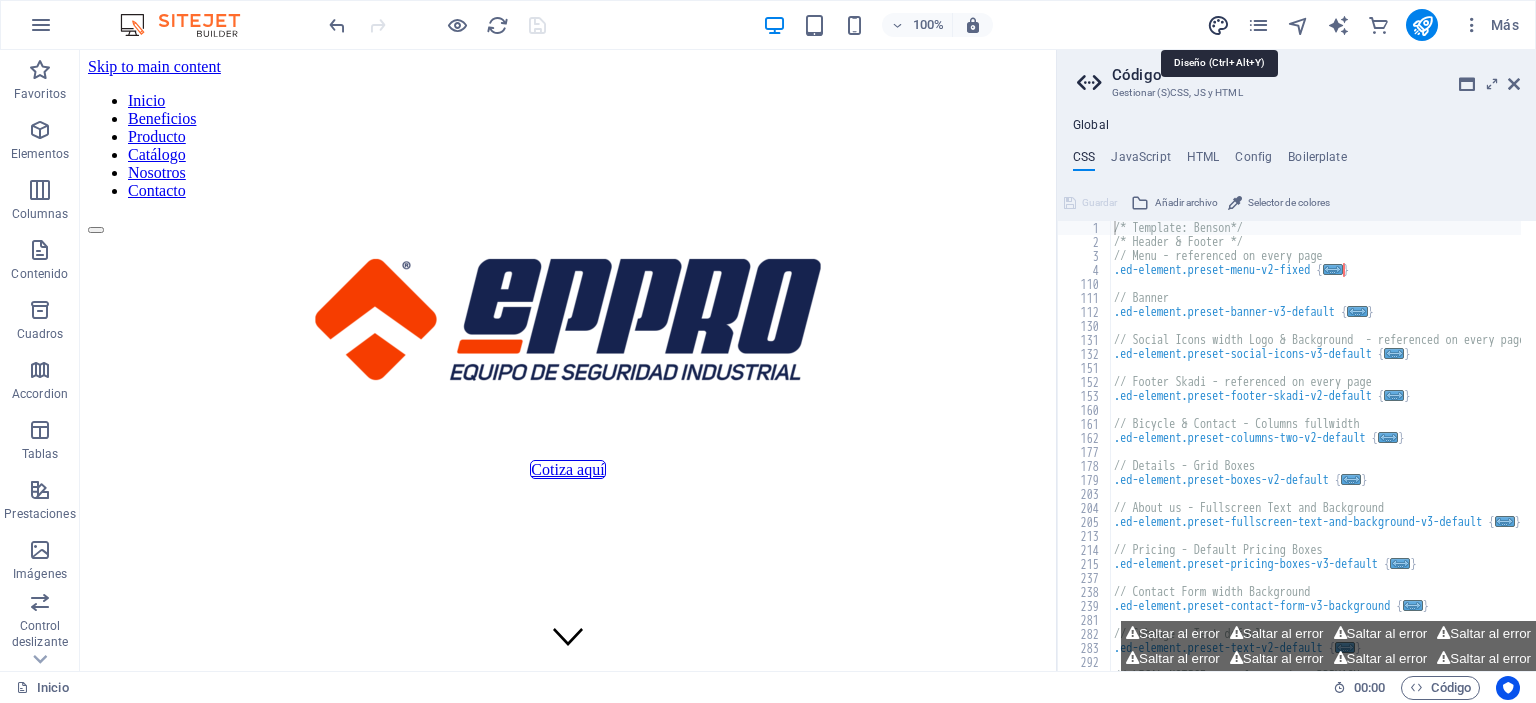 click at bounding box center [1218, 25] 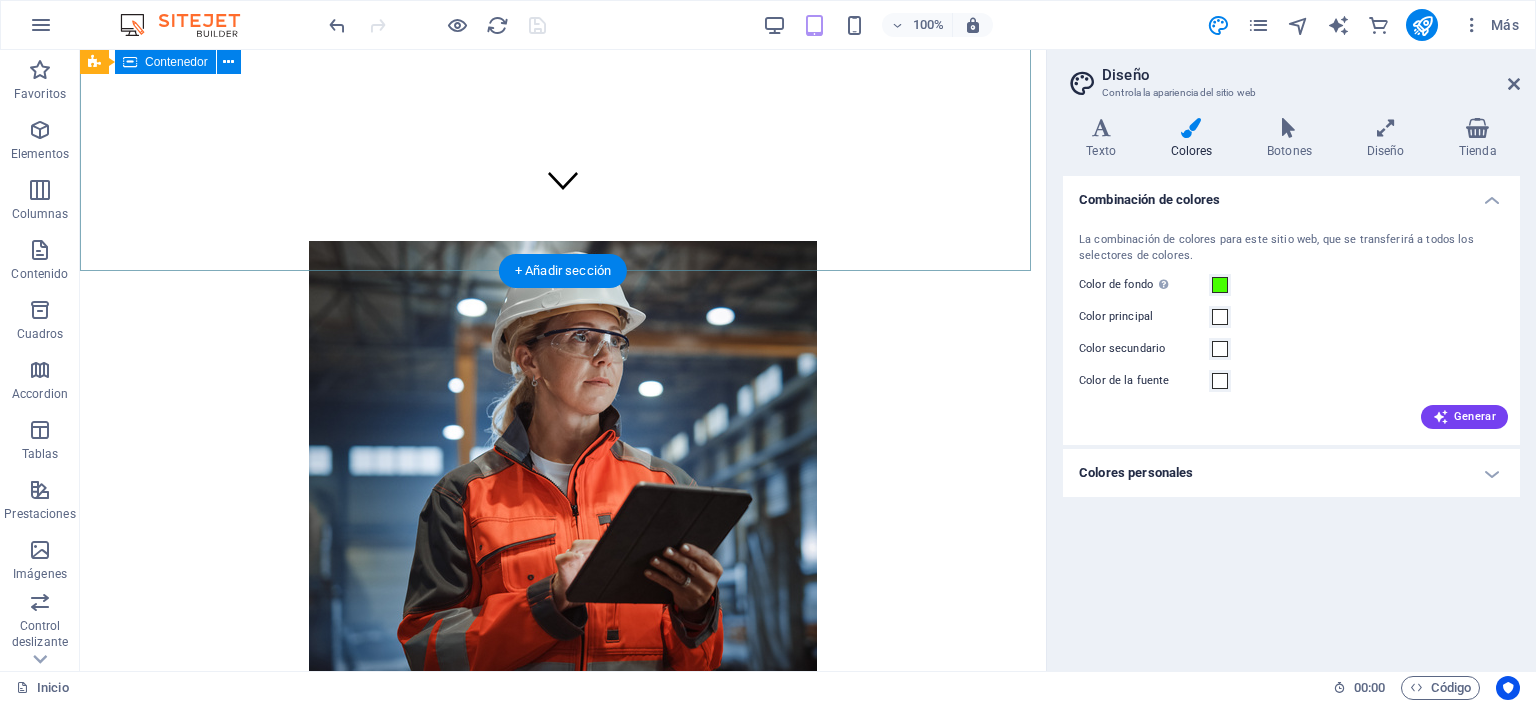 scroll, scrollTop: 400, scrollLeft: 0, axis: vertical 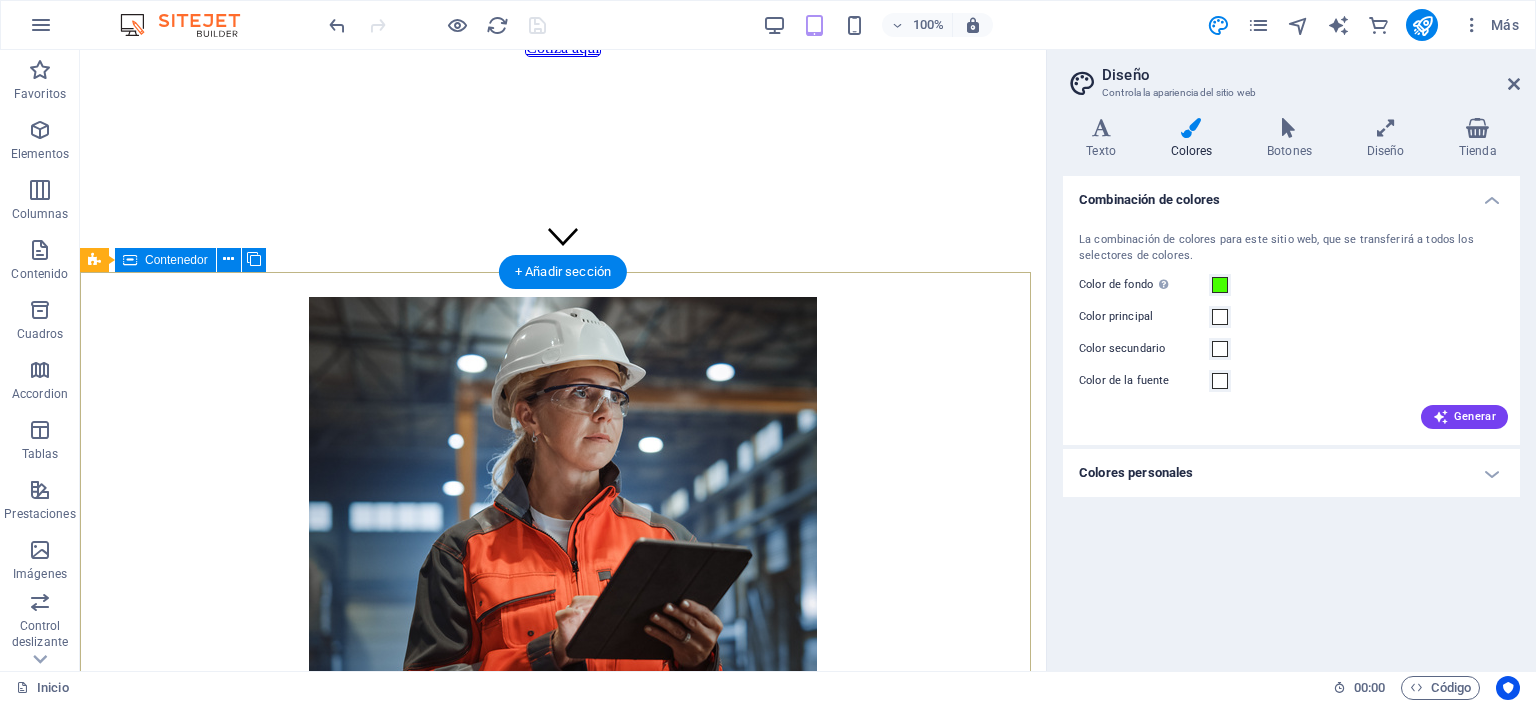 click on "eppro sac Seguridad Garantizada Productos con respaldo técnico y certificaciones nacionales e internacionales,  garantizando seguridad, calidad y durabilidad.   Soluciones especializadas Asesoría experta y equipamiento especializado para minería, construcción, agroindustria, manufactura y más.    Cobertura Total Cotización en línea y compra con atención rápida y personalizada. Enviamos a todo el Perú, en las agencias de su preferencia." at bounding box center [563, 1497] 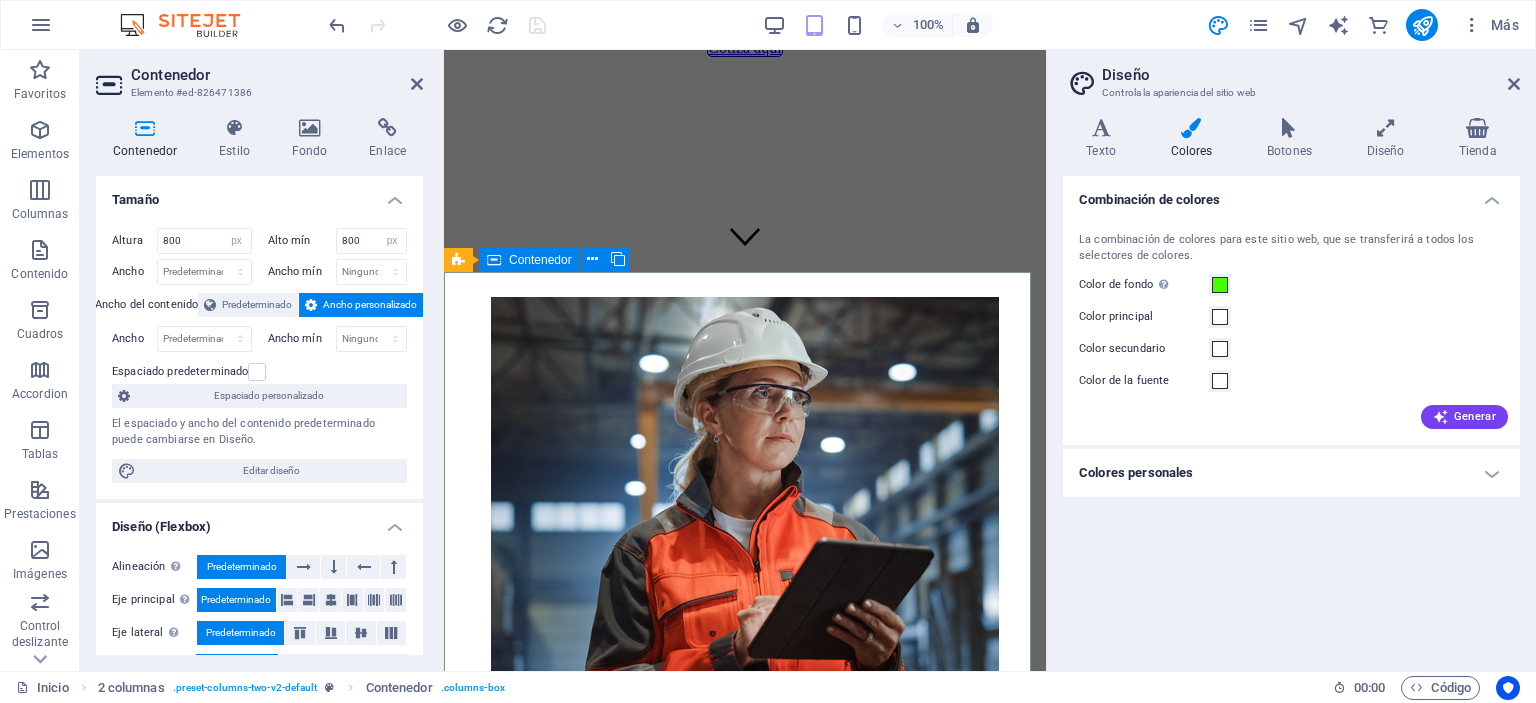 click on "eppro sac Seguridad Garantizada Productos con respaldo técnico y certificaciones nacionales e internacionales,  garantizando seguridad, calidad y durabilidad.   Soluciones especializadas Asesoría experta y equipamiento especializado para minería, construcción, agroindustria, manufactura y más.    Cobertura Total Cotización en línea y compra con atención rápida y personalizada. Enviamos a todo el Perú, en las agencias de su preferencia." at bounding box center [745, 1497] 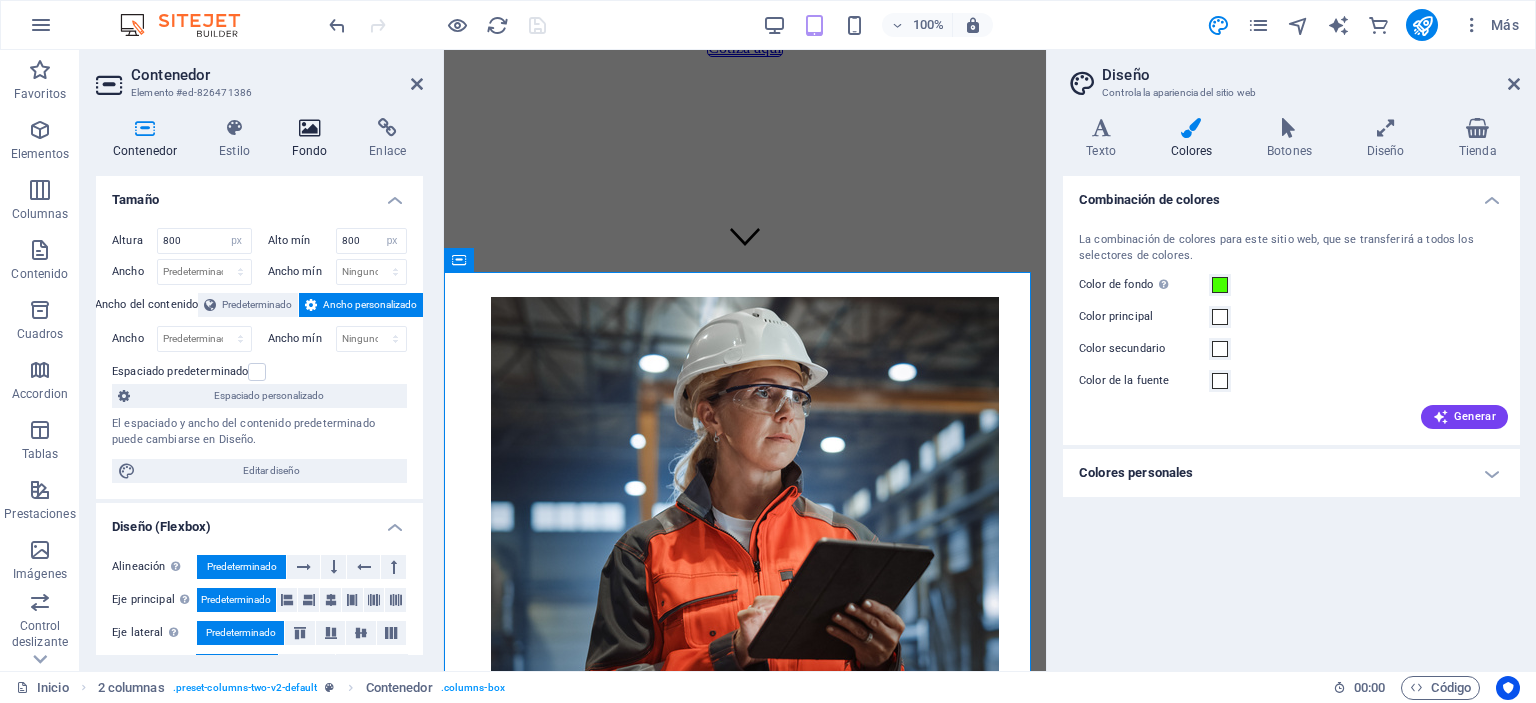 click on "Fondo" at bounding box center (314, 139) 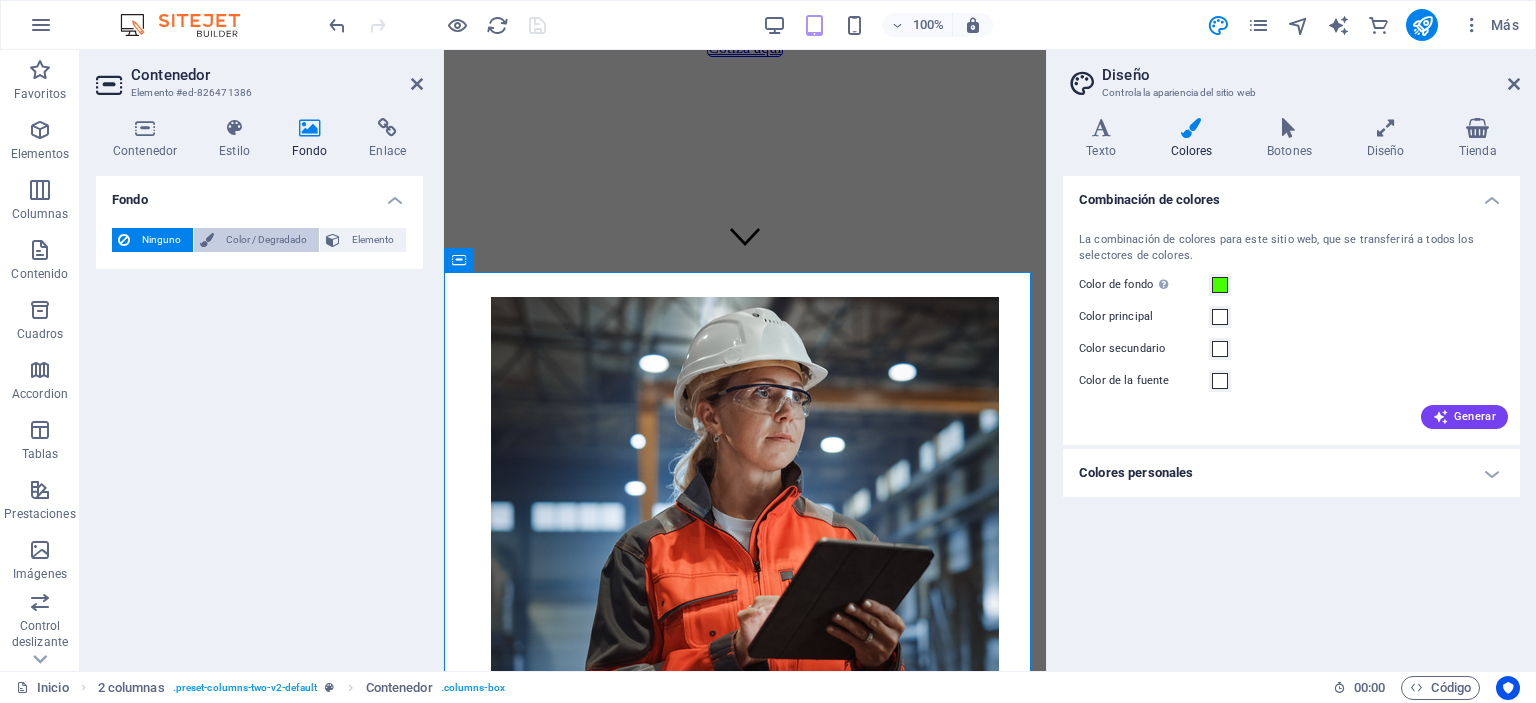 click on "Color / Degradado" at bounding box center [266, 240] 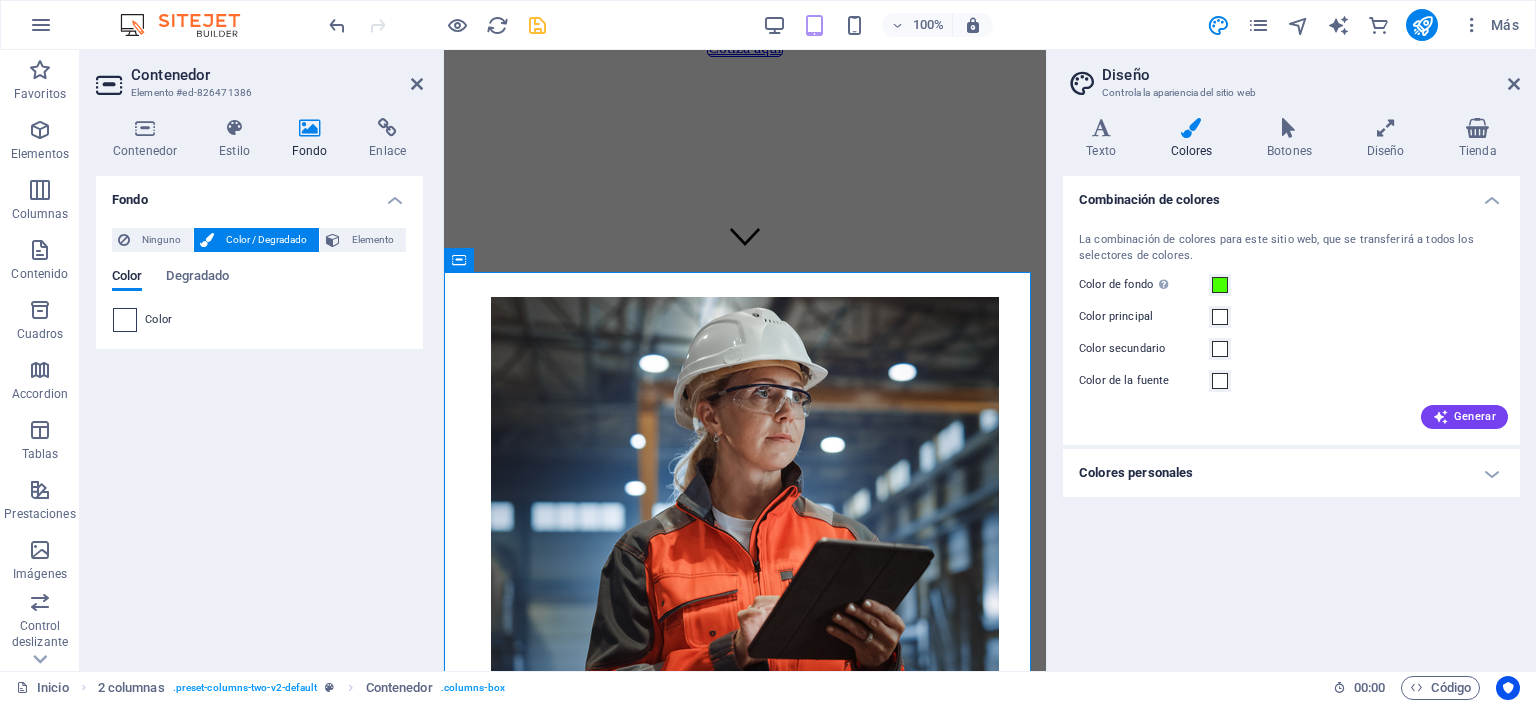 click at bounding box center [125, 320] 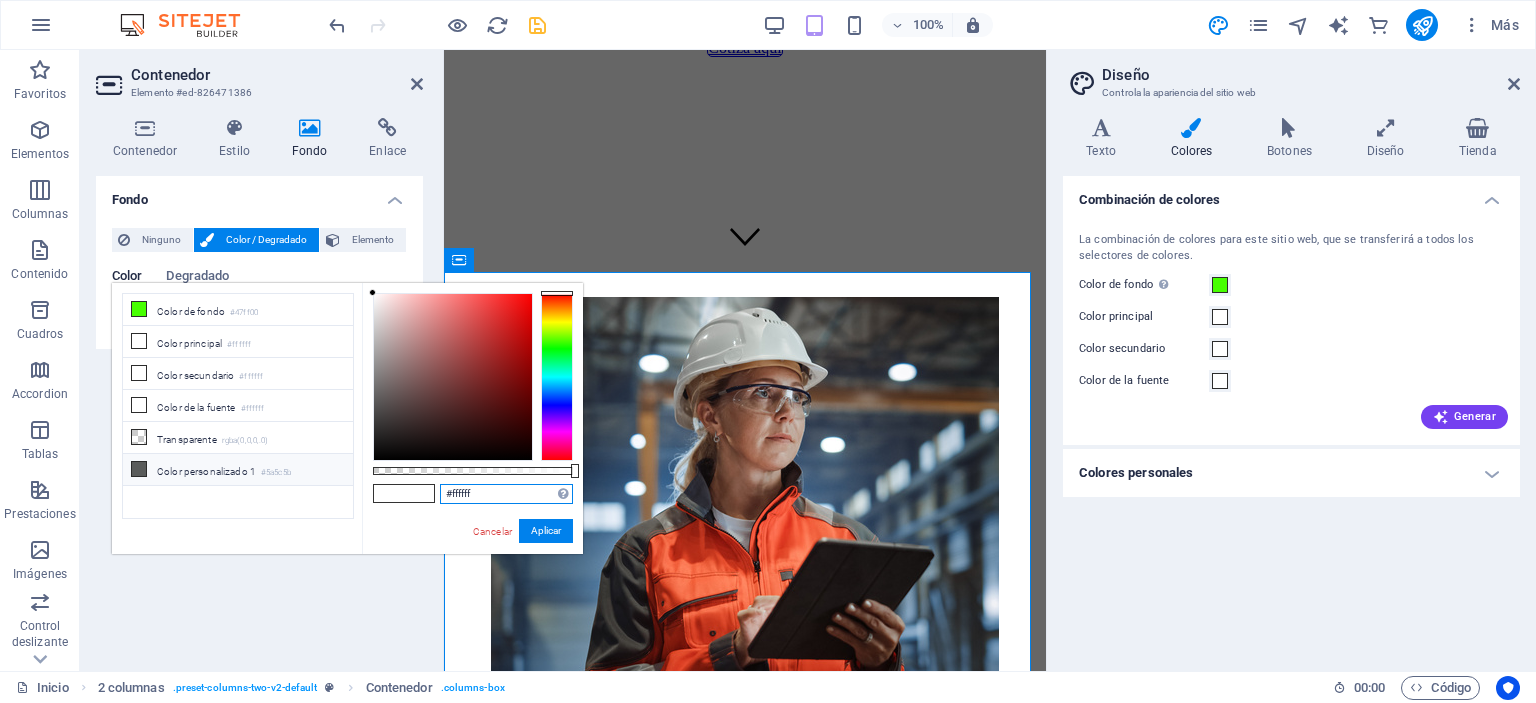 drag, startPoint x: 494, startPoint y: 488, endPoint x: 309, endPoint y: 474, distance: 185.52898 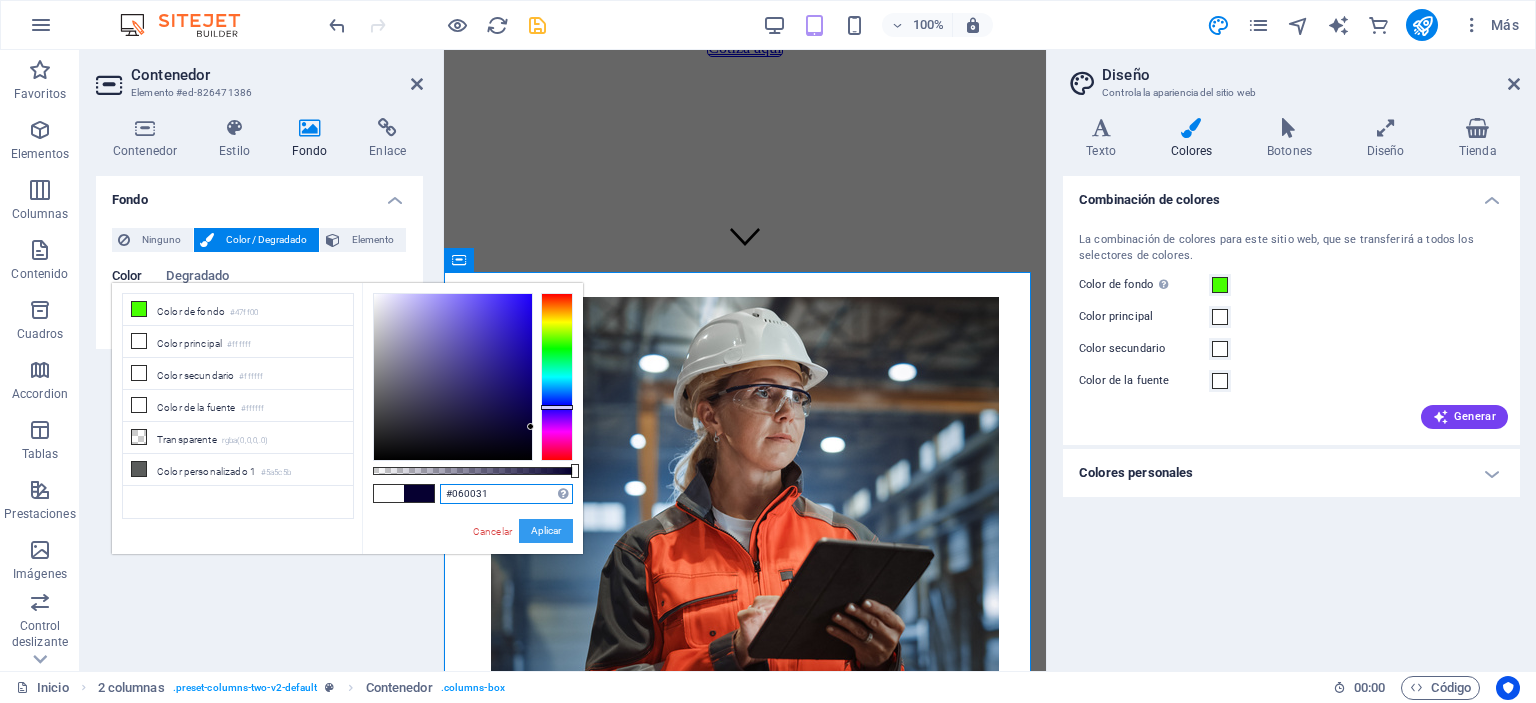 type on "#060031" 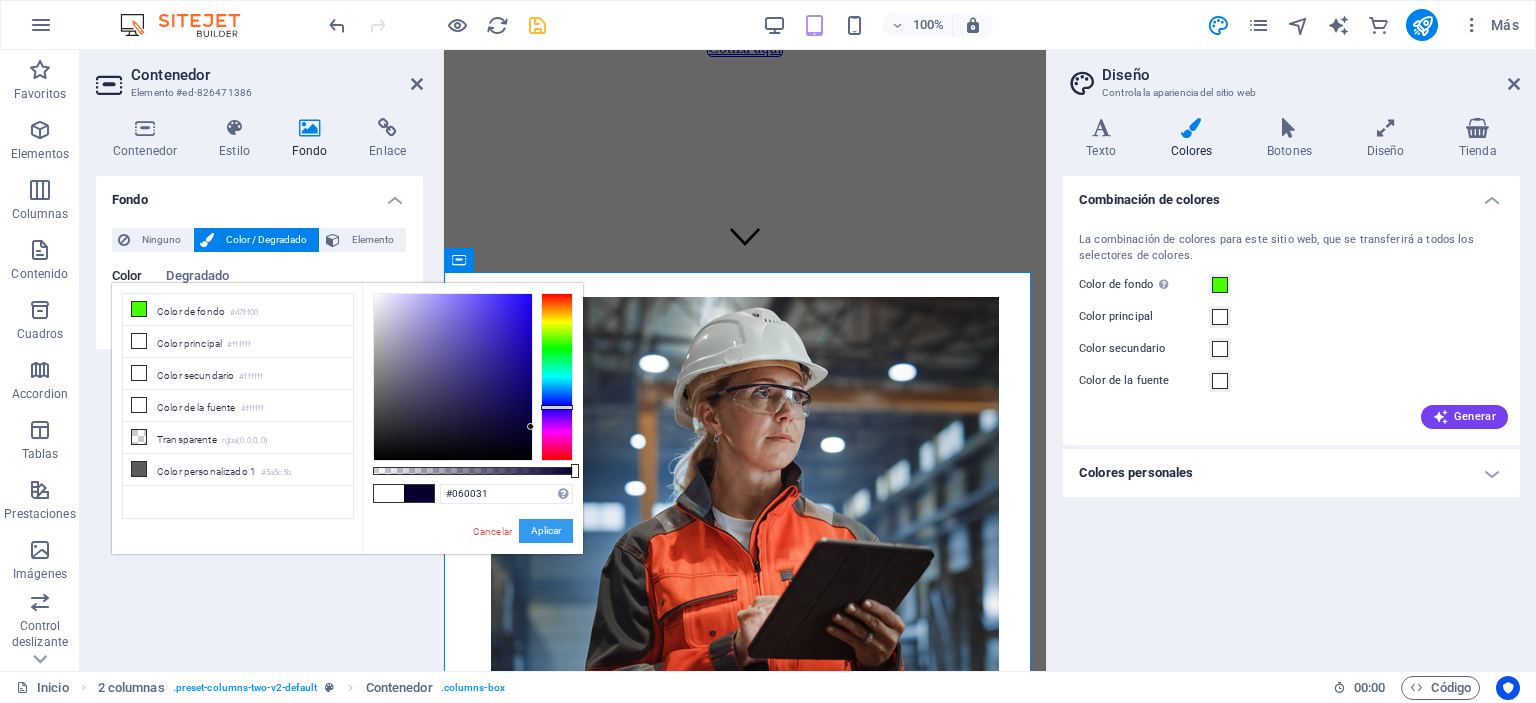 click on "Aplicar" at bounding box center (546, 531) 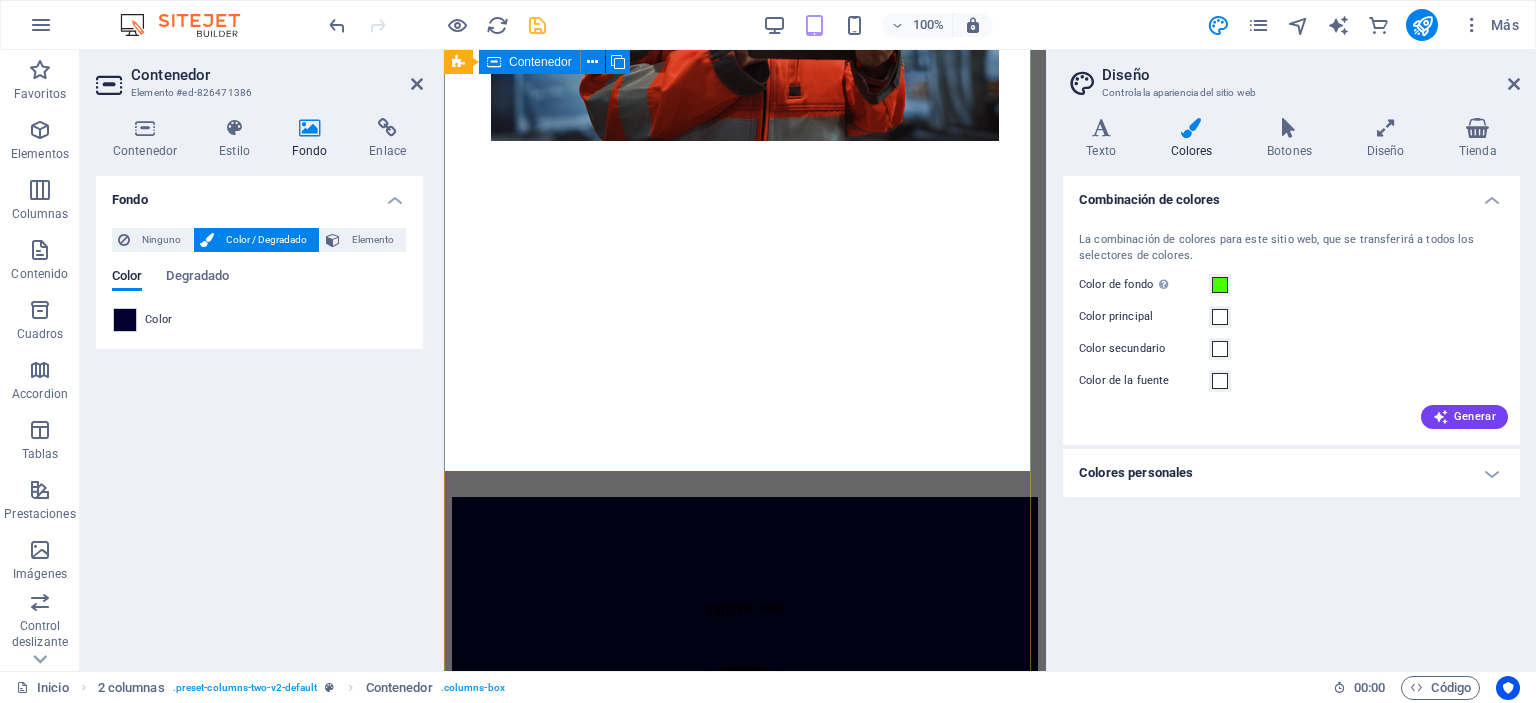 scroll, scrollTop: 1200, scrollLeft: 0, axis: vertical 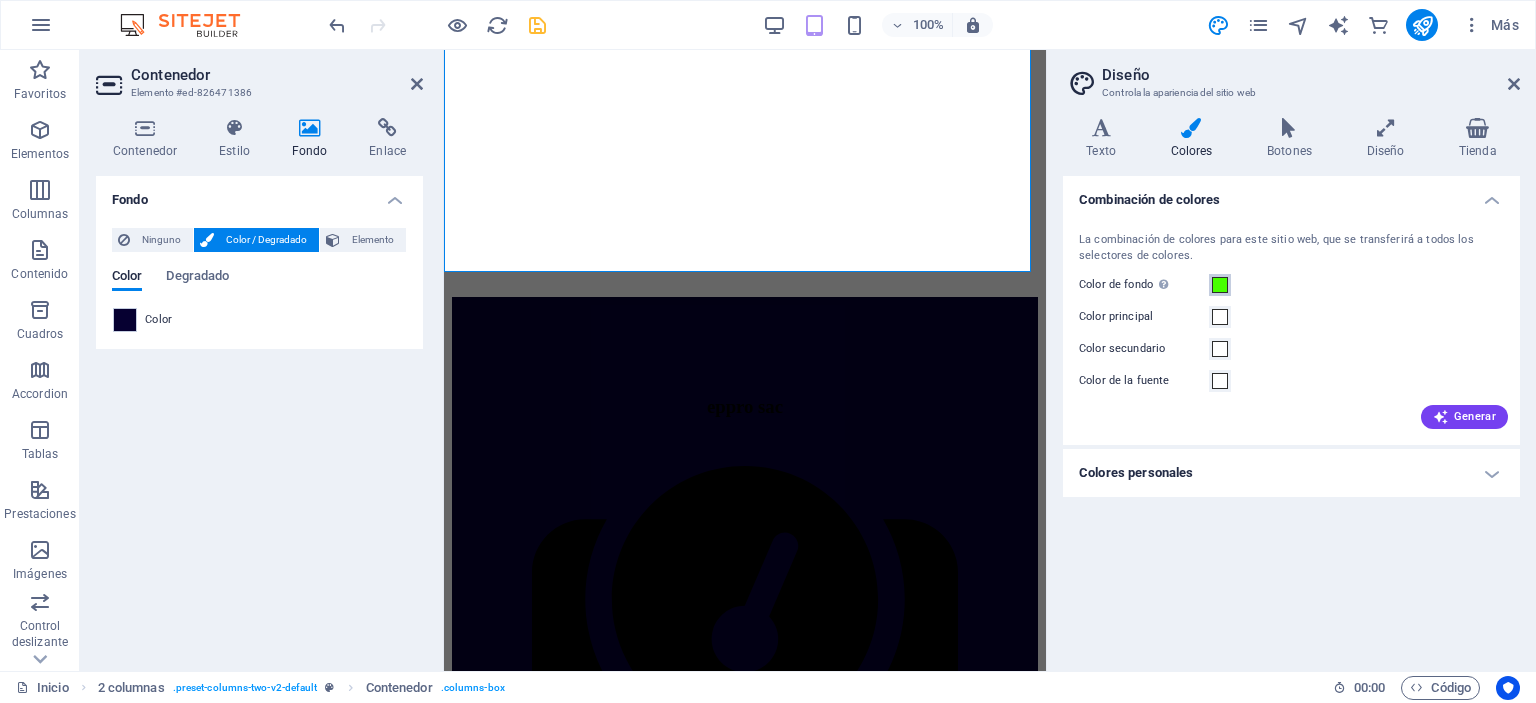 click at bounding box center [1220, 285] 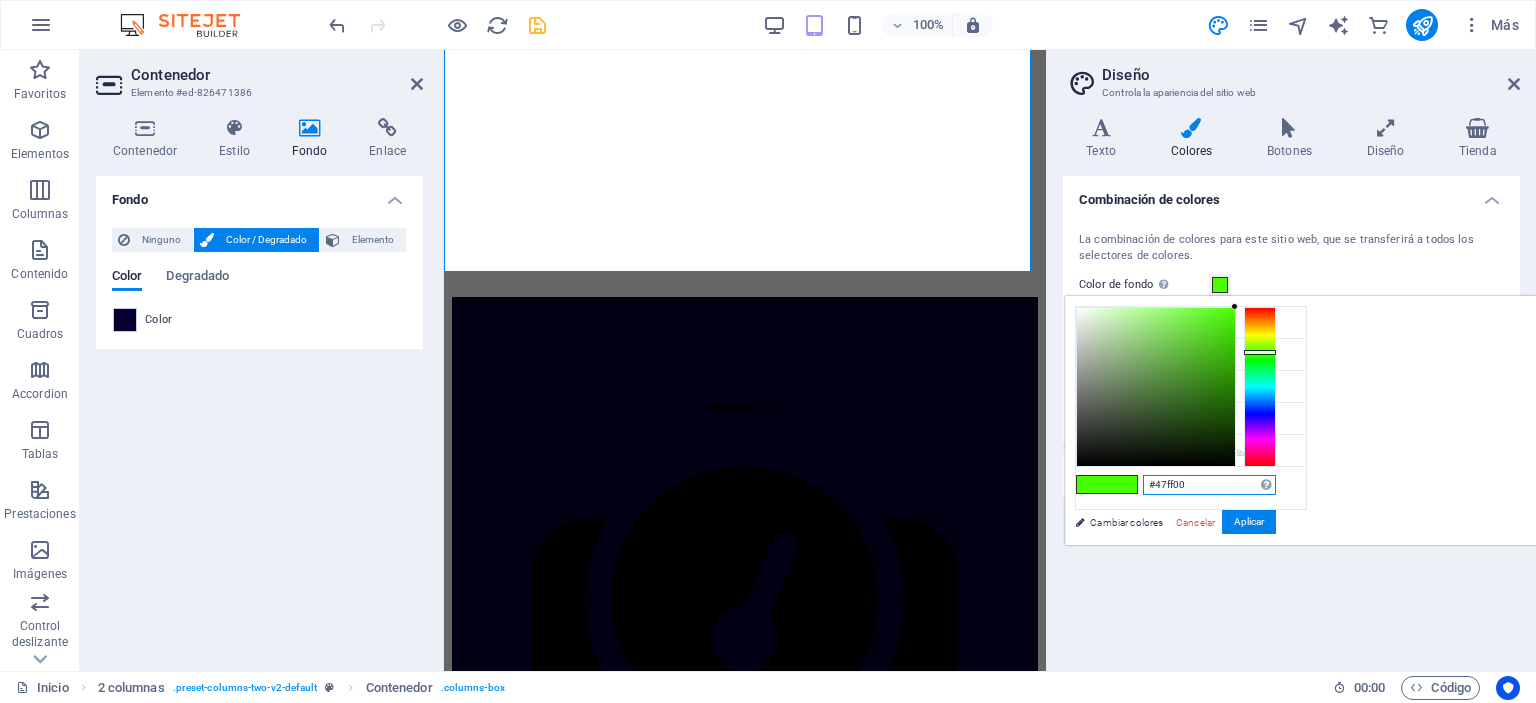 drag, startPoint x: 1449, startPoint y: 478, endPoint x: 1305, endPoint y: 465, distance: 144.58562 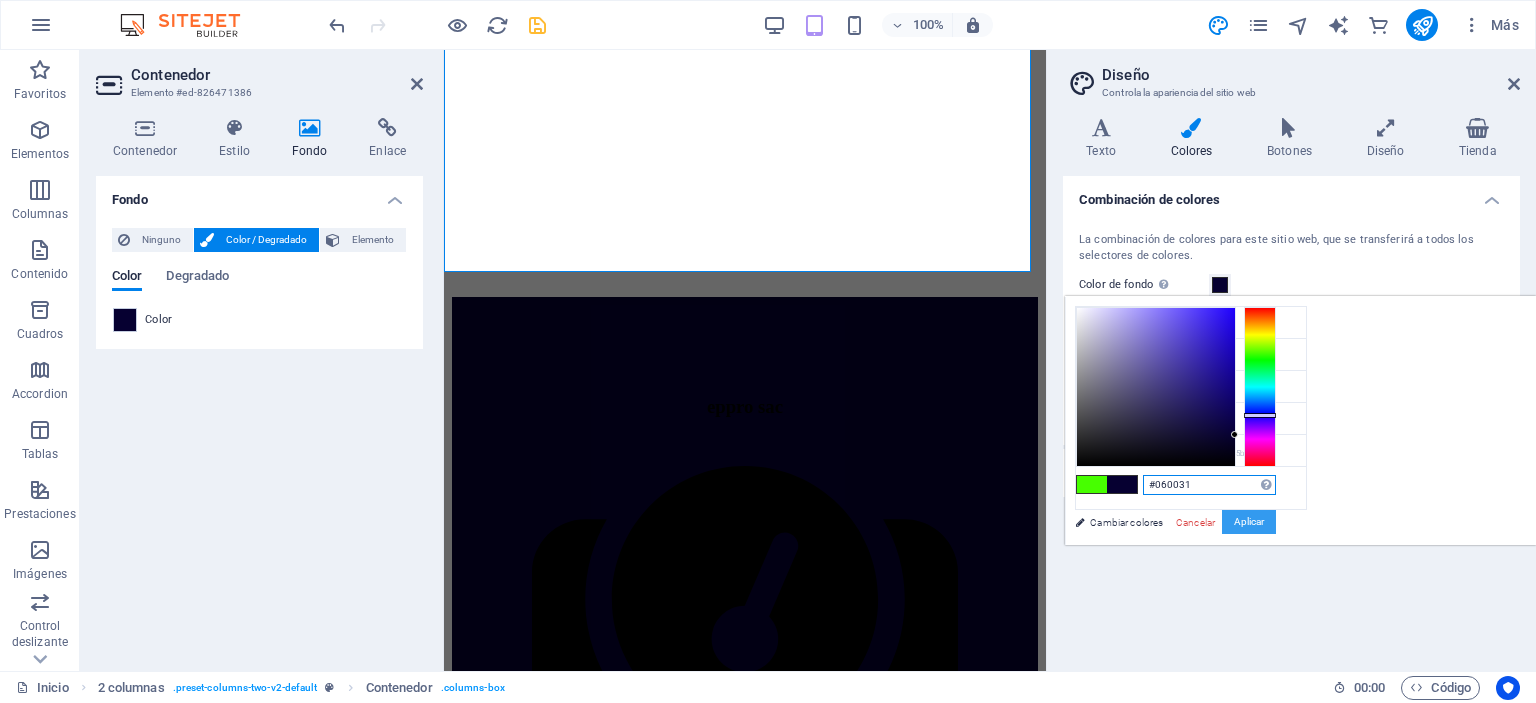 type on "#060031" 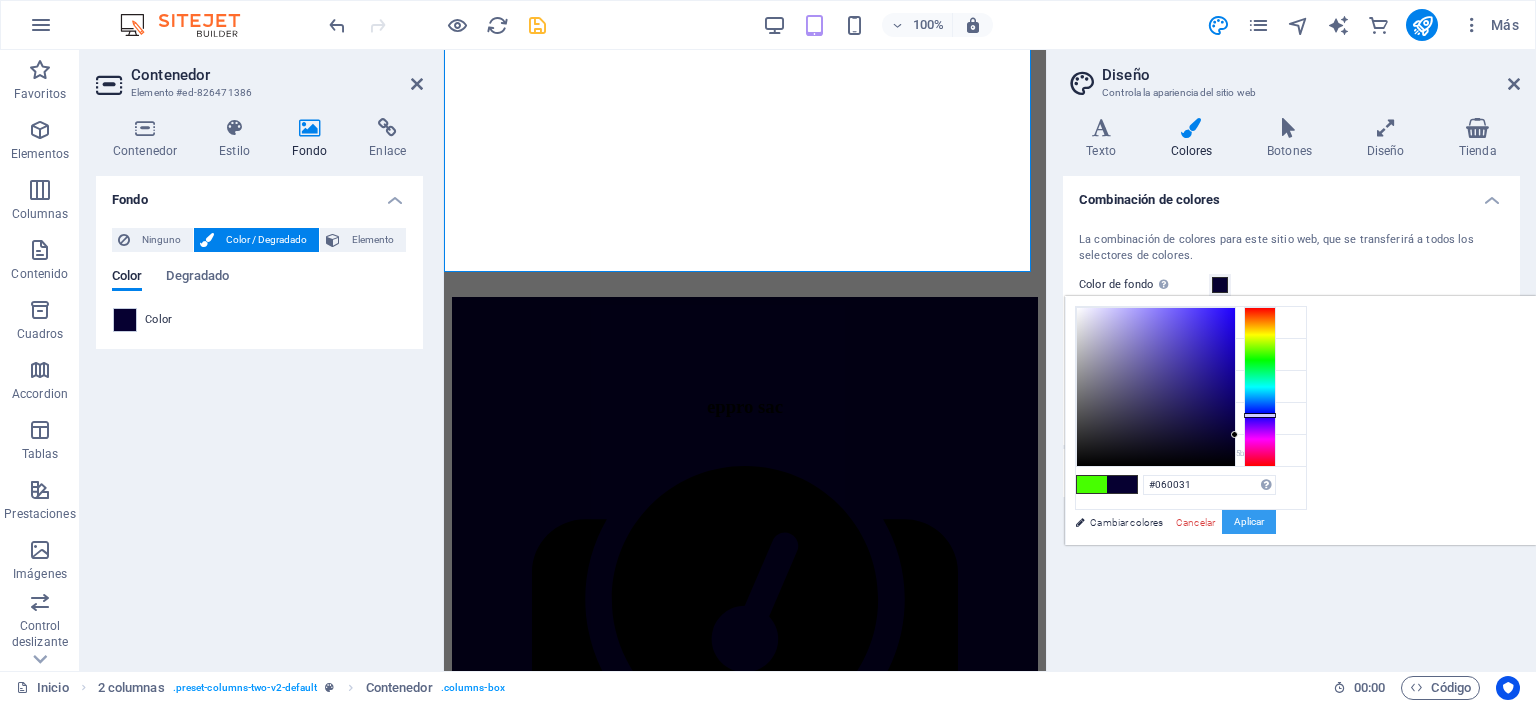 click on "Aplicar" at bounding box center (1249, 522) 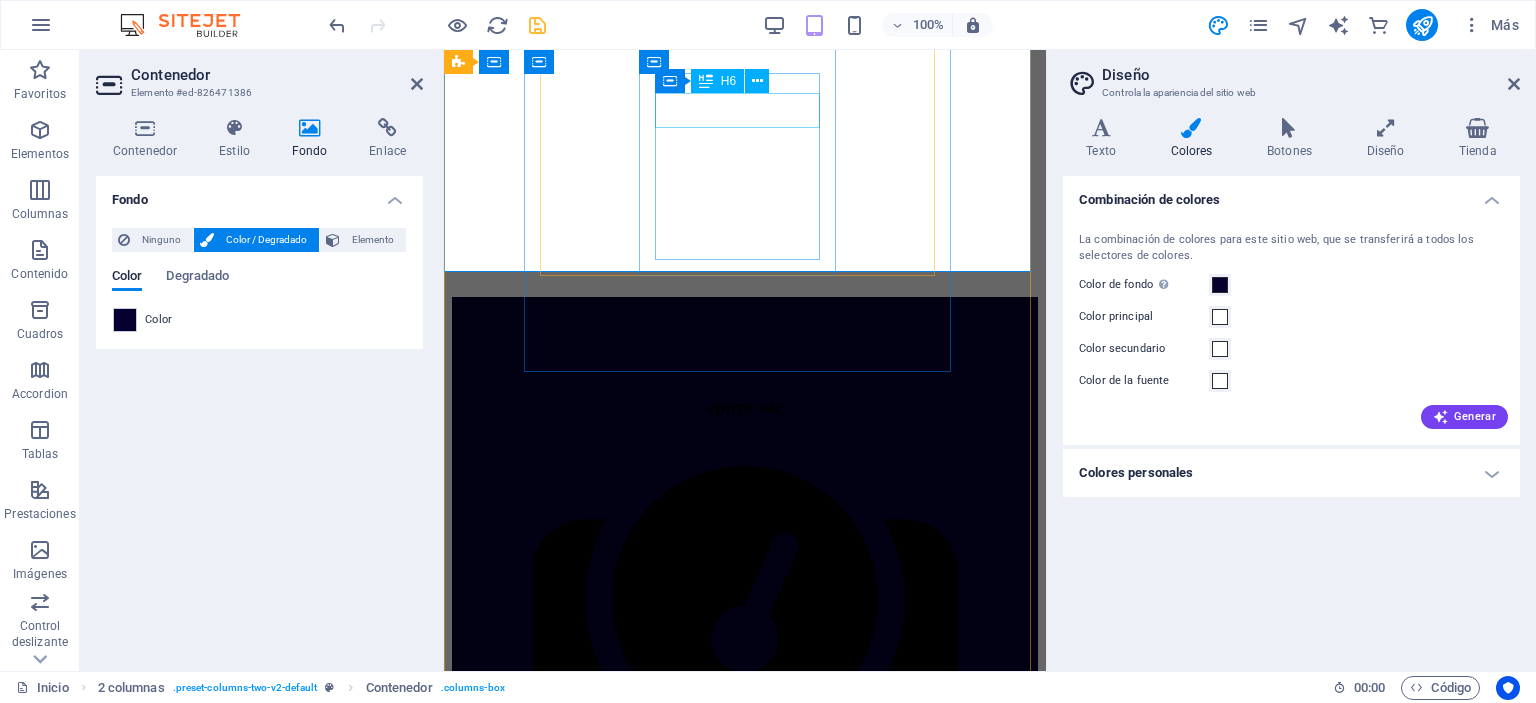 click on "Cobertura Total" at bounding box center [745, 2031] 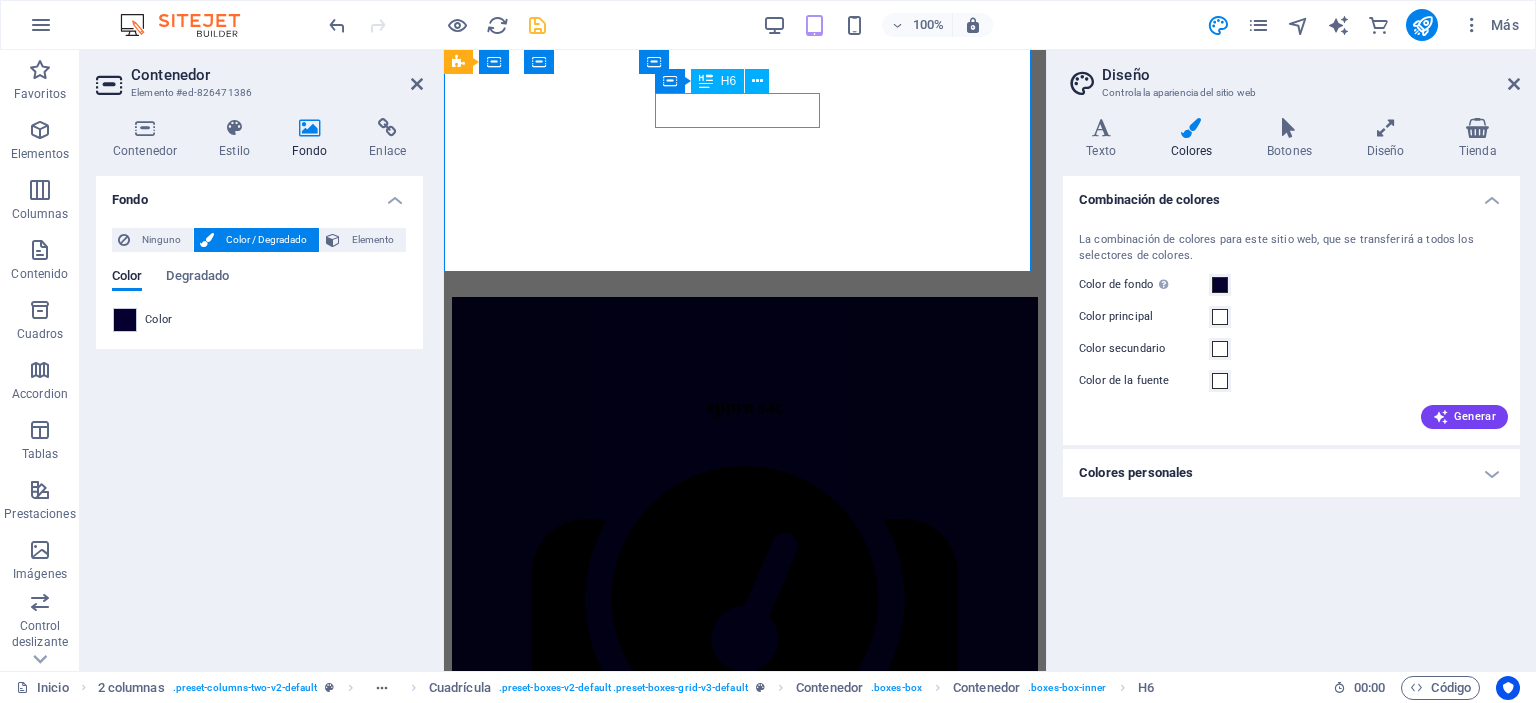 click on "Cobertura Total" at bounding box center (745, 2031) 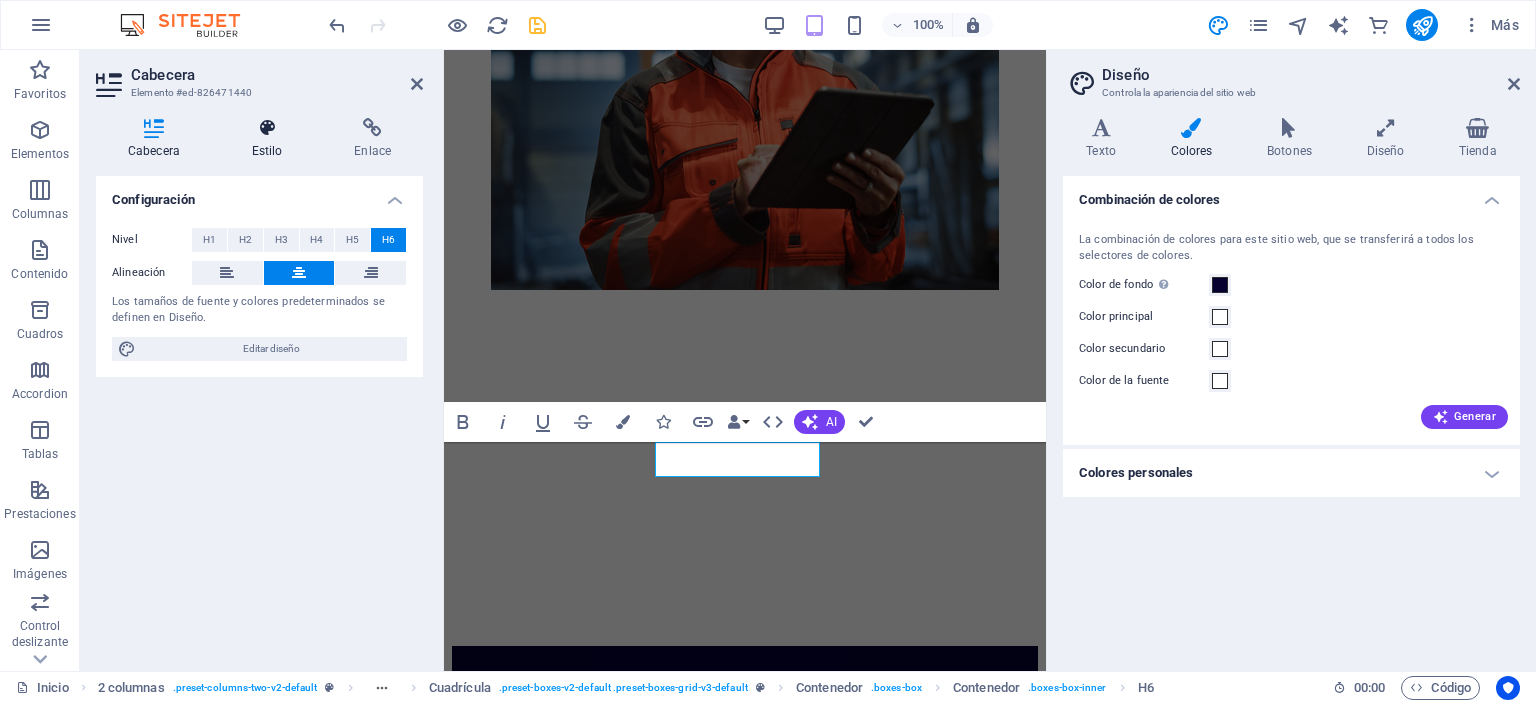 click on "Estilo" at bounding box center [271, 139] 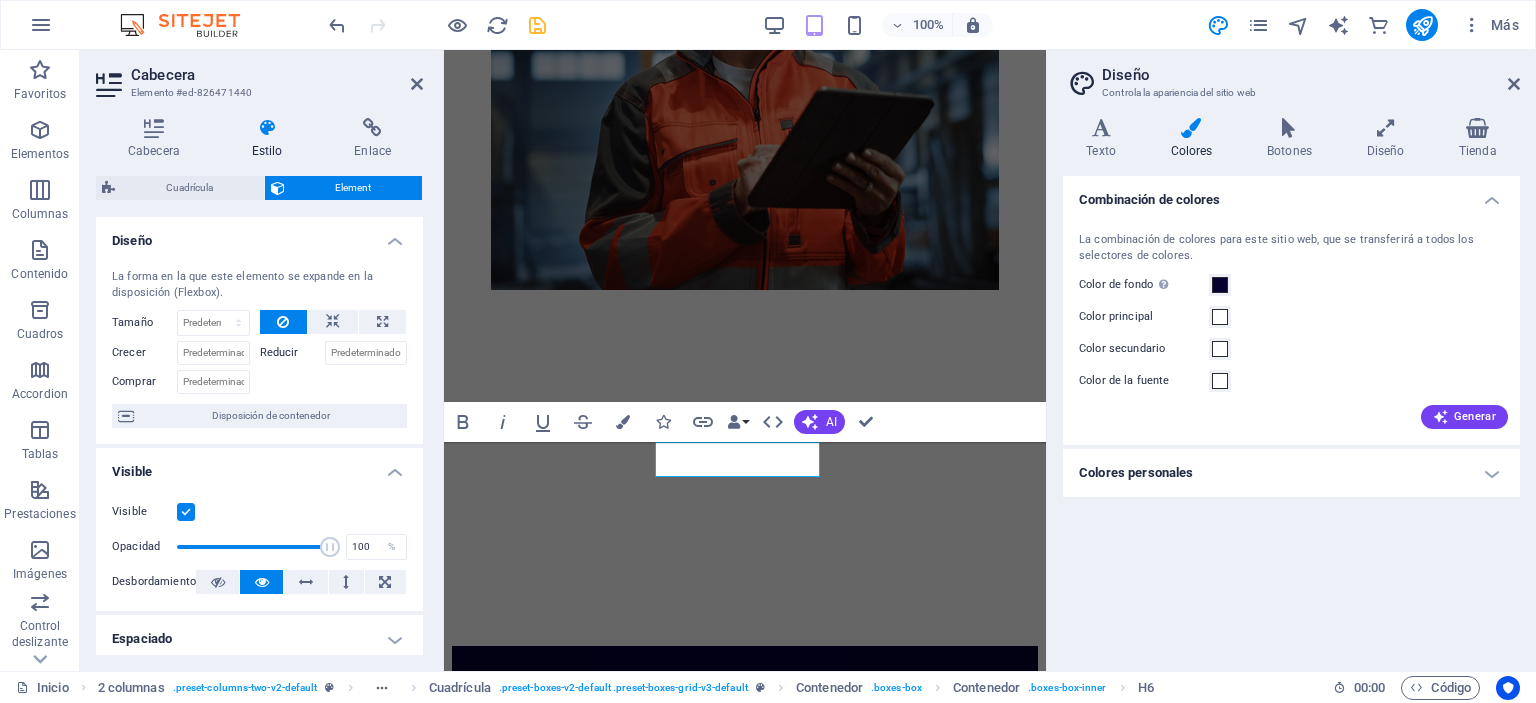 scroll, scrollTop: 683, scrollLeft: 0, axis: vertical 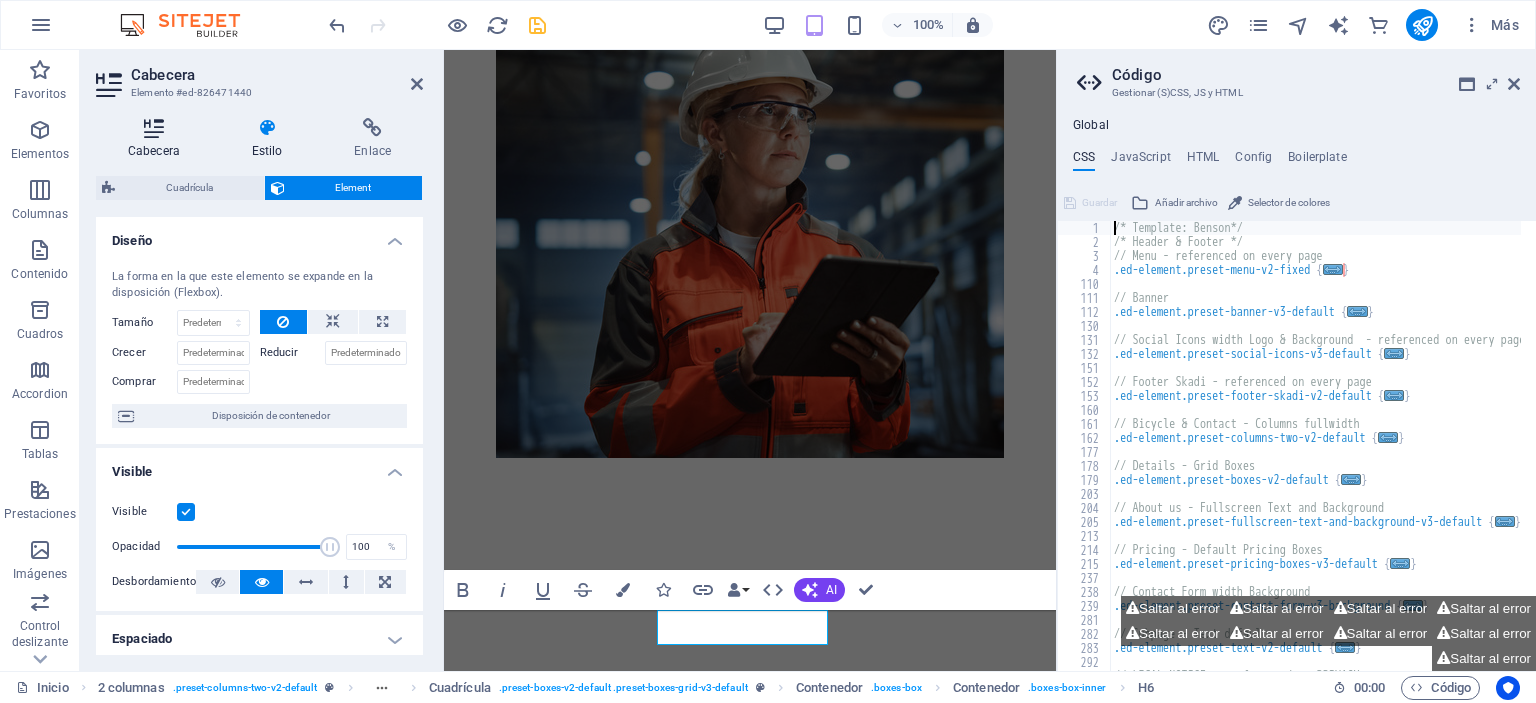 click on "Cabecera" at bounding box center [158, 139] 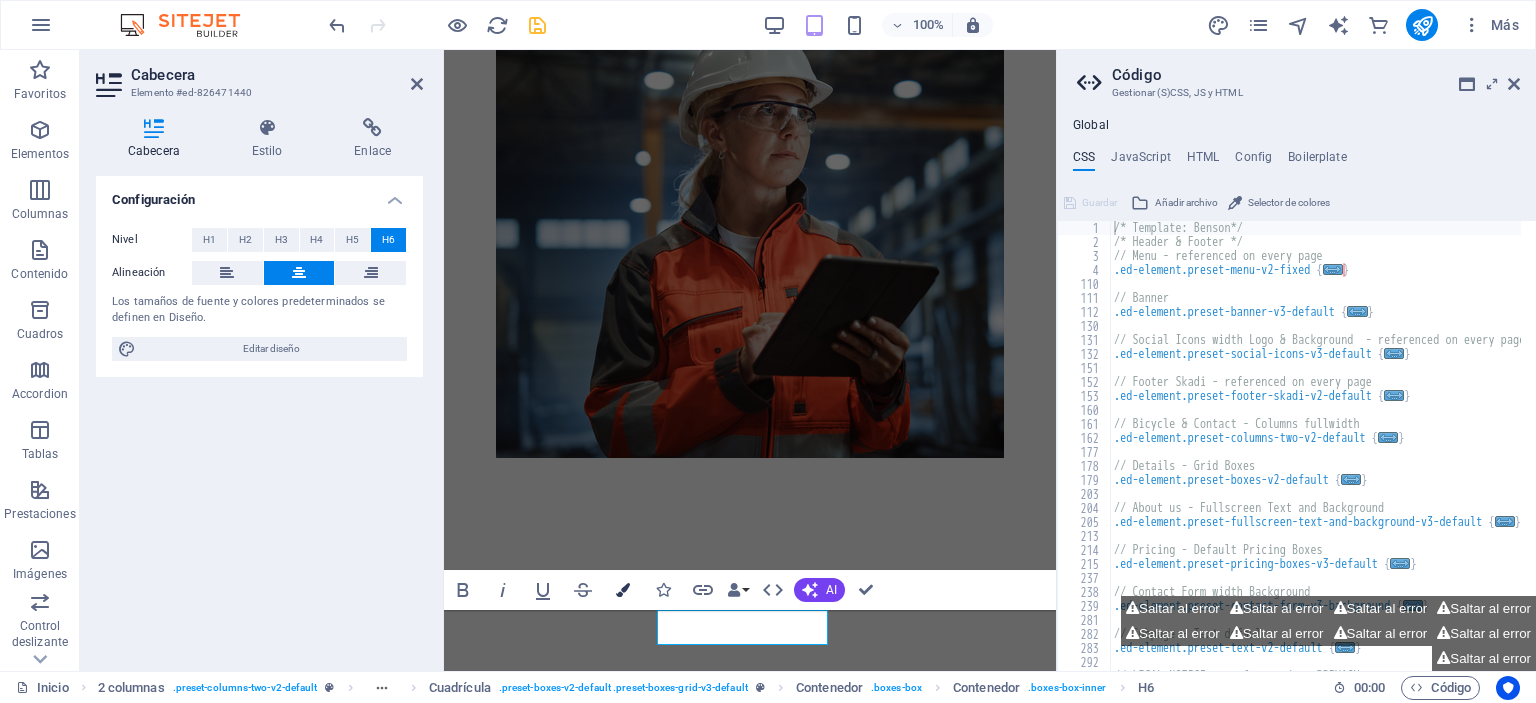 click on "Colors" at bounding box center [623, 590] 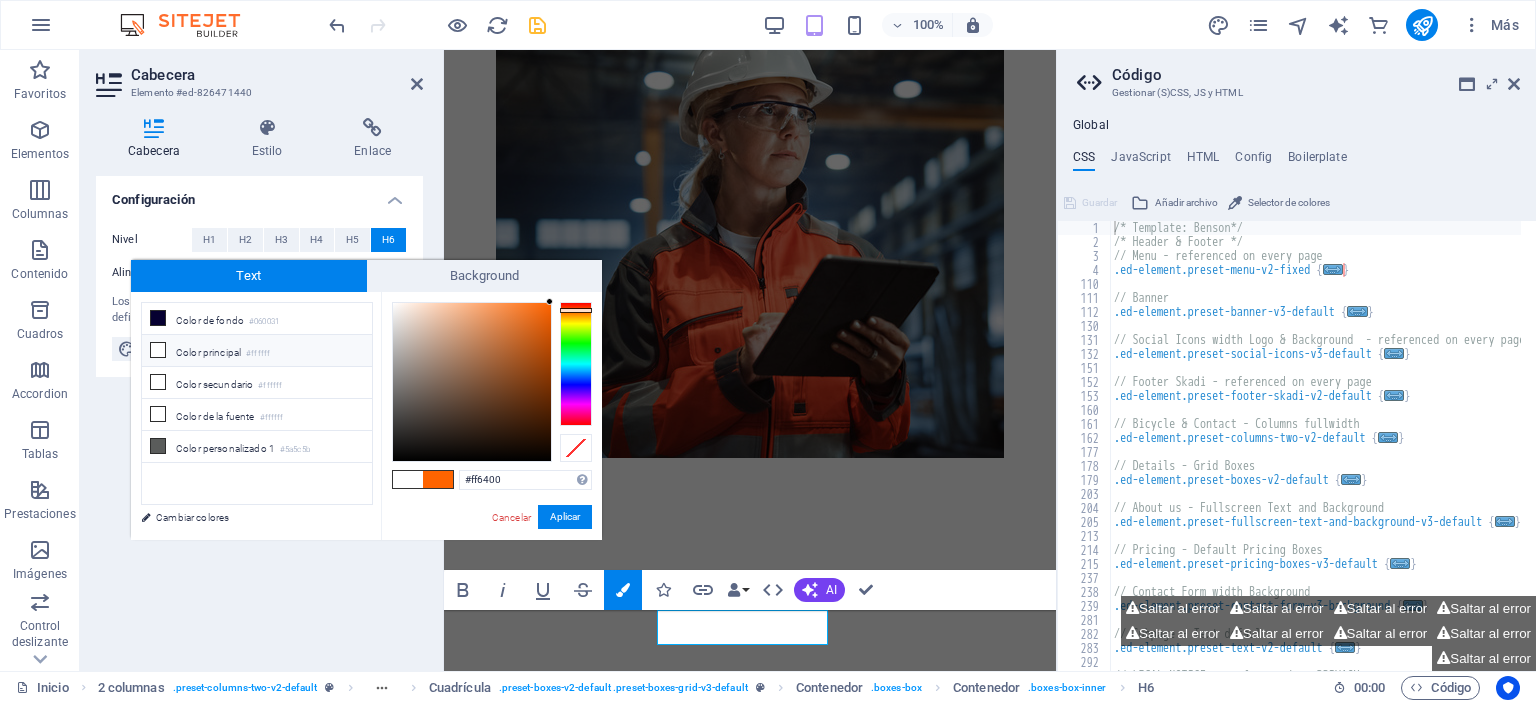 drag, startPoint x: 431, startPoint y: 471, endPoint x: 374, endPoint y: 460, distance: 58.0517 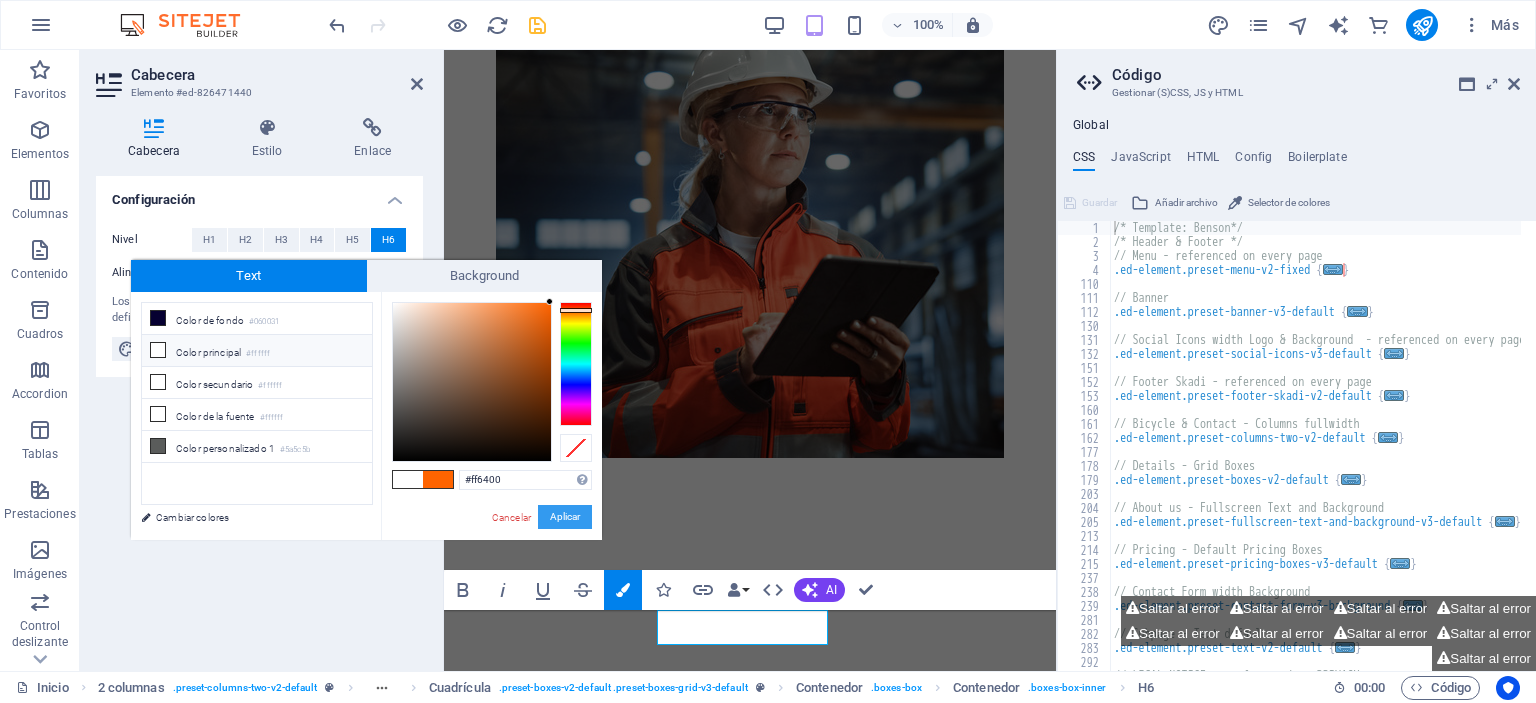click on "Aplicar" at bounding box center (565, 517) 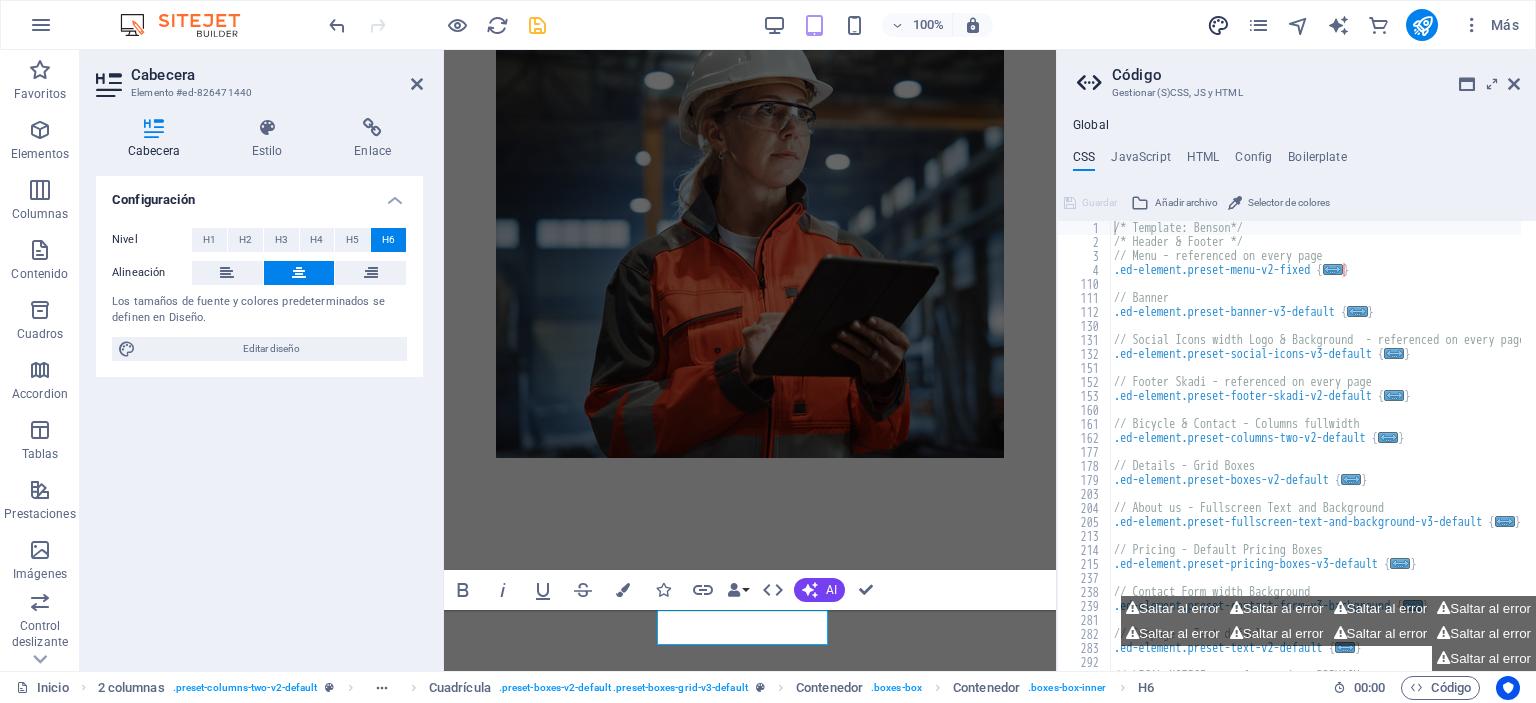 click at bounding box center [1218, 25] 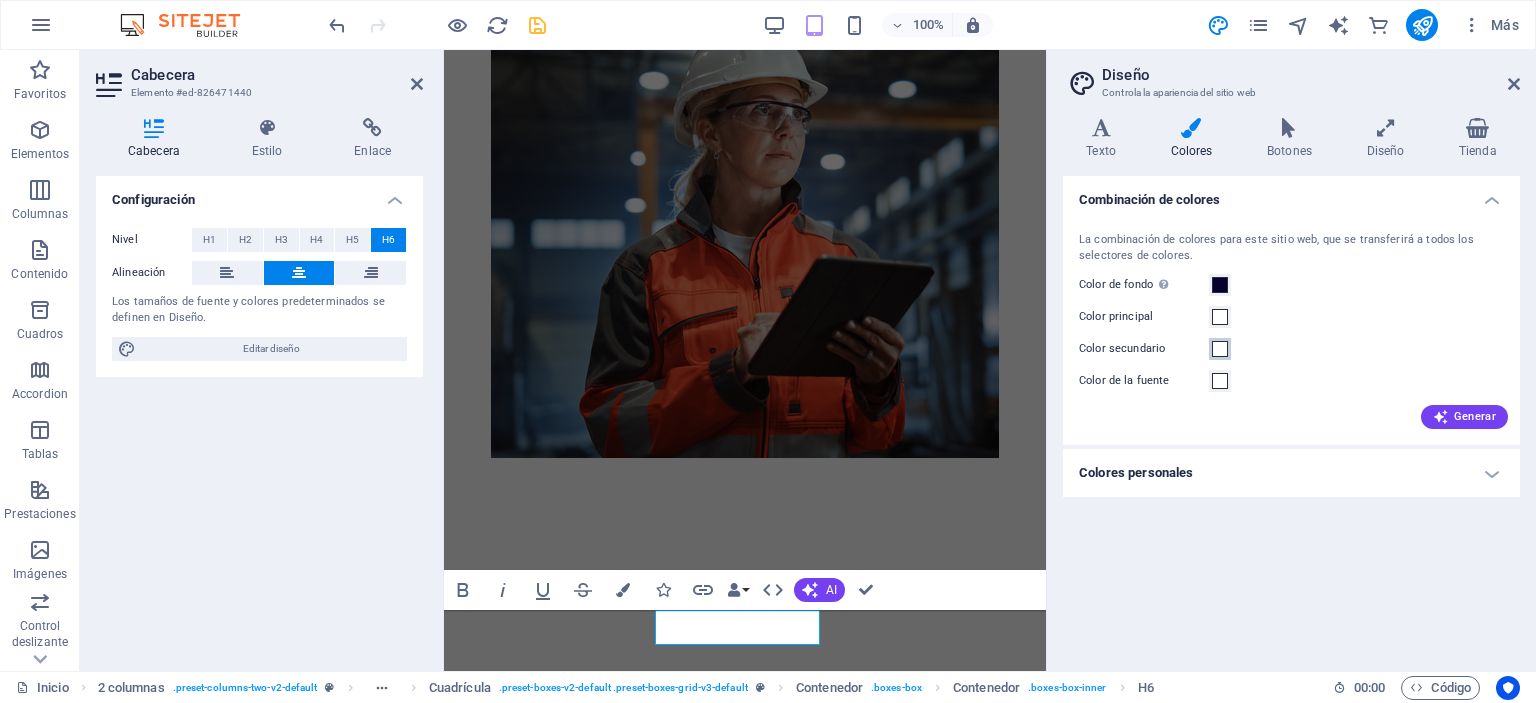 click at bounding box center (1220, 349) 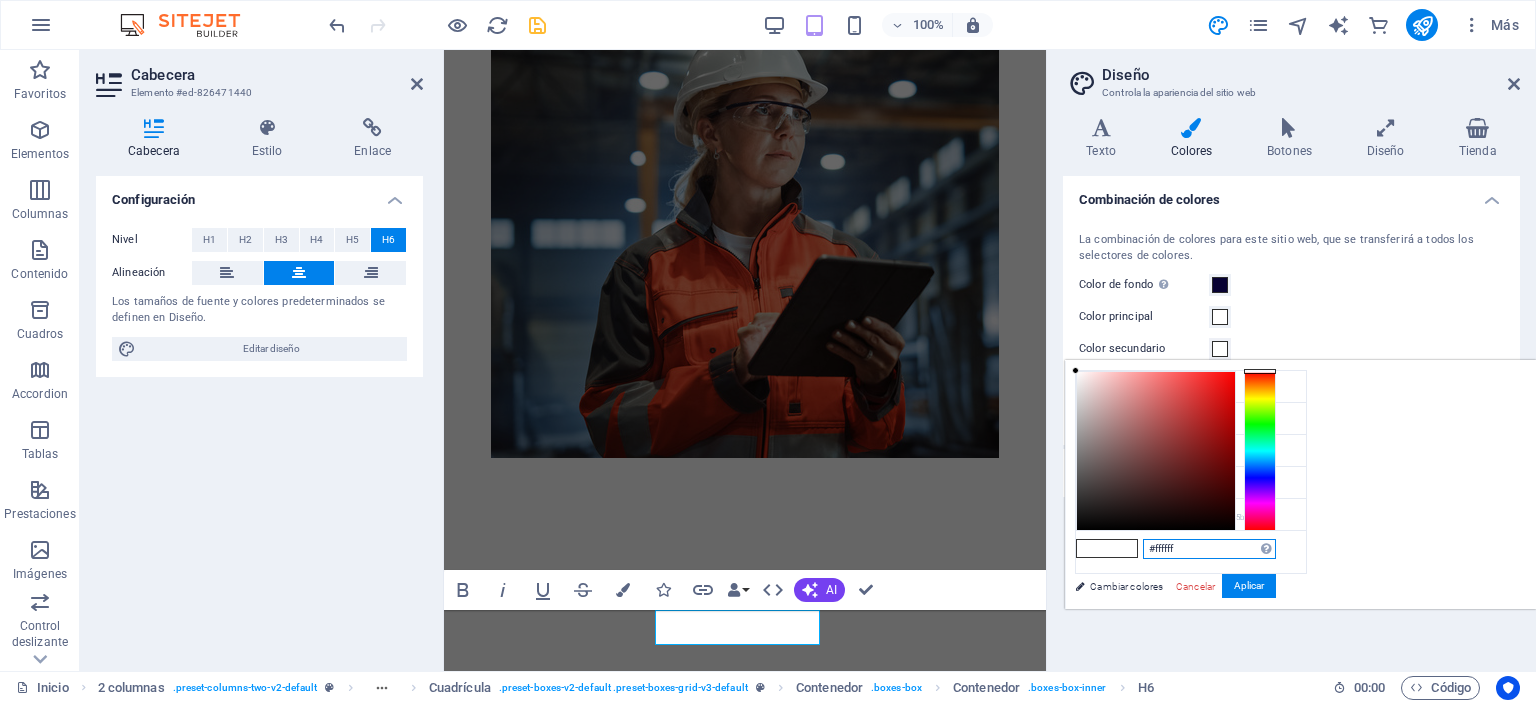 drag, startPoint x: 1436, startPoint y: 545, endPoint x: 1341, endPoint y: 545, distance: 95 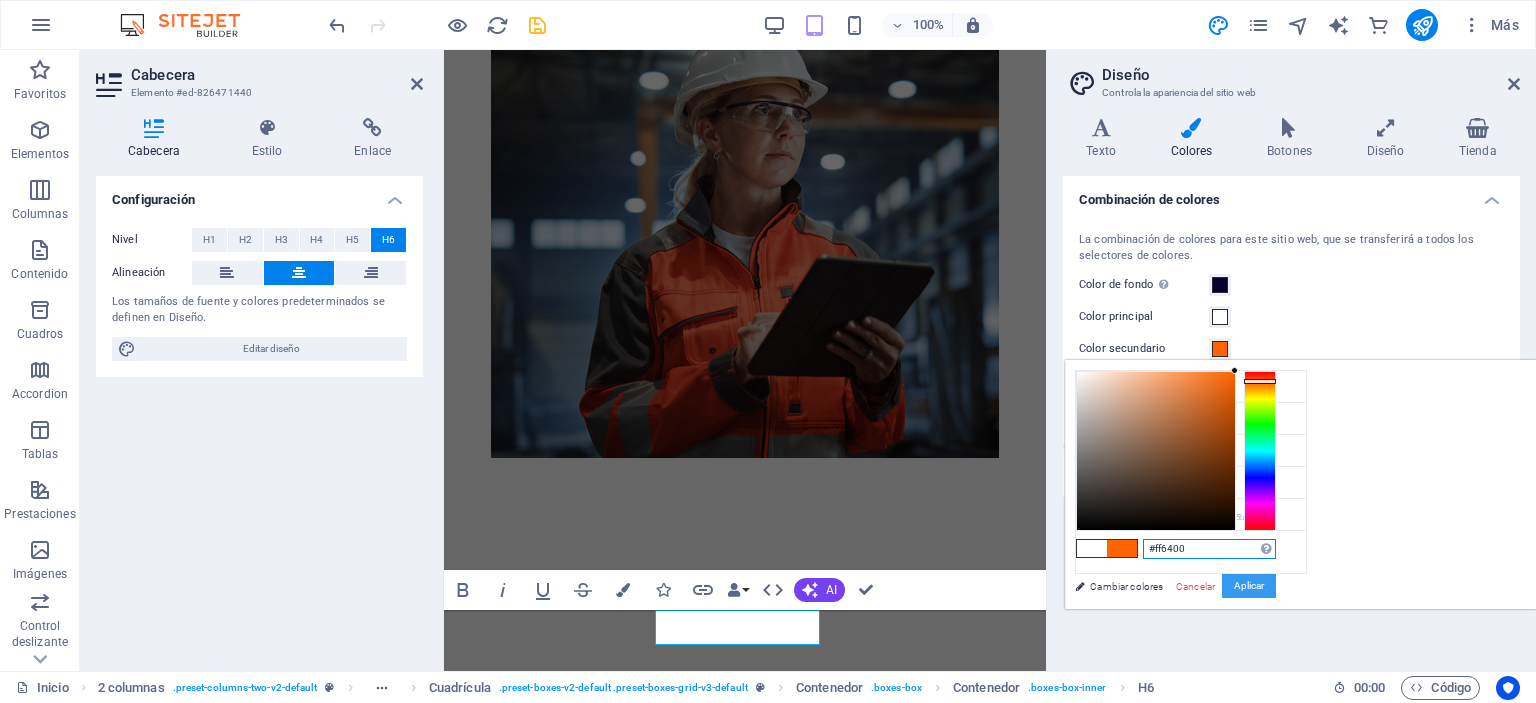 type on "#ff6400" 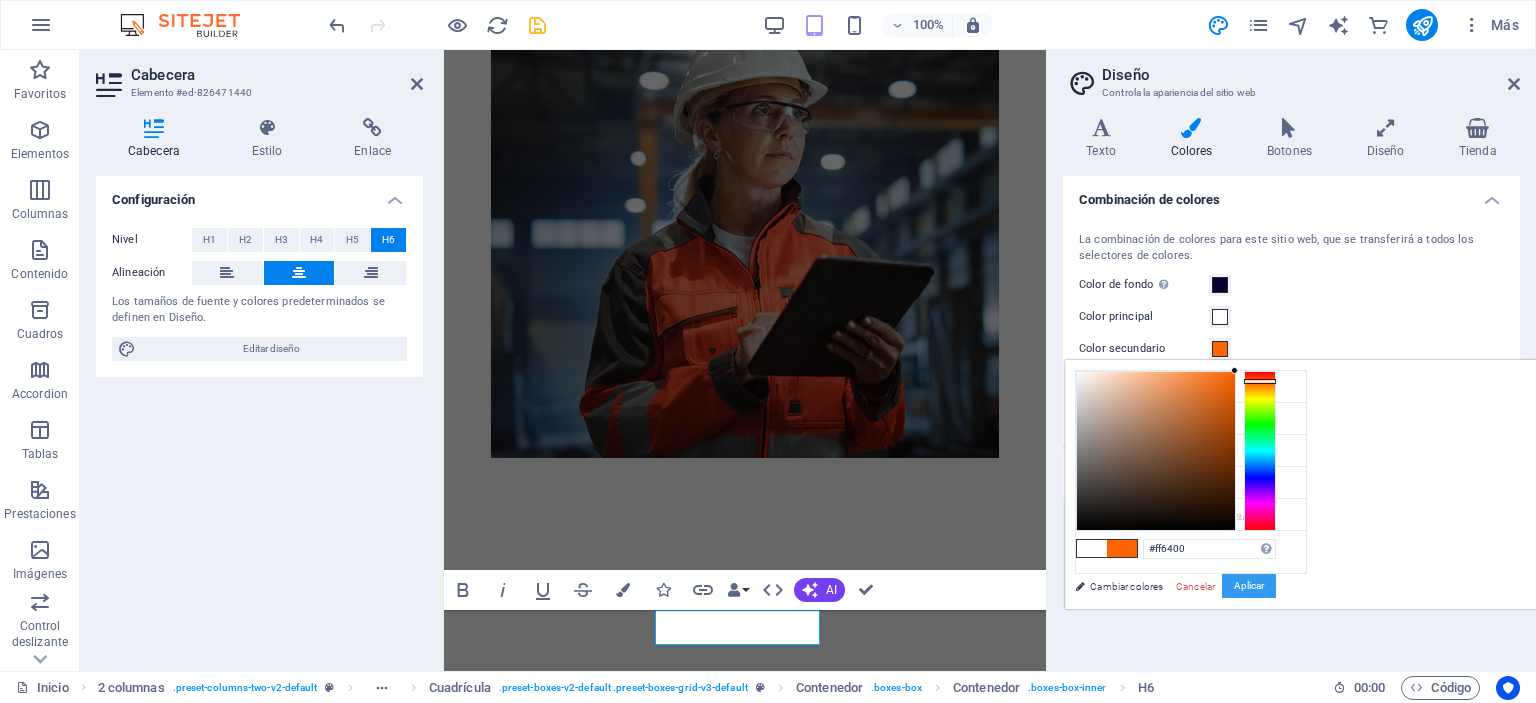 click on "Aplicar" at bounding box center [1249, 586] 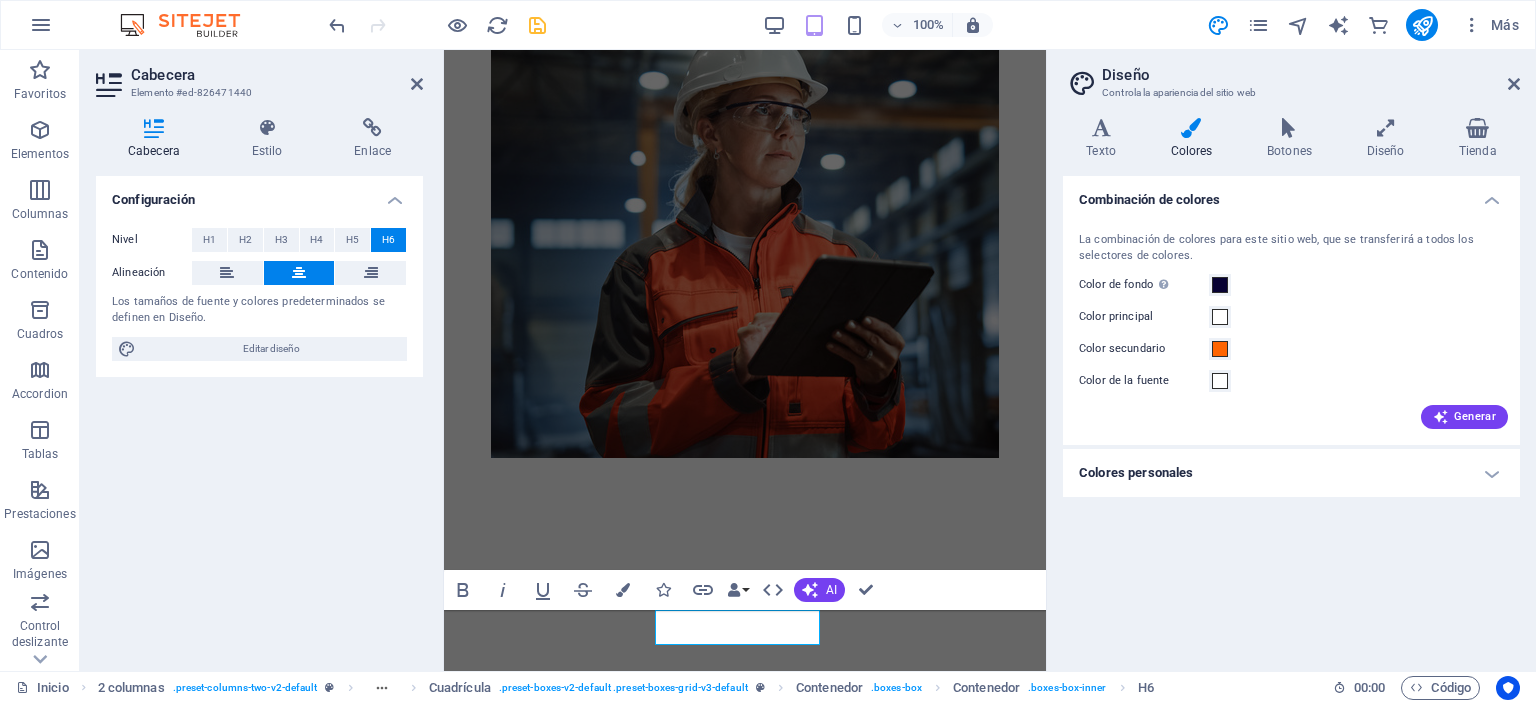 click on "Combinación de colores La combinación de colores para este sitio web, que se transferirá a todos los selectores de colores. Color de fondo Solo visible si no se encuentra cubierto por otros fondos. Color principal Color secundario Color de la fuente Generar Colores personales Color personalizado 1 Color personalizado 2 Color personalizado 3 Color personalizado 4 Color personalizado 5" at bounding box center (1291, 415) 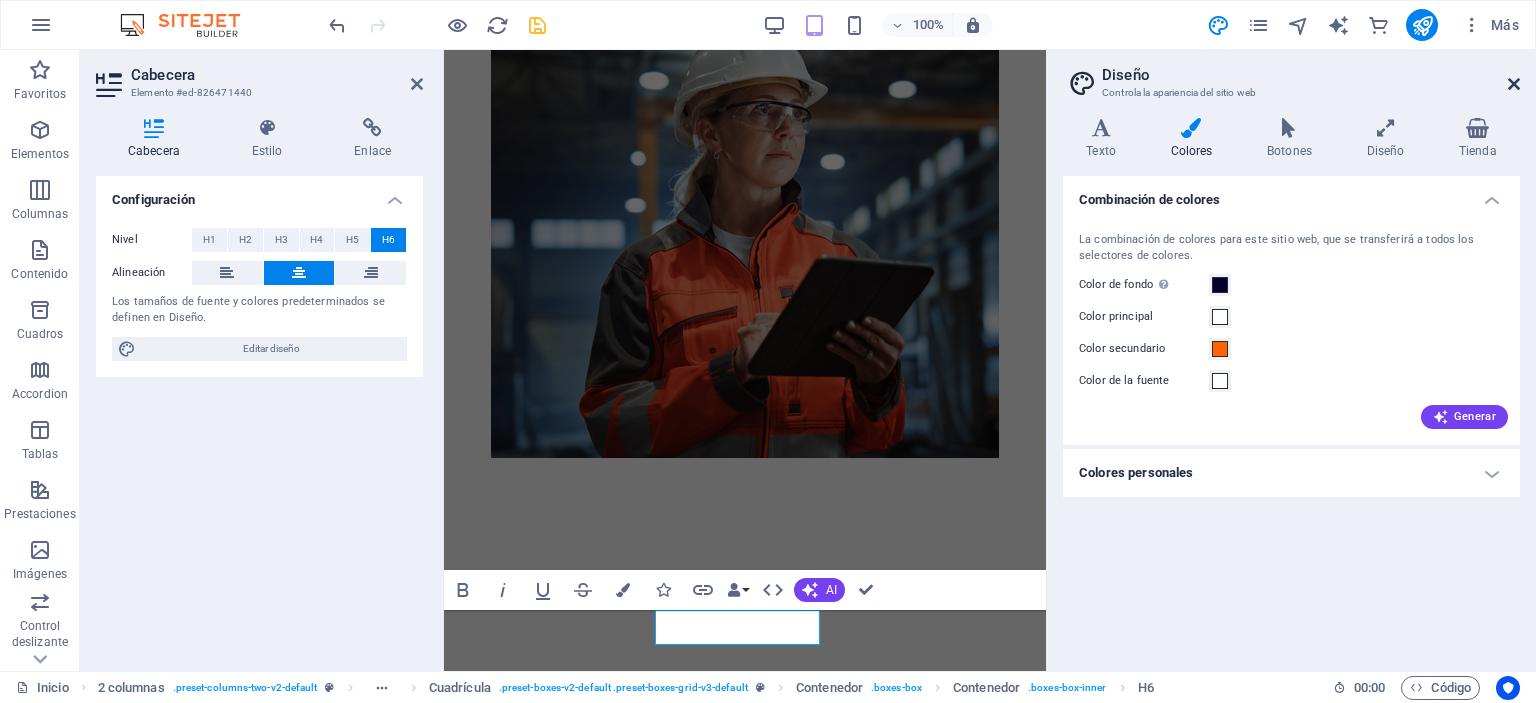 click at bounding box center [1514, 84] 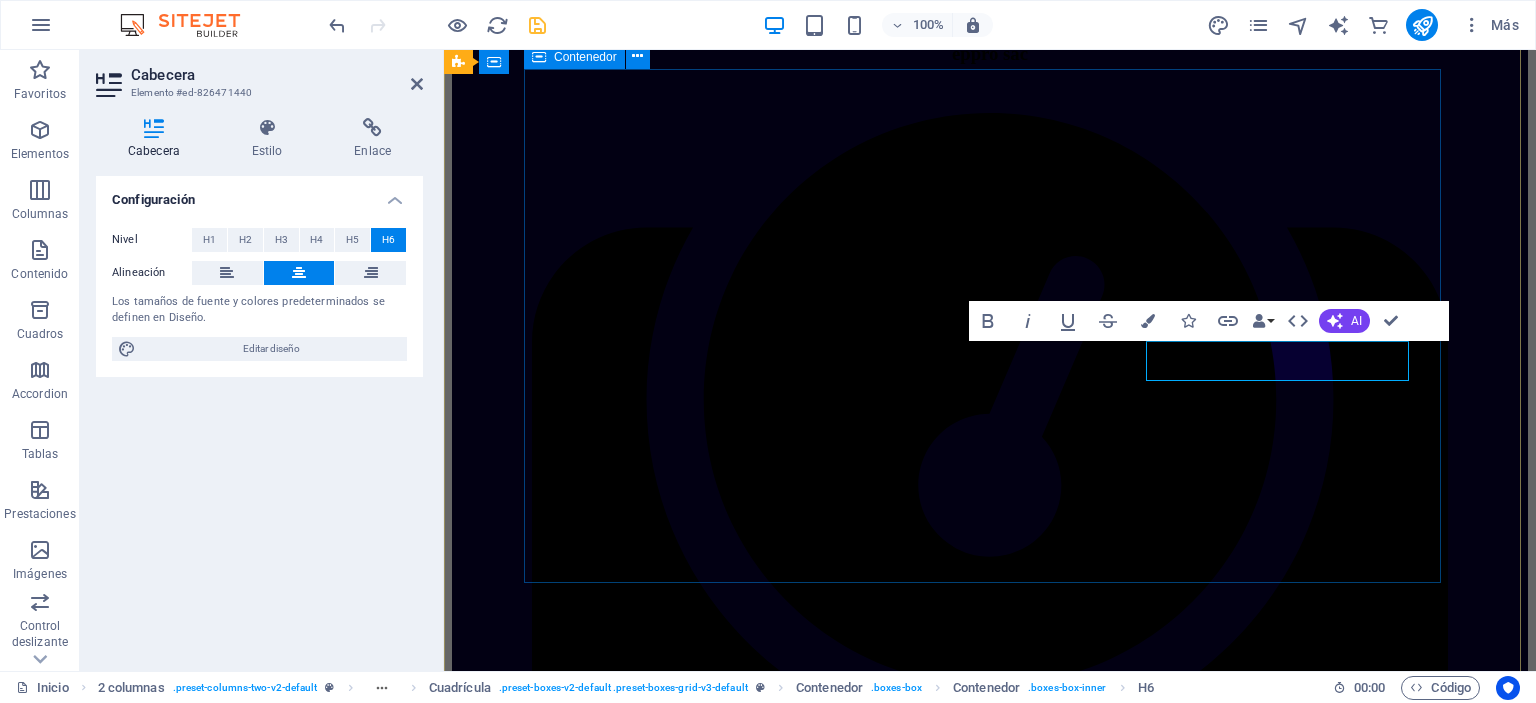 scroll, scrollTop: 683, scrollLeft: 0, axis: vertical 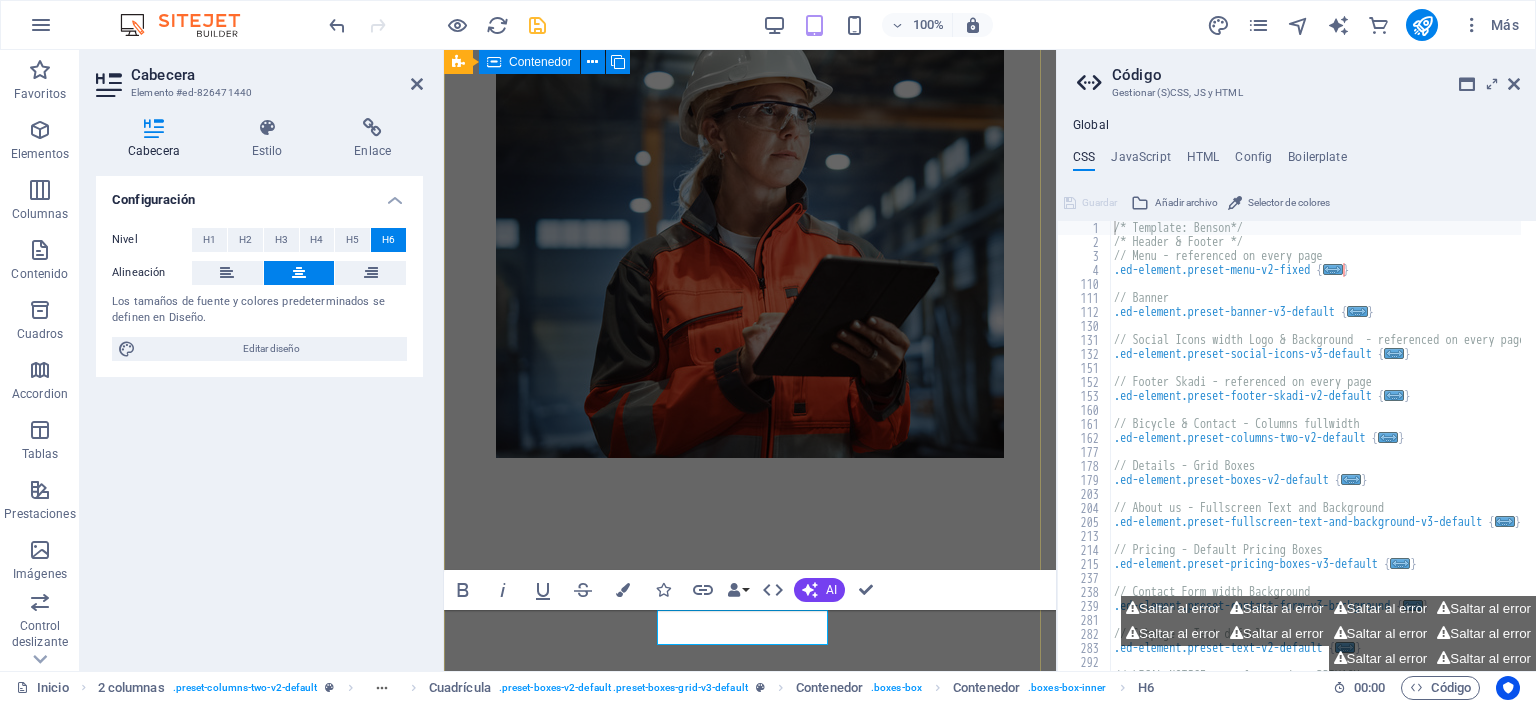 click on "eppro sac Seguridad Garantizada Productos con respaldo técnico y certificaciones nacionales e internacionales,  garantizando seguridad, calidad y durabilidad.   Soluciones especializadas Asesoría experta y equipamiento especializado para minería, construcción, agroindustria, manufactura y más.    Cobertura Total Cotización en línea y compra con atención rápida y personalizada. Enviamos a todo el Perú, en las agencias de su preferencia." at bounding box center (750, 1214) 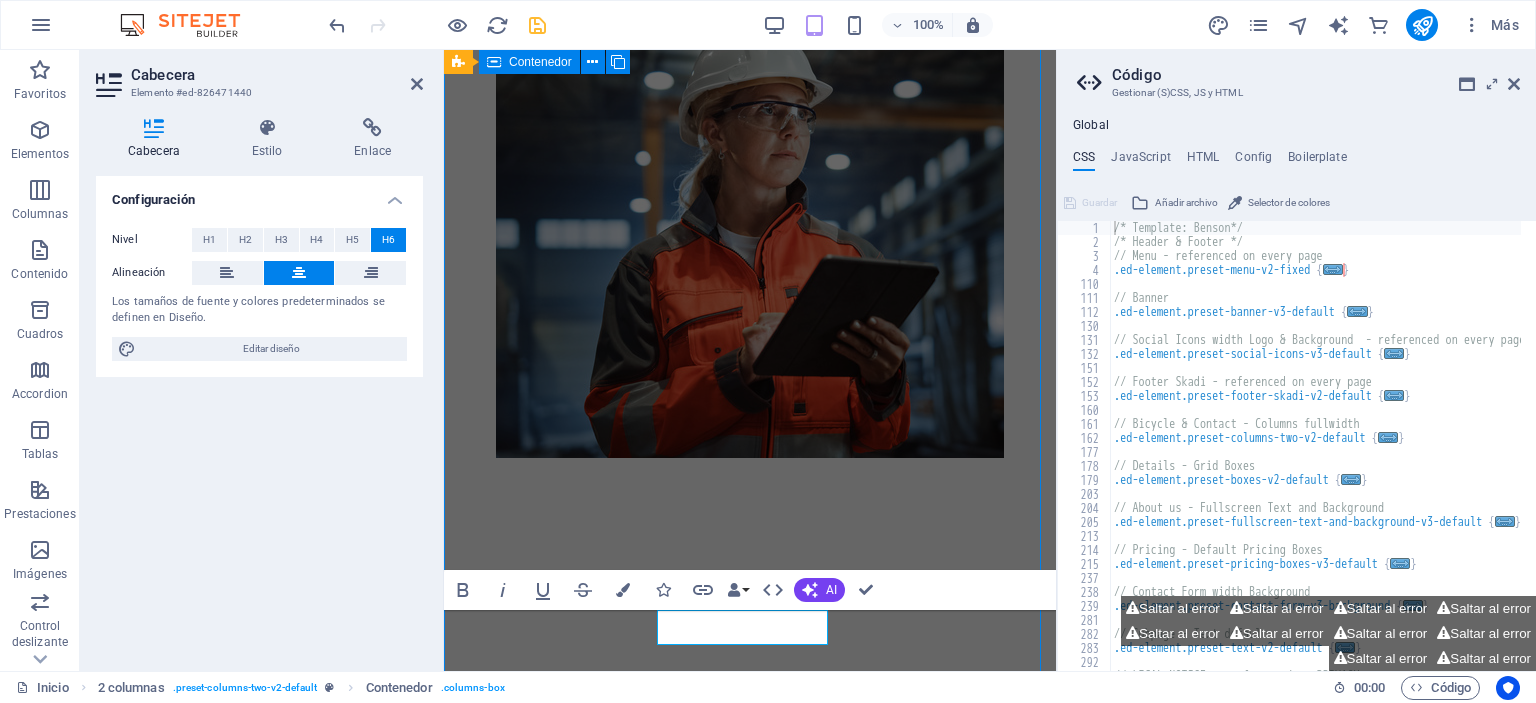 scroll, scrollTop: 1544, scrollLeft: 0, axis: vertical 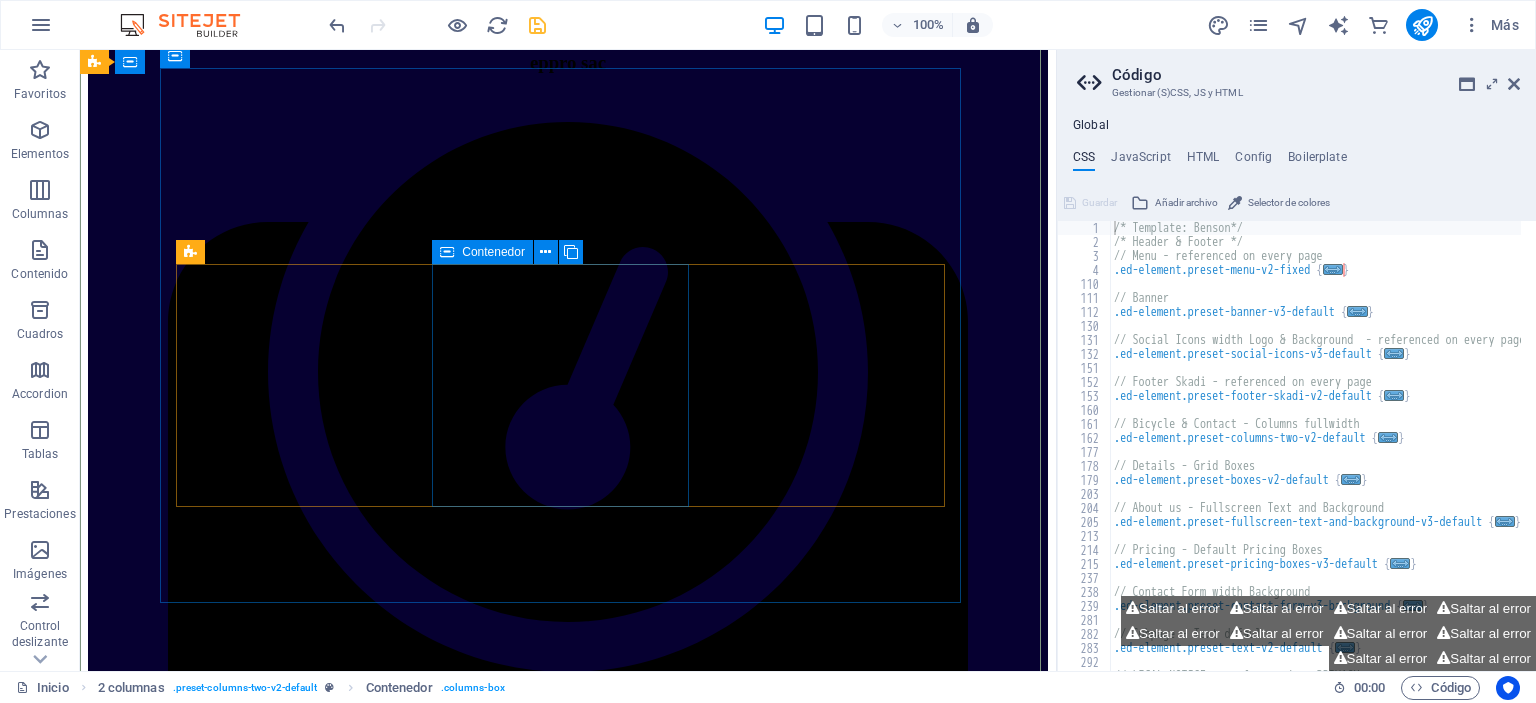 click on "Soluciones especializadas Asesoría experta y equipamiento especializado para minería, construcción, agroindustria, manufactura y más." at bounding box center (568, 1473) 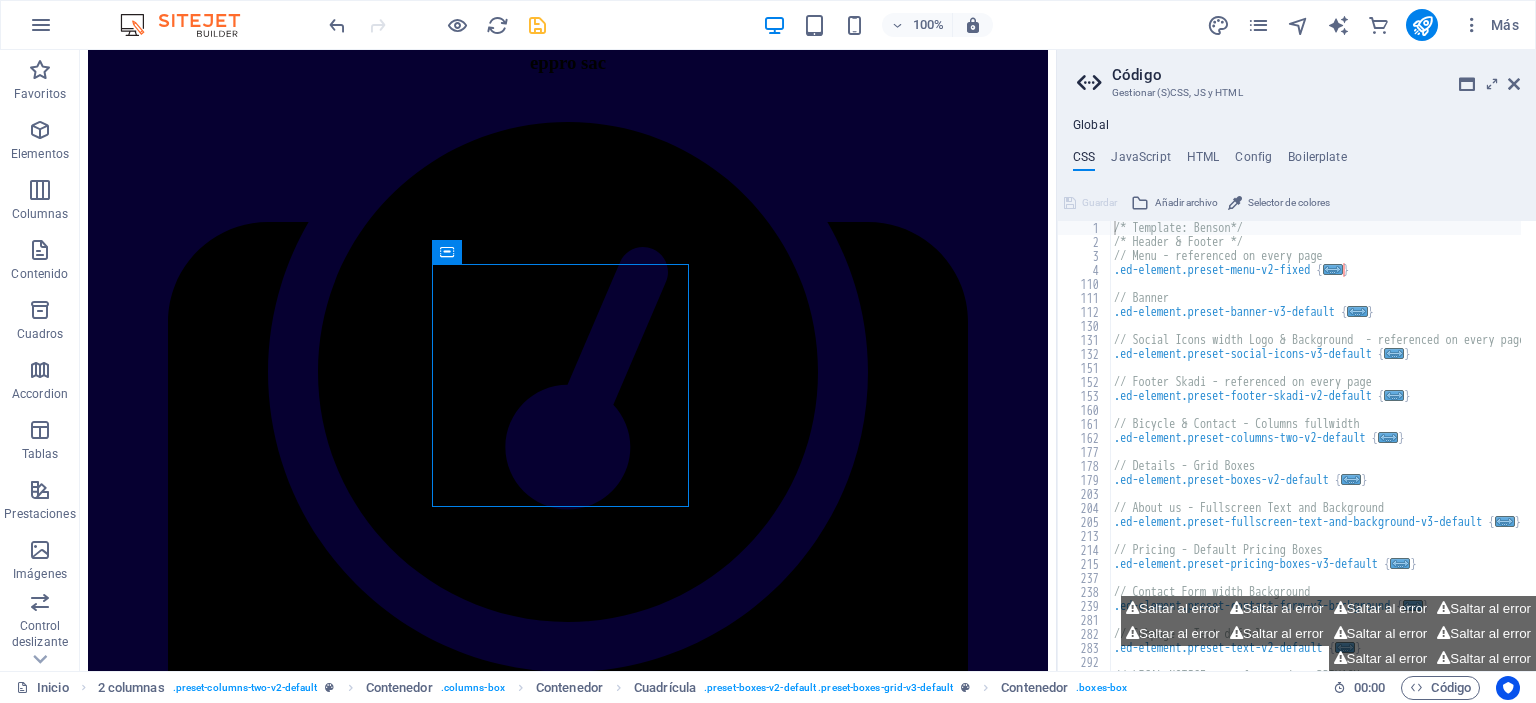 click on "Código Gestionar (S)CSS, JS y HTML Global CSS JavaScript HTML Config Boilerplate /* Template: Benson*/ 1 2 3 4 110 111 112 130 131 132 151 152 153 160 161 162 177 178 179 203 204 205 213 214 215 237 238 239 281 282 283 292 293 294 /* Template: Benson*/ /* Header & Footer */ // Menu - referenced on every page .ed-element.preset-menu-v2-fixed   { ... } // Banner .ed-element.preset-banner-v3-default   { ... } // Social Icons width Logo & Background  - referenced on every page .ed-element.preset-social-icons-v3-default   { ... } // Footer Skadi - referenced on every page .ed-element.preset-footer-skadi-v2-default   { ... } // Bicycle & Contact - Columns fullwidth .ed-element.preset-columns-two-v2-default   { ... } // Details - Grid Boxes  .ed-element.preset-boxes-v2-default   { ... } // About us - Fullscreen Text and Background .ed-element.preset-fullscreen-text-and-background-v3-default   { ... } // Pricing - Default Pricing Boxes .ed-element.preset-pricing-boxes-v3-default   { ... }   { ... }   { ... }" at bounding box center (1296, 360) 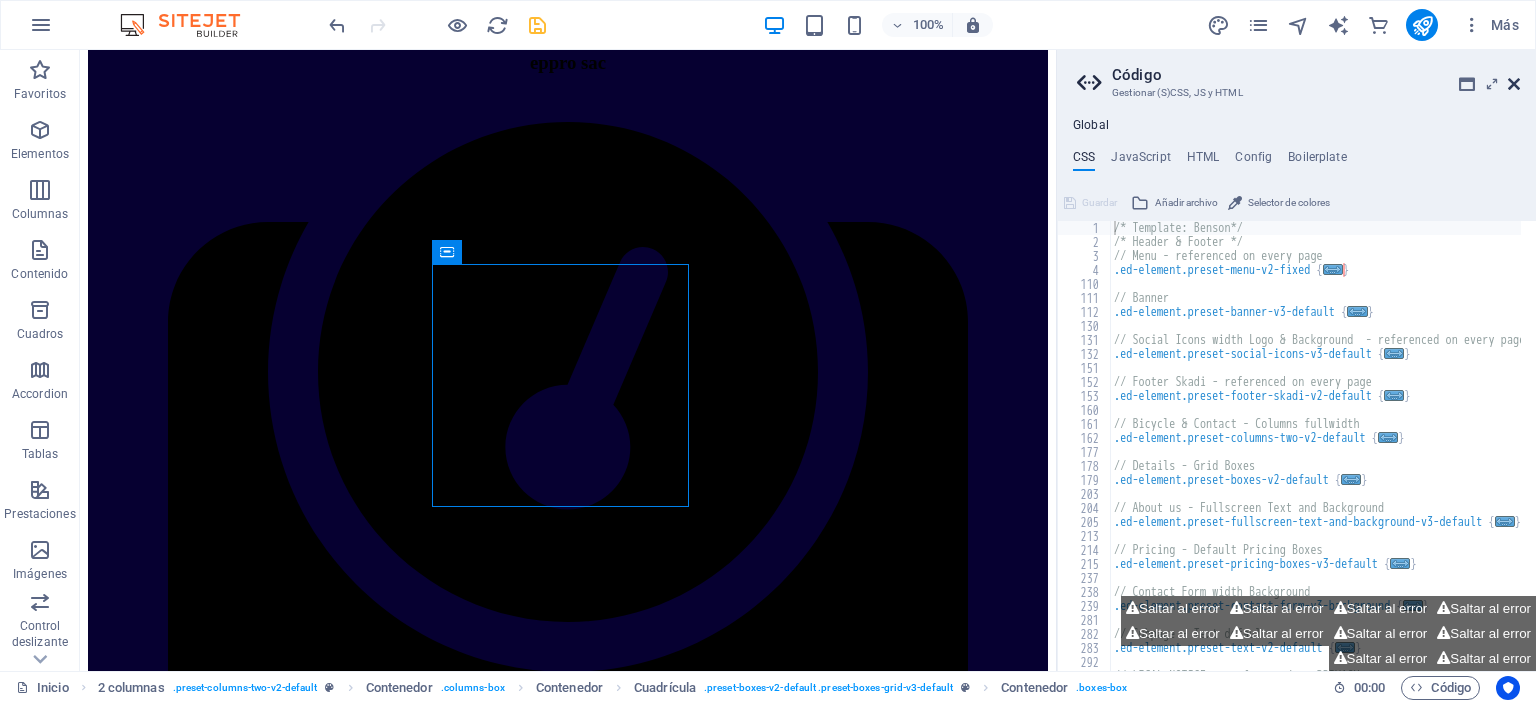 click at bounding box center [1514, 84] 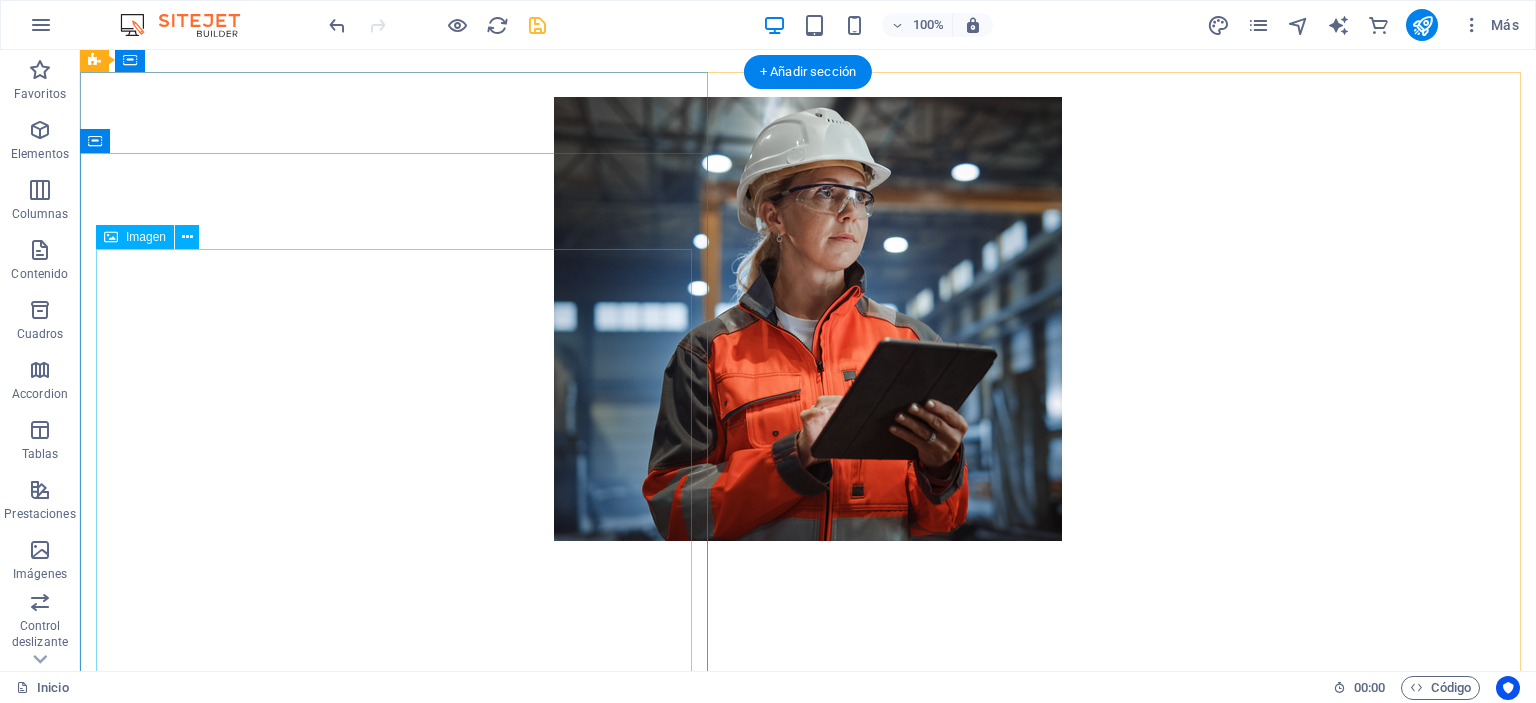 scroll, scrollTop: 0, scrollLeft: 0, axis: both 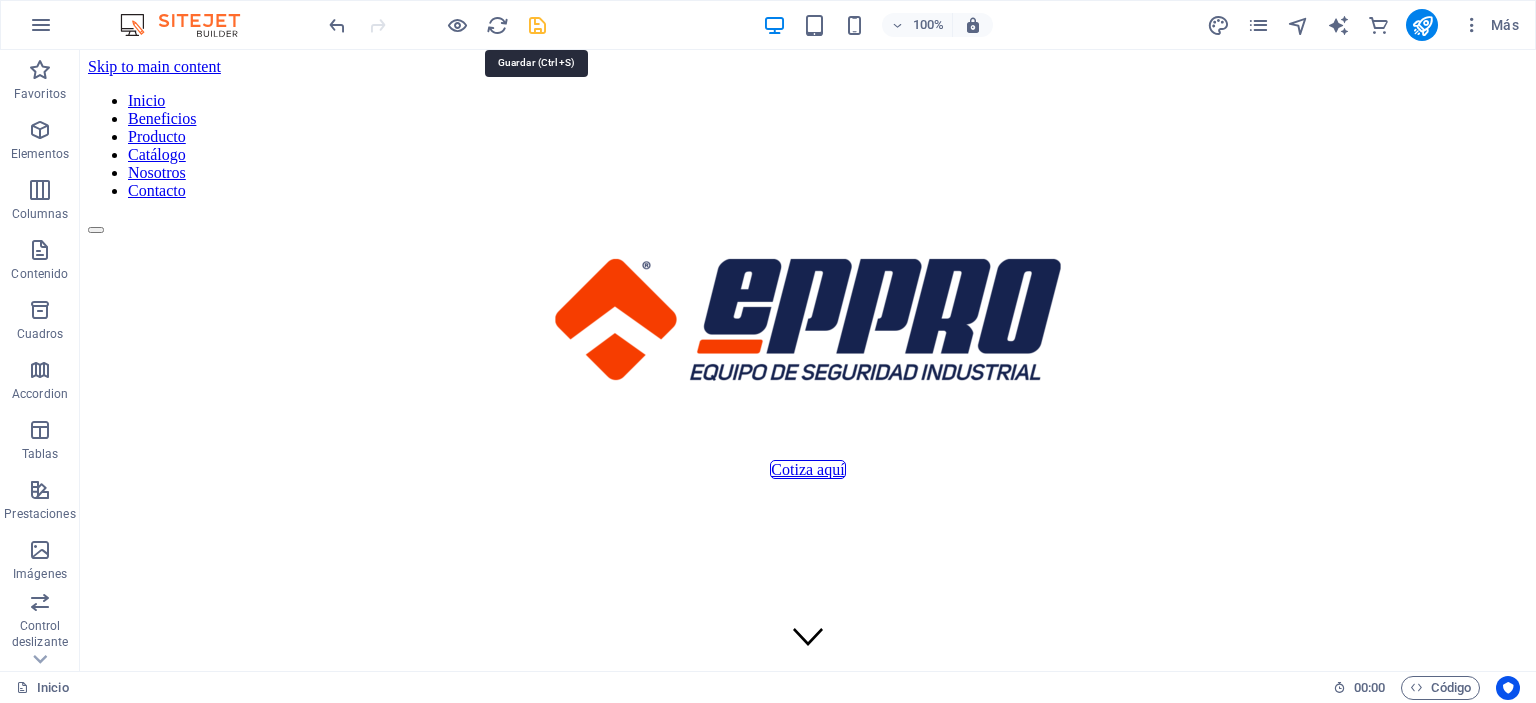 click at bounding box center [537, 25] 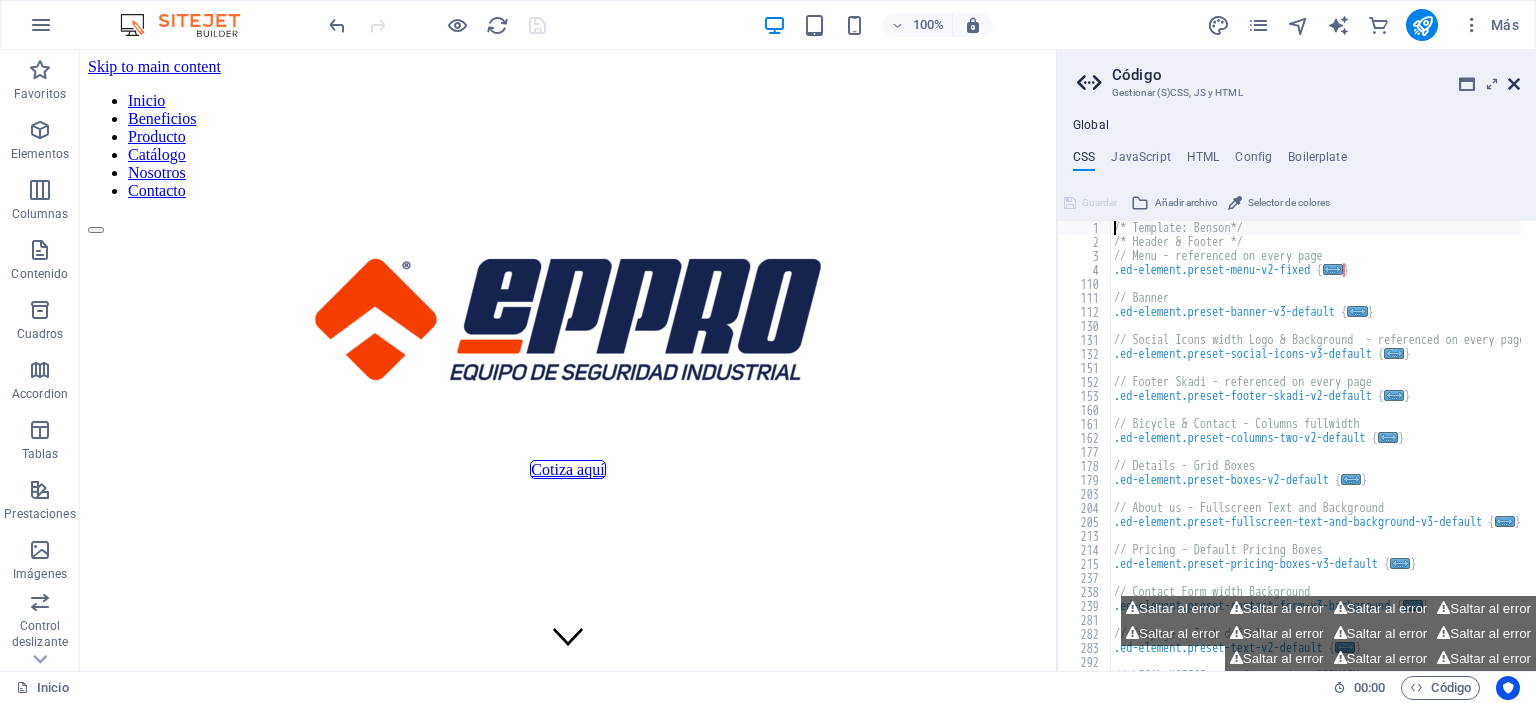 click at bounding box center [1514, 84] 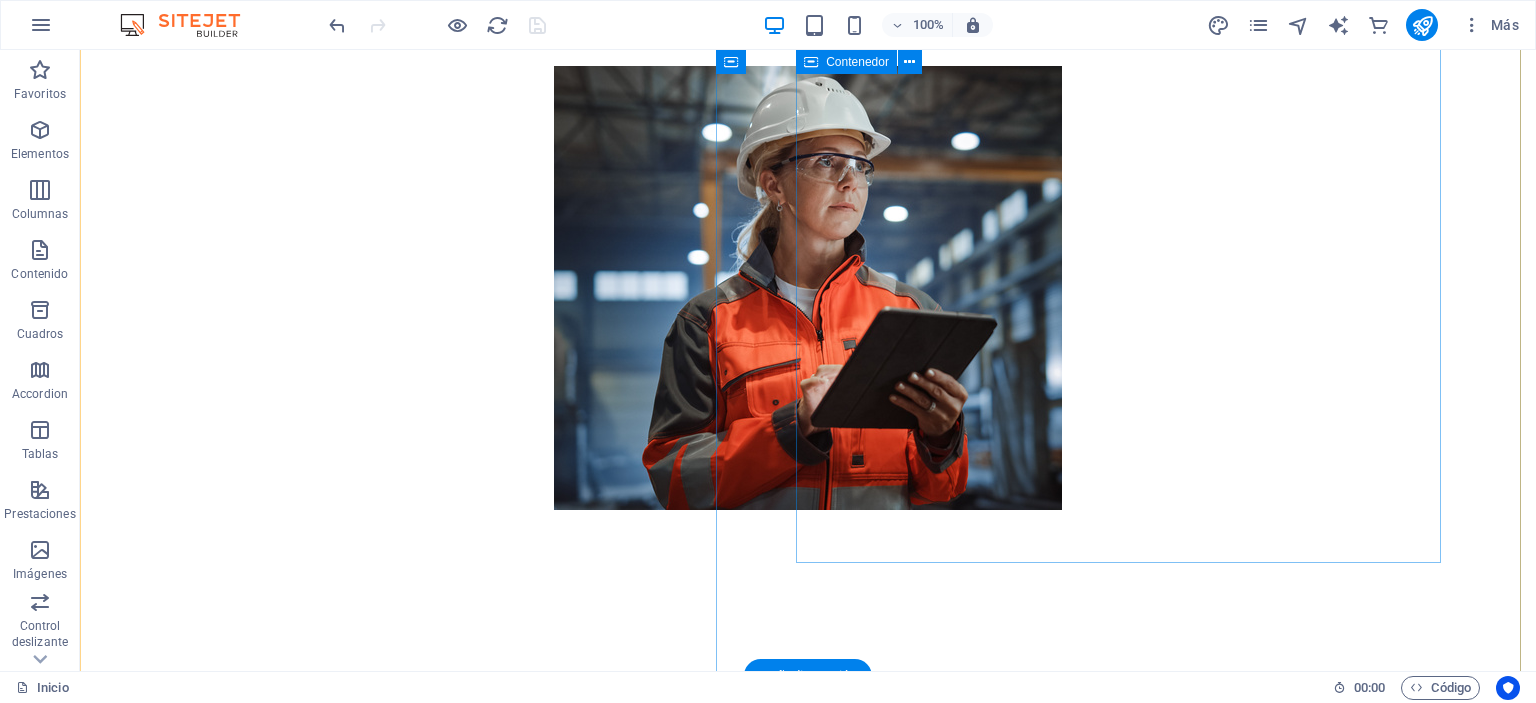 scroll, scrollTop: 600, scrollLeft: 0, axis: vertical 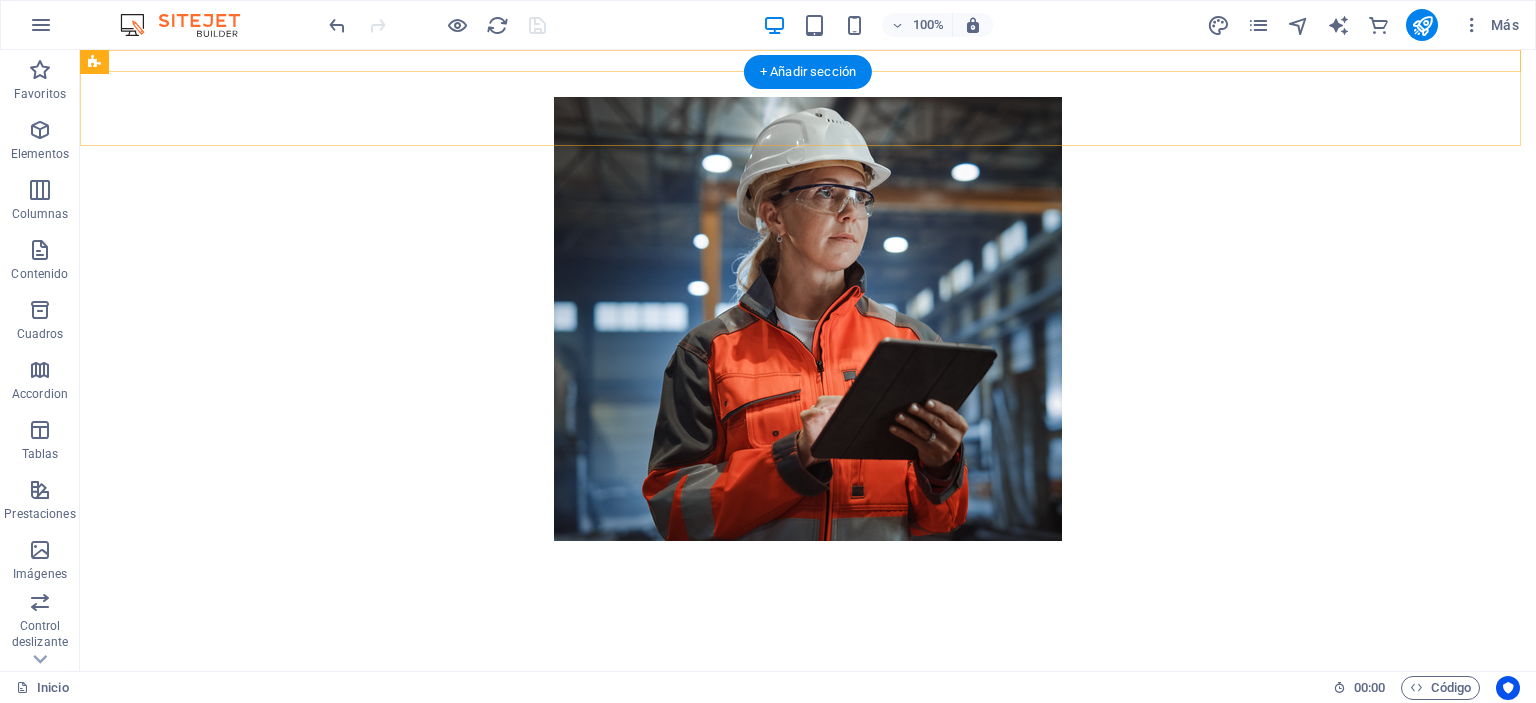 click on "Inicio Beneficios Producto Catálogo Nosotros Contacto" at bounding box center (808, -437) 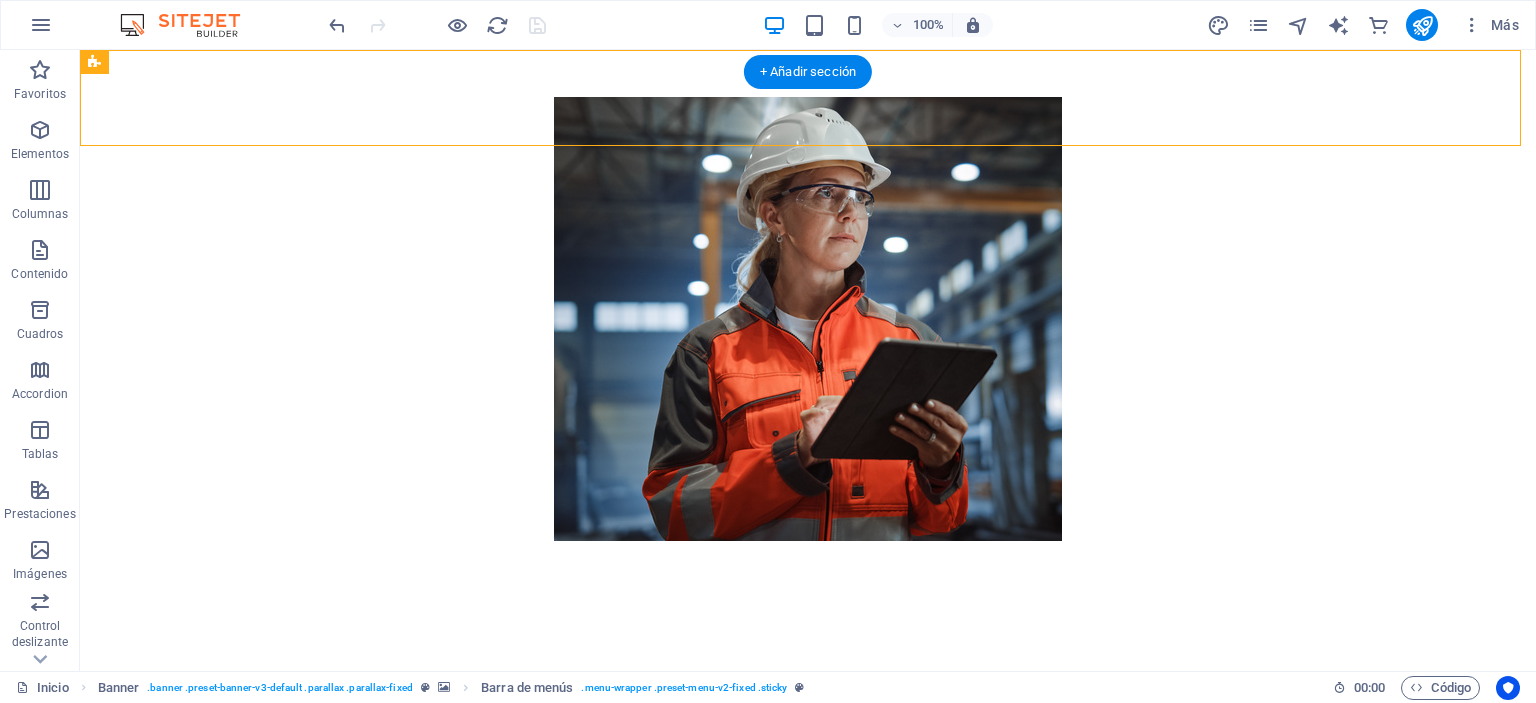 click on "Inicio Beneficios Producto Catálogo Nosotros Contacto" at bounding box center (808, -437) 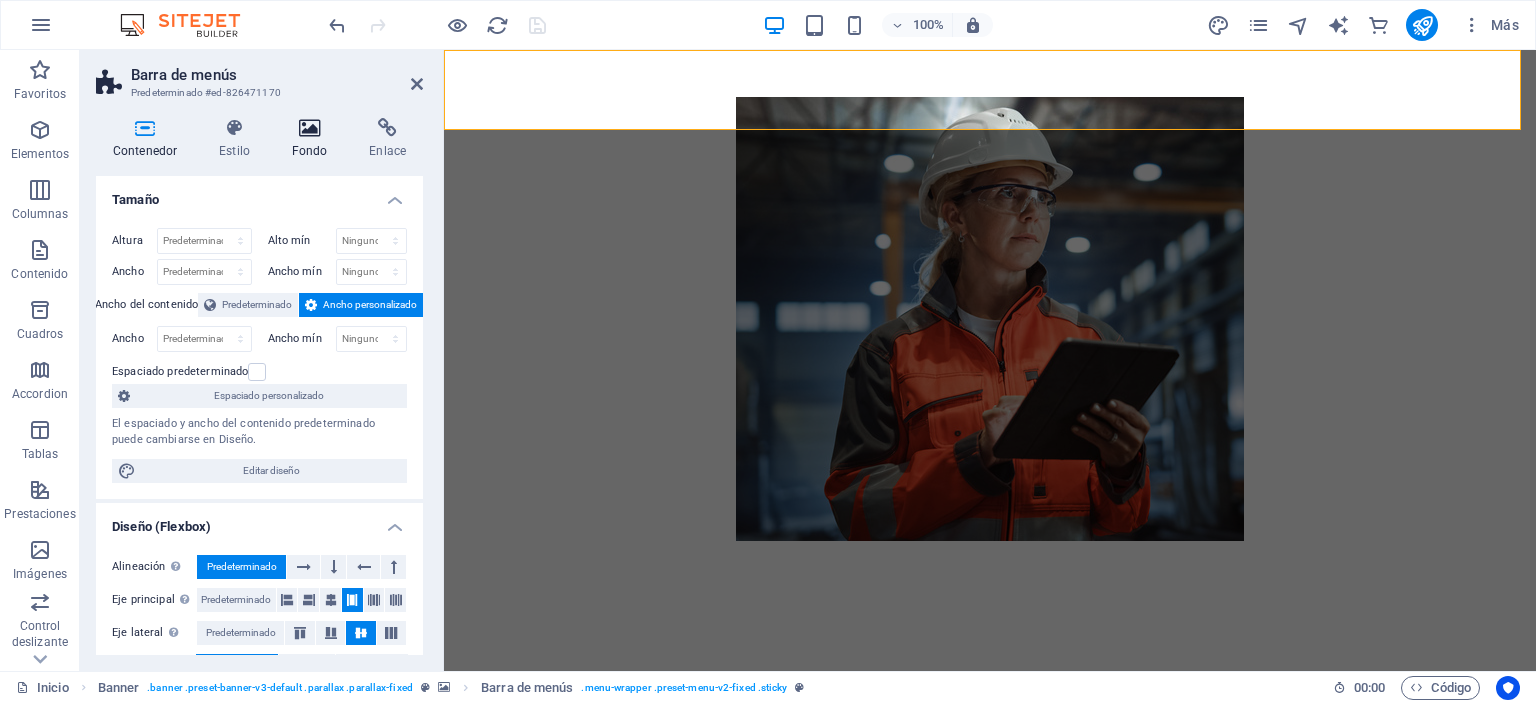 click on "Fondo" at bounding box center [314, 139] 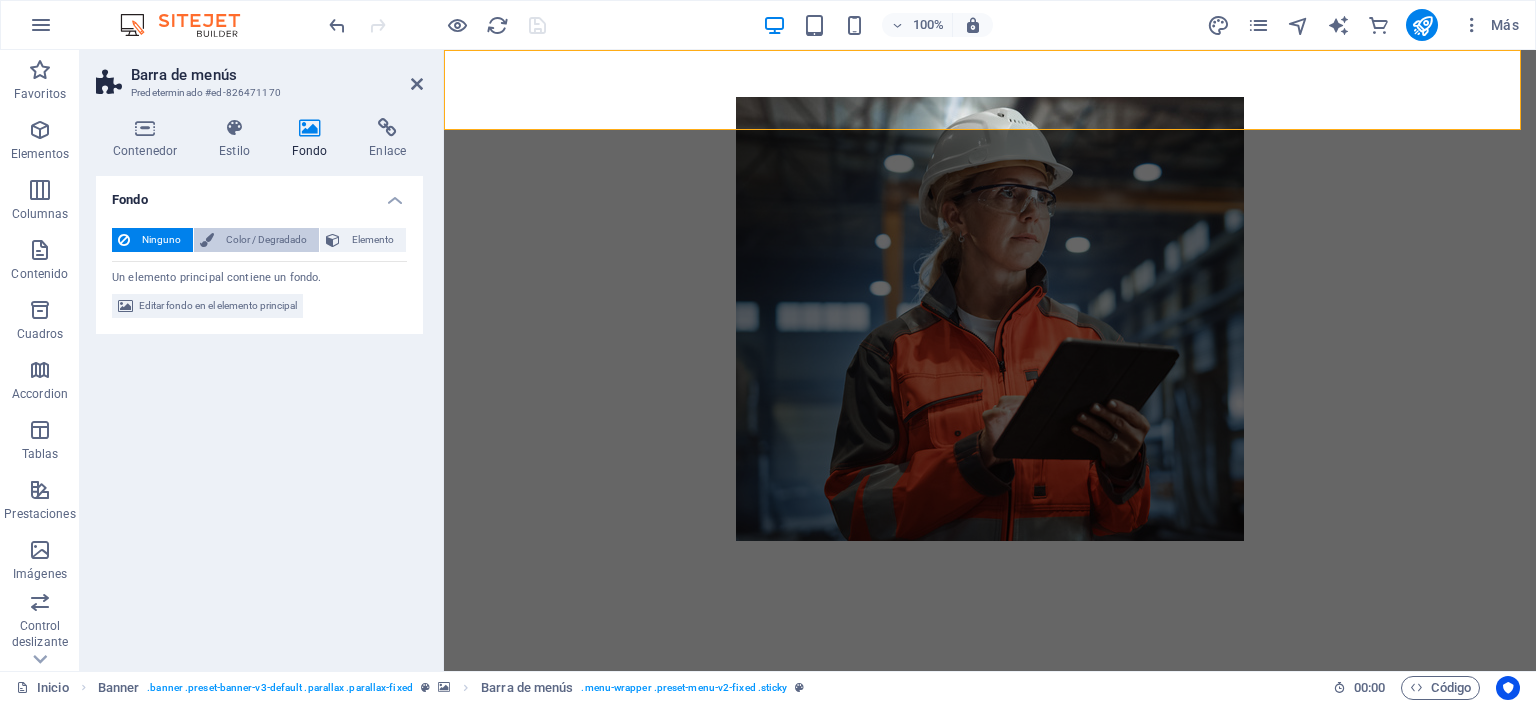 click on "Color / Degradado" at bounding box center [266, 240] 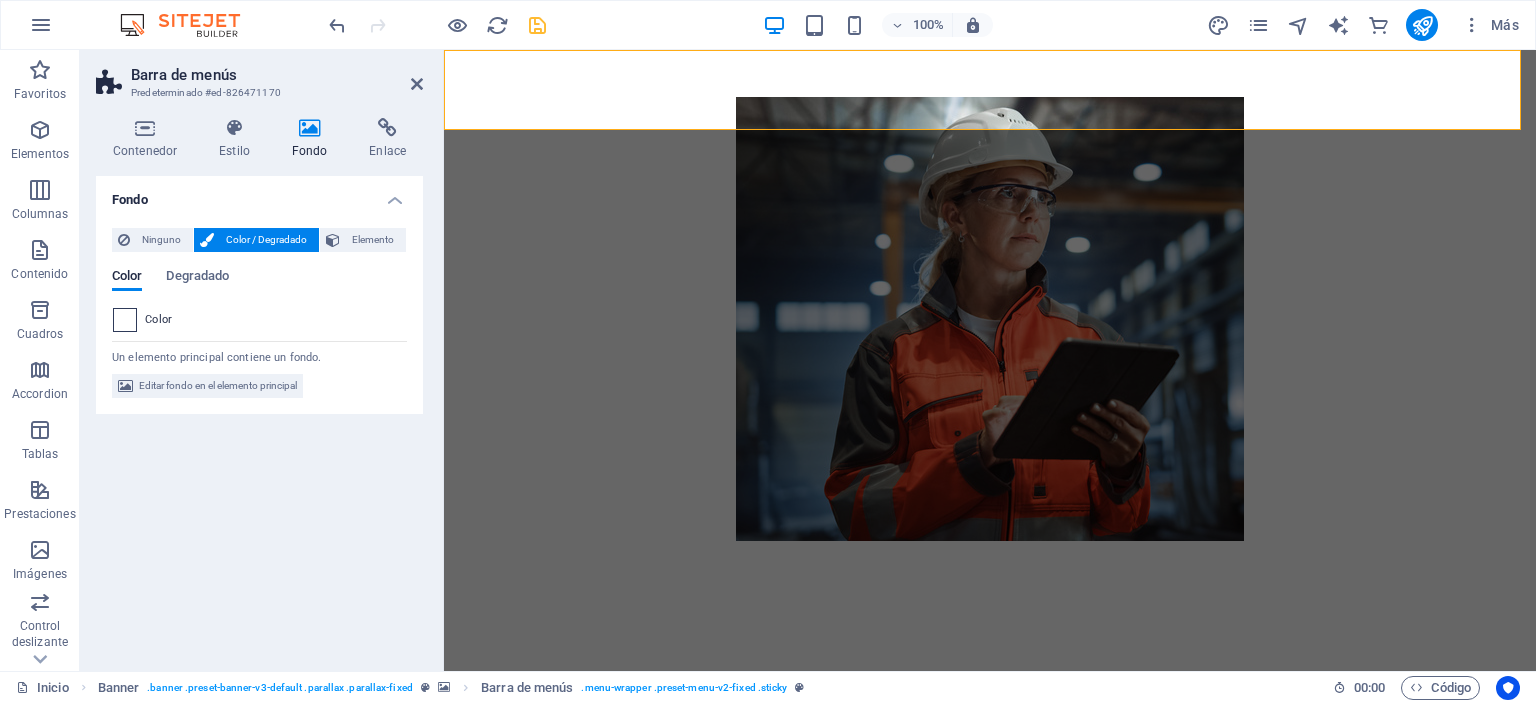 click at bounding box center [125, 320] 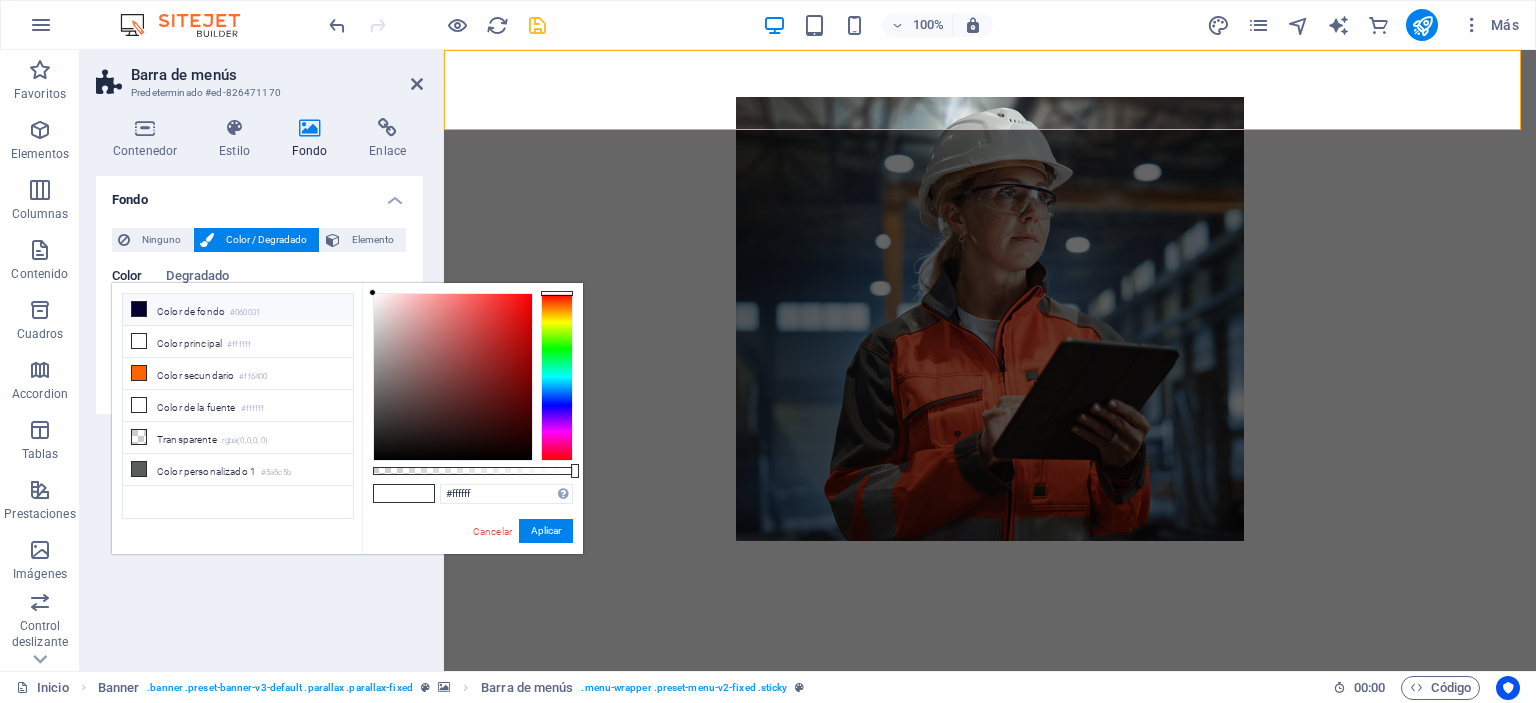 click on "Color de fondo
#060031" at bounding box center (238, 310) 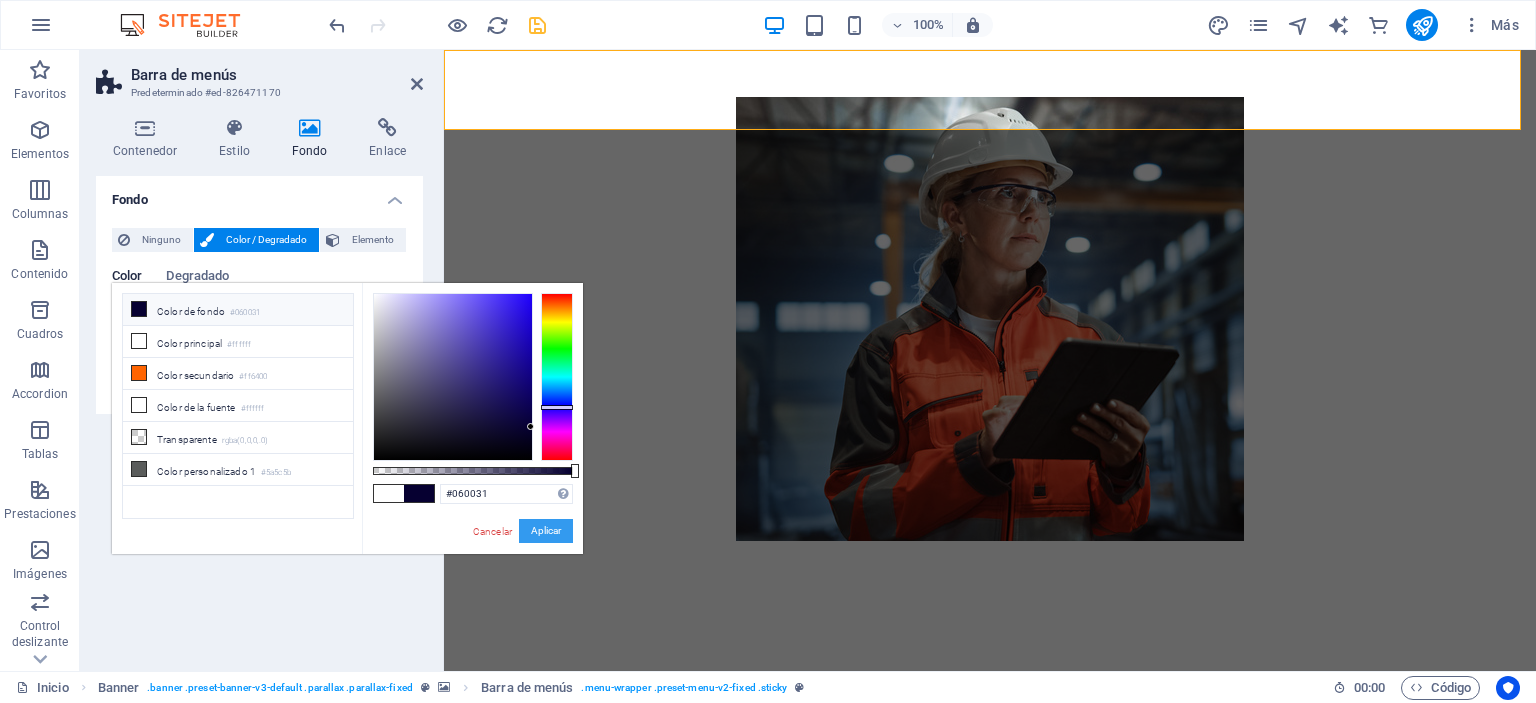 click on "Aplicar" at bounding box center [546, 531] 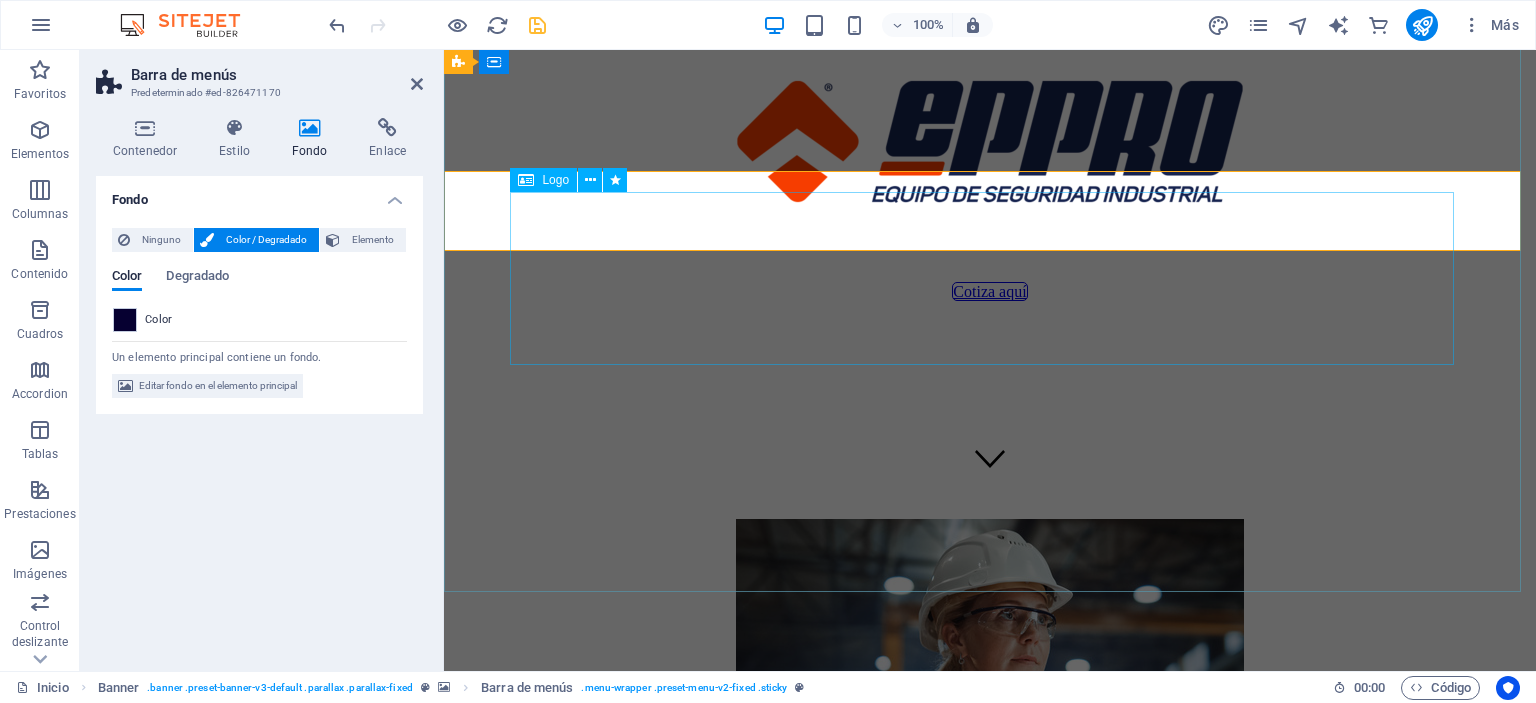 scroll, scrollTop: 200, scrollLeft: 0, axis: vertical 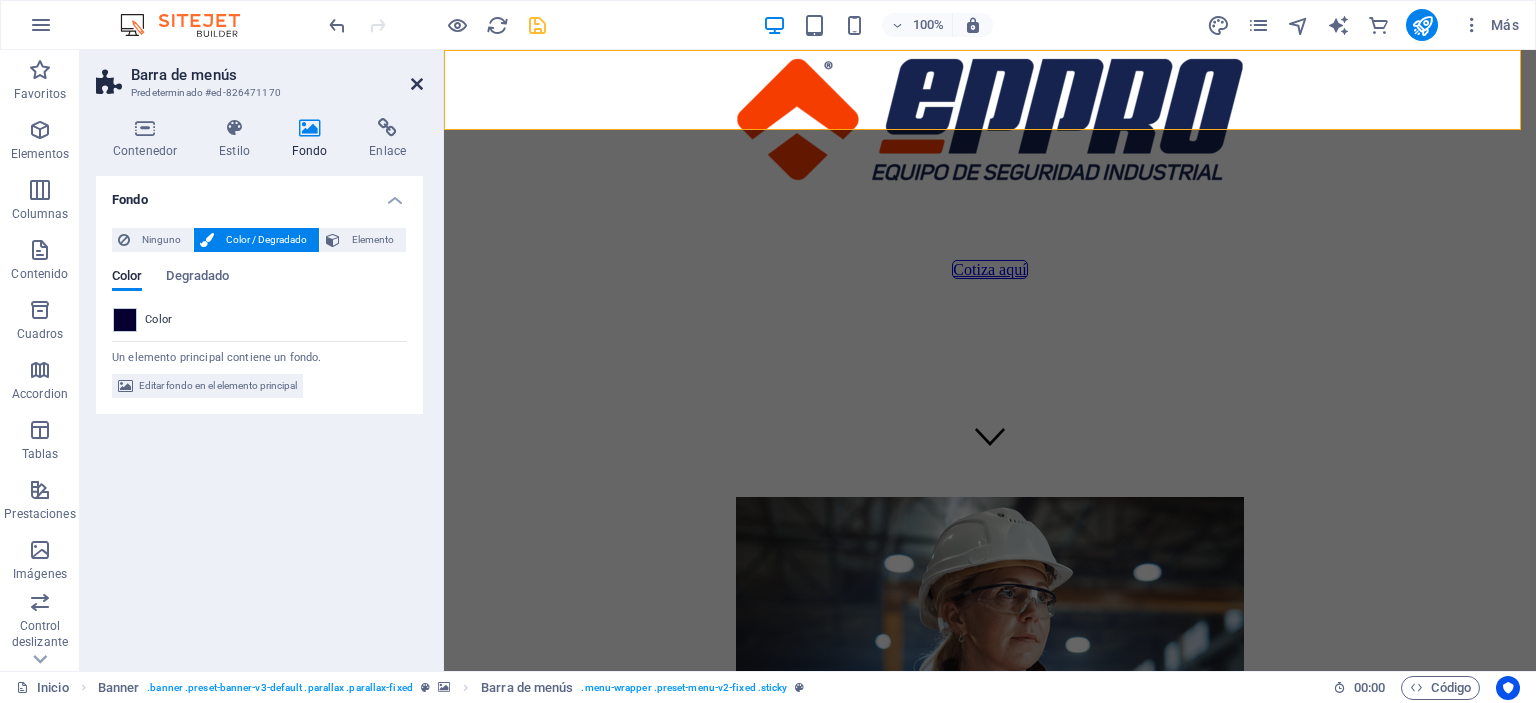 click at bounding box center (417, 84) 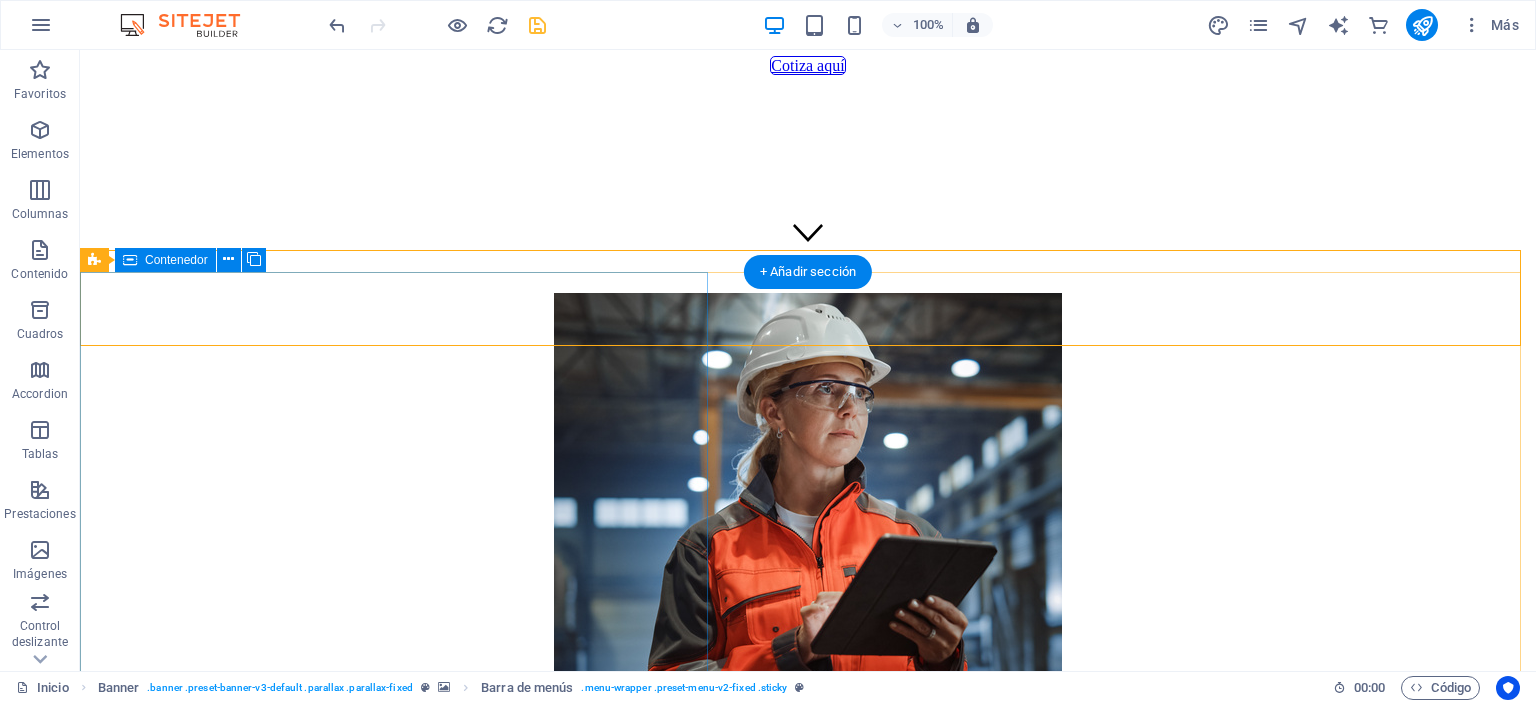 scroll, scrollTop: 400, scrollLeft: 0, axis: vertical 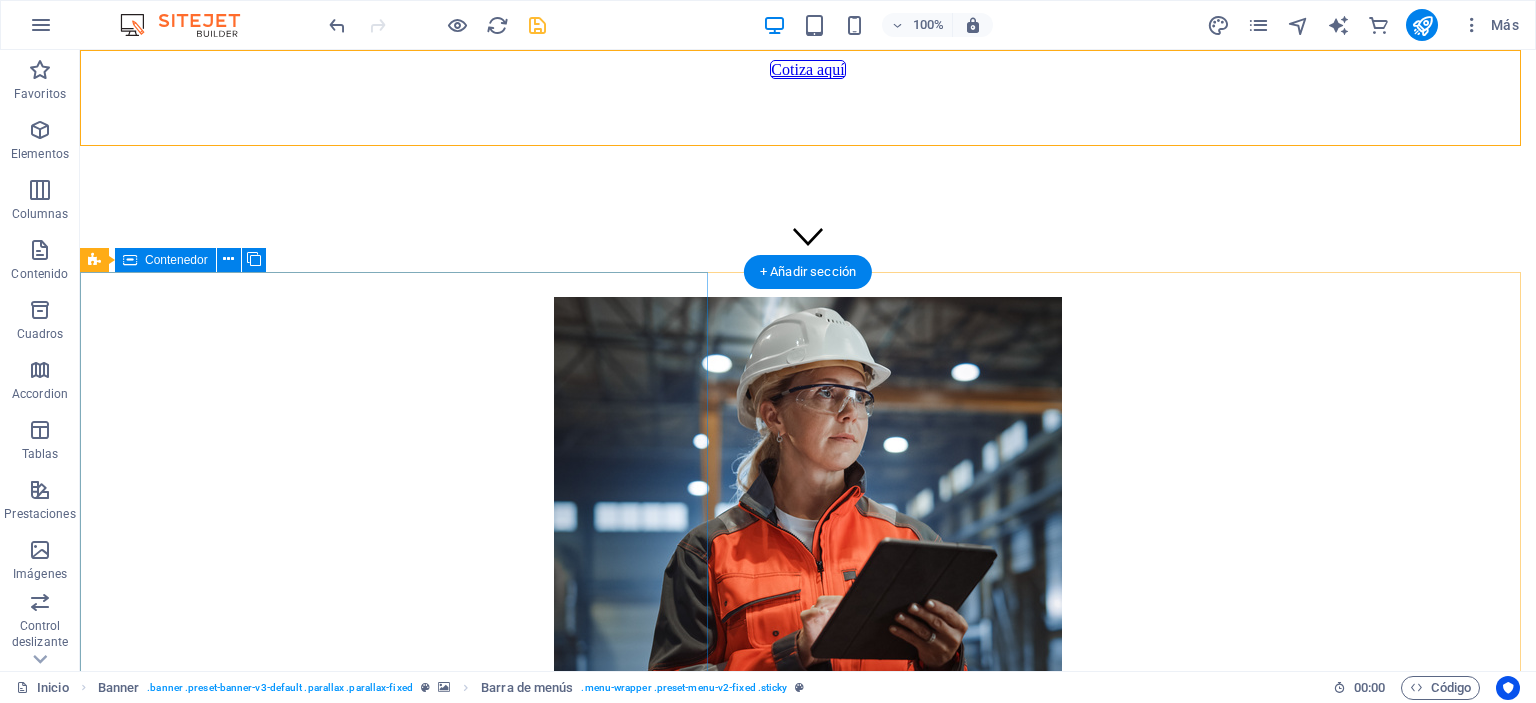 click at bounding box center [808, 697] 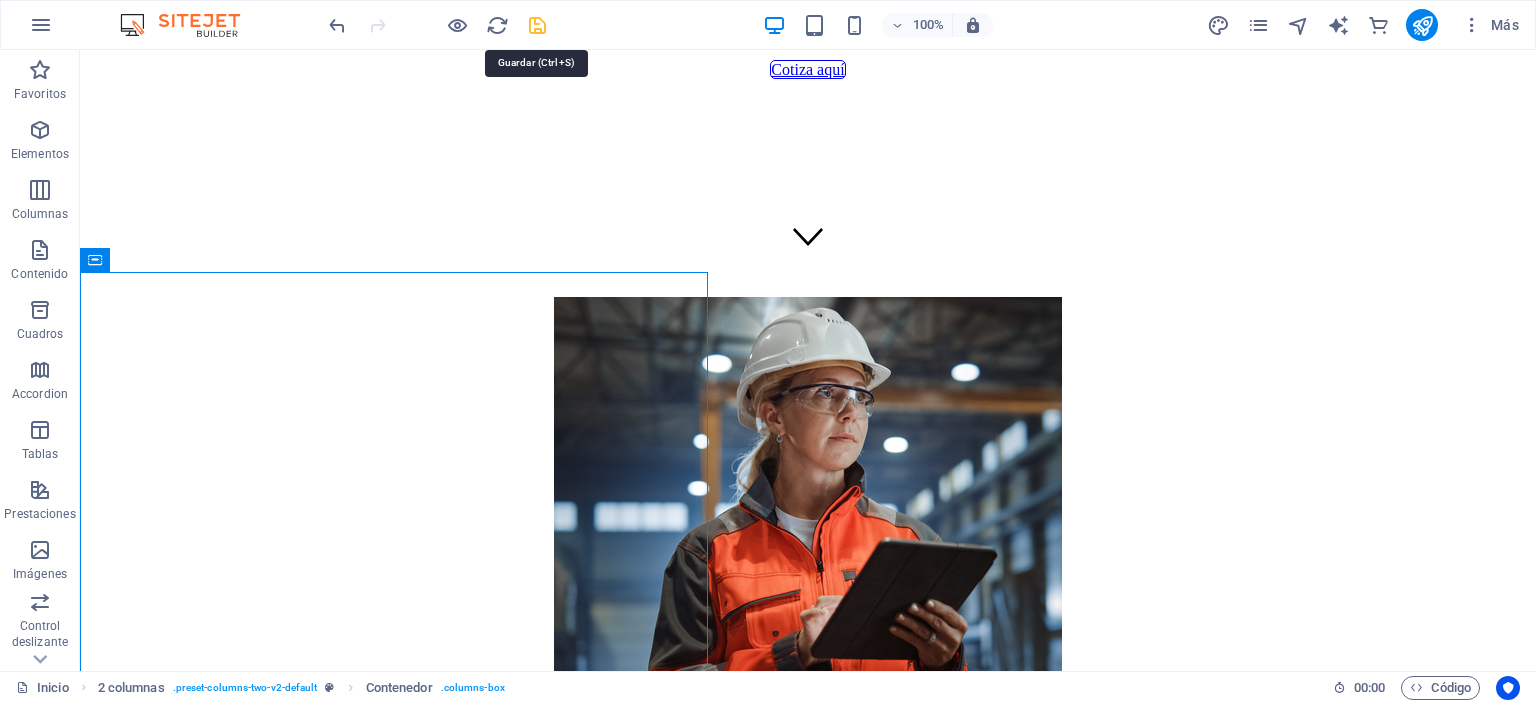 click at bounding box center [537, 25] 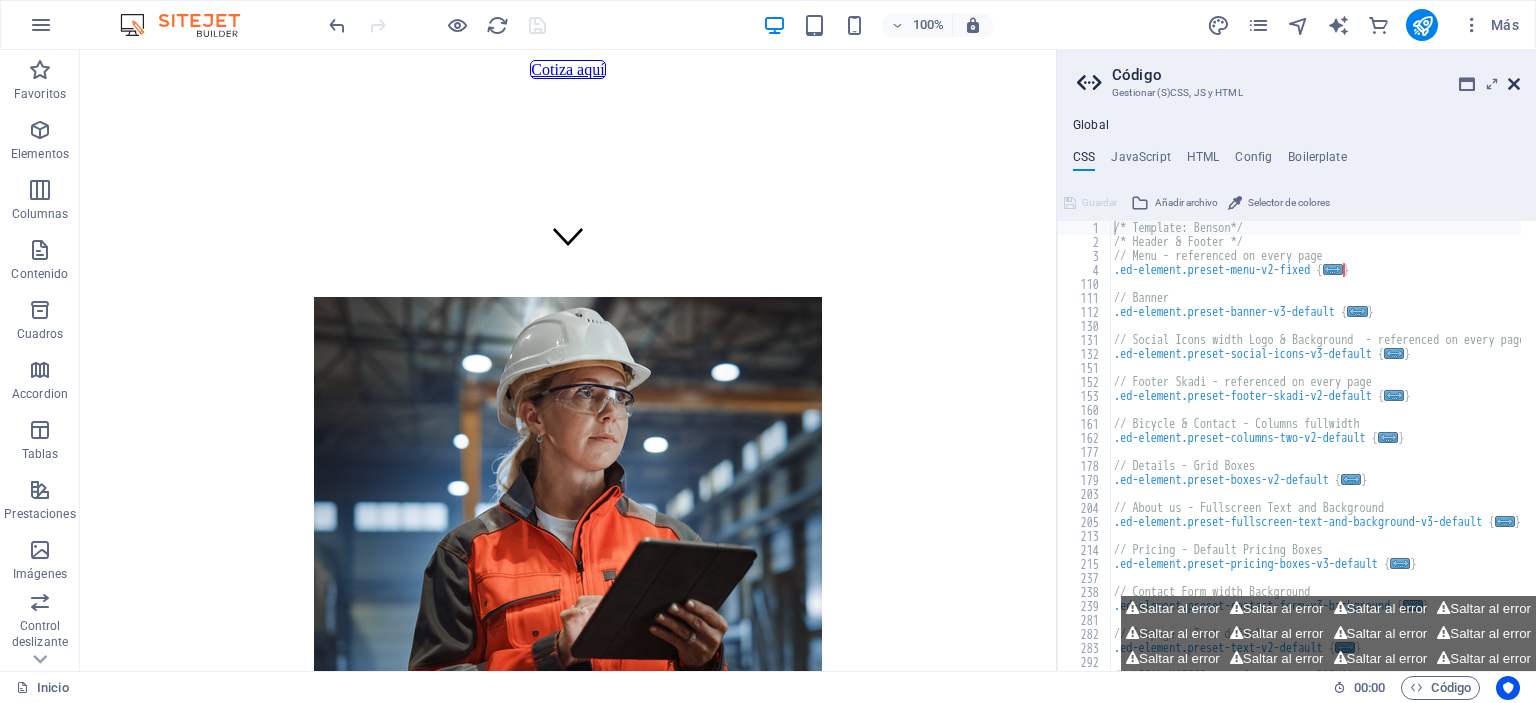 click at bounding box center (1514, 84) 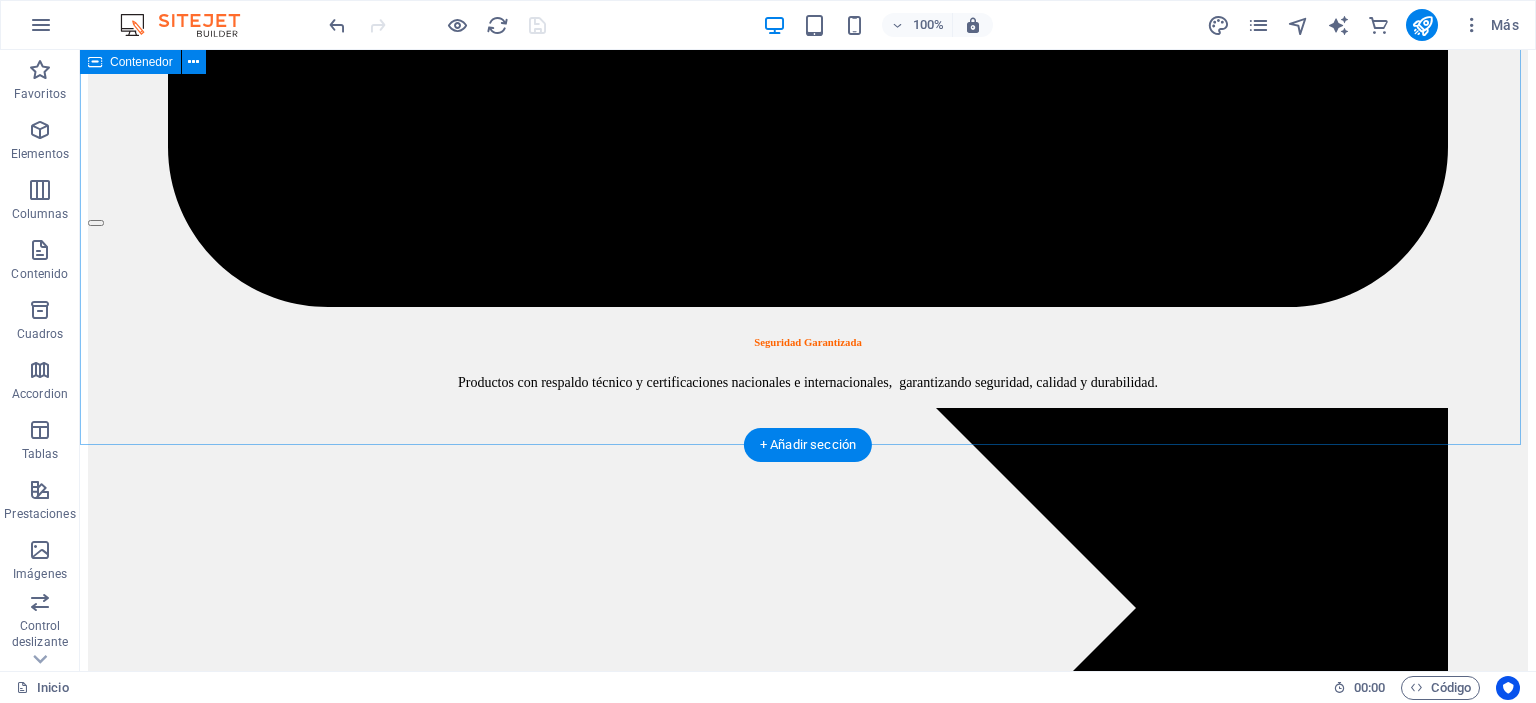scroll, scrollTop: 2600, scrollLeft: 0, axis: vertical 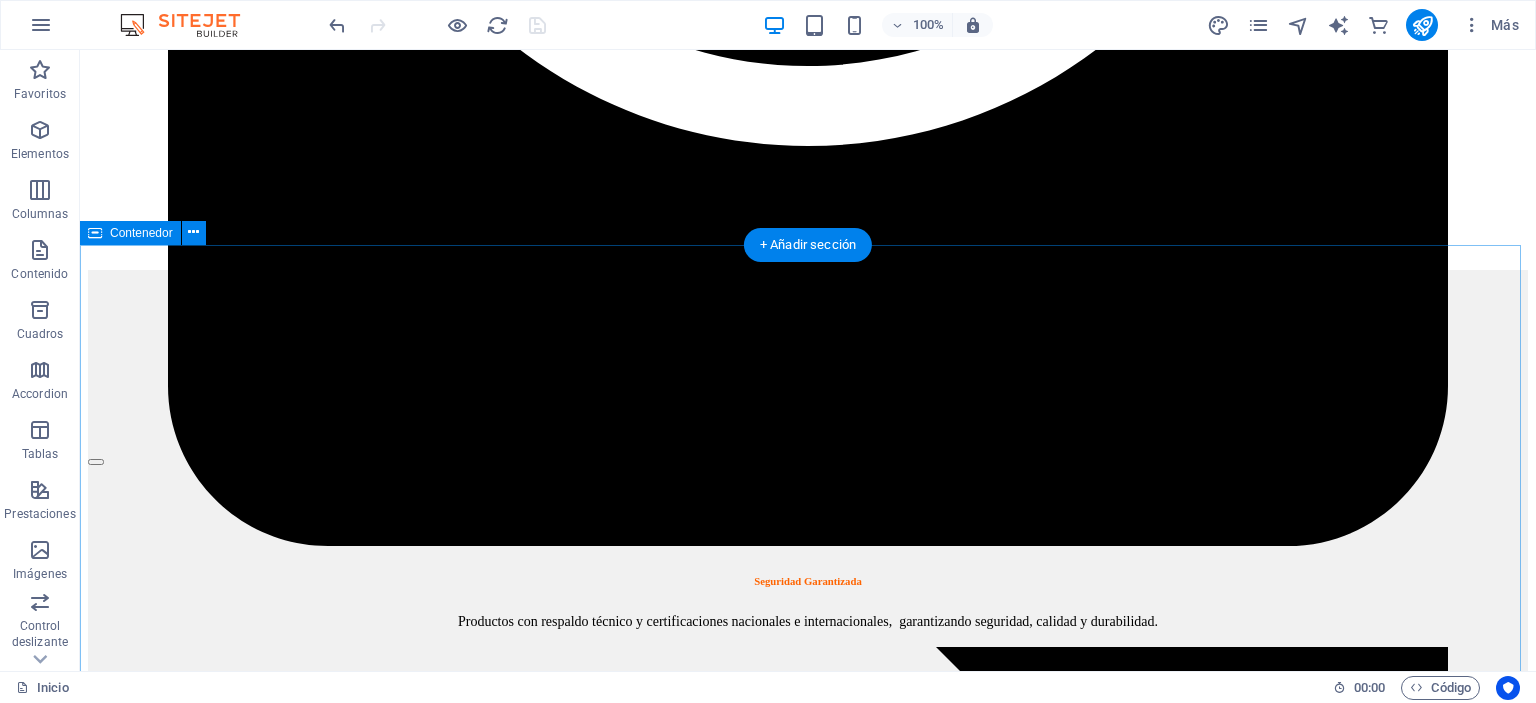 click on "catálogo Descarga AQUÍ Gratis nuestro catálogo digital de los artículos de seguridad que necesita tu empresa. Documento nuevo" at bounding box center [808, 9464] 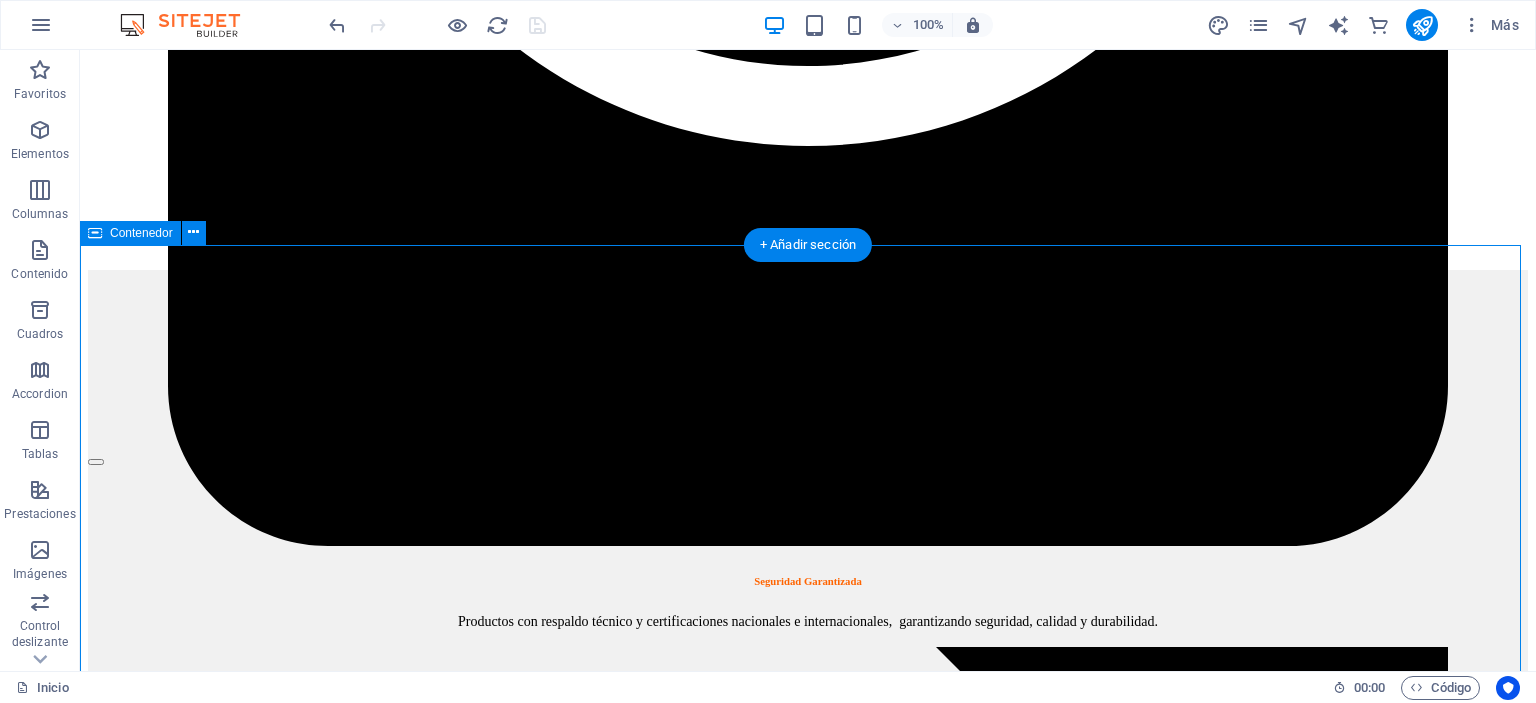 click on "catálogo Descarga AQUÍ Gratis nuestro catálogo digital de los artículos de seguridad que necesita tu empresa. Documento nuevo" at bounding box center (808, 9464) 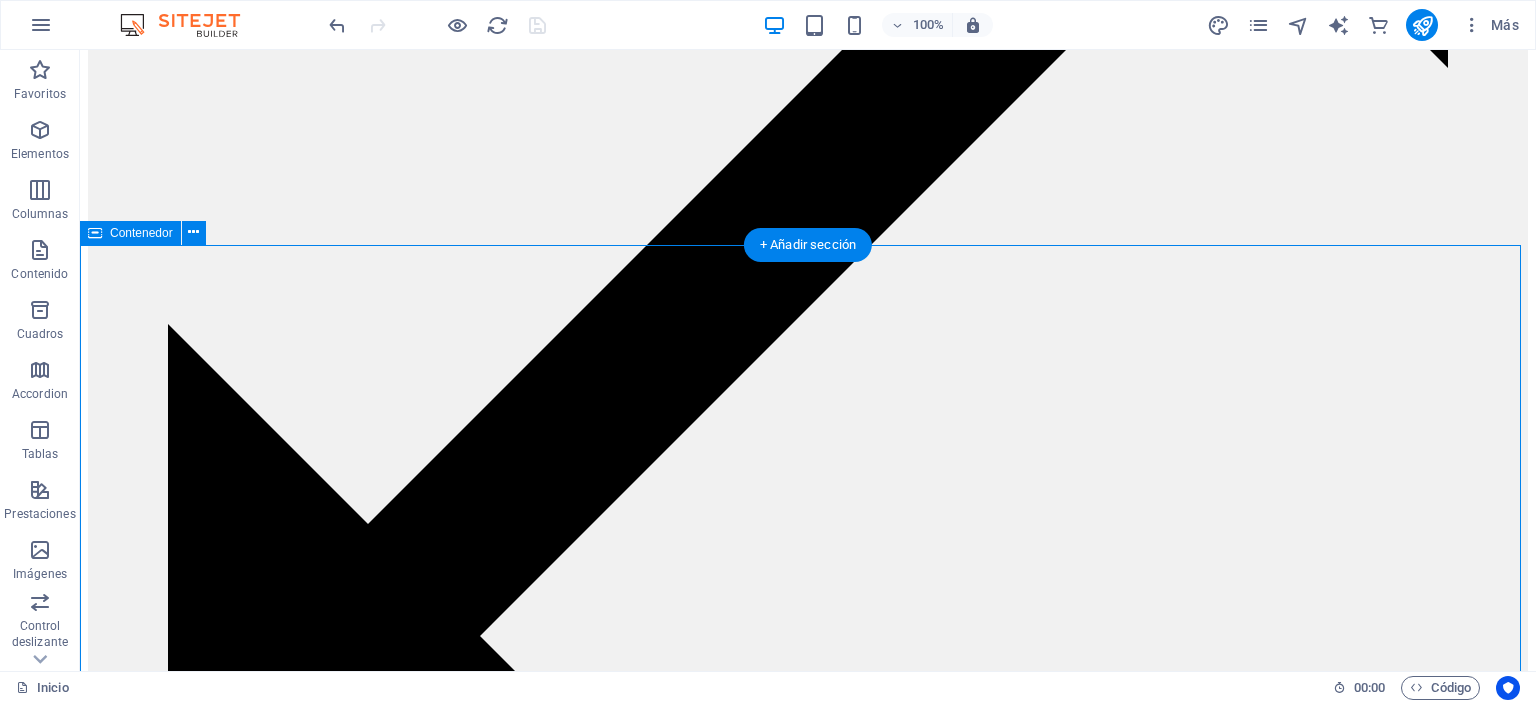select on "px" 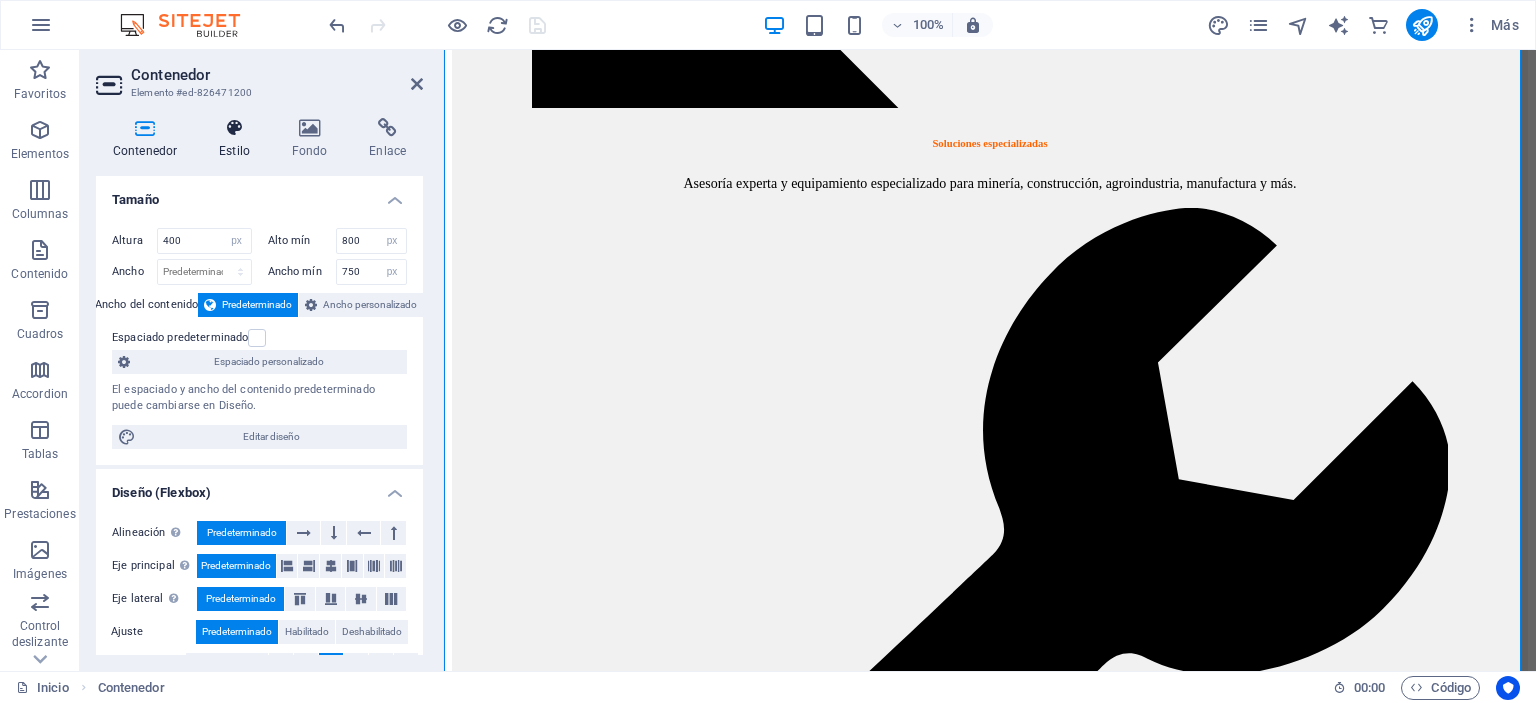 click at bounding box center (234, 128) 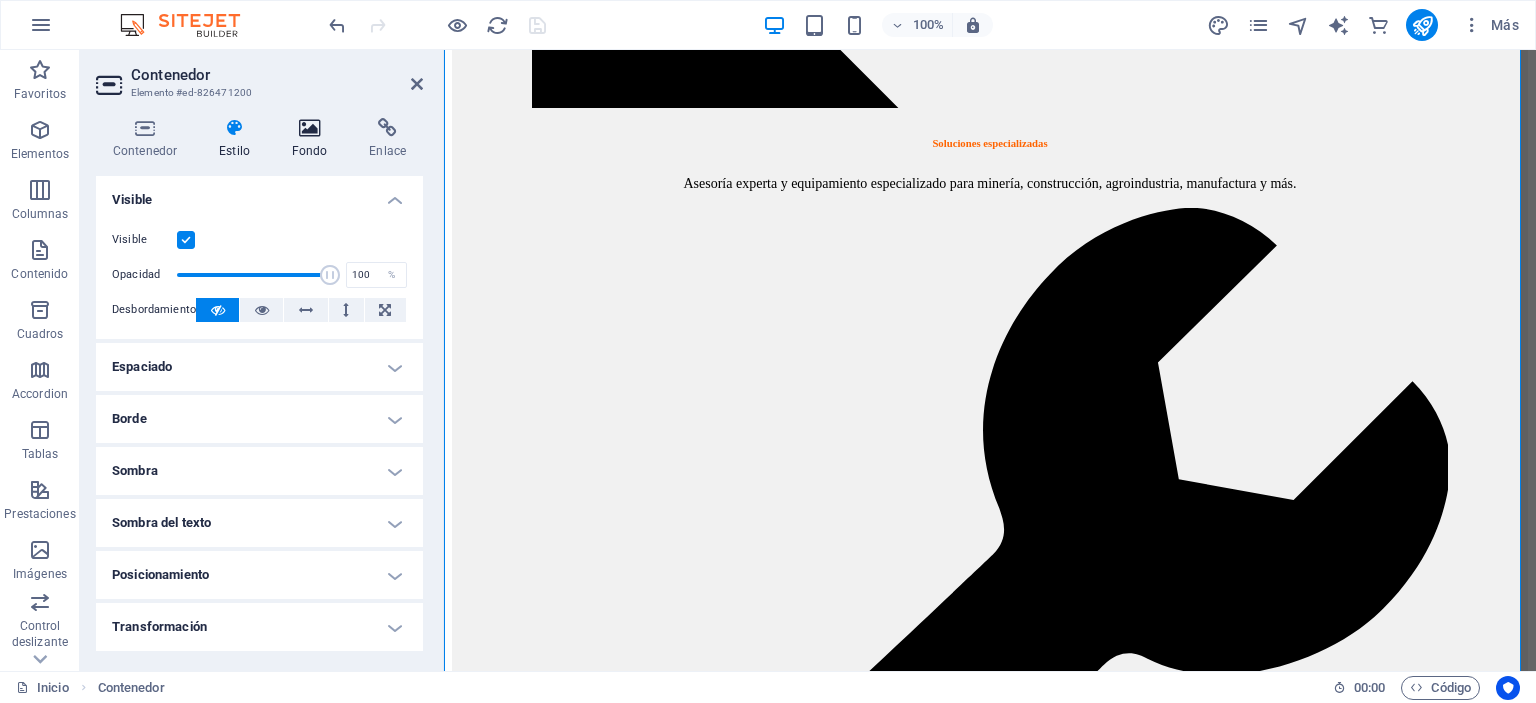 click at bounding box center (310, 128) 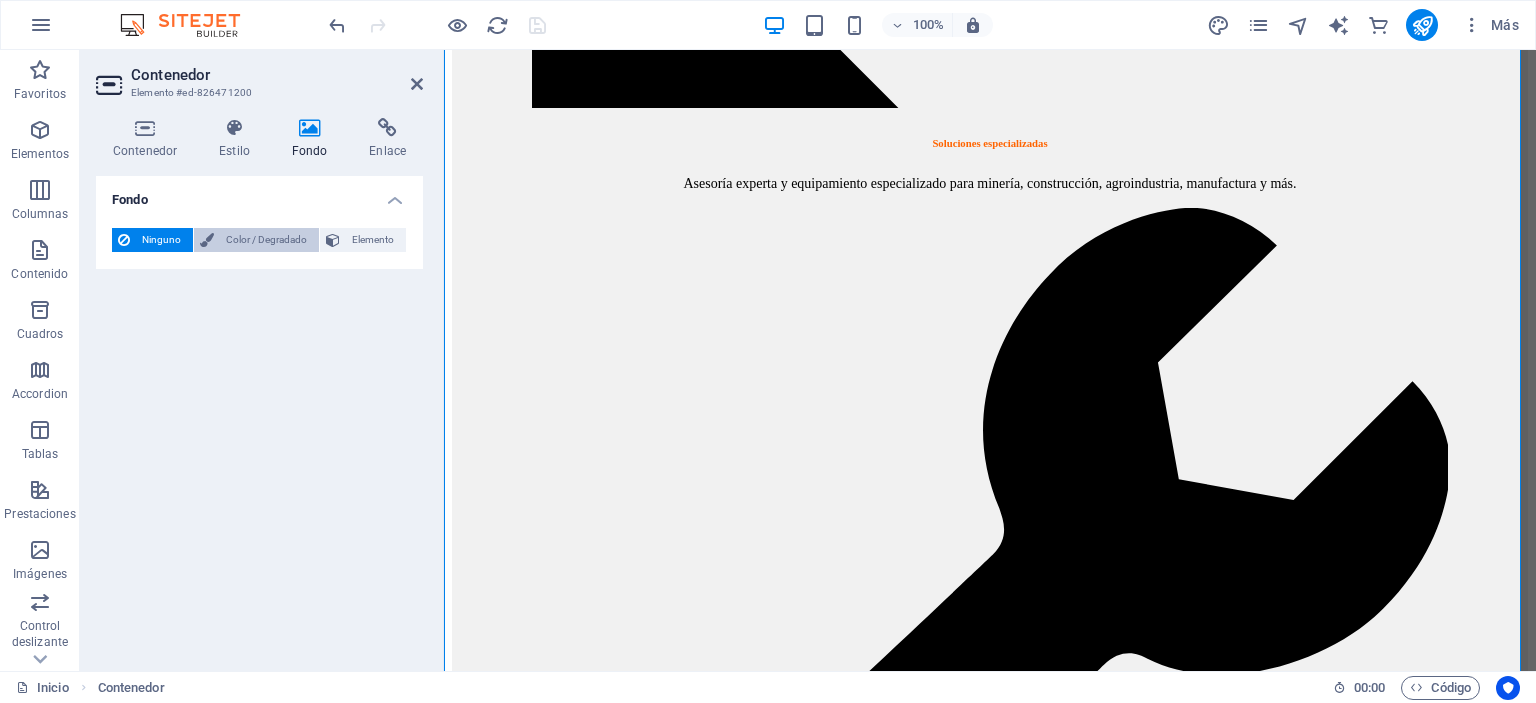 click on "Color / Degradado" at bounding box center [266, 240] 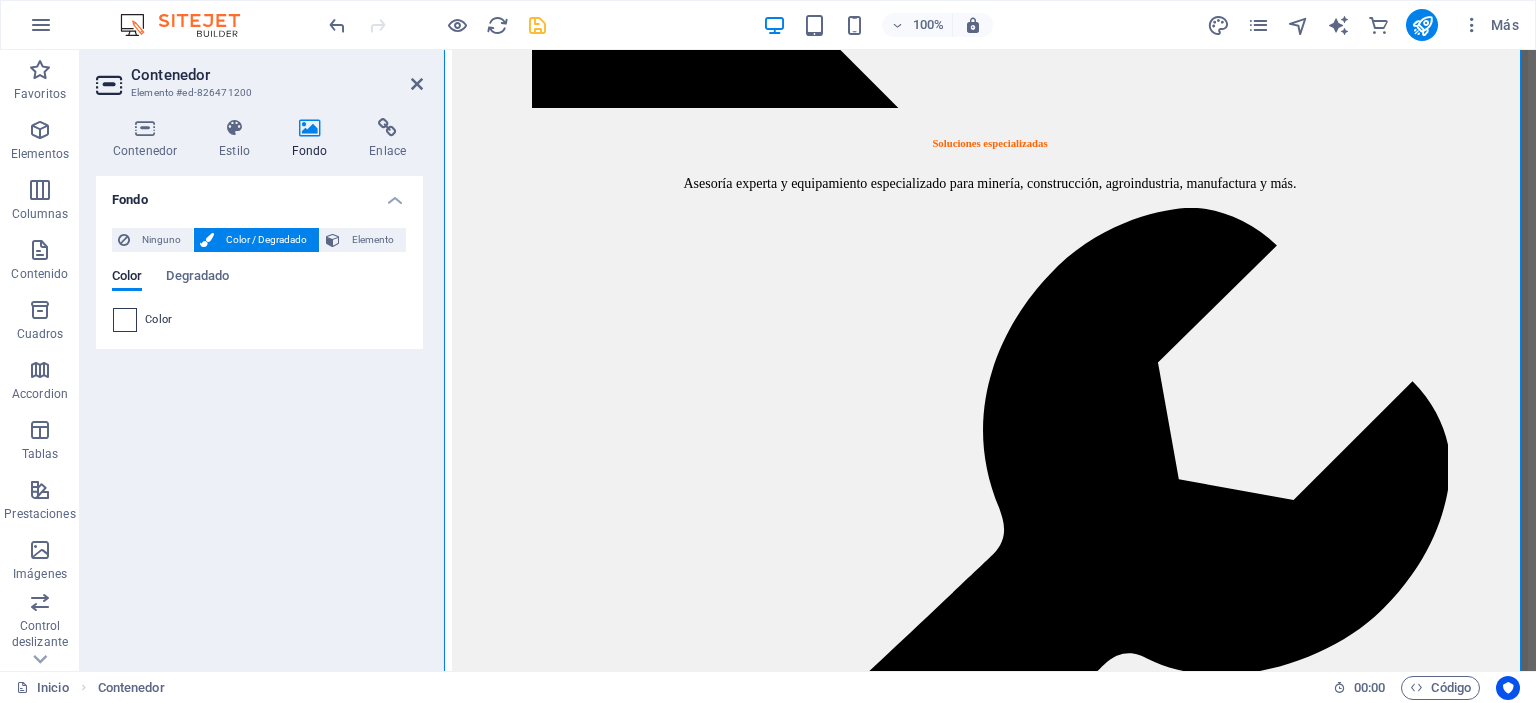 click at bounding box center (125, 320) 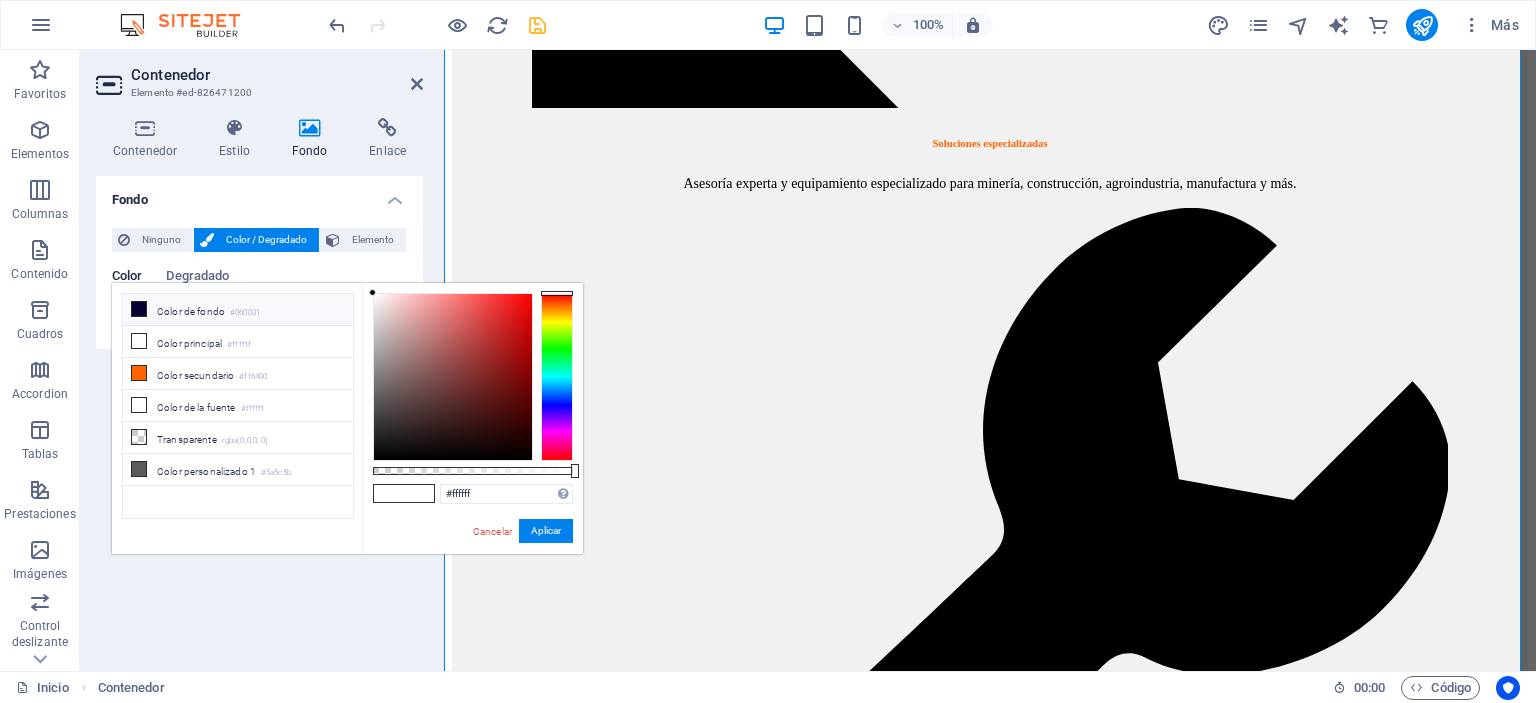 click on "Color de fondo
#060031" at bounding box center (238, 310) 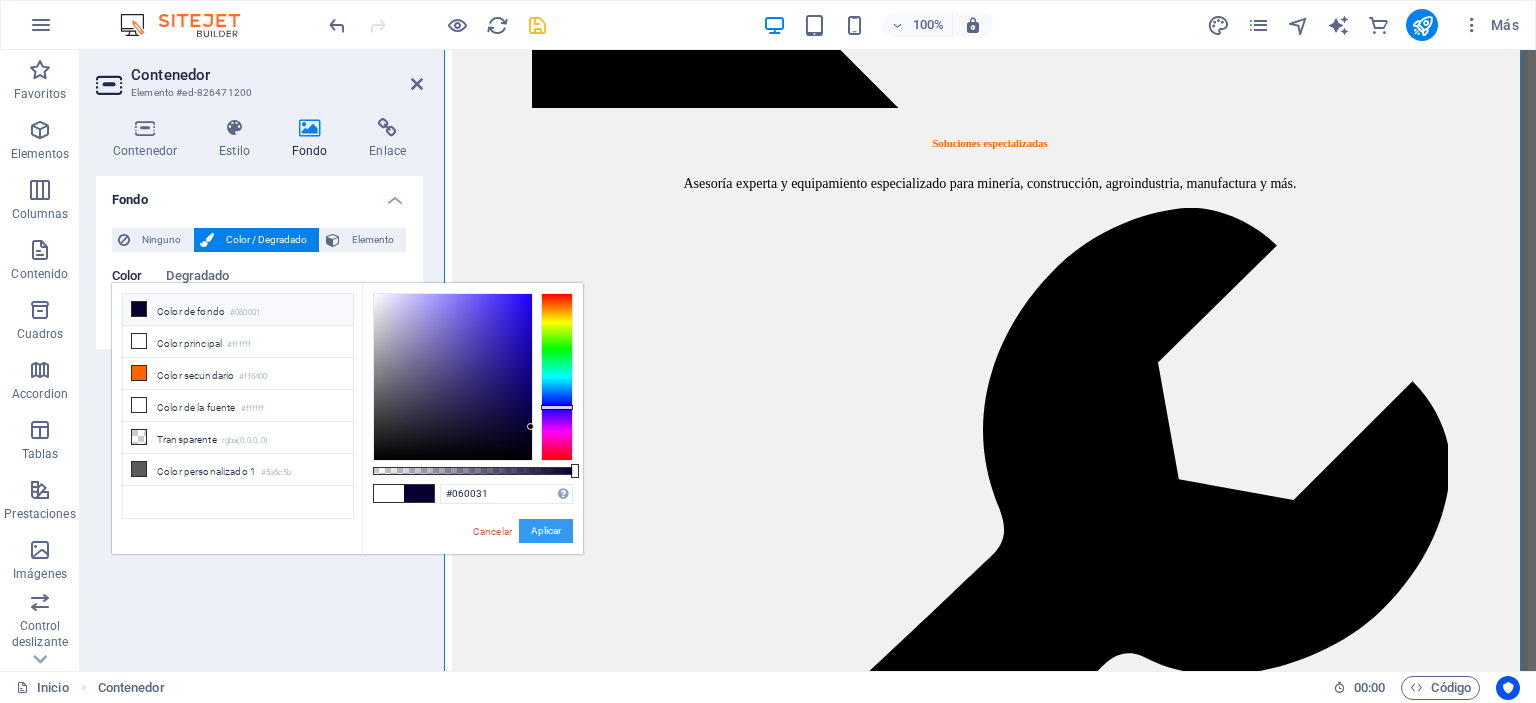 click on "Aplicar" at bounding box center [546, 531] 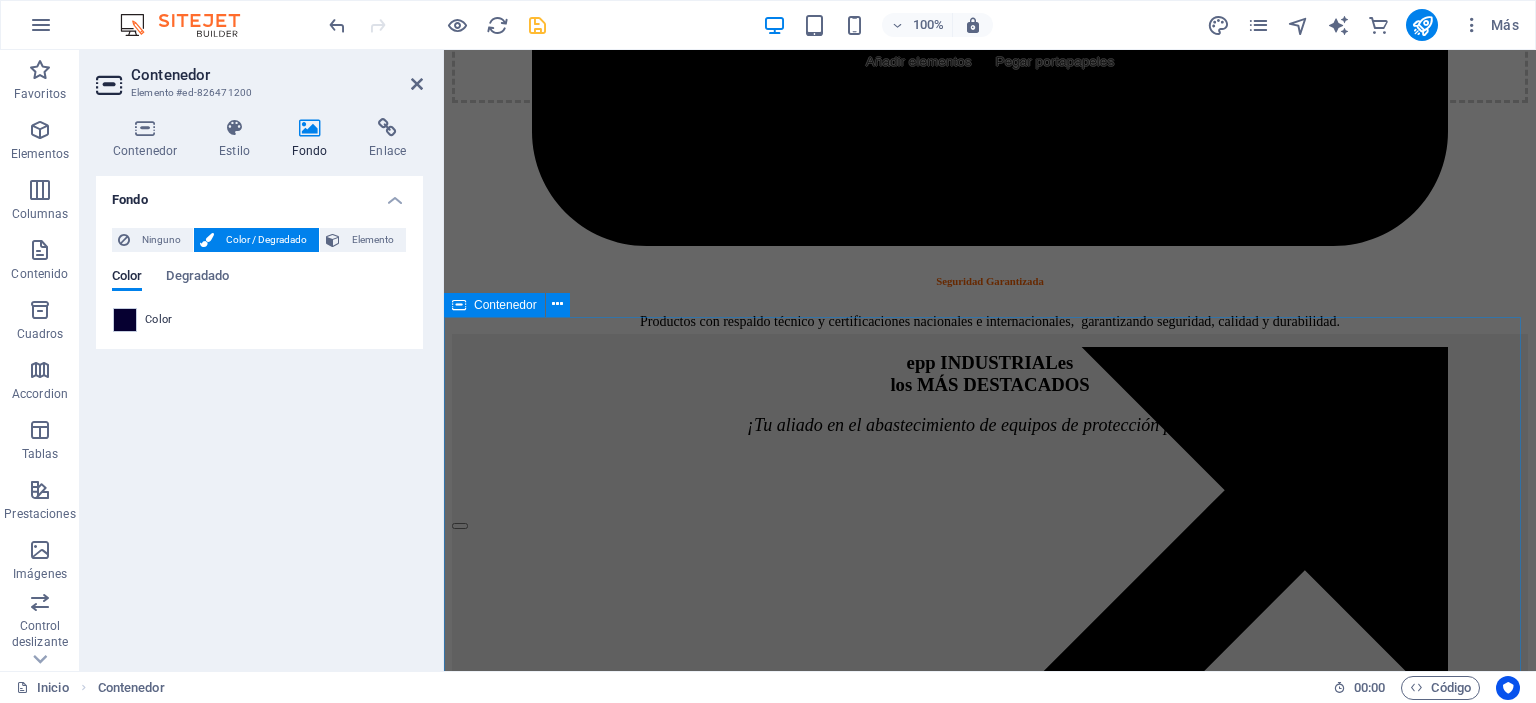 scroll, scrollTop: 2291, scrollLeft: 0, axis: vertical 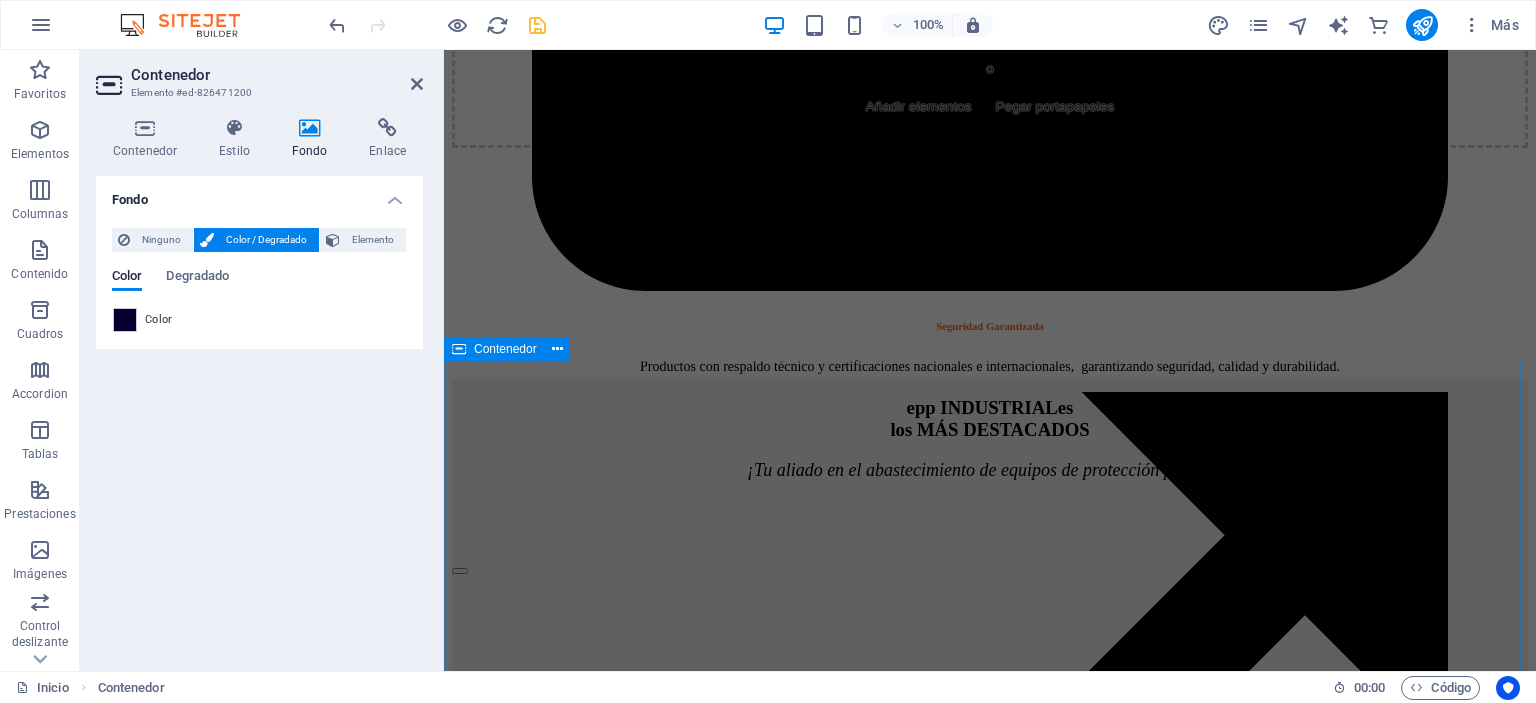 click on "epp INDUSTRIALes los MÁS DESTACADOS ¡Tu aliado en el abastecimiento de equipos de protección personal!" at bounding box center [990, 4776] 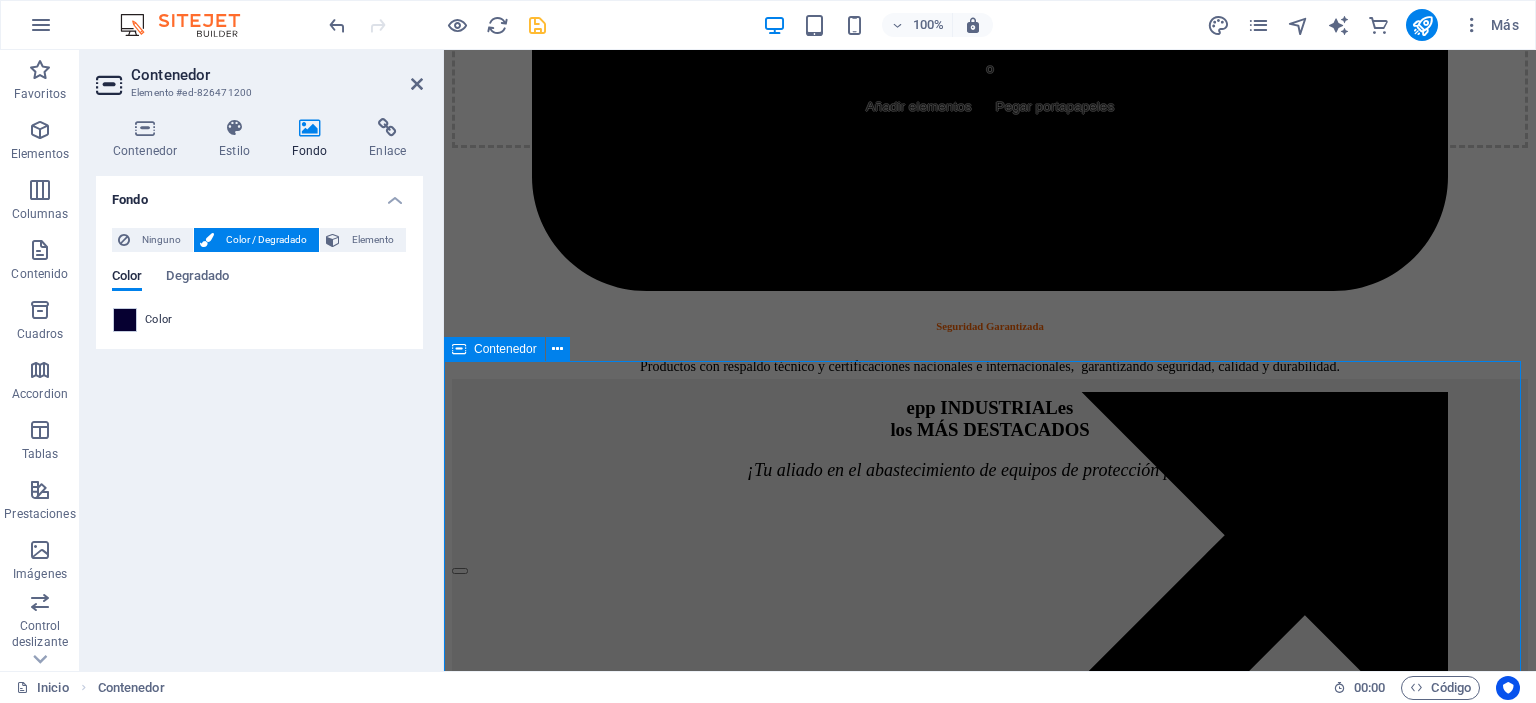 click on "epp INDUSTRIALes los MÁS DESTACADOS ¡Tu aliado en el abastecimiento de equipos de protección personal!" at bounding box center (990, 4776) 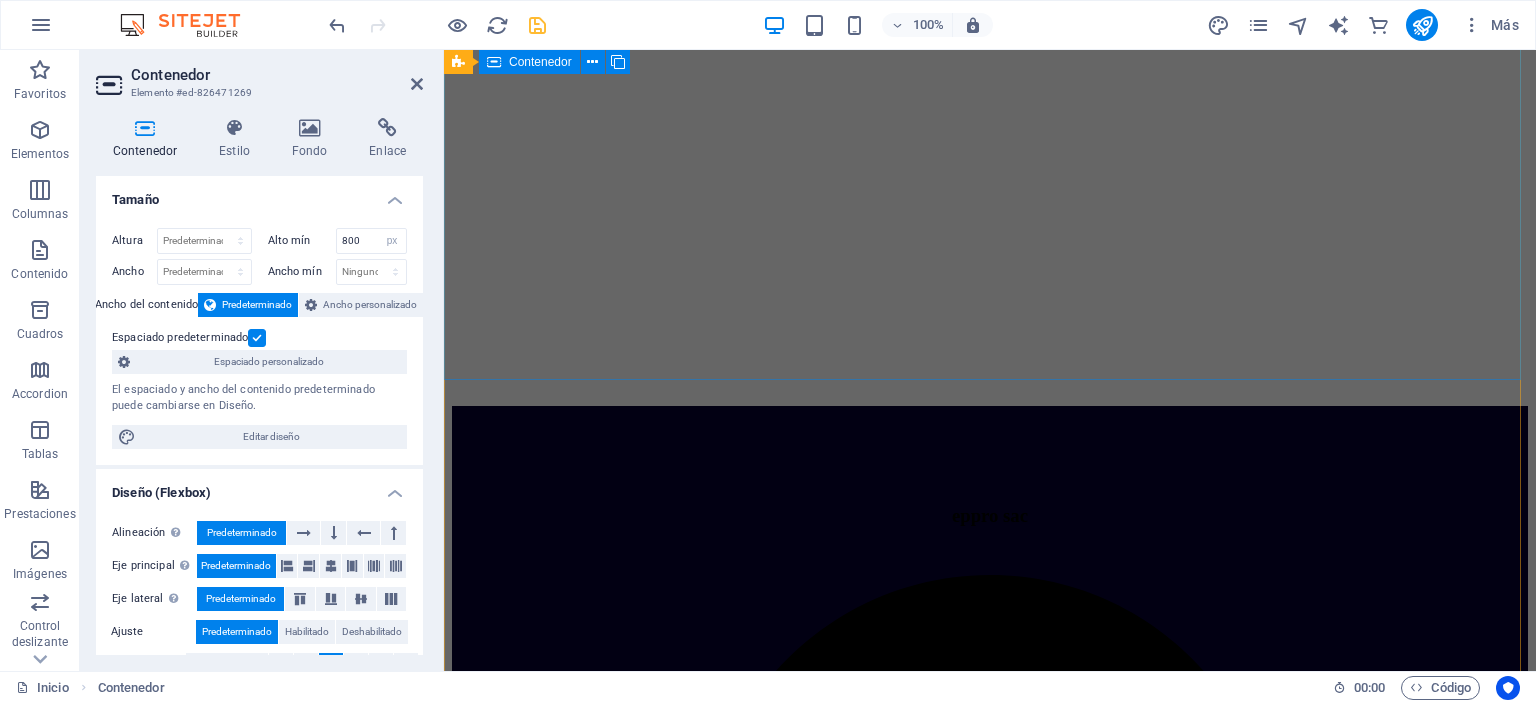 scroll, scrollTop: 891, scrollLeft: 0, axis: vertical 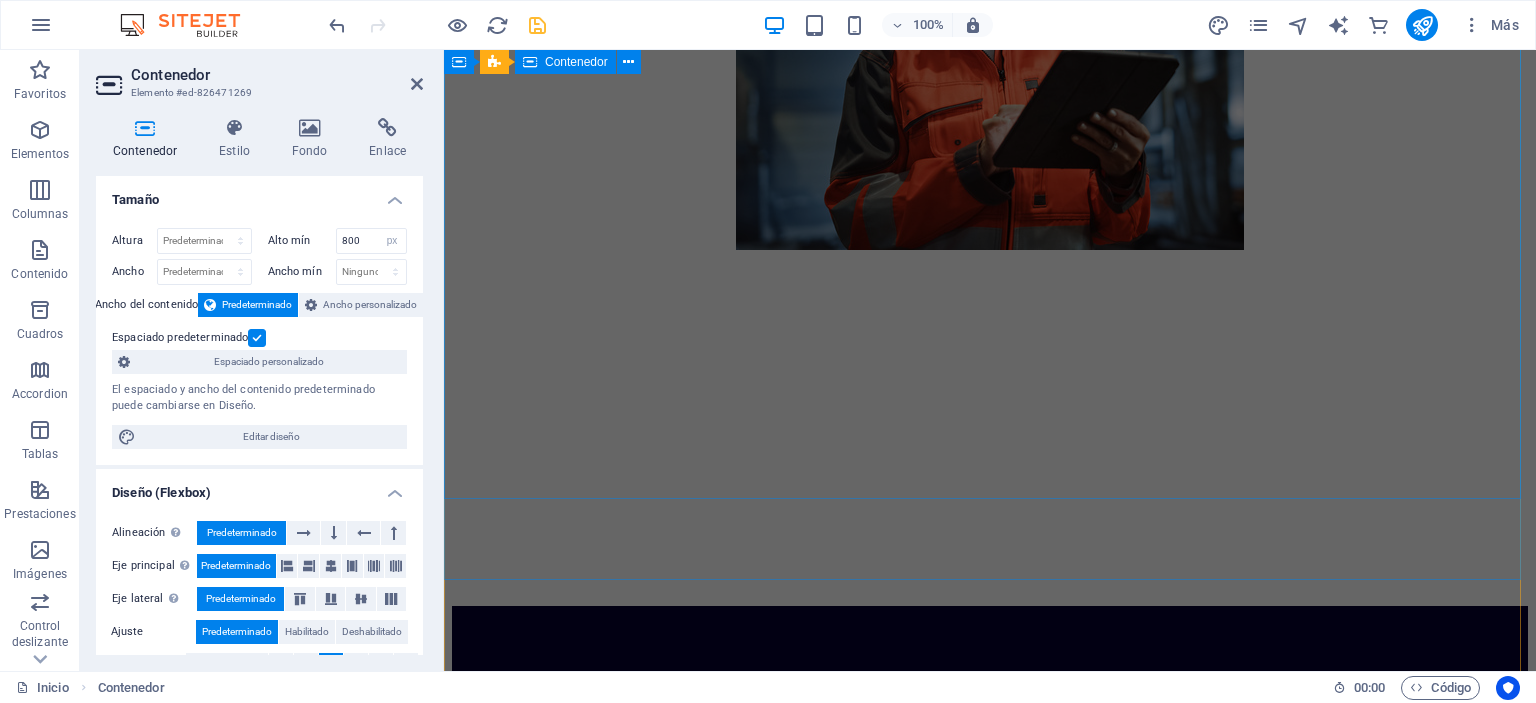 click at bounding box center (990, 30) 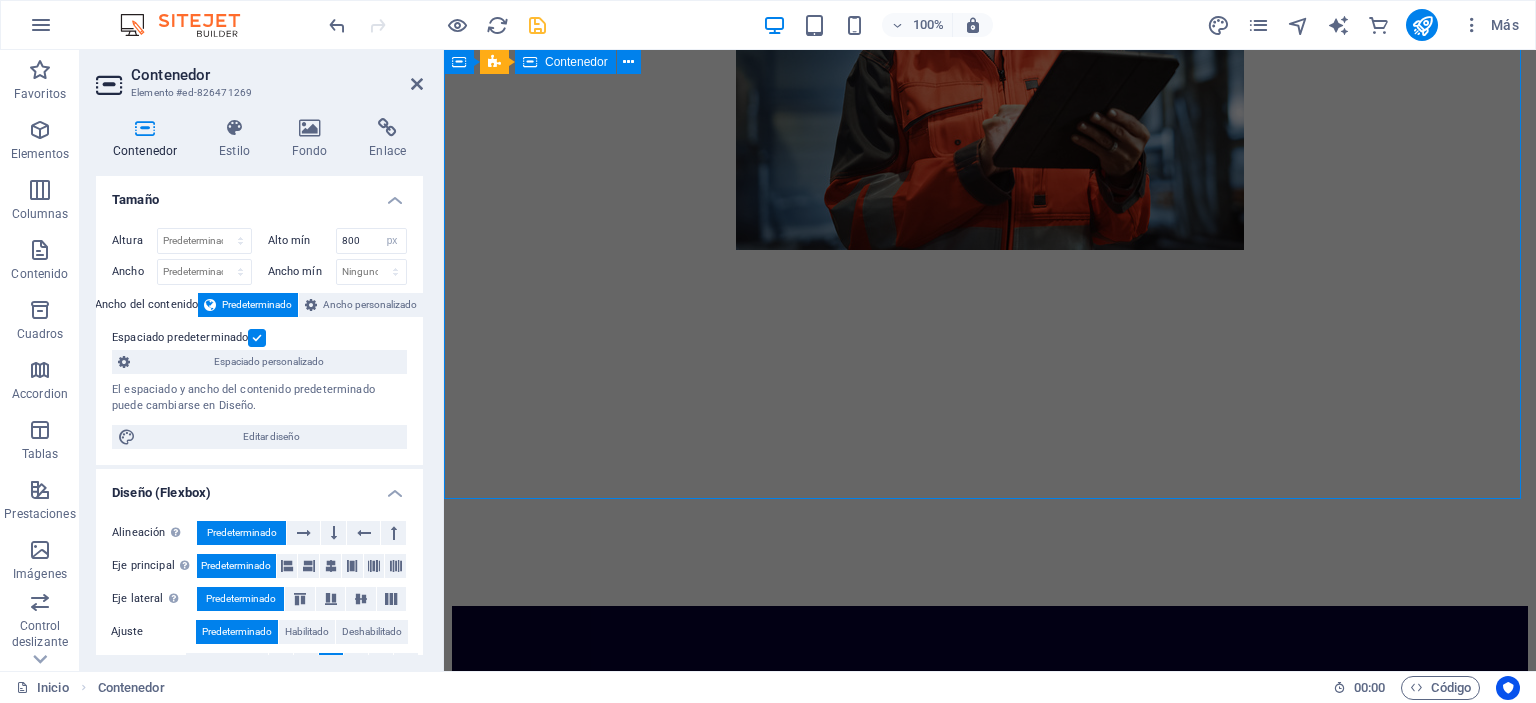 click at bounding box center (990, 30) 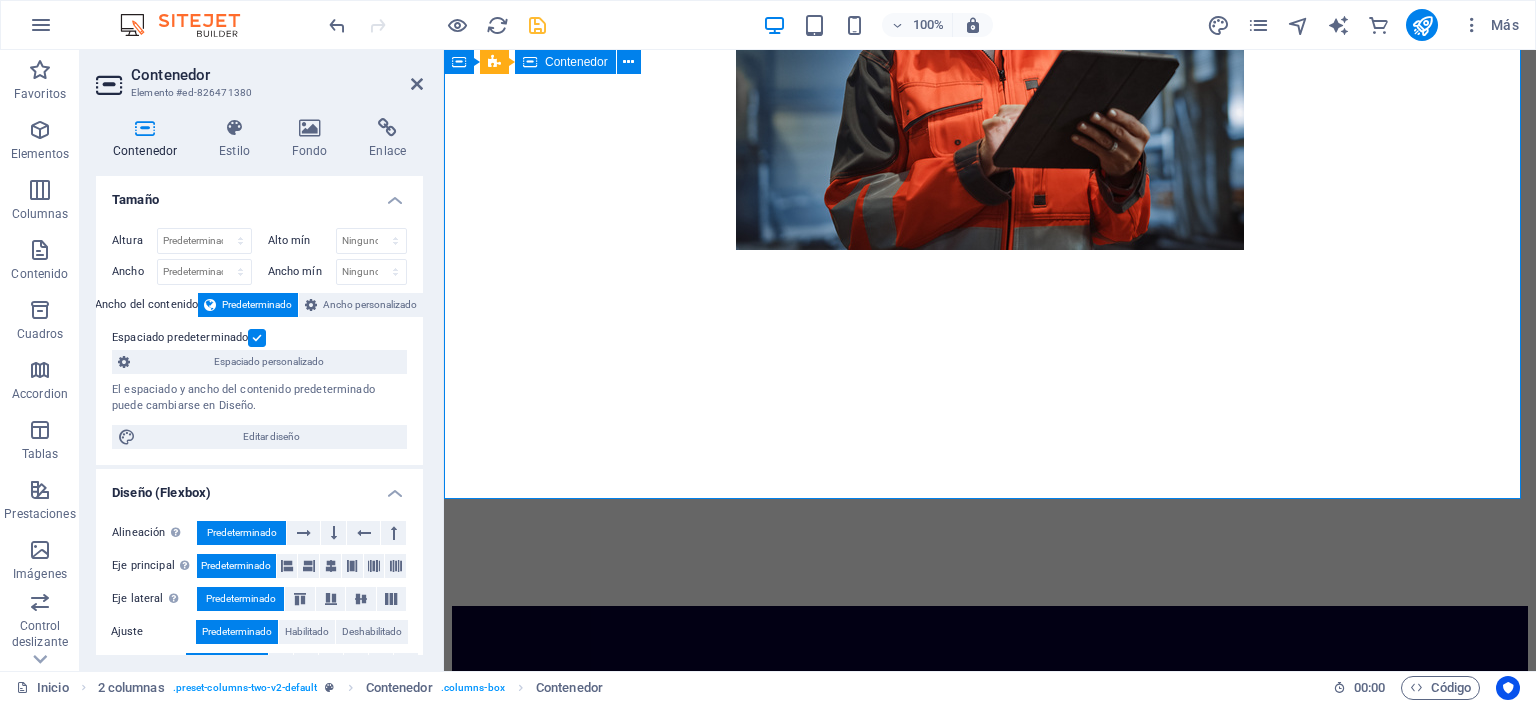click at bounding box center [990, 30] 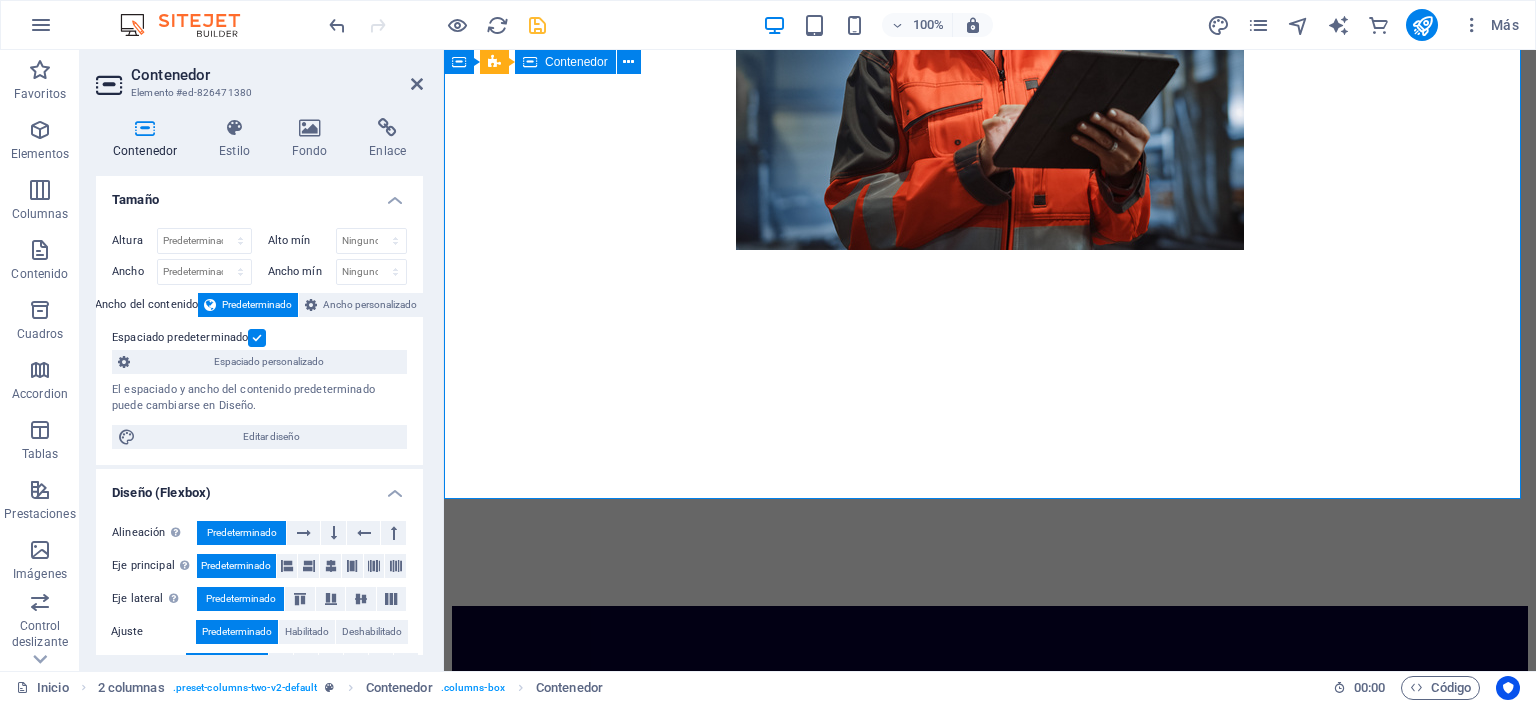 click at bounding box center [990, 30] 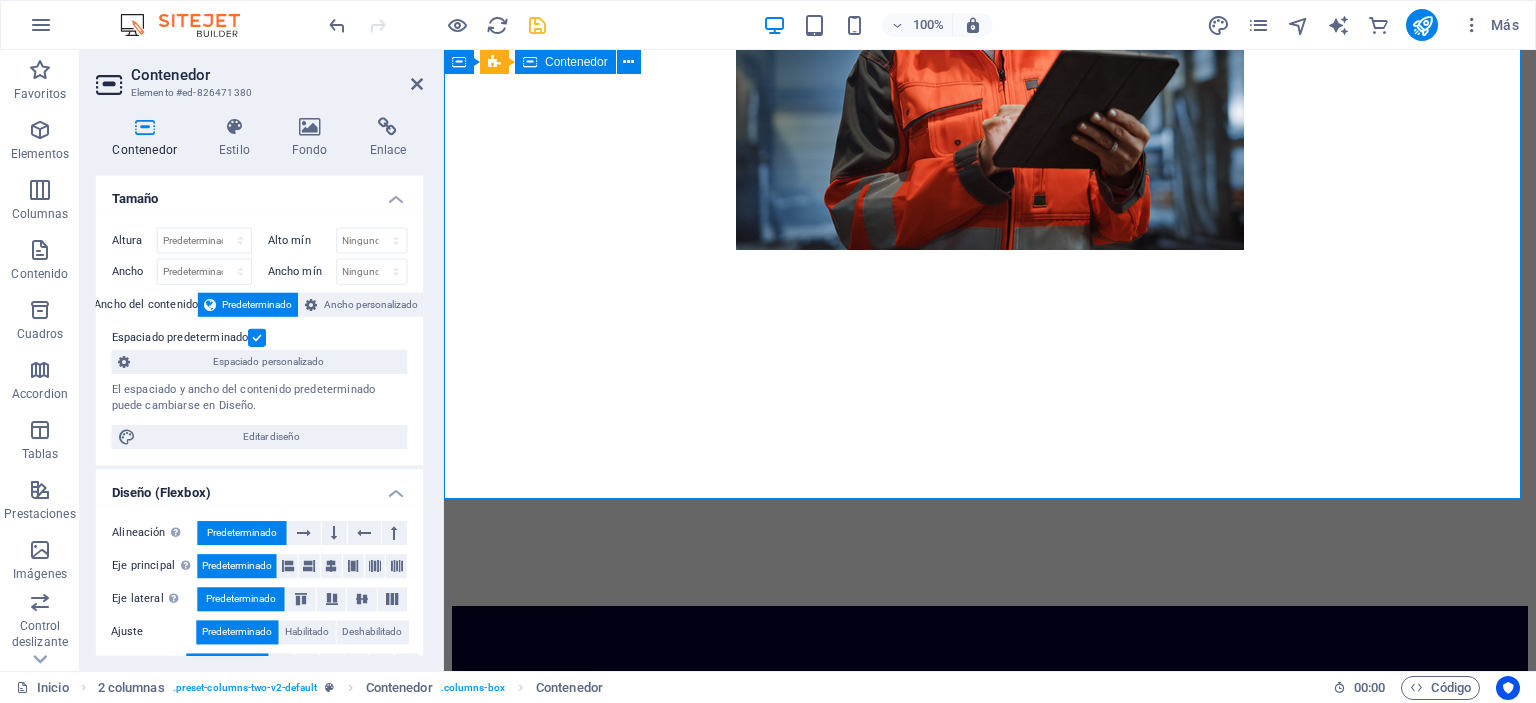 click at bounding box center (990, 30) 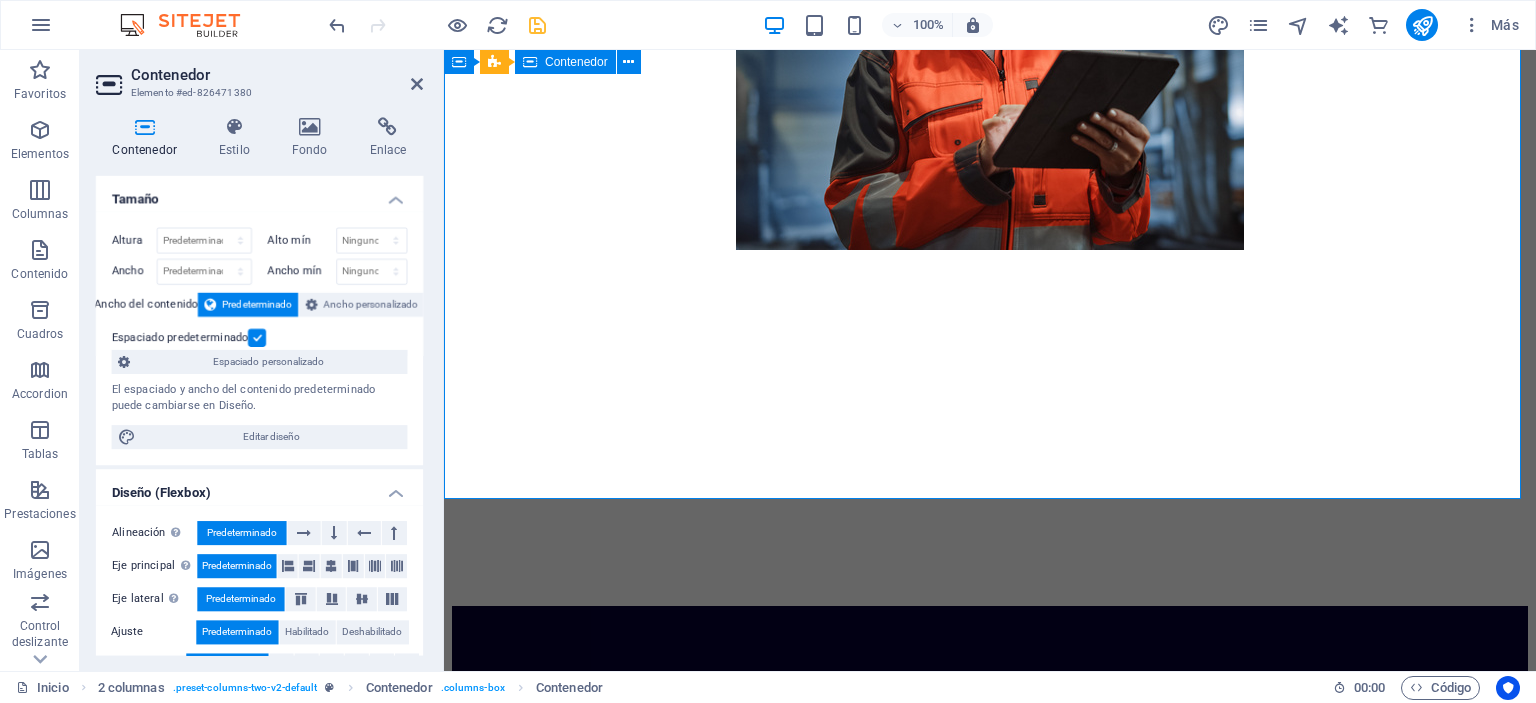 click at bounding box center [990, 30] 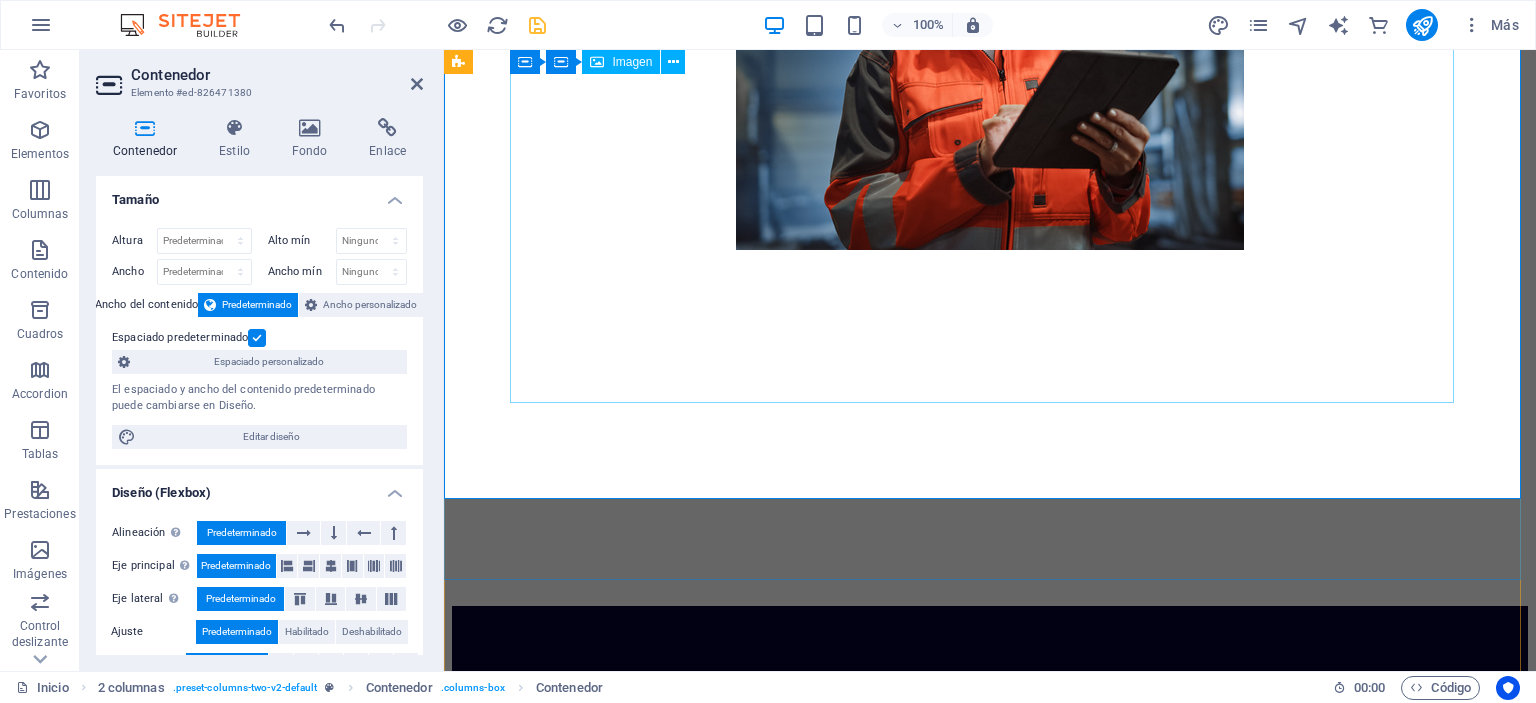 click at bounding box center [990, 30] 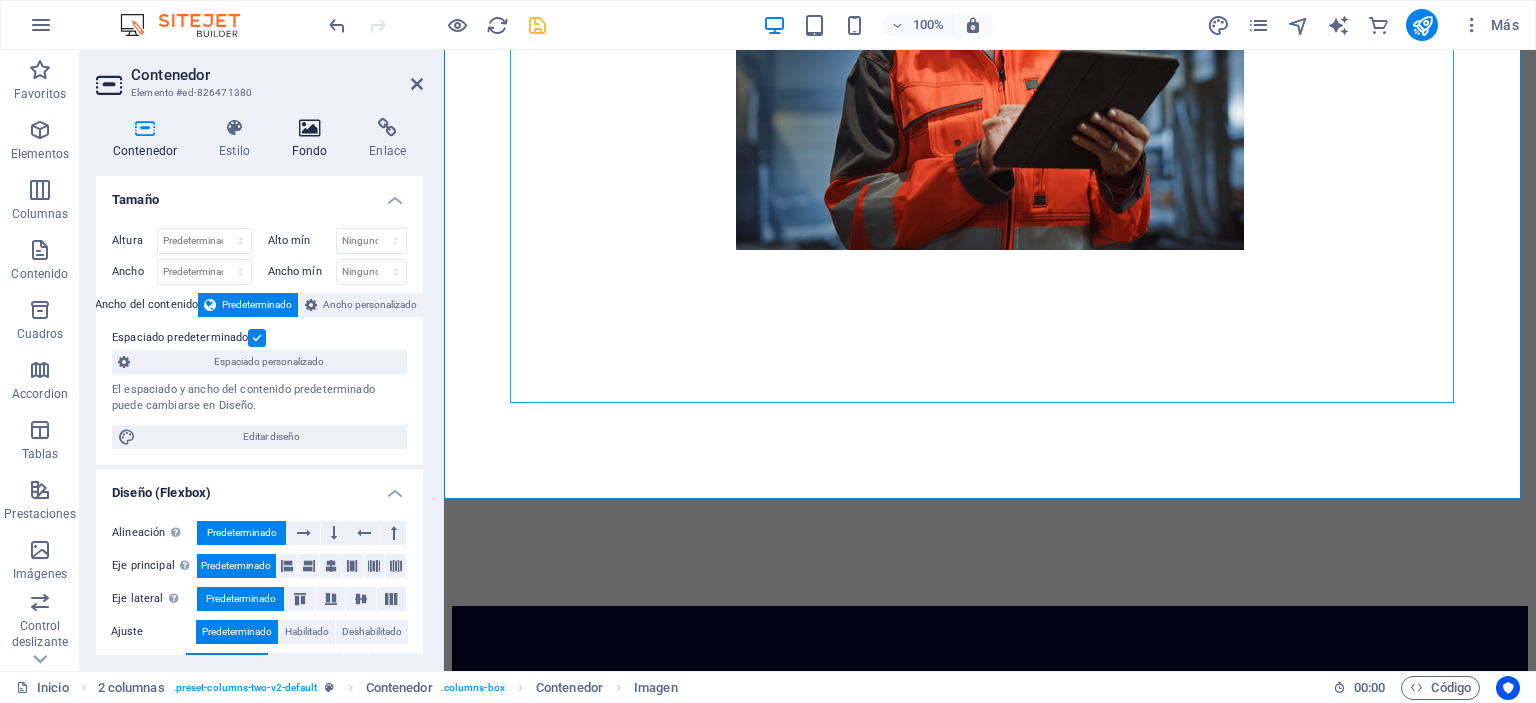 click on "Fondo" at bounding box center [314, 139] 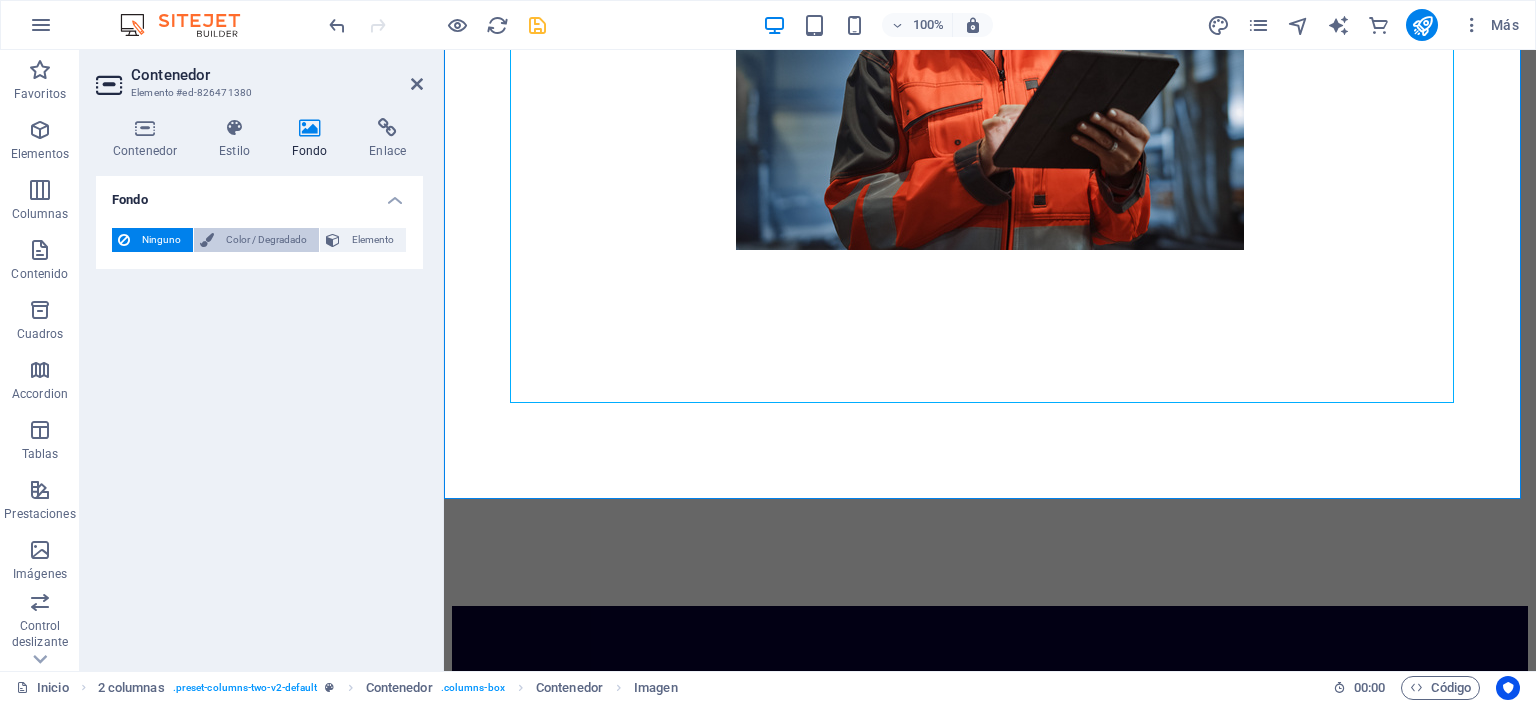 click on "Color / Degradado" at bounding box center (266, 240) 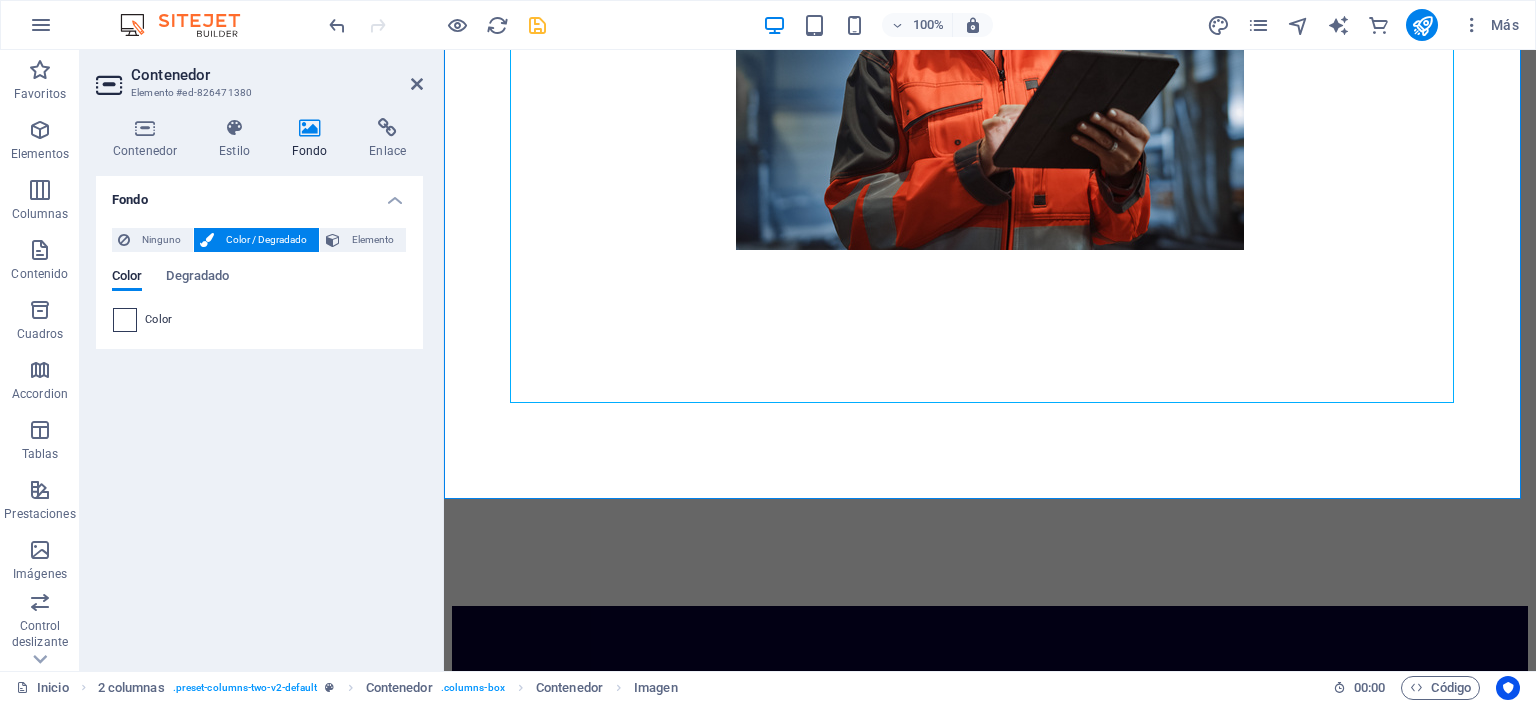 click at bounding box center (125, 320) 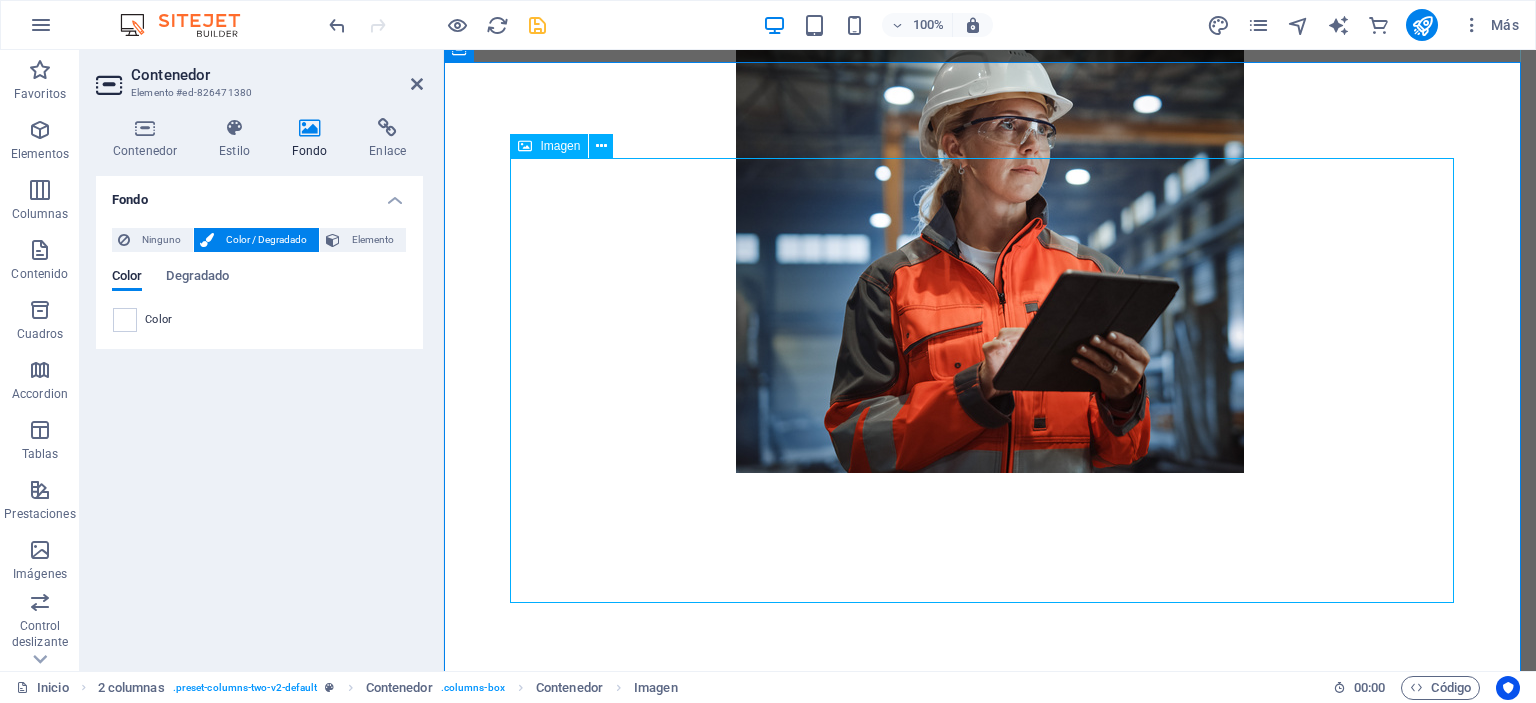 scroll, scrollTop: 691, scrollLeft: 0, axis: vertical 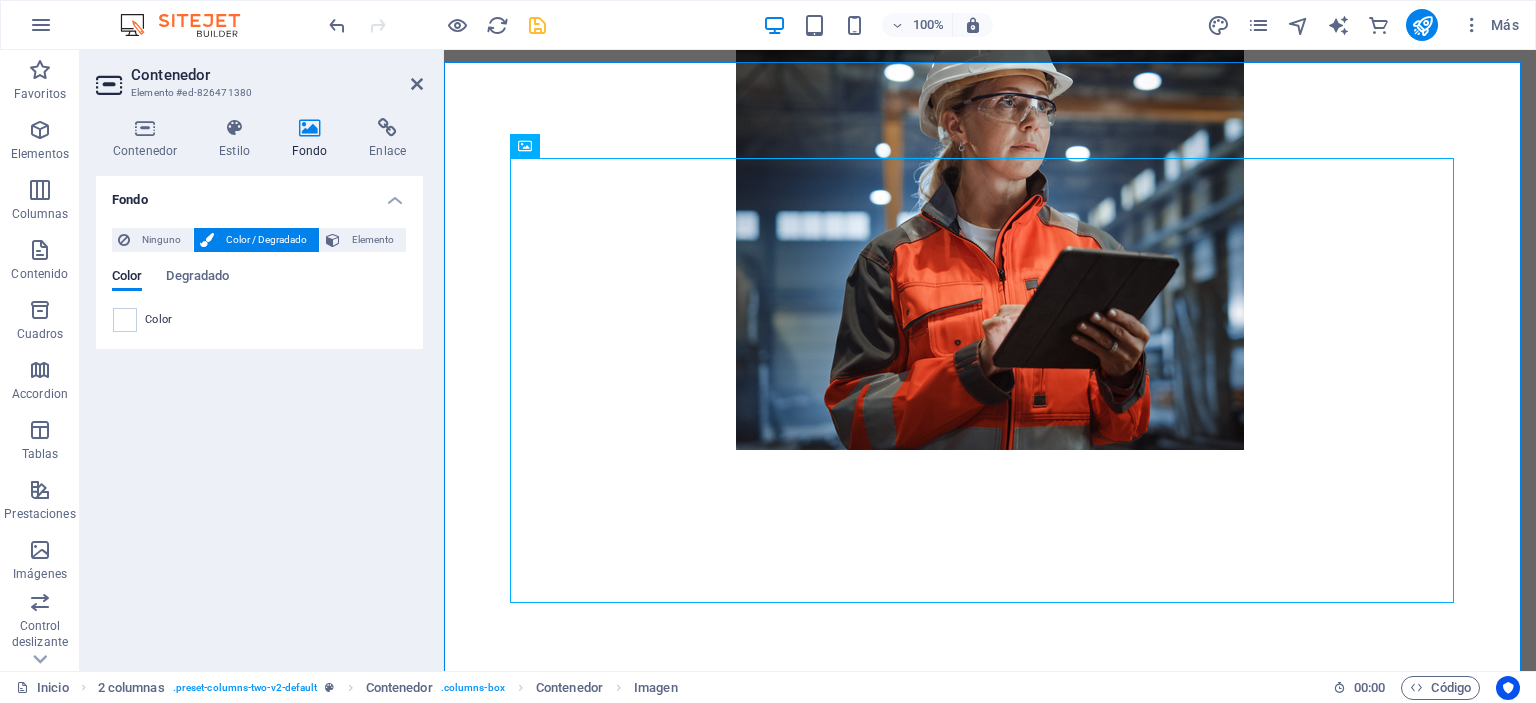 click on "Color" at bounding box center (259, 320) 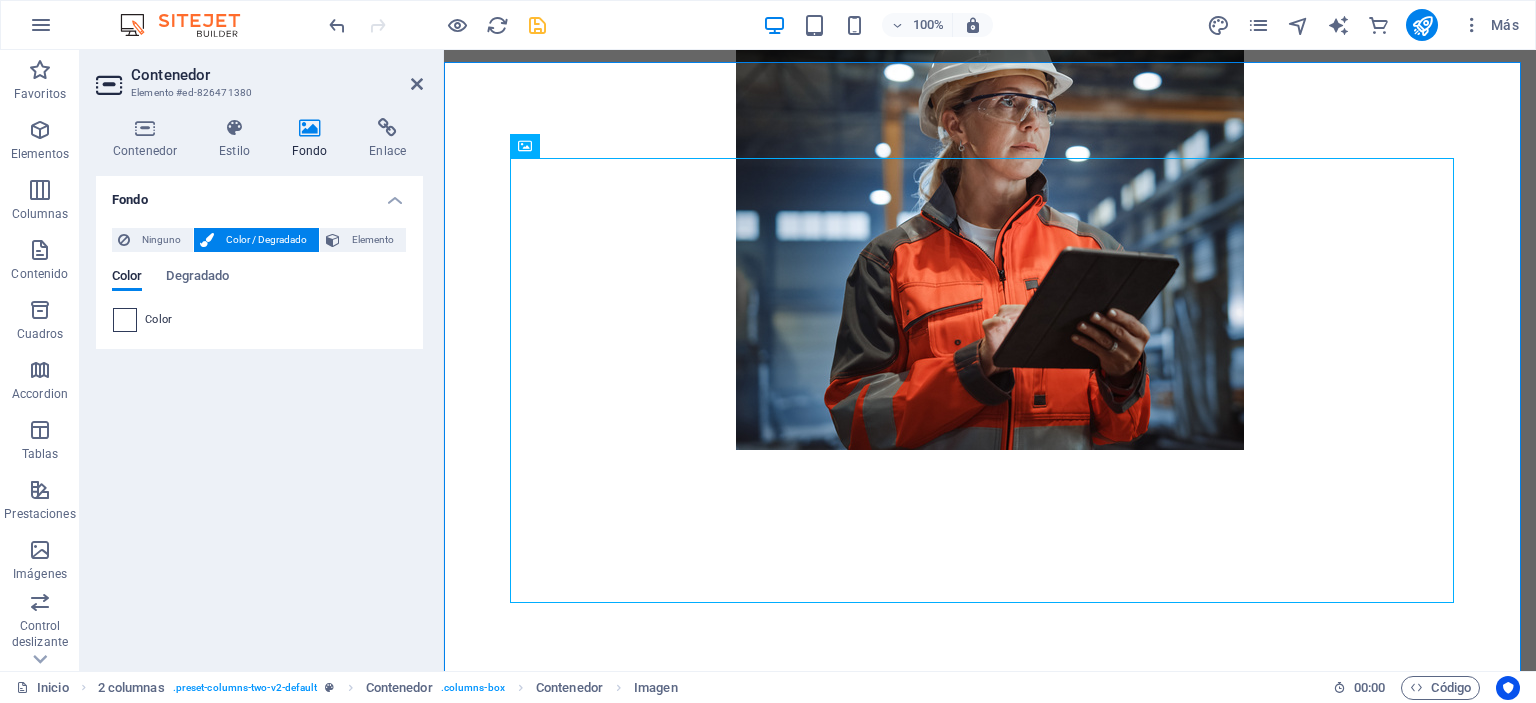 click at bounding box center [125, 320] 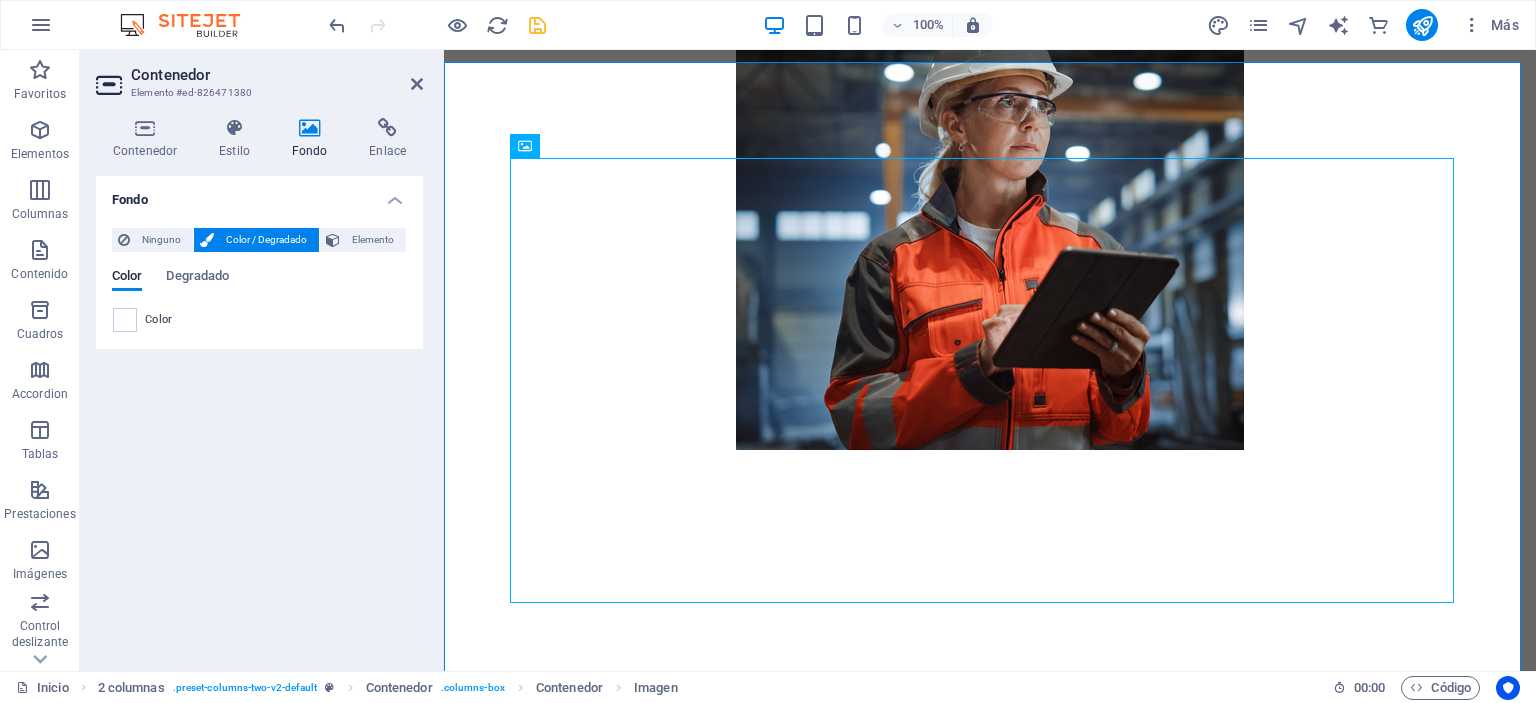 click on "Color" at bounding box center [159, 320] 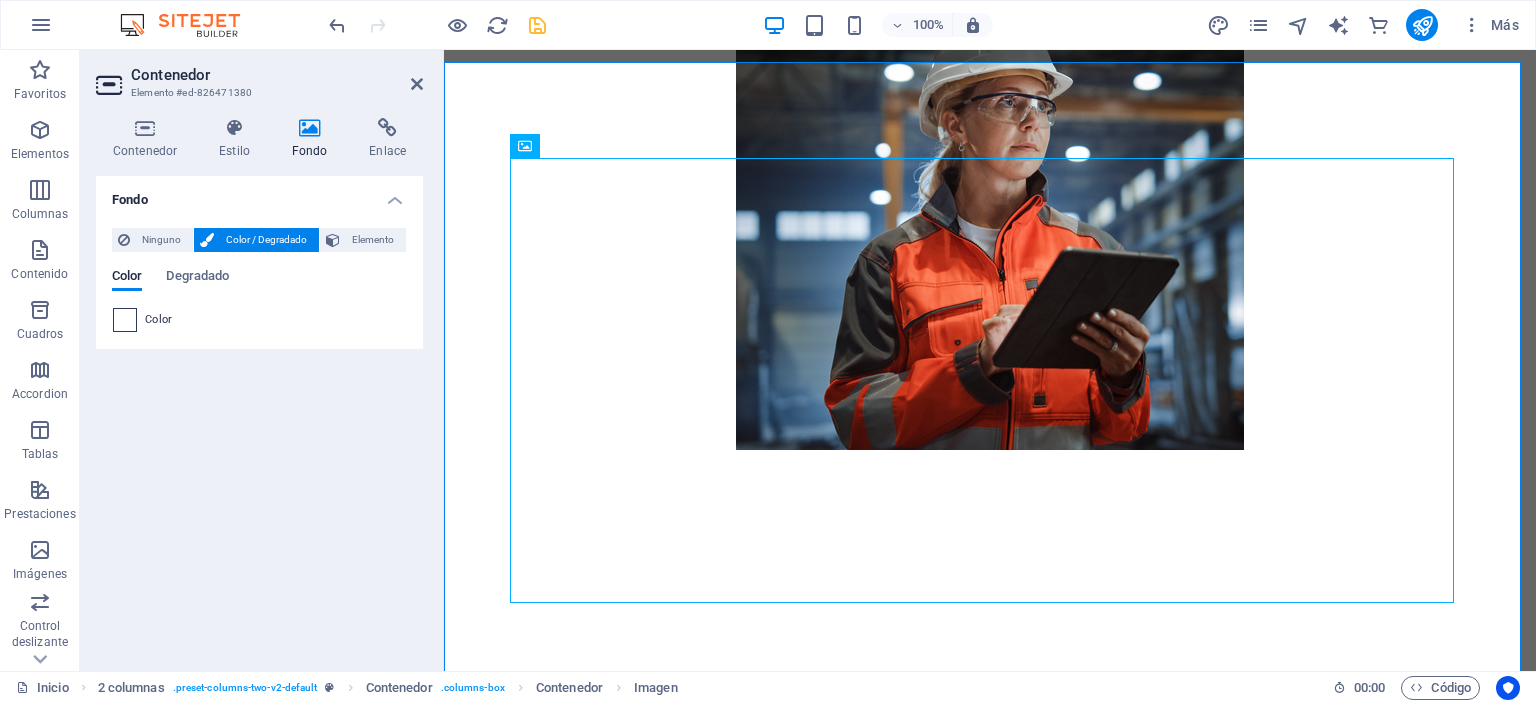 click at bounding box center (125, 320) 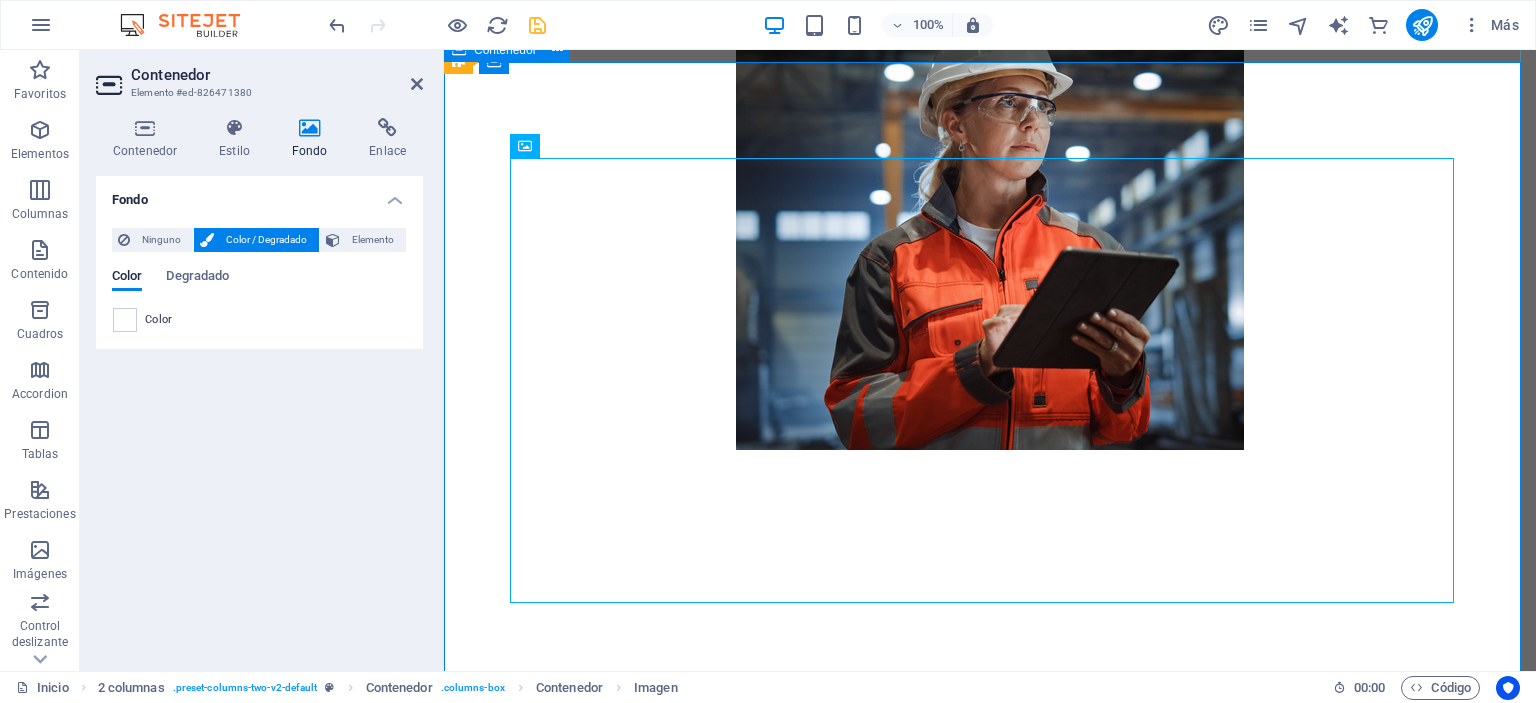 click at bounding box center (990, 230) 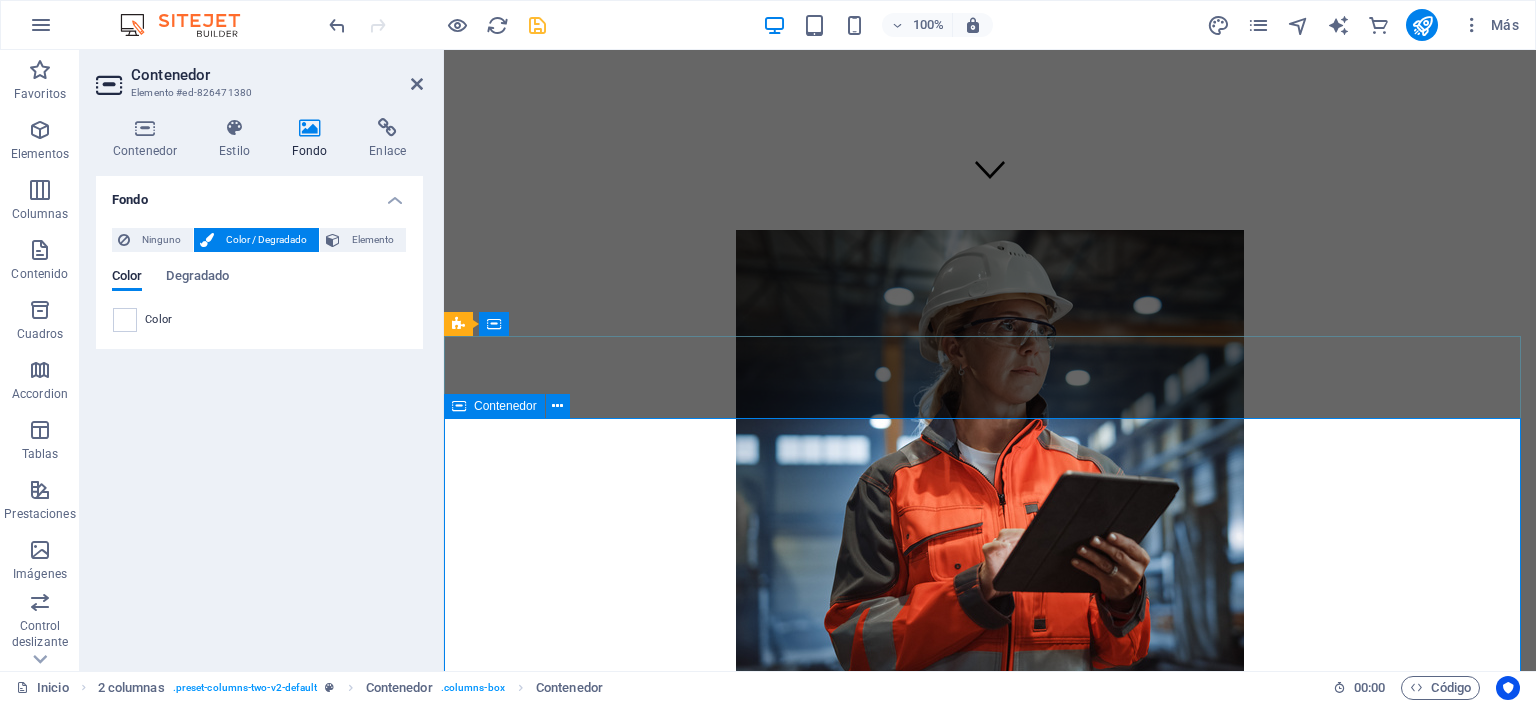 scroll, scrollTop: 491, scrollLeft: 0, axis: vertical 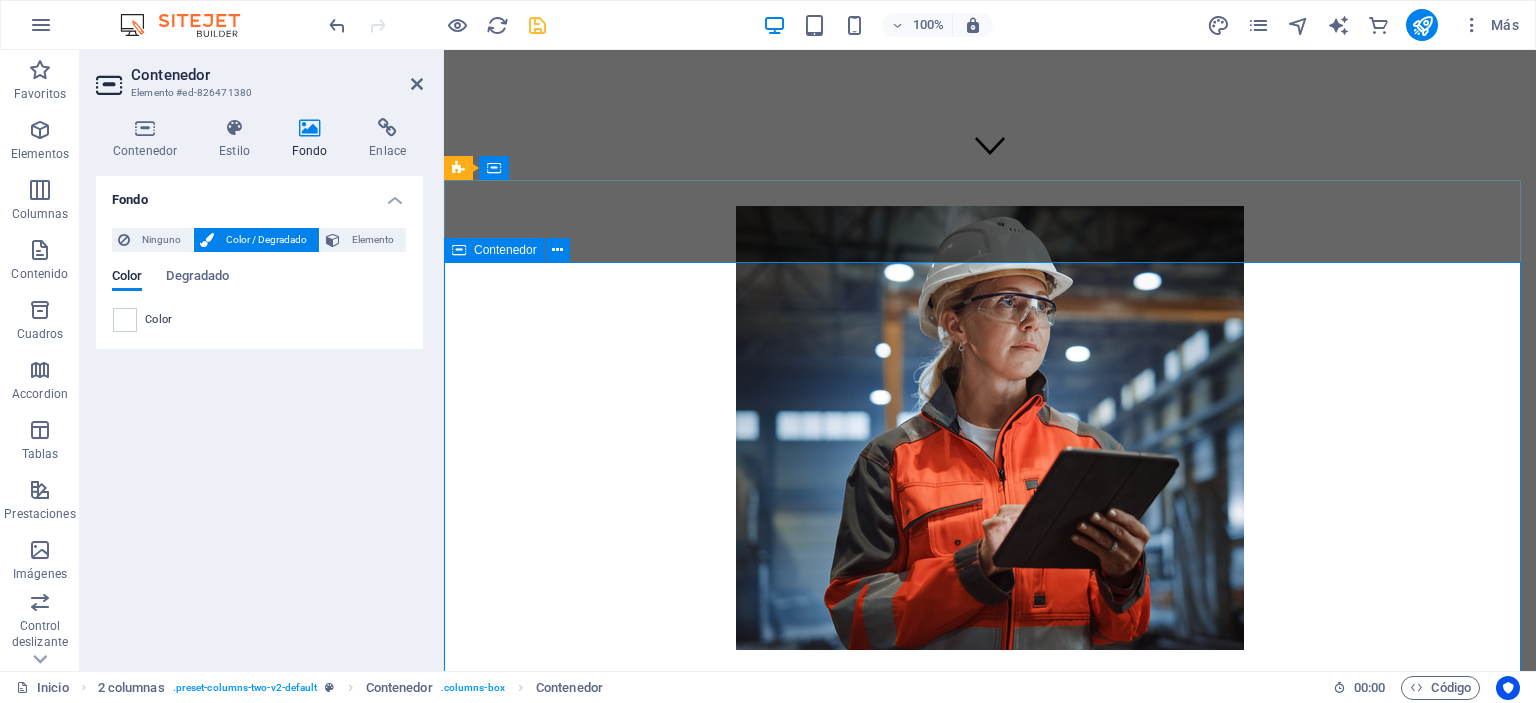 click at bounding box center (990, 430) 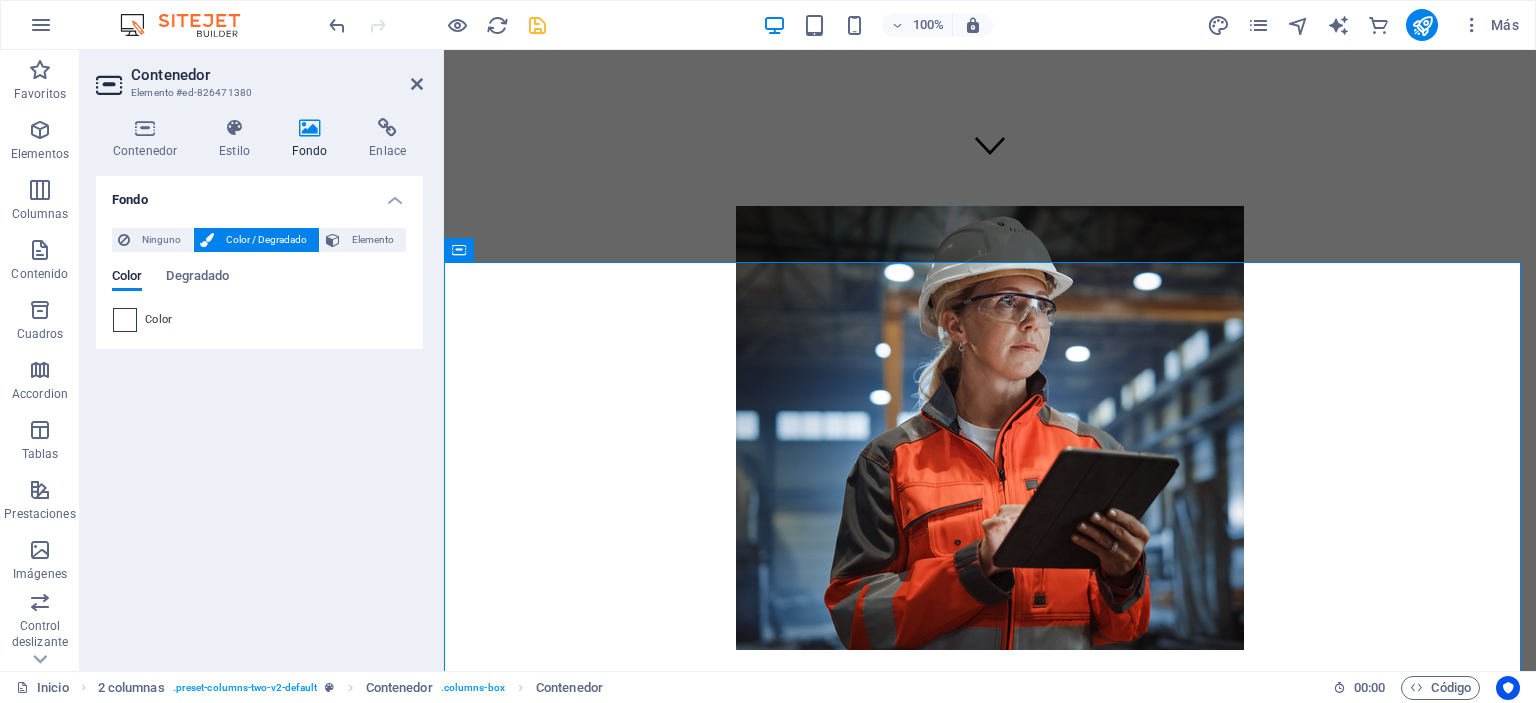 click at bounding box center [125, 320] 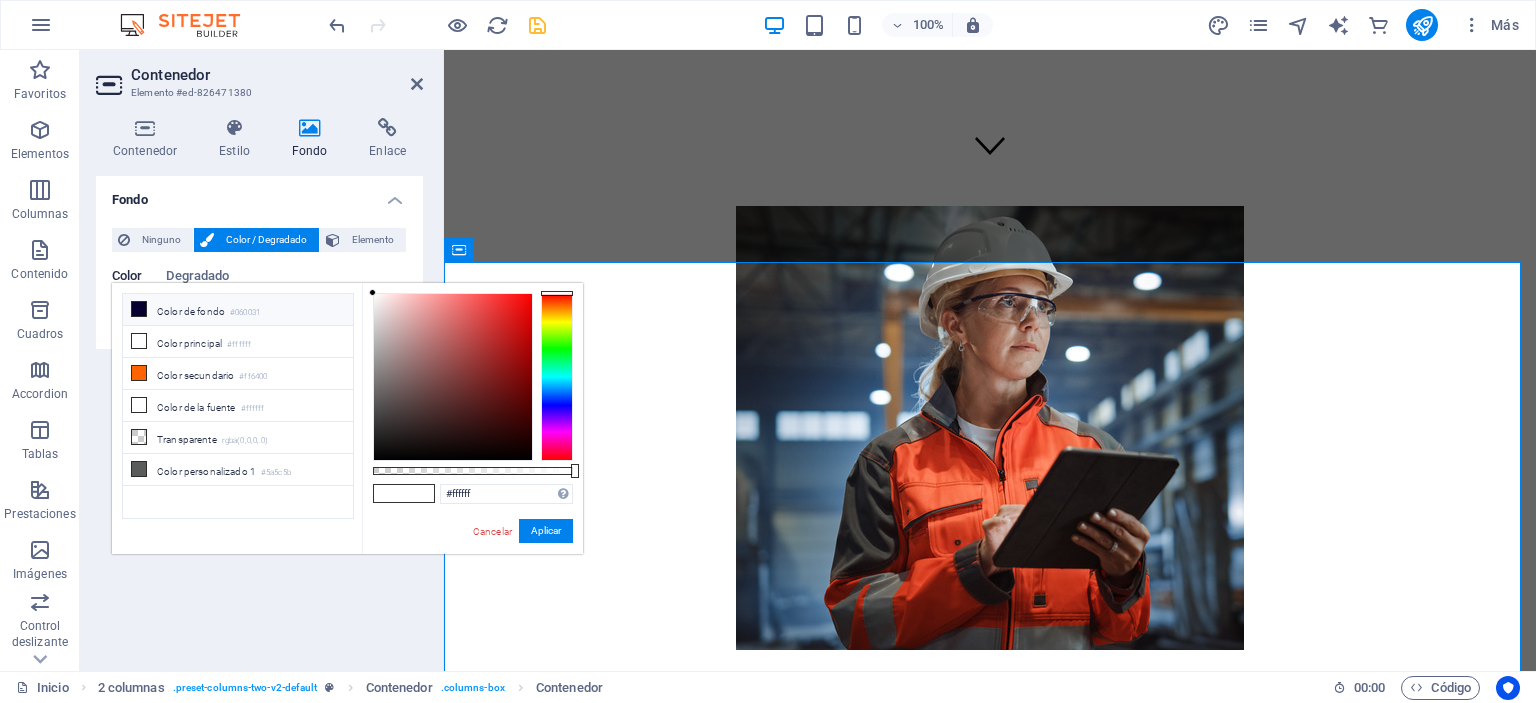 click on "Color de fondo
#060031" at bounding box center [238, 310] 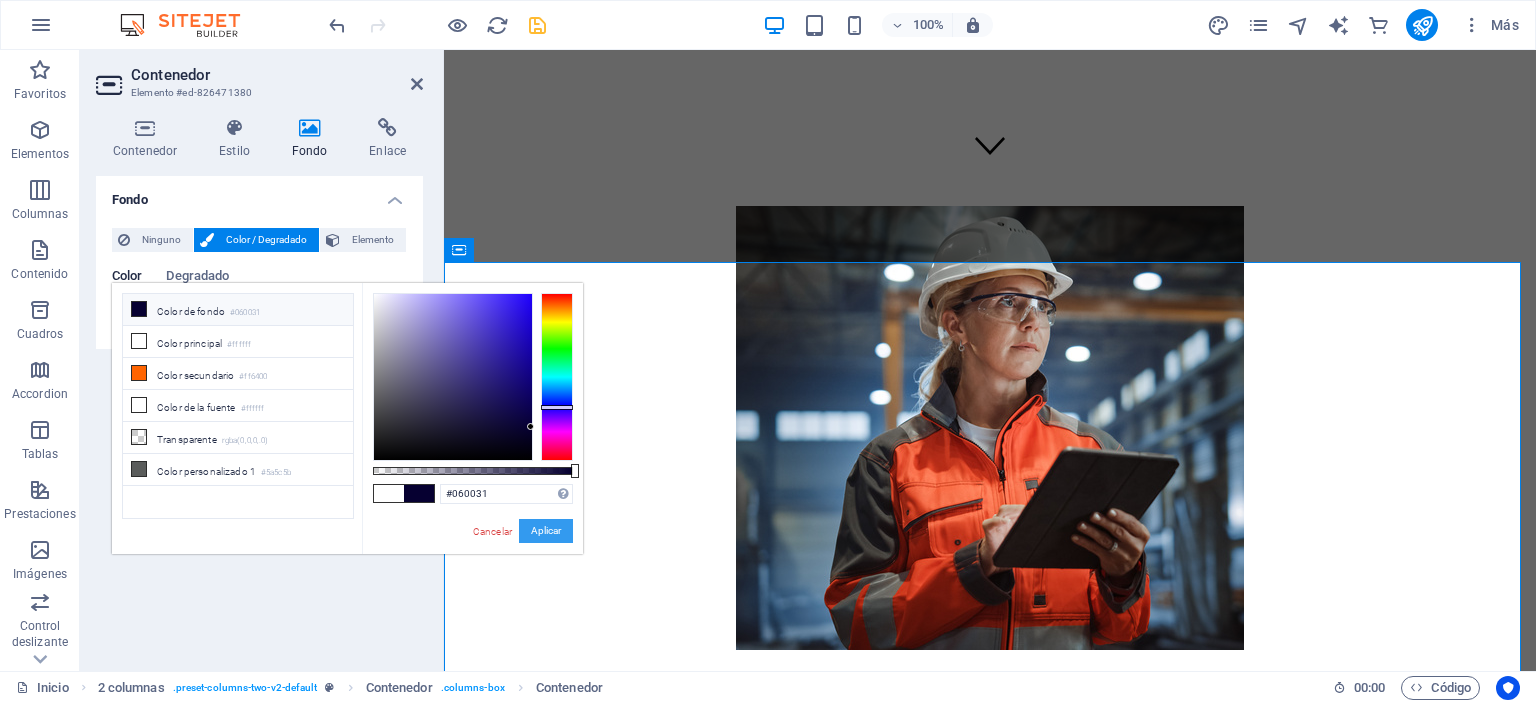 click on "Aplicar" at bounding box center [546, 531] 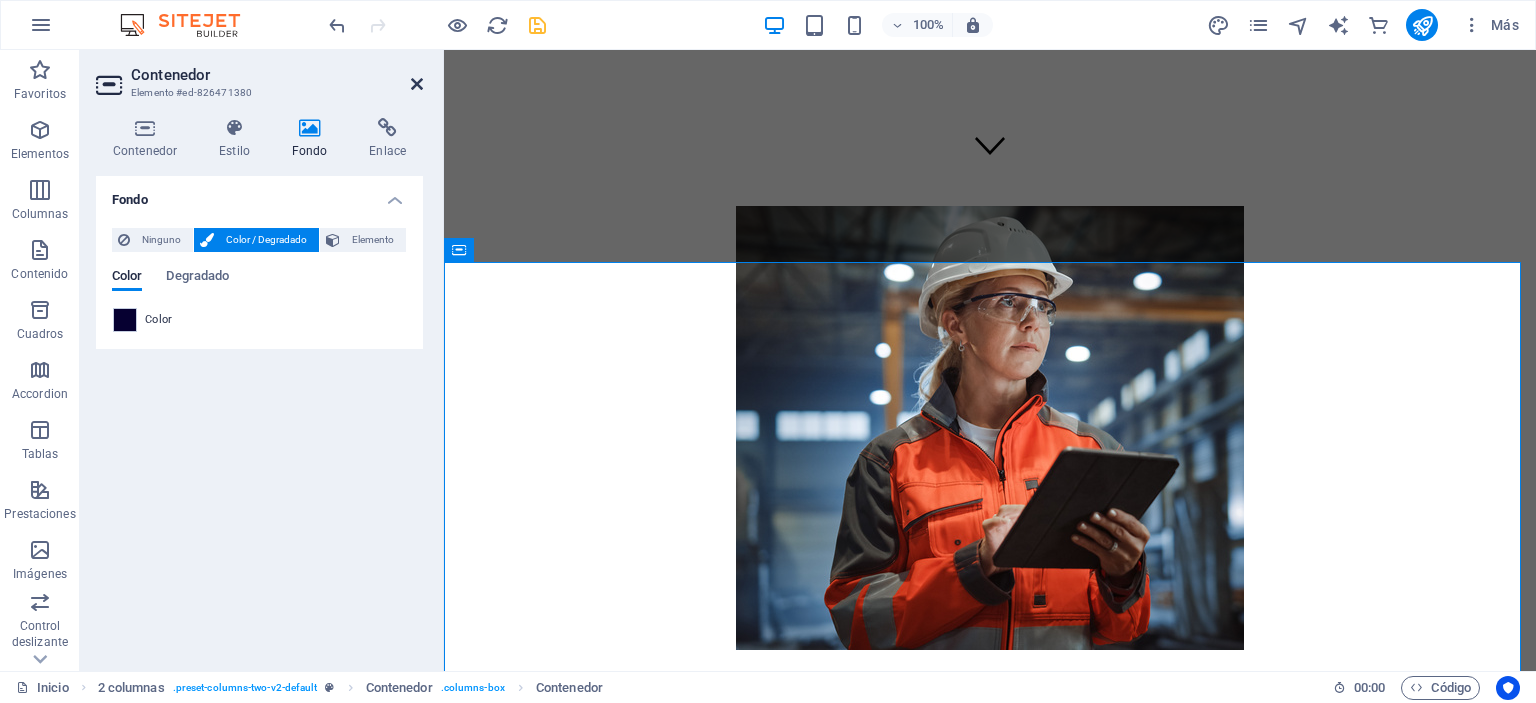 click at bounding box center [417, 84] 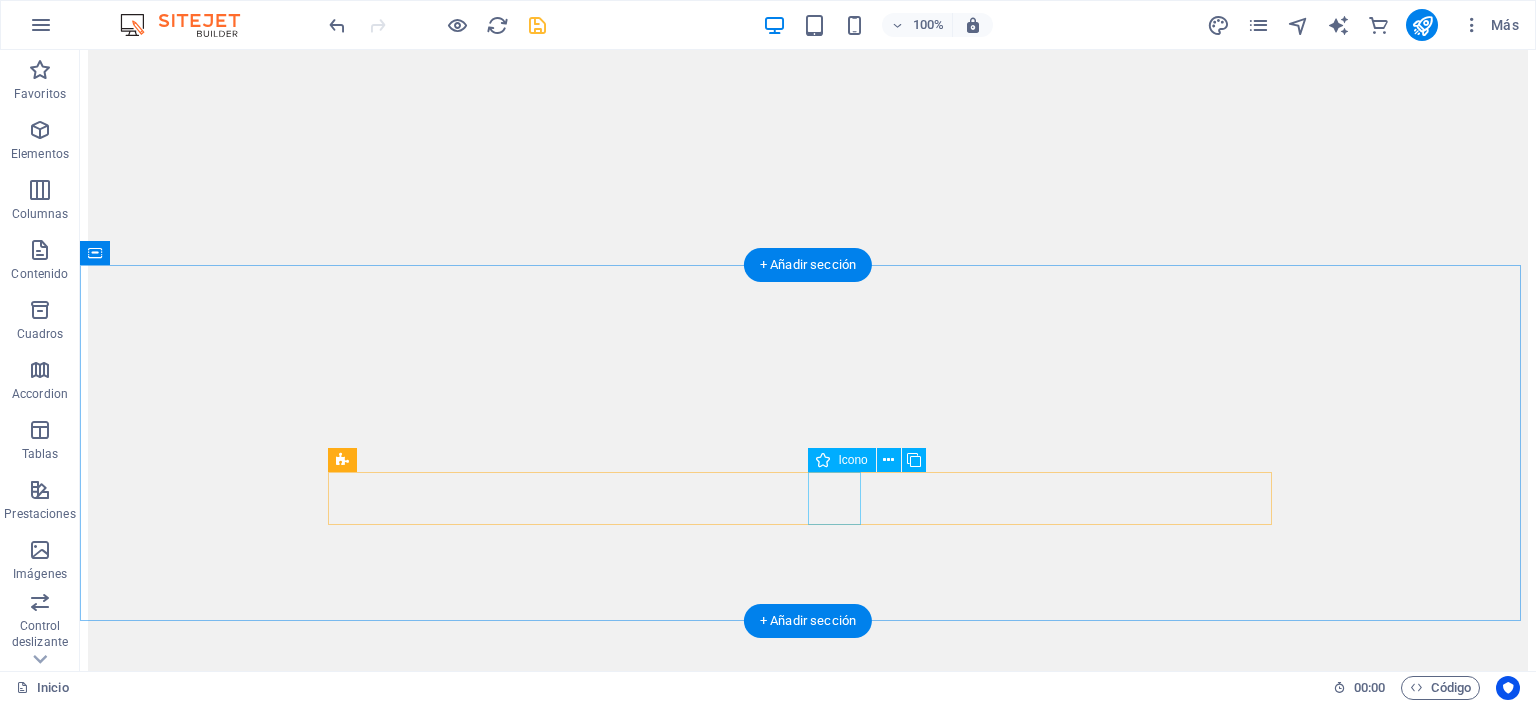 scroll, scrollTop: 5927, scrollLeft: 0, axis: vertical 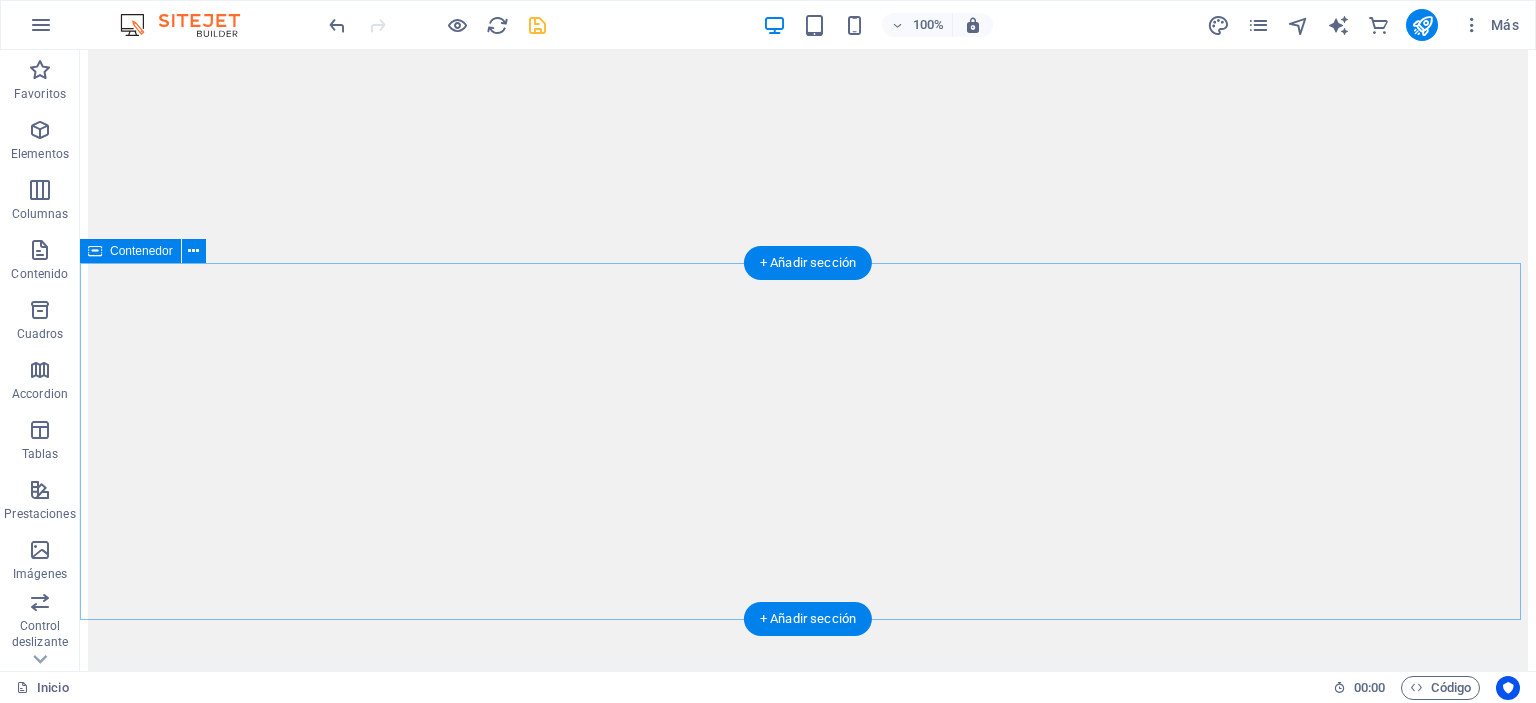 click at bounding box center [808, 13941] 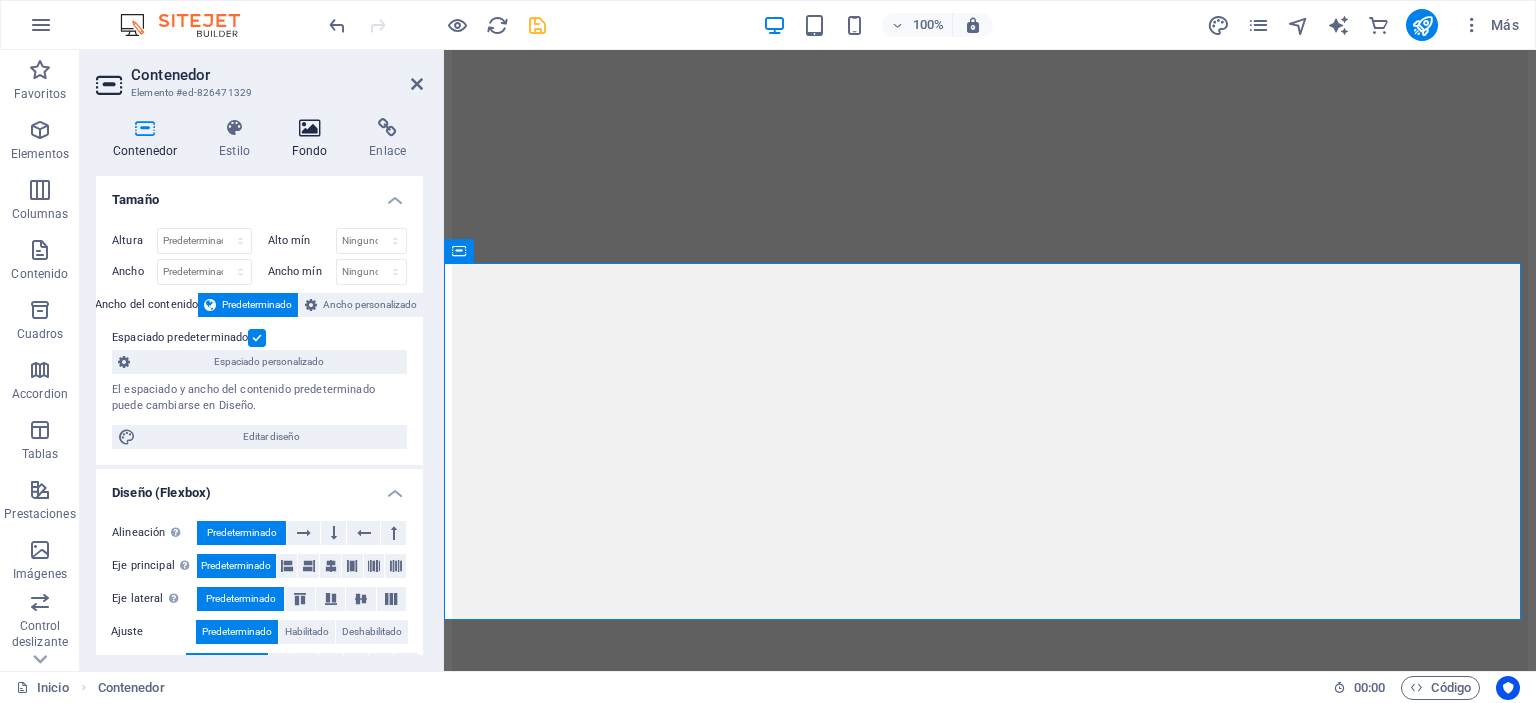 drag, startPoint x: 304, startPoint y: 159, endPoint x: 310, endPoint y: 147, distance: 13.416408 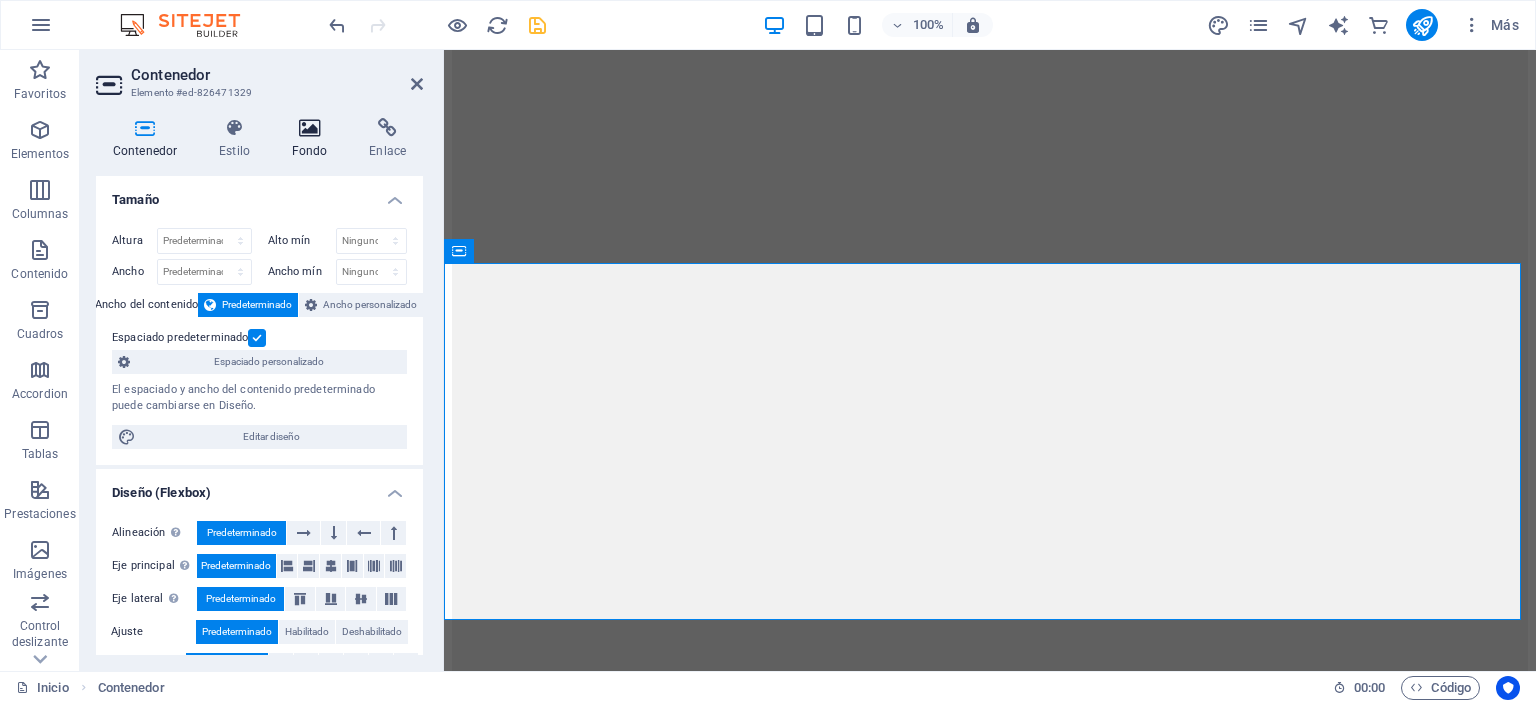 click on "Contenedor Estilo Fondo Enlace Tamaño Altura Predeterminado px rem % vh vw Alto mín Ninguno px rem % vh vw Ancho Predeterminado px rem % em vh vw Ancho mín Ninguno px rem % vh vw Ancho del contenido Predeterminado Ancho personalizado Ancho Predeterminado px rem % em vh vw Ancho mín Ninguno px rem % vh vw Espaciado predeterminado Espaciado personalizado El espaciado y ancho del contenido predeterminado puede cambiarse en Diseño. Editar diseño Diseño (Flexbox) Alineación Determina flex-direction. Predeterminado Eje principal Determina la forma en la que los elementos deberían comportarse por el eje principal en este contenedor (contenido justificado). Predeterminado Eje lateral Controla la dirección vertical del elemento en el contenedor (alinear elementos). Predeterminado Ajuste Predeterminado Habilitado Deshabilitado Relleno Controla las distancias y la dirección de los elementos en el eje Y en varias líneas (alinear contenido). Predeterminado Accesibilidad Rol Ninguno Alert Timer" at bounding box center (259, 386) 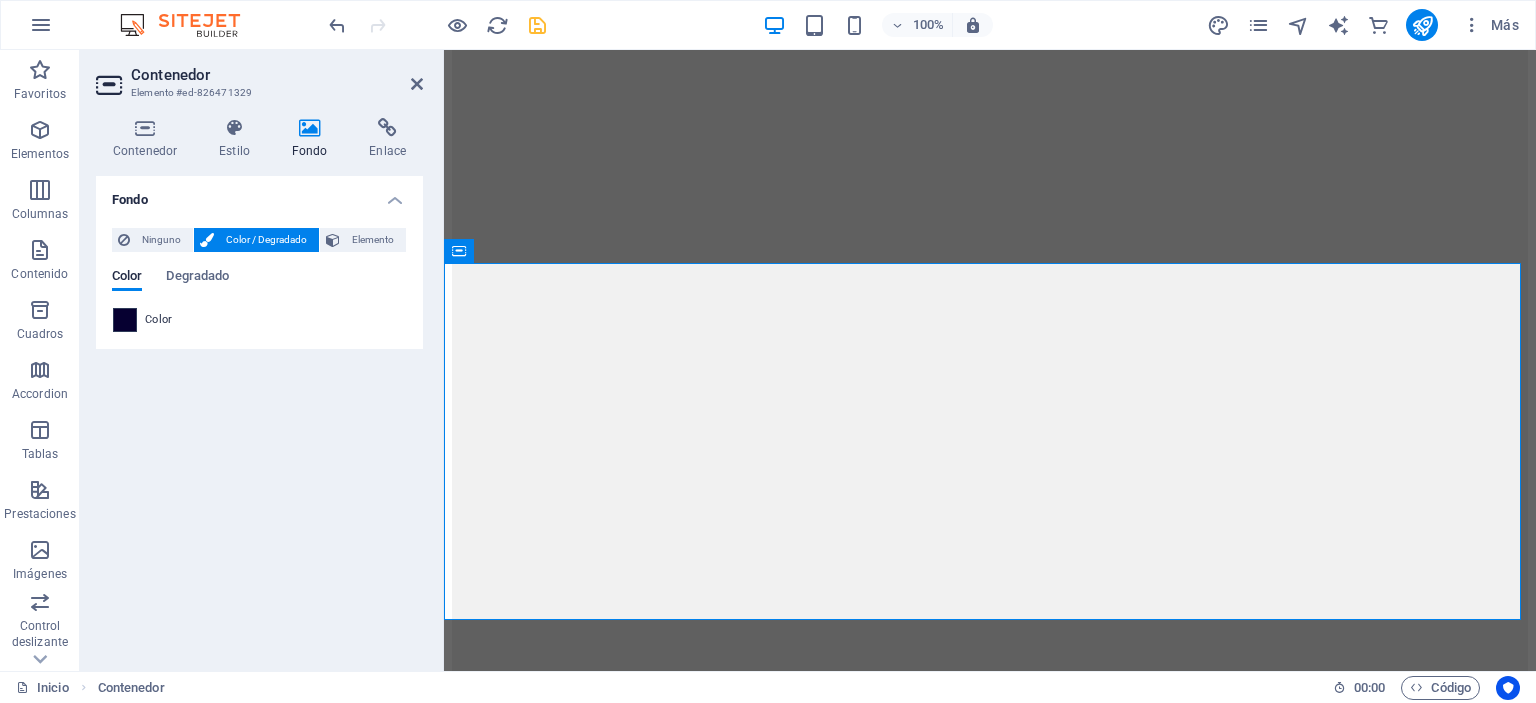 click at bounding box center (125, 320) 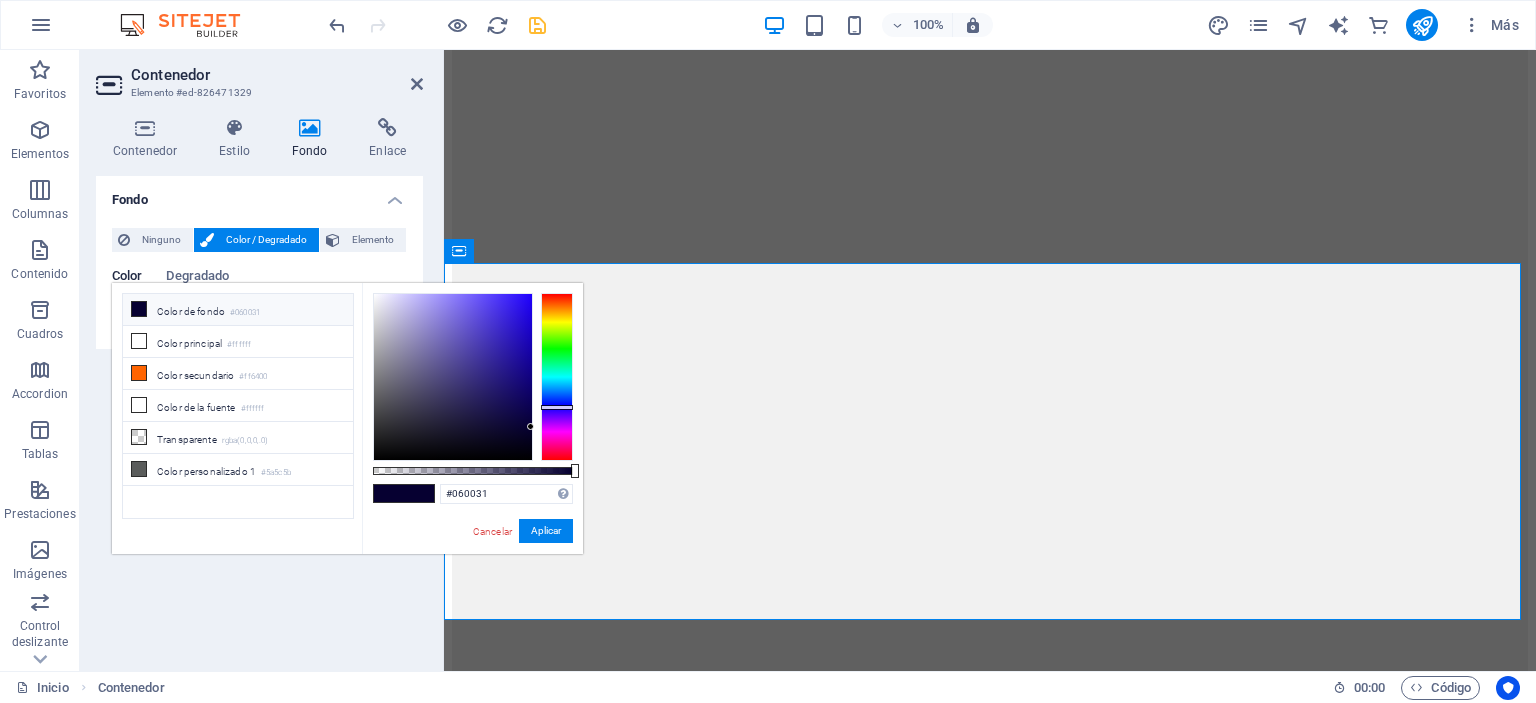 click on "Color de fondo
#060031" at bounding box center [238, 310] 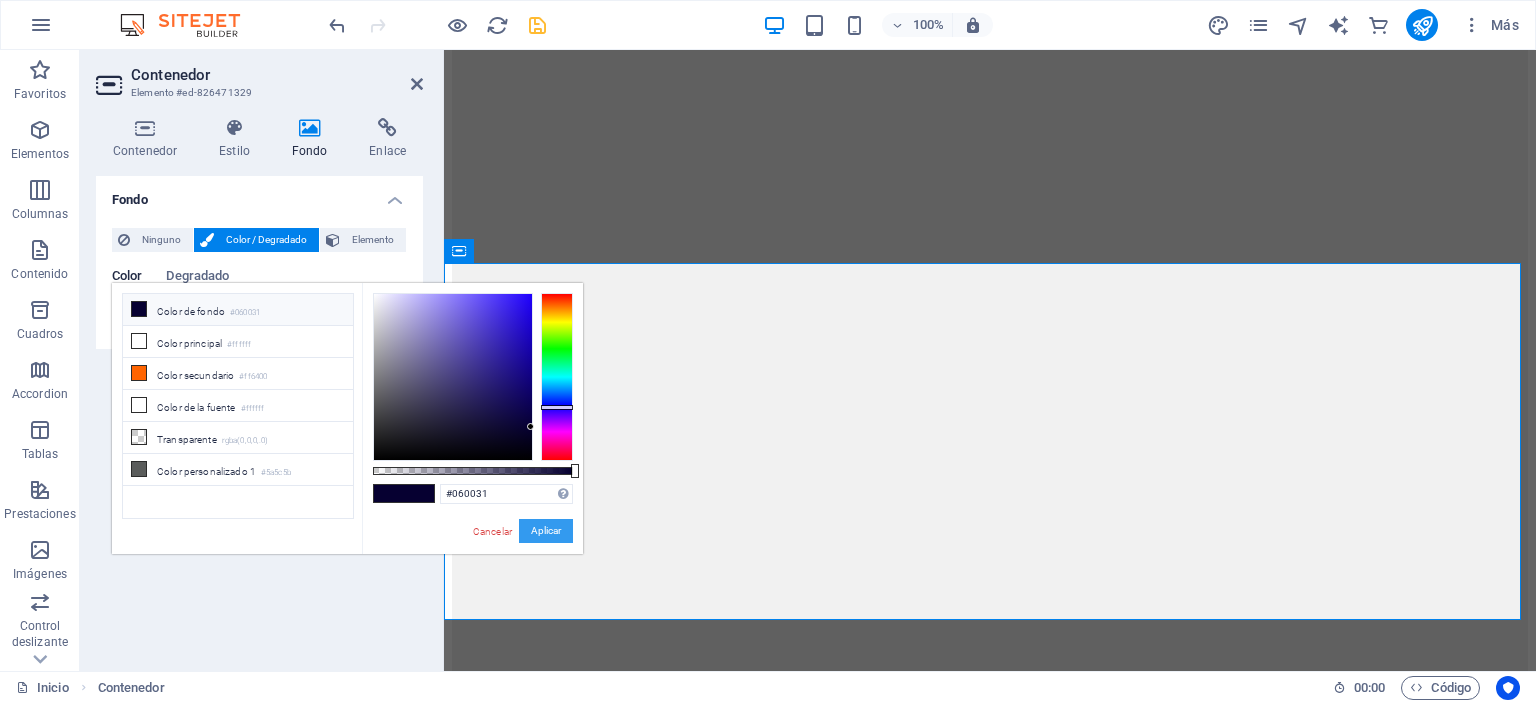 drag, startPoint x: 550, startPoint y: 527, endPoint x: 93, endPoint y: 469, distance: 460.66583 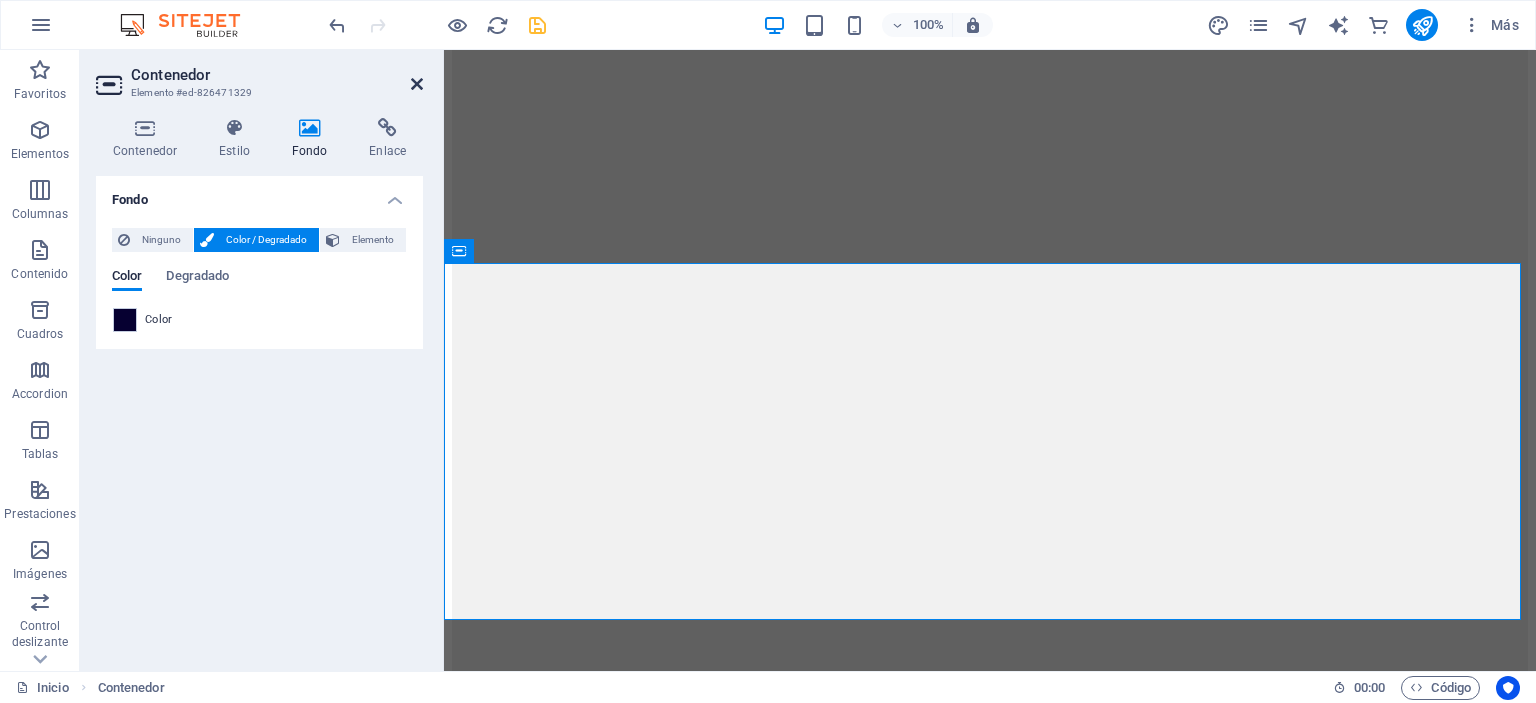 drag, startPoint x: 412, startPoint y: 80, endPoint x: 332, endPoint y: 33, distance: 92.7847 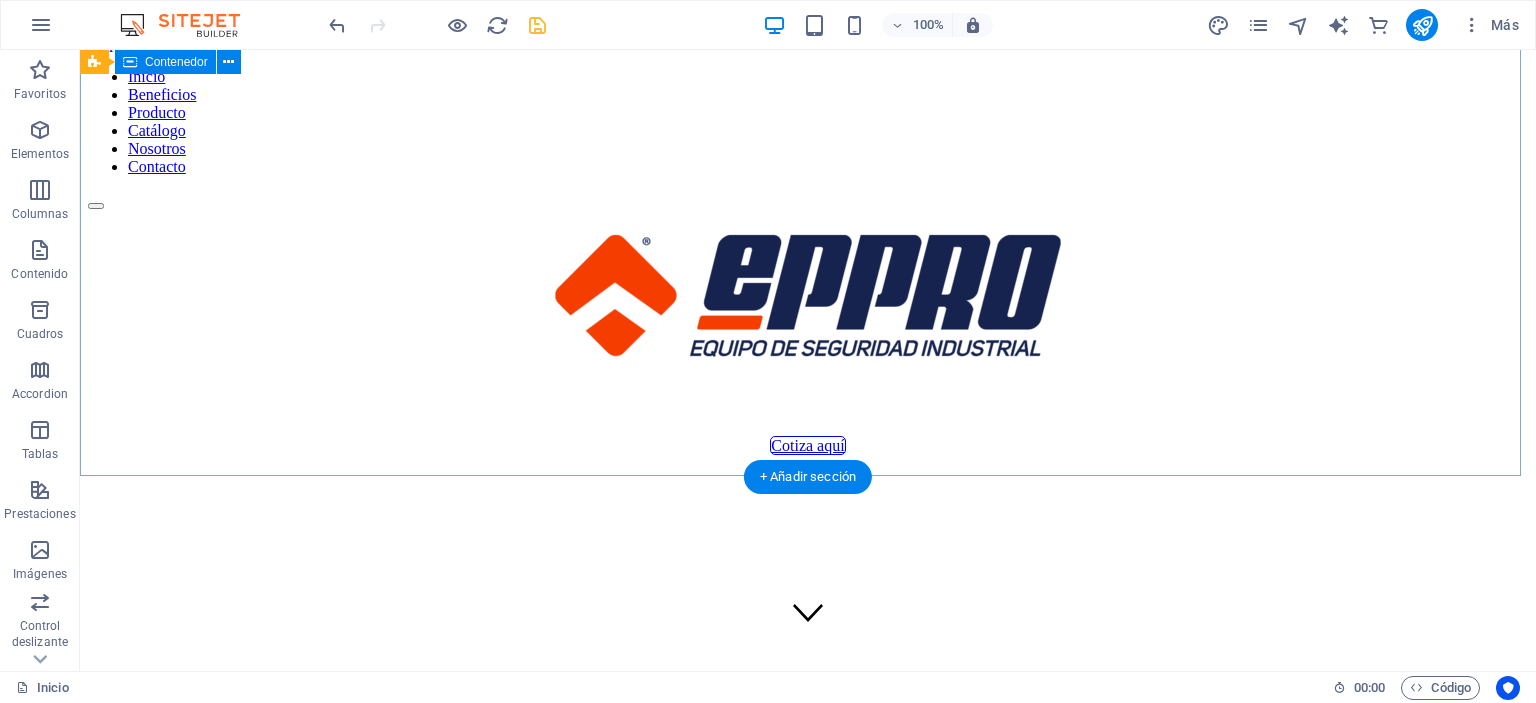 scroll, scrollTop: 0, scrollLeft: 0, axis: both 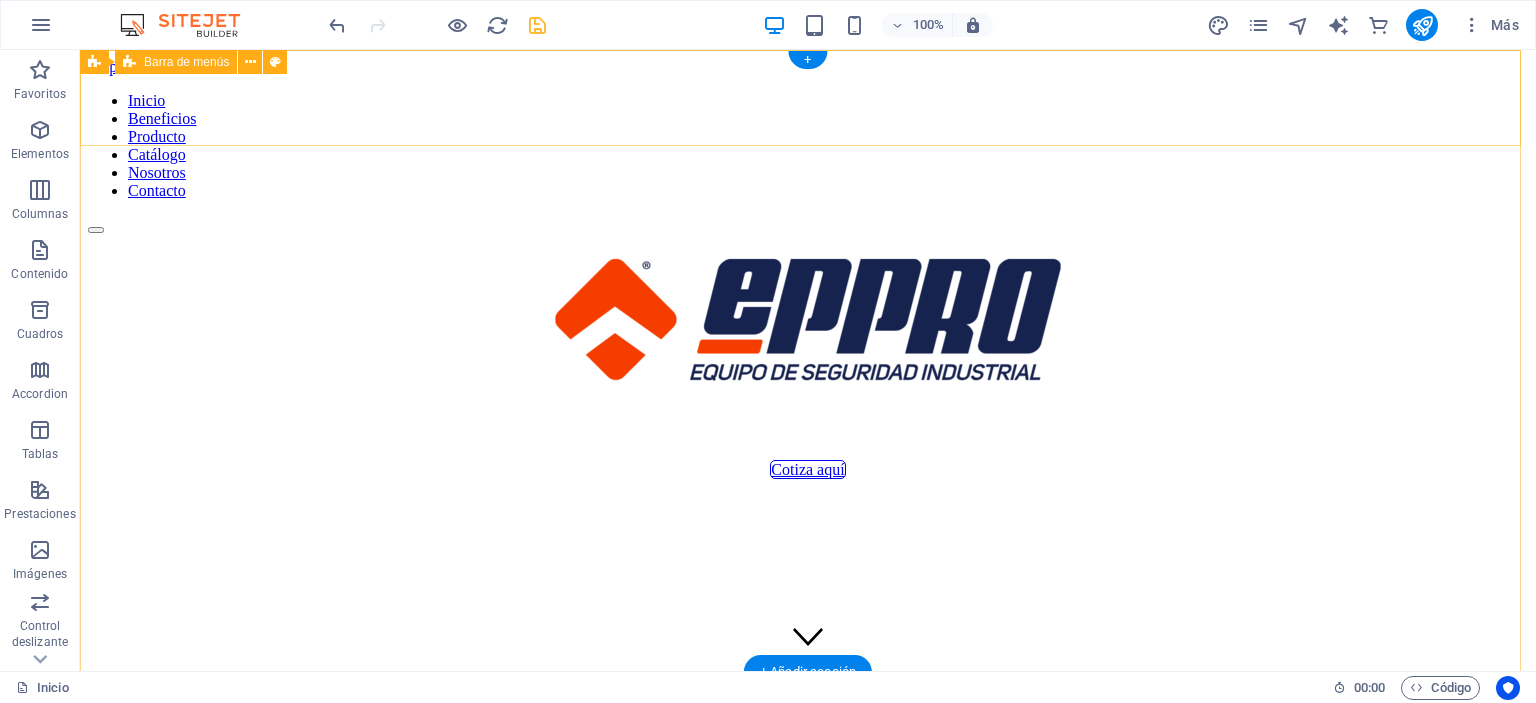 click on "Inicio Beneficios Producto Catálogo Nosotros Contacto" at bounding box center (808, 163) 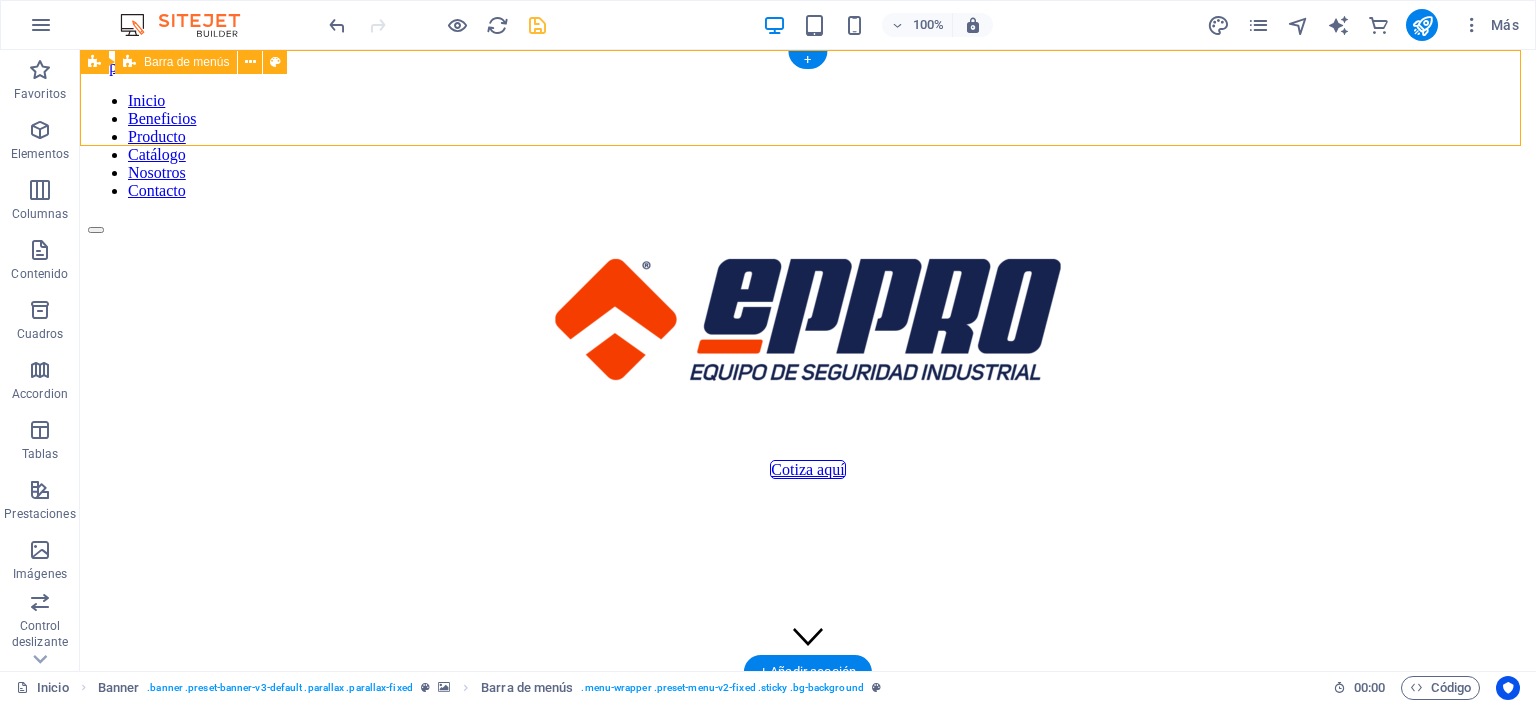 click on "Inicio Beneficios Producto Catálogo Nosotros Contacto" at bounding box center (808, 163) 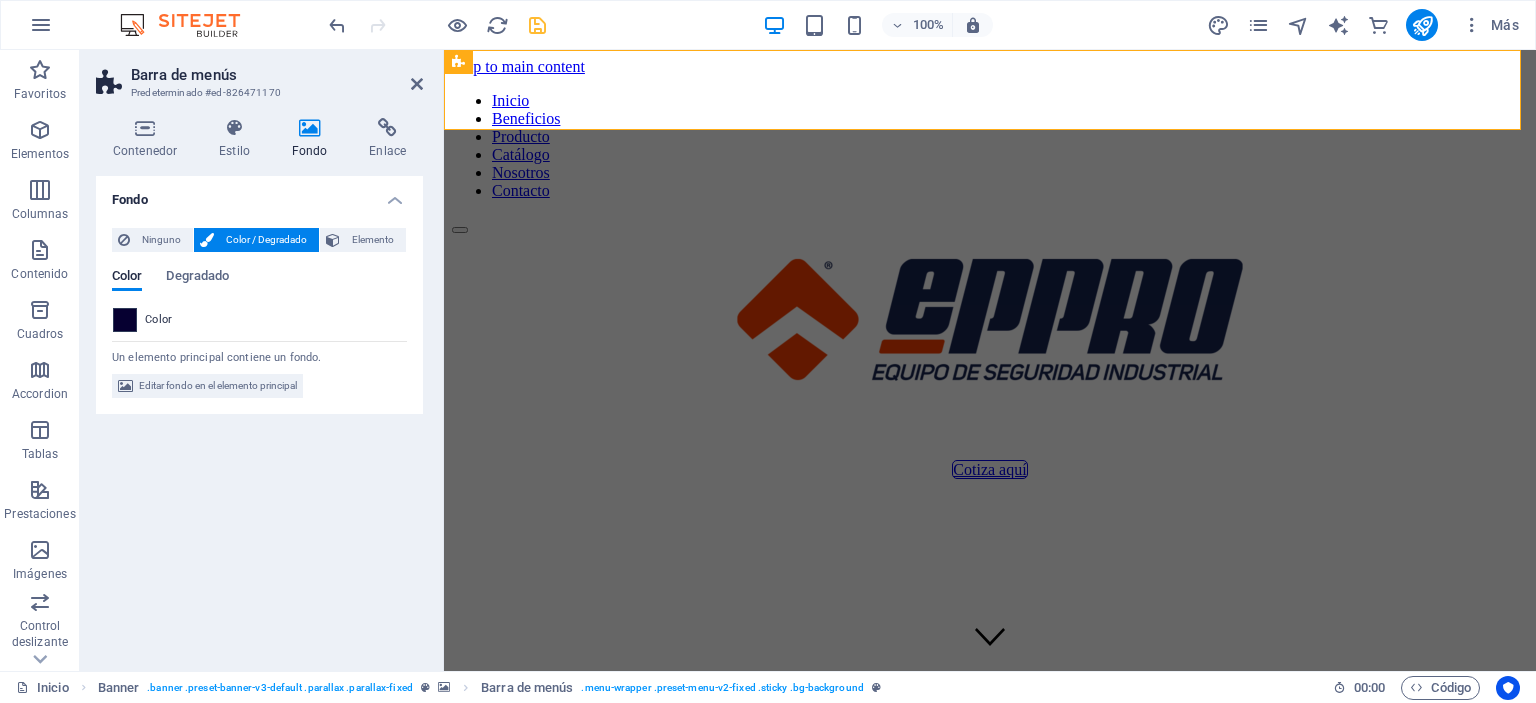 click at bounding box center (125, 320) 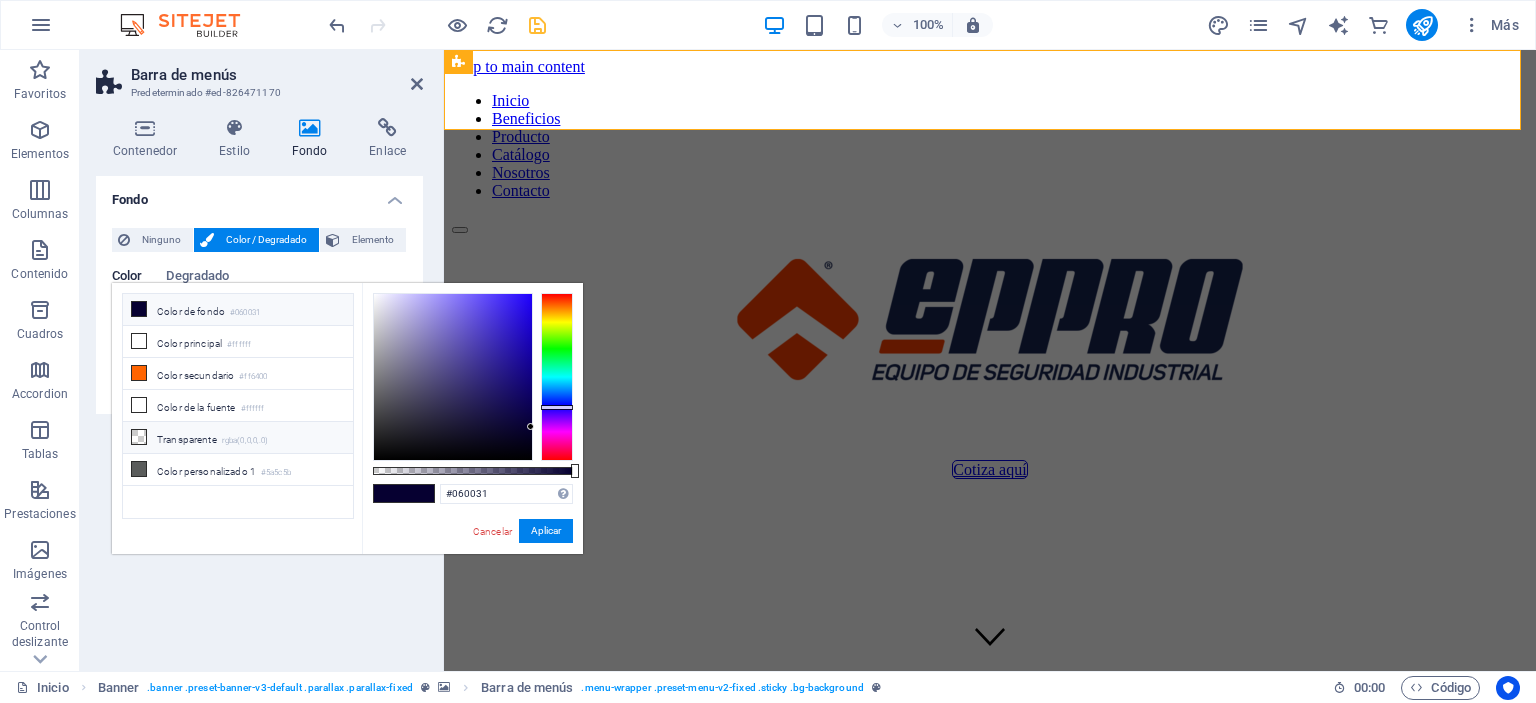 click on "Transparente
rgba(0,0,0,.0)" at bounding box center (238, 438) 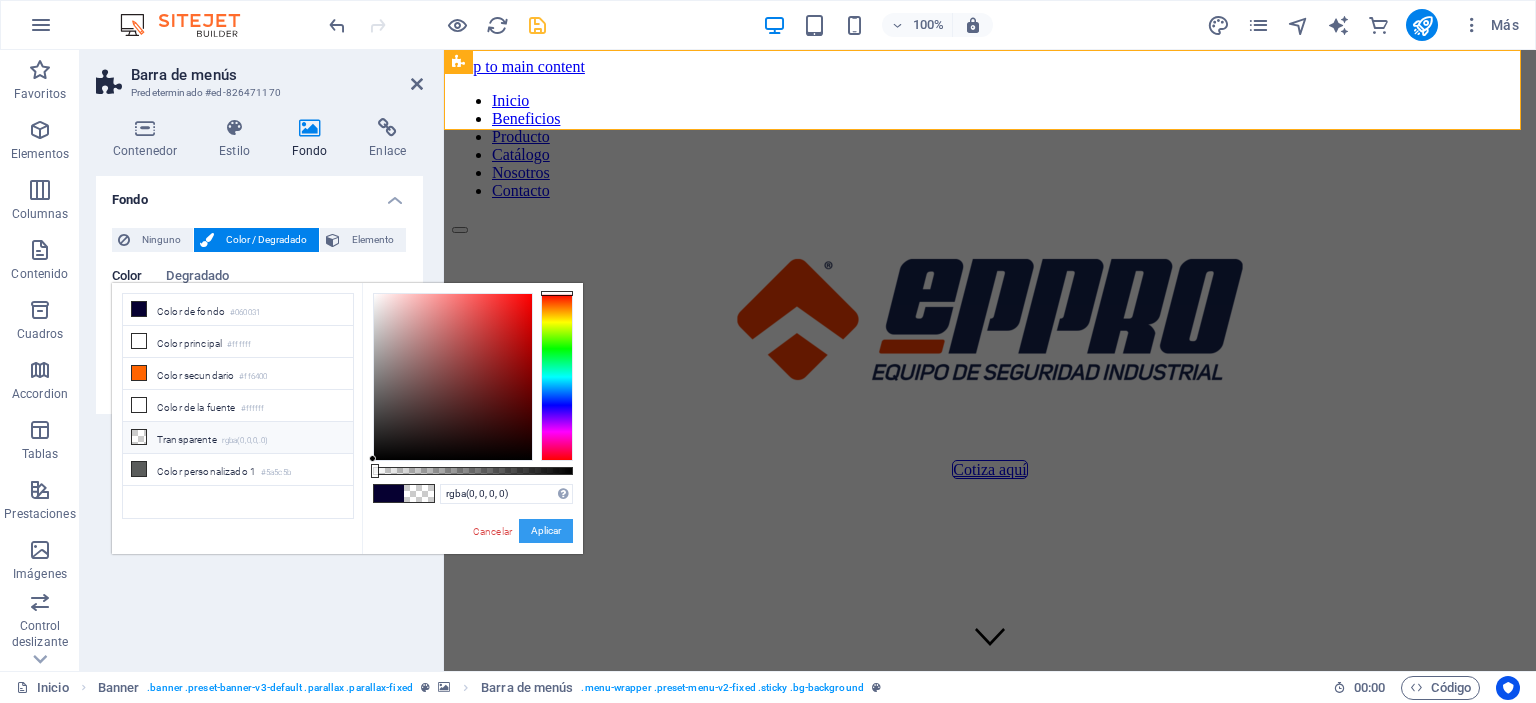click on "Aplicar" at bounding box center [546, 531] 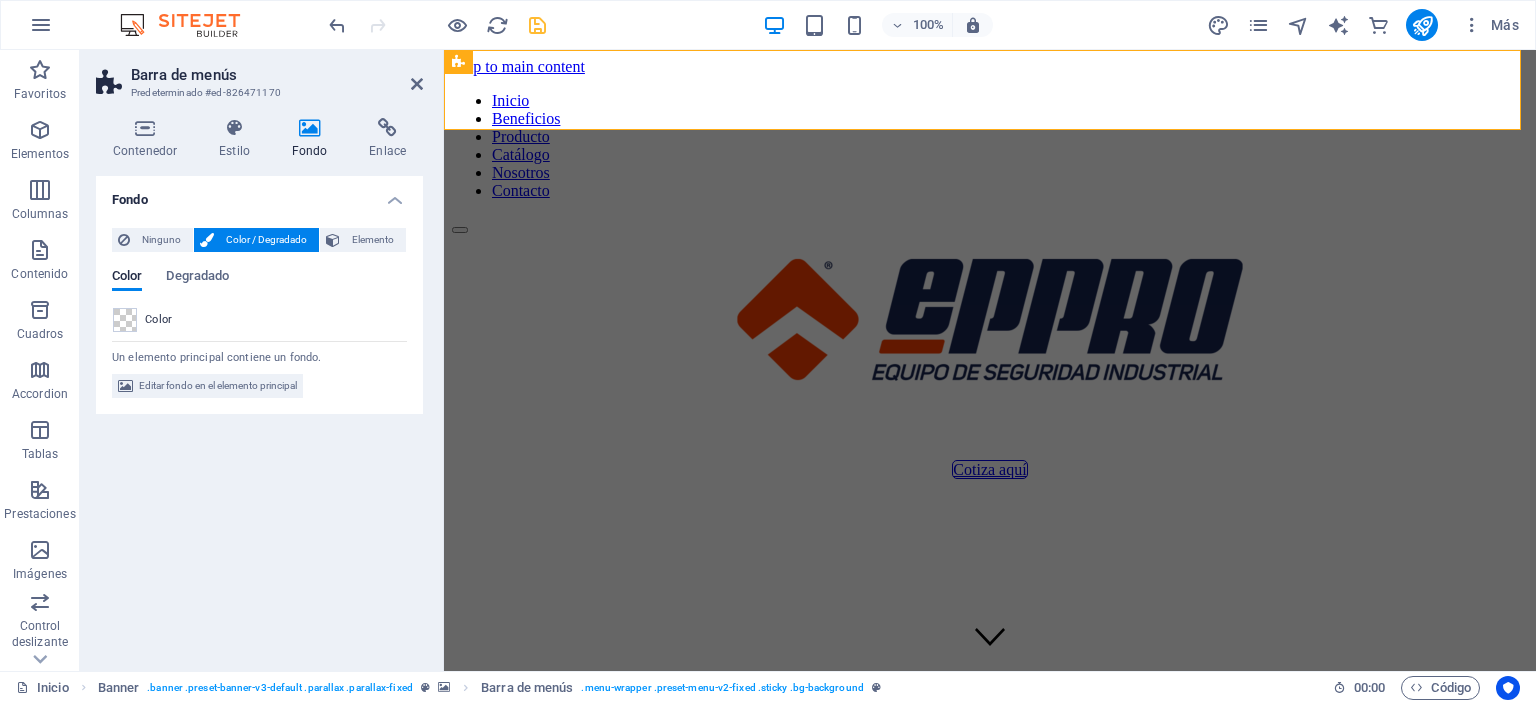 click on "Fondo Ninguno Color / Degradado Elemento Estirar fondo a ancho completo Superposición de colores Sitúa una superposición sobre el fondo para colorearla Parallax 0 % Imagen Control deslizante de imágenes Mapa Video YouTube Vimeo HTML Color Degradado Color Un elemento principal contiene un fondo. Editar fondo en el elemento principal" at bounding box center [259, 415] 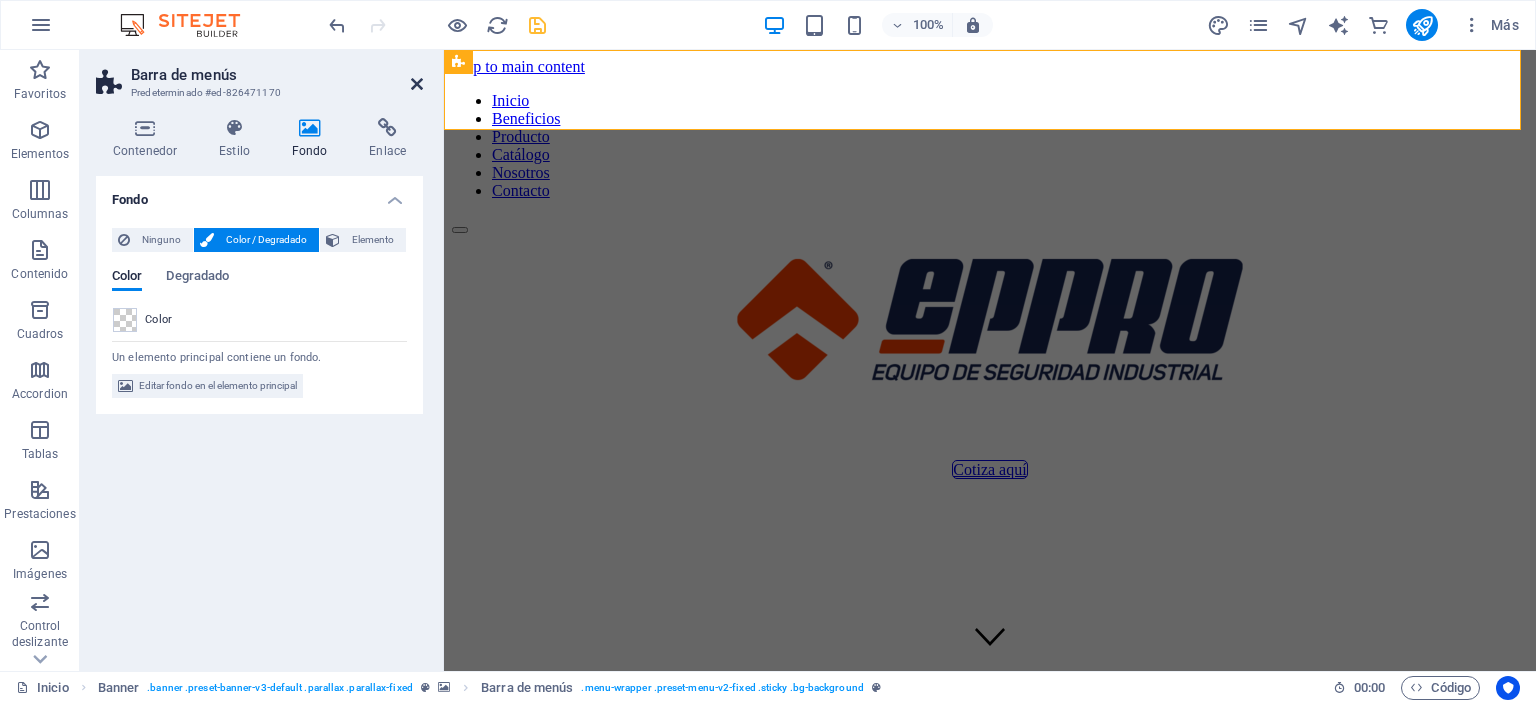 click at bounding box center [417, 84] 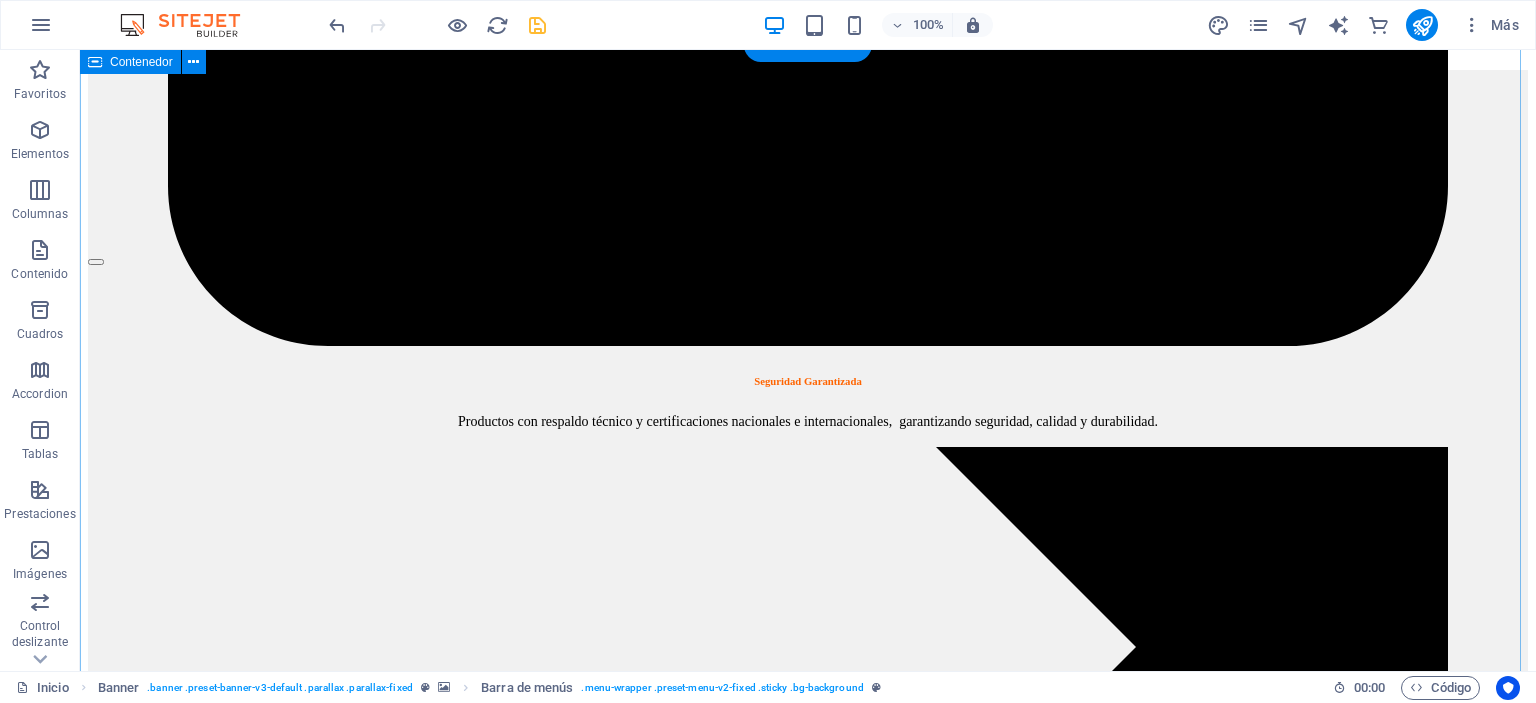 scroll, scrollTop: 2400, scrollLeft: 0, axis: vertical 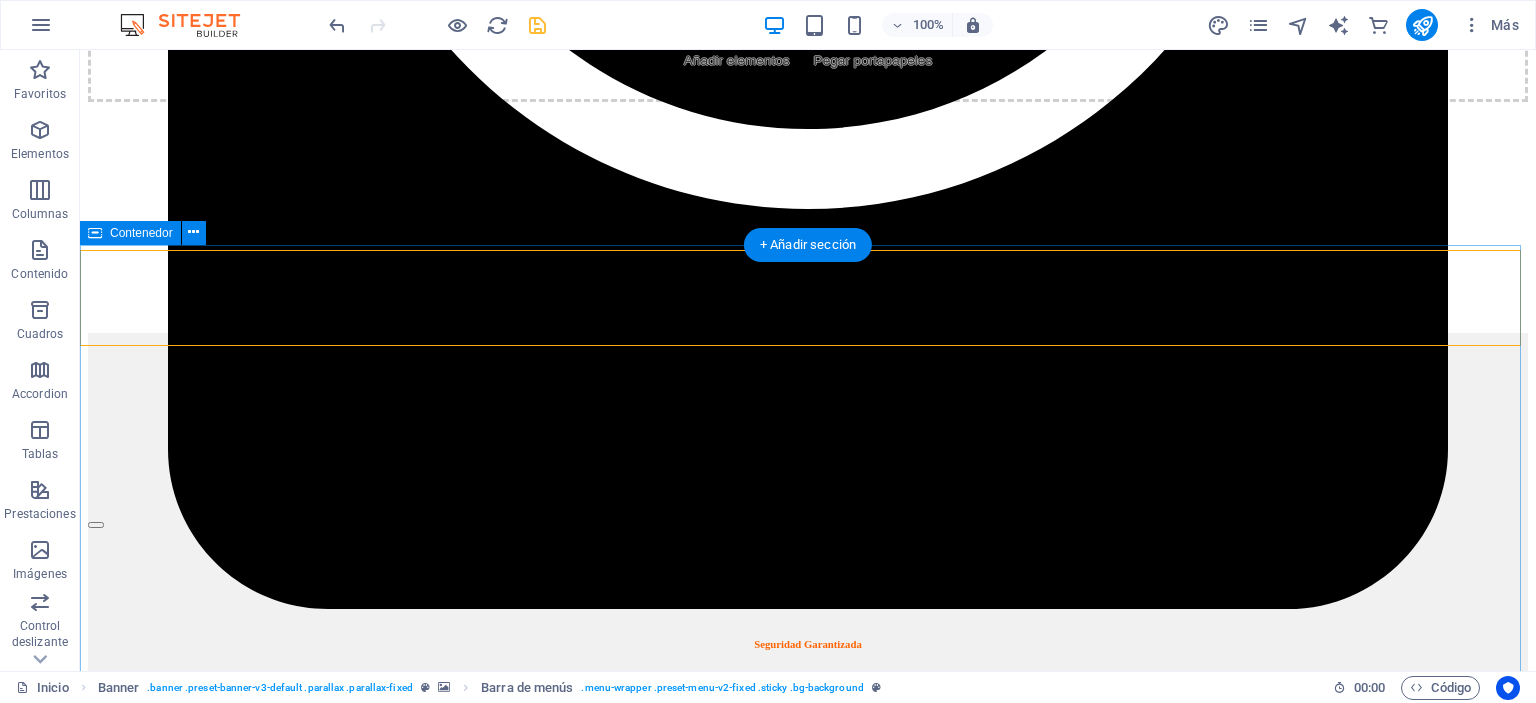 click on "catálogo Descarga AQUÍ Gratis nuestro catálogo digital de los artículos de seguridad que necesita tu empresa. Documento nuevo" at bounding box center [808, 9527] 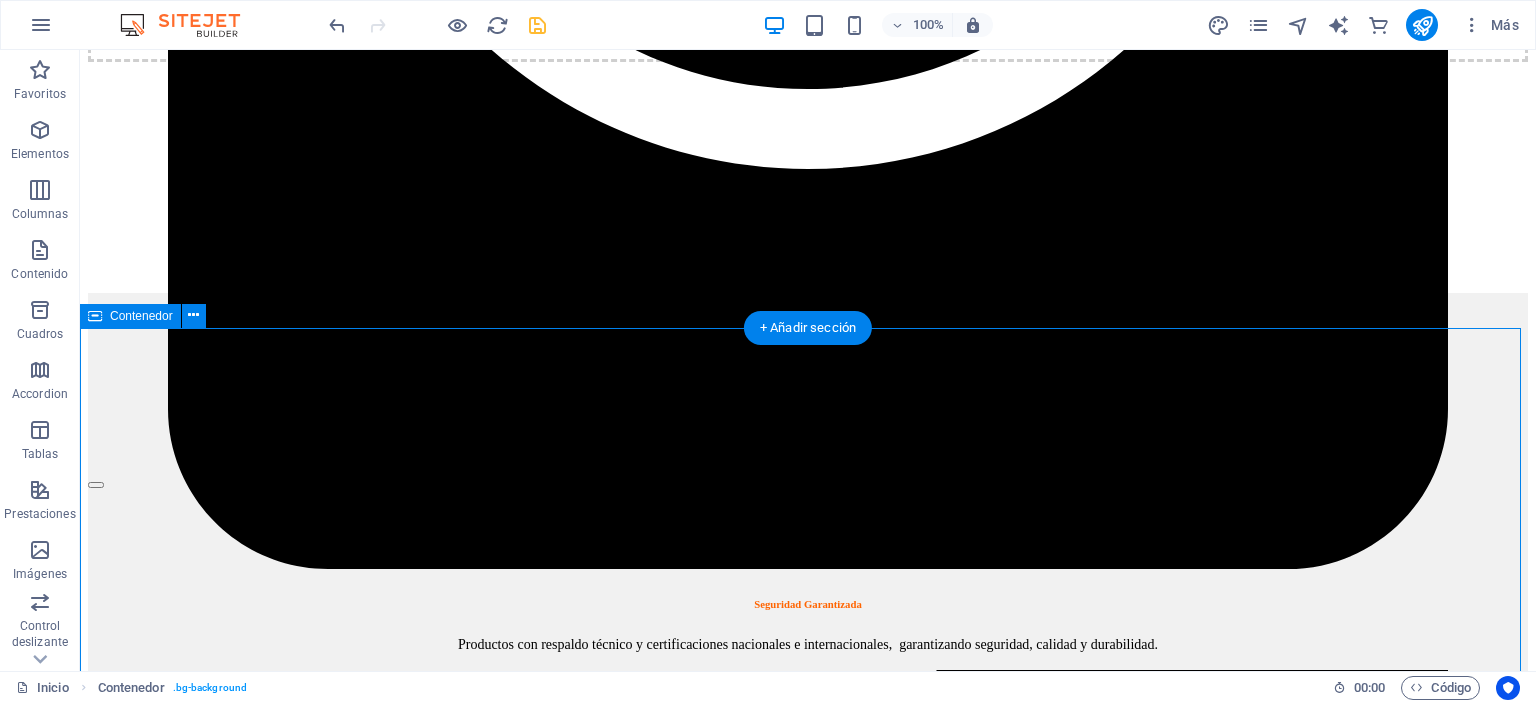 scroll, scrollTop: 2400, scrollLeft: 0, axis: vertical 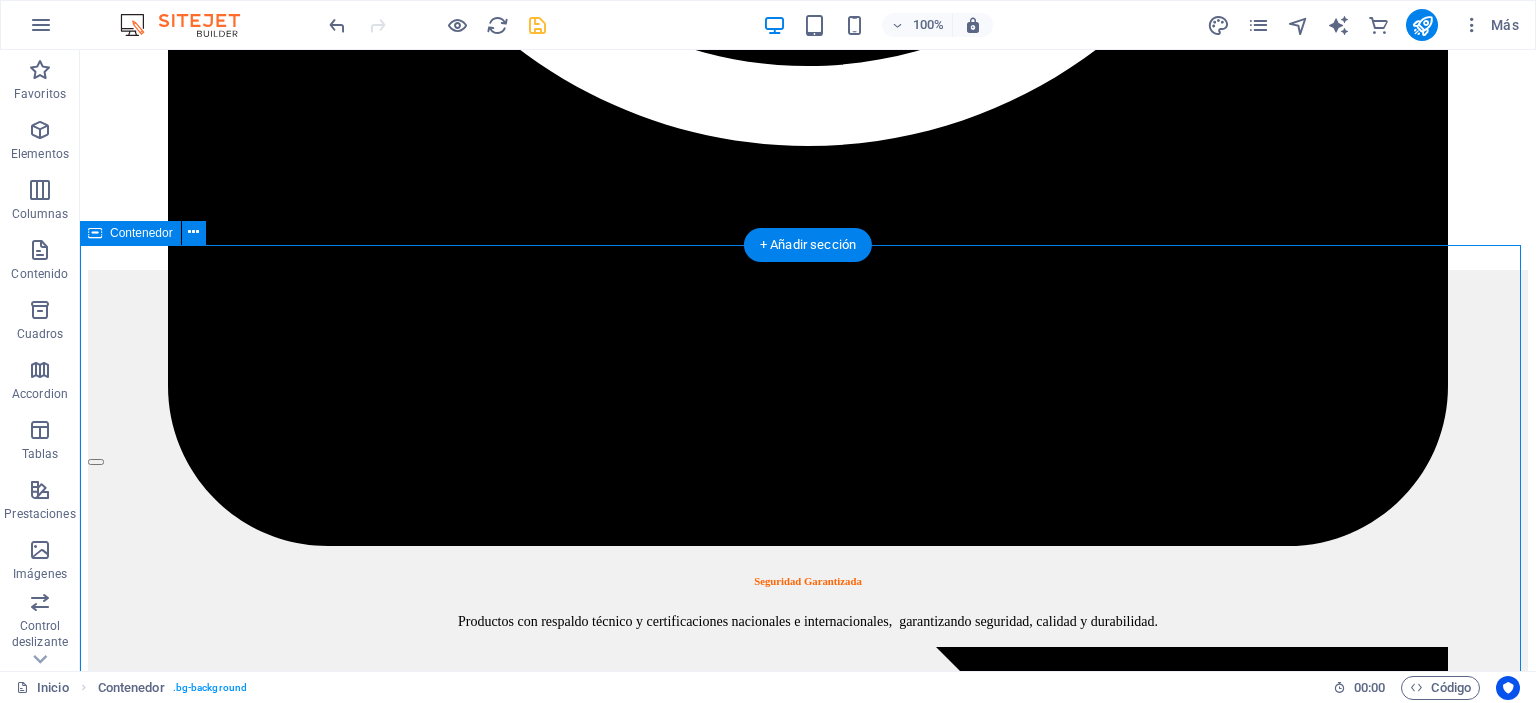 click on "catálogo Descarga AQUÍ Gratis nuestro catálogo digital de los artículos de seguridad que necesita tu empresa. Documento nuevo" at bounding box center (808, 9464) 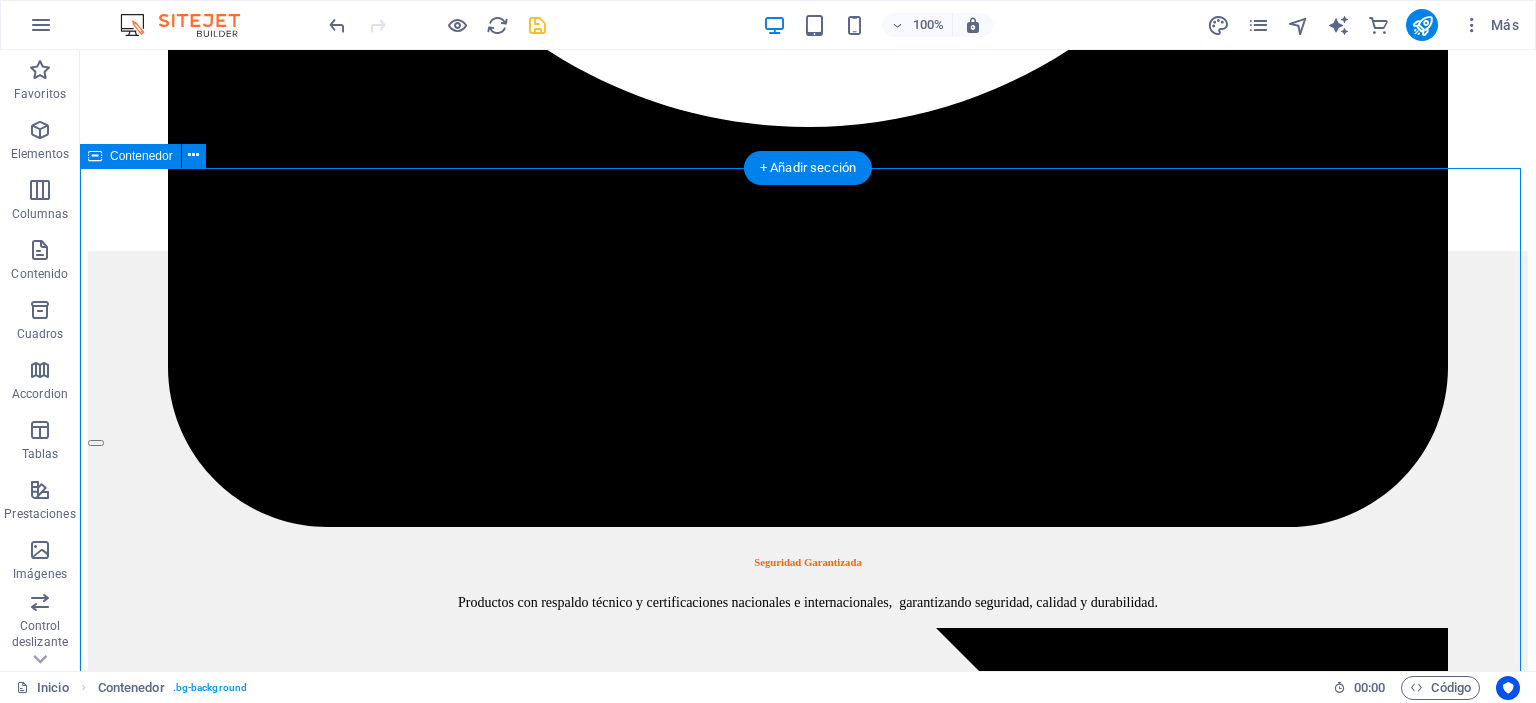 scroll, scrollTop: 2600, scrollLeft: 0, axis: vertical 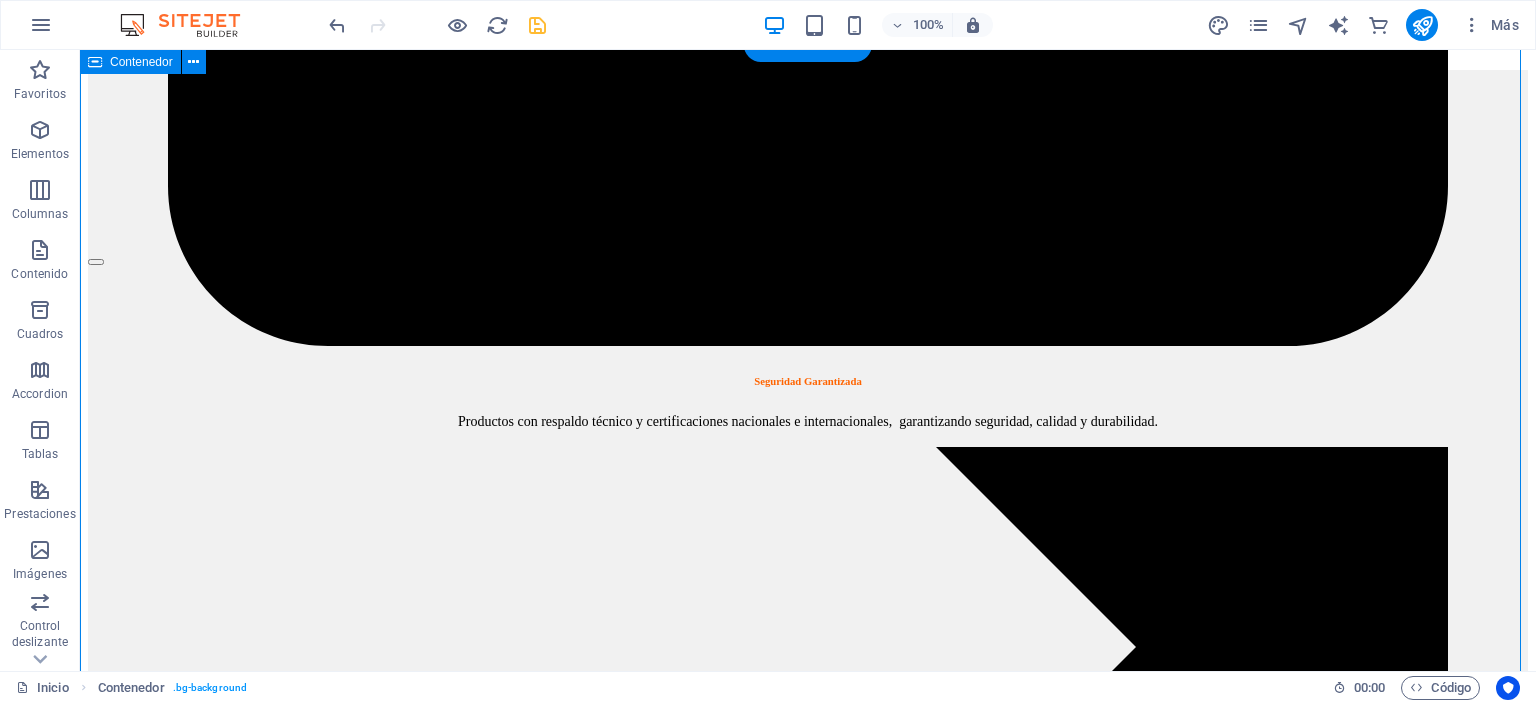 click on "catálogo Descarga AQUÍ Gratis nuestro catálogo digital de los artículos de seguridad que necesita tu empresa. Documento nuevo" at bounding box center (808, 9264) 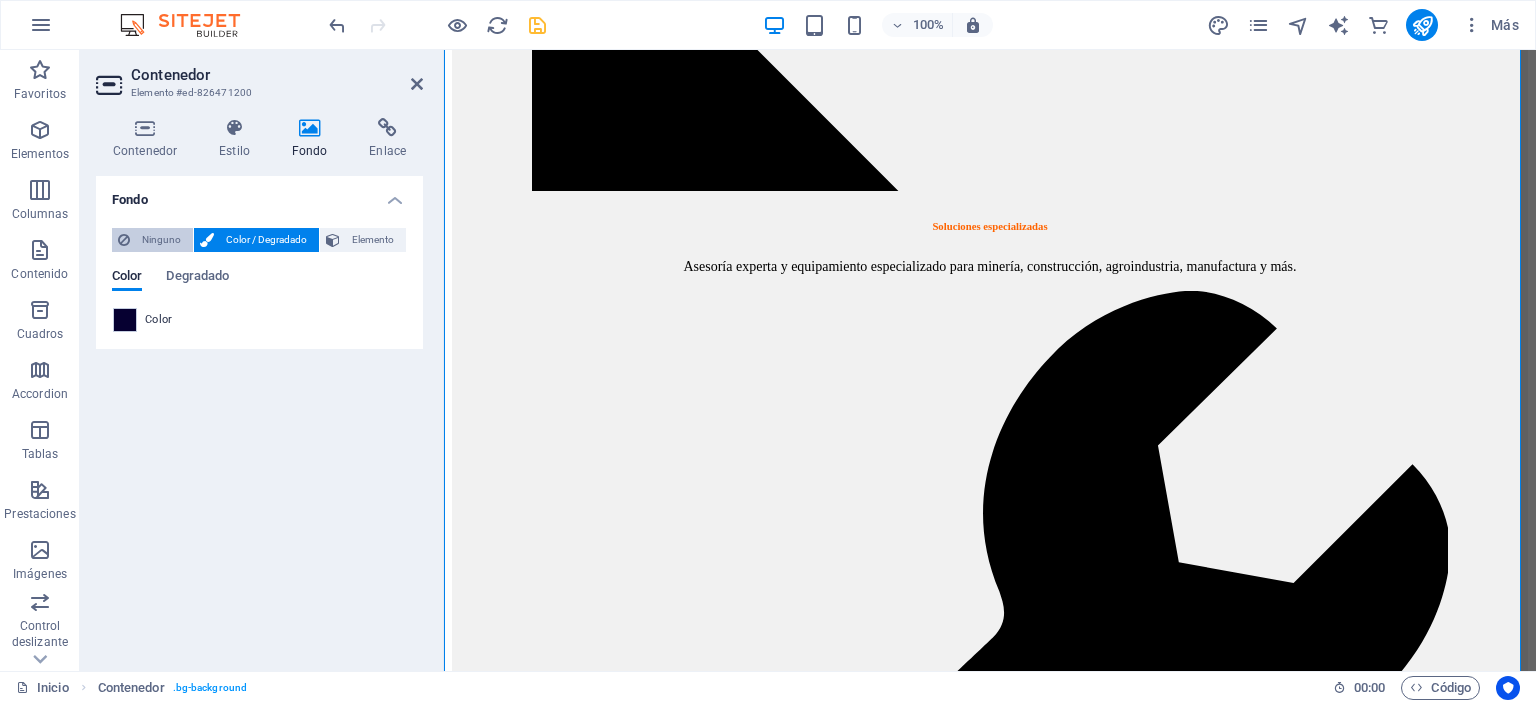 click on "Ninguno" at bounding box center (161, 240) 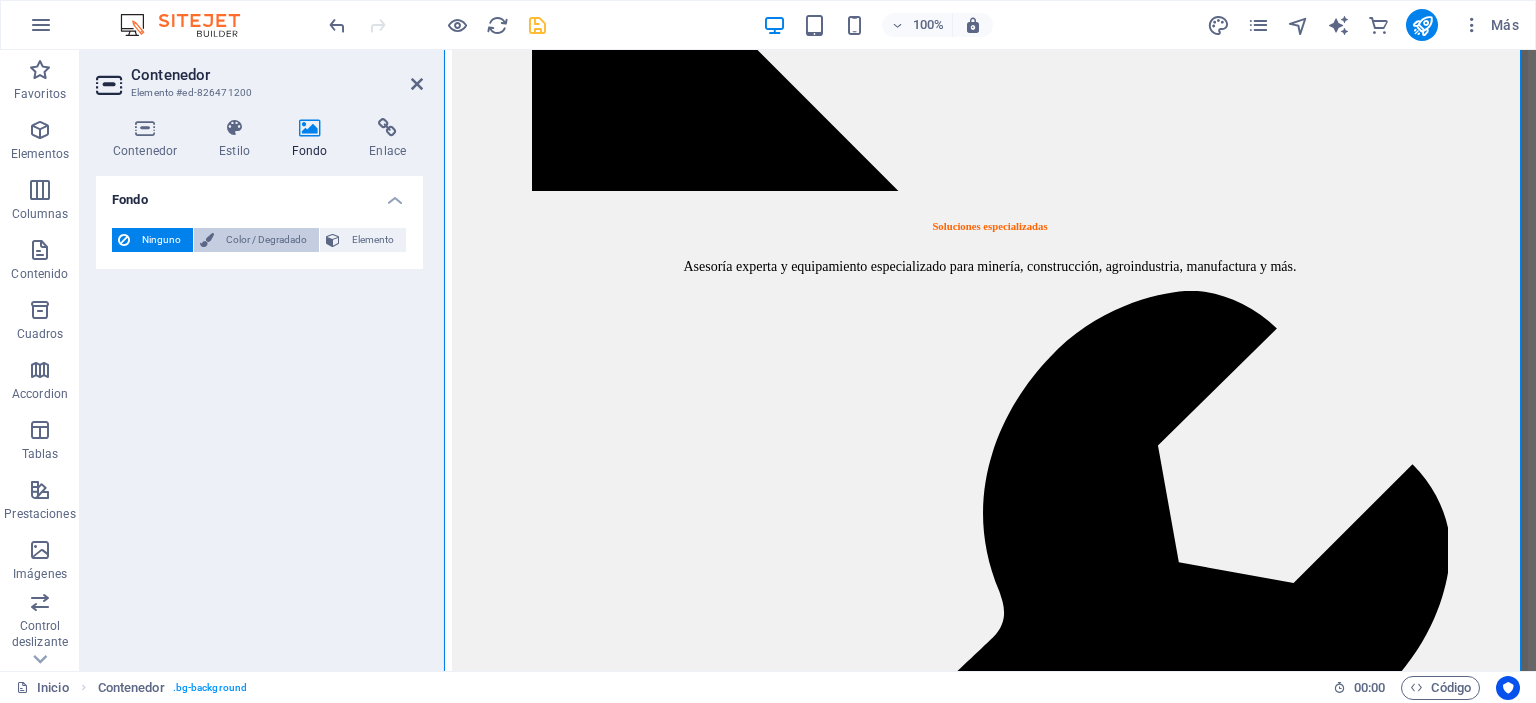click on "Color / Degradado" at bounding box center [266, 240] 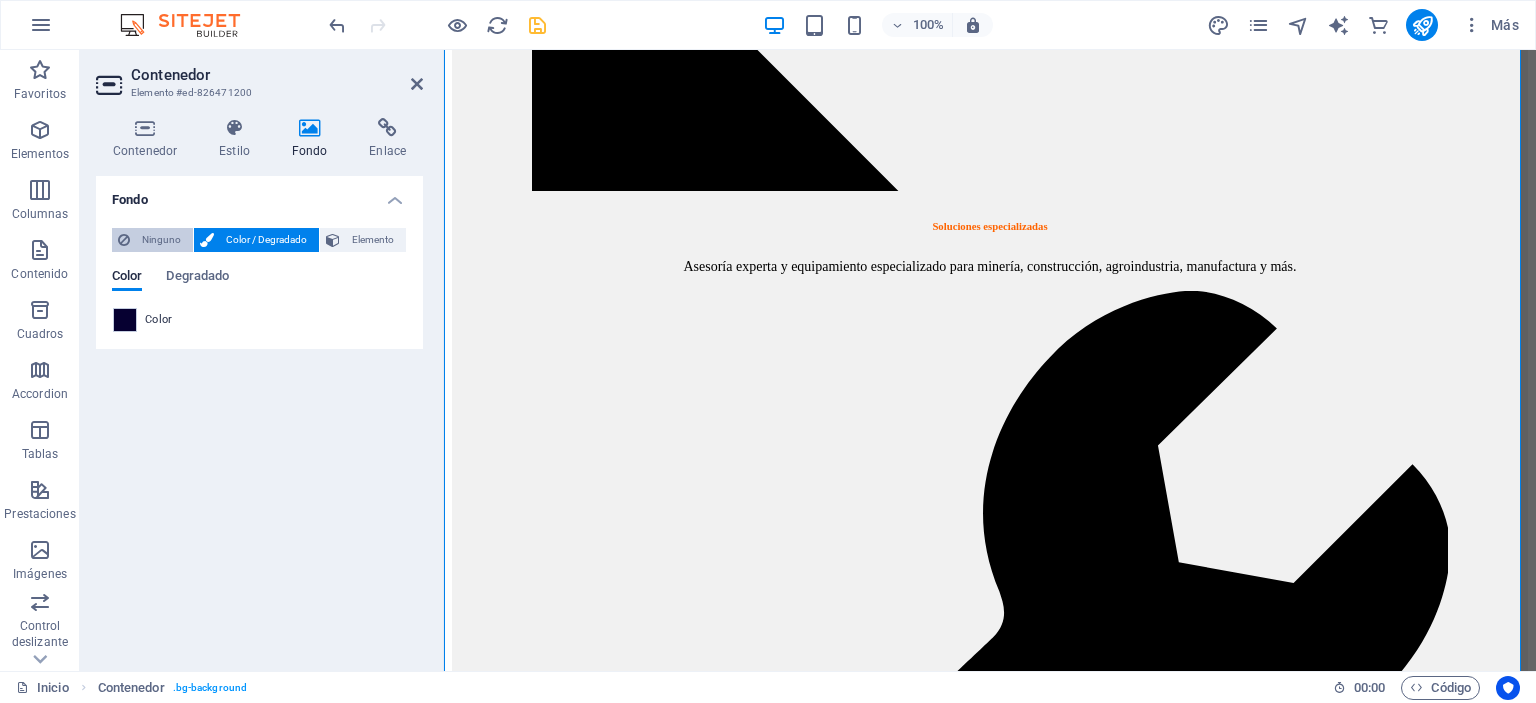 click on "Ninguno" at bounding box center (161, 240) 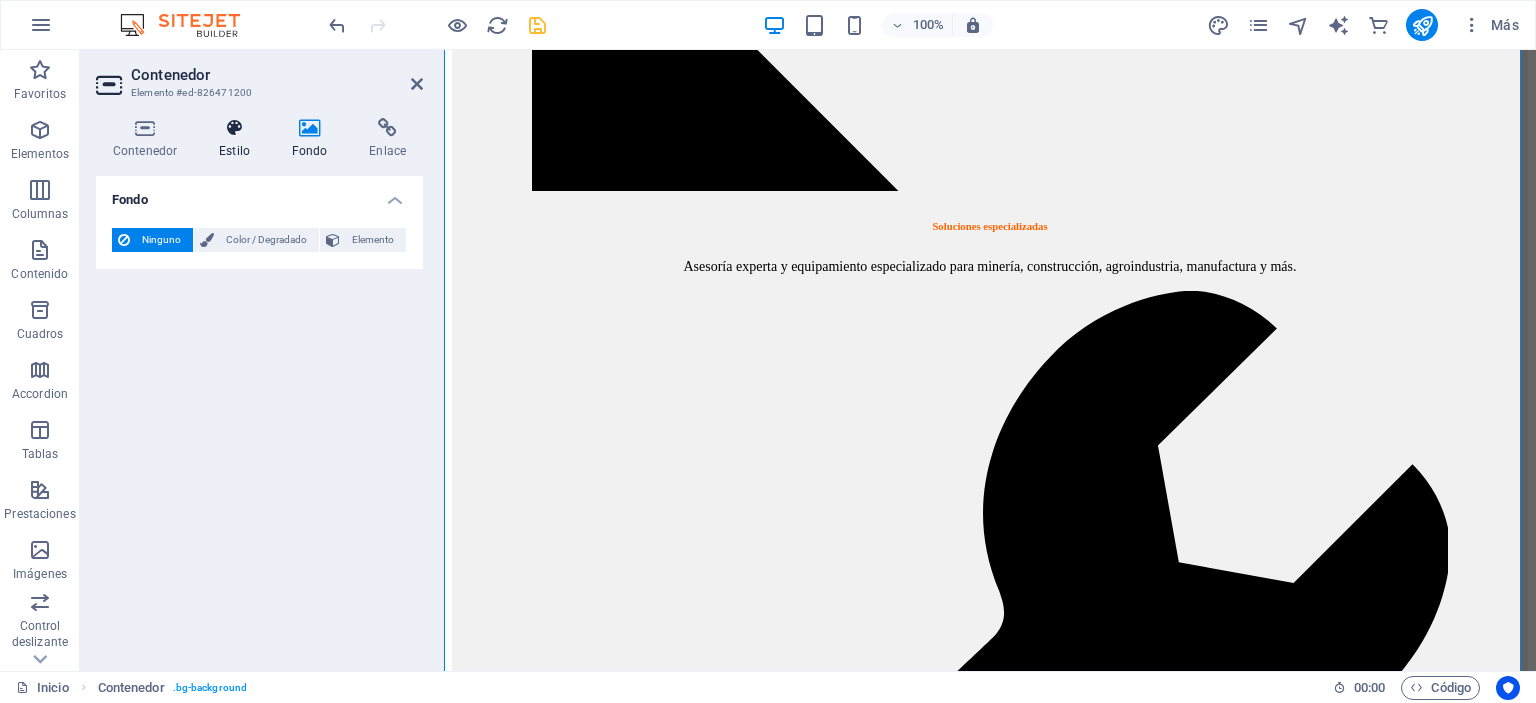 click on "Estilo" at bounding box center (238, 139) 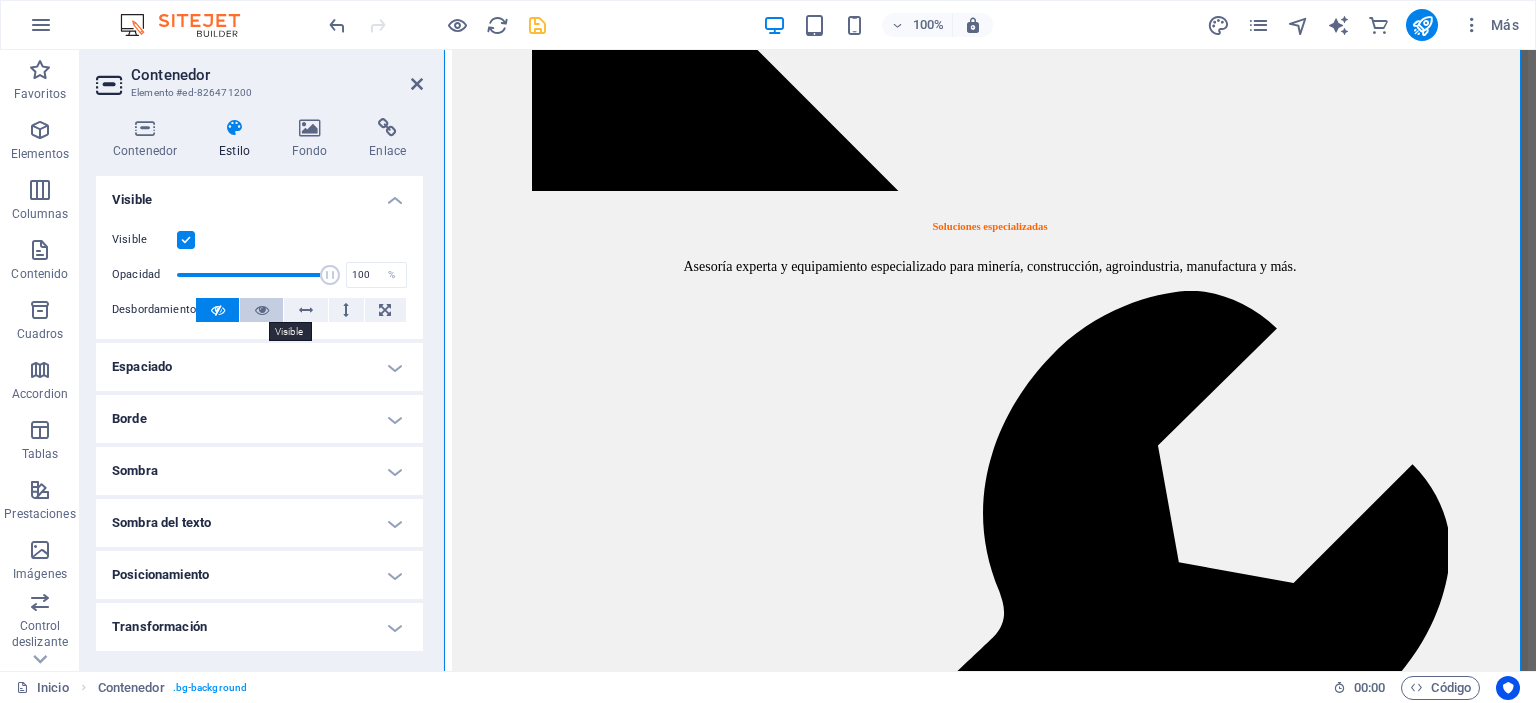 click at bounding box center [262, 310] 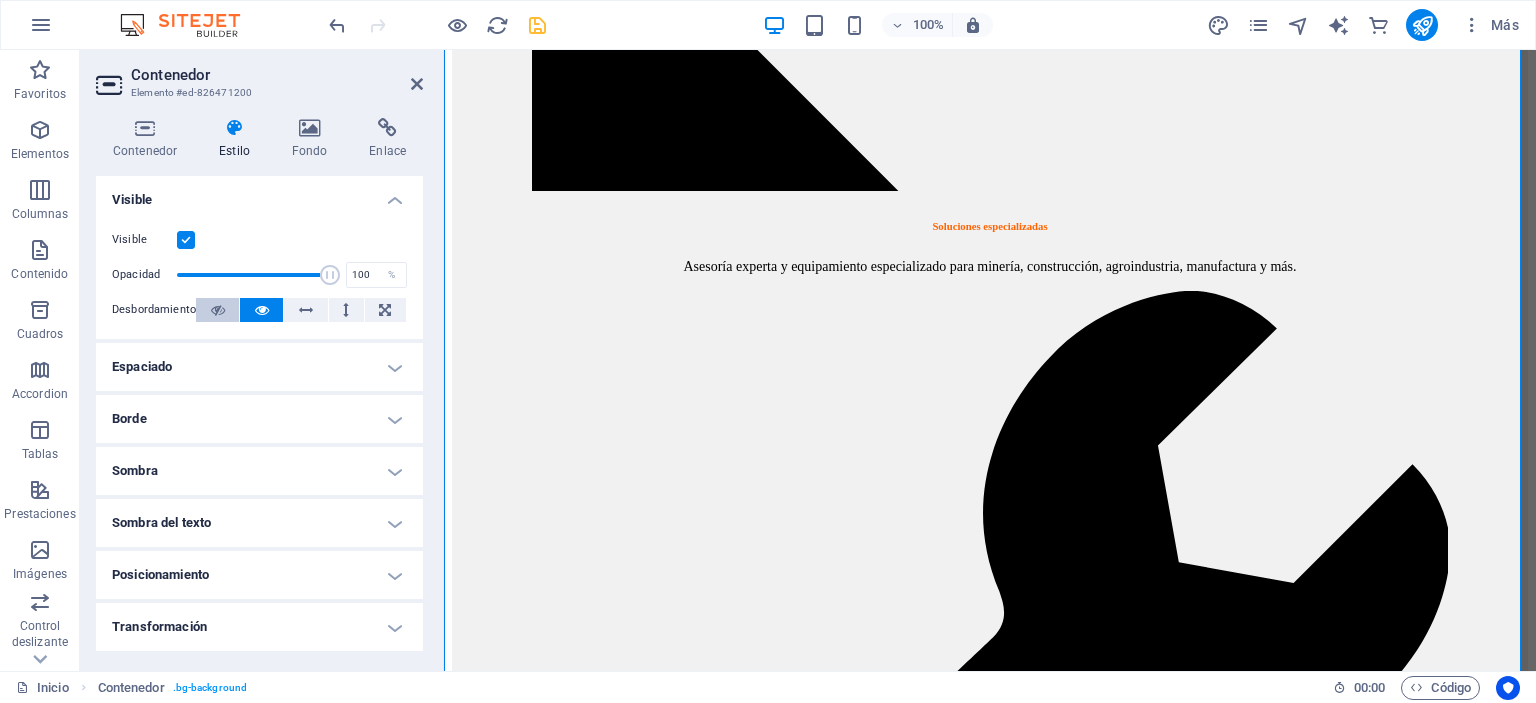 click at bounding box center (218, 310) 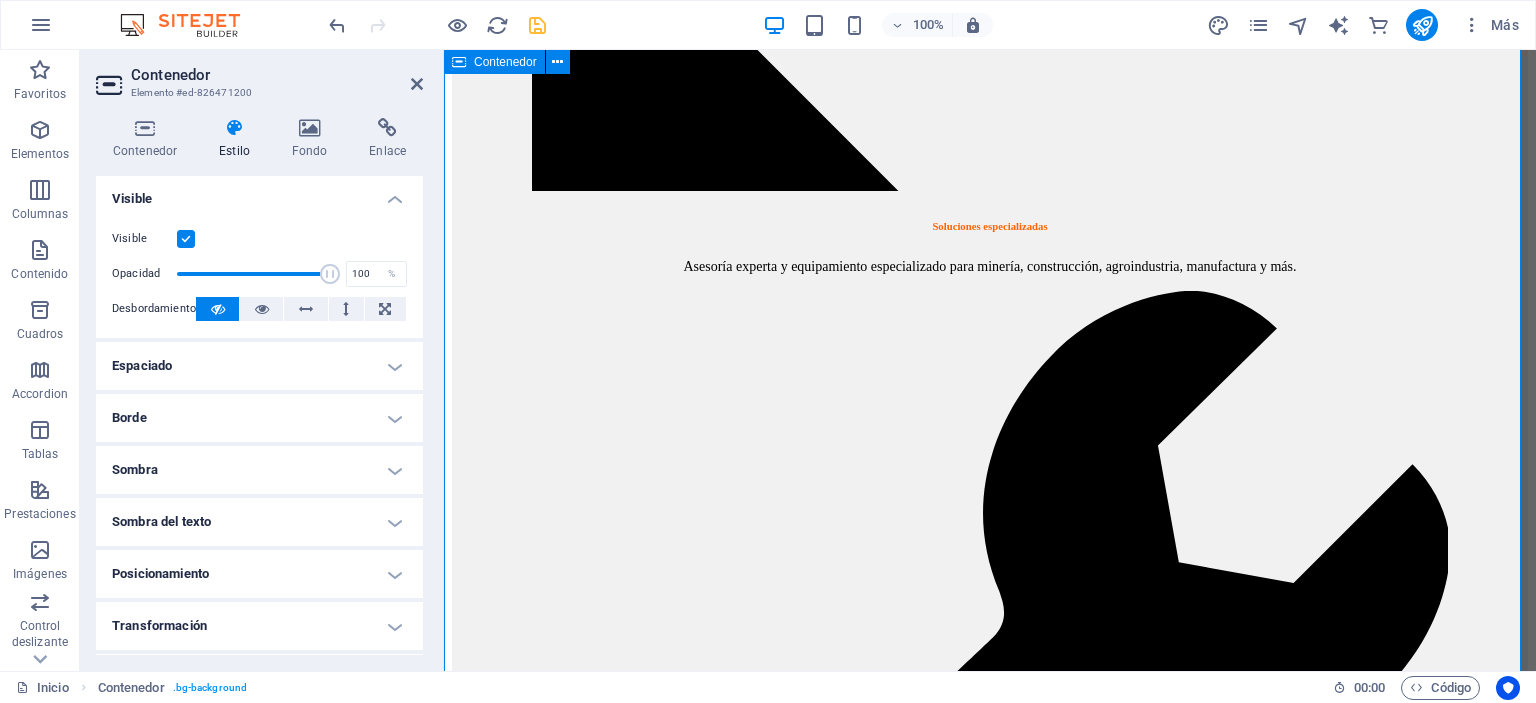 scroll, scrollTop: 0, scrollLeft: 0, axis: both 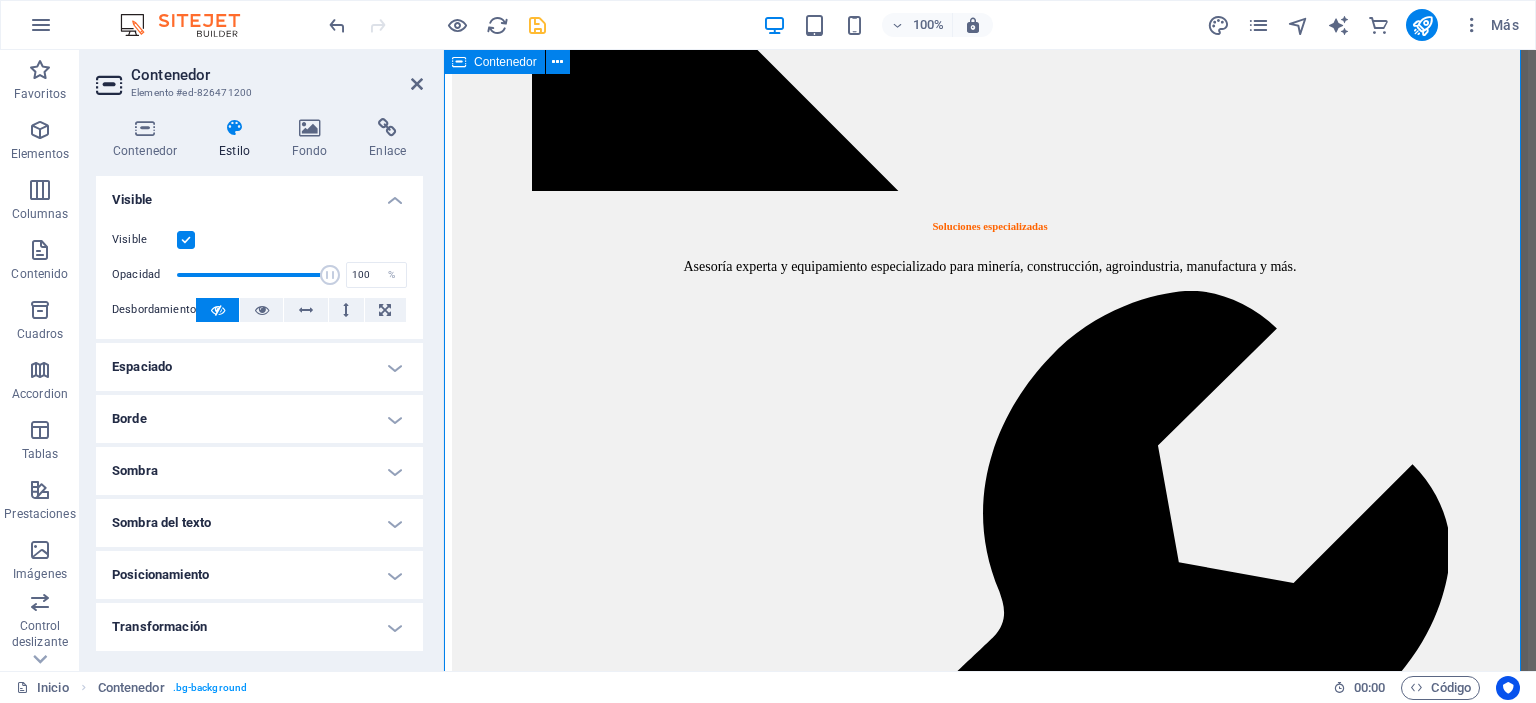 click on "catálogo Descarga AQUÍ Gratis nuestro catálogo digital de los artículos de seguridad que necesita tu empresa. Documento nuevo" at bounding box center (990, 8456) 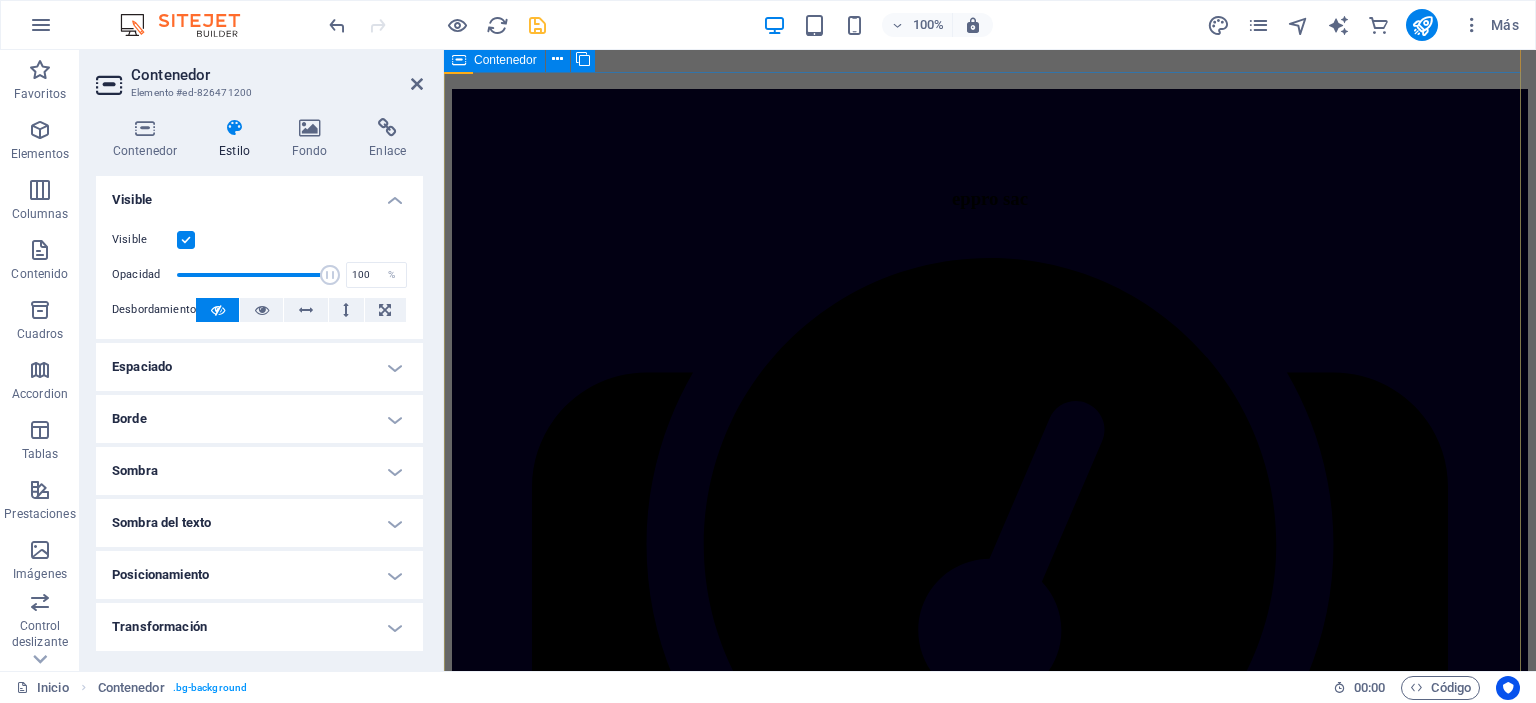 click on "eppro sac Seguridad Garantizada Productos con respaldo técnico y certificaciones nacionales e internacionales,  garantizando seguridad, calidad y durabilidad.   Soluciones especializadas Asesoría experta y equipamiento especializado para minería, construcción, agroindustria, manufactura y más.    Cobertura Total Cotización en línea y compra con atención rápida y personalizada. Enviamos a todo el Perú, en las agencias de su preferencia." at bounding box center [990, 489] 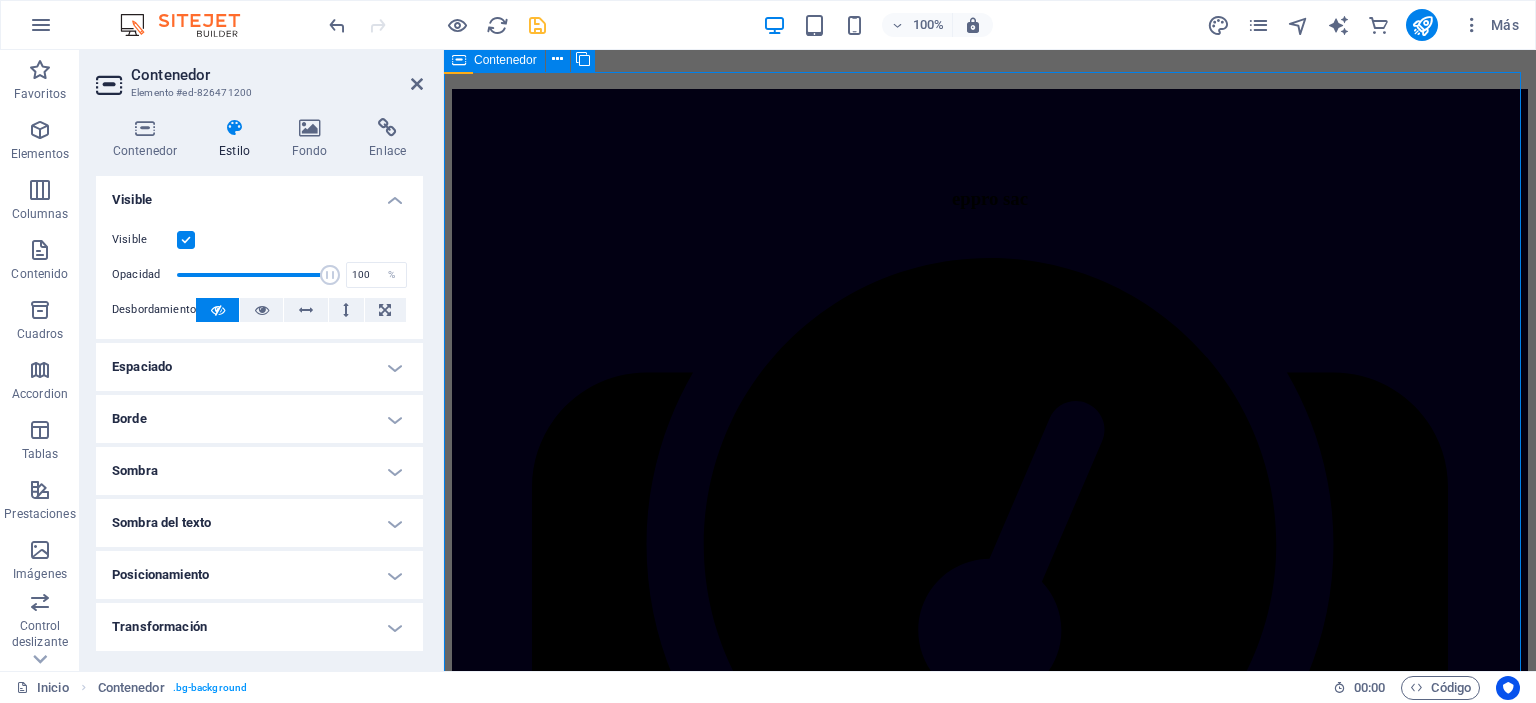 click on "eppro sac Seguridad Garantizada Productos con respaldo técnico y certificaciones nacionales e internacionales,  garantizando seguridad, calidad y durabilidad.   Soluciones especializadas Asesoría experta y equipamiento especializado para minería, construcción, agroindustria, manufactura y más.    Cobertura Total Cotización en línea y compra con atención rápida y personalizada. Enviamos a todo el Perú, en las agencias de su preferencia." at bounding box center [990, 489] 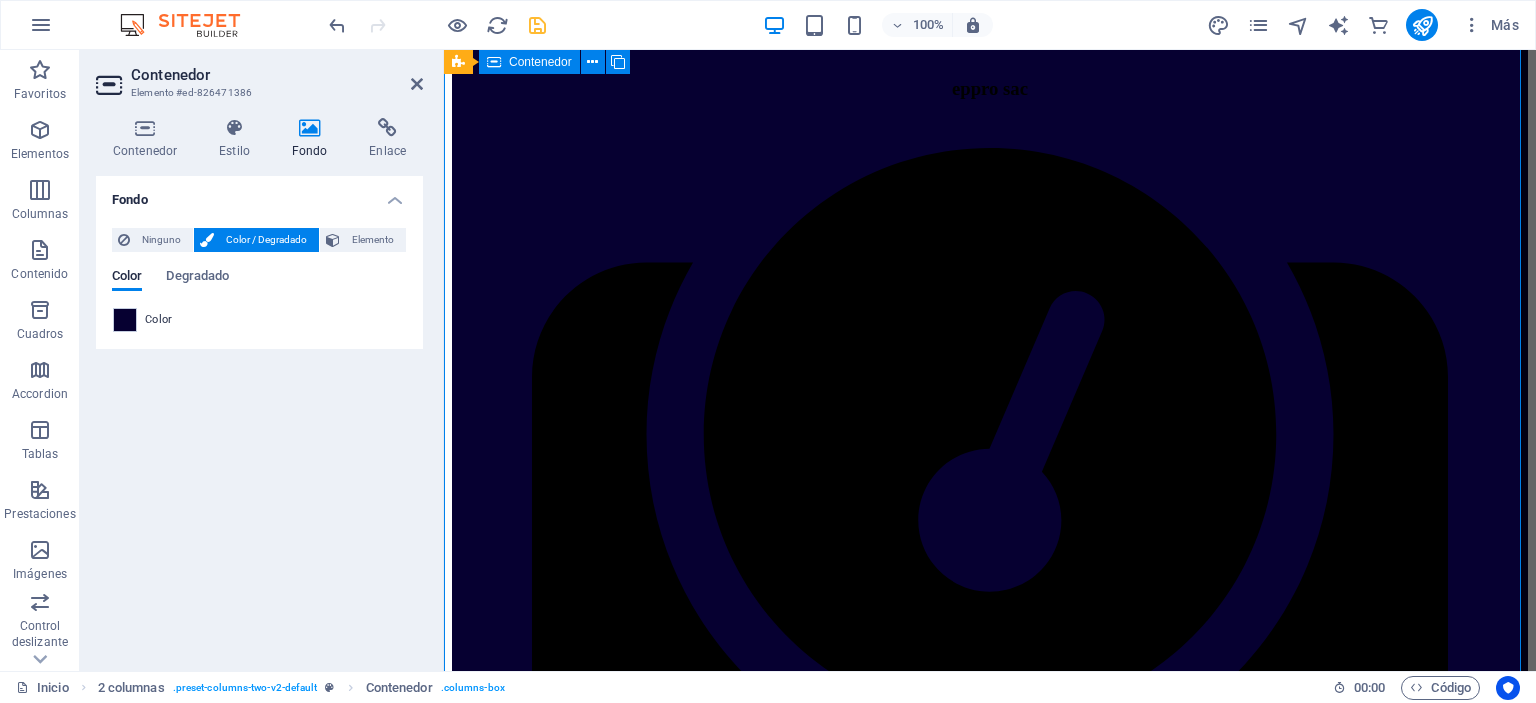 click on "eppro sac Seguridad Garantizada Productos con respaldo técnico y certificaciones nacionales e internacionales,  garantizando seguridad, calidad y durabilidad.   Soluciones especializadas Asesoría experta y equipamiento especializado para minería, construcción, agroindustria, manufactura y más.    Cobertura Total Cotización en línea y compra con atención rápida y personalizada. Enviamos a todo el Perú, en las agencias de su preferencia." at bounding box center [990, 379] 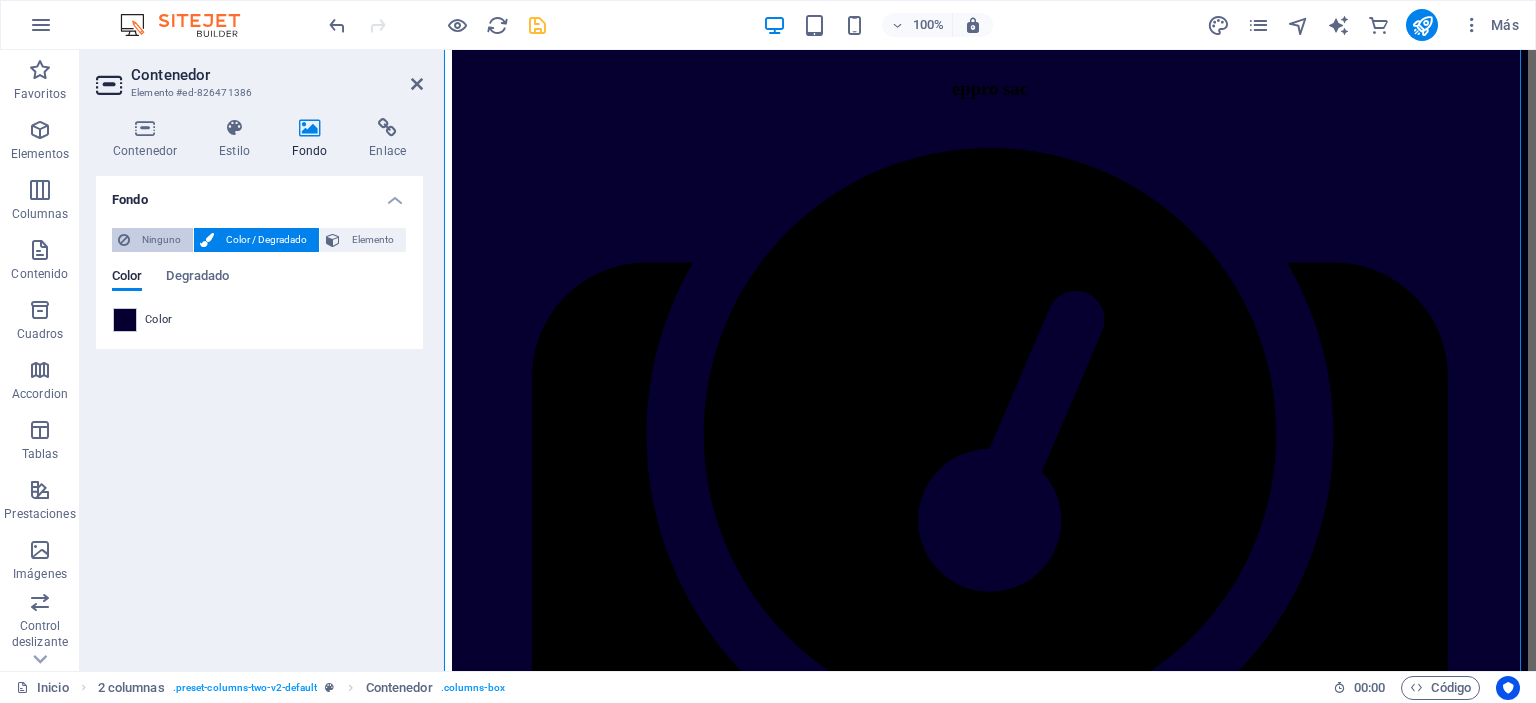 click on "Ninguno" at bounding box center (161, 240) 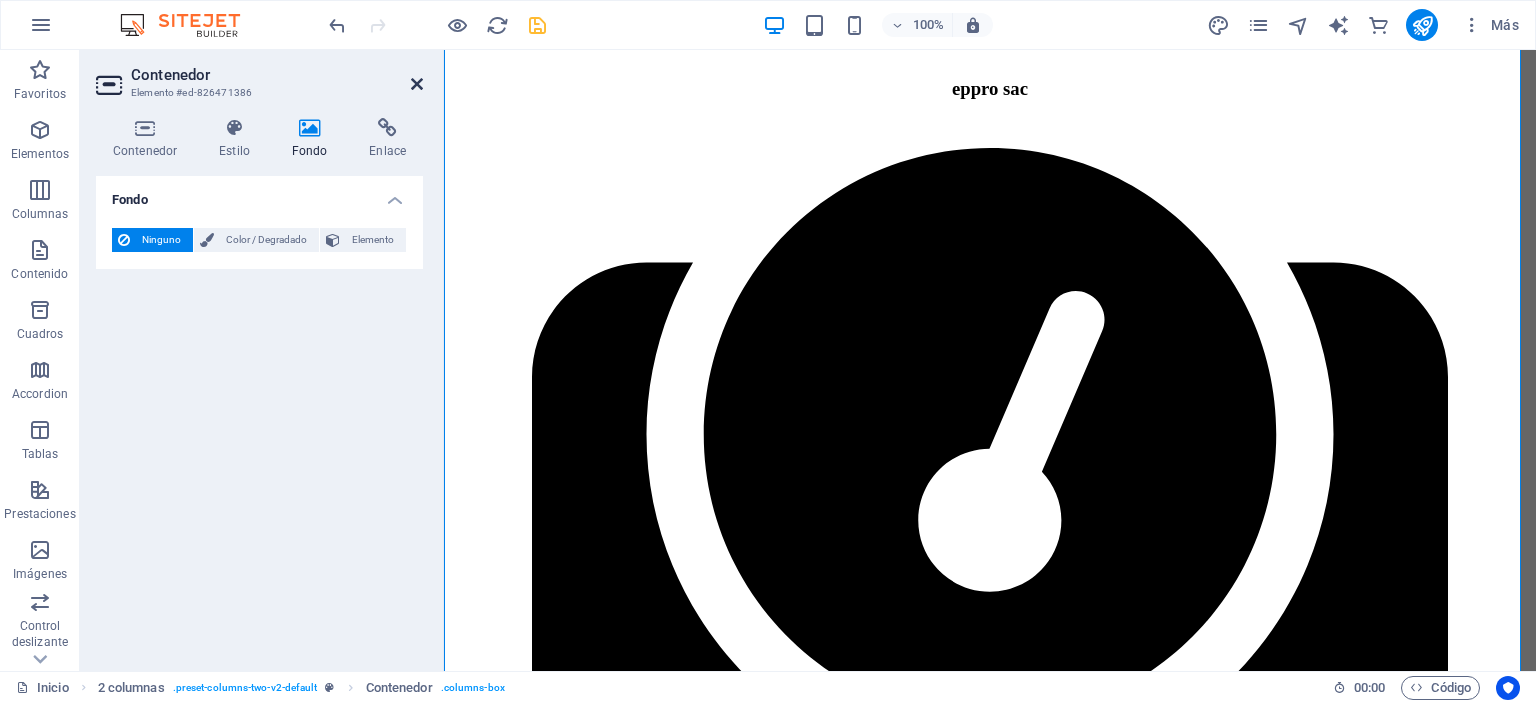 click at bounding box center [417, 84] 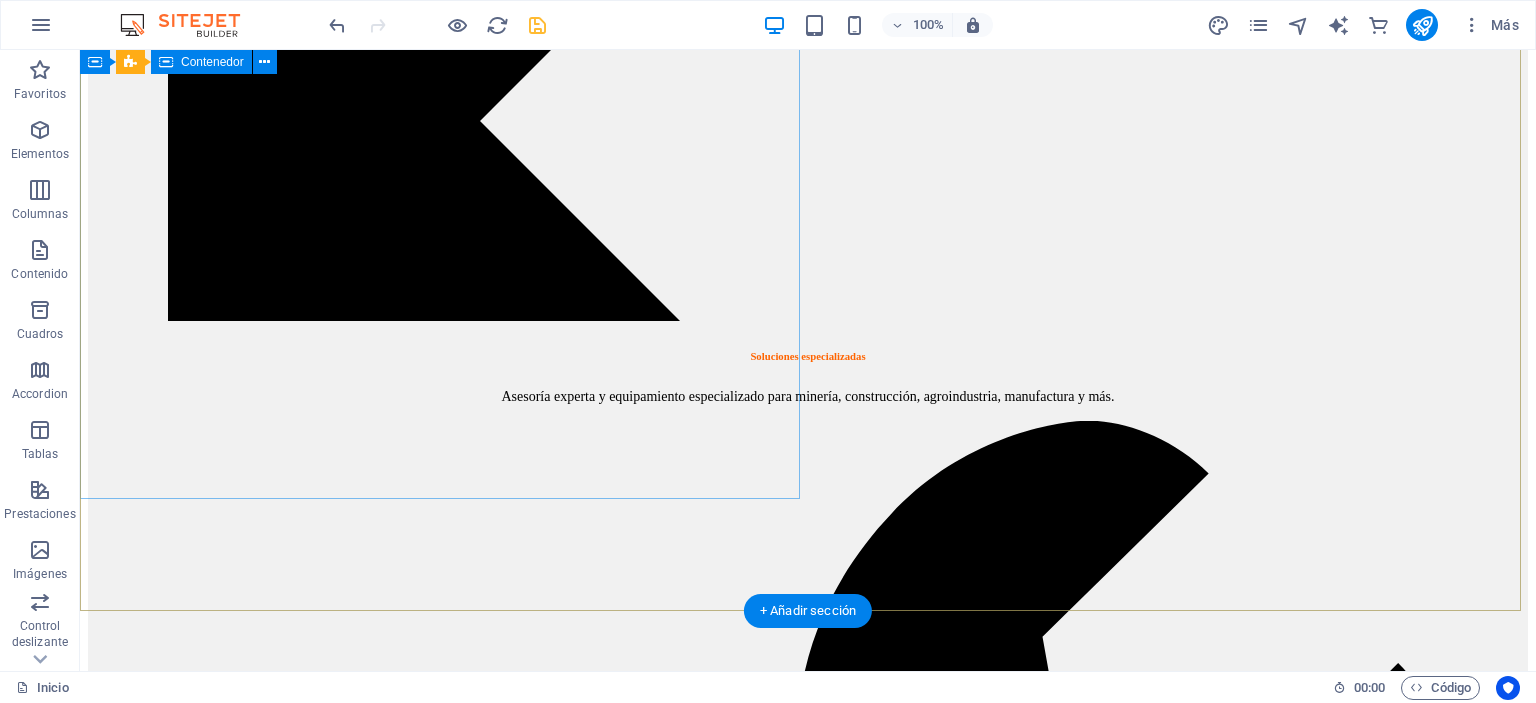 scroll, scrollTop: 4000, scrollLeft: 0, axis: vertical 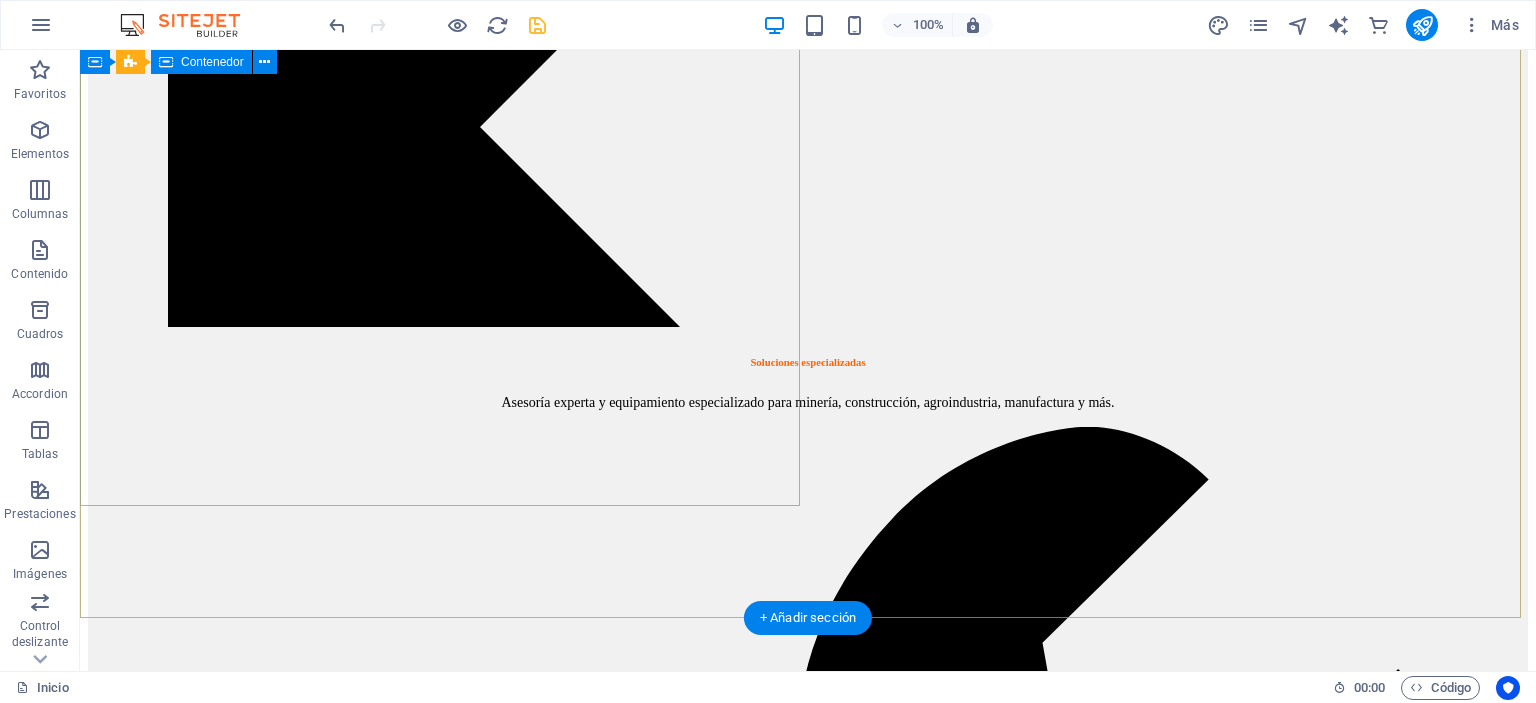 click on "Nosotros En un mundo donde la seguridad no puede esperar, EPPRO SAC, nace con el propósito de ser tu aliado estratégico en la seguridad. Con más de 5 años de experiencia, somos una empresa peruana especializada en la comercialización, fabricación e importación de Equipos de Protección Personal (EPP). Formamos parte de FERREXA, grupo especializado en soluciones integrales para el sector ferretero e industrial en el Perú. Este respaldo nos permite ofrecer no solo productos certificados y con garantía técnica, sino también una atención ágil, asesoría personalizada y cobertura nacional. Queremos asesorarte" at bounding box center (808, 9617) 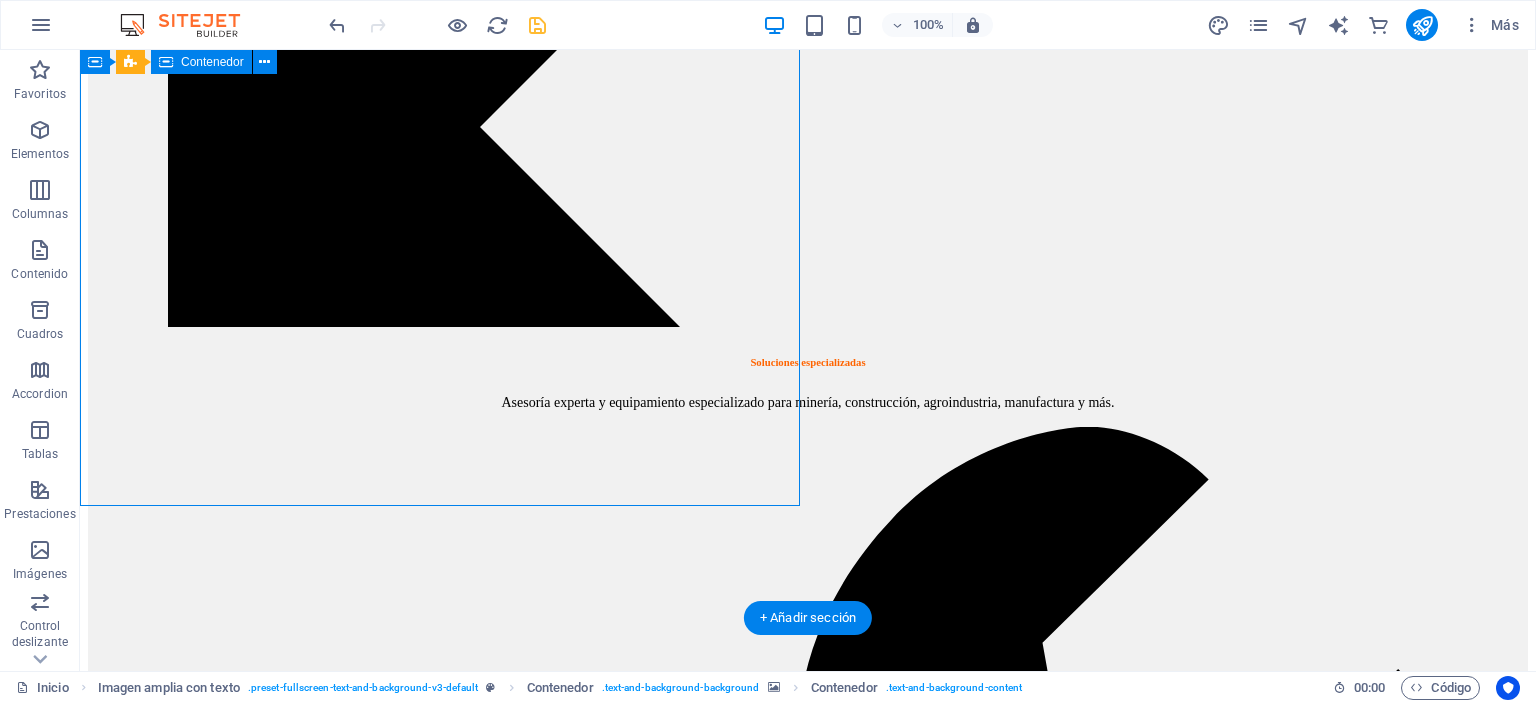 click on "Nosotros En un mundo donde la seguridad no puede esperar, EPPRO SAC, nace con el propósito de ser tu aliado estratégico en la seguridad. Con más de 5 años de experiencia, somos una empresa peruana especializada en la comercialización, fabricación e importación de Equipos de Protección Personal (EPP). Formamos parte de FERREXA, grupo especializado en soluciones integrales para el sector ferretero e industrial en el Perú. Este respaldo nos permite ofrecer no solo productos certificados y con garantía técnica, sino también una atención ágil, asesoría personalizada y cobertura nacional. Queremos asesorarte" at bounding box center [808, 9617] 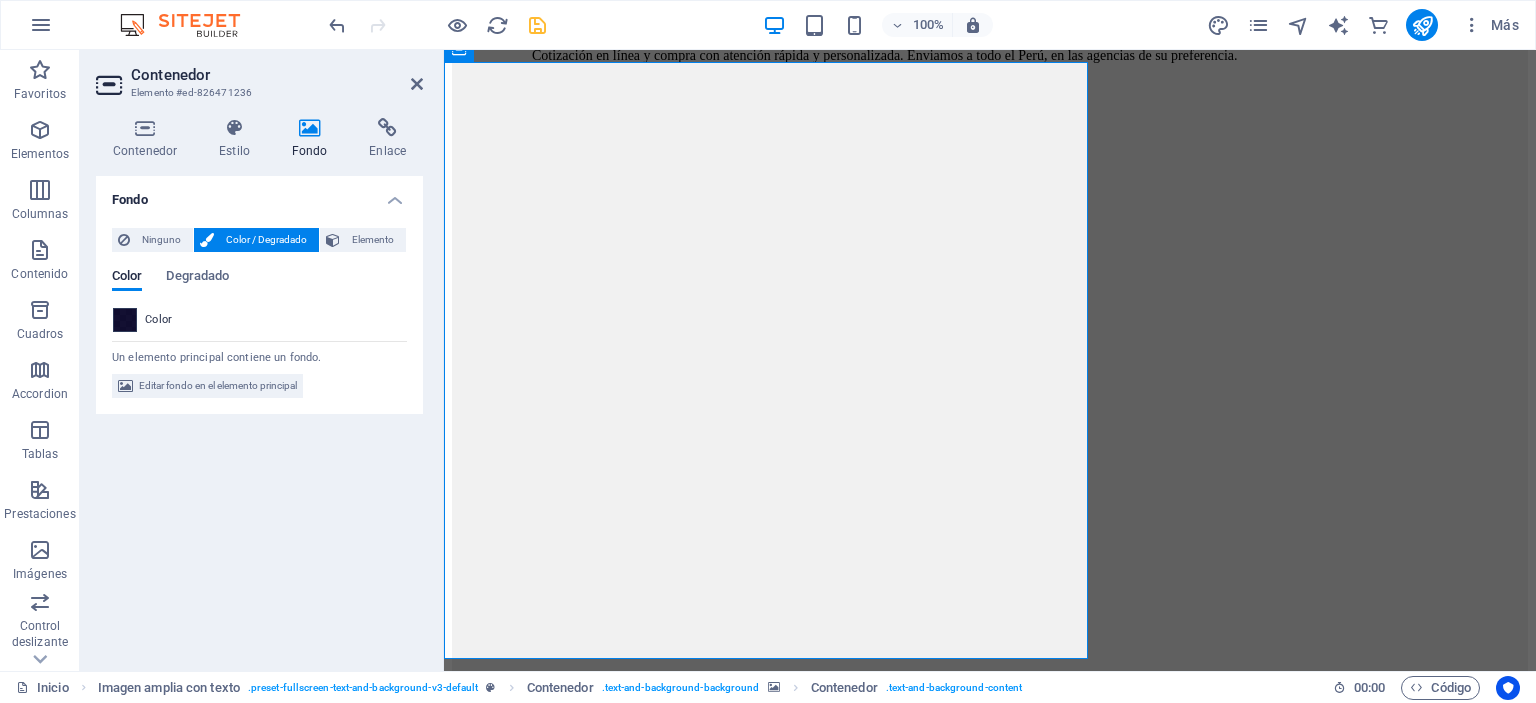 click at bounding box center [125, 320] 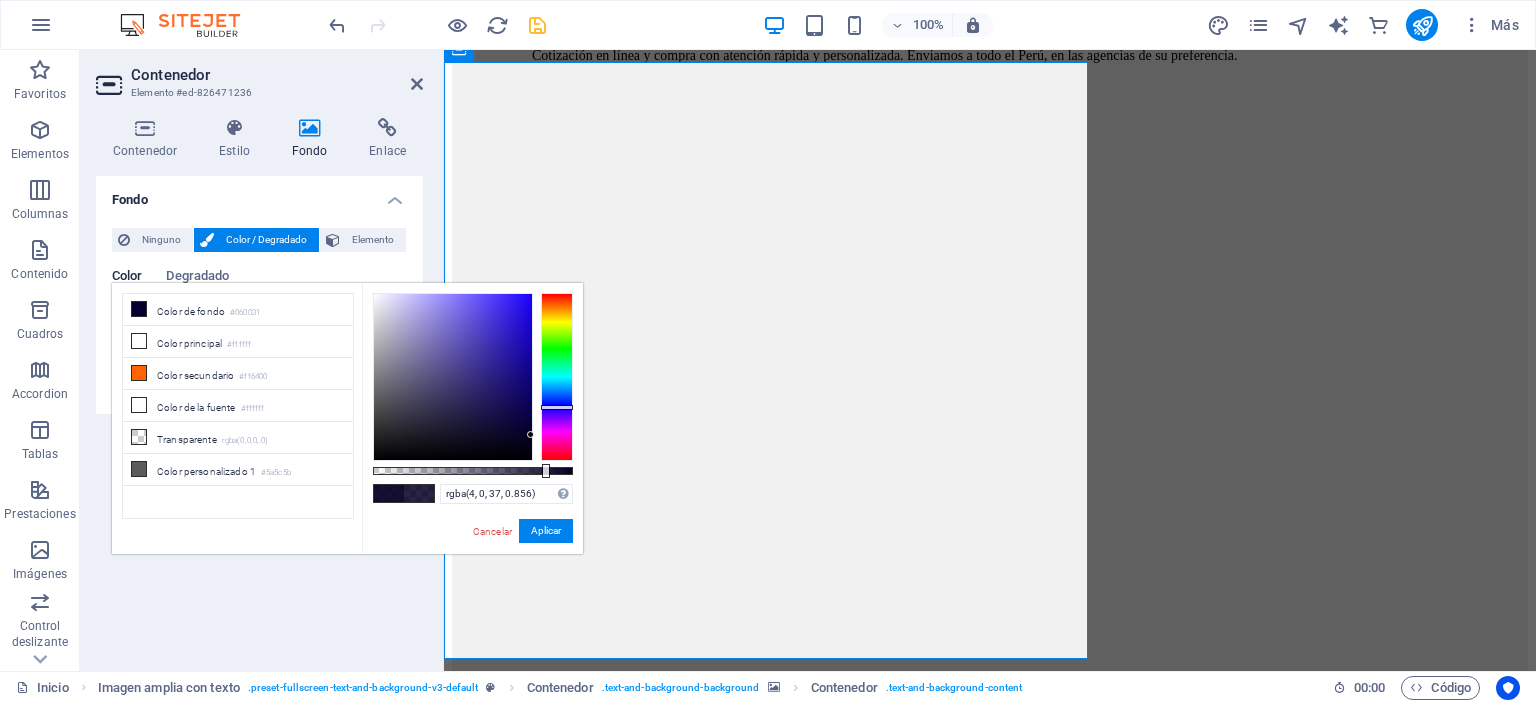 drag, startPoint x: 558, startPoint y: 468, endPoint x: 544, endPoint y: 466, distance: 14.142136 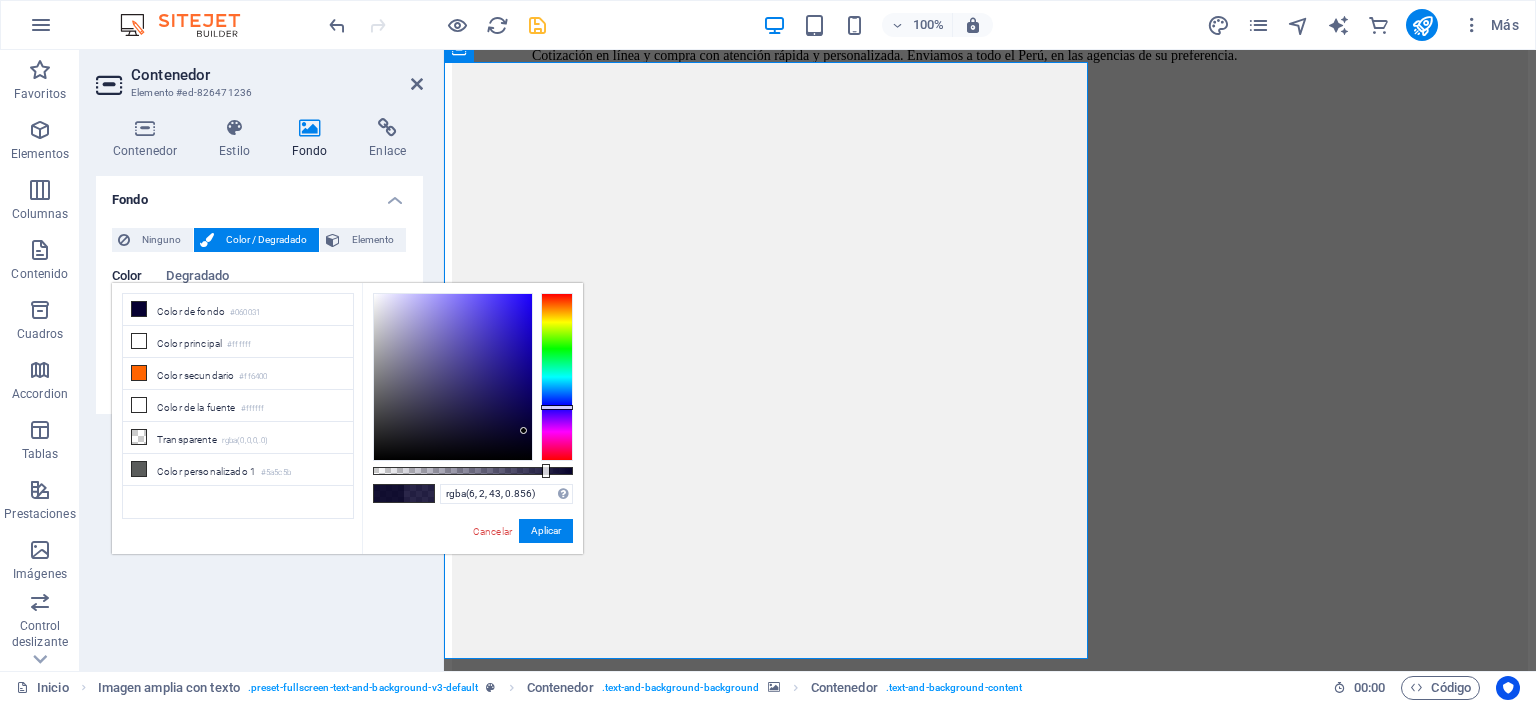 click at bounding box center (523, 430) 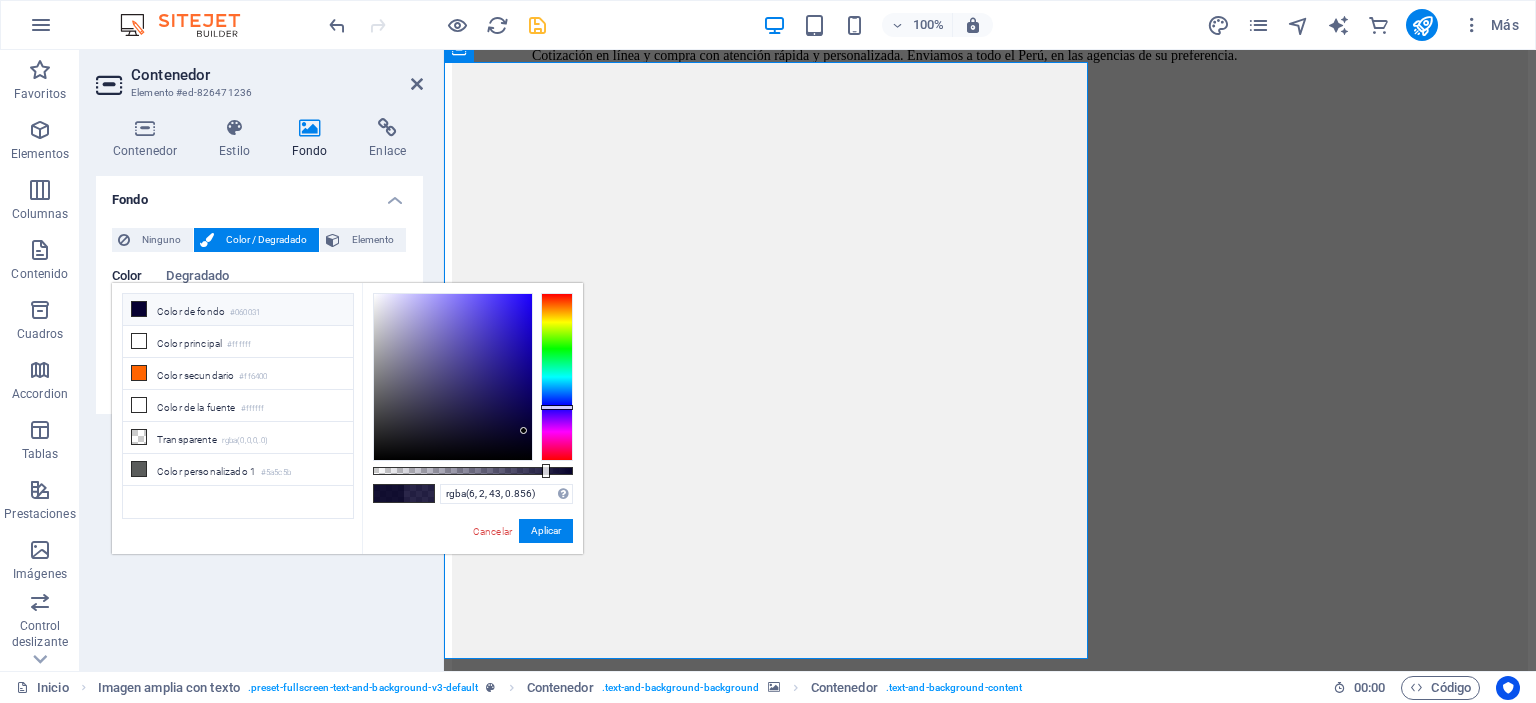 click on "Color de fondo
#060031" at bounding box center (238, 310) 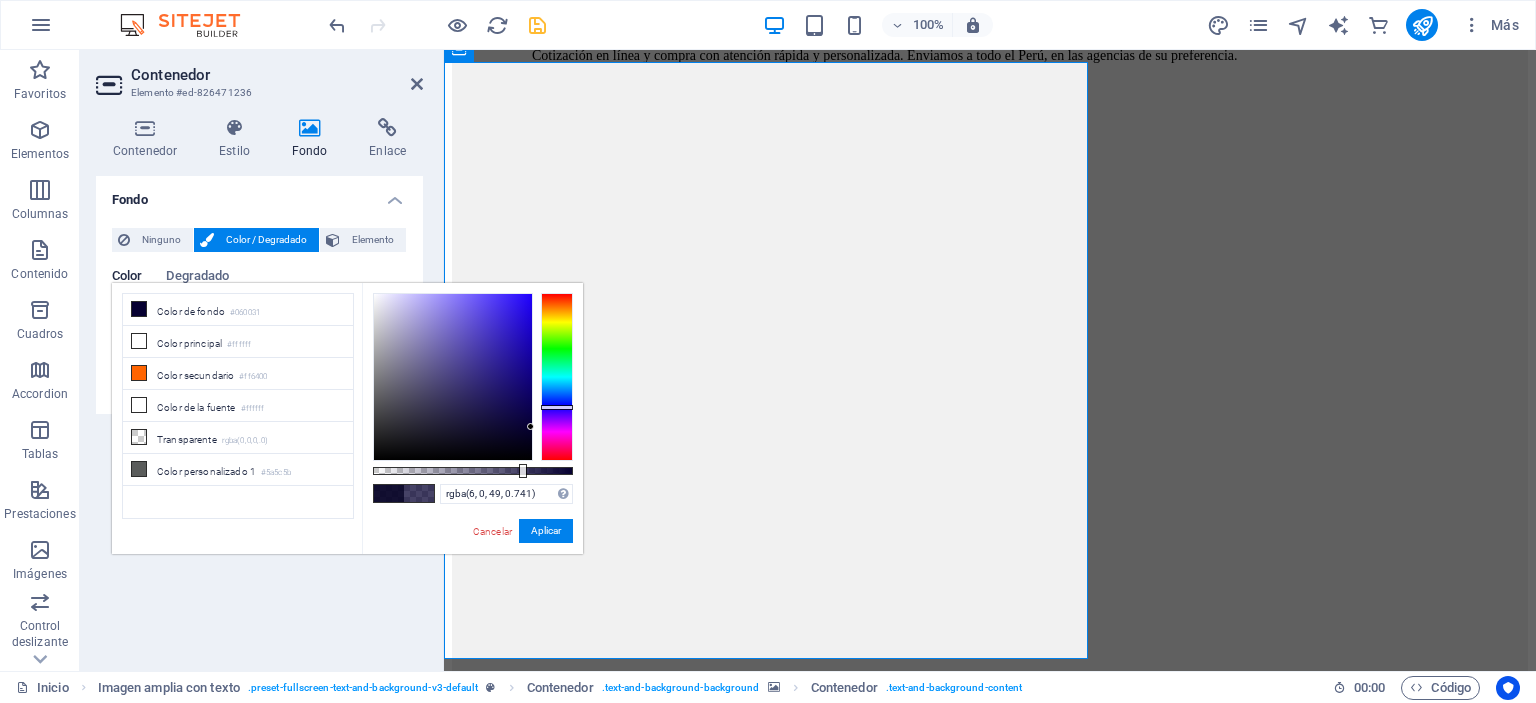 drag, startPoint x: 544, startPoint y: 474, endPoint x: 521, endPoint y: 467, distance: 24.04163 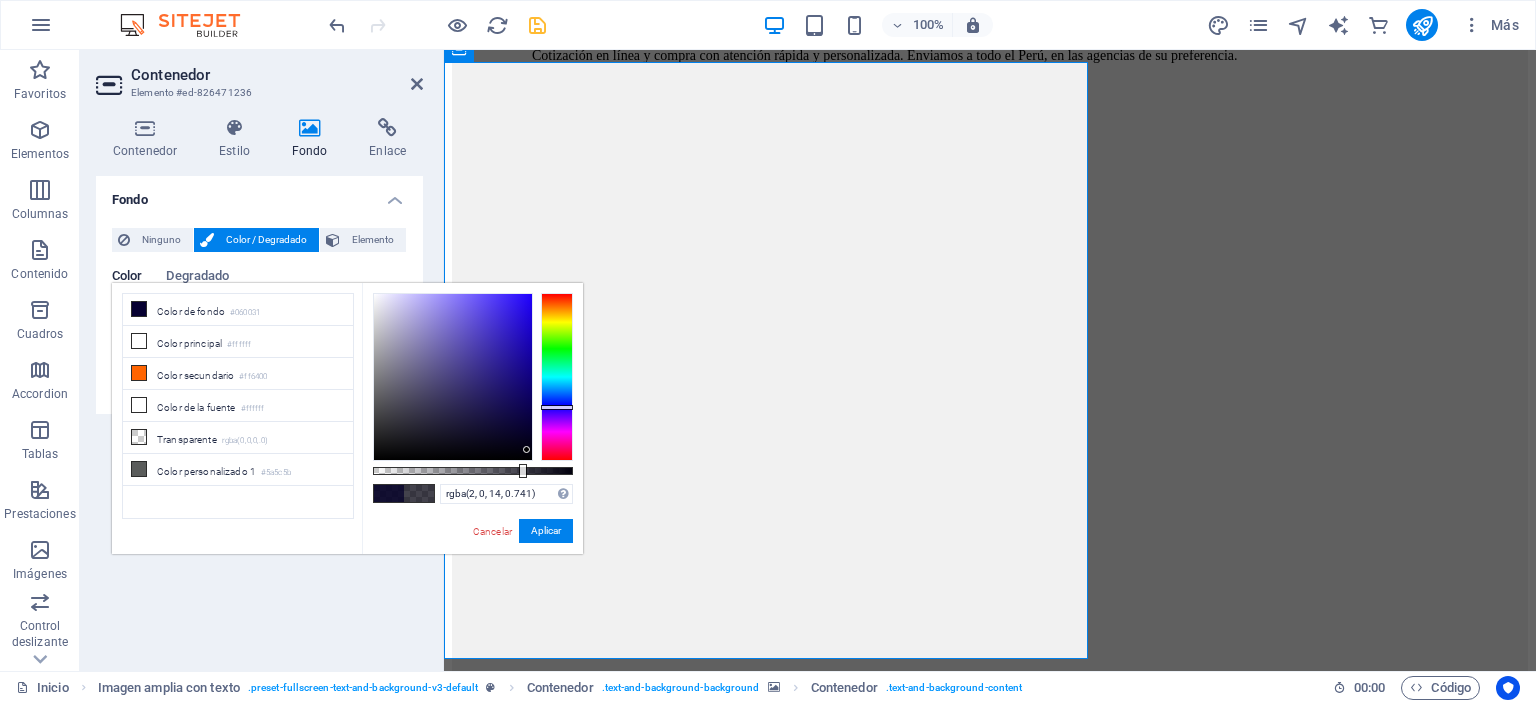 drag, startPoint x: 526, startPoint y: 427, endPoint x: 527, endPoint y: 450, distance: 23.021729 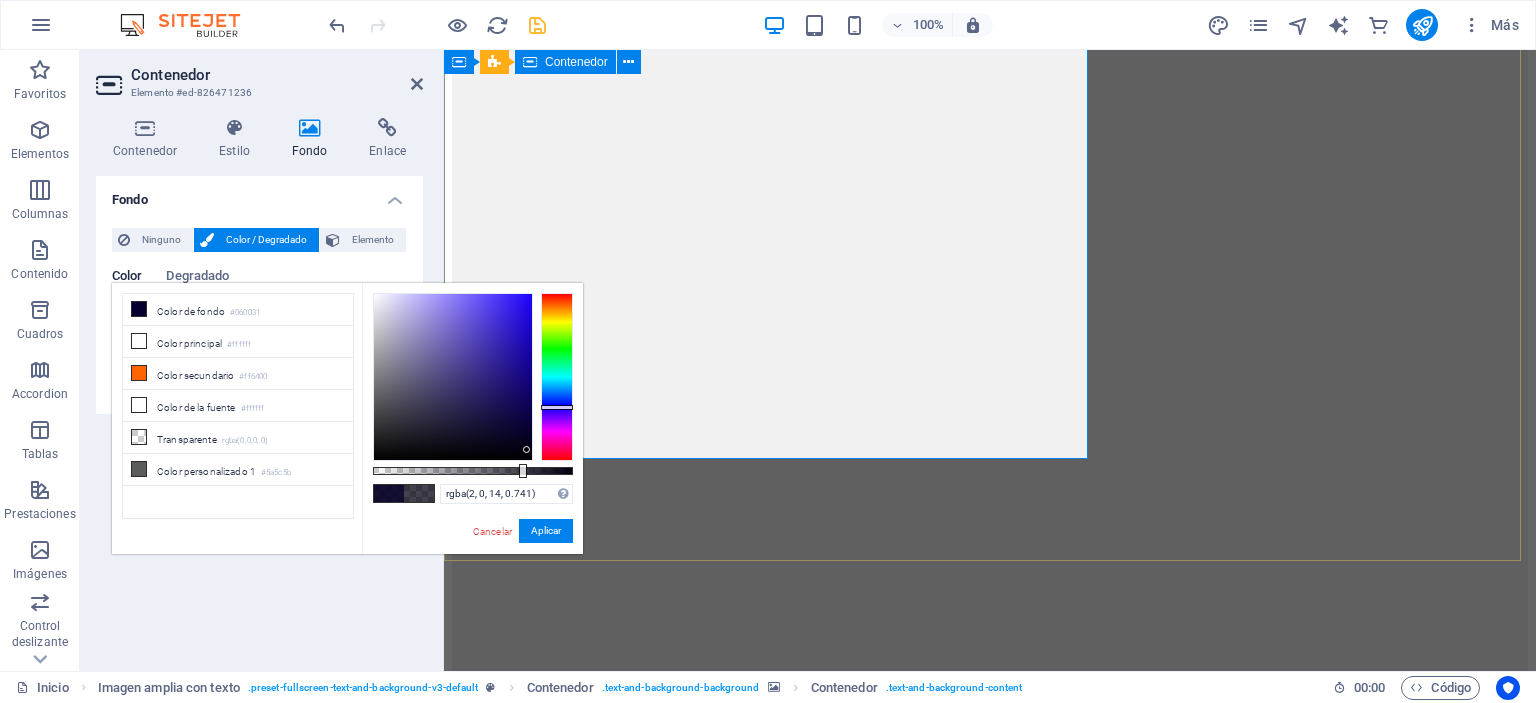 scroll, scrollTop: 4864, scrollLeft: 0, axis: vertical 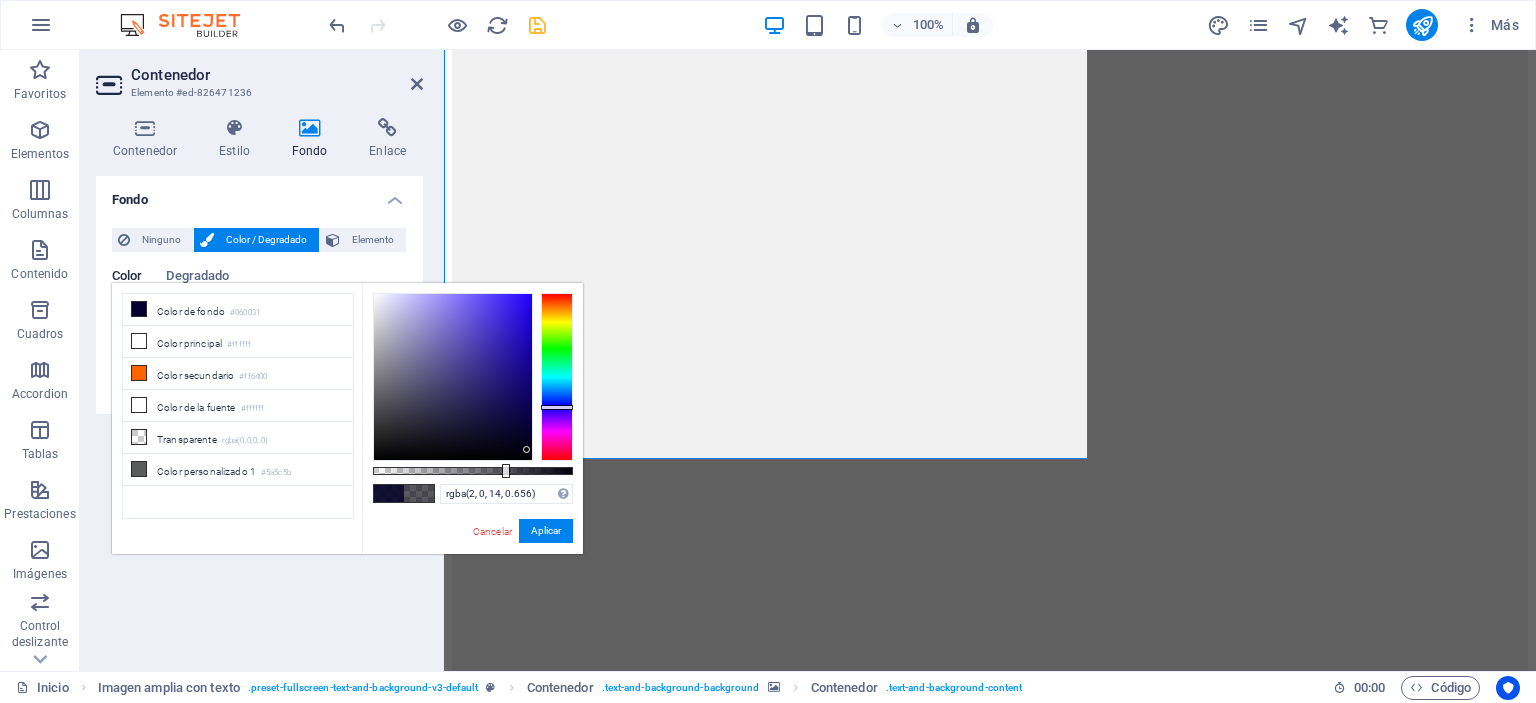 drag, startPoint x: 520, startPoint y: 472, endPoint x: 504, endPoint y: 467, distance: 16.763054 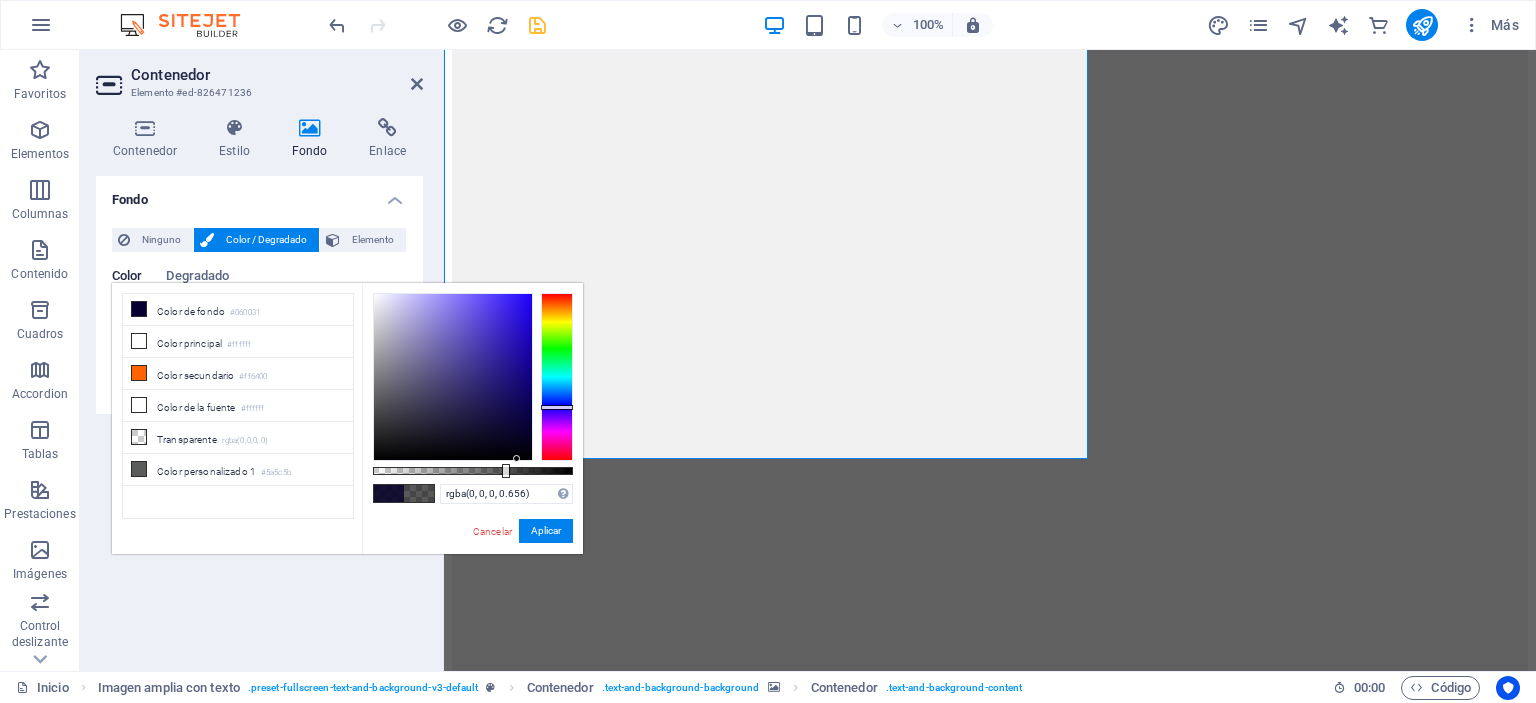 drag, startPoint x: 524, startPoint y: 444, endPoint x: 517, endPoint y: 479, distance: 35.69314 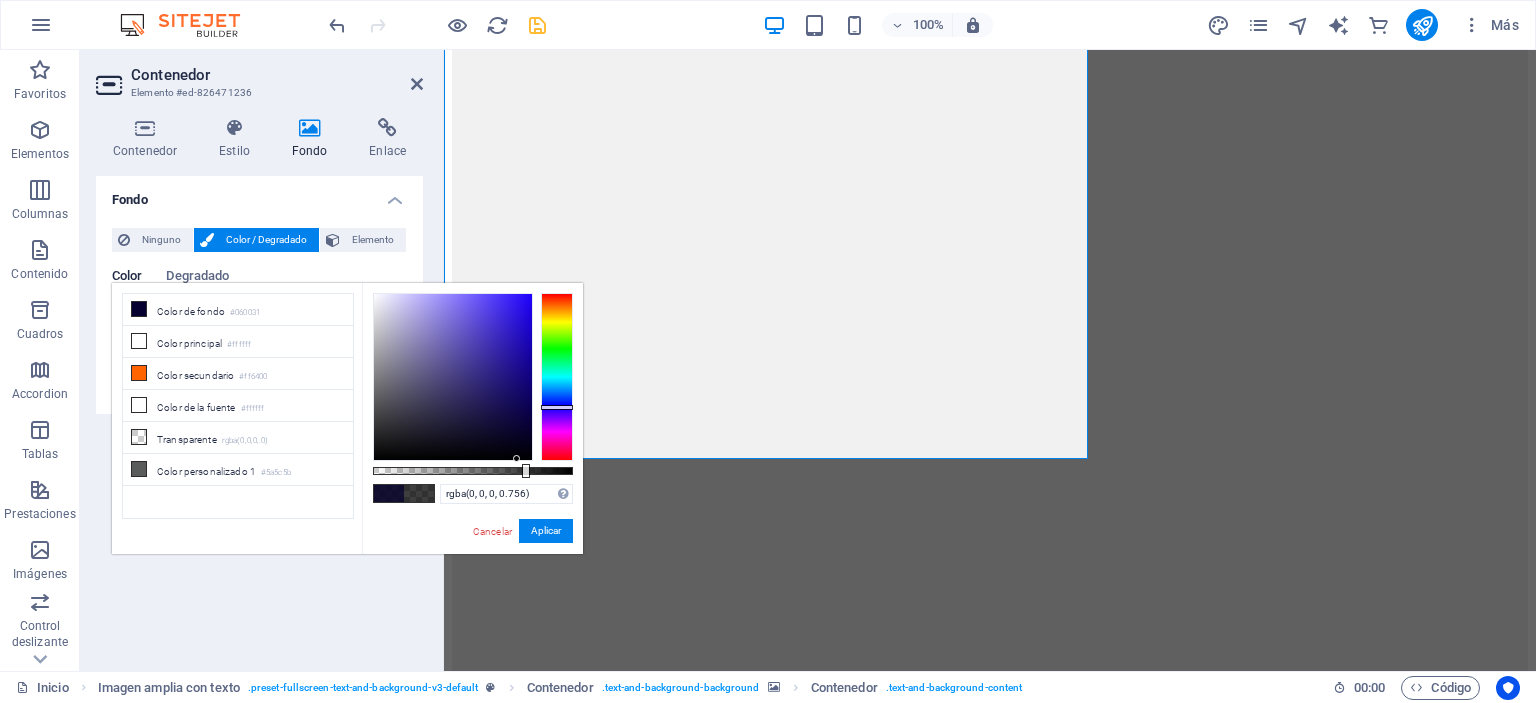 drag, startPoint x: 505, startPoint y: 470, endPoint x: 524, endPoint y: 471, distance: 19.026299 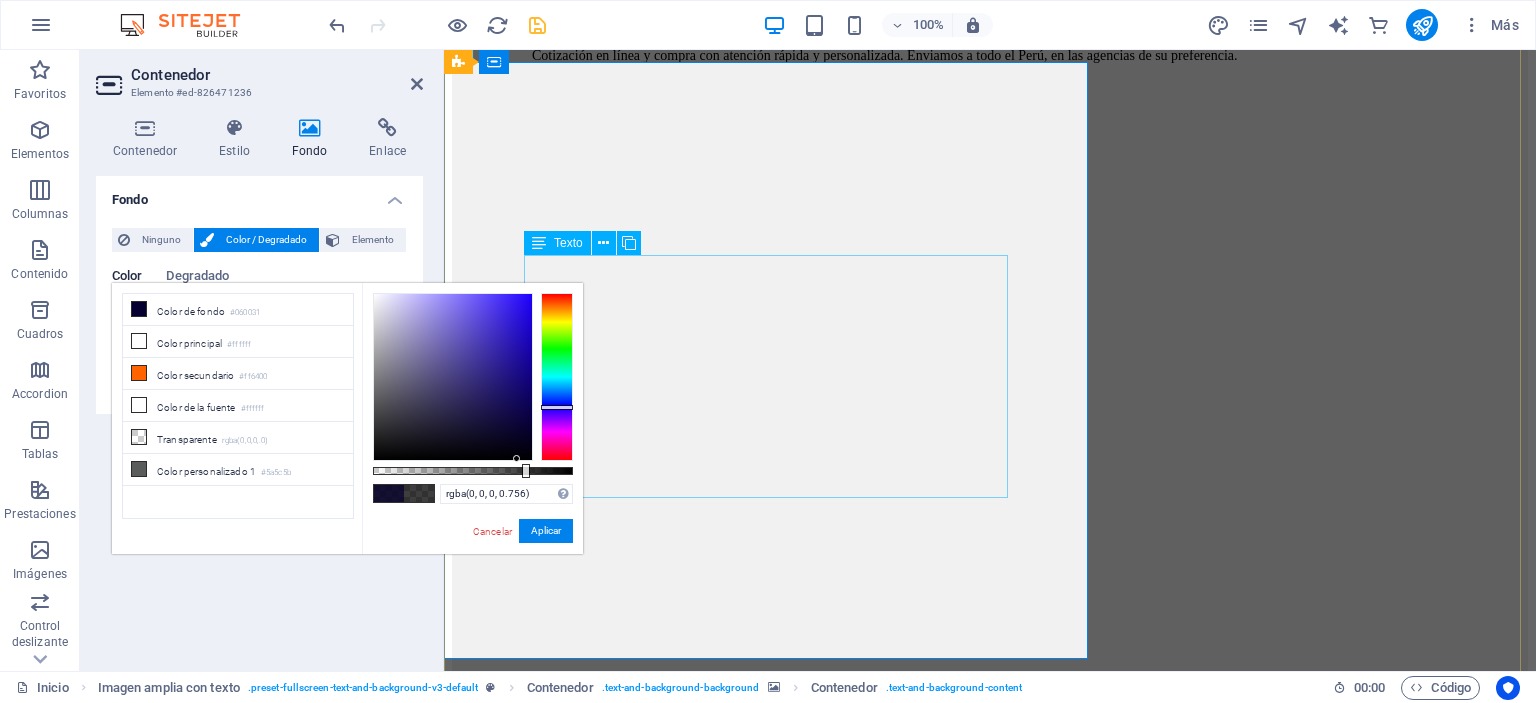 scroll, scrollTop: 4264, scrollLeft: 0, axis: vertical 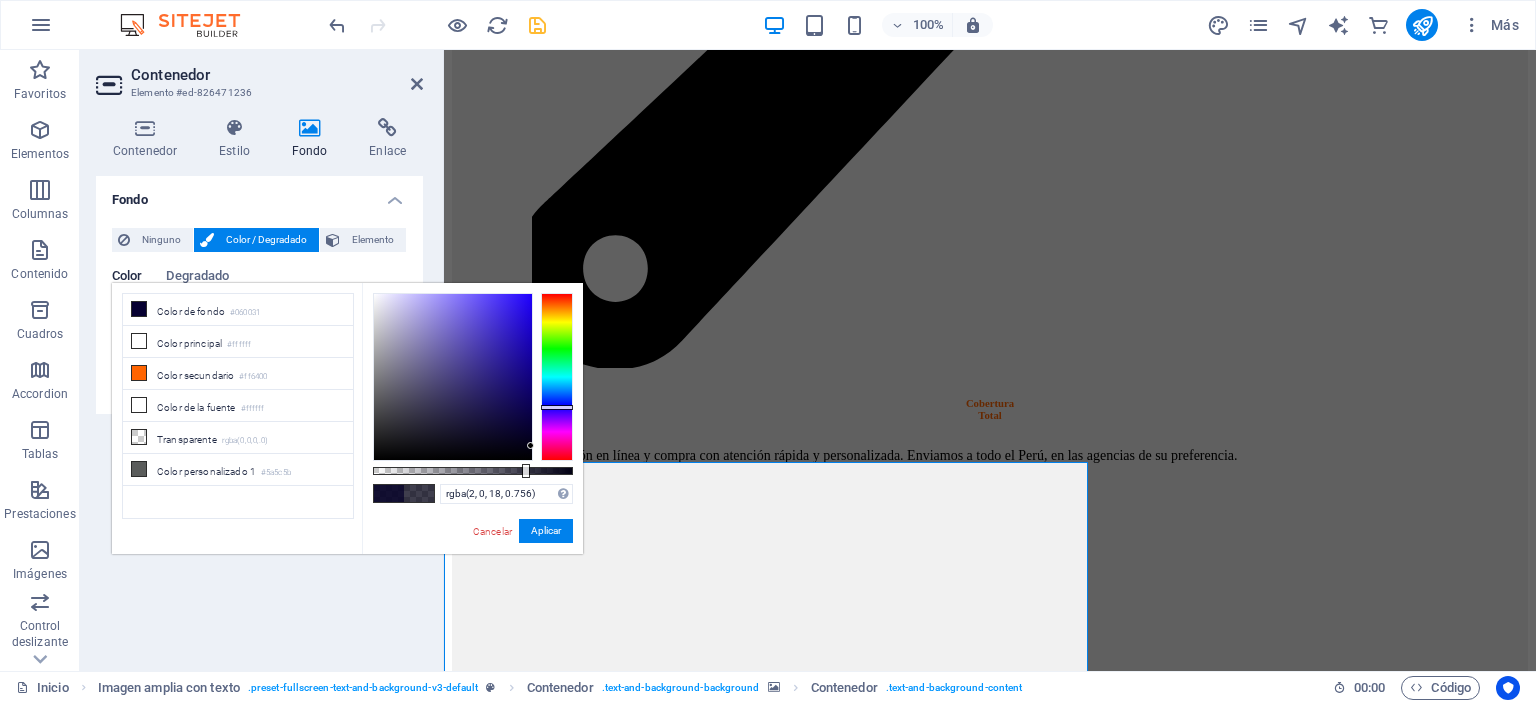 type on "rgba(2, 0, 17, 0.756)" 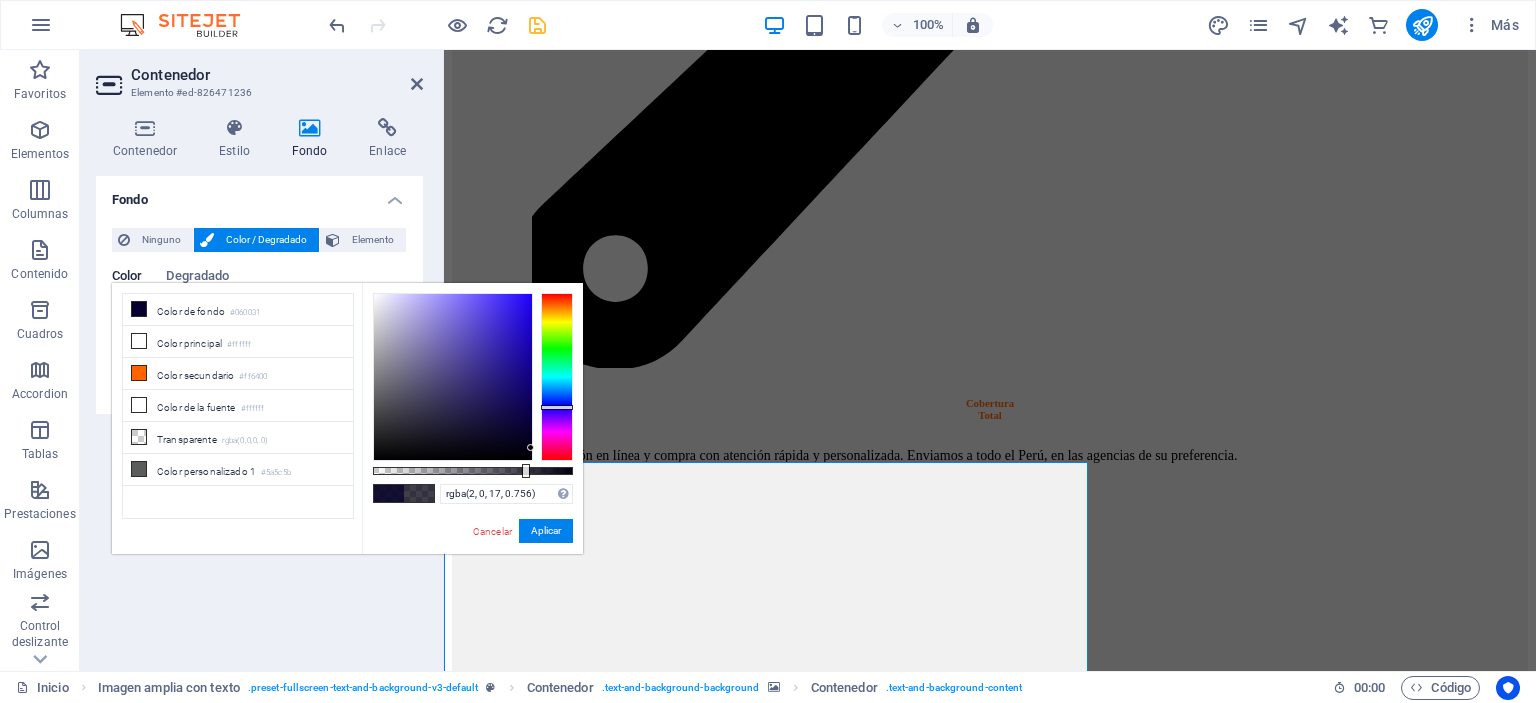 drag, startPoint x: 513, startPoint y: 454, endPoint x: 536, endPoint y: 448, distance: 23.769728 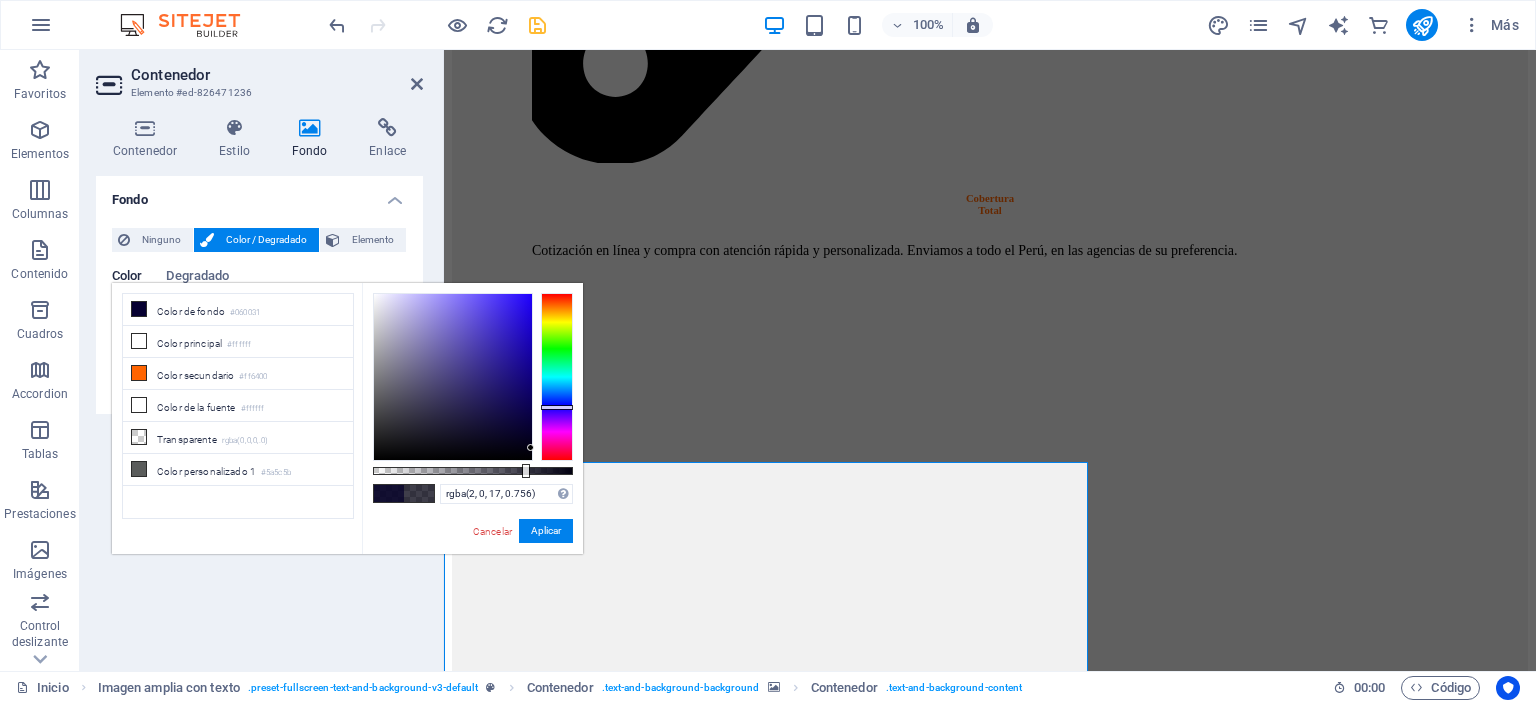 scroll, scrollTop: 4664, scrollLeft: 0, axis: vertical 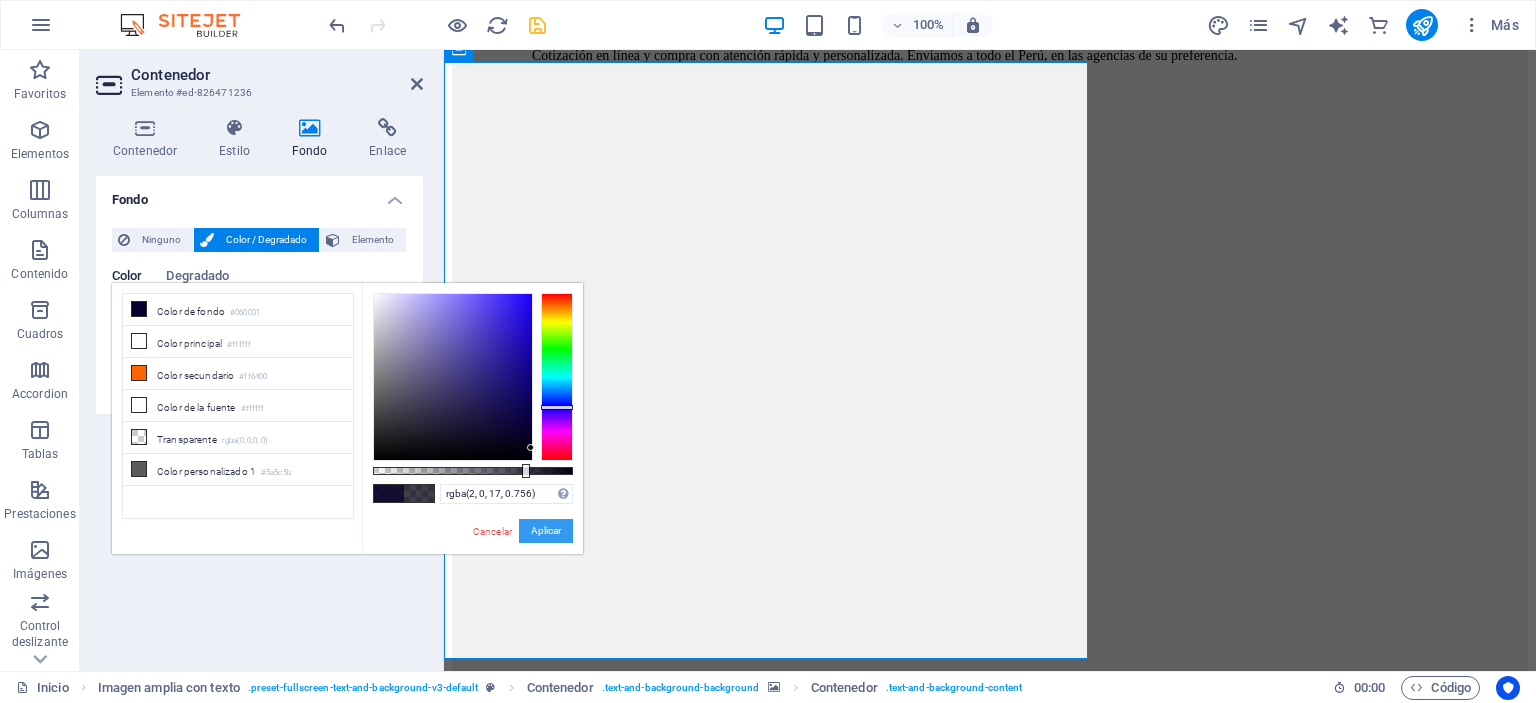 click on "Aplicar" at bounding box center (546, 531) 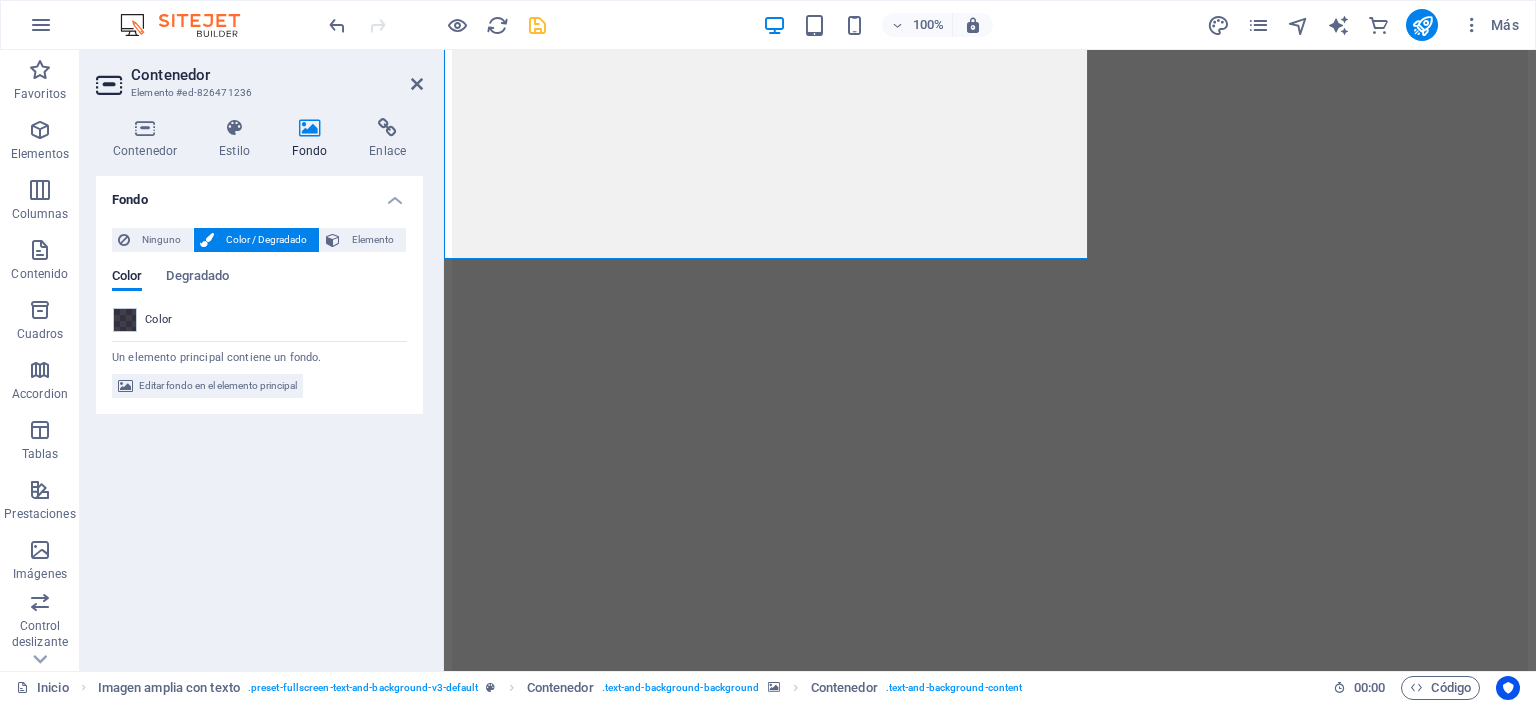 scroll, scrollTop: 4664, scrollLeft: 0, axis: vertical 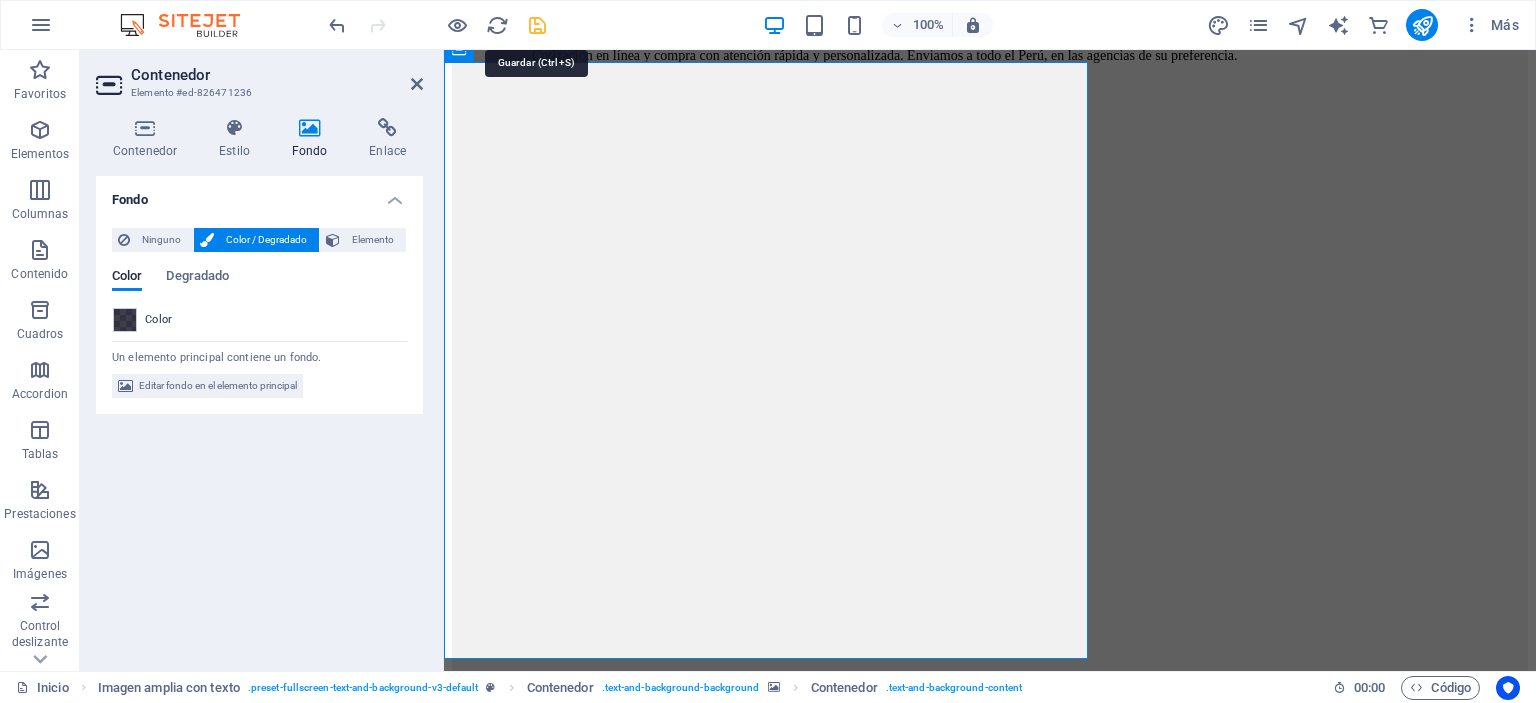 click at bounding box center (537, 25) 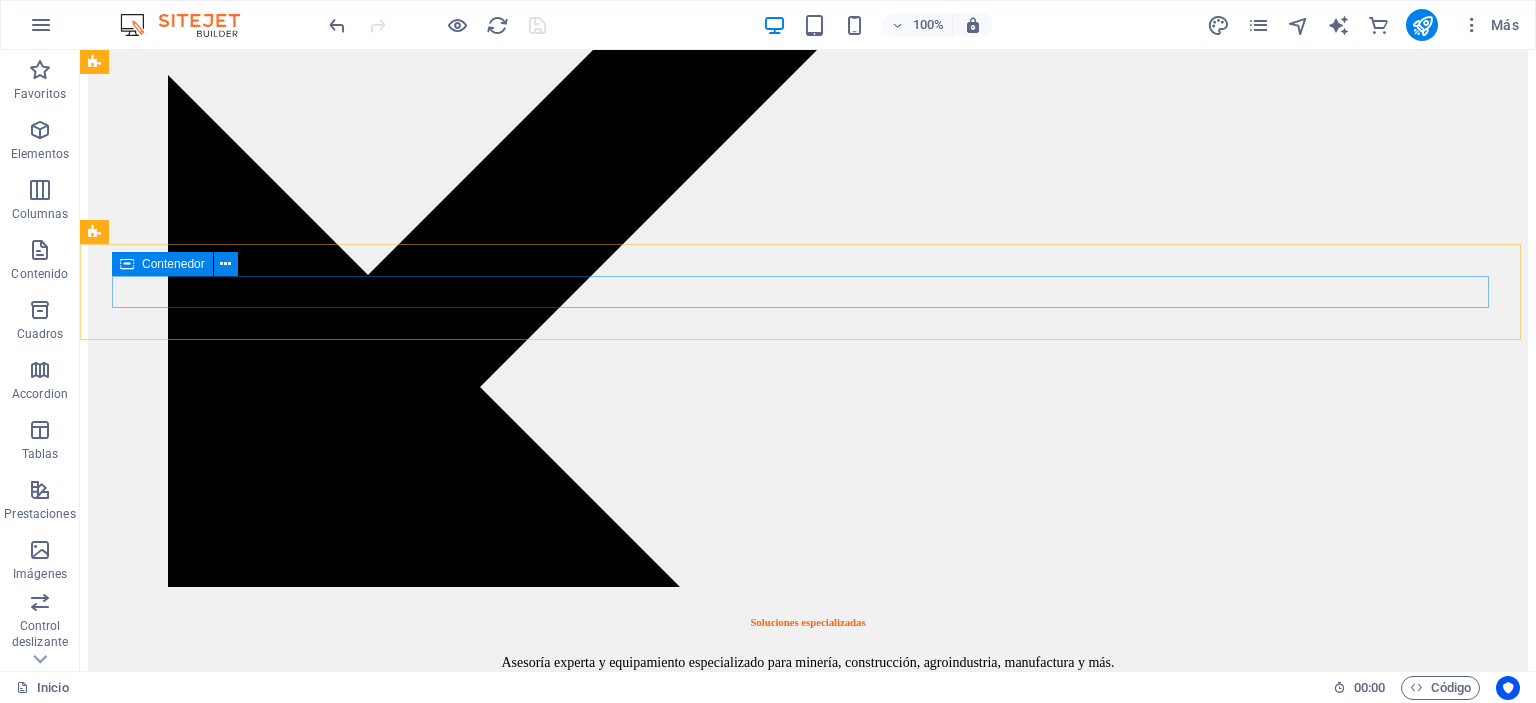 scroll, scrollTop: 3656, scrollLeft: 0, axis: vertical 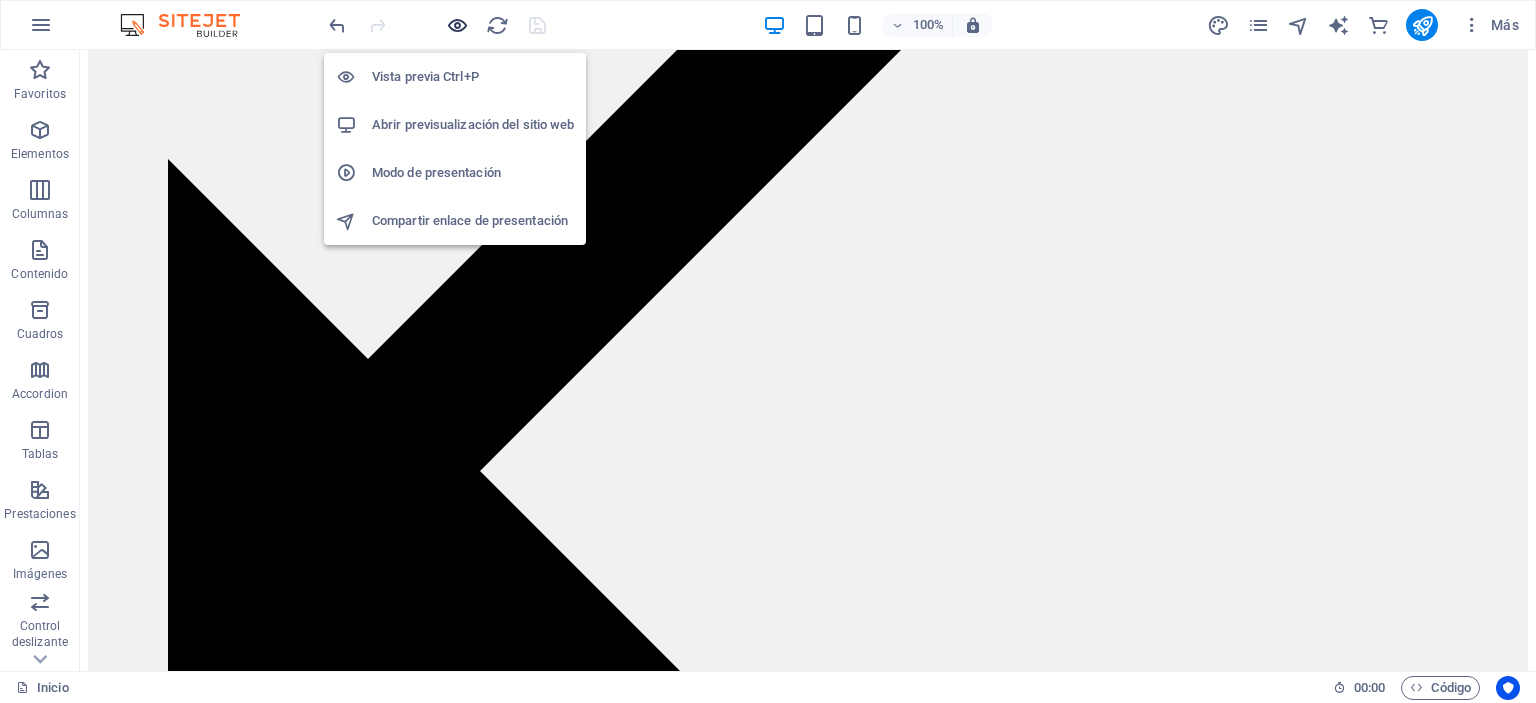 click at bounding box center [457, 25] 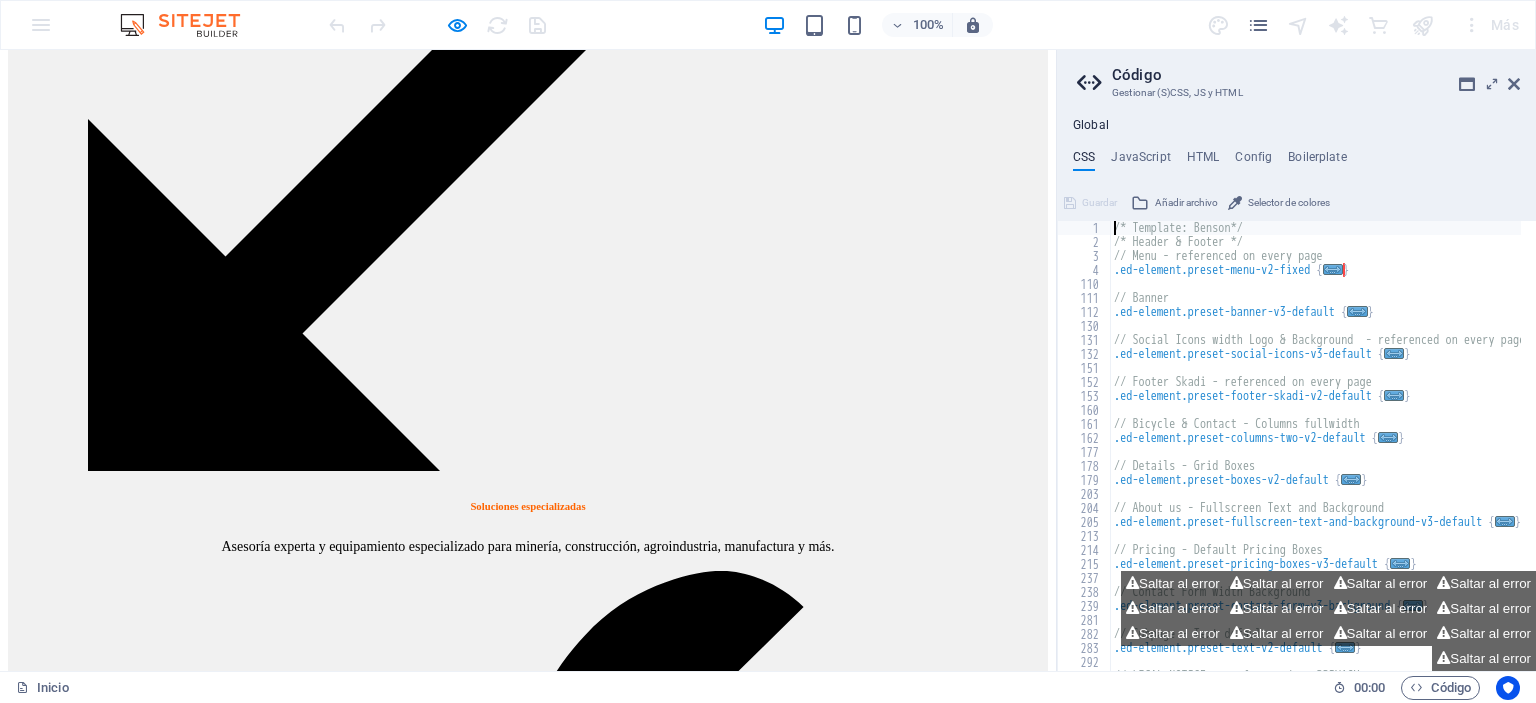scroll, scrollTop: 2256, scrollLeft: 0, axis: vertical 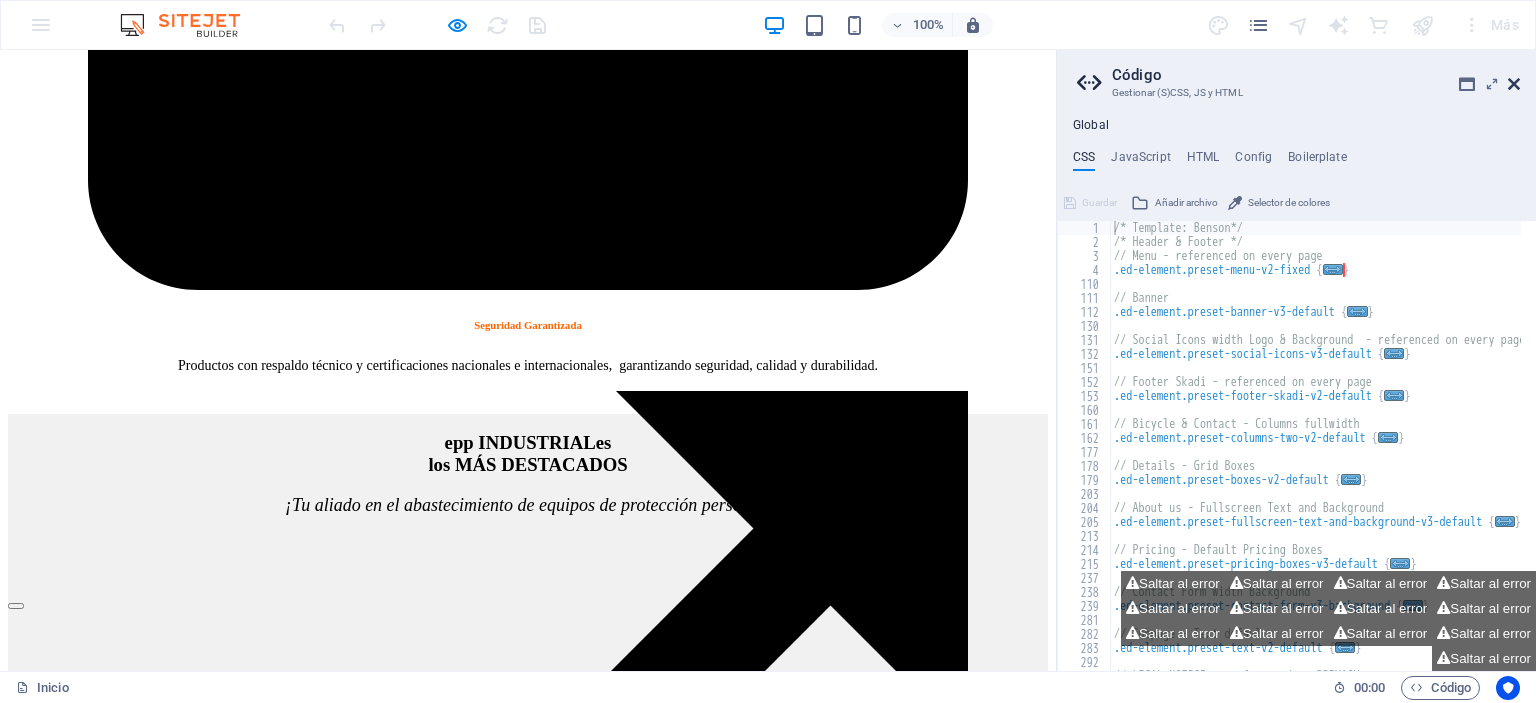 click at bounding box center [1514, 84] 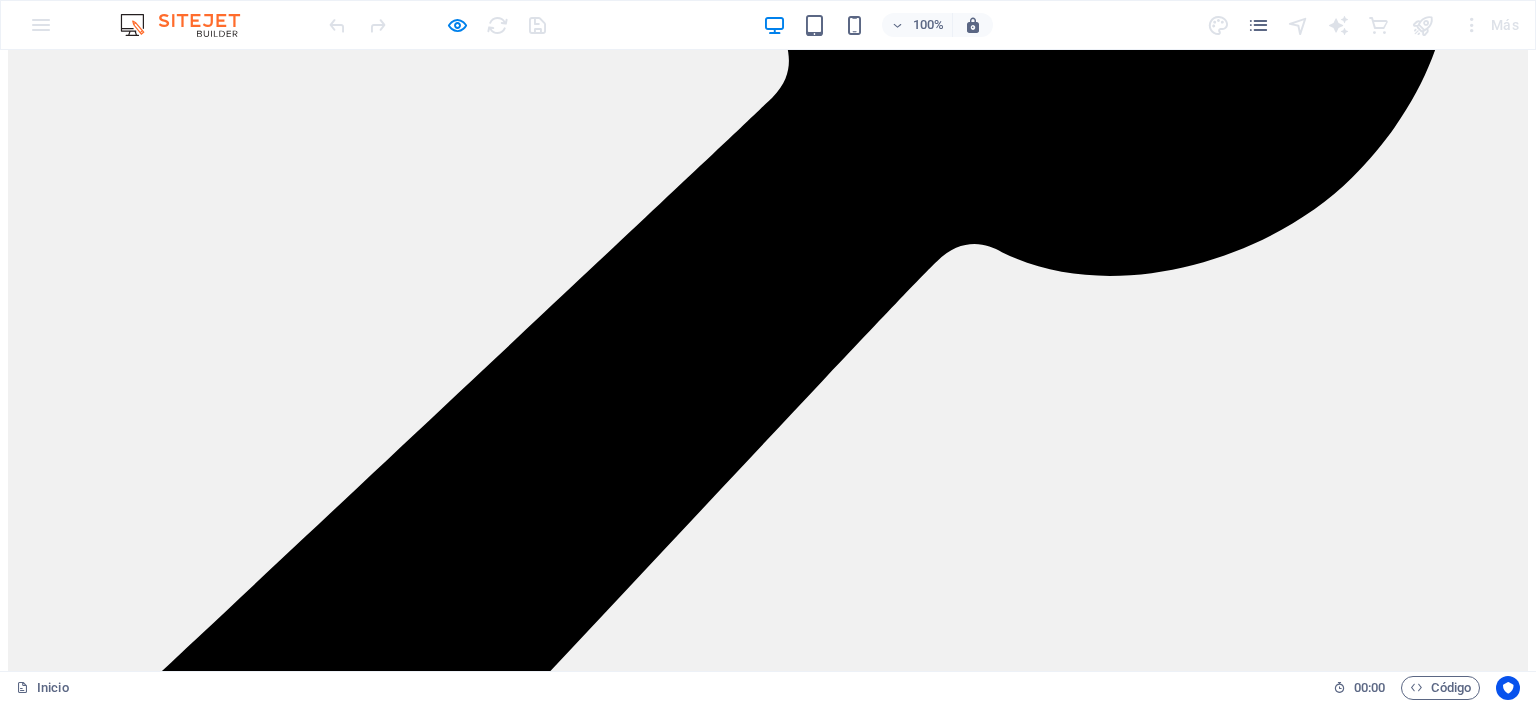 scroll, scrollTop: 5000, scrollLeft: 0, axis: vertical 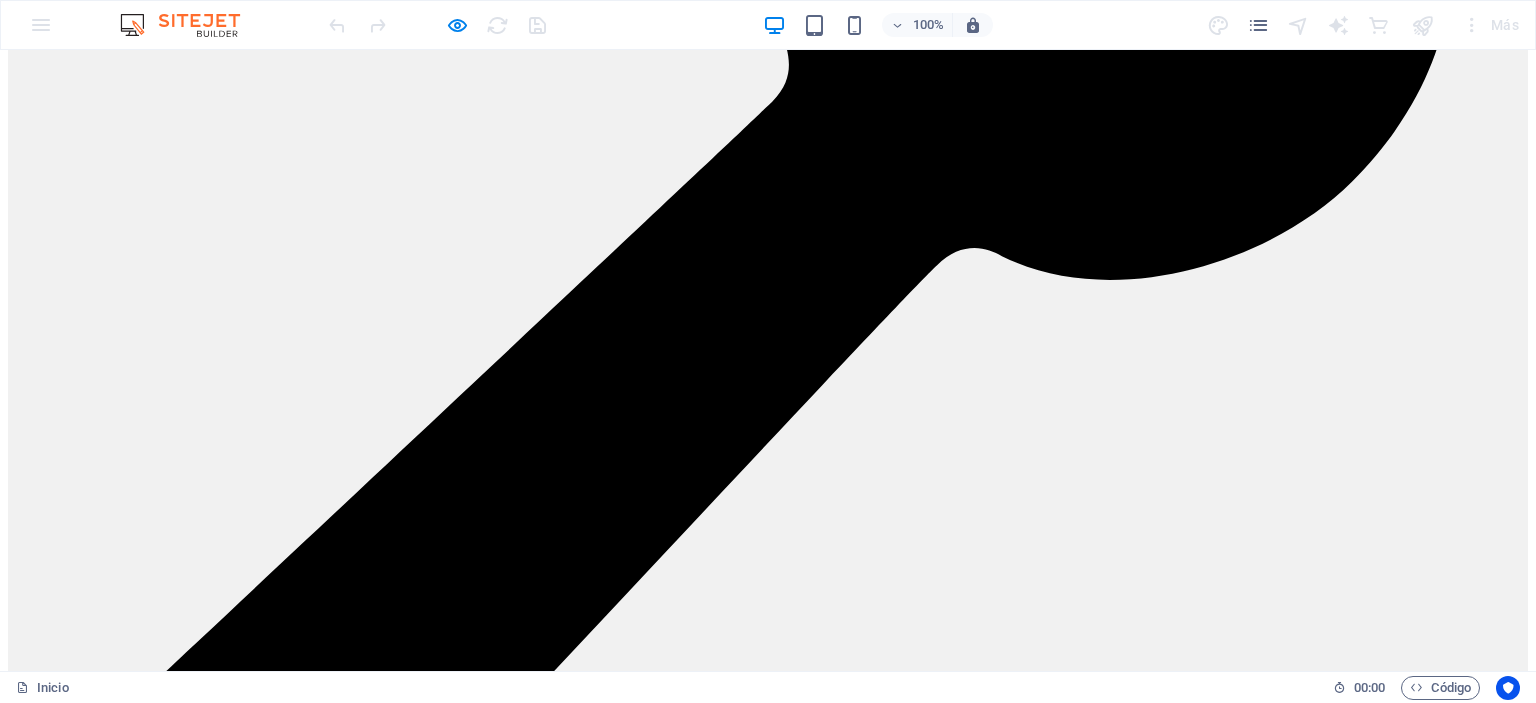 click at bounding box center [768, 9309] 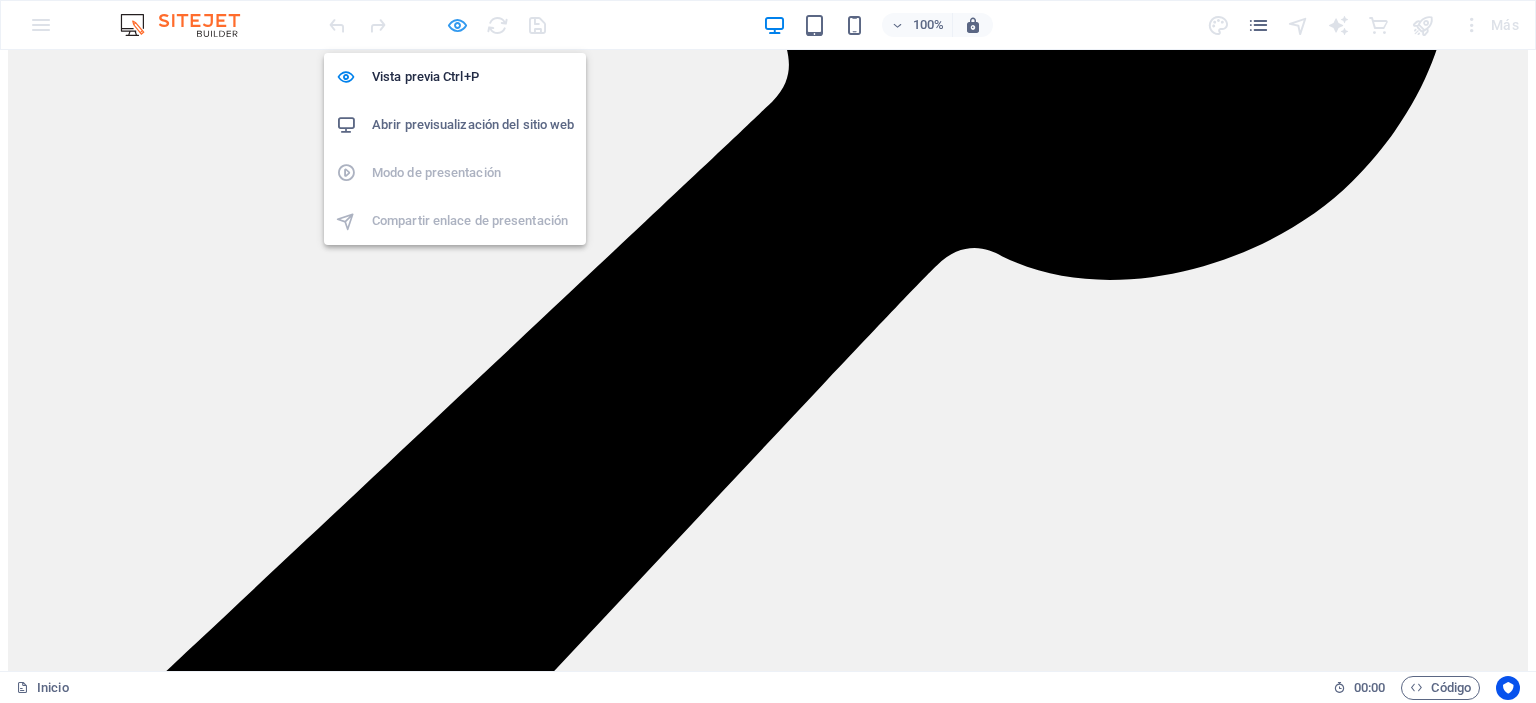 click at bounding box center [457, 25] 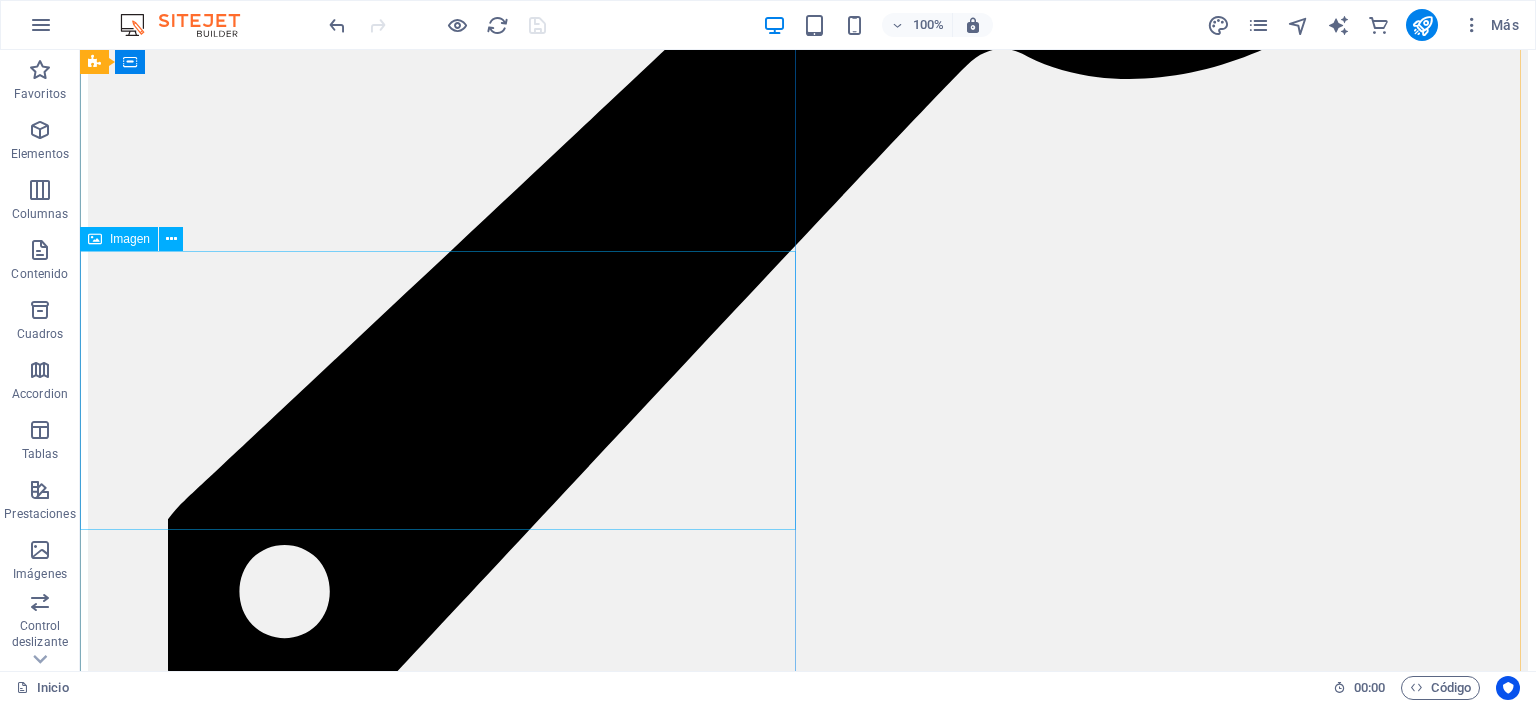 click at bounding box center [808, 9311] 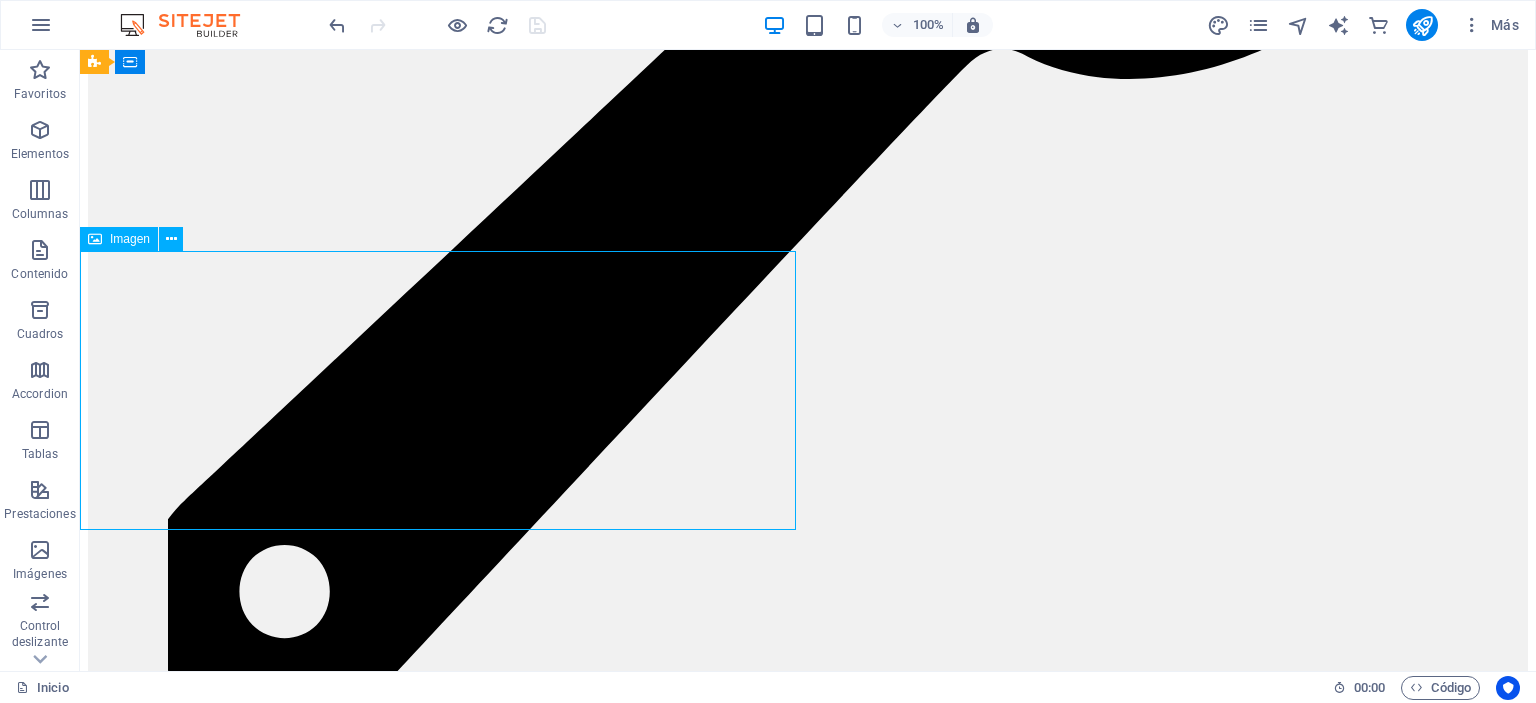 click at bounding box center (808, 9311) 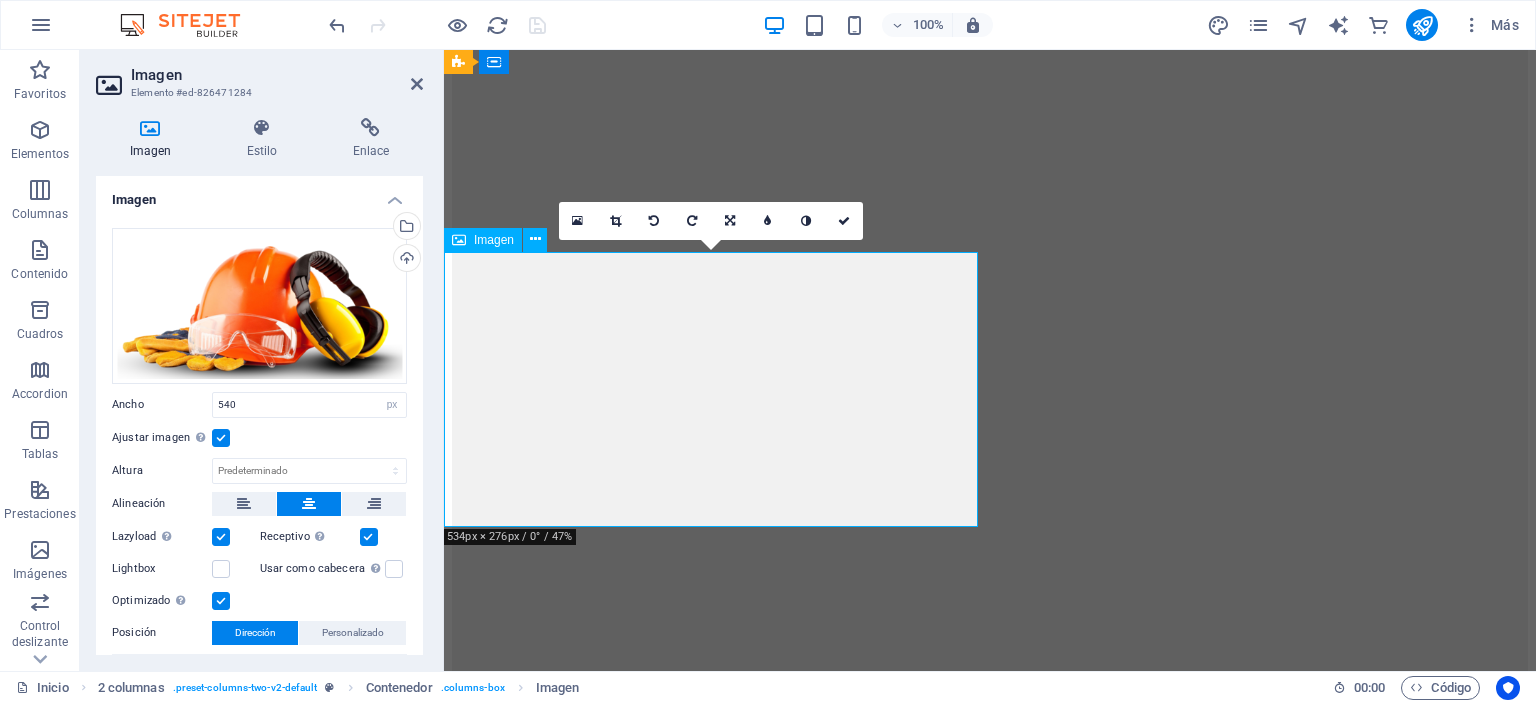scroll, scrollTop: 5808, scrollLeft: 0, axis: vertical 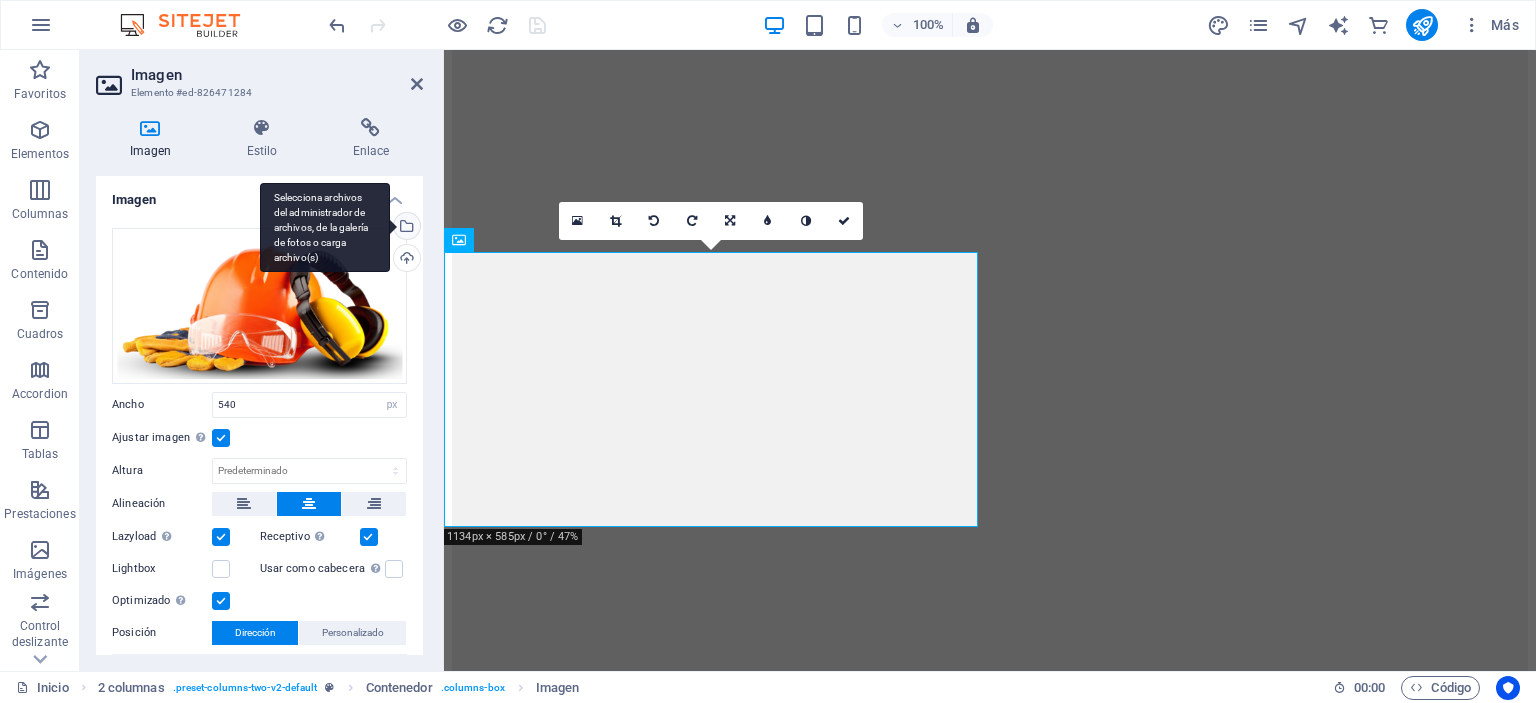 click on "Selecciona archivos del administrador de archivos, de la galería de fotos o carga archivo(s)" at bounding box center (405, 228) 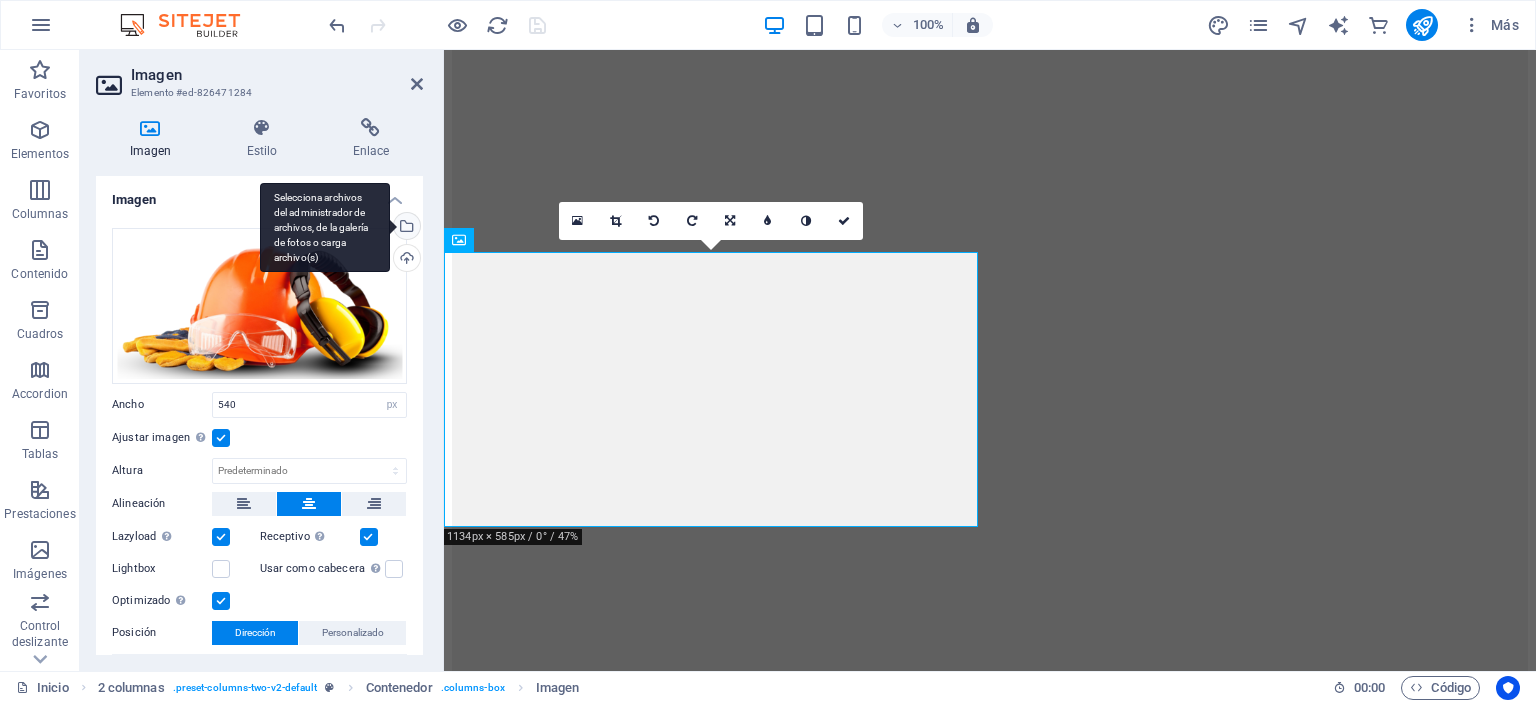 scroll, scrollTop: 6616, scrollLeft: 0, axis: vertical 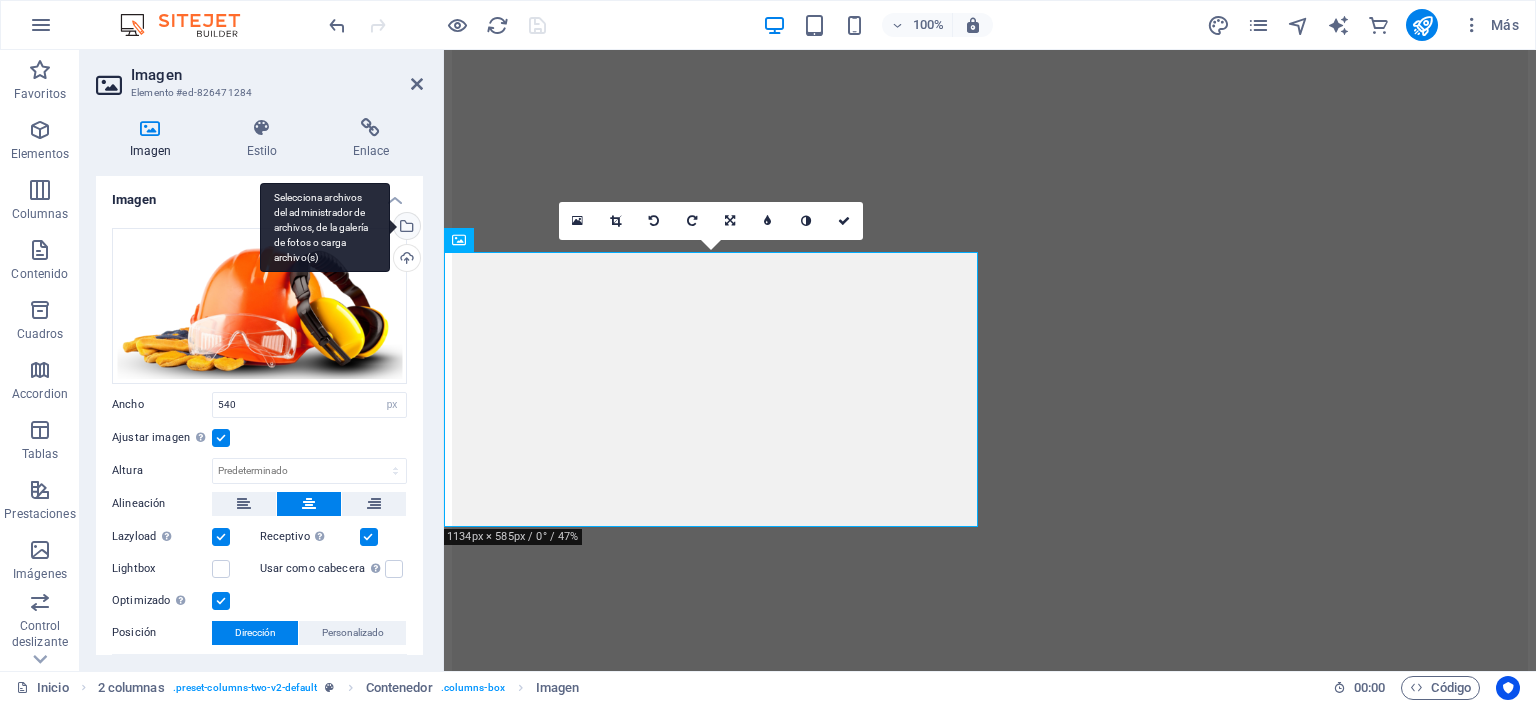 select on "DISABLED_OPTION_VALUE" 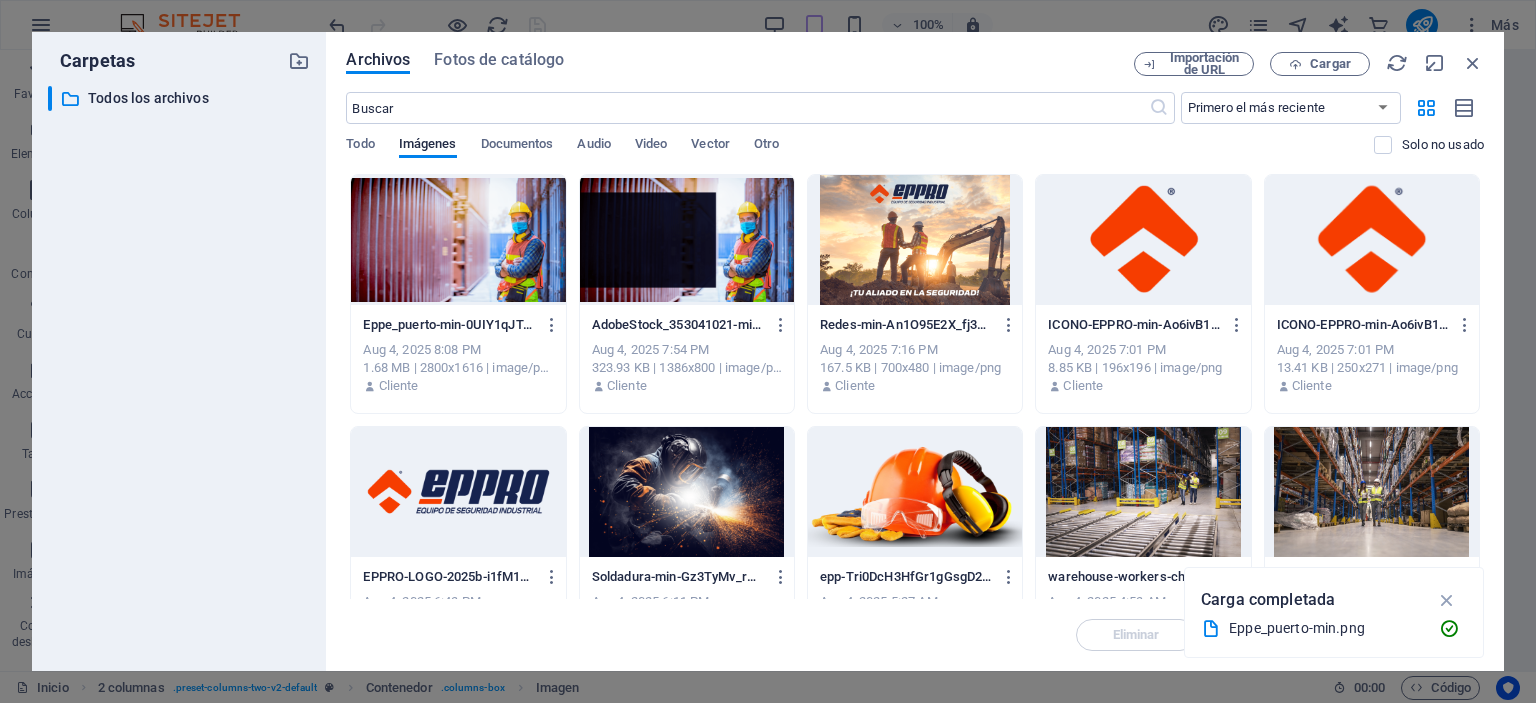 click at bounding box center (915, 492) 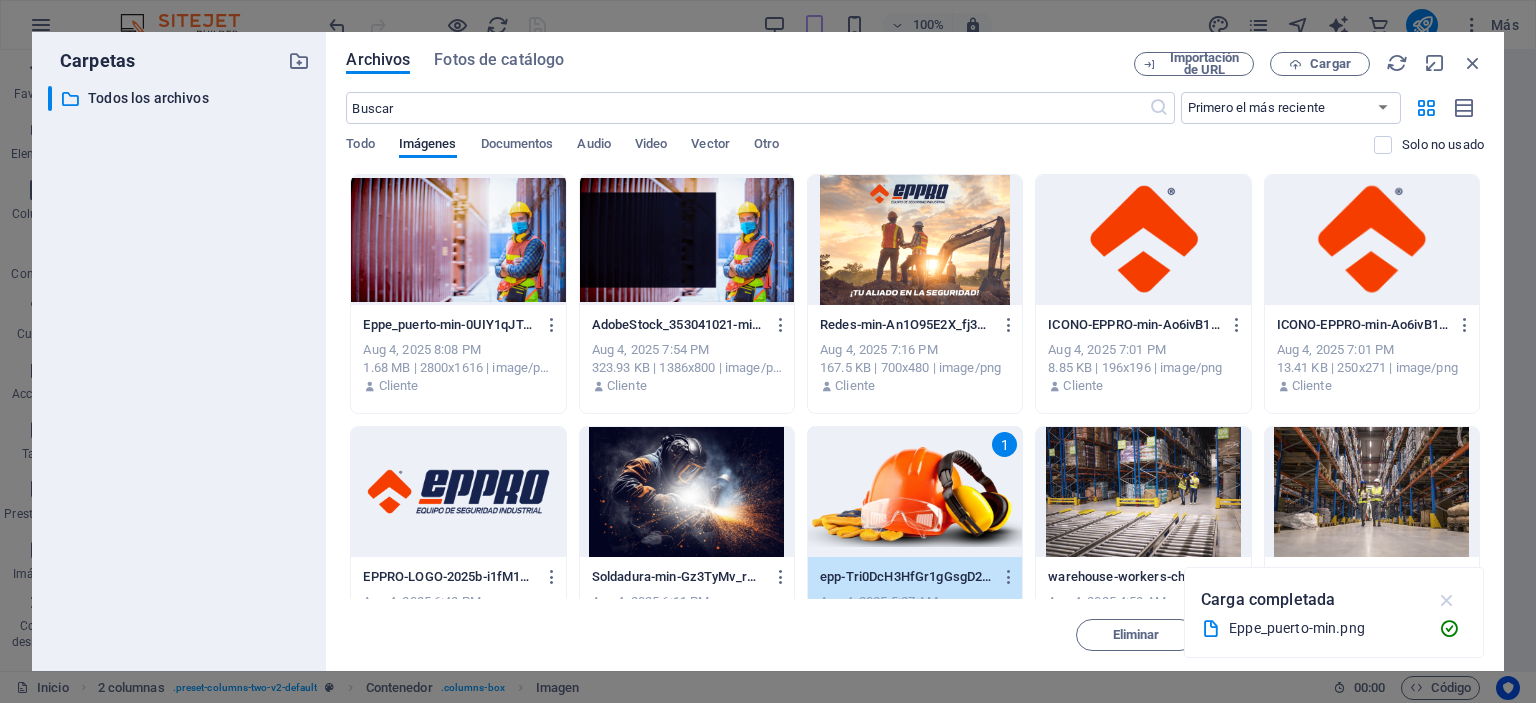 drag, startPoint x: 1437, startPoint y: 602, endPoint x: 1413, endPoint y: 604, distance: 24.083189 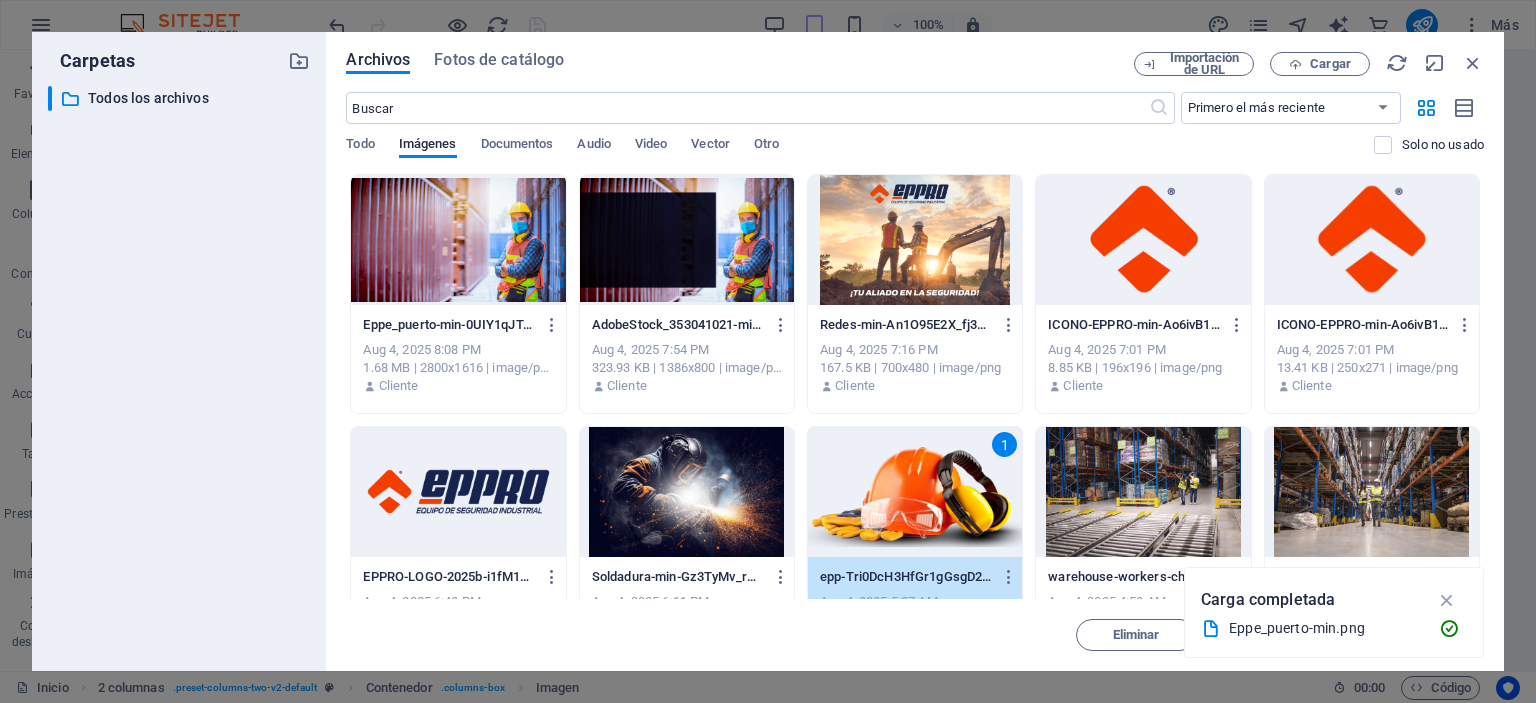 click at bounding box center [1447, 600] 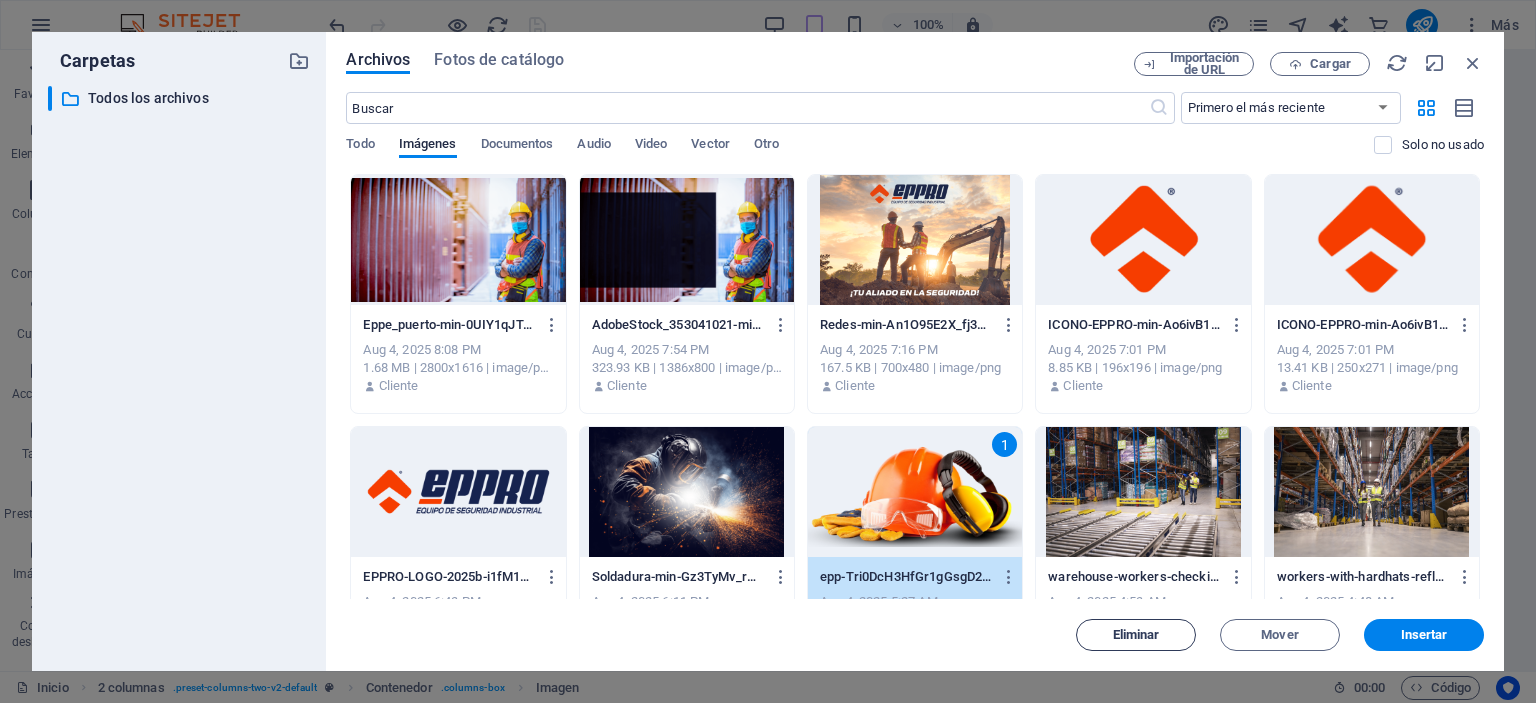 click on "Eliminar" at bounding box center [1136, 635] 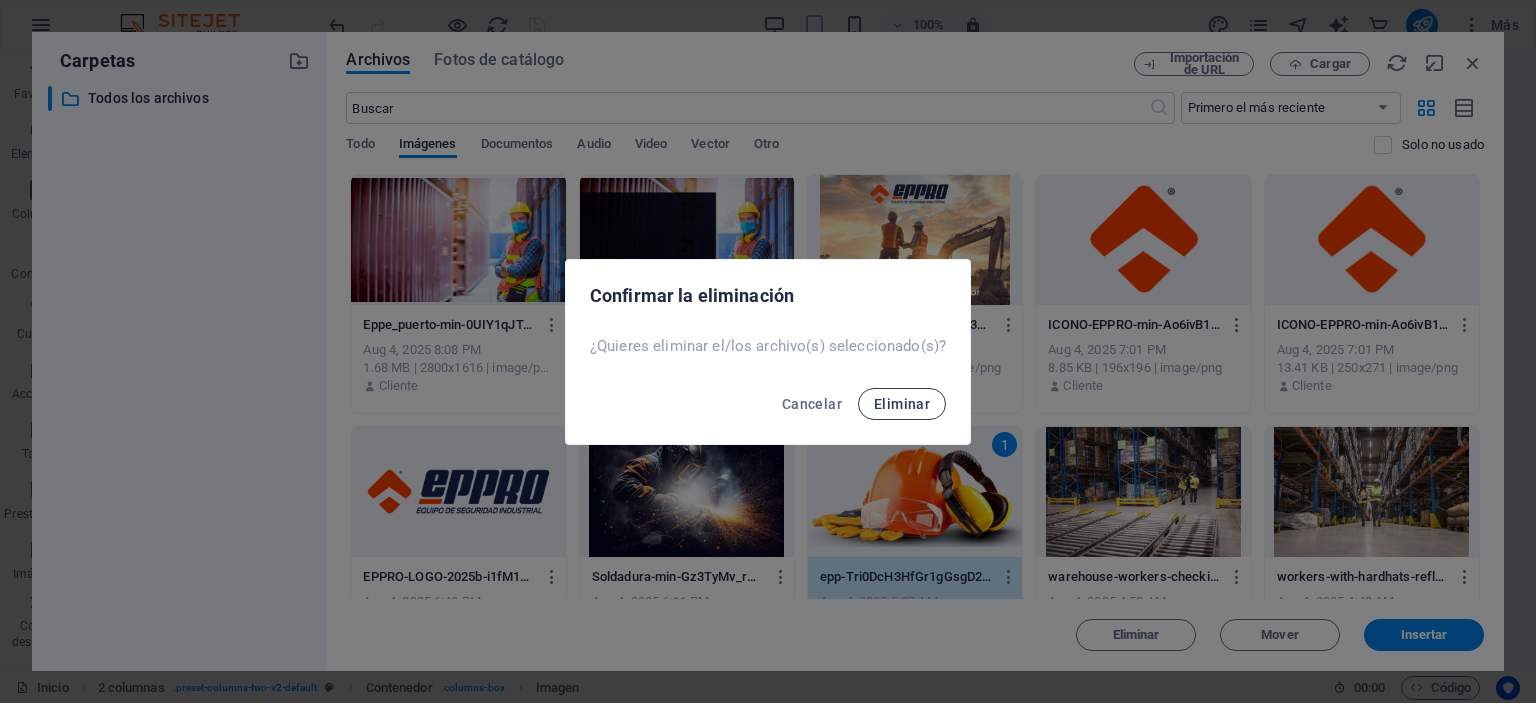 click on "Eliminar" at bounding box center [902, 404] 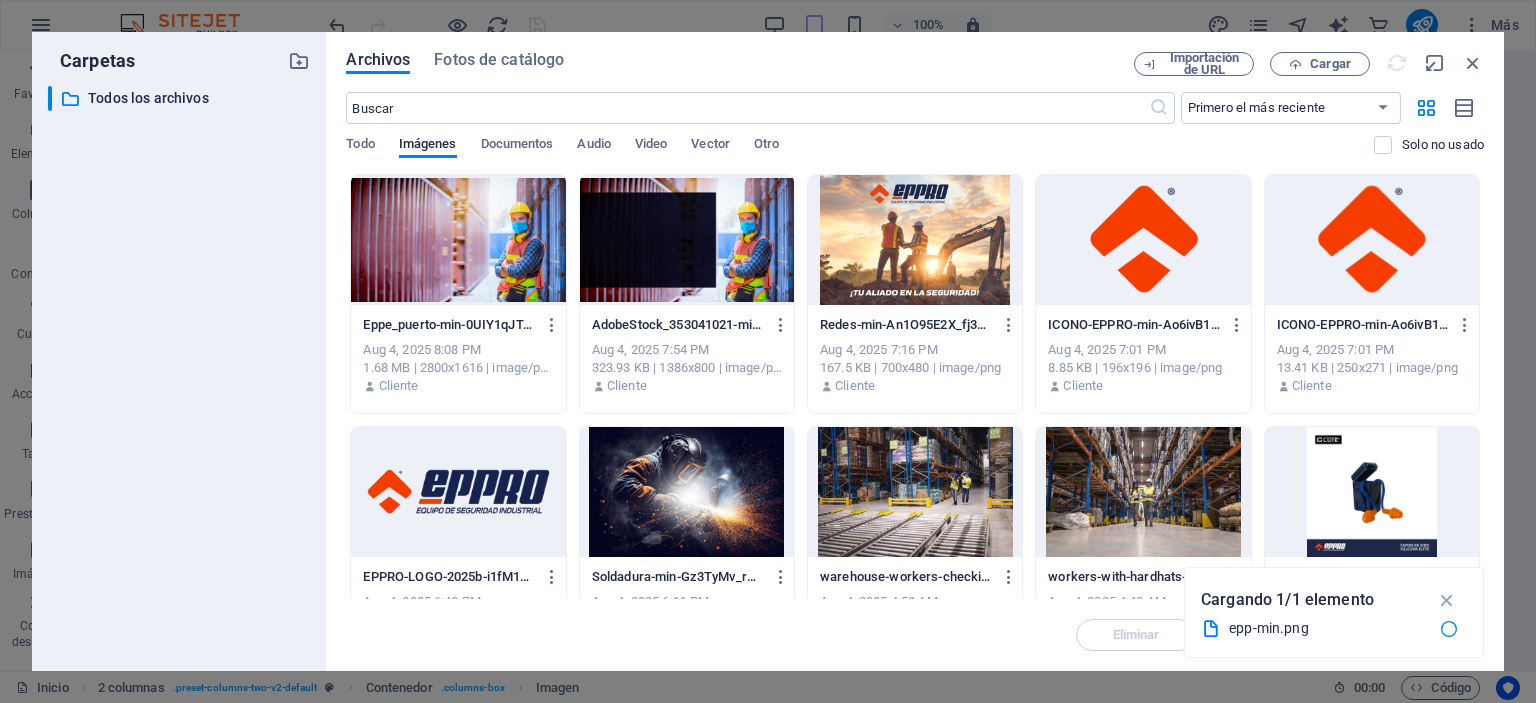 type on "540" 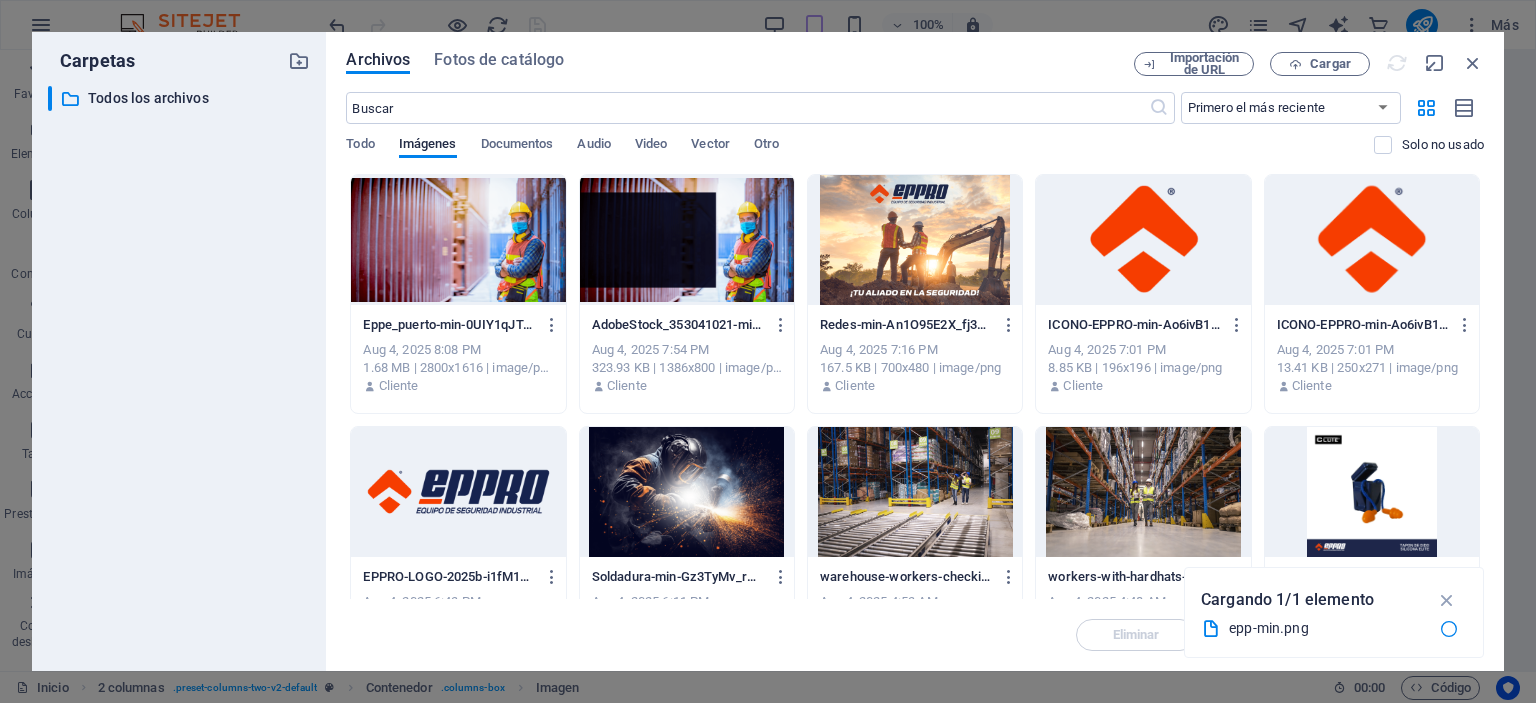 select on "px" 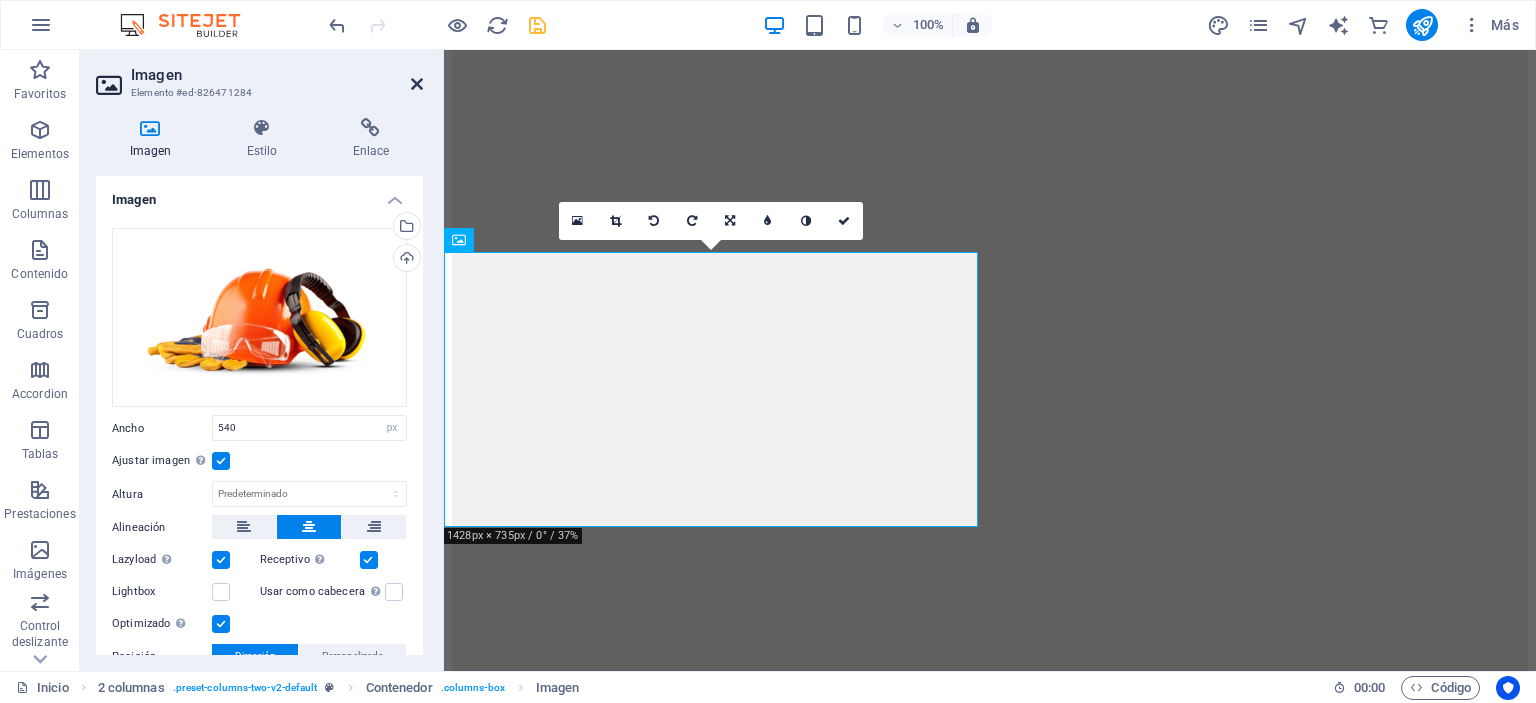 click at bounding box center (417, 84) 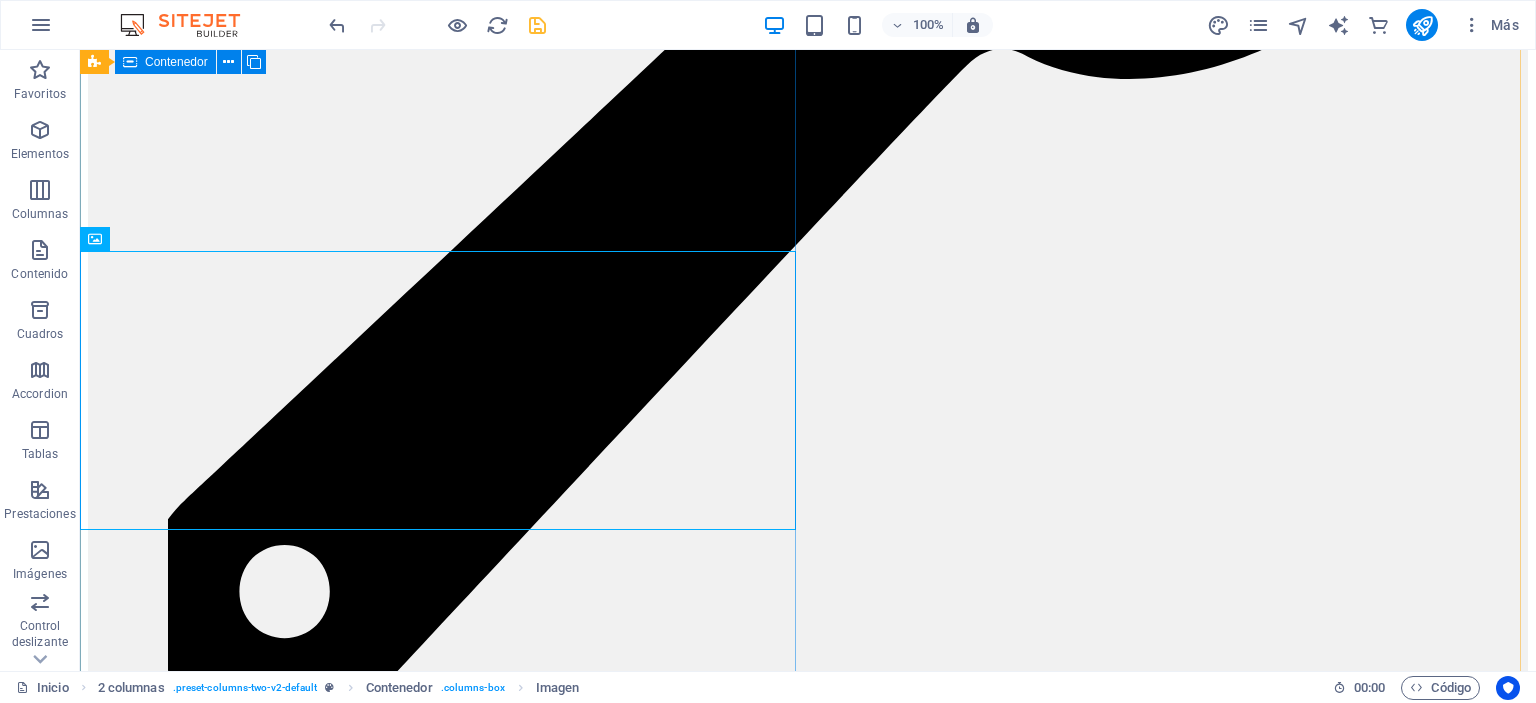 click at bounding box center (808, 9570) 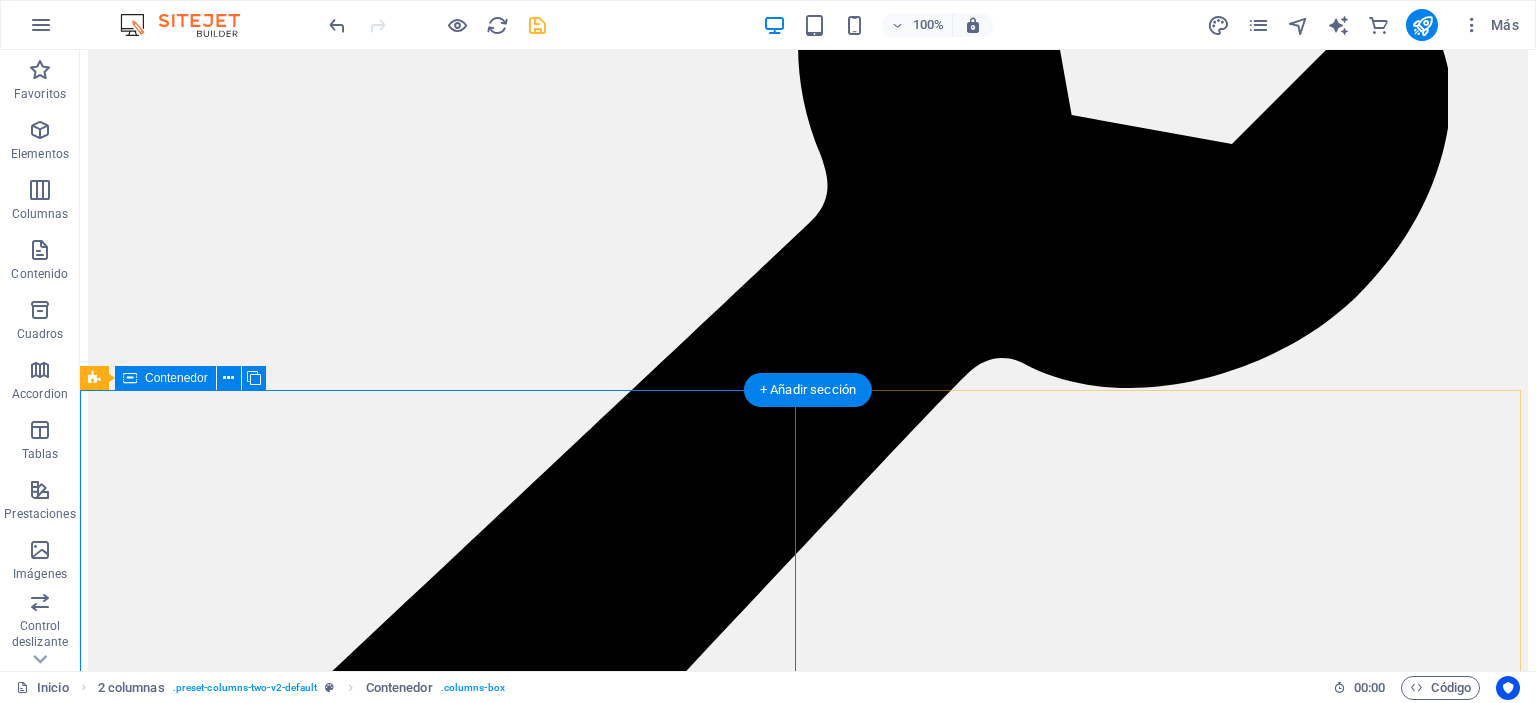 scroll, scrollTop: 4600, scrollLeft: 0, axis: vertical 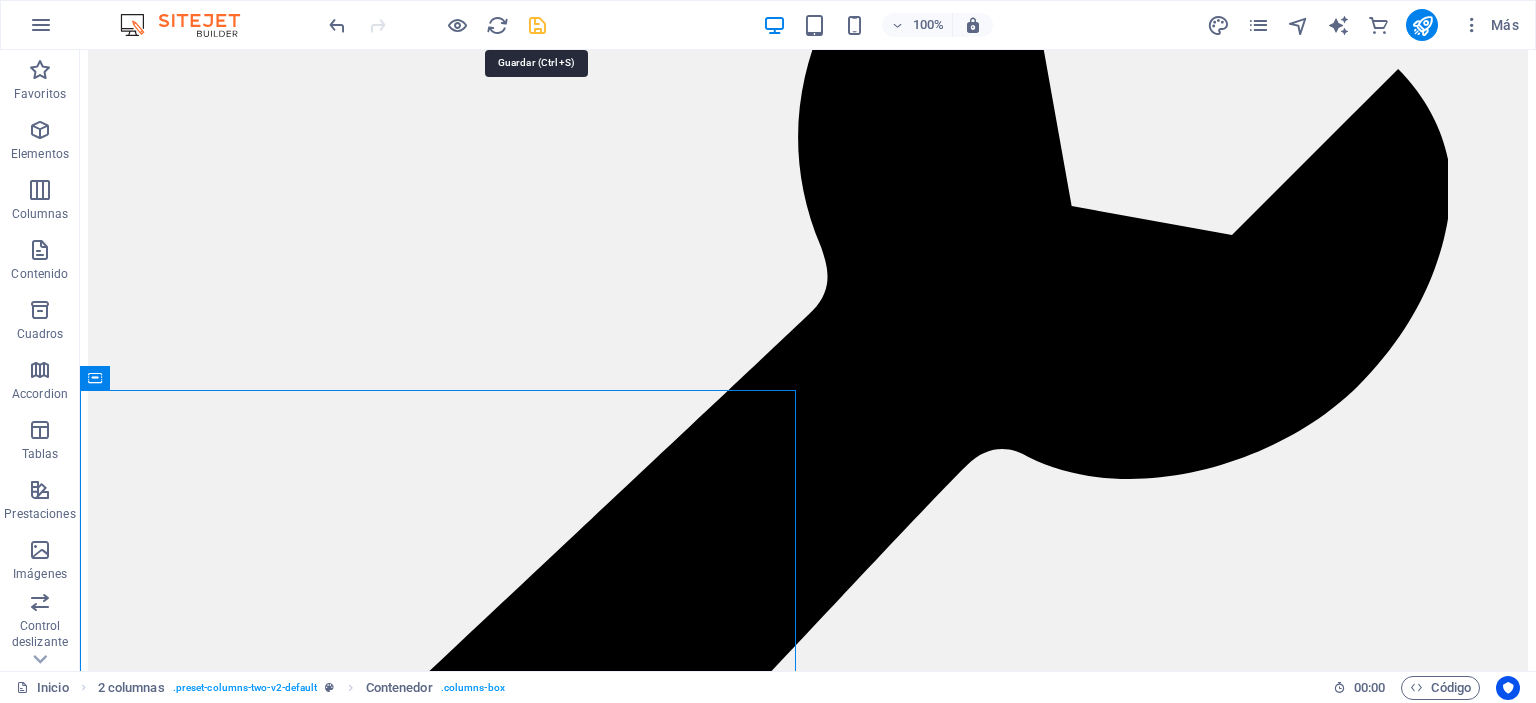 click at bounding box center [537, 25] 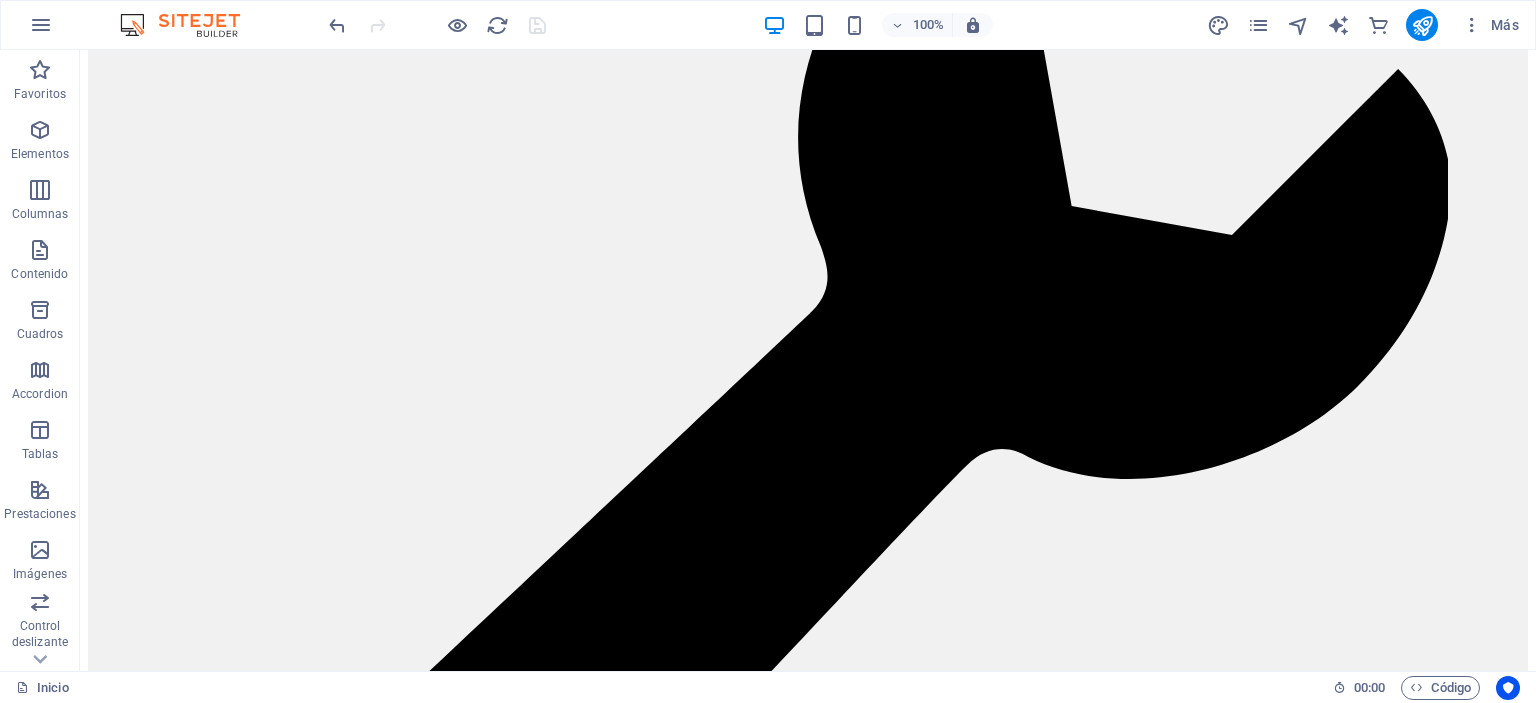 scroll, scrollTop: 5408, scrollLeft: 0, axis: vertical 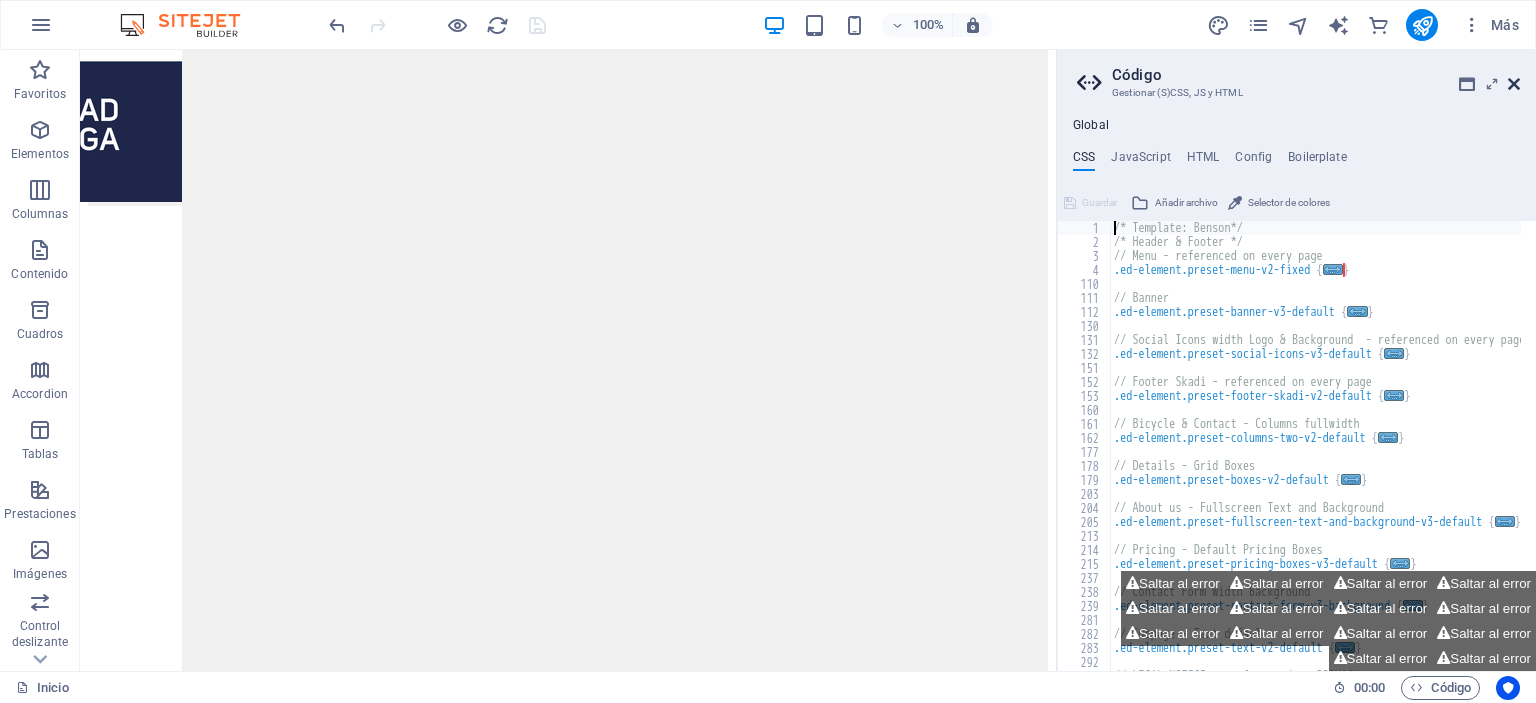 click at bounding box center (1514, 84) 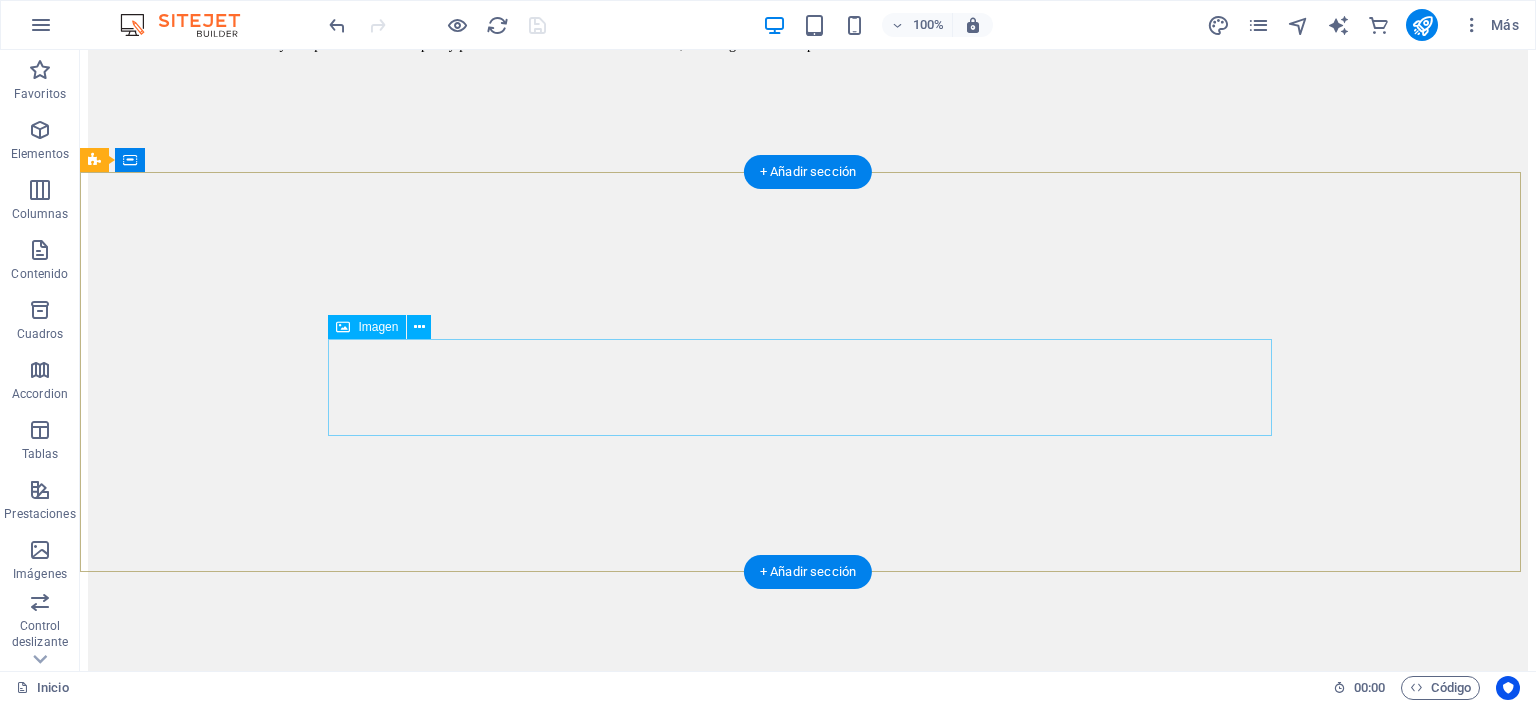 scroll, scrollTop: 5927, scrollLeft: 0, axis: vertical 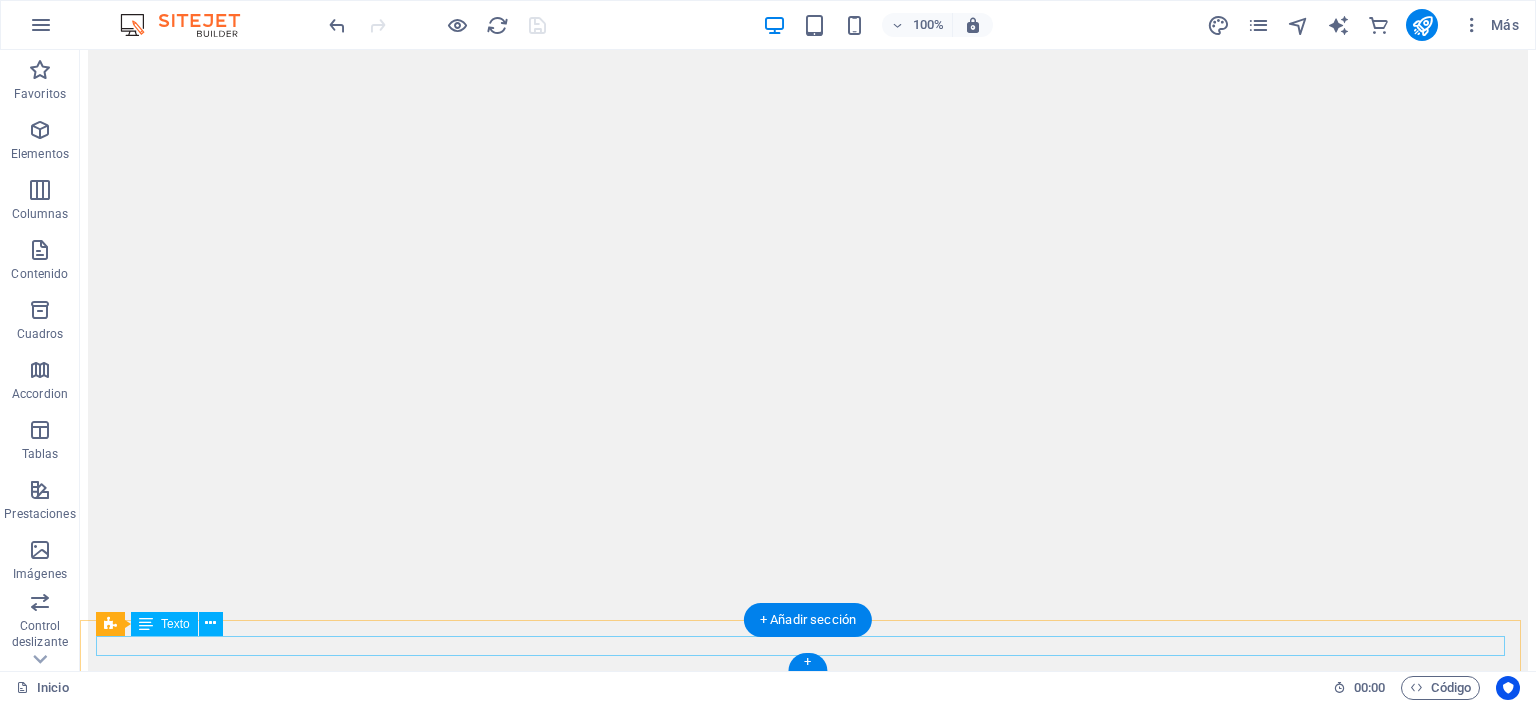 click on "[USERNAME]@[DOMAIN], [USERNAME]@[DOMAIN]" at bounding box center [737, 17663] 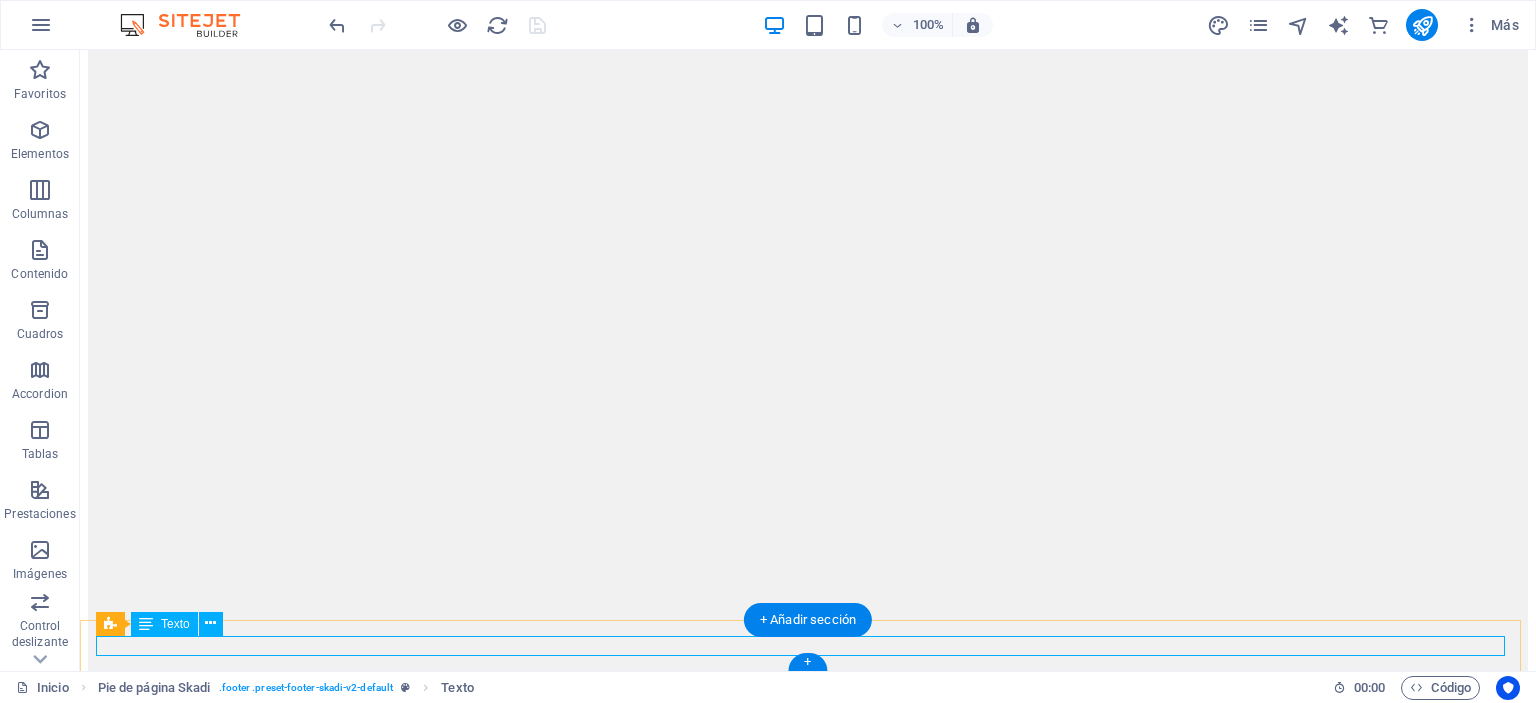 click on "[USERNAME]@[DOMAIN], [USERNAME]@[DOMAIN]" at bounding box center (737, 17663) 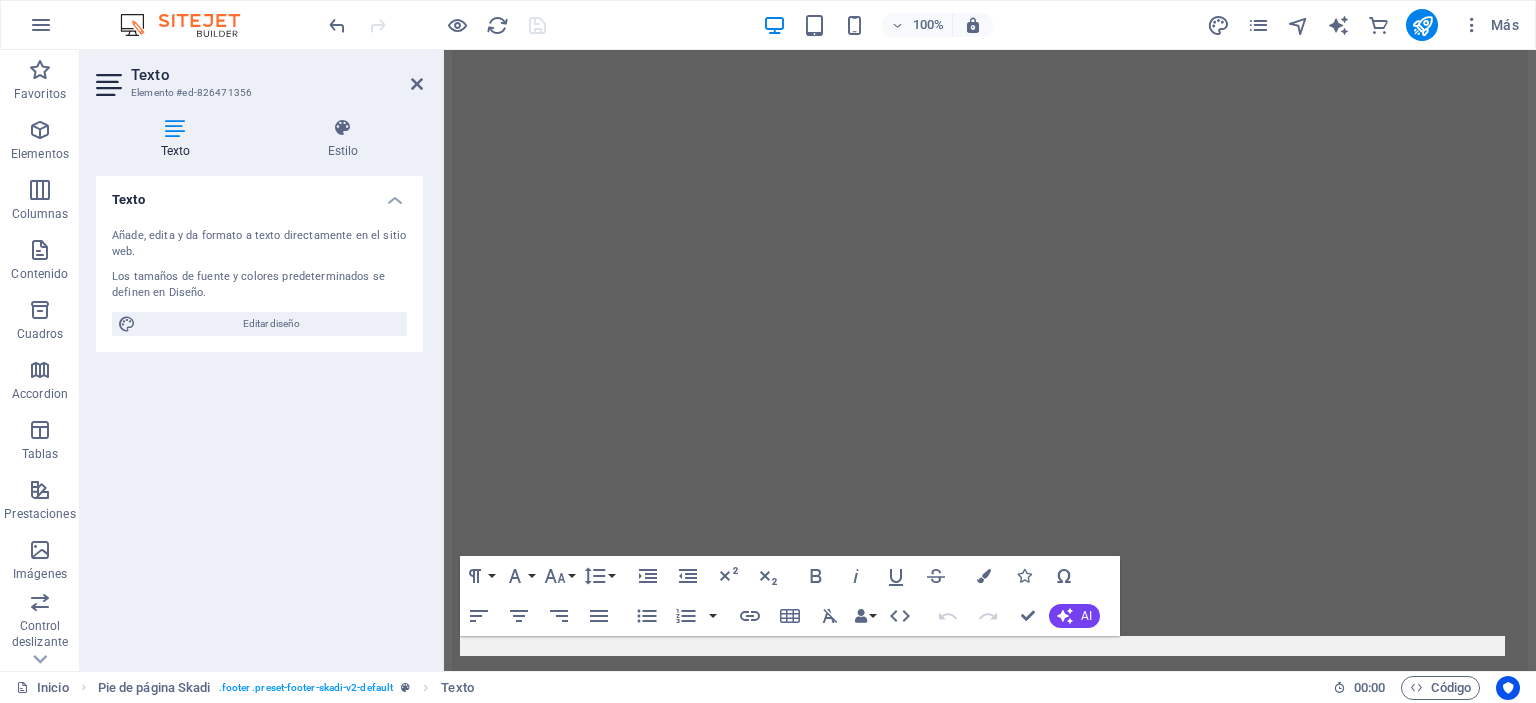 scroll, scrollTop: 6735, scrollLeft: 0, axis: vertical 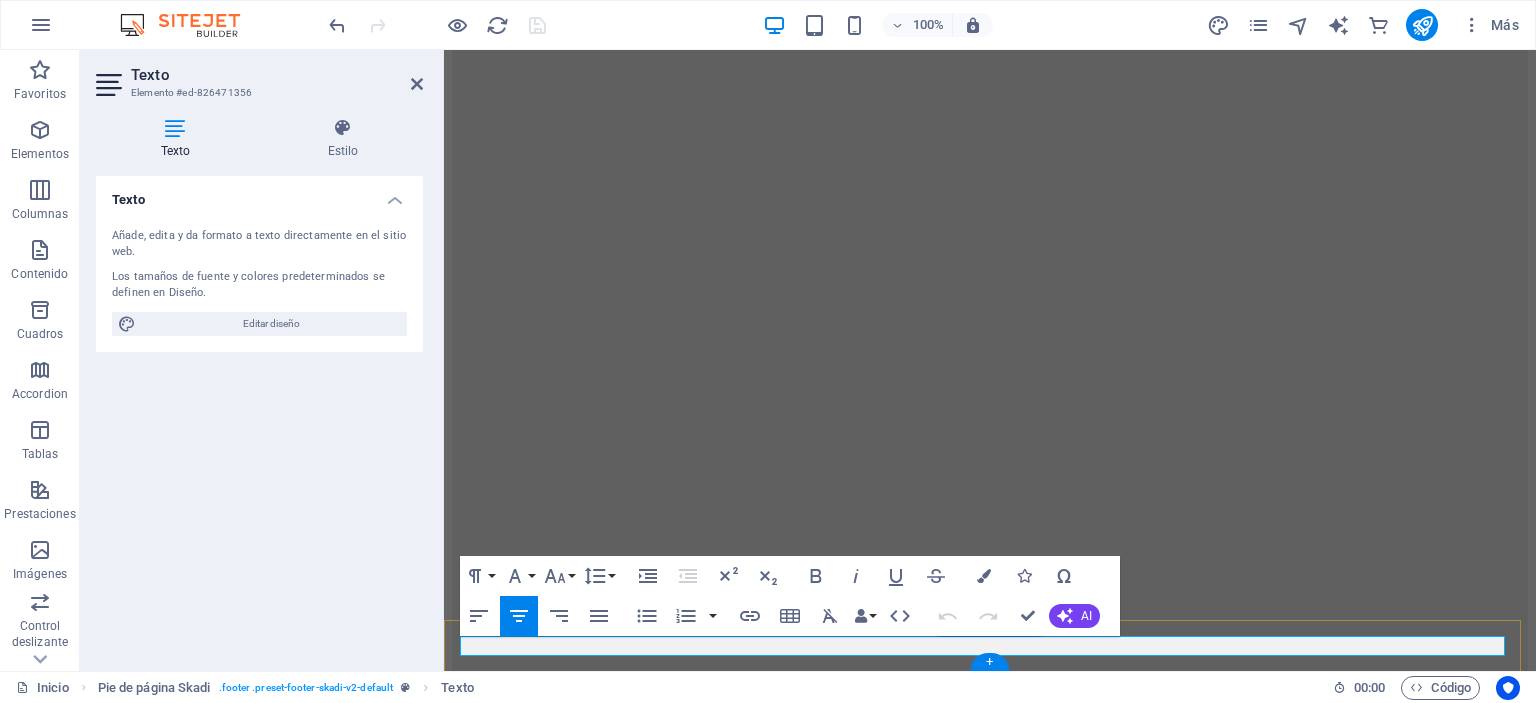 drag, startPoint x: 641, startPoint y: 643, endPoint x: 1312, endPoint y: 645, distance: 671.003 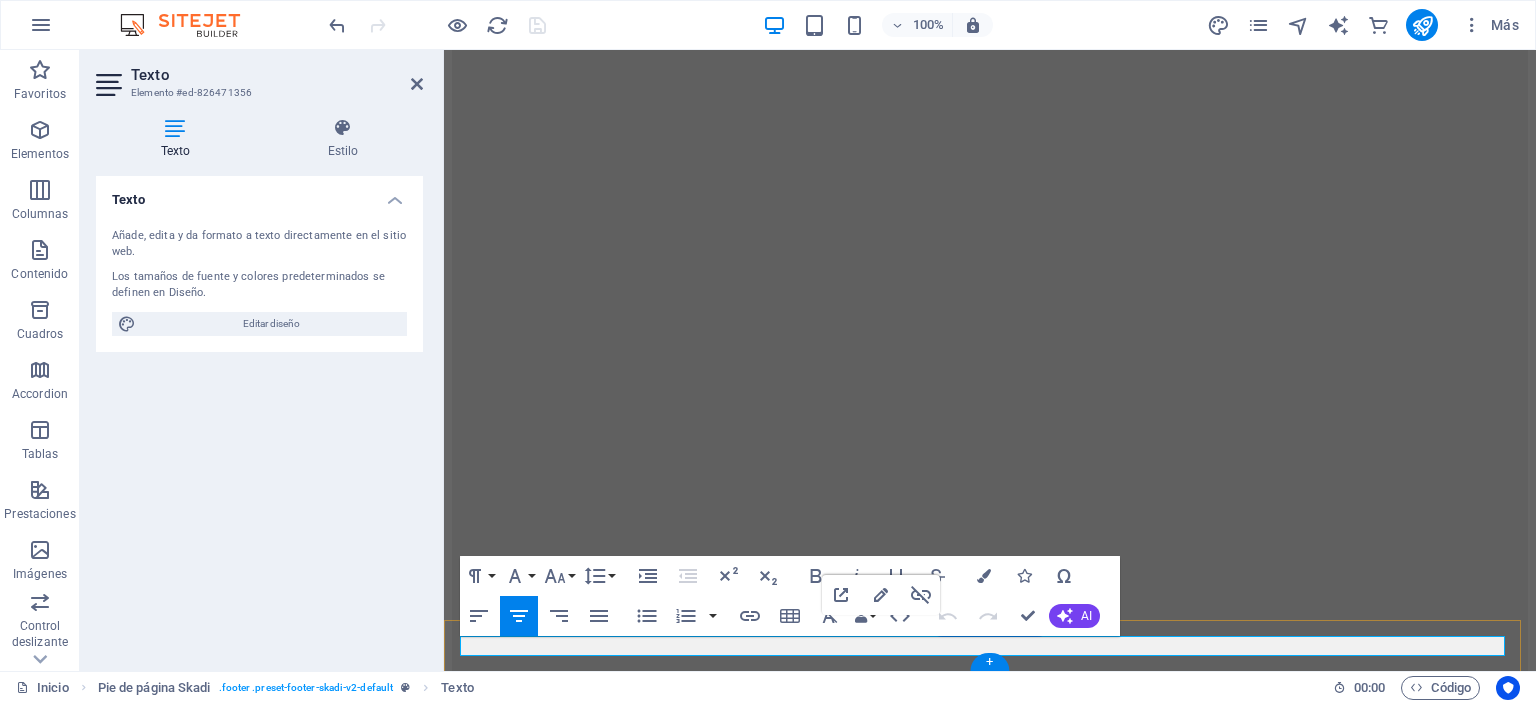 drag, startPoint x: 1312, startPoint y: 645, endPoint x: 603, endPoint y: 640, distance: 709.01764 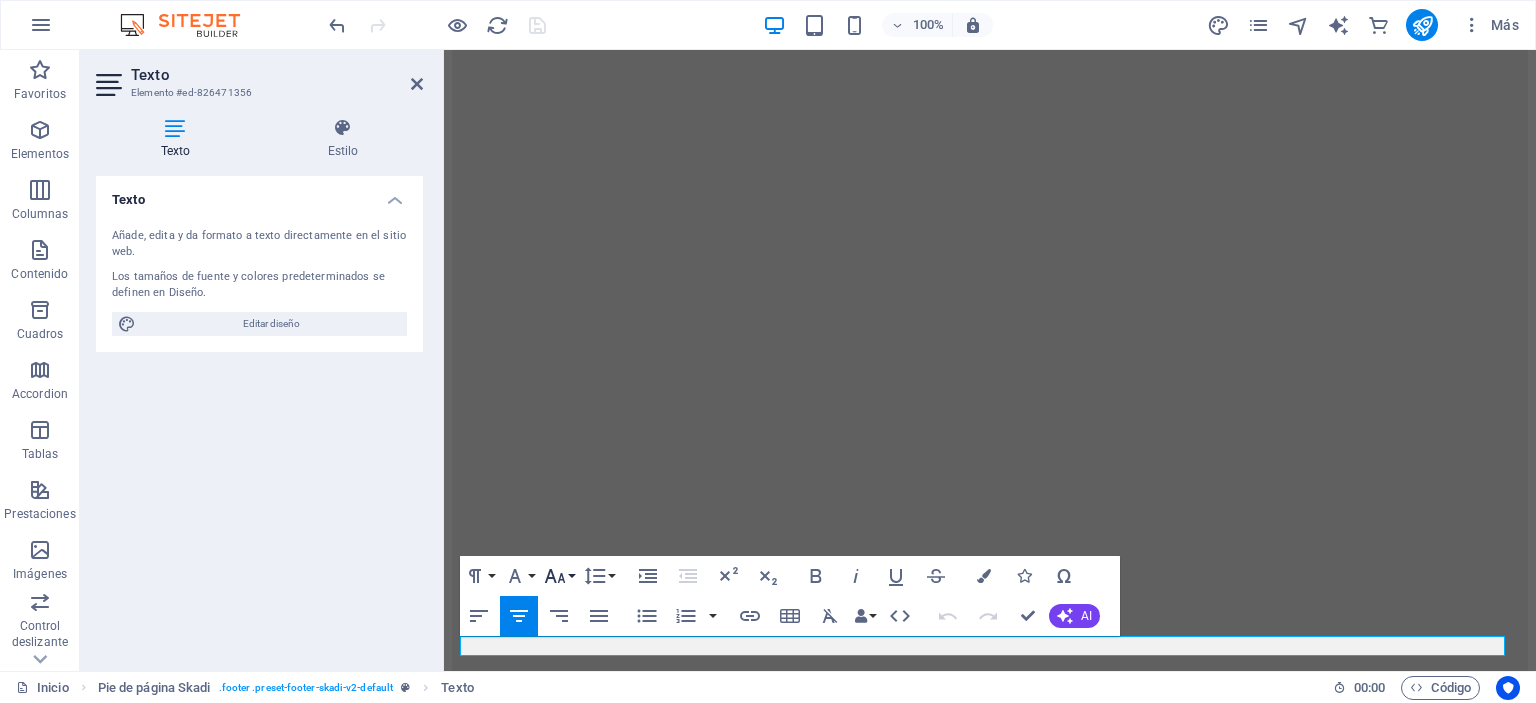 click 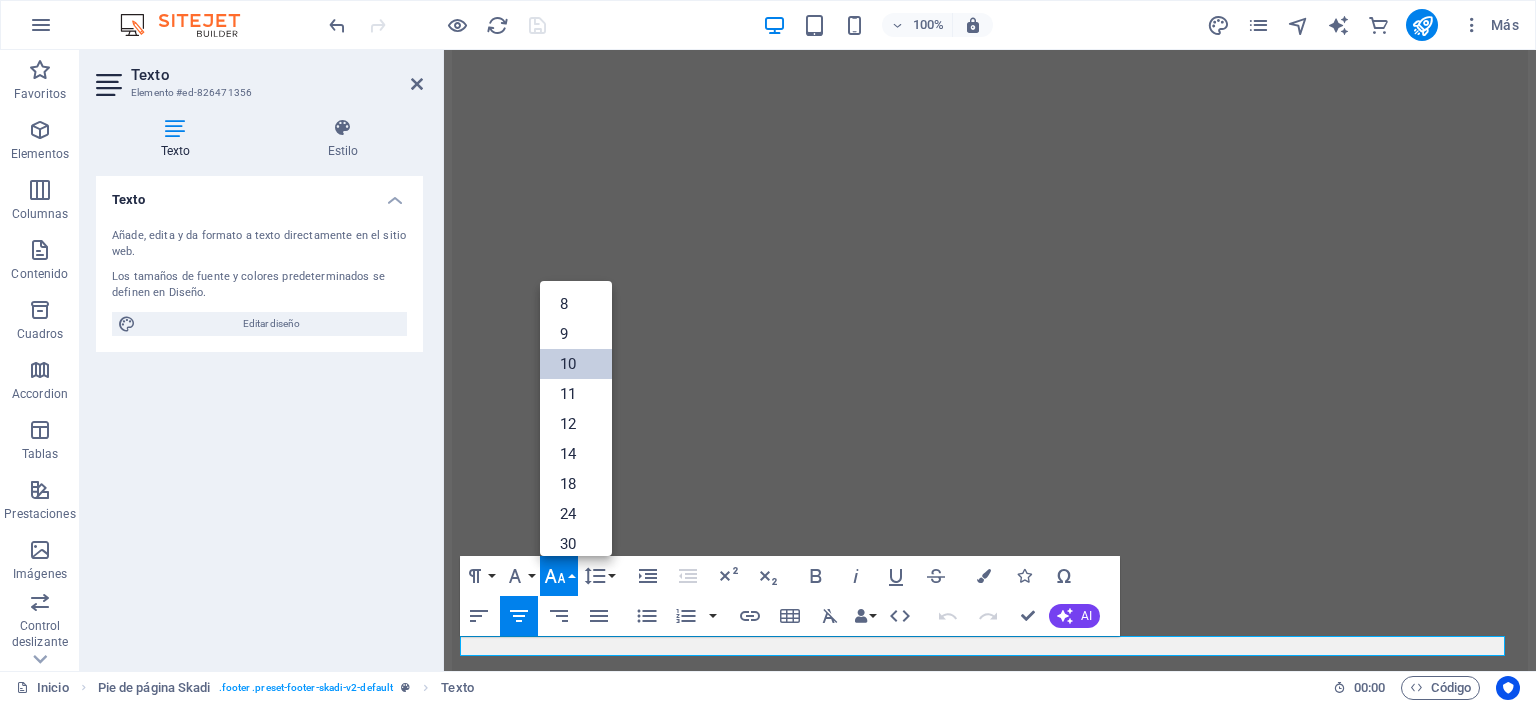 click on "10" at bounding box center [576, 364] 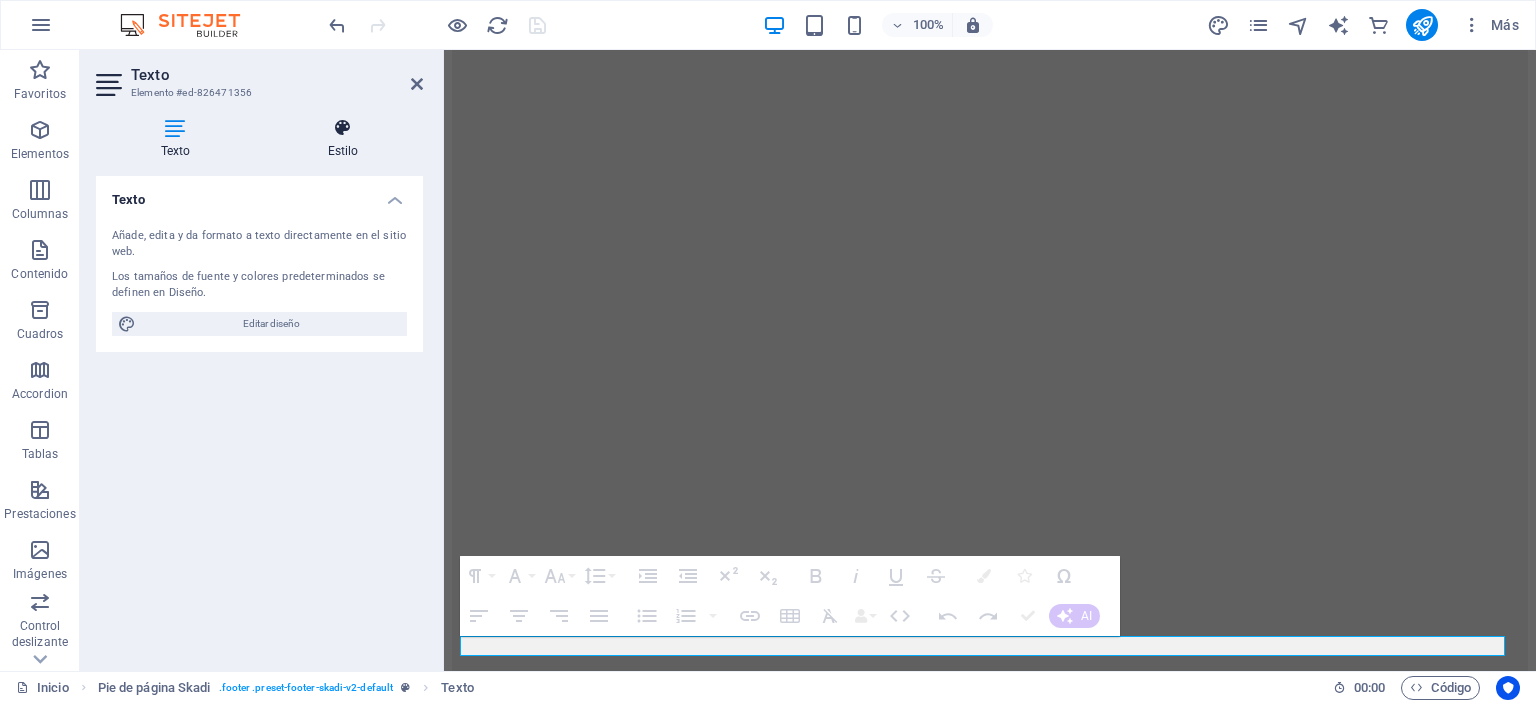 click at bounding box center (343, 128) 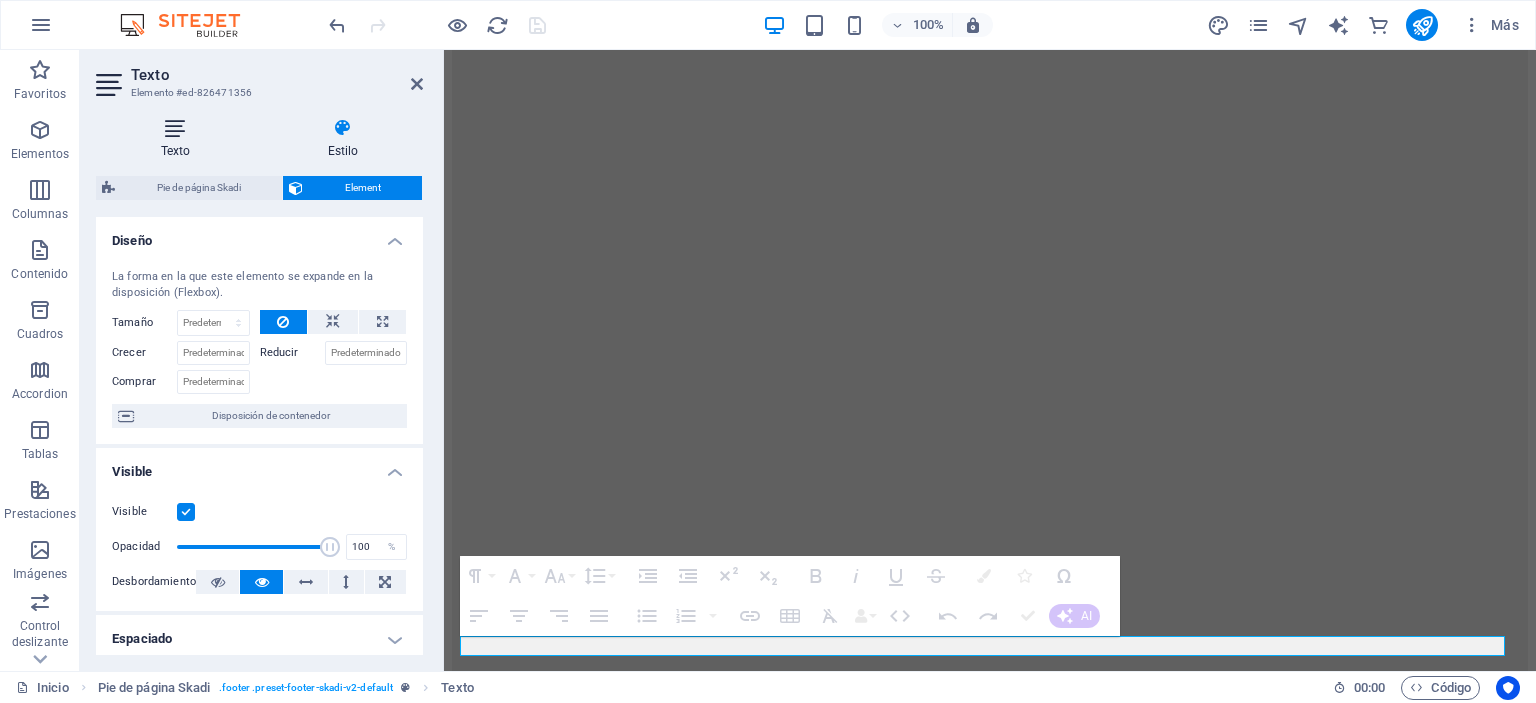 click at bounding box center (175, 128) 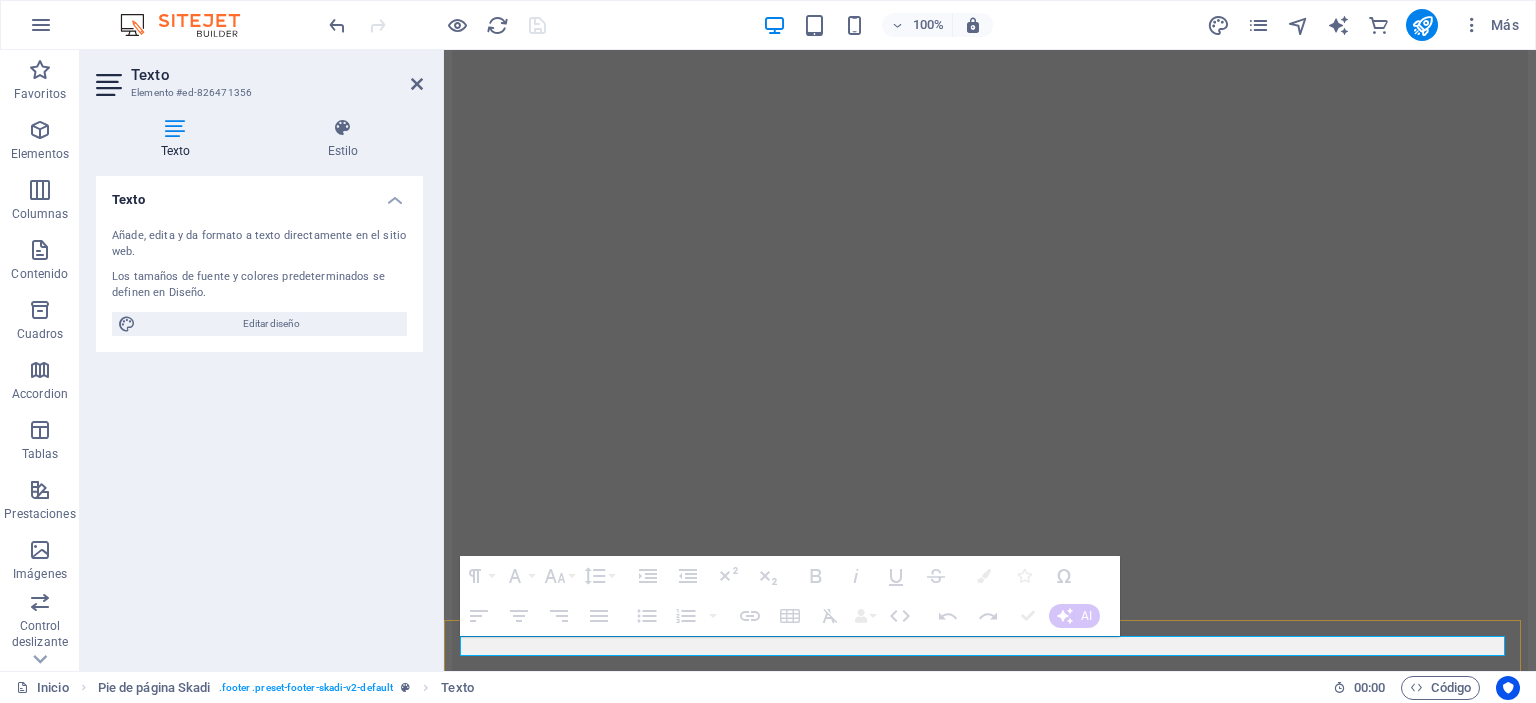 click on "[USERNAME]@[DOMAIN], [USERNAME]@[DOMAIN]" at bounding box center [919, 15019] 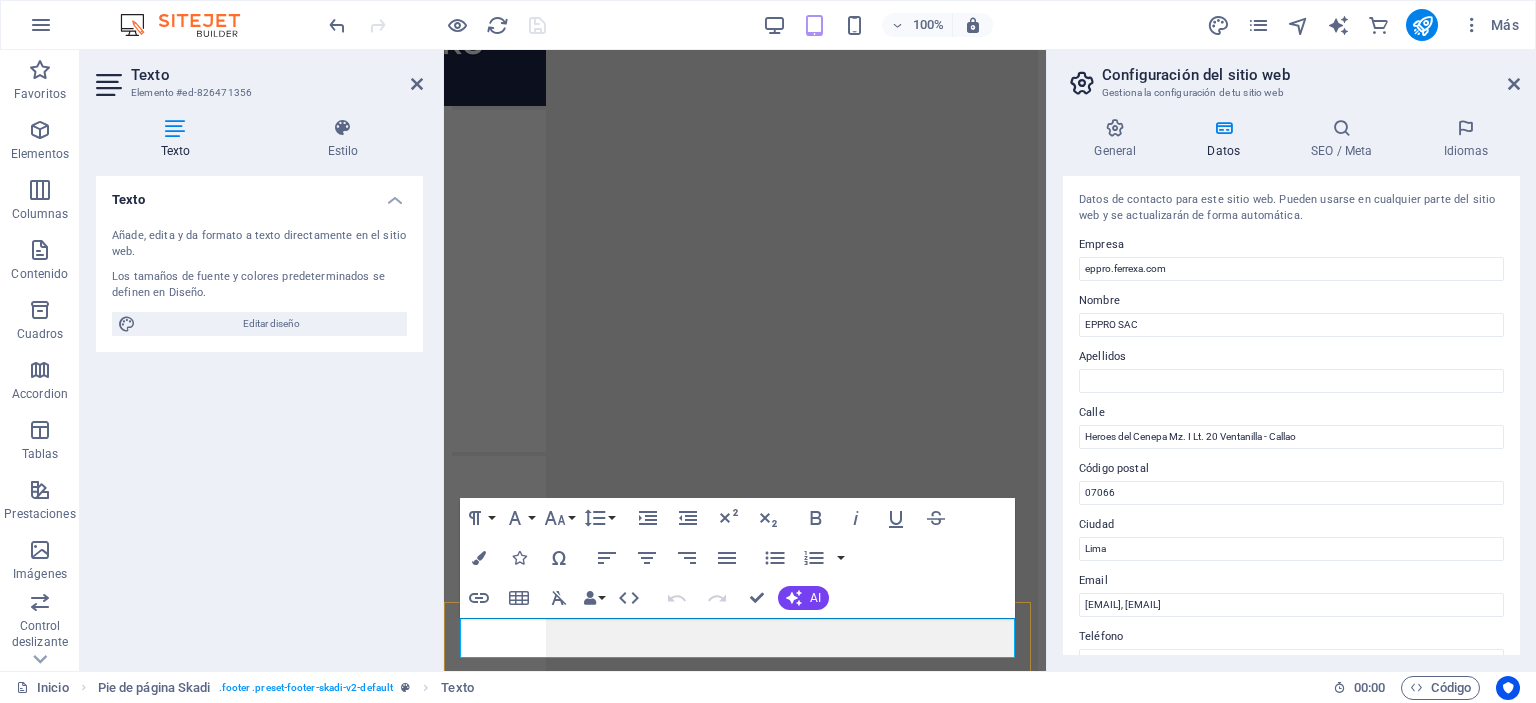 scroll, scrollTop: 7579, scrollLeft: 0, axis: vertical 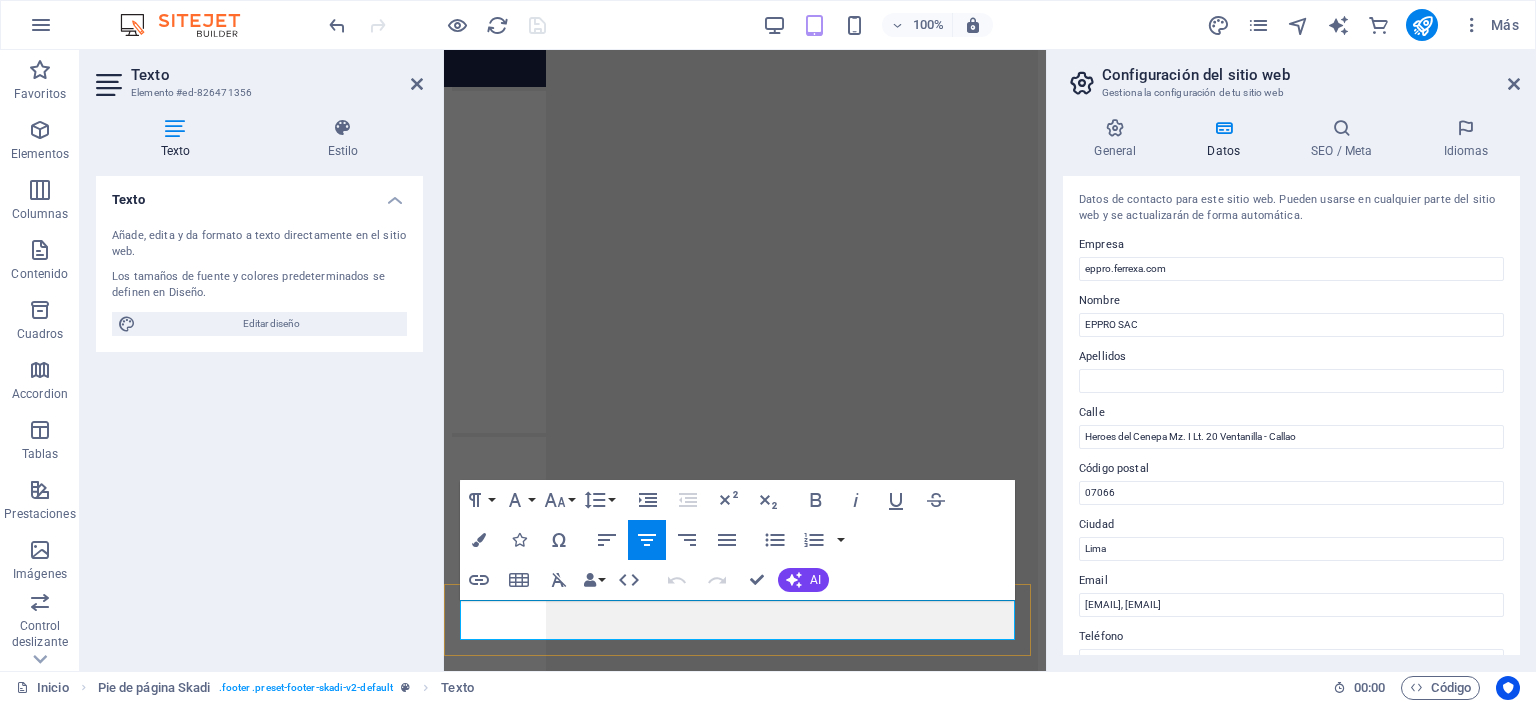 drag, startPoint x: 816, startPoint y: 643, endPoint x: 493, endPoint y: 607, distance: 325 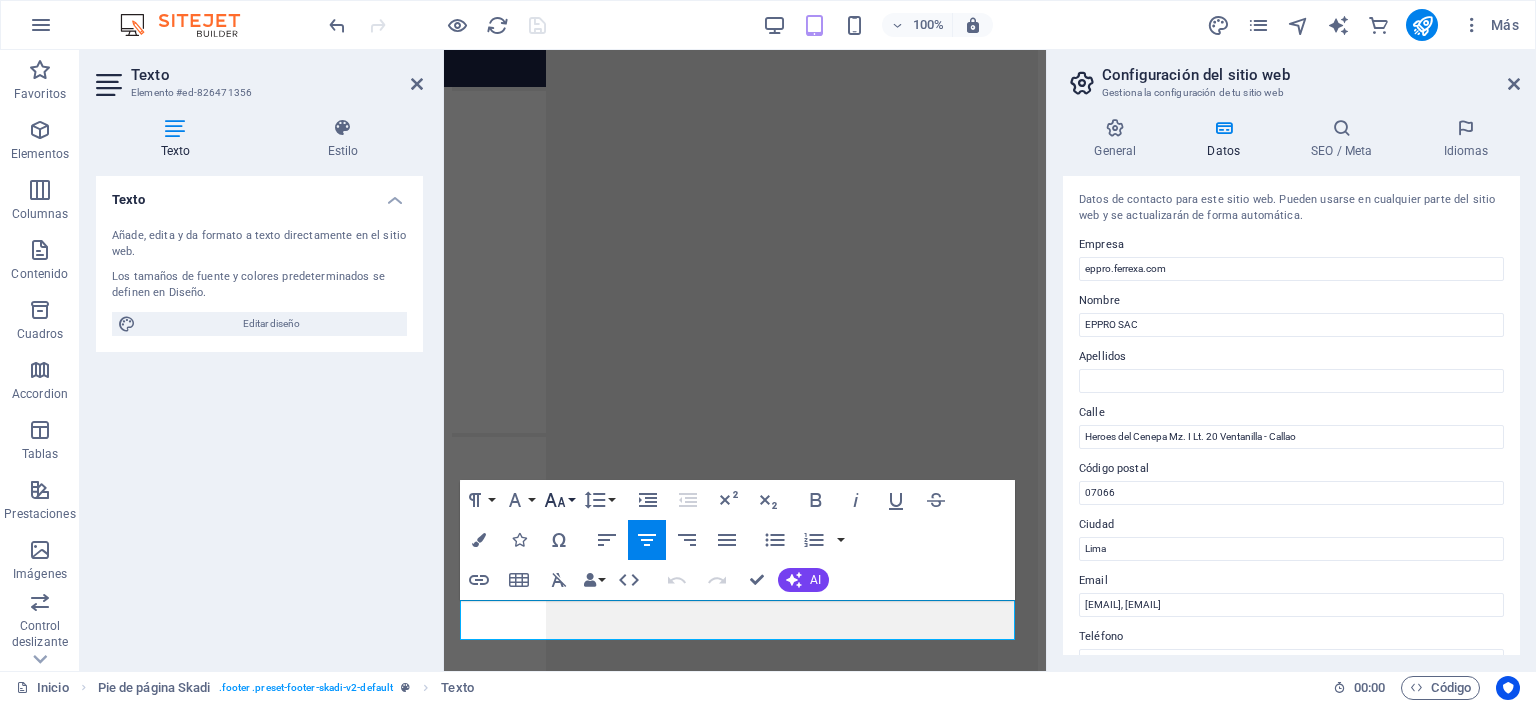 click on "Font Size" at bounding box center (559, 500) 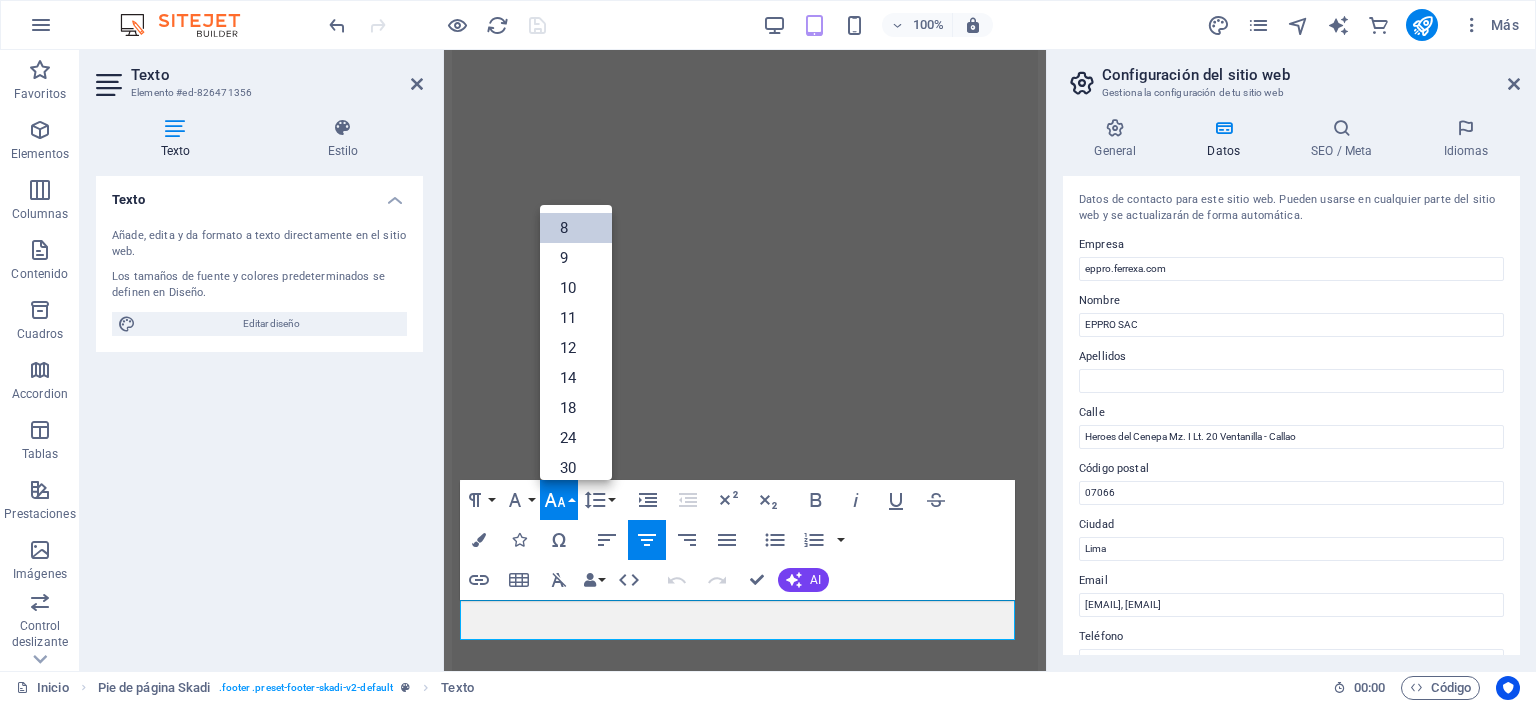 click on "8" at bounding box center [576, 228] 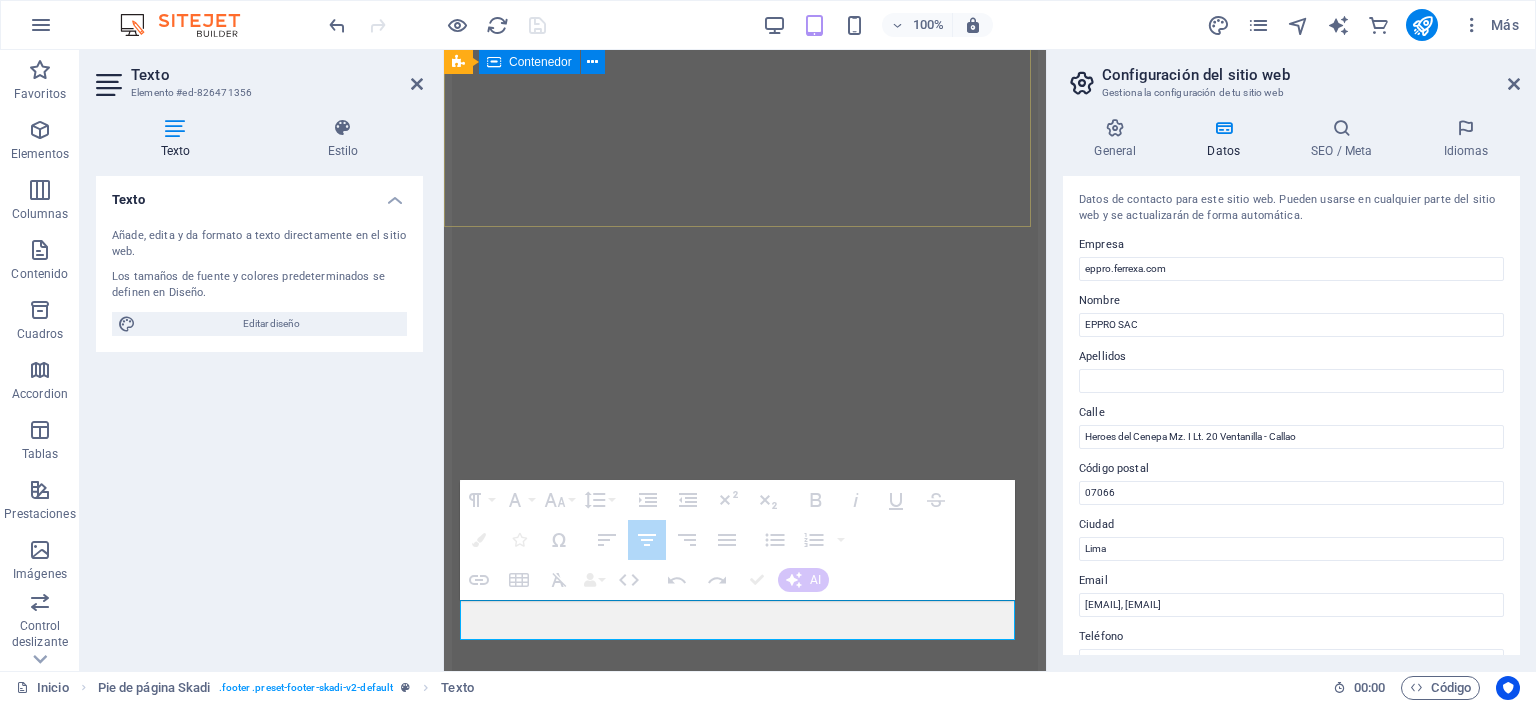 click on "MarcaS principales" at bounding box center (745, 8447) 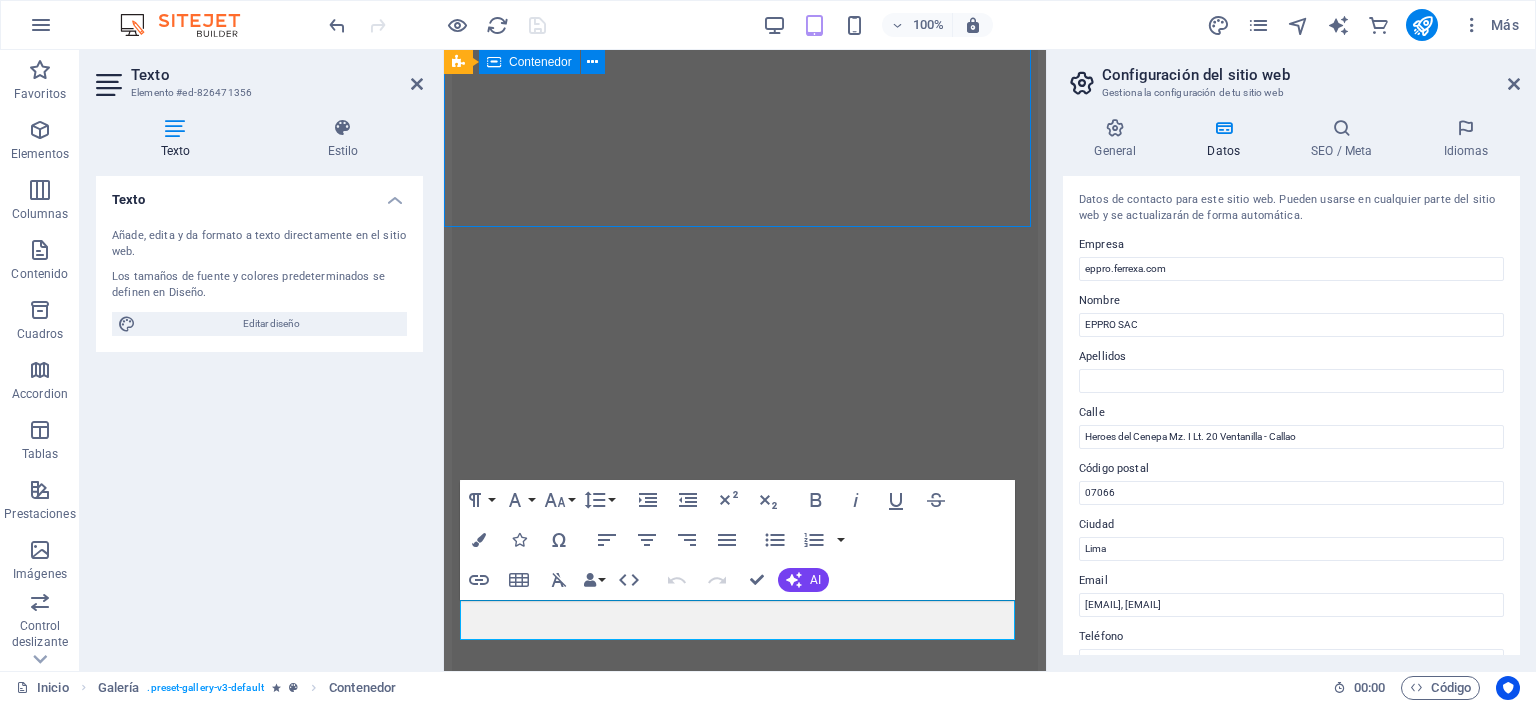 scroll, scrollTop: 7543, scrollLeft: 0, axis: vertical 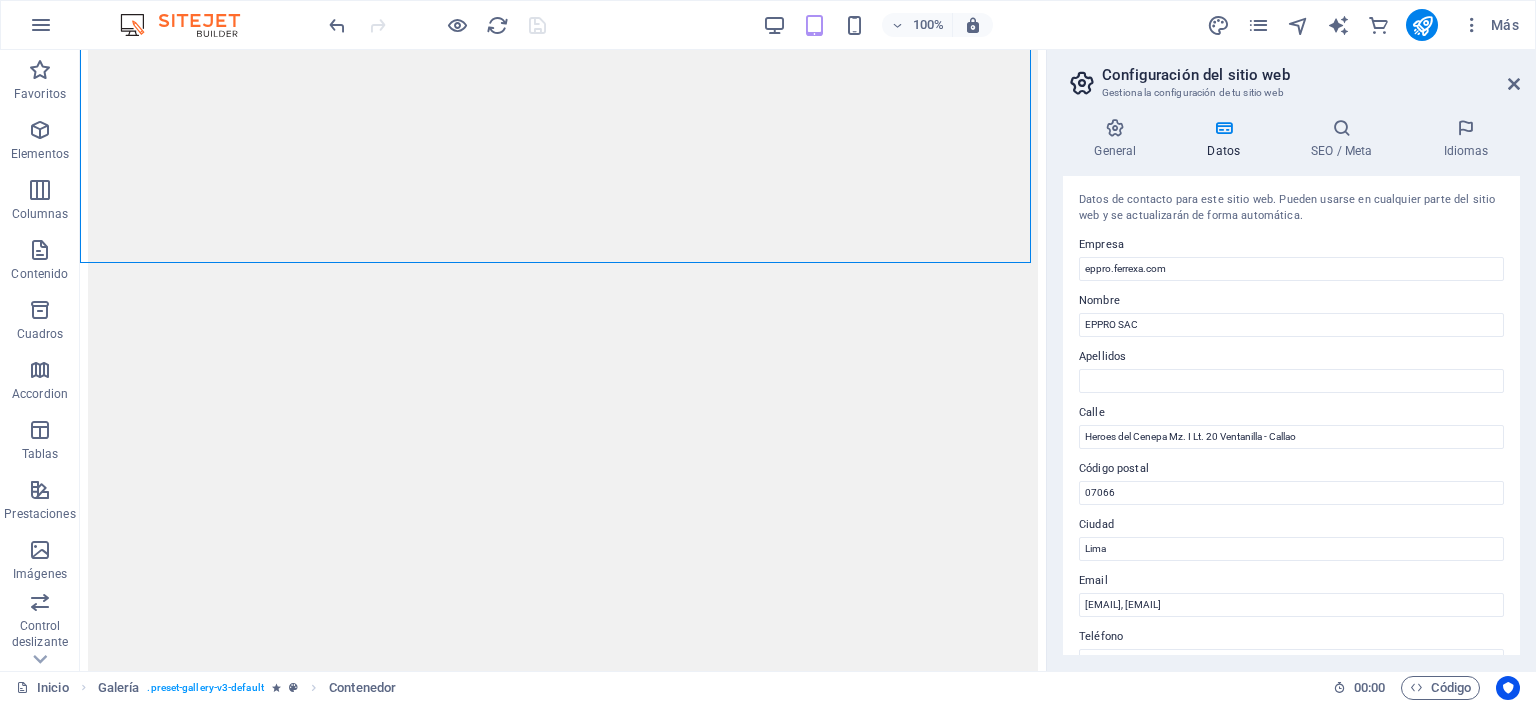 click on "Configuración del sitio web Gestiona la configuración de tu sitio web  General  Datos  SEO / Meta  Idiomas Nombre del sitio web eppro.ferrexa.com Logo Arrastra archivos aquí, haz clic para escoger archivos o  selecciona archivos de Archivos o de nuestra galería gratuita de fotos y vídeos Selecciona archivos del administrador de archivos, de la galería de fotos o carga archivo(s) Cargar Favicon Define aquí el favicon de tu sitio web. Un favicon es un pequeño icono que se muestra en la pestaña del navegador al lado del título de tu sitio web. Este ayuda a los visitantes a identificar tu sitio web. Arrastra archivos aquí, haz clic para escoger archivos o  selecciona archivos de Archivos o de nuestra galería gratuita de fotos y vídeos Selecciona archivos del administrador de archivos, de la galería de fotos o carga archivo(s) Cargar Vista previa de imagen (Open Graph) Esta imagen se mostrará cuando el sitio web se comparta en redes sociales Arrastra archivos aquí, haz clic para escoger archivos o" at bounding box center (1291, 360) 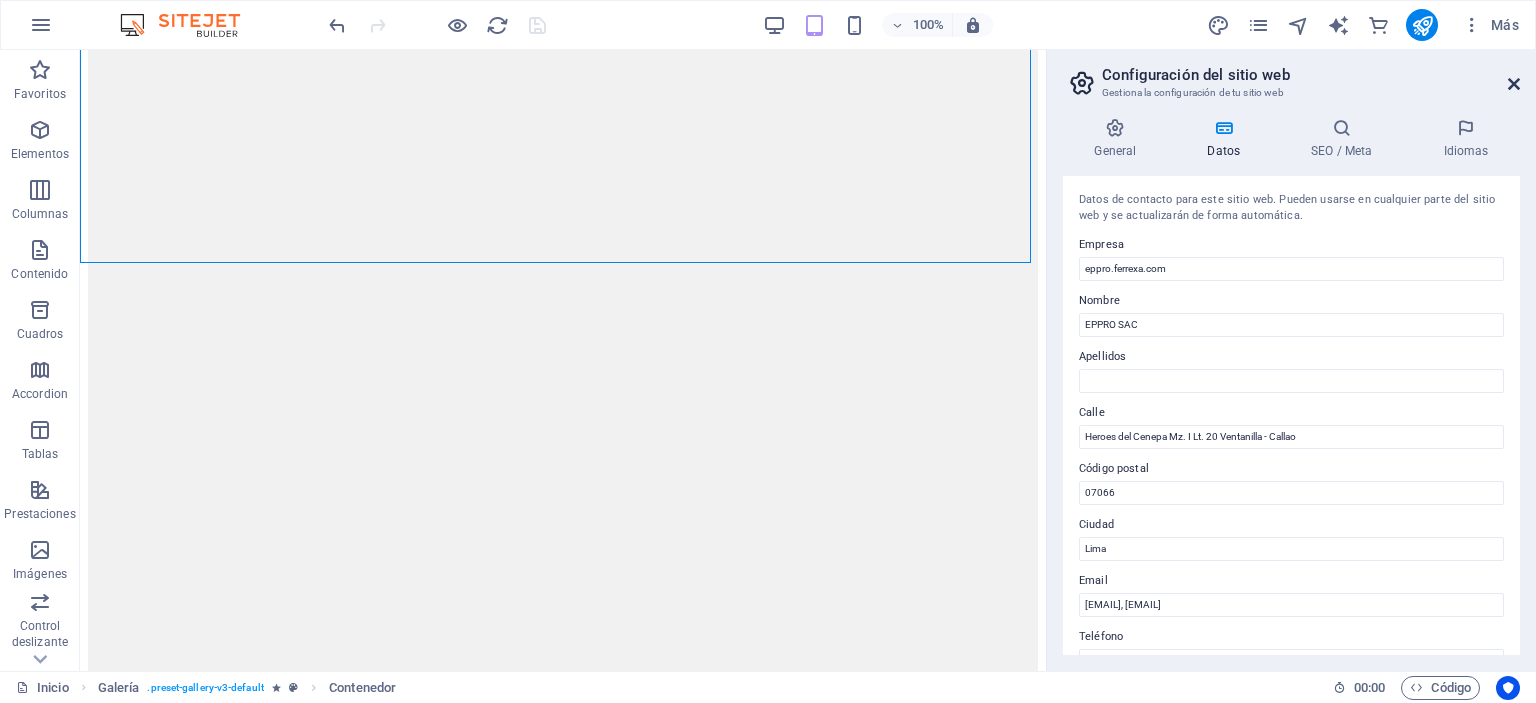 click at bounding box center (1514, 84) 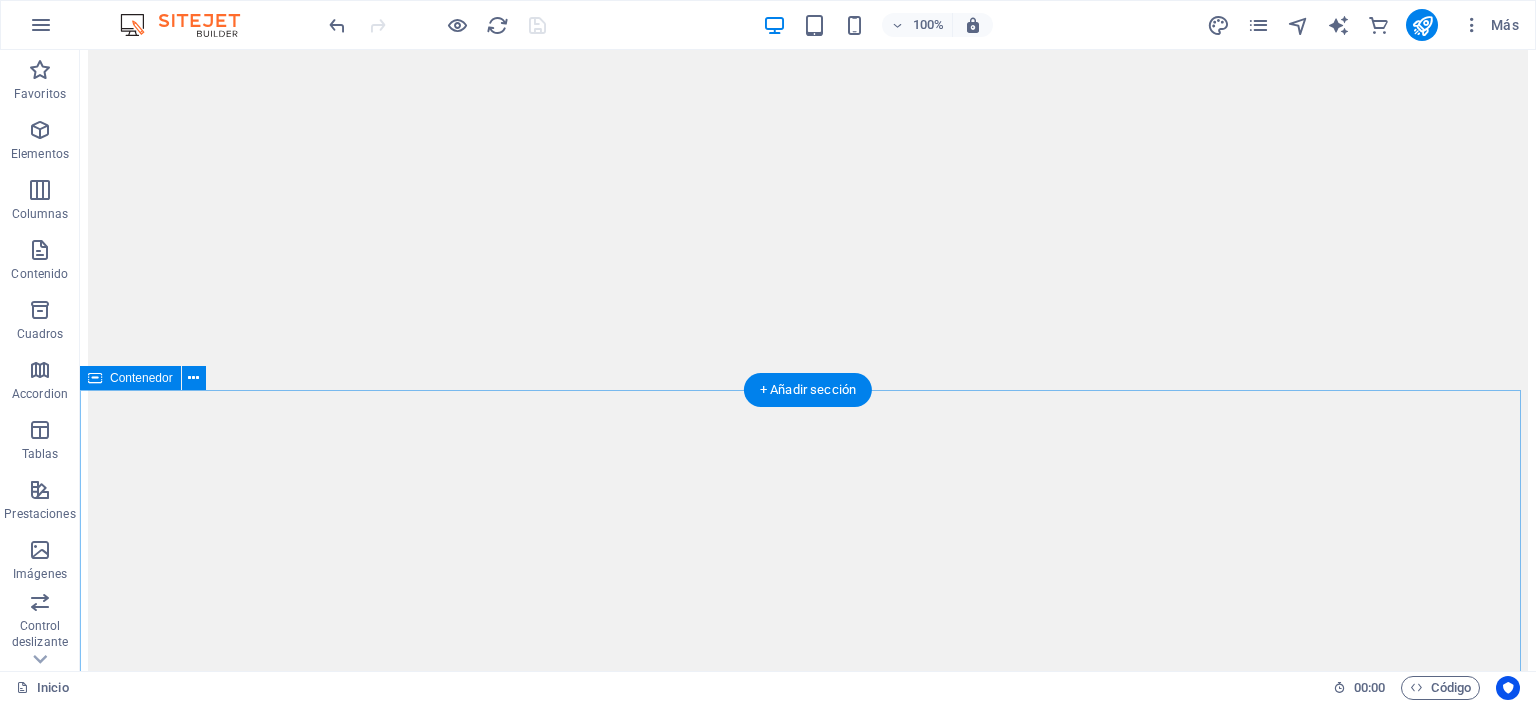 scroll, scrollTop: 5600, scrollLeft: 0, axis: vertical 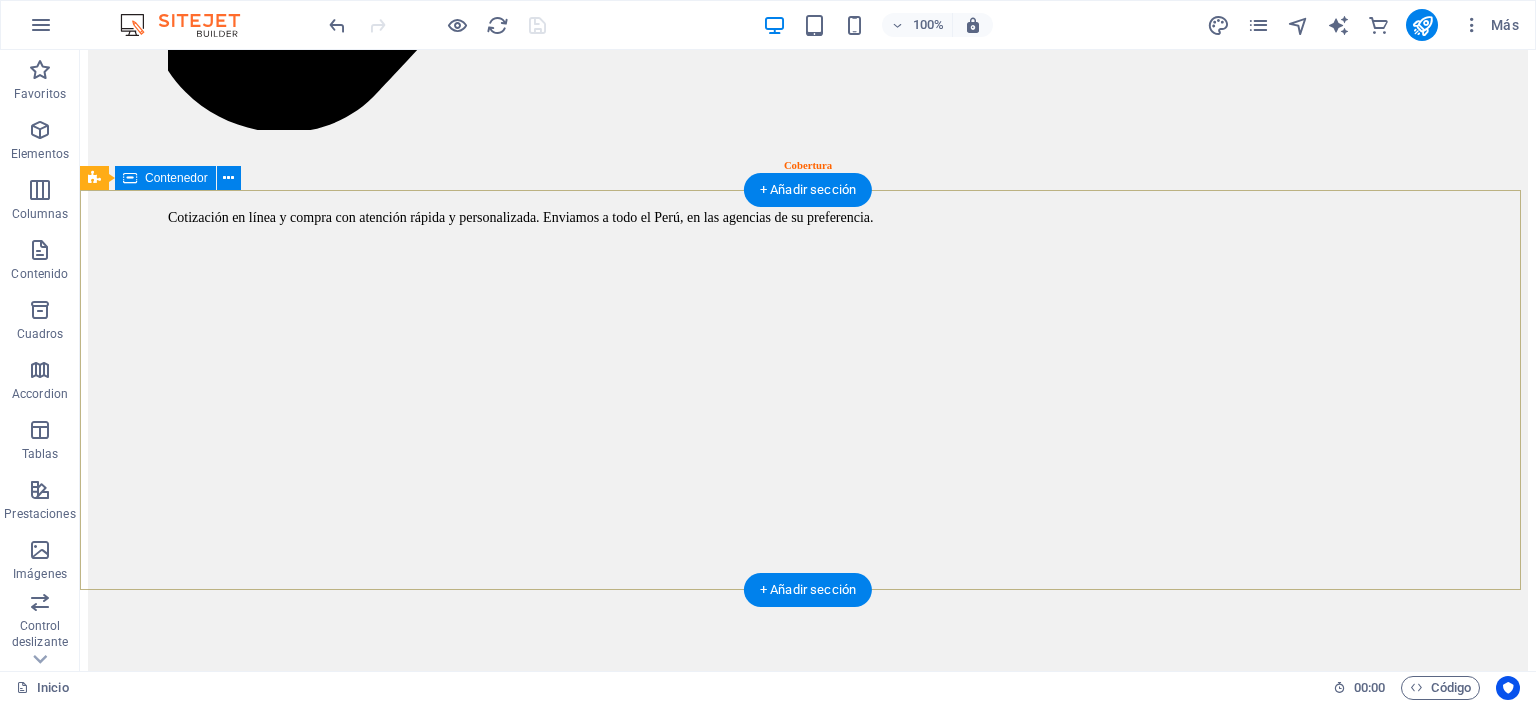 click on "MarcaS principales" at bounding box center [808, 10370] 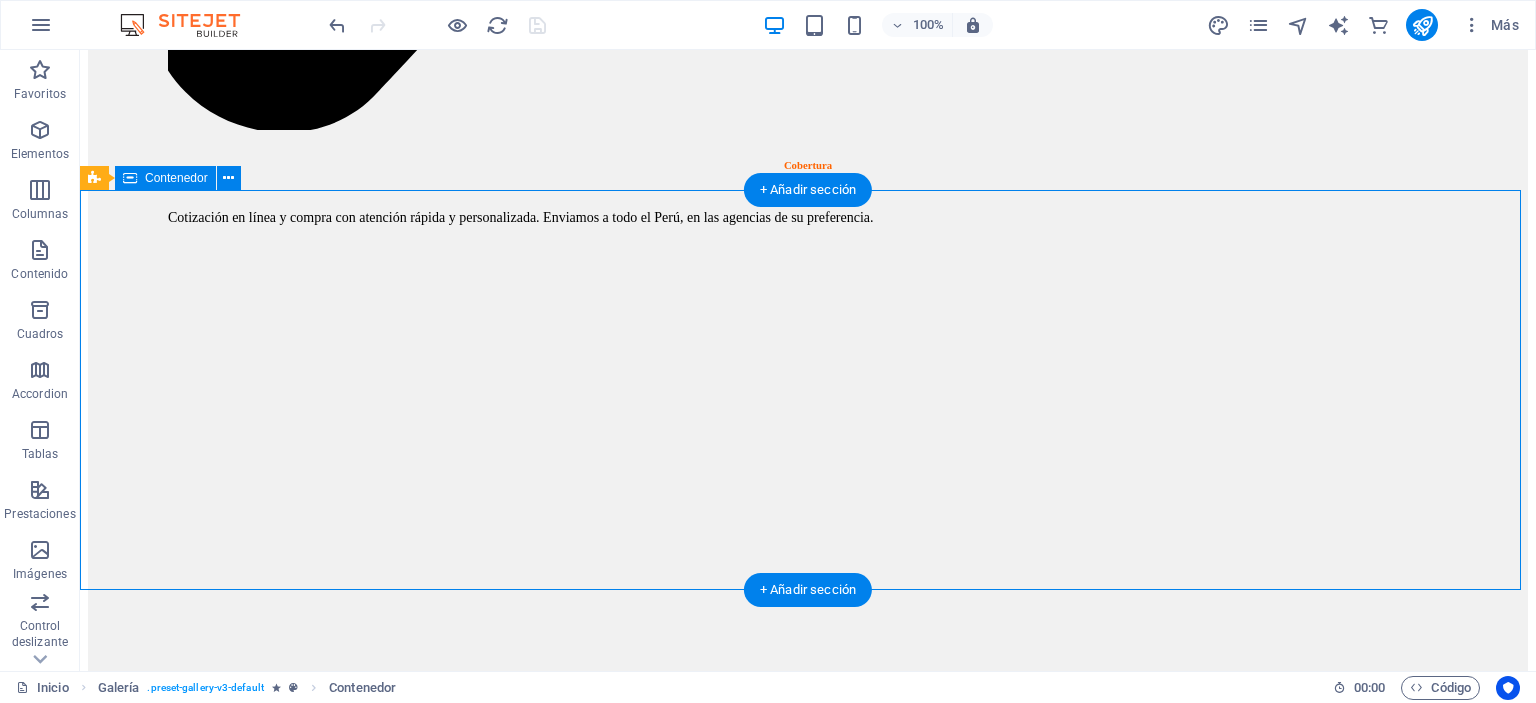 click on "MarcaS principales" at bounding box center [808, 10370] 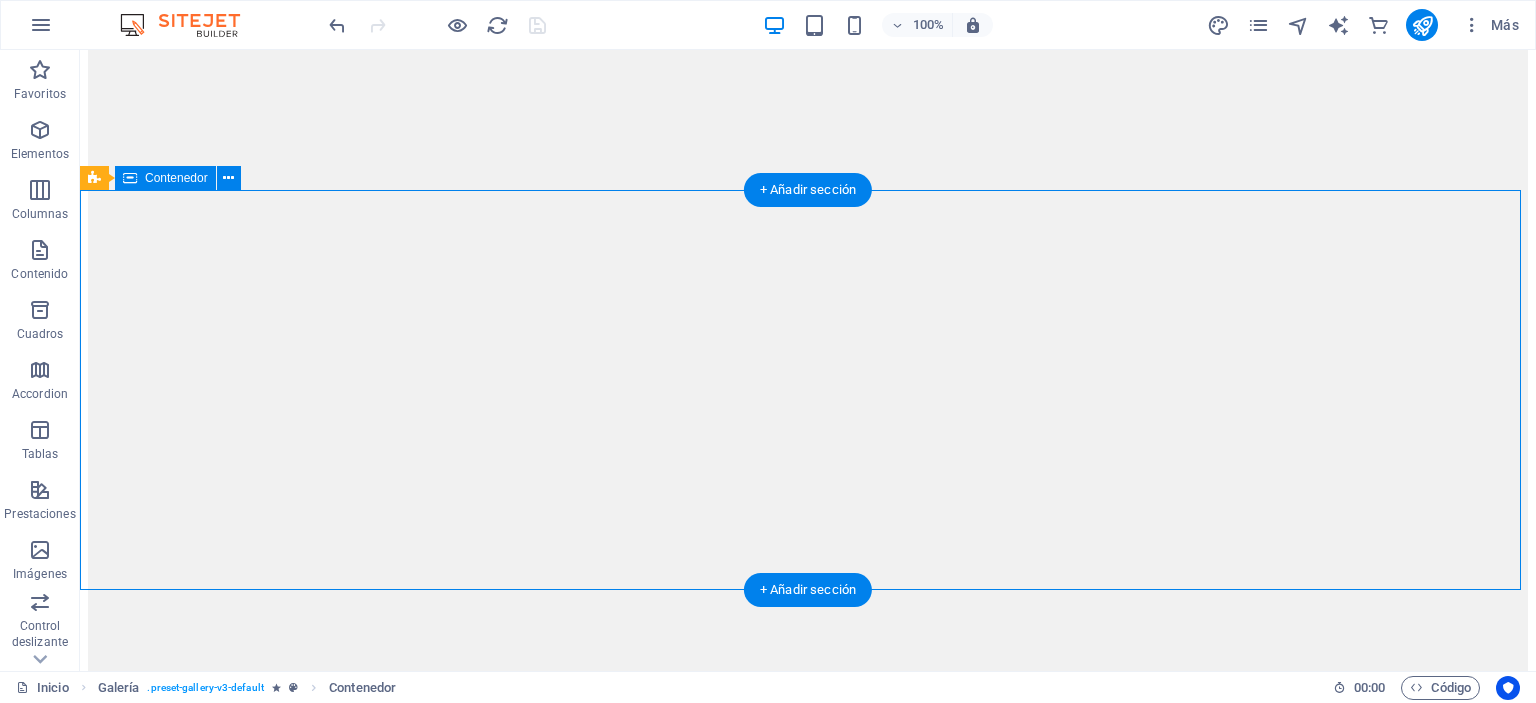 select on "px" 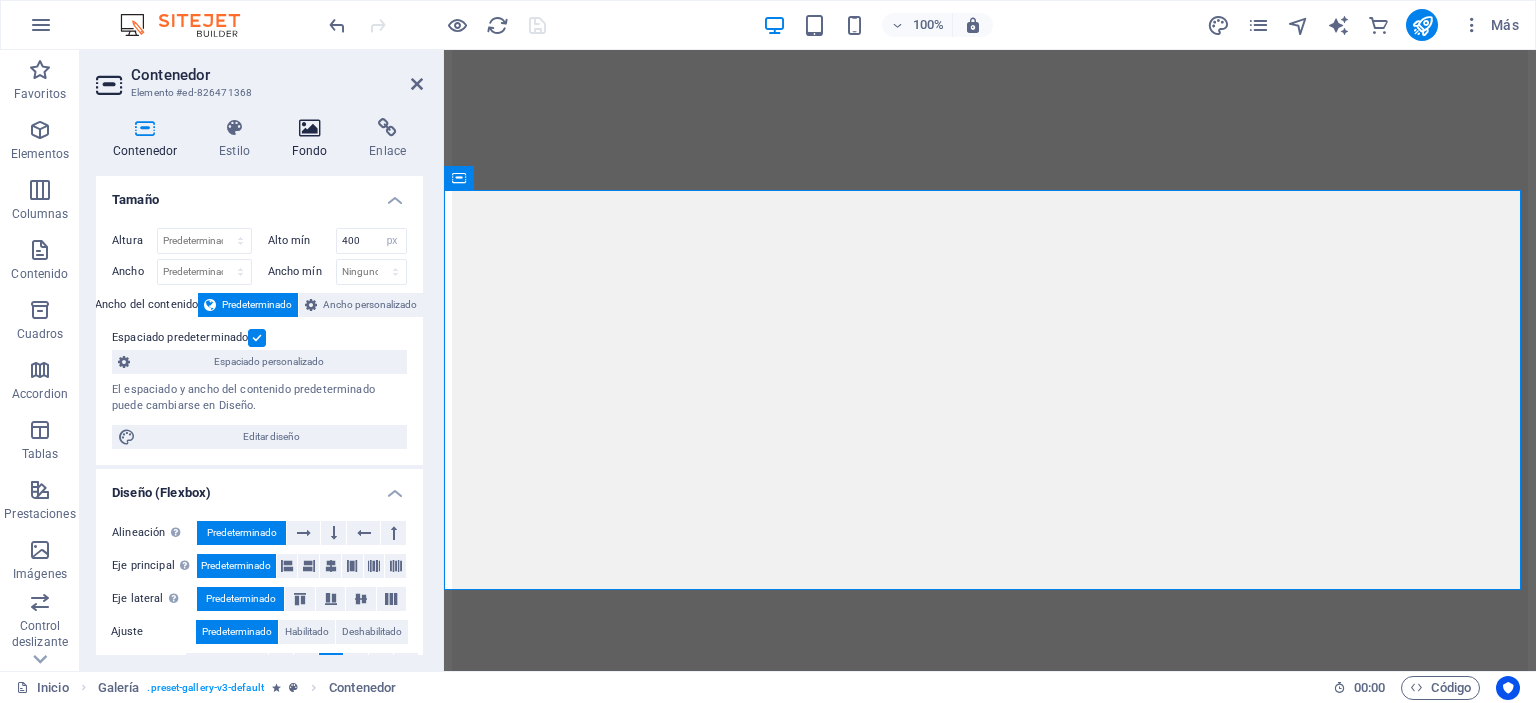 click at bounding box center [310, 128] 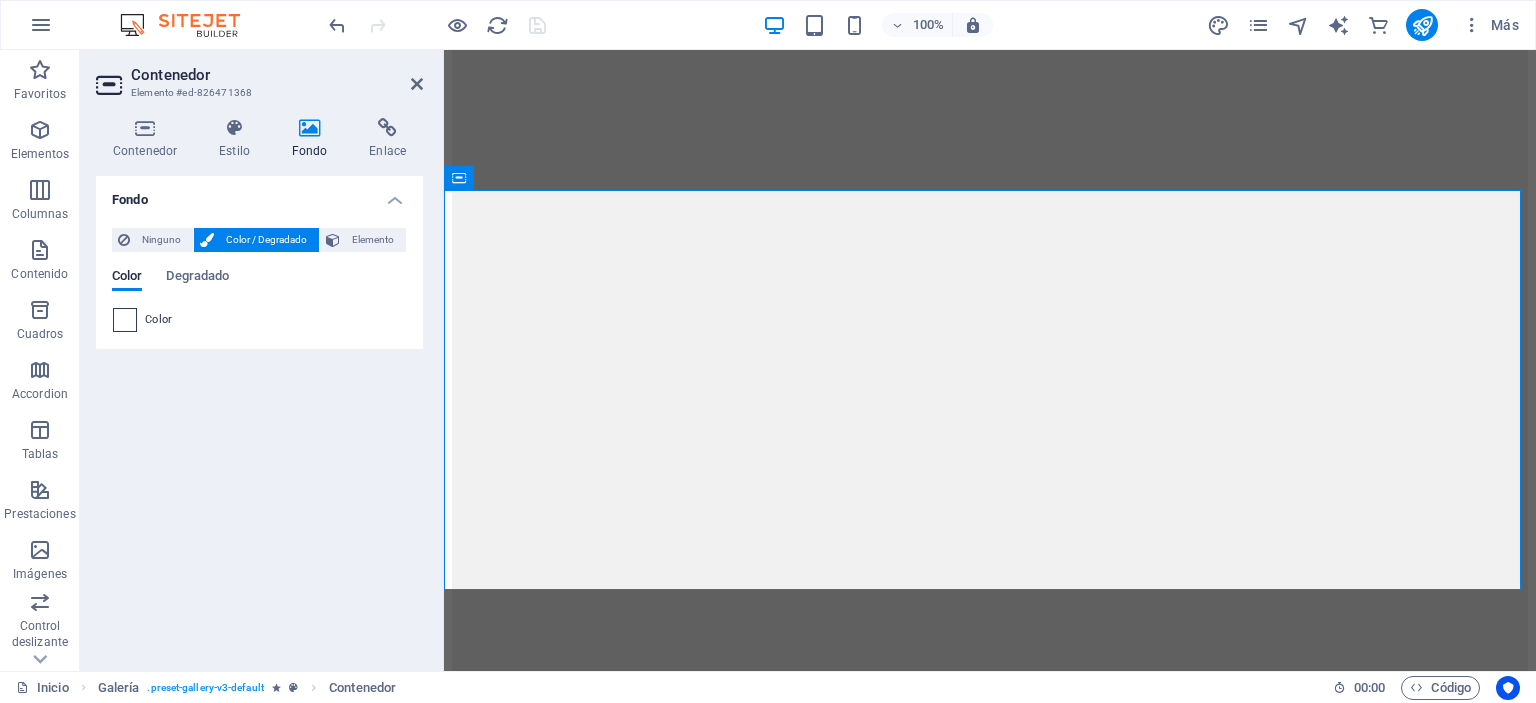 click at bounding box center (125, 320) 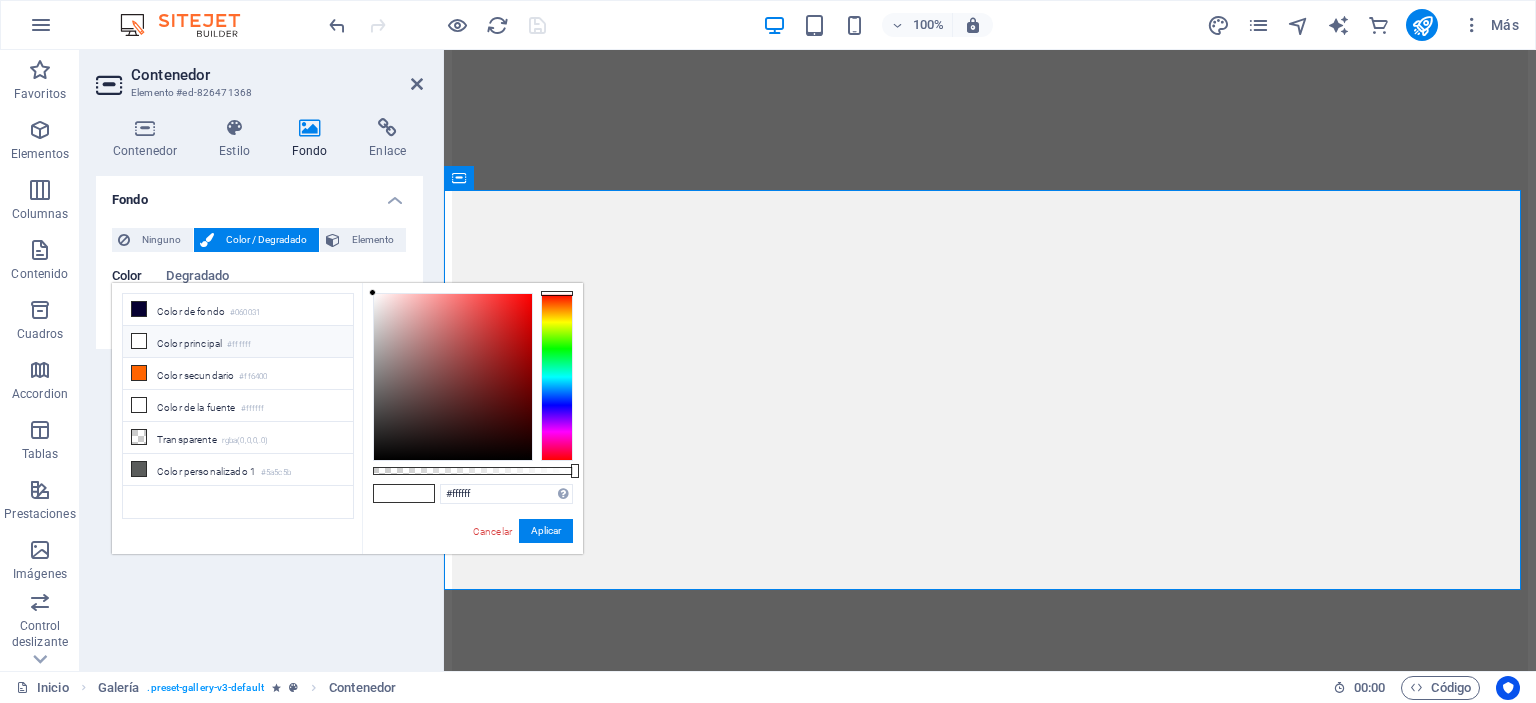 click on "Color principal
#ffffff" at bounding box center [238, 342] 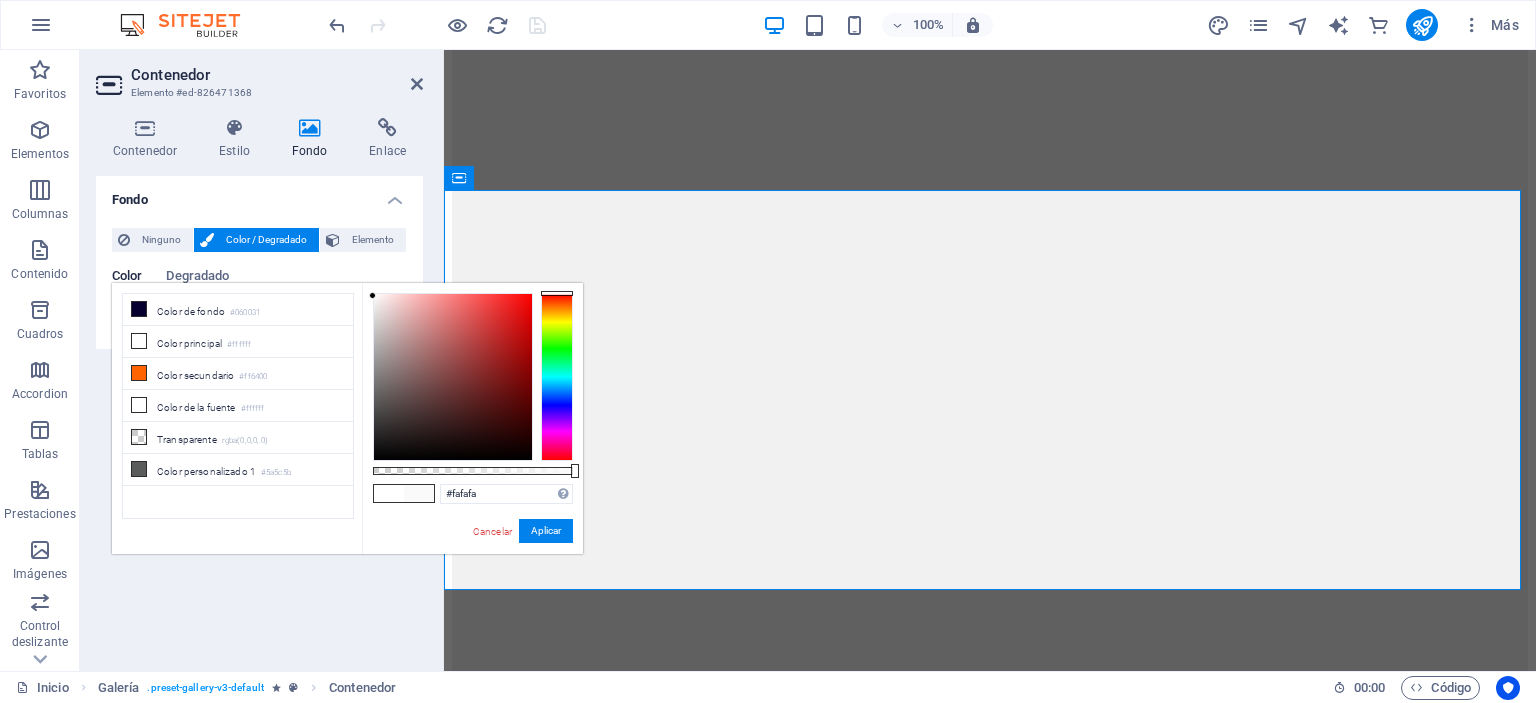 type on "#f8f8f8" 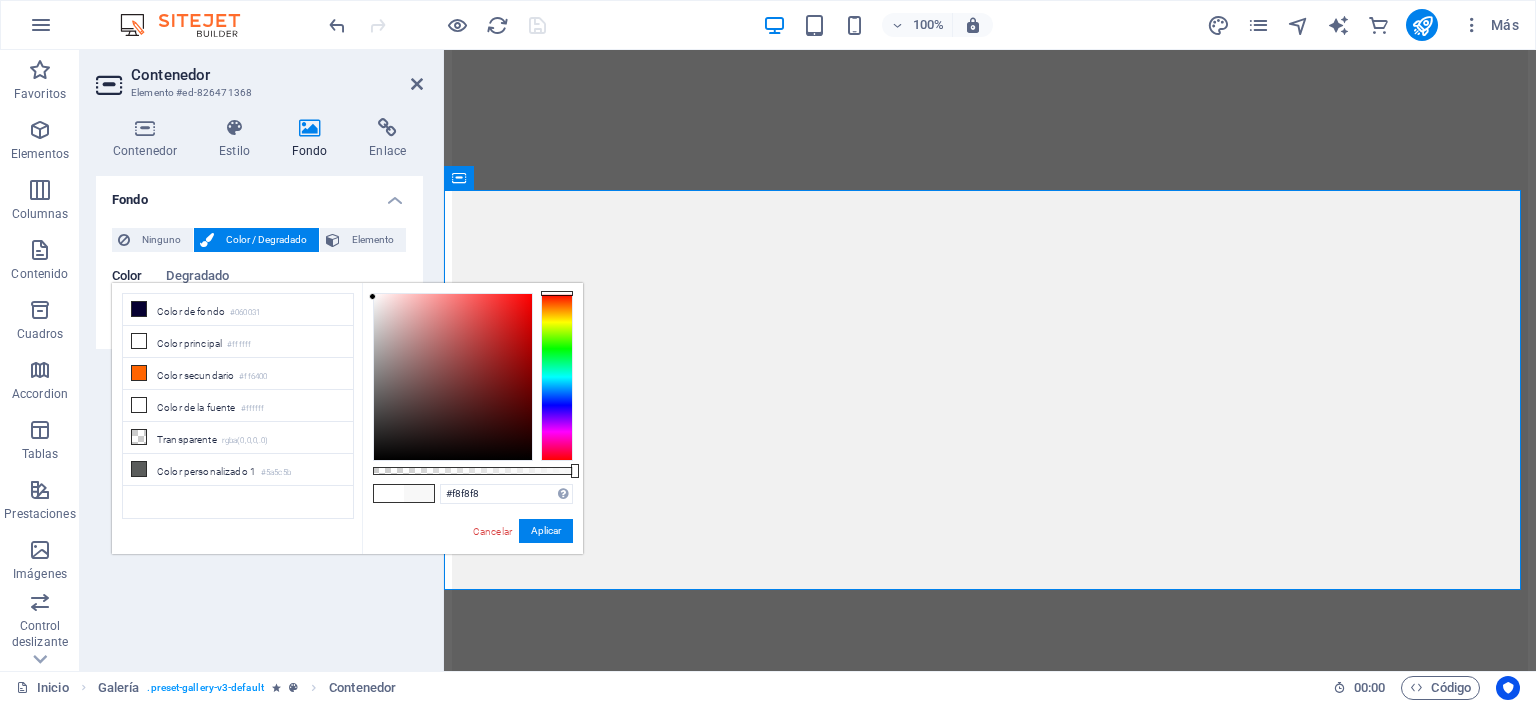 drag, startPoint x: 375, startPoint y: 299, endPoint x: 357, endPoint y: 297, distance: 18.110771 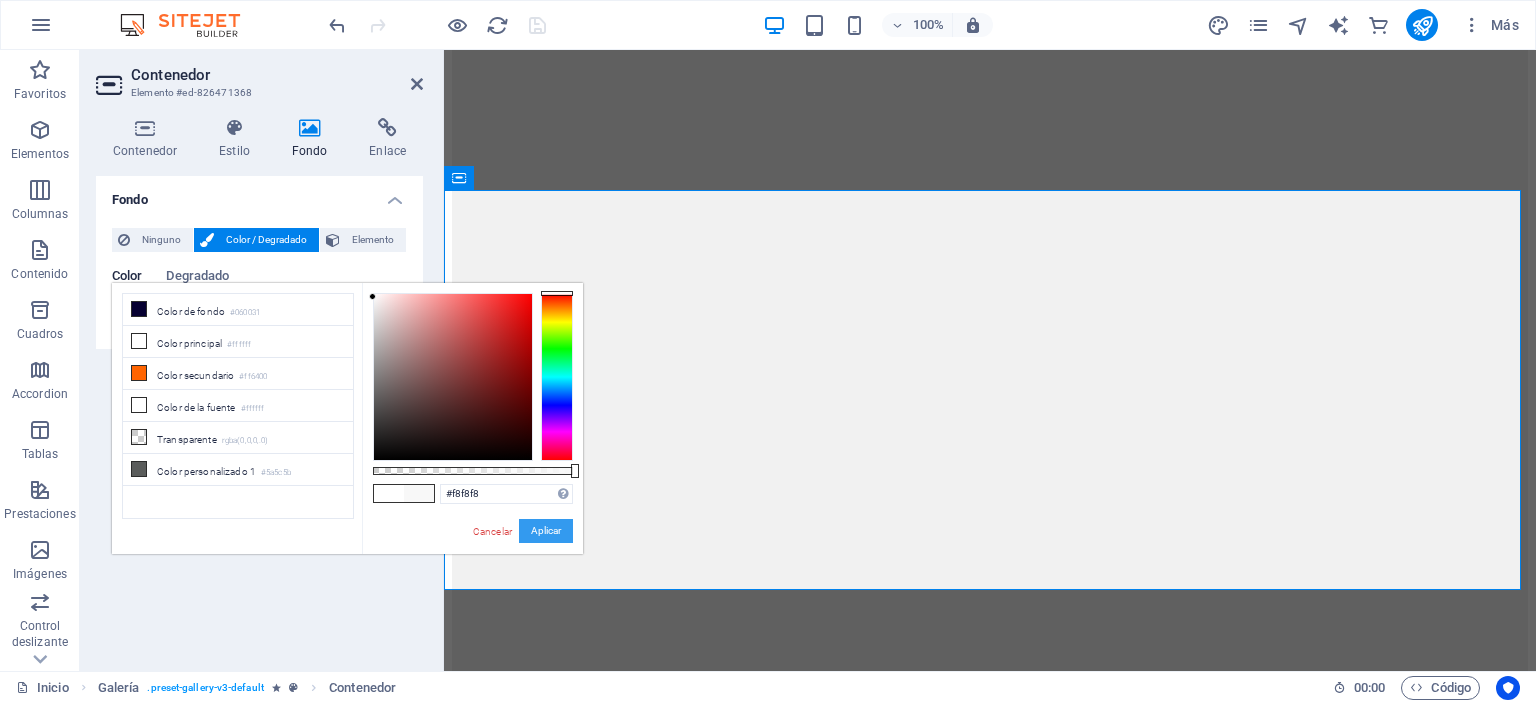 drag, startPoint x: 89, startPoint y: 481, endPoint x: 533, endPoint y: 531, distance: 446.80646 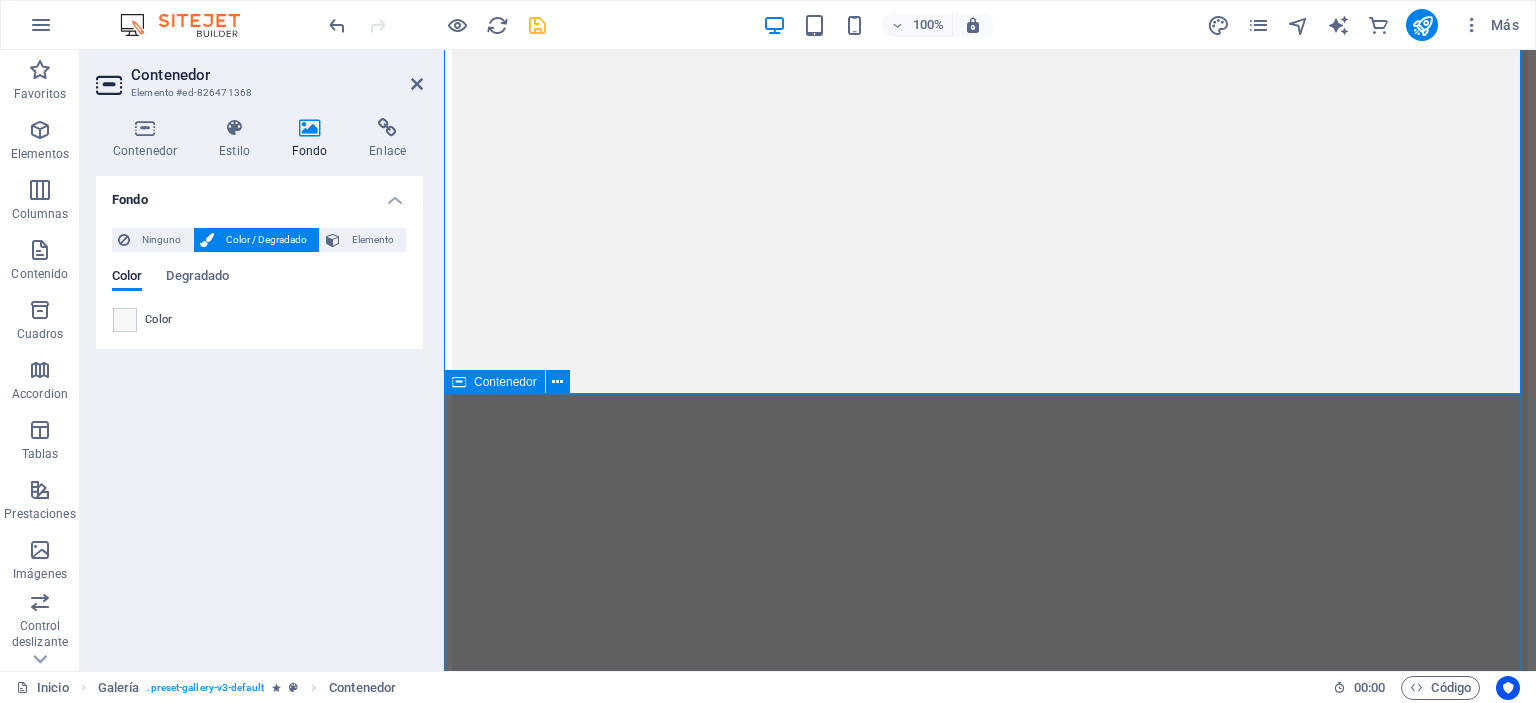 scroll, scrollTop: 6208, scrollLeft: 0, axis: vertical 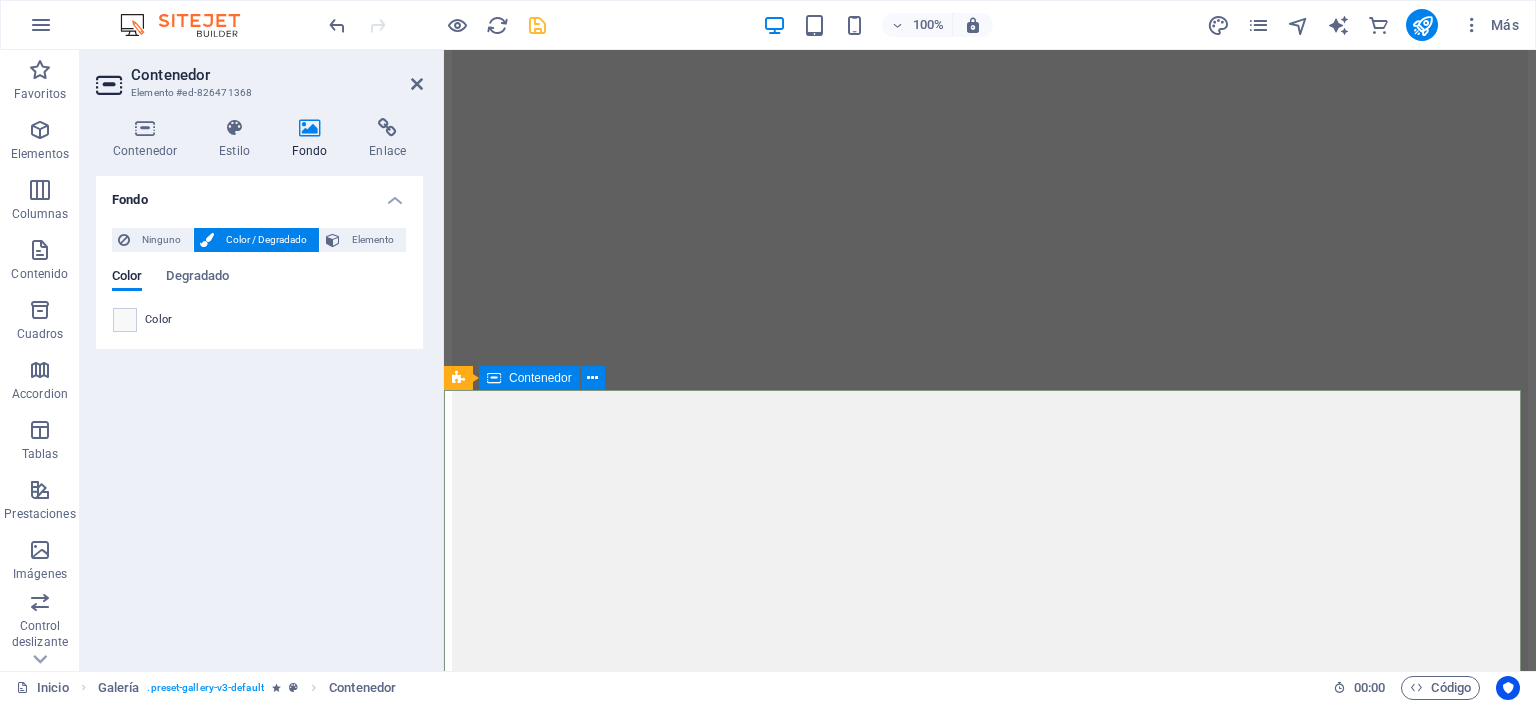 click on "MarcaS principales" at bounding box center (990, 9762) 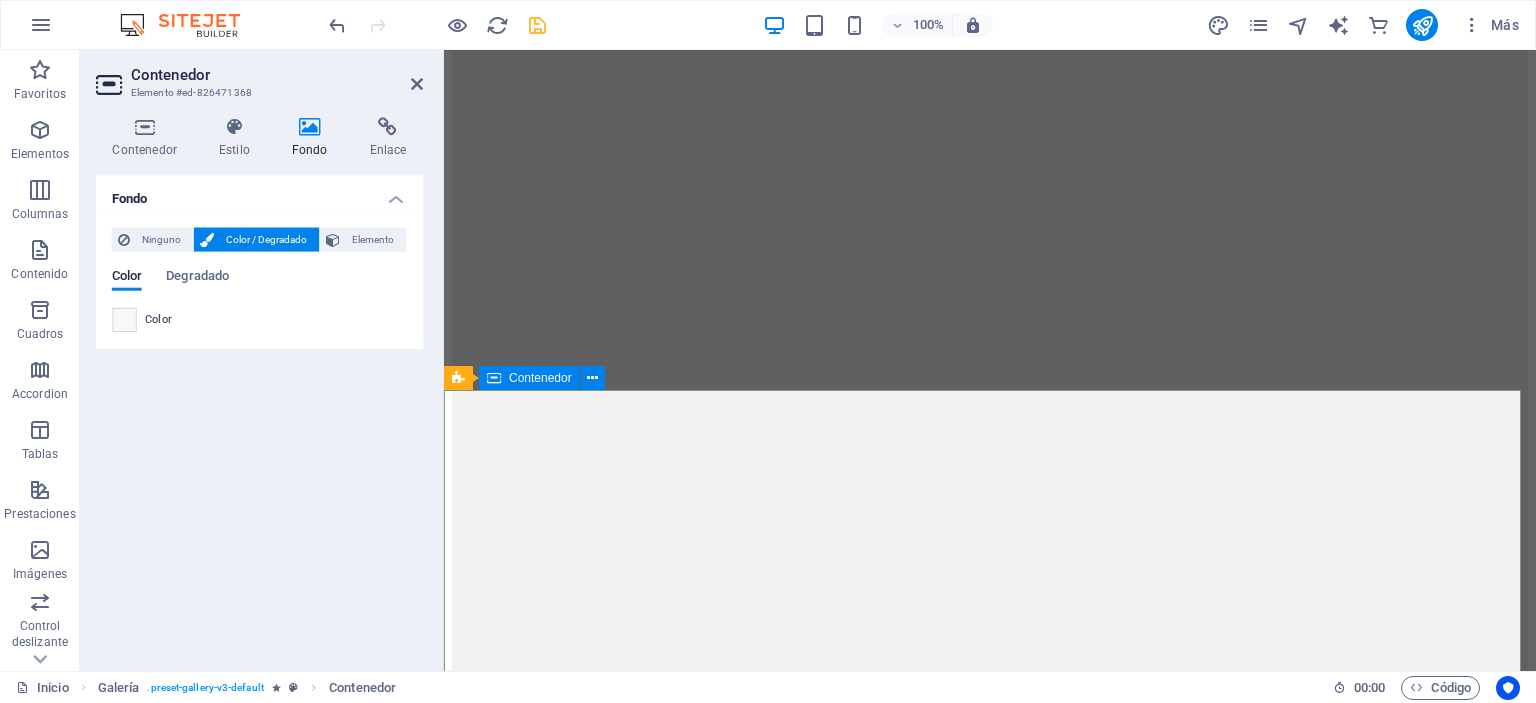click on "MarcaS principales" at bounding box center (990, 9762) 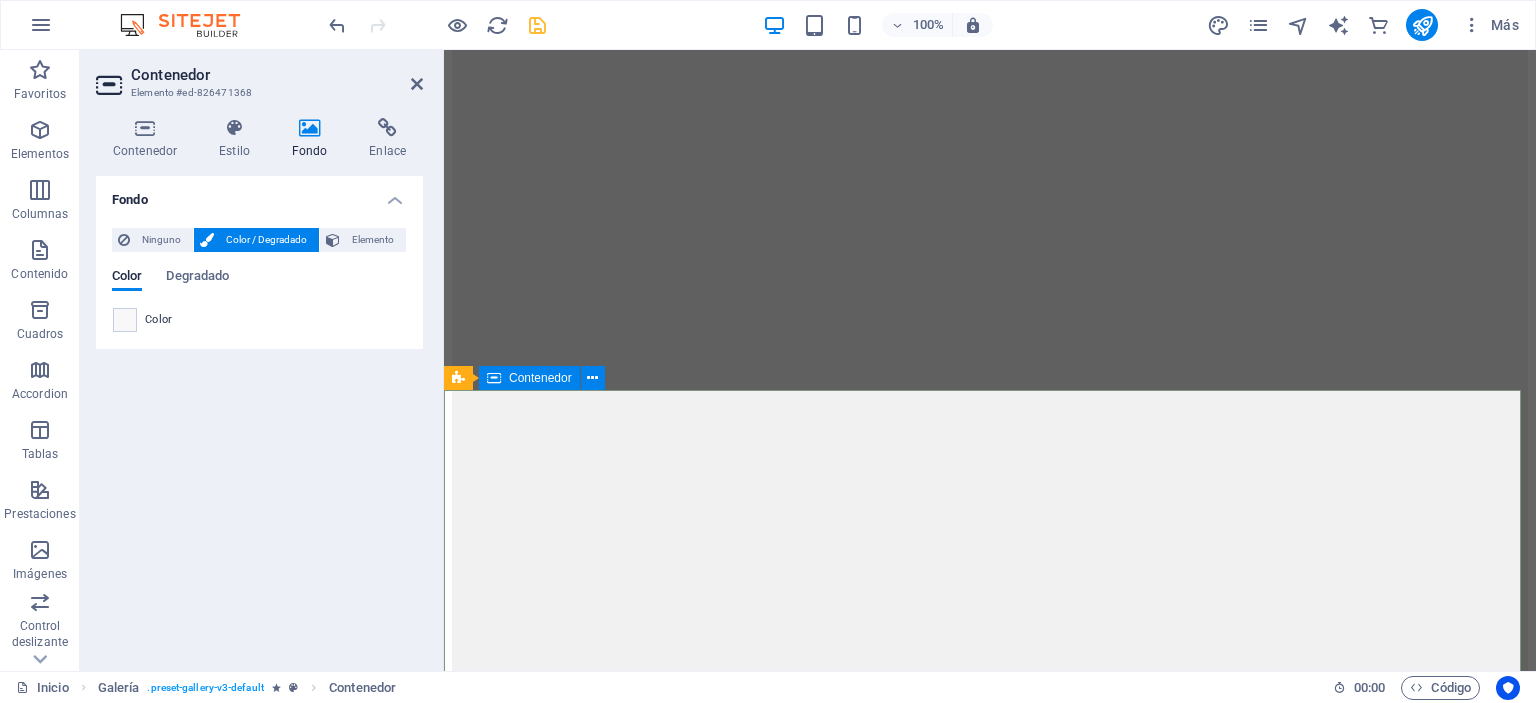 click on "MarcaS principales" at bounding box center (990, 9762) 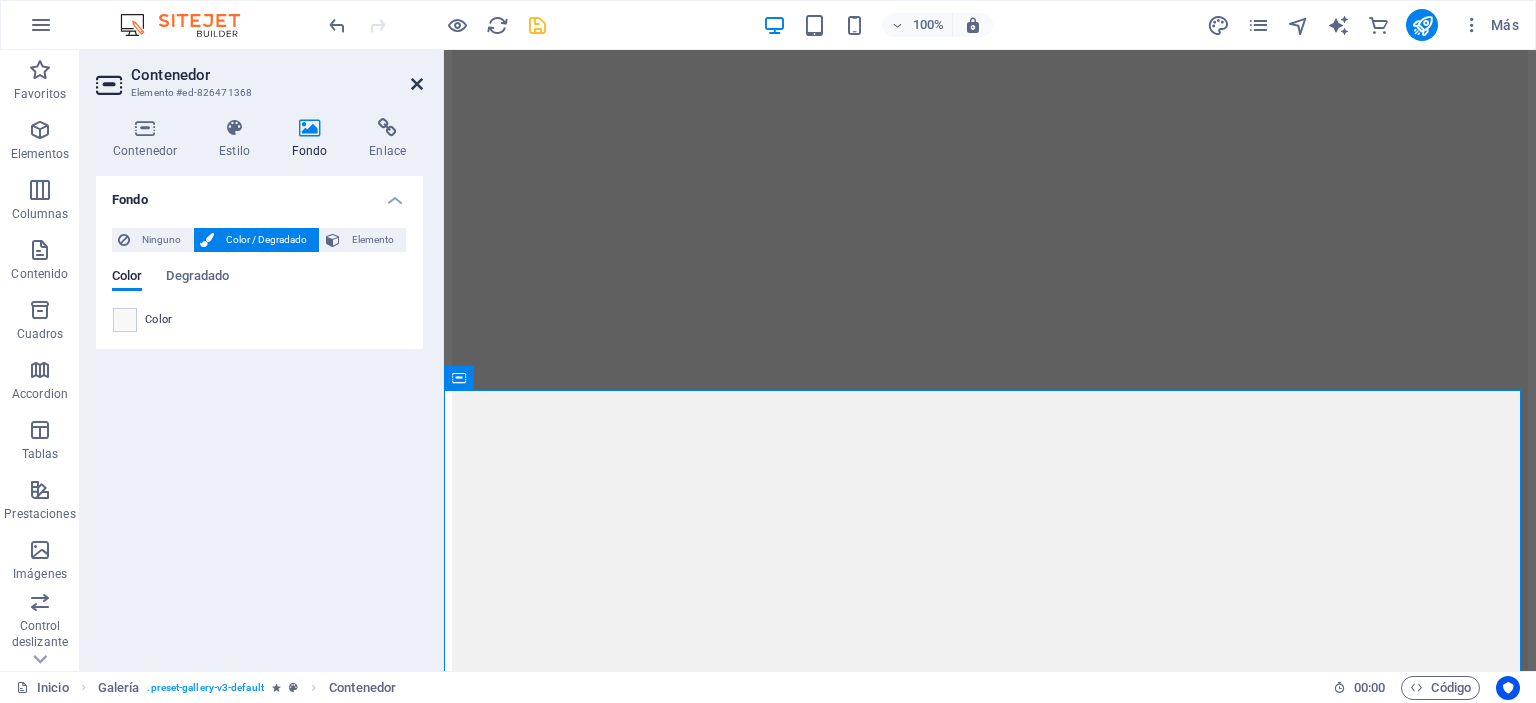 click at bounding box center [417, 84] 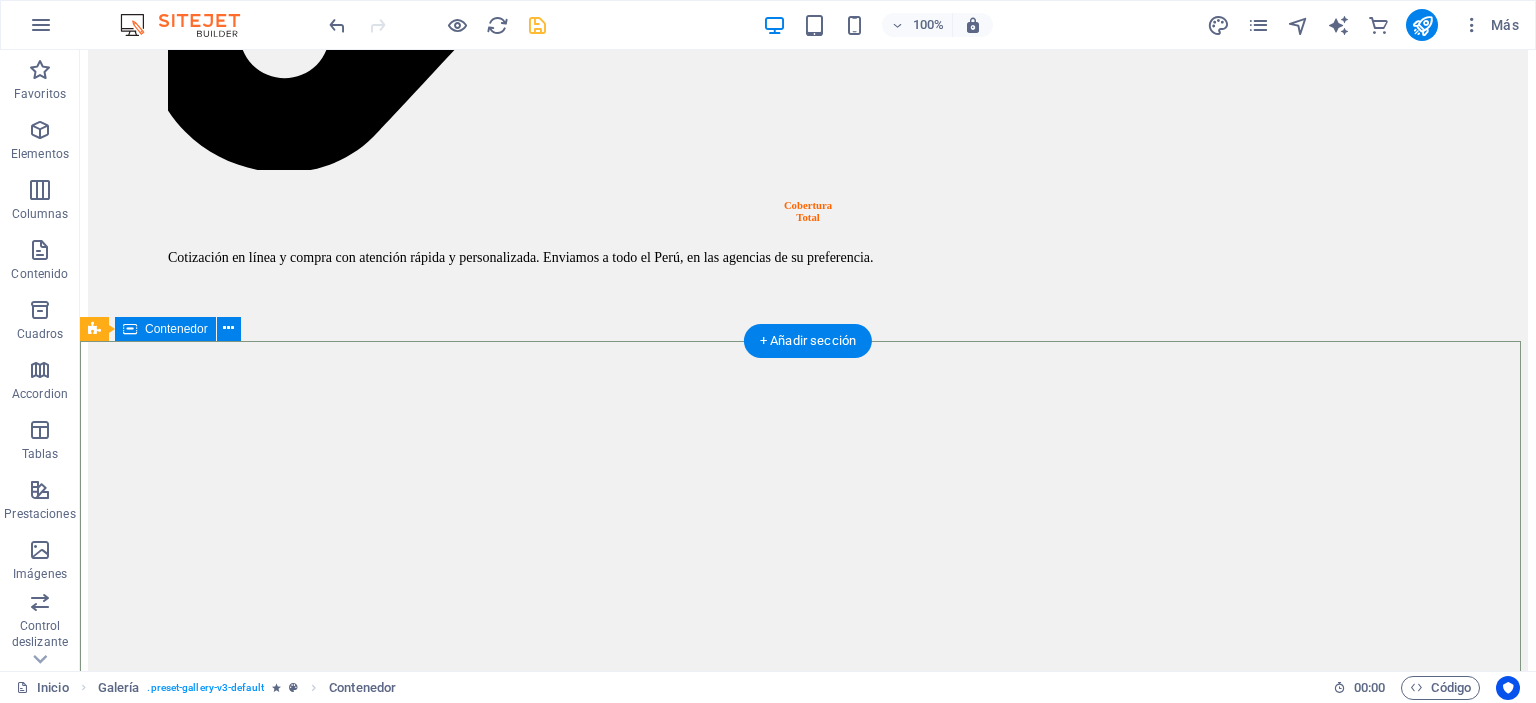 scroll, scrollTop: 5599, scrollLeft: 0, axis: vertical 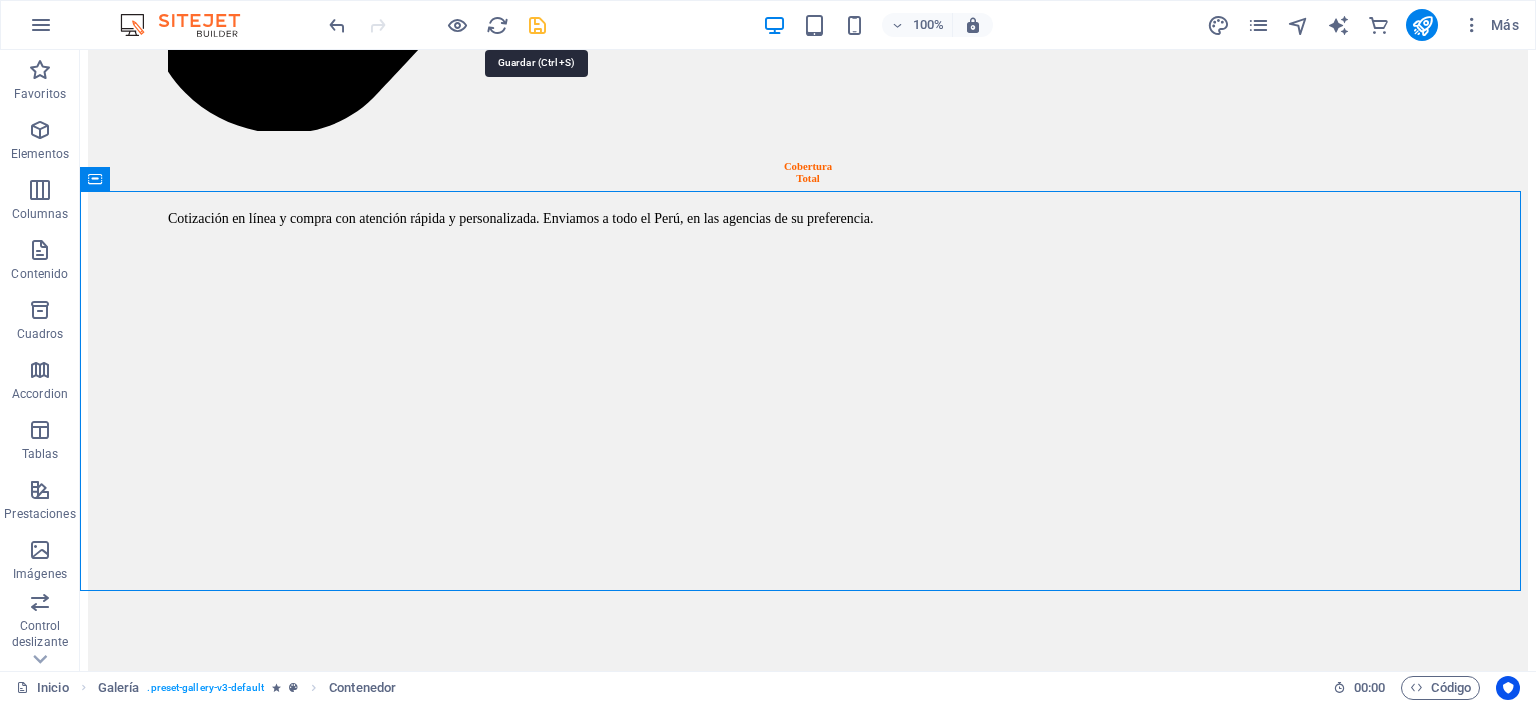 click at bounding box center [537, 25] 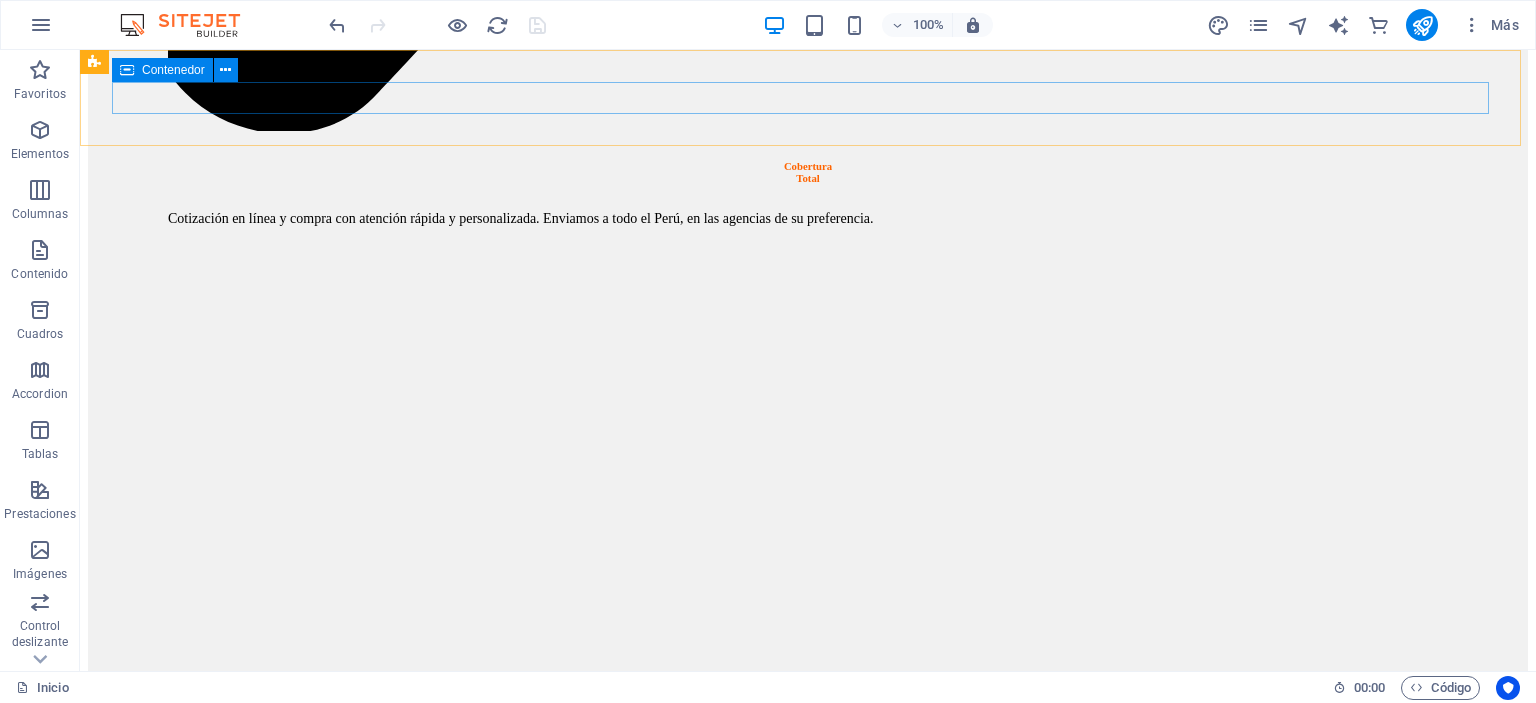 scroll, scrollTop: 6407, scrollLeft: 0, axis: vertical 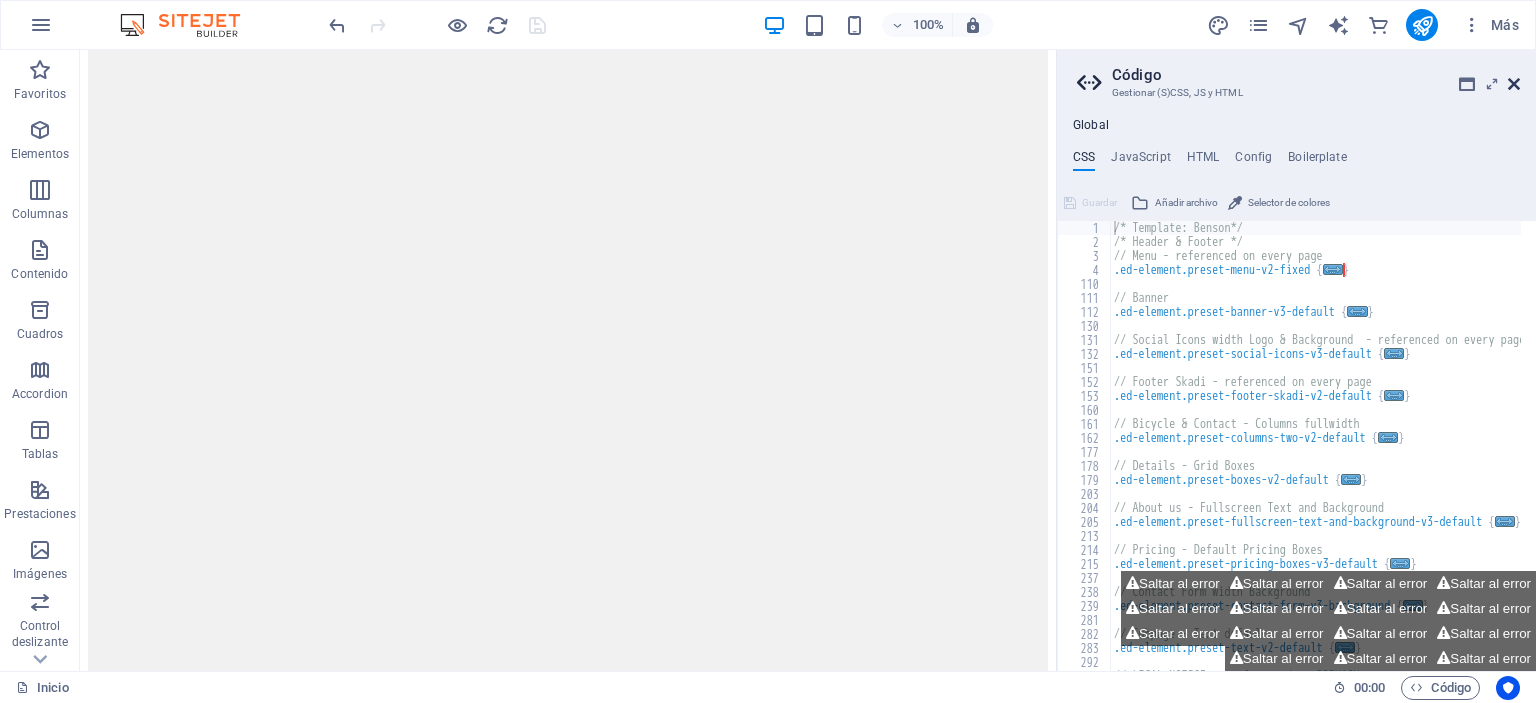 click at bounding box center [1514, 84] 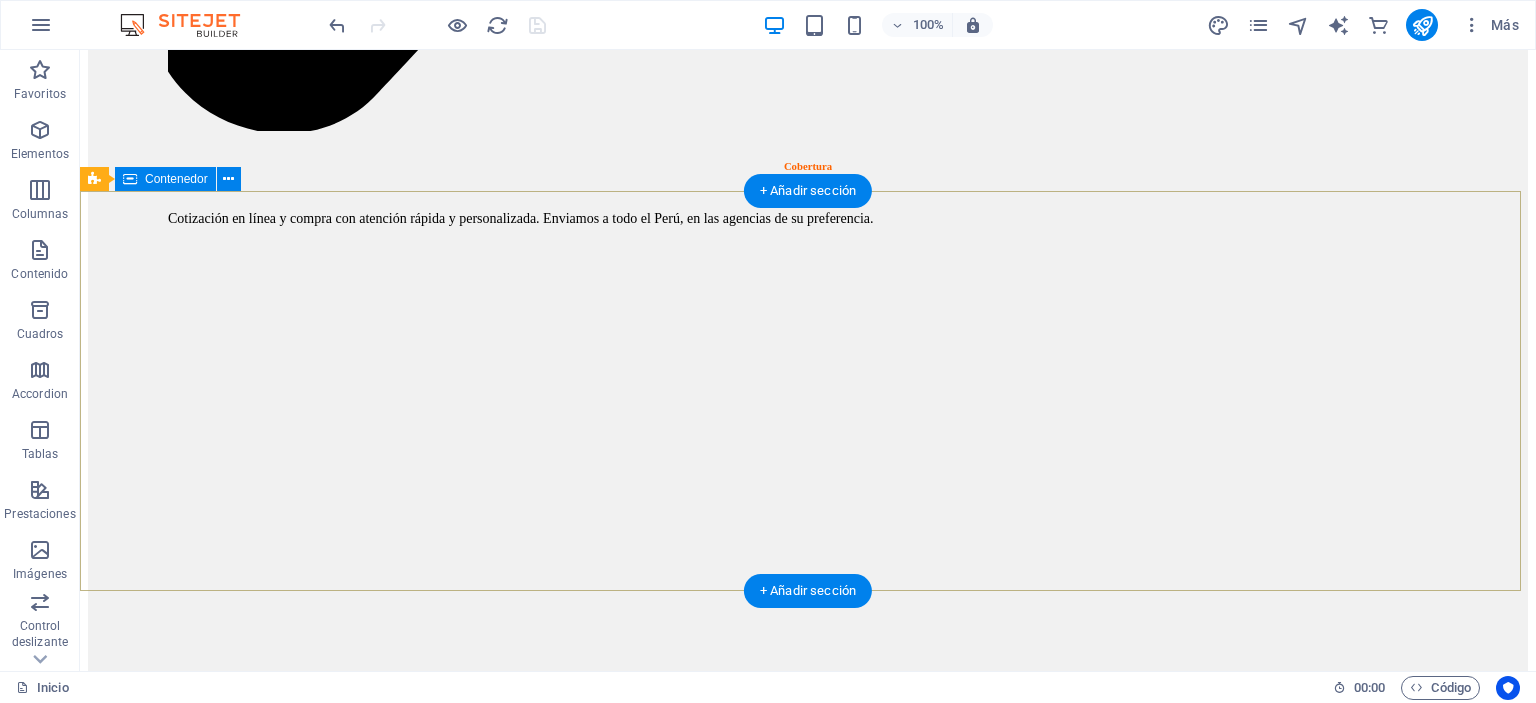 click on "MarcaS principales" at bounding box center (808, 10371) 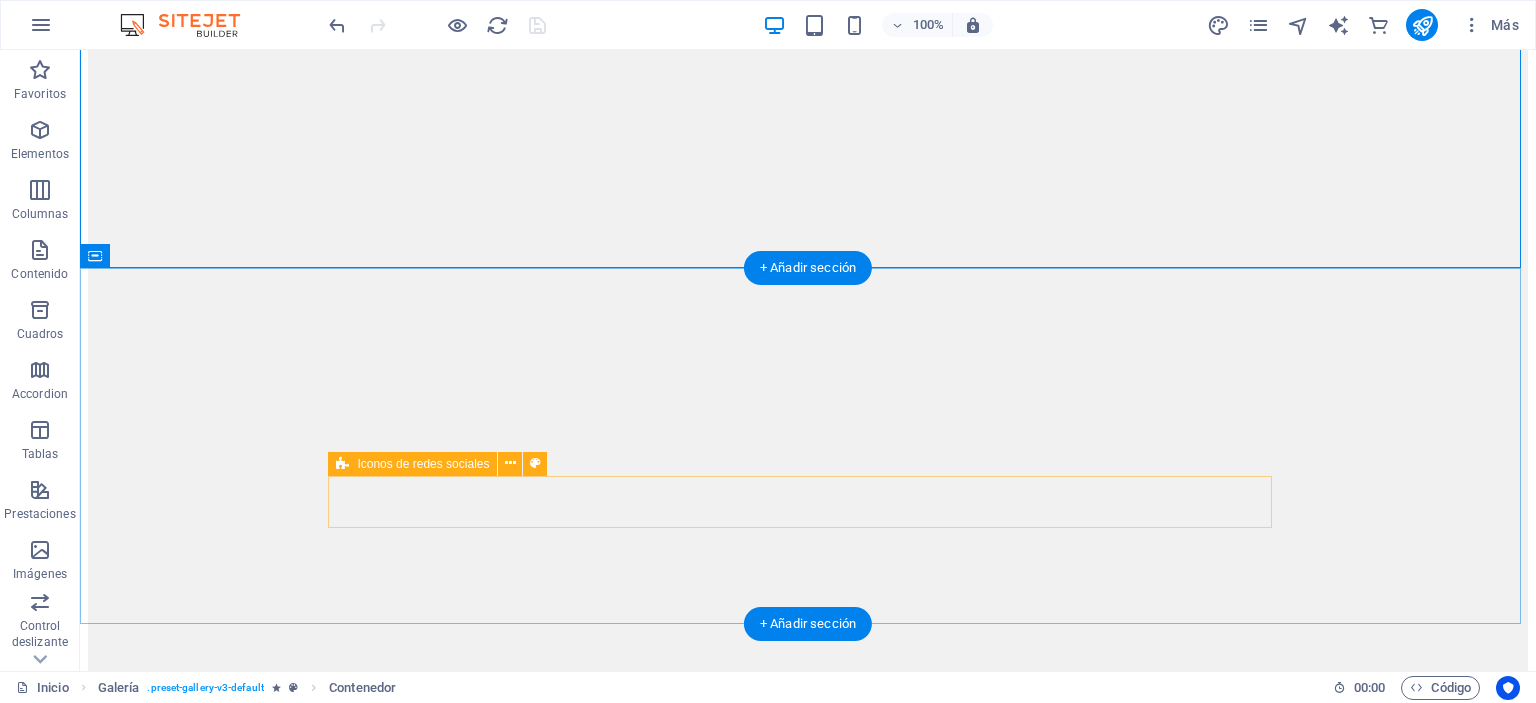 scroll, scrollTop: 5927, scrollLeft: 0, axis: vertical 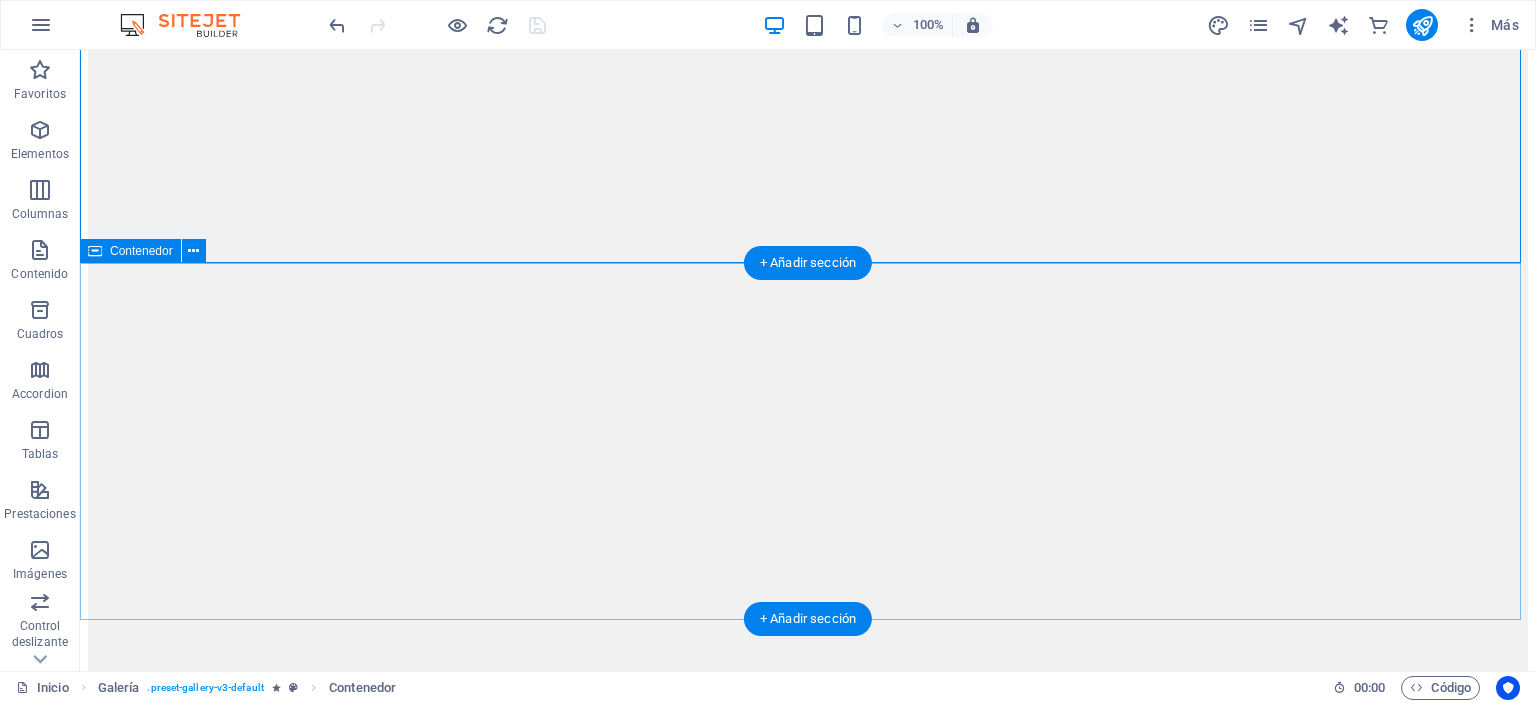 click at bounding box center (808, 13941) 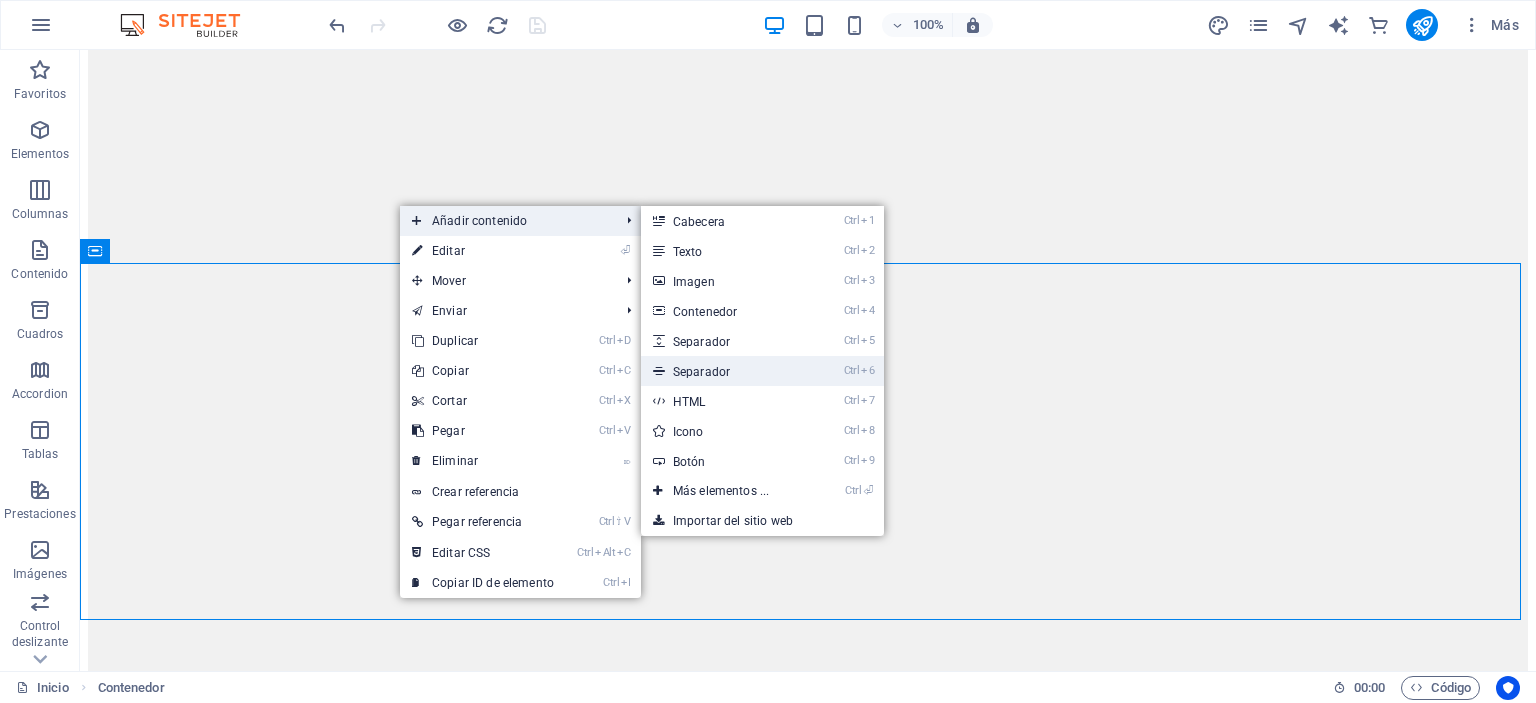 click on "Ctrl 6  Separador" at bounding box center [725, 371] 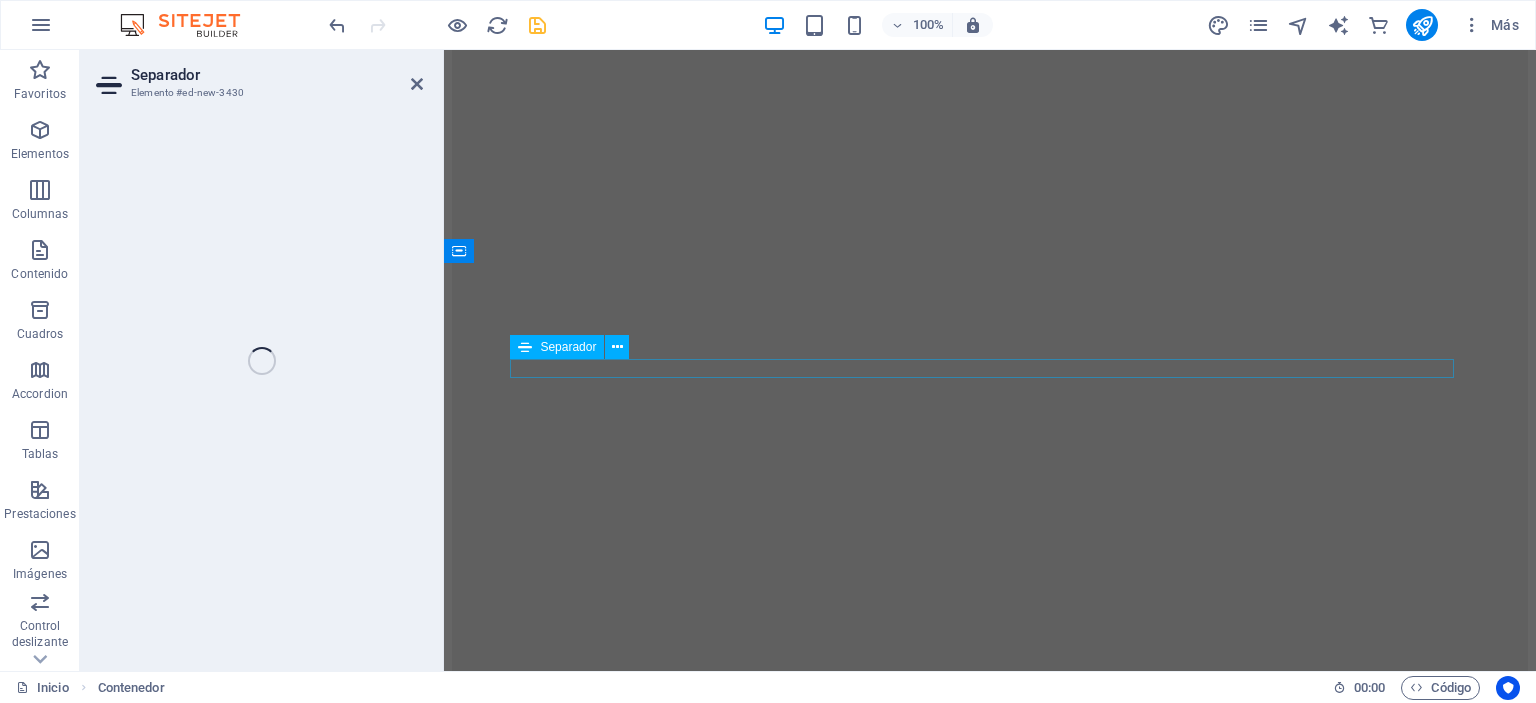 select on "%" 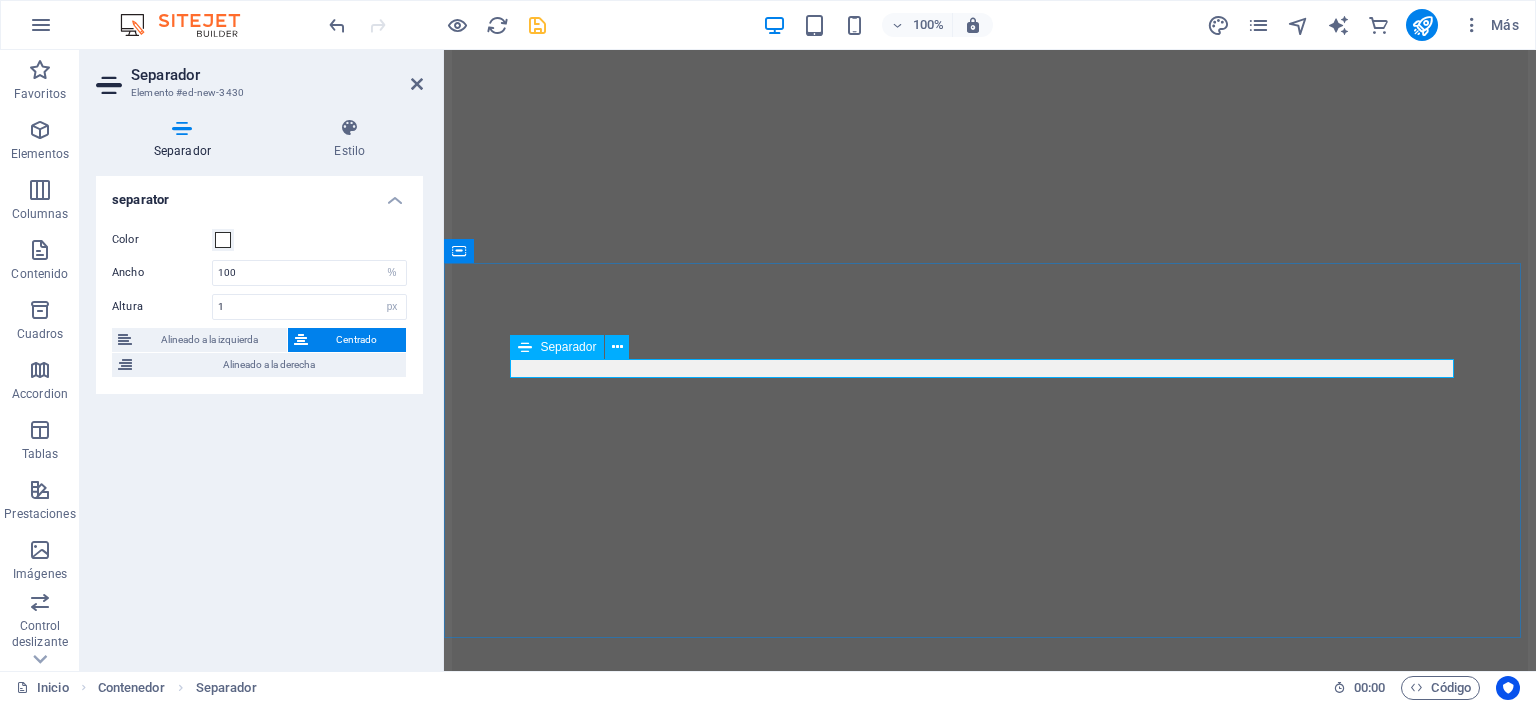 scroll, scrollTop: 6753, scrollLeft: 0, axis: vertical 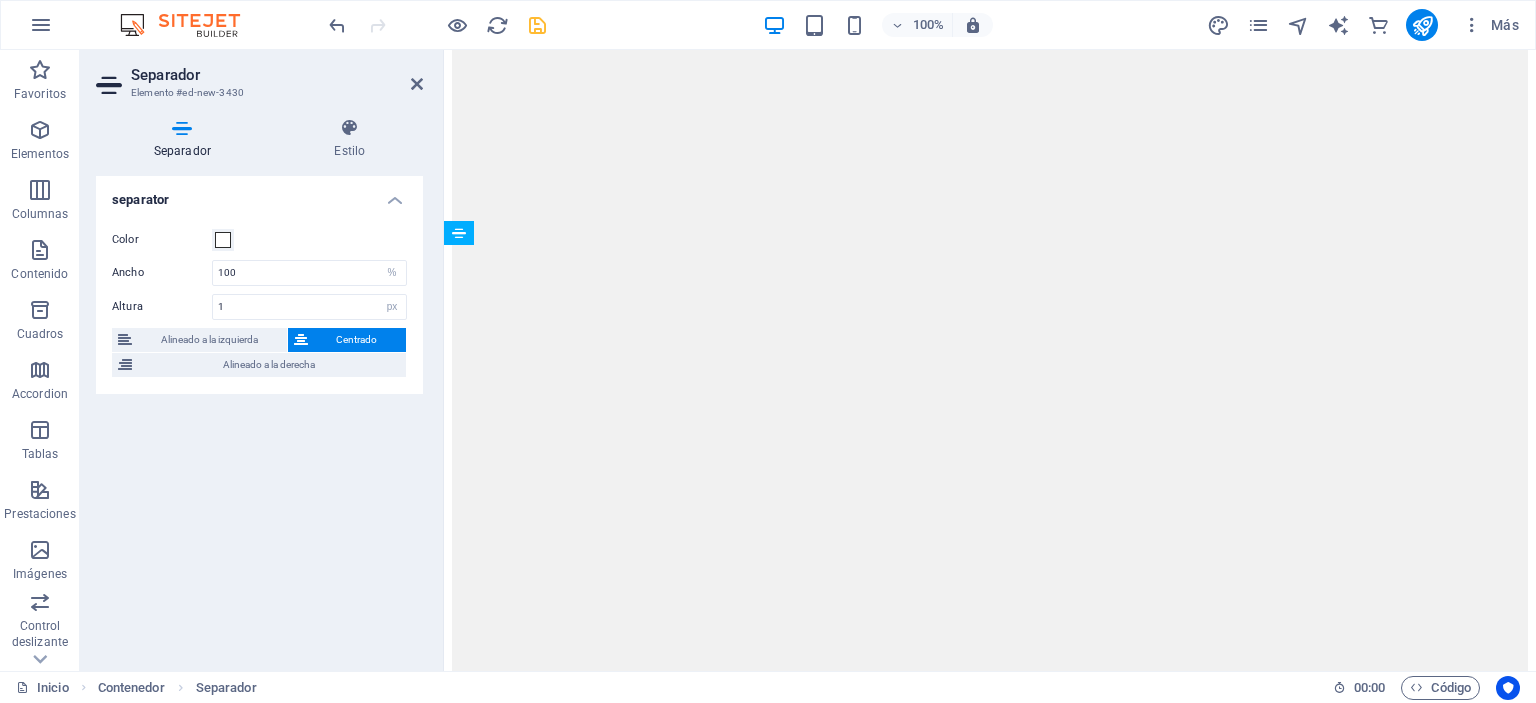 drag, startPoint x: 713, startPoint y: 340, endPoint x: 713, endPoint y: 463, distance: 123 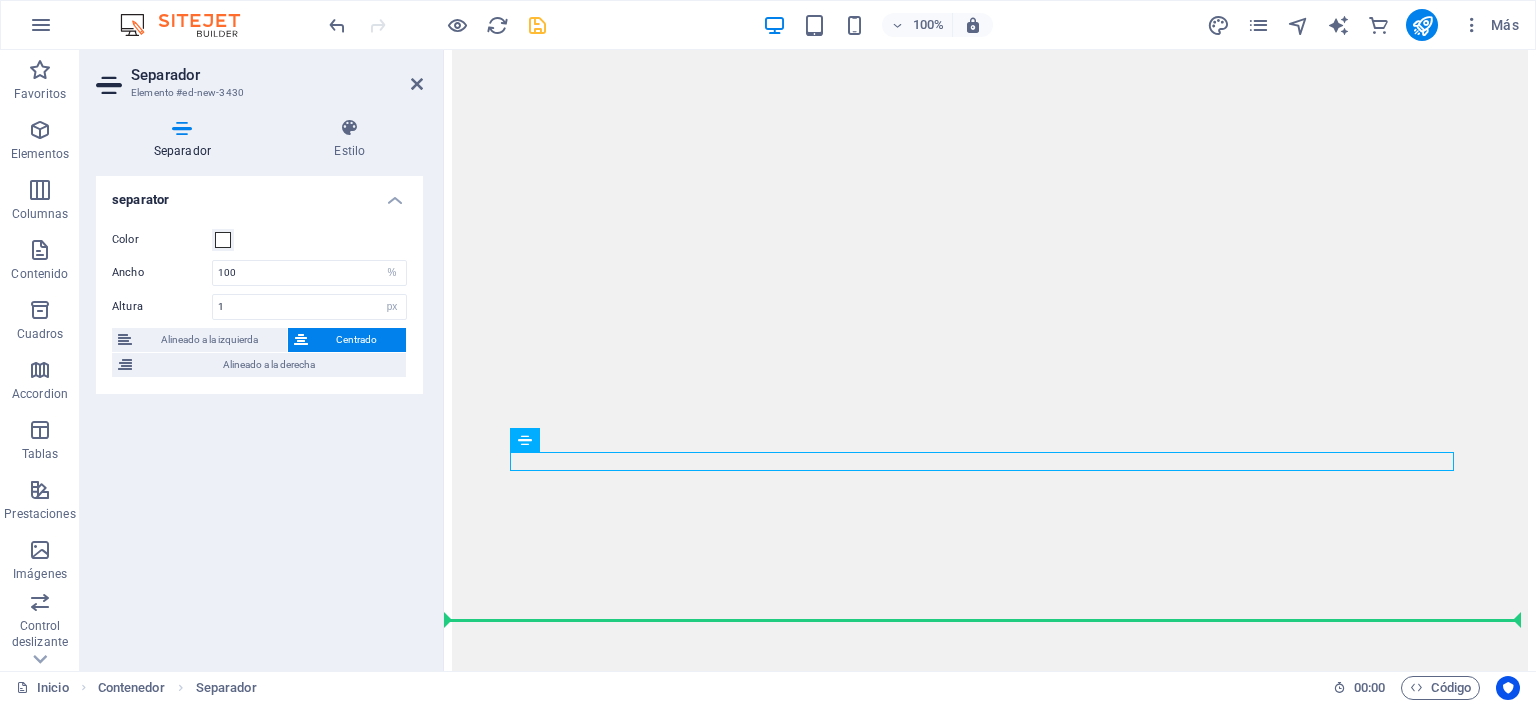 drag, startPoint x: 712, startPoint y: 454, endPoint x: 708, endPoint y: 621, distance: 167.0479 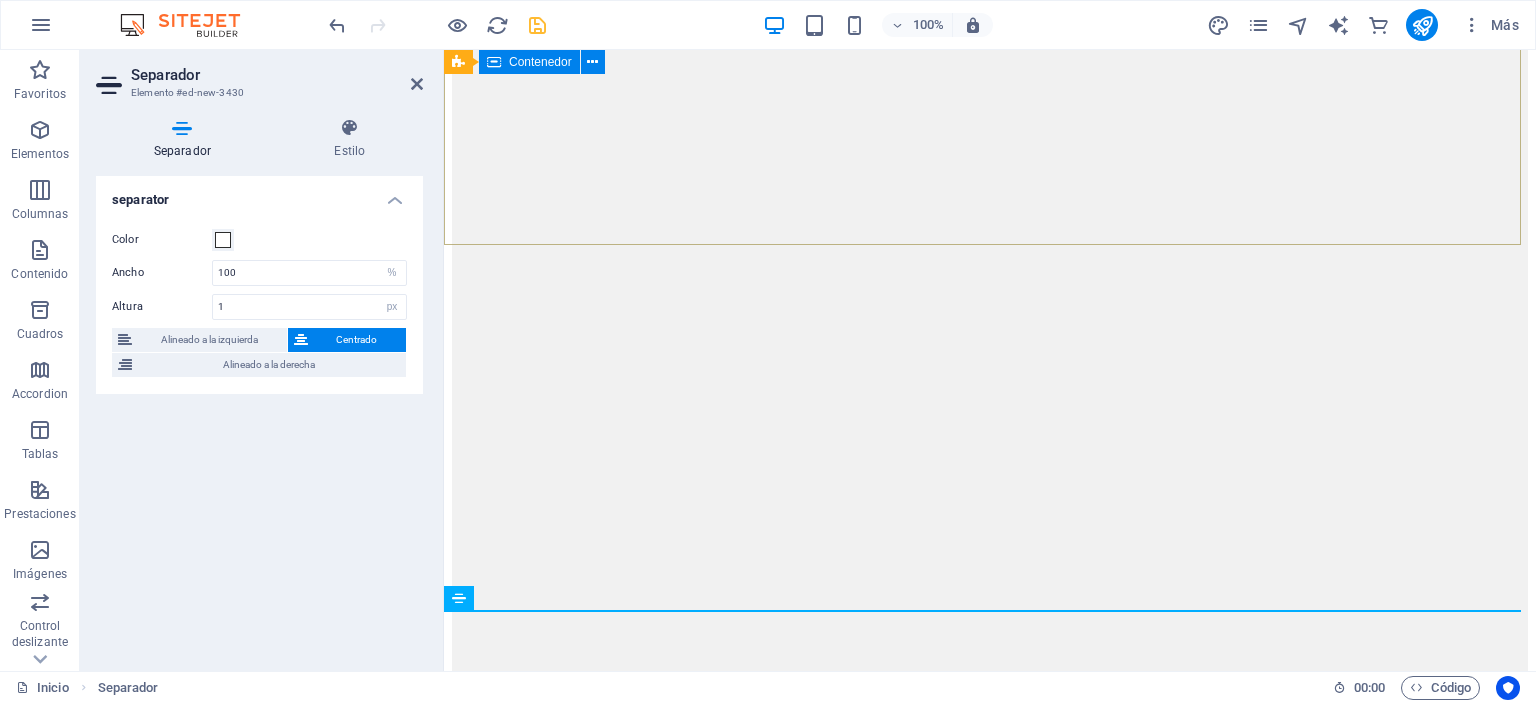 click on "MarcaS principales" at bounding box center (990, 9217) 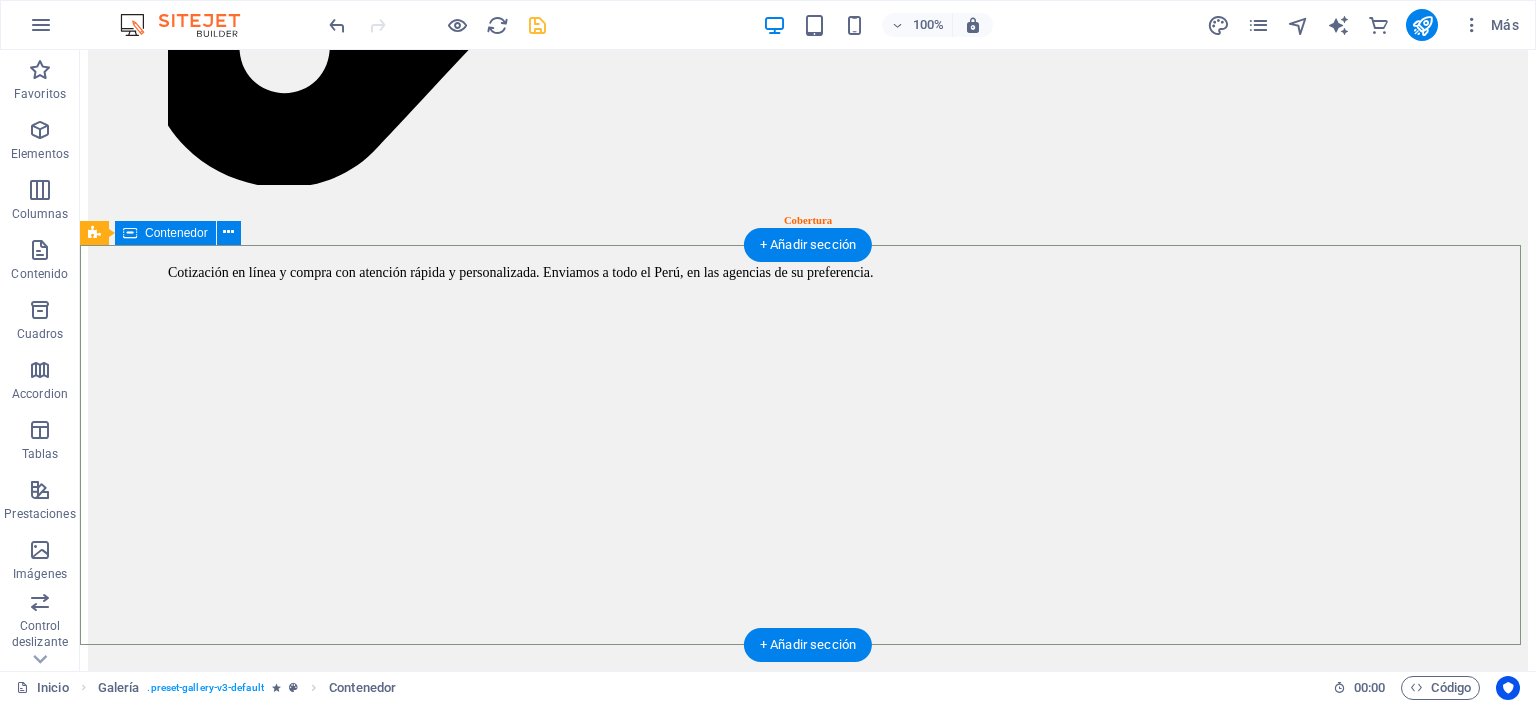 scroll, scrollTop: 5945, scrollLeft: 0, axis: vertical 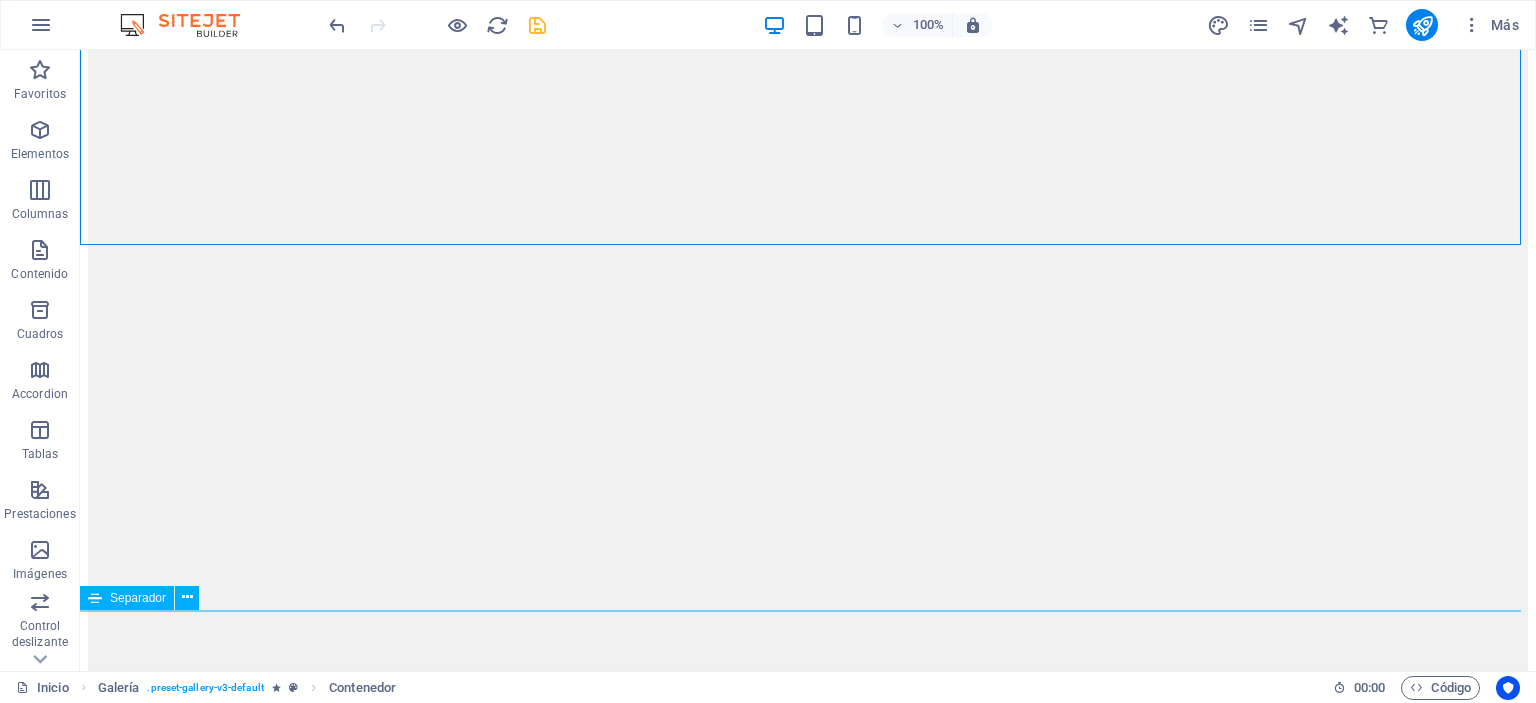 click at bounding box center [808, 17630] 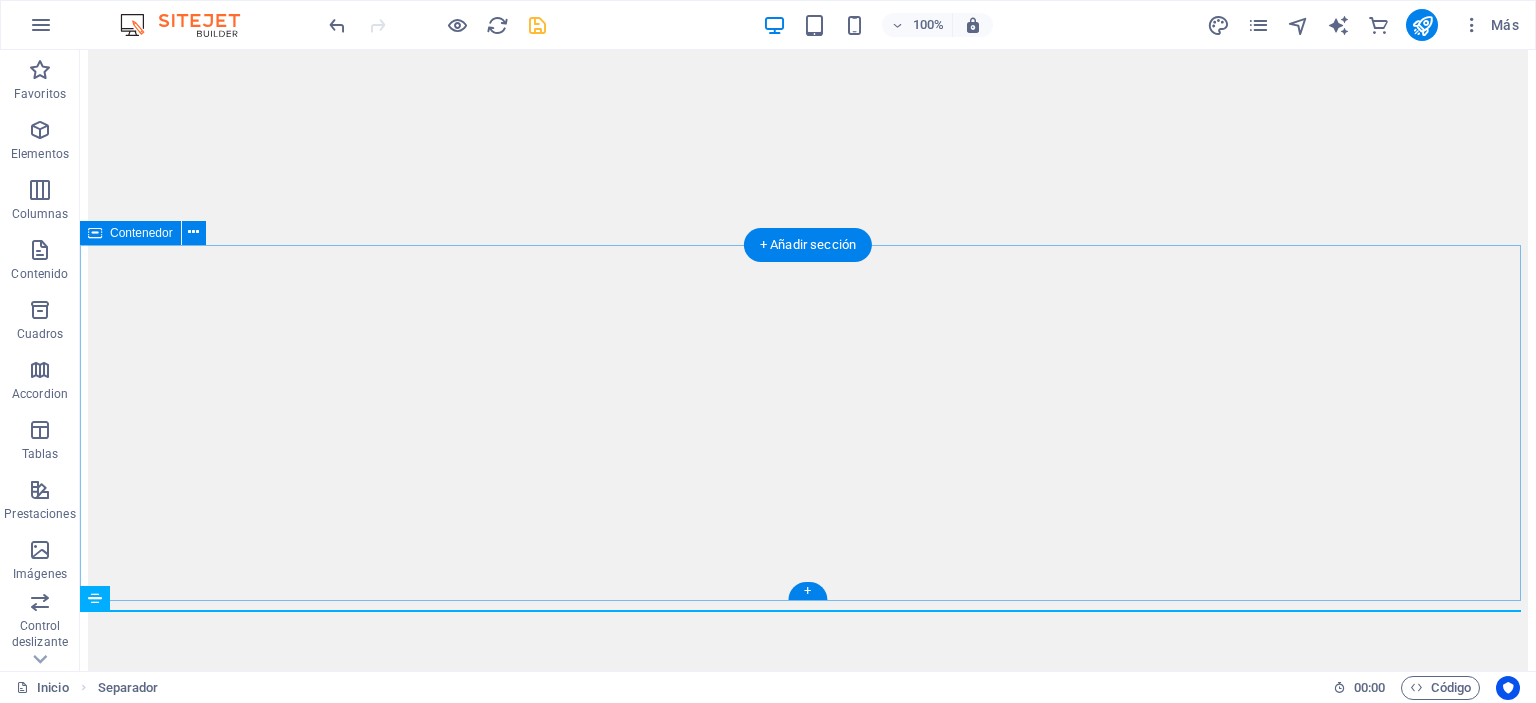 drag, startPoint x: 650, startPoint y: 609, endPoint x: 651, endPoint y: 596, distance: 13.038404 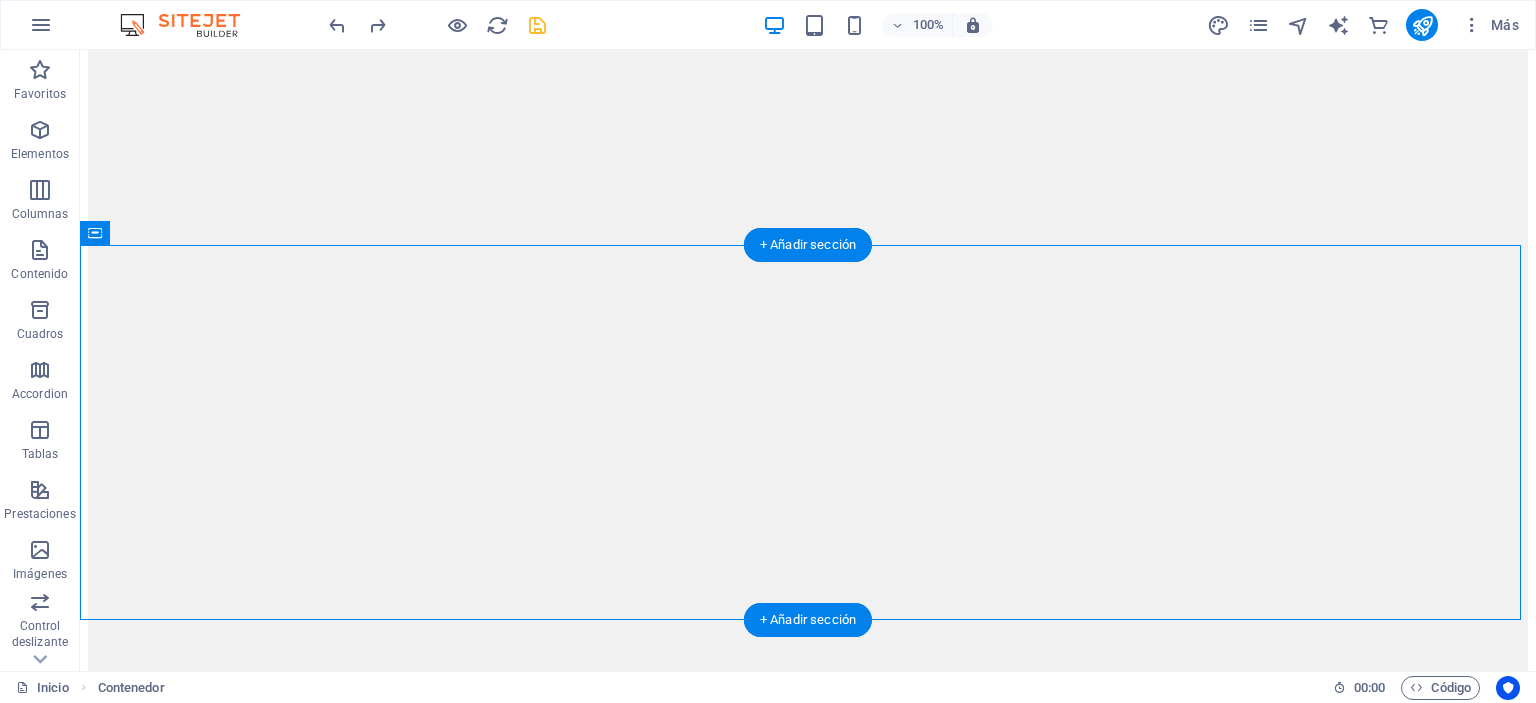 click at bounding box center (808, 10350) 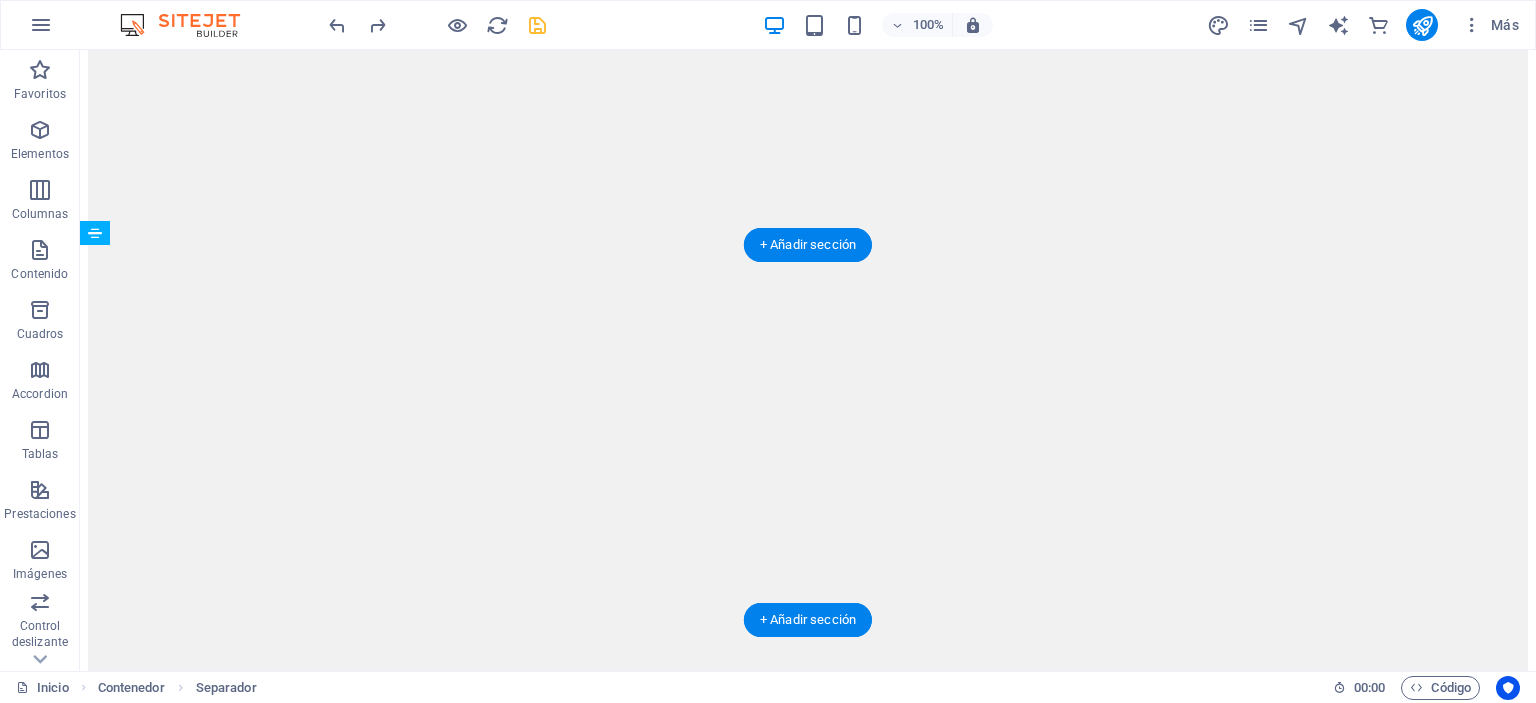 drag, startPoint x: 493, startPoint y: 459, endPoint x: 499, endPoint y: 490, distance: 31.575306 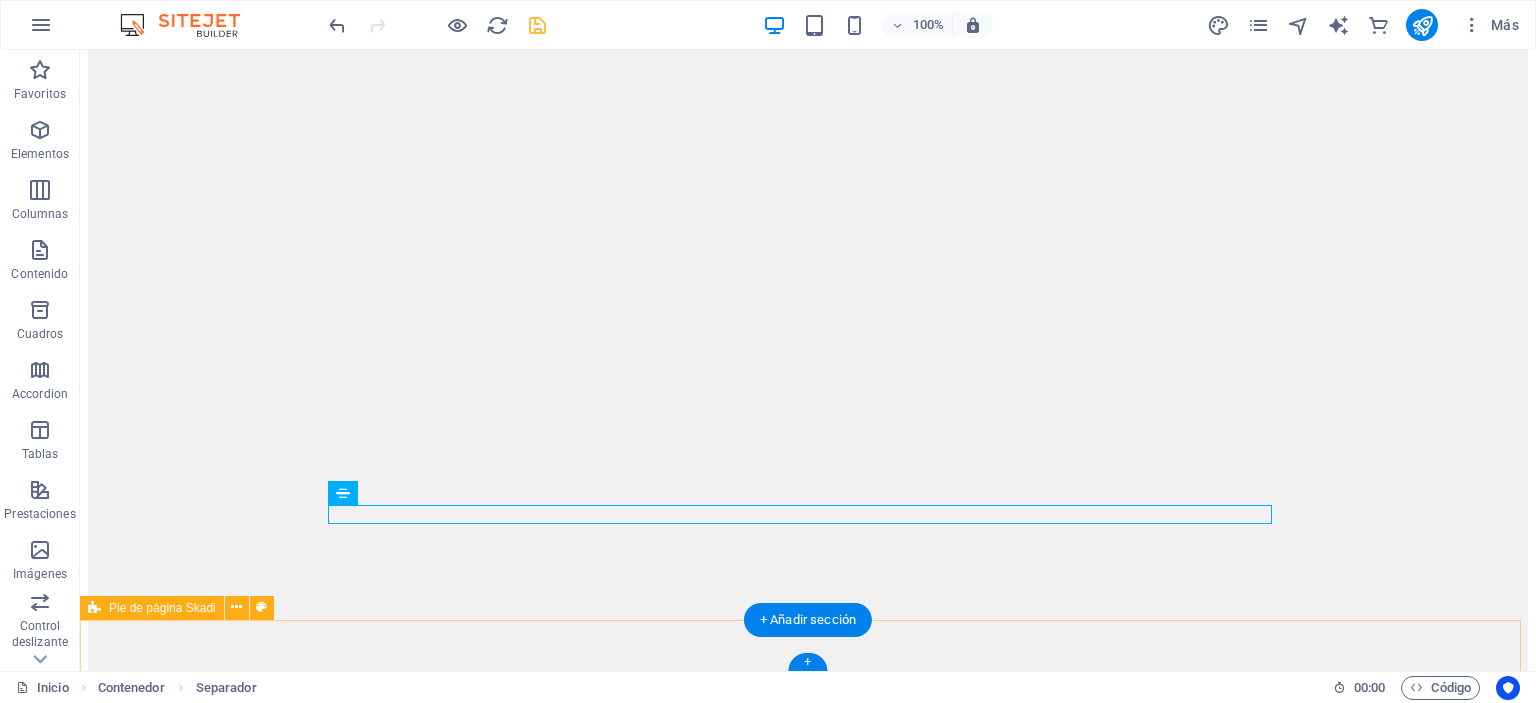 click on "martineztru@gmailcom, ventas.eppro@ferrexa.com  |  Legal Notice  |  Privacy" at bounding box center (808, 17657) 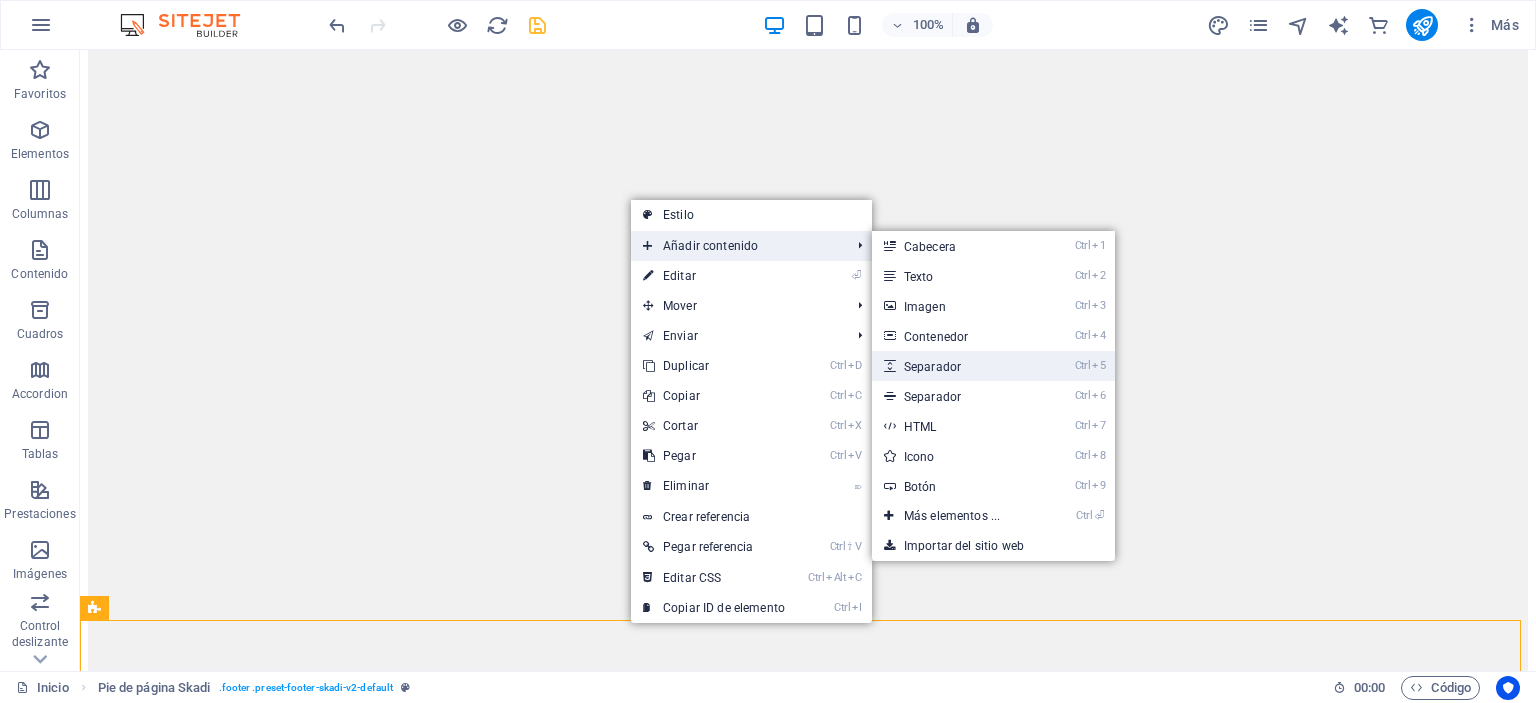 click on "Ctrl 5  Separador" at bounding box center (956, 366) 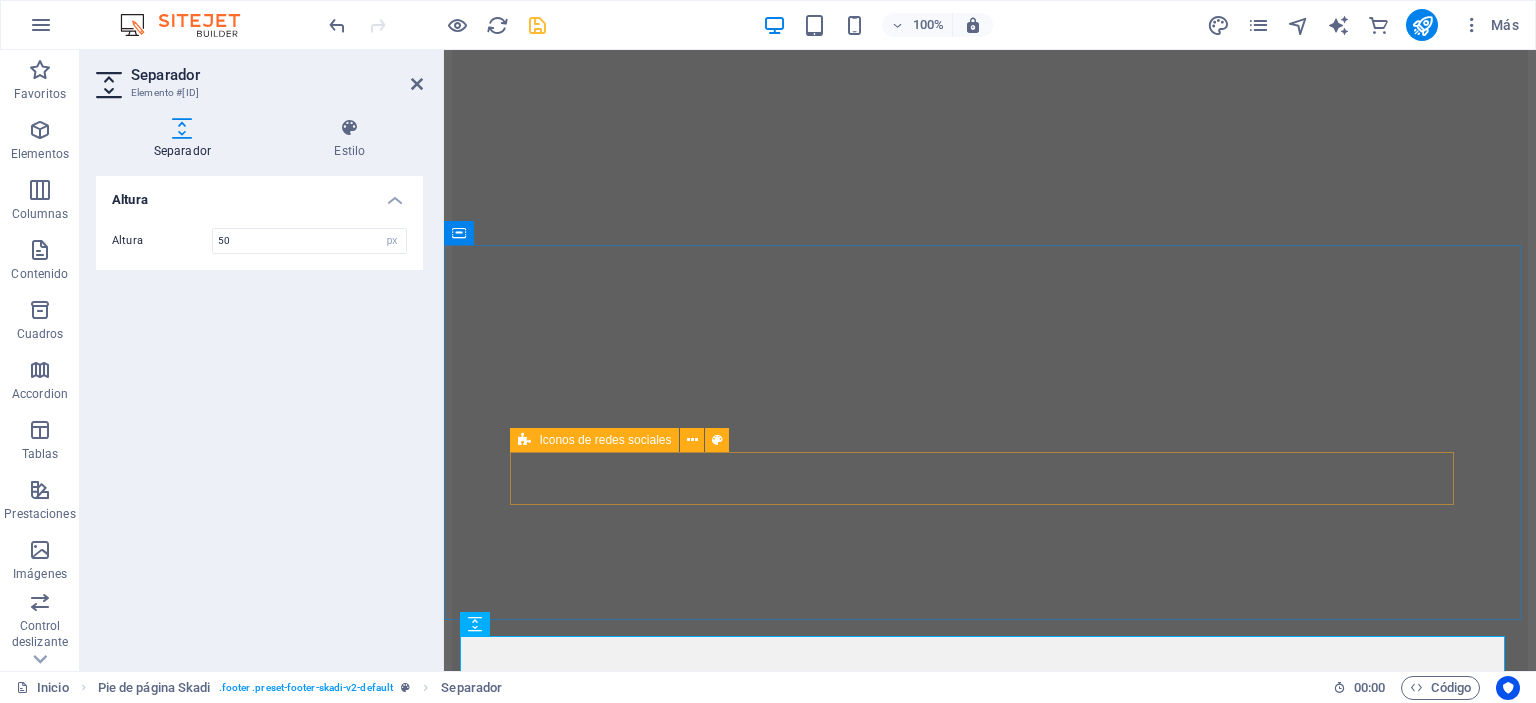 scroll, scrollTop: 6804, scrollLeft: 0, axis: vertical 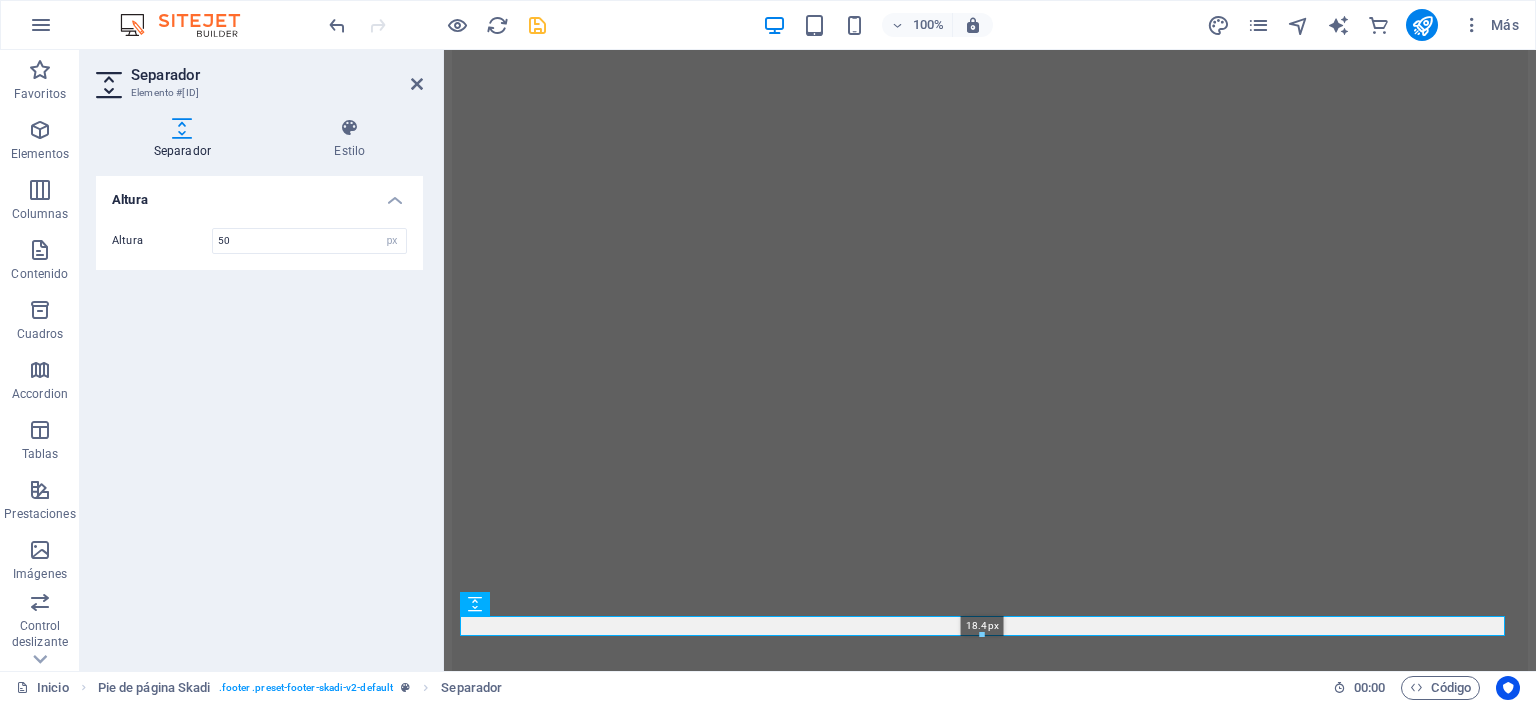 drag, startPoint x: 984, startPoint y: 635, endPoint x: 540, endPoint y: 556, distance: 450.9734 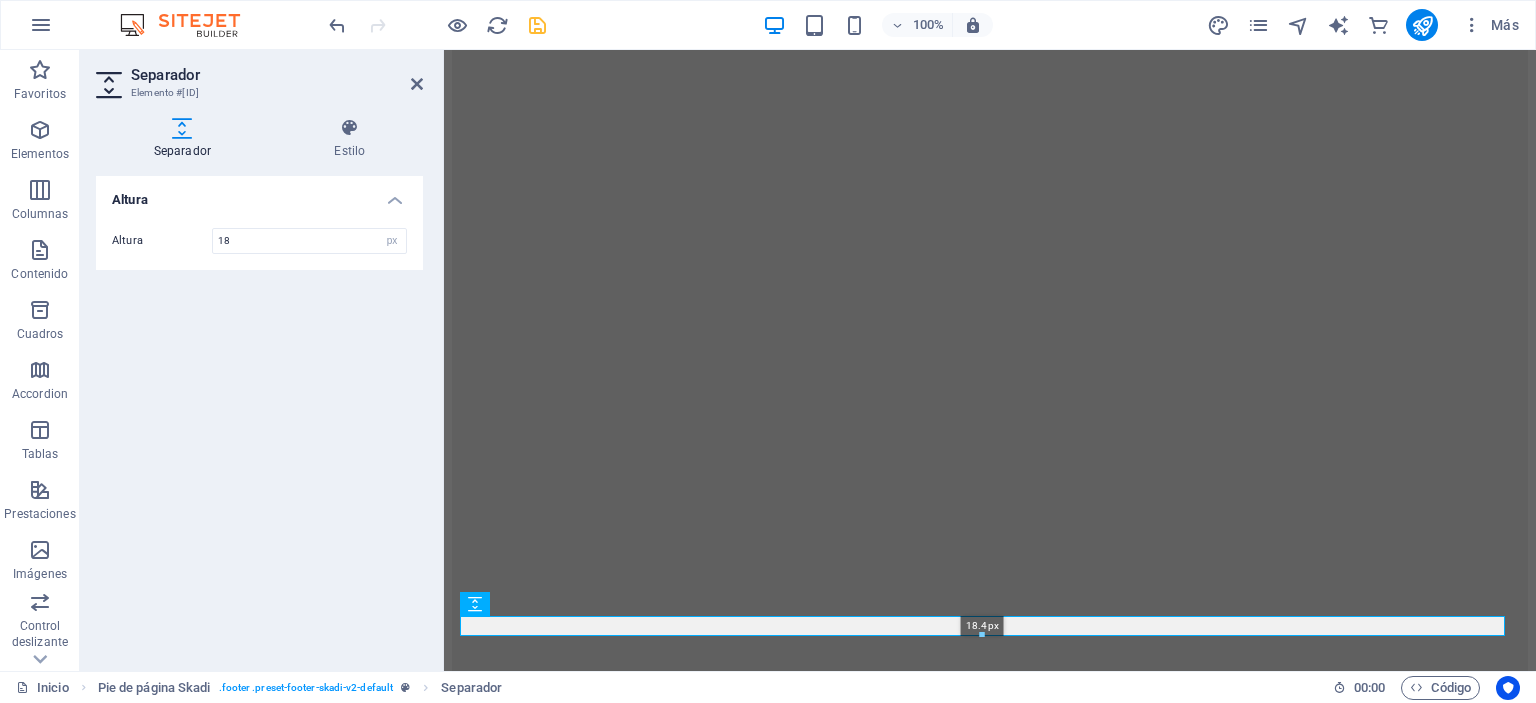 scroll, scrollTop: 6772, scrollLeft: 0, axis: vertical 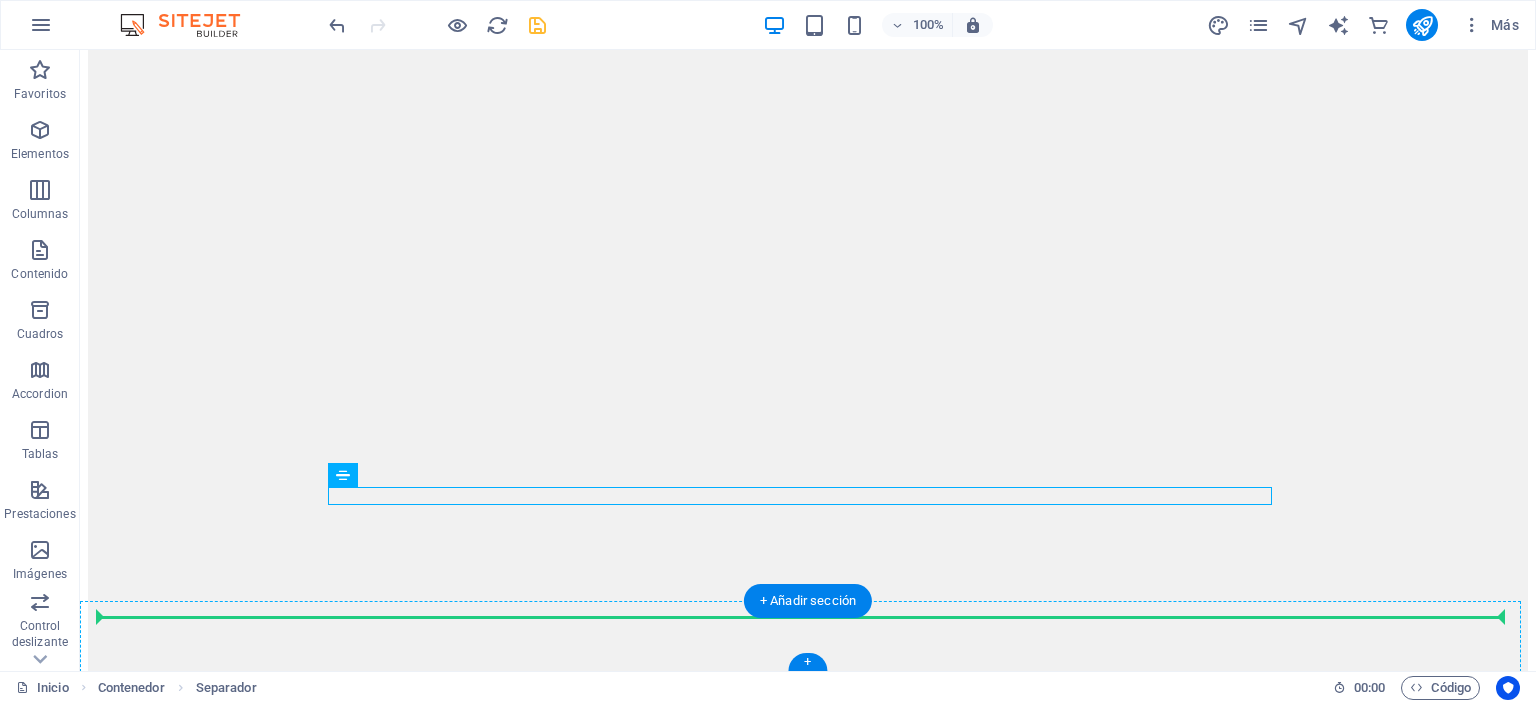 drag, startPoint x: 552, startPoint y: 495, endPoint x: 940, endPoint y: 626, distance: 409.518 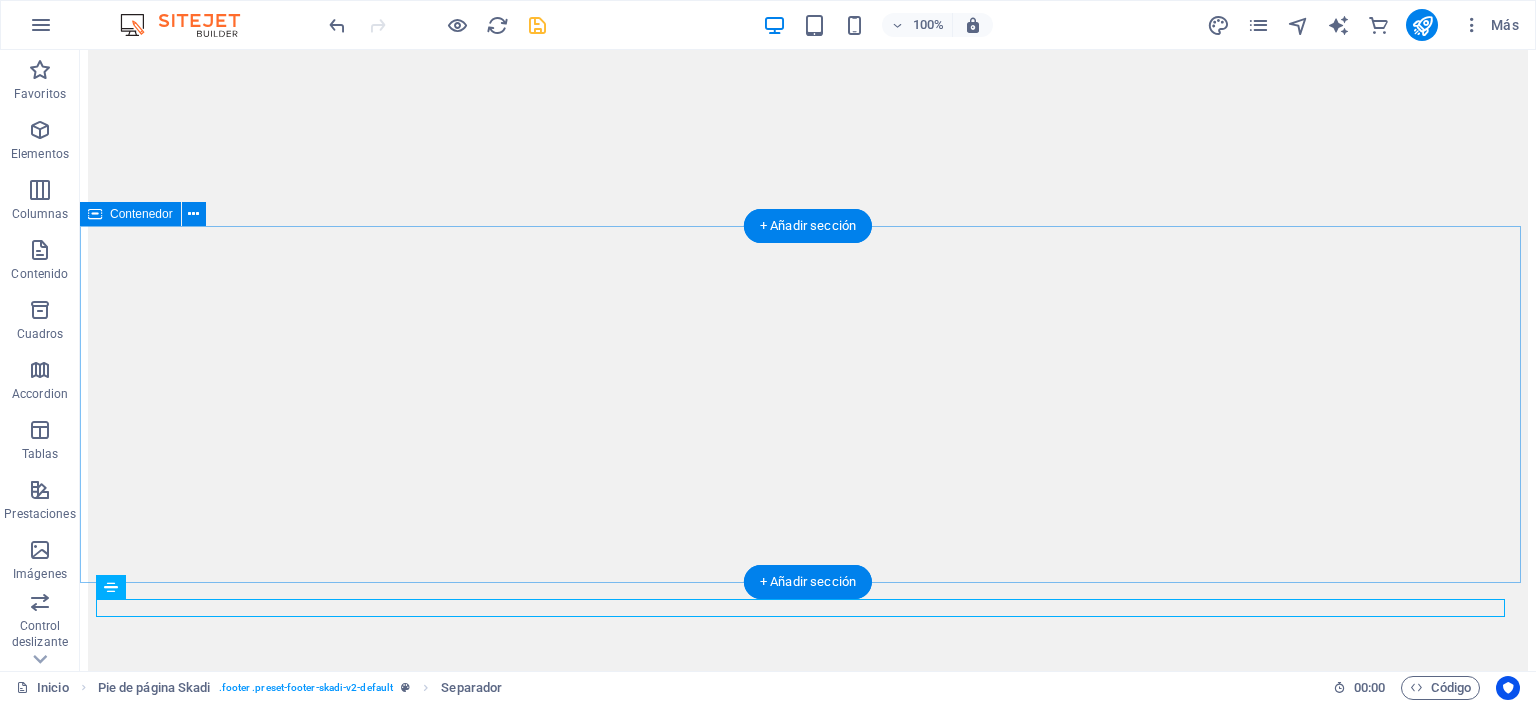 click at bounding box center (808, 13904) 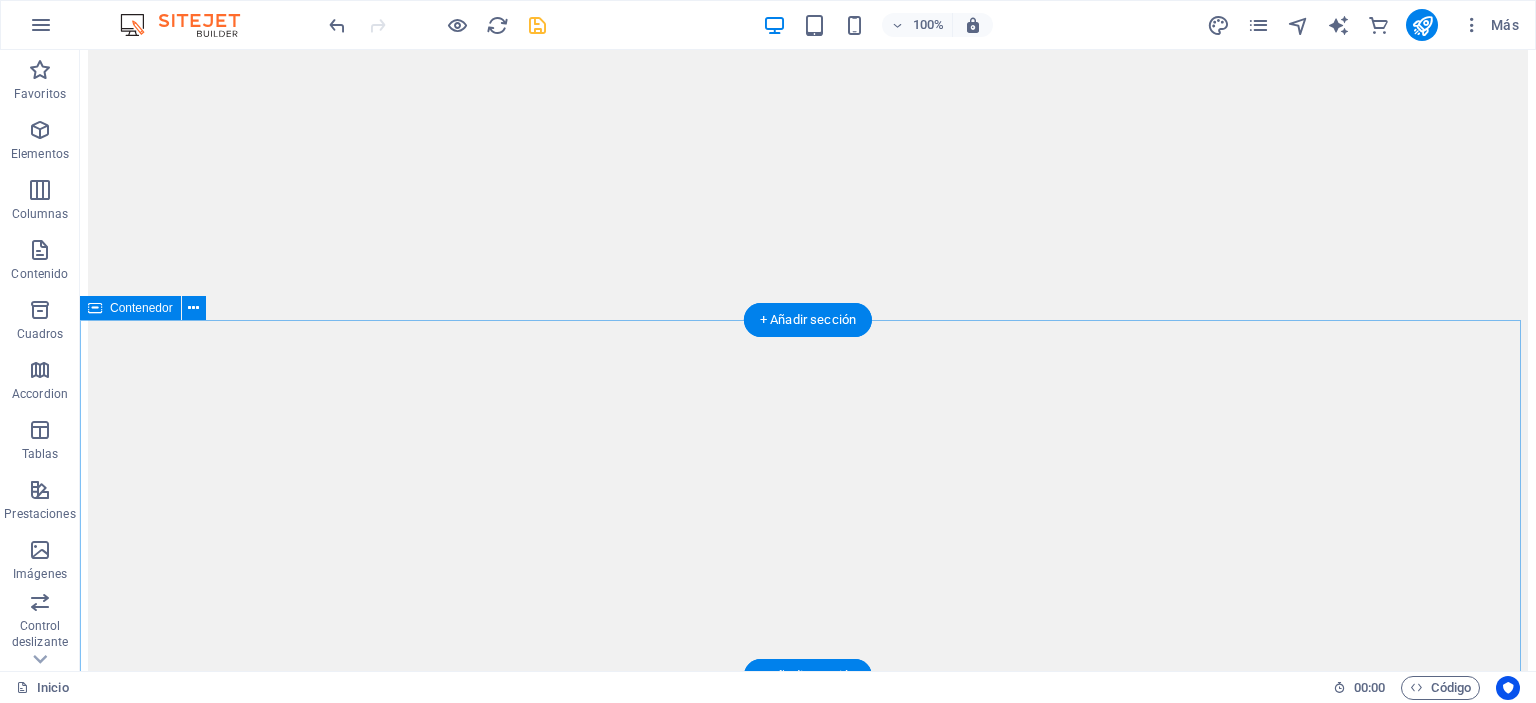 scroll, scrollTop: 5964, scrollLeft: 0, axis: vertical 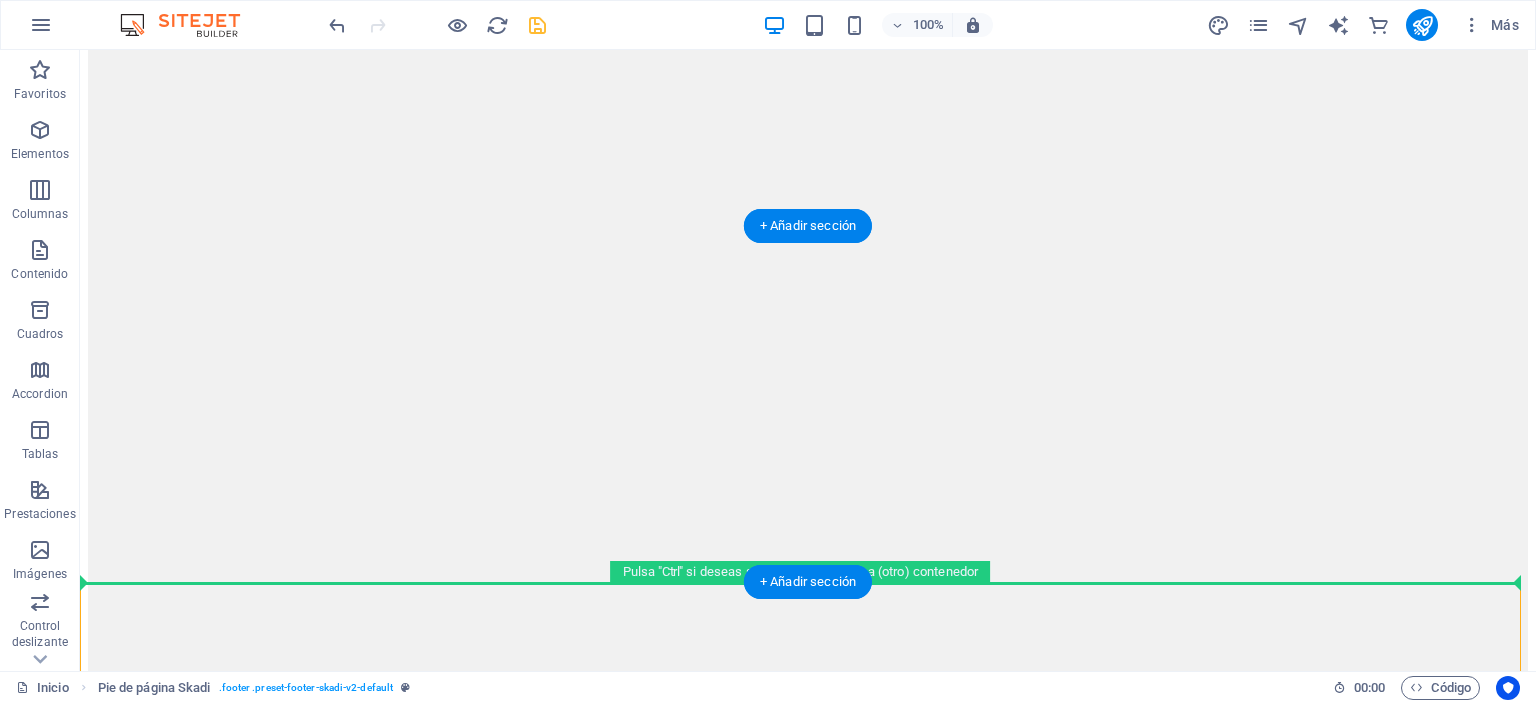 drag, startPoint x: 923, startPoint y: 609, endPoint x: 927, endPoint y: 578, distance: 31.257 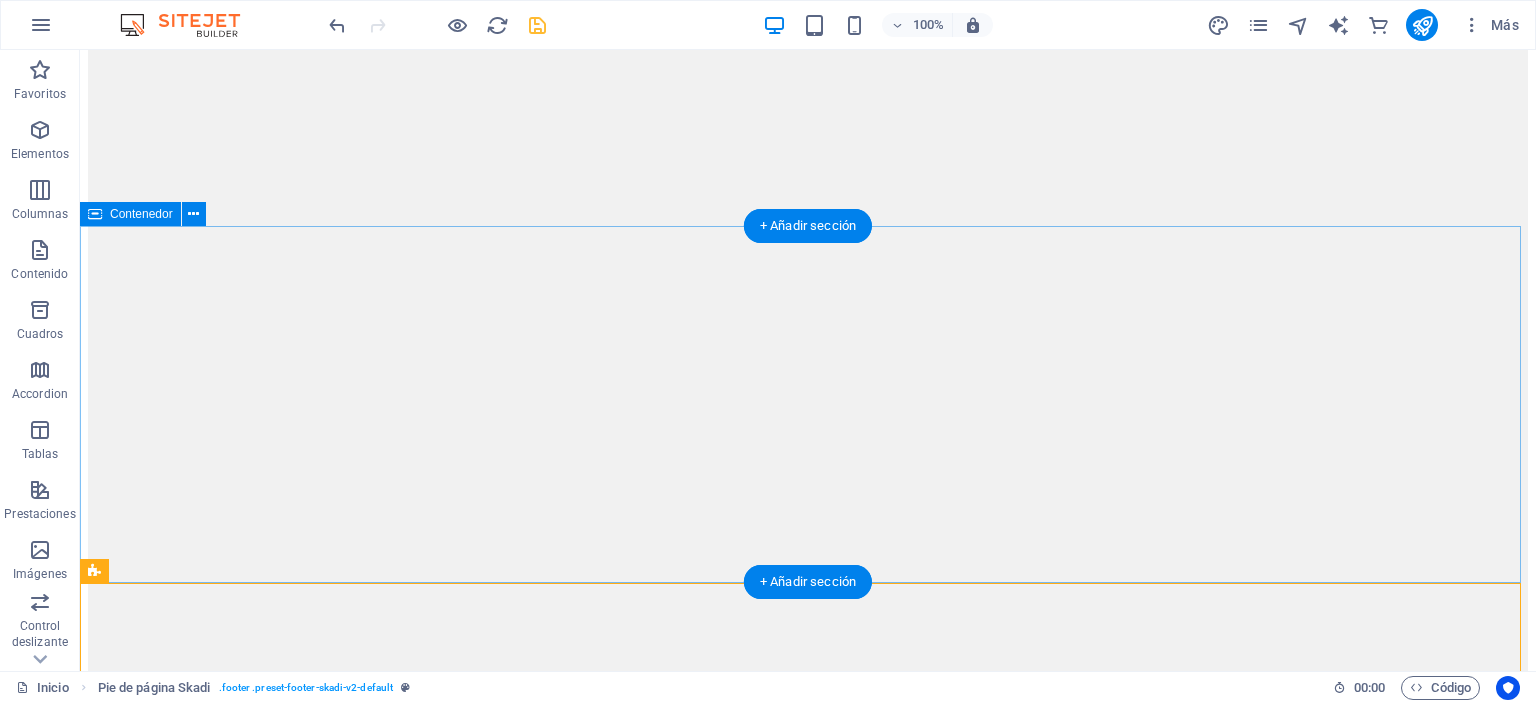 drag, startPoint x: 914, startPoint y: 602, endPoint x: 918, endPoint y: 487, distance: 115.06954 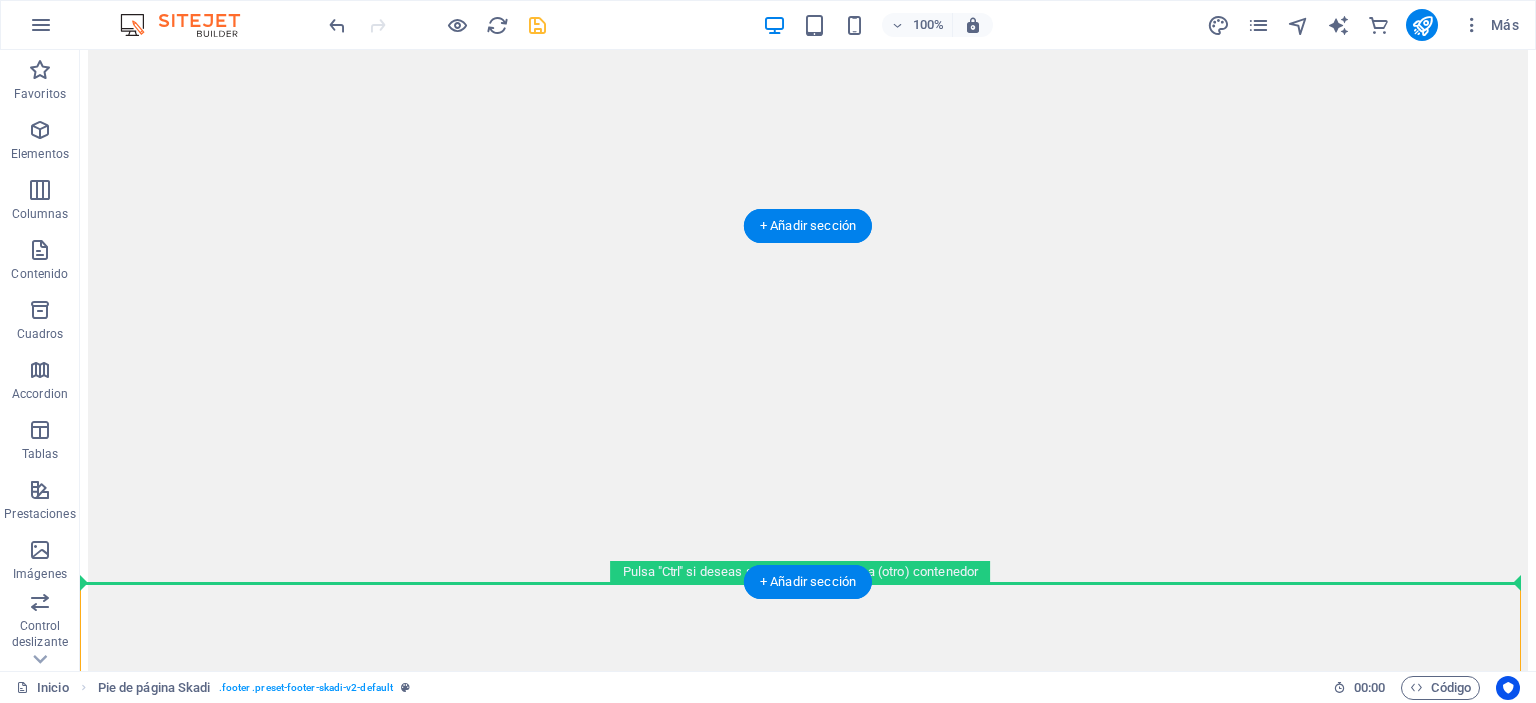 drag, startPoint x: 888, startPoint y: 605, endPoint x: 885, endPoint y: 519, distance: 86.05231 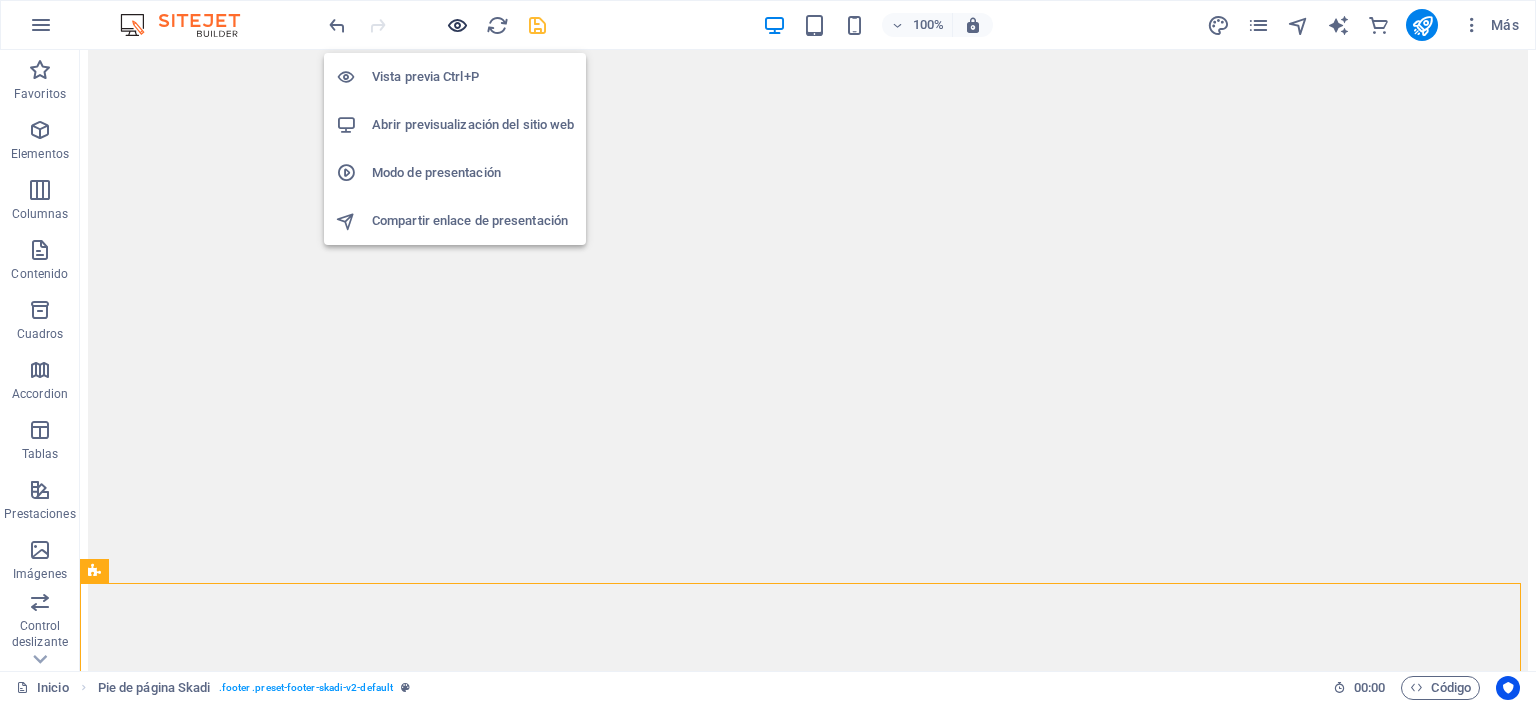 click at bounding box center (457, 25) 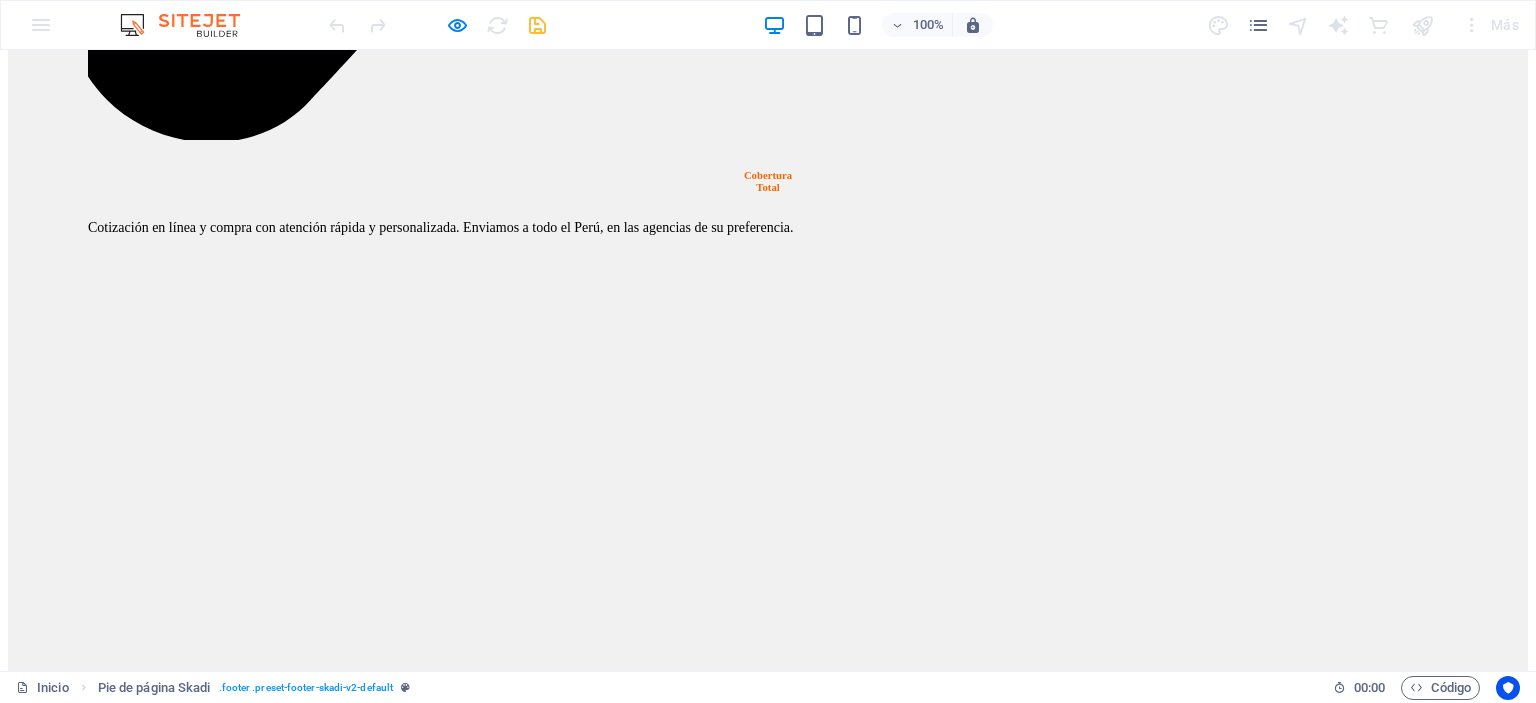 scroll, scrollTop: 5964, scrollLeft: 0, axis: vertical 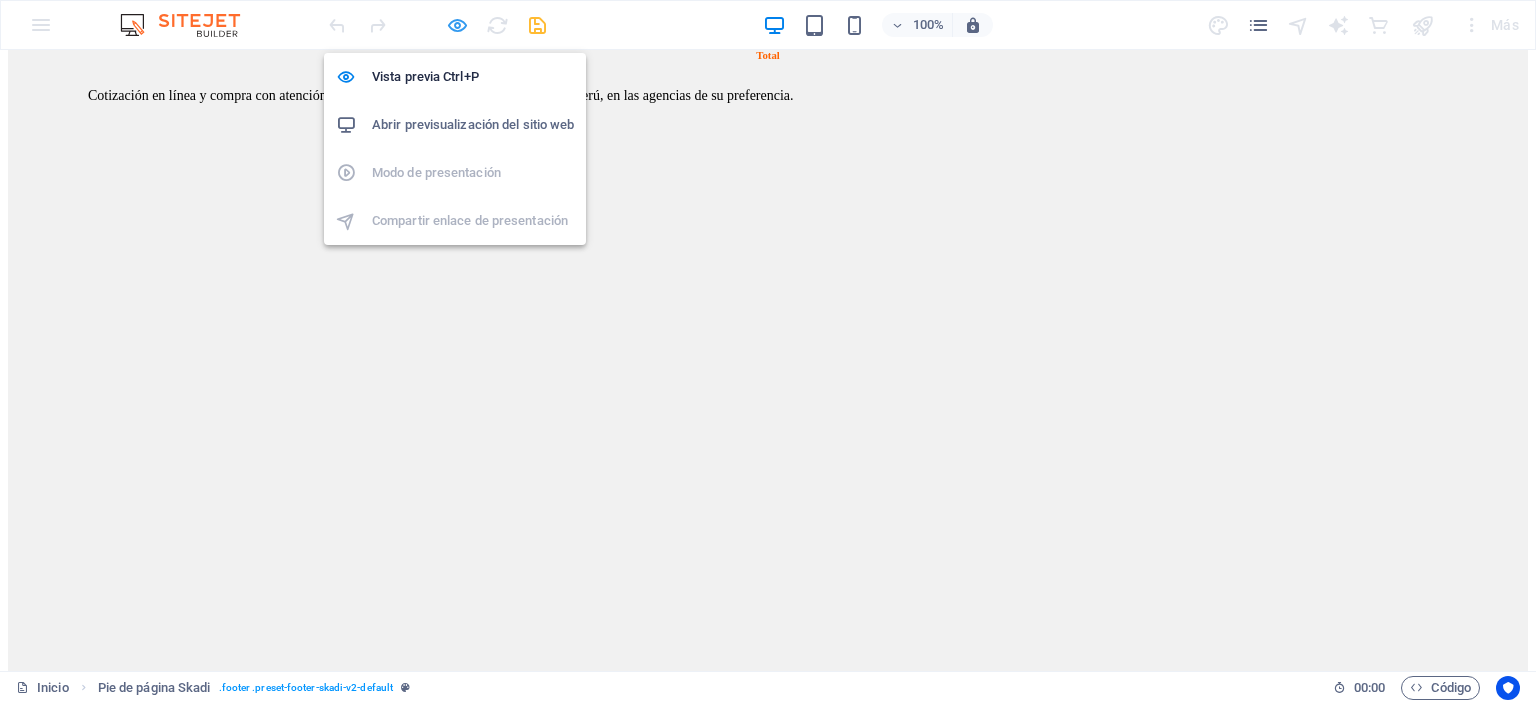 click at bounding box center (457, 25) 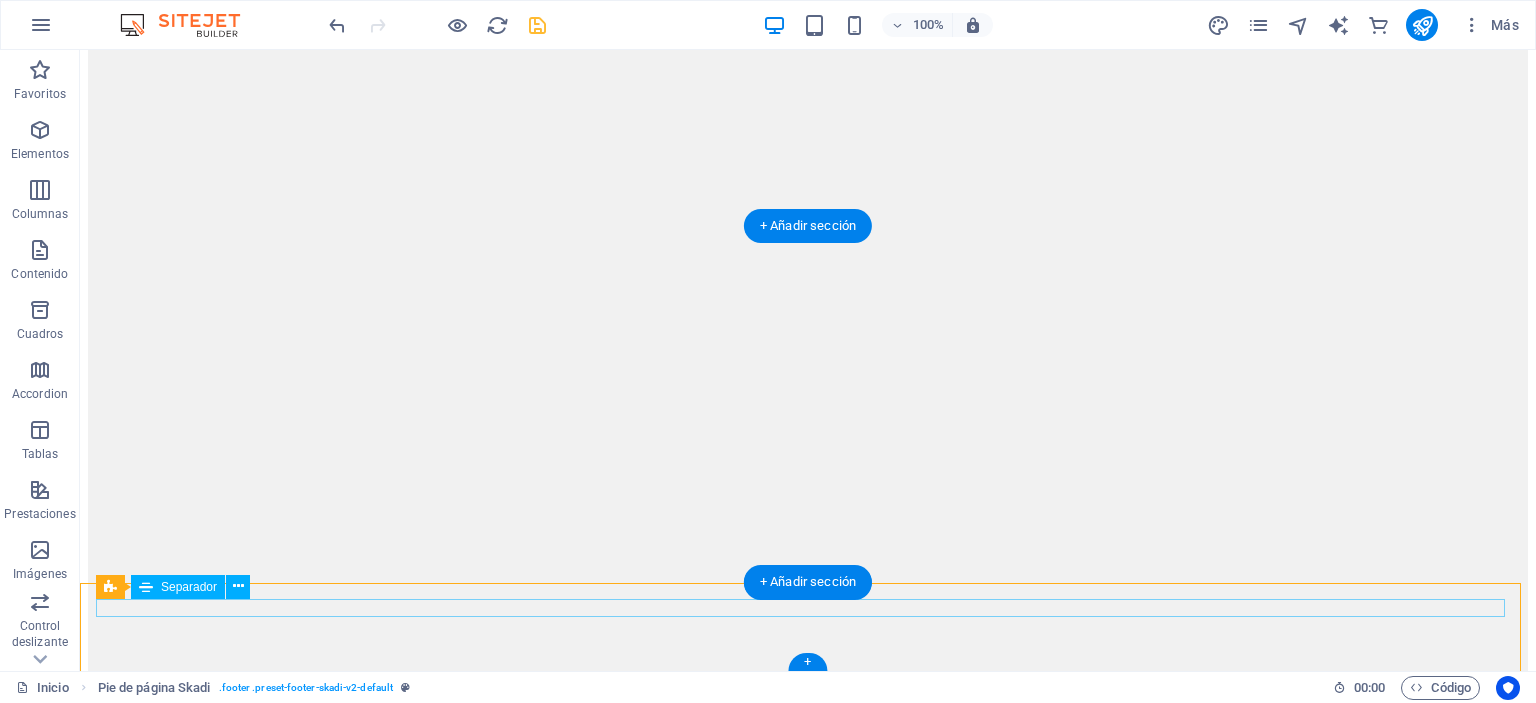click at bounding box center (808, 17611) 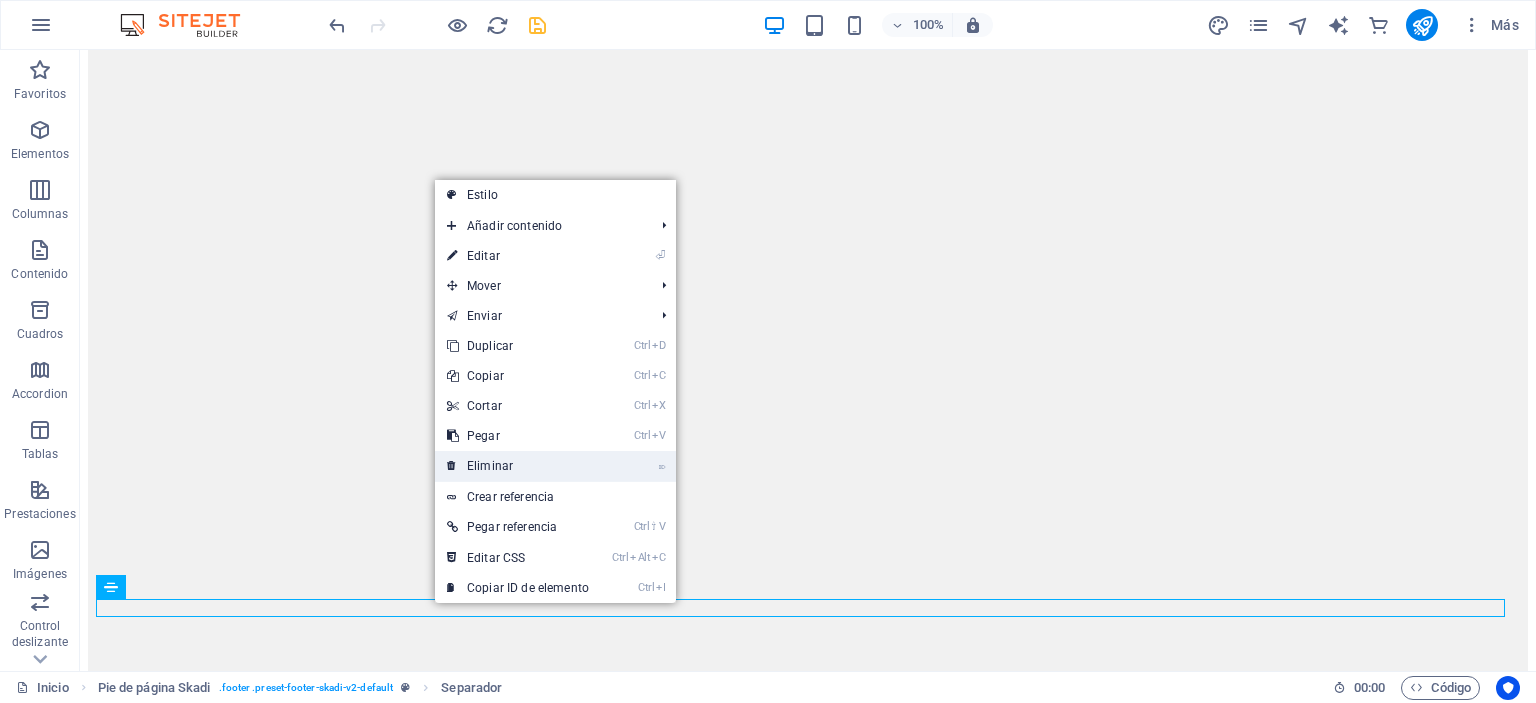 click on "⌦  Eliminar" at bounding box center (518, 466) 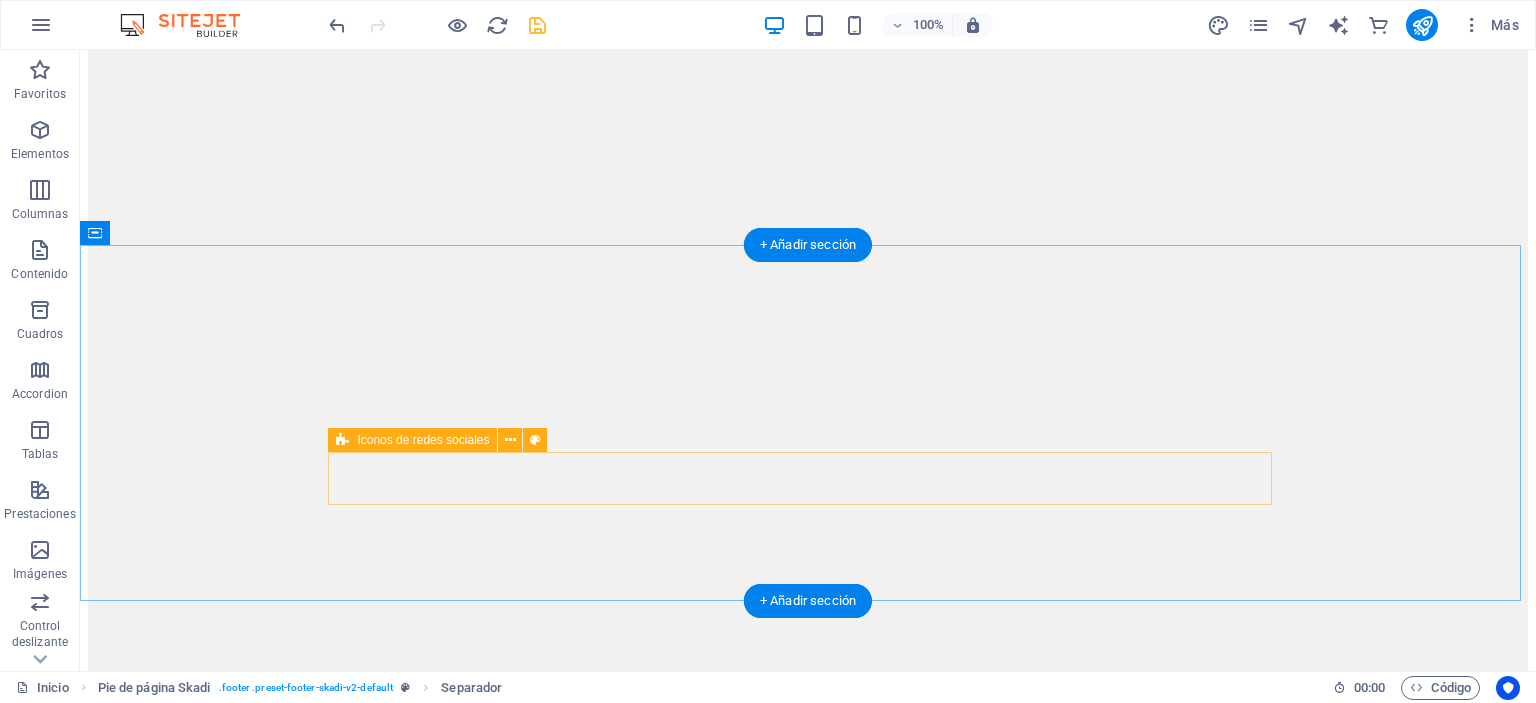 scroll, scrollTop: 5945, scrollLeft: 0, axis: vertical 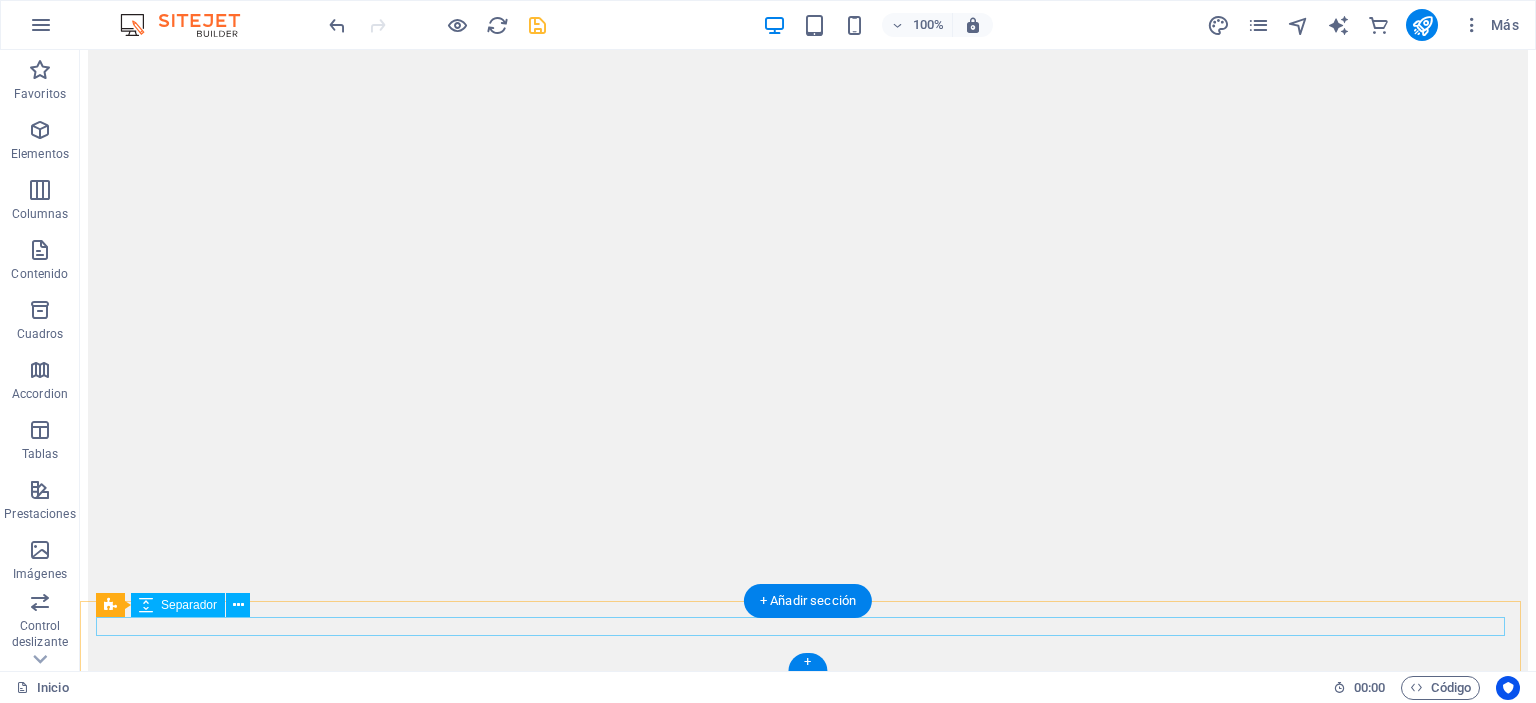 click at bounding box center (808, 17630) 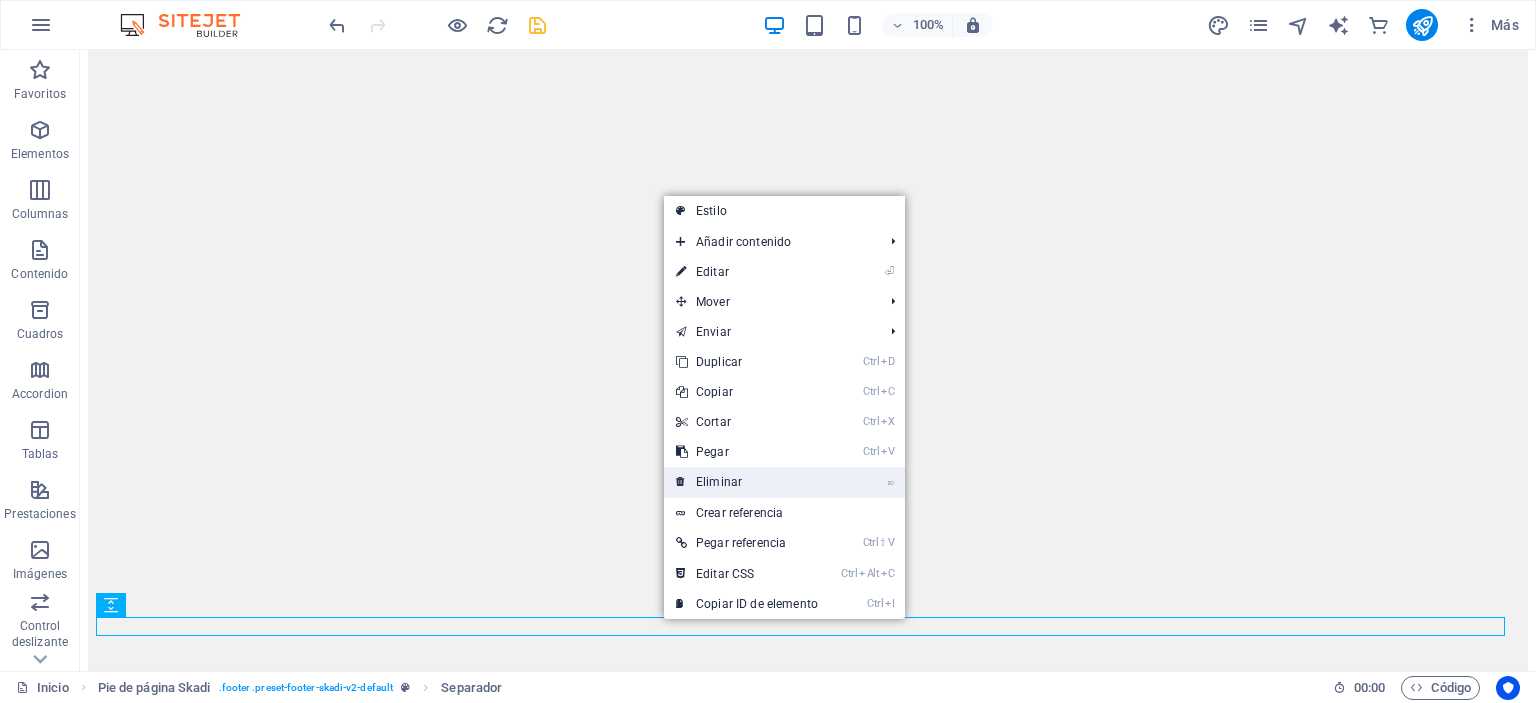 click on "⌦  Eliminar" at bounding box center [747, 482] 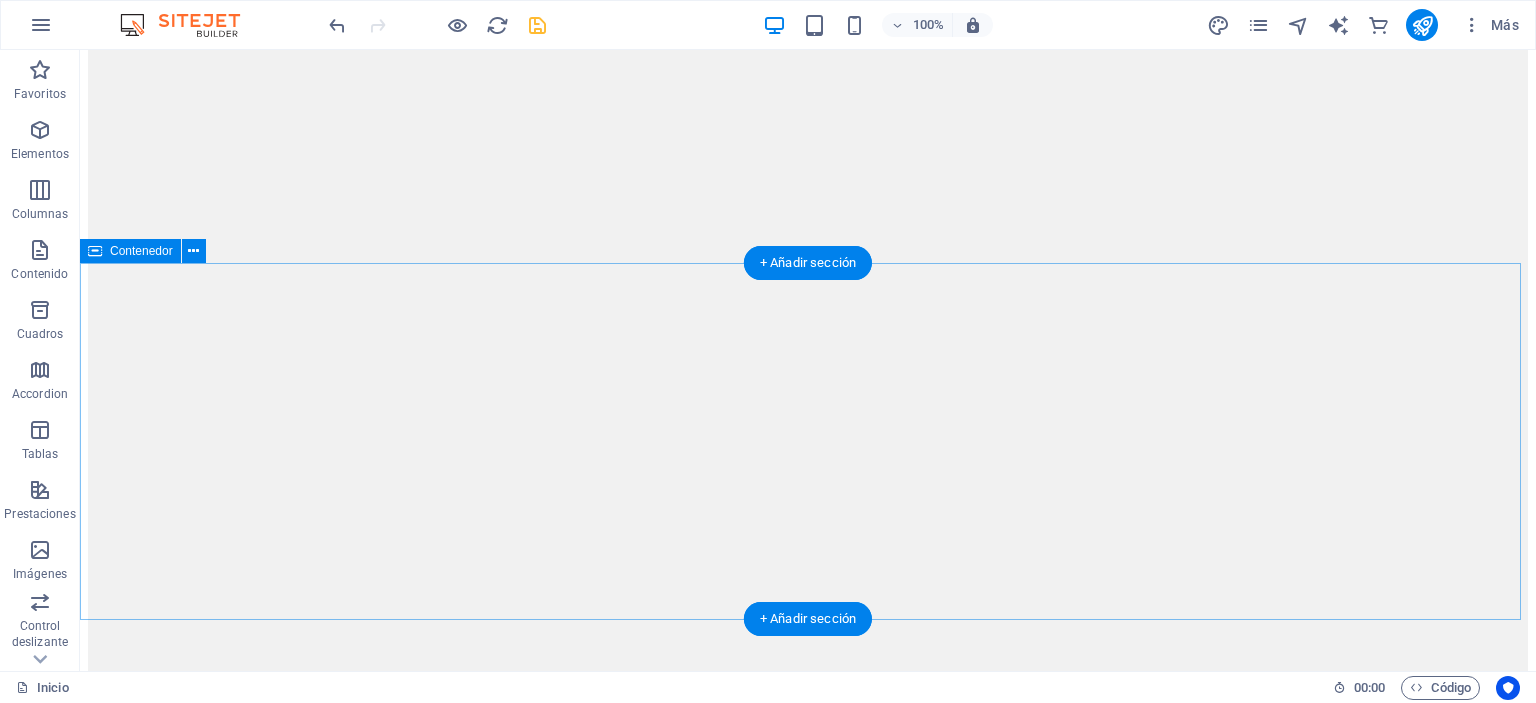 click at bounding box center [808, 13941] 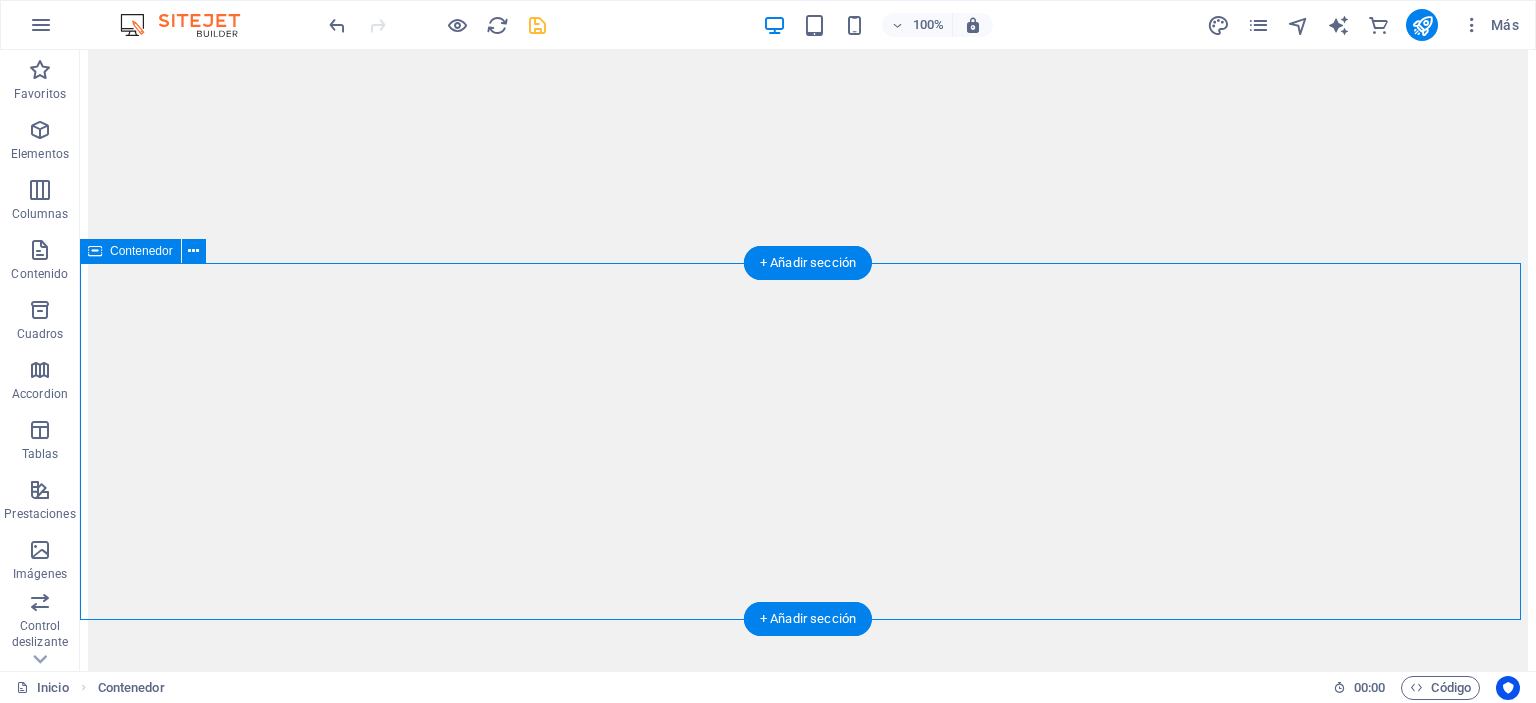 click at bounding box center [808, 13941] 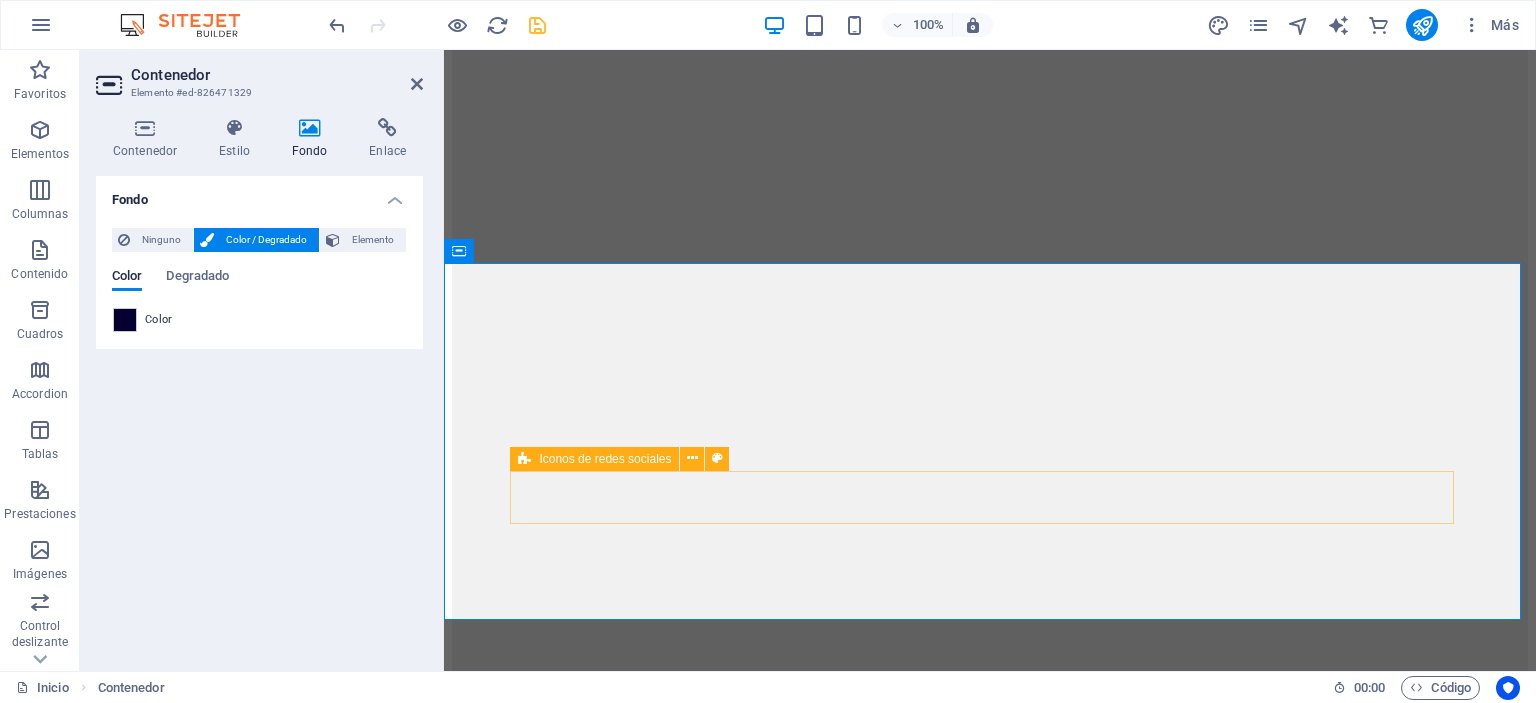 click at bounding box center (990, 12273) 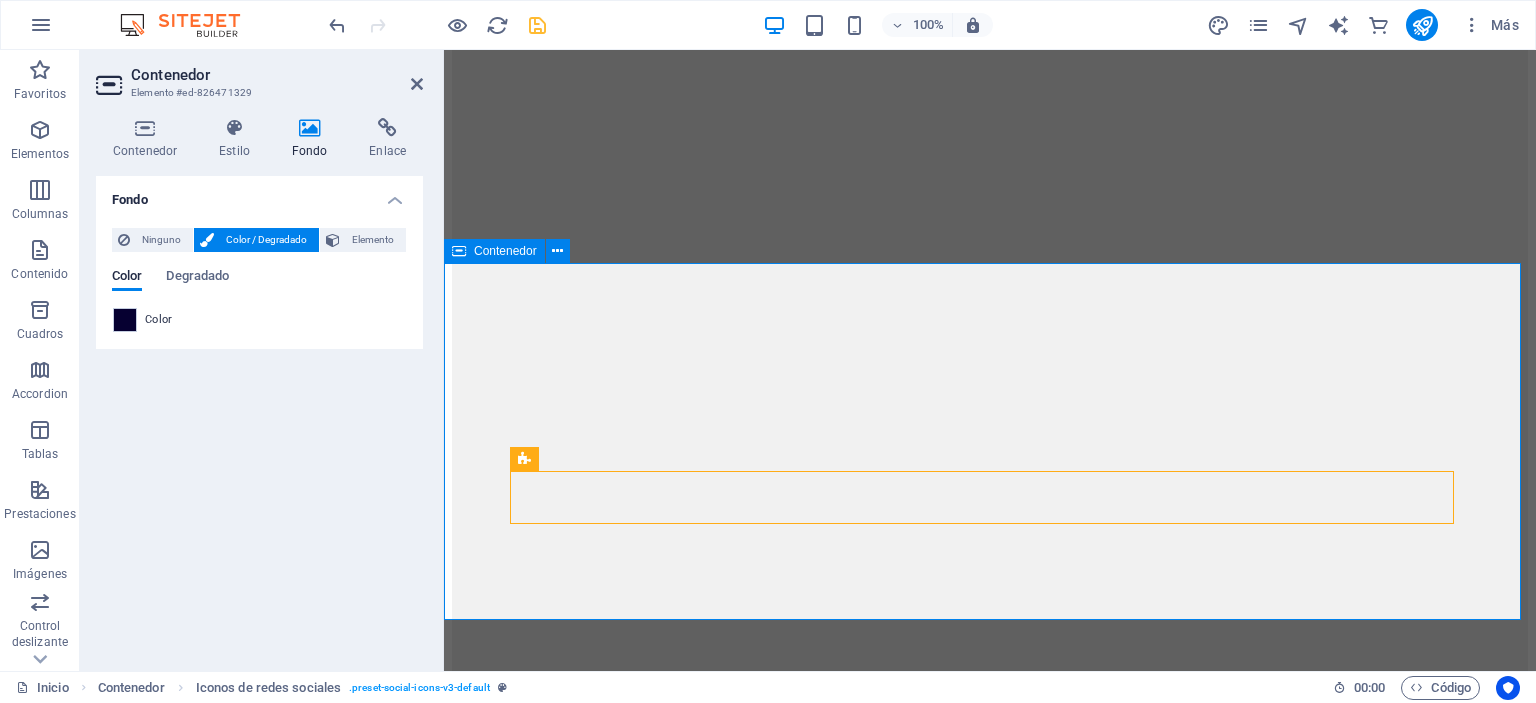 click at bounding box center [990, 12215] 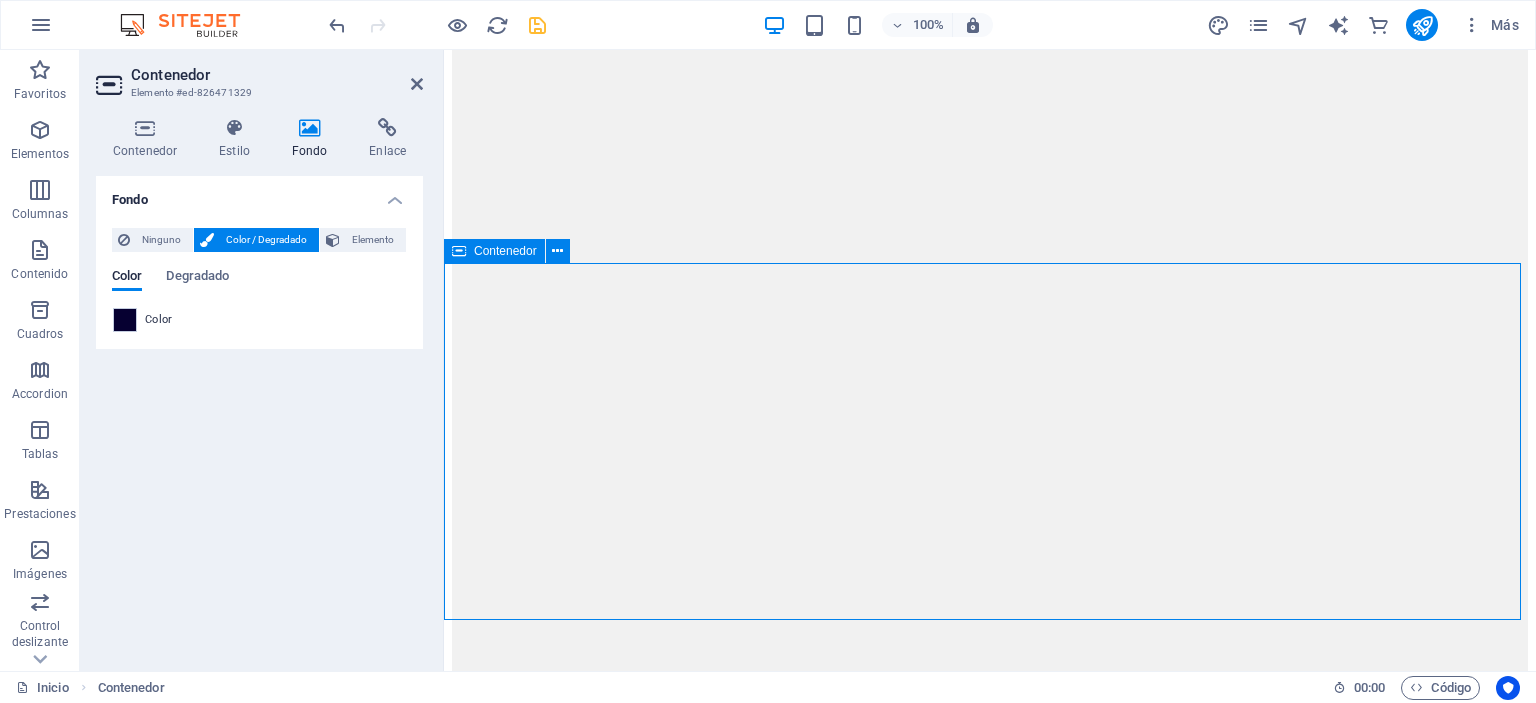 click at bounding box center (990, 12215) 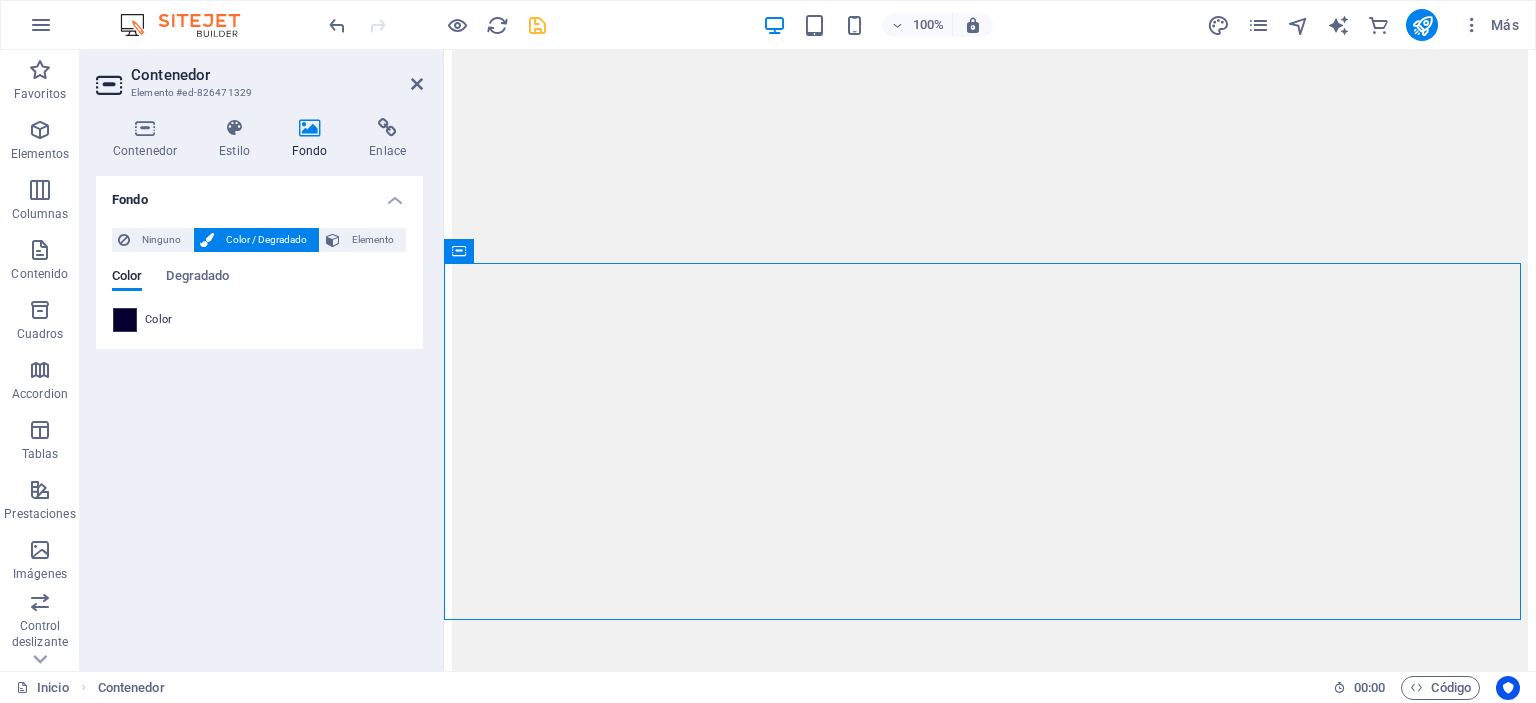 click at bounding box center (125, 320) 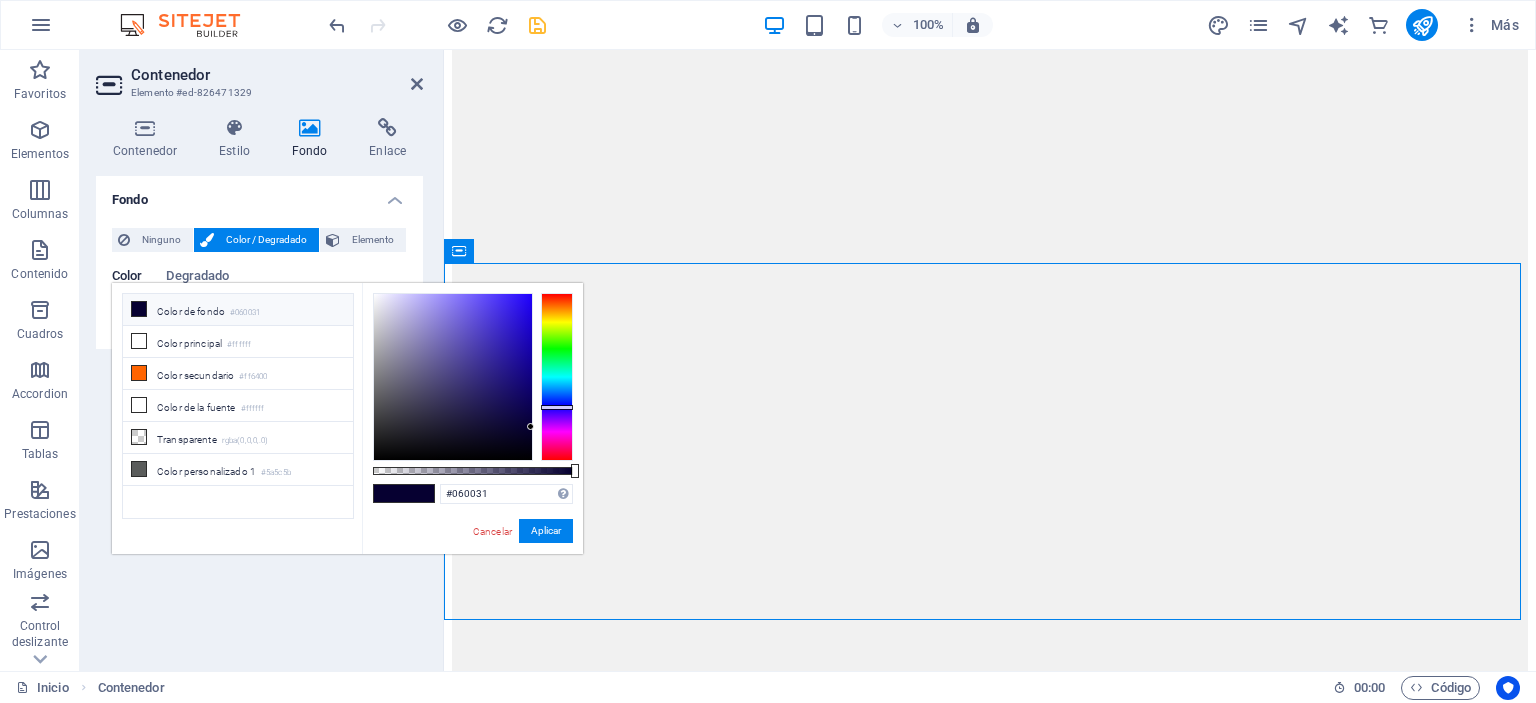 click on "Color de fondo
#060031" at bounding box center (238, 310) 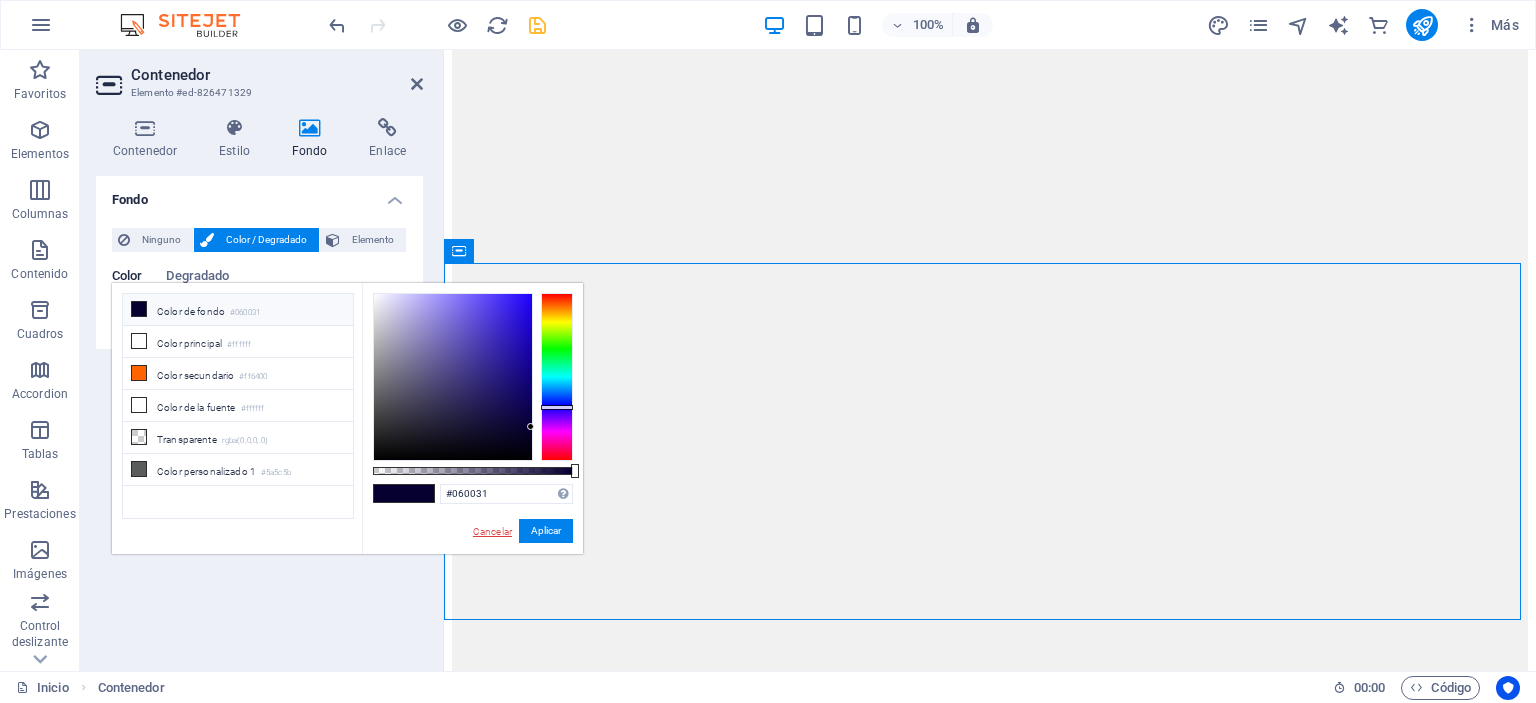 click on "Cancelar" at bounding box center (492, 531) 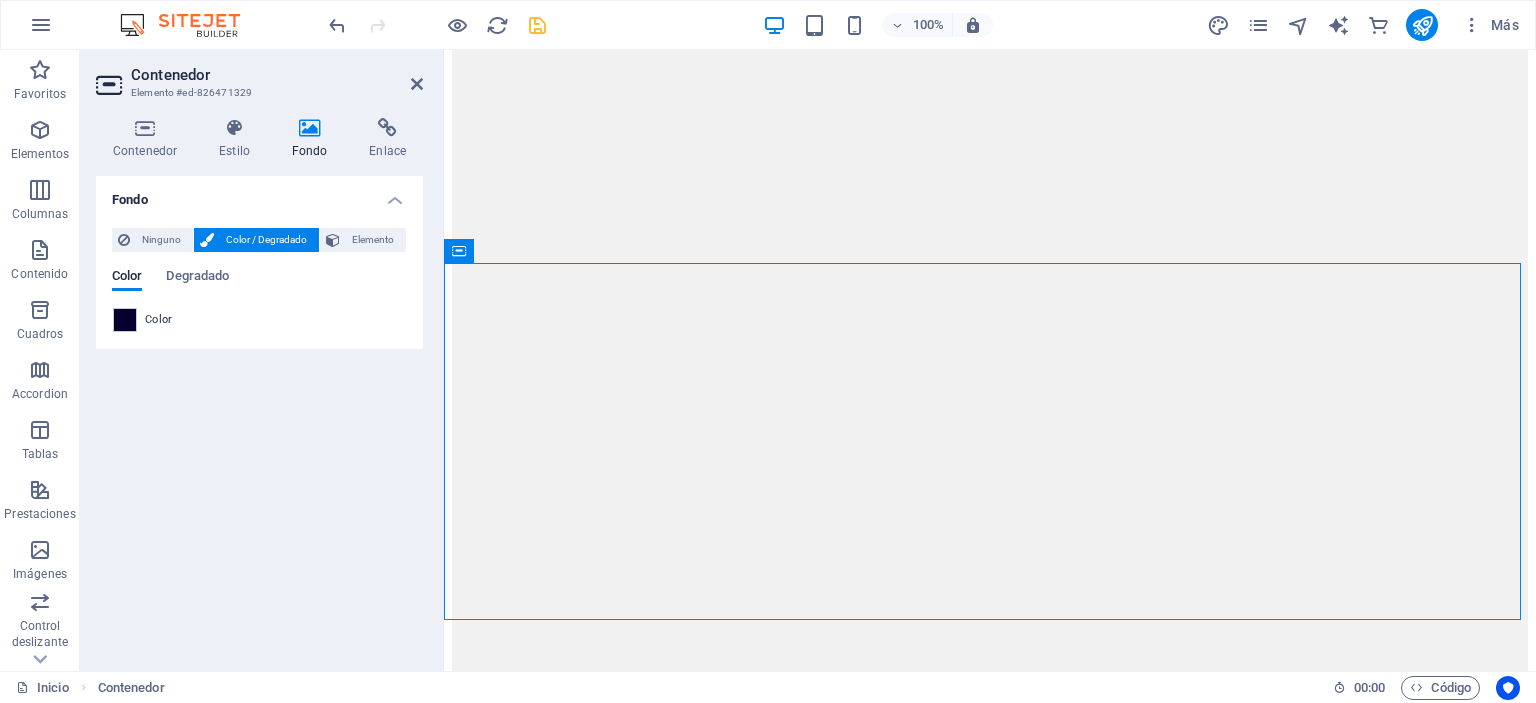 click on "Fondo Ninguno Color / Degradado Elemento Estirar fondo a ancho completo Superposición de colores Sitúa una superposición sobre el fondo para colorearla Parallax 0 % Imagen Control deslizante de imágenes Mapa Video YouTube Vimeo HTML Color Degradado Color Un elemento principal contiene un fondo. Editar fondo en el elemento principal" at bounding box center [259, 415] 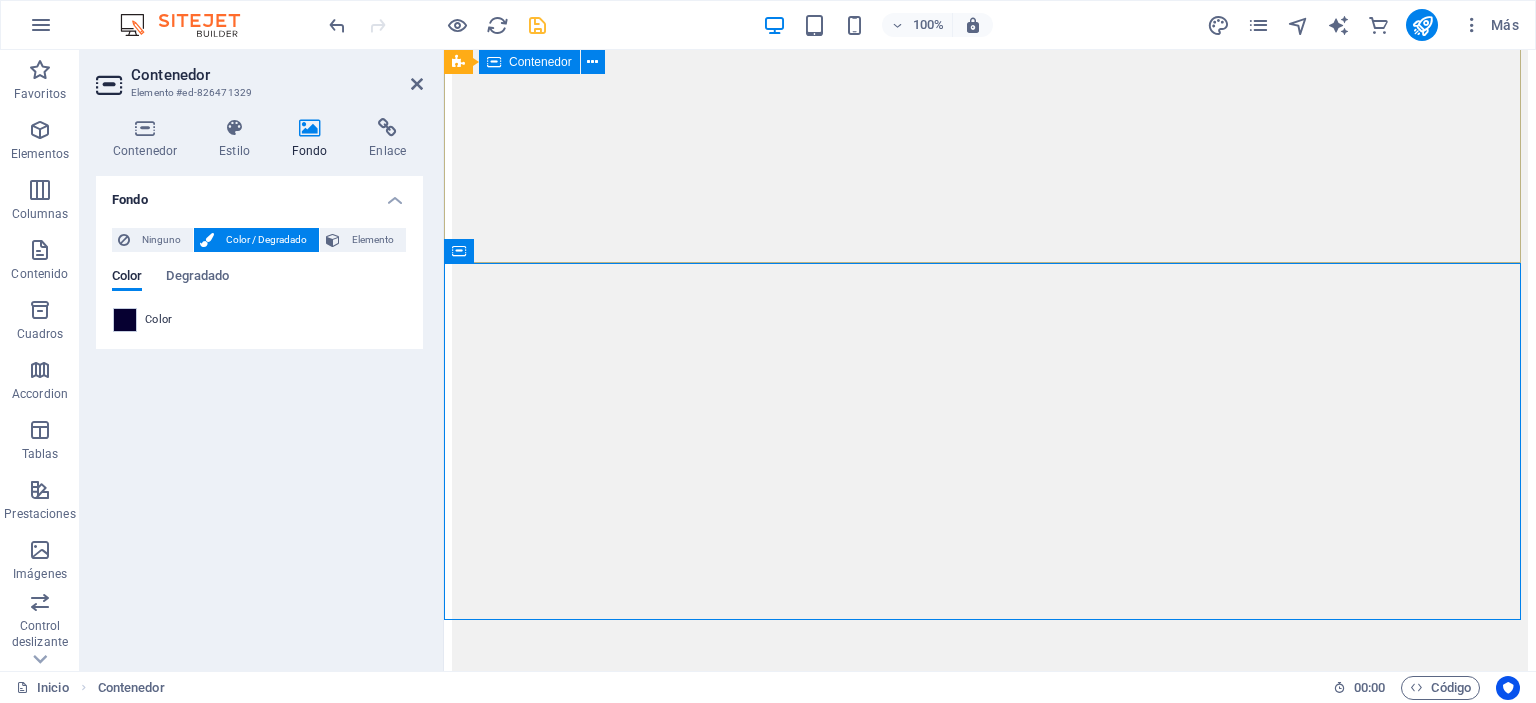 click on "MarcaS principales" at bounding box center [990, 9235] 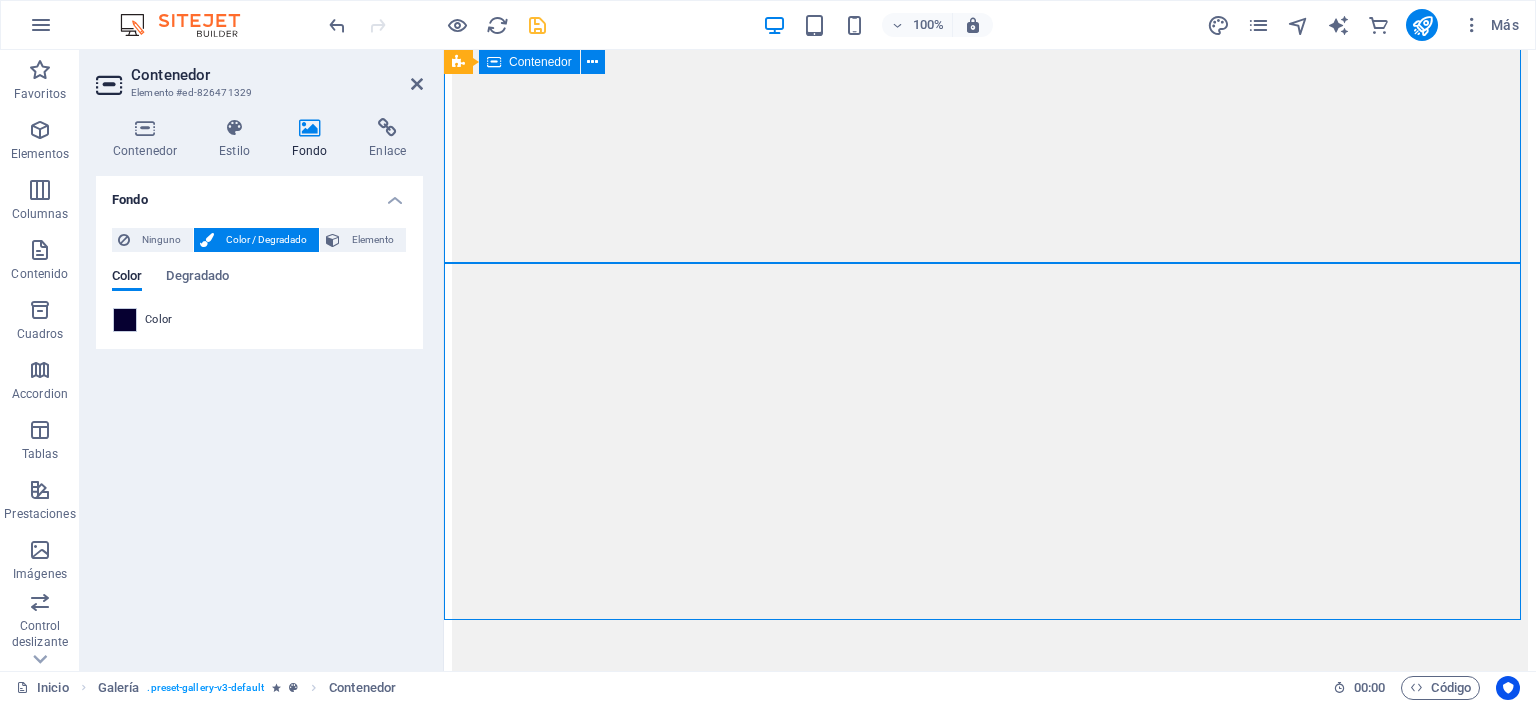 scroll, scrollTop: 5927, scrollLeft: 0, axis: vertical 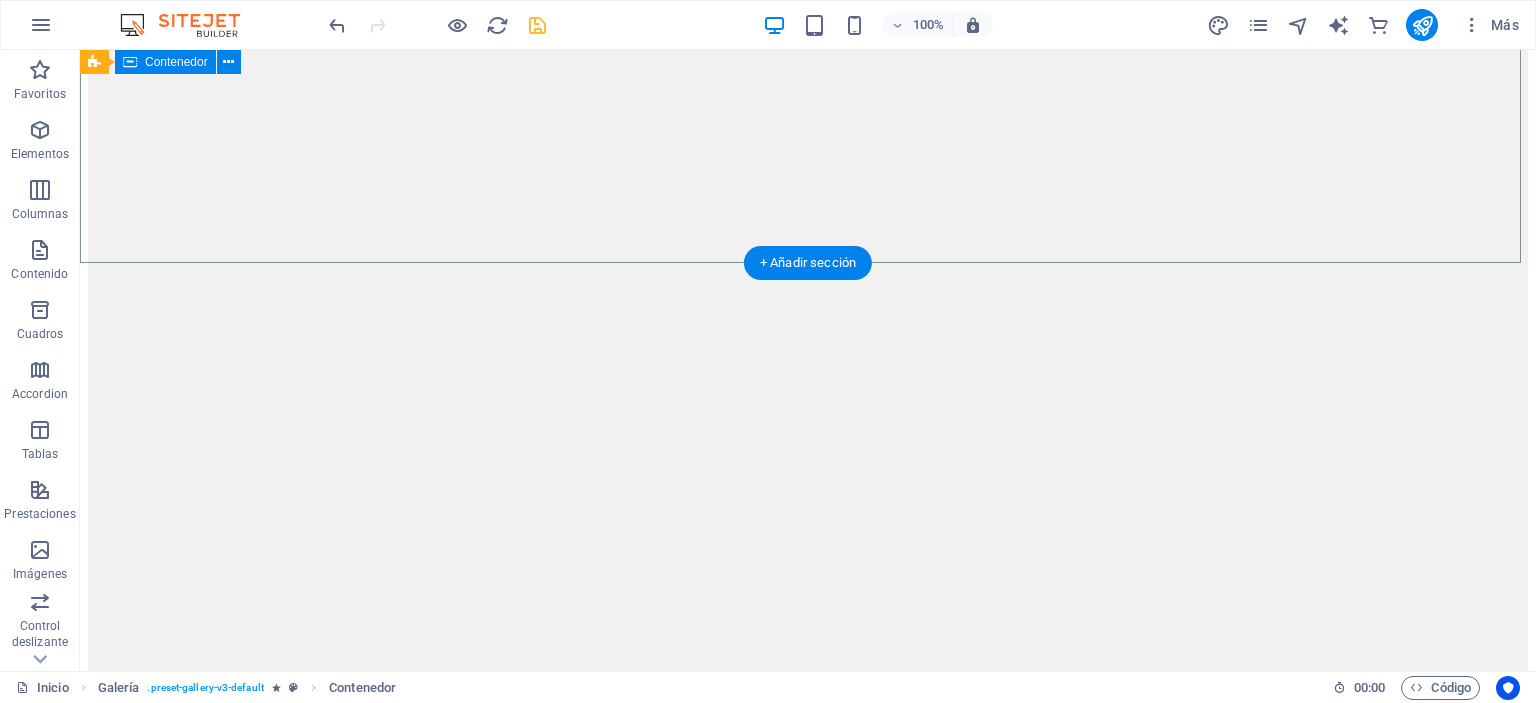 click on "MarcaS principales" at bounding box center (808, 10043) 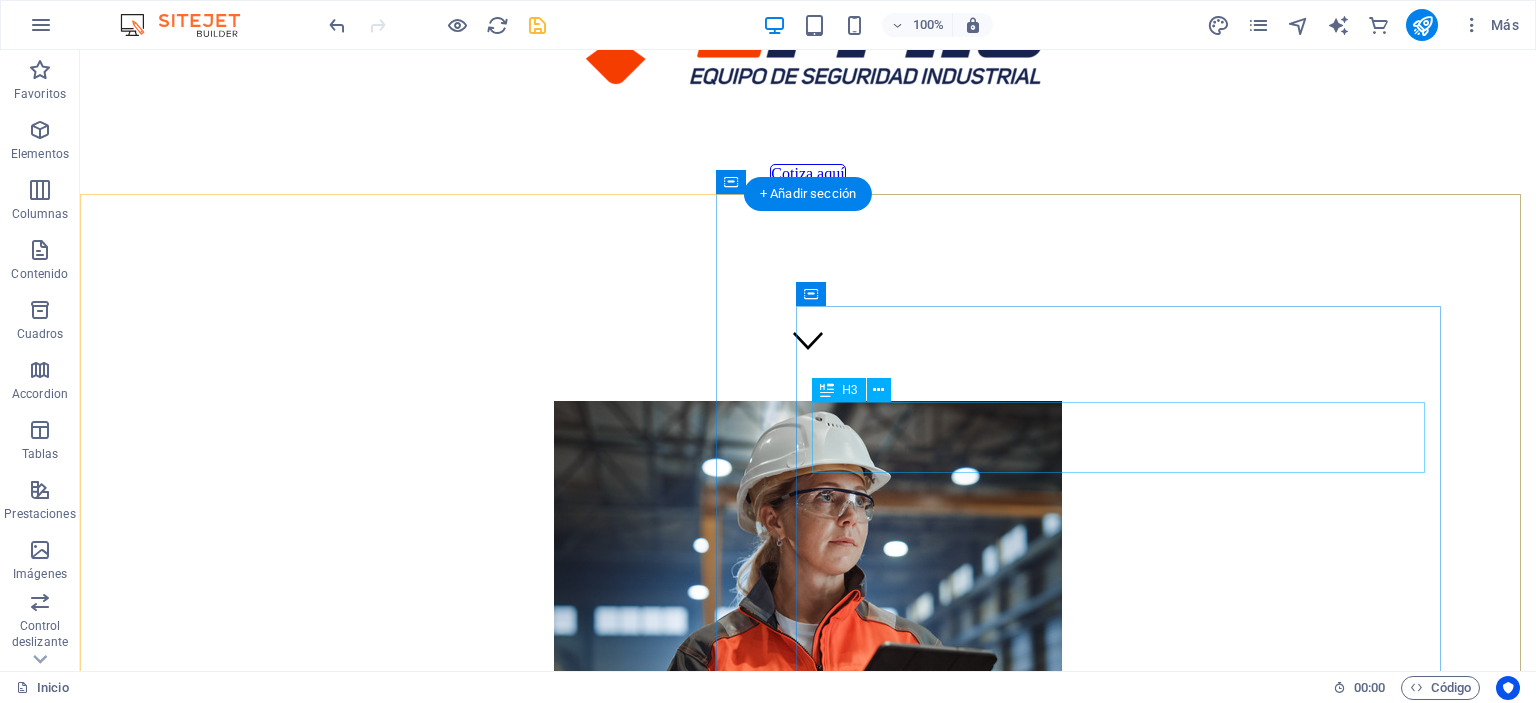 scroll, scrollTop: 0, scrollLeft: 0, axis: both 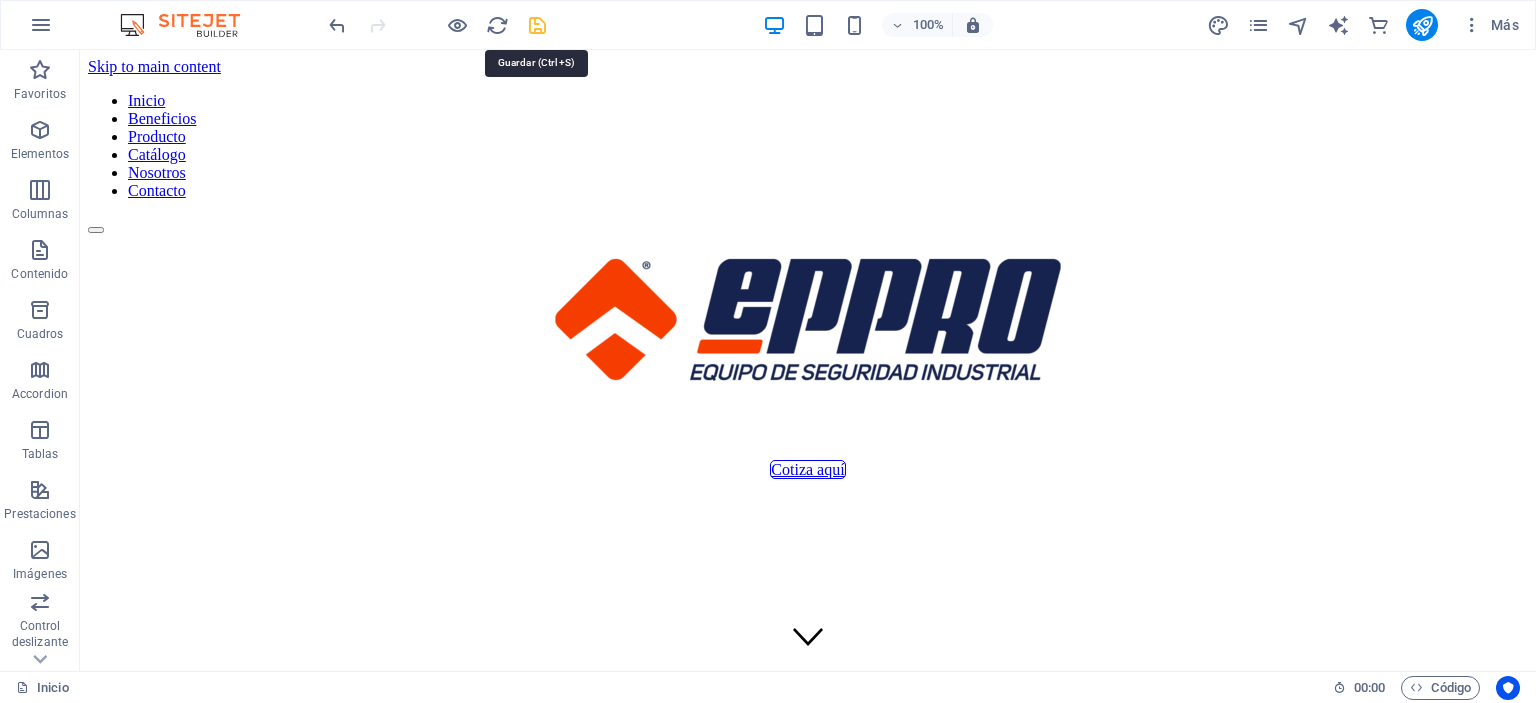 click at bounding box center (537, 25) 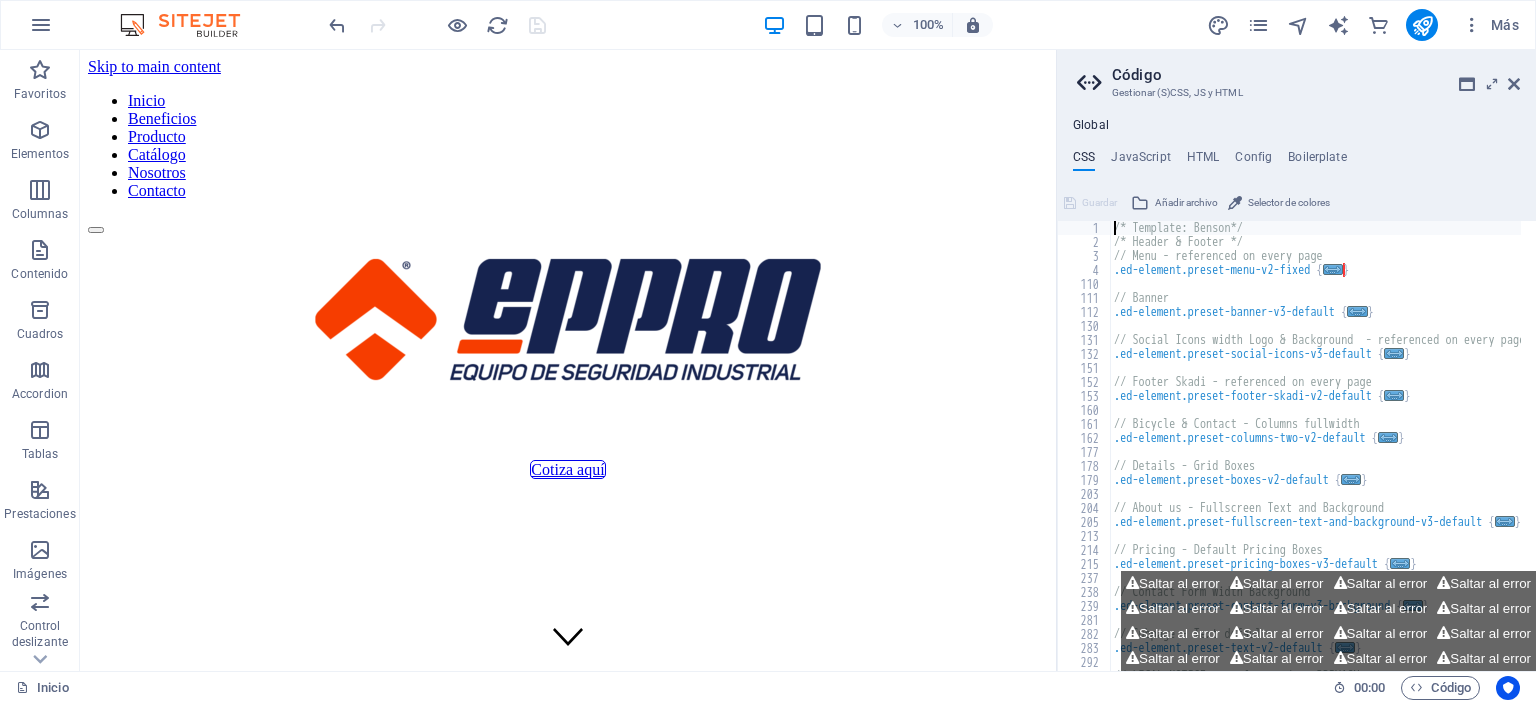 click on "Selector de colores" at bounding box center [1289, 203] 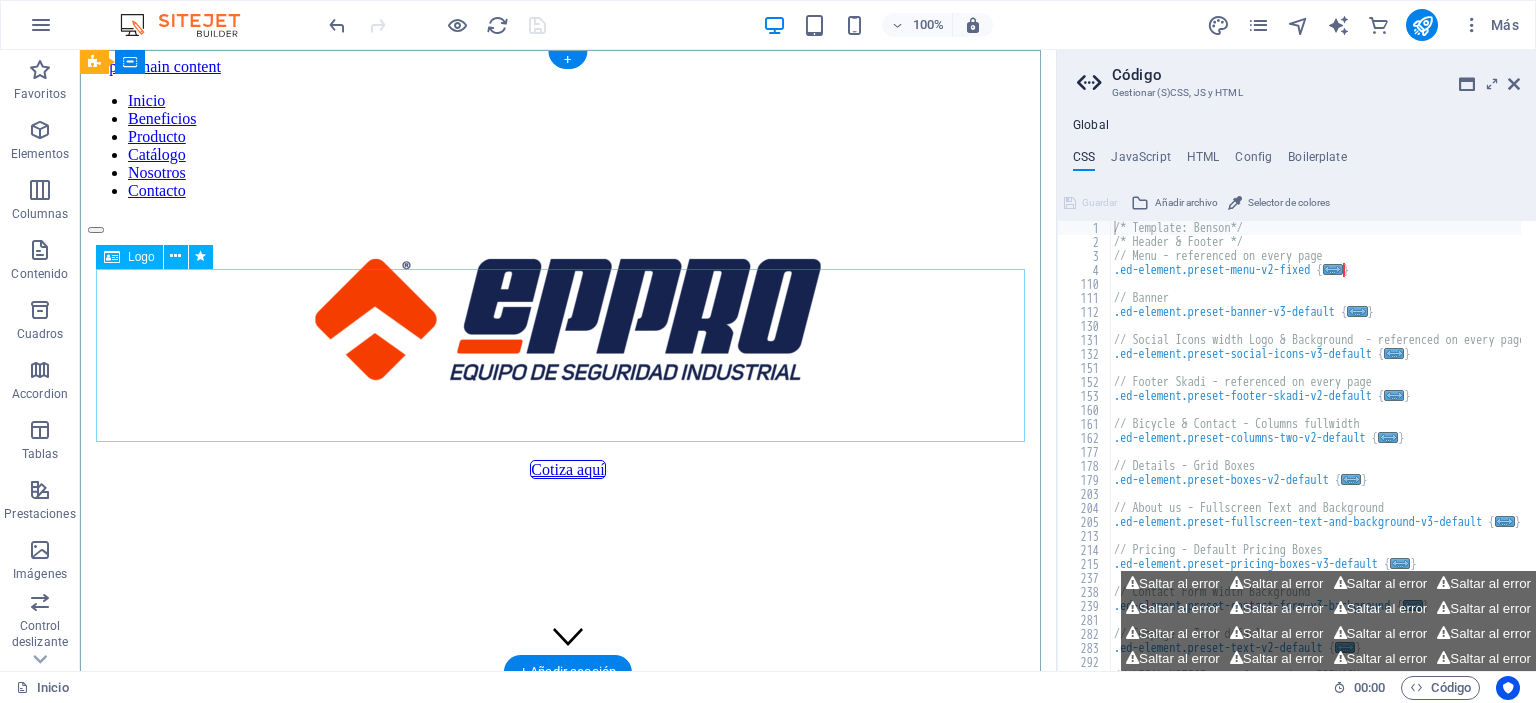 click at bounding box center [568, 322] 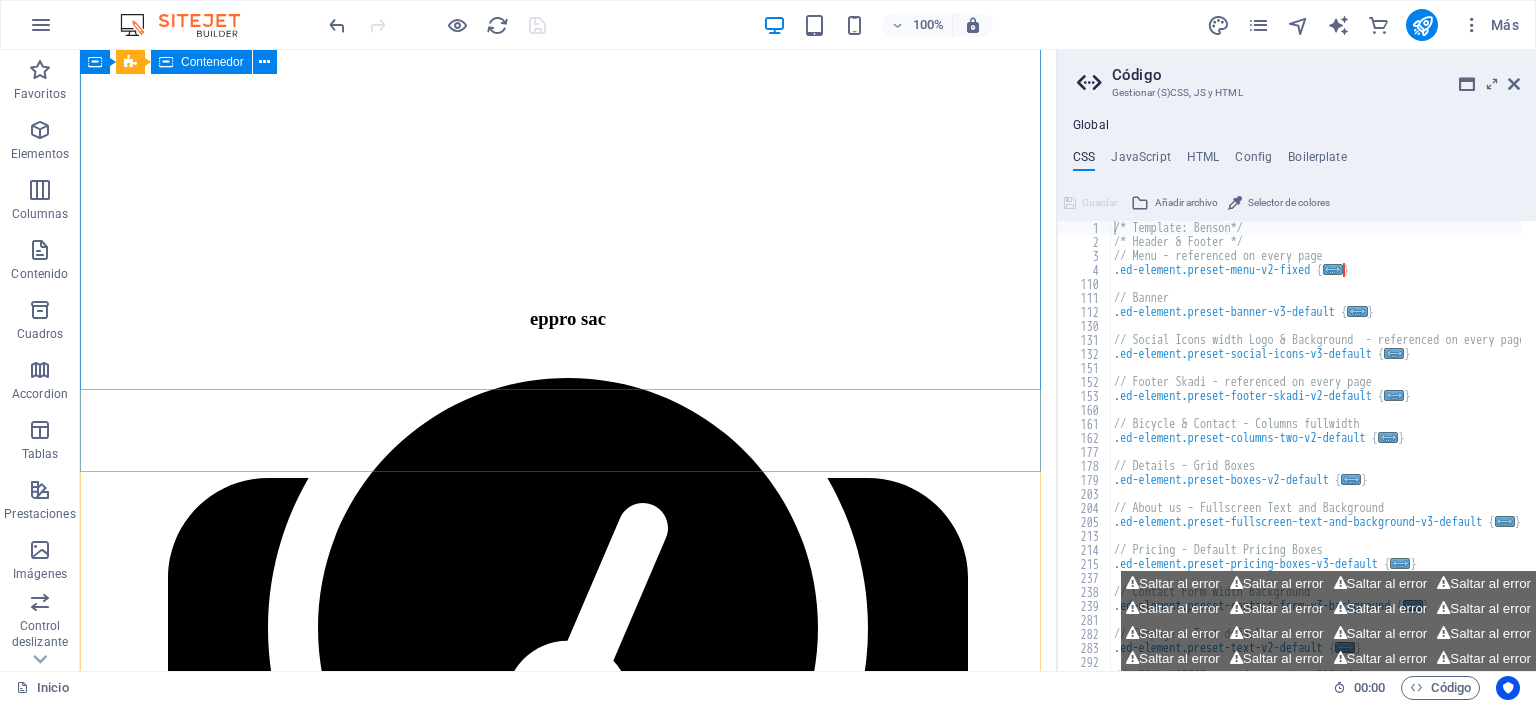 scroll, scrollTop: 1600, scrollLeft: 0, axis: vertical 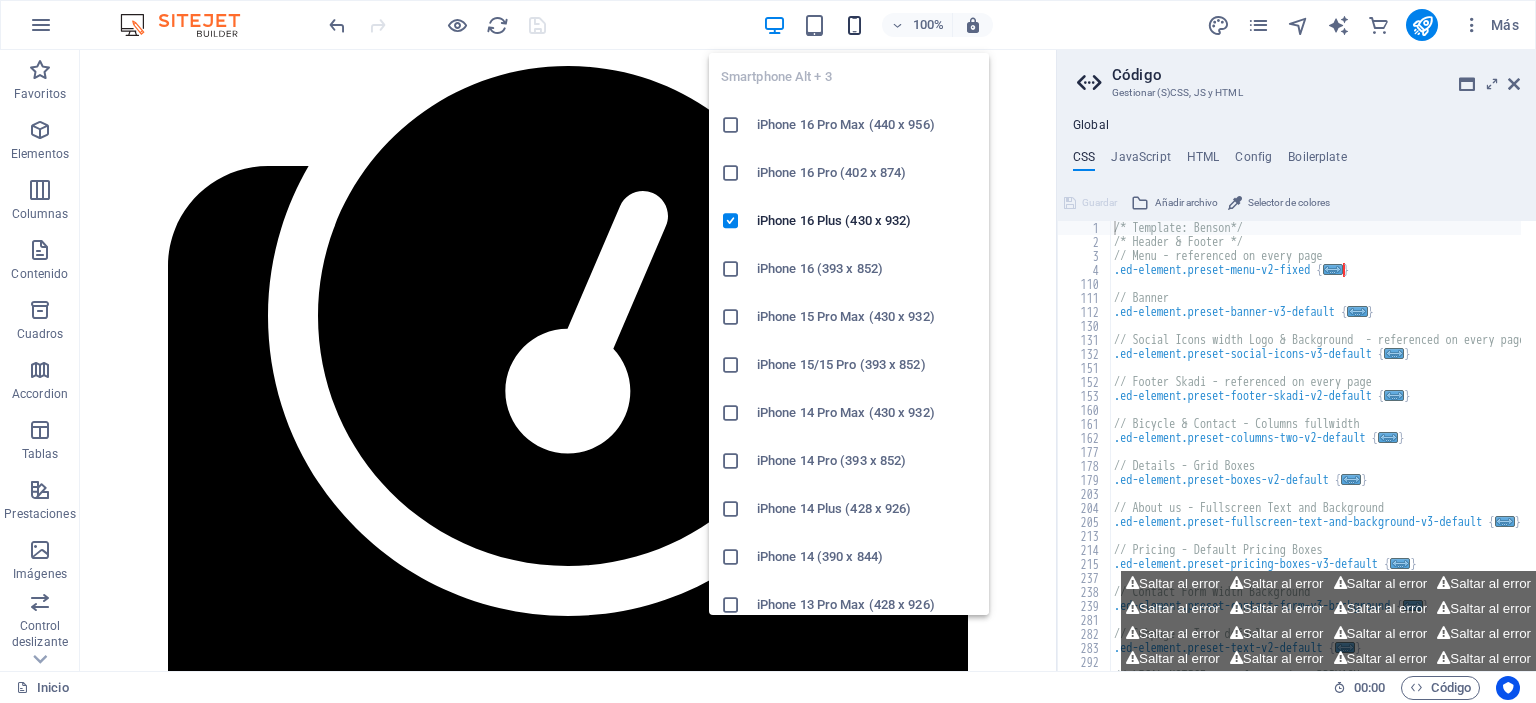 click at bounding box center (854, 25) 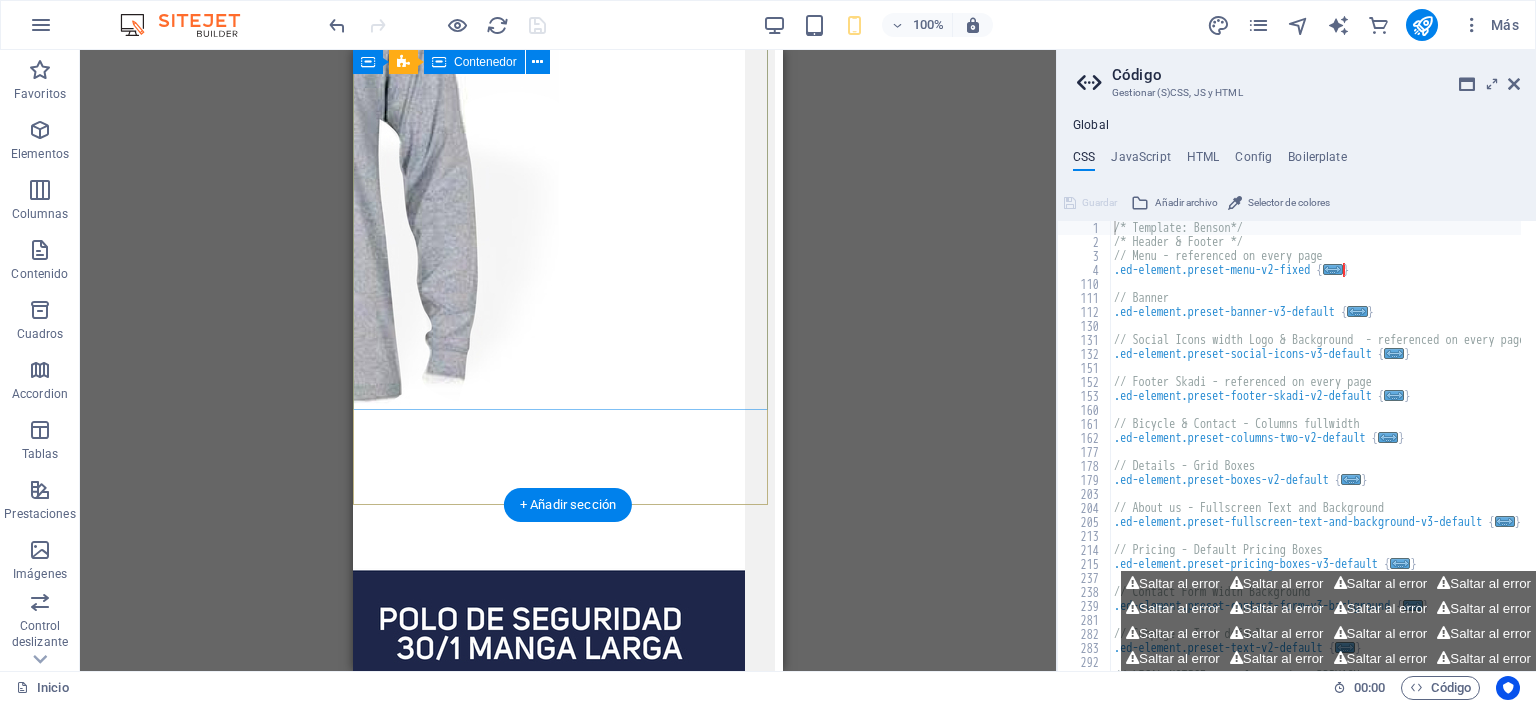 scroll, scrollTop: 3720, scrollLeft: 0, axis: vertical 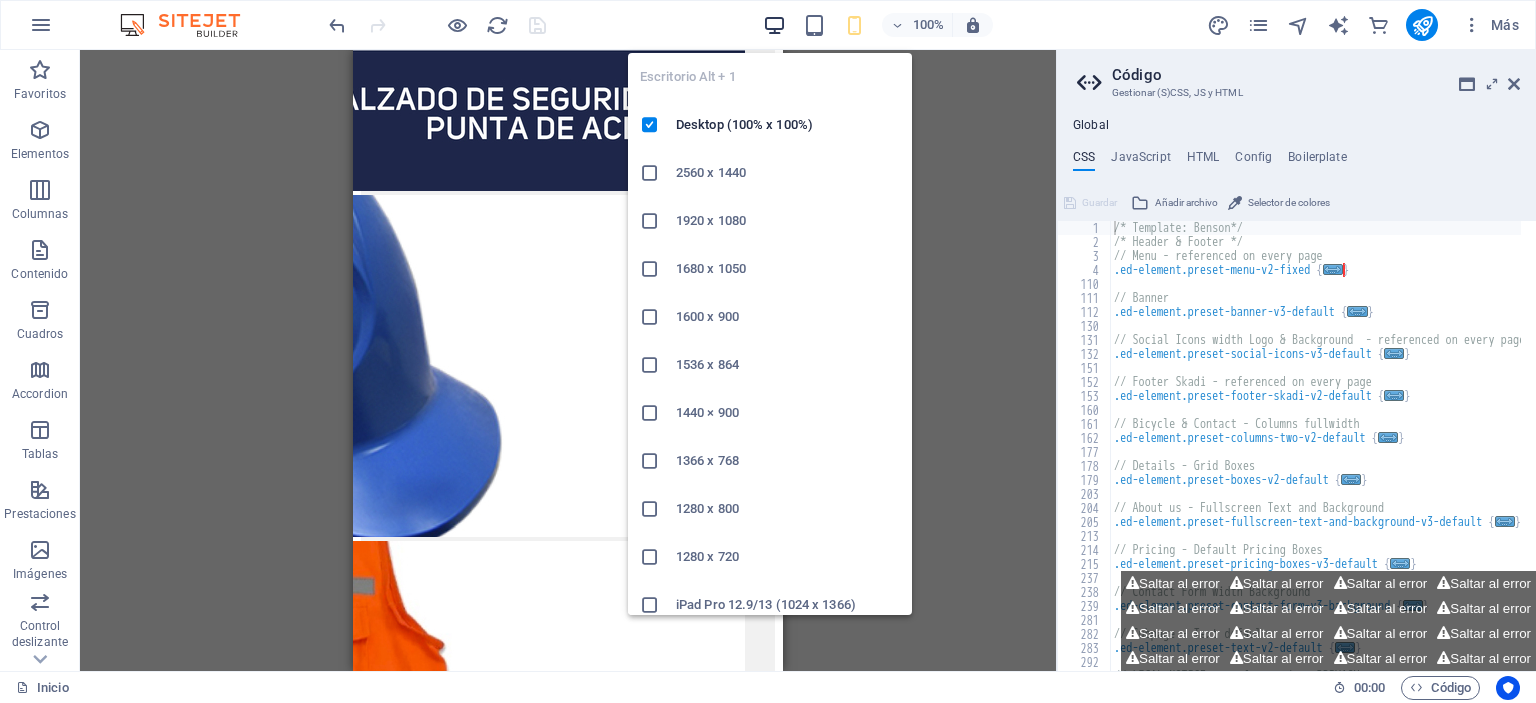 click at bounding box center [774, 25] 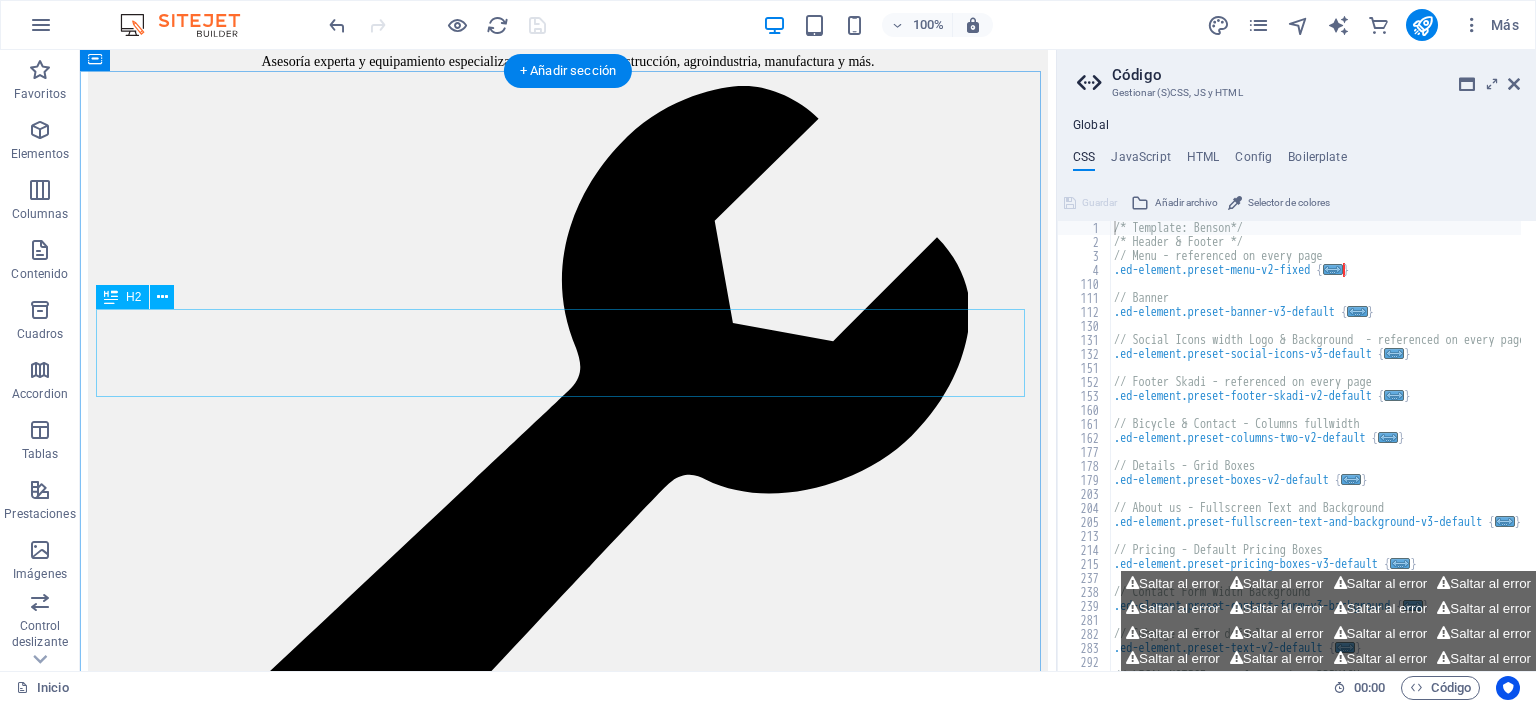 scroll, scrollTop: 3320, scrollLeft: 0, axis: vertical 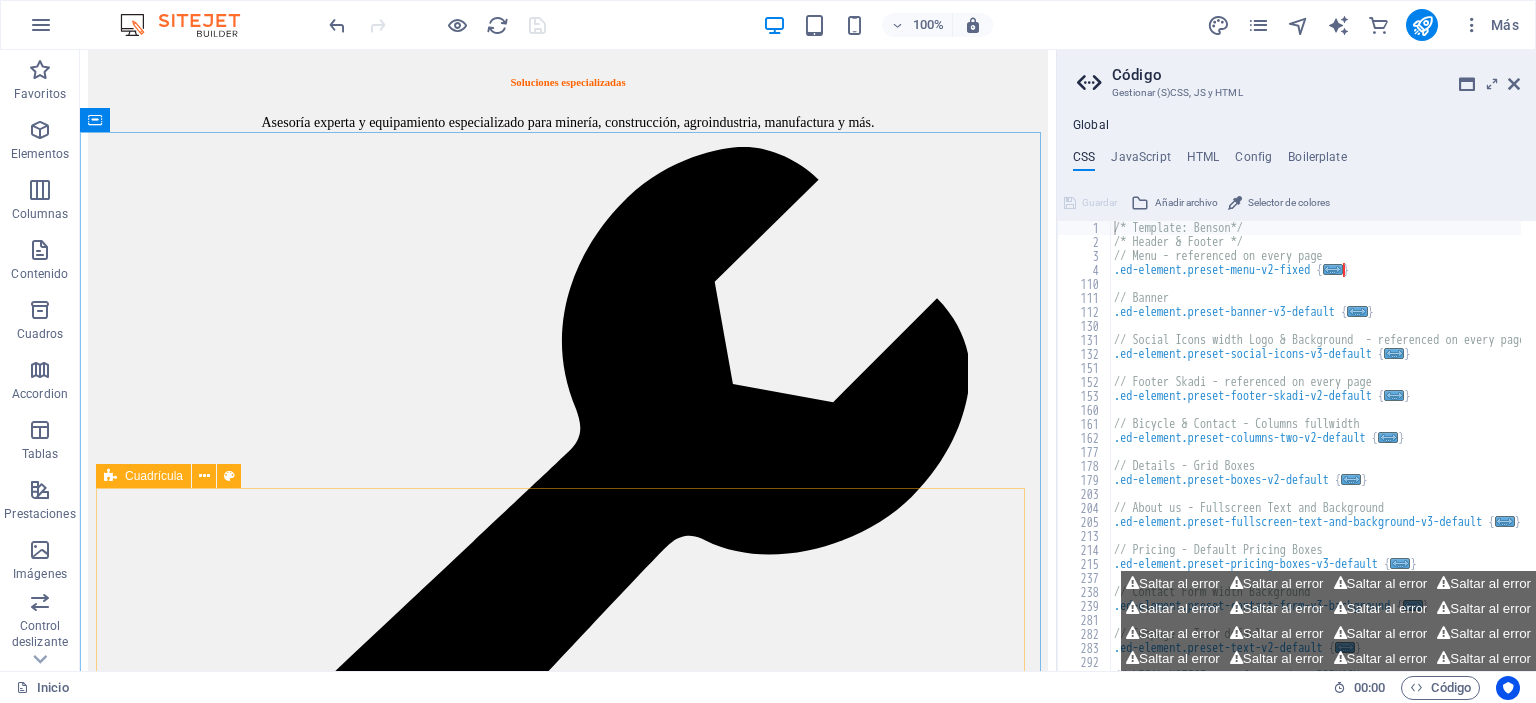 click on "Cuadrícula" at bounding box center [175, 476] 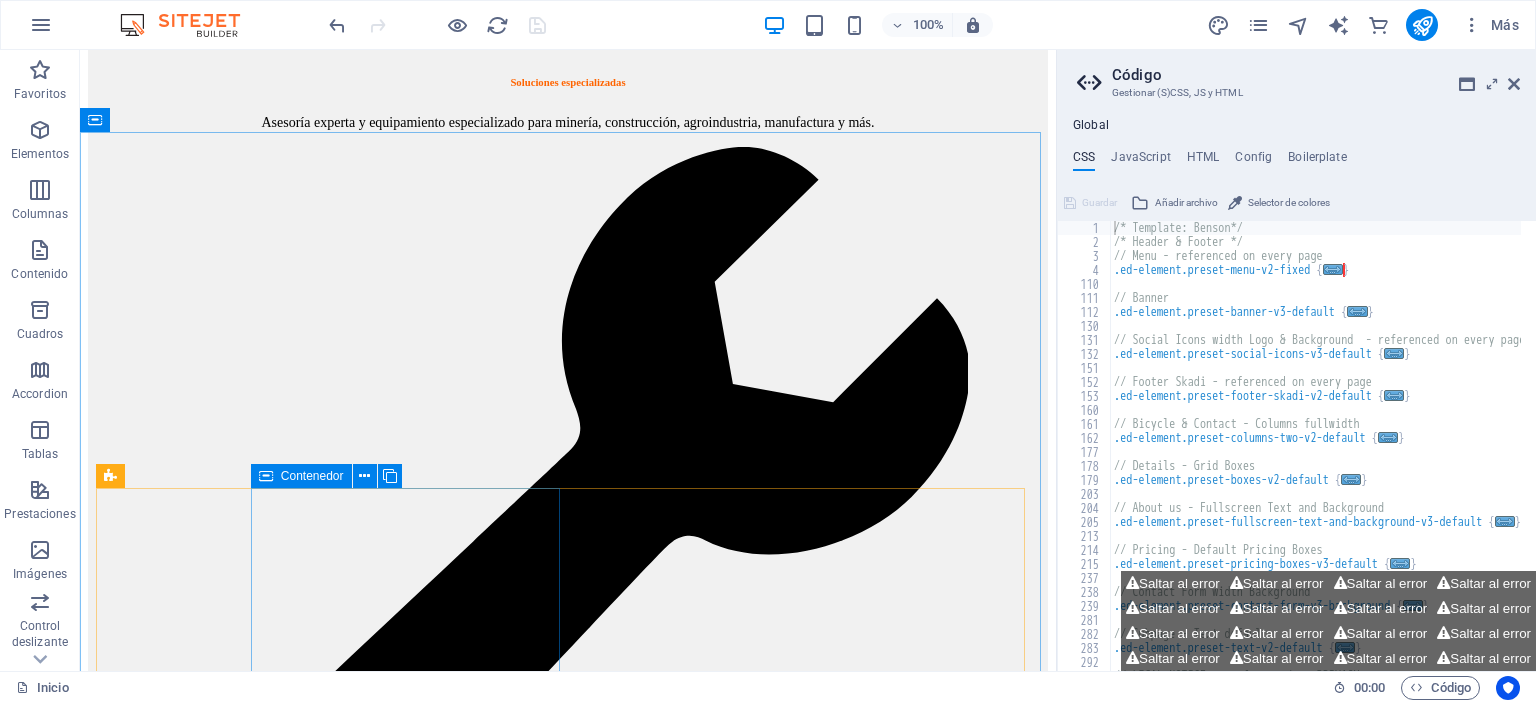 click at bounding box center (266, 476) 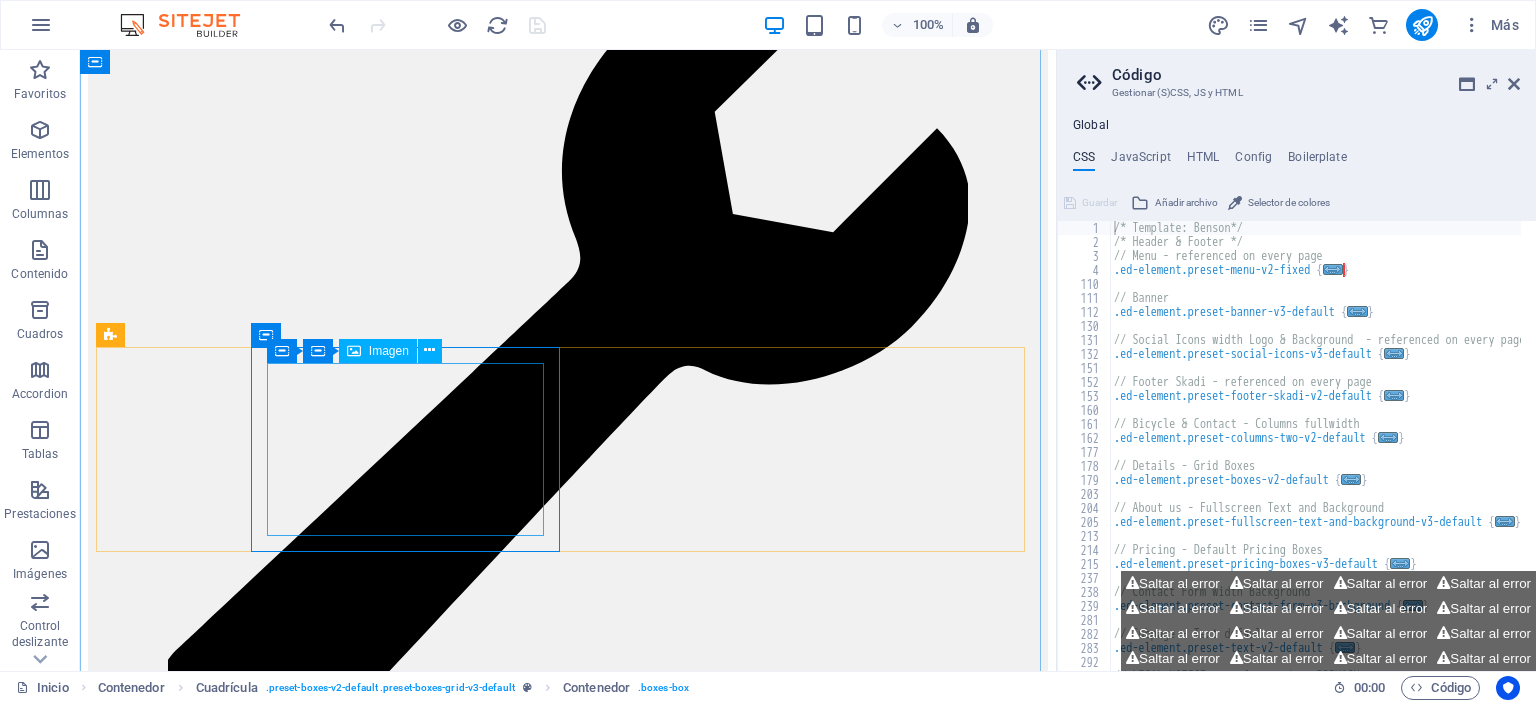 scroll, scrollTop: 3520, scrollLeft: 0, axis: vertical 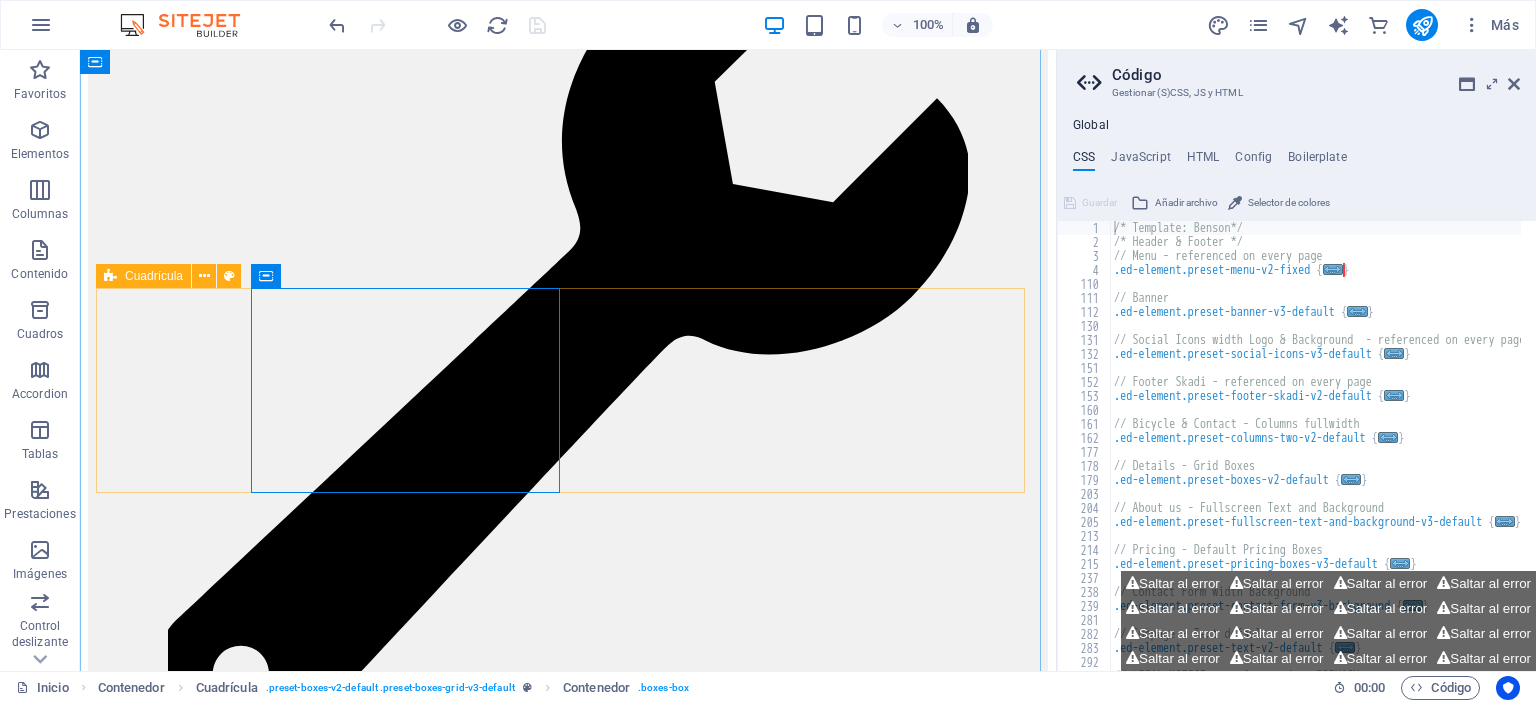 click on "Descarga AQUÍ Gratis nuestro catálogo digital de los artículos de seguridad que necesita tu empresa. Documento nuevo" at bounding box center [568, 8894] 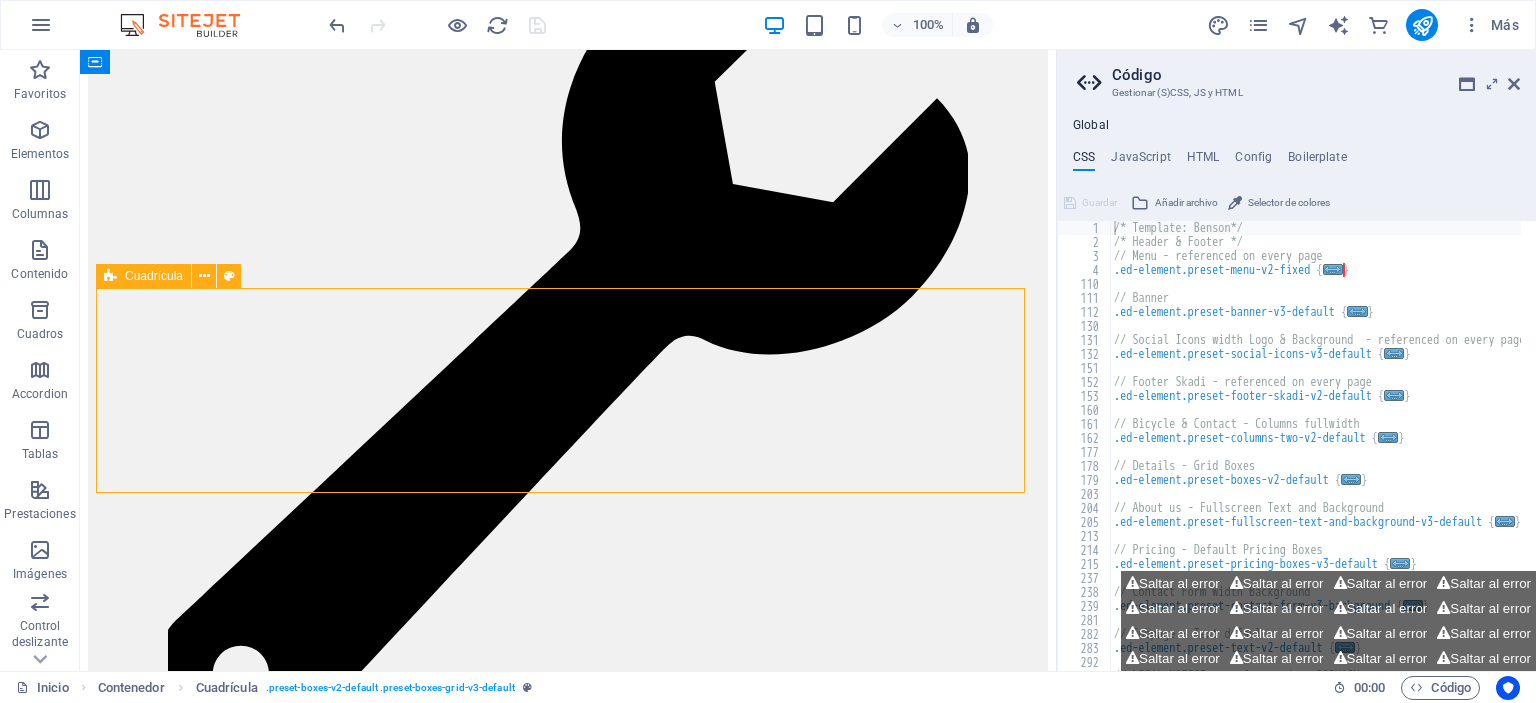 click on "Descarga AQUÍ Gratis nuestro catálogo digital de los artículos de seguridad que necesita tu empresa. Documento nuevo" at bounding box center [568, 8894] 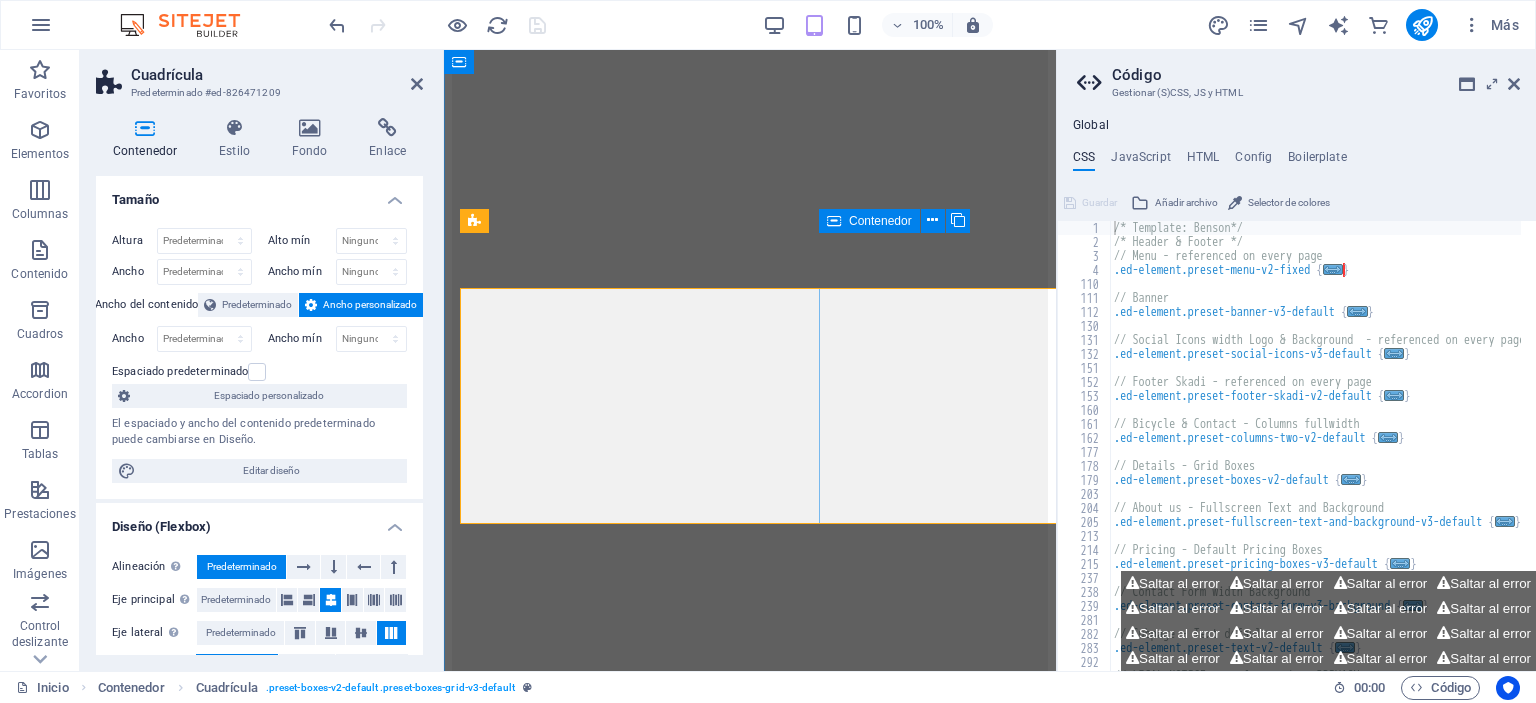 scroll, scrollTop: 3505, scrollLeft: 0, axis: vertical 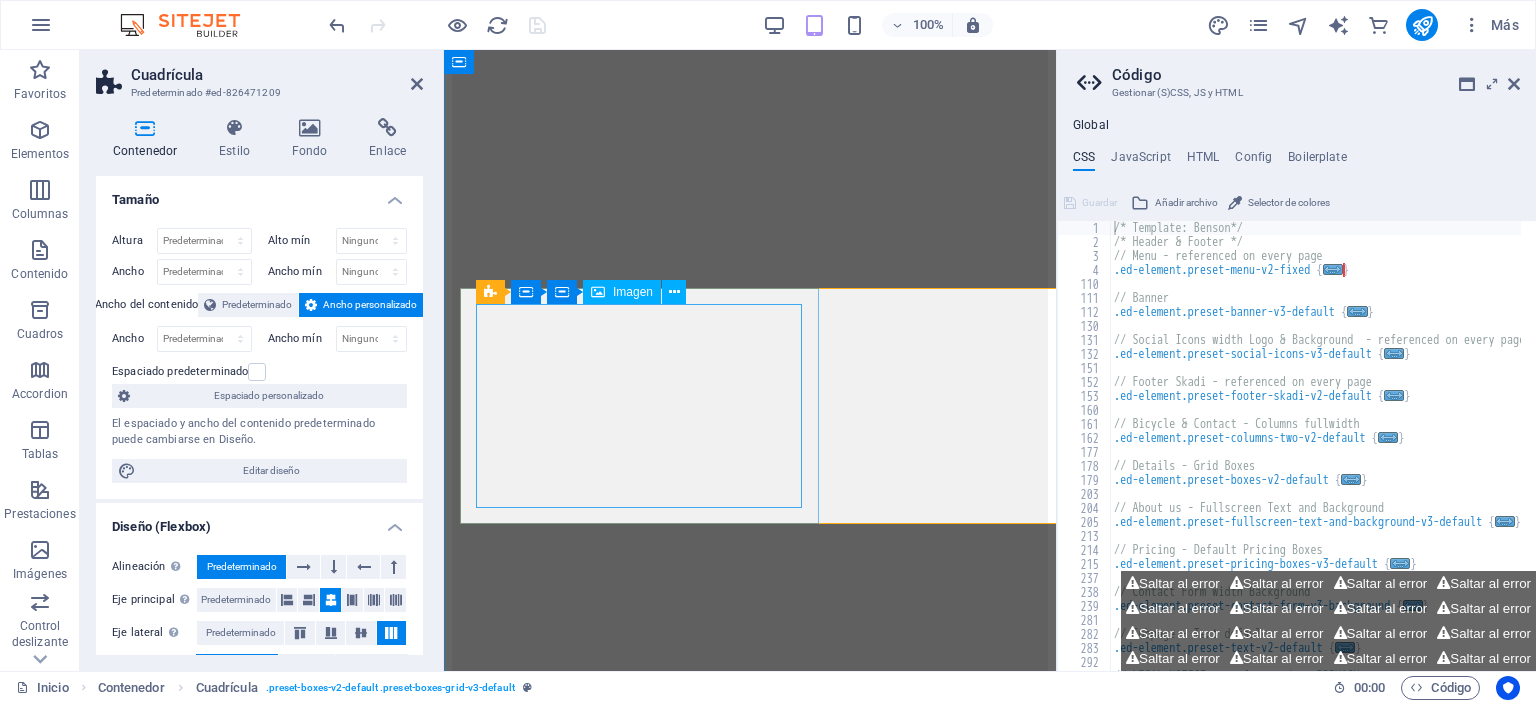 click at bounding box center [827, 8249] 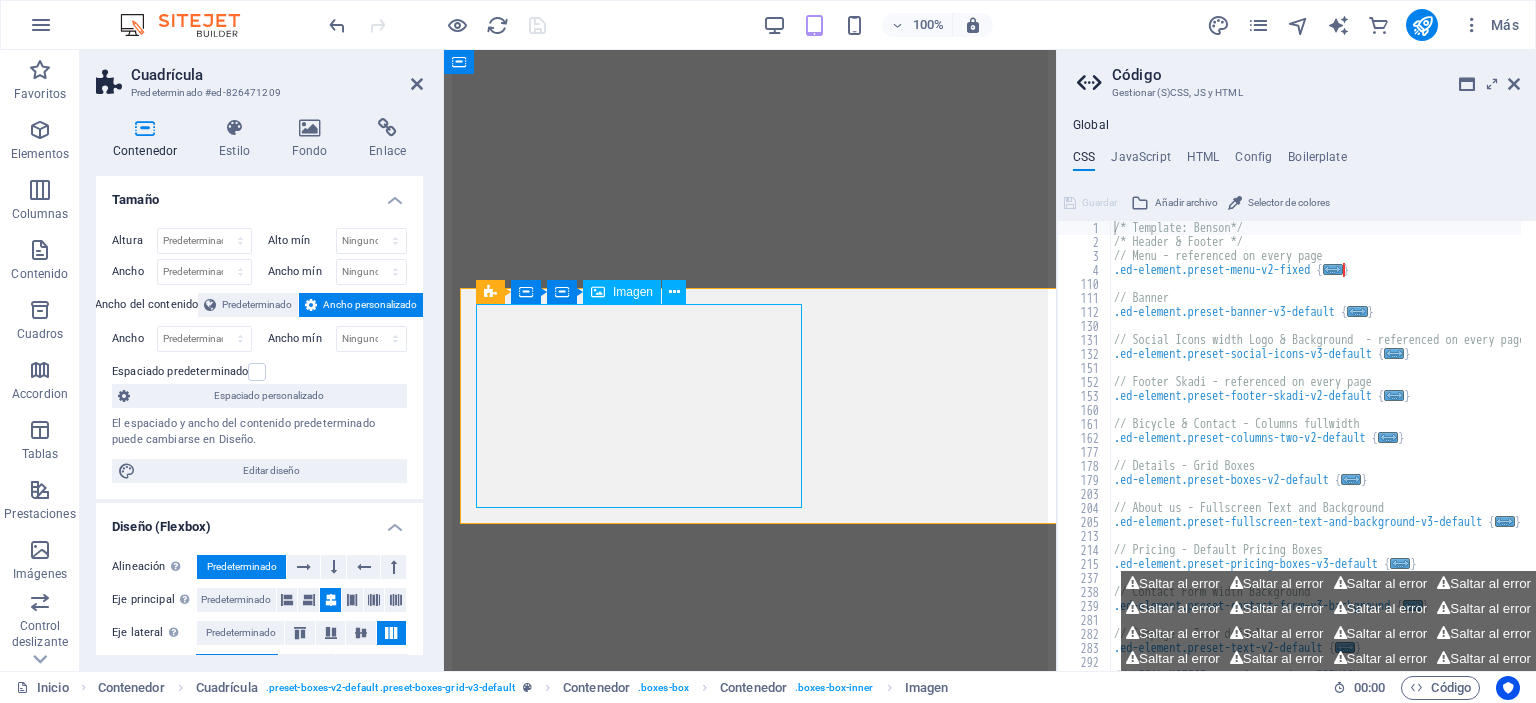 click at bounding box center (827, 8249) 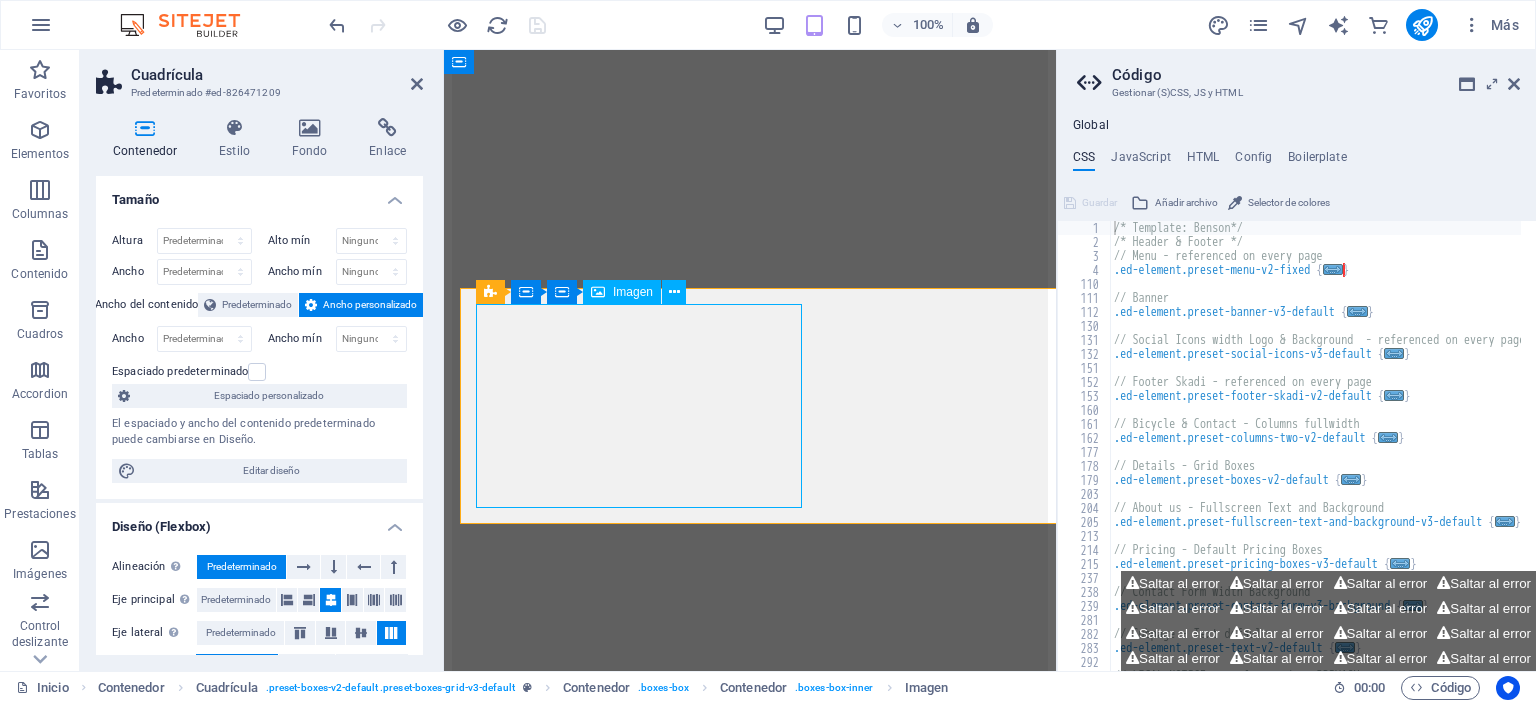 click at bounding box center (827, 8249) 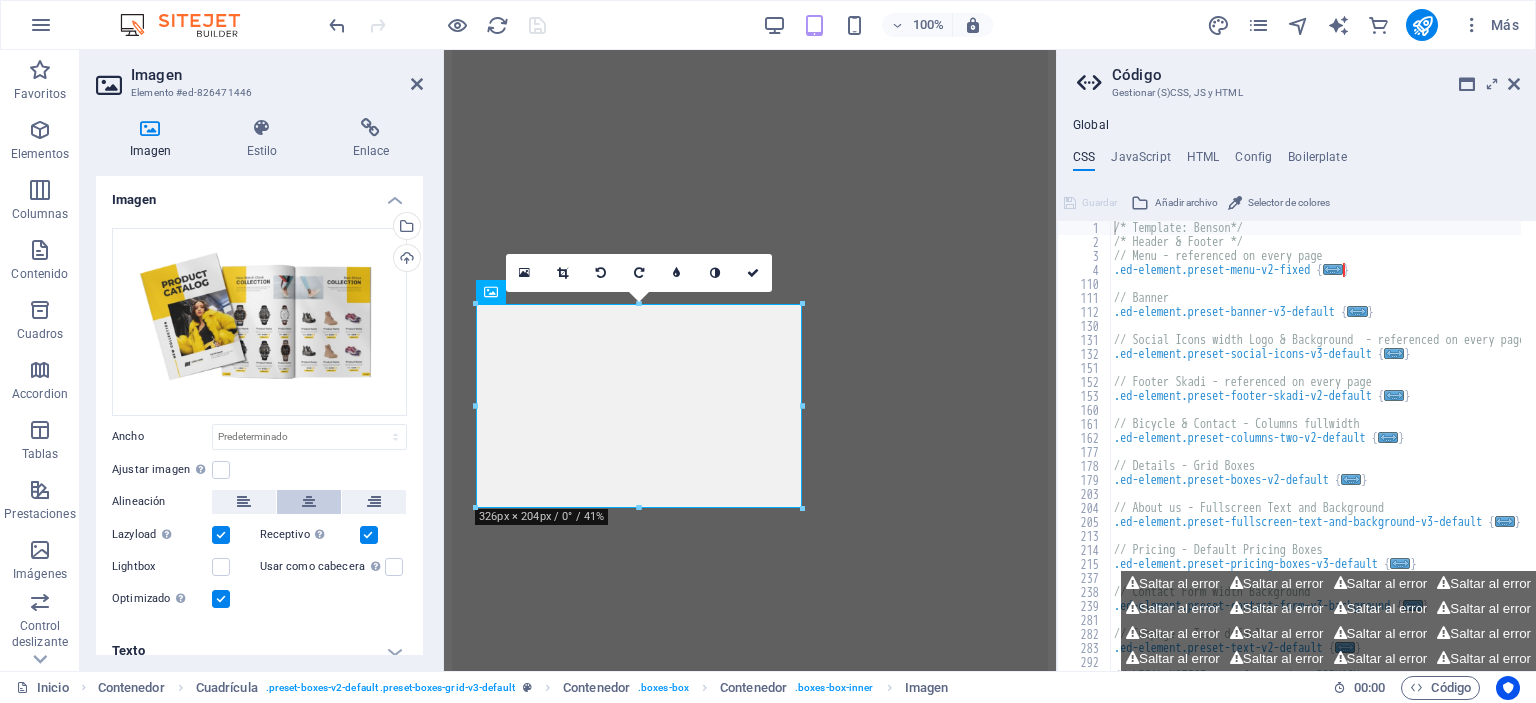 click at bounding box center [309, 502] 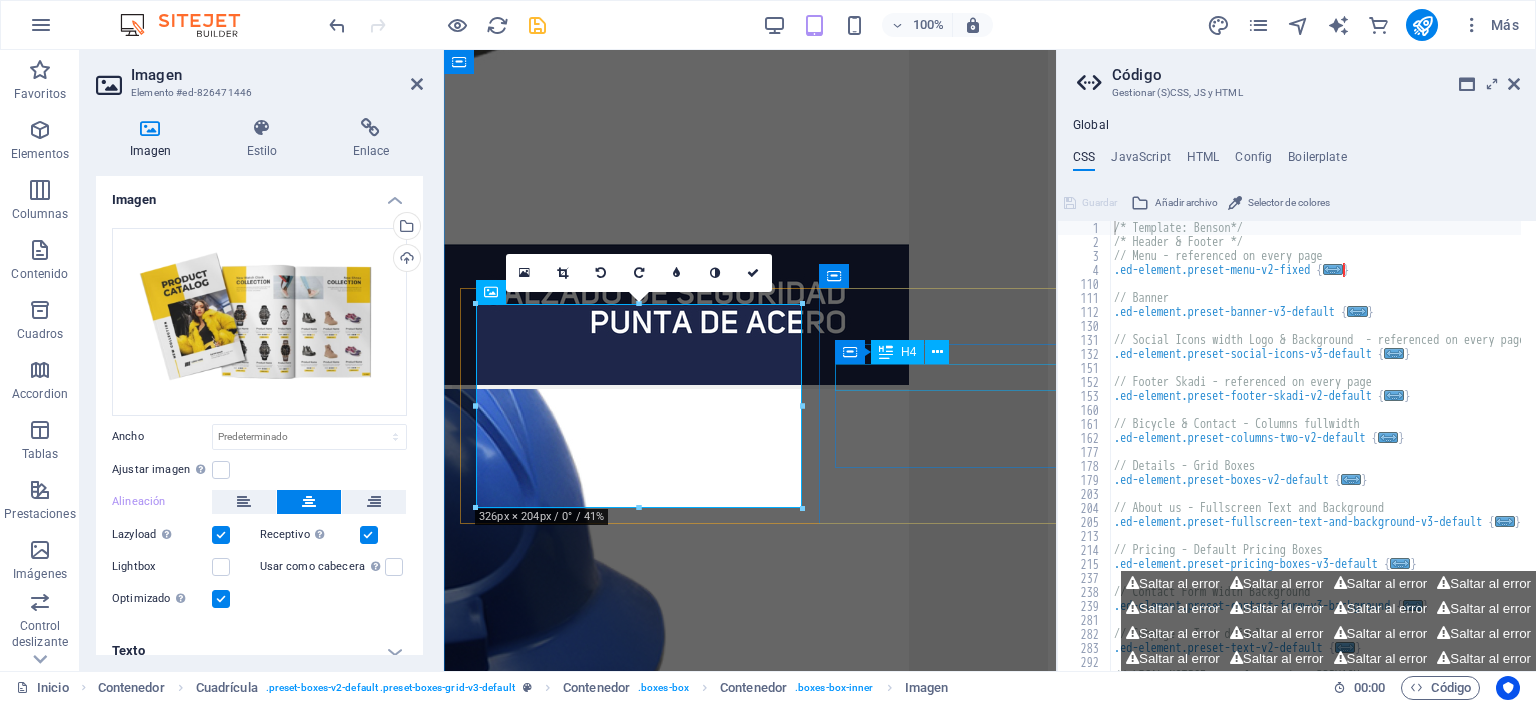 click on "Descarga AQUÍ" at bounding box center [827, 9227] 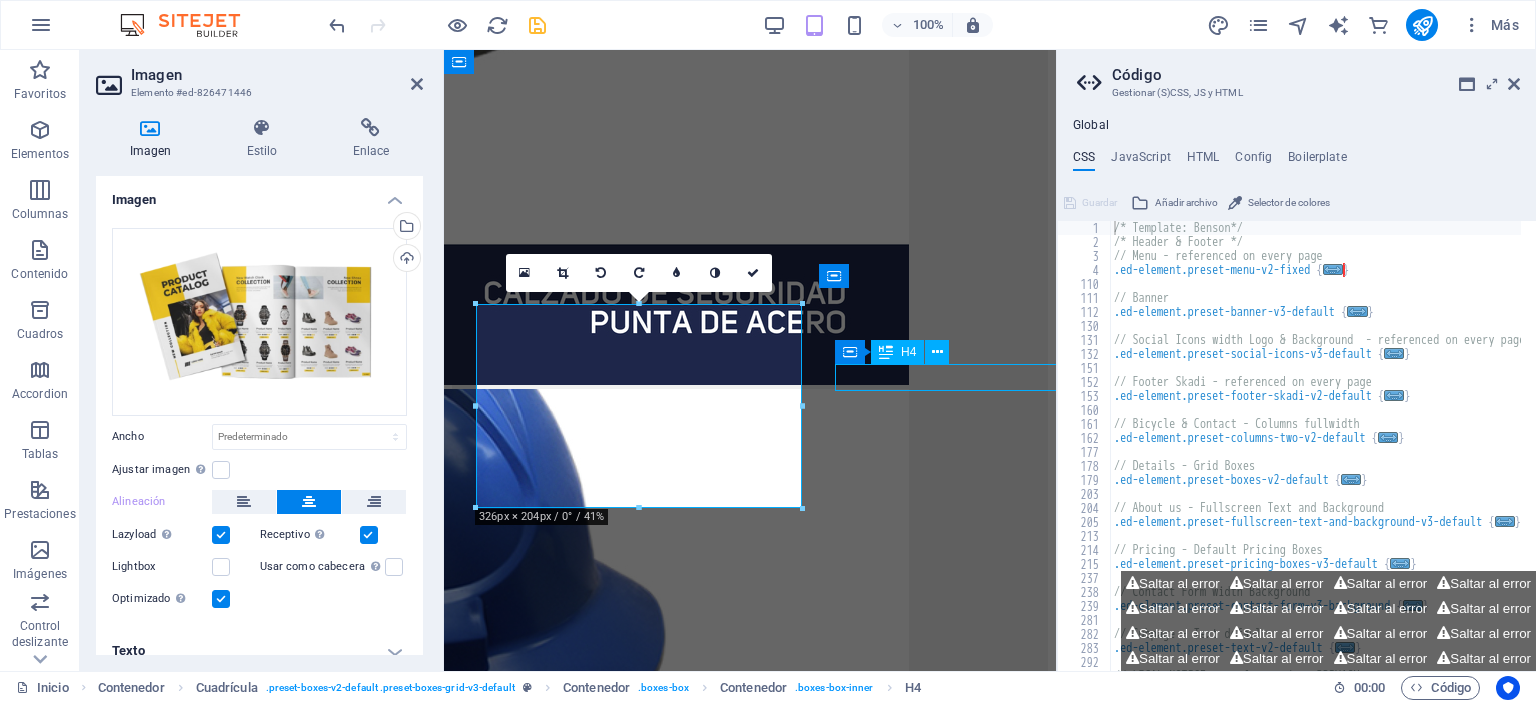 scroll, scrollTop: 3520, scrollLeft: 0, axis: vertical 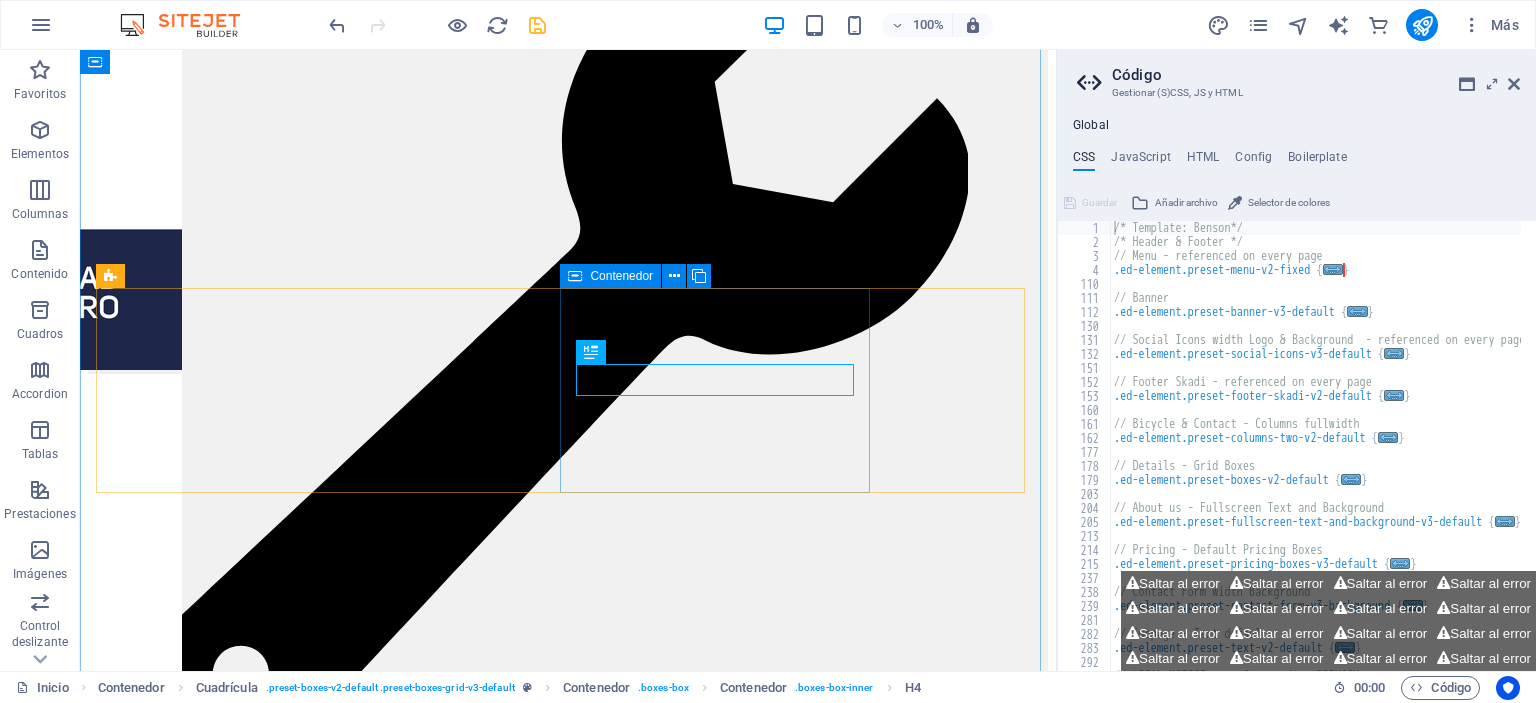 click on "Descarga AQUÍ Gratis nuestro catálogo digital de los artículos de seguridad que necesita tu empresa. Documento nuevo" at bounding box center (568, 9201) 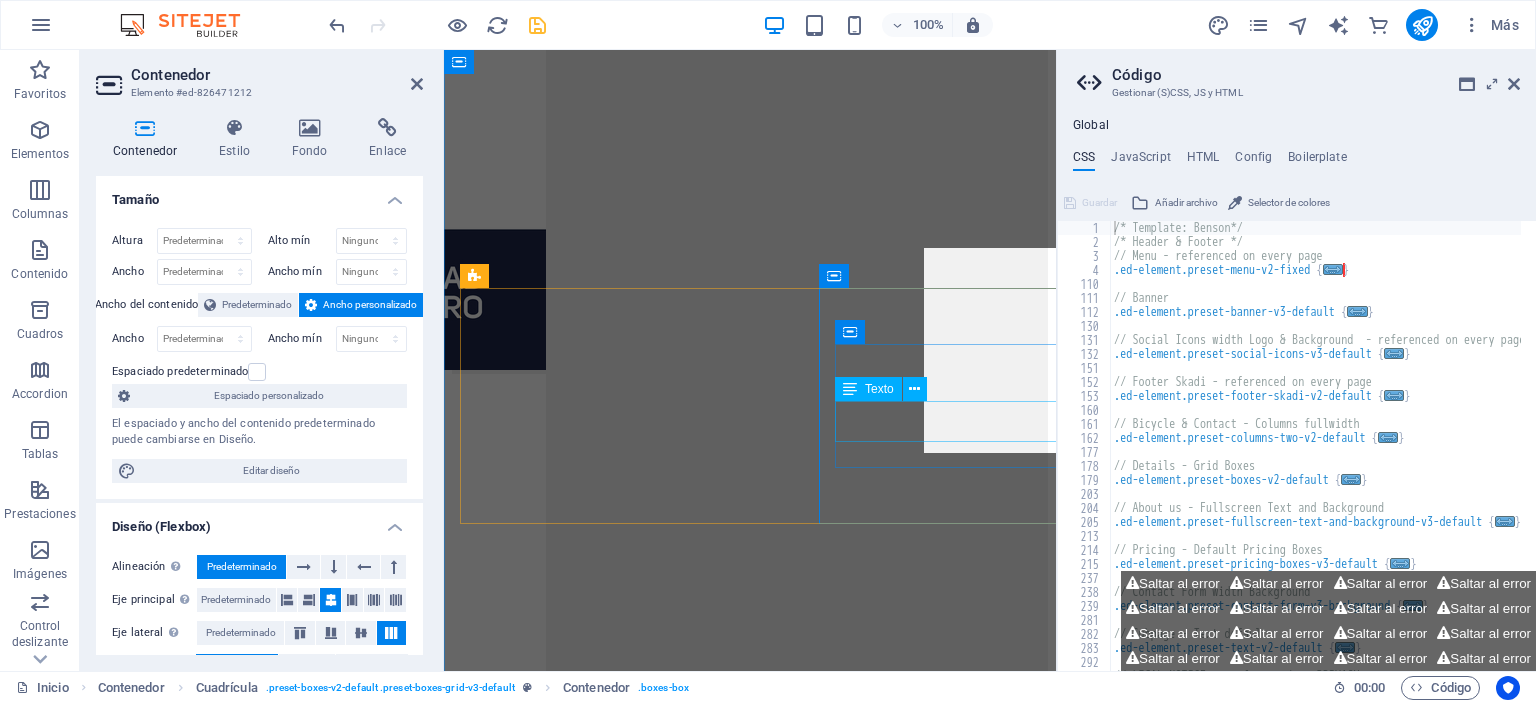 scroll, scrollTop: 3505, scrollLeft: 0, axis: vertical 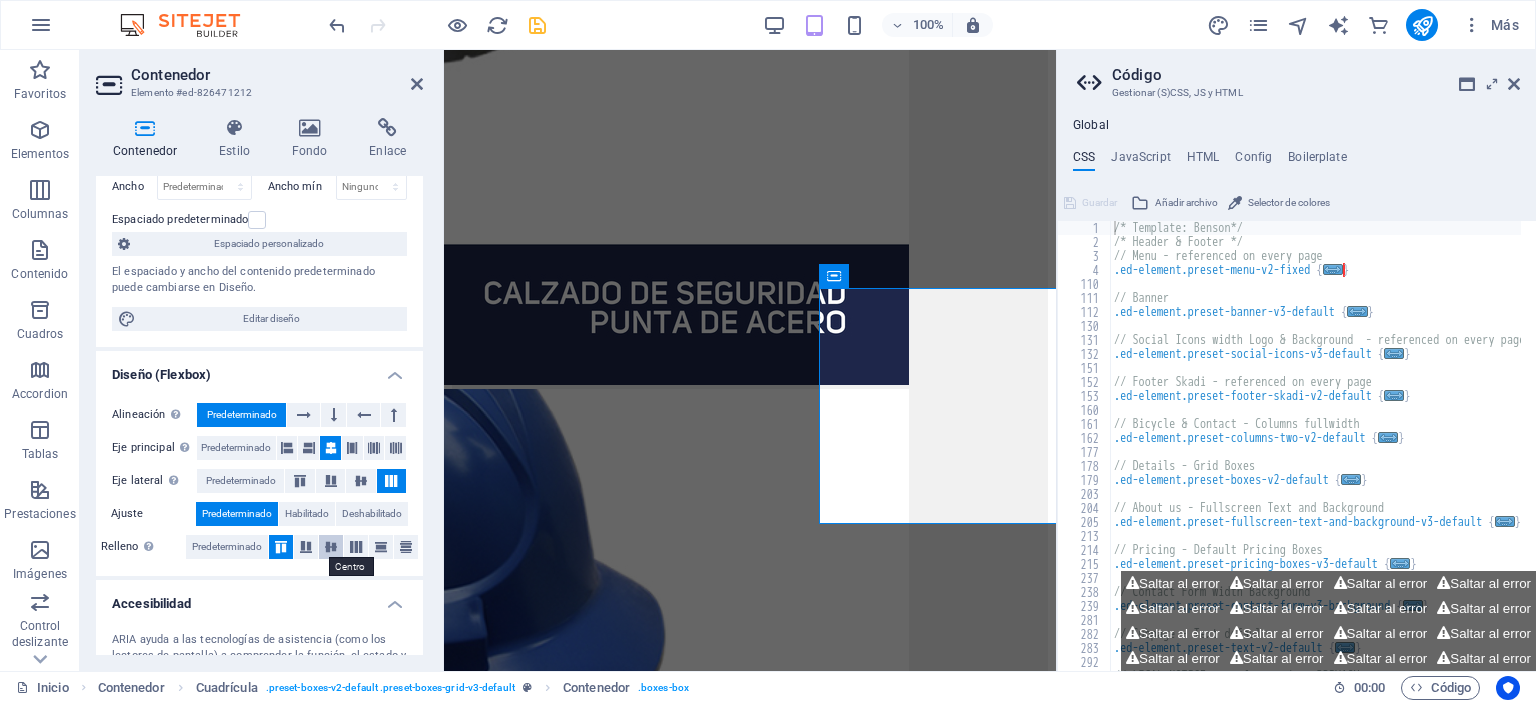 click at bounding box center [331, 547] 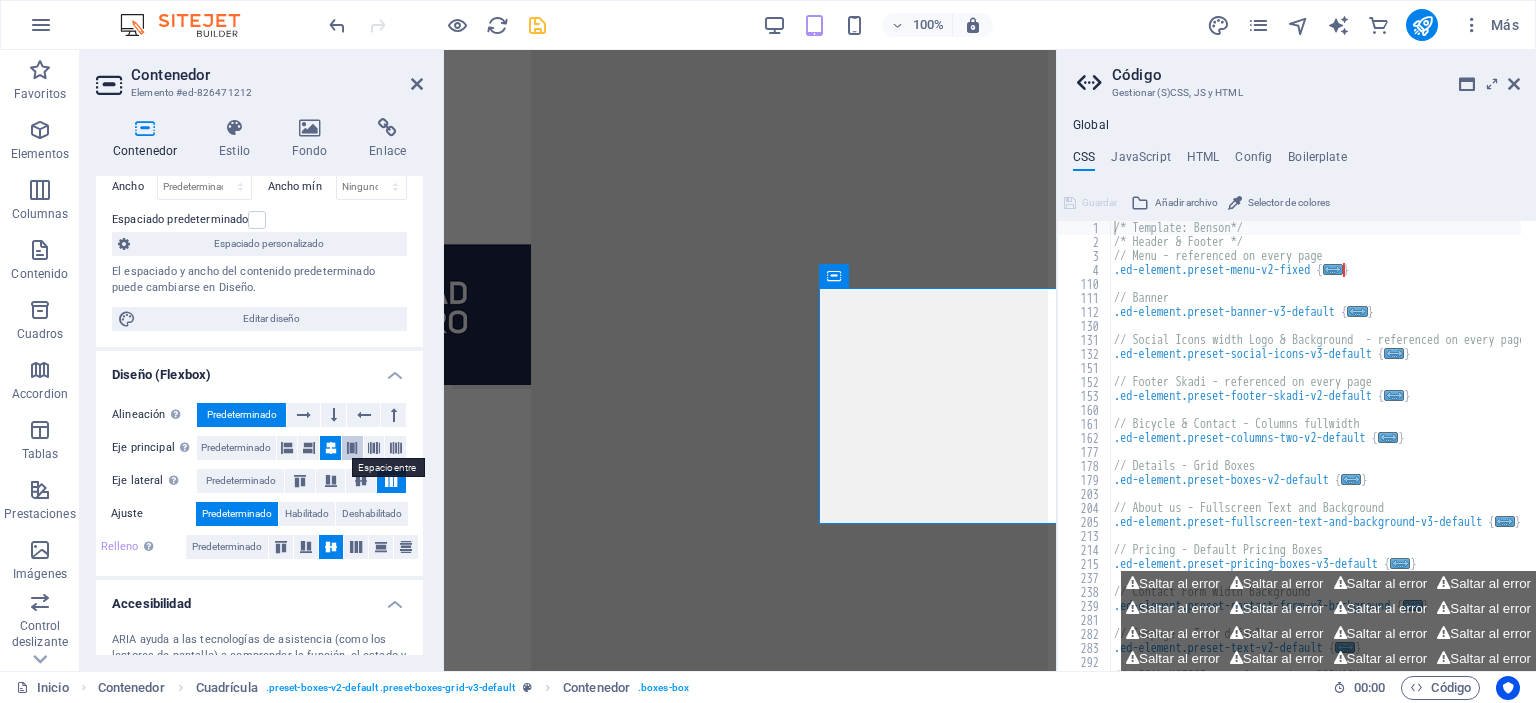 click at bounding box center (352, 448) 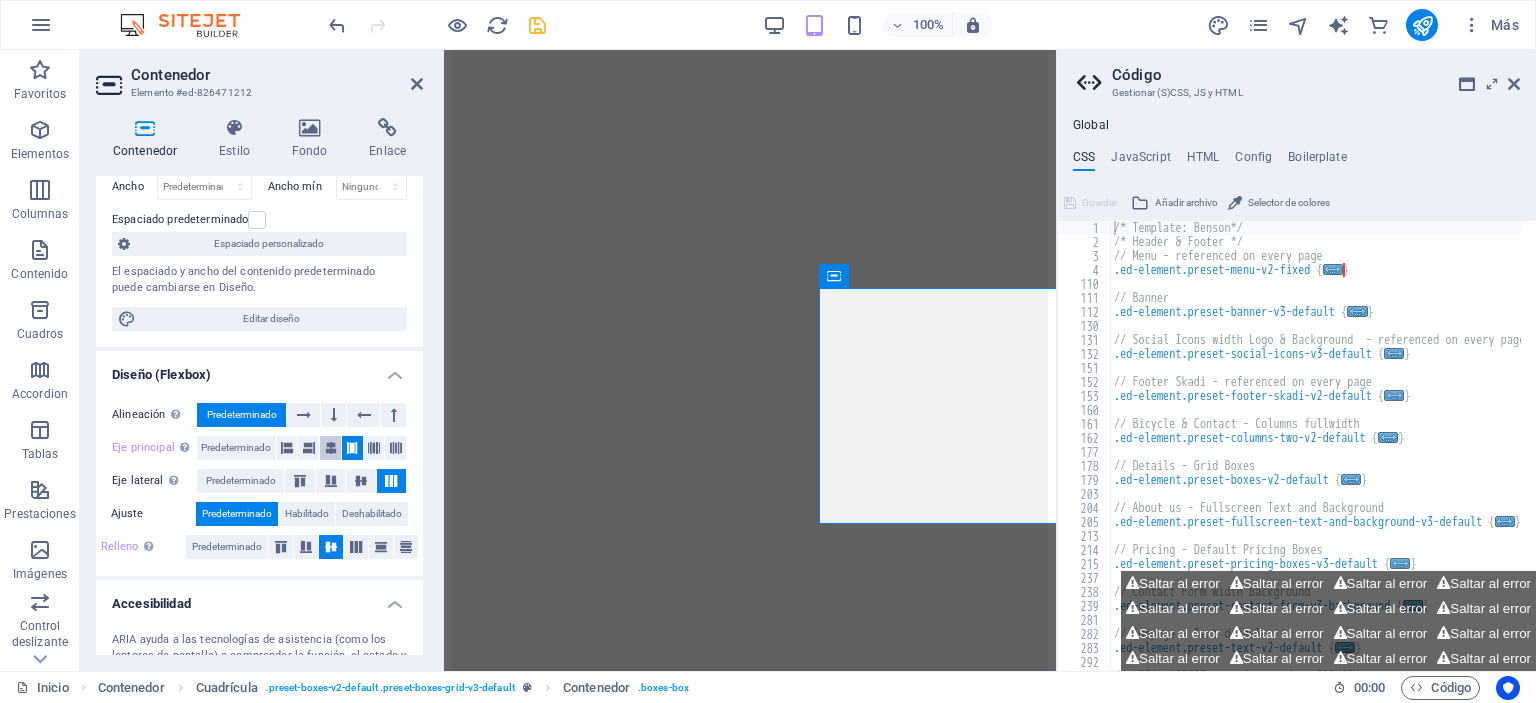 click at bounding box center [331, 448] 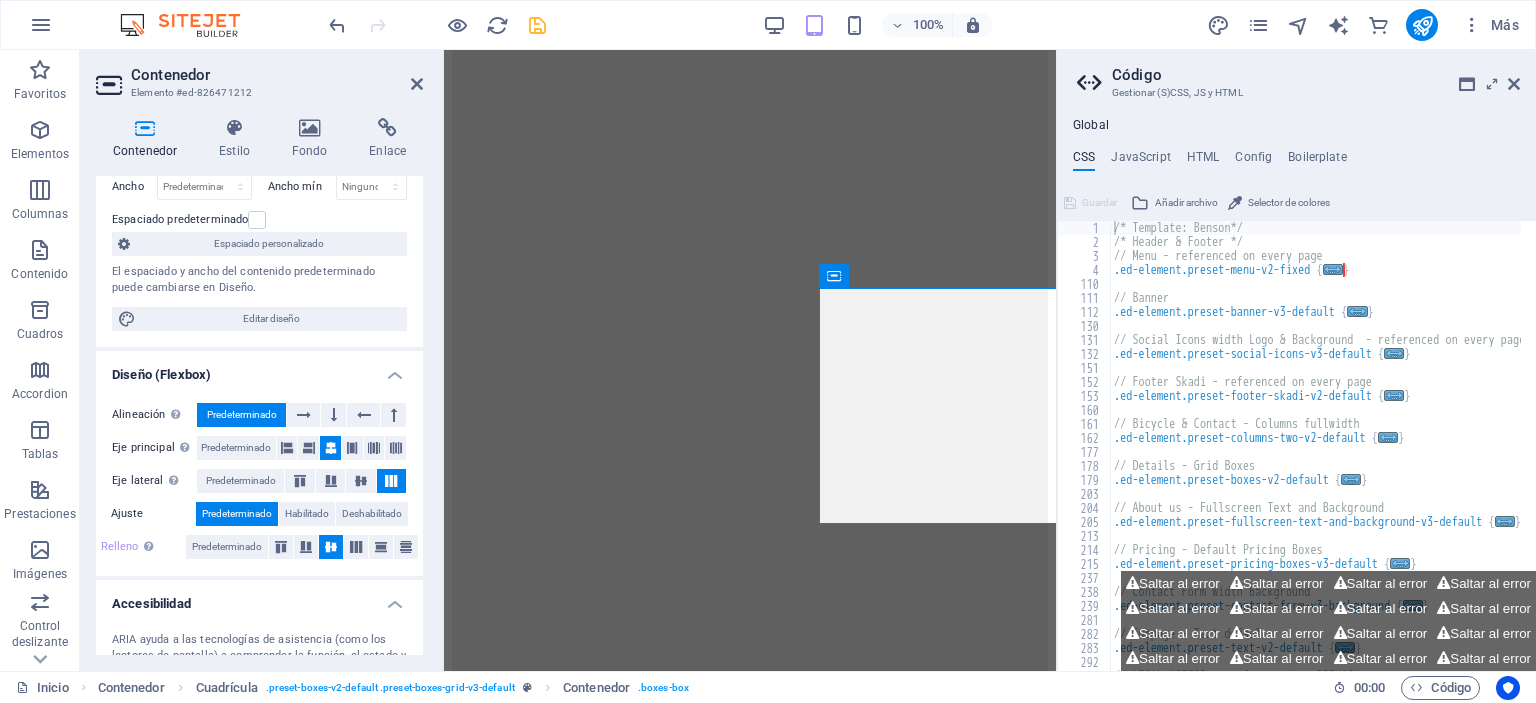click on "Diseño (Flexbox)" at bounding box center [259, 369] 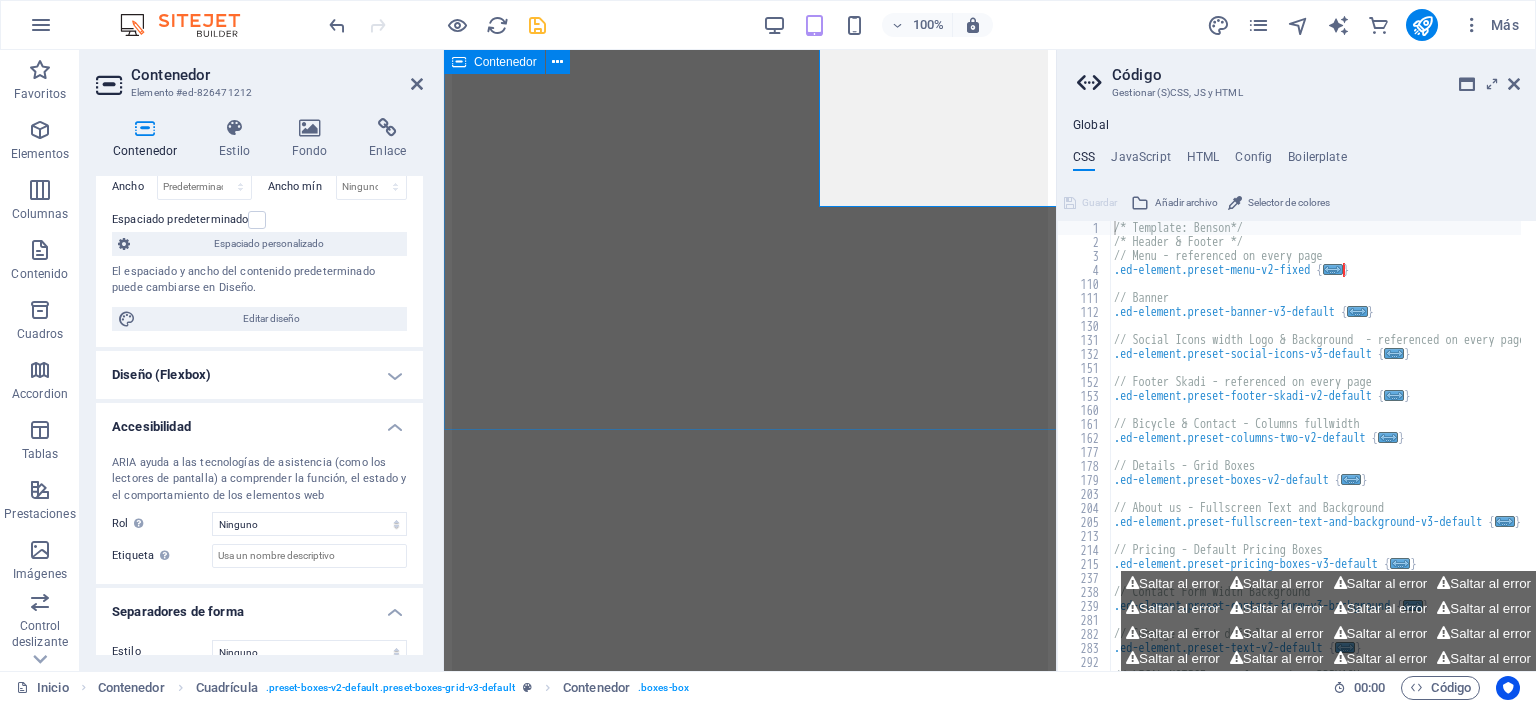 scroll, scrollTop: 3705, scrollLeft: 0, axis: vertical 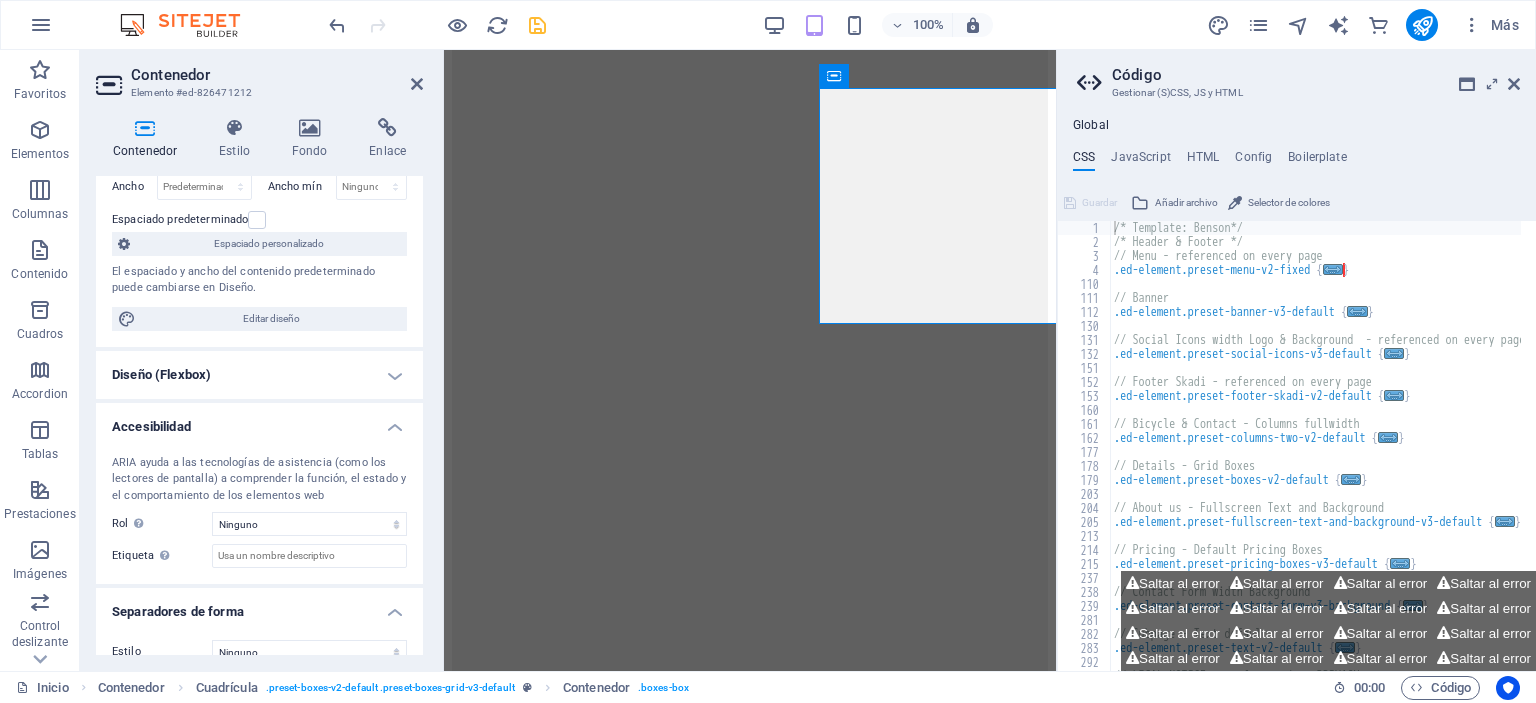 click on "Código Gestionar (S)CSS, JS y HTML Global CSS JavaScript HTML Config Boilerplate /* Template: Benson*/ 1 2 3 4 110 111 112 130 131 132 151 152 153 160 161 162 177 178 179 203 204 205 213 214 215 237 238 239 281 282 283 292 293 294 /* Template: Benson*/ /* Header & Footer */ // Menu - referenced on every page .ed-element.preset-menu-v2-fixed   { ... } // Banner .ed-element.preset-banner-v3-default   { ... } // Social Icons width Logo & Background  - referenced on every page .ed-element.preset-social-icons-v3-default   { ... } // Footer Skadi - referenced on every page .ed-element.preset-footer-skadi-v2-default   { ... } // Bicycle & Contact - Columns fullwidth .ed-element.preset-columns-two-v2-default   { ... } // Details - Grid Boxes  .ed-element.preset-boxes-v2-default   { ... } // About us - Fullscreen Text and Background .ed-element.preset-fullscreen-text-and-background-v3-default   { ... } // Pricing - Default Pricing Boxes .ed-element.preset-pricing-boxes-v3-default   { ... }   { ... }   { ... }" at bounding box center [1296, 360] 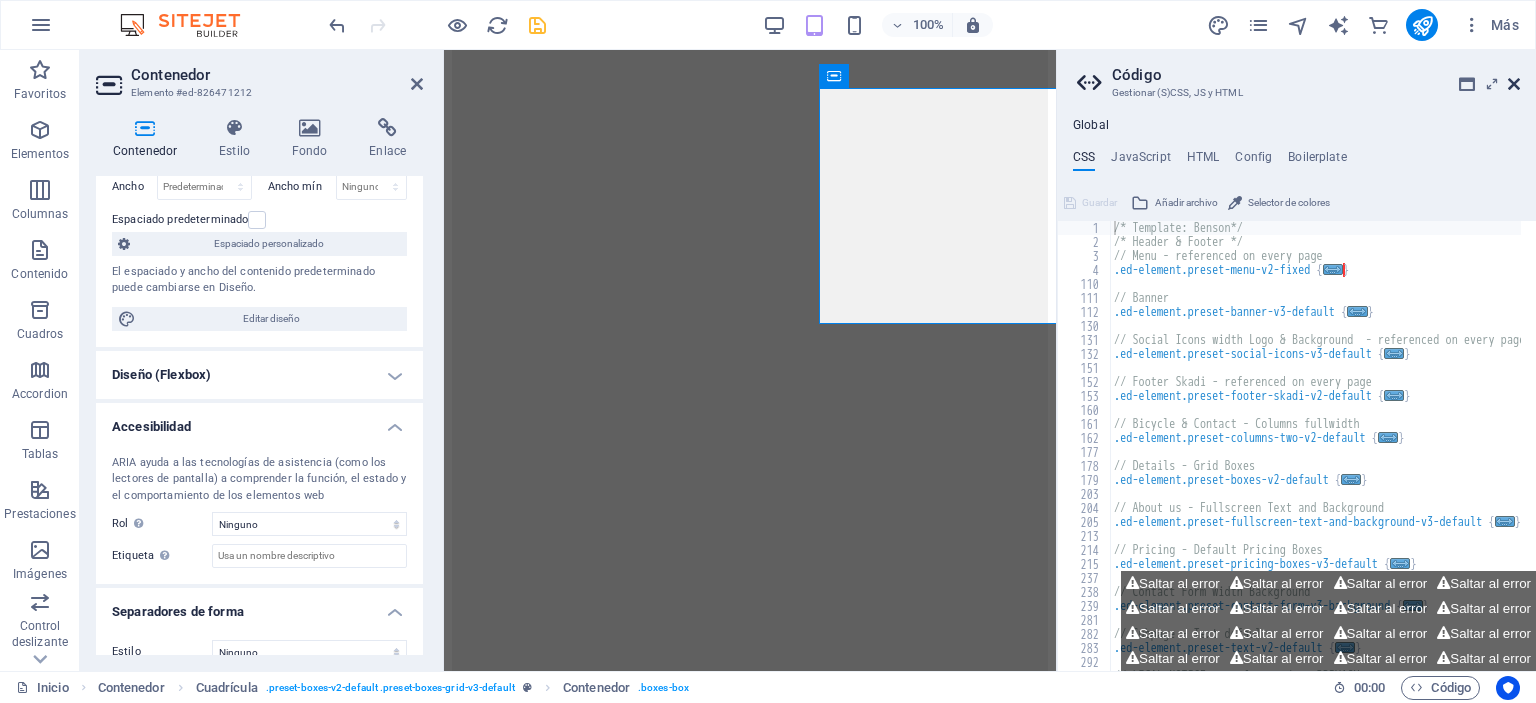 click at bounding box center (1514, 84) 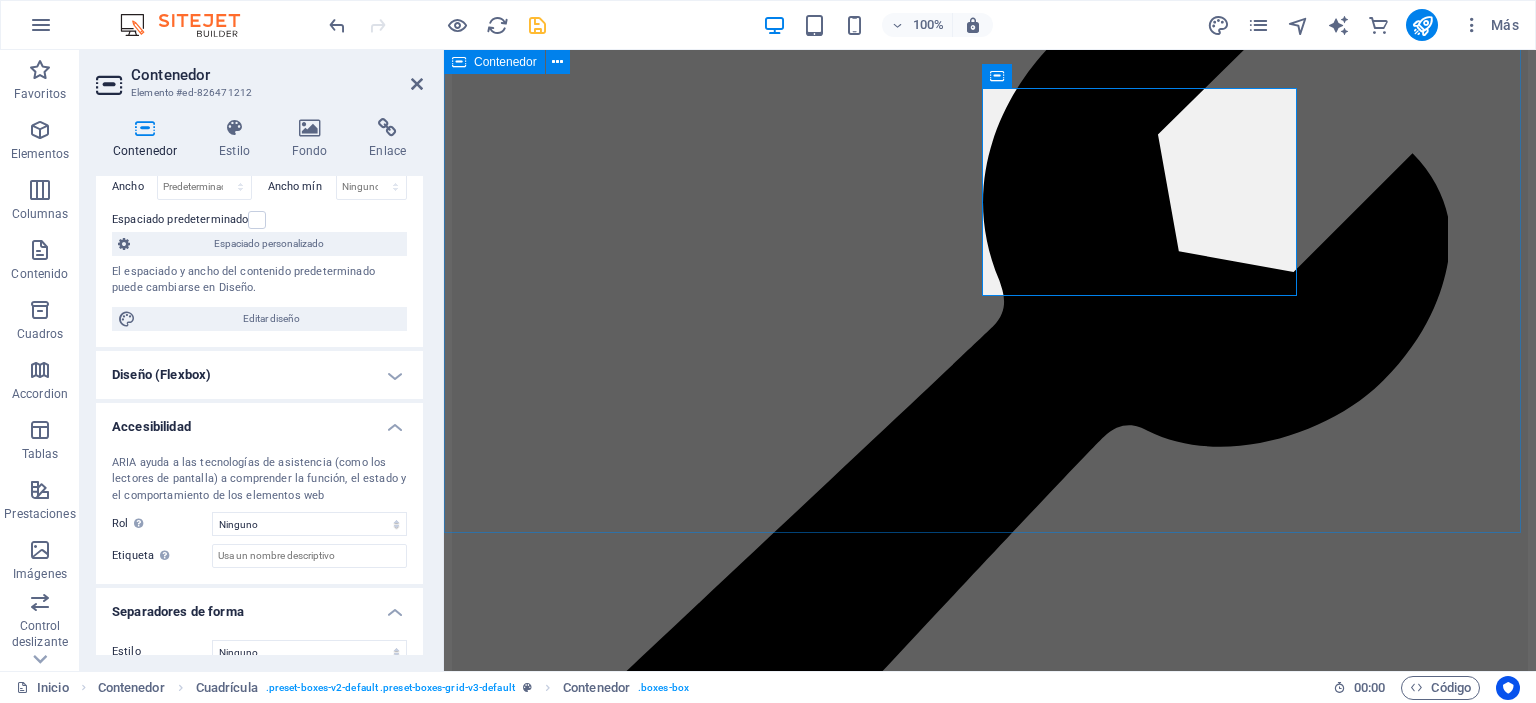 scroll, scrollTop: 3319, scrollLeft: 0, axis: vertical 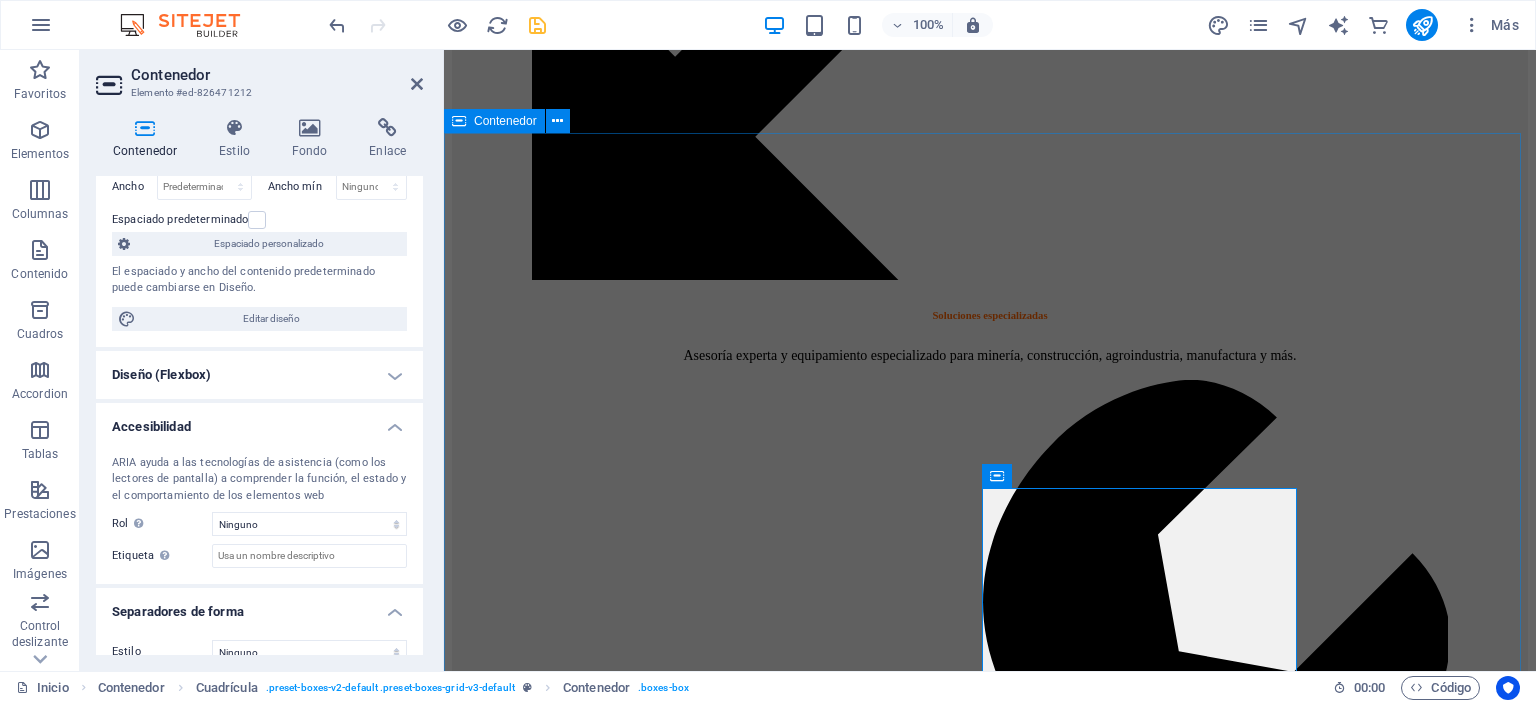 click on "catálogo Descarga AQUÍ Gratis nuestro catálogo digital de los artículos de seguridad que necesita tu empresa. Documento nuevo" at bounding box center (990, 8545) 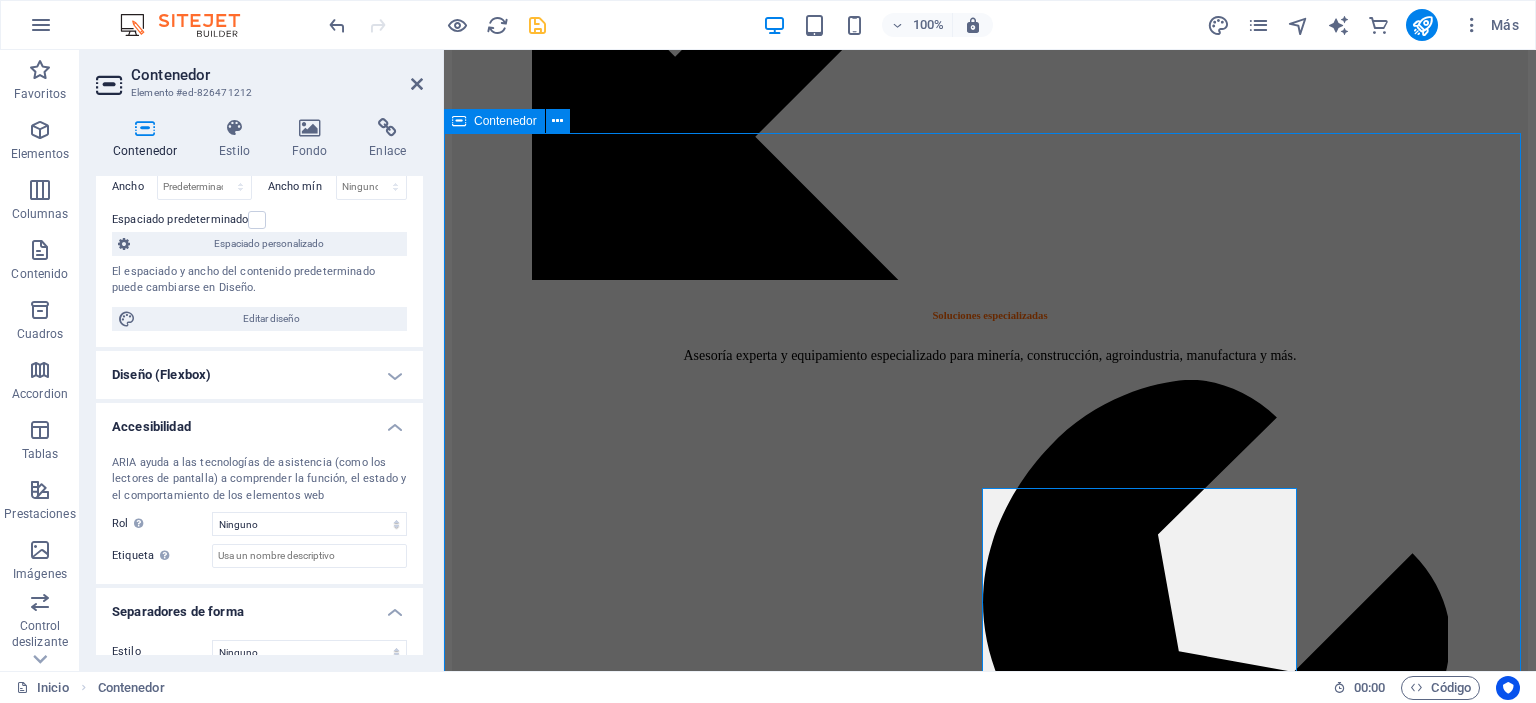 click on "catálogo Descarga AQUÍ Gratis nuestro catálogo digital de los artículos de seguridad que necesita tu empresa. Documento nuevo" at bounding box center (990, 8545) 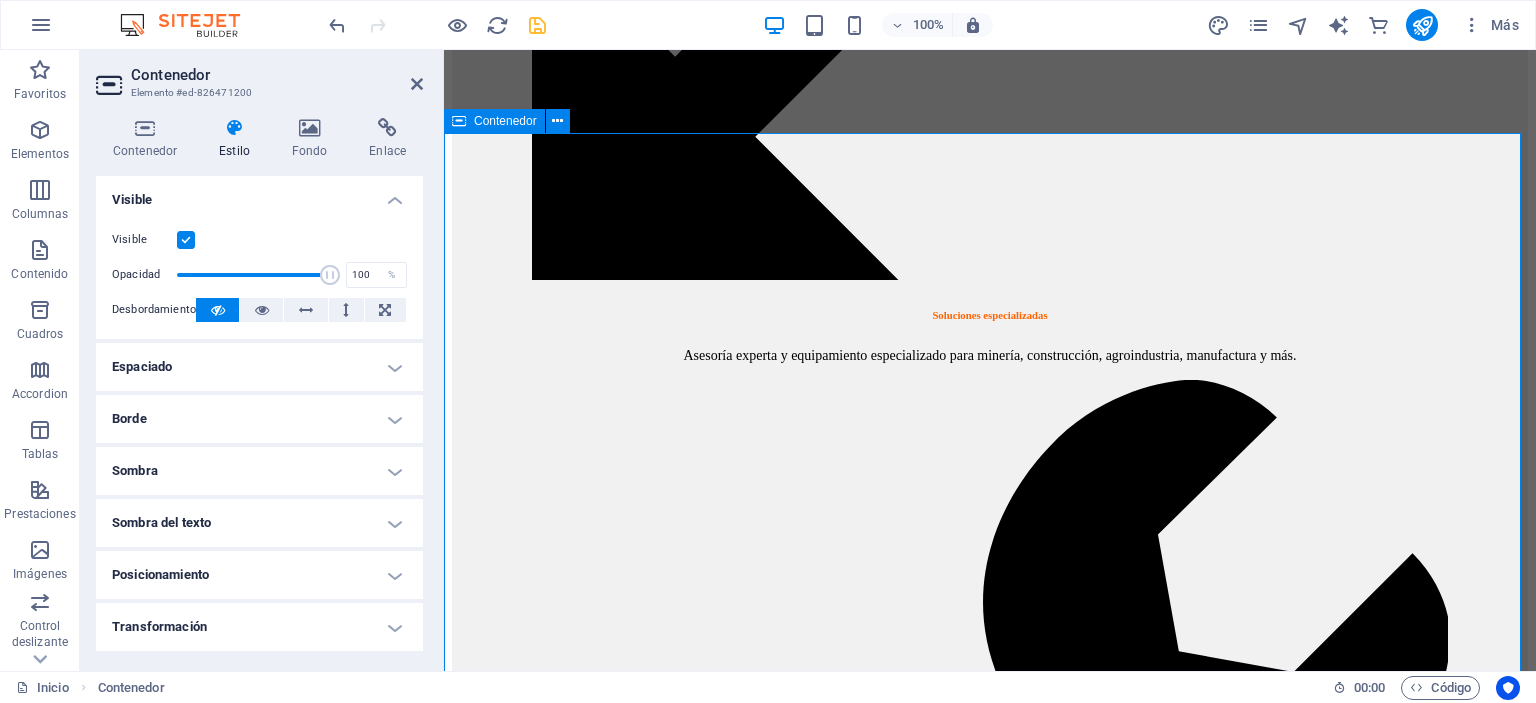 click on "catálogo Descarga AQUÍ Gratis nuestro catálogo digital de los artículos de seguridad que necesita tu empresa. Documento nuevo" at bounding box center [990, 8545] 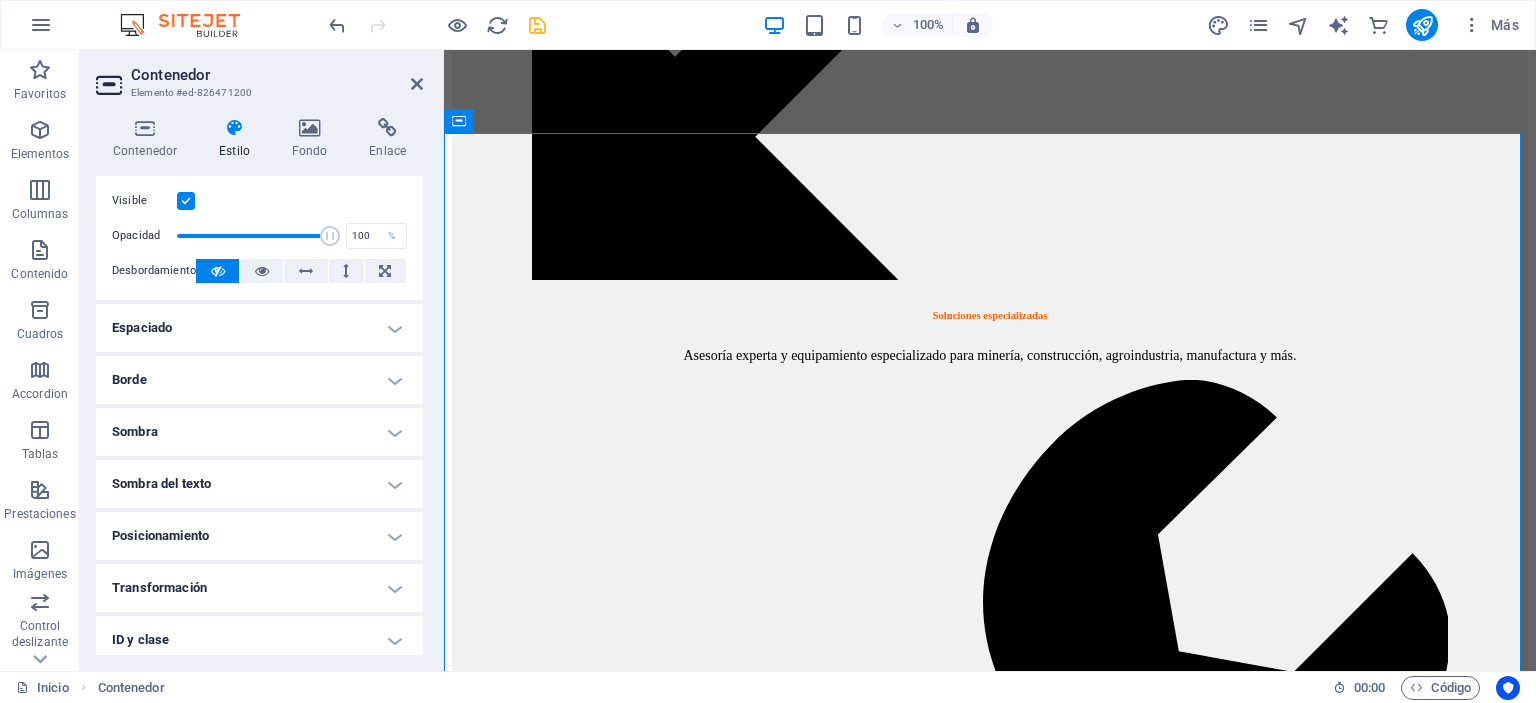 scroll, scrollTop: 0, scrollLeft: 0, axis: both 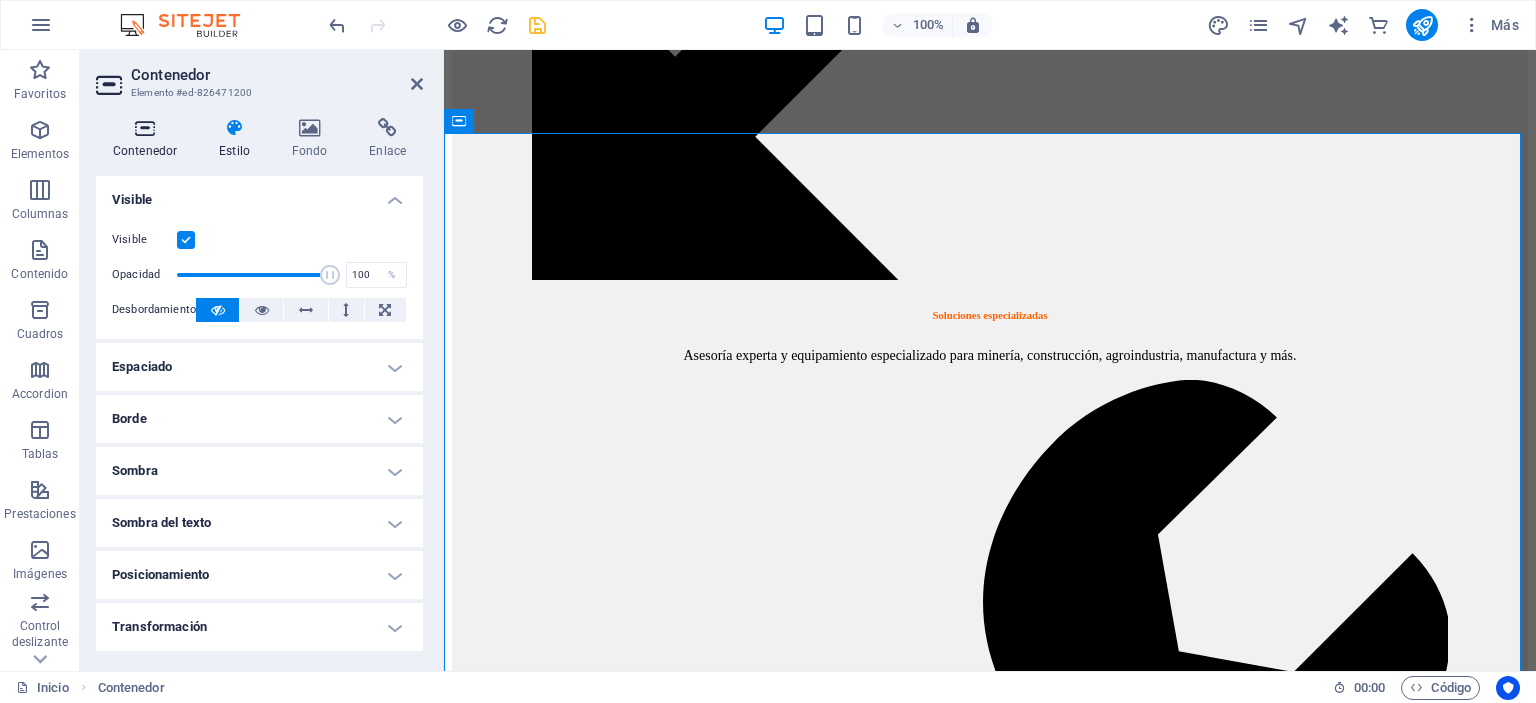 click on "Contenedor" at bounding box center (149, 139) 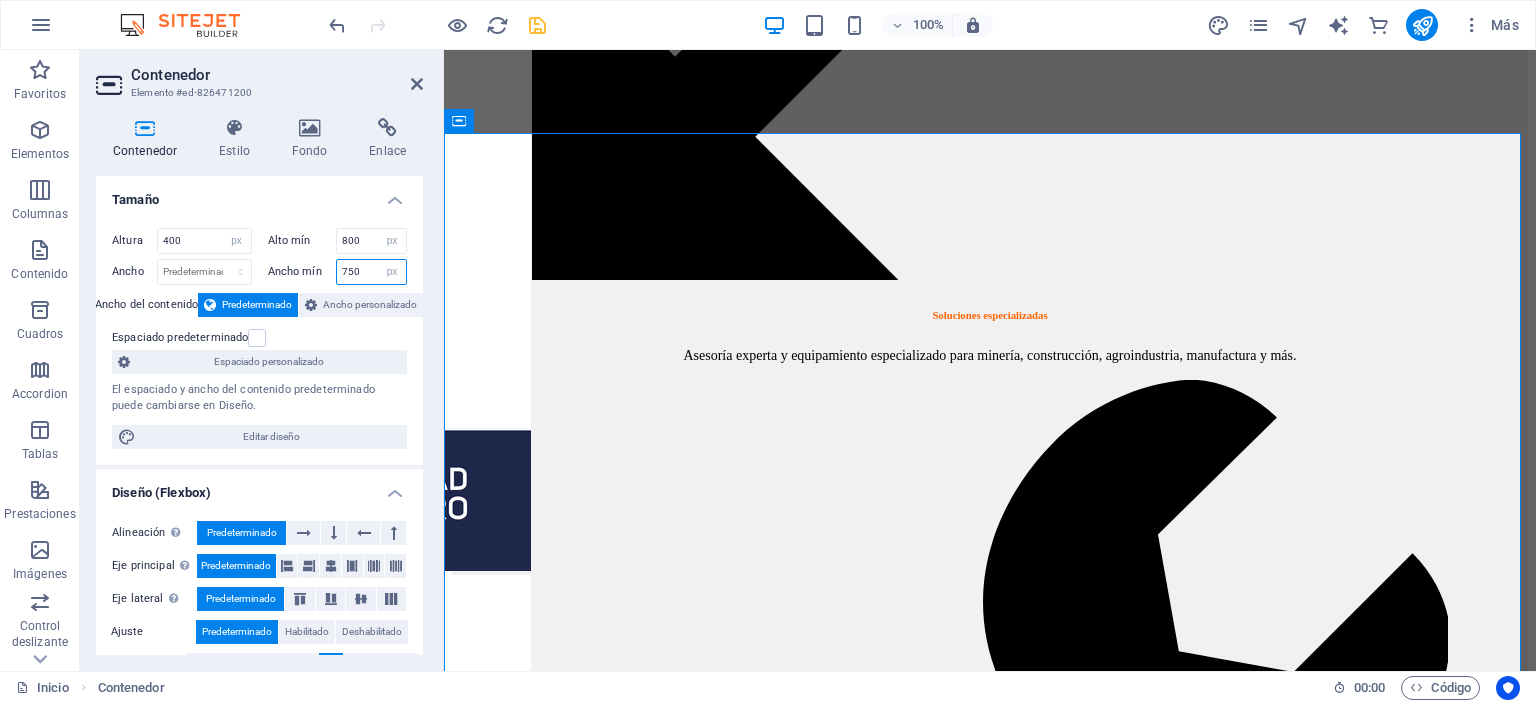 drag, startPoint x: 333, startPoint y: 273, endPoint x: 315, endPoint y: 272, distance: 18.027756 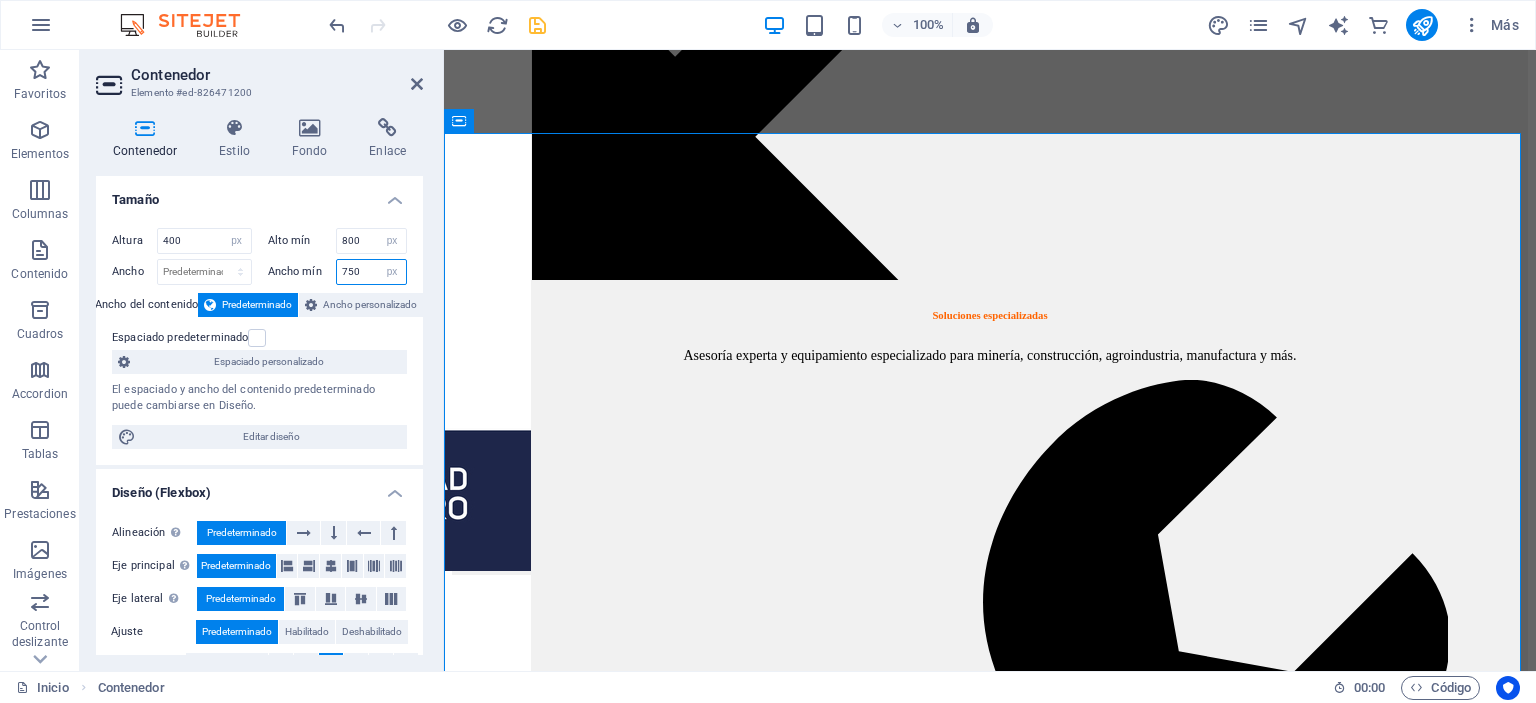 click on "Ancho mín 750 Ninguno px rem % vh vw" at bounding box center (338, 272) 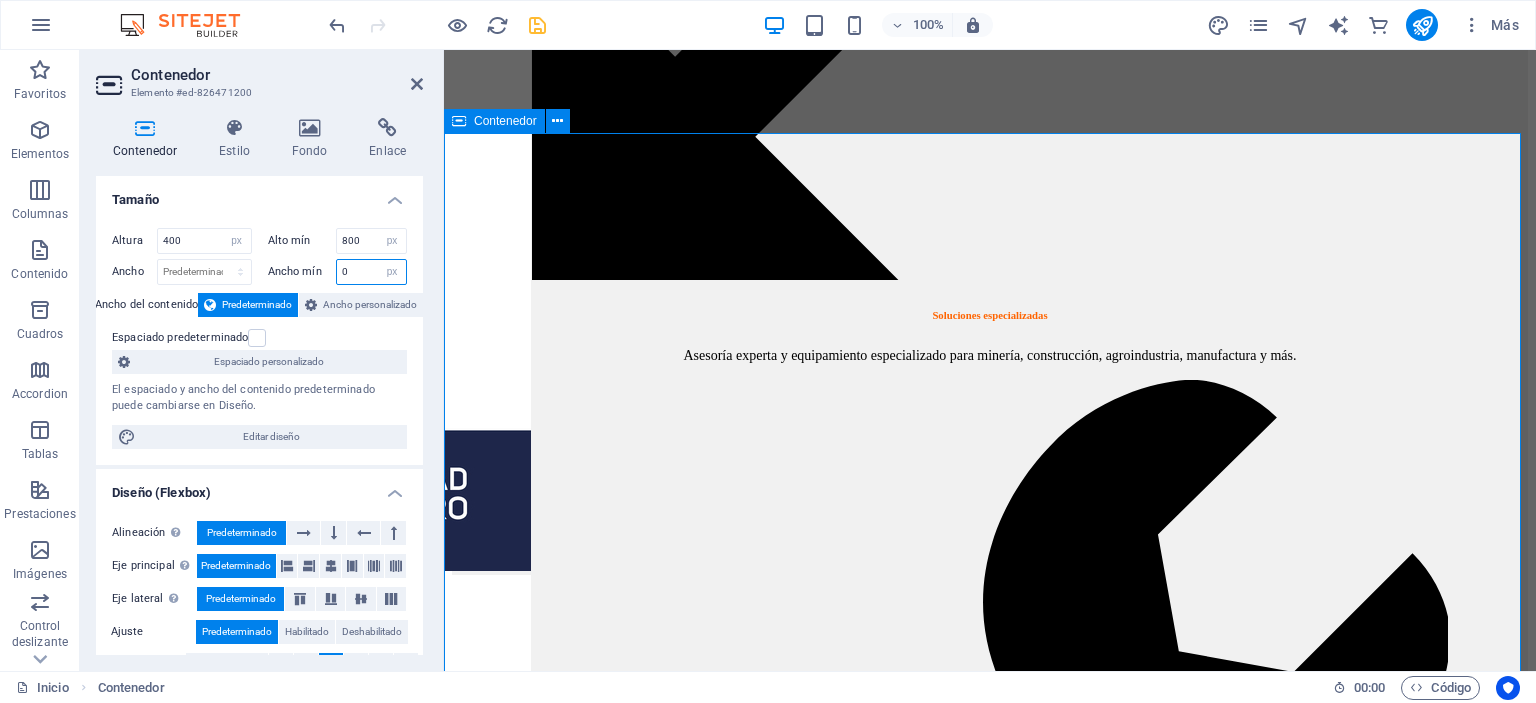 type on "0" 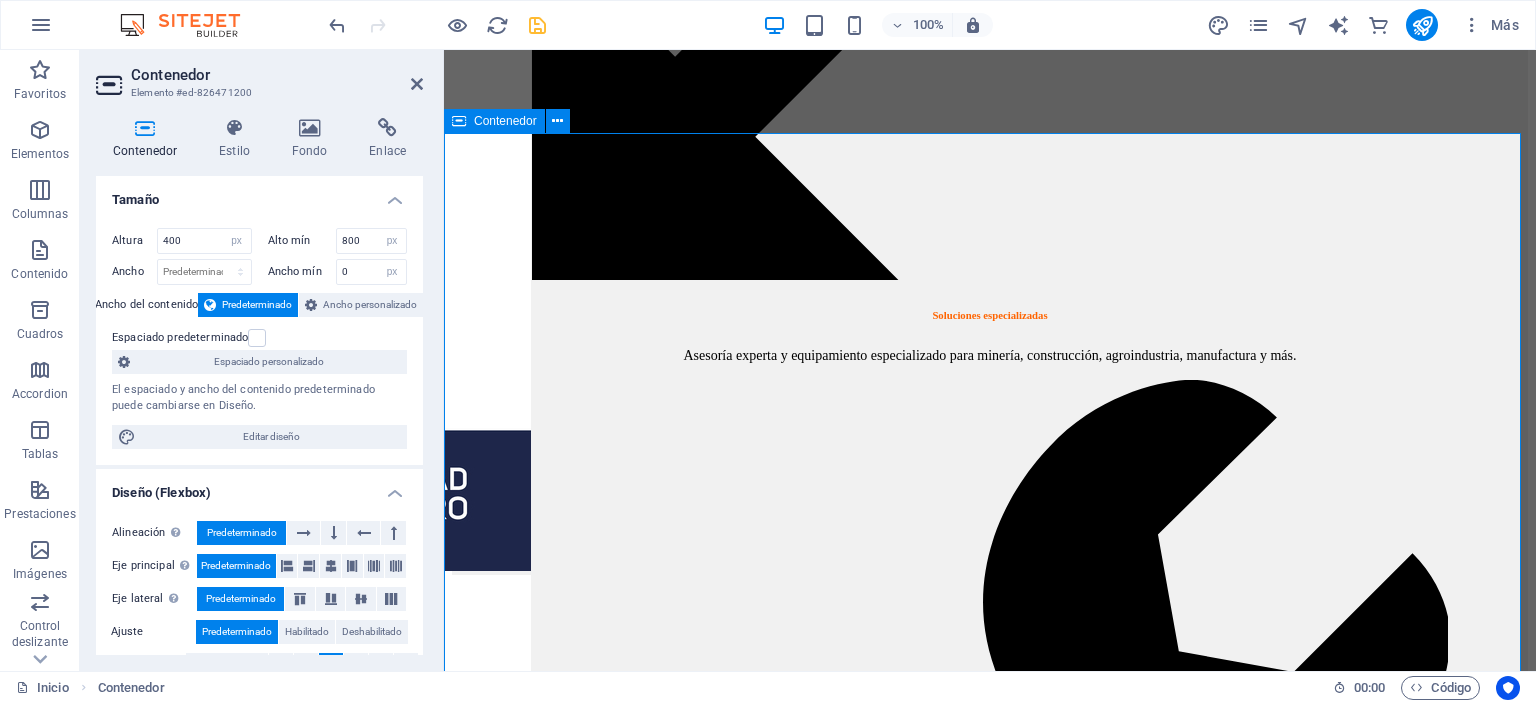 click on "catálogo Descarga AQUÍ Gratis nuestro catálogo digital de los artículos de seguridad que necesita tu empresa. Documento nuevo" at bounding box center (990, 8545) 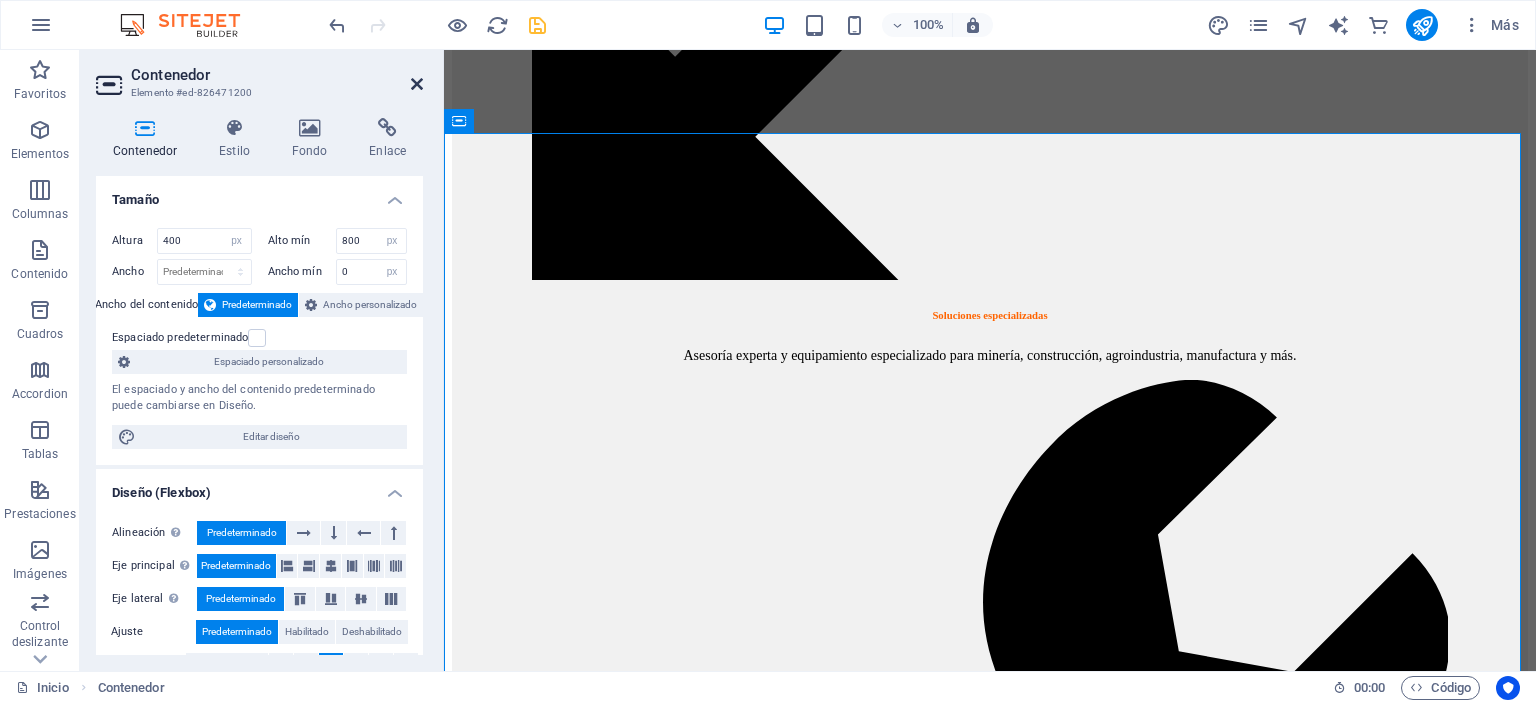 drag, startPoint x: 413, startPoint y: 83, endPoint x: 394, endPoint y: 27, distance: 59.135437 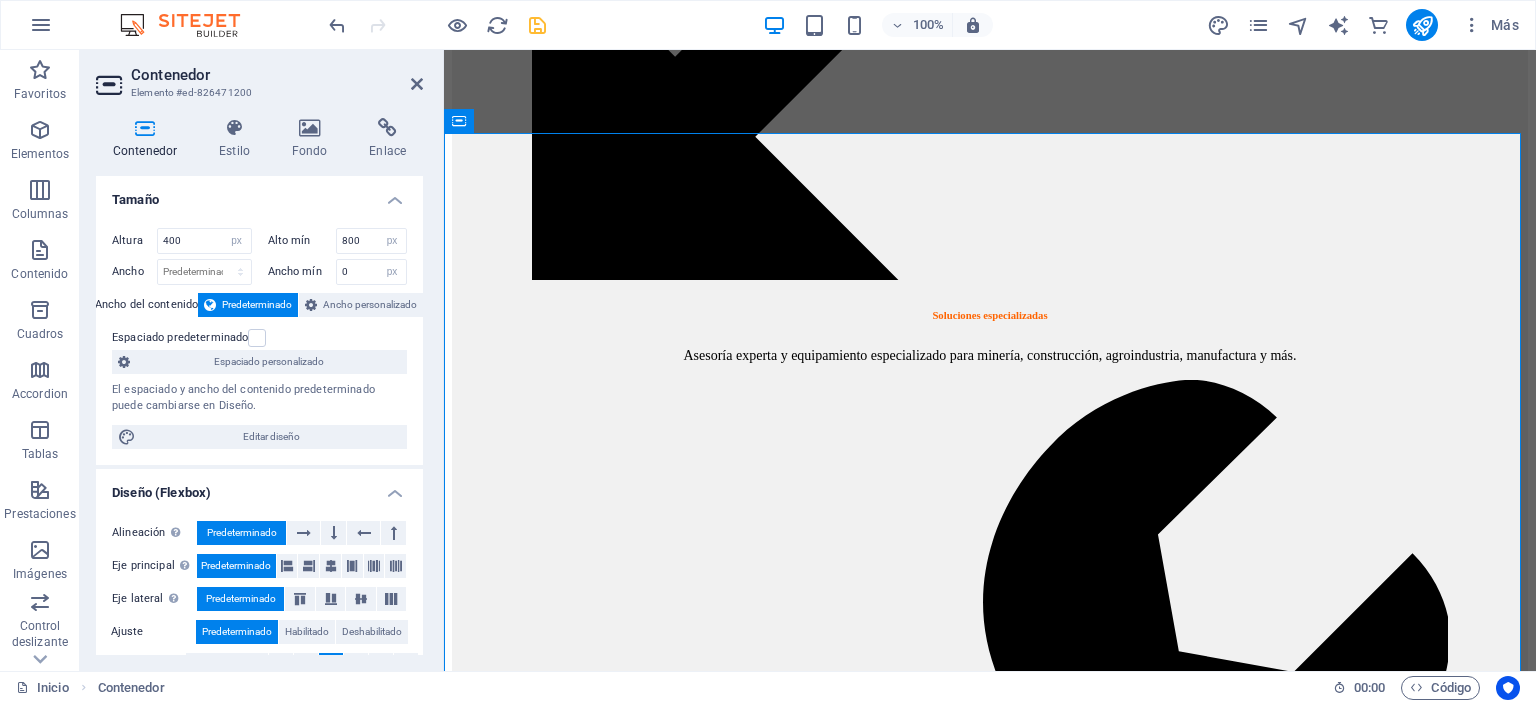 scroll, scrollTop: 2511, scrollLeft: 0, axis: vertical 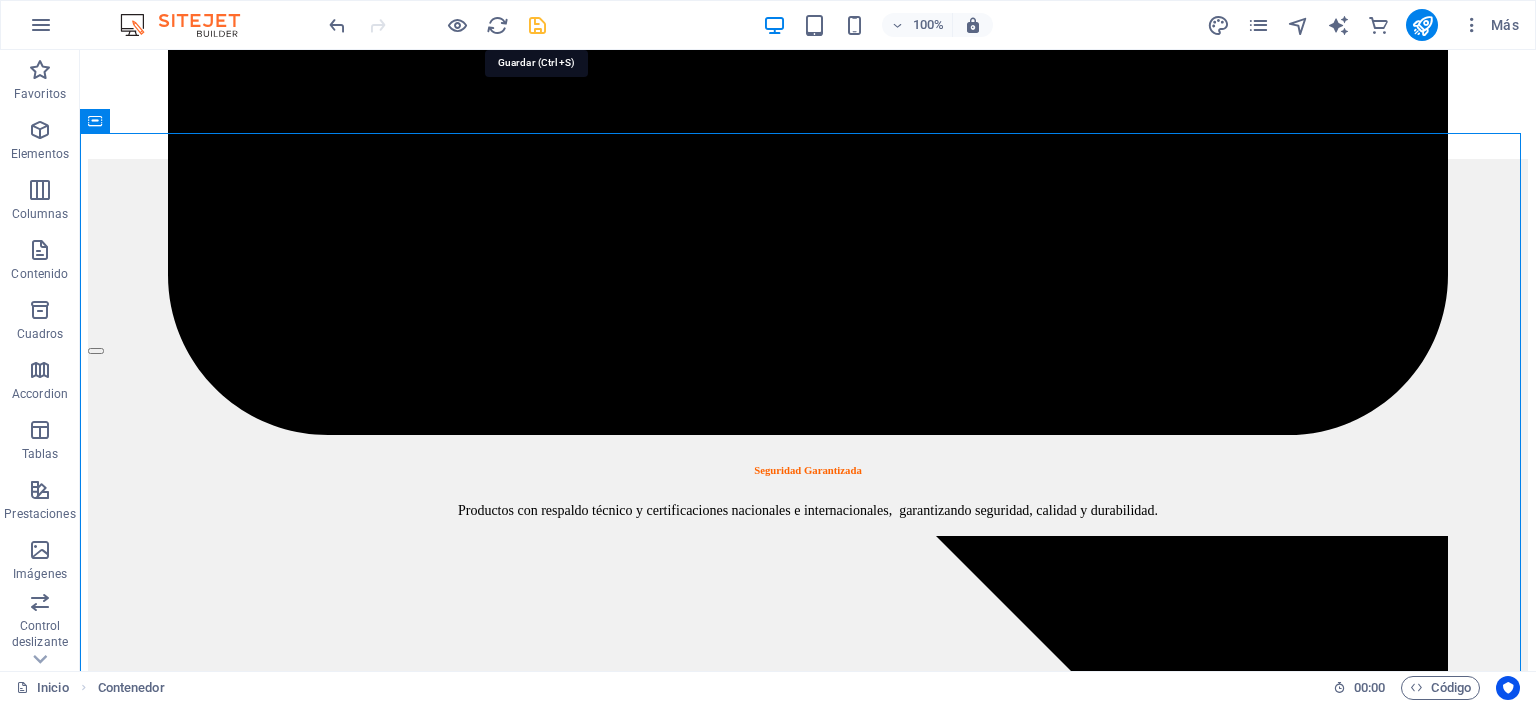 click at bounding box center (537, 25) 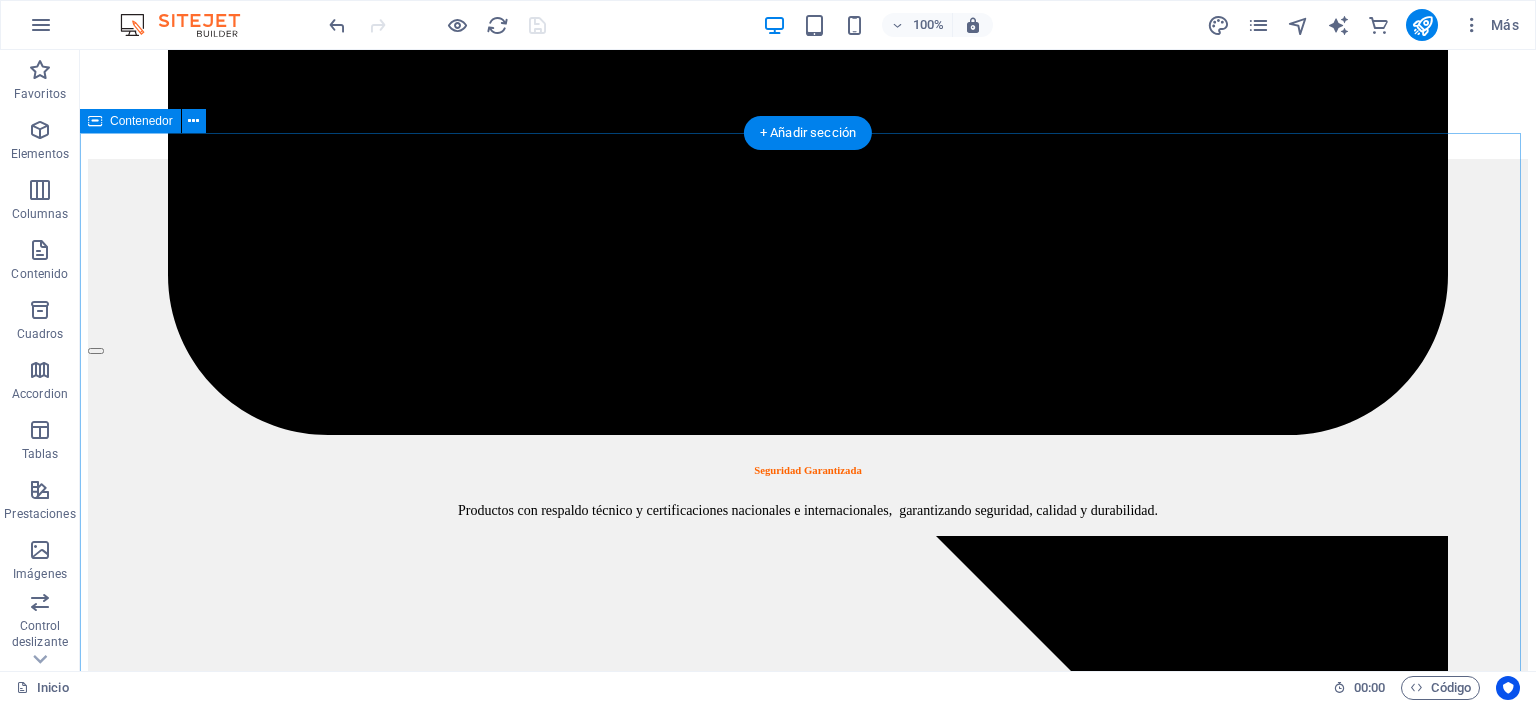 scroll, scrollTop: 3319, scrollLeft: 0, axis: vertical 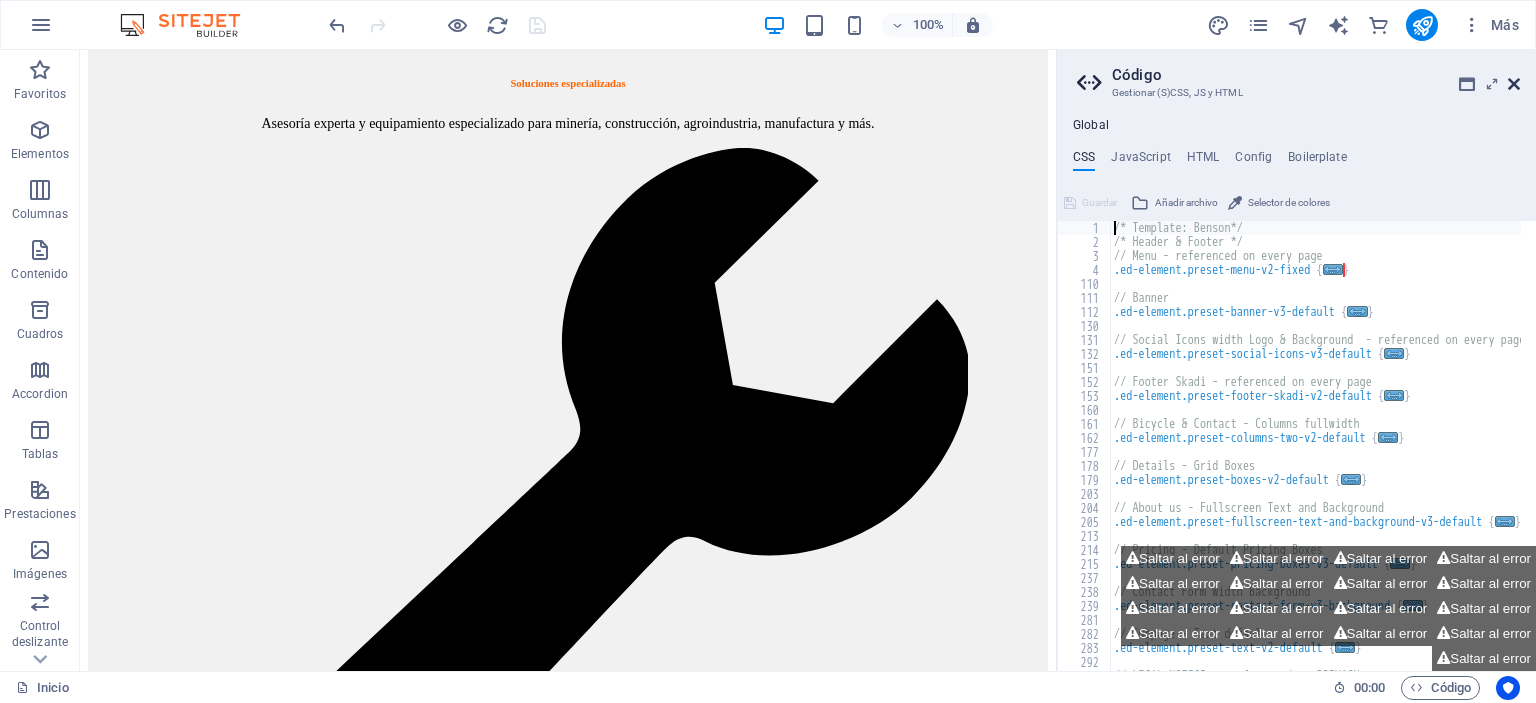 click at bounding box center (1514, 84) 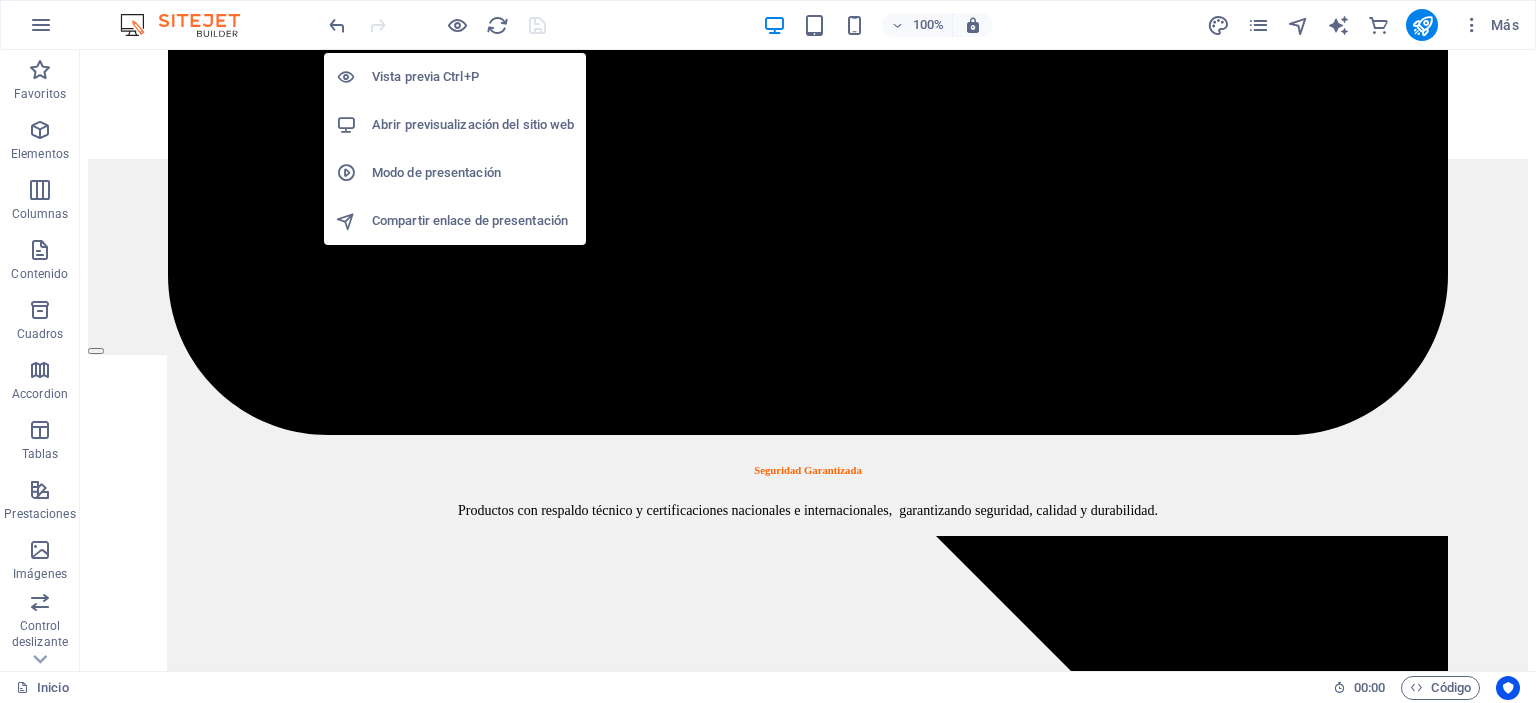 click on "Abrir previsualización del sitio web" at bounding box center (473, 125) 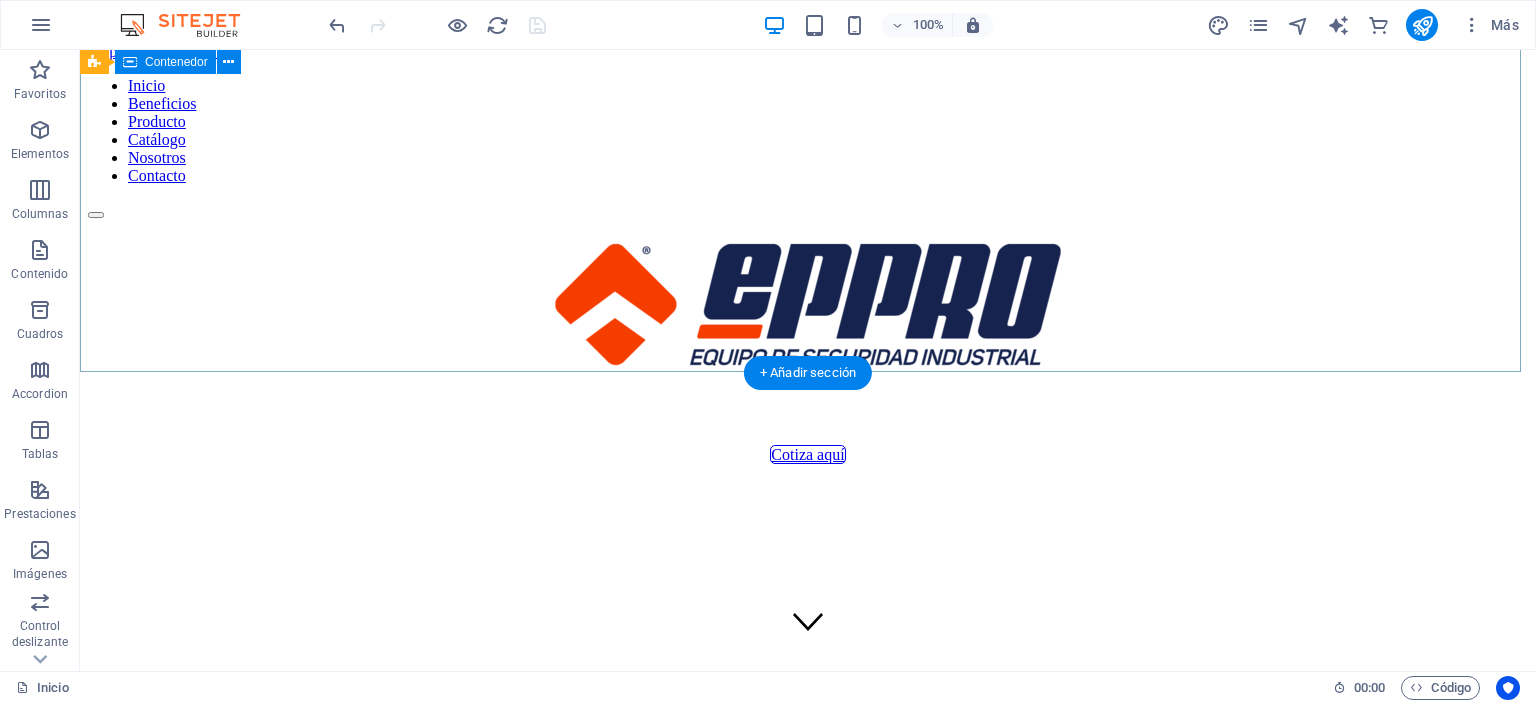 scroll, scrollTop: 0, scrollLeft: 0, axis: both 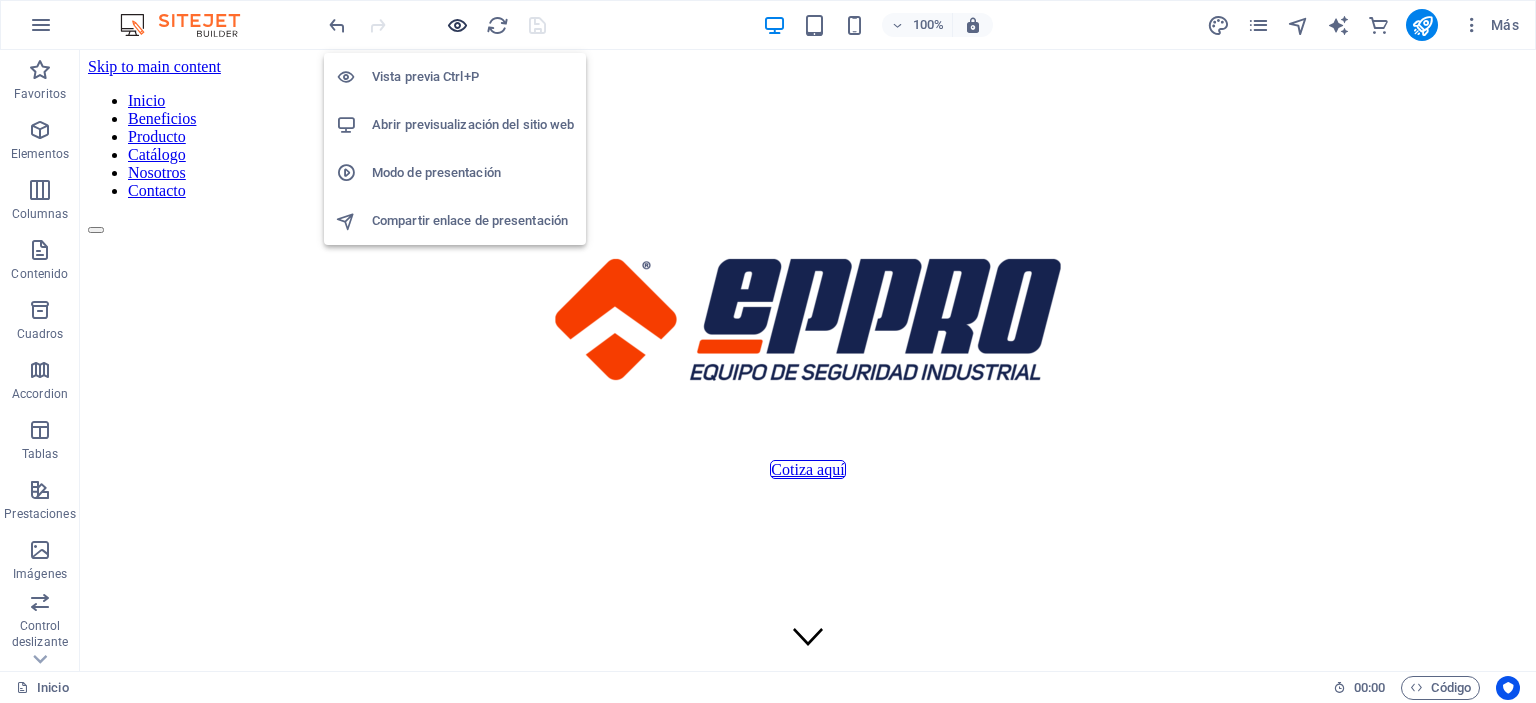 click at bounding box center (457, 25) 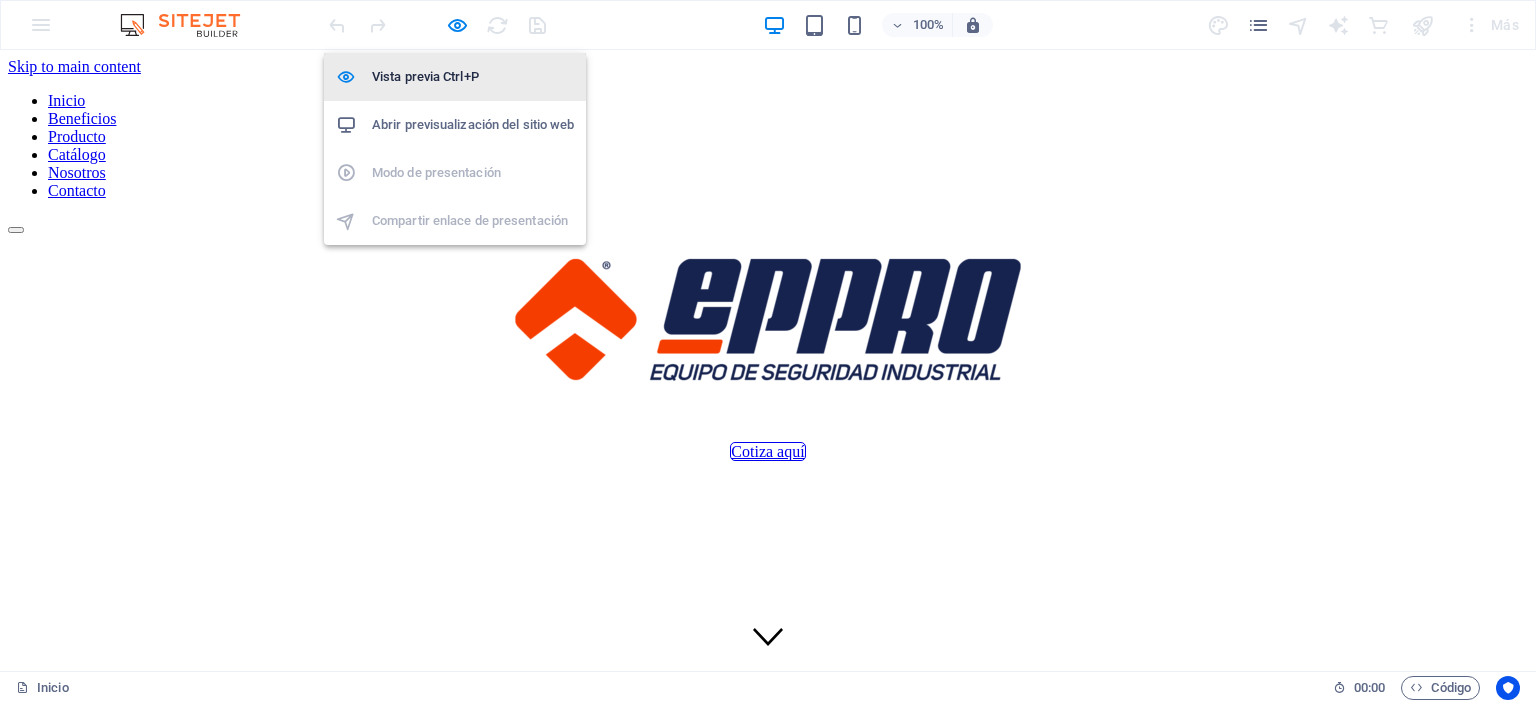 click on "Vista previa Ctrl+P" at bounding box center (473, 77) 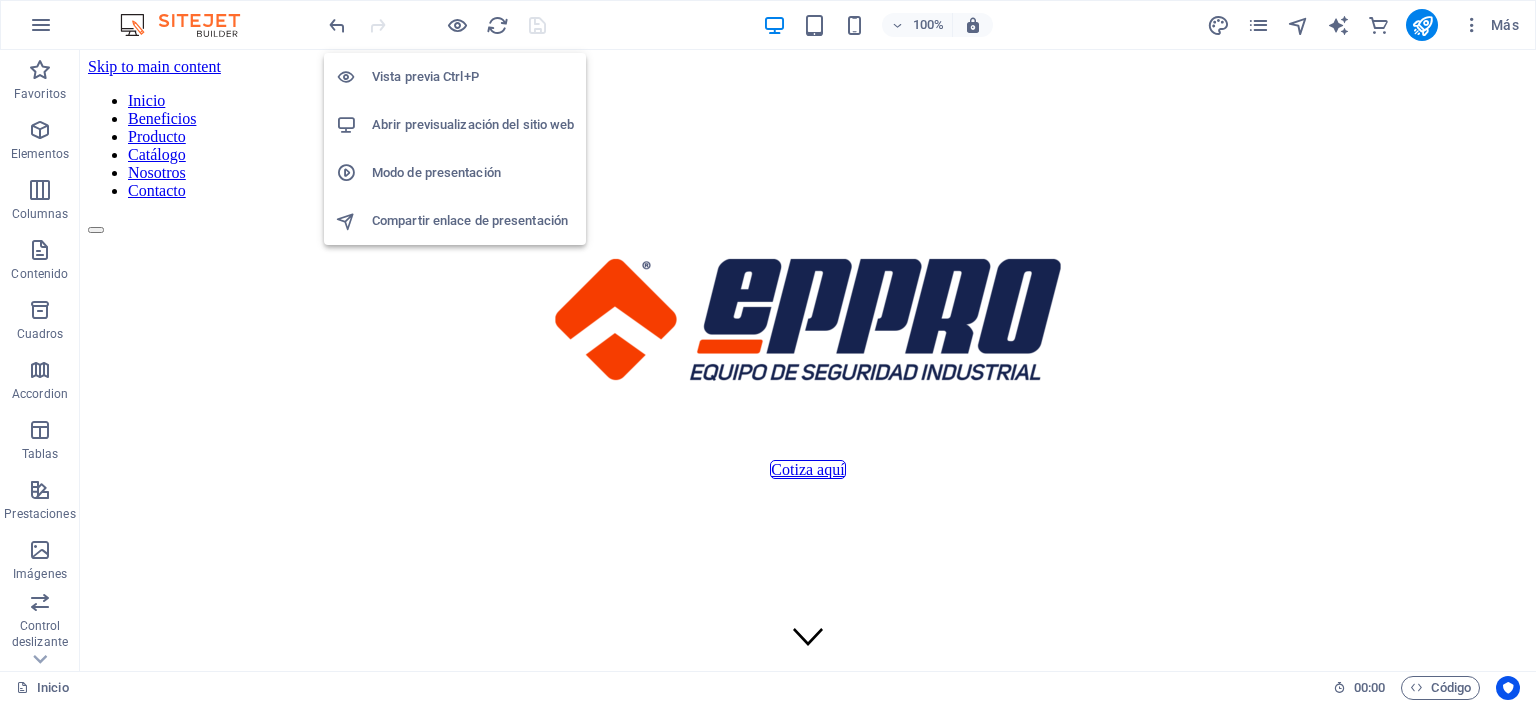 click on "Vista previa Ctrl+P" at bounding box center [473, 77] 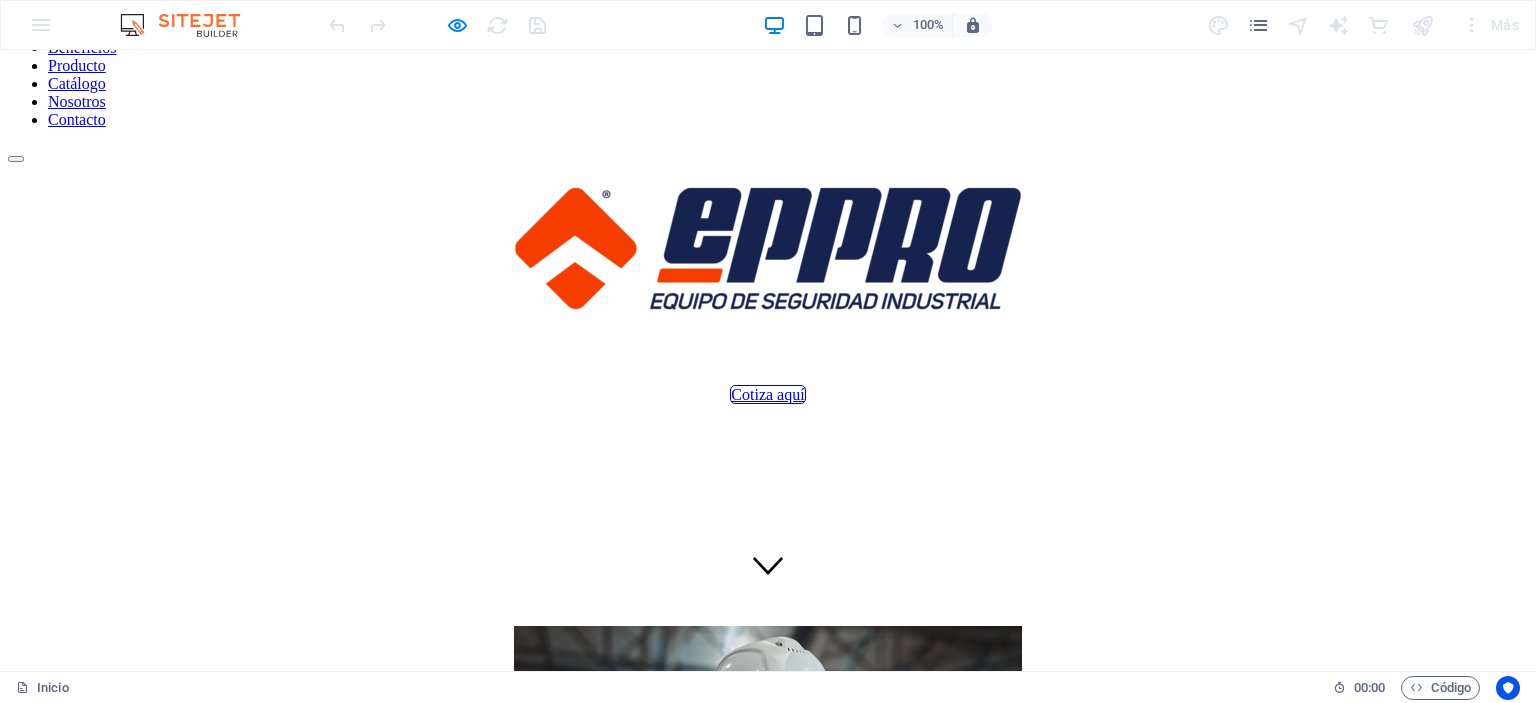 scroll, scrollTop: 0, scrollLeft: 0, axis: both 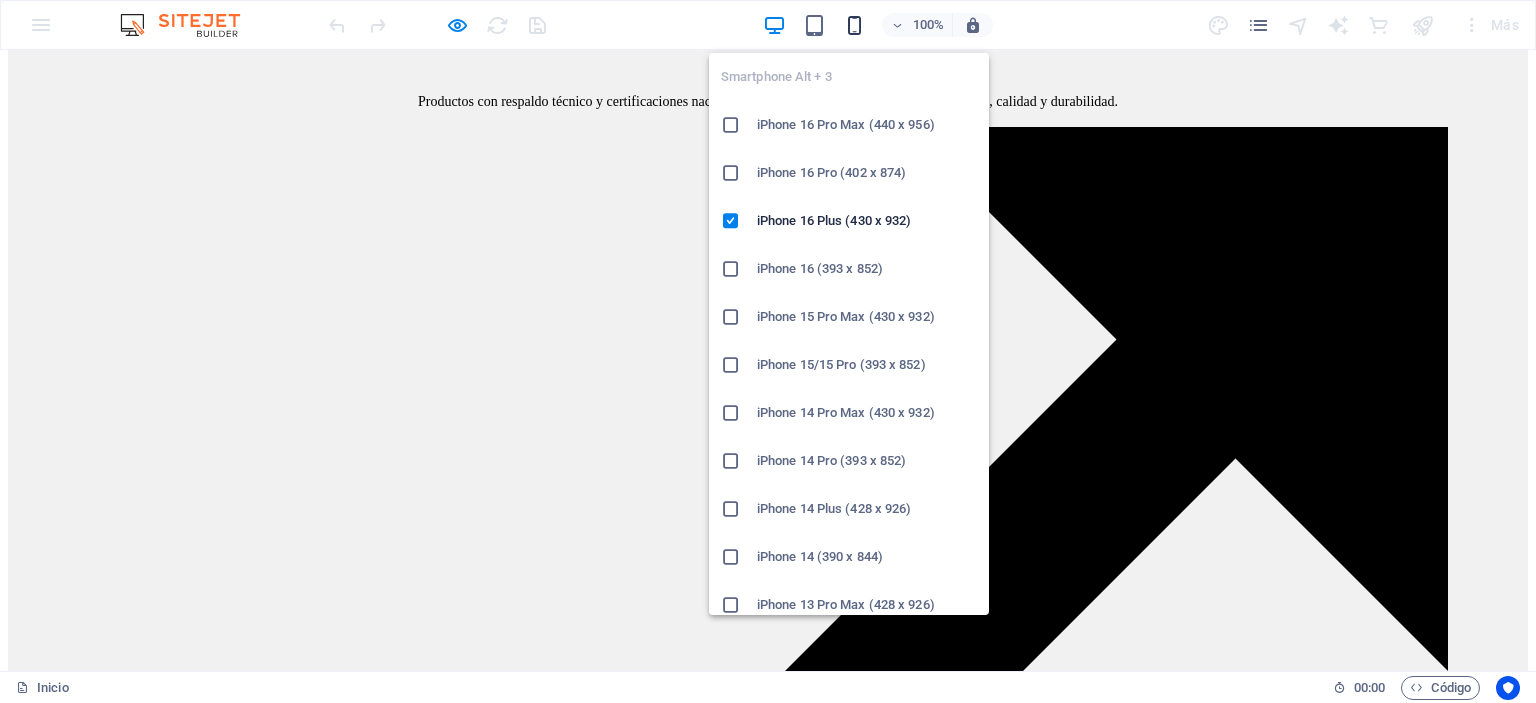 click at bounding box center (854, 25) 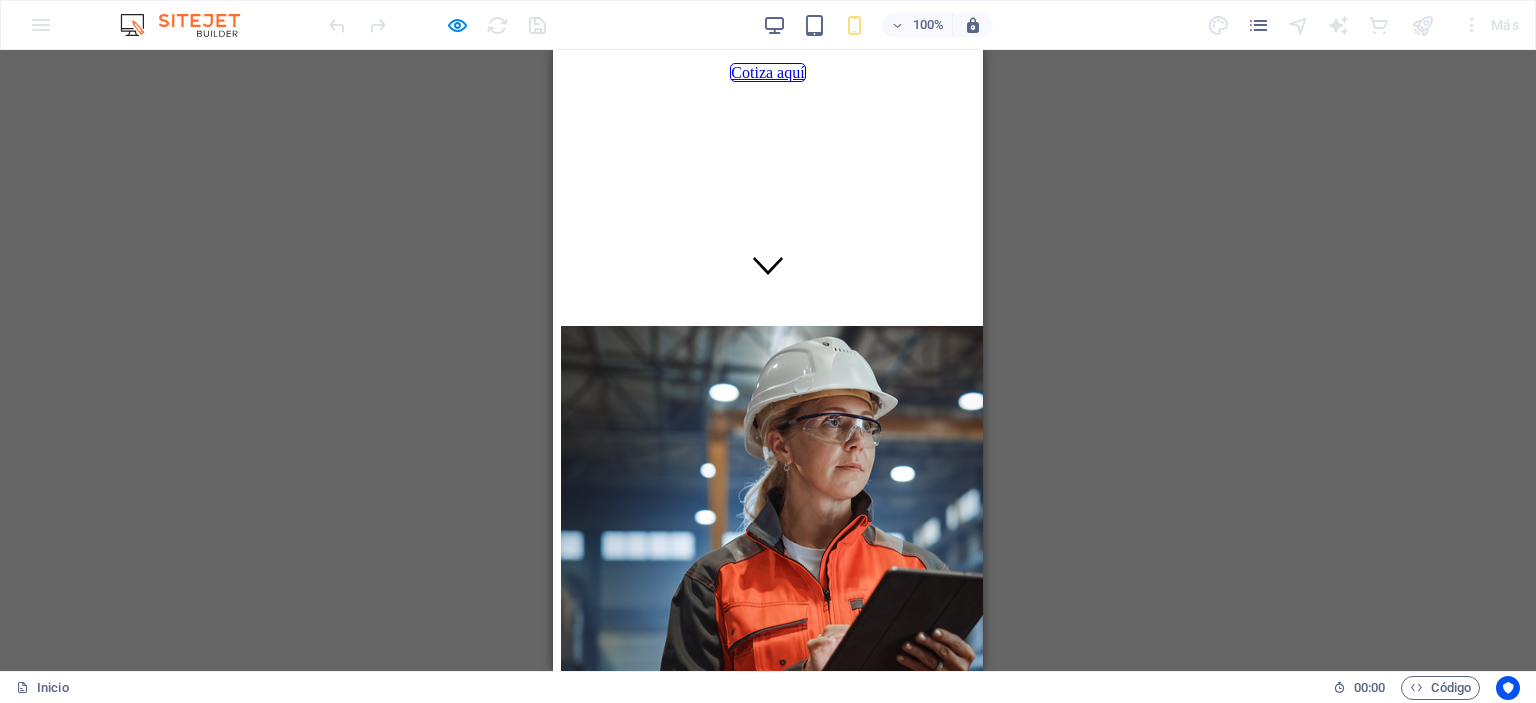 scroll, scrollTop: 0, scrollLeft: 0, axis: both 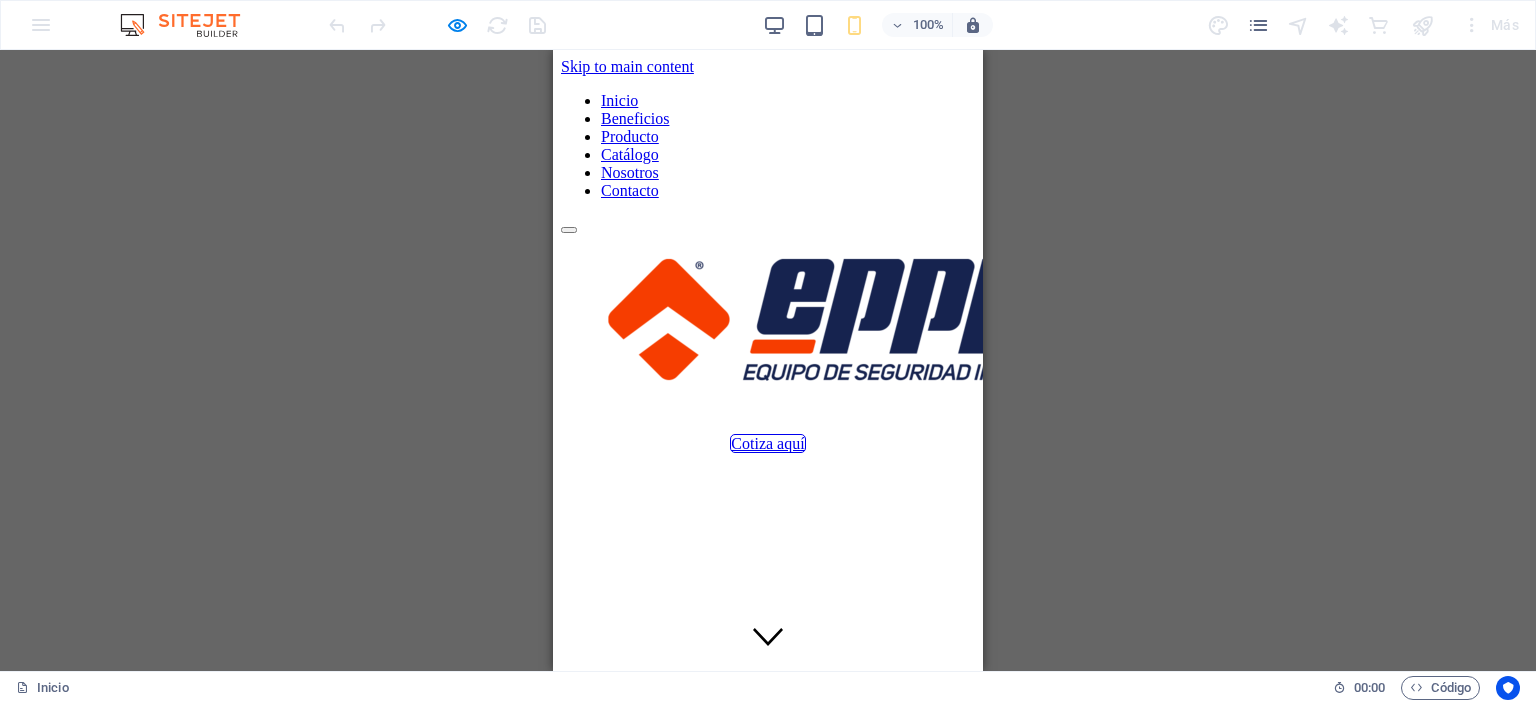 click at bounding box center [768, 225] 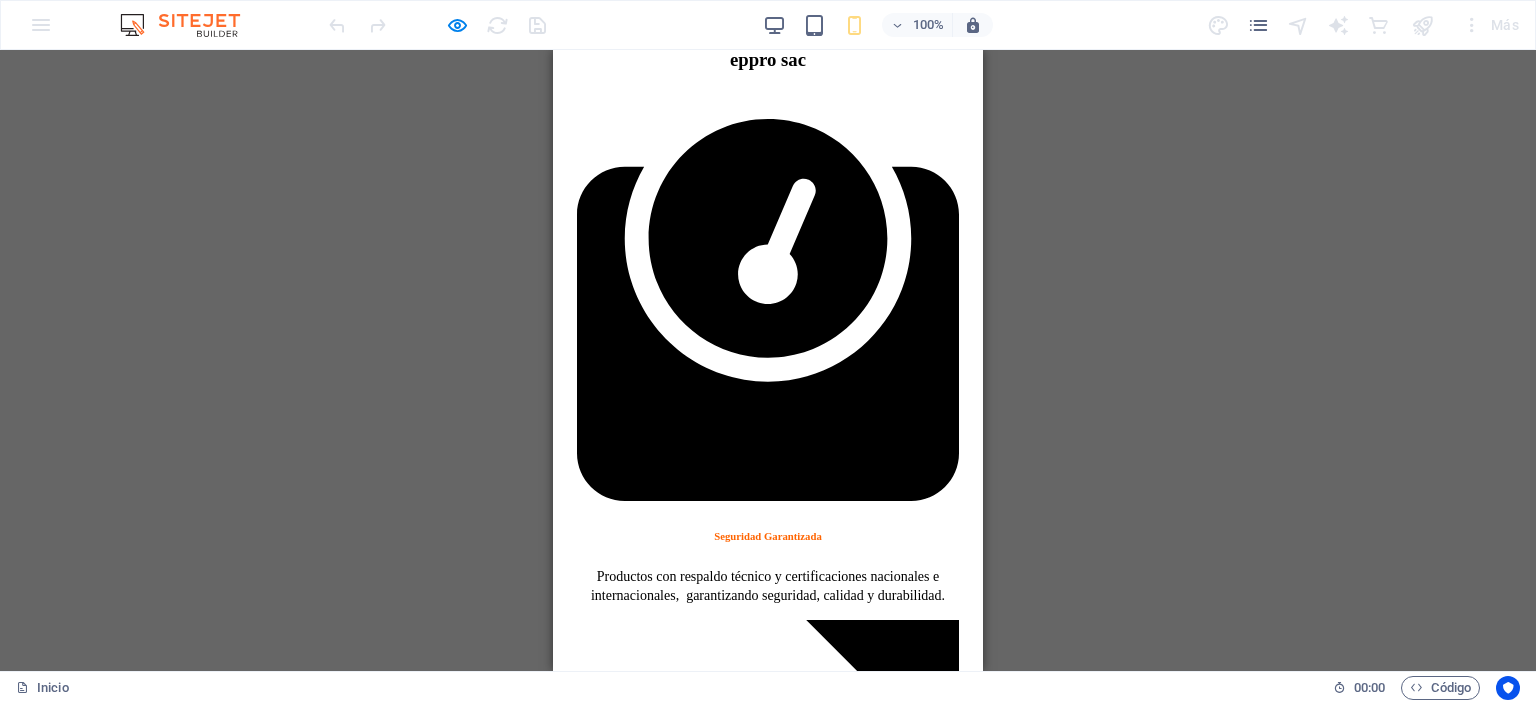scroll, scrollTop: 1591, scrollLeft: 0, axis: vertical 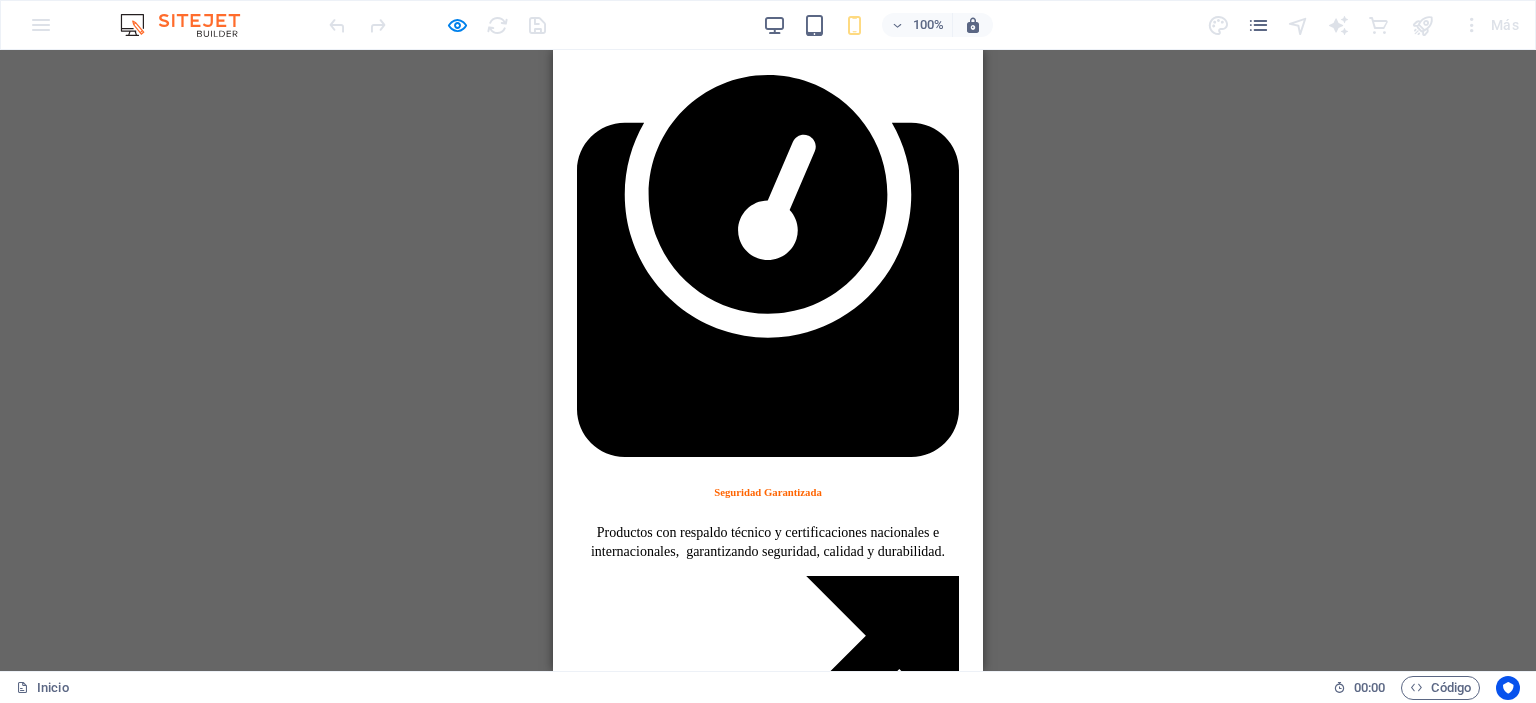 click at bounding box center (768, -1366) 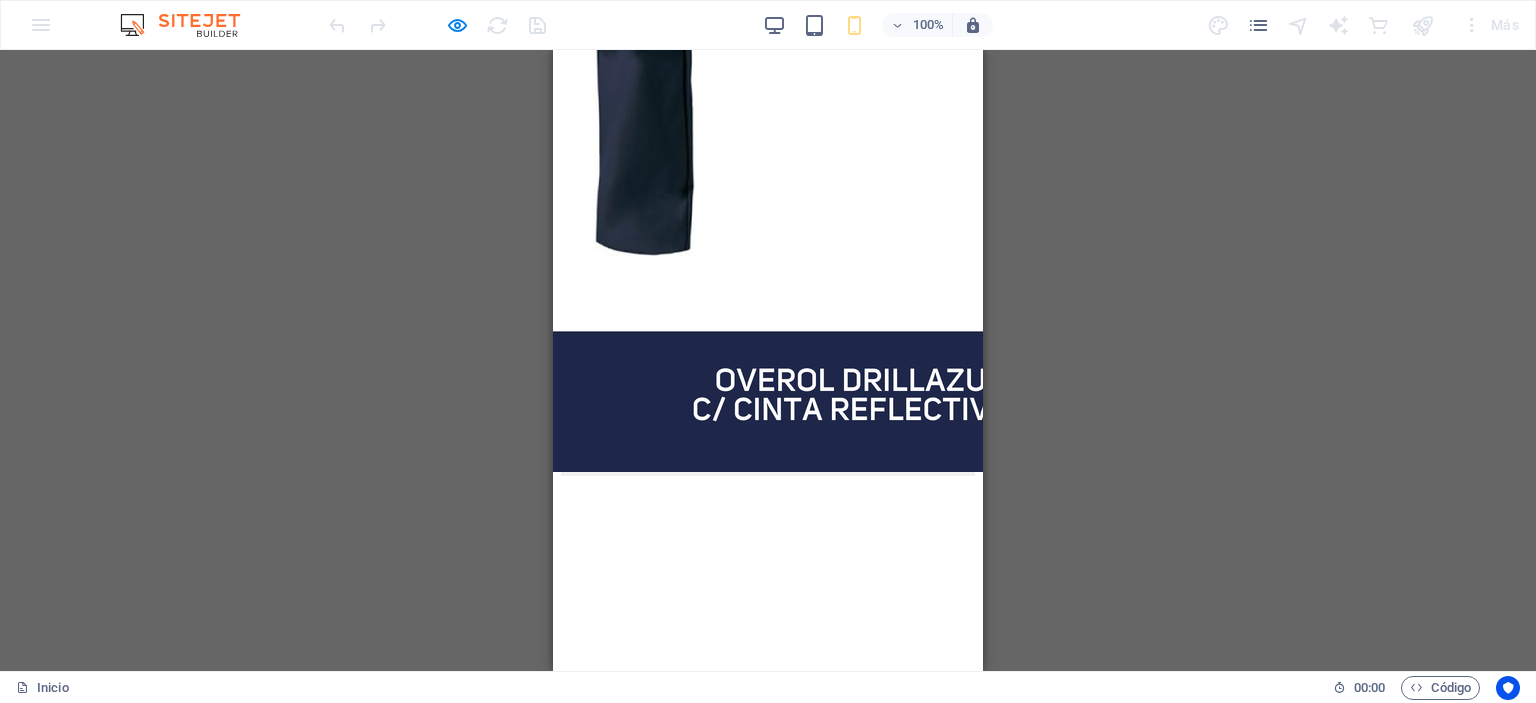 scroll, scrollTop: 5587, scrollLeft: 0, axis: vertical 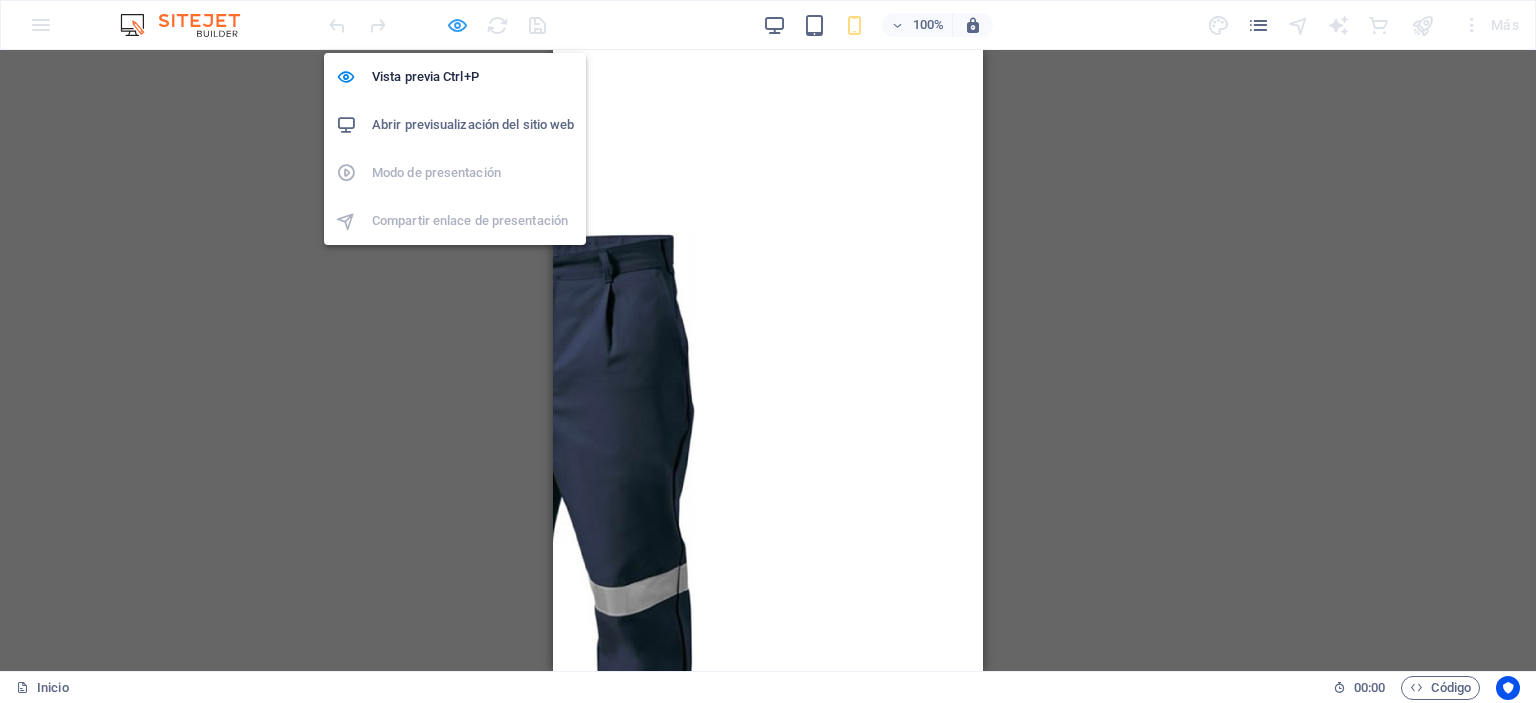 click at bounding box center [457, 25] 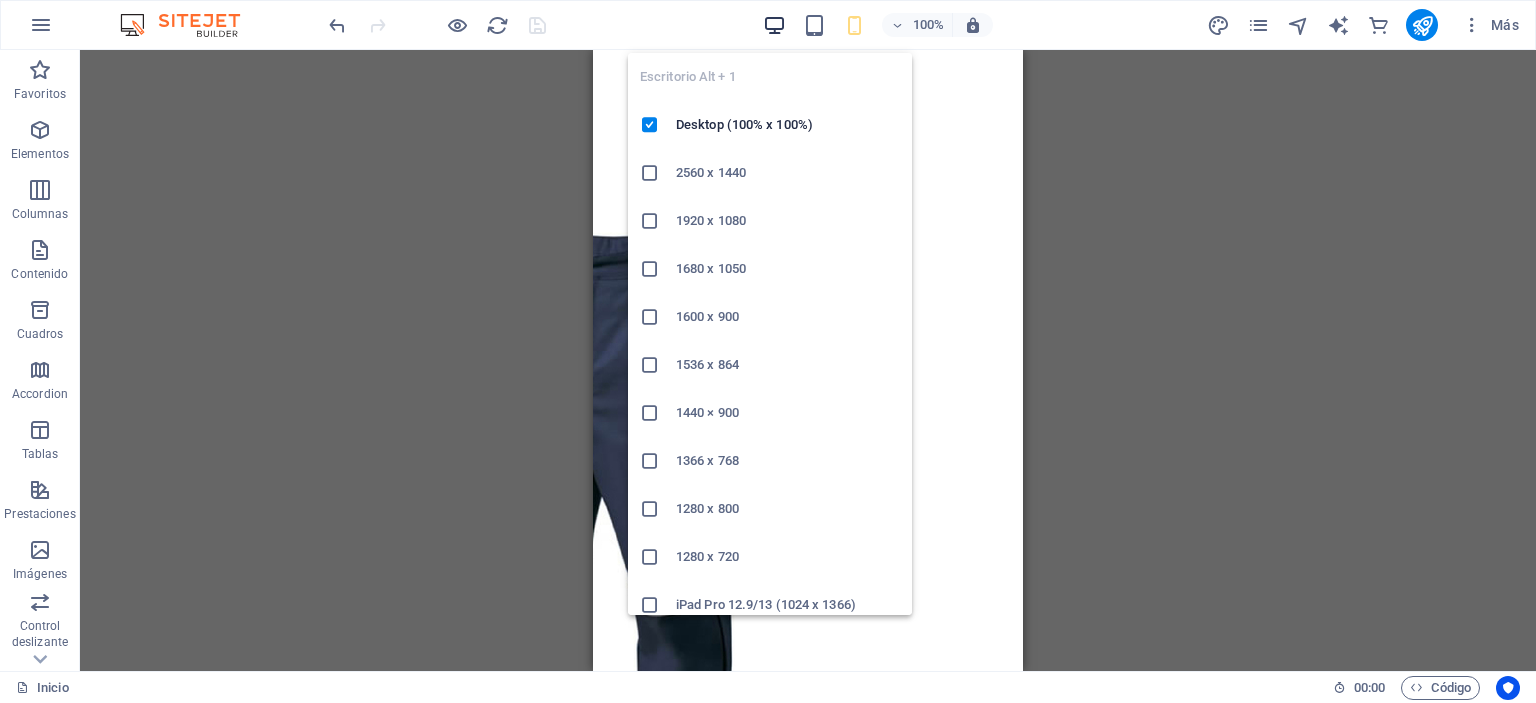 click at bounding box center (774, 25) 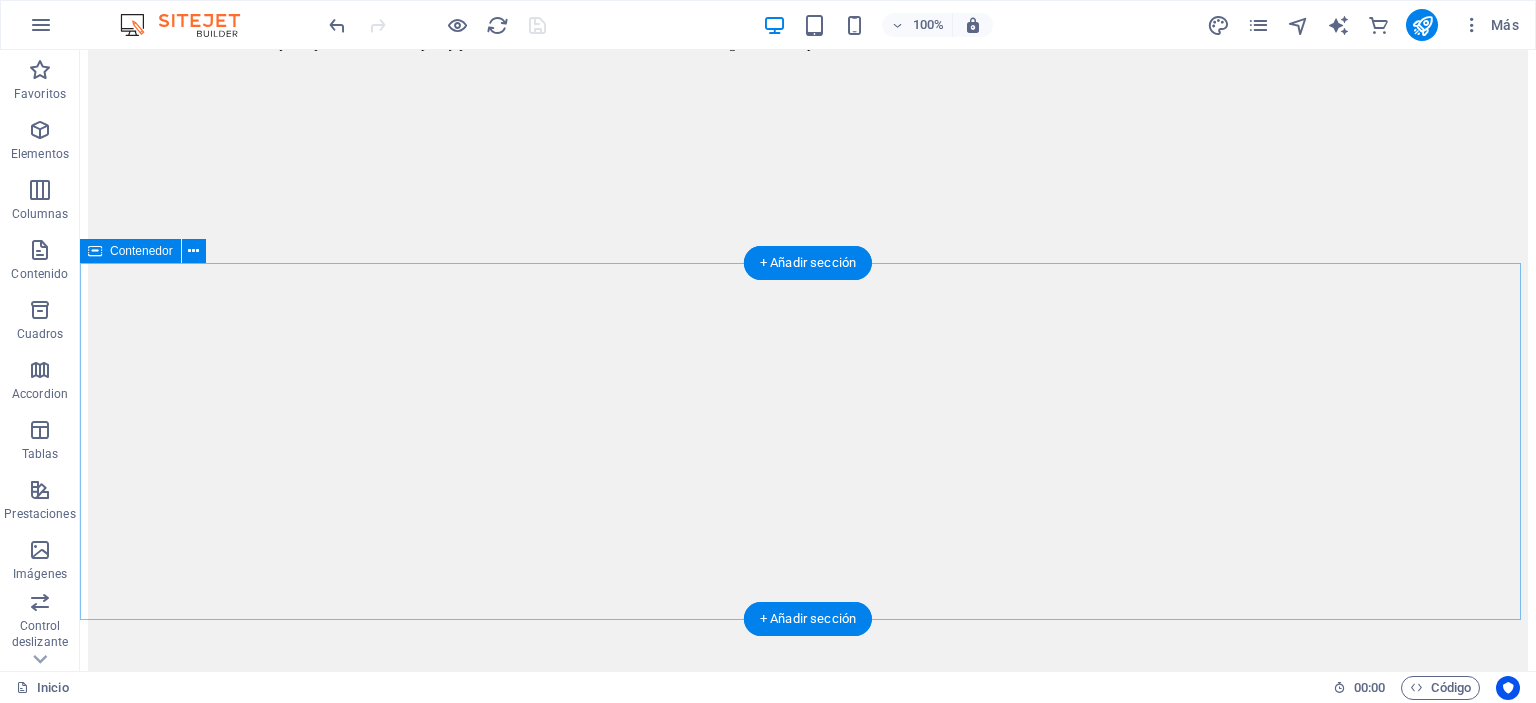 scroll, scrollTop: 5727, scrollLeft: 0, axis: vertical 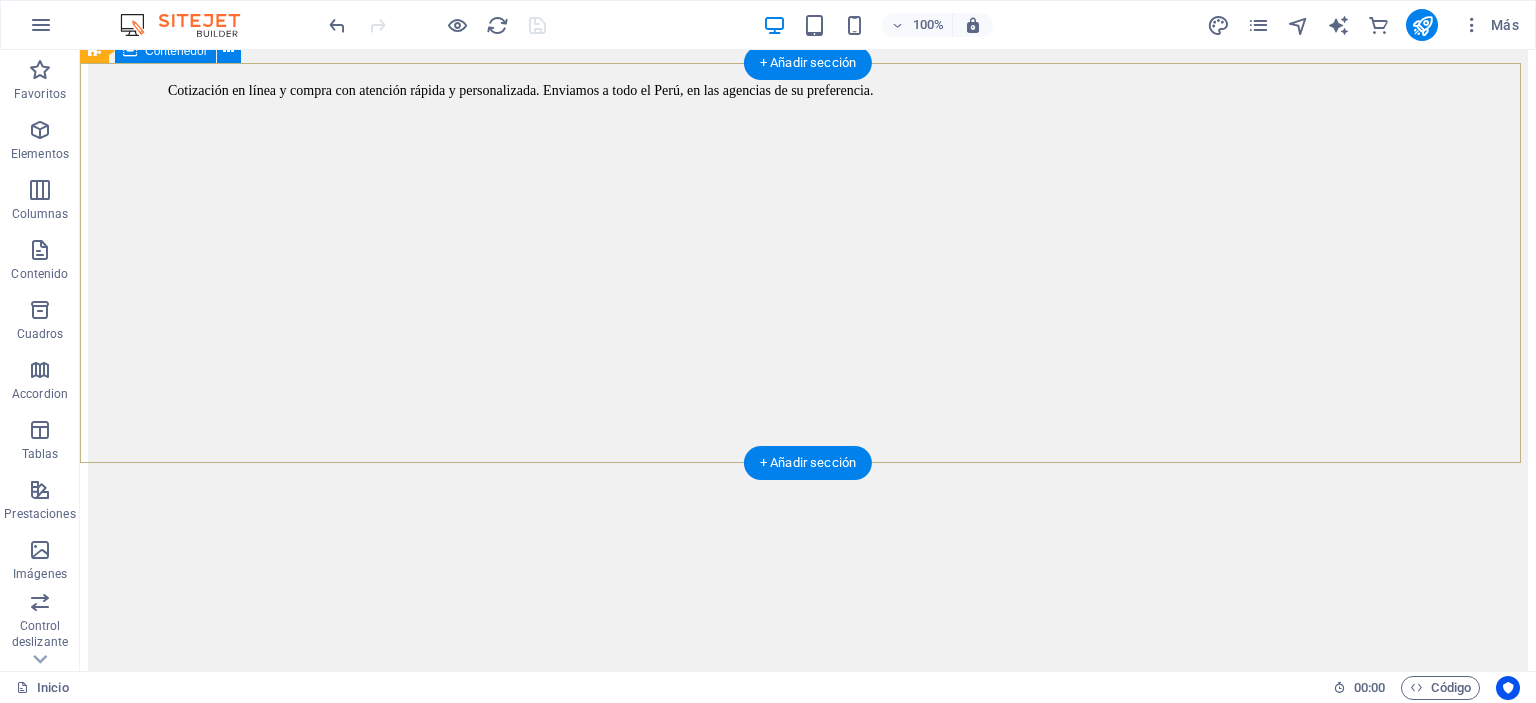click on "MarcaS principales" at bounding box center [808, 10243] 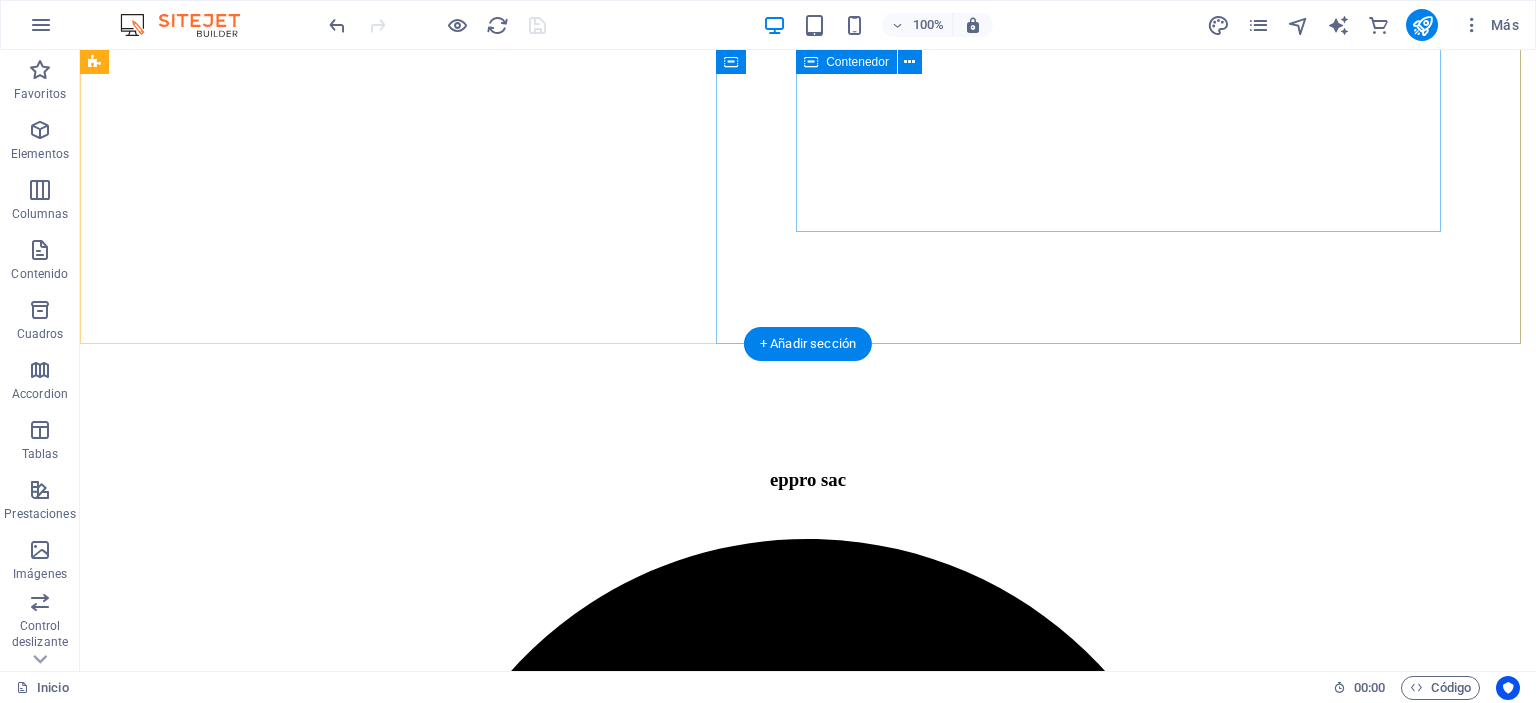 scroll, scrollTop: 0, scrollLeft: 0, axis: both 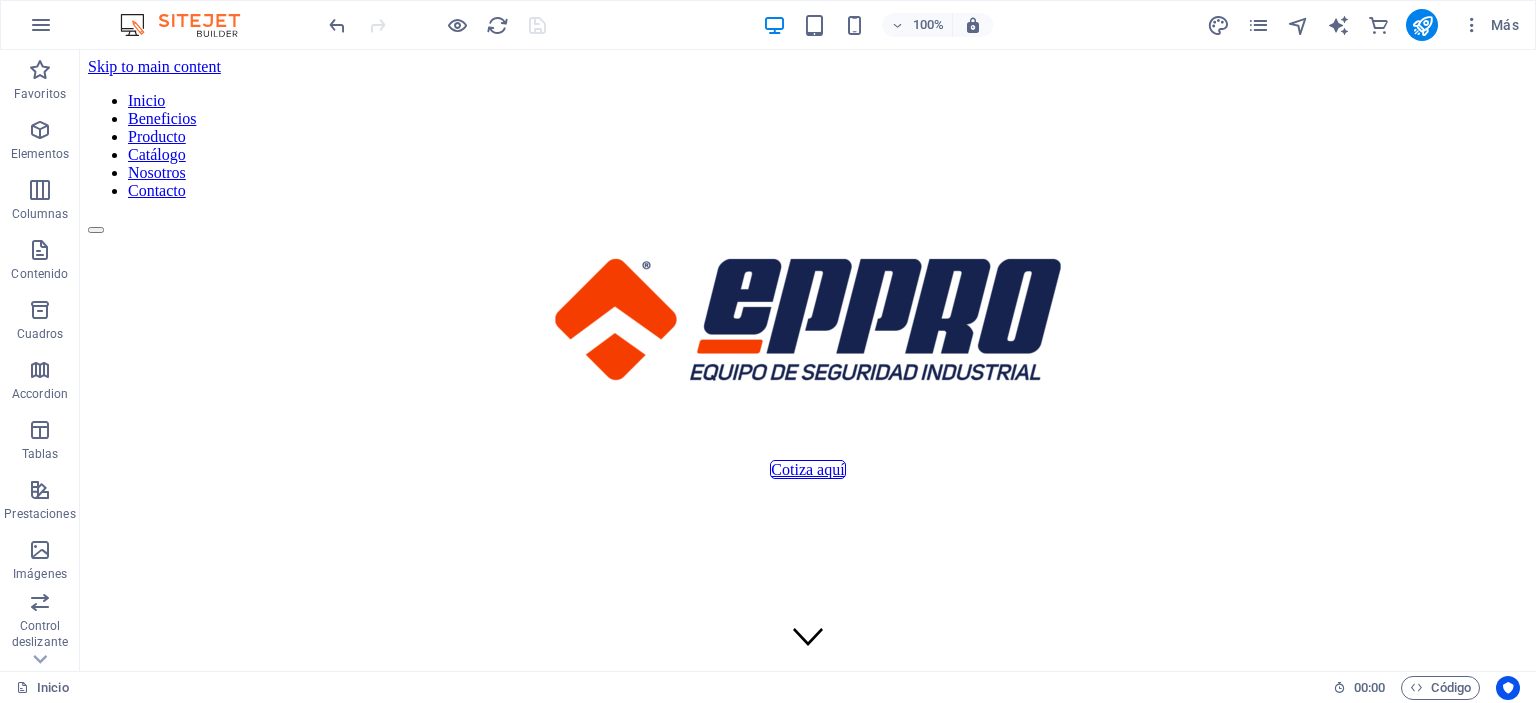 click at bounding box center (437, 25) 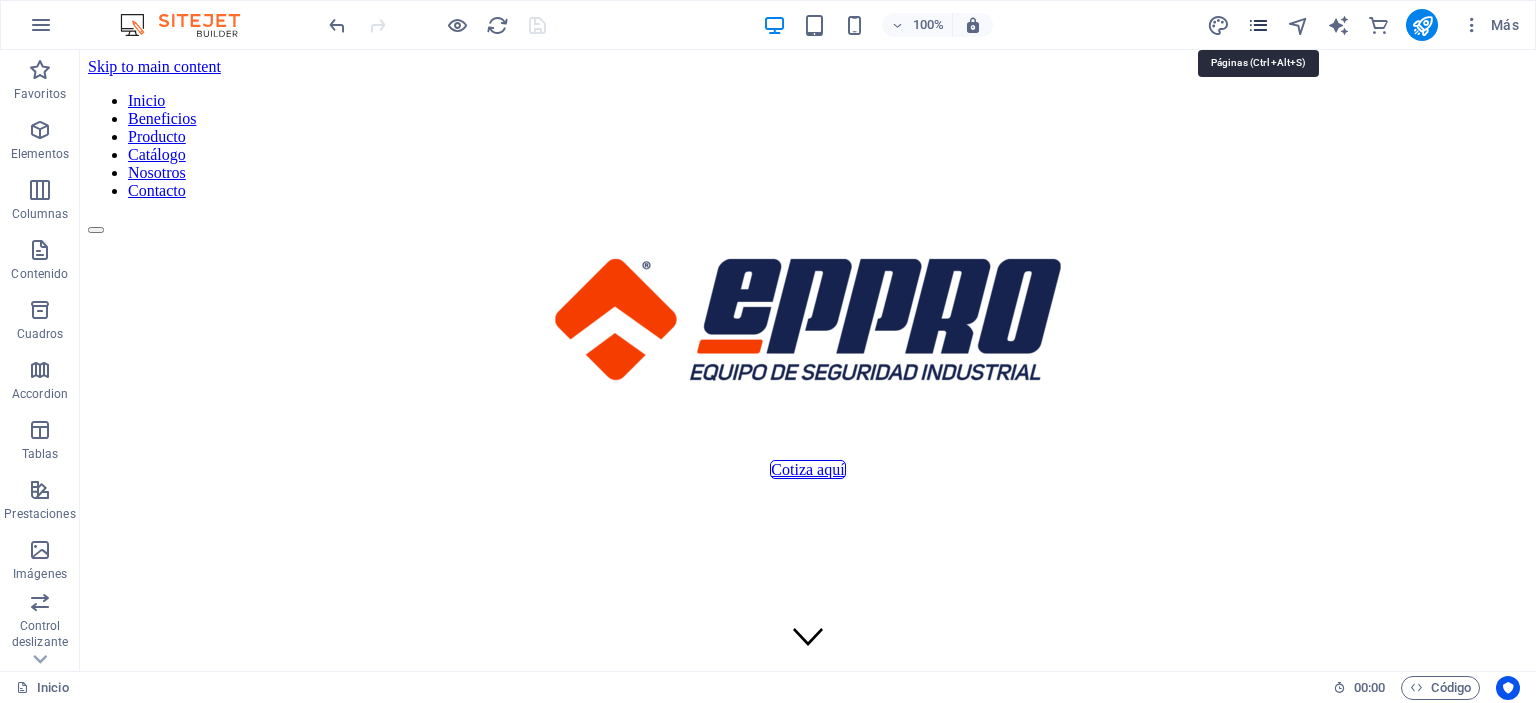 click at bounding box center [1258, 25] 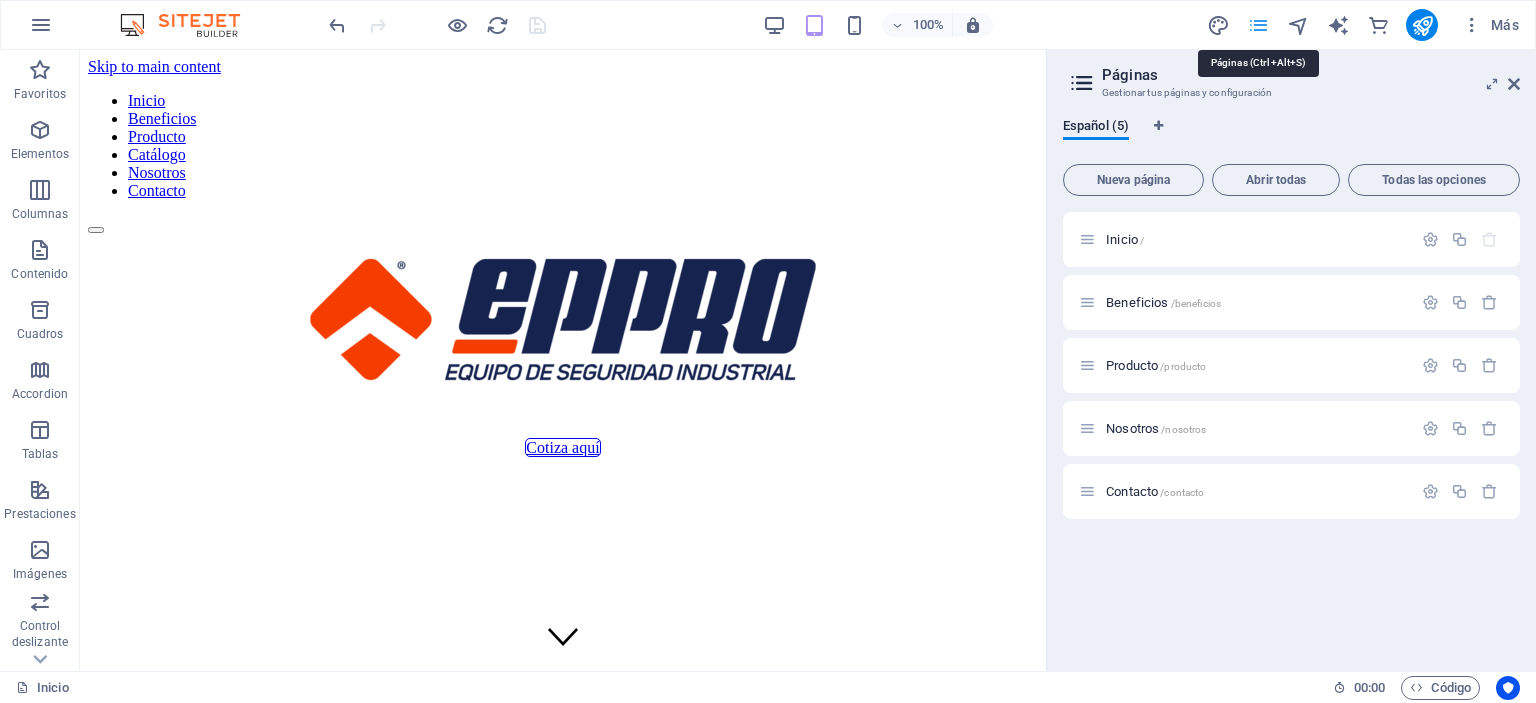 click at bounding box center (1258, 25) 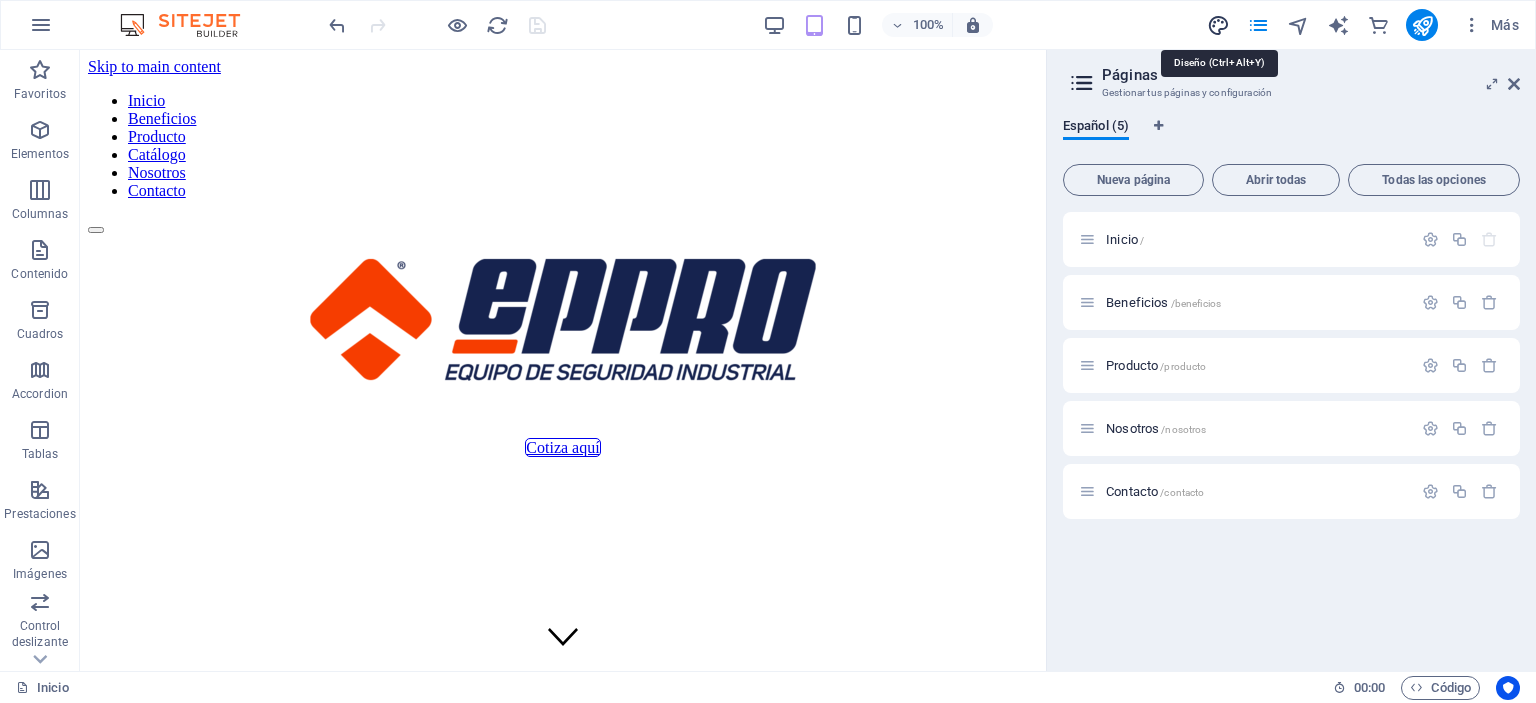 click at bounding box center [1218, 25] 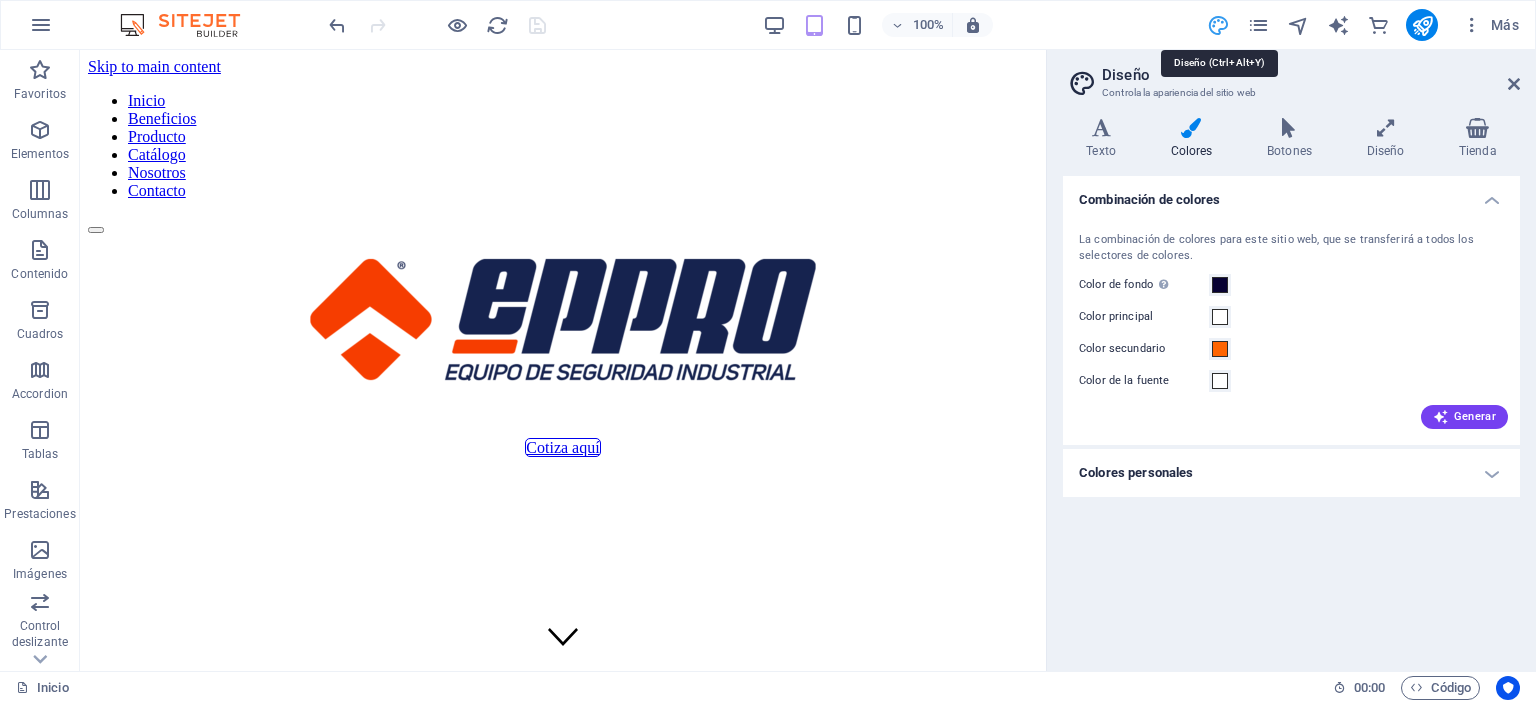 click at bounding box center (1218, 25) 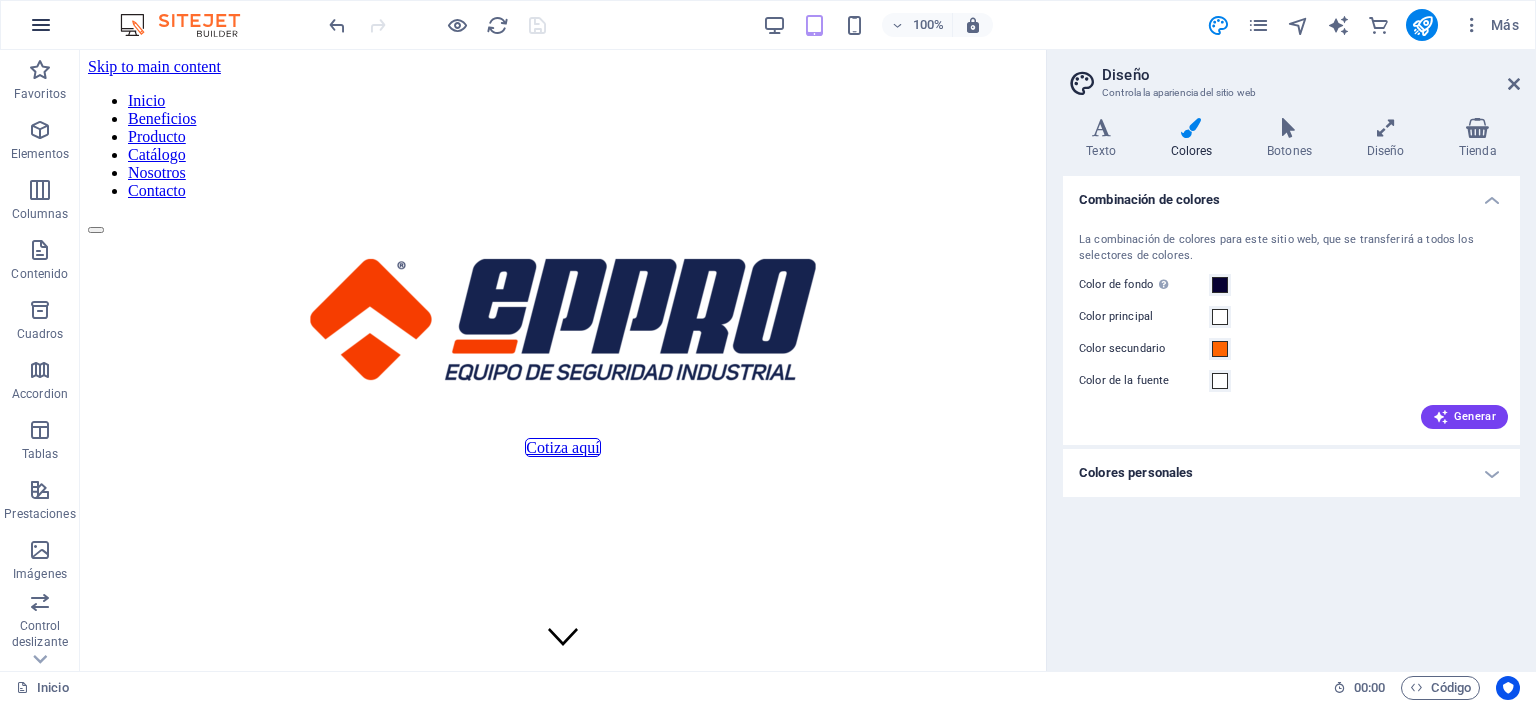click at bounding box center (41, 25) 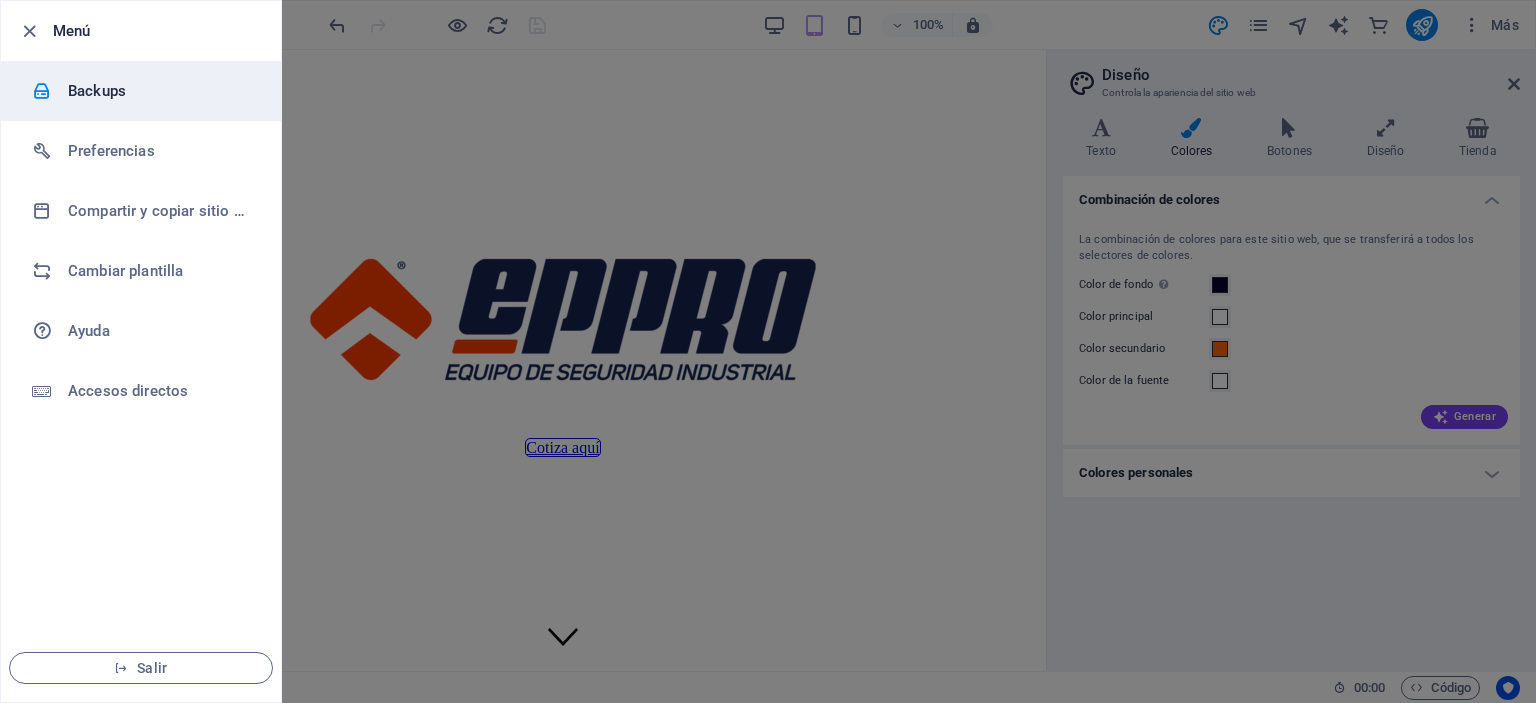 click on "Backups" at bounding box center (160, 91) 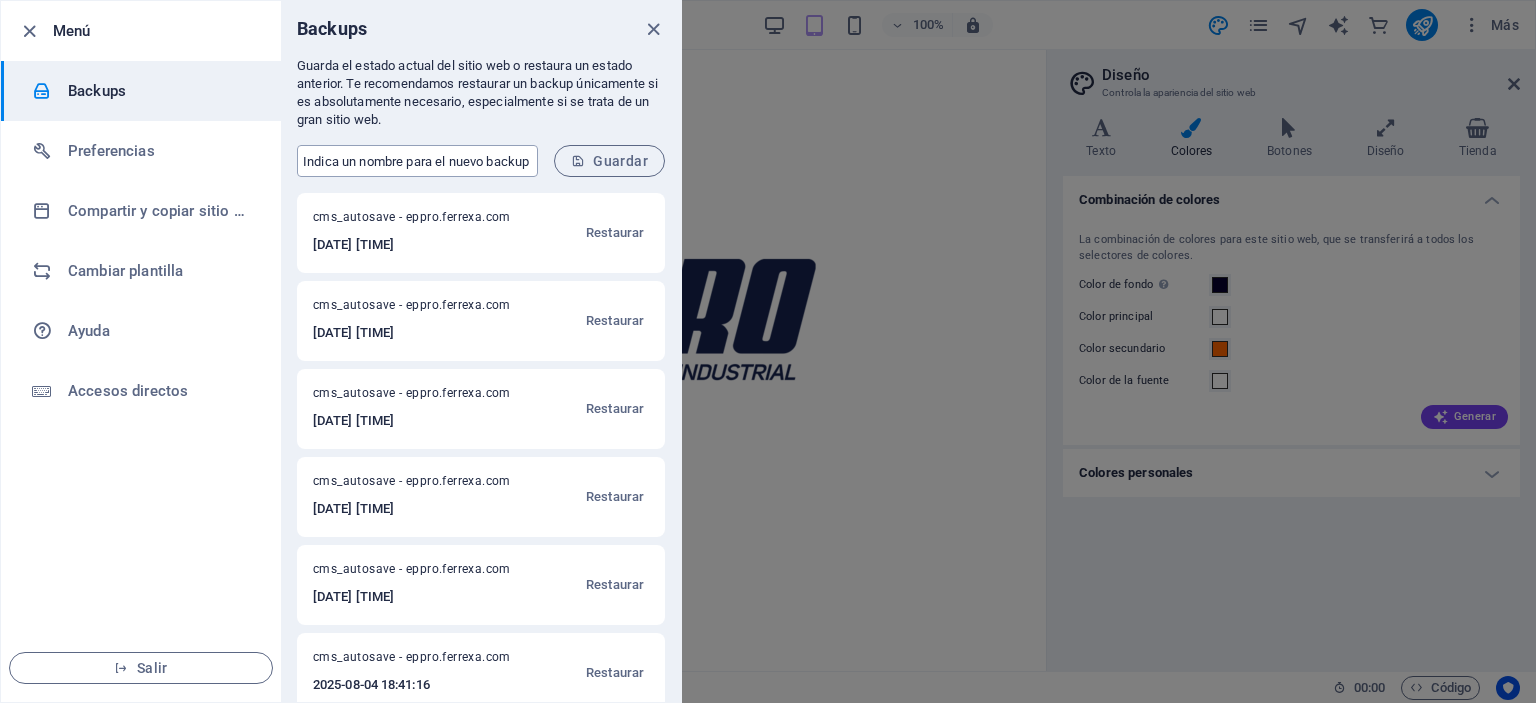 click at bounding box center (417, 161) 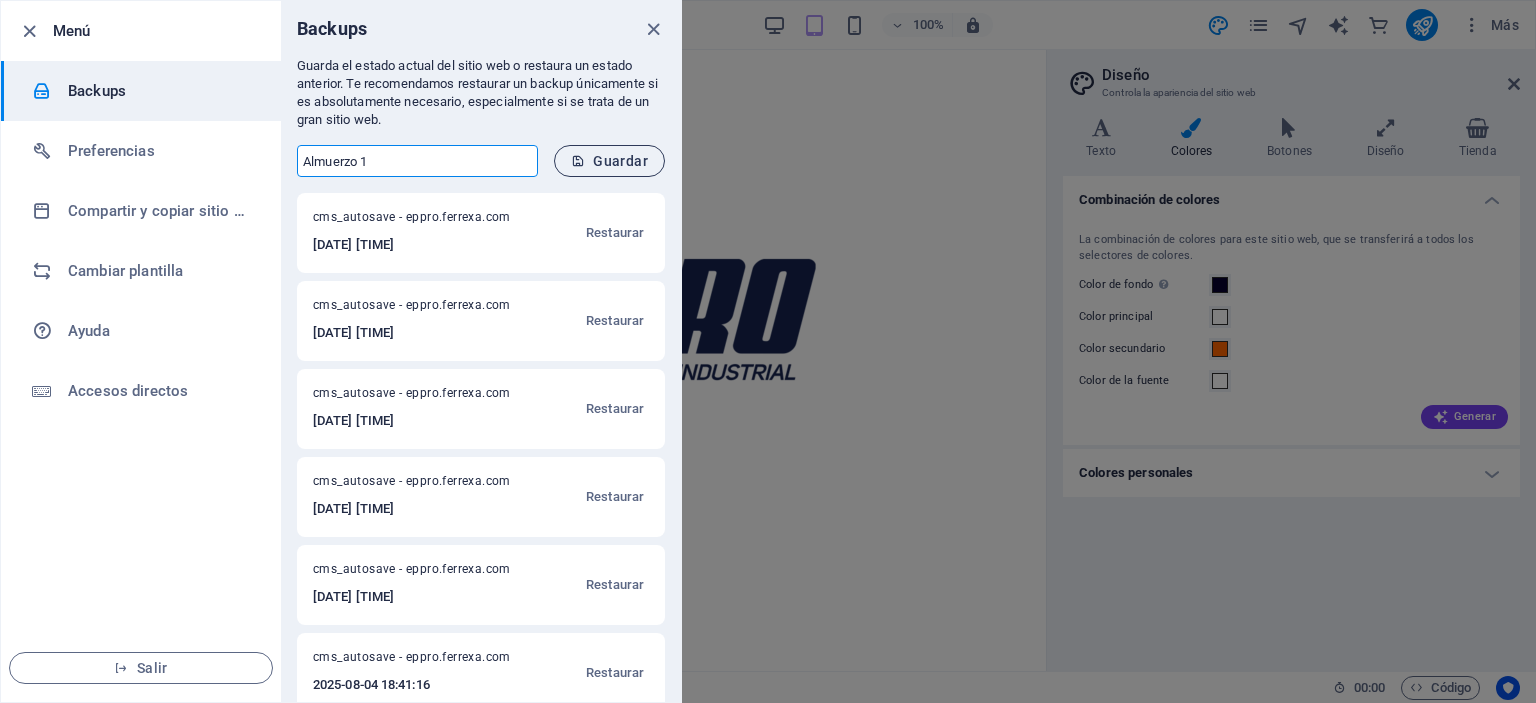 type on "Almuerzo 1" 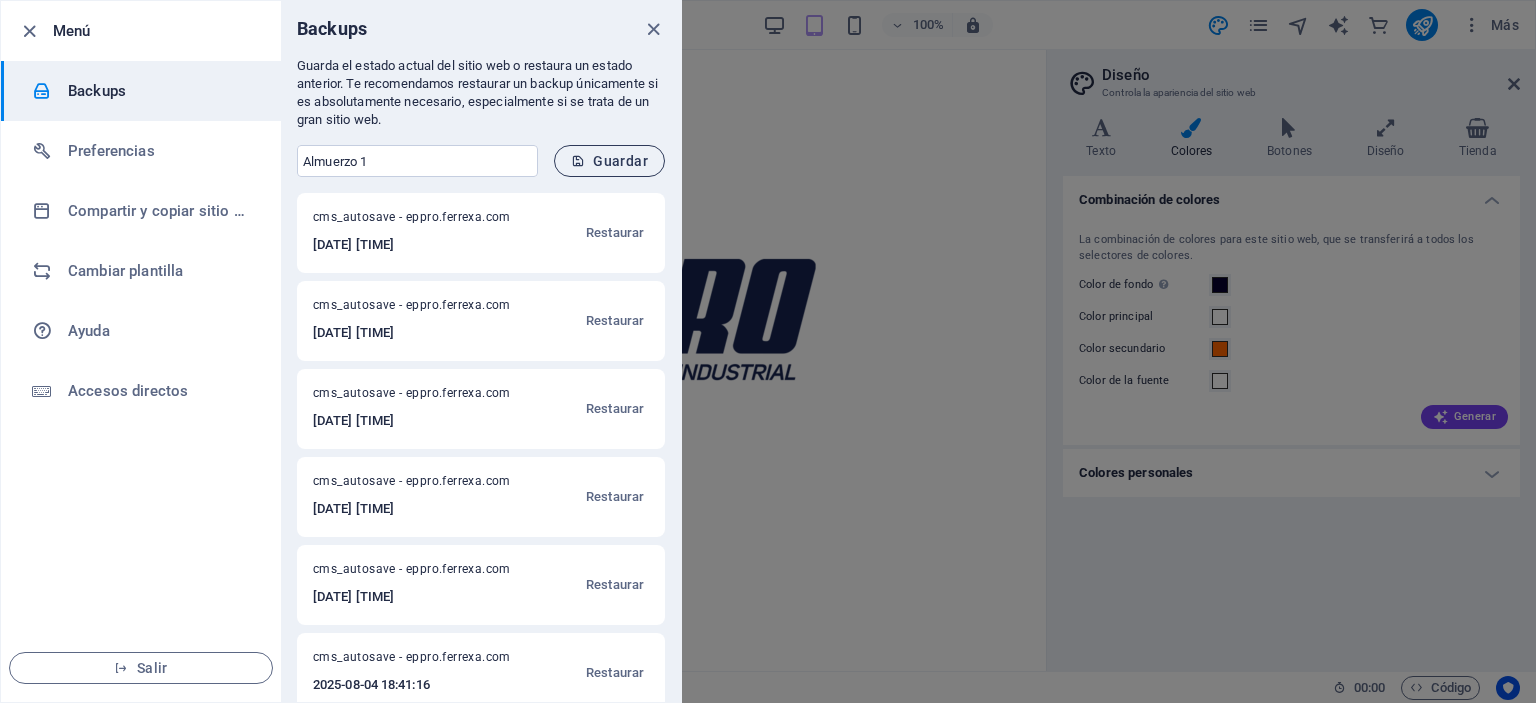 click on "Guardar" at bounding box center (609, 161) 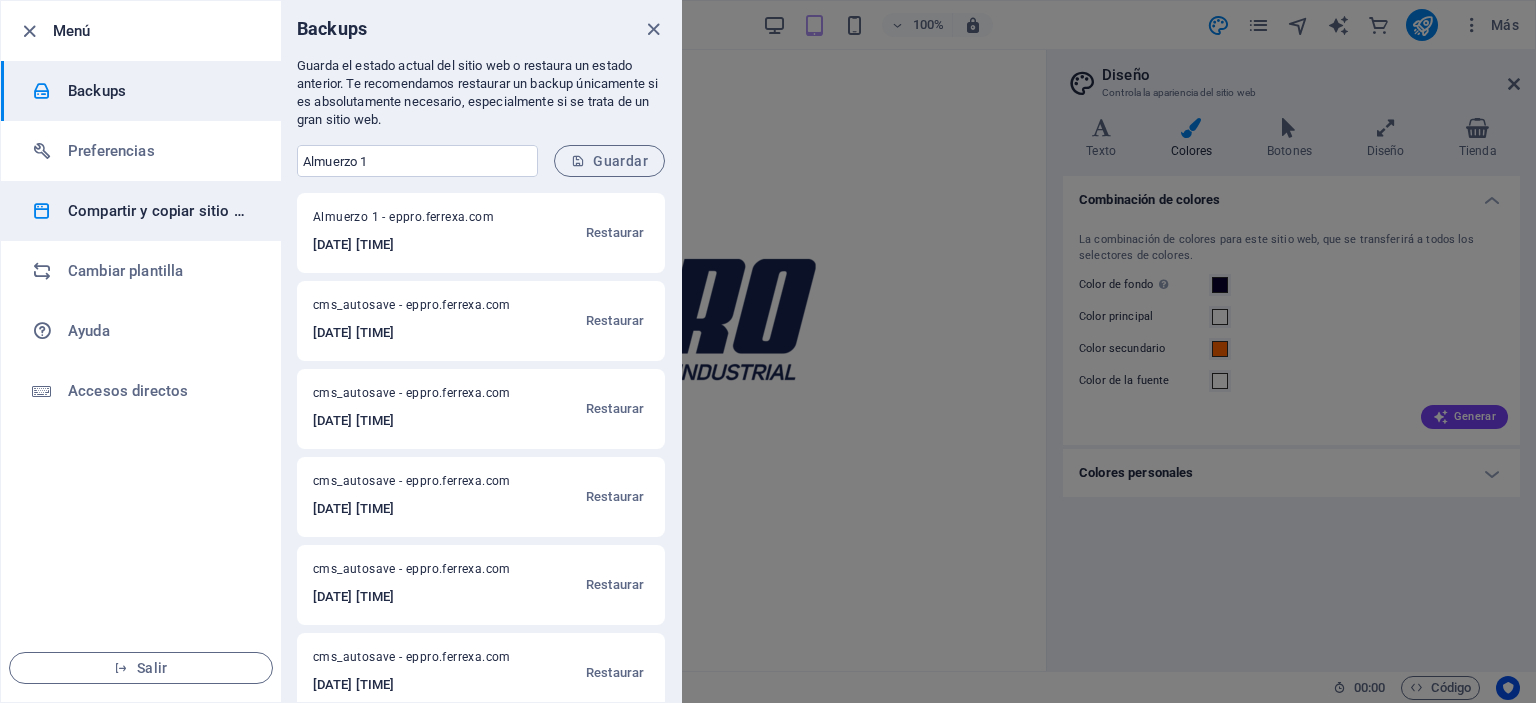 click on "Compartir y copiar sitio web" at bounding box center (160, 211) 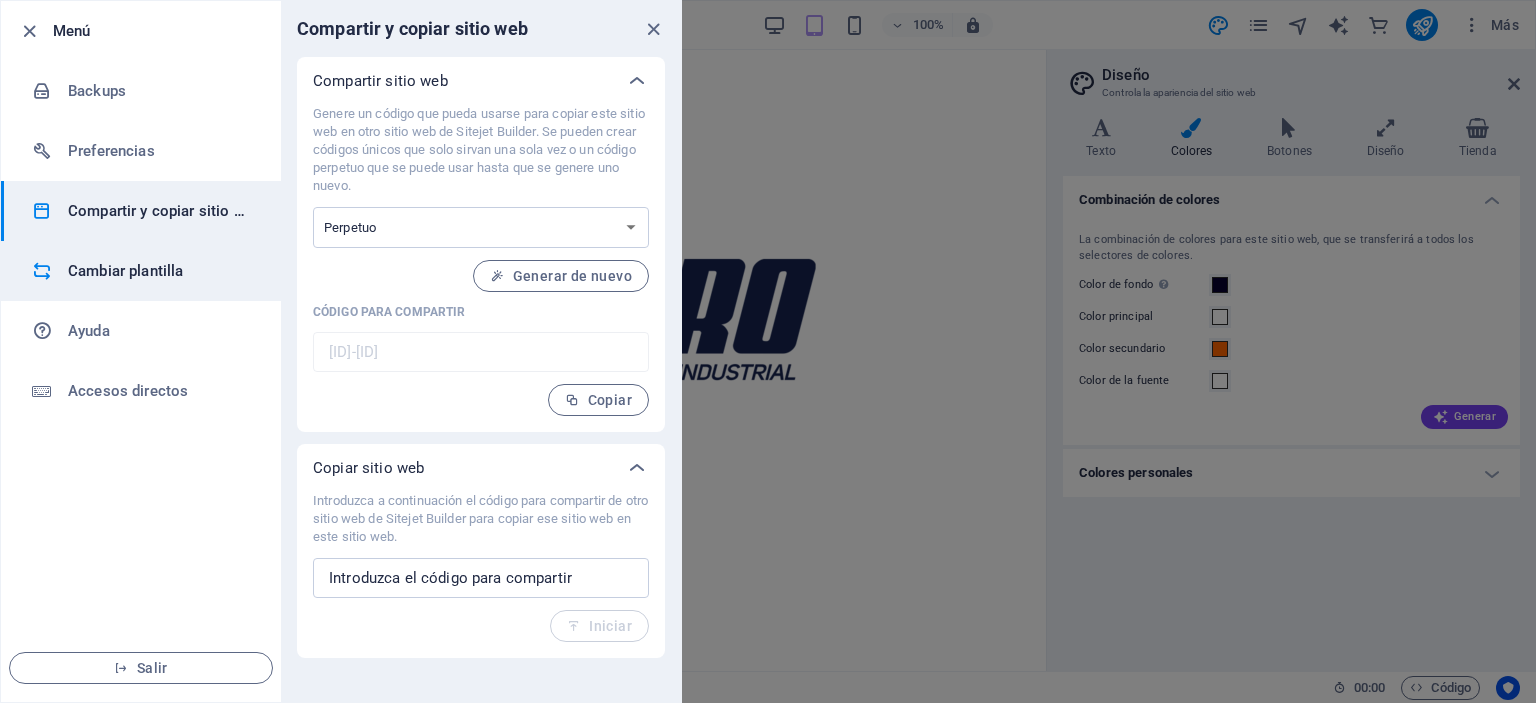 click on "Cambiar plantilla" at bounding box center (160, 271) 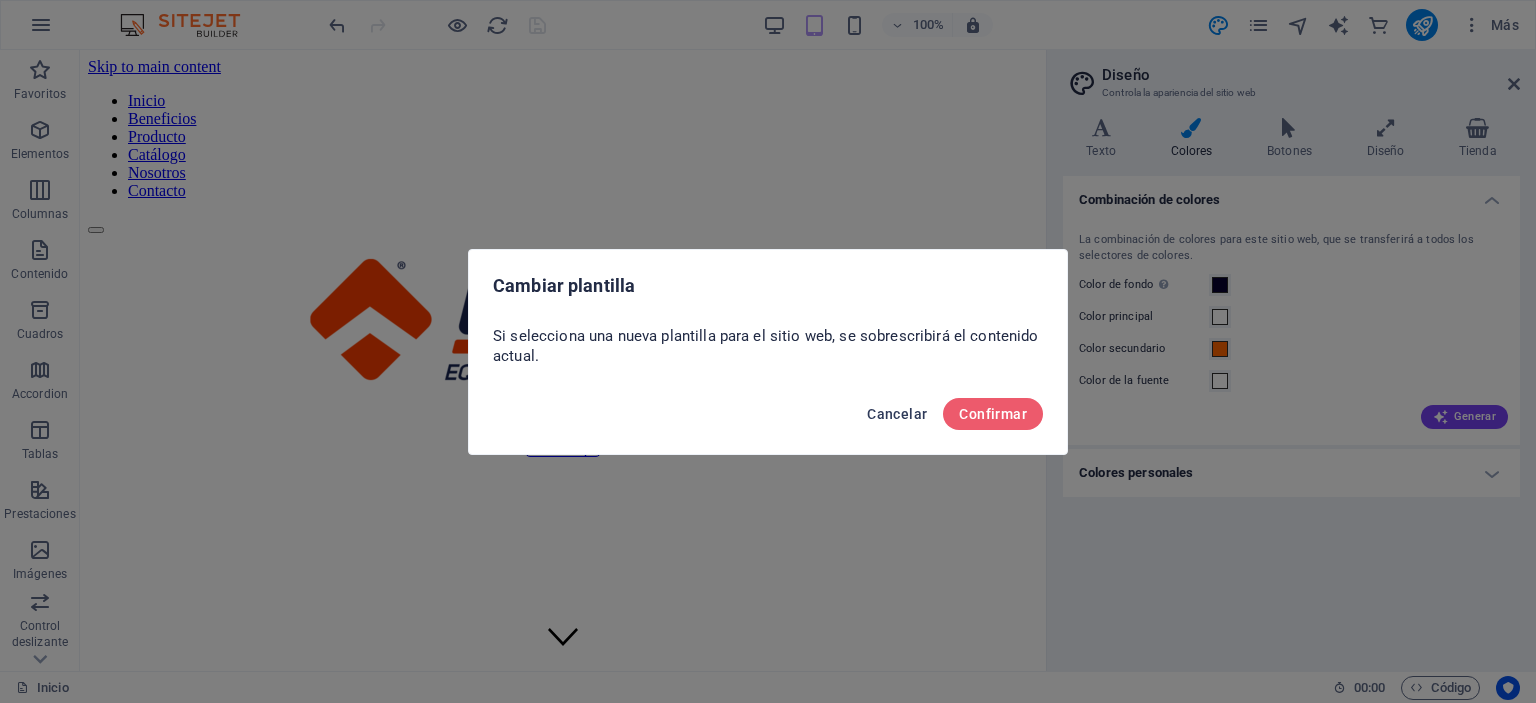 click on "Cancelar" at bounding box center (897, 414) 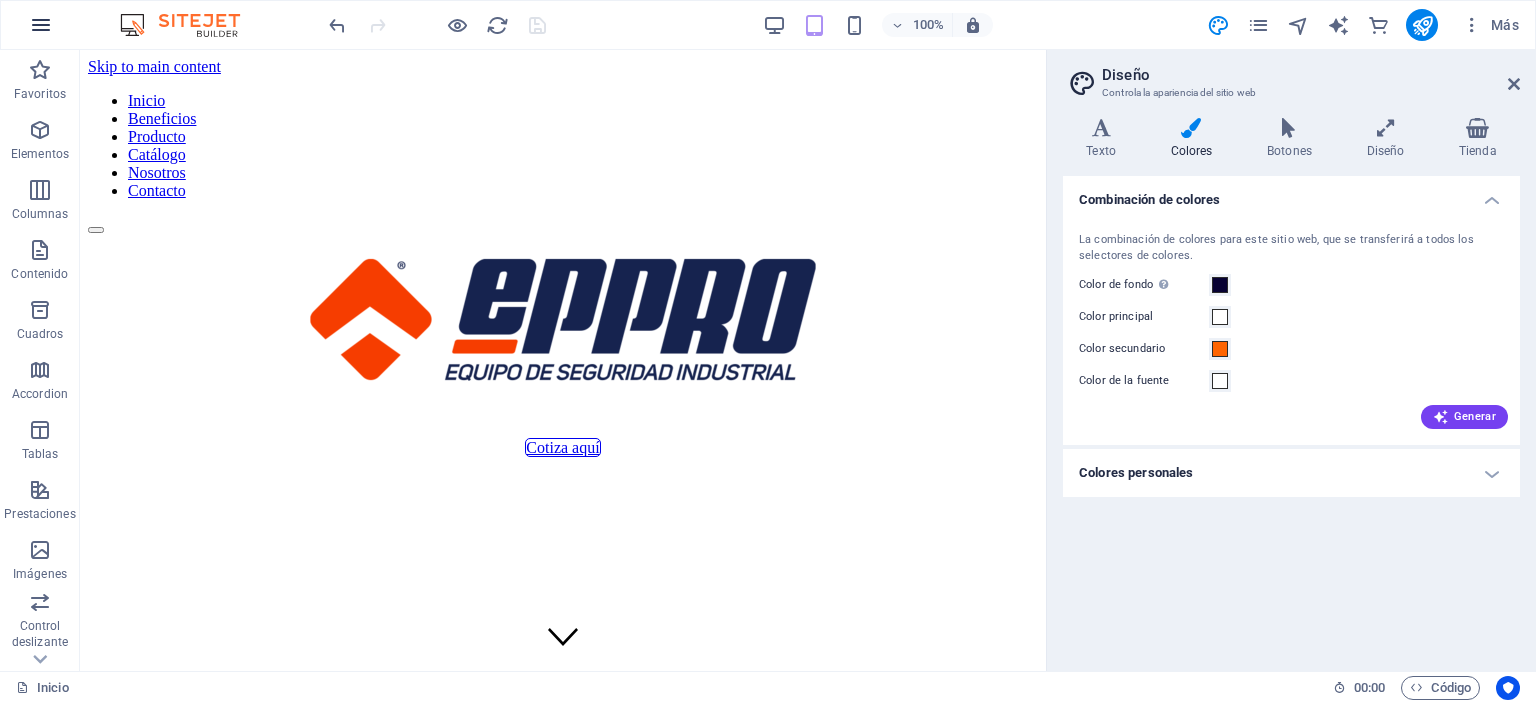 click at bounding box center [41, 25] 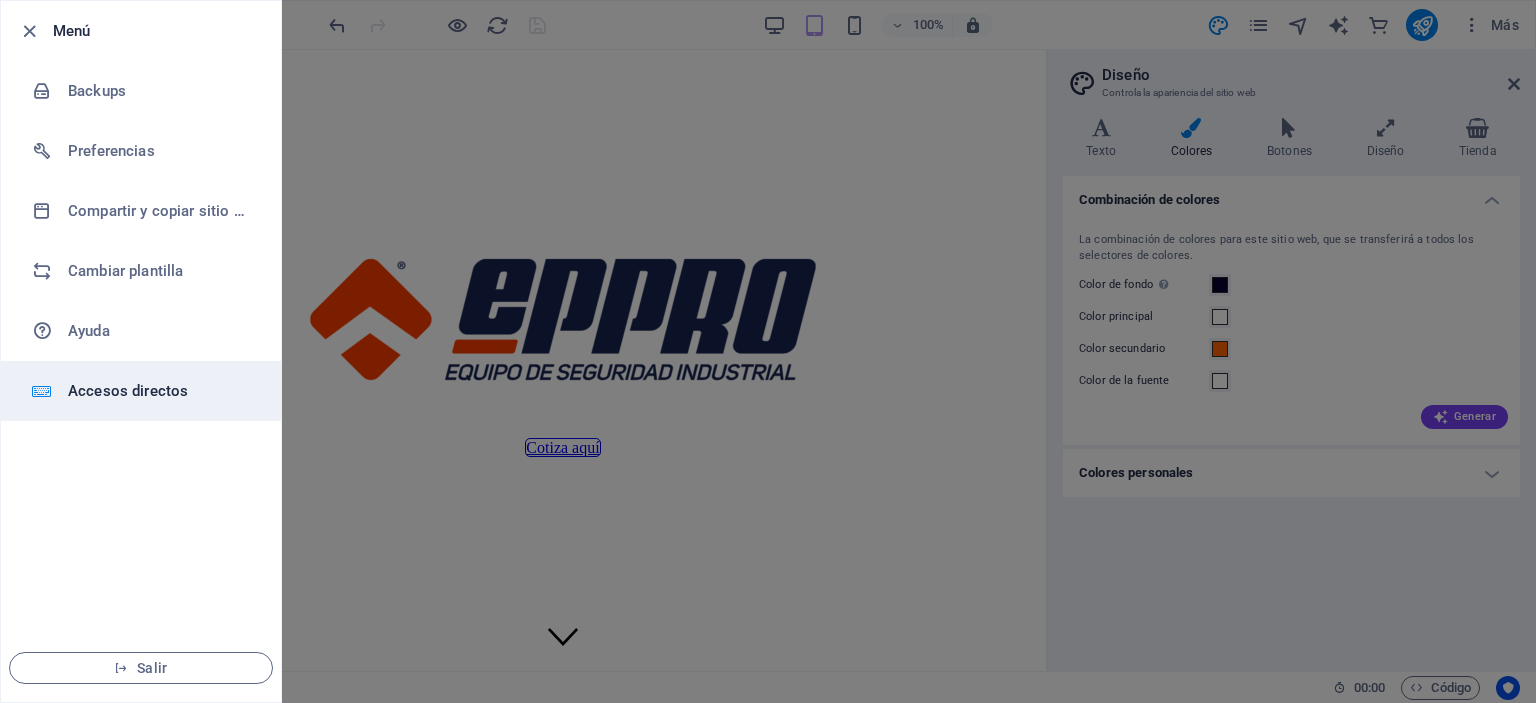 click on "Accesos directos" at bounding box center [160, 391] 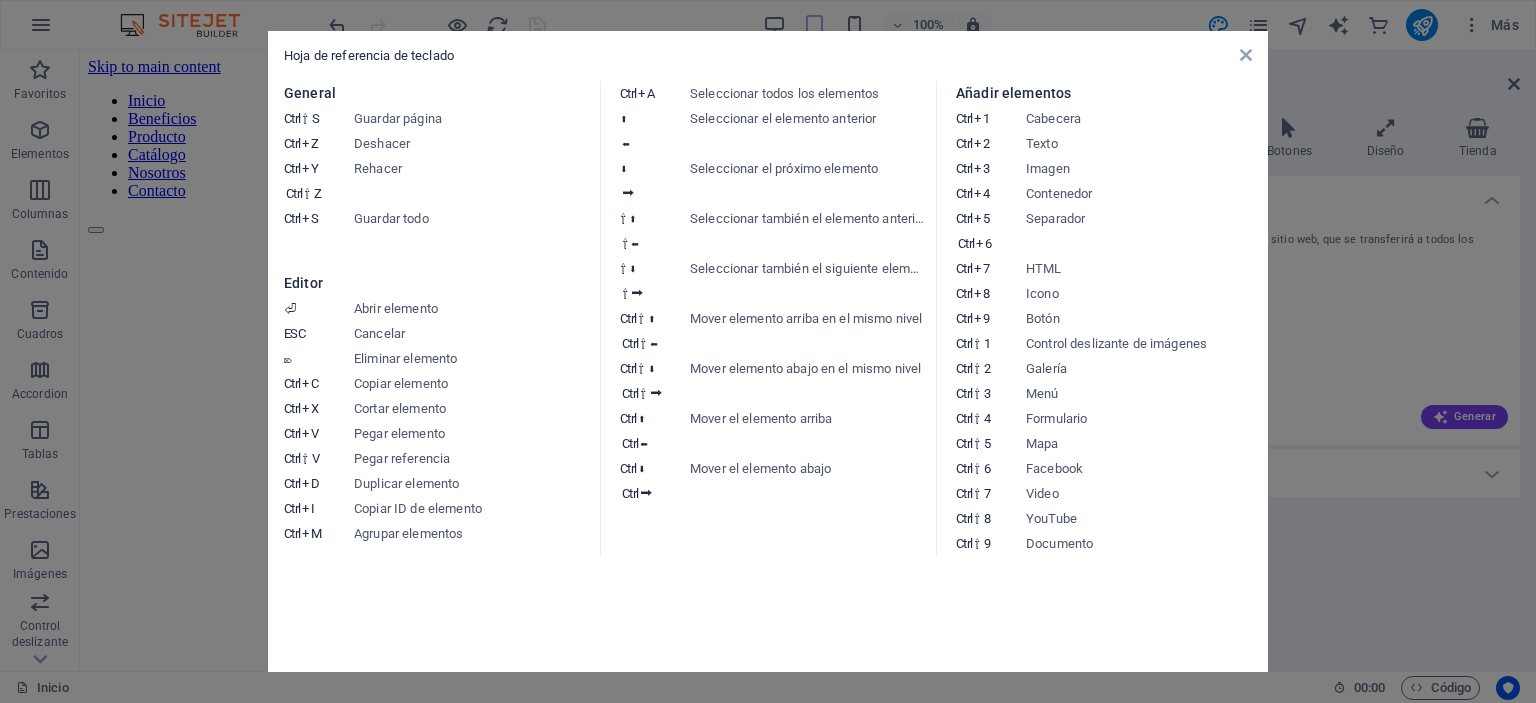 drag, startPoint x: 182, startPoint y: 382, endPoint x: 103, endPoint y: 332, distance: 93.49332 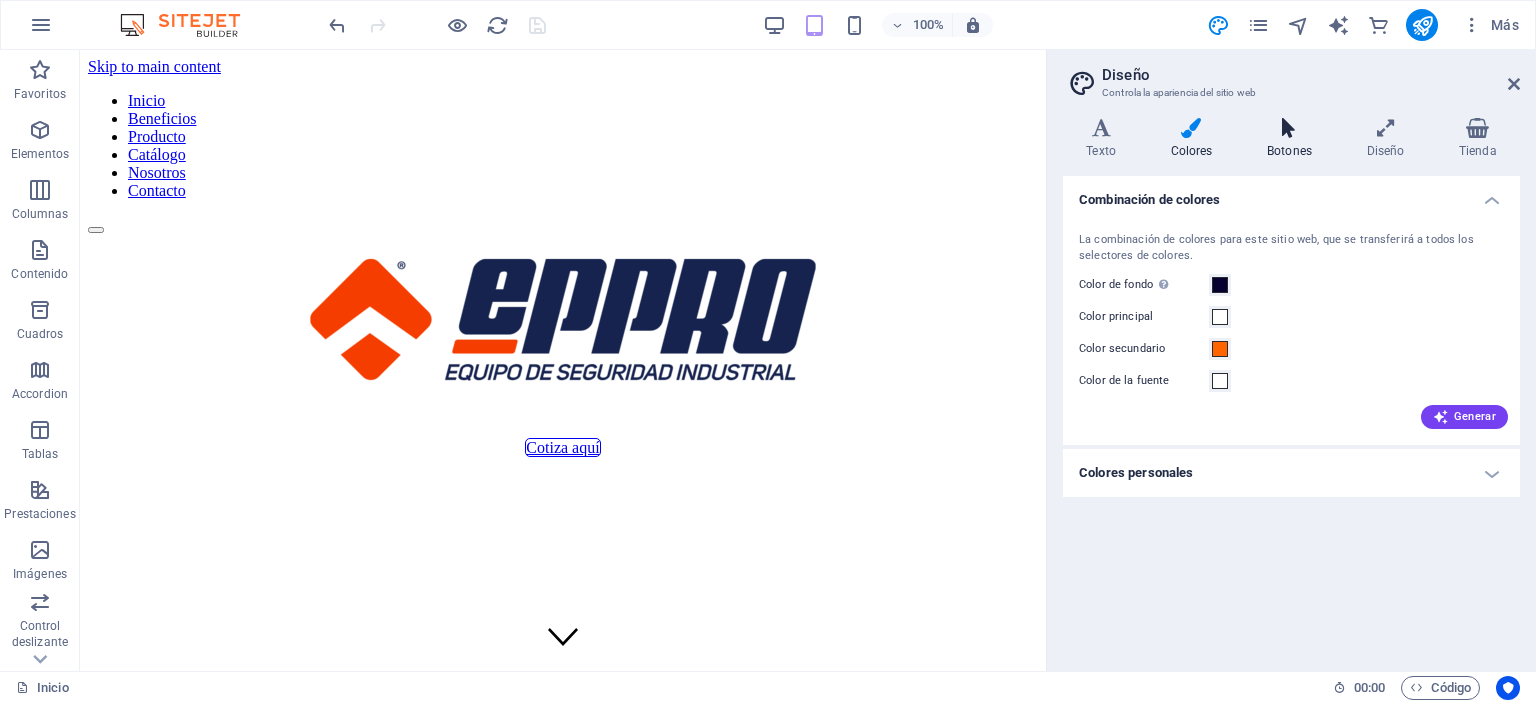 click at bounding box center [1290, 128] 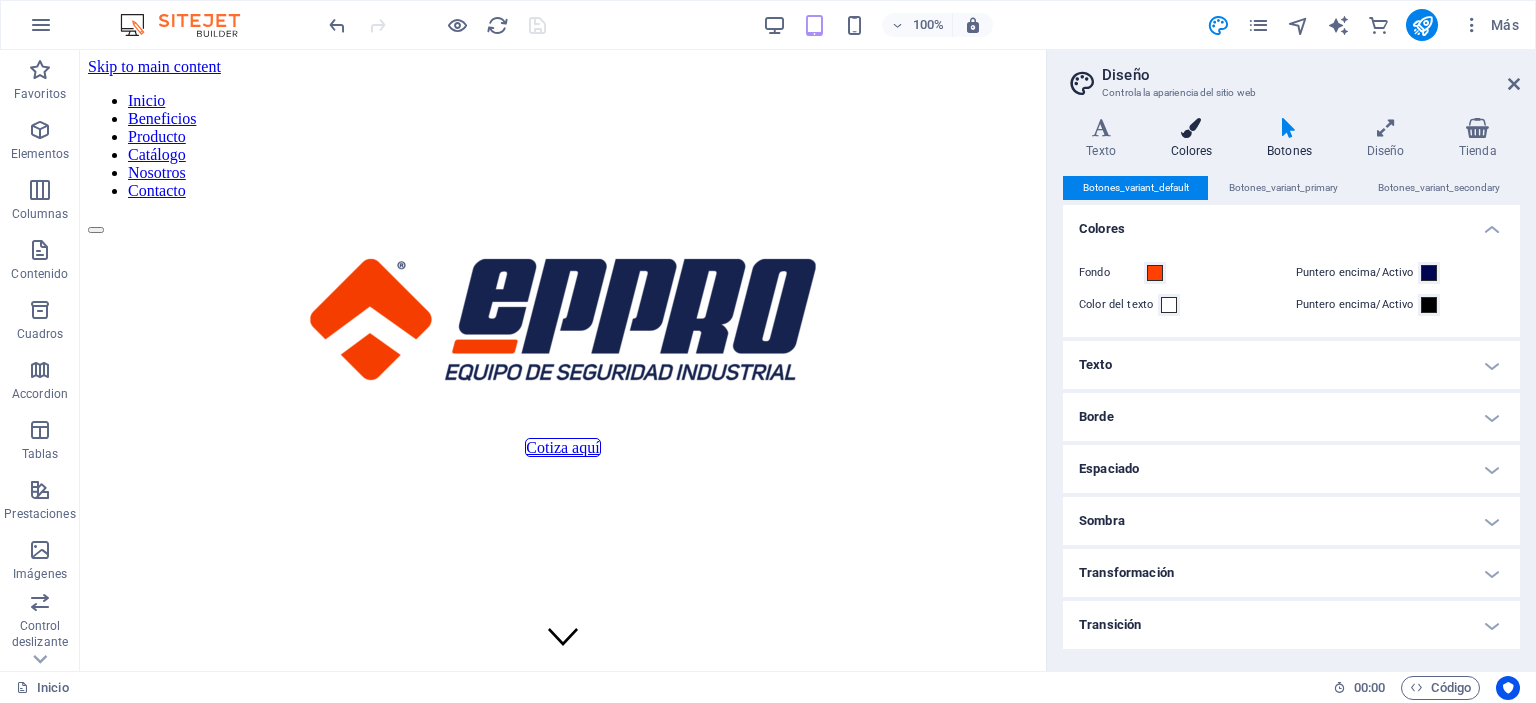 click at bounding box center (1191, 128) 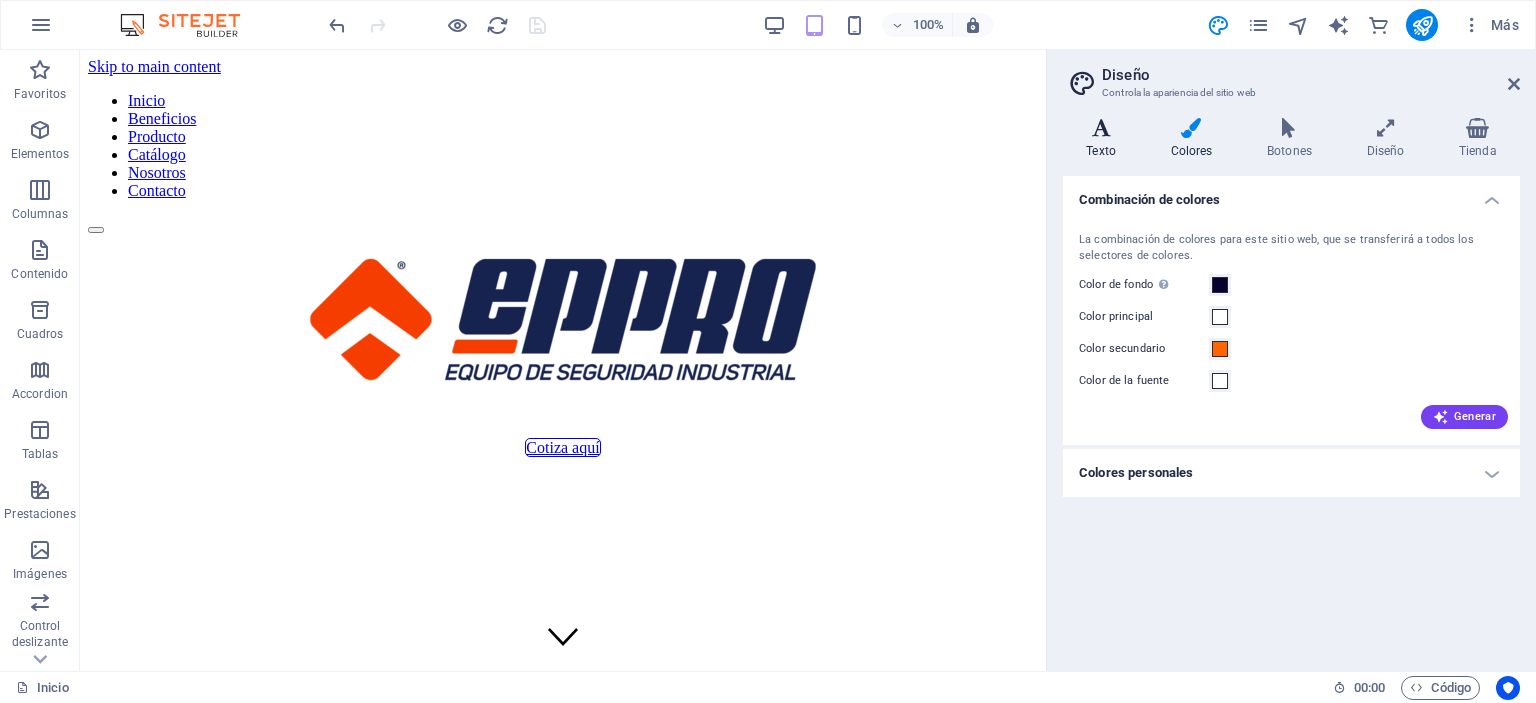click at bounding box center (1101, 128) 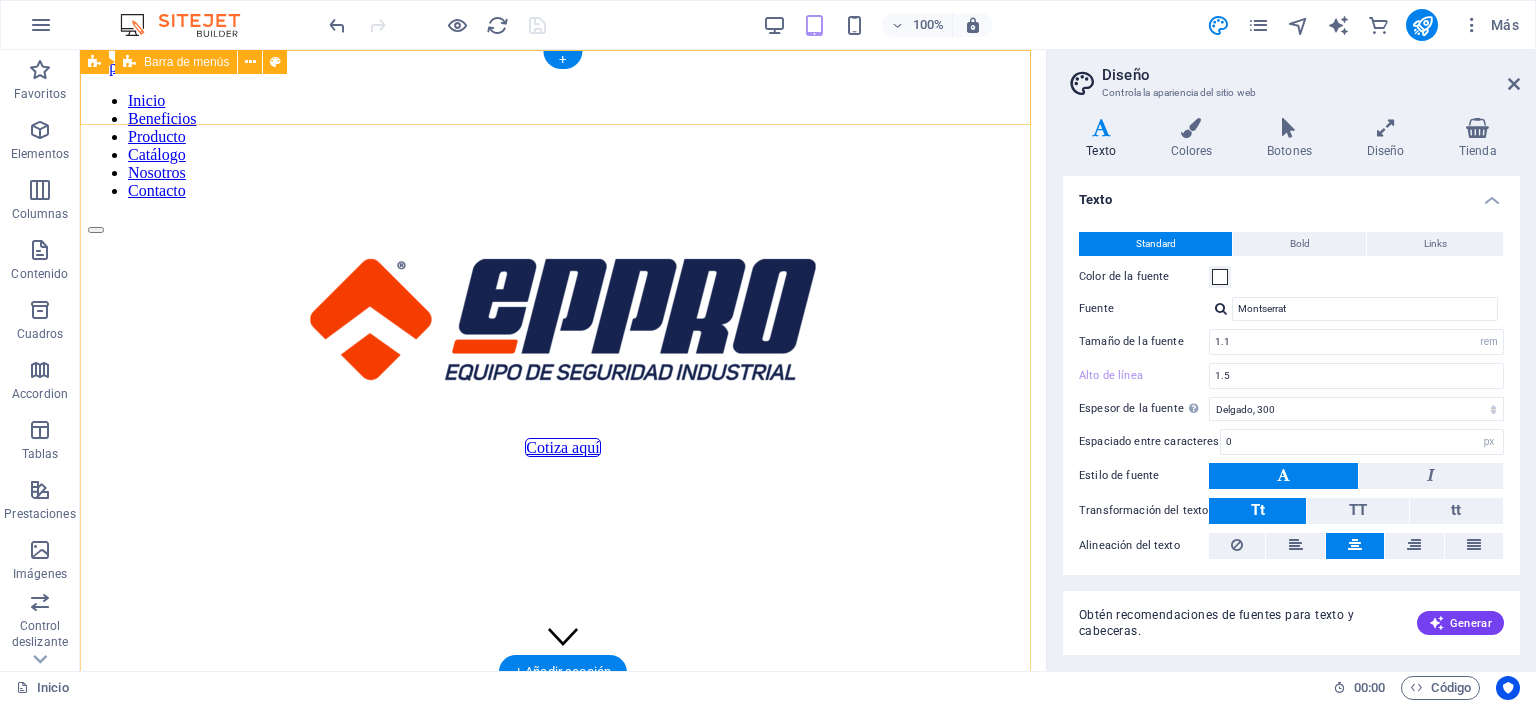 click on "Inicio Beneficios Producto Catálogo Nosotros Contacto" at bounding box center (563, 163) 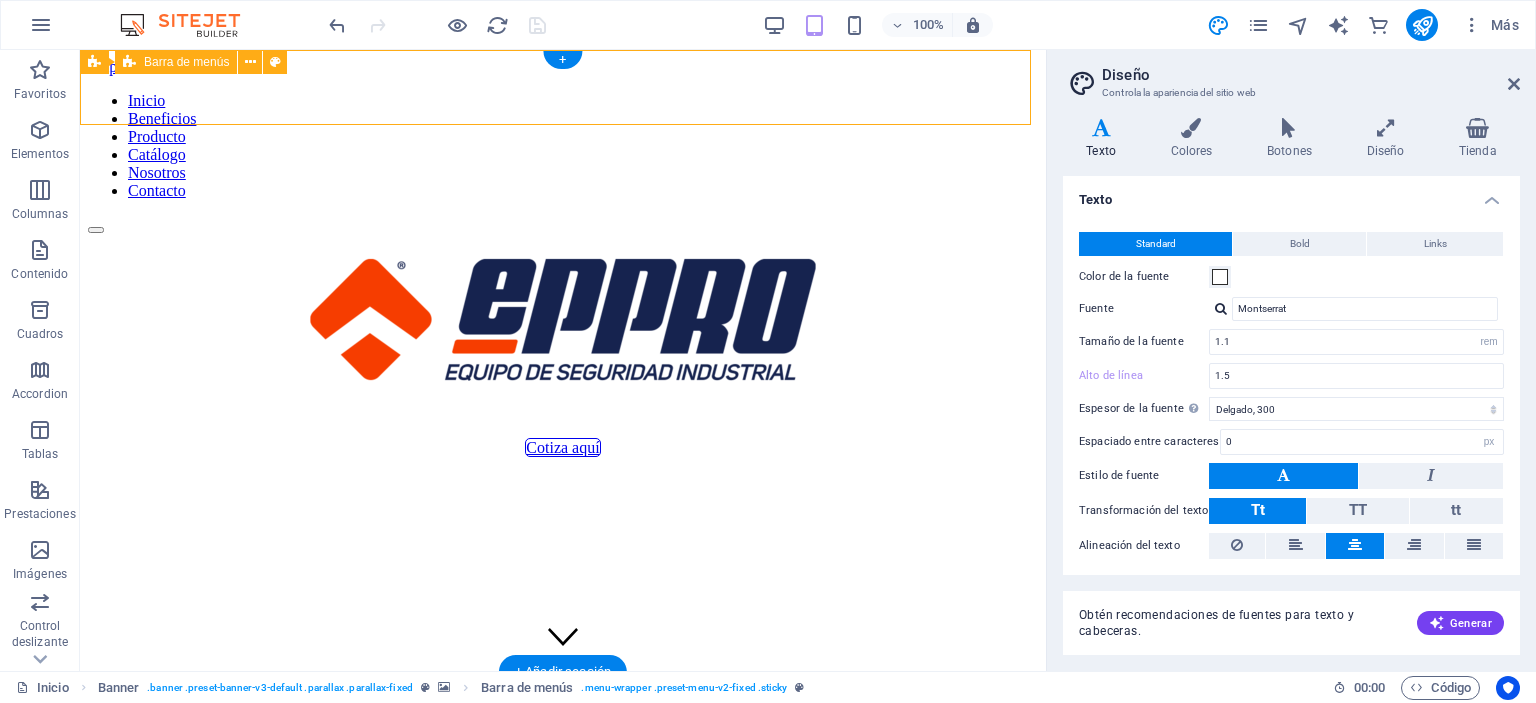 click on "Inicio Beneficios Producto Catálogo Nosotros Contacto" at bounding box center (563, 163) 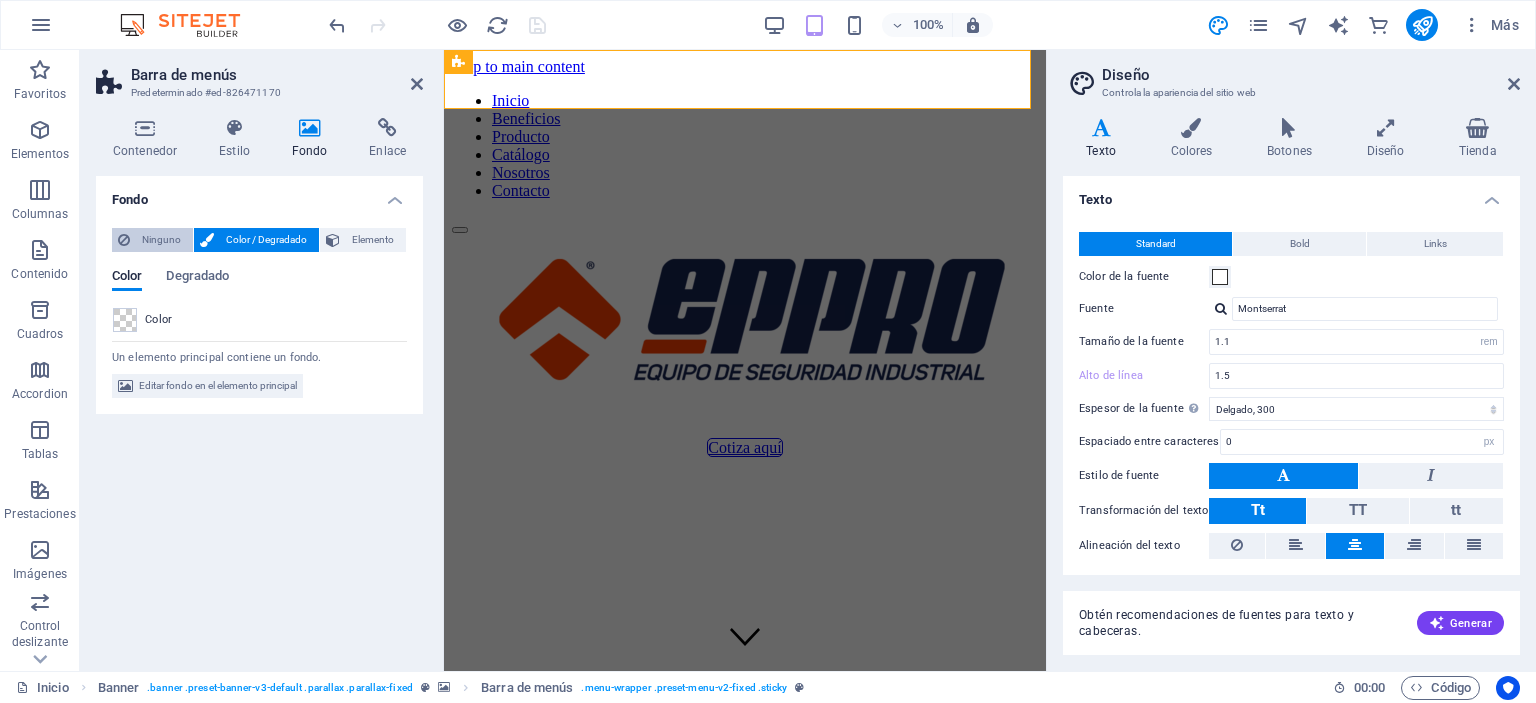click on "Ninguno" at bounding box center (161, 240) 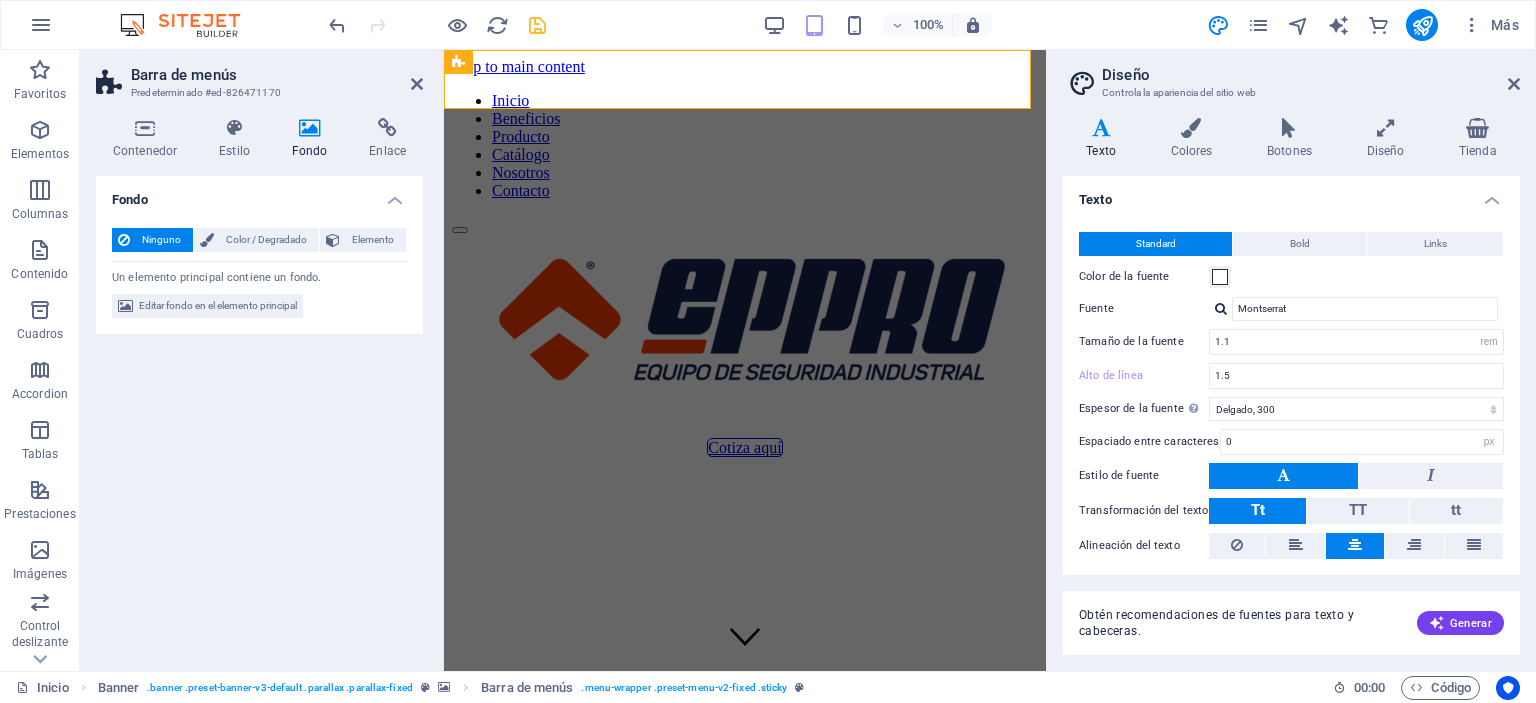 click on "Fondo Ninguno Color / Degradado Elemento Estirar fondo a ancho completo Superposición de colores Sitúa una superposición sobre el fondo para colorearla Parallax 0 % Imagen Control deslizante de imágenes Mapa Video YouTube Vimeo HTML Color Degradado Color Un elemento principal contiene un fondo. Editar fondo en el elemento principal" at bounding box center (259, 415) 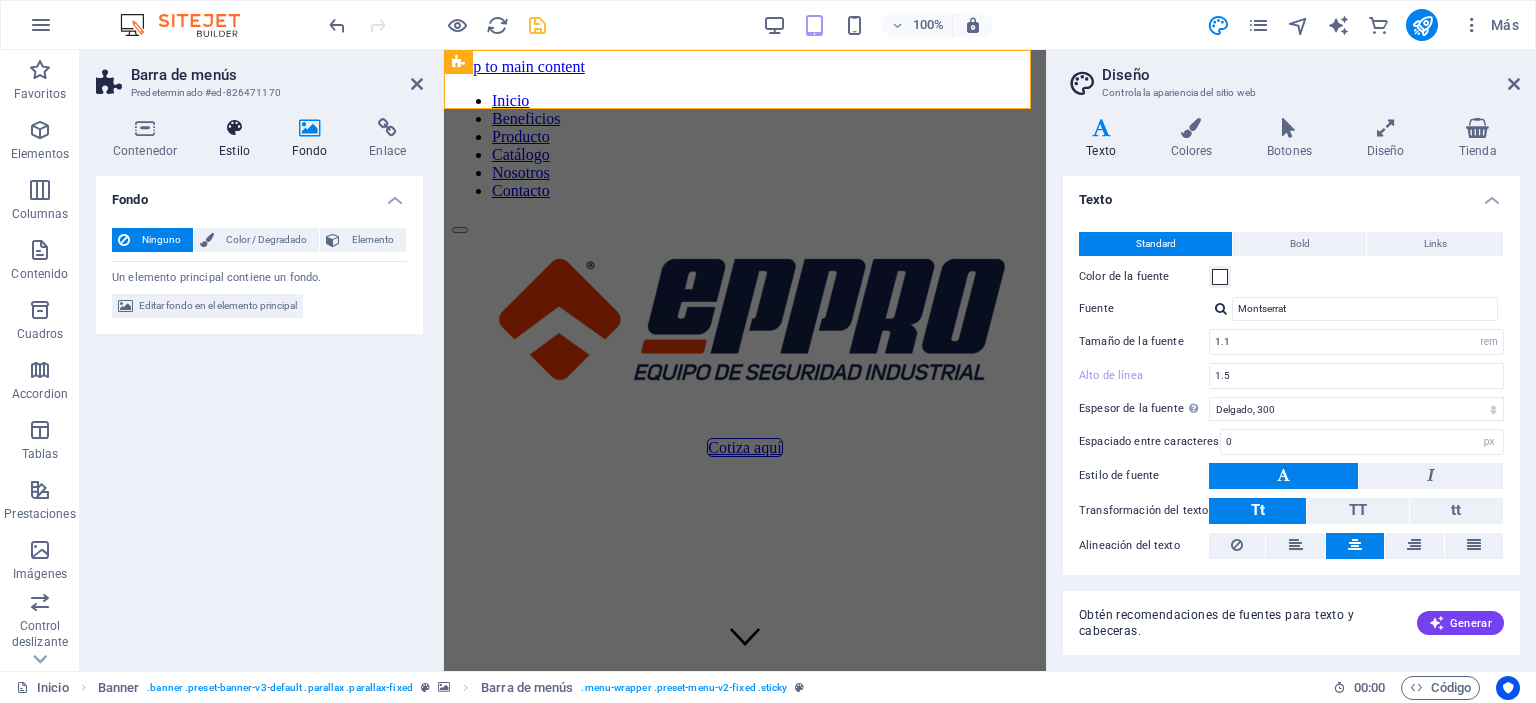 click at bounding box center (234, 128) 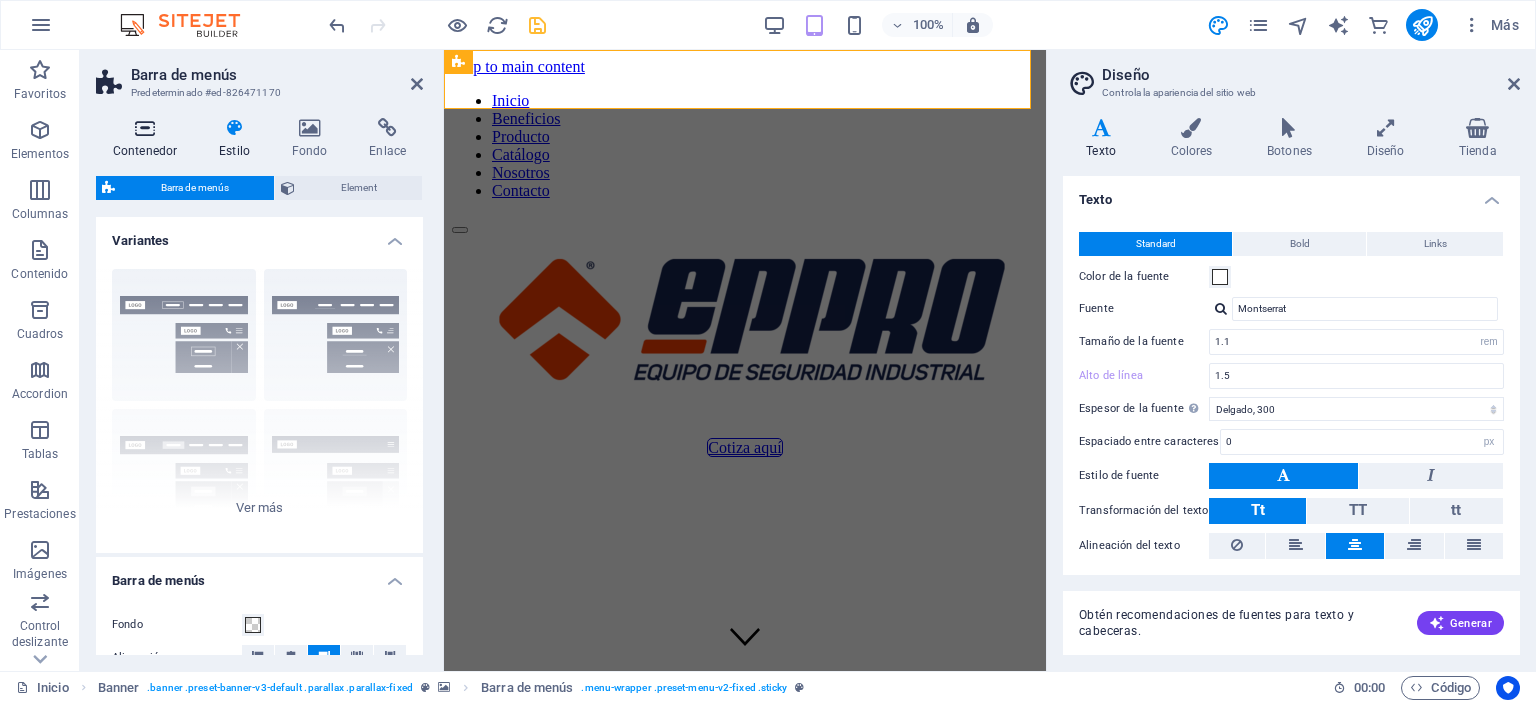 click at bounding box center [145, 128] 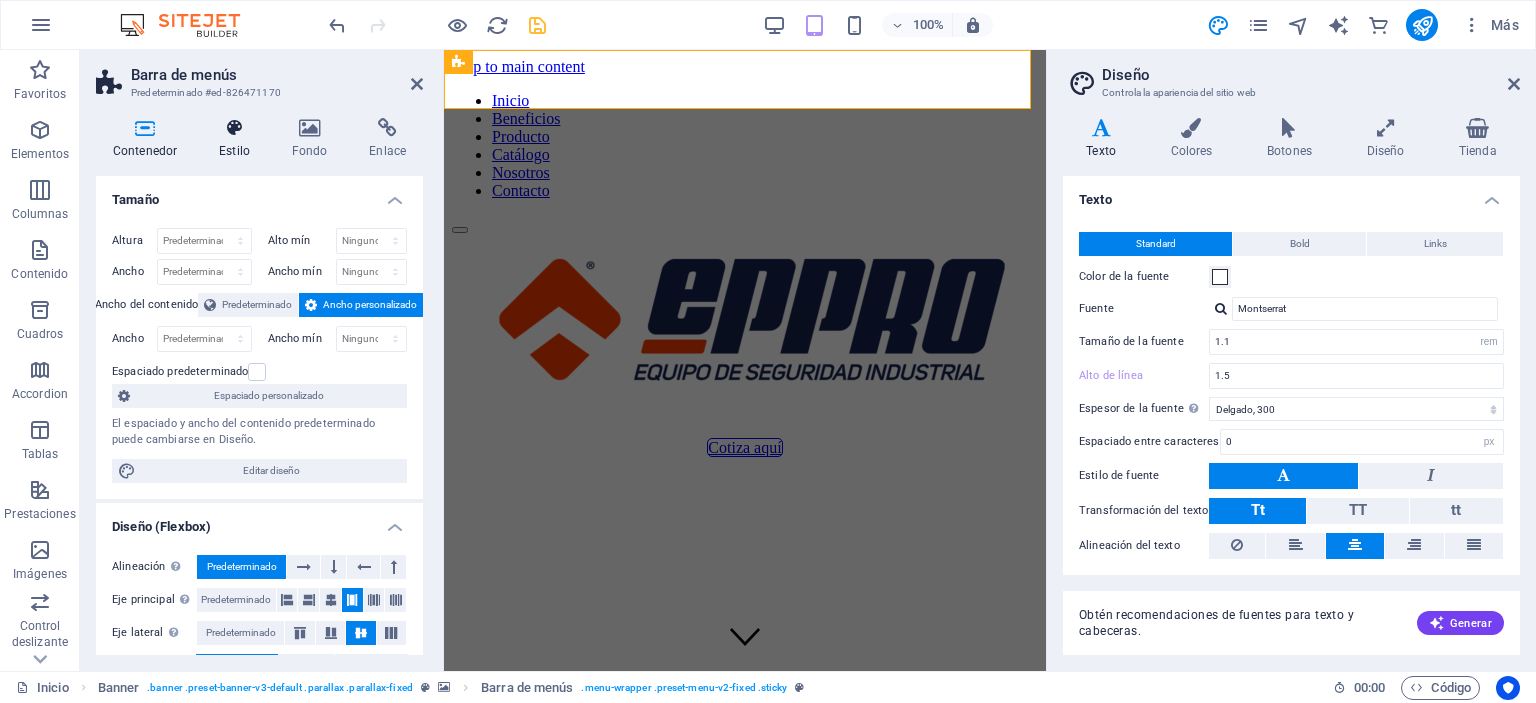 click at bounding box center [234, 128] 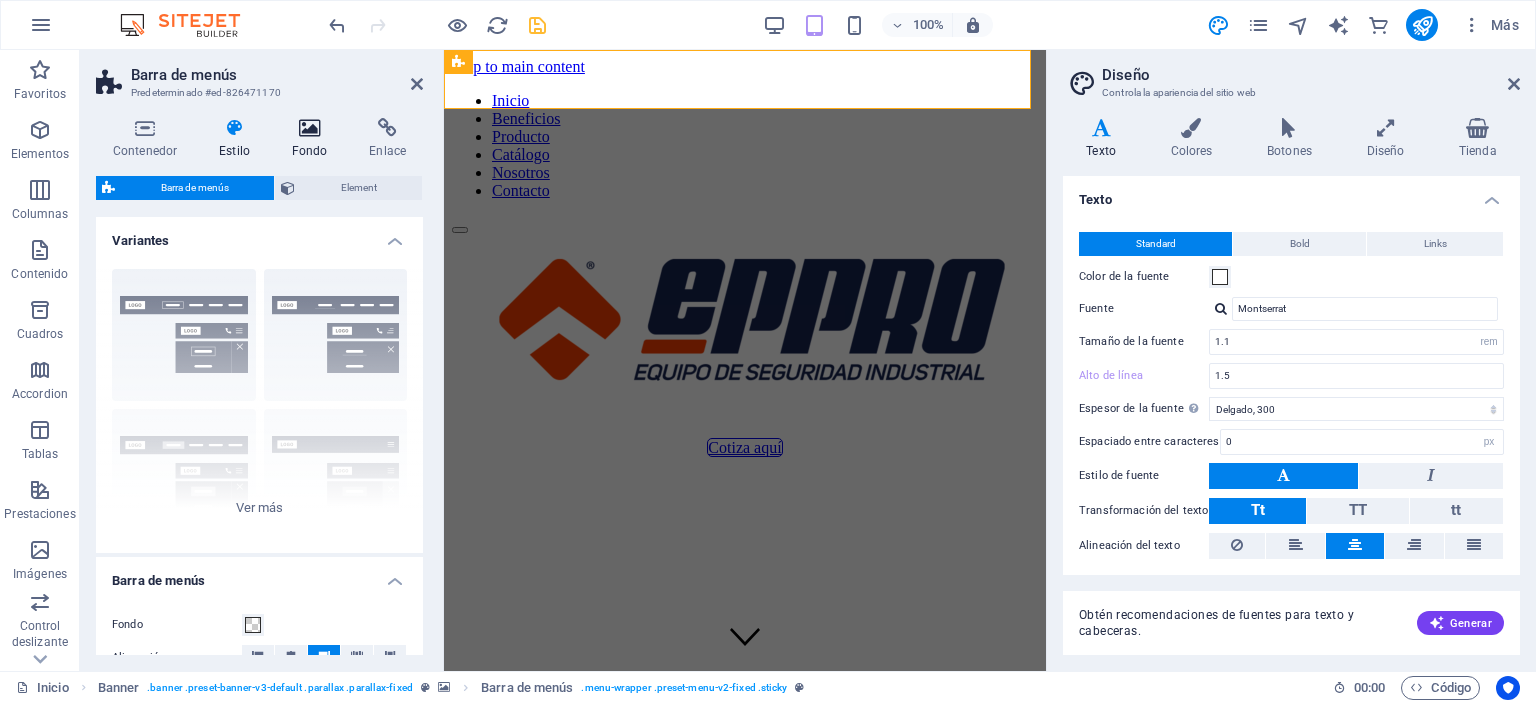 click at bounding box center [310, 128] 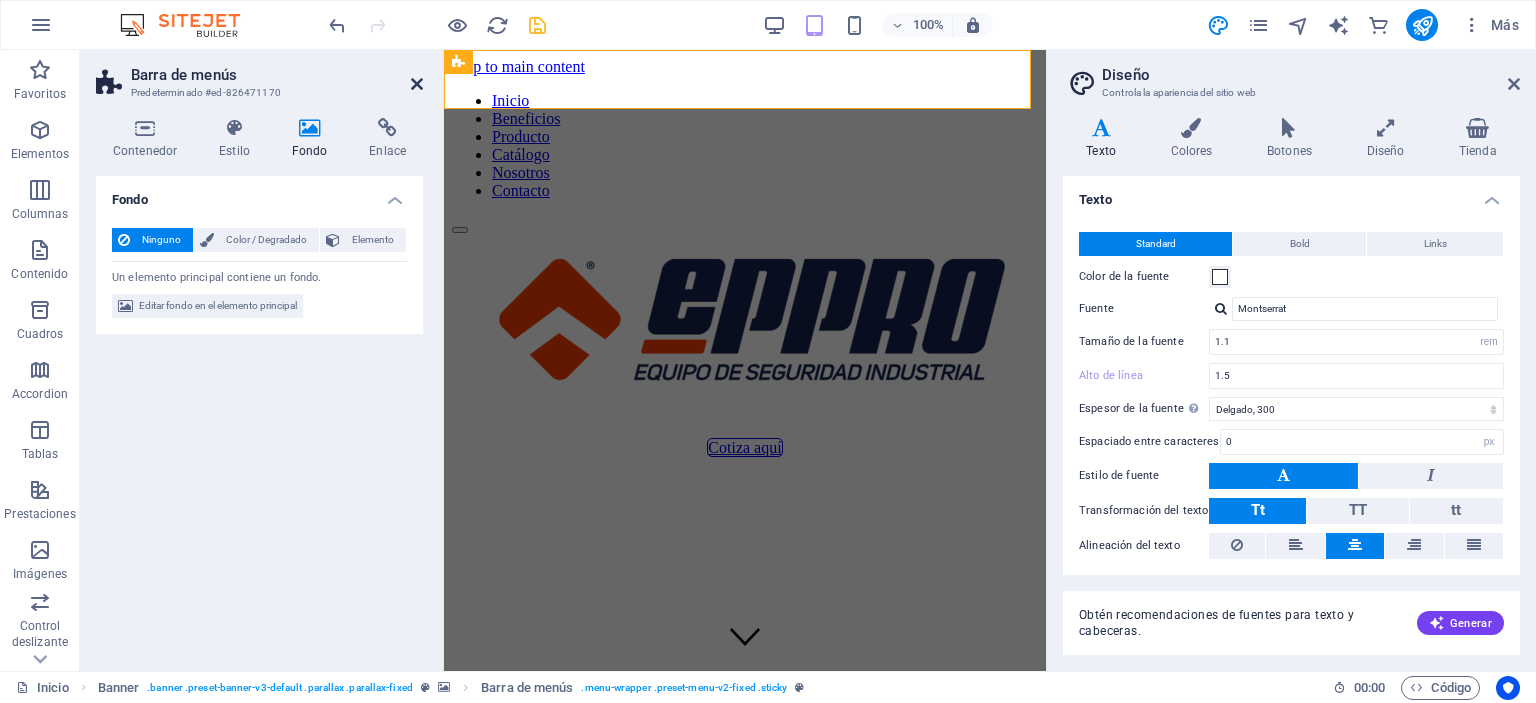 click at bounding box center (417, 84) 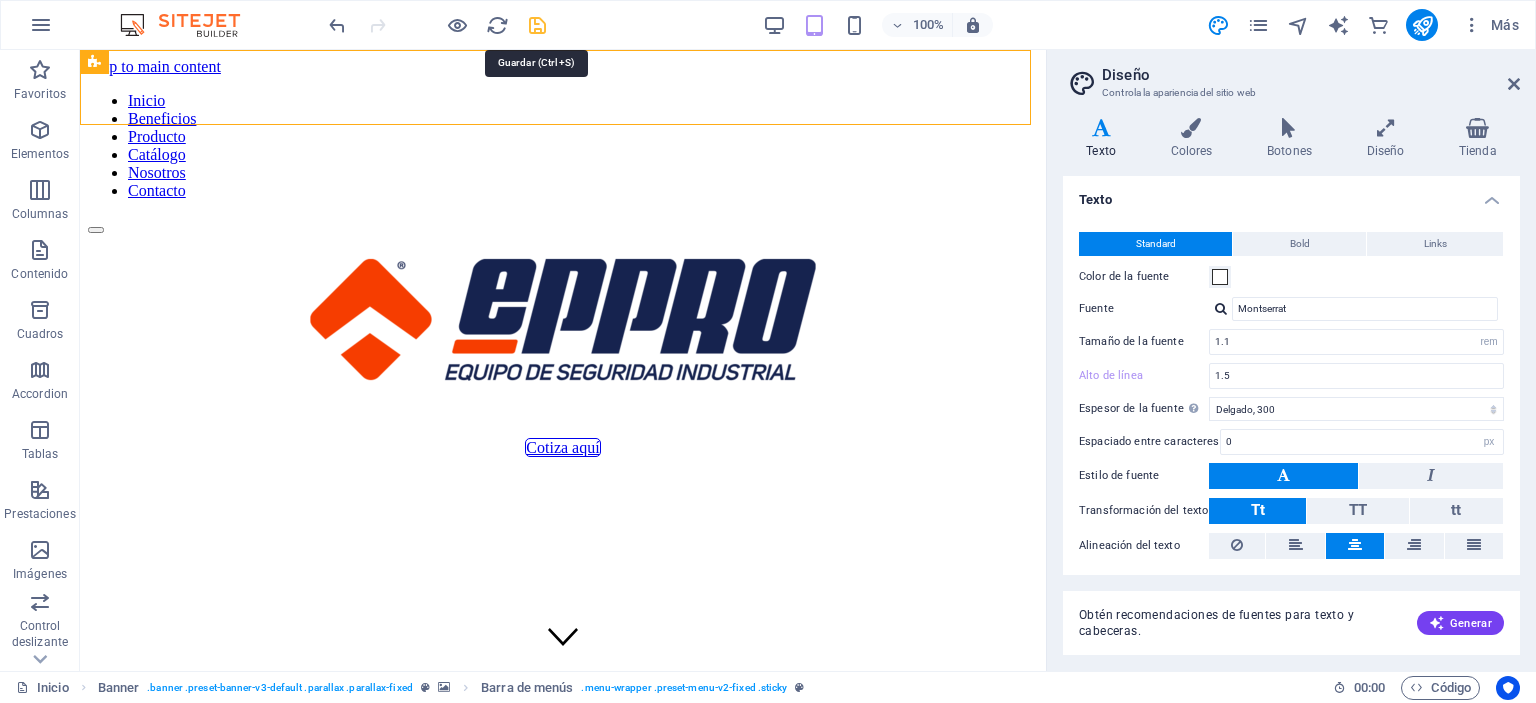 click at bounding box center [537, 25] 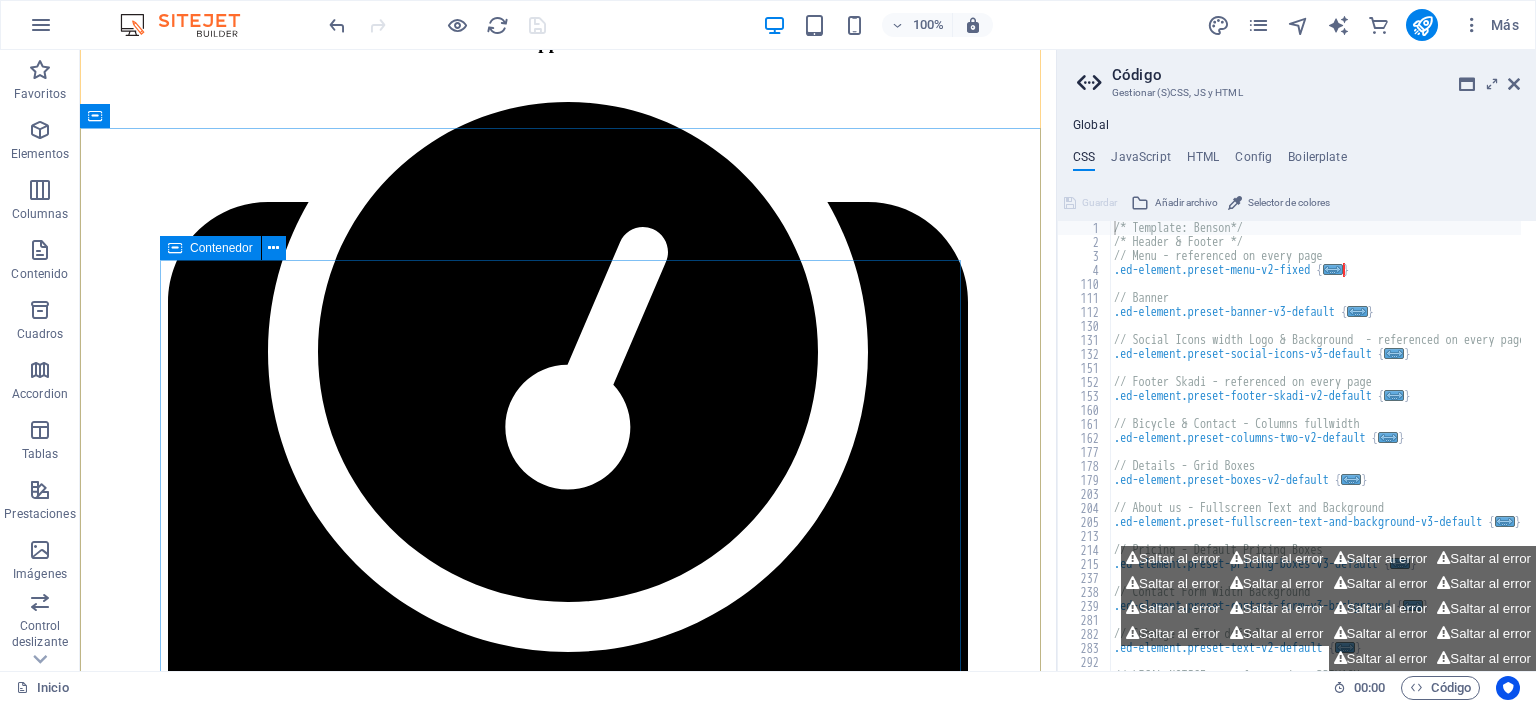 scroll, scrollTop: 1600, scrollLeft: 0, axis: vertical 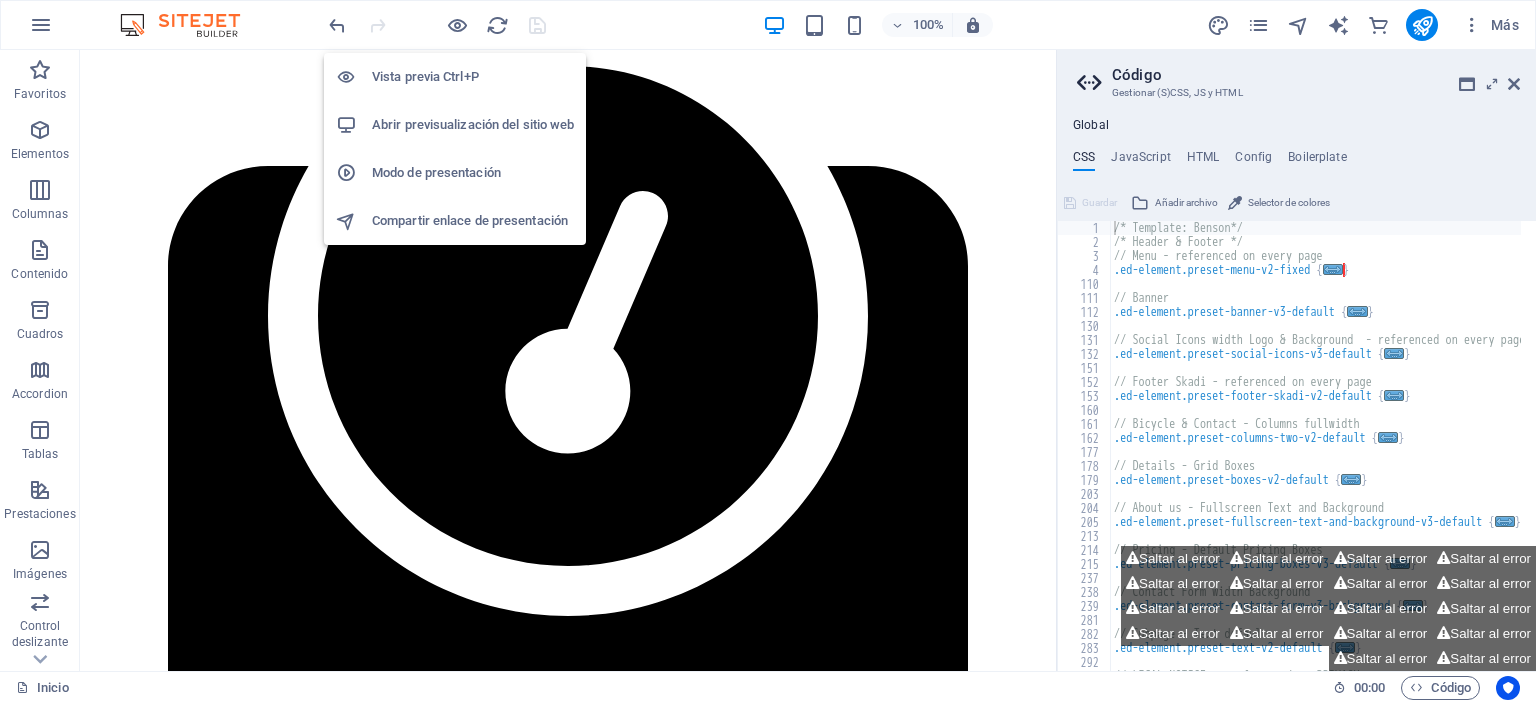 click on "Vista previa Ctrl+P" at bounding box center (473, 77) 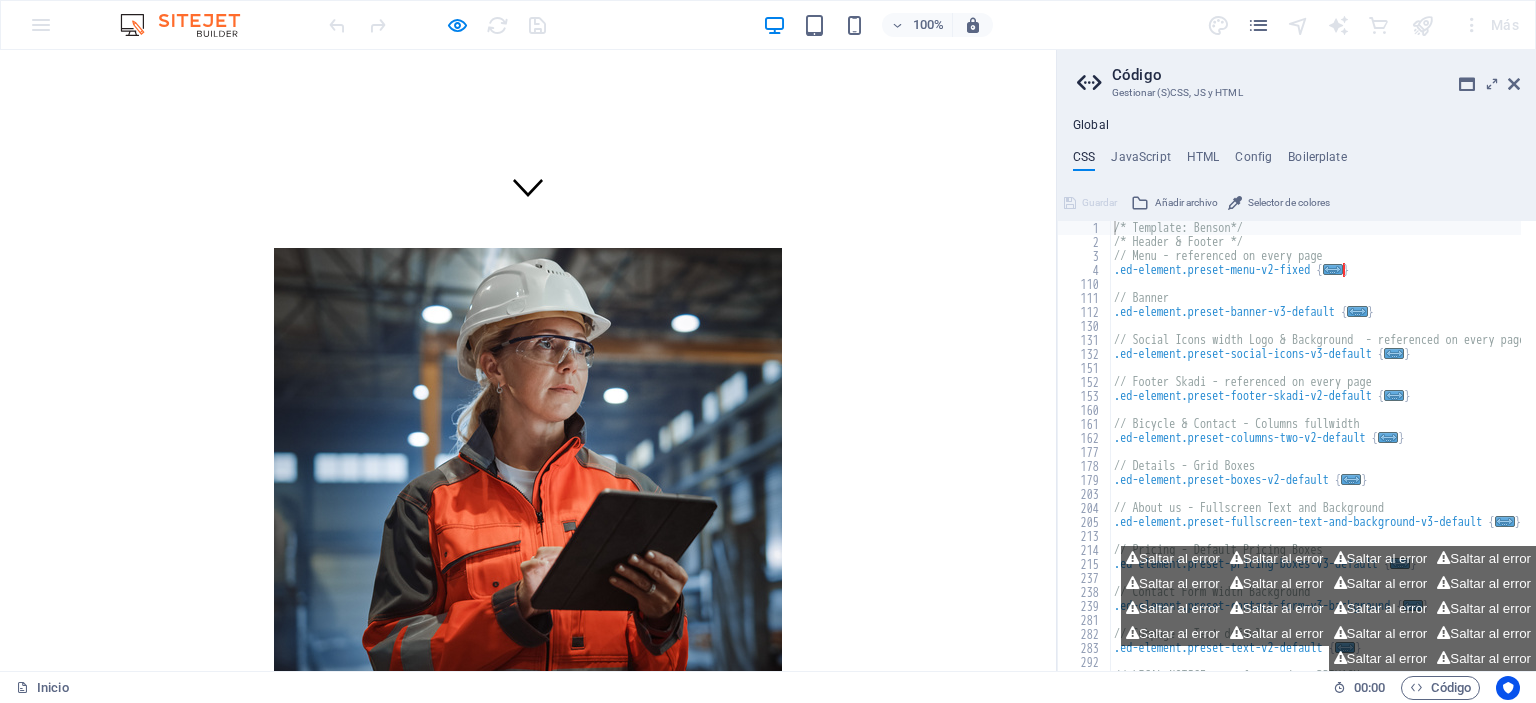 scroll, scrollTop: 1000, scrollLeft: 0, axis: vertical 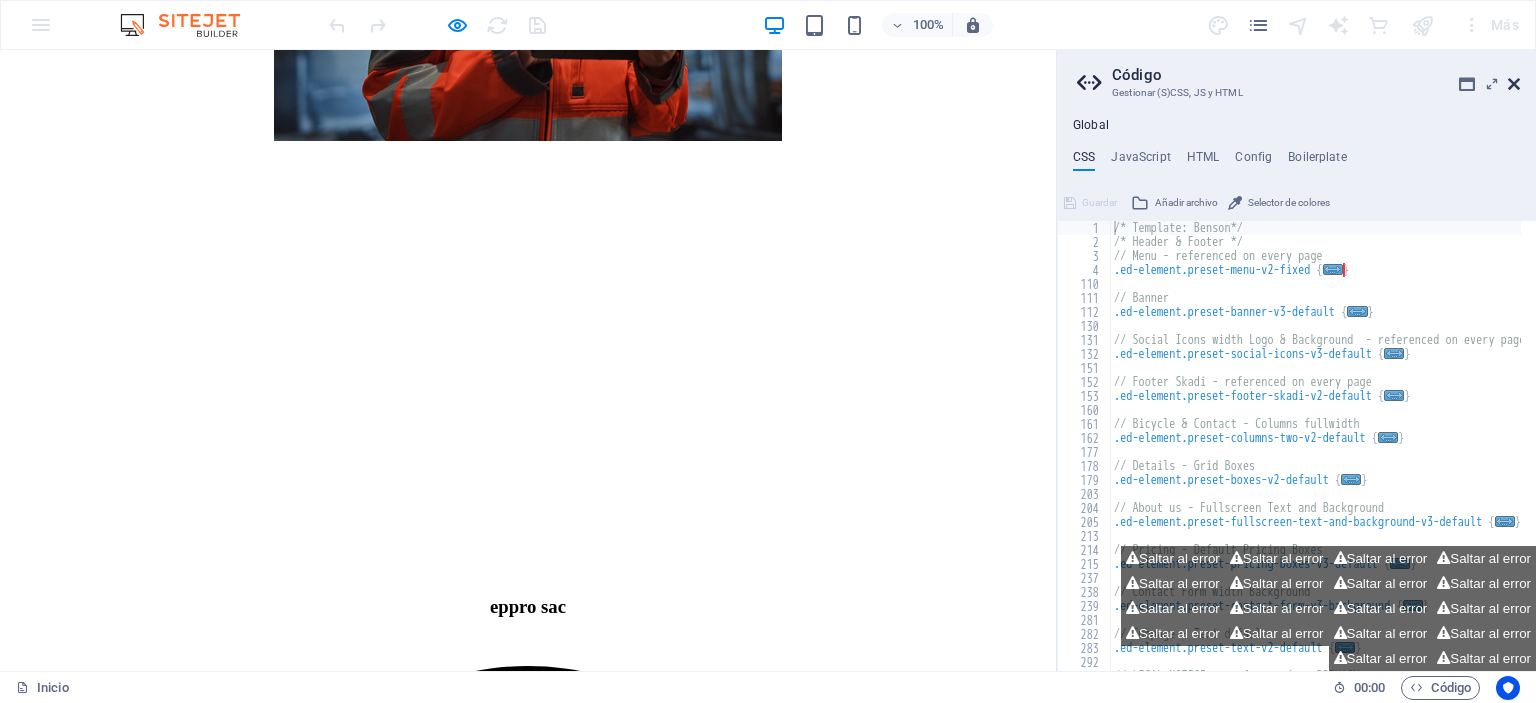 click at bounding box center (1514, 84) 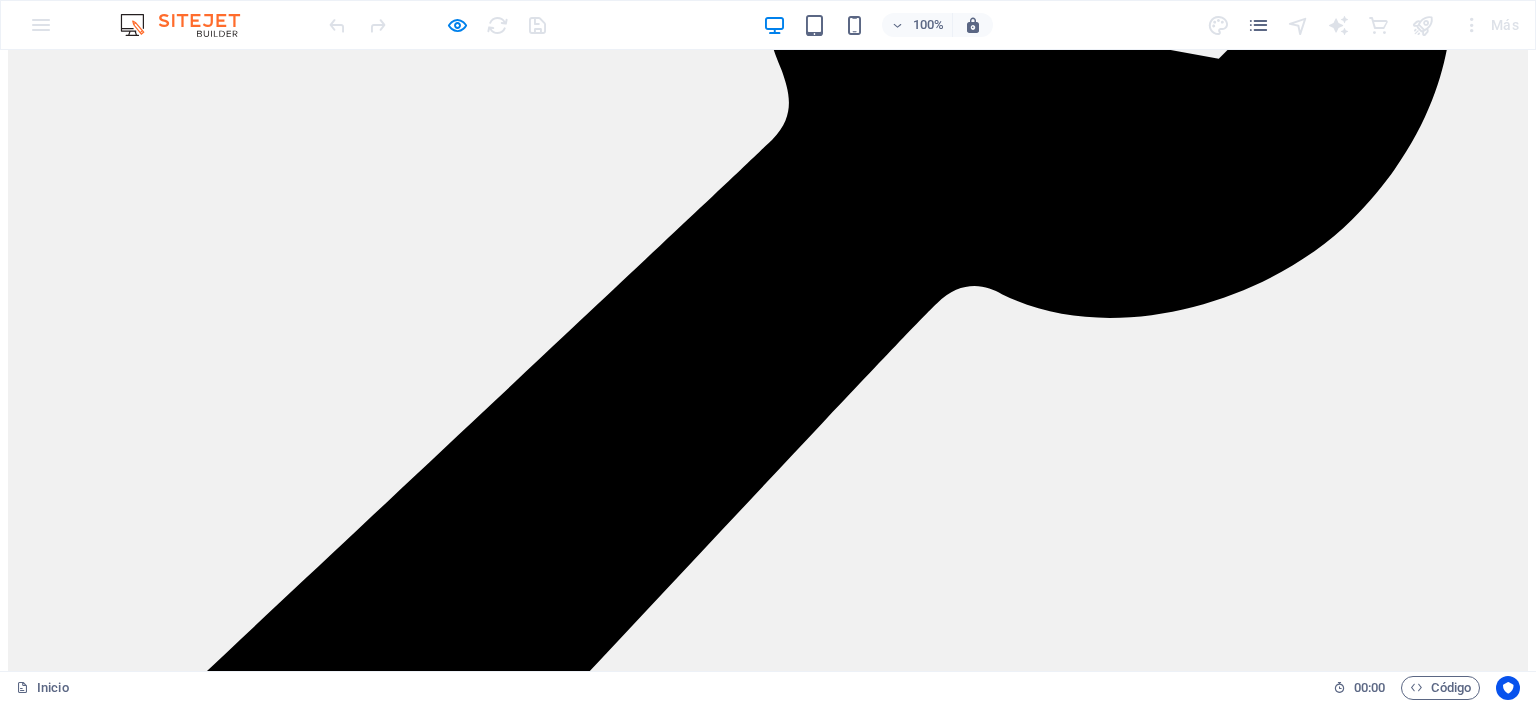 scroll, scrollTop: 4927, scrollLeft: 0, axis: vertical 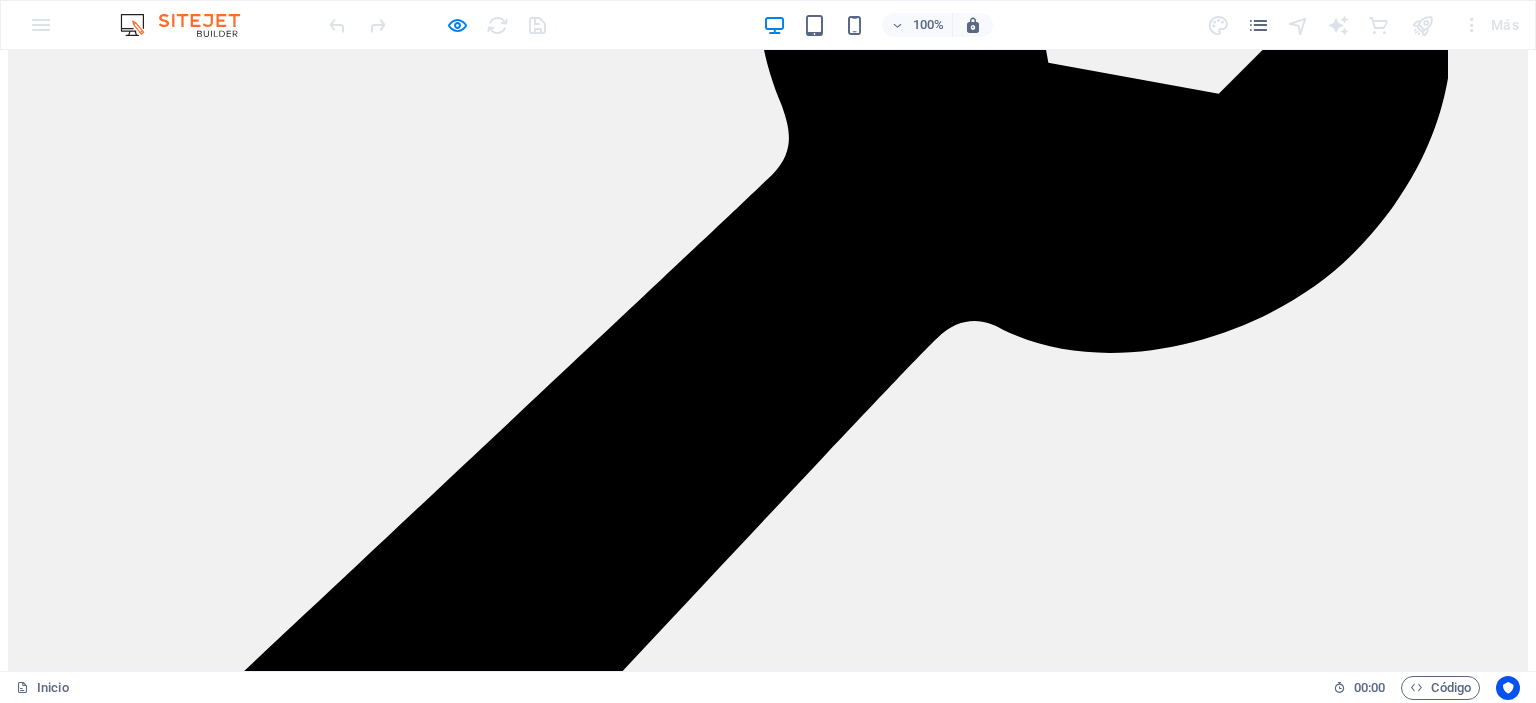 click at bounding box center [768, -4702] 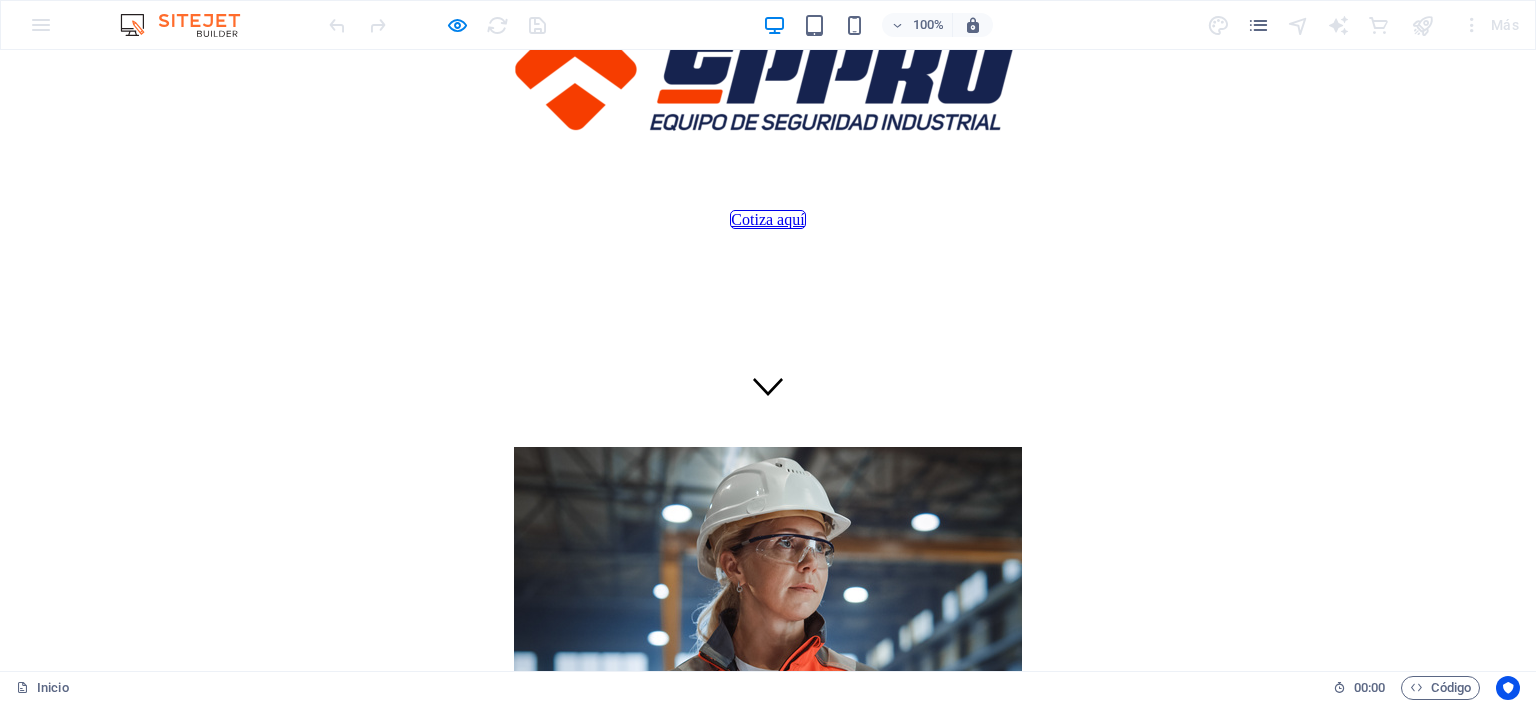 scroll, scrollTop: 0, scrollLeft: 0, axis: both 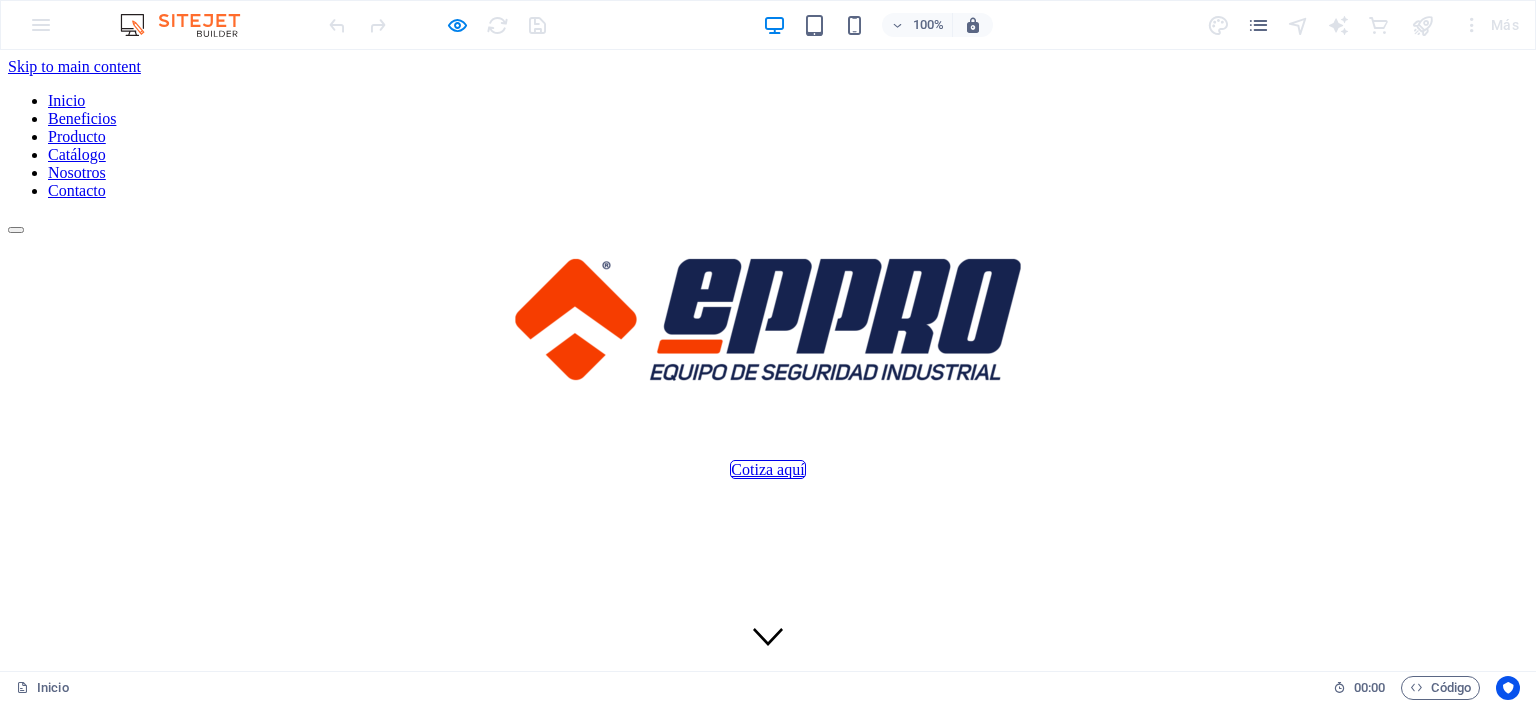 click at bounding box center [768, 225] 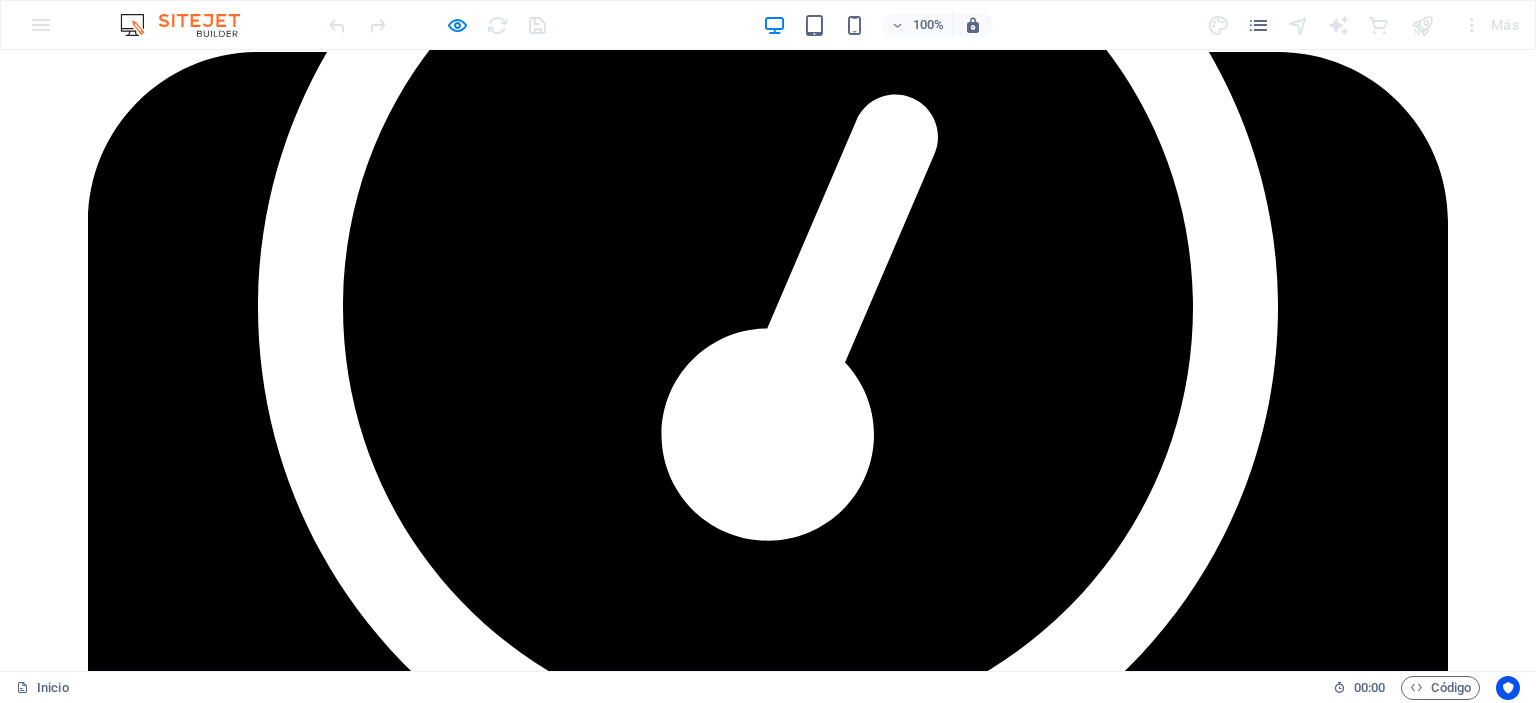 scroll, scrollTop: 1821, scrollLeft: 0, axis: vertical 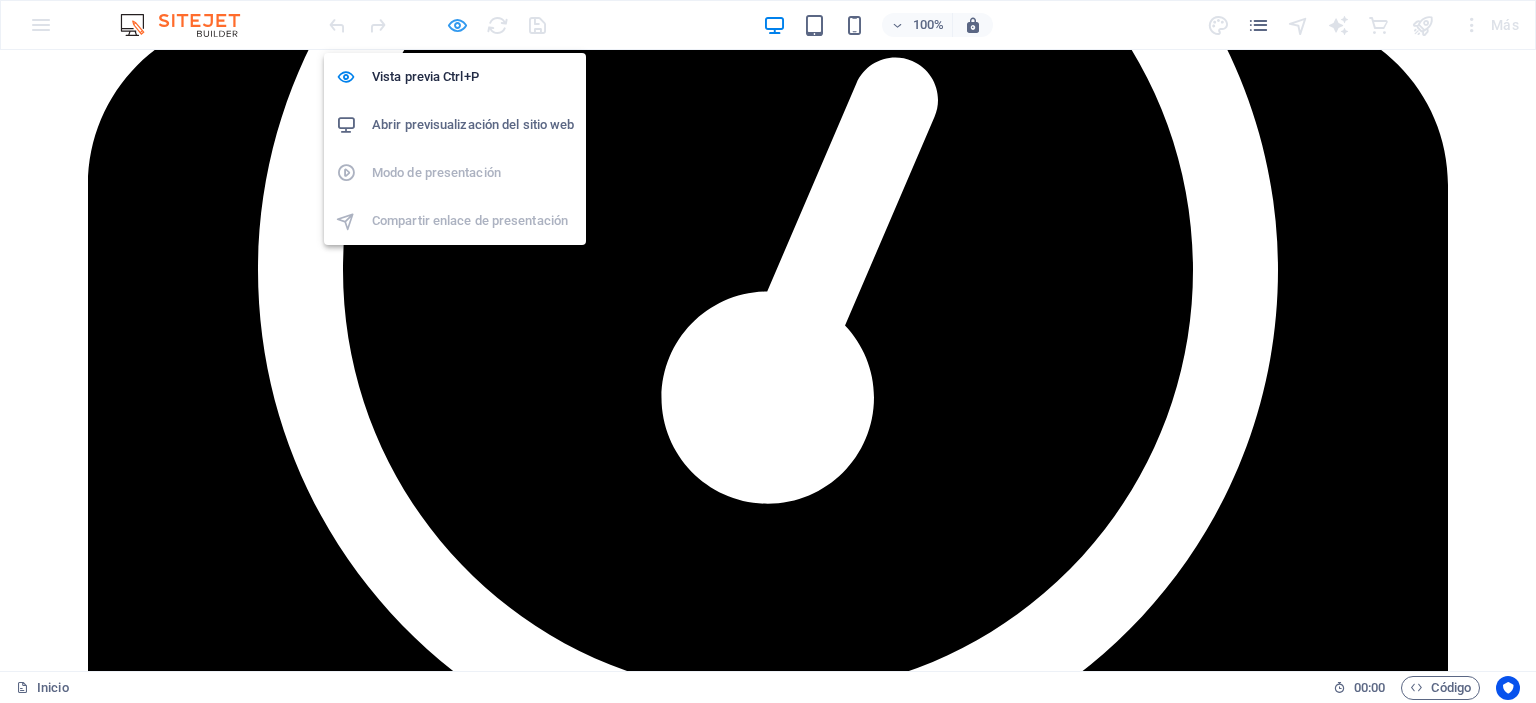 click at bounding box center [457, 25] 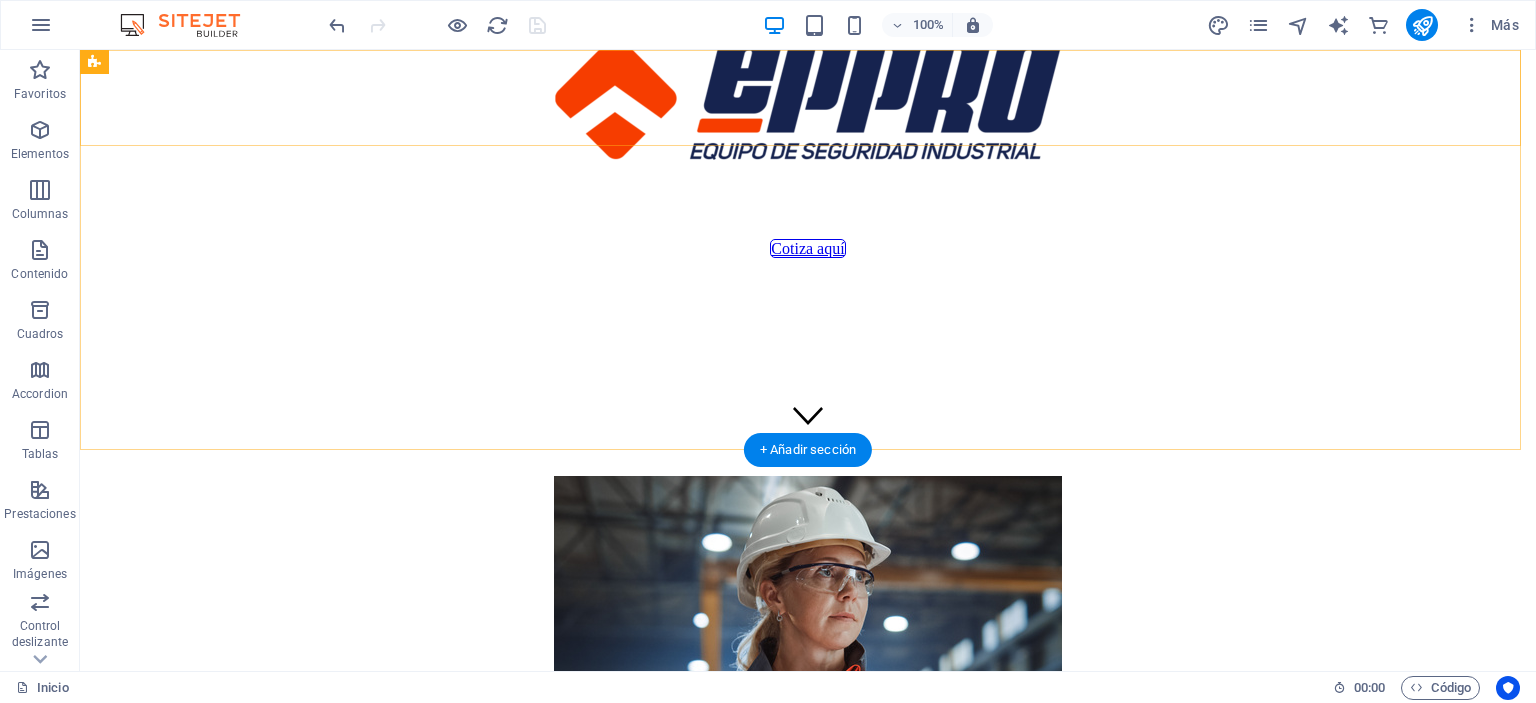scroll, scrollTop: 0, scrollLeft: 0, axis: both 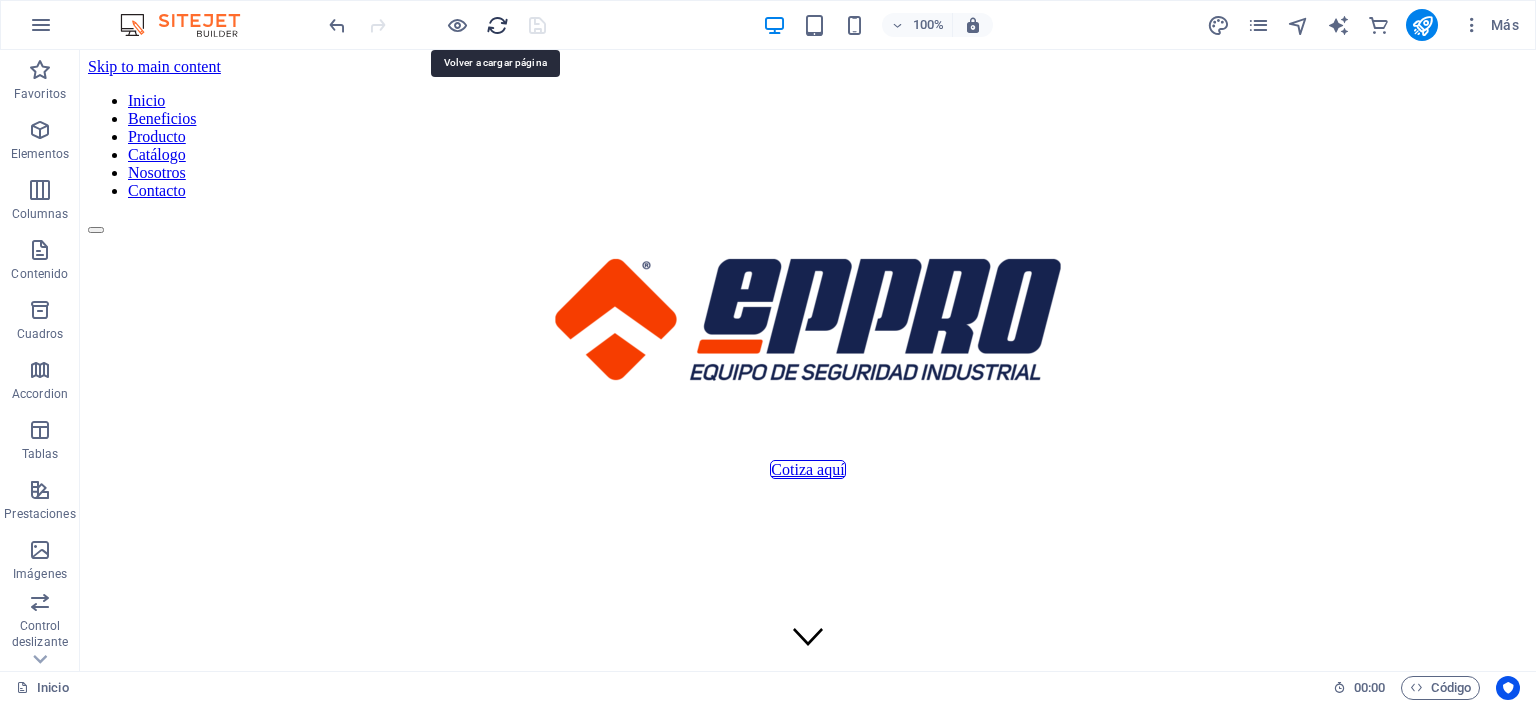 click at bounding box center [497, 25] 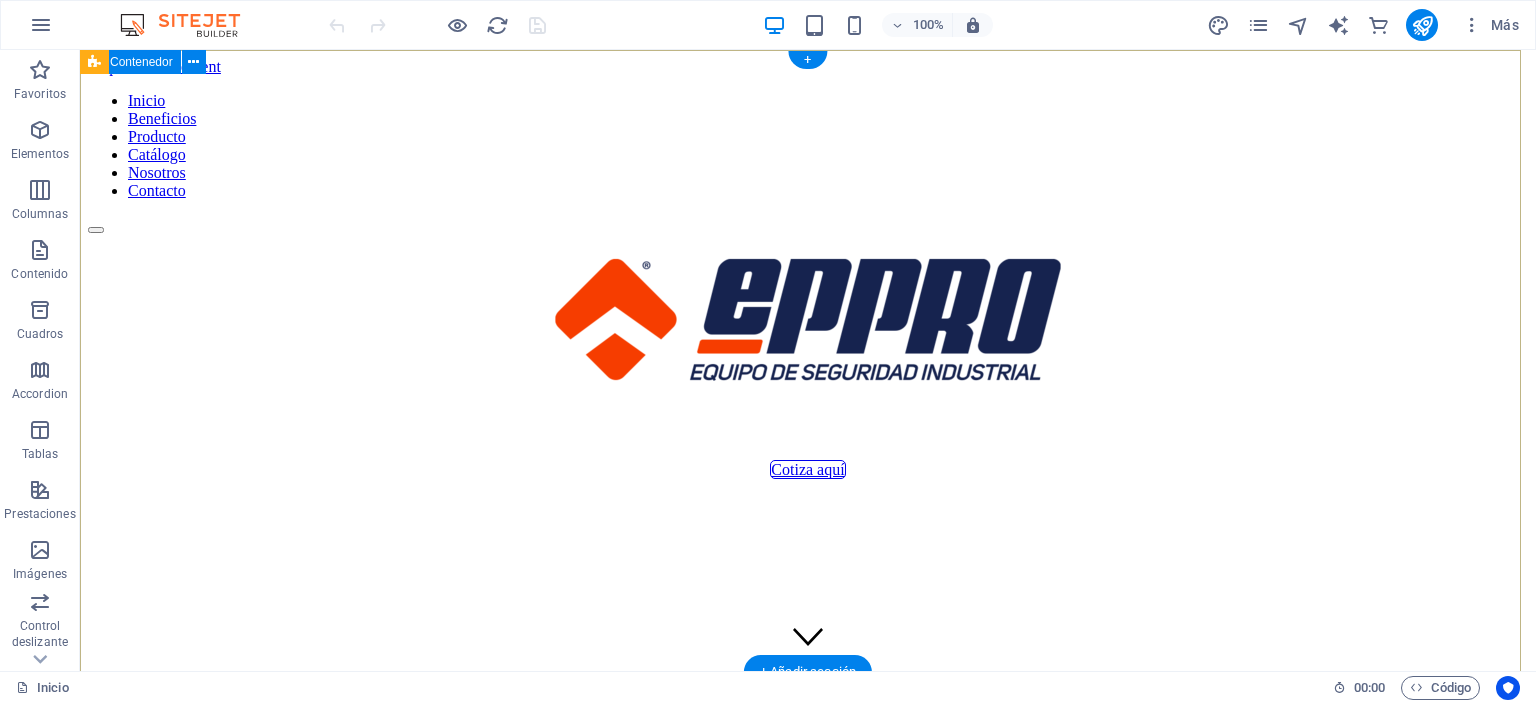 scroll, scrollTop: 0, scrollLeft: 0, axis: both 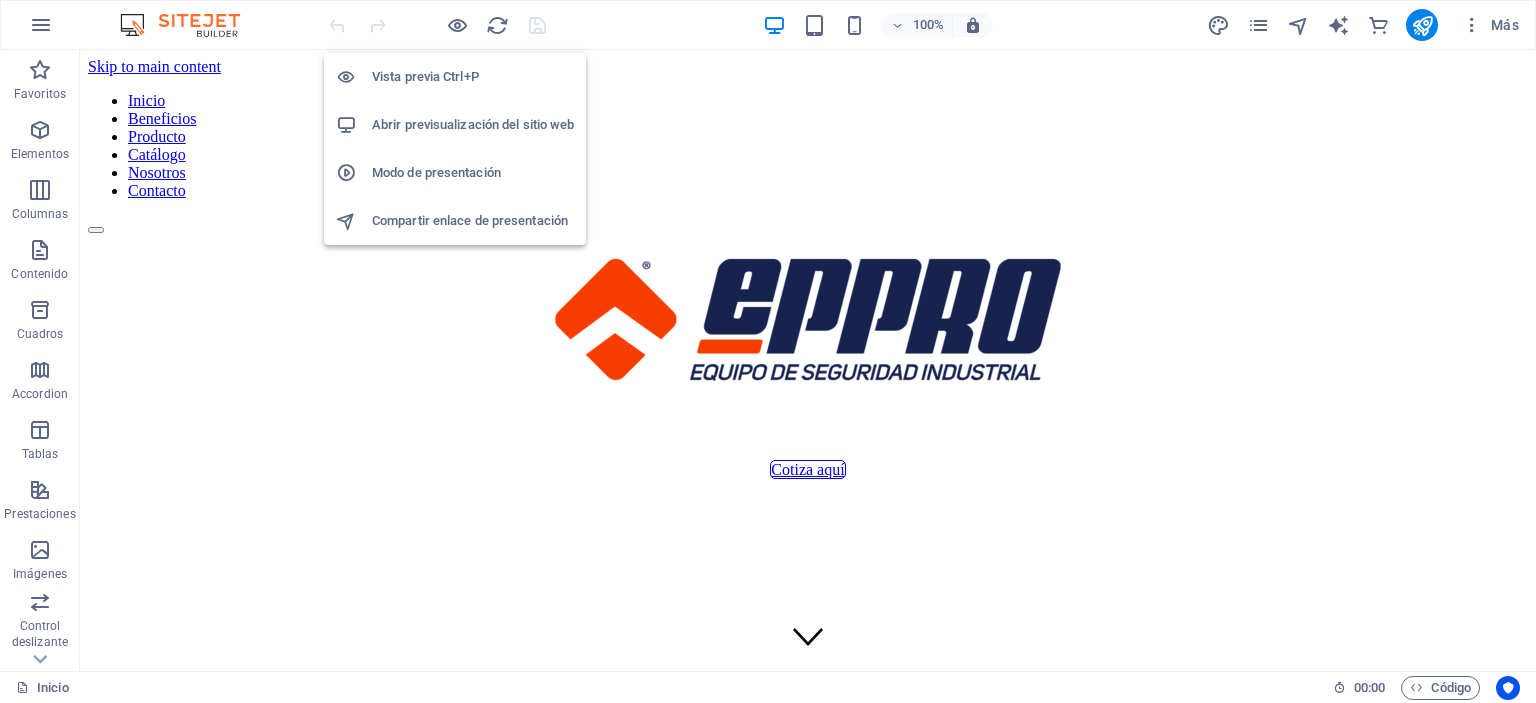click on "Abrir previsualización del sitio web" at bounding box center (473, 125) 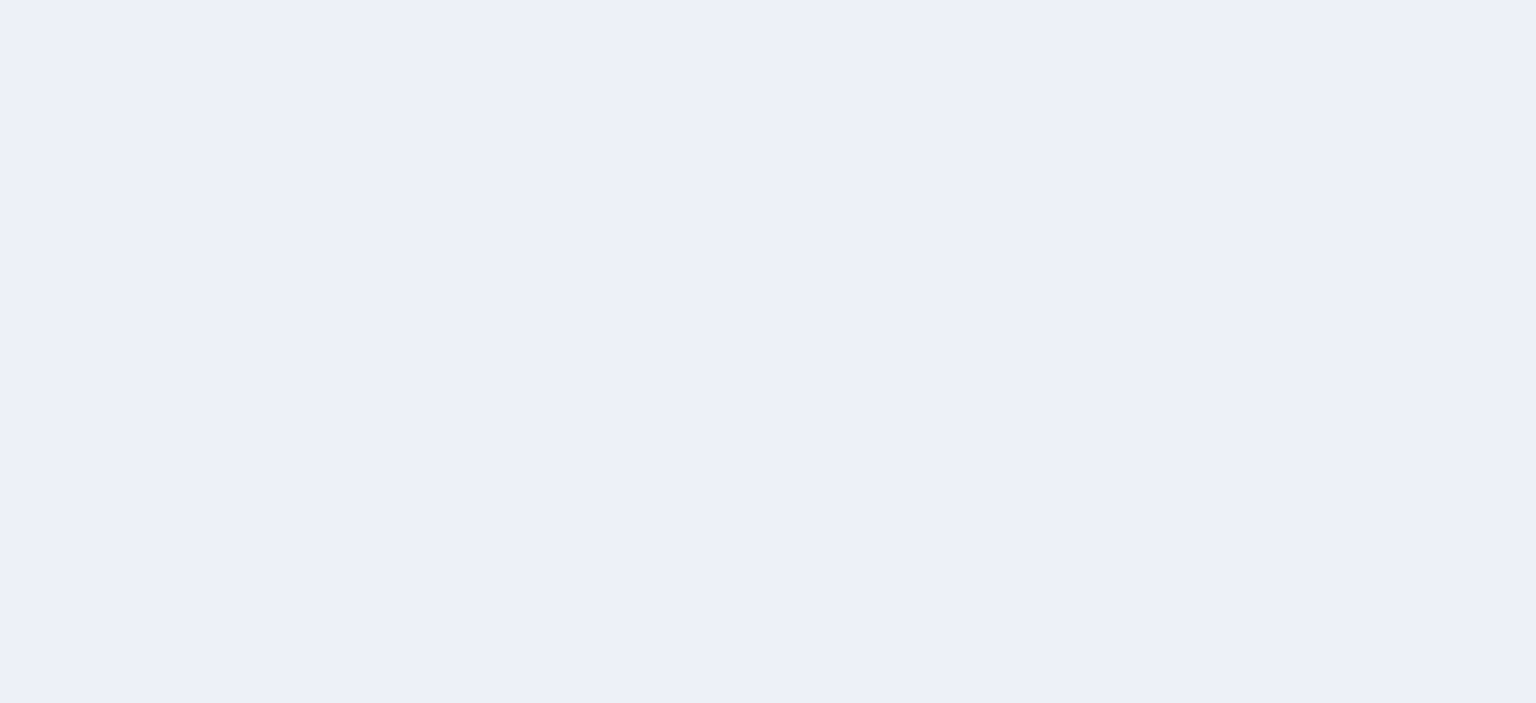 scroll, scrollTop: 0, scrollLeft: 0, axis: both 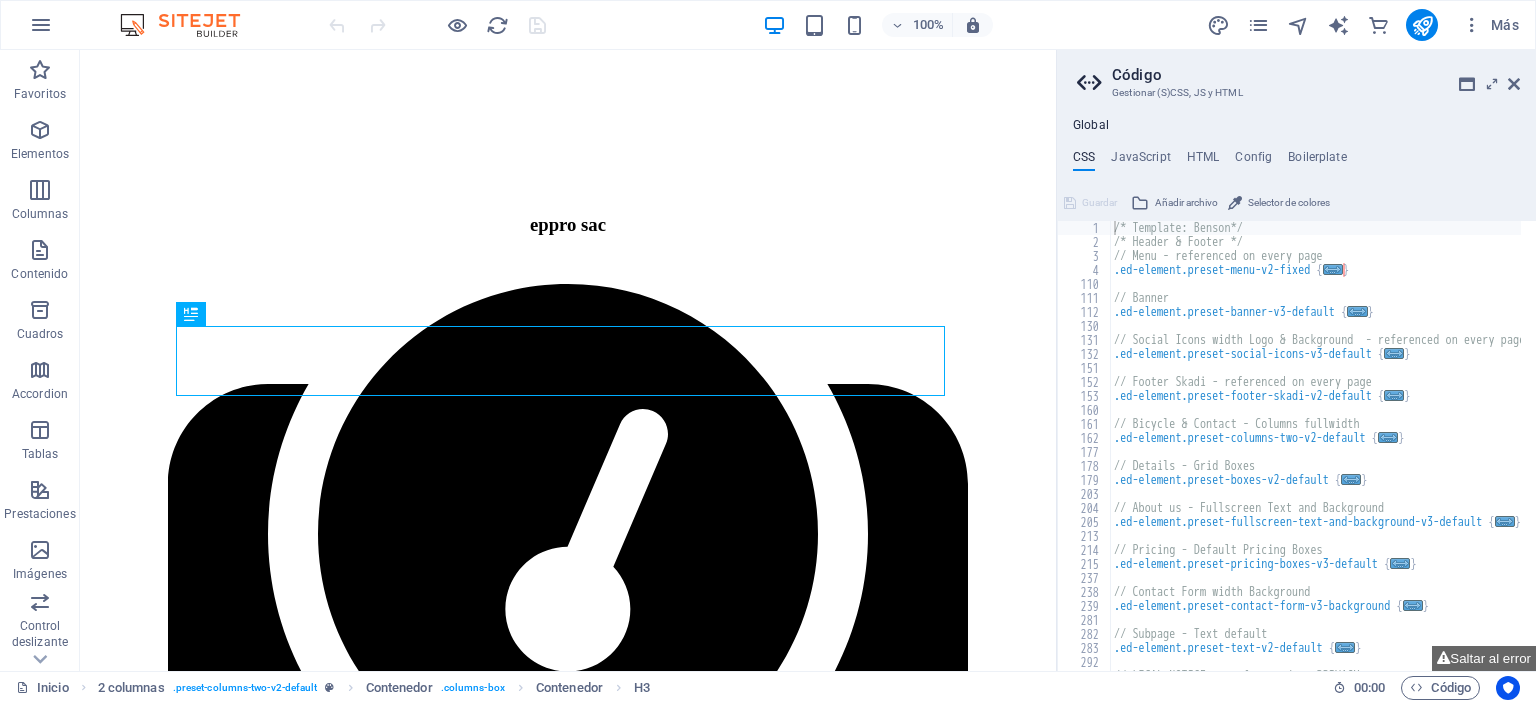 type on "/* Template: Benson*/" 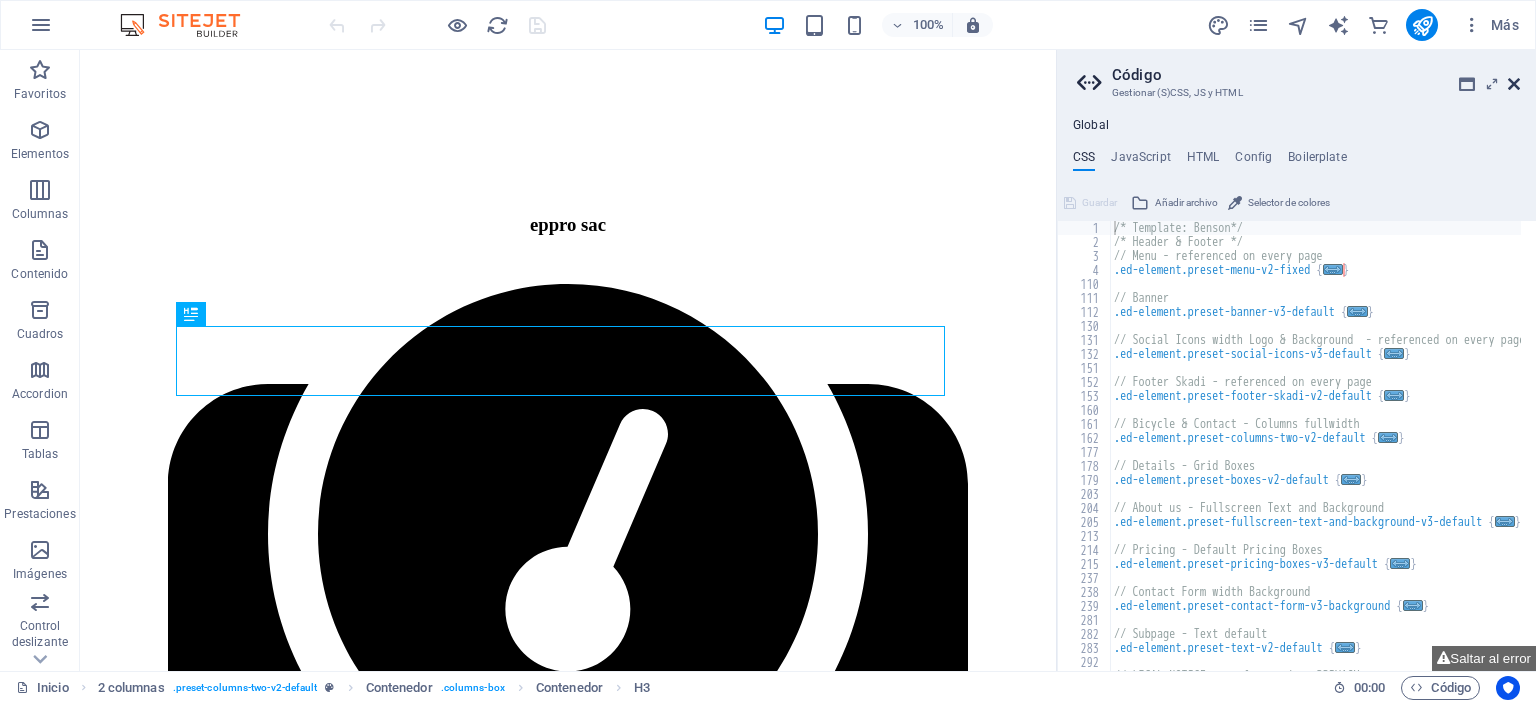 click at bounding box center (1514, 84) 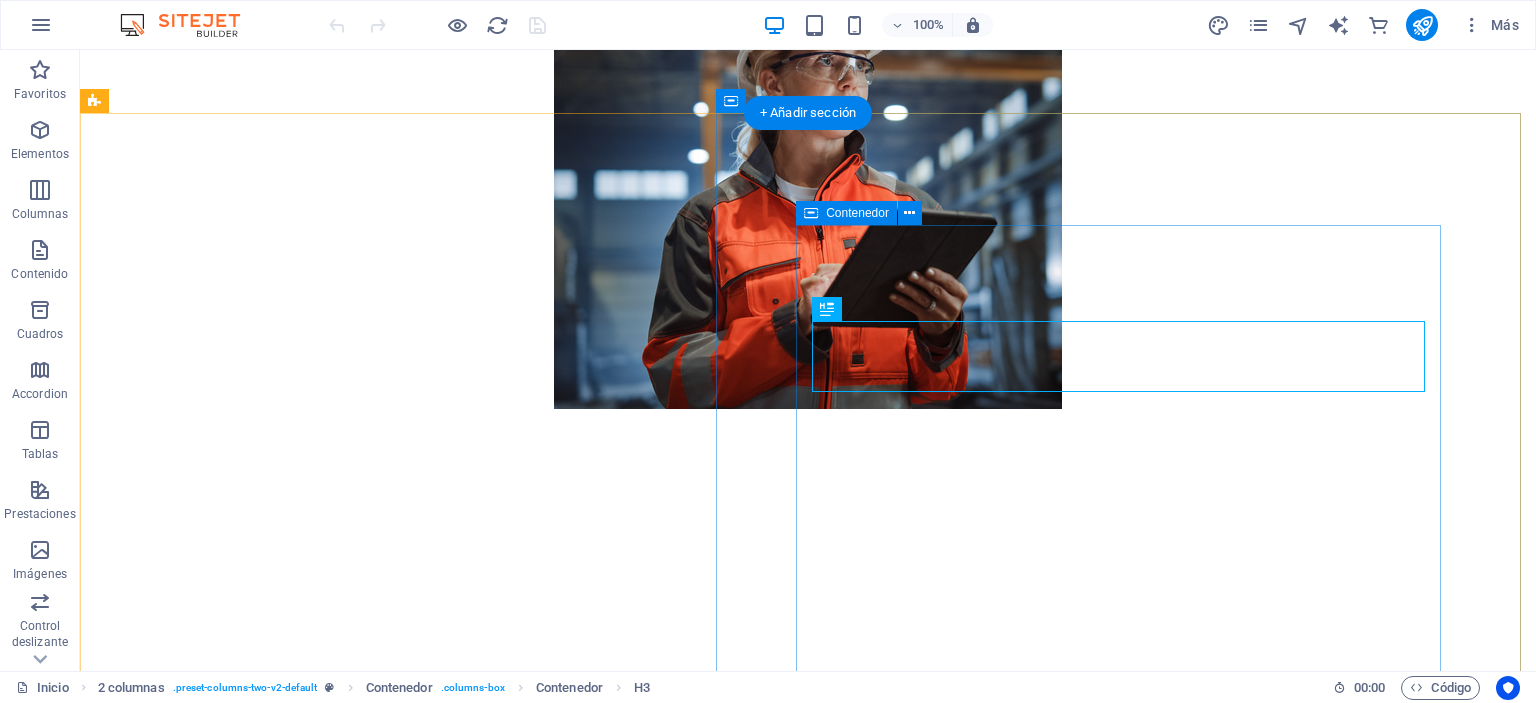 scroll, scrollTop: 753, scrollLeft: 0, axis: vertical 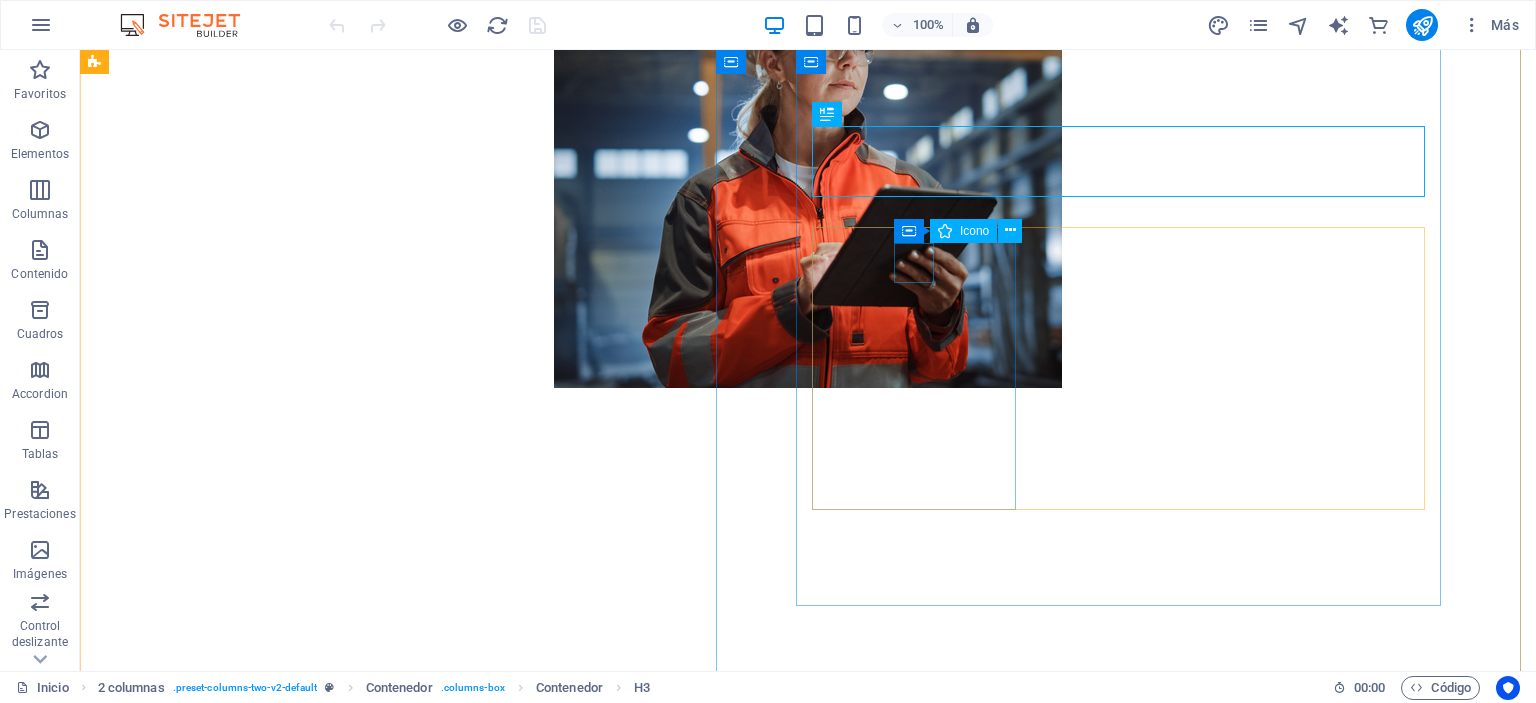 click at bounding box center (808, 1555) 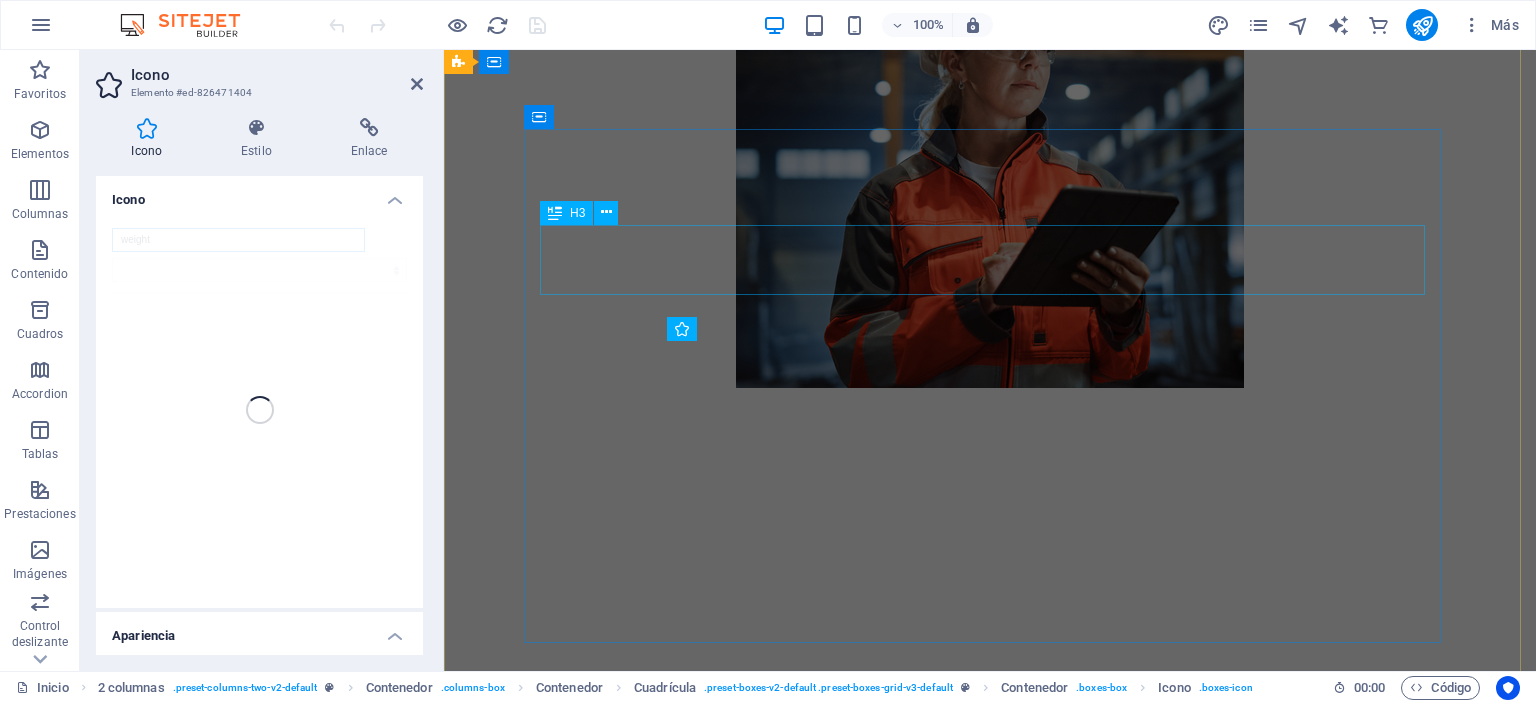 scroll, scrollTop: 1493, scrollLeft: 0, axis: vertical 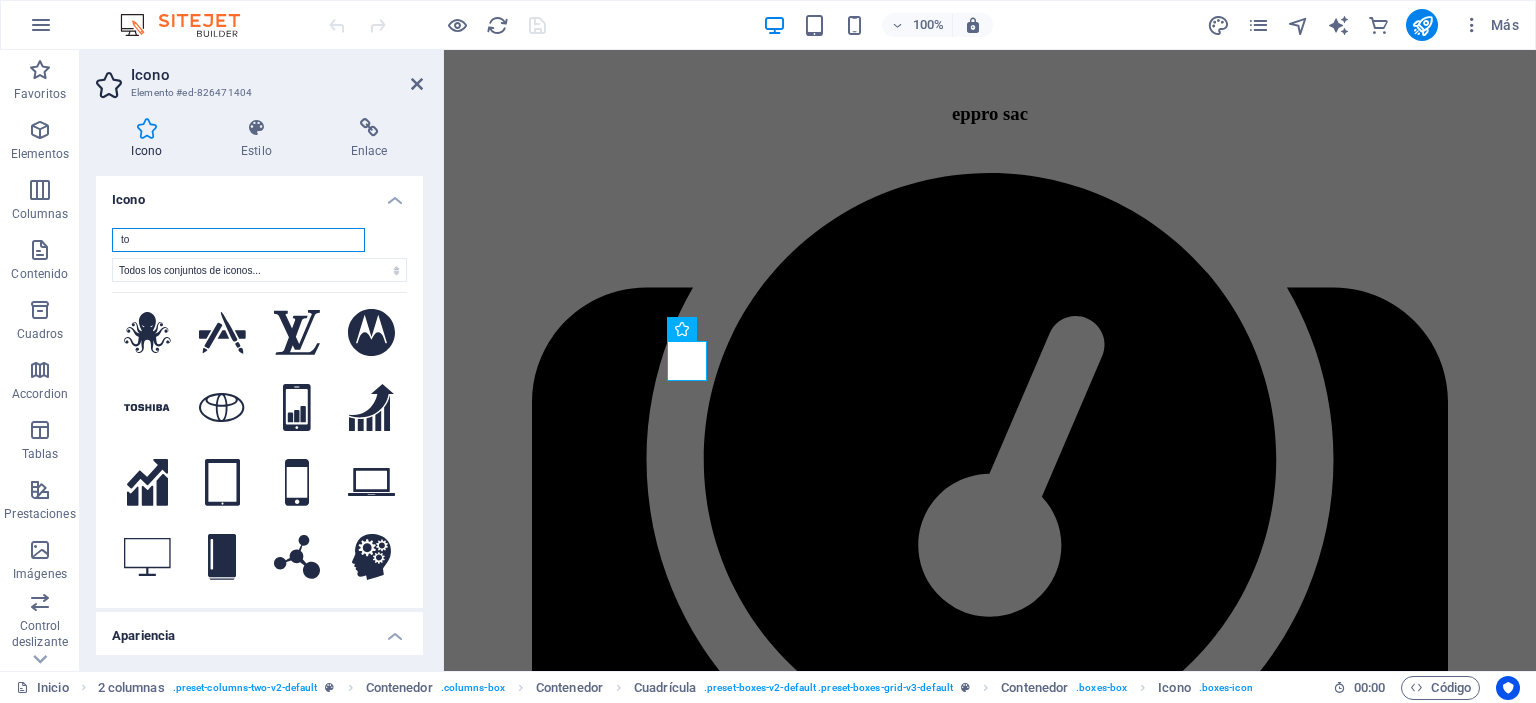 type on "t" 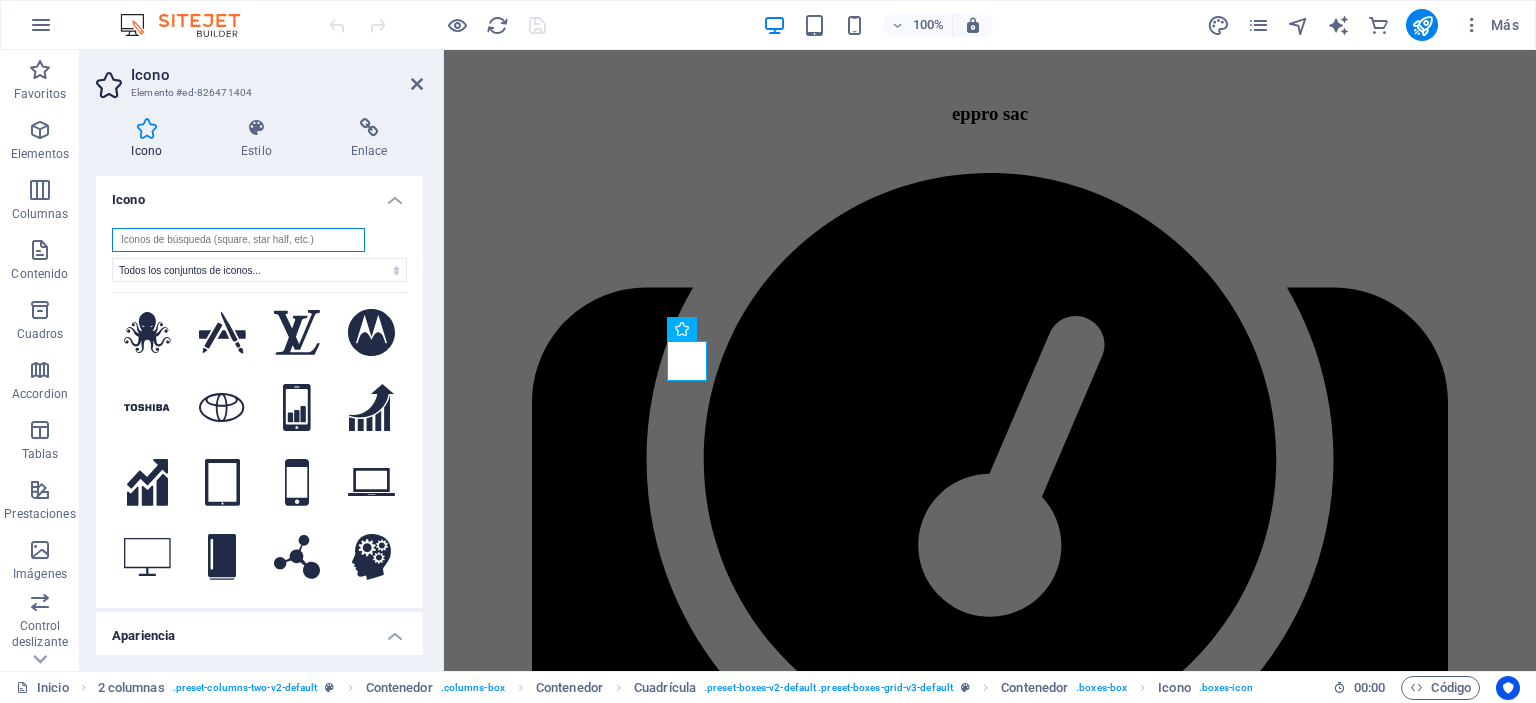 scroll, scrollTop: 0, scrollLeft: 0, axis: both 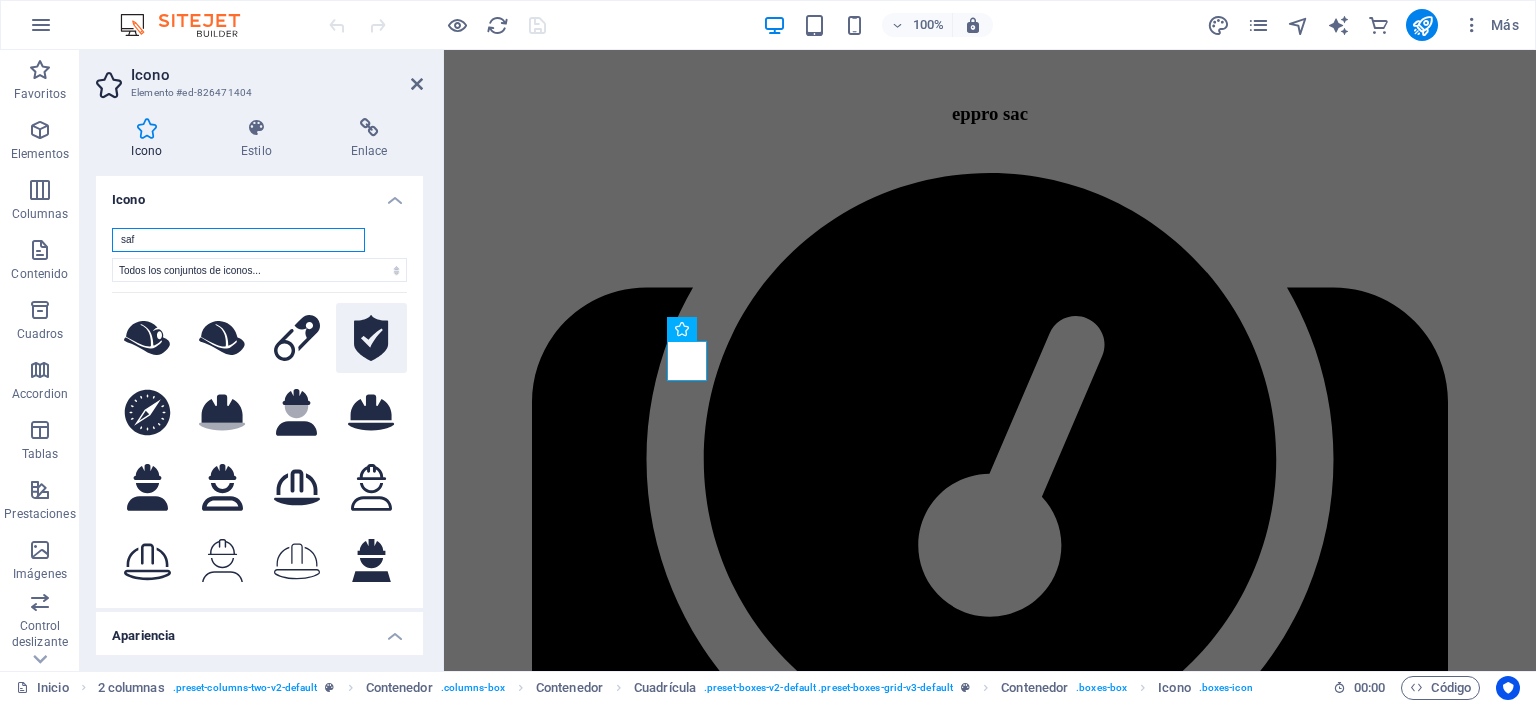 type on "saf" 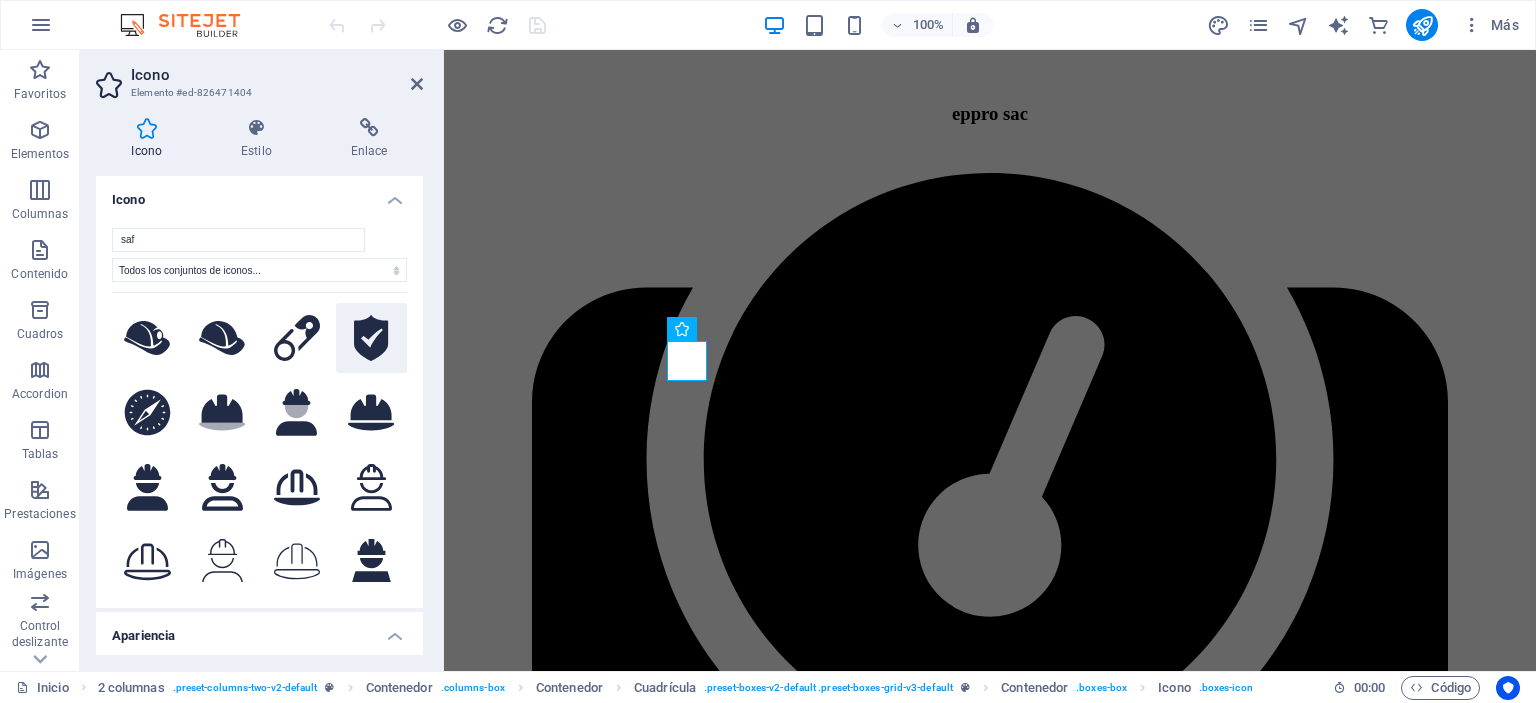 click 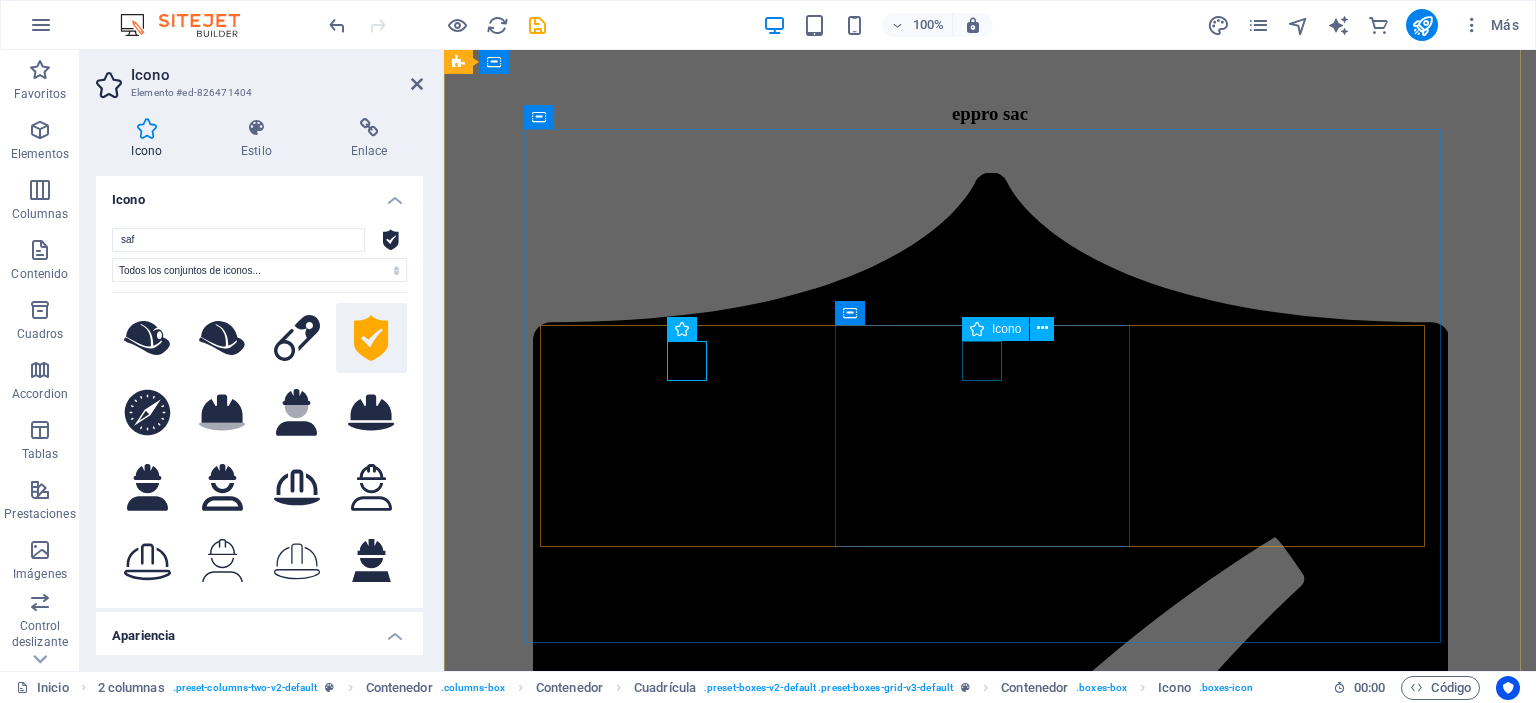 click at bounding box center [990, 1971] 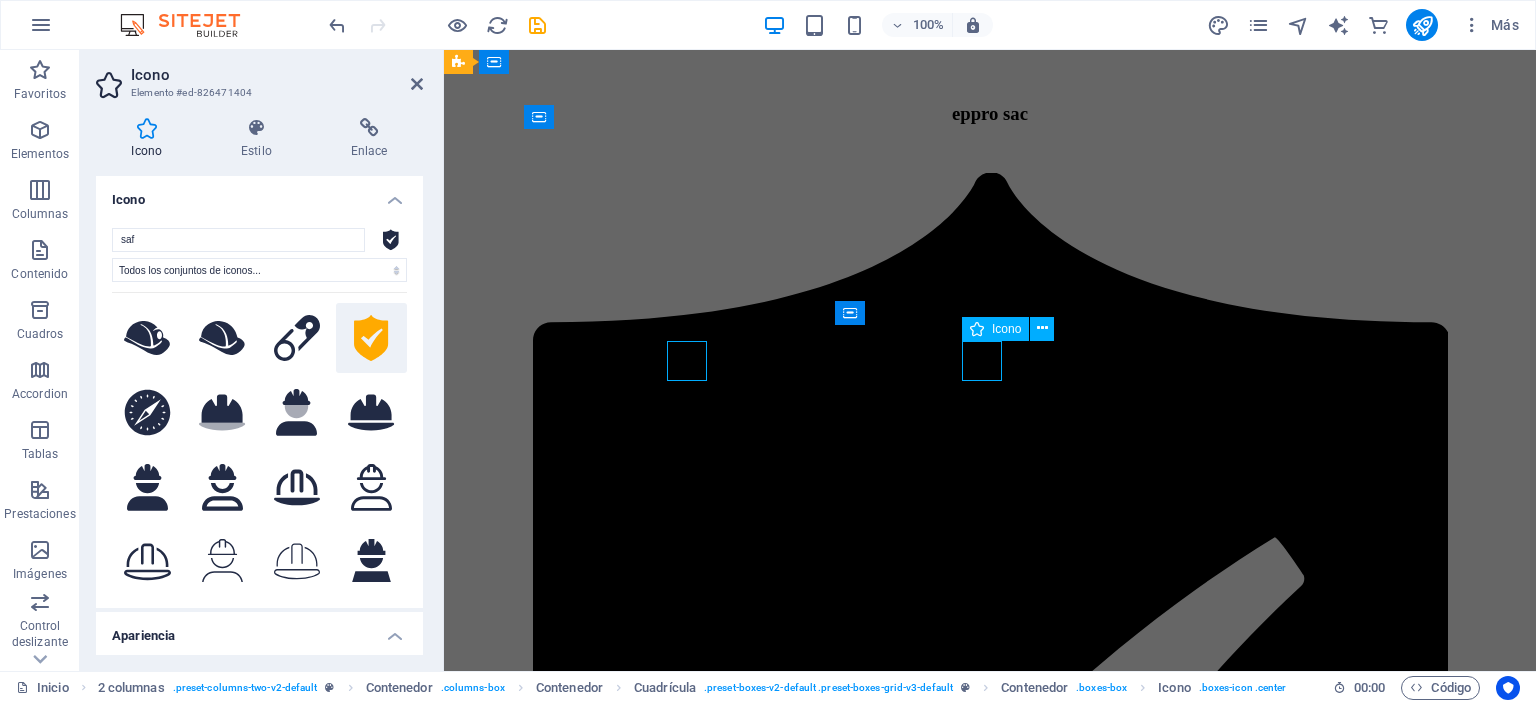 click at bounding box center [990, 1971] 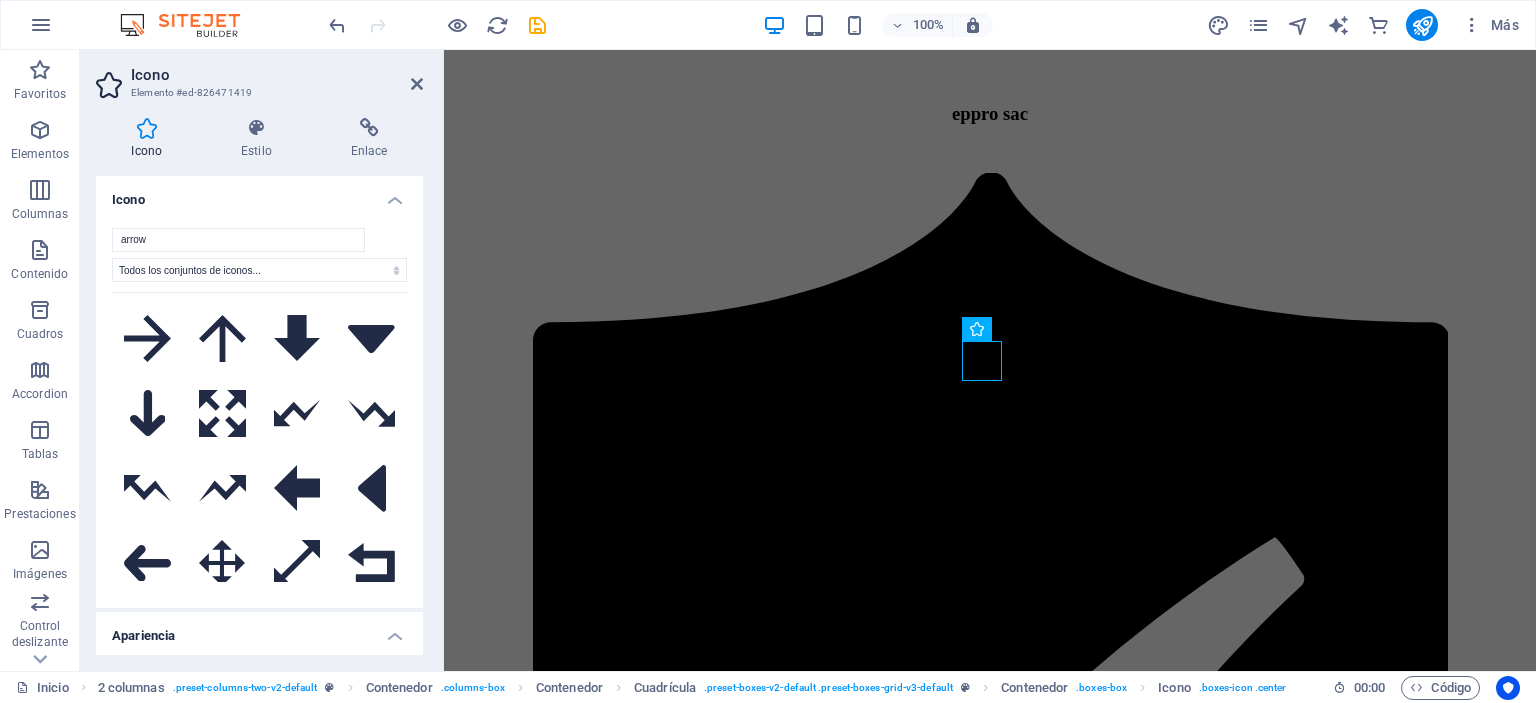 scroll, scrollTop: 400, scrollLeft: 0, axis: vertical 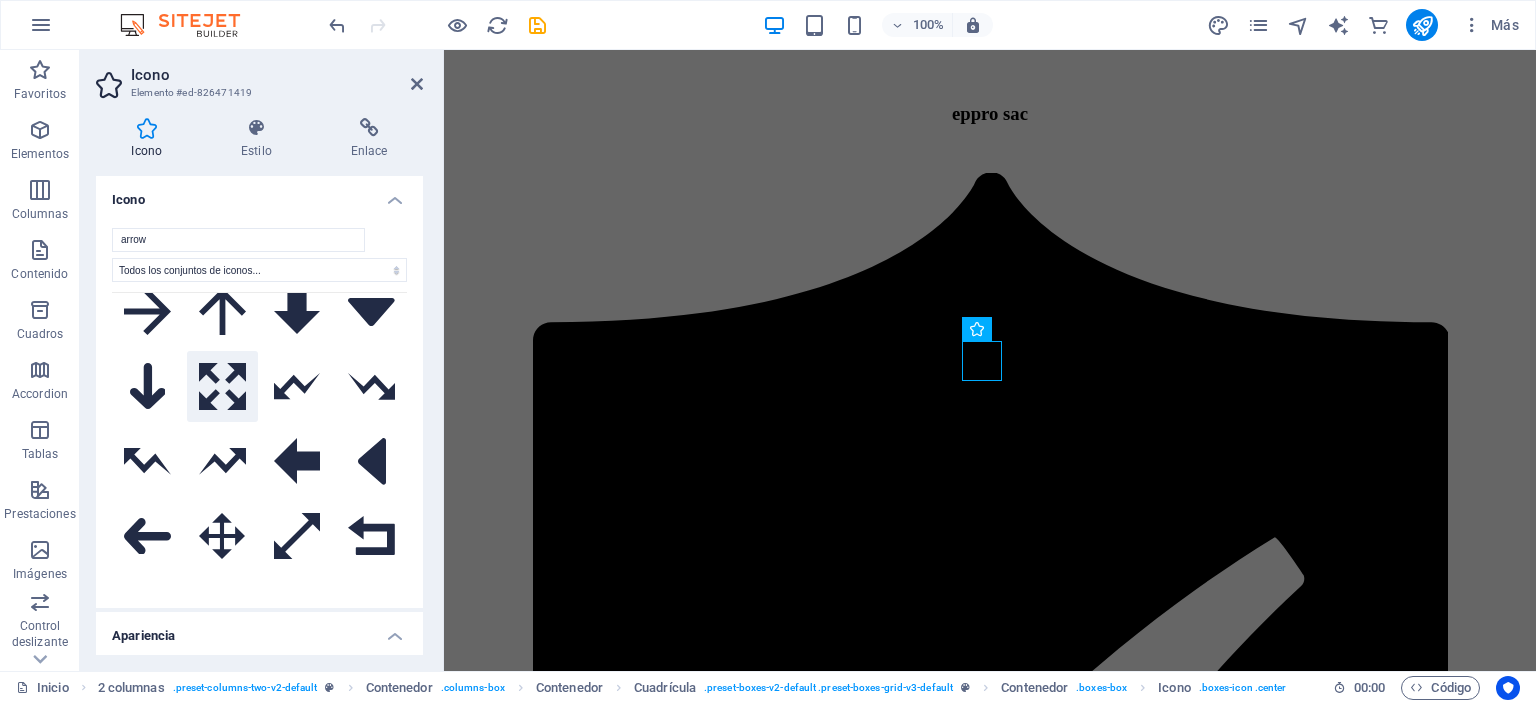 click 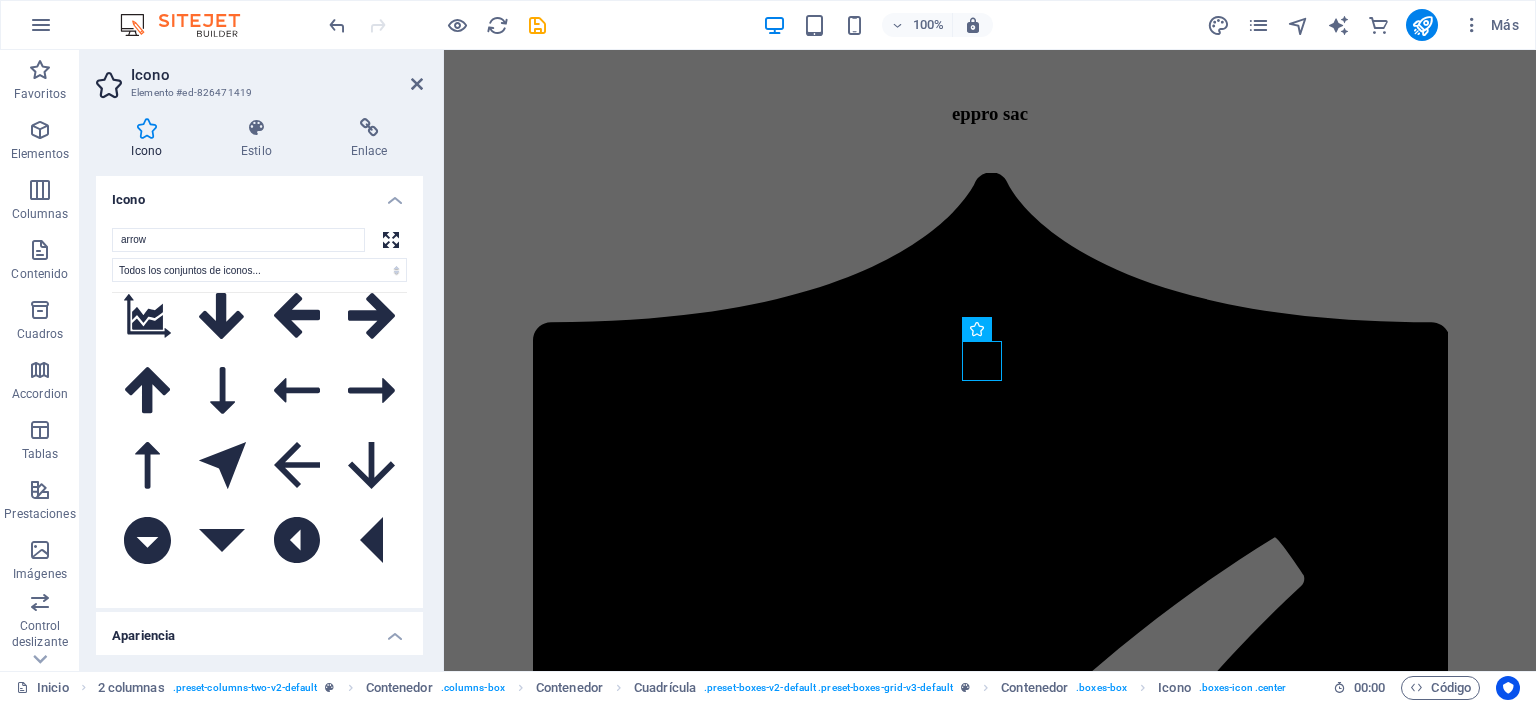 scroll, scrollTop: 0, scrollLeft: 0, axis: both 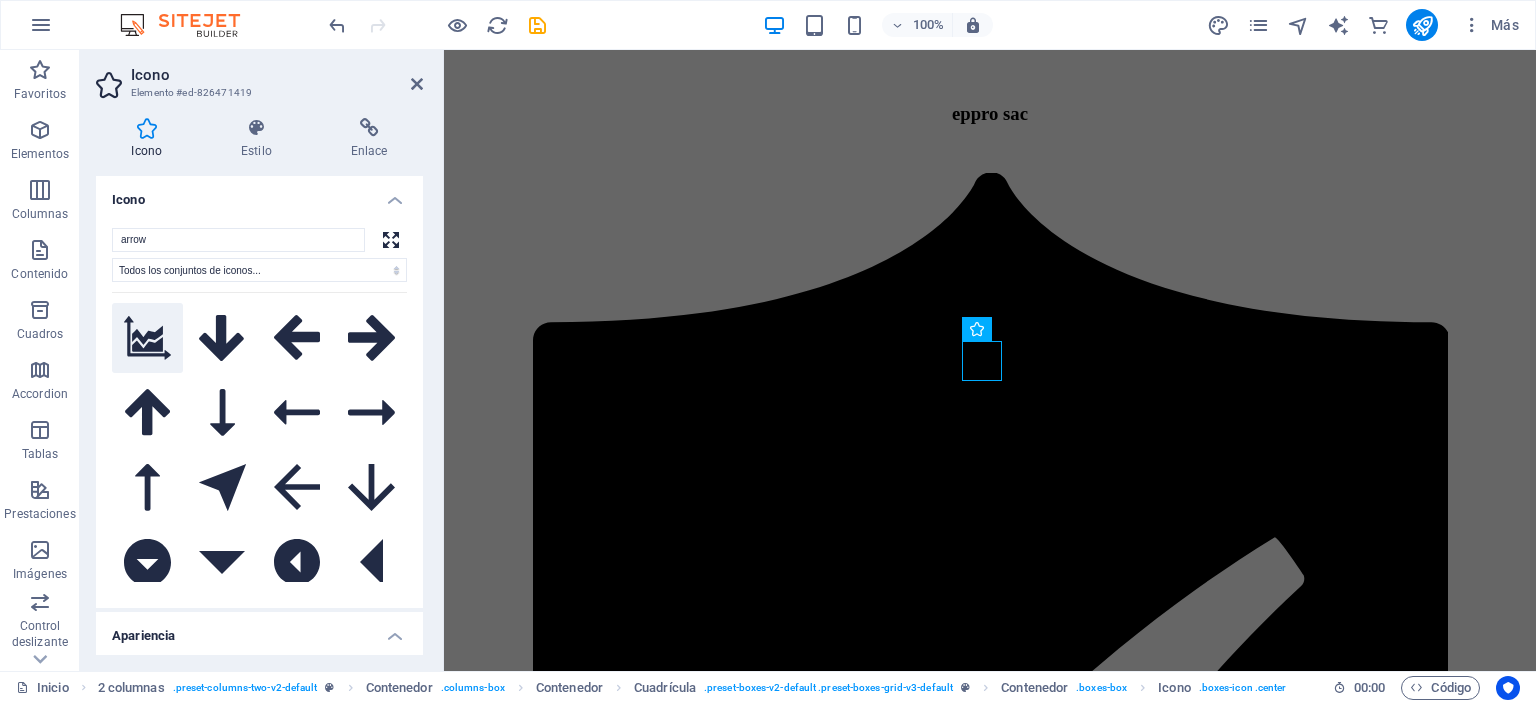 click 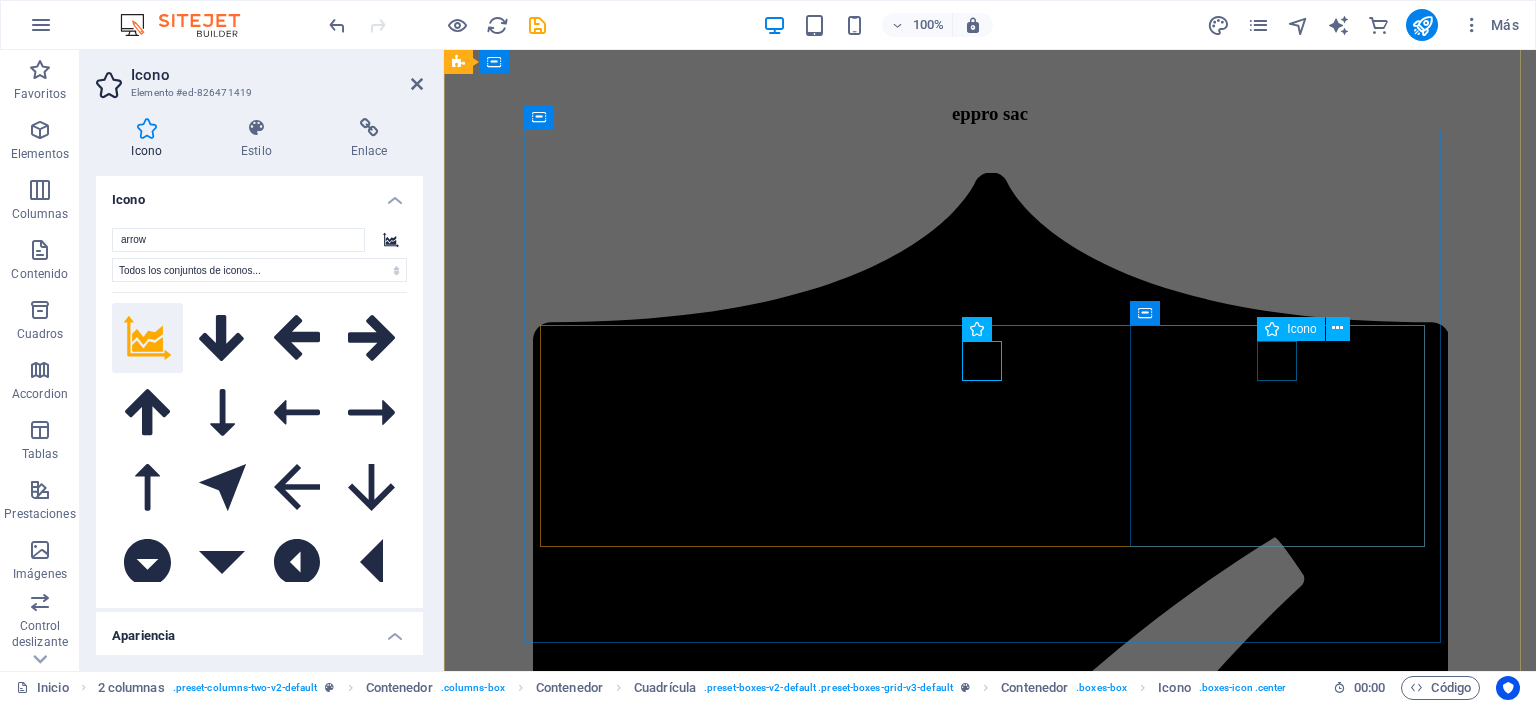 click at bounding box center (990, 2933) 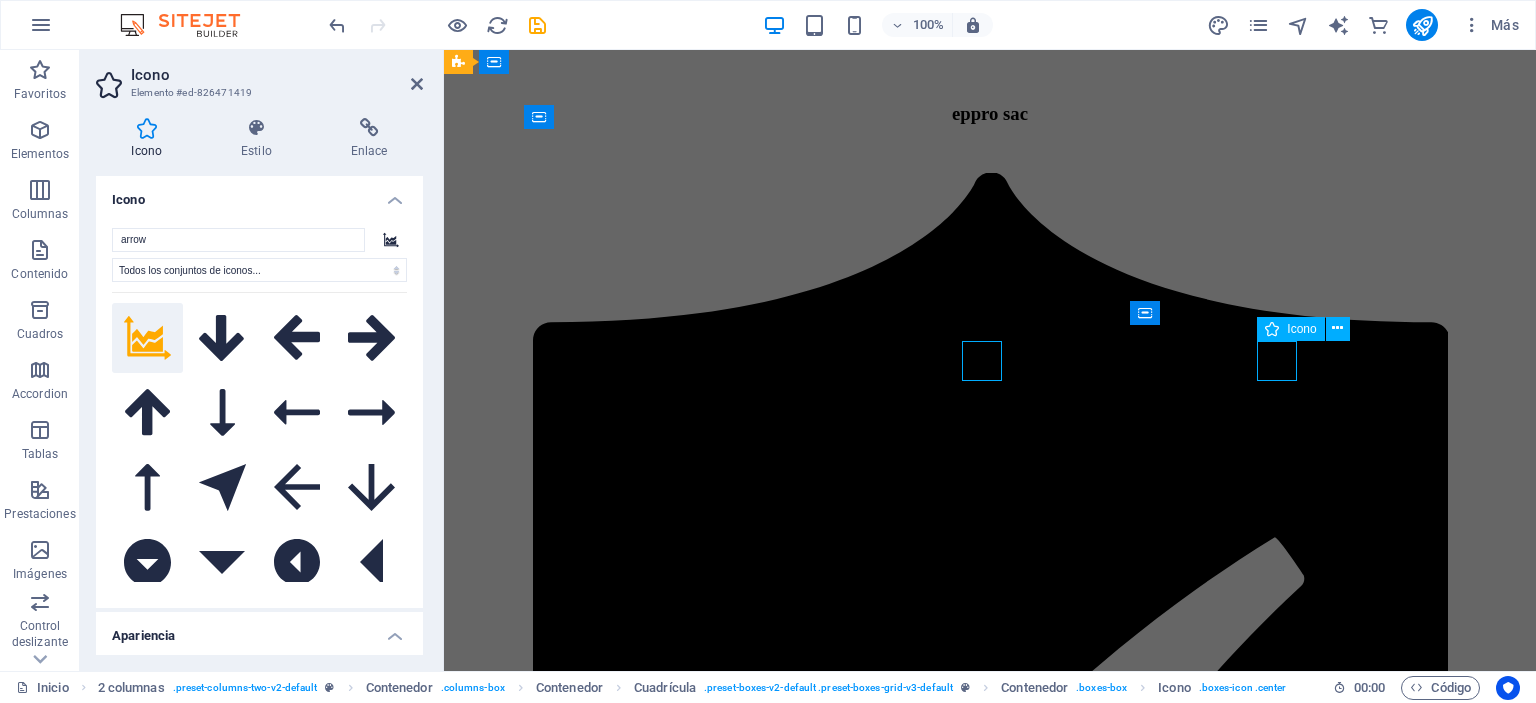 click at bounding box center (990, 2933) 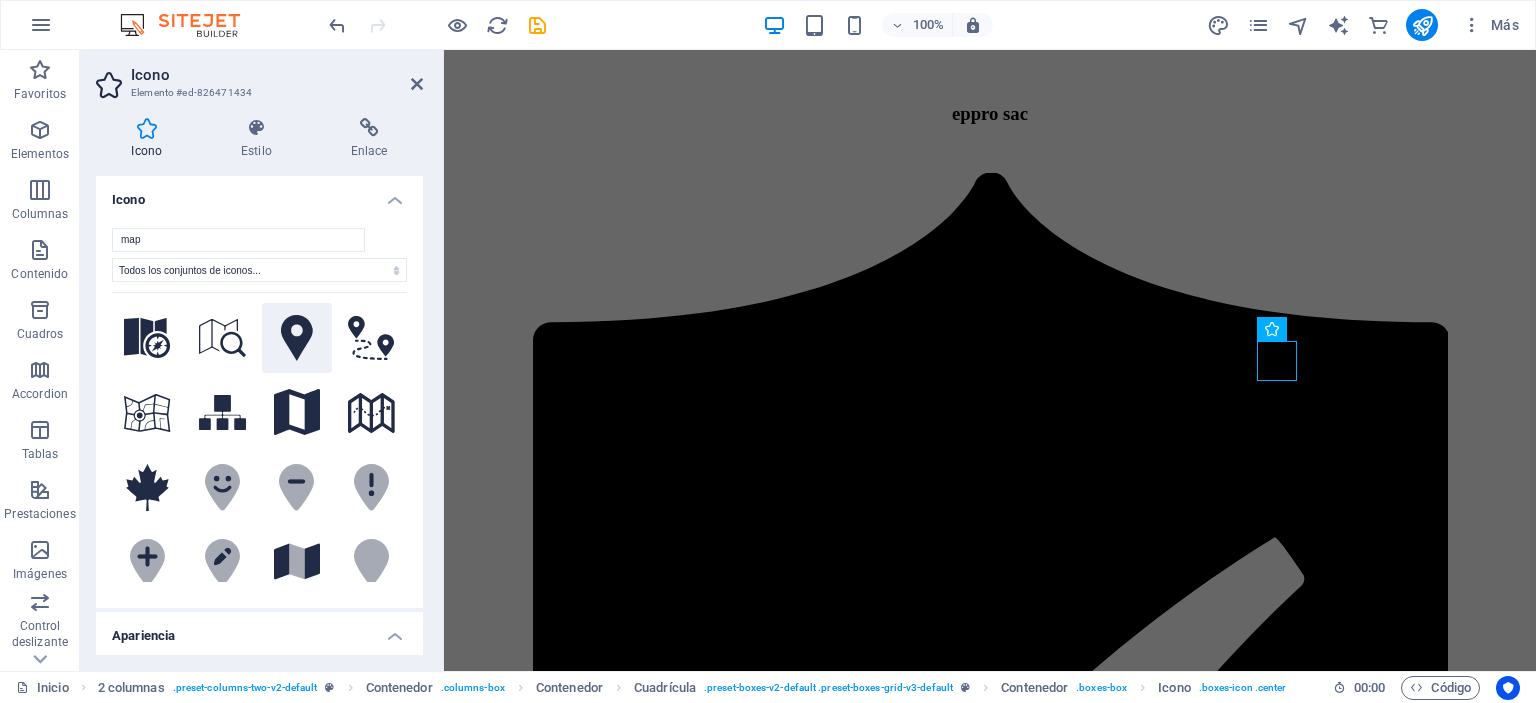 type on "map" 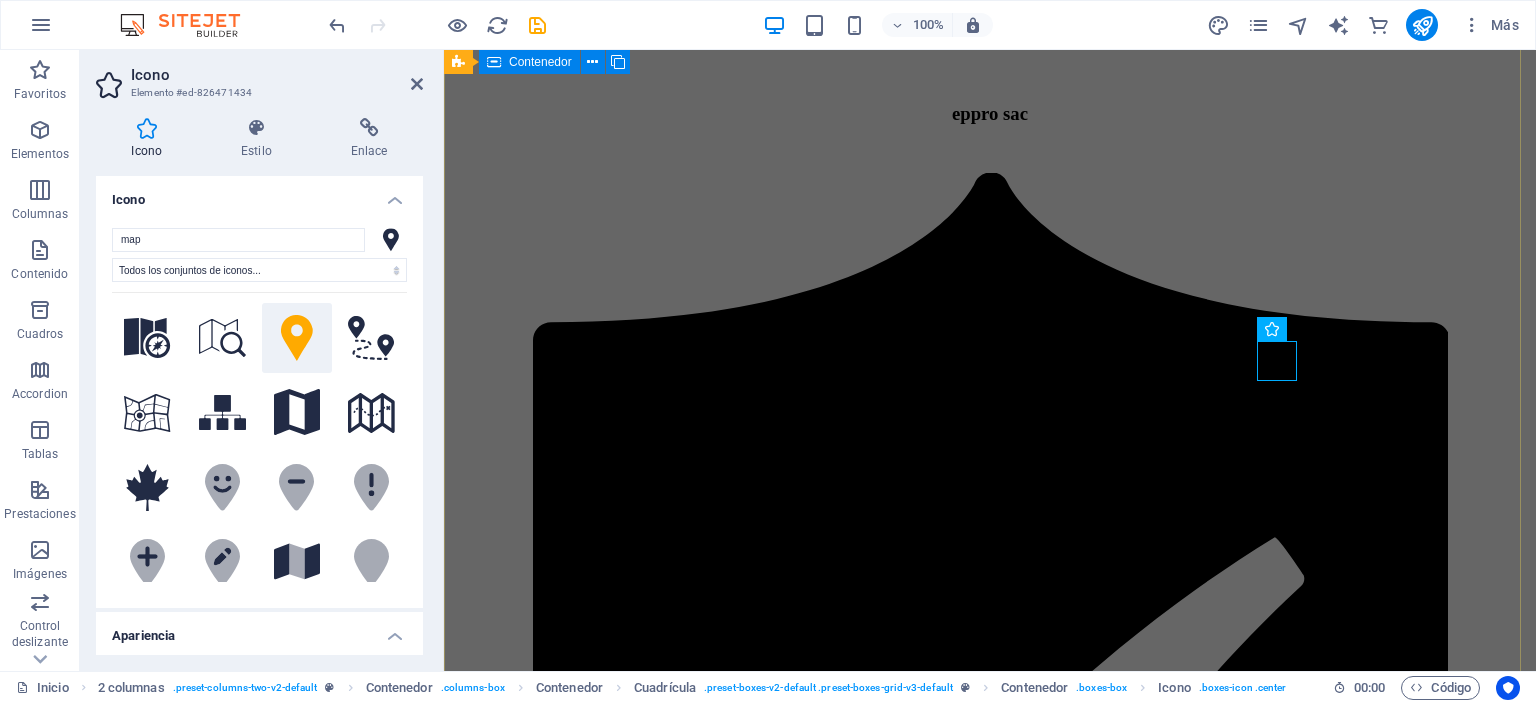 click on "eppro sac Seguridad Garantizada Productos con respaldo técnico y certificaciones nacionales e internacionales,  garantizando seguridad, calidad y durabilidad.   Soluciones especializadas Asesoría experta y equipamiento especializado para minería, construcción, agroindustria, manufactura y más.    Cobertura Total Cotización en línea y compra con atención rápida y personalizada. Enviamos a todo el Perú, en las agencias de su preferencia." at bounding box center [990, 404] 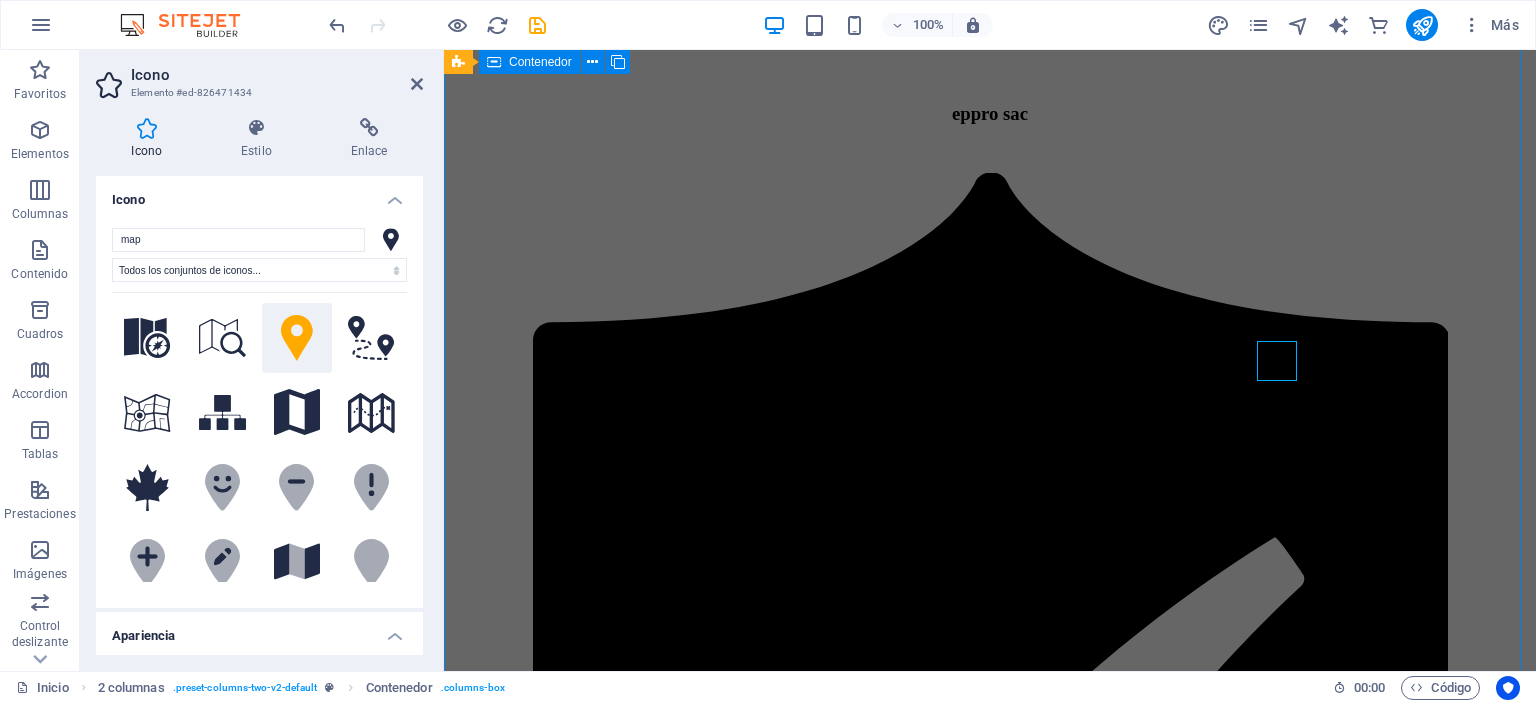 click on "eppro sac Seguridad Garantizada Productos con respaldo técnico y certificaciones nacionales e internacionales,  garantizando seguridad, calidad y durabilidad.   Soluciones especializadas Asesoría experta y equipamiento especializado para minería, construcción, agroindustria, manufactura y más.    Cobertura Total Cotización en línea y compra con atención rápida y personalizada. Enviamos a todo el Perú, en las agencias de su preferencia." at bounding box center [990, 404] 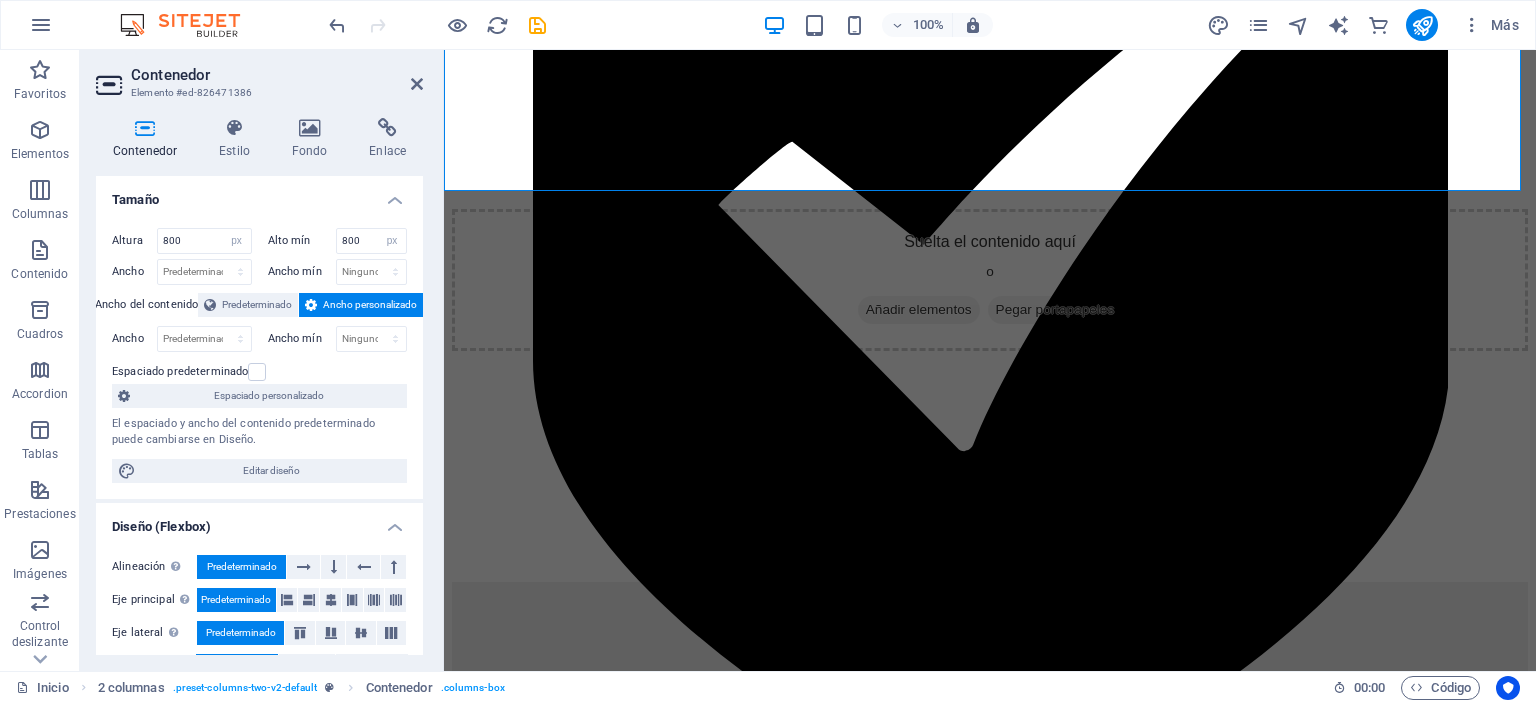 scroll, scrollTop: 2293, scrollLeft: 0, axis: vertical 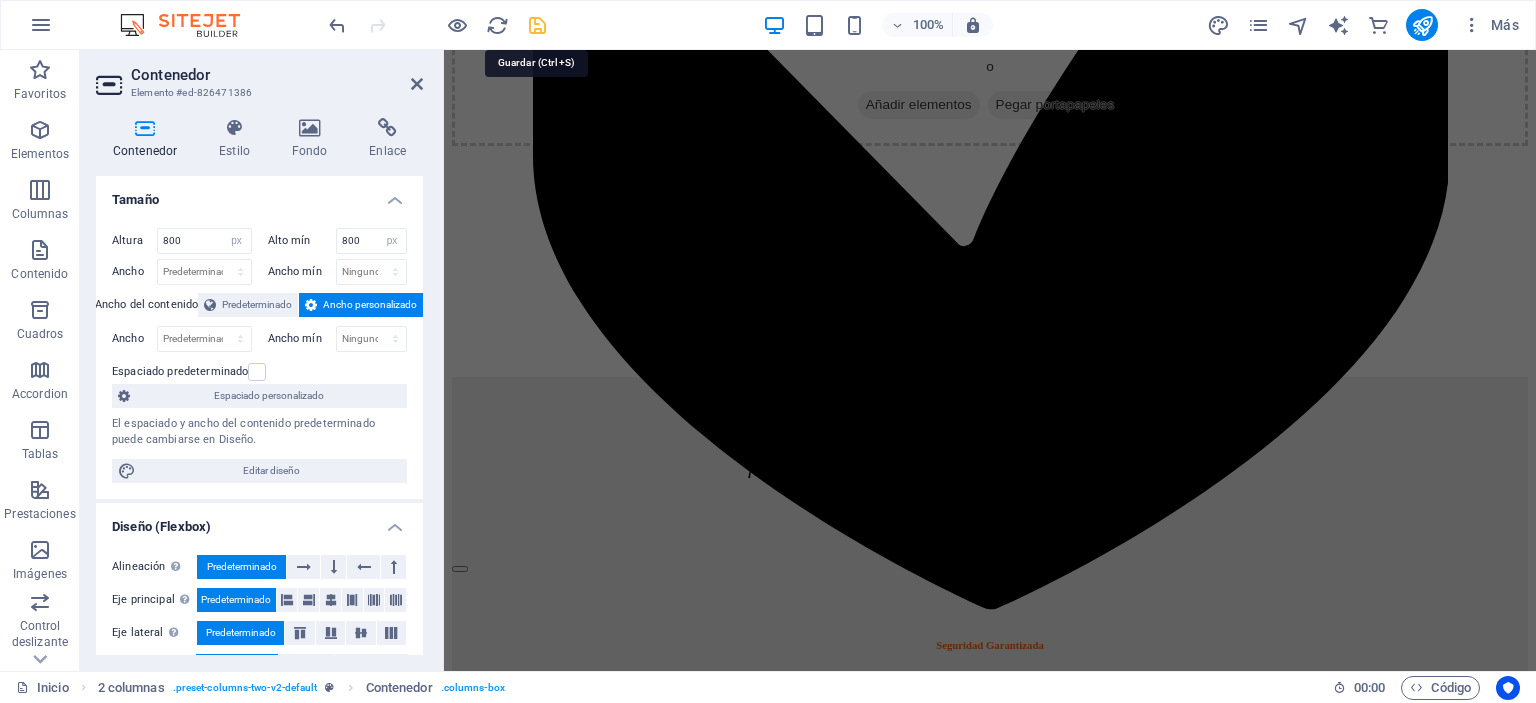 click at bounding box center [537, 25] 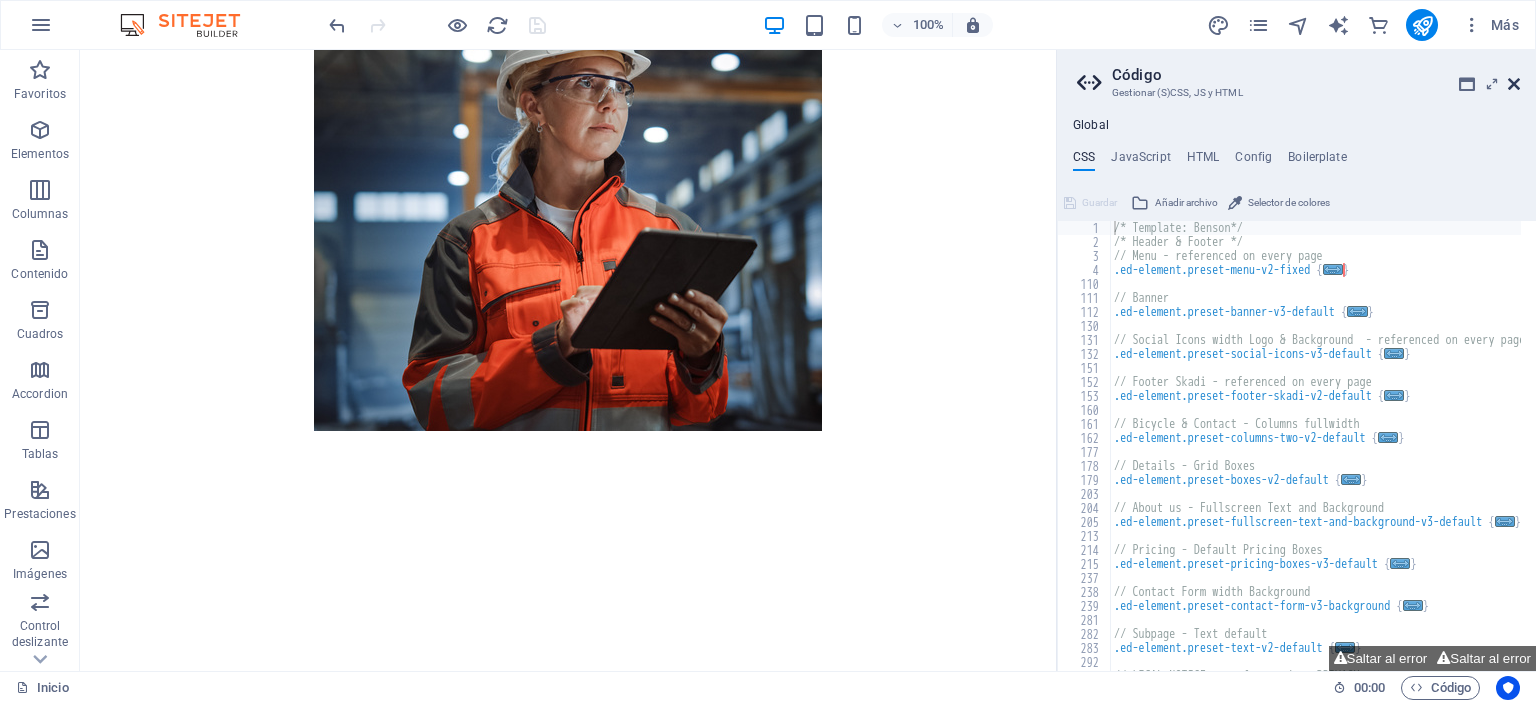 drag, startPoint x: 1516, startPoint y: 86, endPoint x: 1374, endPoint y: 57, distance: 144.93102 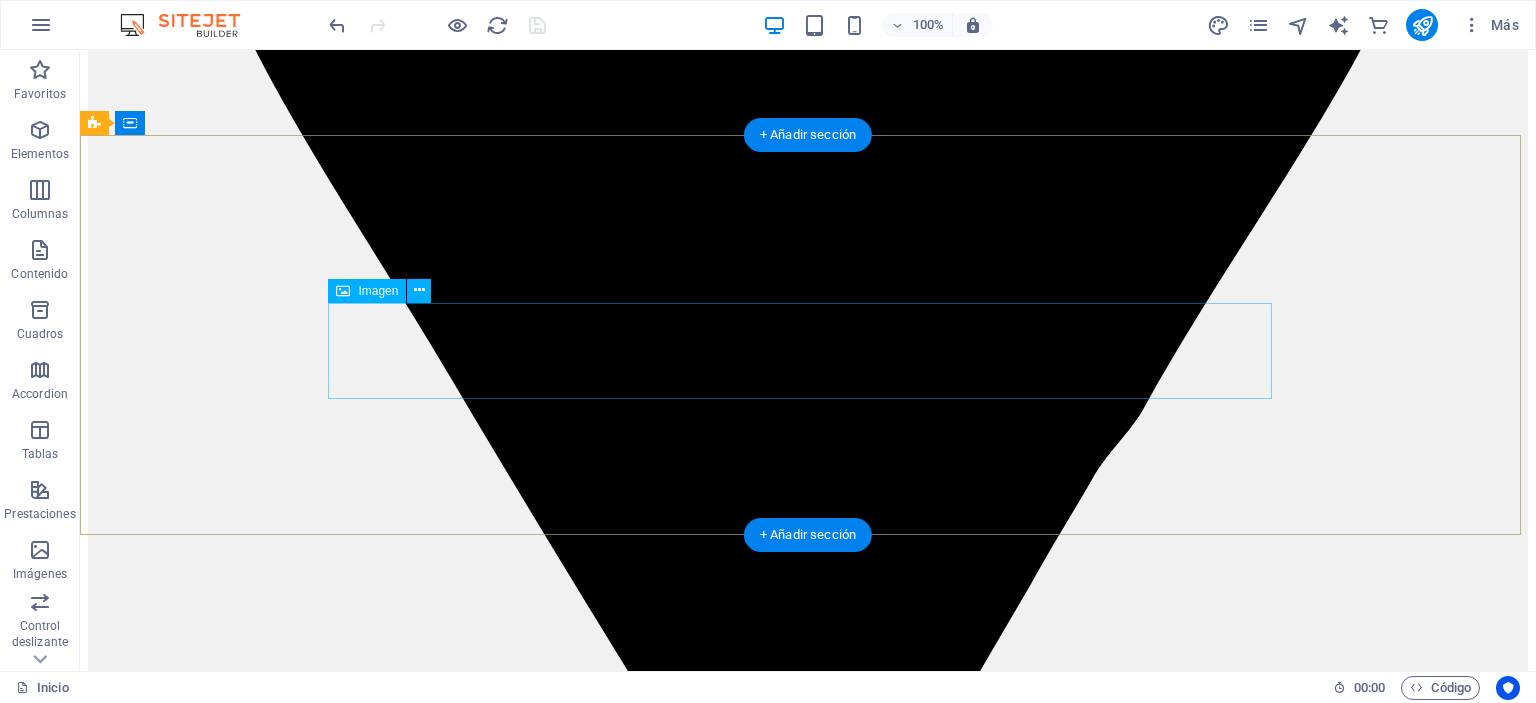 scroll, scrollTop: 5710, scrollLeft: 0, axis: vertical 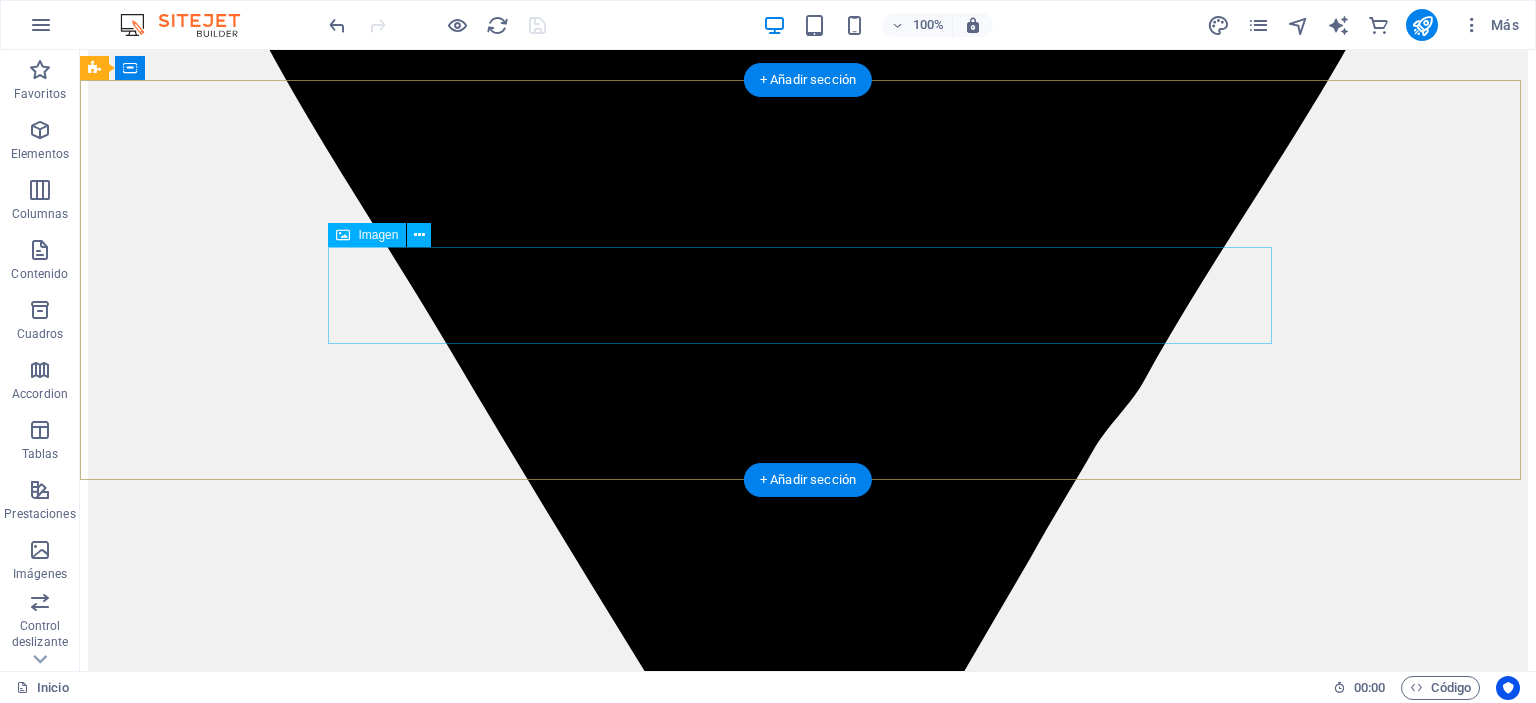 click at bounding box center [808, 10197] 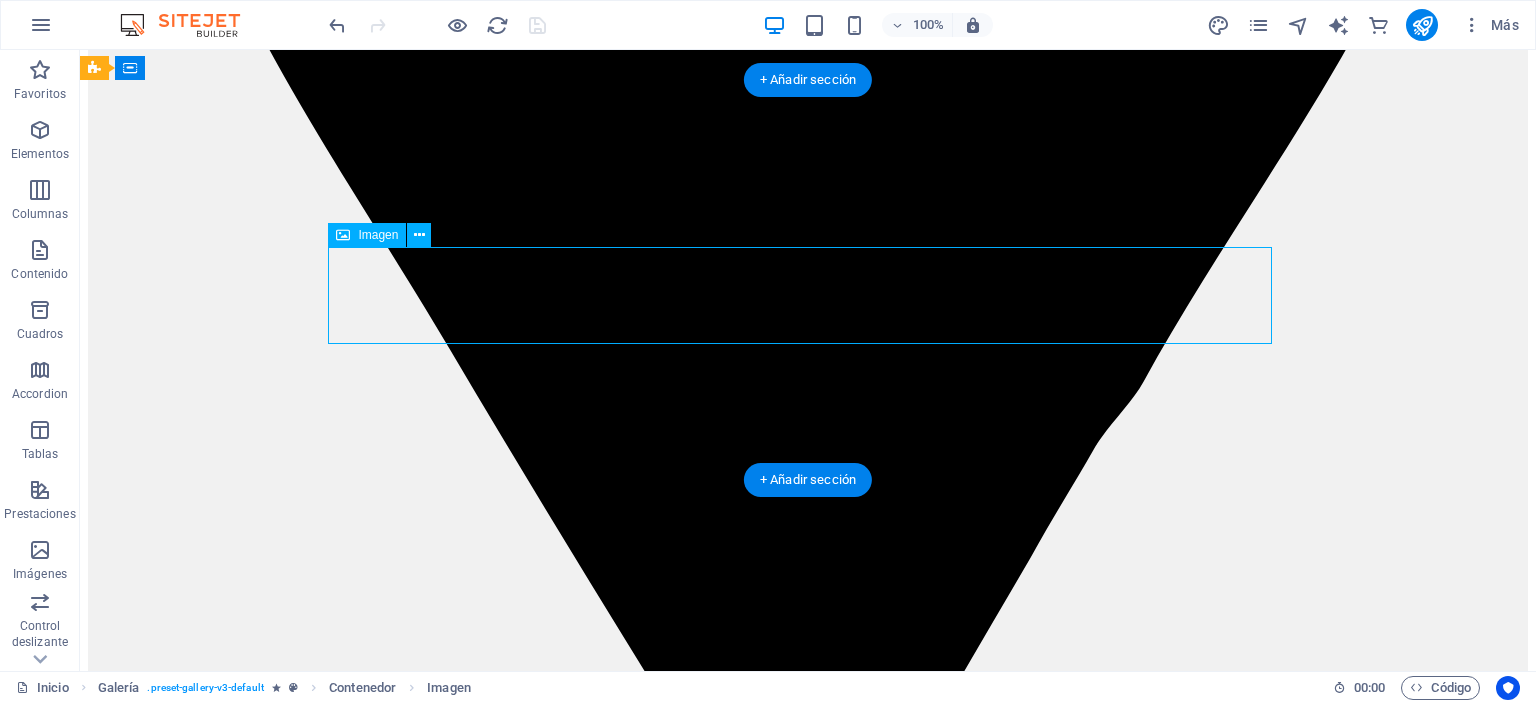 click at bounding box center (808, 10197) 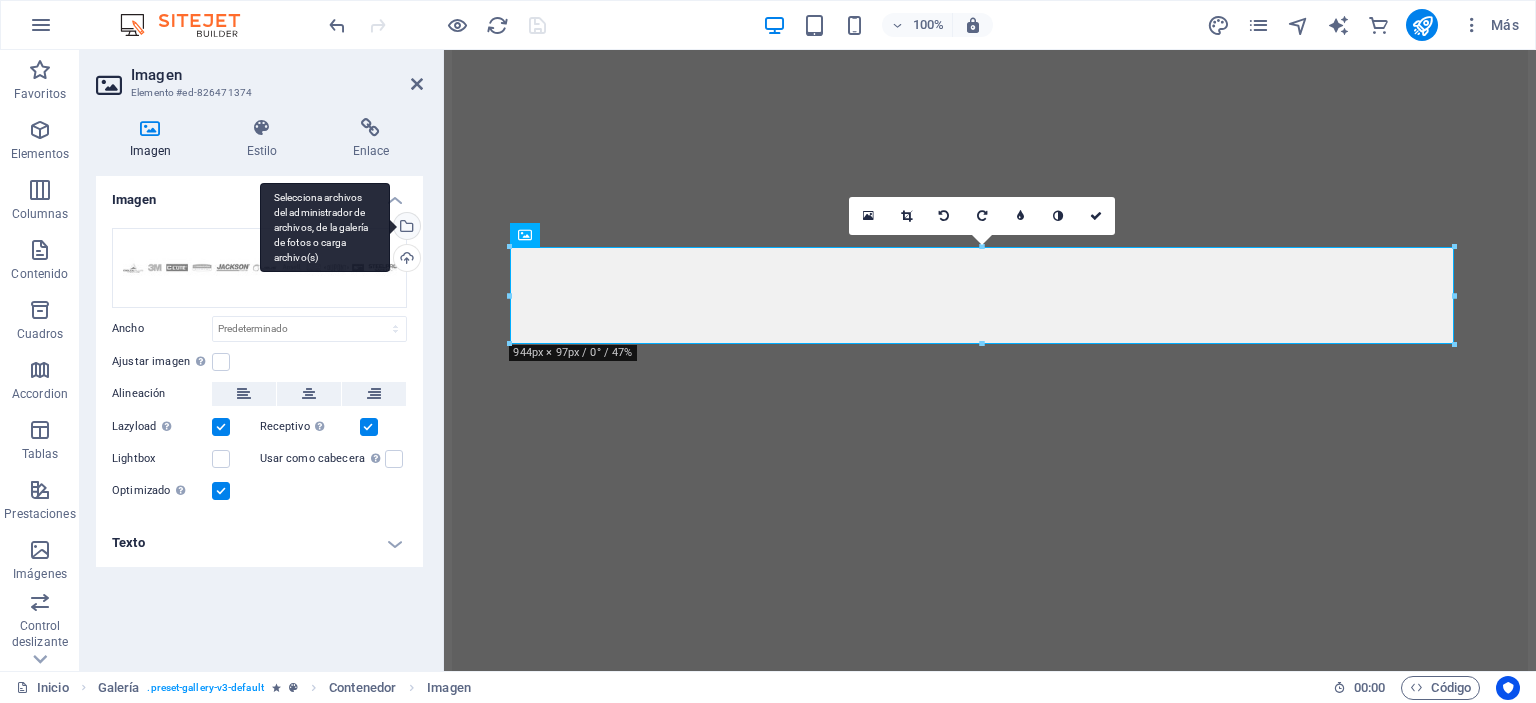 click on "Selecciona archivos del administrador de archivos, de la galería de fotos o carga archivo(s)" at bounding box center (405, 228) 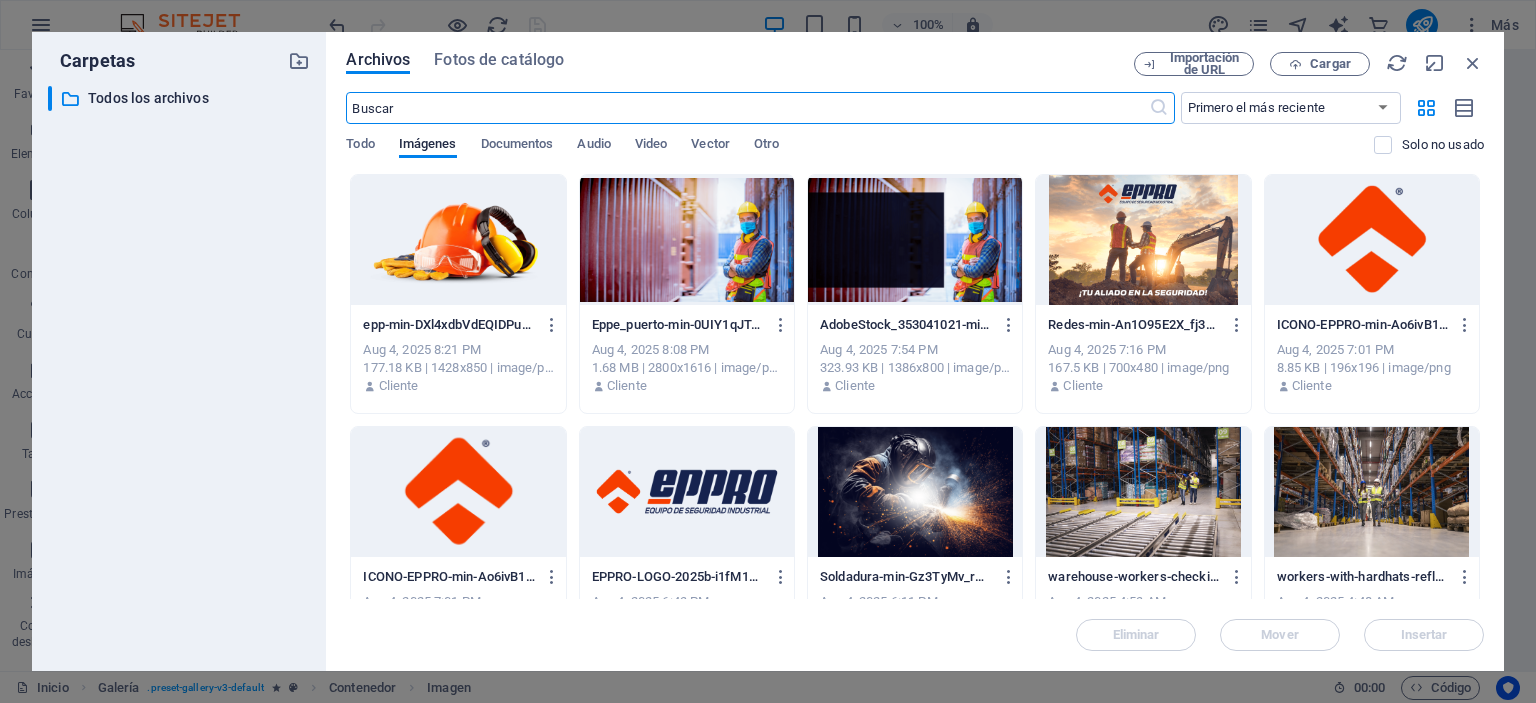 scroll, scrollTop: 7326, scrollLeft: 0, axis: vertical 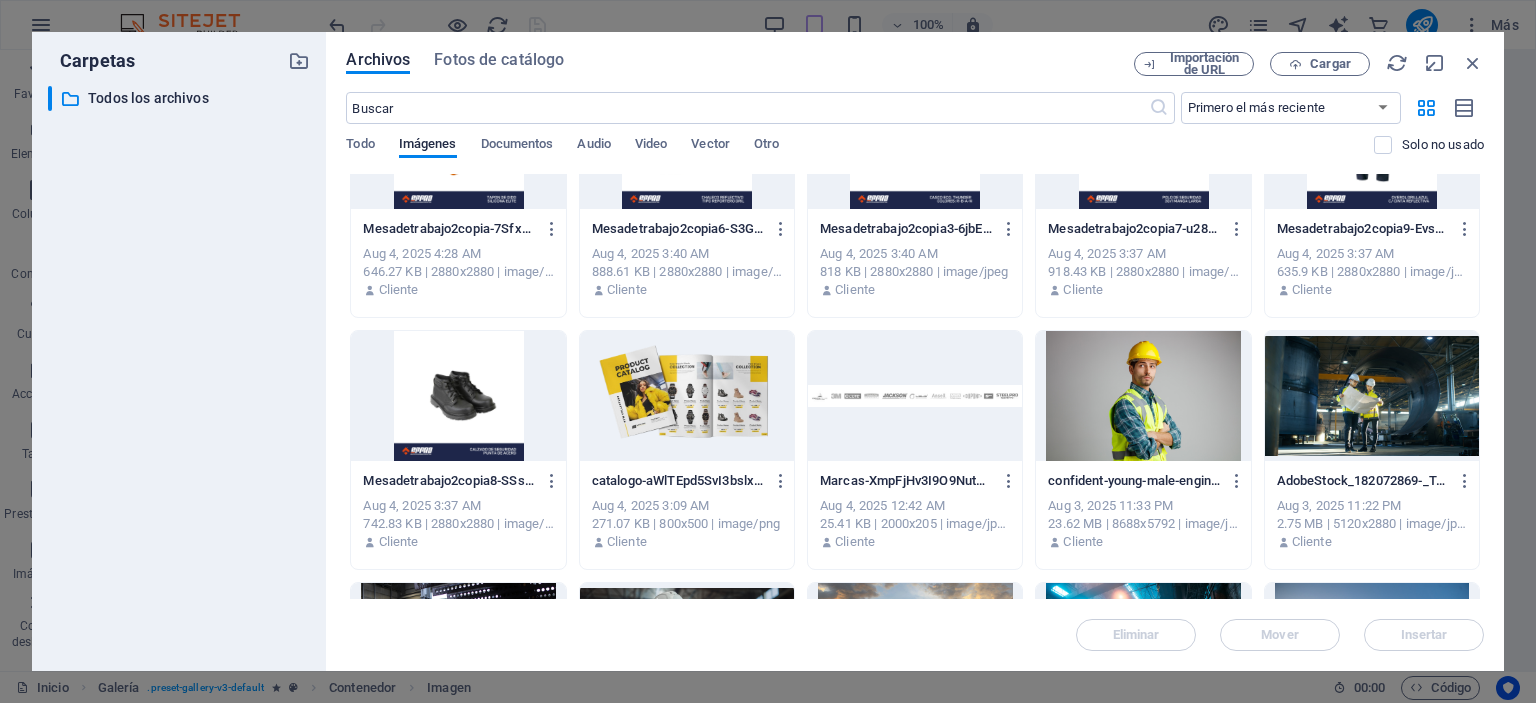 click at bounding box center (915, 396) 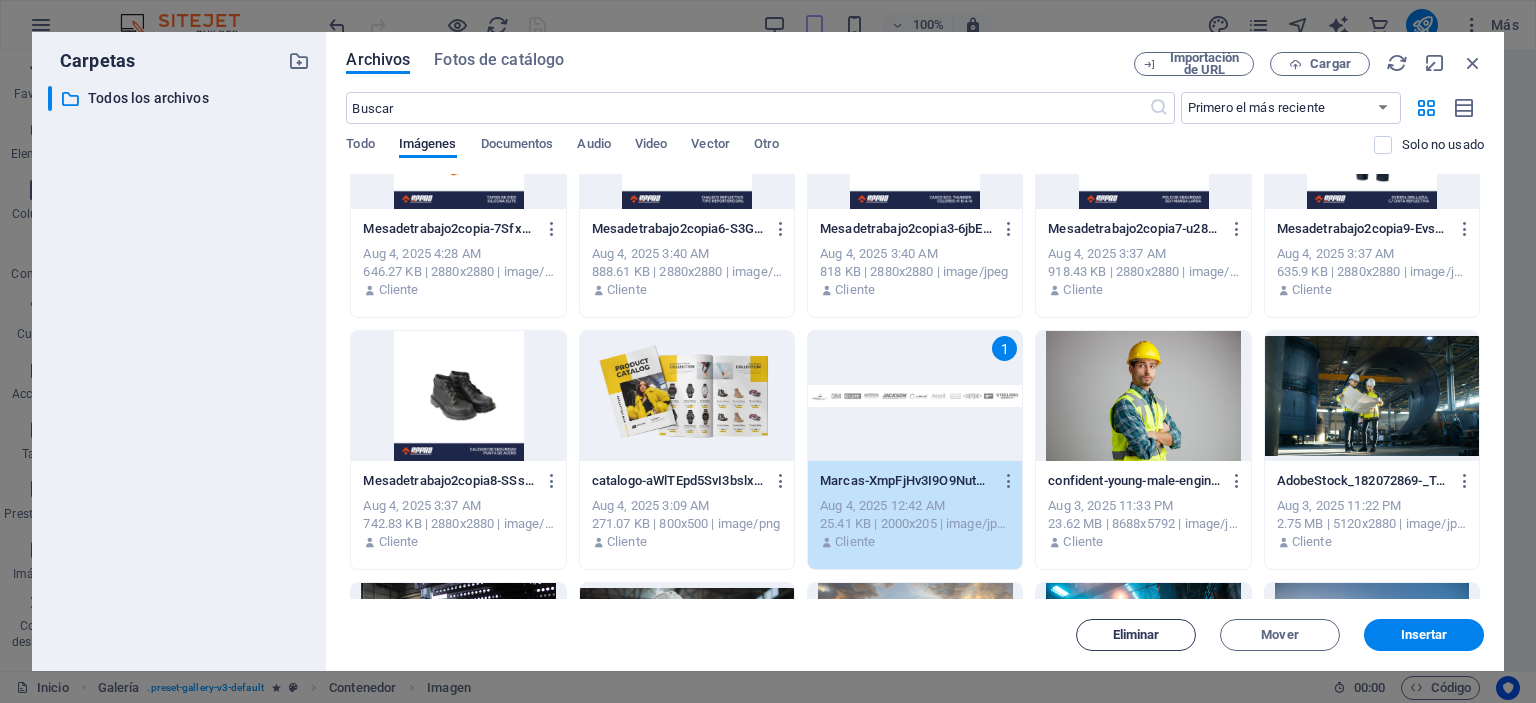 click on "Eliminar" at bounding box center [1136, 635] 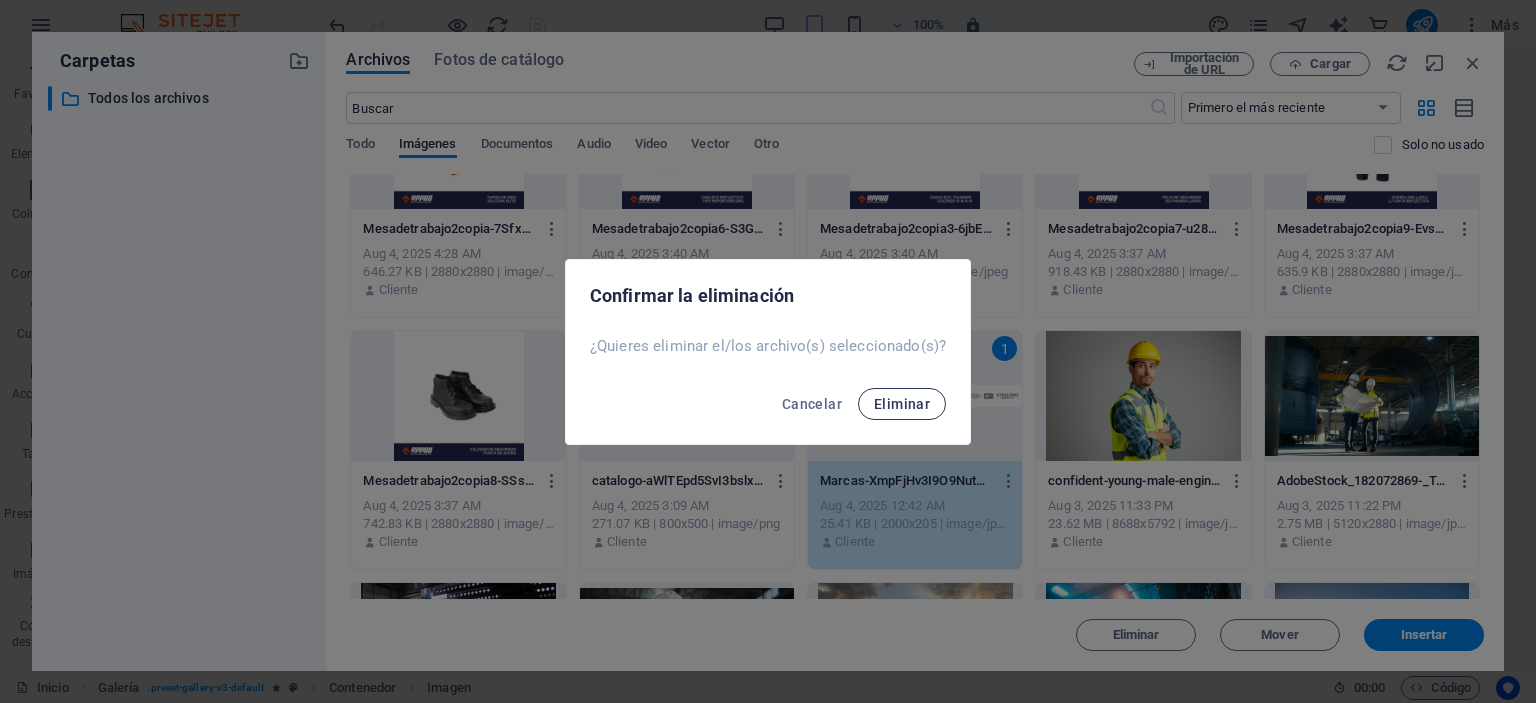 click on "Eliminar" at bounding box center [902, 404] 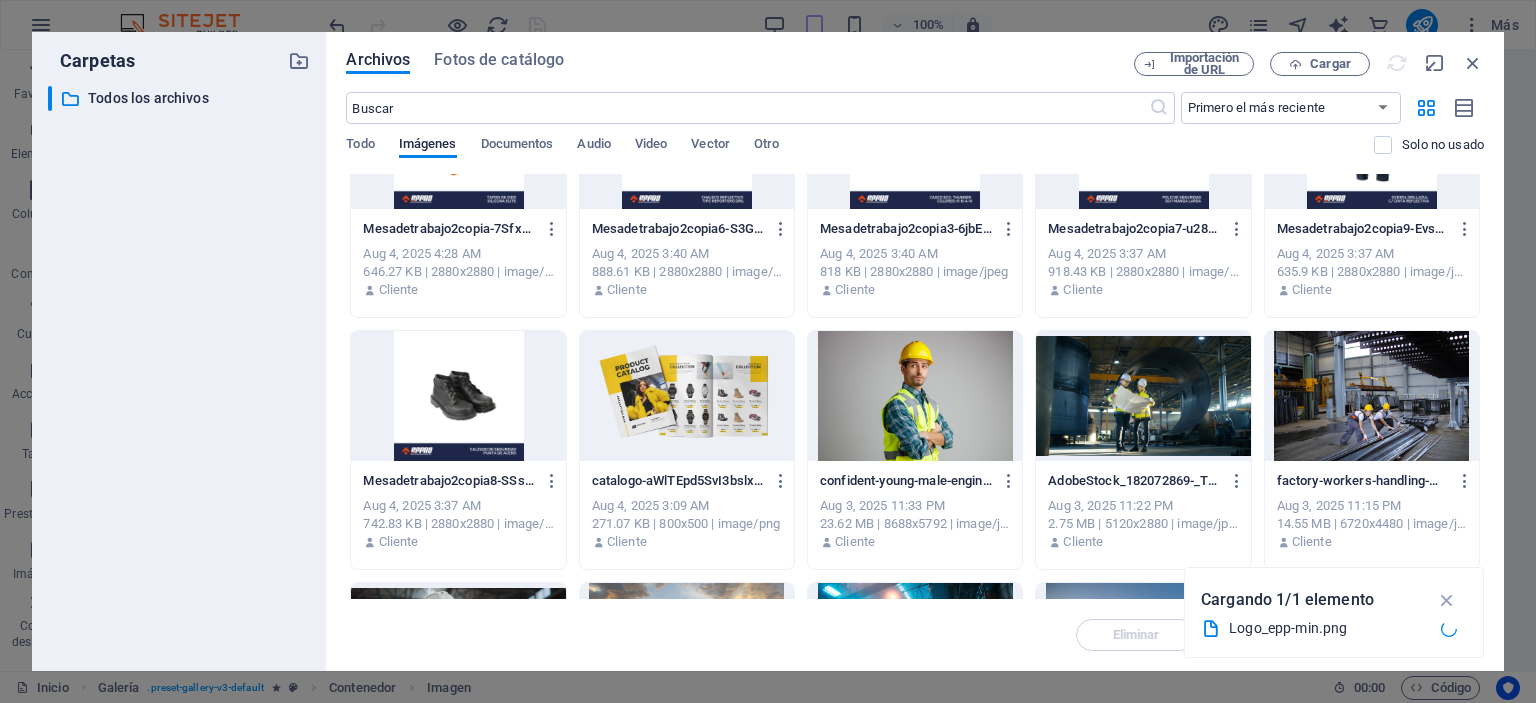 scroll, scrollTop: 6518, scrollLeft: 0, axis: vertical 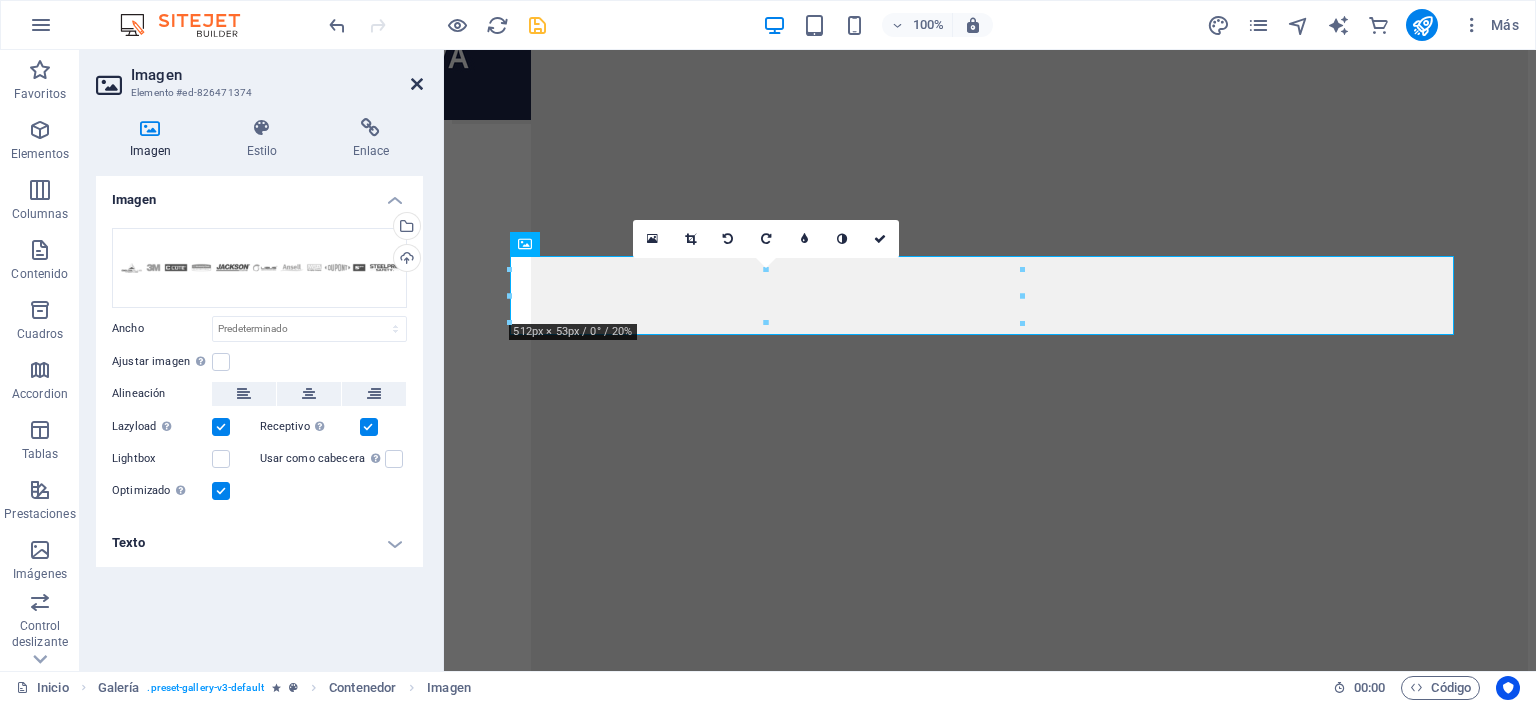 click at bounding box center [417, 84] 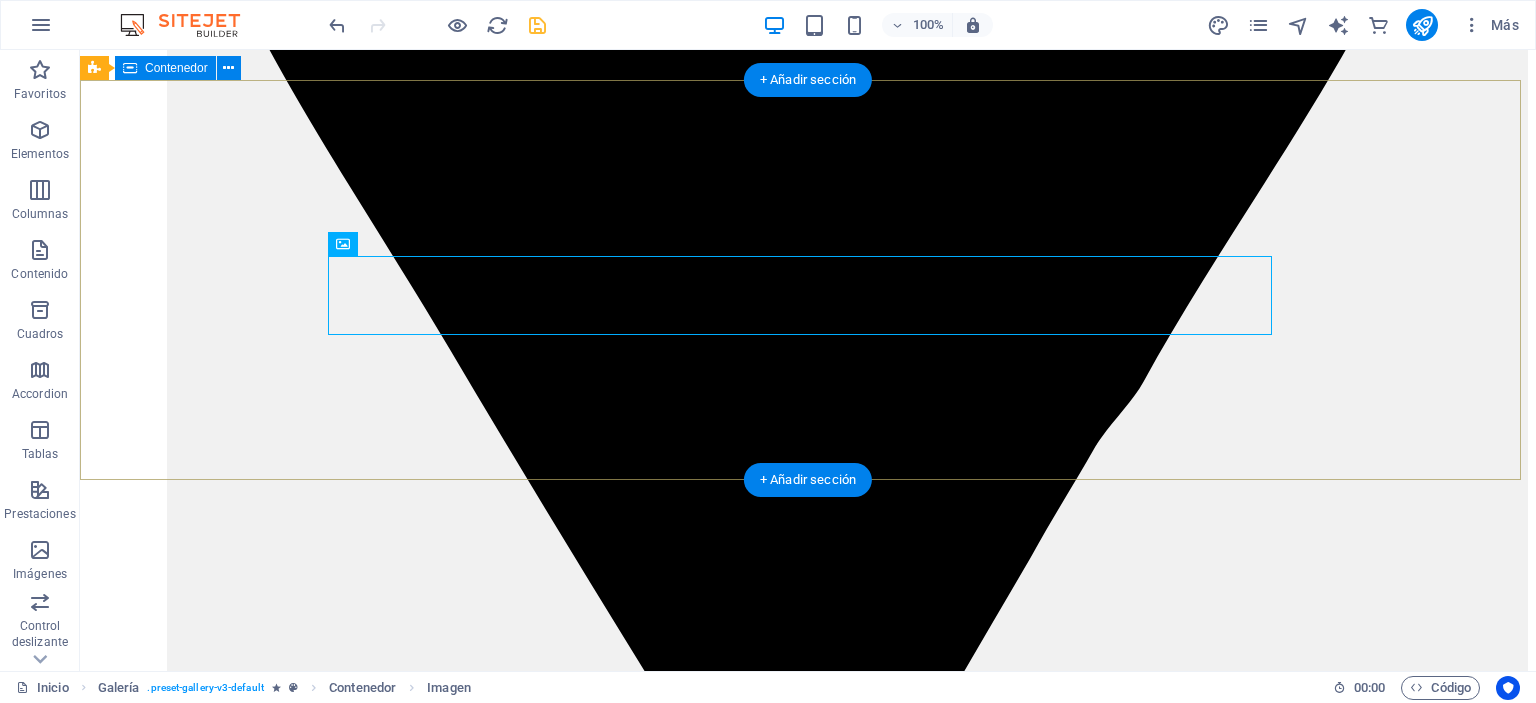 click on "MarcaS principales" at bounding box center (808, 10260) 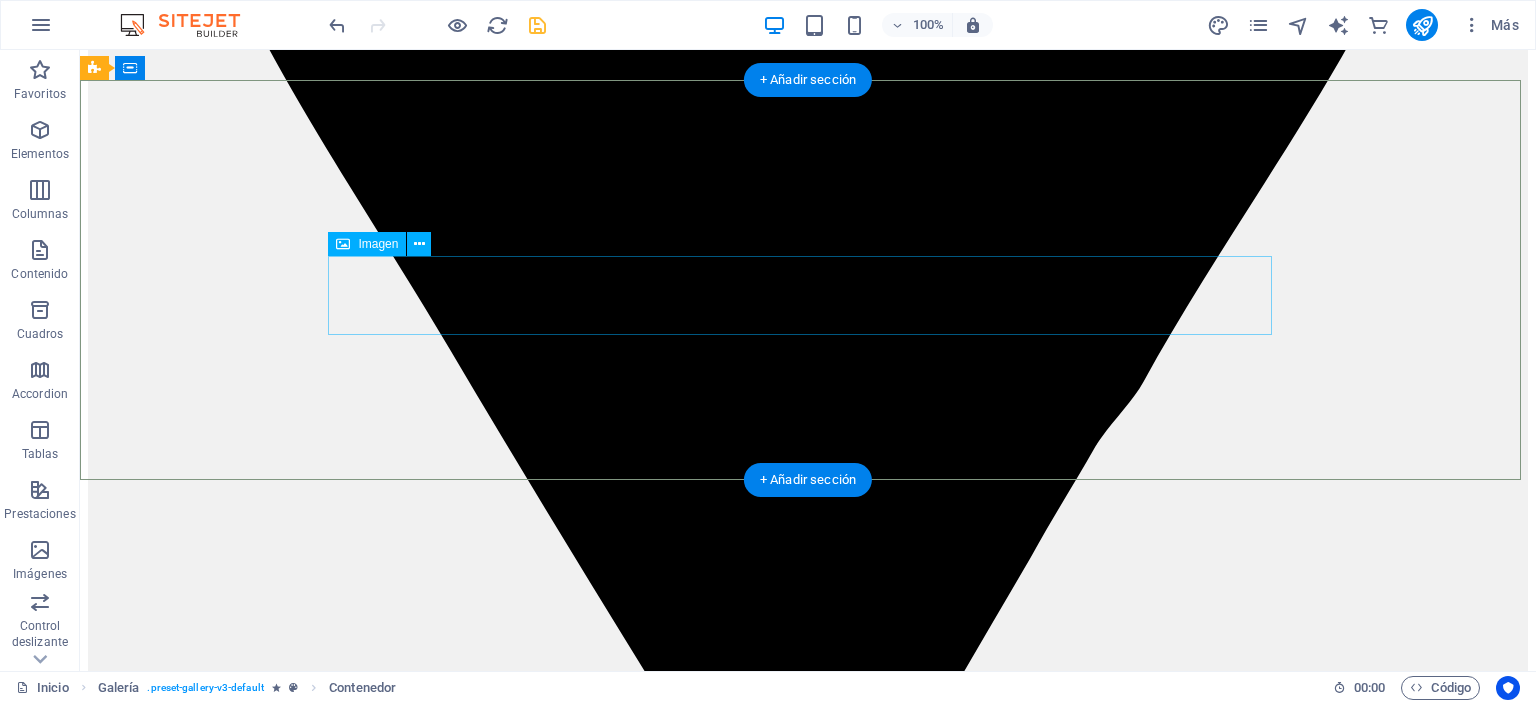click at bounding box center [808, 10166] 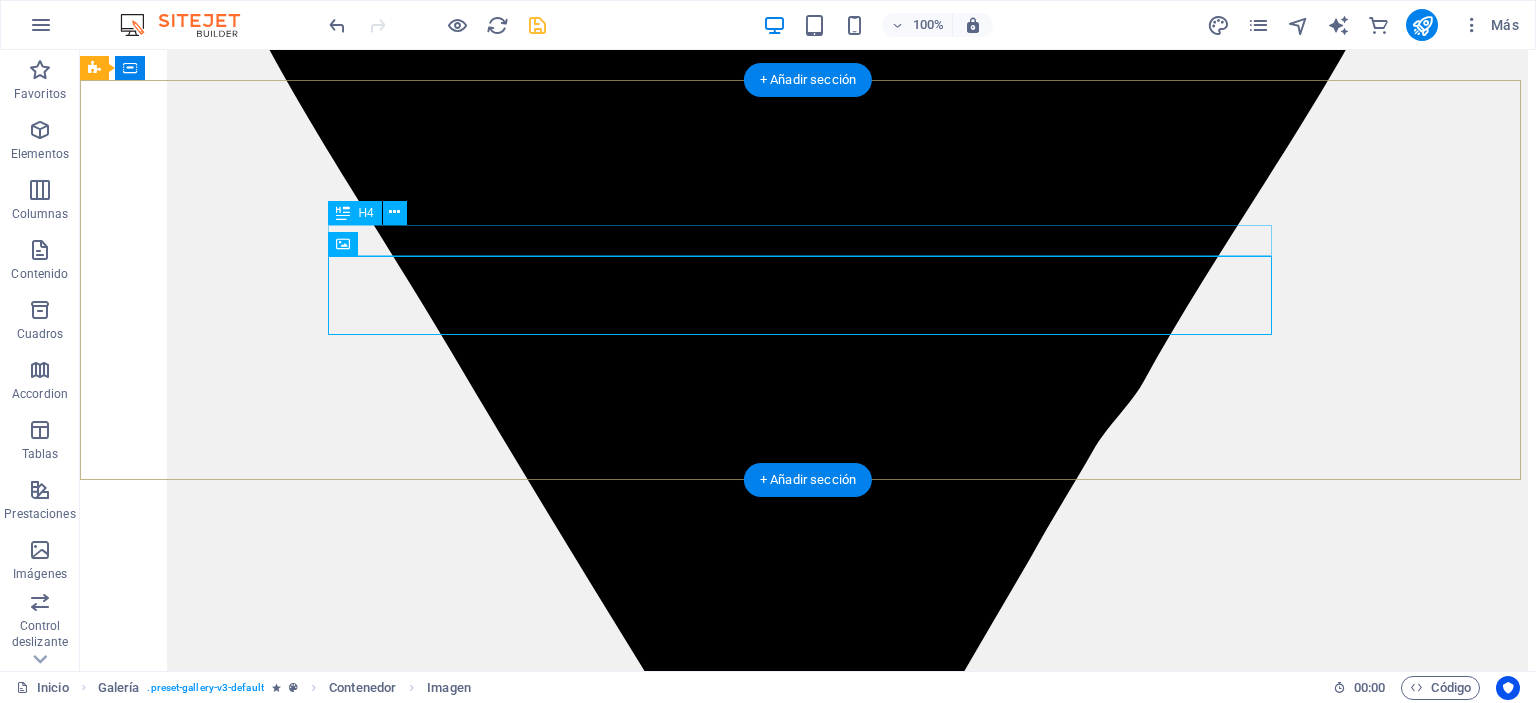 click on "MarcaS principales" at bounding box center [808, 10091] 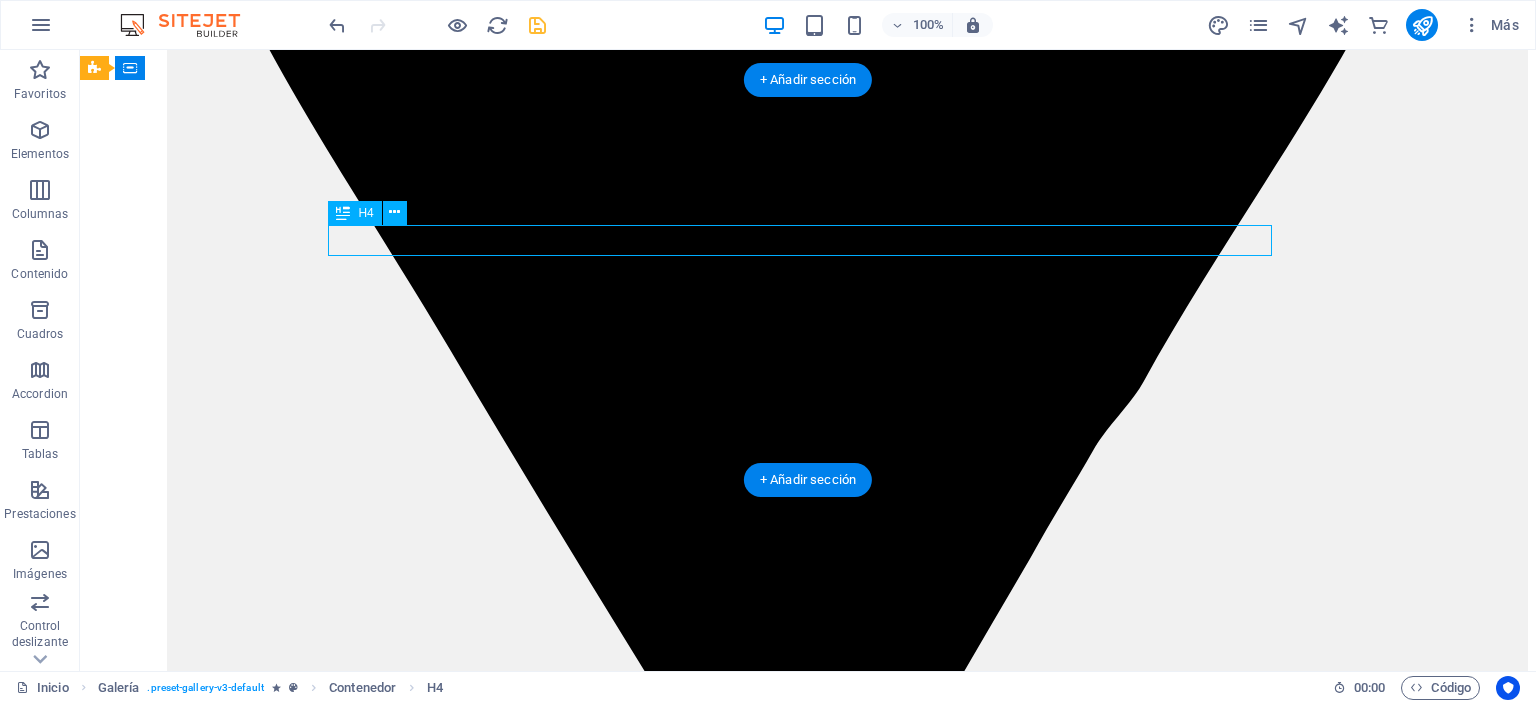 click on "MarcaS principales" at bounding box center (808, 10091) 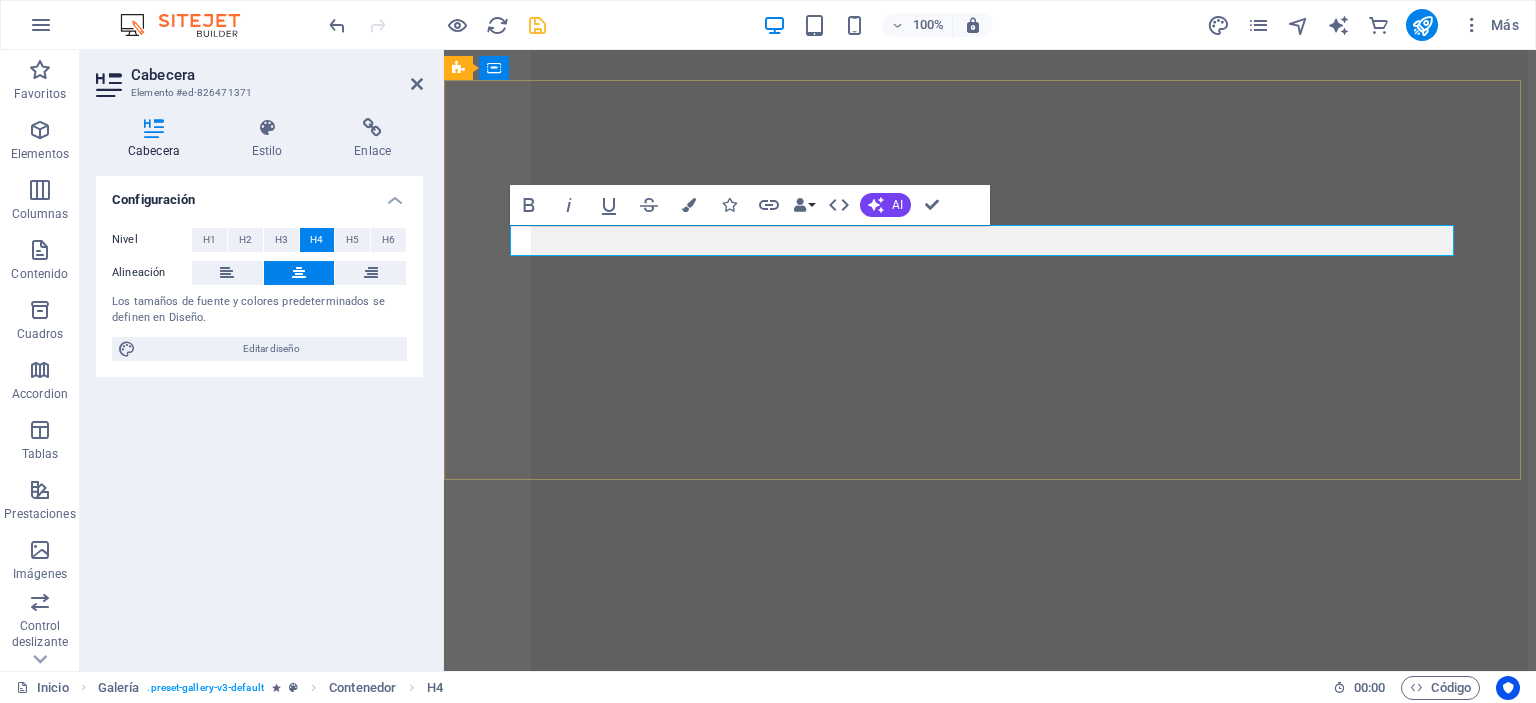 scroll, scrollTop: 6518, scrollLeft: 0, axis: vertical 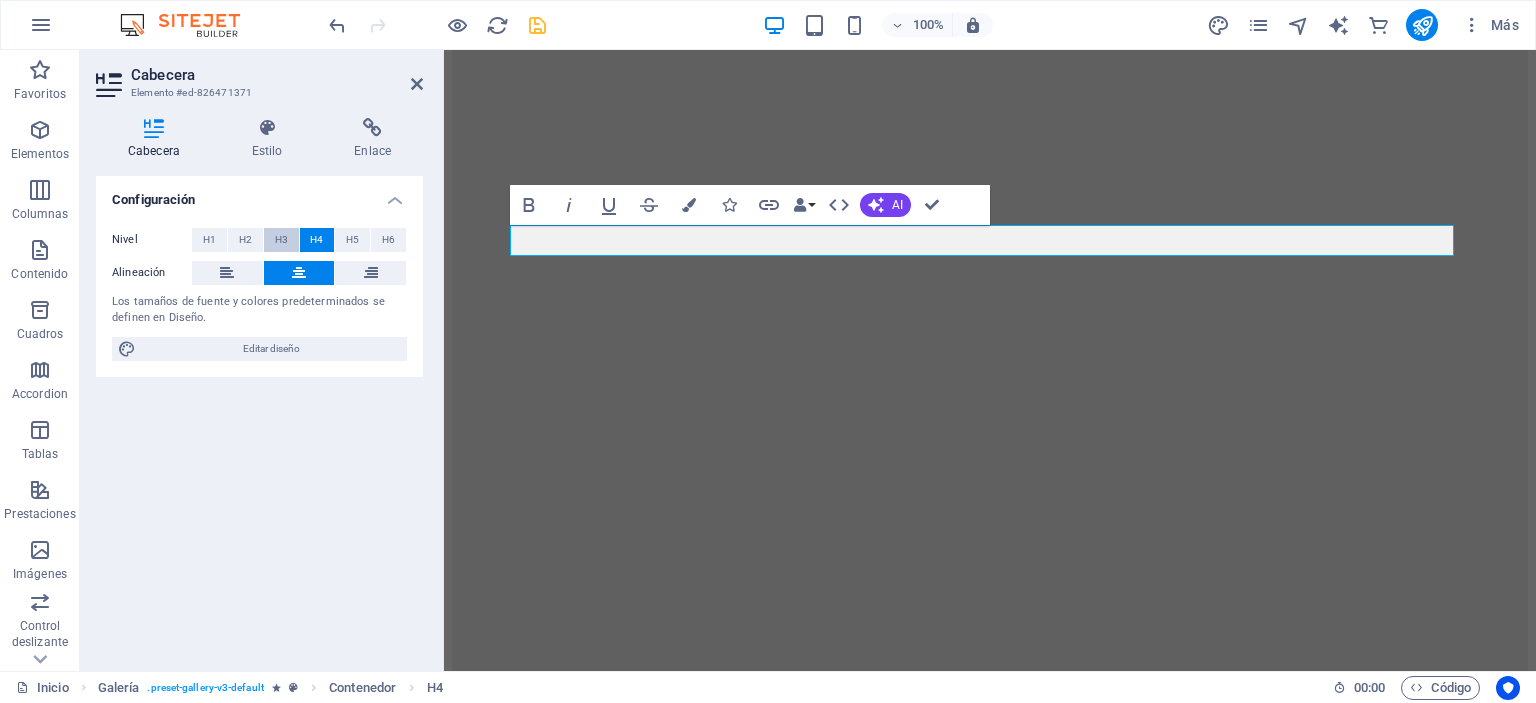 click on "H3" at bounding box center [281, 240] 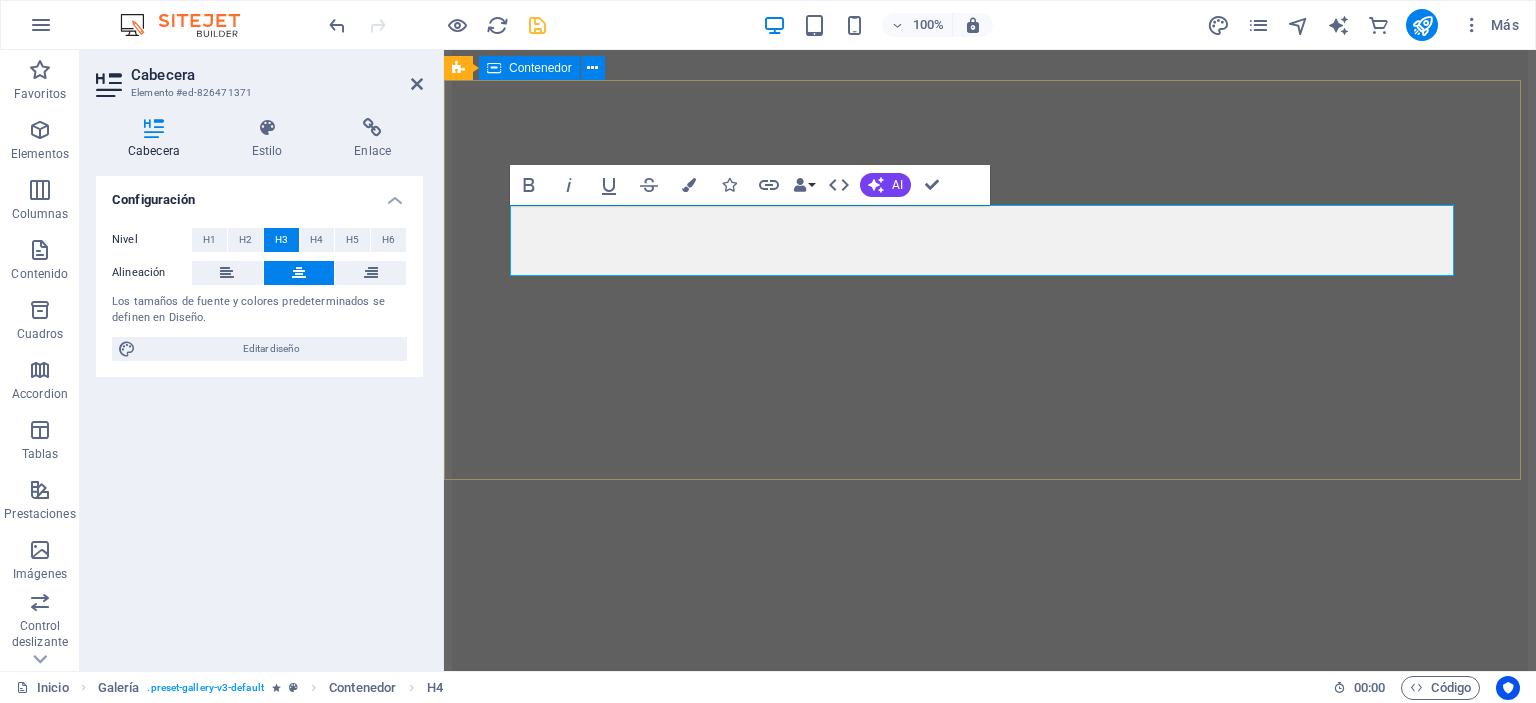 click on "MarcaS principales" at bounding box center [990, 9452] 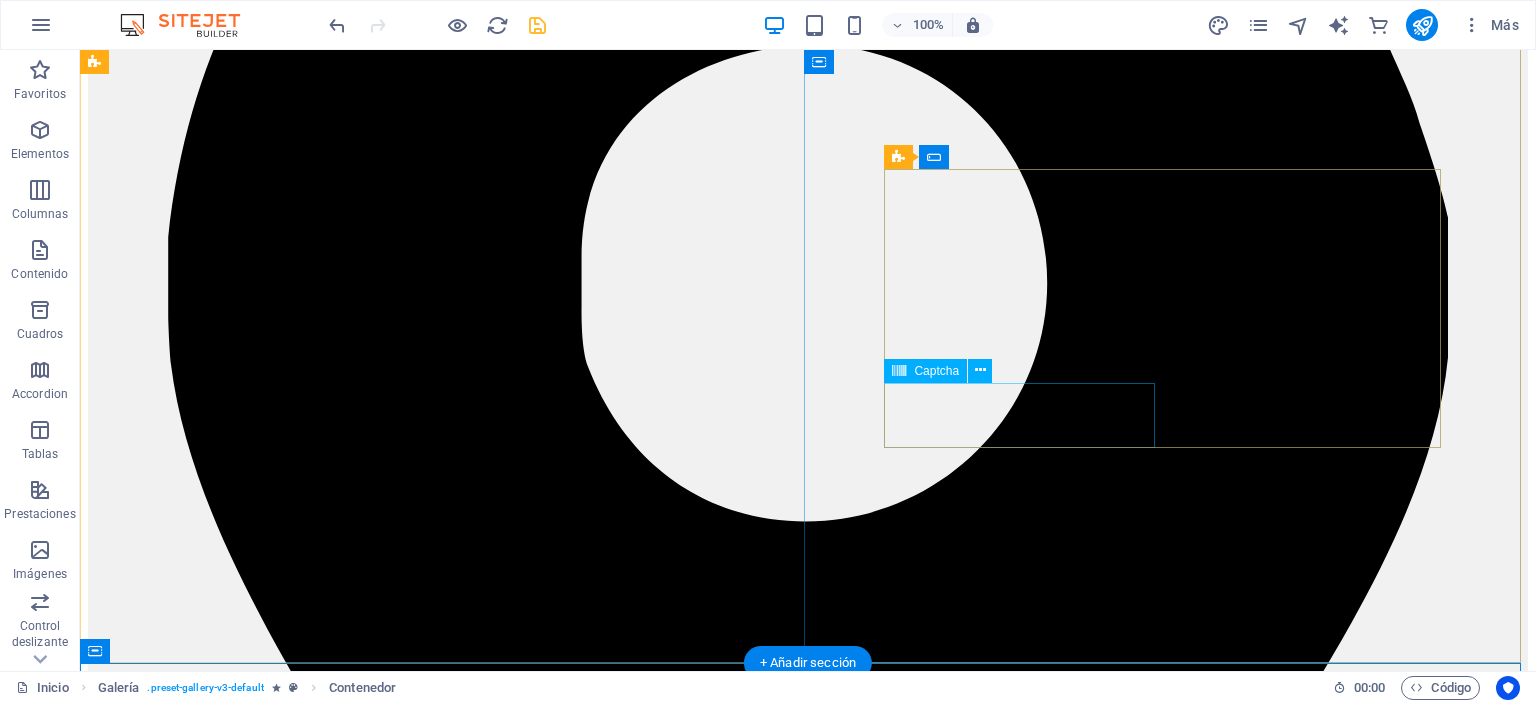 scroll, scrollTop: 5527, scrollLeft: 0, axis: vertical 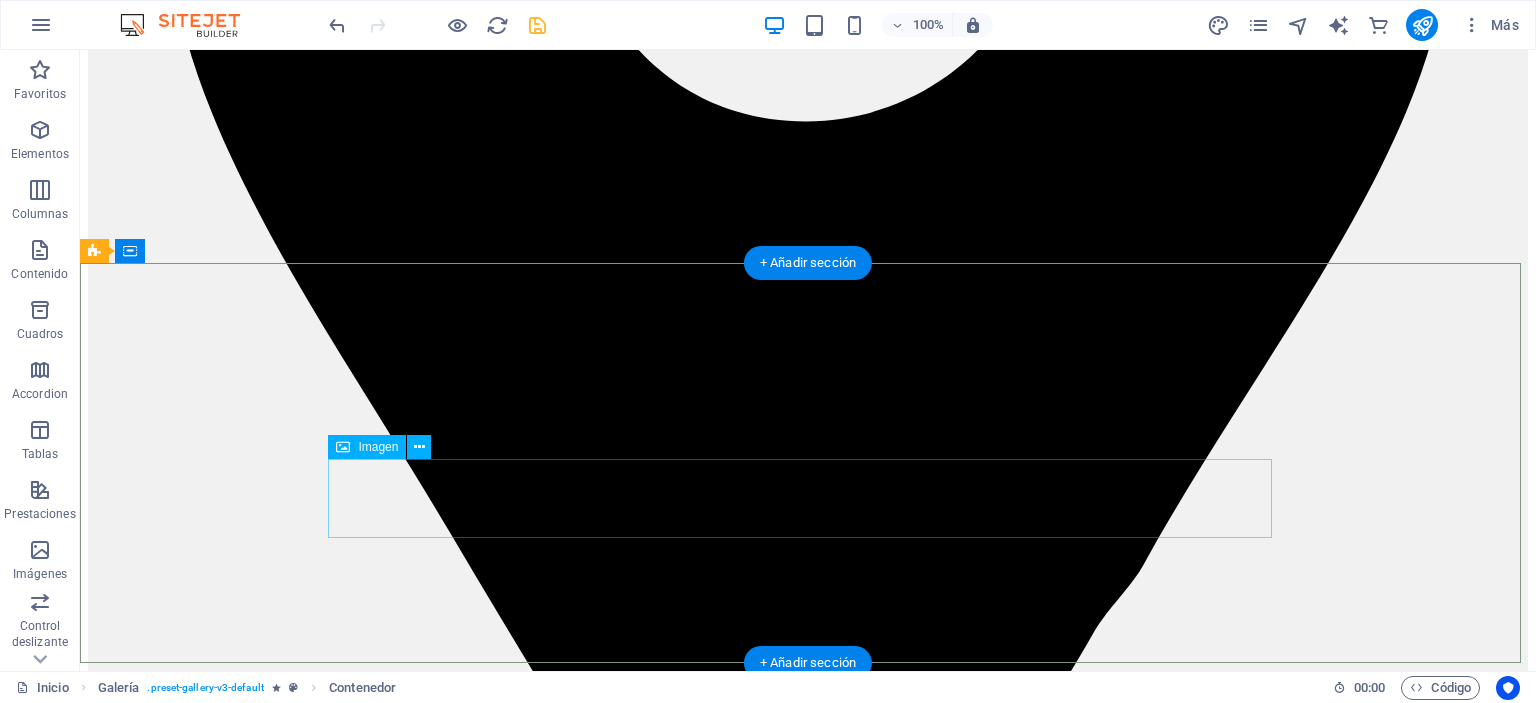 click at bounding box center (808, 10348) 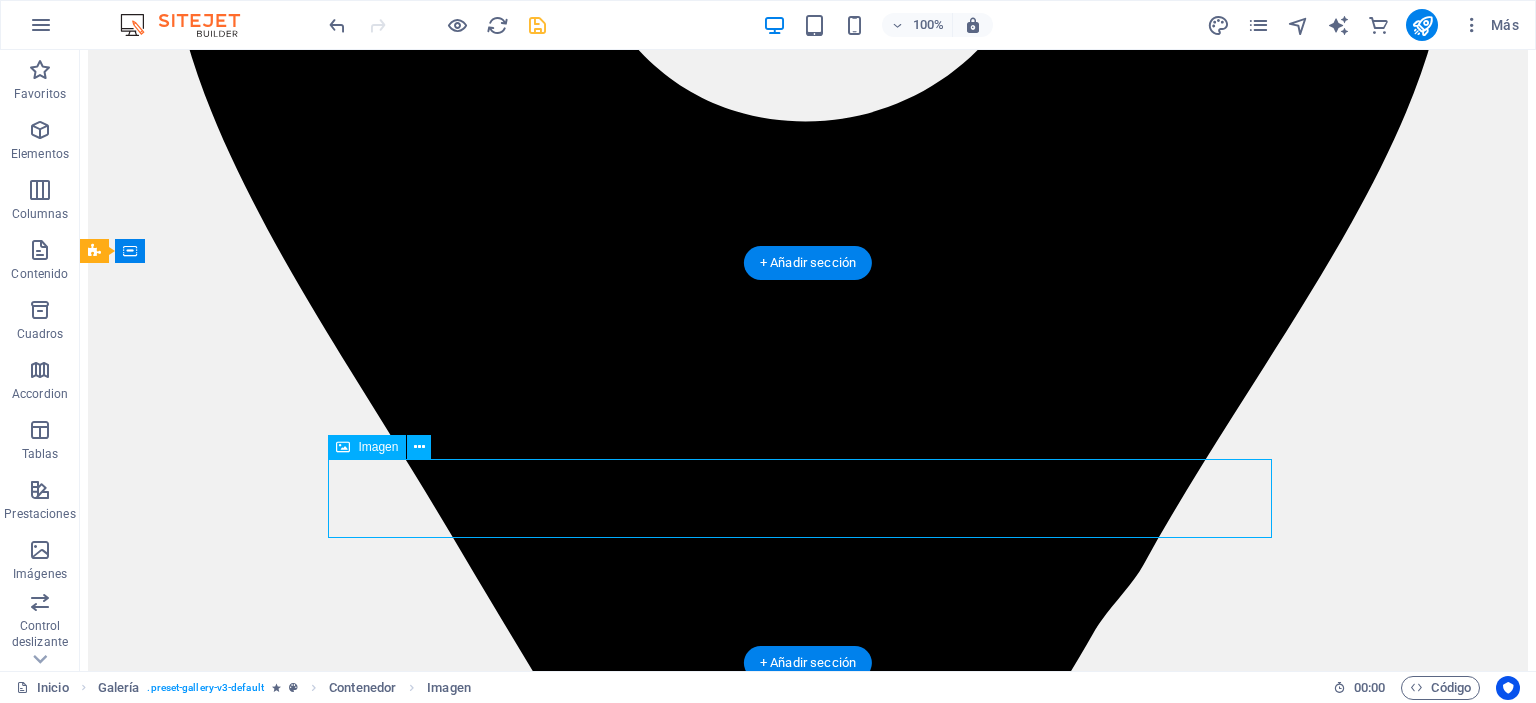 click at bounding box center (808, 10348) 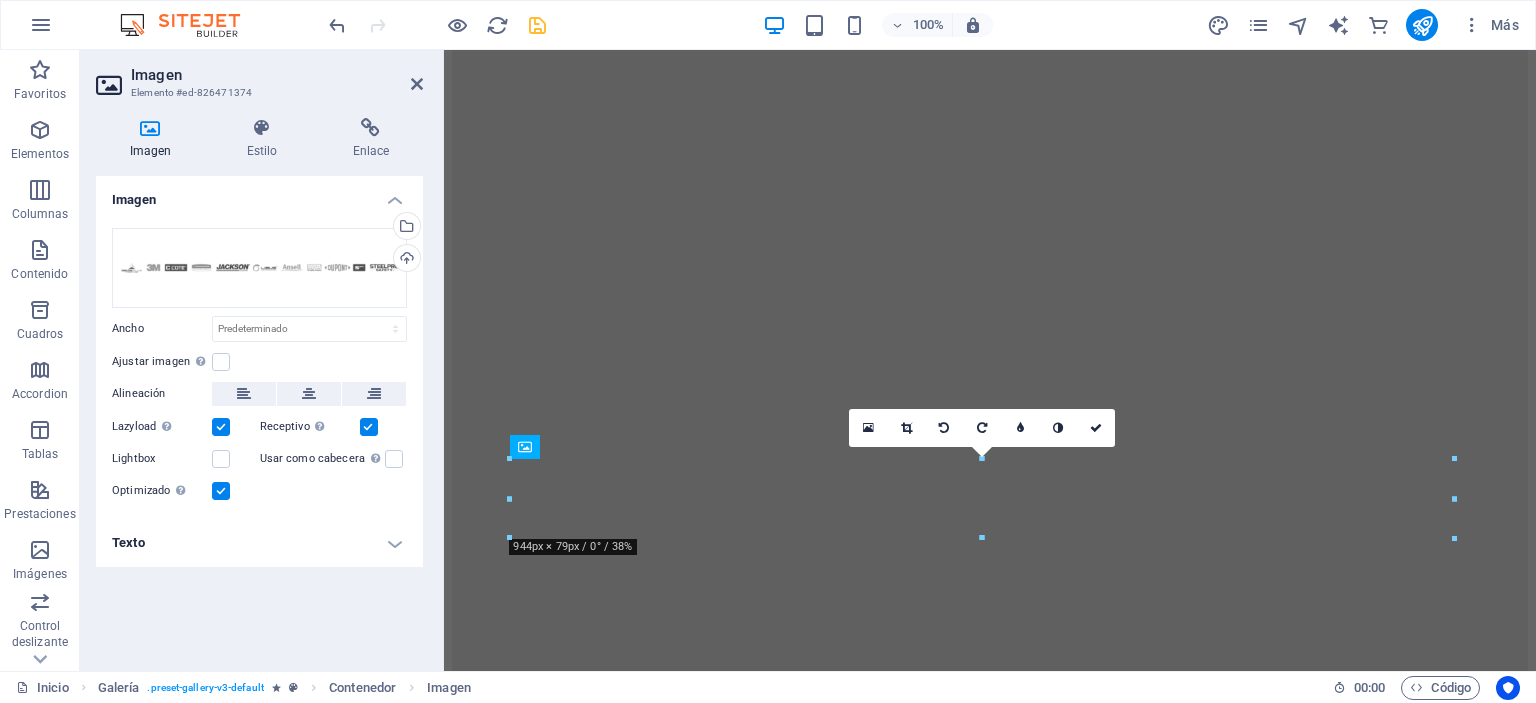 scroll, scrollTop: 6335, scrollLeft: 0, axis: vertical 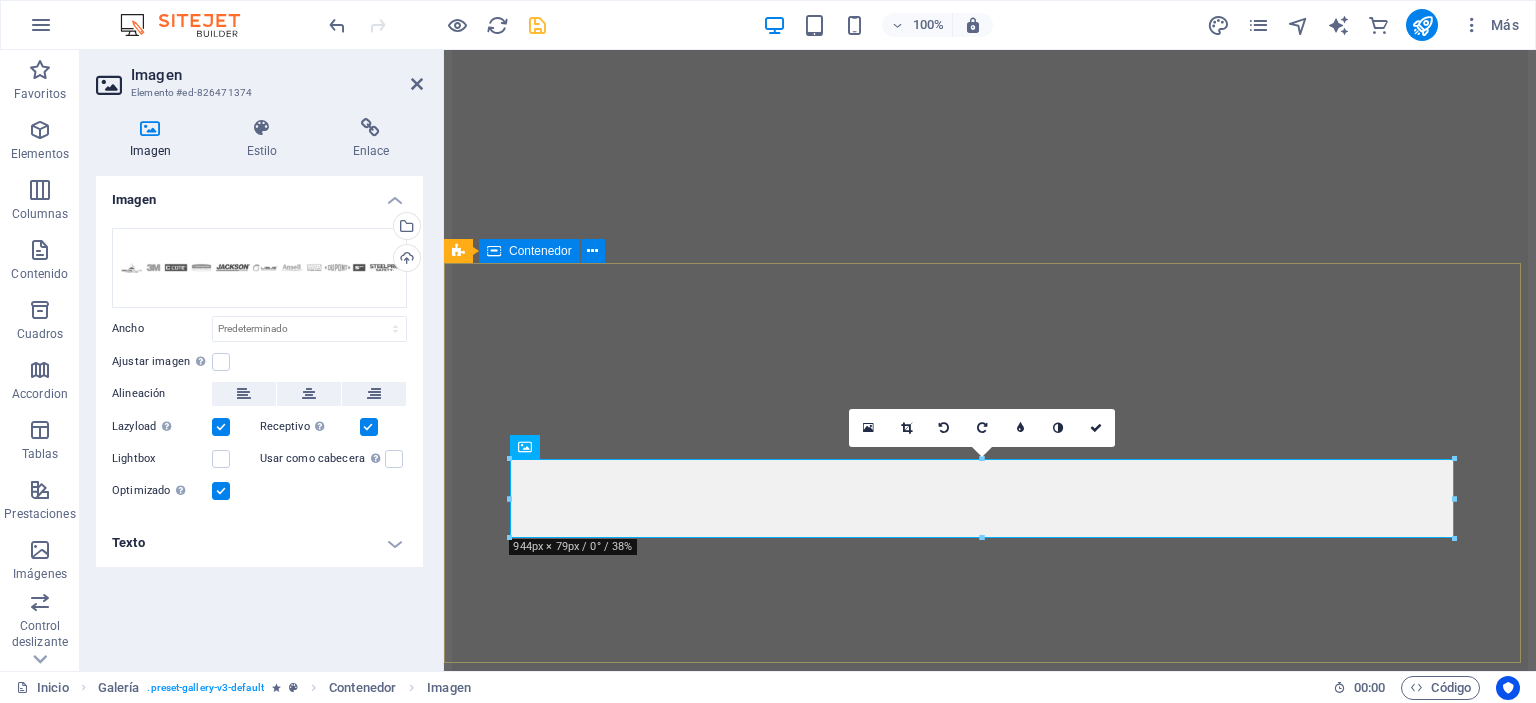 drag, startPoint x: 951, startPoint y: 548, endPoint x: 460, endPoint y: 500, distance: 493.34067 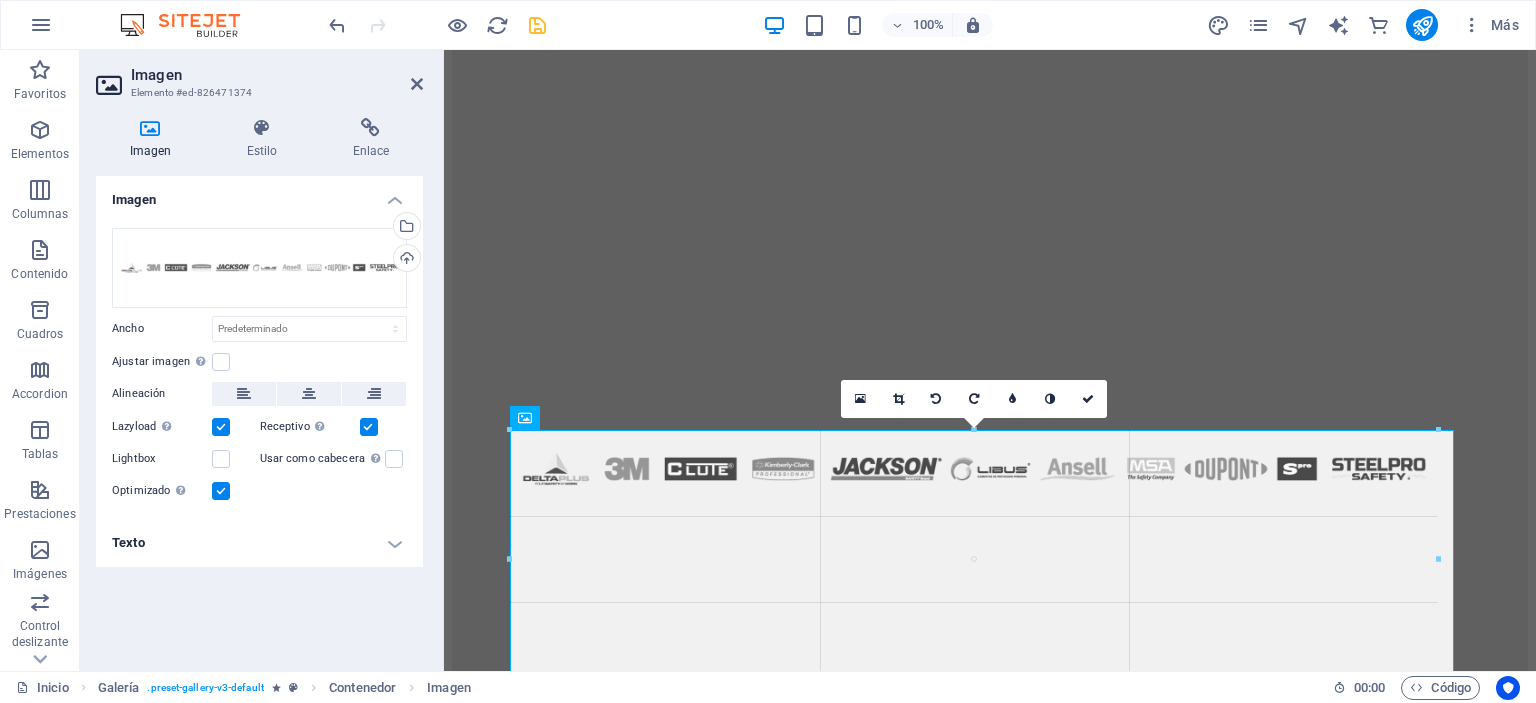 drag, startPoint x: 512, startPoint y: 497, endPoint x: 73, endPoint y: 461, distance: 440.4736 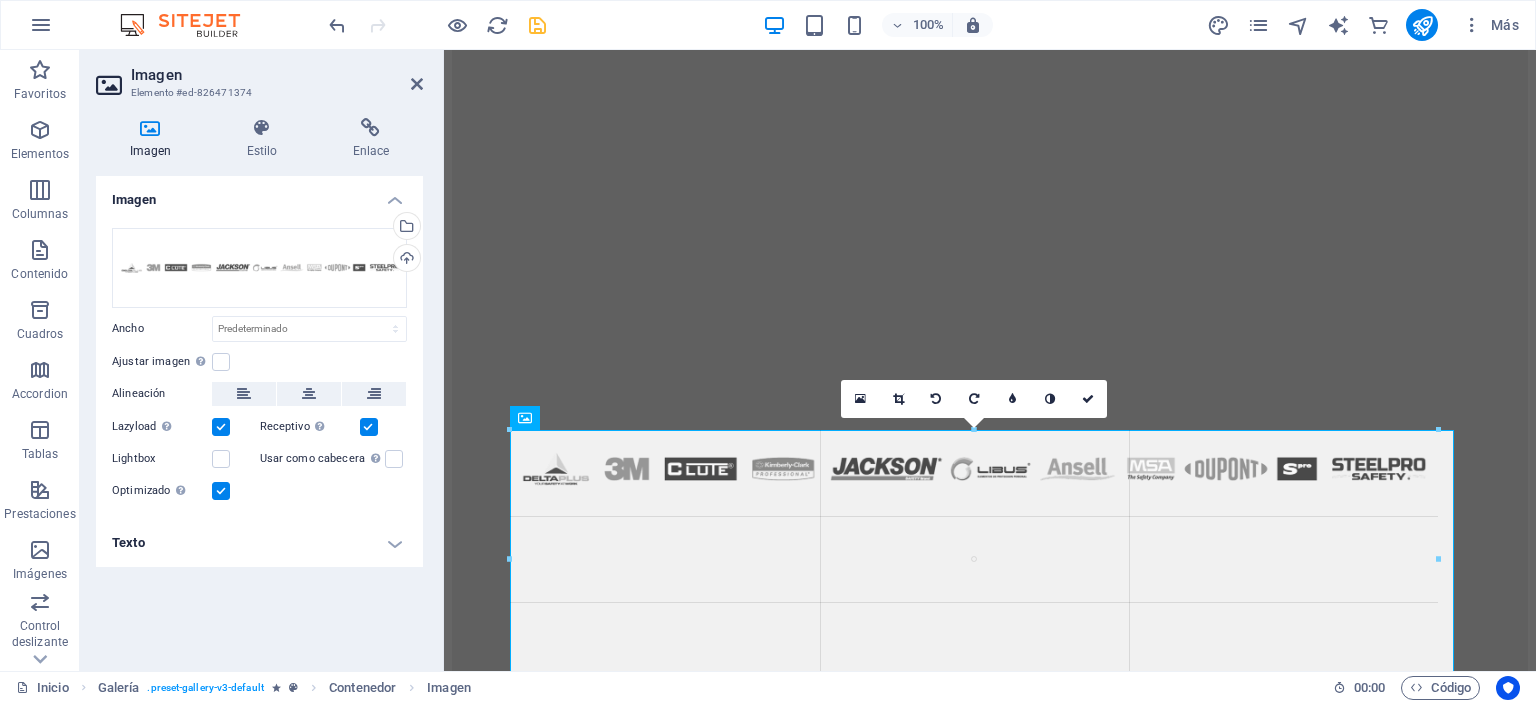 type on "928" 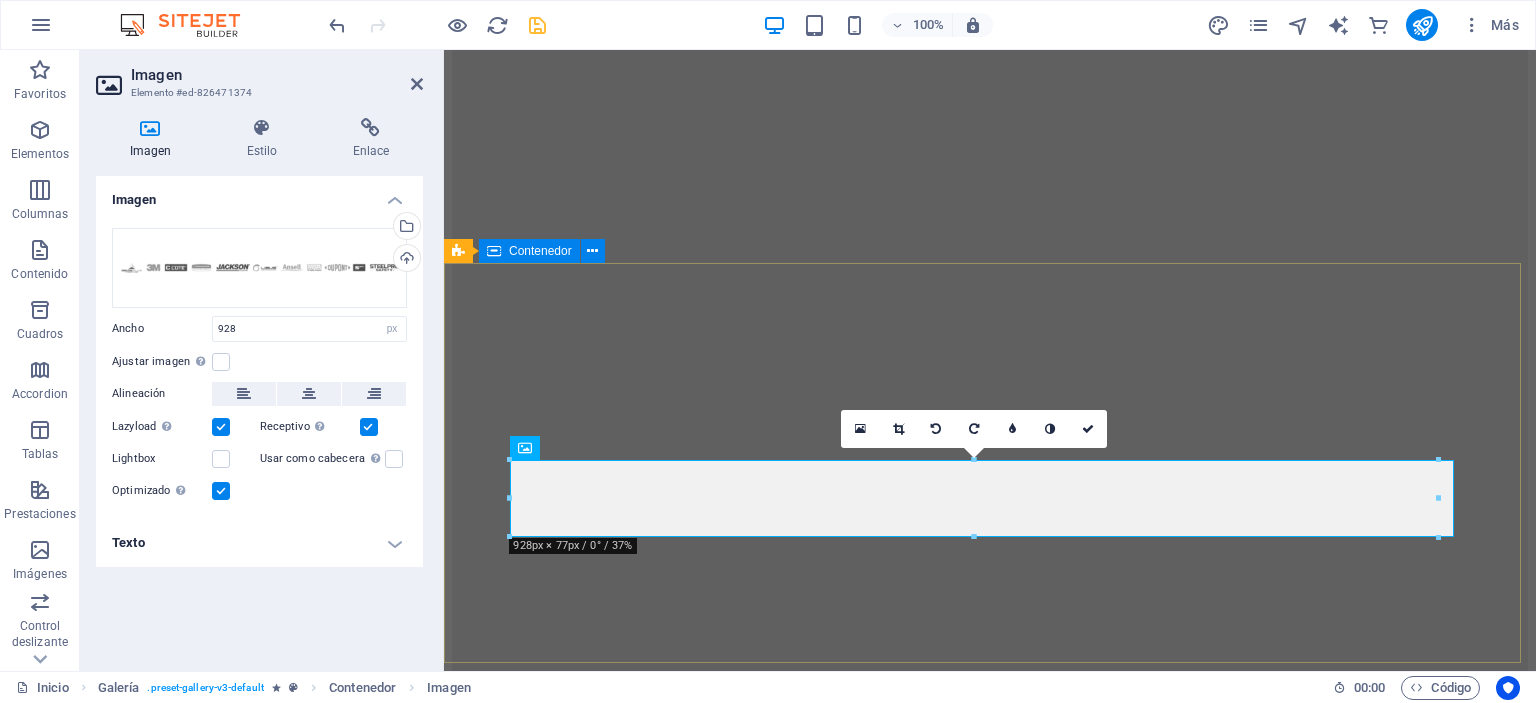 type 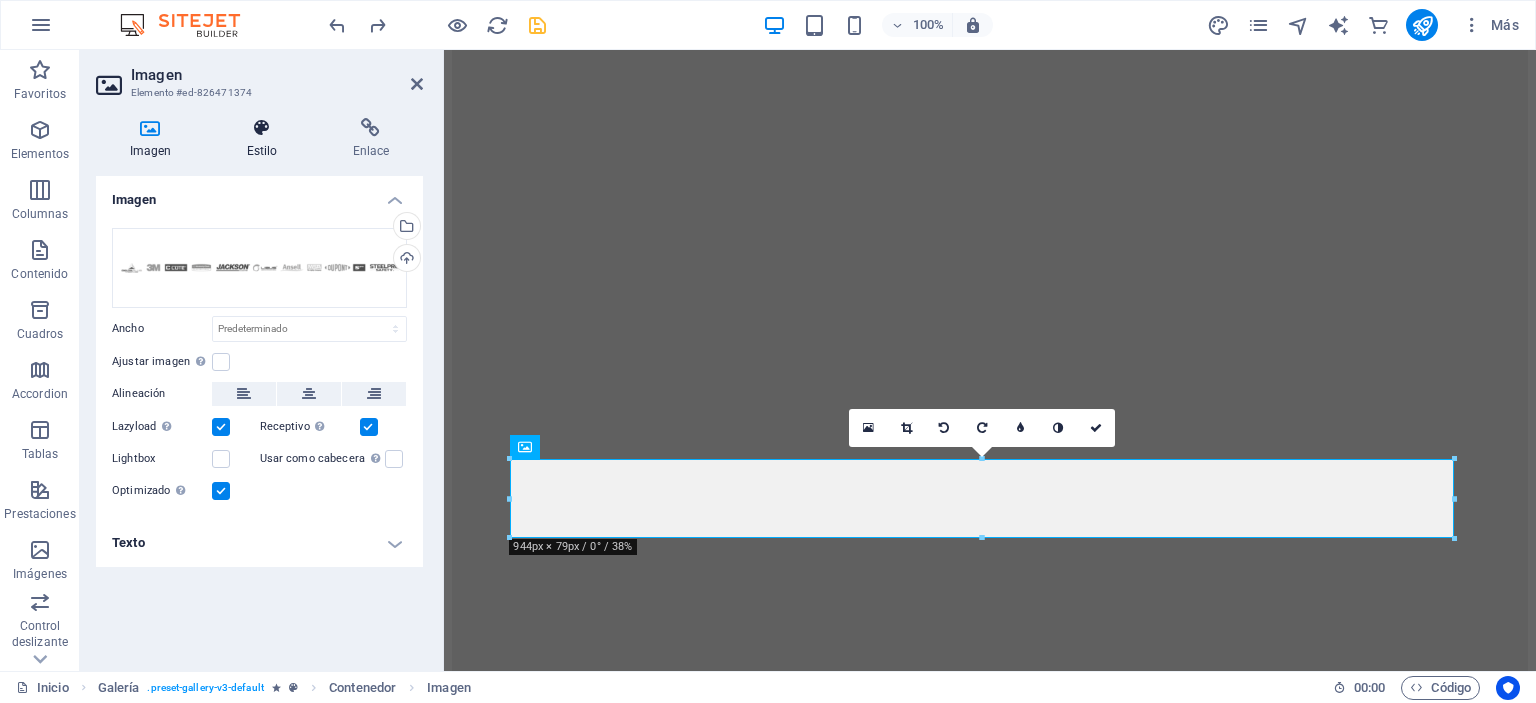 click on "Estilo" at bounding box center (266, 139) 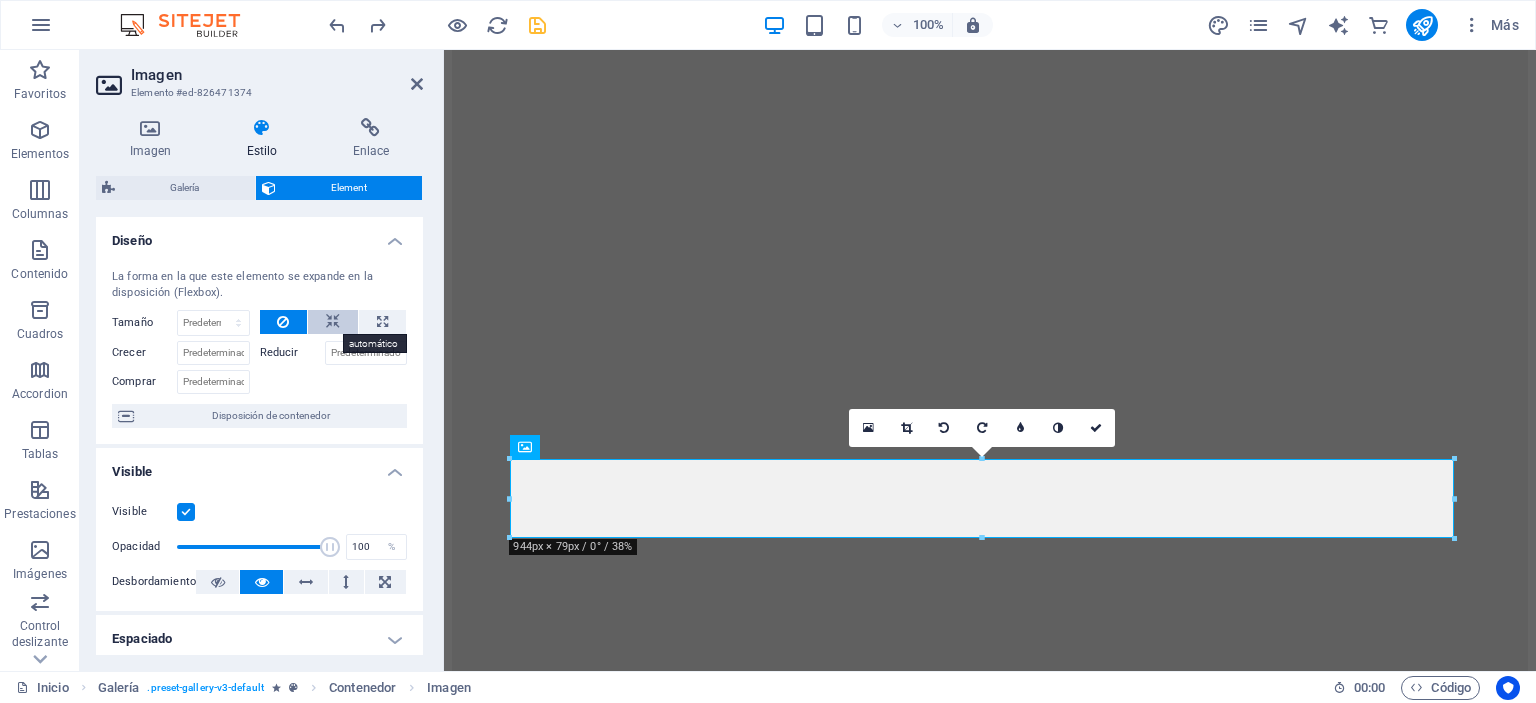 click at bounding box center (333, 322) 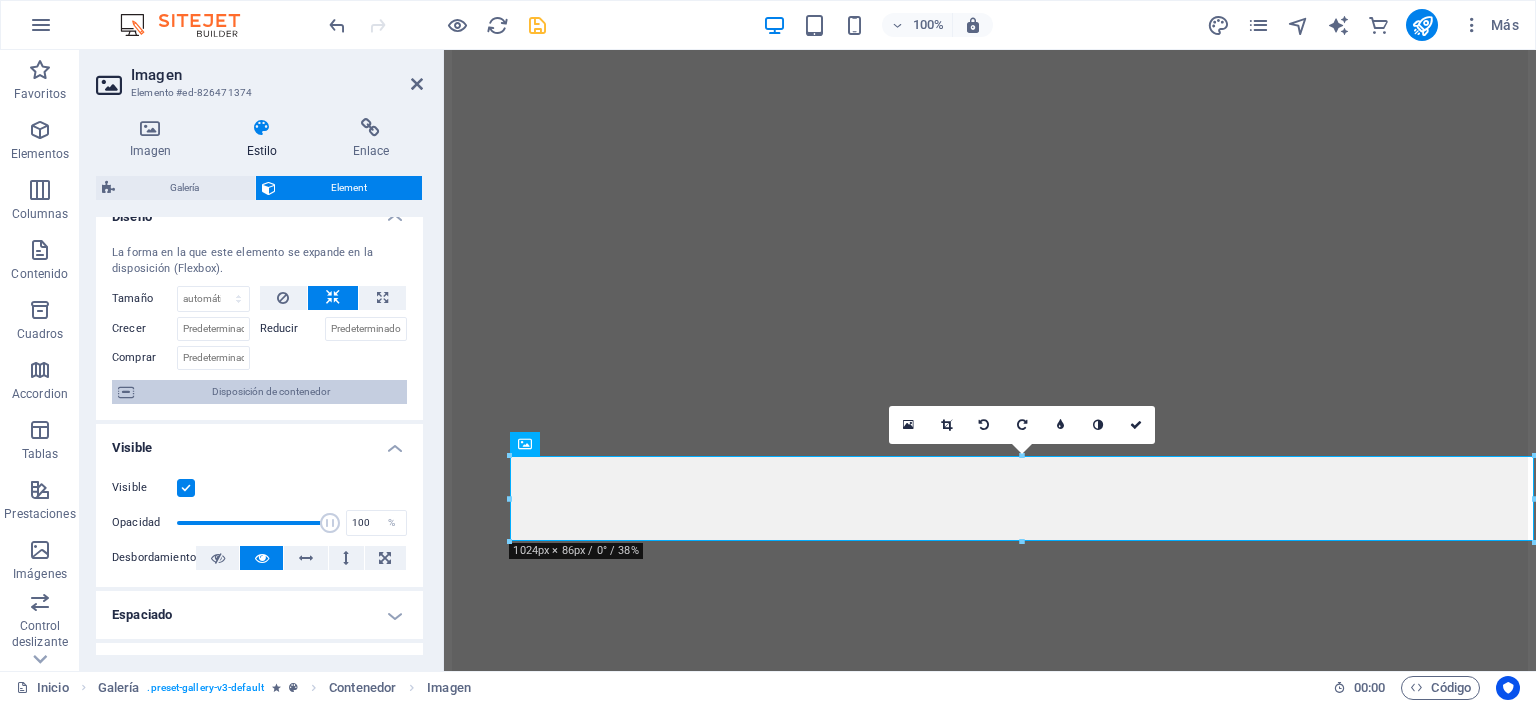scroll, scrollTop: 0, scrollLeft: 0, axis: both 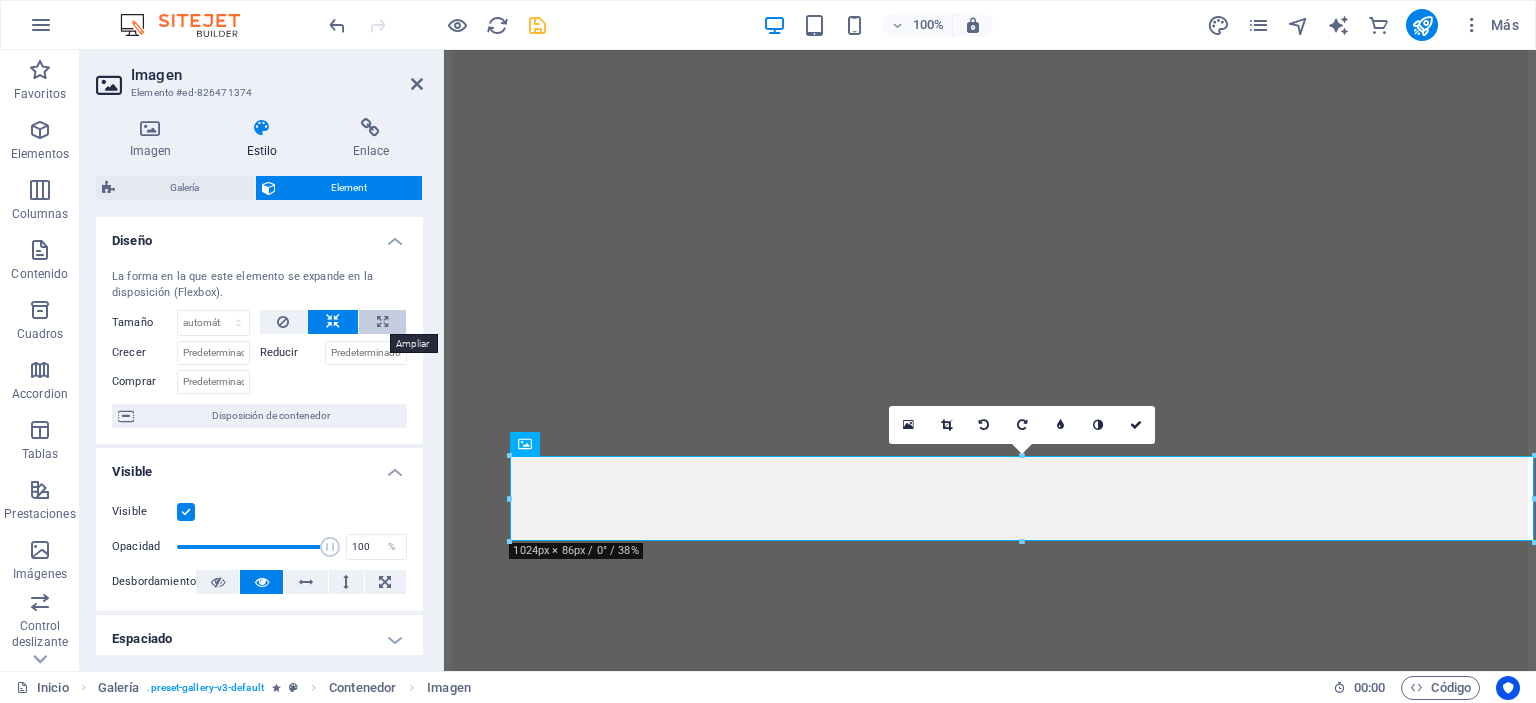 click at bounding box center (382, 322) 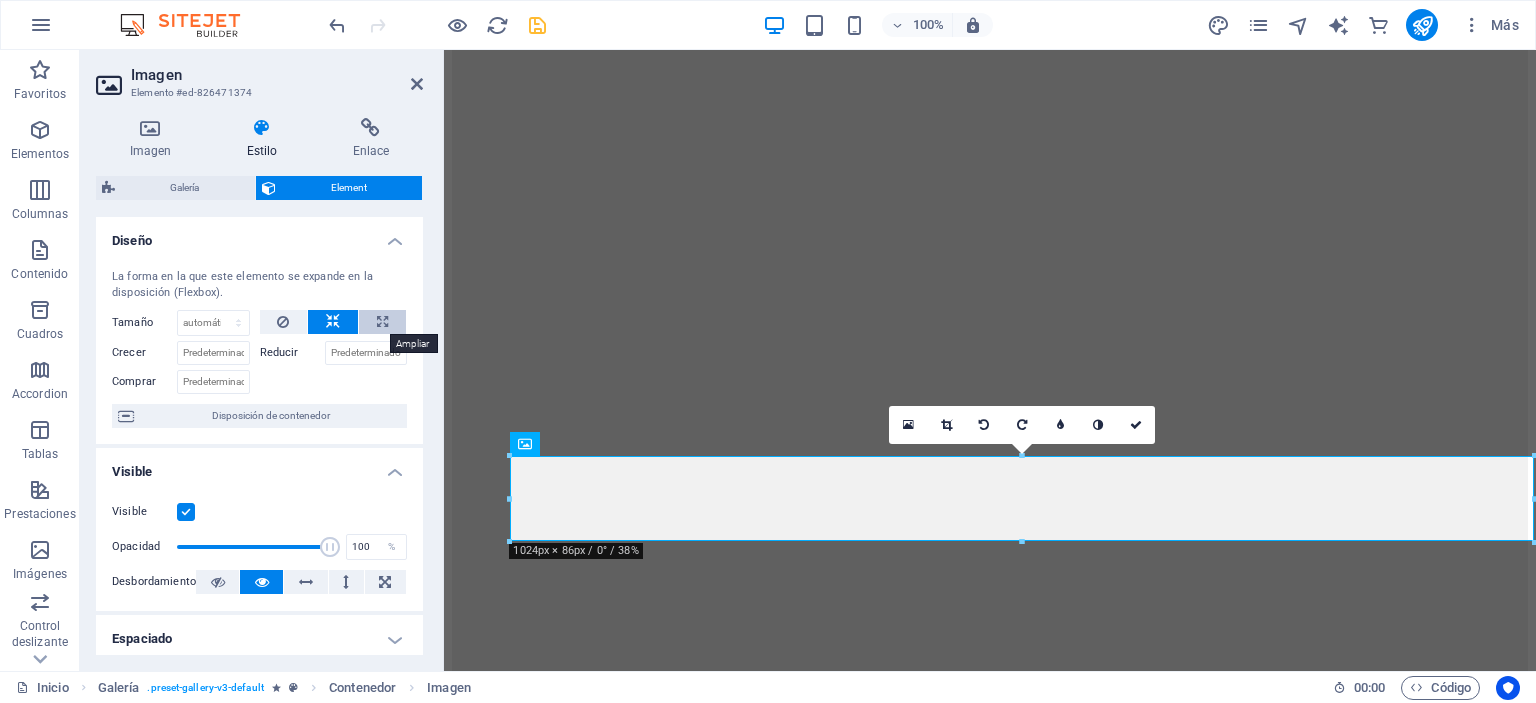 type on "100" 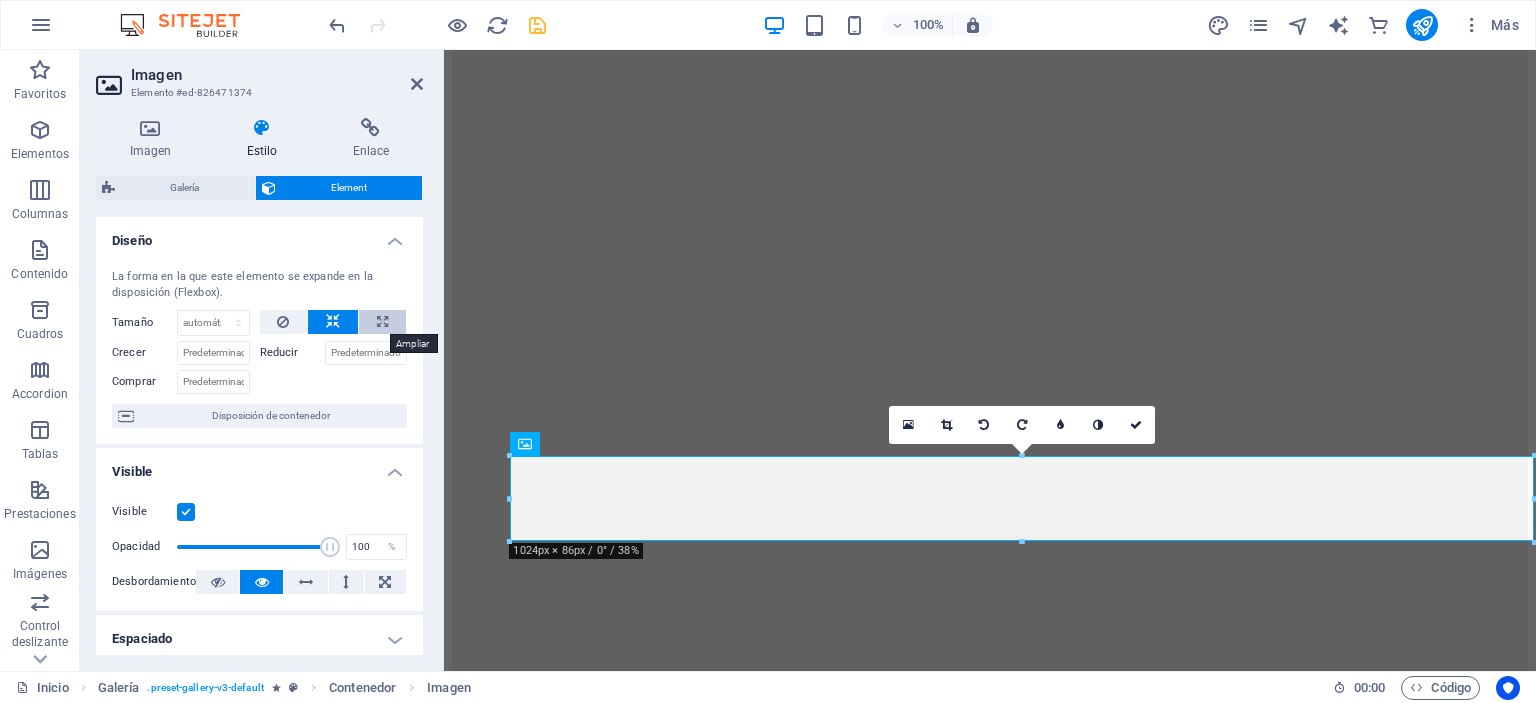 select on "%" 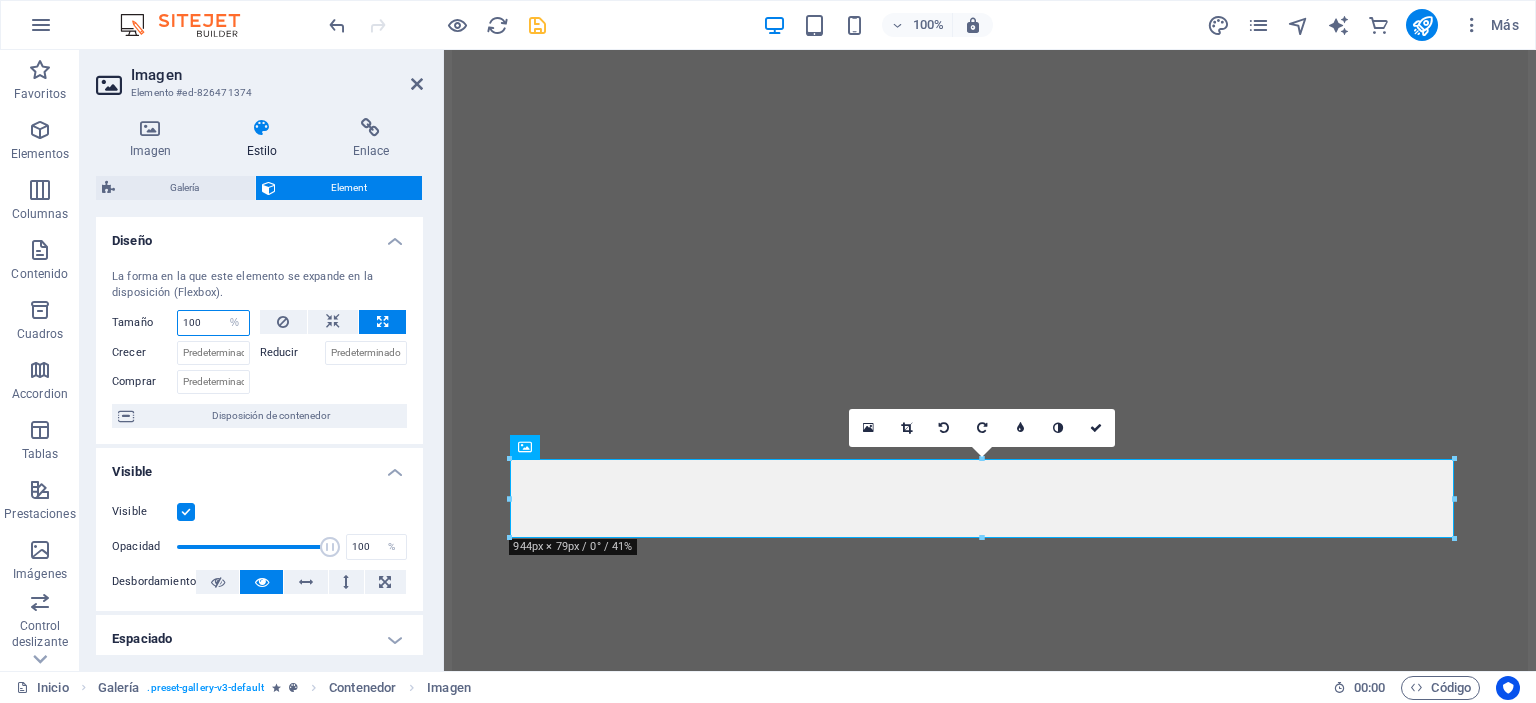drag, startPoint x: 209, startPoint y: 320, endPoint x: 138, endPoint y: 320, distance: 71 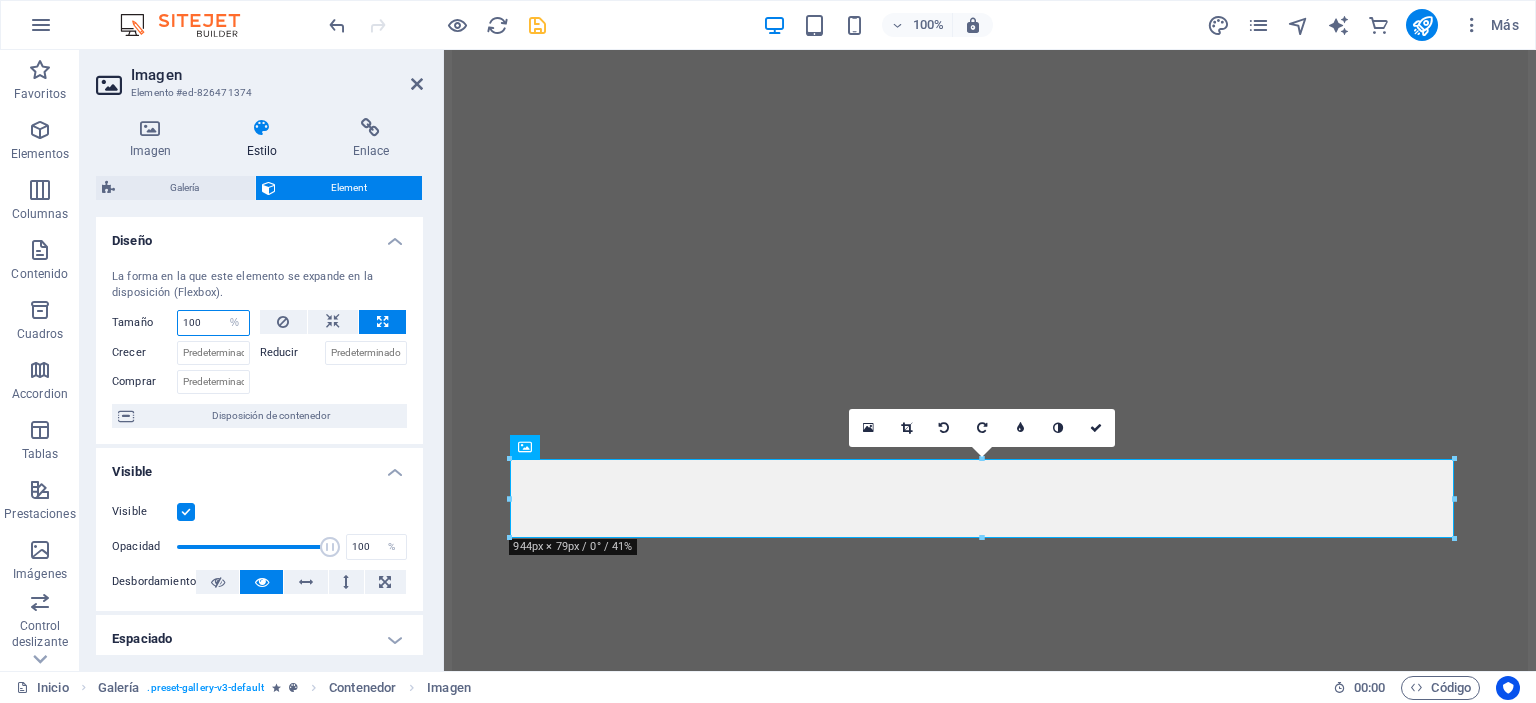 click on "Tamaño 100 Predeterminado automático px % 1/1 1/2 1/3 1/4 1/5 1/6 1/7 1/8 1/9 1/10" at bounding box center [181, 323] 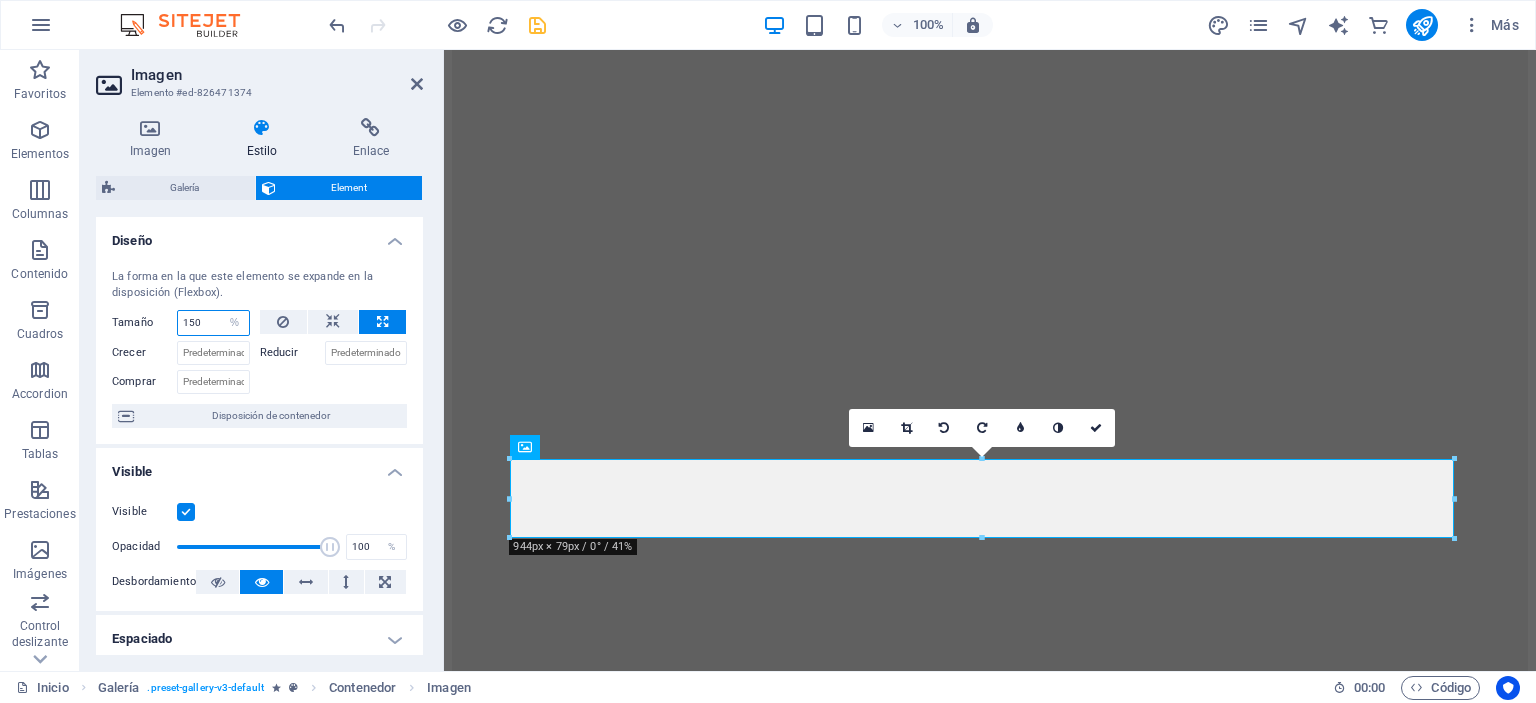 type on "150" 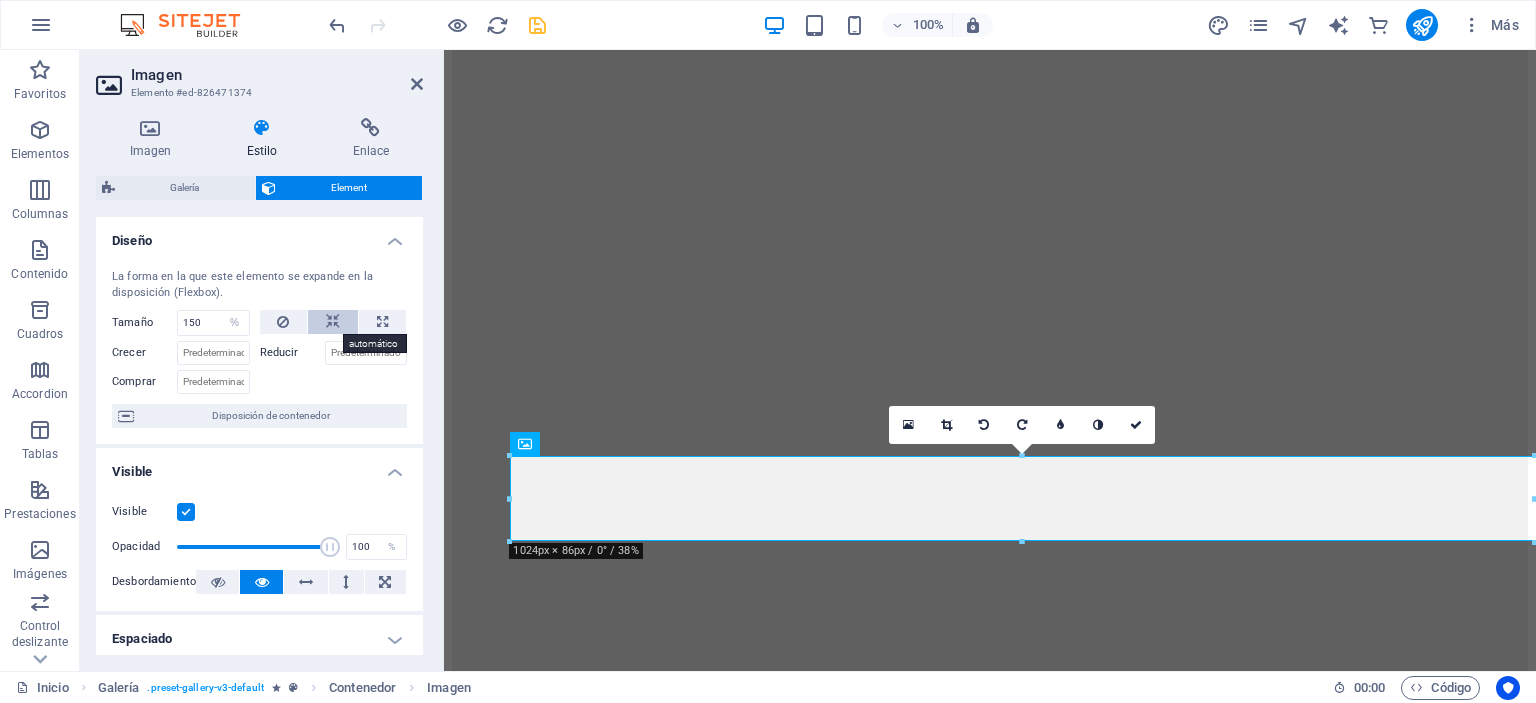 click at bounding box center [333, 322] 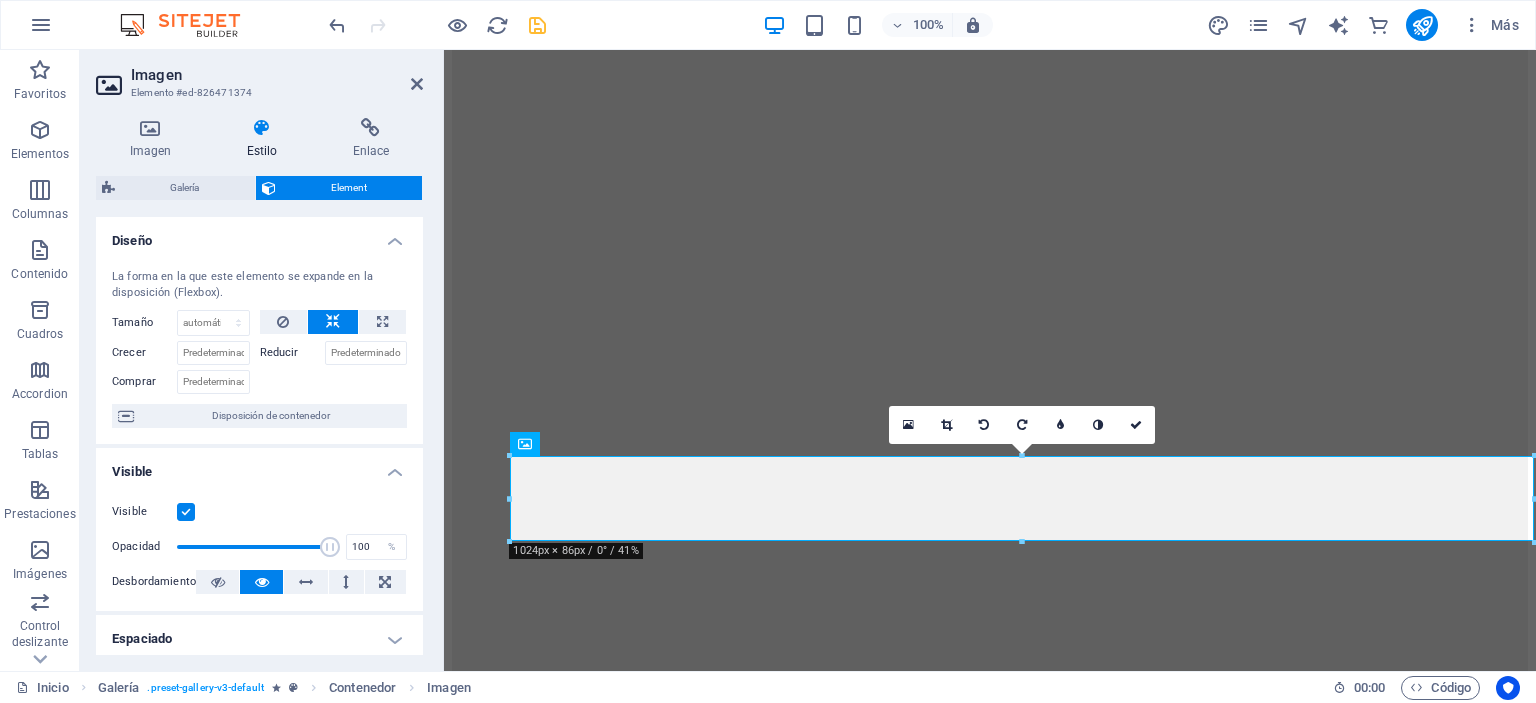 click at bounding box center (333, 322) 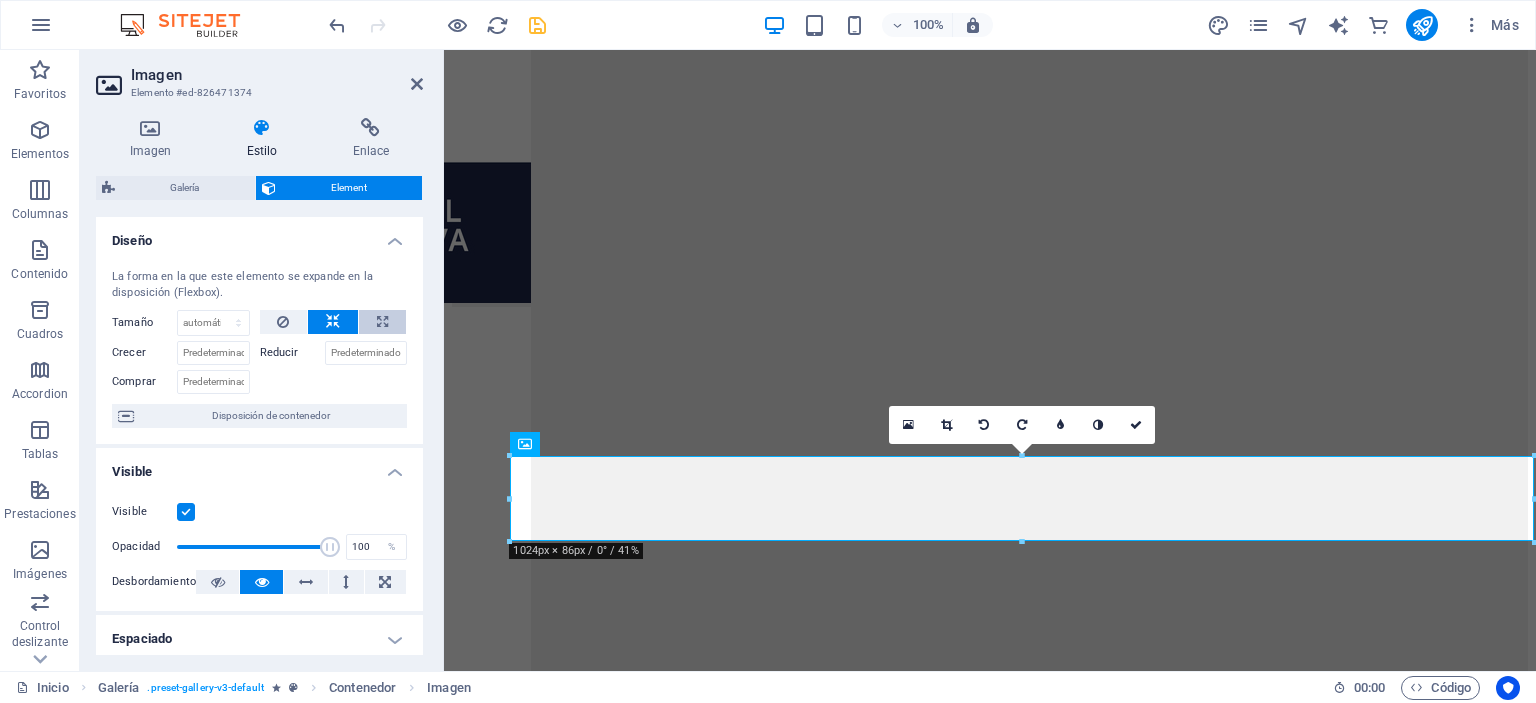 click at bounding box center (382, 322) 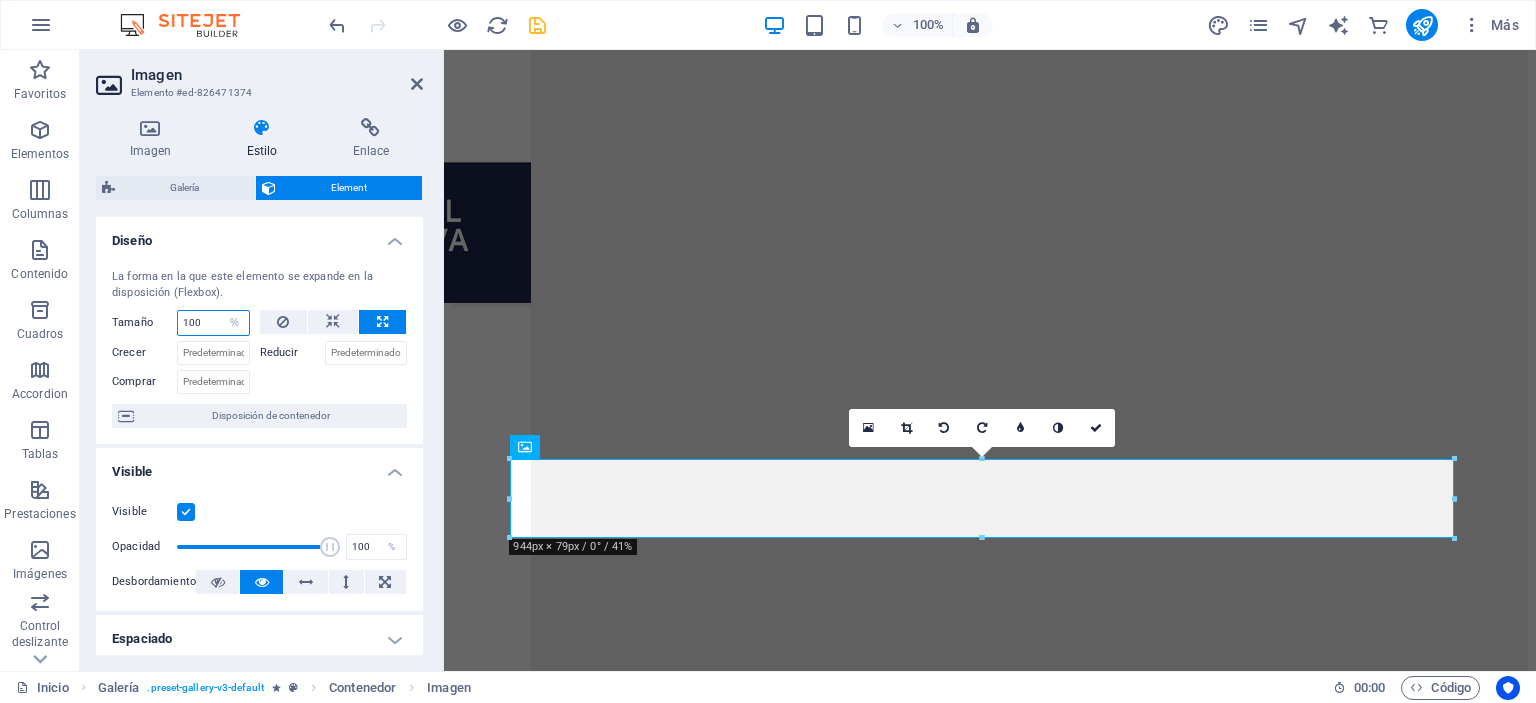 drag, startPoint x: 206, startPoint y: 321, endPoint x: 168, endPoint y: 317, distance: 38.209946 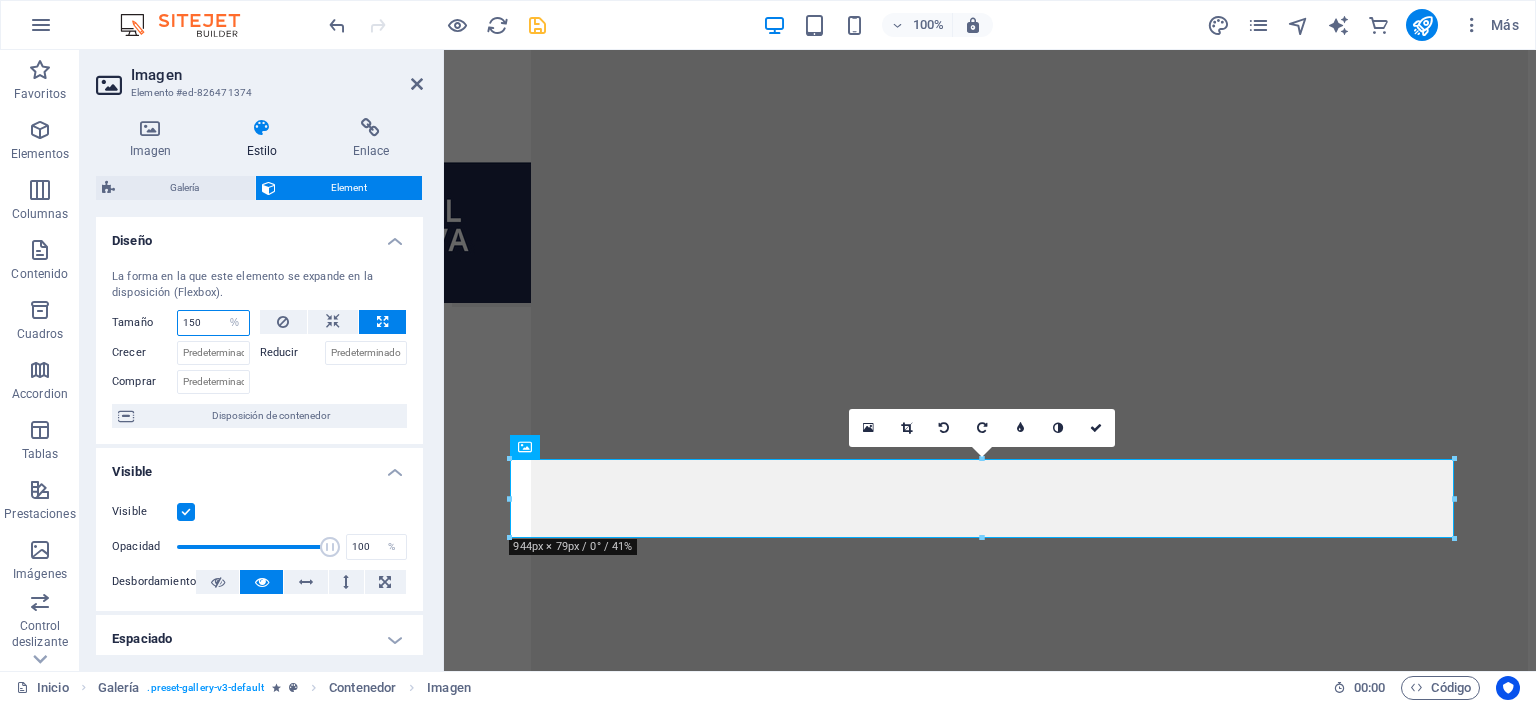type on "150" 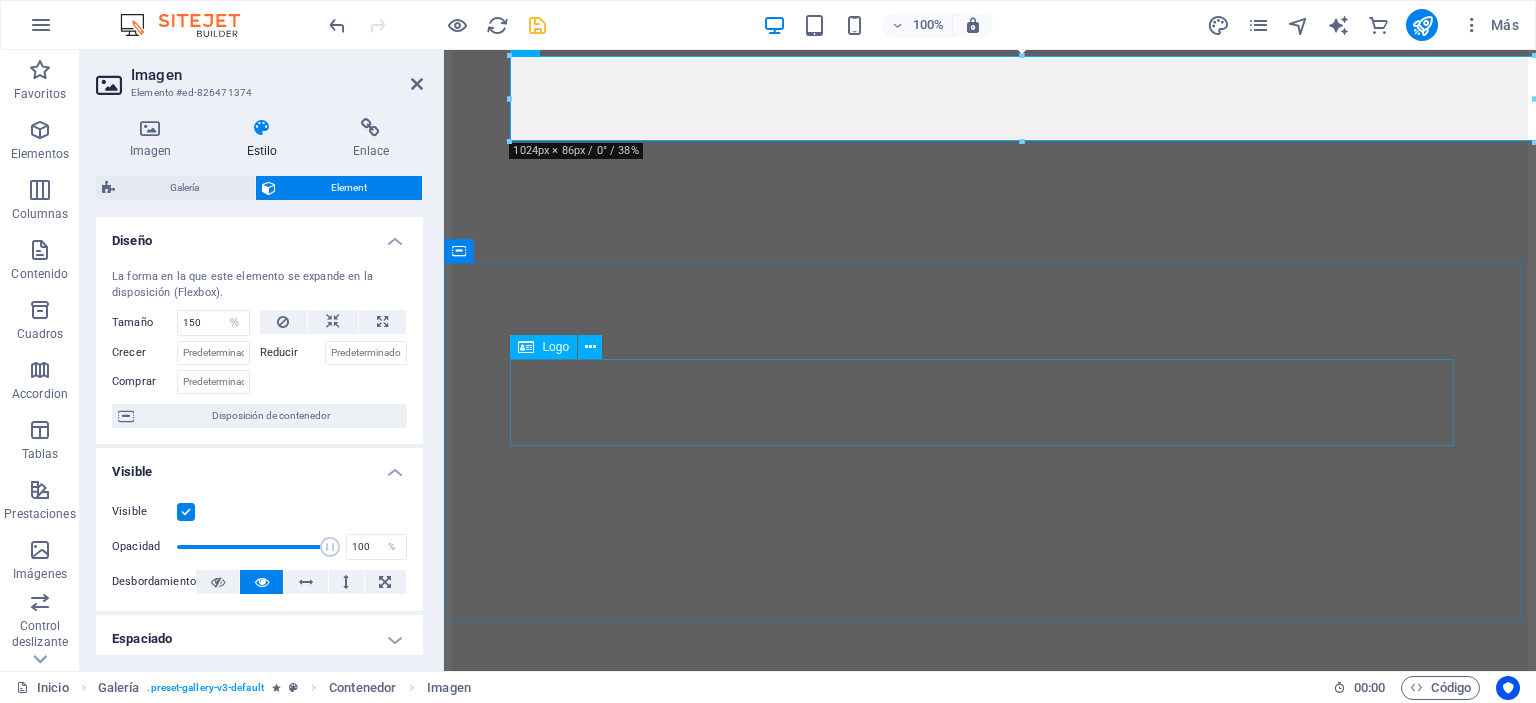 scroll, scrollTop: 6335, scrollLeft: 0, axis: vertical 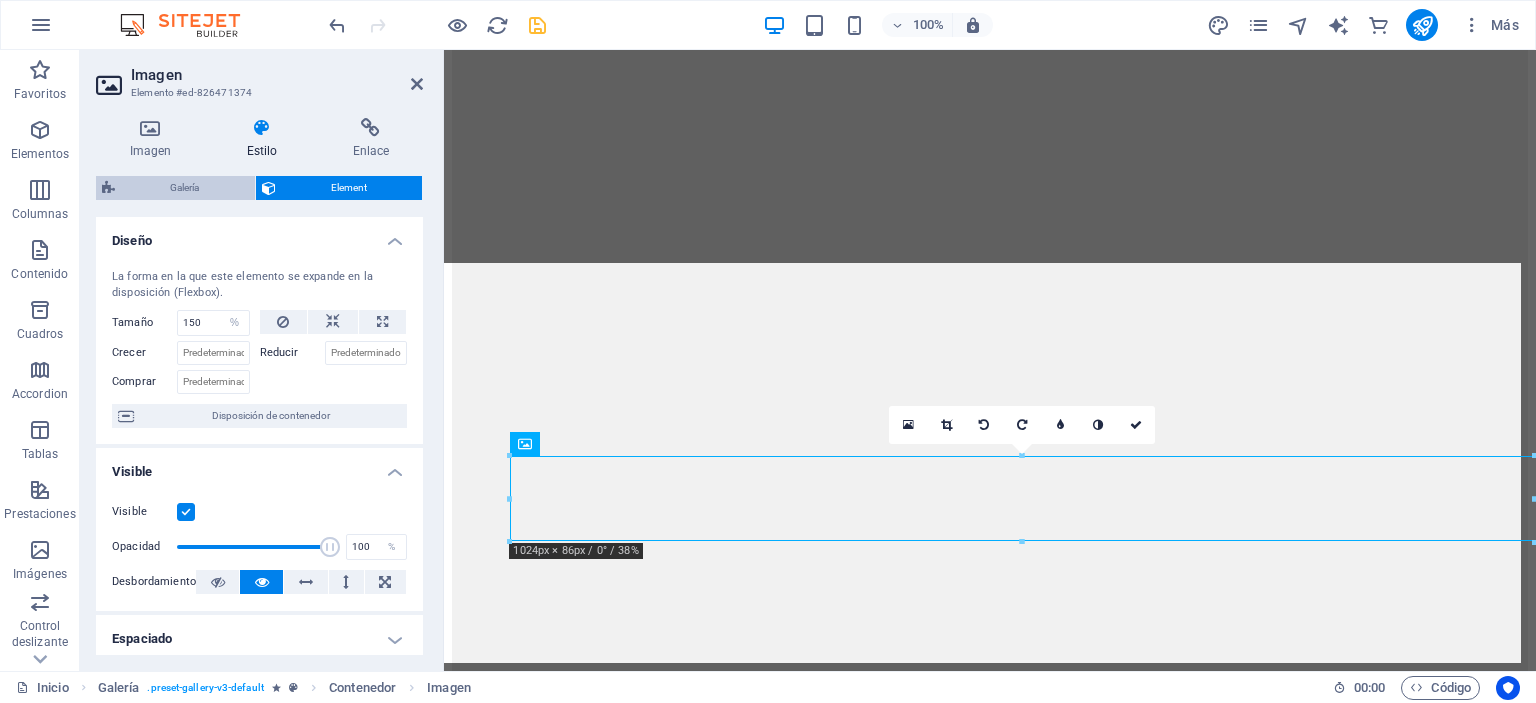 click on "Galería" at bounding box center (185, 188) 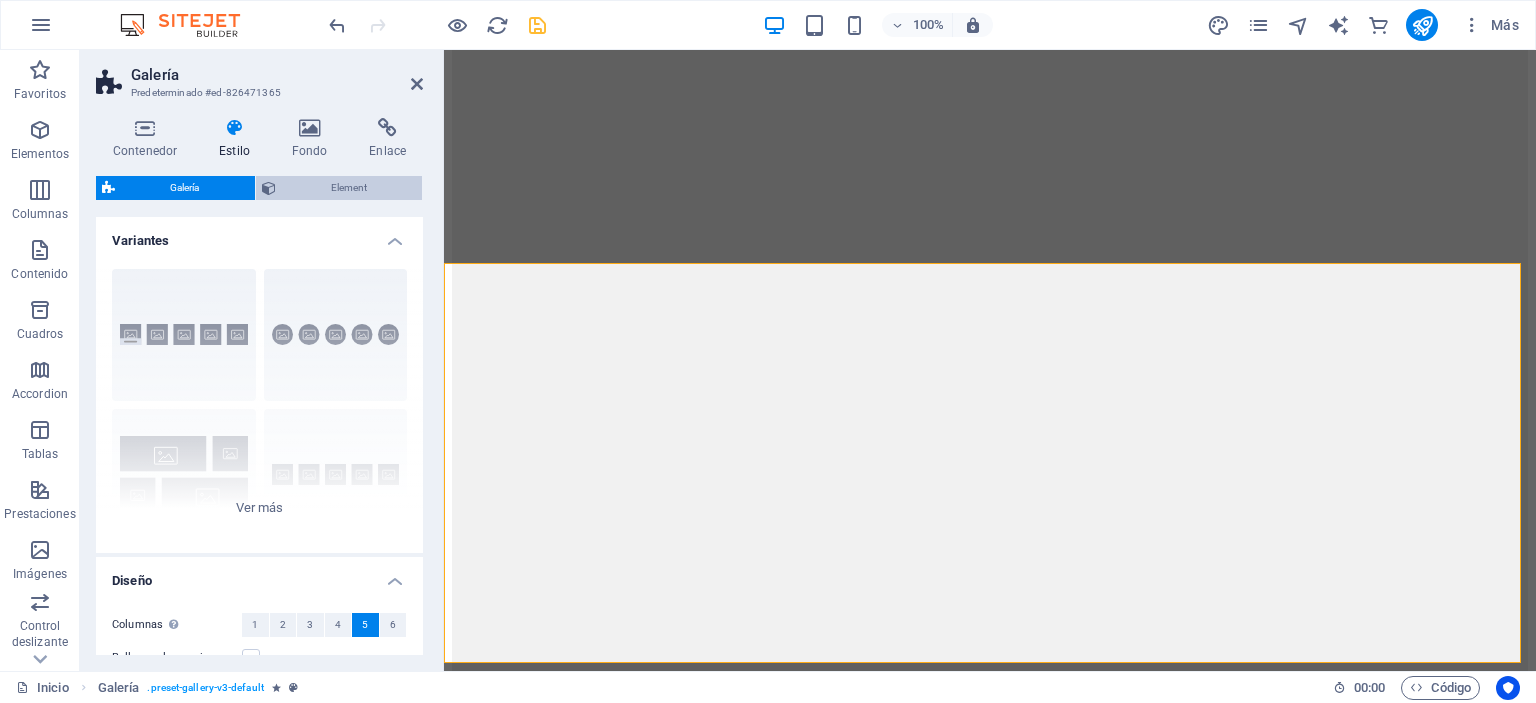 click on "Element" at bounding box center [349, 188] 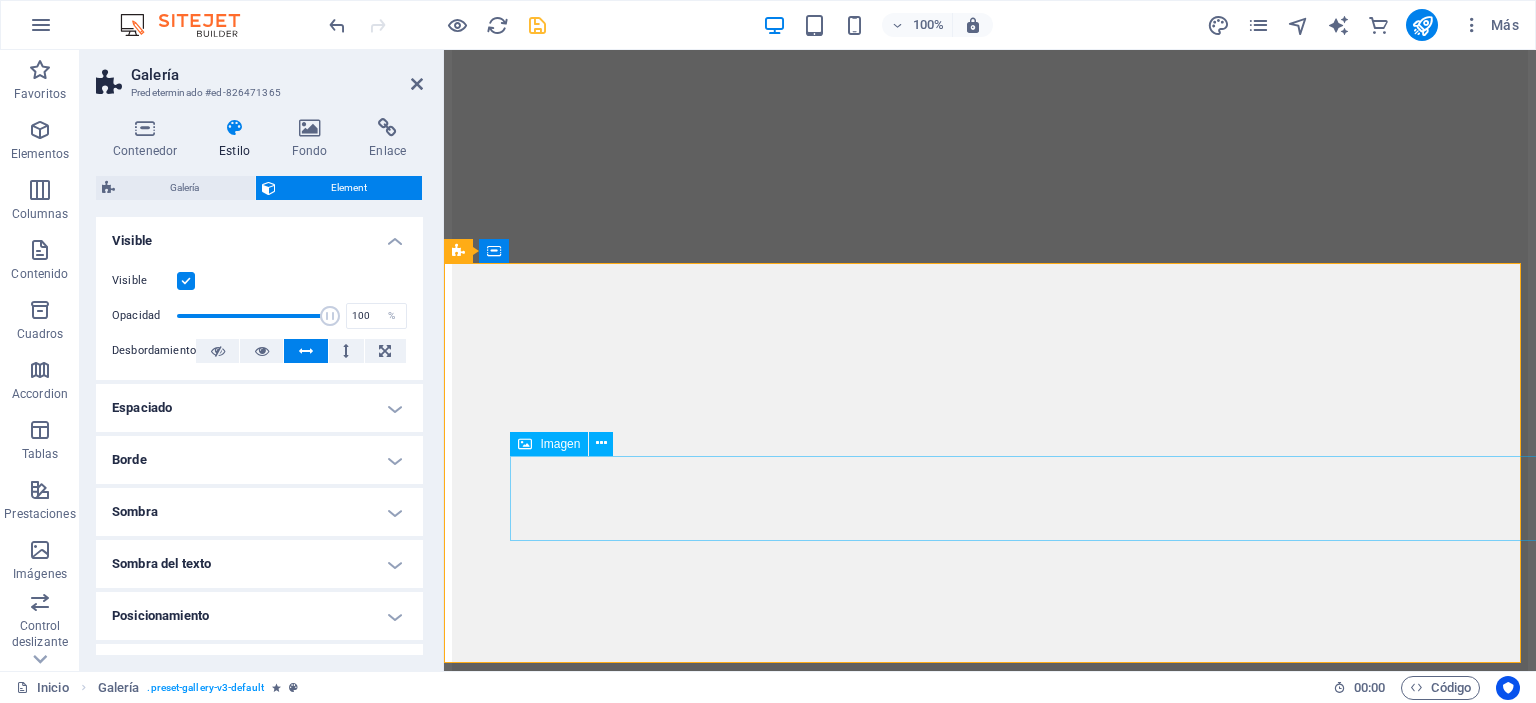 click at bounding box center (990, 9540) 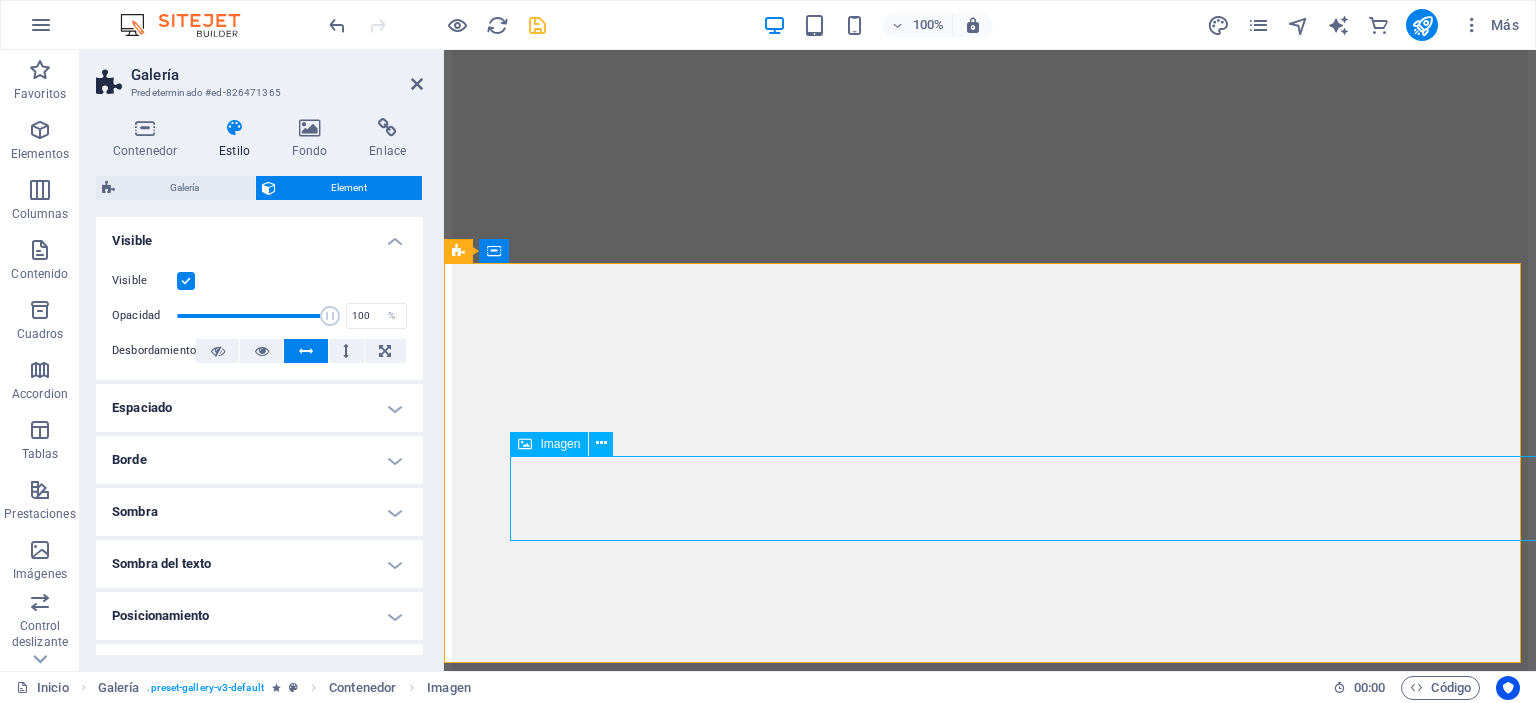 click at bounding box center (990, 9540) 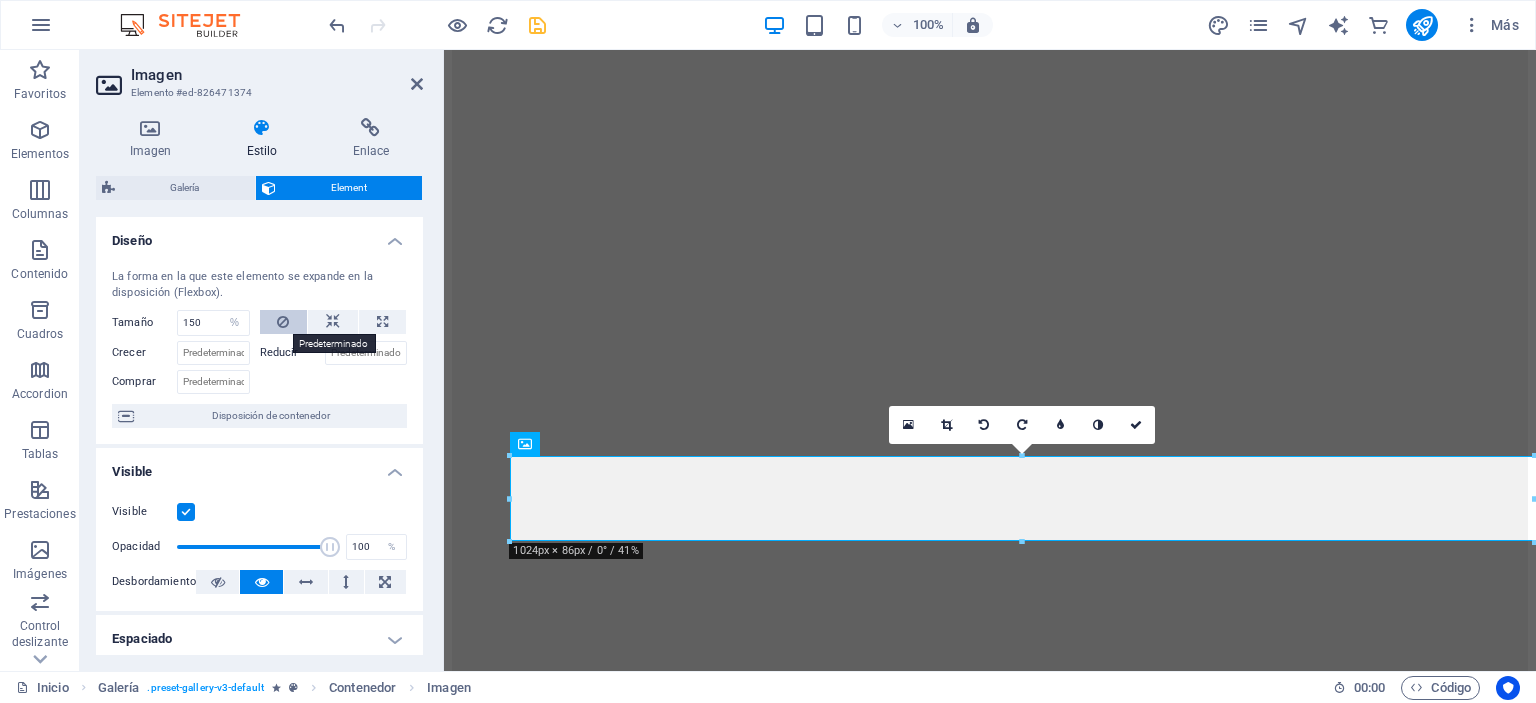 click at bounding box center (283, 322) 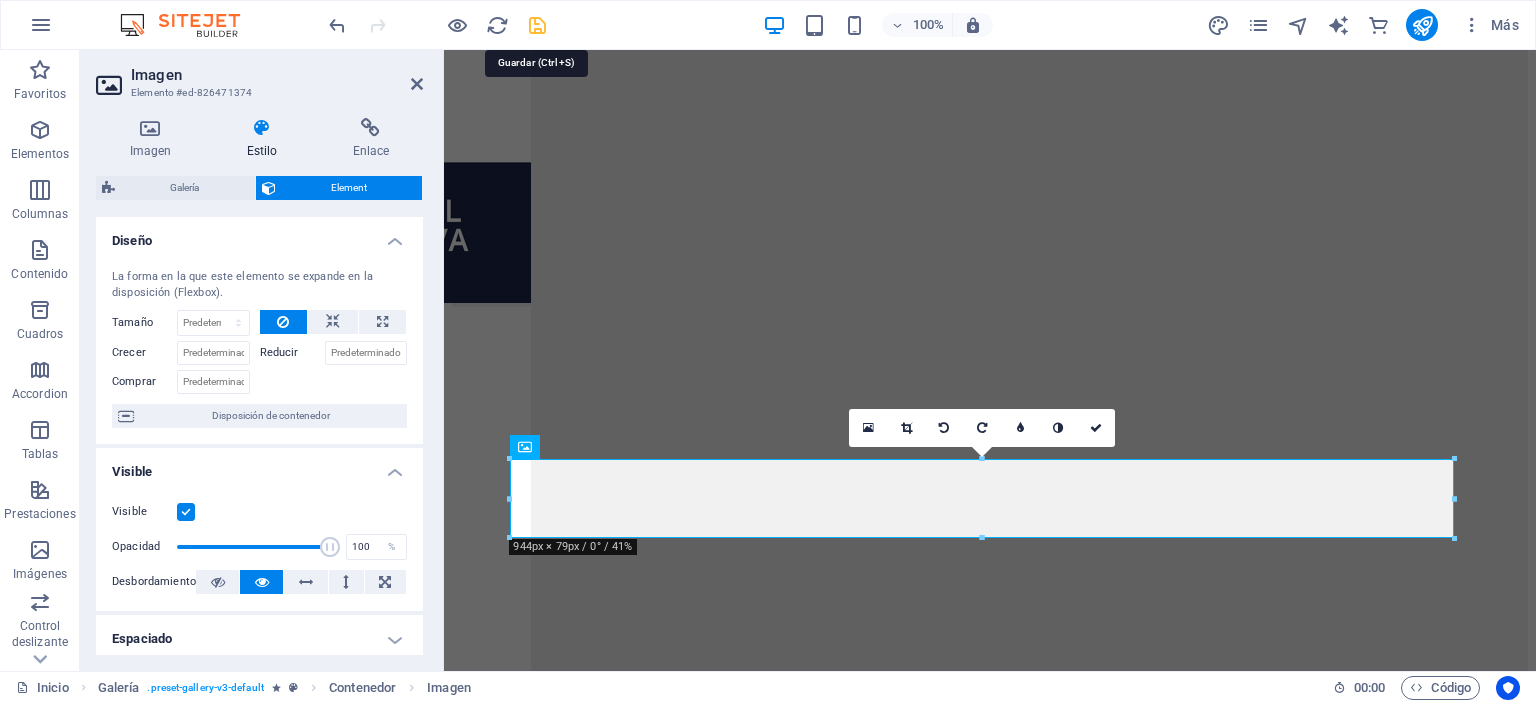 click at bounding box center (537, 25) 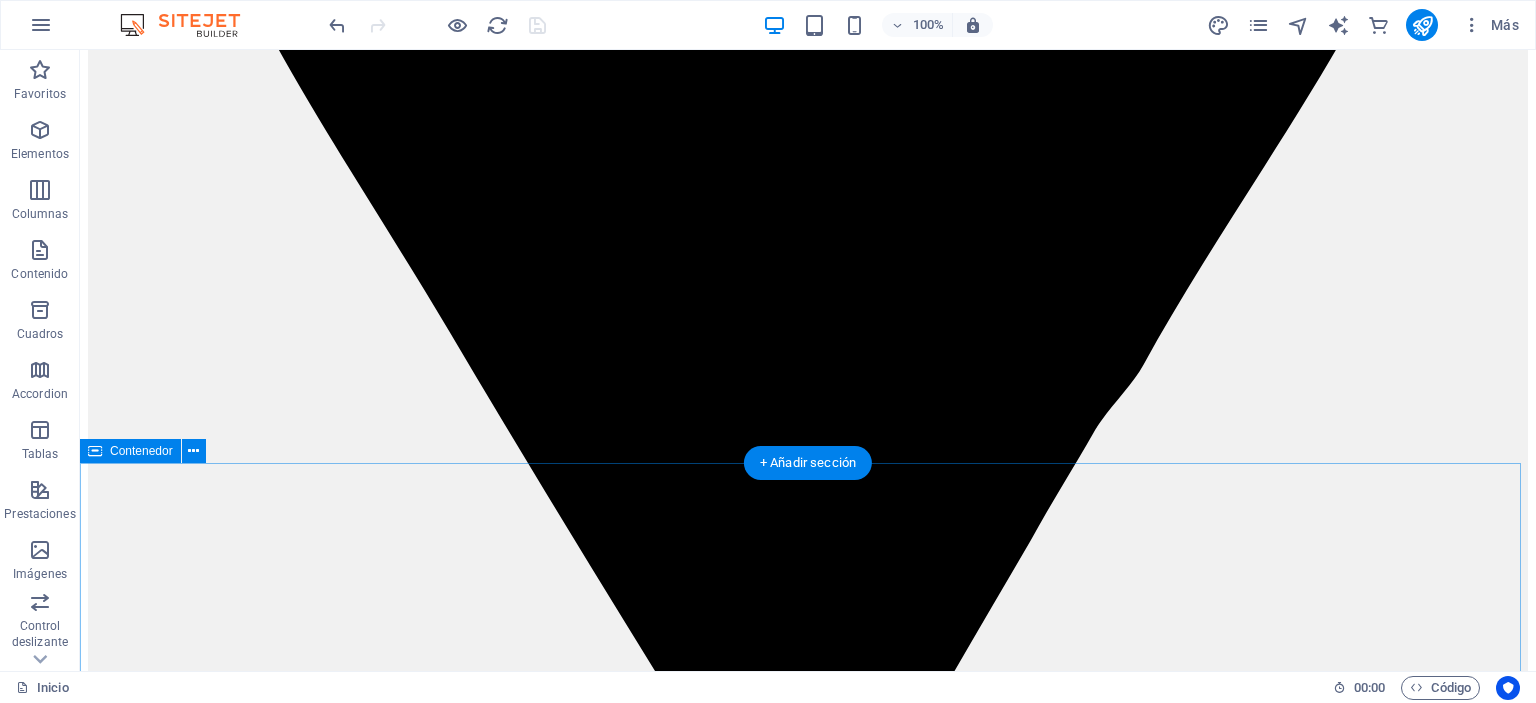 scroll, scrollTop: 6535, scrollLeft: 0, axis: vertical 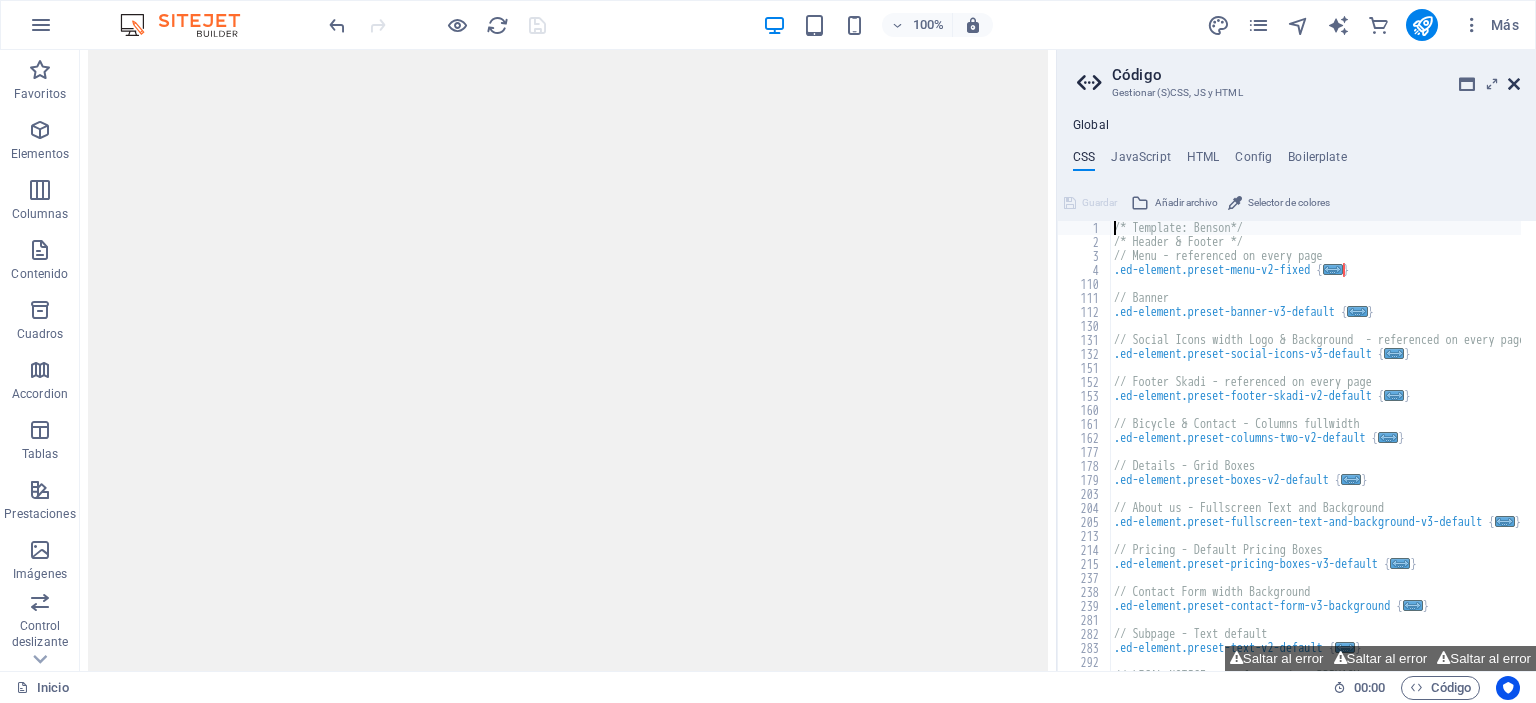click at bounding box center [1514, 84] 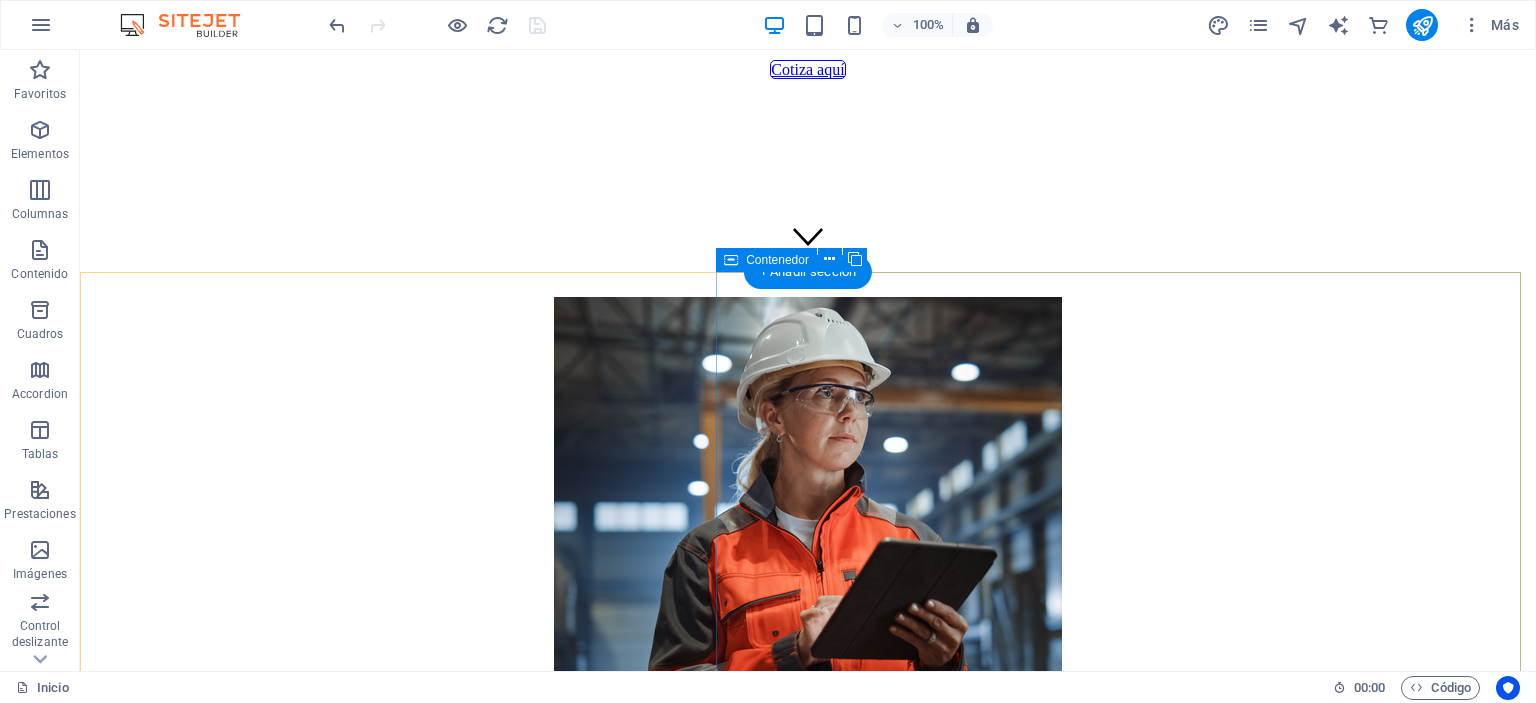 scroll, scrollTop: 0, scrollLeft: 0, axis: both 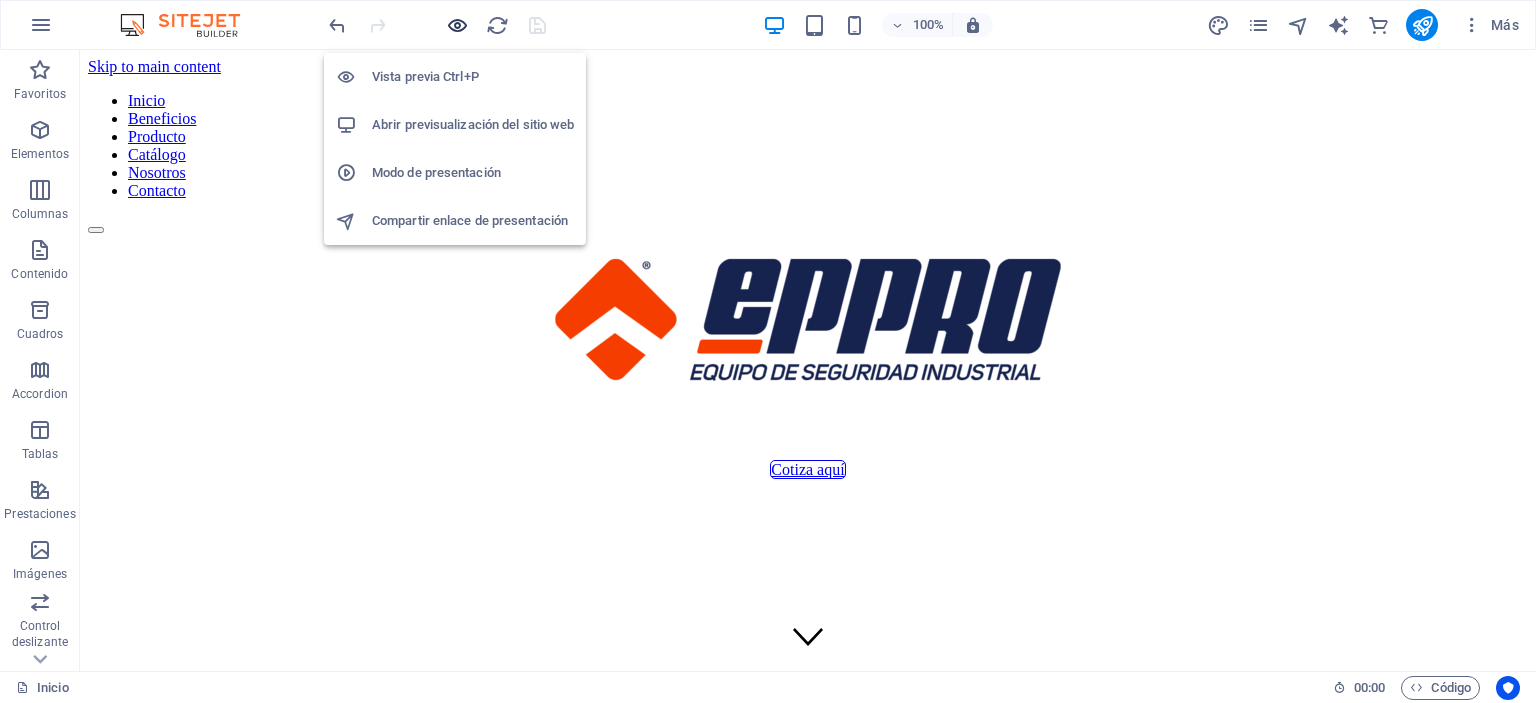 click at bounding box center [457, 25] 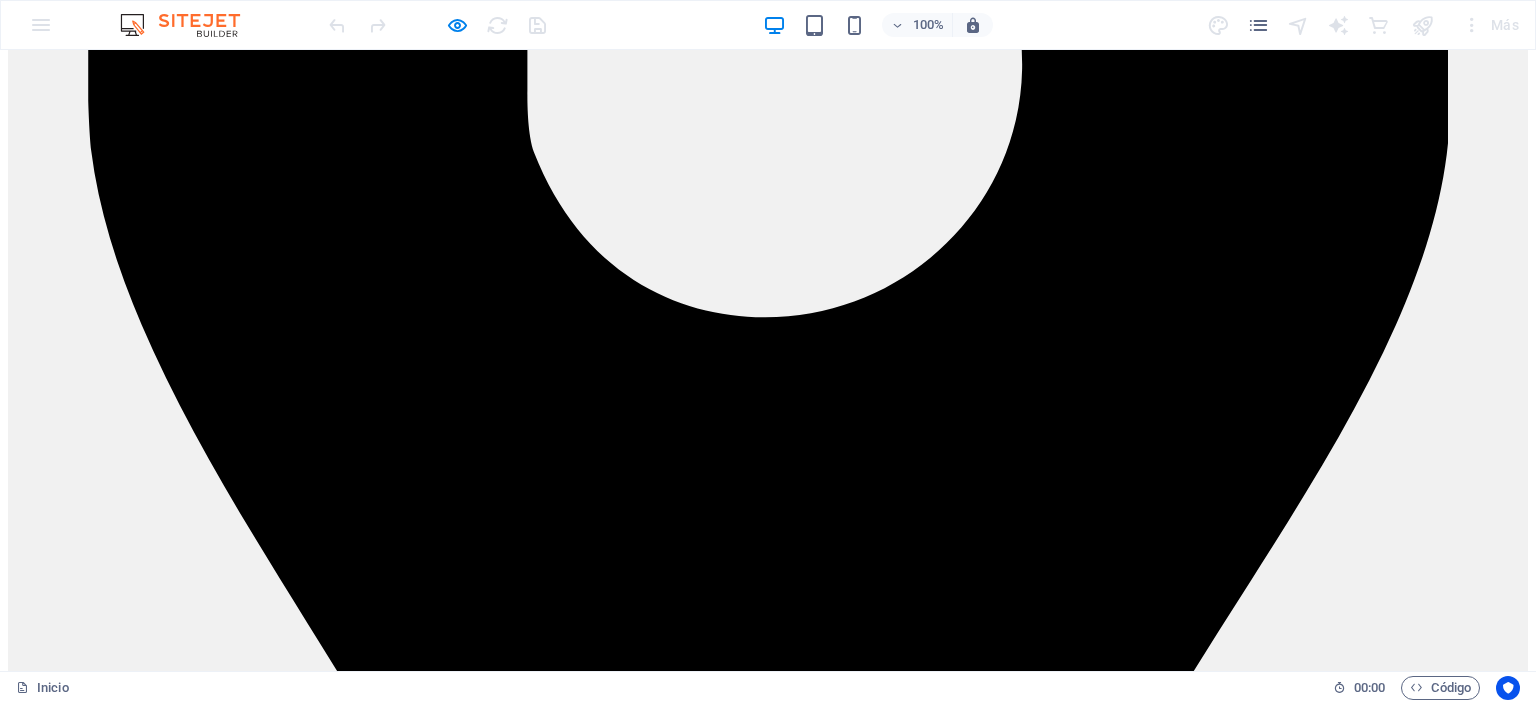 scroll, scrollTop: 5600, scrollLeft: 0, axis: vertical 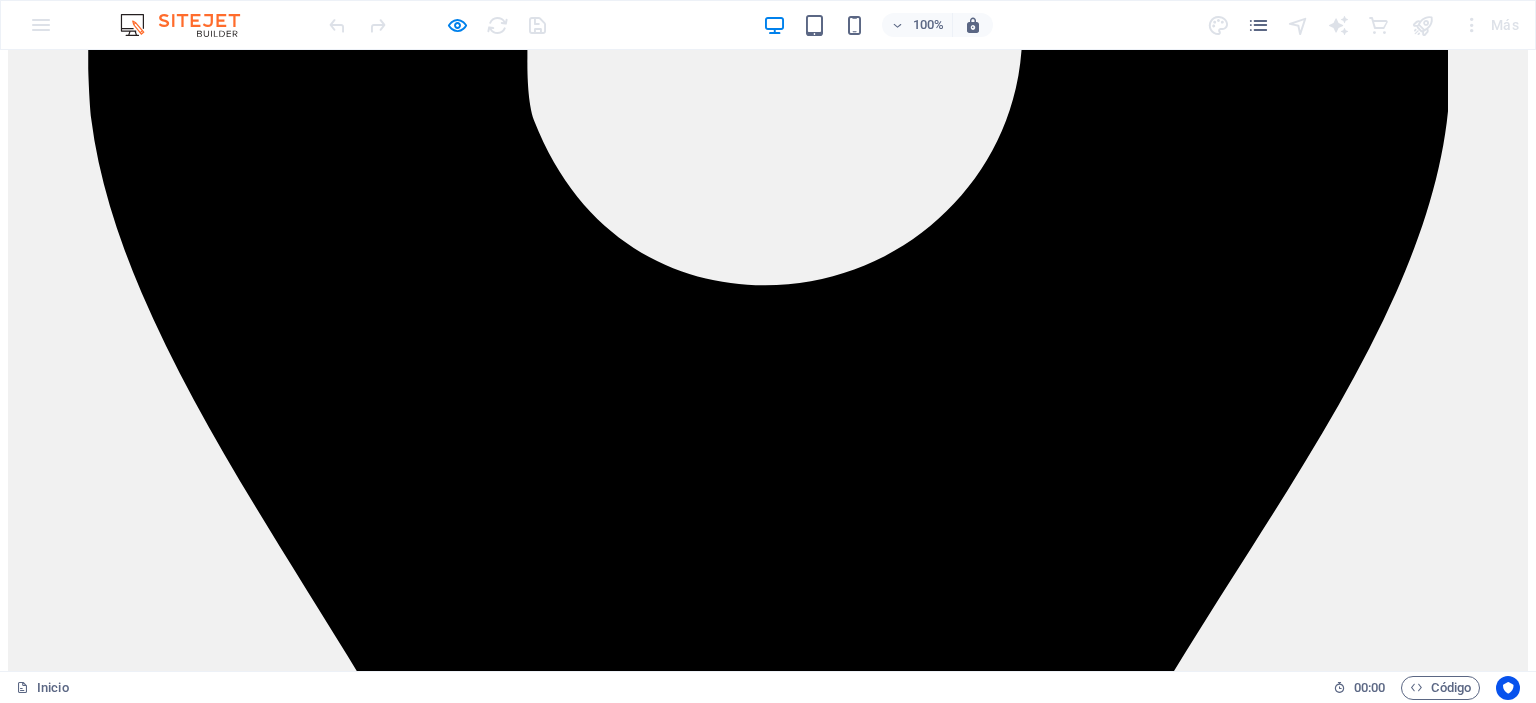 click at bounding box center (520, 10273) 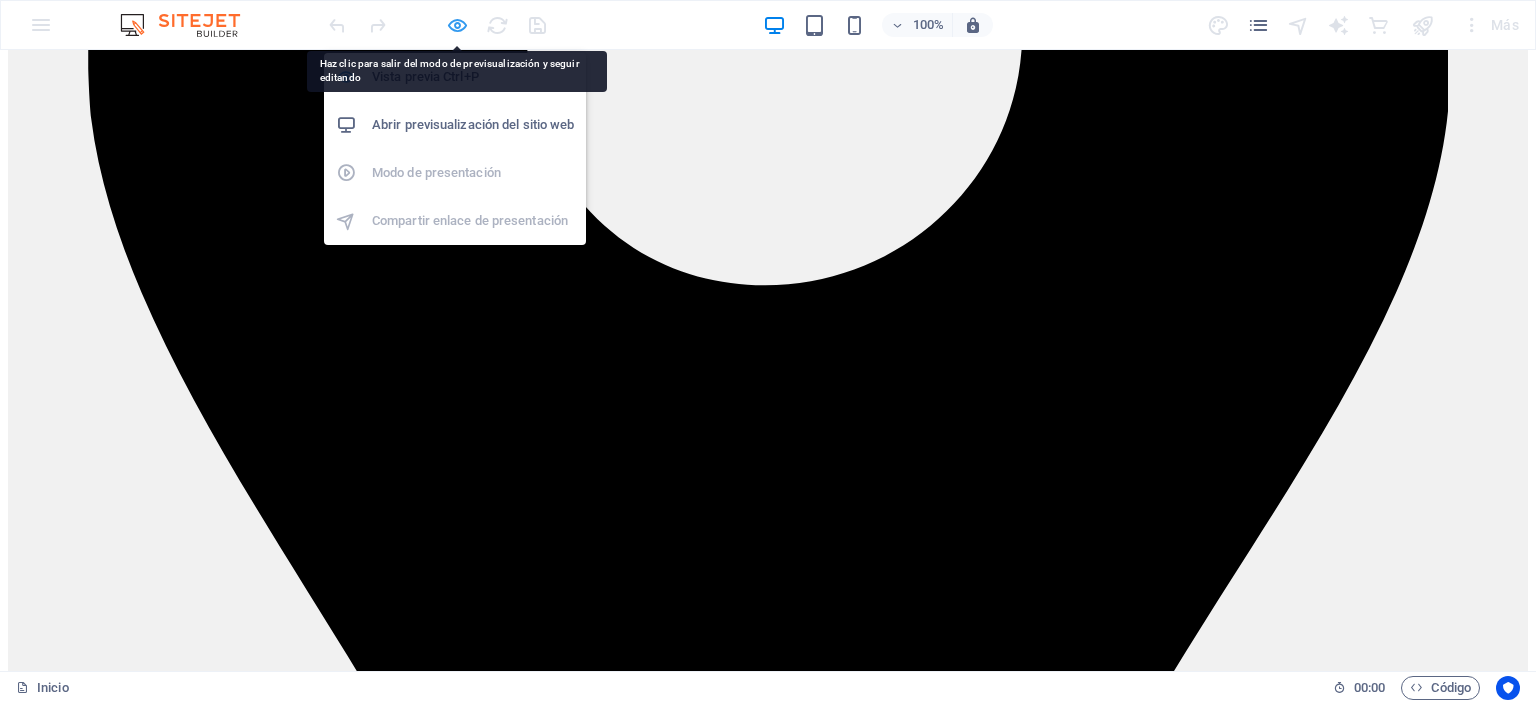 click at bounding box center (457, 25) 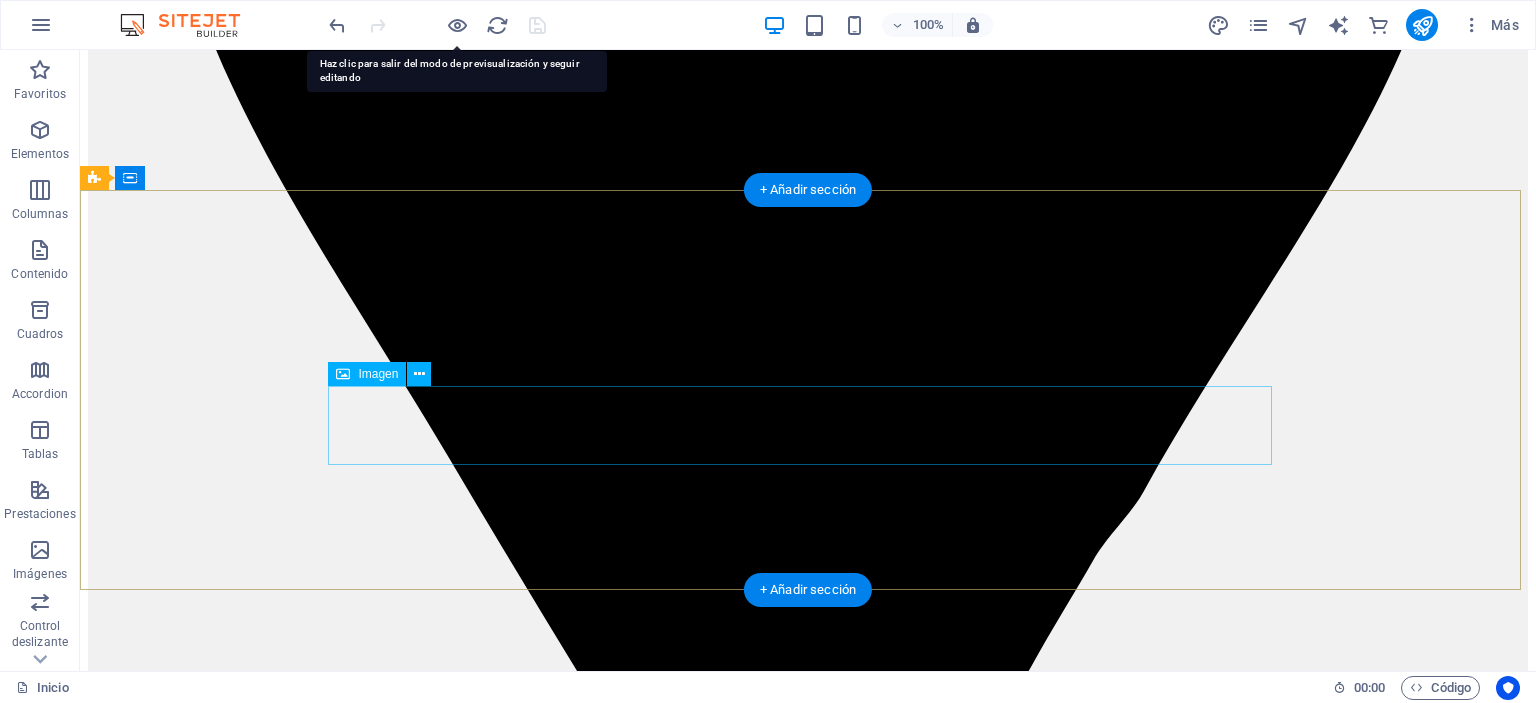 click at bounding box center [808, 10275] 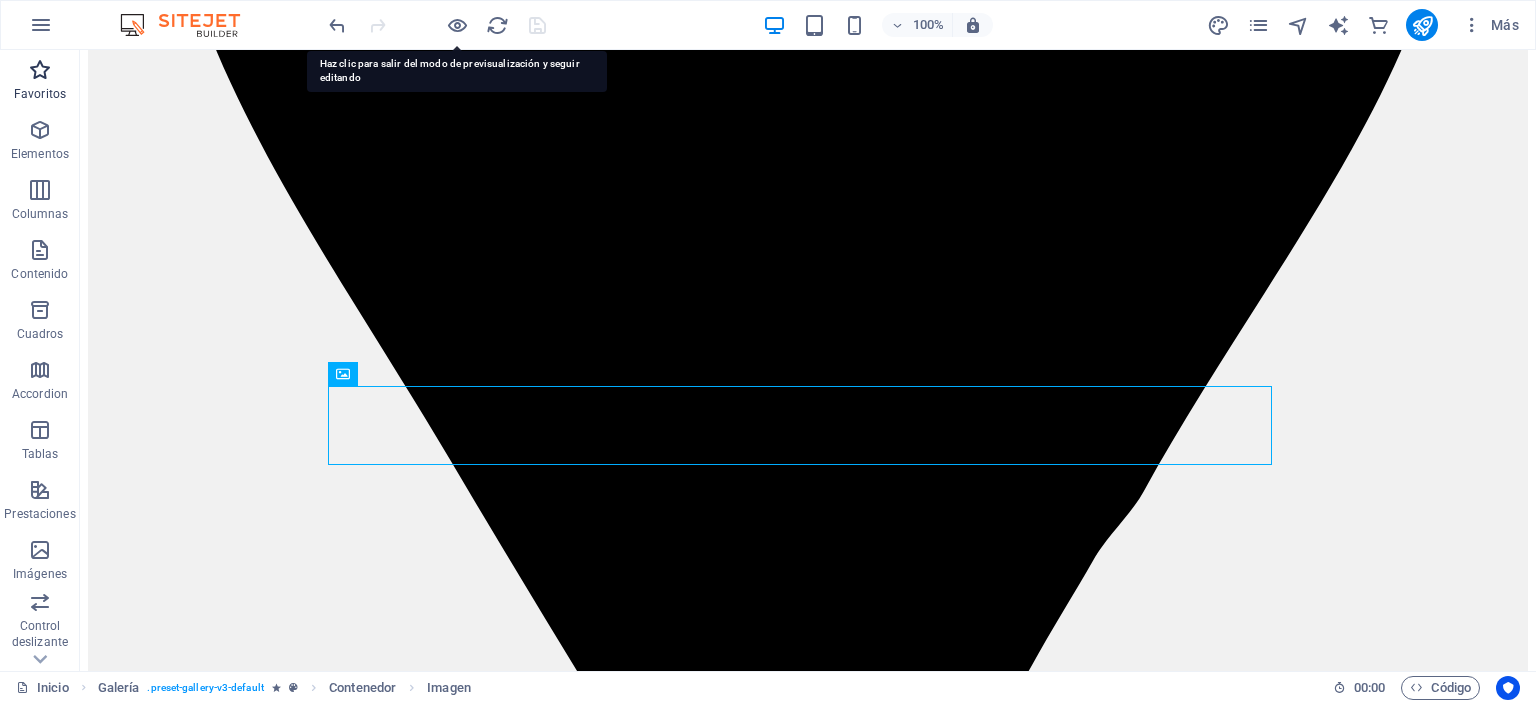 click at bounding box center [40, 70] 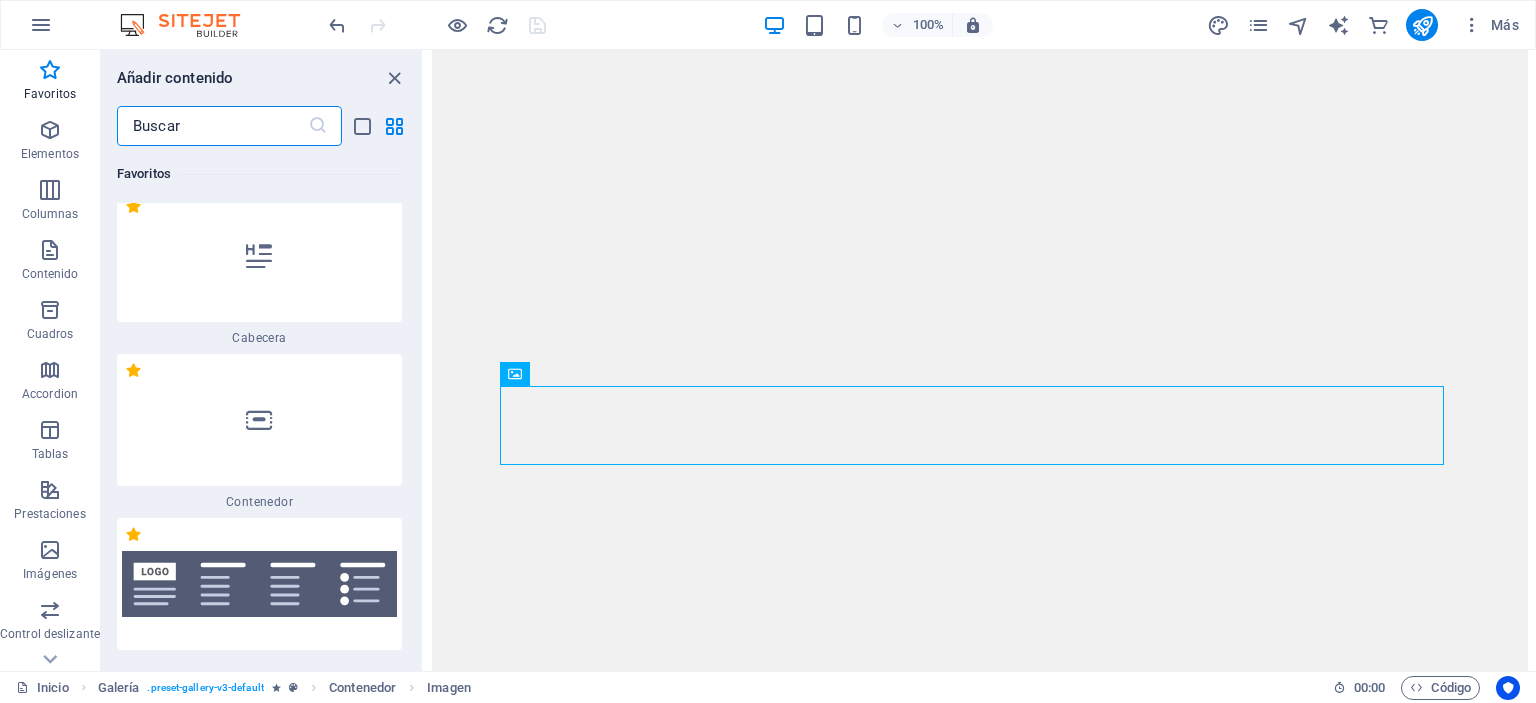 scroll, scrollTop: 0, scrollLeft: 0, axis: both 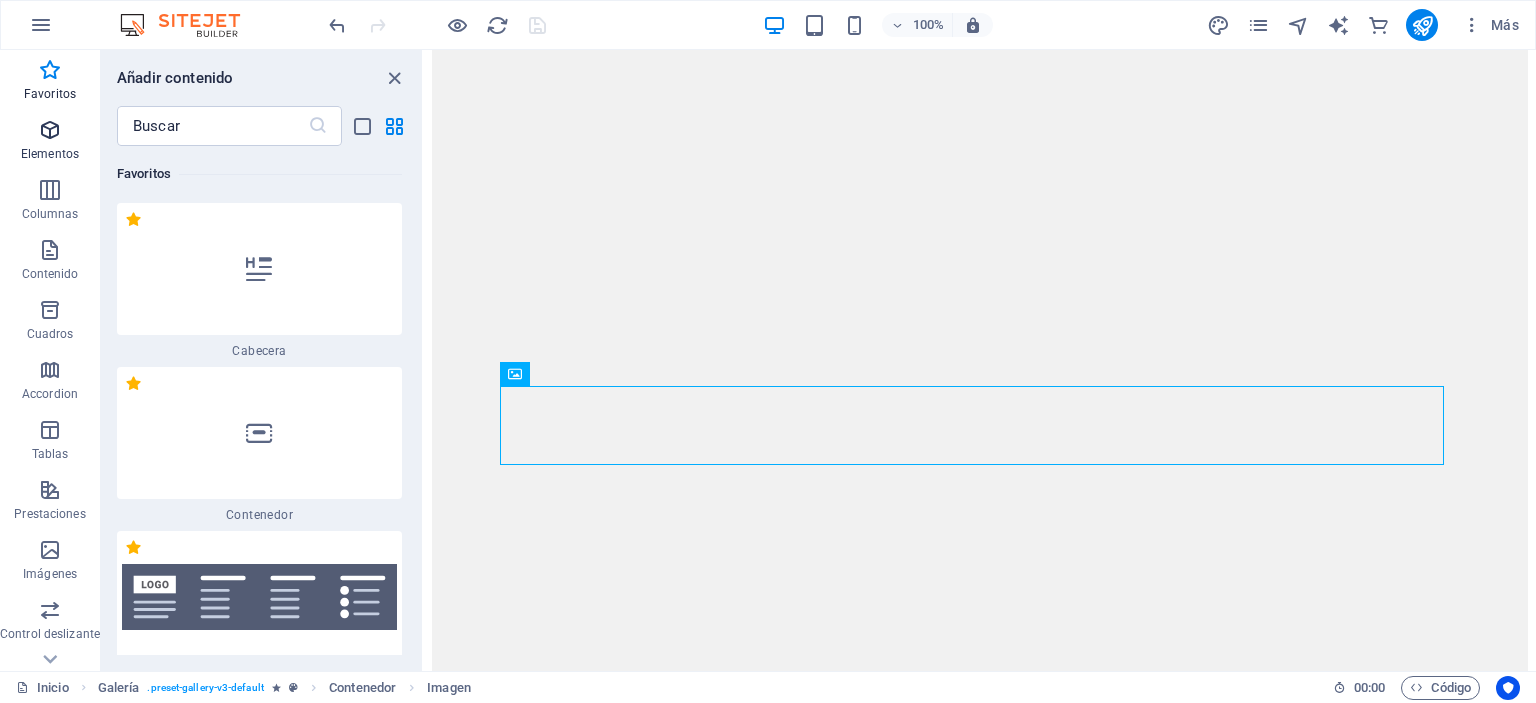 click at bounding box center (50, 130) 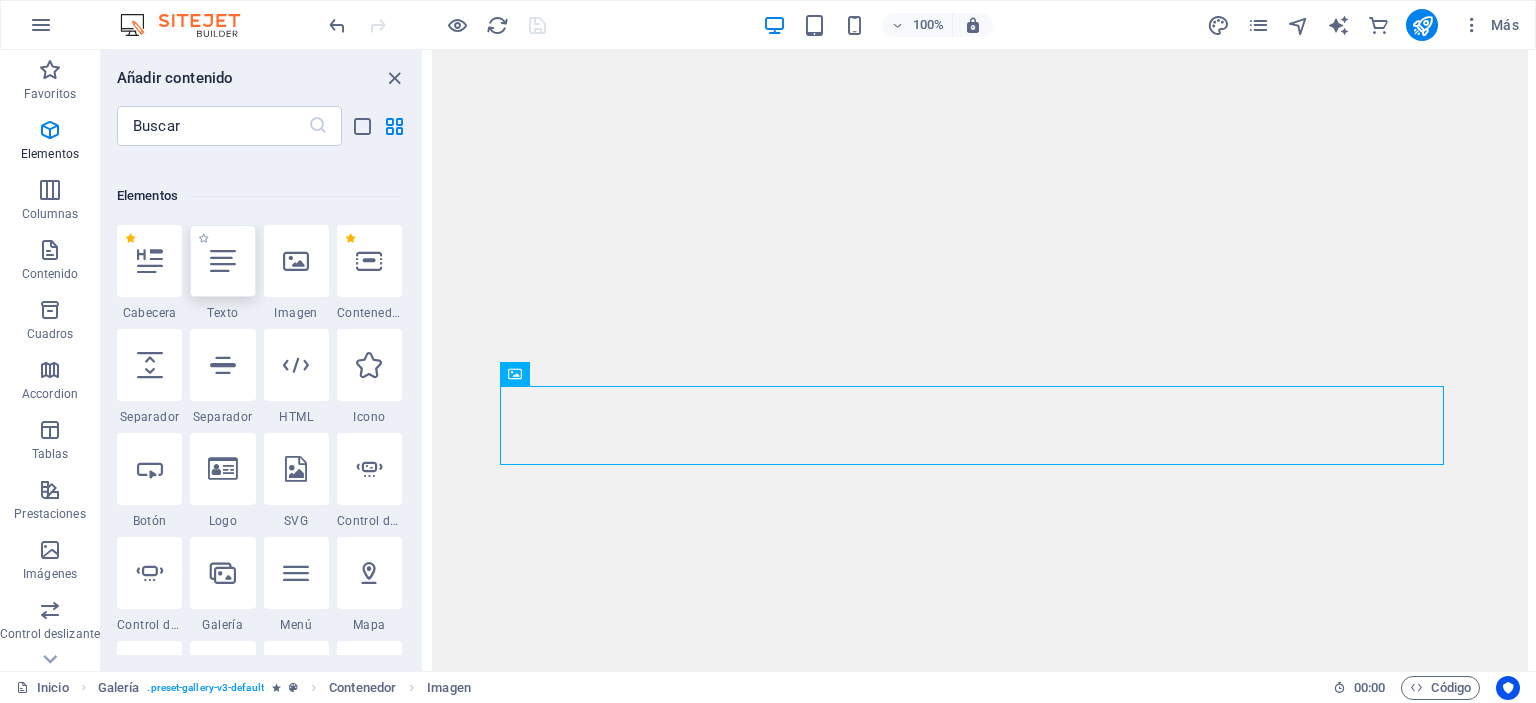 scroll, scrollTop: 540, scrollLeft: 0, axis: vertical 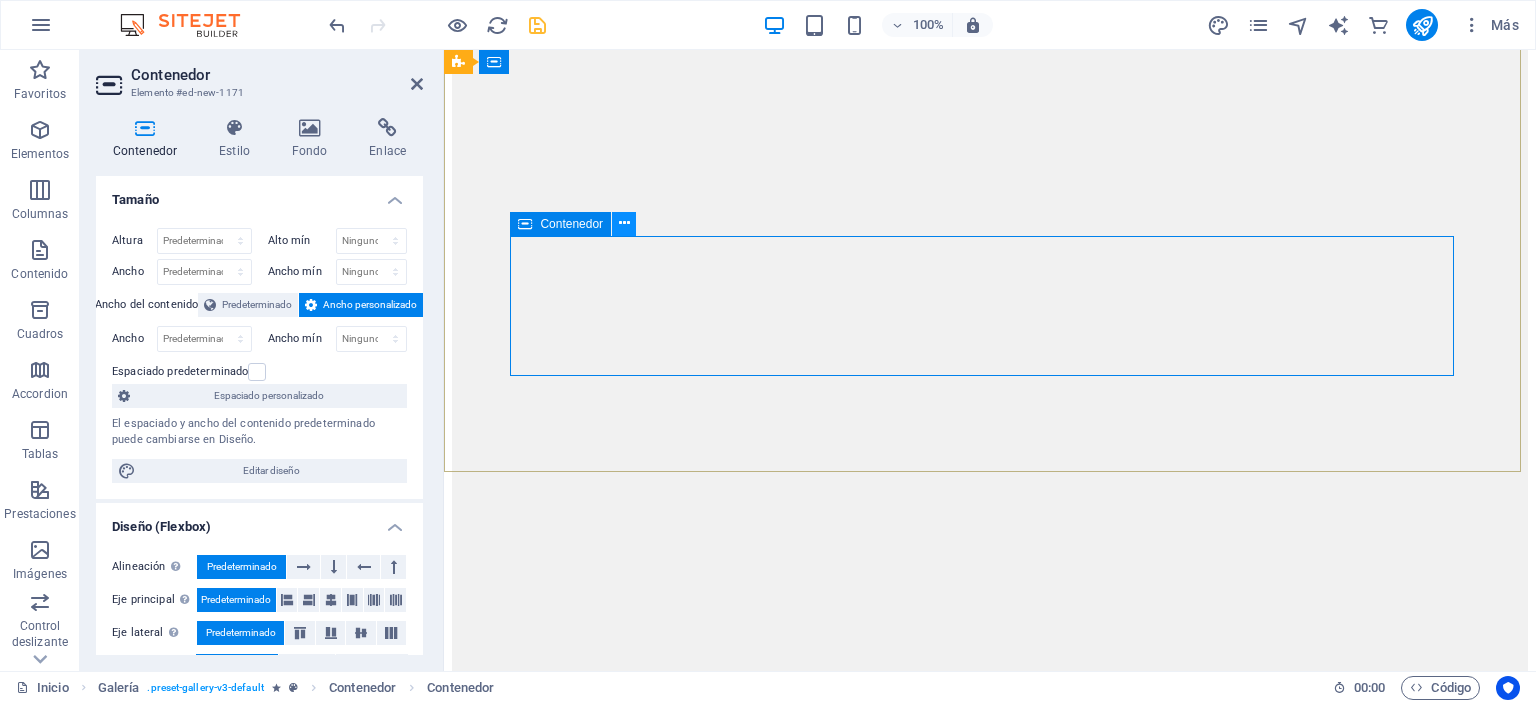 click at bounding box center (624, 223) 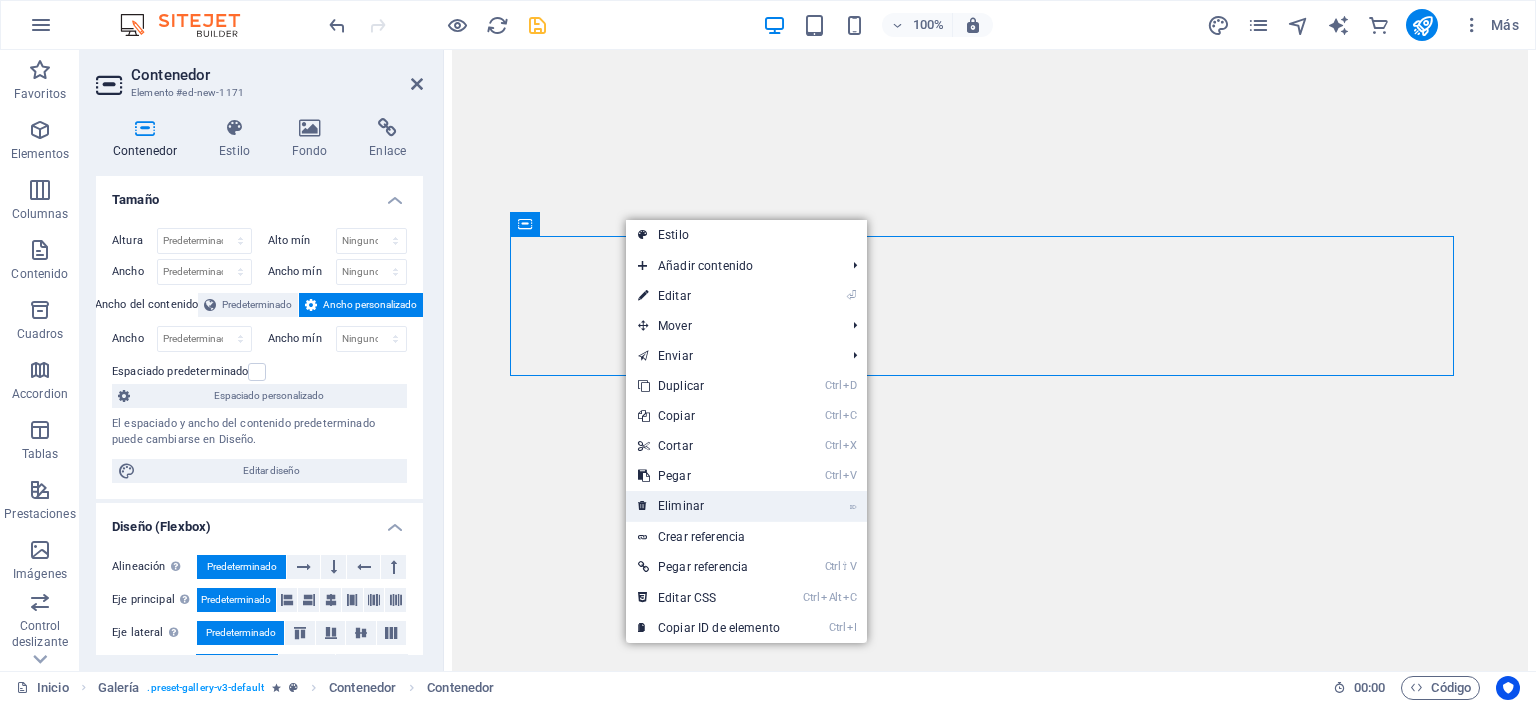 click on "⌦  Eliminar" at bounding box center (709, 506) 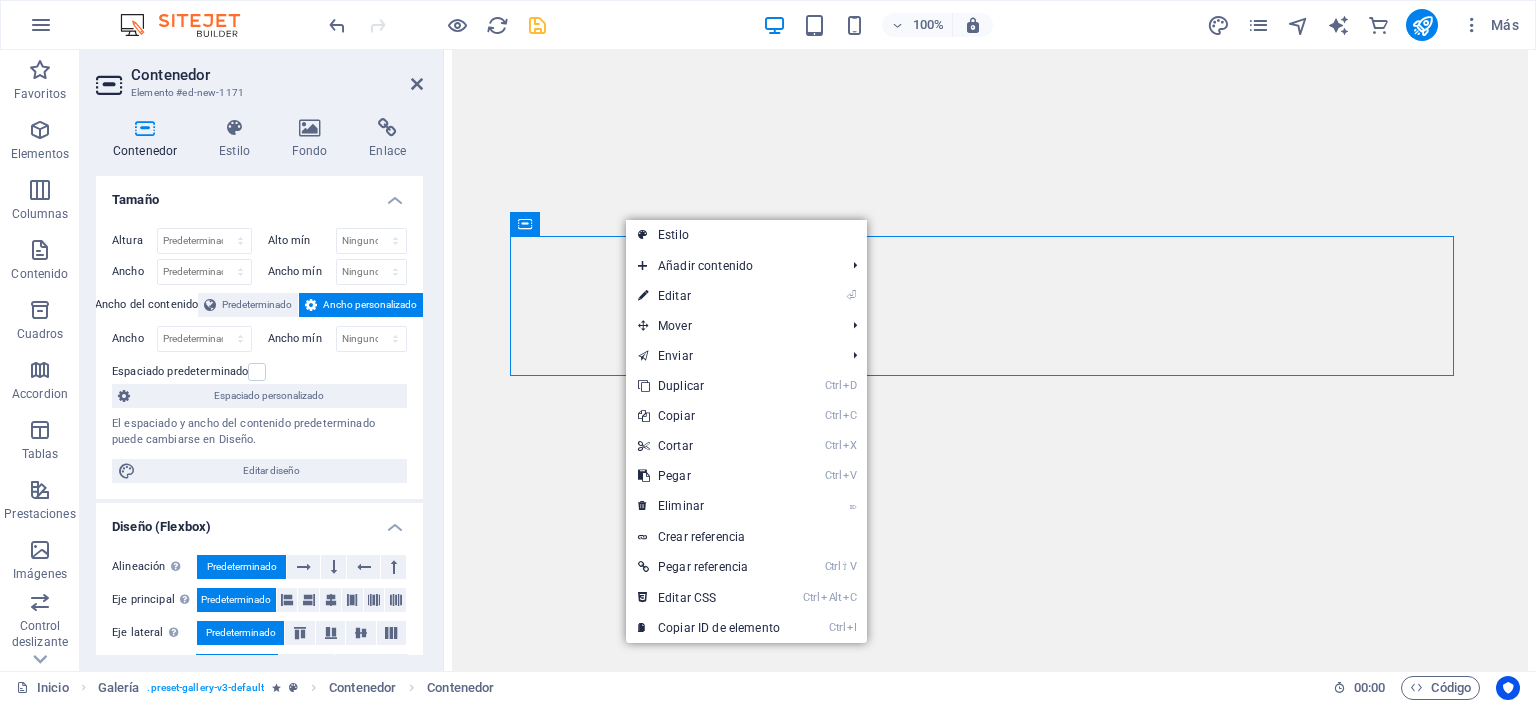scroll, scrollTop: 5828, scrollLeft: 0, axis: vertical 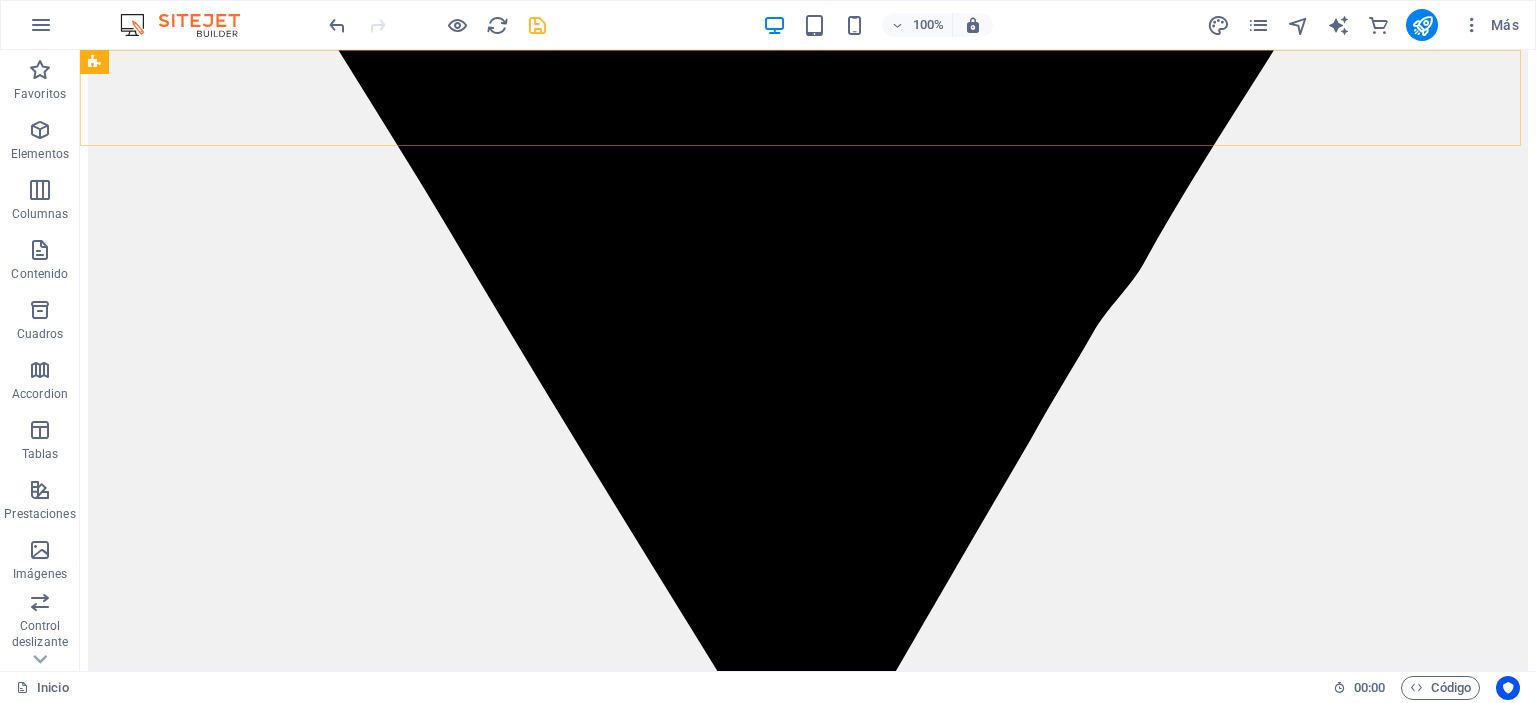 click on "Inicio Beneficios Producto Catálogo Nosotros Contacto" at bounding box center [808, -5665] 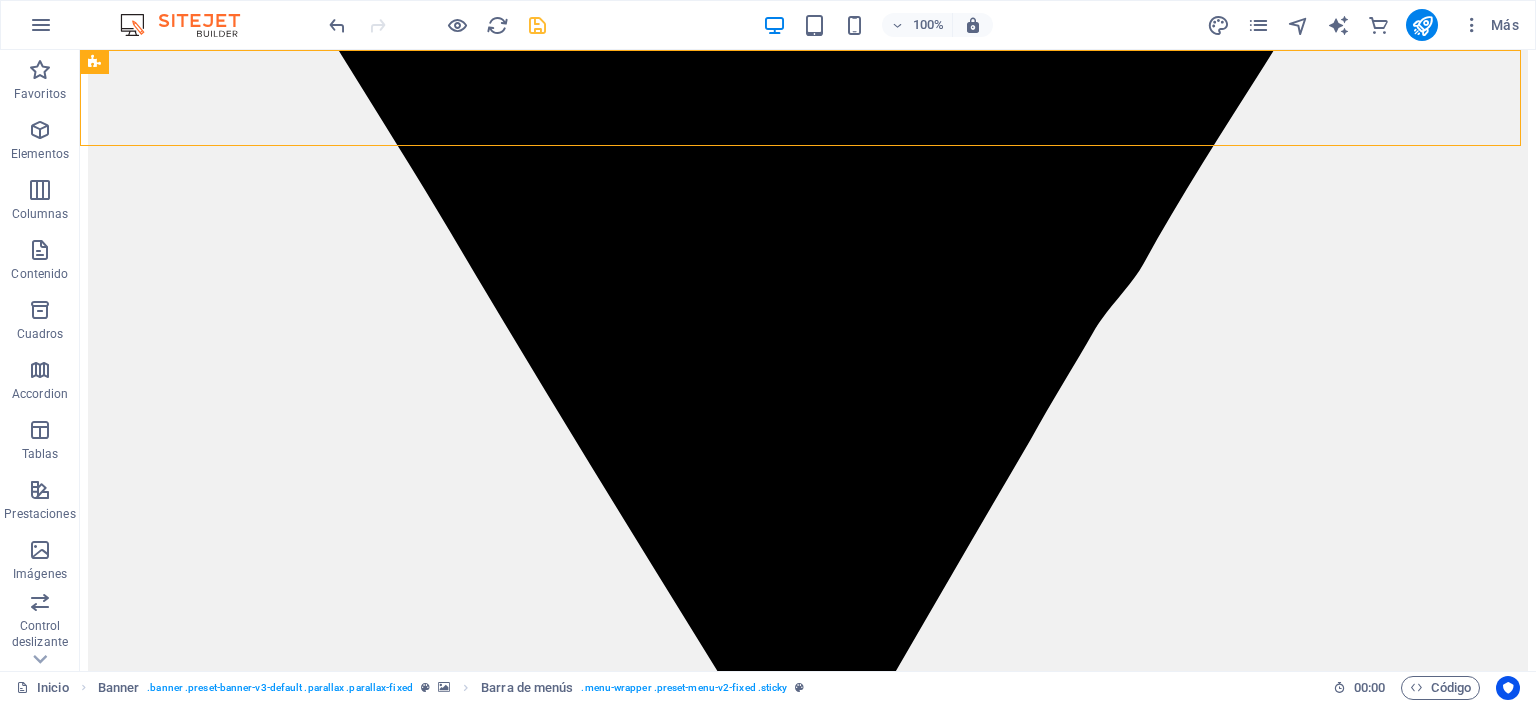 click on "Inicio Beneficios Producto Catálogo Nosotros Contacto" at bounding box center (808, -5665) 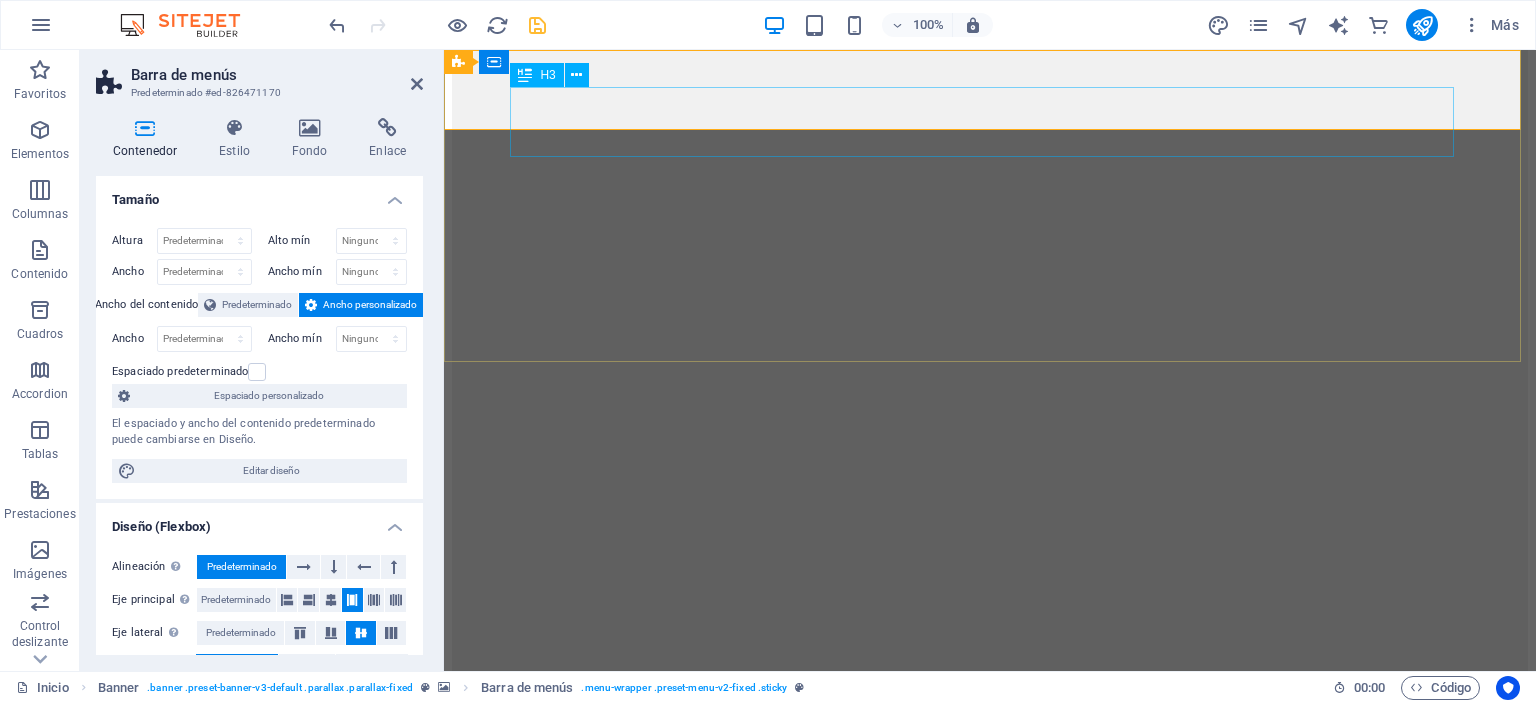 click on "Inicio Beneficios Producto Catálogo Nosotros Contacto" at bounding box center [990, -6473] 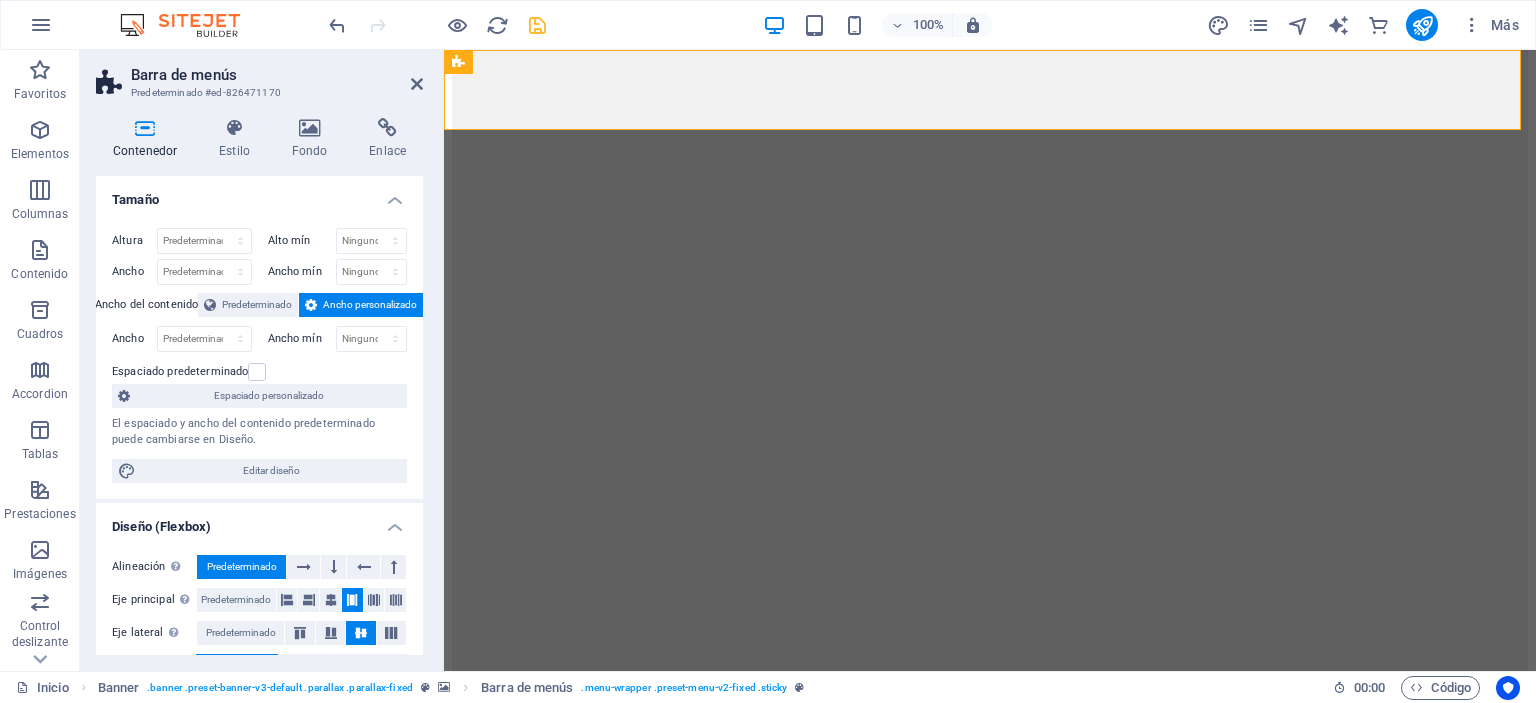click on "Inicio Beneficios Producto Catálogo Nosotros Contacto" at bounding box center [990, -6473] 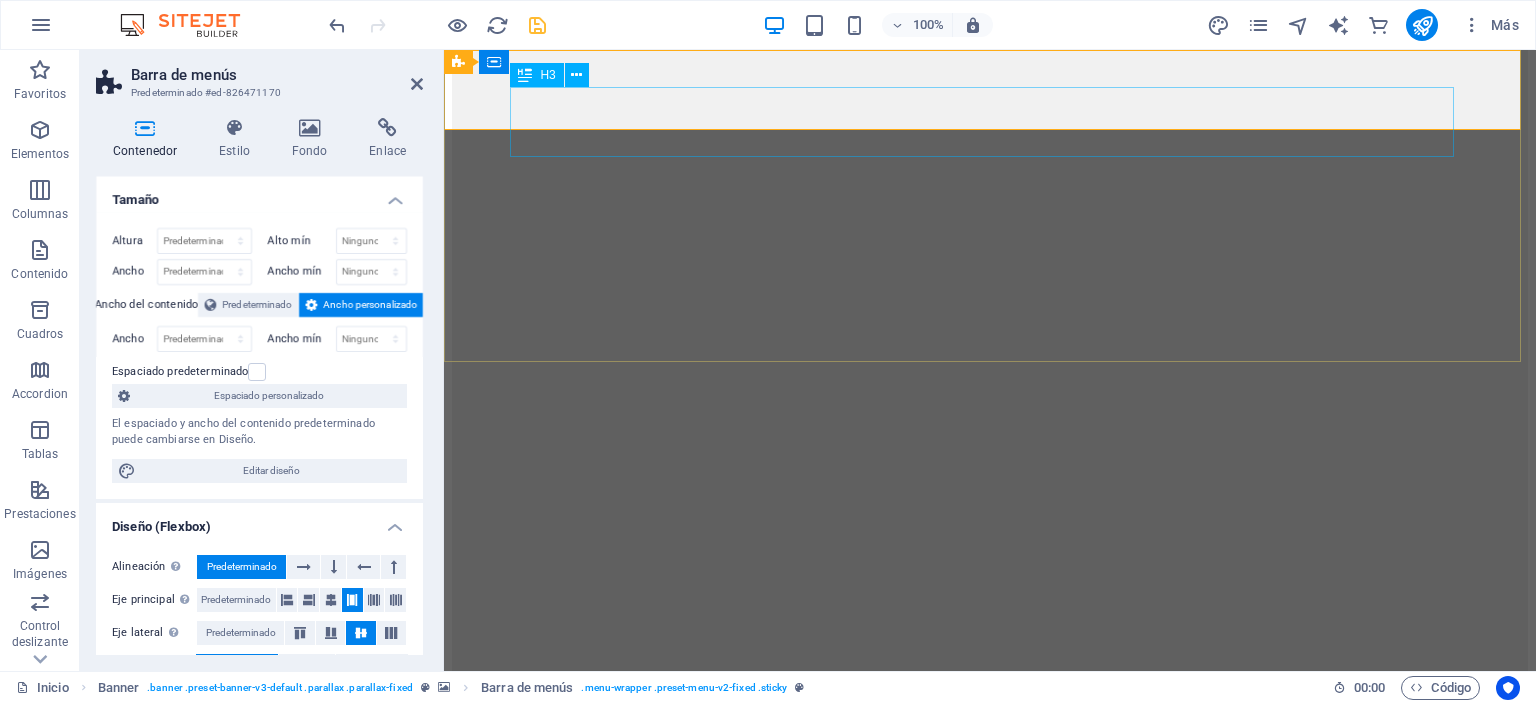 click on "MarcaS principales" at bounding box center (990, 9164) 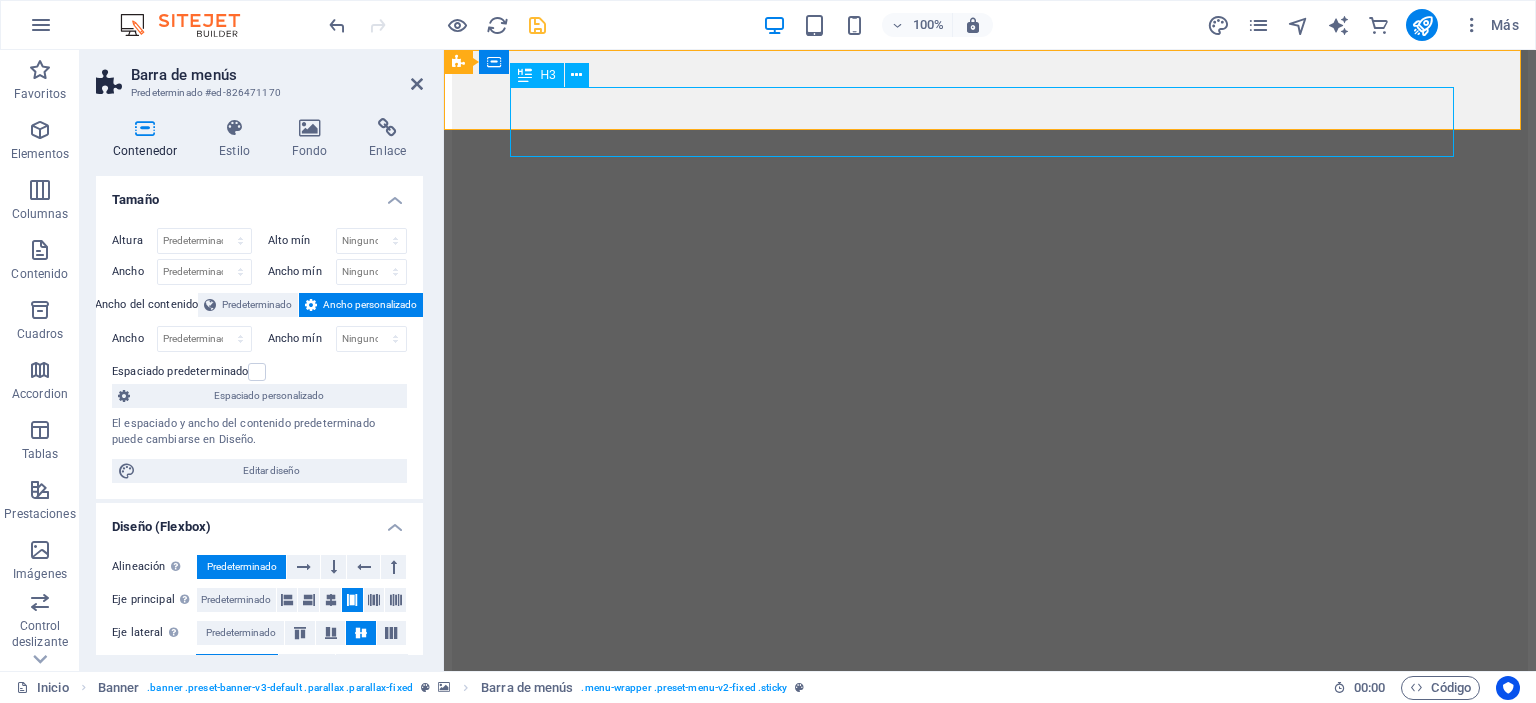 click on "MarcaS principales" at bounding box center [990, 9164] 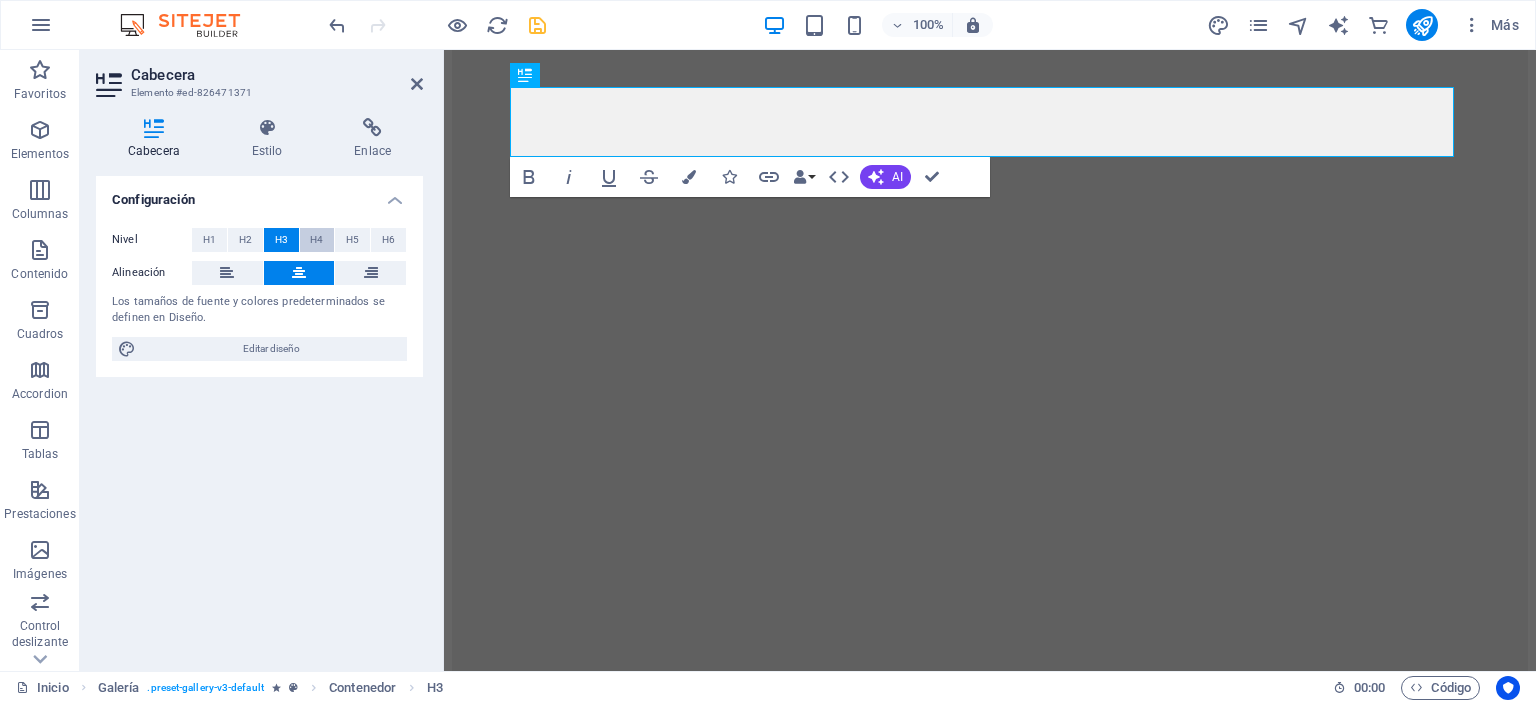 click on "H4" at bounding box center (316, 240) 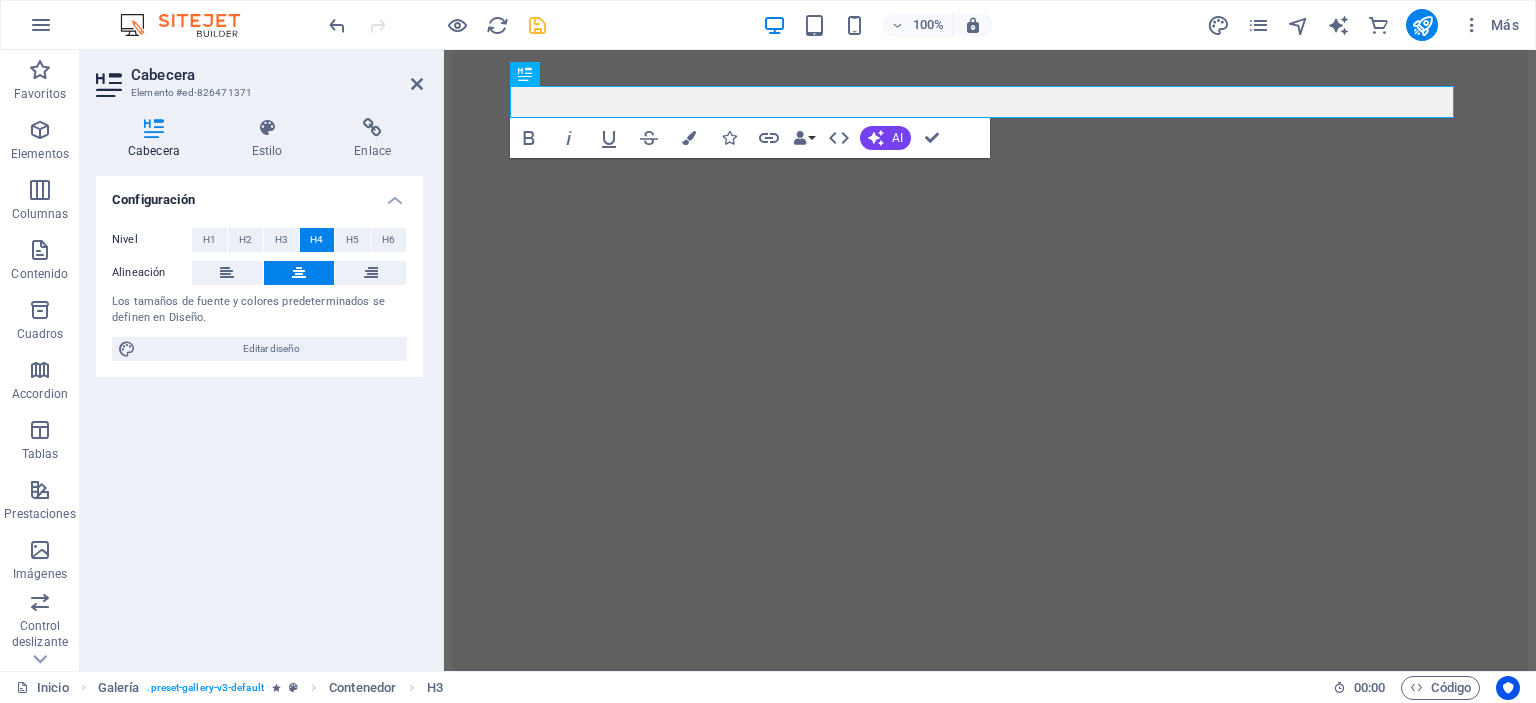 scroll, scrollTop: 6656, scrollLeft: 0, axis: vertical 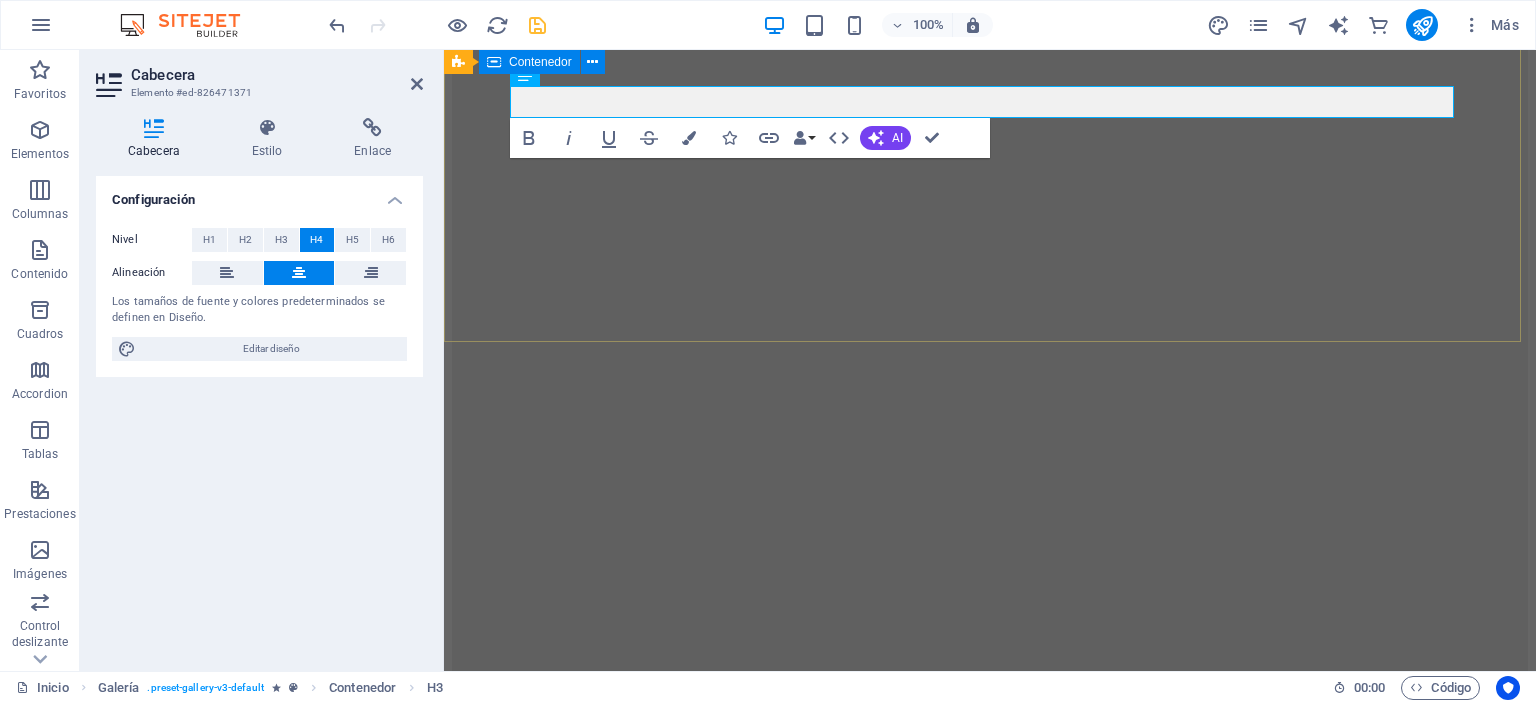 click on "MarcaS principales" at bounding box center (990, 9314) 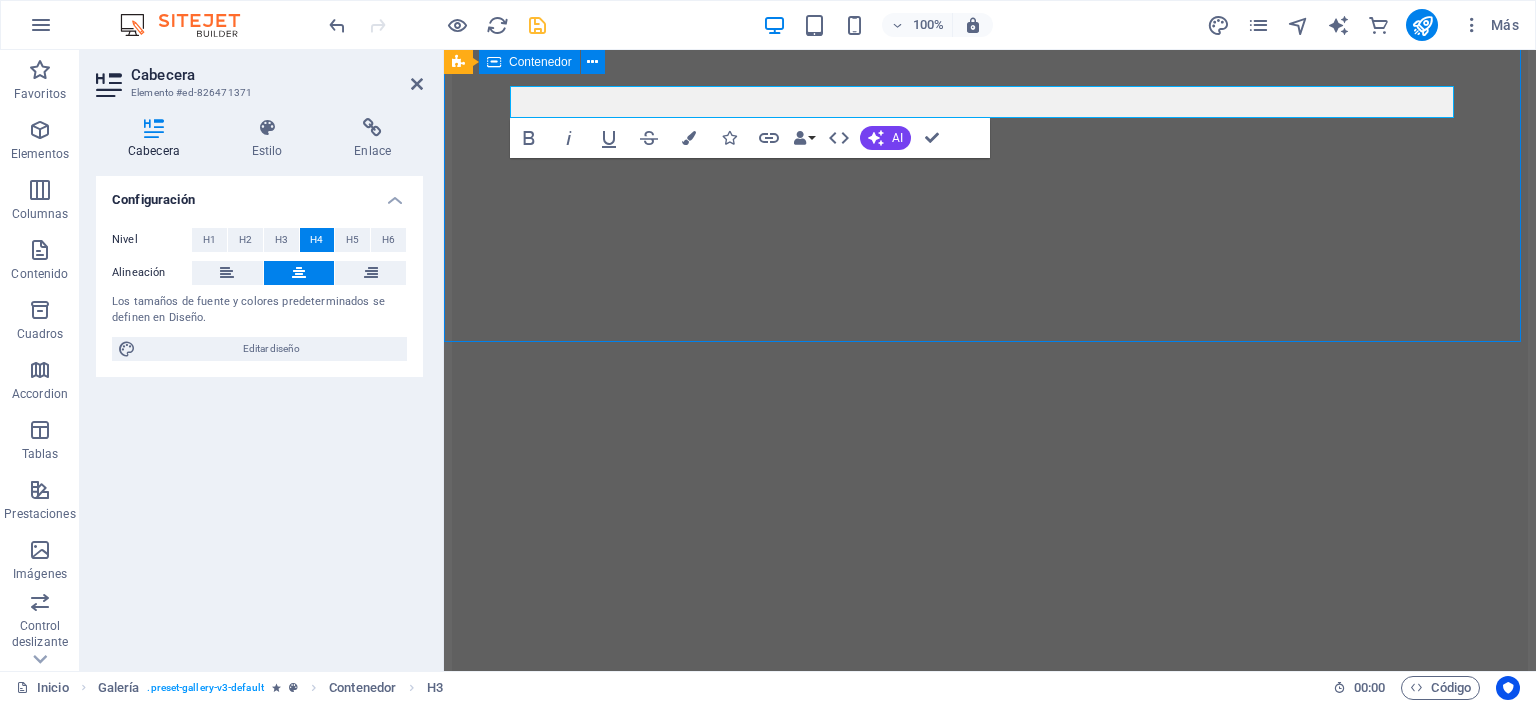 click on "MarcaS principales" at bounding box center [990, 9314] 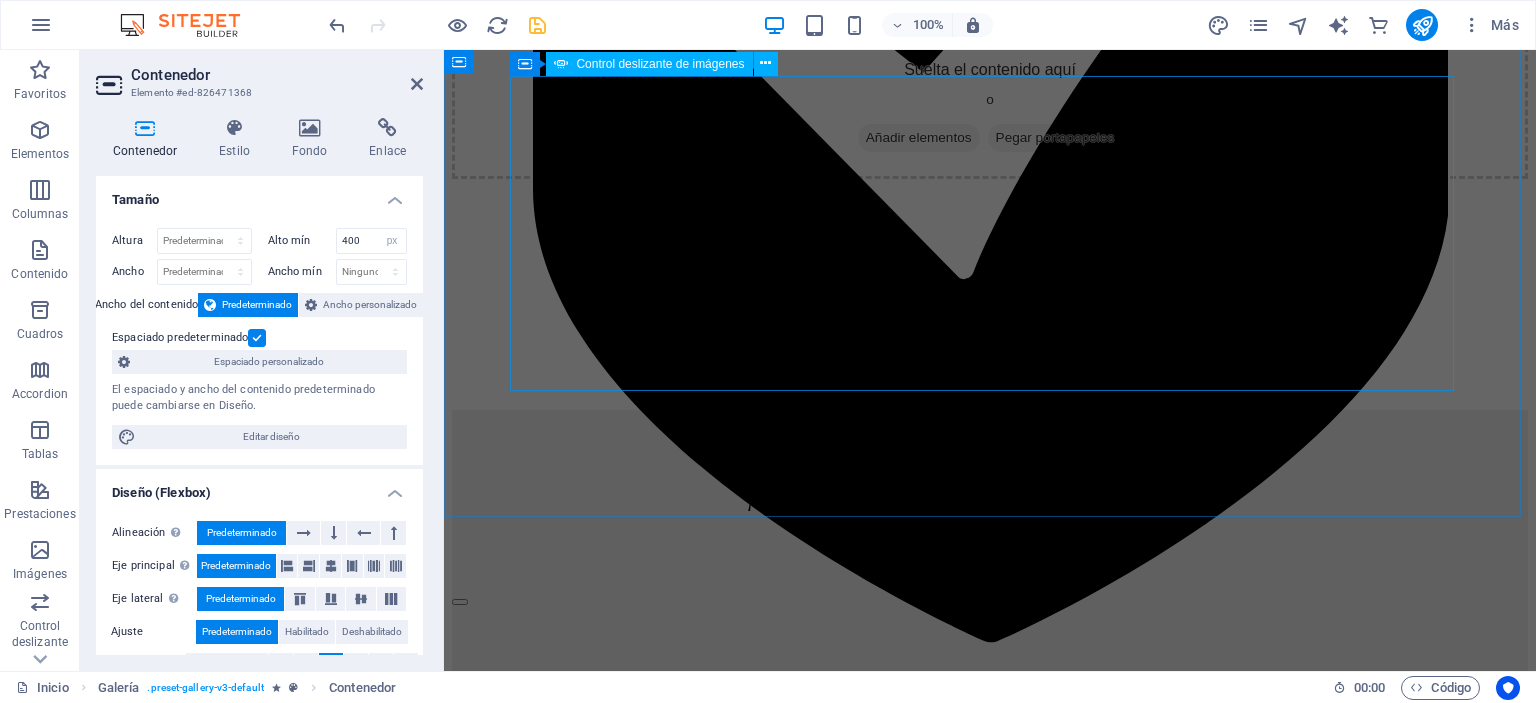 scroll, scrollTop: 2135, scrollLeft: 0, axis: vertical 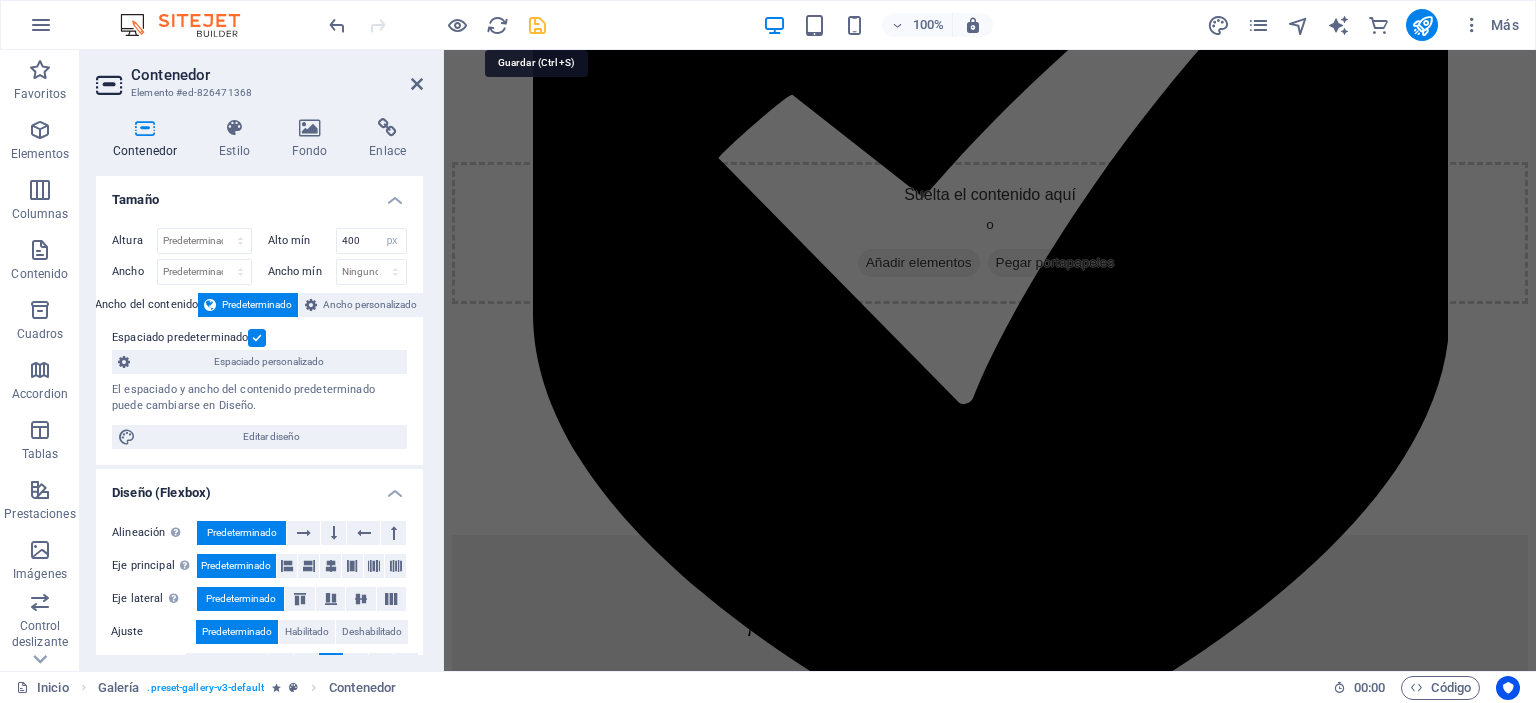 click at bounding box center (537, 25) 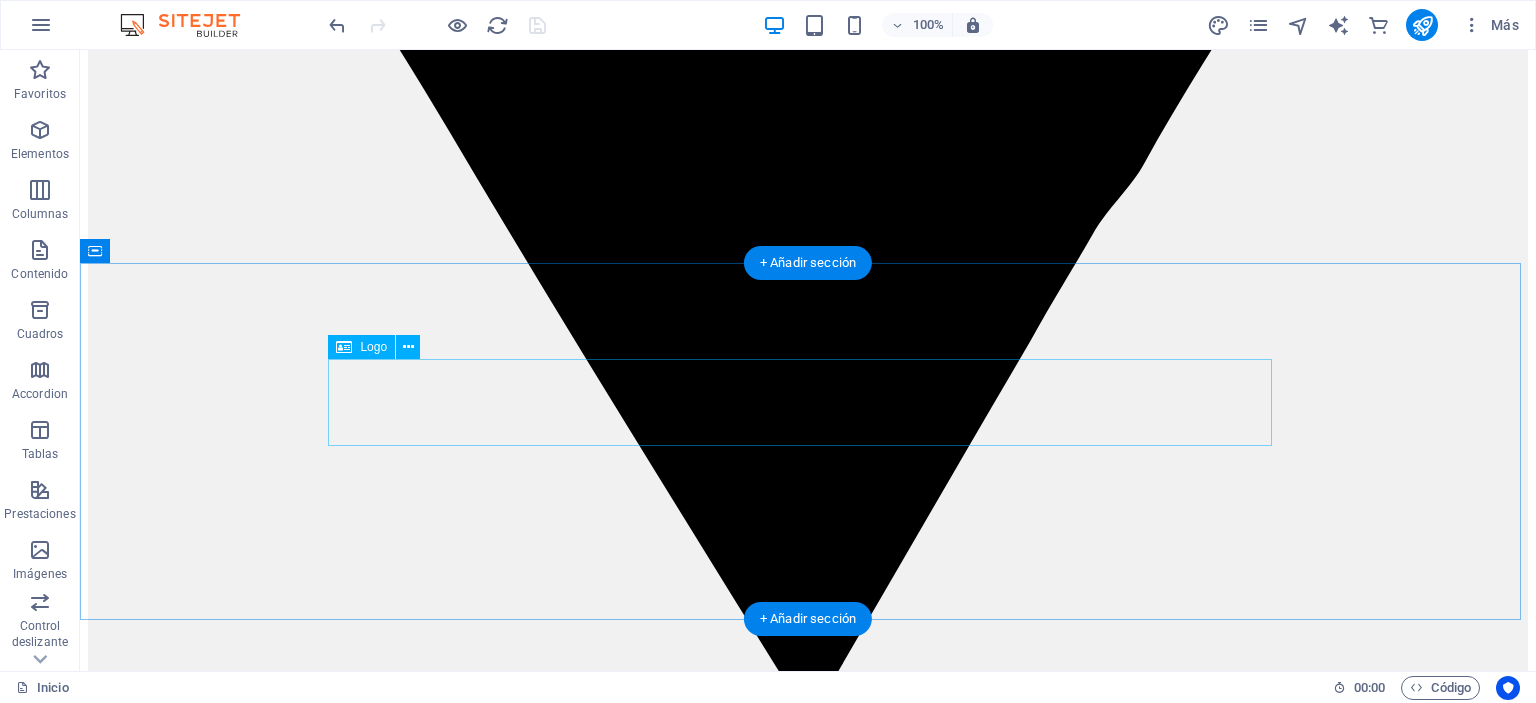 scroll, scrollTop: 5527, scrollLeft: 0, axis: vertical 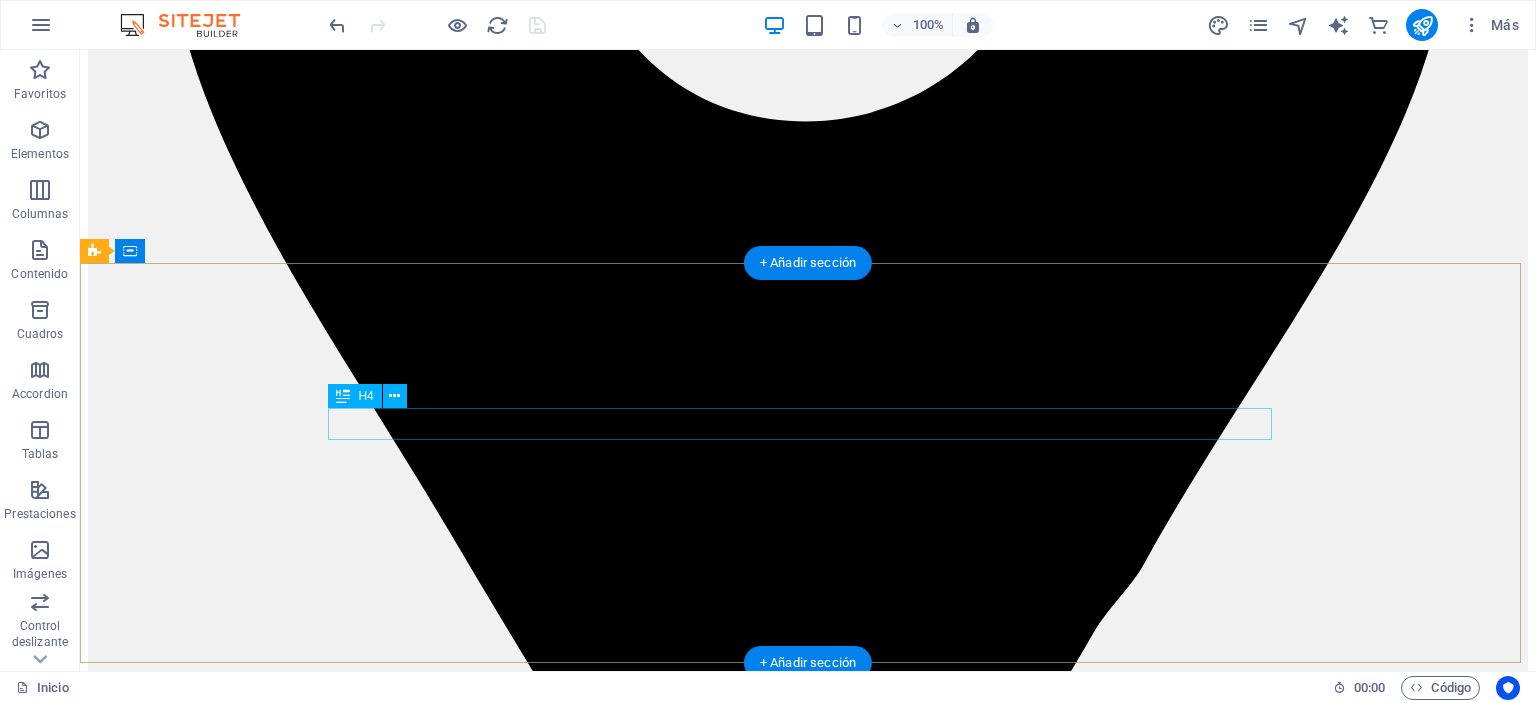 click on "MarcaS principales" at bounding box center (808, 10274) 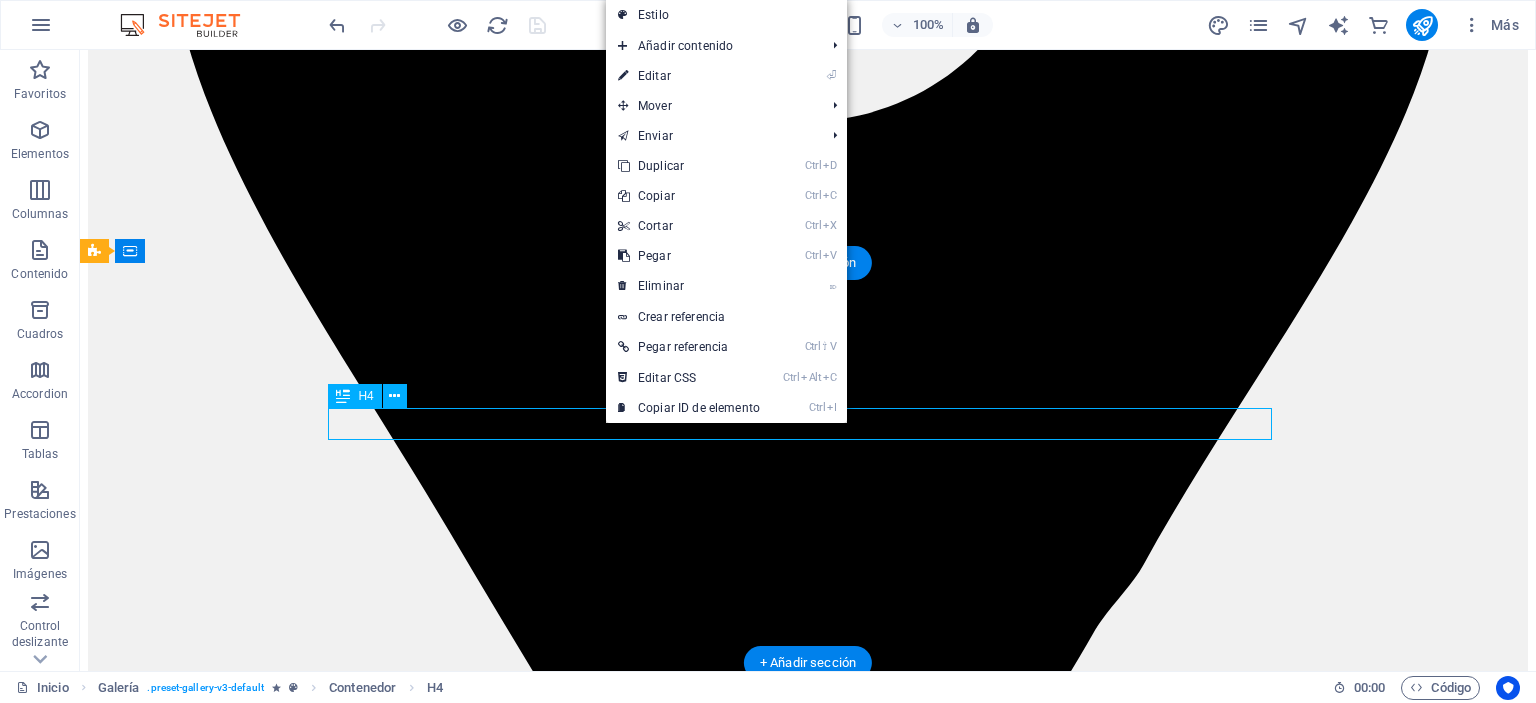 scroll, scrollTop: 6335, scrollLeft: 0, axis: vertical 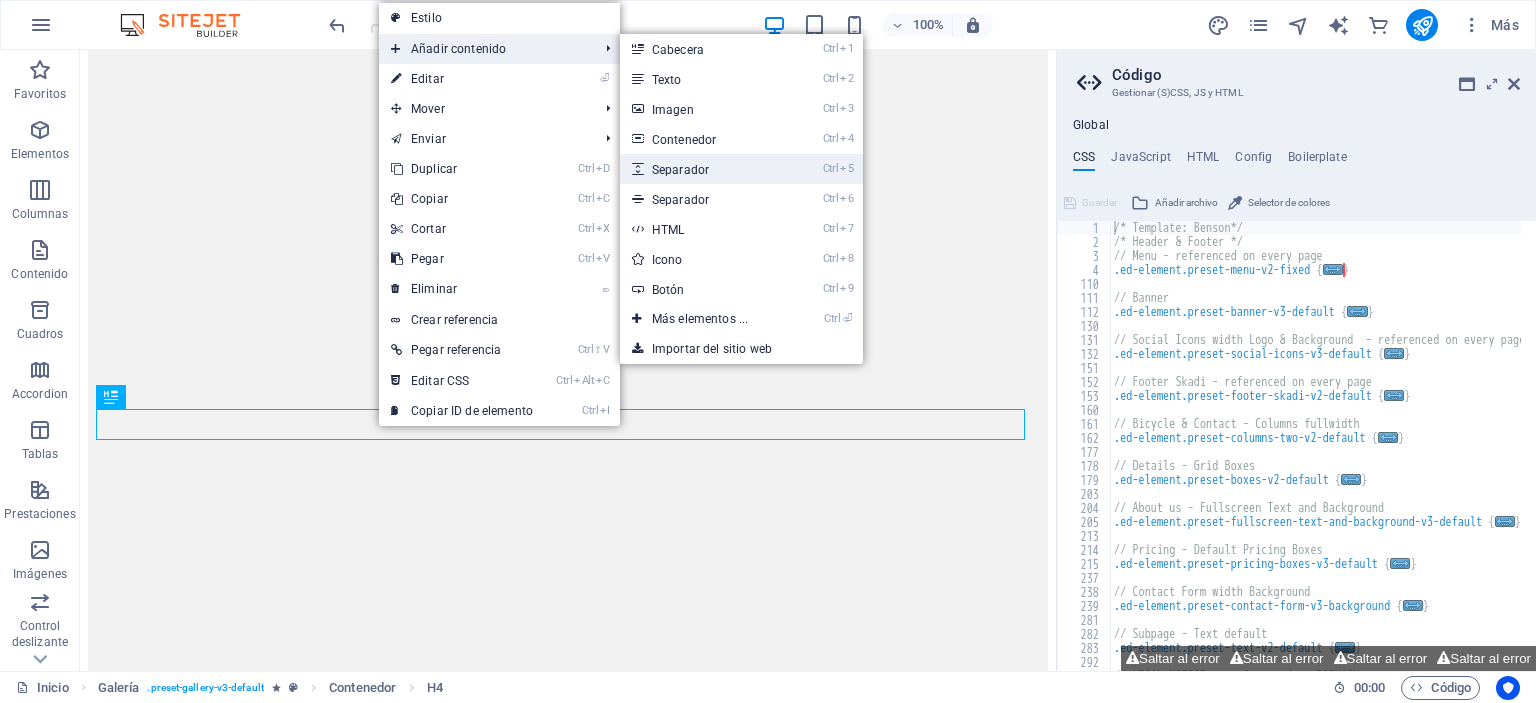 click on "Ctrl 5  Separador" at bounding box center [704, 169] 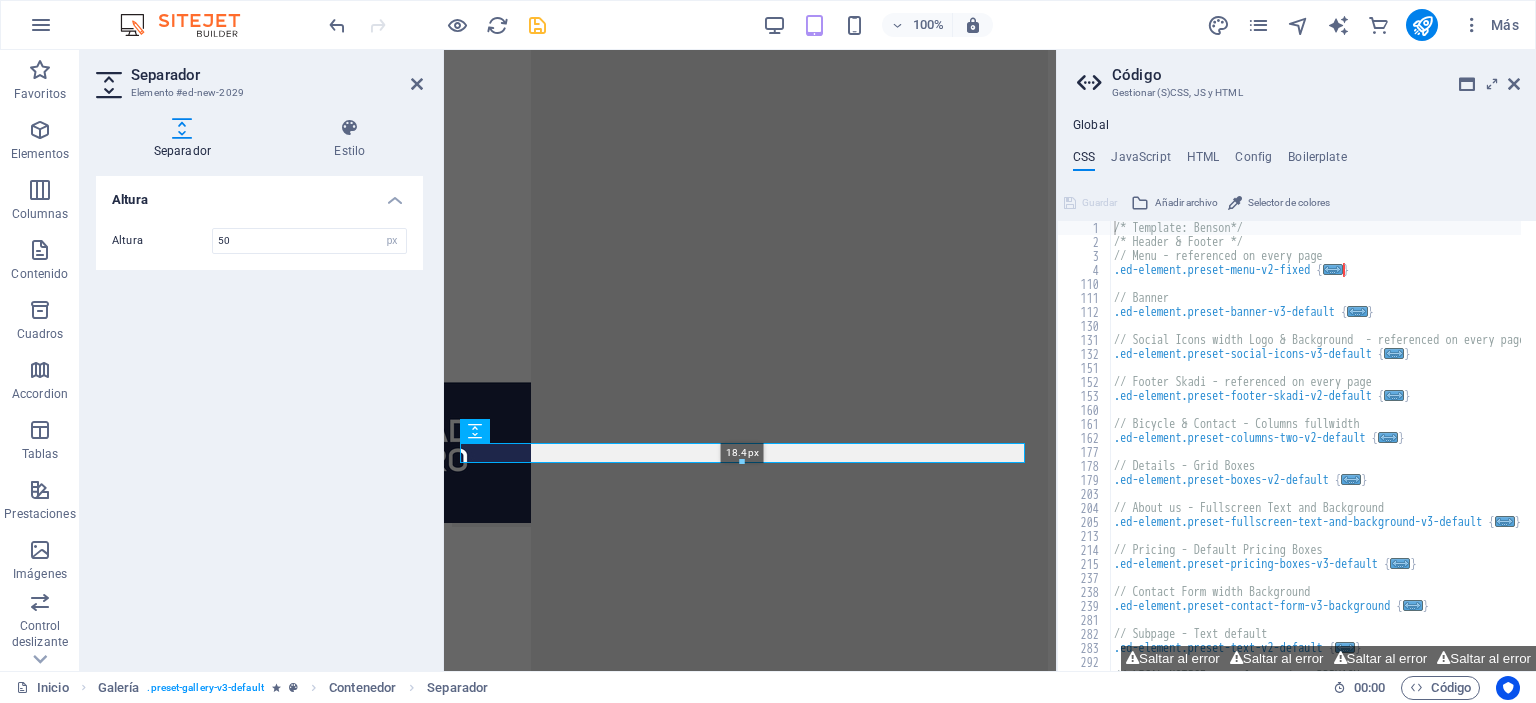 drag, startPoint x: 744, startPoint y: 479, endPoint x: 744, endPoint y: 450, distance: 29 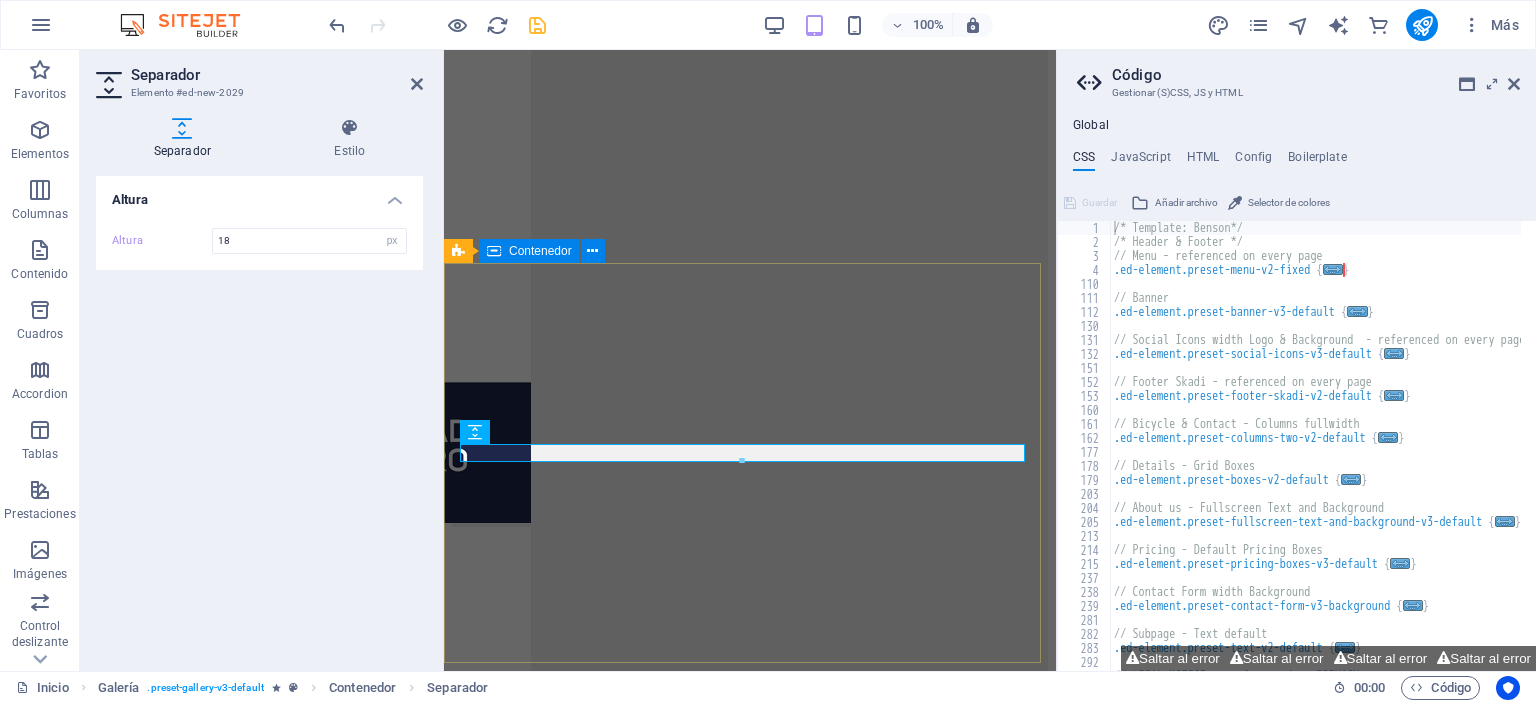 click on "MarcaS principales" at bounding box center (750, 8883) 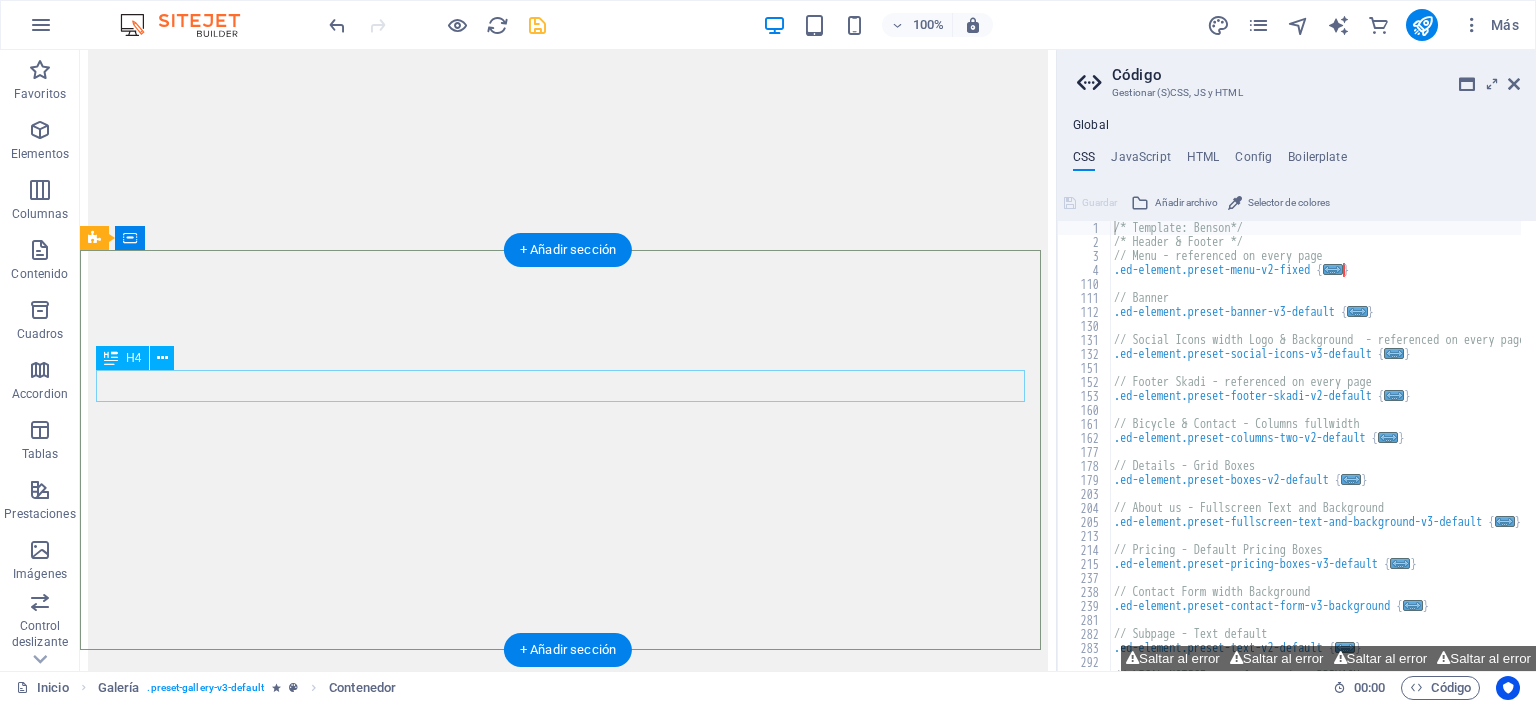 scroll, scrollTop: 6335, scrollLeft: 0, axis: vertical 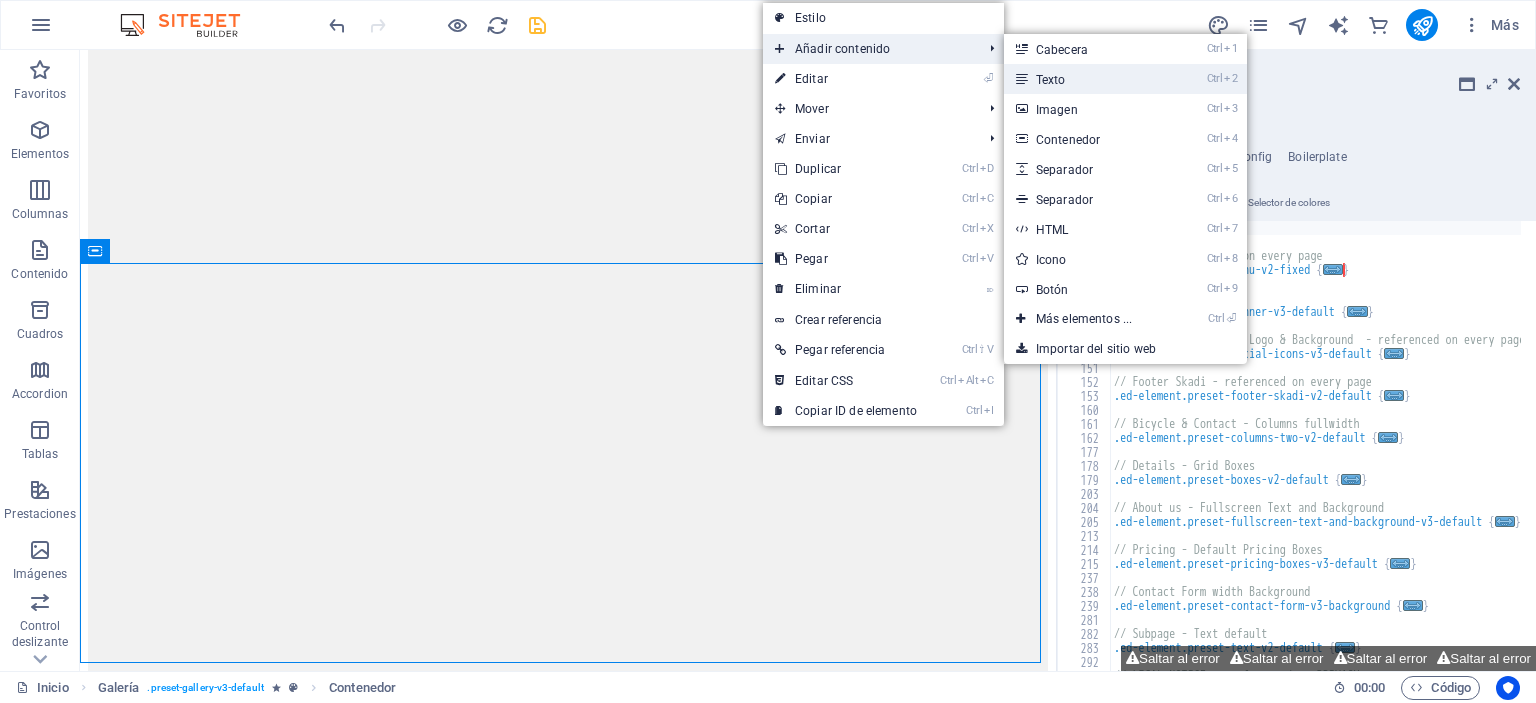 click on "Ctrl 2  Texto" at bounding box center (1088, 79) 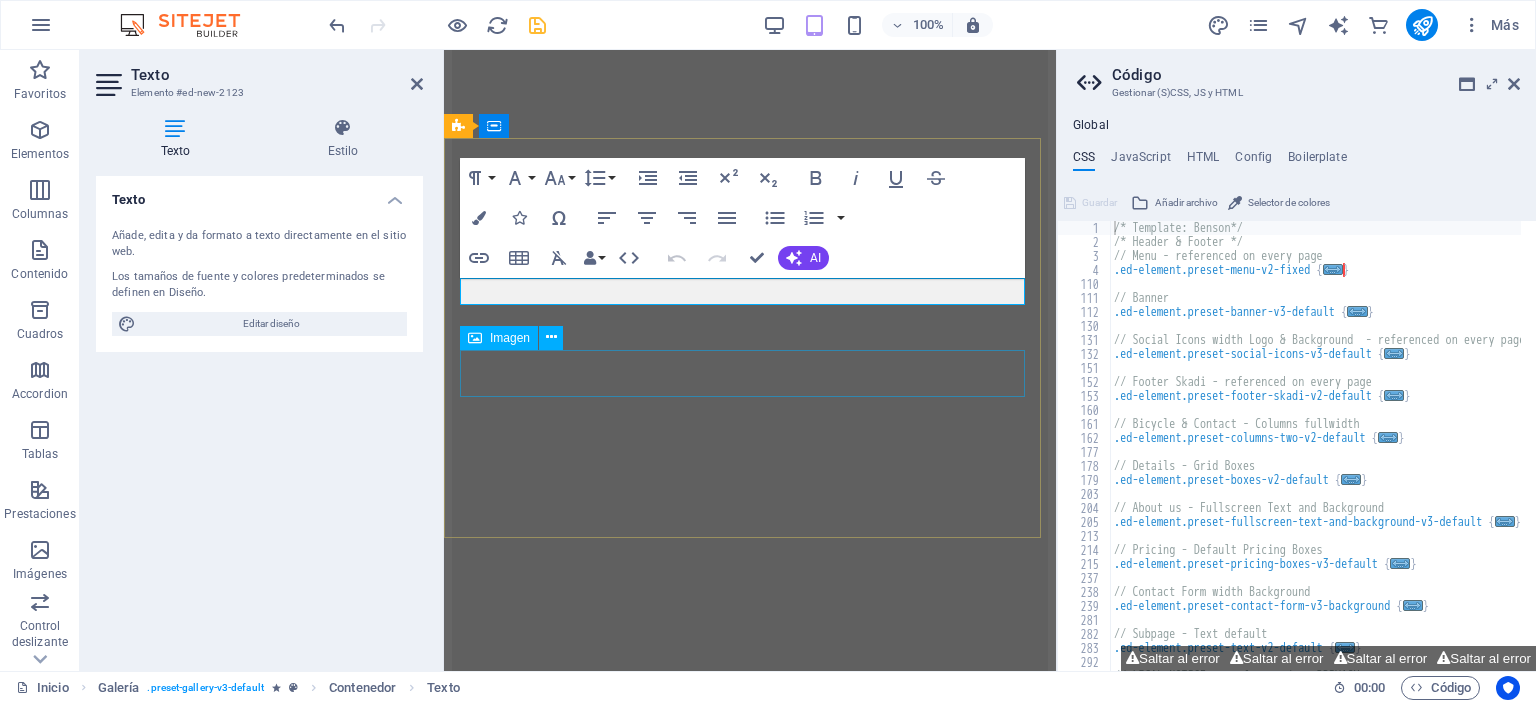 scroll, scrollTop: 7164, scrollLeft: 0, axis: vertical 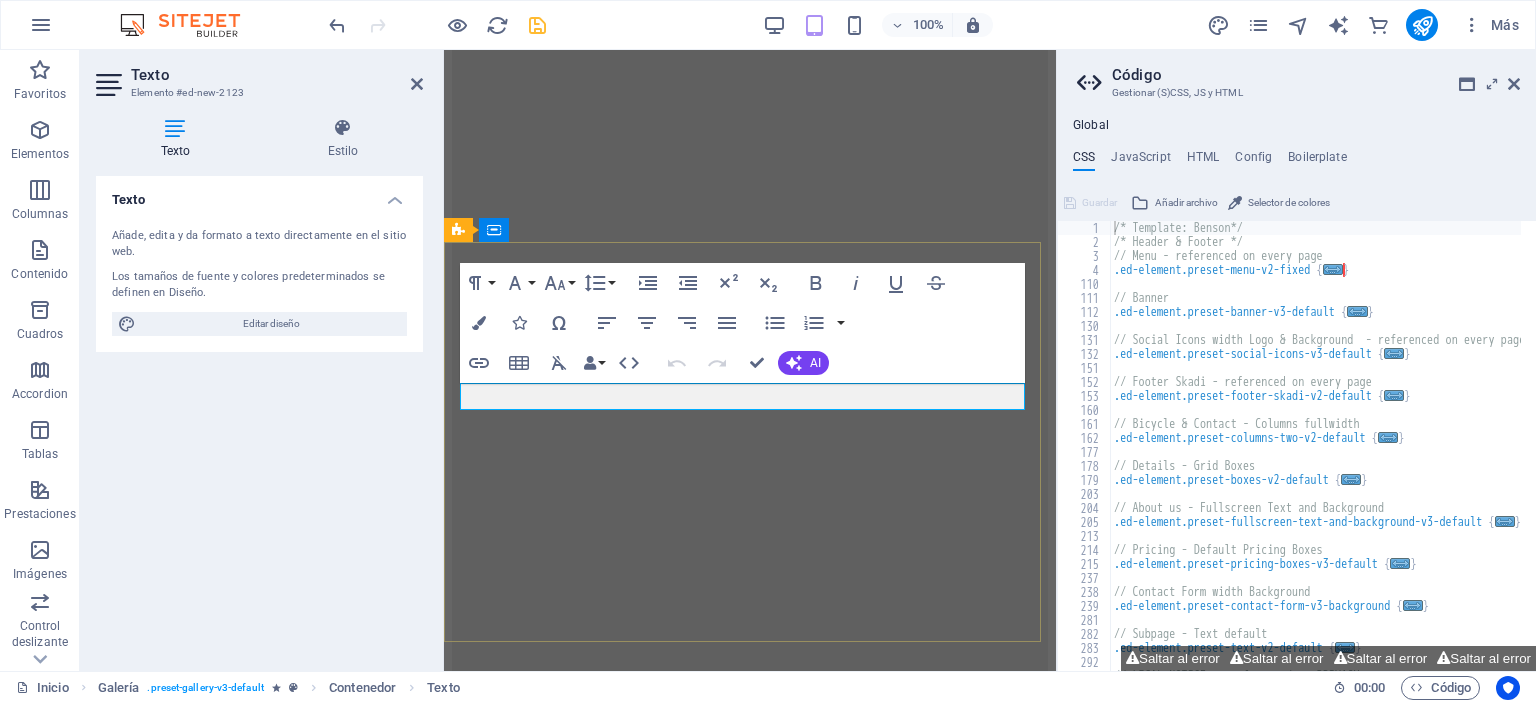 click on "Nuevo elemento de texto" at bounding box center (750, 8687) 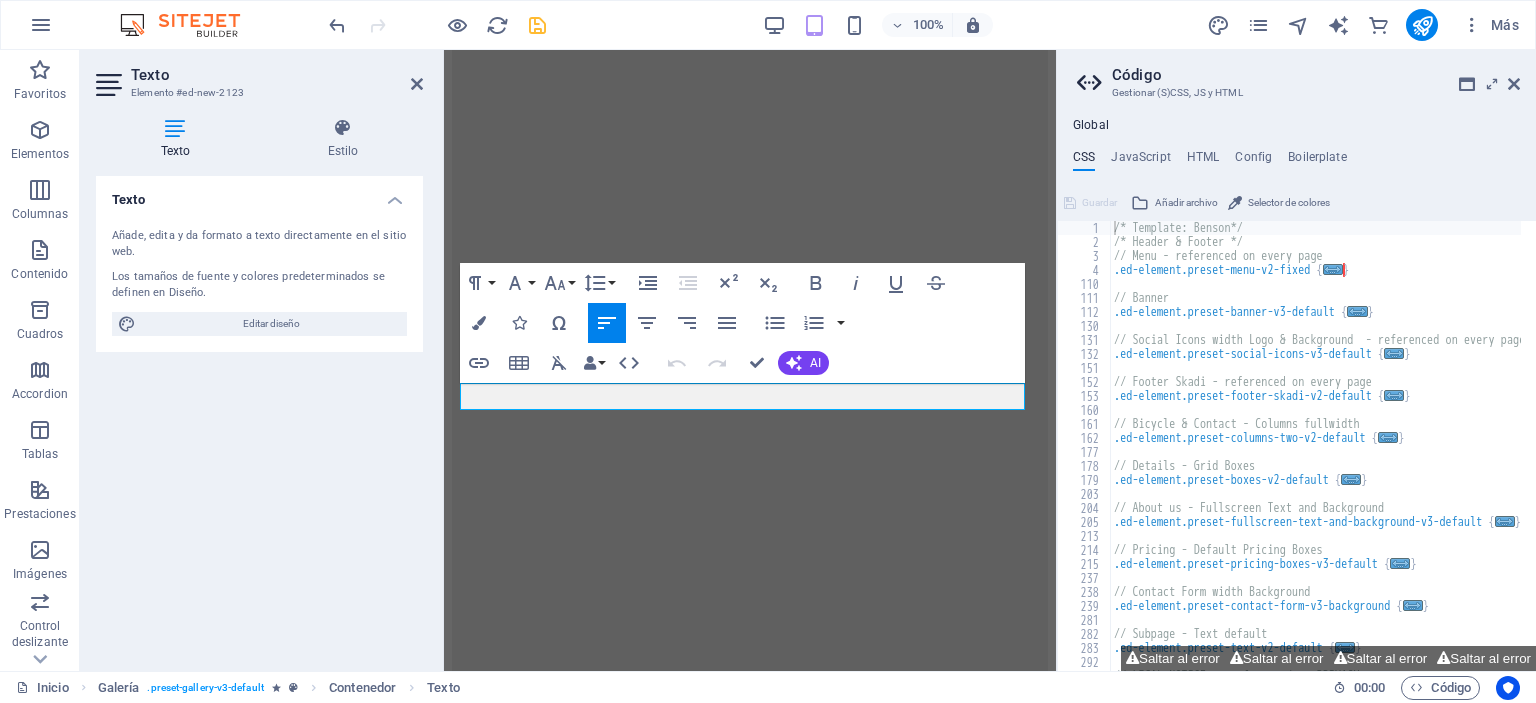 drag, startPoint x: 683, startPoint y: 396, endPoint x: 420, endPoint y: 380, distance: 263.48624 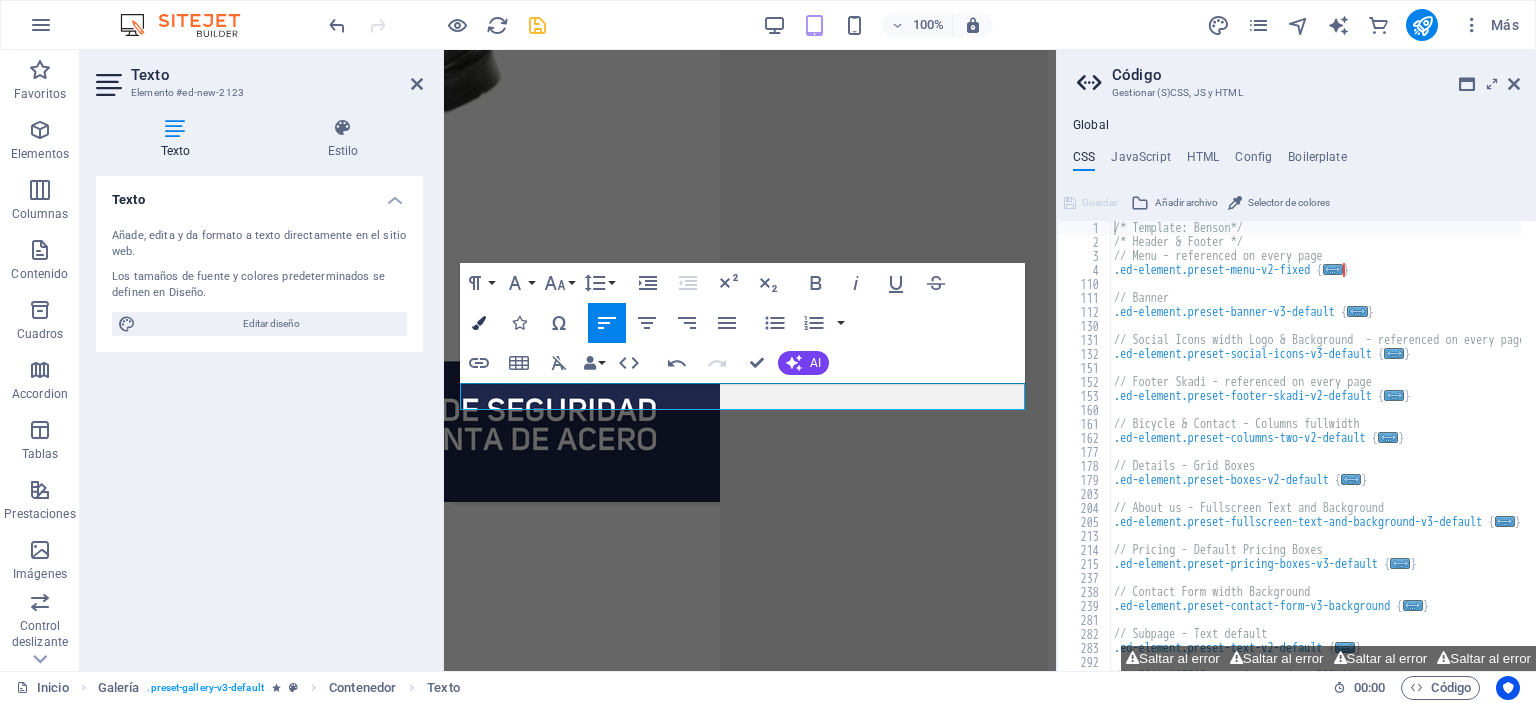 click at bounding box center (479, 323) 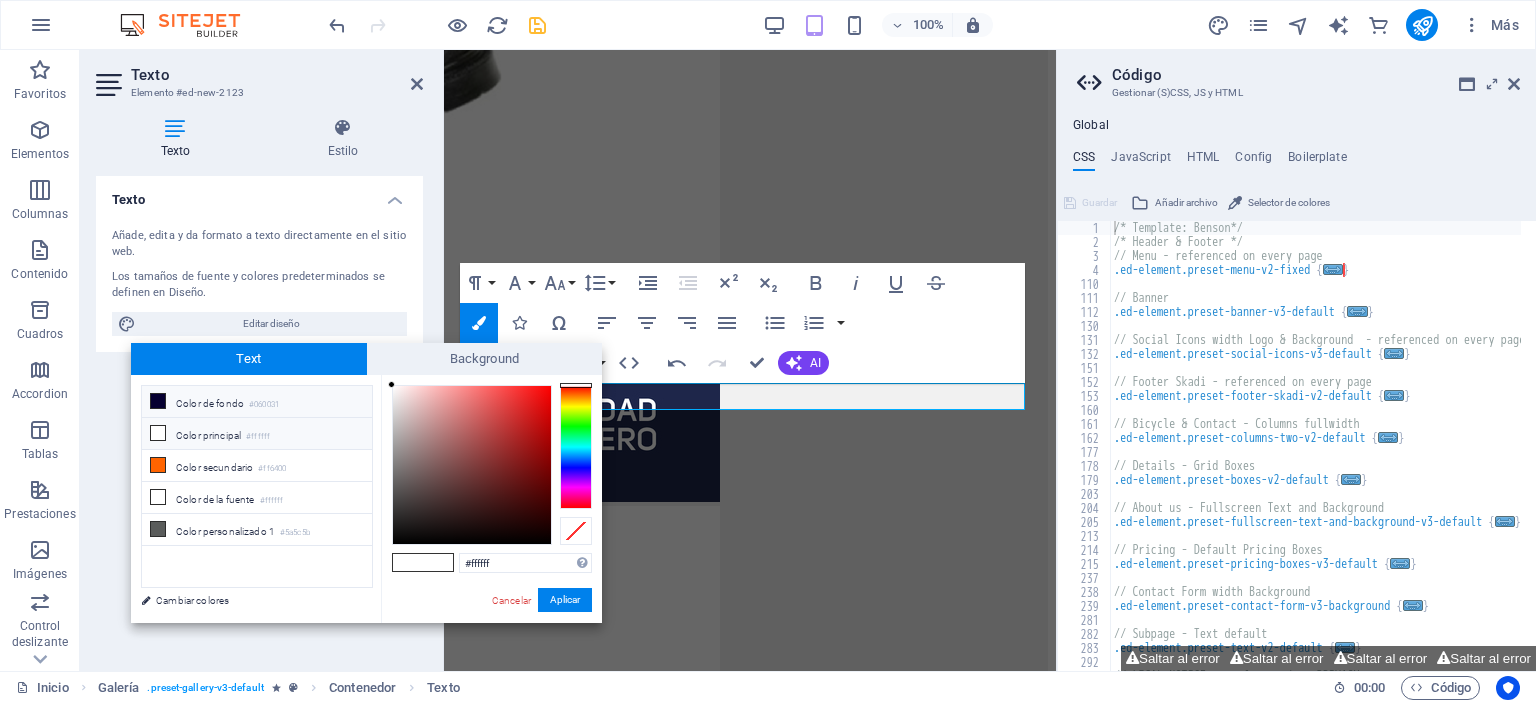 click on "Color de fondo
#060031" at bounding box center [257, 402] 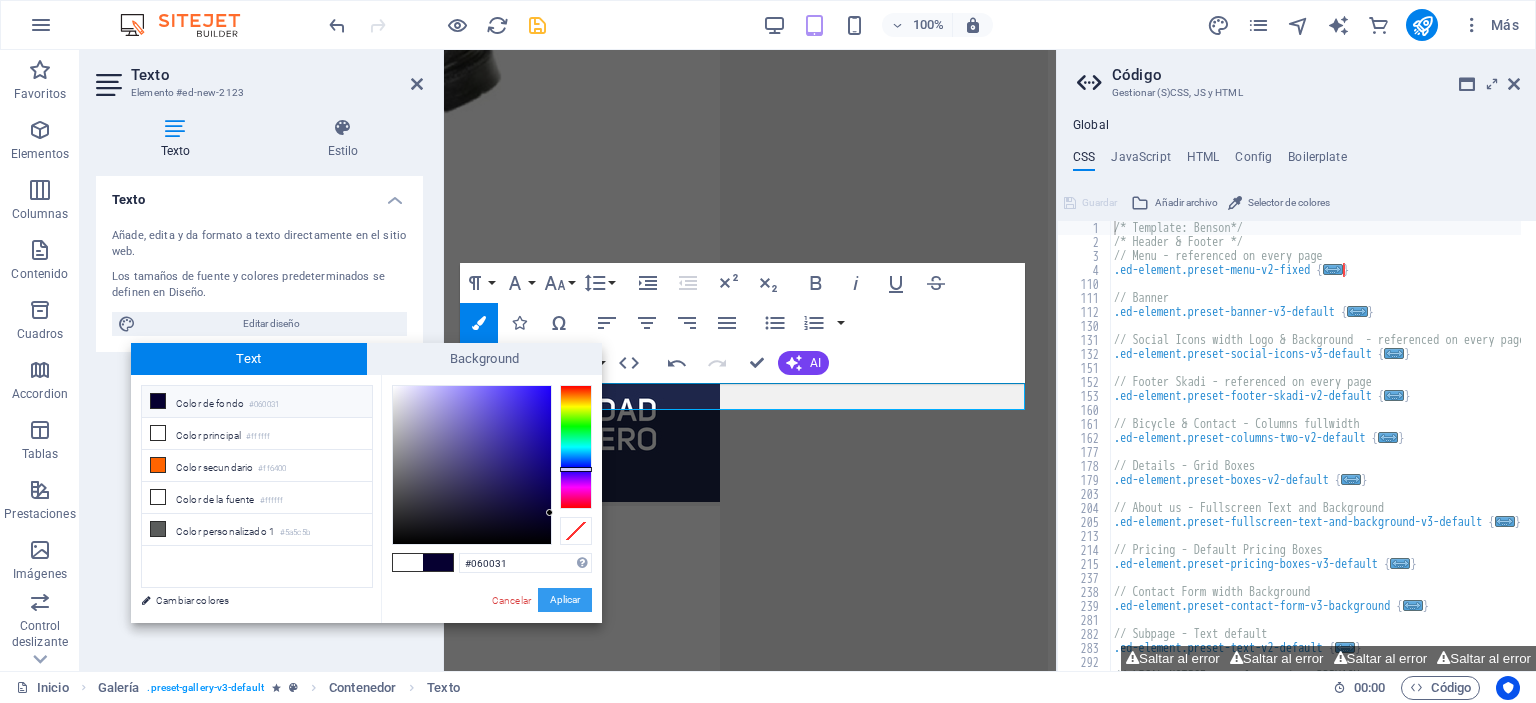 click on "Aplicar" at bounding box center [565, 600] 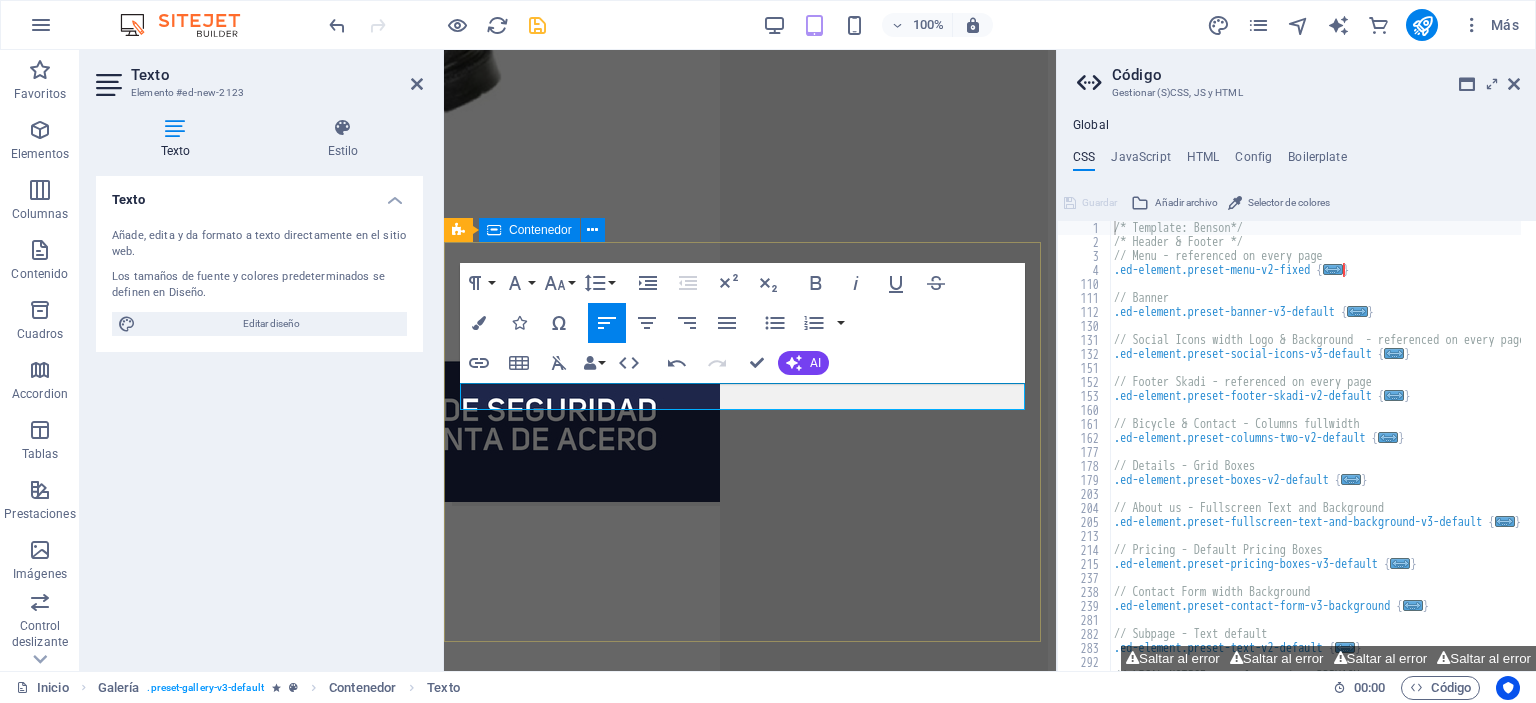 click on "Para mineria MarcaS principales" at bounding box center [750, 8862] 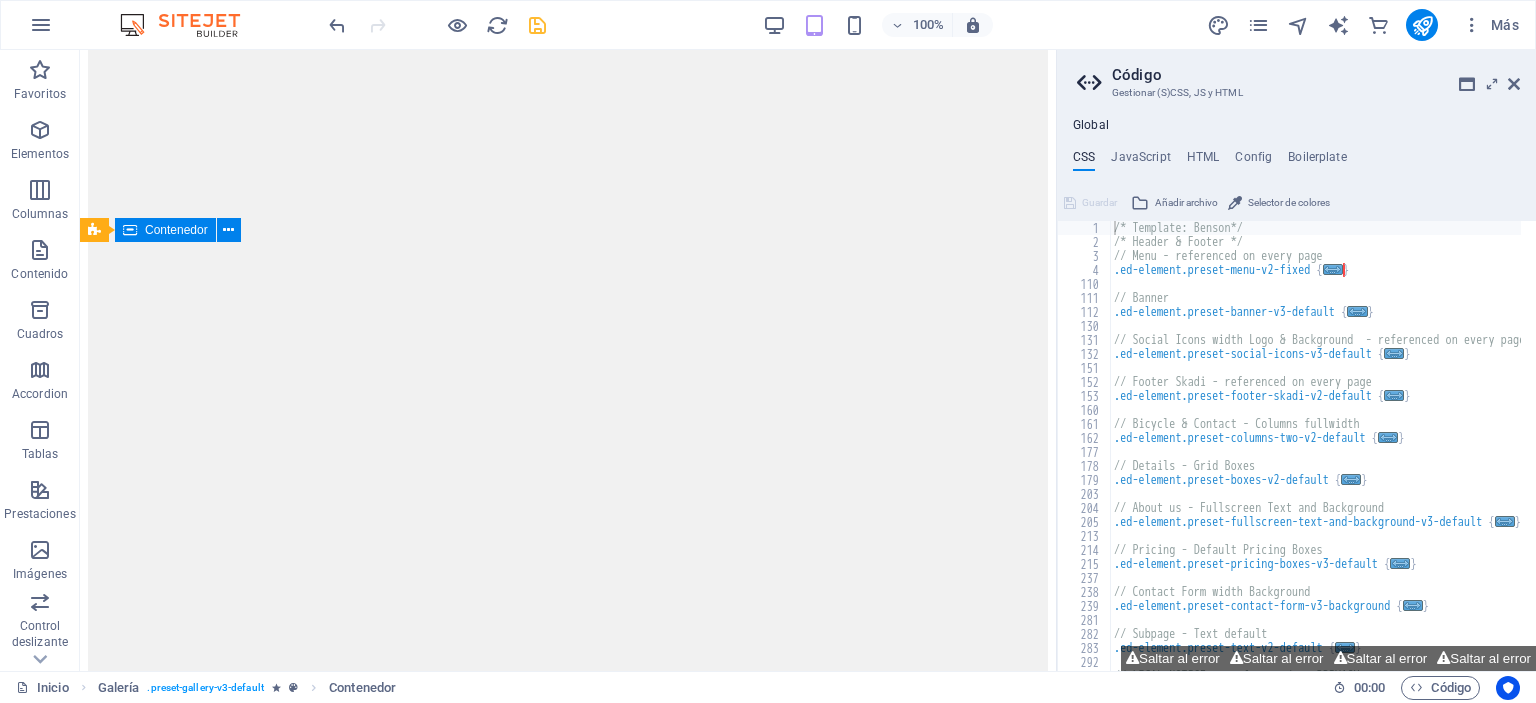 scroll, scrollTop: 6356, scrollLeft: 0, axis: vertical 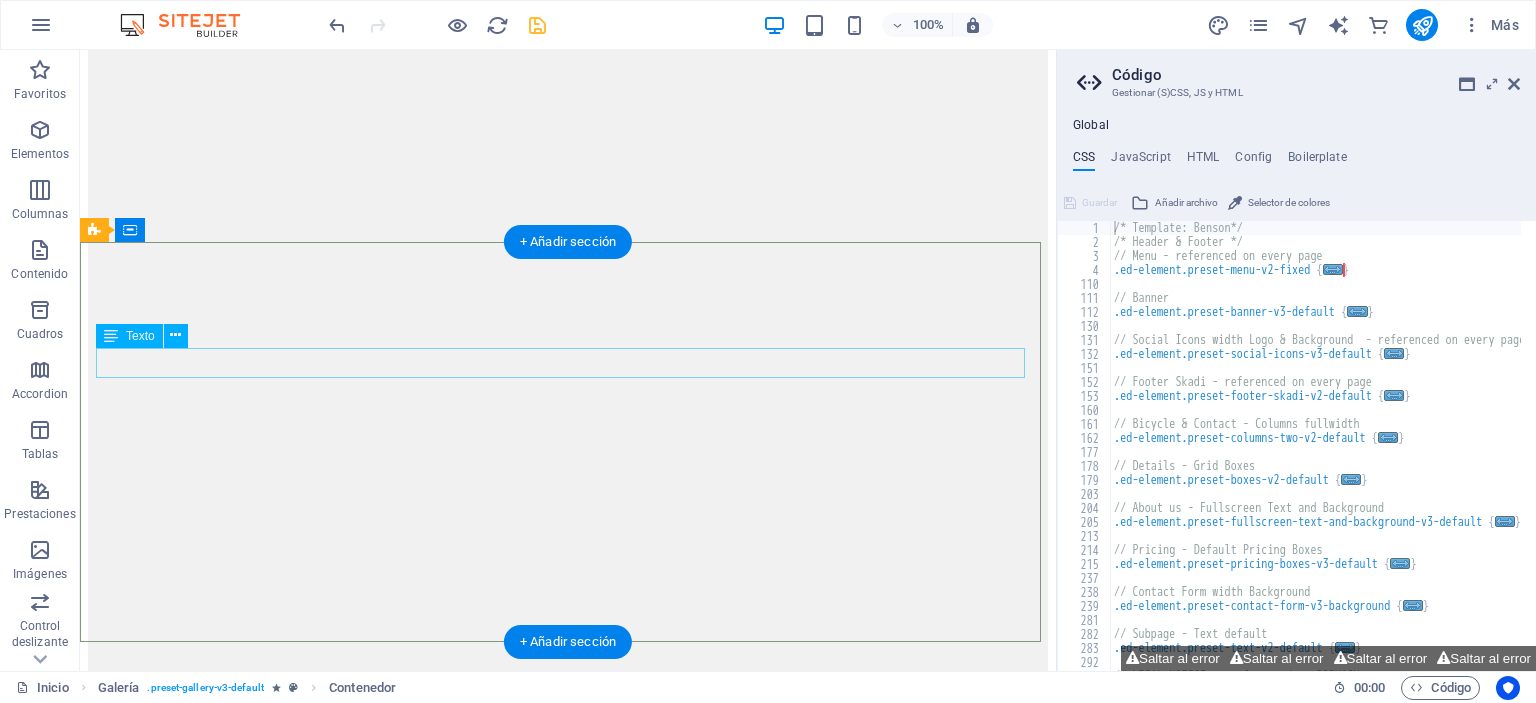 click on "Para mineria" at bounding box center (568, 9439) 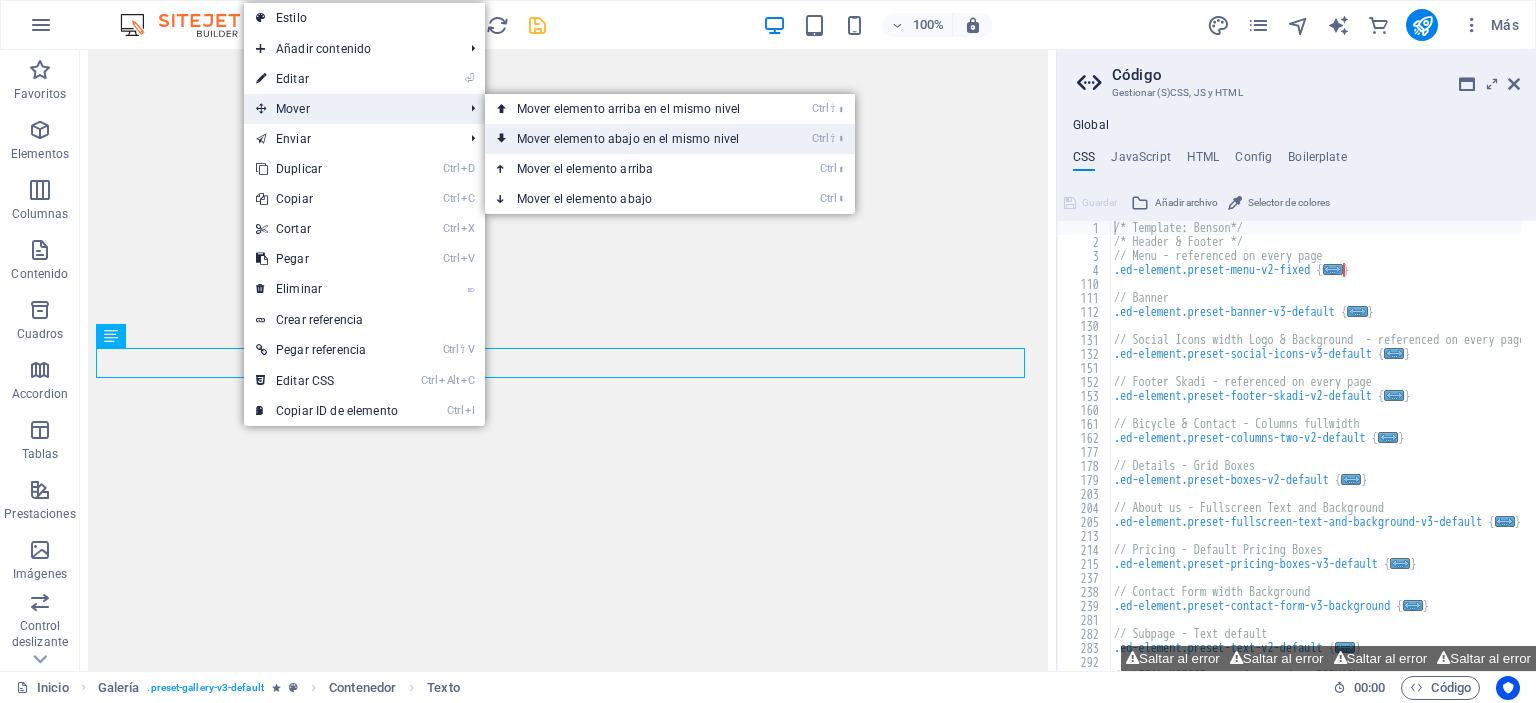 click on "Ctrl ⇧ ⬇  Mover elemento abajo en el mismo nivel" at bounding box center [632, 139] 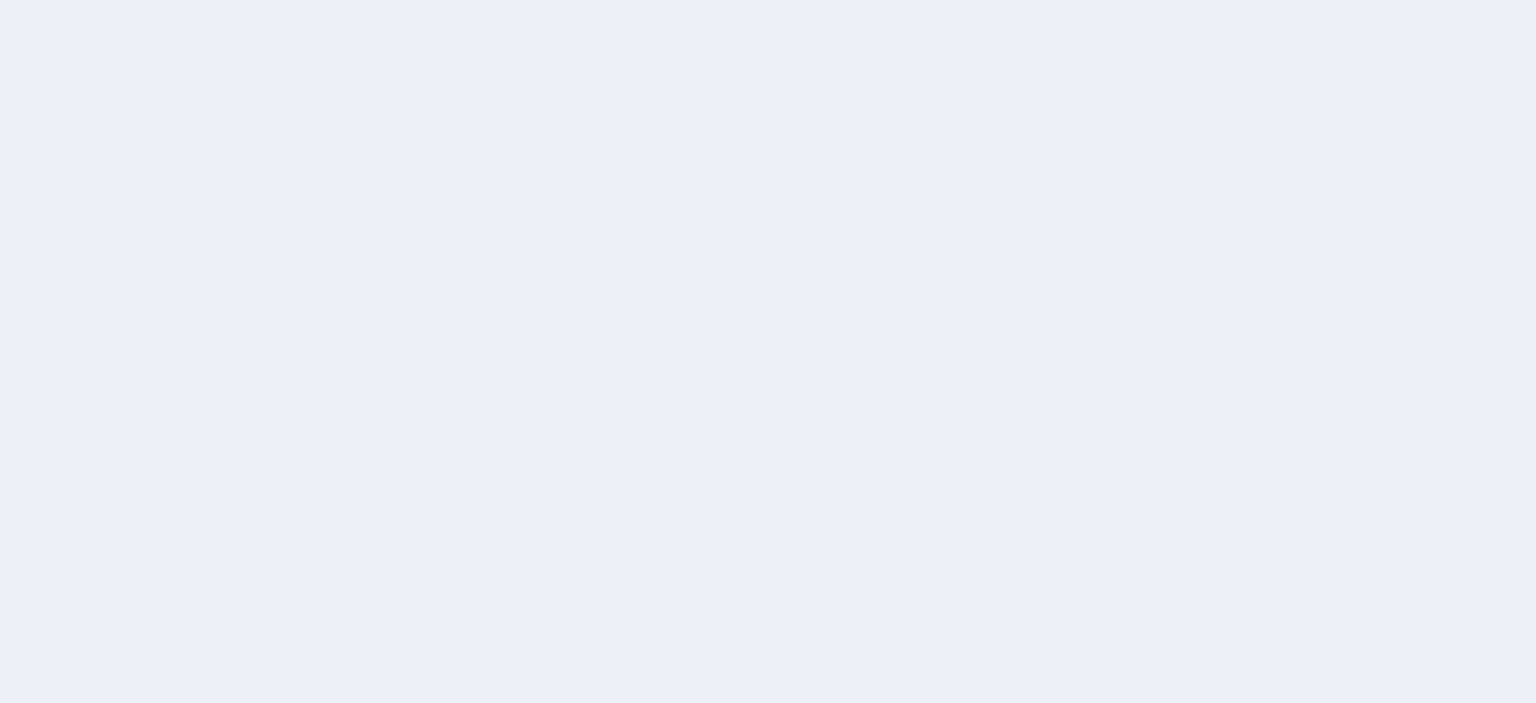 scroll, scrollTop: 0, scrollLeft: 0, axis: both 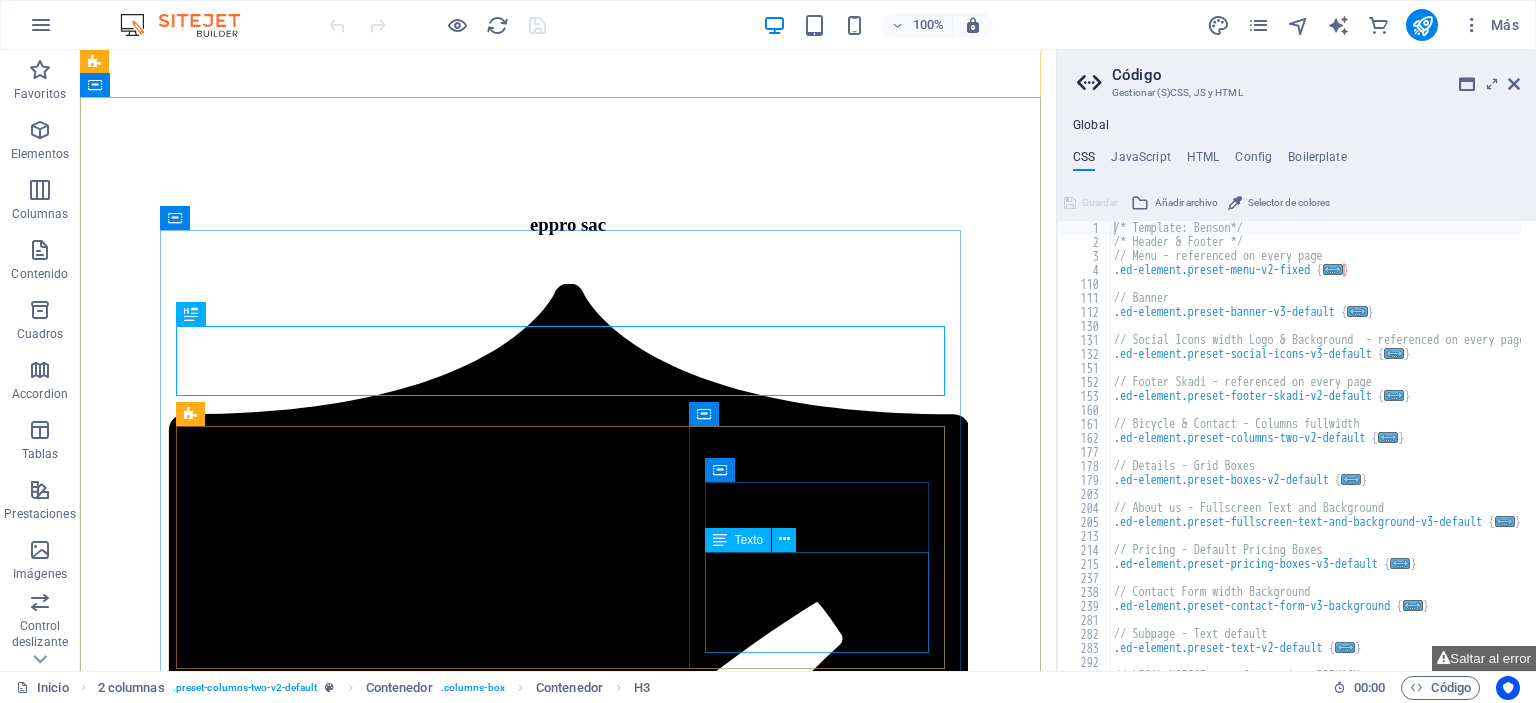 type on "/* Template: Benson*/" 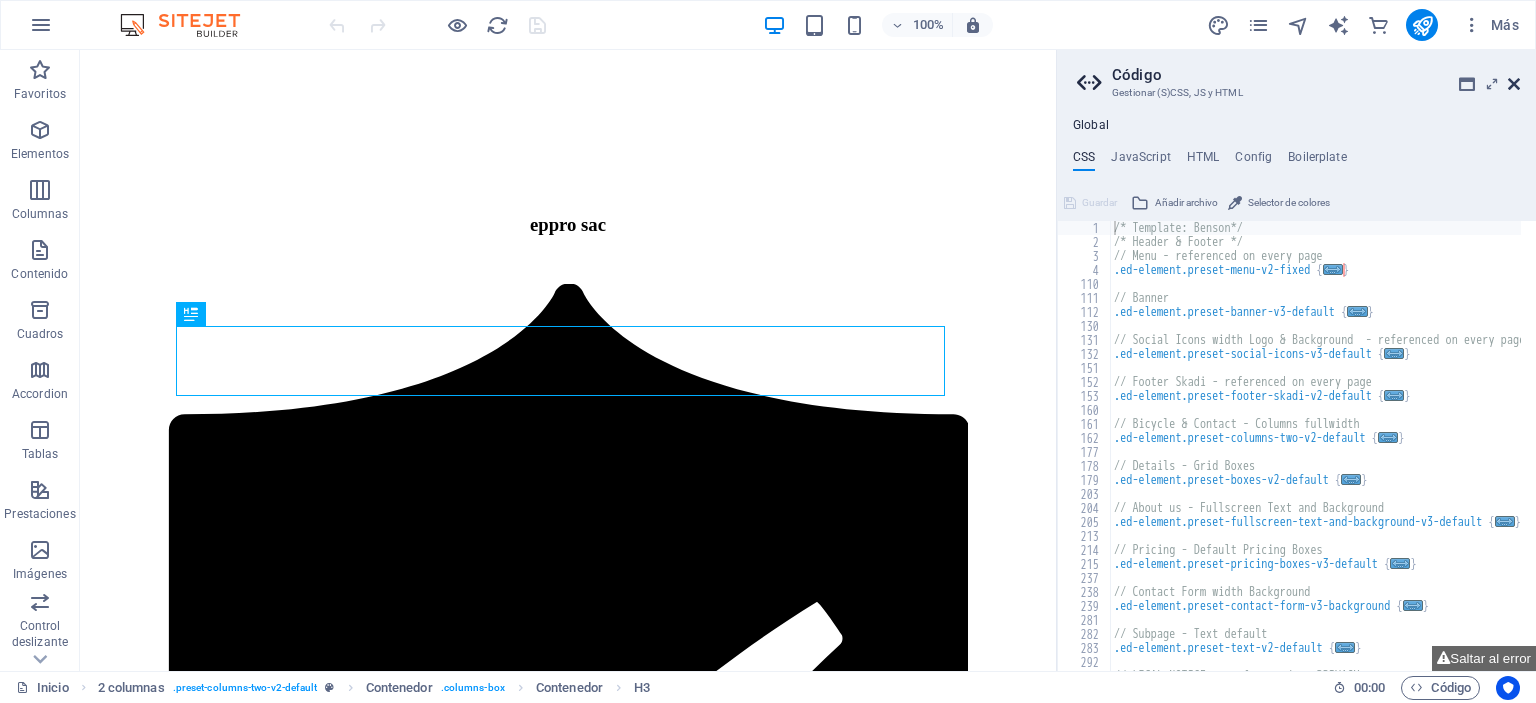 drag, startPoint x: 1512, startPoint y: 84, endPoint x: 1400, endPoint y: 49, distance: 117.341385 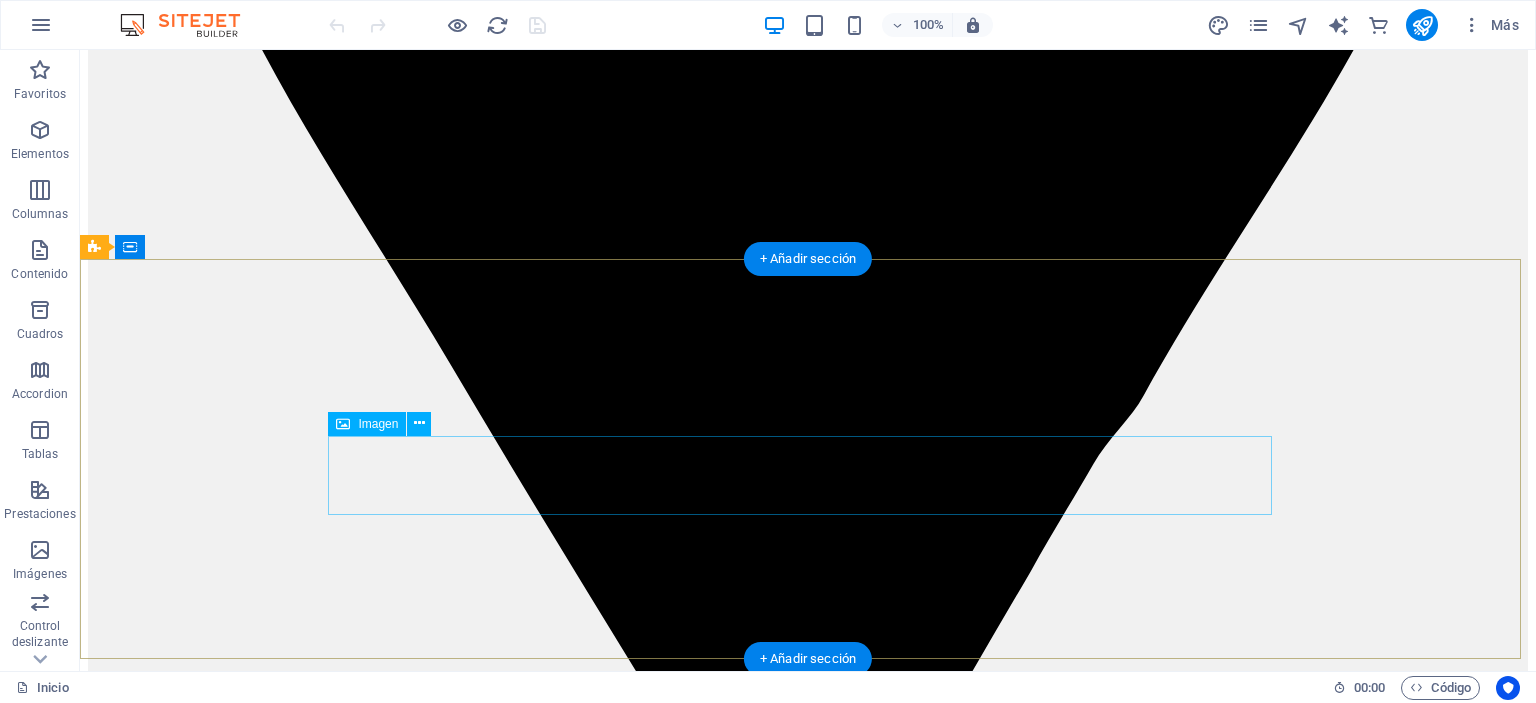 scroll, scrollTop: 5727, scrollLeft: 0, axis: vertical 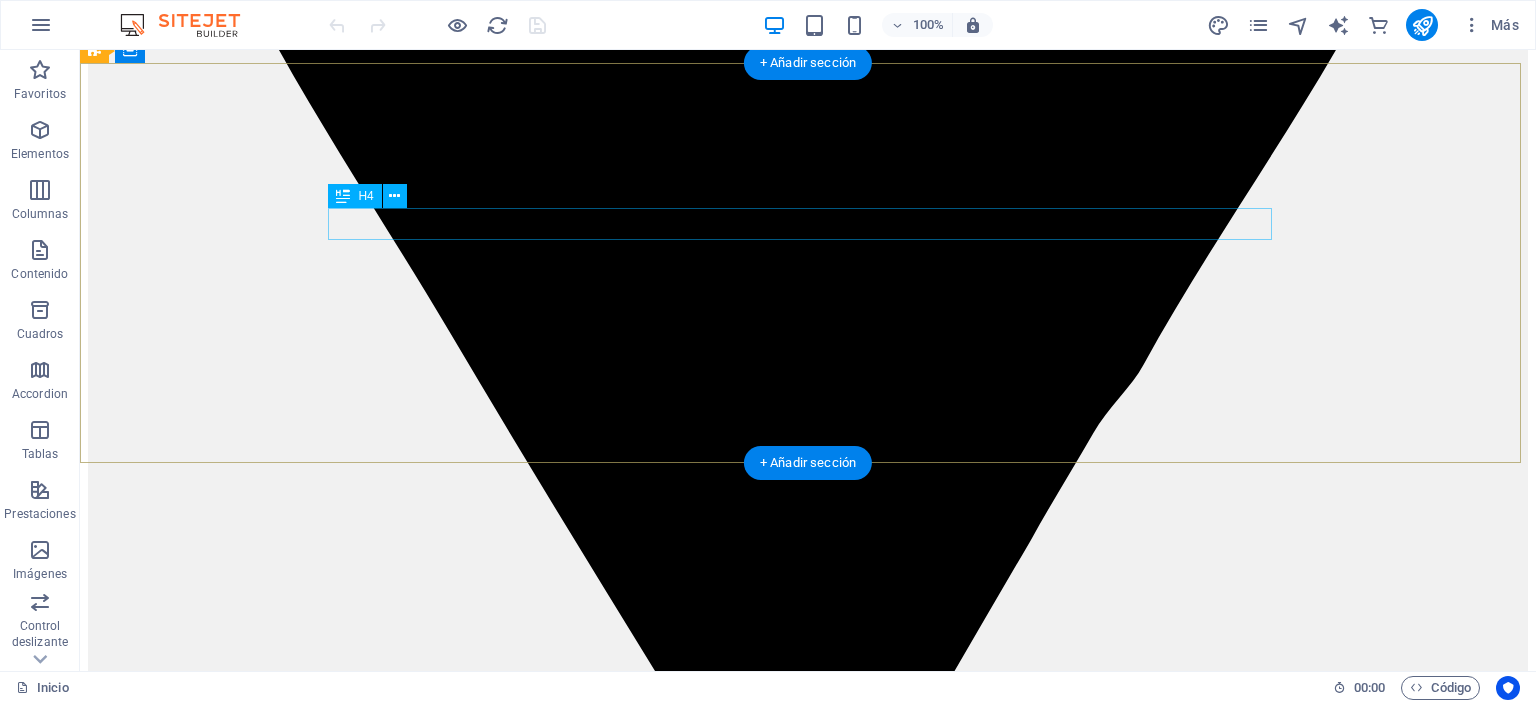 click on "MarcaS principales" at bounding box center (808, 10074) 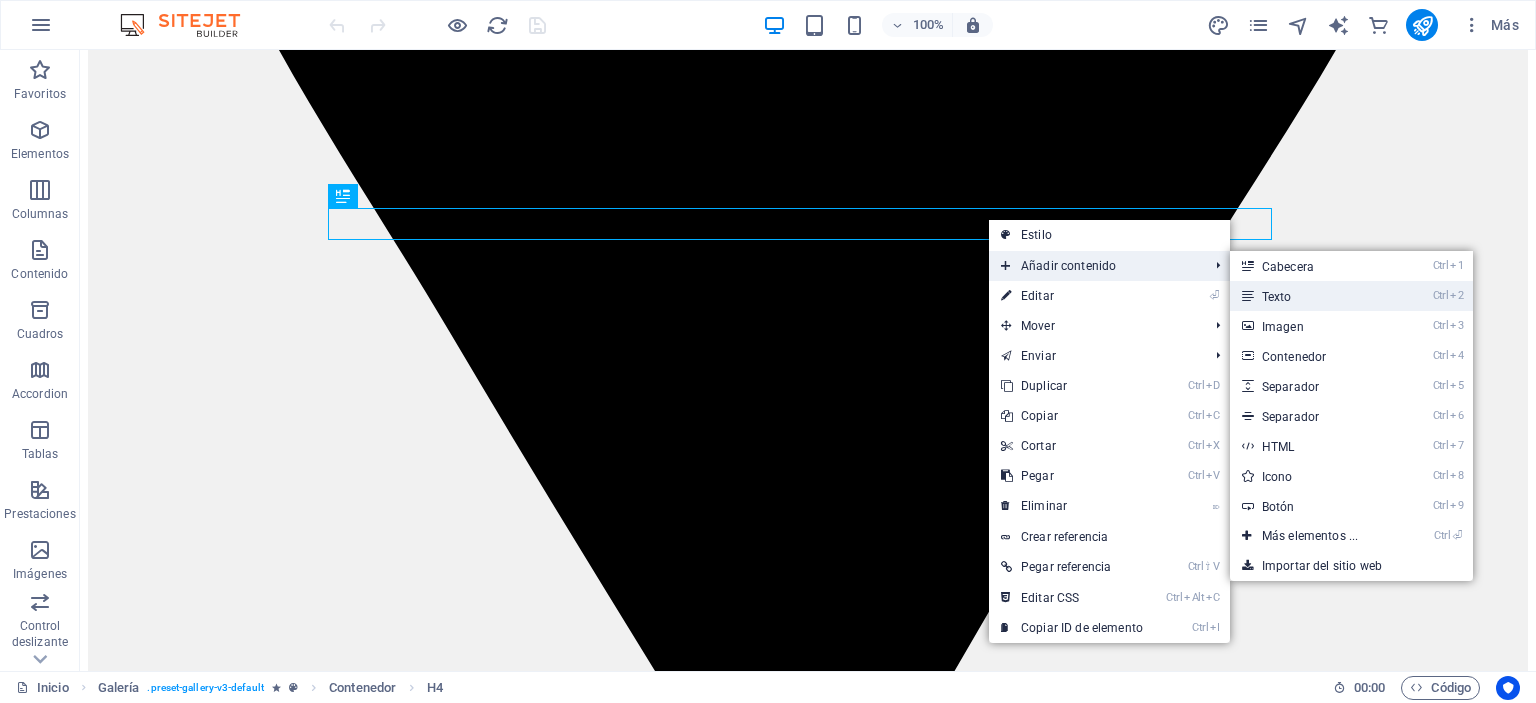 click on "Ctrl 2  Texto" at bounding box center (1314, 296) 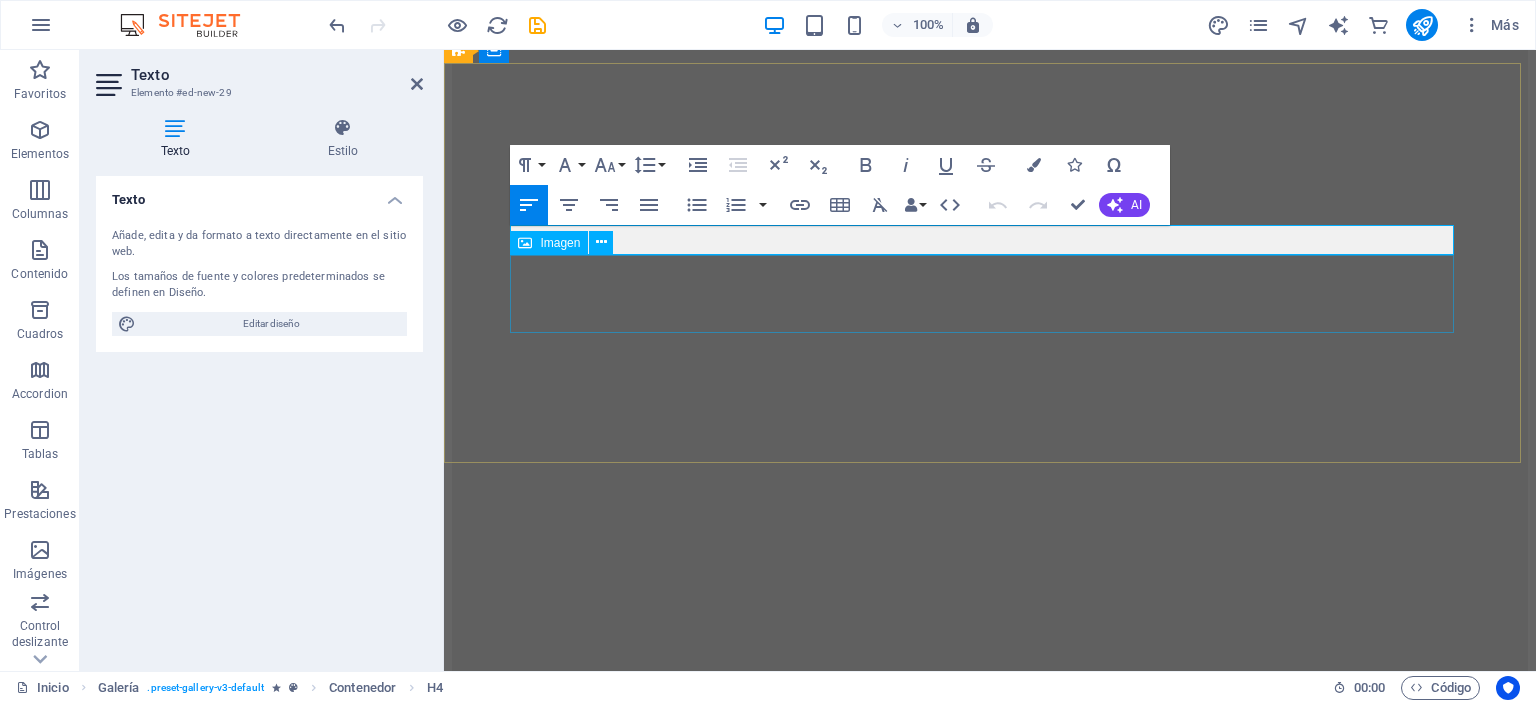 scroll, scrollTop: 6535, scrollLeft: 0, axis: vertical 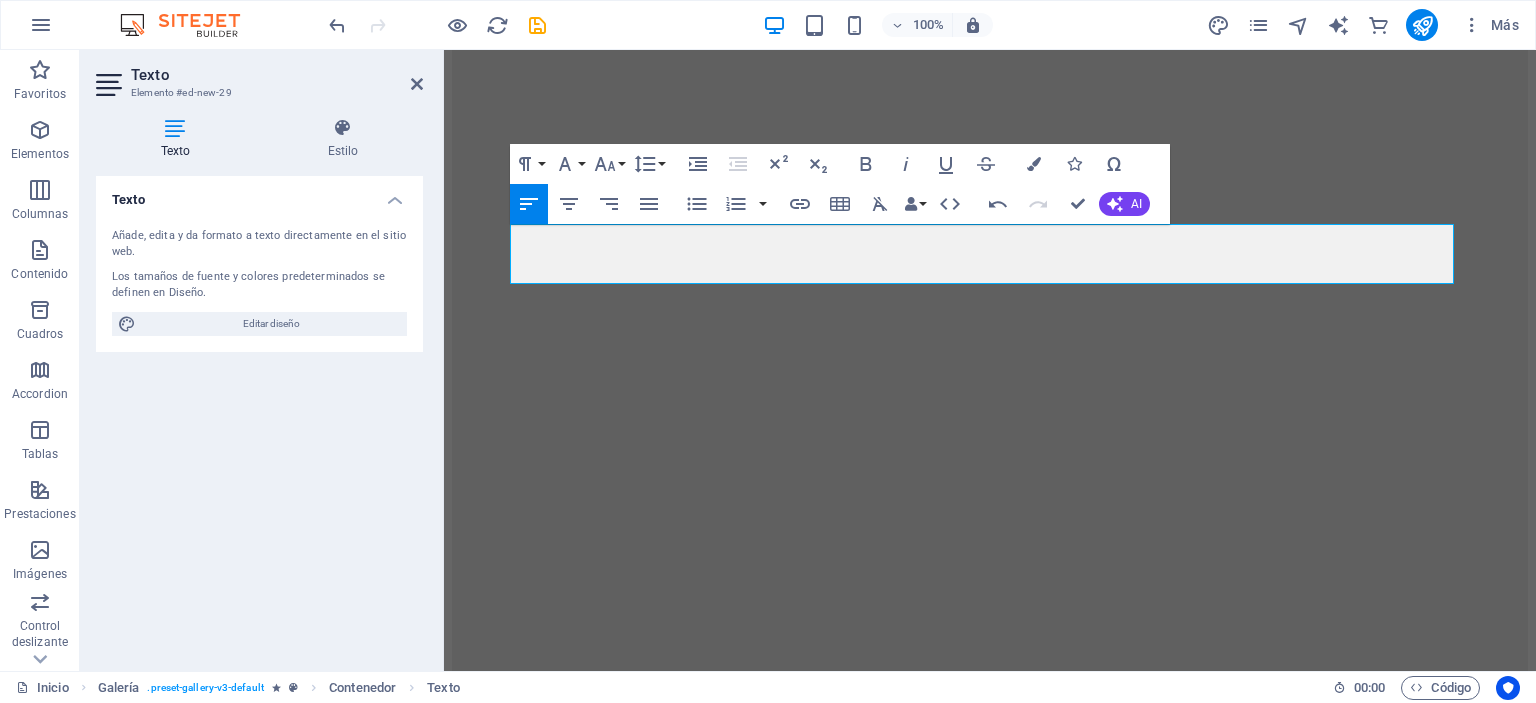 drag, startPoint x: 686, startPoint y: 269, endPoint x: 1051, endPoint y: 261, distance: 365.08765 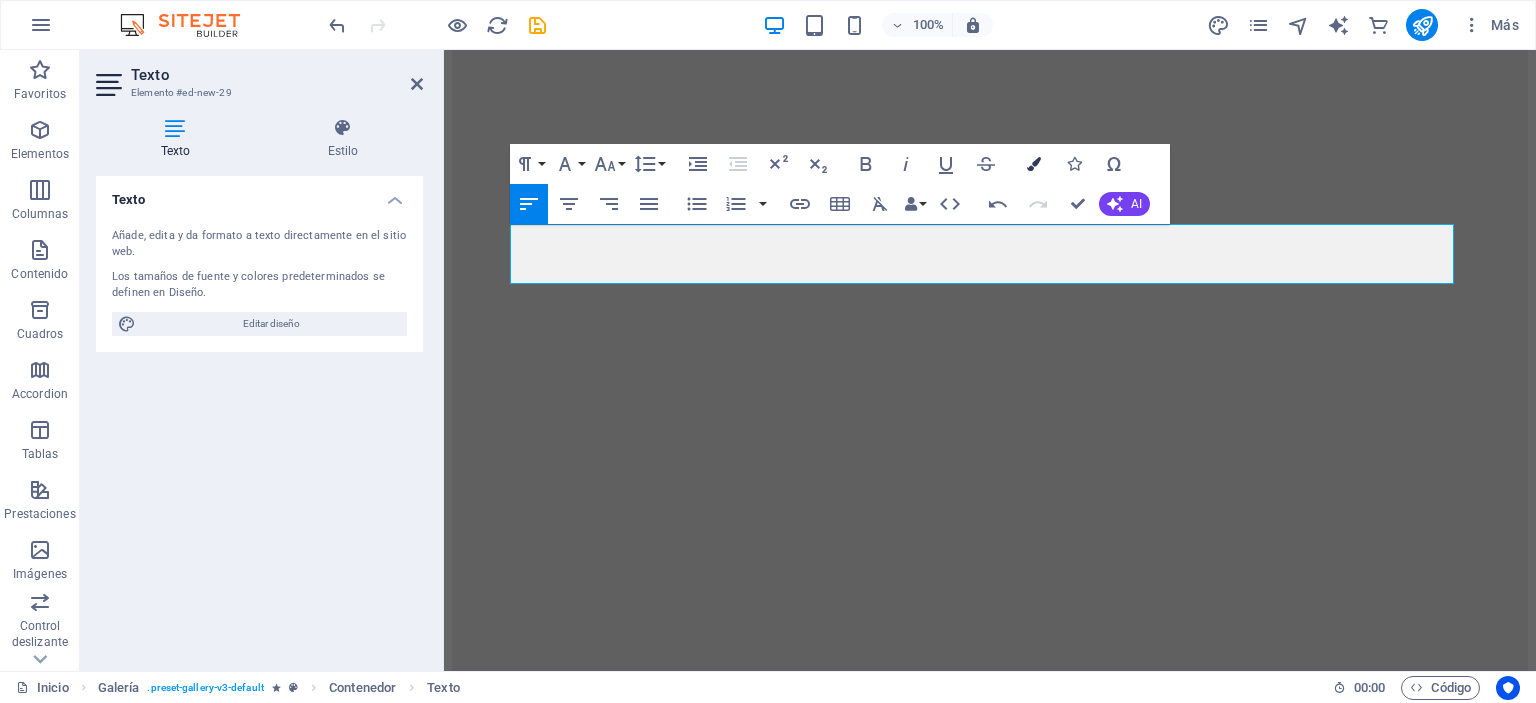 click at bounding box center (1034, 164) 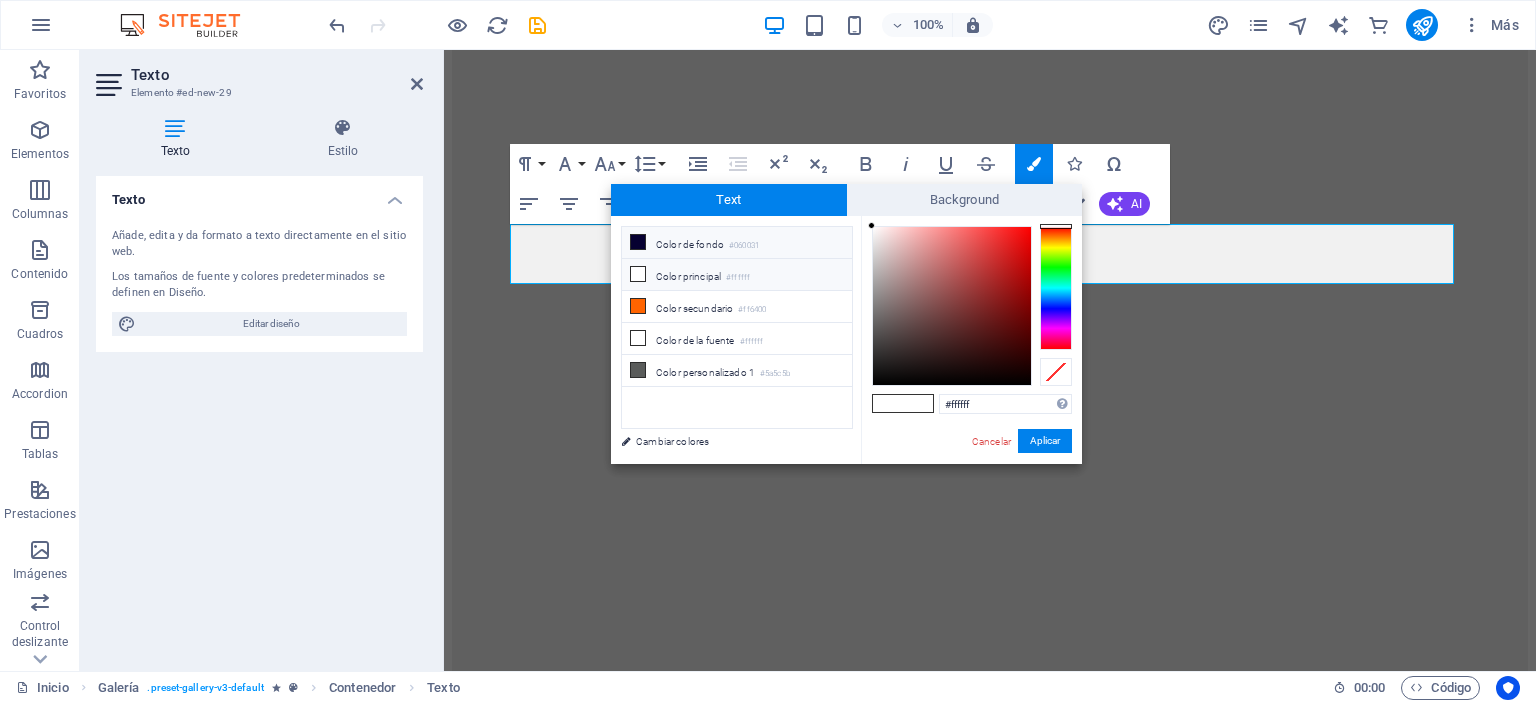 click on "Color de fondo
#060031" at bounding box center (737, 243) 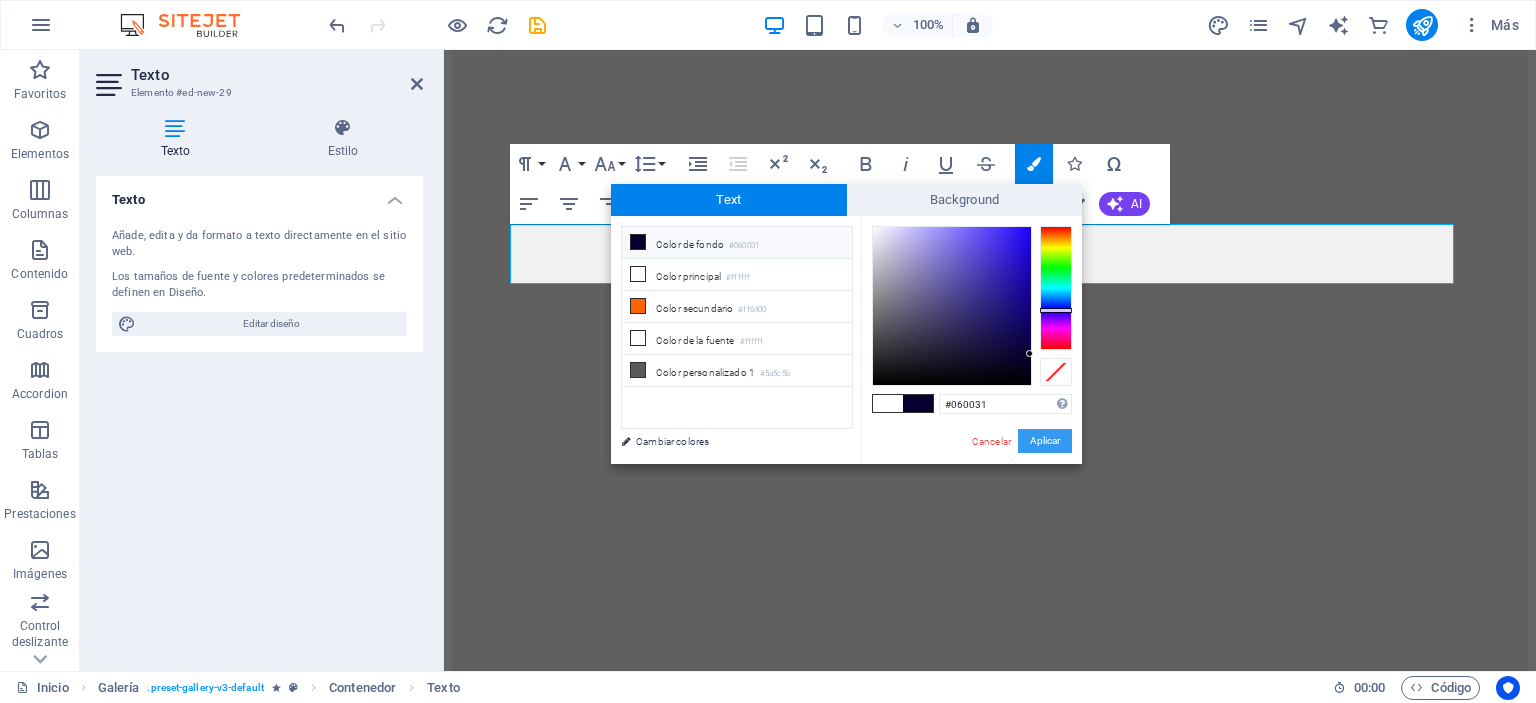 click on "Aplicar" at bounding box center (1045, 441) 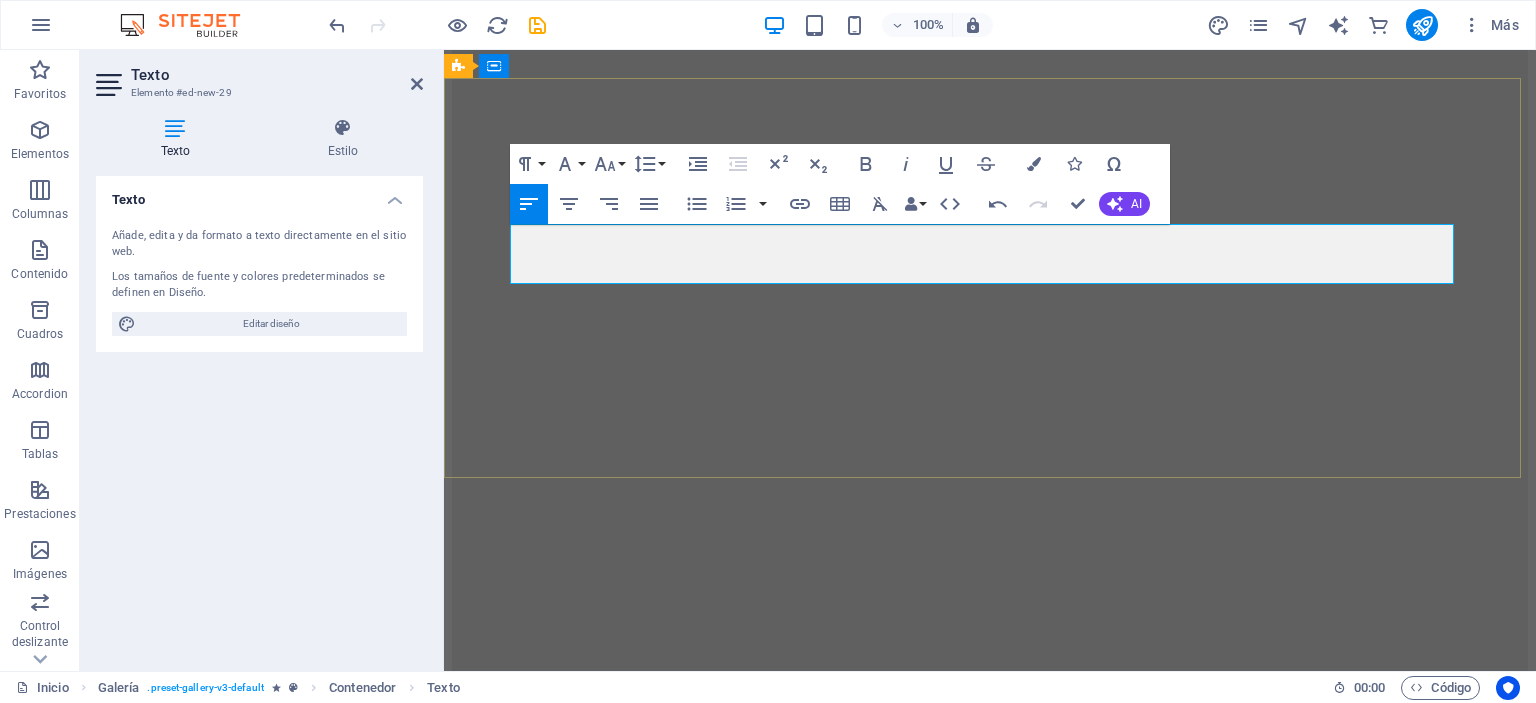 click on "Construcción, agroindustria, manufactura e industria, minería, laboratorios,  salud ocupacional, transporte y logística." at bounding box center [827, 9319] 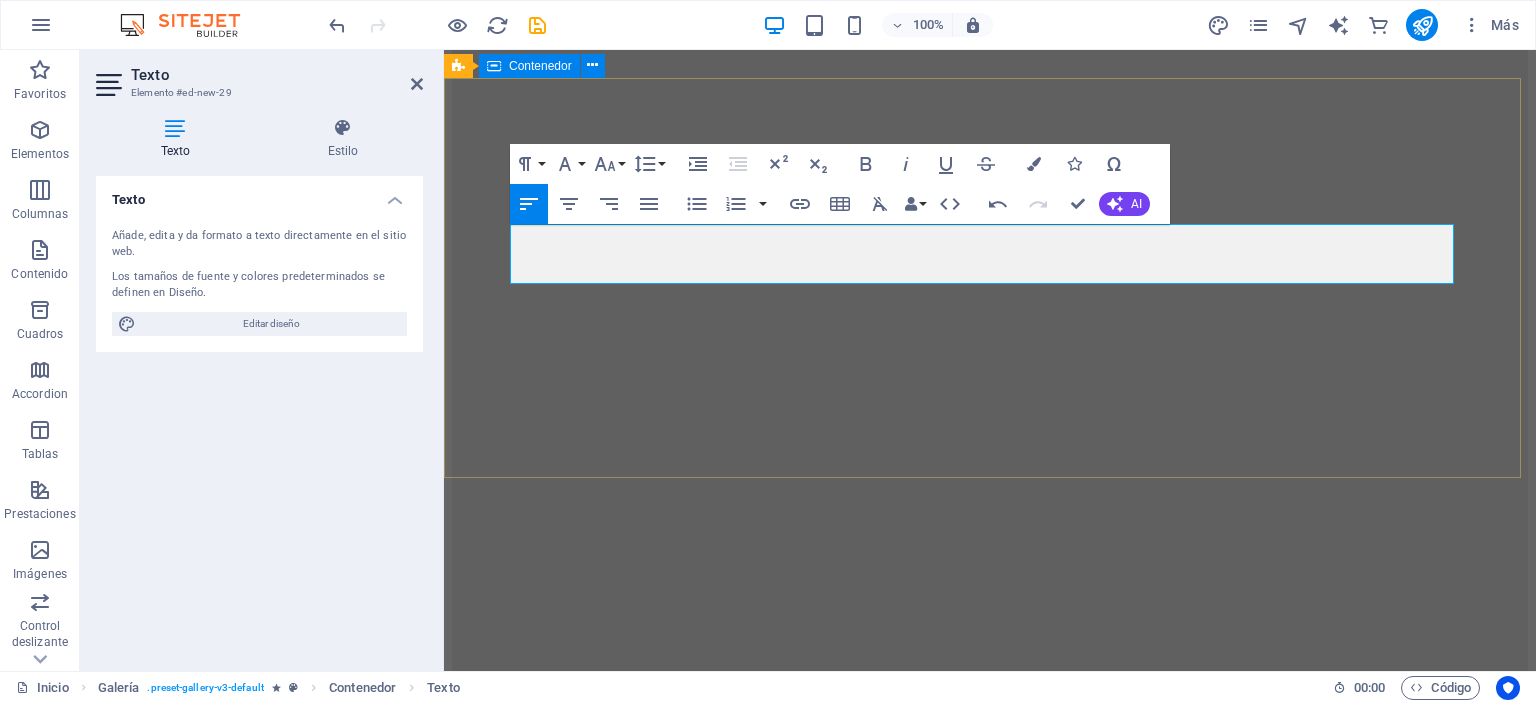 click on "MarcaS principales  Construcción, agroindustria, manufactura e industria, minería, laboratorios,  salud ocupacional, transporte y logística.  Construcción, agroindustria, manufactura e industria, minería, laboratorios,  salud ocupacional, transporte y logística." at bounding box center (990, 9450) 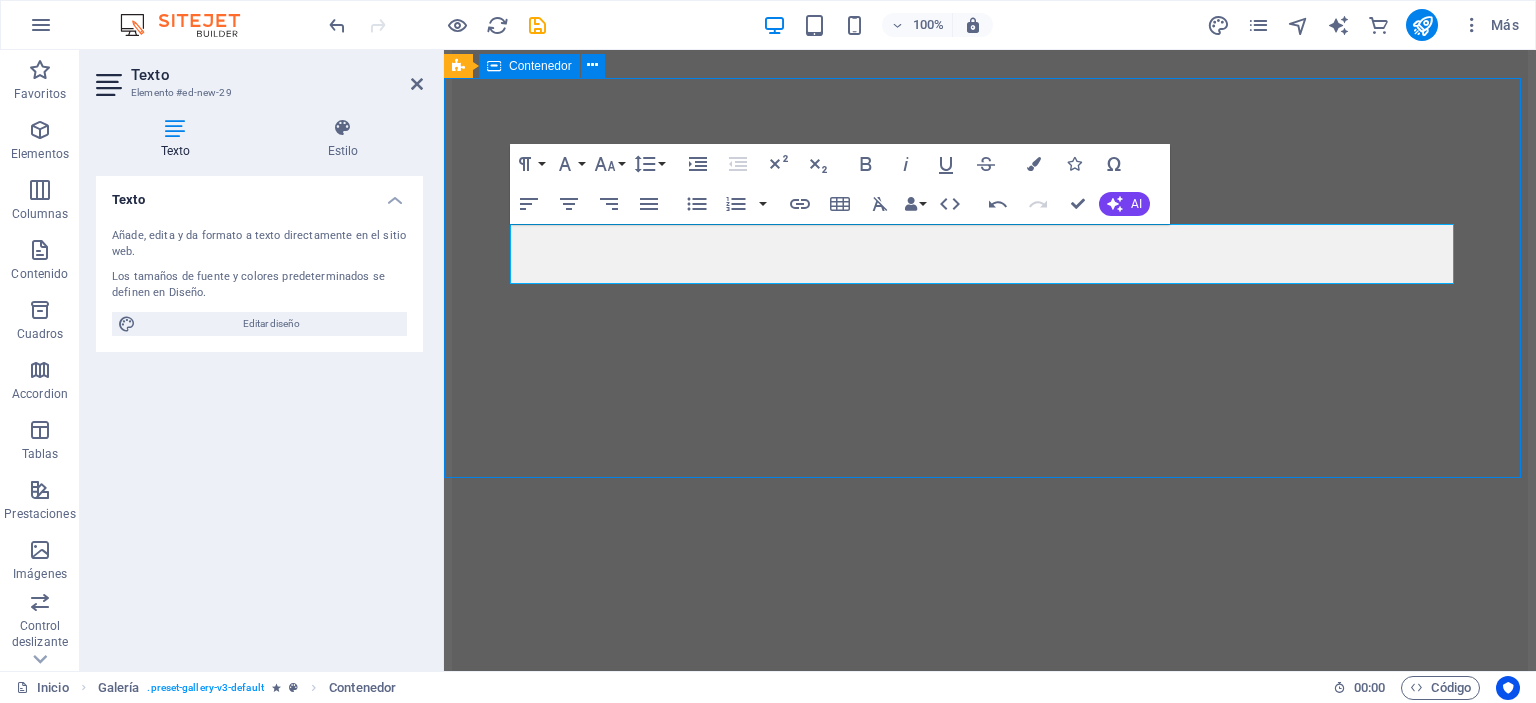 scroll, scrollTop: 5712, scrollLeft: 0, axis: vertical 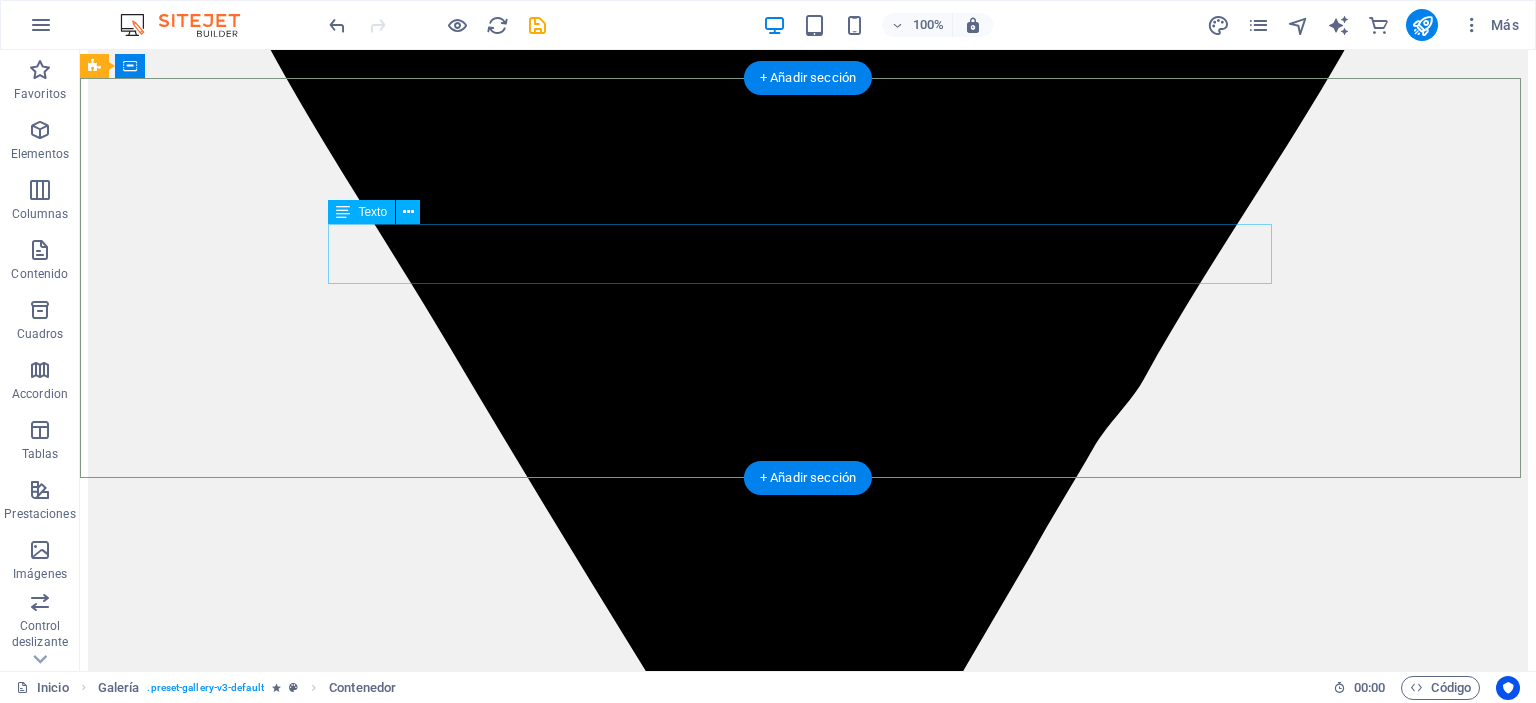 click on "Construcción, agroindustria, manufactura e industria, minería, laboratorios,  salud ocupacional, transporte y logística." at bounding box center [808, 10128] 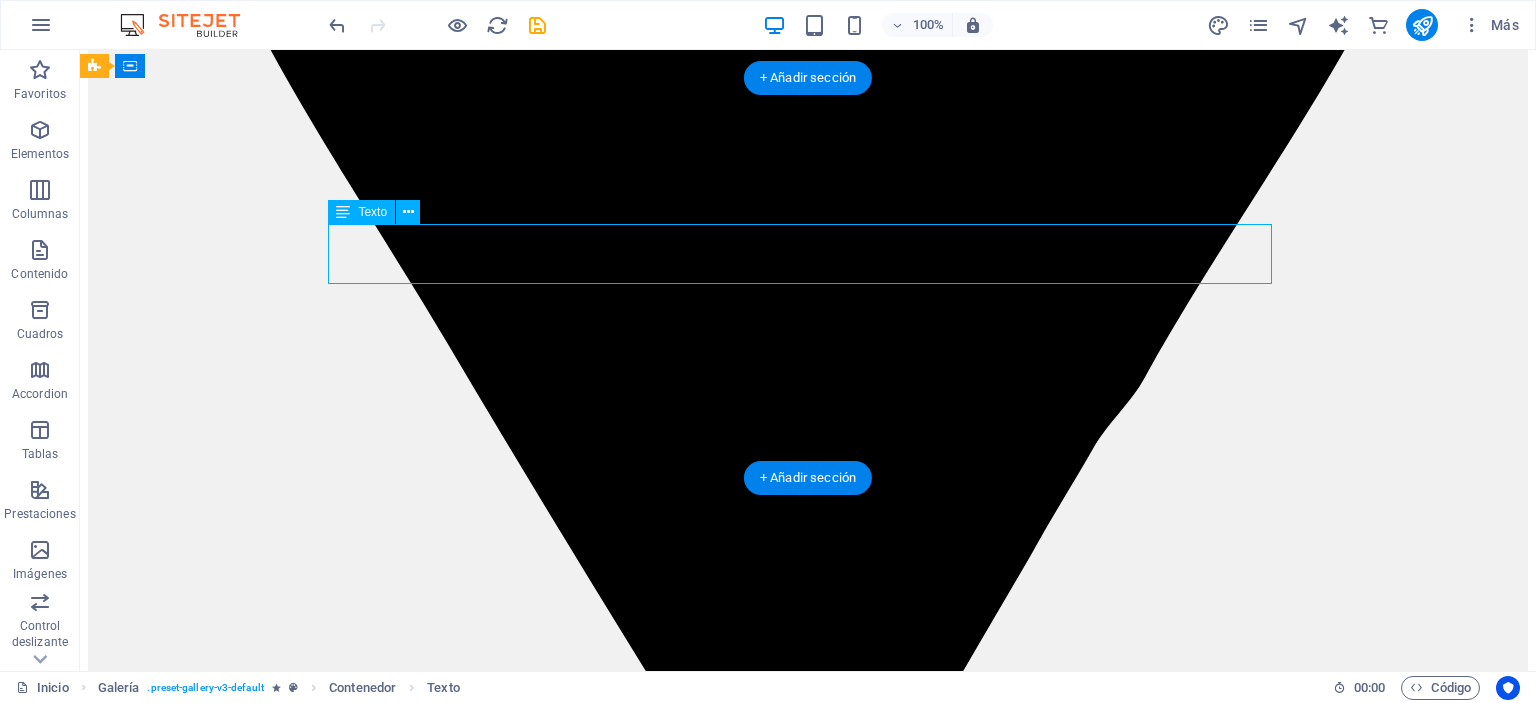 click on "Construcción, agroindustria, manufactura e industria, minería, laboratorios,  salud ocupacional, transporte y logística." at bounding box center (808, 10128) 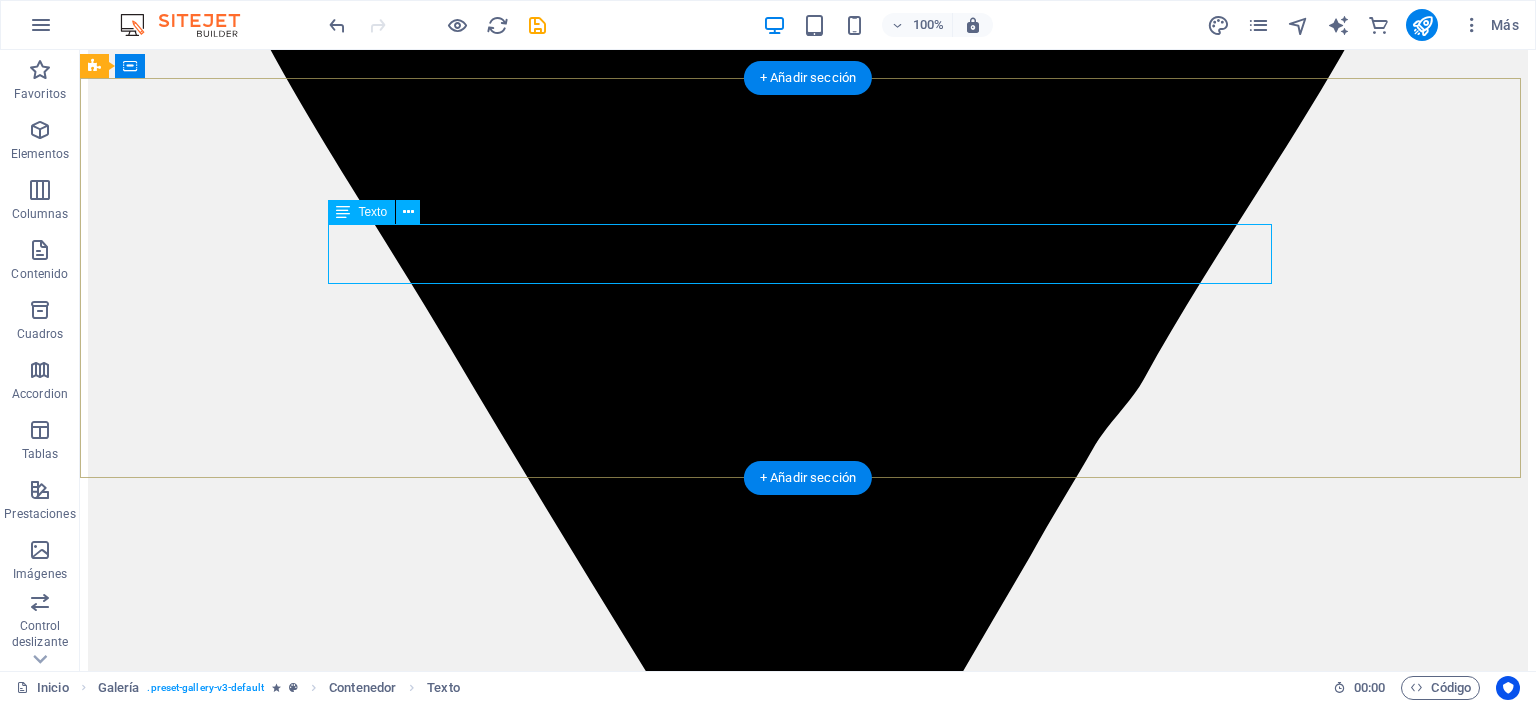 click on "Construcción, agroindustria, manufactura e industria, minería, laboratorios,  salud ocupacional, transporte y logística." at bounding box center (808, 10128) 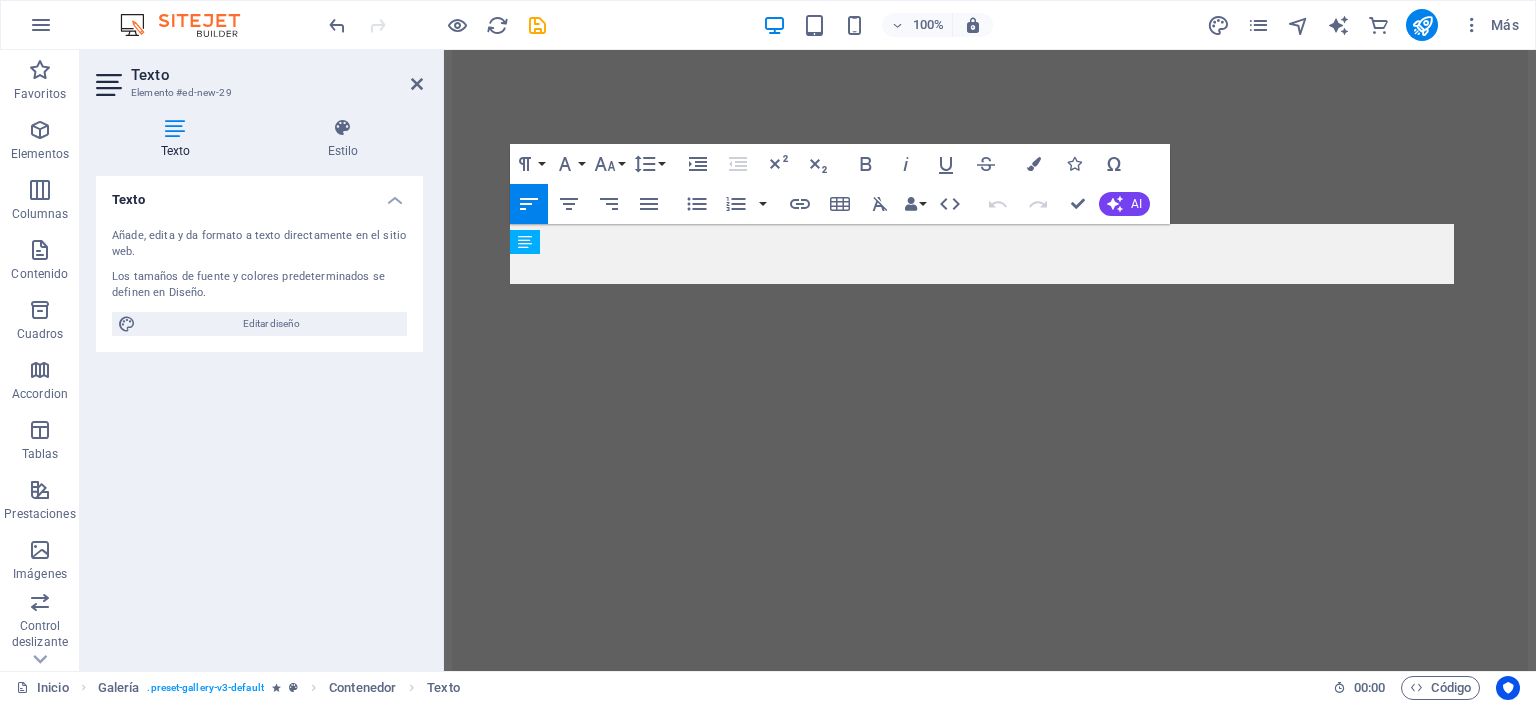 scroll, scrollTop: 6520, scrollLeft: 0, axis: vertical 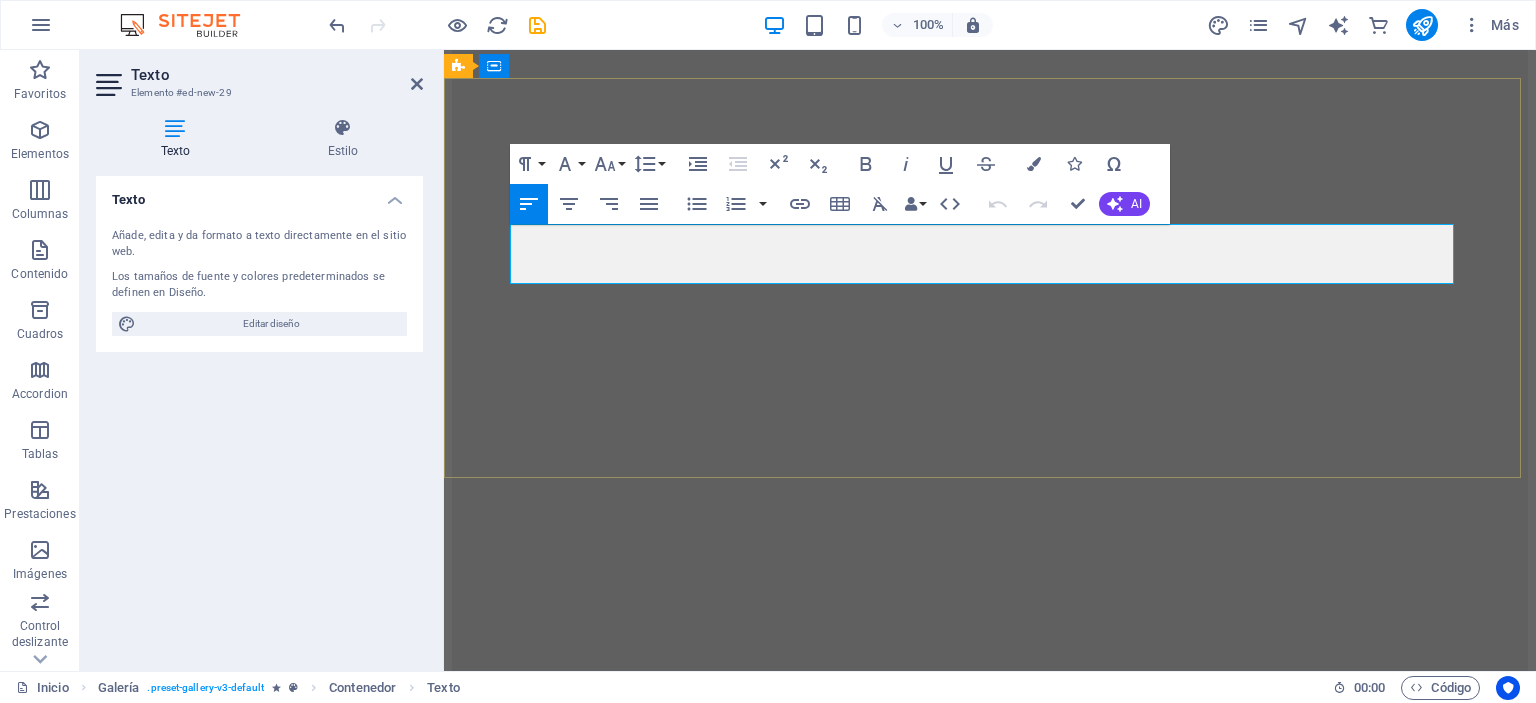 click on "Construcción, agroindustria, manufactura e industria, minería, laboratorios,  salud ocupacional, transporte y logística." at bounding box center (827, 9319) 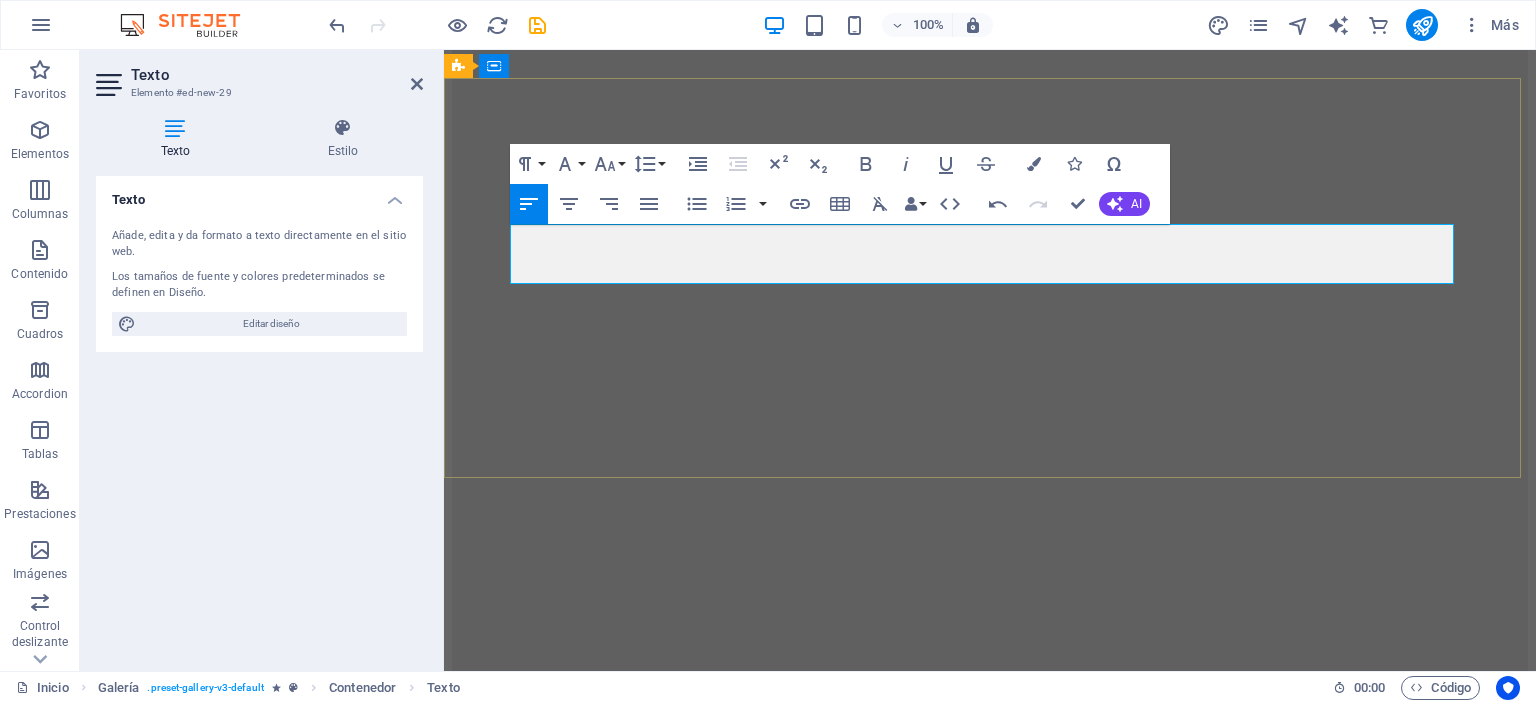 drag, startPoint x: 703, startPoint y: 243, endPoint x: 814, endPoint y: 243, distance: 111 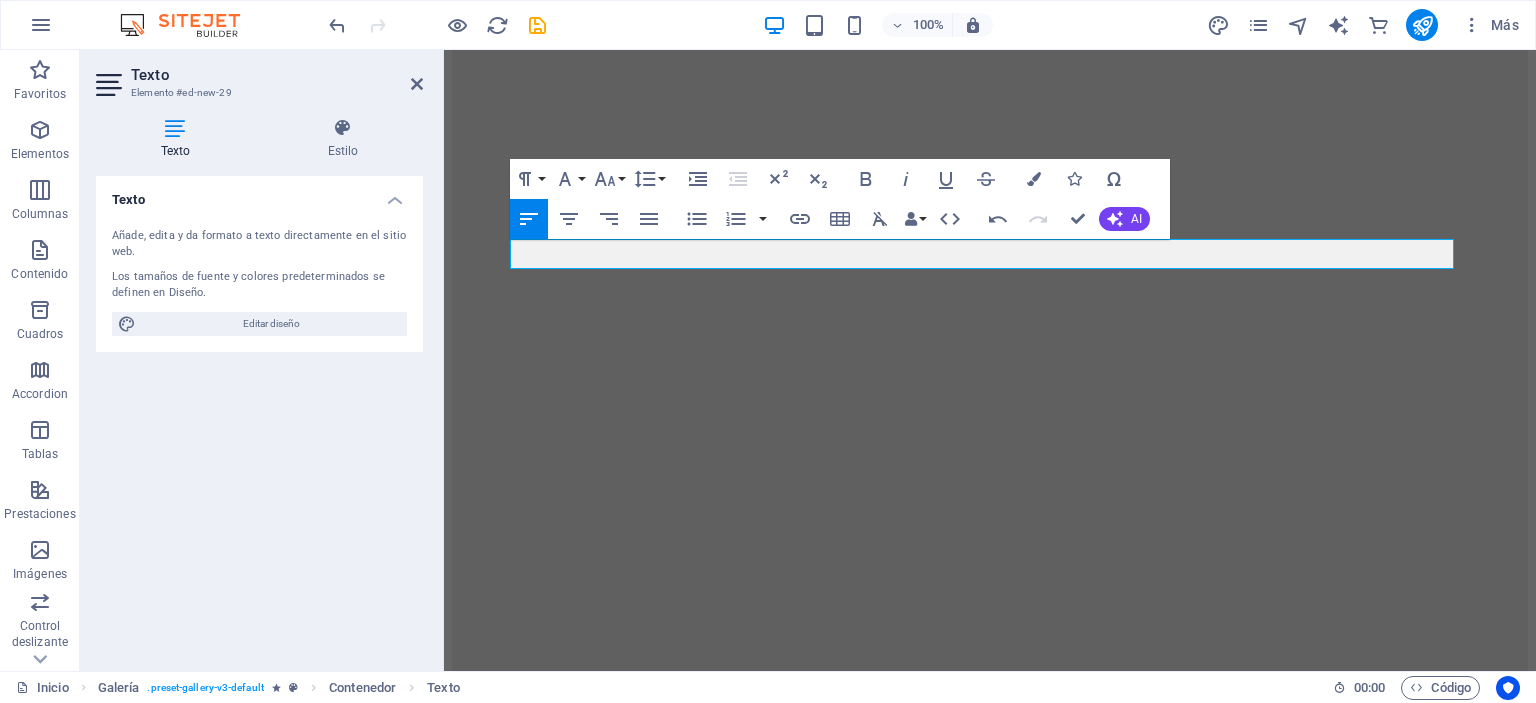 drag, startPoint x: 1230, startPoint y: 254, endPoint x: 880, endPoint y: 258, distance: 350.02286 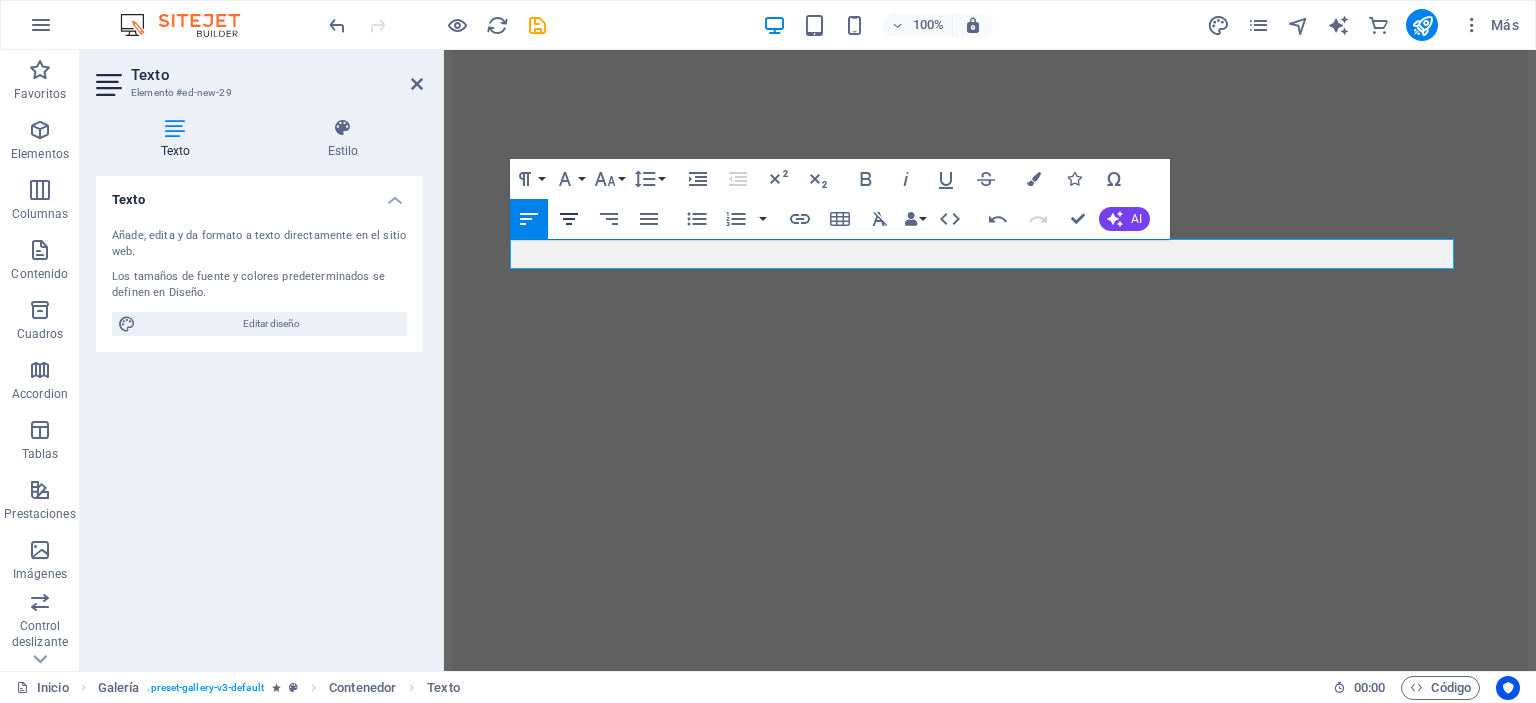 click 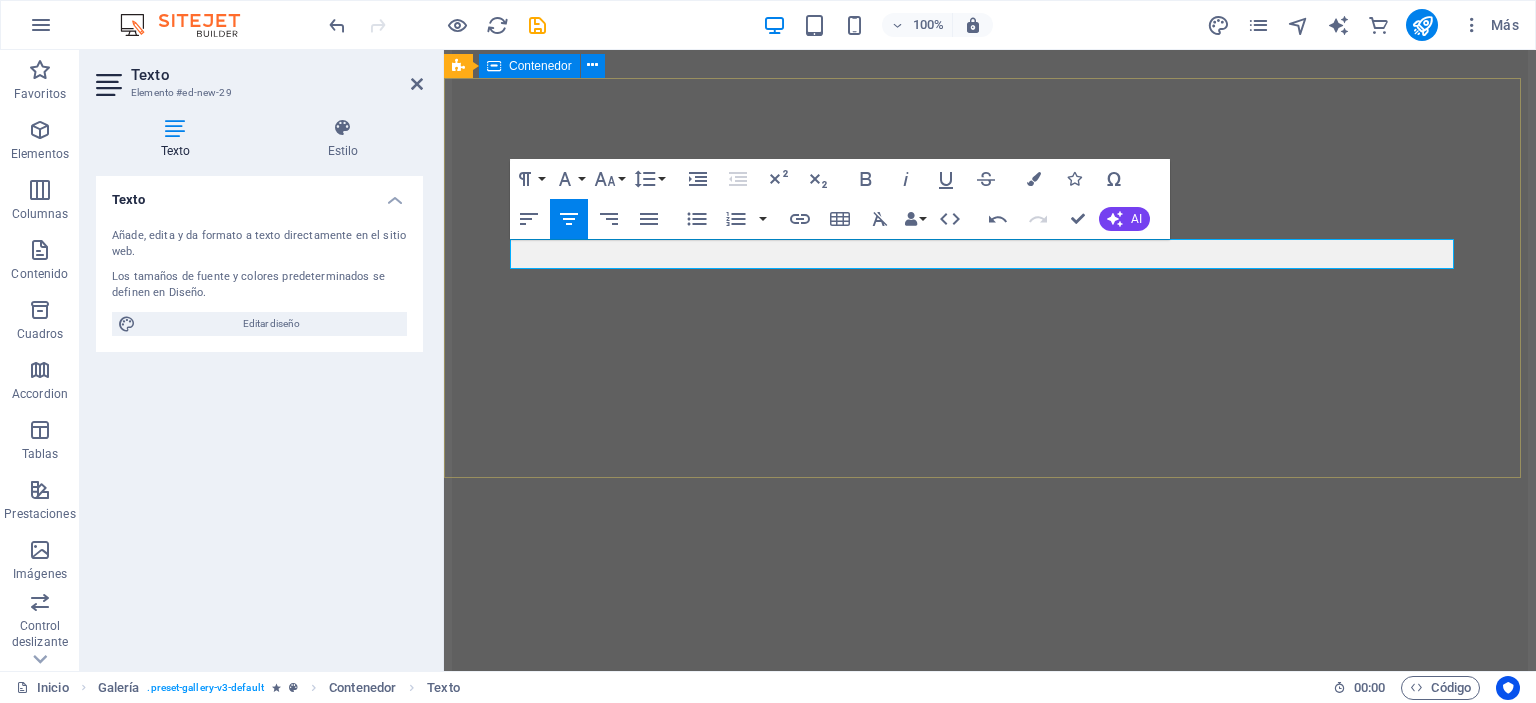 click on "MarcaS principales  Para la construcción, agroindustria, manufactura e industria, minería, transporte y logística." at bounding box center (990, 9450) 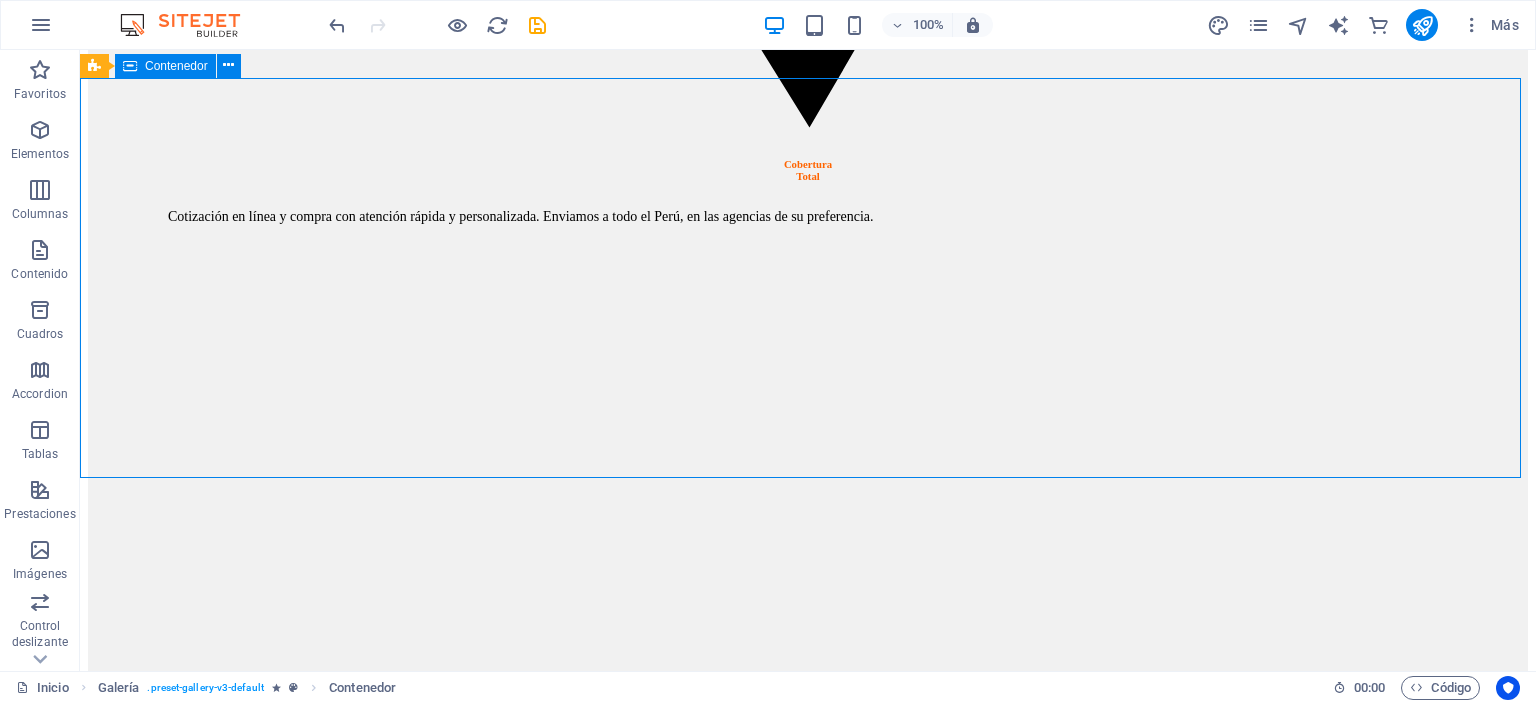 scroll, scrollTop: 5712, scrollLeft: 0, axis: vertical 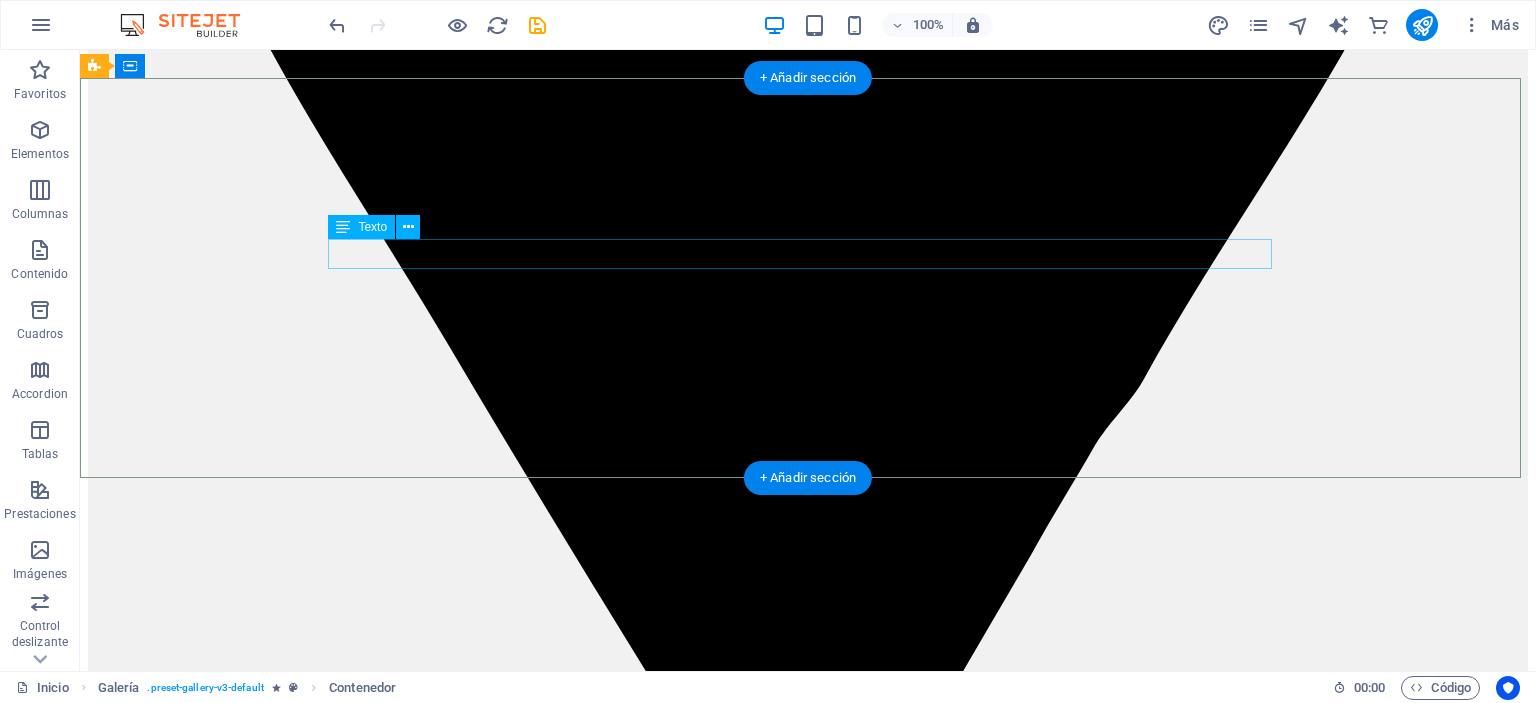 click on "Para la construcción, agroindustria, manufactura e industria, minería, transporte y logística." at bounding box center [808, 10128] 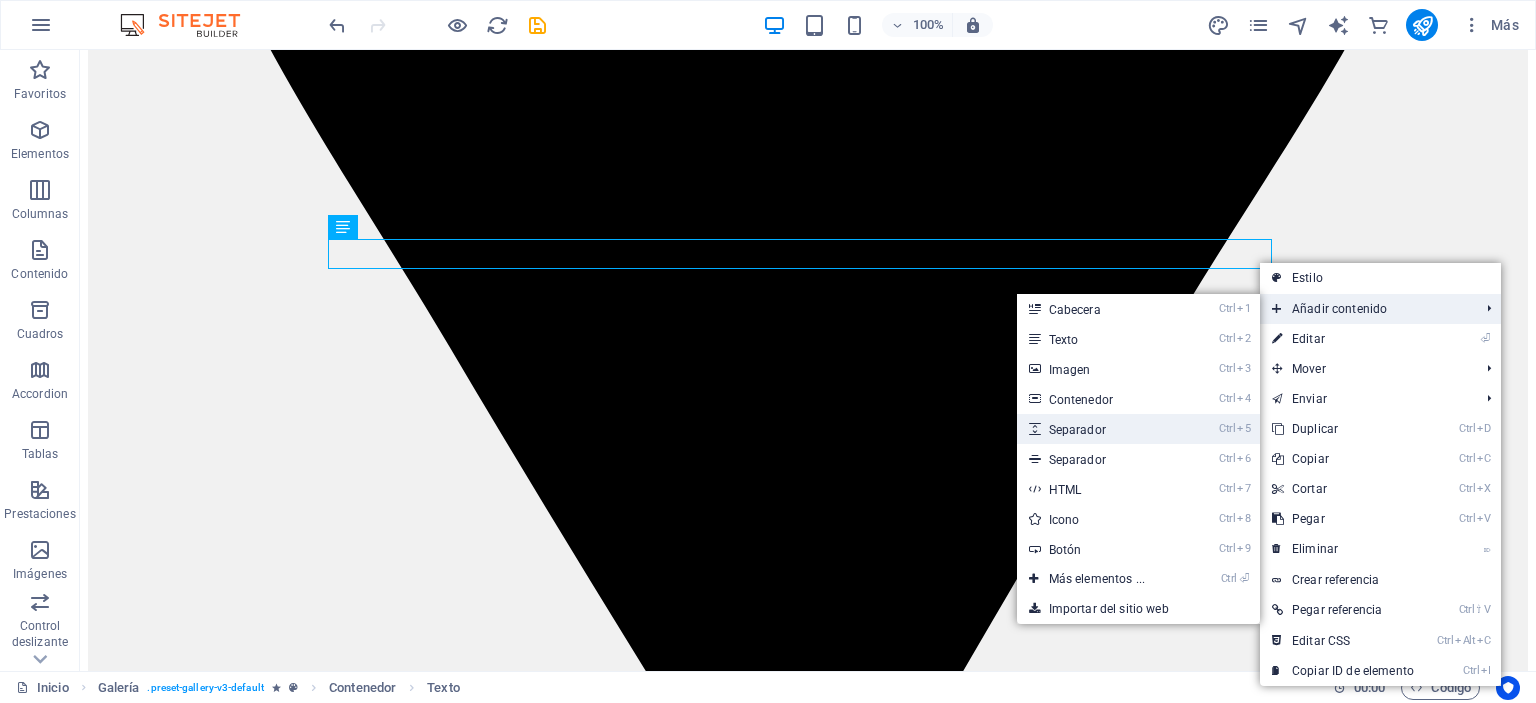 click on "Ctrl 5  Separador" at bounding box center (1101, 429) 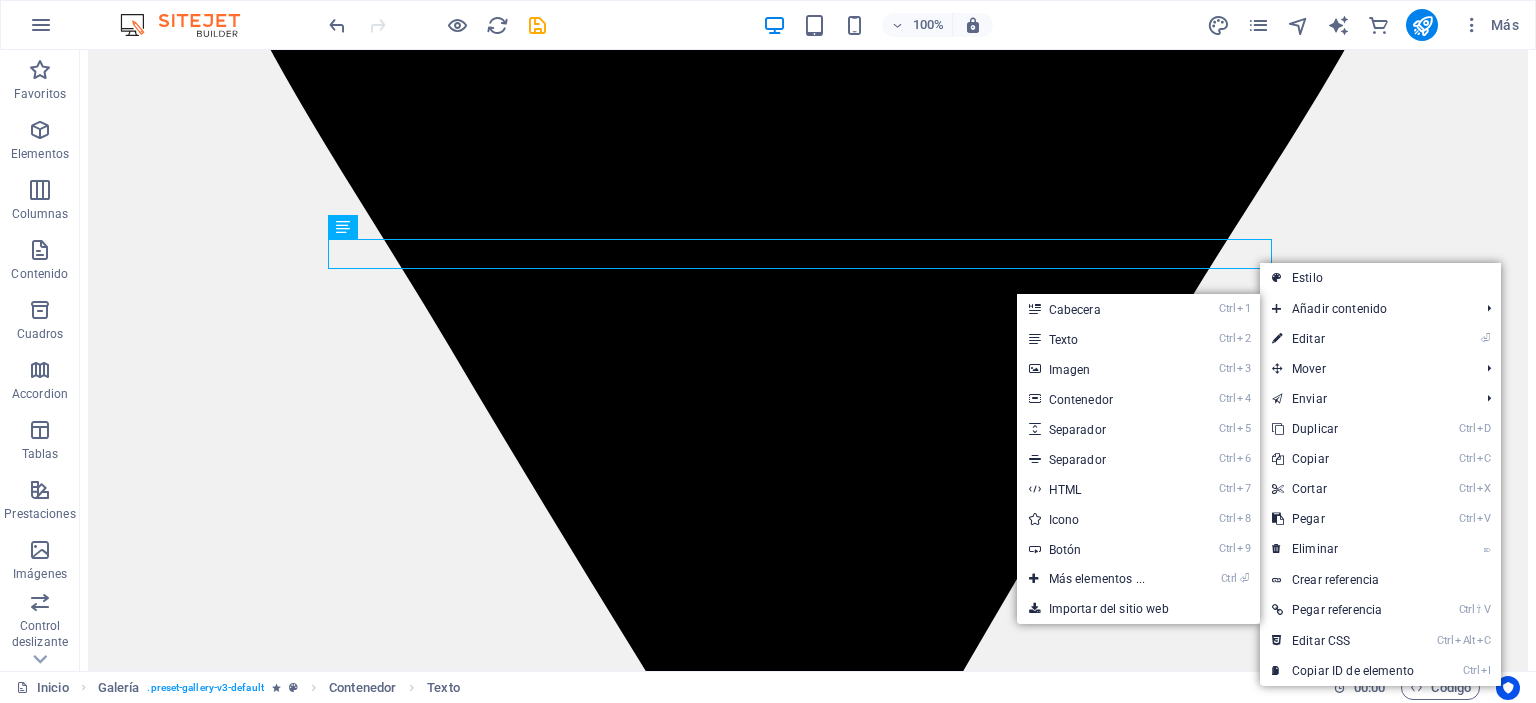 select on "px" 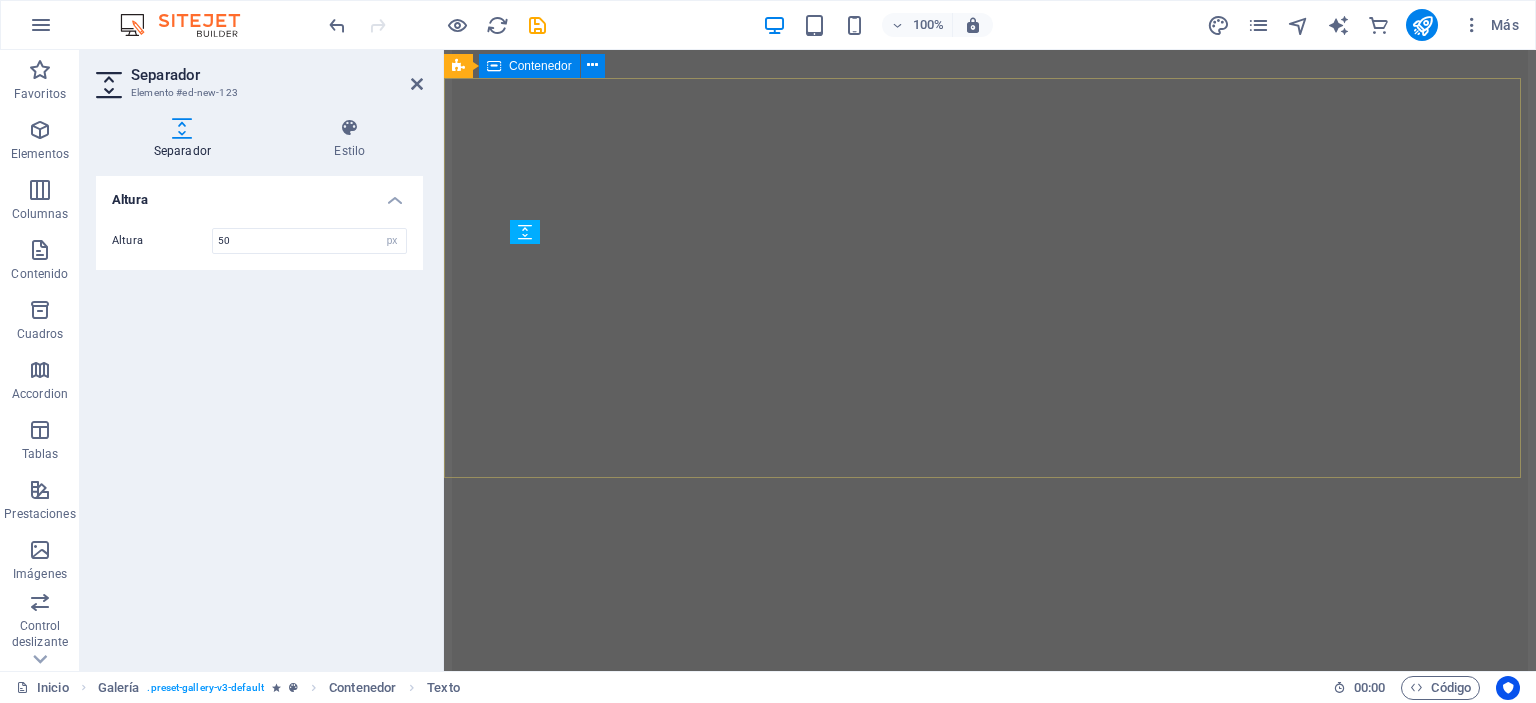 scroll, scrollTop: 6520, scrollLeft: 0, axis: vertical 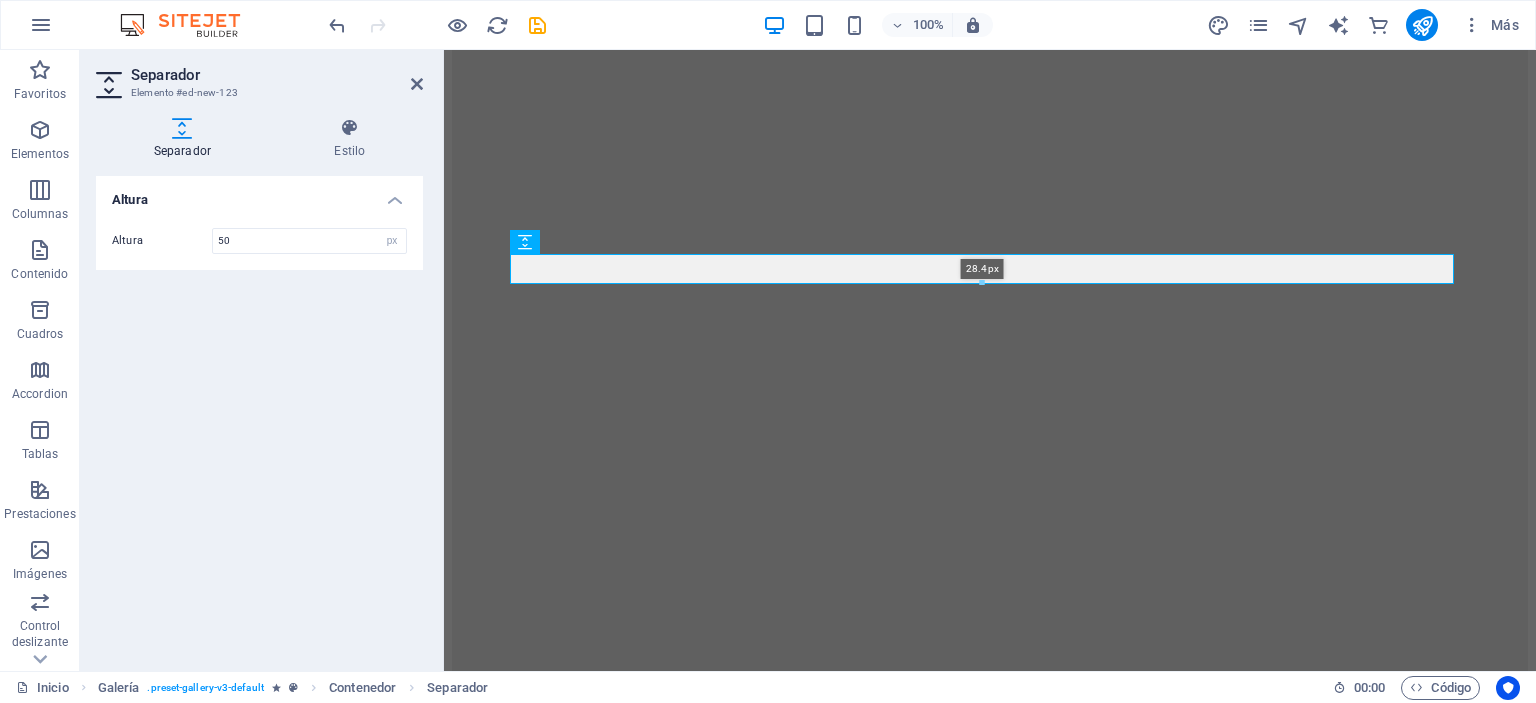 drag, startPoint x: 981, startPoint y: 294, endPoint x: 543, endPoint y: 223, distance: 443.71725 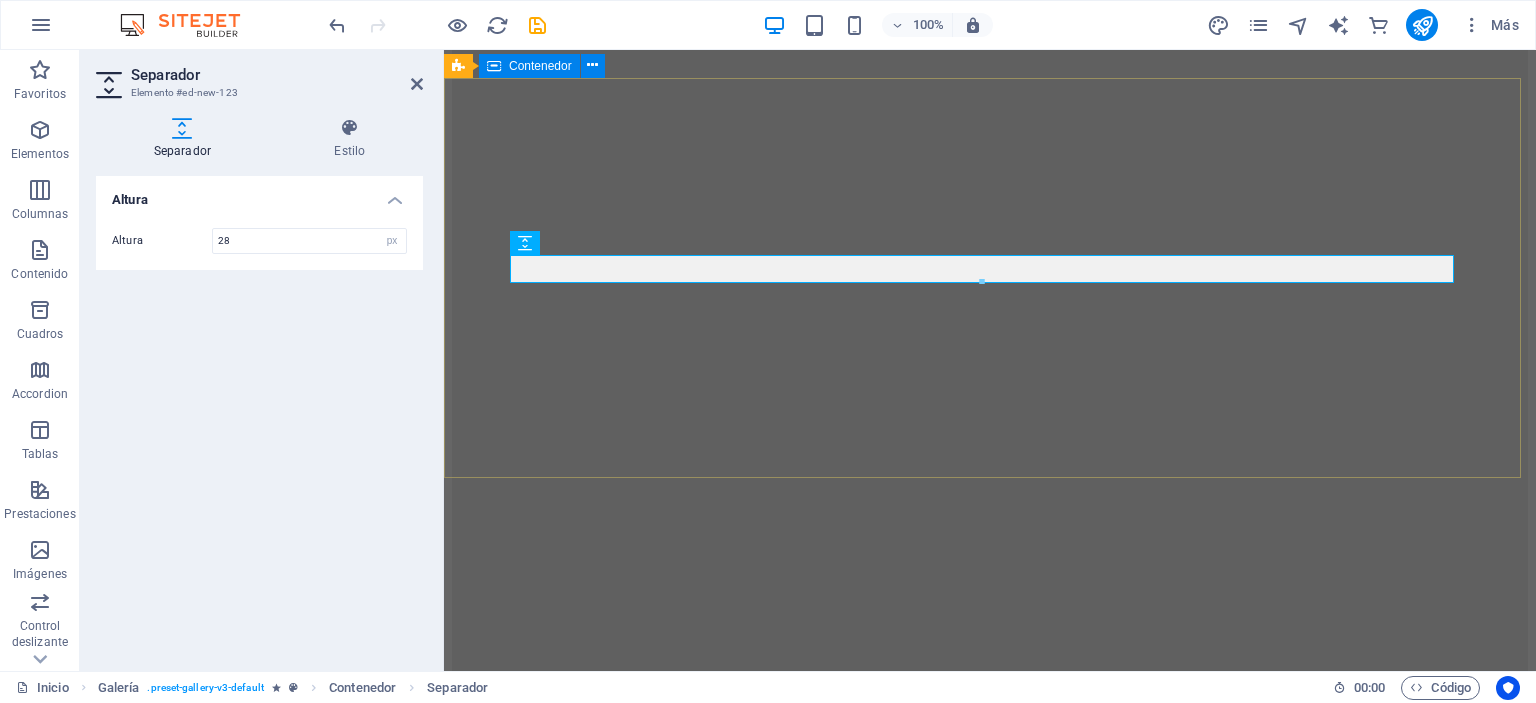 click on "MarcaS principales  Para la construcción, agroindustria, manufactura e industria, minería, transporte y logística." at bounding box center [990, 9450] 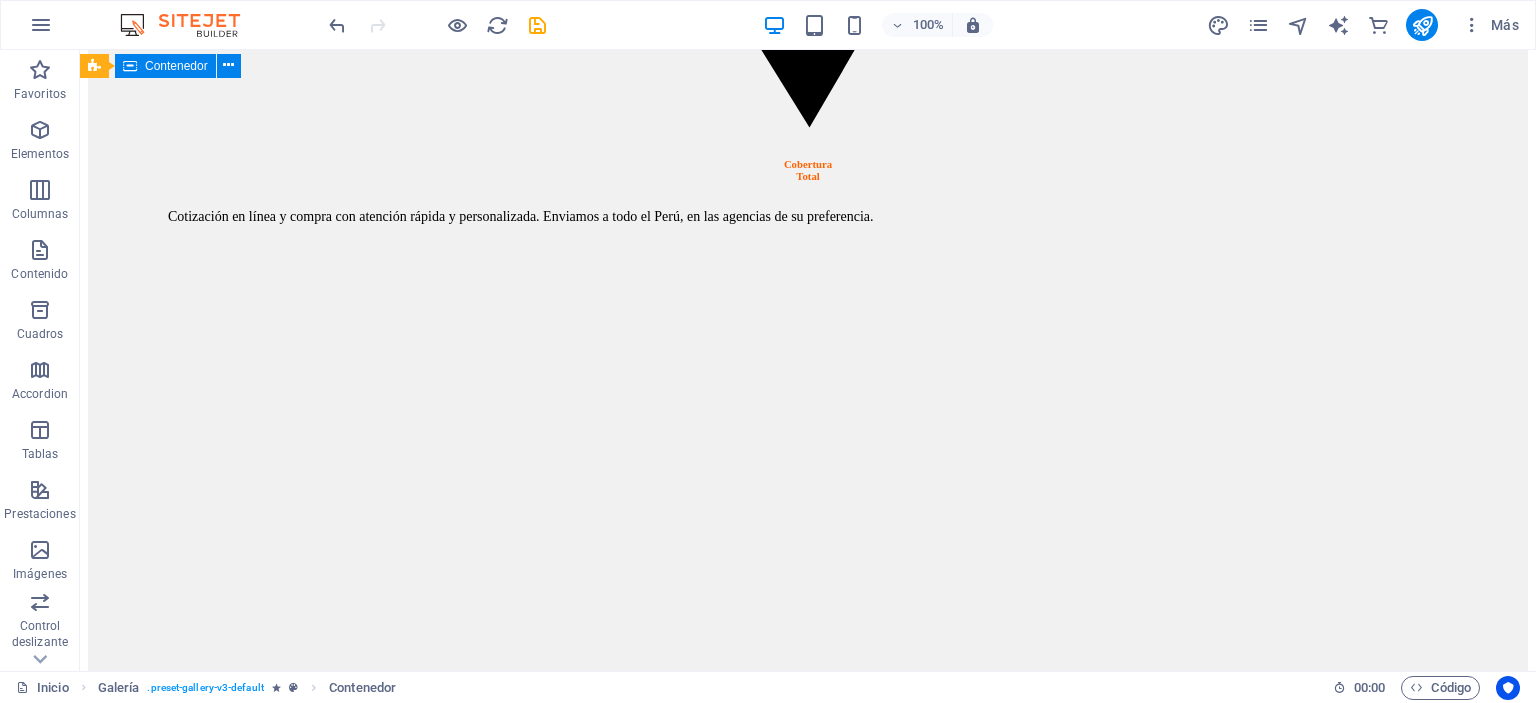 scroll, scrollTop: 5712, scrollLeft: 0, axis: vertical 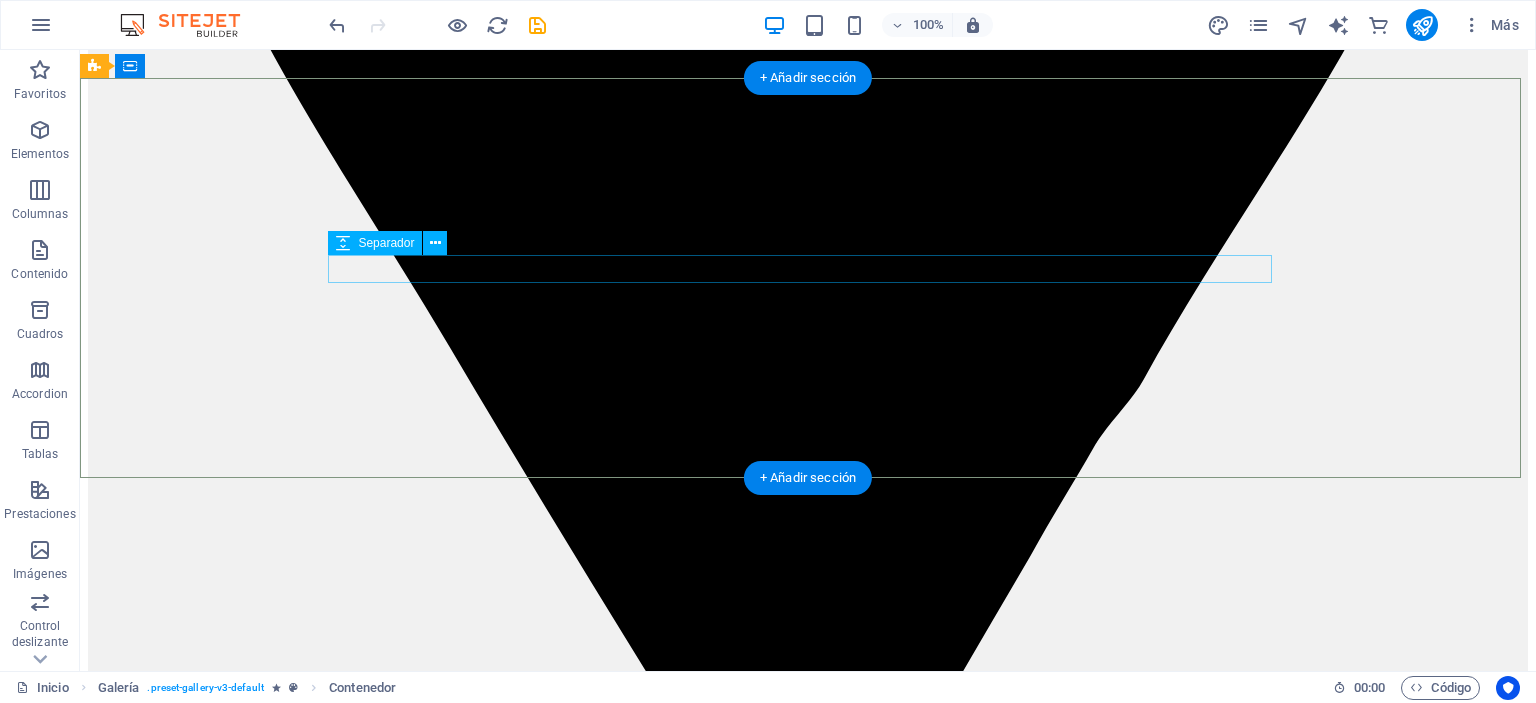 click at bounding box center (808, 10167) 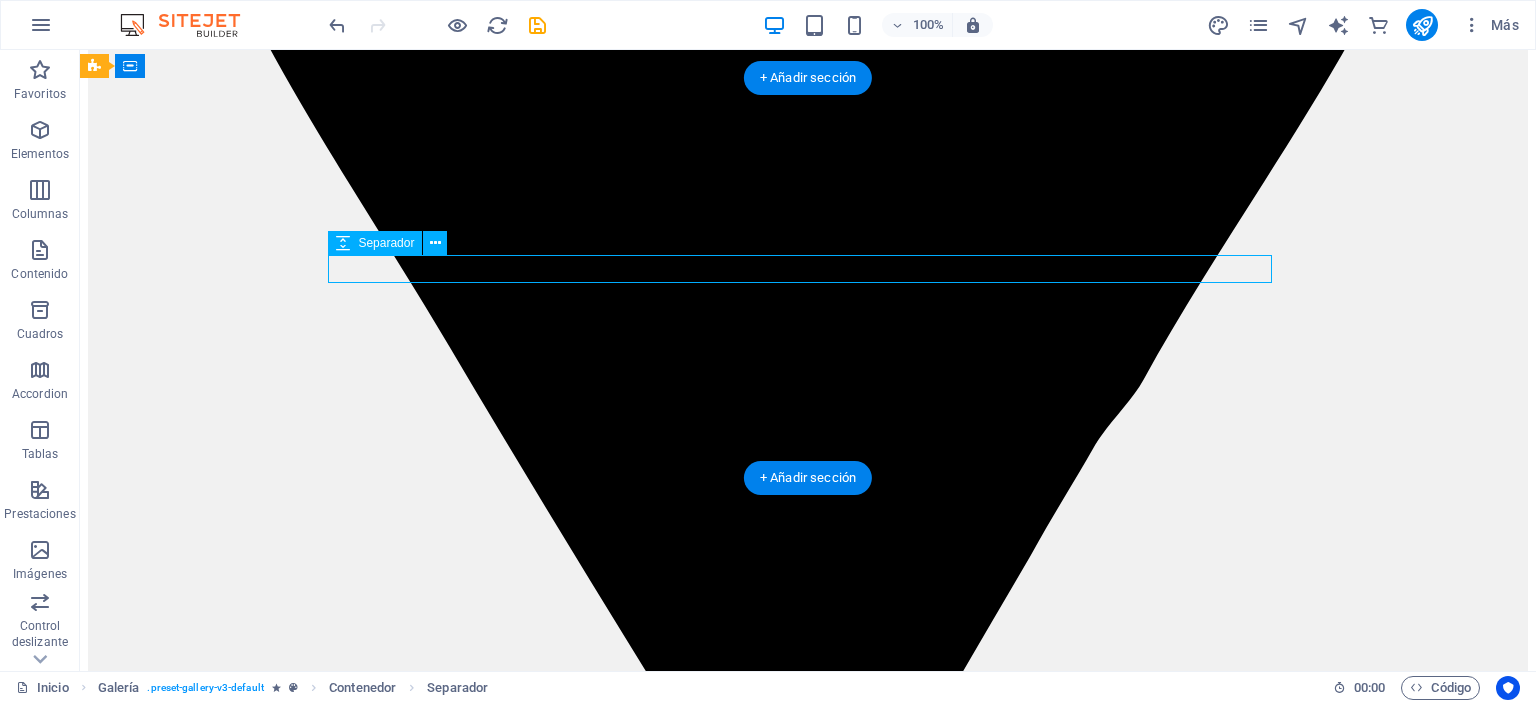 click at bounding box center [808, 10167] 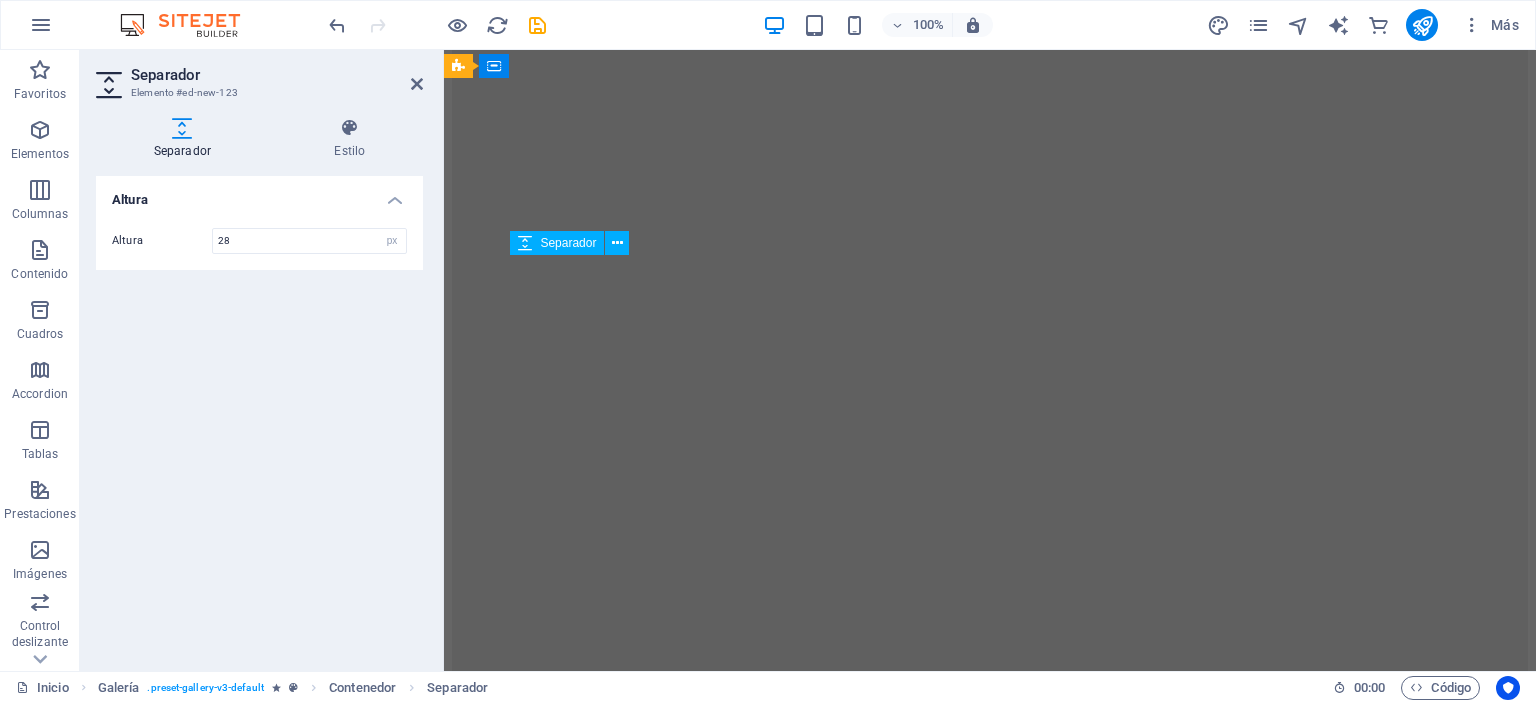 scroll, scrollTop: 6520, scrollLeft: 0, axis: vertical 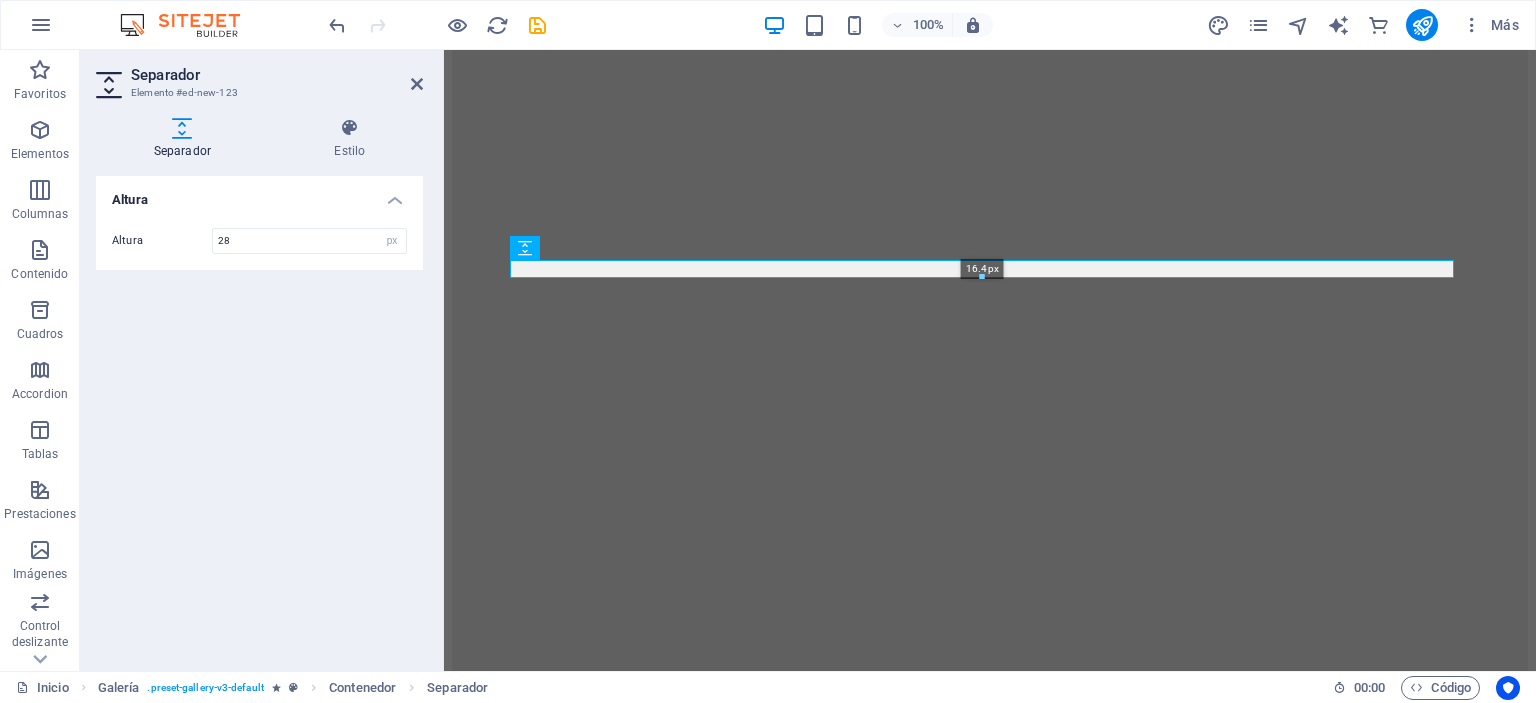 click at bounding box center [982, 277] 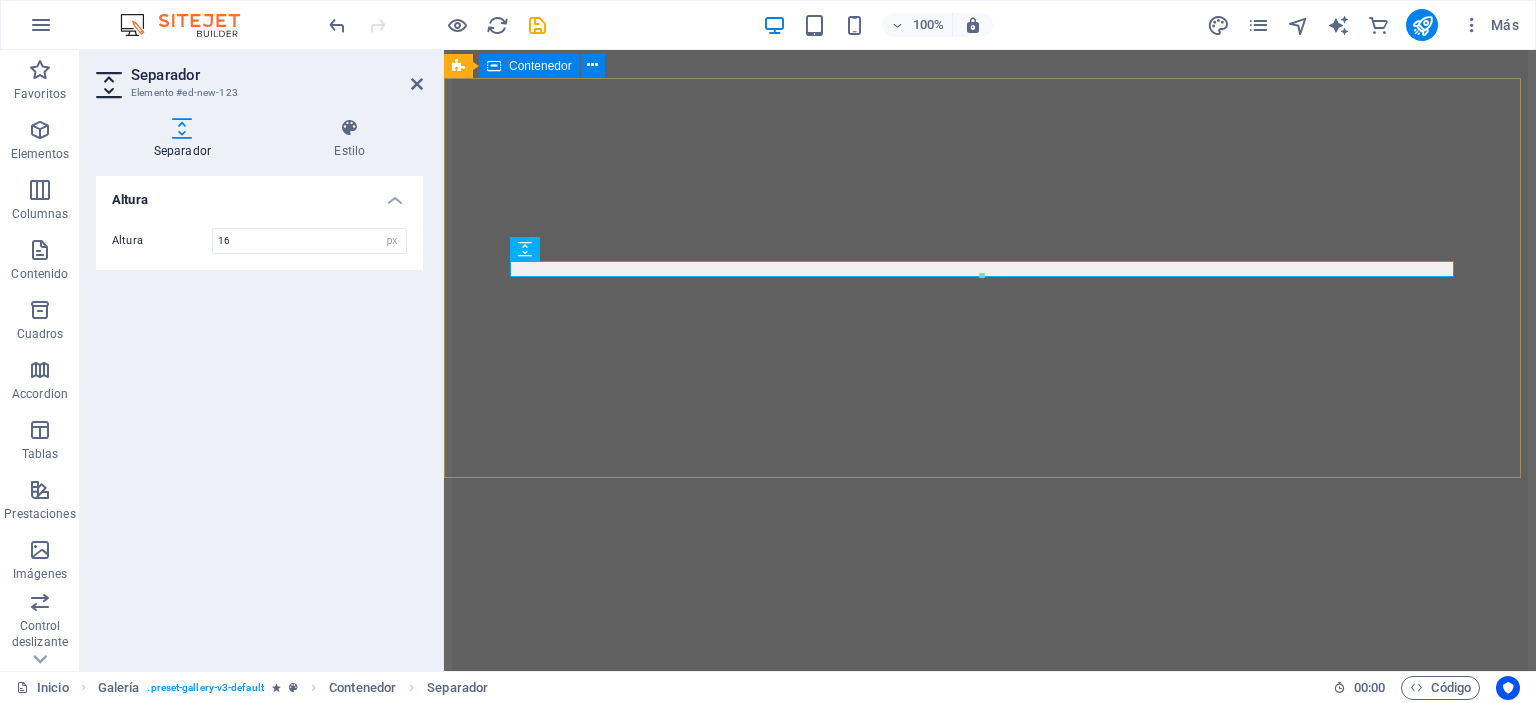 click on "MarcaS principales  Para la construcción, agroindustria, manufactura e industria, minería, transporte y logística." at bounding box center [990, 9450] 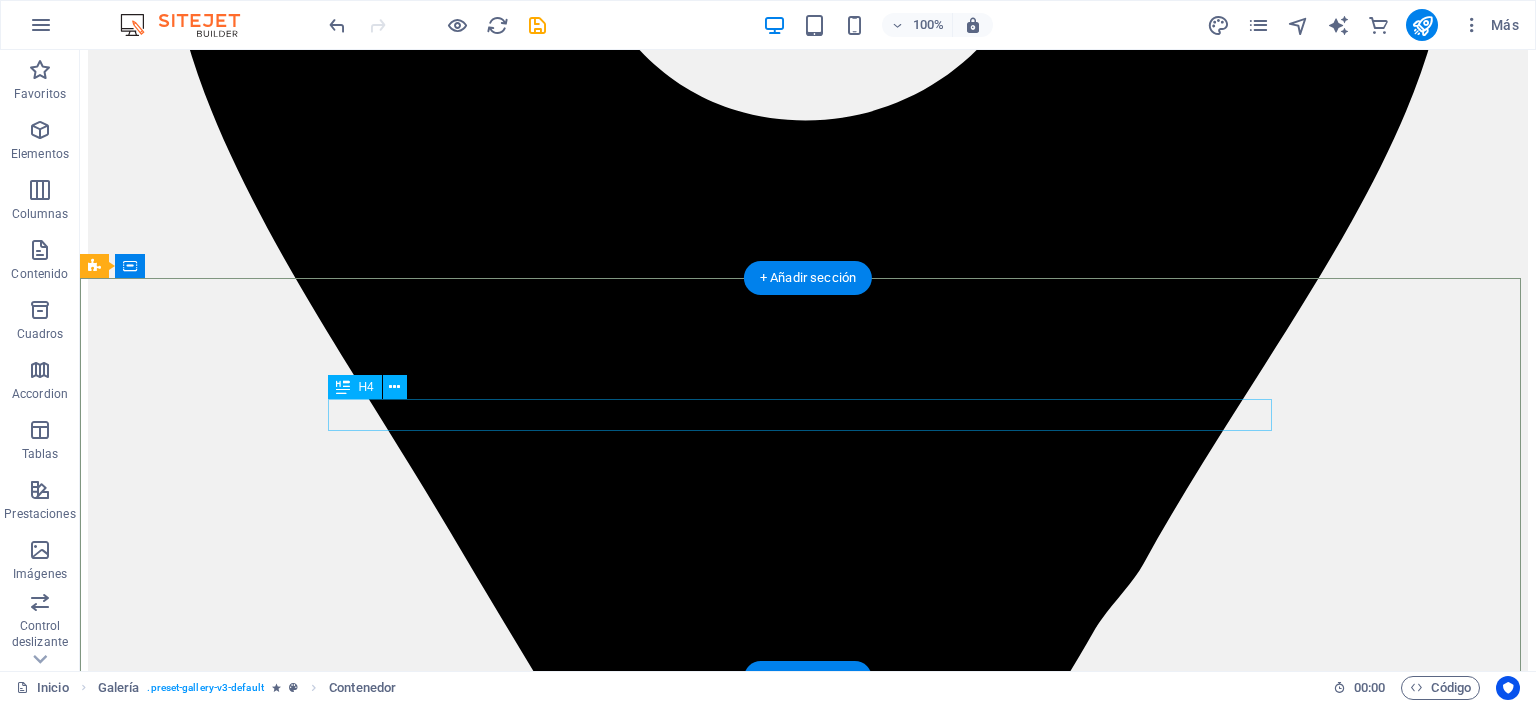scroll, scrollTop: 5512, scrollLeft: 0, axis: vertical 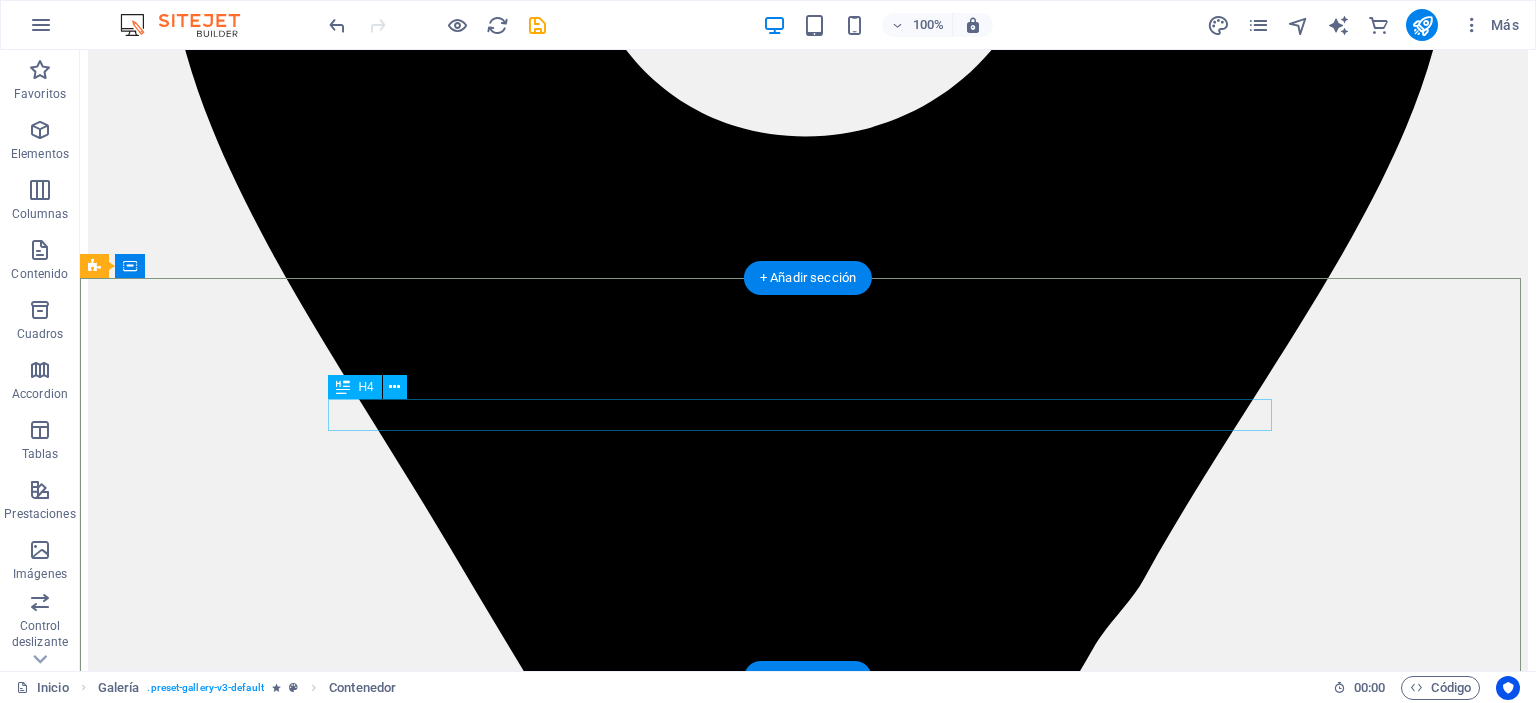 click on "MarcaS principales" at bounding box center [808, 10289] 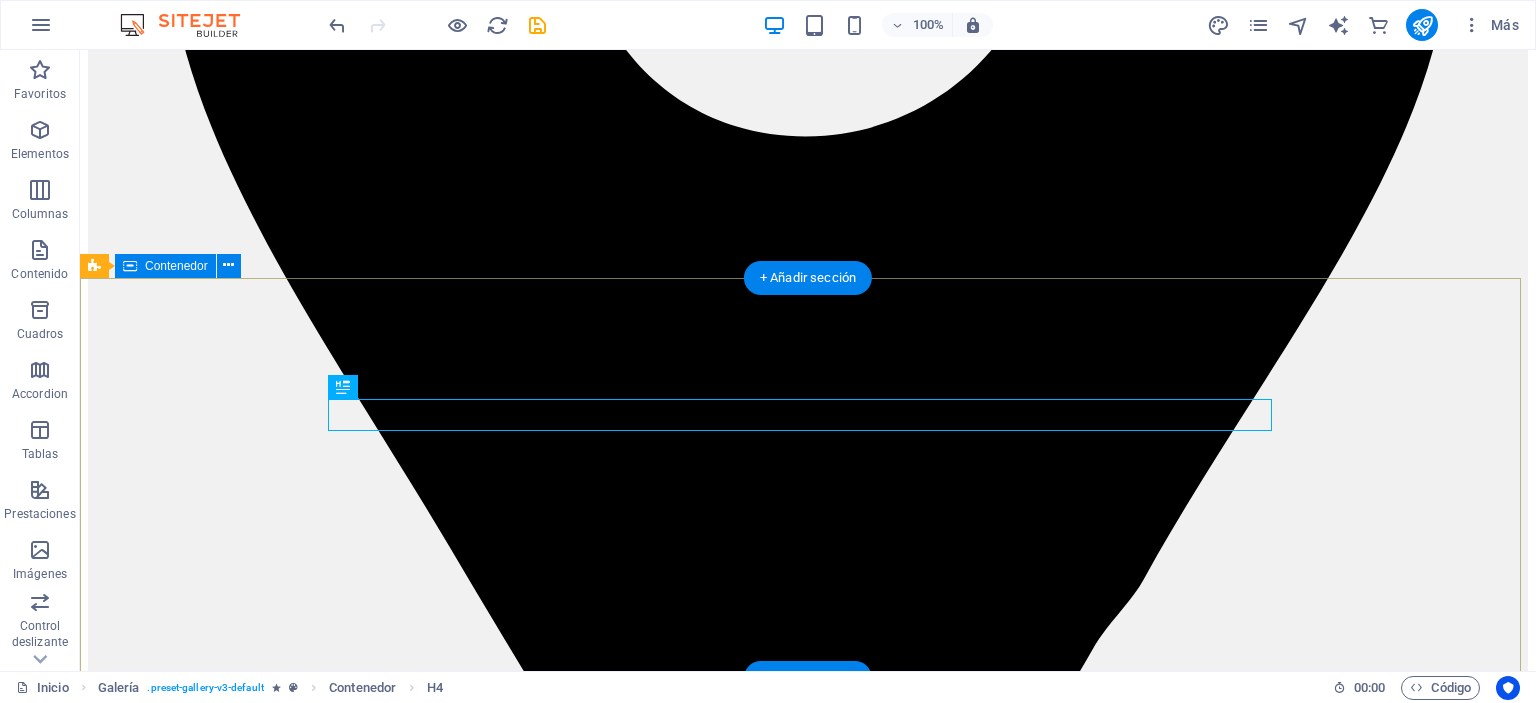 click on "MarcaS principales  Para la construcción, agroindustria, manufactura e industria, minería, transporte y logística." at bounding box center (808, 10458) 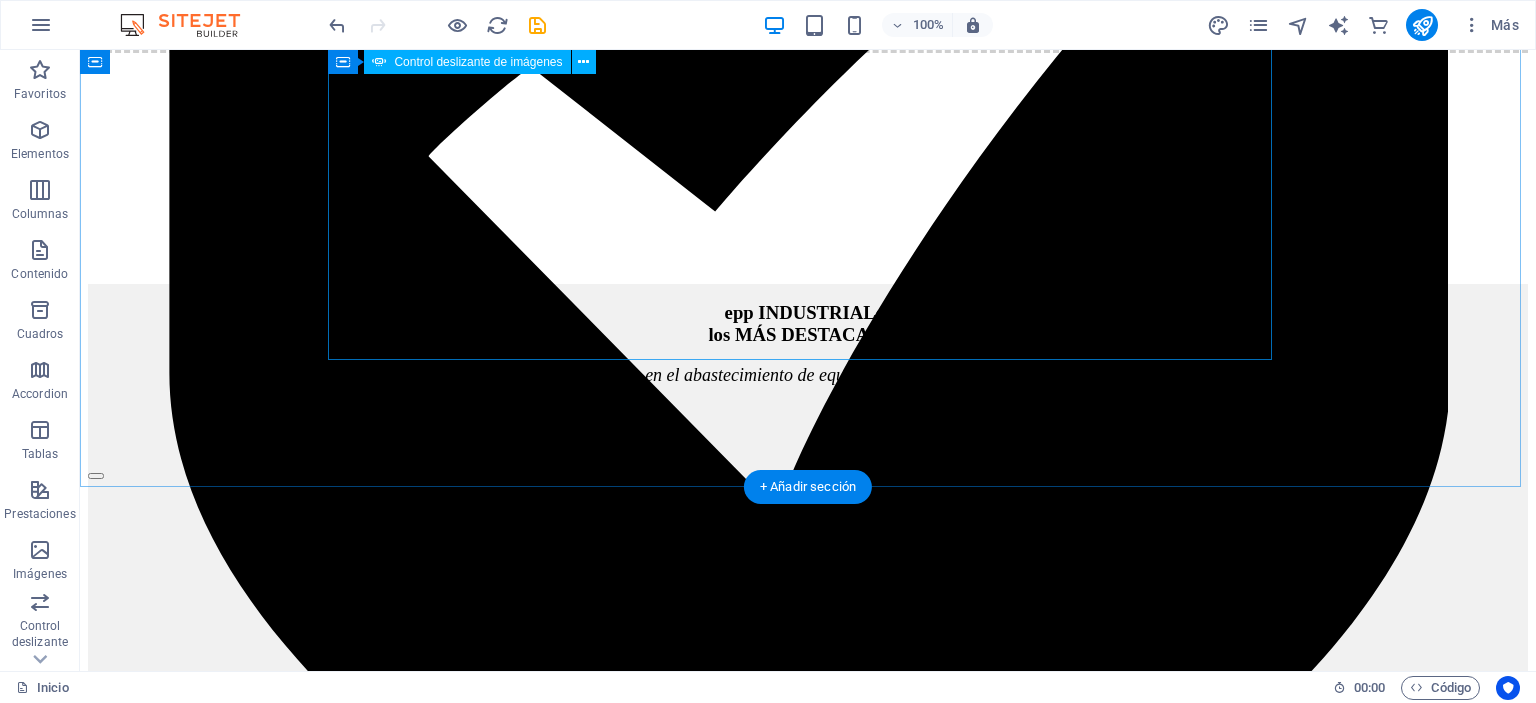 scroll, scrollTop: 2127, scrollLeft: 0, axis: vertical 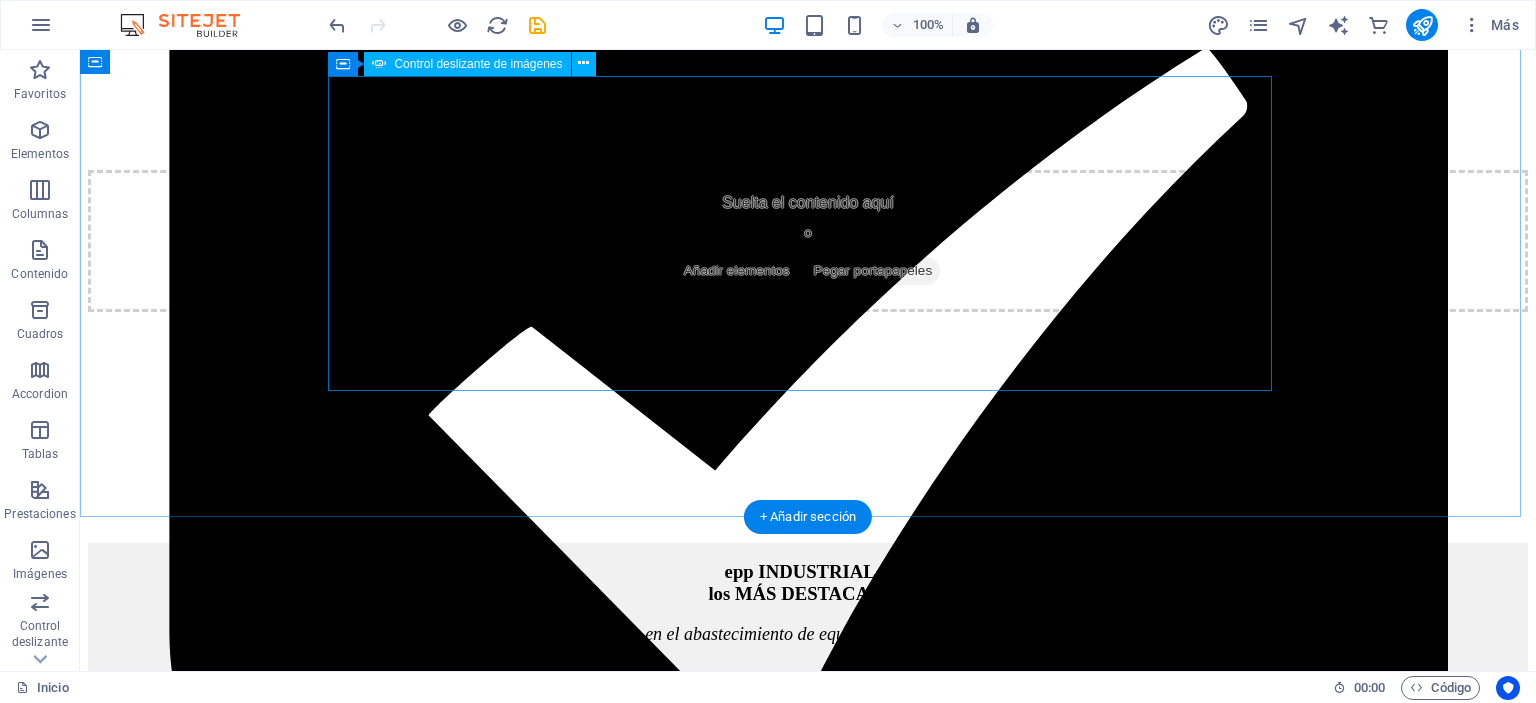 click at bounding box center [-1605, 6747] 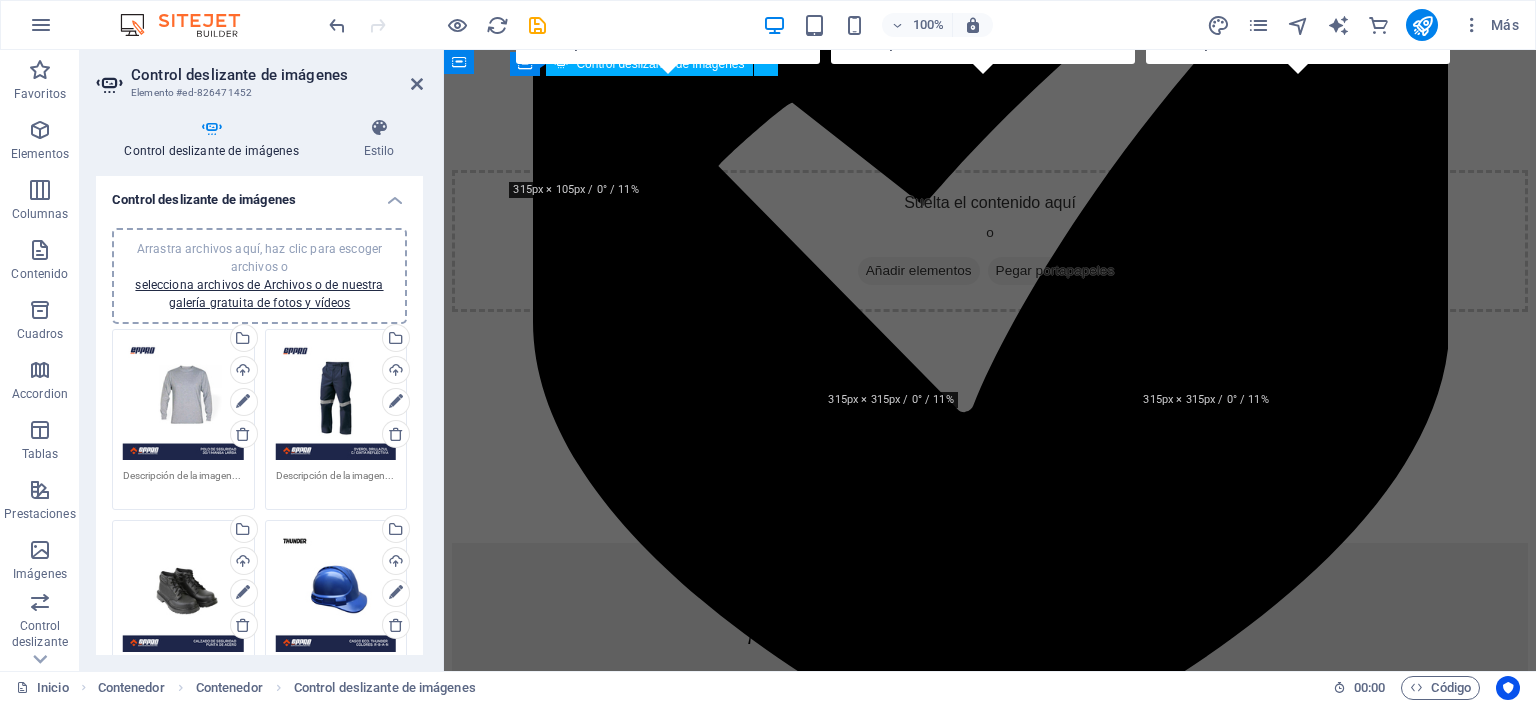 scroll, scrollTop: 2935, scrollLeft: 0, axis: vertical 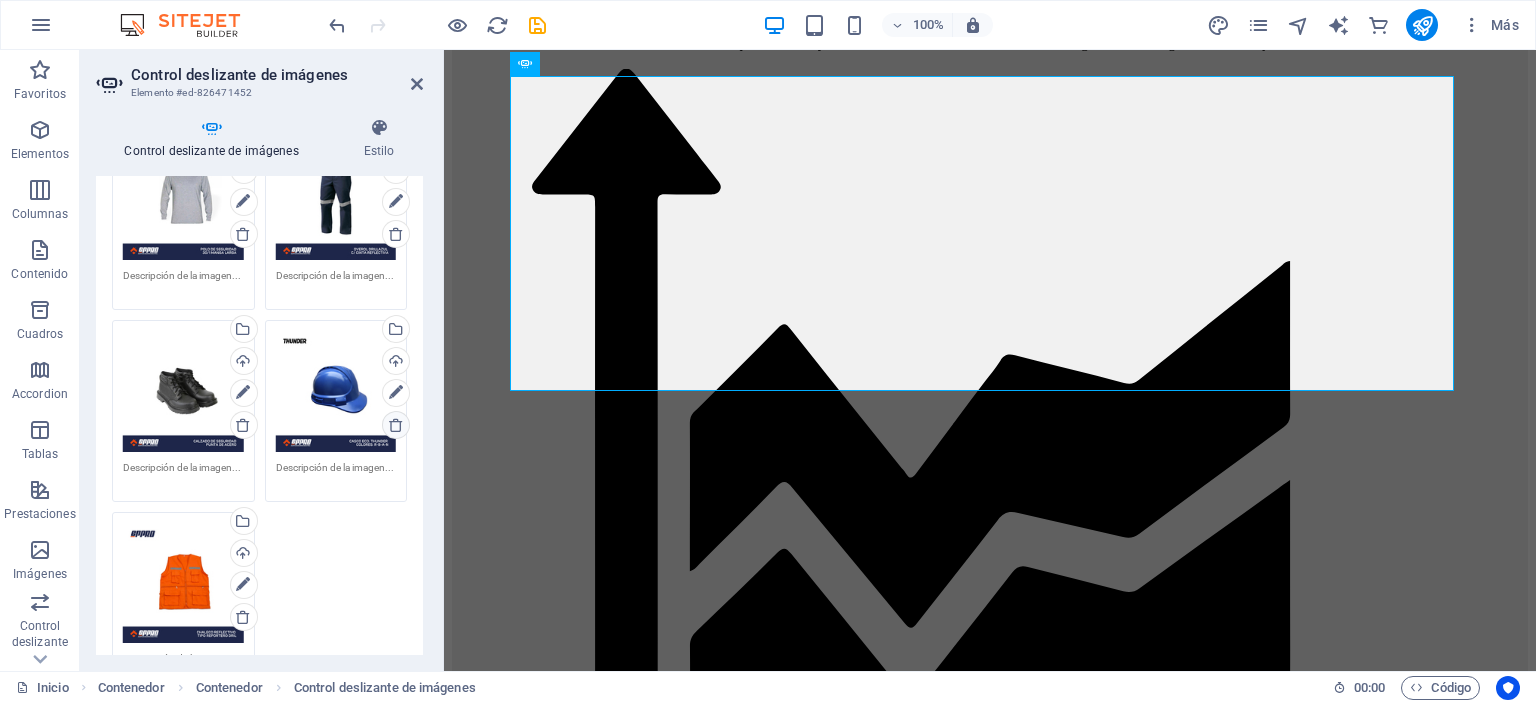 click at bounding box center [396, 425] 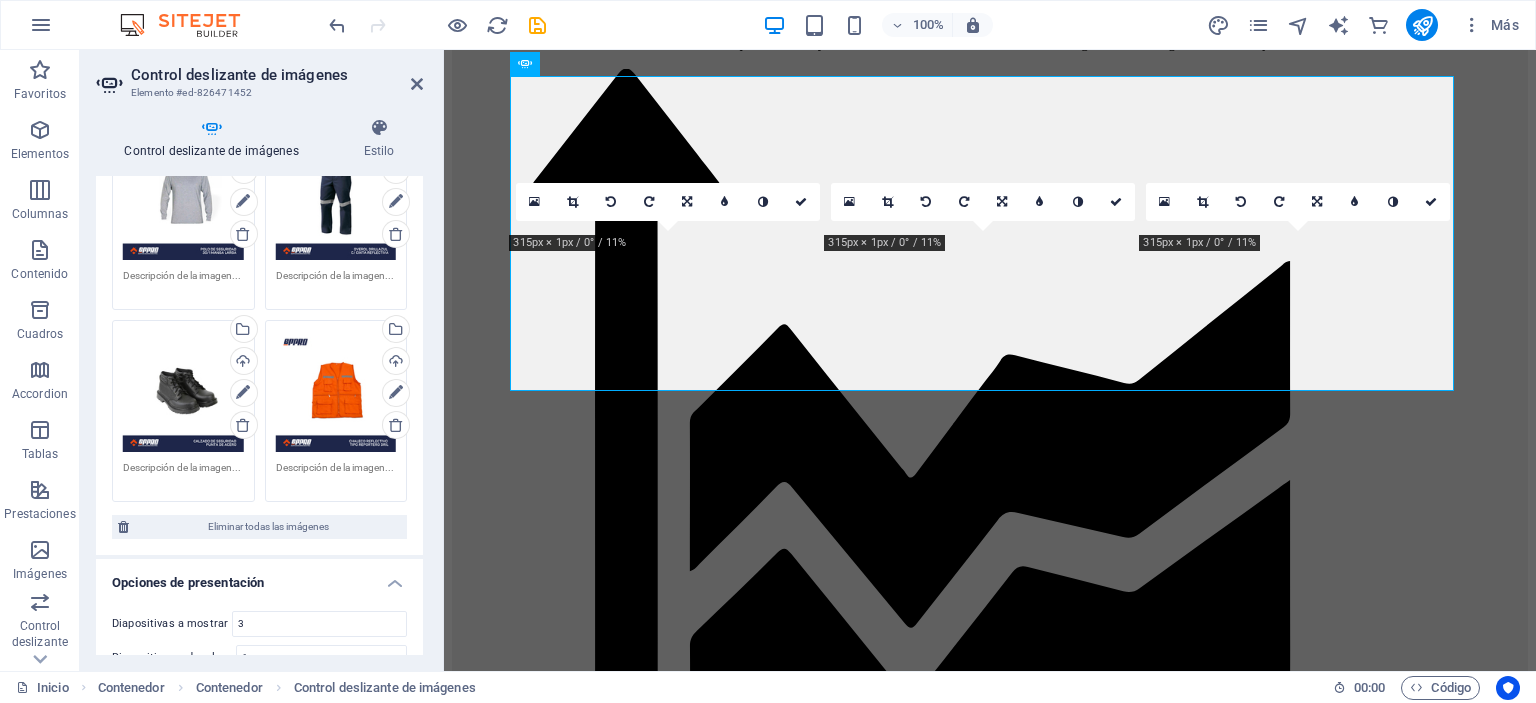click at bounding box center (183, 475) 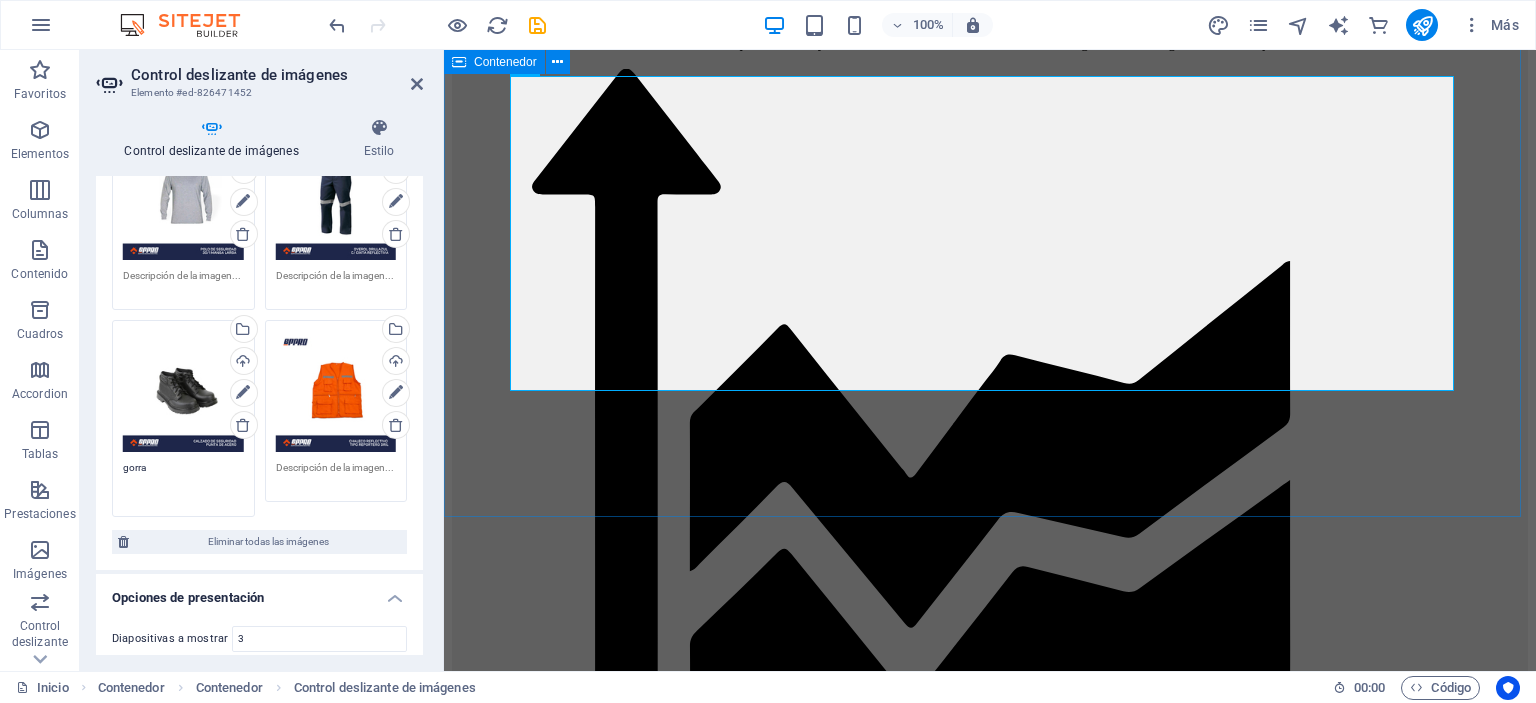 type on "gorra" 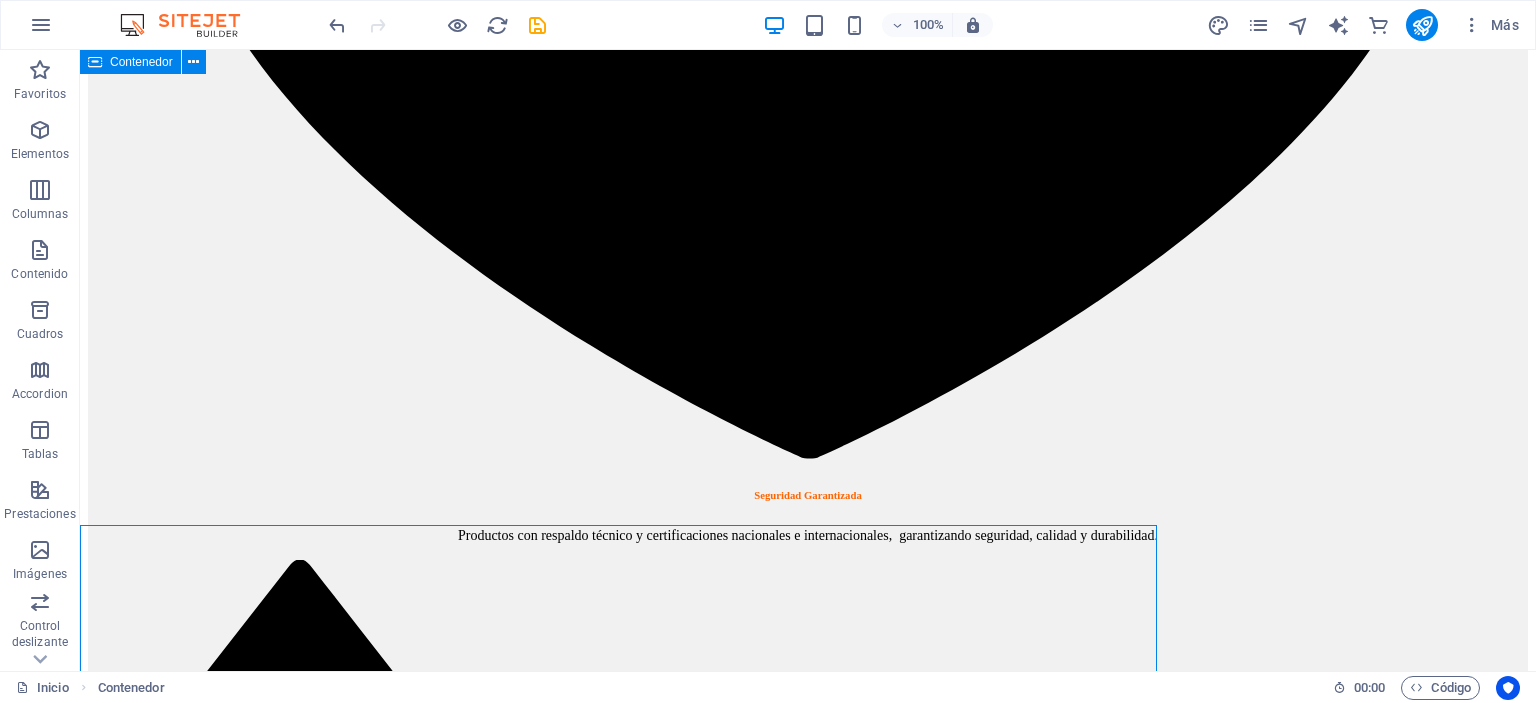 scroll, scrollTop: 2127, scrollLeft: 0, axis: vertical 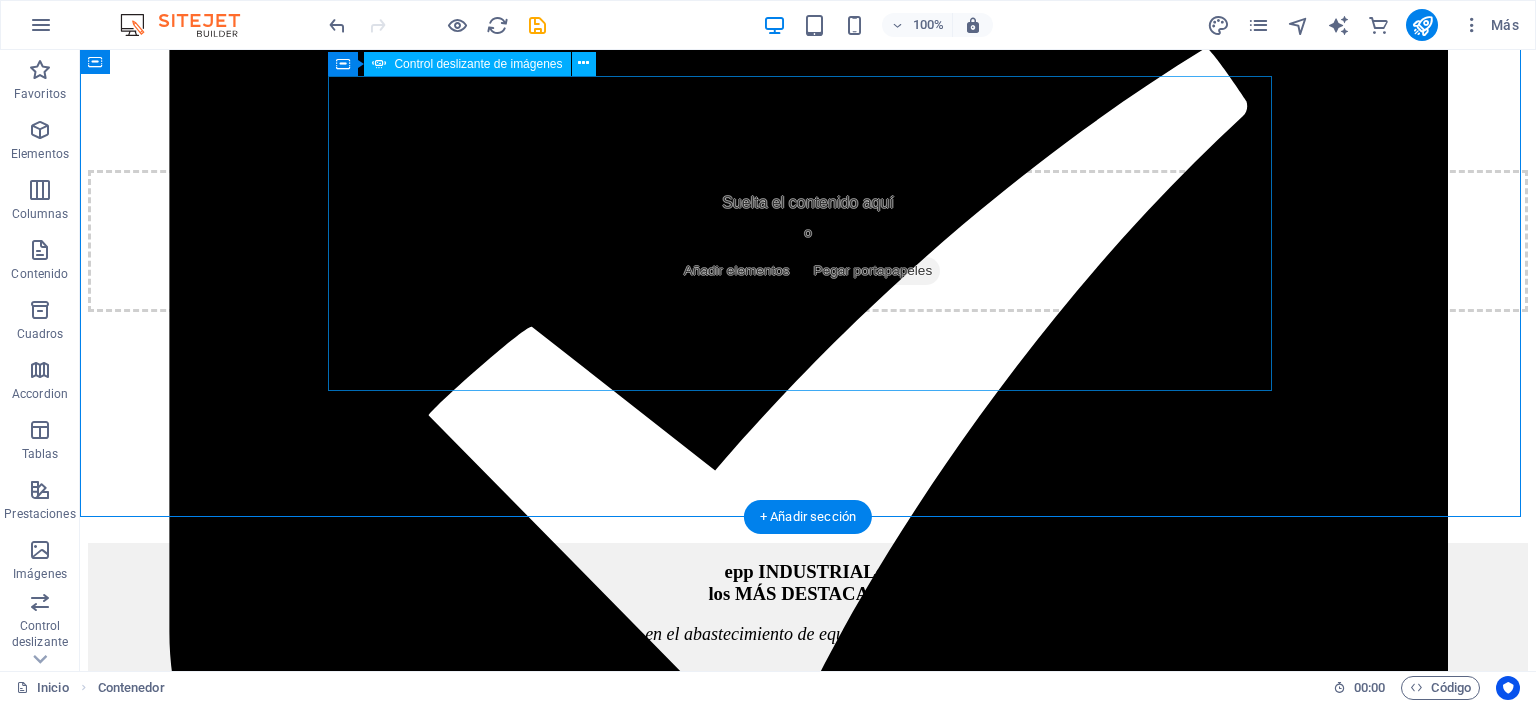 click on "gorra" at bounding box center (-1960, 9700) 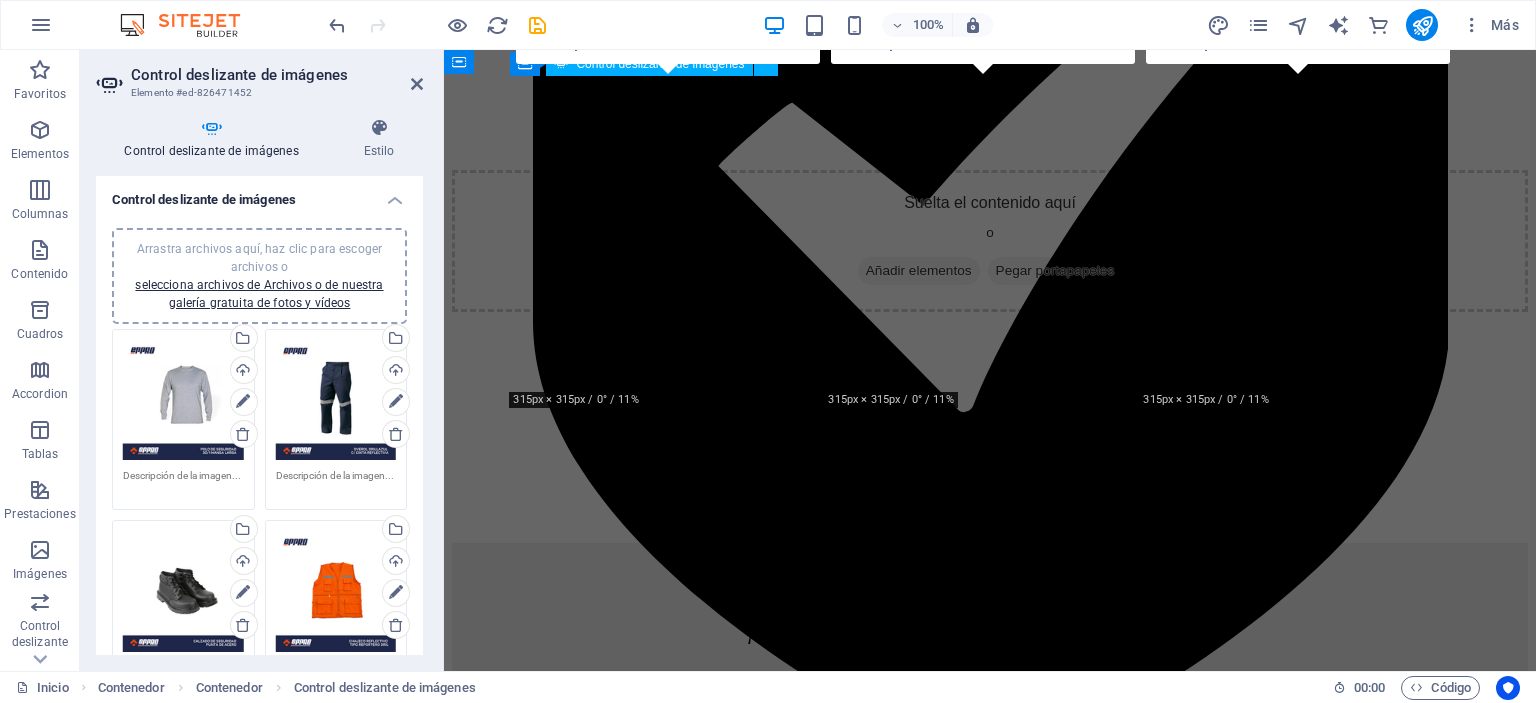 scroll, scrollTop: 2935, scrollLeft: 0, axis: vertical 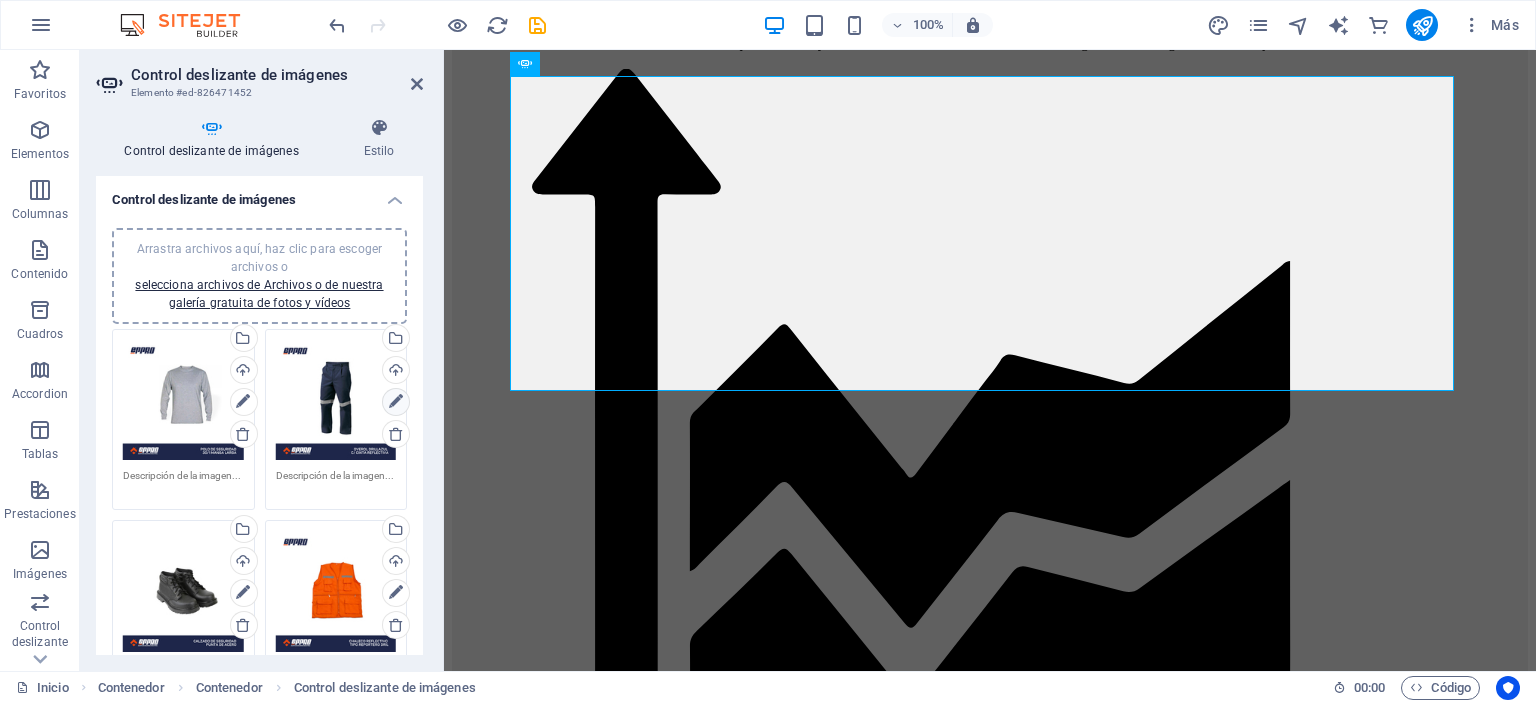 click at bounding box center (396, 402) 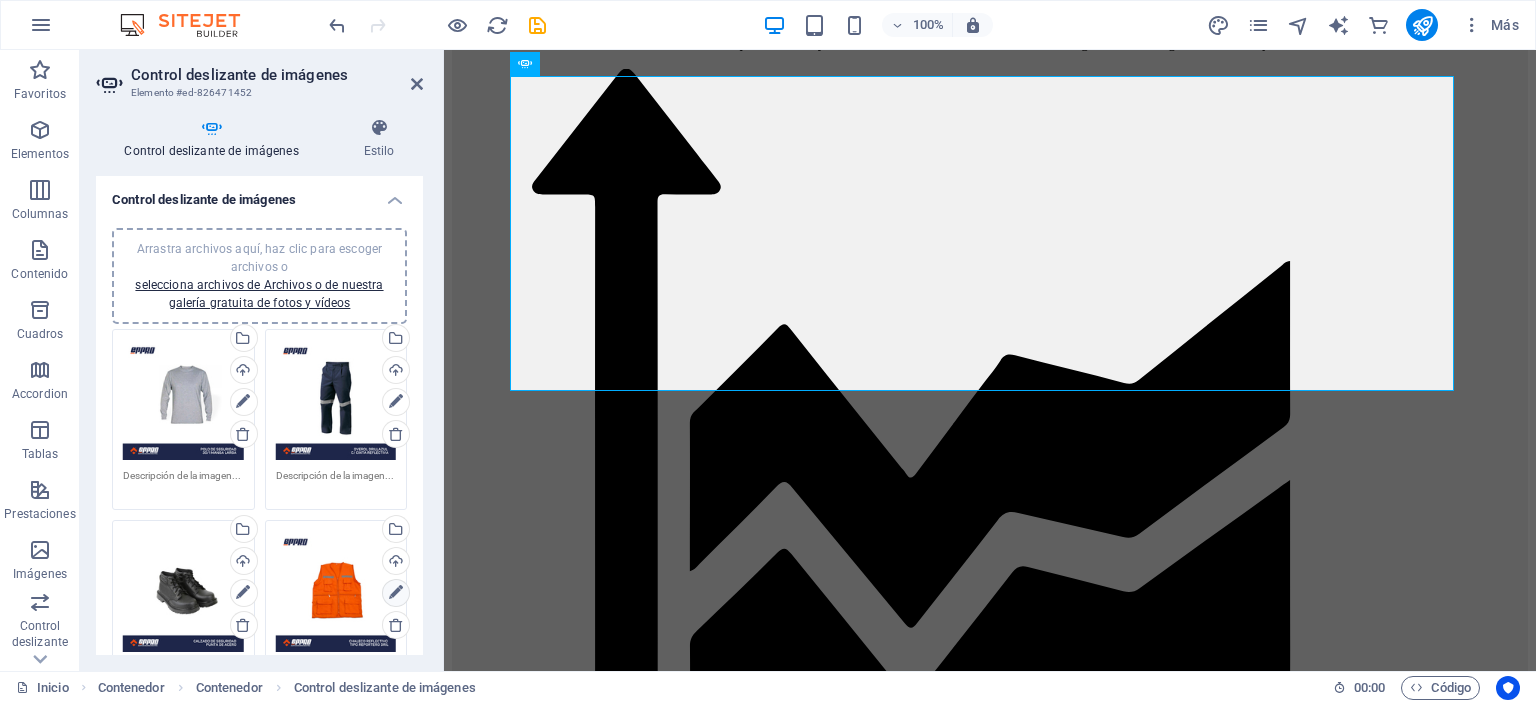click at bounding box center [396, 593] 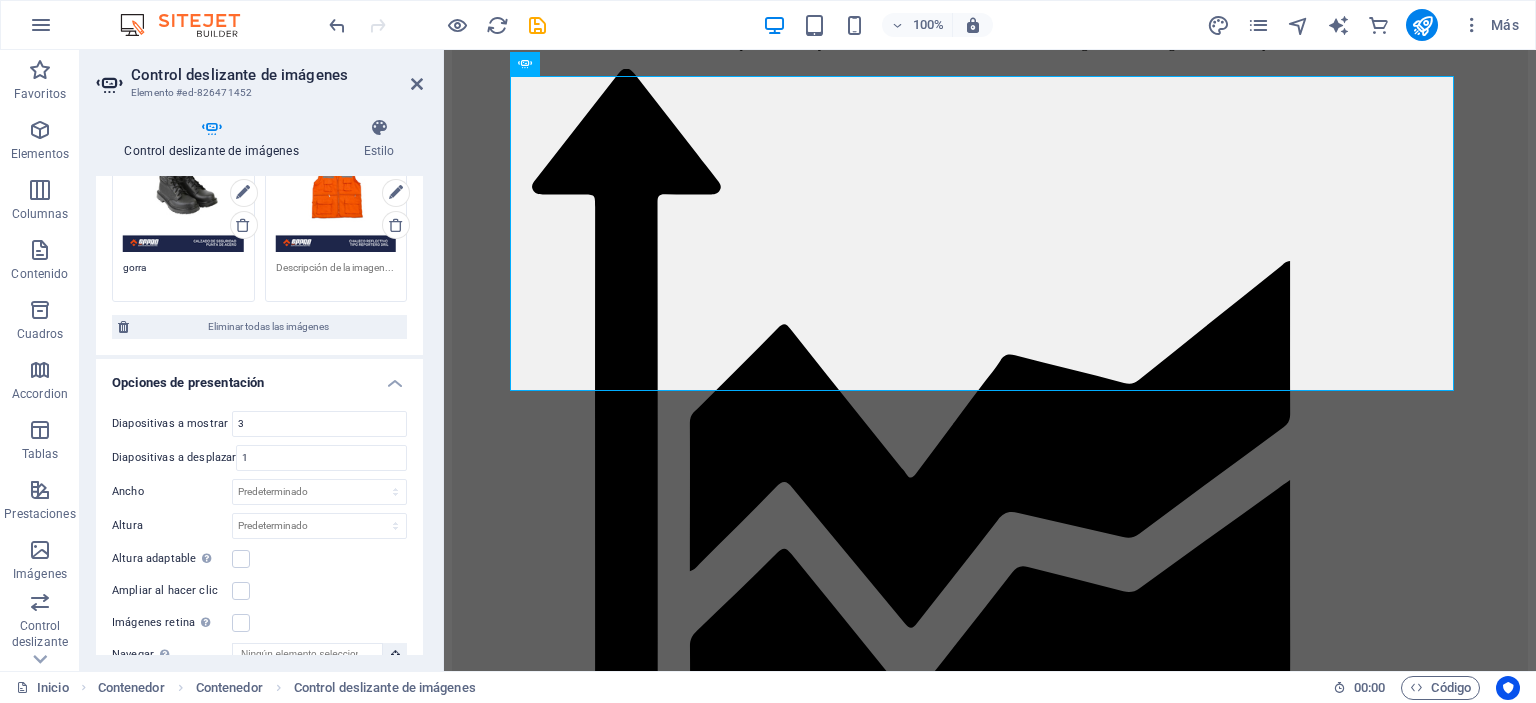 scroll, scrollTop: 600, scrollLeft: 0, axis: vertical 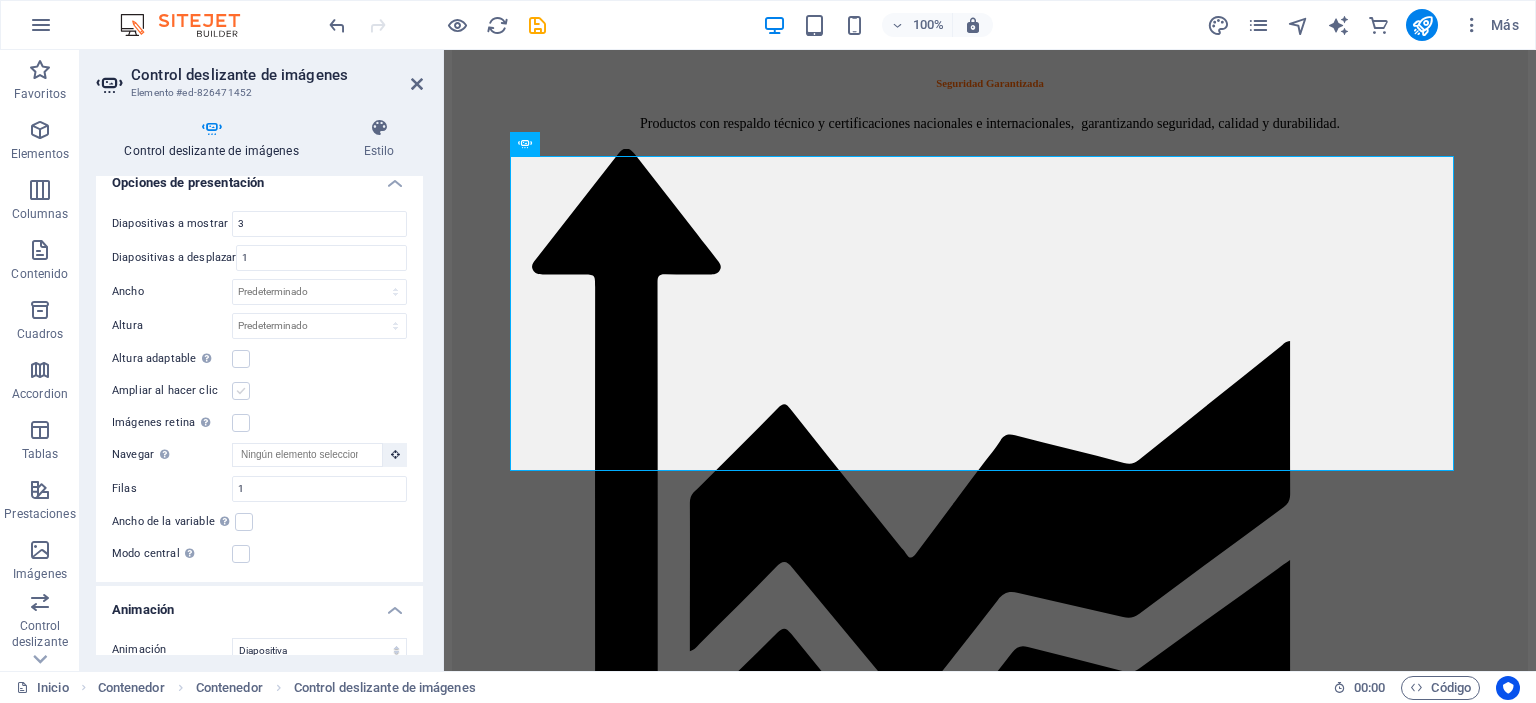 click at bounding box center [241, 391] 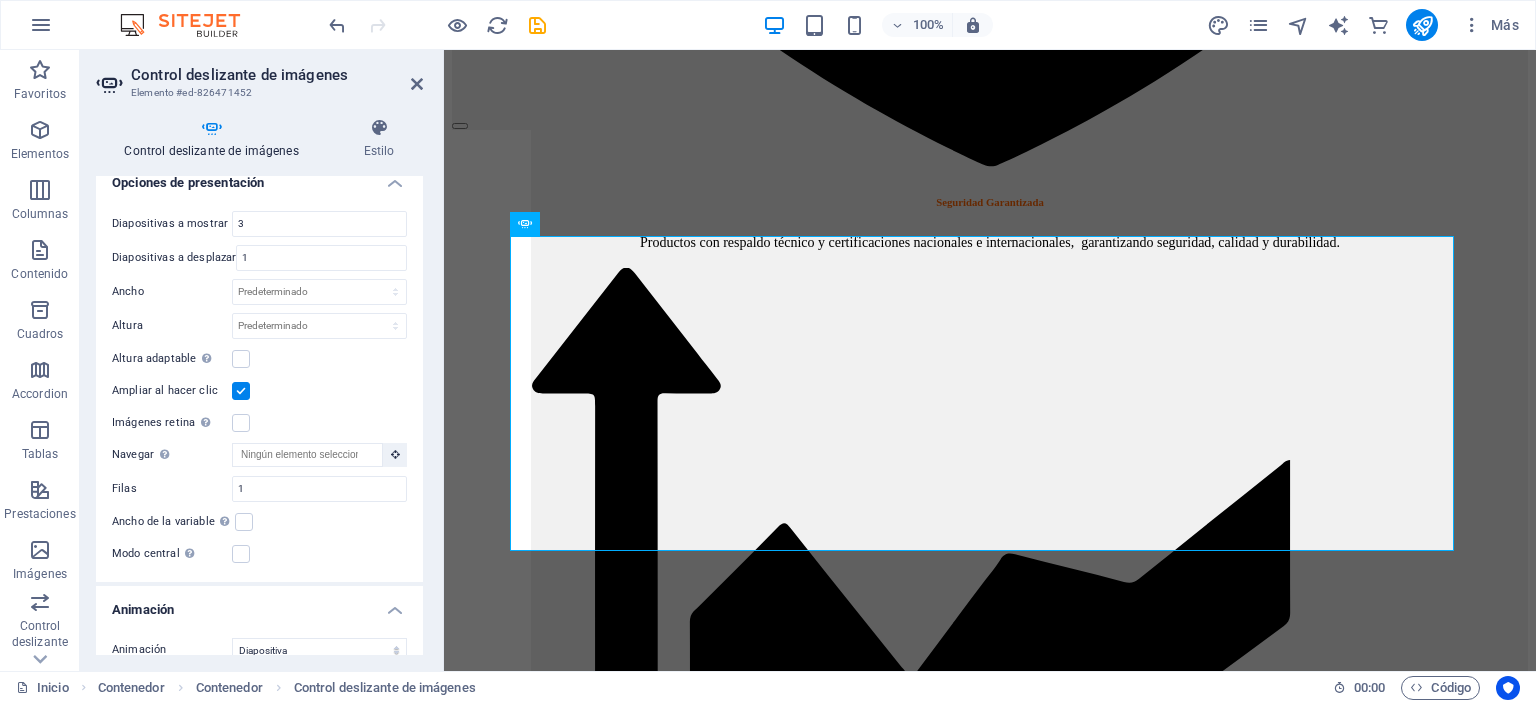 scroll, scrollTop: 2703, scrollLeft: 0, axis: vertical 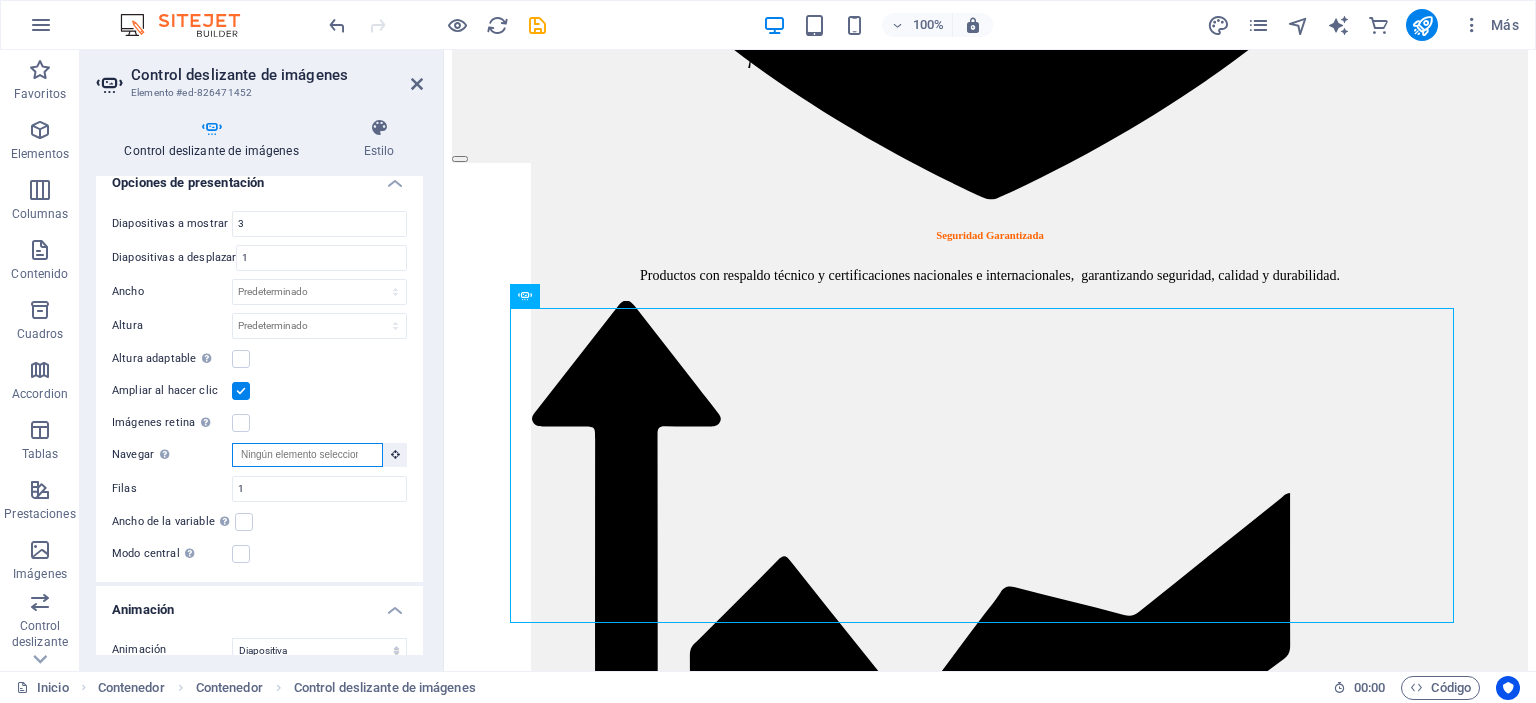 click on "Navegar Selecciona otro control deslizante que debería ser navegado por este" at bounding box center [307, 455] 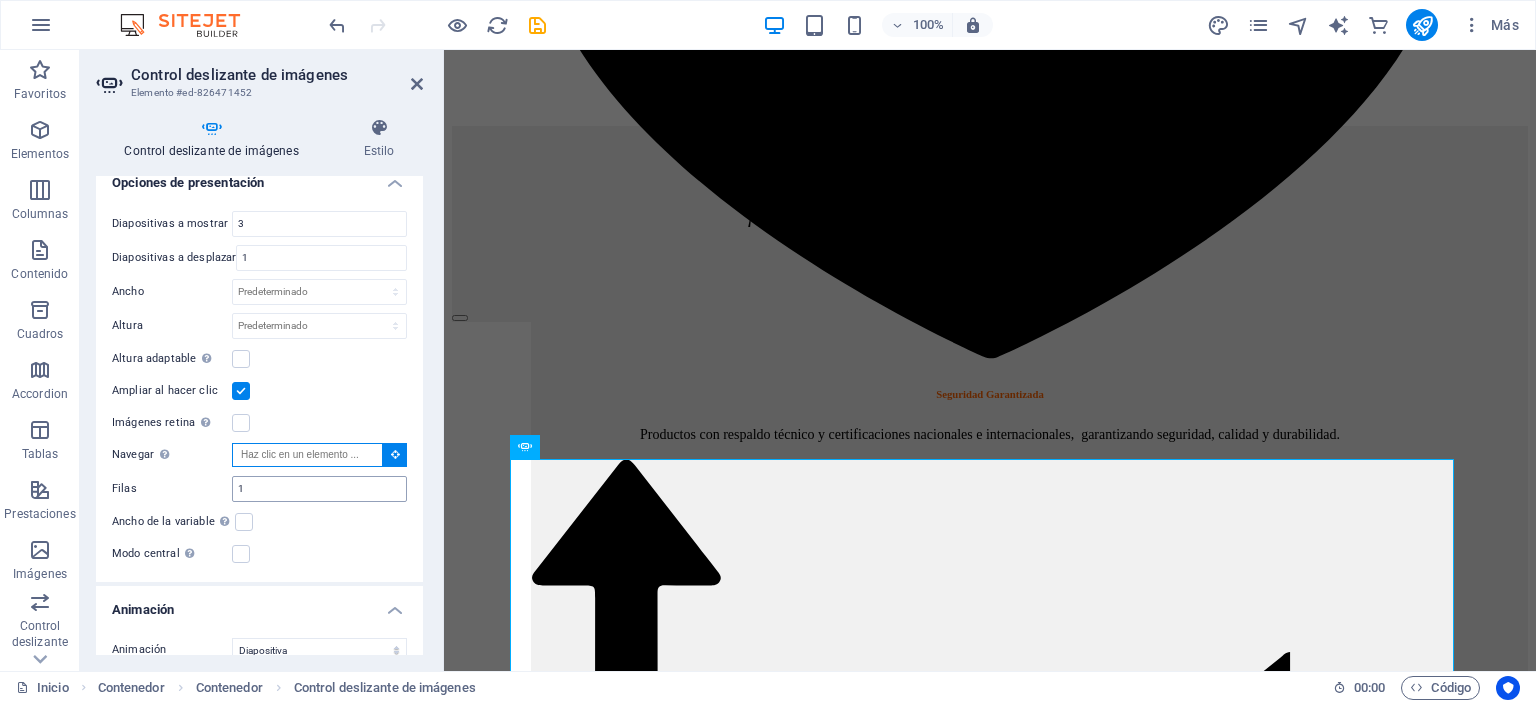 scroll, scrollTop: 2543, scrollLeft: 0, axis: vertical 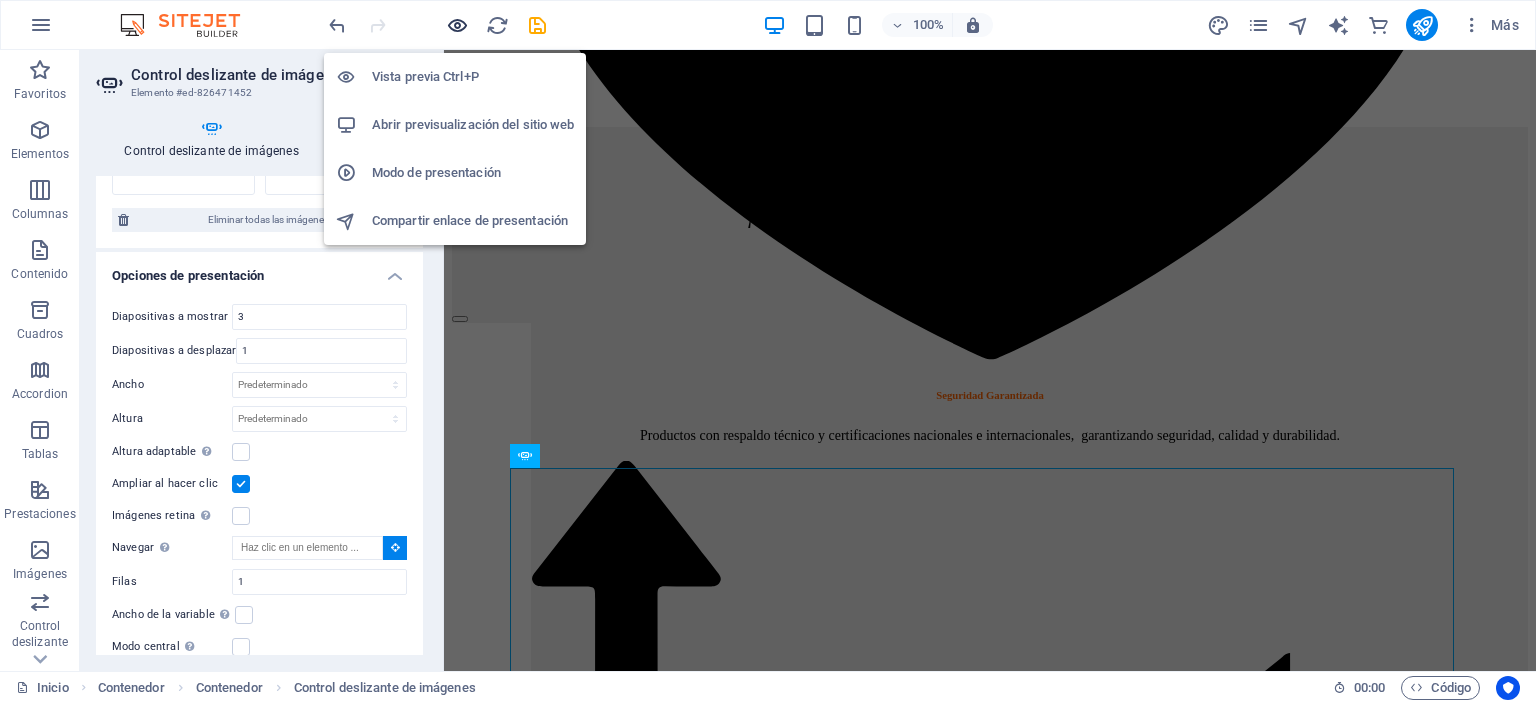click at bounding box center [457, 25] 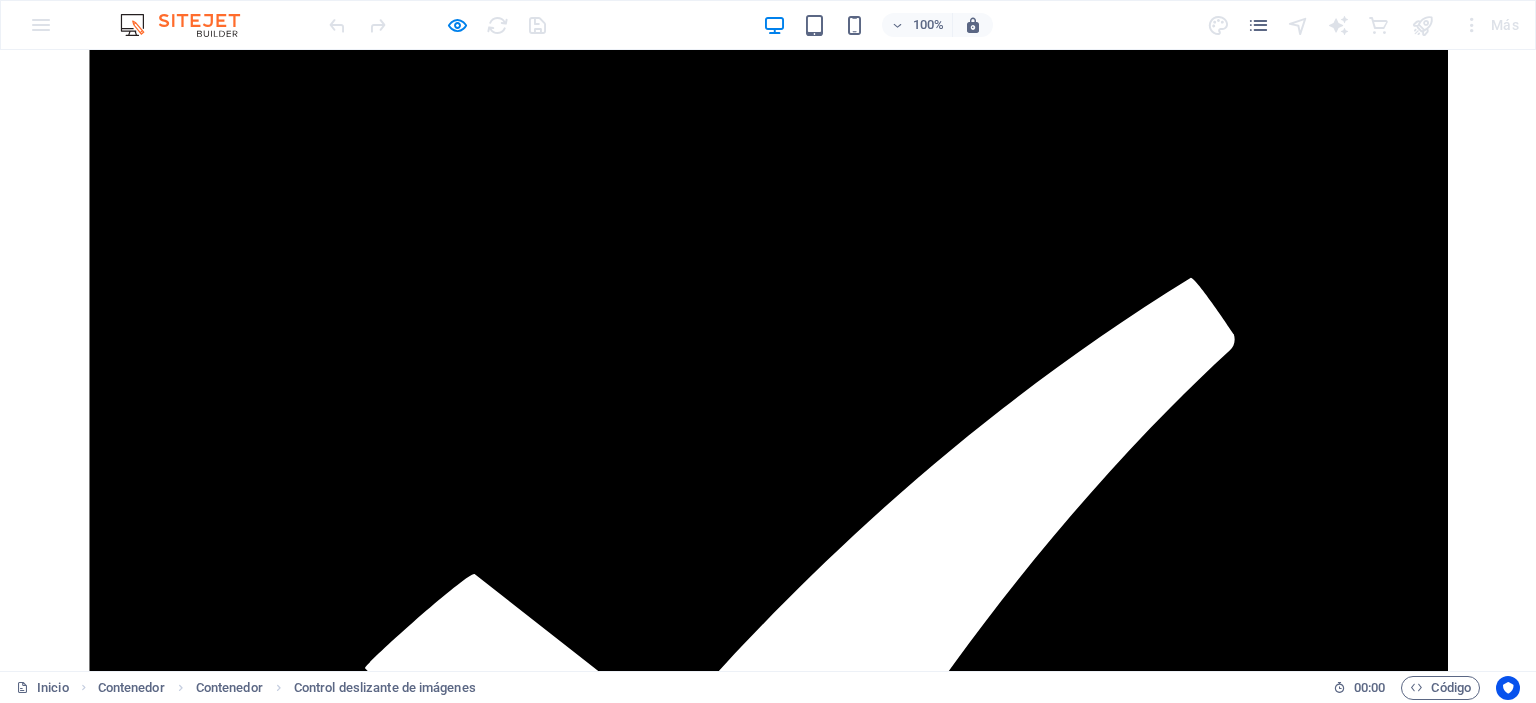 scroll, scrollTop: 1935, scrollLeft: 0, axis: vertical 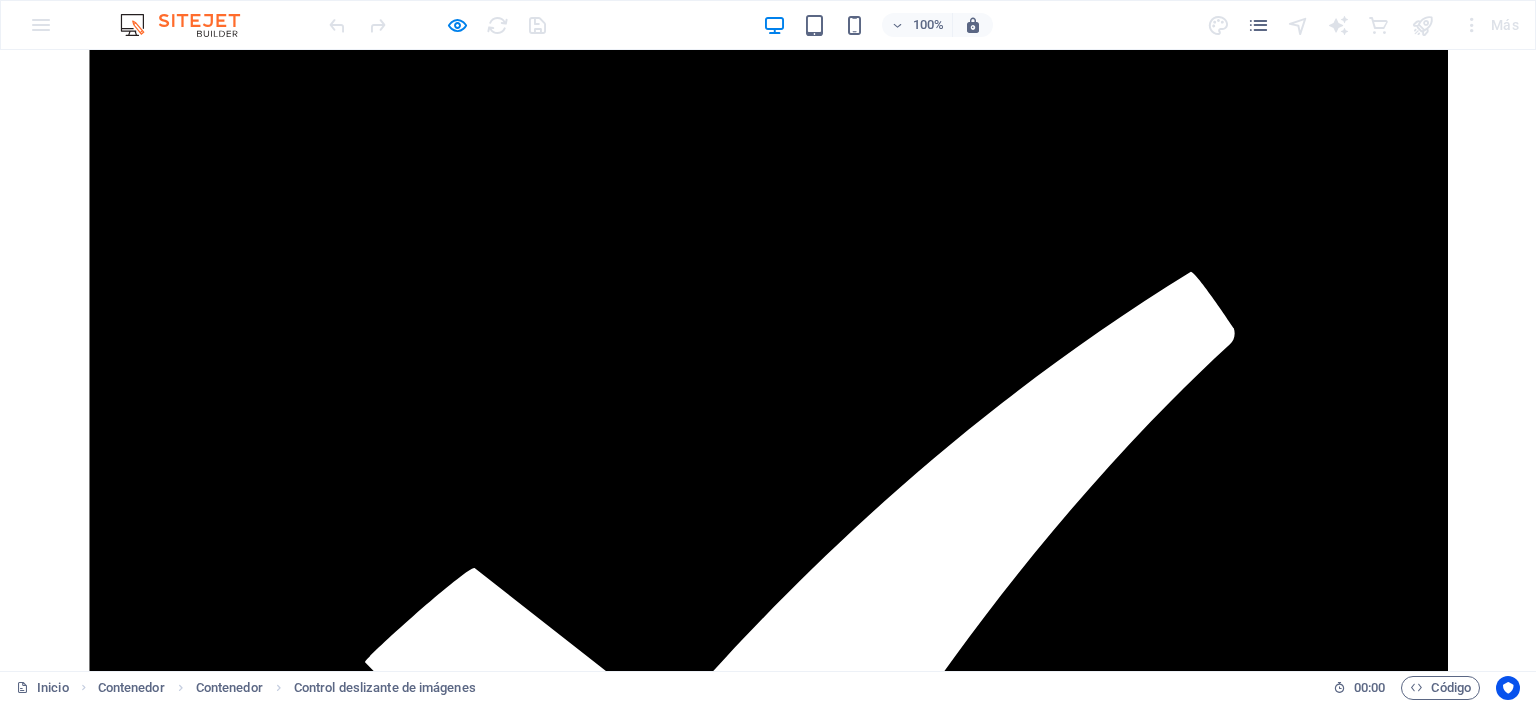 click at bounding box center [-425, 3863] 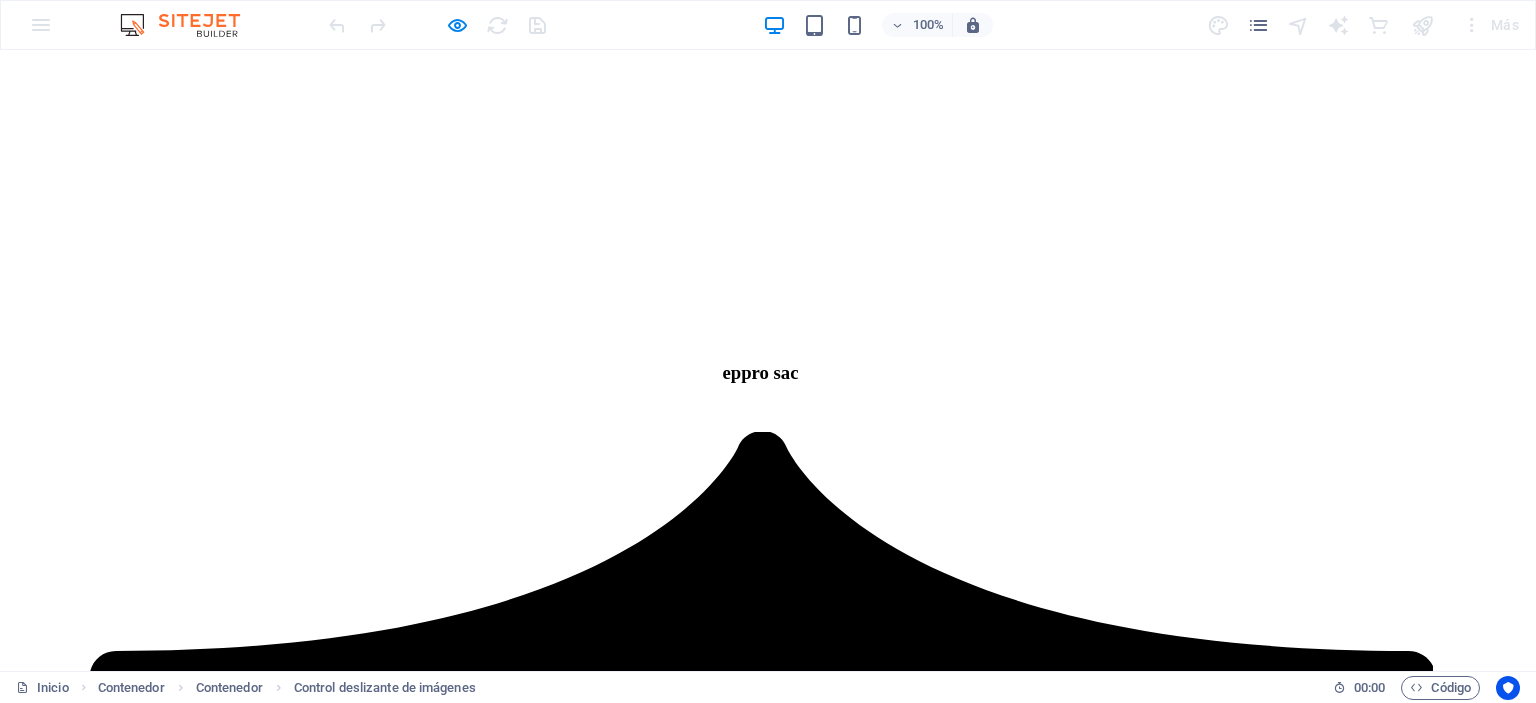 click at bounding box center [32, -1180] 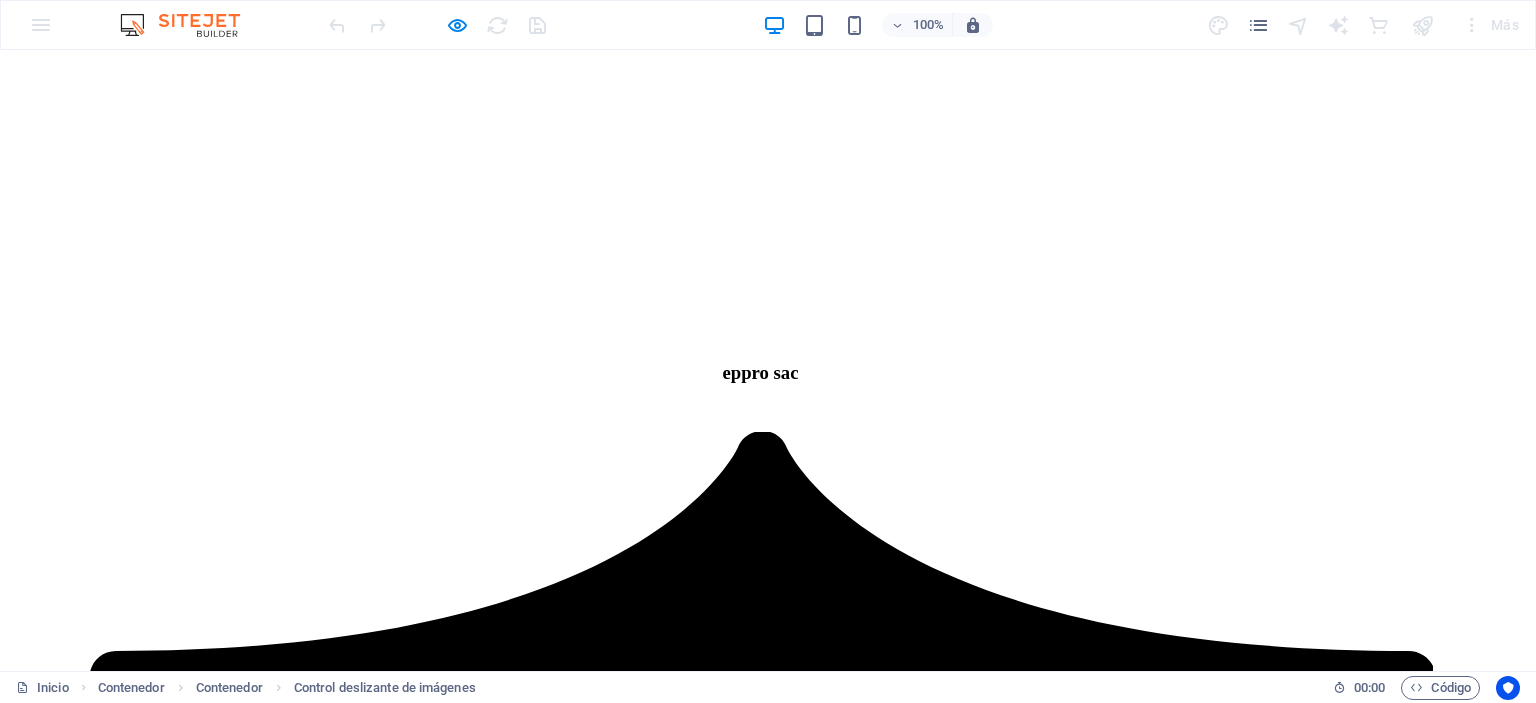 click at bounding box center [32, -1180] 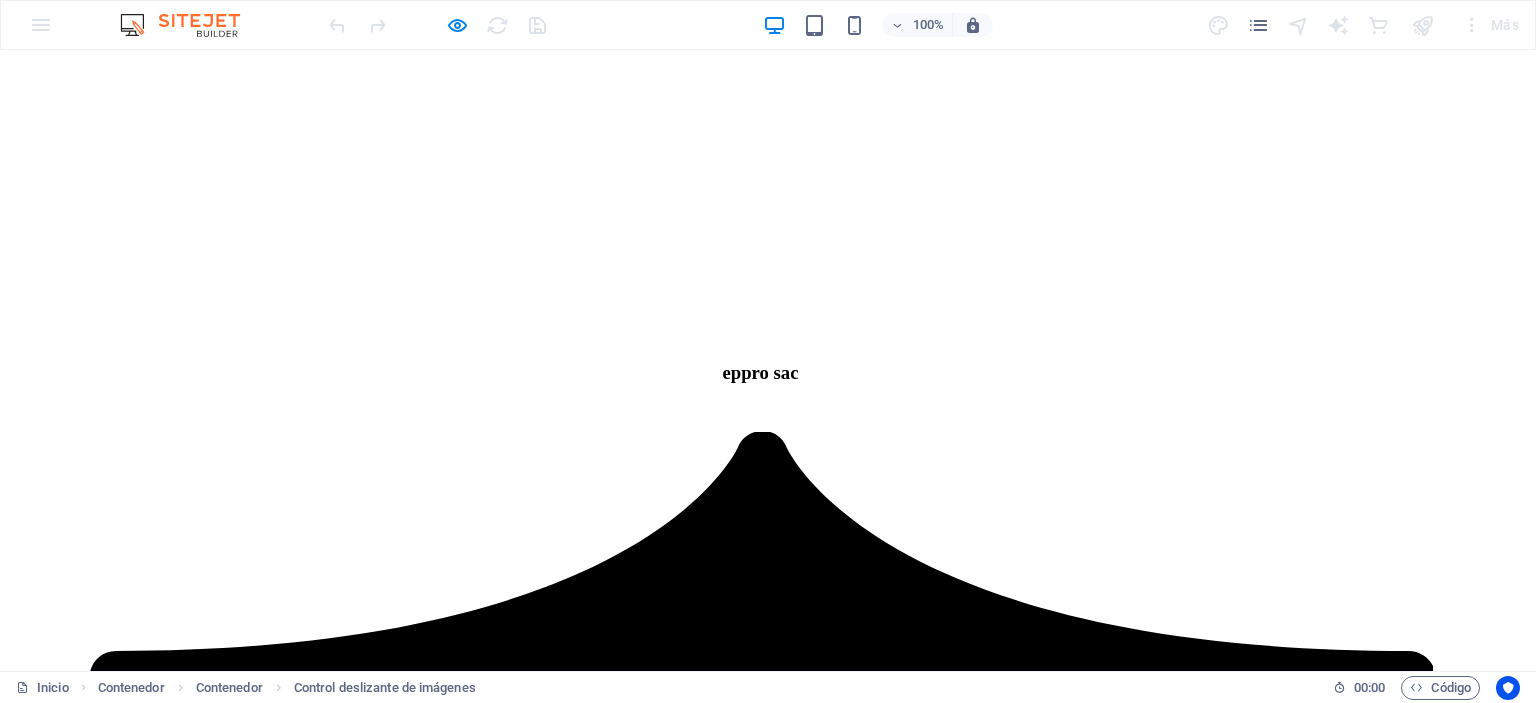 click at bounding box center [32, -1180] 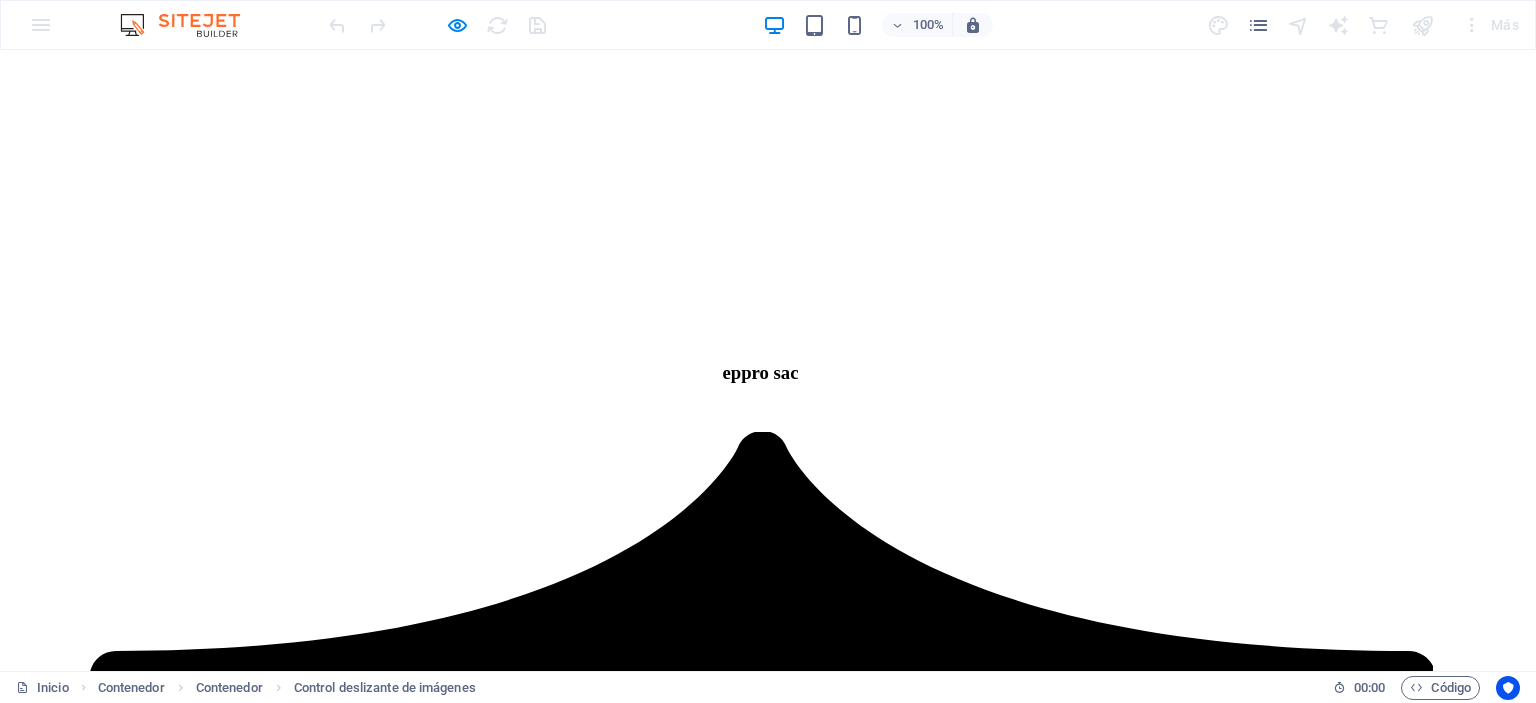 click at bounding box center [32, -1180] 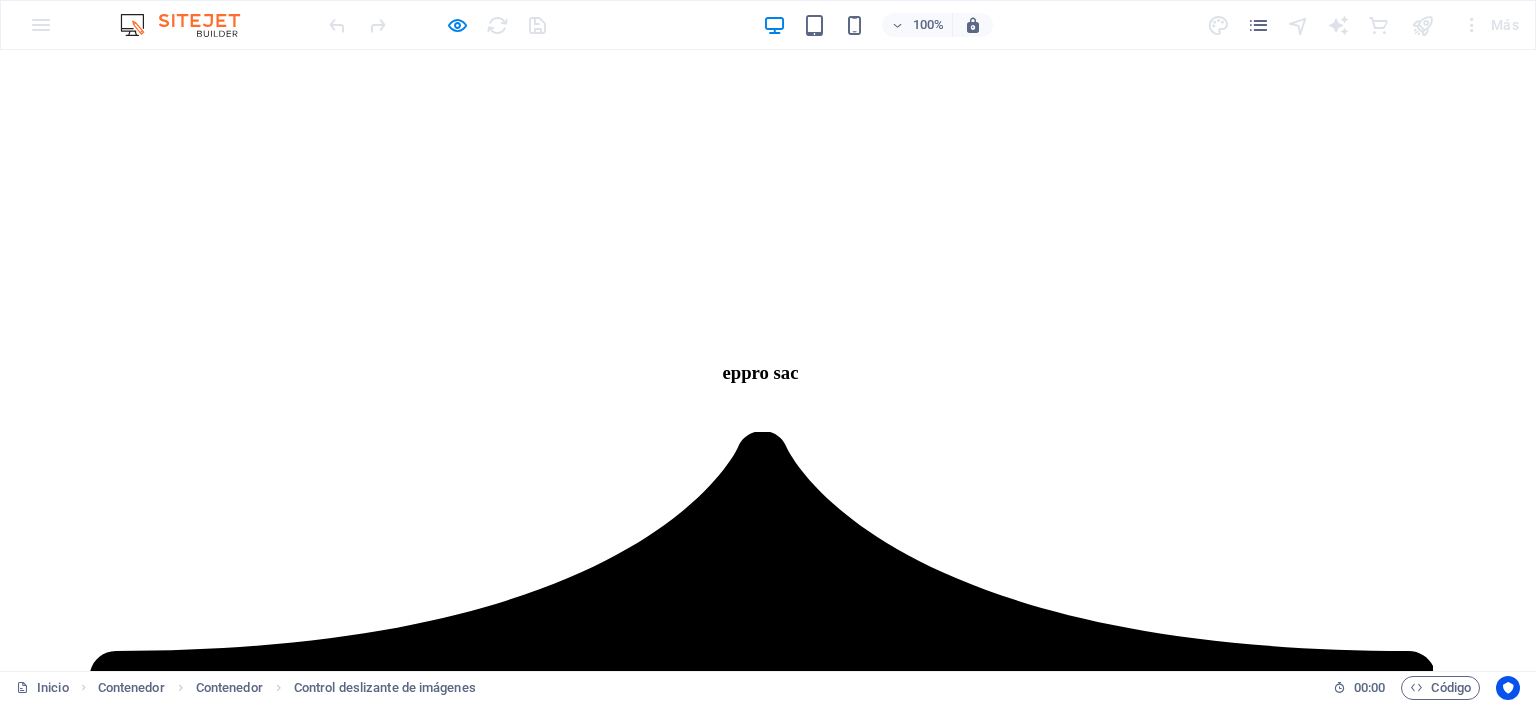 select on "ms" 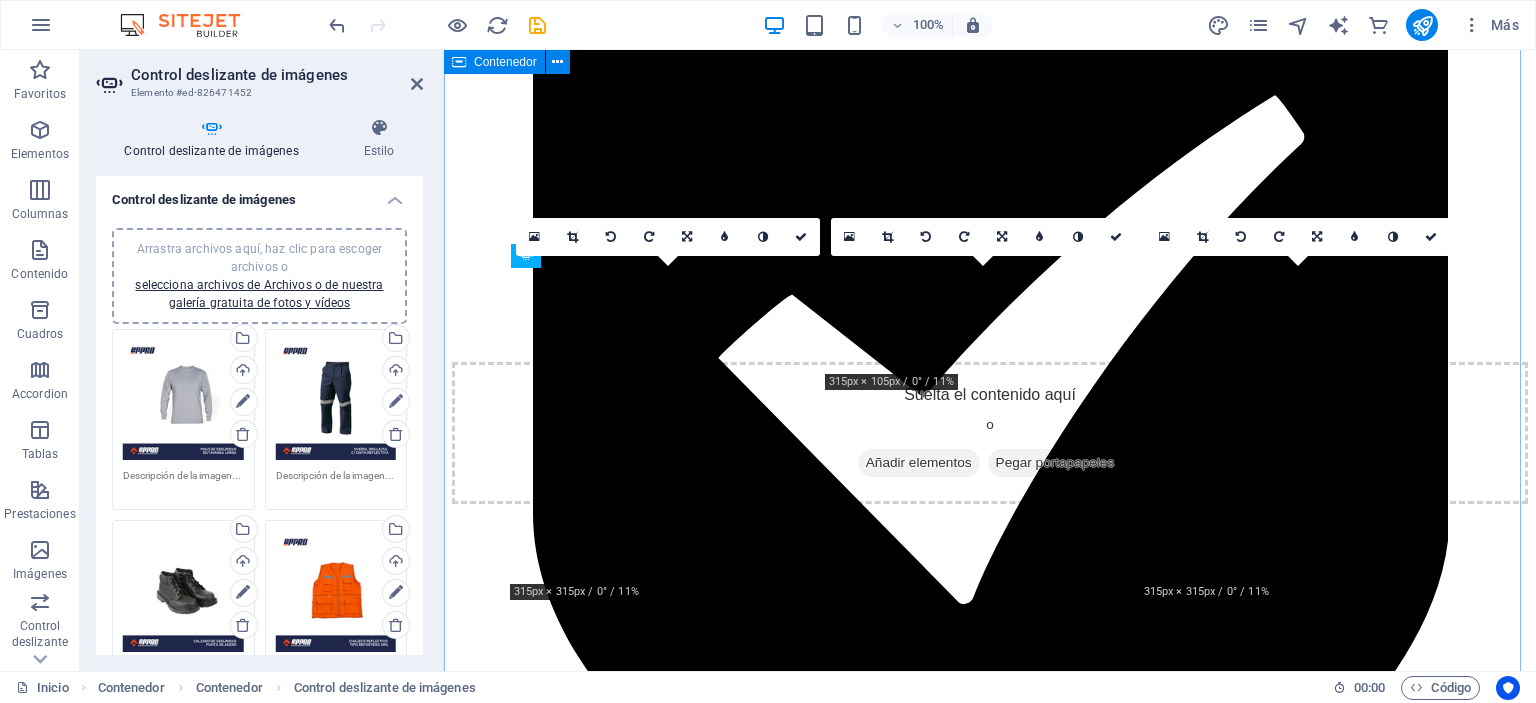 scroll, scrollTop: 2743, scrollLeft: 0, axis: vertical 